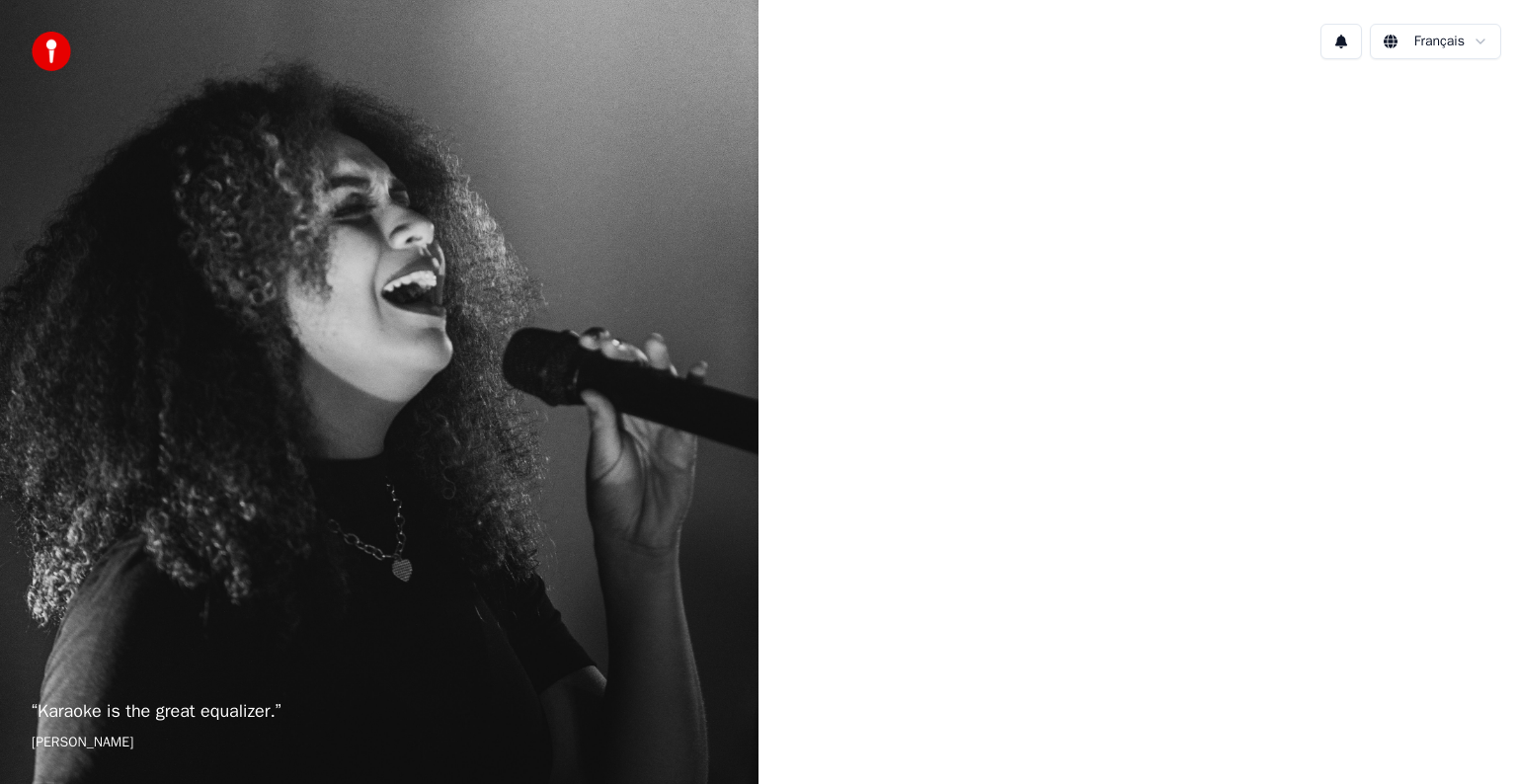scroll, scrollTop: 0, scrollLeft: 0, axis: both 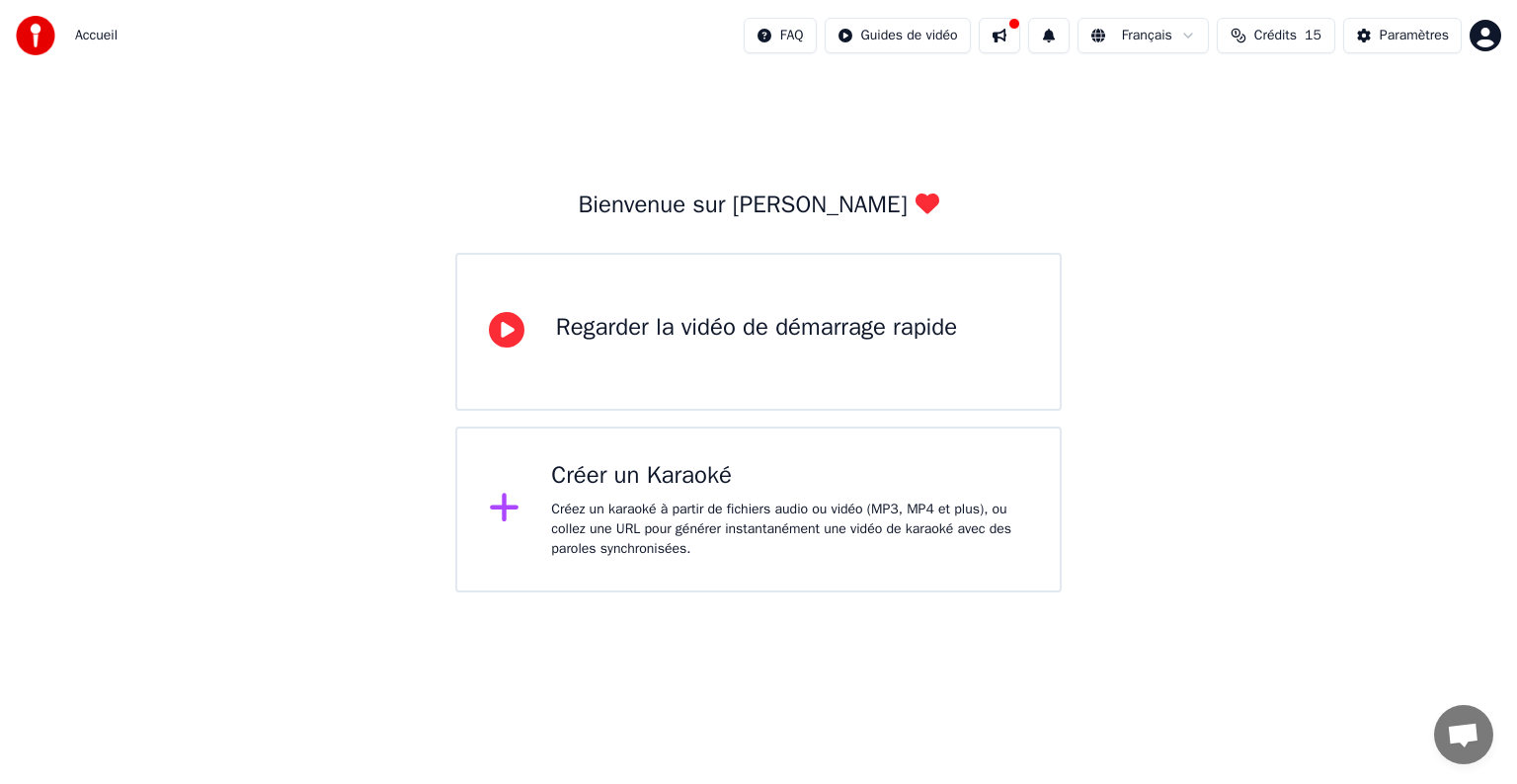 click on "Regarder la vidéo de démarrage rapide" at bounding box center [757, 328] 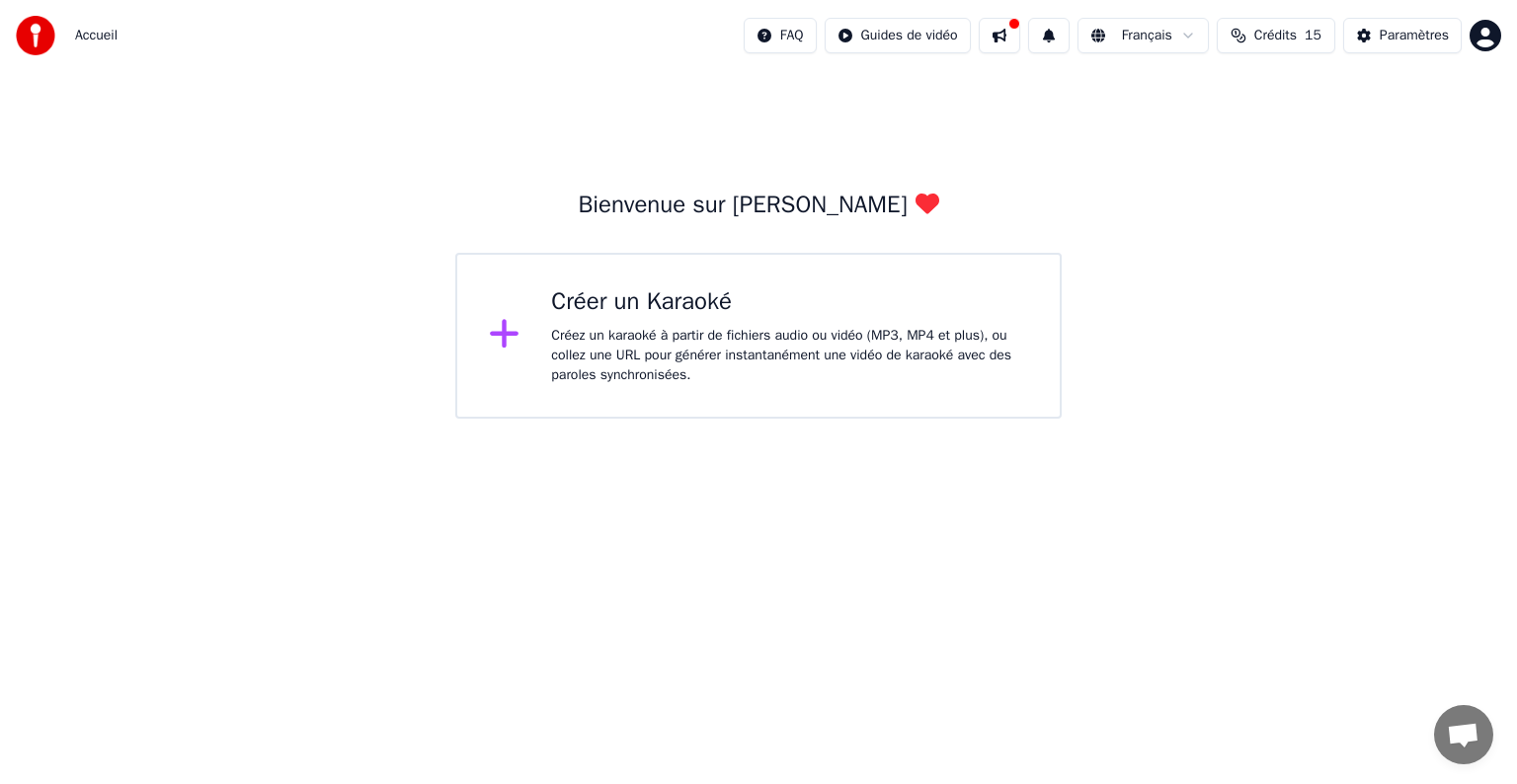 click on "Créez un karaoké à partir de fichiers audio ou vidéo (MP3, MP4 et plus), ou collez une URL pour générer instantanément une vidéo de karaoké avec des paroles synchronisées." at bounding box center (789, 355) 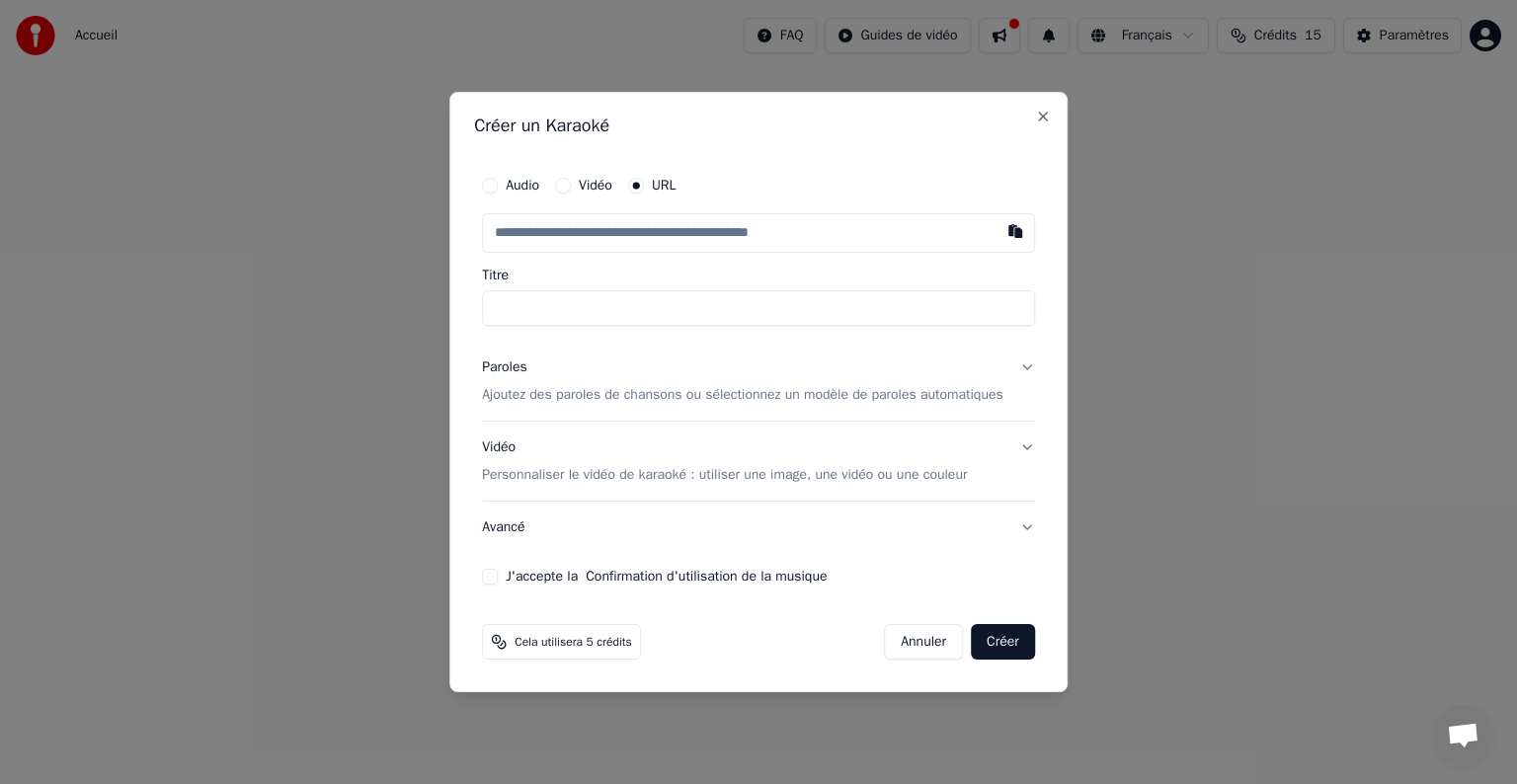click on "Audio" at bounding box center (490, 186) 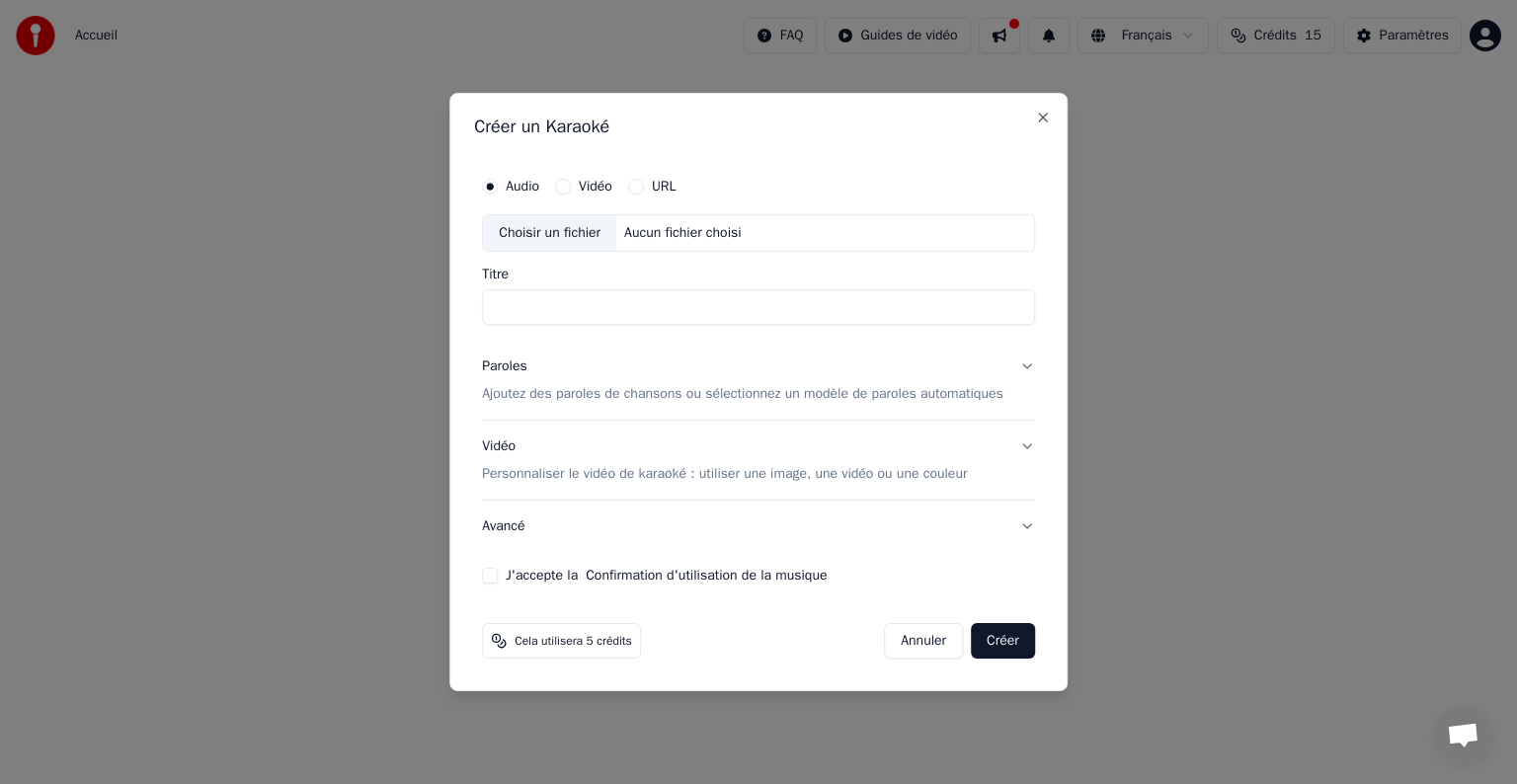 click on "Vidéo" at bounding box center [563, 187] 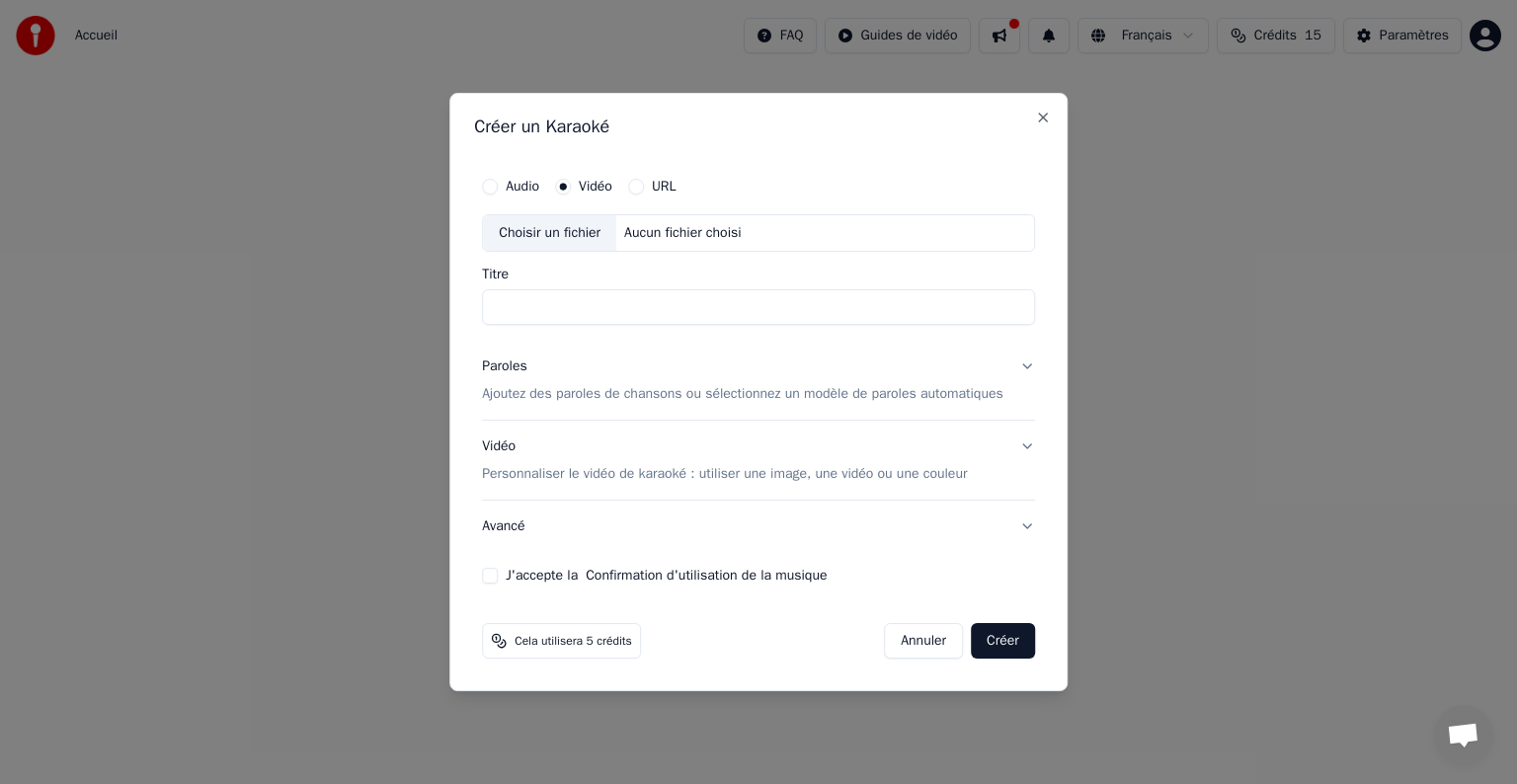 click on "URL" at bounding box center [636, 187] 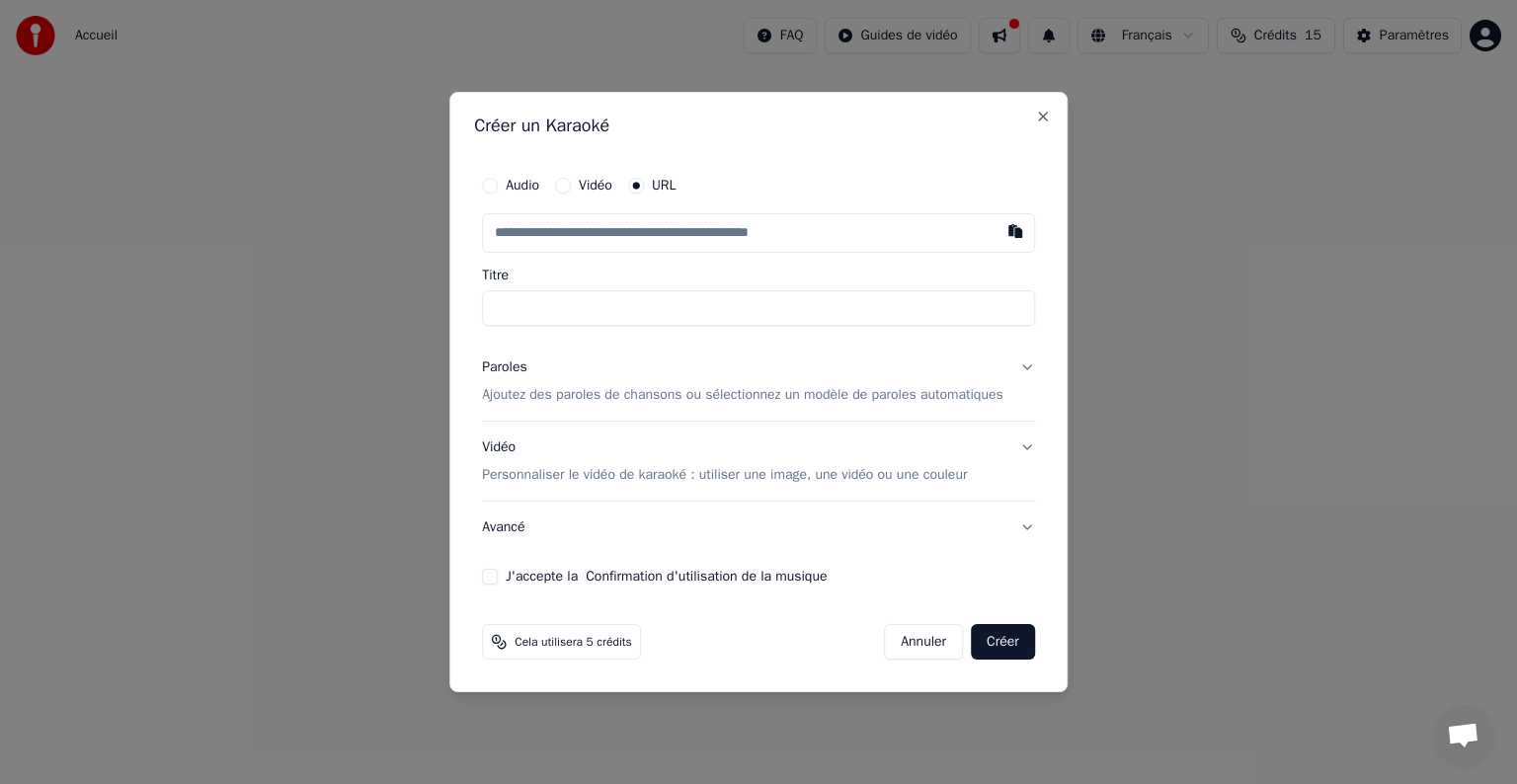 click at bounding box center [758, 233] 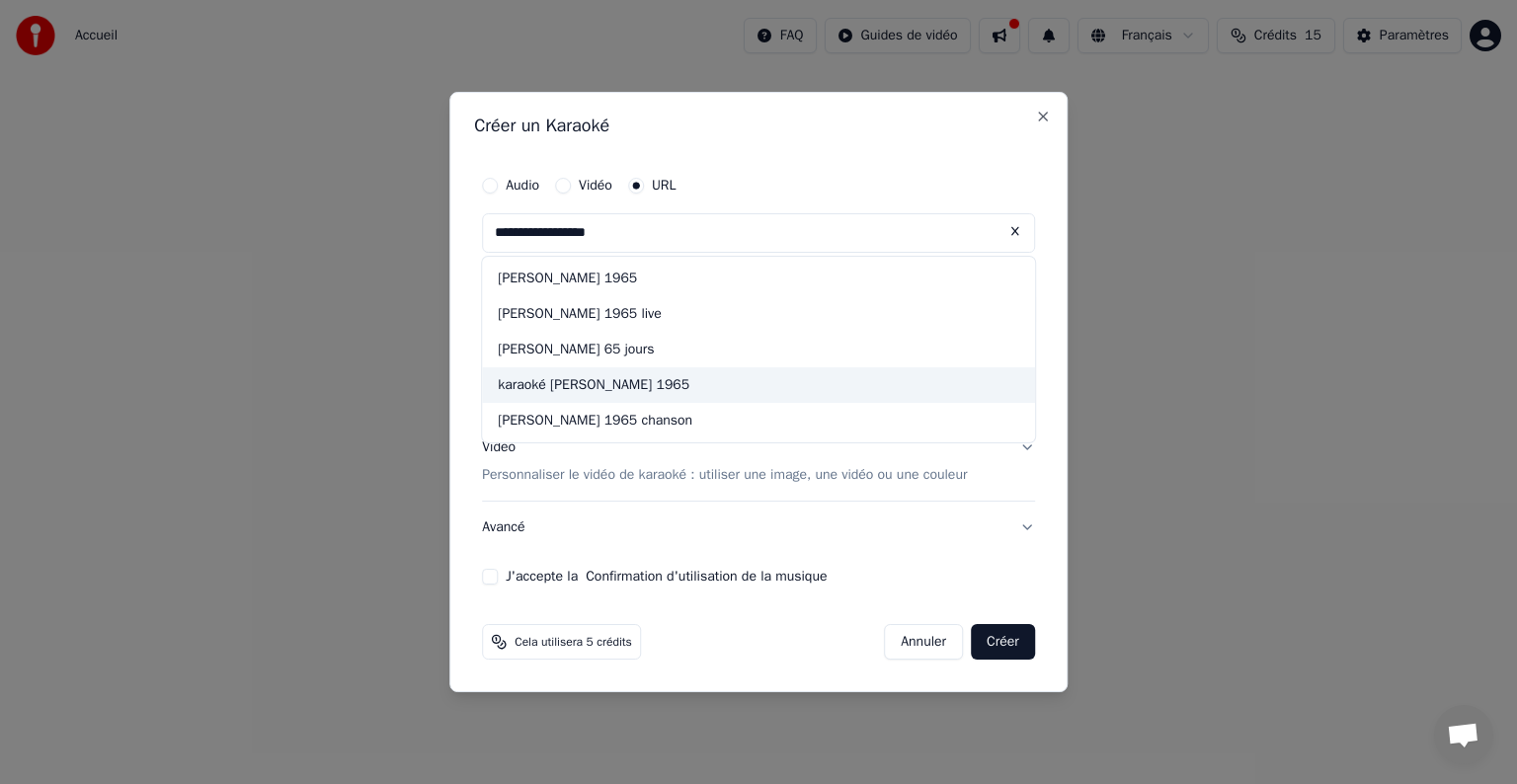 click on "karaoké michel sardou 1965" at bounding box center (758, 385) 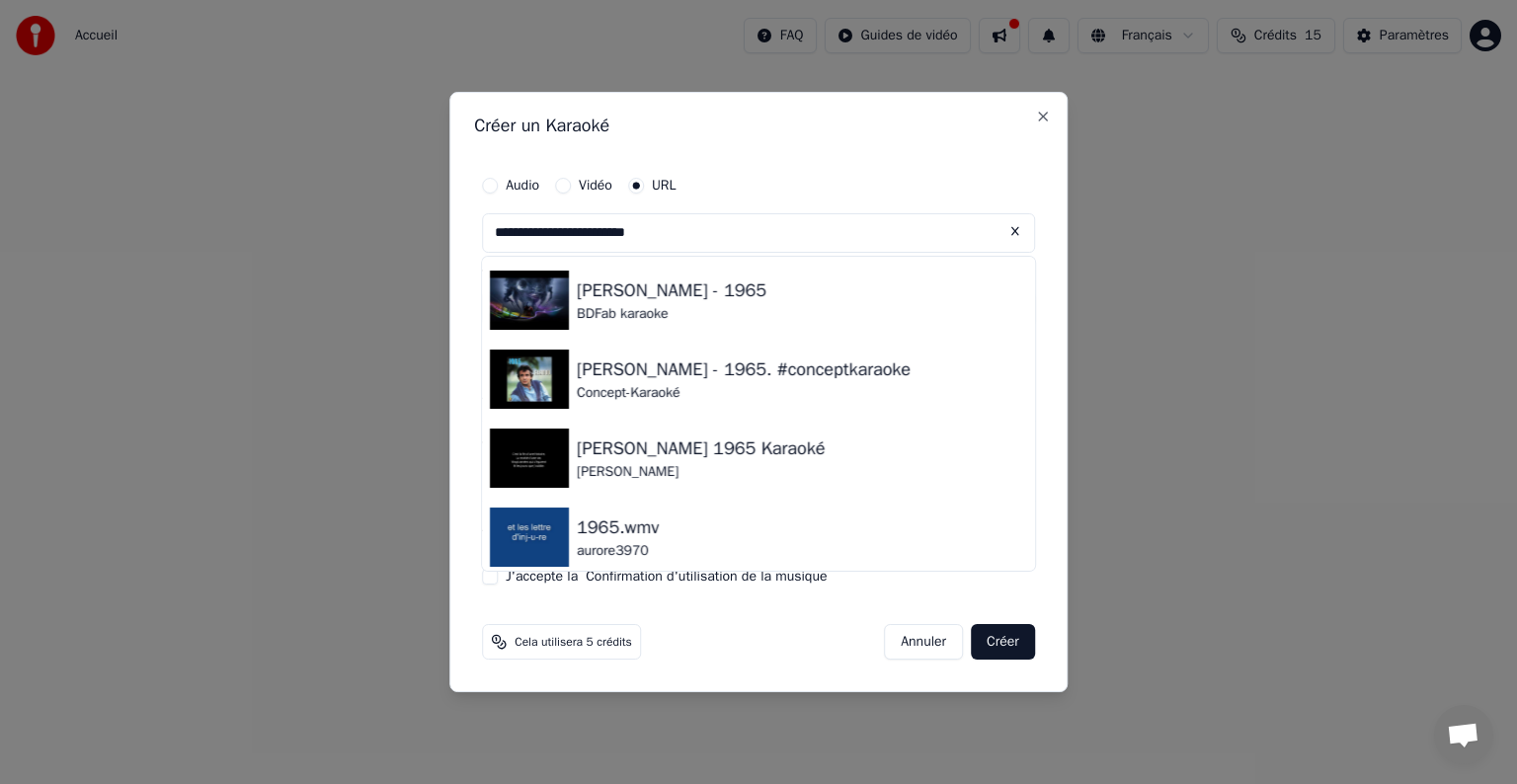 click on "**********" at bounding box center [758, 233] 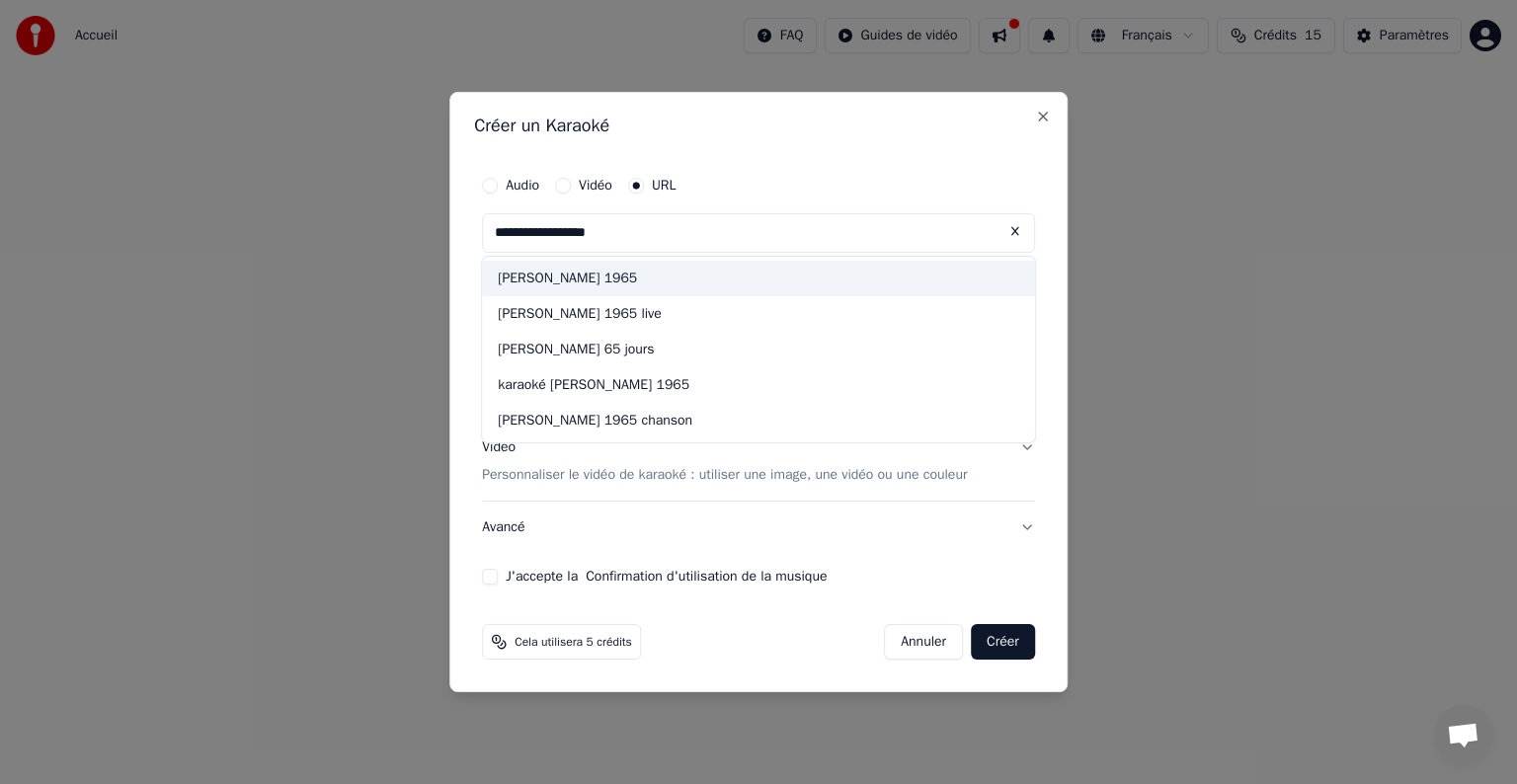 type on "**********" 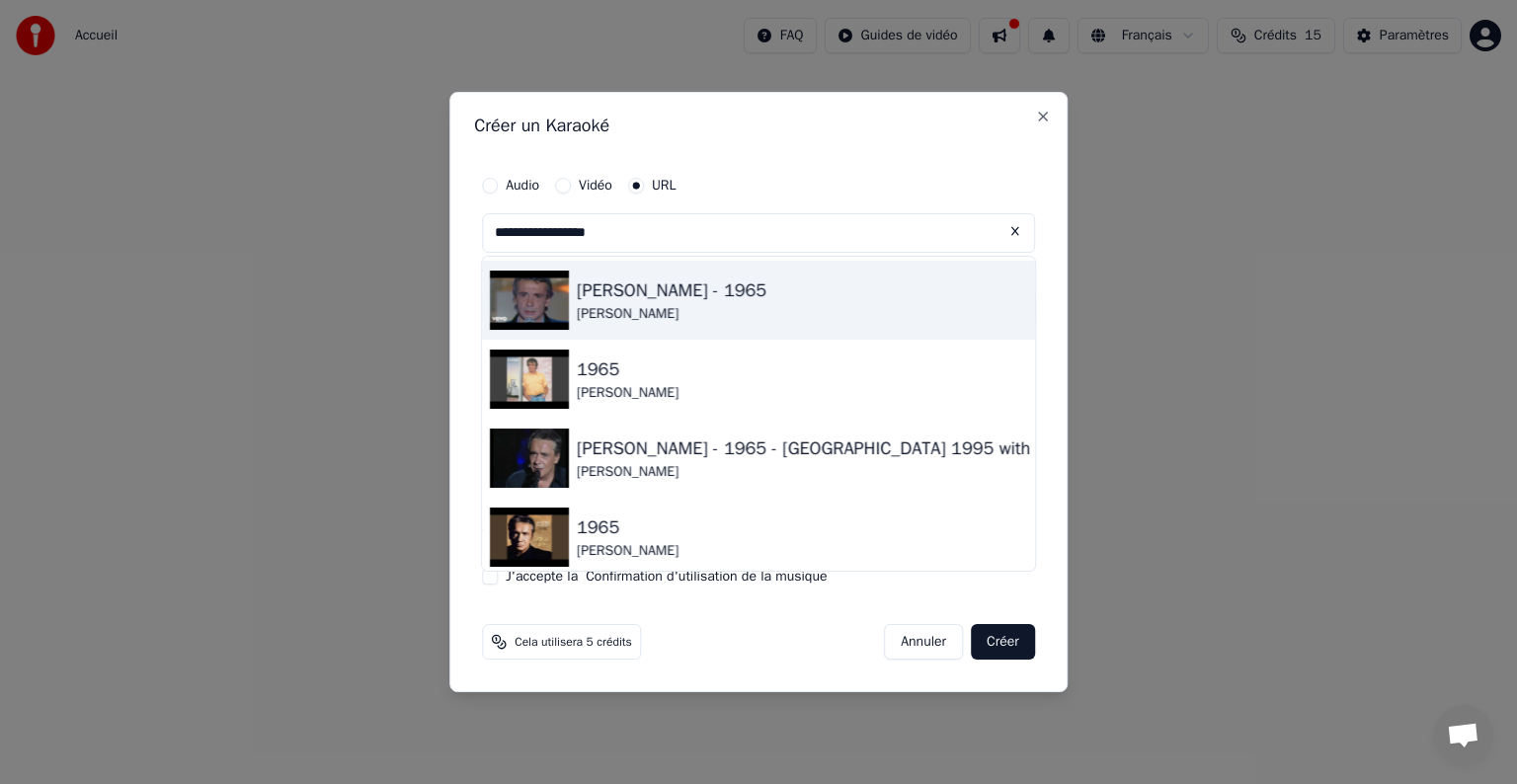 click on "[PERSON_NAME]" at bounding box center (672, 314) 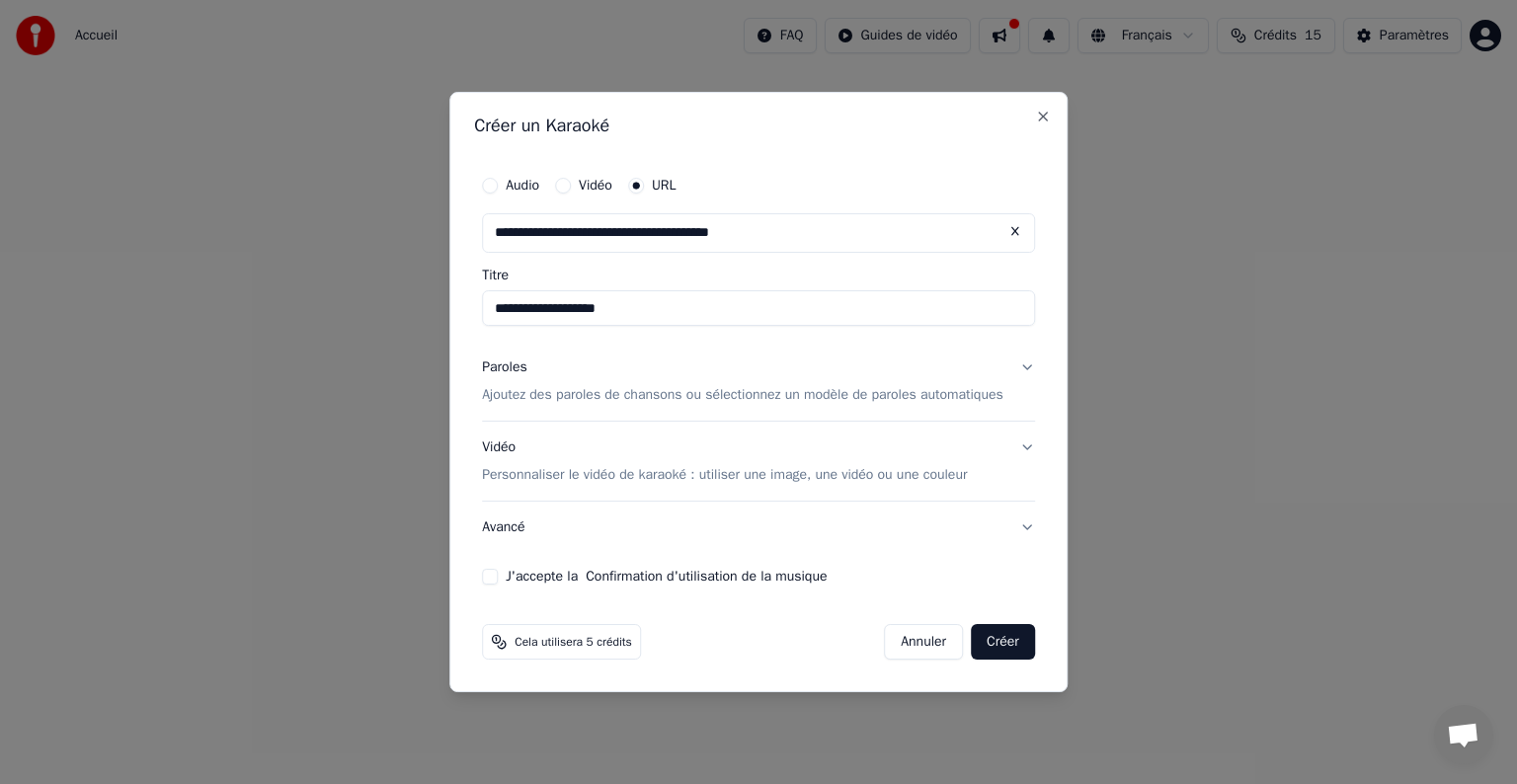 click on "**********" at bounding box center [758, 308] 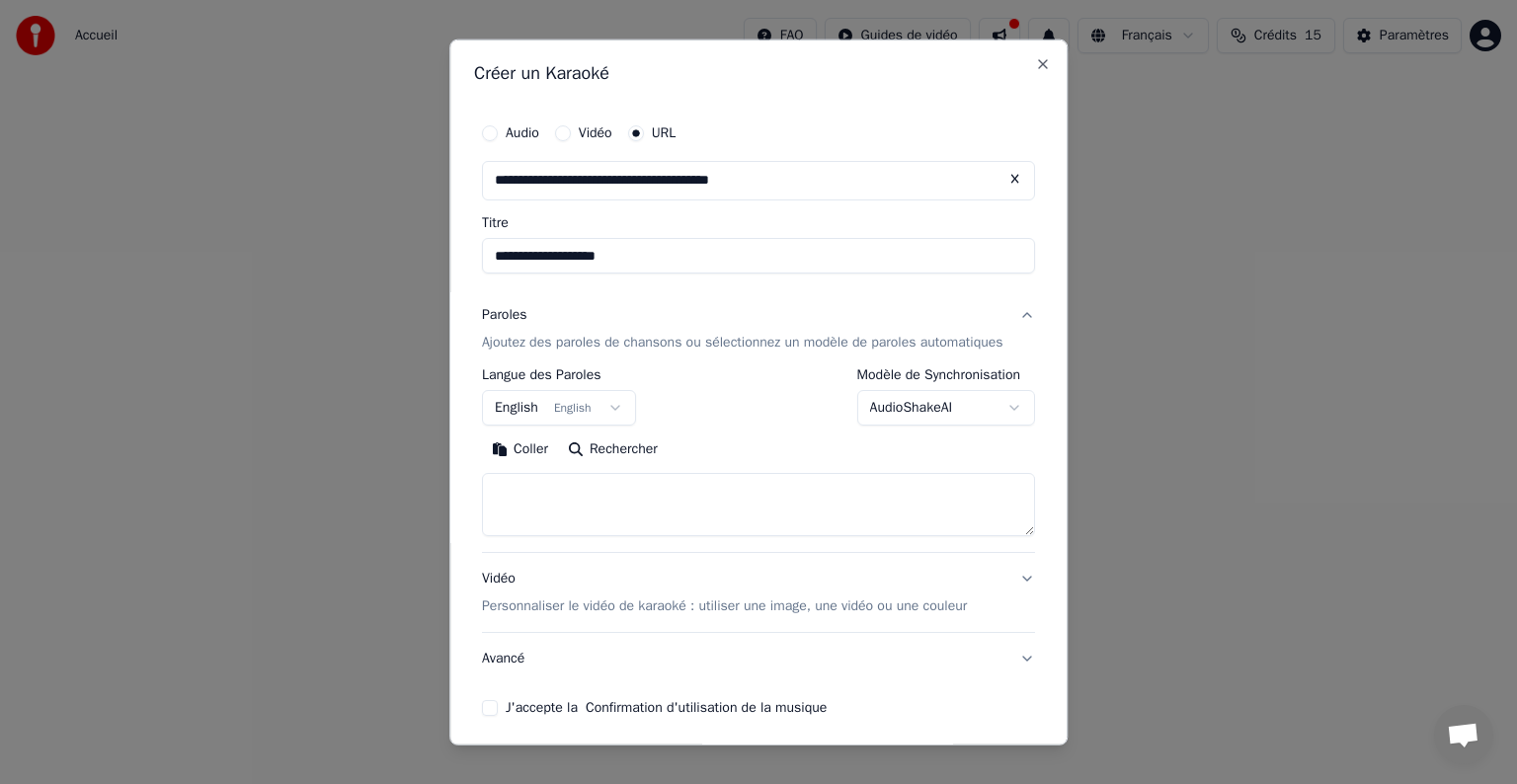 click on "English English" at bounding box center (559, 408) 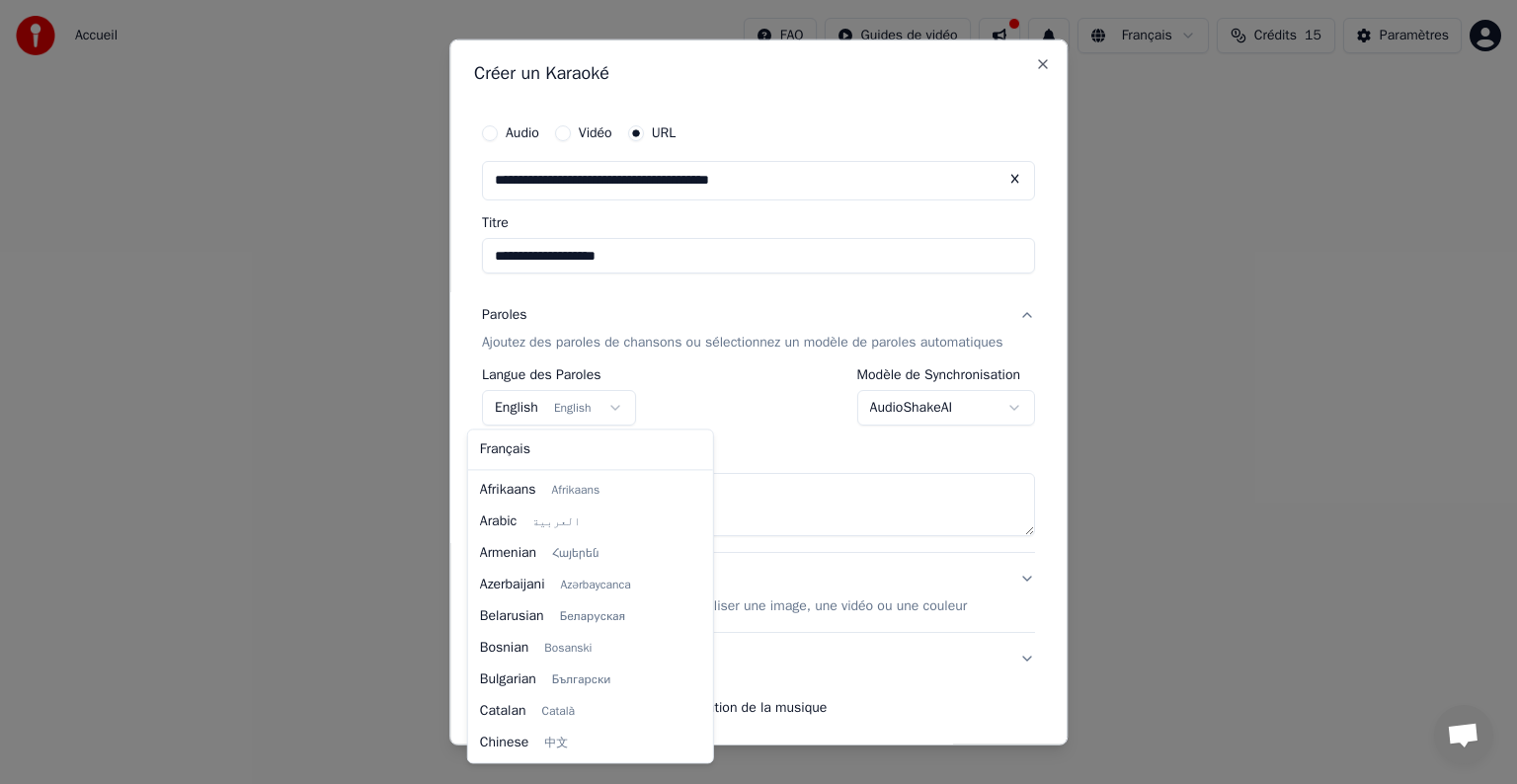 scroll, scrollTop: 158, scrollLeft: 0, axis: vertical 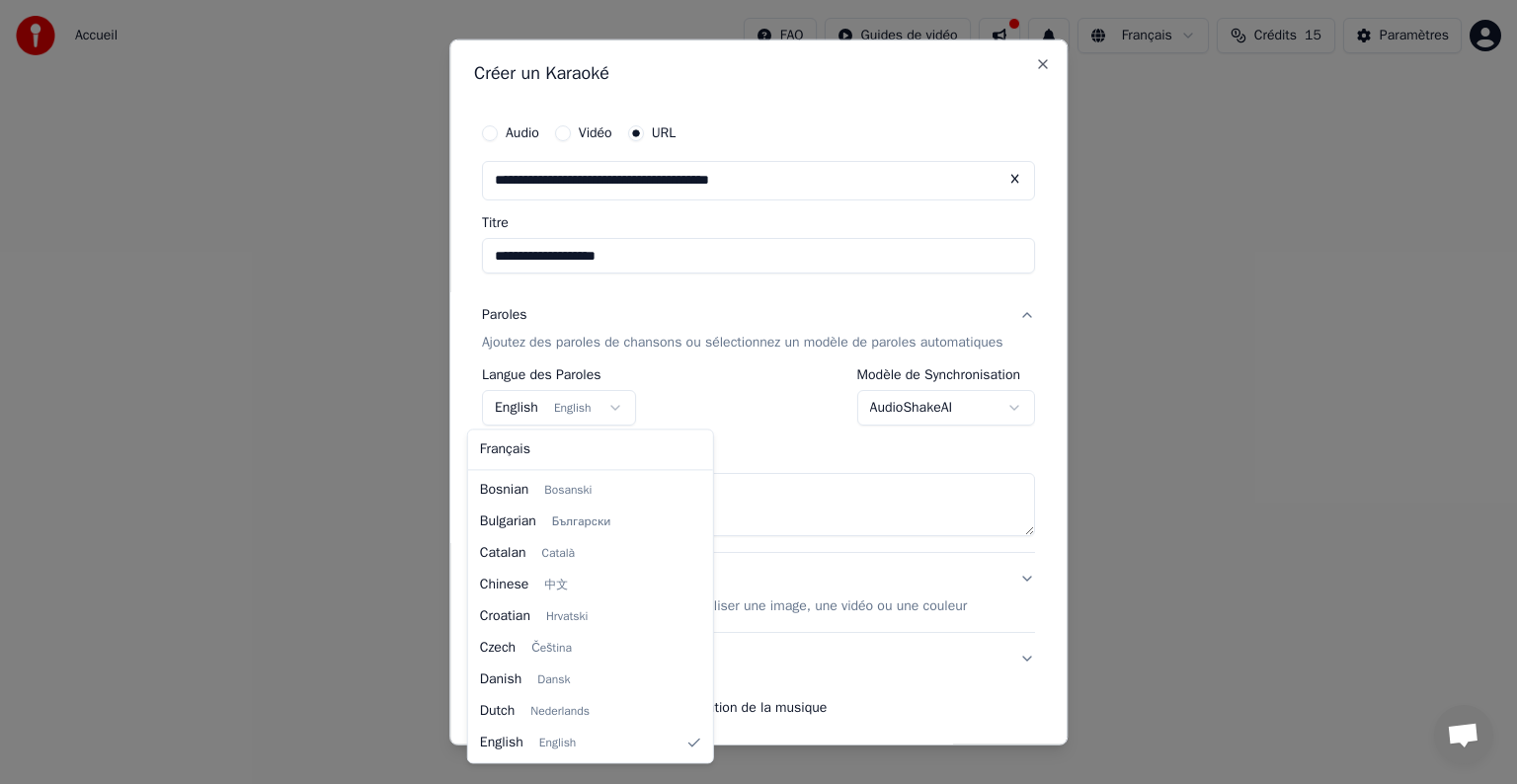 select on "**" 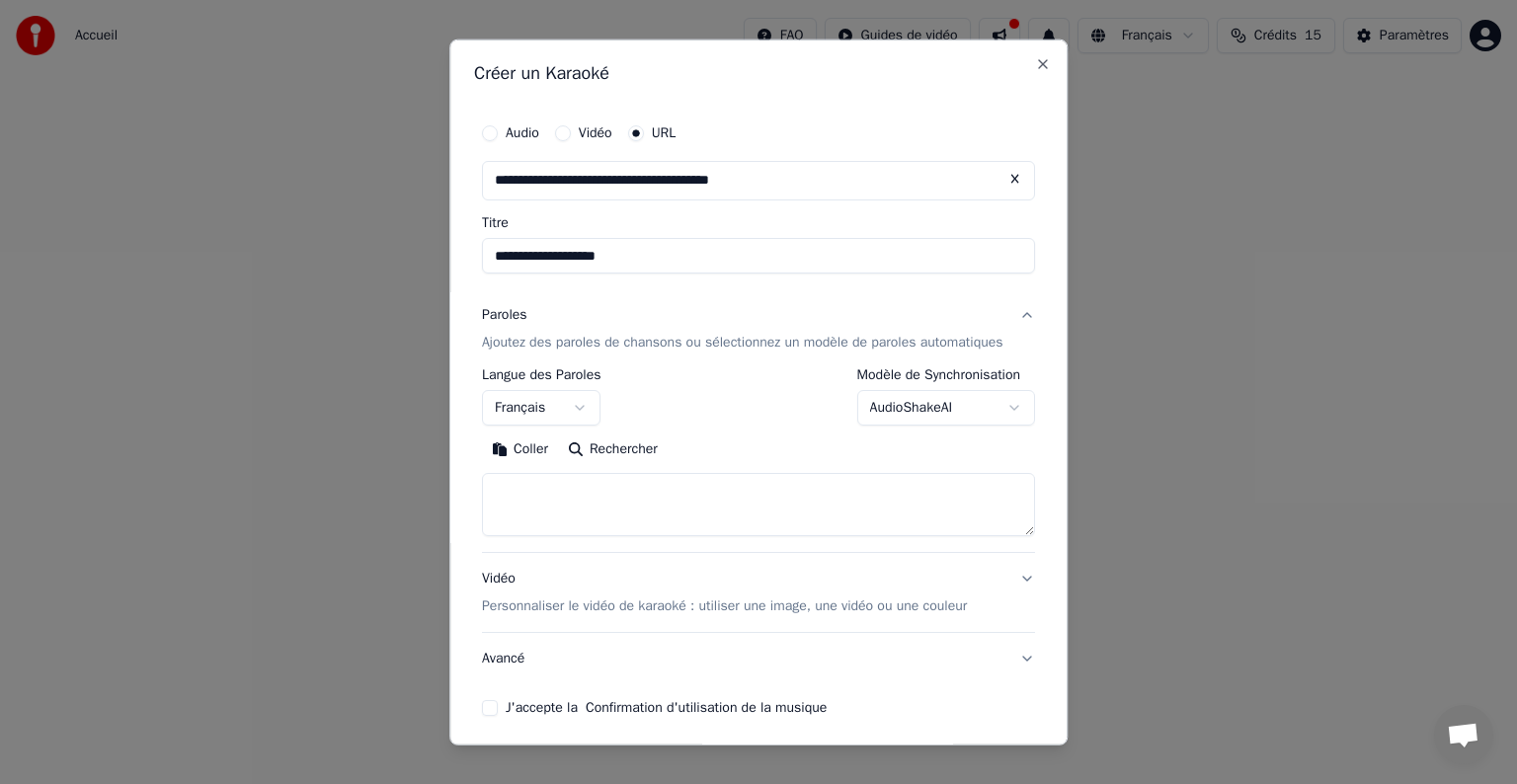 click on "Rechercher" at bounding box center [612, 449] 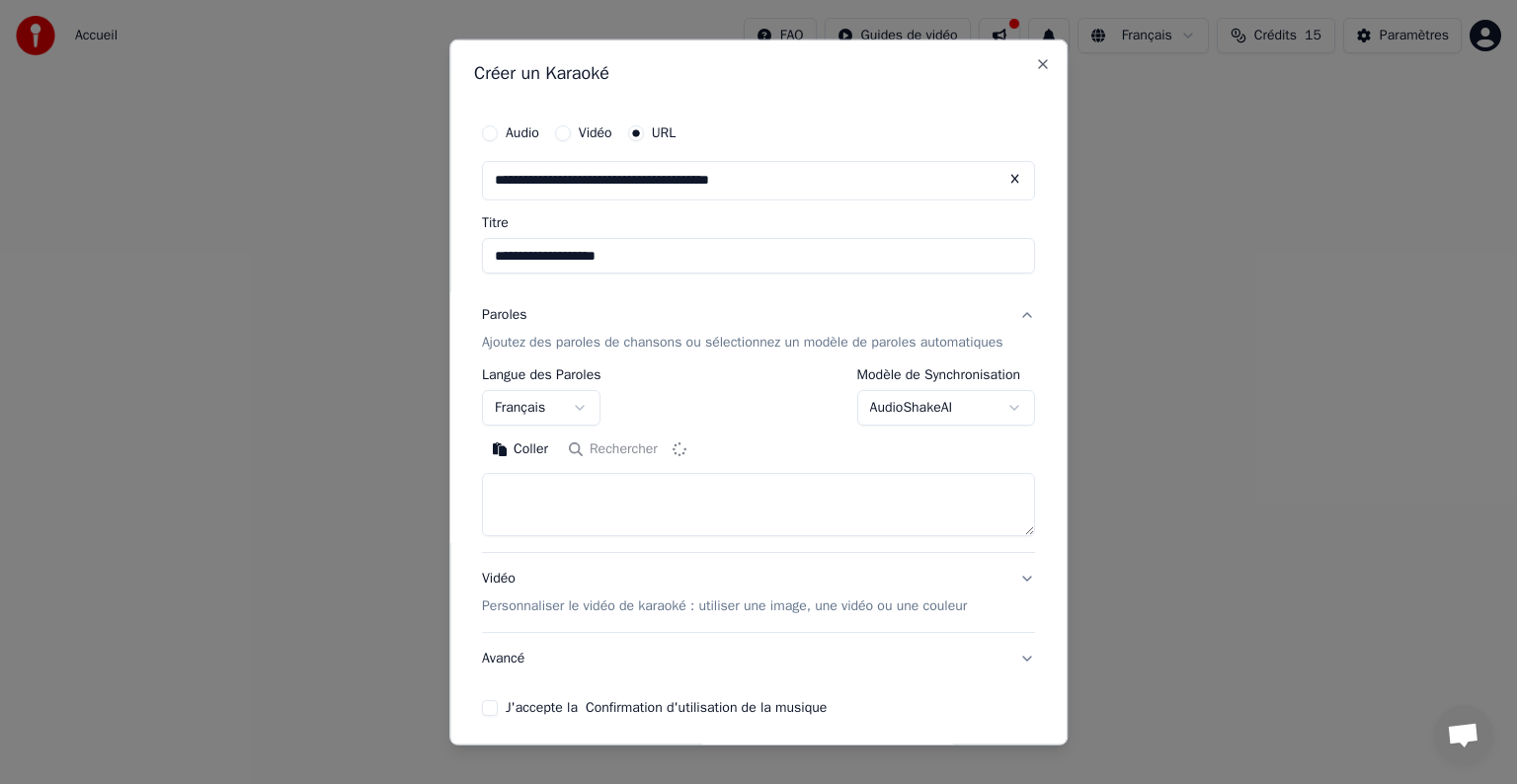type on "**********" 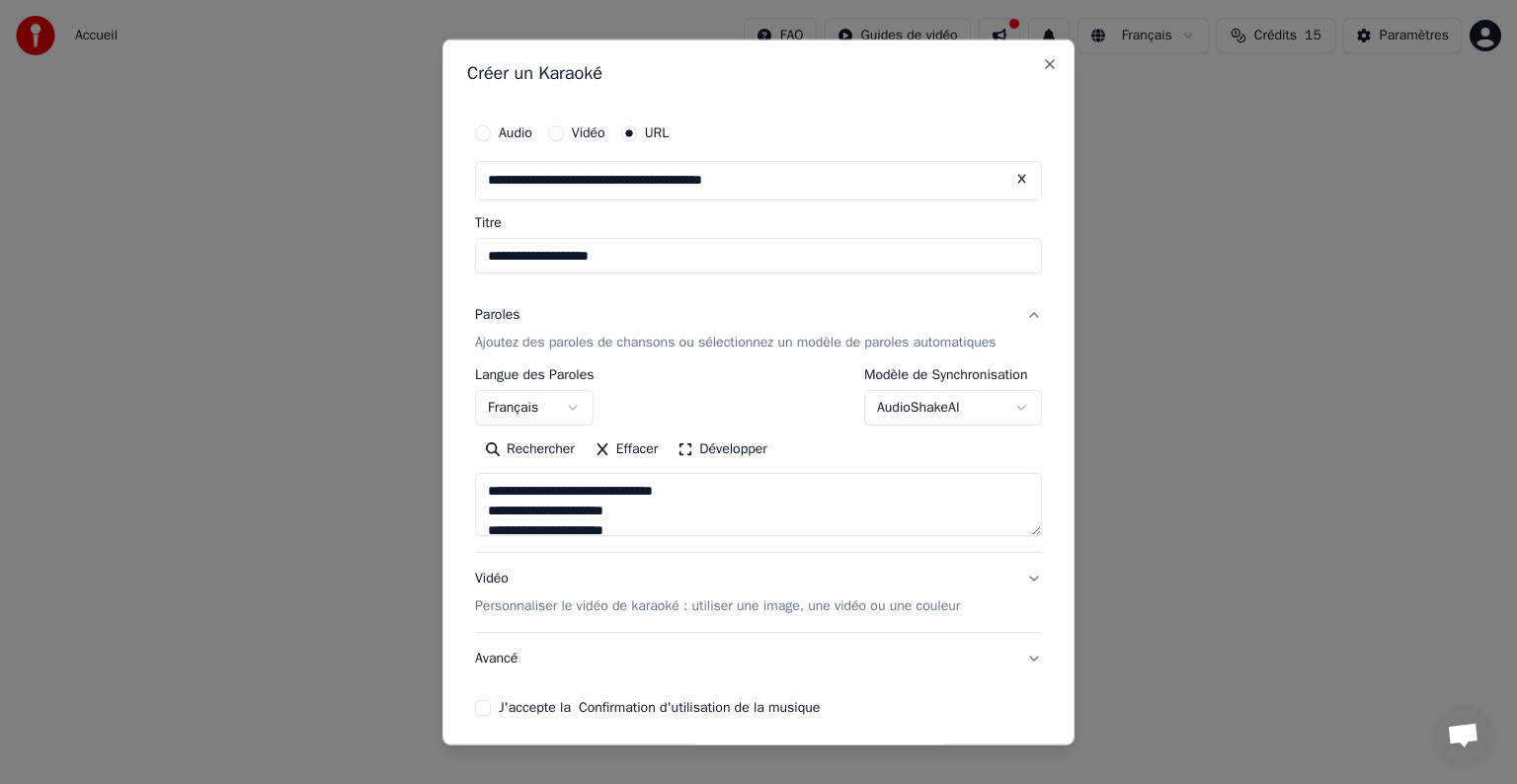 click on "Personnaliser le vidéo de karaoké : utiliser une image, une vidéo ou une couleur" at bounding box center (717, 606) 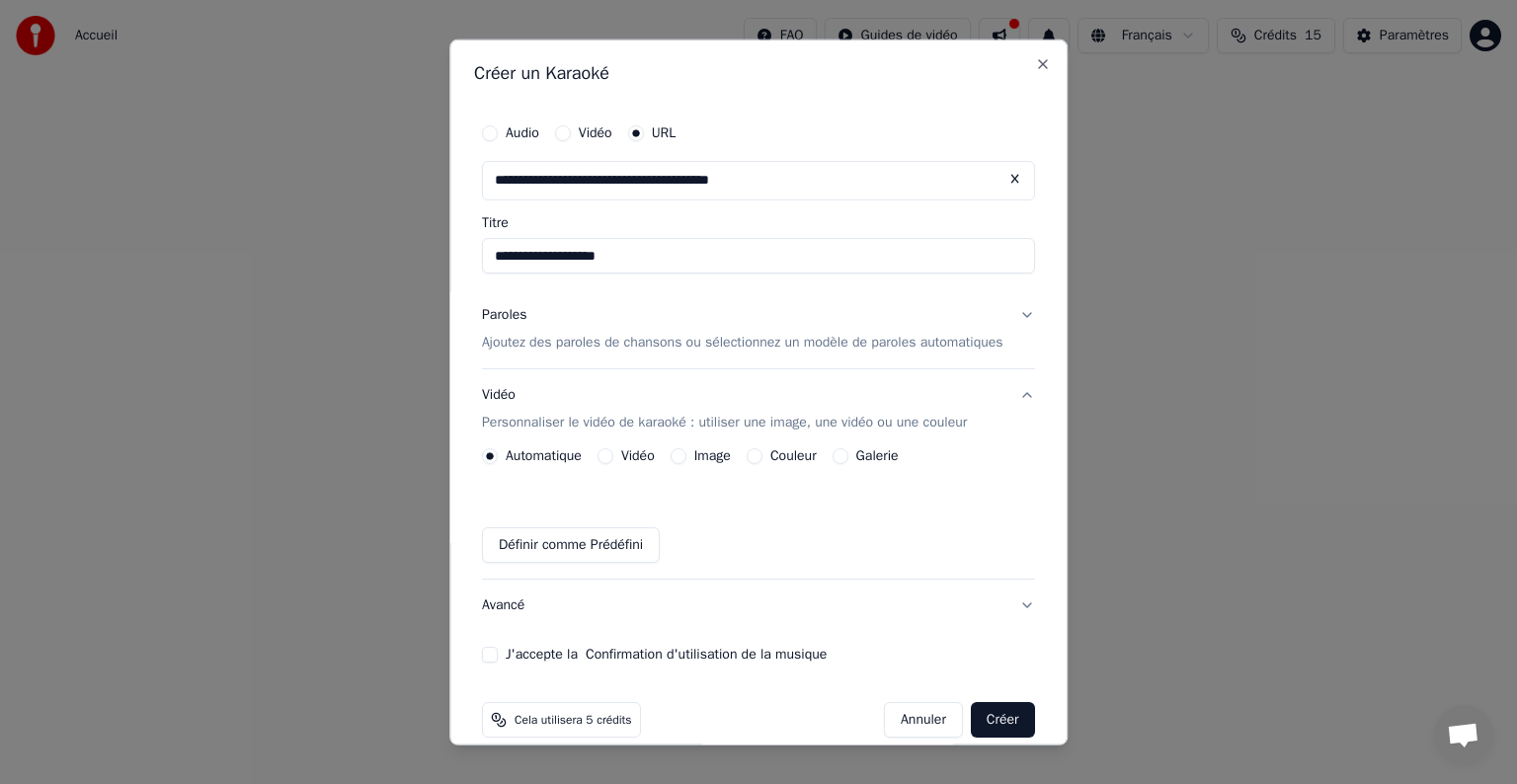click on "Image" at bounding box center (679, 456) 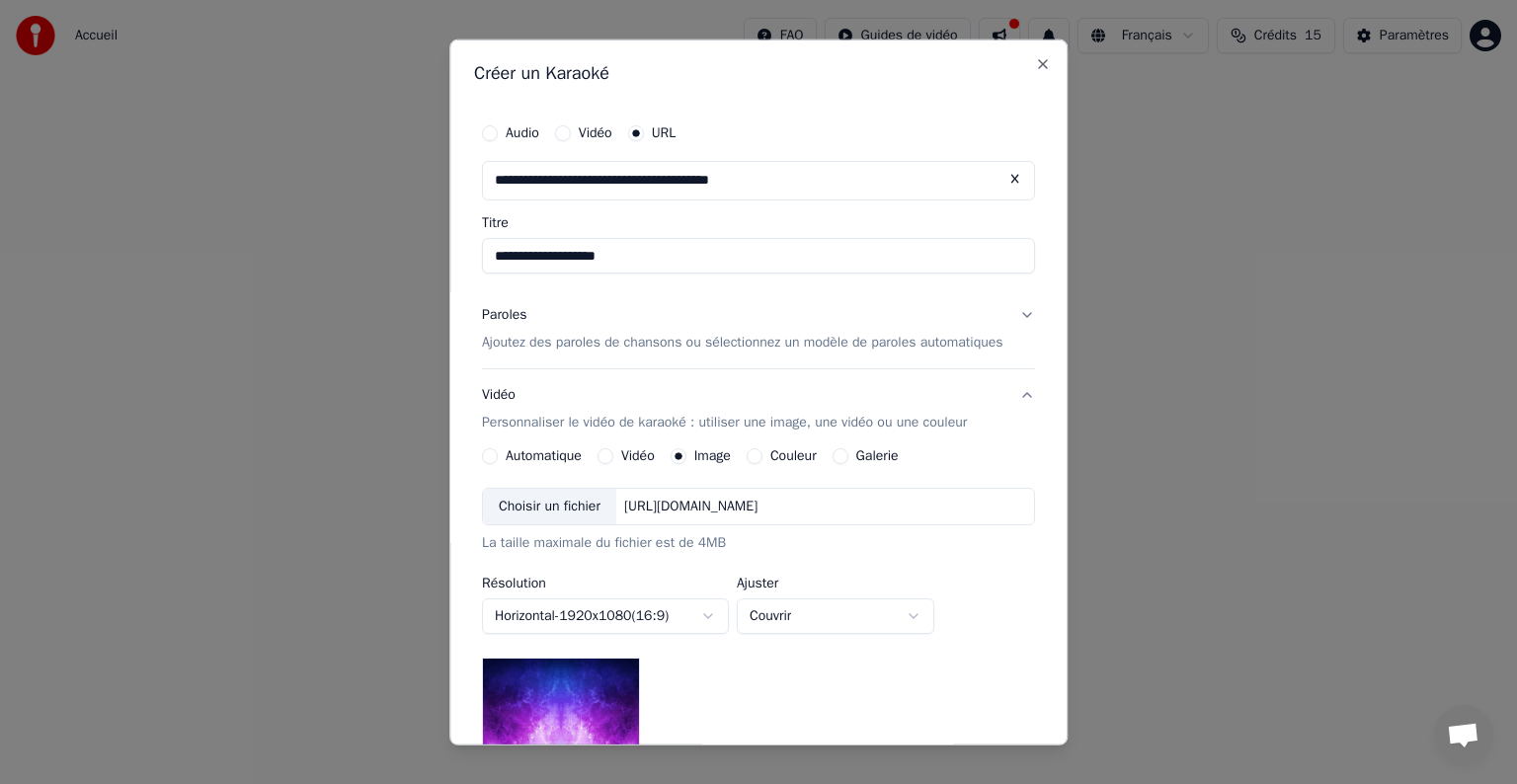 click on "Galerie" at bounding box center [840, 456] 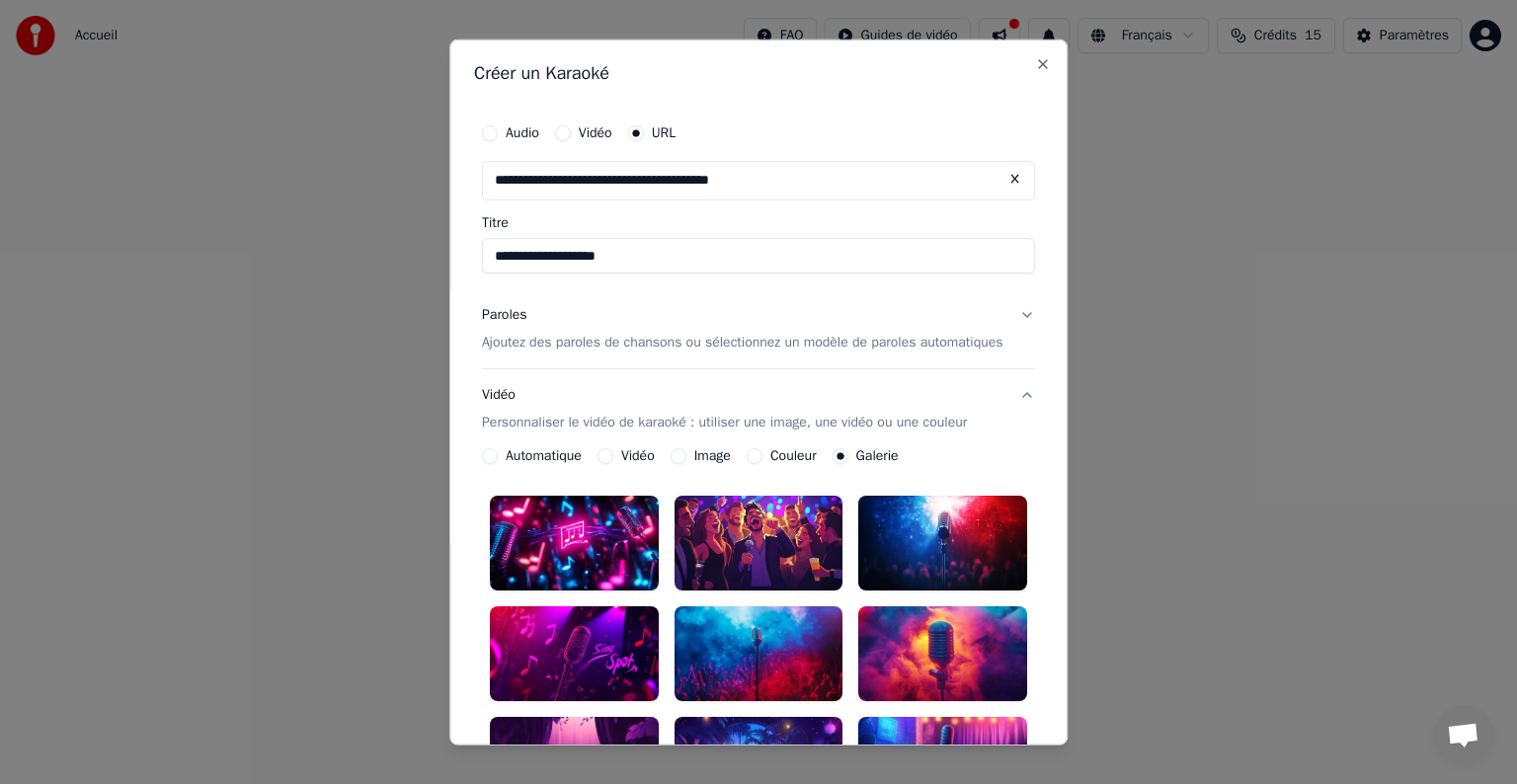 click on "Image" at bounding box center [679, 456] 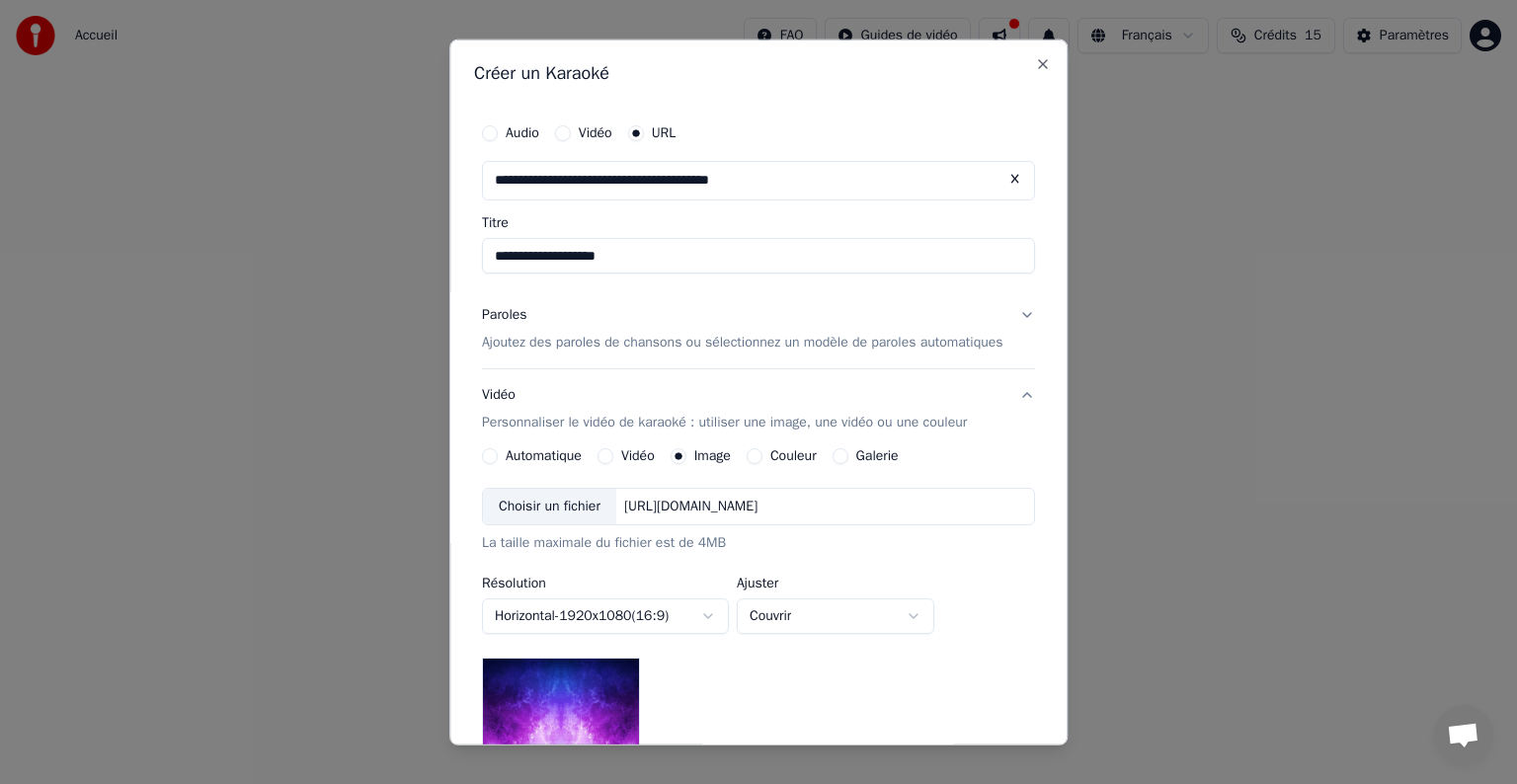 click on "https://imagedelivery.net/jkI57_JBx8hWPzcSI-uF5w/c7639807-3f76-4ea5-9112-66e75e03d200/16x9" at bounding box center [690, 507] 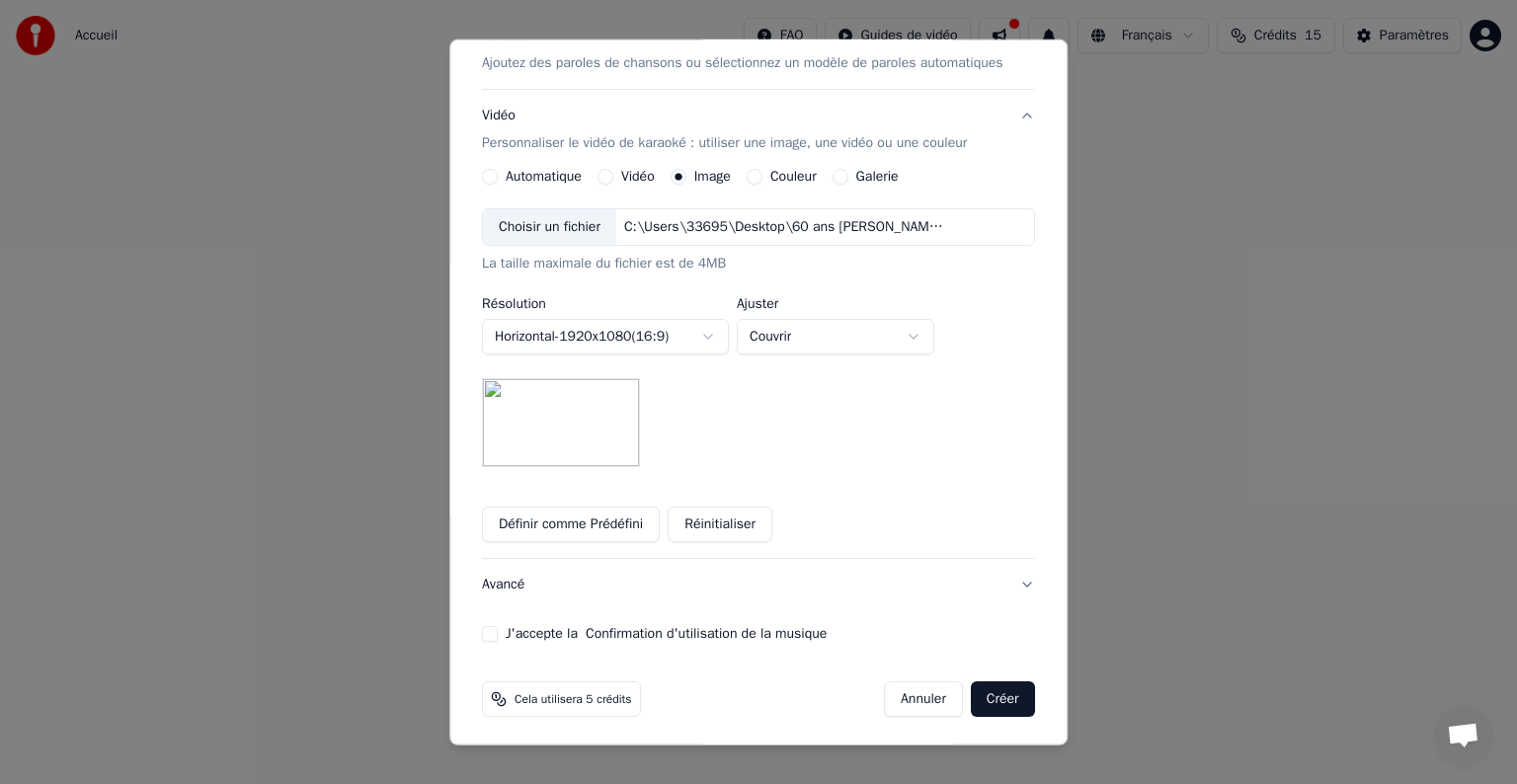 scroll, scrollTop: 282, scrollLeft: 0, axis: vertical 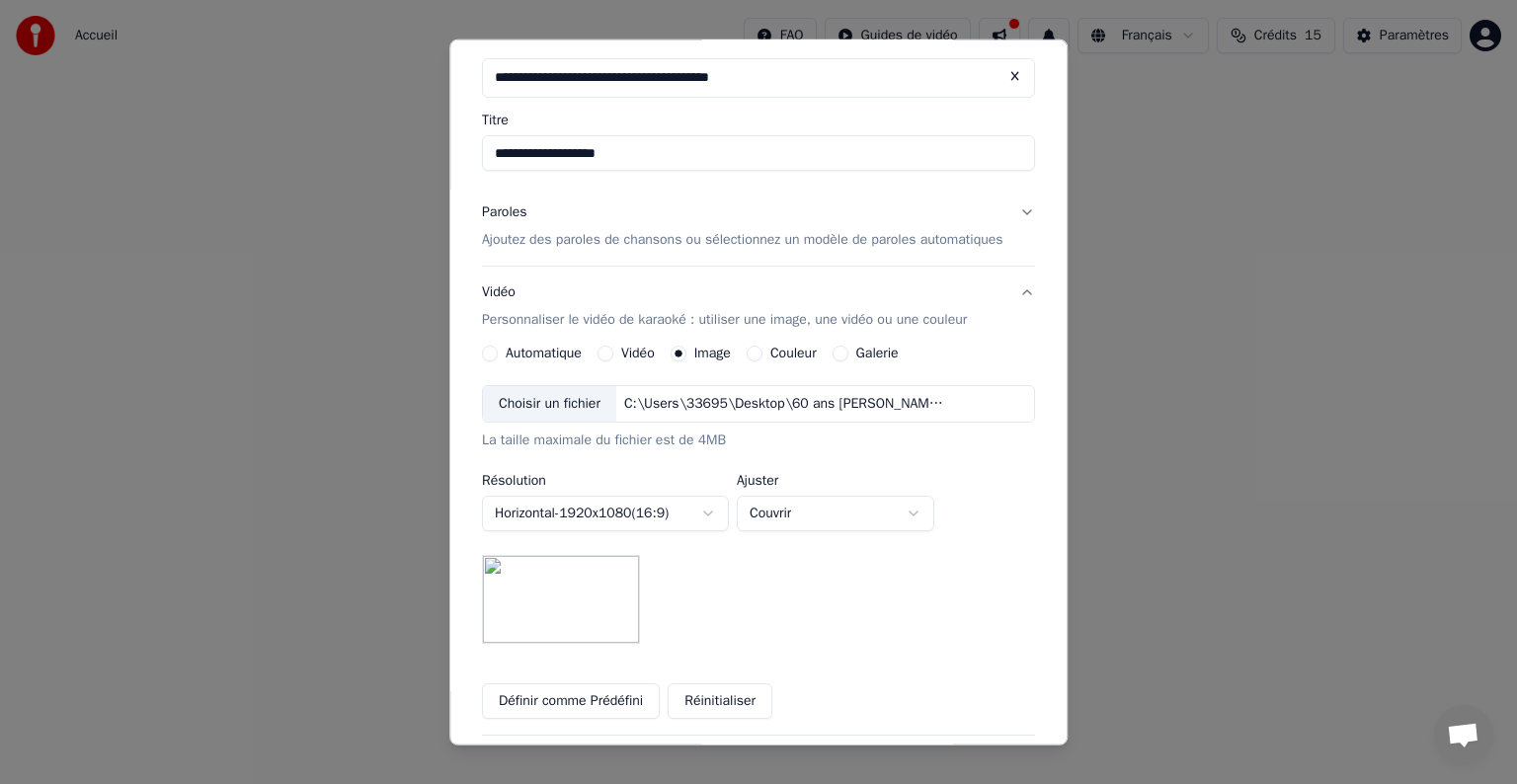 click on "Galerie" at bounding box center (840, 353) 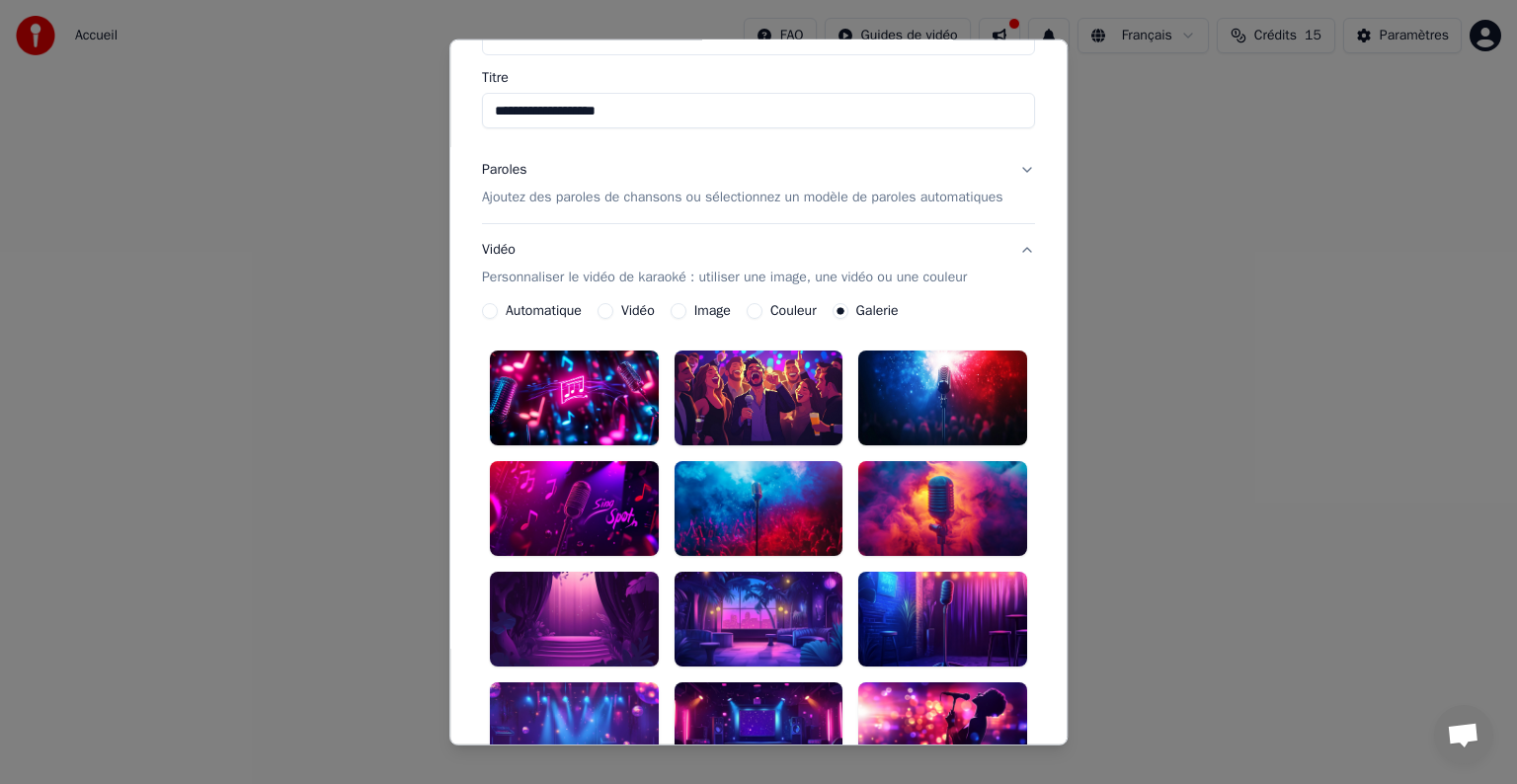 scroll, scrollTop: 110, scrollLeft: 0, axis: vertical 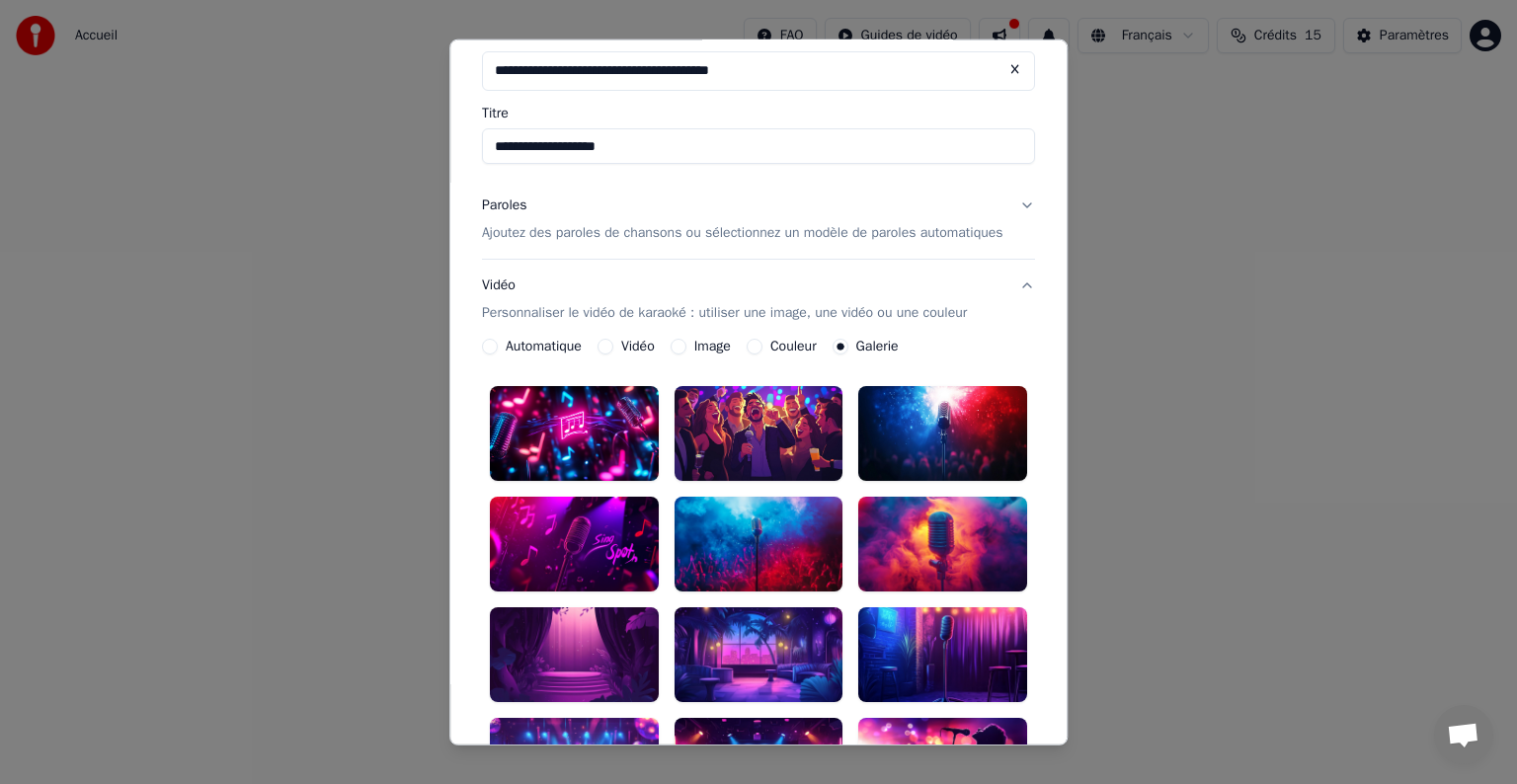 click at bounding box center (574, 544) 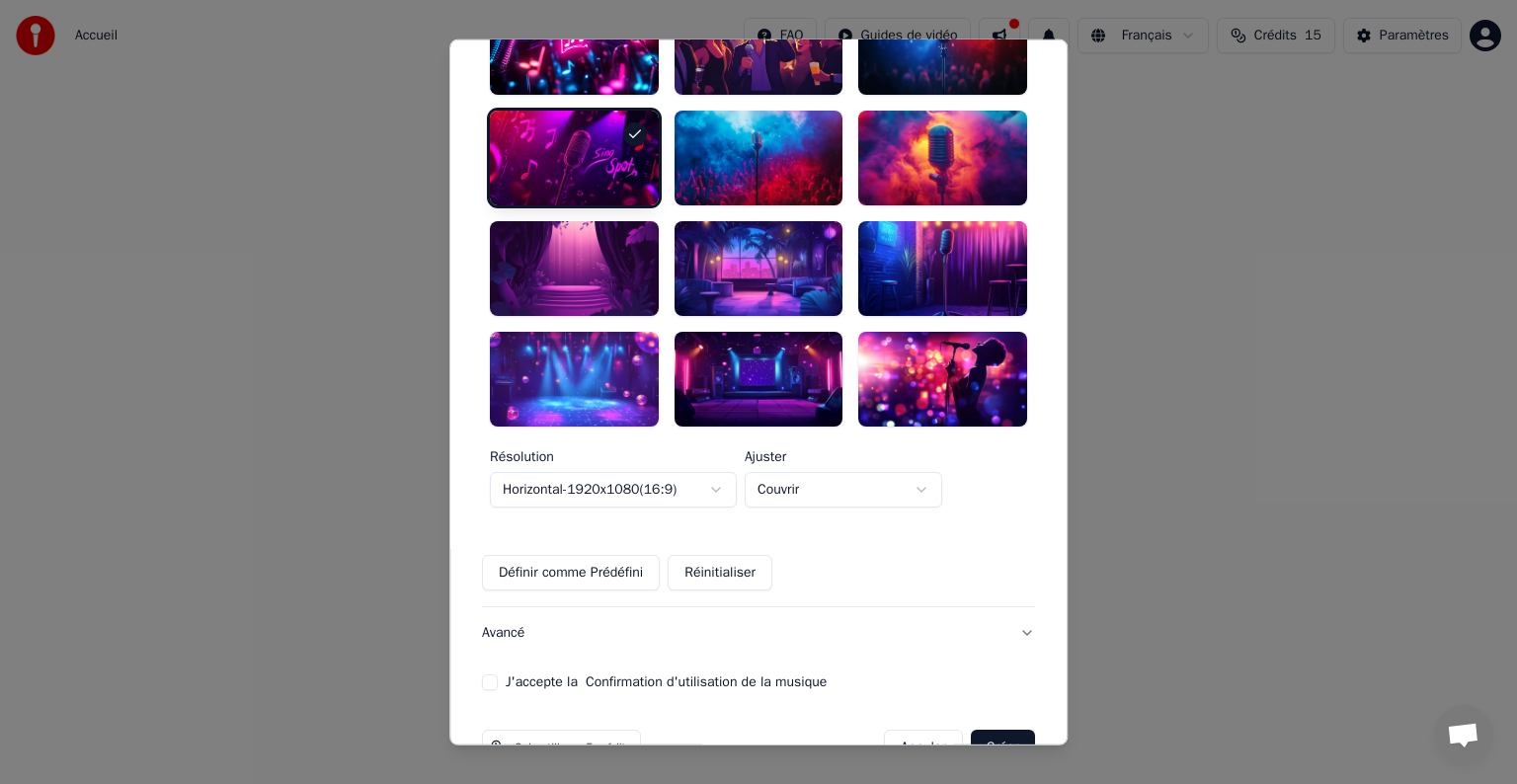 scroll, scrollTop: 502, scrollLeft: 0, axis: vertical 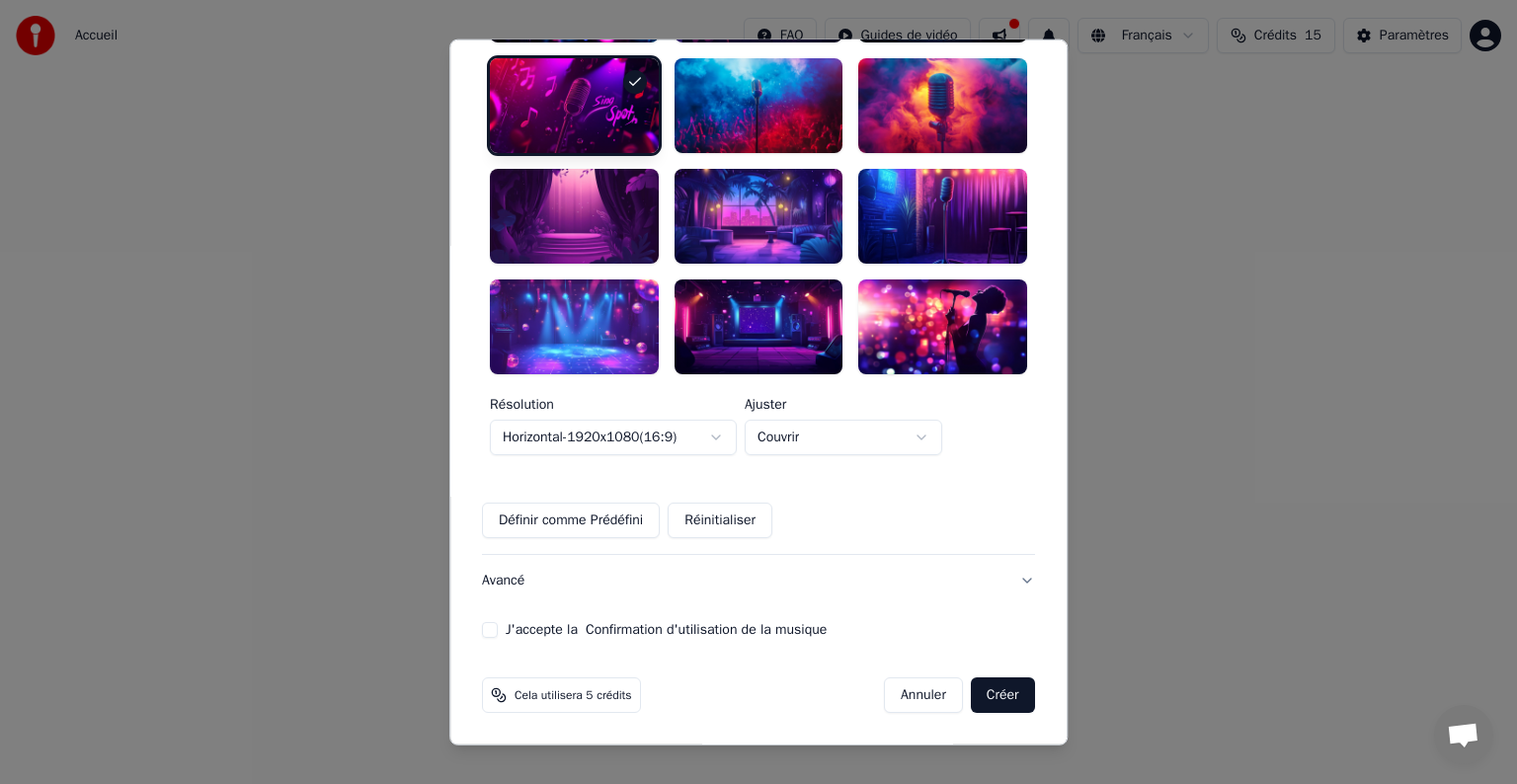 click on "J'accepte la   Confirmation d'utilisation de la musique" at bounding box center [490, 629] 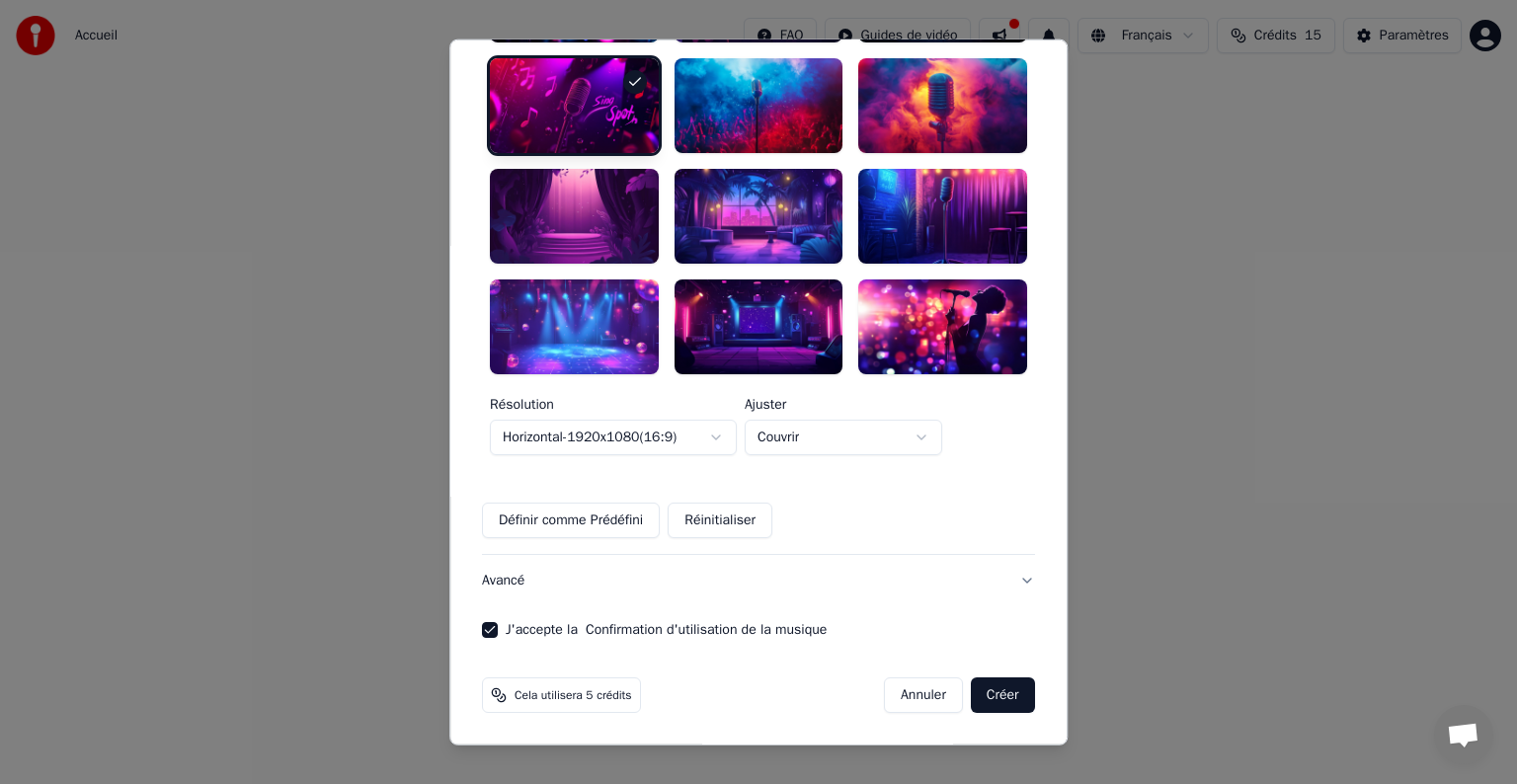 click on "Réinitialiser" at bounding box center (720, 519) 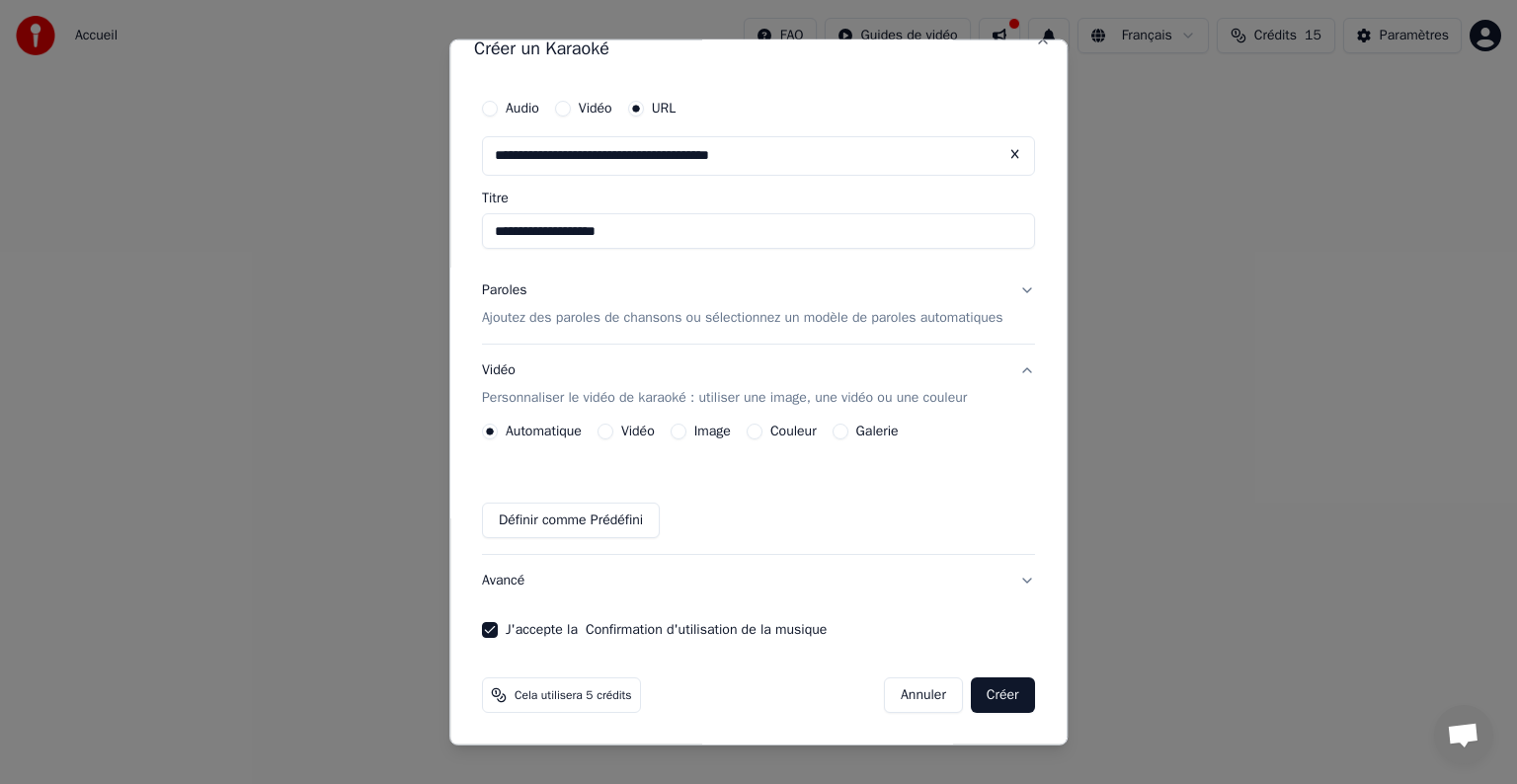 scroll, scrollTop: 24, scrollLeft: 0, axis: vertical 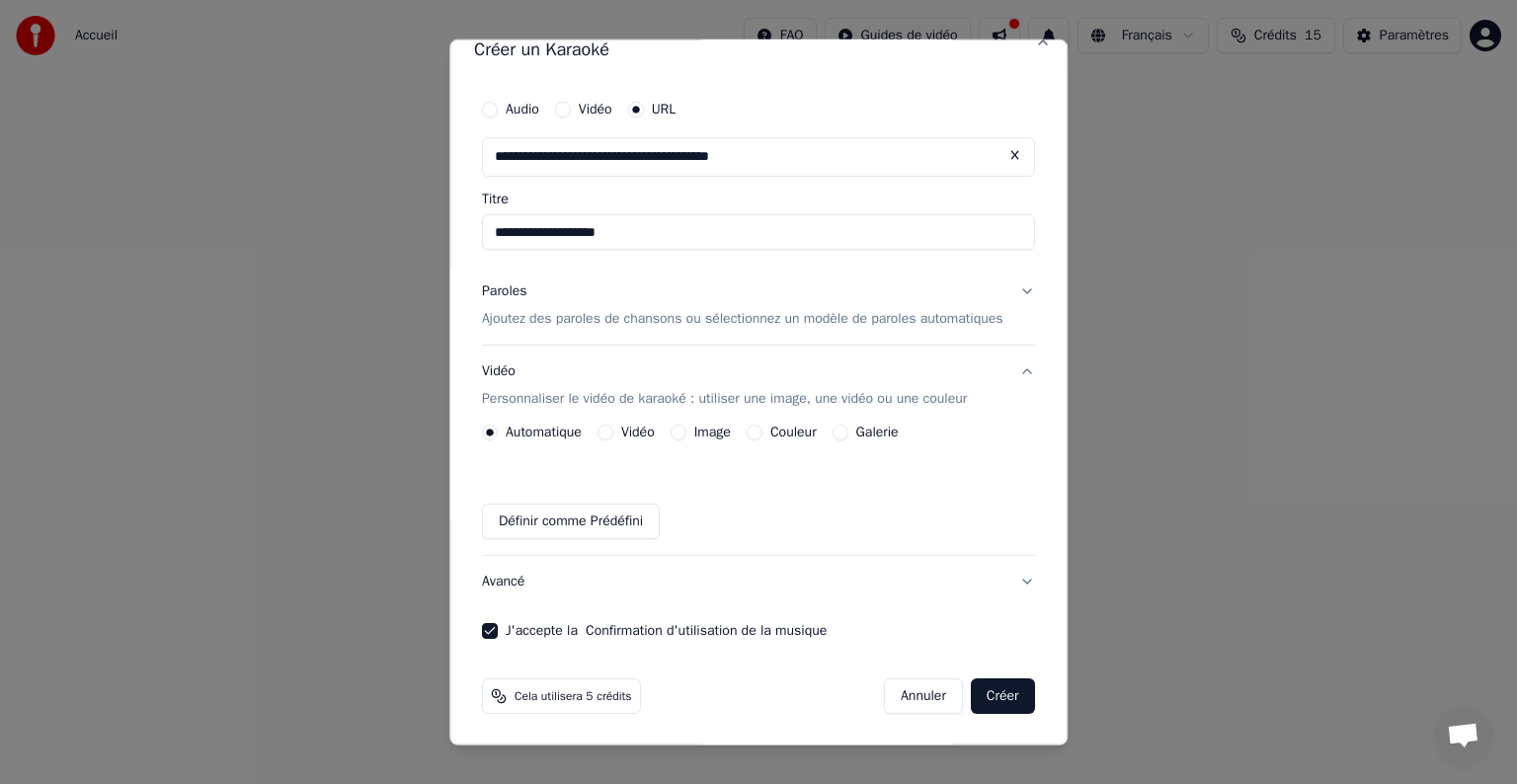 click on "Galerie" at bounding box center [840, 432] 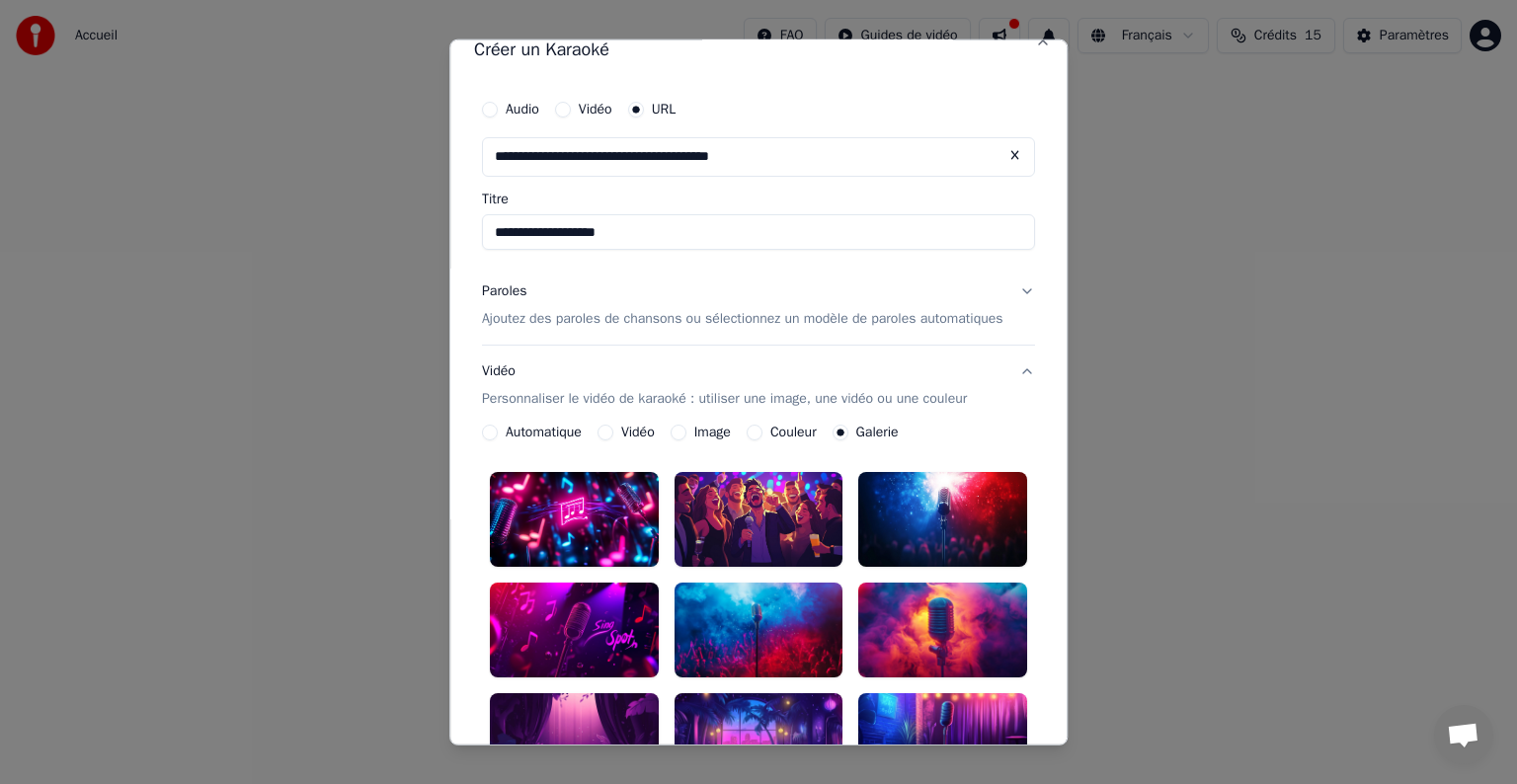 click at bounding box center (574, 630) 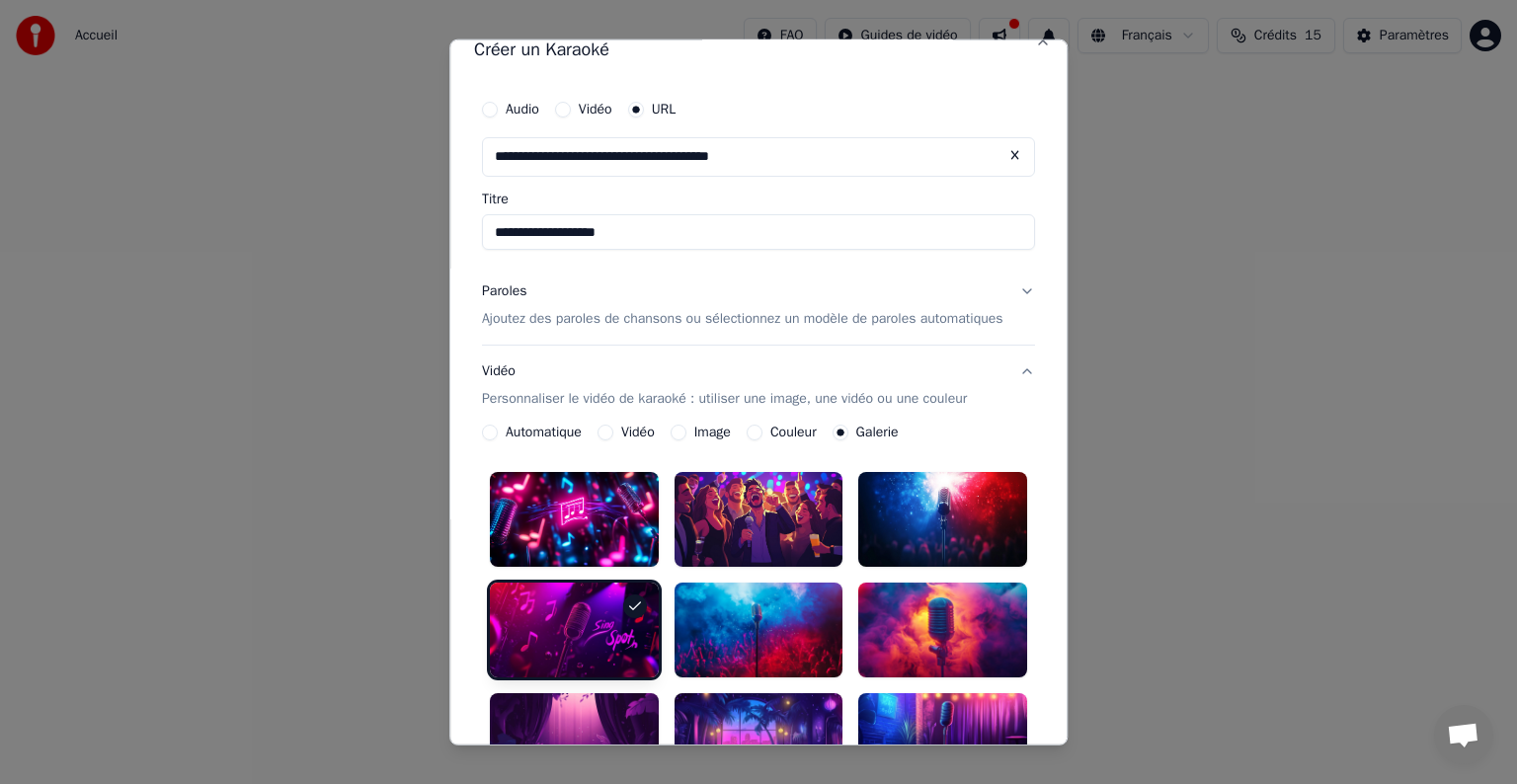 click on "Paroles Ajoutez des paroles de chansons ou sélectionnez un modèle de paroles automatiques" at bounding box center (758, 305) 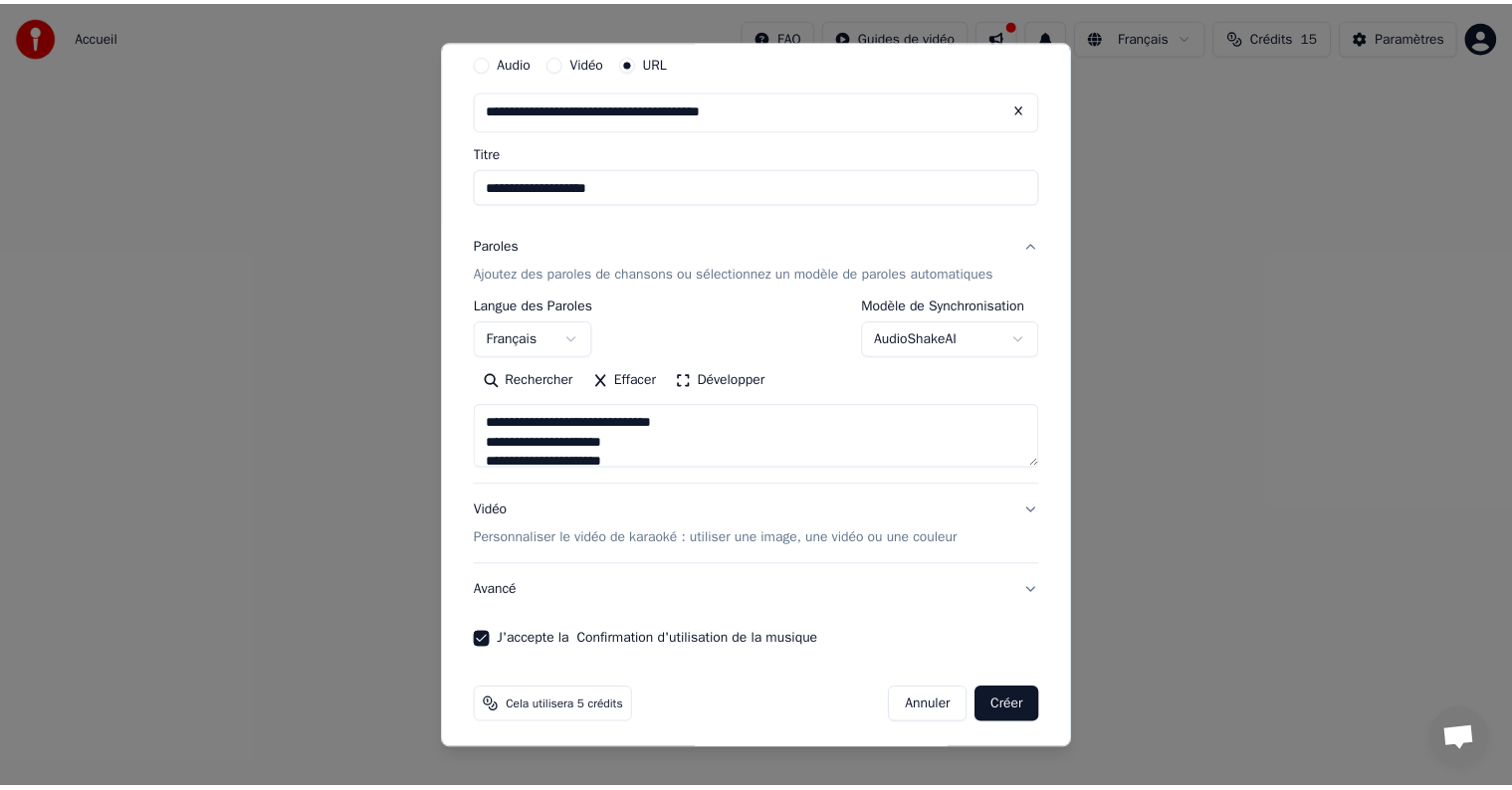 scroll, scrollTop: 78, scrollLeft: 0, axis: vertical 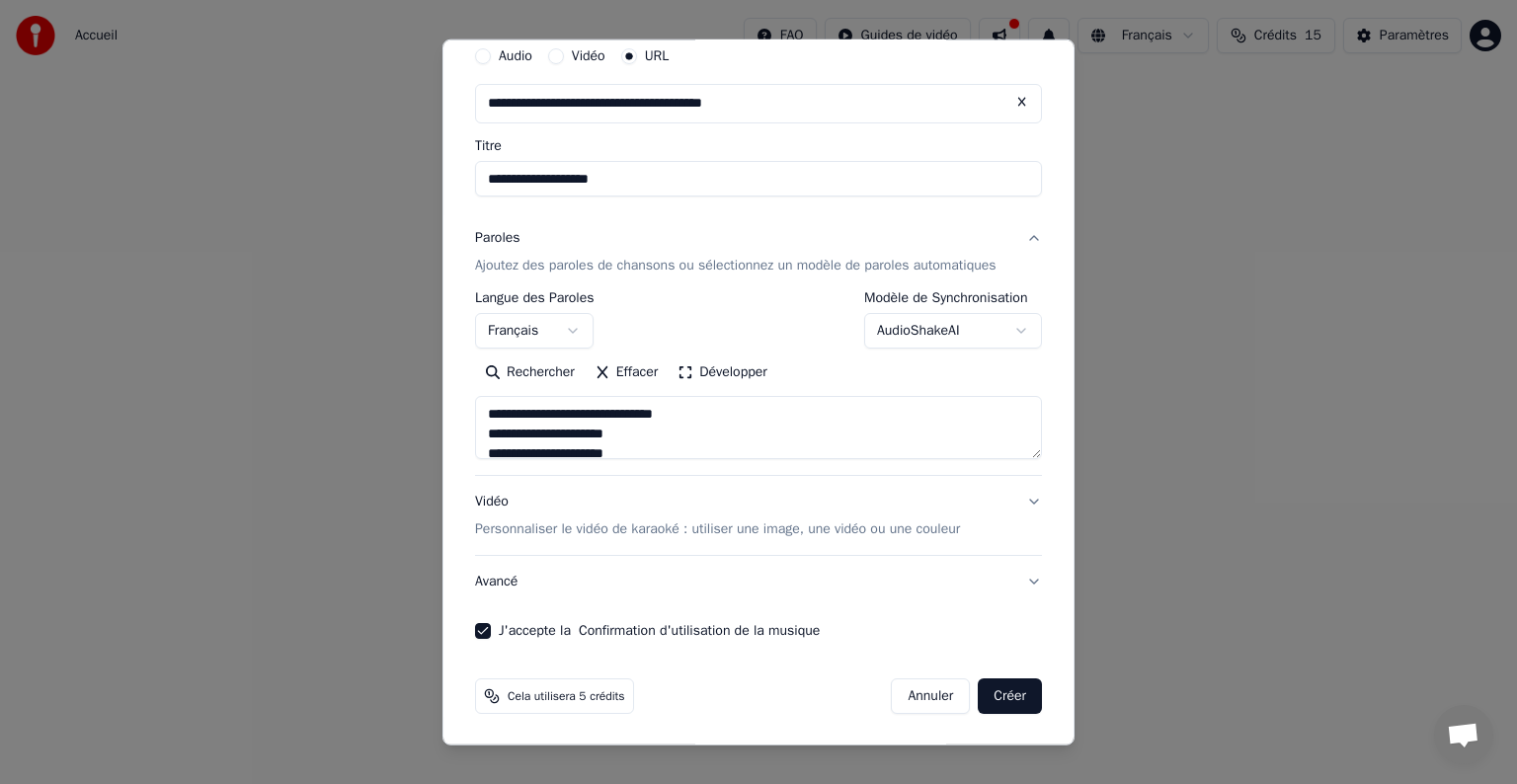 click on "Créer" at bounding box center [1009, 696] 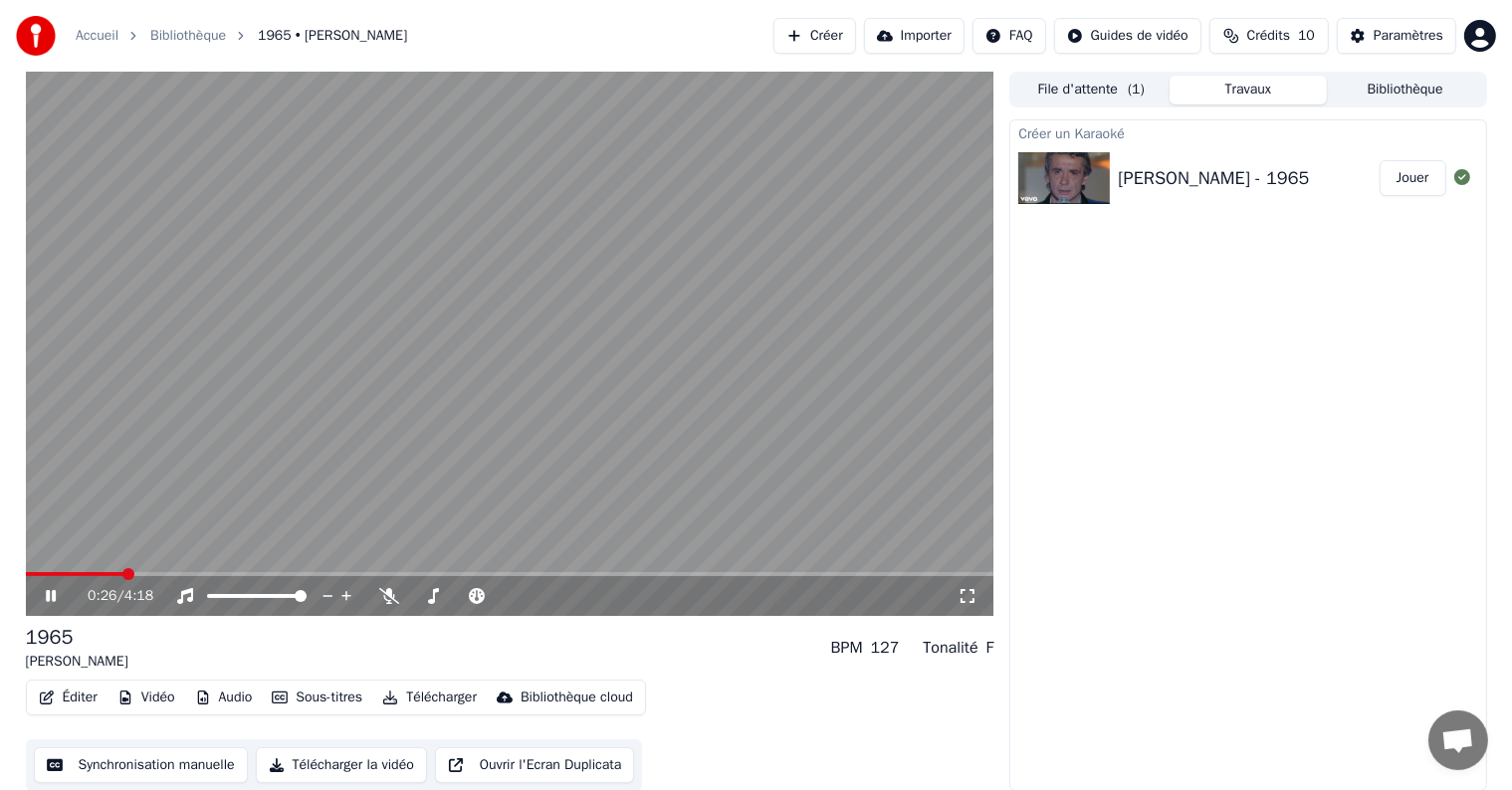 scroll, scrollTop: 1, scrollLeft: 0, axis: vertical 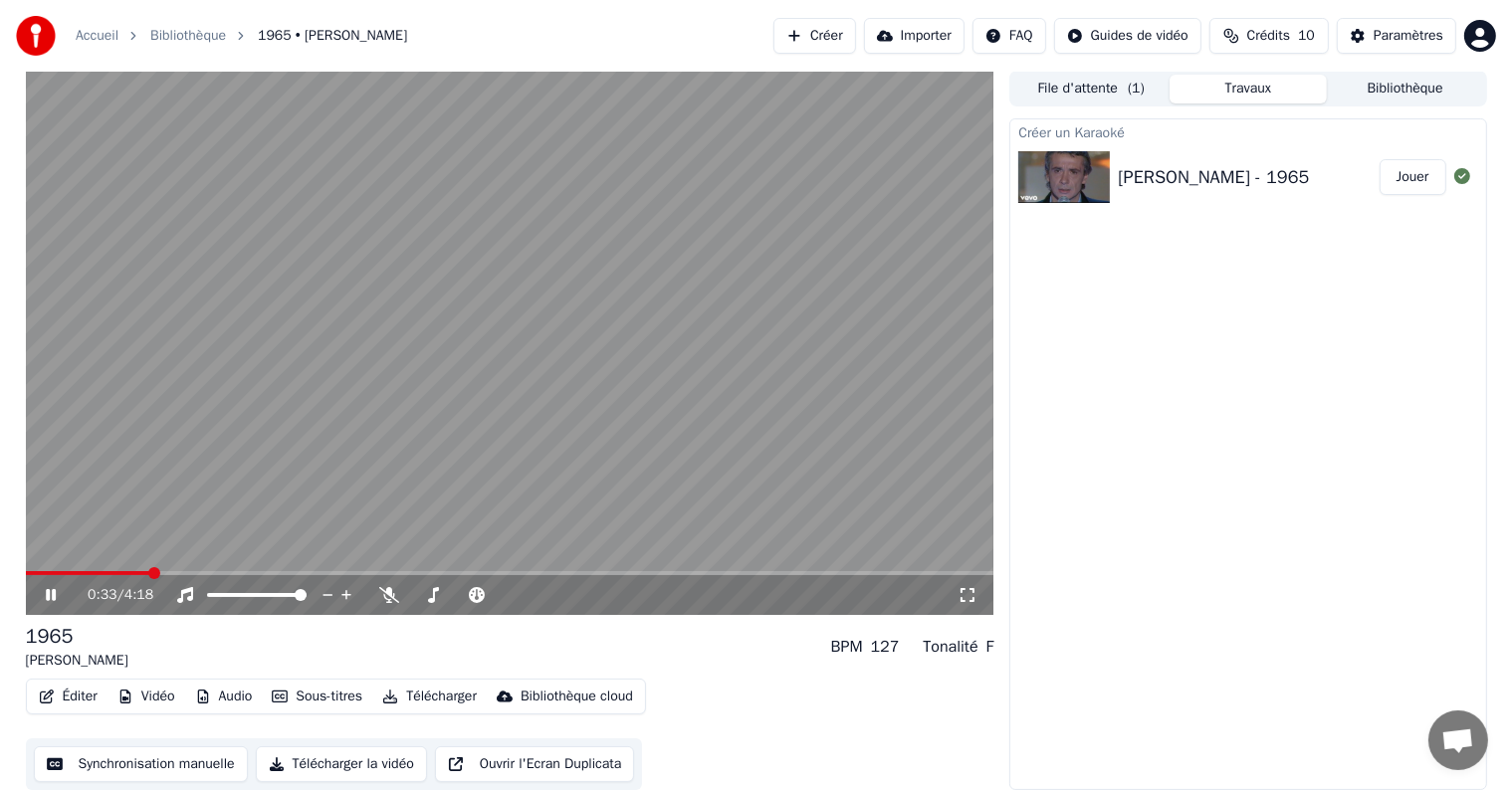 click 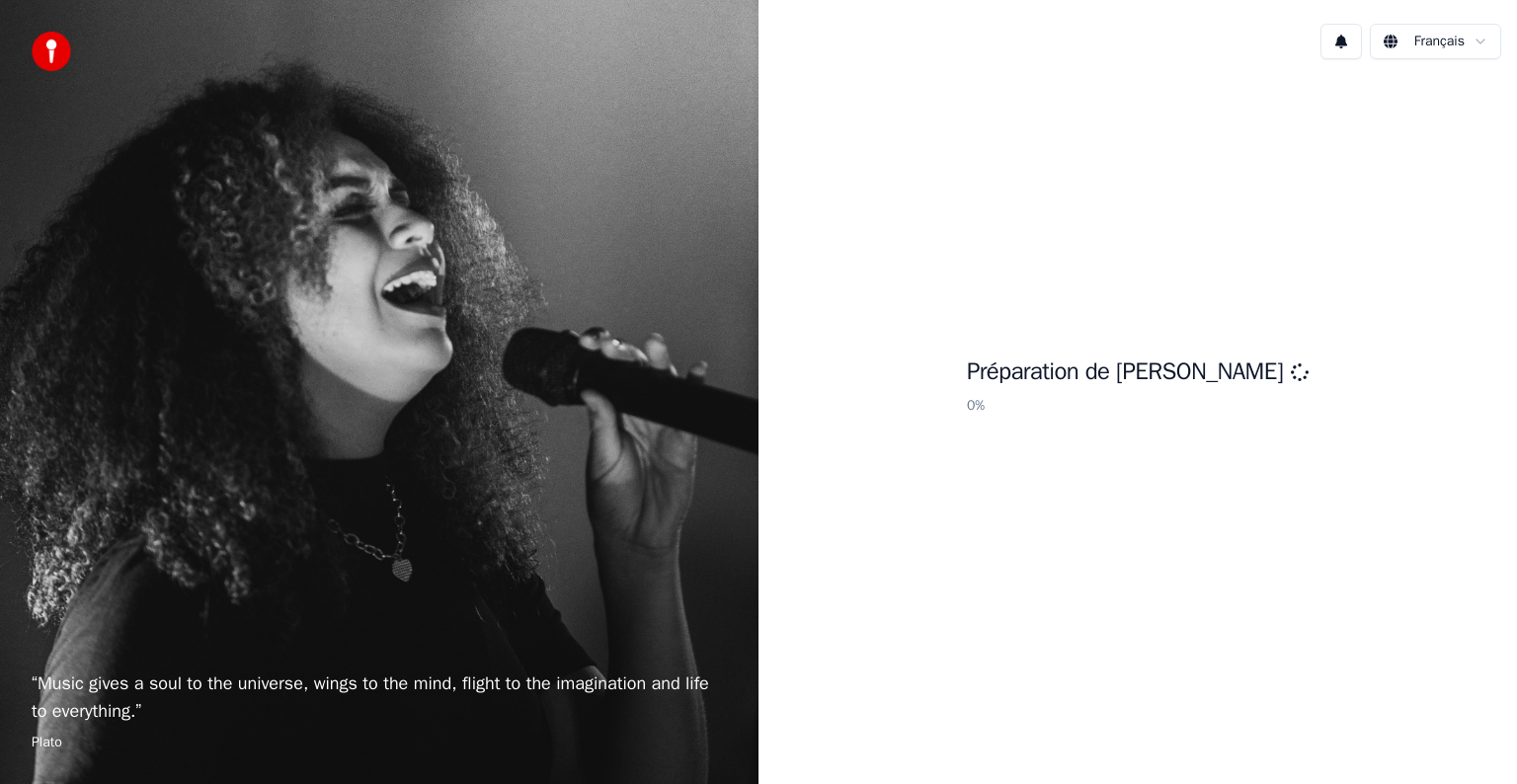 scroll, scrollTop: 0, scrollLeft: 0, axis: both 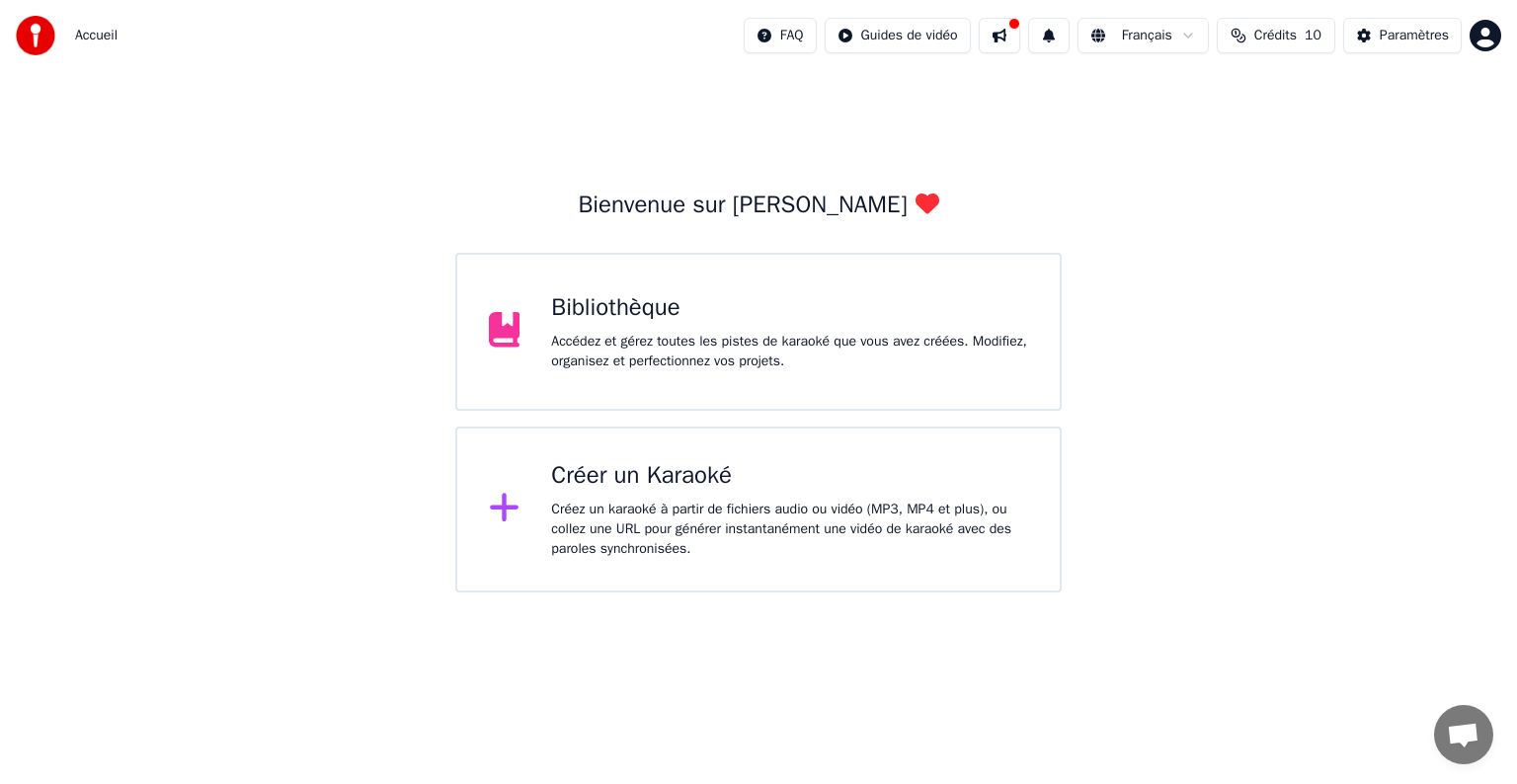 click on "Créer un Karaoké Créez un karaoké à partir de fichiers audio ou vidéo (MP3, MP4 et plus), ou collez une URL pour générer instantanément une vidéo de karaoké avec des paroles synchronisées." at bounding box center (789, 510) 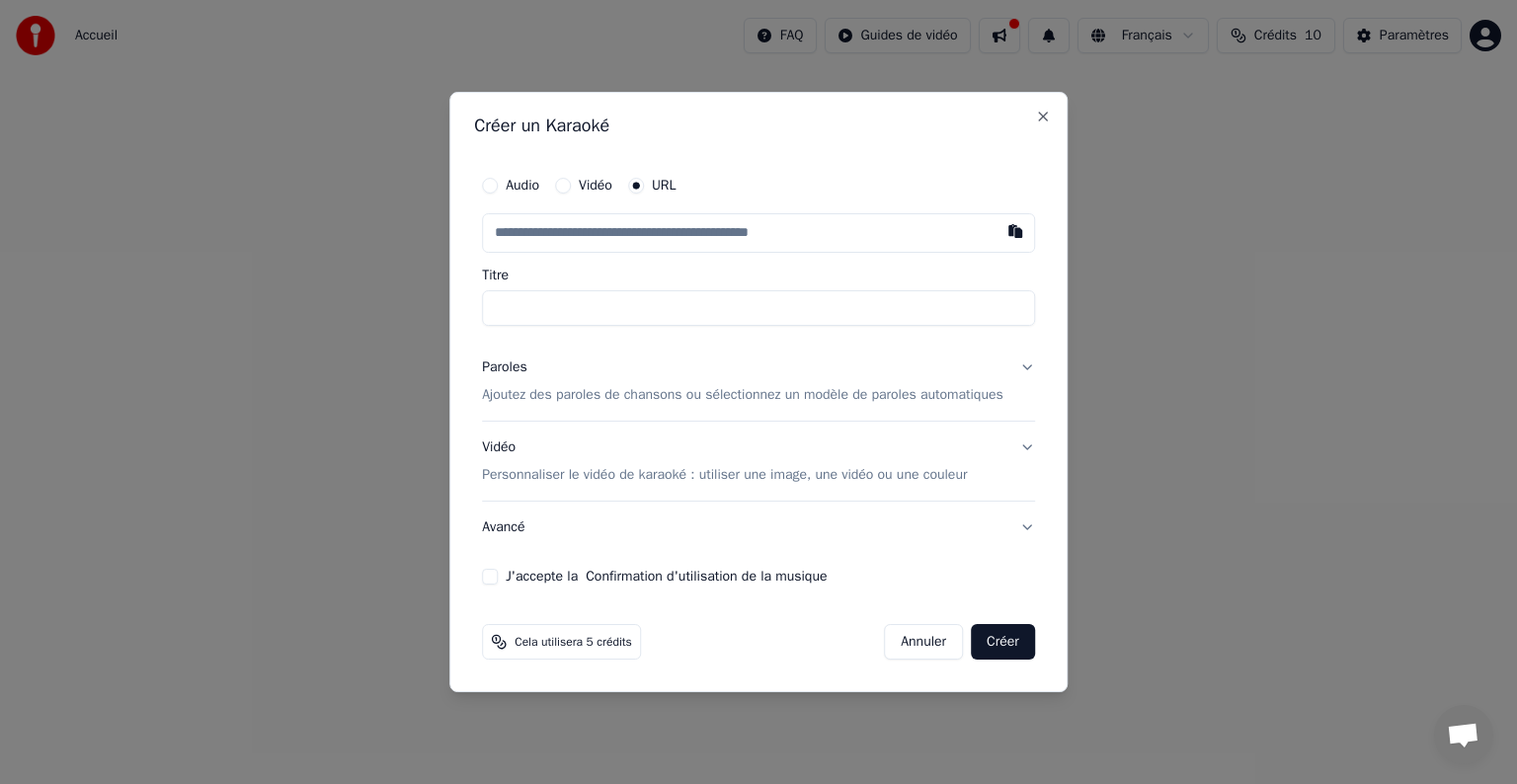 click at bounding box center (758, 233) 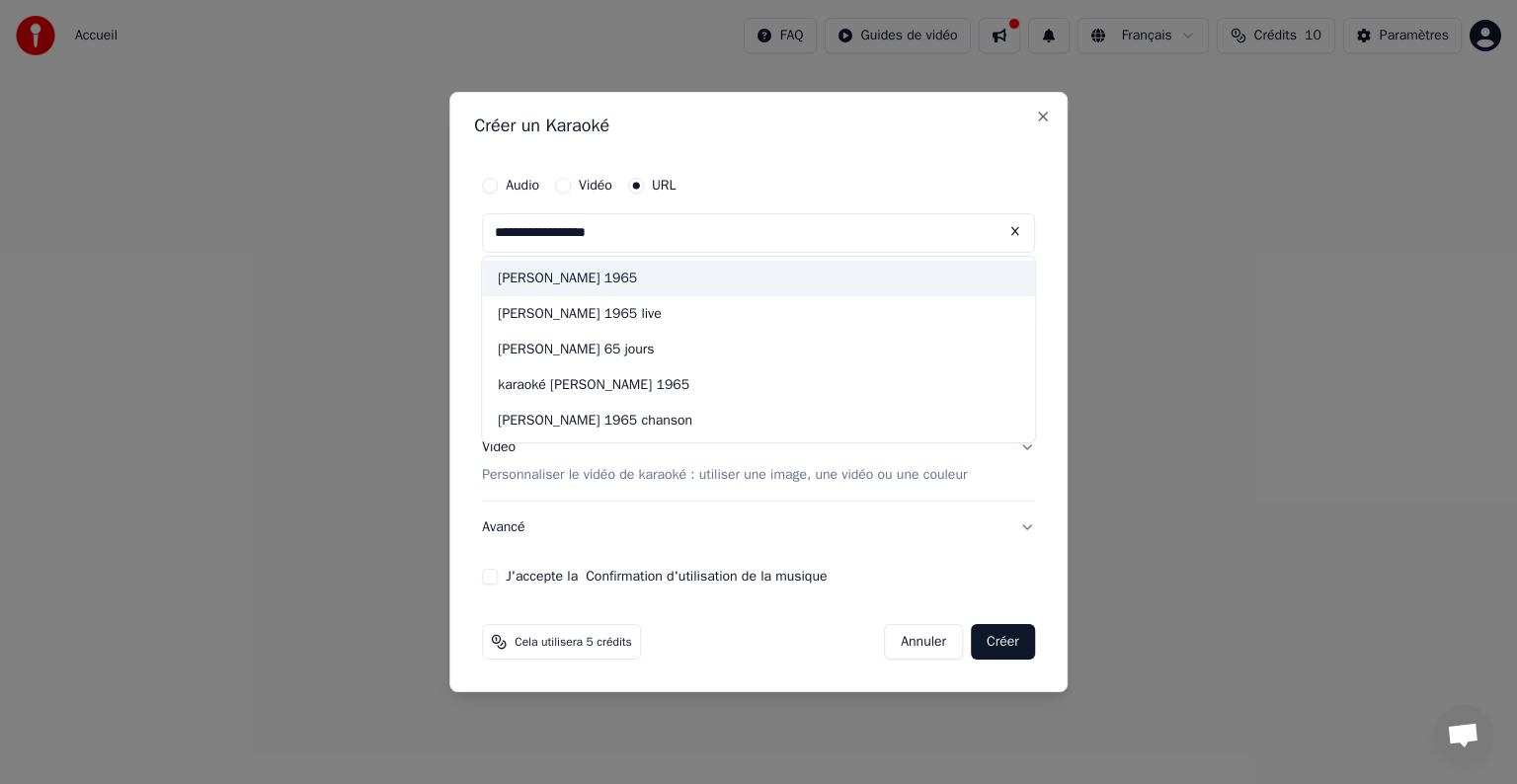 click on "[PERSON_NAME] 1965" at bounding box center (758, 278) 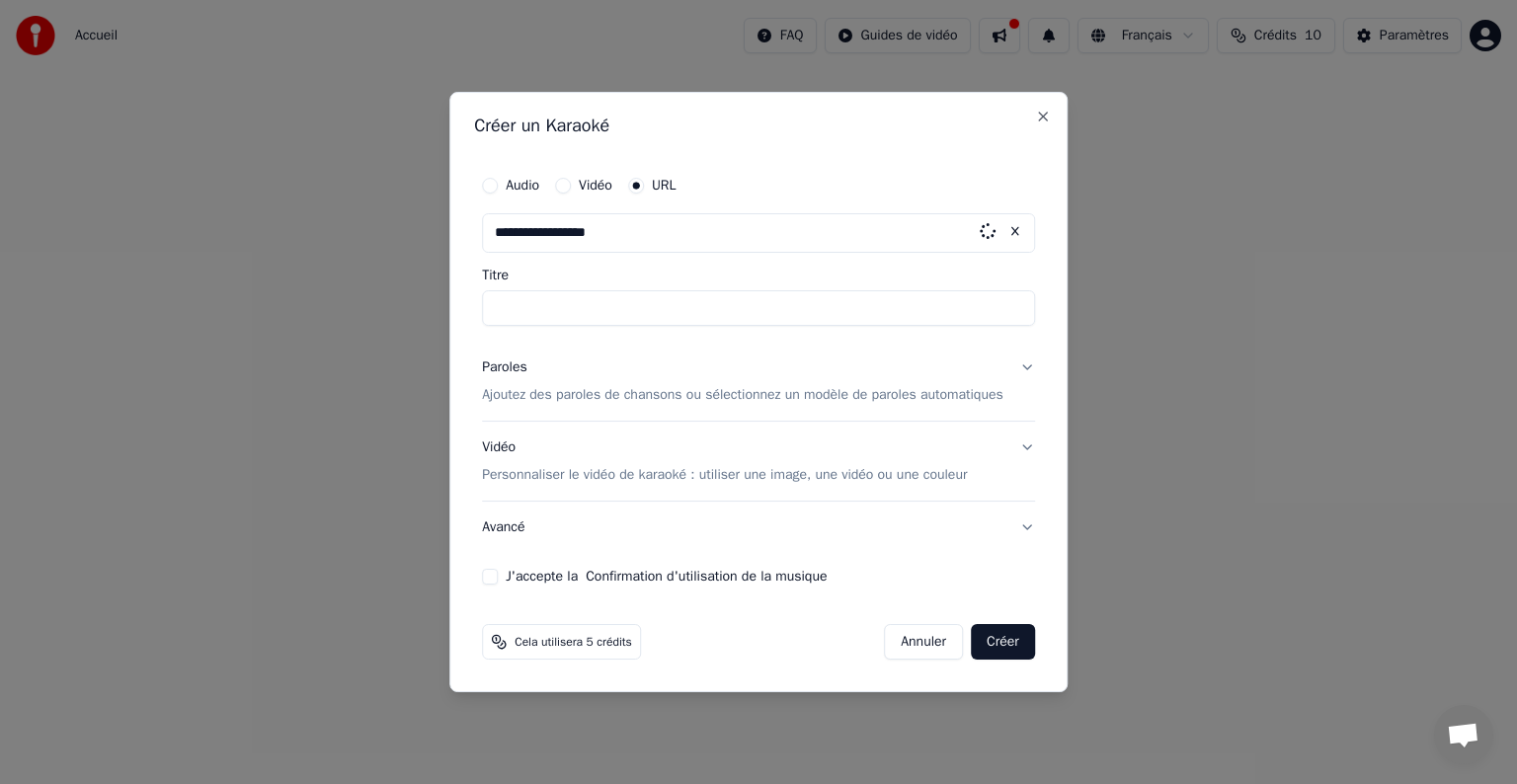 click on "Titre" at bounding box center [758, 297] 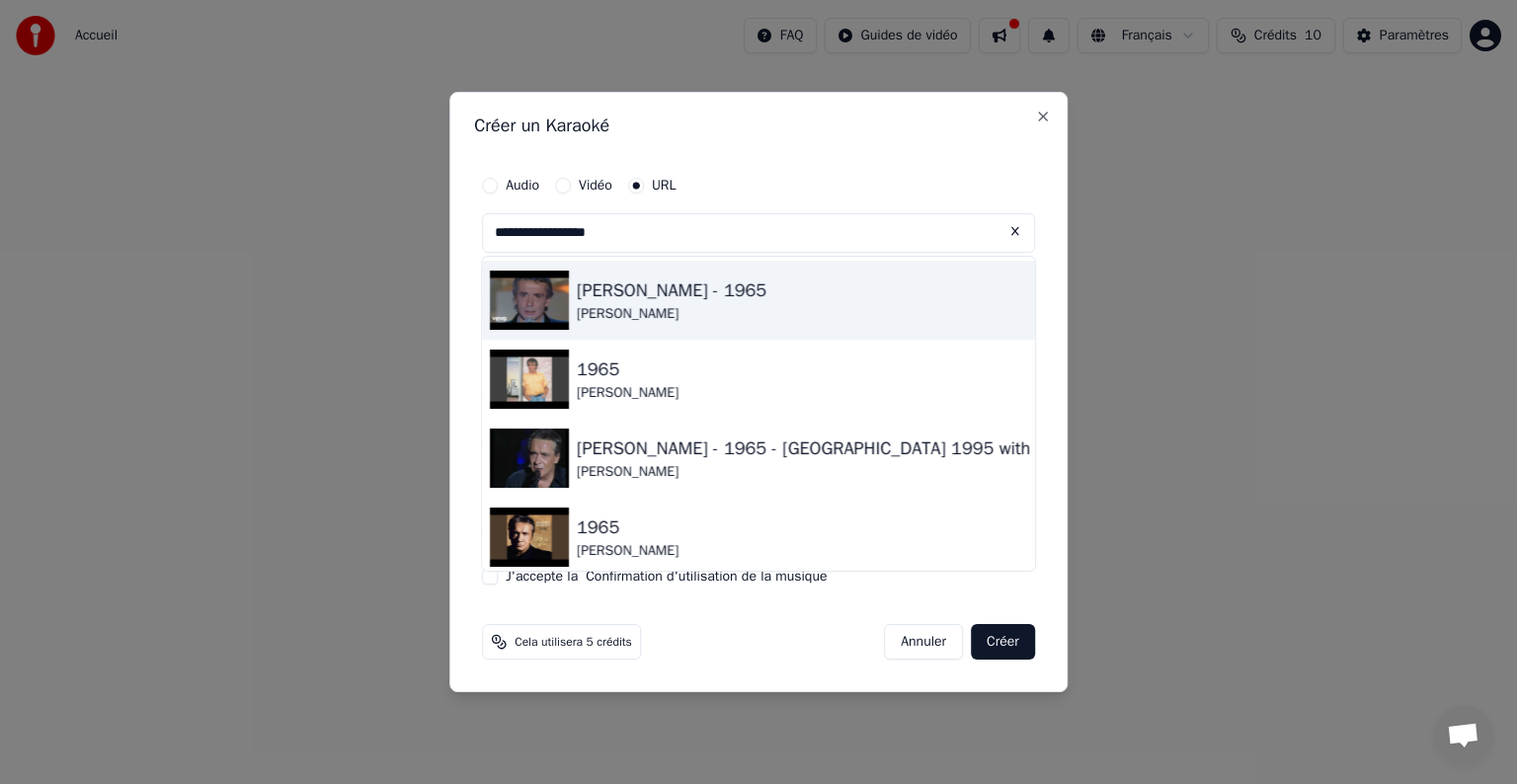click on "[PERSON_NAME]" at bounding box center (672, 314) 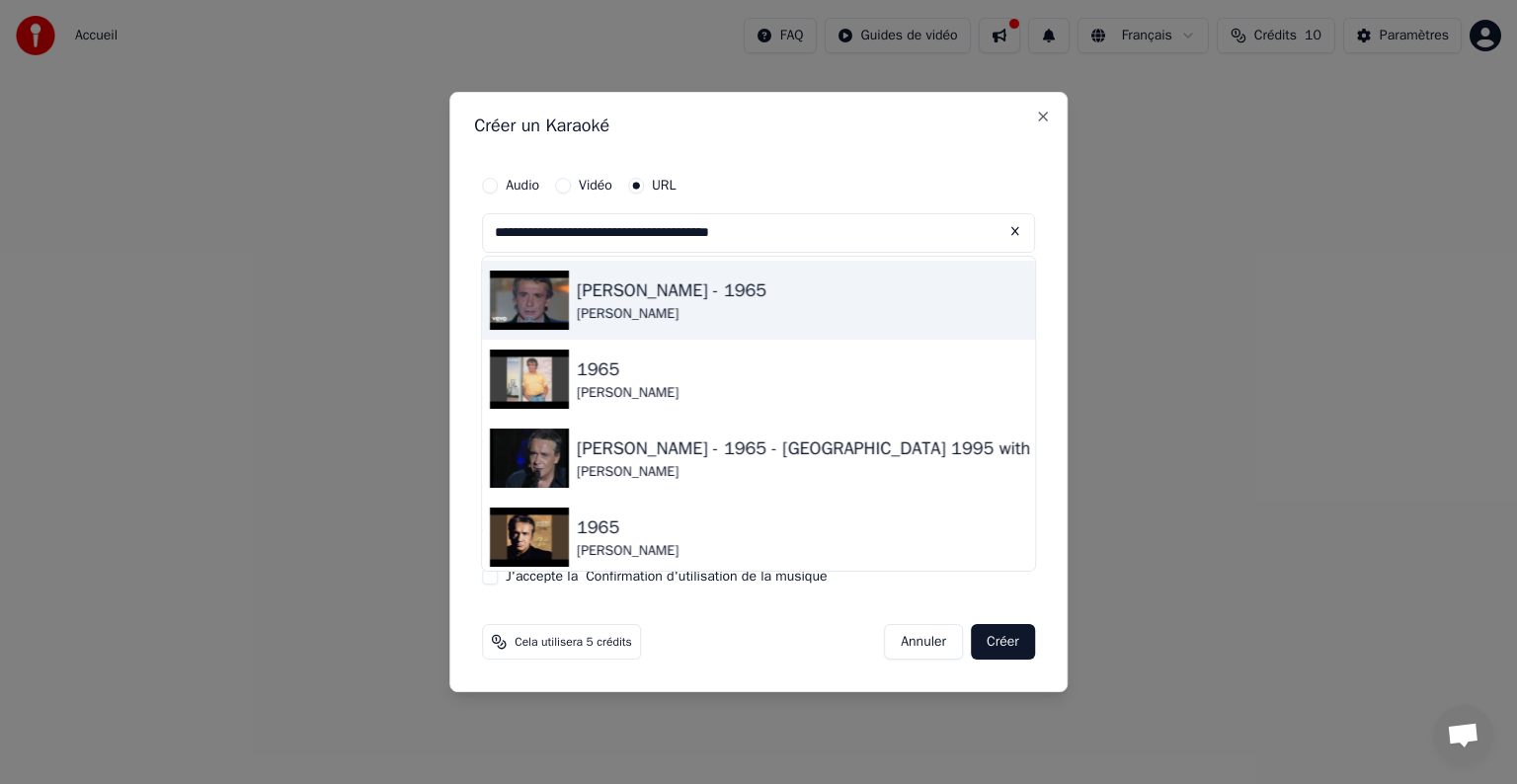 type on "**********" 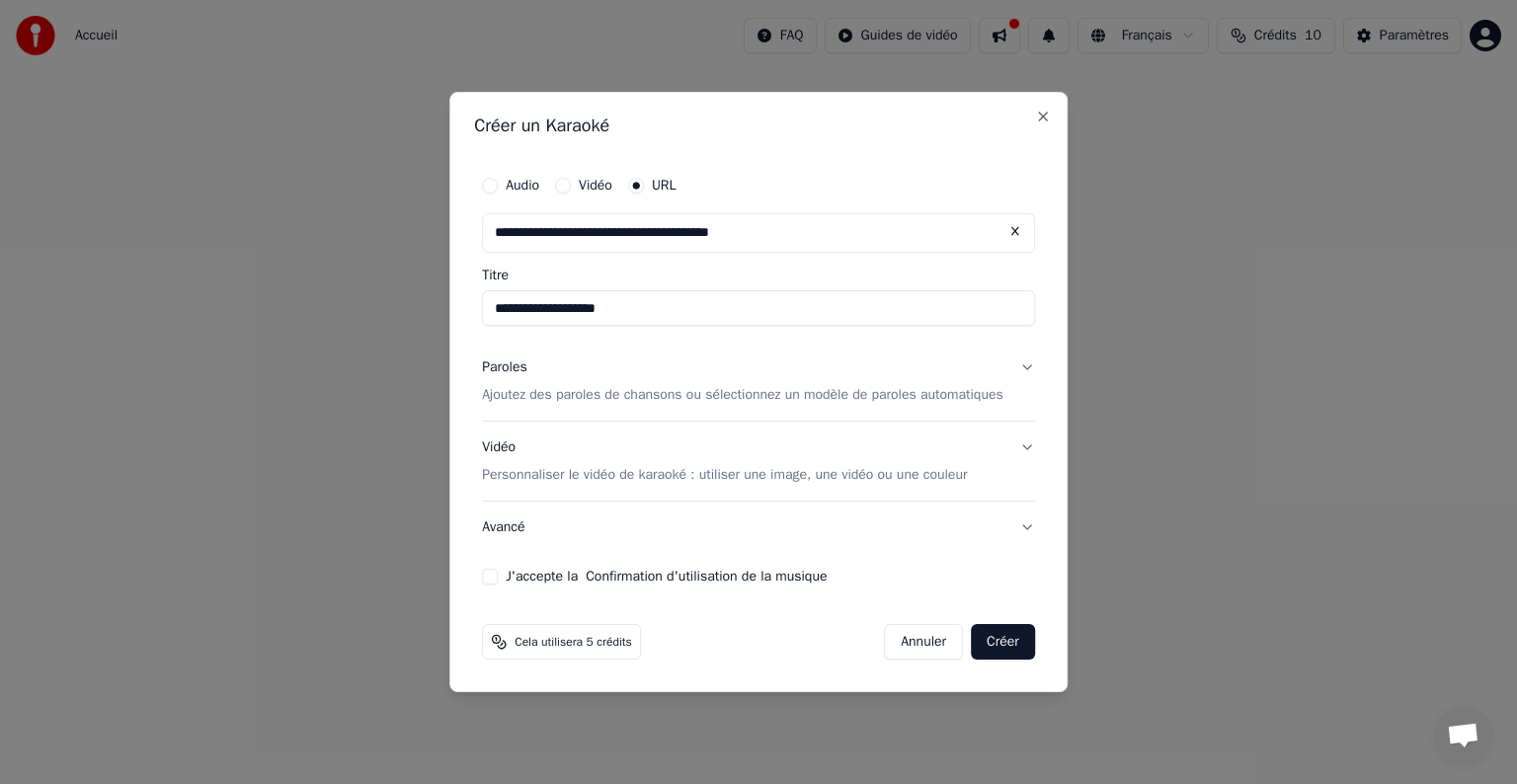click on "**********" at bounding box center [758, 308] 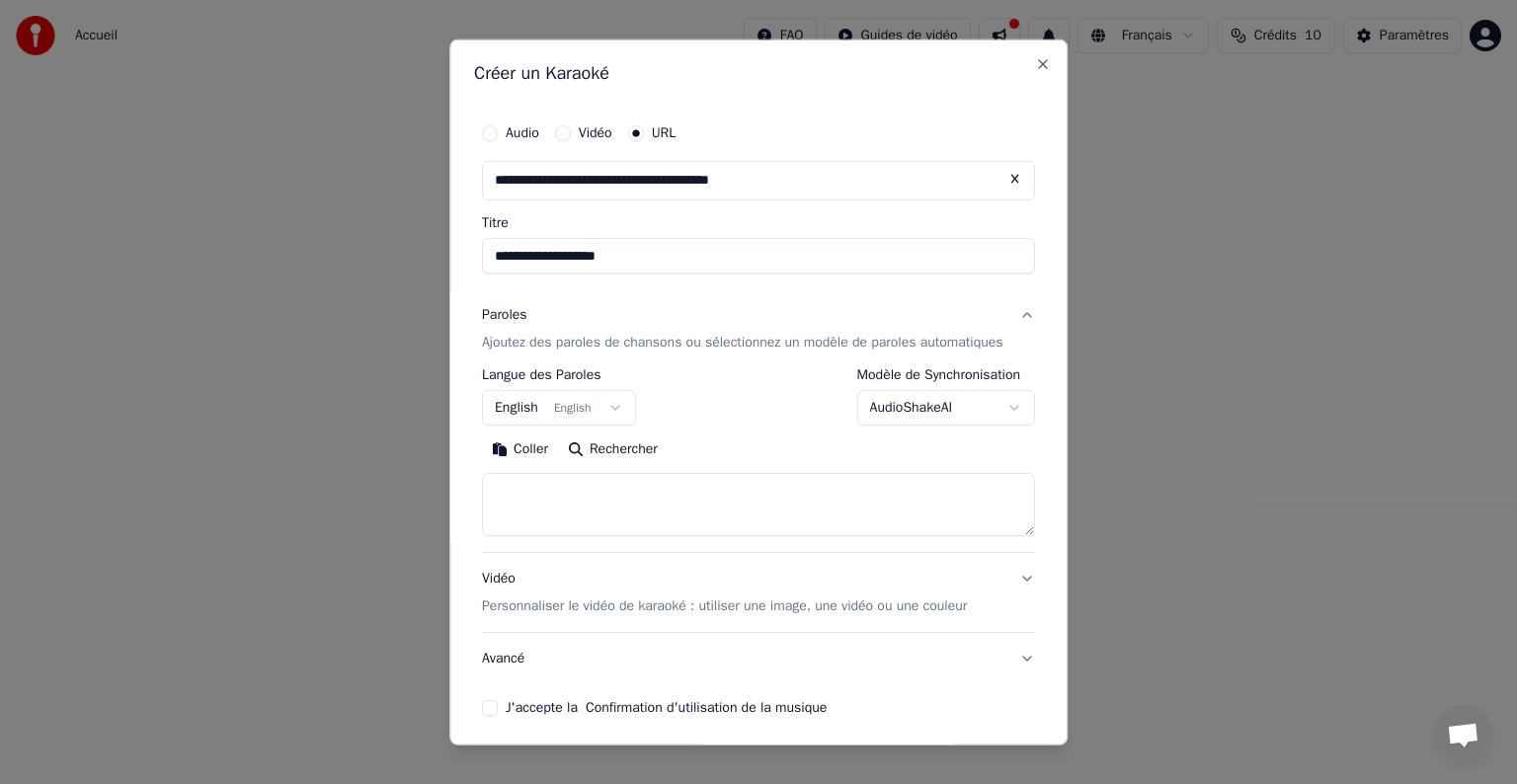 click on "English English" at bounding box center [559, 408] 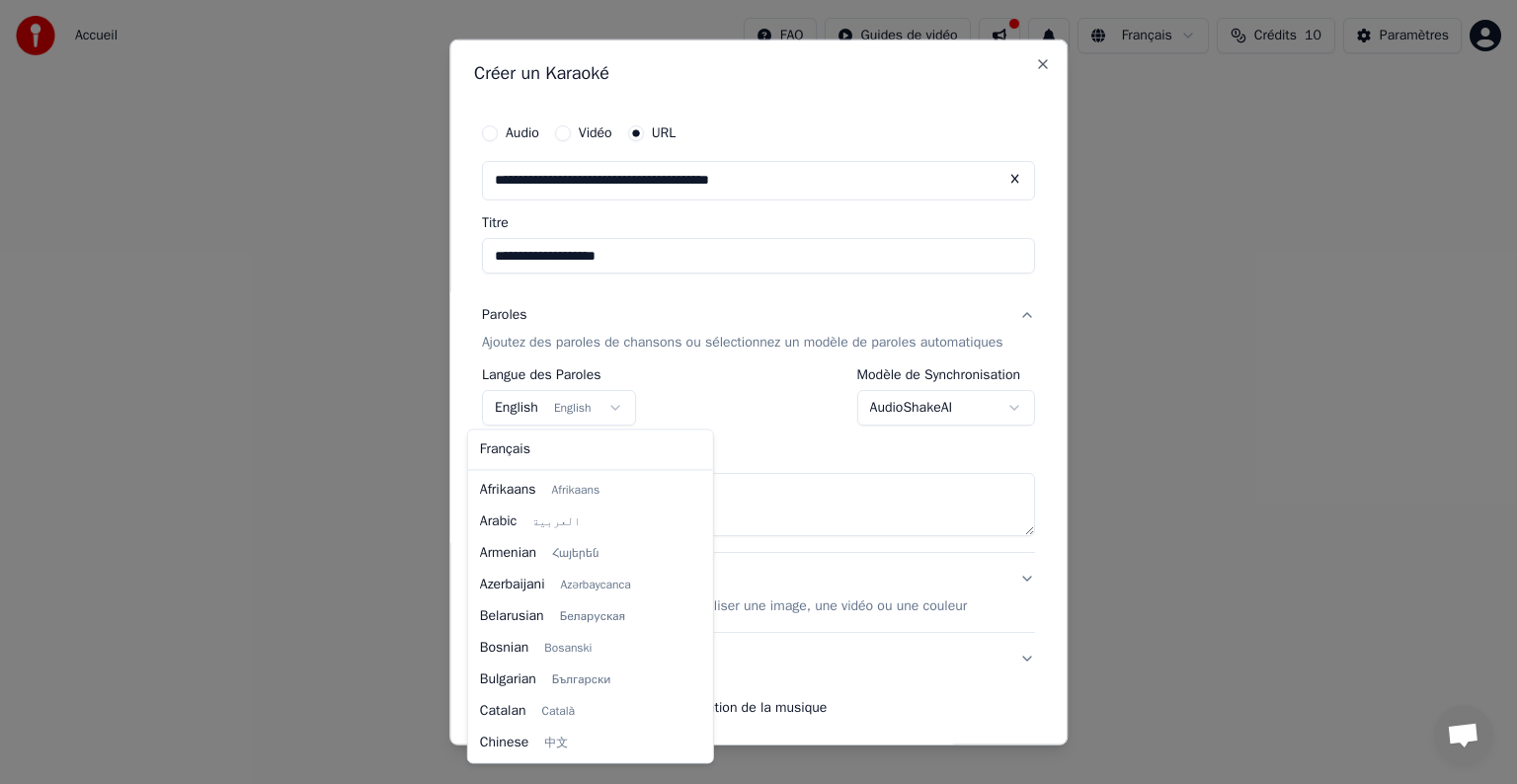 scroll, scrollTop: 158, scrollLeft: 0, axis: vertical 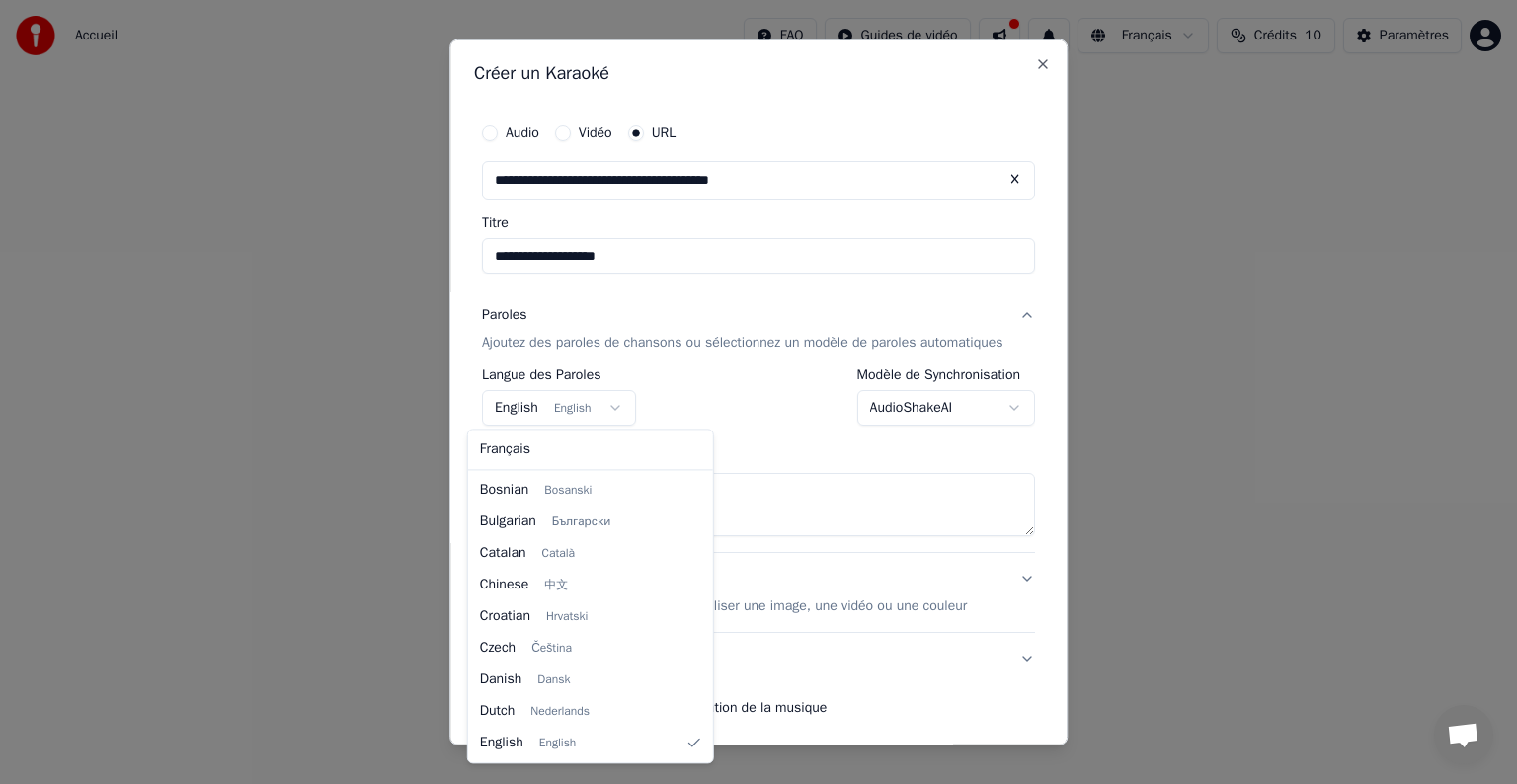 select on "**" 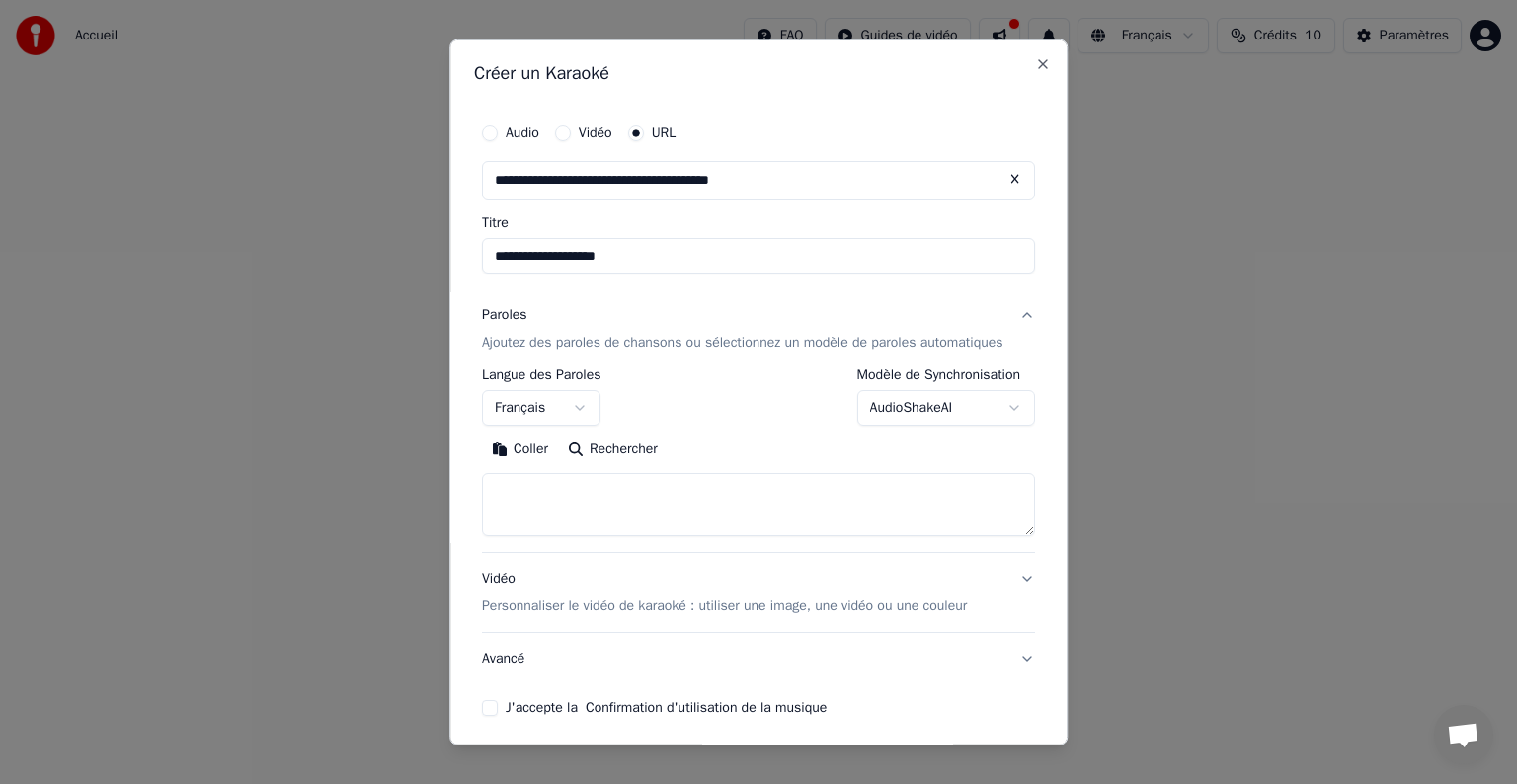 click on "Rechercher" at bounding box center (612, 449) 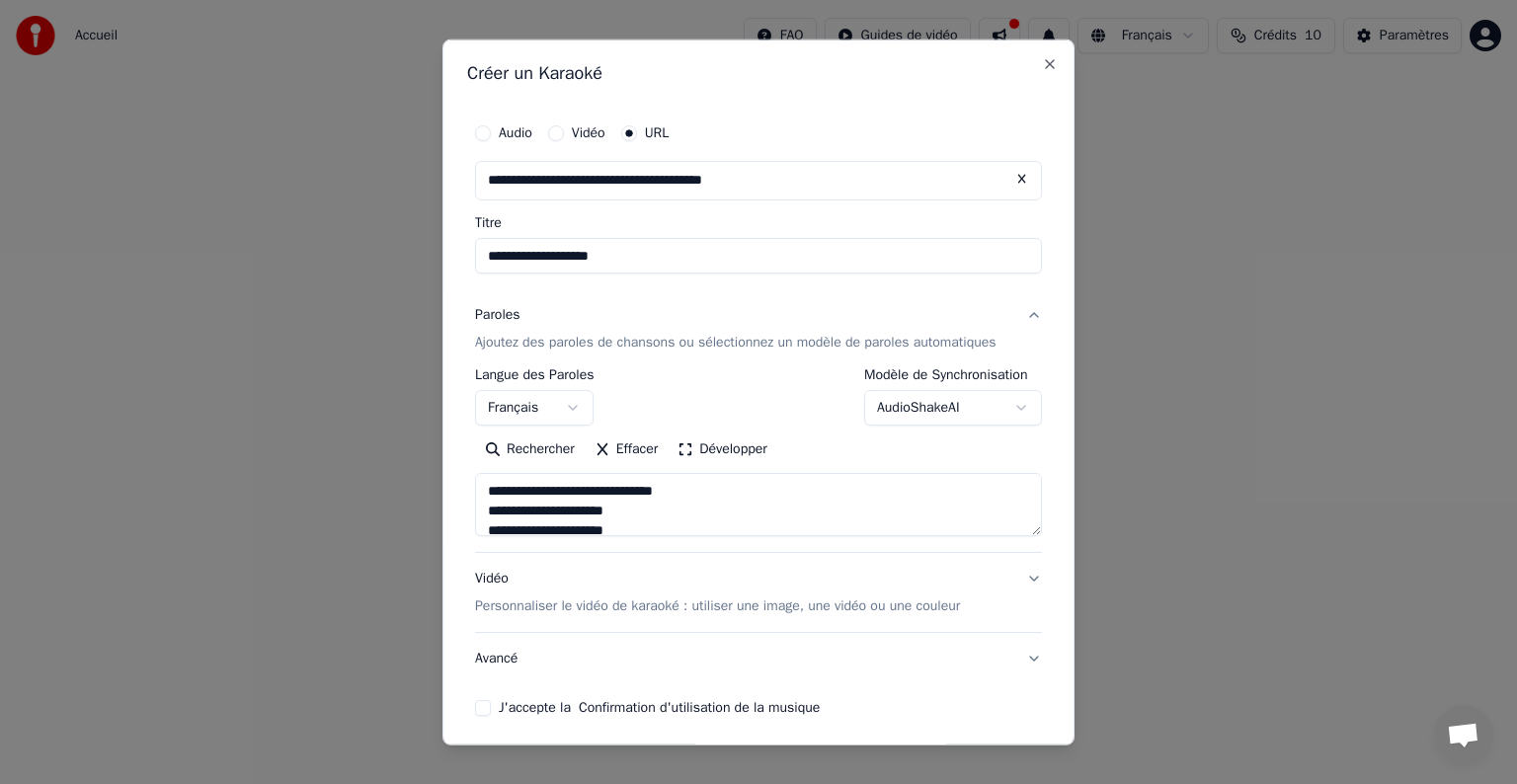 click on "Rechercher" at bounding box center [529, 449] 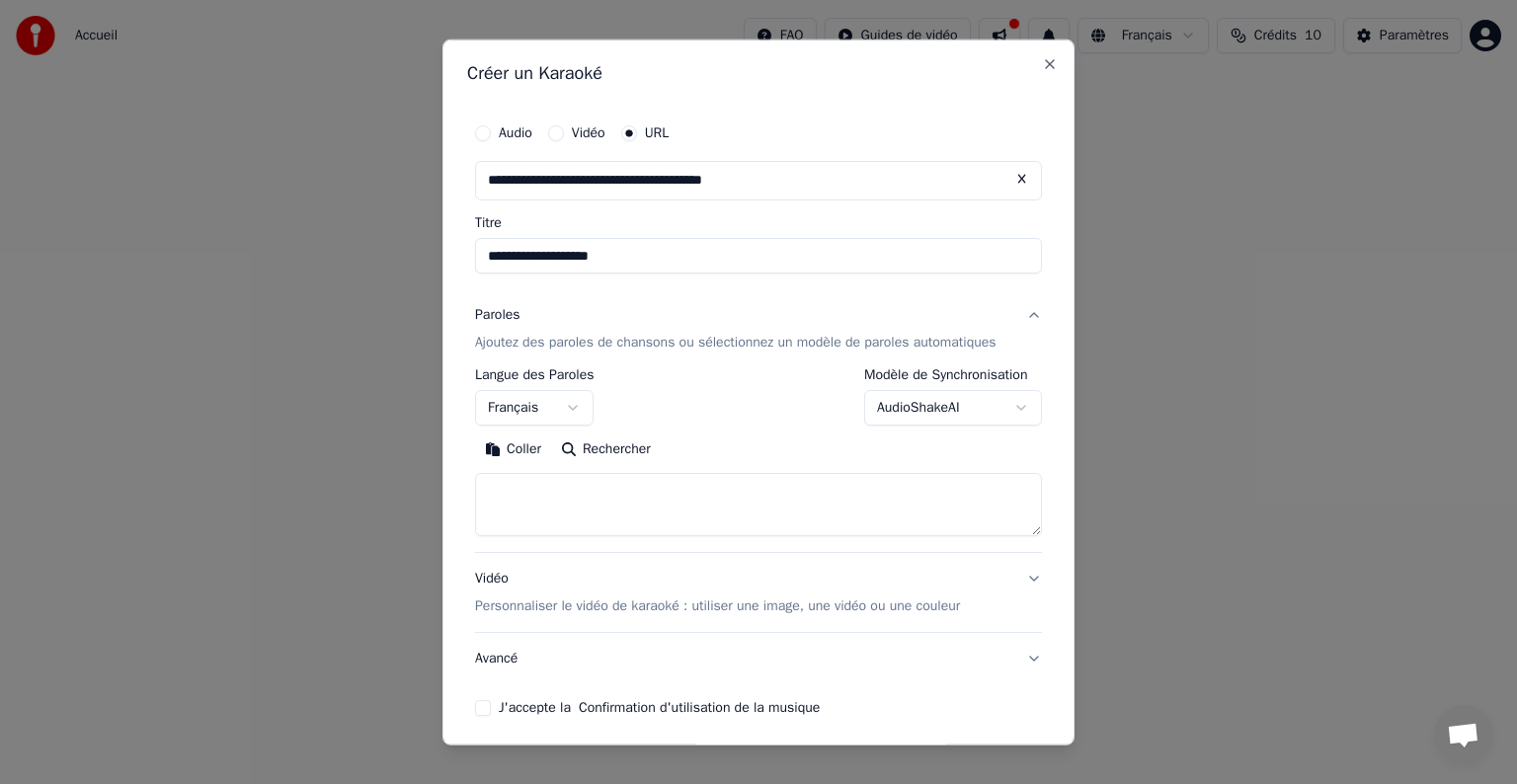 click on "Coller" at bounding box center (513, 449) 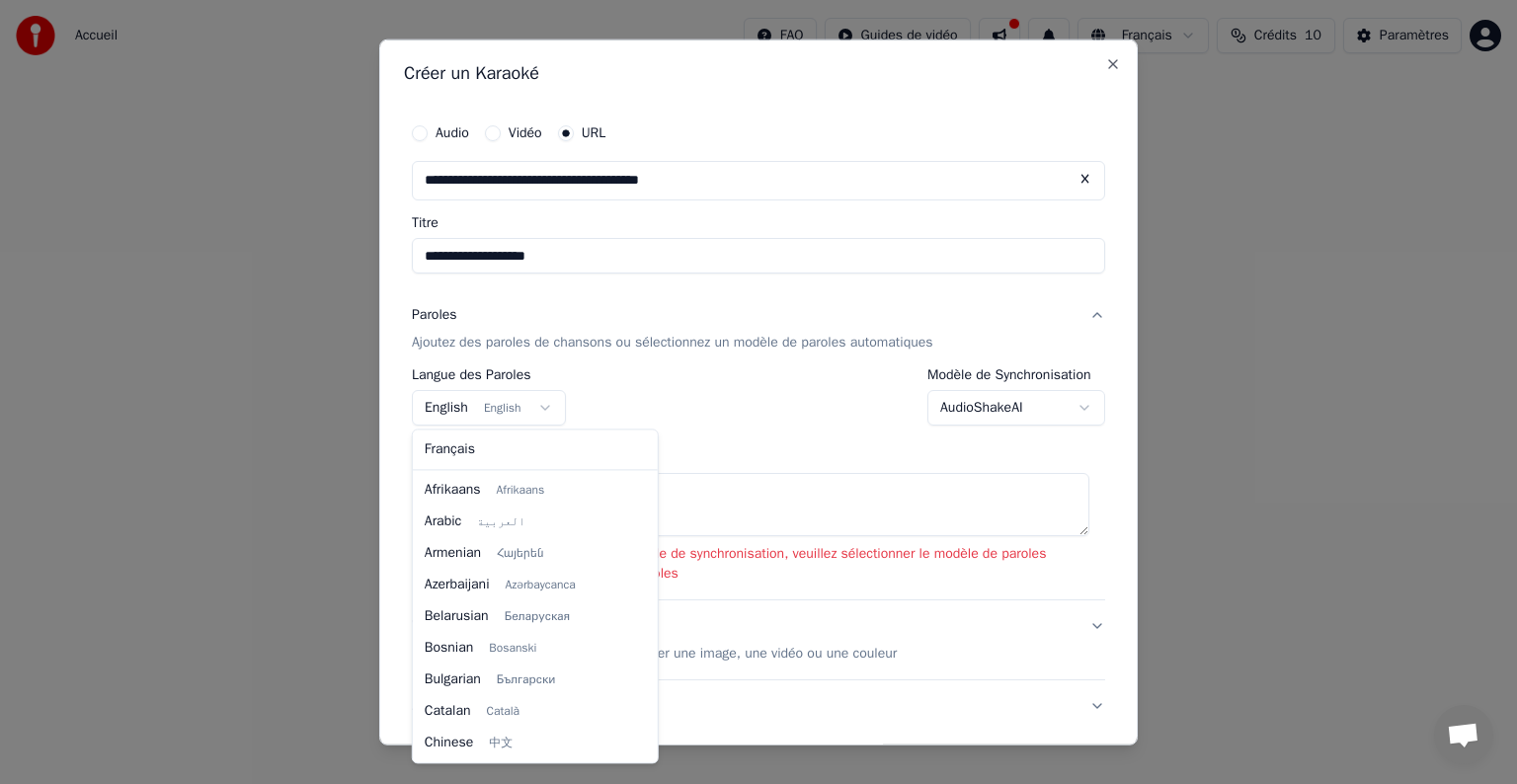 click on "**********" at bounding box center [758, 296] 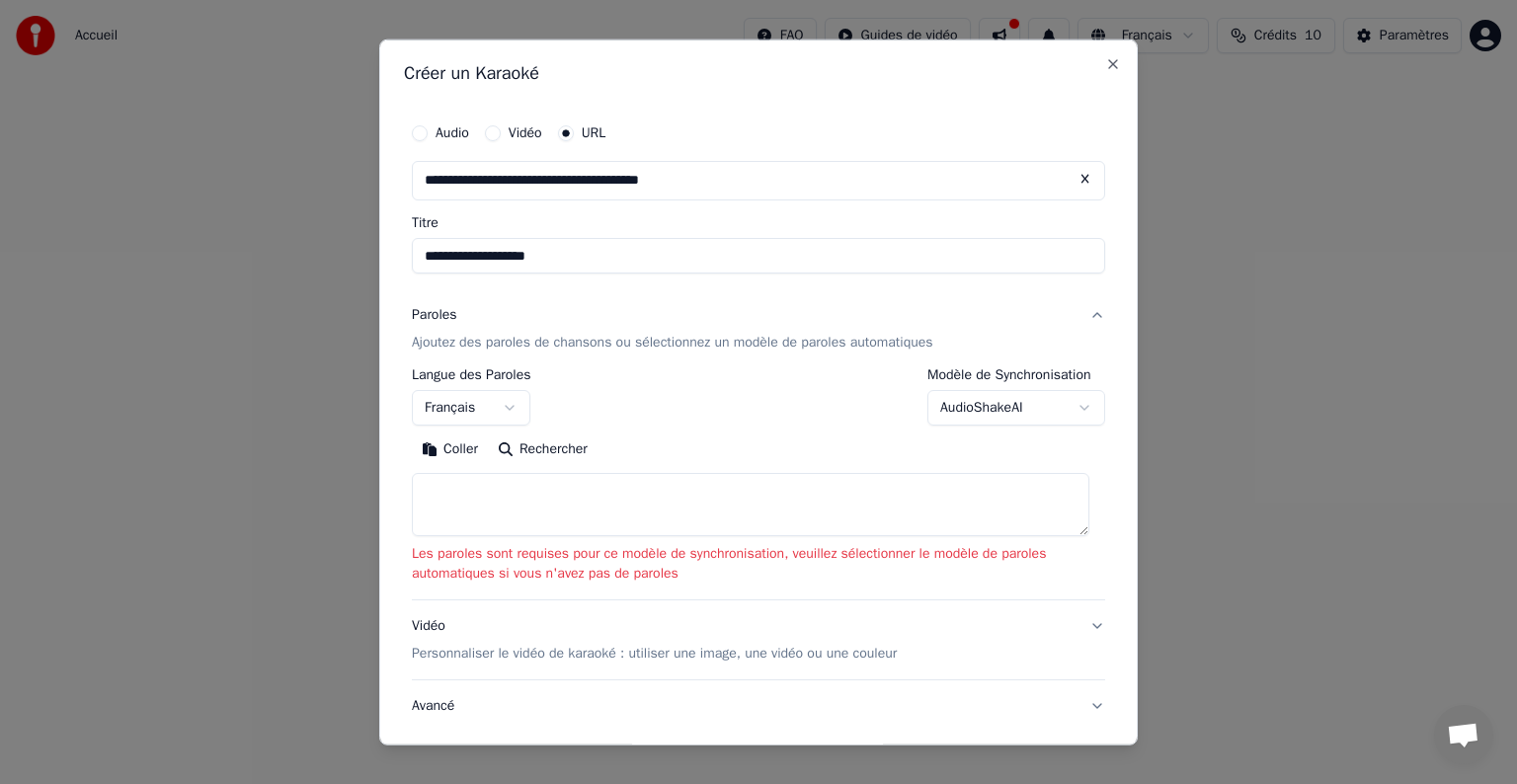 click at bounding box center [751, 505] 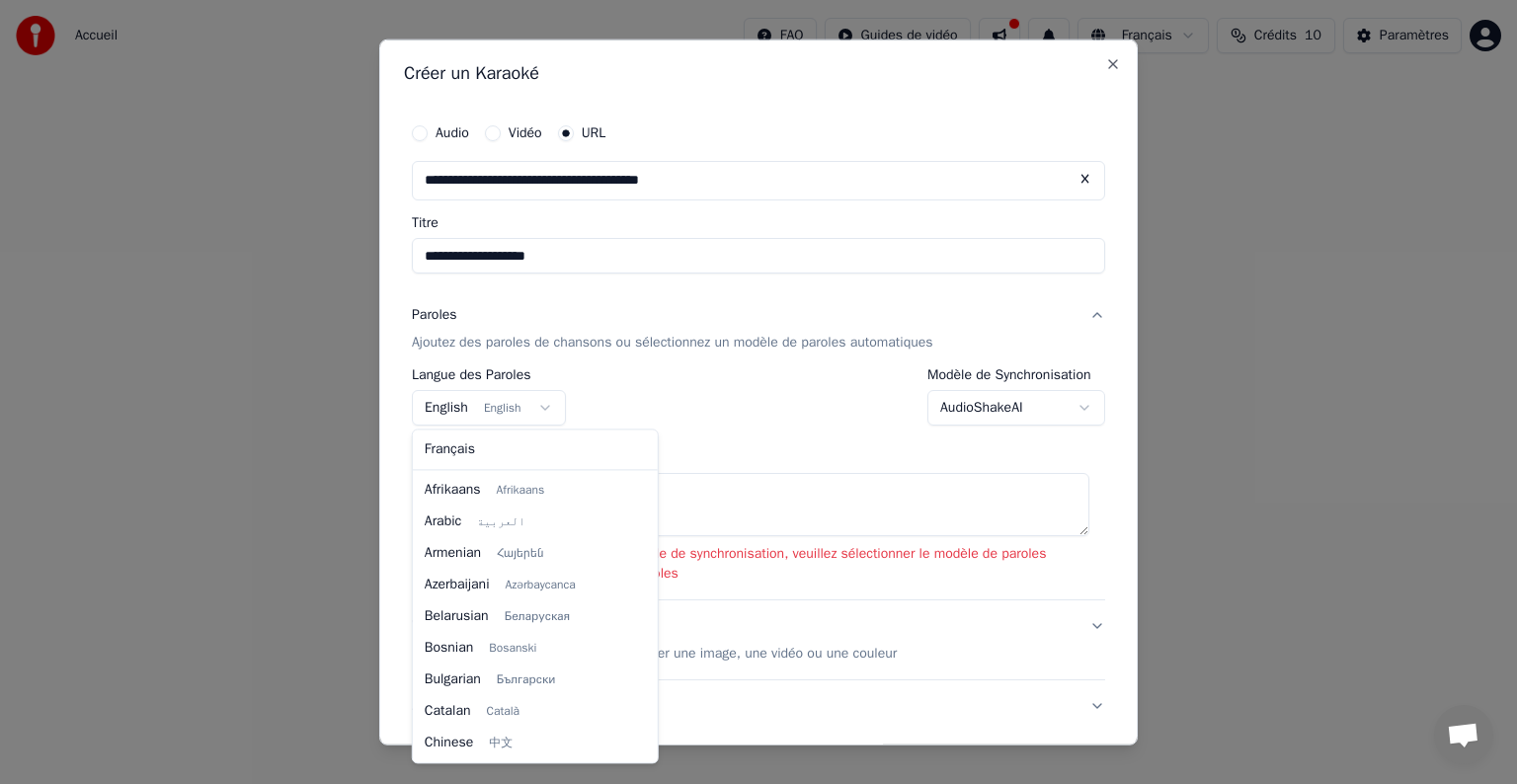 click on "**********" at bounding box center [758, 296] 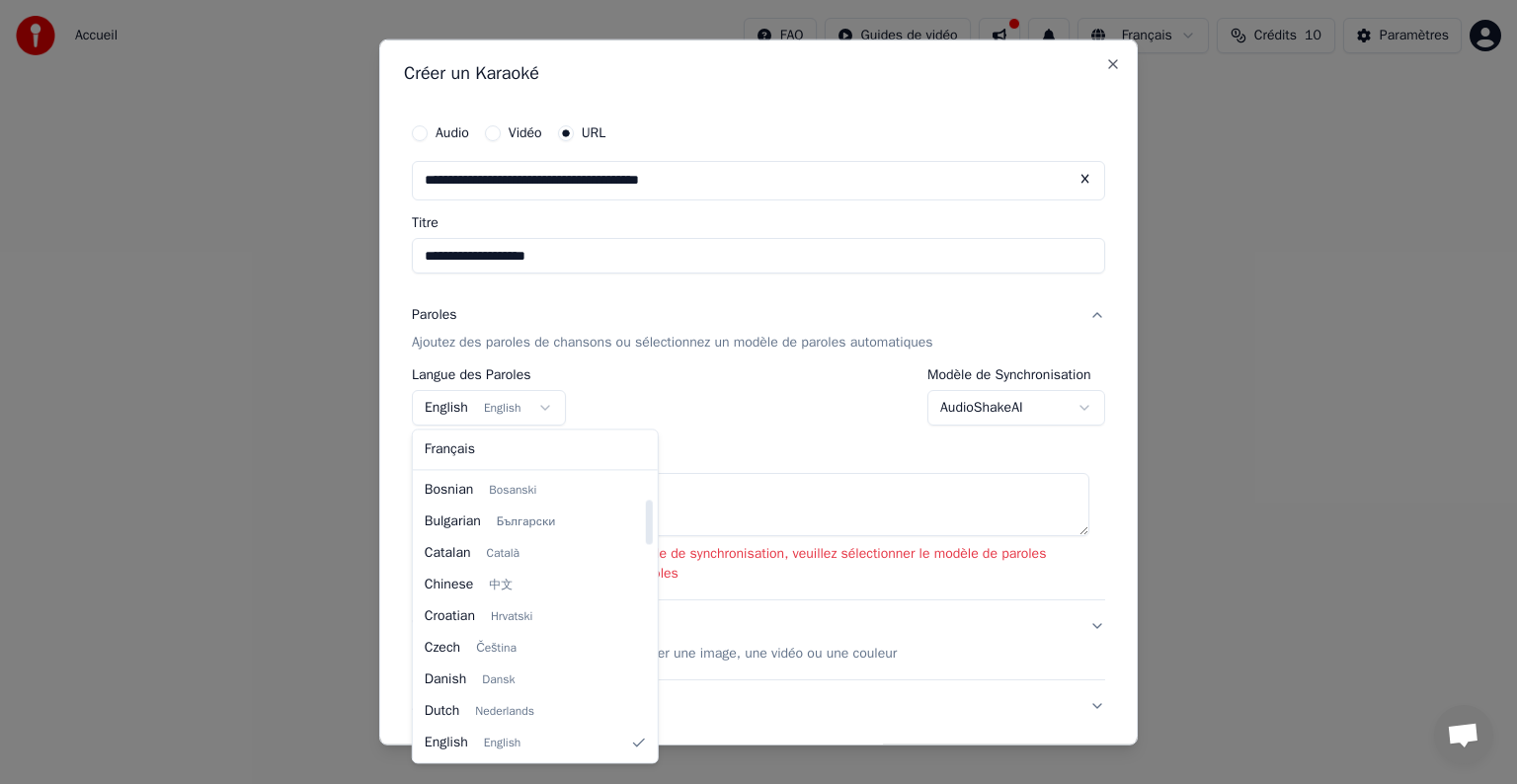select on "**" 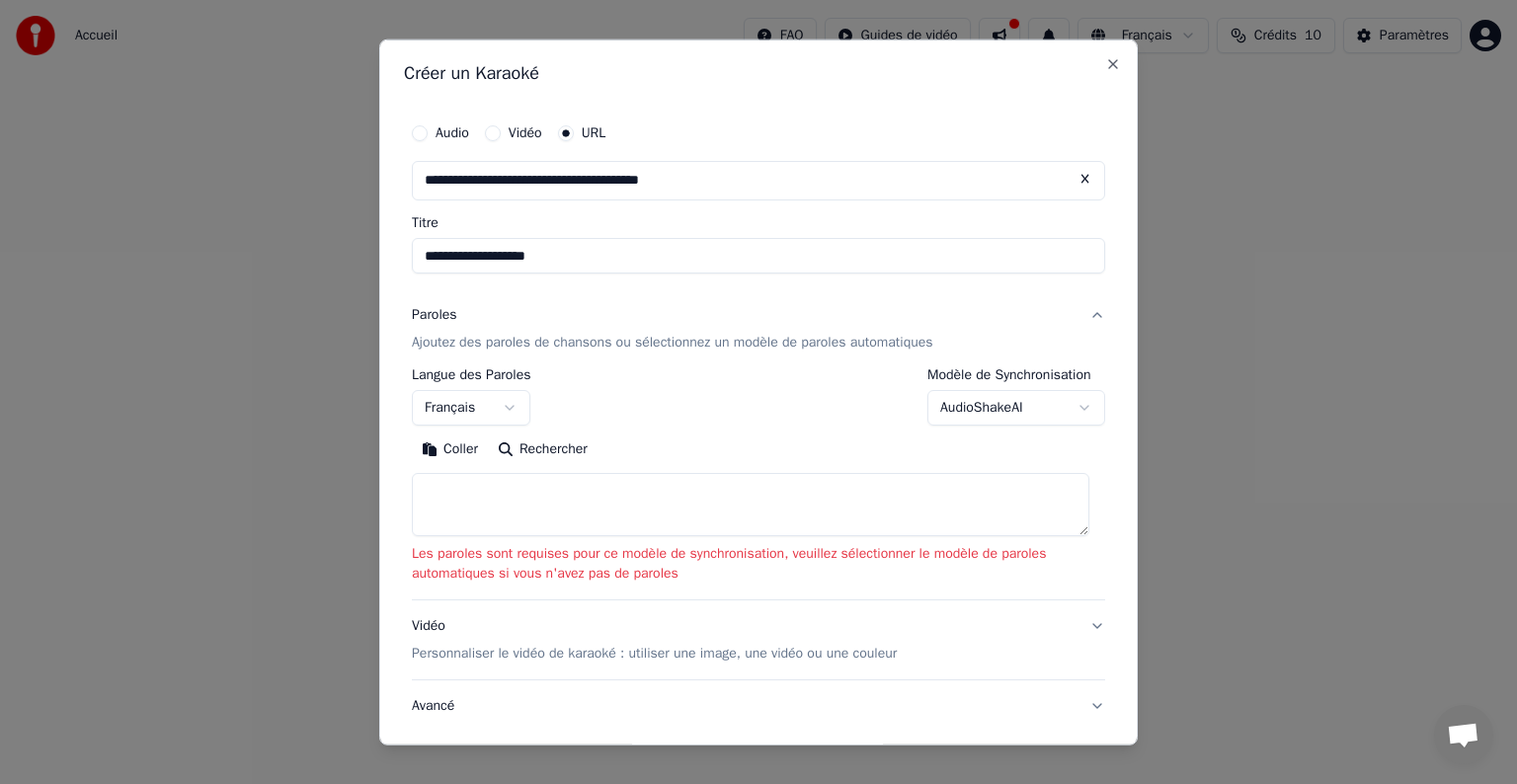 click at bounding box center (751, 505) 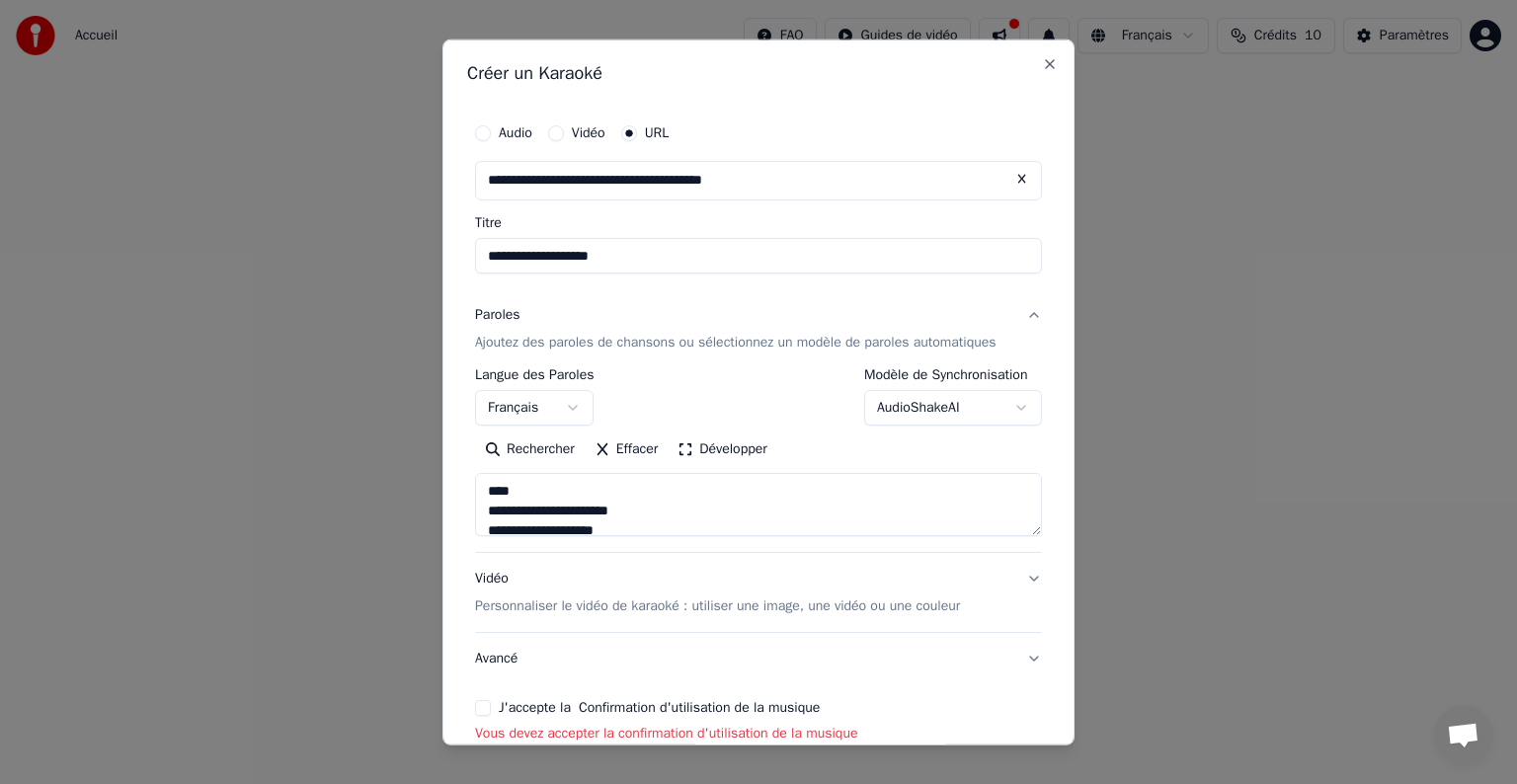 scroll, scrollTop: 105, scrollLeft: 0, axis: vertical 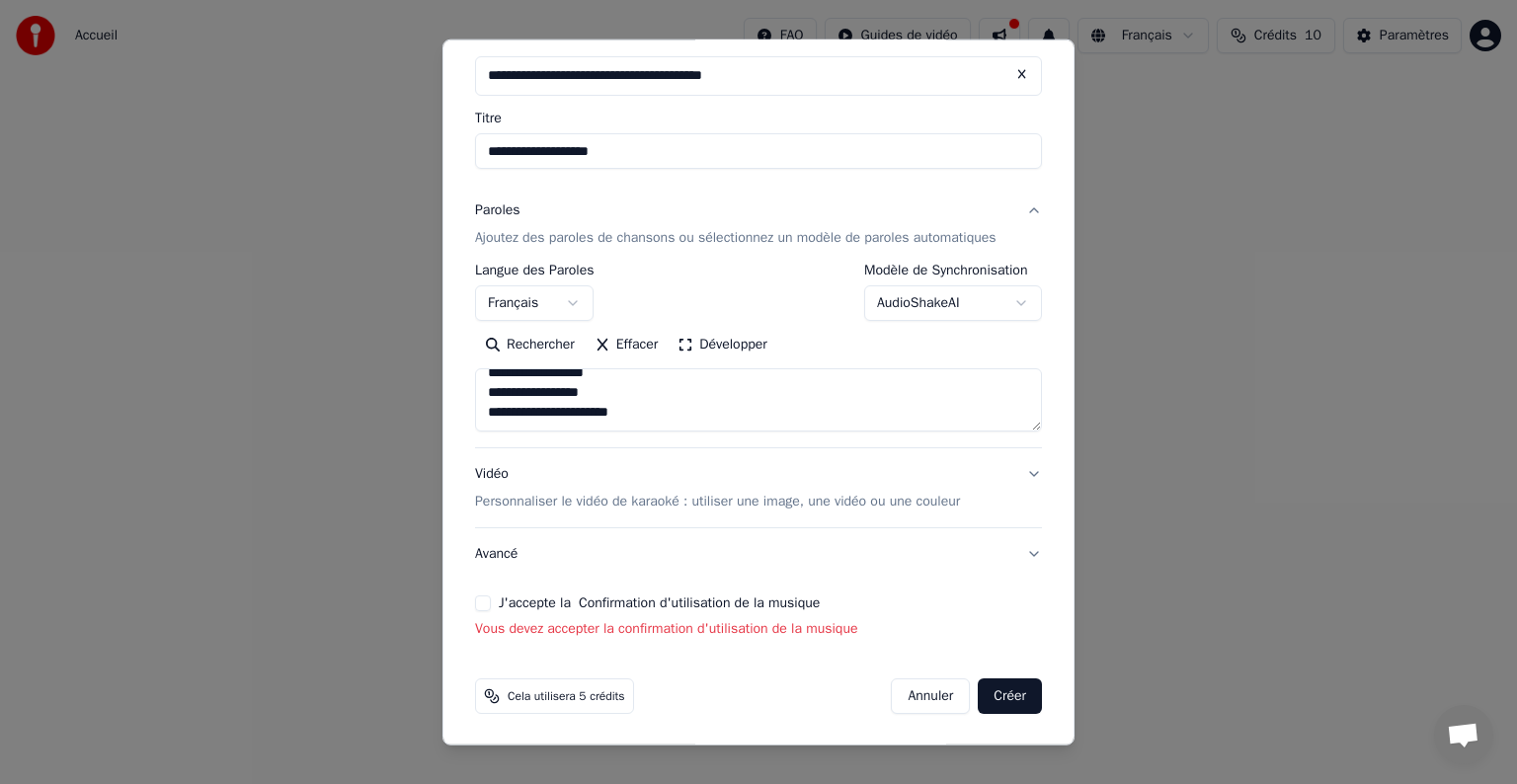 click on "Personnaliser le vidéo de karaoké : utiliser une image, une vidéo ou une couleur" at bounding box center (717, 502) 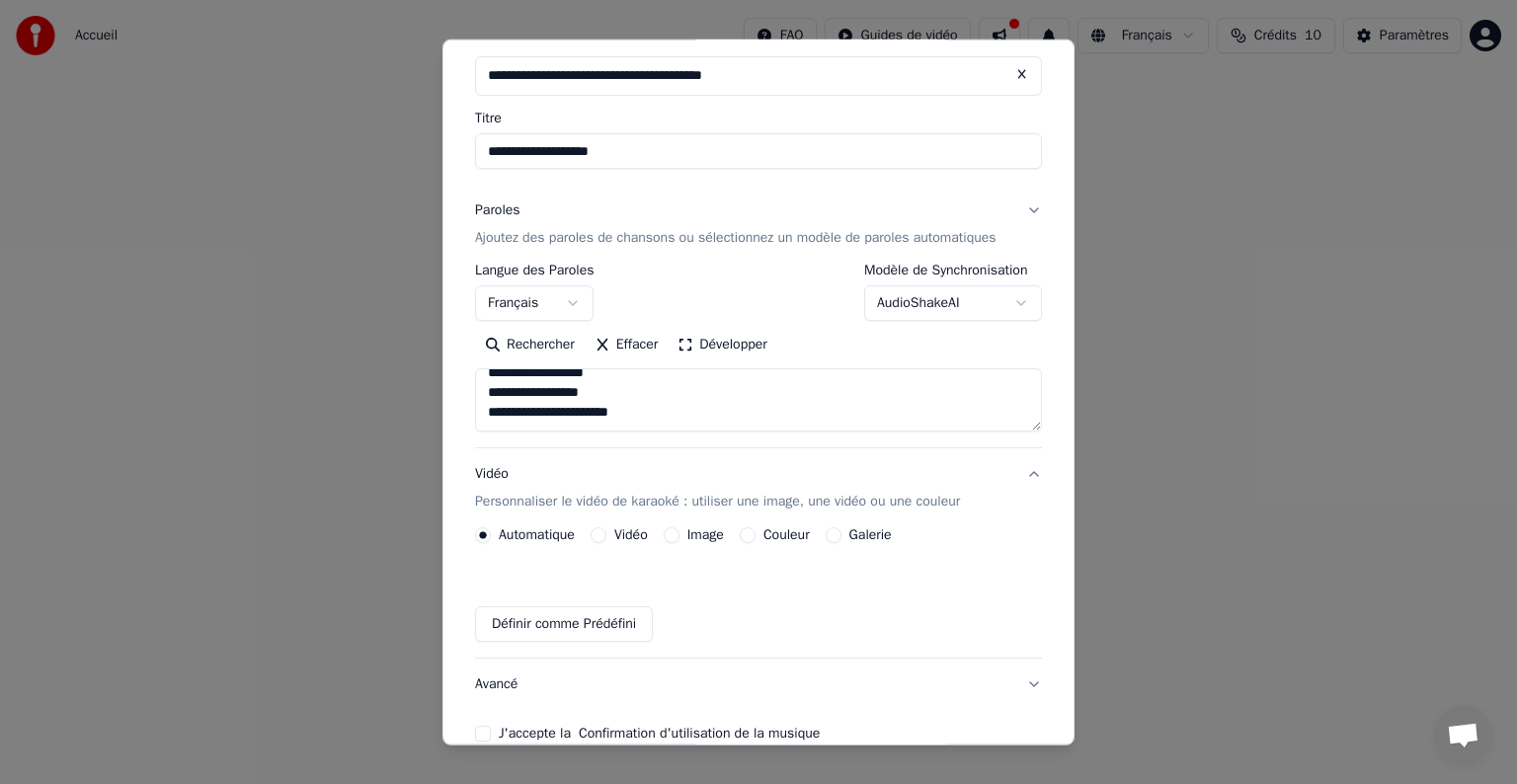 scroll, scrollTop: 51, scrollLeft: 0, axis: vertical 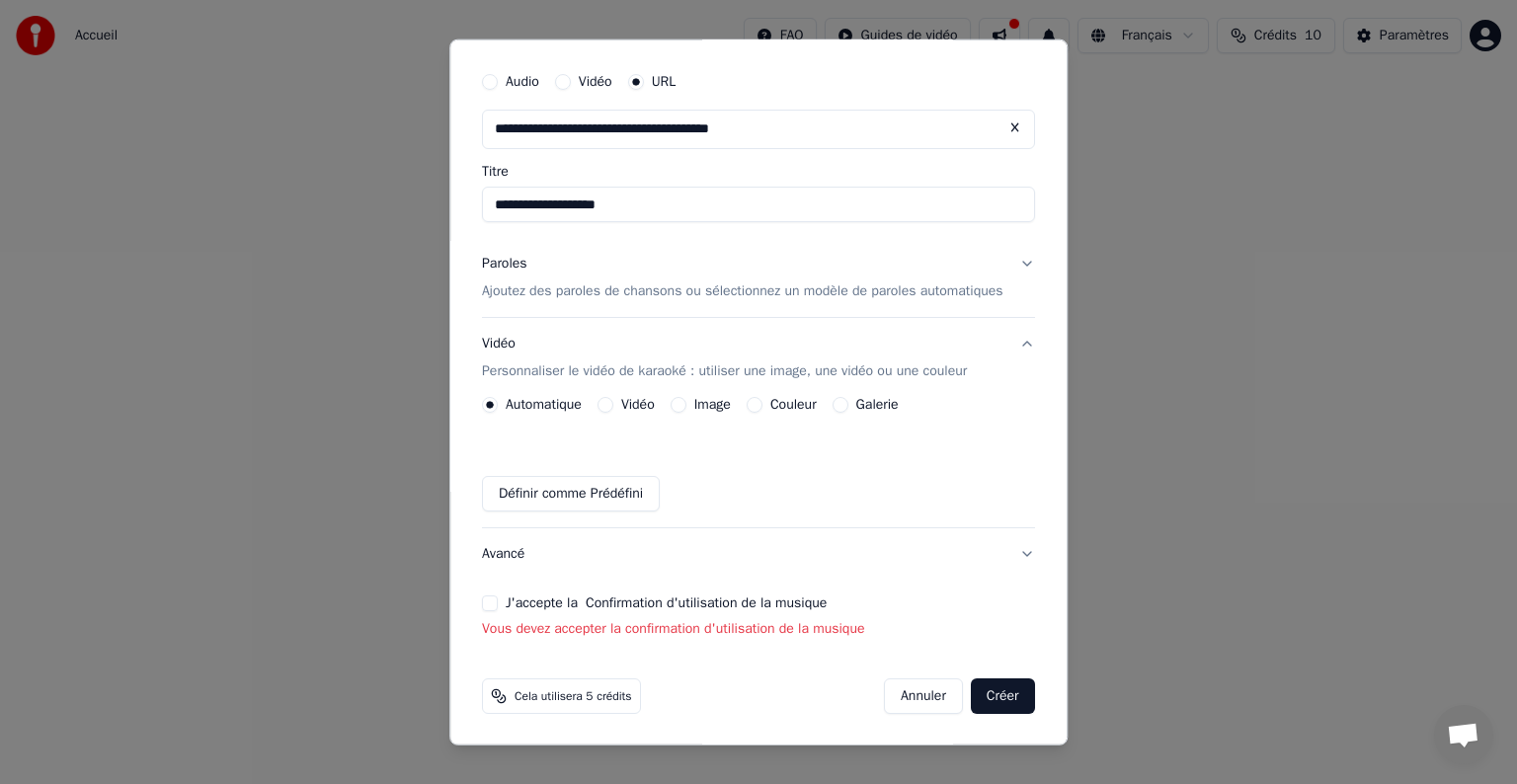 click on "Image" at bounding box center (679, 405) 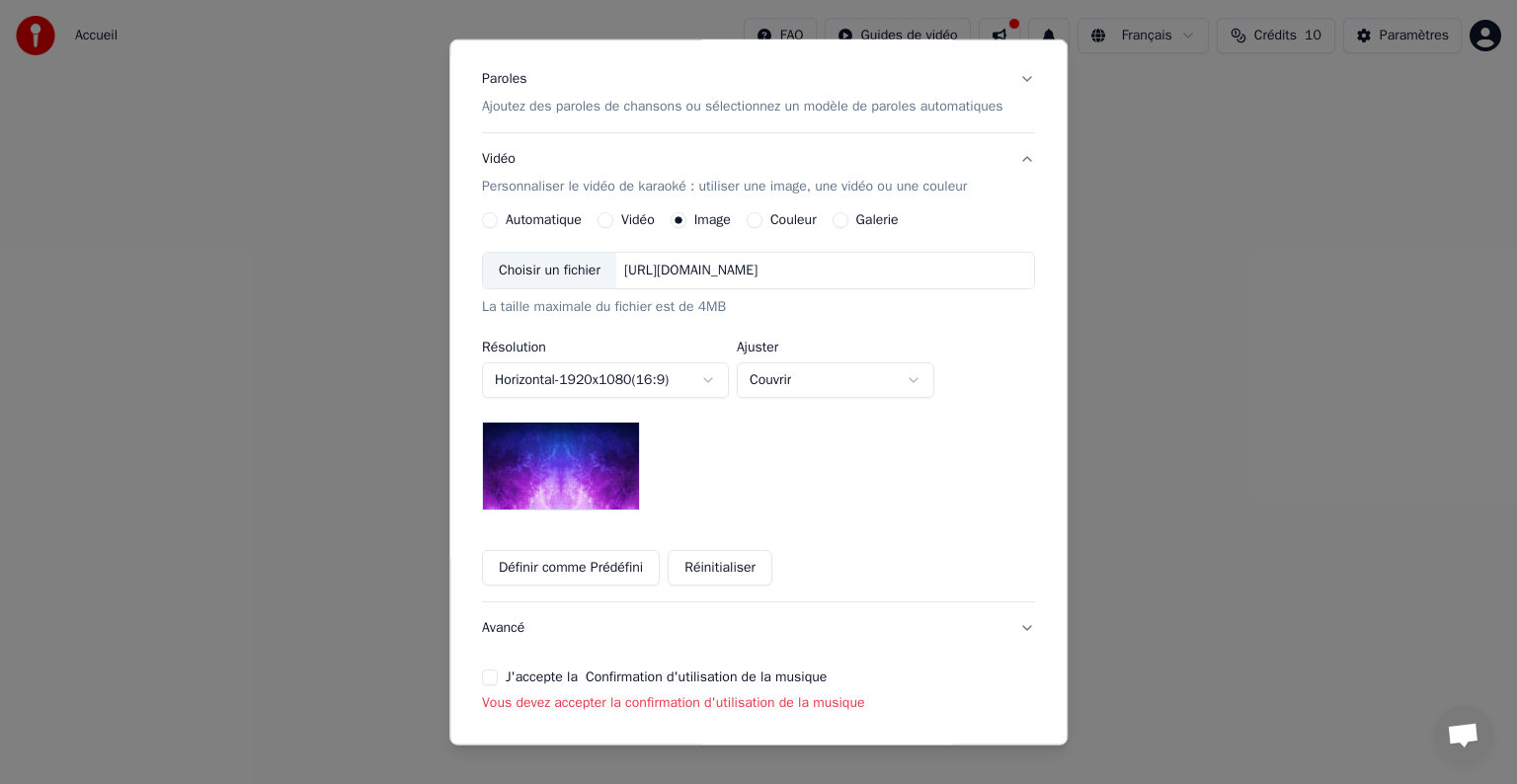 scroll, scrollTop: 245, scrollLeft: 0, axis: vertical 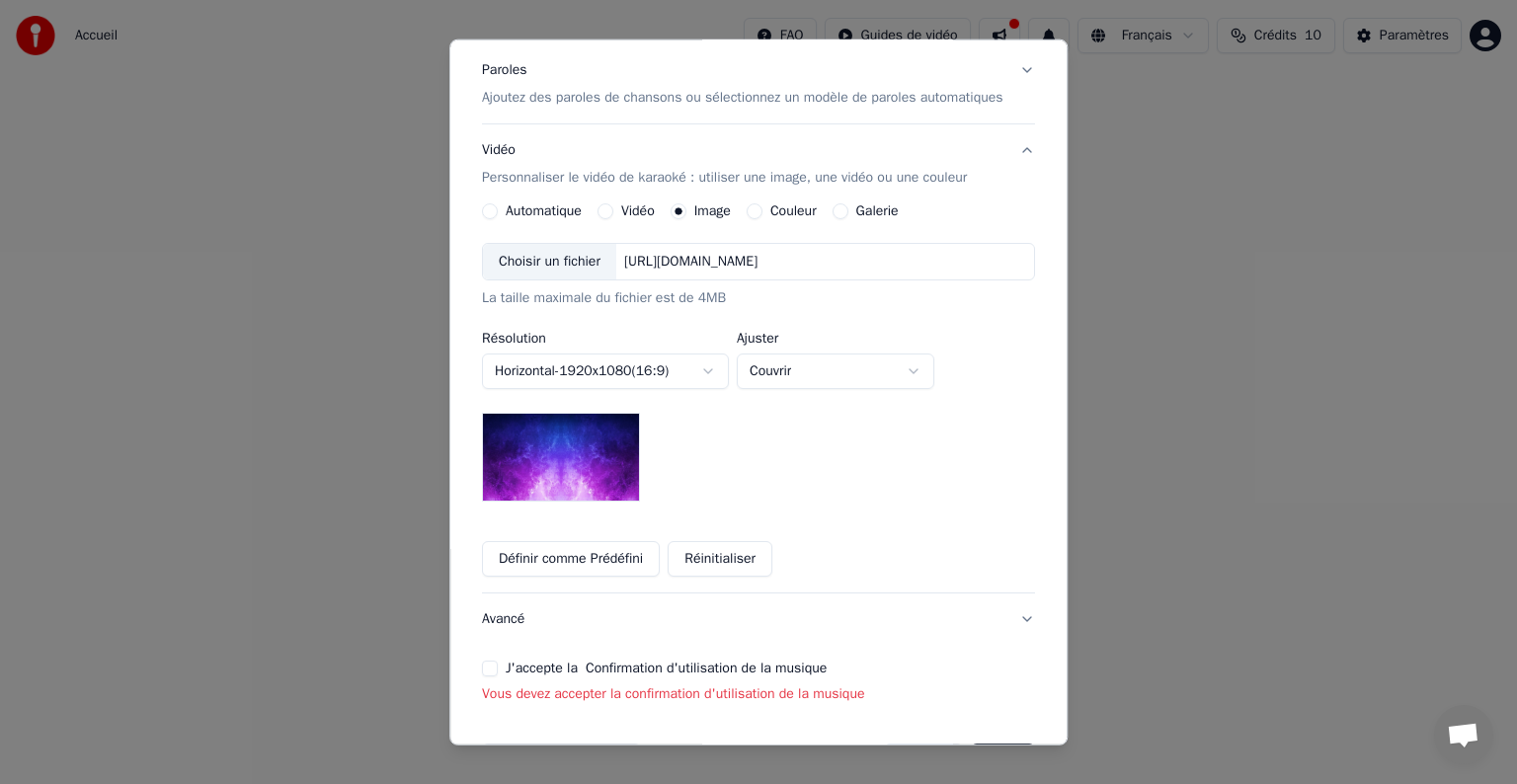 click on "Galerie" at bounding box center [840, 211] 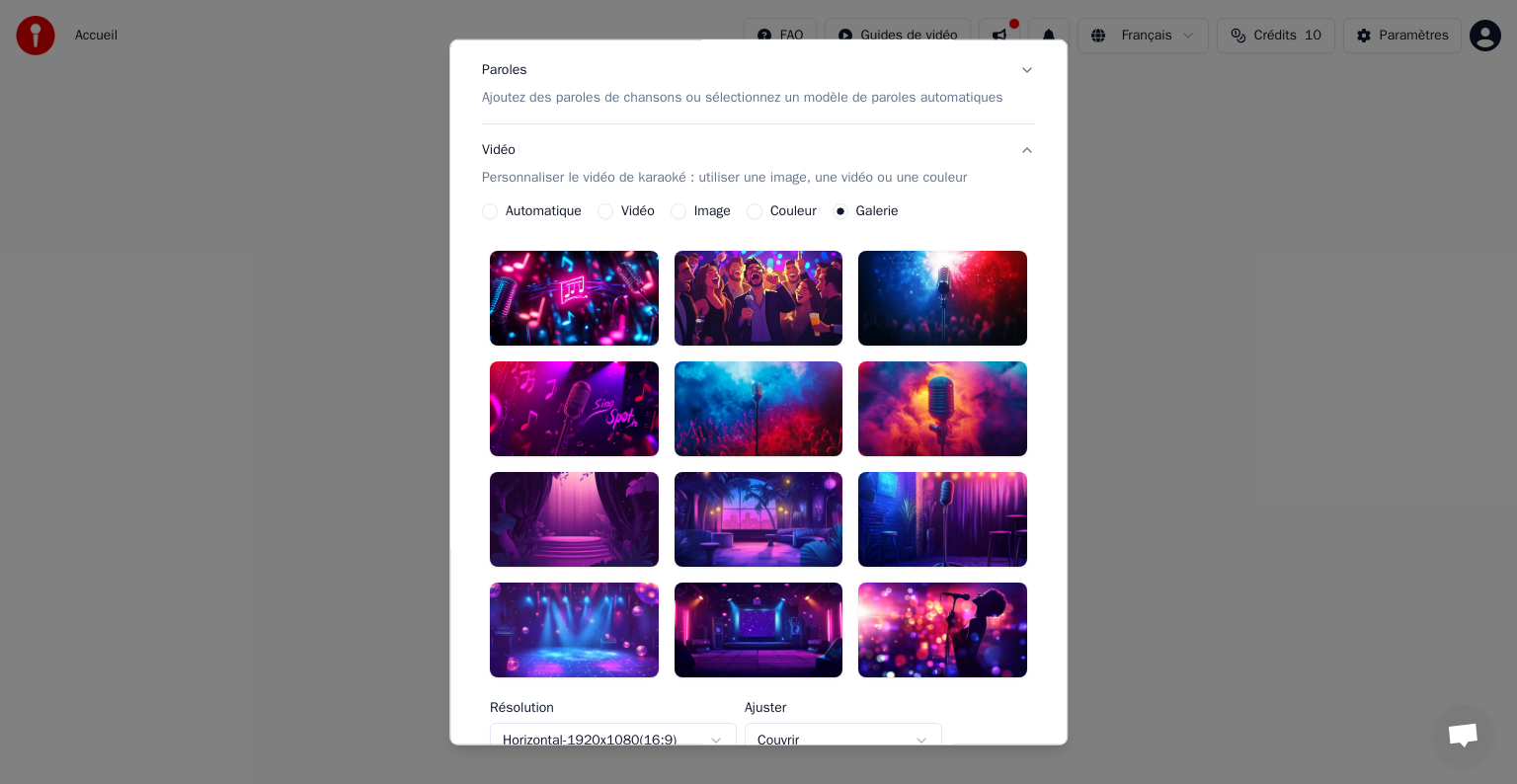 click at bounding box center [574, 409] 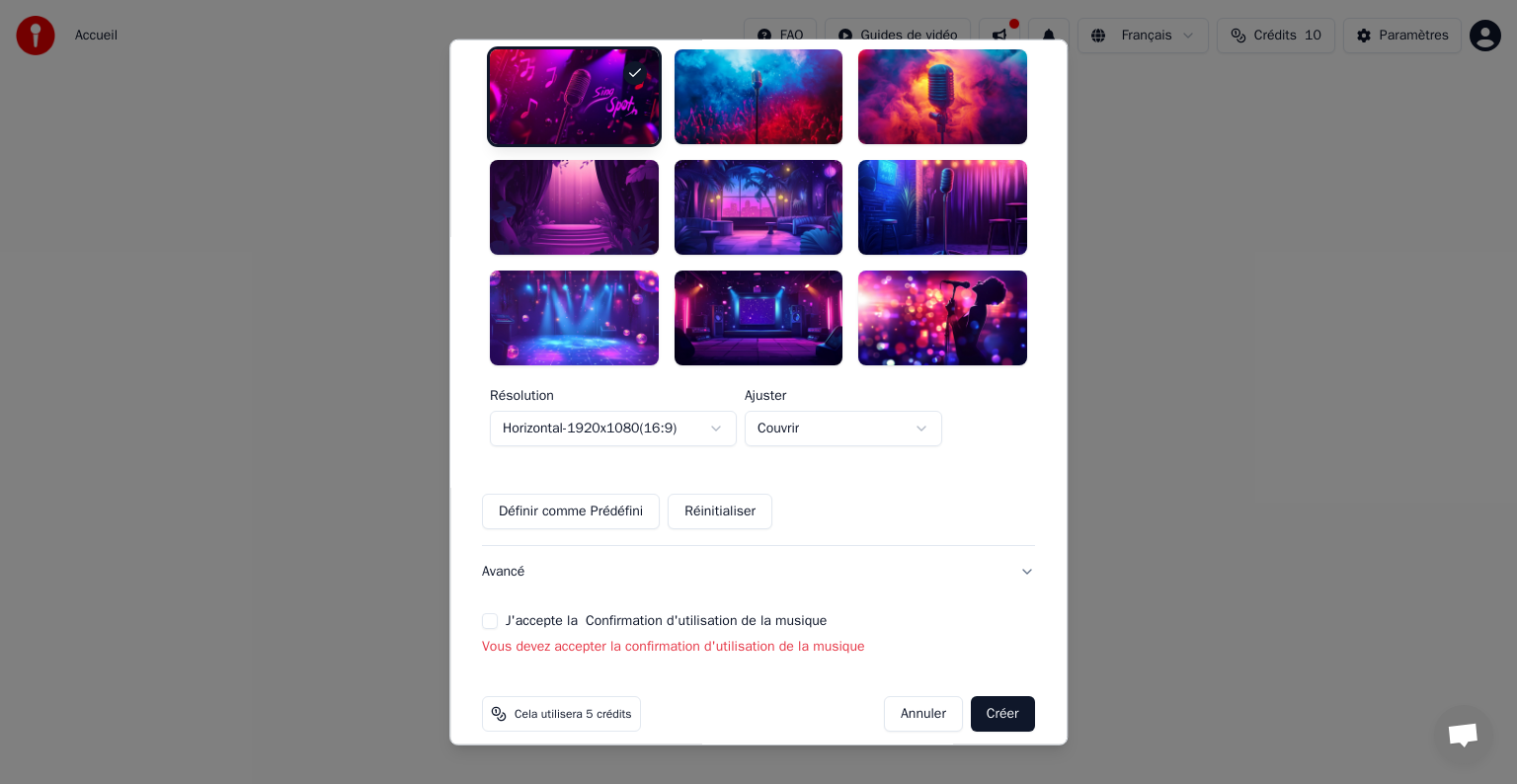 scroll, scrollTop: 585, scrollLeft: 0, axis: vertical 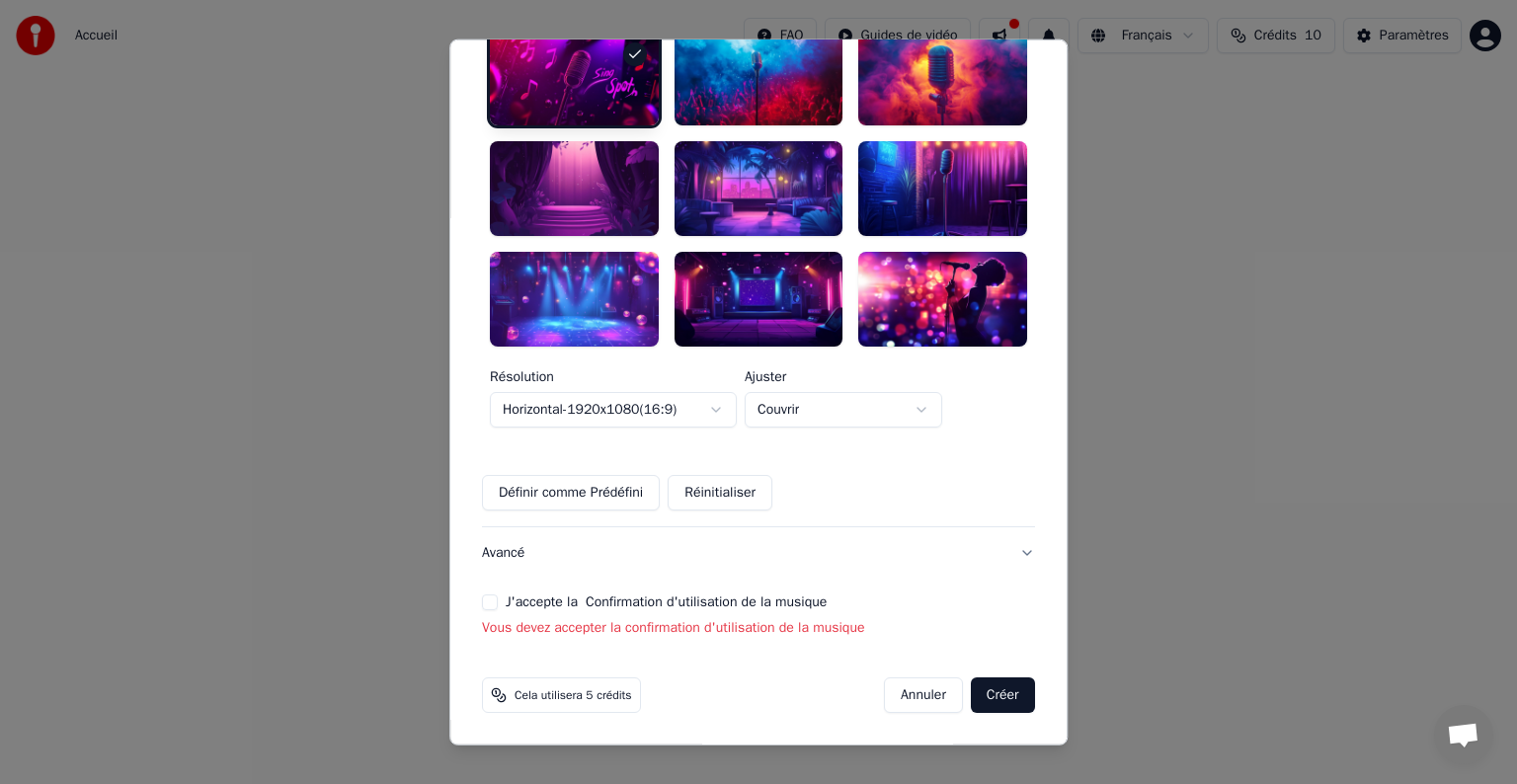 click on "J'accepte la   Confirmation d'utilisation de la musique" at bounding box center [490, 601] 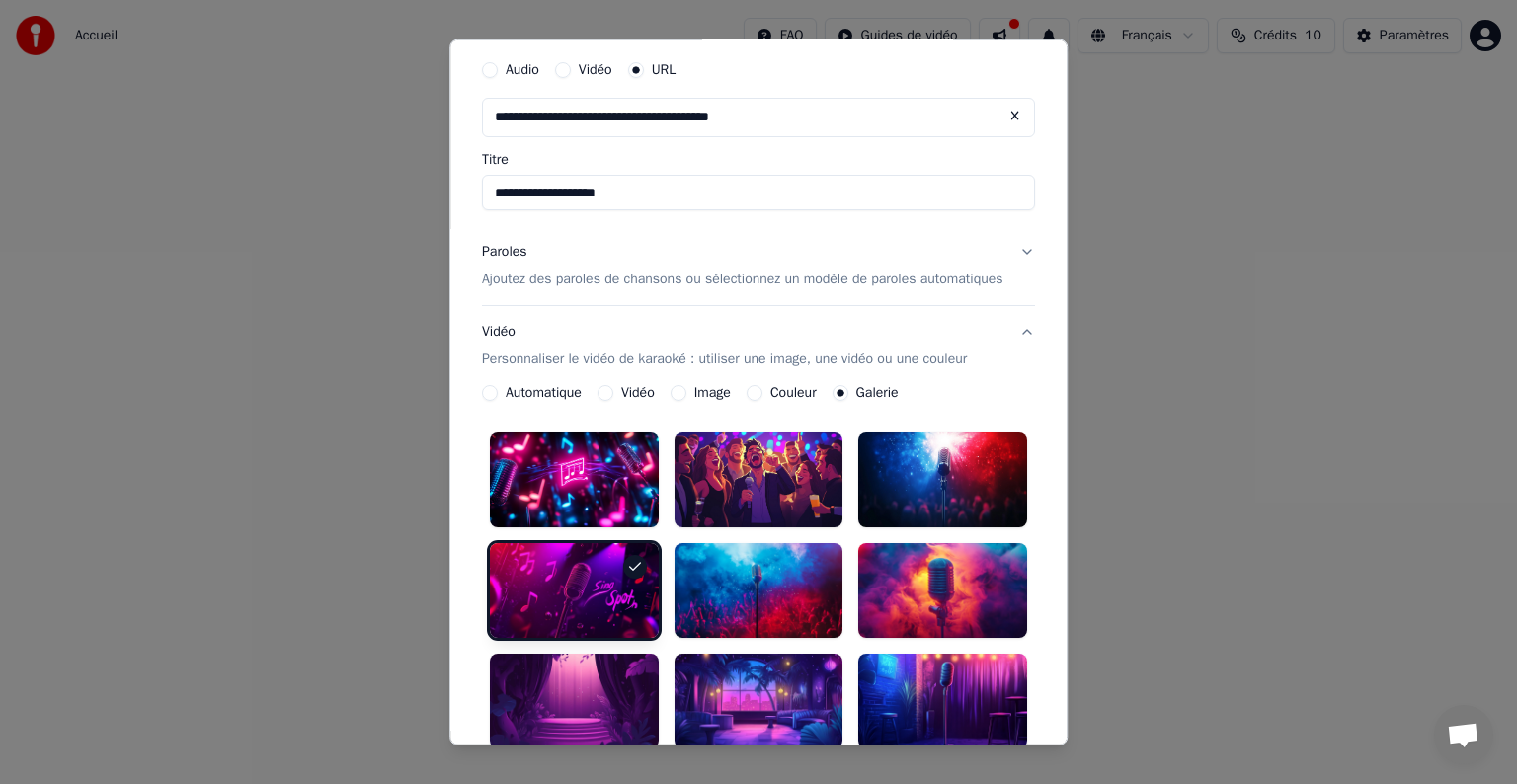 scroll, scrollTop: 0, scrollLeft: 0, axis: both 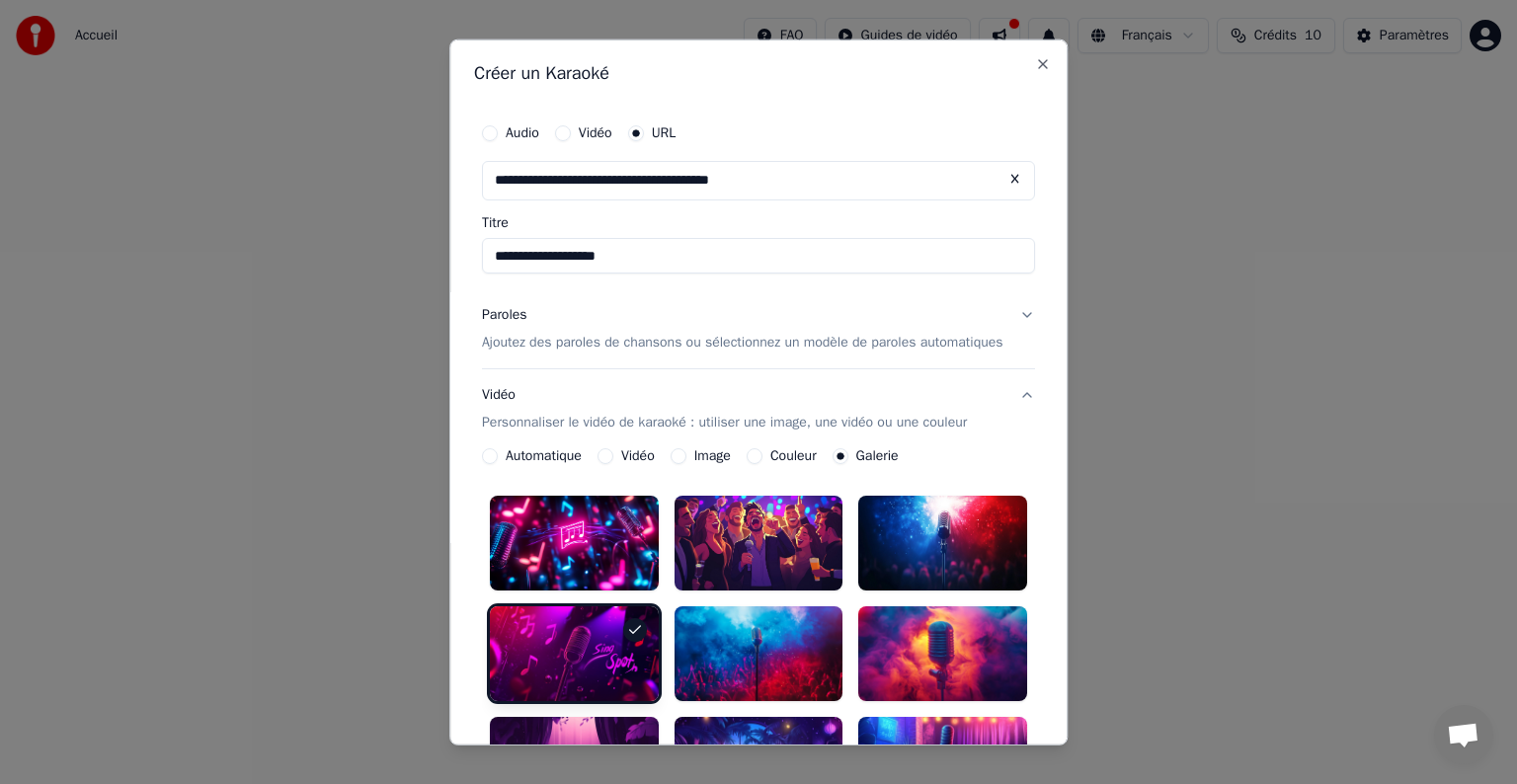 click on "Paroles Ajoutez des paroles de chansons ou sélectionnez un modèle de paroles automatiques" at bounding box center [758, 329] 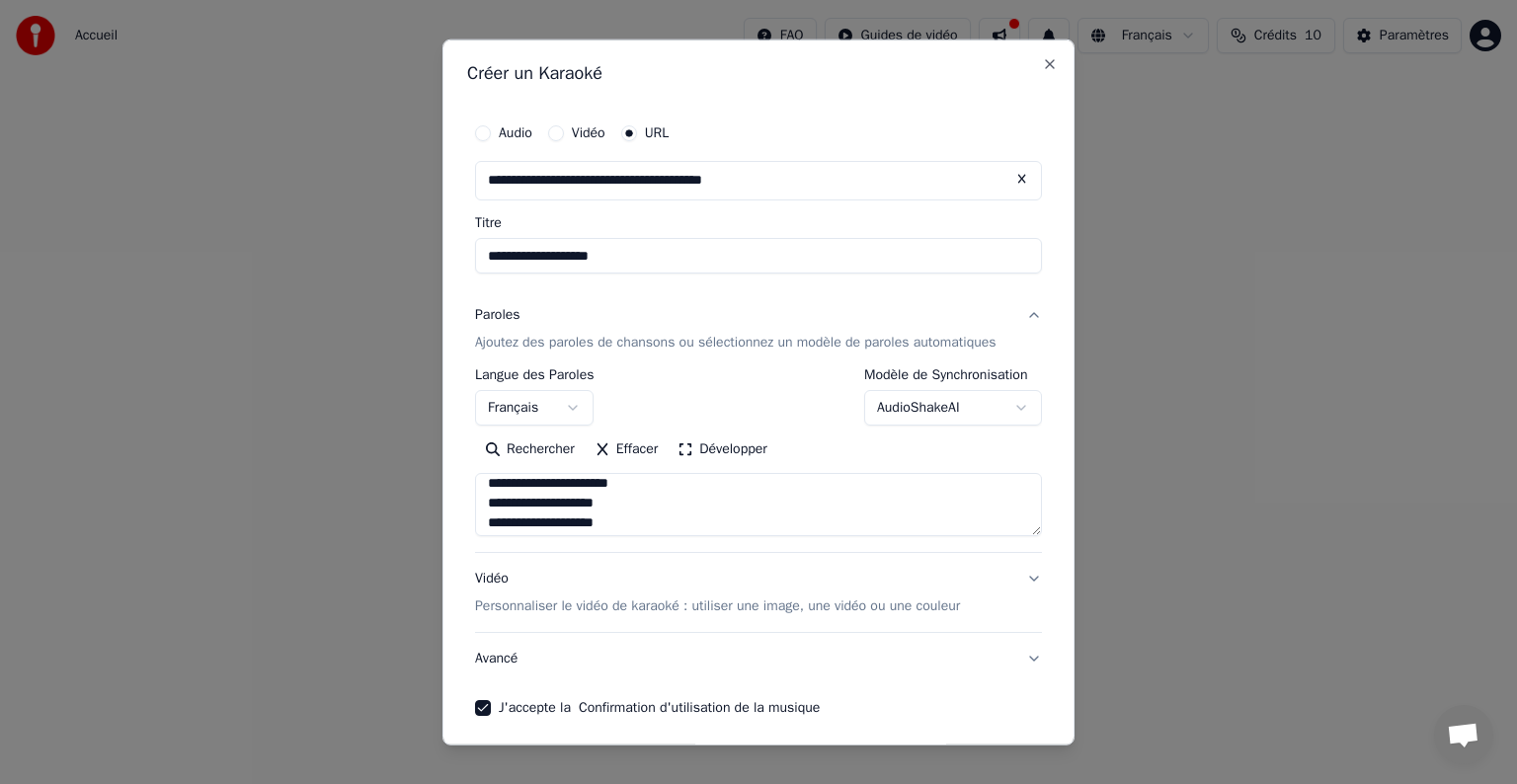 scroll, scrollTop: 36, scrollLeft: 0, axis: vertical 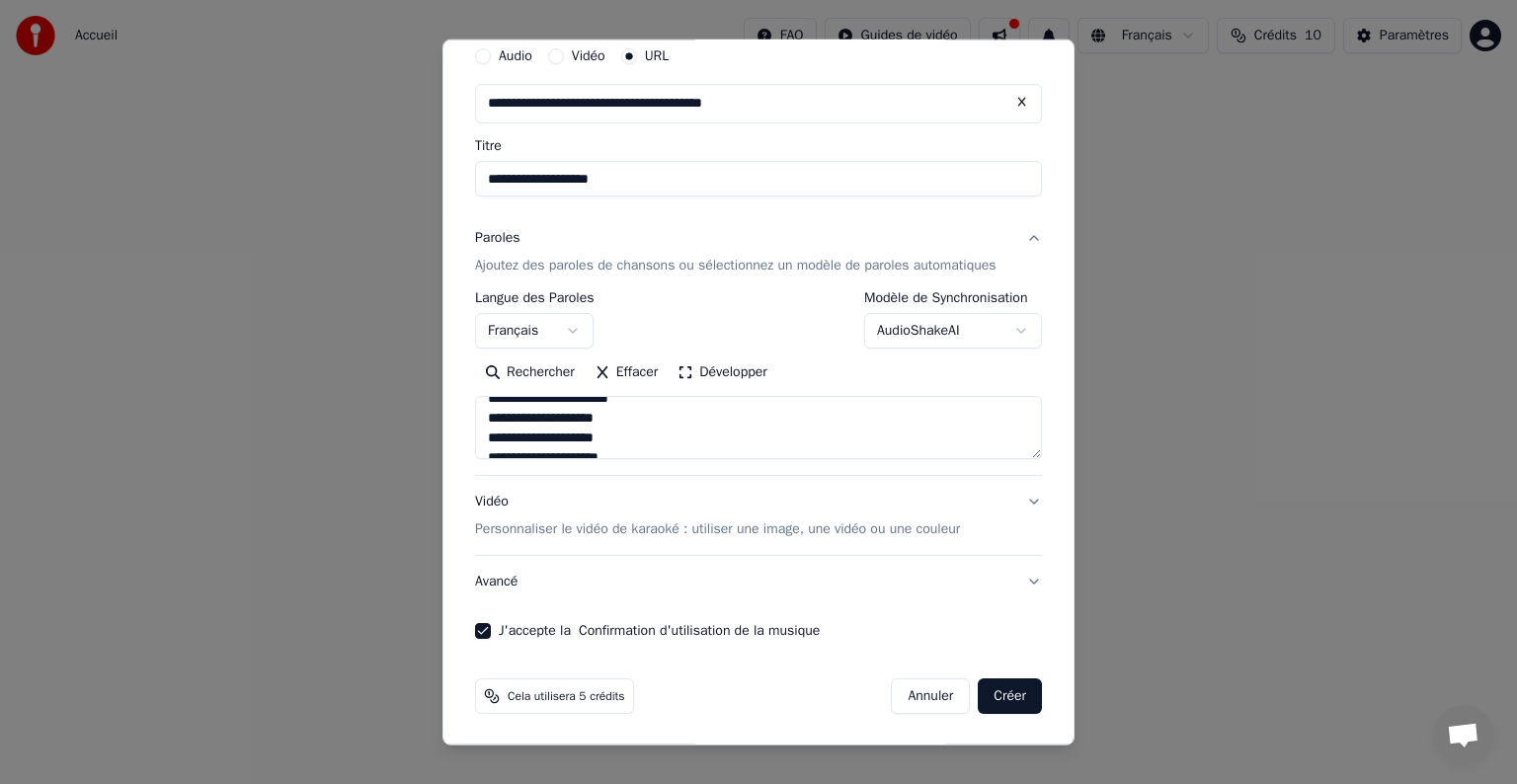 click on "Vidéo Personnaliser le vidéo de karaoké : utiliser une image, une vidéo ou une couleur" at bounding box center (758, 515) 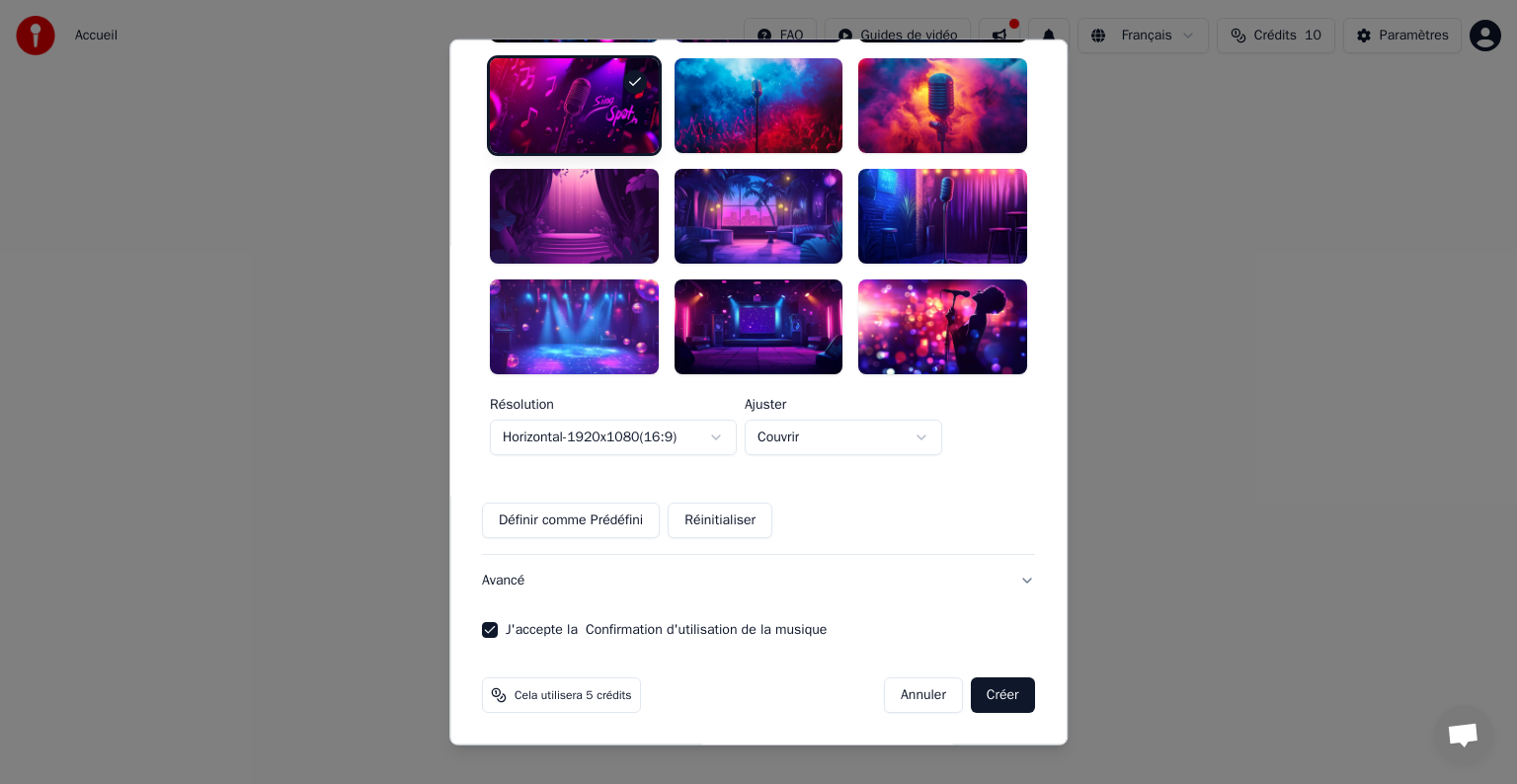 scroll, scrollTop: 557, scrollLeft: 0, axis: vertical 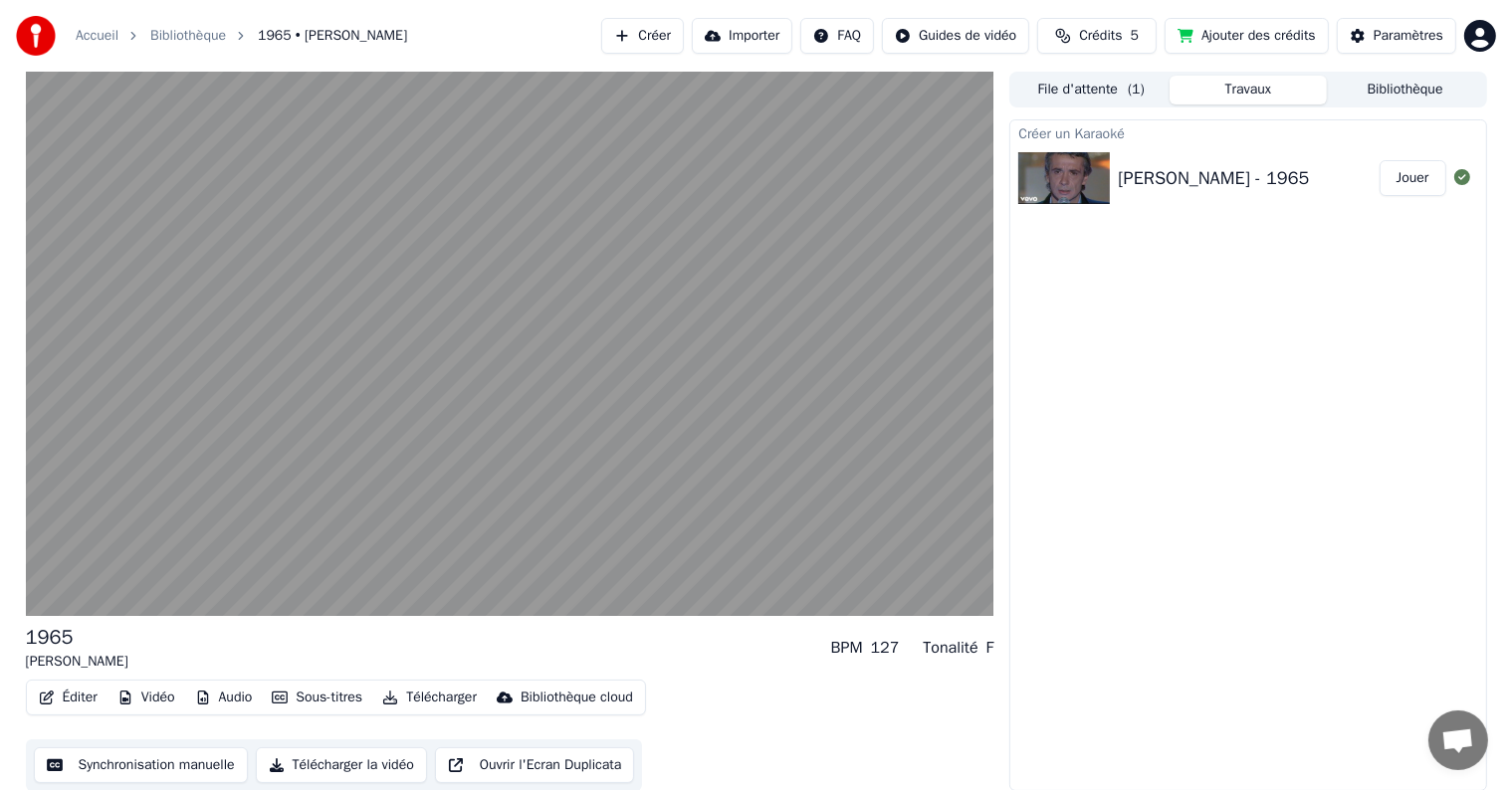 click on "Paramètres" at bounding box center (1408, 36) 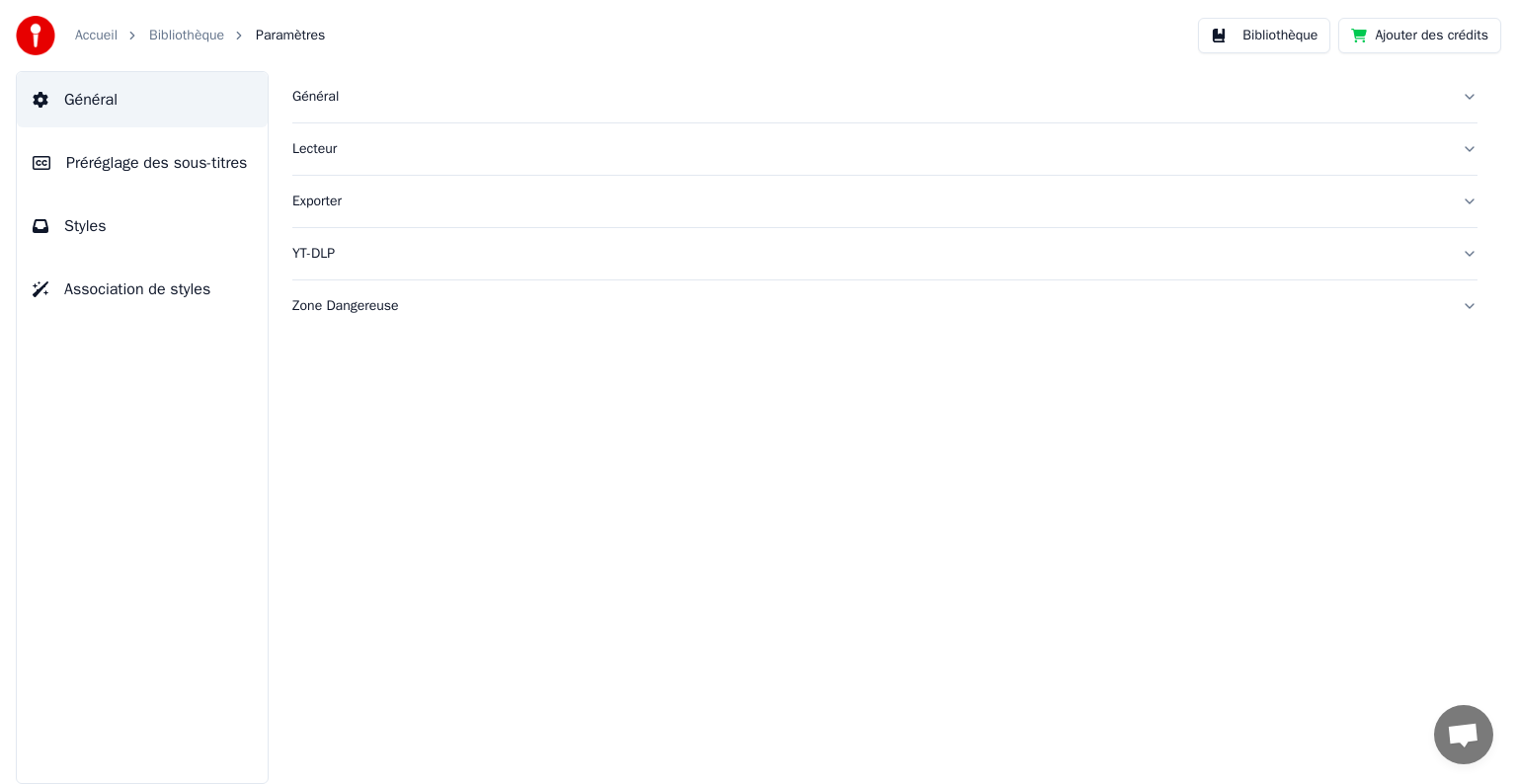 click on "Bibliothèque" at bounding box center (1264, 36) 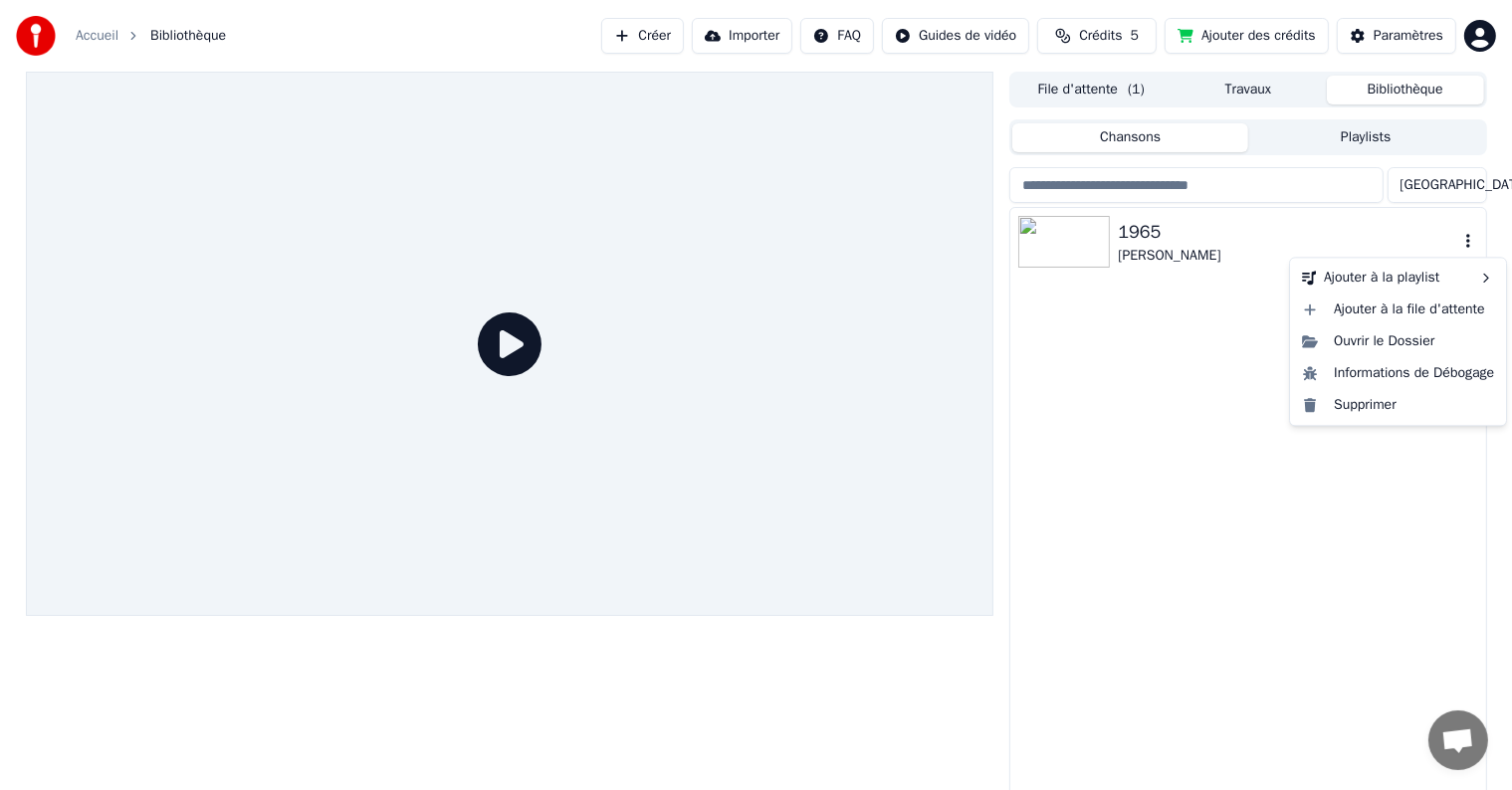 click 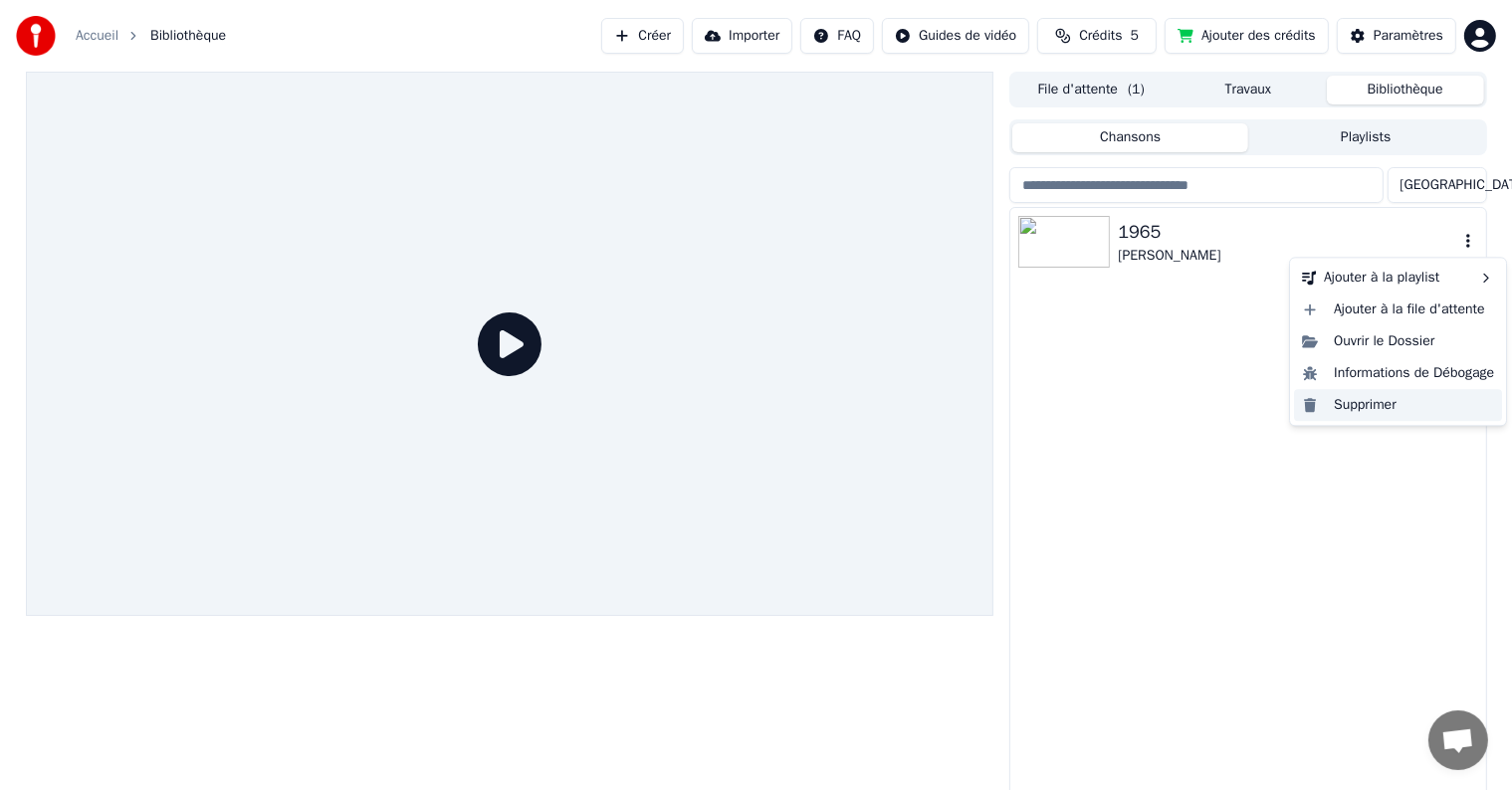 click on "Supprimer" at bounding box center (1398, 405) 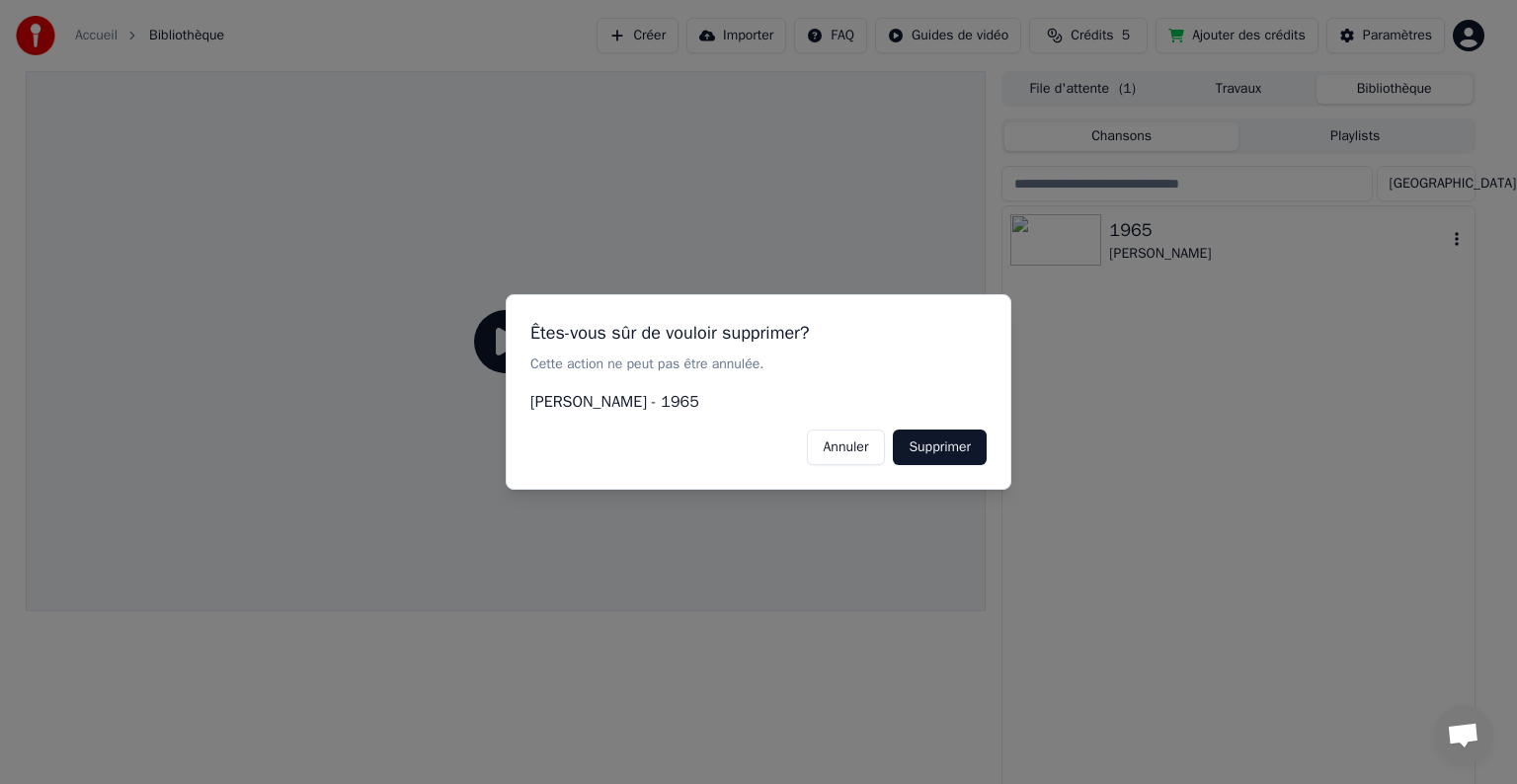 click on "Supprimer" at bounding box center (939, 447) 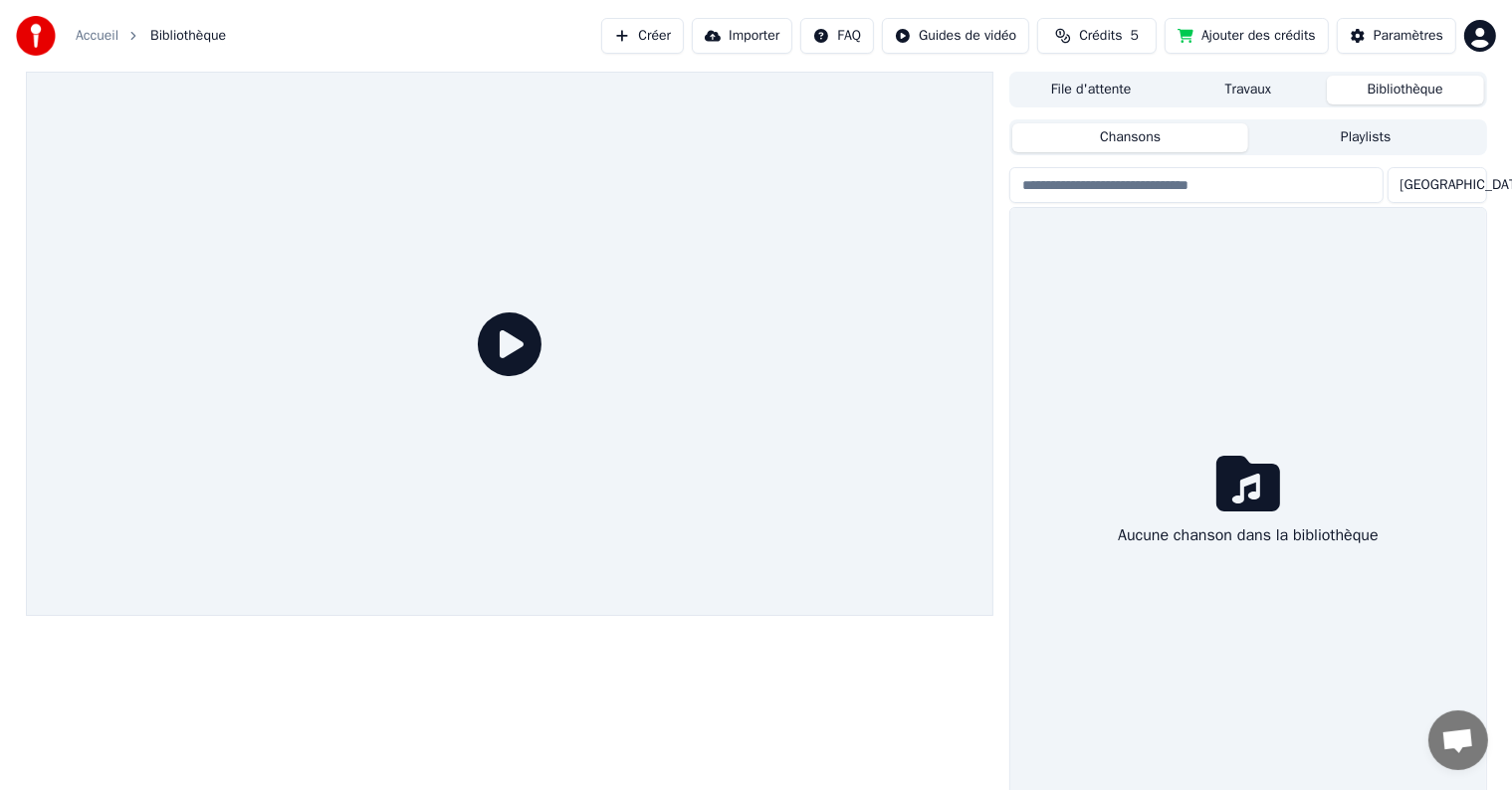 click on "Créer" at bounding box center (642, 36) 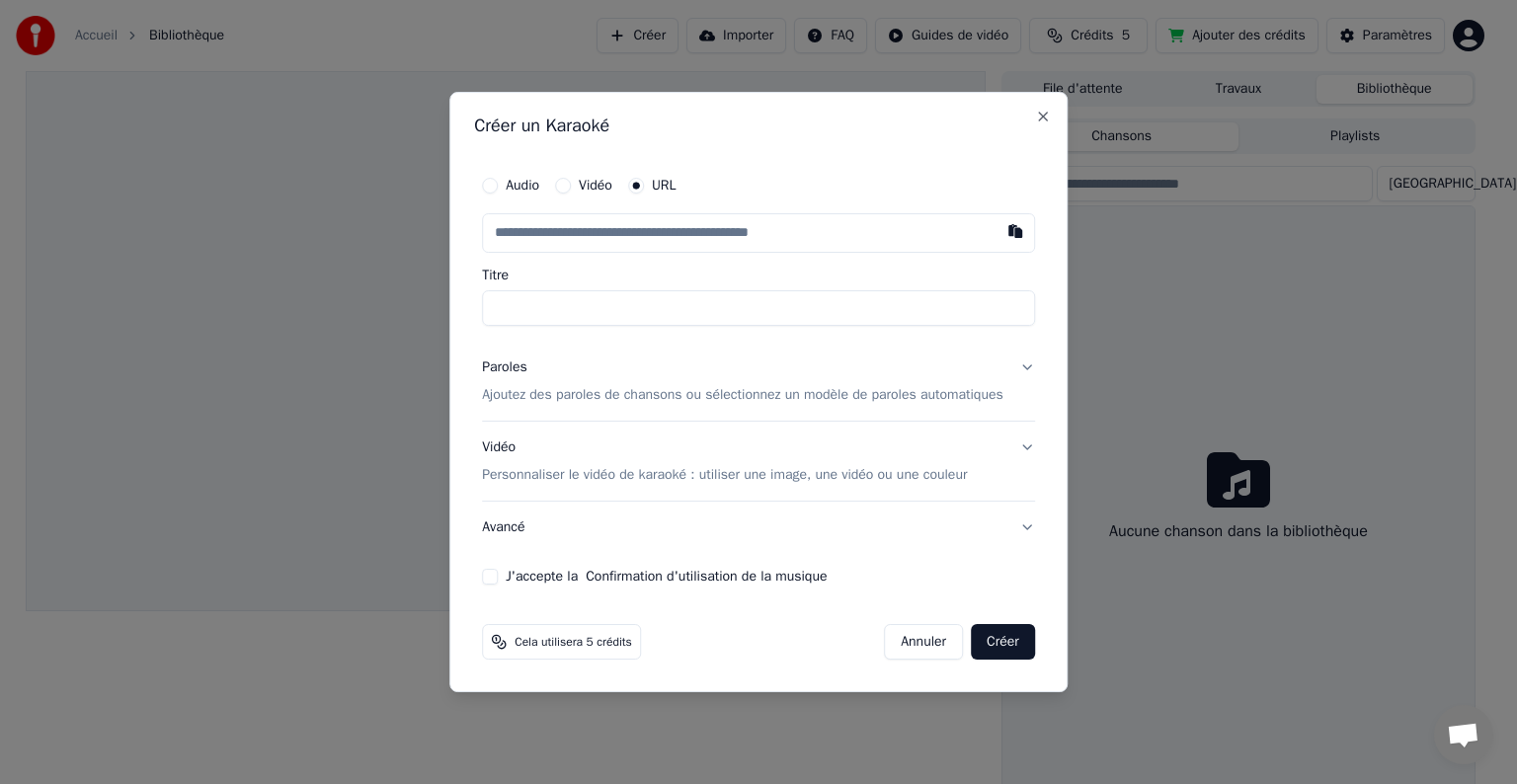 click at bounding box center [758, 233] 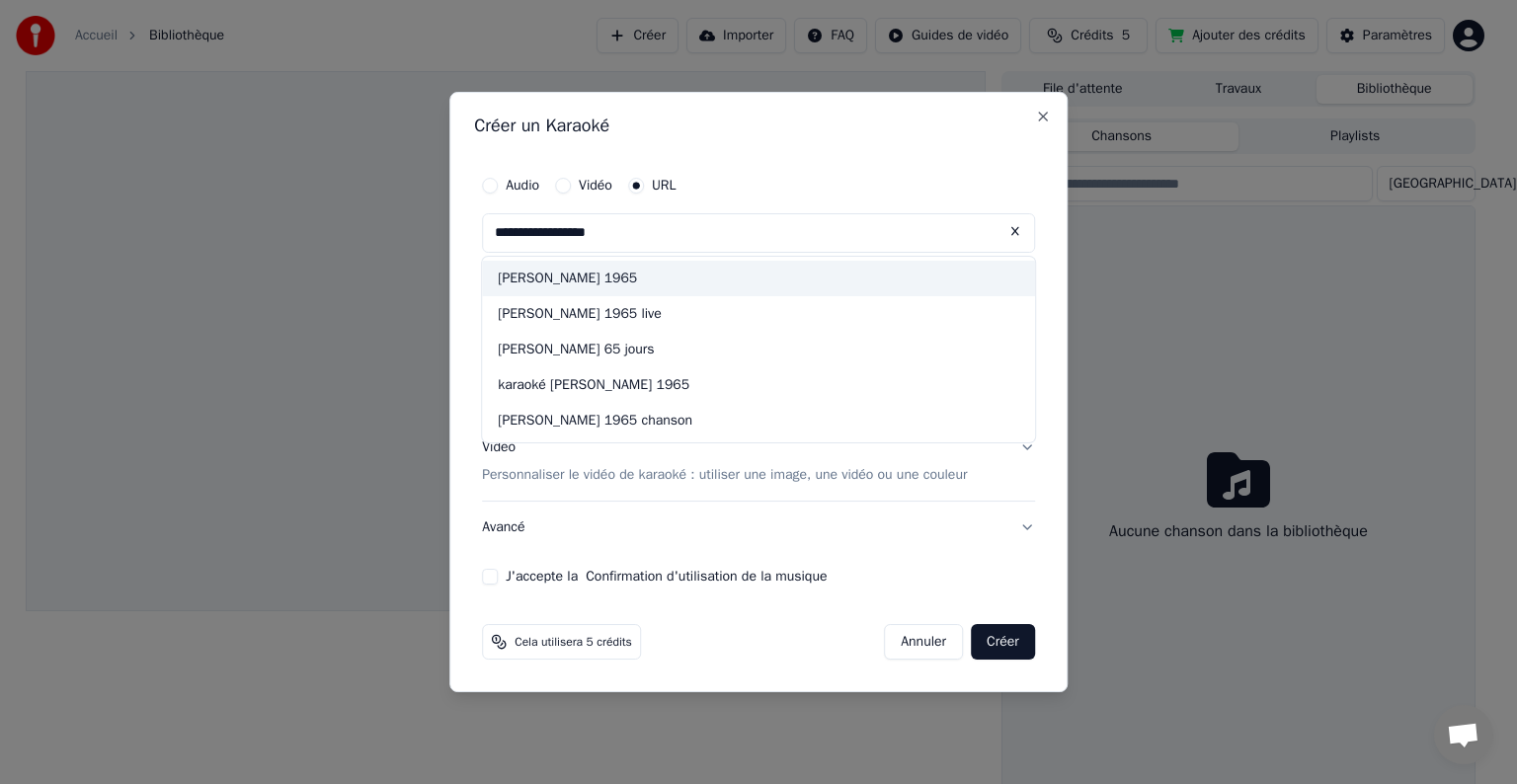 click on "michel sardou 1965" at bounding box center [758, 278] 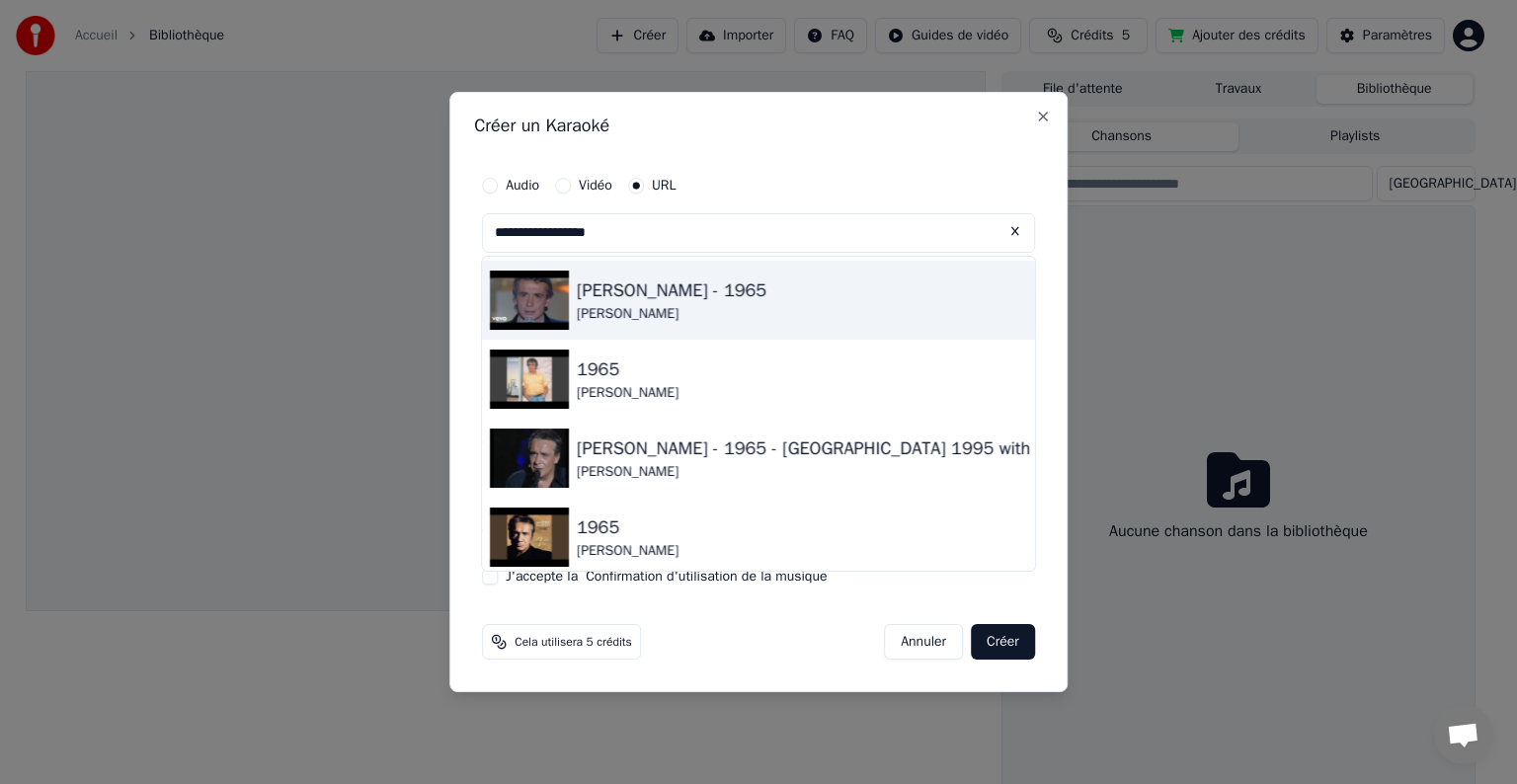 click on "[PERSON_NAME]" at bounding box center [672, 314] 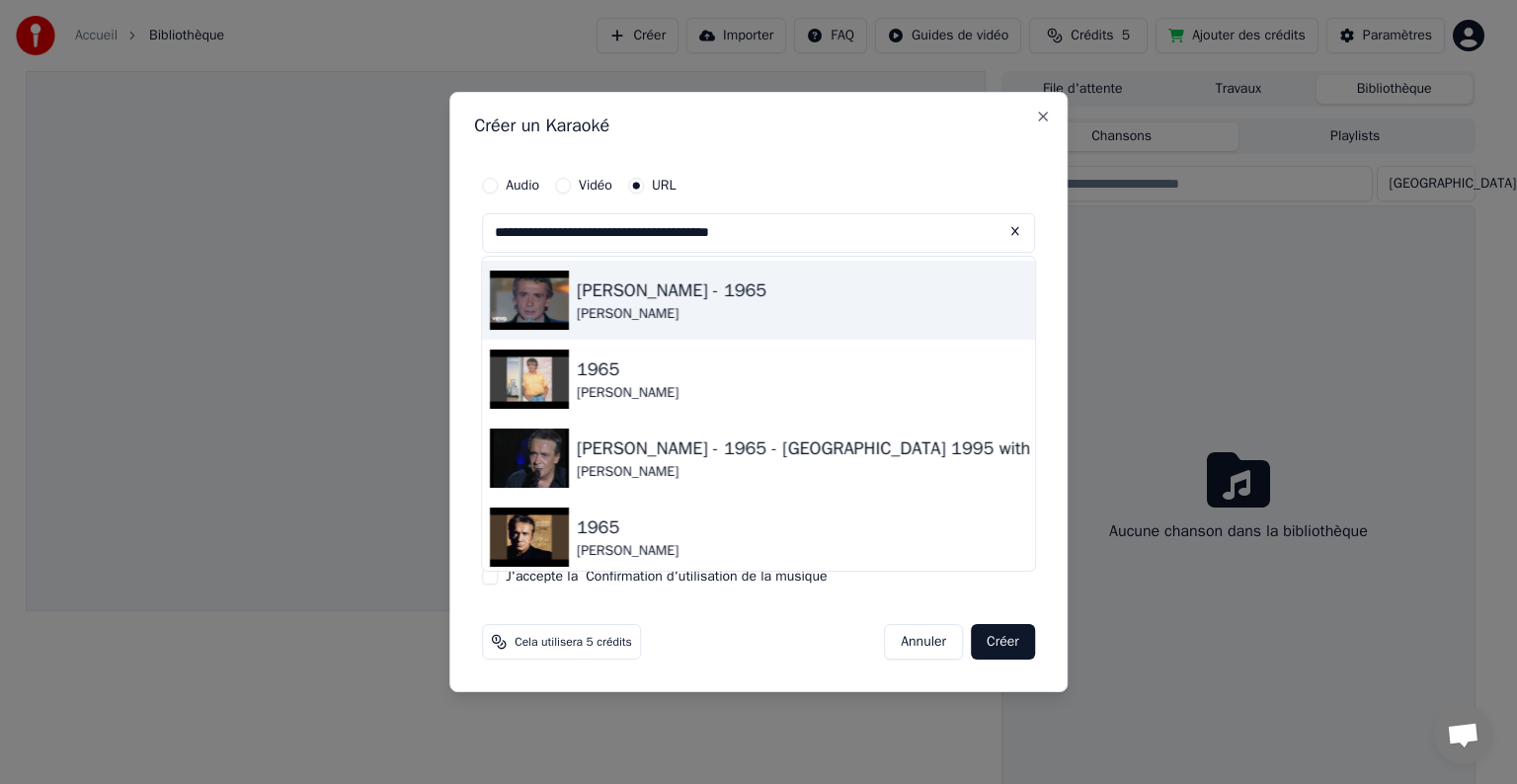type on "**********" 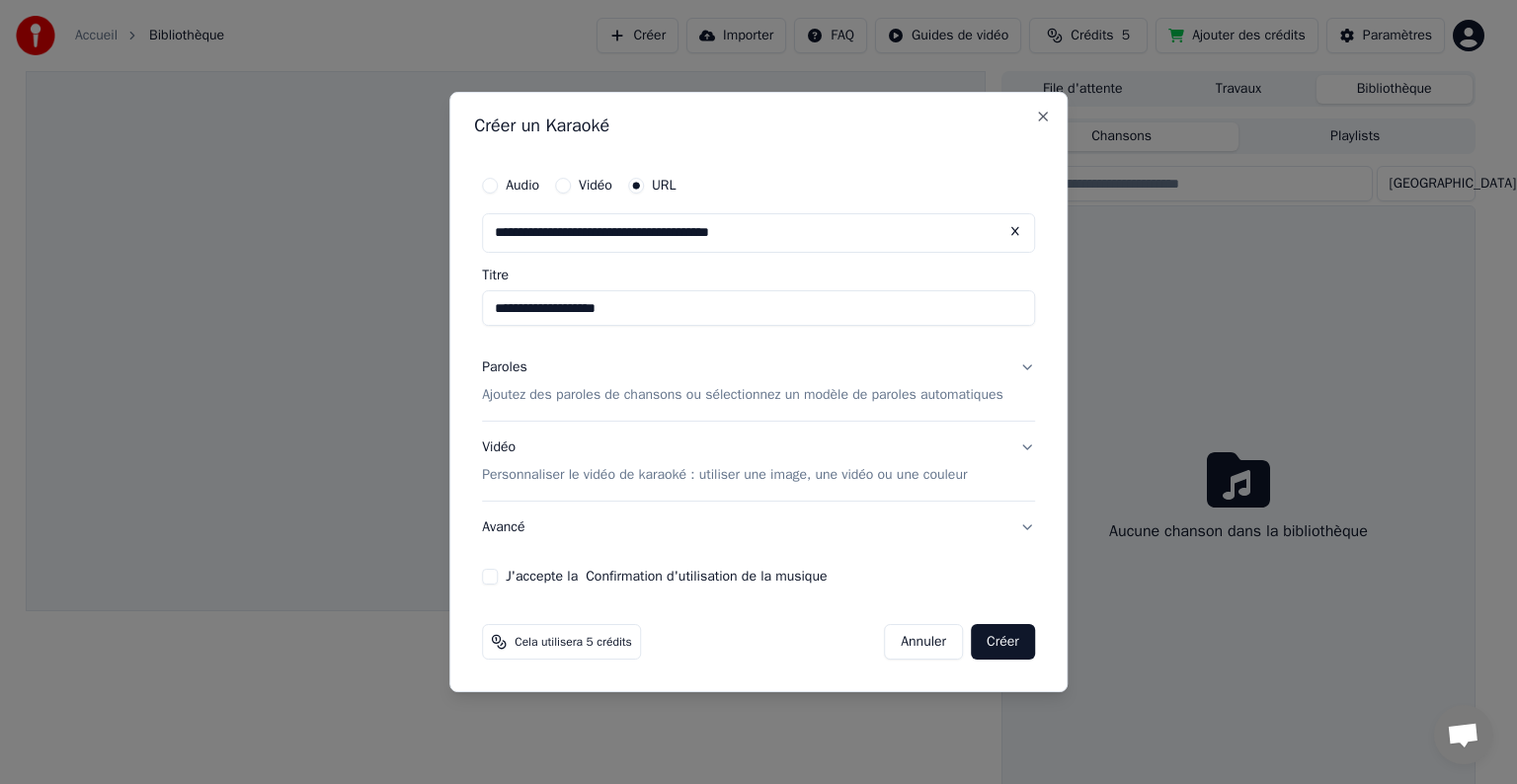 click on "Paroles Ajoutez des paroles de chansons ou sélectionnez un modèle de paroles automatiques" at bounding box center [758, 381] 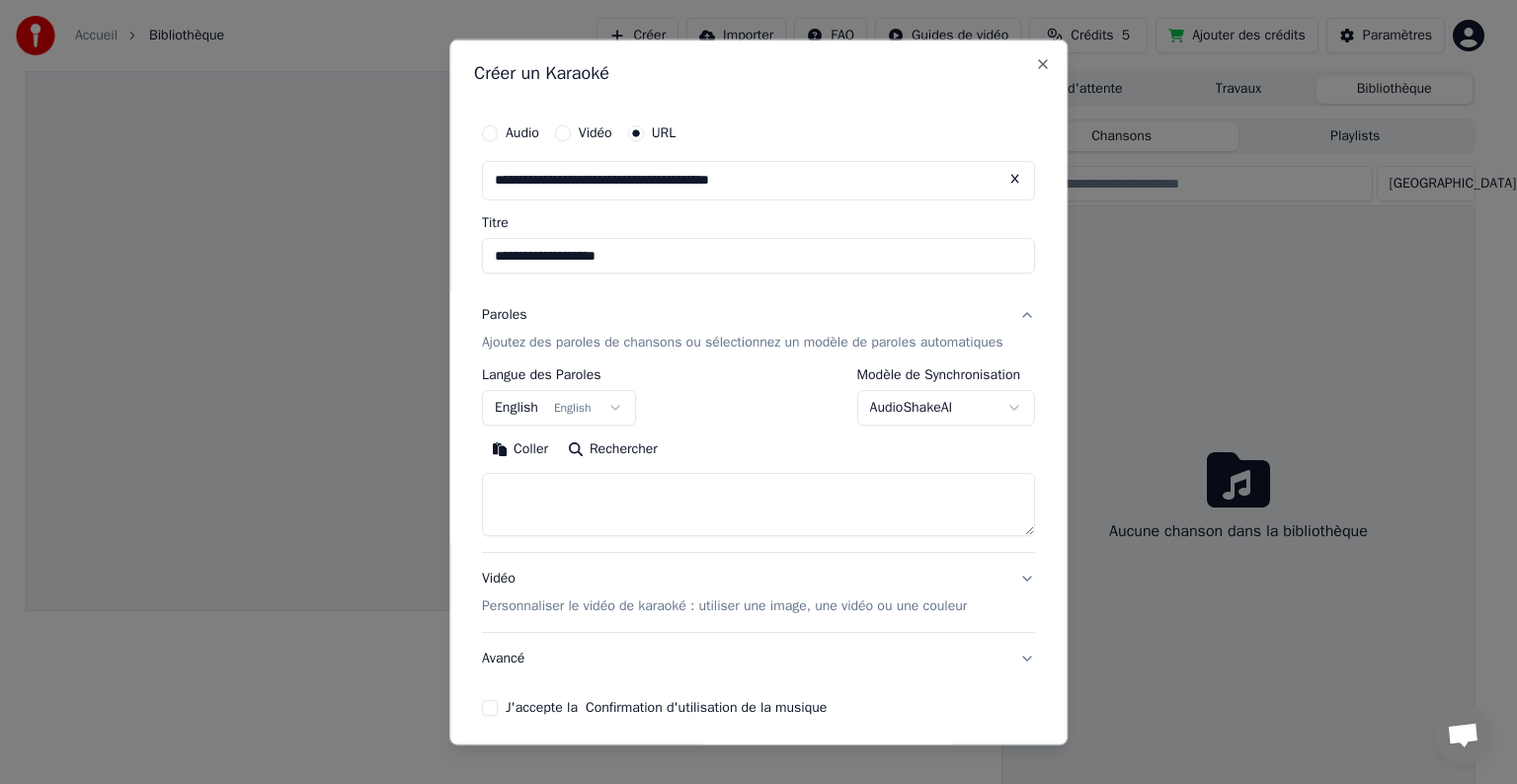 click on "Coller" at bounding box center [519, 449] 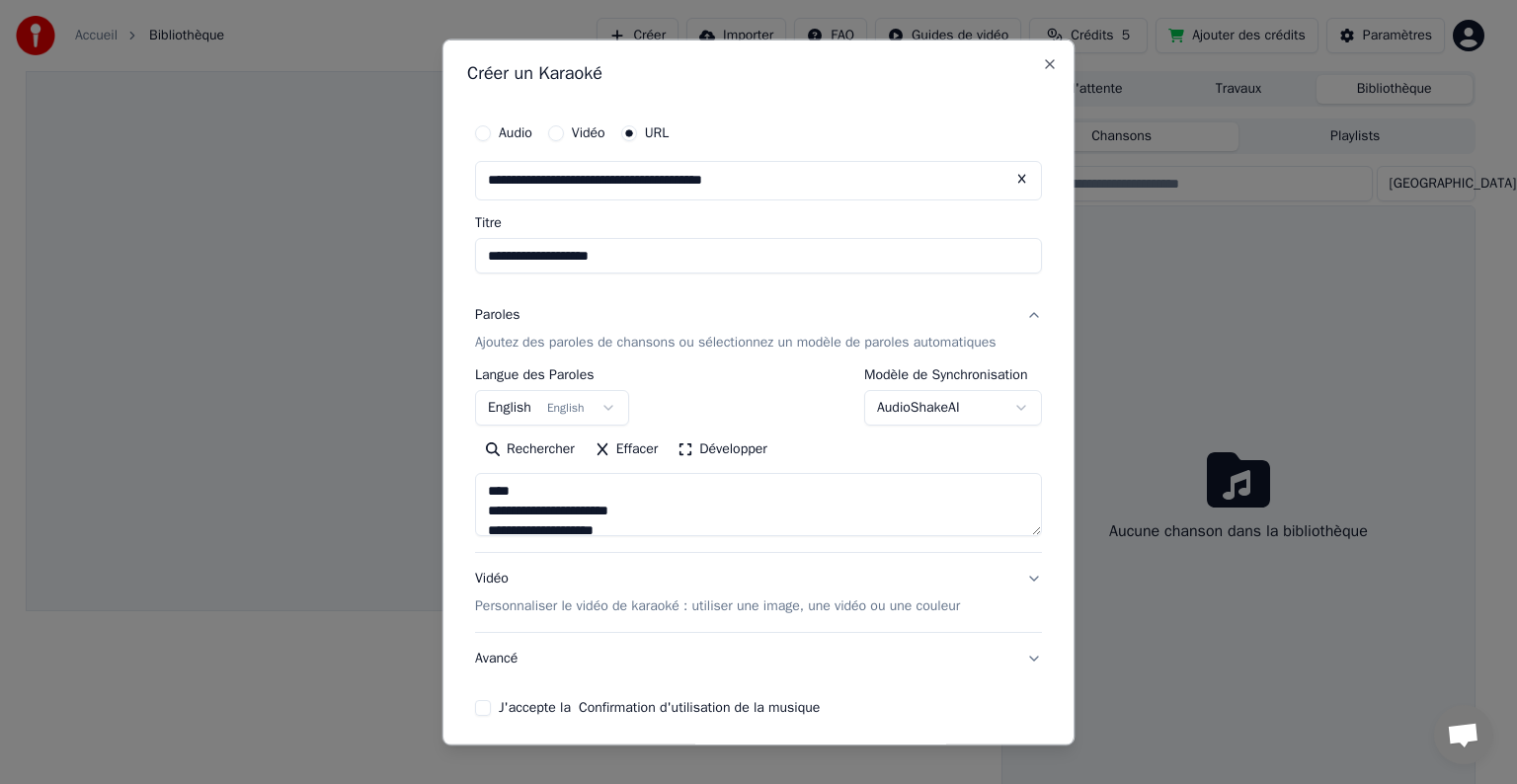 type on "**********" 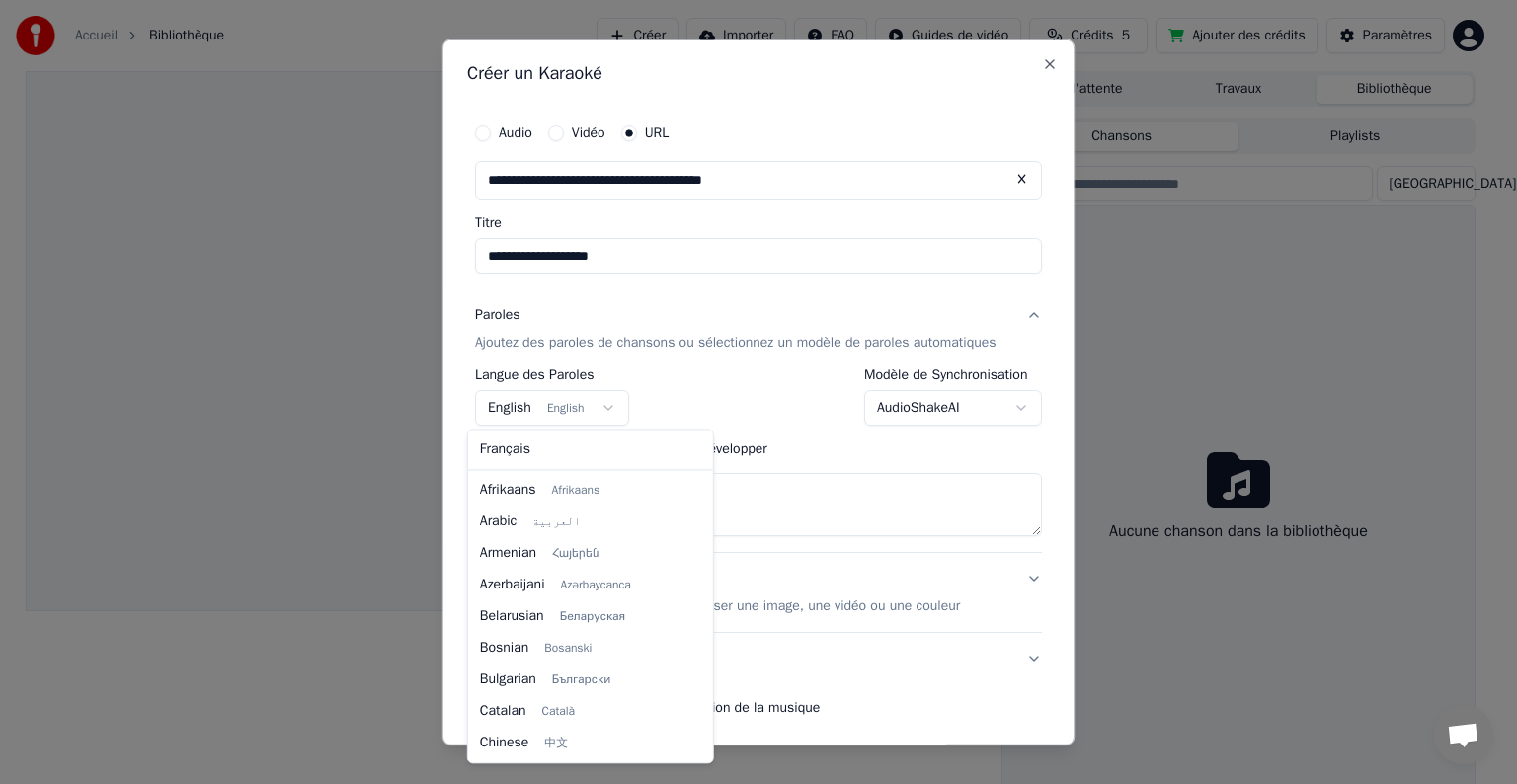 click on "**********" at bounding box center [750, 392] 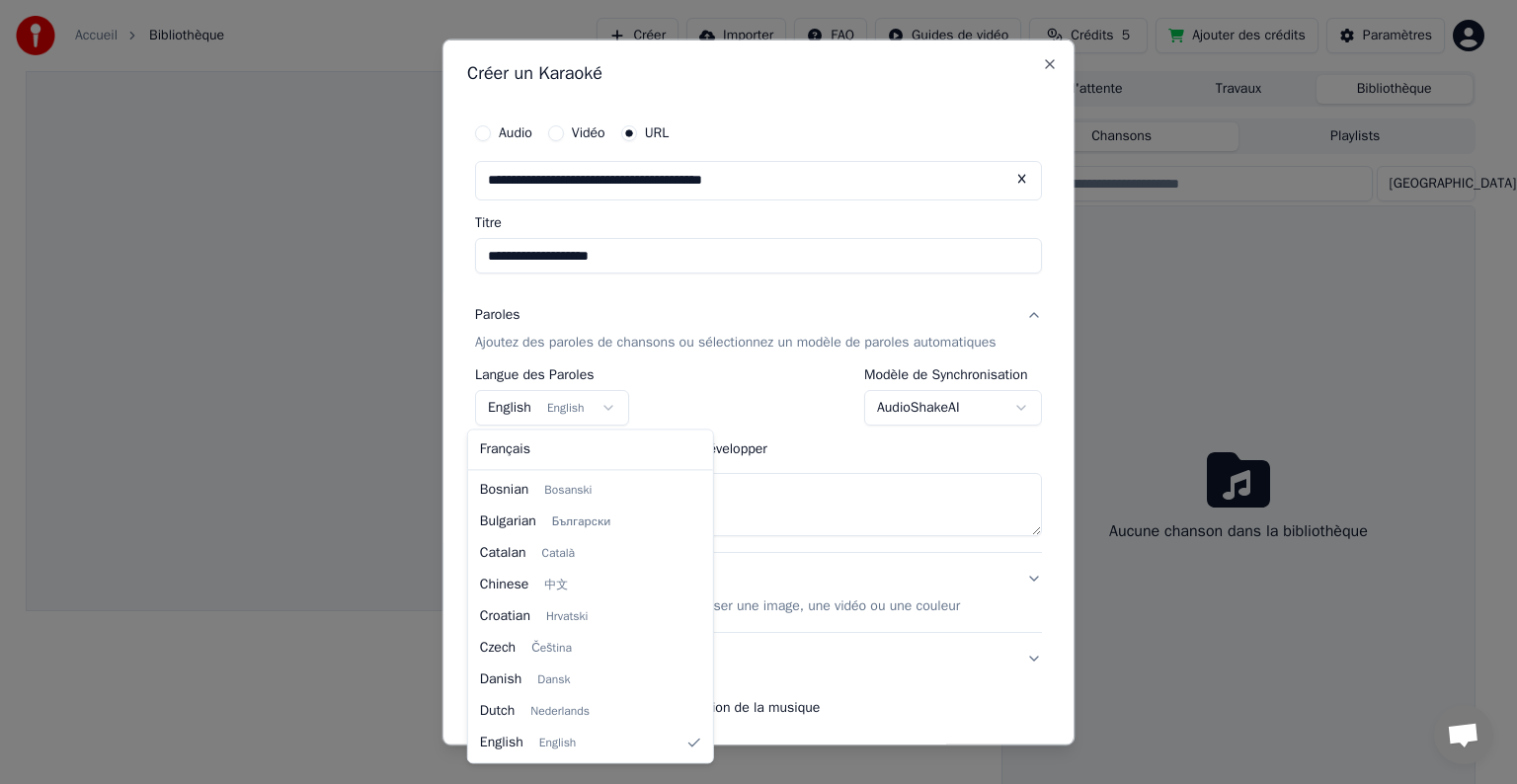 select on "**" 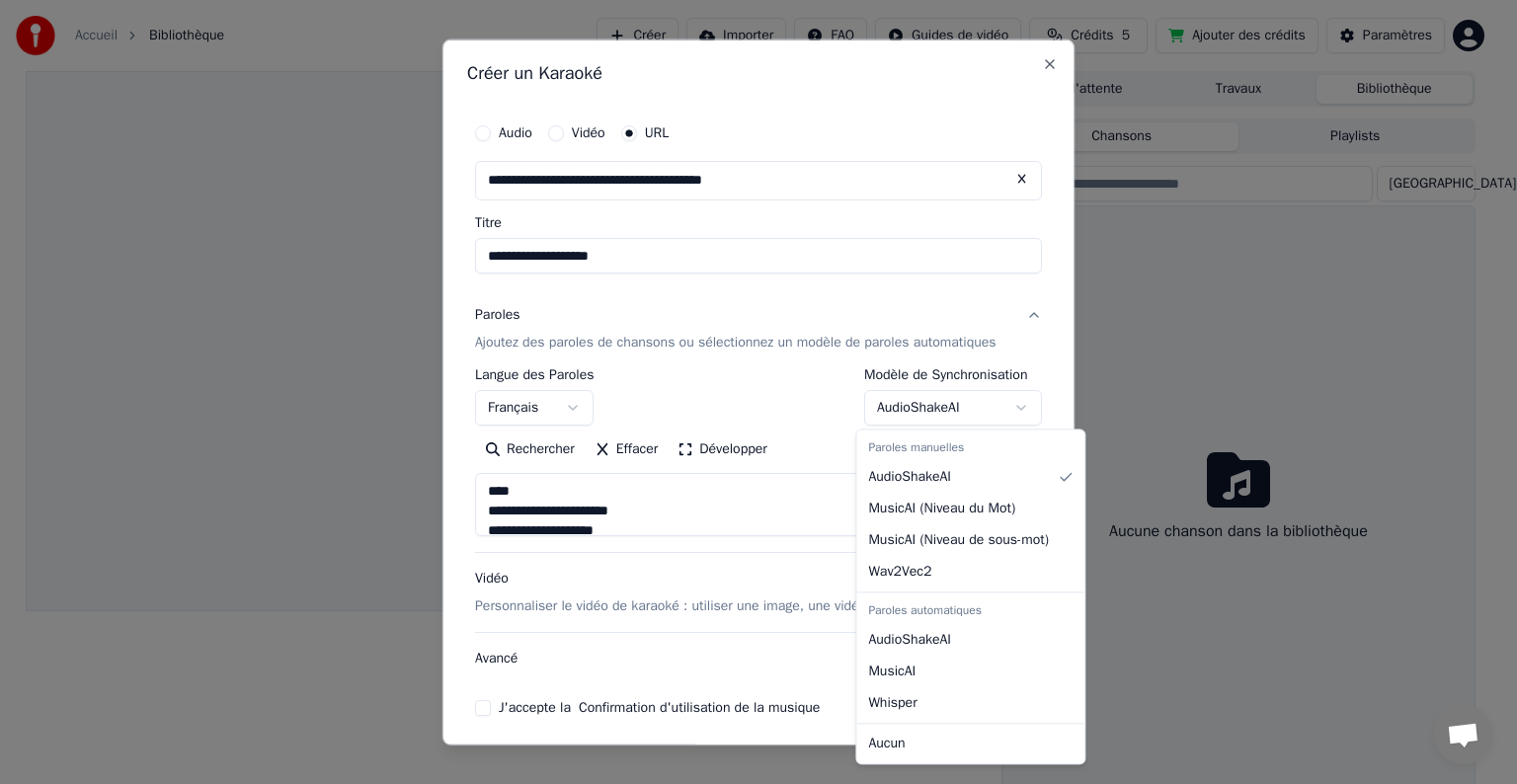 click on "**********" at bounding box center (750, 392) 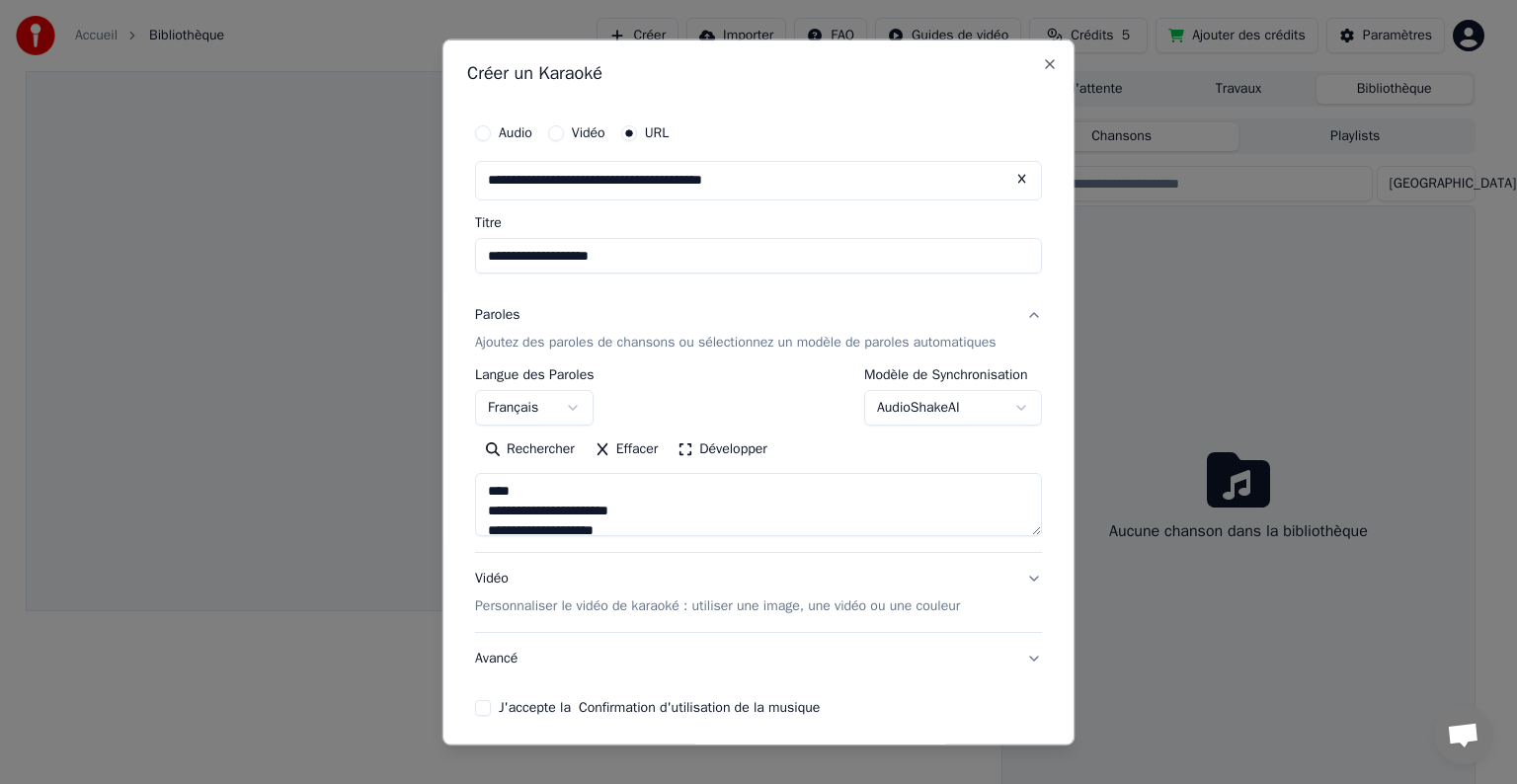 scroll, scrollTop: 77, scrollLeft: 0, axis: vertical 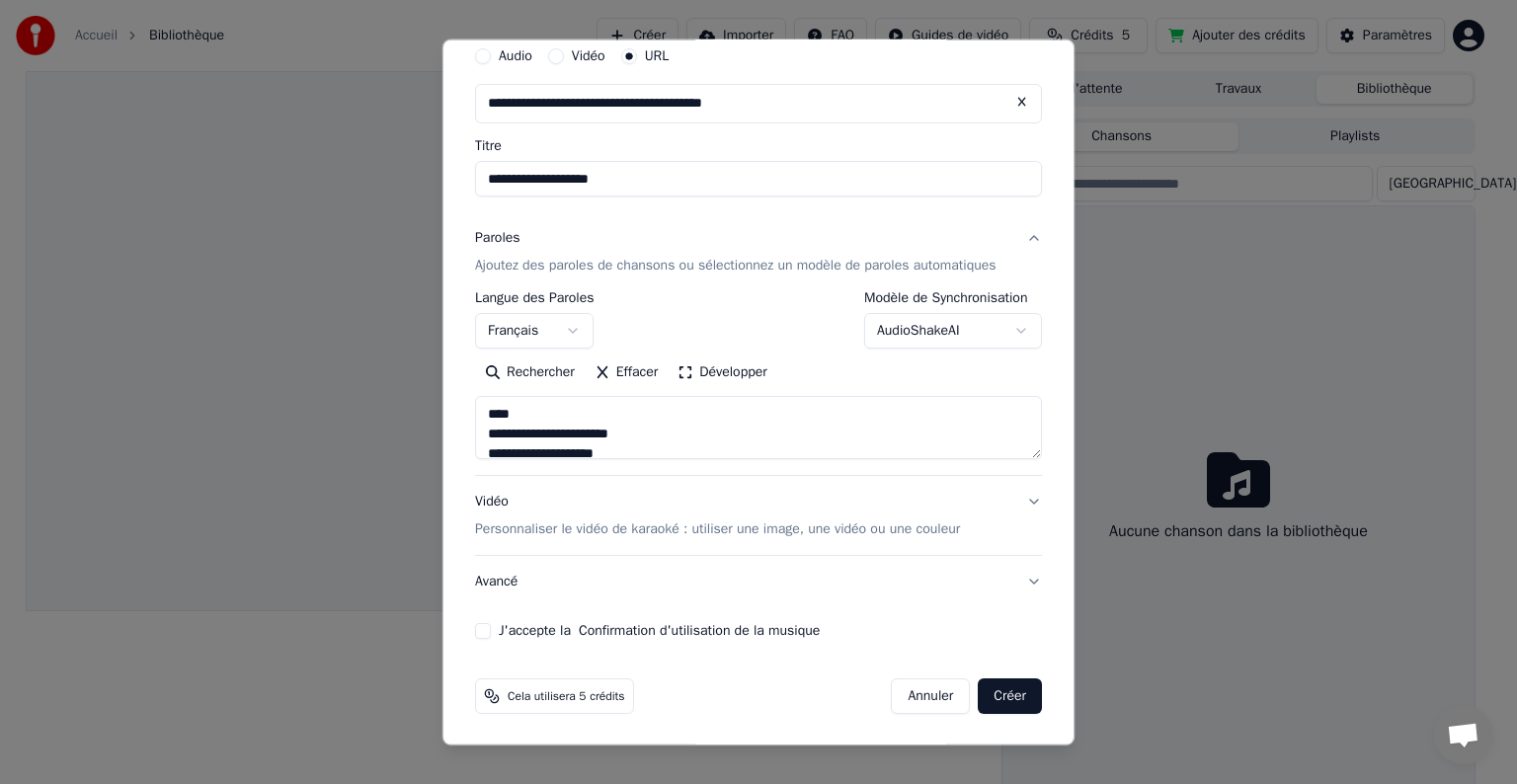 click on "Vidéo Personnaliser le vidéo de karaoké : utiliser une image, une vidéo ou une couleur" at bounding box center [758, 515] 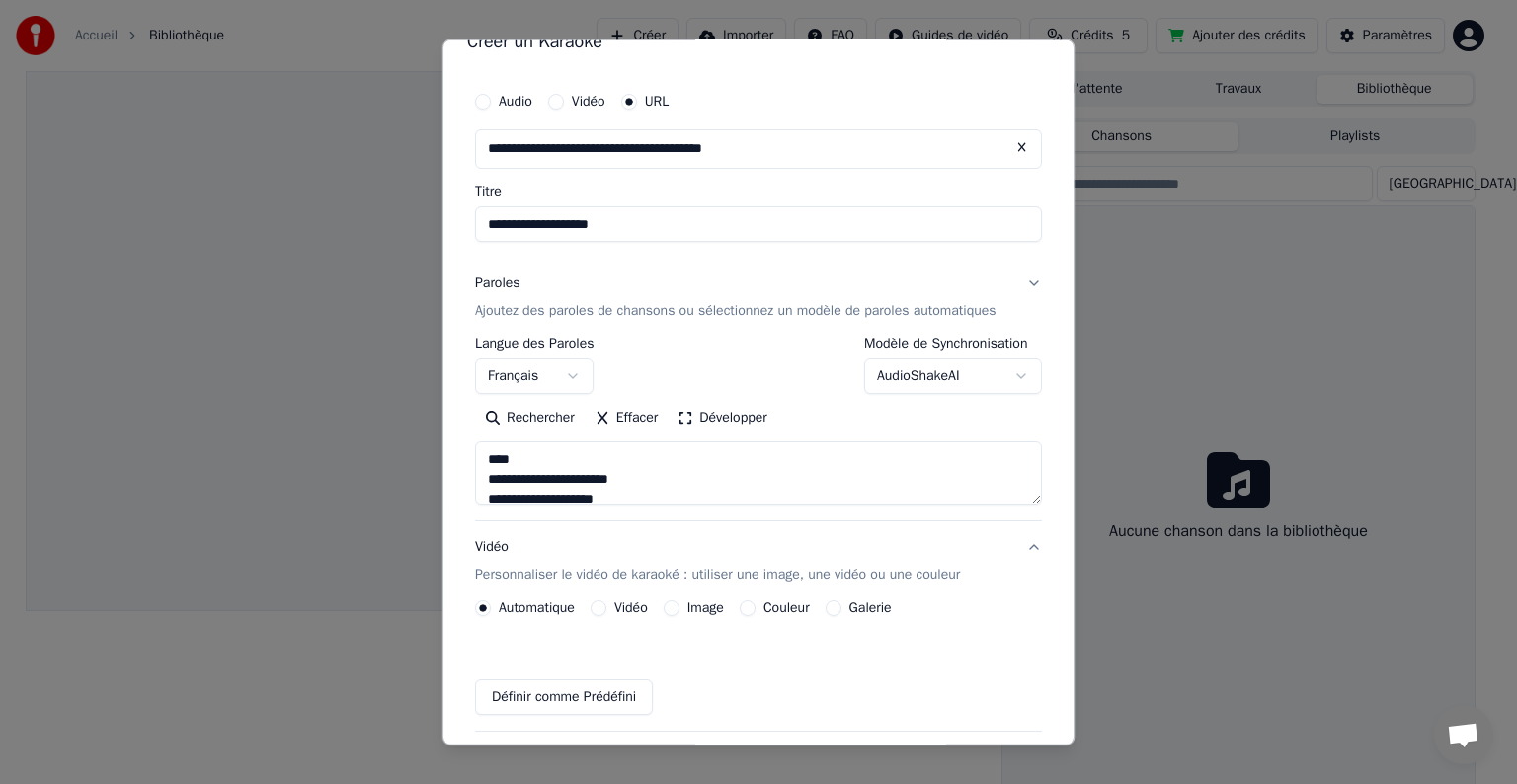 scroll, scrollTop: 24, scrollLeft: 0, axis: vertical 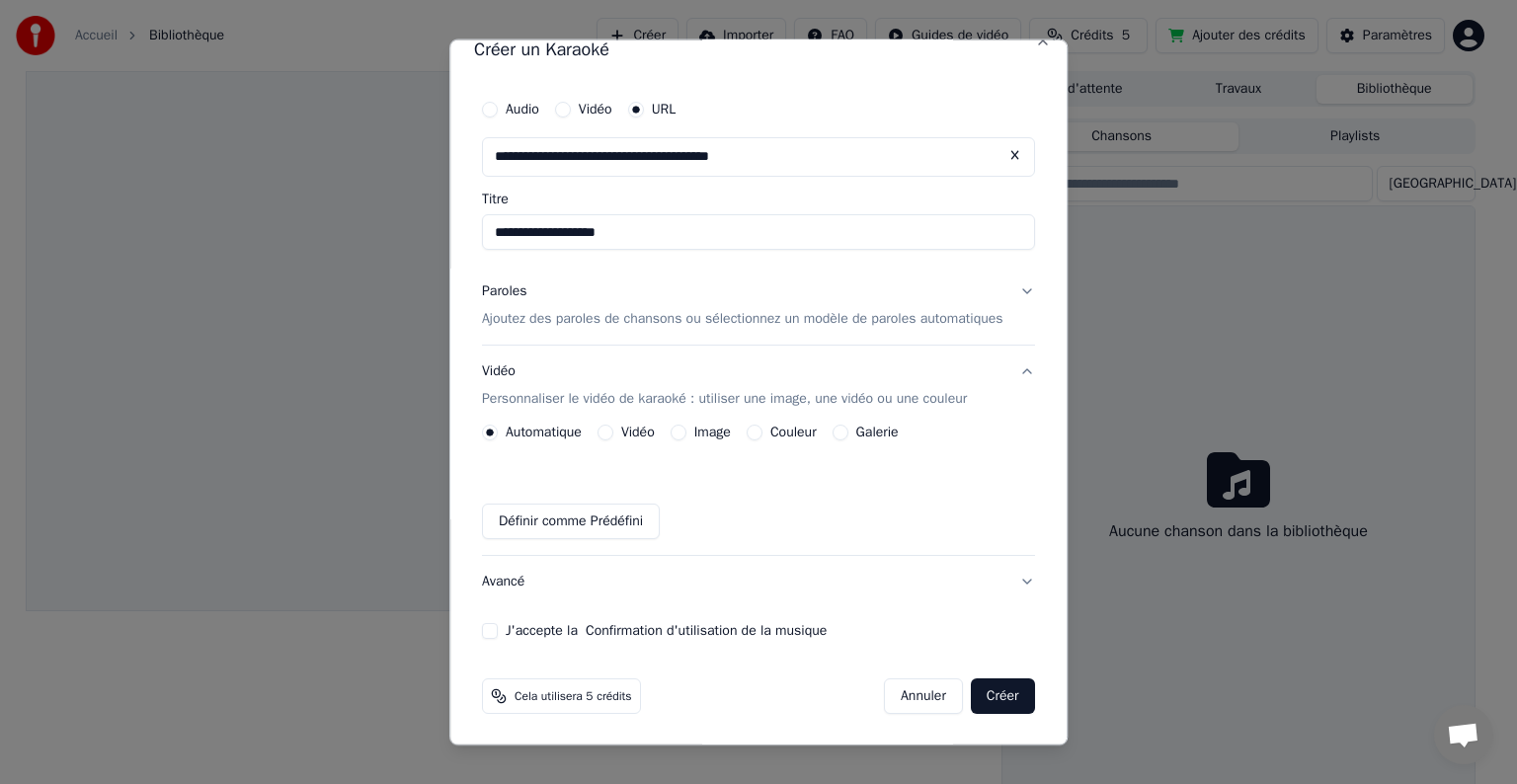 click on "Galerie" at bounding box center [840, 432] 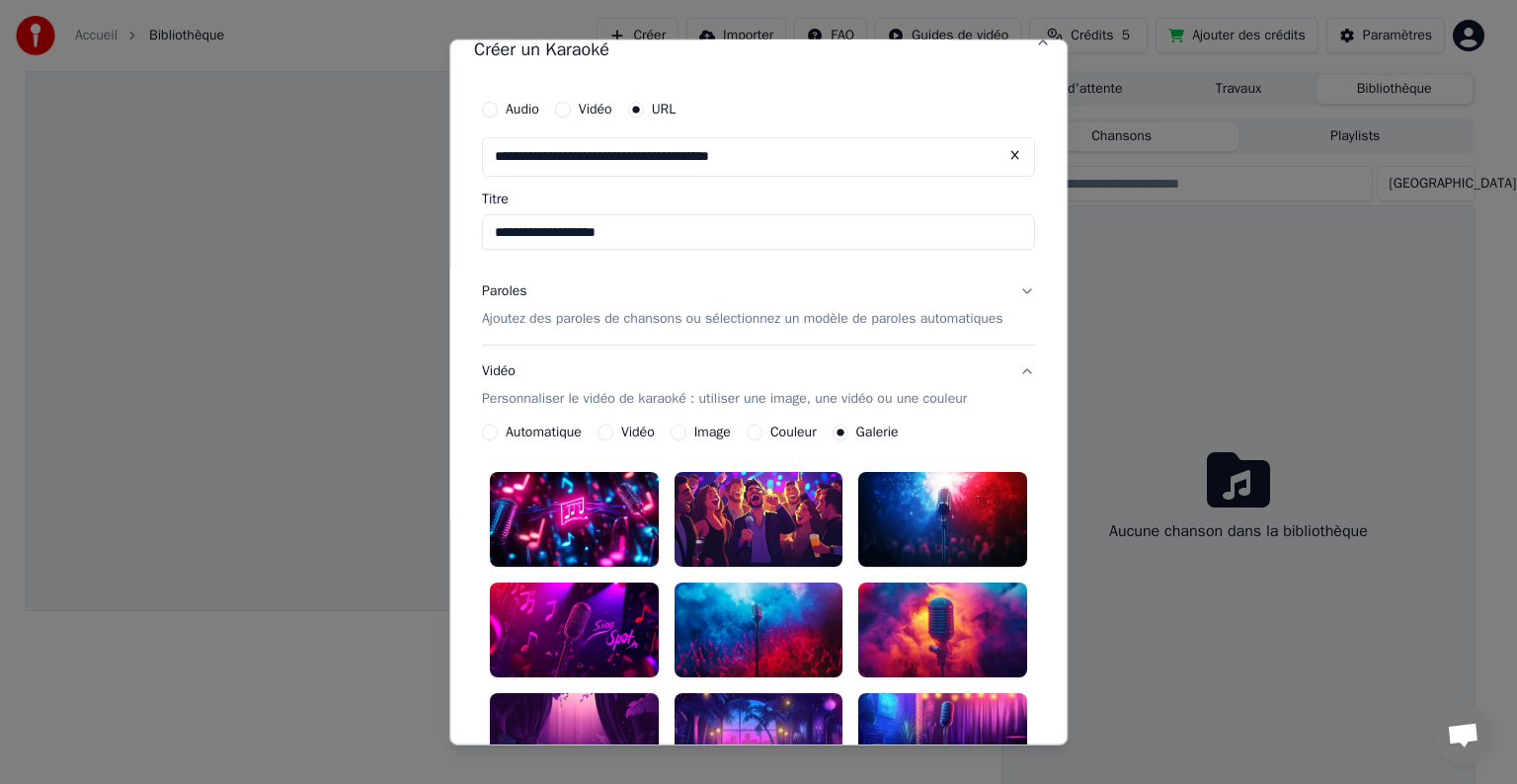 click at bounding box center (574, 630) 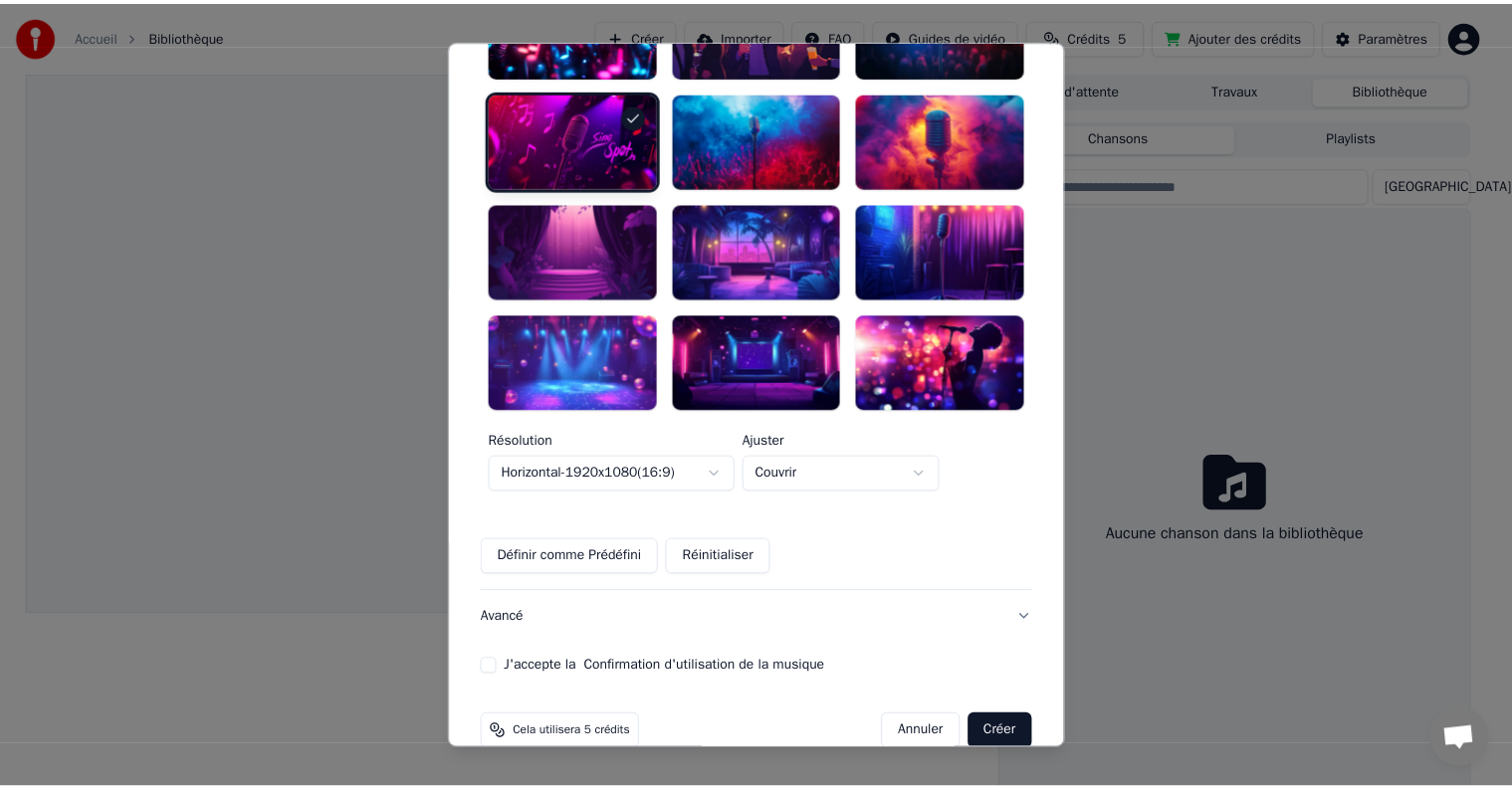 scroll, scrollTop: 561, scrollLeft: 0, axis: vertical 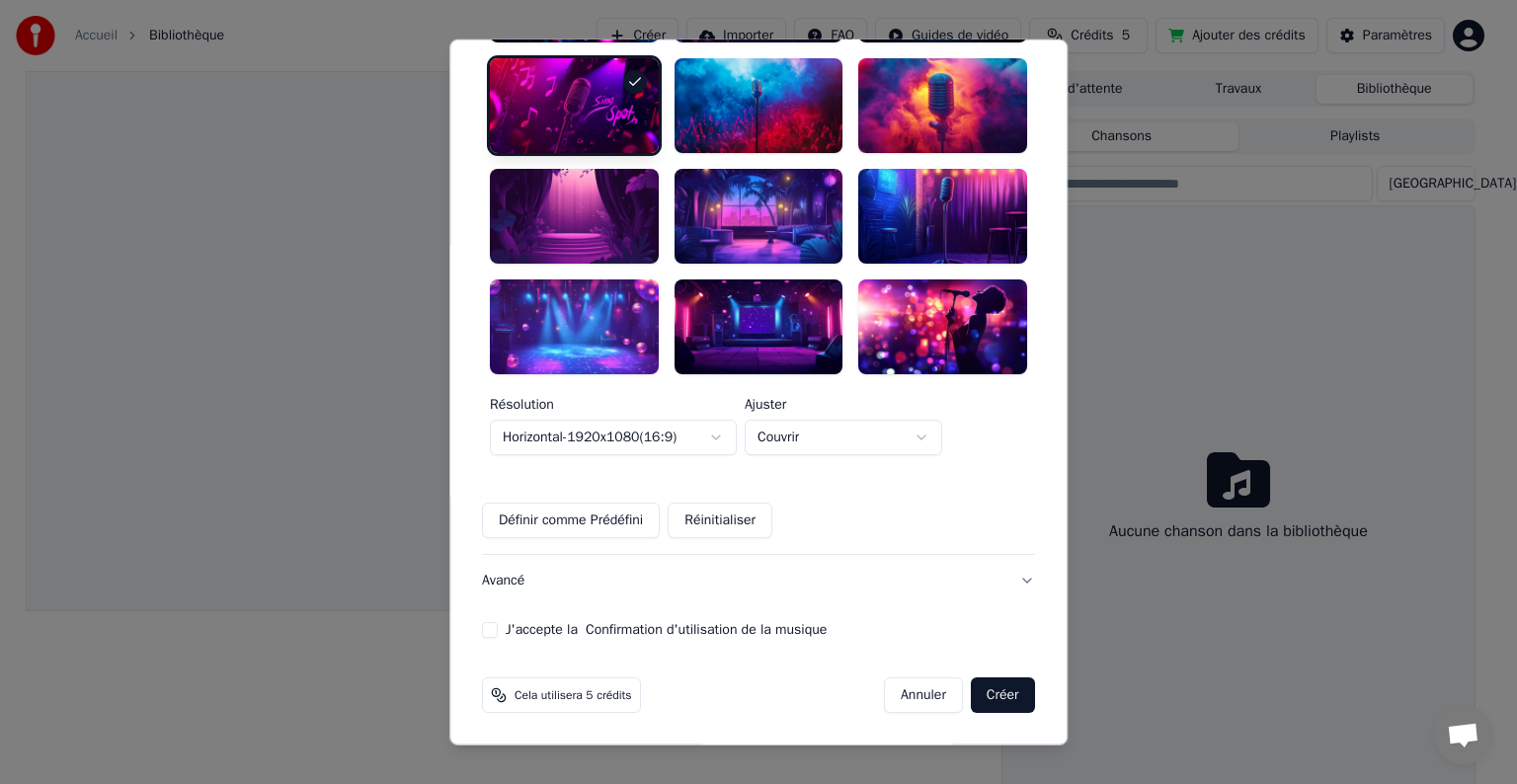 click on "J'accepte la   Confirmation d'utilisation de la musique" at bounding box center [490, 629] 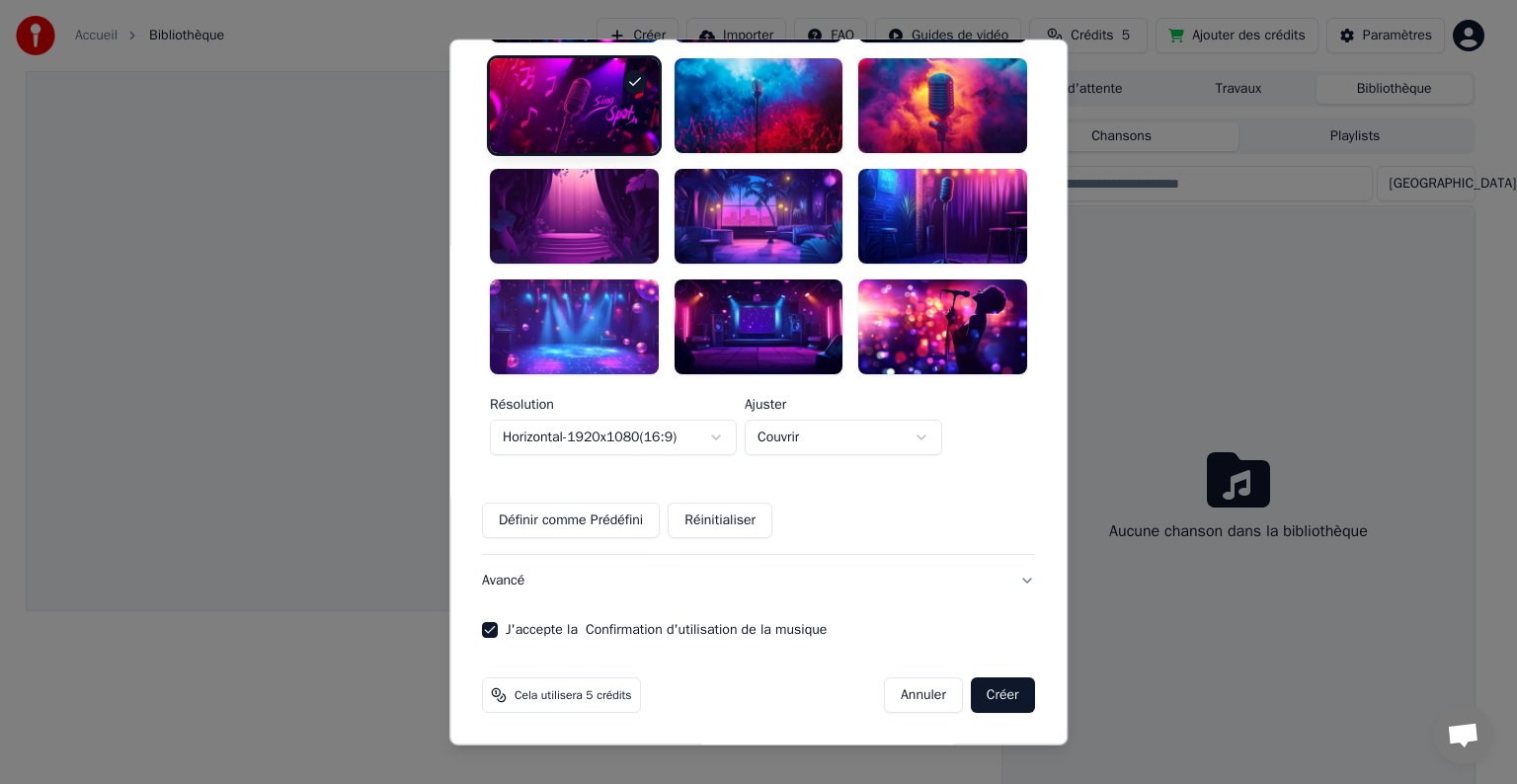 click on "Créer" at bounding box center (1002, 694) 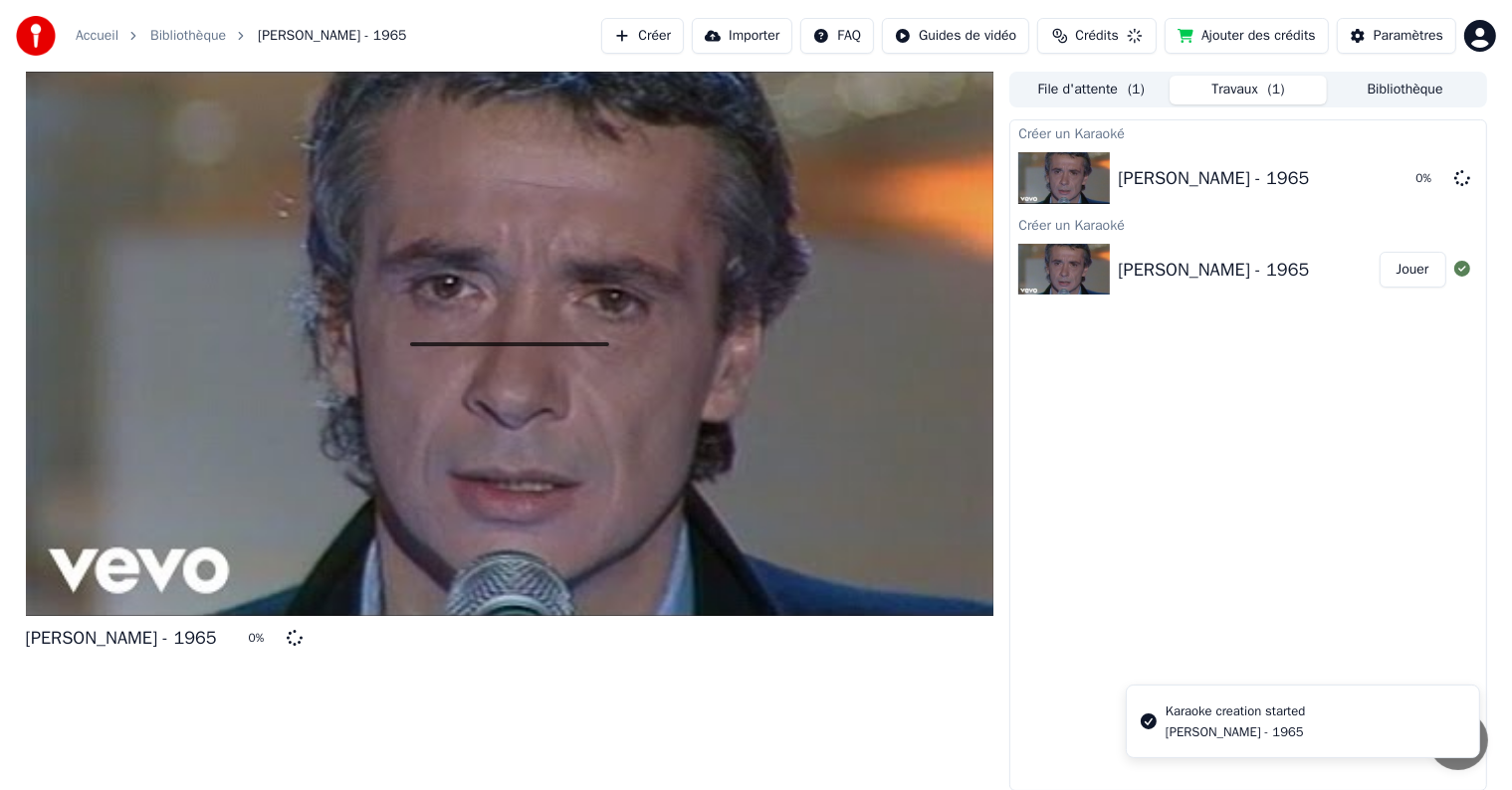 scroll, scrollTop: 0, scrollLeft: 0, axis: both 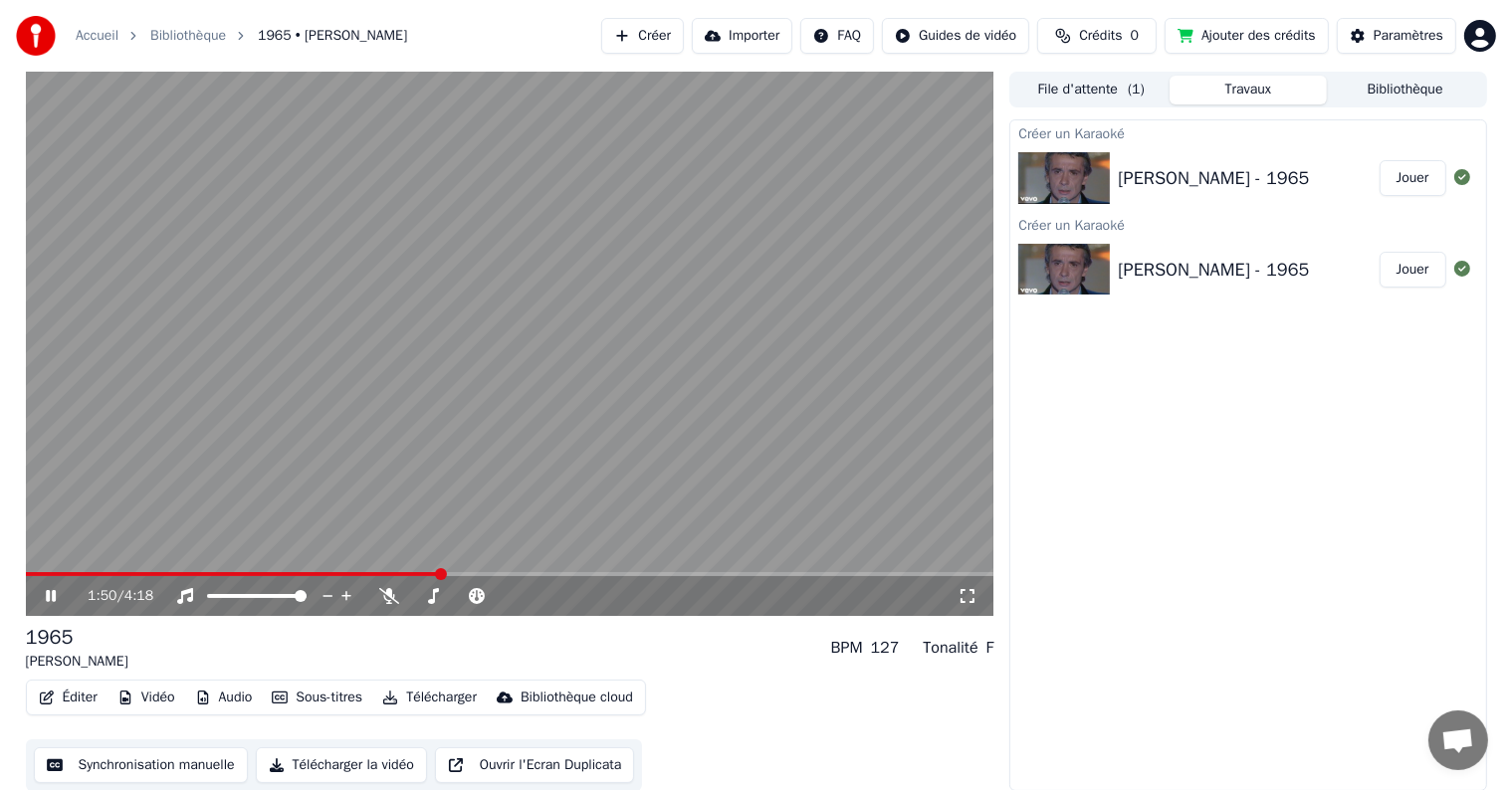 click 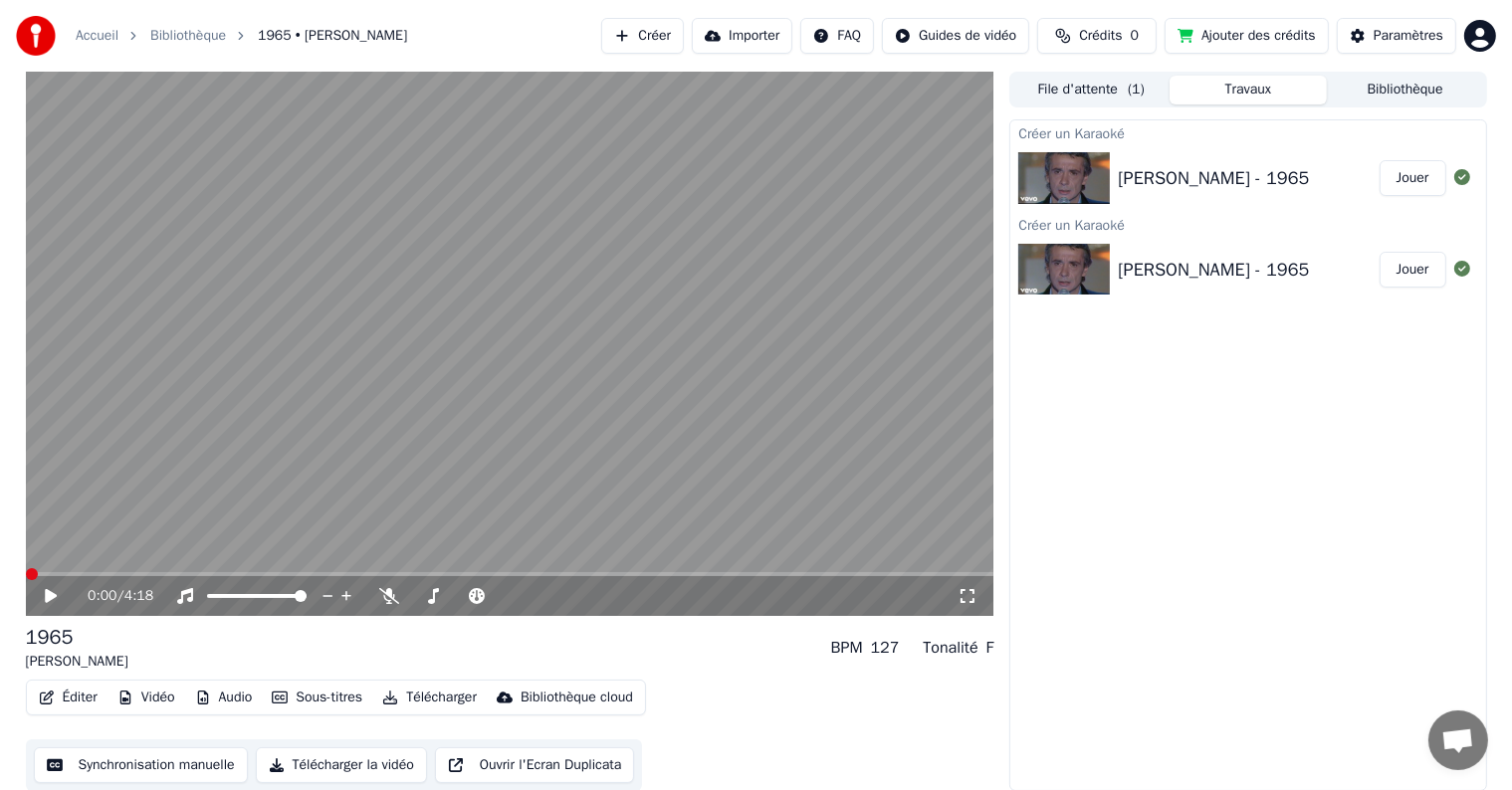 click at bounding box center (32, 574) 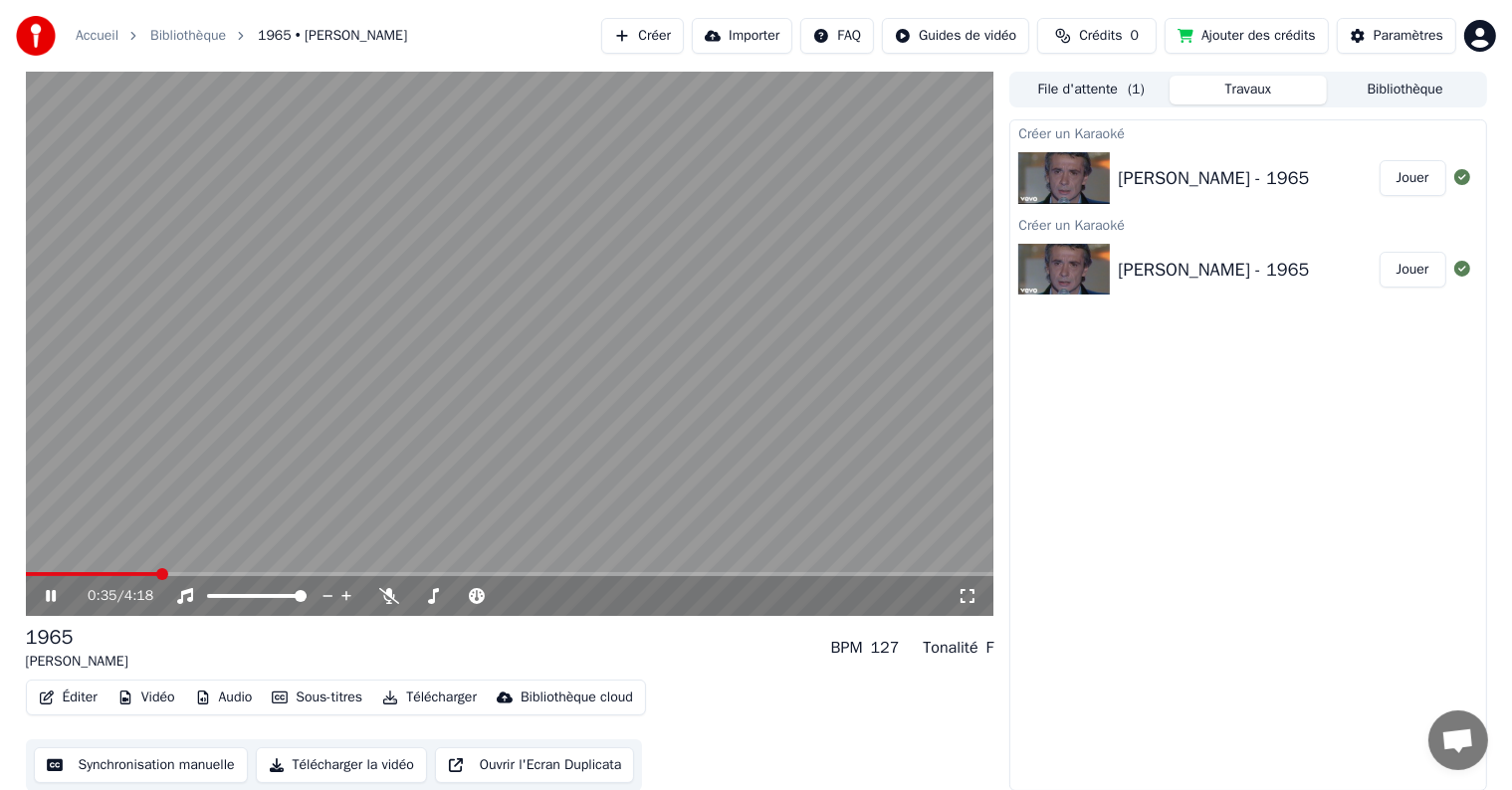 click 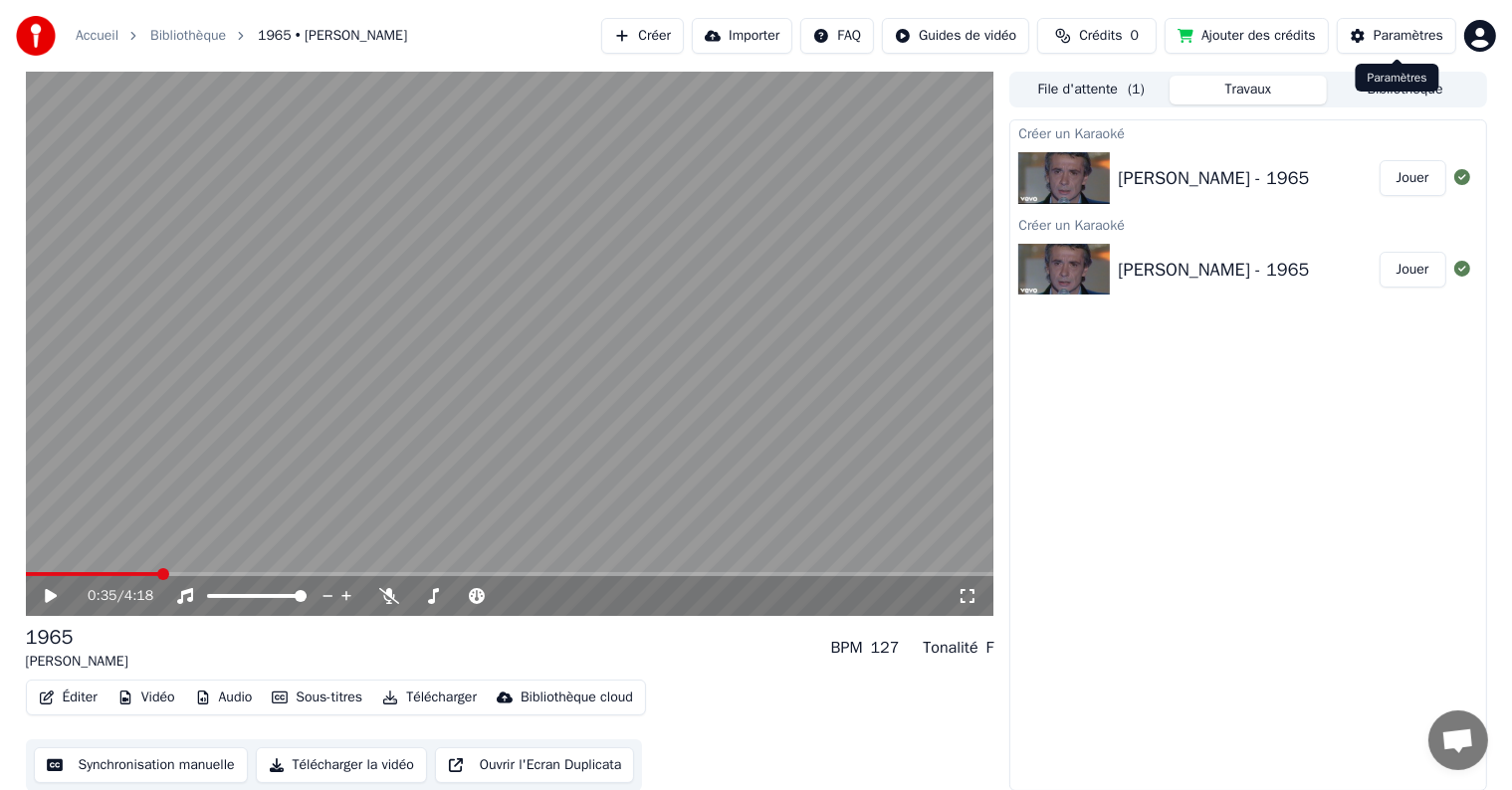 click on "Paramètres" at bounding box center (1408, 36) 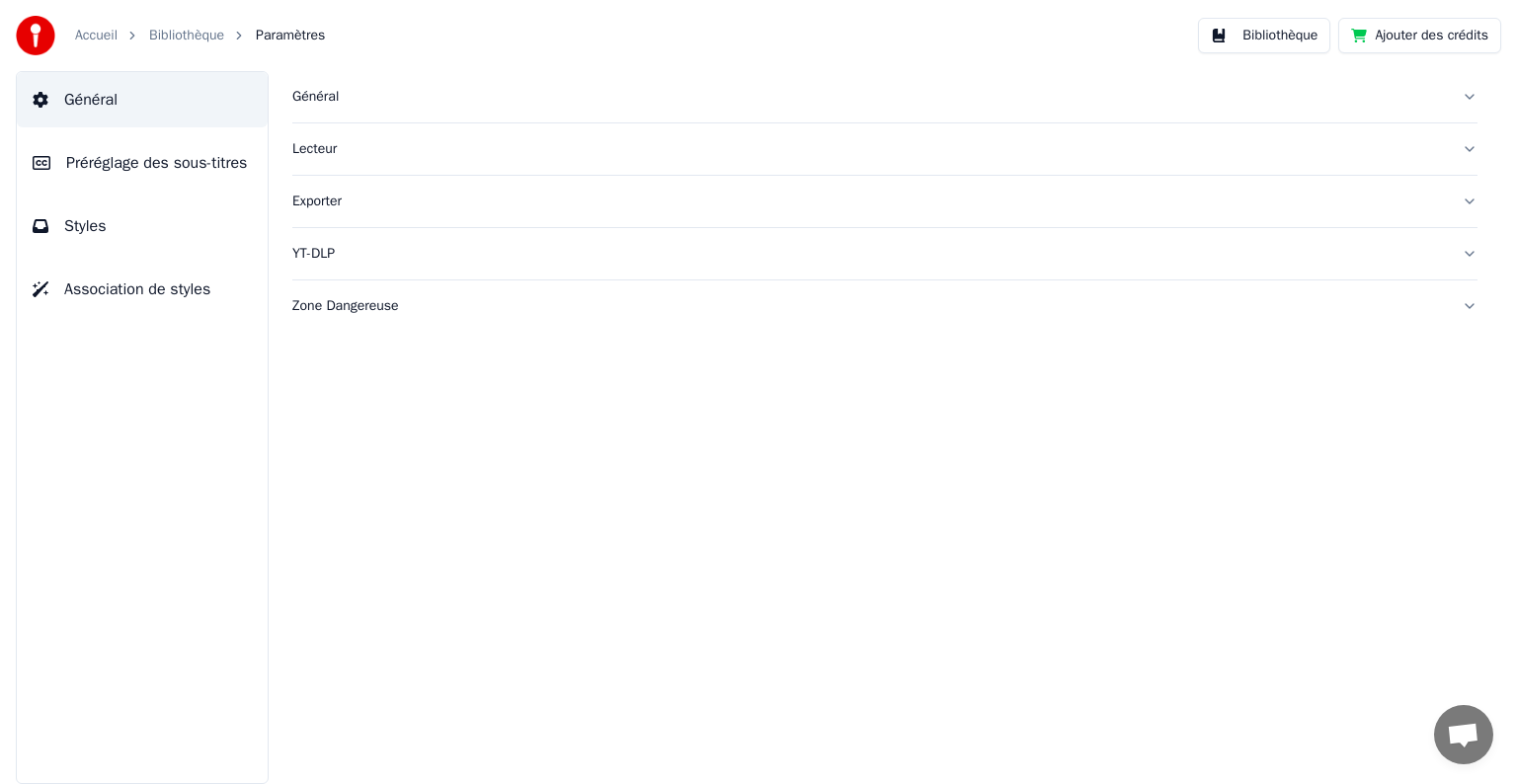click on "Bibliothèque" at bounding box center [1264, 36] 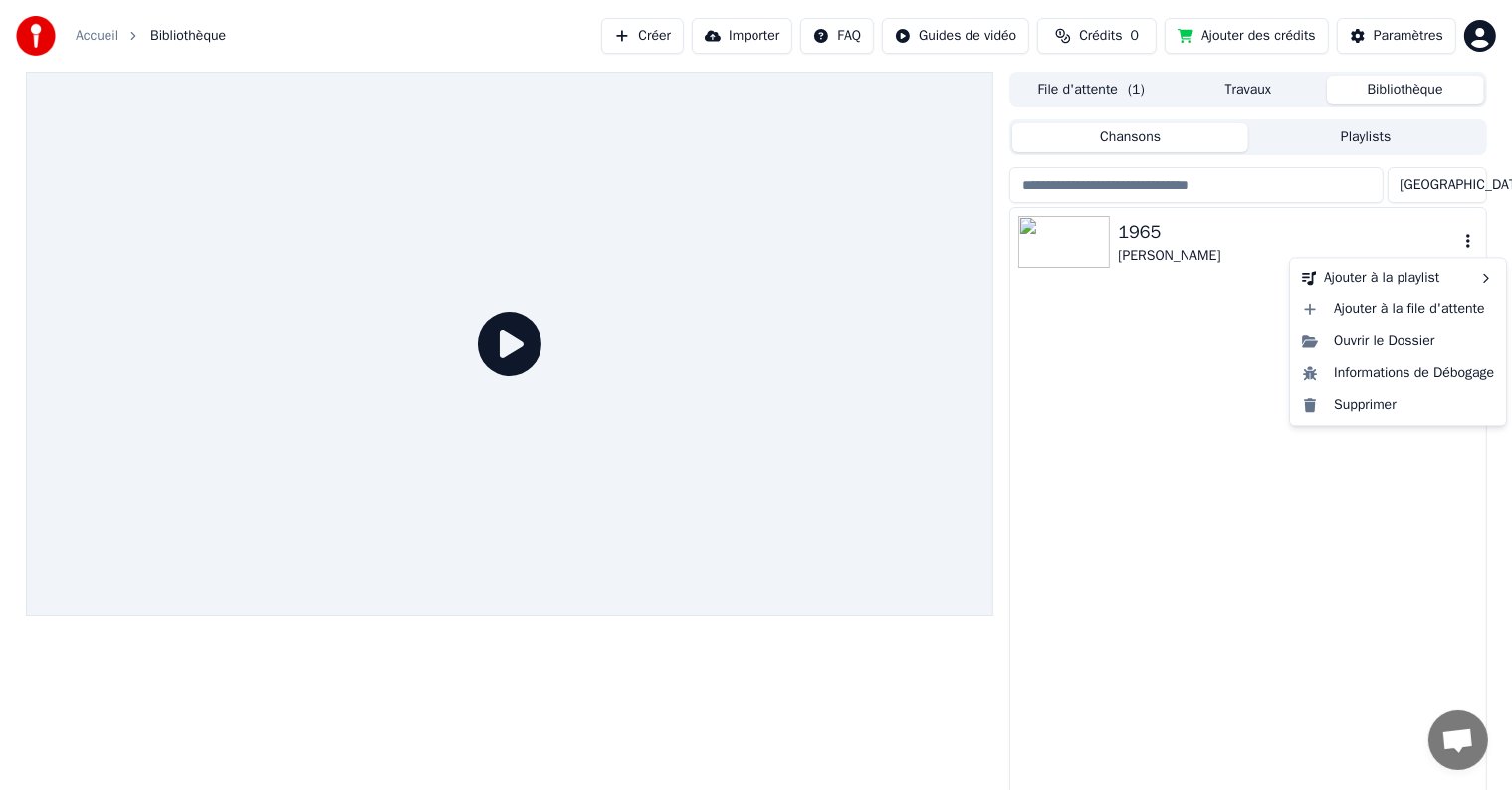 click 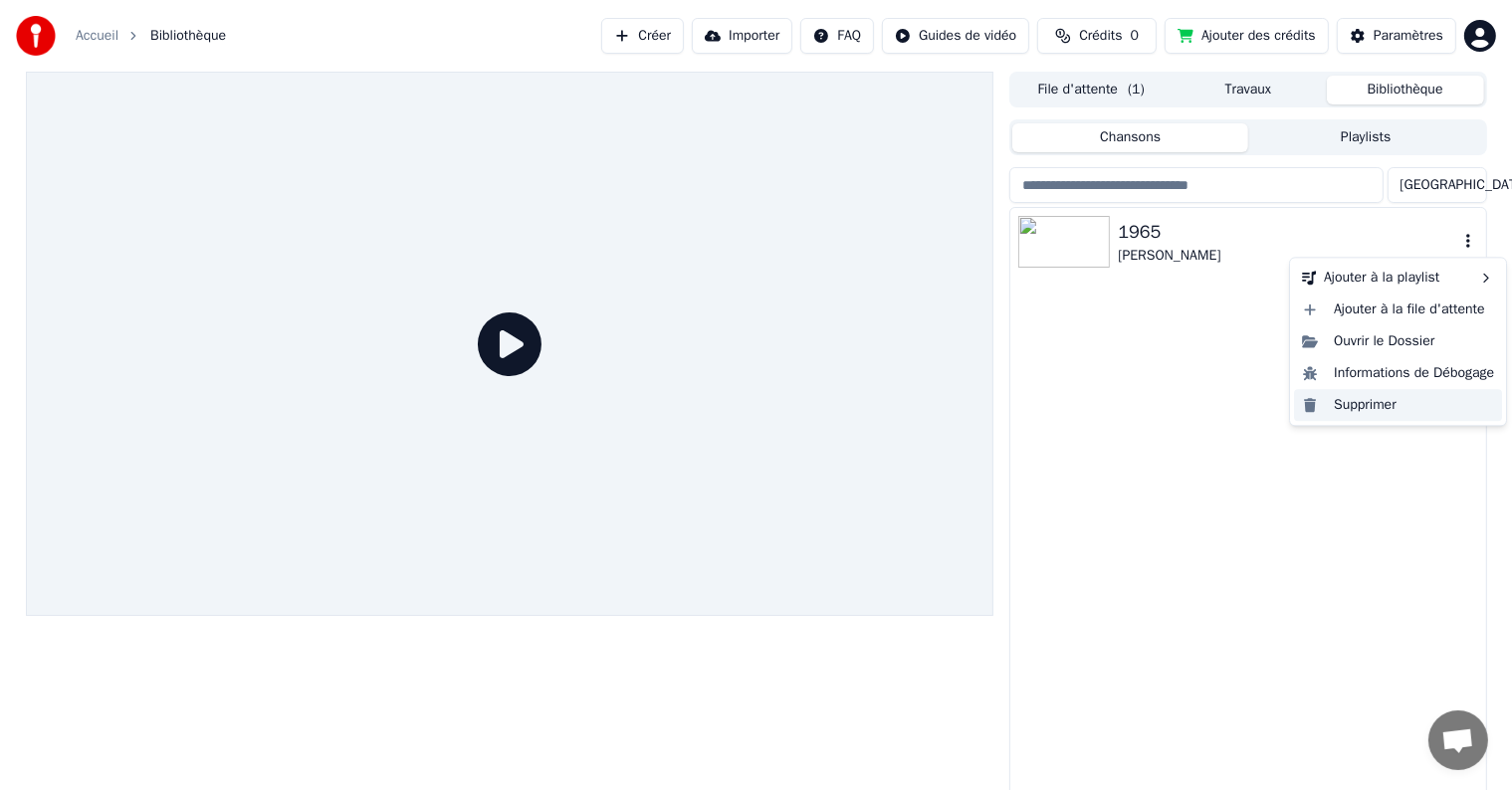 click on "Supprimer" at bounding box center [1398, 405] 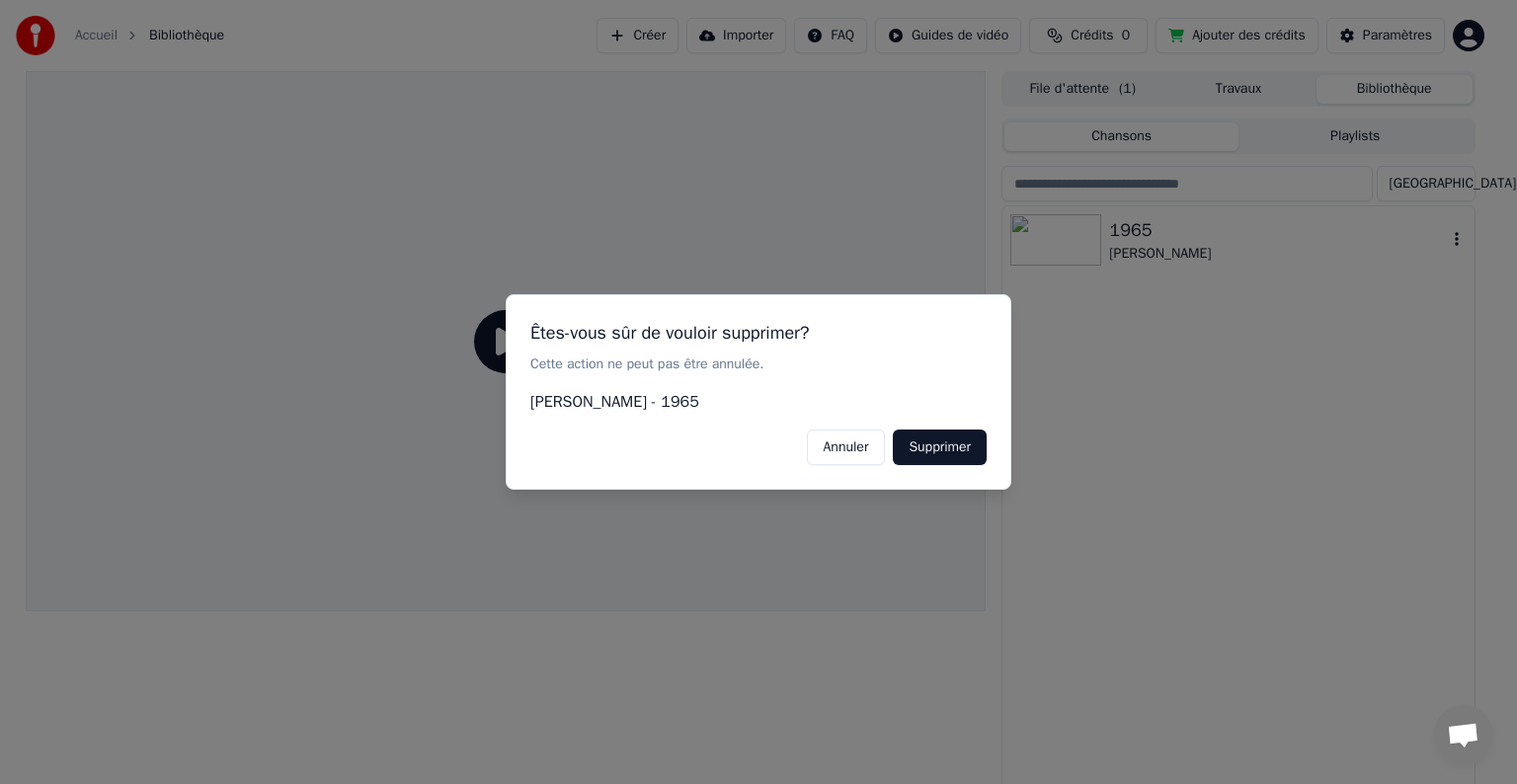 click on "Supprimer" at bounding box center [939, 447] 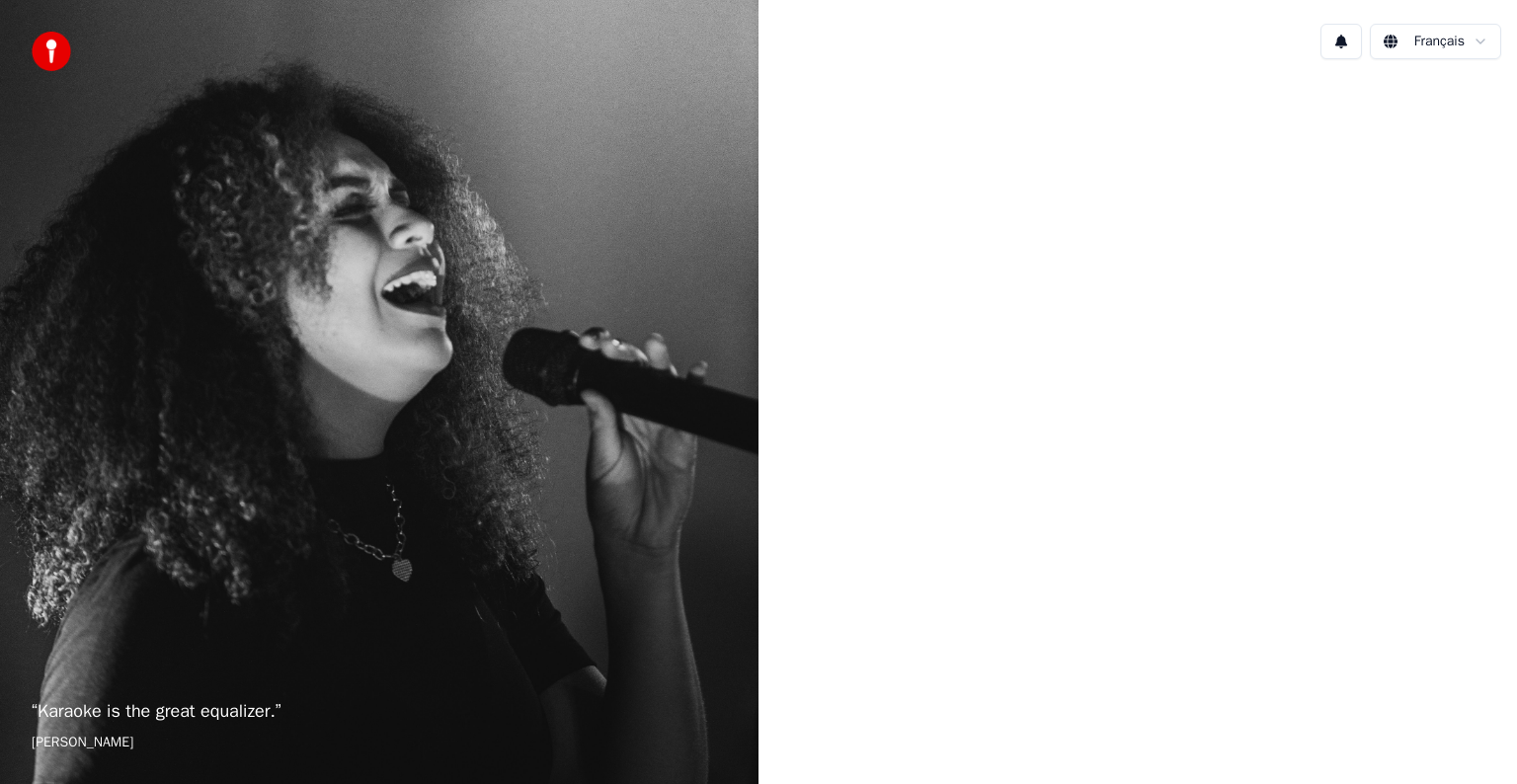 scroll, scrollTop: 0, scrollLeft: 0, axis: both 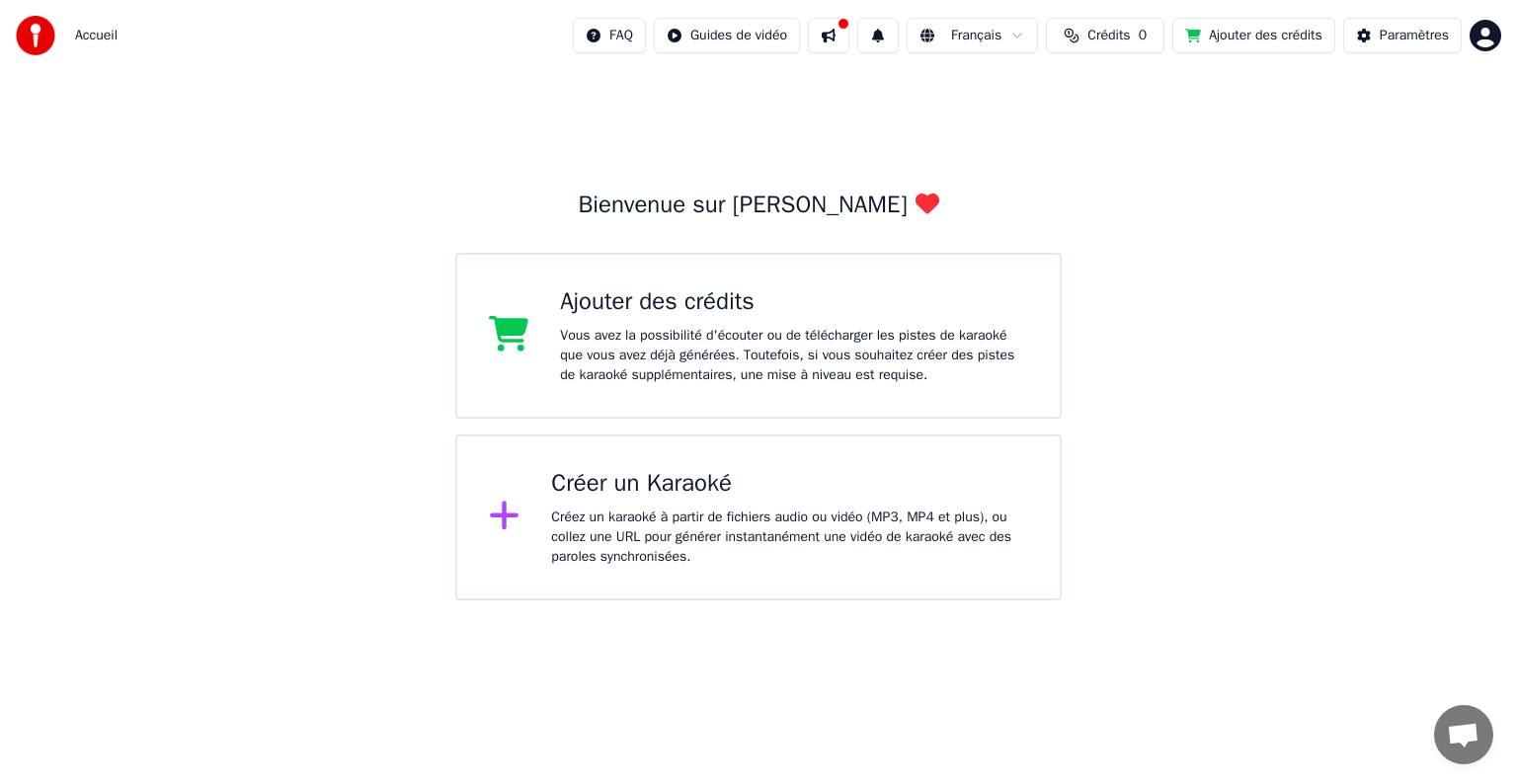 click on "Créez un karaoké à partir de fichiers audio ou vidéo (MP3, MP4 et plus), ou collez une URL pour générer instantanément une vidéo de karaoké avec des paroles synchronisées." at bounding box center [789, 537] 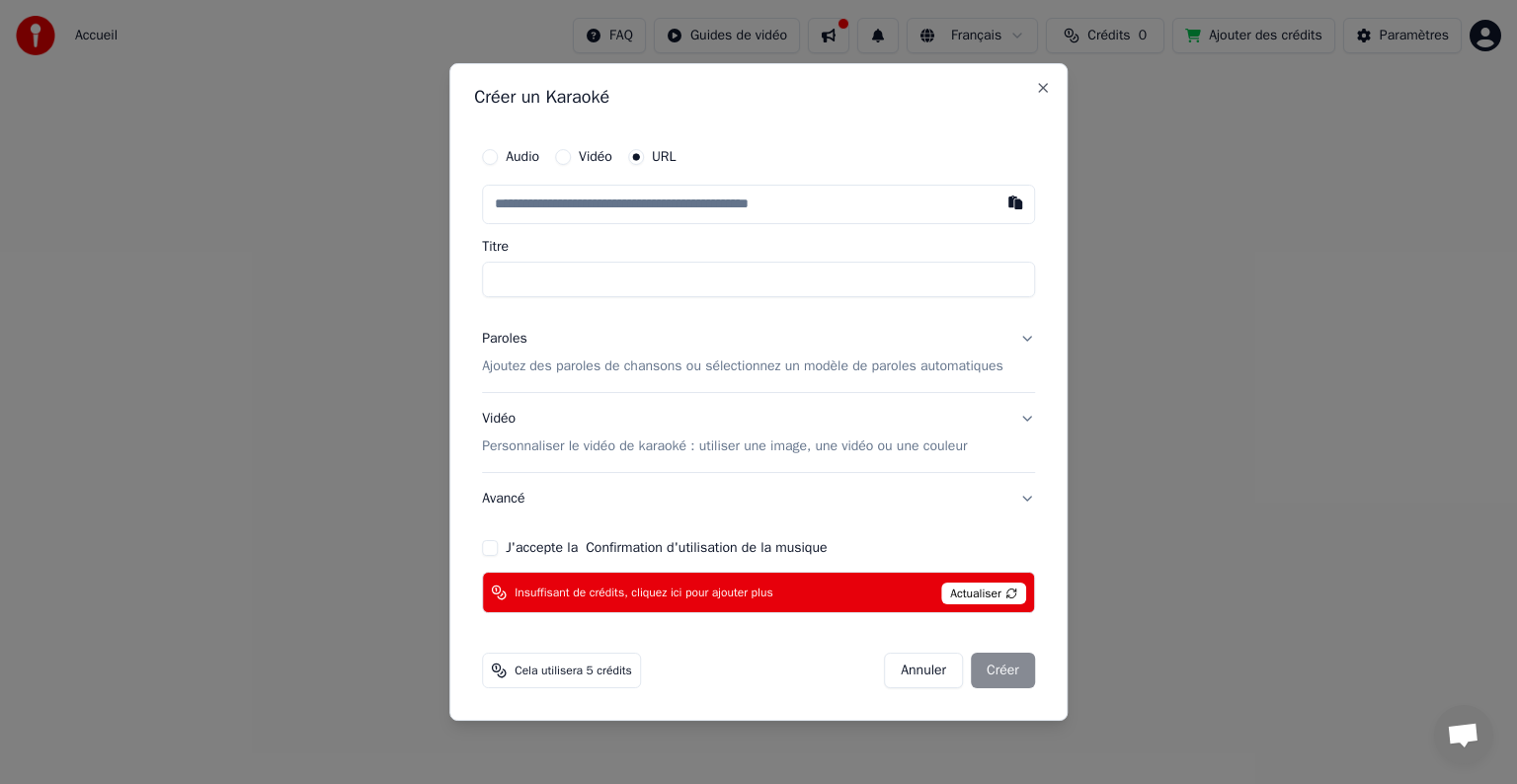 click at bounding box center (758, 204) 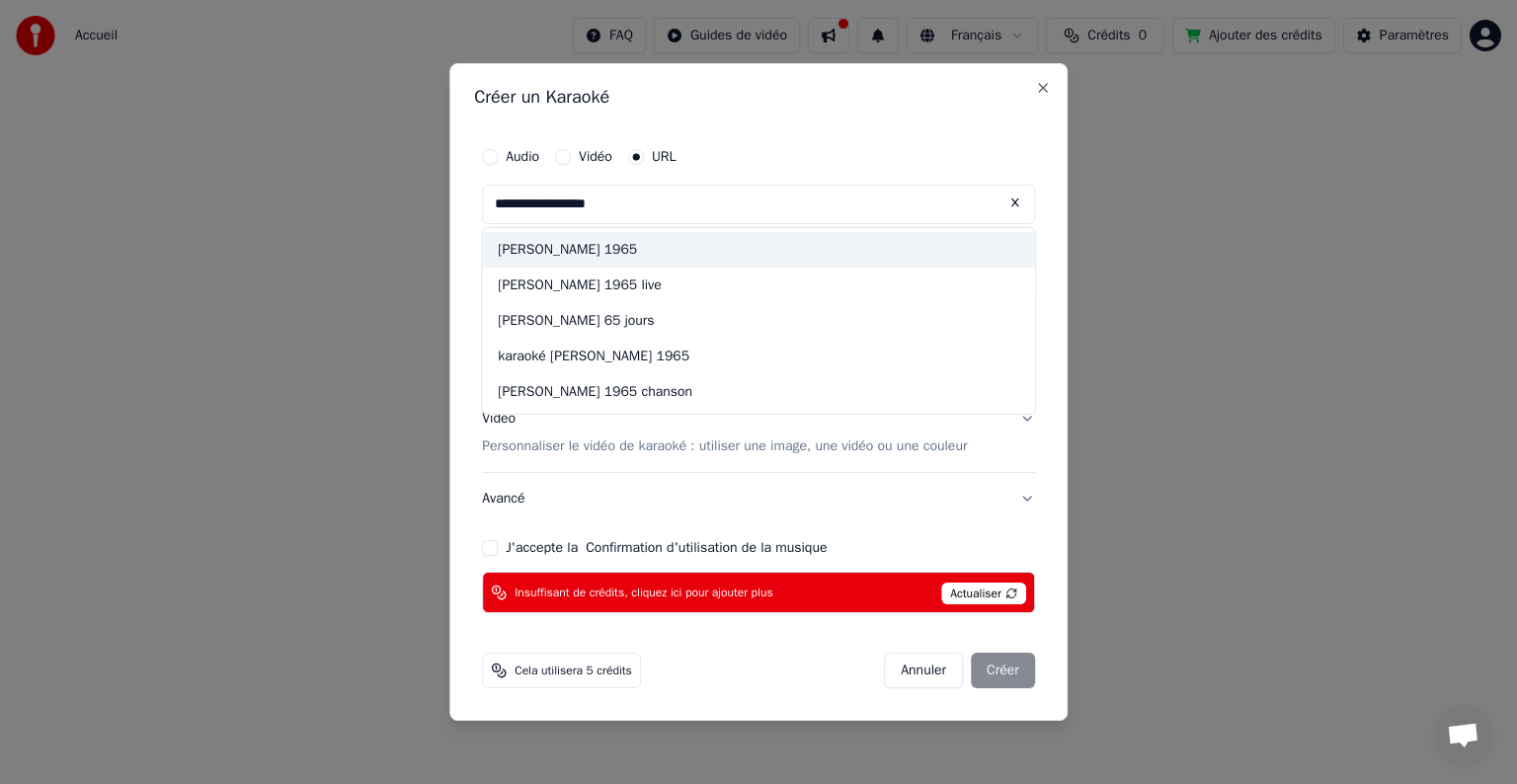 click on "[PERSON_NAME] 1965" at bounding box center [758, 250] 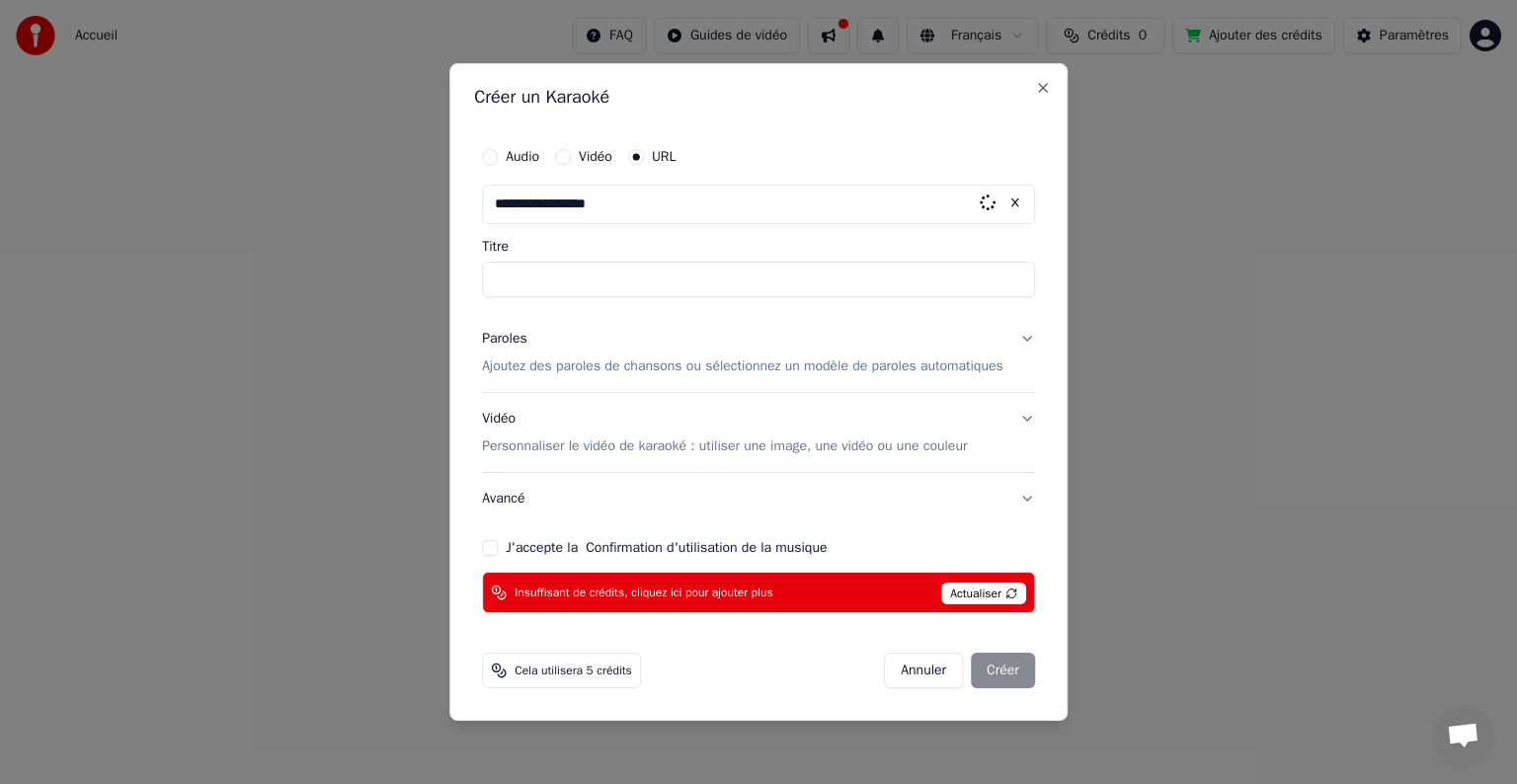 click on "Titre" at bounding box center [758, 269] 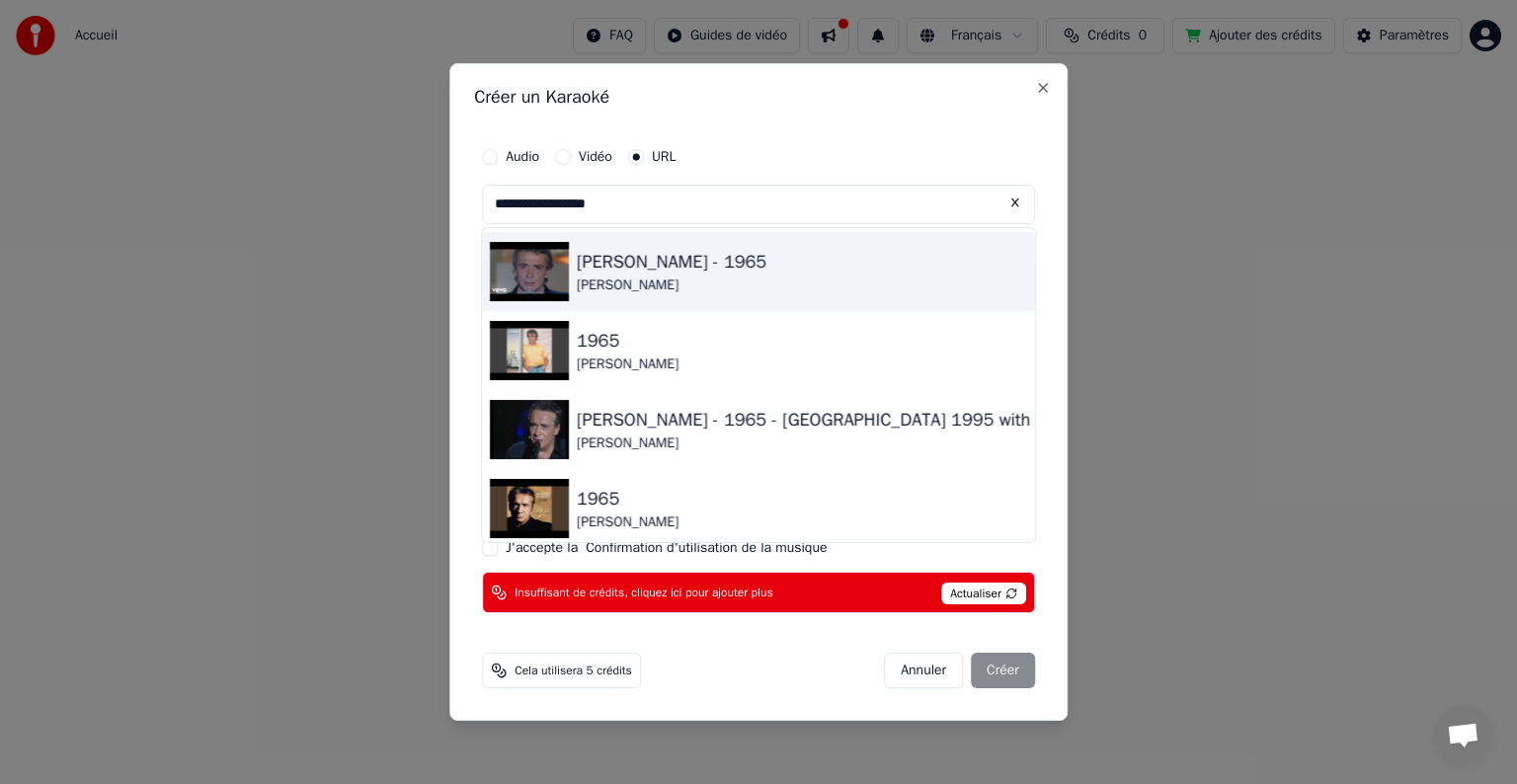 click on "[PERSON_NAME]" at bounding box center (672, 285) 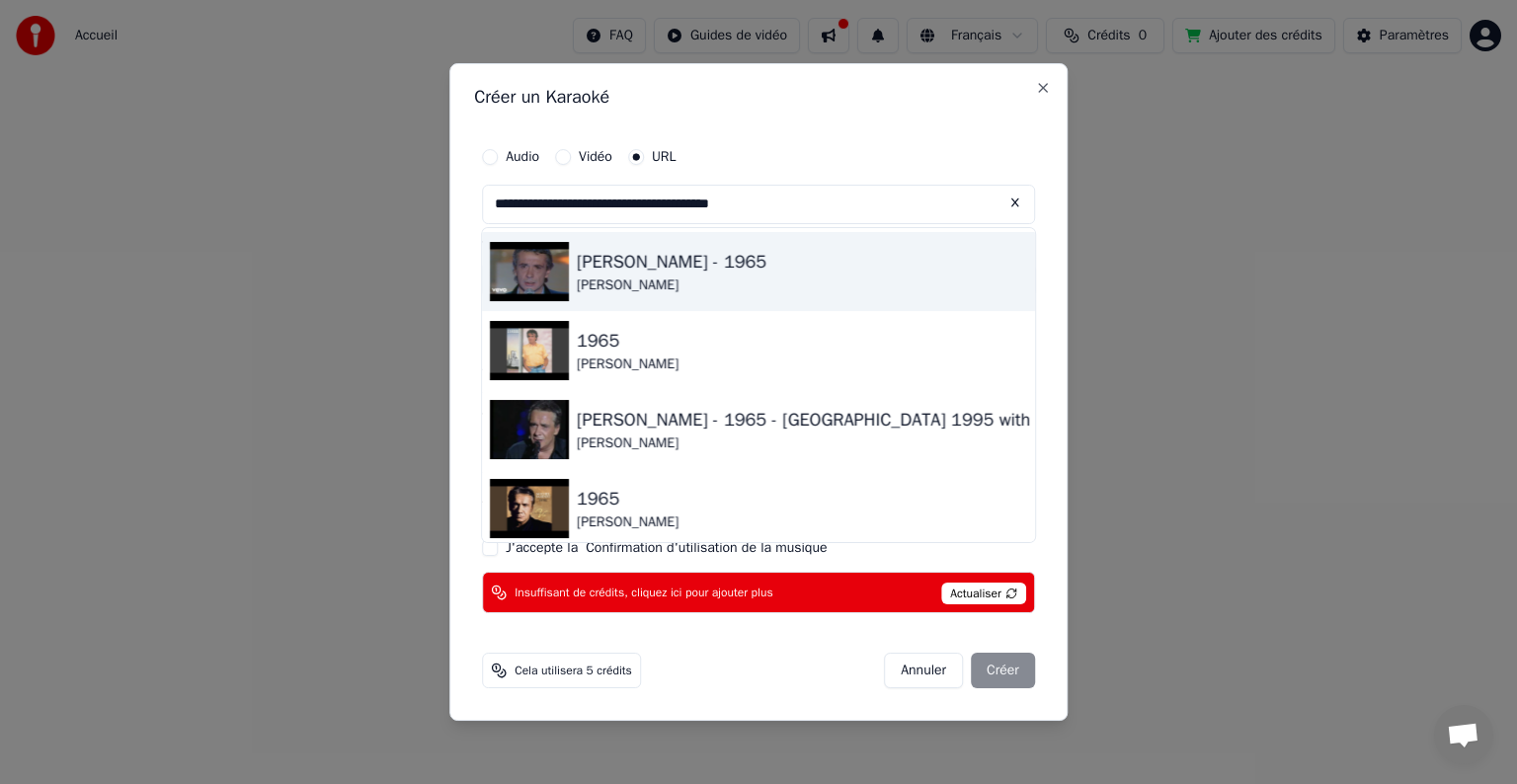 type on "**********" 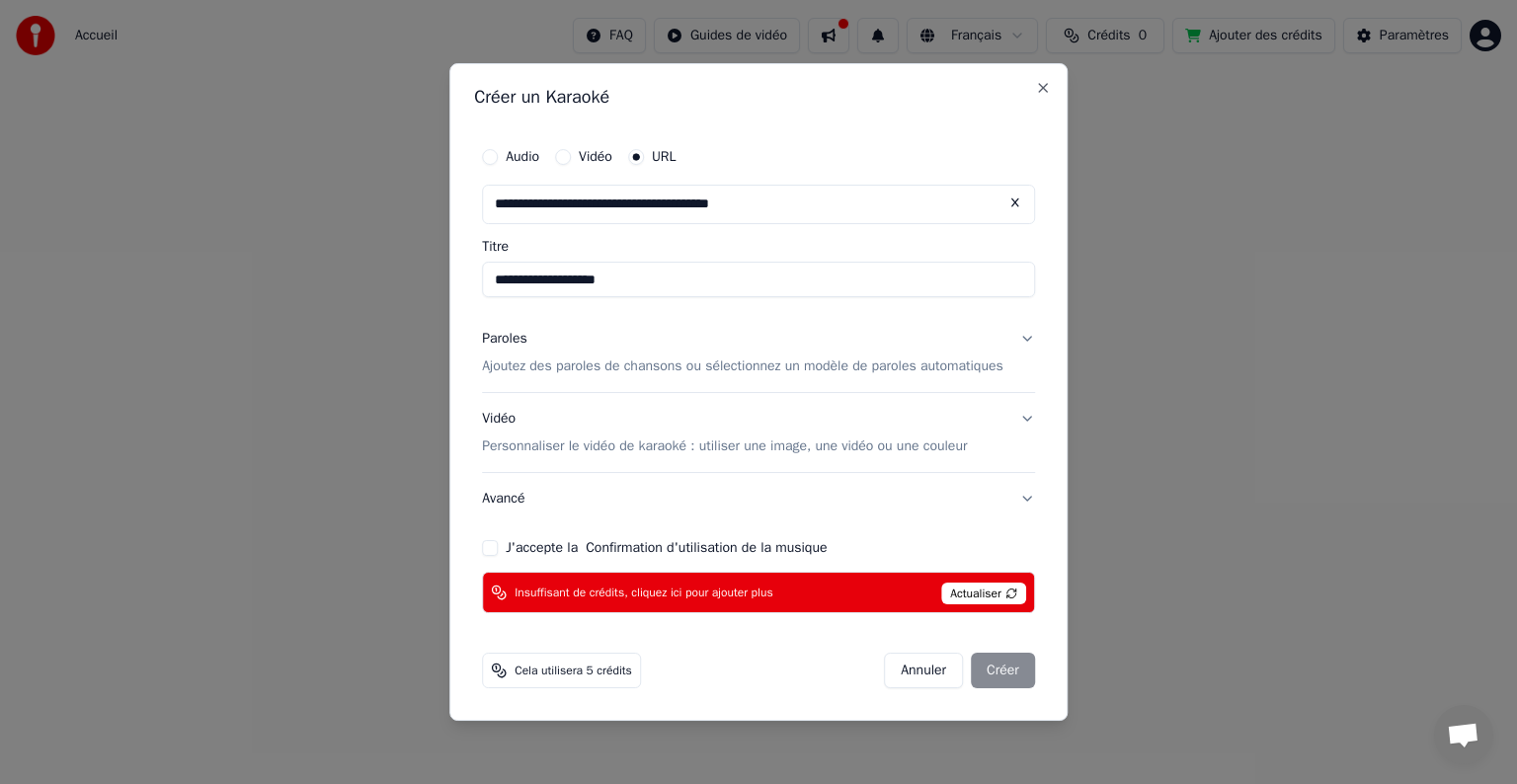 click on "**********" at bounding box center (758, 279) 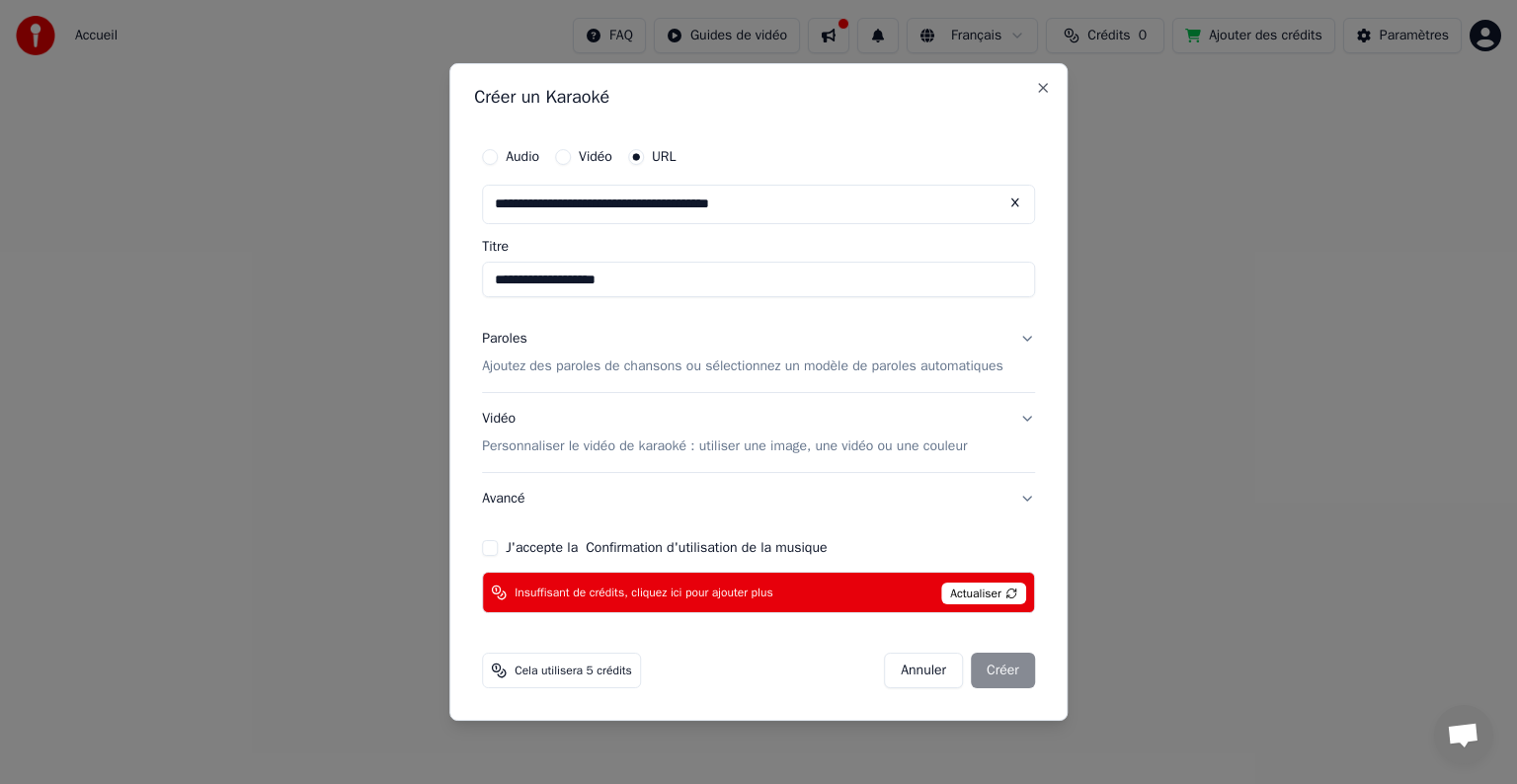 click on "Paroles Ajoutez des paroles de chansons ou sélectionnez un modèle de paroles automatiques" at bounding box center (758, 353) 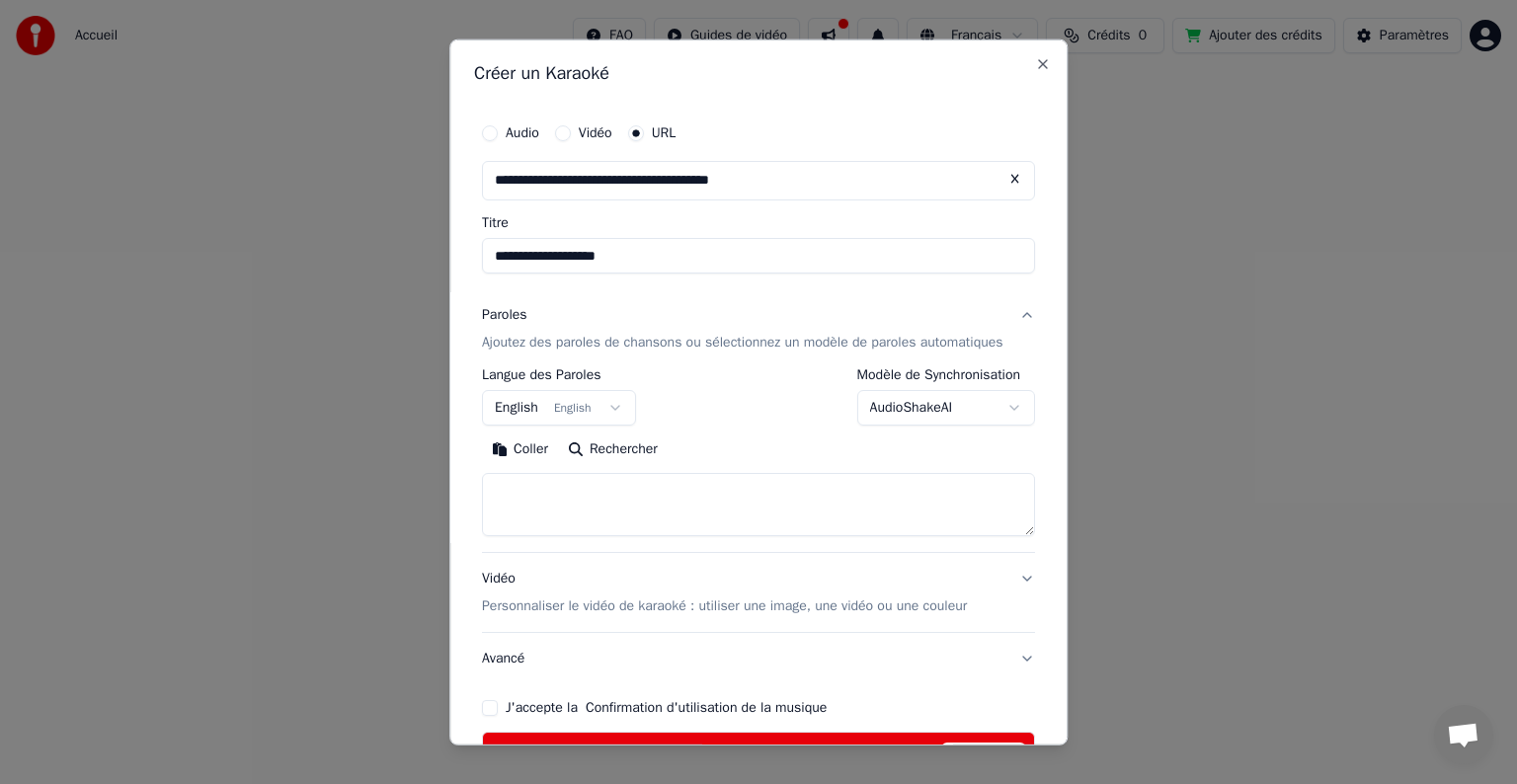 click on "Rechercher" at bounding box center [612, 449] 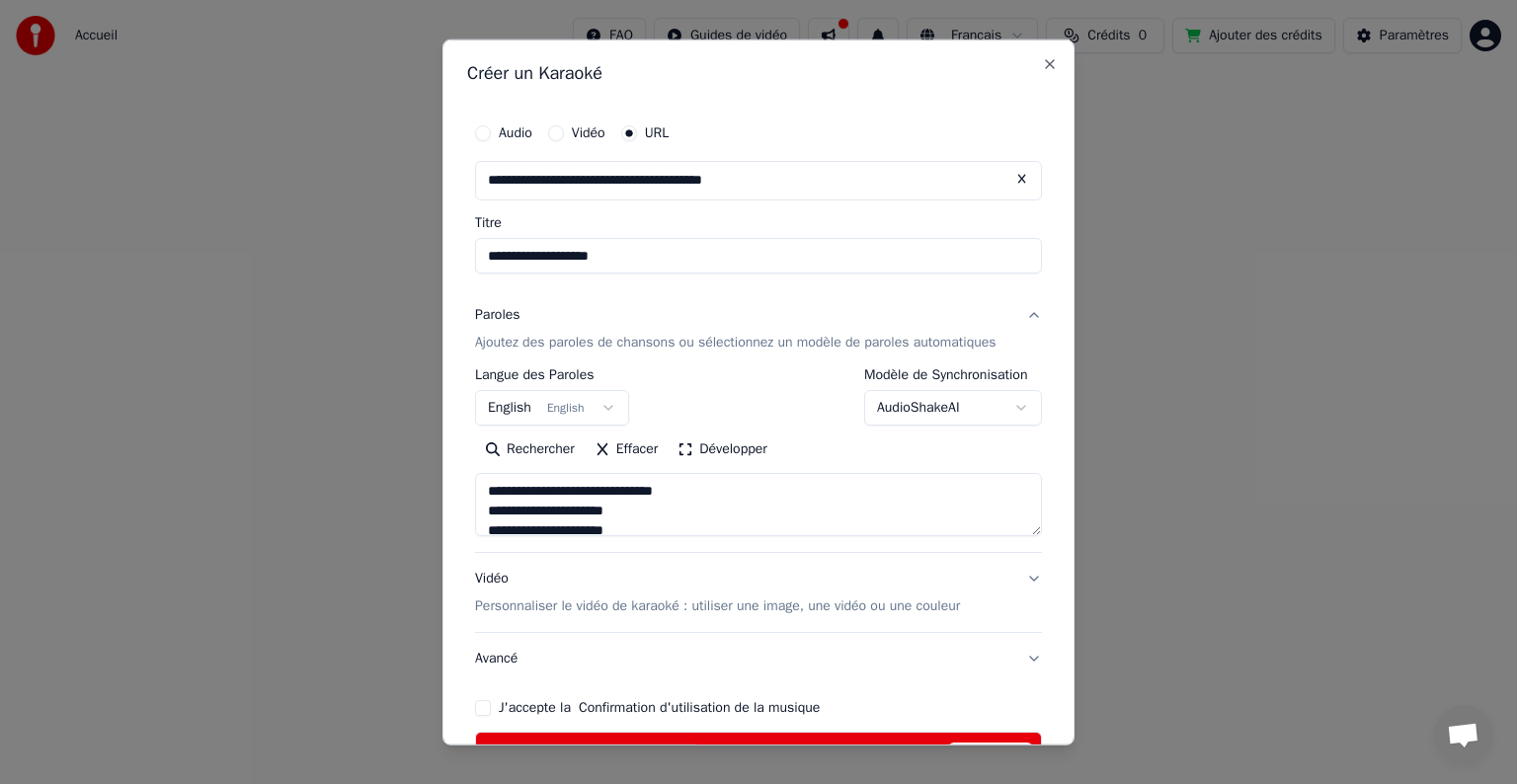 click on "**********" at bounding box center [758, 505] 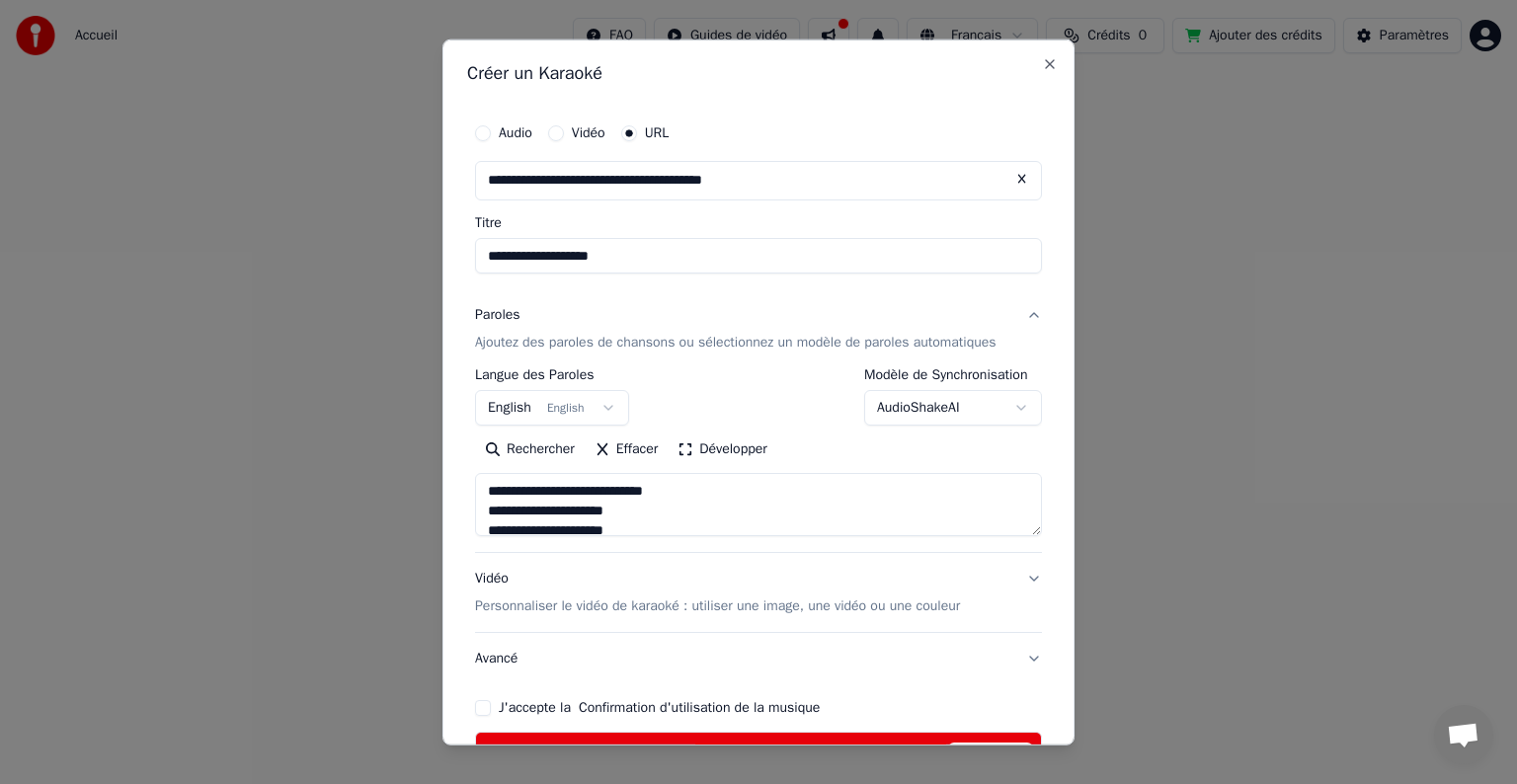 click on "**********" at bounding box center (758, 505) 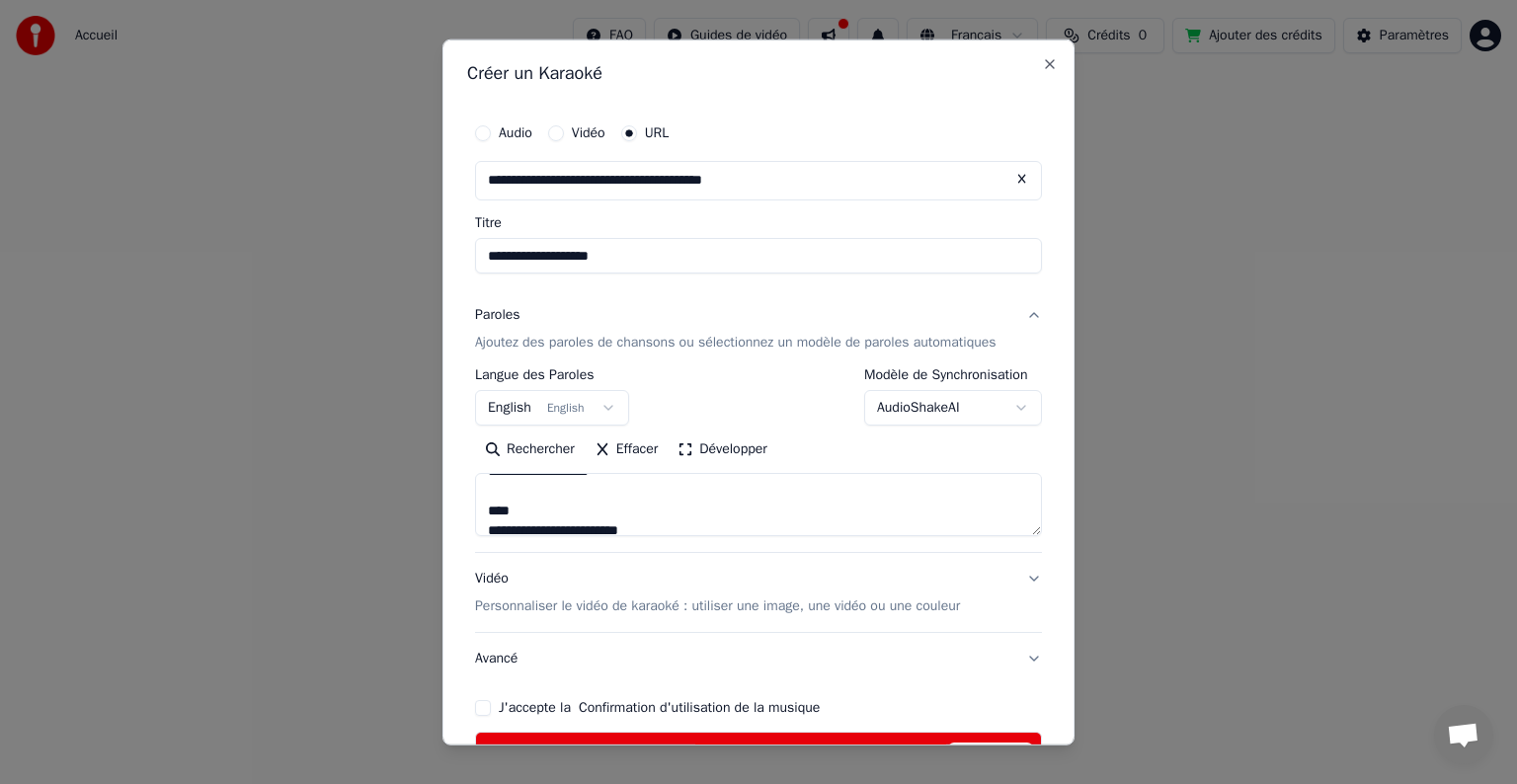 scroll, scrollTop: 39, scrollLeft: 0, axis: vertical 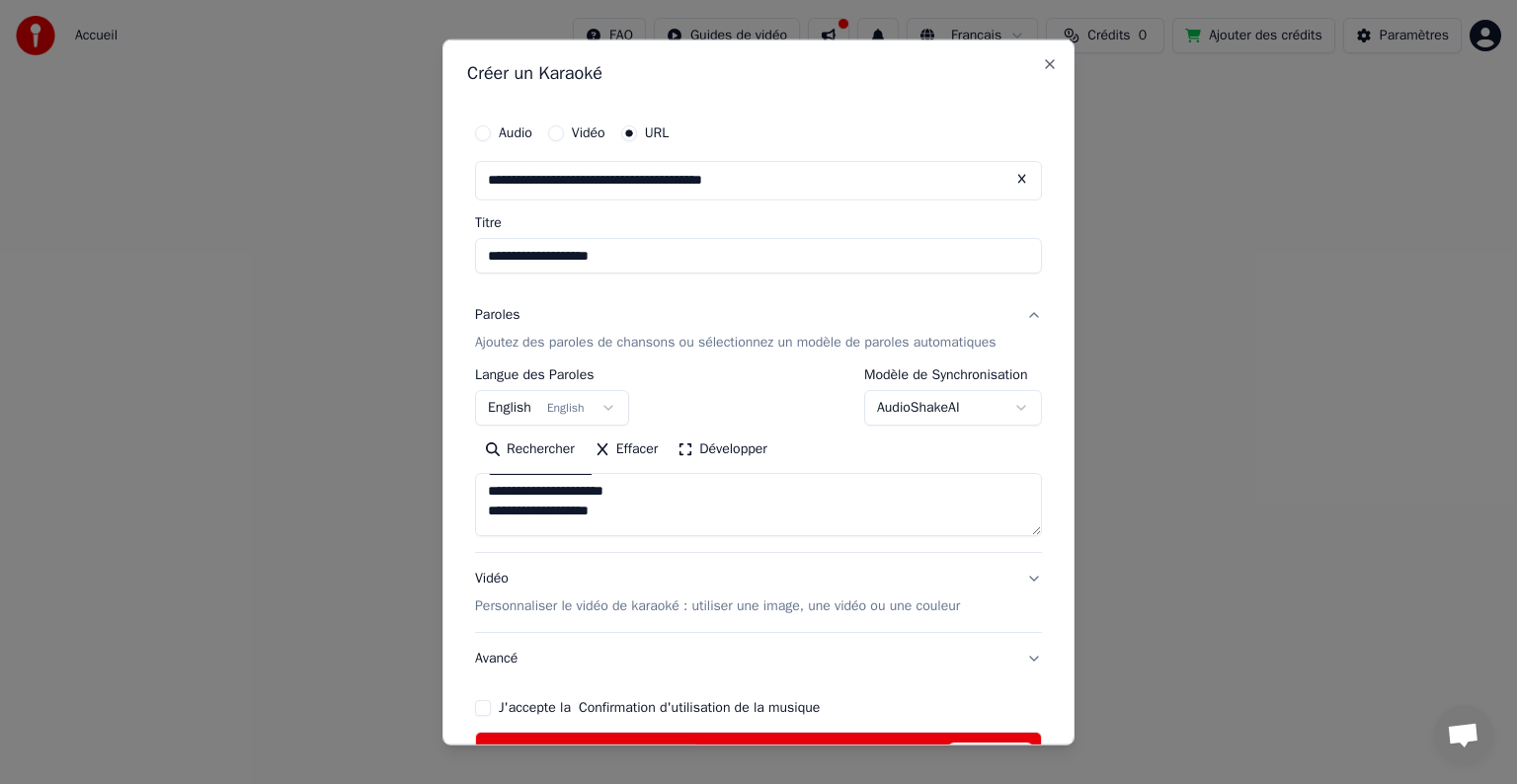 click on "**********" at bounding box center [758, 505] 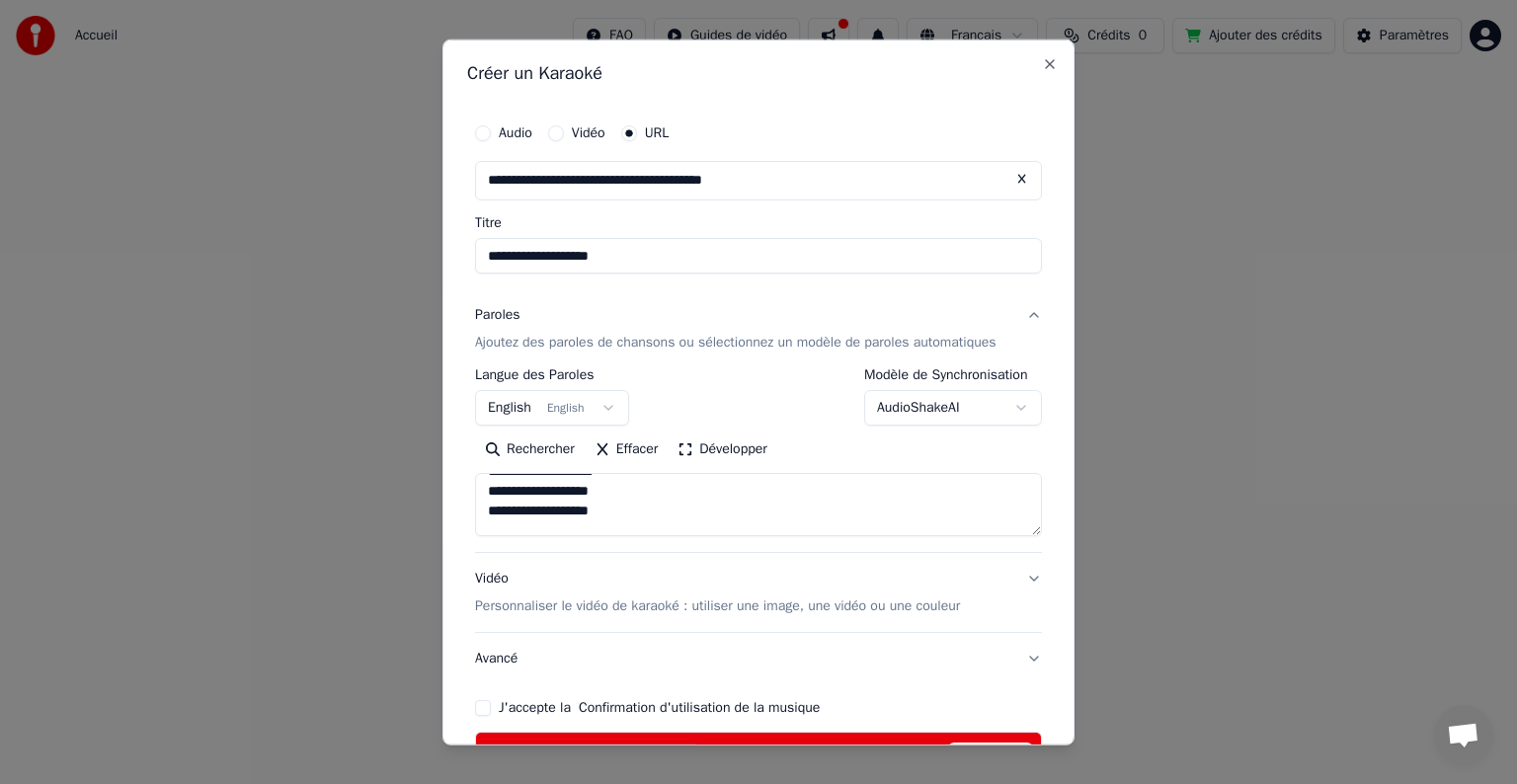click on "**********" at bounding box center (758, 505) 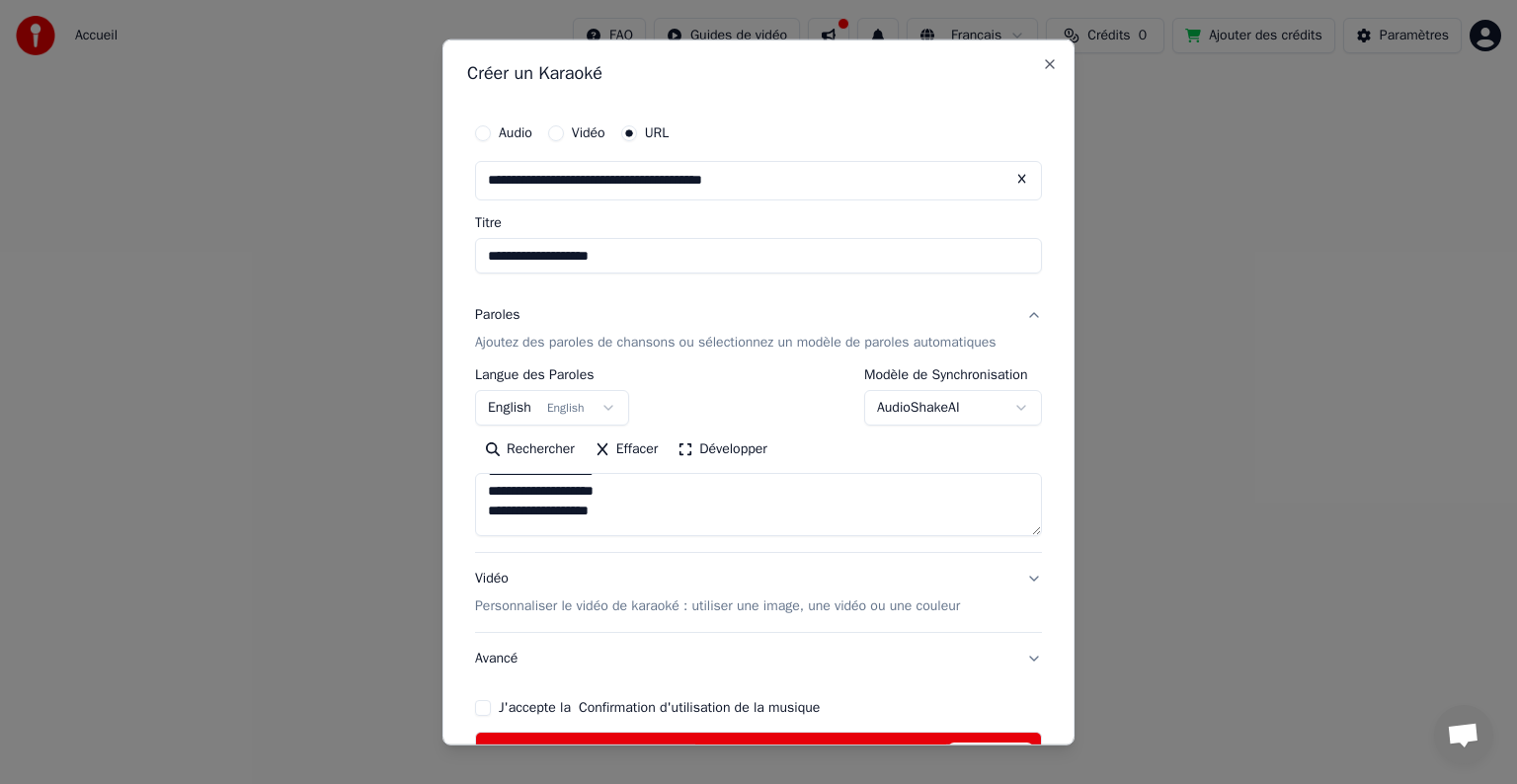 click on "**********" at bounding box center [758, 505] 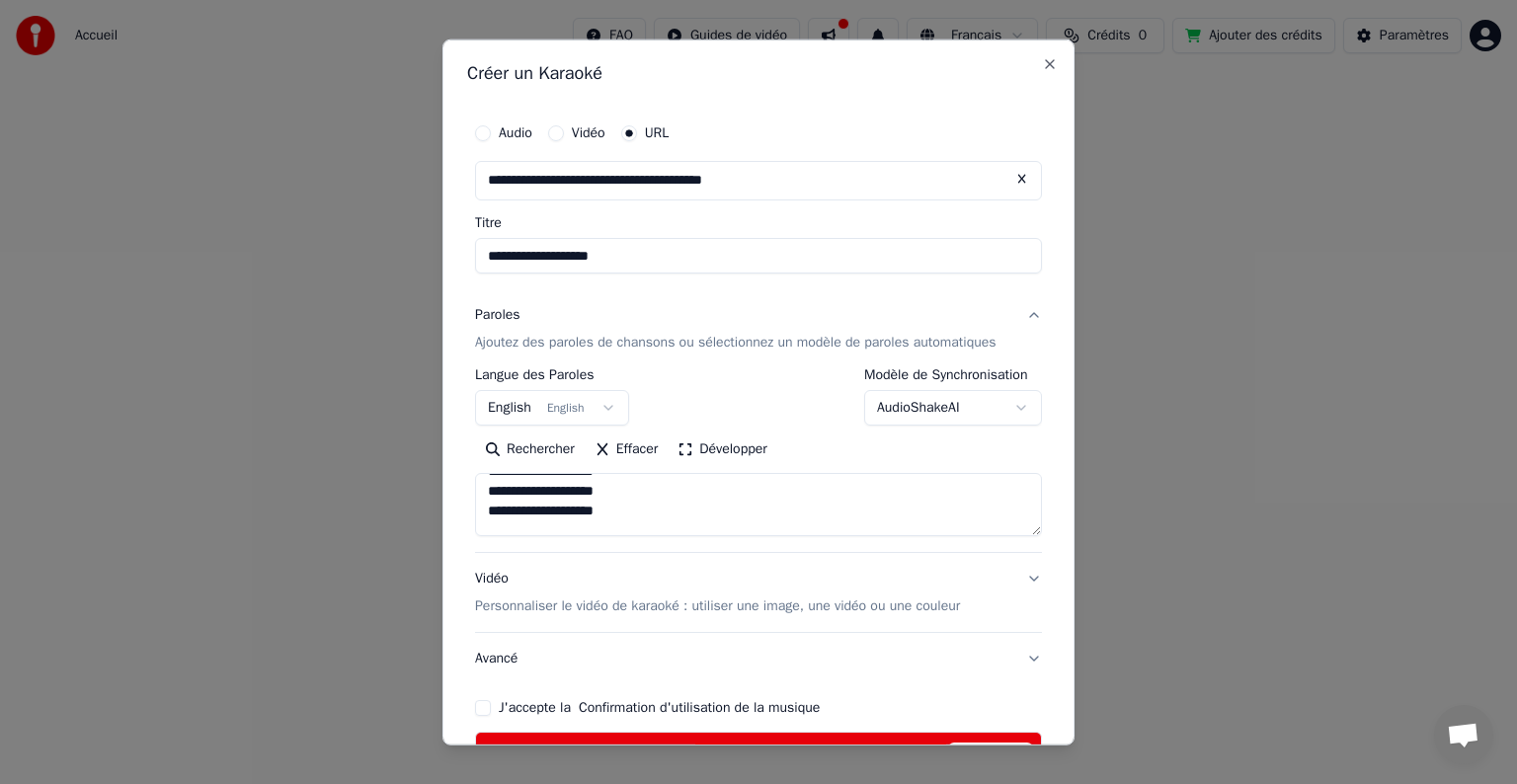 click on "**********" at bounding box center [758, 505] 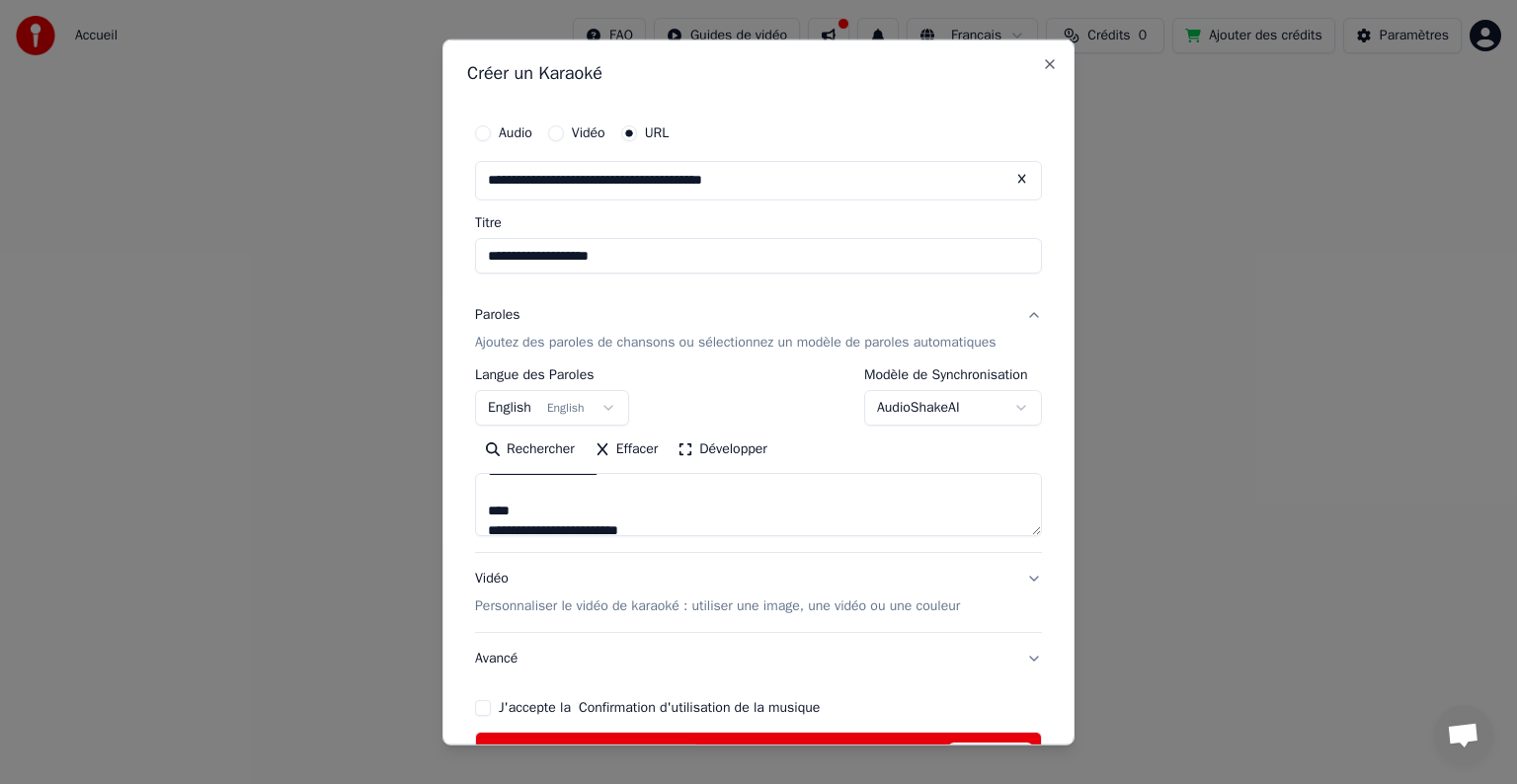 scroll, scrollTop: 118, scrollLeft: 0, axis: vertical 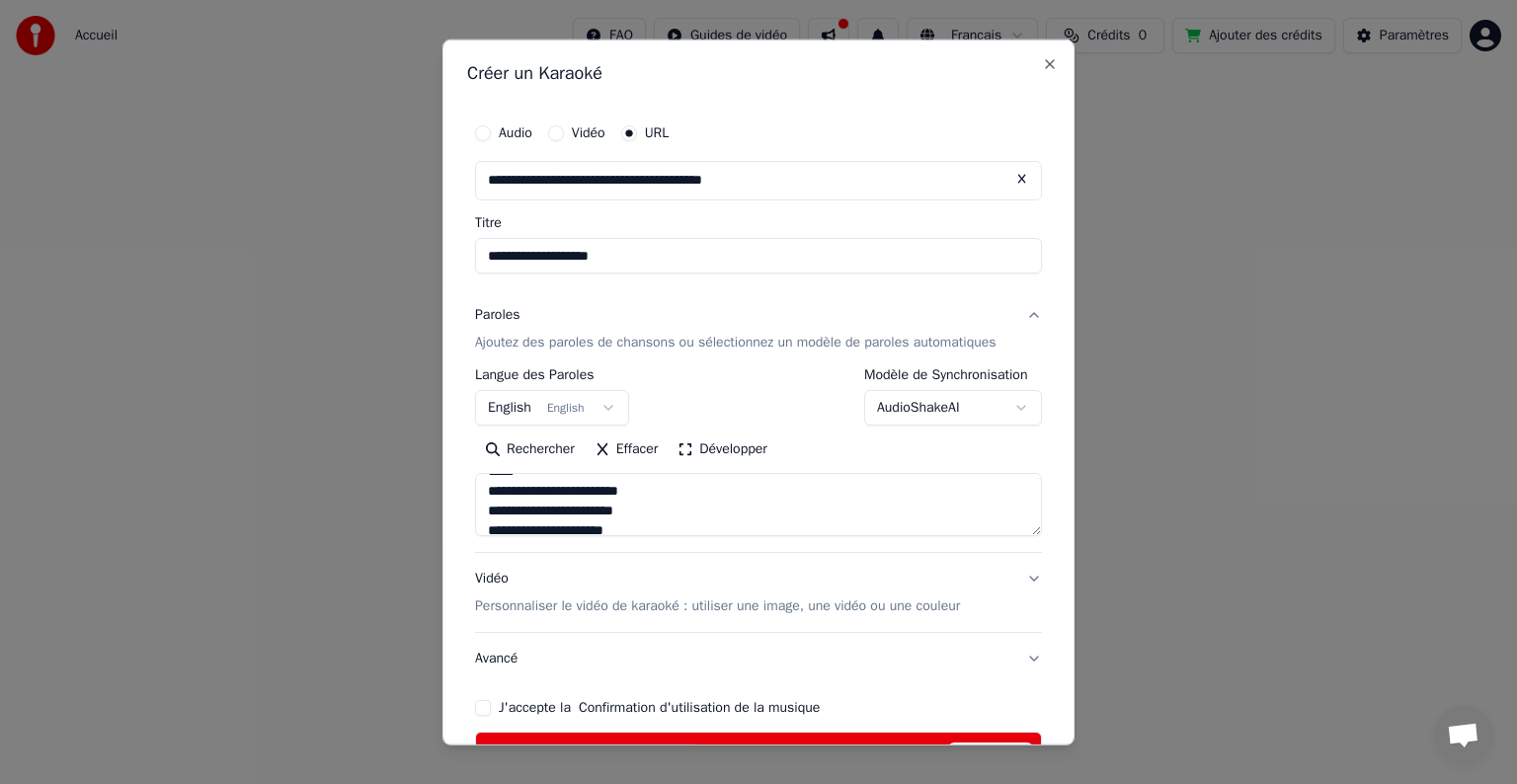 click on "**********" at bounding box center [758, 505] 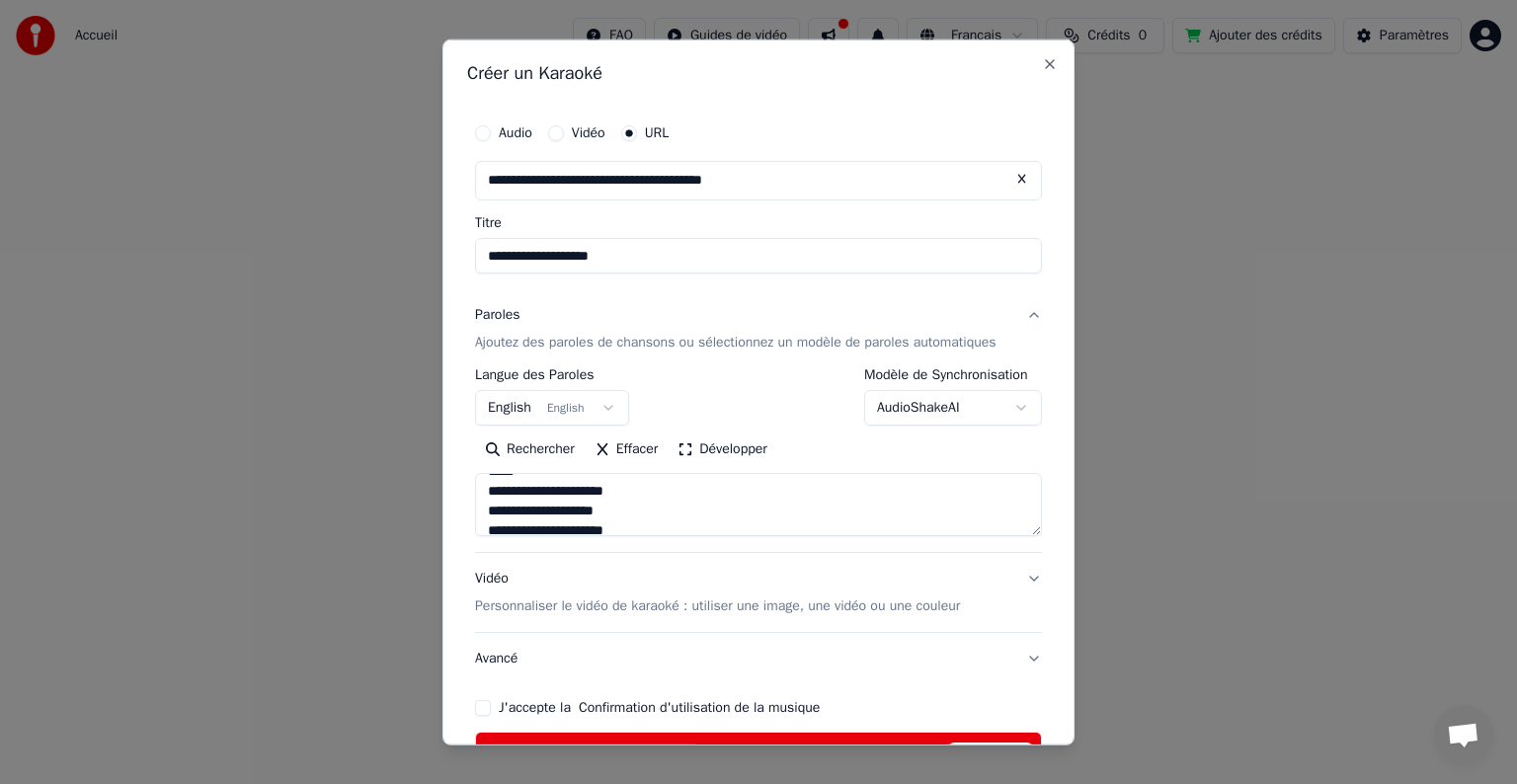 scroll, scrollTop: 122, scrollLeft: 0, axis: vertical 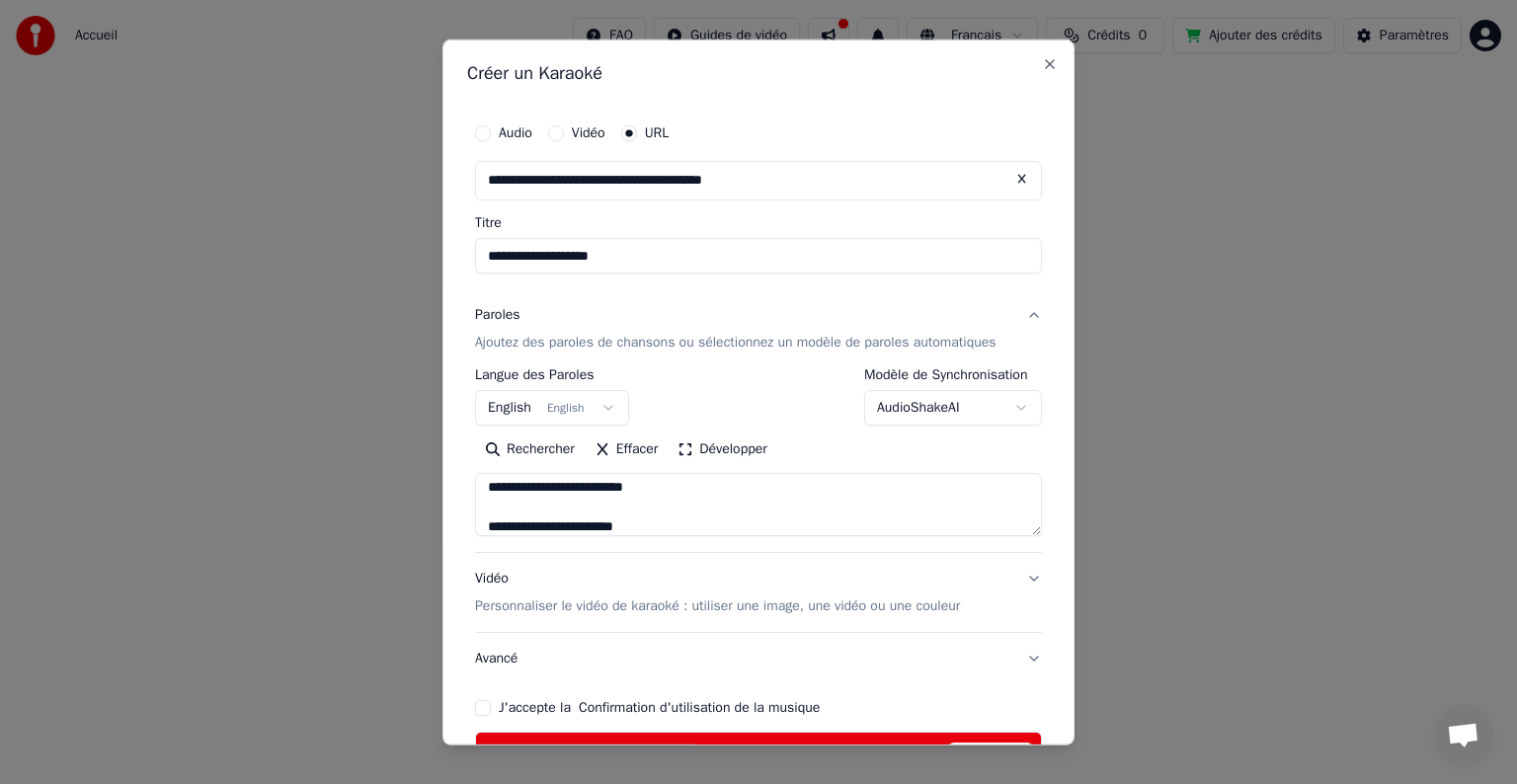 click on "**********" at bounding box center [758, 505] 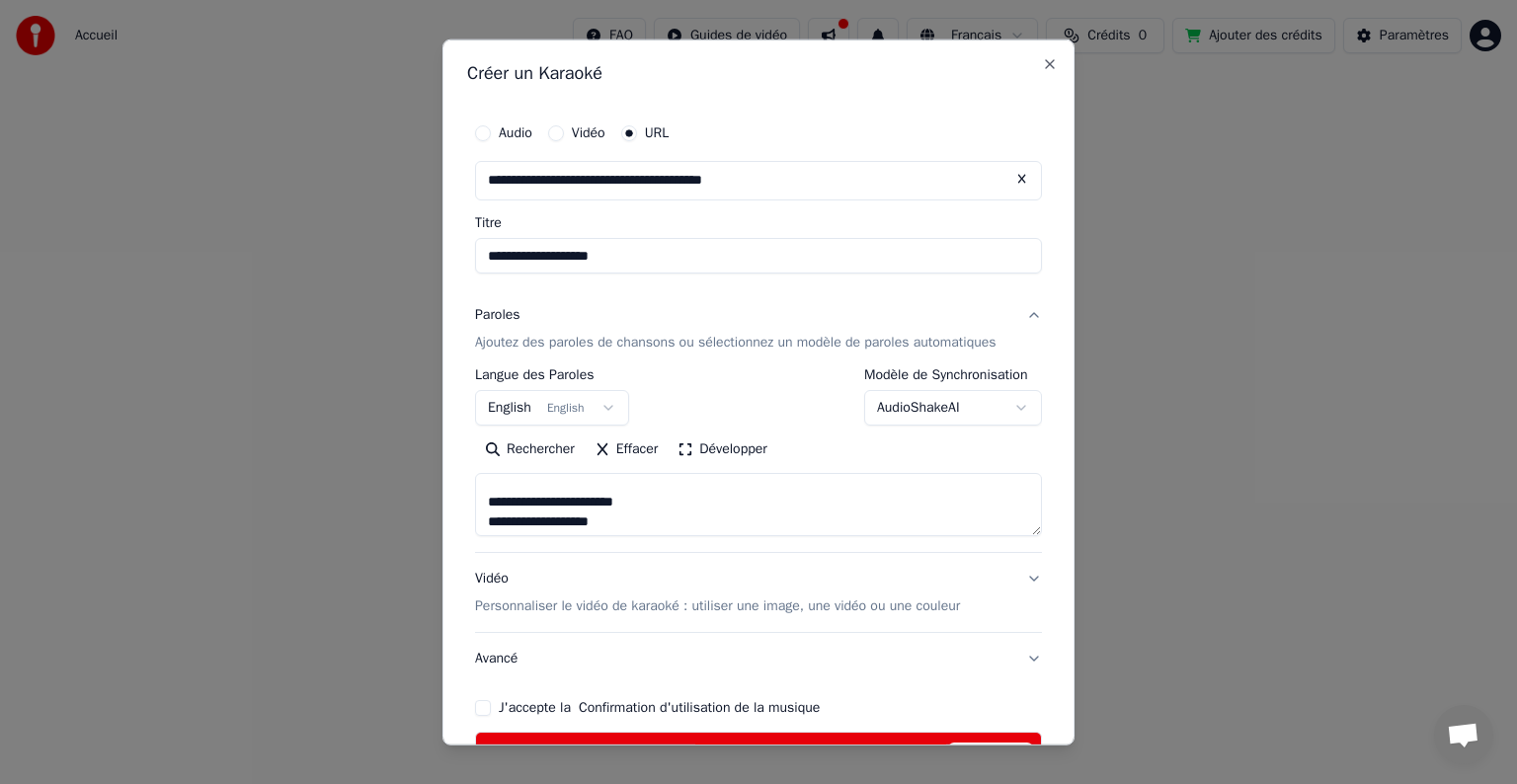 scroll, scrollTop: 201, scrollLeft: 0, axis: vertical 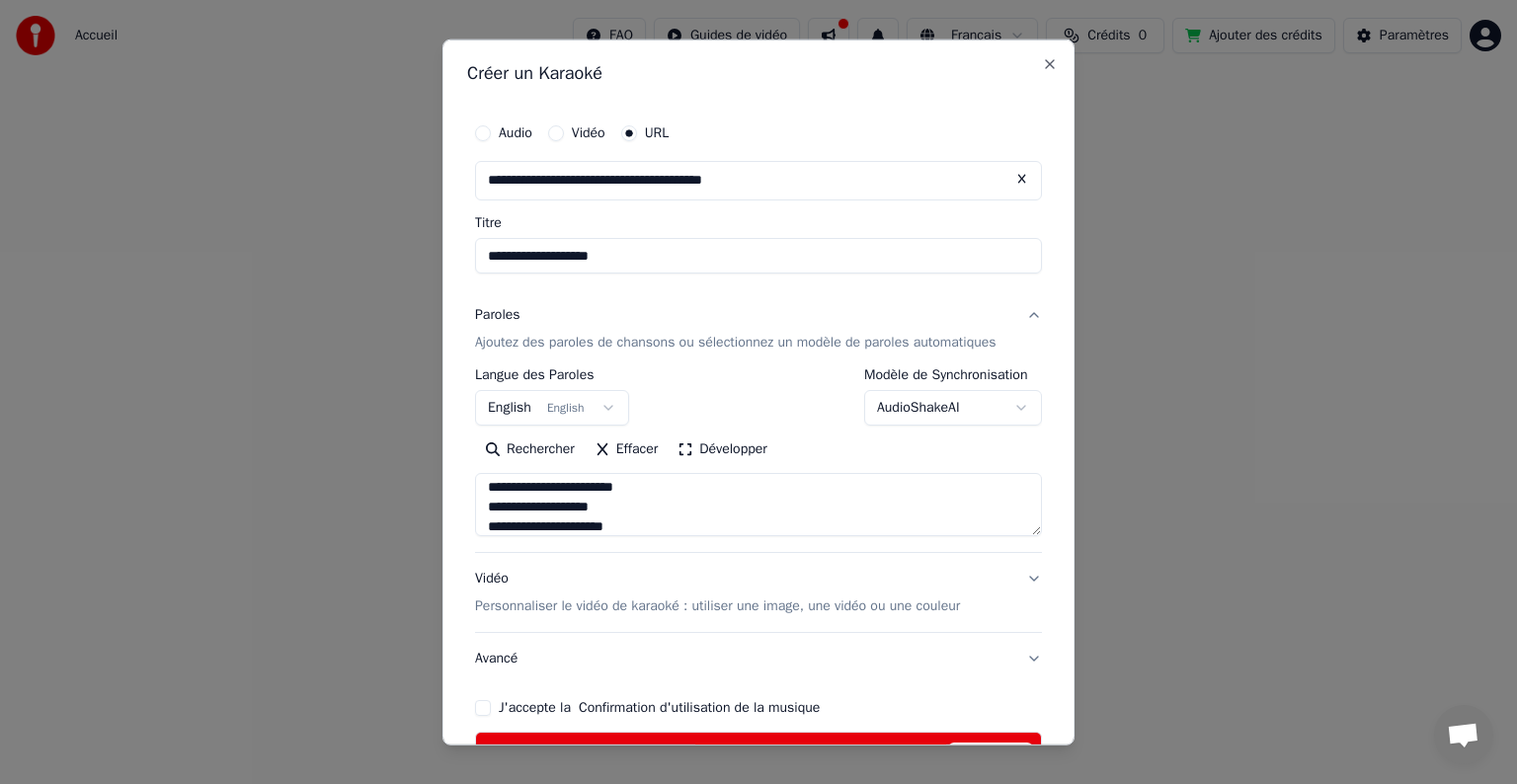click on "**********" at bounding box center [758, 505] 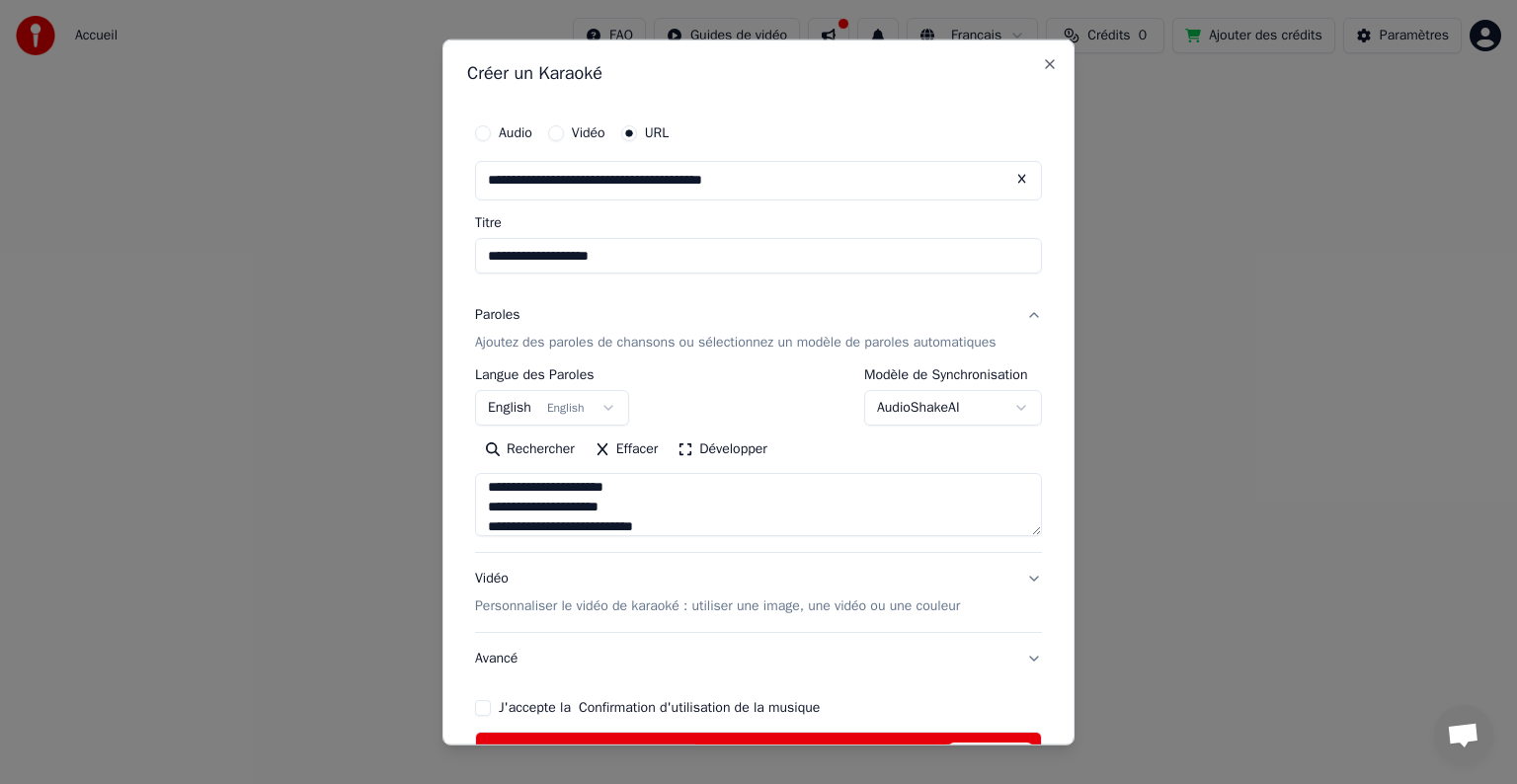 click on "**********" at bounding box center [758, 505] 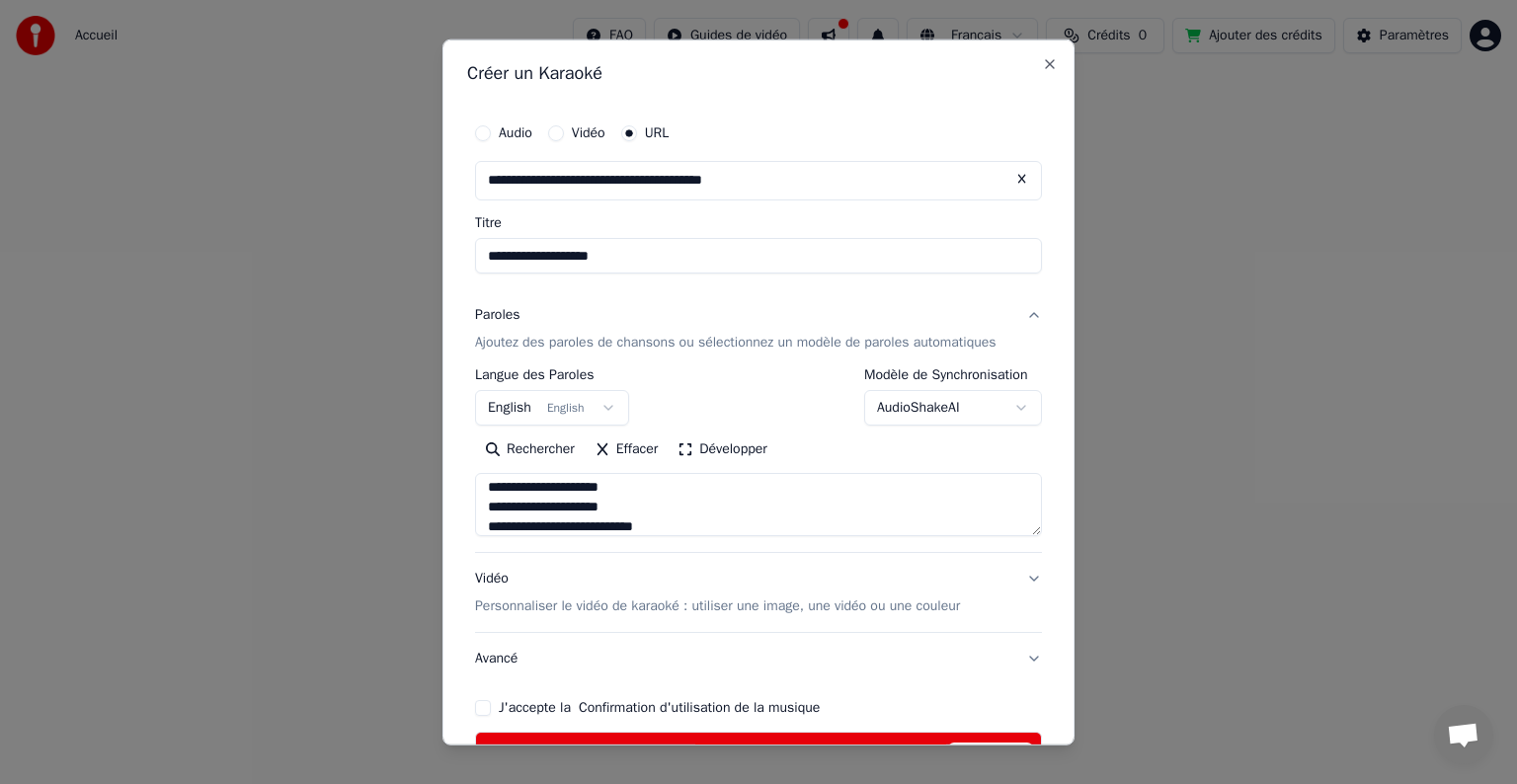 click on "**********" at bounding box center (758, 505) 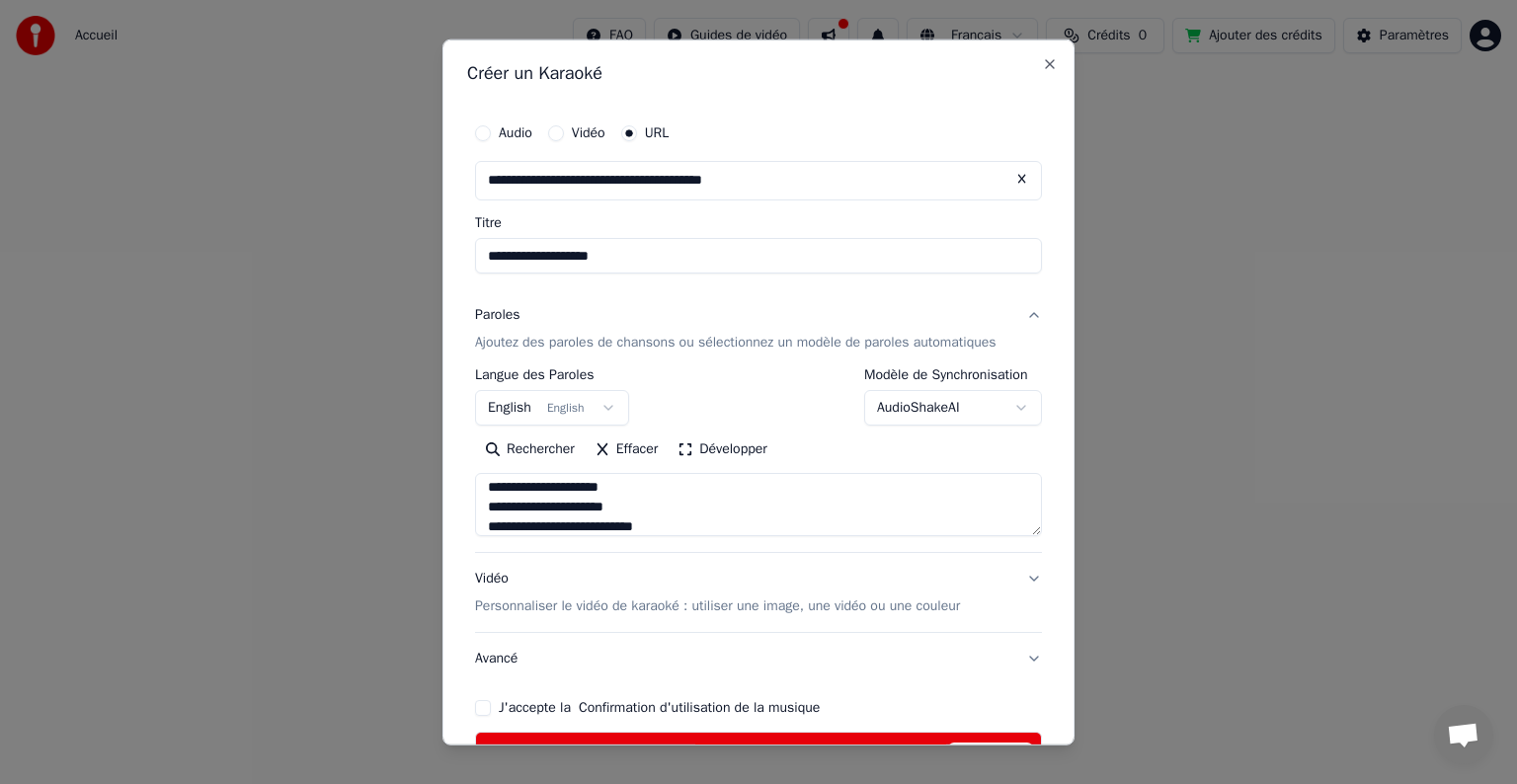 click on "**********" at bounding box center [758, 505] 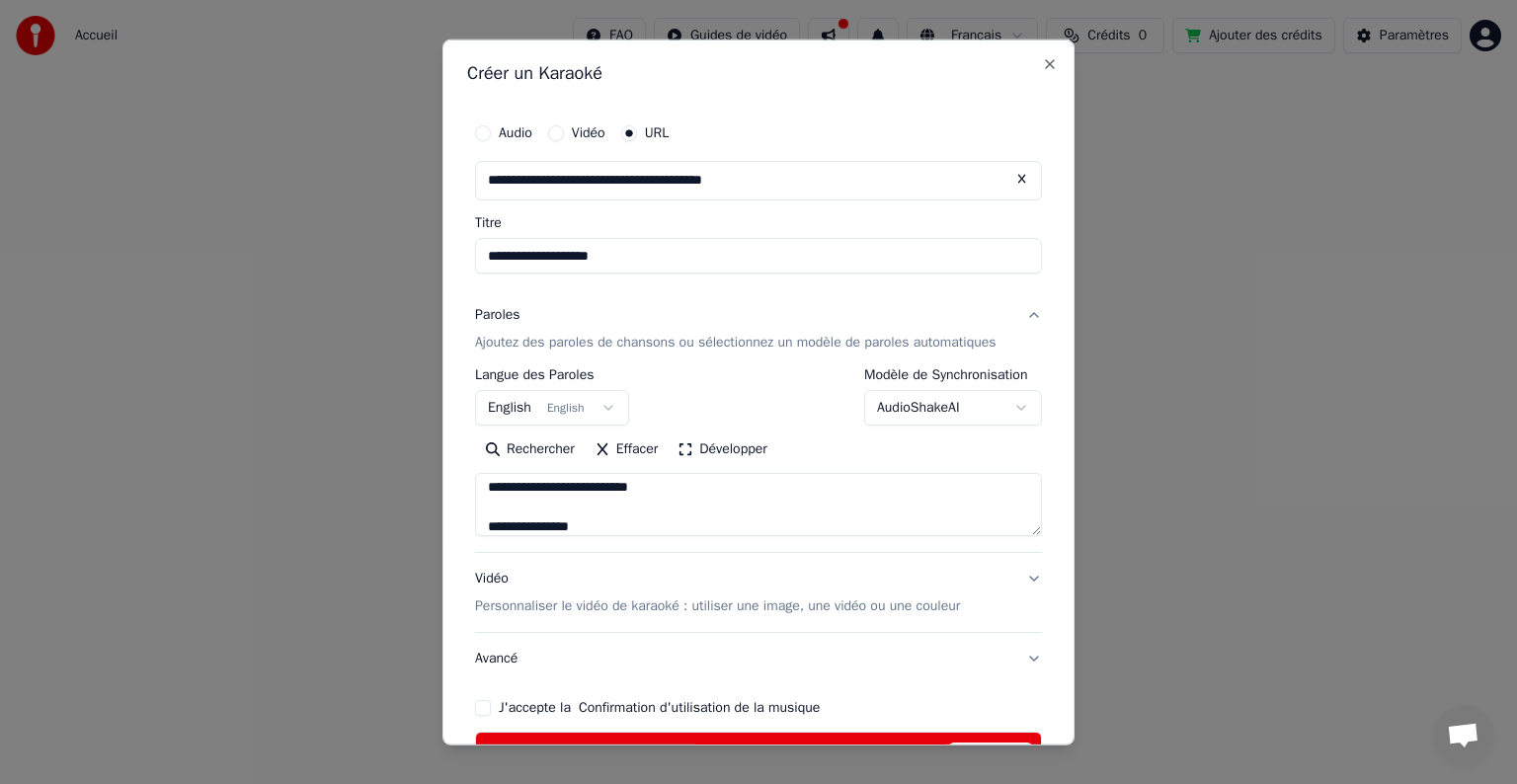 scroll, scrollTop: 320, scrollLeft: 0, axis: vertical 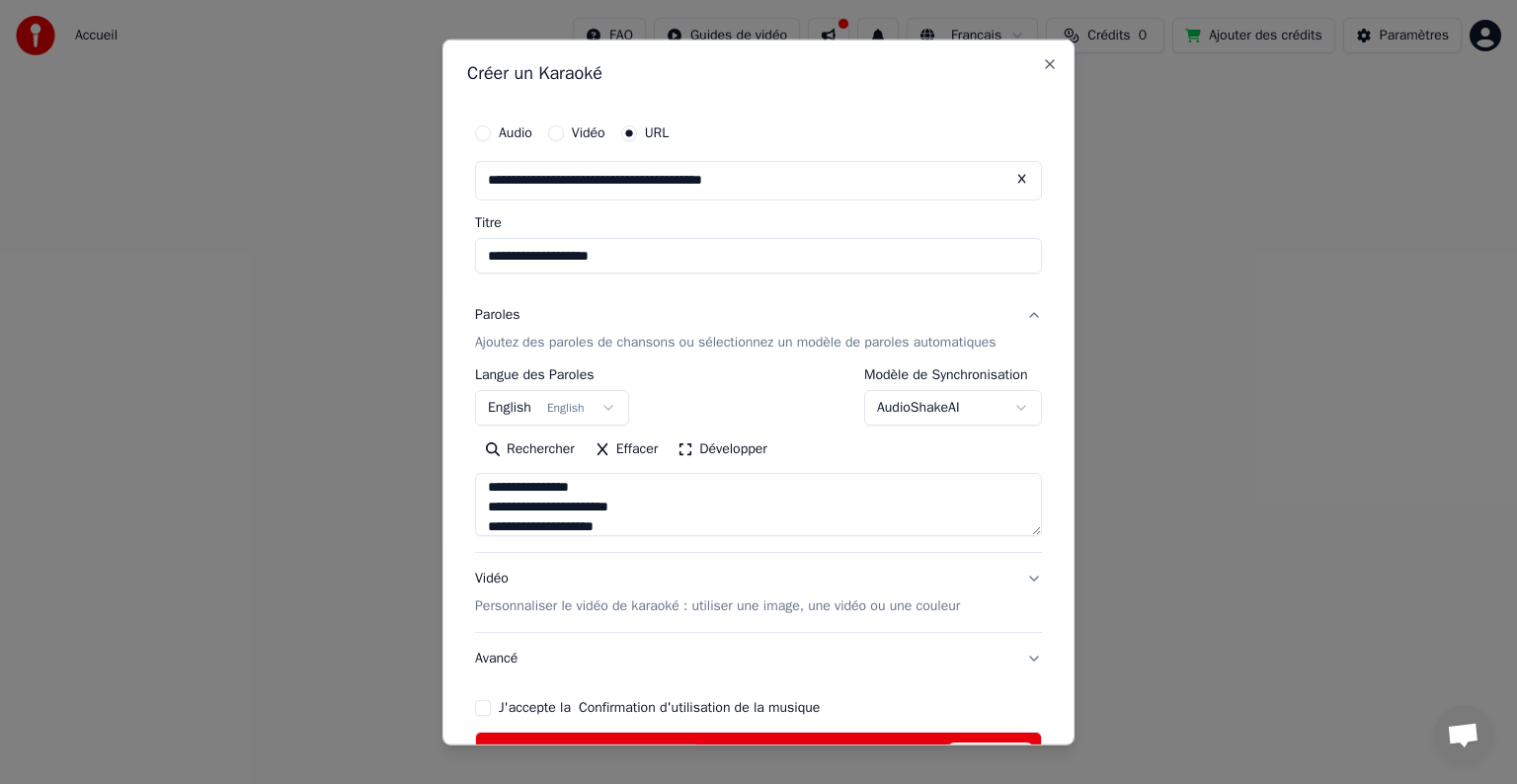 click on "**********" at bounding box center (758, 505) 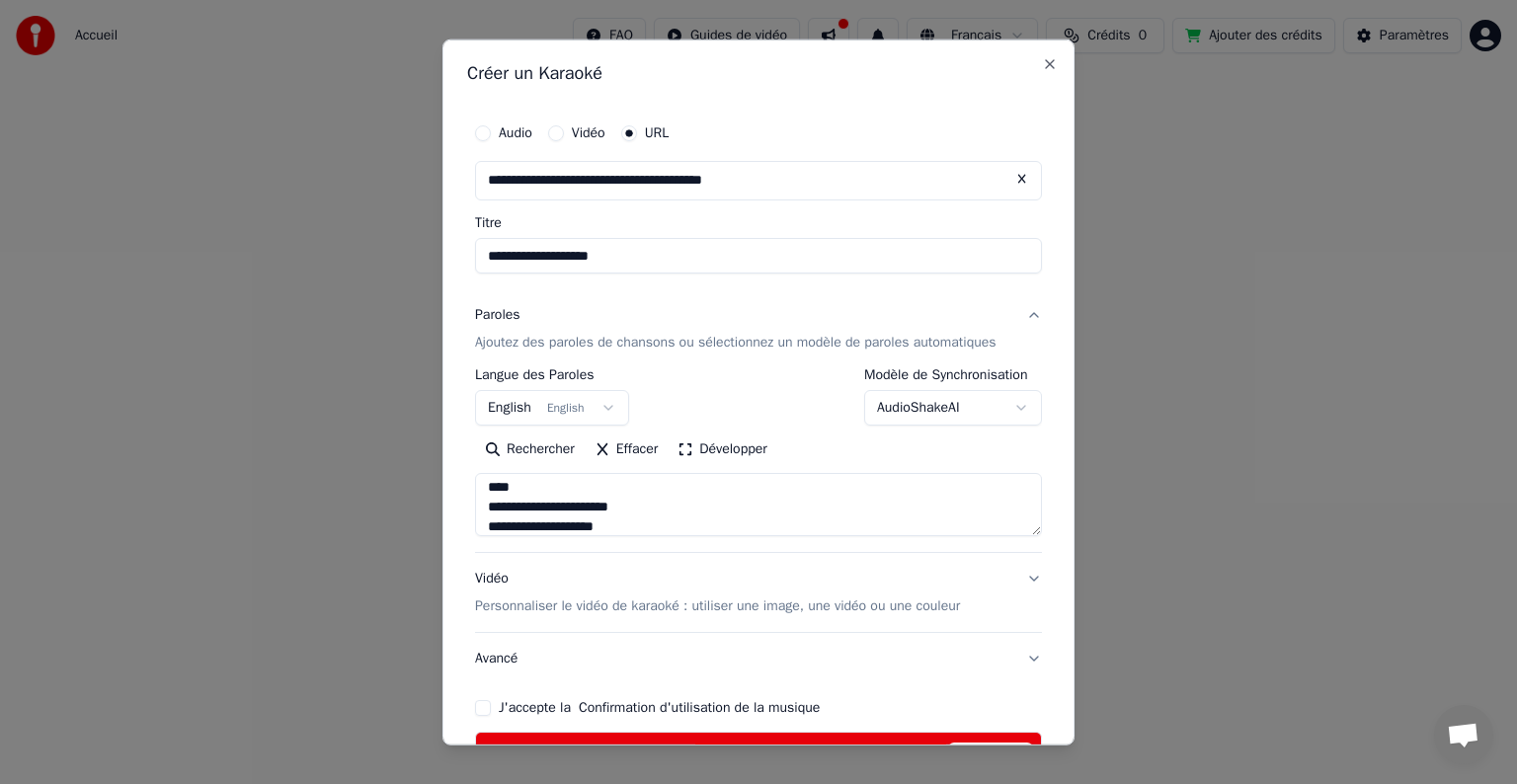 click on "**********" at bounding box center (758, 505) 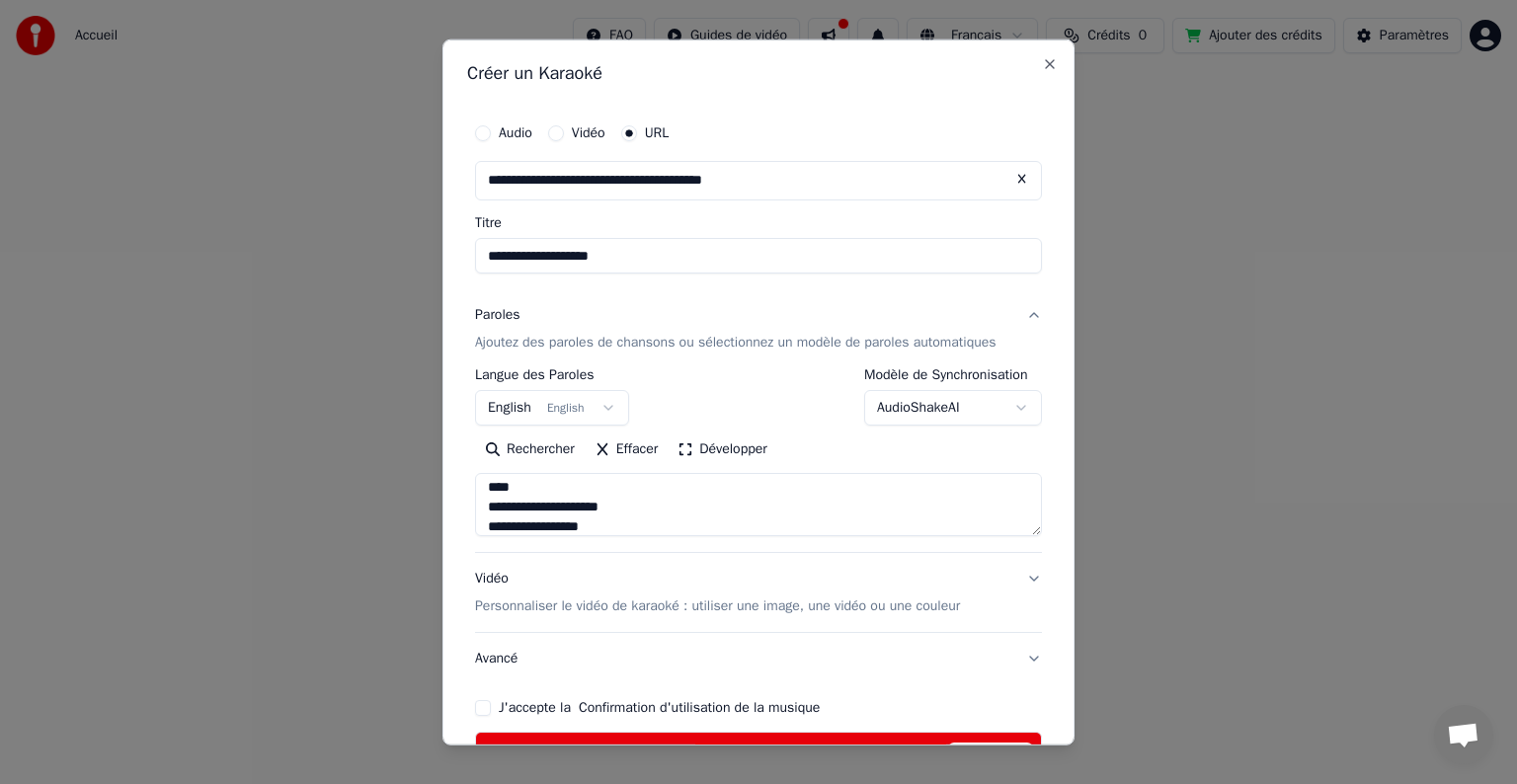 click on "**********" at bounding box center (758, 505) 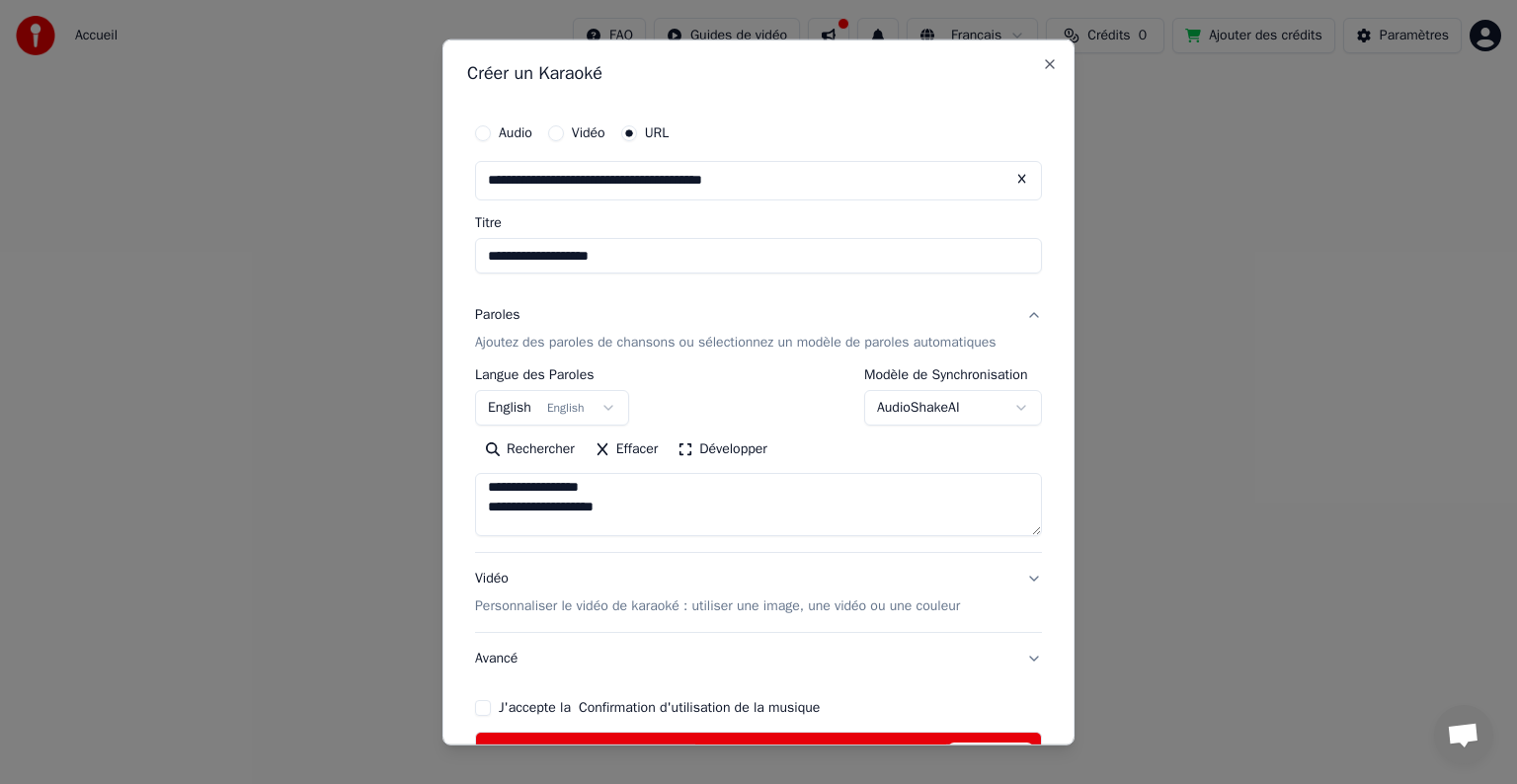 click on "**********" at bounding box center (758, 505) 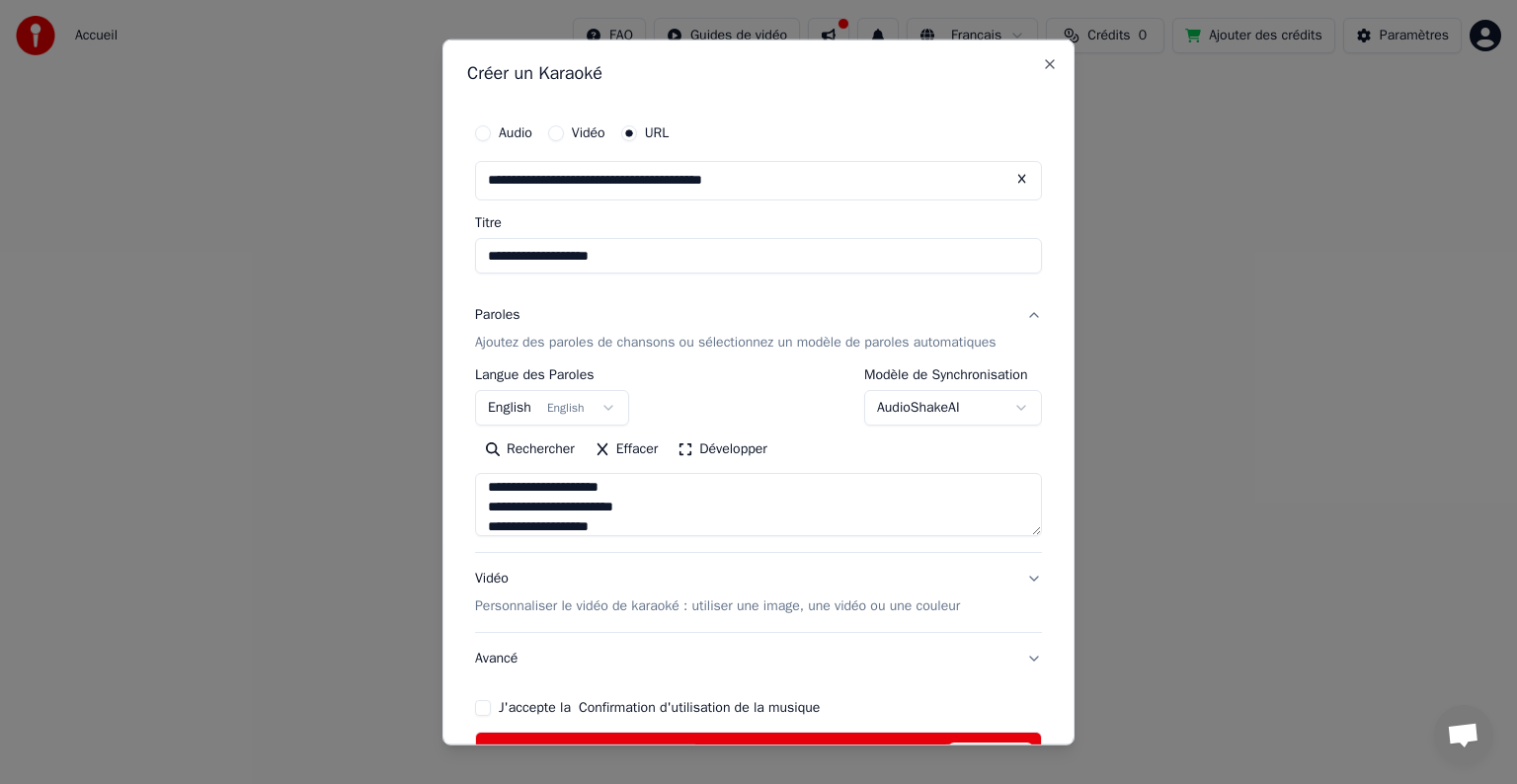 scroll, scrollTop: 399, scrollLeft: 0, axis: vertical 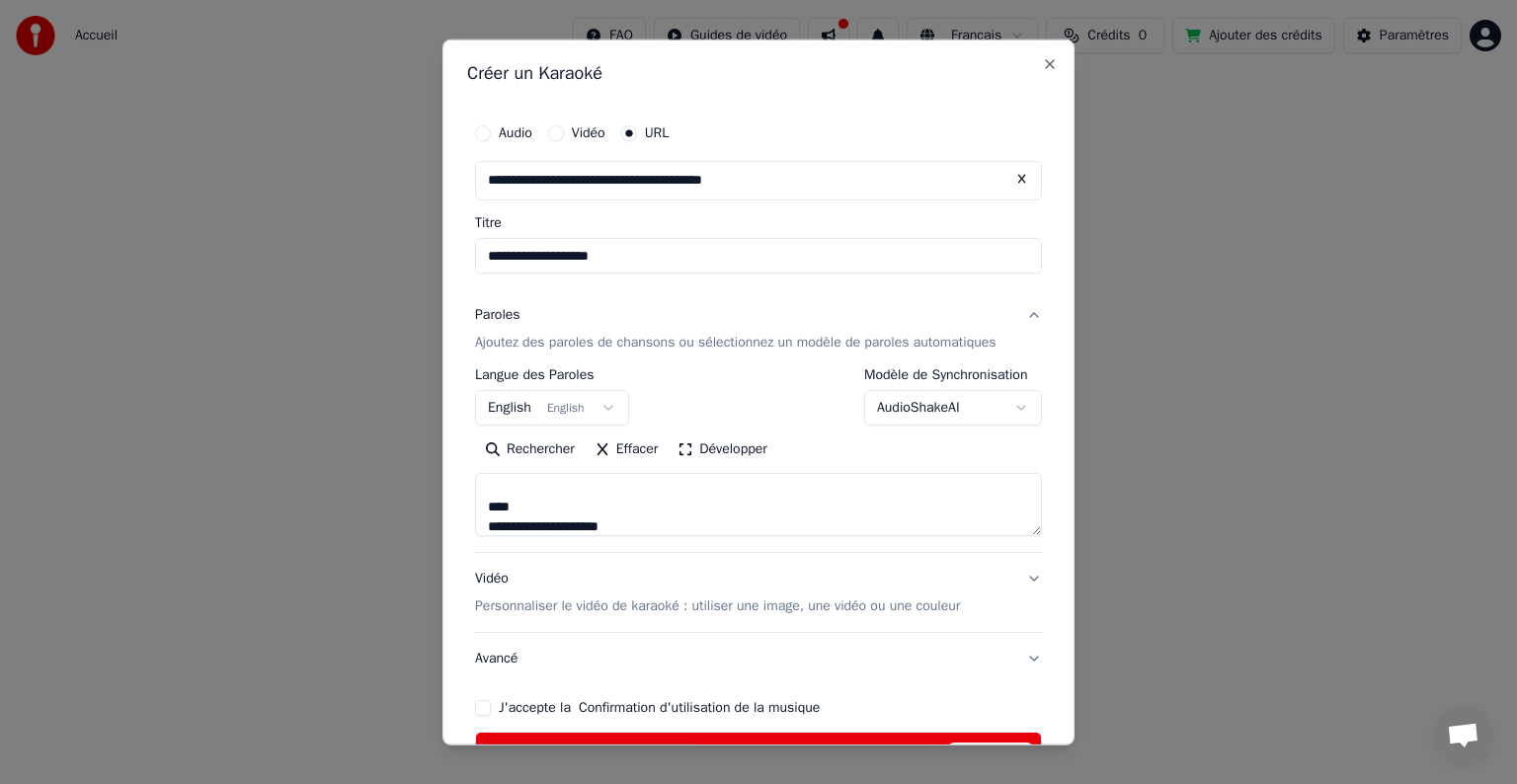click on "**********" at bounding box center (758, 505) 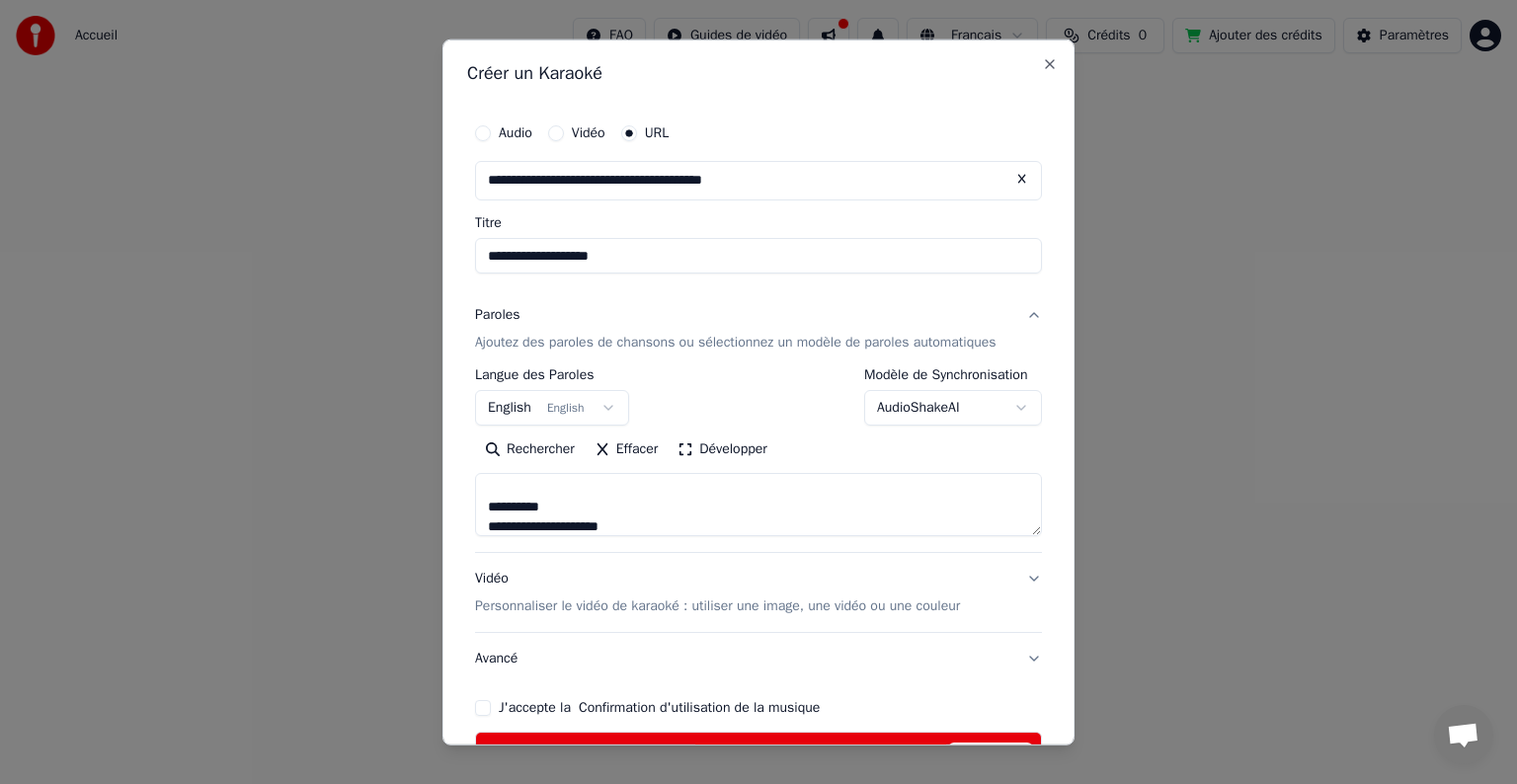 click on "**********" at bounding box center [758, 505] 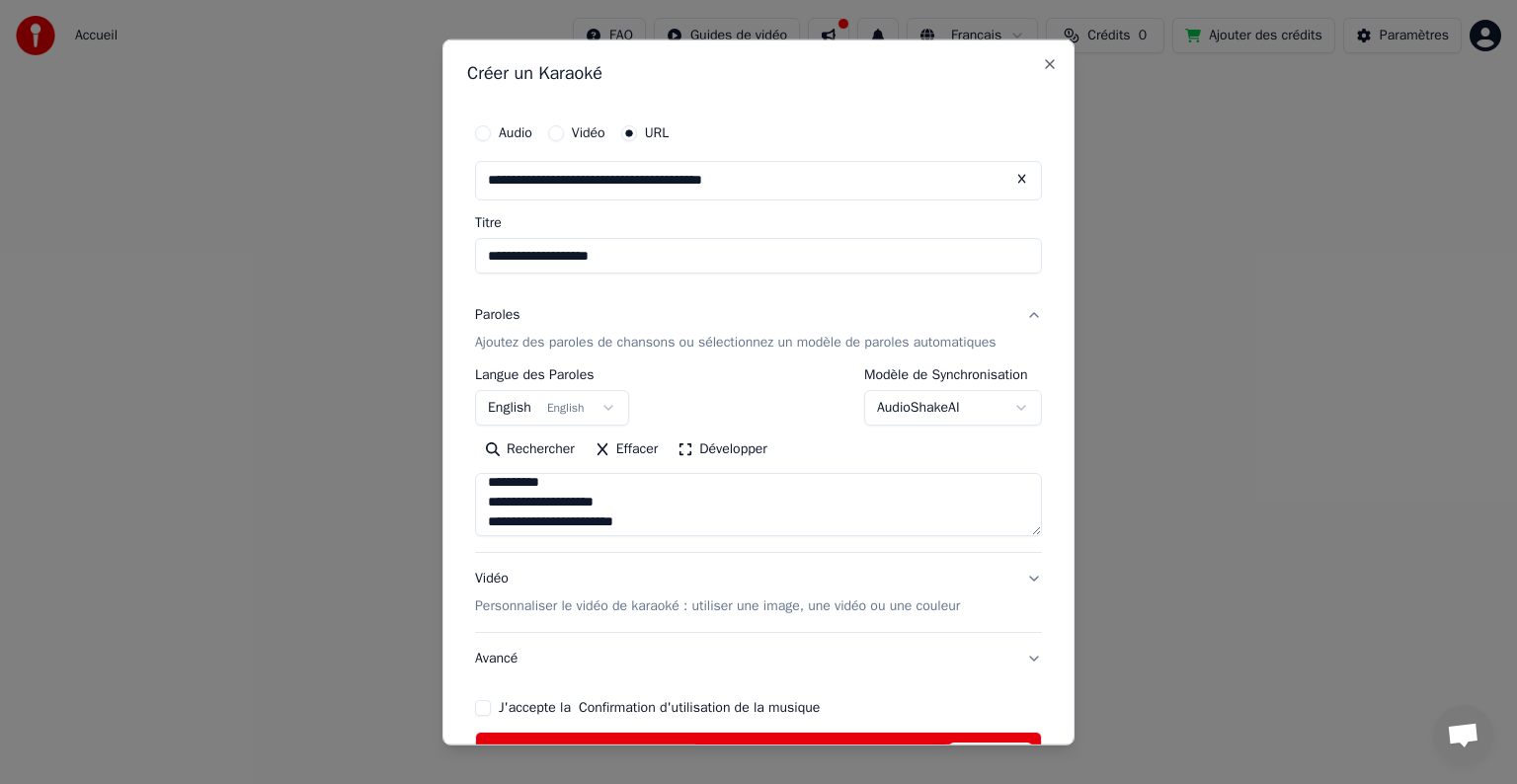 scroll, scrollTop: 438, scrollLeft: 0, axis: vertical 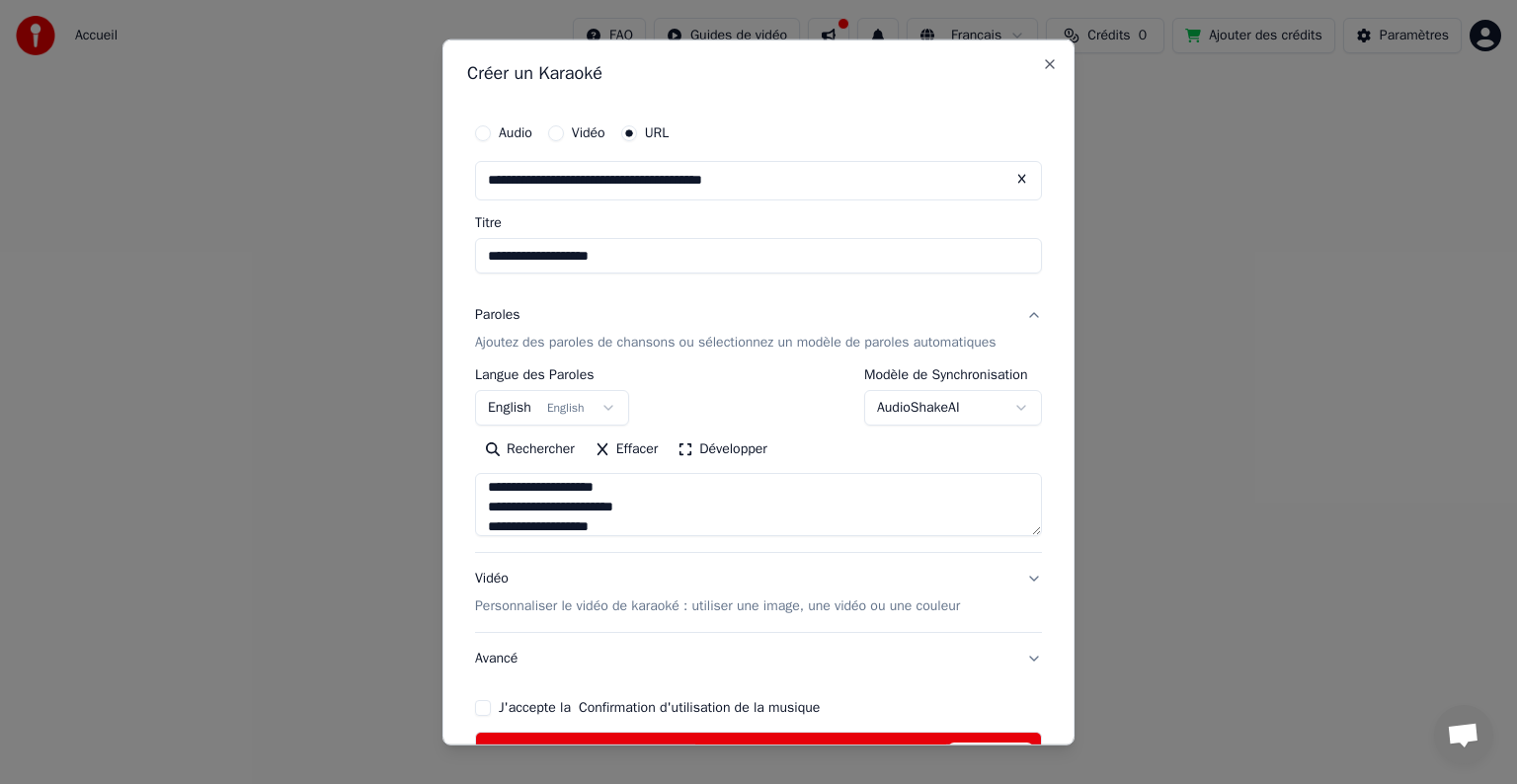 click on "**********" at bounding box center (758, 505) 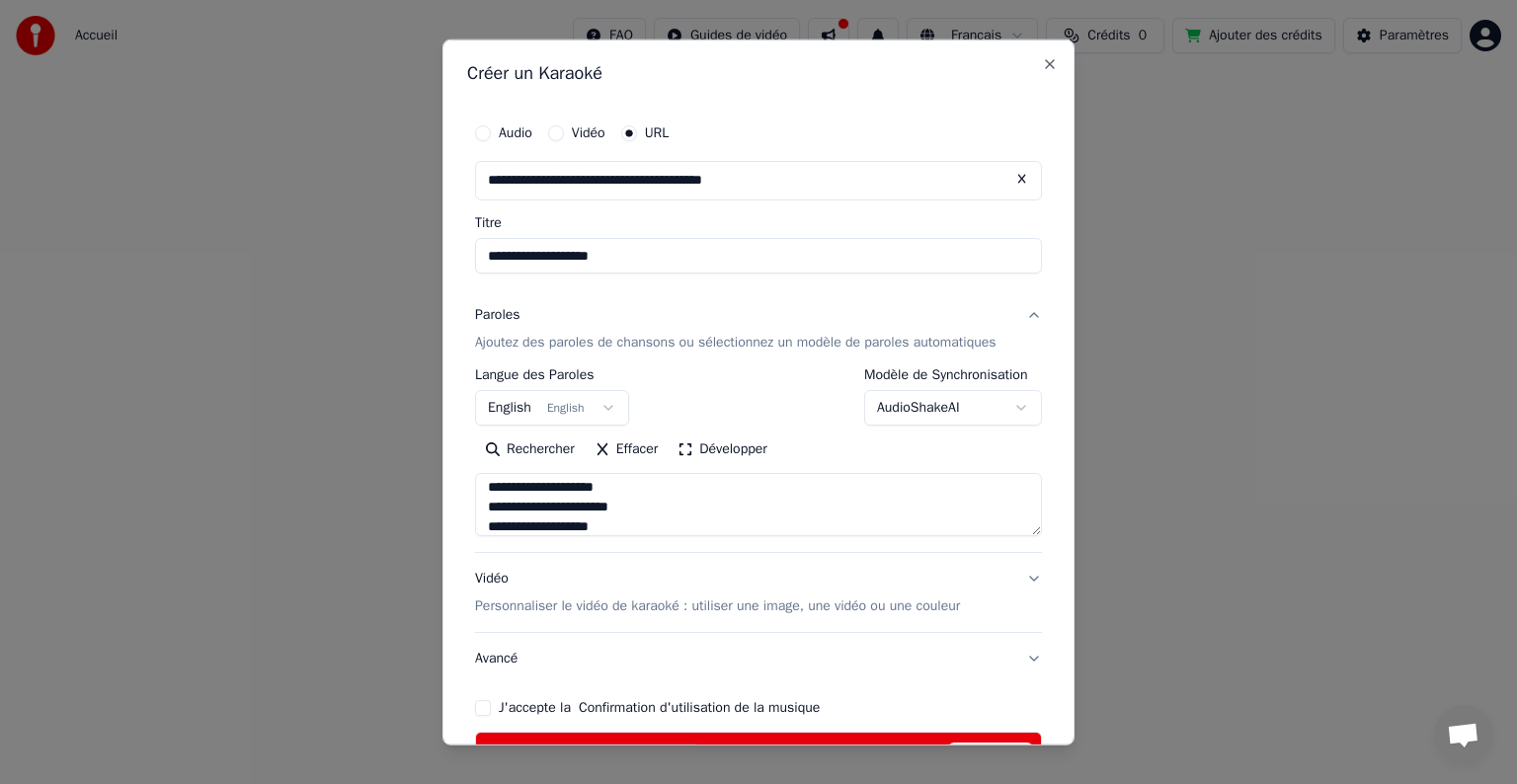 click on "**********" at bounding box center [758, 505] 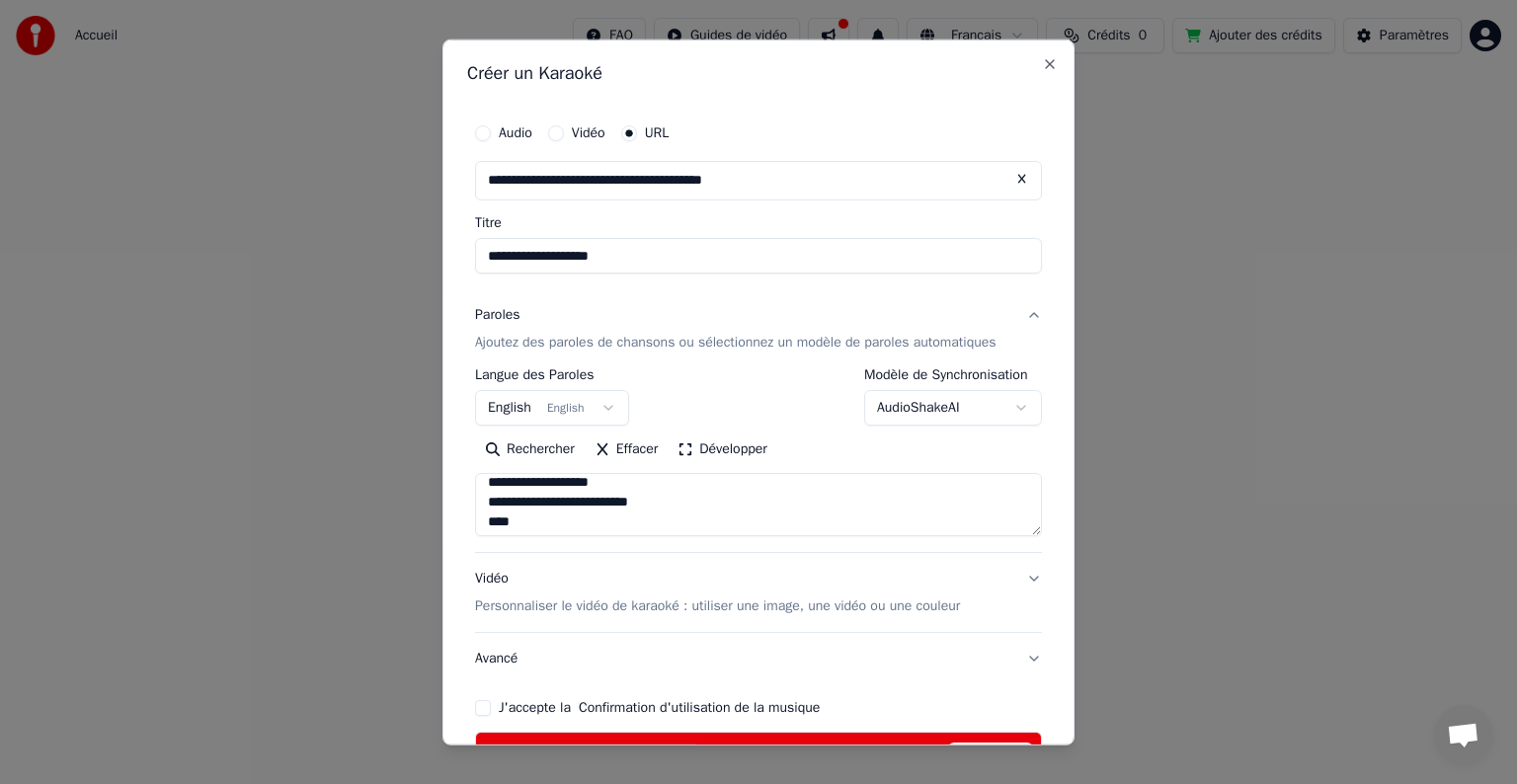 scroll, scrollTop: 498, scrollLeft: 0, axis: vertical 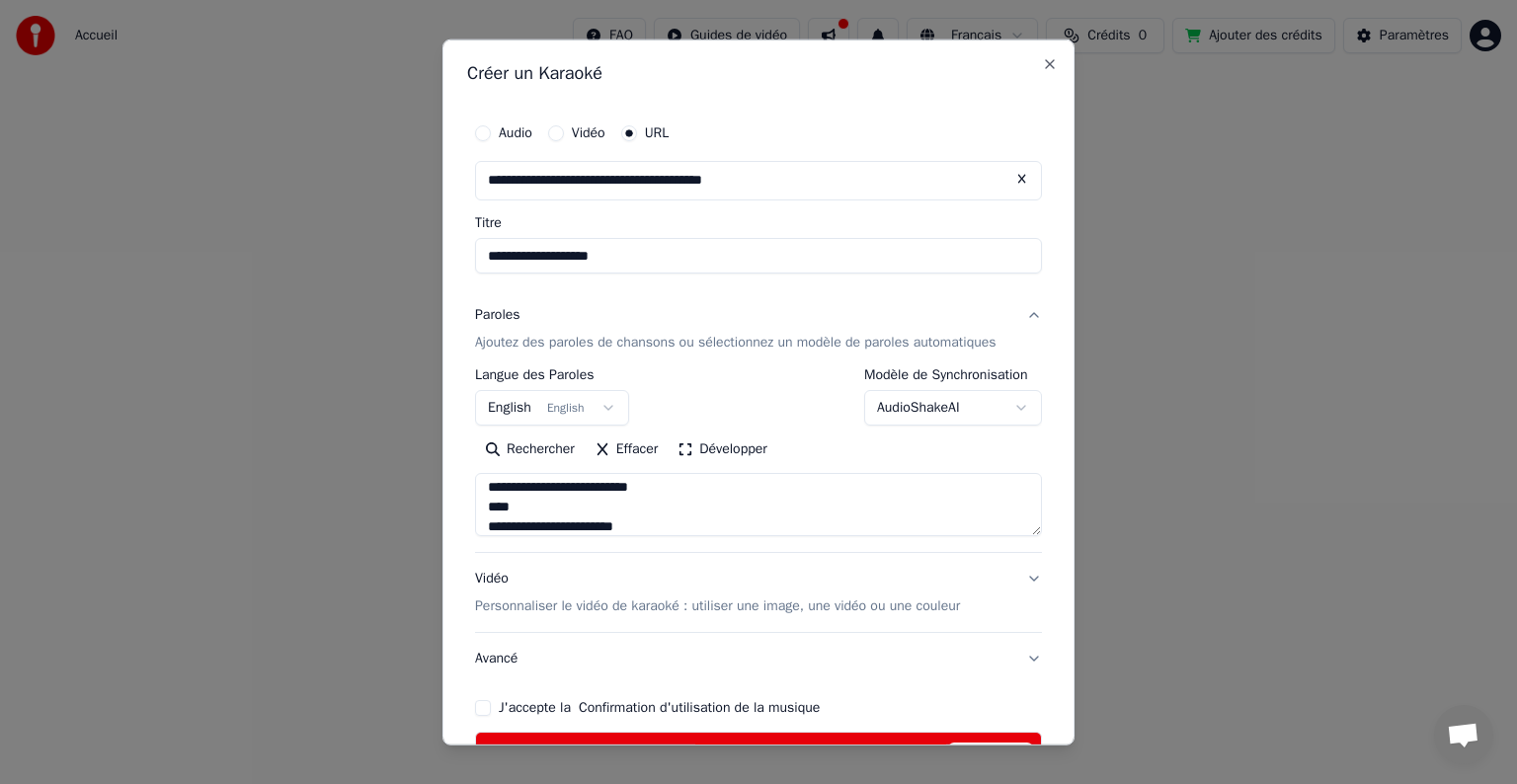 click on "**********" at bounding box center (758, 505) 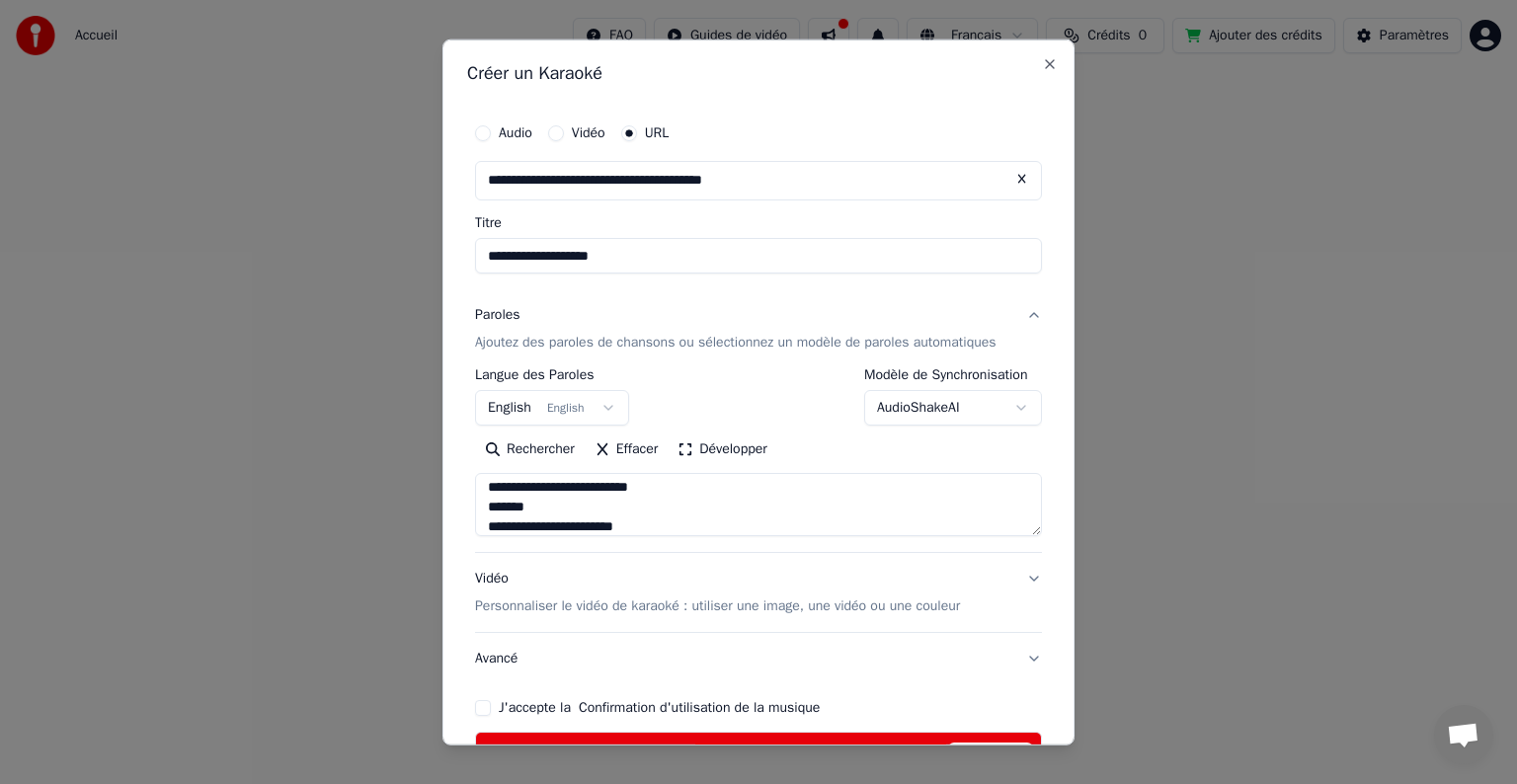 click on "**********" at bounding box center (758, 505) 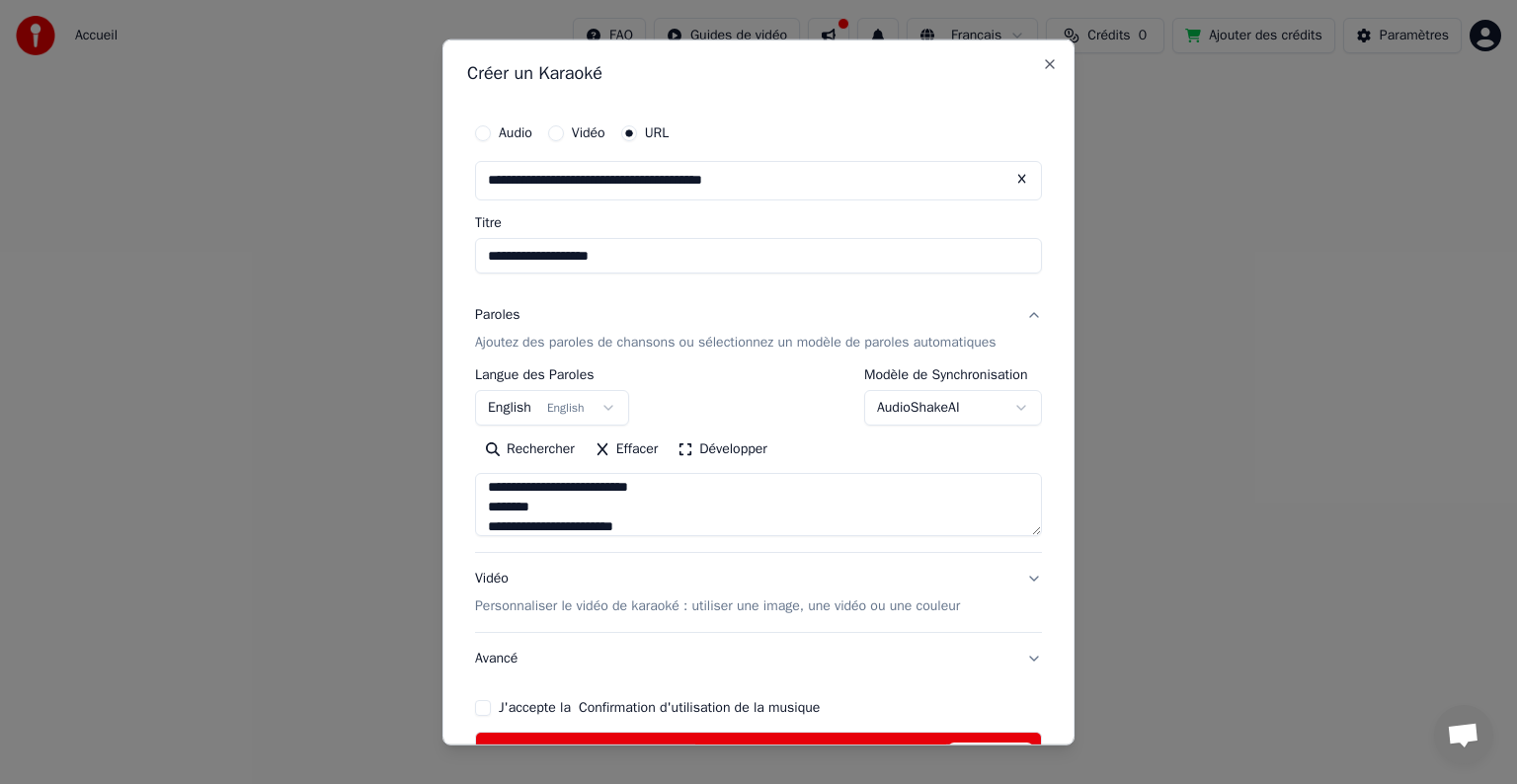 click on "**********" at bounding box center [758, 505] 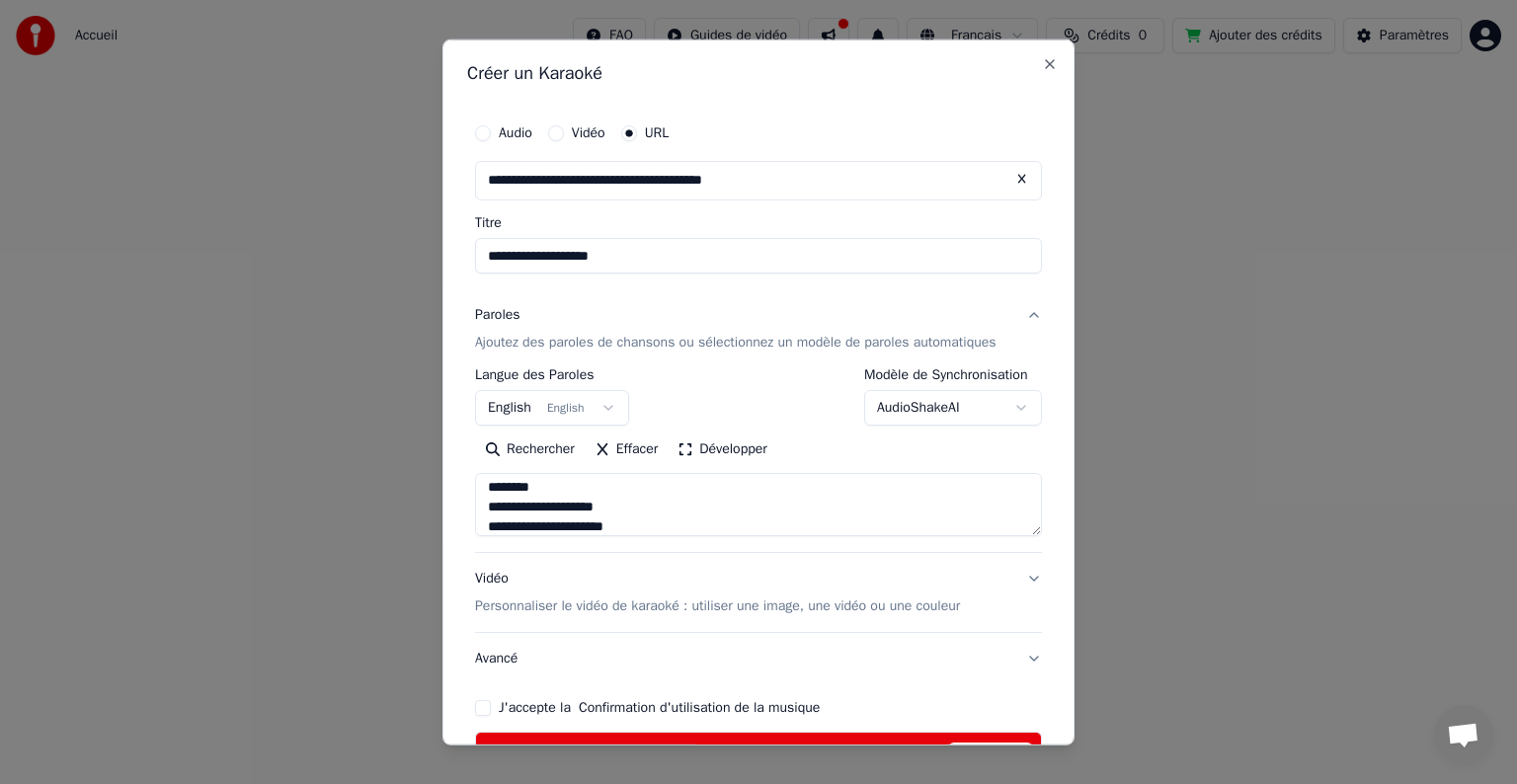 scroll, scrollTop: 537, scrollLeft: 0, axis: vertical 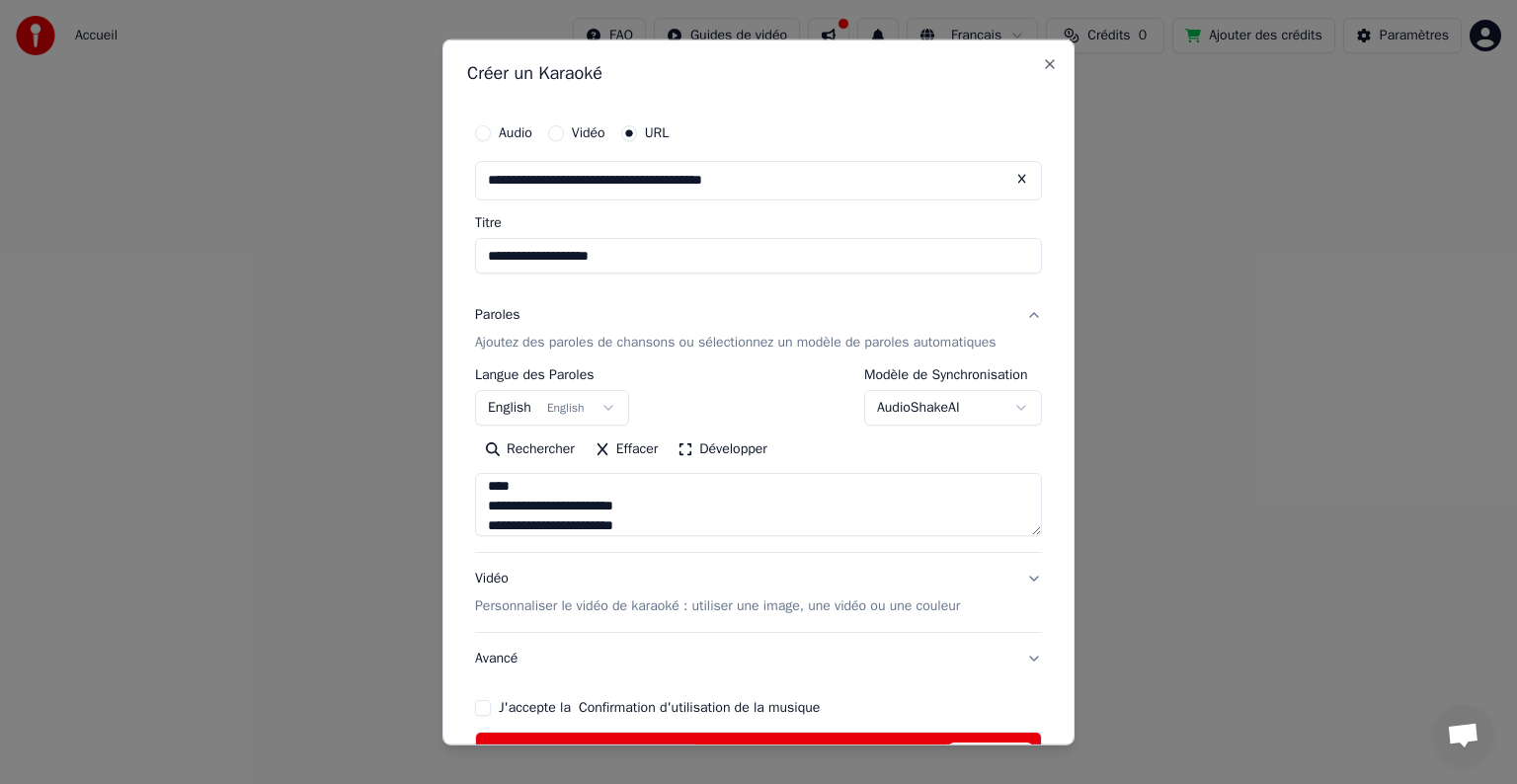 click on "**********" at bounding box center [758, 505] 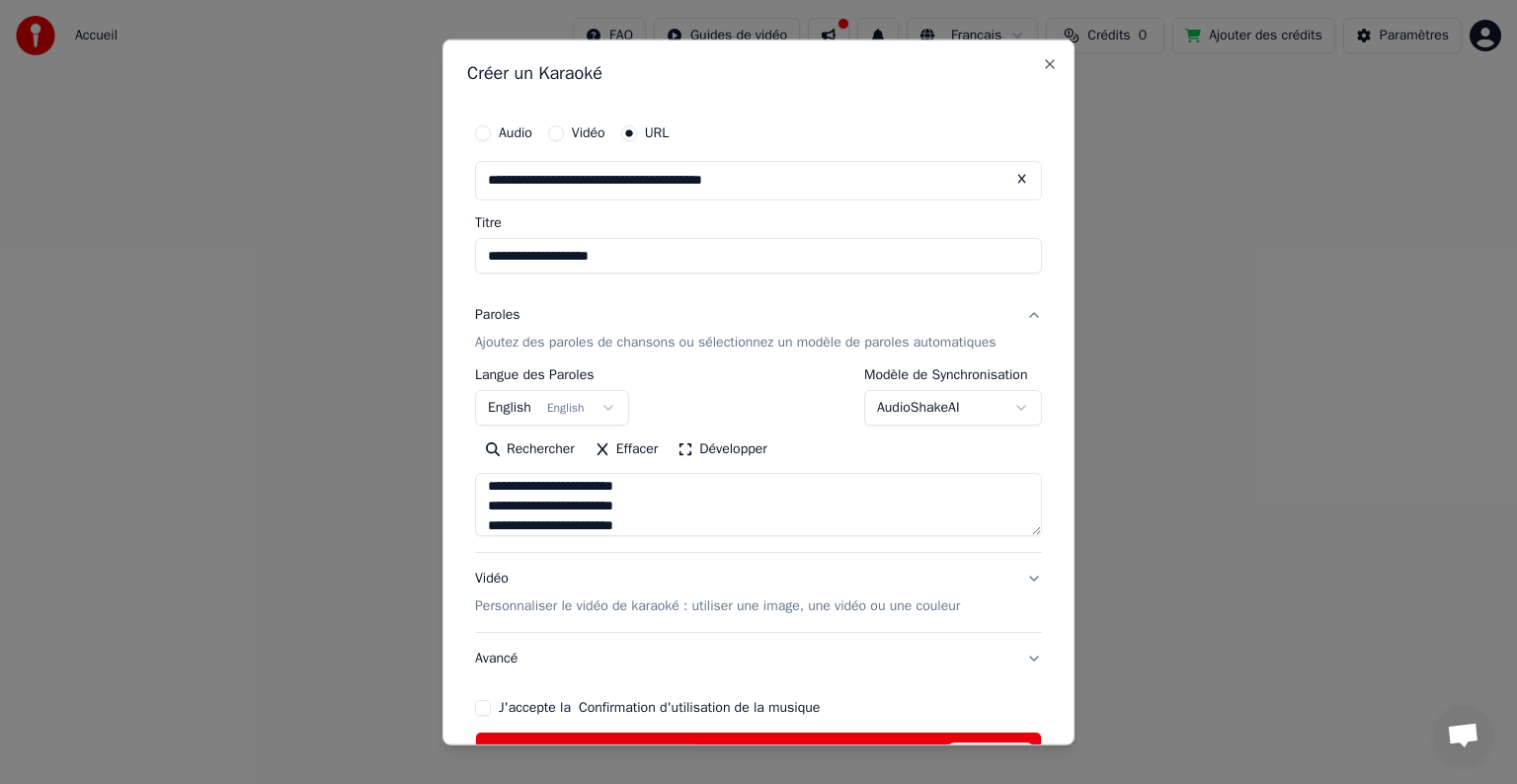 scroll, scrollTop: 599, scrollLeft: 0, axis: vertical 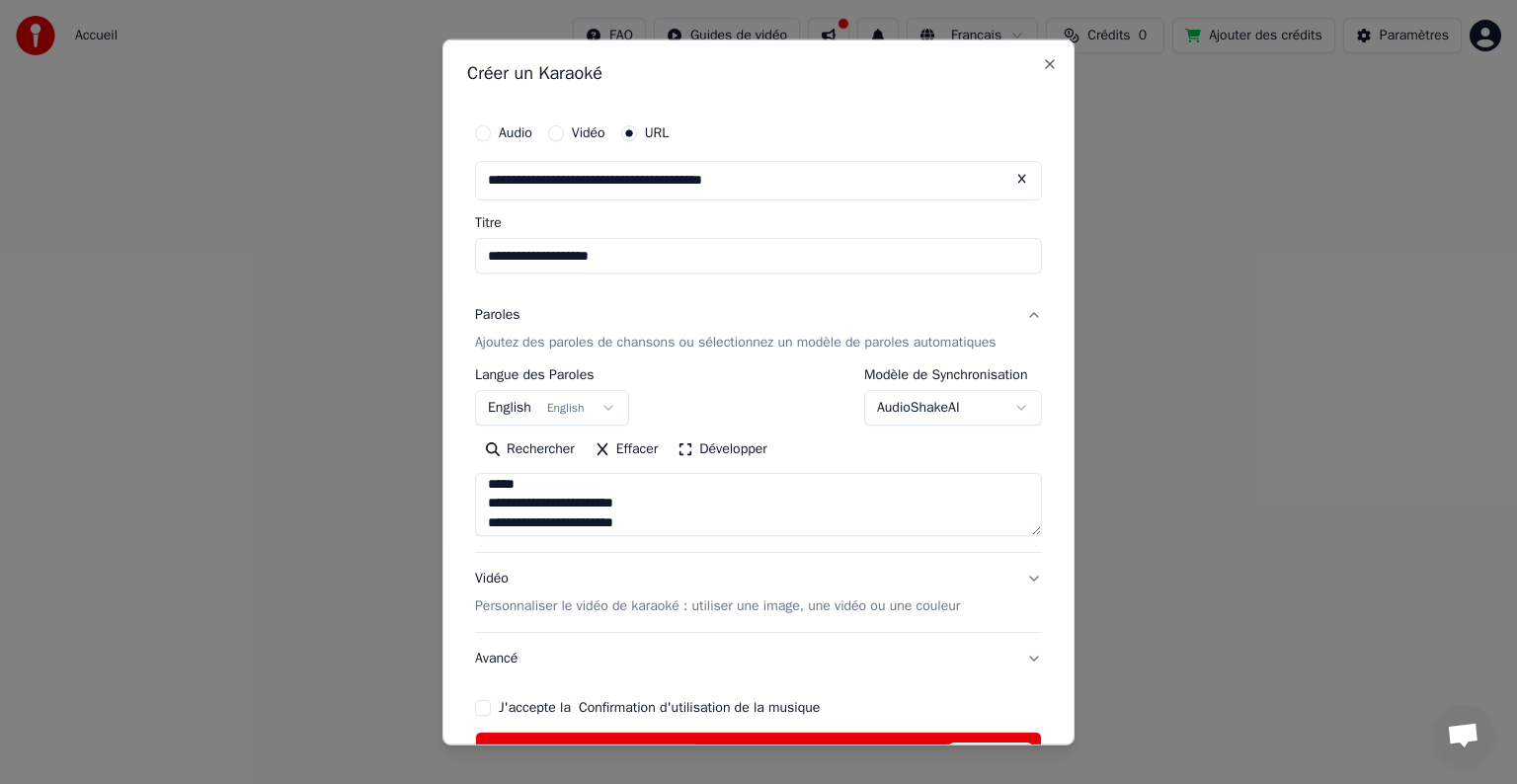 click on "**********" at bounding box center (758, 505) 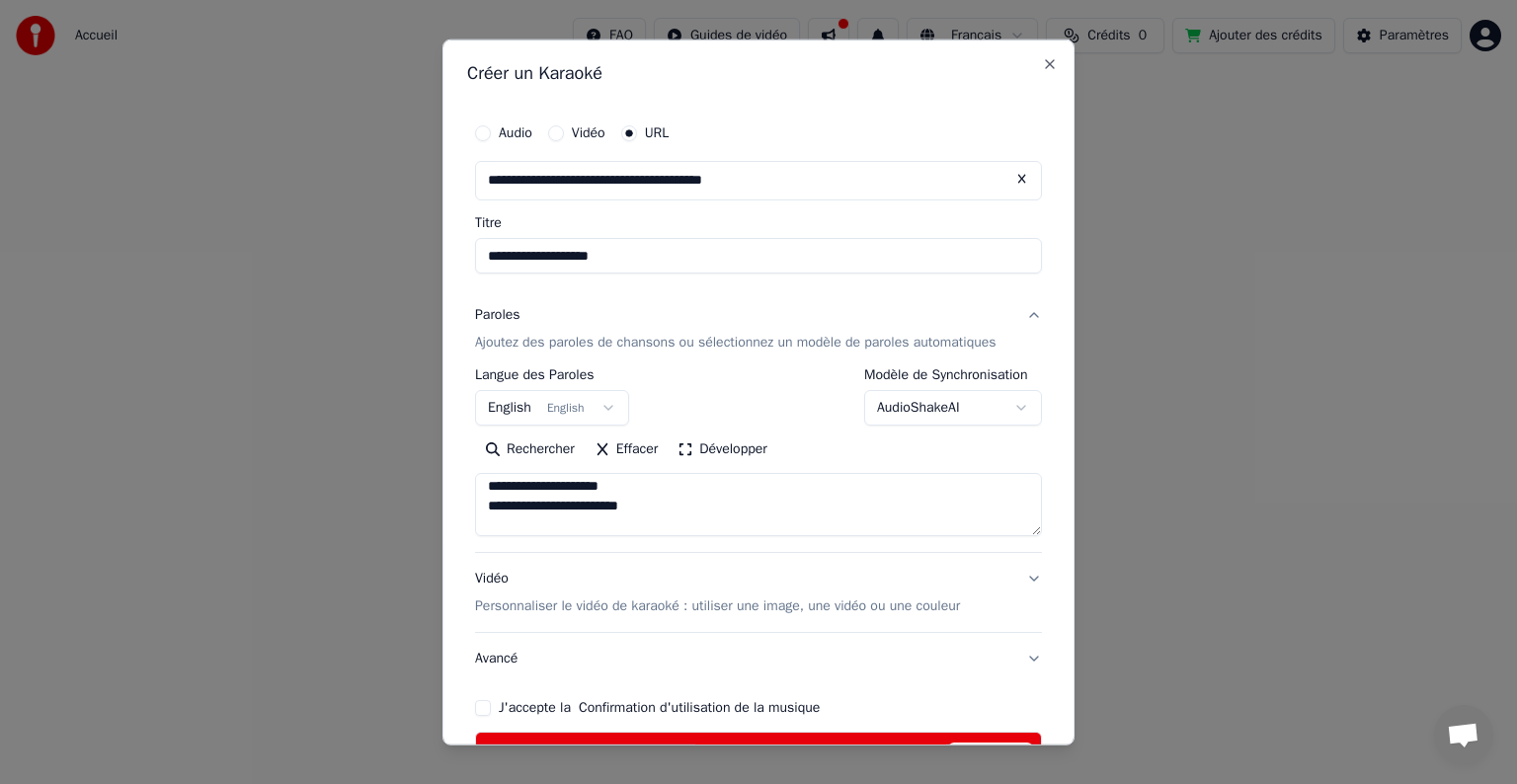 scroll, scrollTop: 794, scrollLeft: 0, axis: vertical 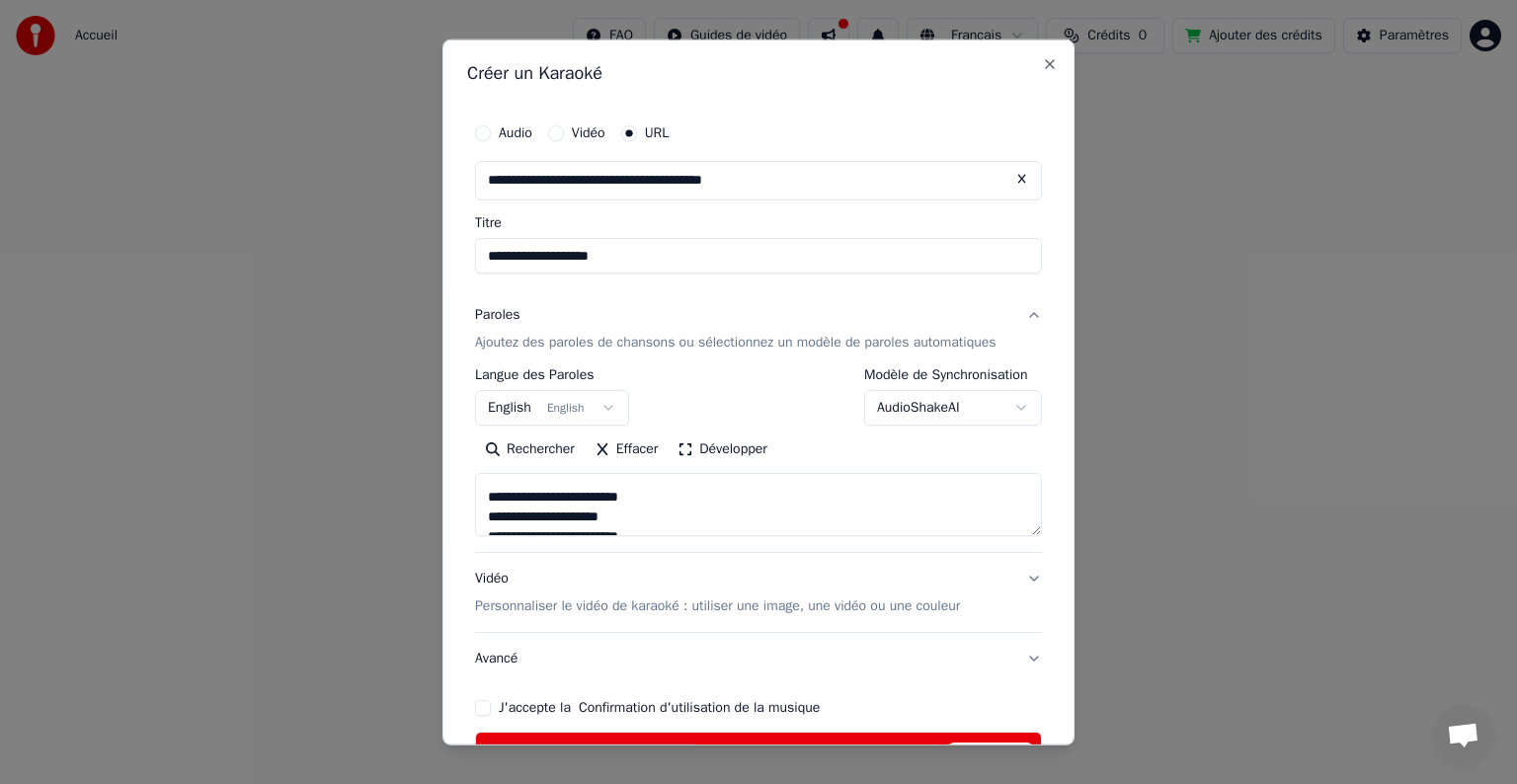 click on "**********" at bounding box center (758, 505) 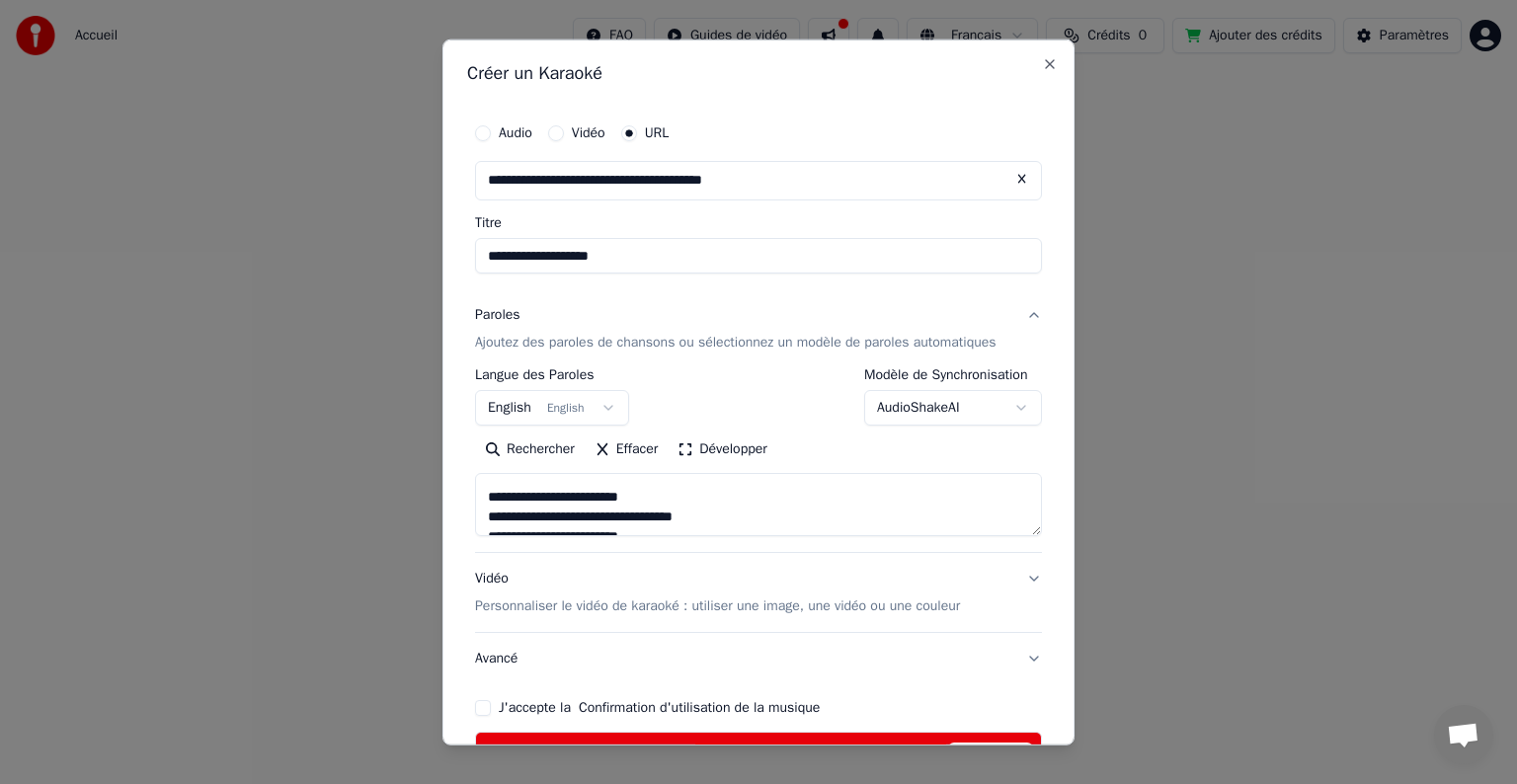 scroll, scrollTop: 862, scrollLeft: 0, axis: vertical 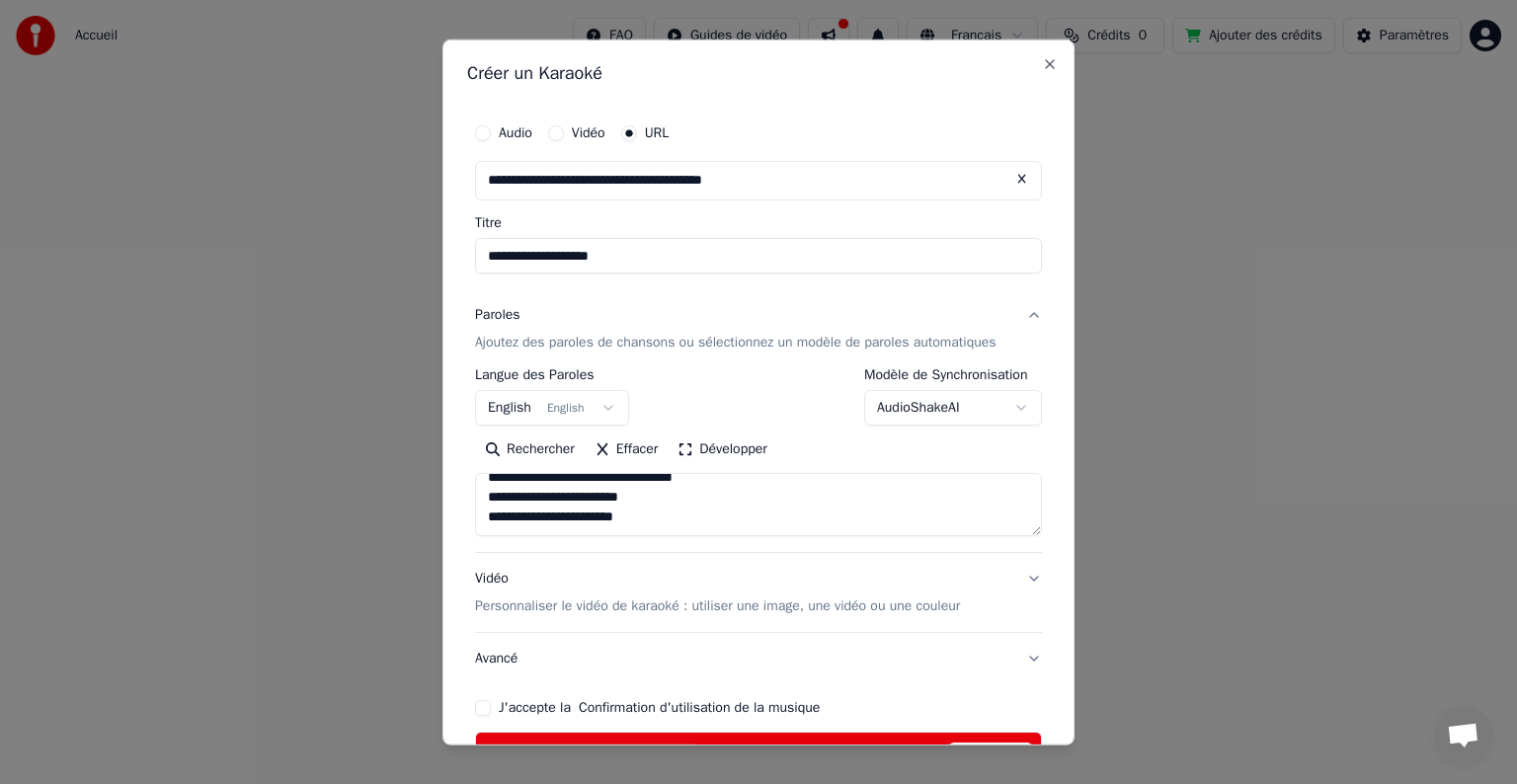 click on "**********" at bounding box center (758, 505) 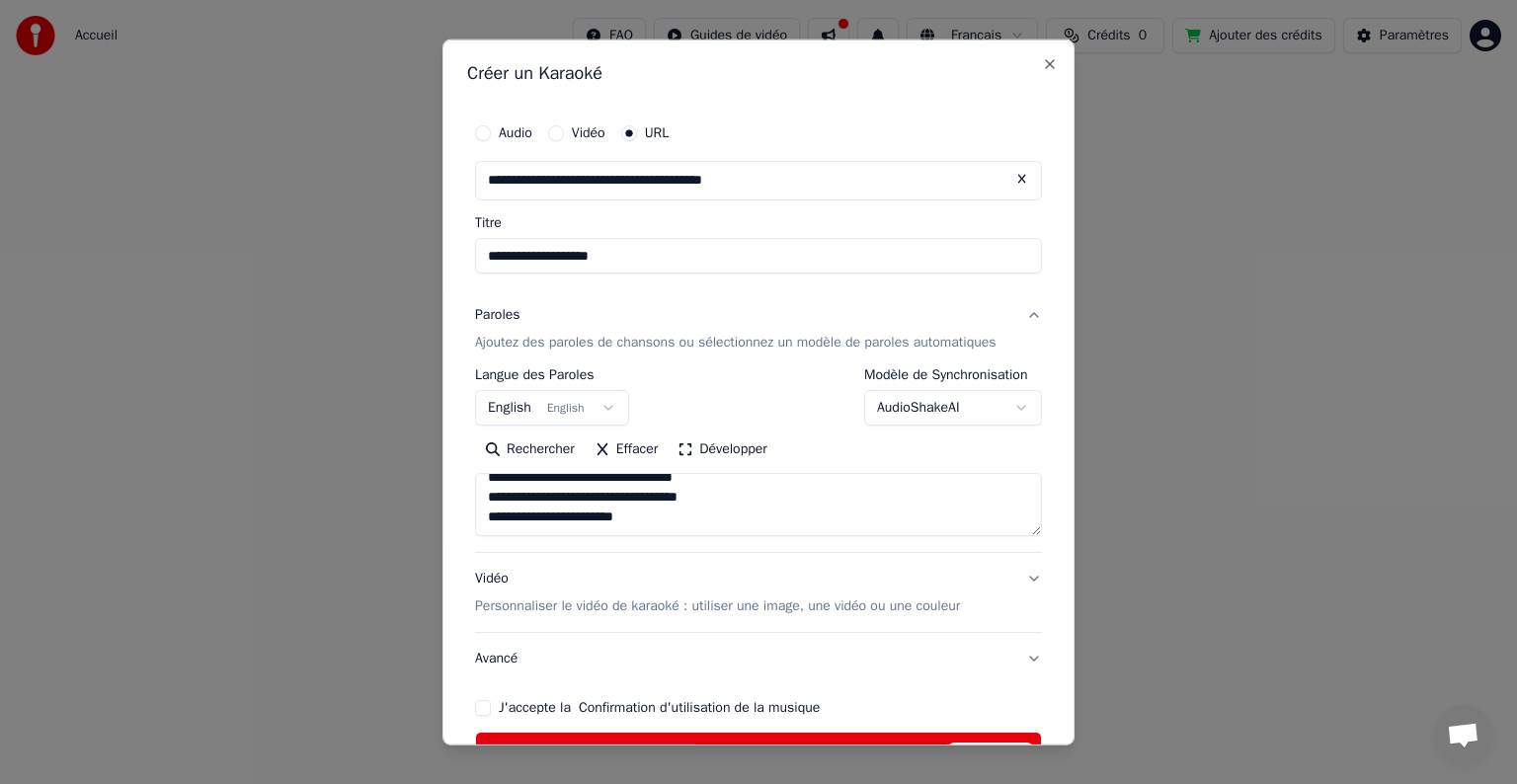 click at bounding box center [758, 505] 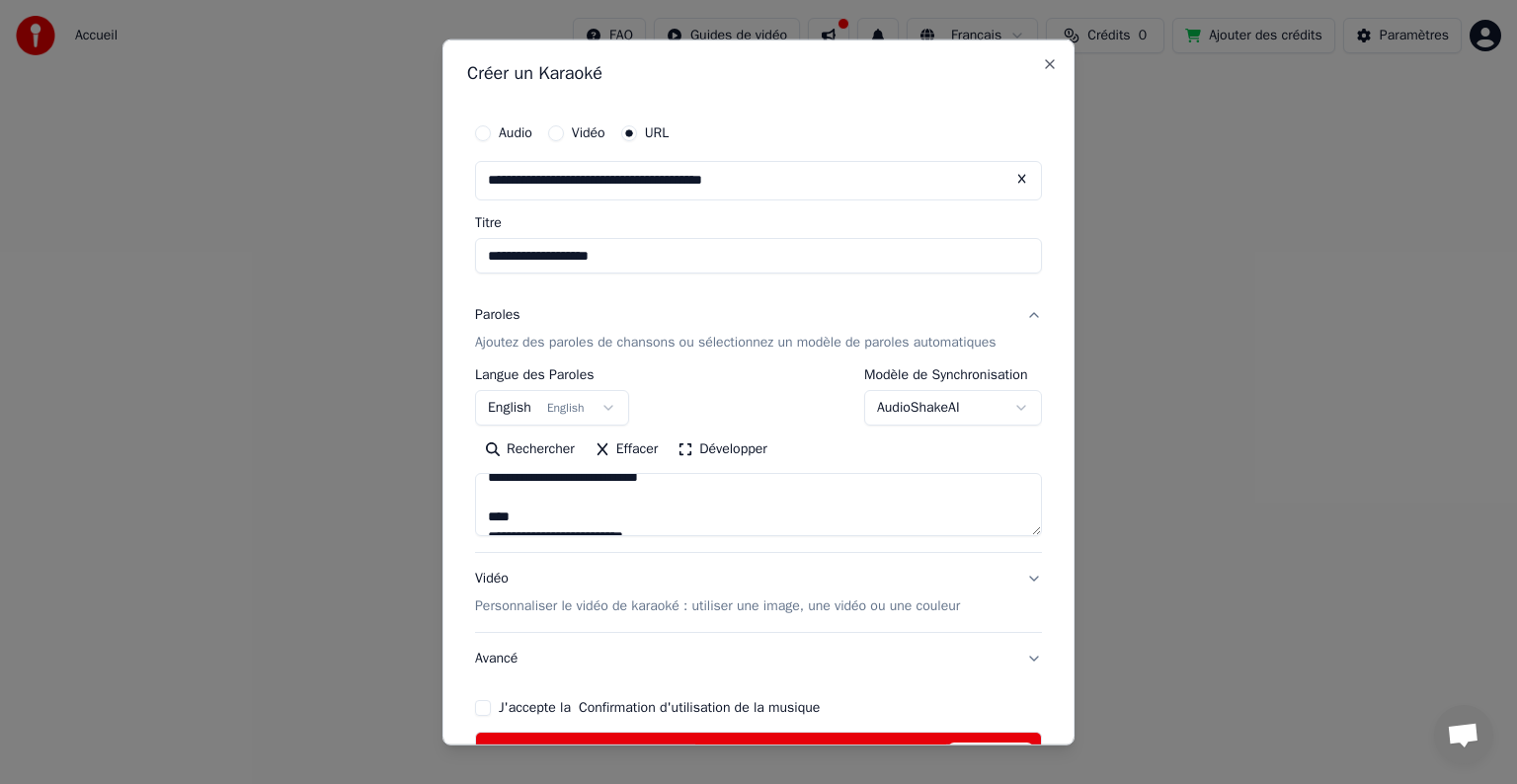 scroll, scrollTop: 941, scrollLeft: 0, axis: vertical 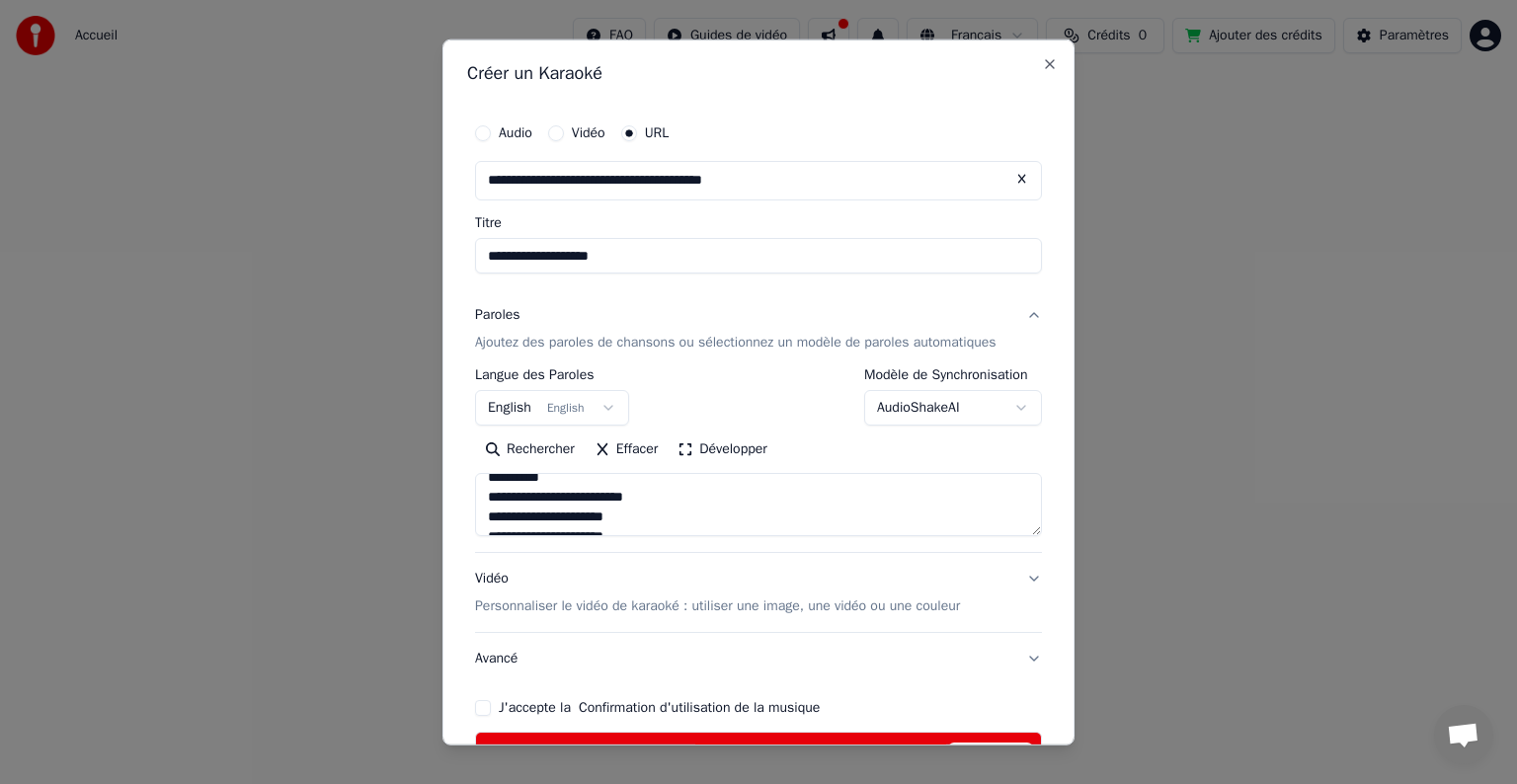 click at bounding box center [758, 505] 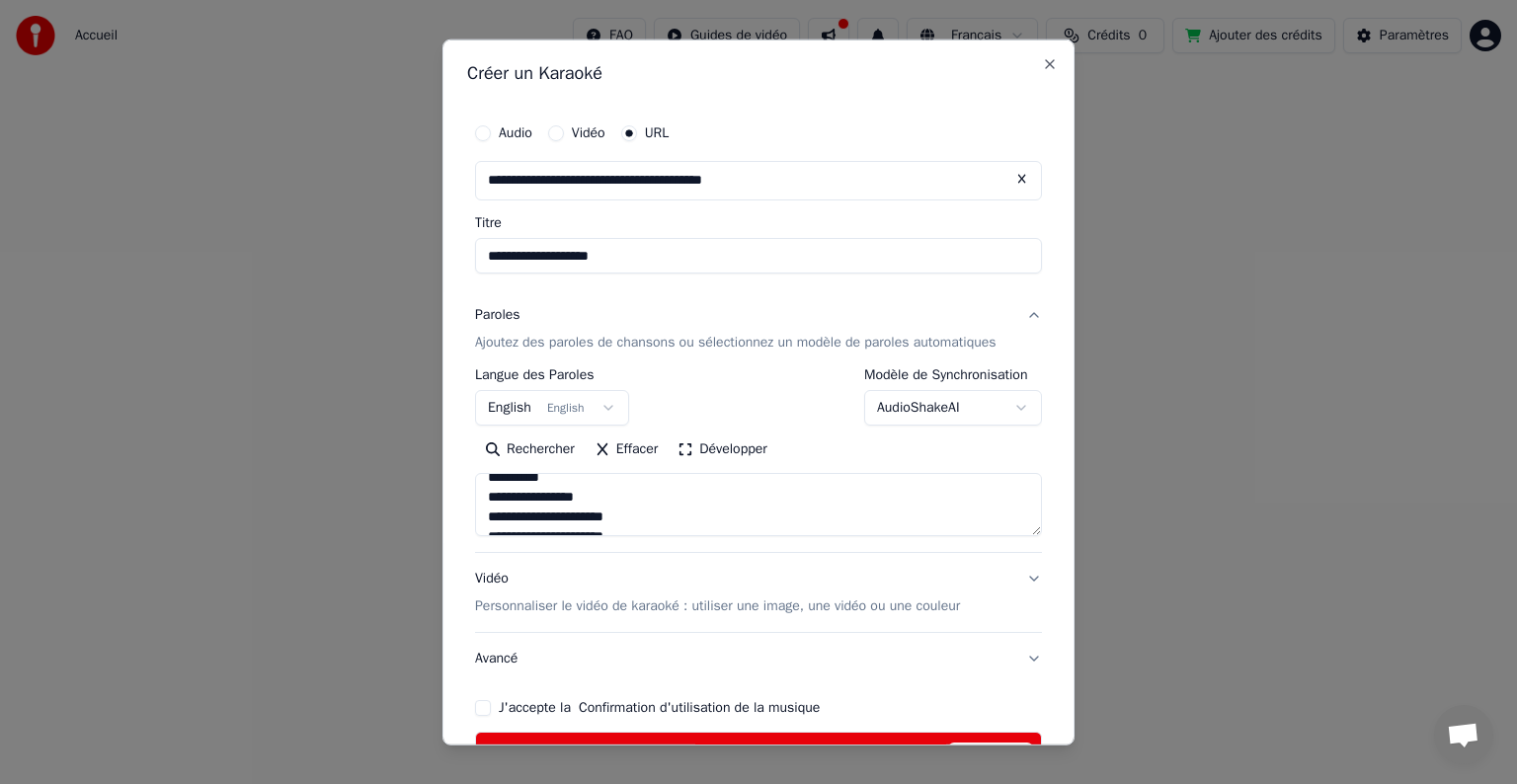 click at bounding box center [758, 505] 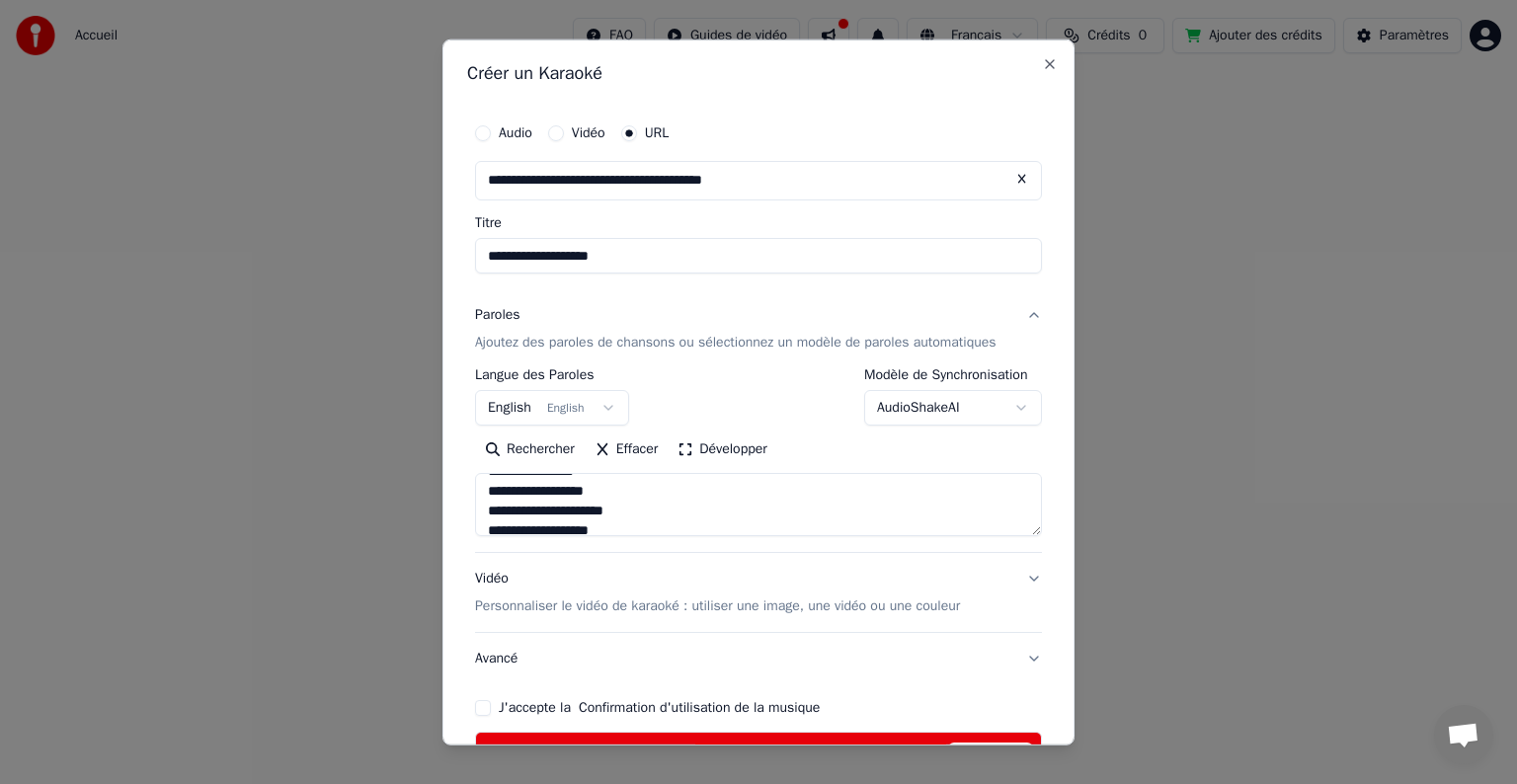 scroll, scrollTop: 980, scrollLeft: 0, axis: vertical 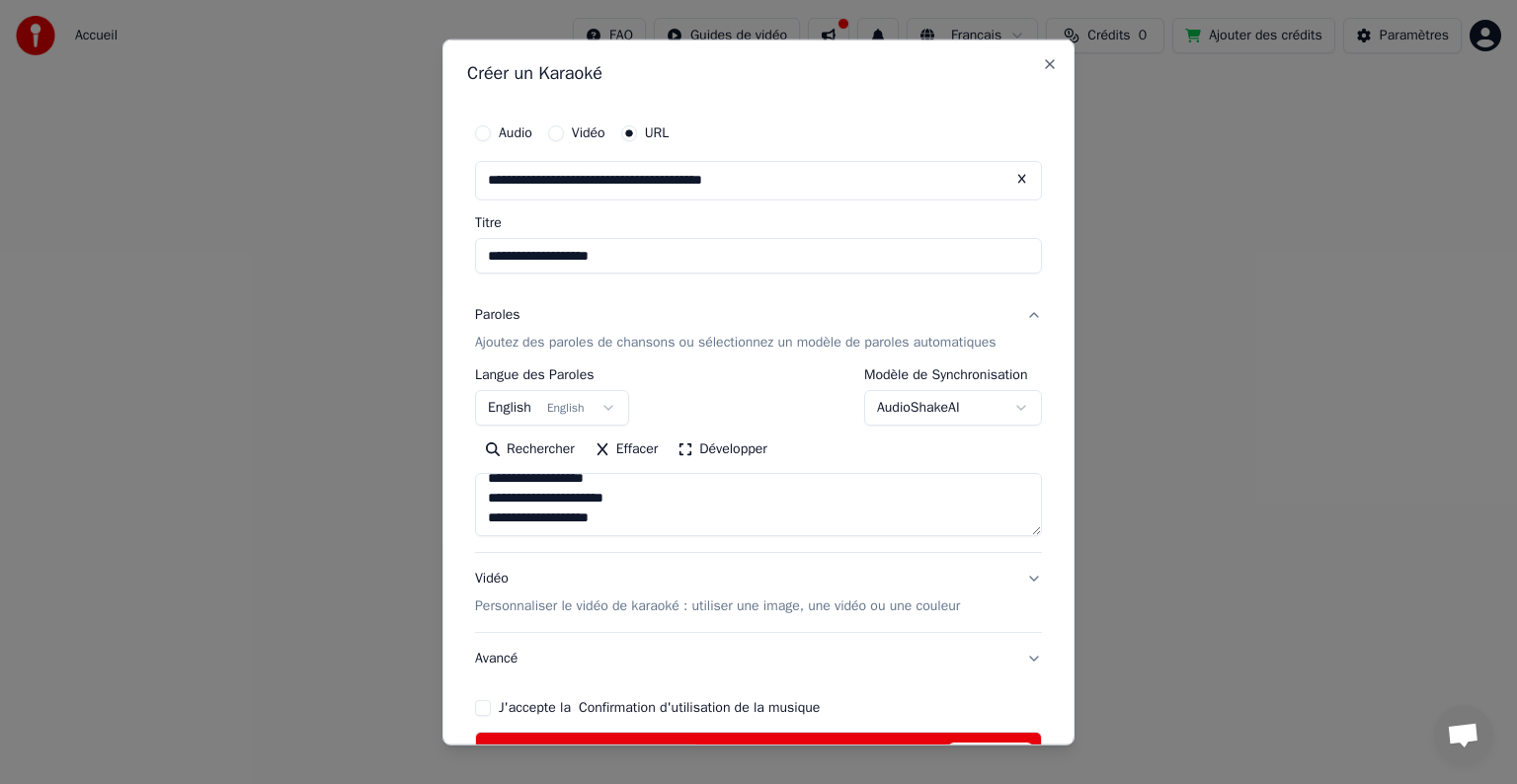 click at bounding box center [758, 505] 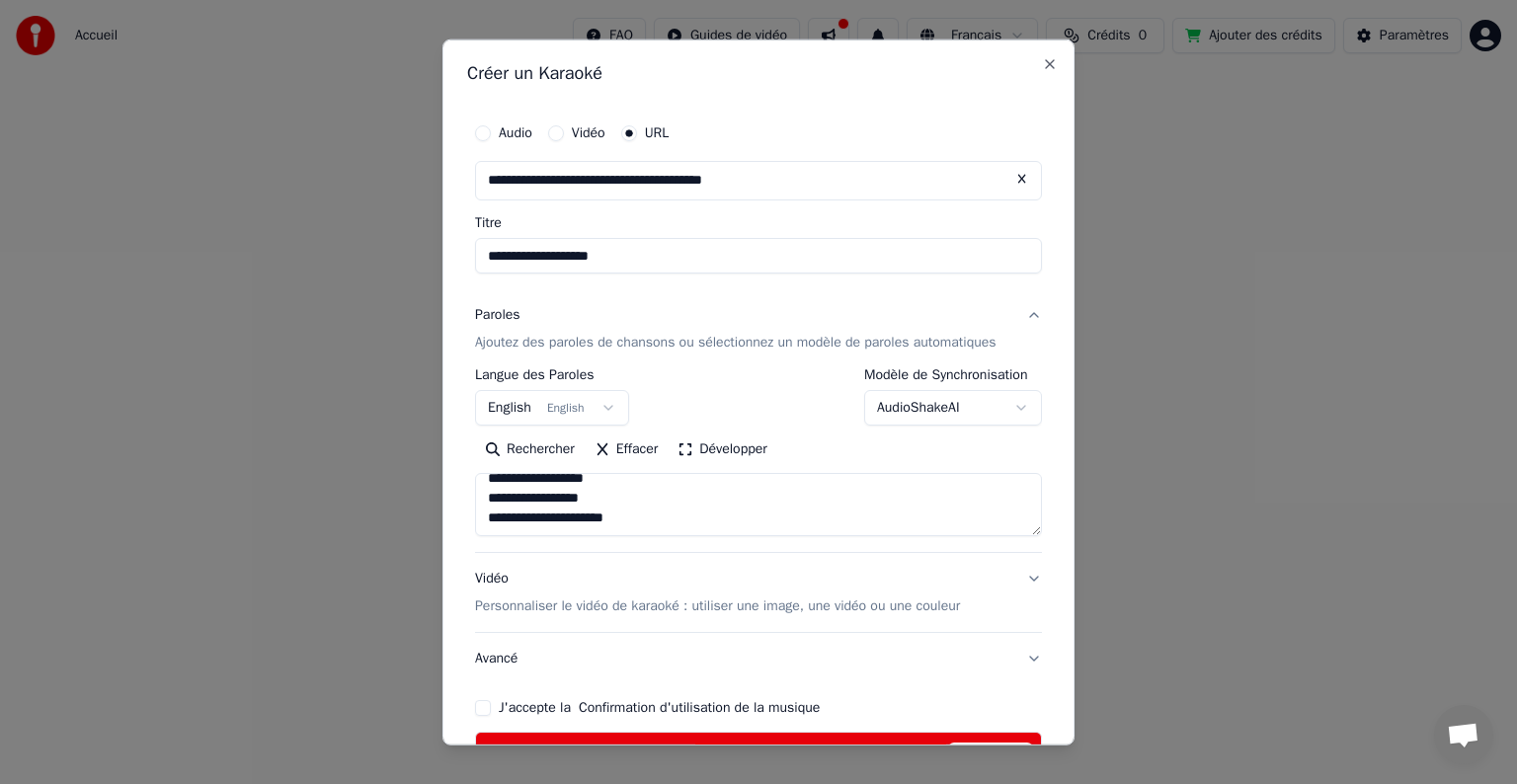 type on "**********" 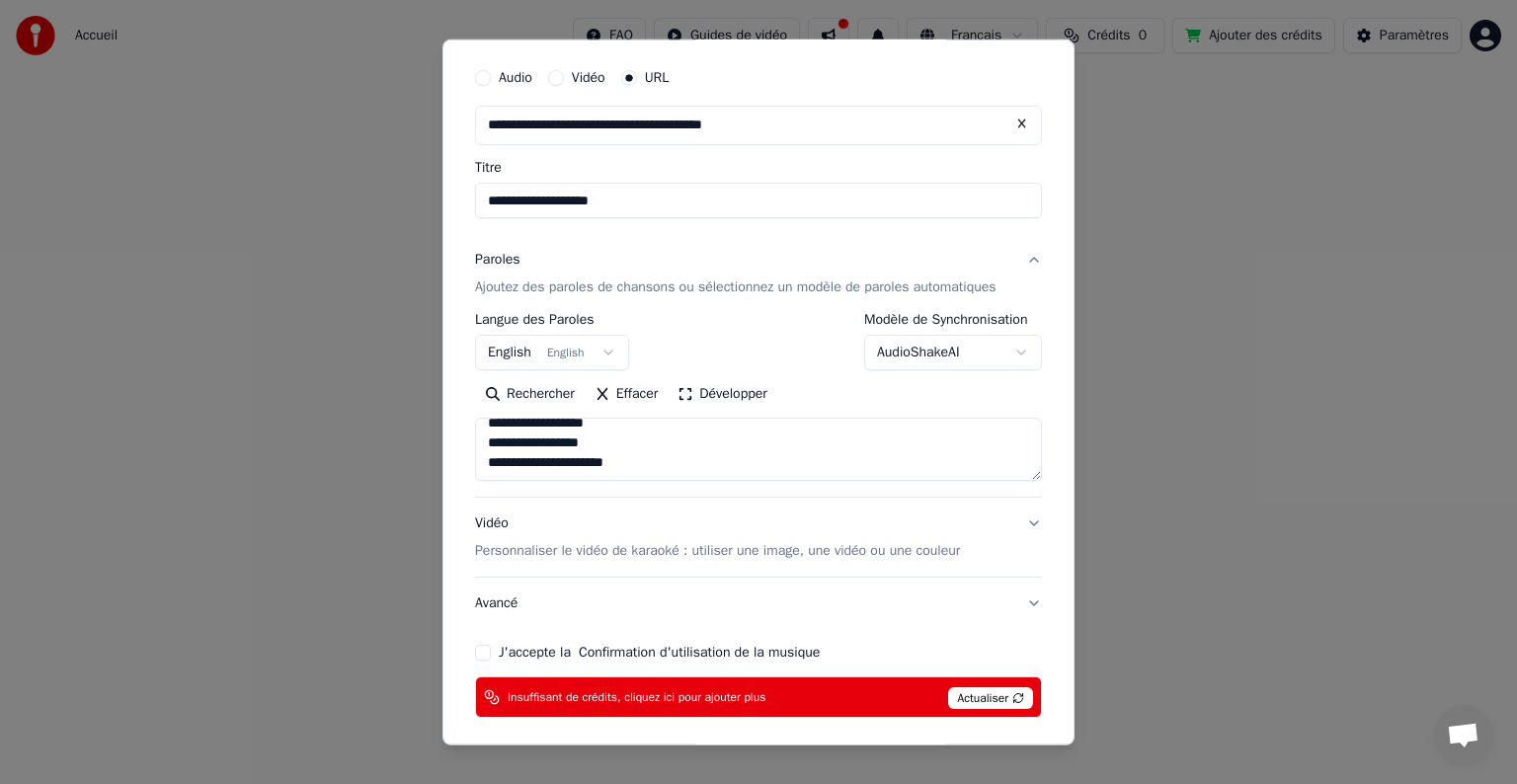 scroll, scrollTop: 59, scrollLeft: 0, axis: vertical 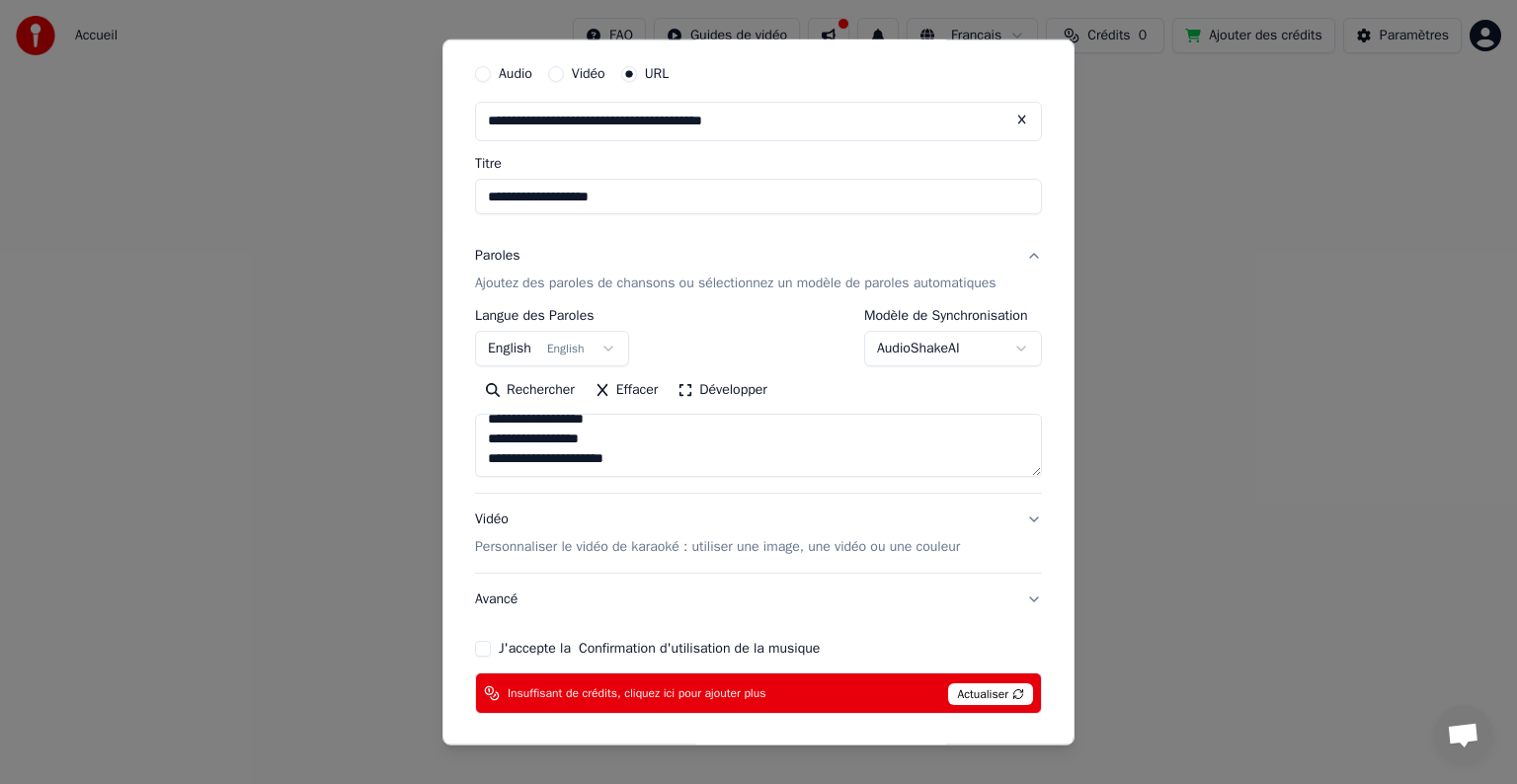 click on "Vidéo Personnaliser le vidéo de karaoké : utiliser une image, une vidéo ou une couleur" at bounding box center (758, 533) 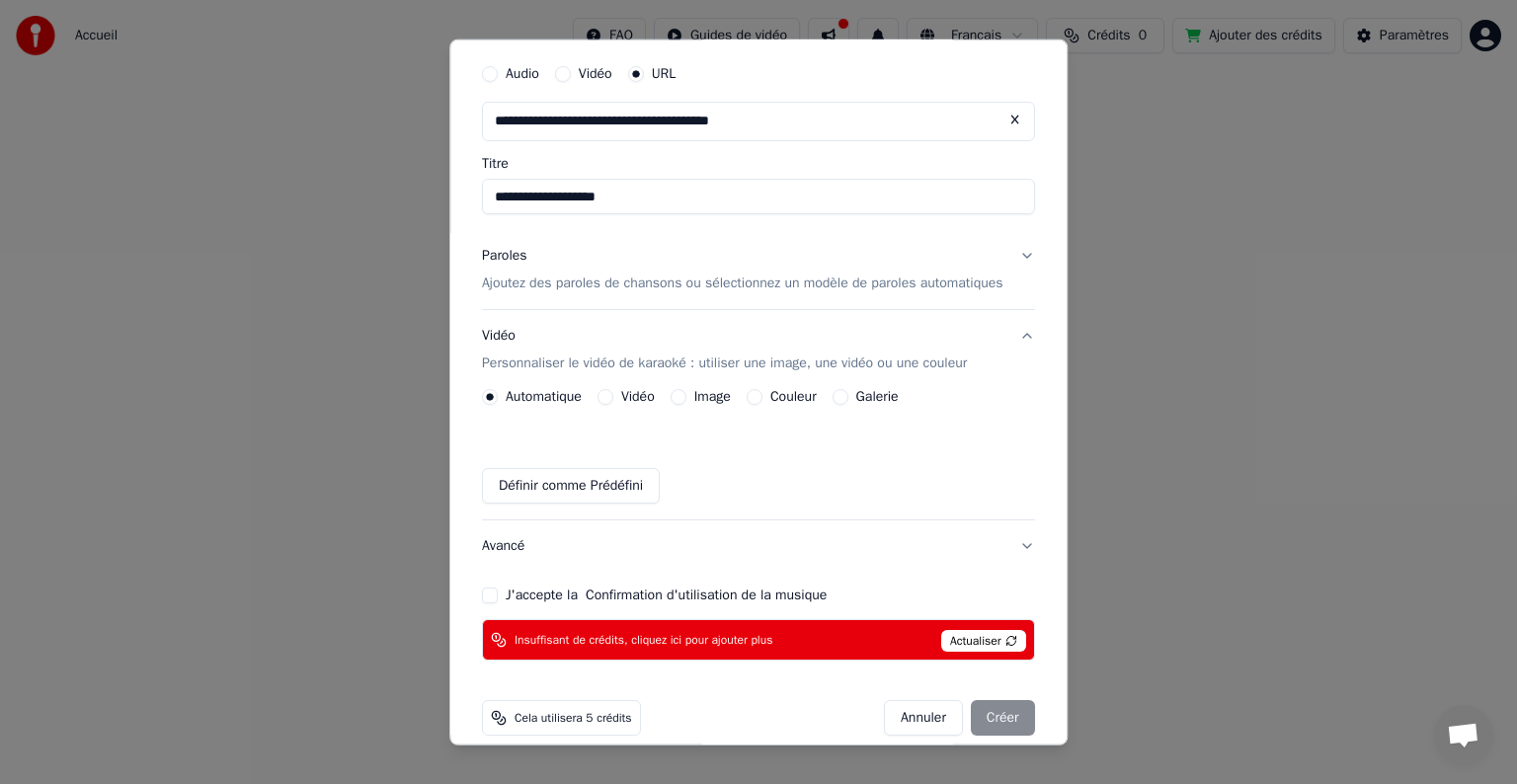 click on "Galerie" at bounding box center (840, 397) 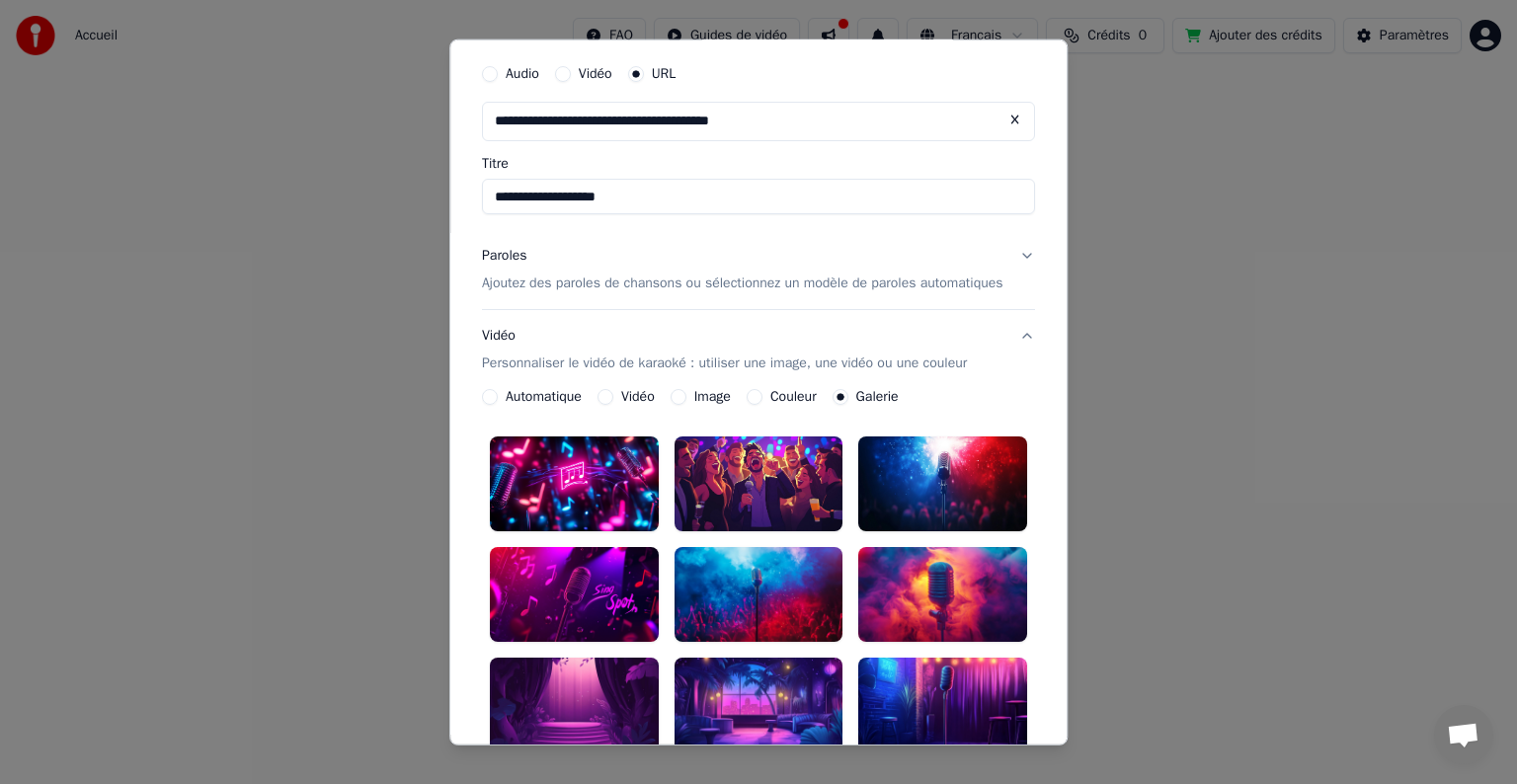 click at bounding box center (574, 594) 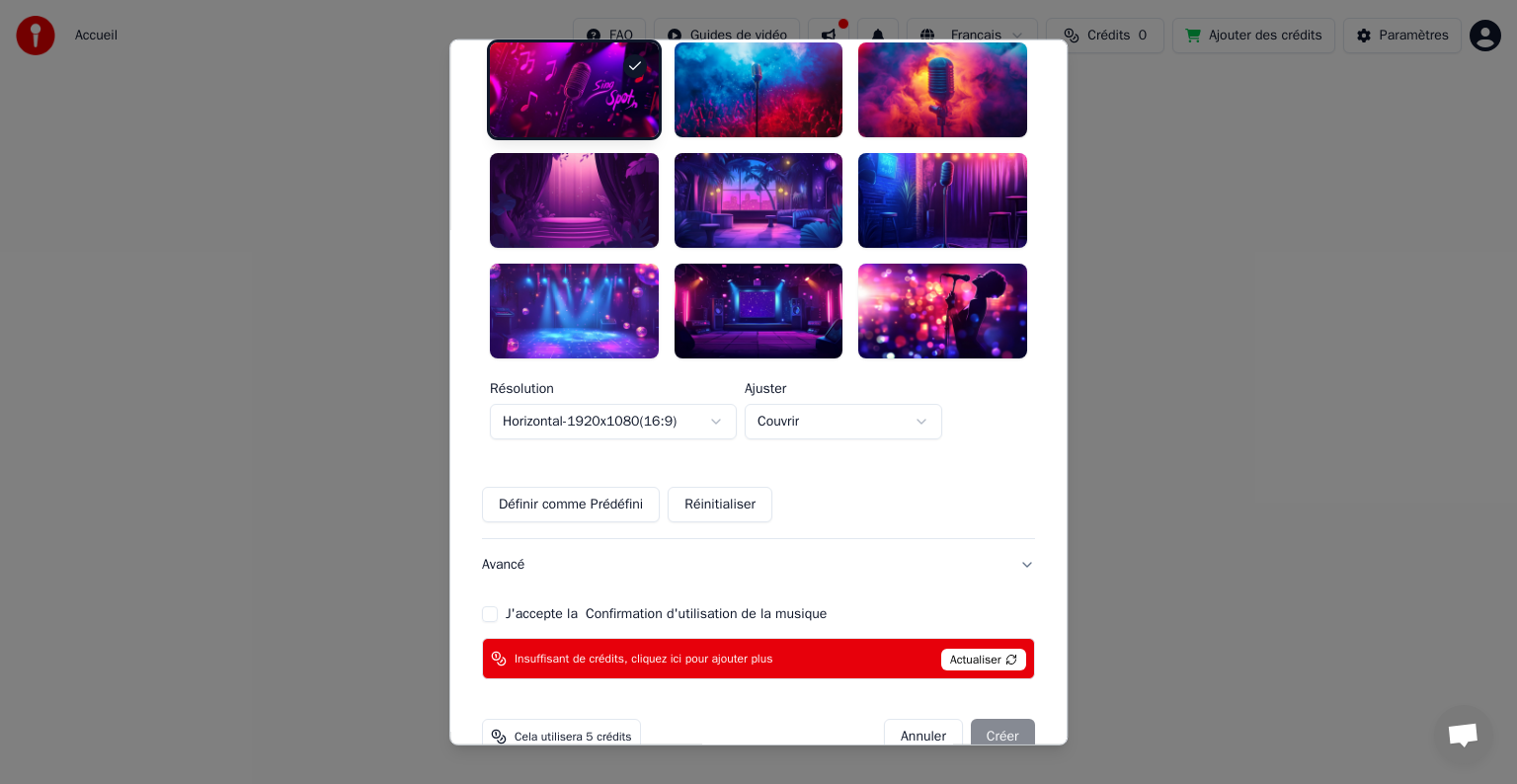scroll, scrollTop: 579, scrollLeft: 0, axis: vertical 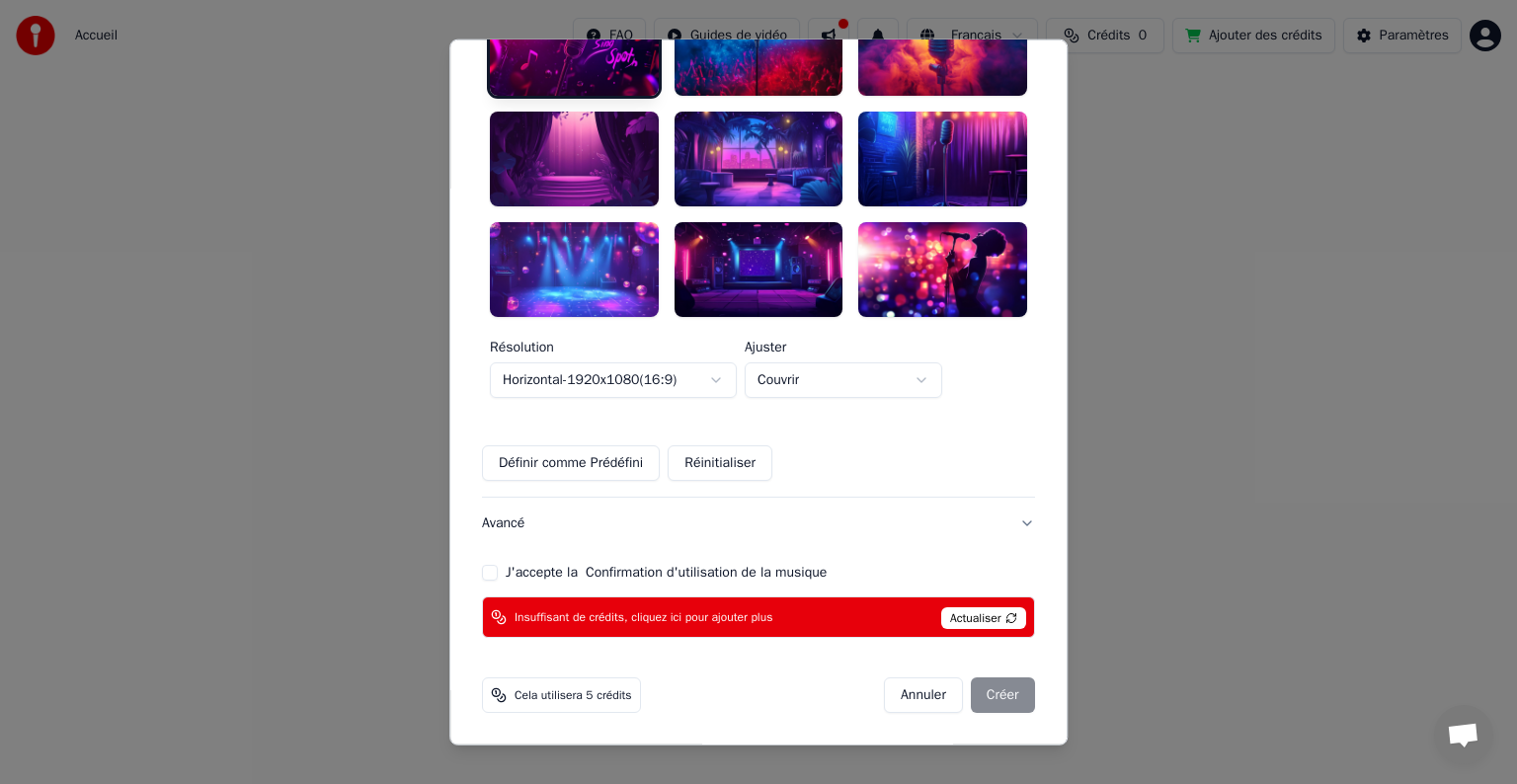 click on "J'accepte la   Confirmation d'utilisation de la musique" at bounding box center [490, 572] 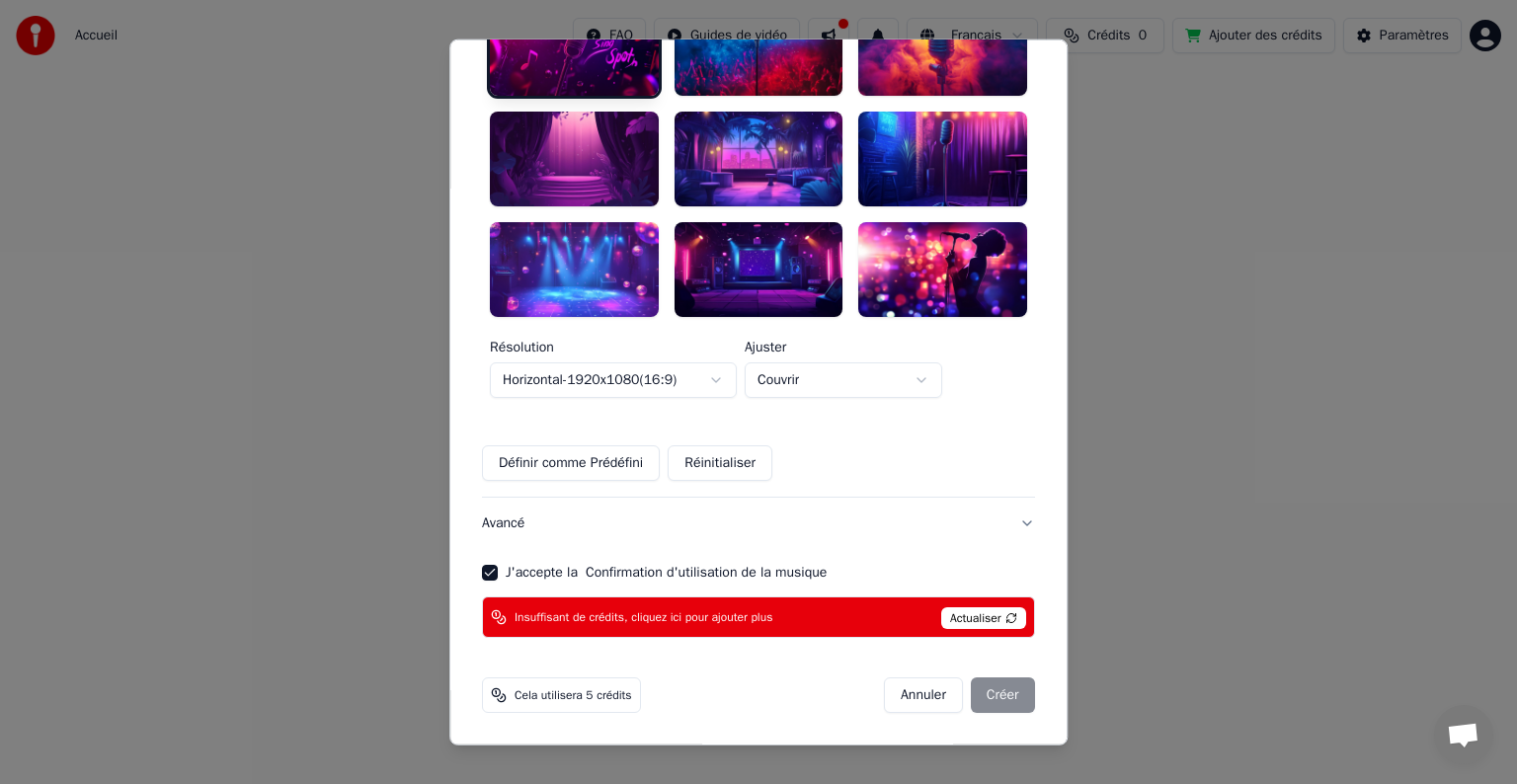 click on "Actualiser" at bounding box center (984, 617) 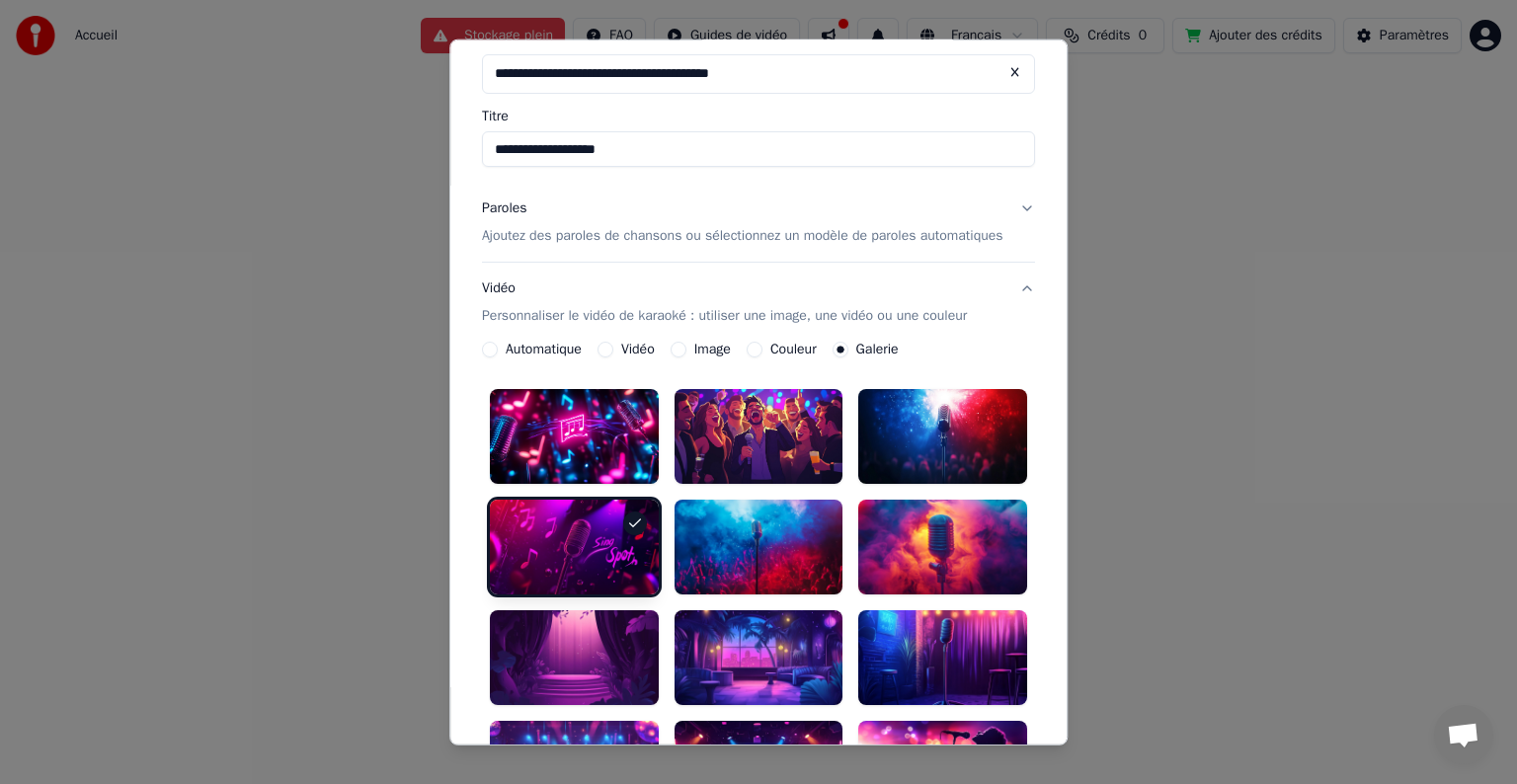 scroll, scrollTop: 0, scrollLeft: 0, axis: both 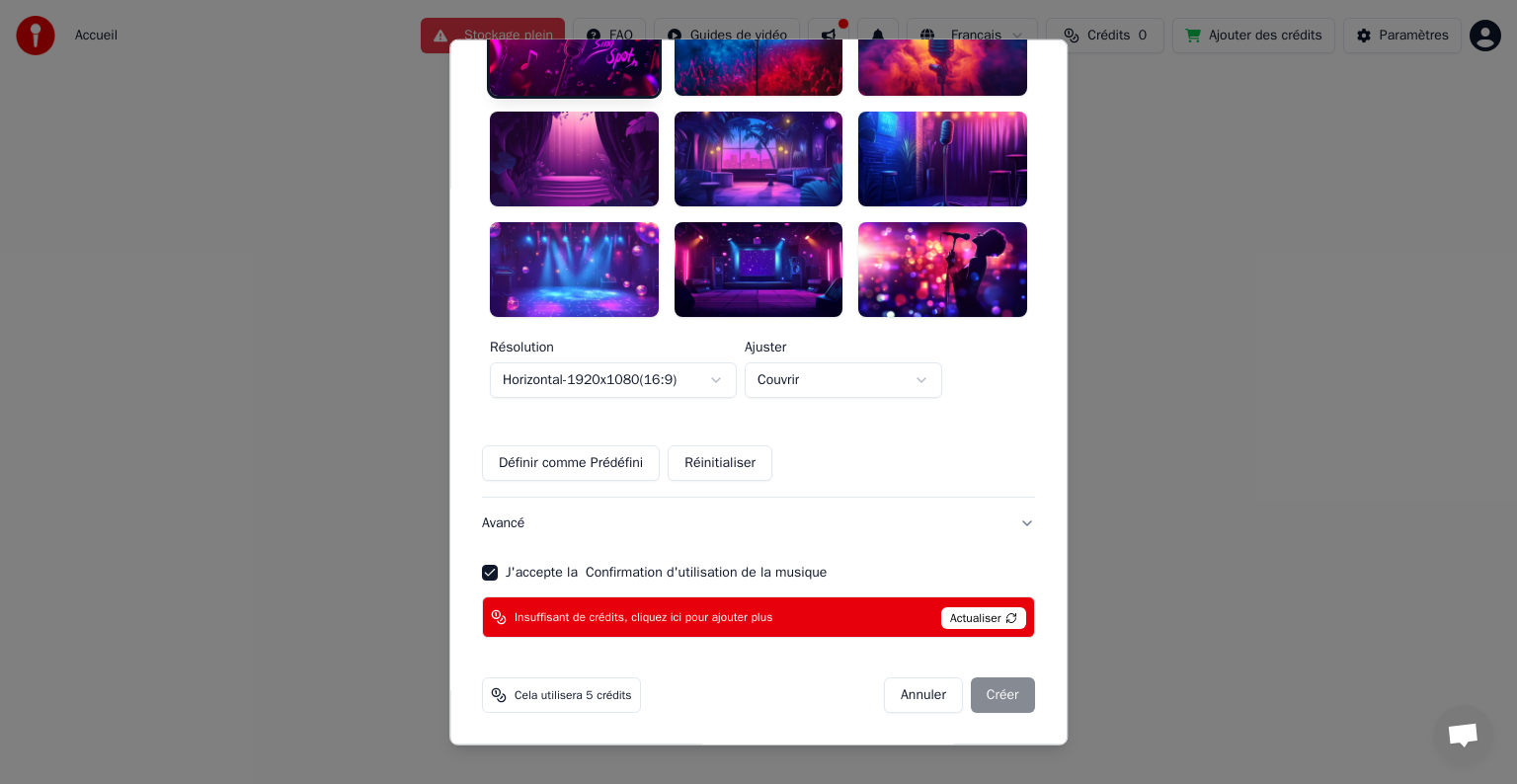 click on "Insuffisant de crédits, cliquez ici pour ajouter plus Actualiser" at bounding box center [758, 616] 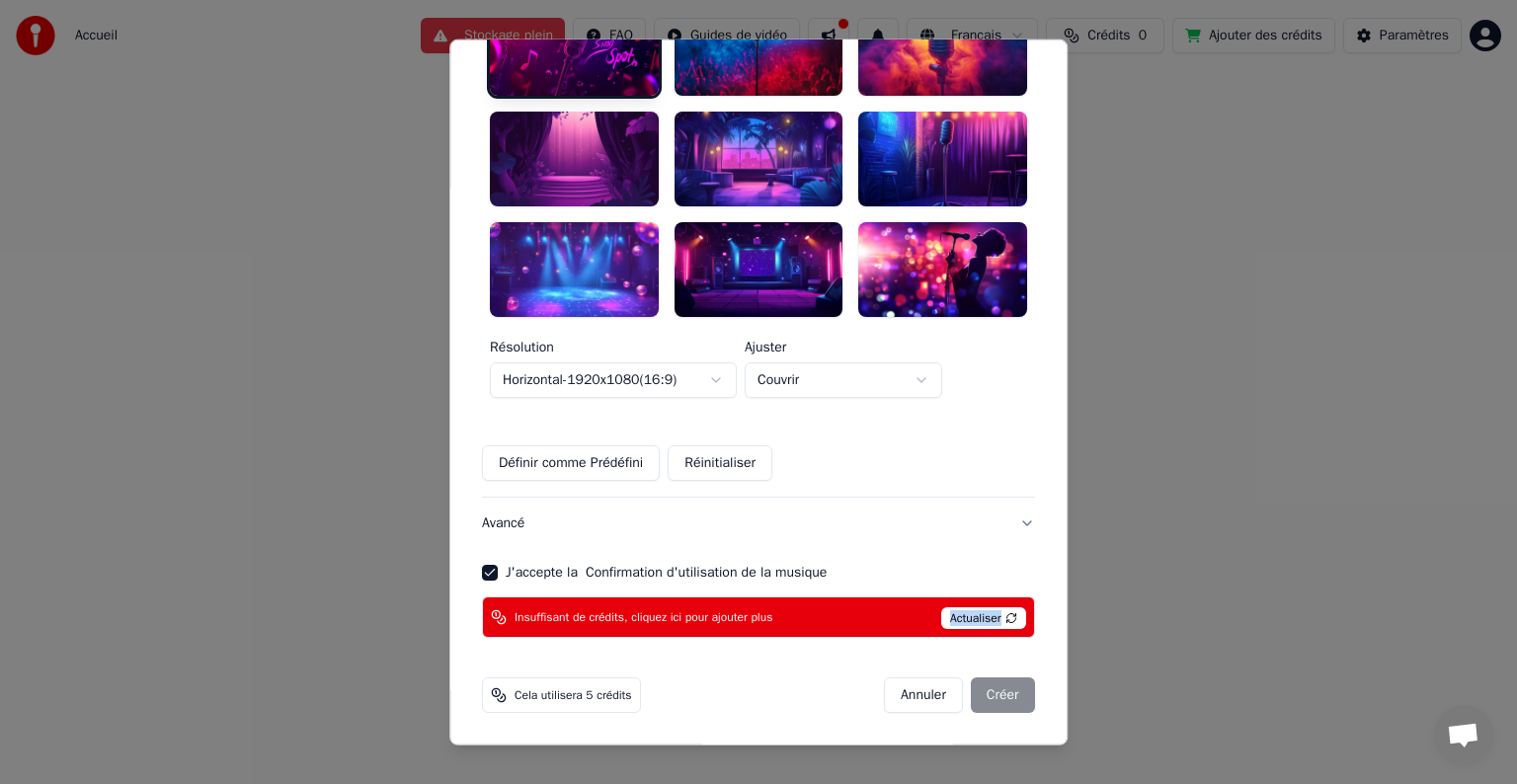 click on "Actualiser" at bounding box center (984, 617) 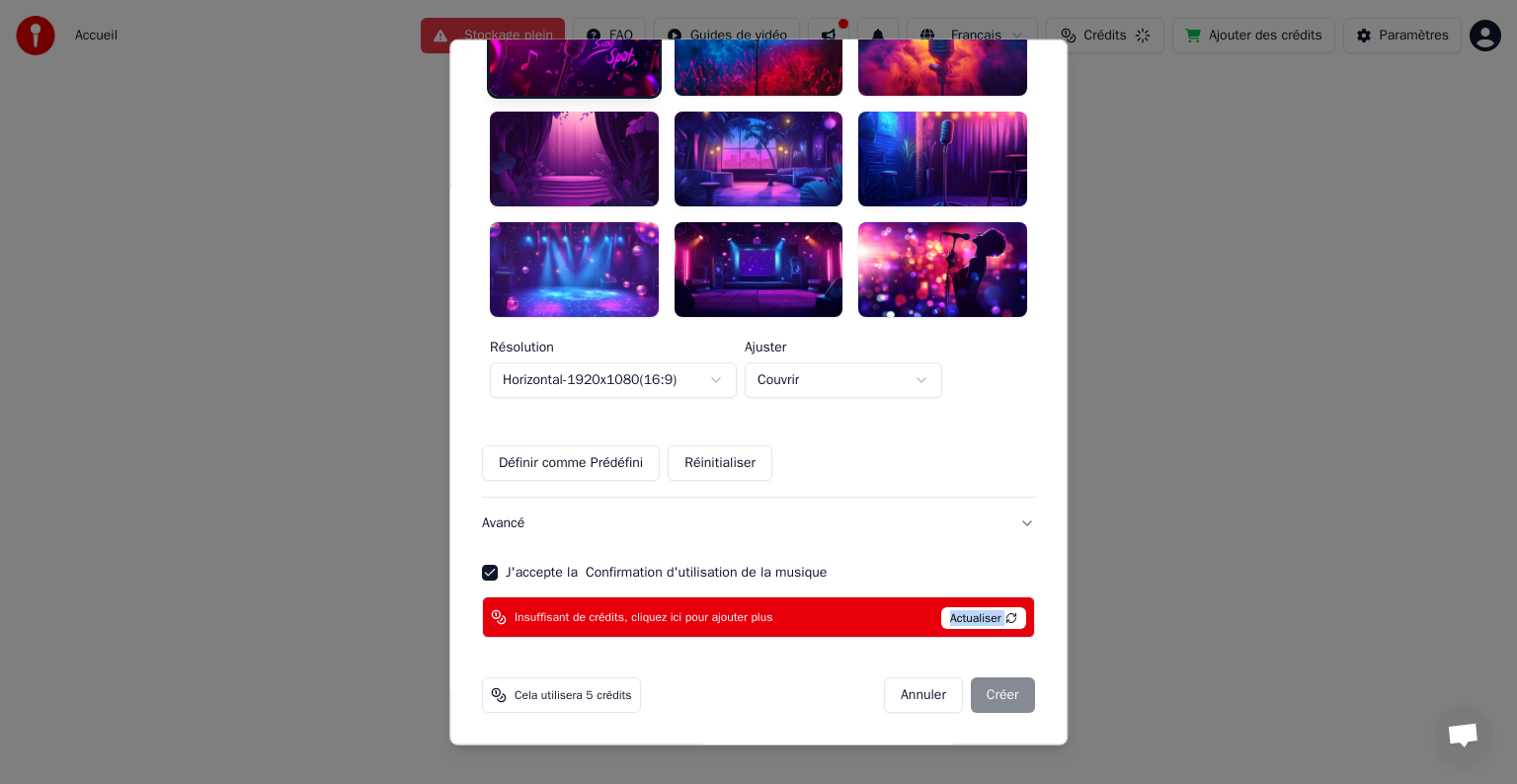 click on "Actualiser" at bounding box center (984, 617) 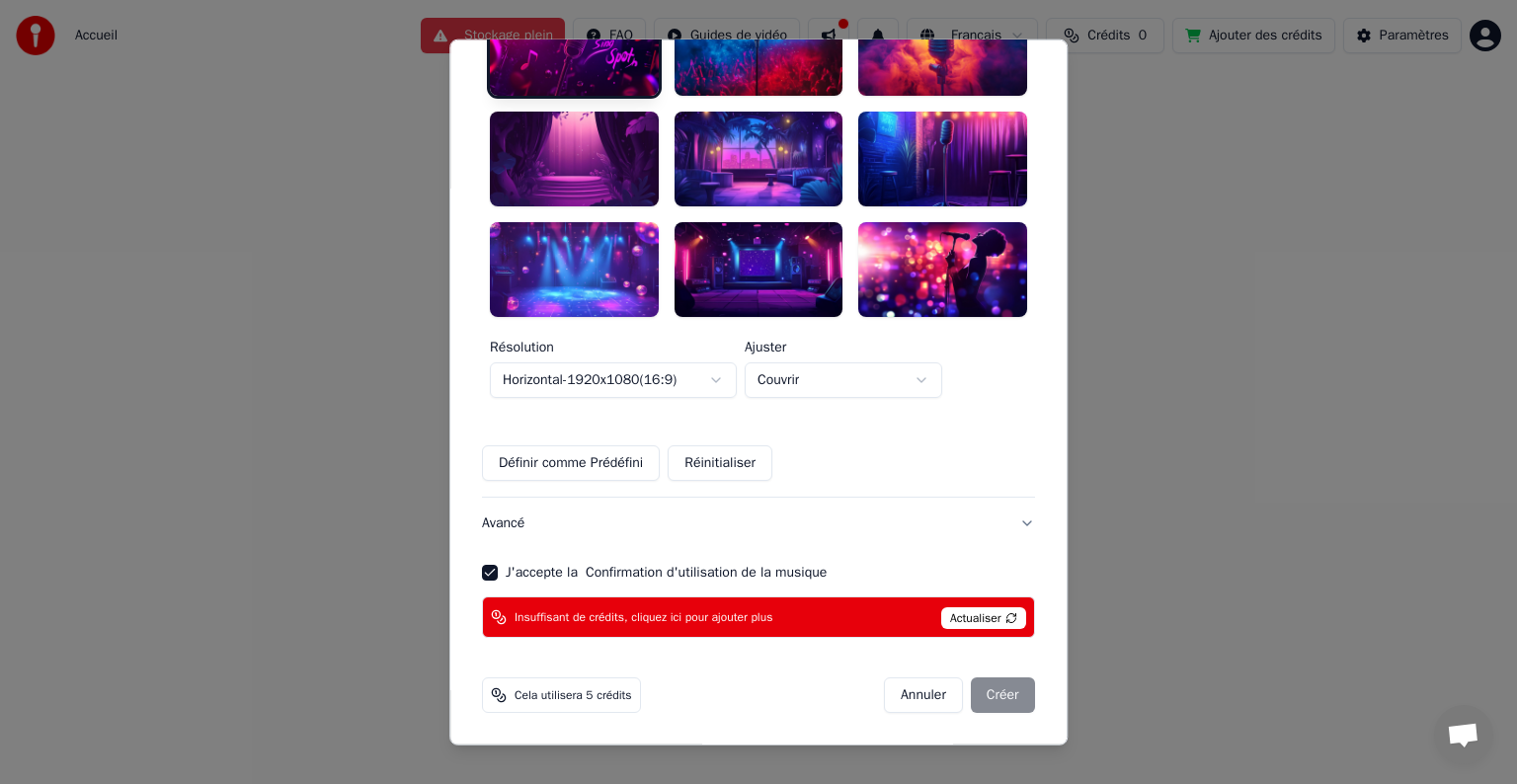 click on "Actualiser" at bounding box center (984, 617) 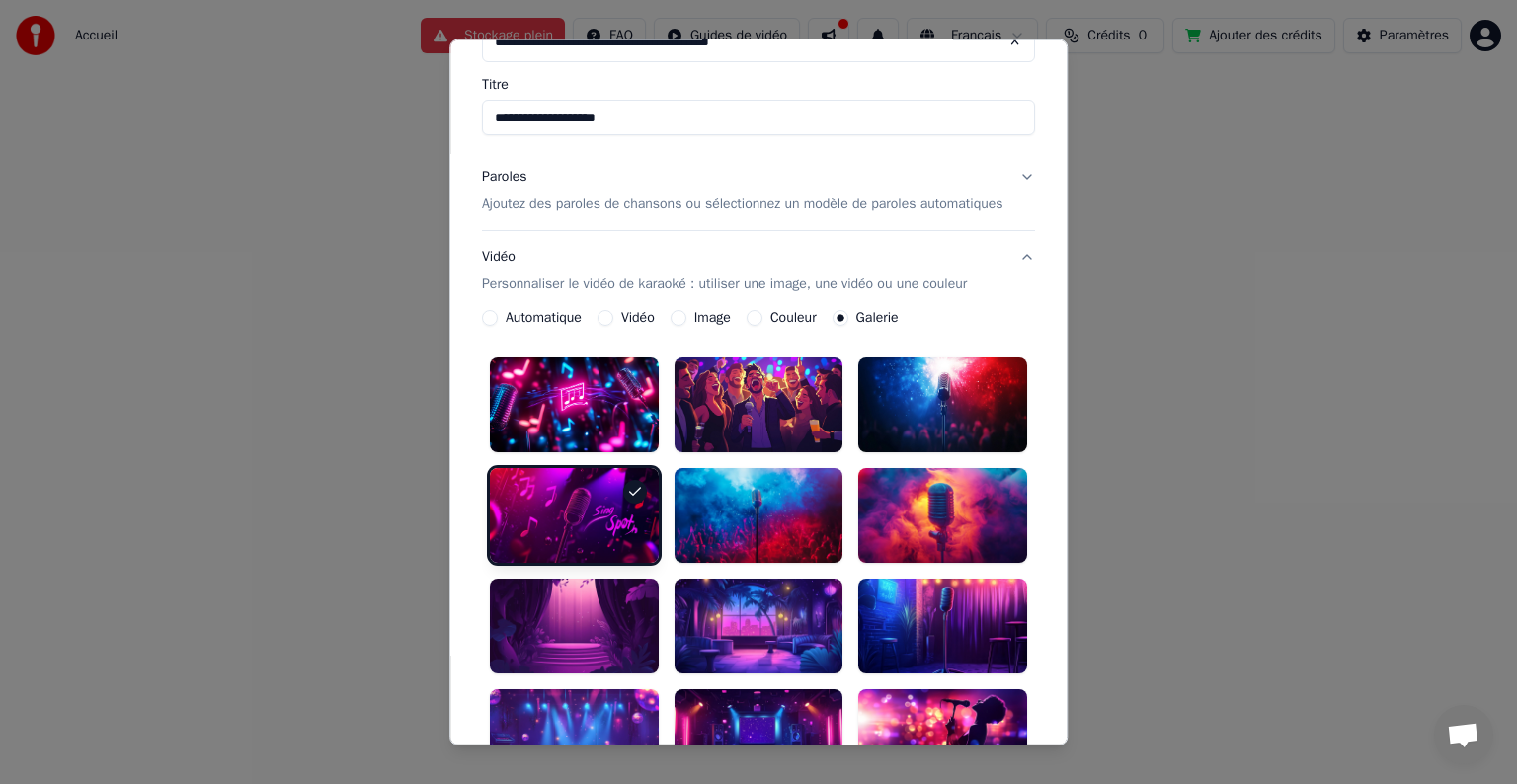 scroll, scrollTop: 144, scrollLeft: 0, axis: vertical 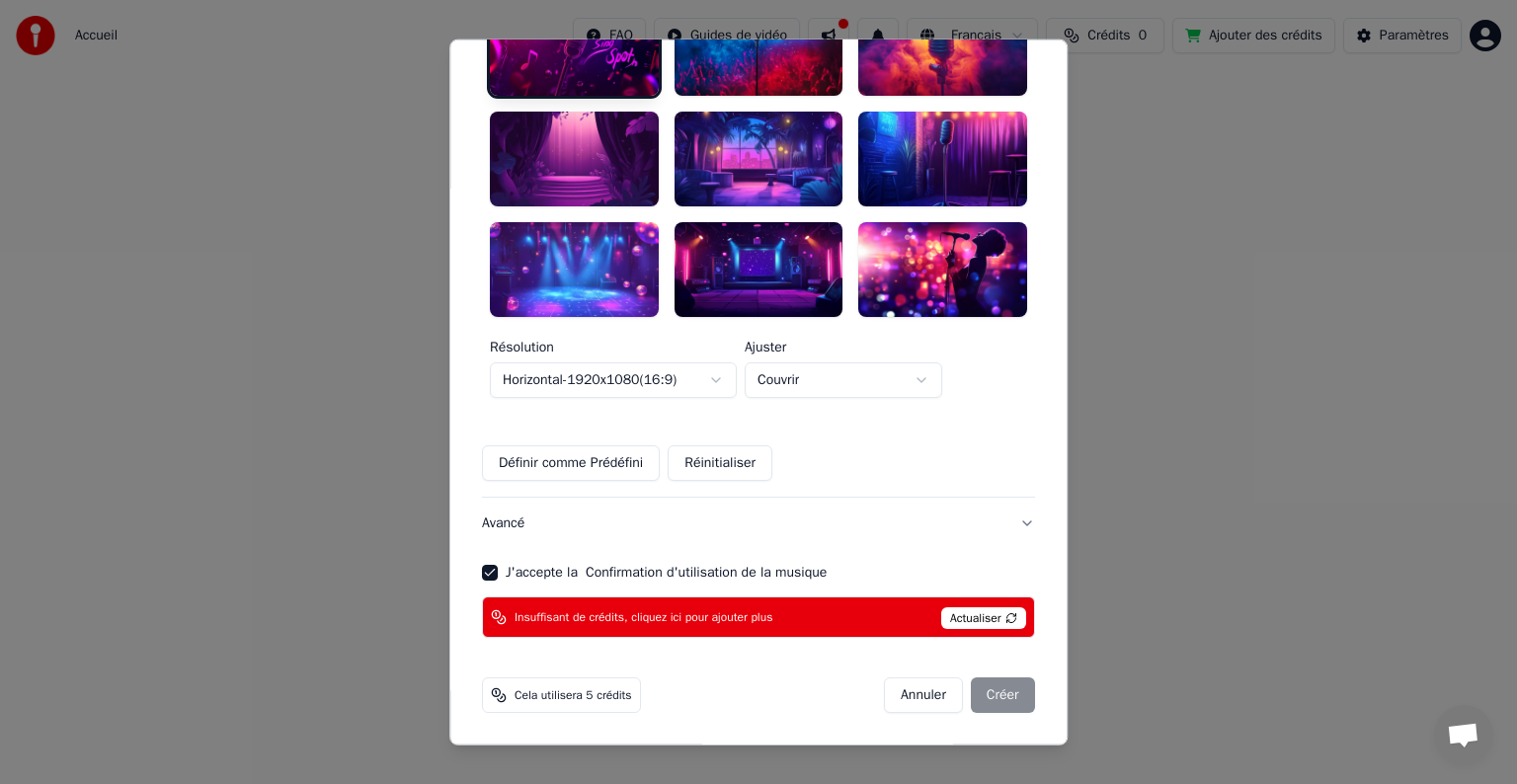 click on "Actualiser" at bounding box center (984, 617) 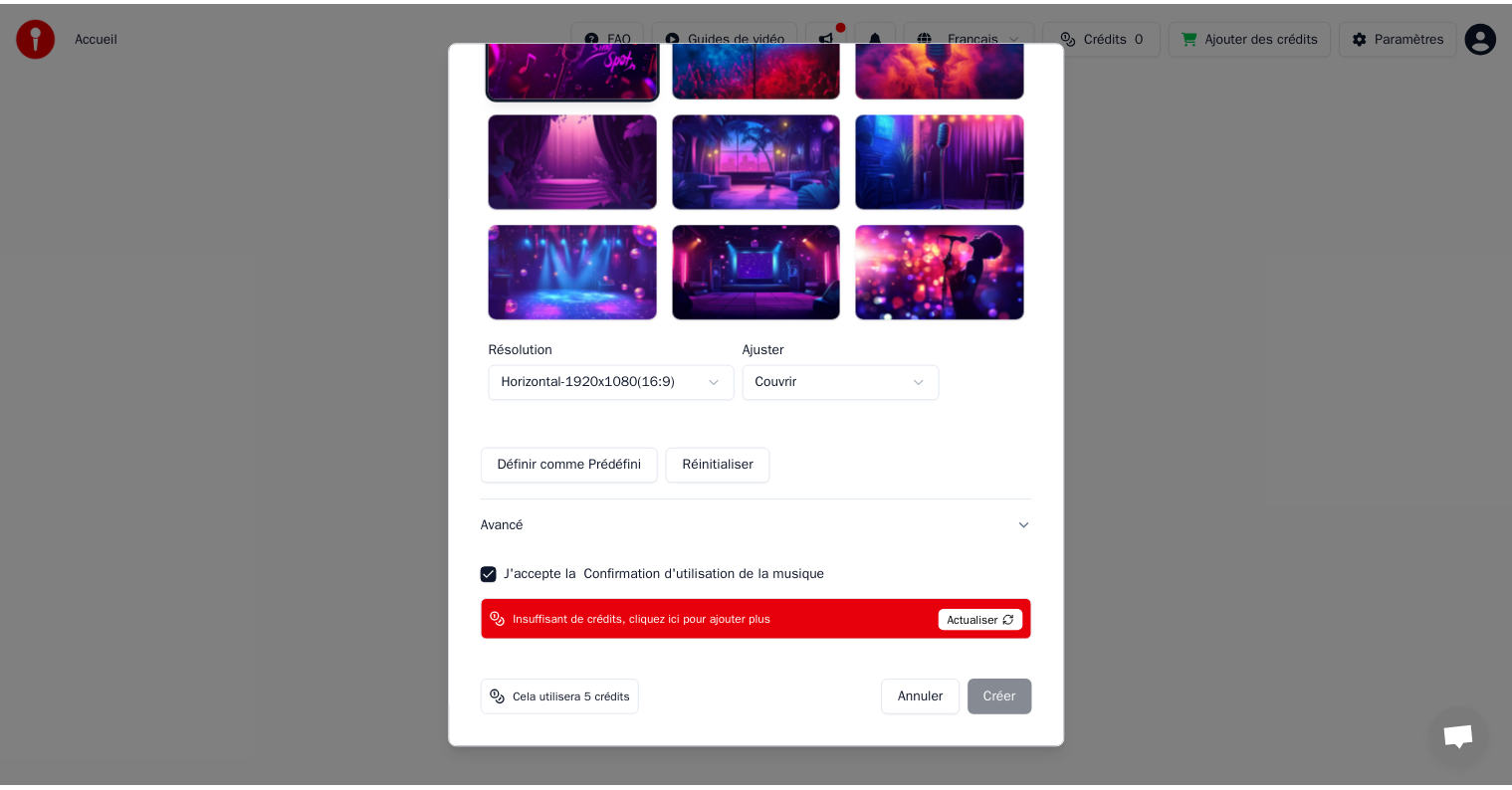 scroll, scrollTop: 561, scrollLeft: 0, axis: vertical 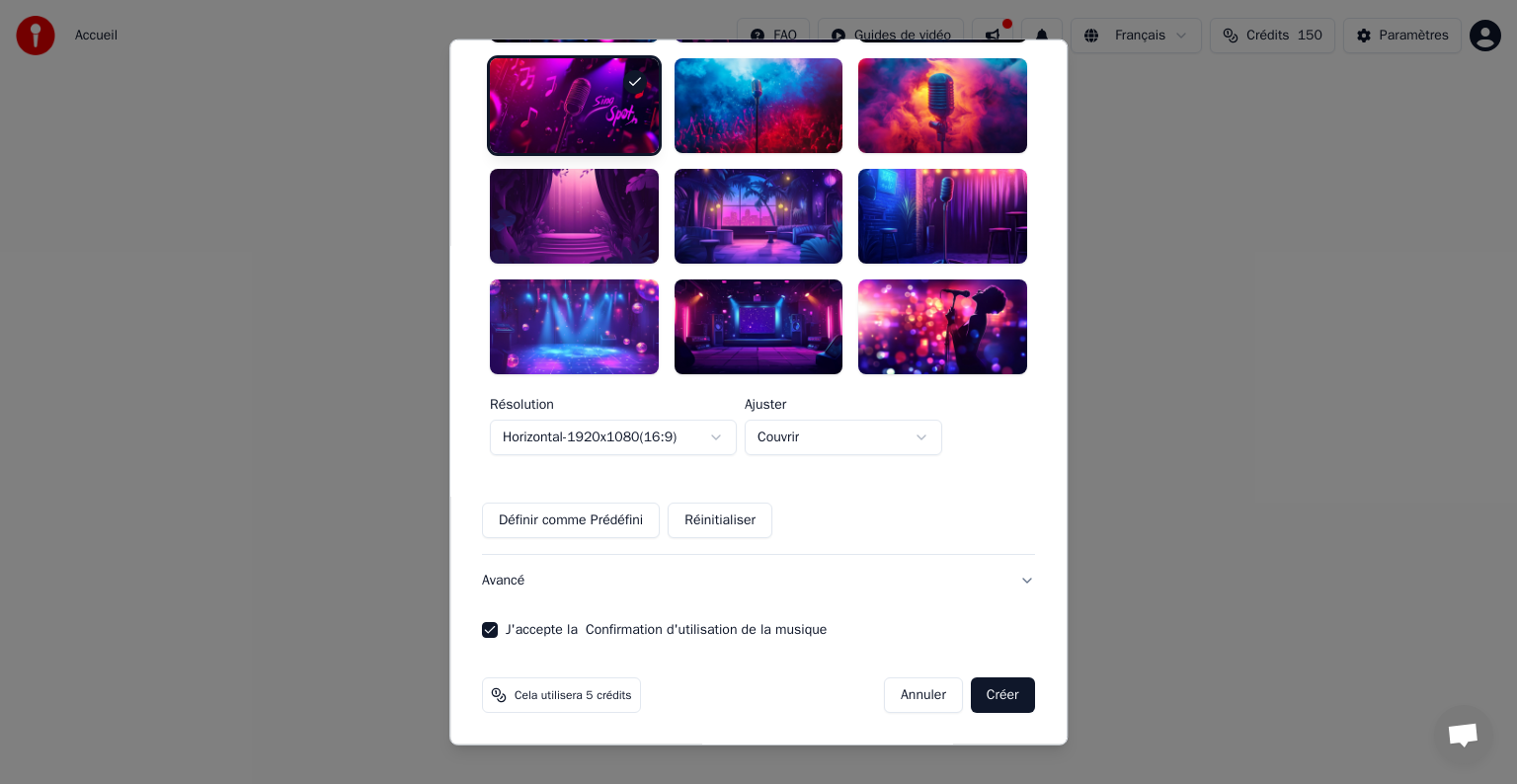 click on "Créer" at bounding box center (1002, 694) 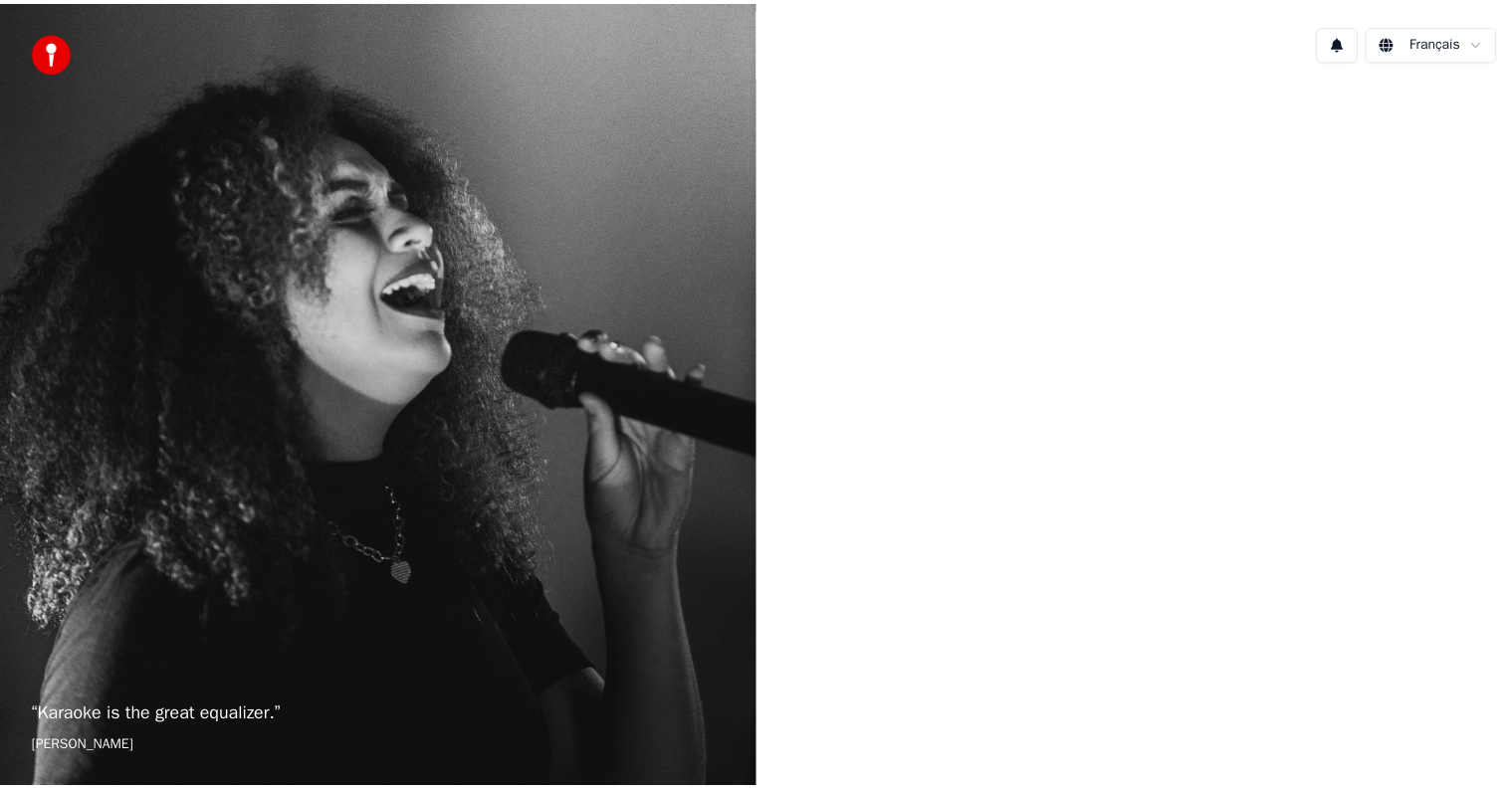 scroll, scrollTop: 0, scrollLeft: 0, axis: both 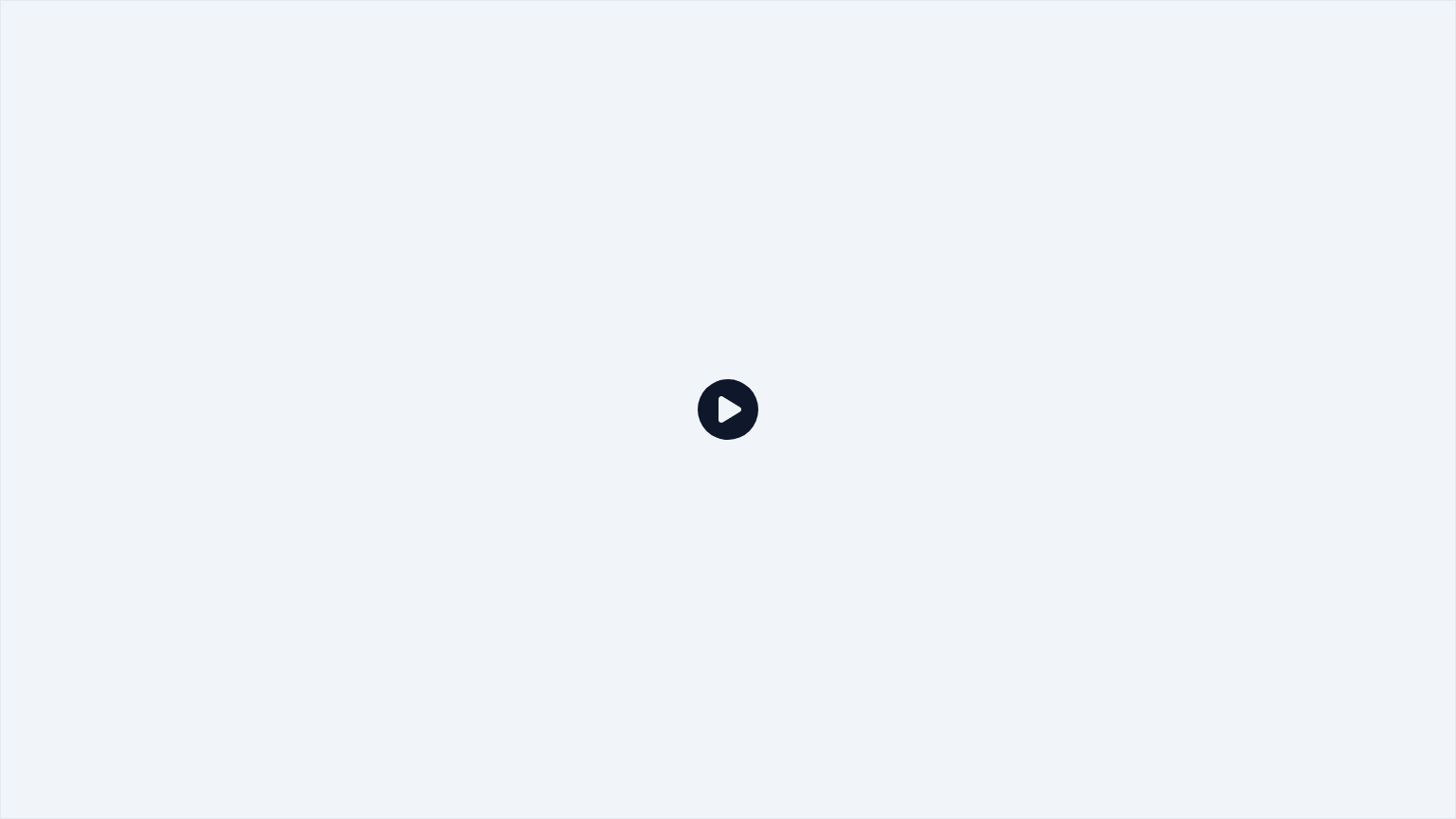 click 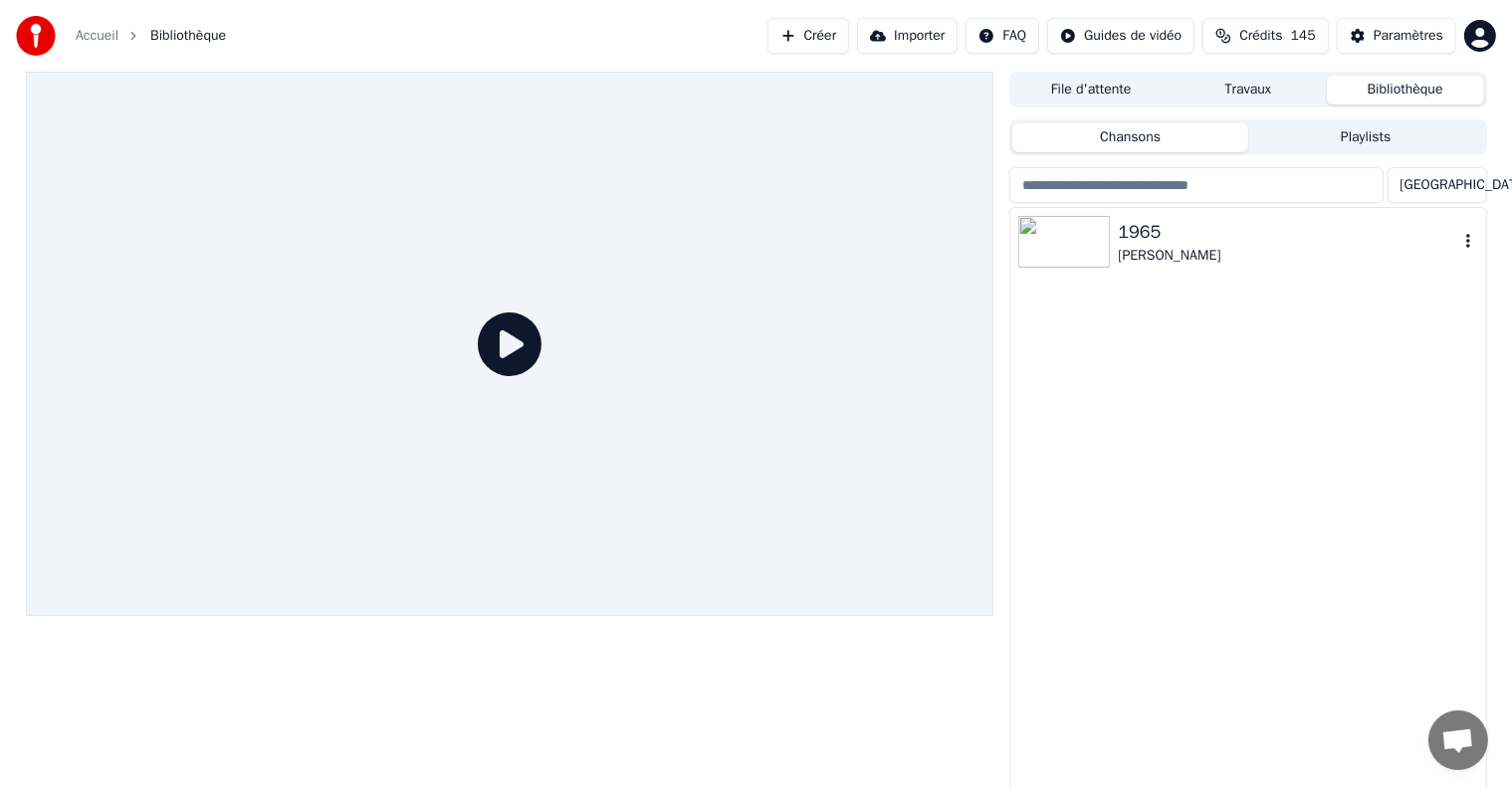 click at bounding box center (1064, 242) 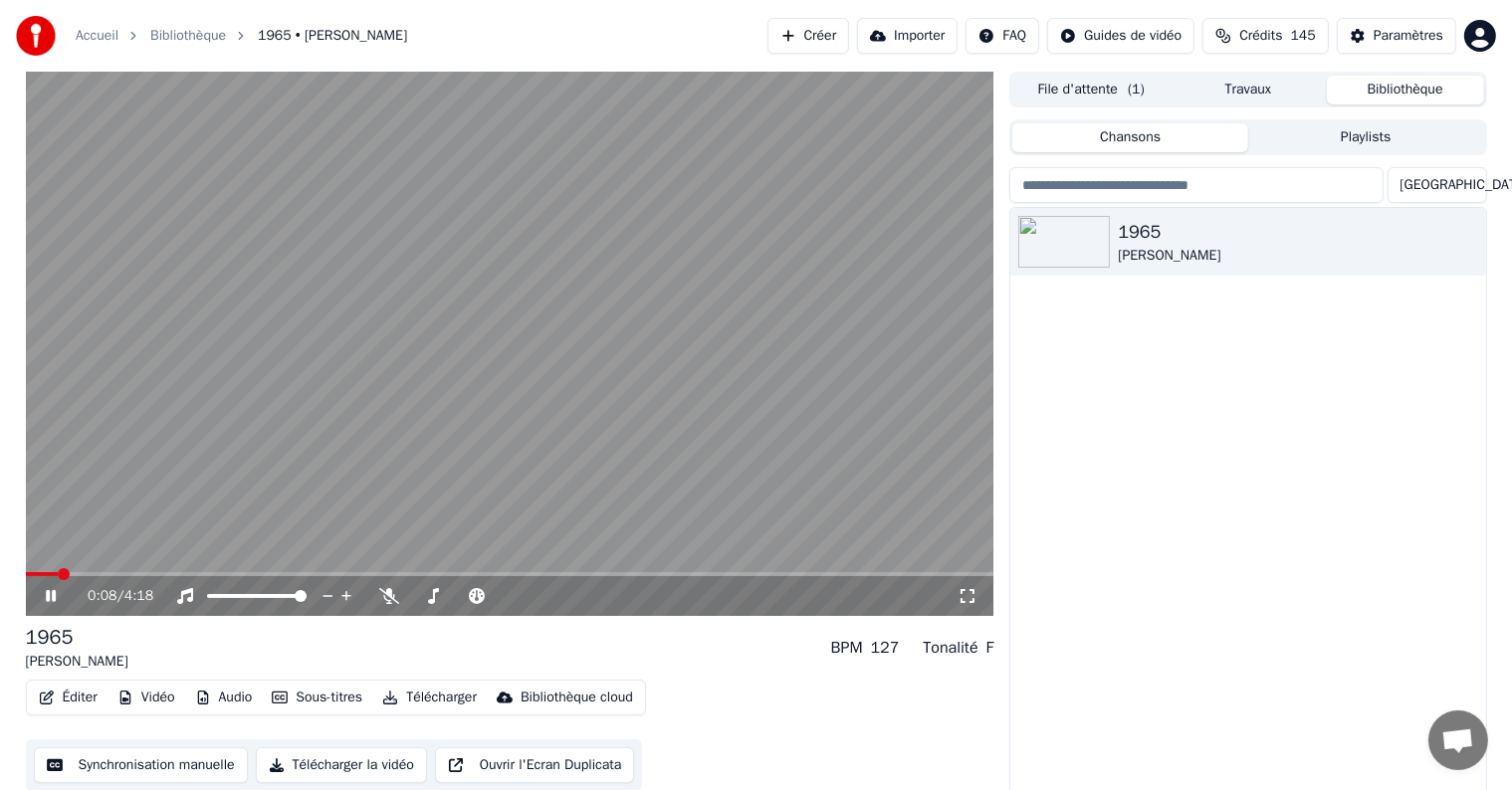 click on "0:08  /  4:18" at bounding box center (510, 596) 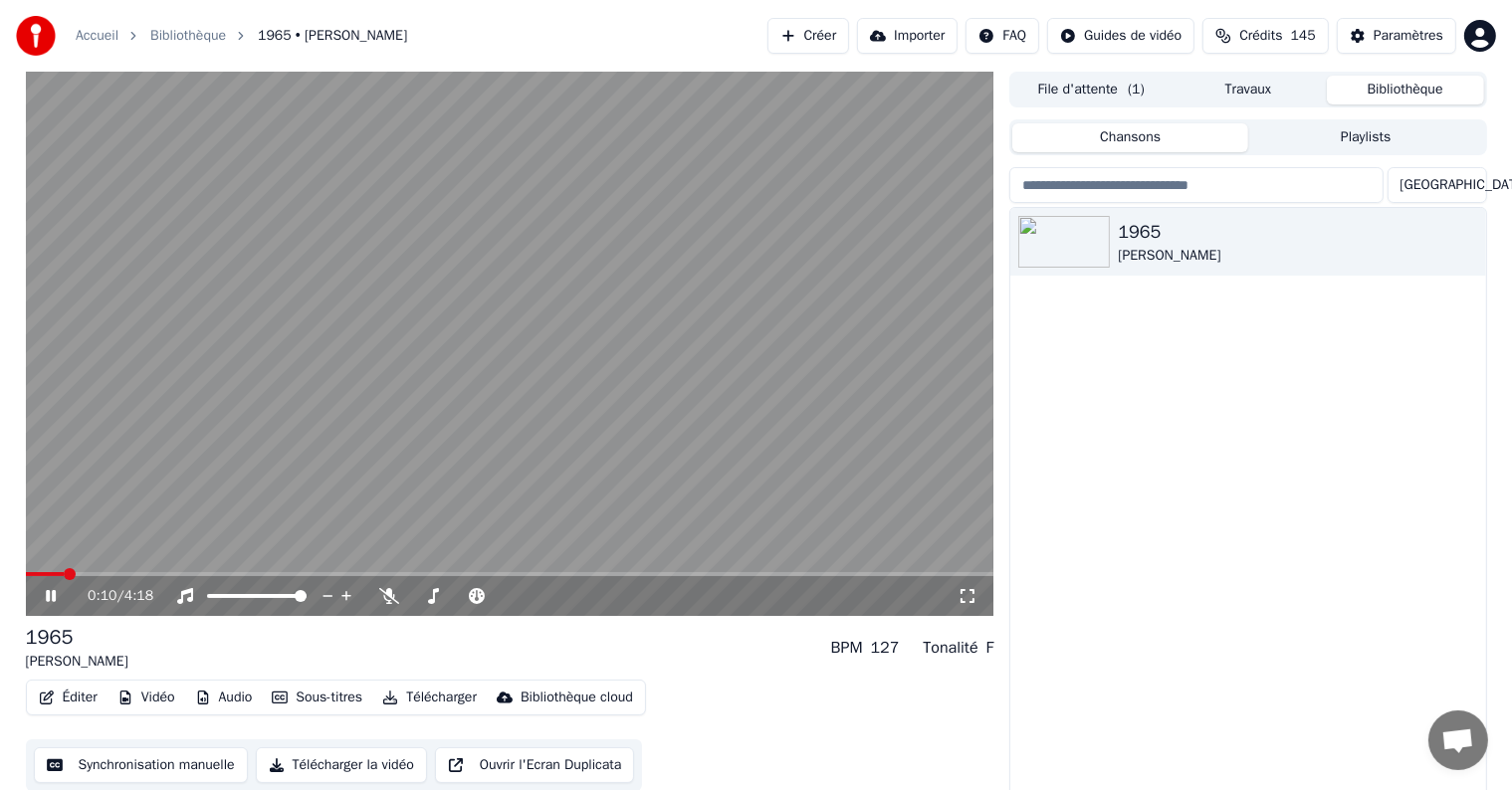 click 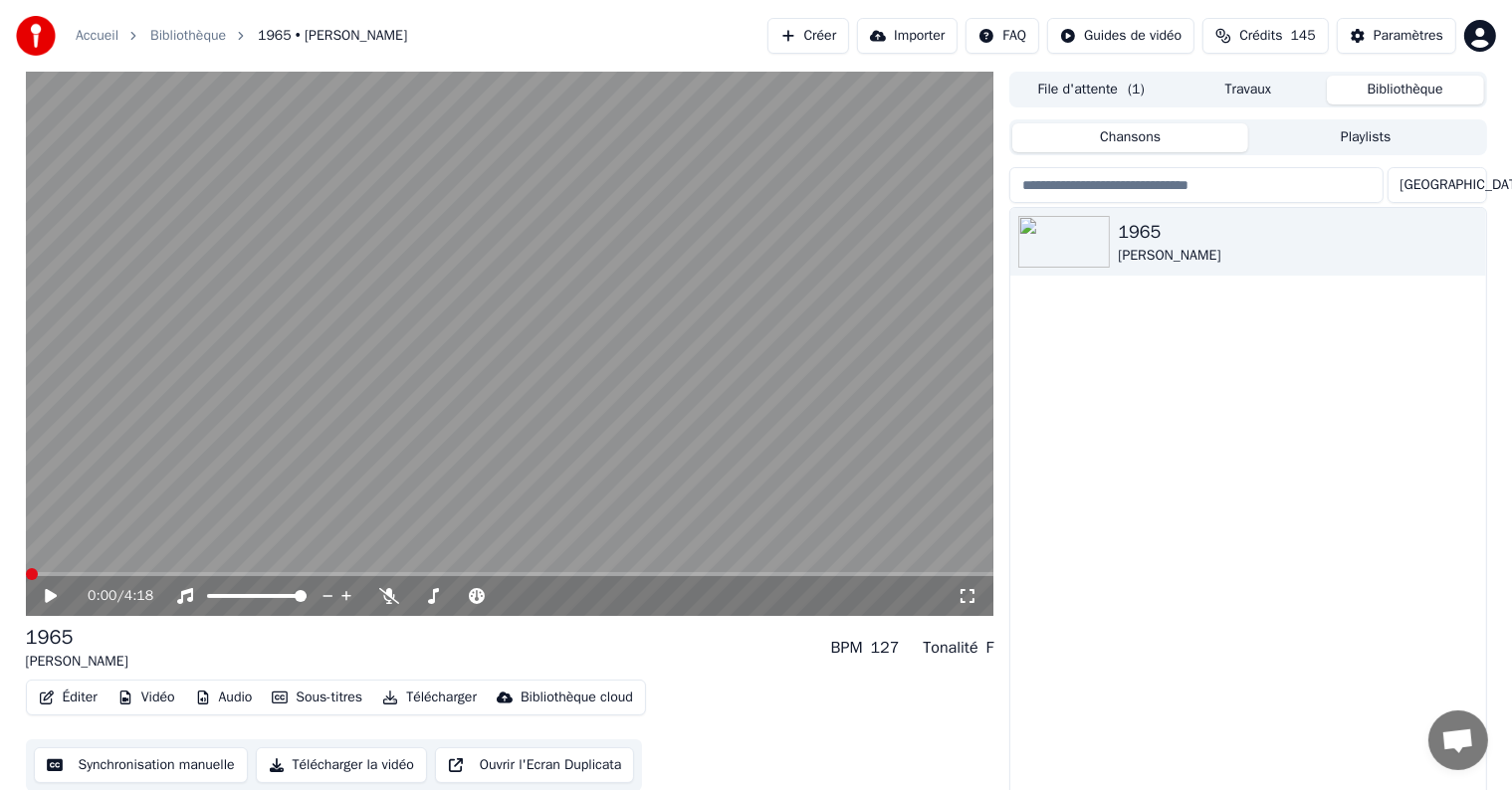 click at bounding box center [32, 574] 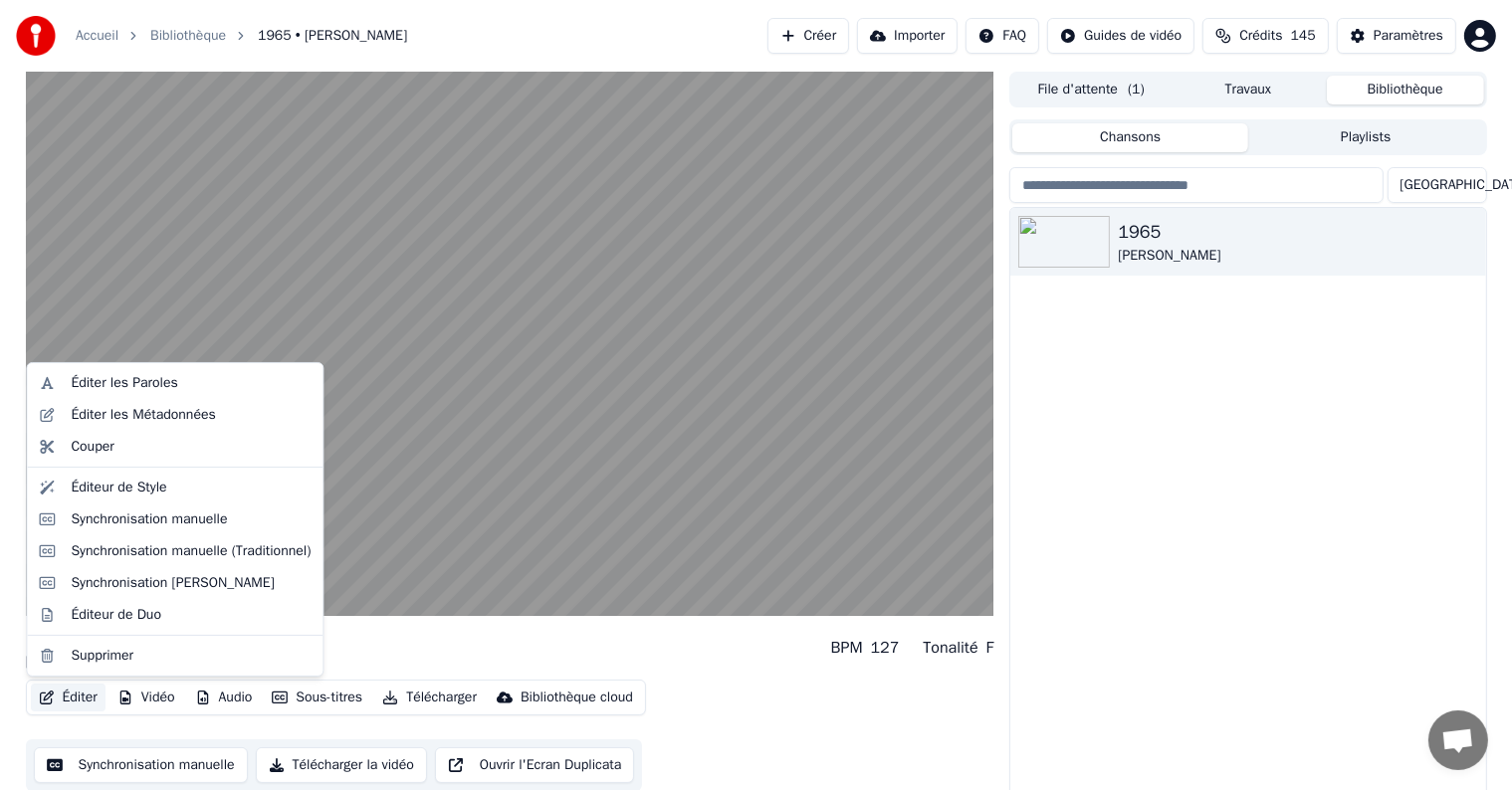 click on "Éditer" at bounding box center (68, 697) 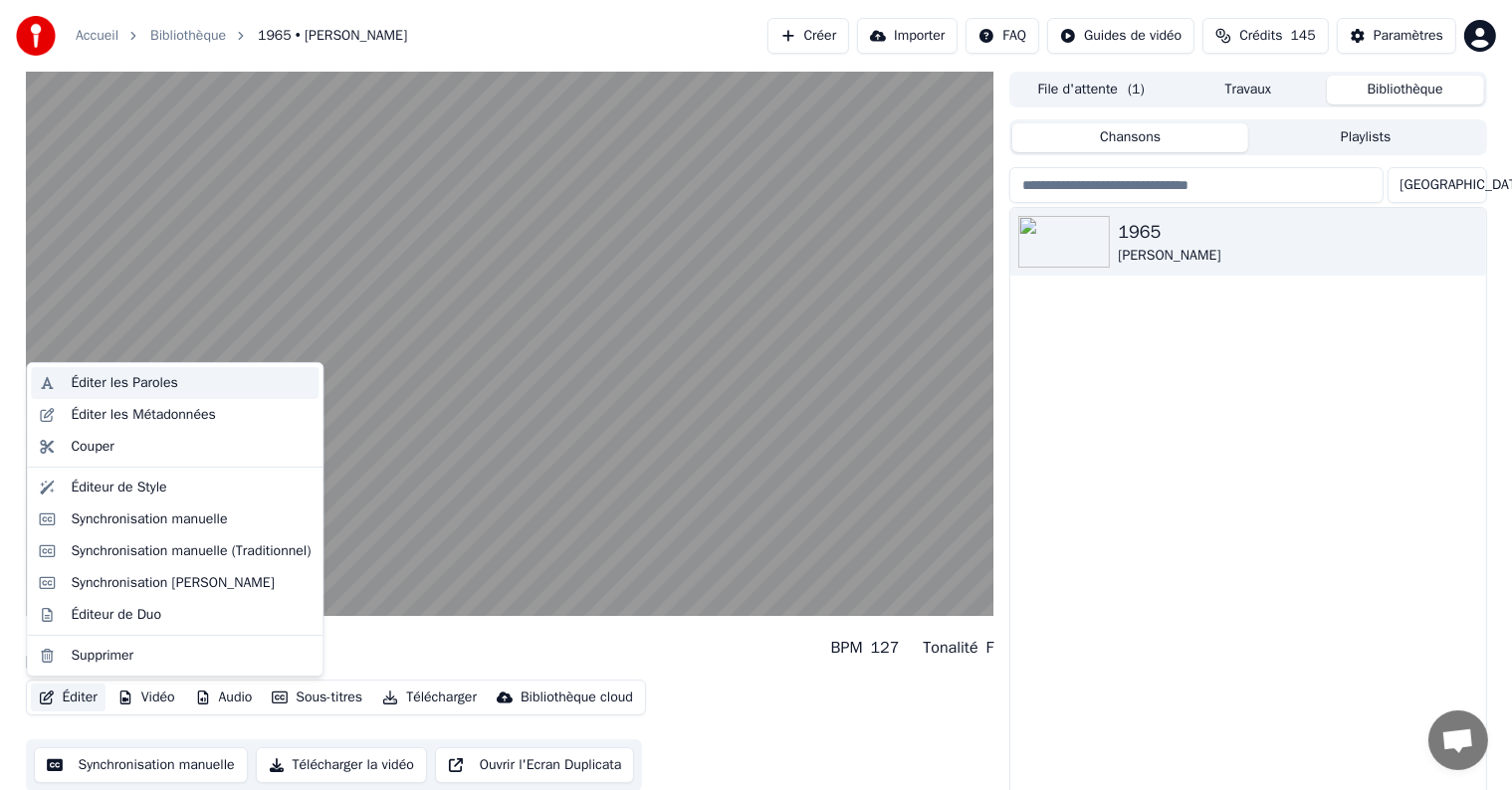 click on "Éditer les Paroles" at bounding box center (123, 383) 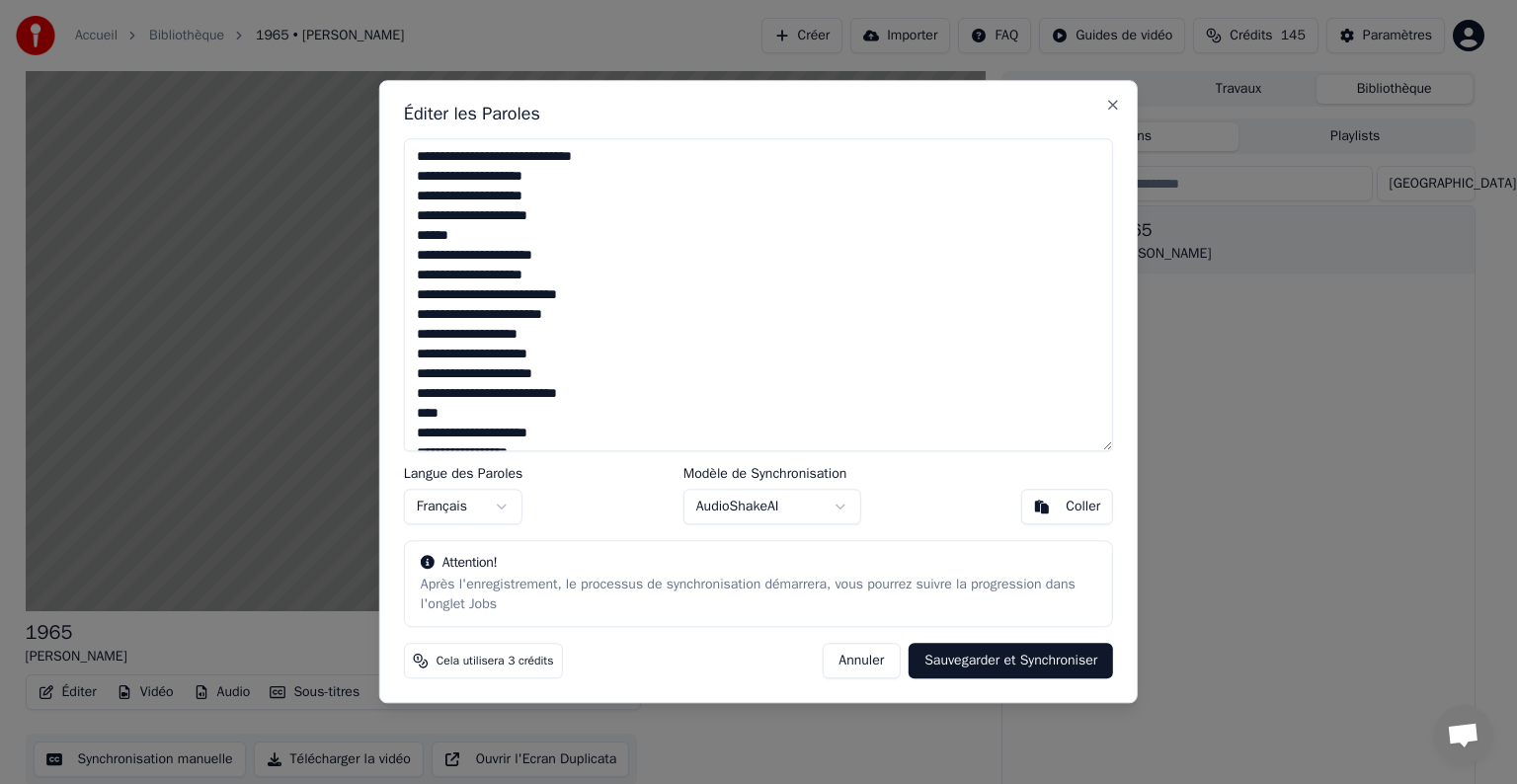 click on "**********" at bounding box center (758, 294) 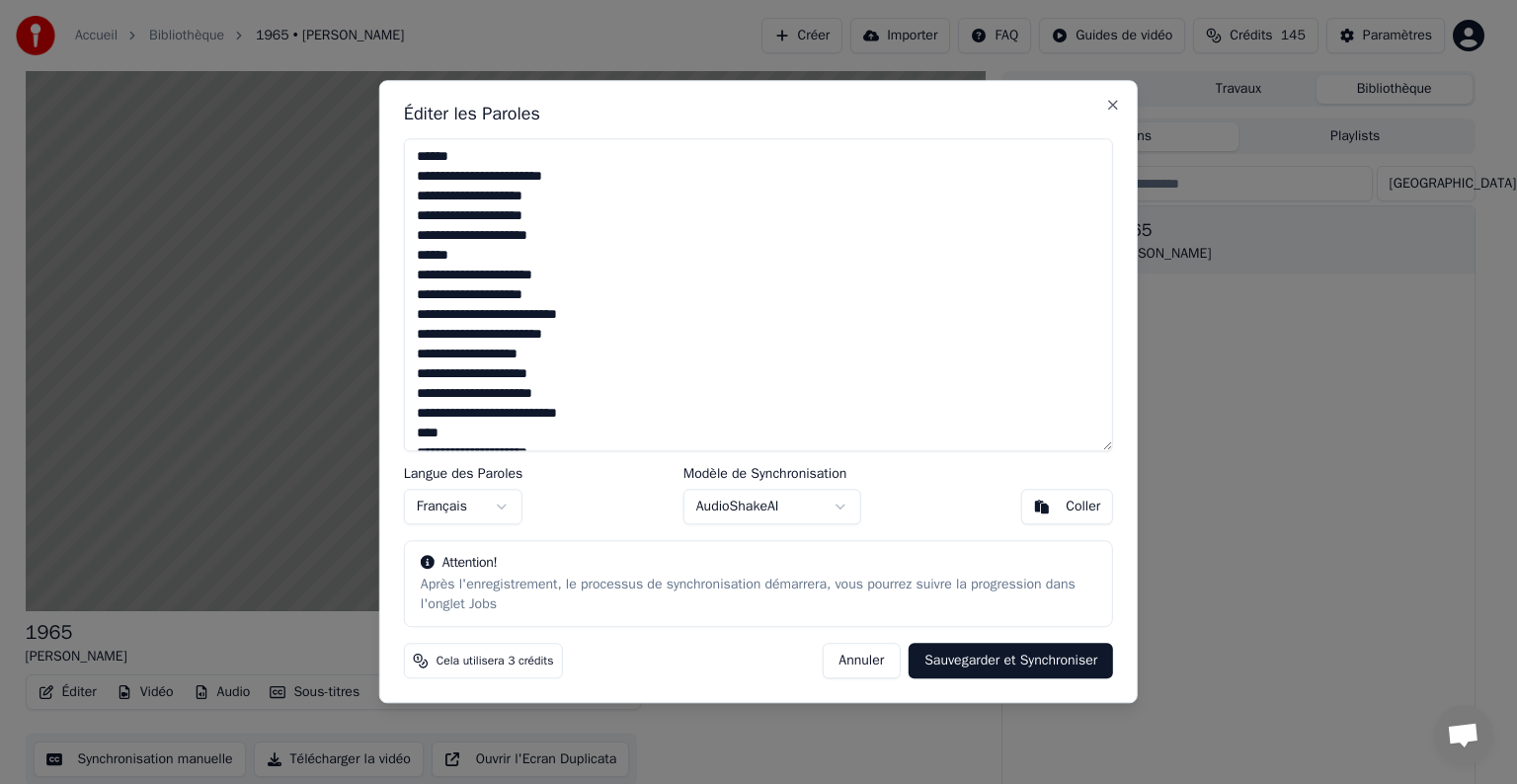 type on "**********" 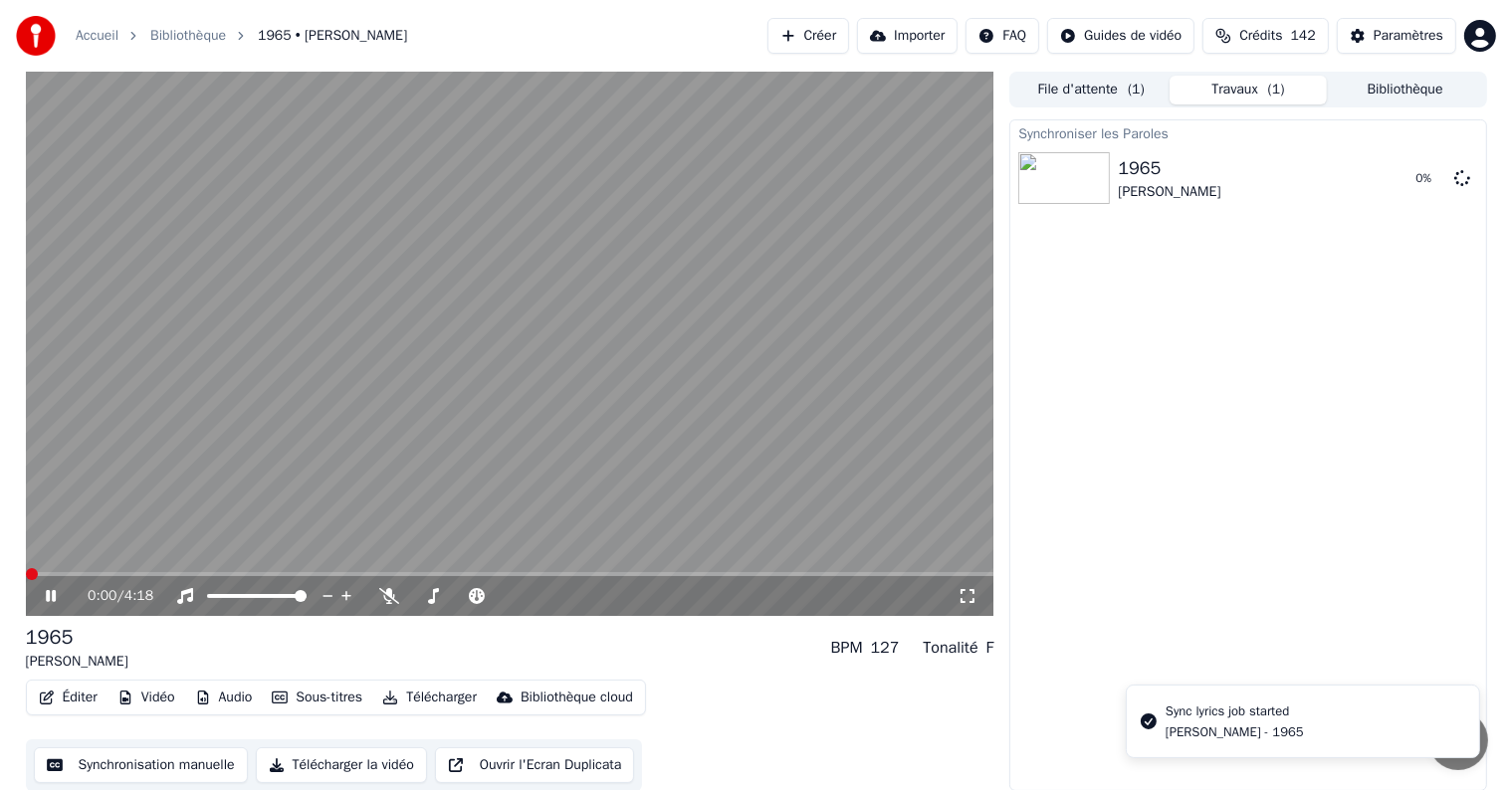 click at bounding box center [32, 574] 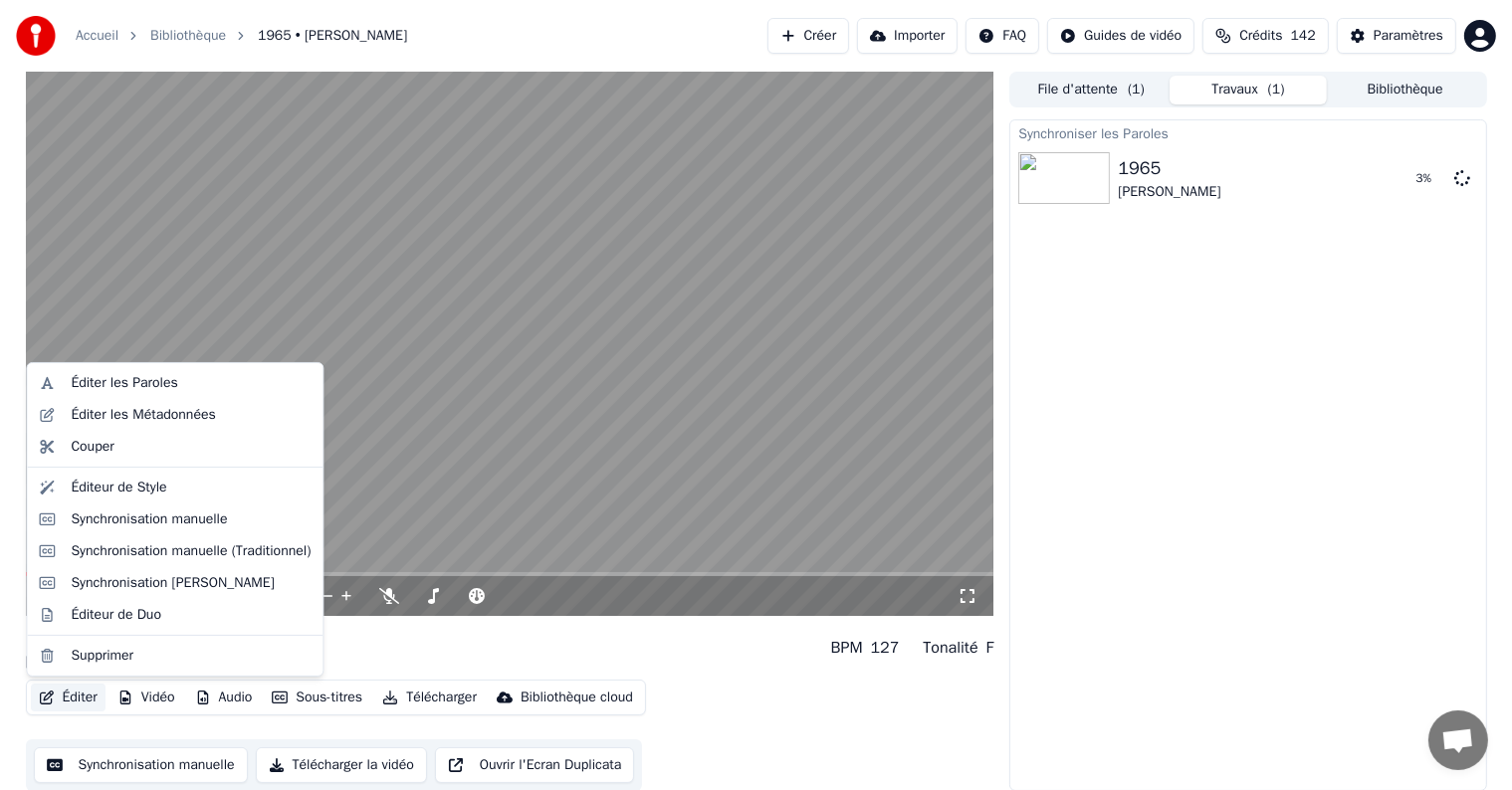 click on "Éditer" at bounding box center (68, 697) 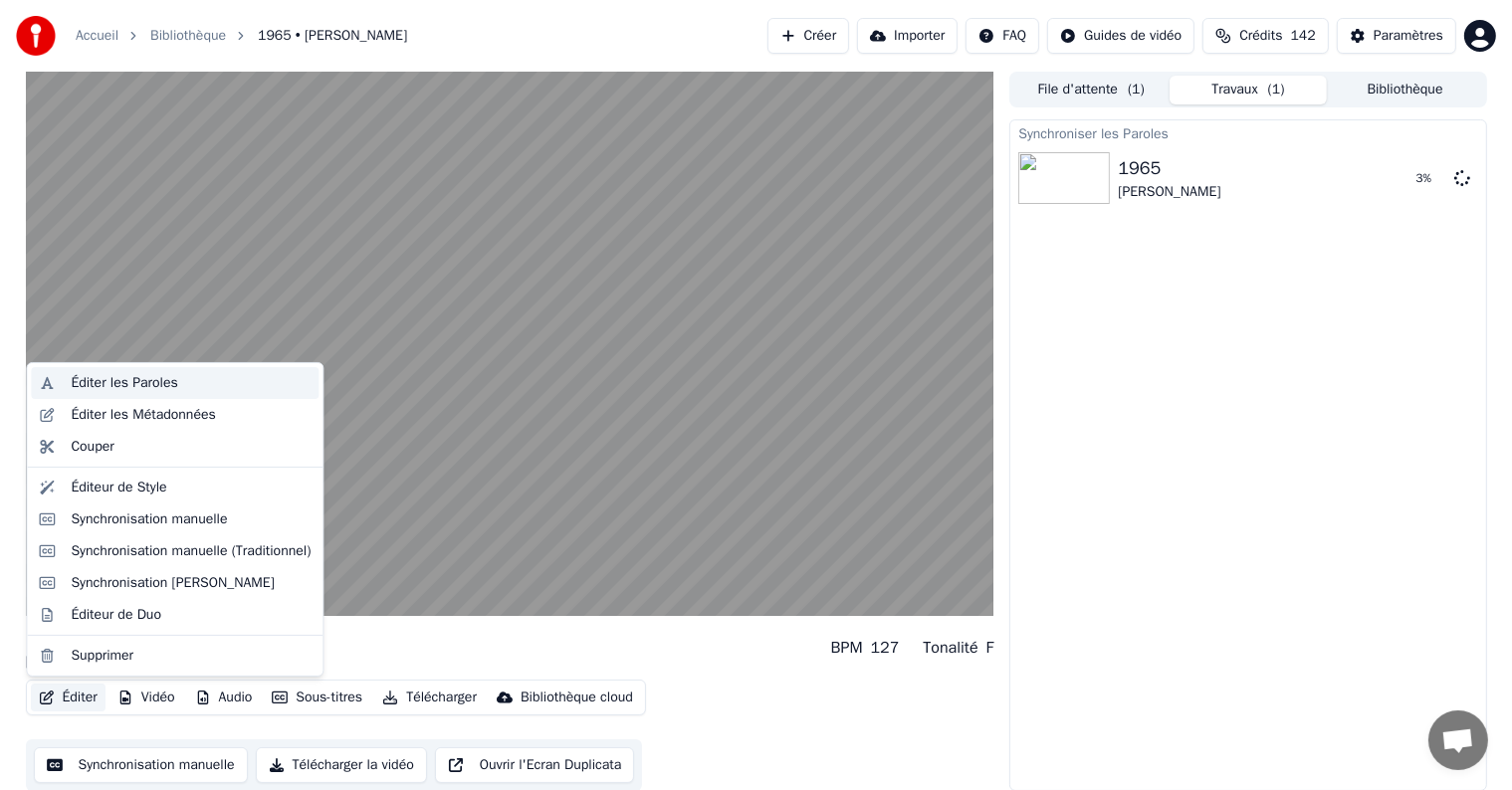 click on "Éditer les Paroles" at bounding box center [123, 383] 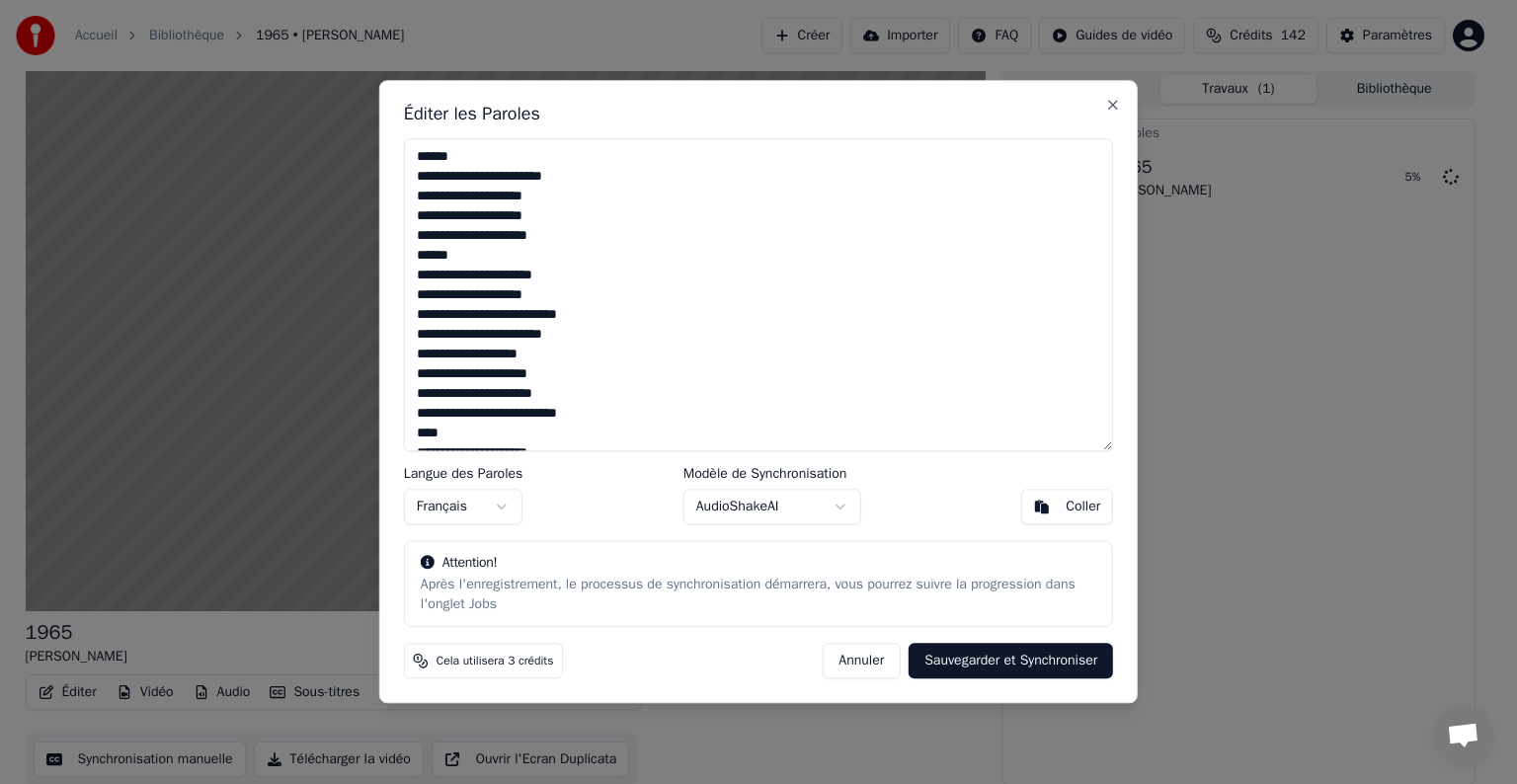 click on "Sauvegarder et Synchroniser" at bounding box center (1010, 662) 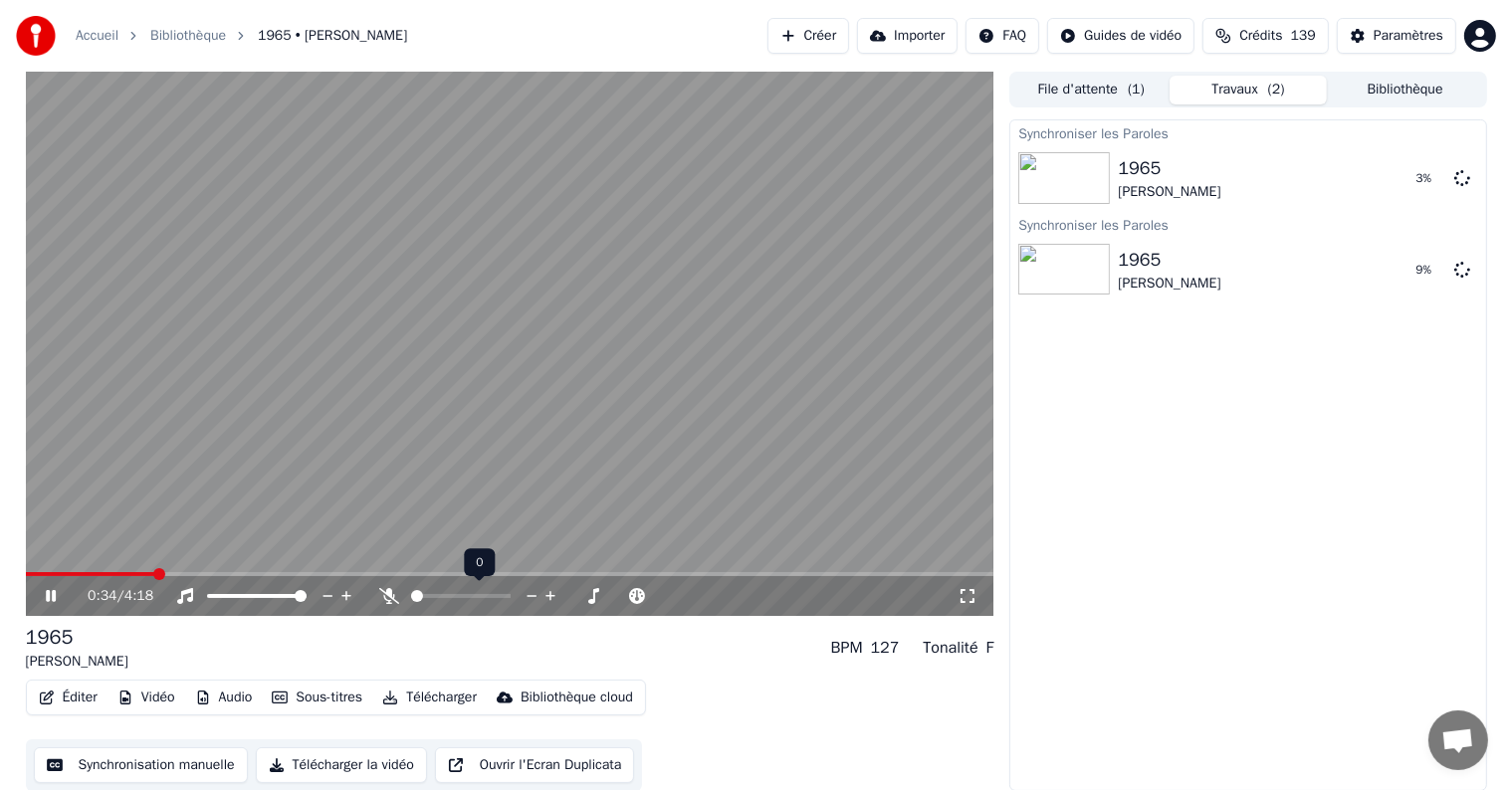 click 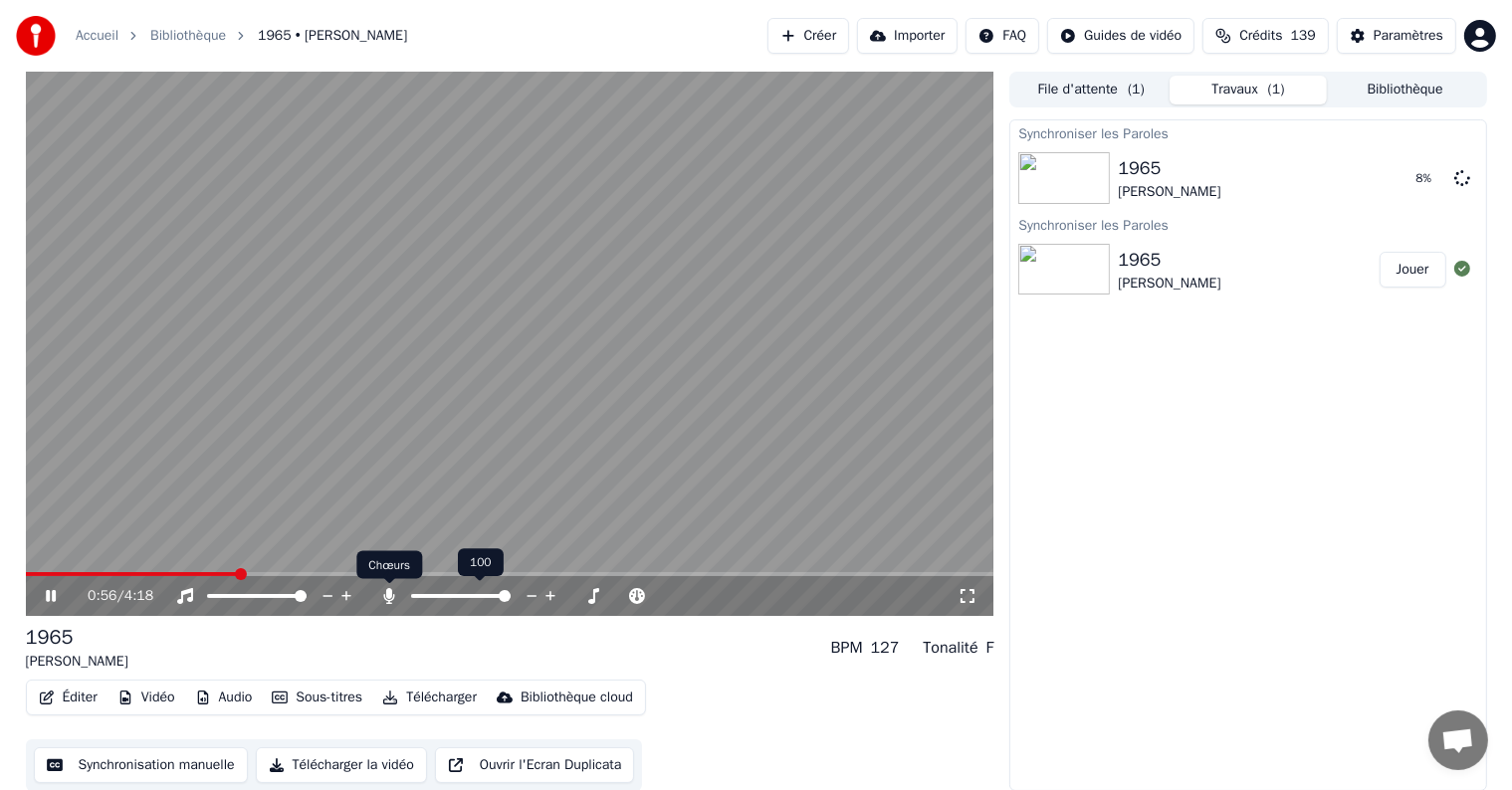 click 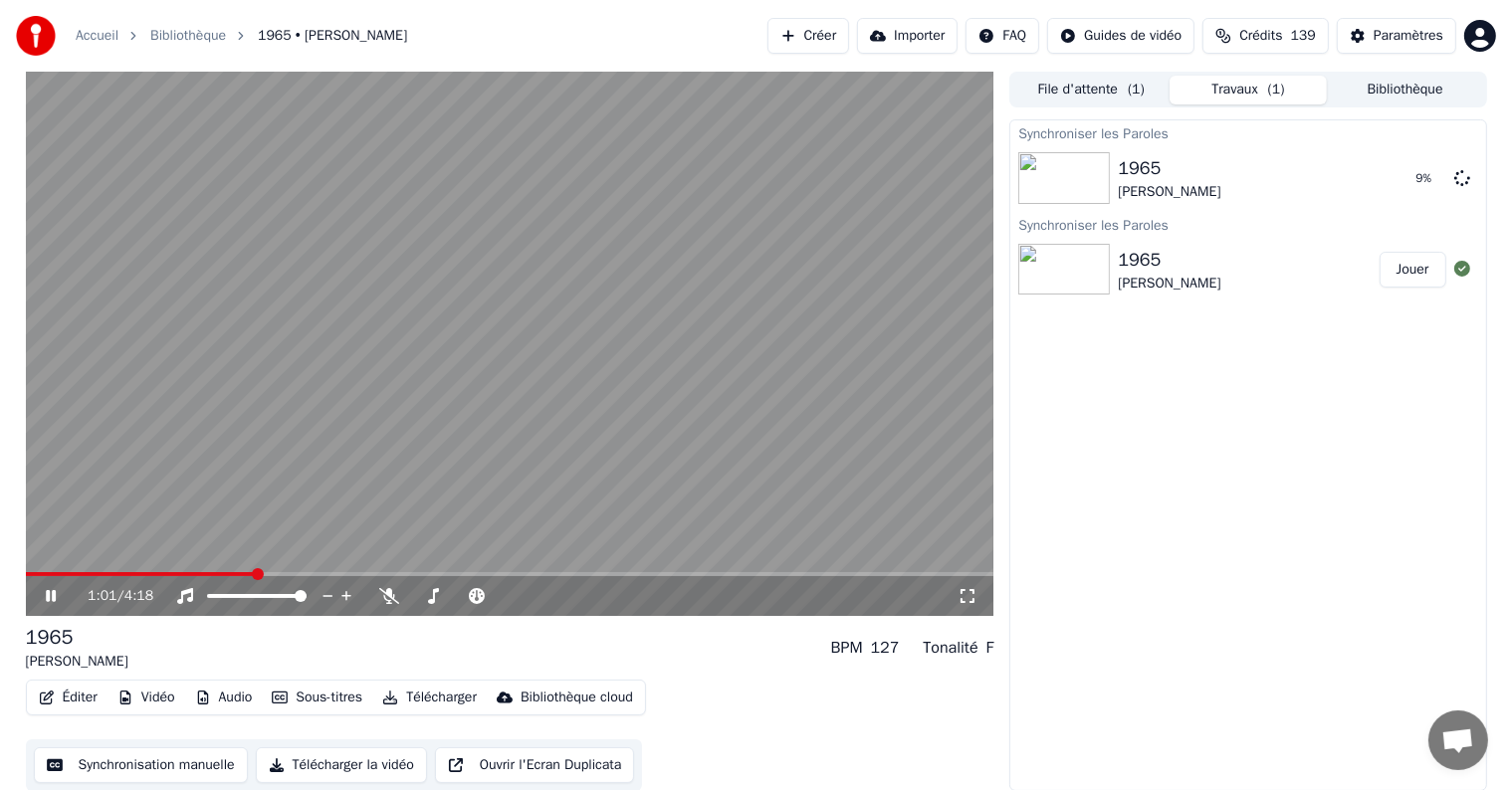 click on "1:01  /  4:18" at bounding box center (510, 596) 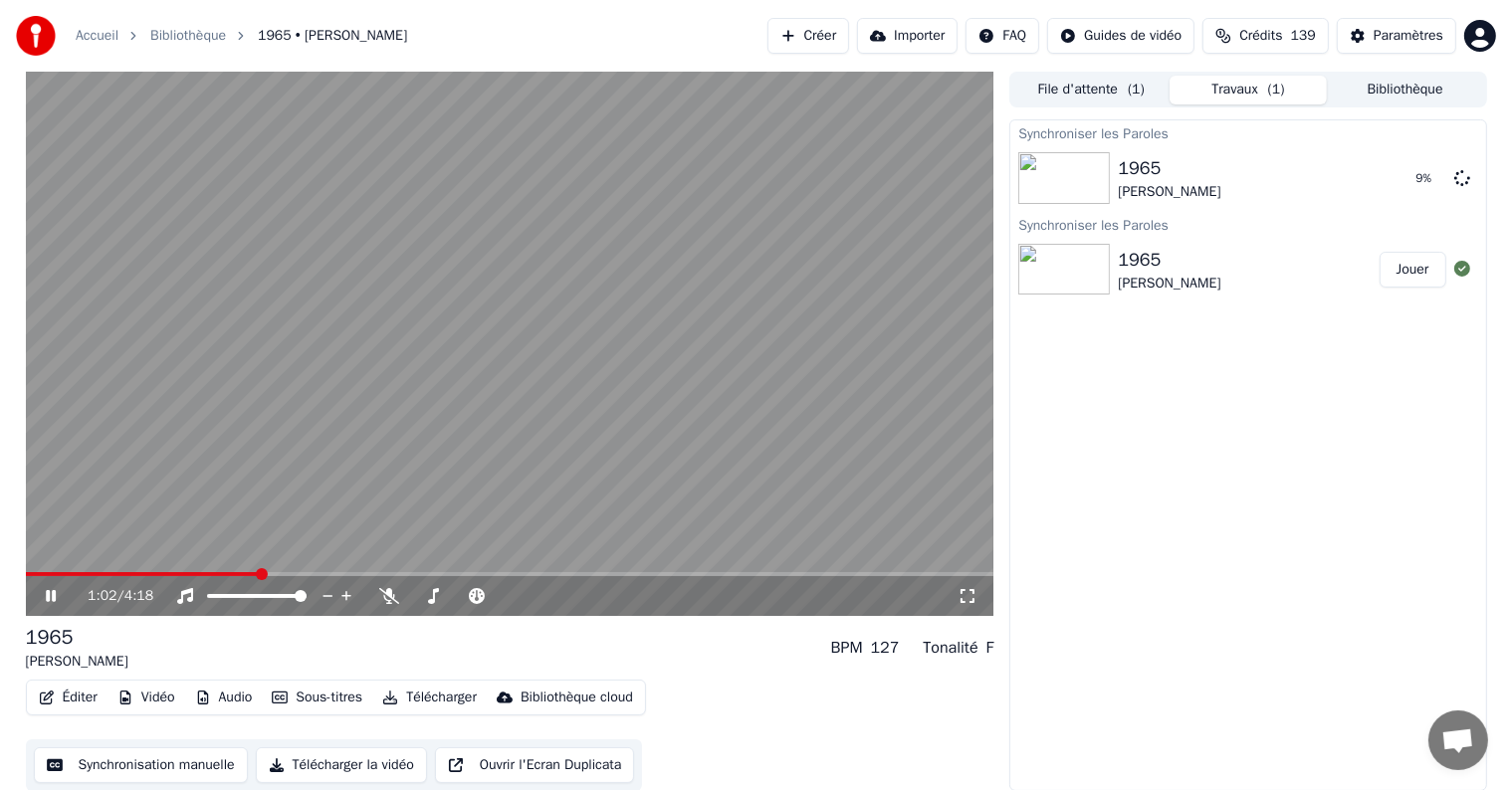 click on "1:02  /  4:18" at bounding box center (510, 596) 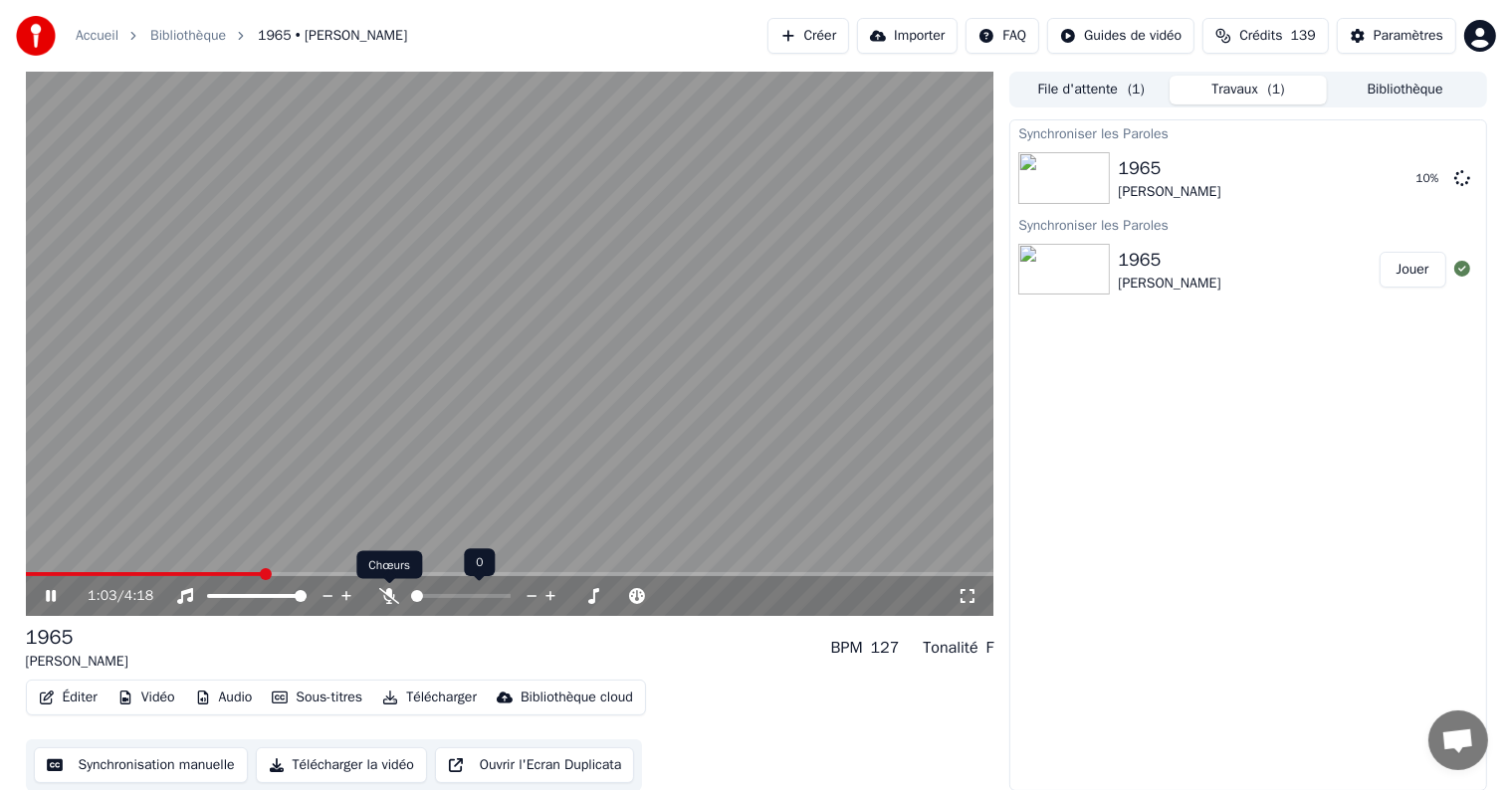 click 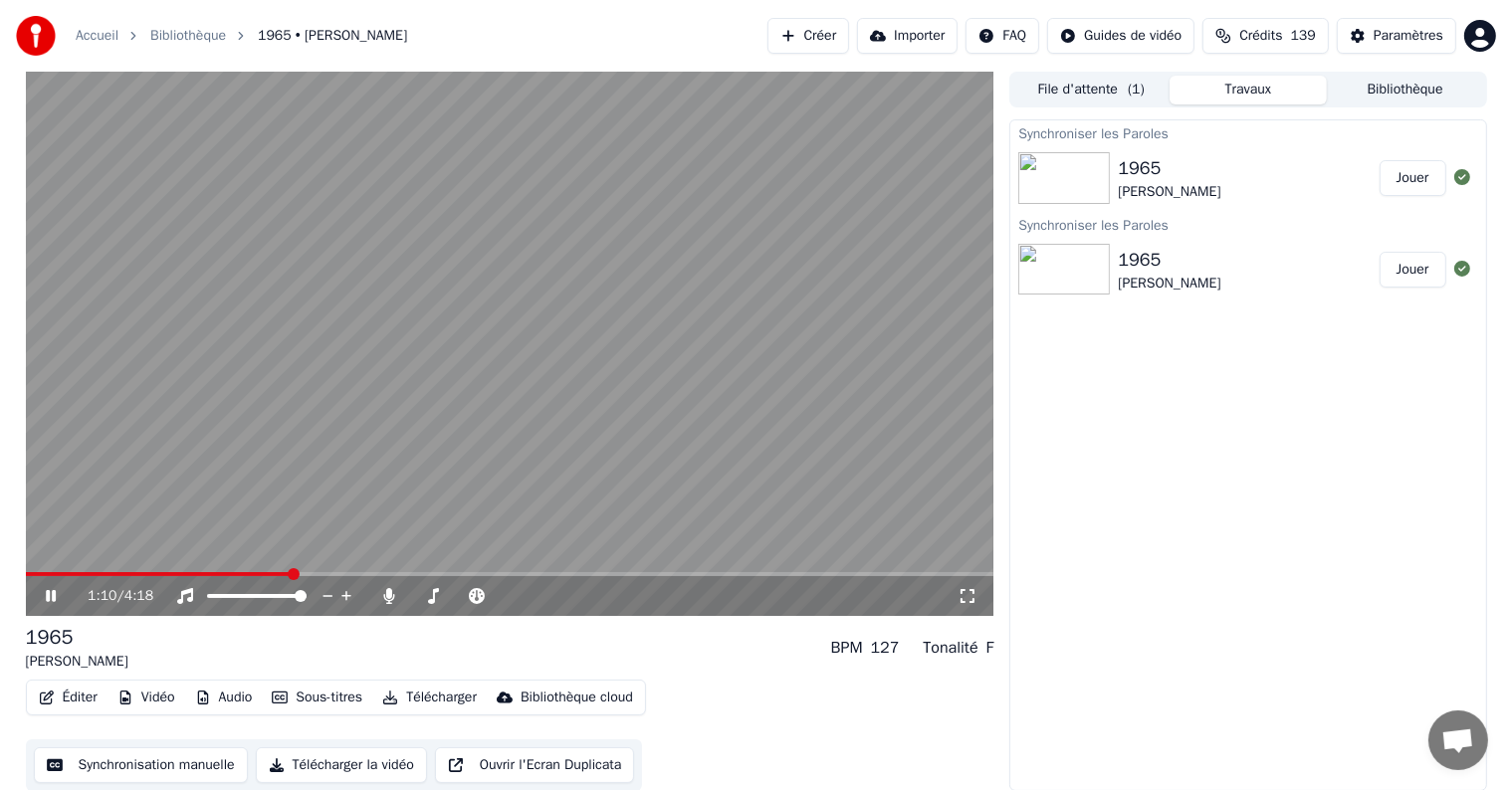 click on "Jouer" at bounding box center [1412, 270] 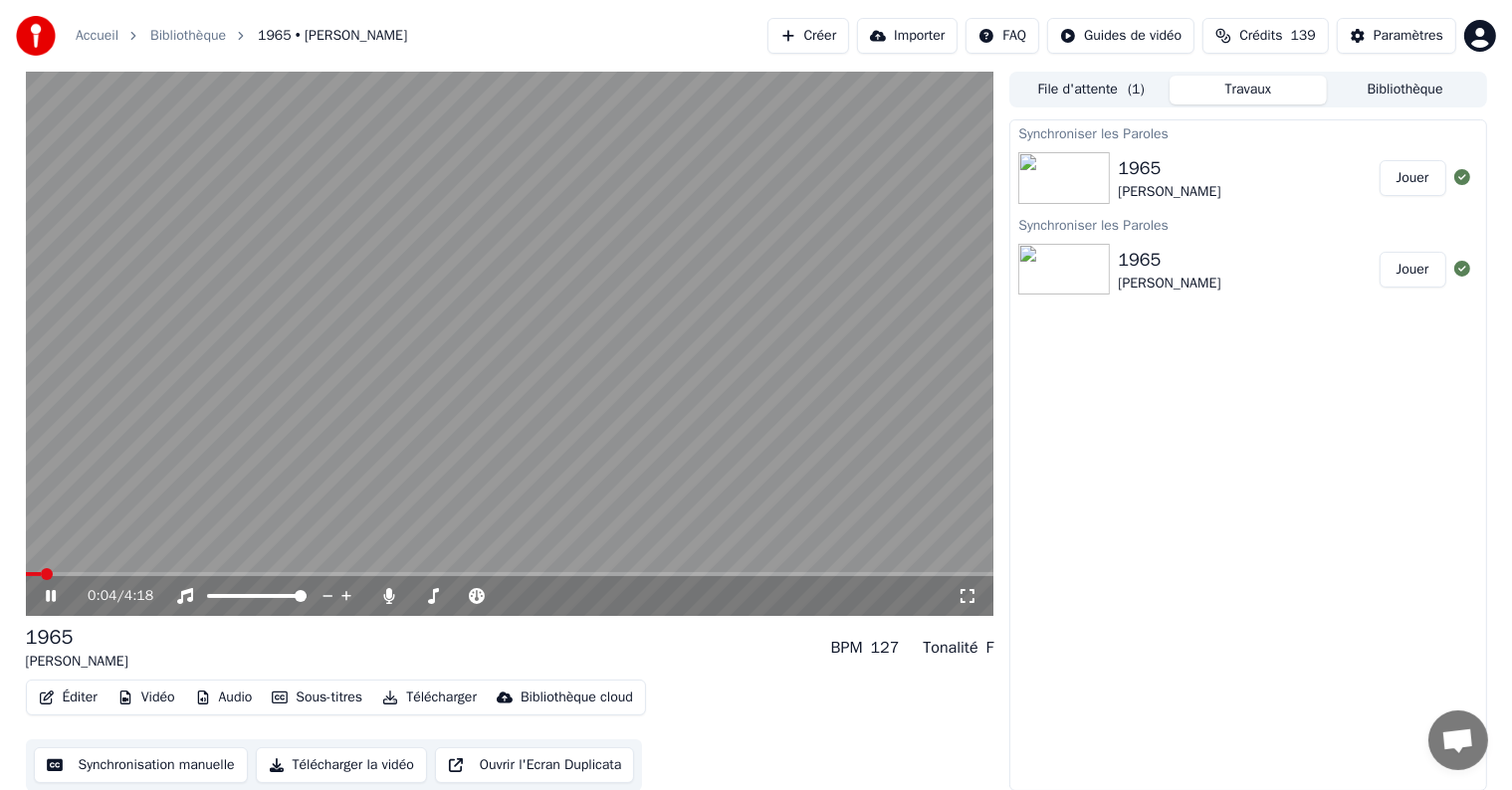 scroll, scrollTop: 1, scrollLeft: 0, axis: vertical 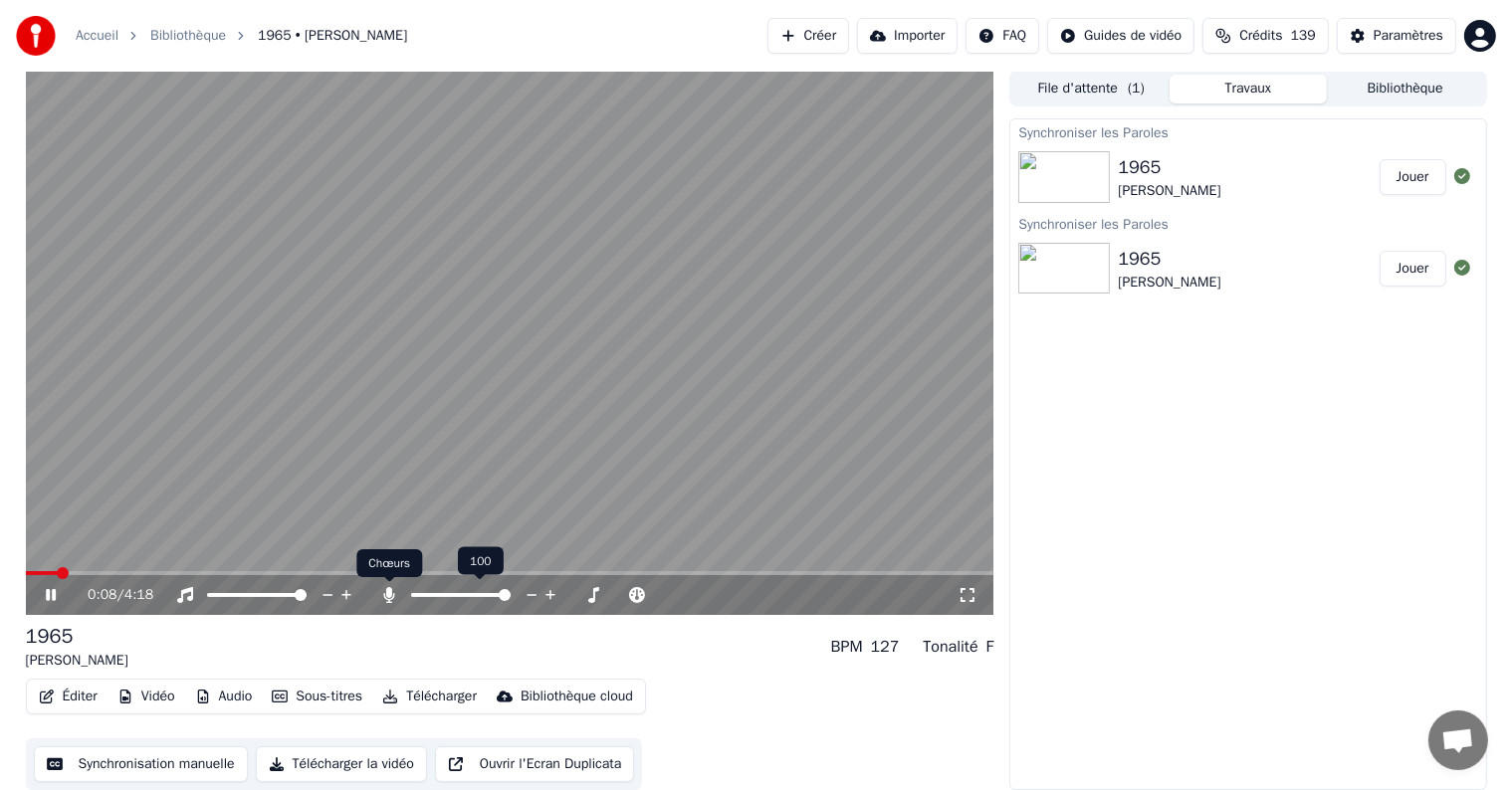 click 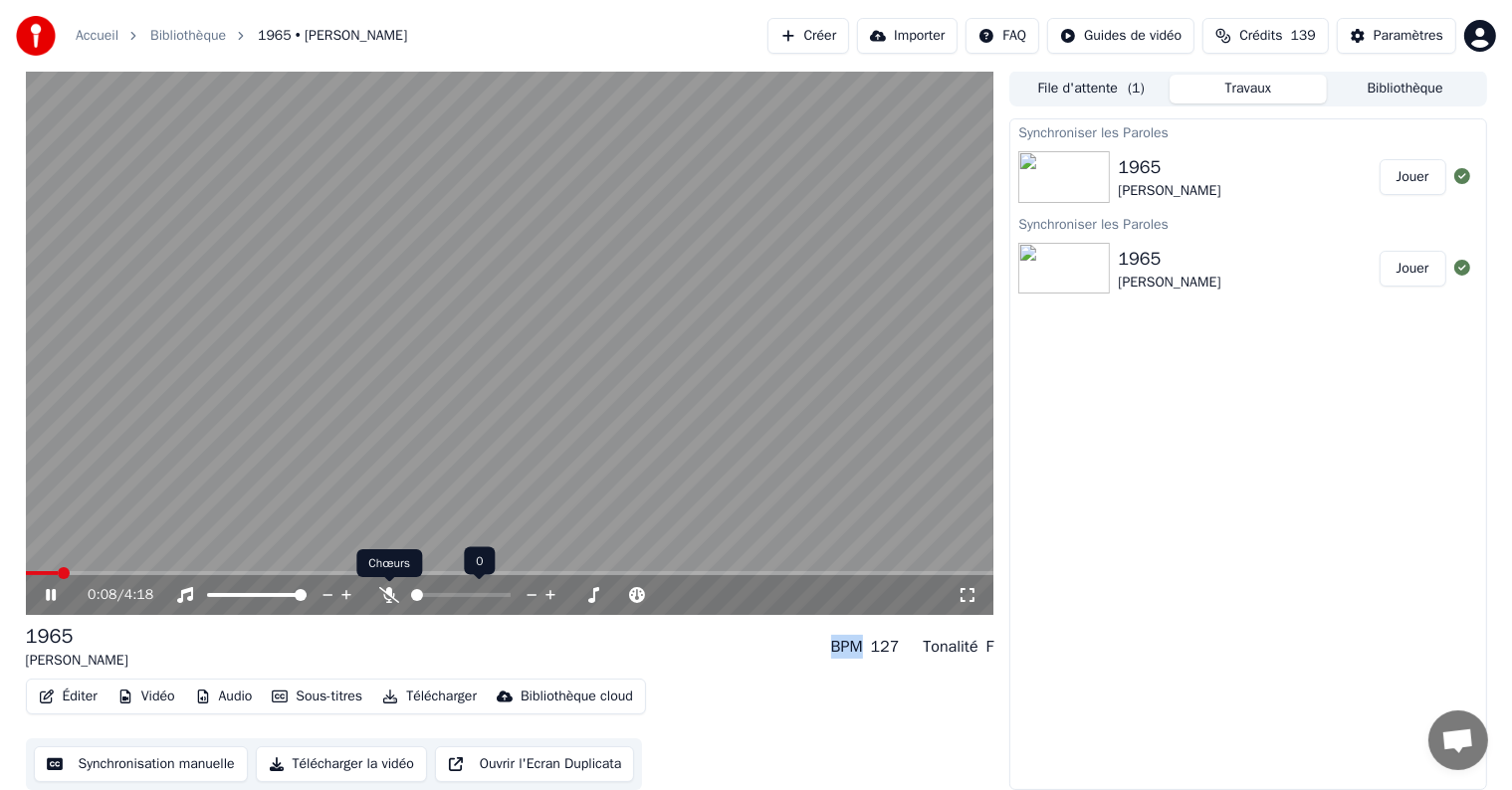 click 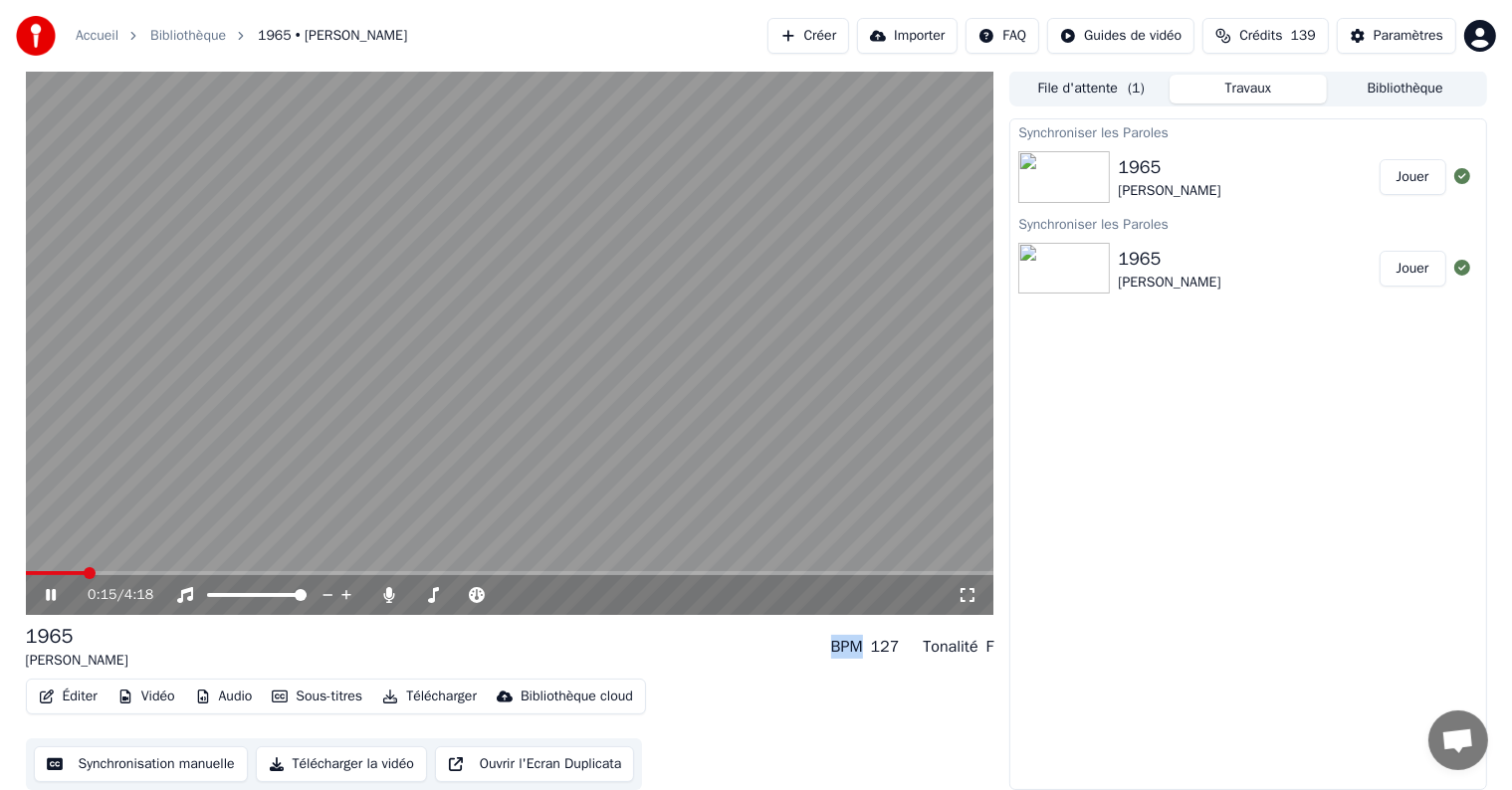 click on "Synchronisation manuelle" at bounding box center (140, 764) 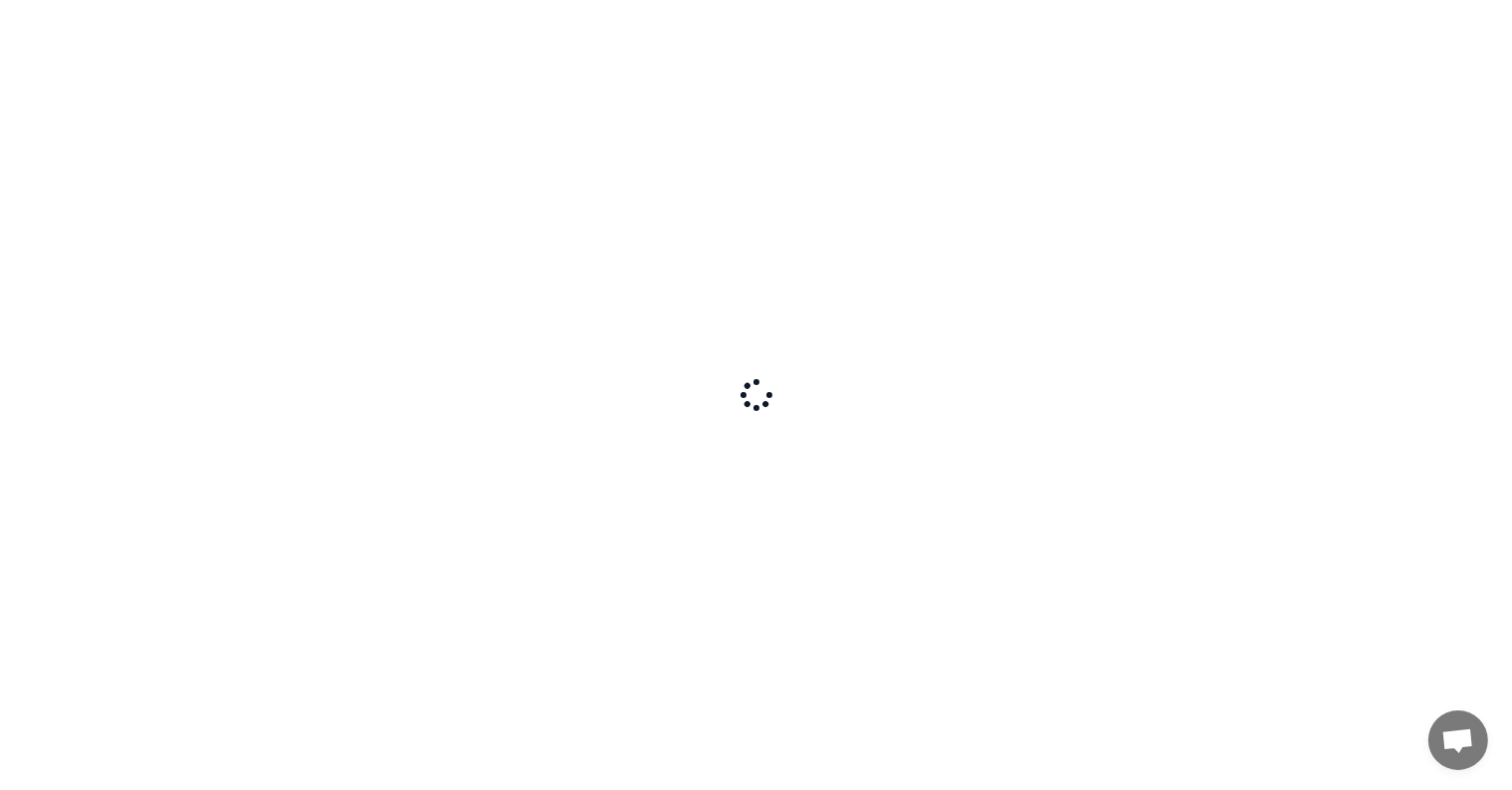 scroll, scrollTop: 0, scrollLeft: 0, axis: both 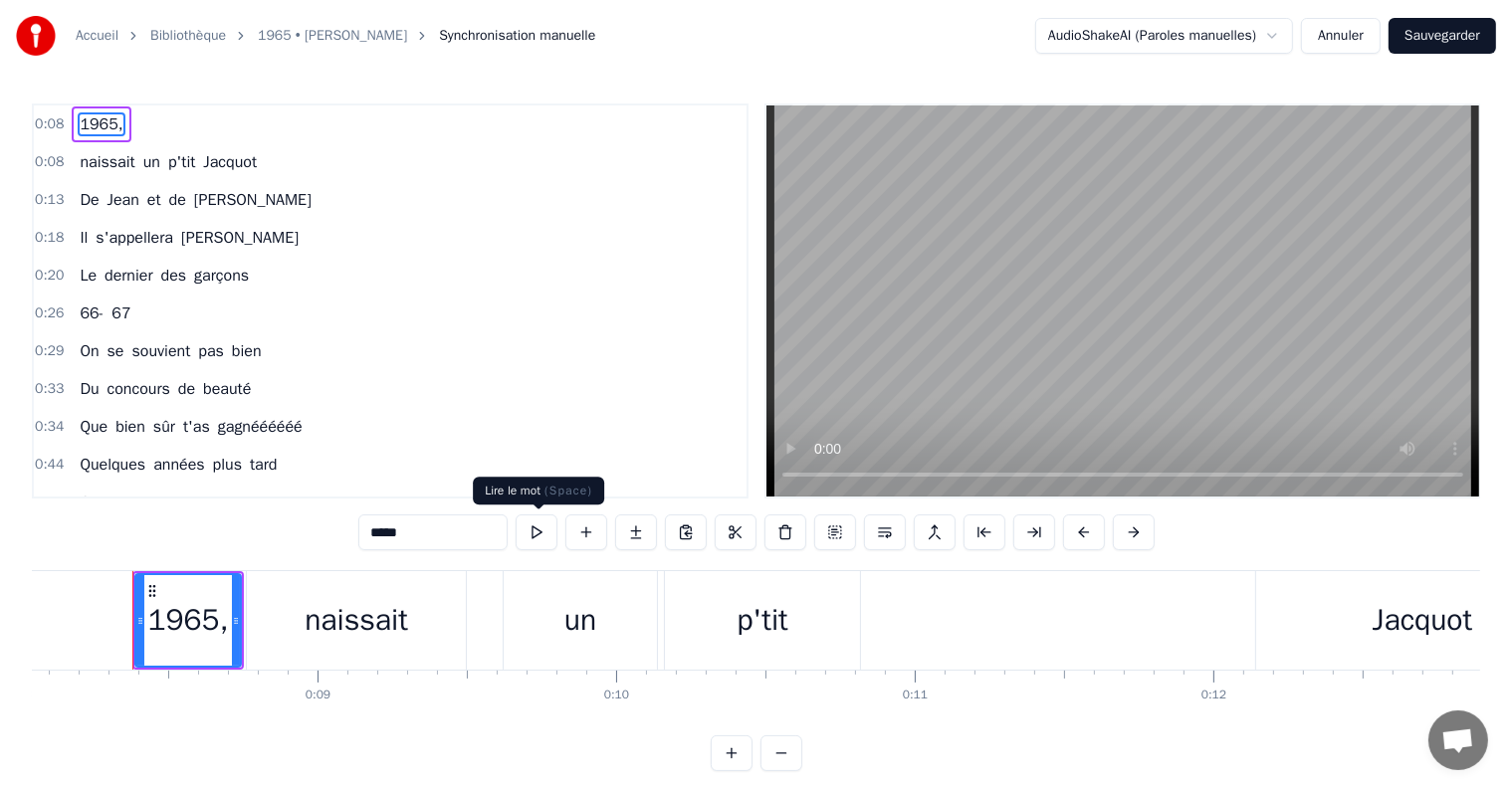 click at bounding box center [537, 532] 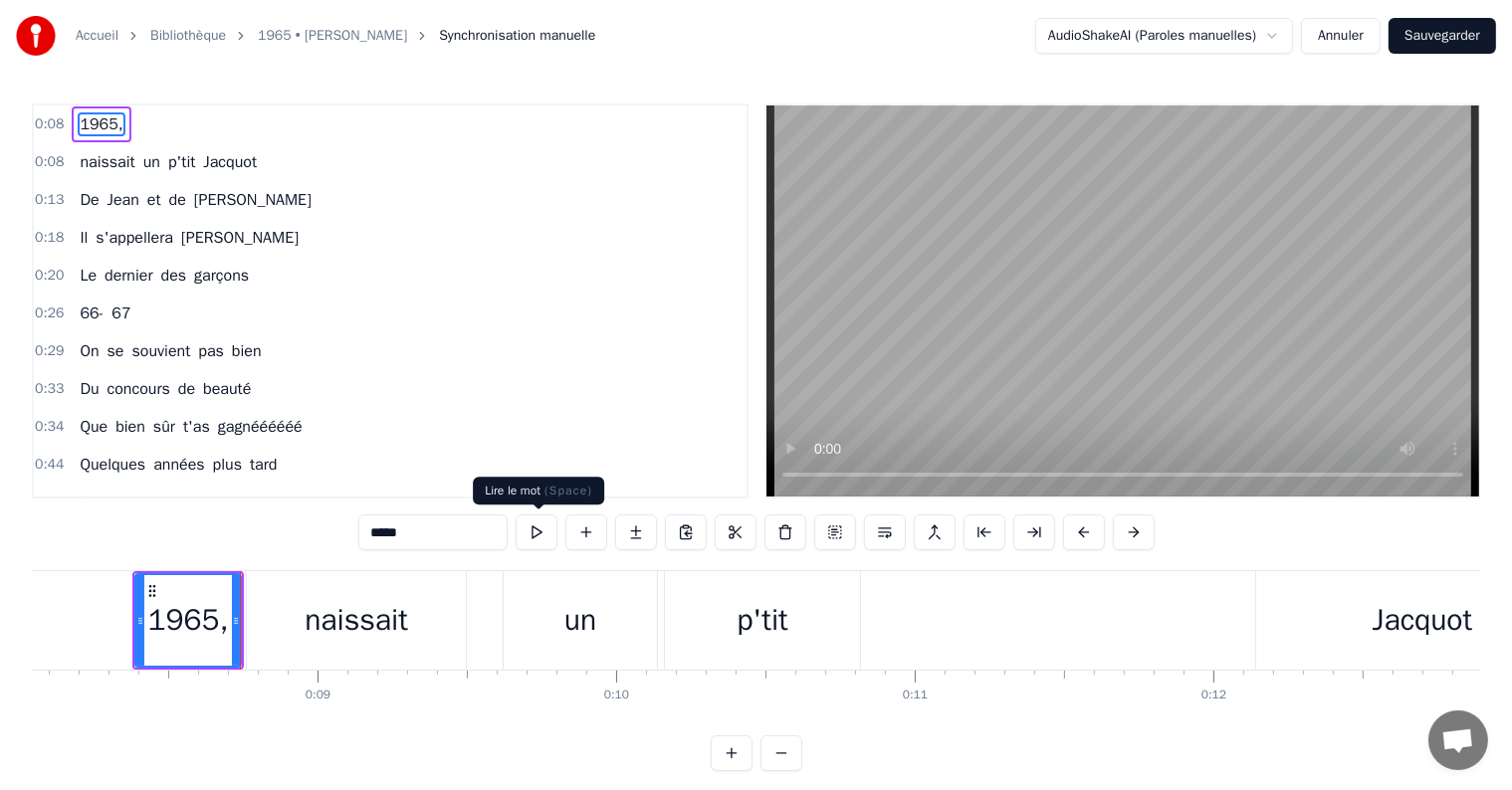 click at bounding box center [537, 532] 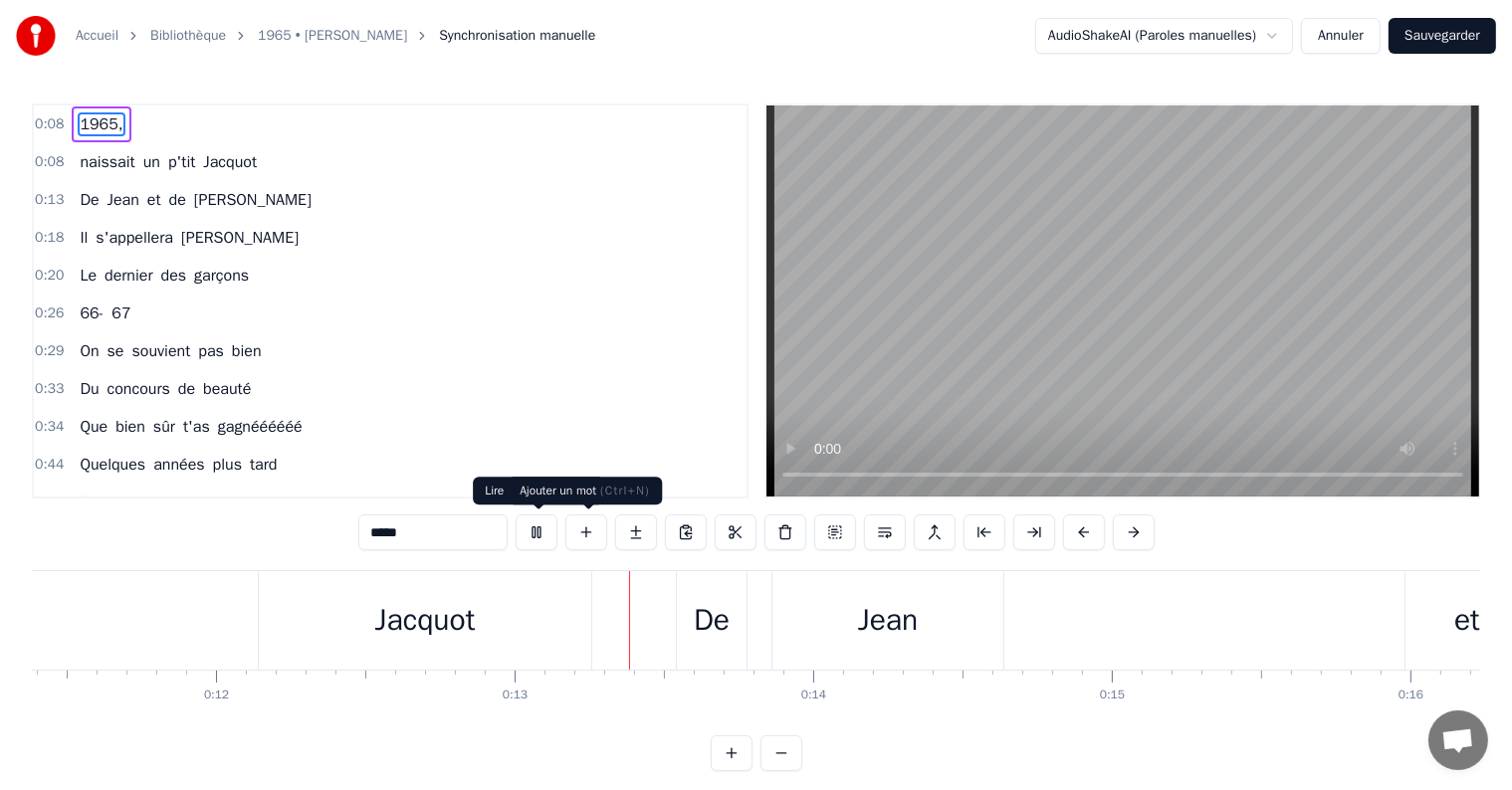 scroll, scrollTop: 0, scrollLeft: 3689, axis: horizontal 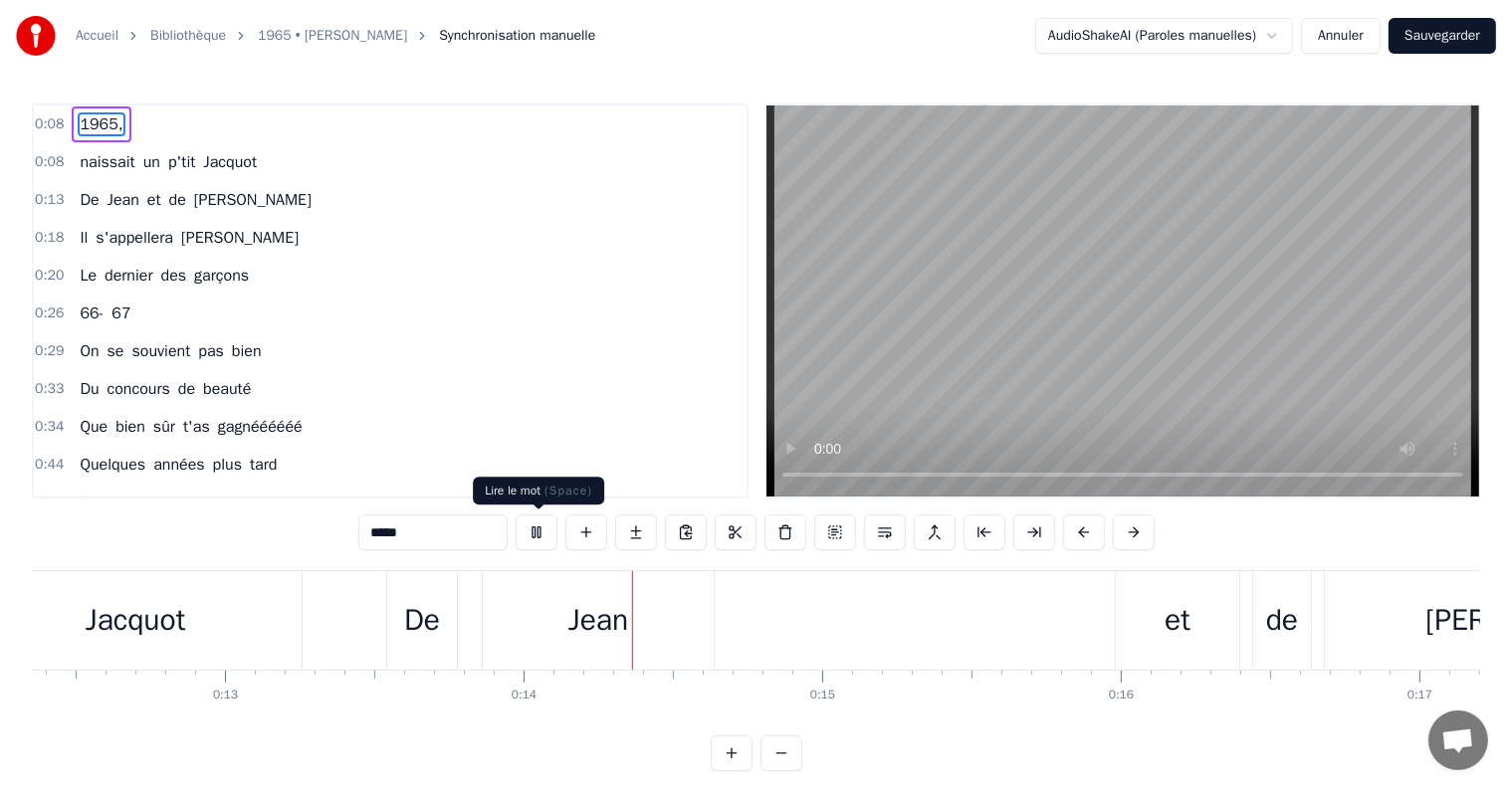 click at bounding box center (537, 532) 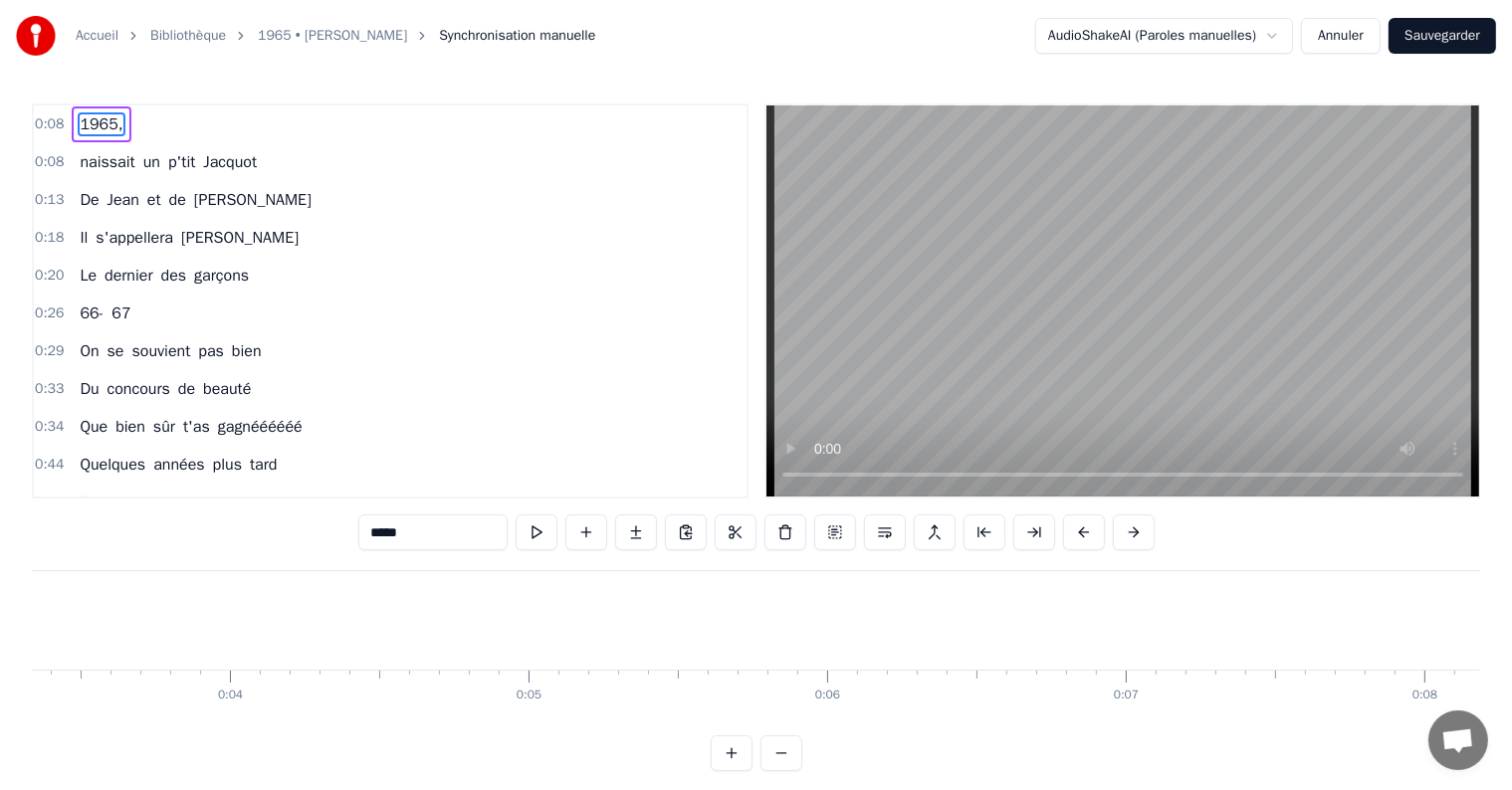 scroll, scrollTop: 0, scrollLeft: 910, axis: horizontal 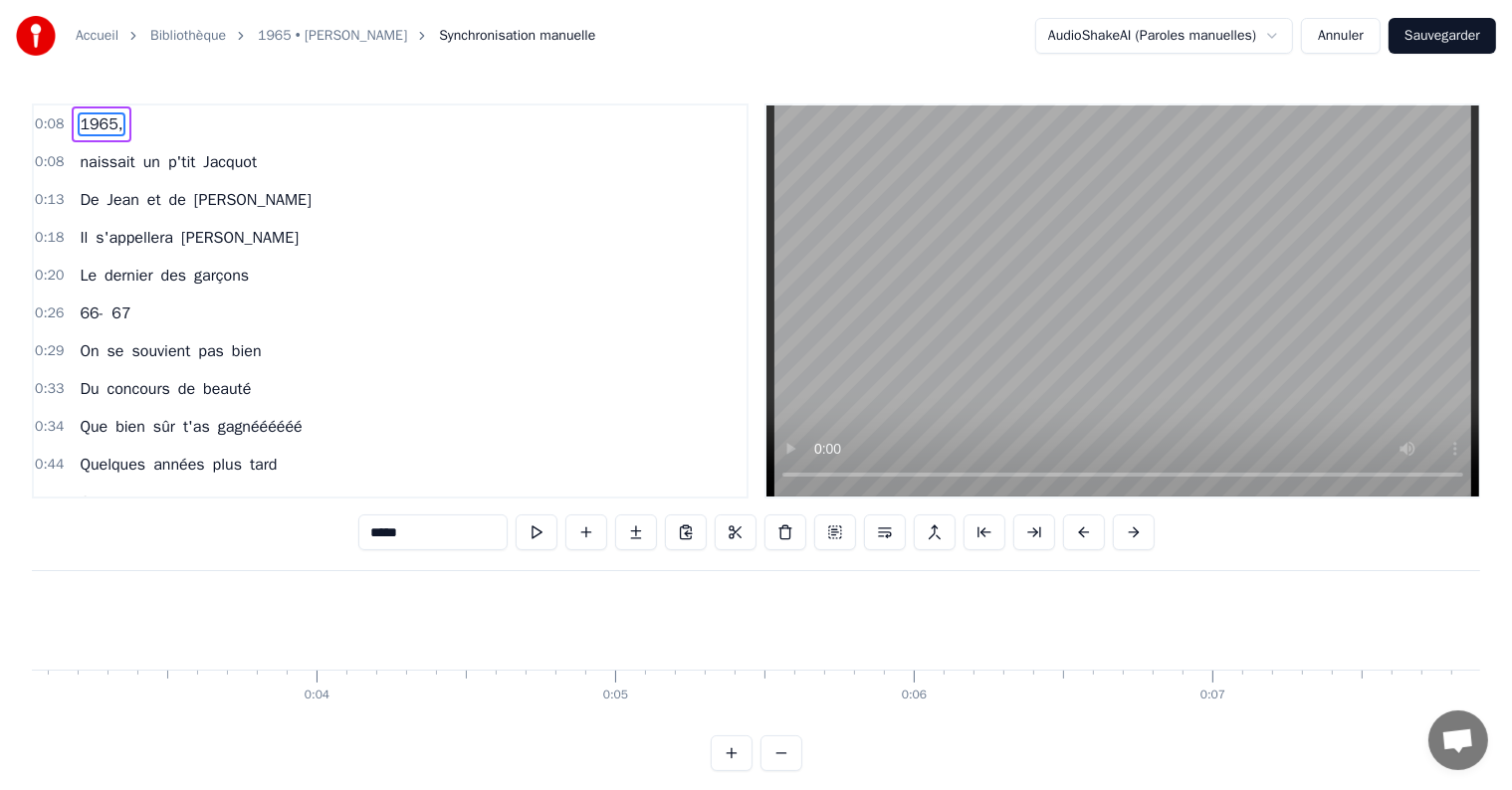 type 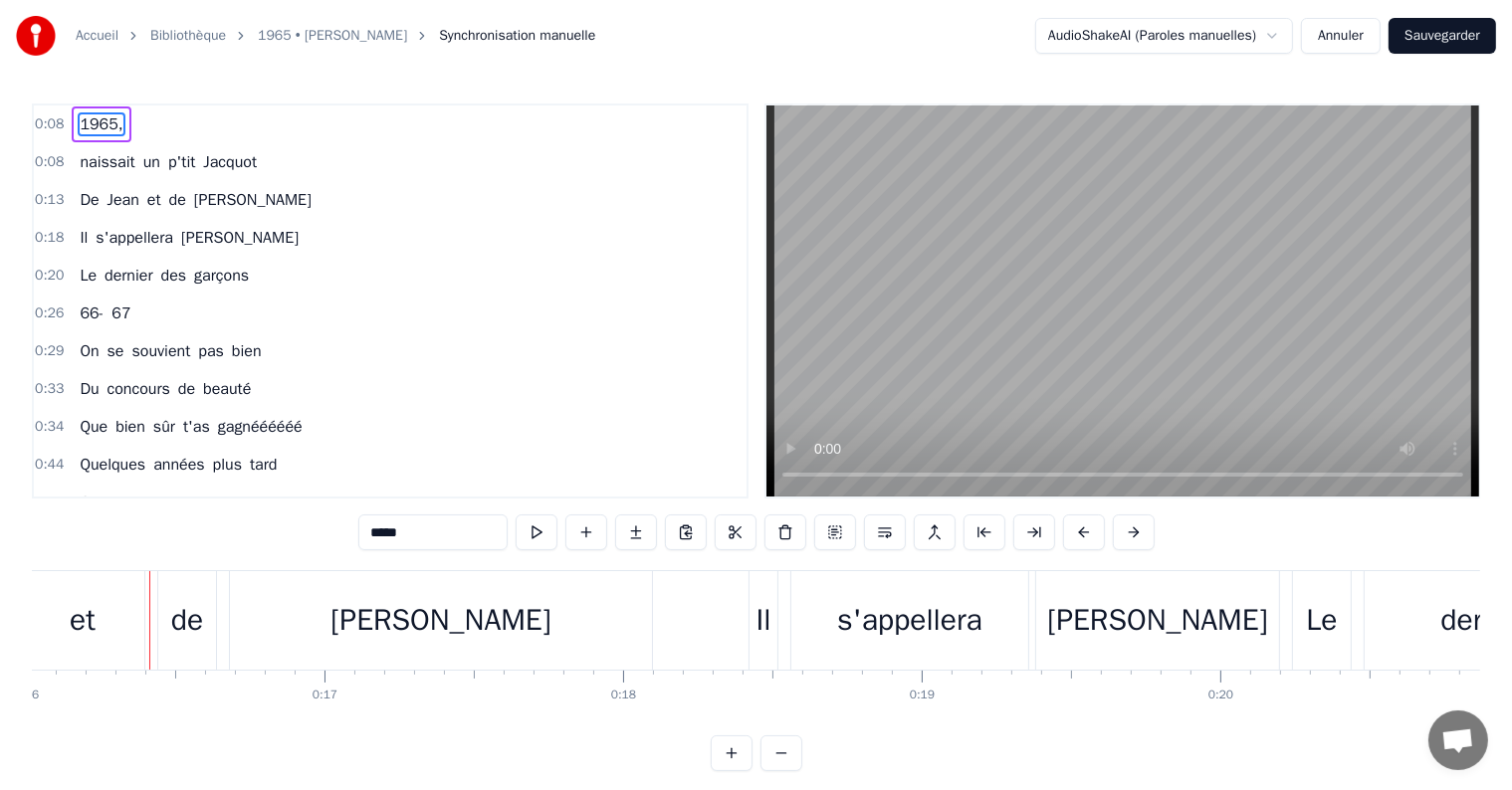 scroll, scrollTop: 0, scrollLeft: 4801, axis: horizontal 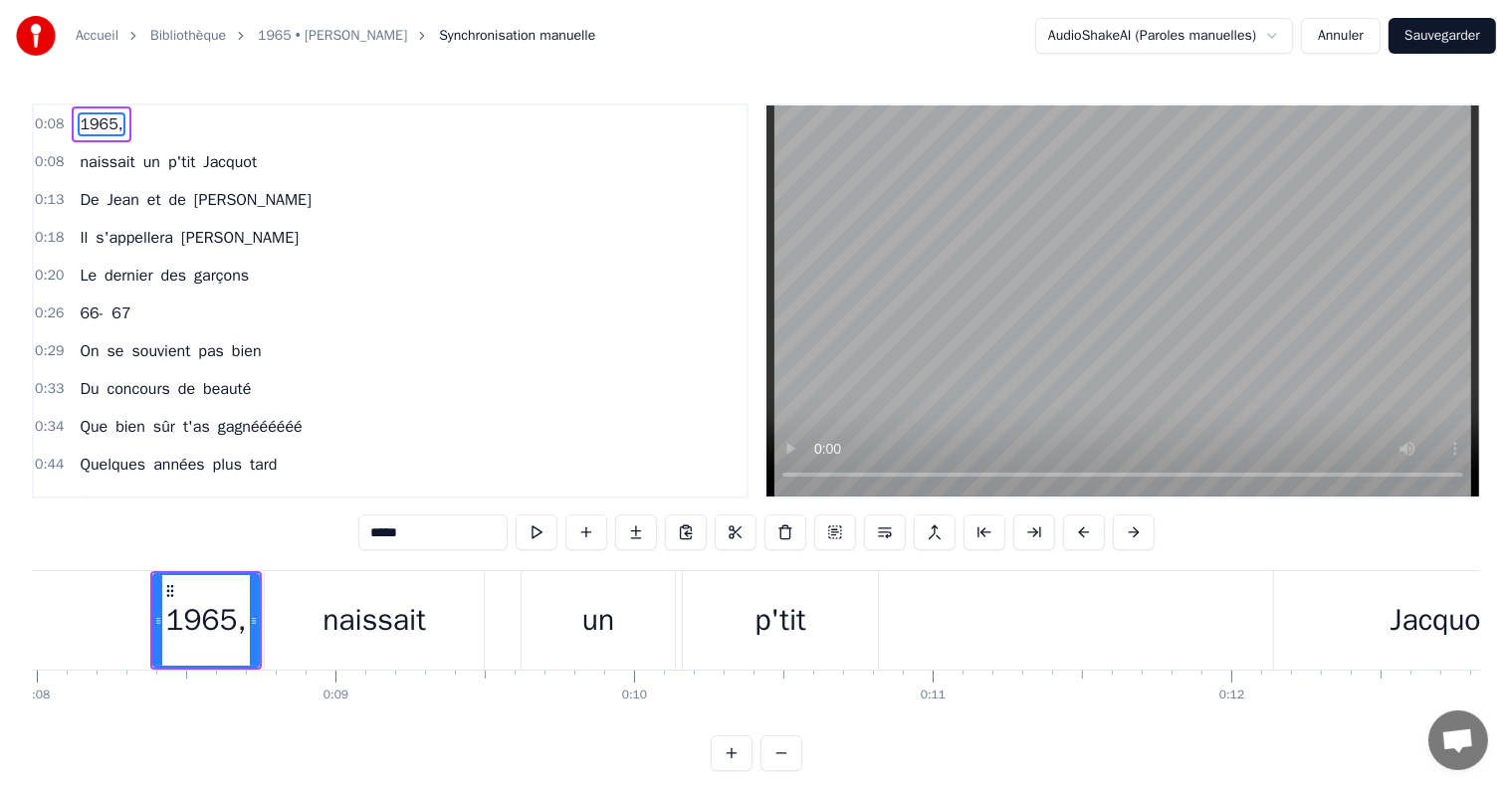 click on "naissait" at bounding box center [374, 620] 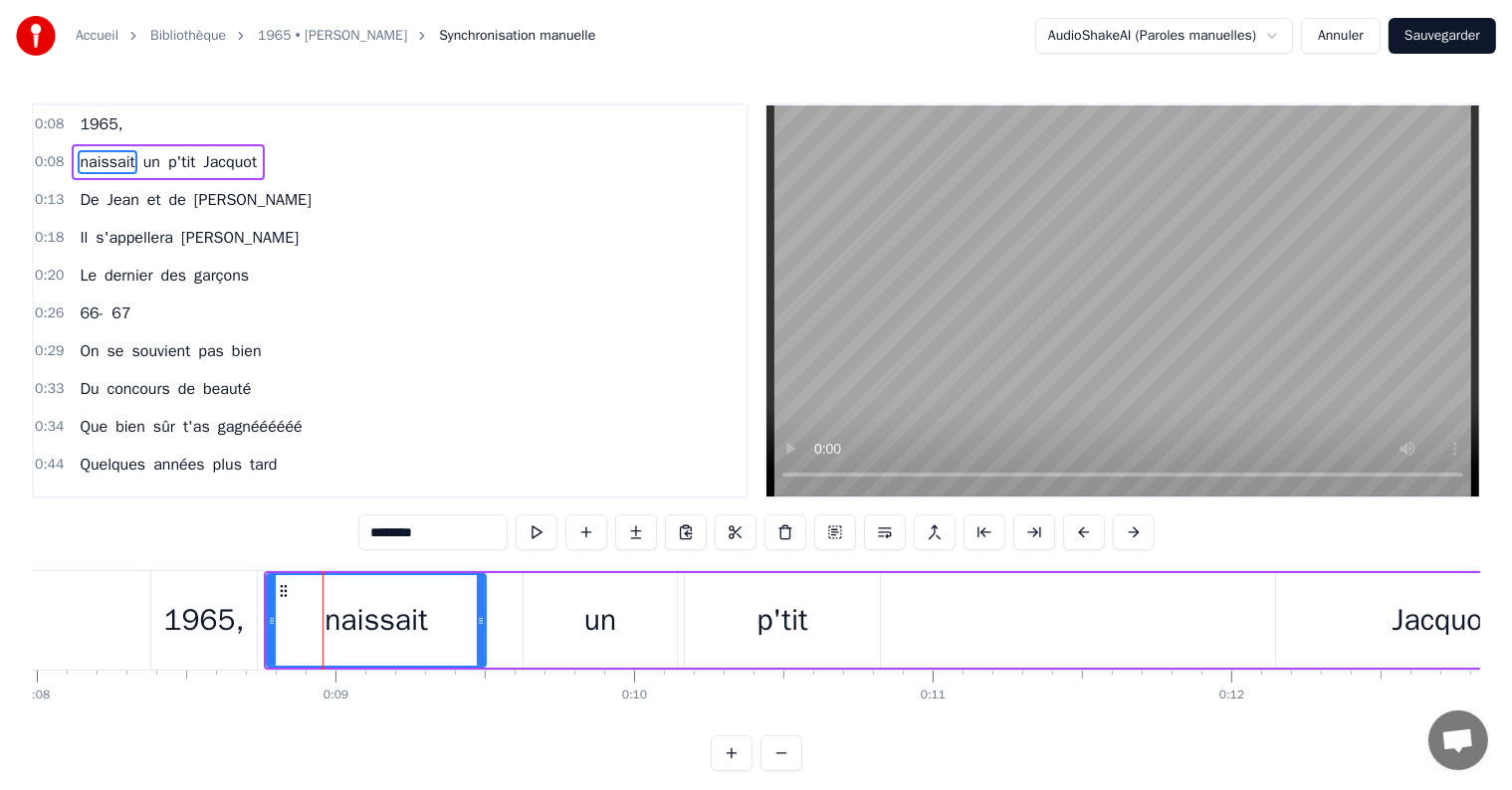 click on "1965," at bounding box center [204, 620] 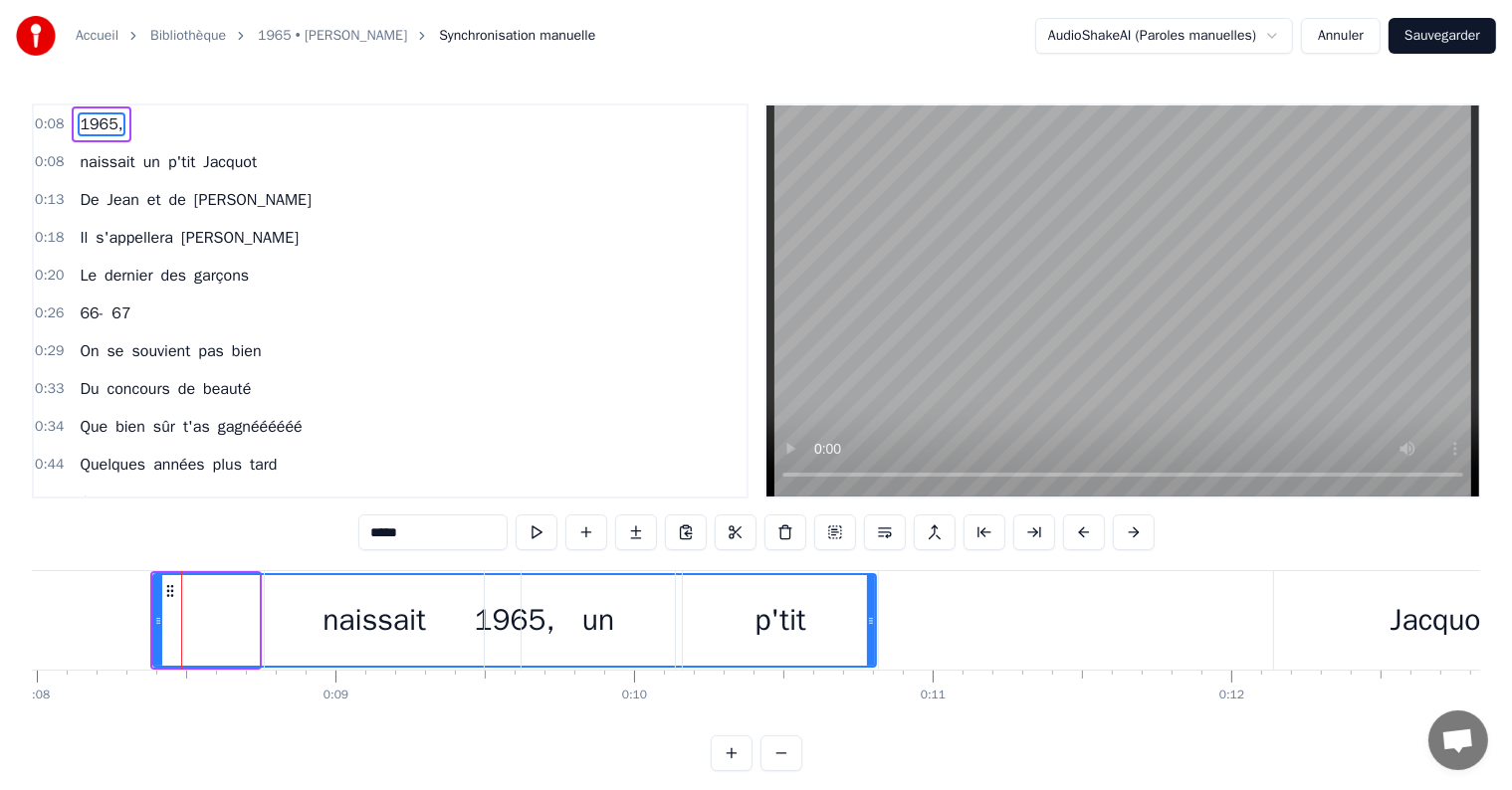 drag, startPoint x: 255, startPoint y: 616, endPoint x: 872, endPoint y: 624, distance: 617.05186 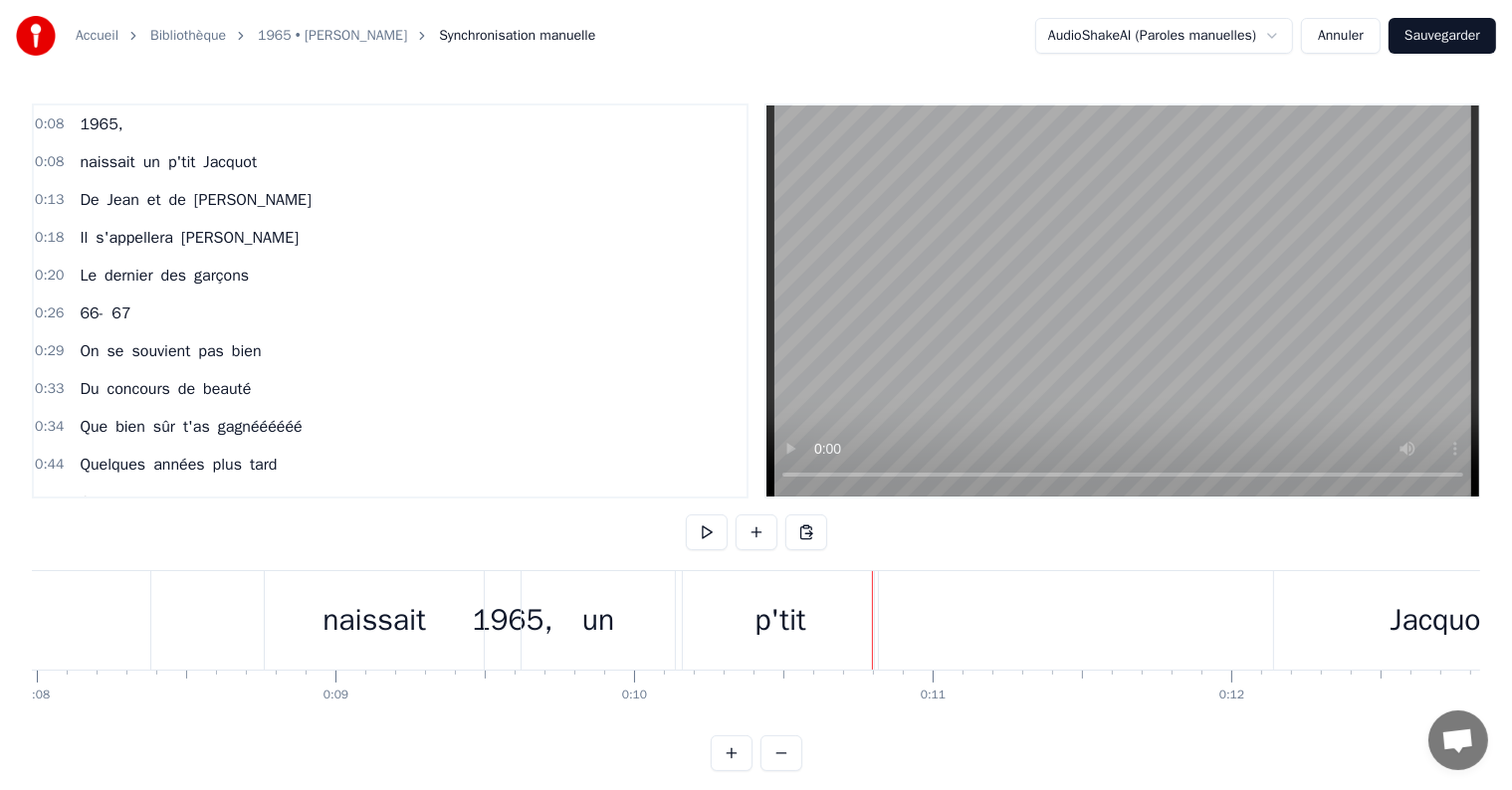 click on "naissait" at bounding box center (374, 620) 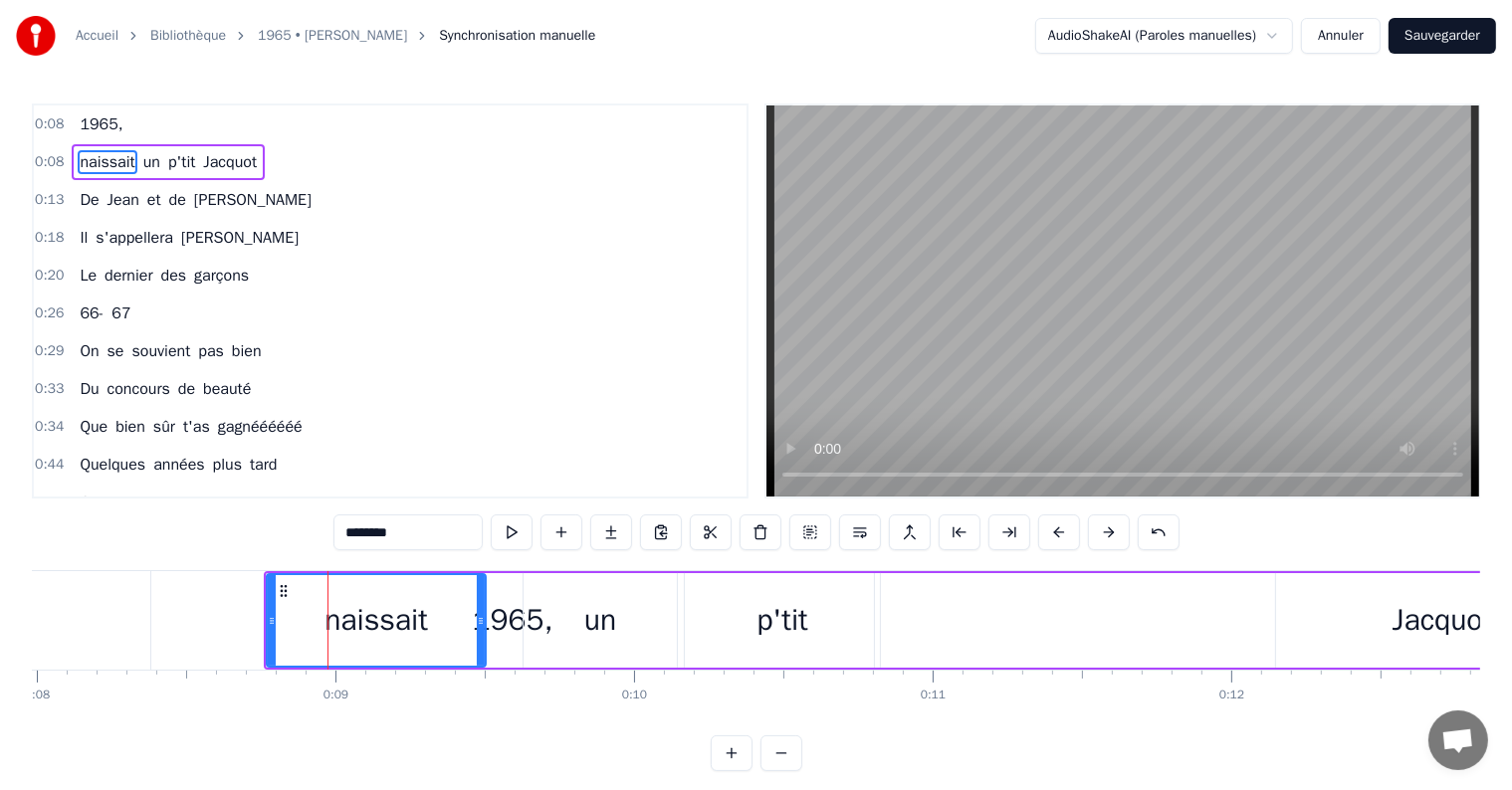 drag, startPoint x: 327, startPoint y: 632, endPoint x: 524, endPoint y: 617, distance: 197.57024 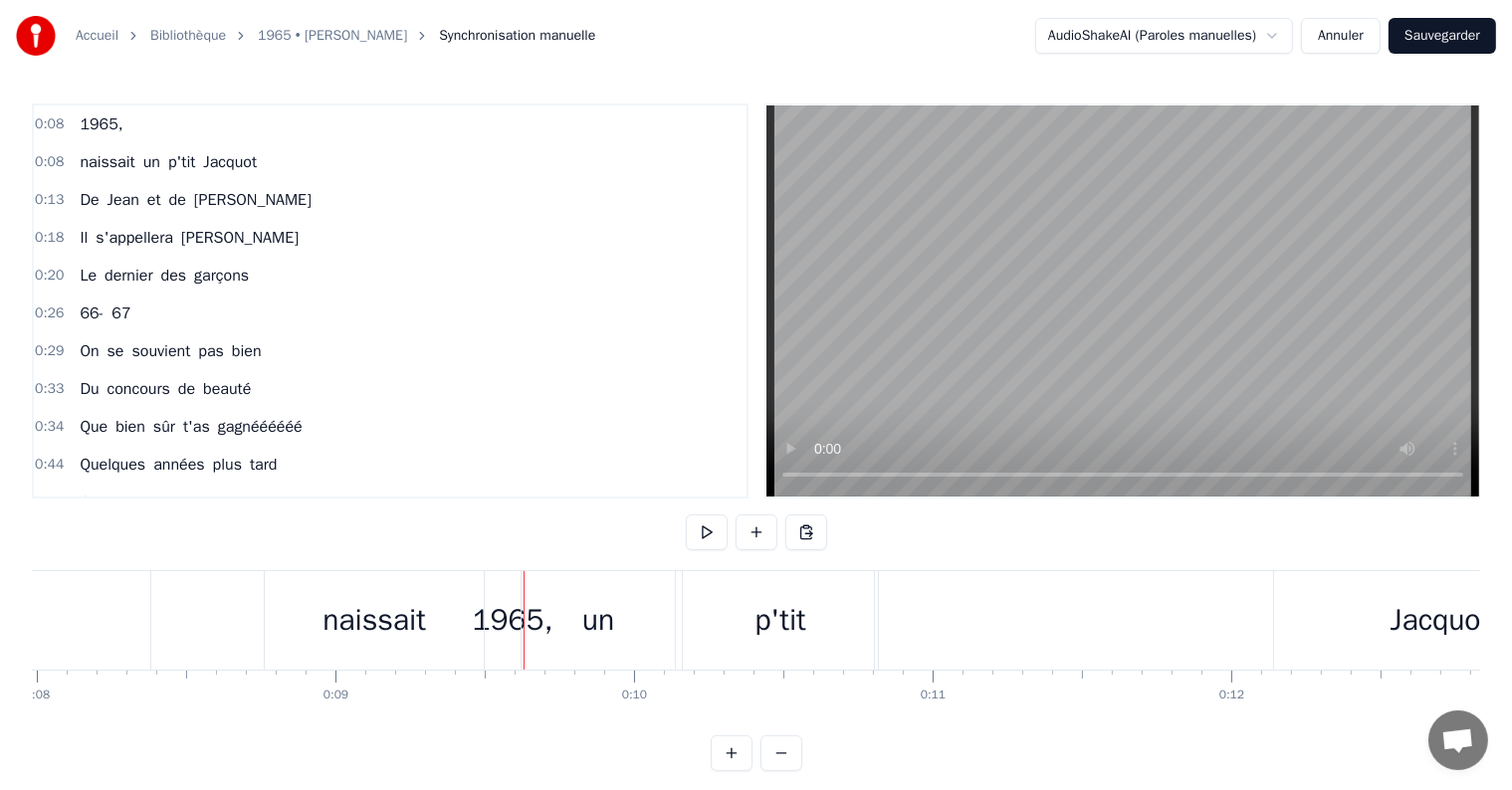 click on "naissait" at bounding box center (374, 620) 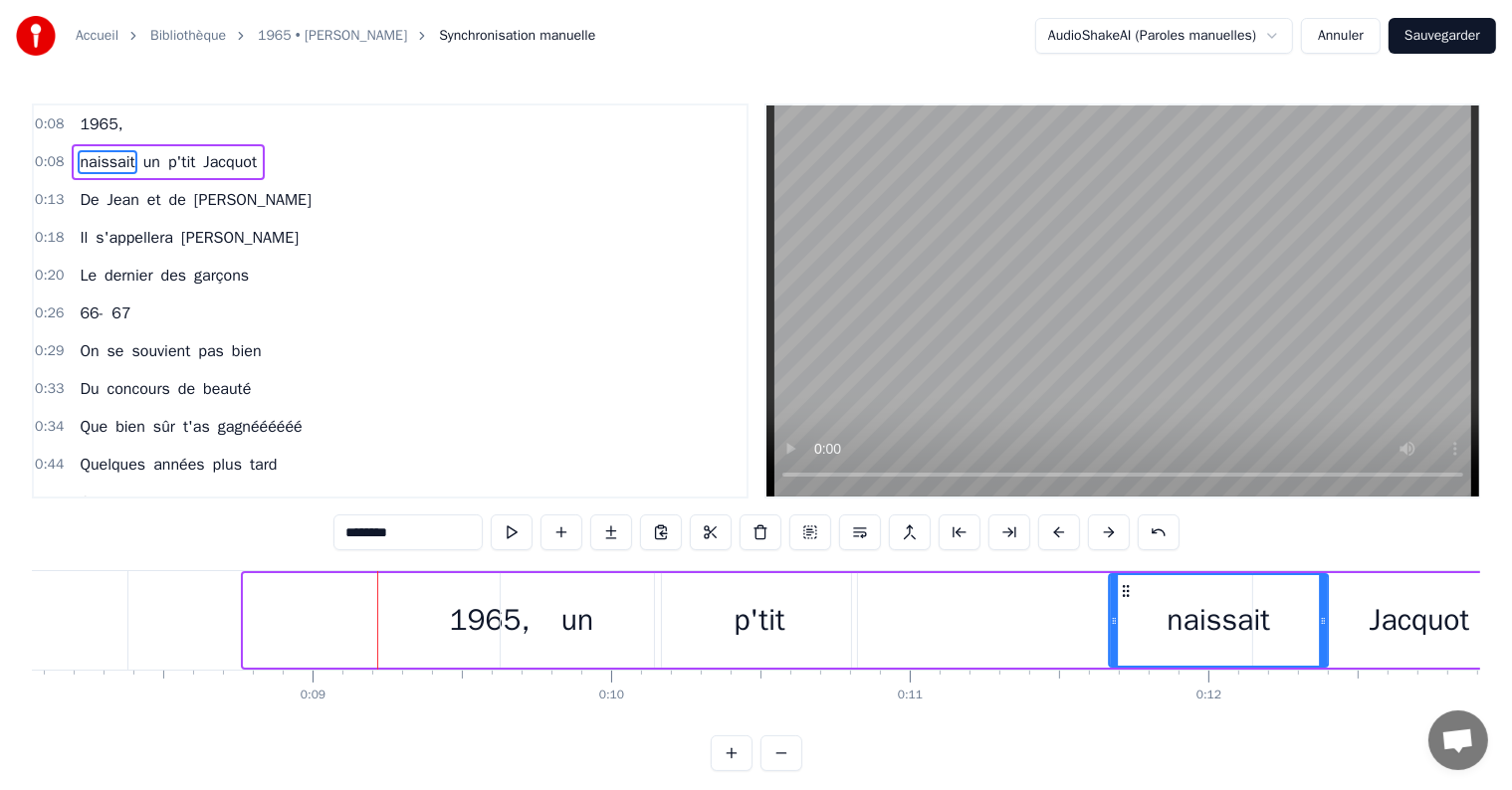 scroll, scrollTop: 0, scrollLeft: 2425, axis: horizontal 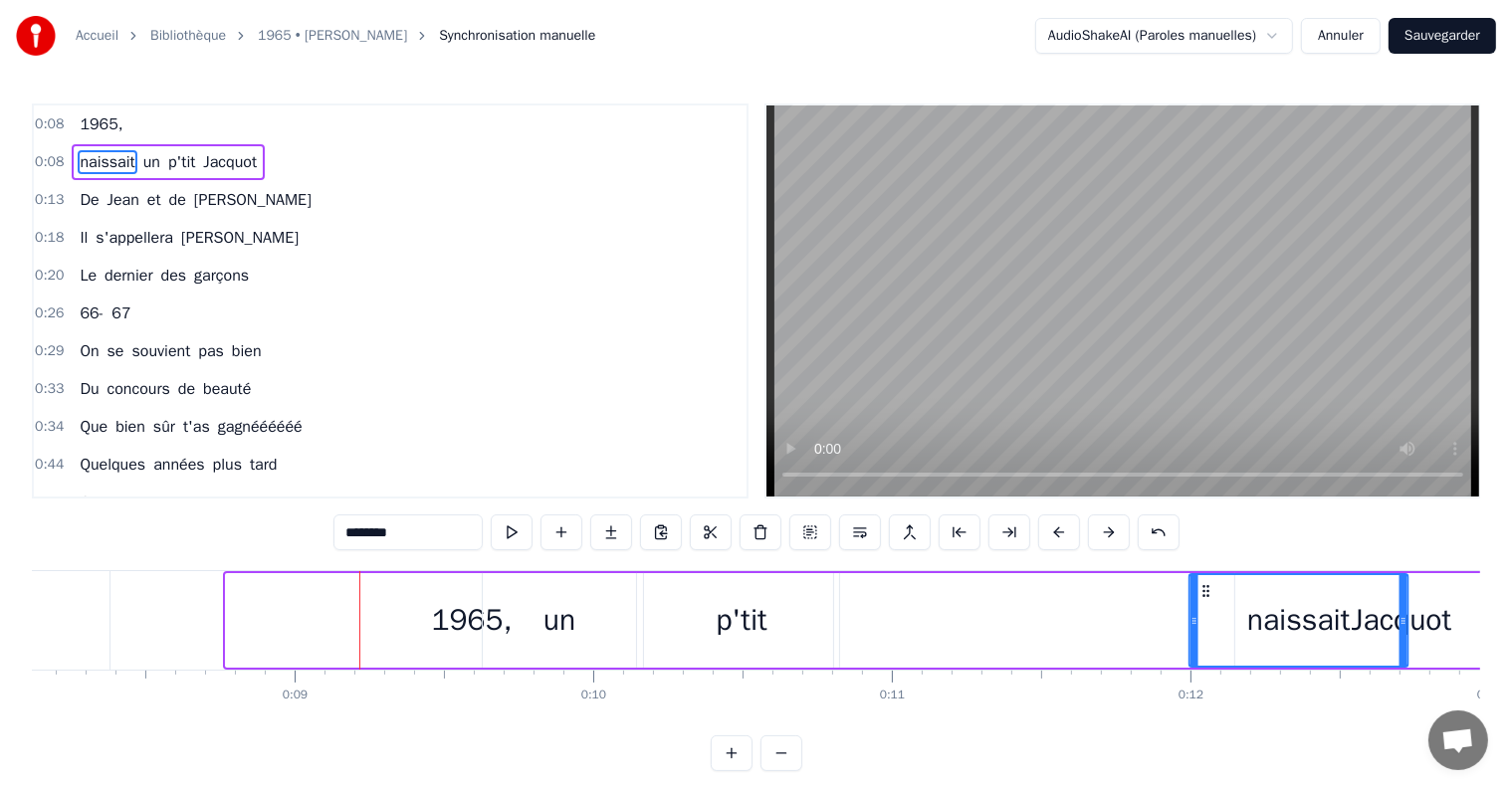 drag, startPoint x: 280, startPoint y: 591, endPoint x: 1326, endPoint y: 638, distance: 1047.0554 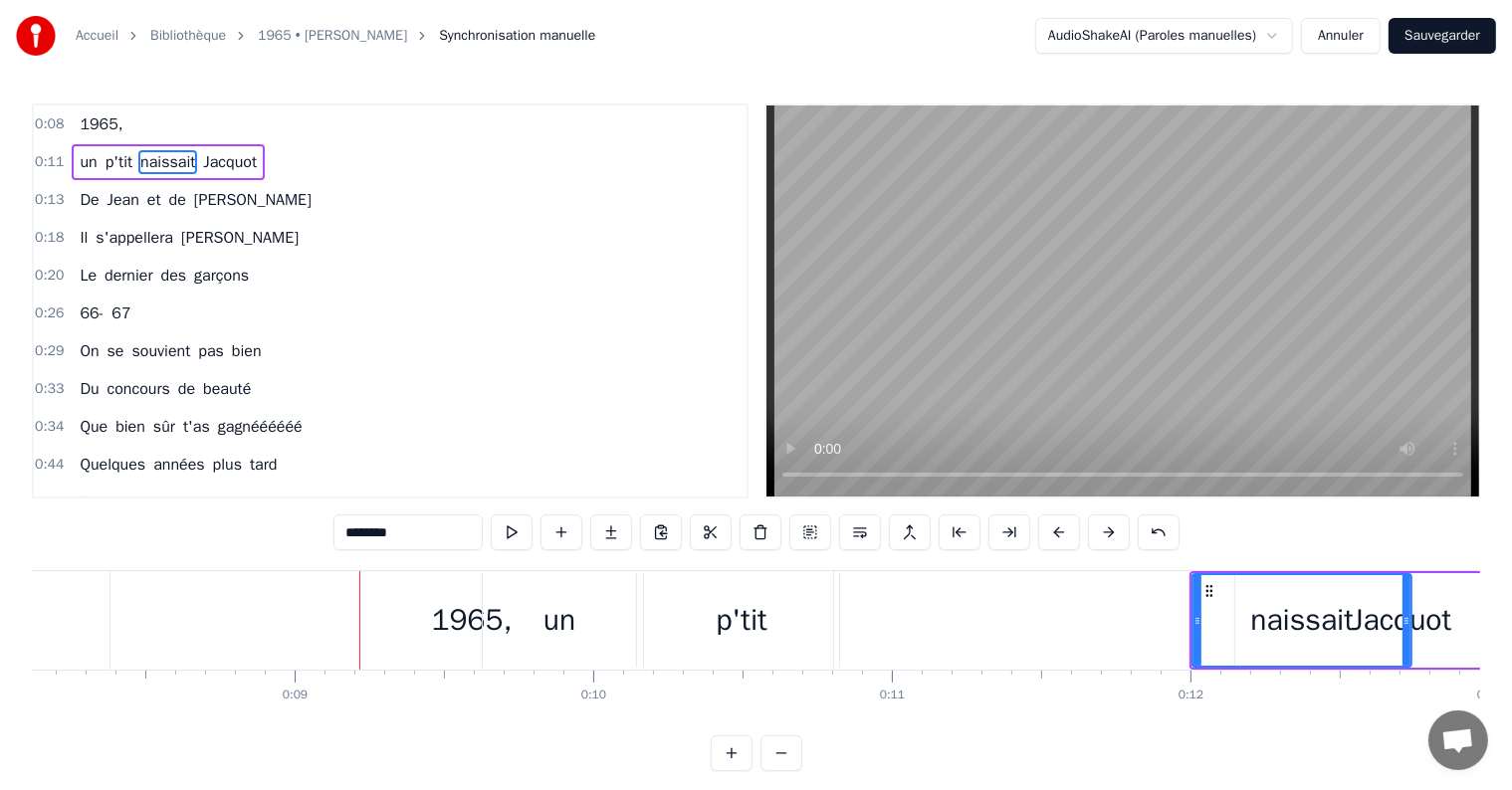 click on "un" at bounding box center (559, 620) 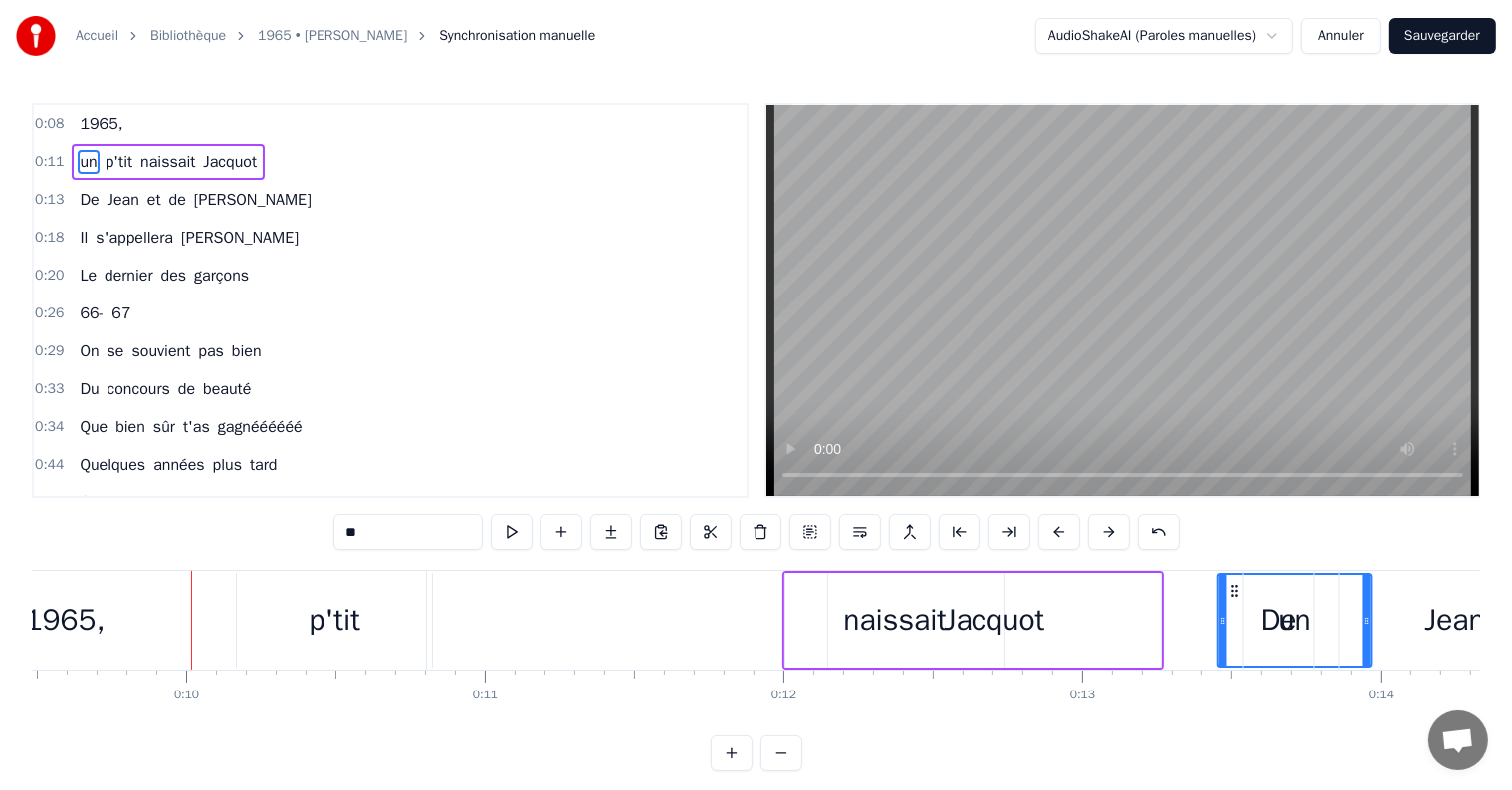 scroll, scrollTop: 0, scrollLeft: 2839, axis: horizontal 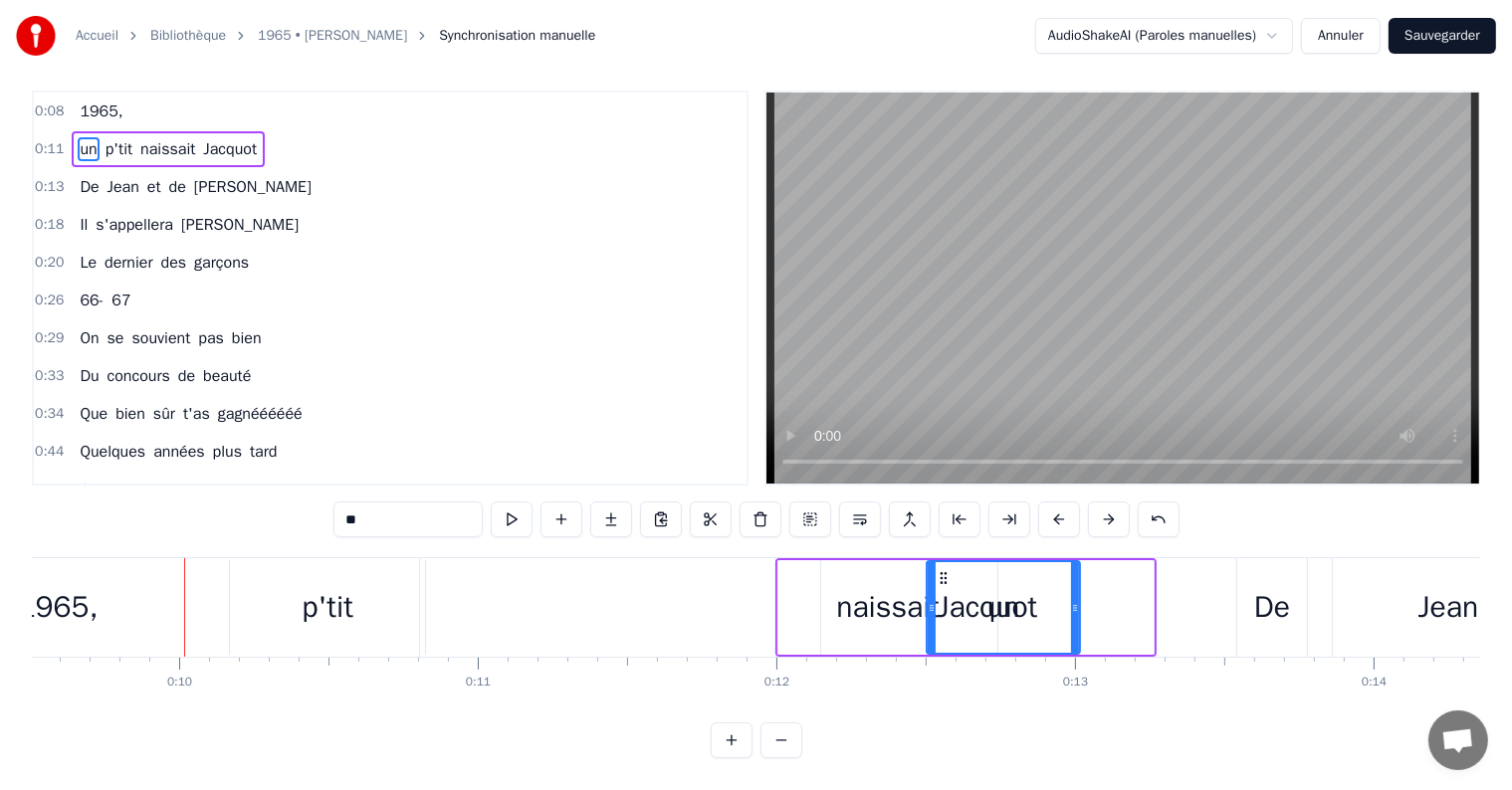 drag, startPoint x: 502, startPoint y: 591, endPoint x: 916, endPoint y: 557, distance: 415.39379 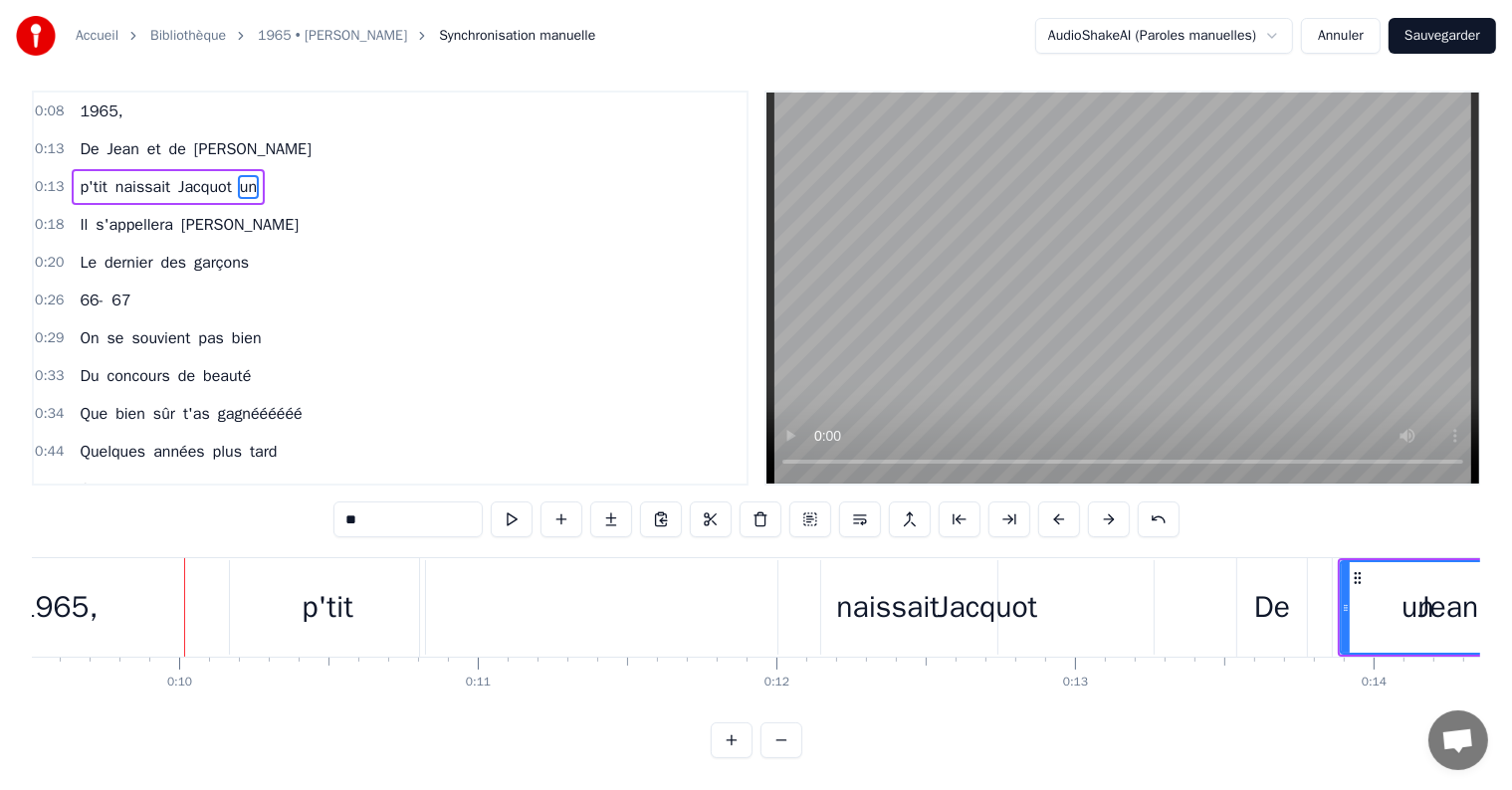 click on "p'tit" at bounding box center [327, 607] 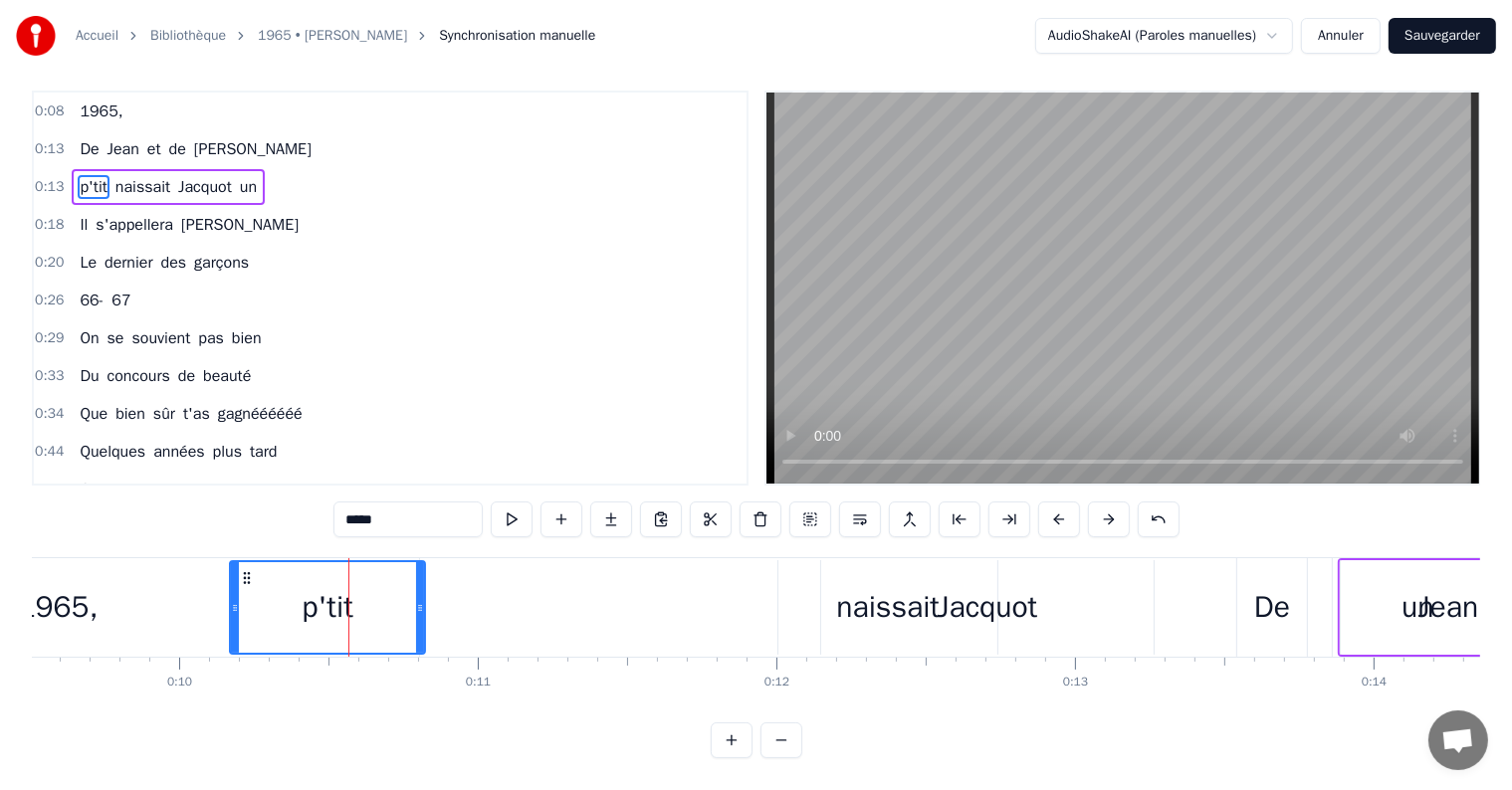 scroll, scrollTop: 0, scrollLeft: 0, axis: both 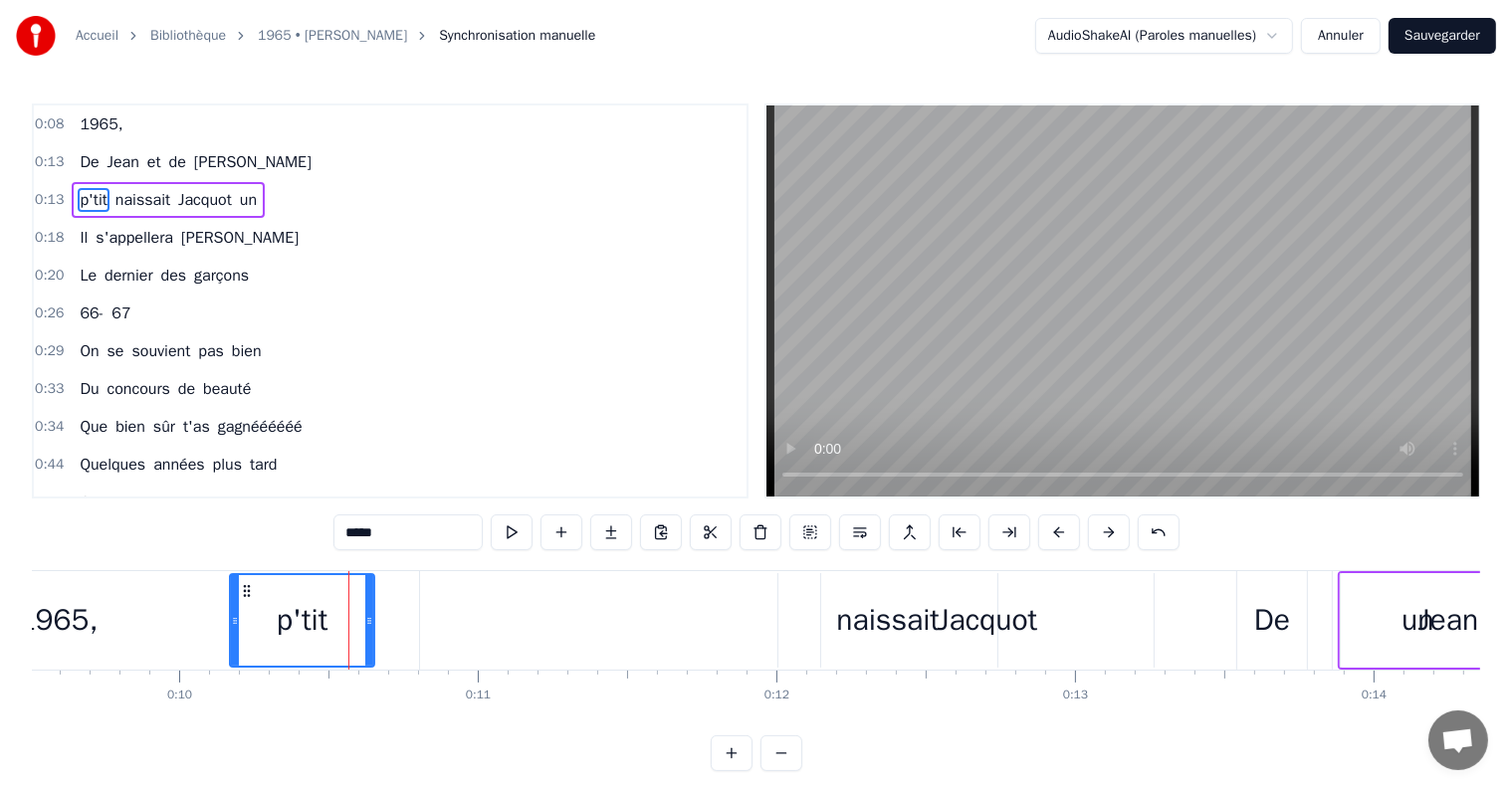 drag, startPoint x: 418, startPoint y: 621, endPoint x: 366, endPoint y: 629, distance: 52.611786 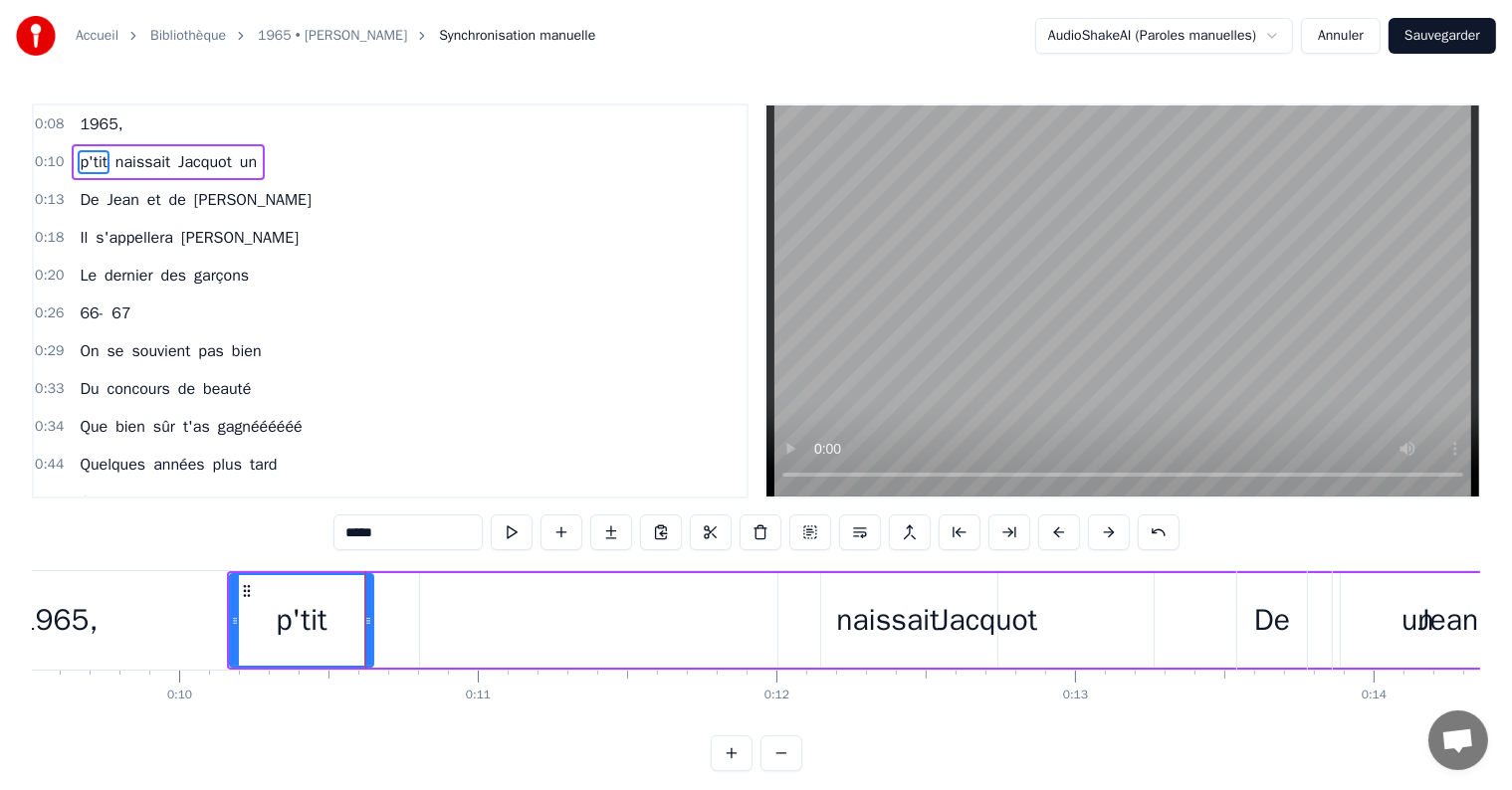 click on "Jacquot" at bounding box center (987, 620) 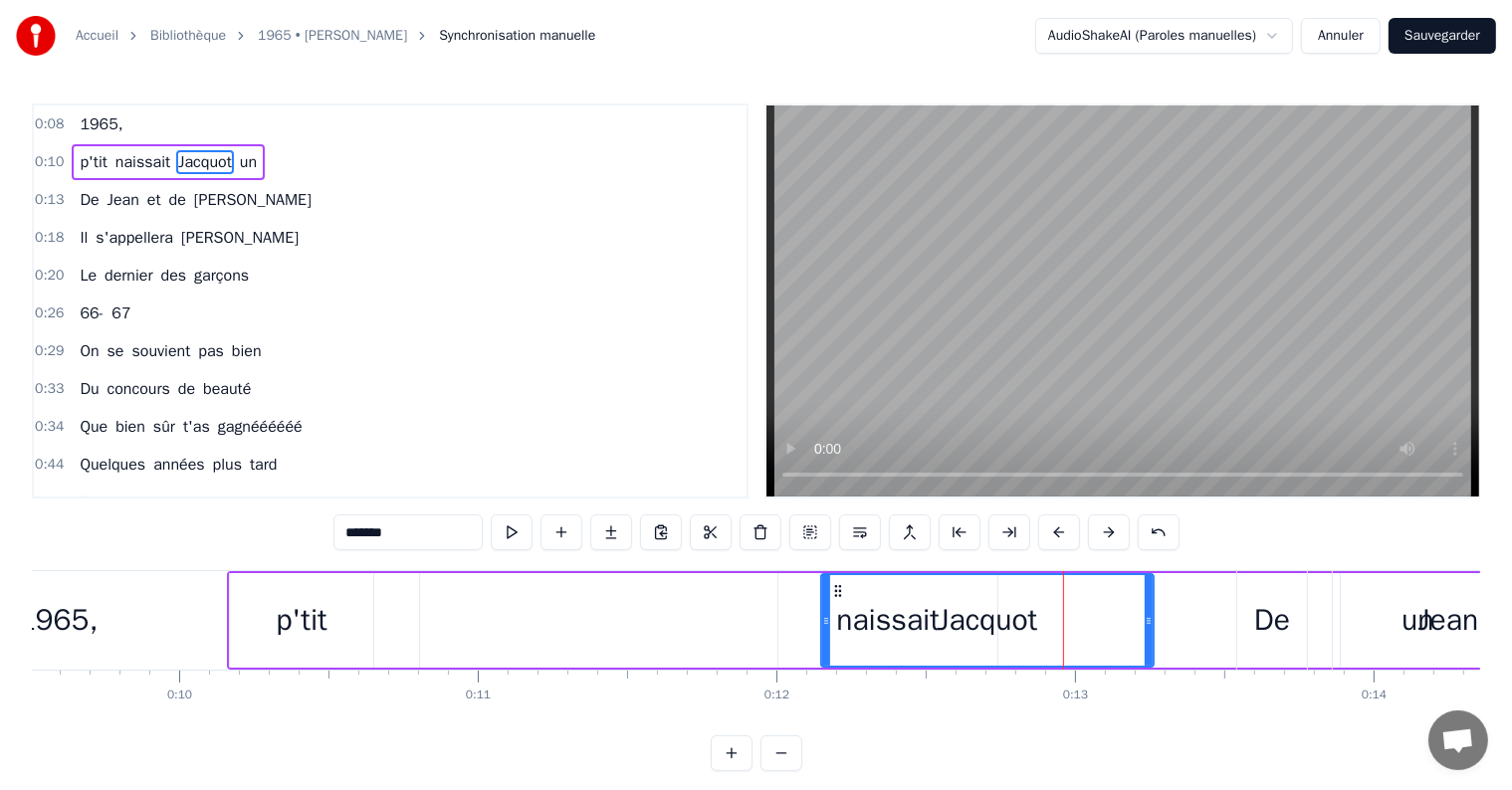 click on "Jean" at bounding box center (1448, 620) 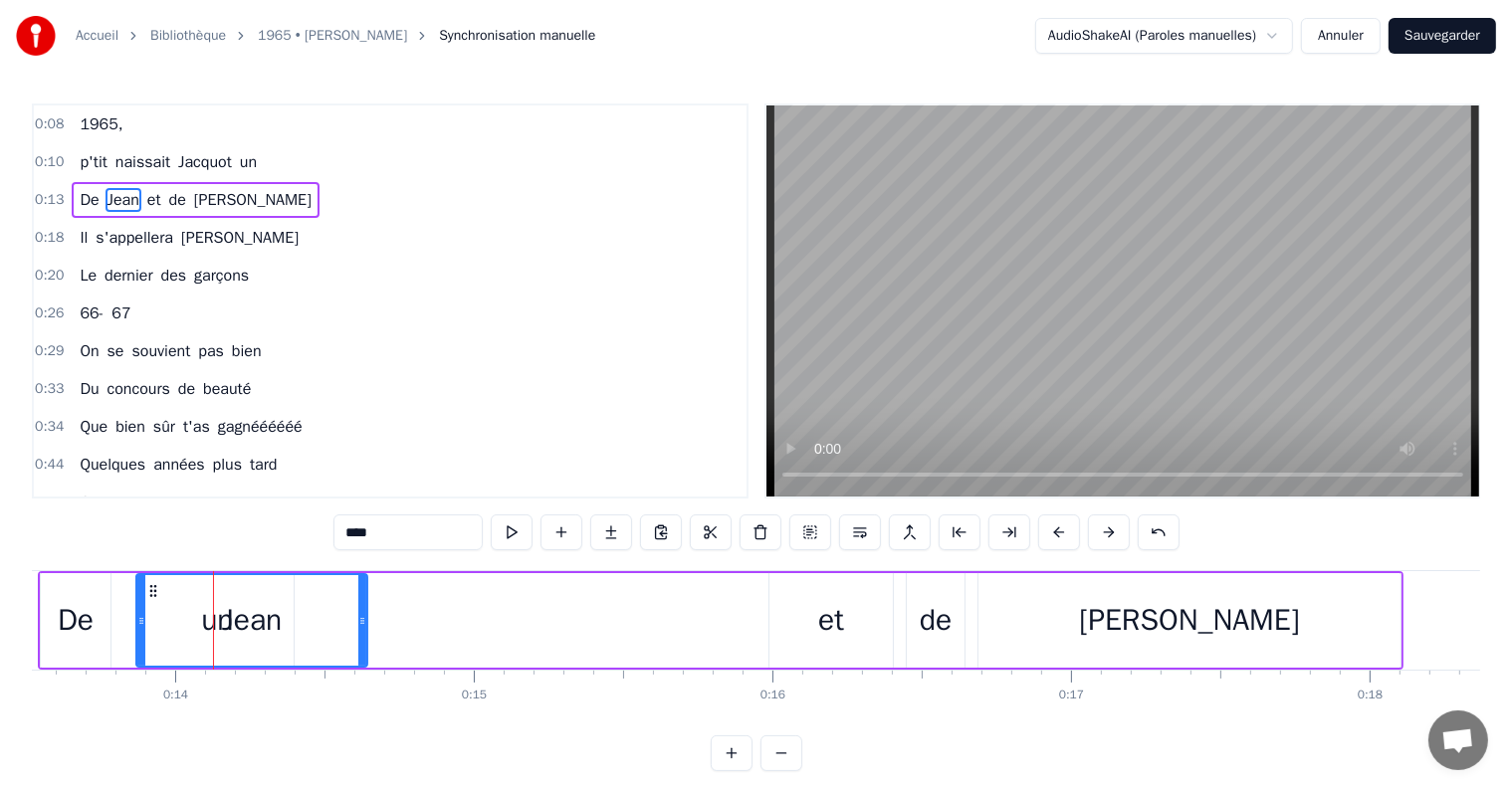 scroll, scrollTop: 0, scrollLeft: 4118, axis: horizontal 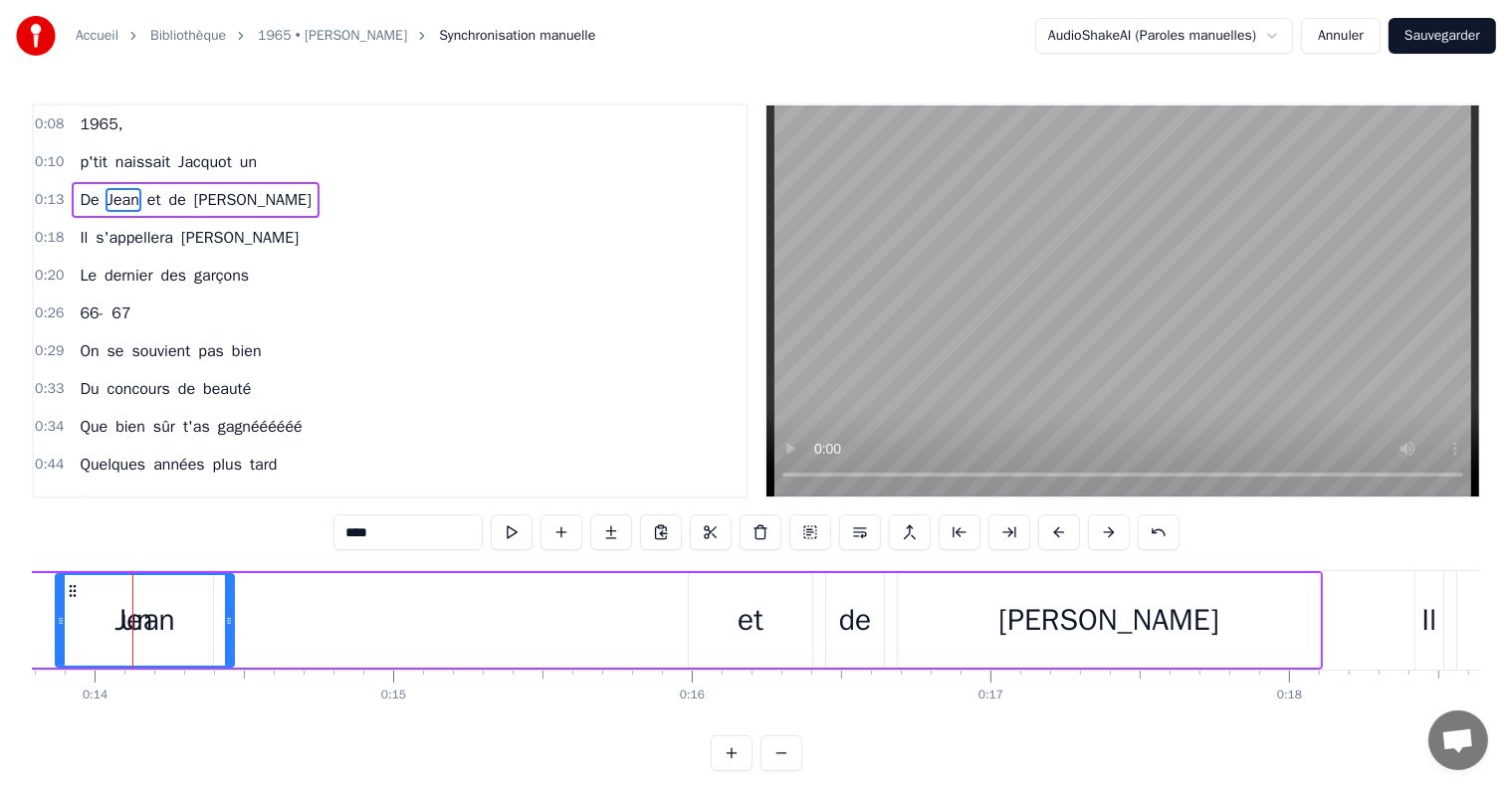 drag, startPoint x: 279, startPoint y: 619, endPoint x: 229, endPoint y: 618, distance: 50.01 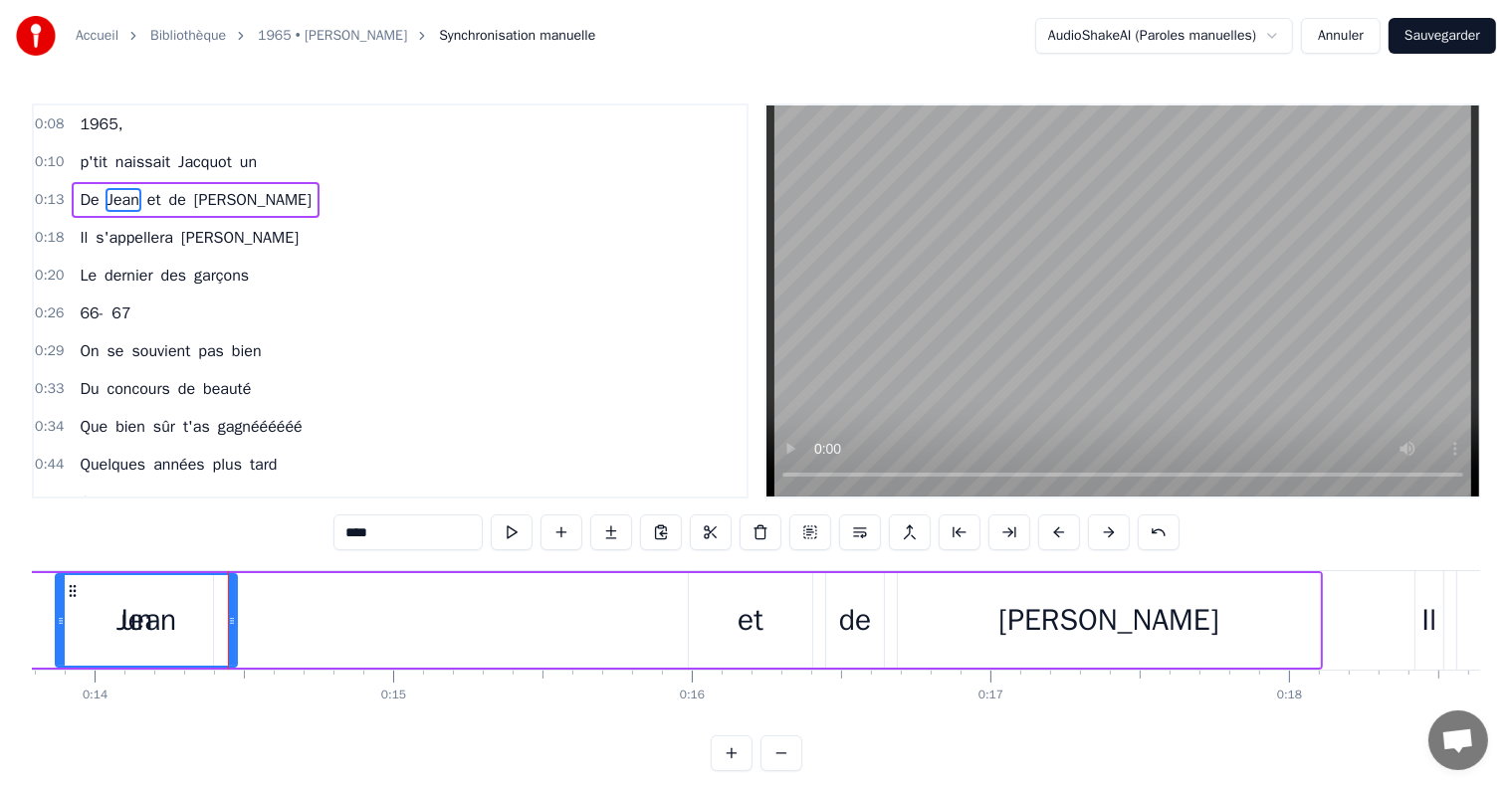 click on "Jean" at bounding box center [146, 620] 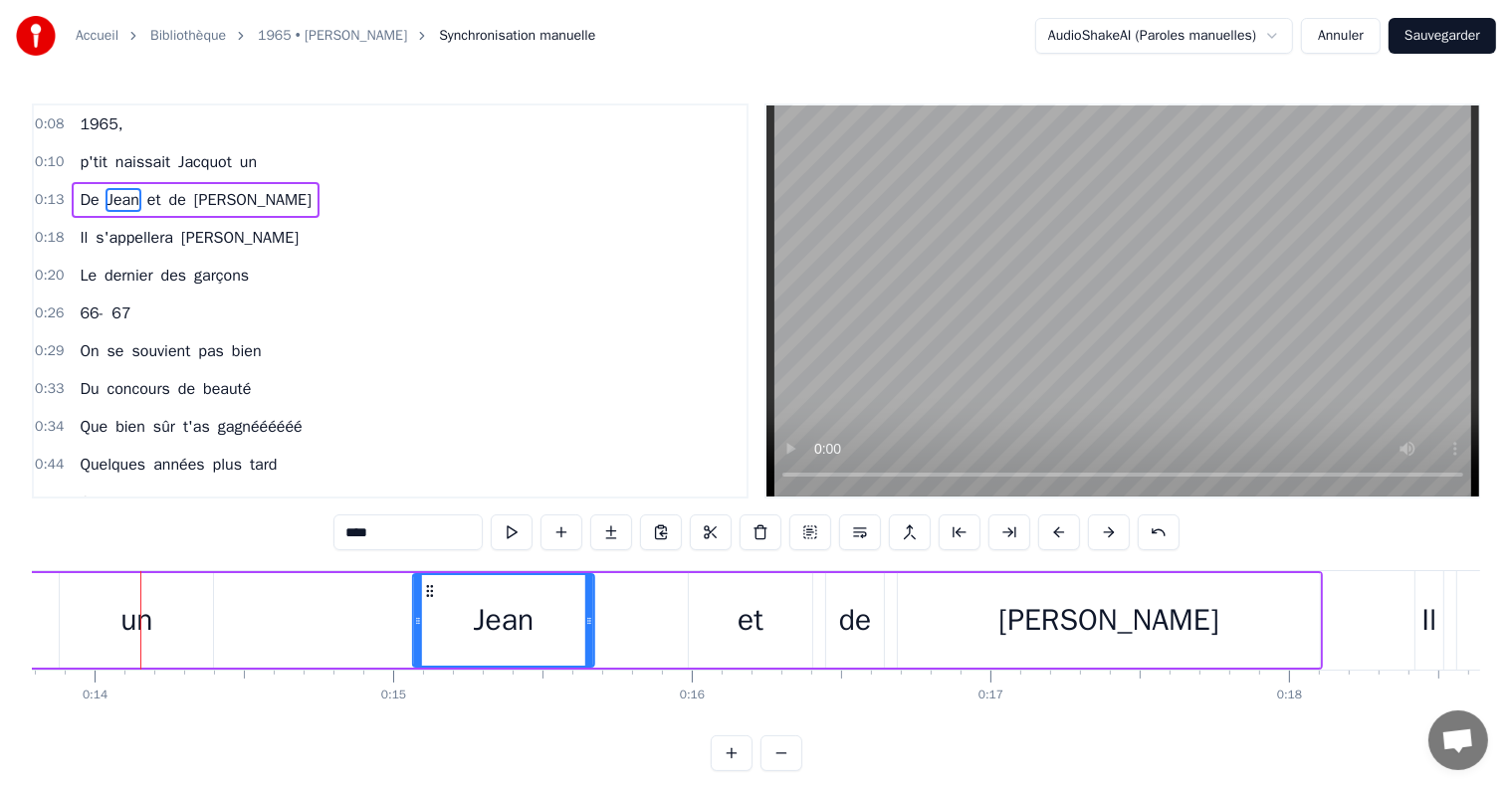 drag, startPoint x: 68, startPoint y: 586, endPoint x: 449, endPoint y: 613, distance: 381.95549 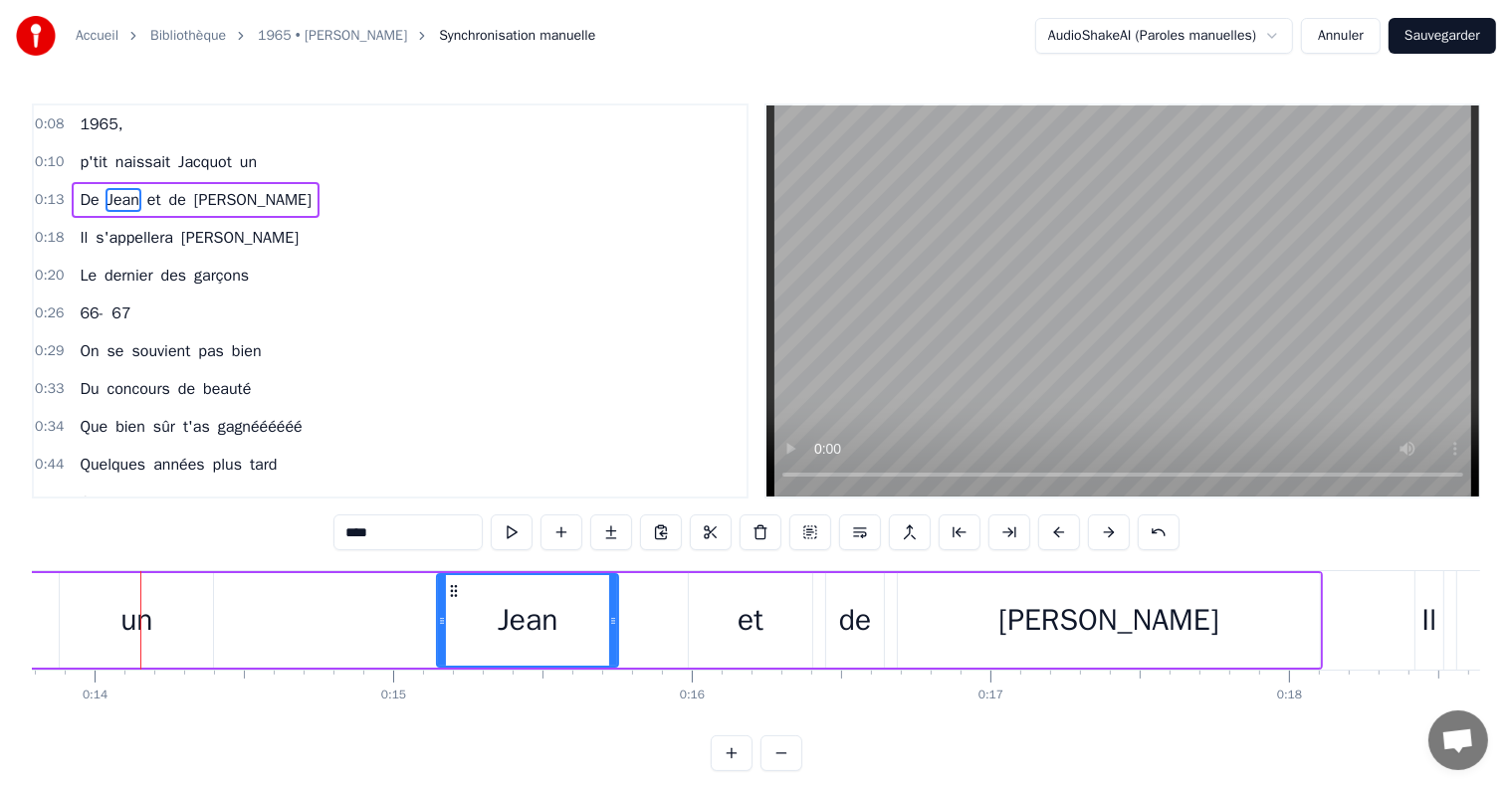 click on "De [PERSON_NAME] et de [PERSON_NAME]" at bounding box center (640, 620) 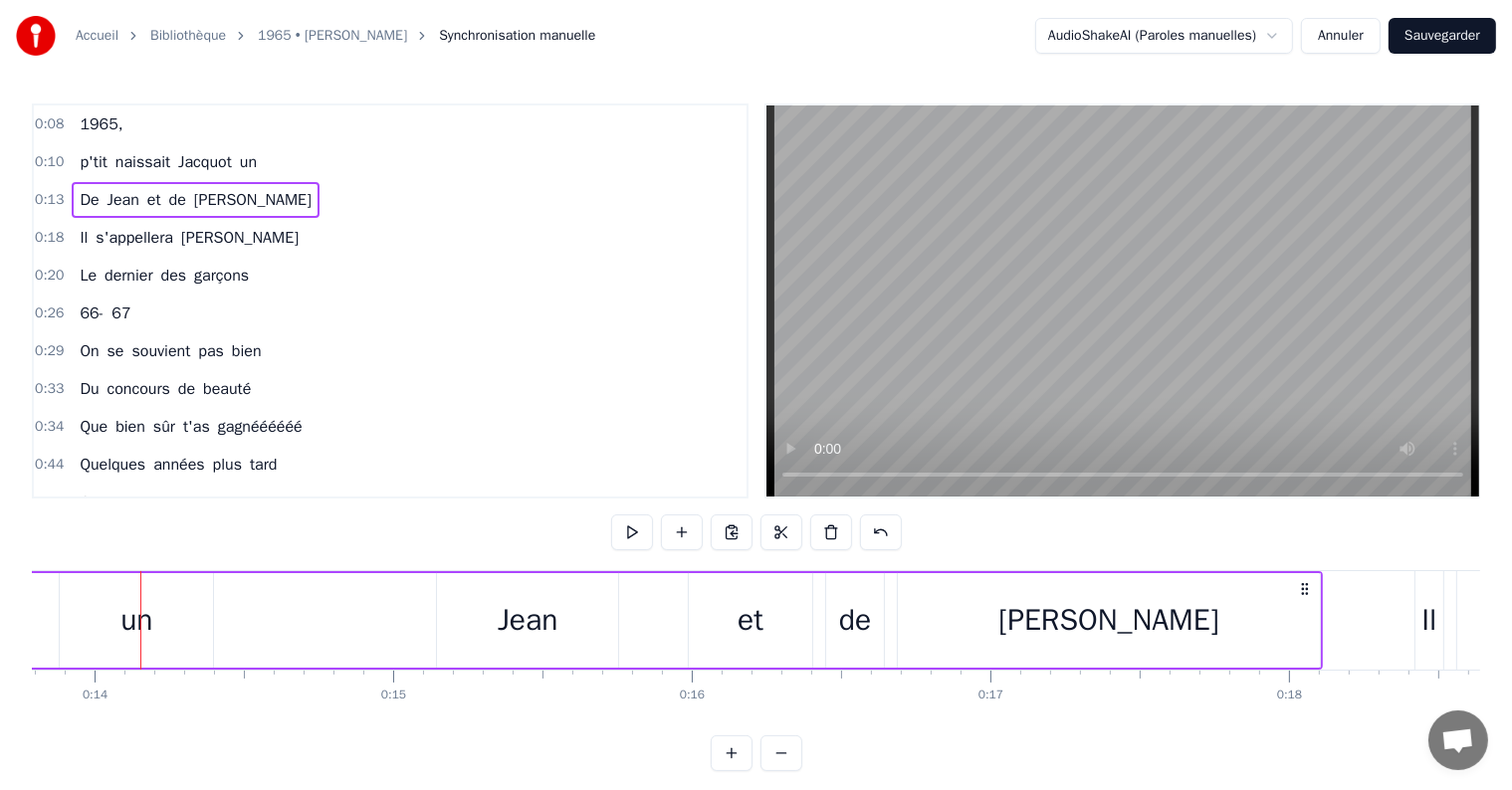click on "De [PERSON_NAME] et de [PERSON_NAME]" at bounding box center (640, 620) 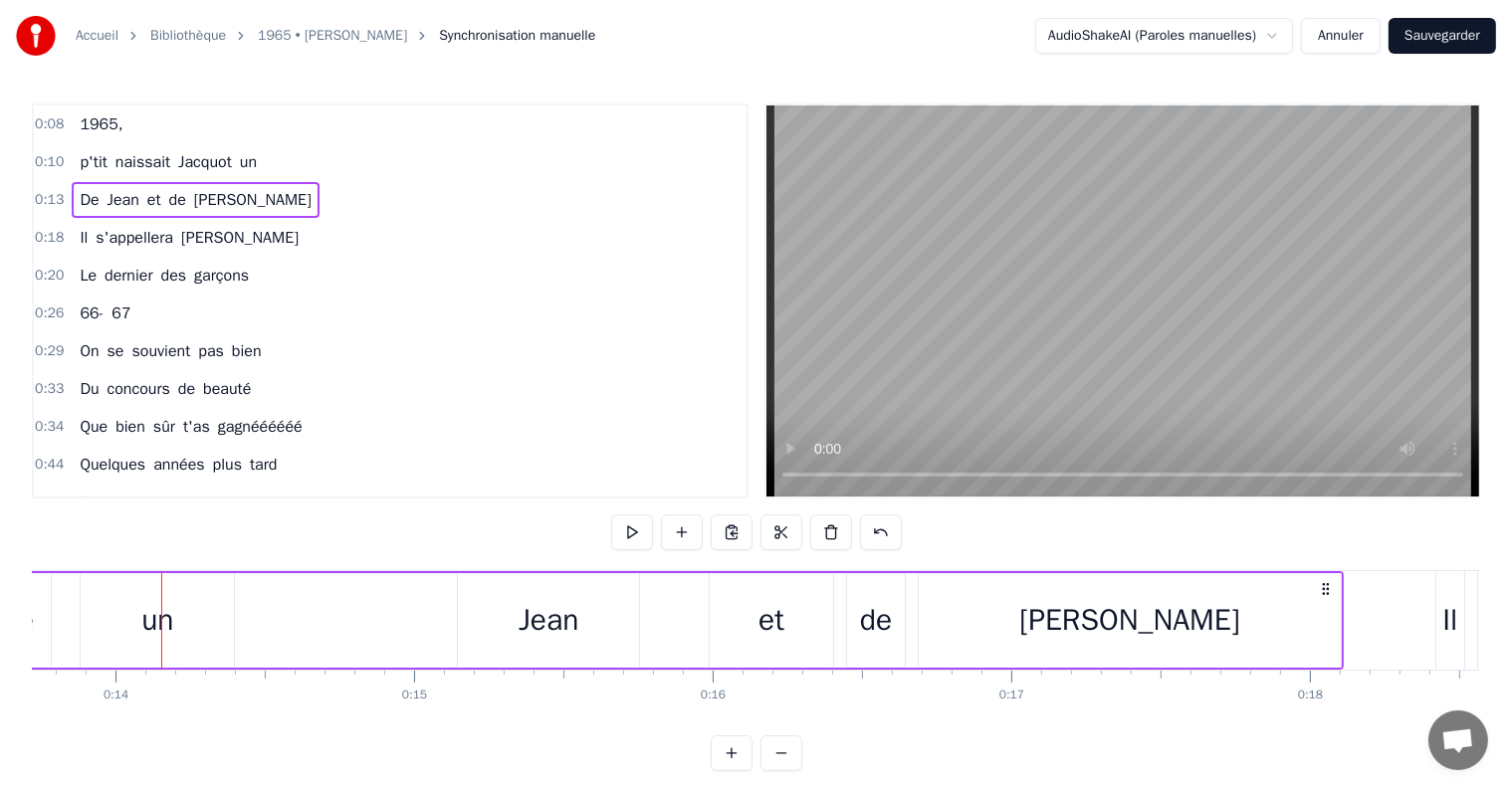 click on "De [PERSON_NAME] et de [PERSON_NAME]" at bounding box center [661, 620] 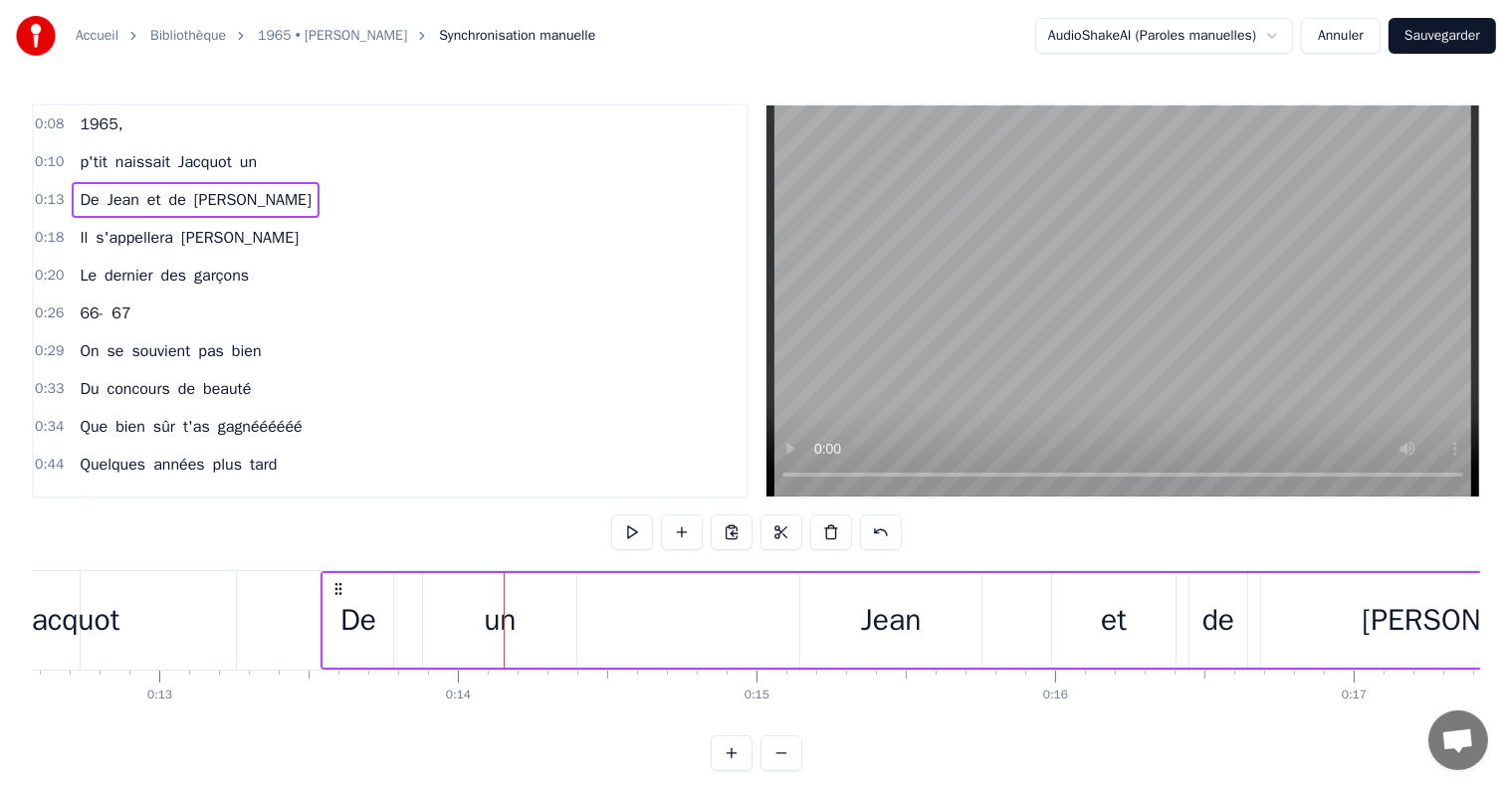 scroll, scrollTop: 0, scrollLeft: 3739, axis: horizontal 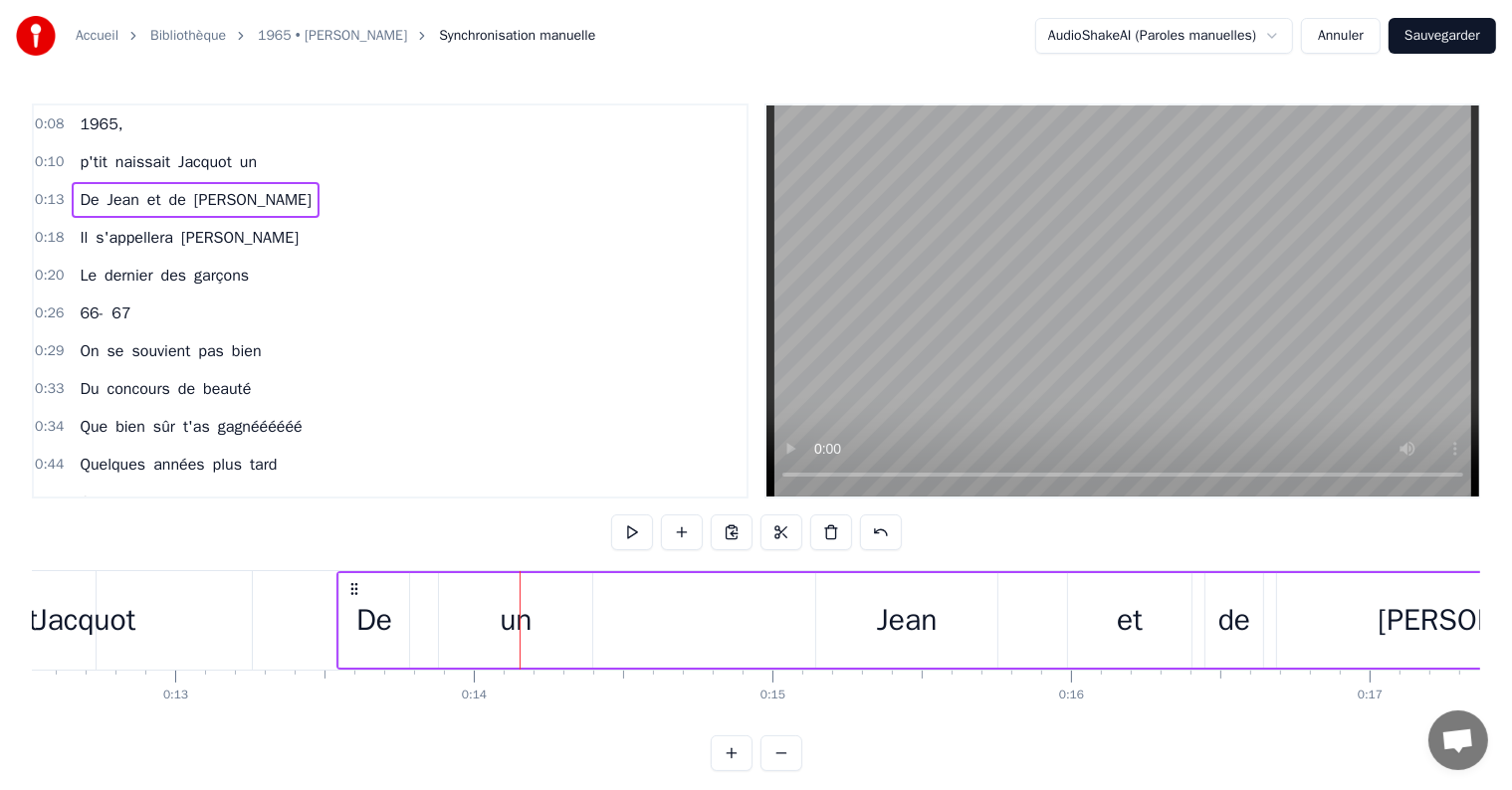 drag, startPoint x: 353, startPoint y: 578, endPoint x: 408, endPoint y: 681, distance: 116.76472 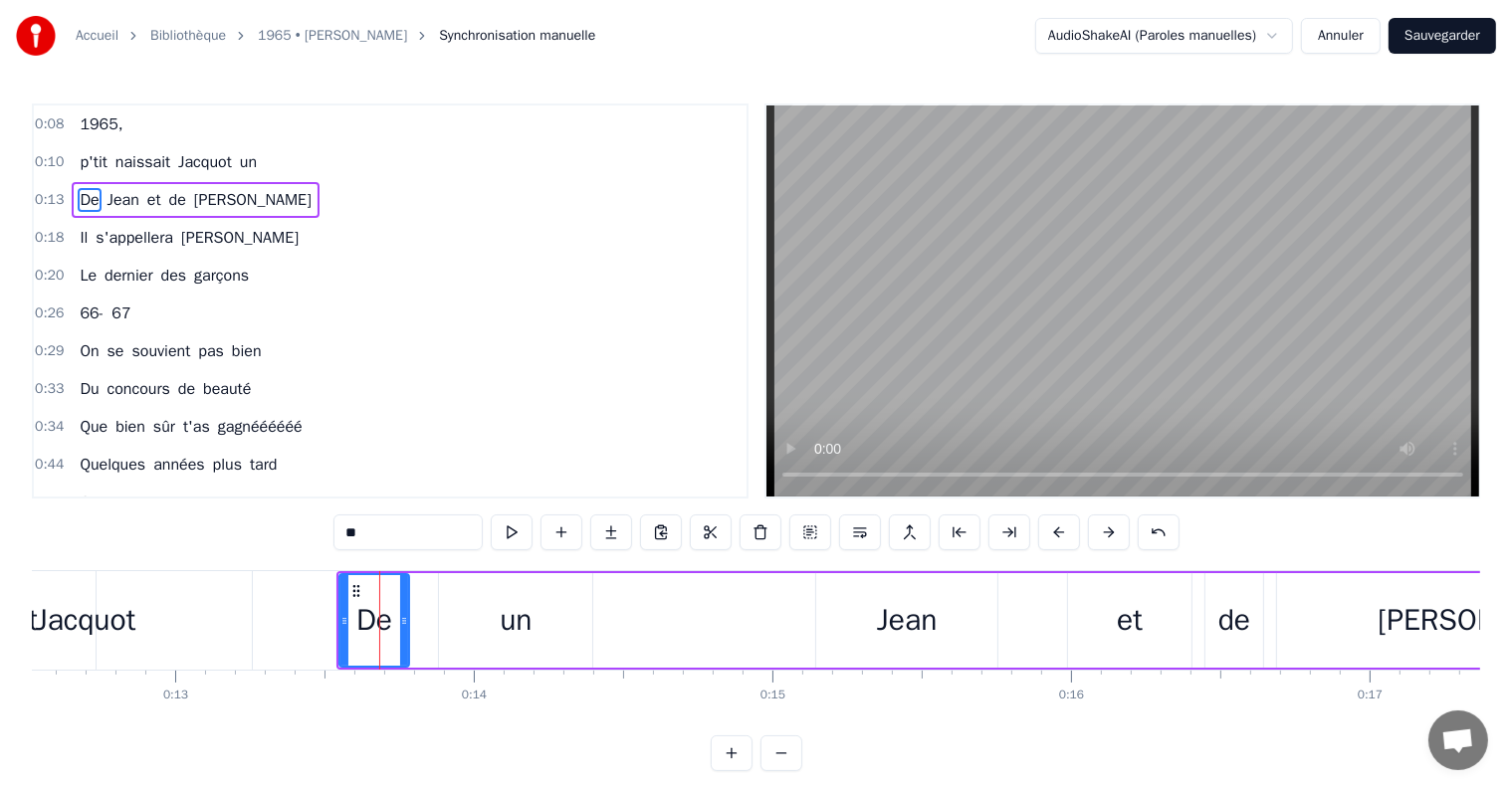 click on "De [PERSON_NAME] et de [PERSON_NAME]" at bounding box center [1019, 620] 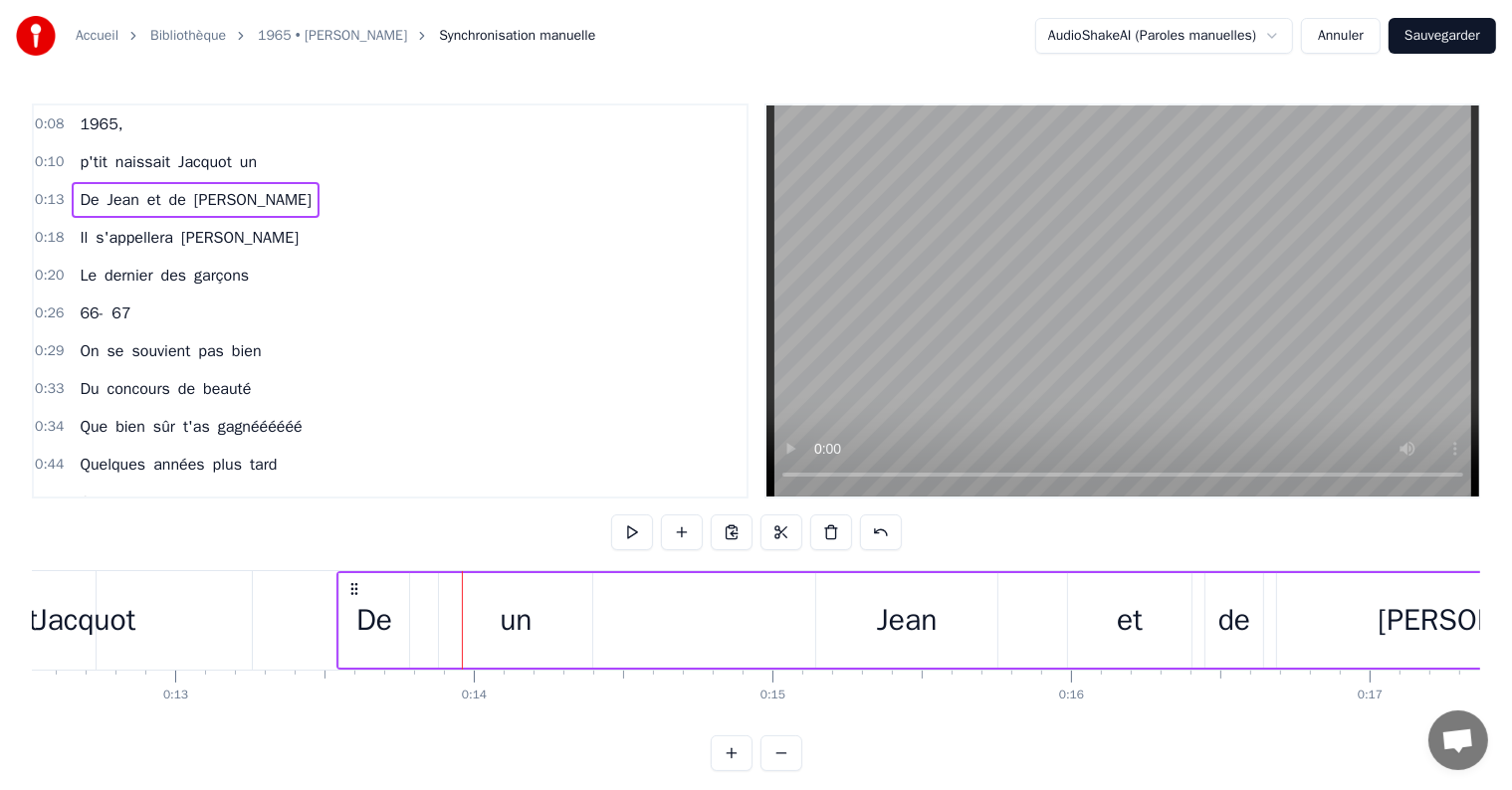 click on "De [PERSON_NAME] et de [PERSON_NAME]" at bounding box center (1019, 620) 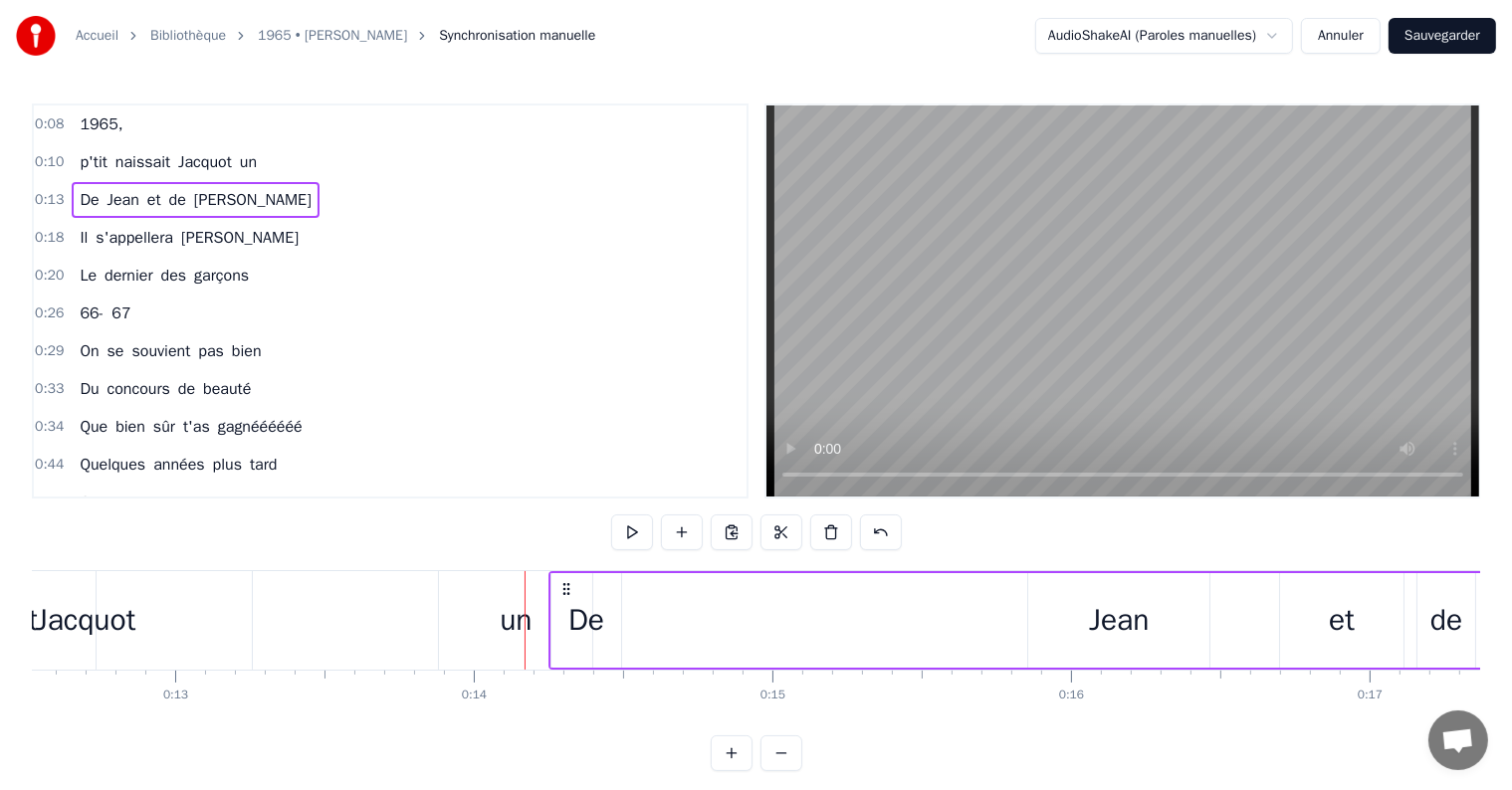 drag, startPoint x: 353, startPoint y: 587, endPoint x: 630, endPoint y: 621, distance: 279.0788 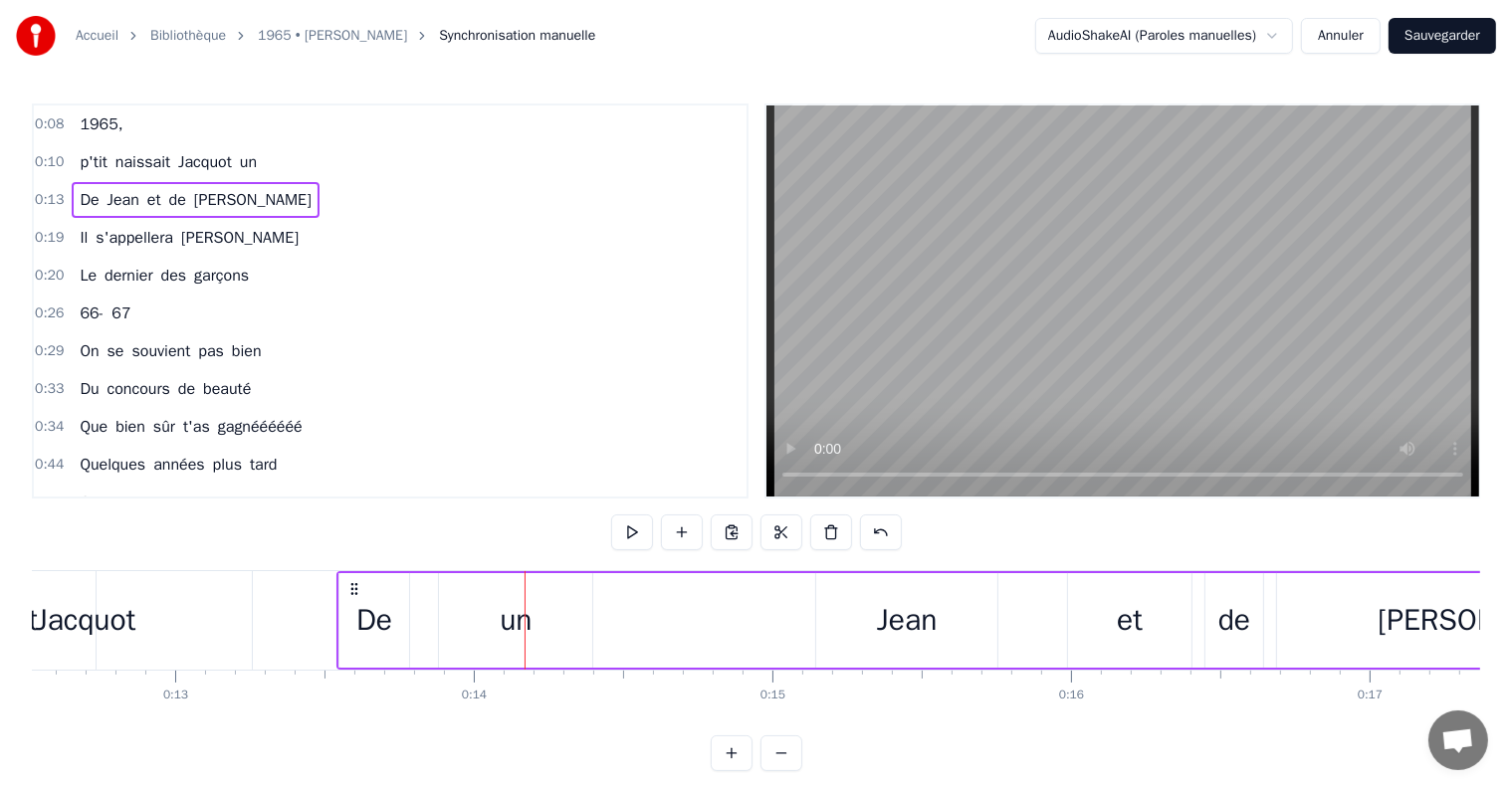 drag, startPoint x: 350, startPoint y: 578, endPoint x: 470, endPoint y: 595, distance: 121.19818 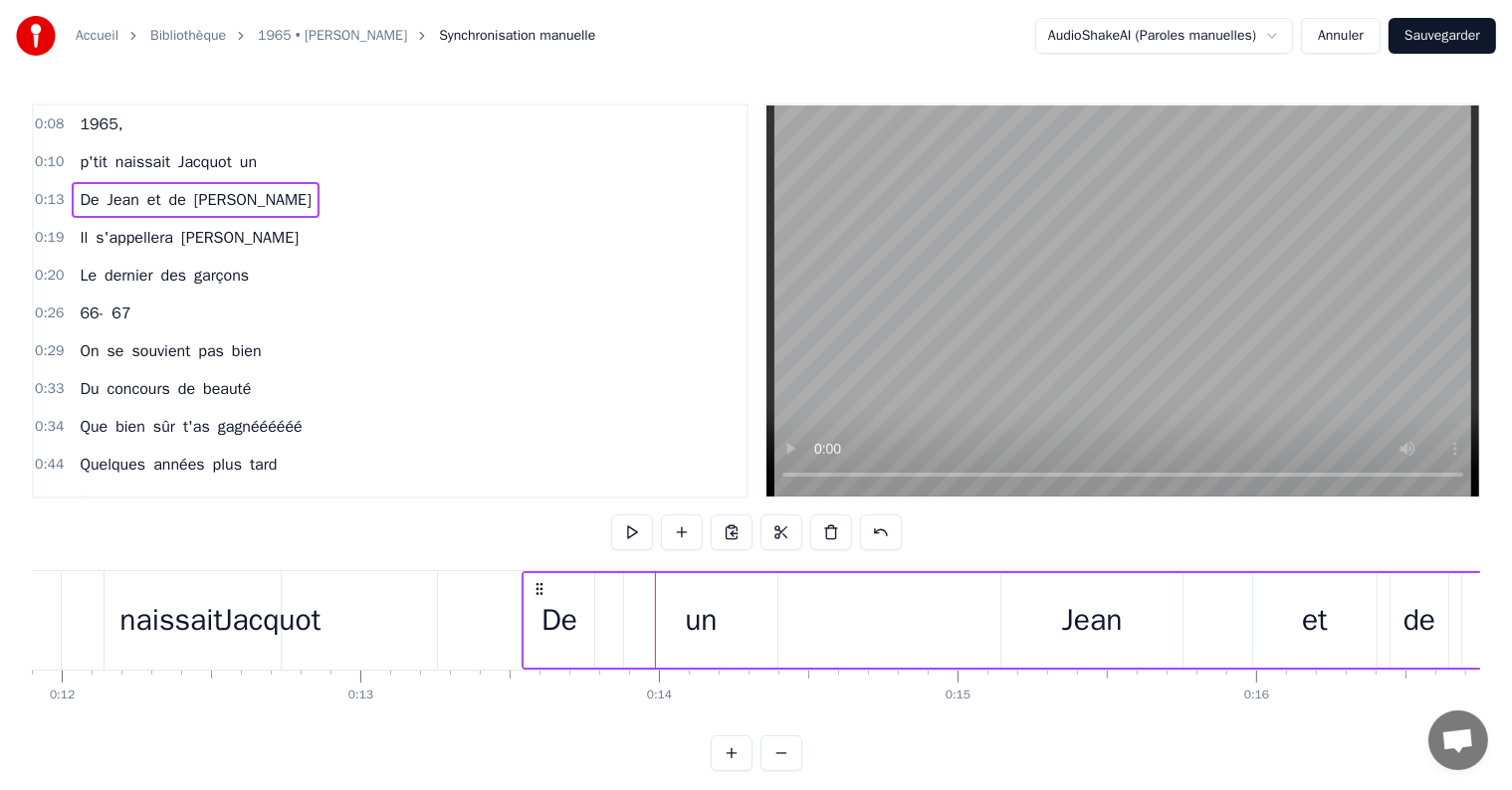 scroll, scrollTop: 0, scrollLeft: 2947, axis: horizontal 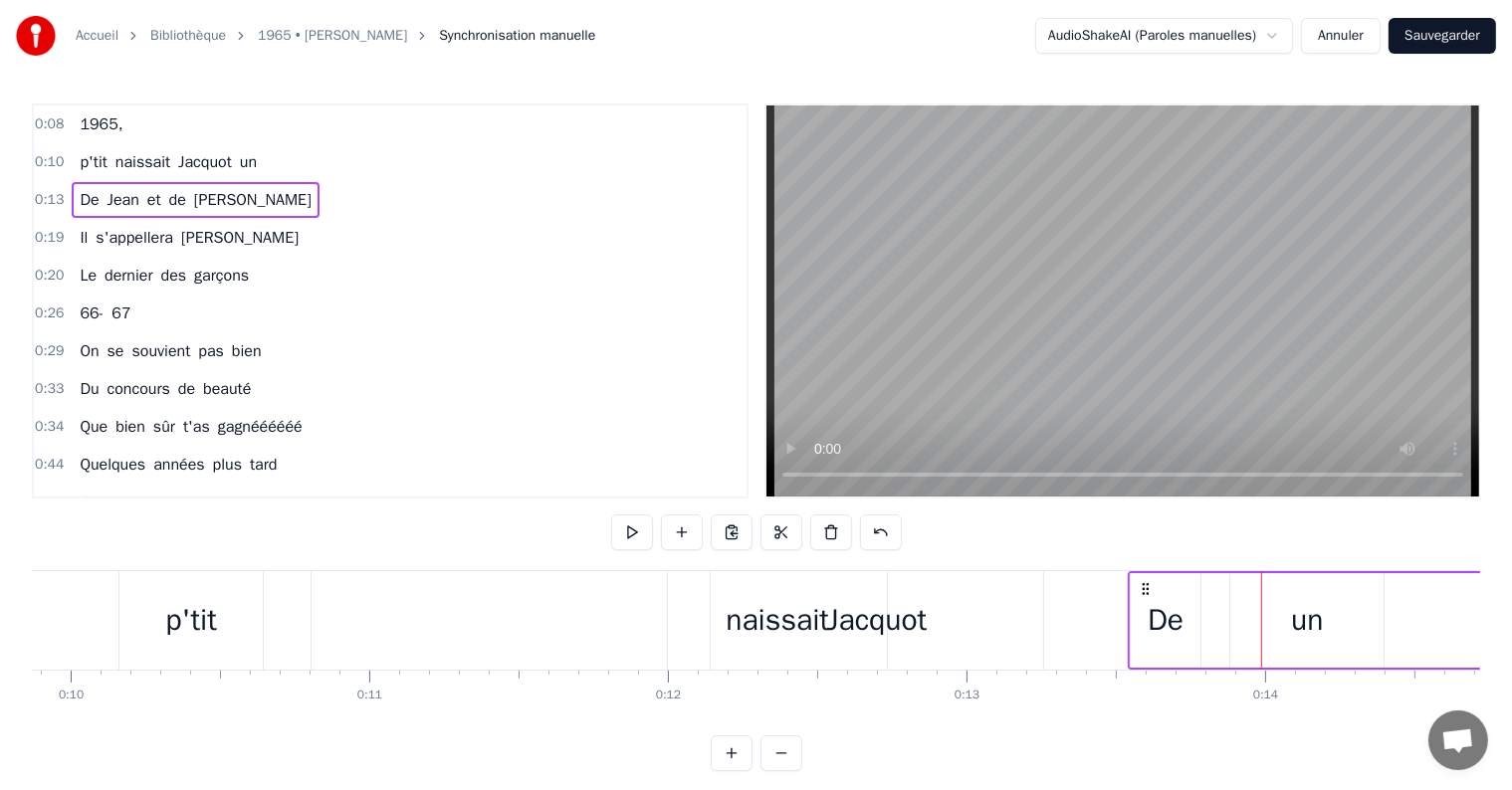 click on "p'tit" at bounding box center [191, 620] 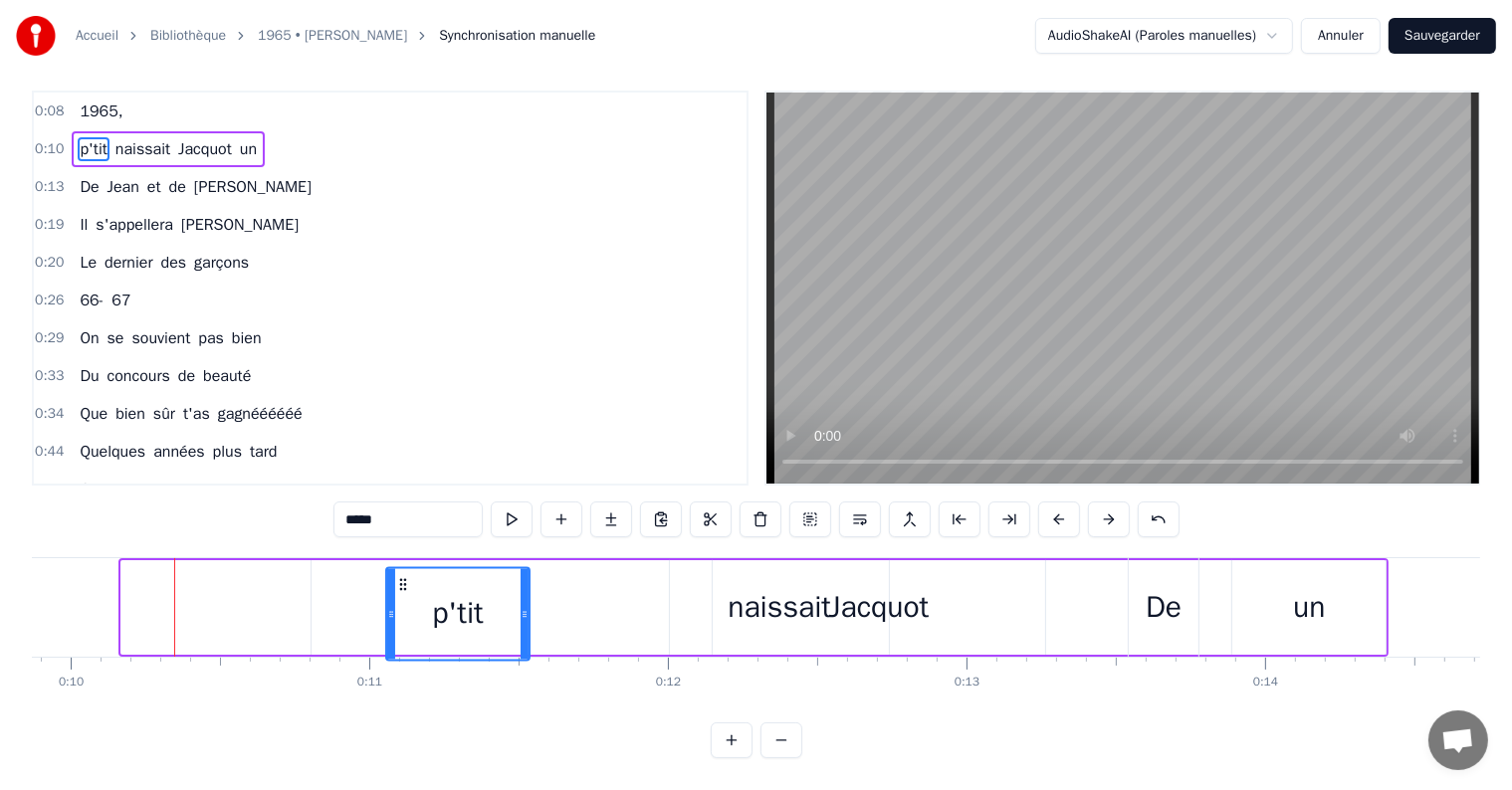 scroll, scrollTop: 30, scrollLeft: 0, axis: vertical 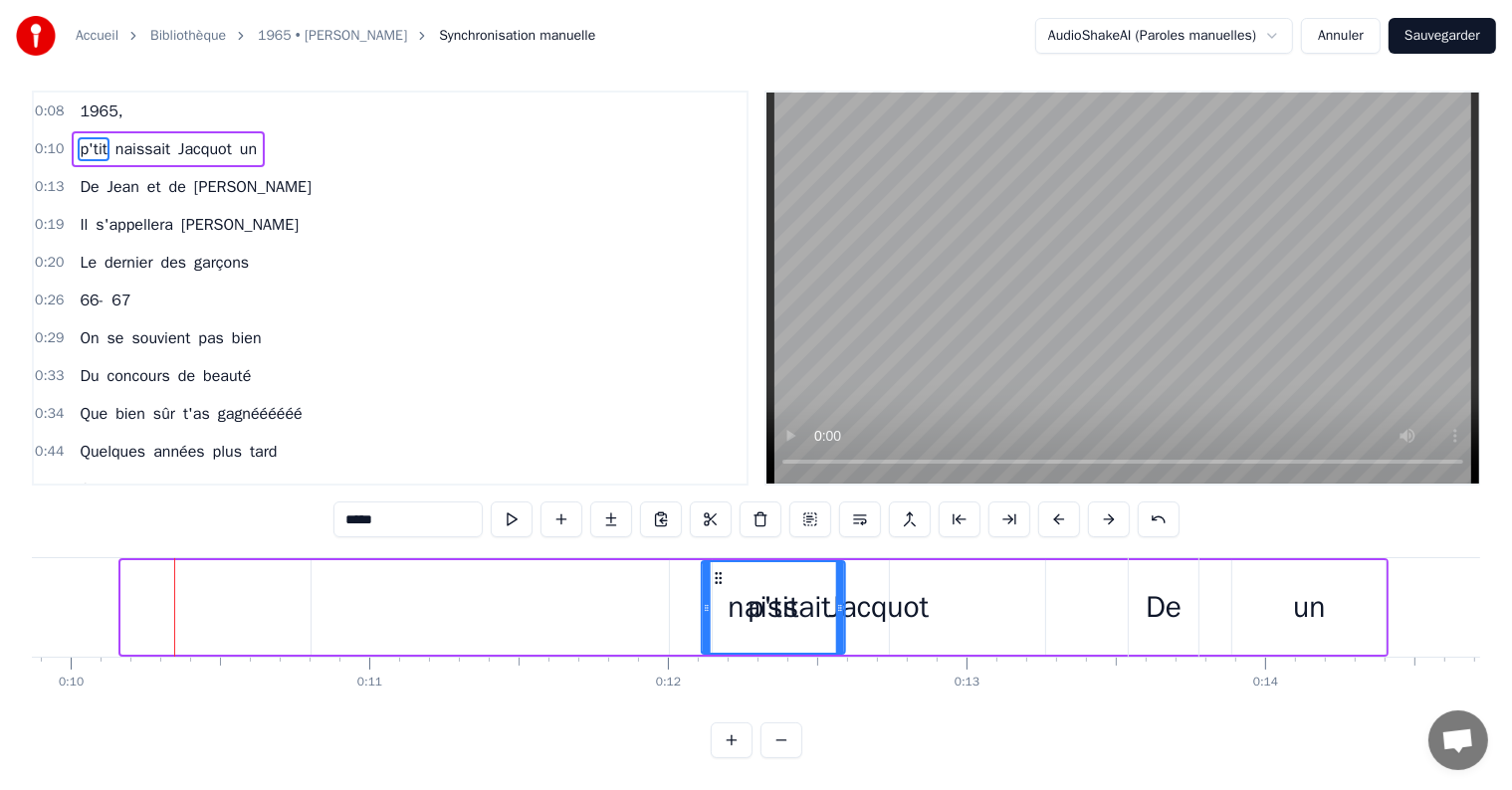 drag, startPoint x: 133, startPoint y: 587, endPoint x: 780, endPoint y: 631, distance: 648.49441 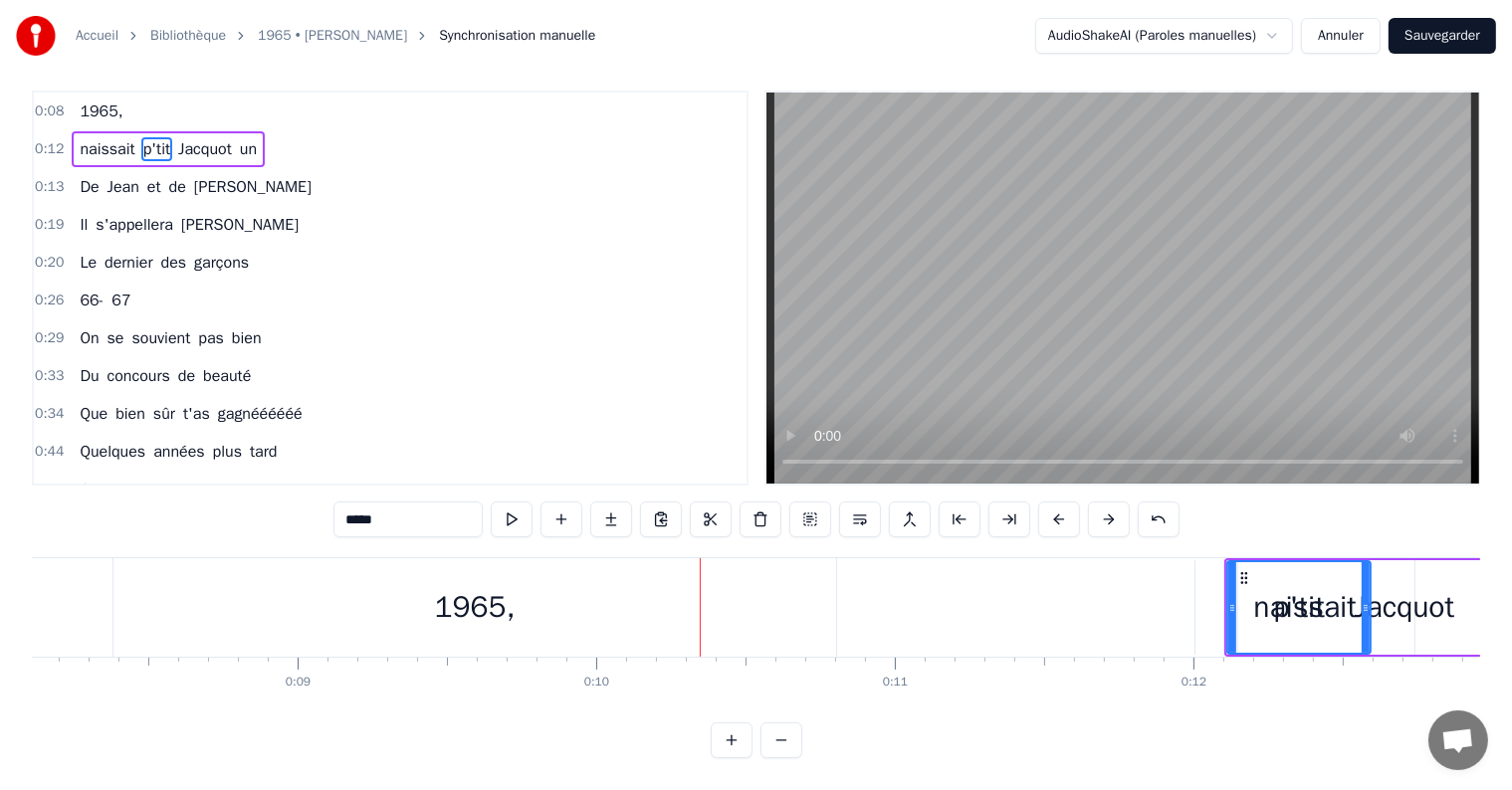 scroll, scrollTop: 0, scrollLeft: 2350, axis: horizontal 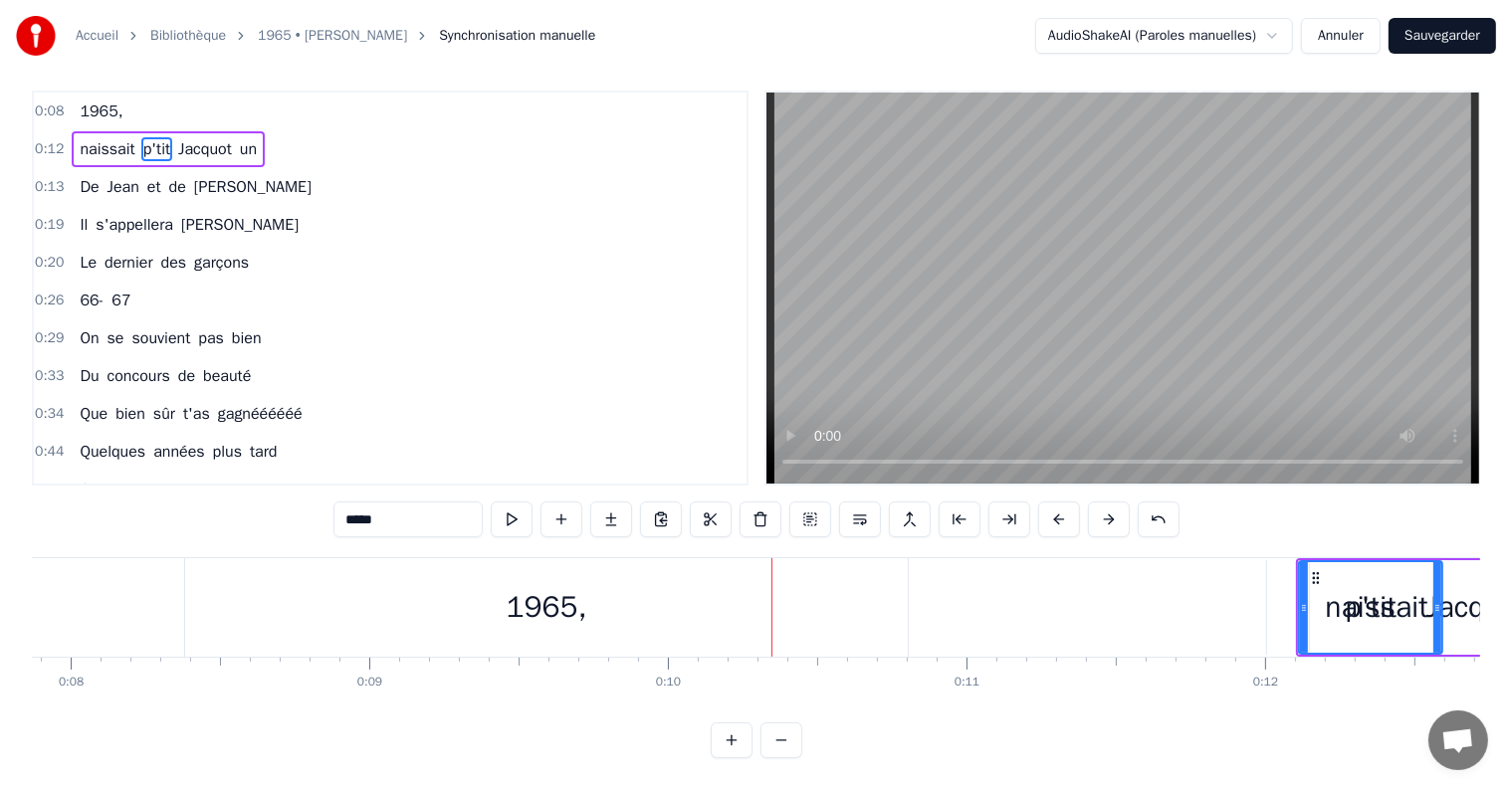 click on "1965," at bounding box center (546, 607) 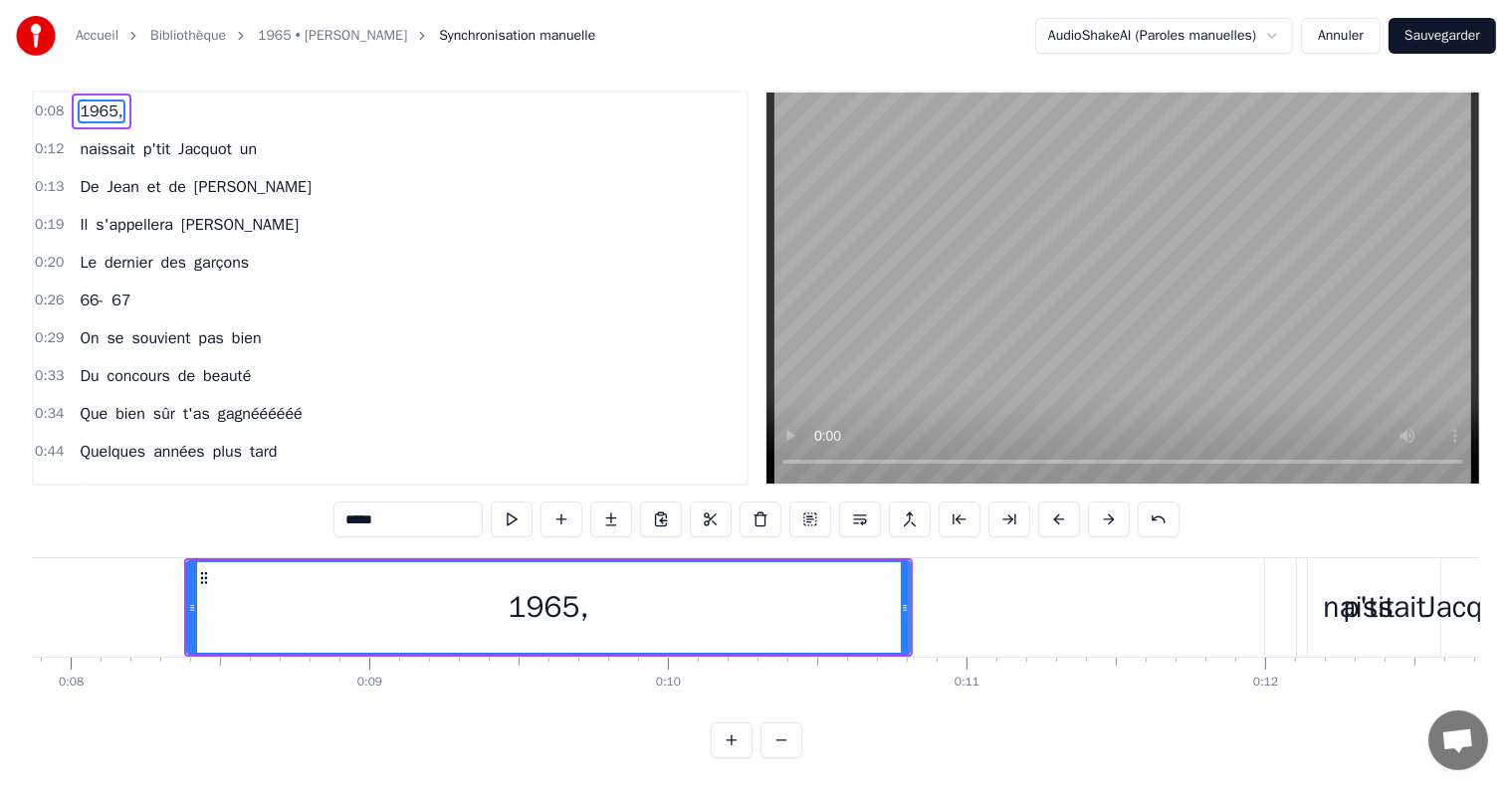scroll, scrollTop: 0, scrollLeft: 0, axis: both 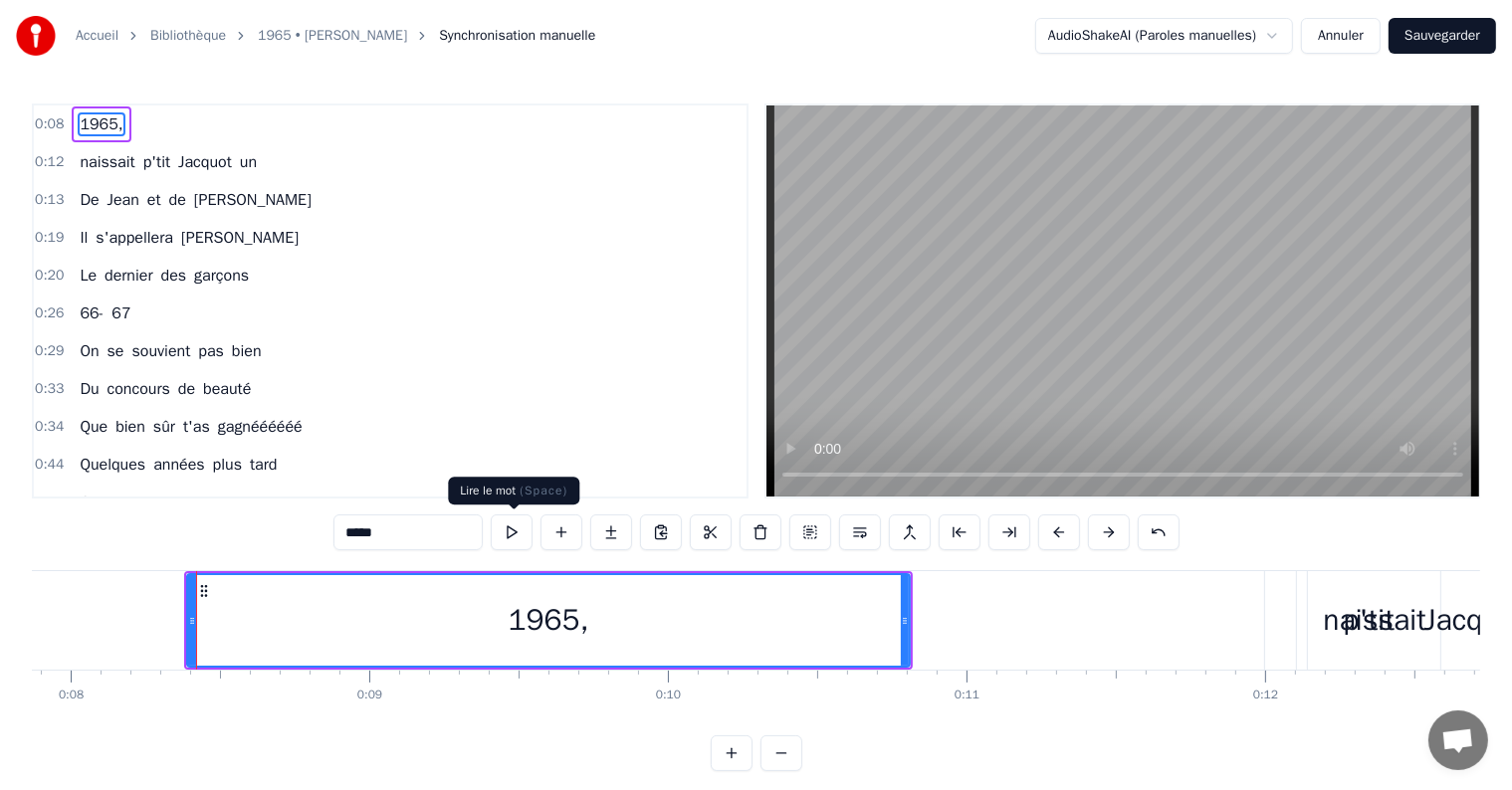 click at bounding box center (512, 532) 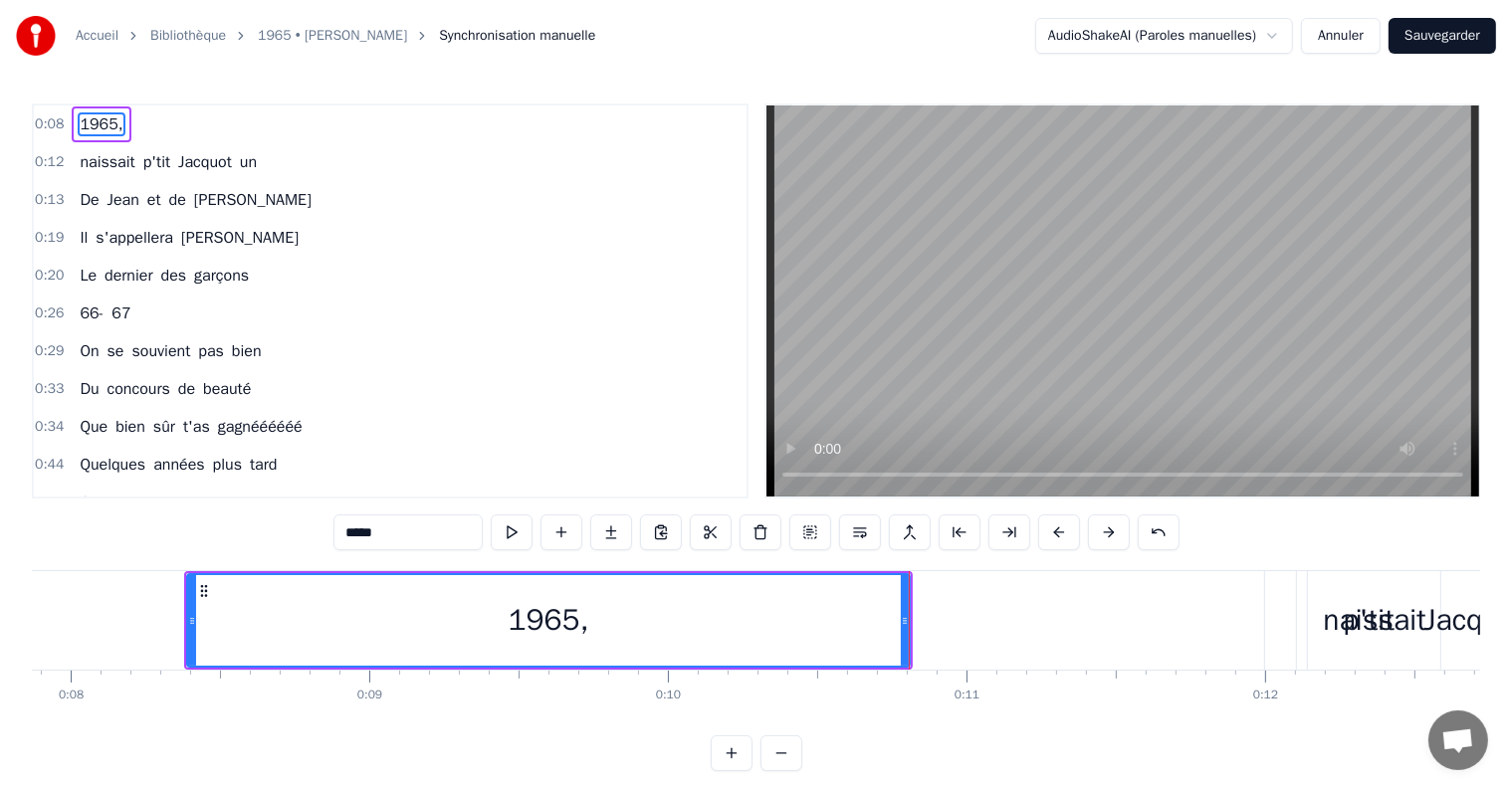 click at bounding box center [781, 753] 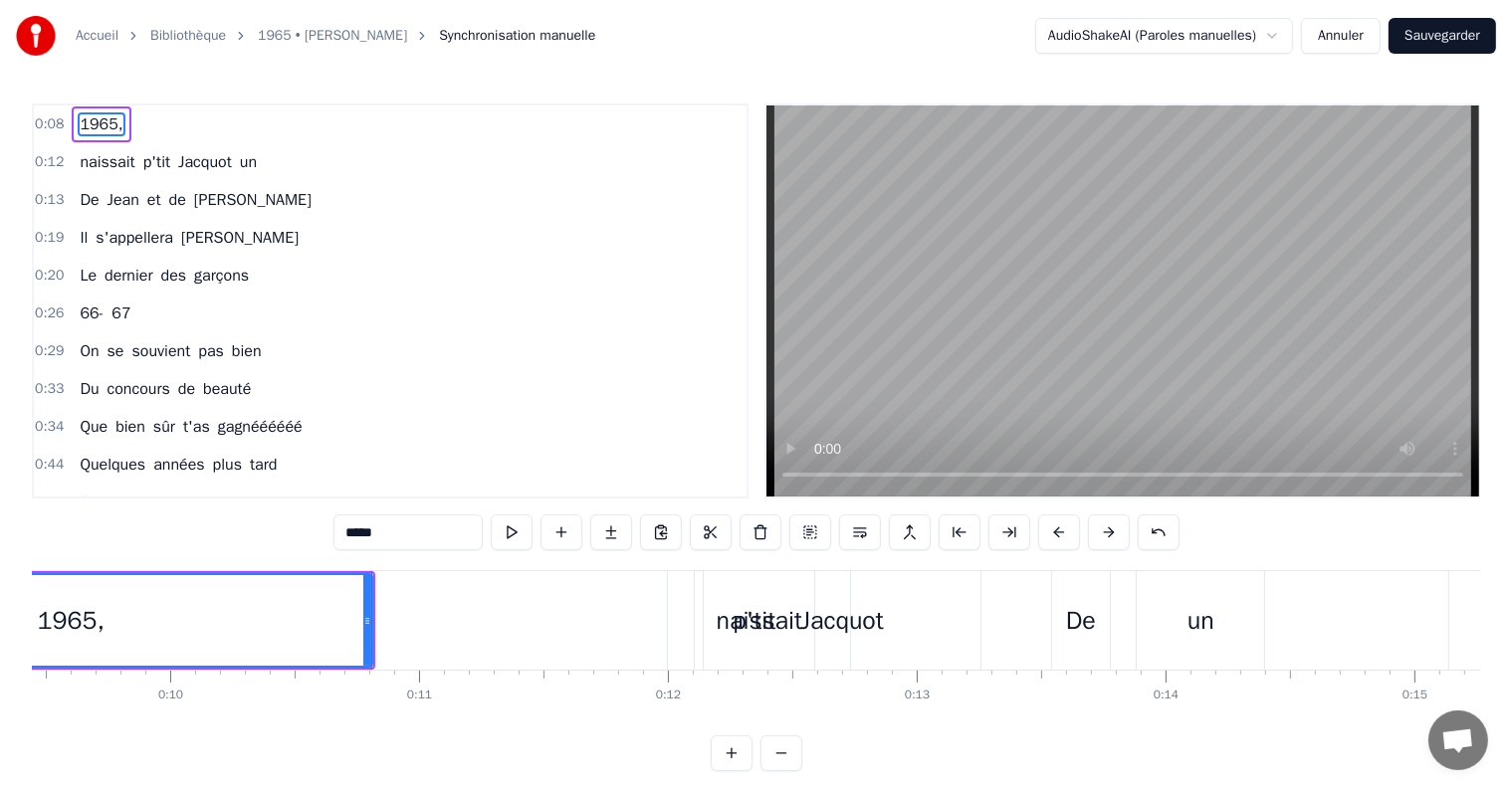 click at bounding box center [781, 753] 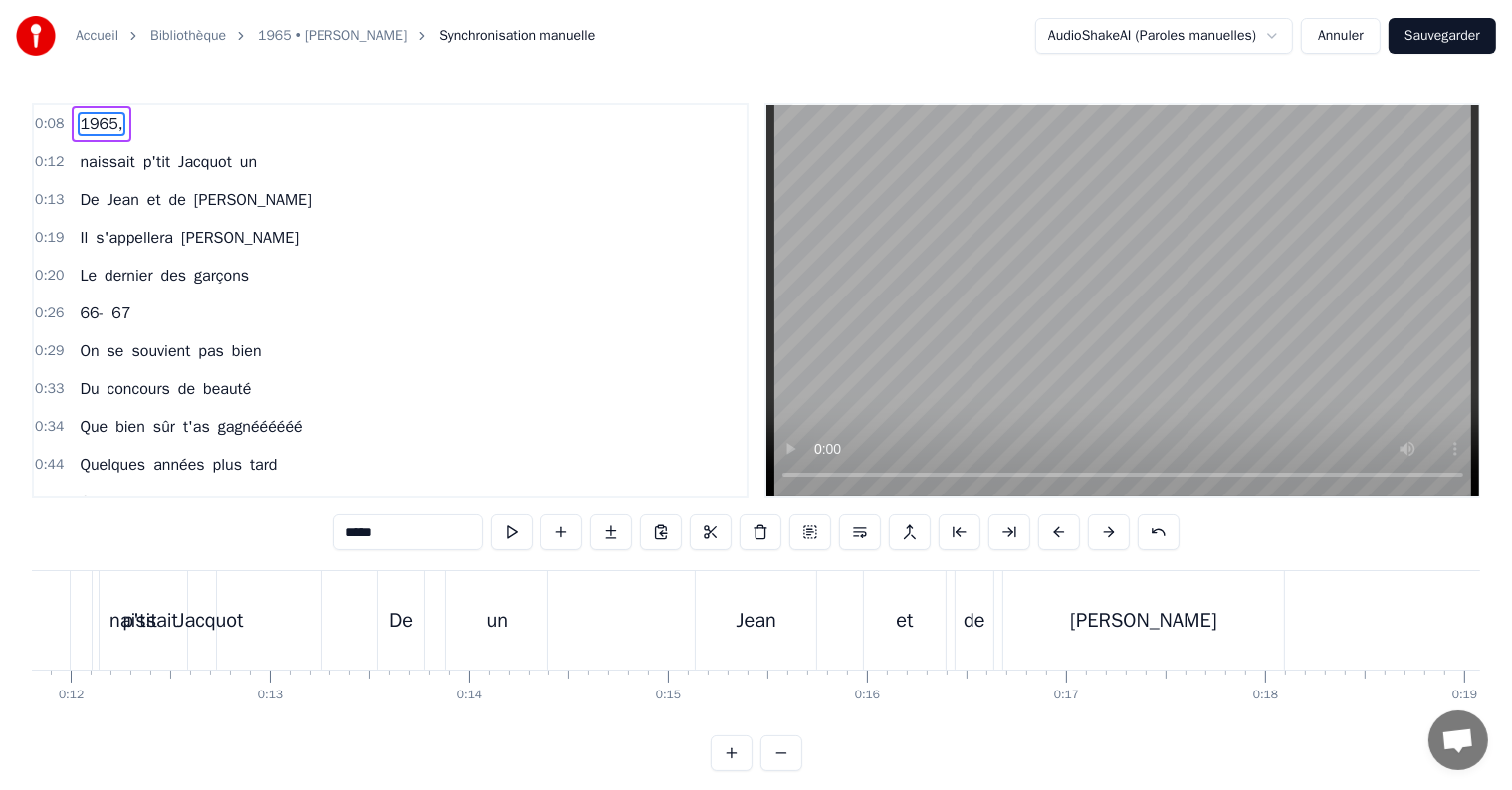 scroll, scrollTop: 0, scrollLeft: 2051, axis: horizontal 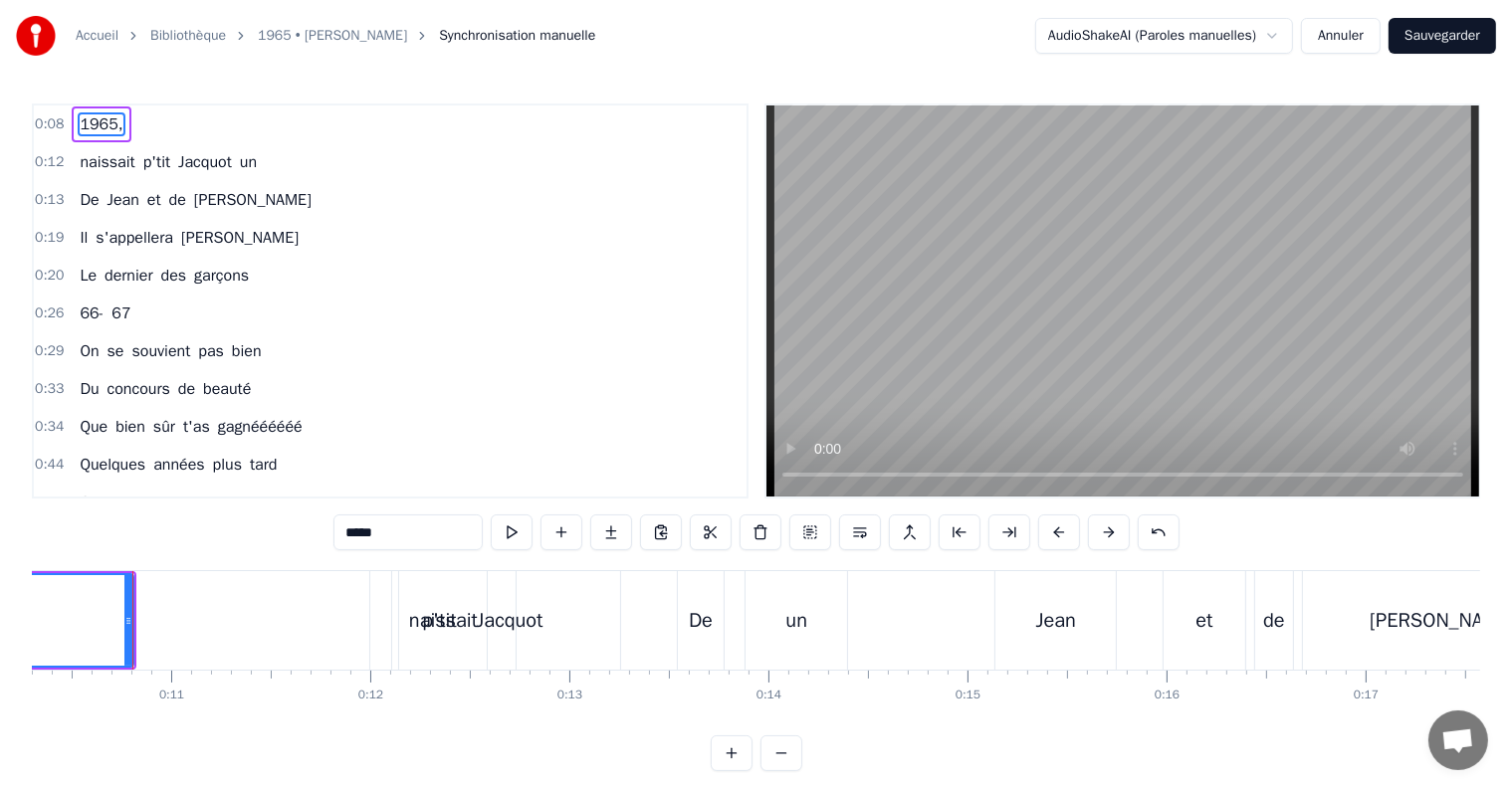 click on "Jacquot" at bounding box center (509, 621) 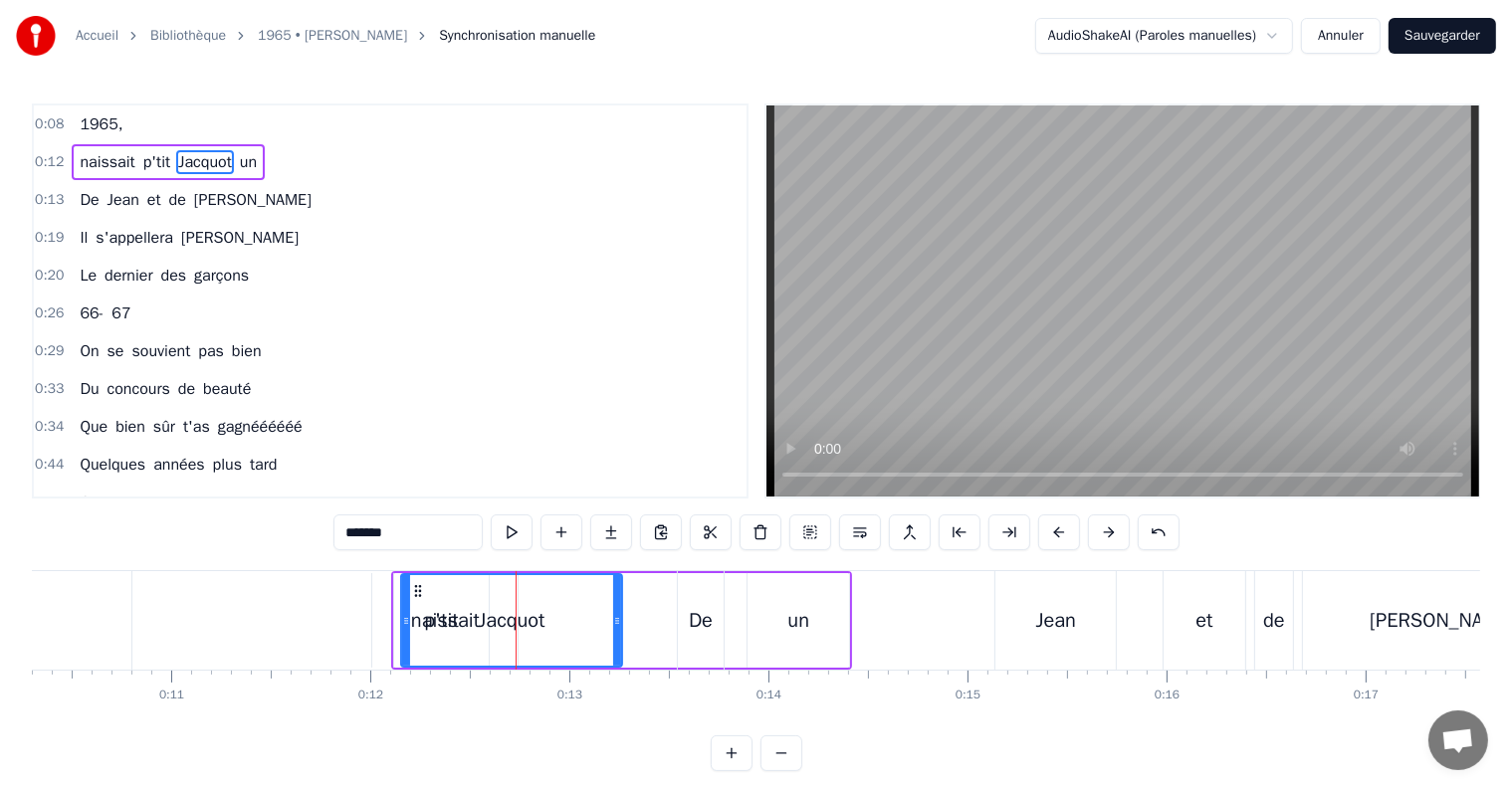 drag, startPoint x: 541, startPoint y: 609, endPoint x: 589, endPoint y: 606, distance: 48.09366 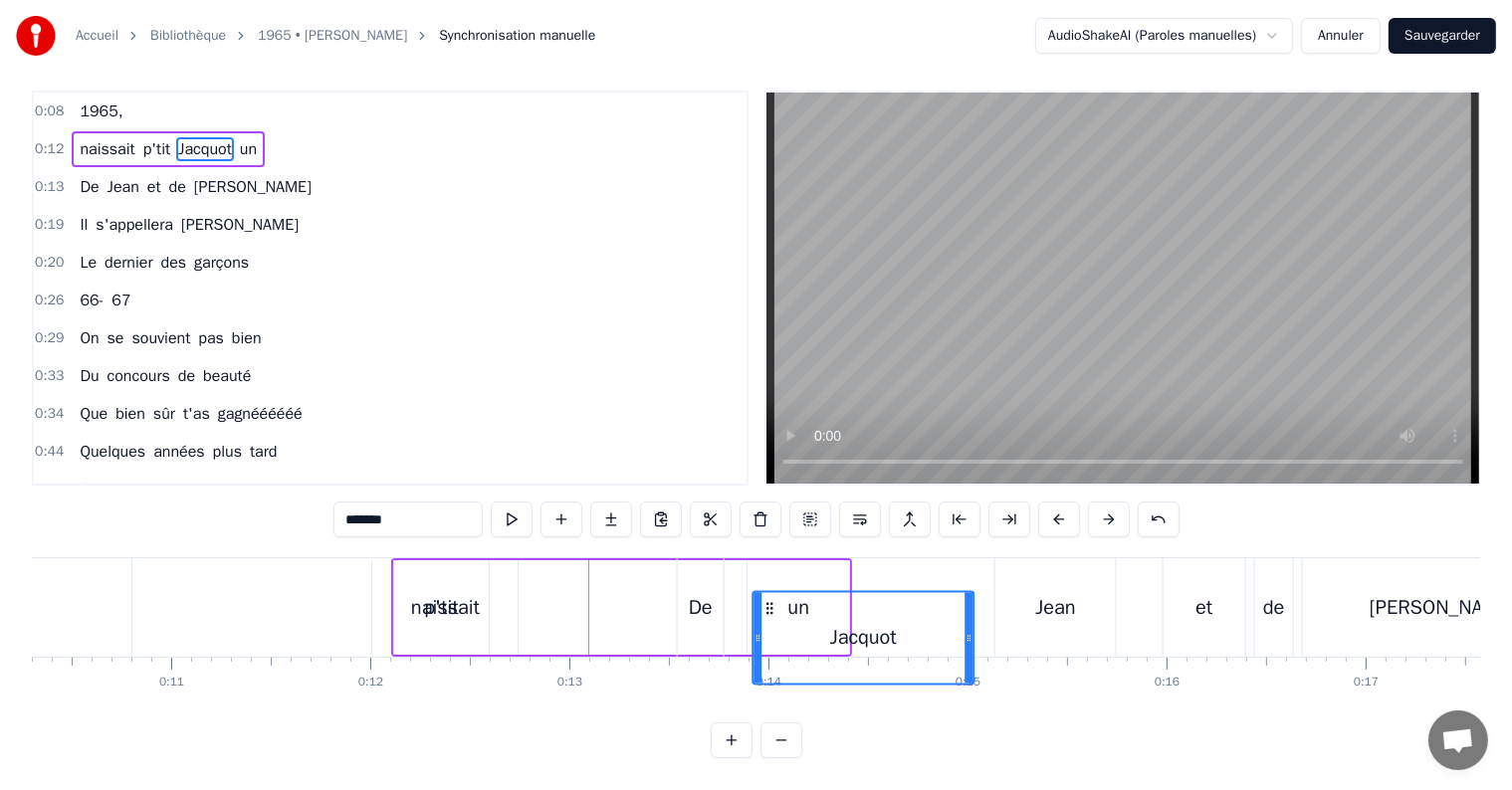 scroll, scrollTop: 30, scrollLeft: 0, axis: vertical 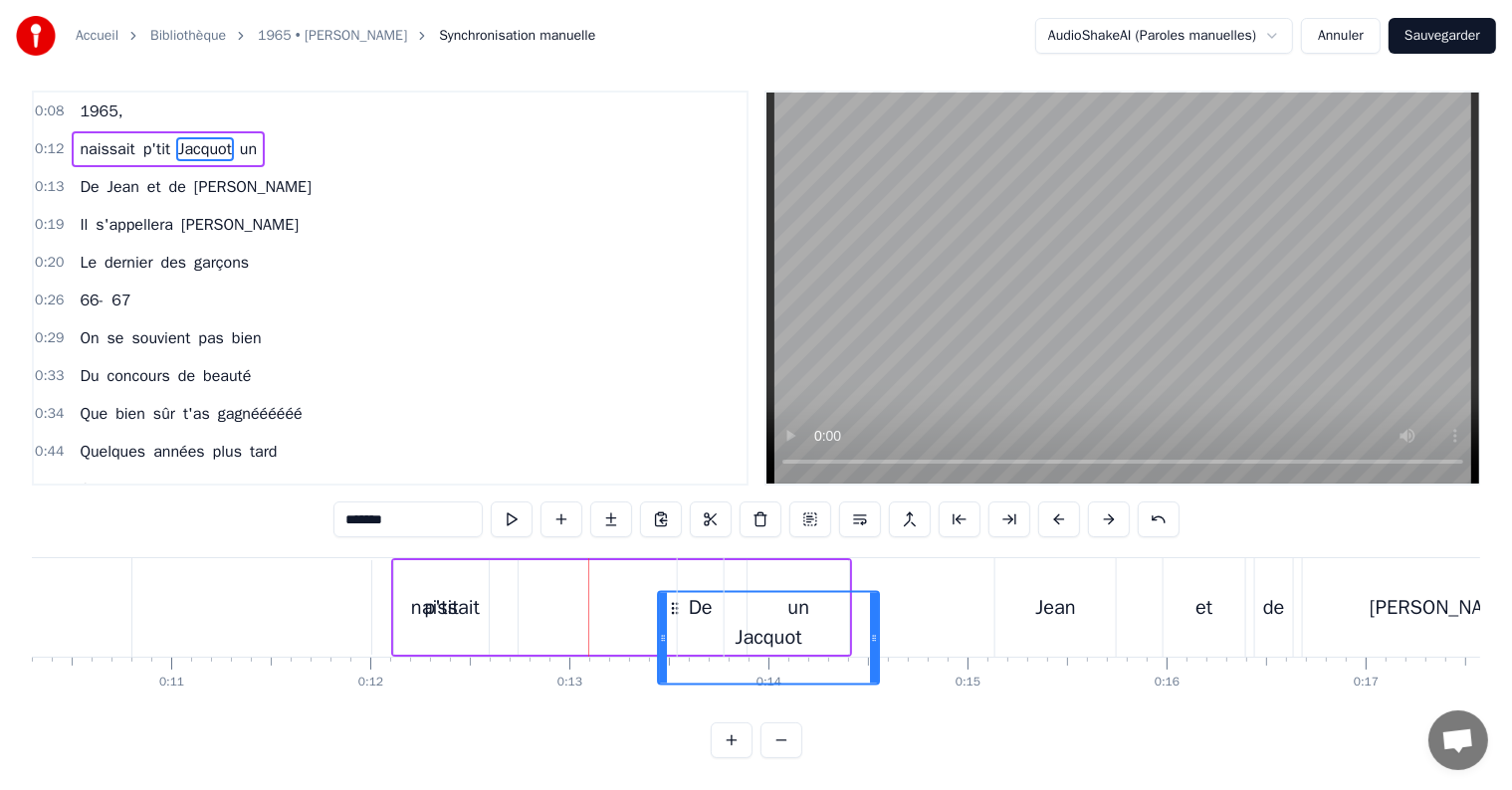 drag, startPoint x: 415, startPoint y: 592, endPoint x: 668, endPoint y: 735, distance: 290.61659 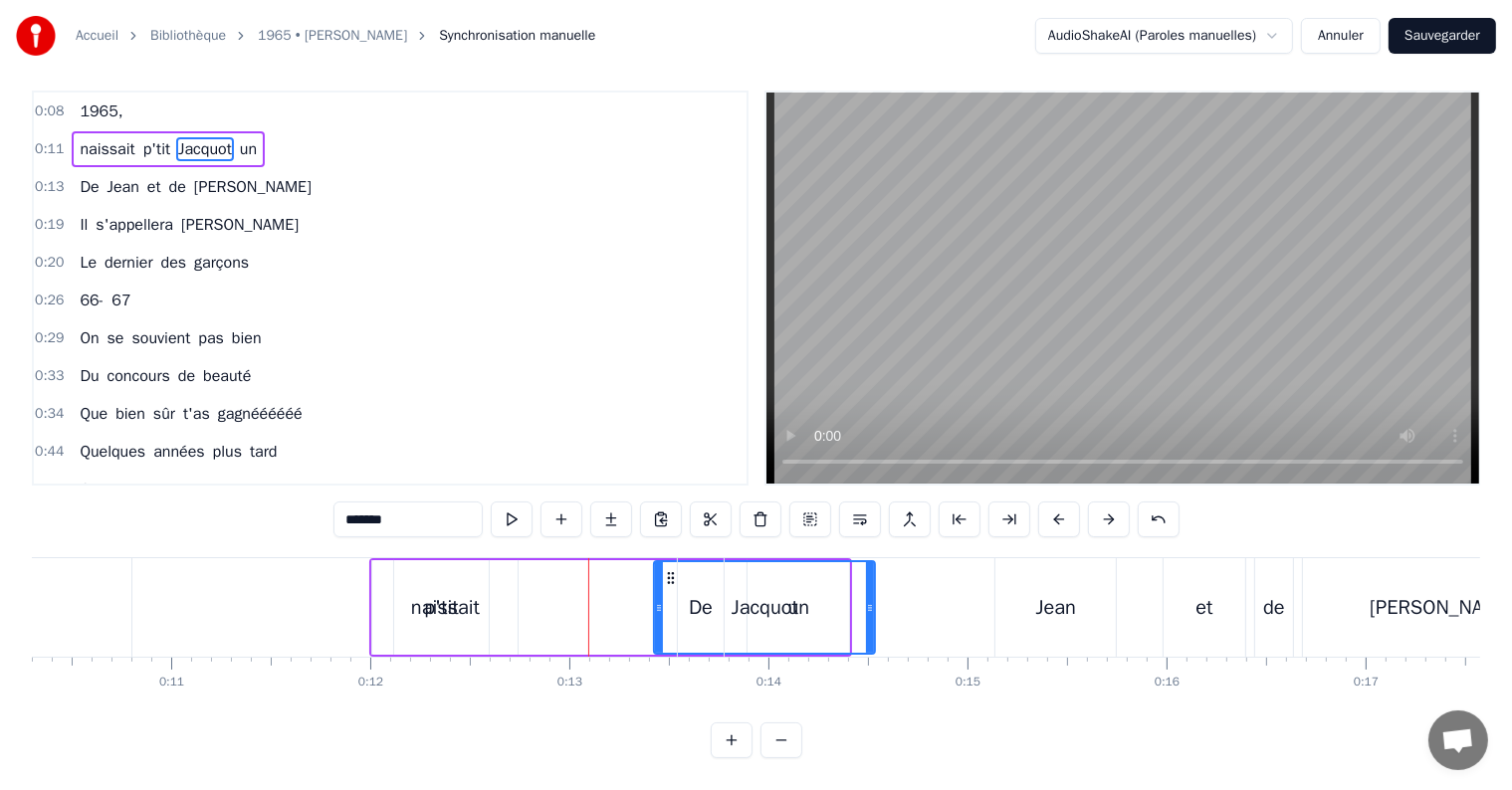click on "p'tit" at bounding box center [441, 607] 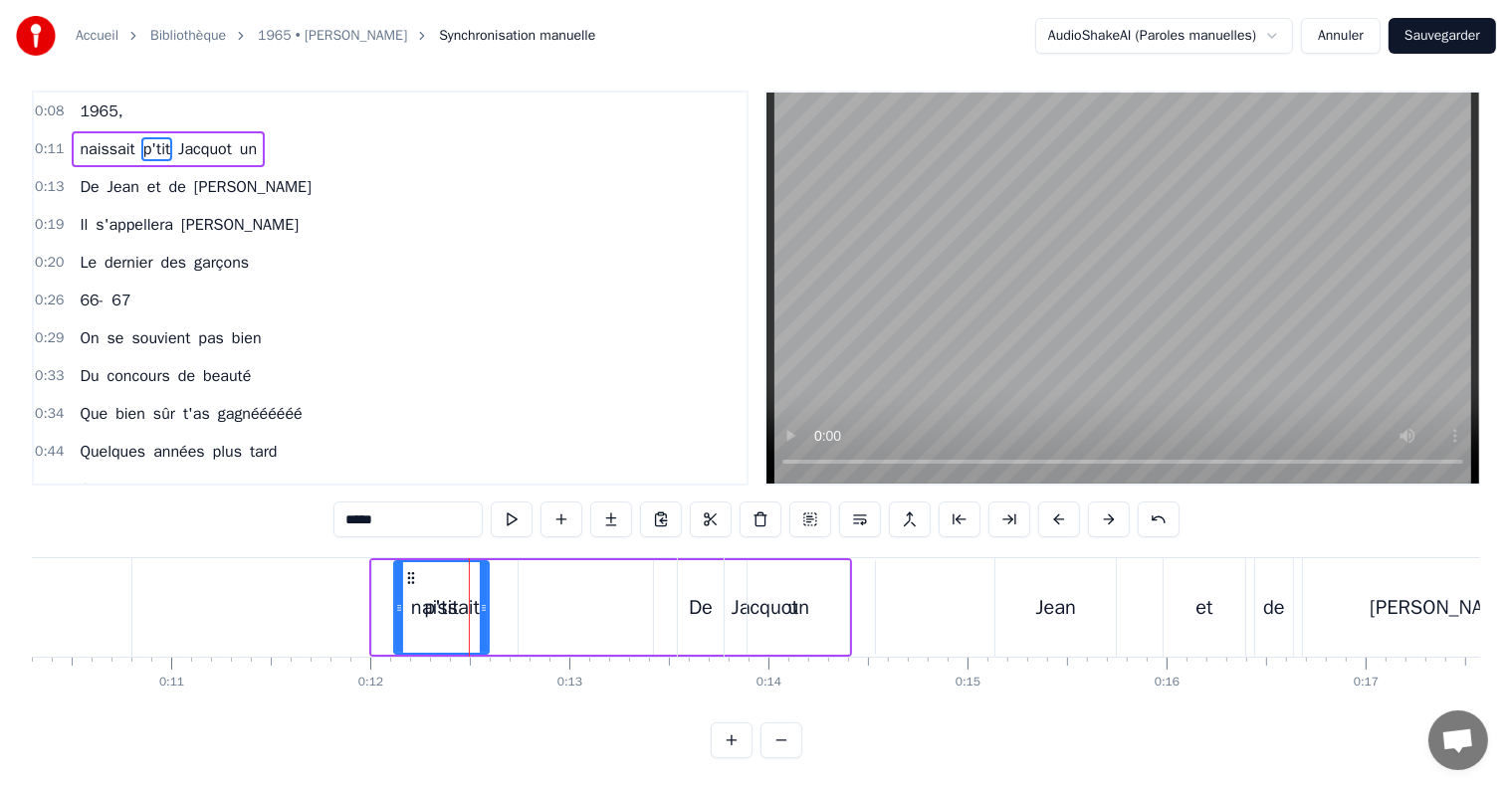 scroll, scrollTop: 0, scrollLeft: 0, axis: both 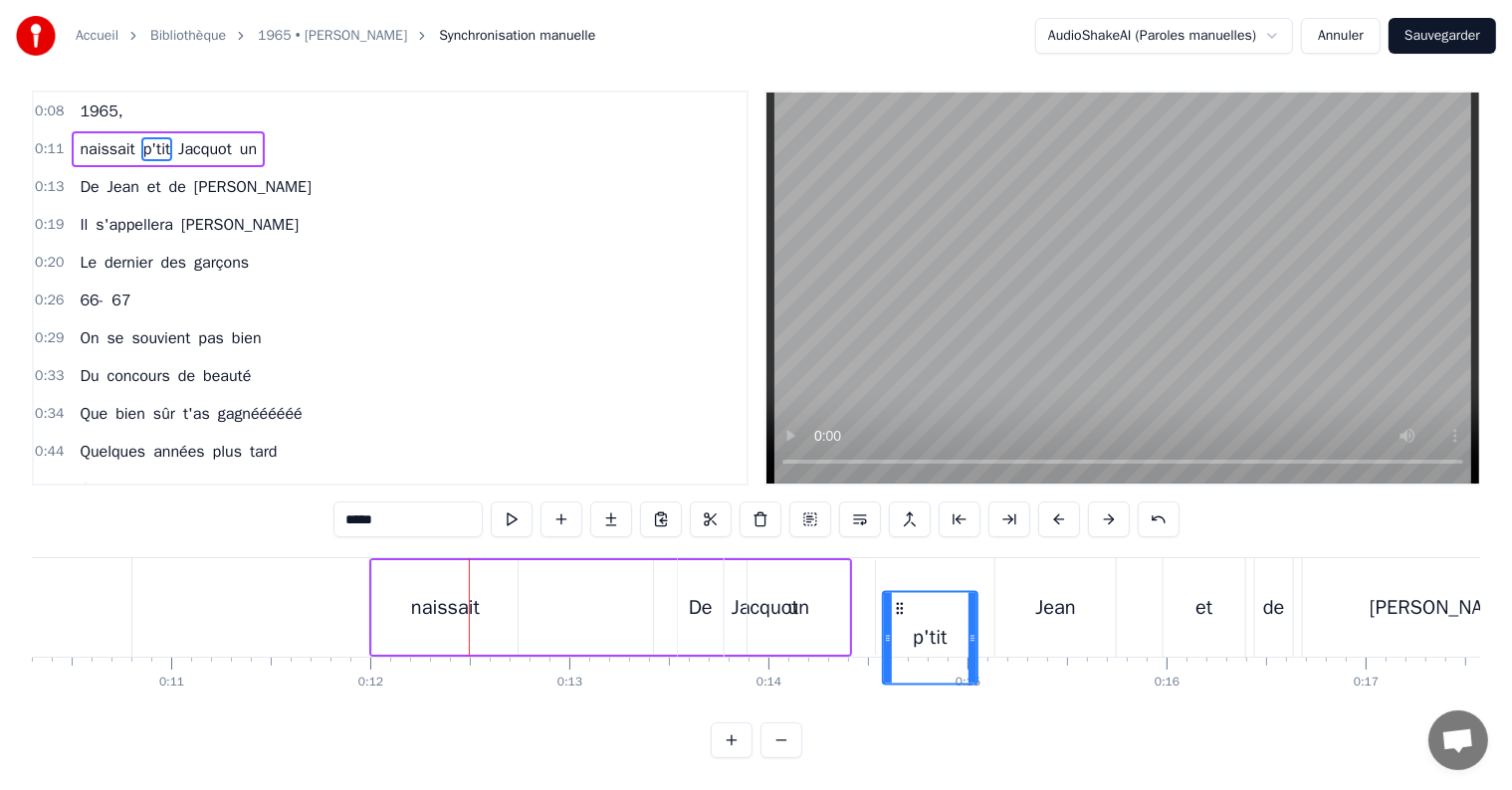 drag, startPoint x: 405, startPoint y: 583, endPoint x: 894, endPoint y: 664, distance: 495.6632 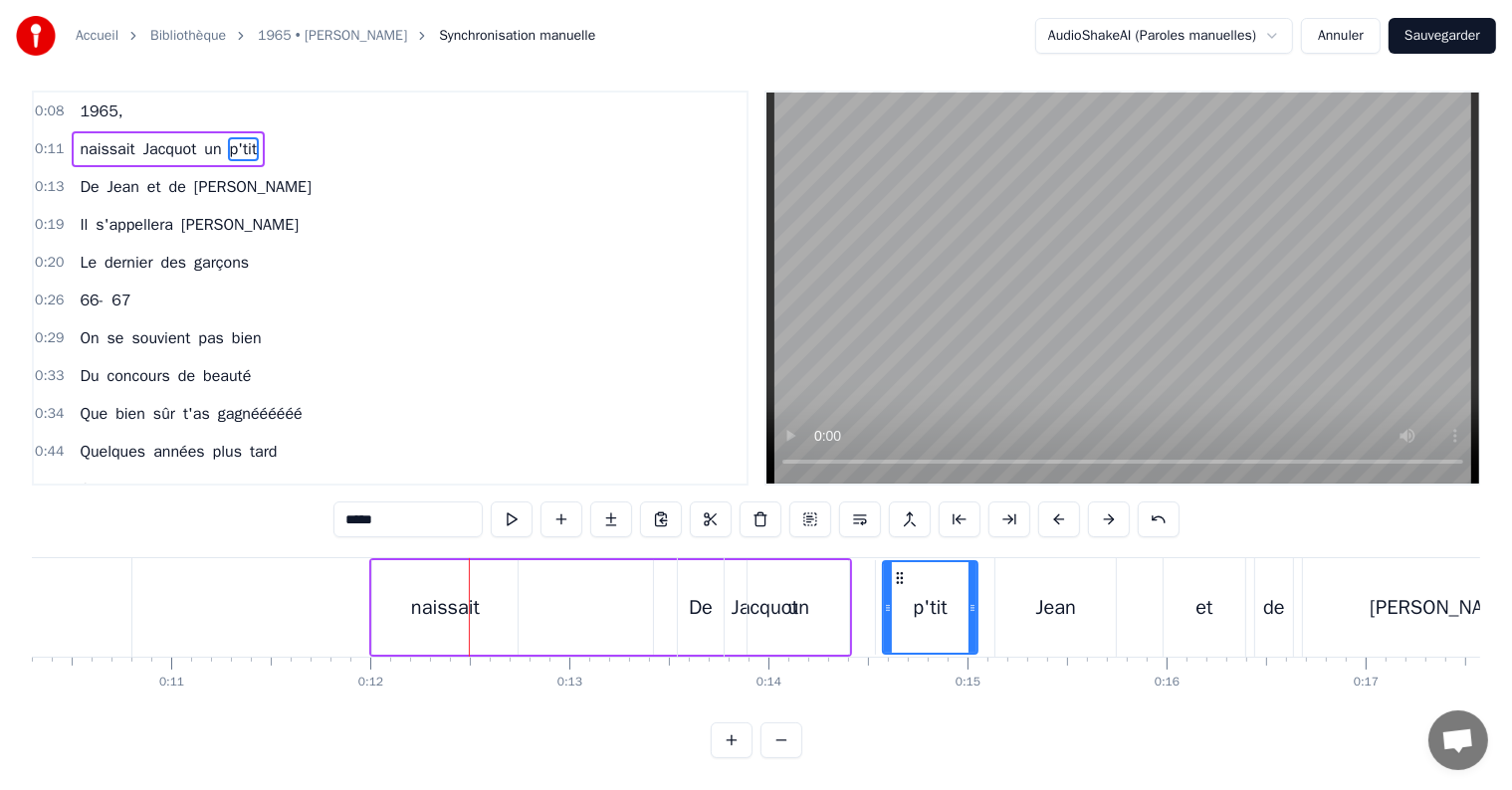 click on "De [PERSON_NAME] et de [PERSON_NAME]" at bounding box center (1133, 607) 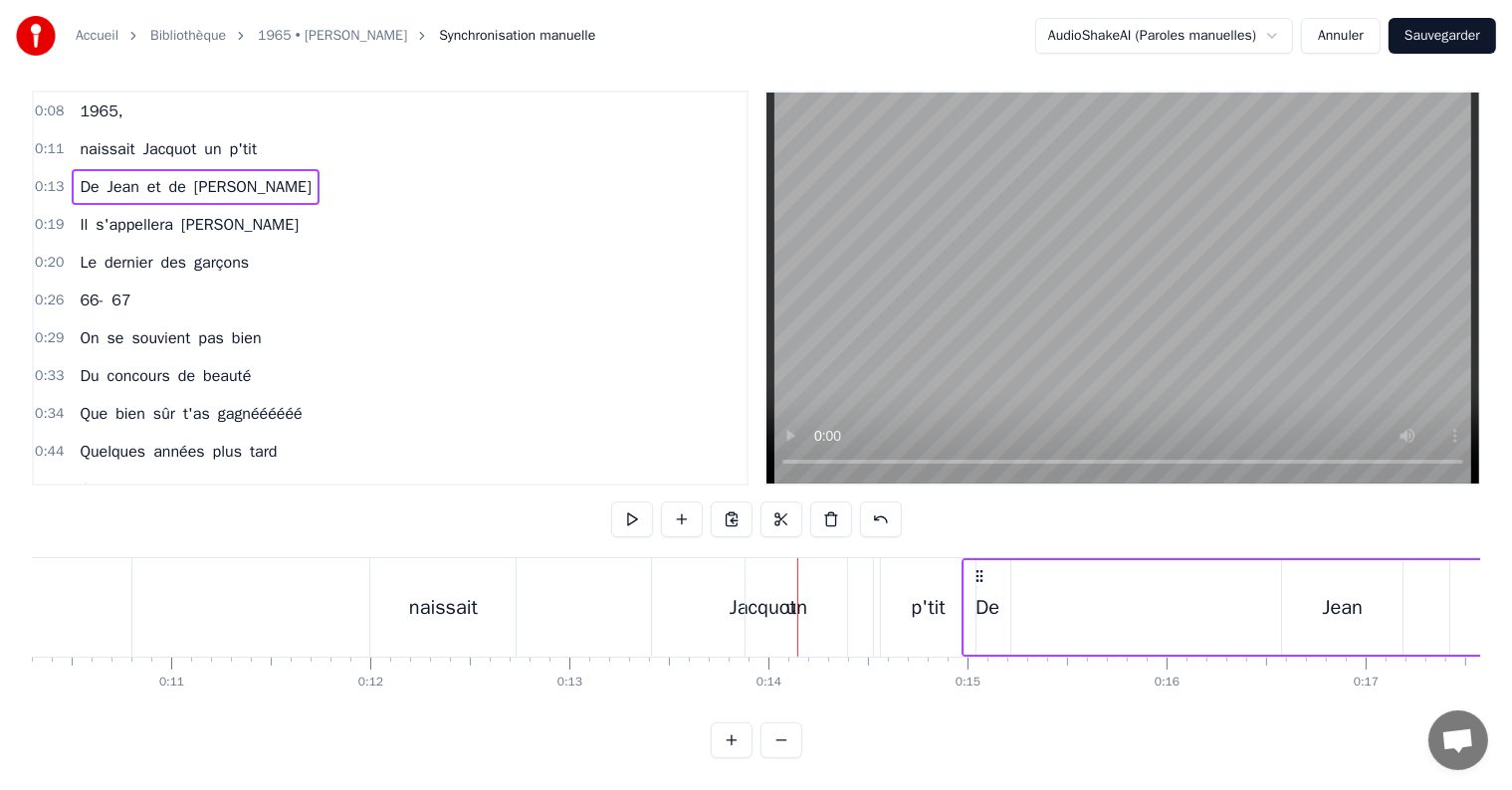 drag, startPoint x: 691, startPoint y: 554, endPoint x: 981, endPoint y: 581, distance: 291.25418 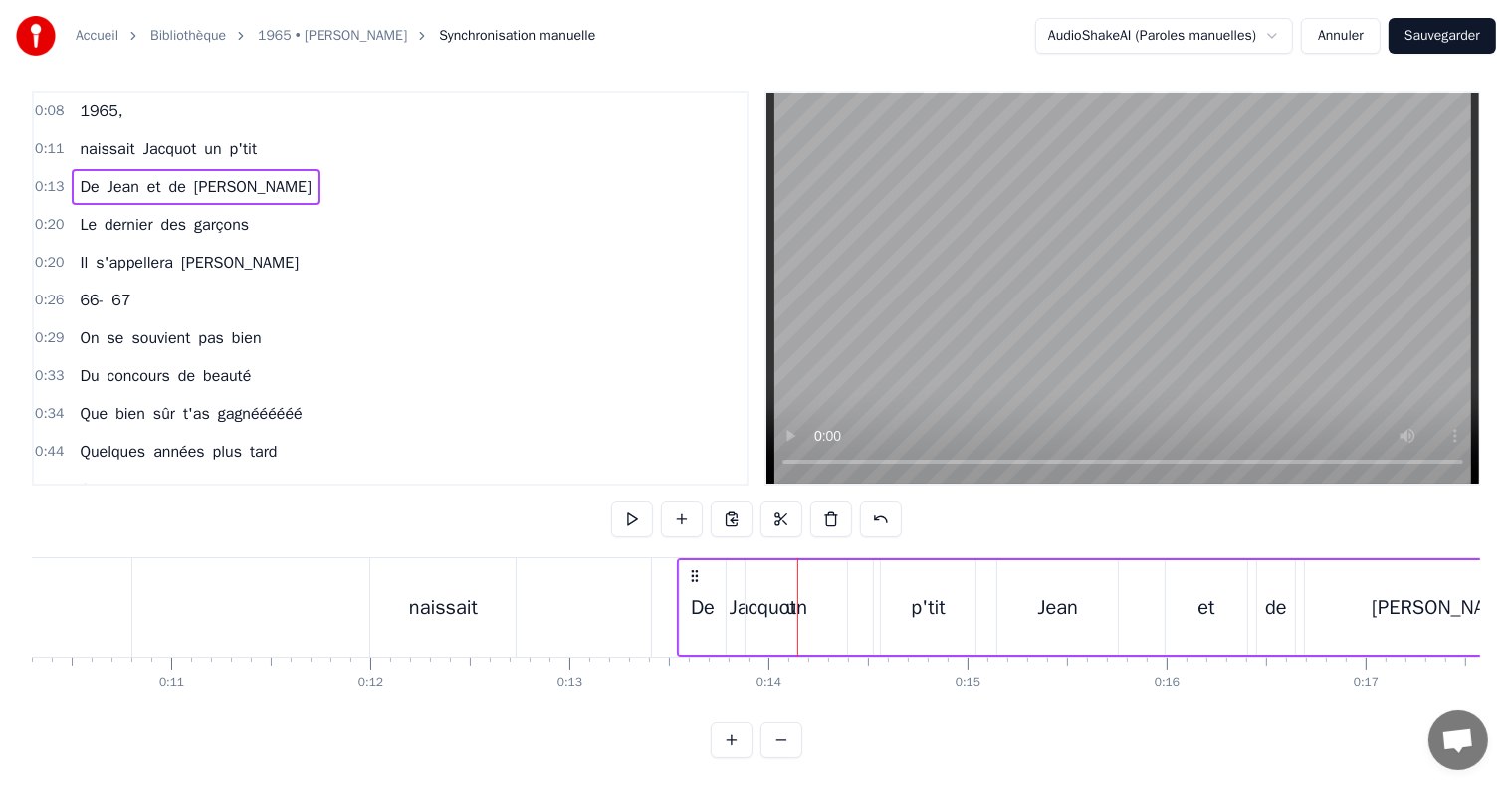 click on "De [PERSON_NAME] et de [PERSON_NAME]" at bounding box center (1133, 607) 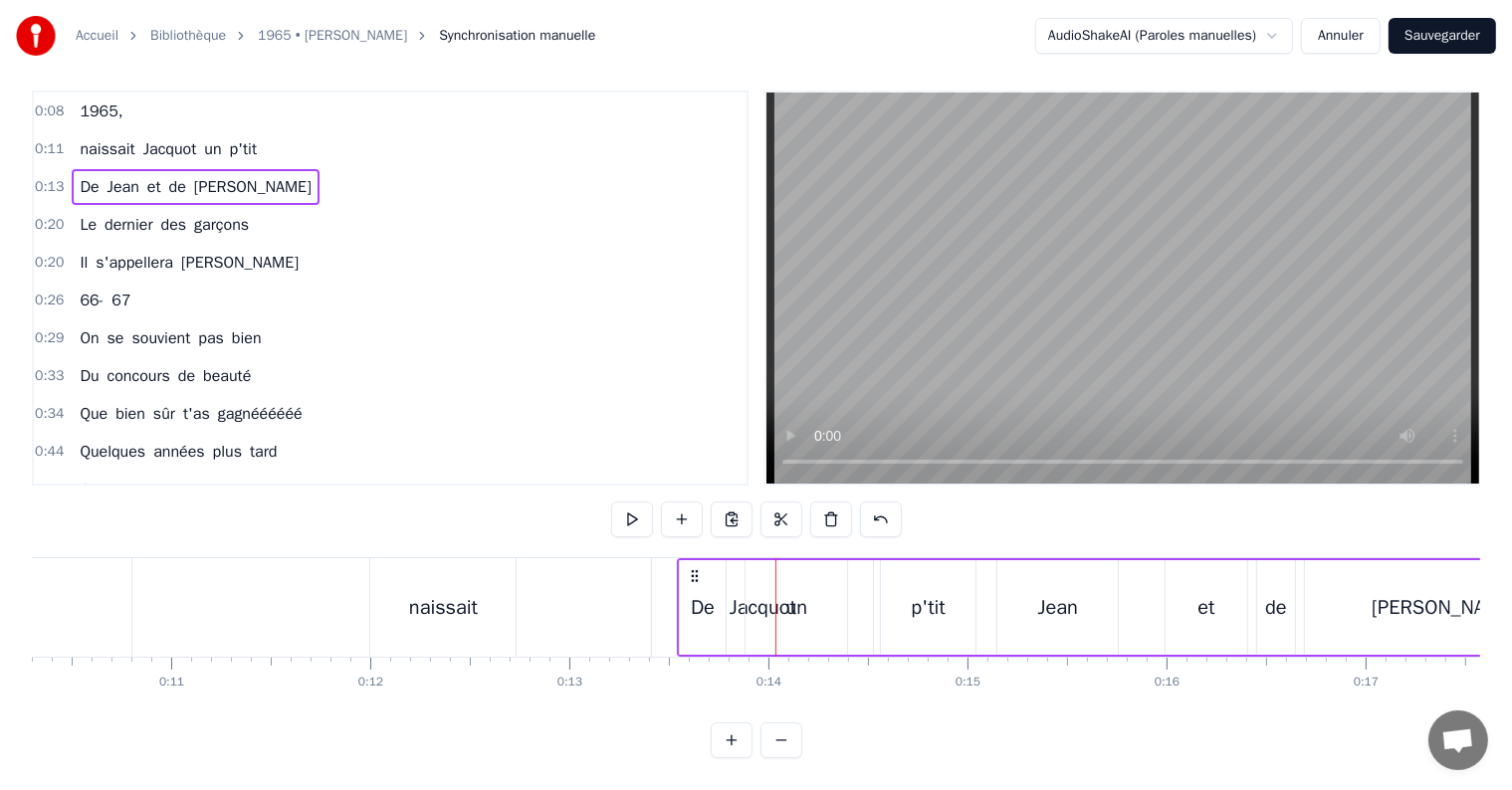 click on "De [PERSON_NAME] et de [PERSON_NAME]" at bounding box center (1133, 607) 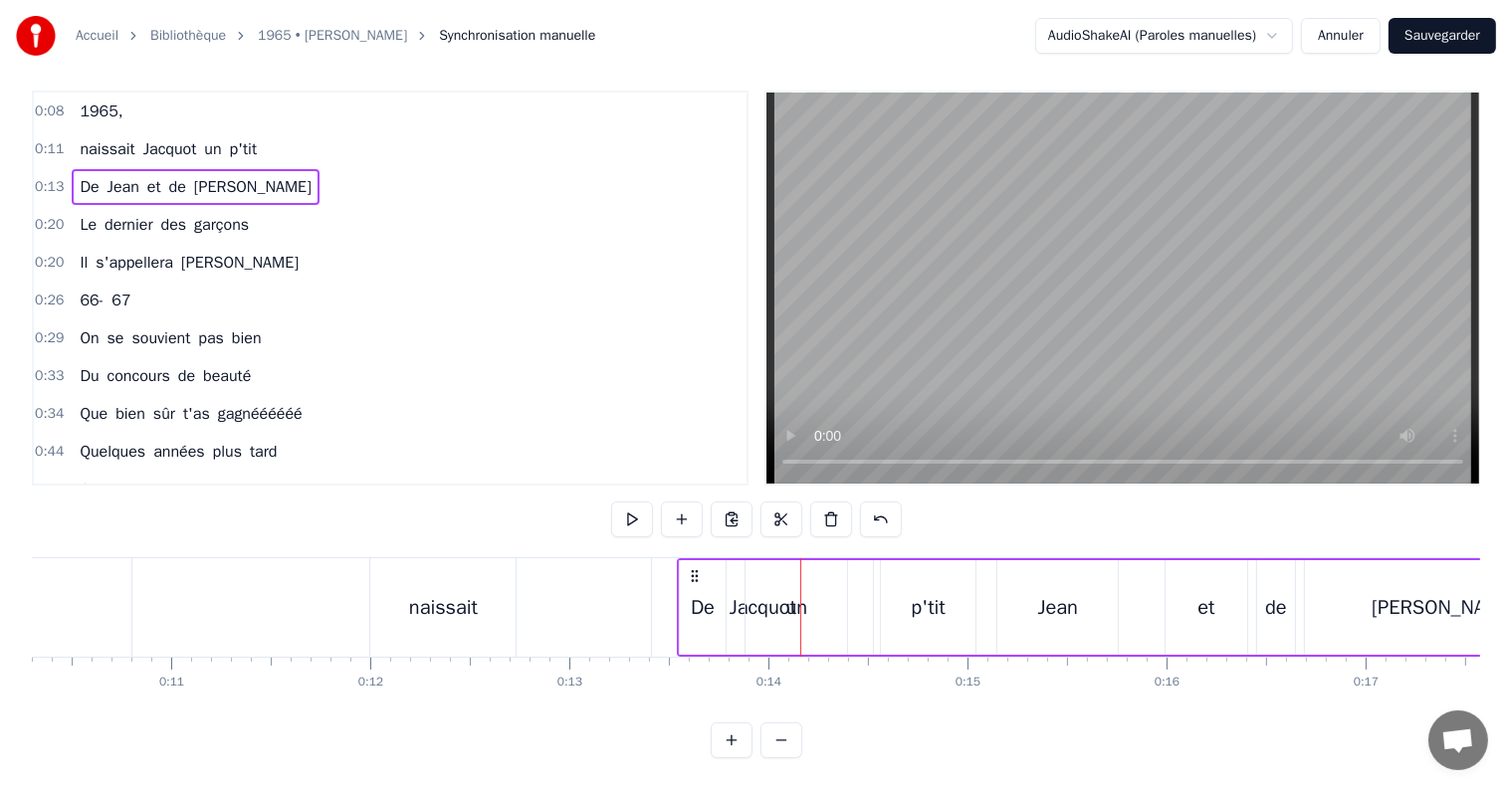 click on "un" at bounding box center [212, 149] 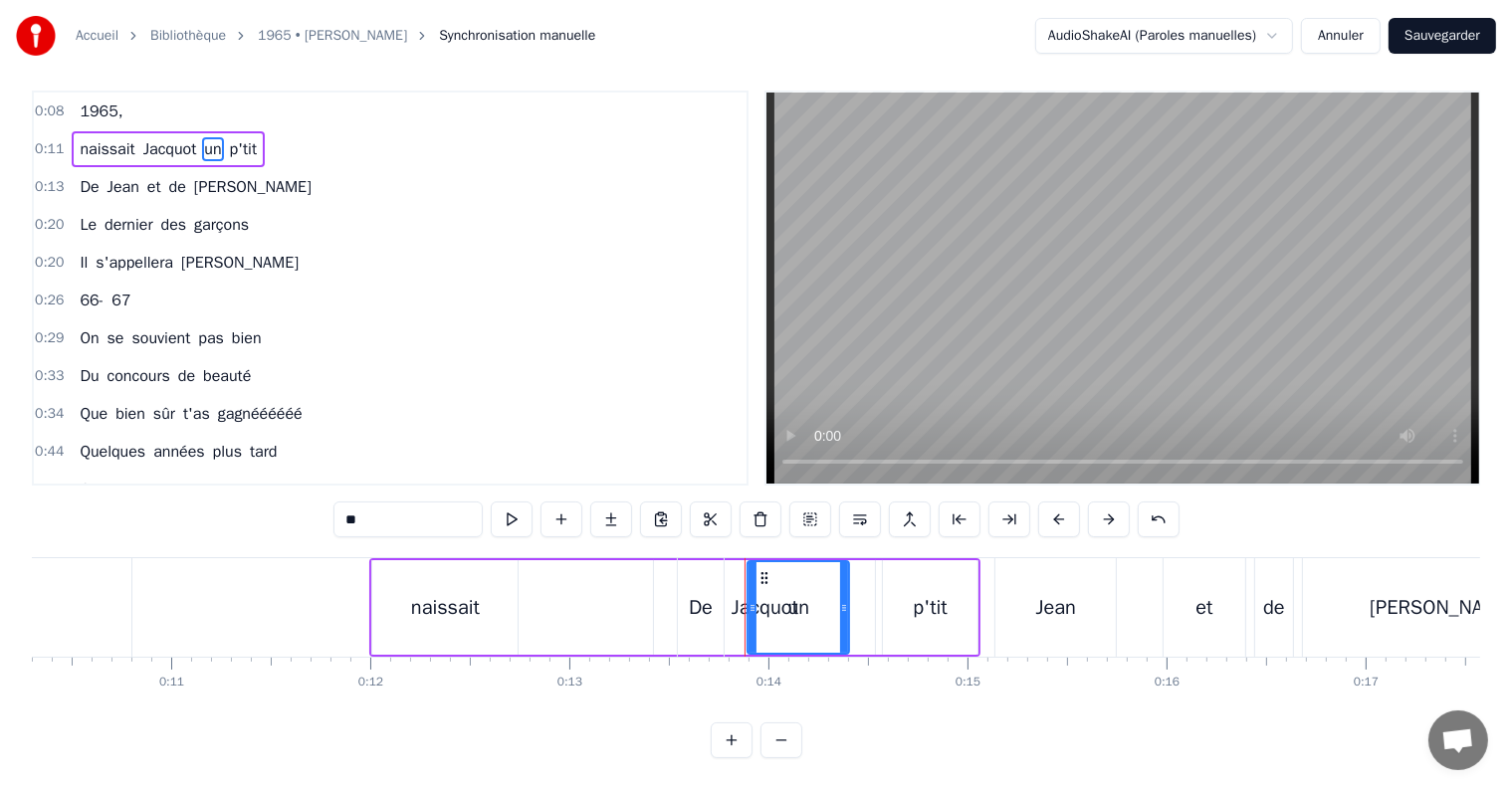 scroll, scrollTop: 0, scrollLeft: 0, axis: both 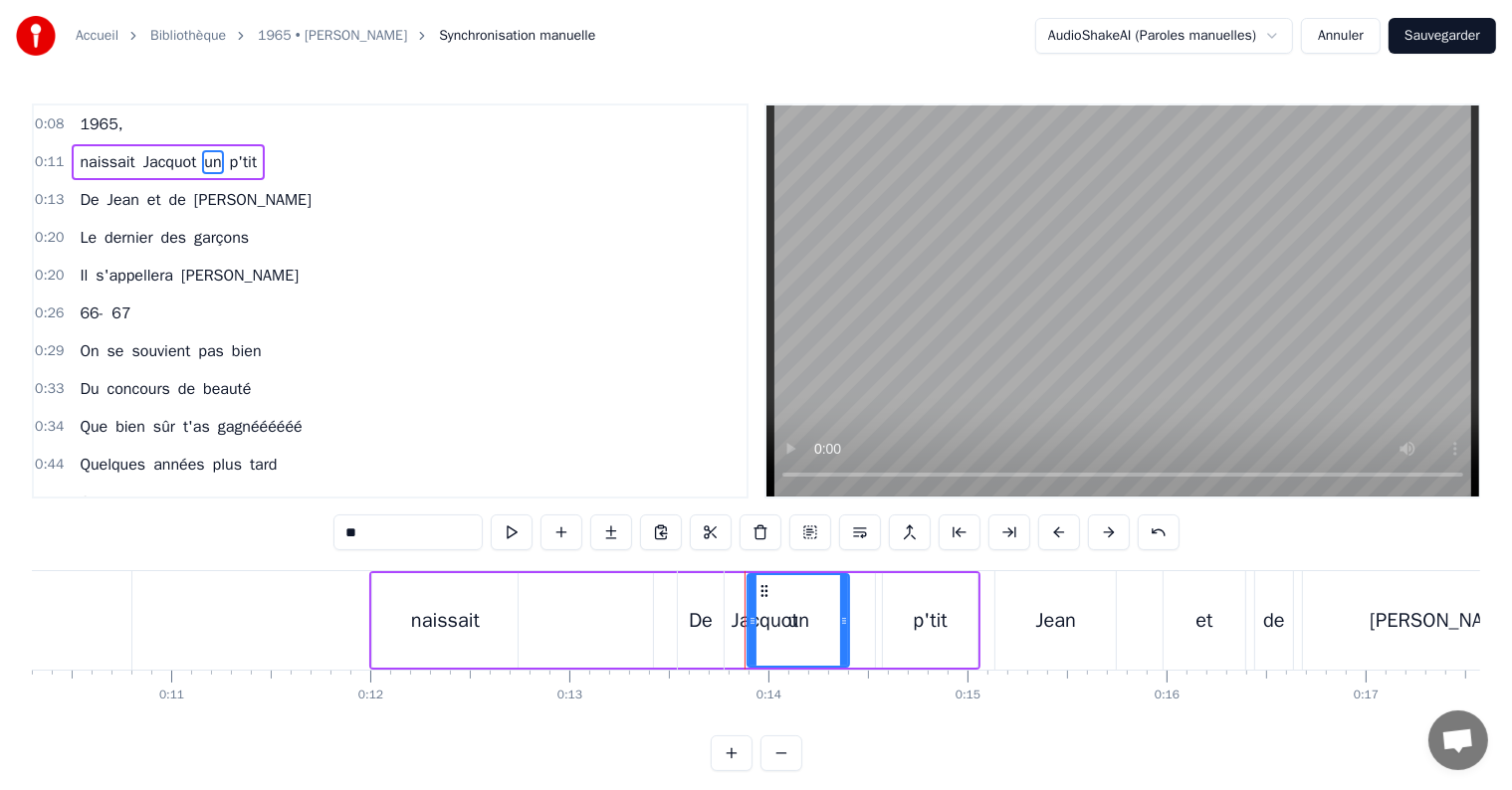 drag, startPoint x: 759, startPoint y: 586, endPoint x: 665, endPoint y: 603, distance: 95.52487 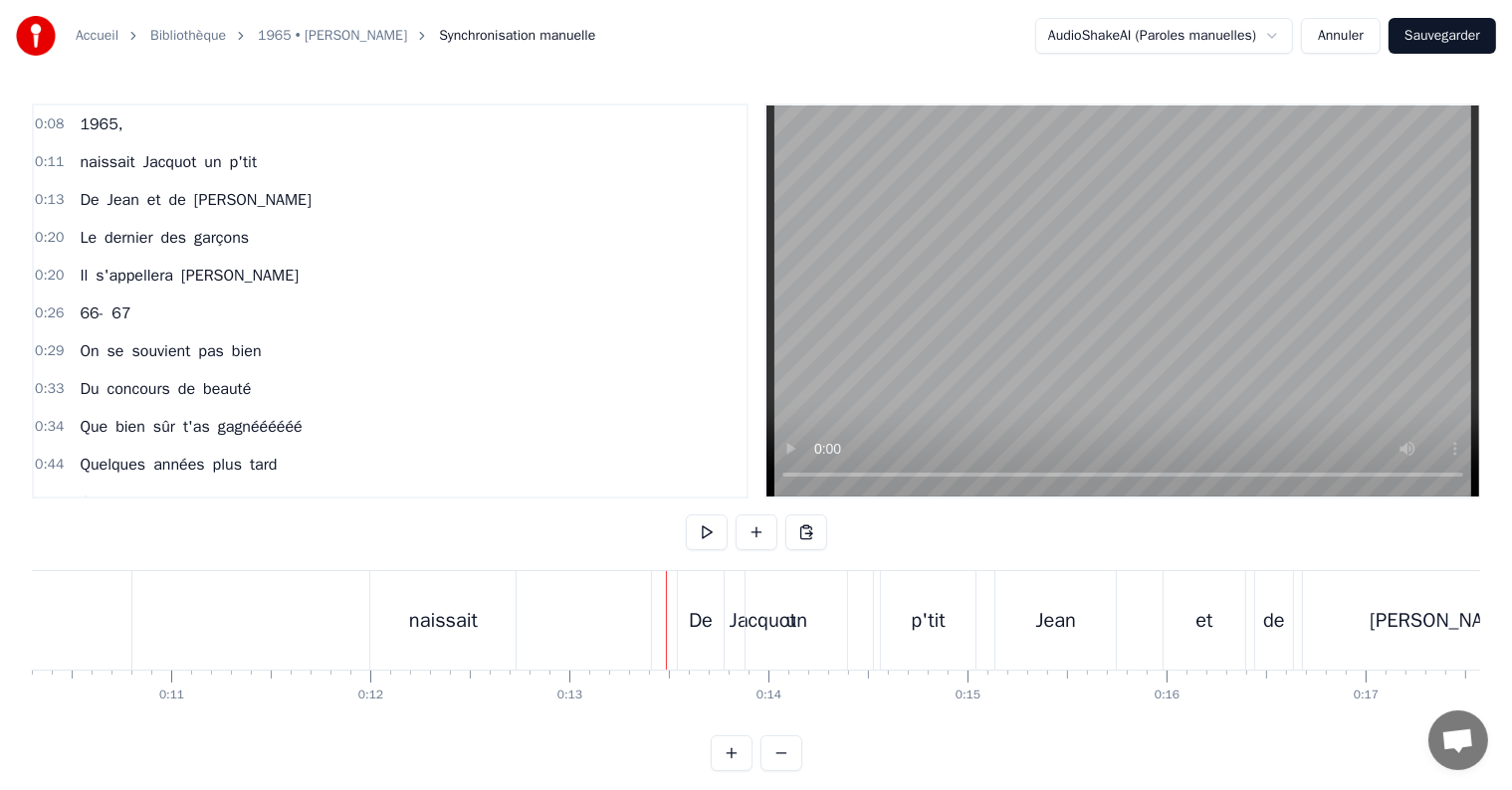click on "un" at bounding box center (212, 162) 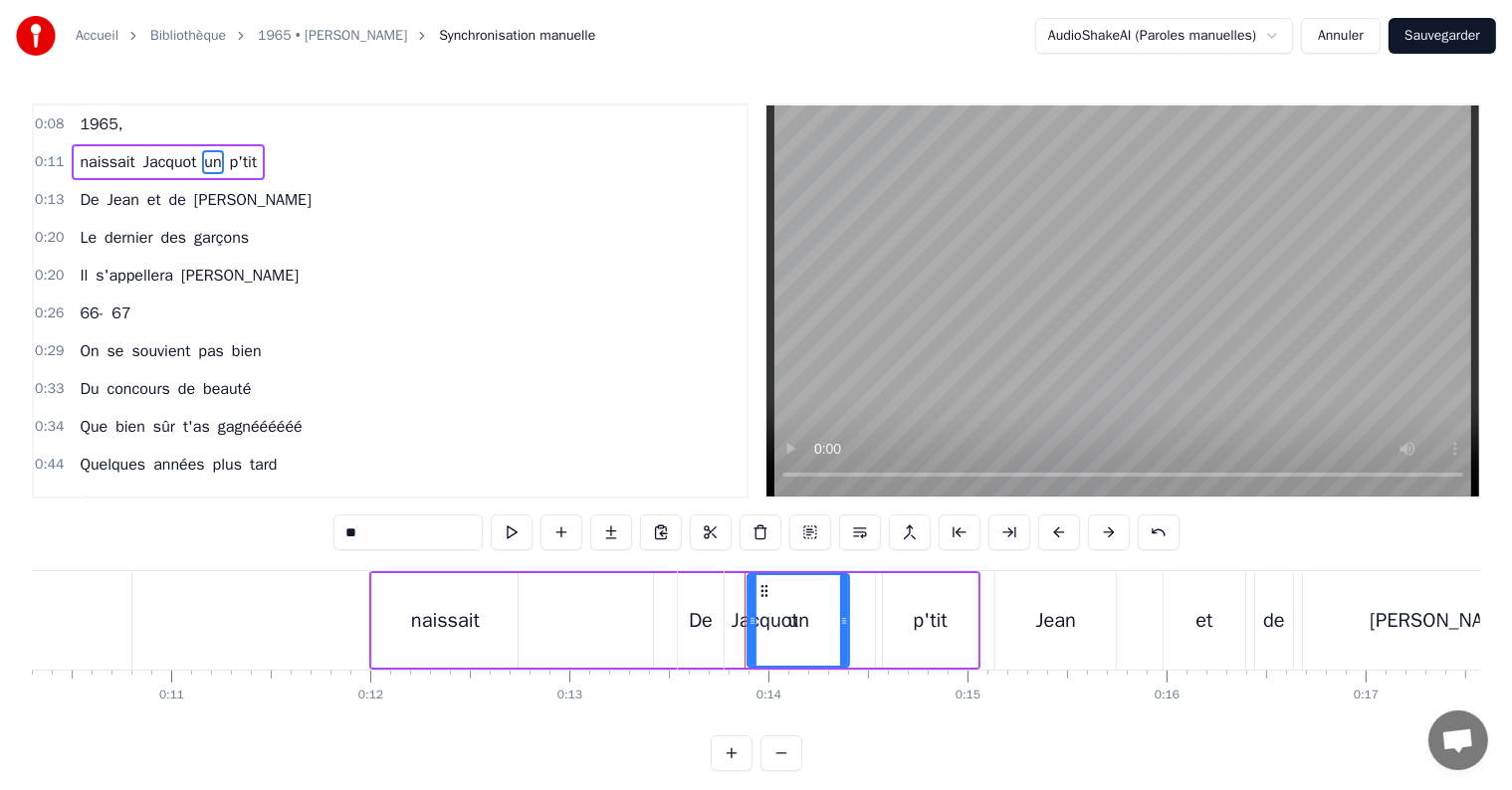 drag, startPoint x: 842, startPoint y: 617, endPoint x: 906, endPoint y: 616, distance: 64.00781 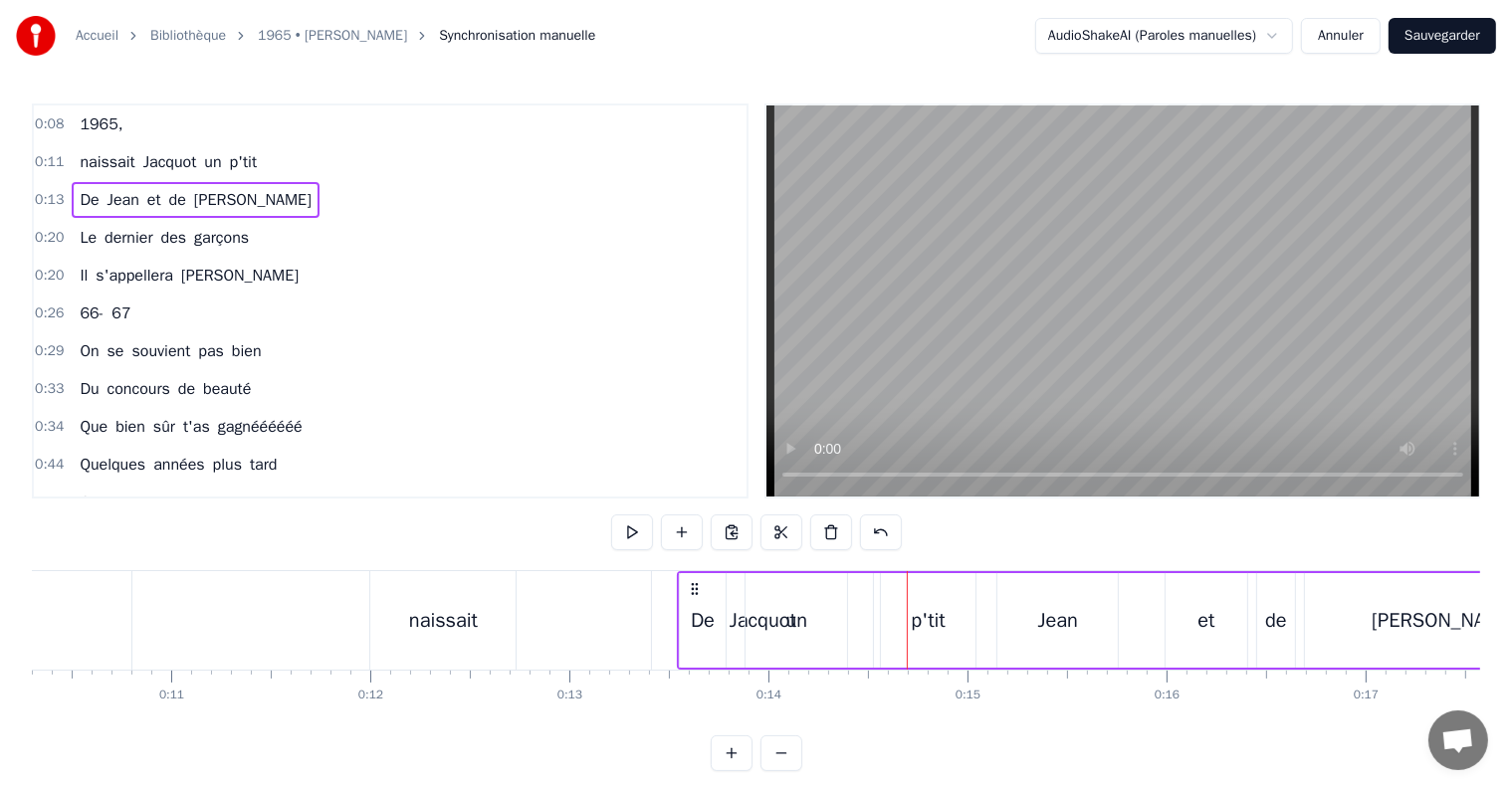 click on "De [PERSON_NAME] et de [PERSON_NAME]" at bounding box center [1133, 620] 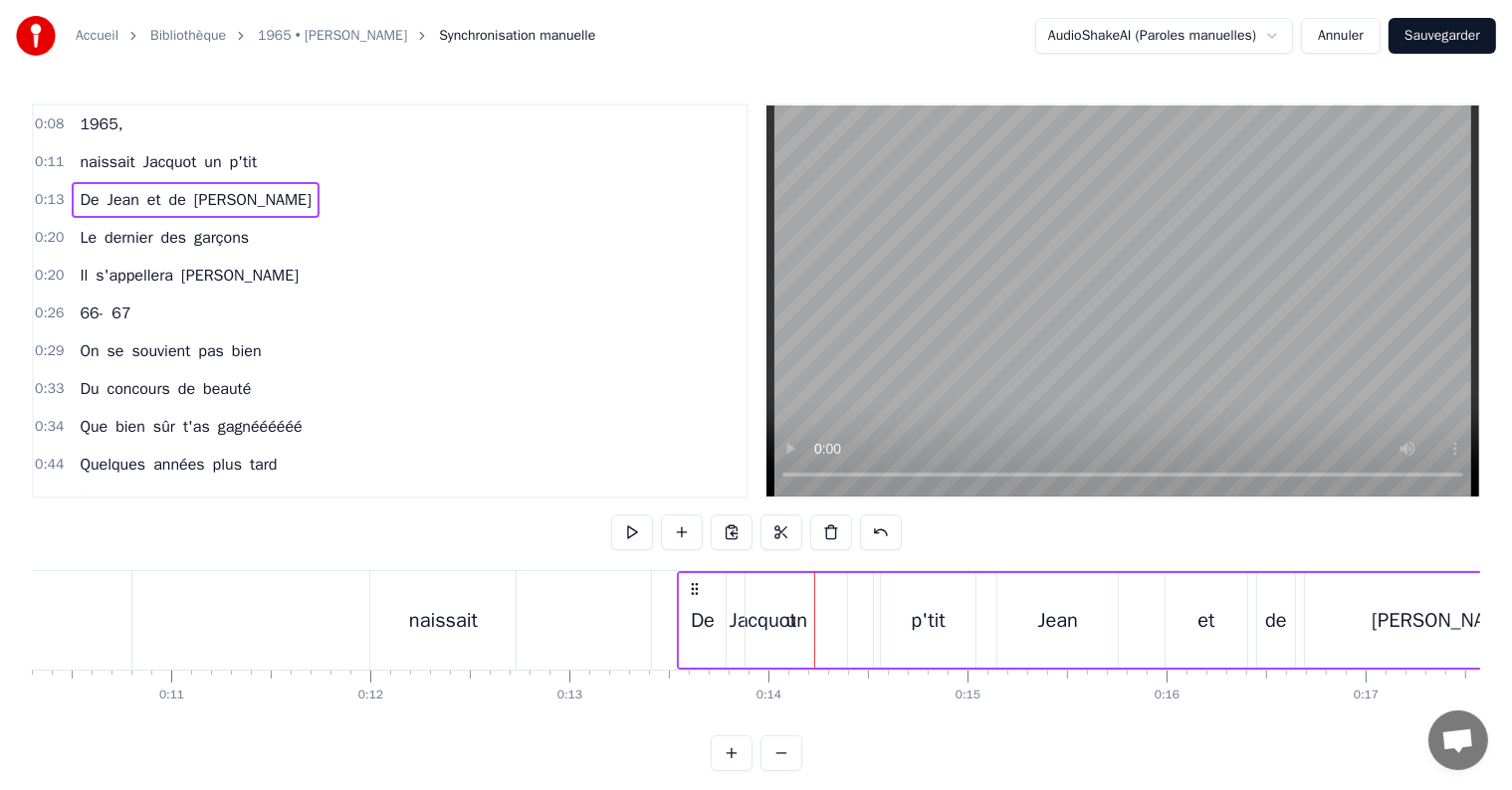 click on "un" at bounding box center (212, 162) 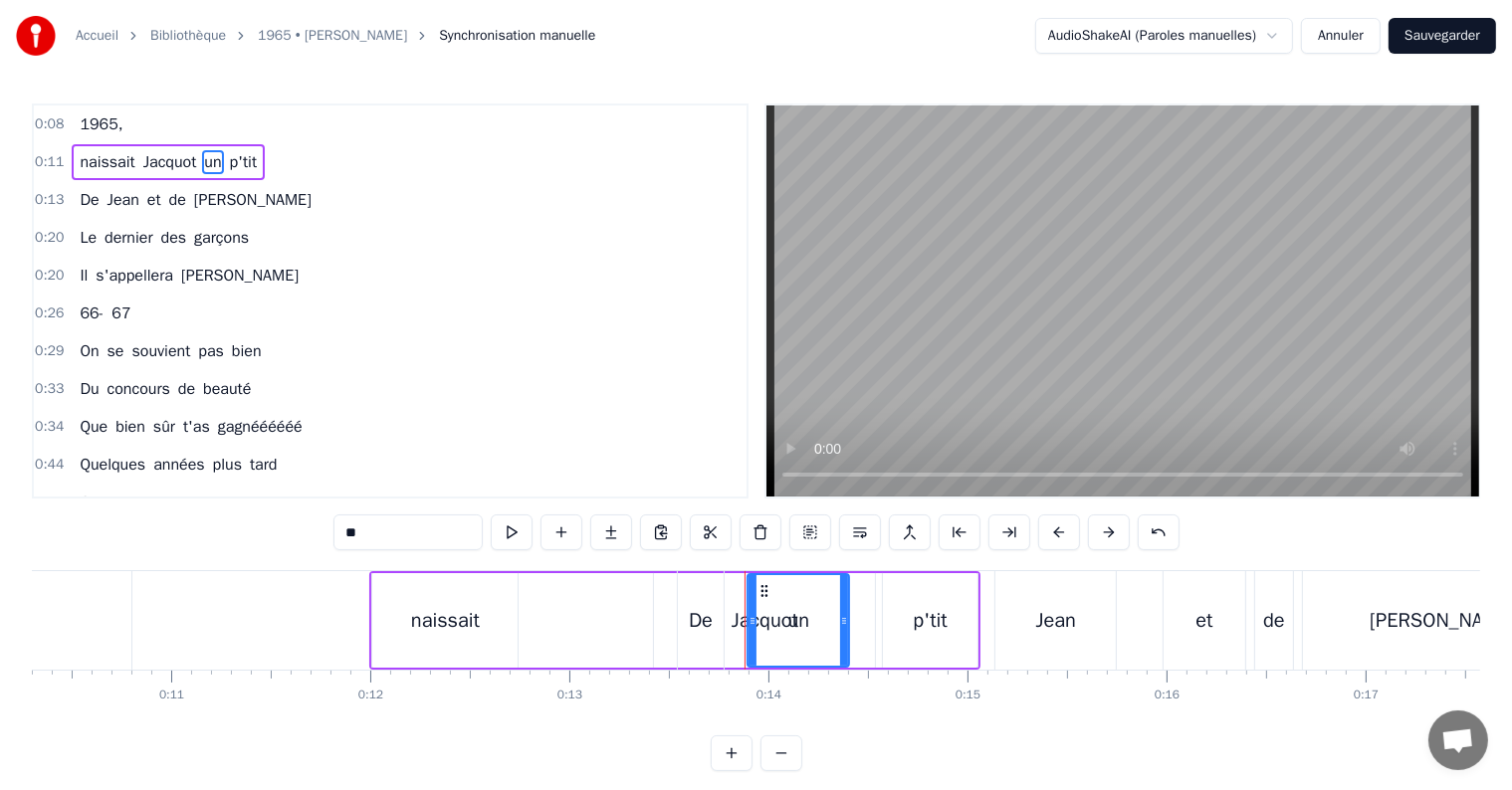 drag, startPoint x: 745, startPoint y: 615, endPoint x: 816, endPoint y: 613, distance: 71.02816 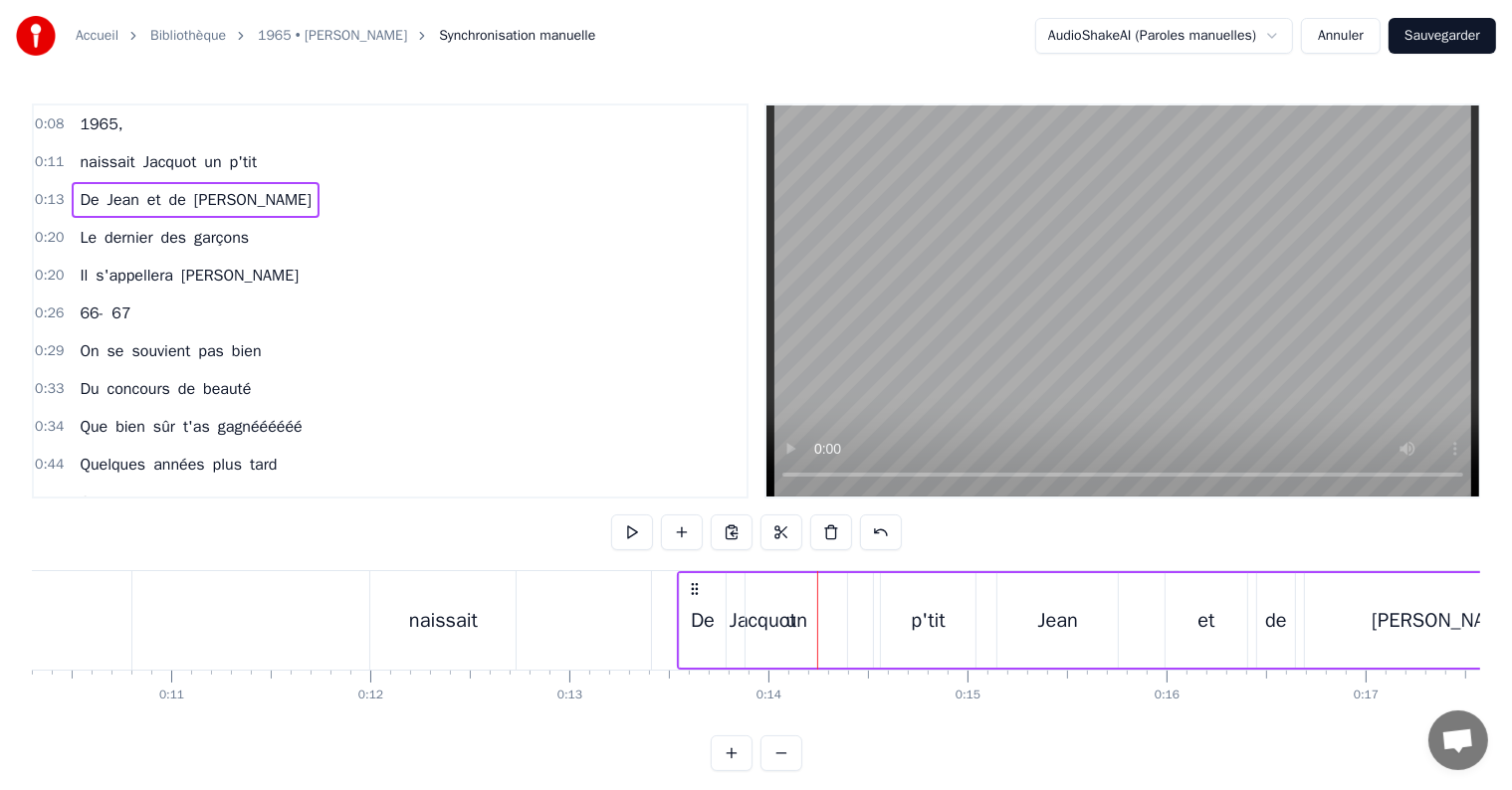 click on "un" at bounding box center (212, 162) 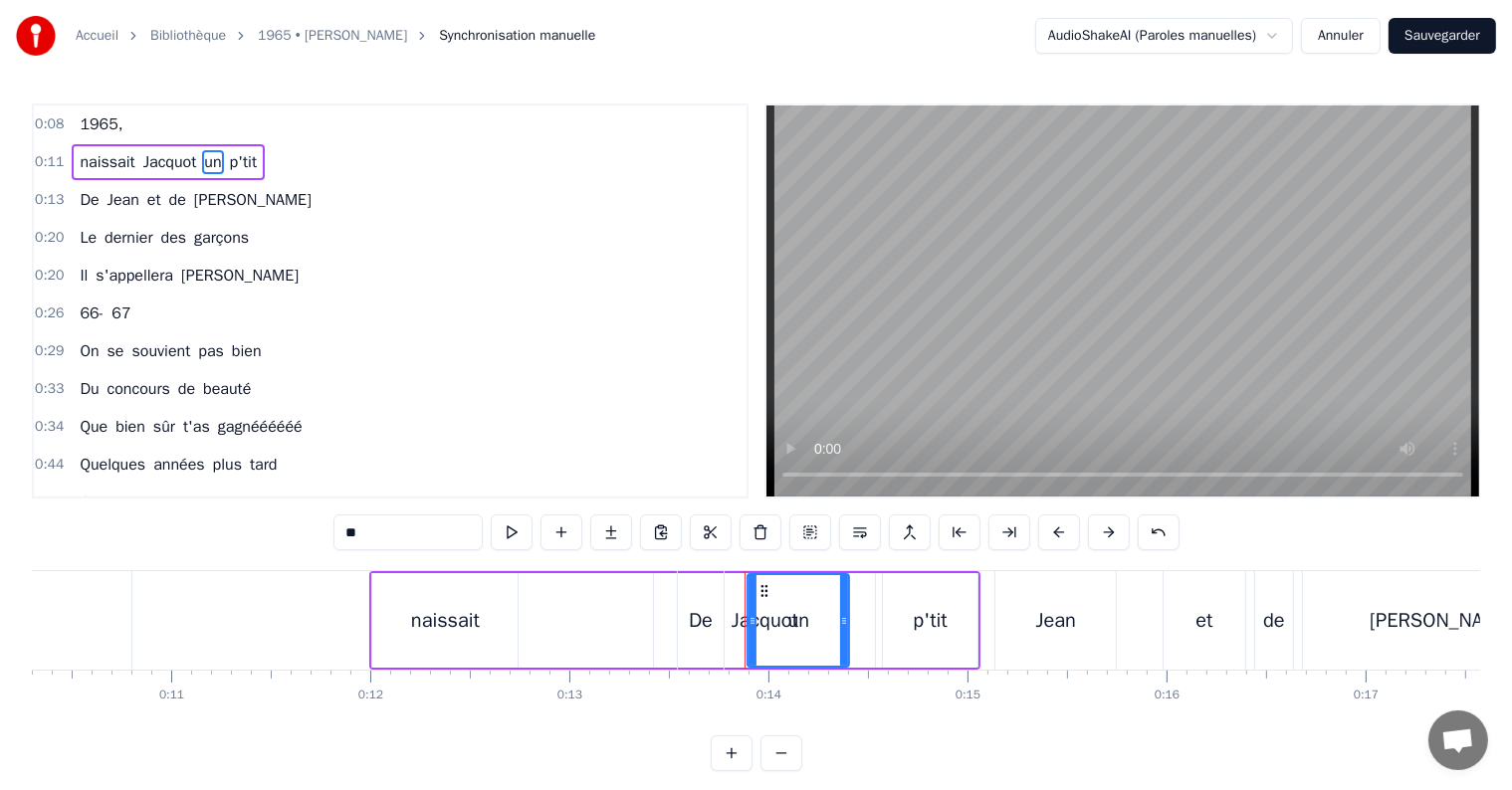 drag, startPoint x: 764, startPoint y: 588, endPoint x: 660, endPoint y: 592, distance: 104.076895 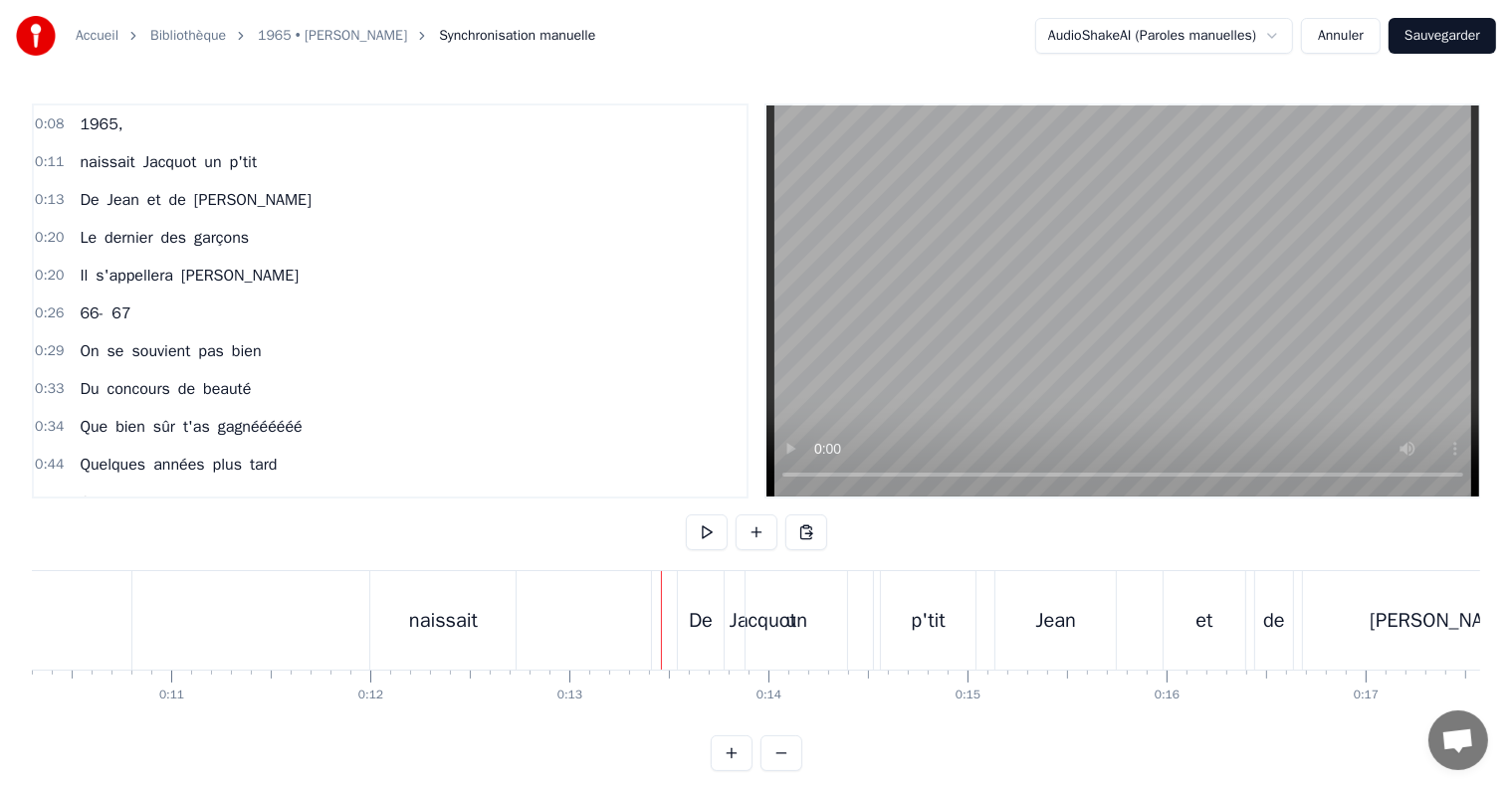click at bounding box center [661, 620] 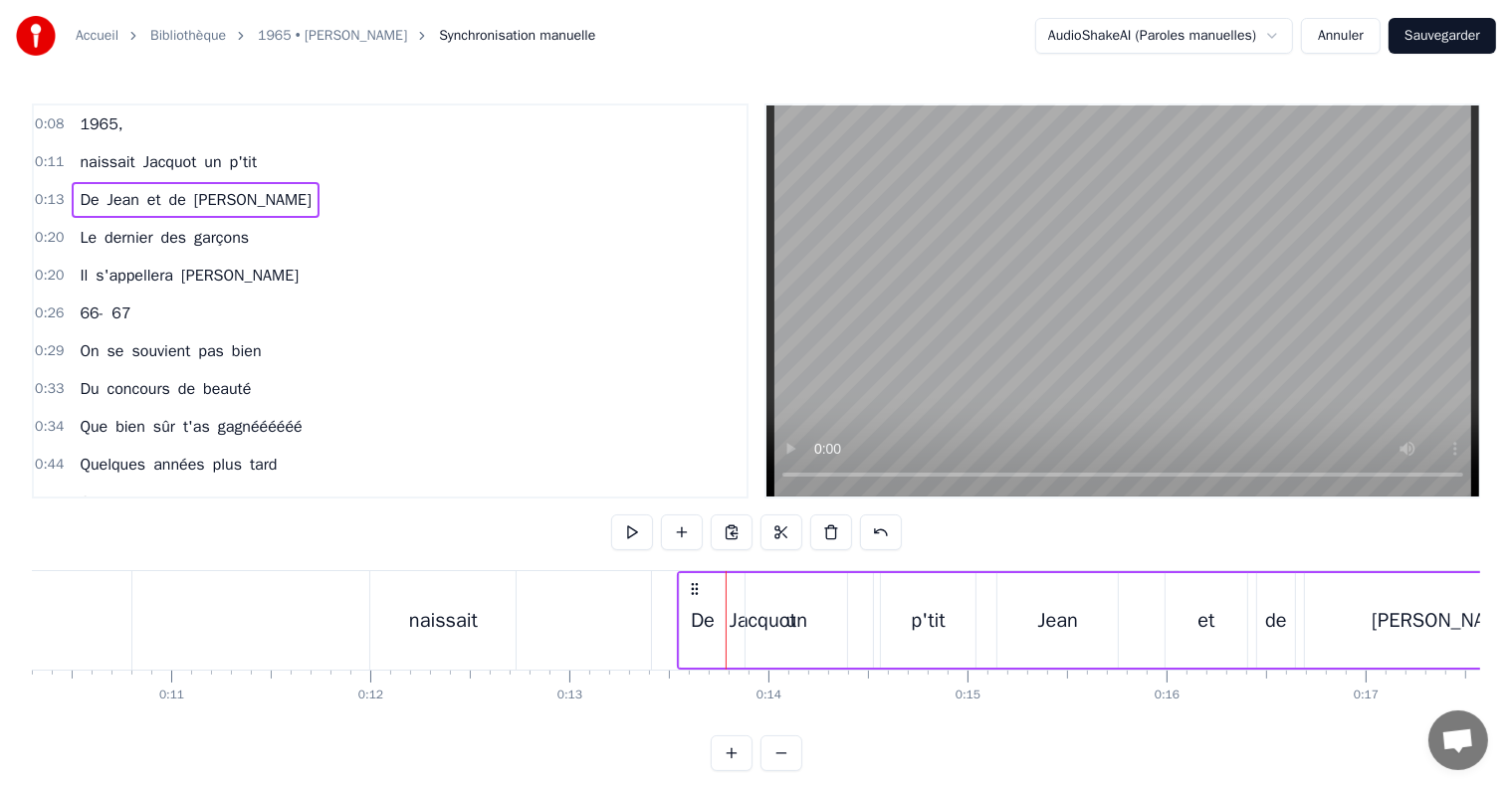 drag, startPoint x: 692, startPoint y: 579, endPoint x: 1017, endPoint y: 589, distance: 325.15381 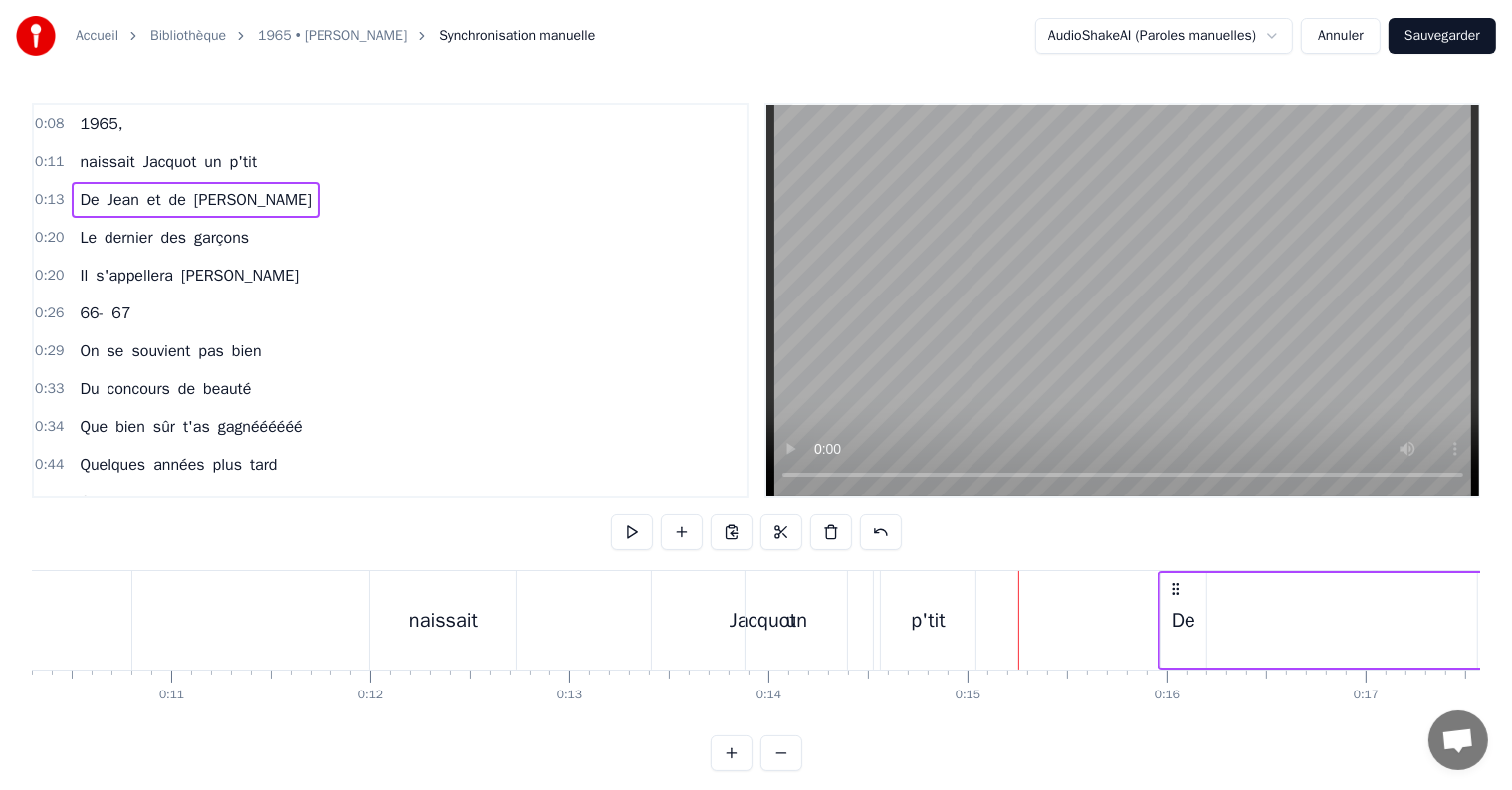drag, startPoint x: 689, startPoint y: 586, endPoint x: 1198, endPoint y: 613, distance: 509.7156 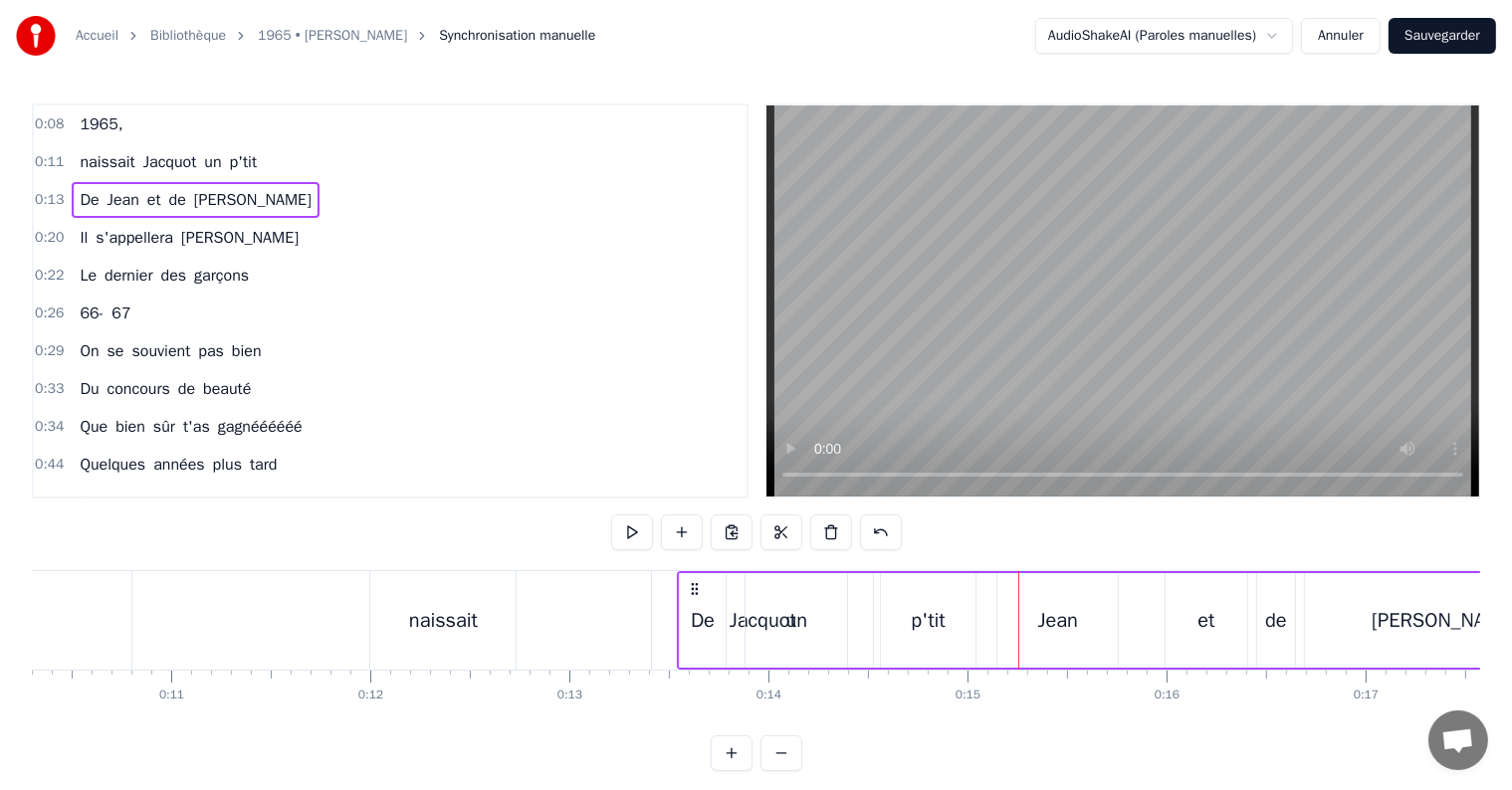 click on "naissait" at bounding box center [107, 162] 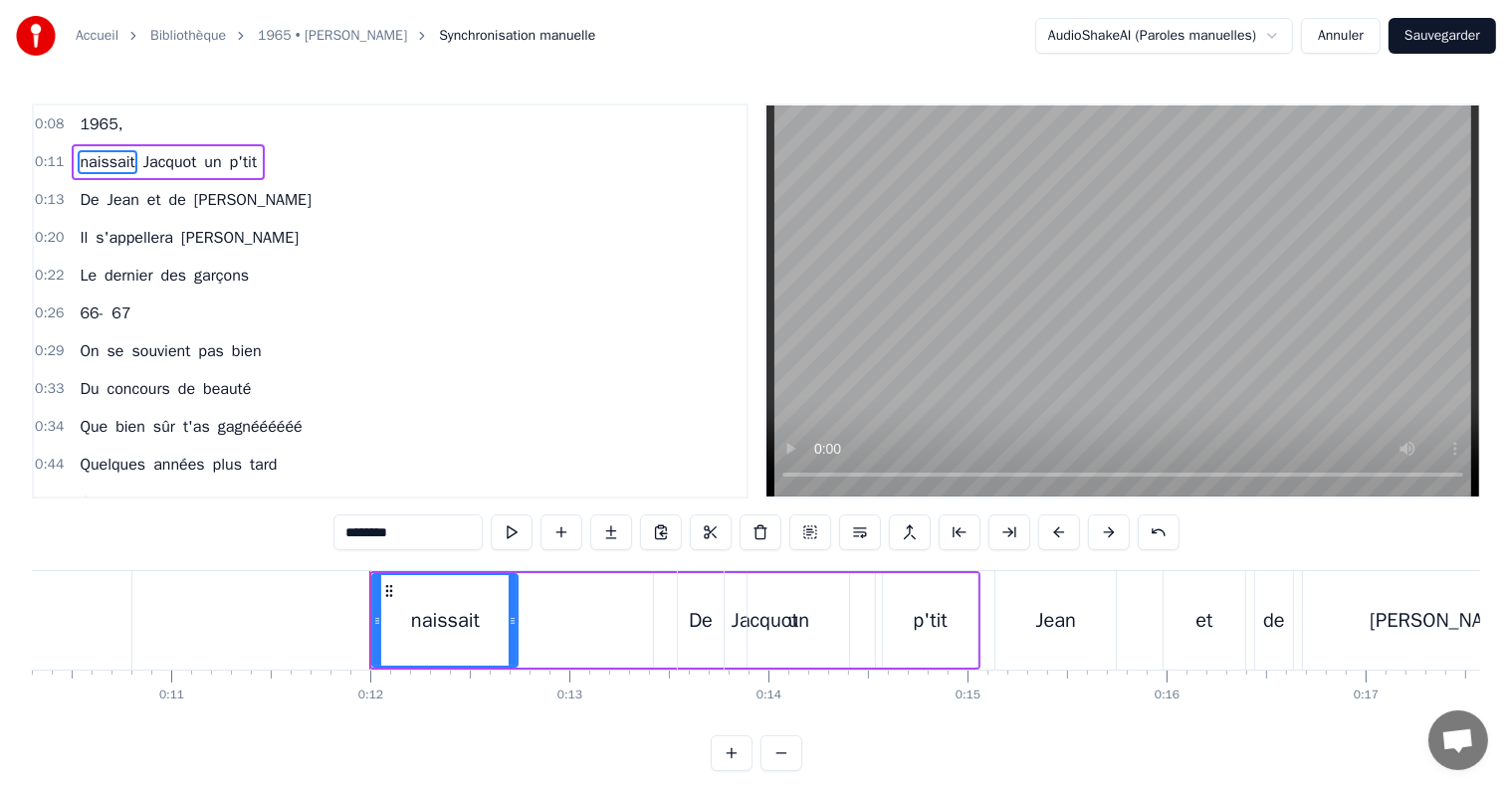 click on "un" at bounding box center [212, 162] 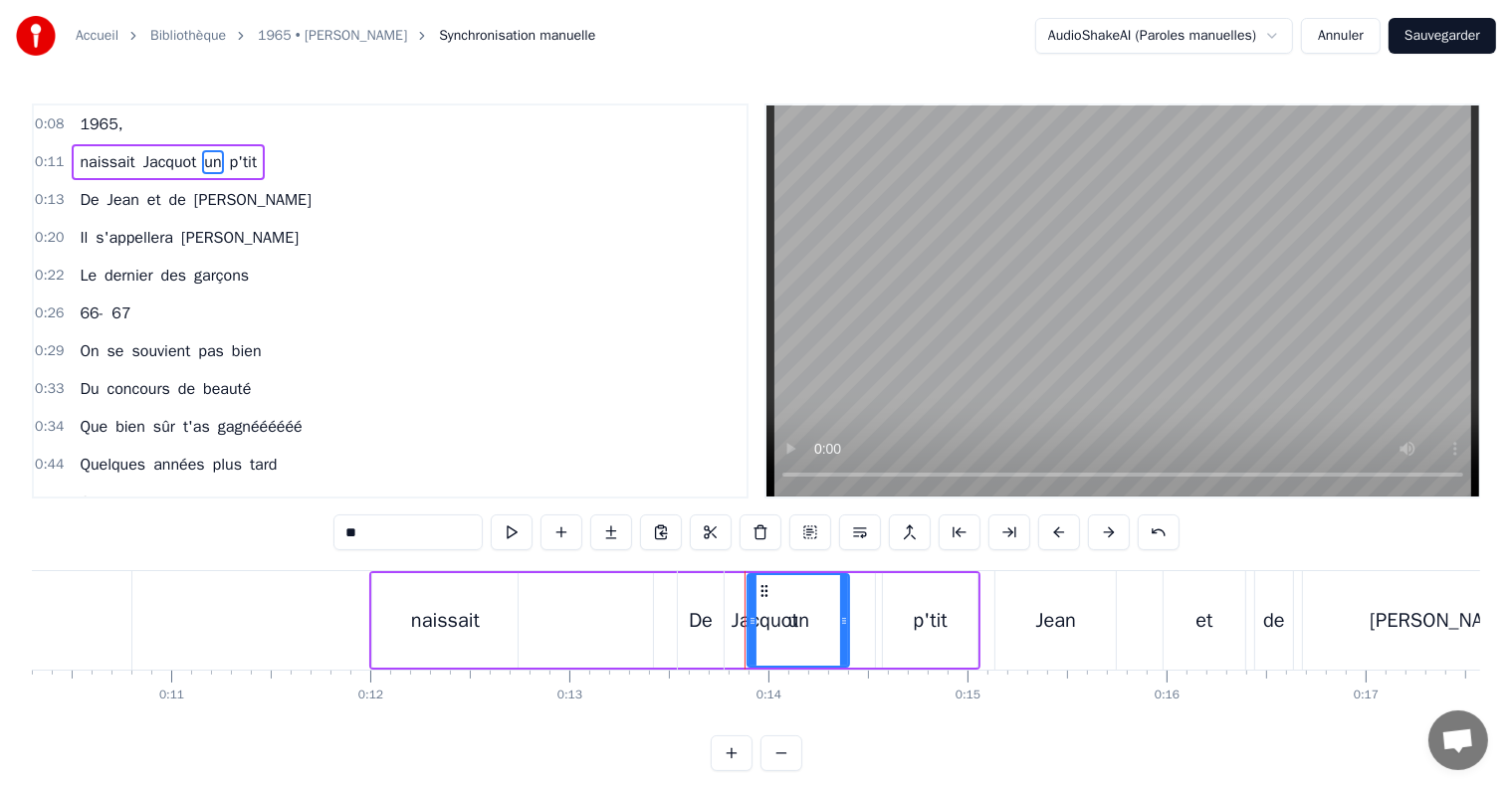 drag, startPoint x: 205, startPoint y: 161, endPoint x: 167, endPoint y: 162, distance: 38.013156 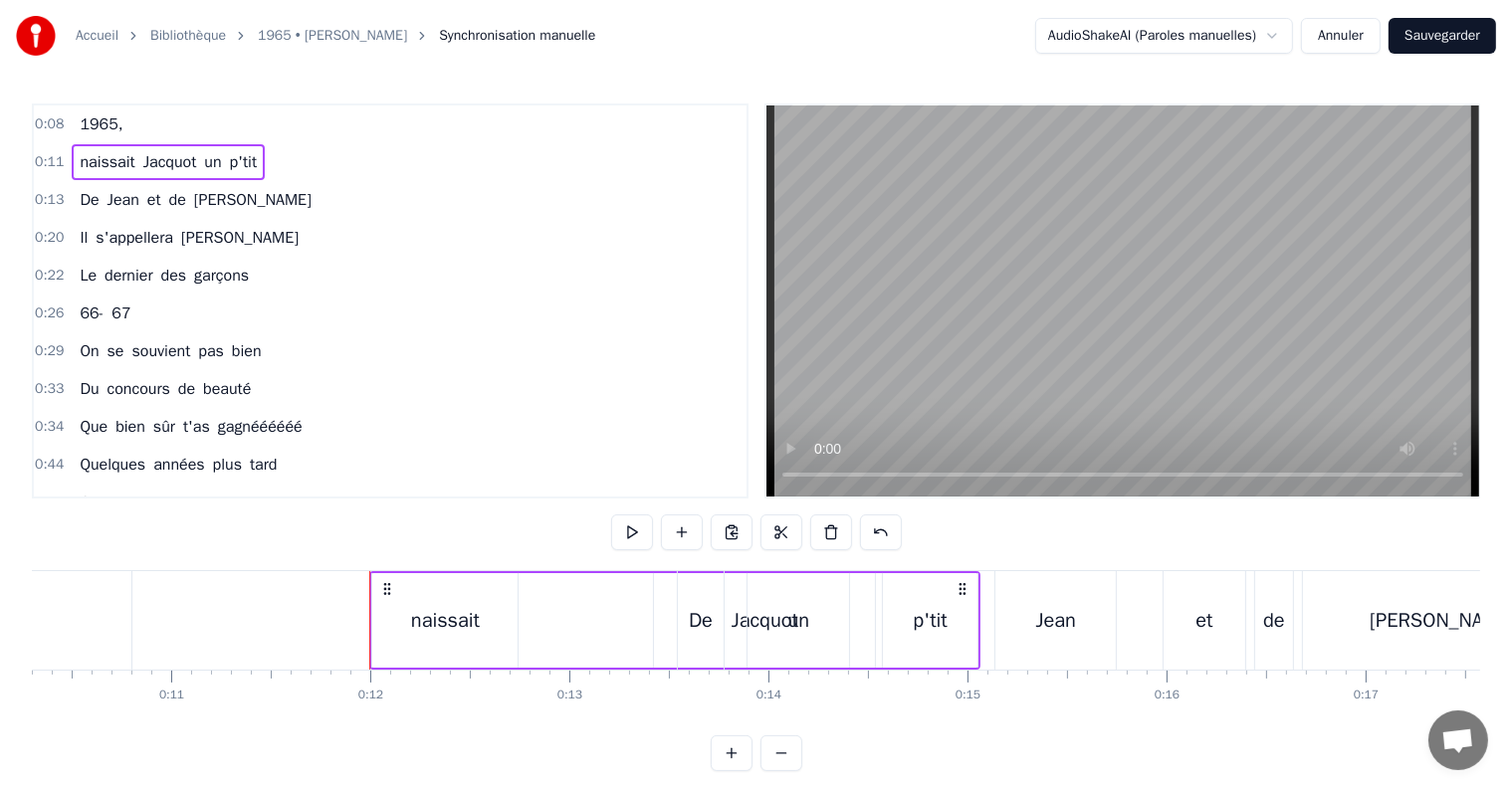 click on "un" at bounding box center [212, 162] 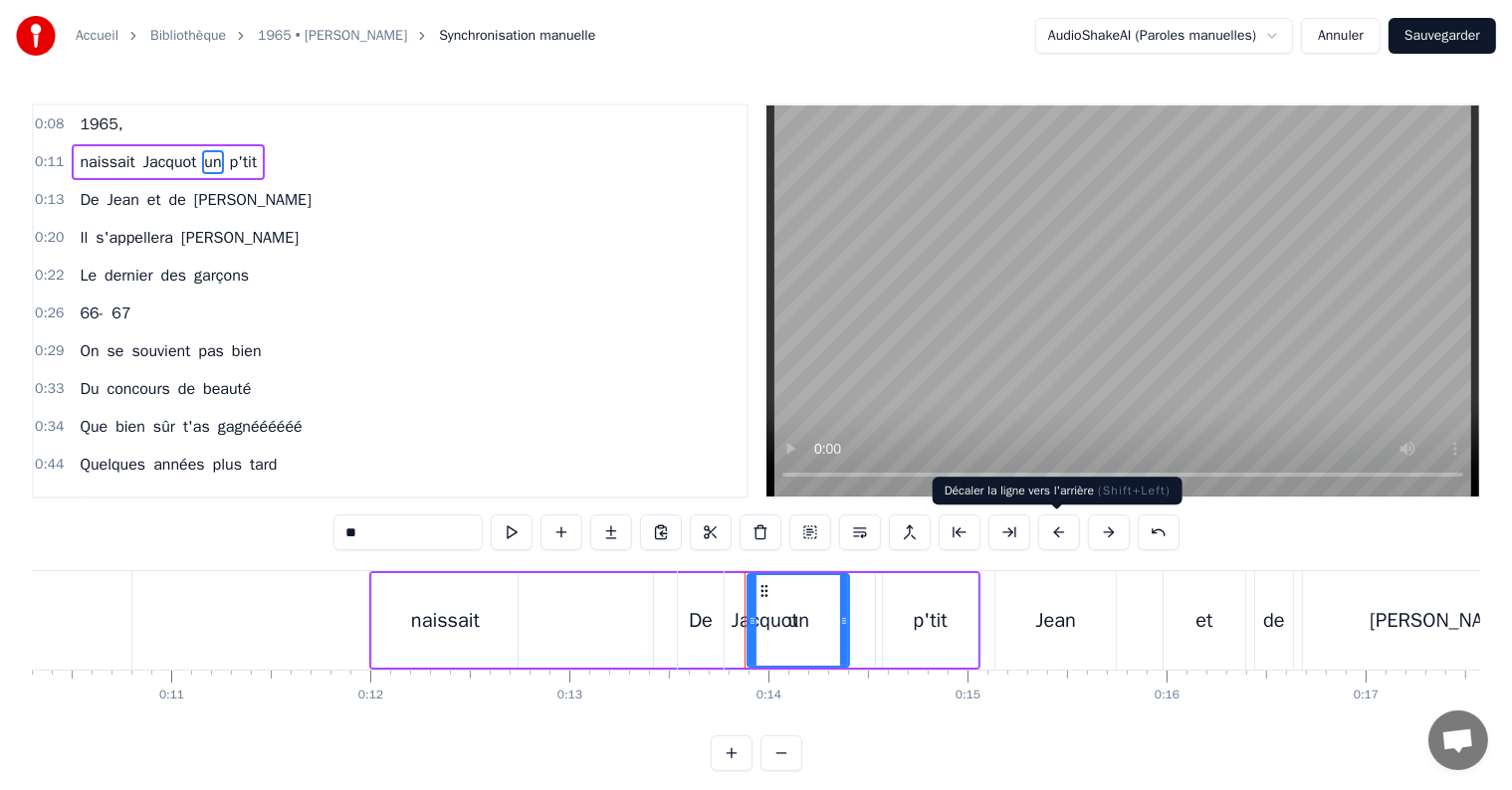 click at bounding box center (1059, 532) 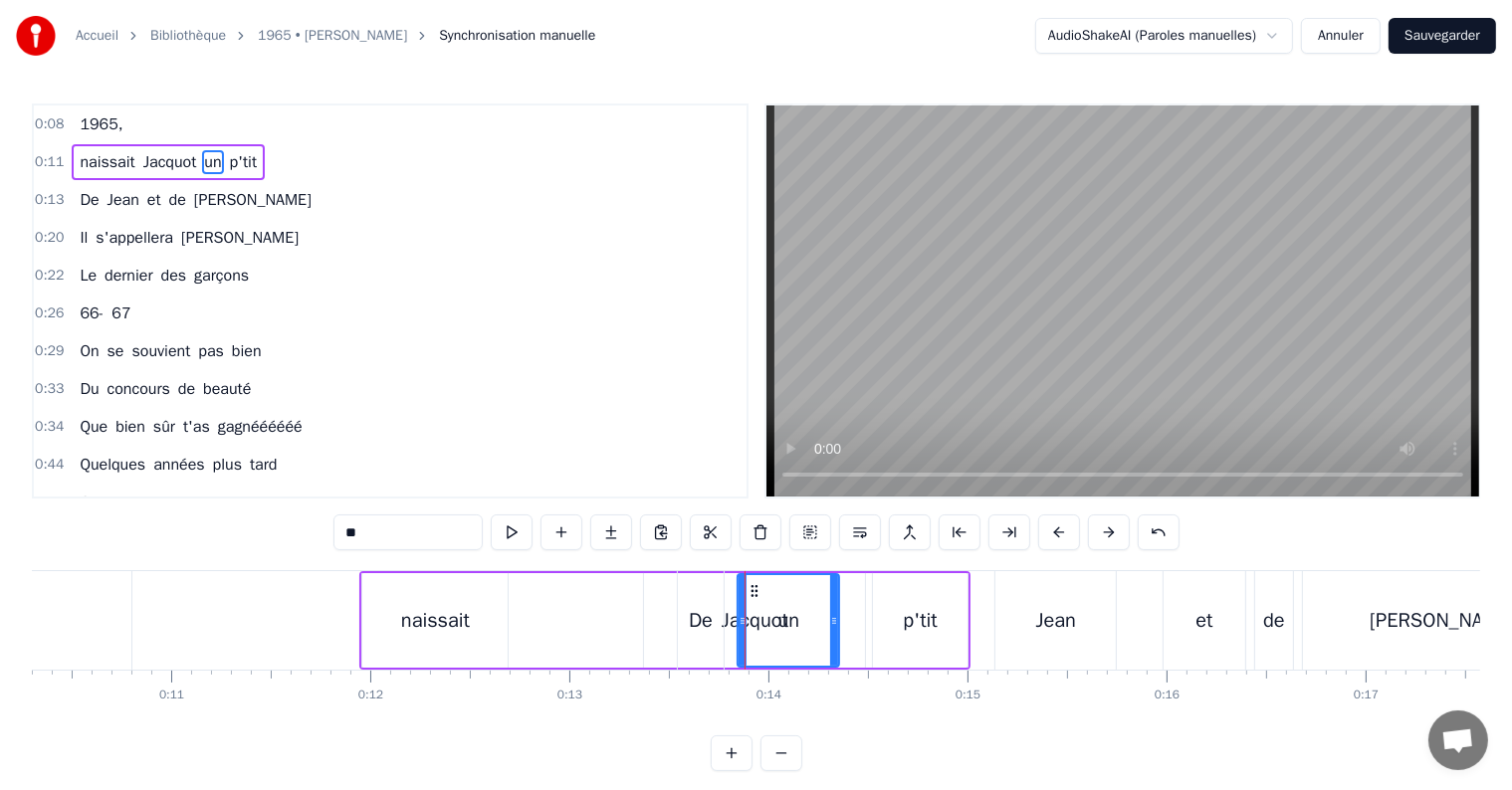 click at bounding box center [1059, 532] 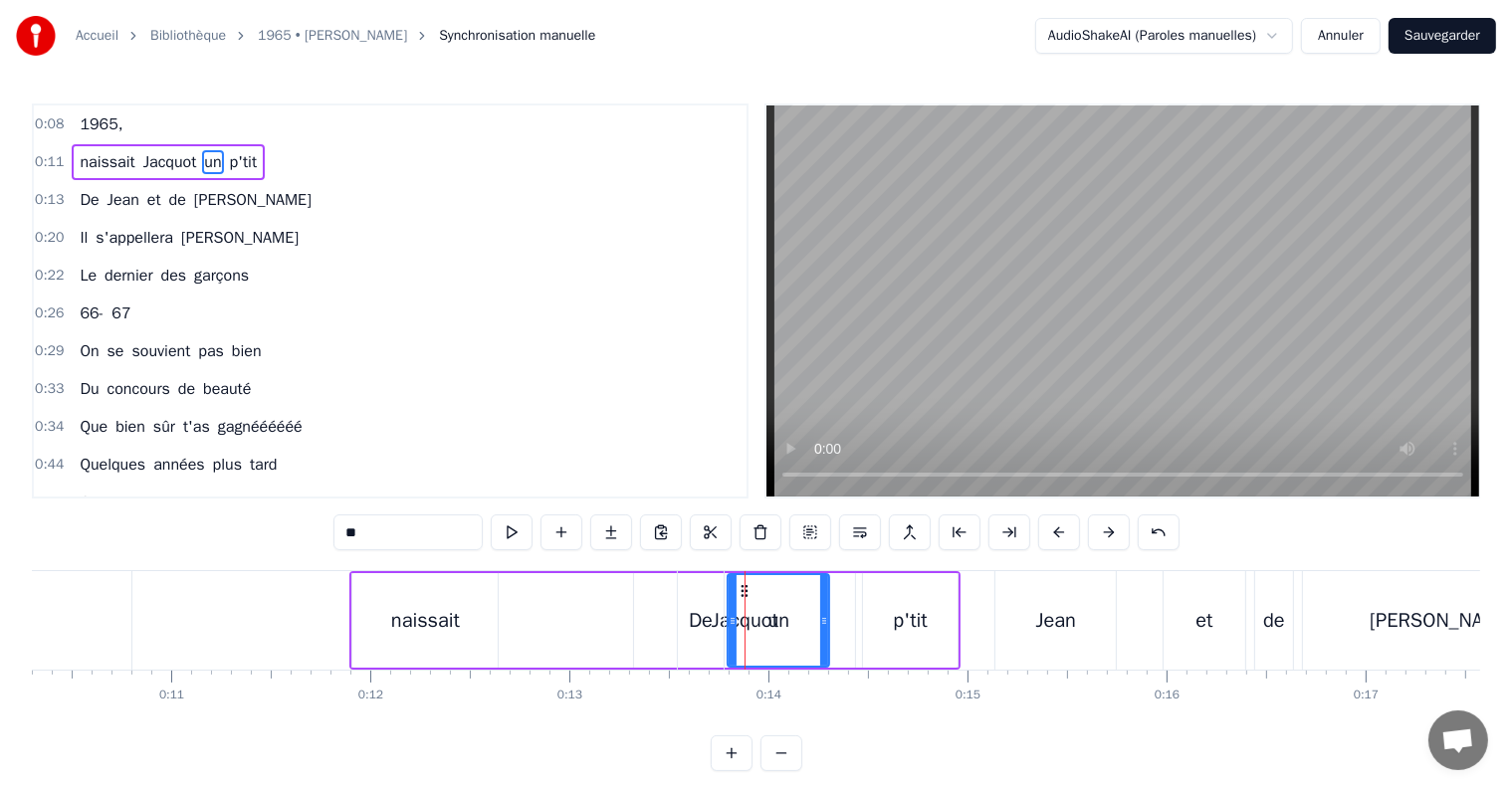 click at bounding box center [1059, 532] 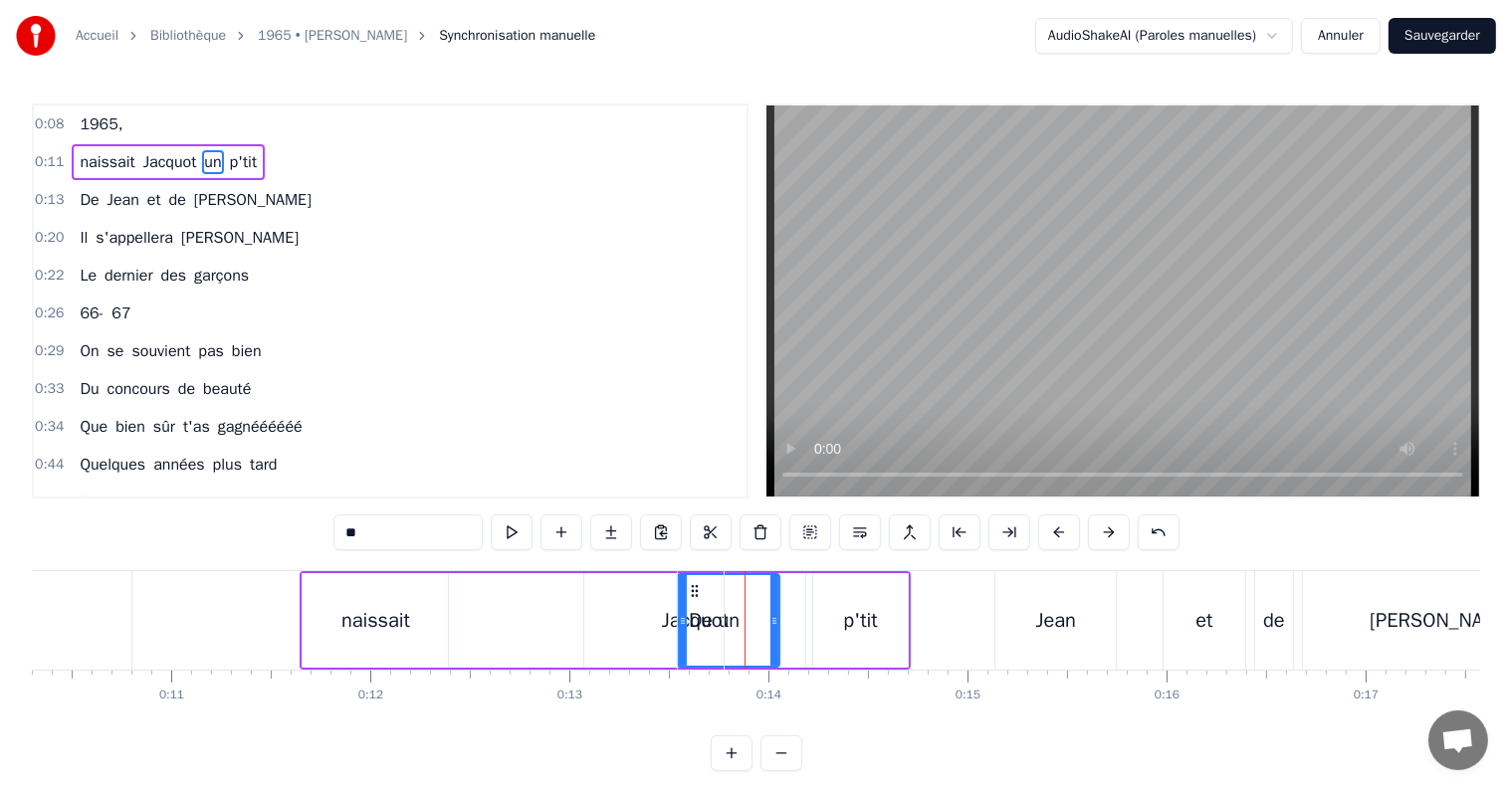click at bounding box center (1059, 532) 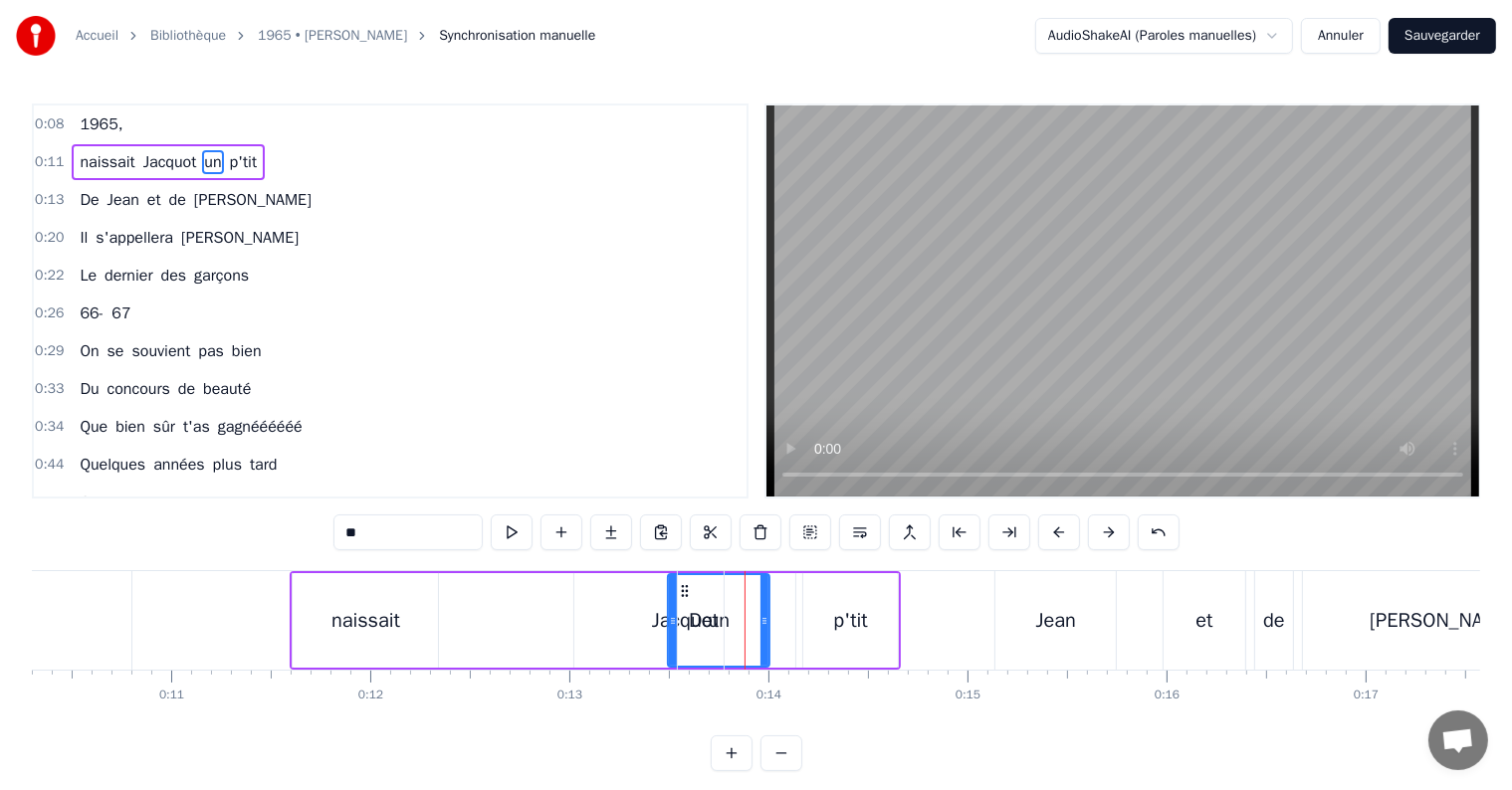 click at bounding box center [1059, 532] 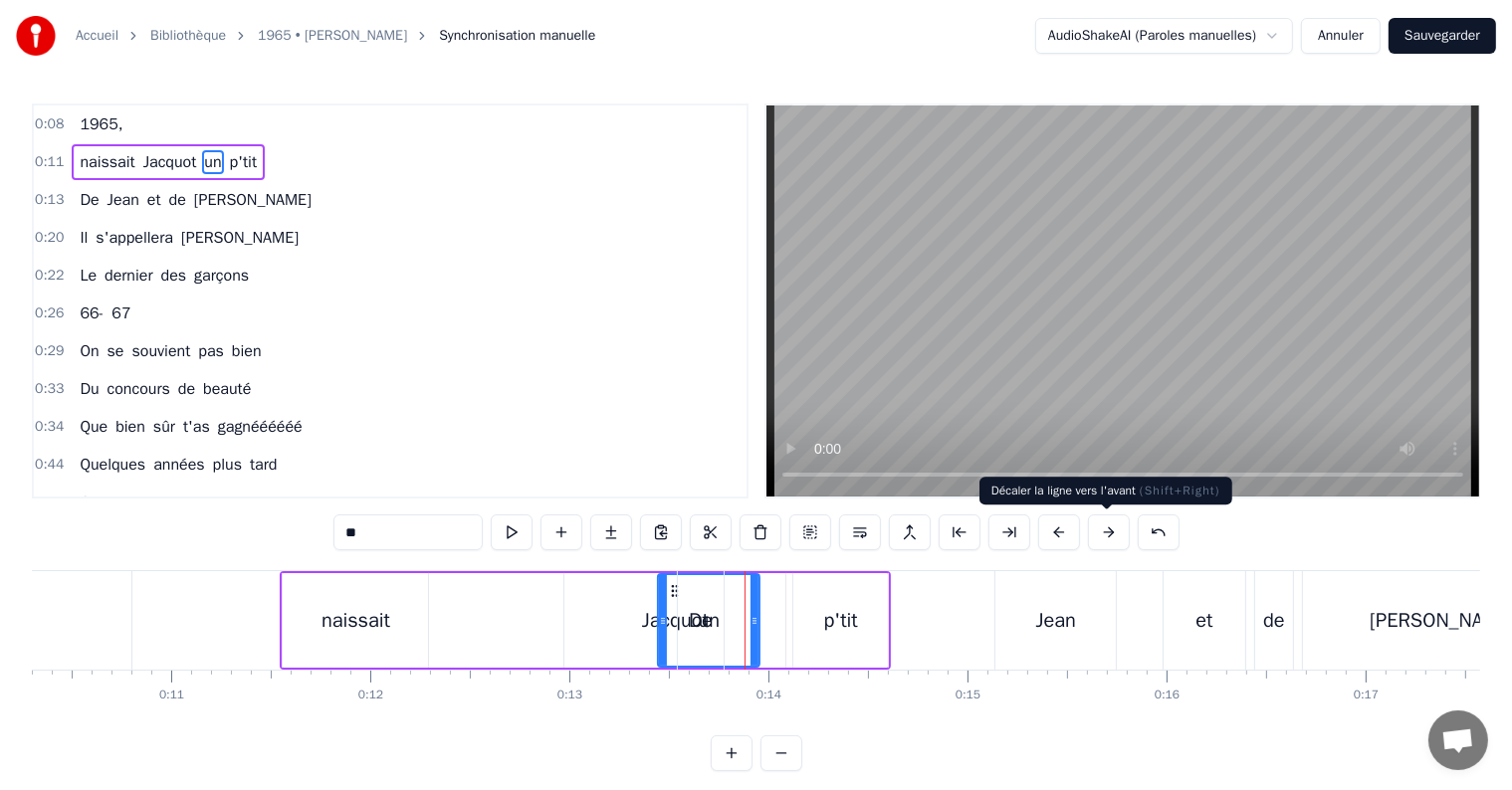 click at bounding box center (1109, 532) 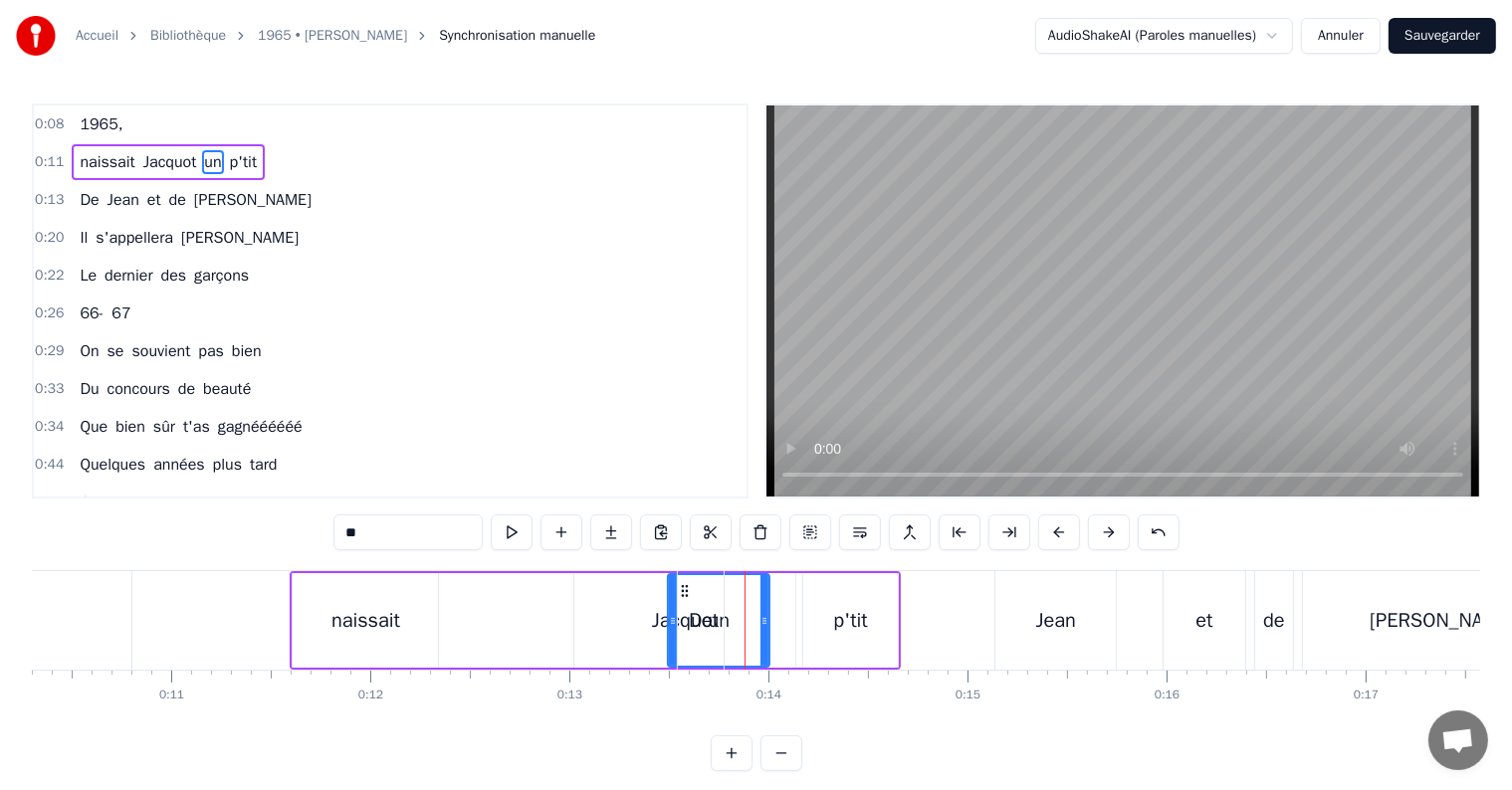 click at bounding box center (1109, 532) 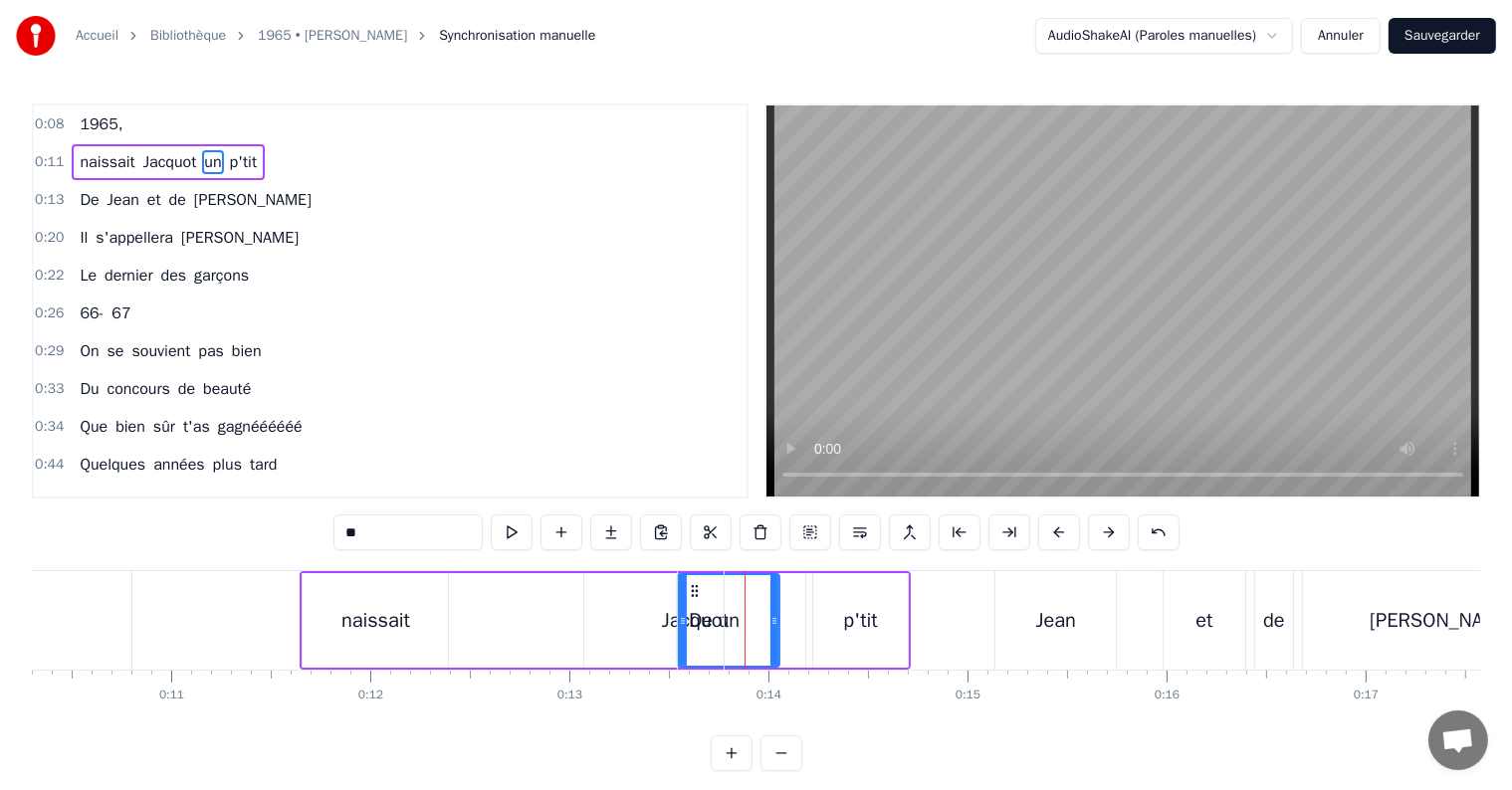 click at bounding box center [1109, 532] 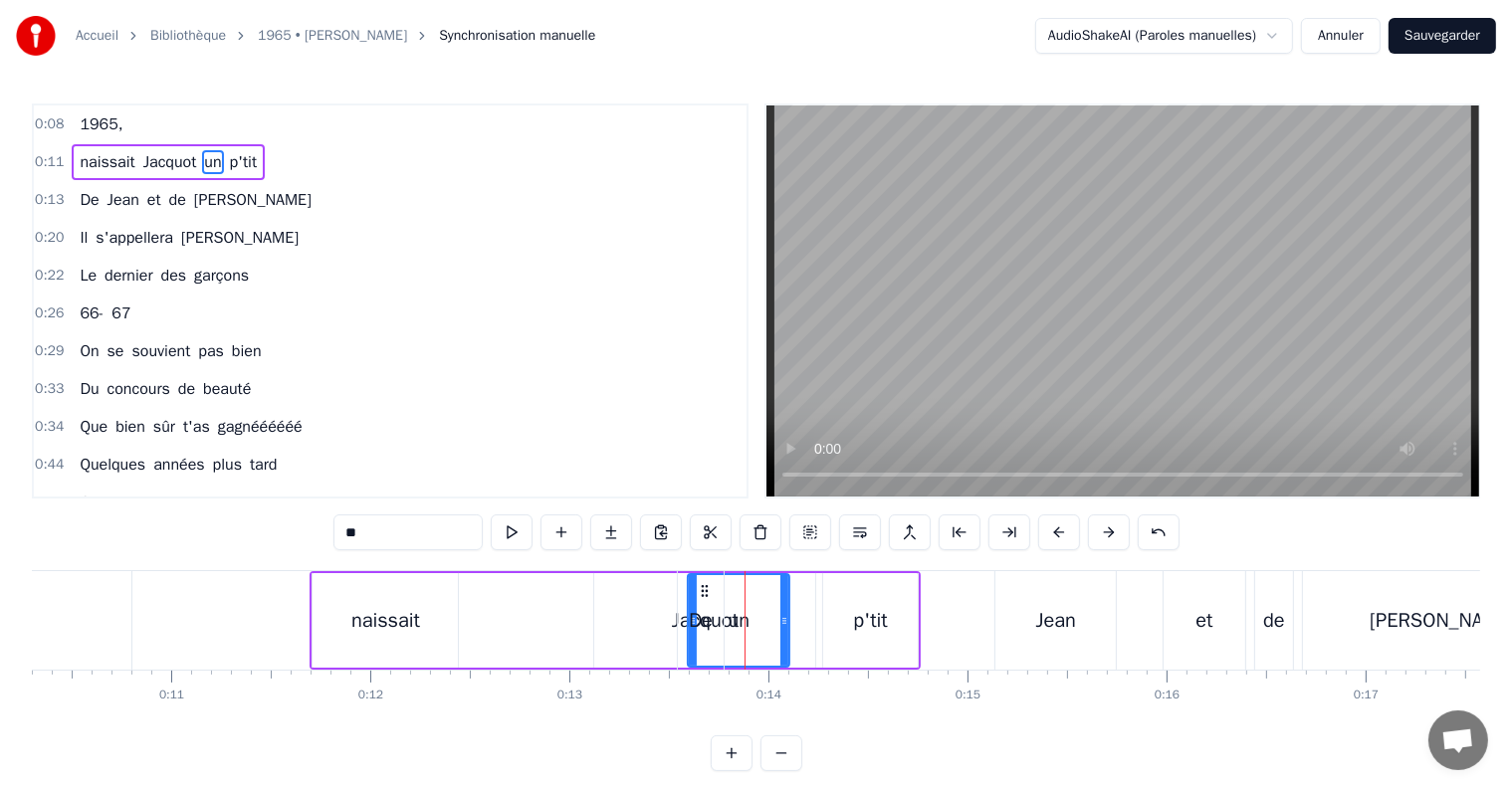 click at bounding box center (1109, 532) 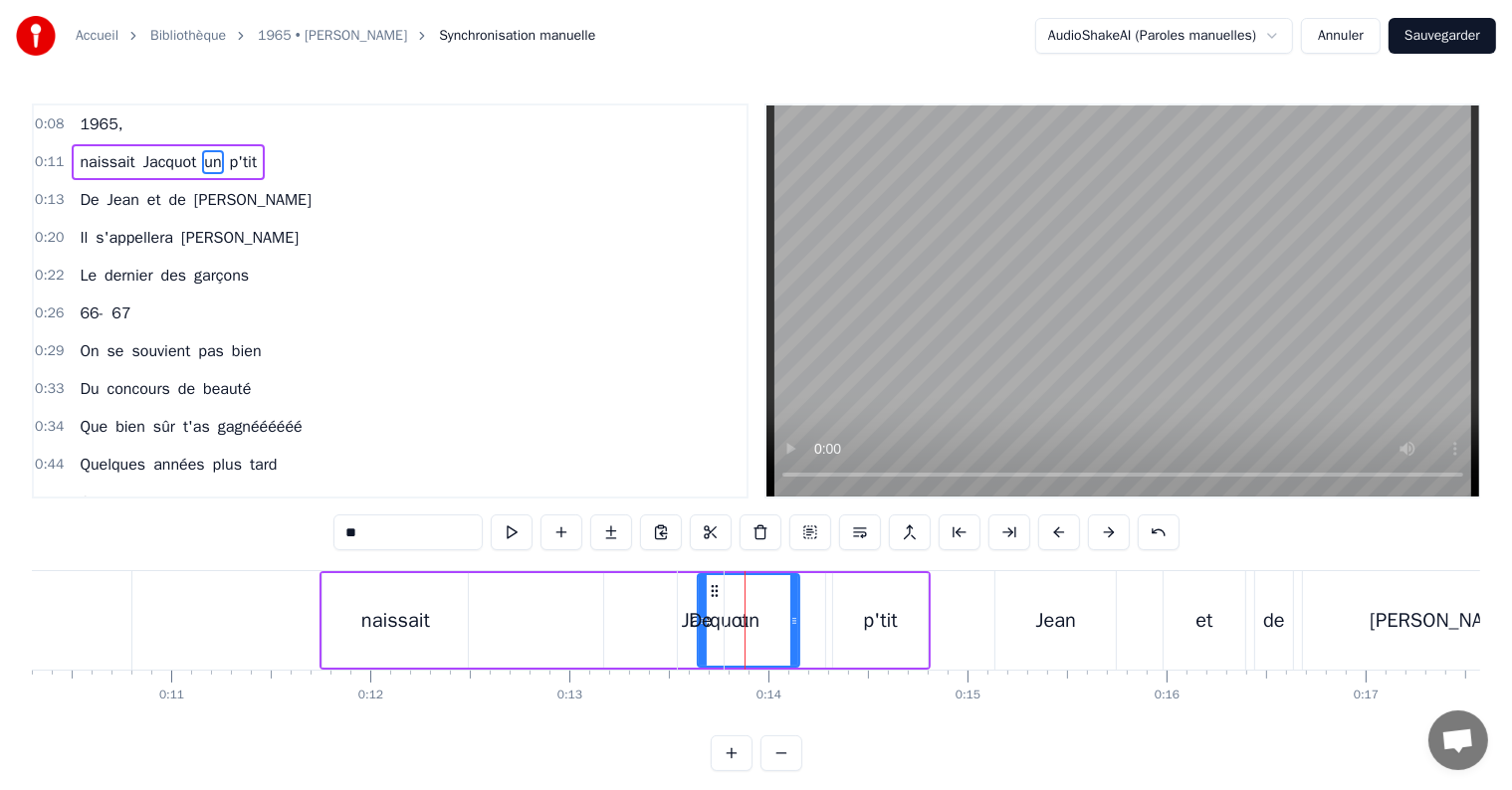 click at bounding box center [1109, 532] 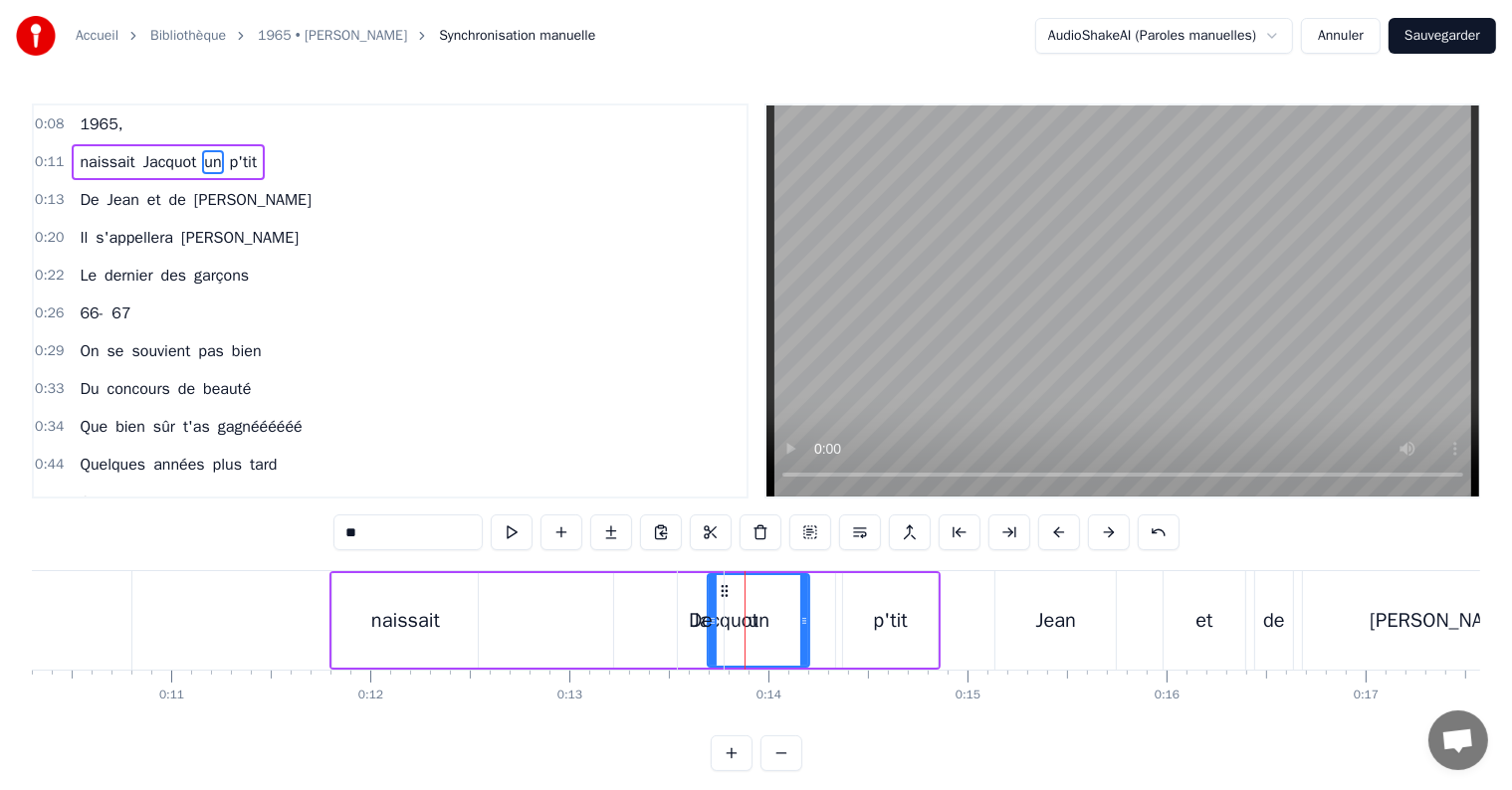click at bounding box center (1109, 532) 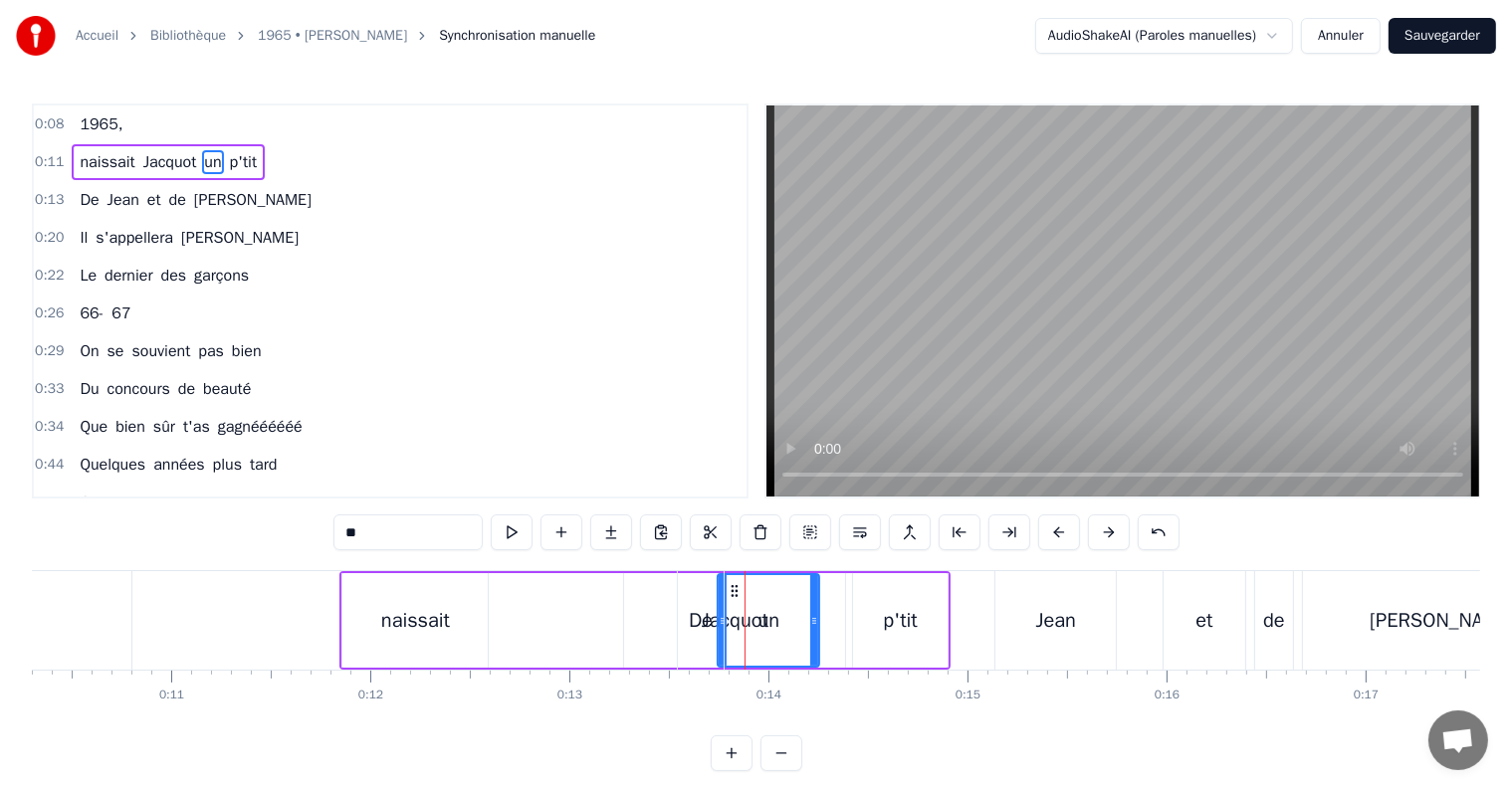click at bounding box center [1109, 532] 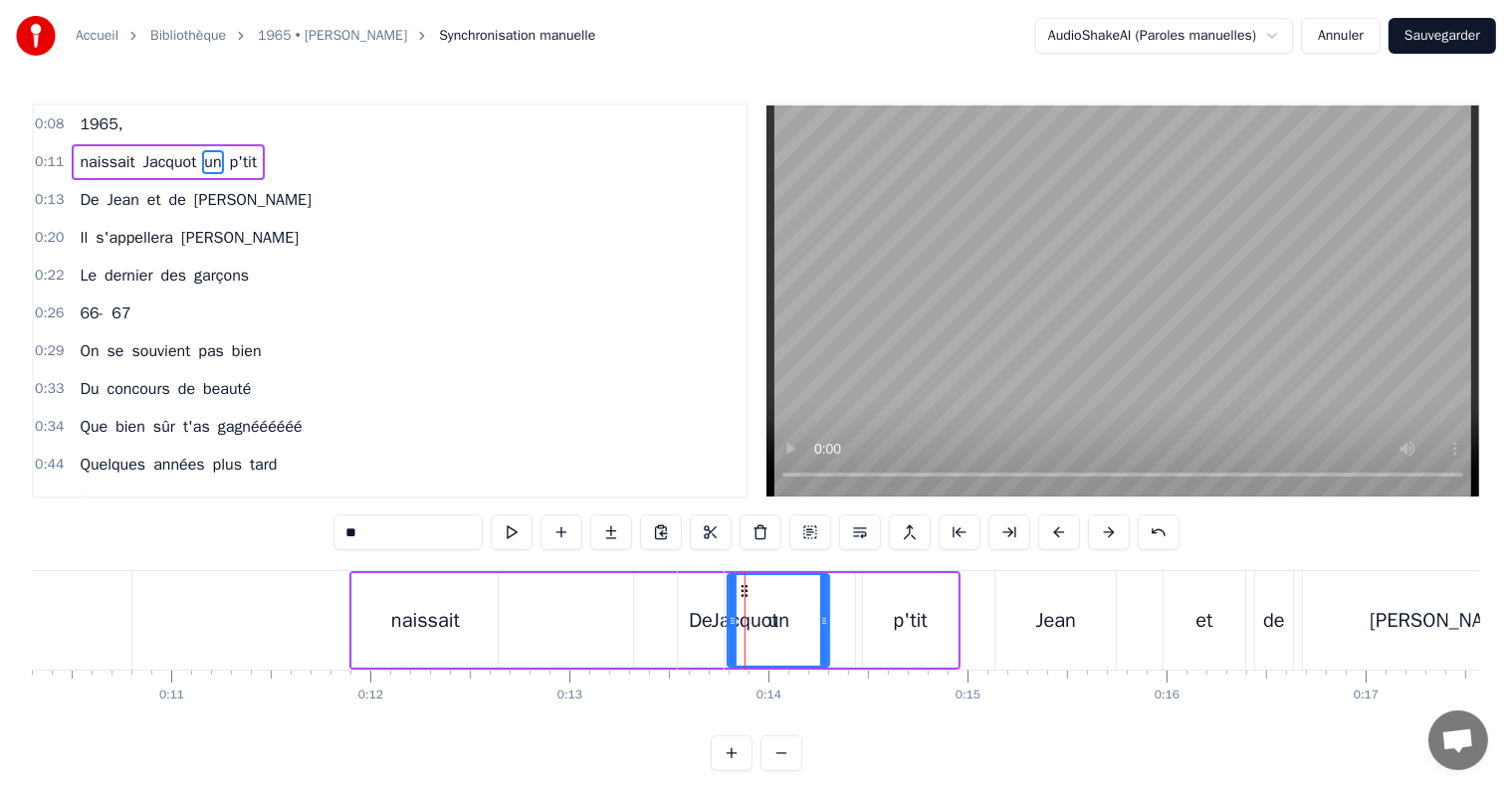 click at bounding box center [1109, 532] 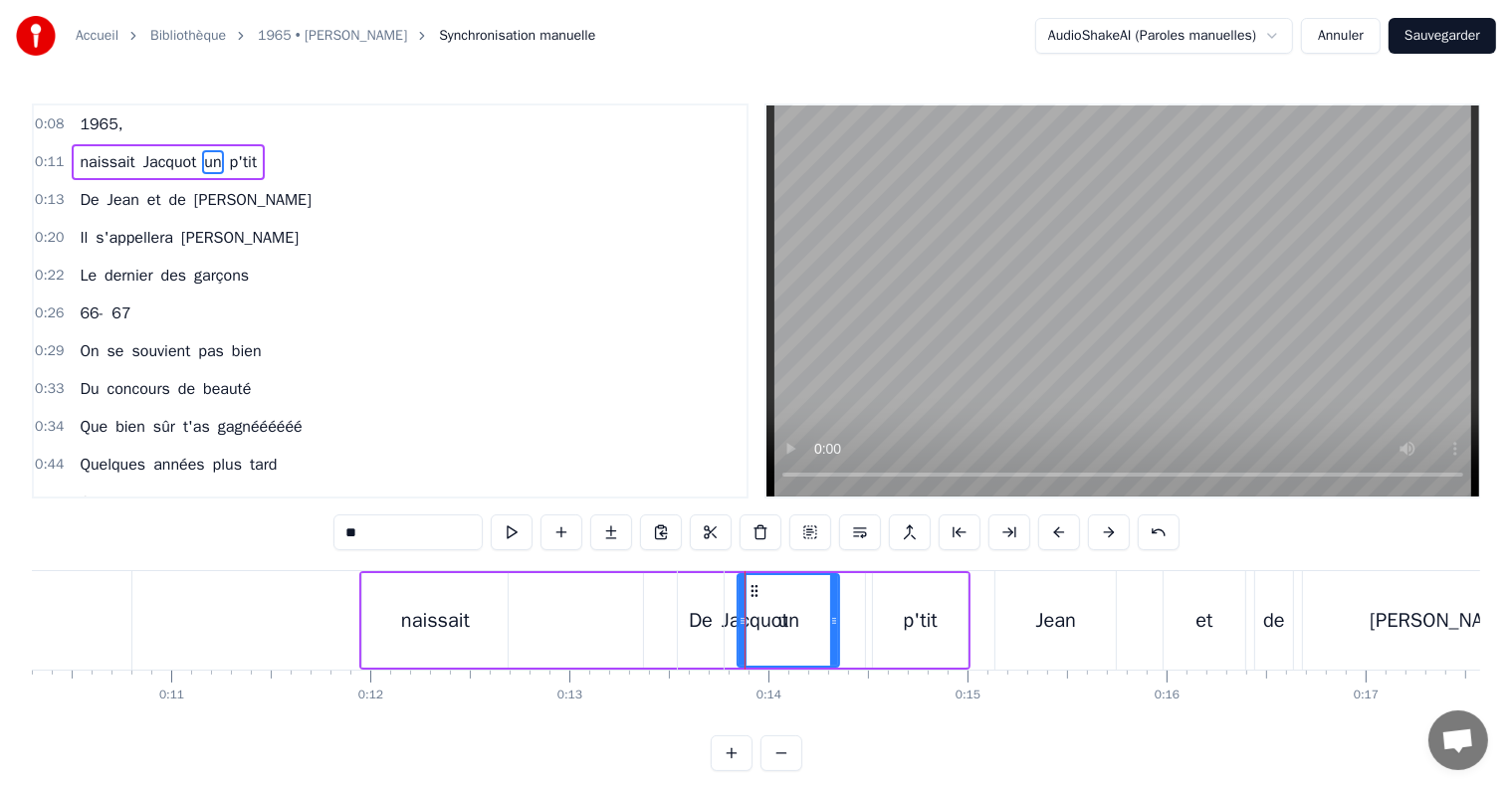 click on "Jacquot" at bounding box center (170, 162) 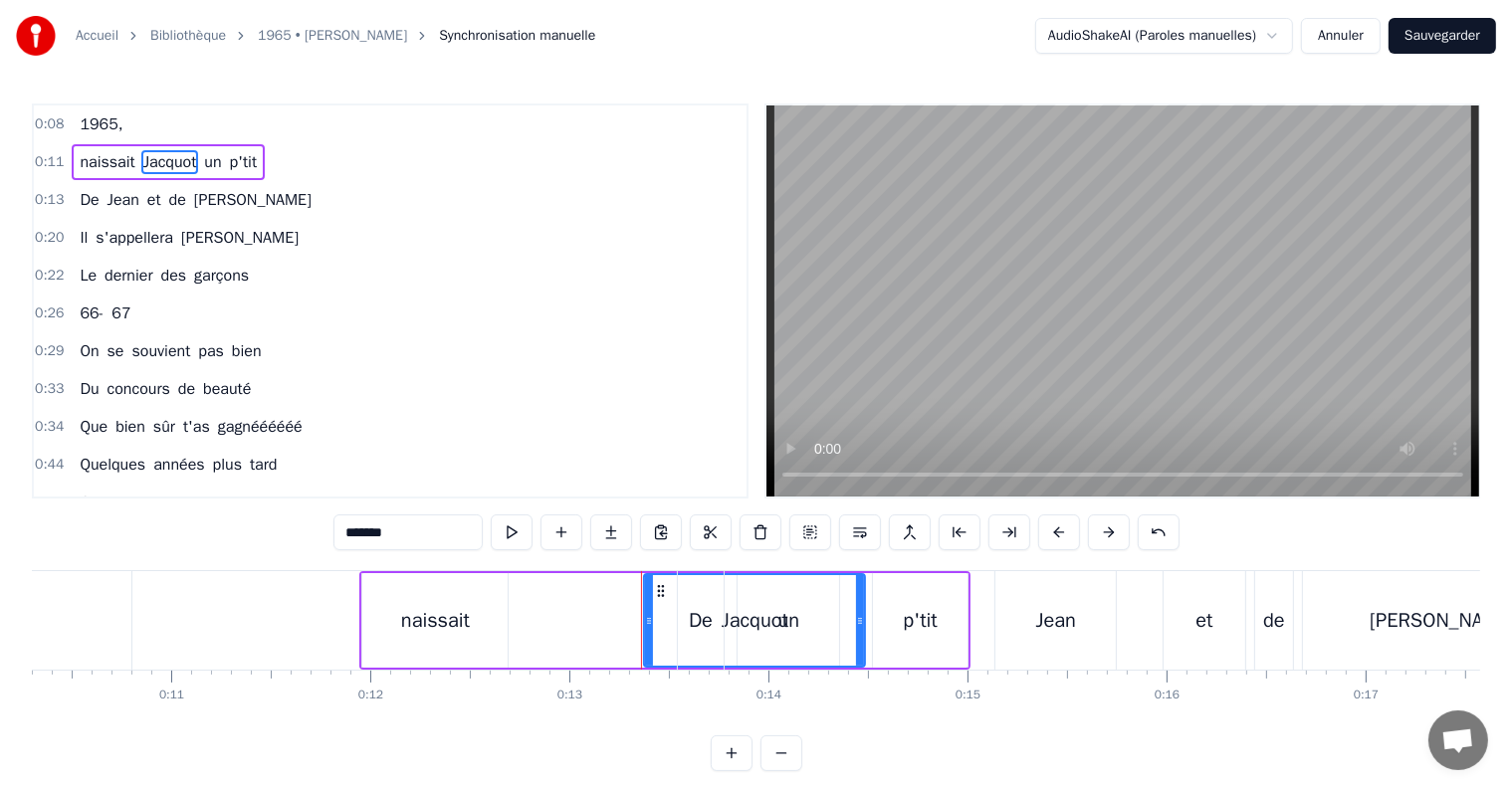 drag, startPoint x: 170, startPoint y: 163, endPoint x: 229, endPoint y: 155, distance: 59.5399 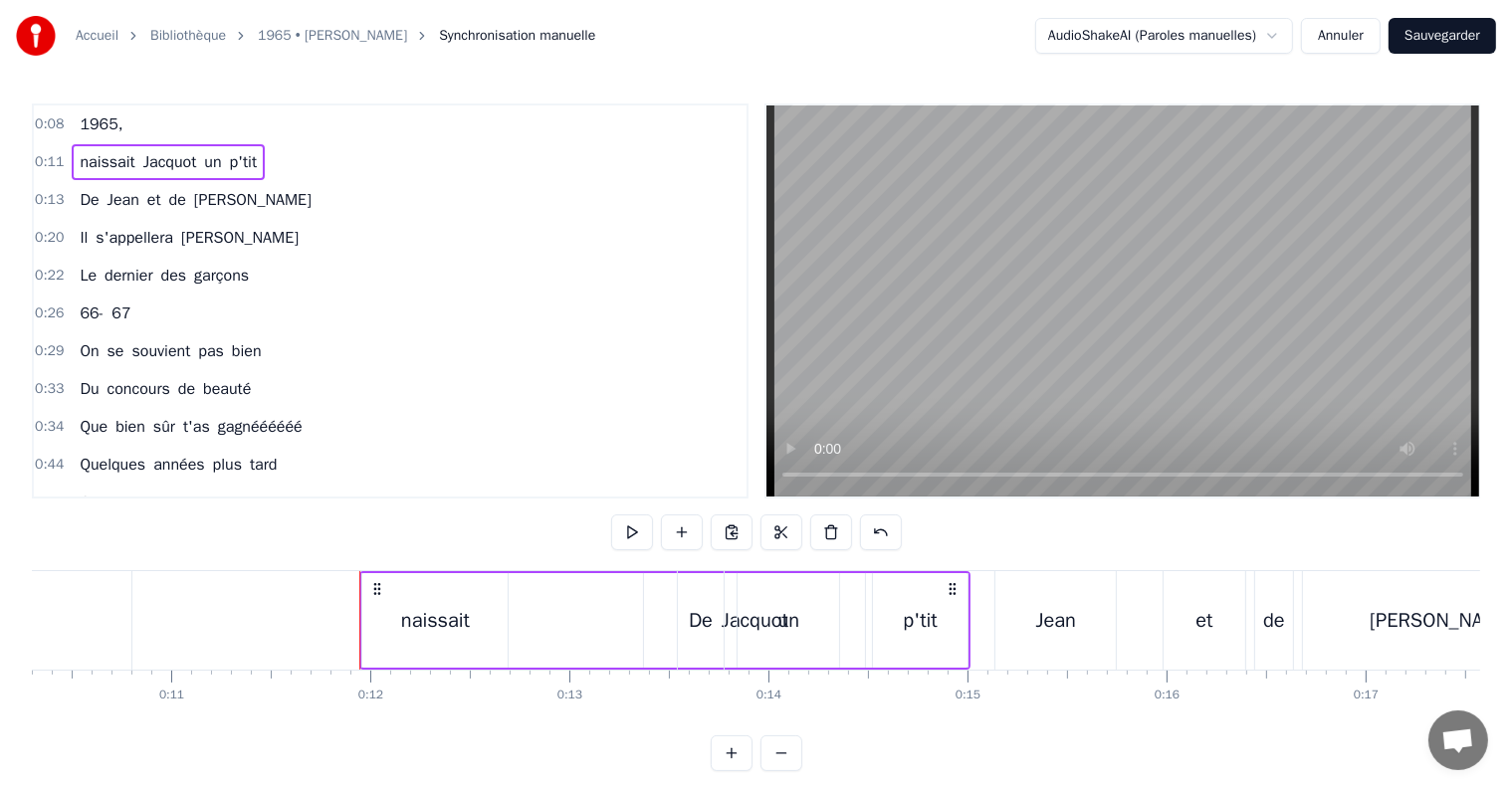 click on "De [PERSON_NAME] et de [PERSON_NAME]" at bounding box center [1133, 620] 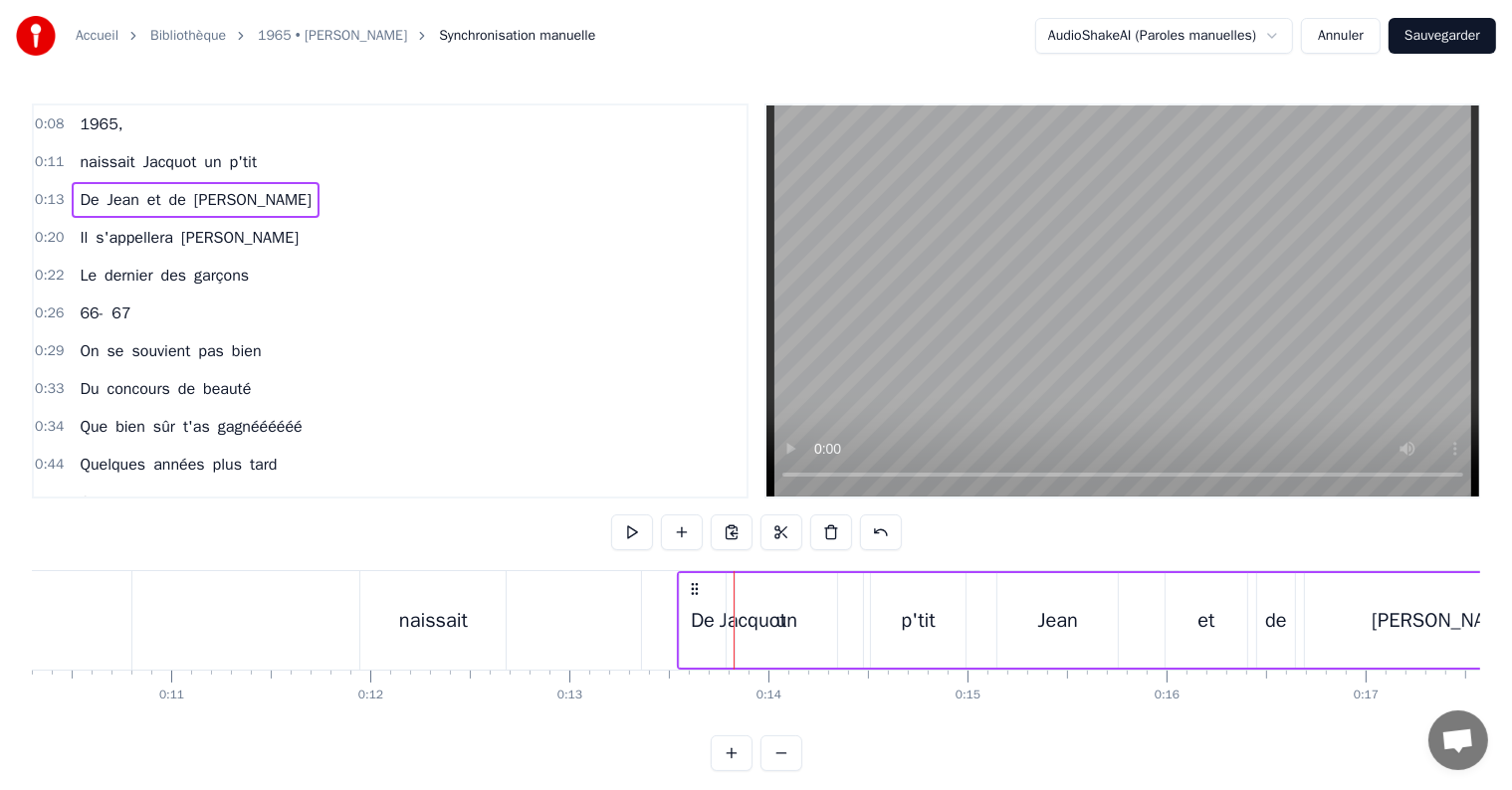 click on "un" at bounding box center [212, 162] 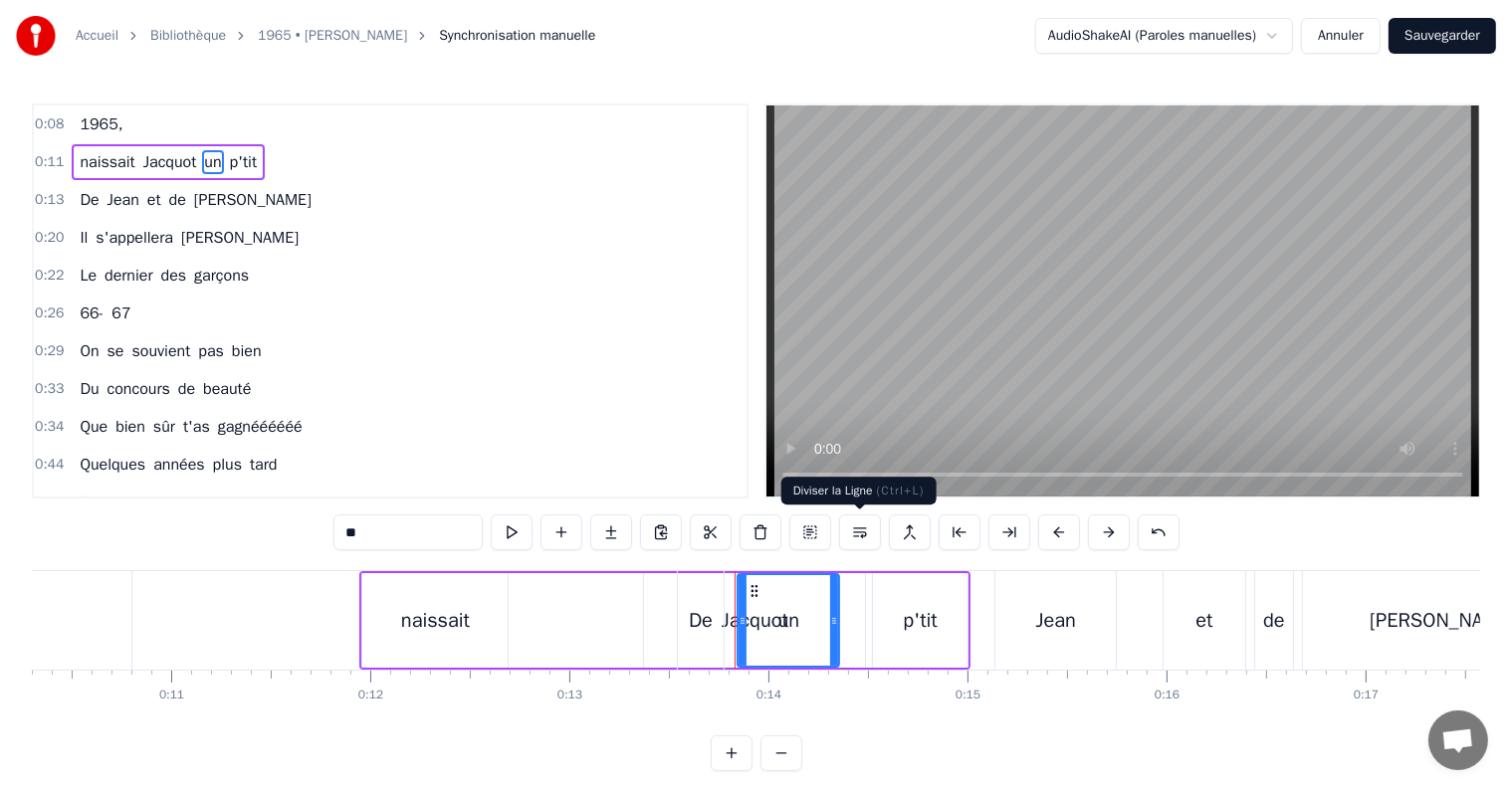 click at bounding box center [860, 532] 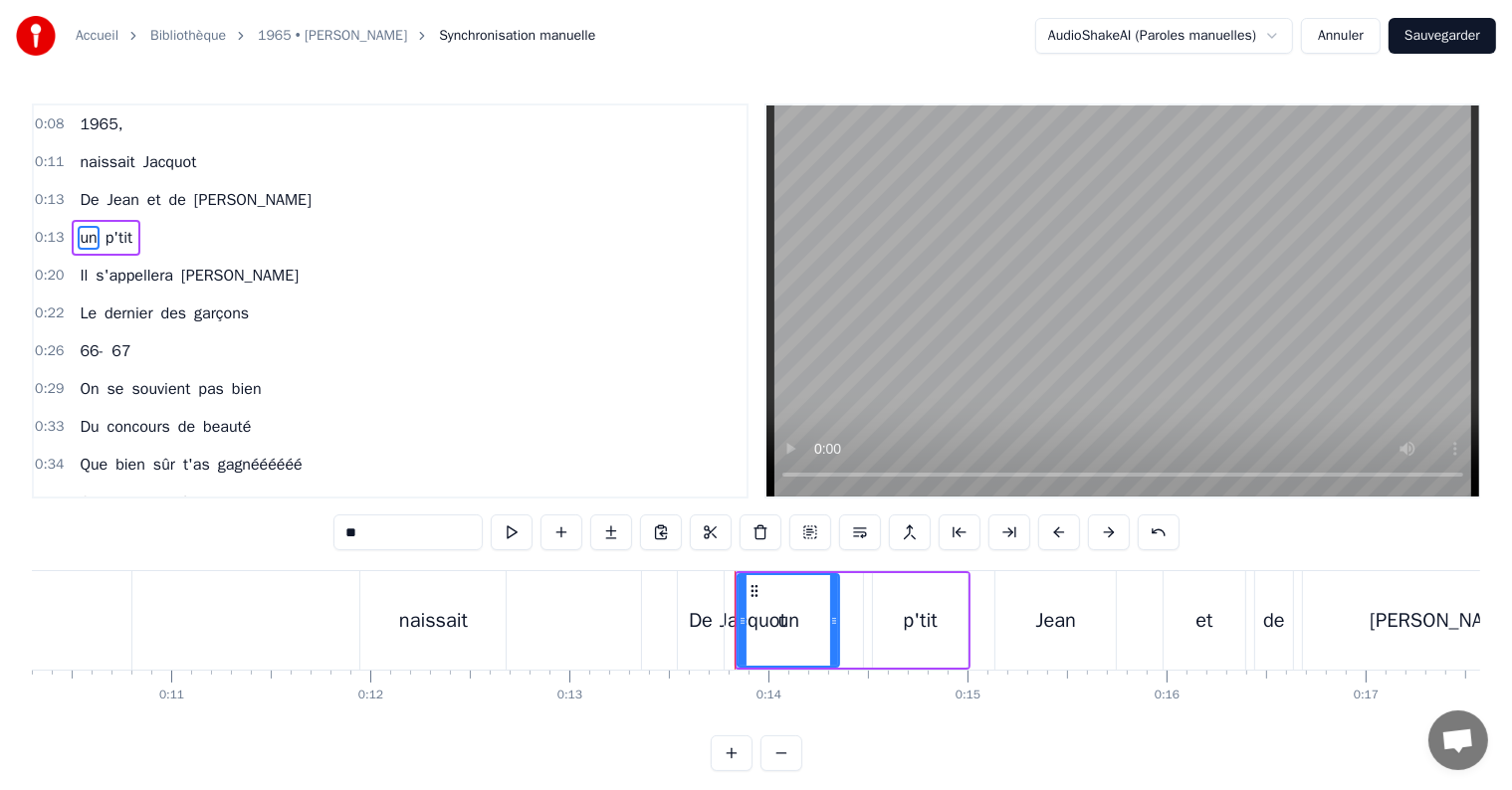 type 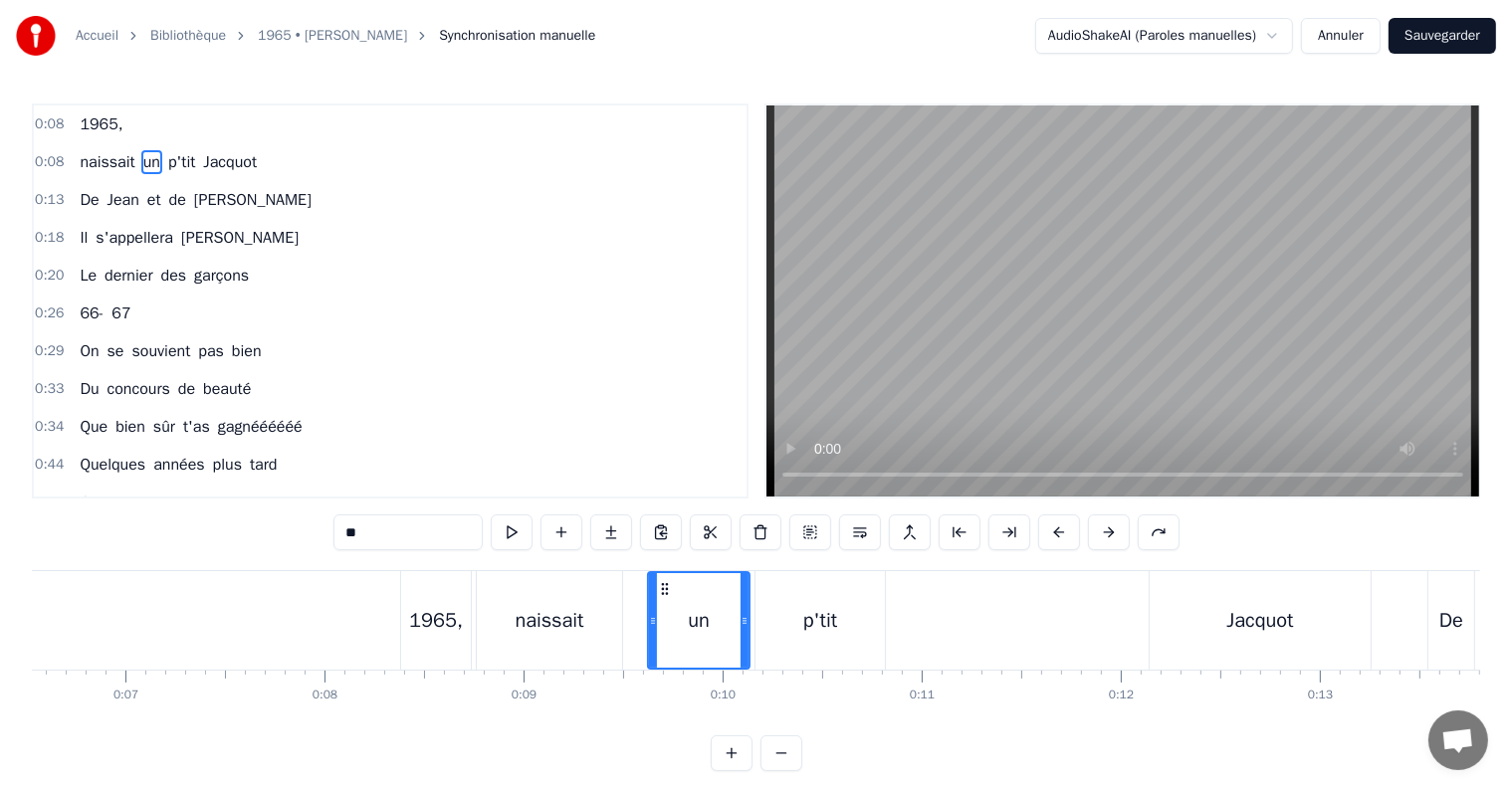 scroll, scrollTop: 0, scrollLeft: 1330, axis: horizontal 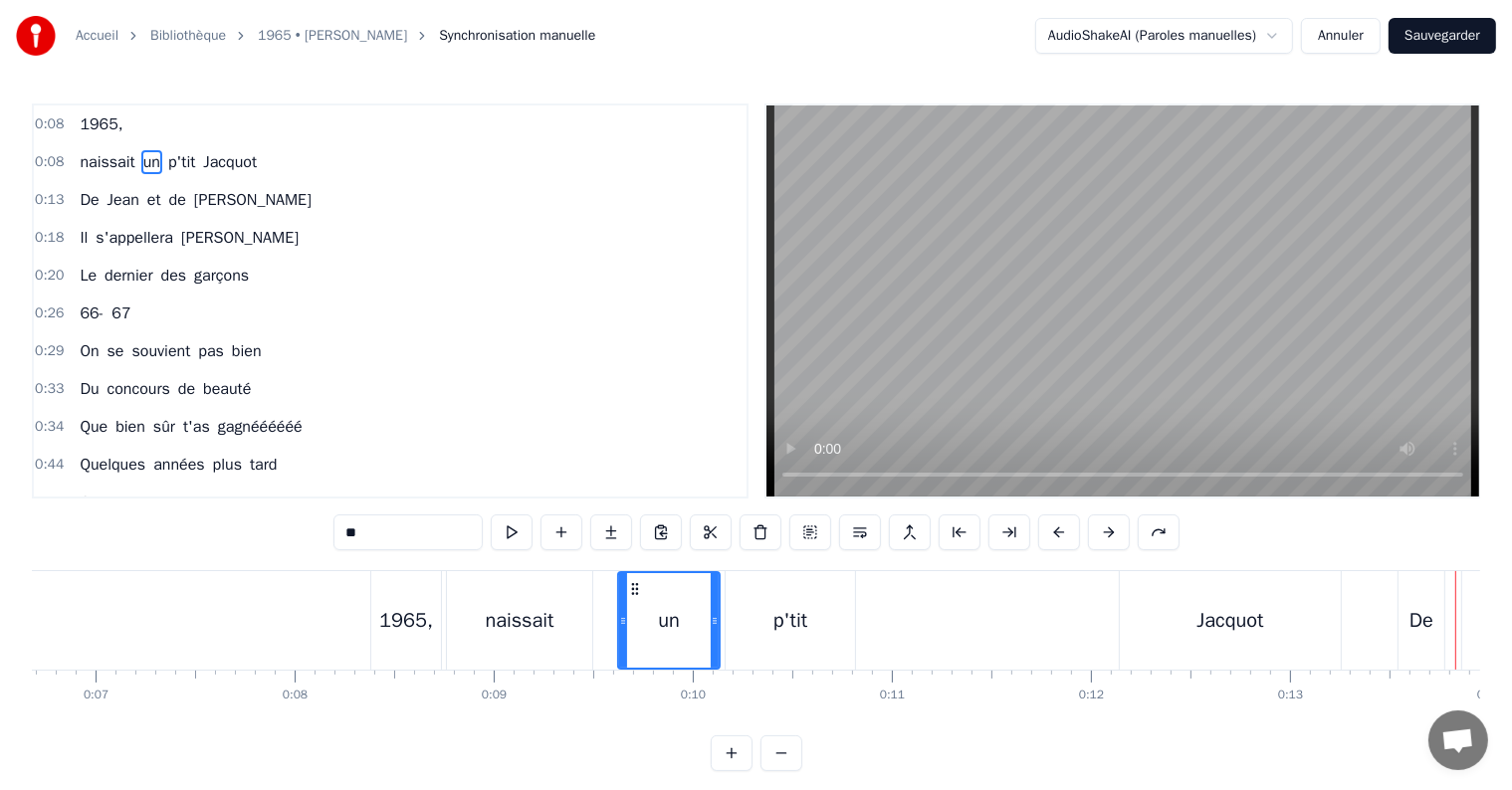 click on "naissait" at bounding box center (520, 620) 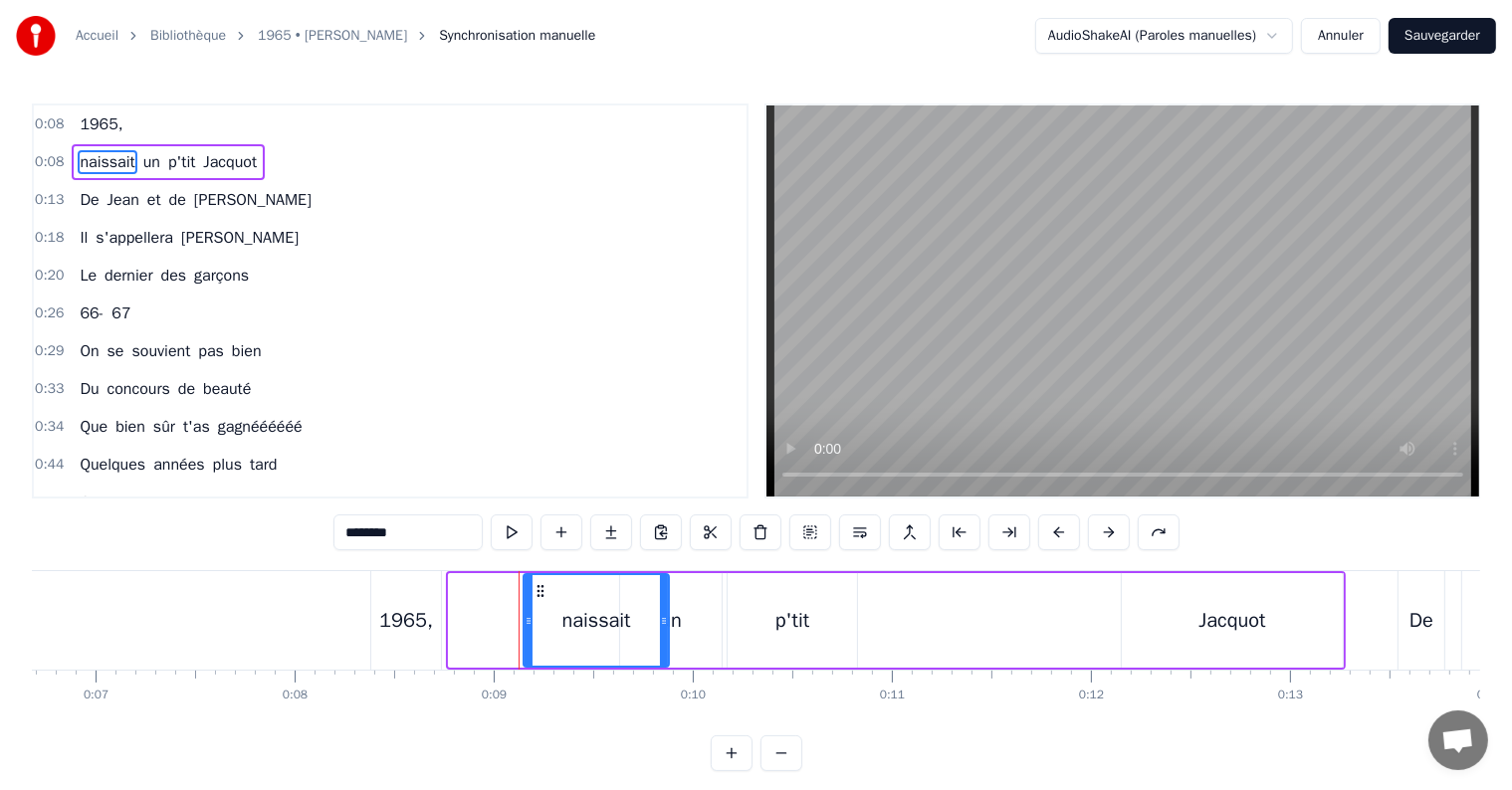 drag, startPoint x: 463, startPoint y: 587, endPoint x: 538, endPoint y: 596, distance: 75.53807 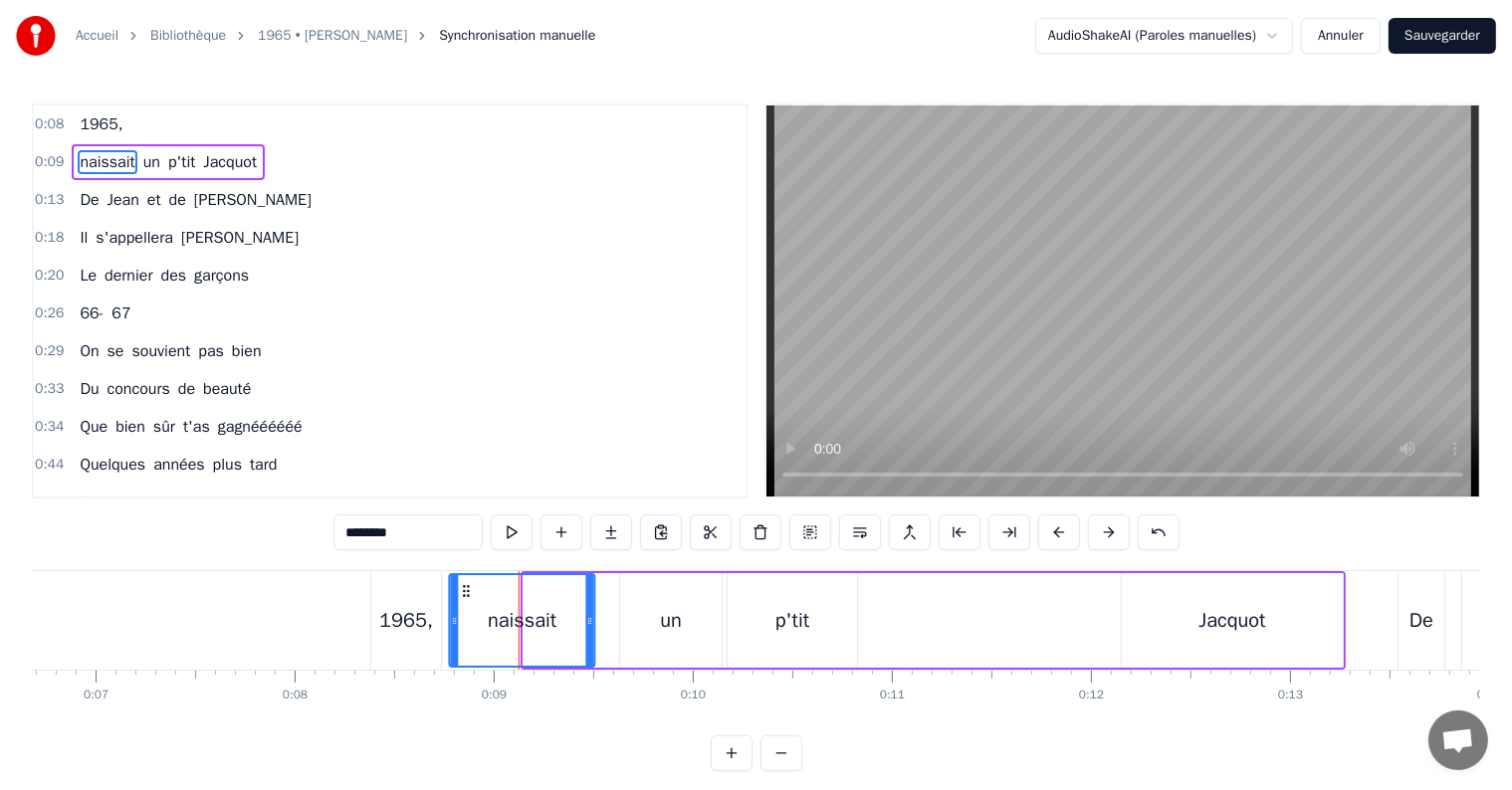 drag, startPoint x: 538, startPoint y: 596, endPoint x: 464, endPoint y: 583, distance: 75.13322 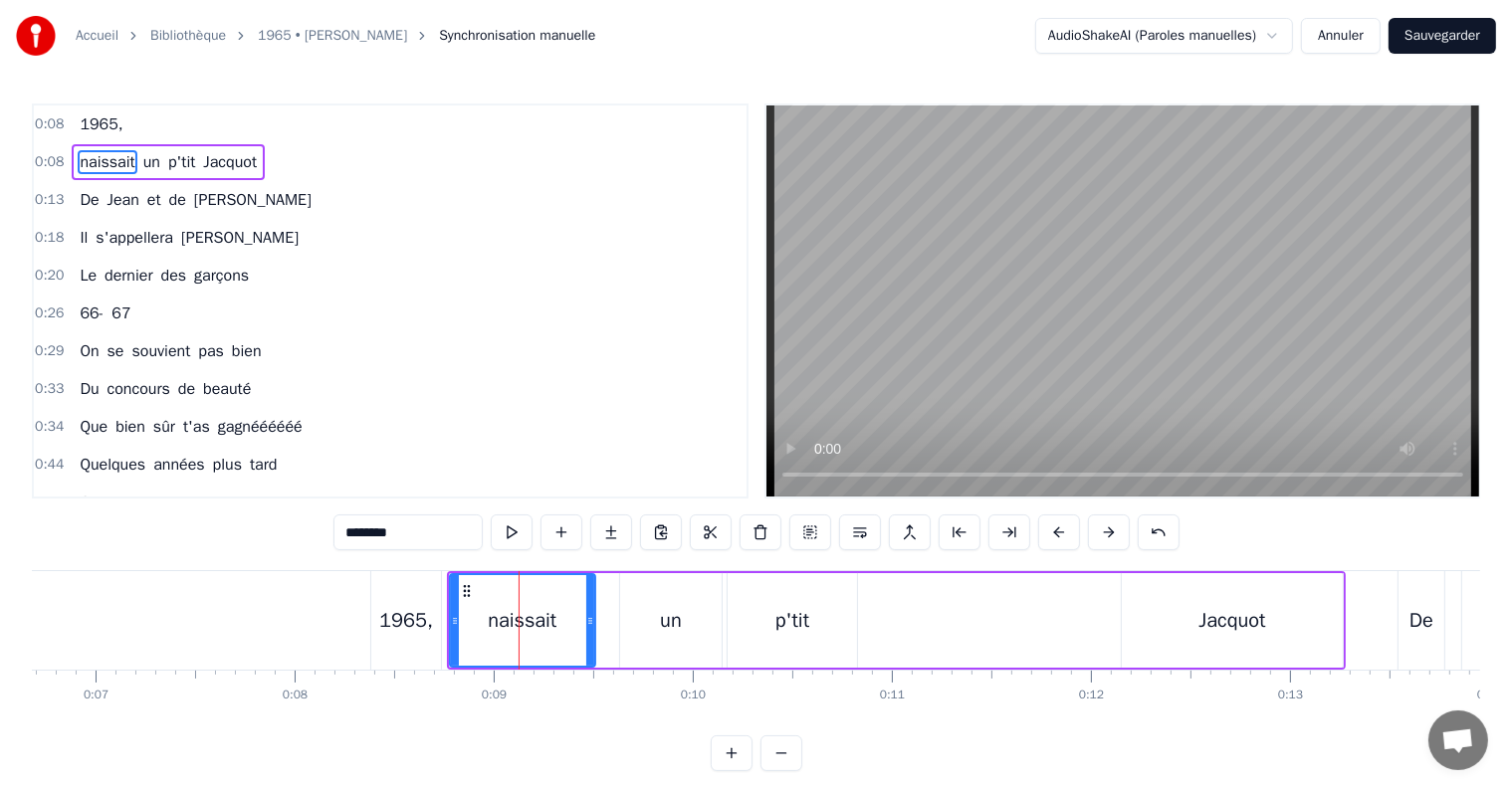 click on "un" at bounding box center (671, 620) 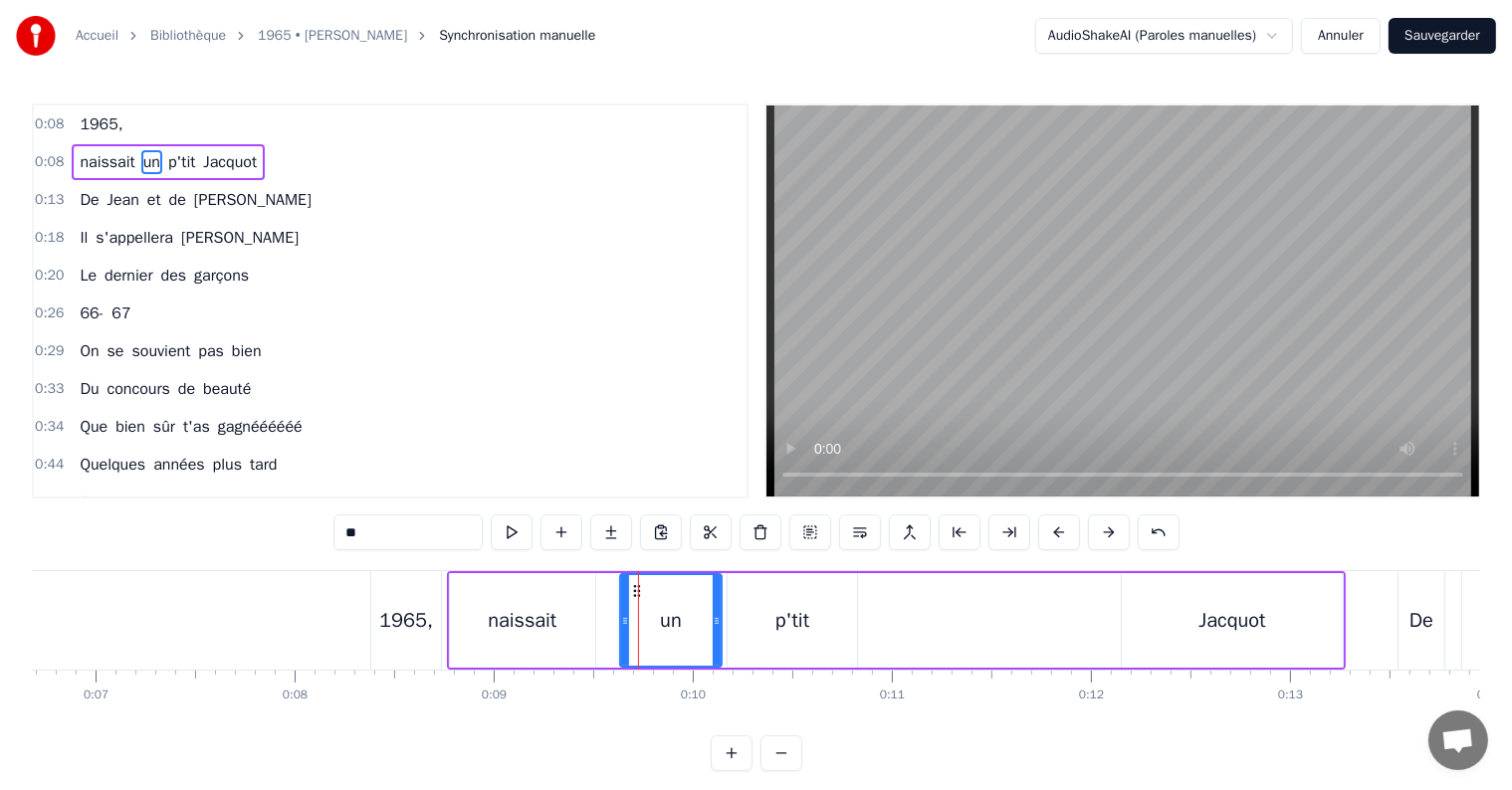click on "p'tit" at bounding box center [792, 620] 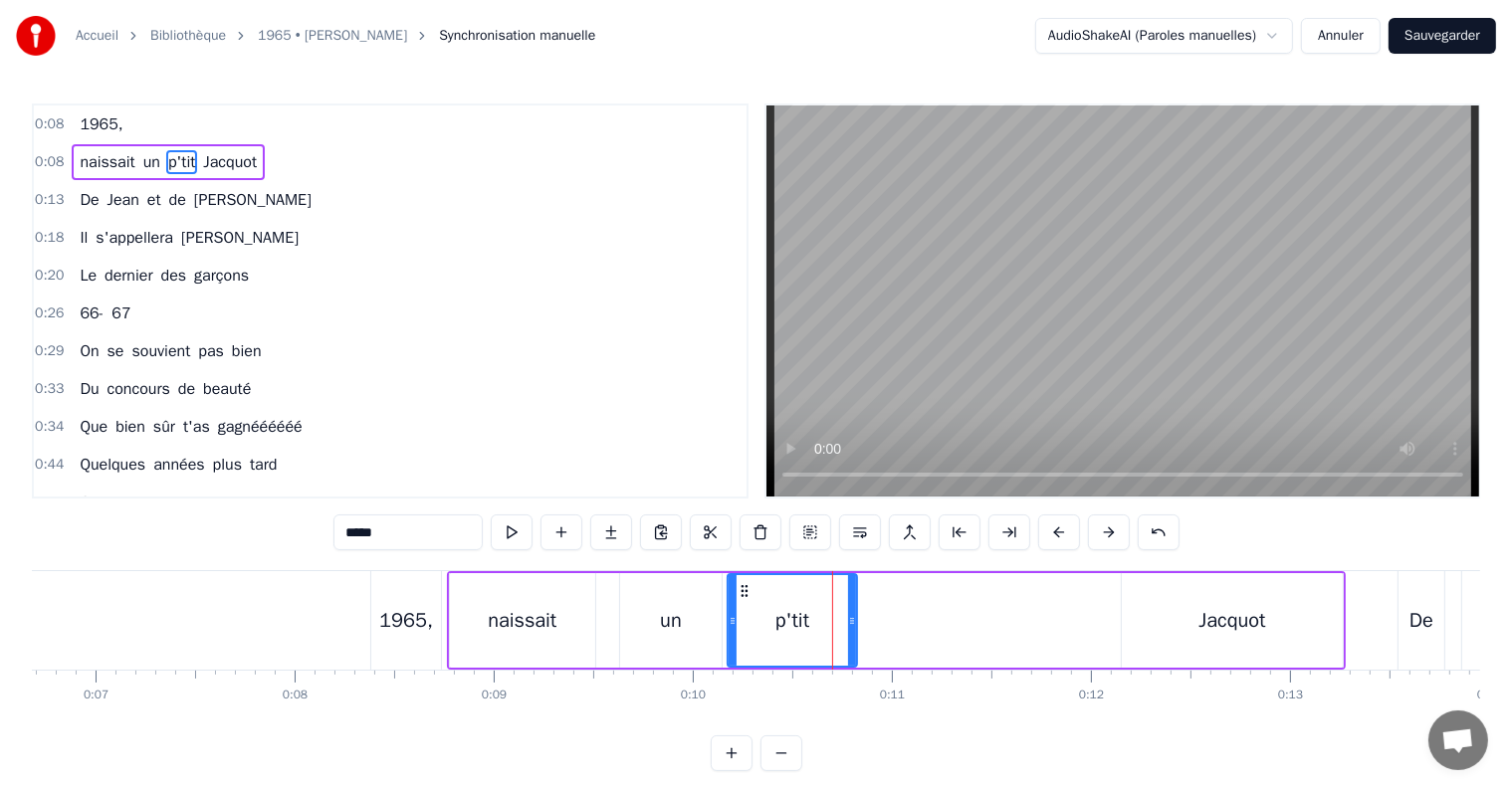 click on "naissait un p'tit [PERSON_NAME]" at bounding box center (896, 620) 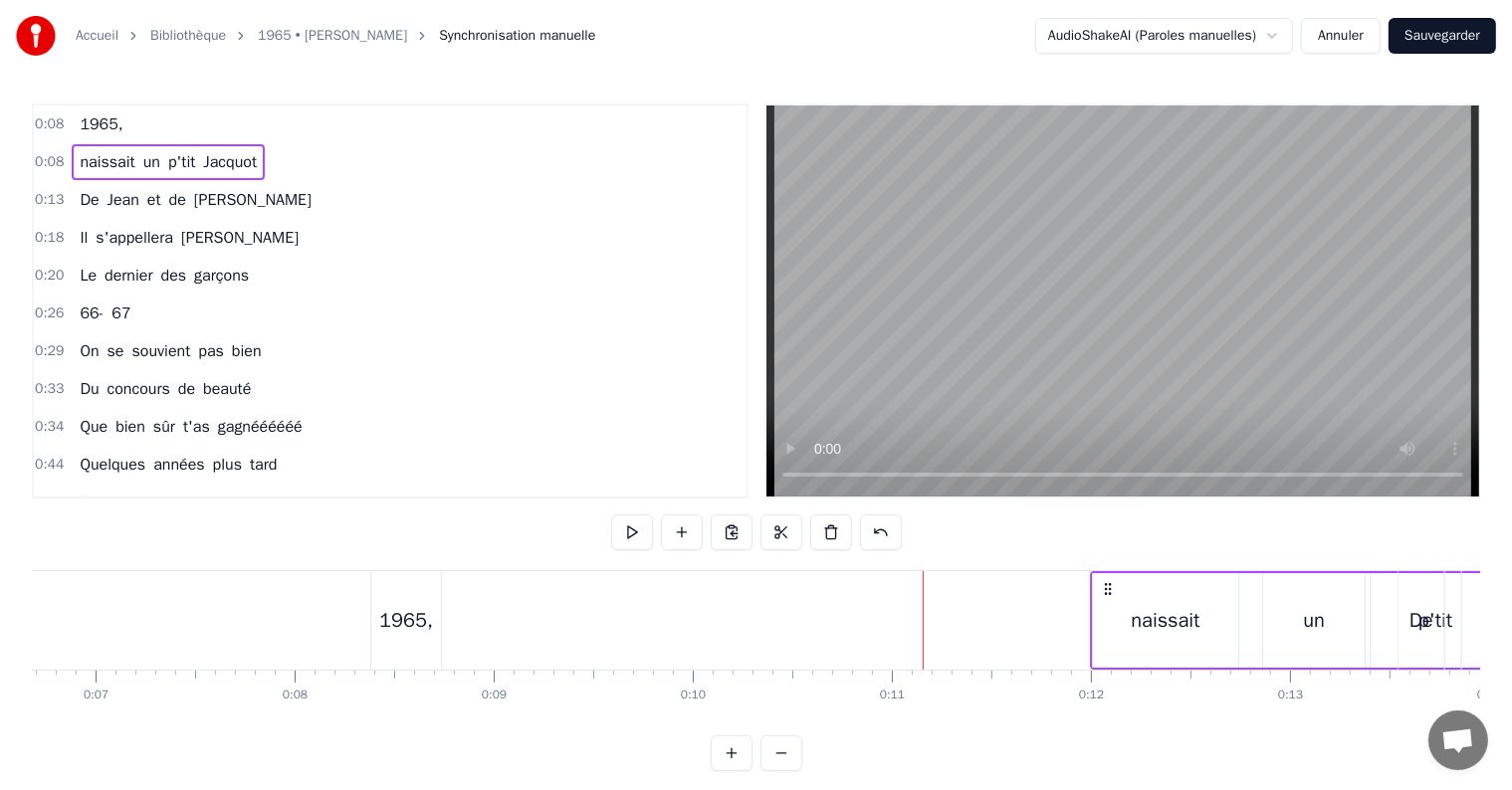 drag, startPoint x: 459, startPoint y: 581, endPoint x: 1128, endPoint y: 613, distance: 669.7649 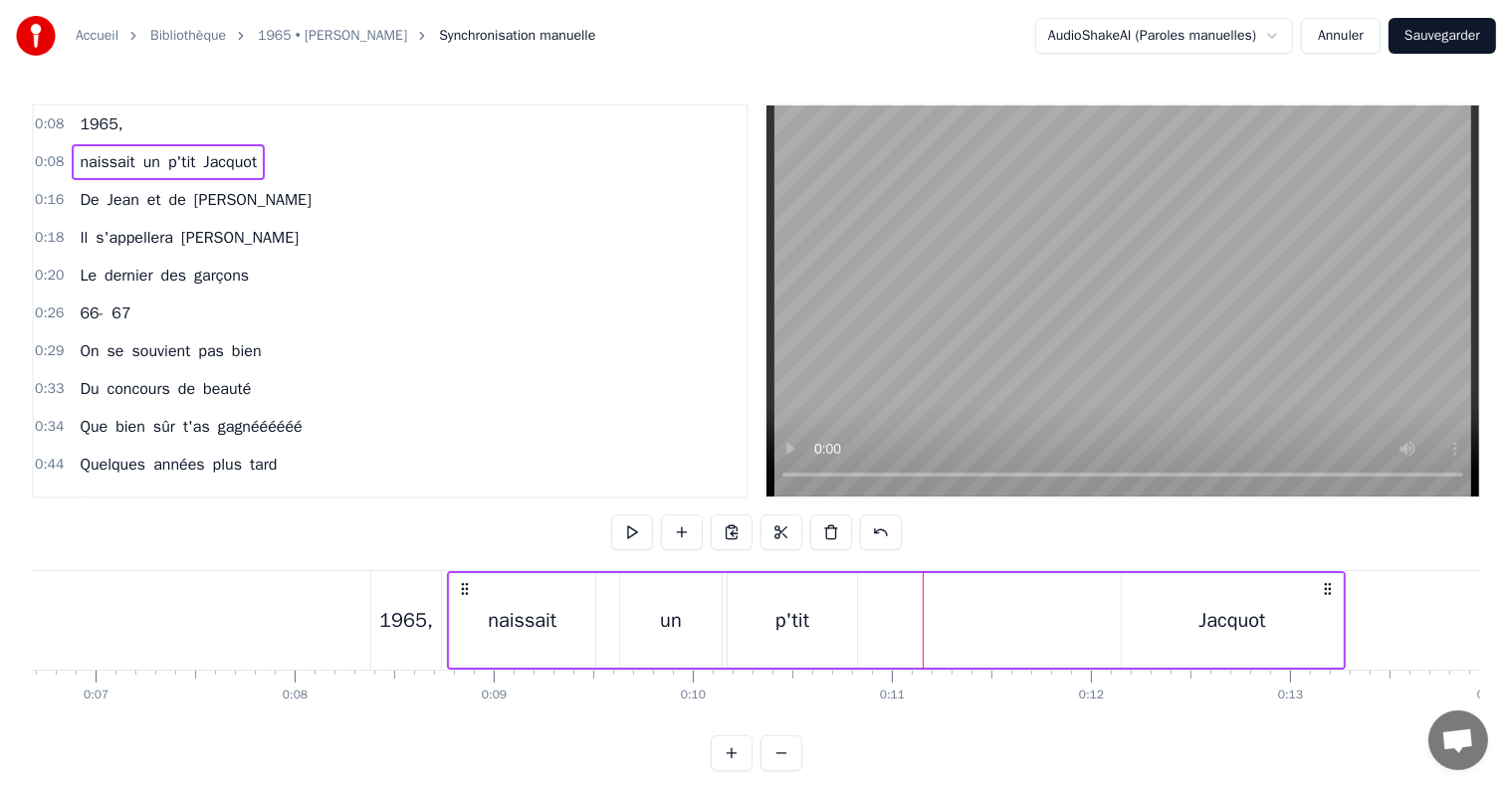 click on "1965," at bounding box center (406, 621) 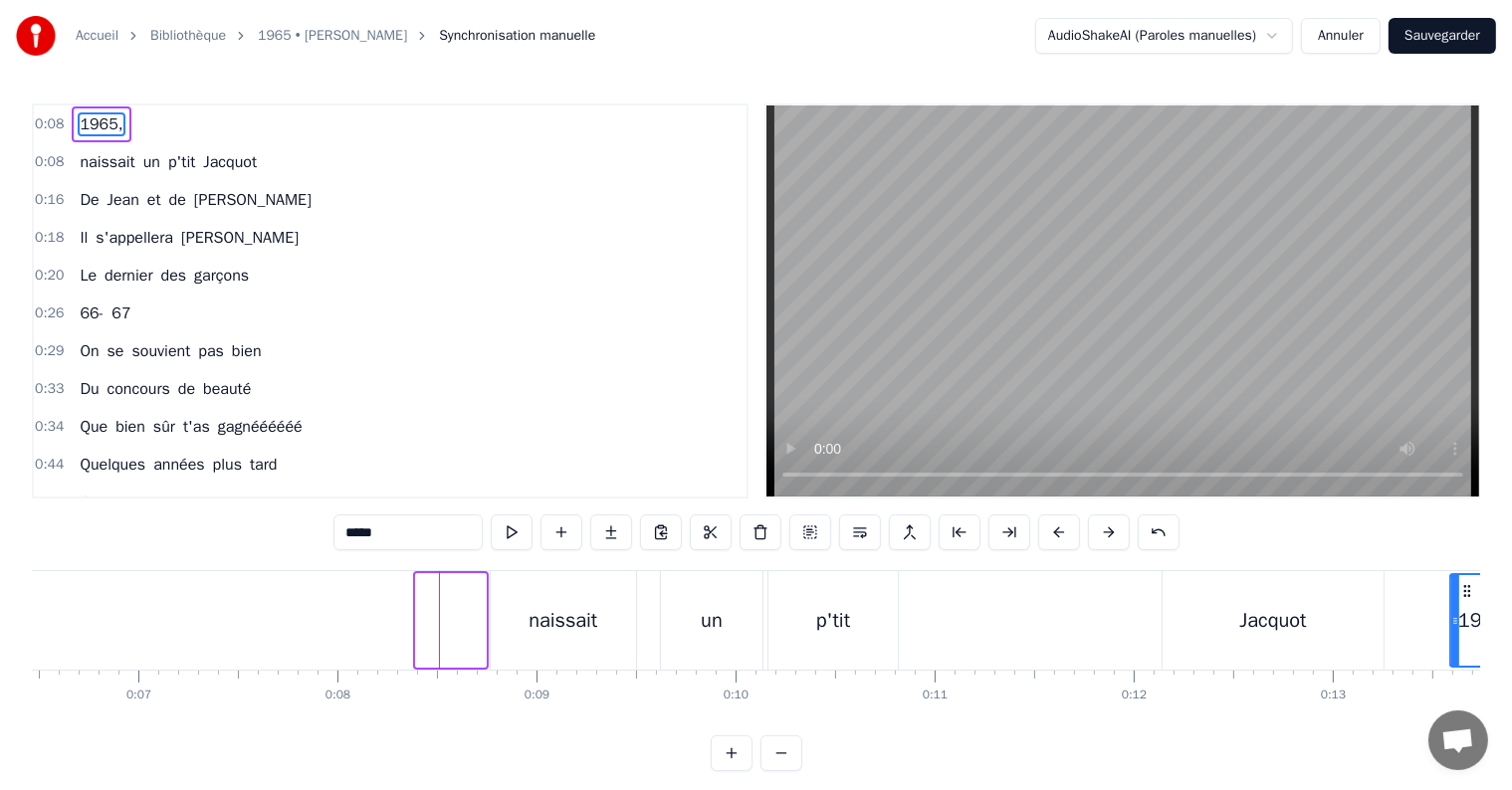 scroll, scrollTop: 0, scrollLeft: 1287, axis: horizontal 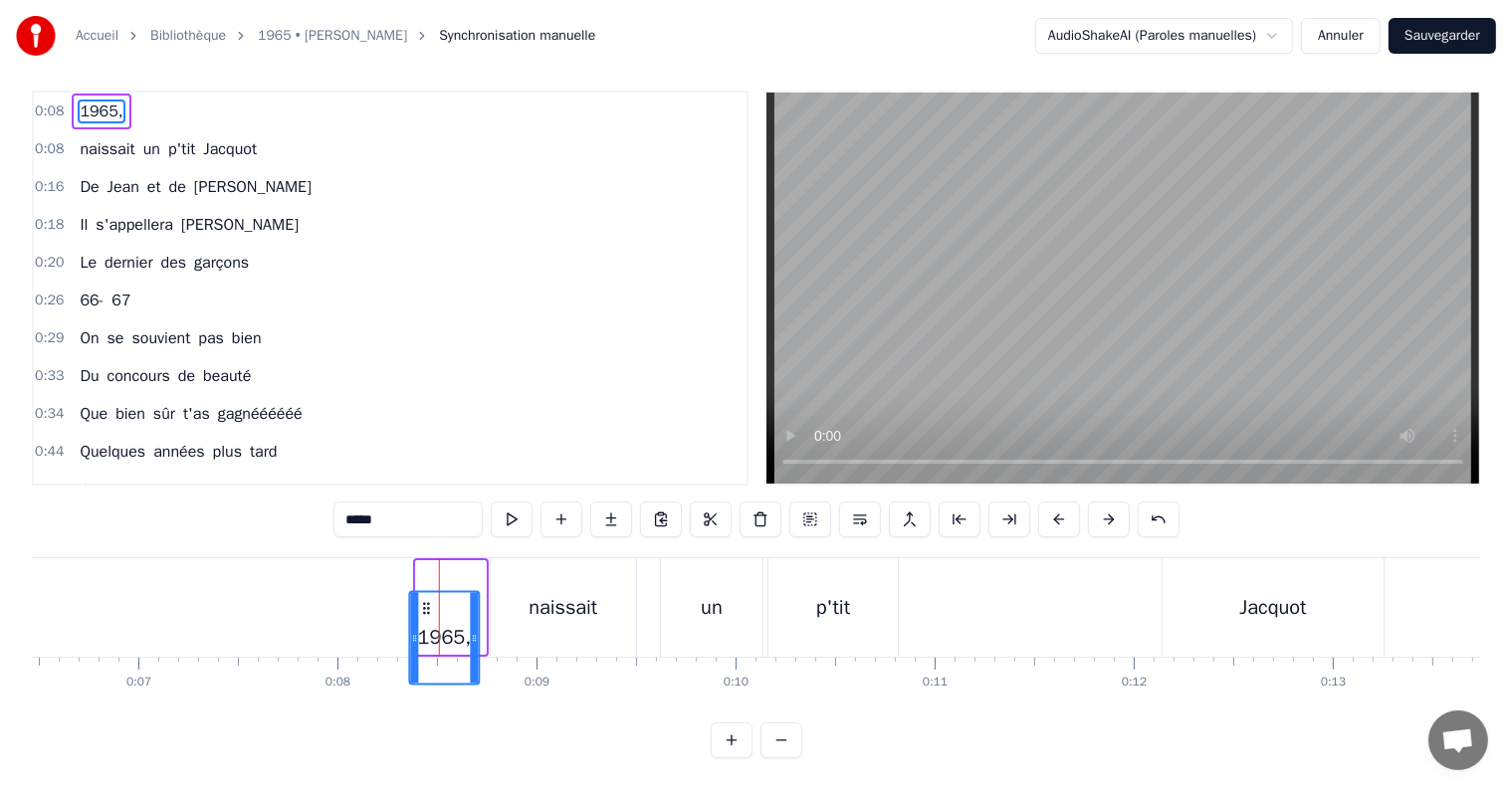 drag, startPoint x: 392, startPoint y: 593, endPoint x: 428, endPoint y: 559, distance: 49.517674 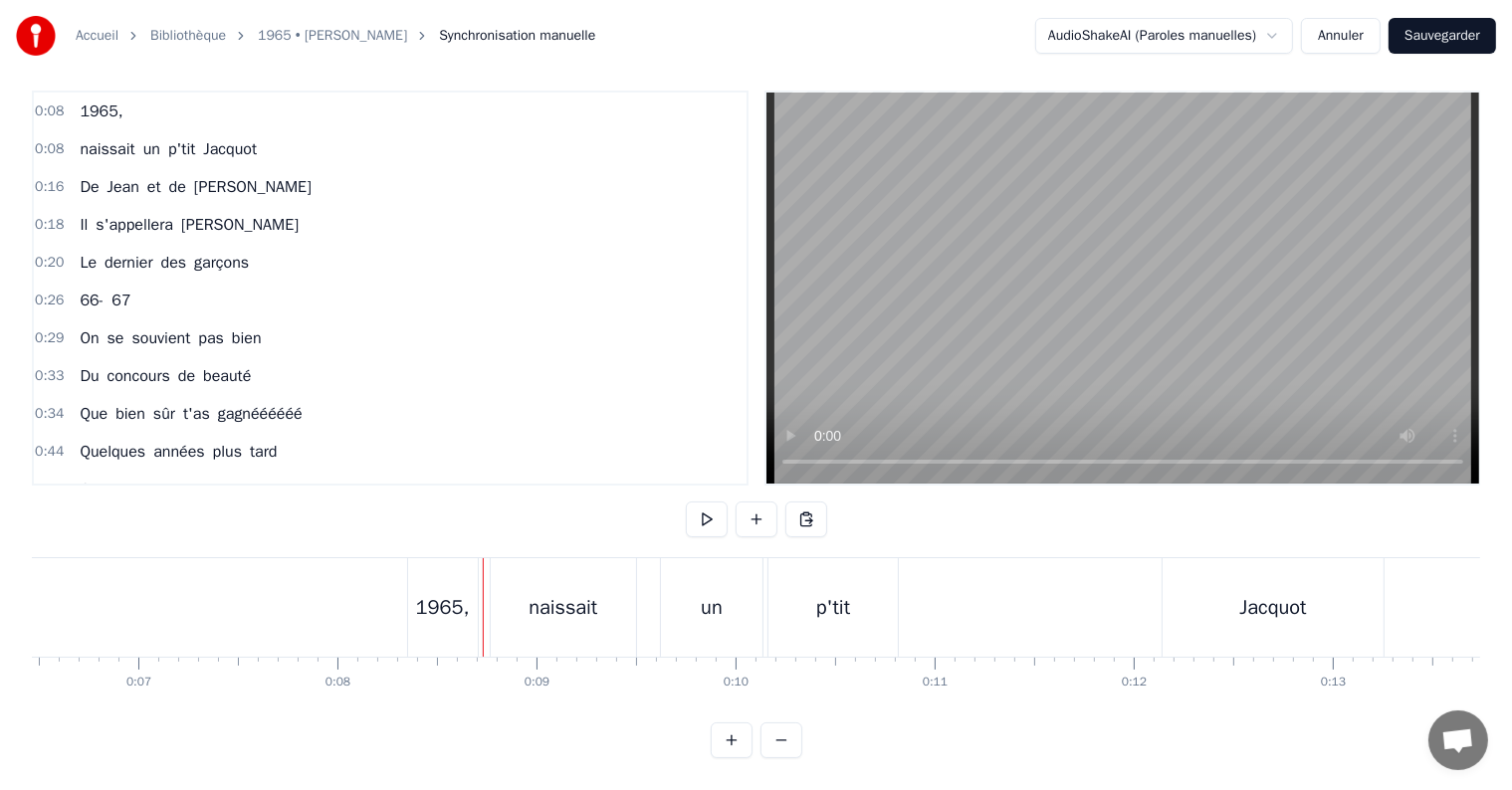 click on "1965," at bounding box center (443, 608) 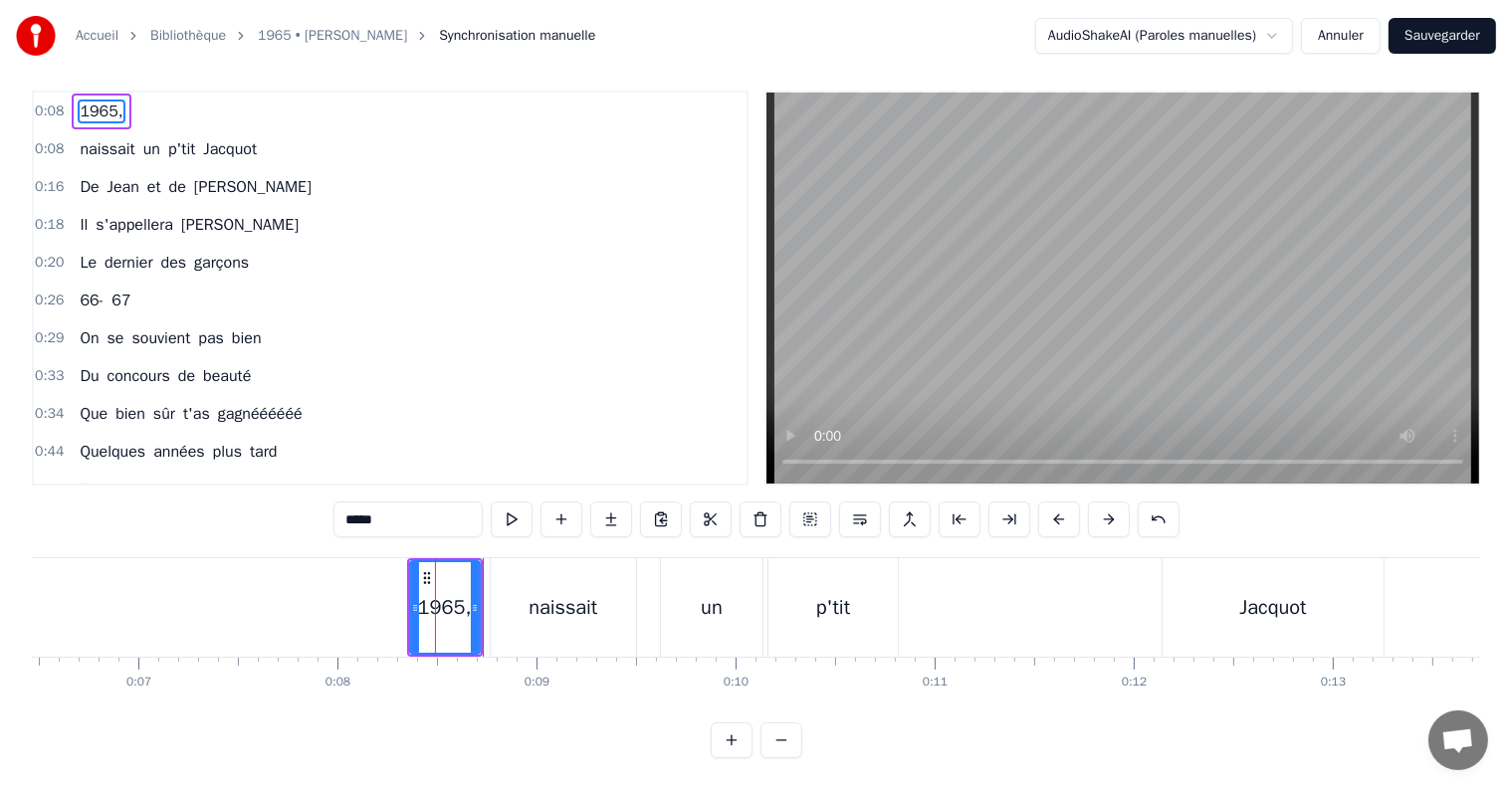 scroll, scrollTop: 0, scrollLeft: 0, axis: both 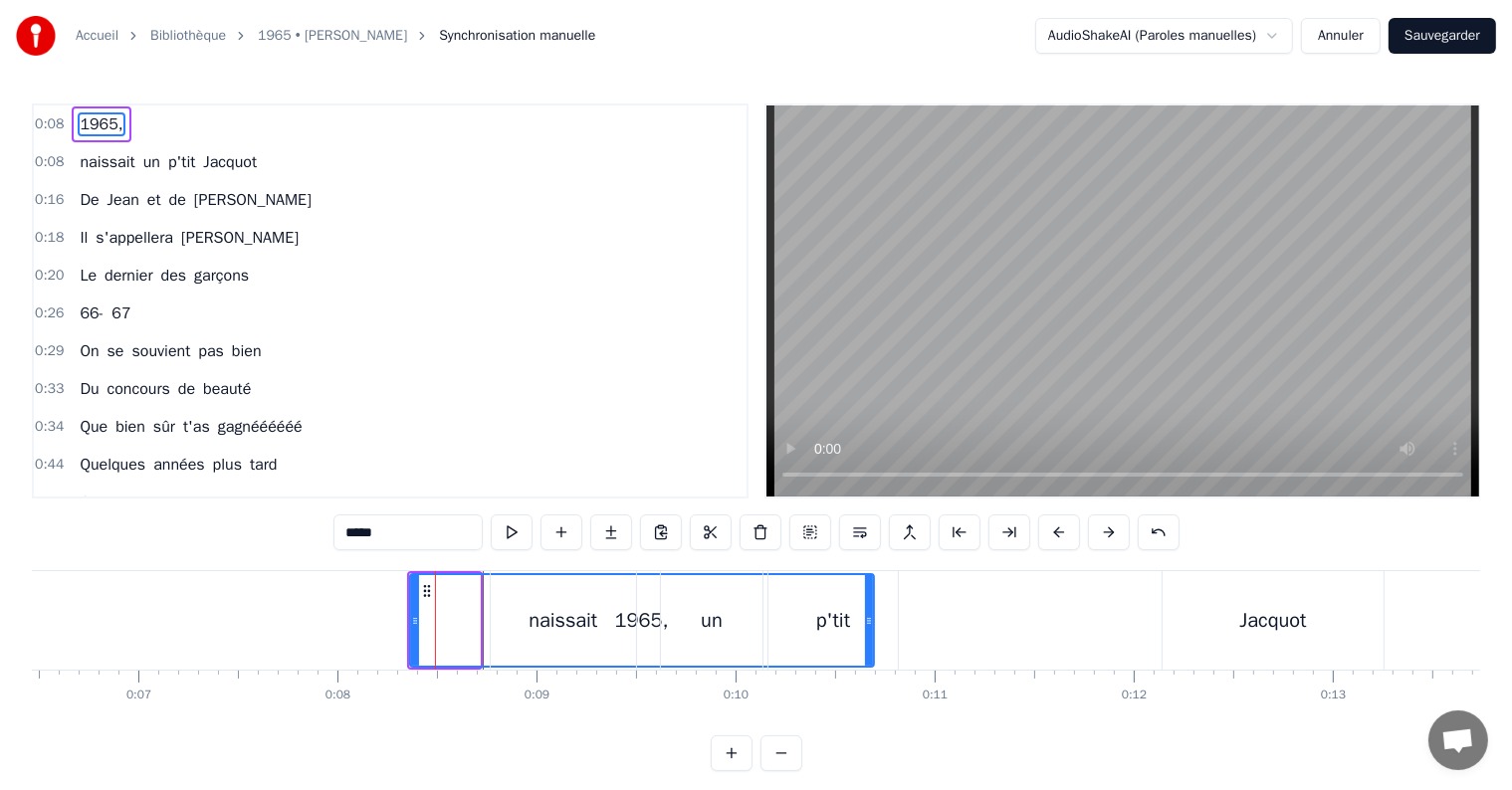 drag, startPoint x: 475, startPoint y: 617, endPoint x: 869, endPoint y: 637, distance: 394.50729 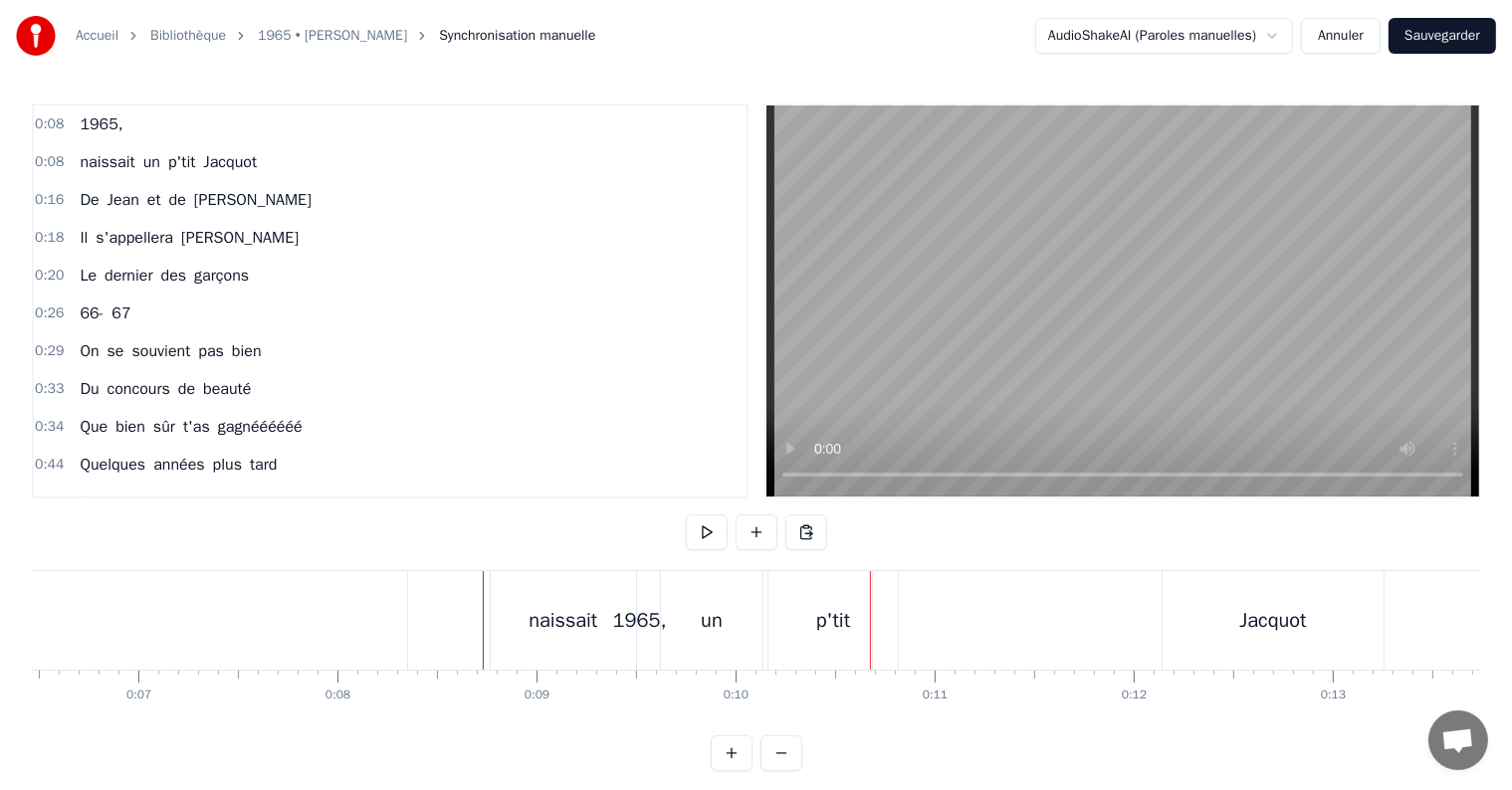 click on "un" at bounding box center [712, 620] 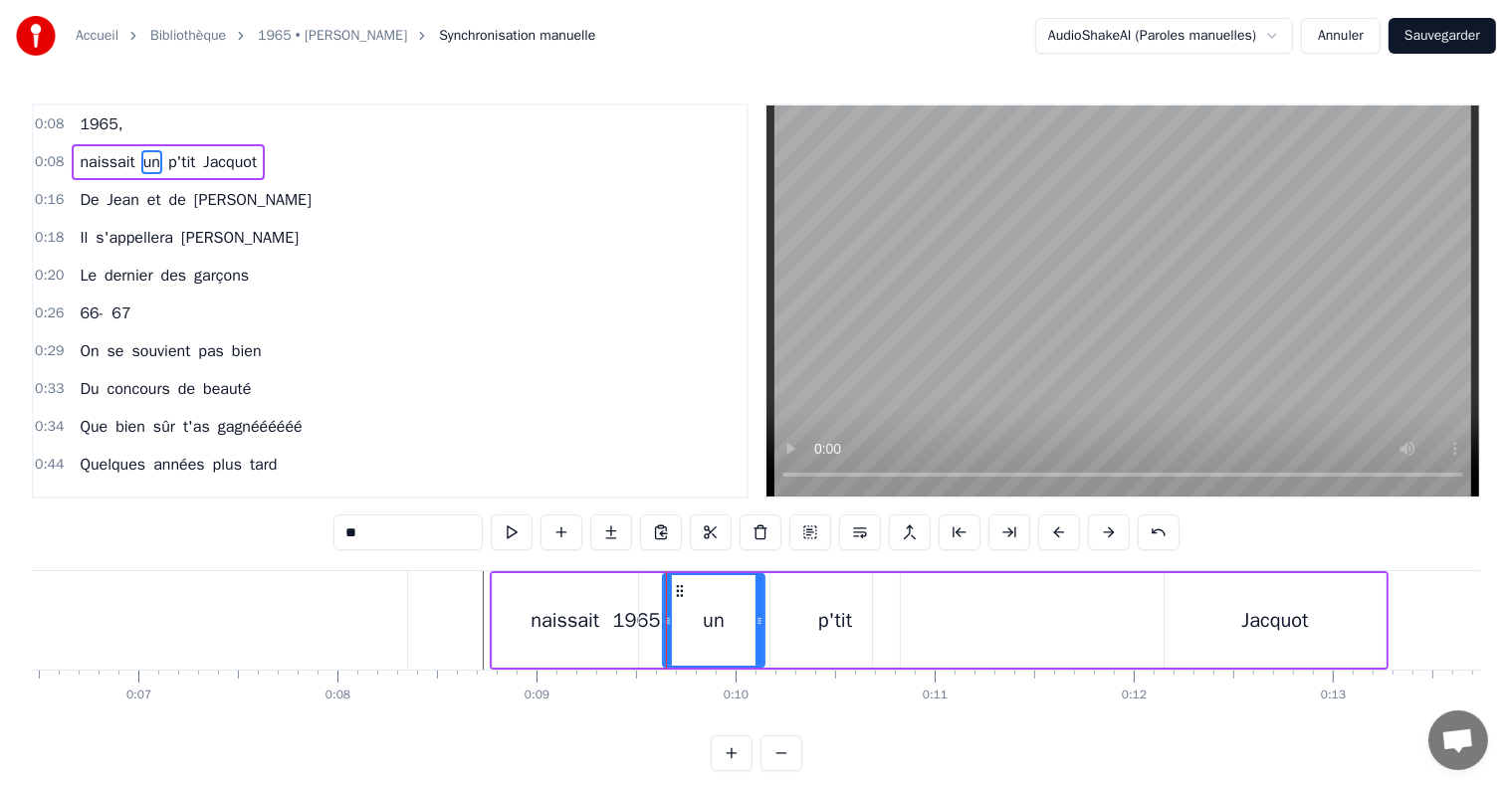 click on "naissait" at bounding box center (565, 620) 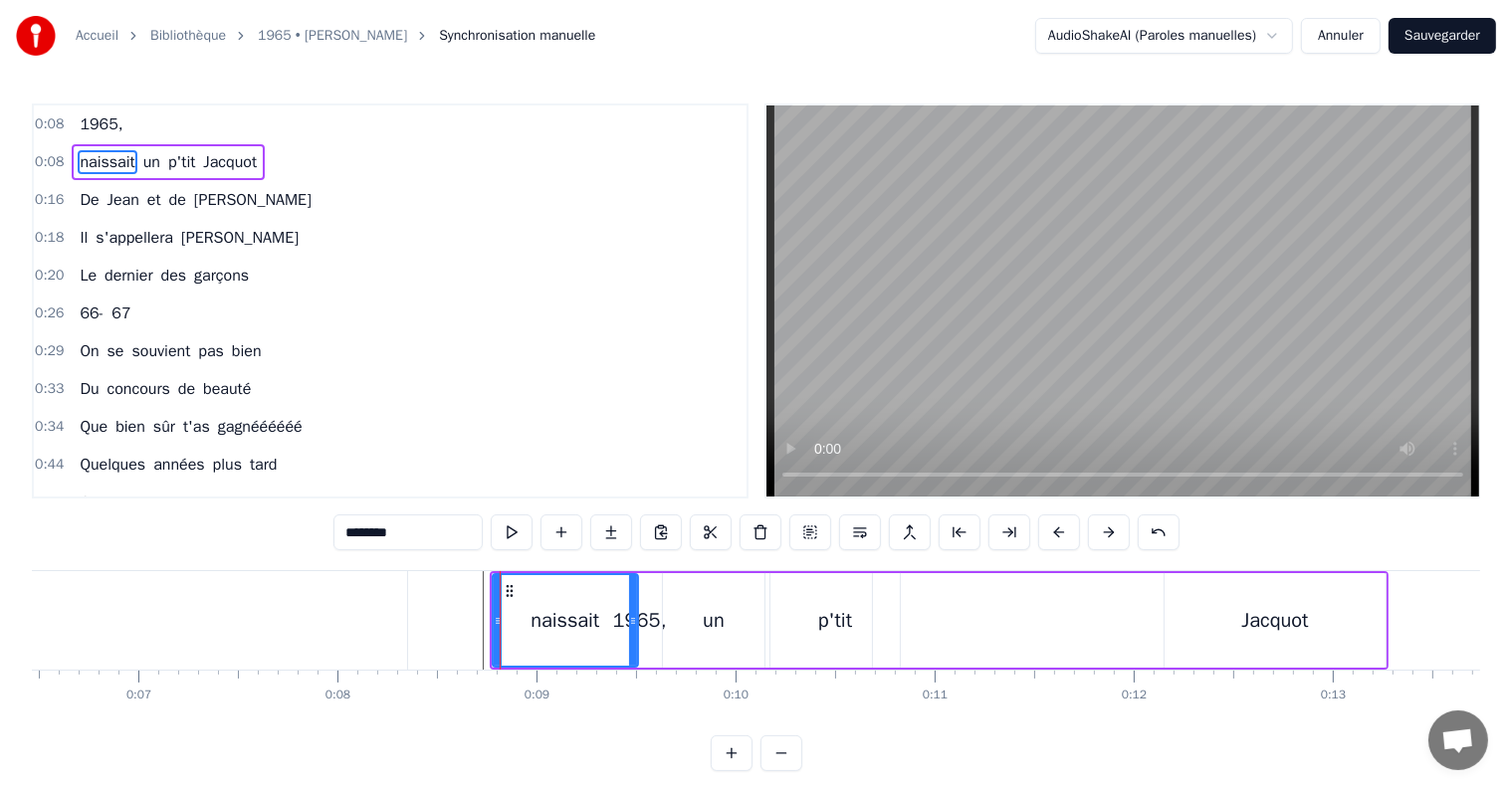 click on "naissait un p'tit [PERSON_NAME]" at bounding box center [939, 620] 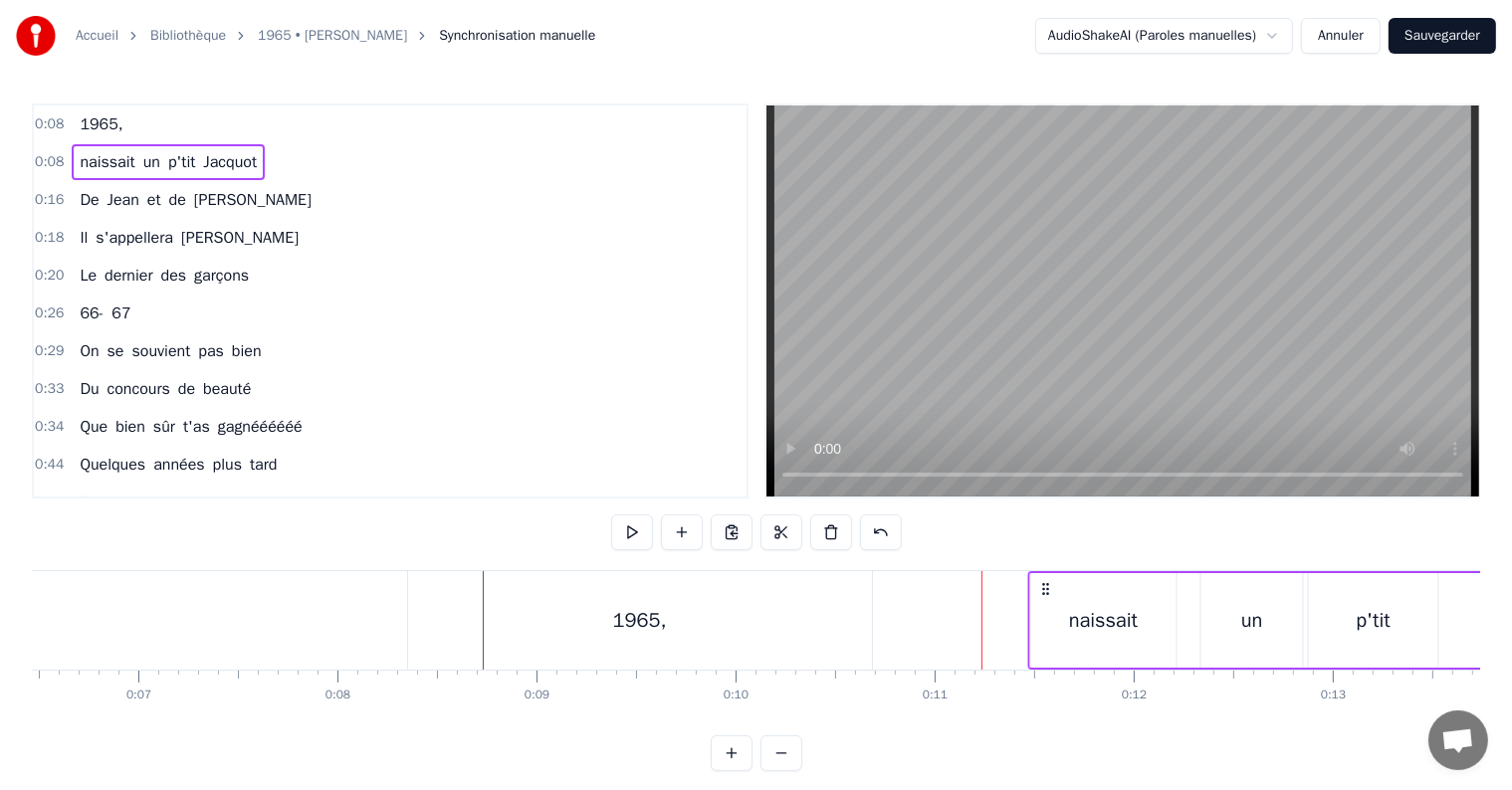 drag, startPoint x: 503, startPoint y: 587, endPoint x: 1041, endPoint y: 612, distance: 538.58054 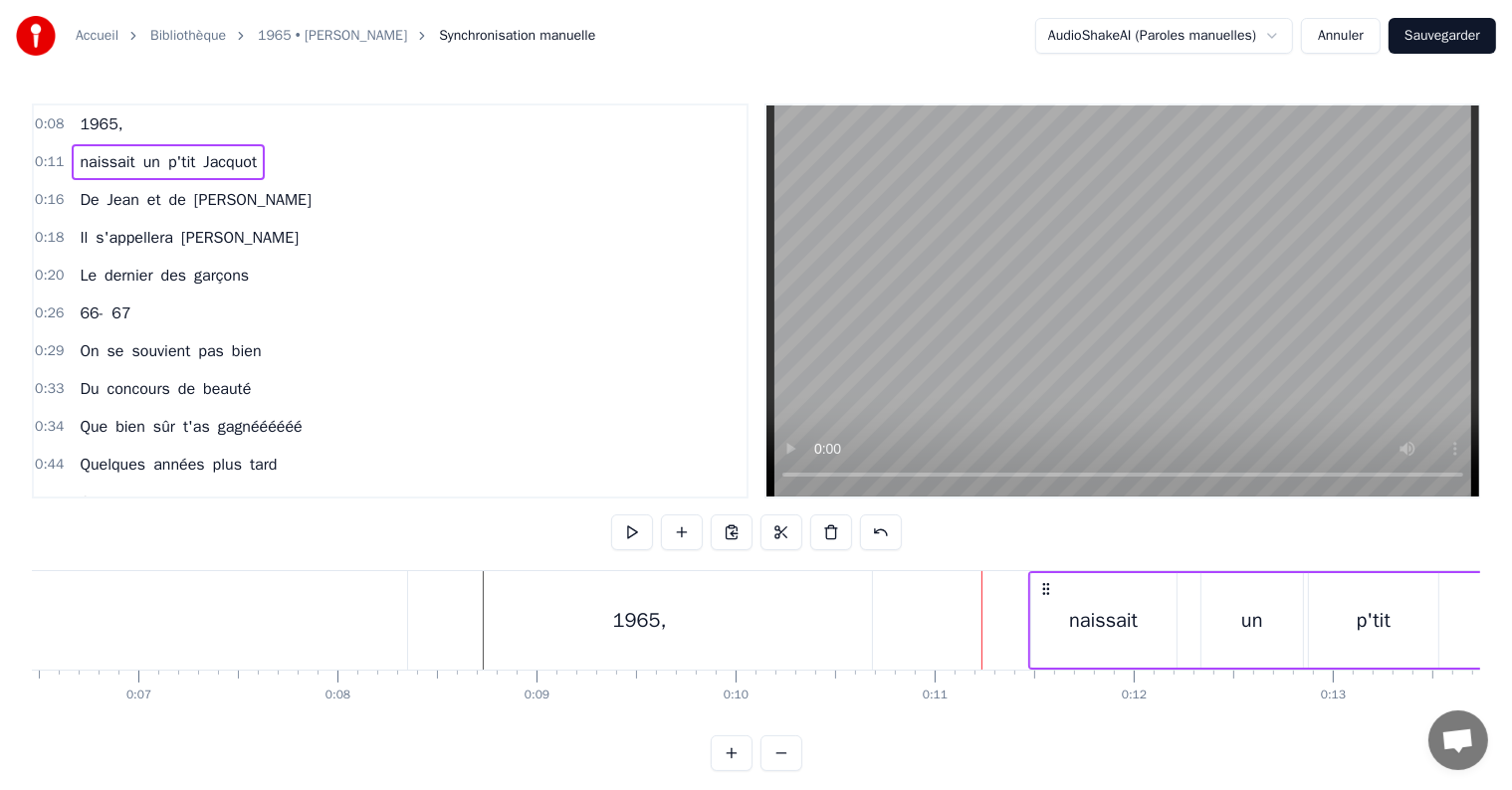 click on "naissait" at bounding box center (1104, 620) 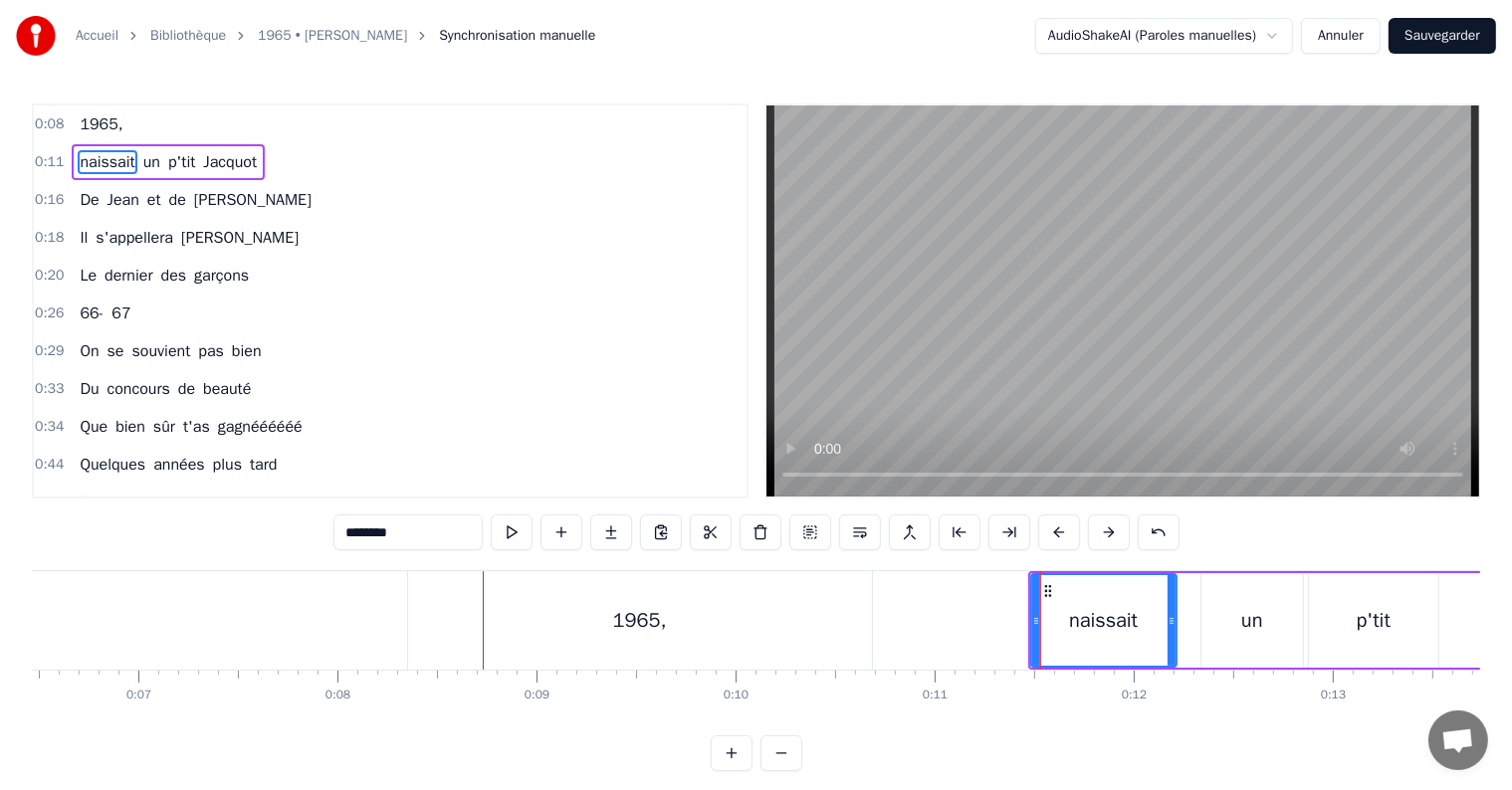 type 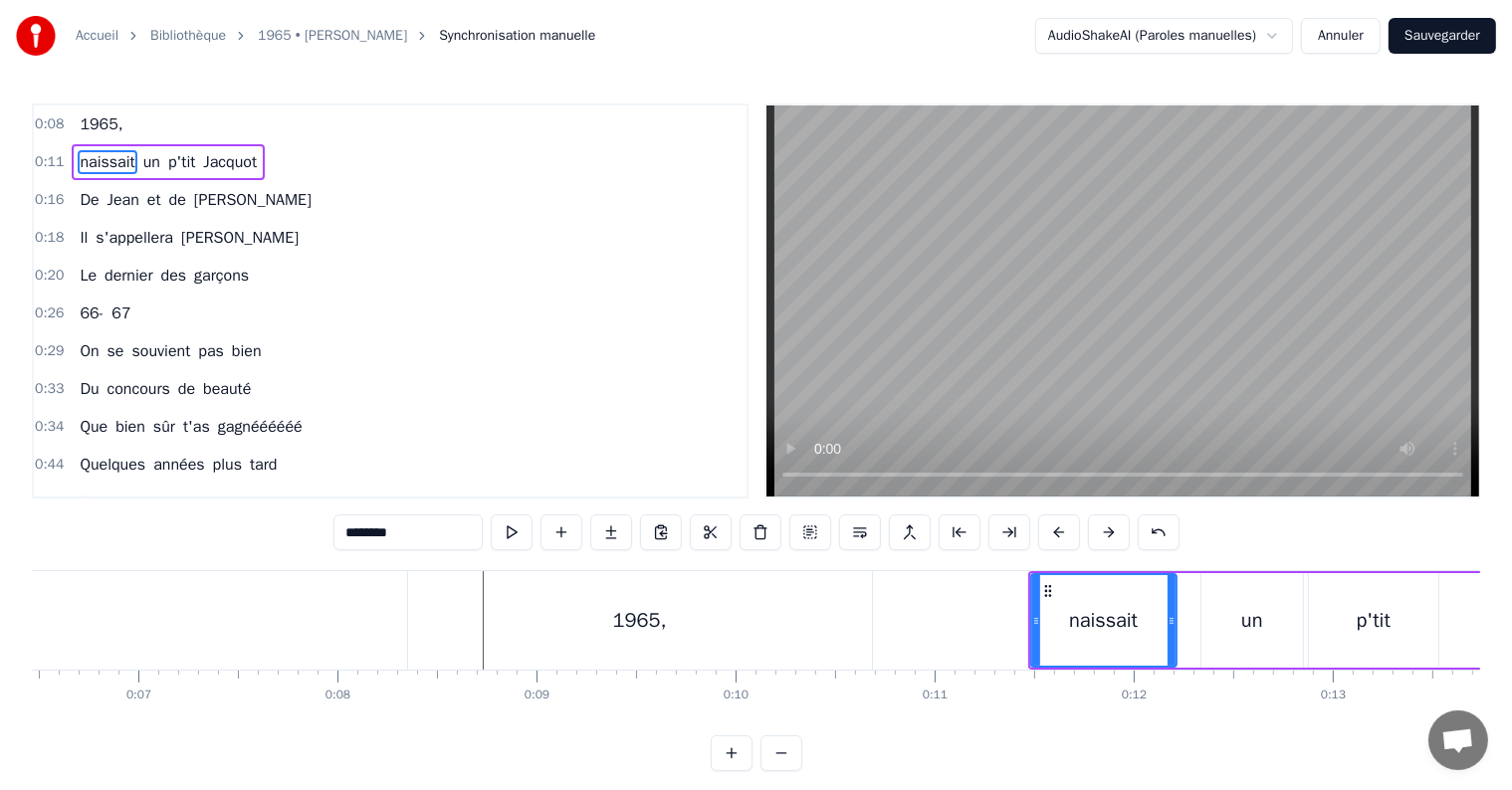 click on "un" at bounding box center [1252, 621] 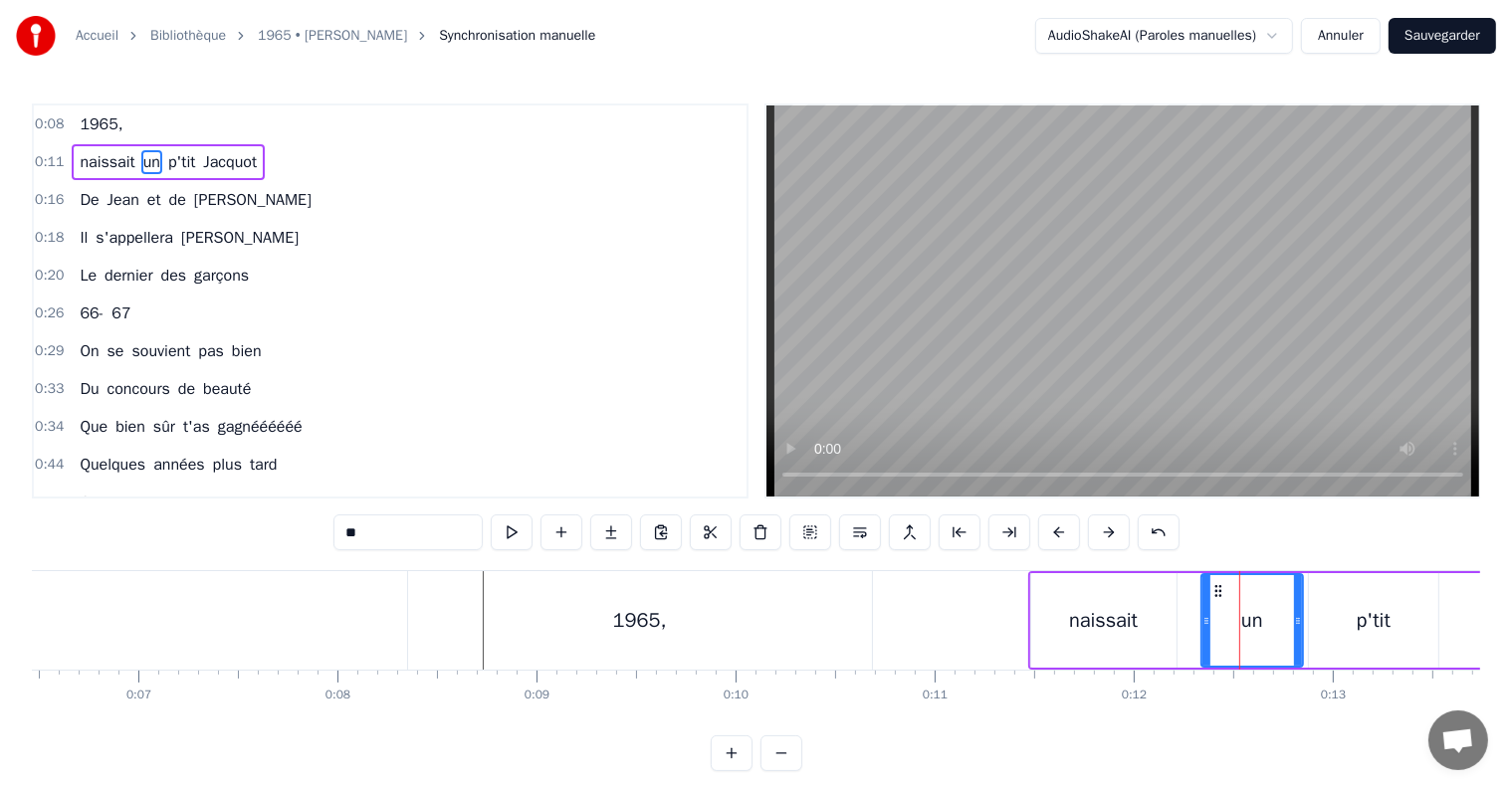 drag, startPoint x: 1240, startPoint y: 605, endPoint x: 1192, endPoint y: 581, distance: 53.66563 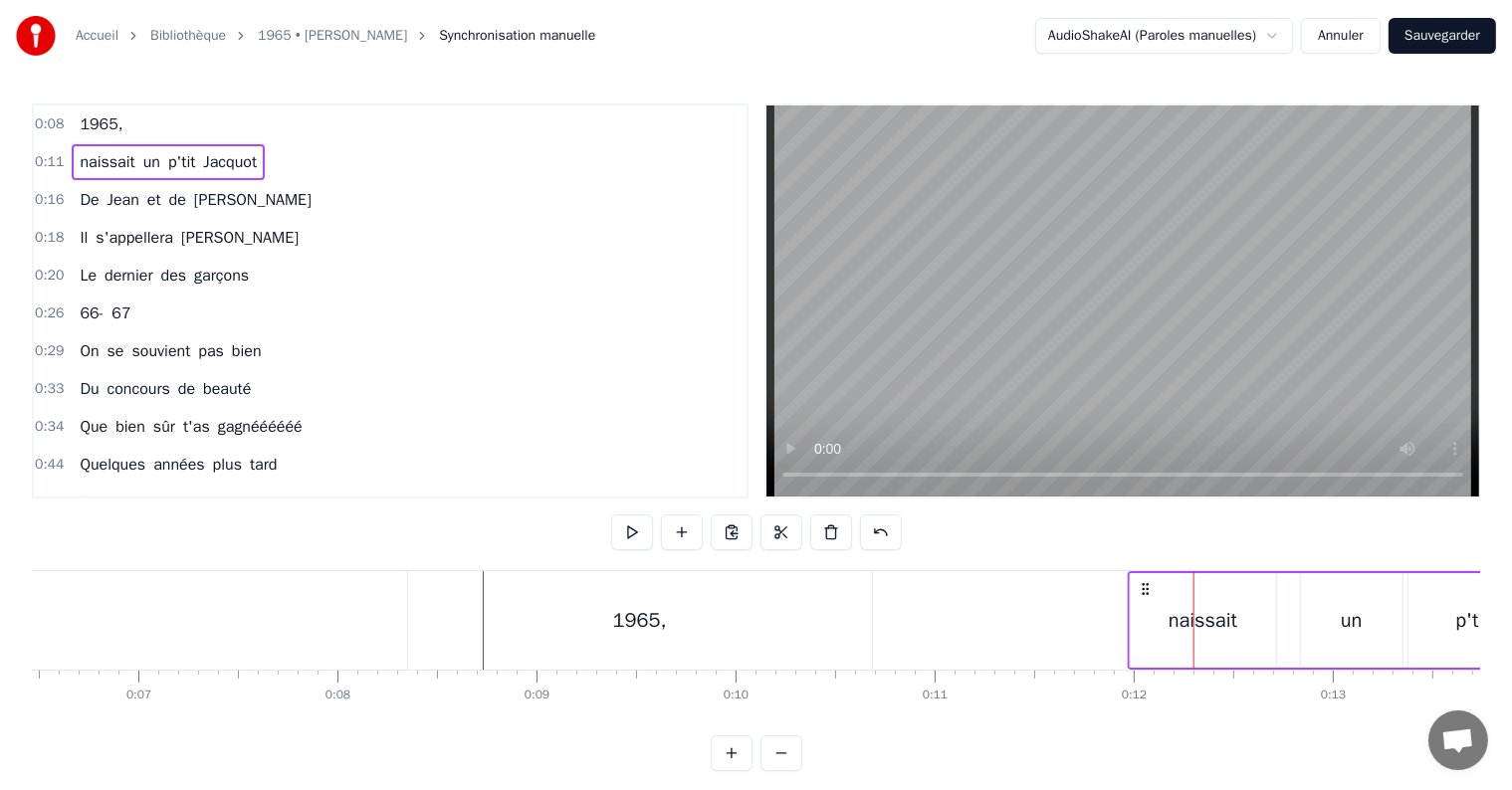 drag, startPoint x: 1044, startPoint y: 581, endPoint x: 1144, endPoint y: 581, distance: 100 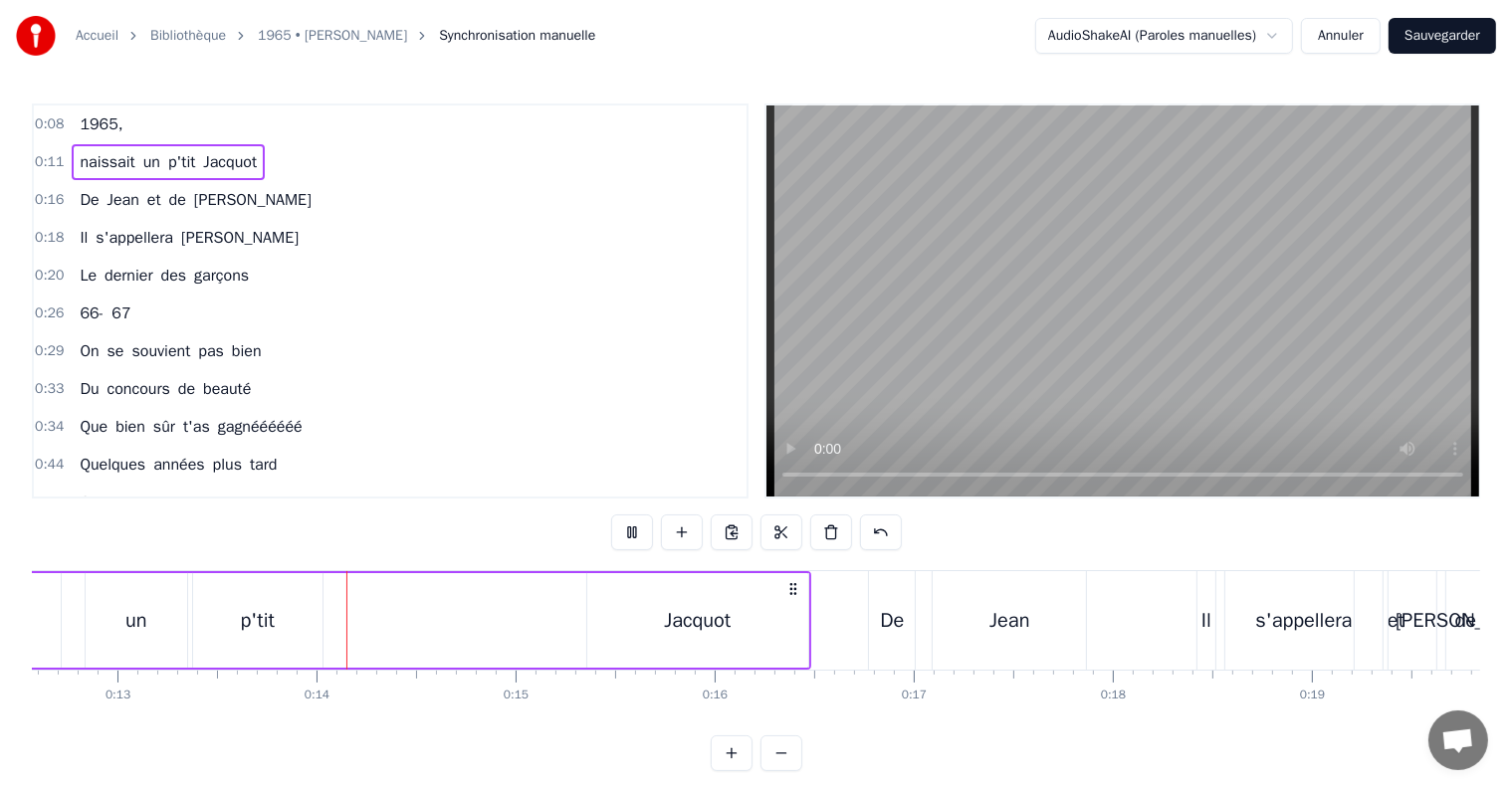 scroll, scrollTop: 0, scrollLeft: 2612, axis: horizontal 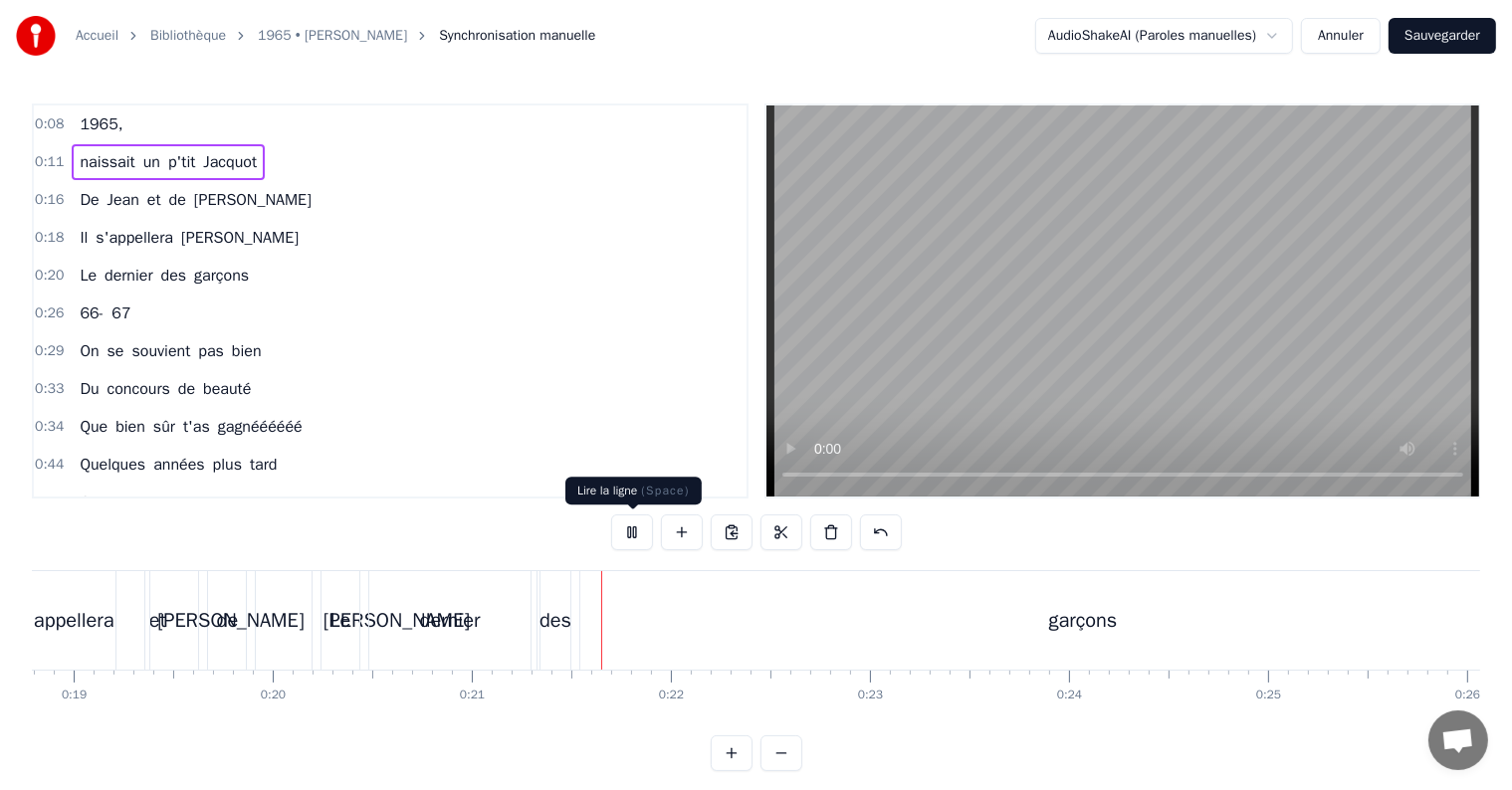 click at bounding box center (632, 532) 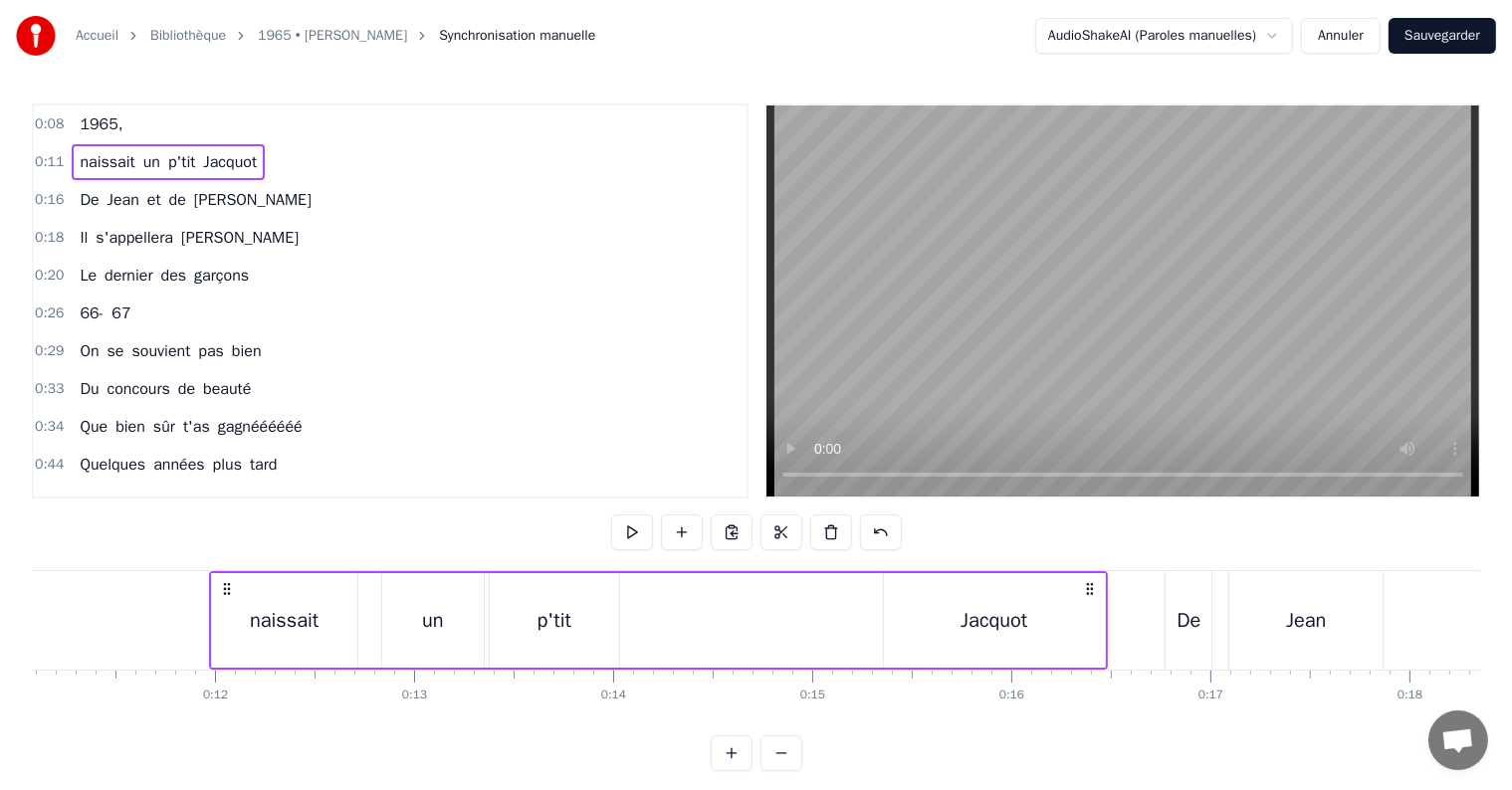 scroll, scrollTop: 0, scrollLeft: 2188, axis: horizontal 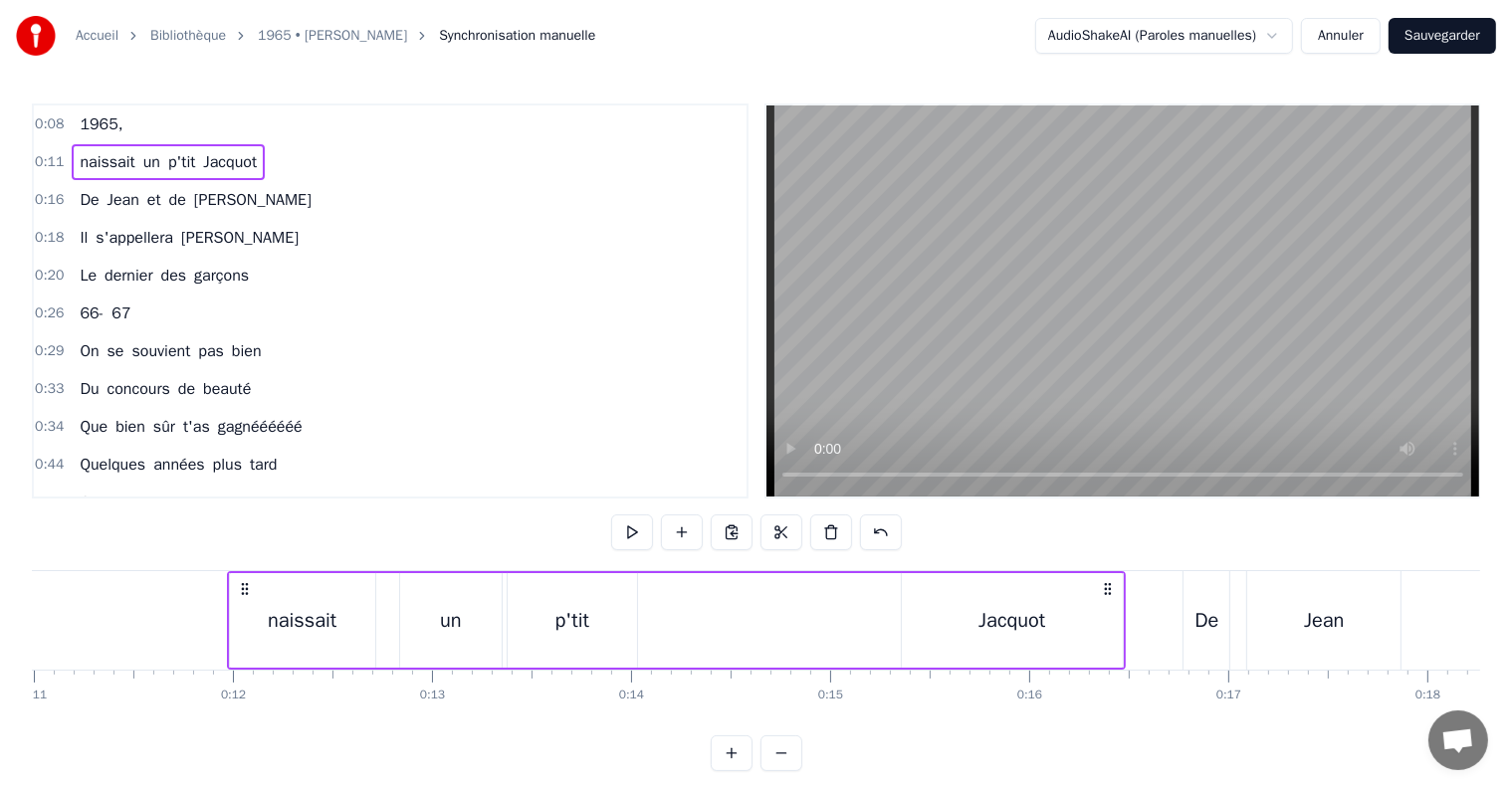 click on "naissait un p'tit [PERSON_NAME]" at bounding box center (676, 620) 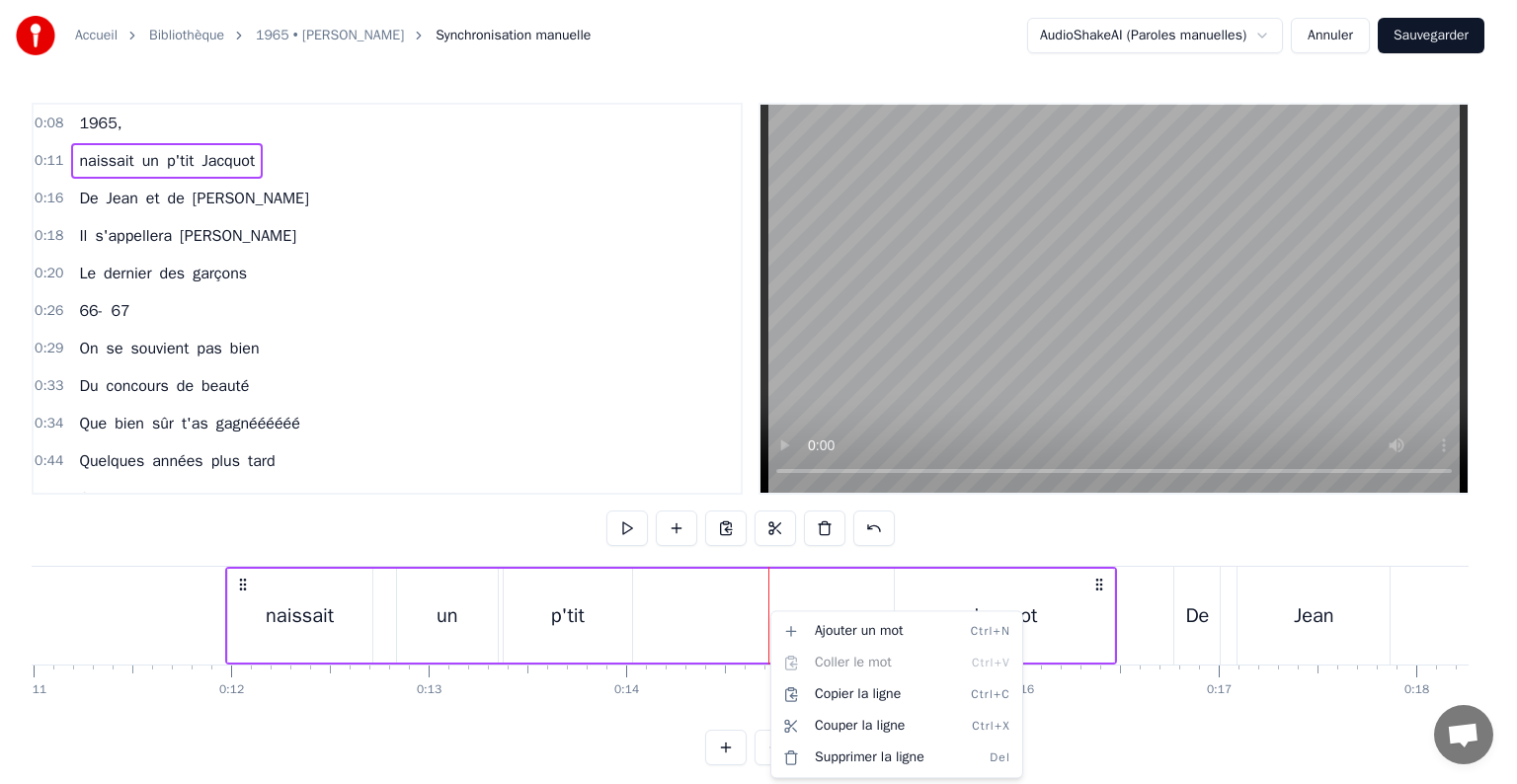 click on "Accueil Bibliothèque 1965 • [PERSON_NAME] Synchronisation manuelle AudioShakeAI (Paroles manuelles) Annuler Sauvegarder 0:08 1965, 0:11 naissait un p'tit [PERSON_NAME] 0:16 De [PERSON_NAME] et de [PERSON_NAME] 0:18 Il s'appellera [PERSON_NAME] 0:20 Le dernier des garçons 0:26 66- 67 0:29 On se souvient pas bien 0:33 Du concours de beauté 0:34 Que bien sûr t'as gagnéééééé 0:44 Quelques années plus tard 0:48 On apprenait un soir 0:52 Que tu arrêtais l'foot 0:53 Pour dribbler au basket 0:55 Et signer à l'étoiiiiiiiiile 1:02 1980 1:03 Tu apprends la cuisine 1:09 Au resto Danycheff 1:12 Tu te form' au métieeeeeer 1:25 Puis en 88 1:29 Tu rencontr' [PERSON_NAME] 1:32 Une femme aux yeux bruns 1:34 Une longue chevelure 1:36 Une alchimie naissan- an- ante 1:45 Et en 91 1:46 Année de vot' mariage 1:51 toute la famille est là 1:52 Pornichet s'en souvien- ein- eint 2:11 En 97 2:14 La naissance de [PERSON_NAME] 2:17 Il sera chouchouté 2:18 Plain d'amour à donner 2:20 Ce sera vot' p'tit prince 2:25 Nous voici en 2000 2:29 Et les années qui 0" at bounding box center (758, 398) 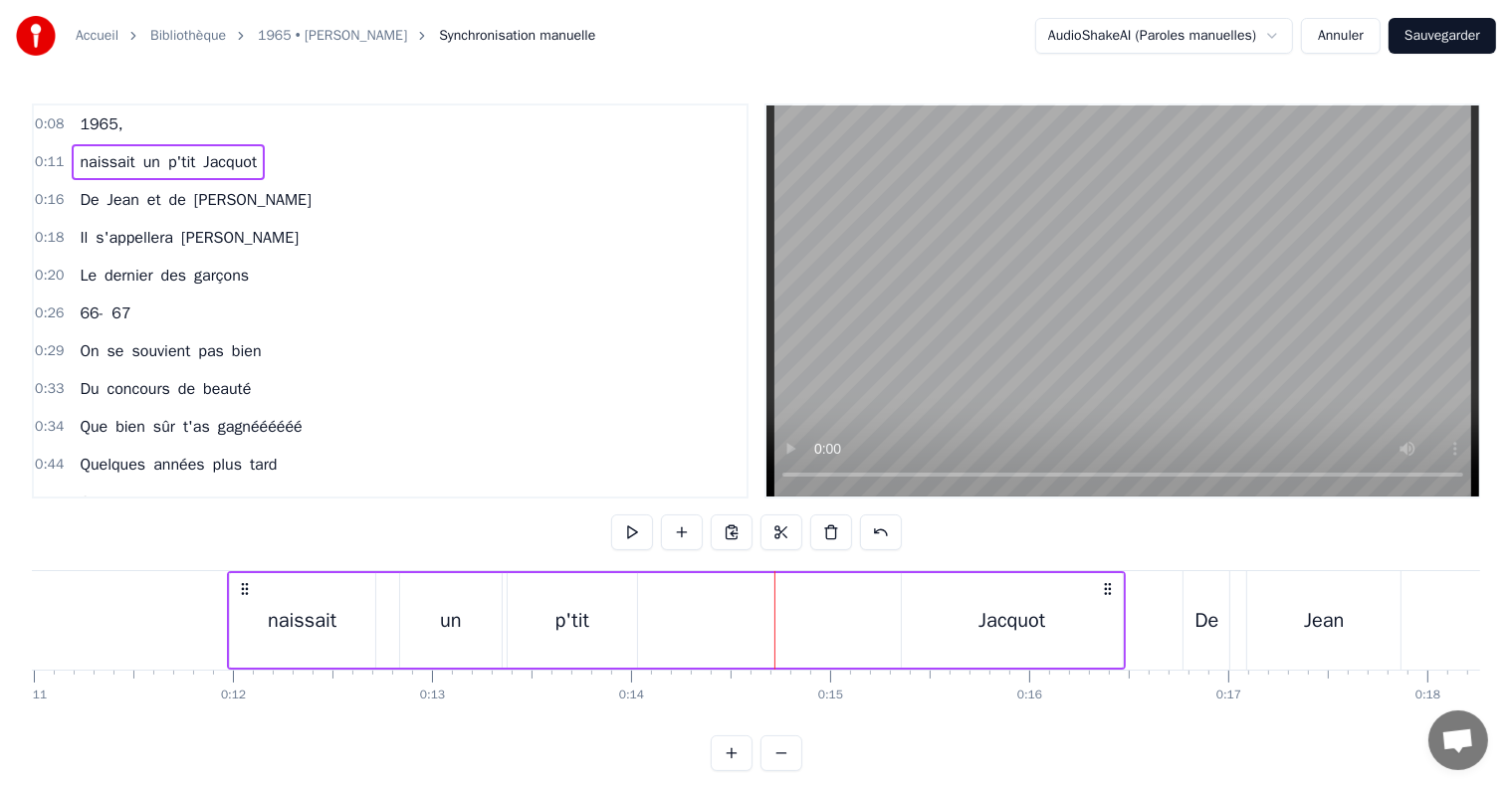 click on "Jacquot" at bounding box center (1012, 620) 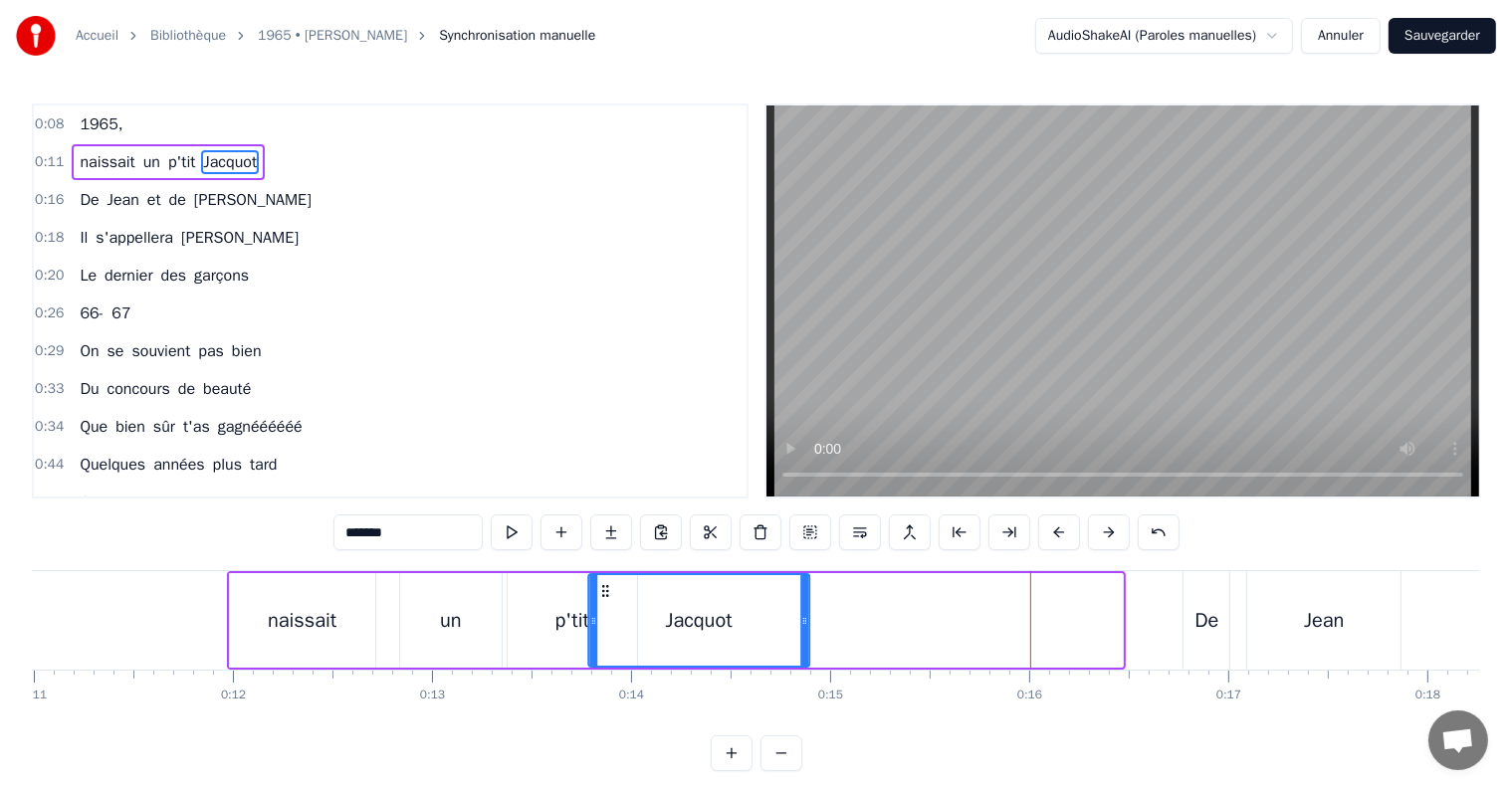 drag, startPoint x: 916, startPoint y: 586, endPoint x: 602, endPoint y: 599, distance: 314.26899 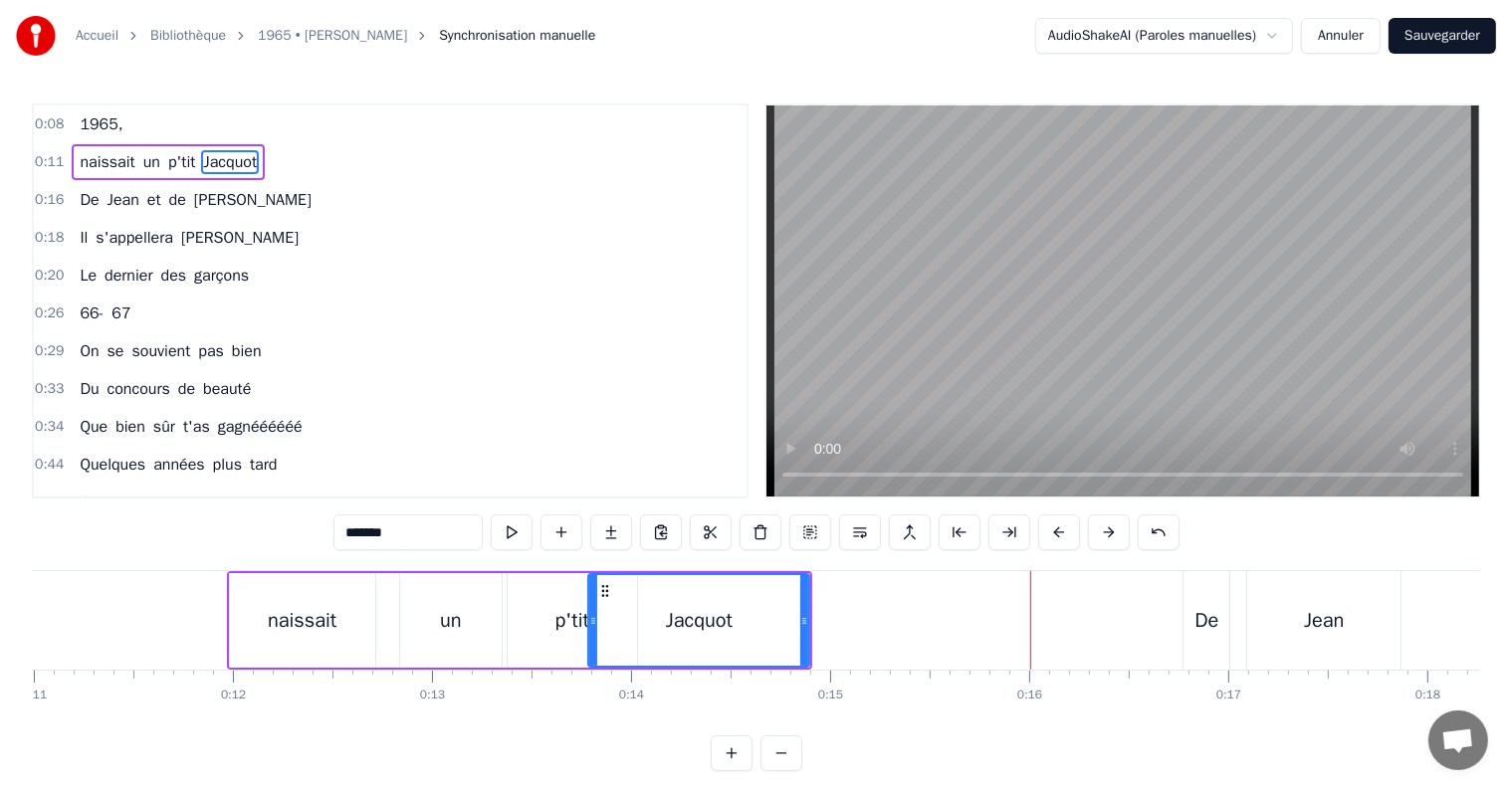 click on "un" at bounding box center (451, 620) 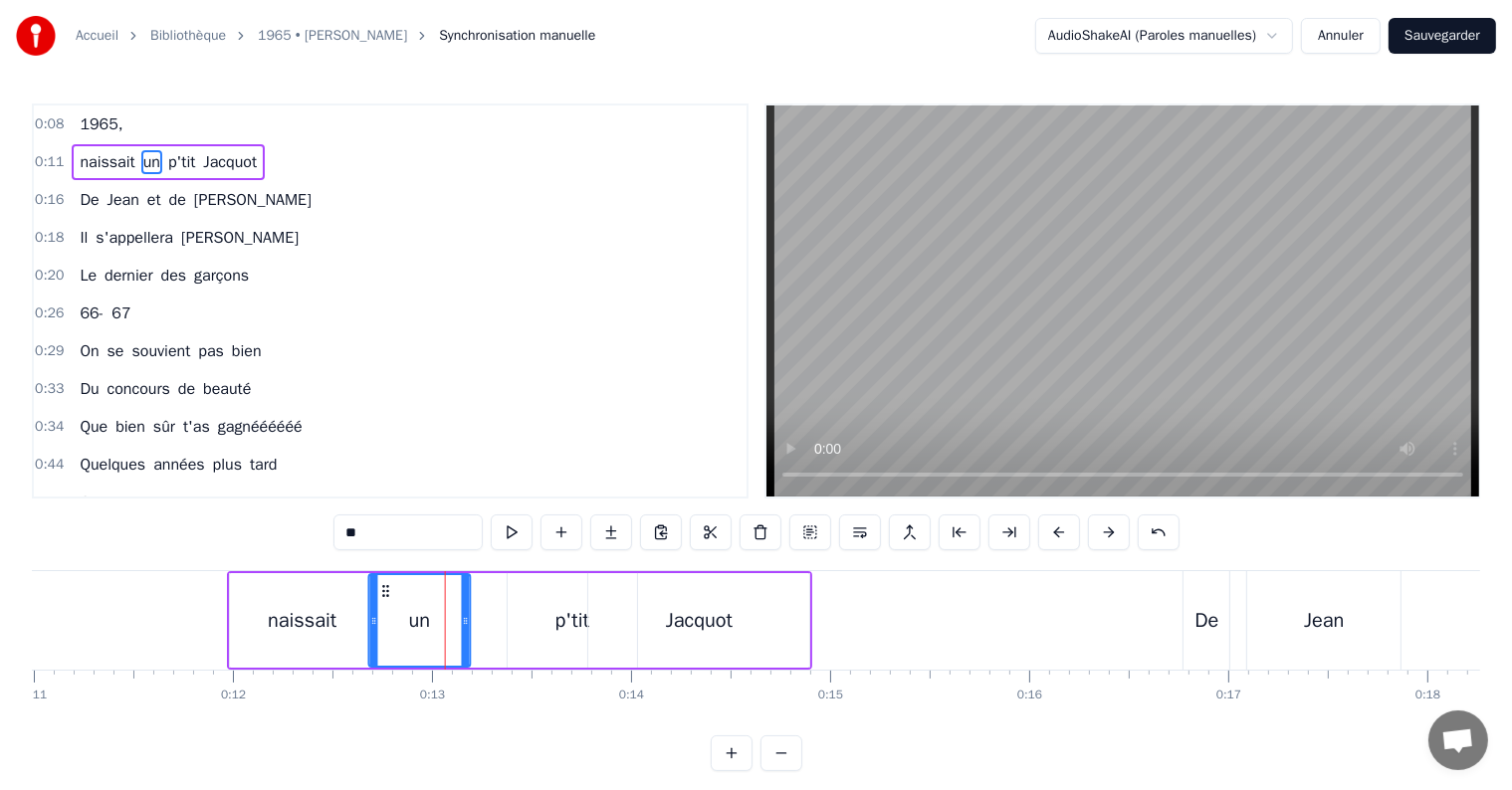 drag, startPoint x: 412, startPoint y: 583, endPoint x: 381, endPoint y: 598, distance: 34.43835 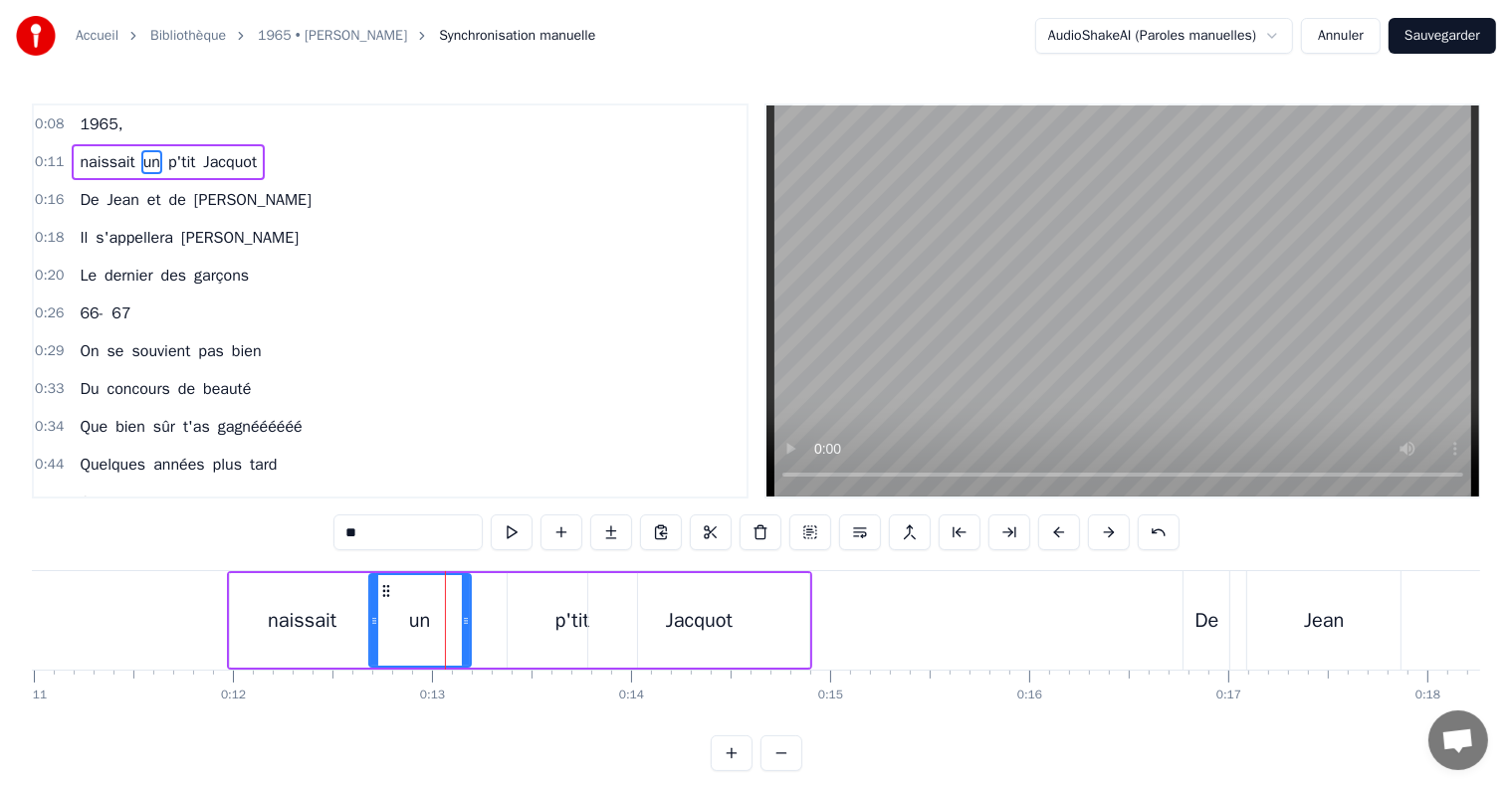 click on "p'tit" at bounding box center (572, 621) 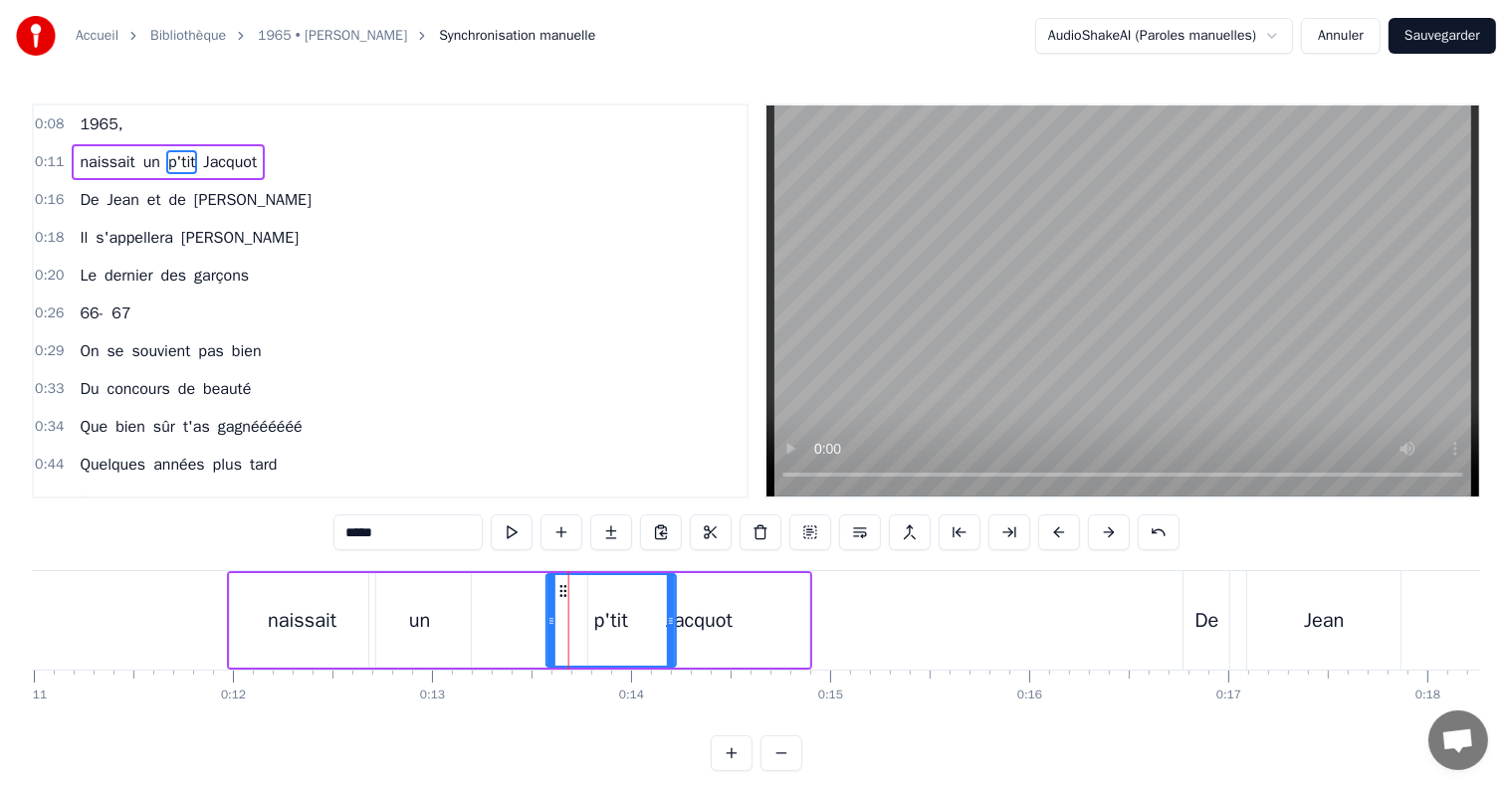 drag, startPoint x: 523, startPoint y: 585, endPoint x: 561, endPoint y: 583, distance: 38.052595 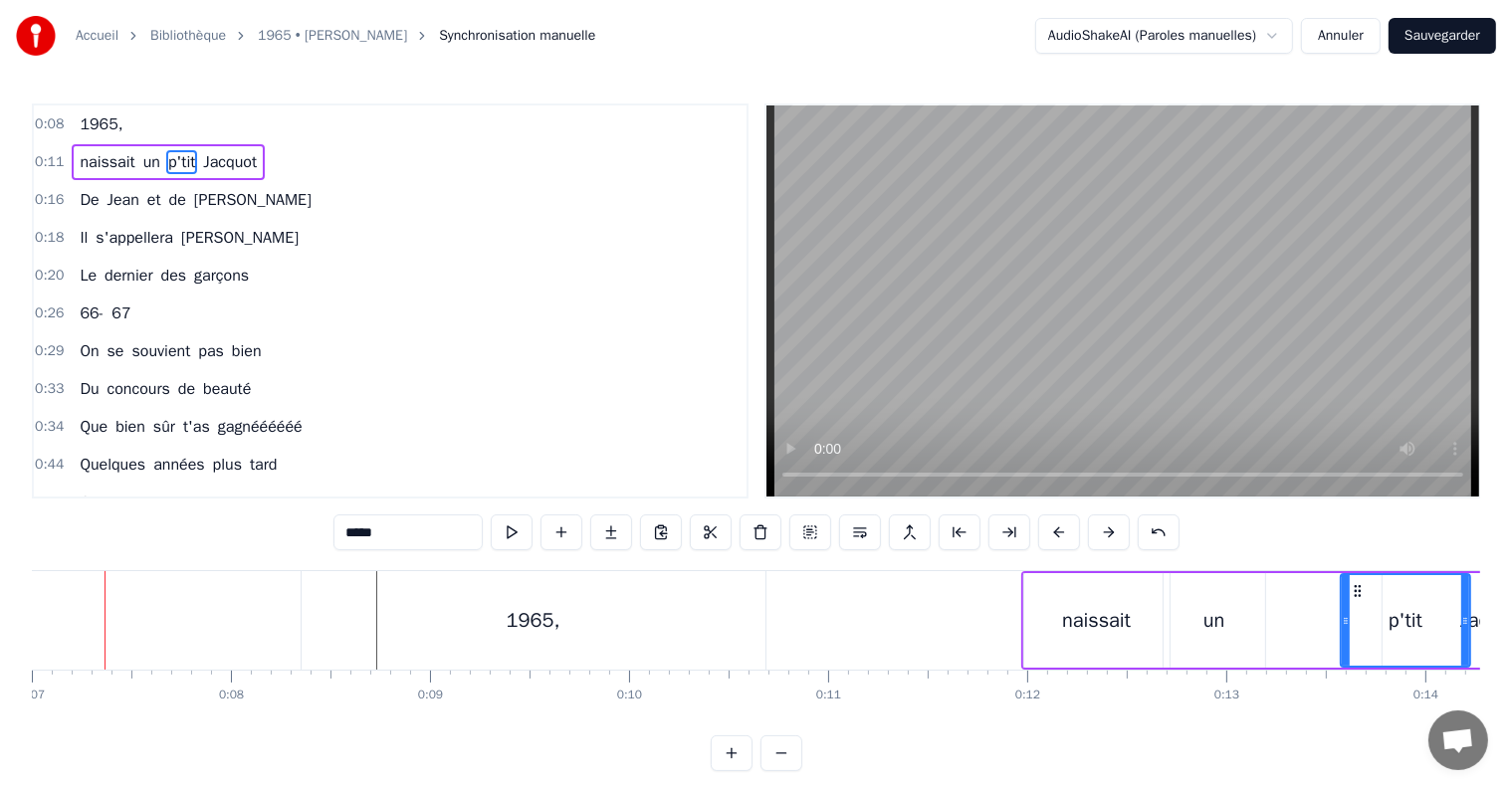 scroll, scrollTop: 0, scrollLeft: 1366, axis: horizontal 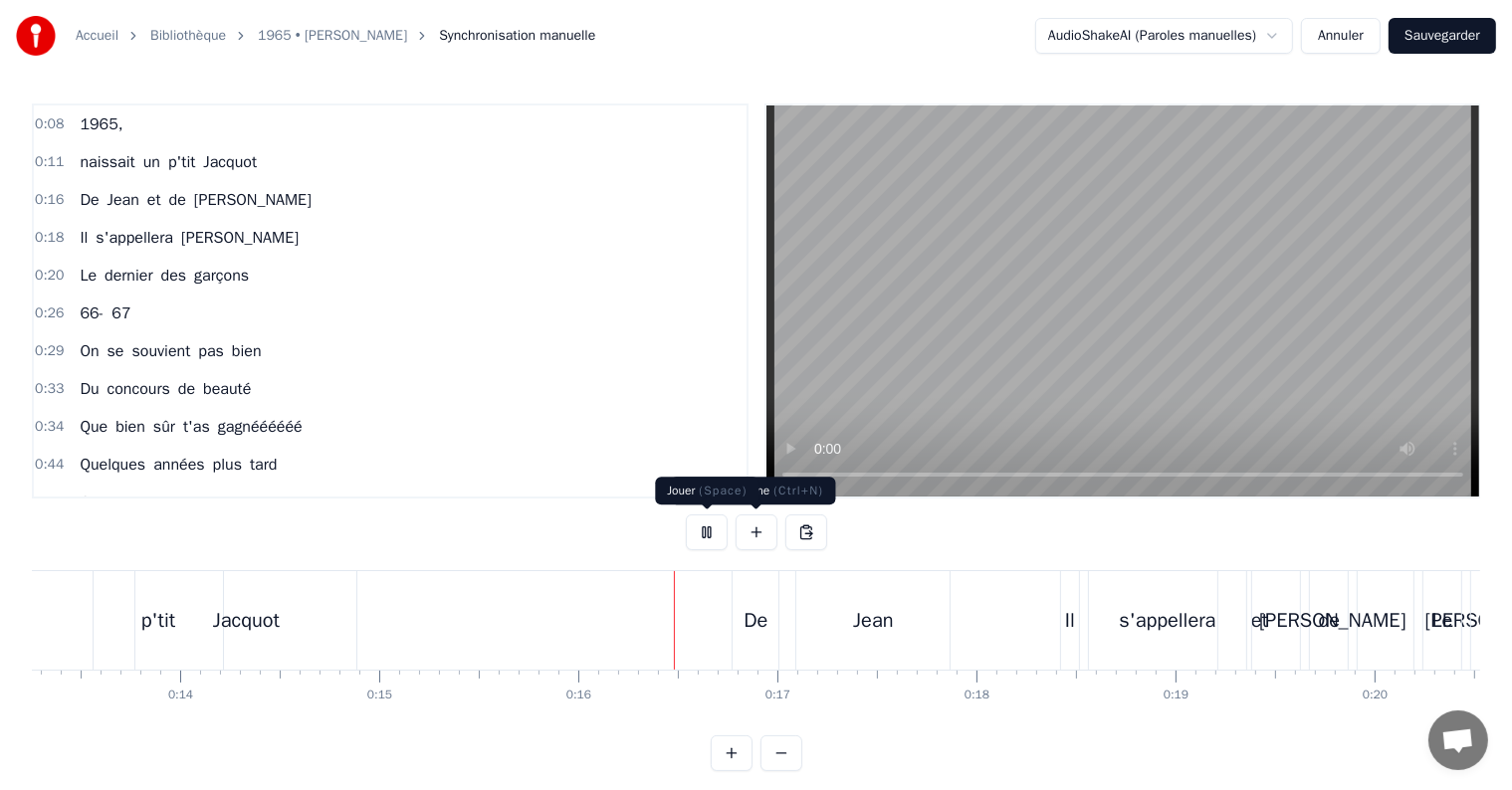 click at bounding box center [707, 532] 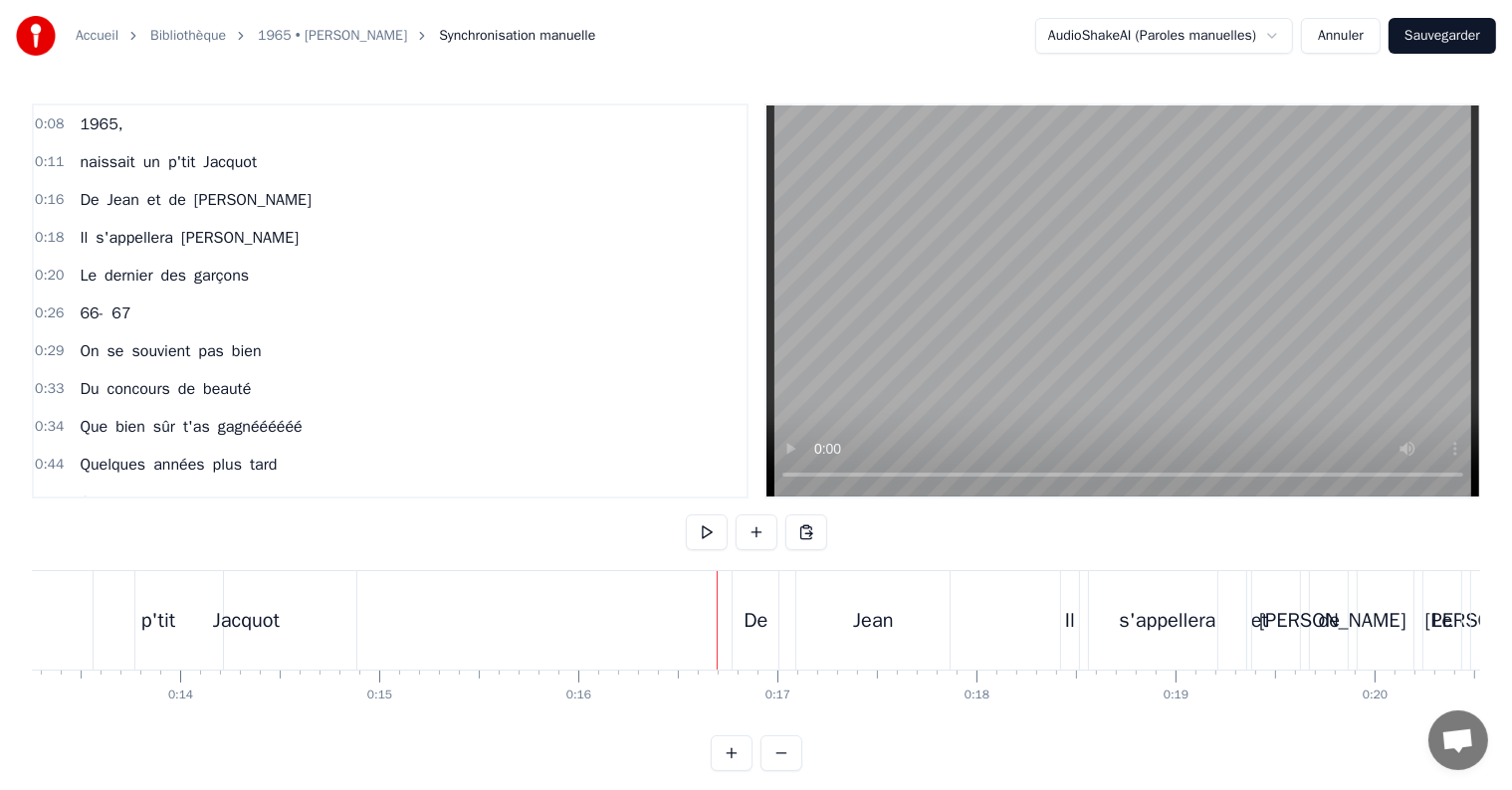 click on "Jacquot" at bounding box center [246, 621] 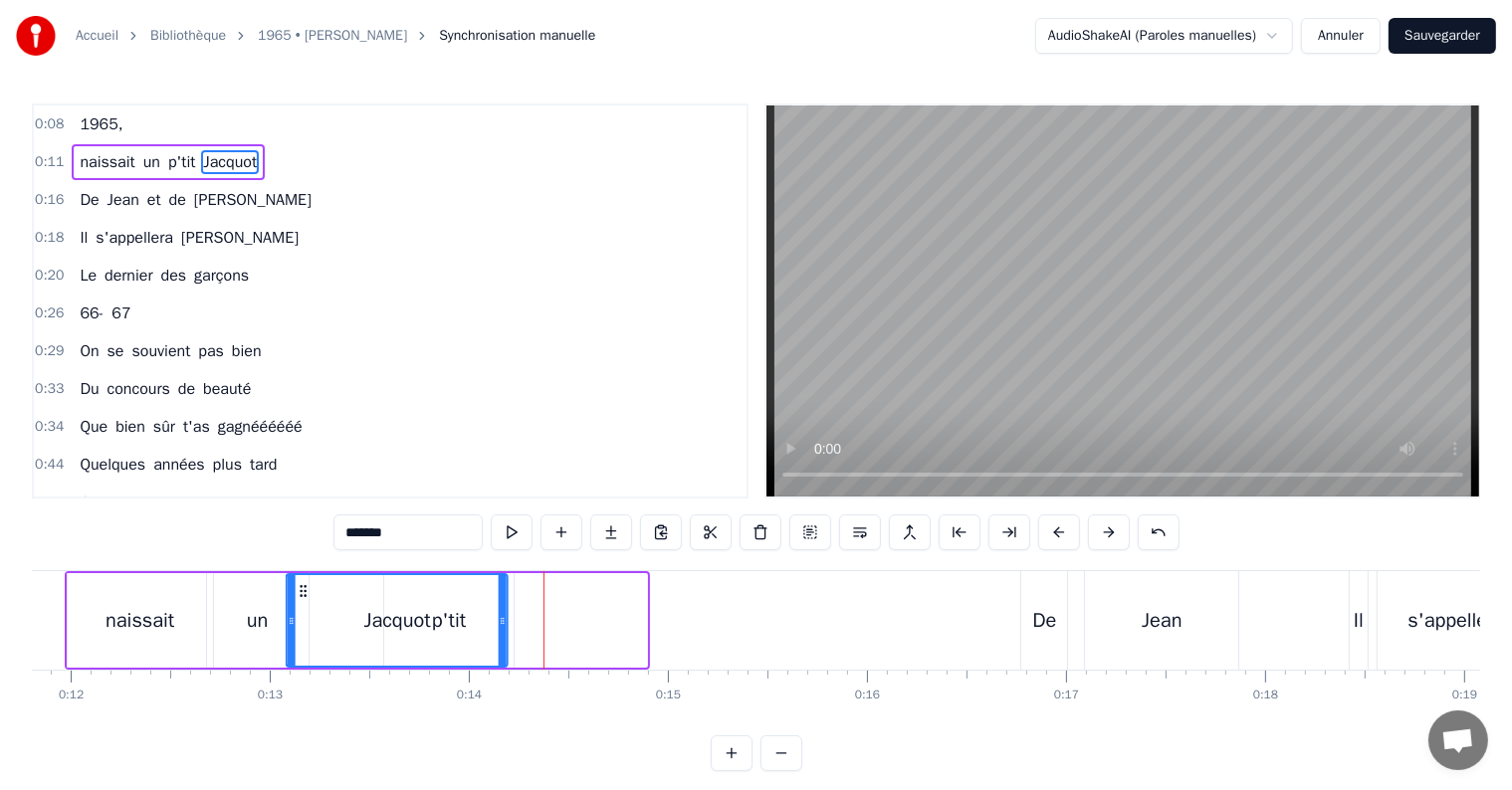 scroll, scrollTop: 0, scrollLeft: 2341, axis: horizontal 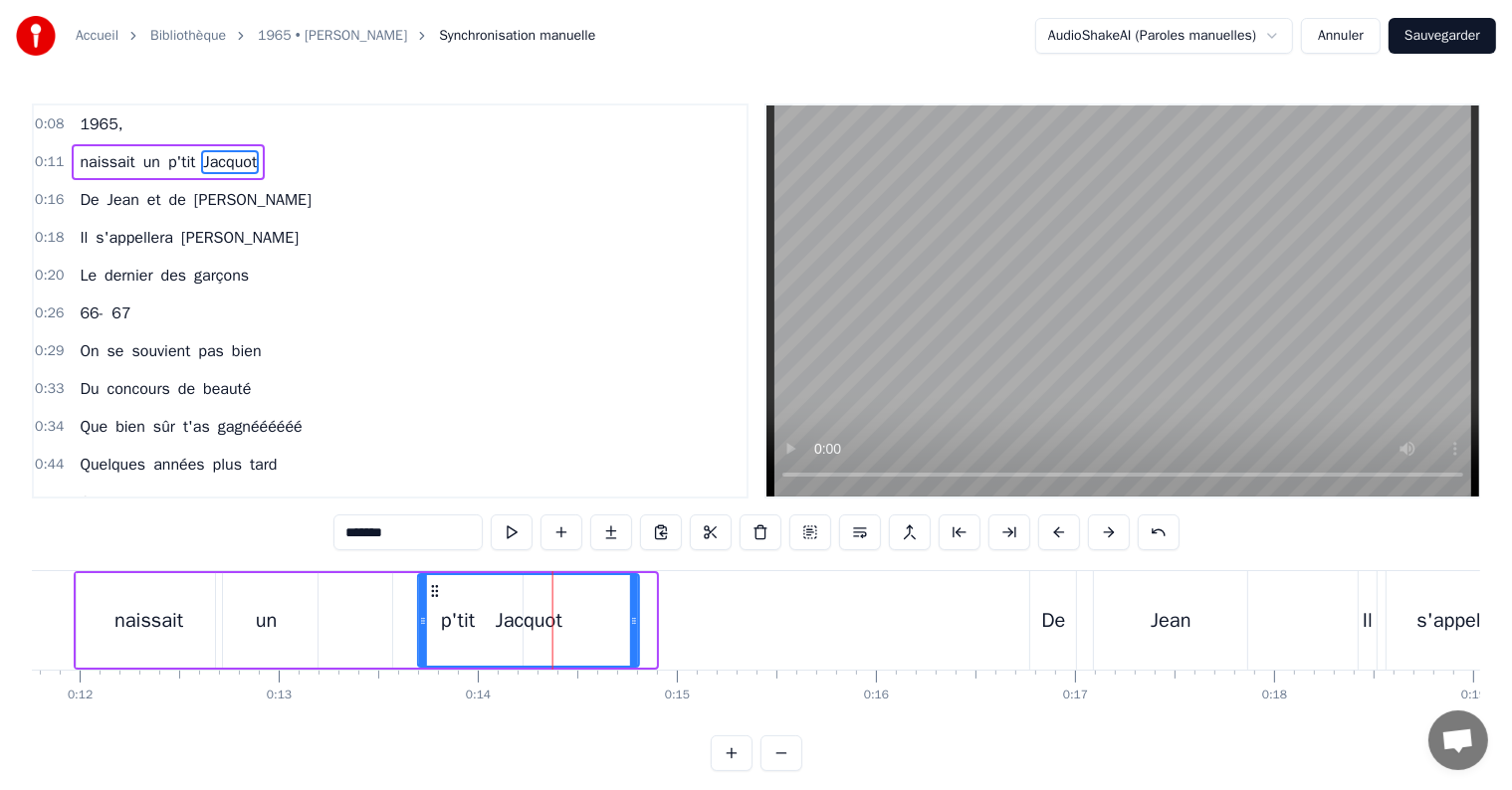 drag, startPoint x: 151, startPoint y: 588, endPoint x: 433, endPoint y: 586, distance: 282.00709 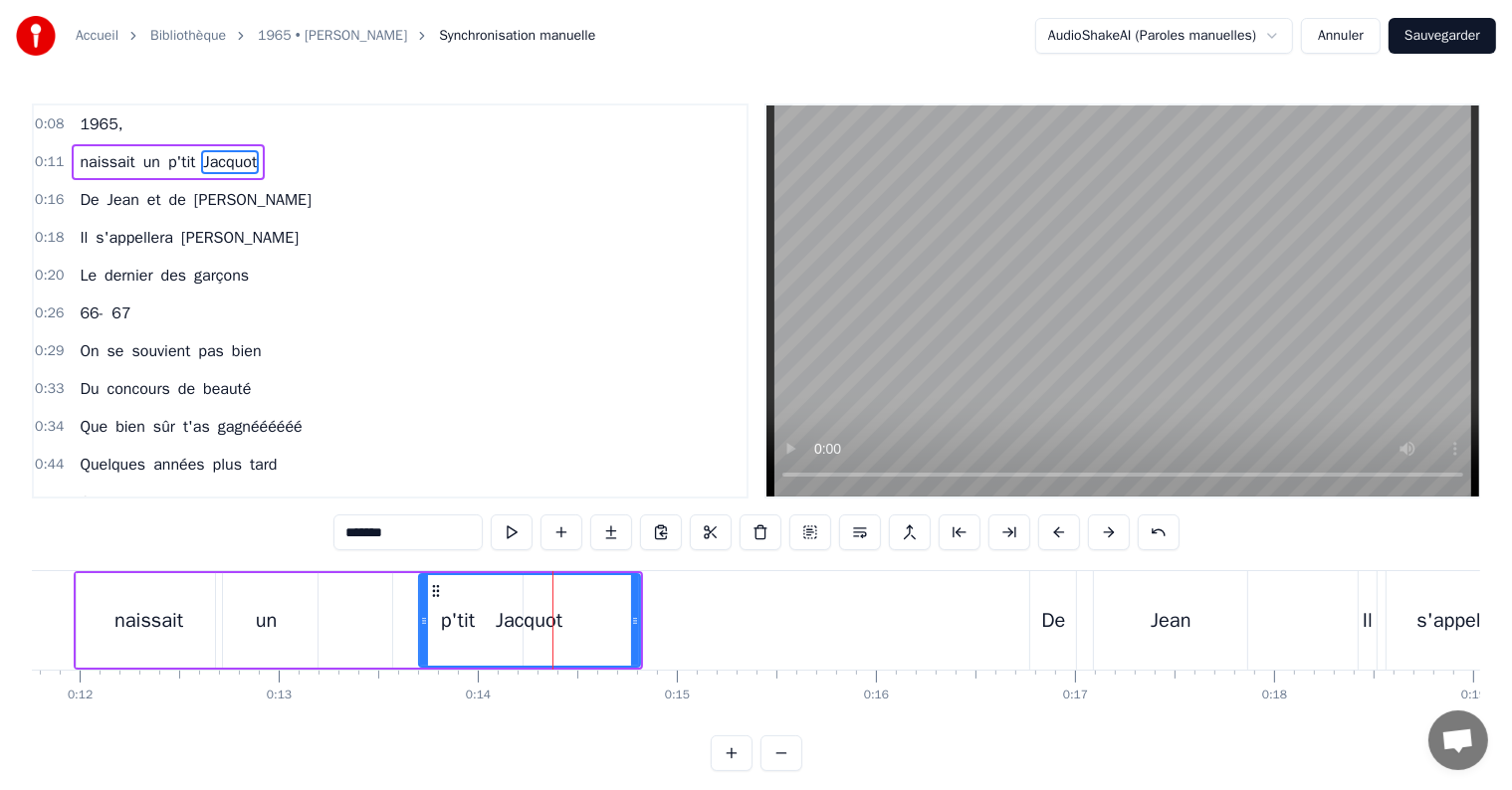 click on "Jacquot" at bounding box center [530, 620] 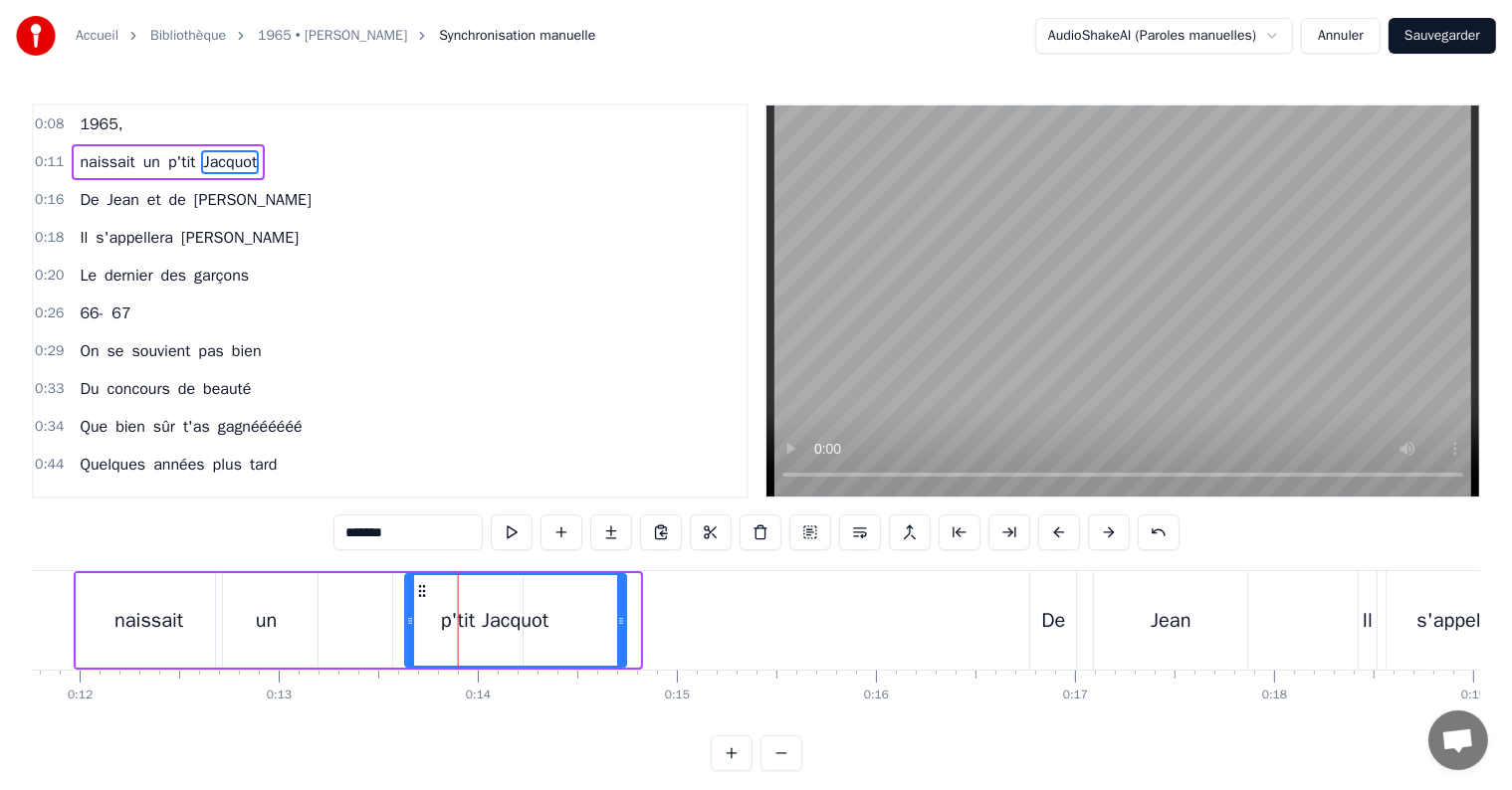drag, startPoint x: 437, startPoint y: 589, endPoint x: 423, endPoint y: 593, distance: 14.56022 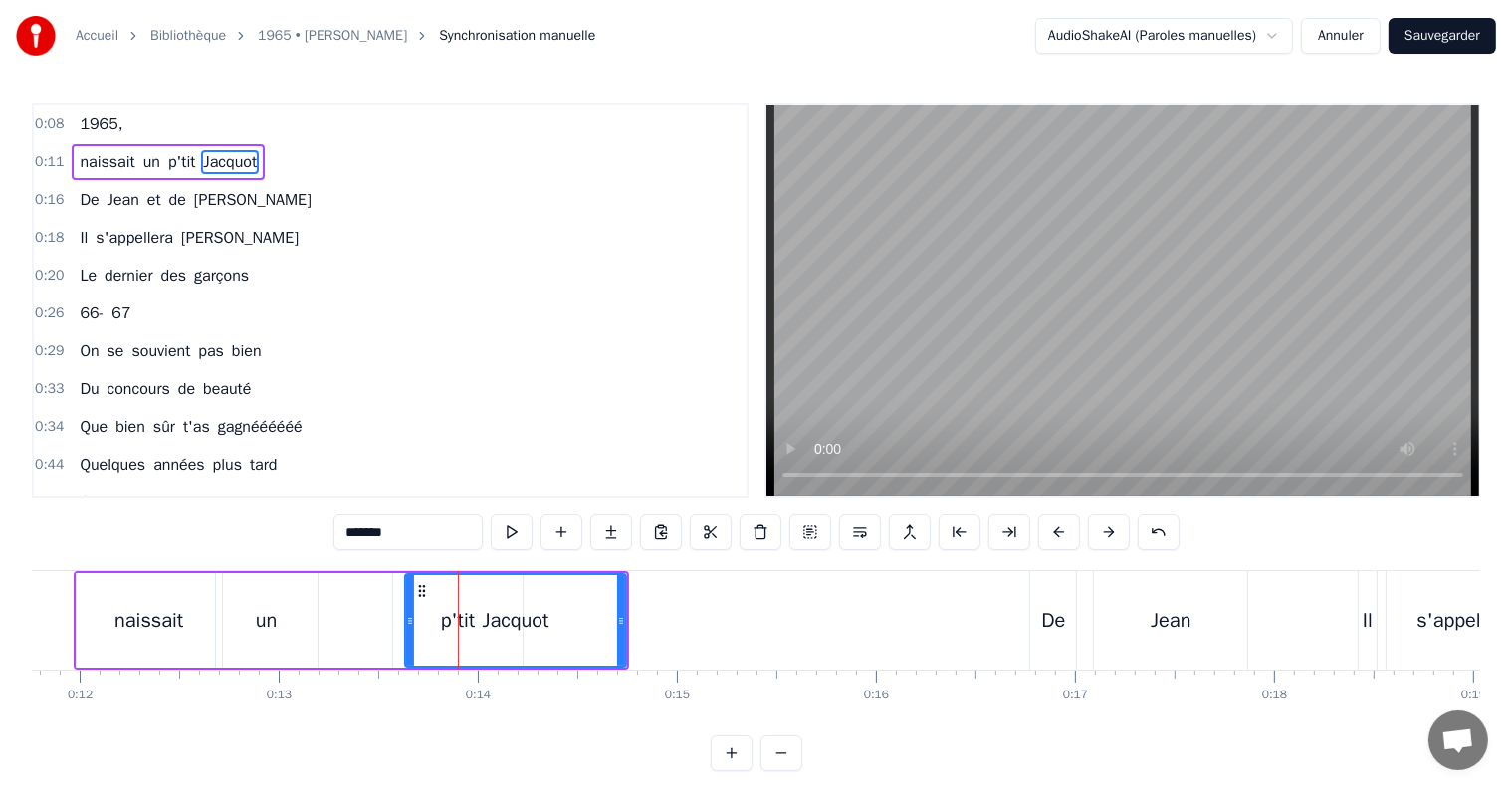 click on "Jacquot" at bounding box center (516, 620) 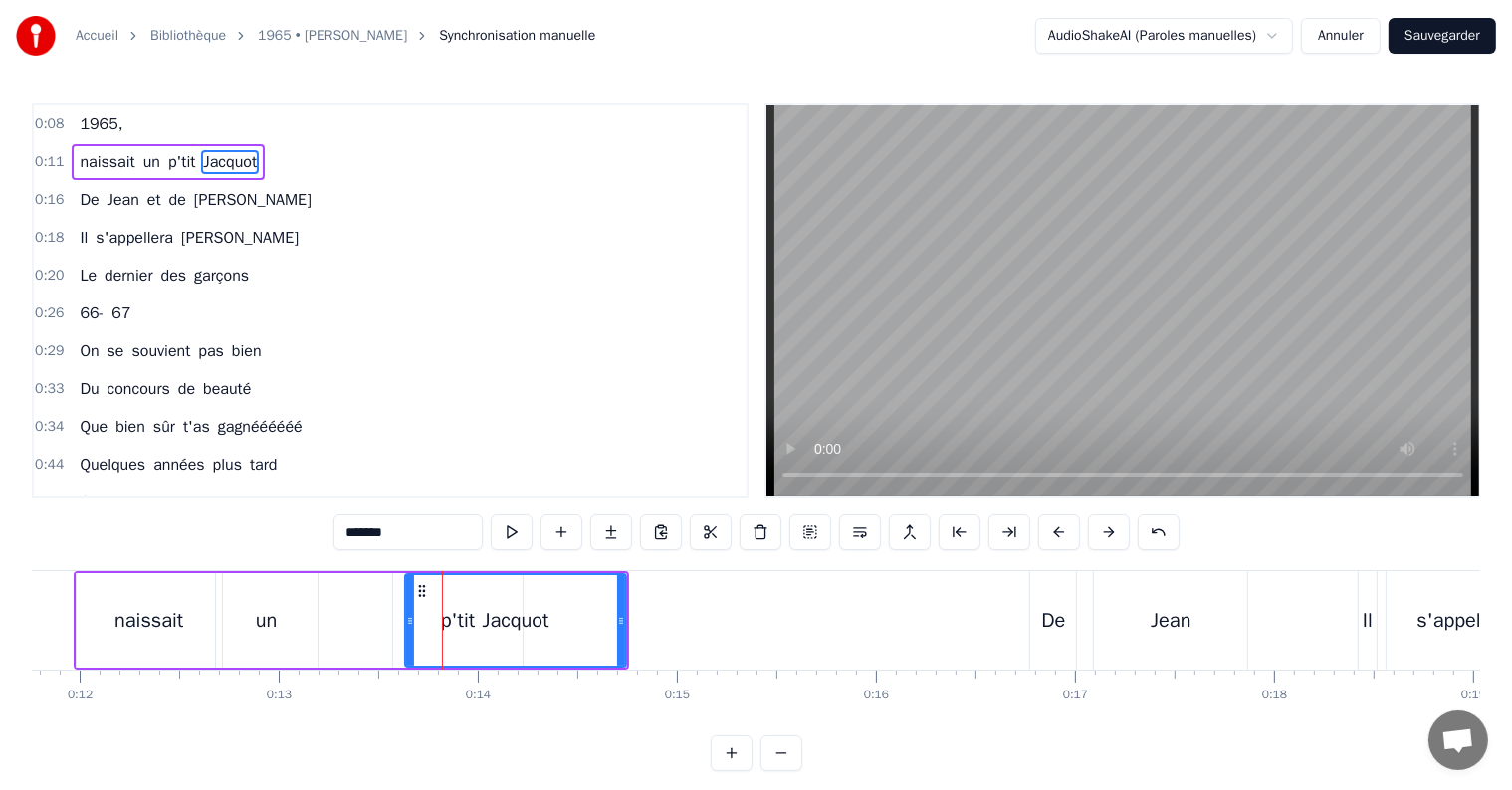click on "Jacquot" at bounding box center [516, 620] 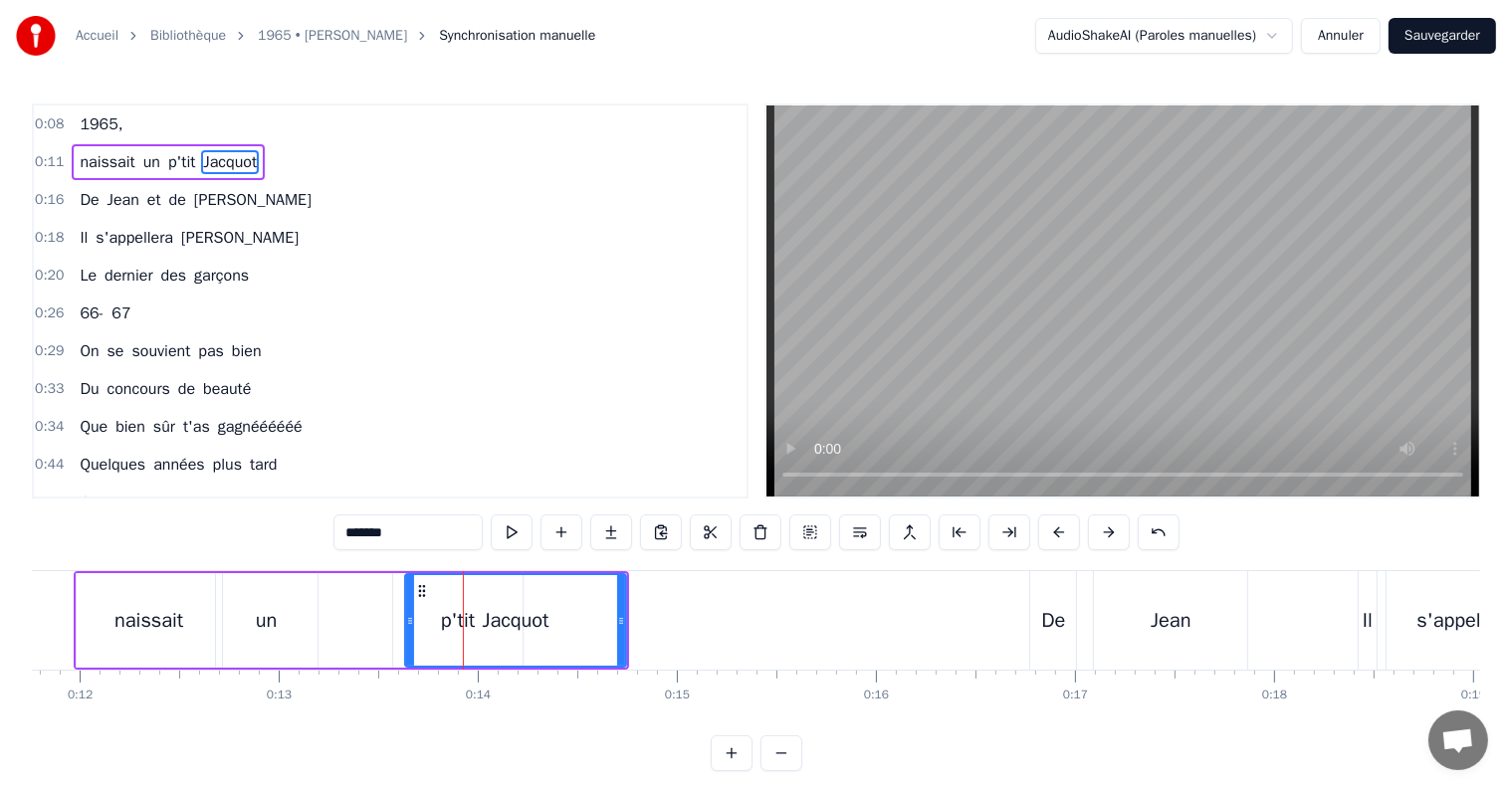 click on "p'tit" at bounding box center [181, 162] 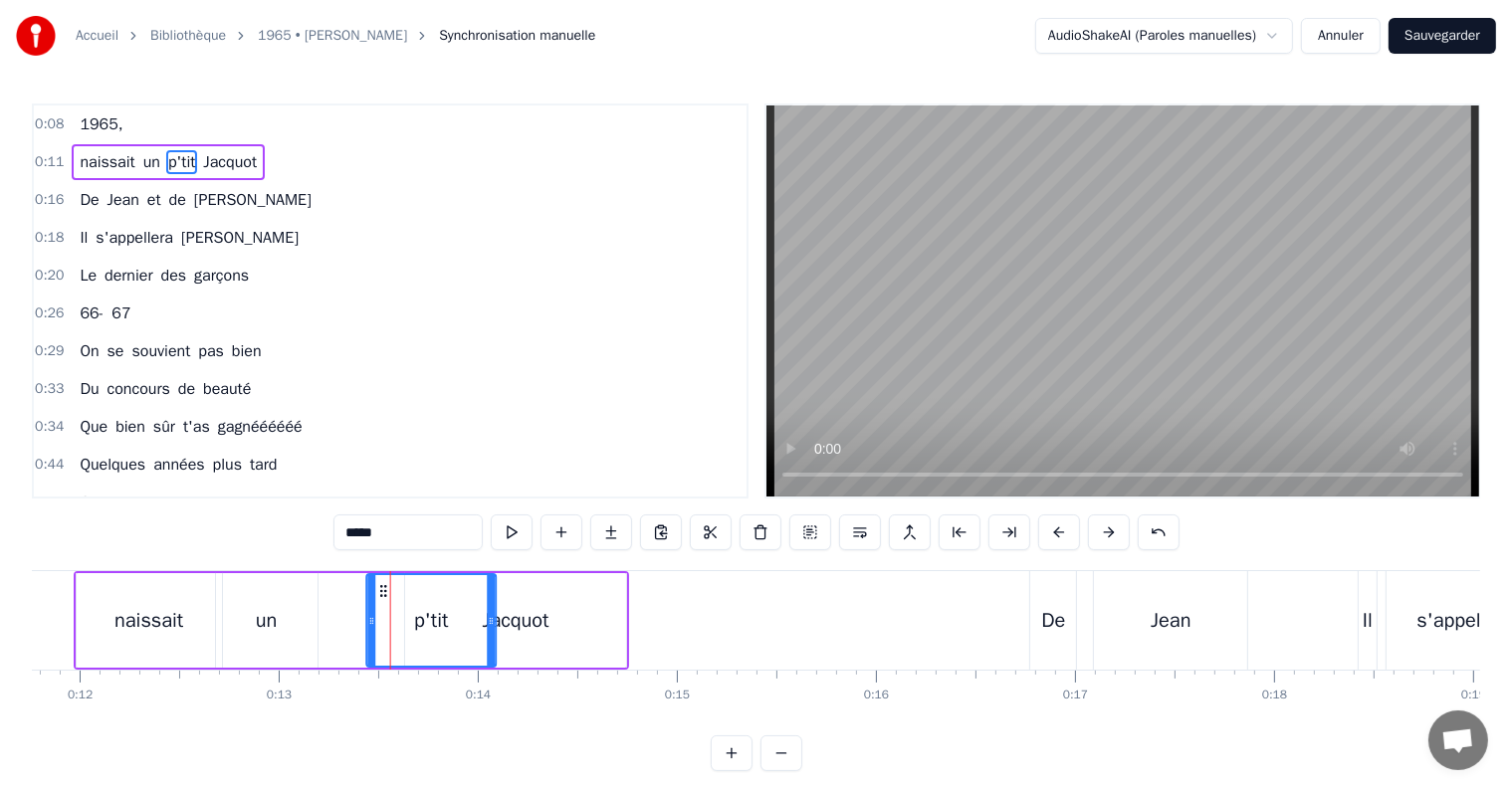 drag, startPoint x: 406, startPoint y: 587, endPoint x: 379, endPoint y: 589, distance: 27.073973 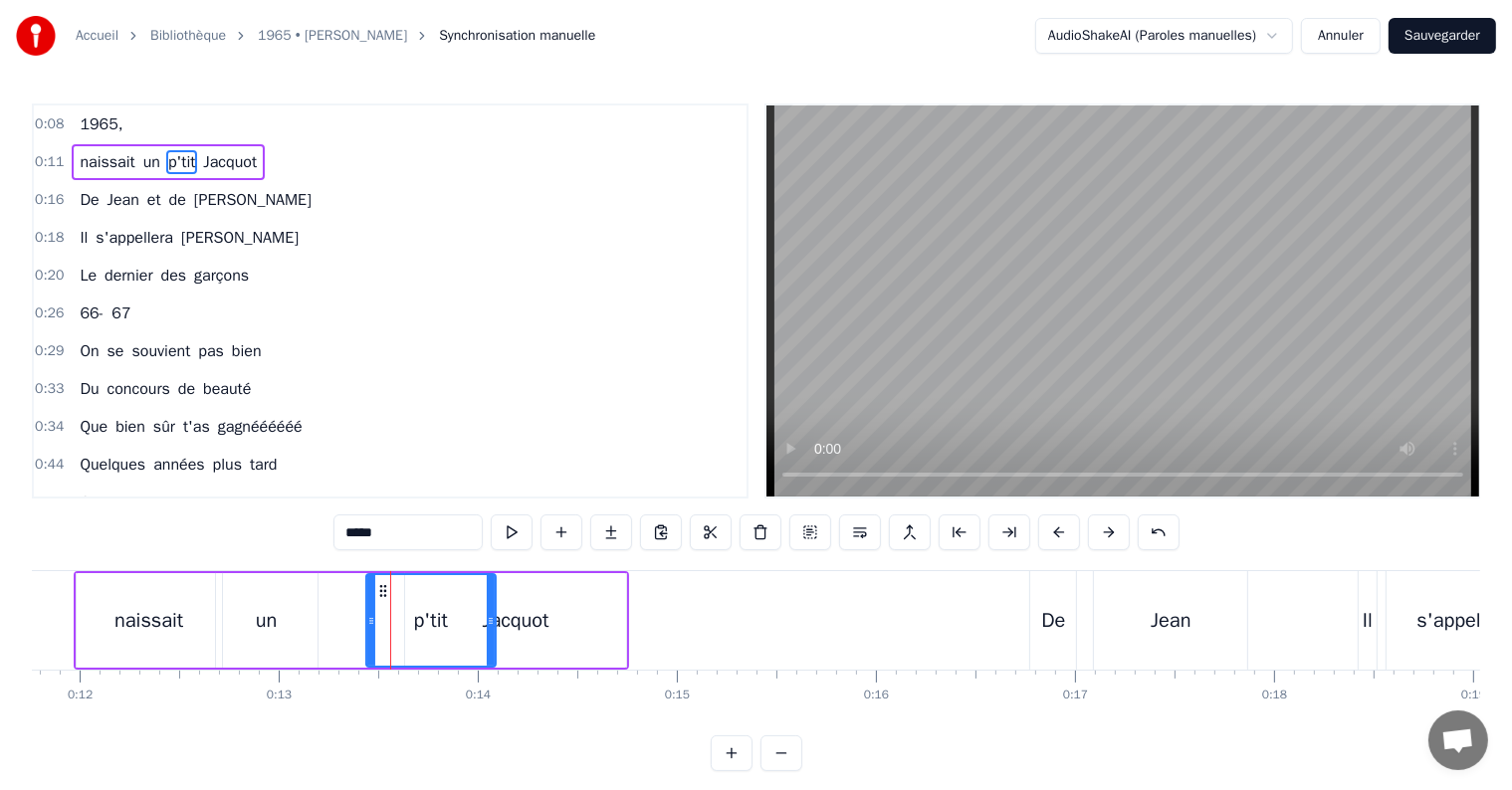 click on "un" at bounding box center [267, 620] 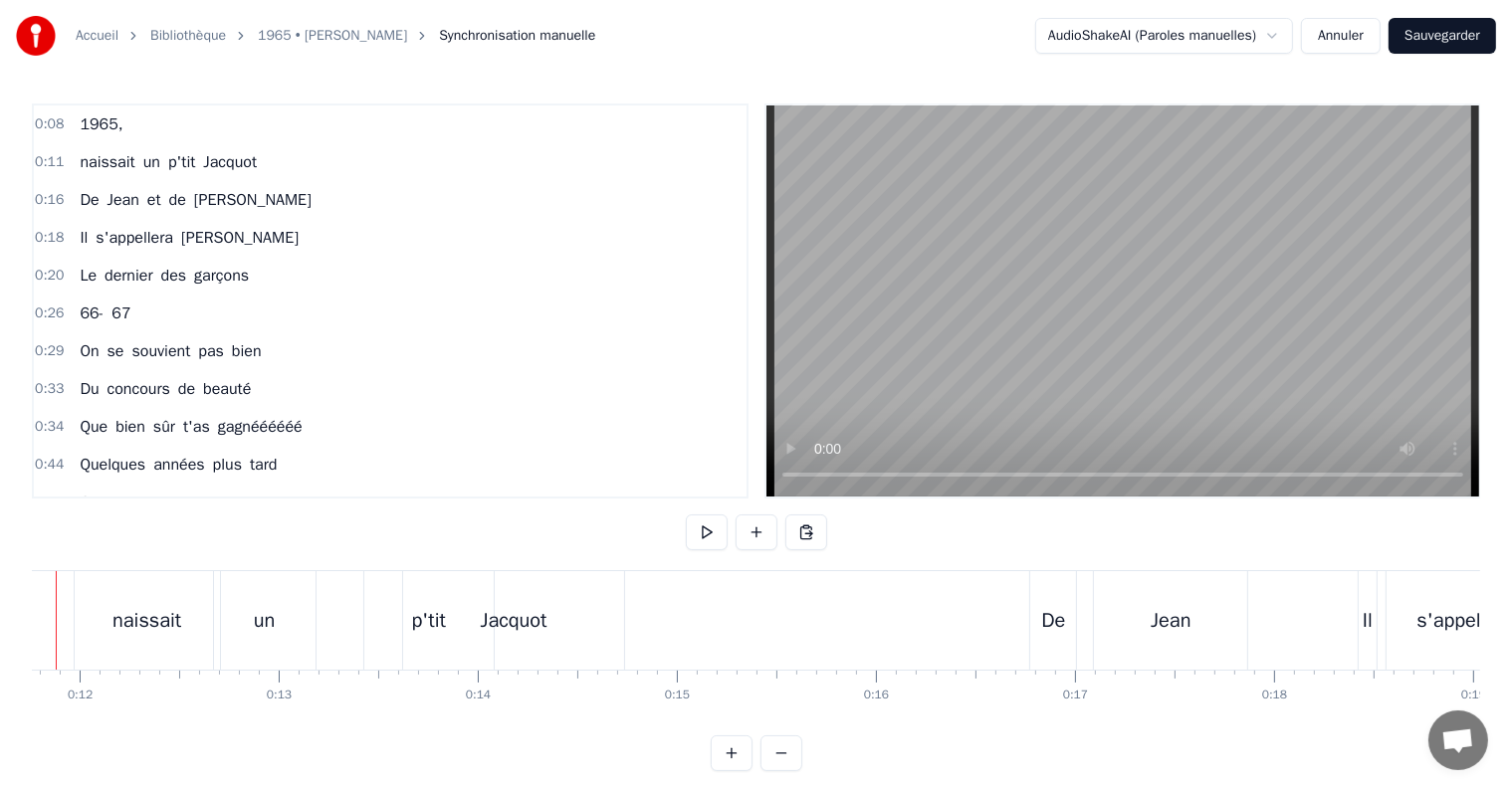 scroll, scrollTop: 0, scrollLeft: 2266, axis: horizontal 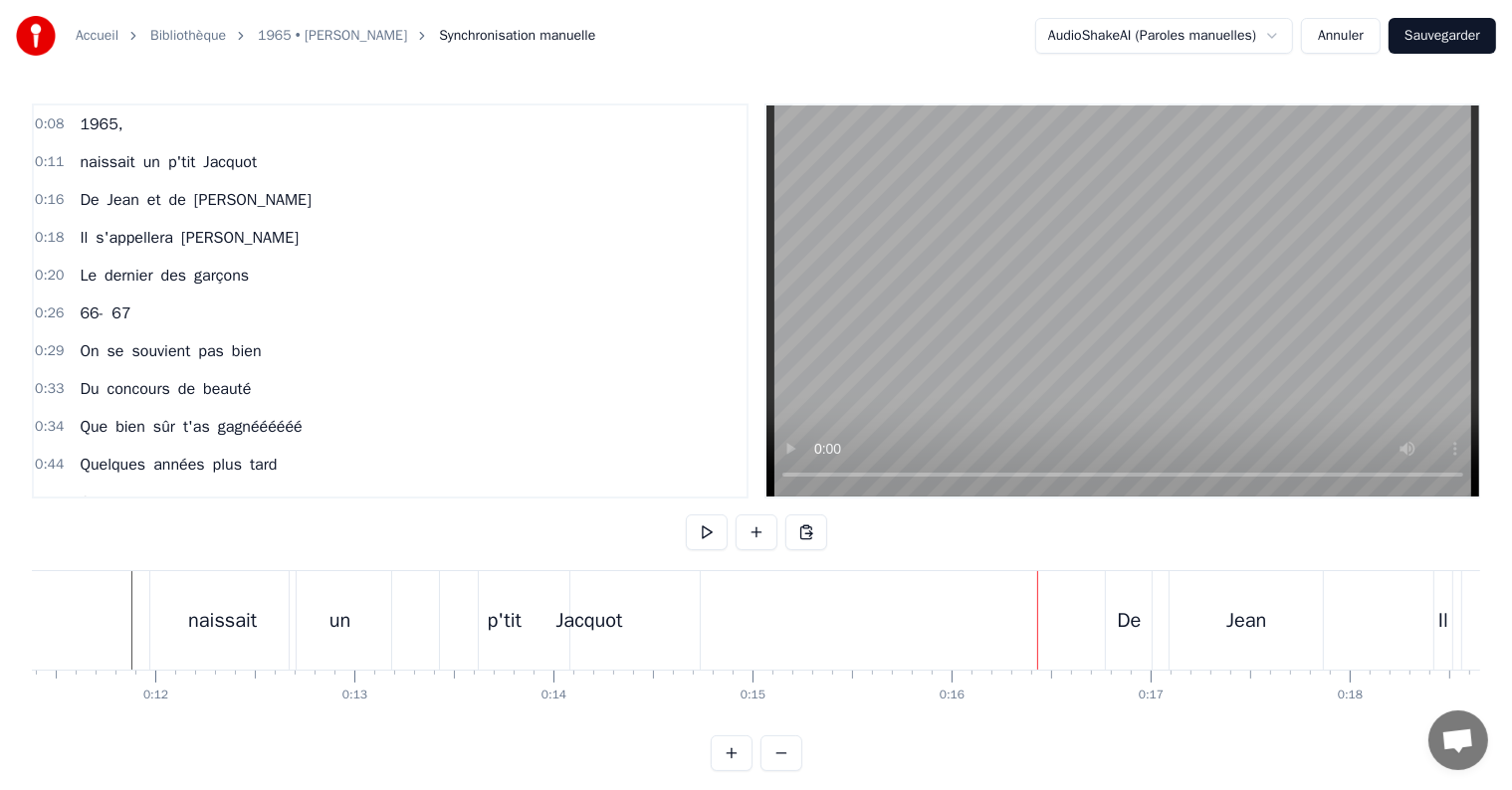 click on "De" at bounding box center (1129, 621) 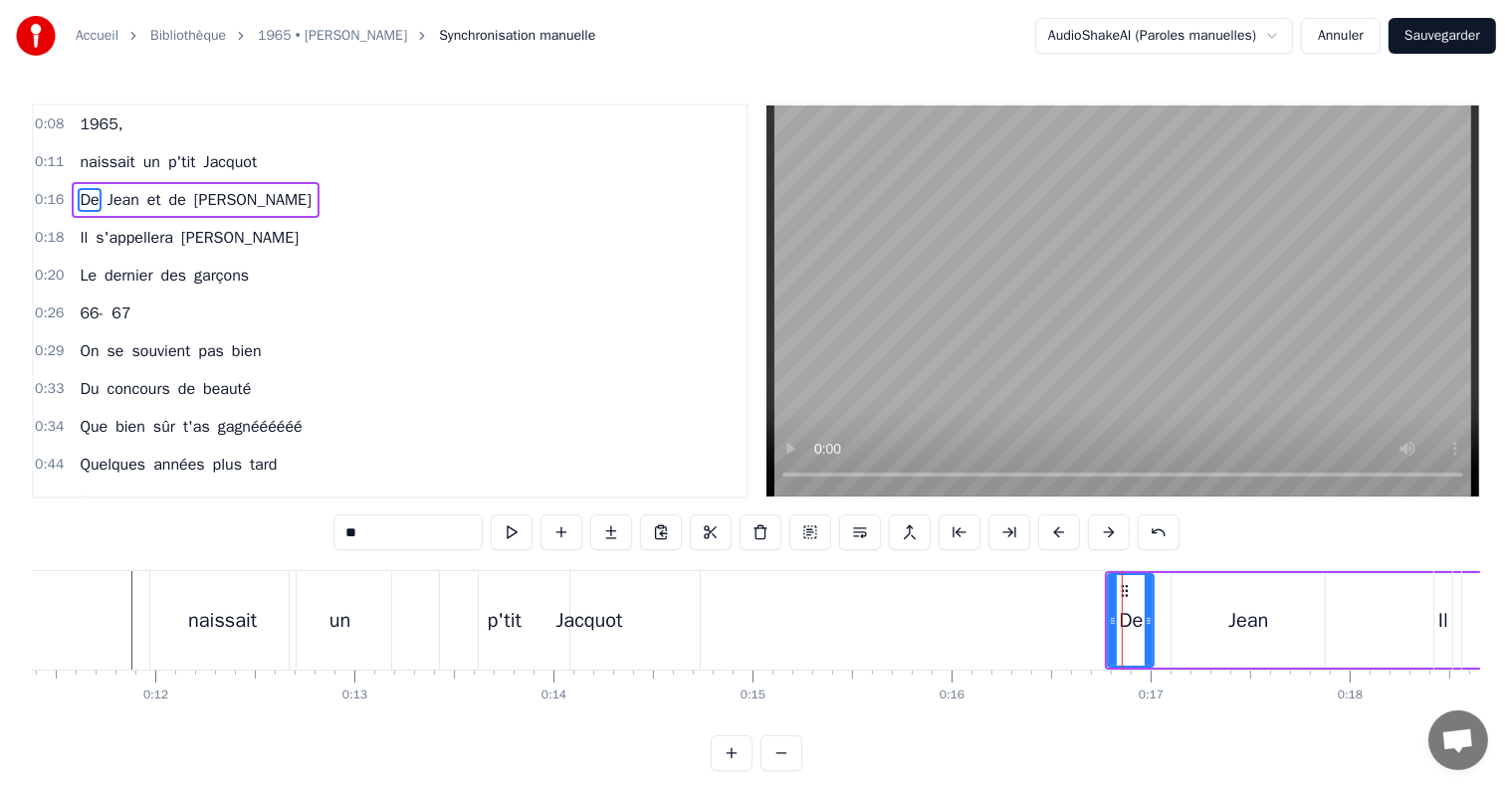 click on "De [PERSON_NAME] et de [PERSON_NAME]" at bounding box center [1561, 620] 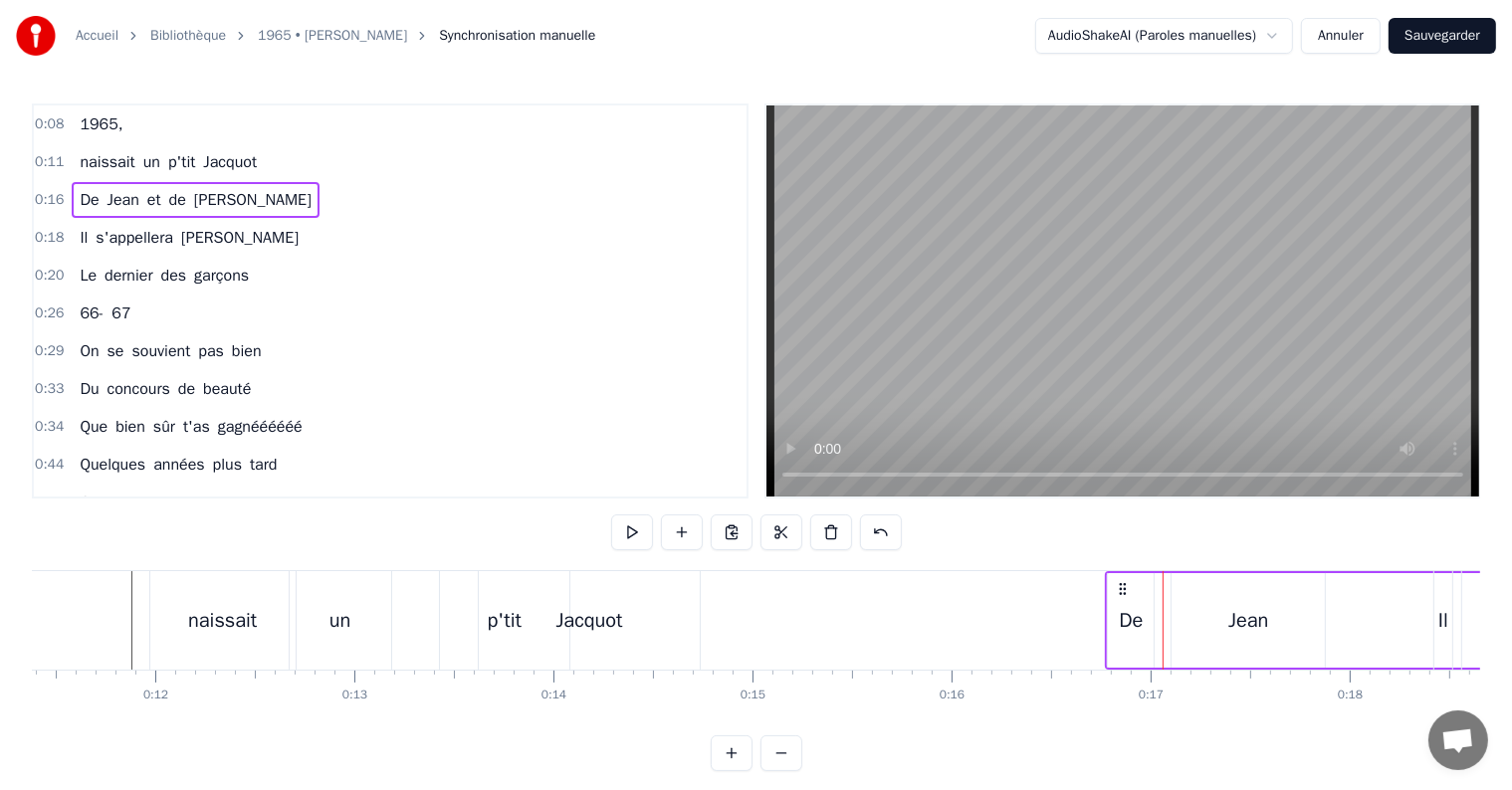 click on "De [PERSON_NAME] et de [PERSON_NAME]" at bounding box center (1561, 620) 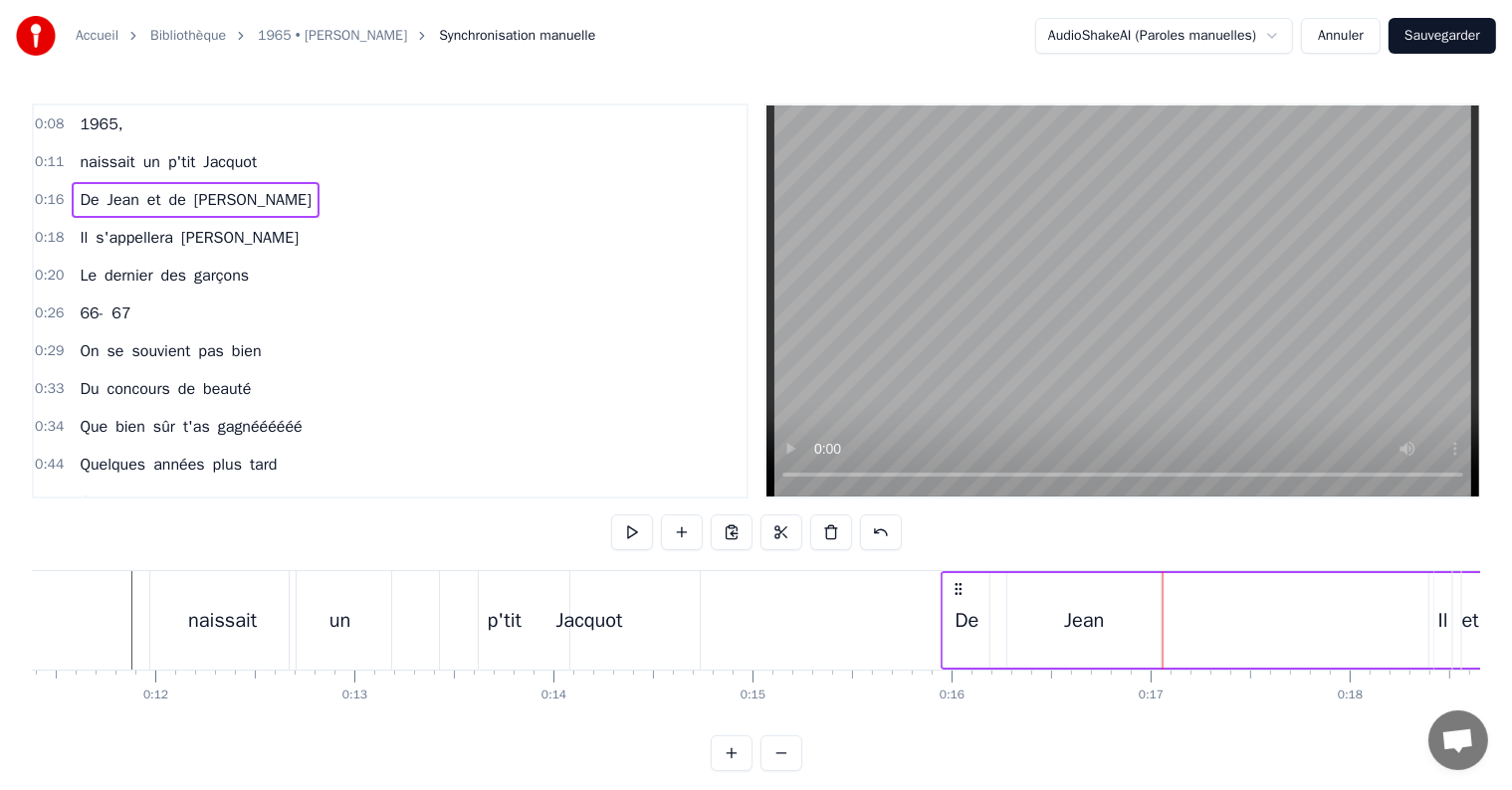 drag, startPoint x: 1124, startPoint y: 580, endPoint x: 960, endPoint y: 584, distance: 164.04877 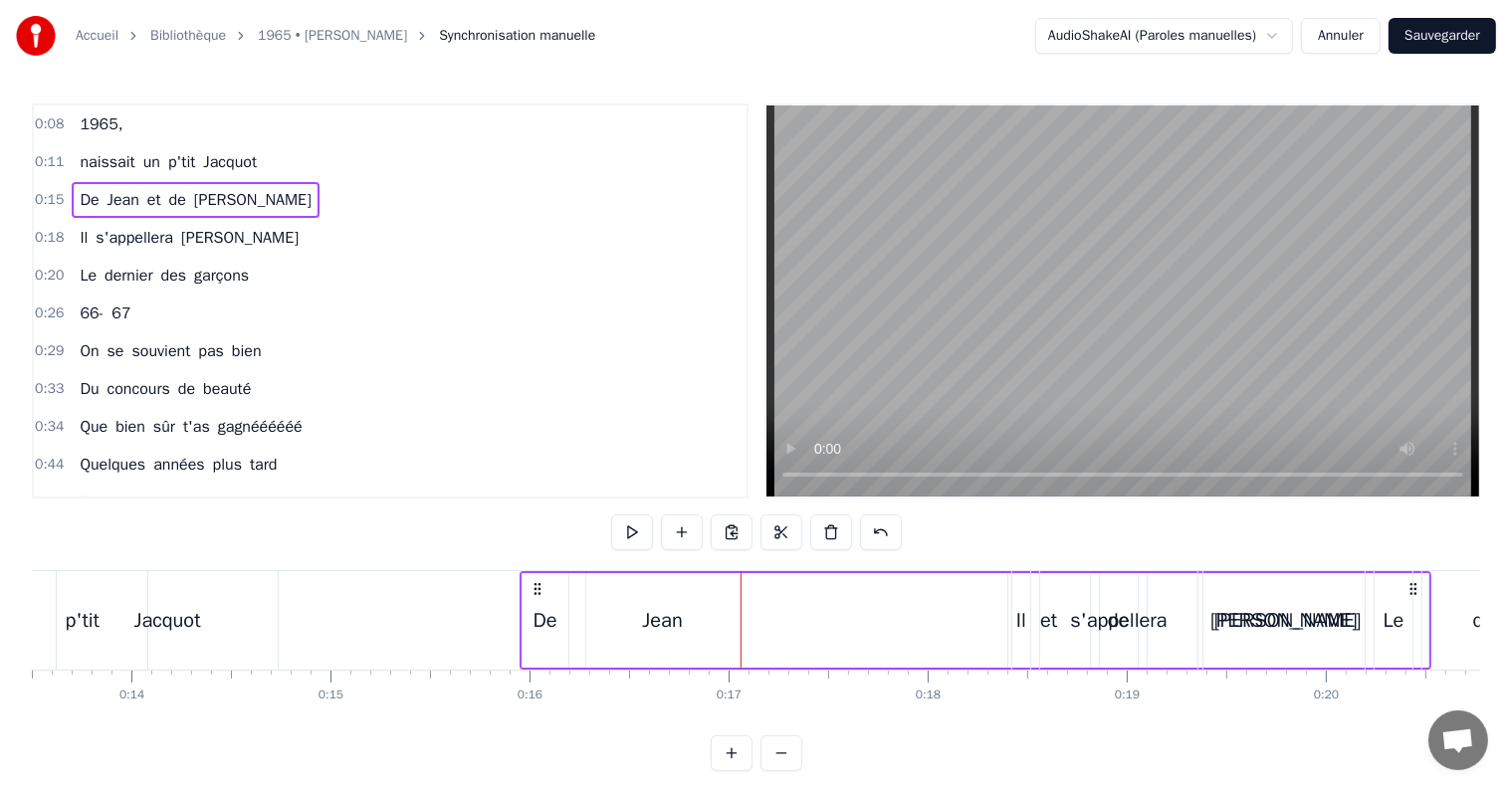 scroll, scrollTop: 0, scrollLeft: 2745, axis: horizontal 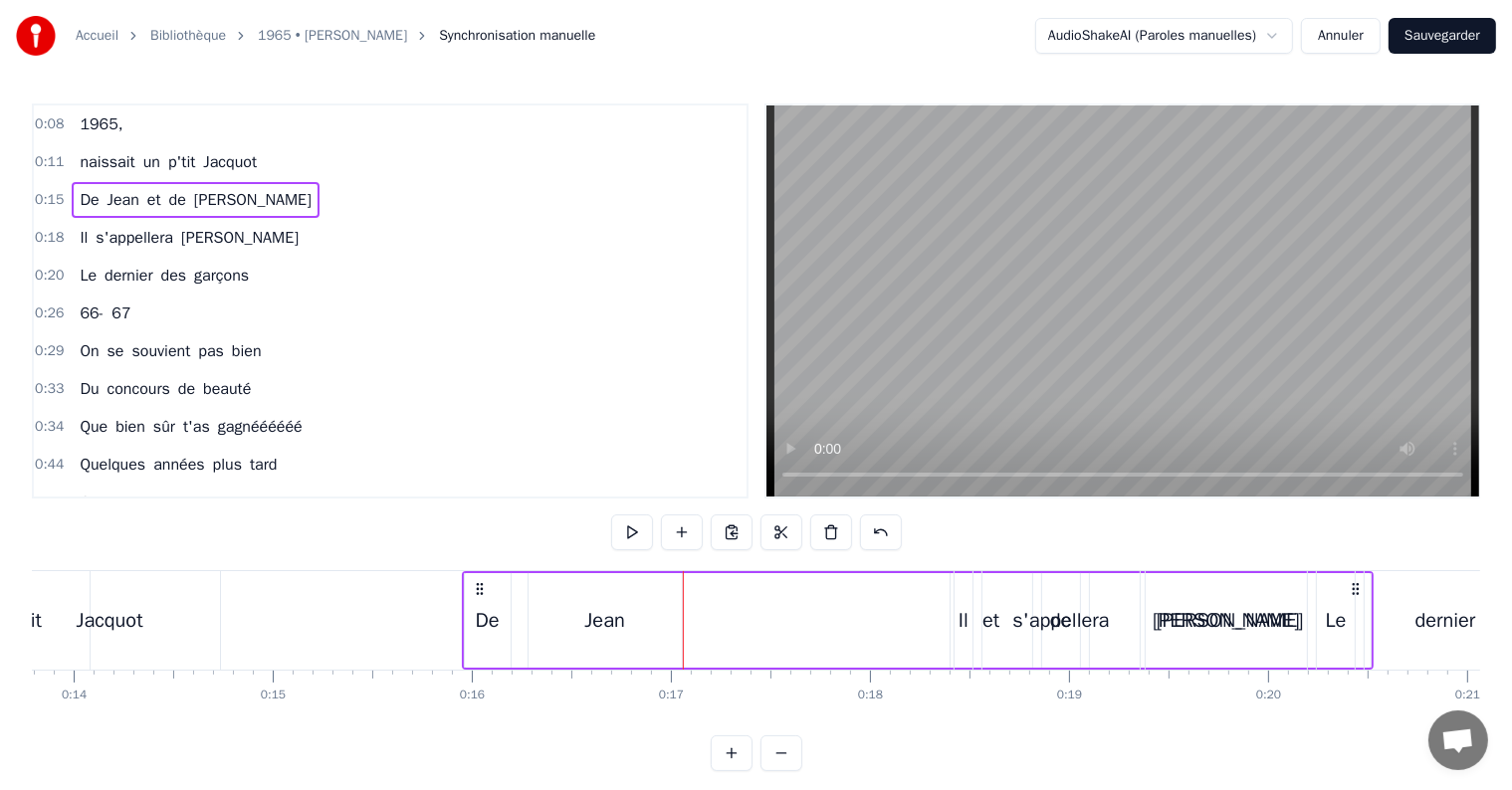 click on "et" at bounding box center (154, 200) 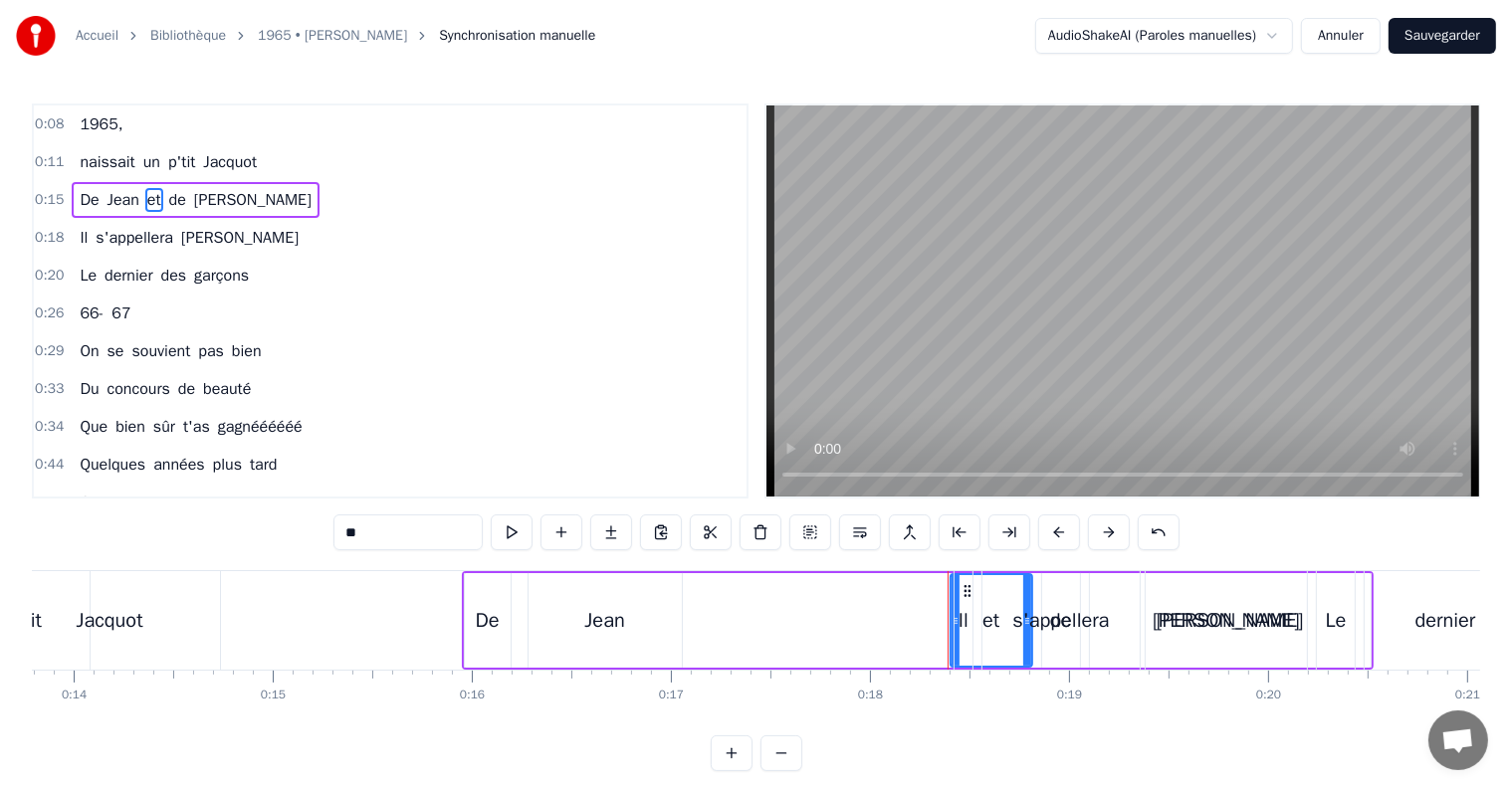 drag, startPoint x: 968, startPoint y: 590, endPoint x: 956, endPoint y: 589, distance: 12.0415946 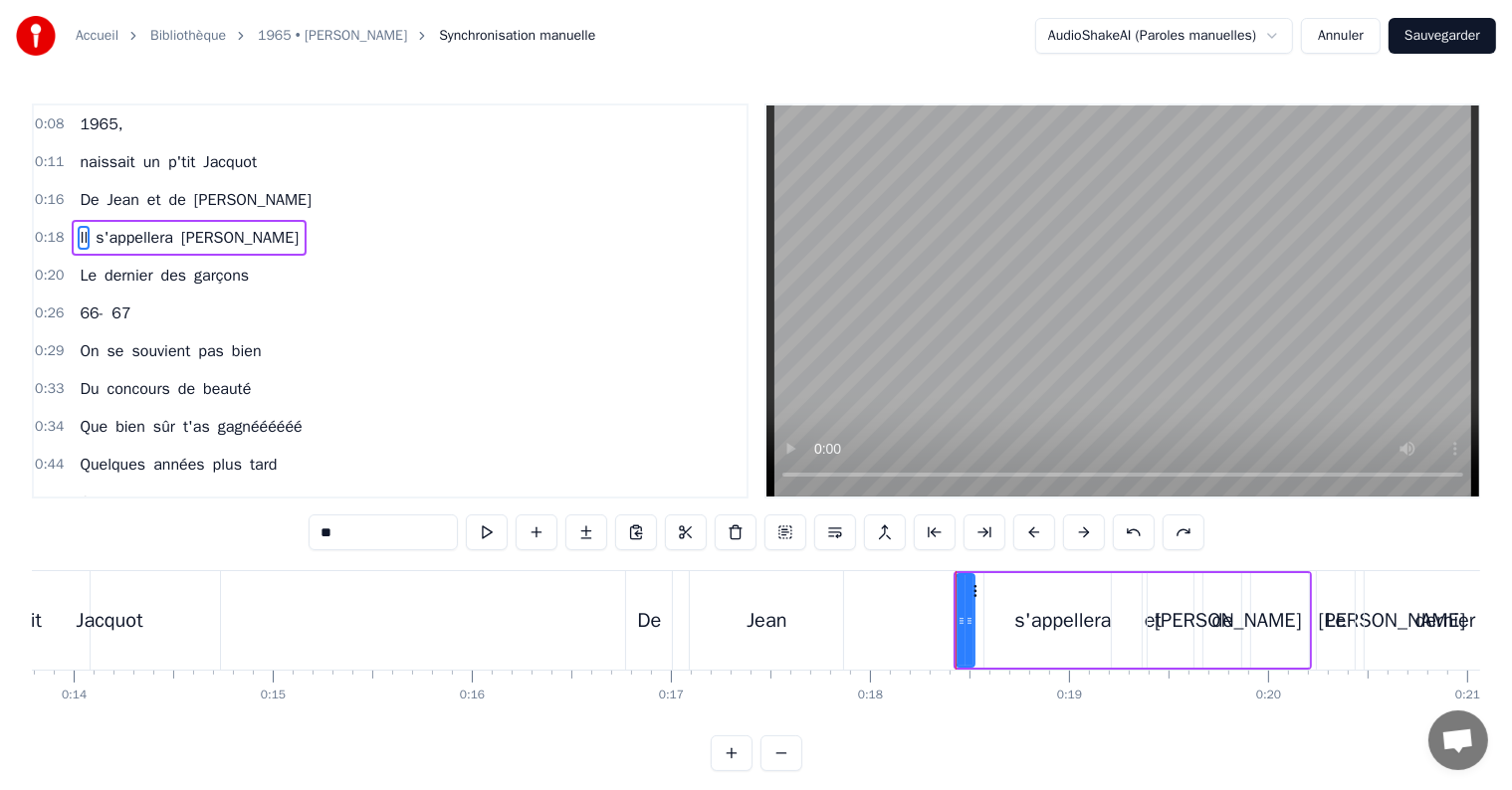 click on "De" at bounding box center (89, 200) 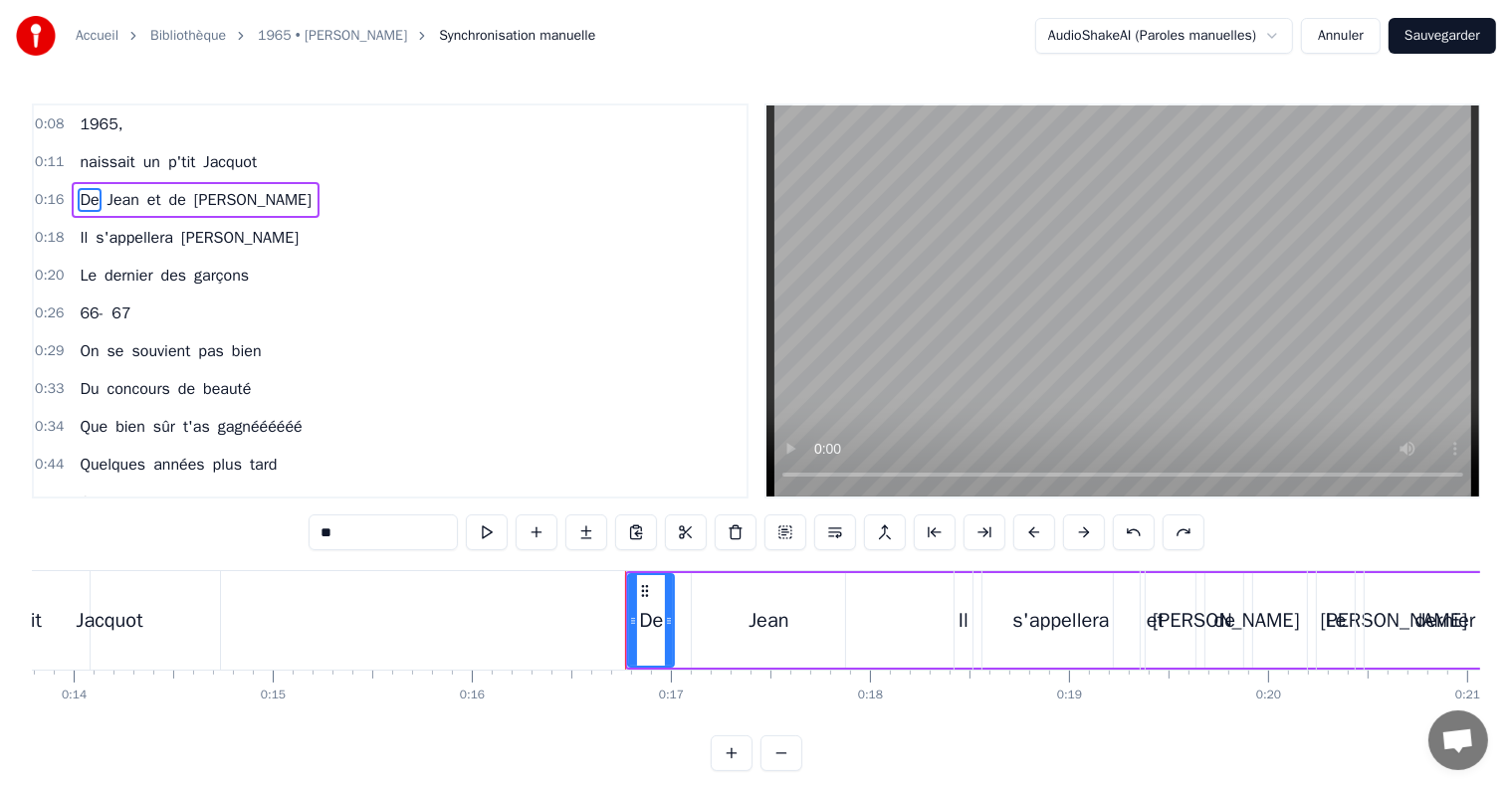 click on "De [PERSON_NAME] et de [PERSON_NAME]" at bounding box center (1081, 620) 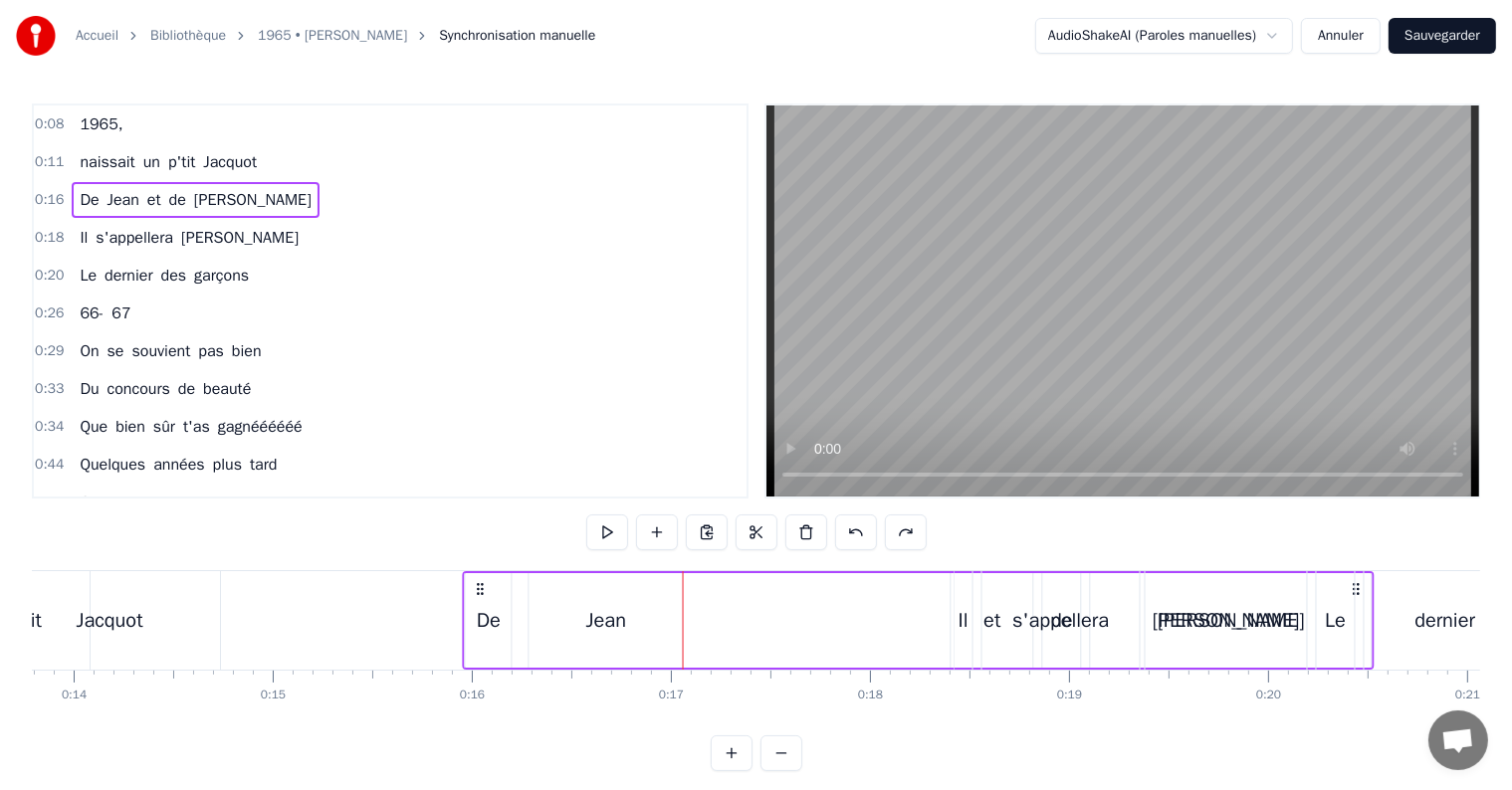 drag, startPoint x: 644, startPoint y: 583, endPoint x: 482, endPoint y: 578, distance: 162.07714 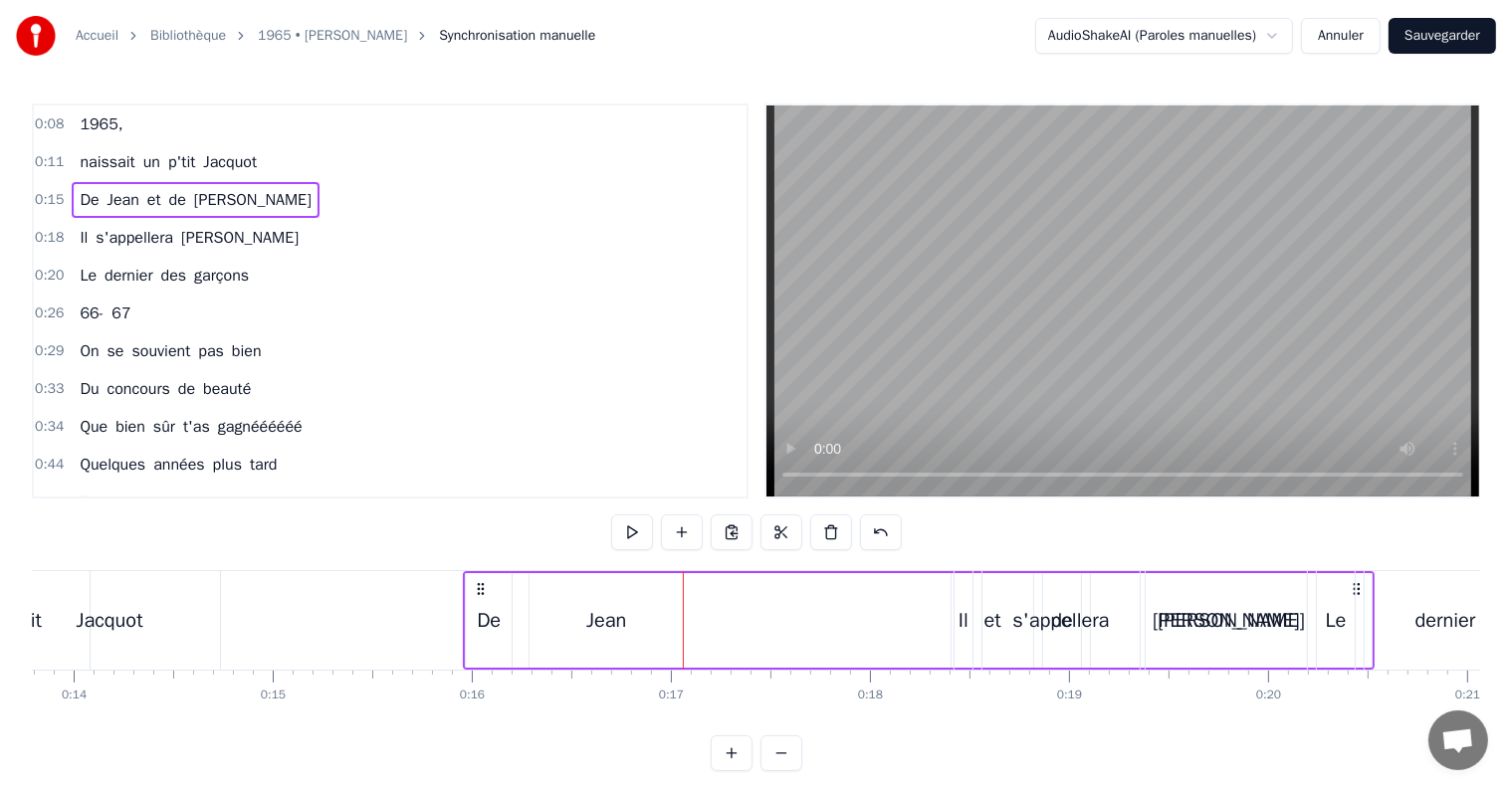click on "et" at bounding box center (154, 200) 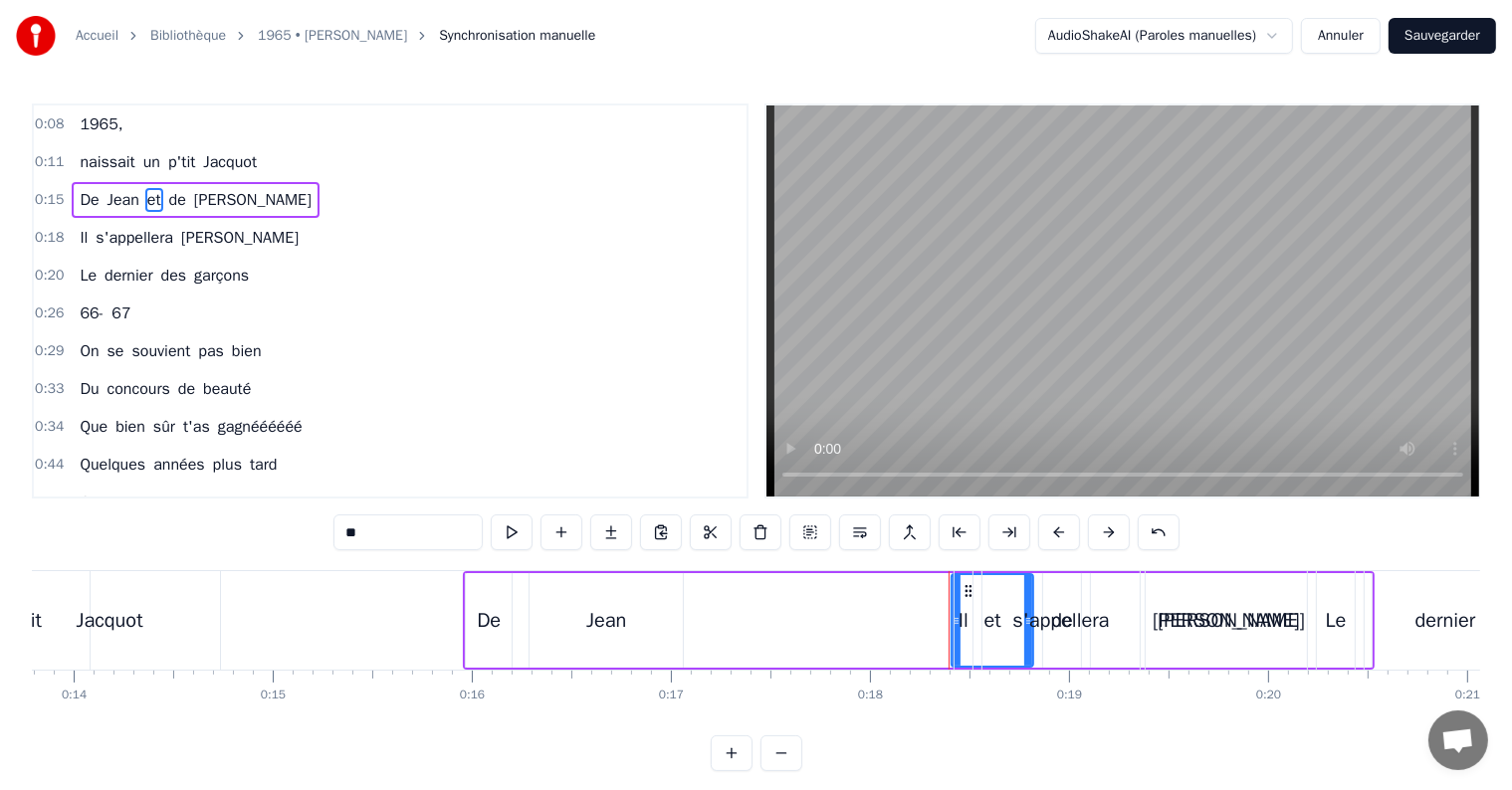 click on "Il" at bounding box center (964, 620) 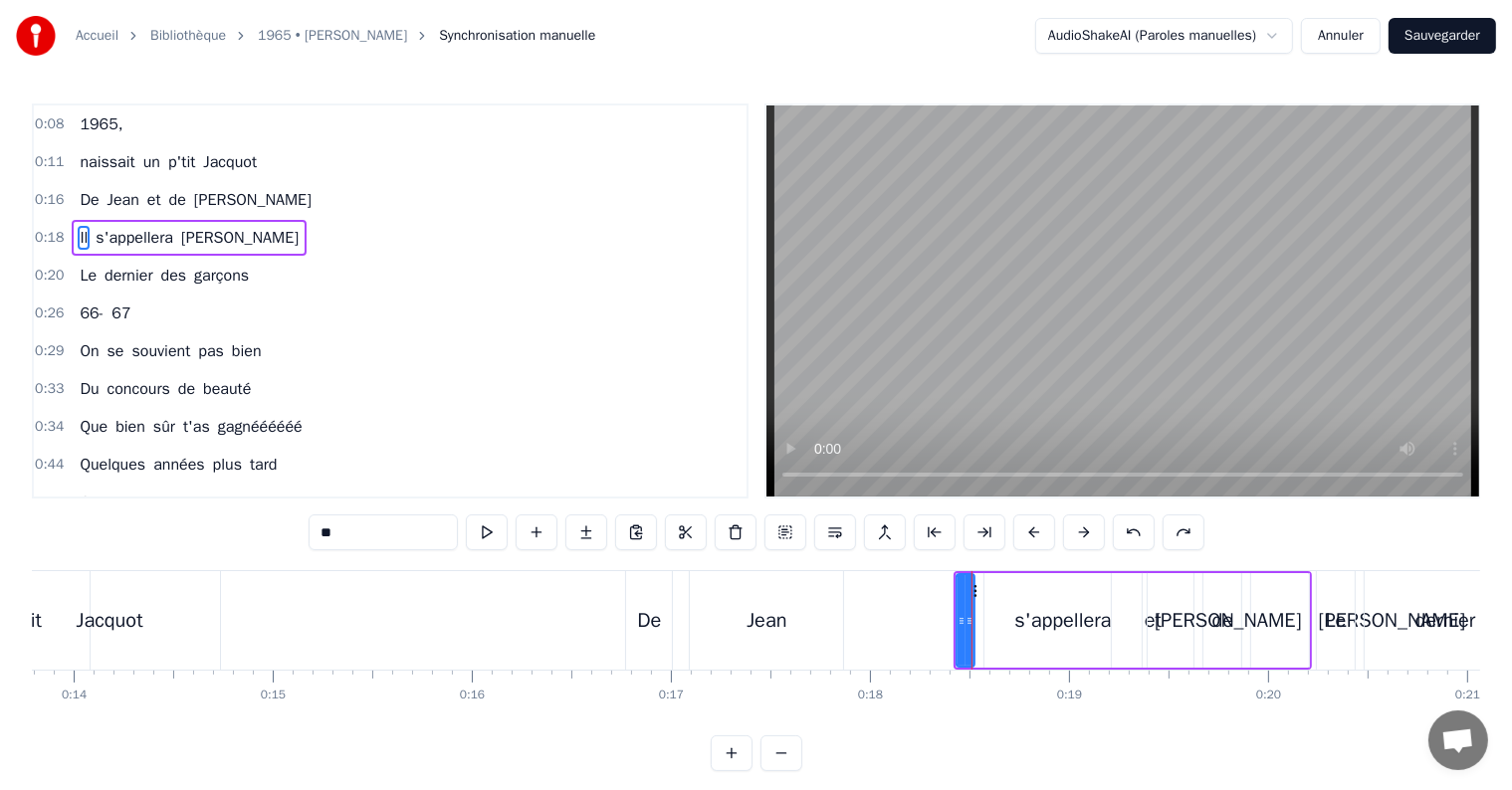 click on "De" at bounding box center (649, 620) 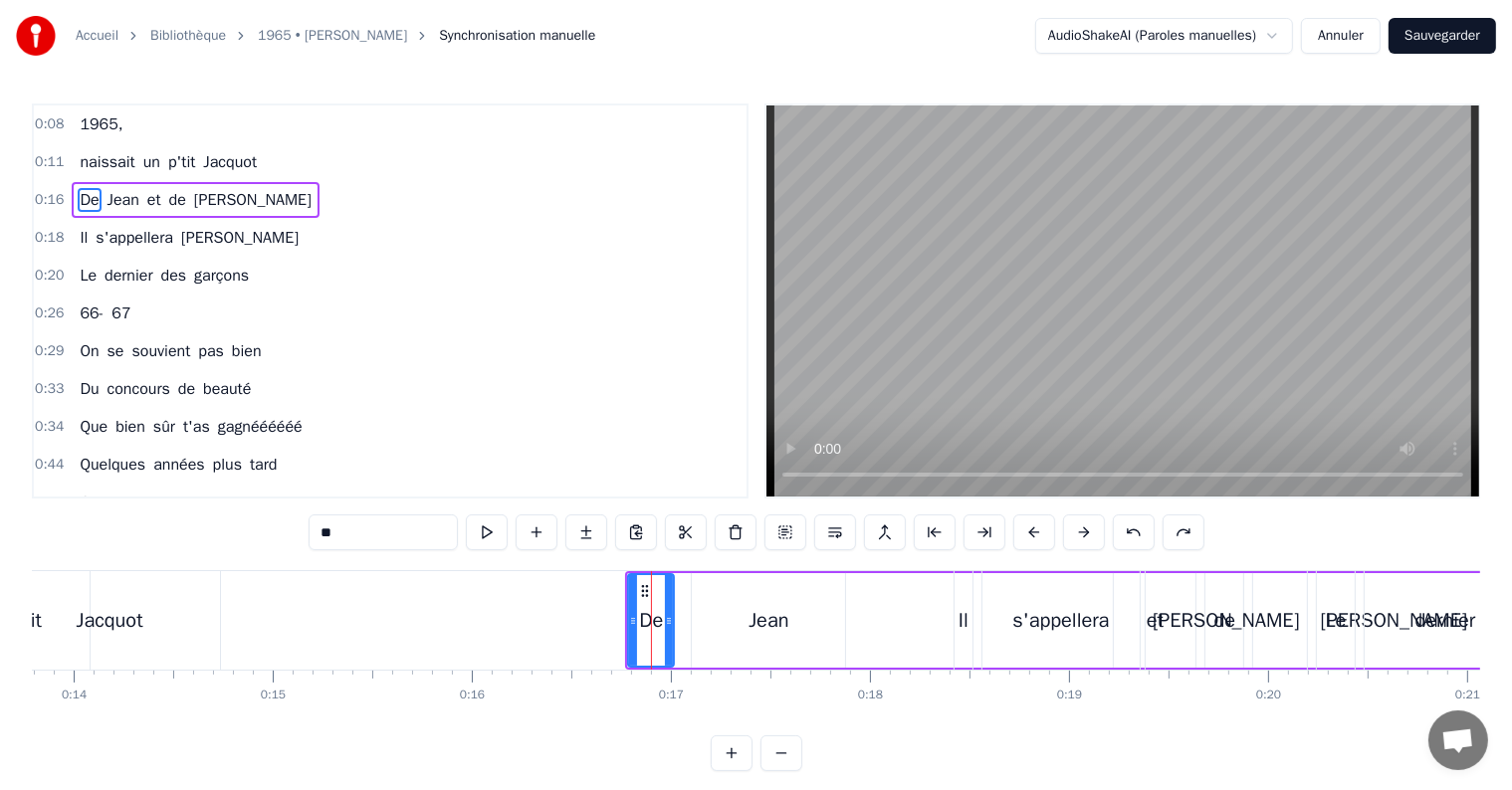 click on "De [PERSON_NAME] et de [PERSON_NAME]" at bounding box center [1081, 620] 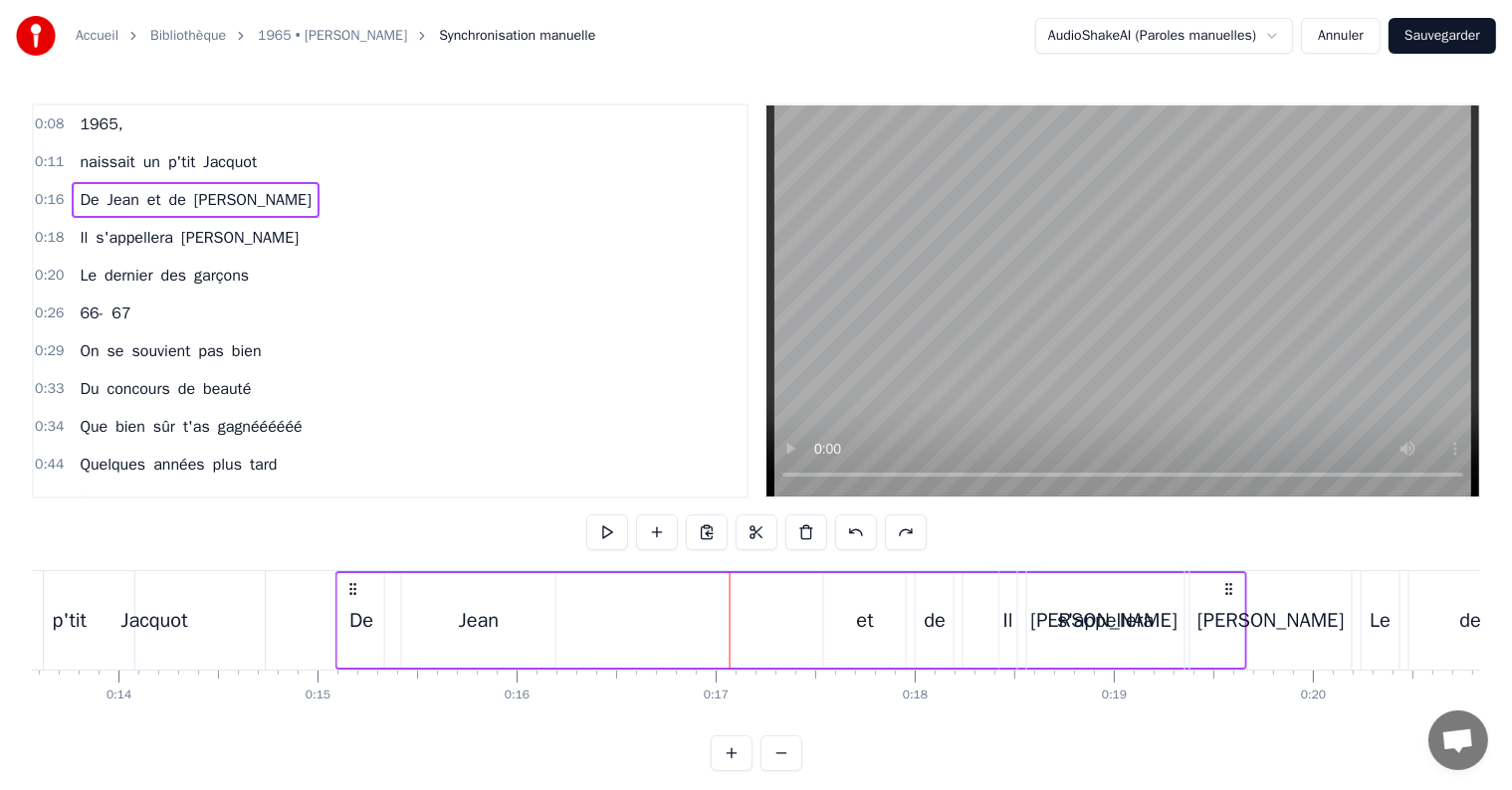 scroll, scrollTop: 0, scrollLeft: 2700, axis: horizontal 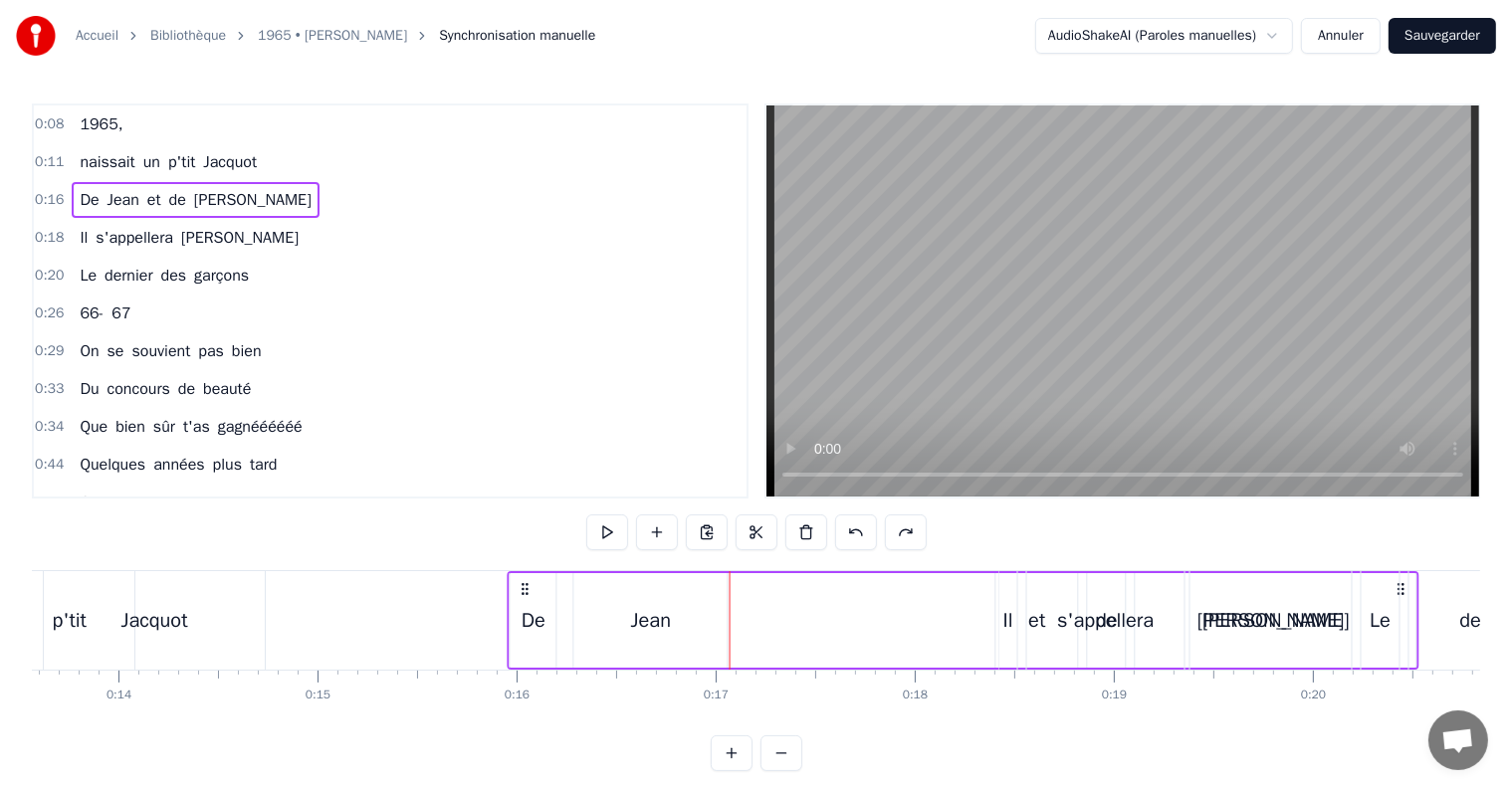 drag, startPoint x: 640, startPoint y: 581, endPoint x: 522, endPoint y: 570, distance: 118.511603 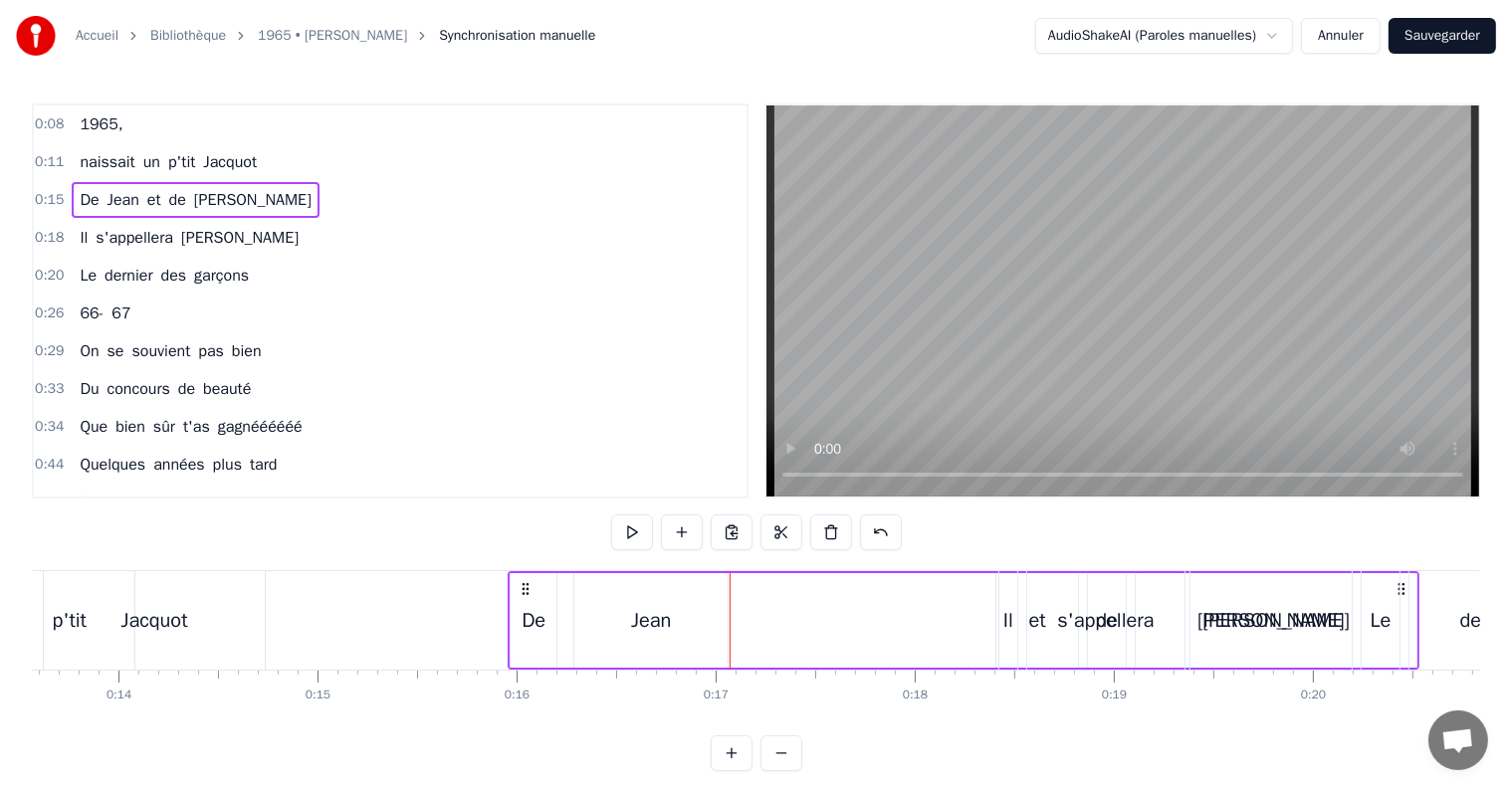 click on "Jean" at bounding box center [651, 620] 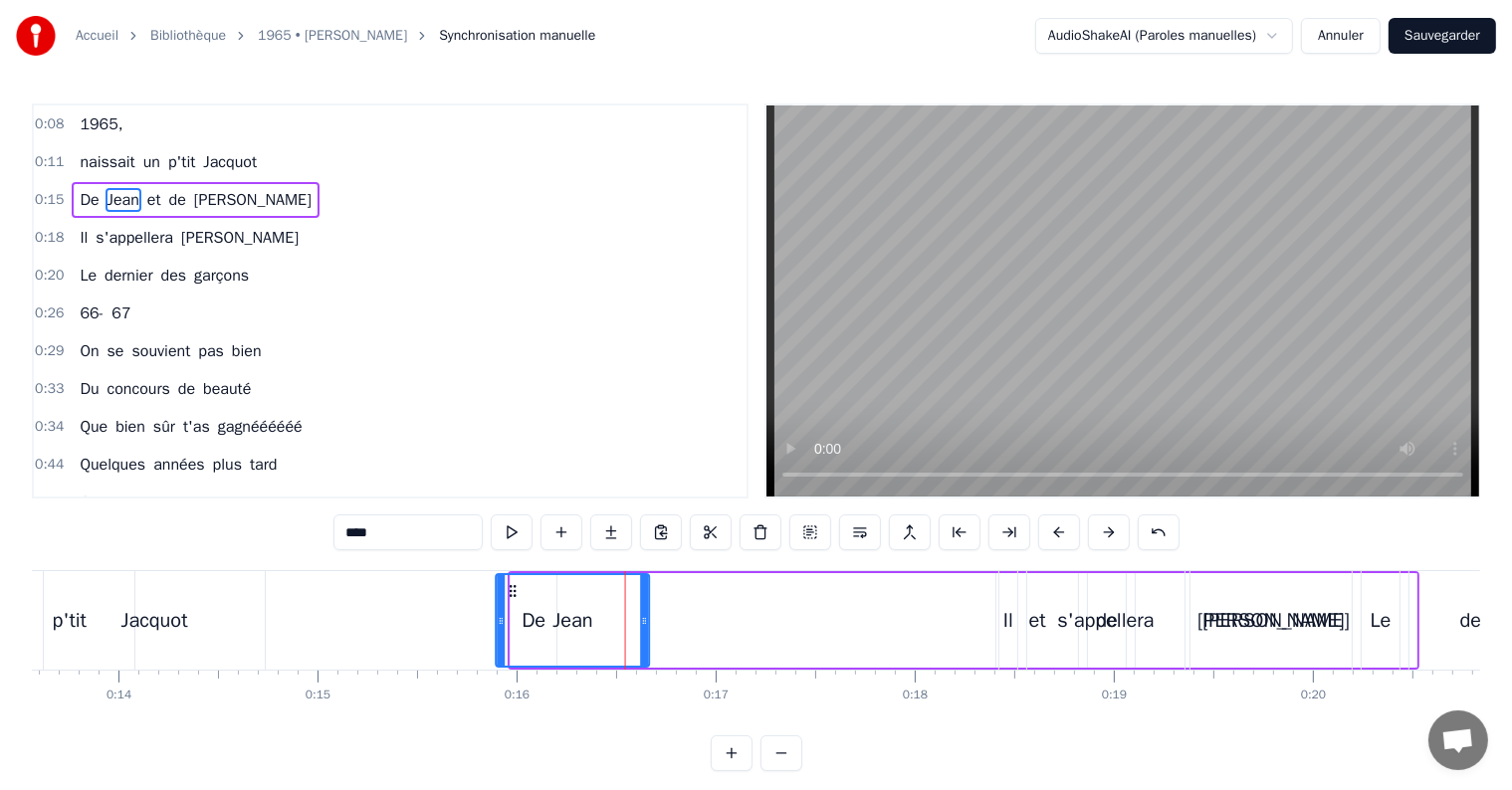drag, startPoint x: 589, startPoint y: 589, endPoint x: 511, endPoint y: 577, distance: 78.9177 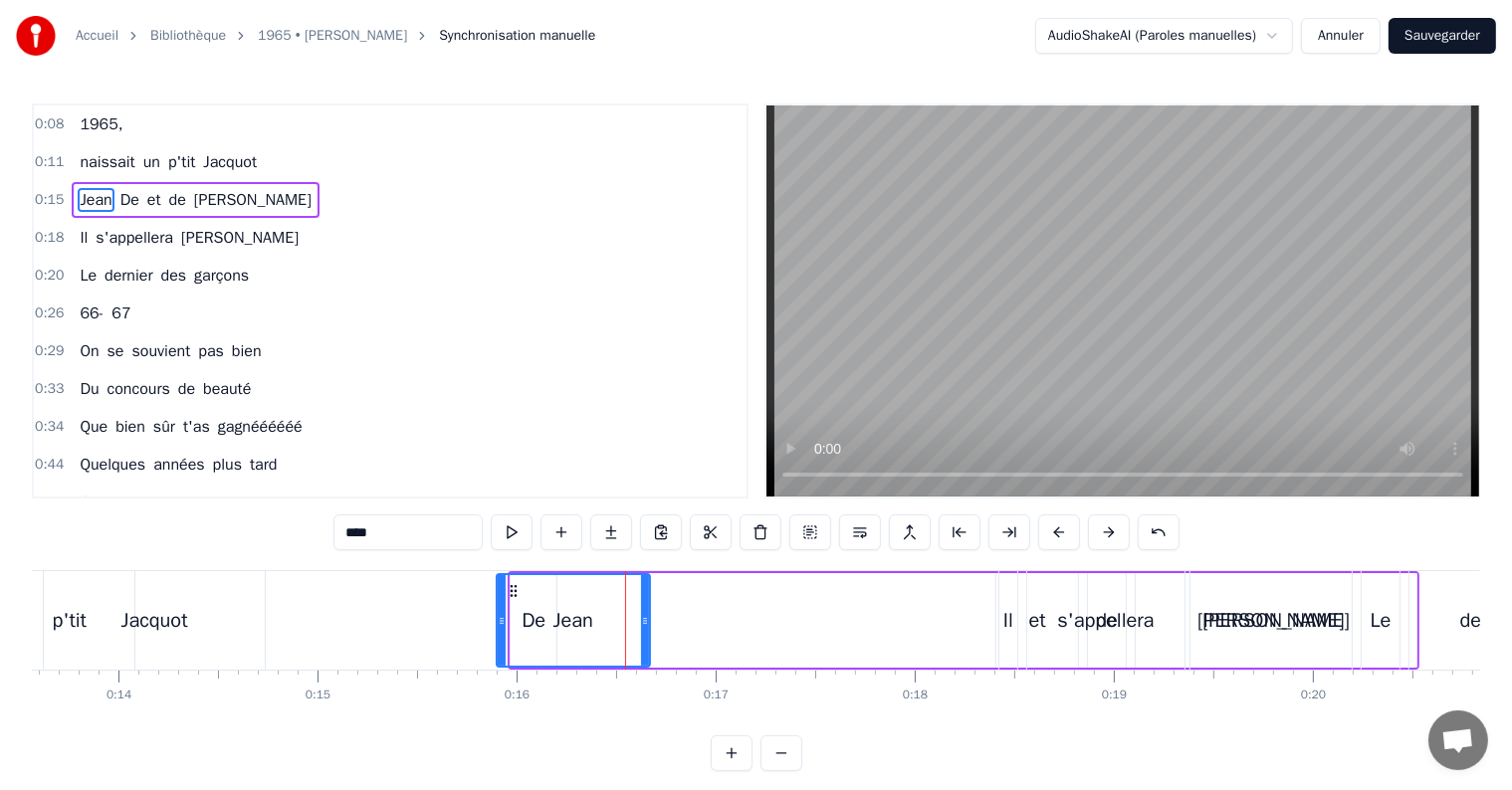 click on "s'appellera" at bounding box center (1106, 620) 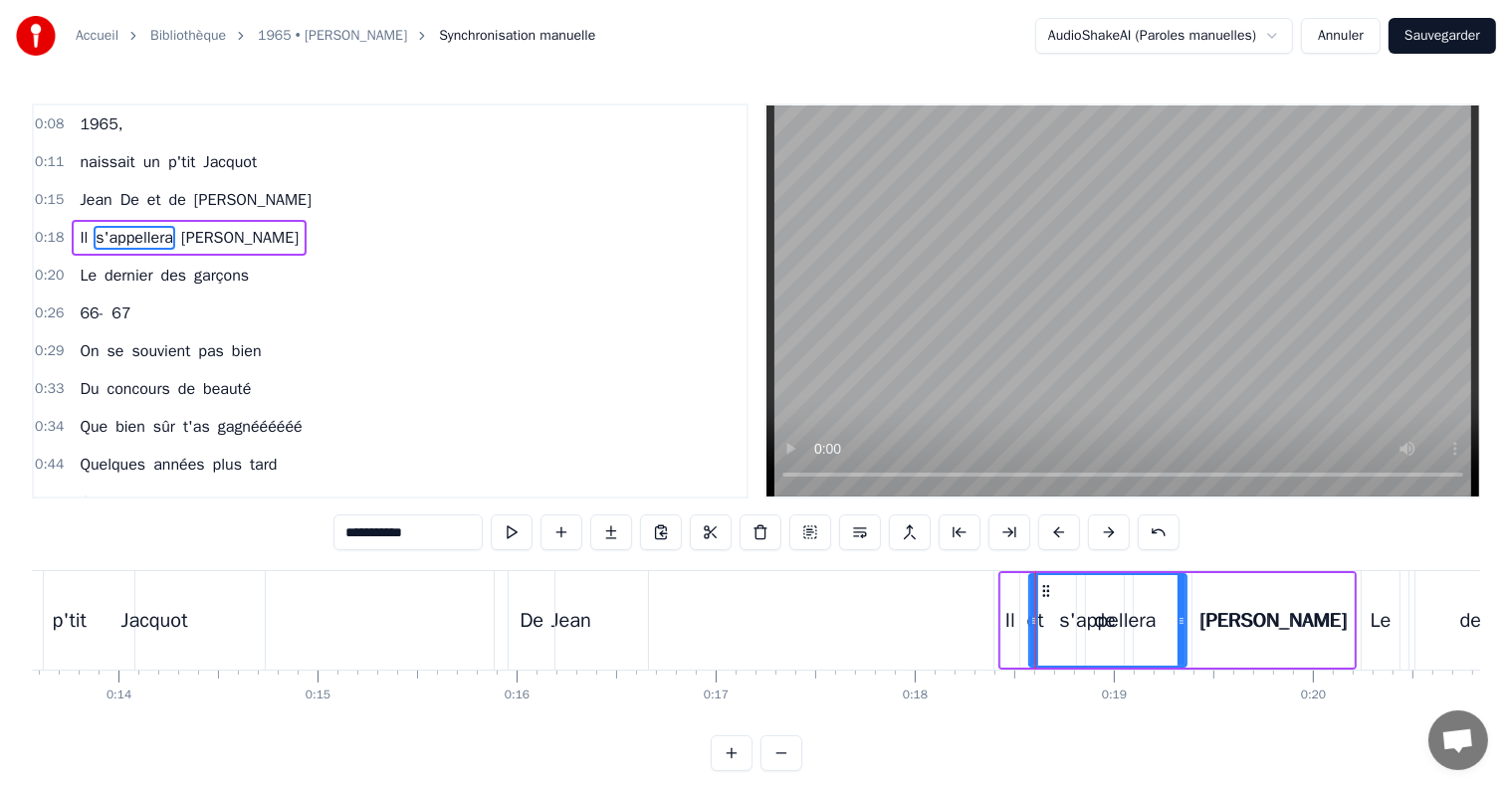 click on "Il s'appellera [PERSON_NAME]" at bounding box center [1178, 620] 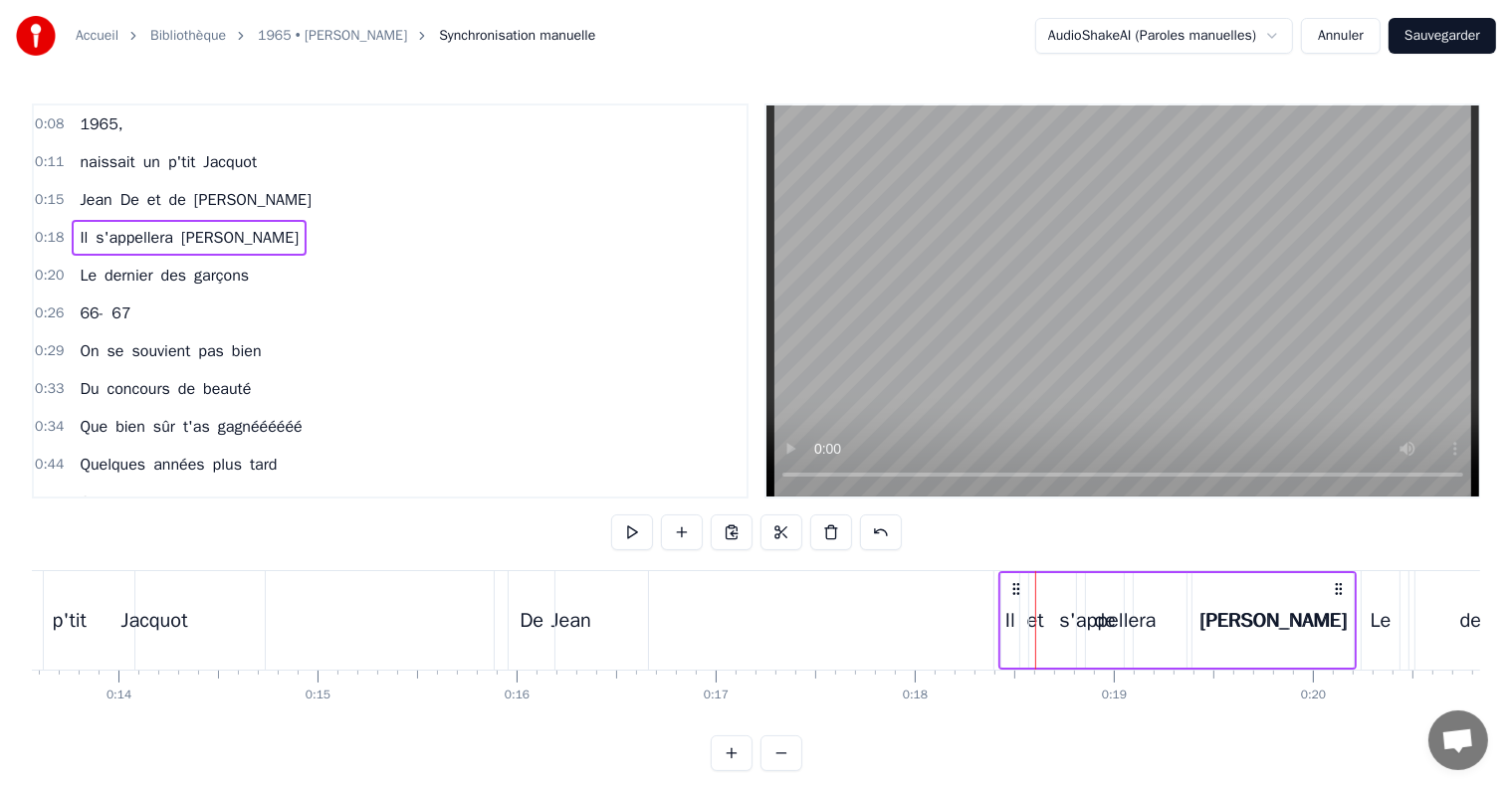 click on "et" at bounding box center (154, 200) 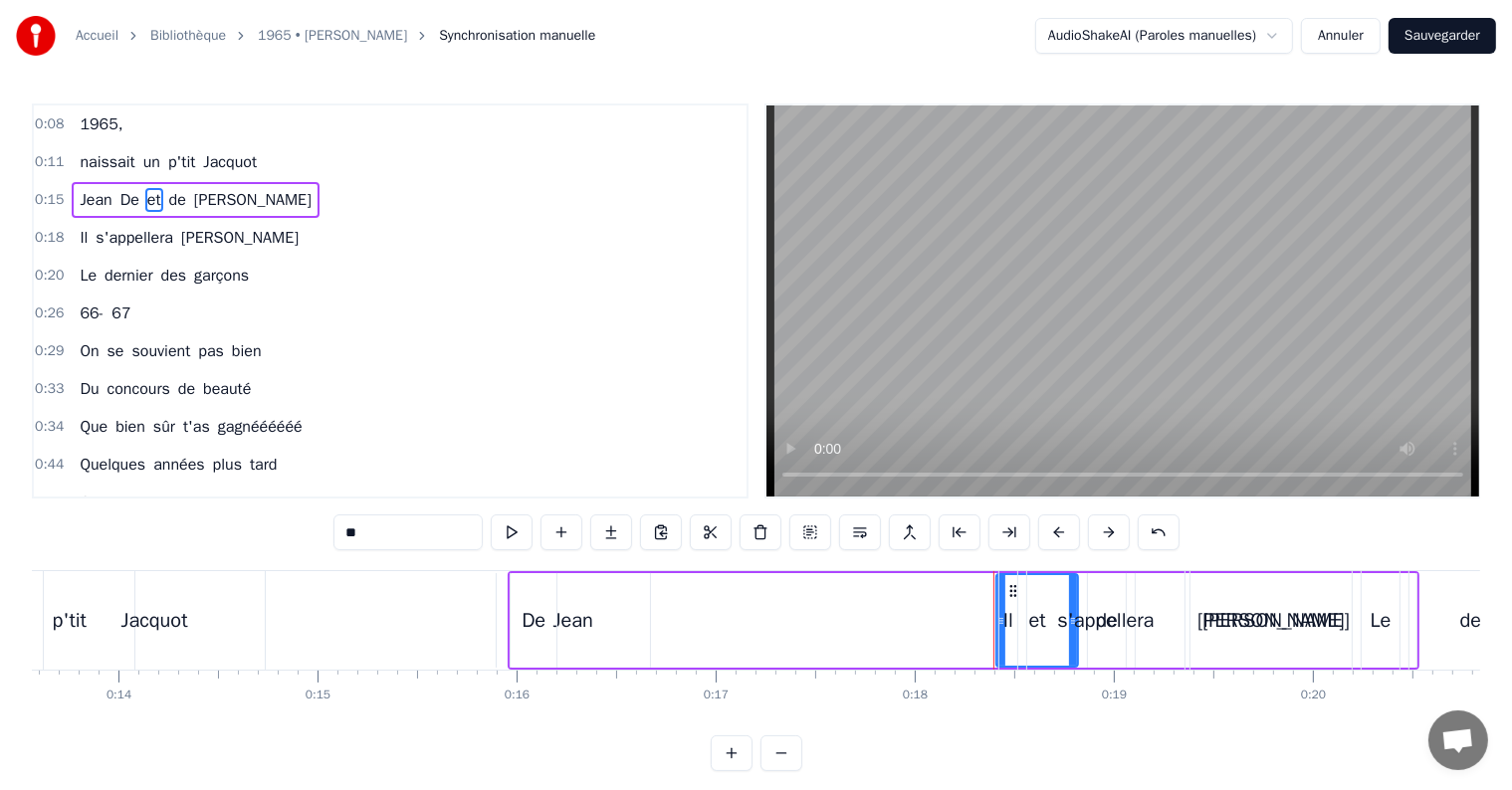 drag, startPoint x: 1011, startPoint y: 590, endPoint x: 795, endPoint y: 619, distance: 217.93806 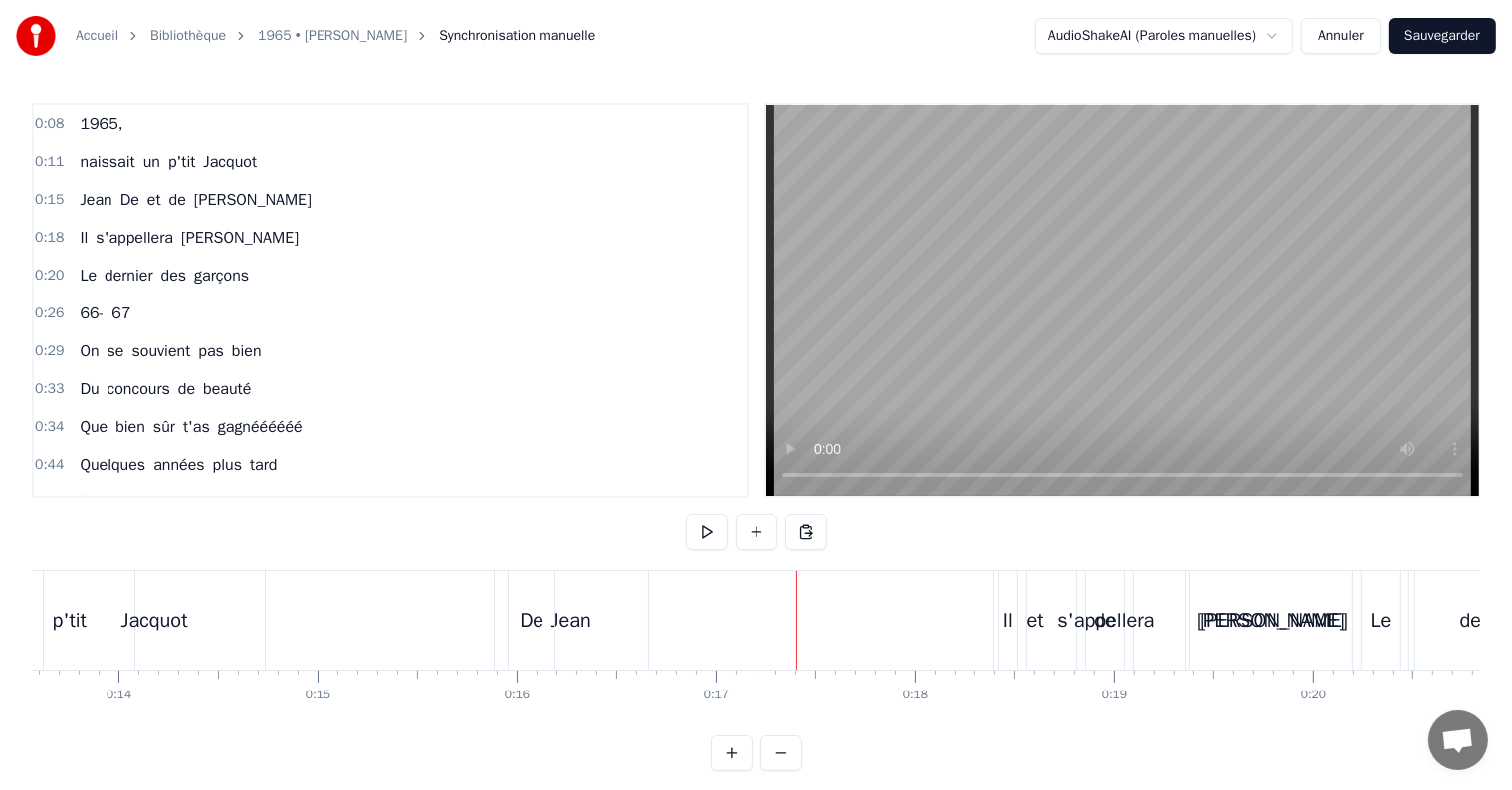 click on "[PERSON_NAME]" at bounding box center [1271, 620] 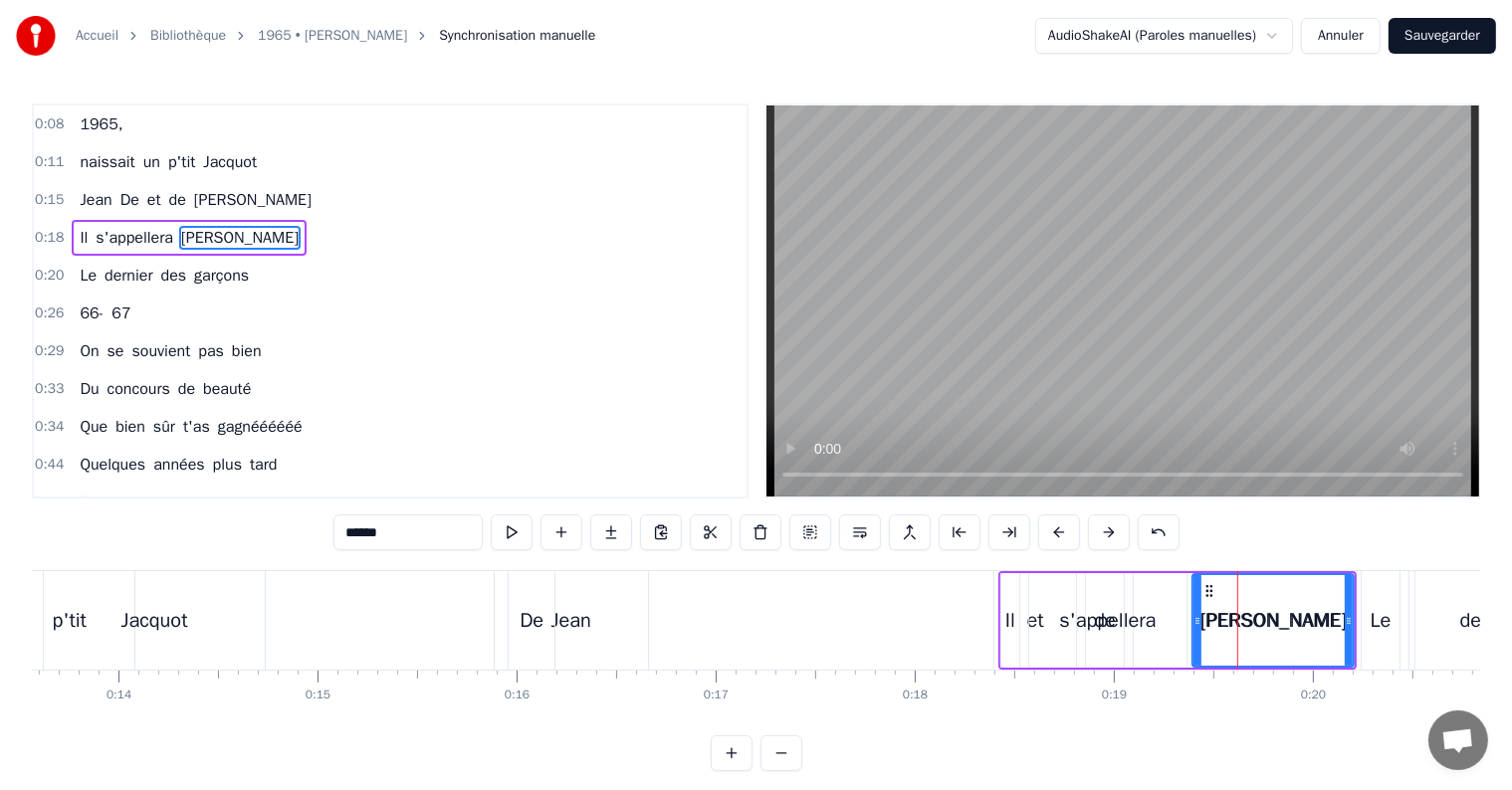 click on "[PERSON_NAME] et de [PERSON_NAME]" at bounding box center [195, 200] 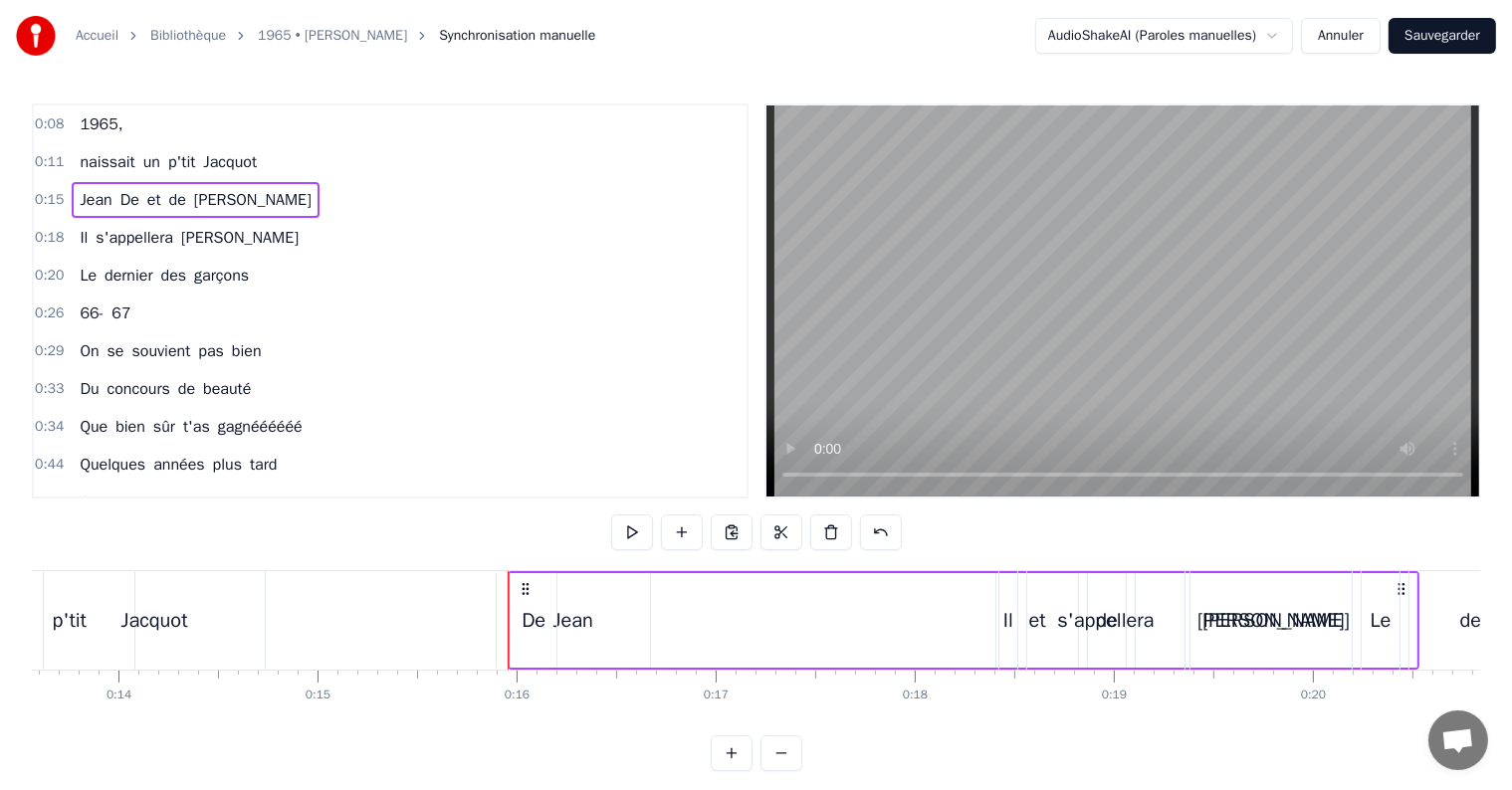 click on "[PERSON_NAME] et de [PERSON_NAME]" at bounding box center (195, 200) 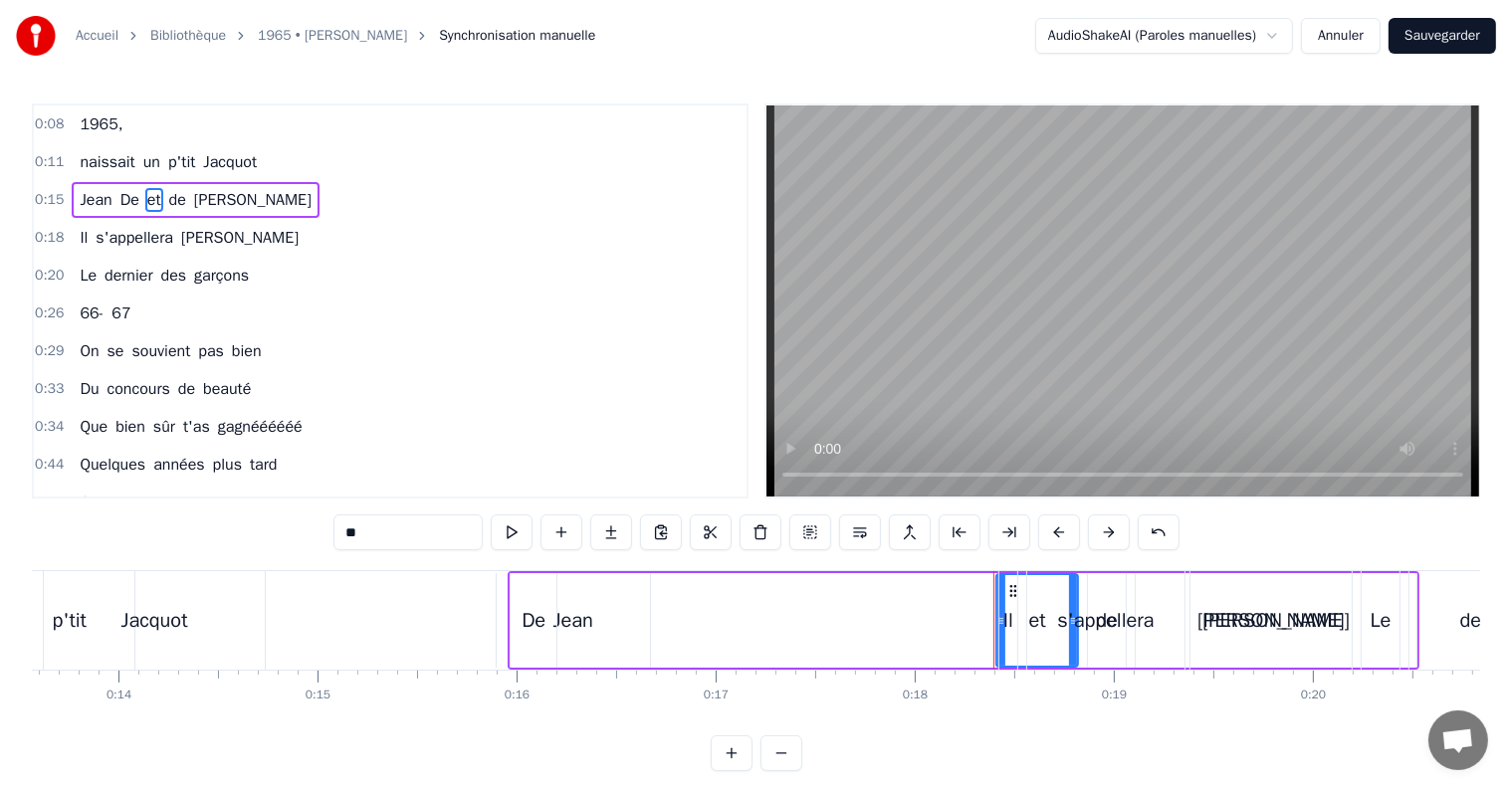 drag, startPoint x: 1002, startPoint y: 617, endPoint x: 1065, endPoint y: 627, distance: 63.788714 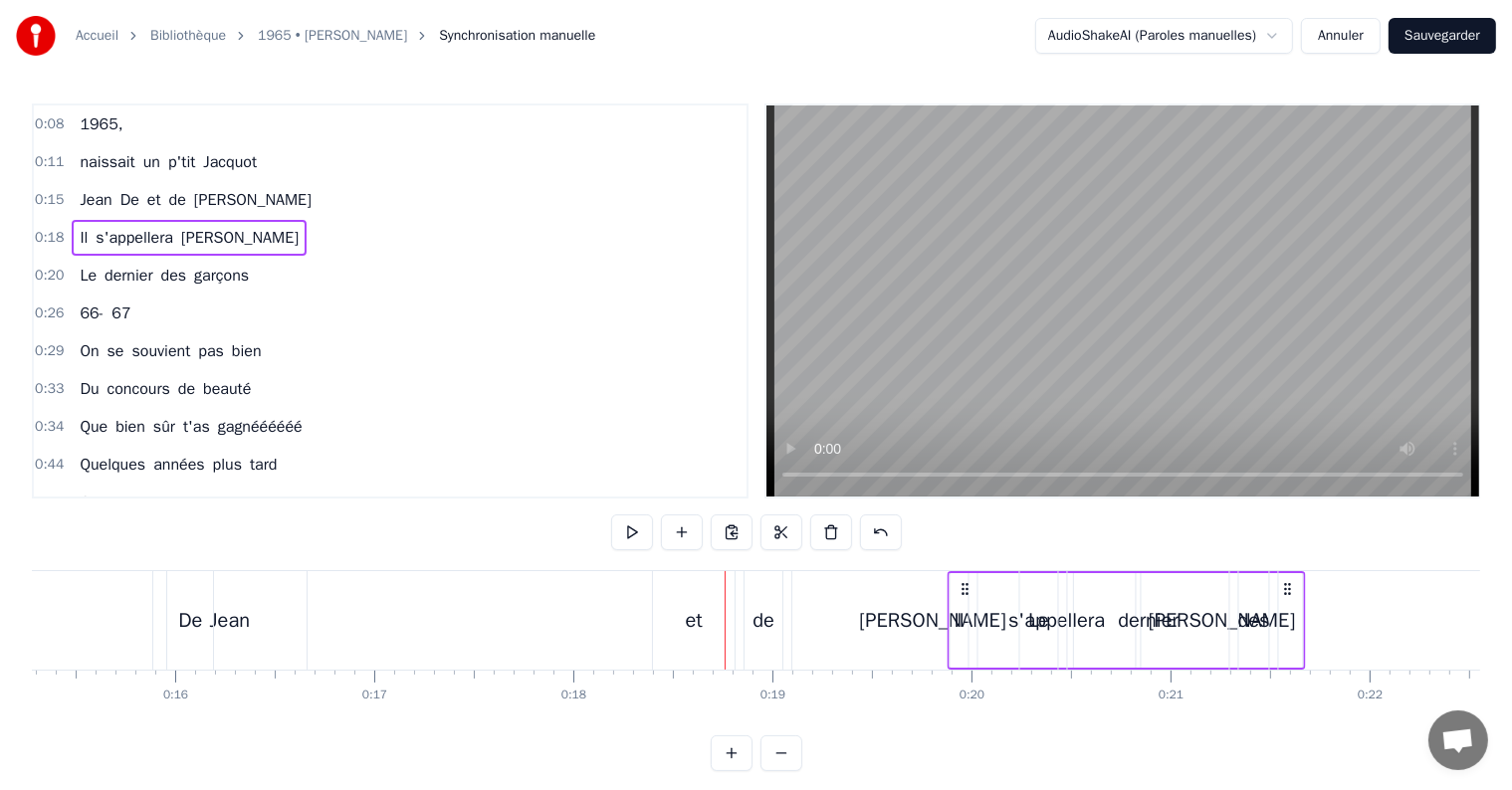 scroll, scrollTop: 0, scrollLeft: 3104, axis: horizontal 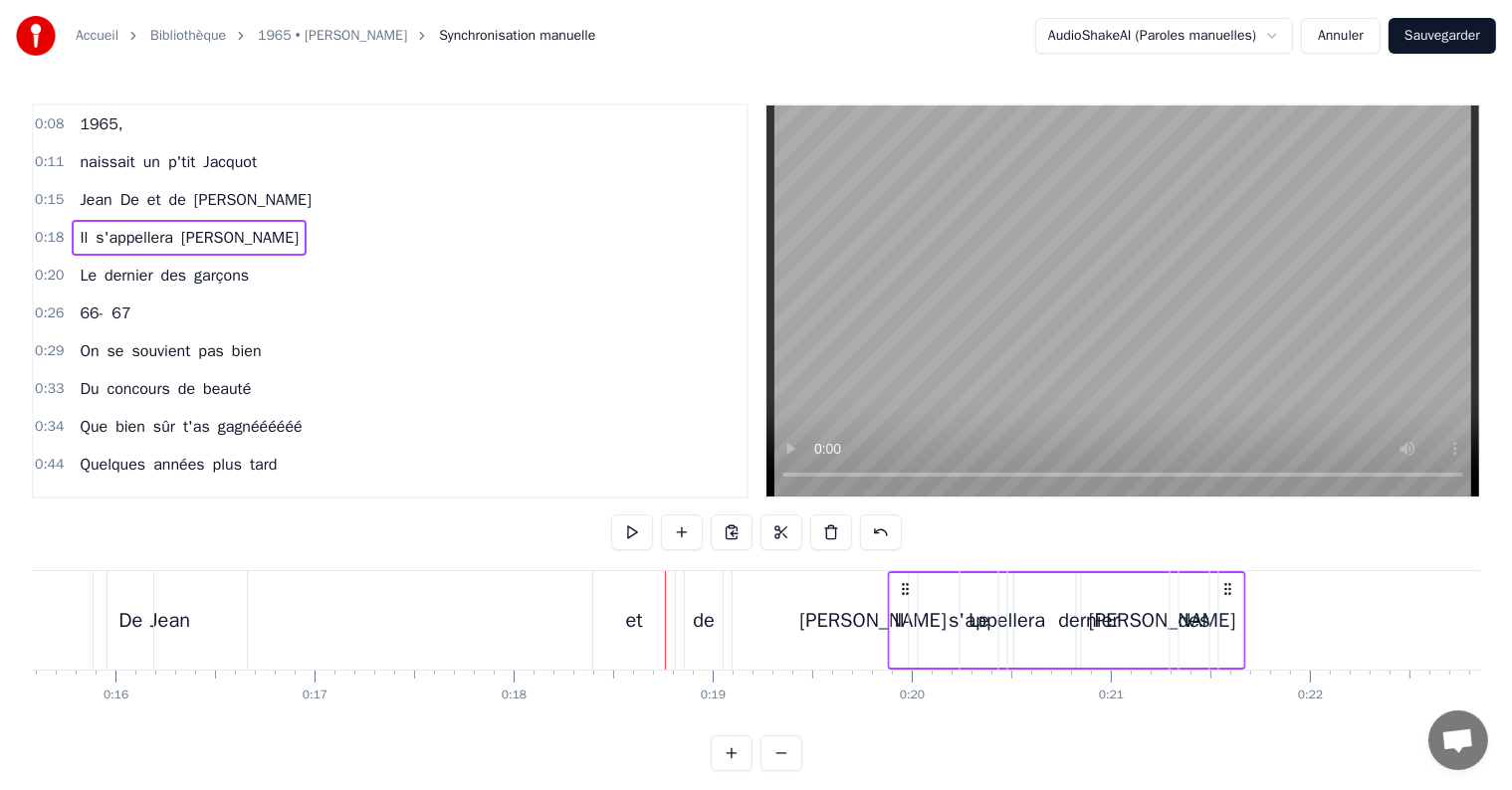 drag, startPoint x: 1338, startPoint y: 589, endPoint x: 1276, endPoint y: 593, distance: 62.1289 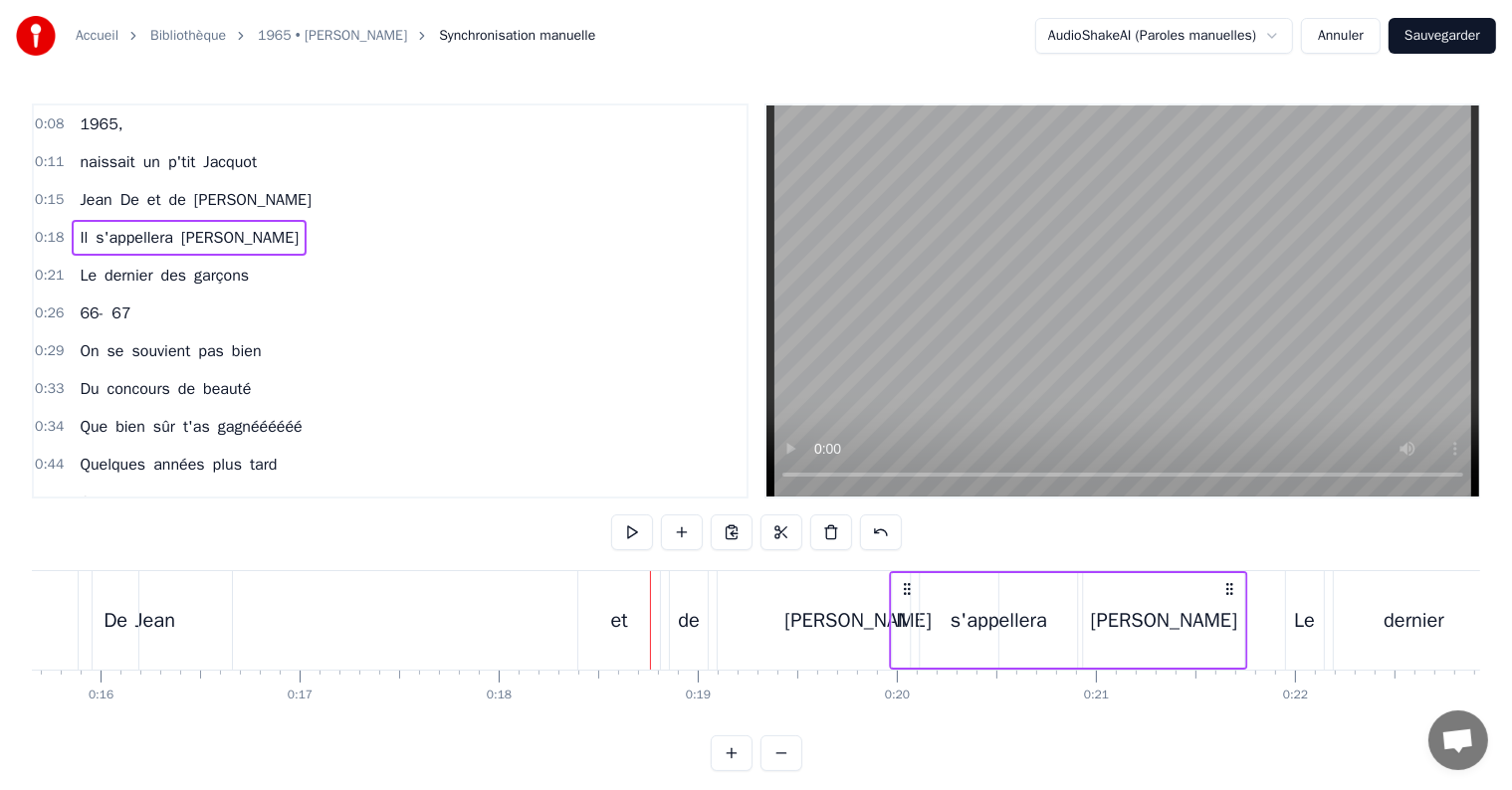 drag, startPoint x: 936, startPoint y: 588, endPoint x: 1239, endPoint y: 562, distance: 304.1135 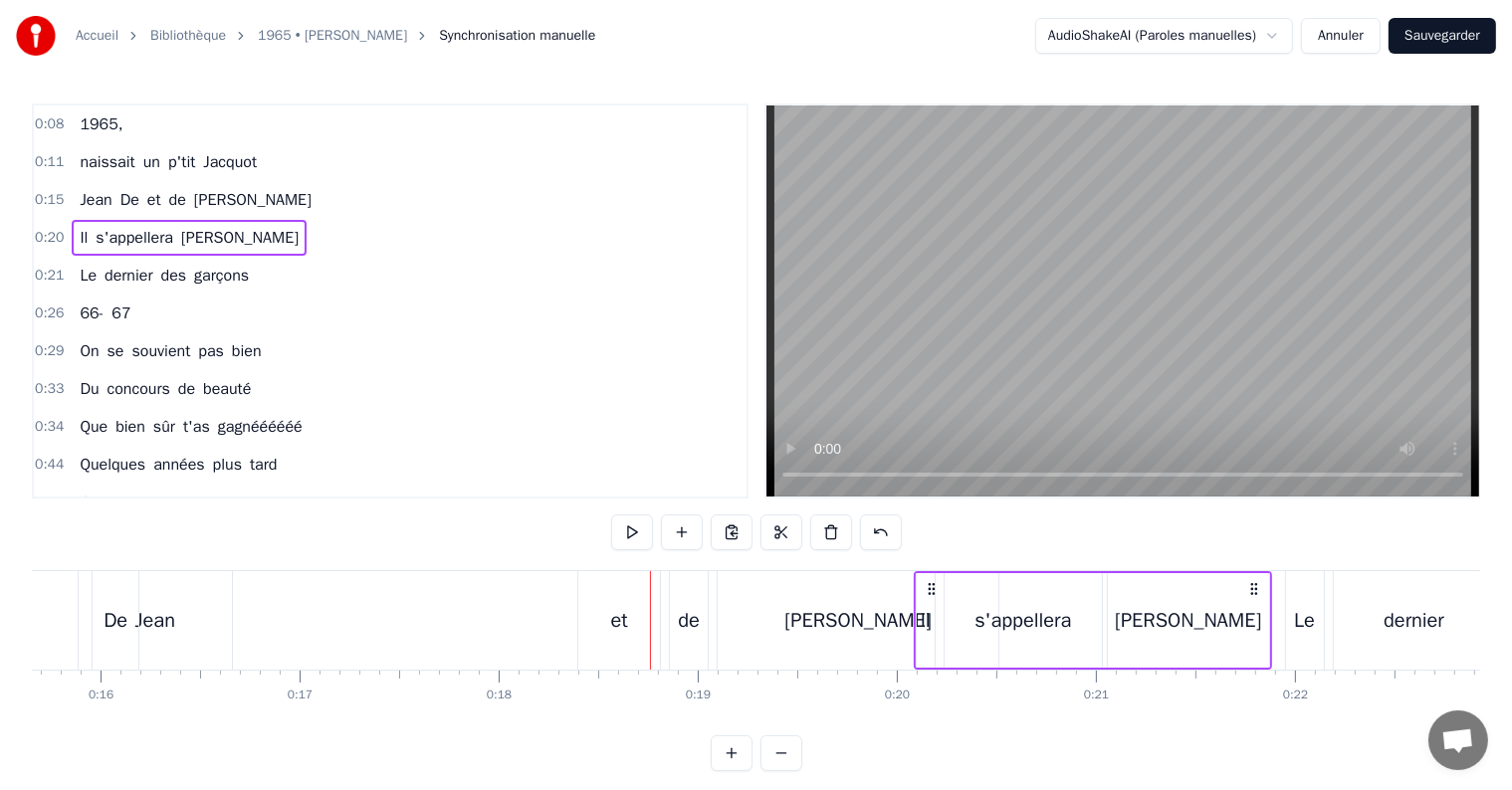 scroll, scrollTop: 0, scrollLeft: 3131, axis: horizontal 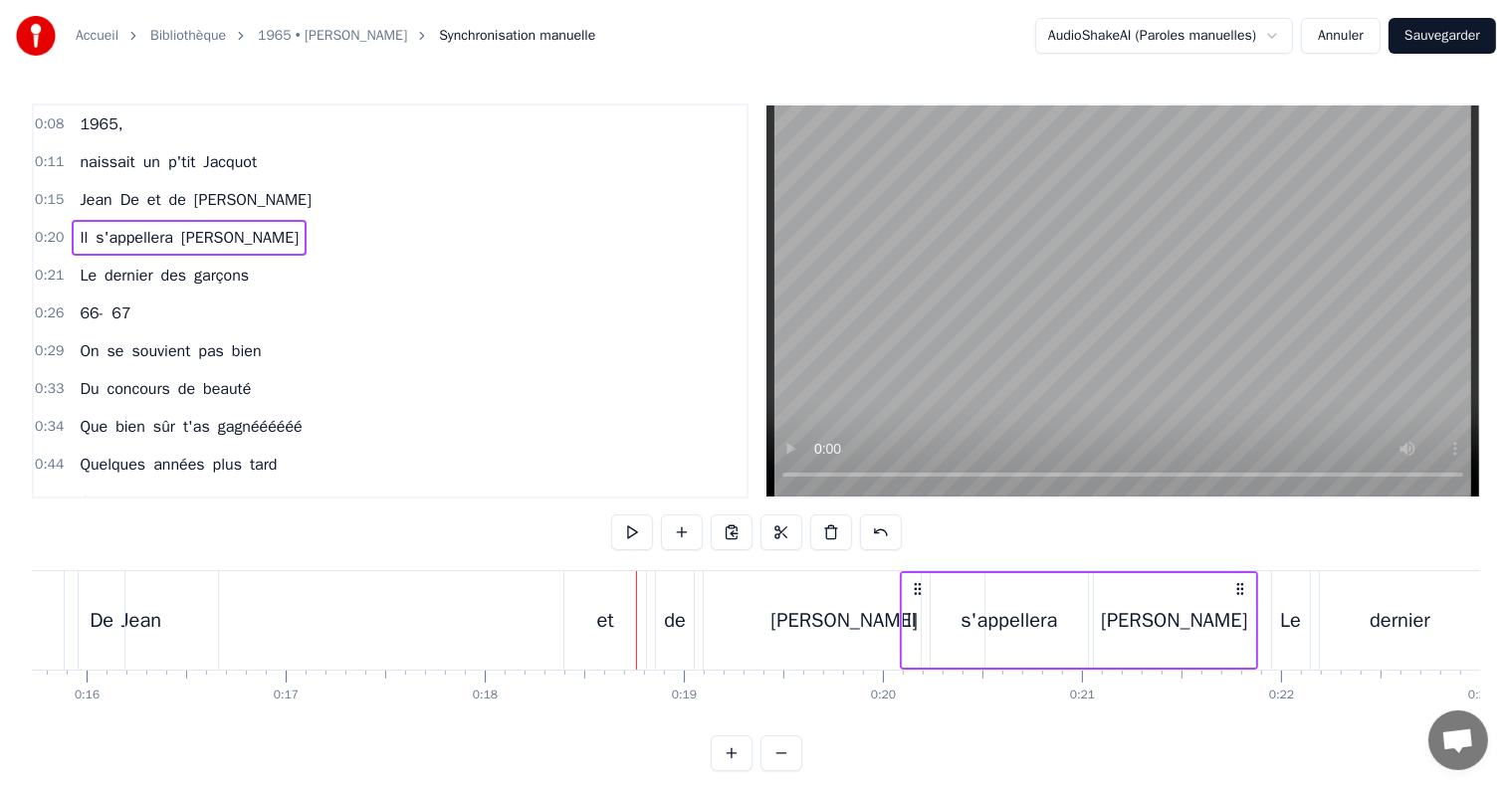 click on "et" at bounding box center [605, 620] 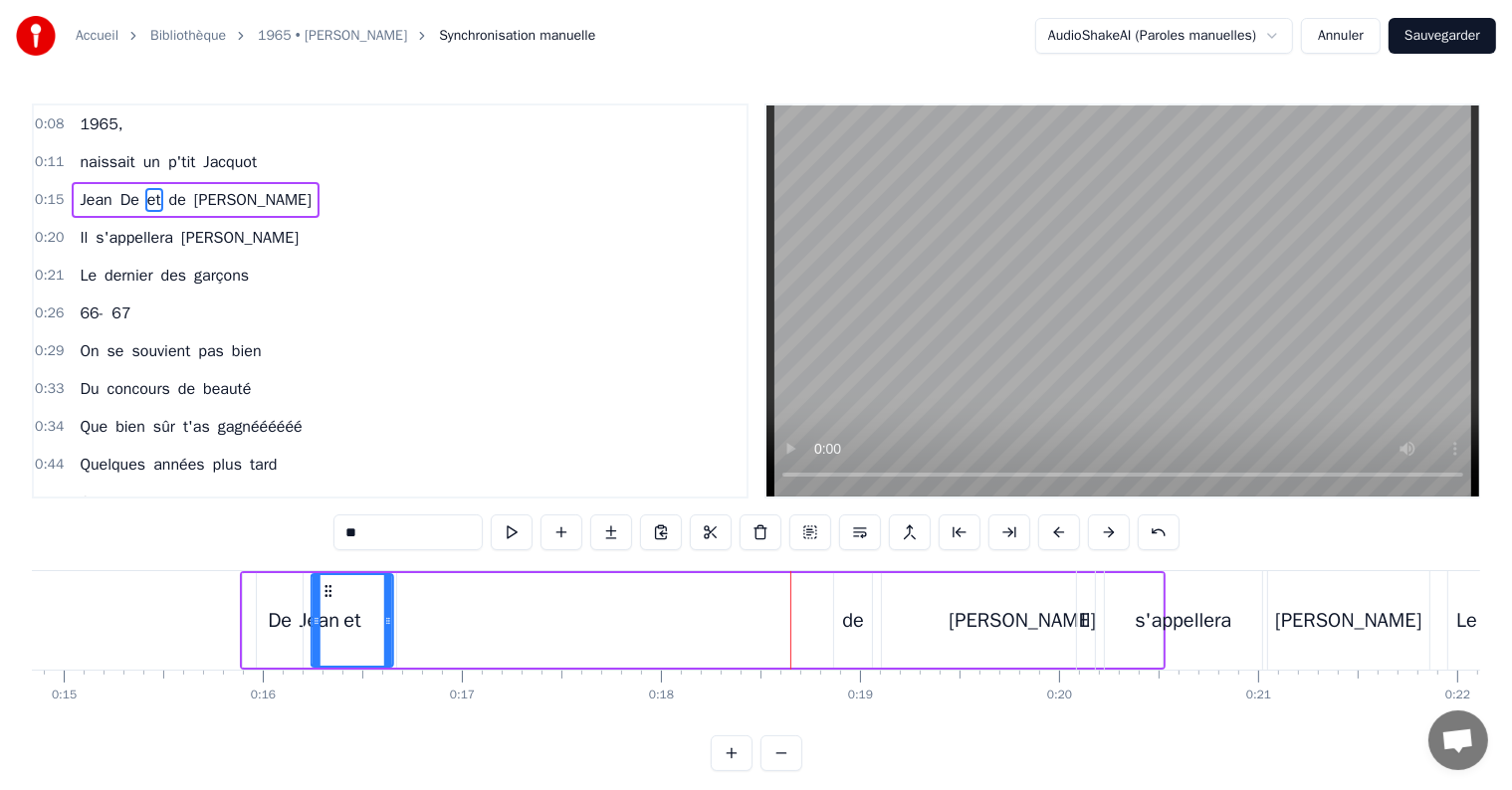 scroll, scrollTop: 0, scrollLeft: 2954, axis: horizontal 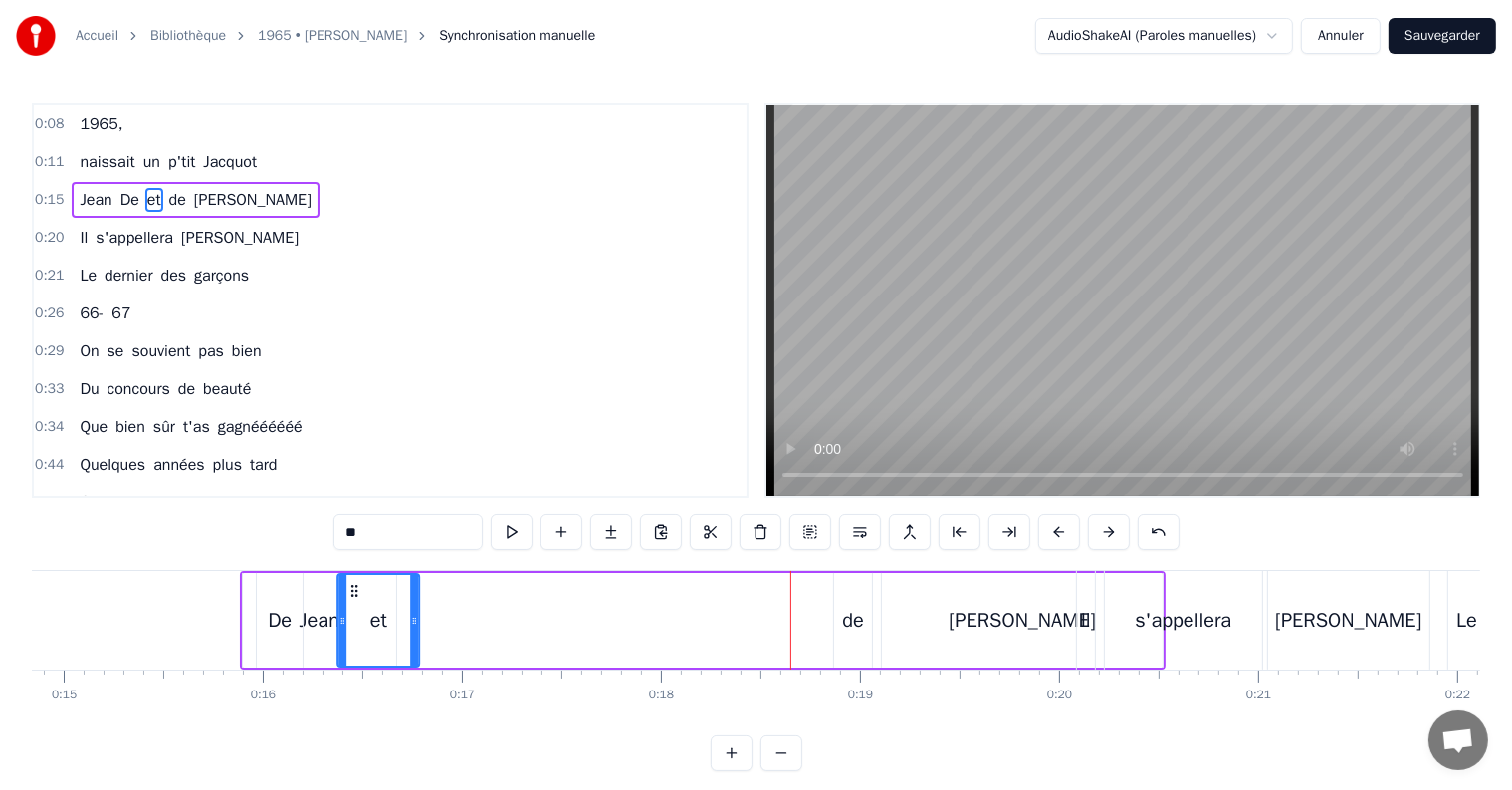 drag, startPoint x: 582, startPoint y: 591, endPoint x: 354, endPoint y: 621, distance: 229.96521 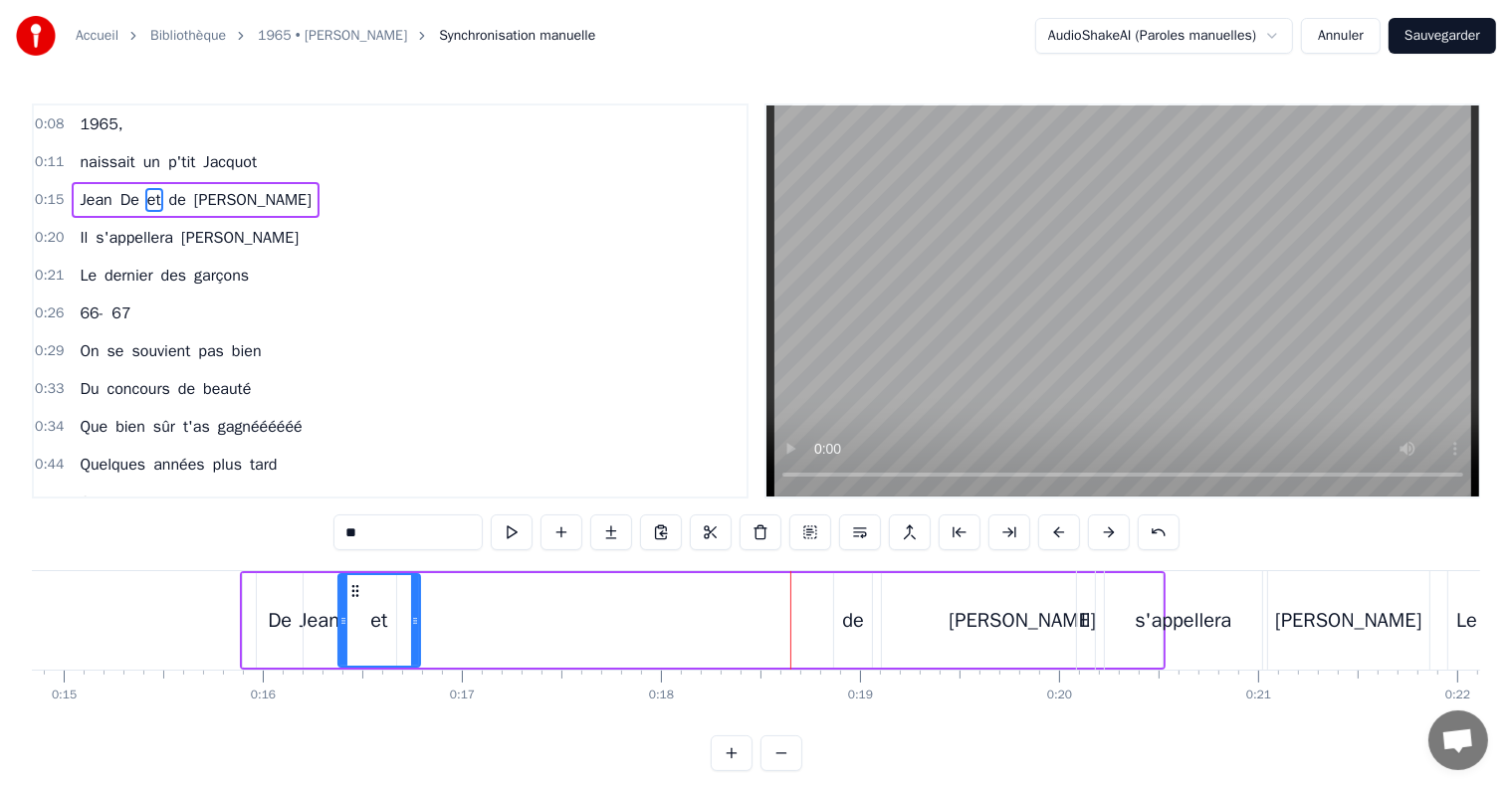 click on "[PERSON_NAME] et de [PERSON_NAME]" at bounding box center (703, 620) 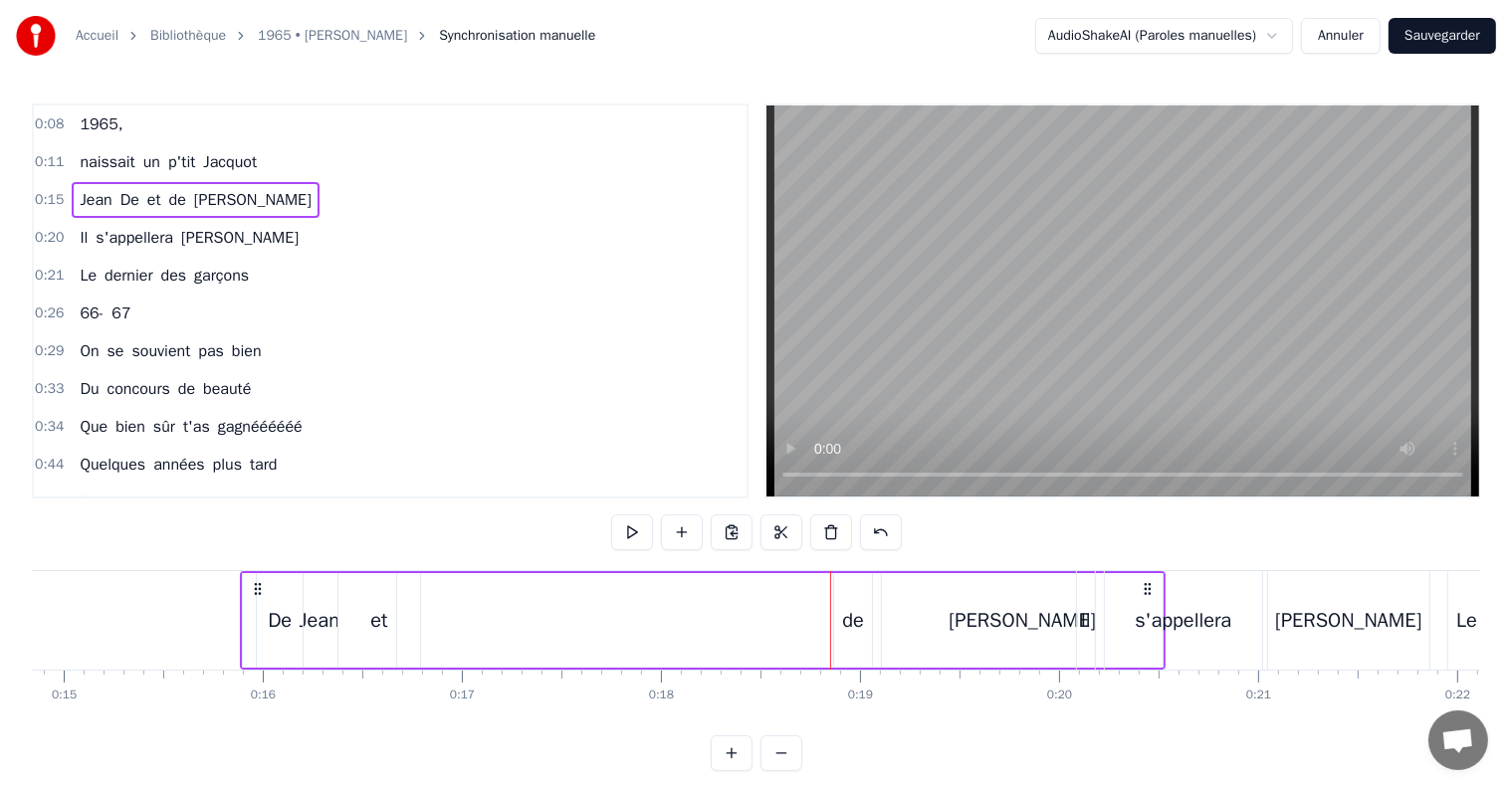 click on "de" at bounding box center [853, 620] 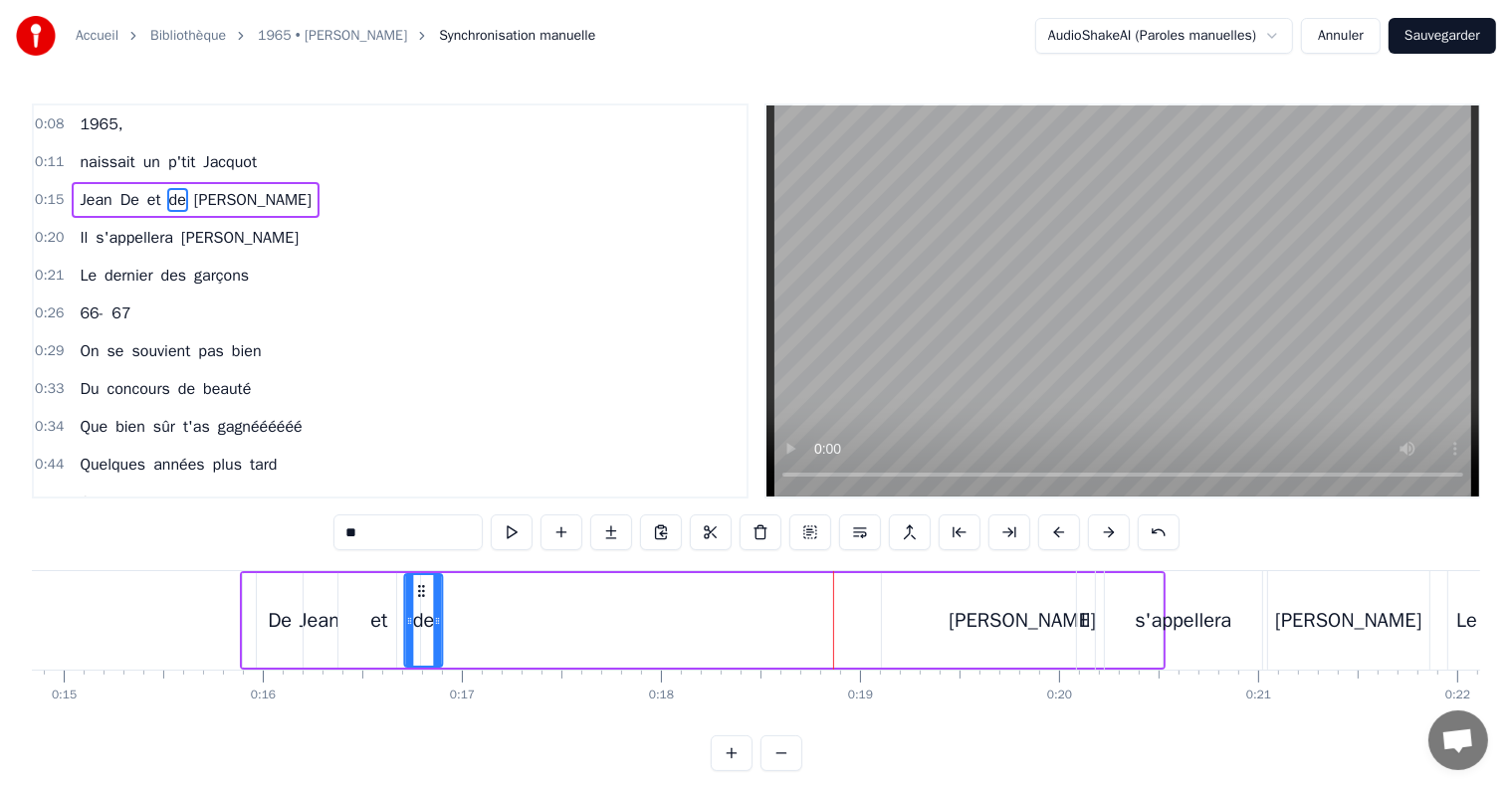 drag, startPoint x: 848, startPoint y: 589, endPoint x: 419, endPoint y: 599, distance: 429.117 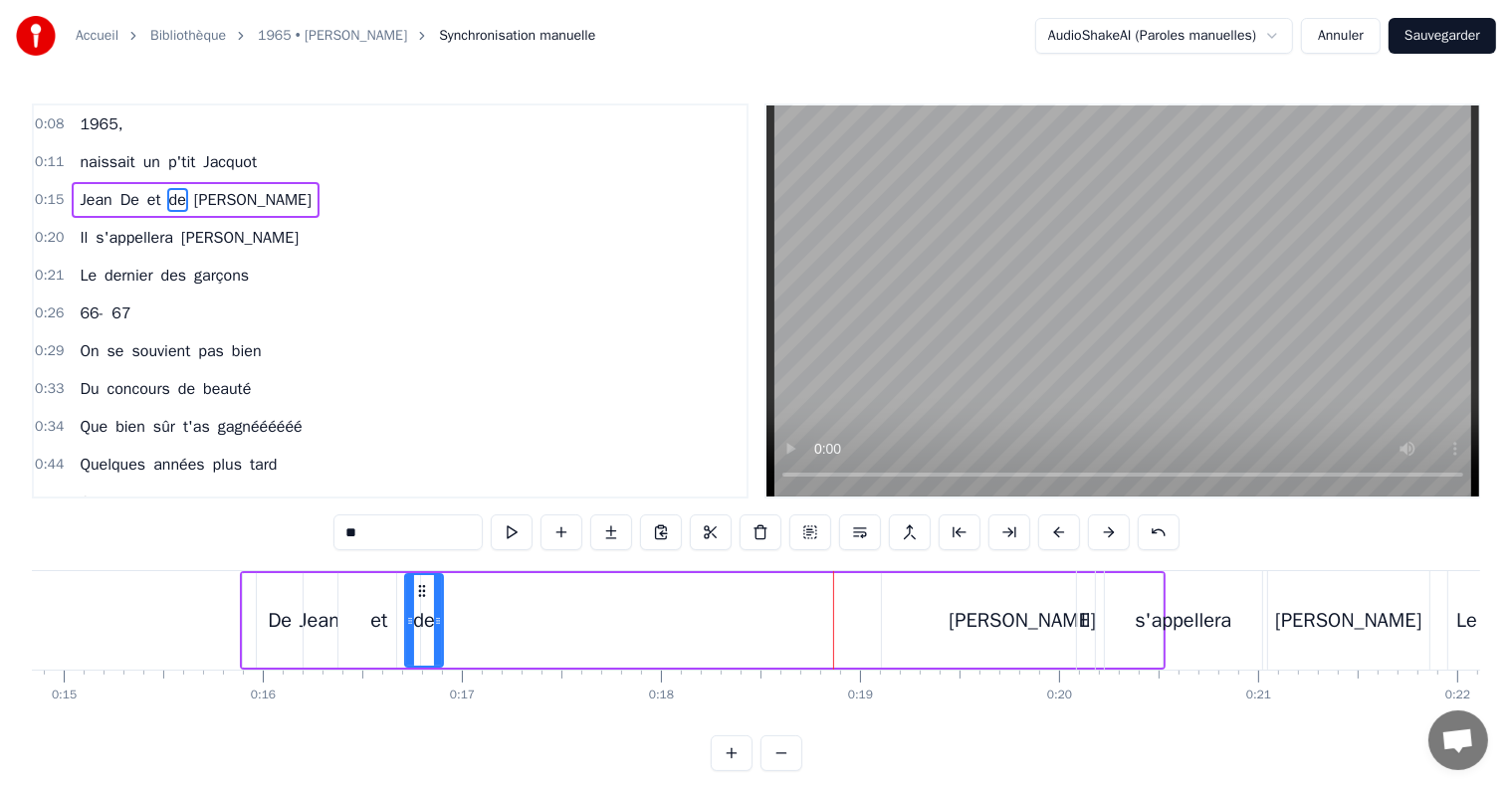 click on "[PERSON_NAME]" at bounding box center (1021, 621) 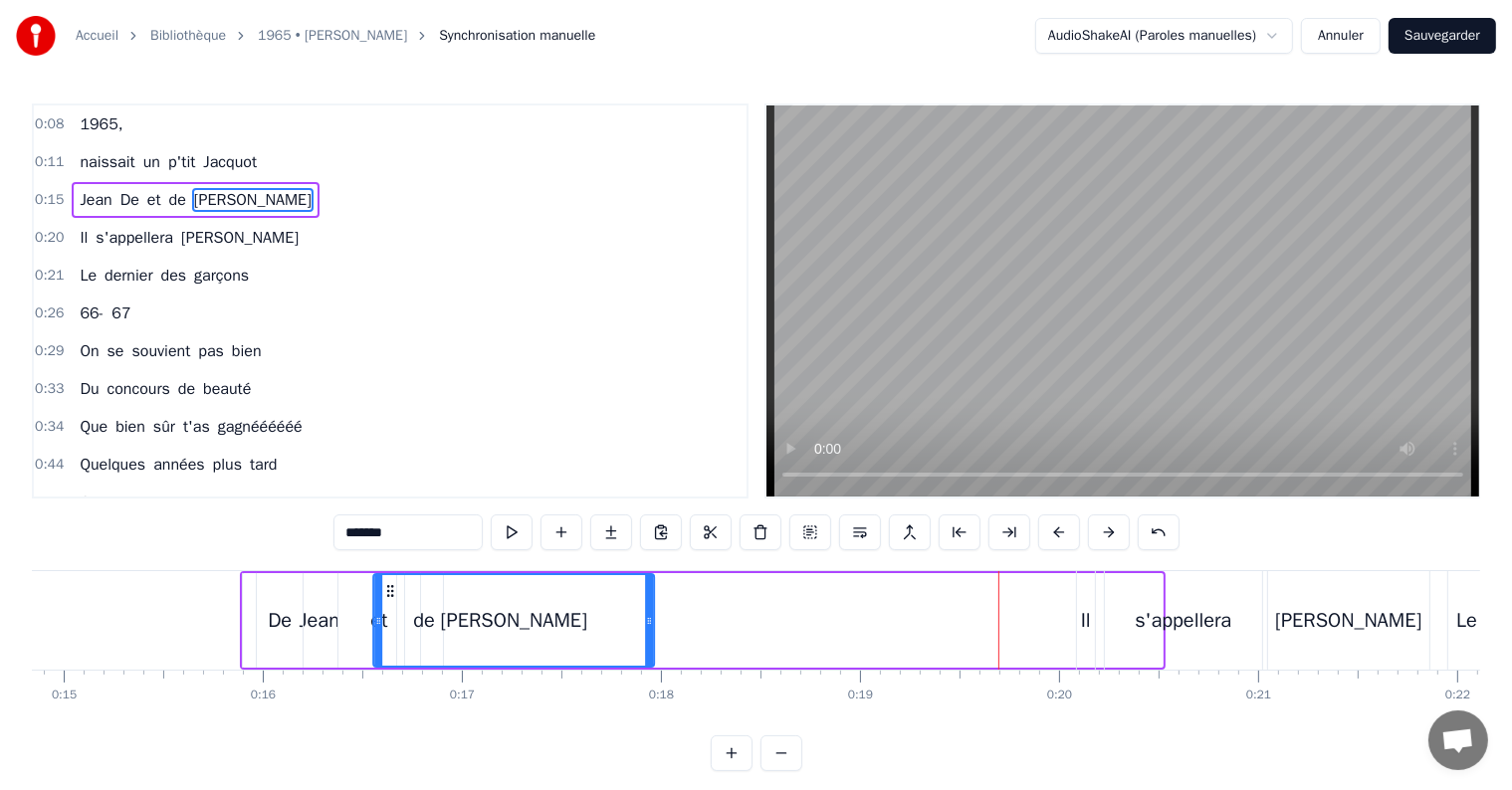 drag, startPoint x: 897, startPoint y: 586, endPoint x: 389, endPoint y: 609, distance: 508.5204 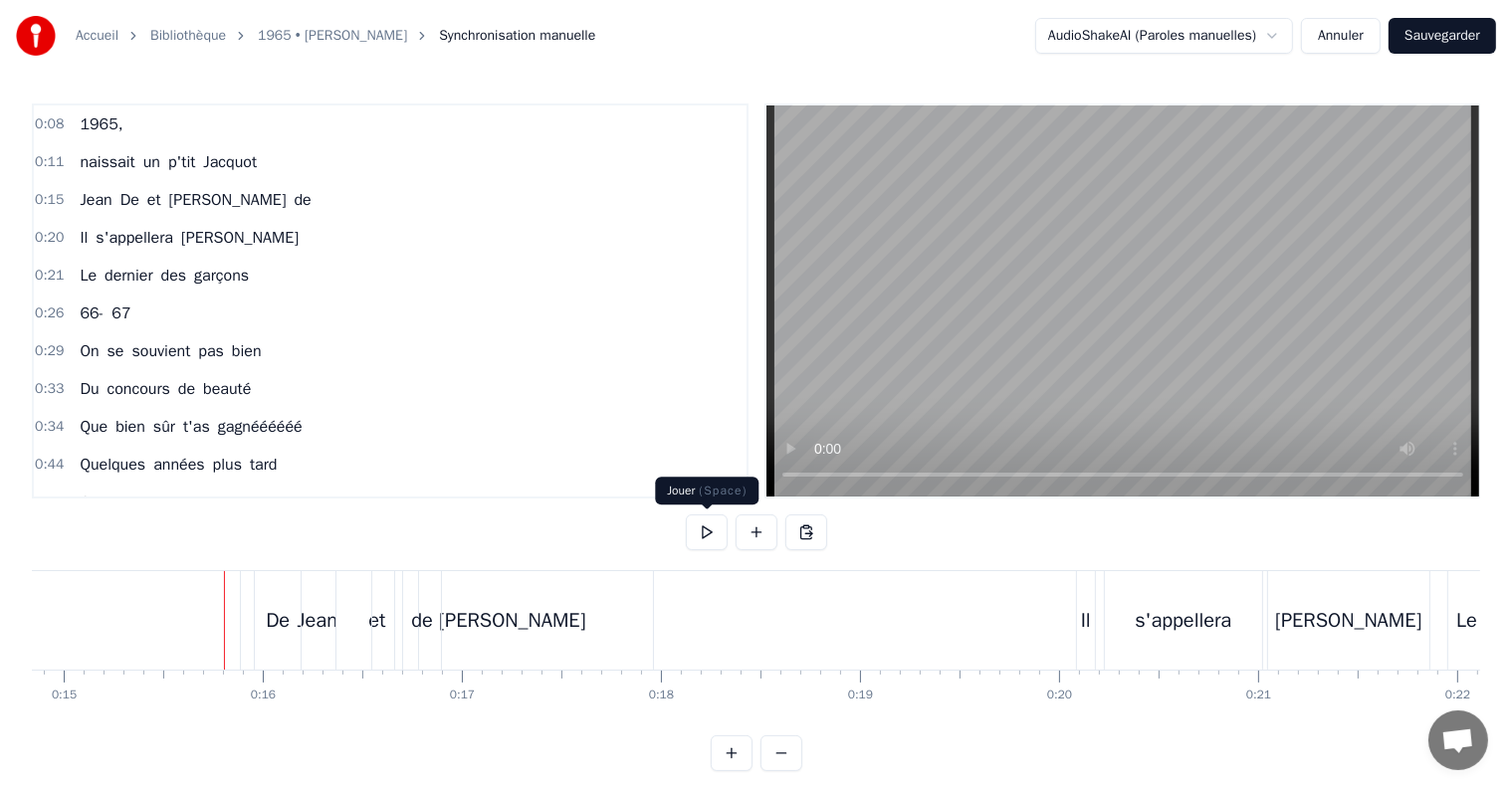 click at bounding box center (707, 532) 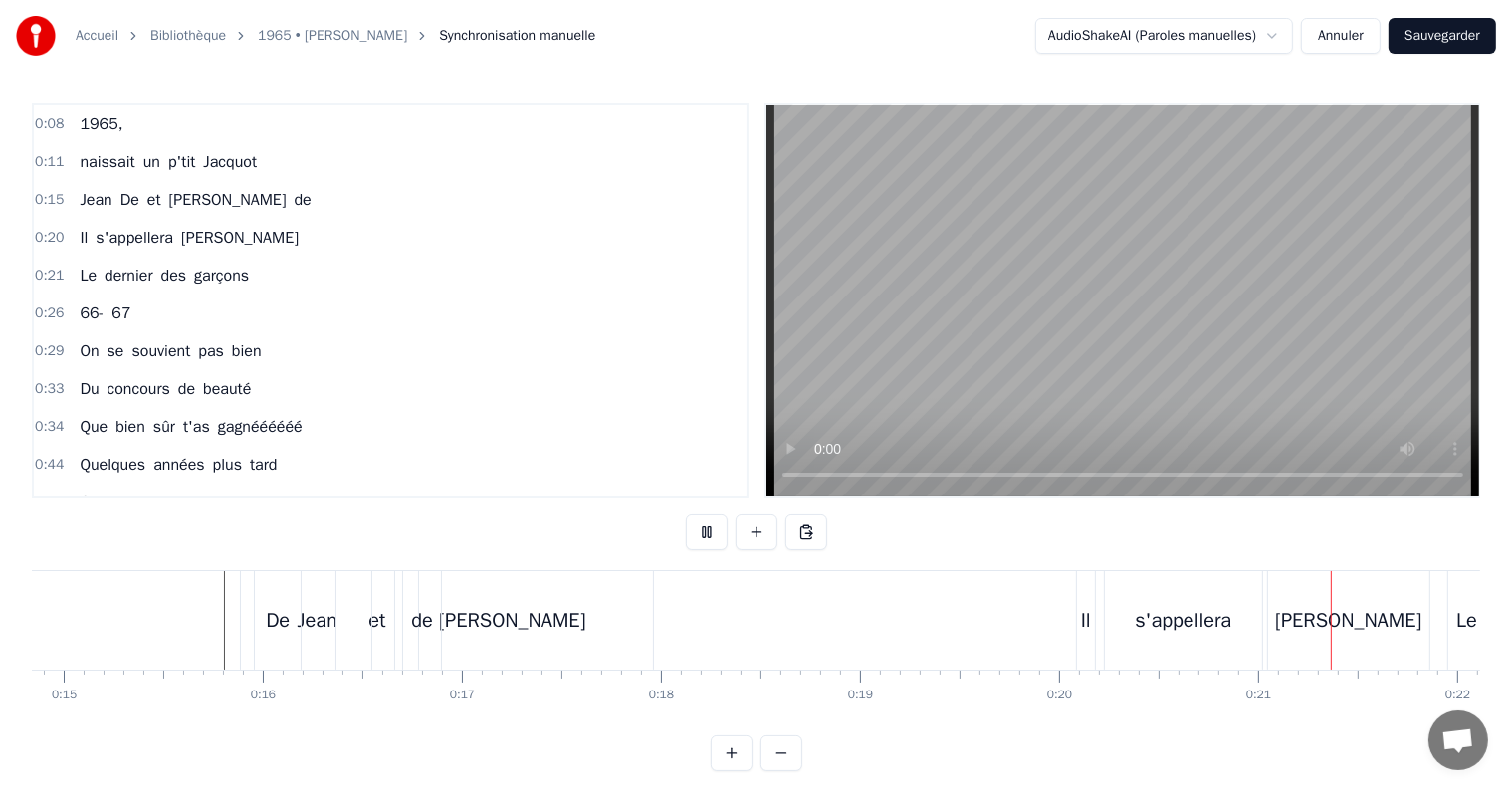 click on "[PERSON_NAME]" at bounding box center (512, 621) 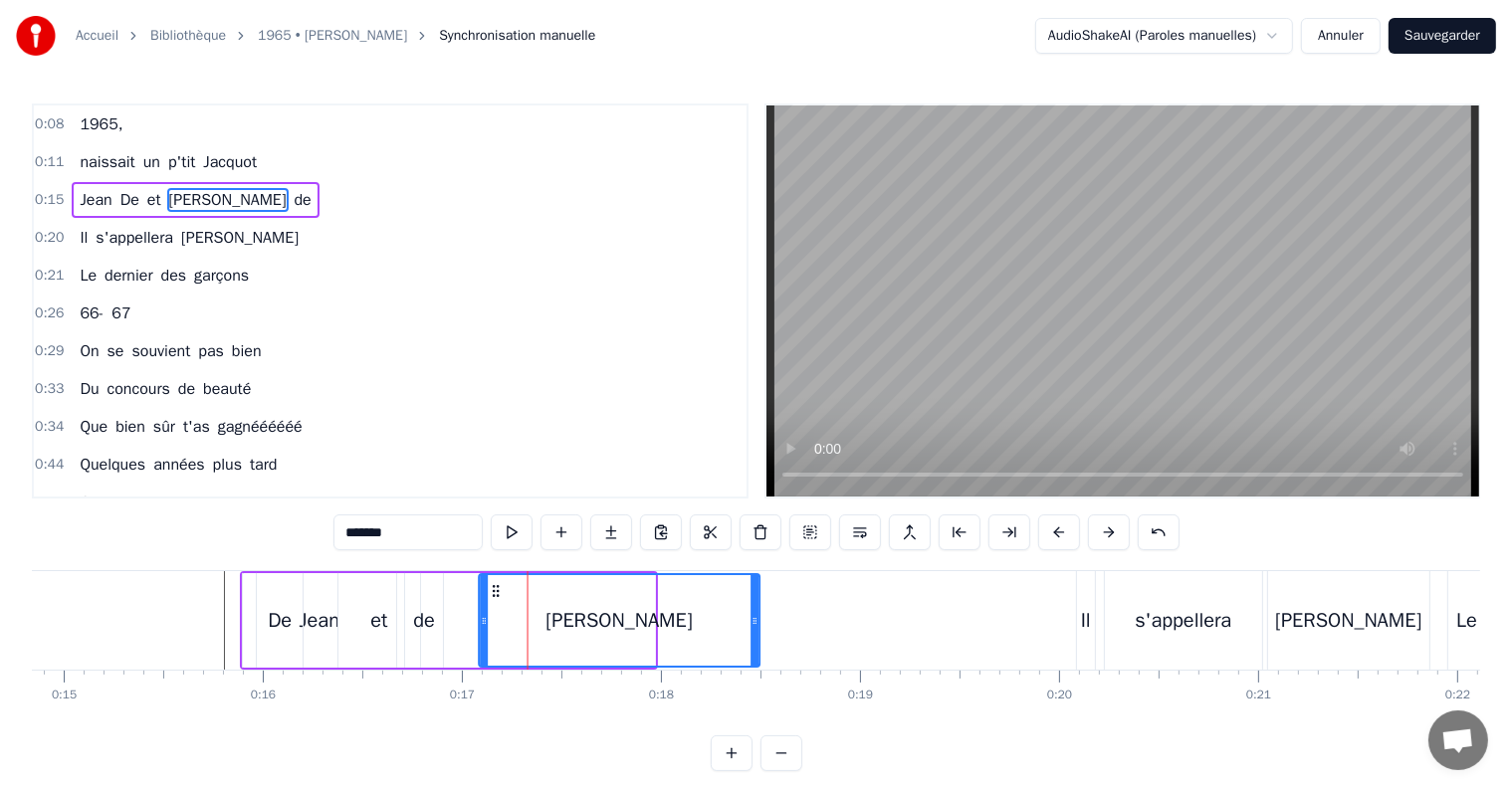 drag, startPoint x: 388, startPoint y: 585, endPoint x: 498, endPoint y: 583, distance: 110.01818 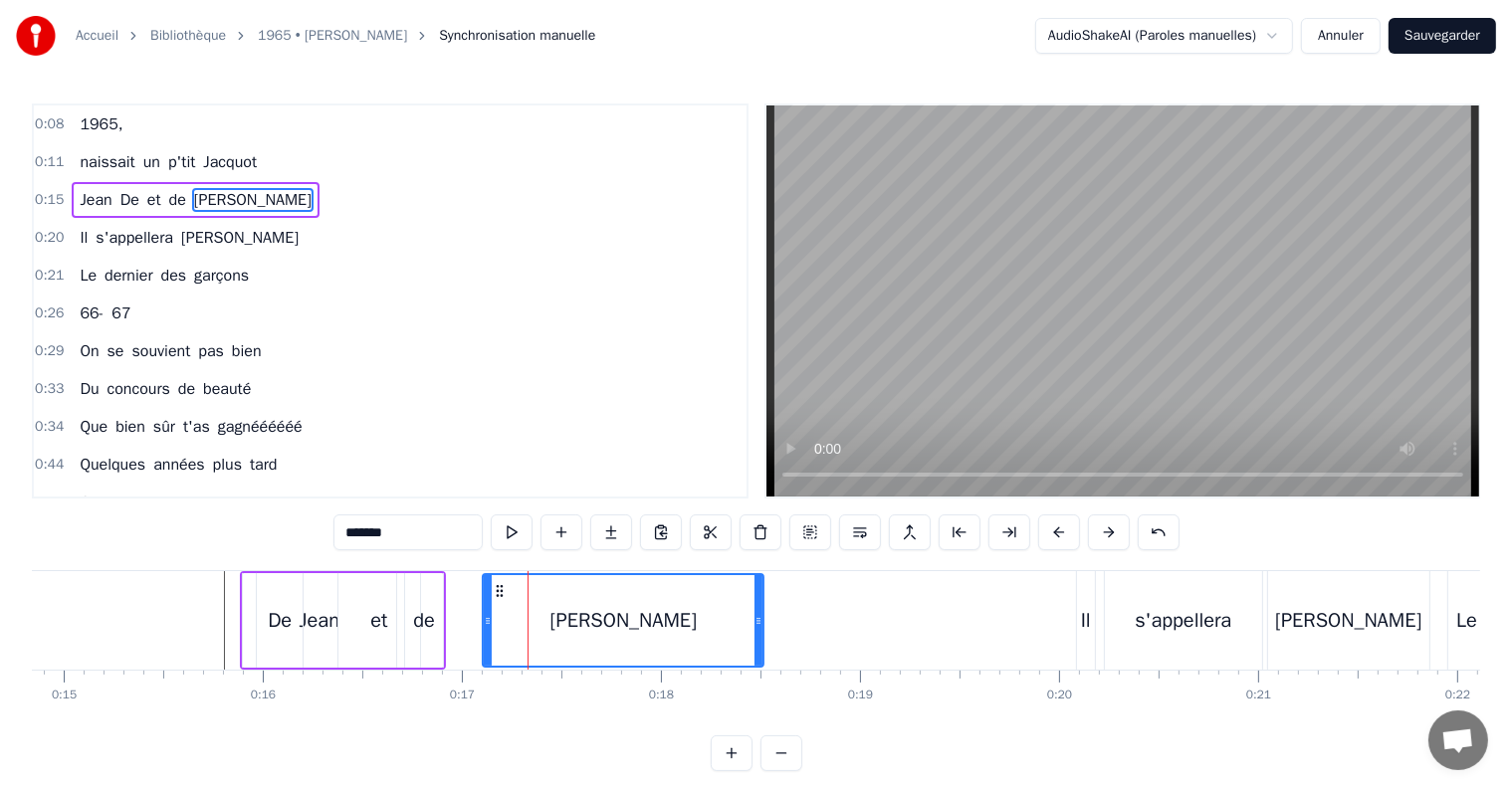 click on "de" at bounding box center (424, 621) 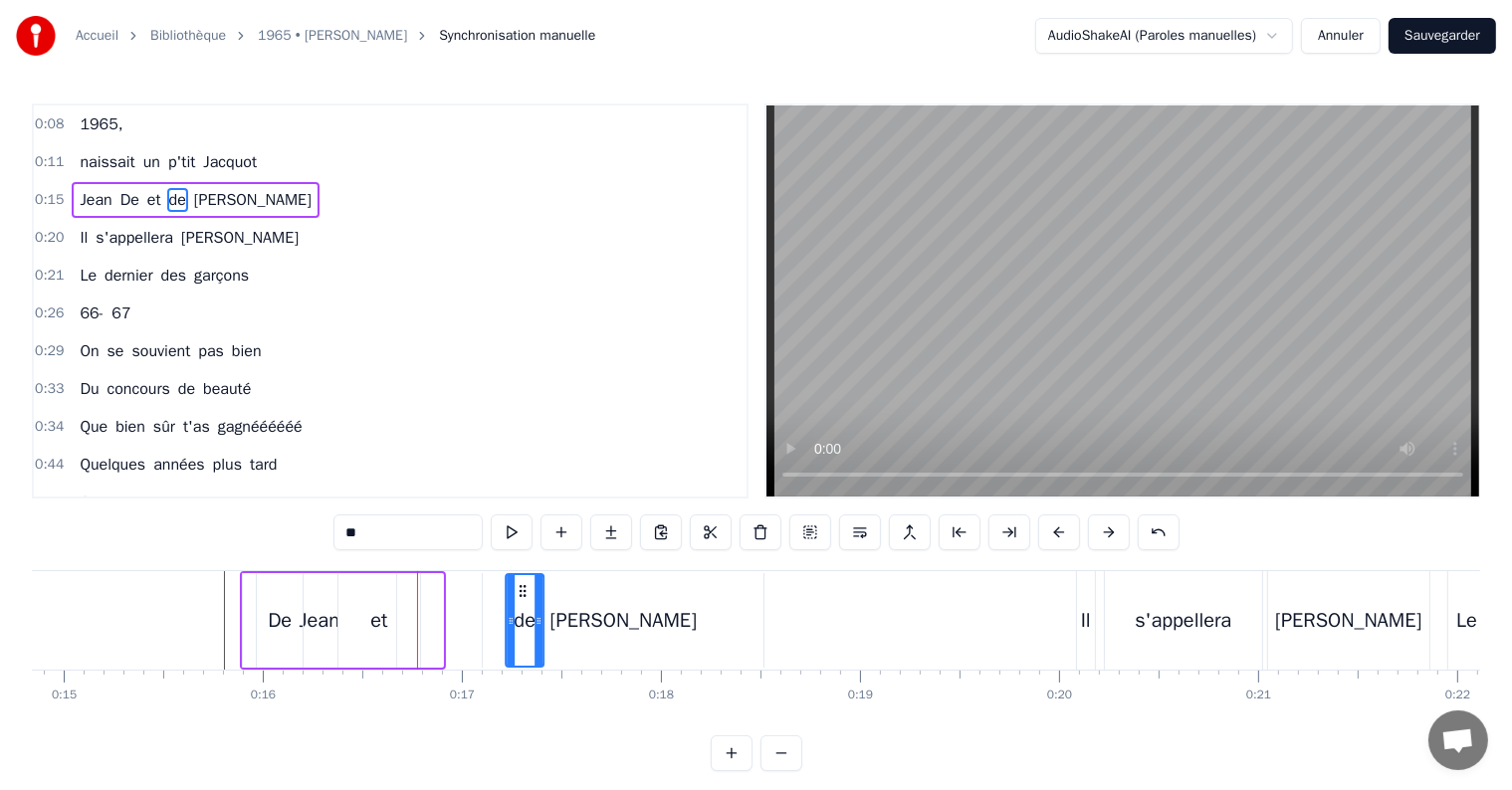 drag, startPoint x: 422, startPoint y: 584, endPoint x: 524, endPoint y: 585, distance: 102.0049 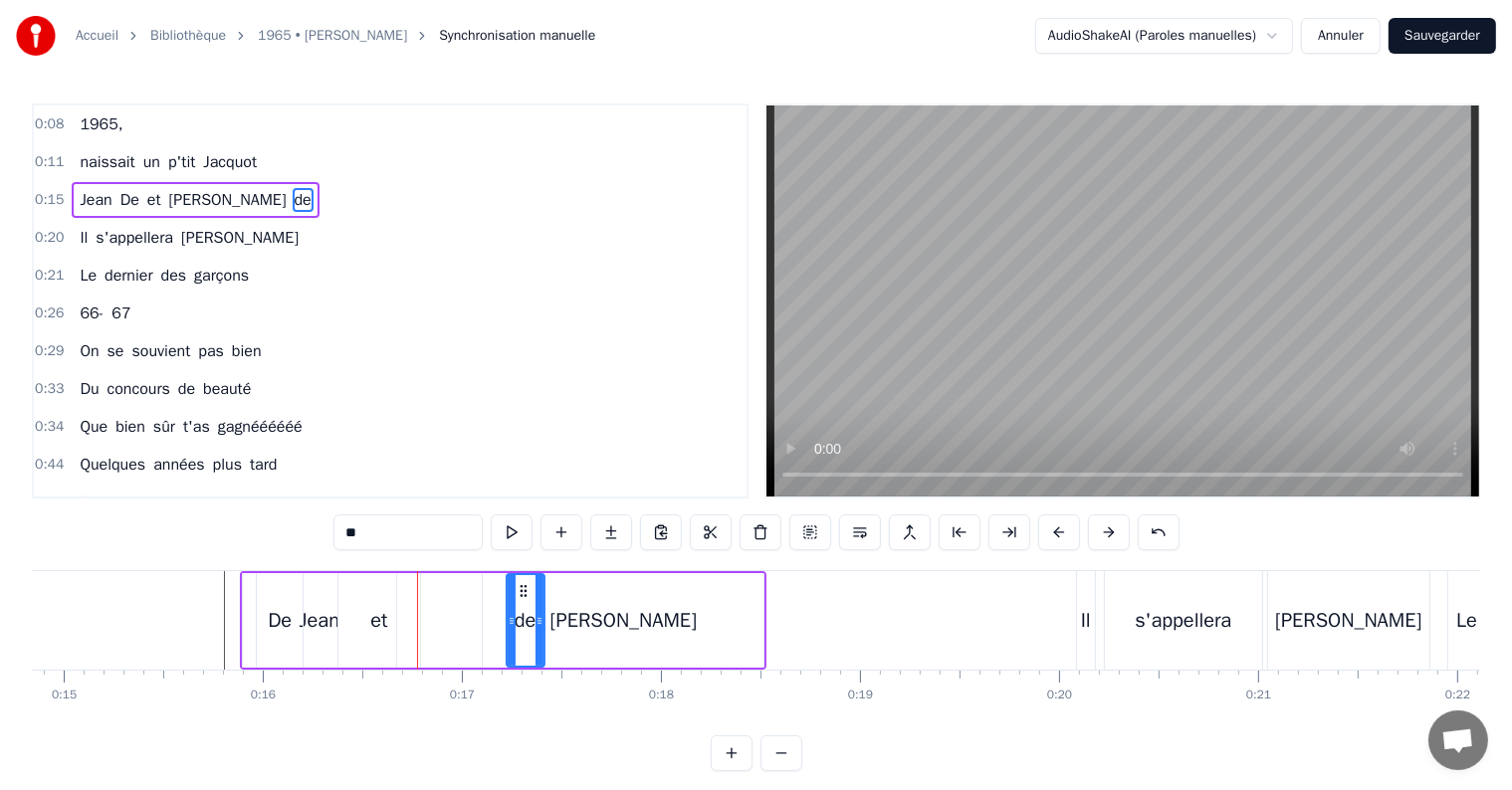 click on "et" at bounding box center [379, 620] 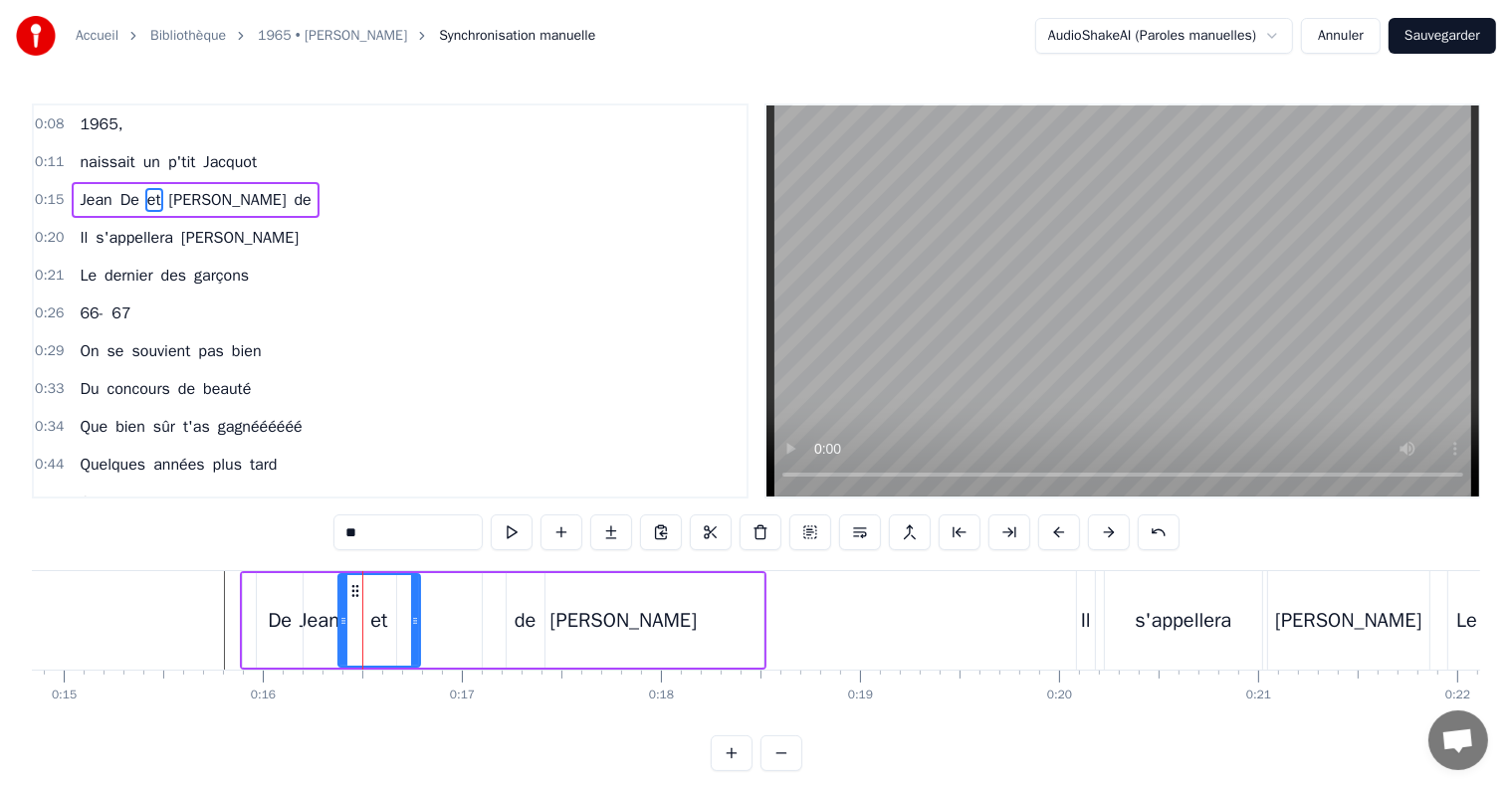 drag, startPoint x: 352, startPoint y: 579, endPoint x: 372, endPoint y: 588, distance: 21.931712 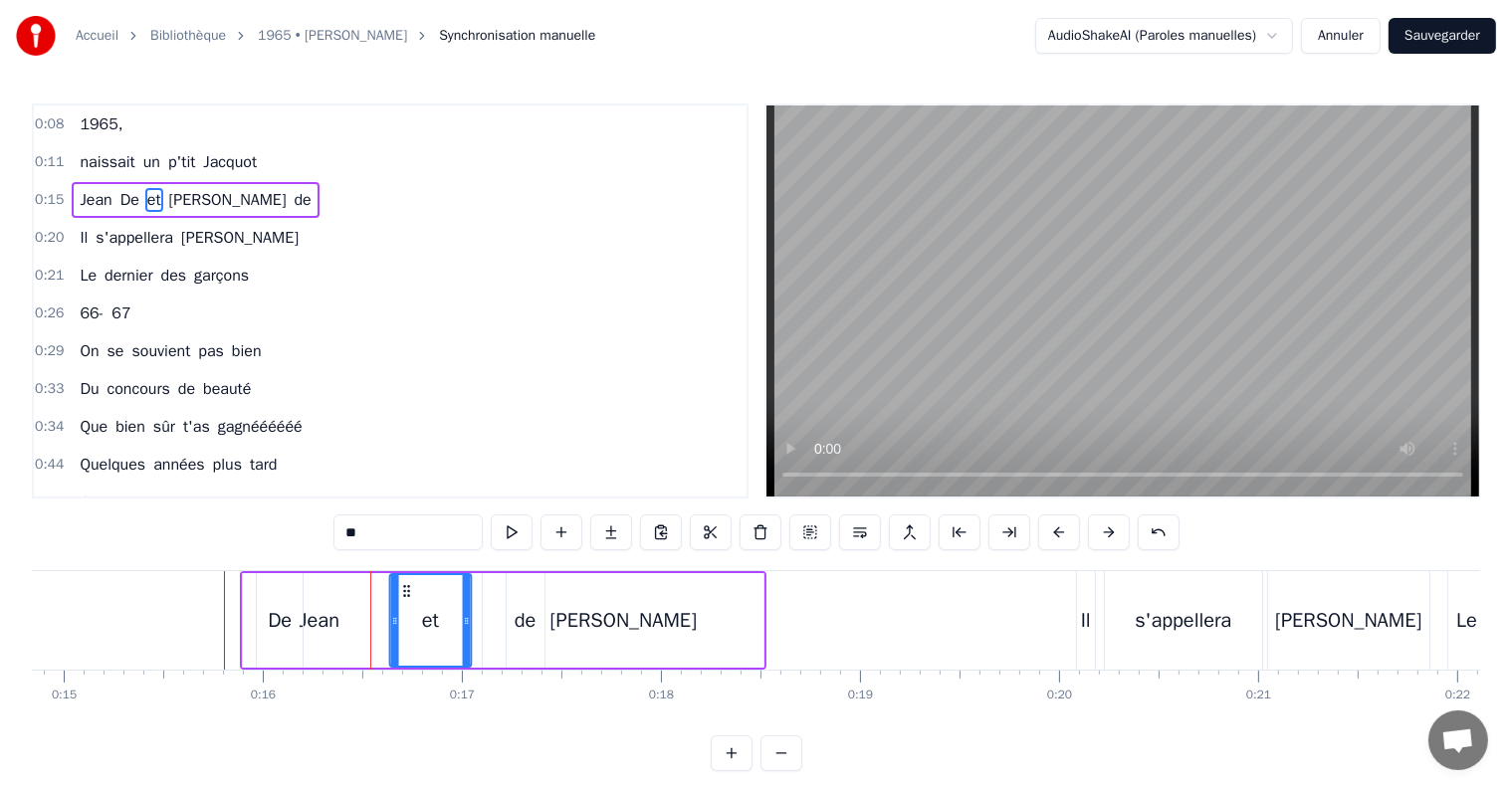 drag, startPoint x: 346, startPoint y: 588, endPoint x: 398, endPoint y: 591, distance: 52.086467 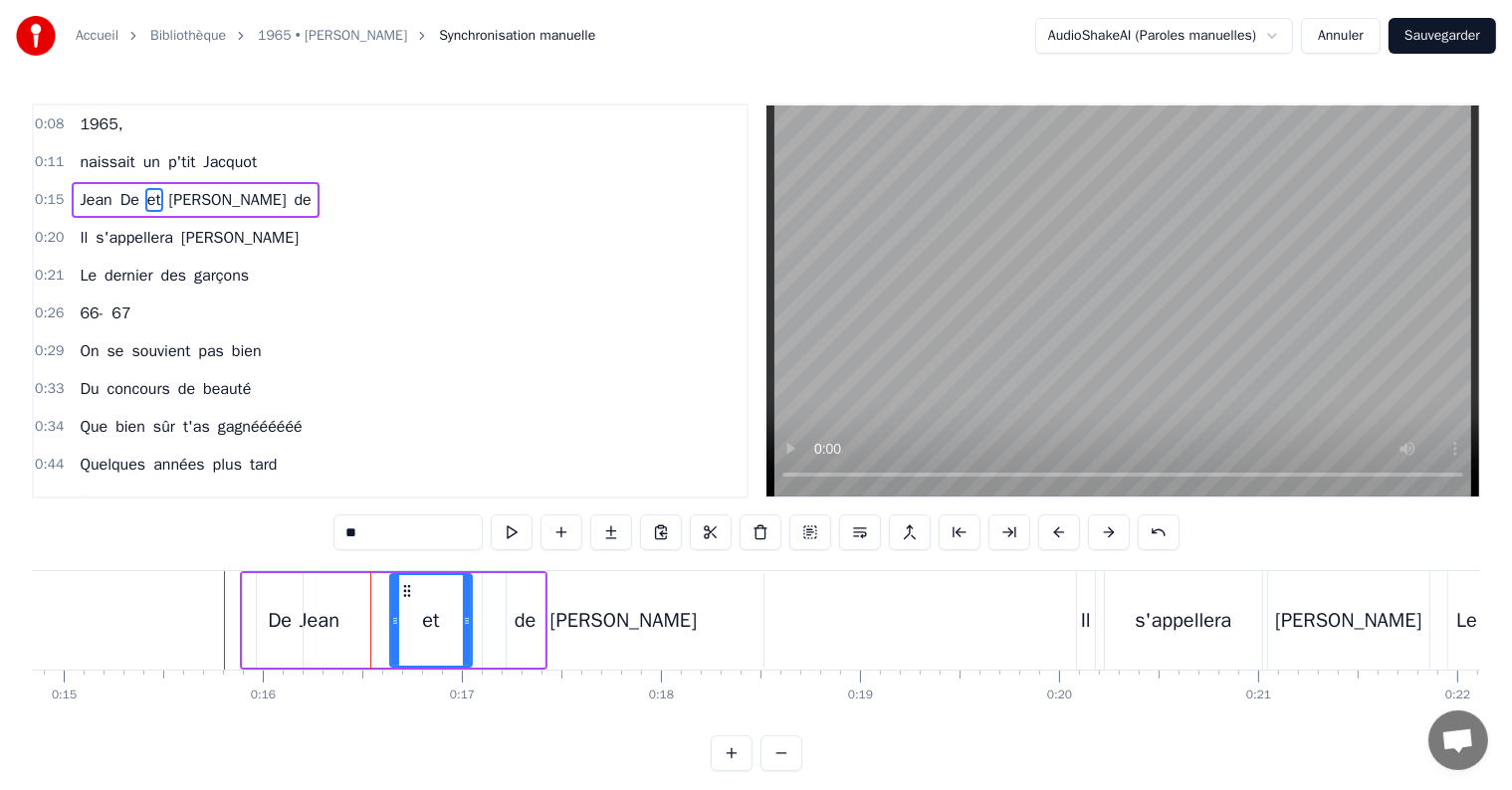 click on "Jean" at bounding box center (320, 621) 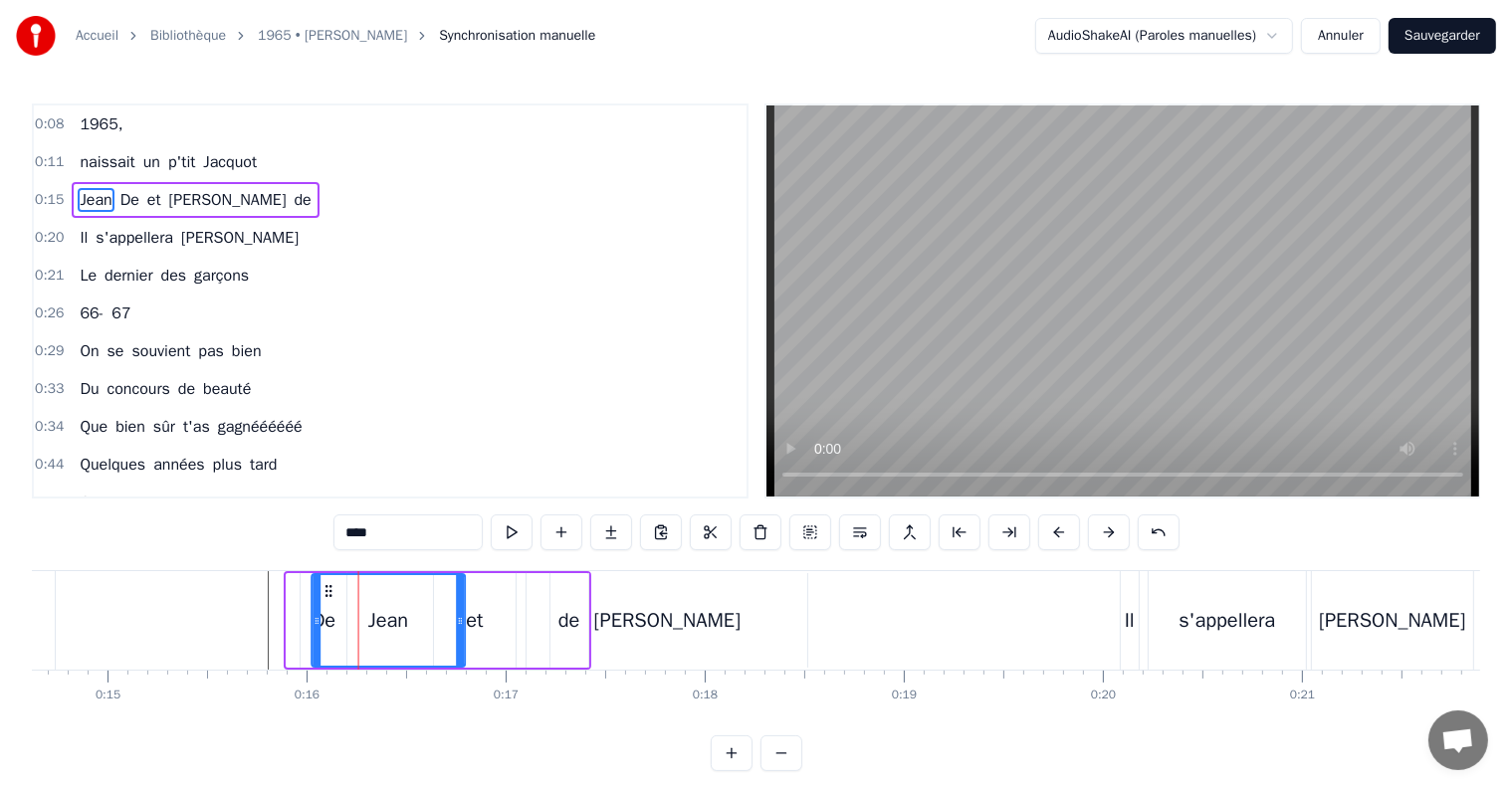 scroll, scrollTop: 0, scrollLeft: 2907, axis: horizontal 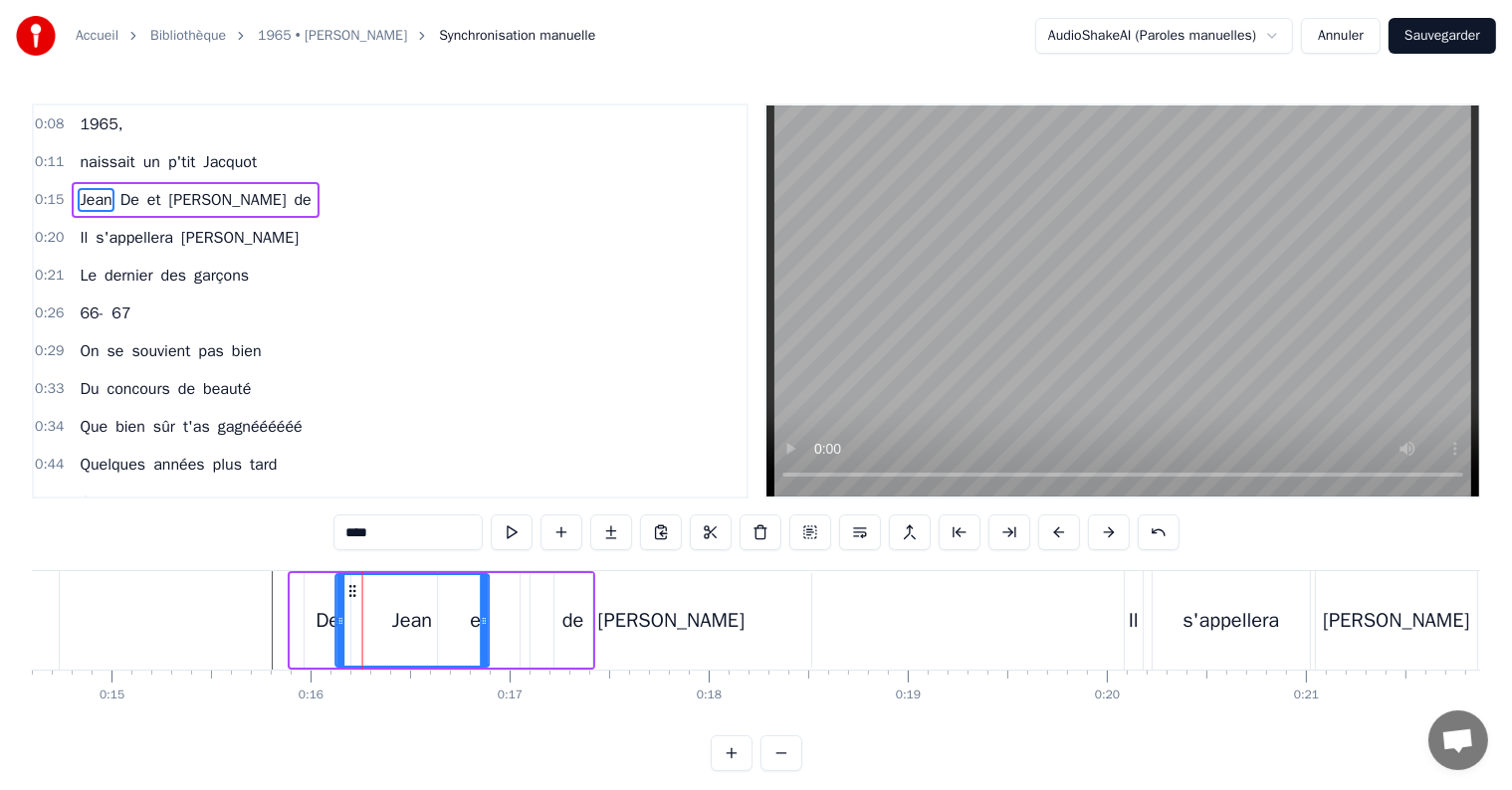 drag, startPoint x: 253, startPoint y: 586, endPoint x: 346, endPoint y: 583, distance: 93.04837 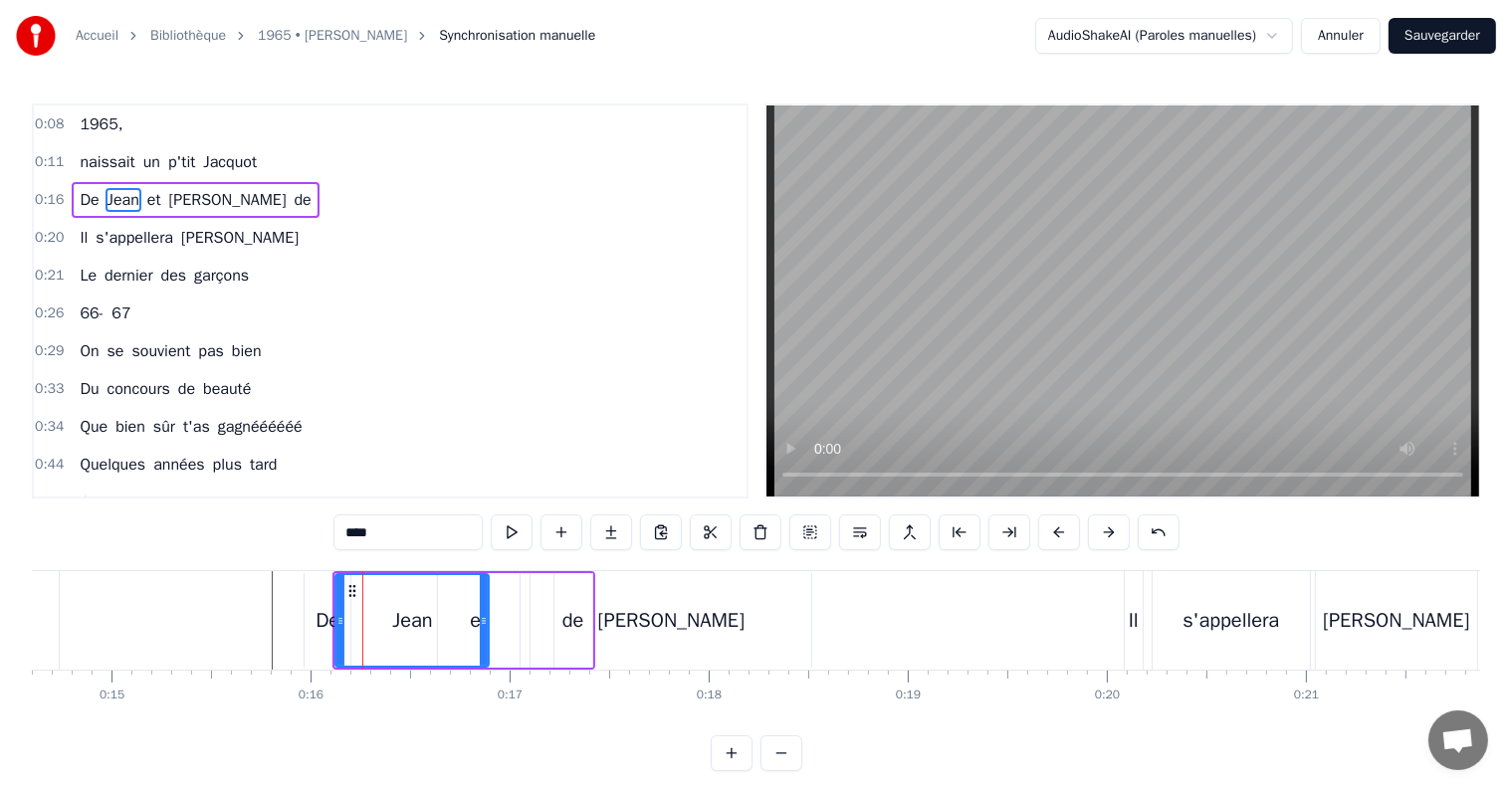 click on "De" at bounding box center (327, 620) 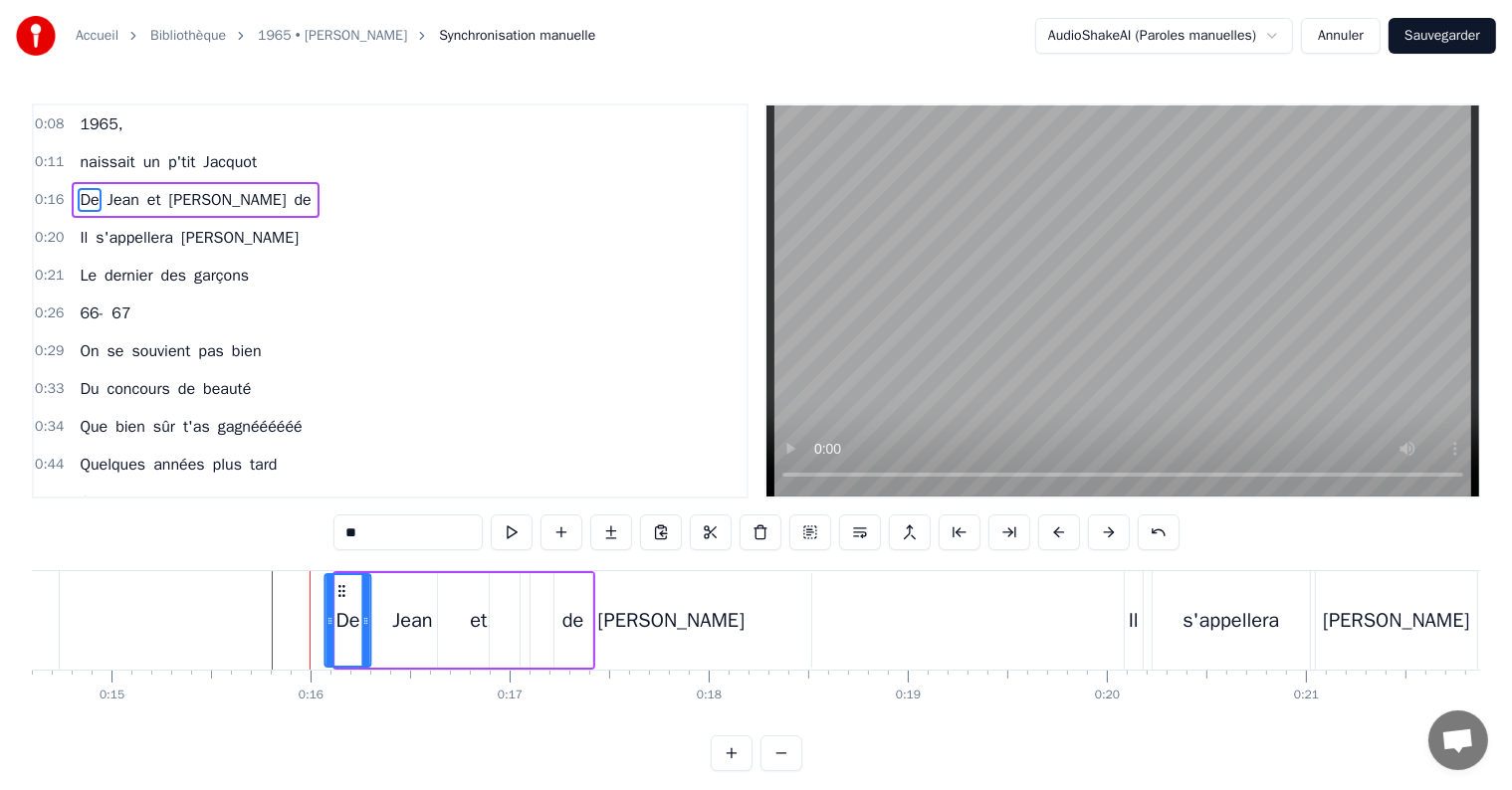 drag, startPoint x: 321, startPoint y: 590, endPoint x: 341, endPoint y: 590, distance: 20 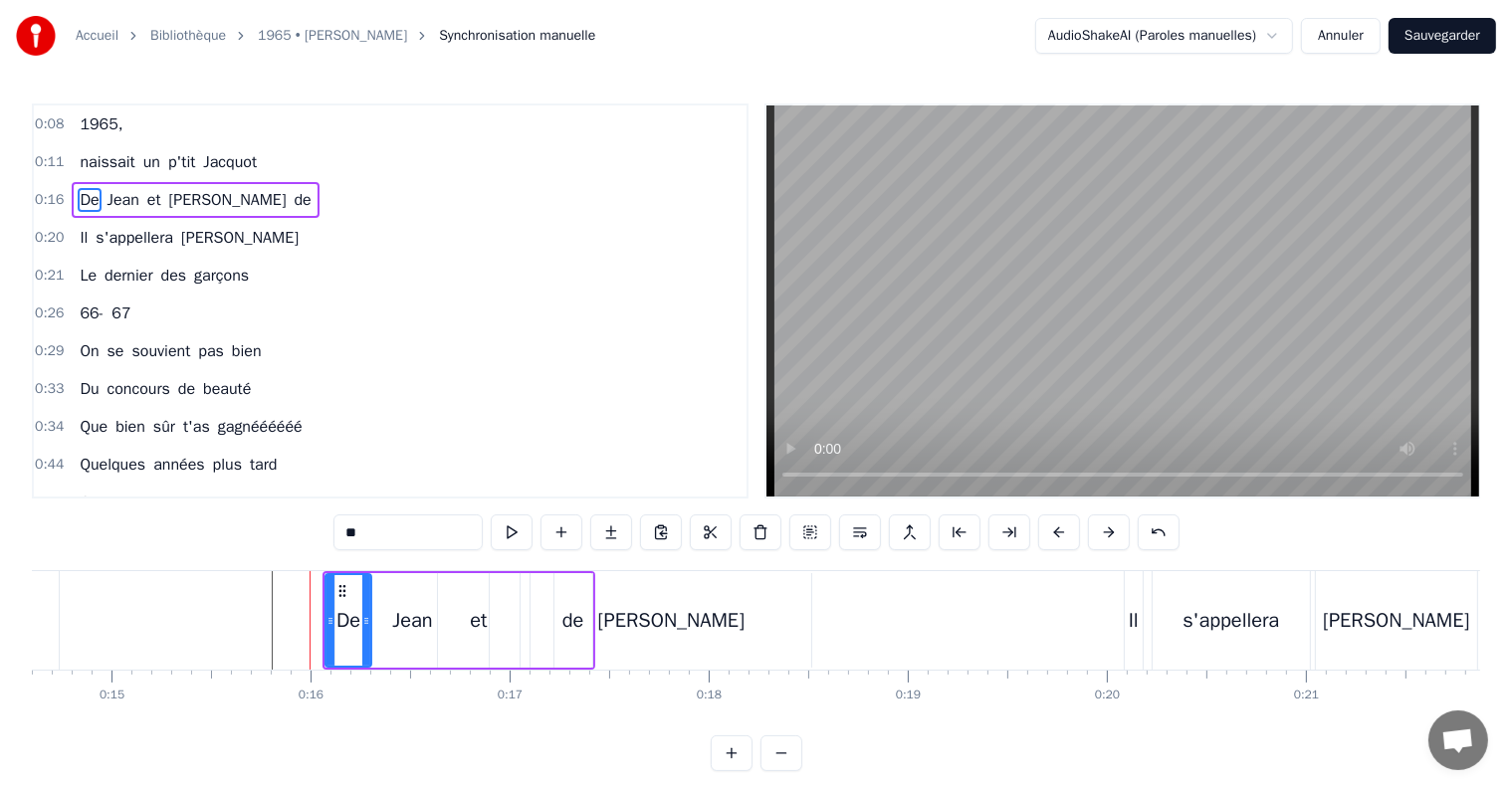 click on "Il" at bounding box center (1134, 620) 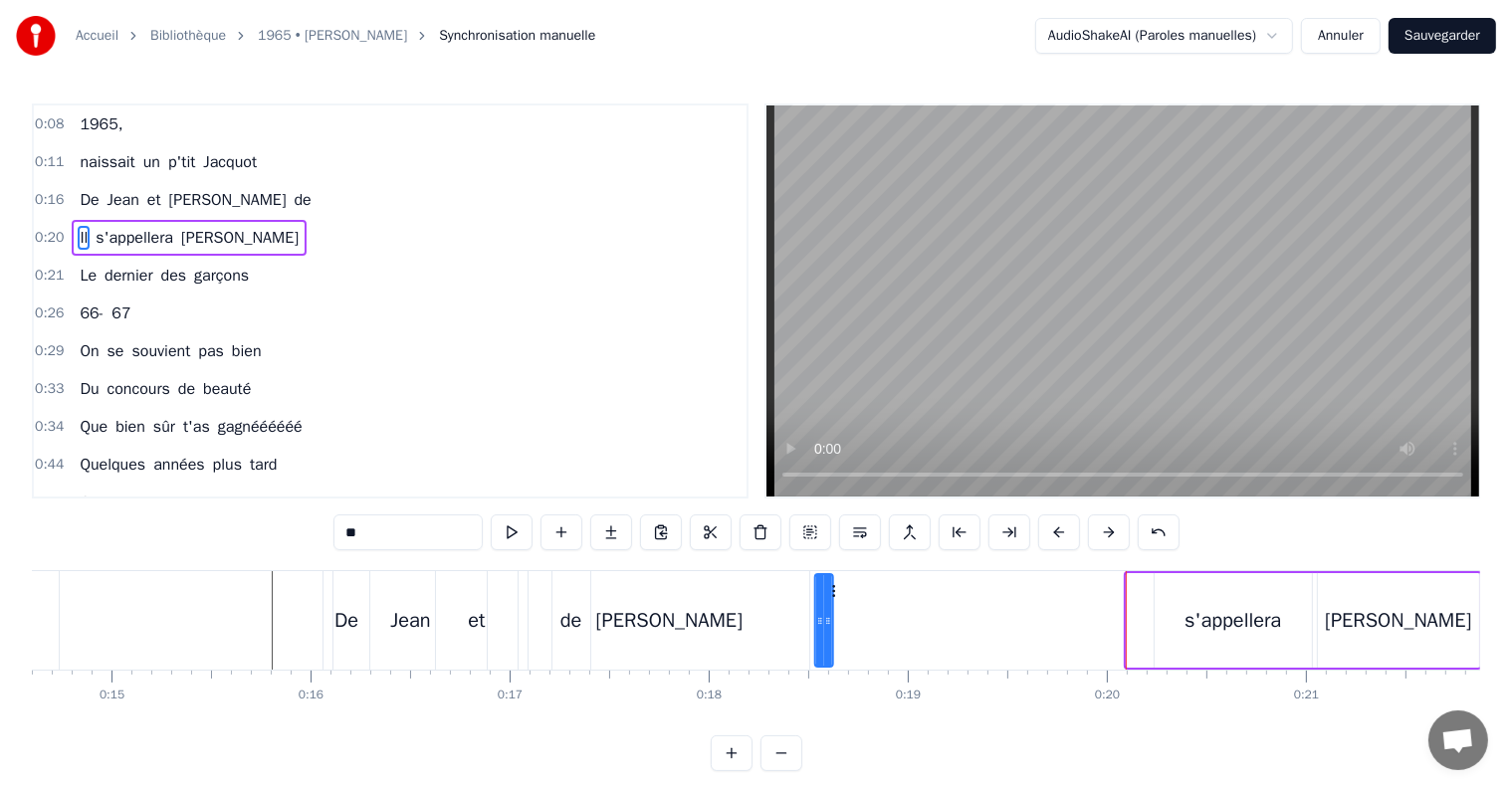 drag, startPoint x: 1144, startPoint y: 584, endPoint x: 828, endPoint y: 598, distance: 316.31 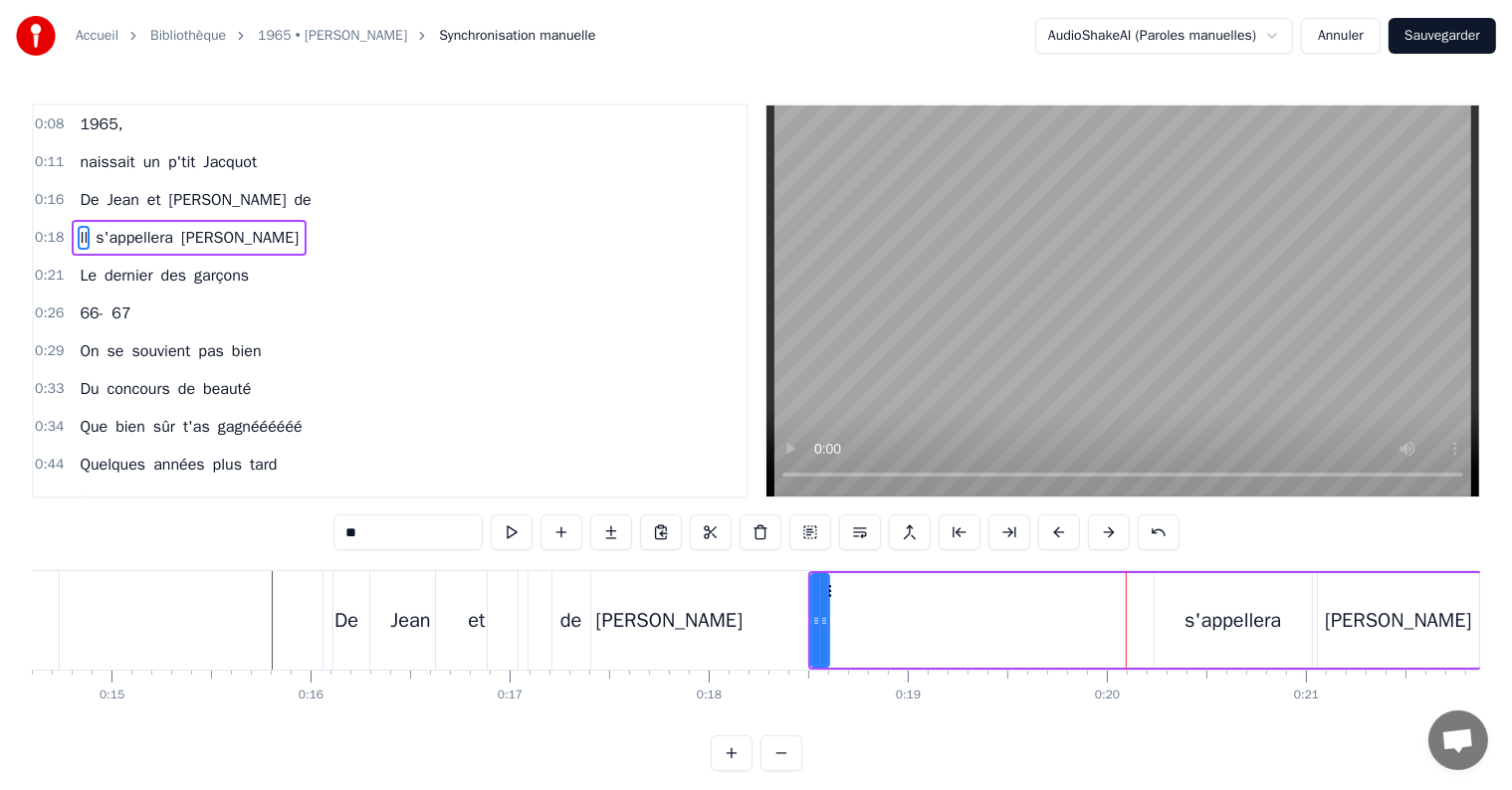 click on "Il s'appellera [PERSON_NAME]" at bounding box center (1145, 620) 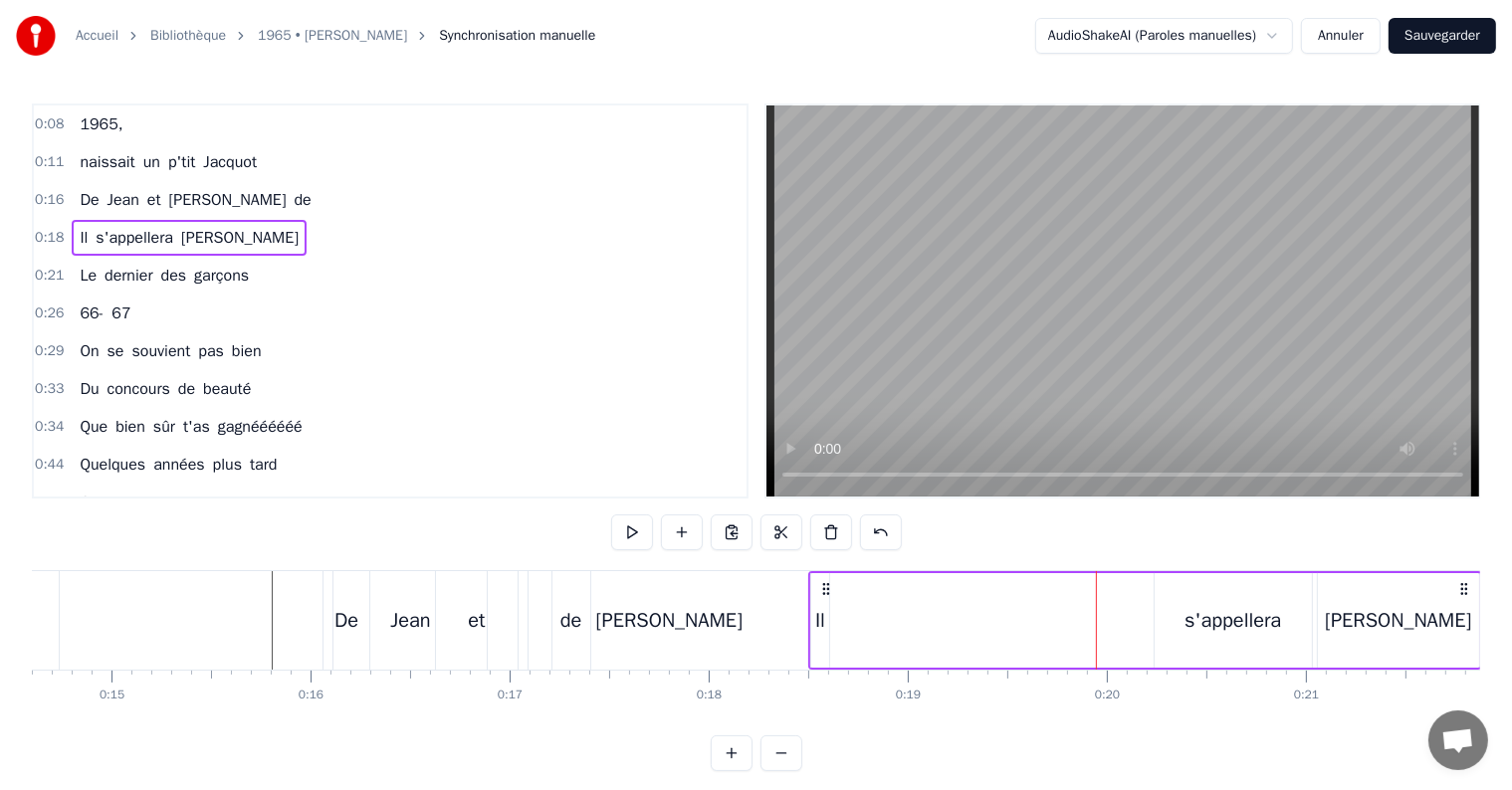 click on "s'appellera" at bounding box center [1232, 621] 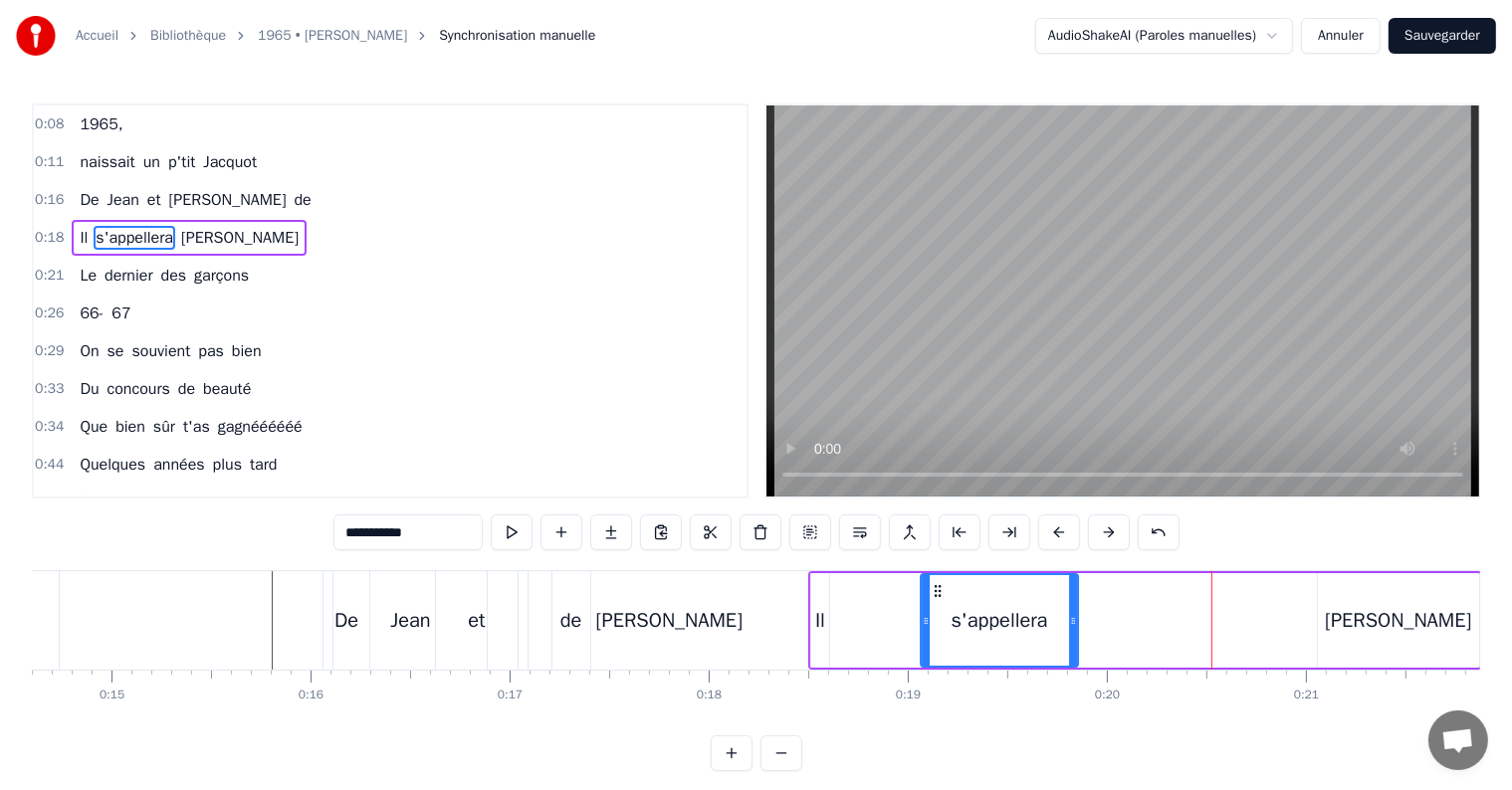 drag, startPoint x: 1177, startPoint y: 589, endPoint x: 944, endPoint y: 592, distance: 233.01931 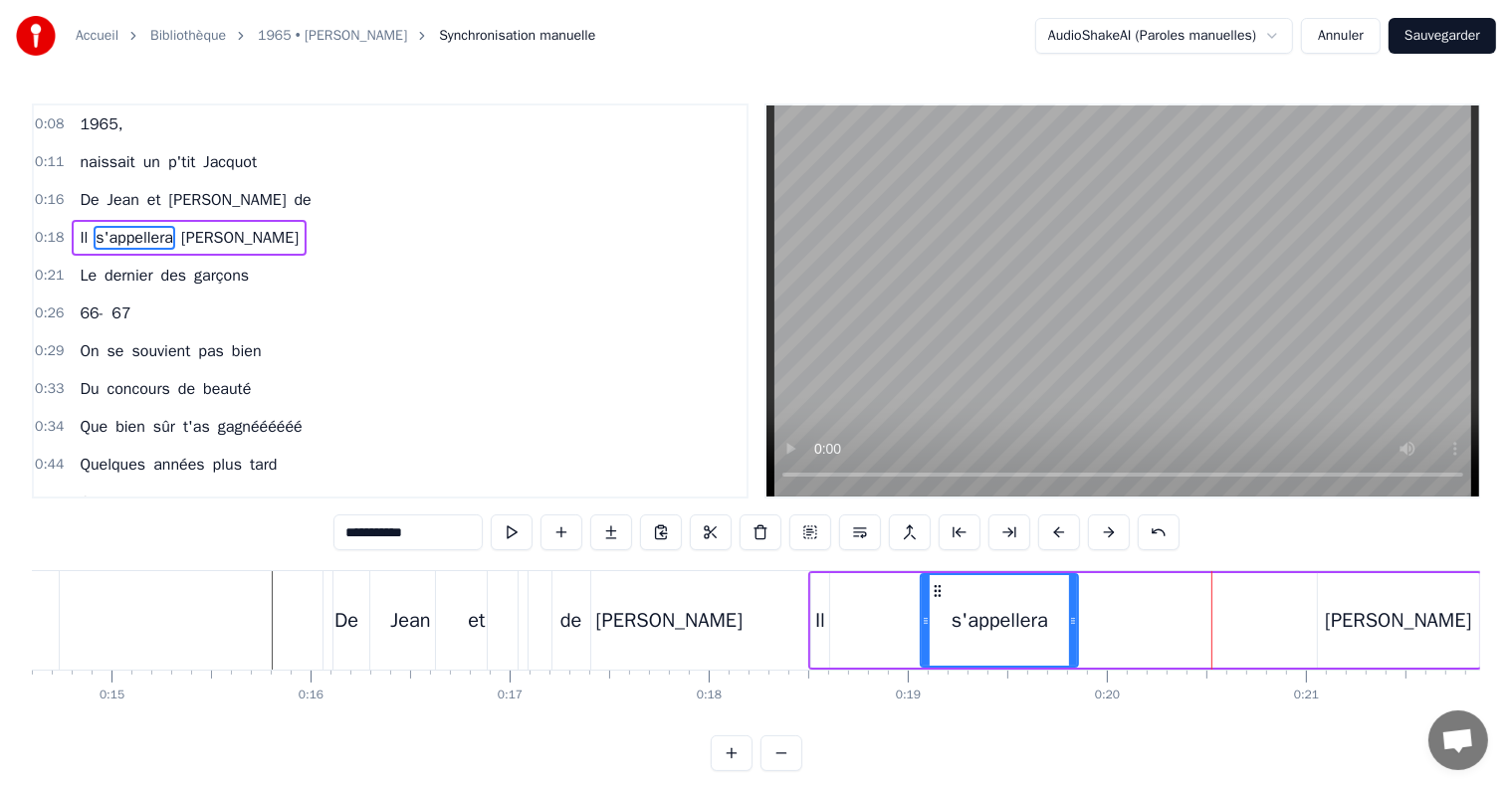 click on "[PERSON_NAME]" at bounding box center [1399, 620] 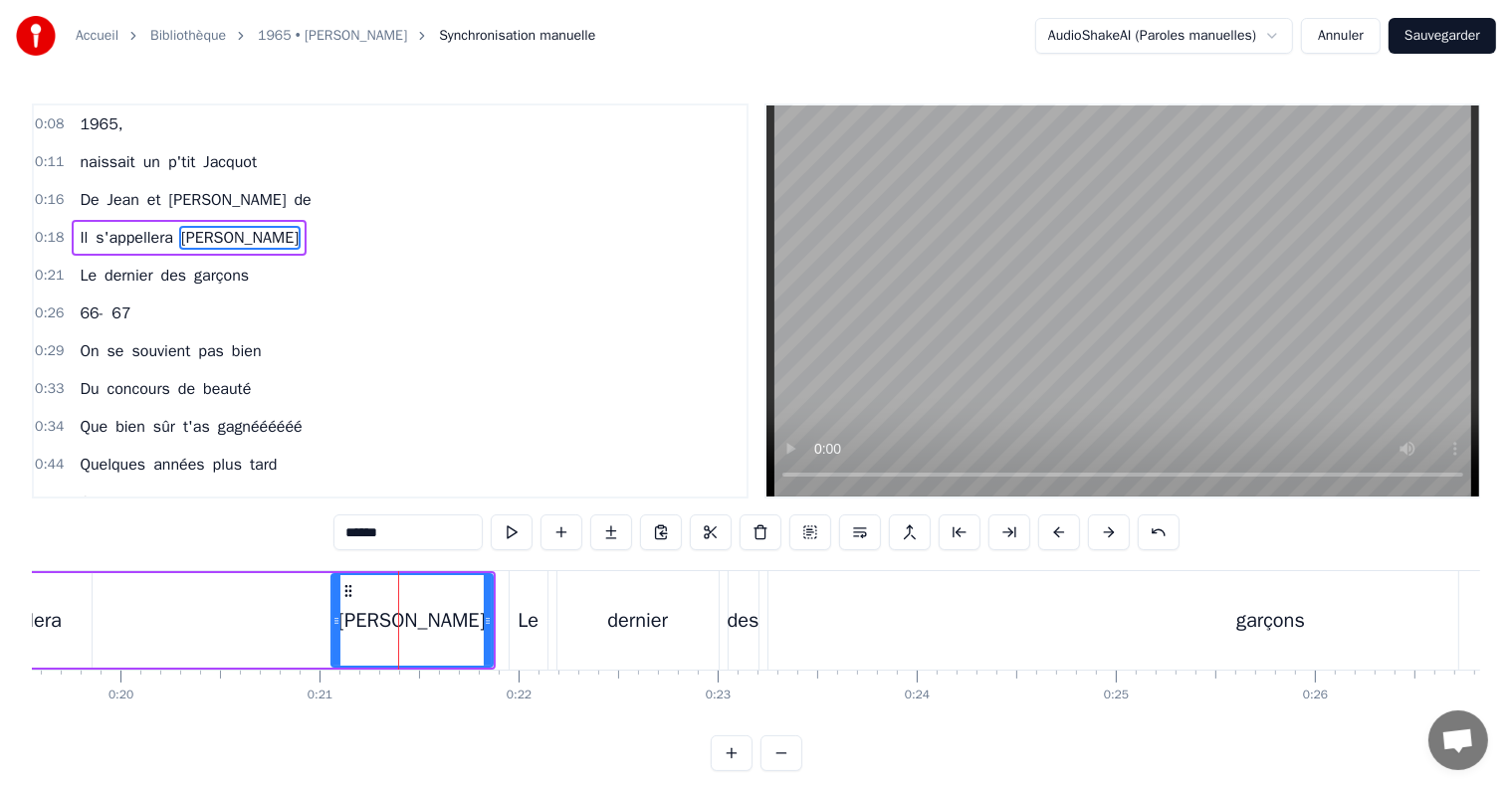scroll, scrollTop: 0, scrollLeft: 4160, axis: horizontal 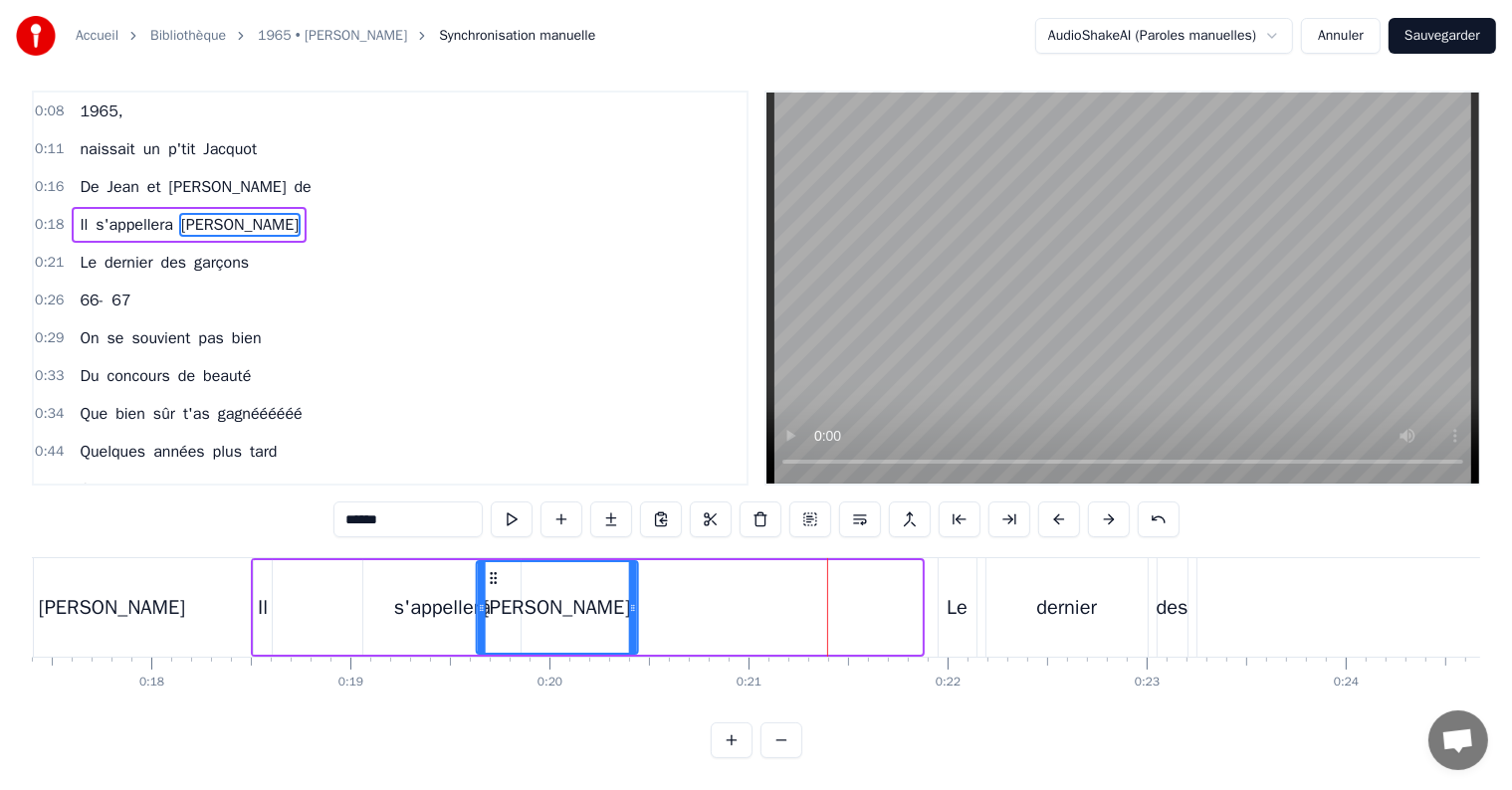 drag, startPoint x: 83, startPoint y: 591, endPoint x: 423, endPoint y: 560, distance: 341.4103 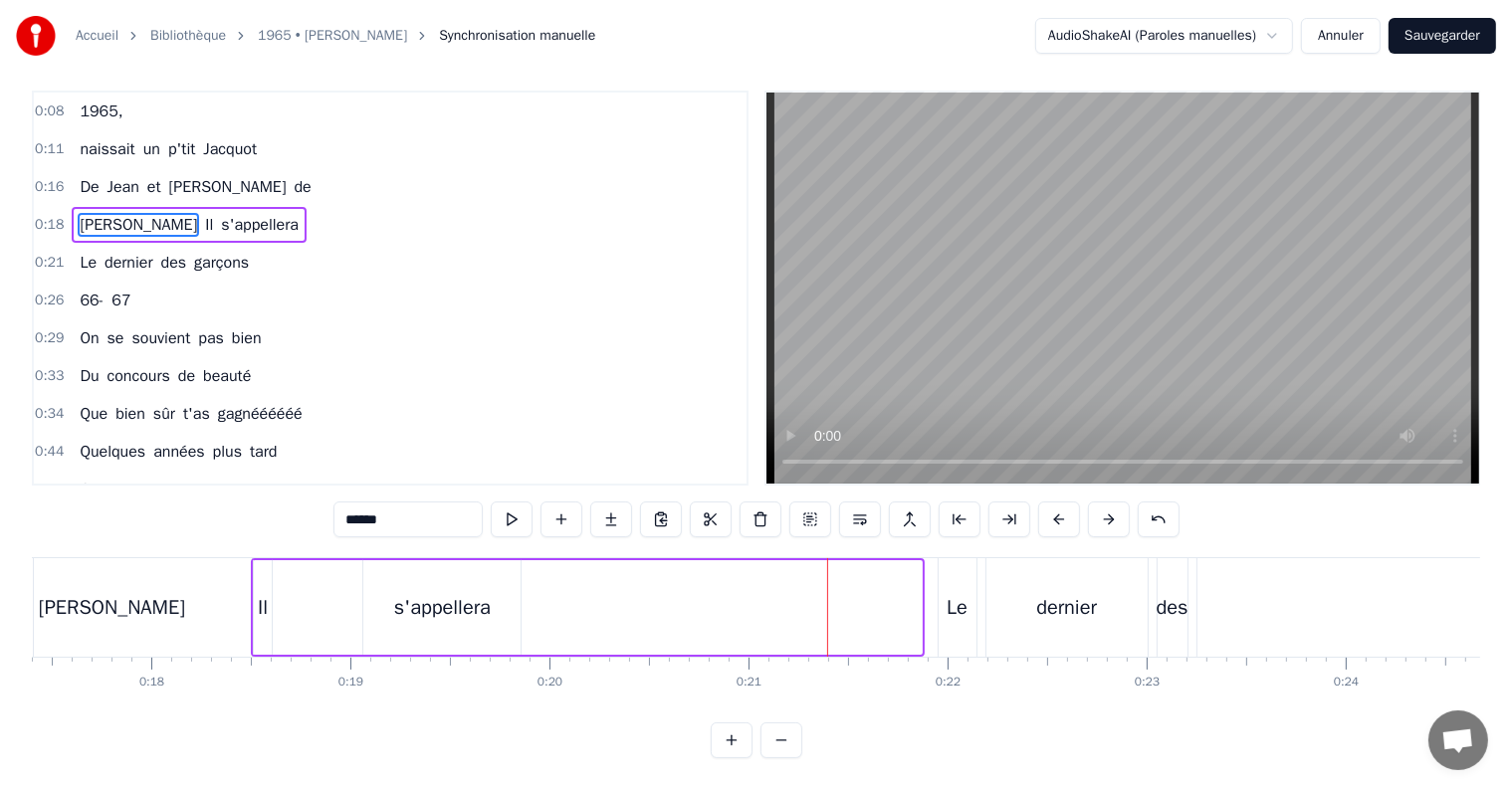 click on "[PERSON_NAME] s'appellera" at bounding box center [587, 607] 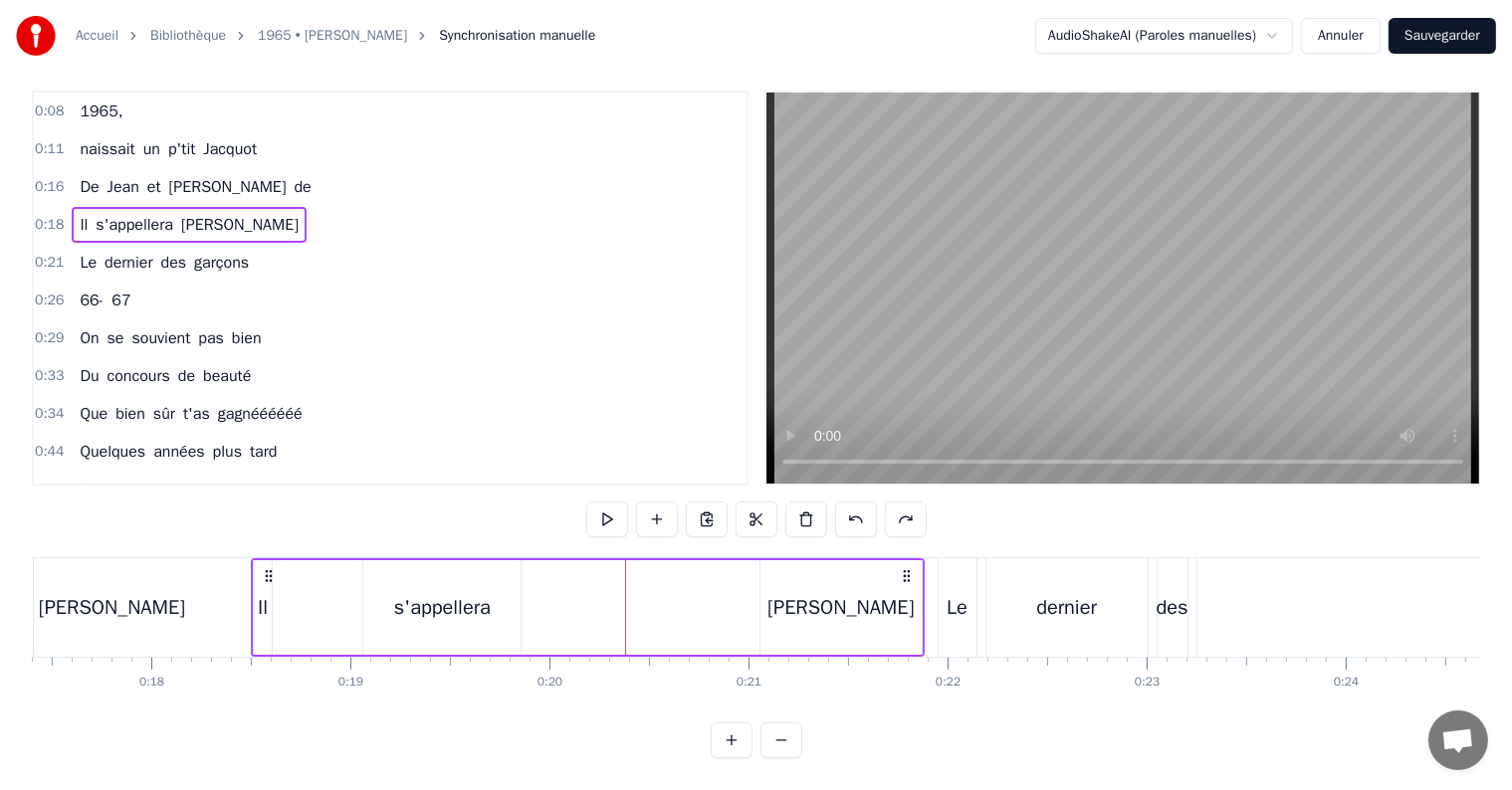 click on "[PERSON_NAME]" at bounding box center [841, 607] 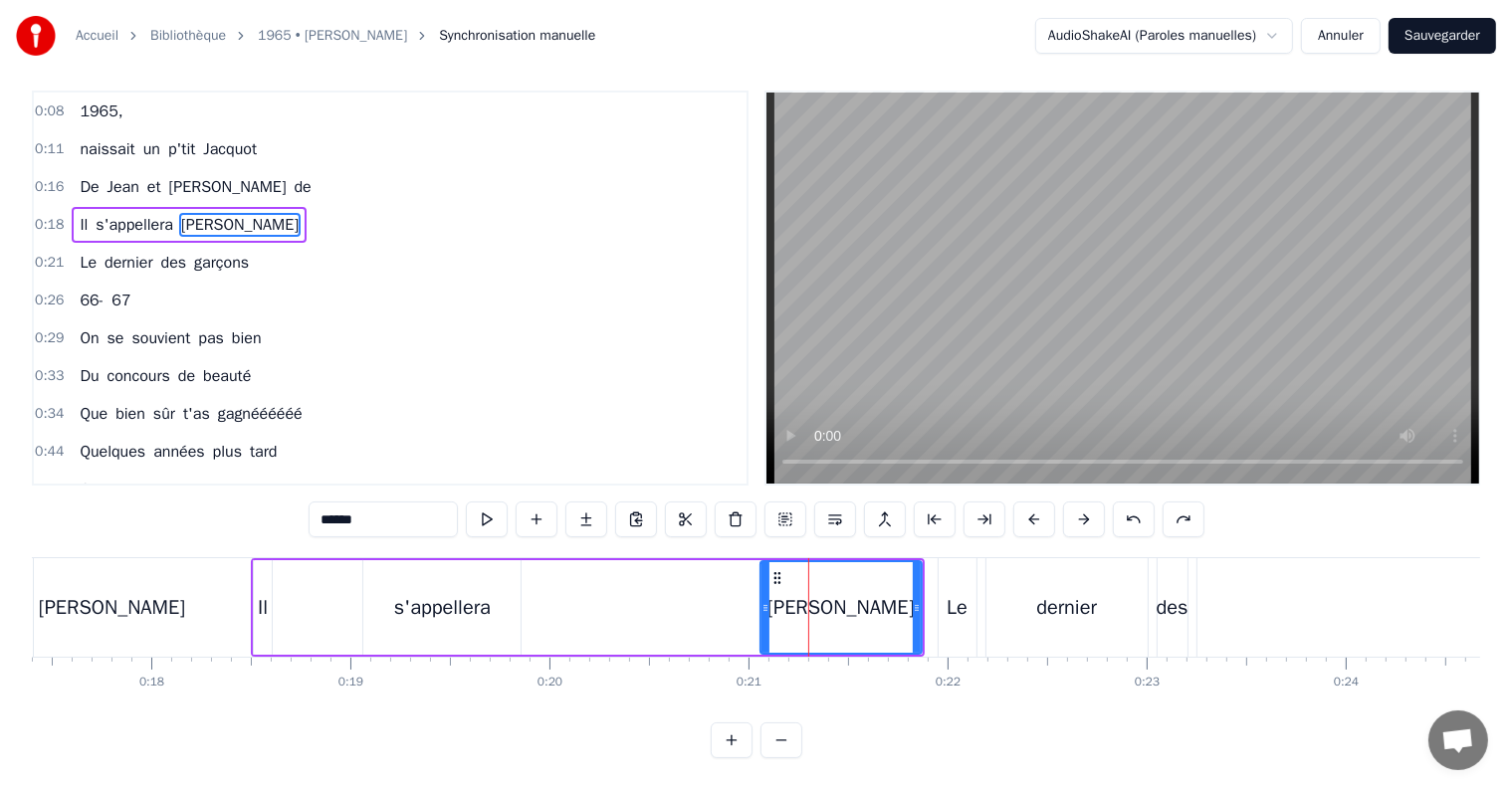 scroll, scrollTop: 0, scrollLeft: 0, axis: both 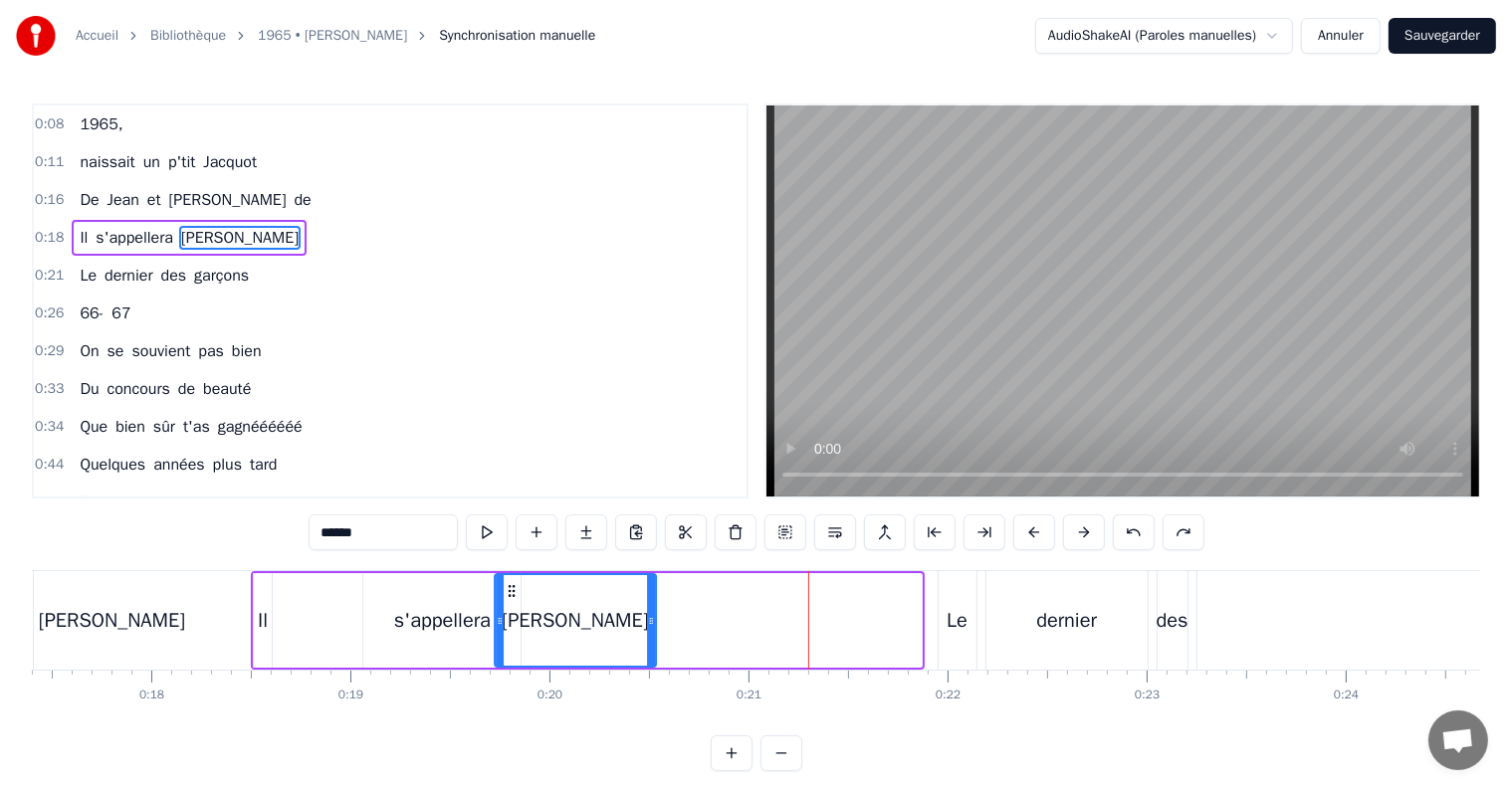 drag, startPoint x: 779, startPoint y: 589, endPoint x: 507, endPoint y: 577, distance: 272.26458 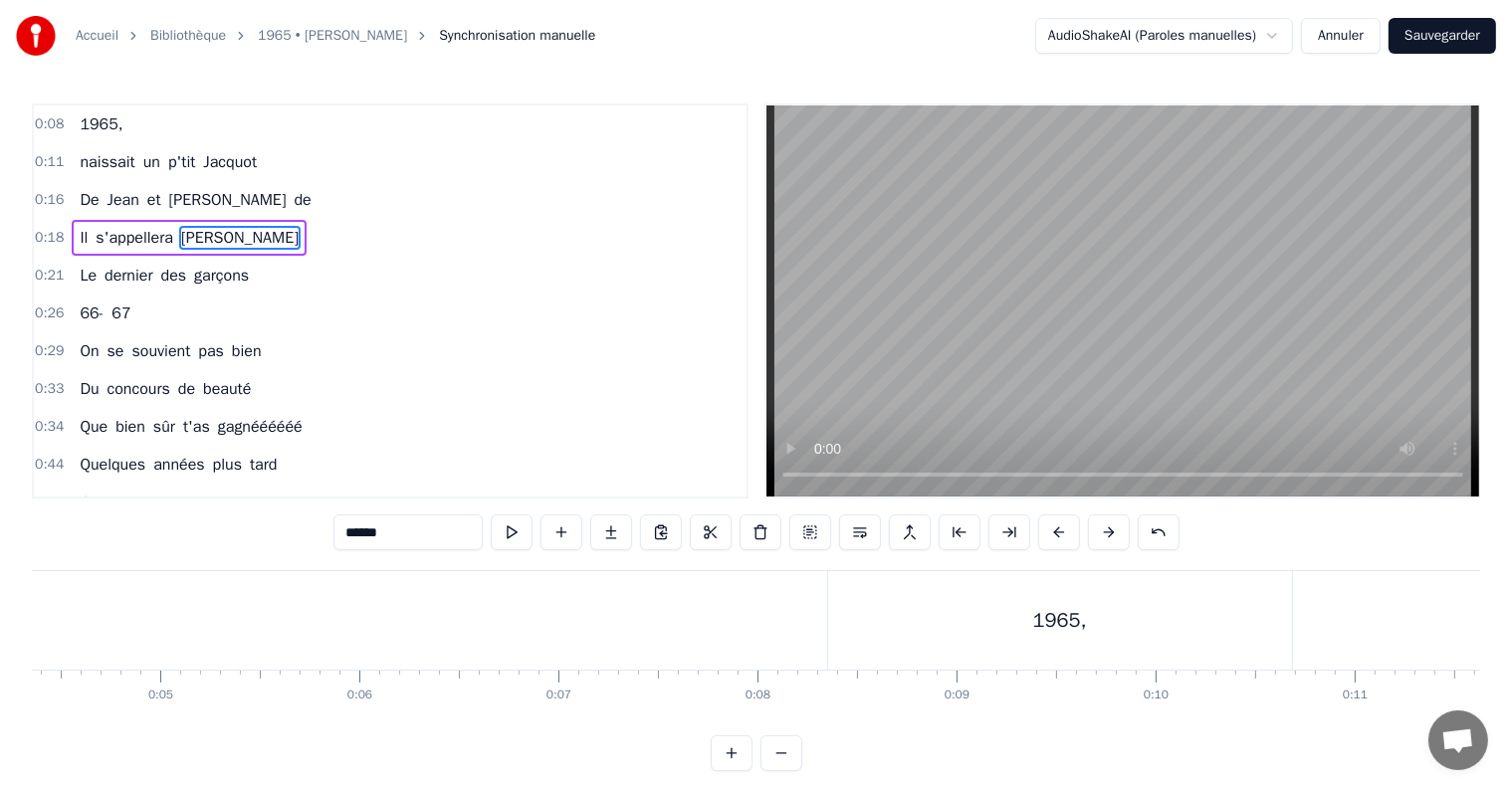scroll, scrollTop: 0, scrollLeft: 0, axis: both 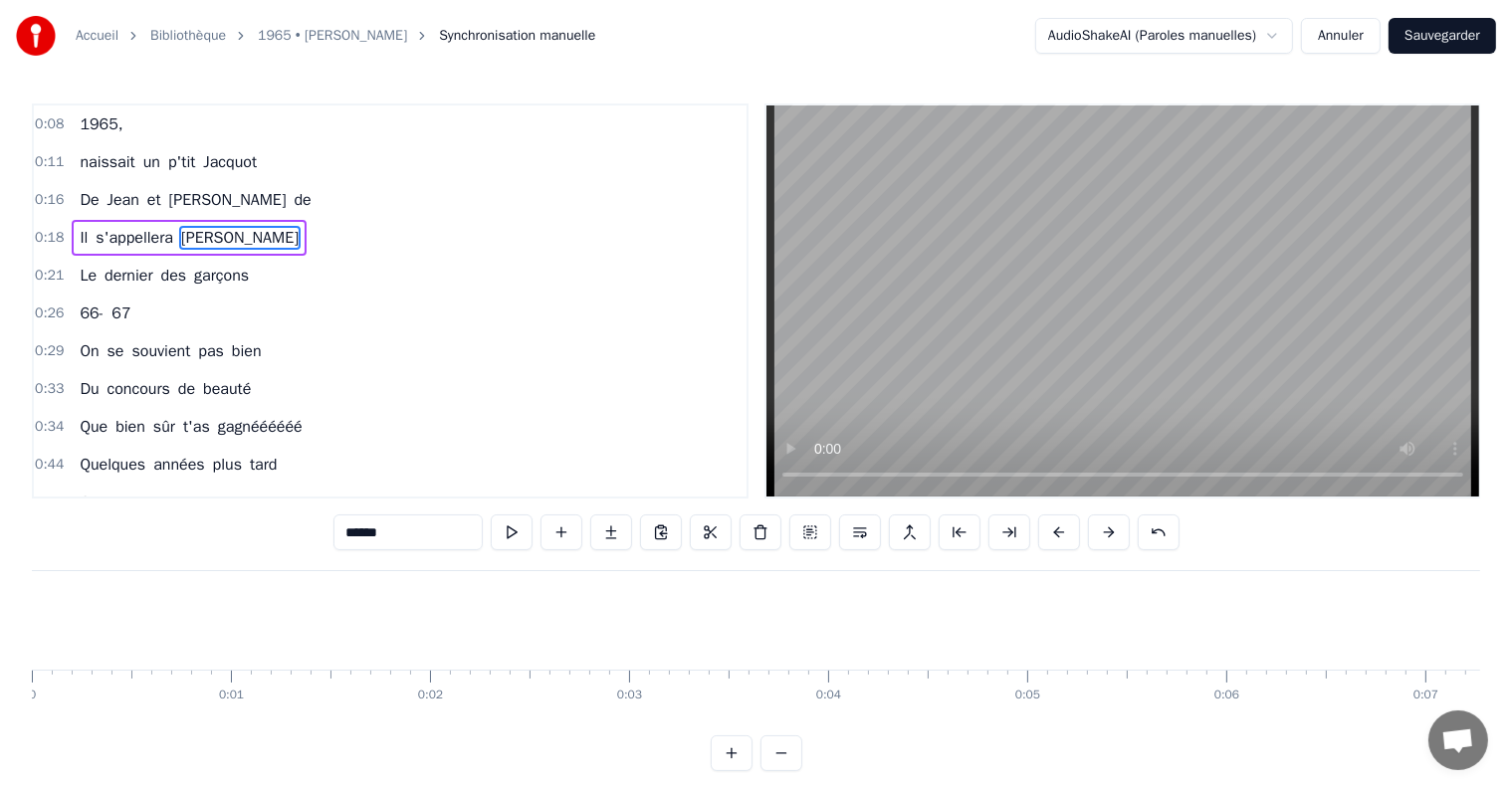 click at bounding box center (25713, 620) 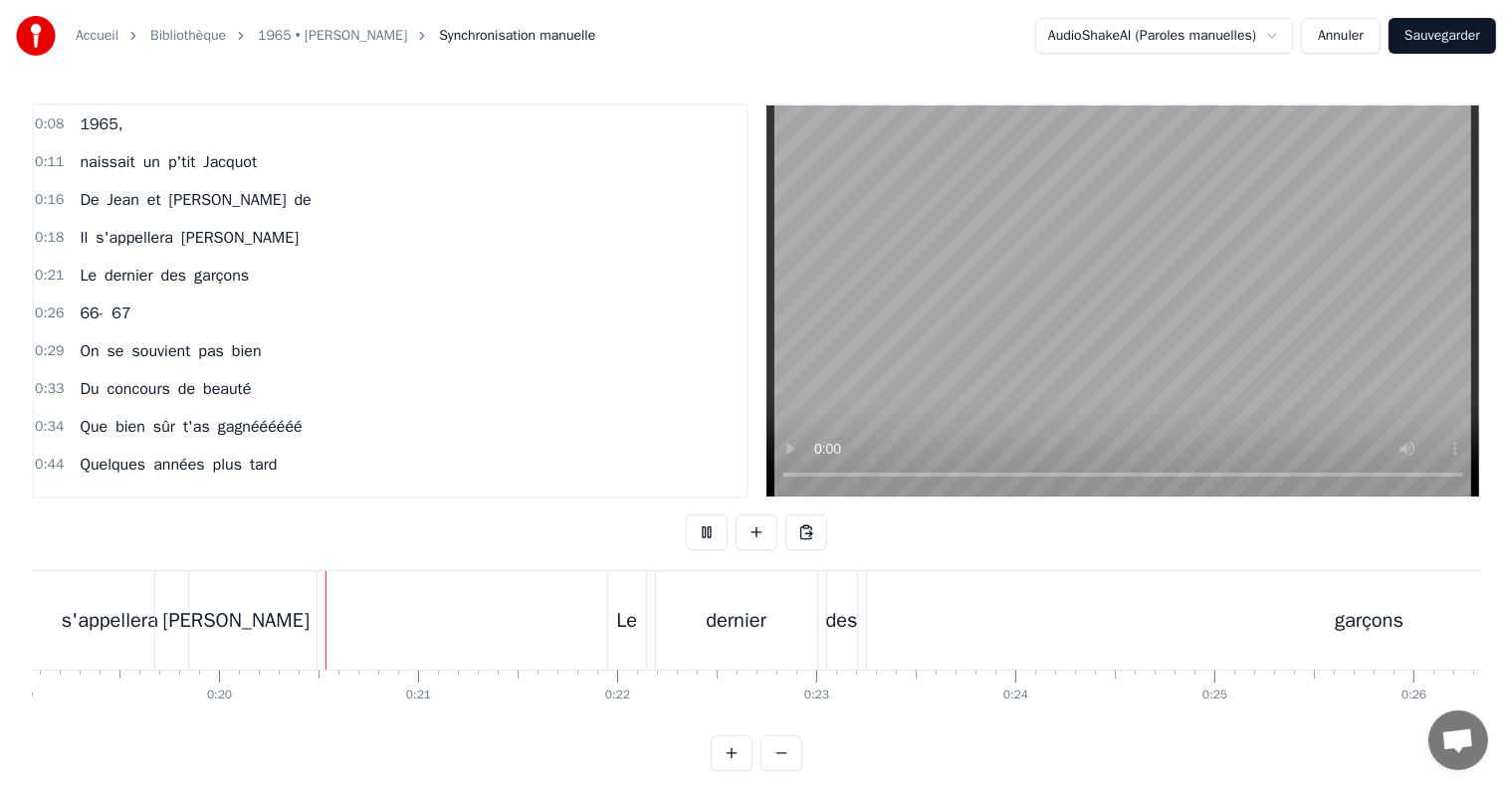 scroll, scrollTop: 0, scrollLeft: 3853, axis: horizontal 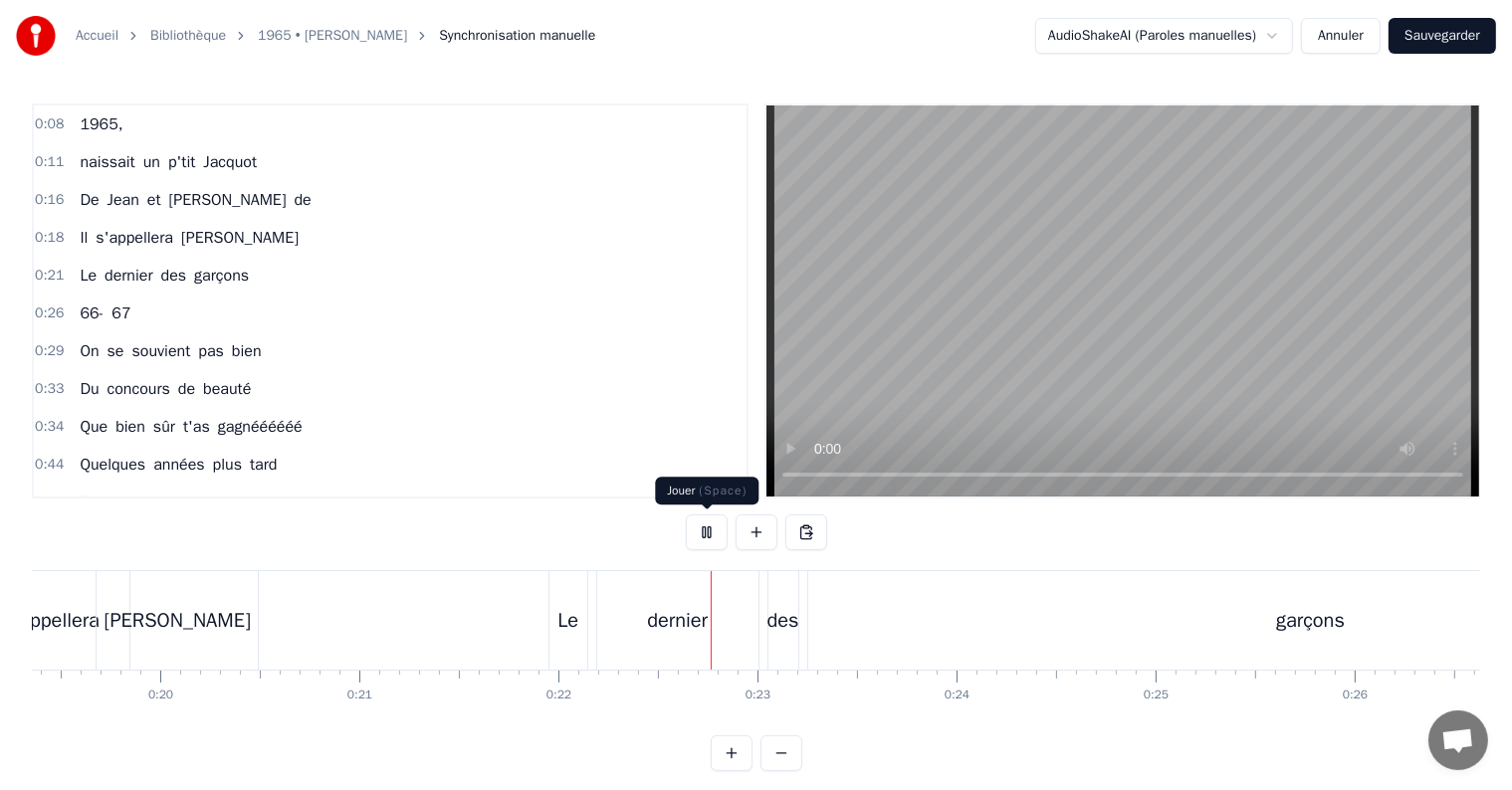 click at bounding box center [707, 532] 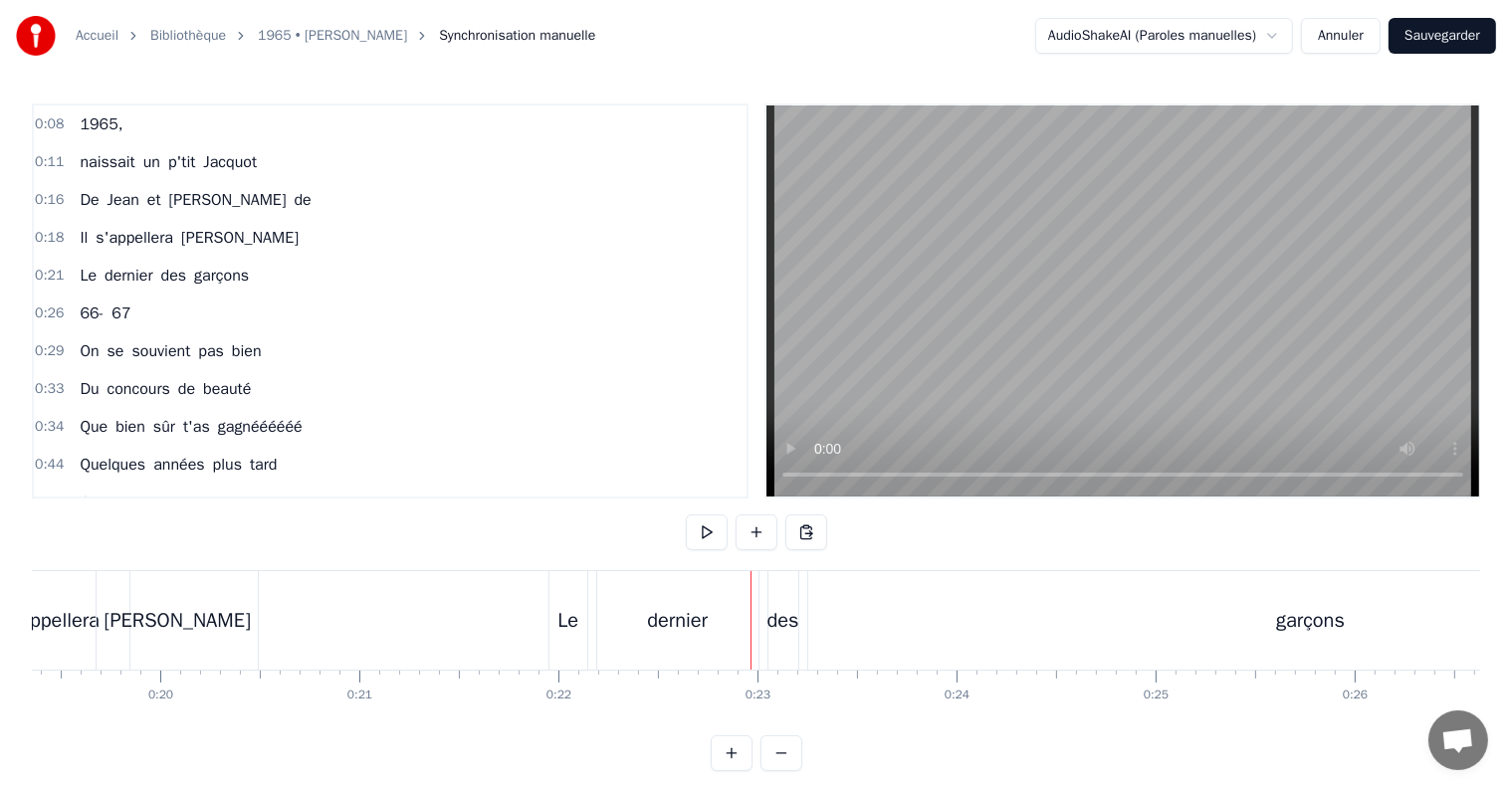 click on "garçons" at bounding box center [1311, 620] 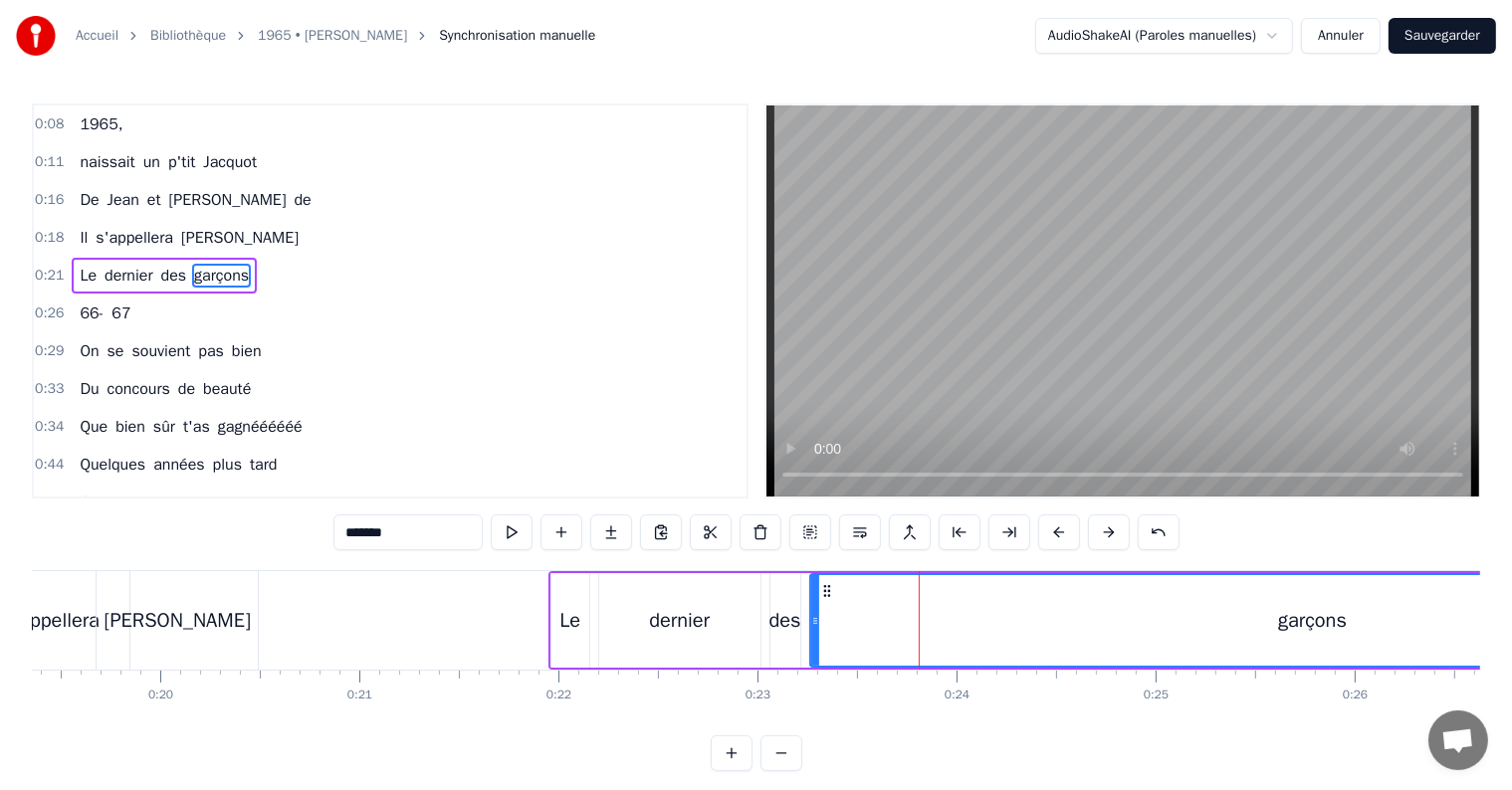 click on "dernier" at bounding box center (680, 620) 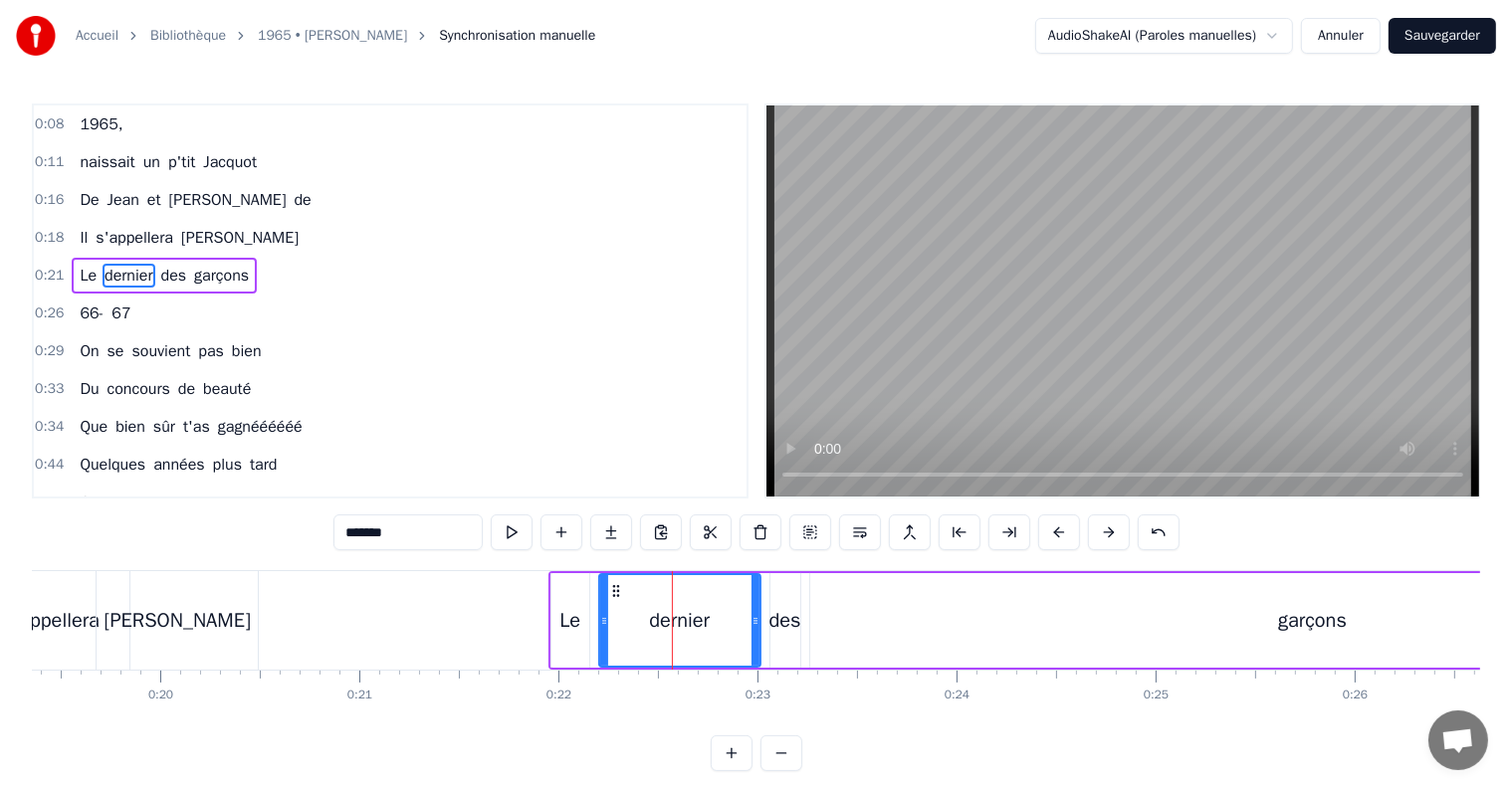 click on "Le" at bounding box center (570, 620) 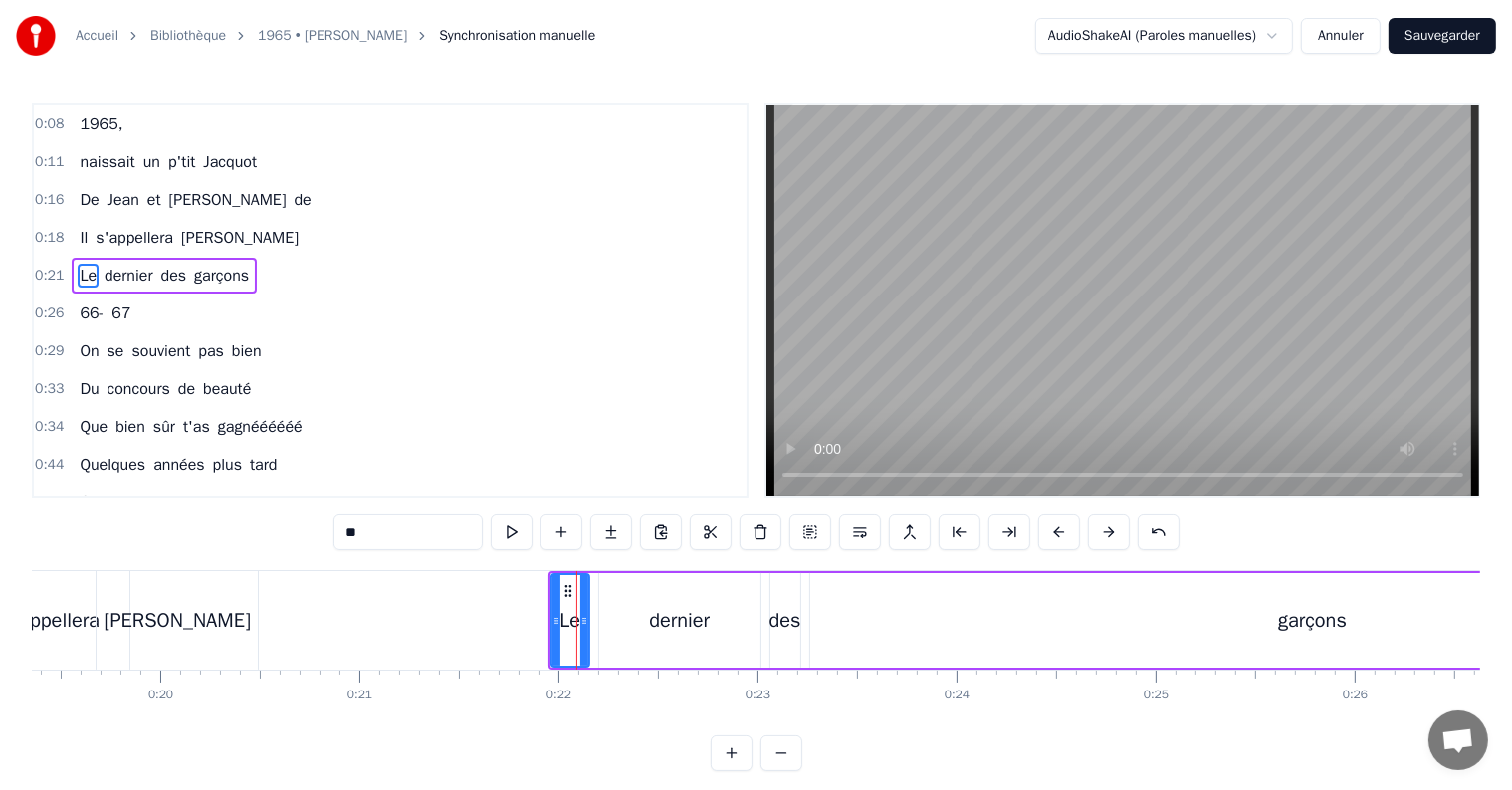 click on "garçons" at bounding box center (1313, 620) 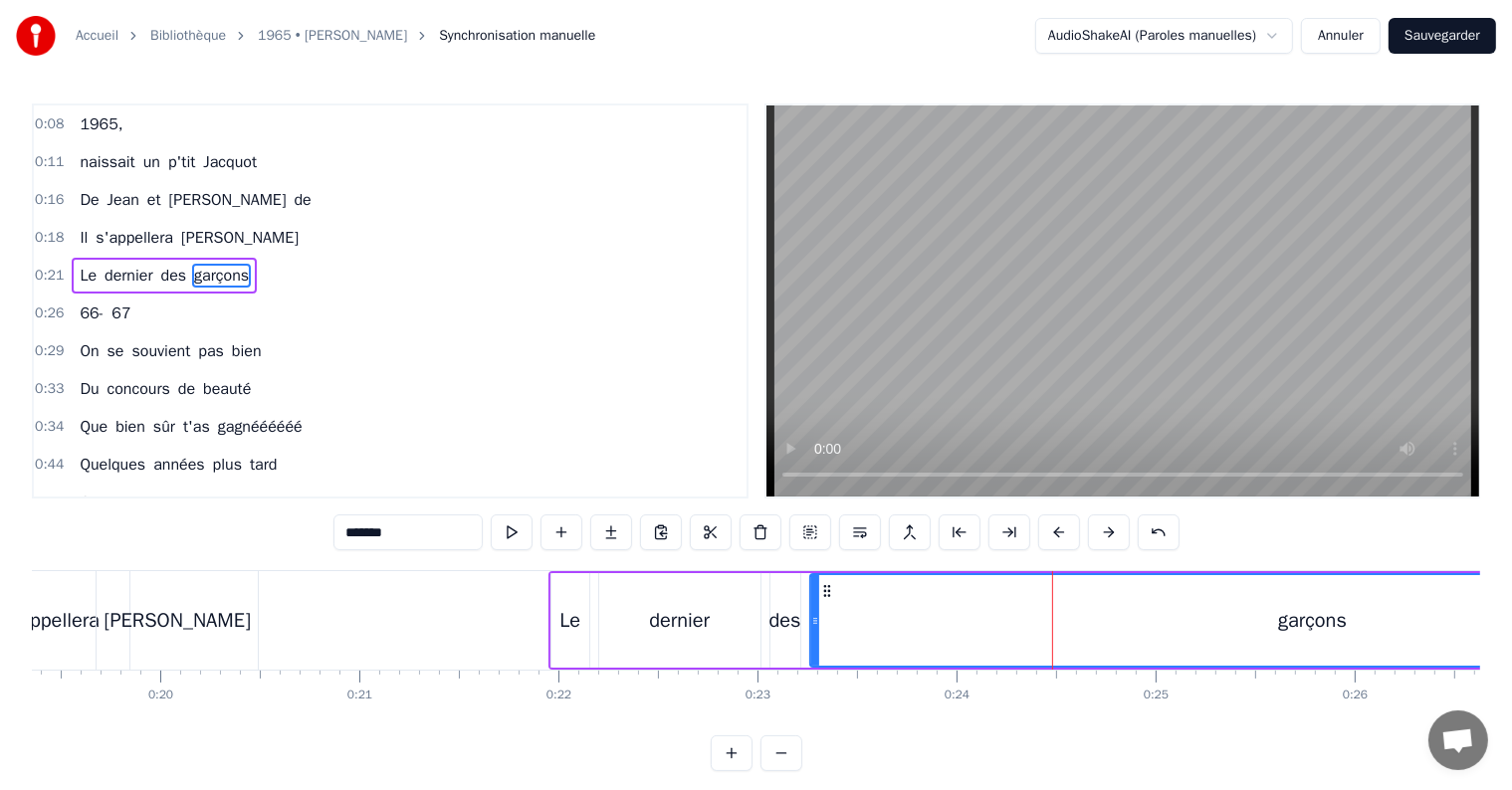 drag, startPoint x: 1053, startPoint y: 591, endPoint x: 912, endPoint y: 617, distance: 143.37713 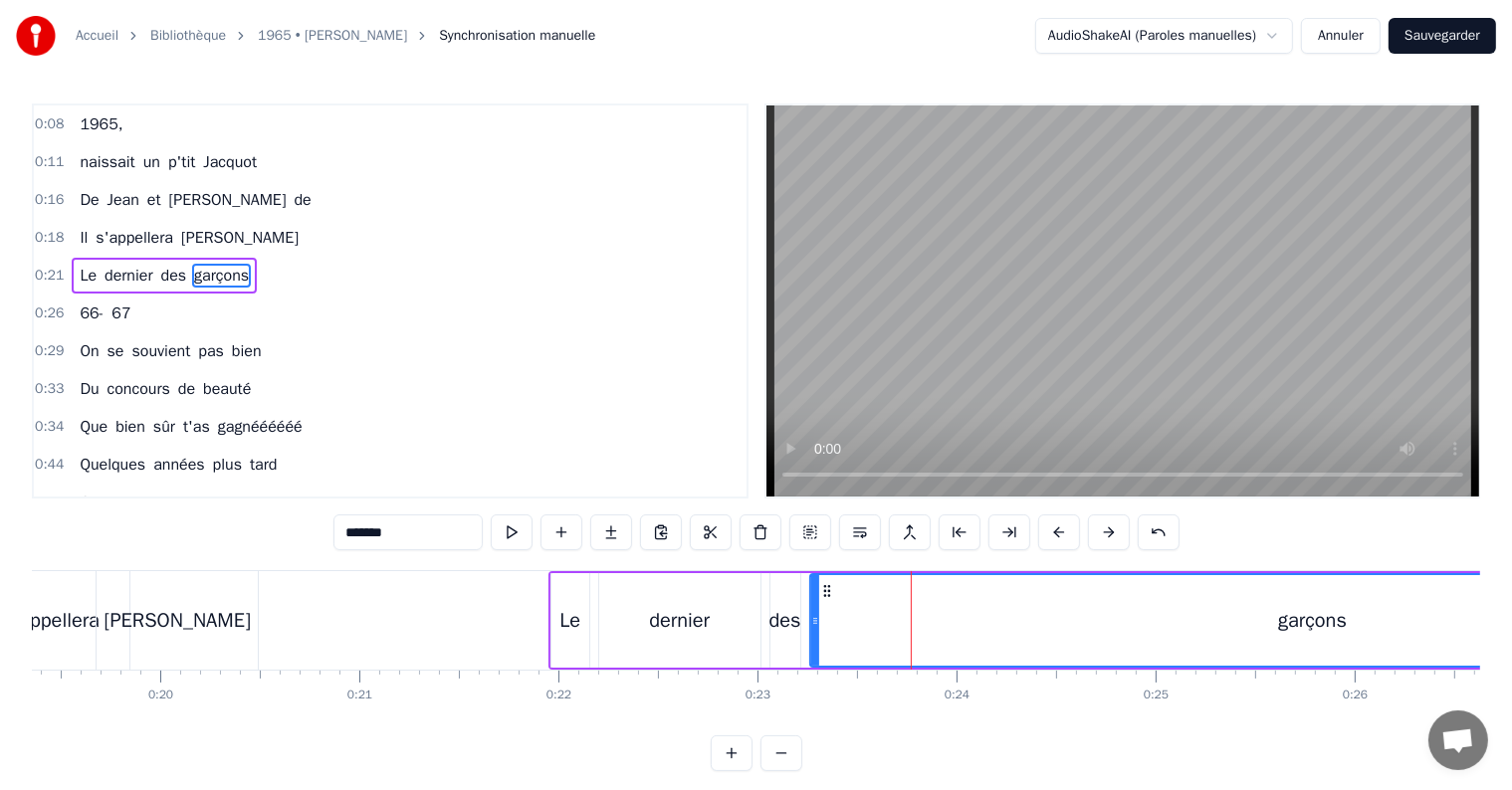 click at bounding box center [1457, 742] 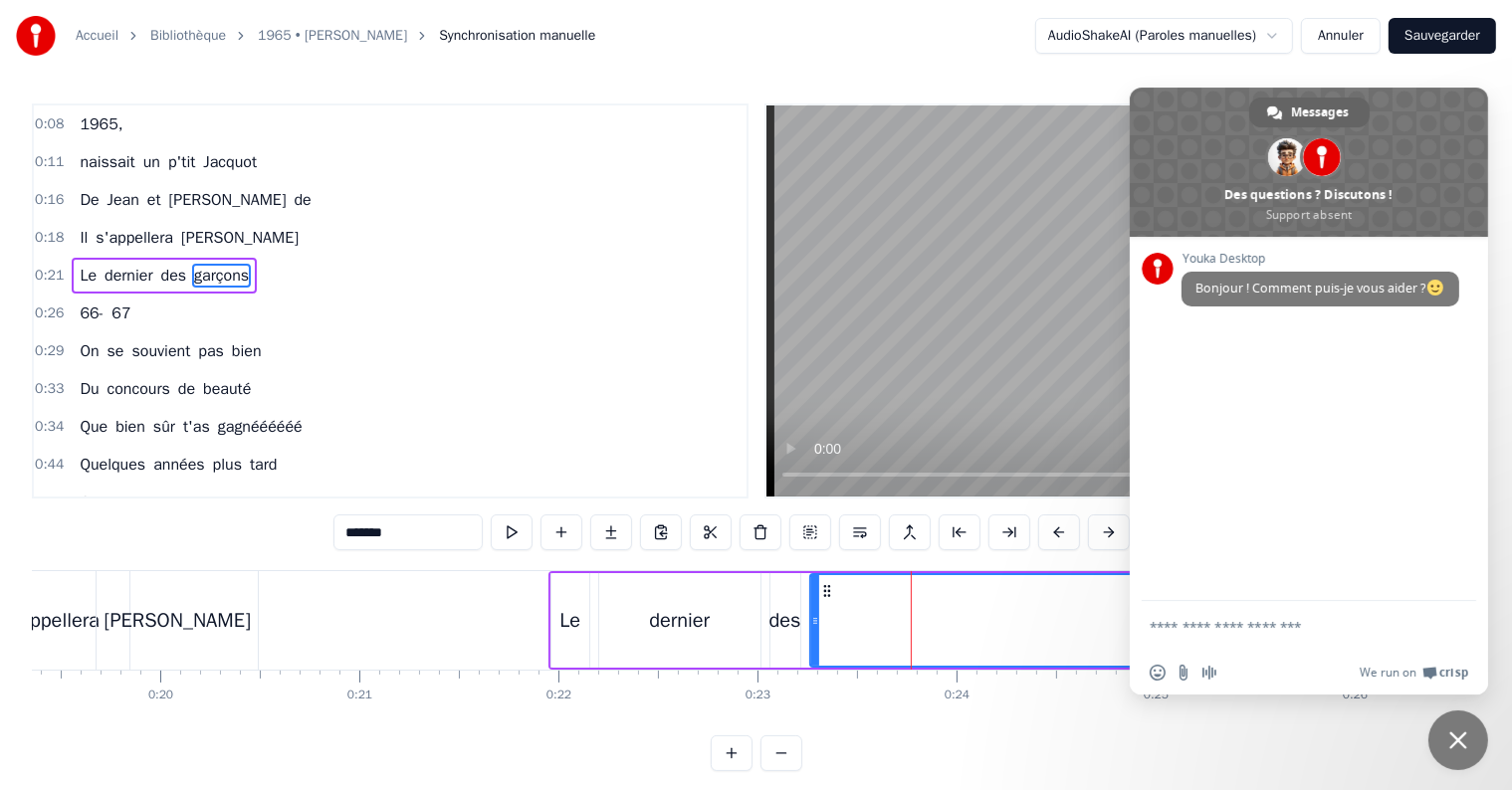 click on "0:08 1965, 0:11 naissait un p'tit [PERSON_NAME] 0:16 De [PERSON_NAME] et [PERSON_NAME] de 0:18 Il s'appellera [PERSON_NAME] 0:21 Le dernier des garçons 0:26 66- 67 0:29 On se souvient pas bien 0:33 Du concours de beauté 0:34 Que bien sûr t'as gagnéééééé 0:44 Quelques années plus tard 0:48 On apprenait un soir 0:52 Que tu arrêtais l'foot 0:53 Pour dribbler au basket 0:55 Et signer à l'étoiiiiiiiiile 1:02 1980 1:03 Tu apprends la cuisine 1:09 Au resto Danycheff 1:12 Tu te form' au métieeeeeer 1:25 Puis en 88 1:29 Tu rencontr' [PERSON_NAME] 1:32 Une femme aux yeux bruns 1:34 Une longue chevelure 1:36 Une alchimie naissan- an- ante 1:45 Et en 91 1:46 Année de vot' mariage 1:51 toute la famille est là 1:52 [PERSON_NAME] s'en souvien- ein- eint 2:11 En 97 2:14 La naissance de [PERSON_NAME] 2:17 Il sera chouchouté 2:18 Plain d'amour à donner 2:20 Ce sera vot' p'tit prince 2:25 Nous voici en 2000 2:29 Et les années qui suivent 2:33 Les projets s'concrétisent 2:34 Des canailles aux épis 2:36 Un patron épanouiiiiiiiiii 2:39 Tu supportes Vos" at bounding box center [756, 437] 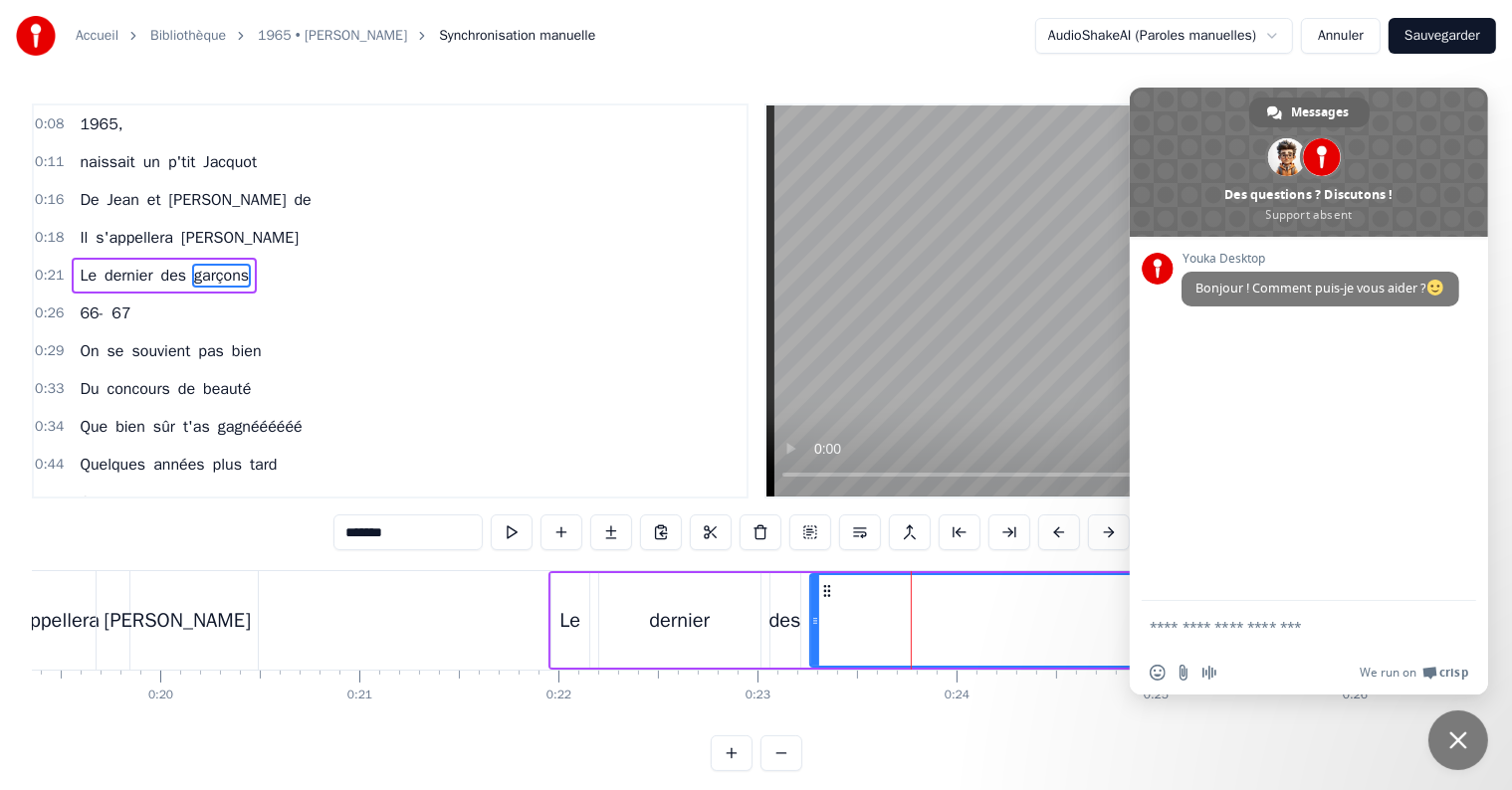 scroll, scrollTop: 0, scrollLeft: 5120, axis: horizontal 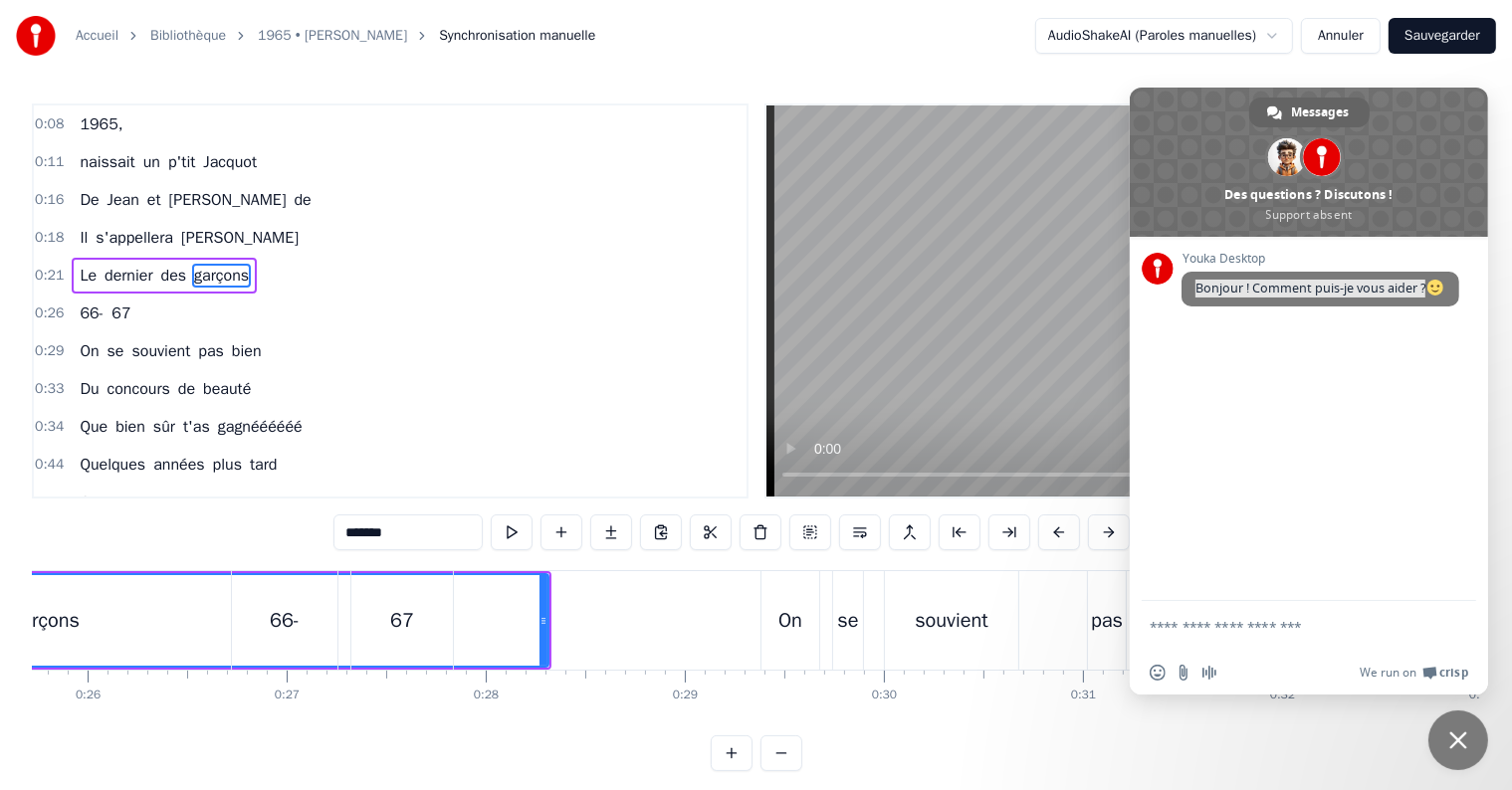 drag, startPoint x: 1230, startPoint y: 742, endPoint x: 1449, endPoint y: 727, distance: 219.5131 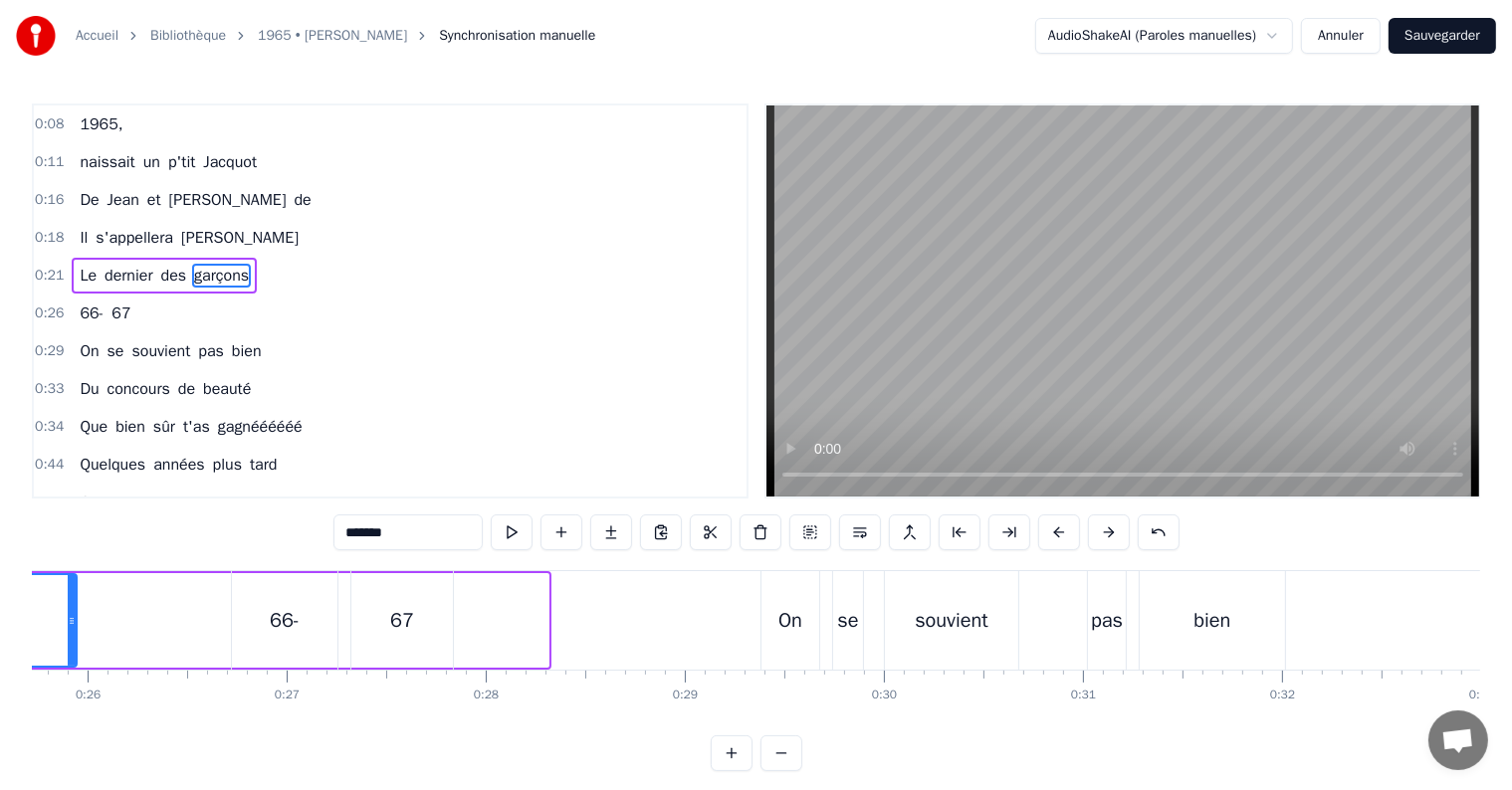 drag, startPoint x: 540, startPoint y: 619, endPoint x: 83, endPoint y: 619, distance: 457 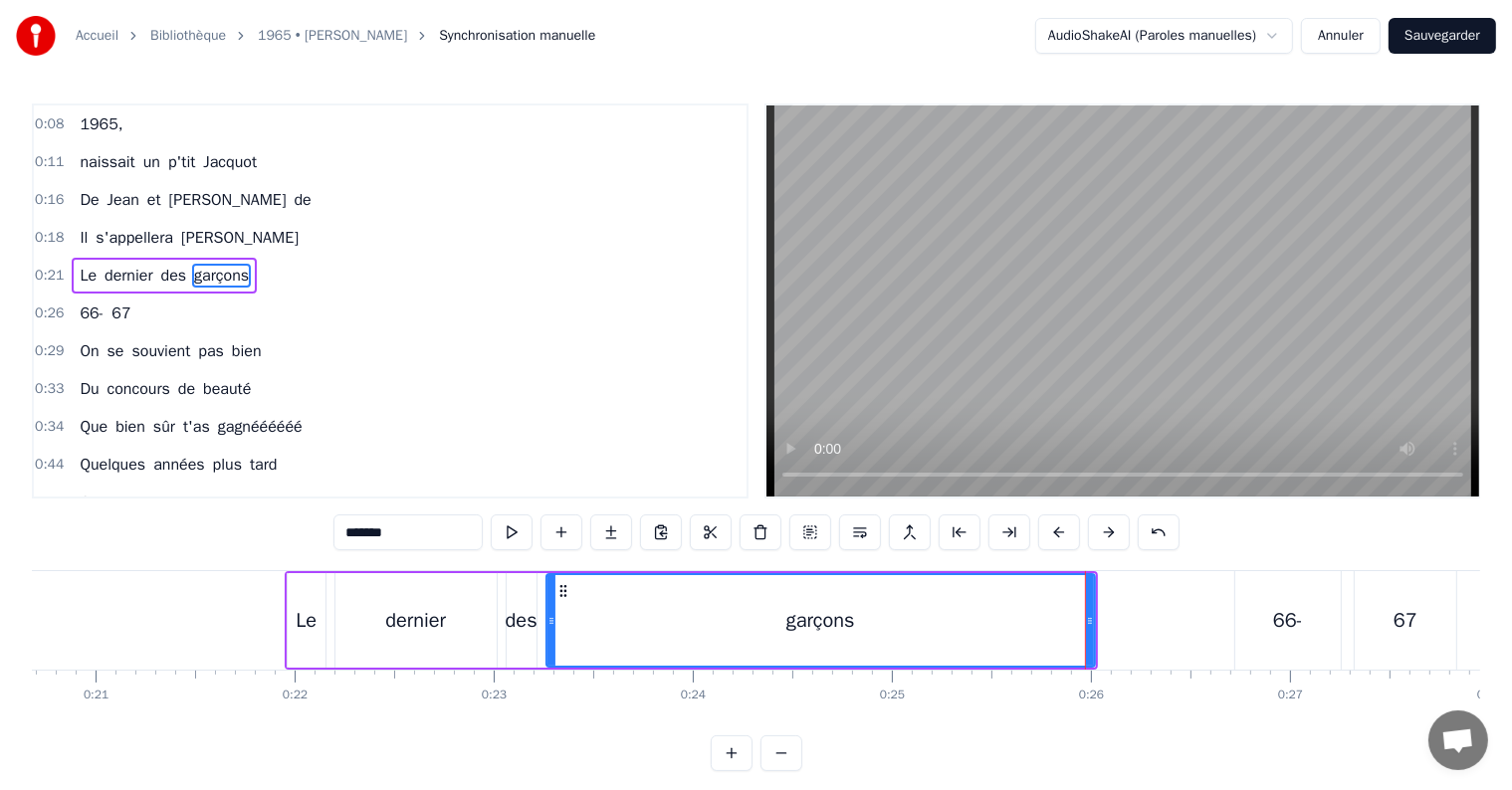 scroll, scrollTop: 0, scrollLeft: 4114, axis: horizontal 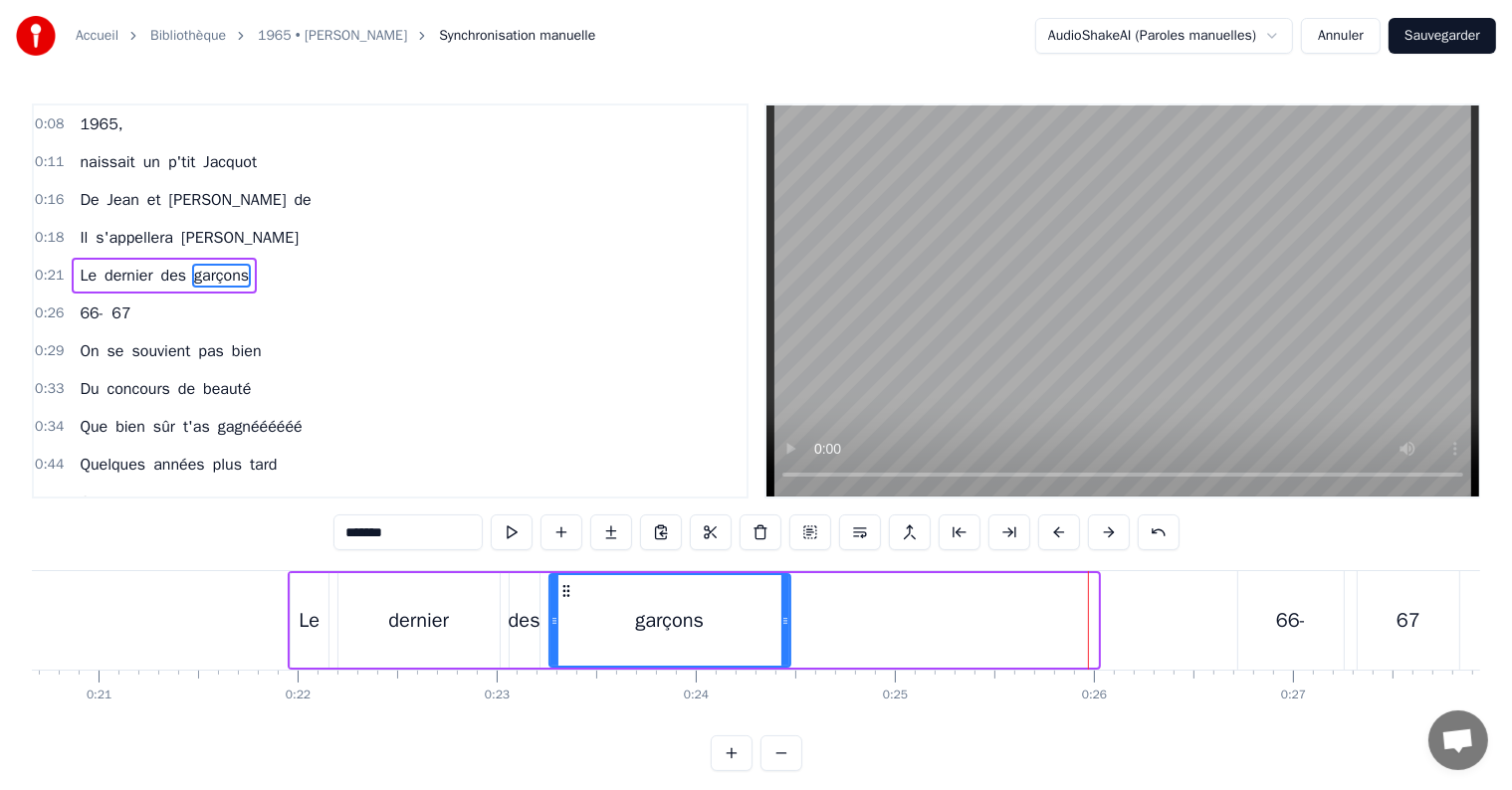 drag, startPoint x: 1093, startPoint y: 621, endPoint x: 778, endPoint y: 632, distance: 315.192 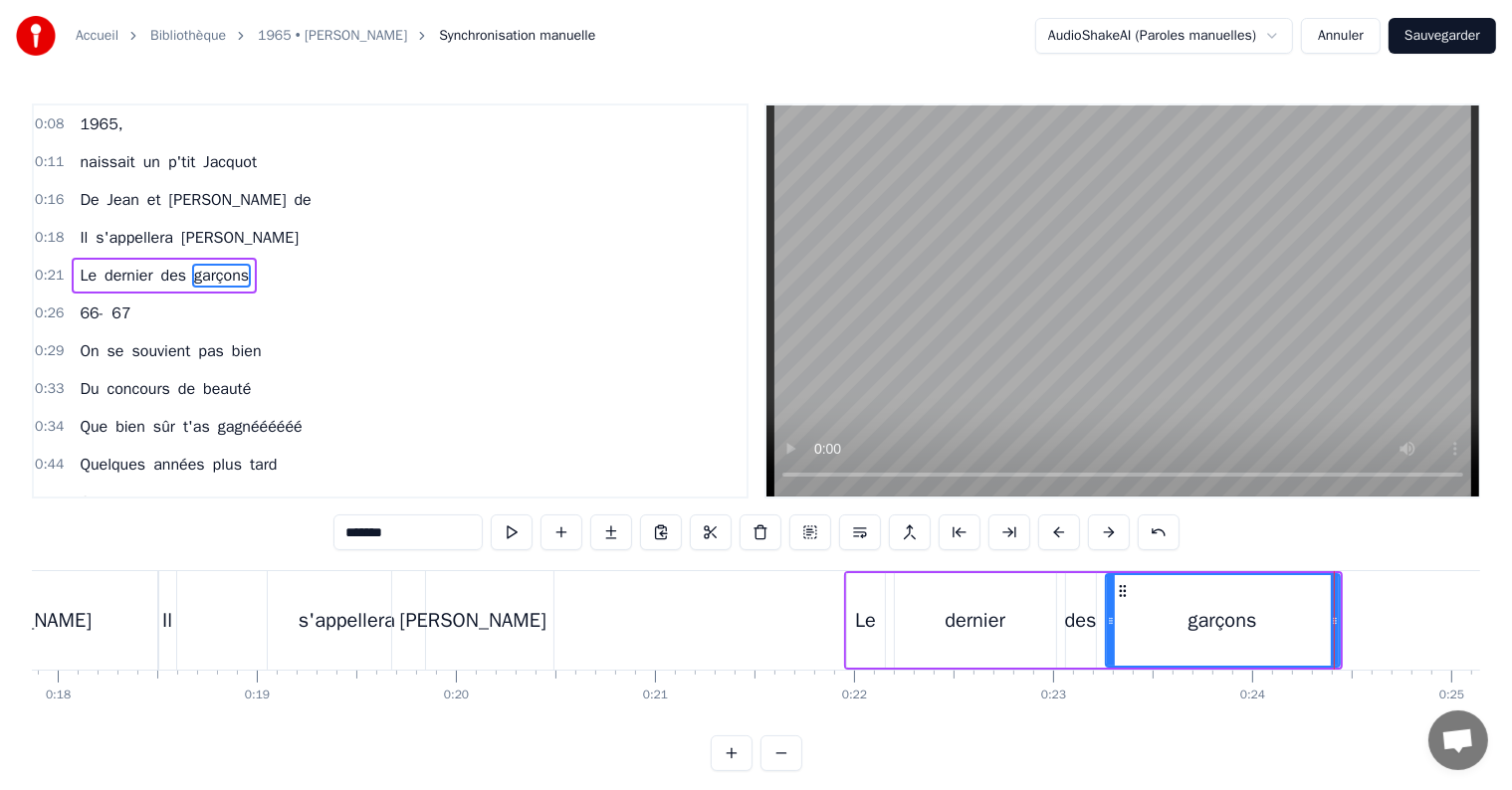 scroll, scrollTop: 0, scrollLeft: 3557, axis: horizontal 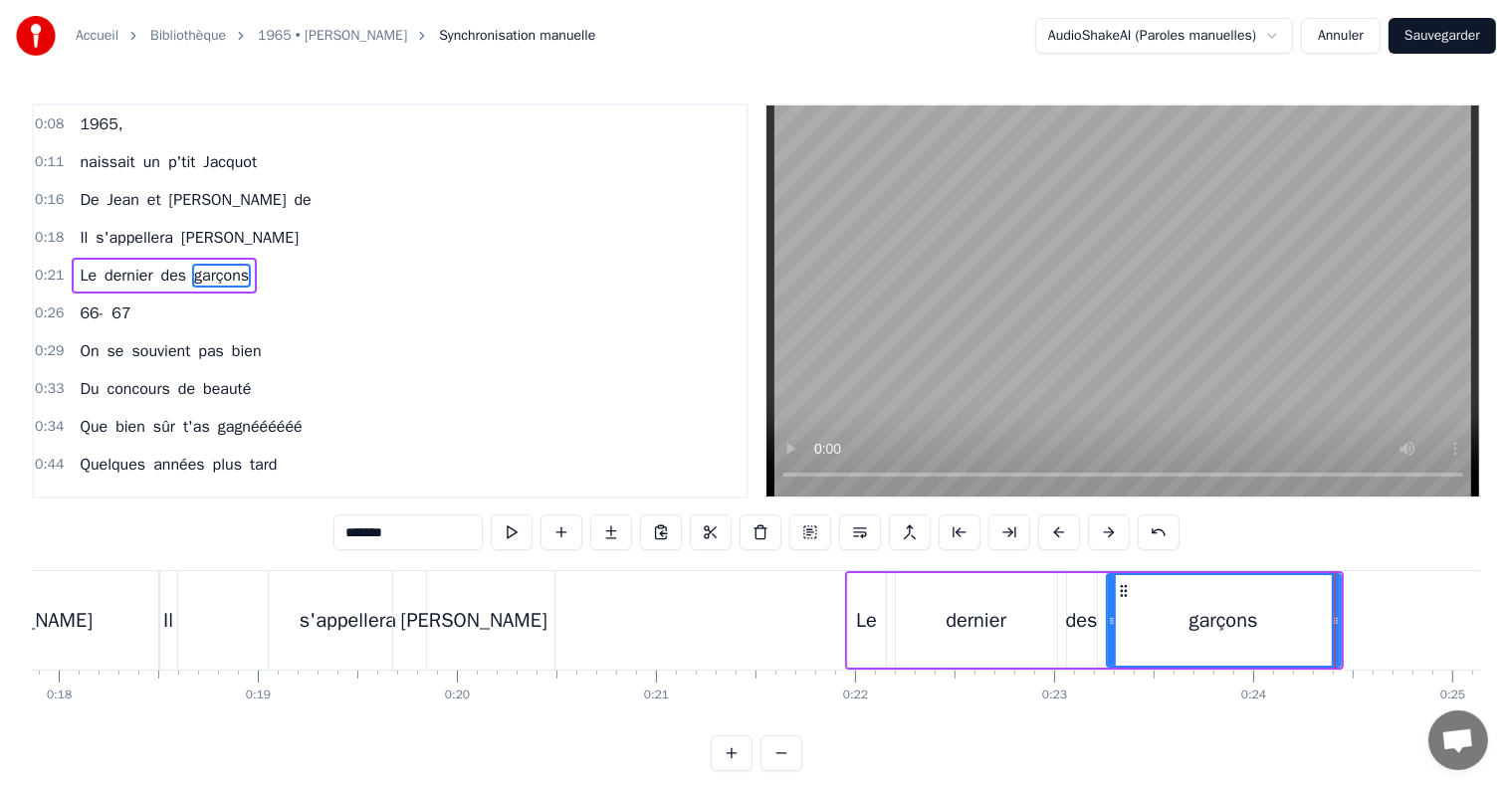 click on "dernier" at bounding box center [975, 621] 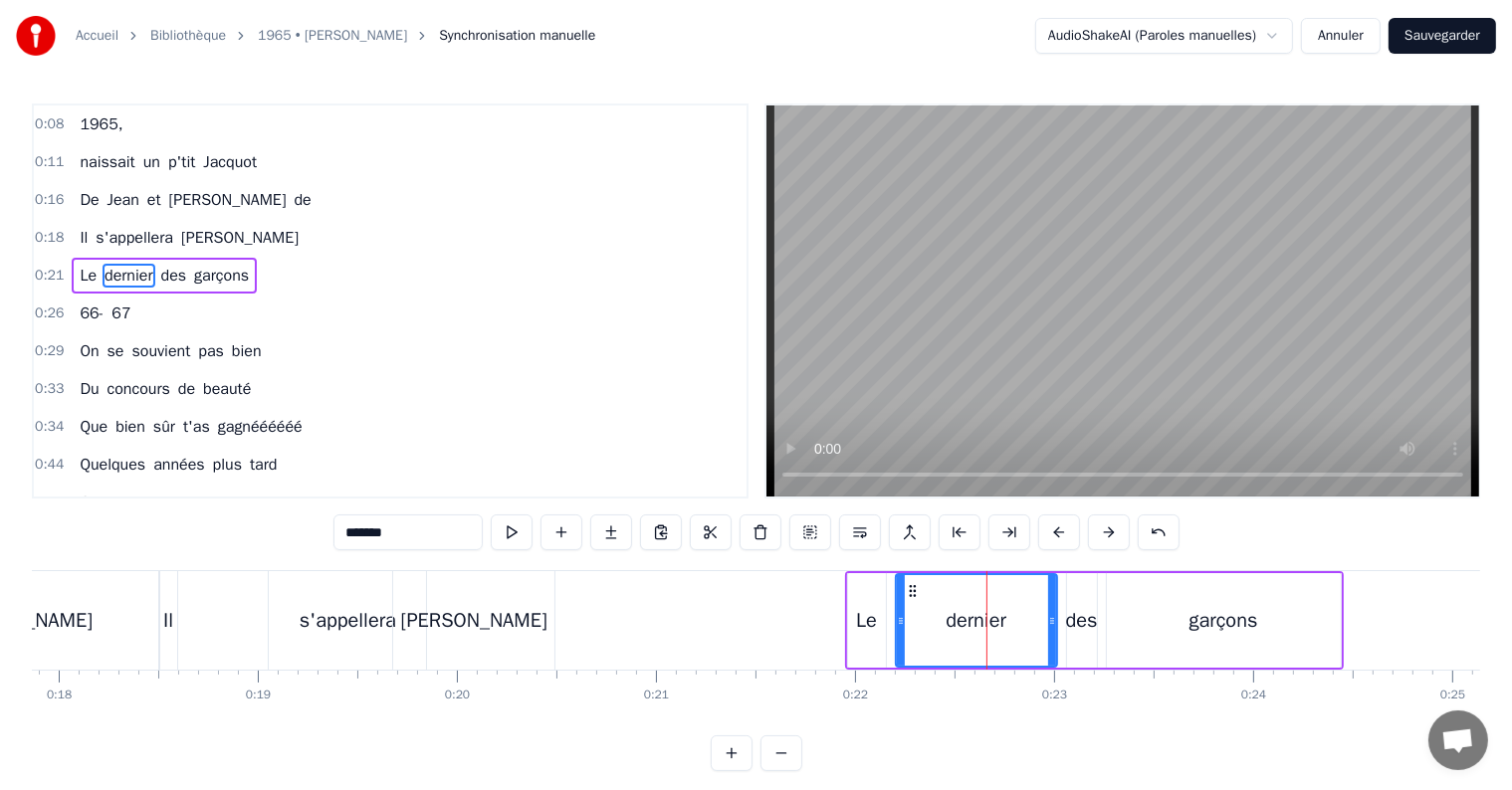 drag, startPoint x: 1055, startPoint y: 621, endPoint x: 1030, endPoint y: 625, distance: 25.317978 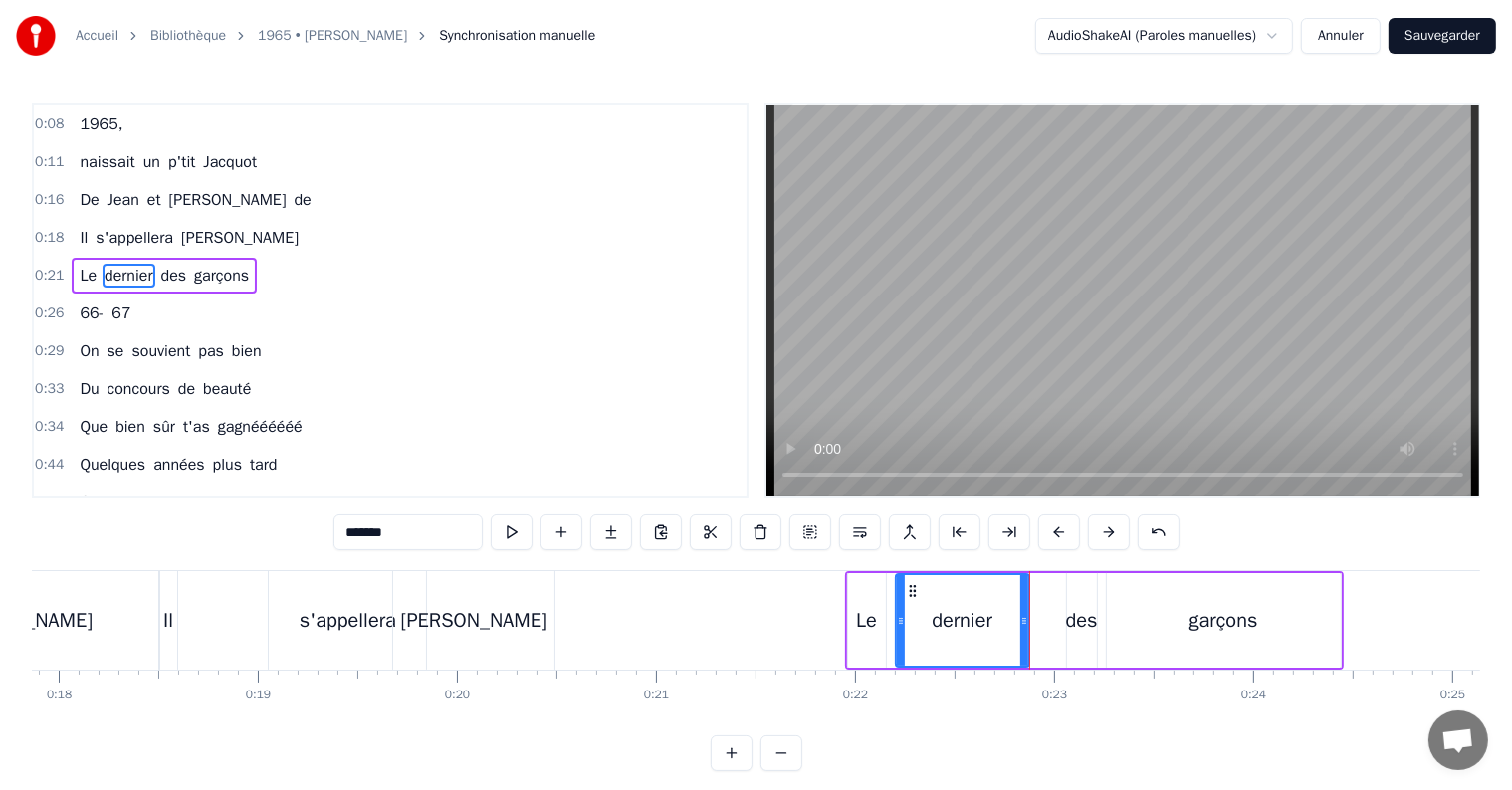 drag, startPoint x: 1047, startPoint y: 617, endPoint x: 1019, endPoint y: 617, distance: 28 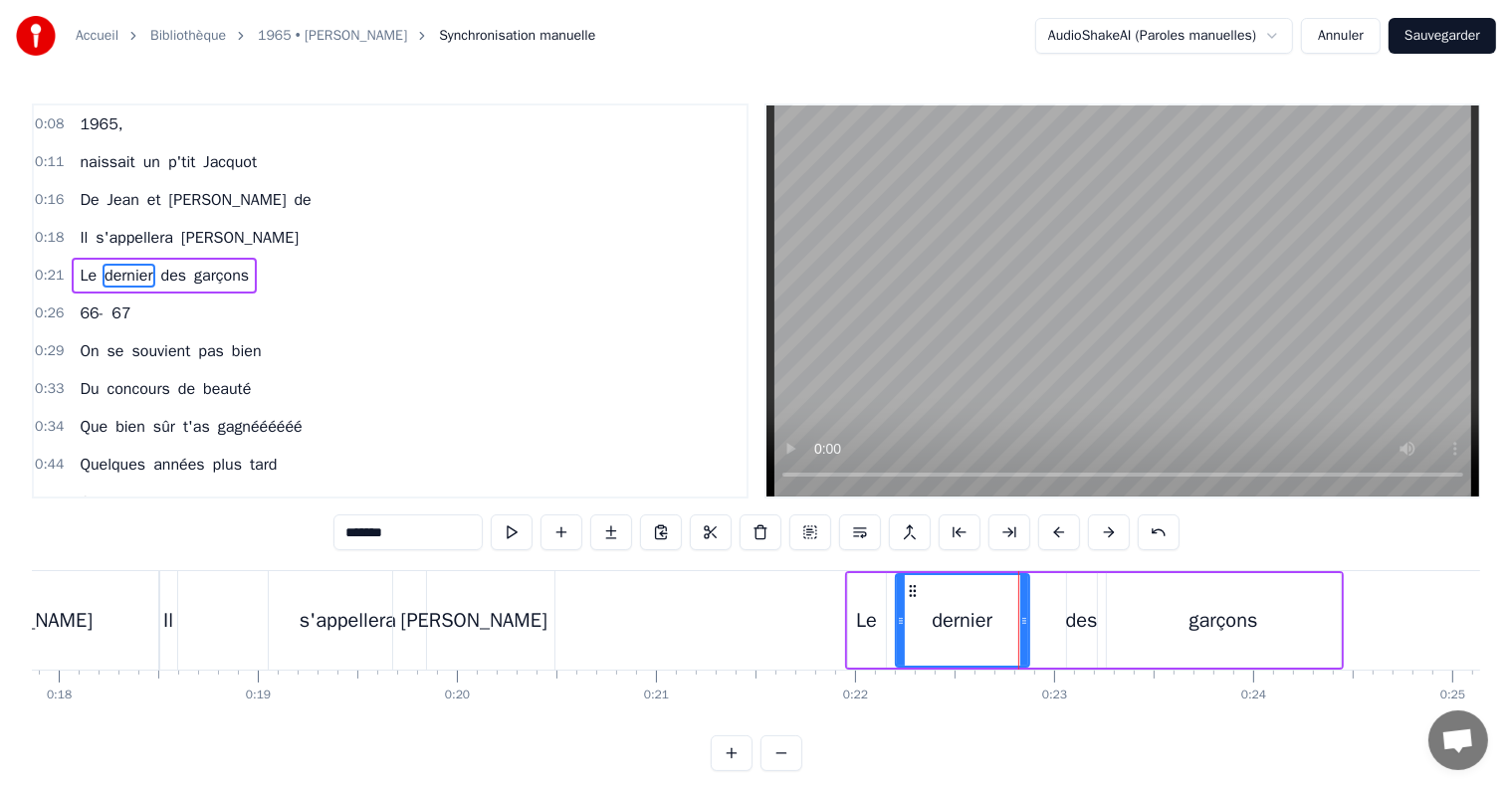 click on "garçons" at bounding box center [1223, 620] 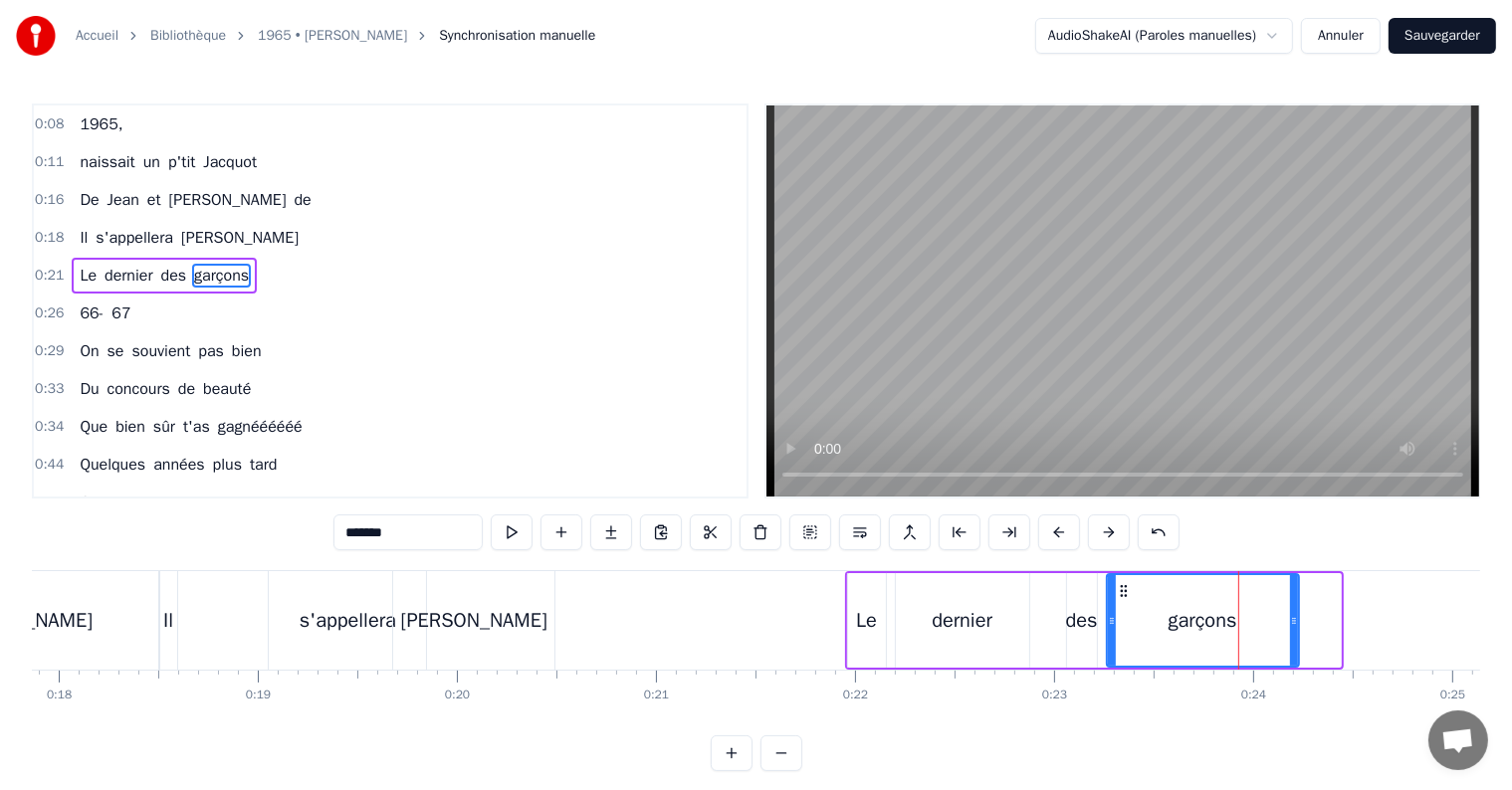 drag, startPoint x: 1333, startPoint y: 625, endPoint x: 1290, endPoint y: 628, distance: 43.104524 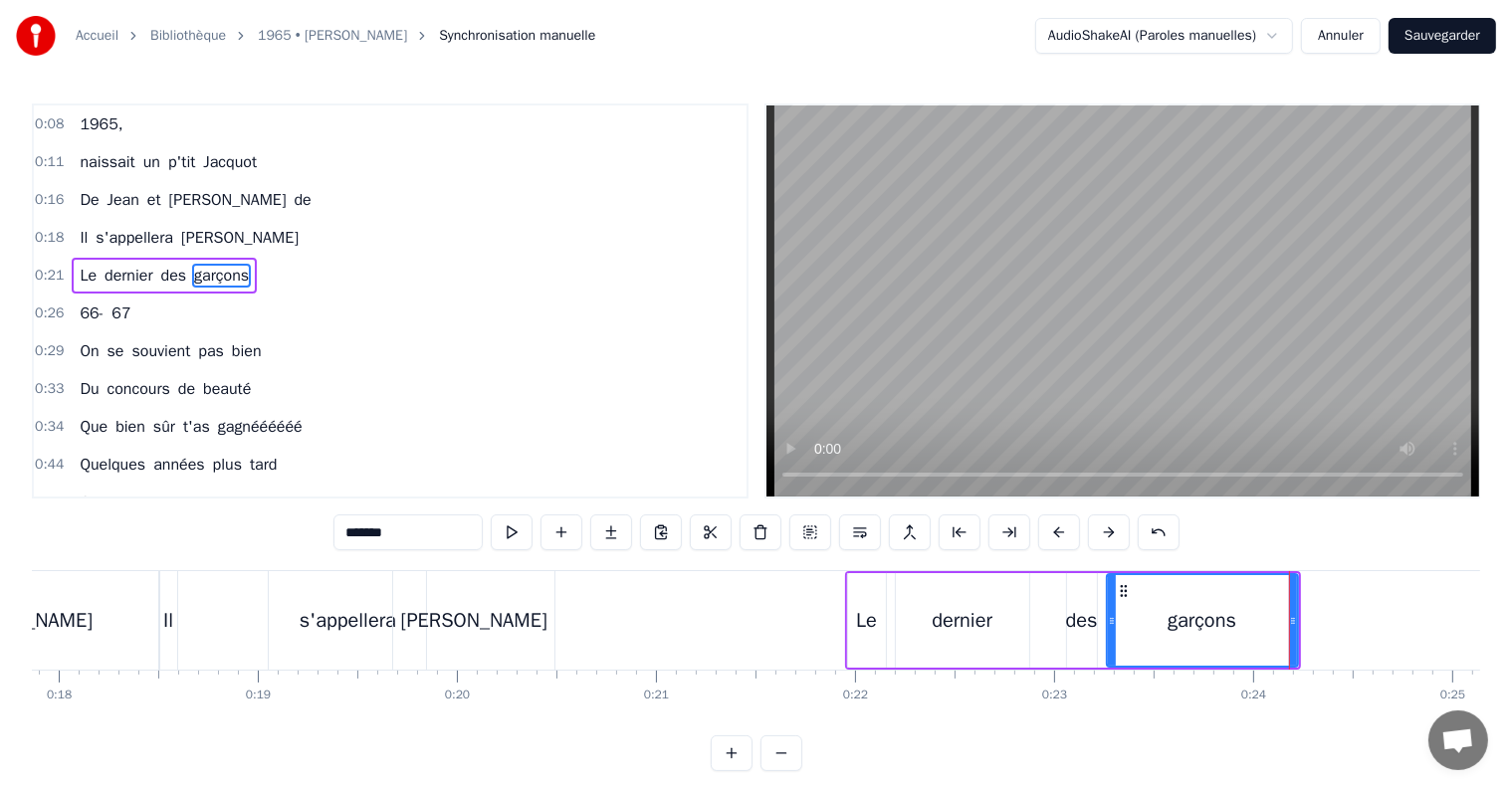 click on "Le" at bounding box center (867, 620) 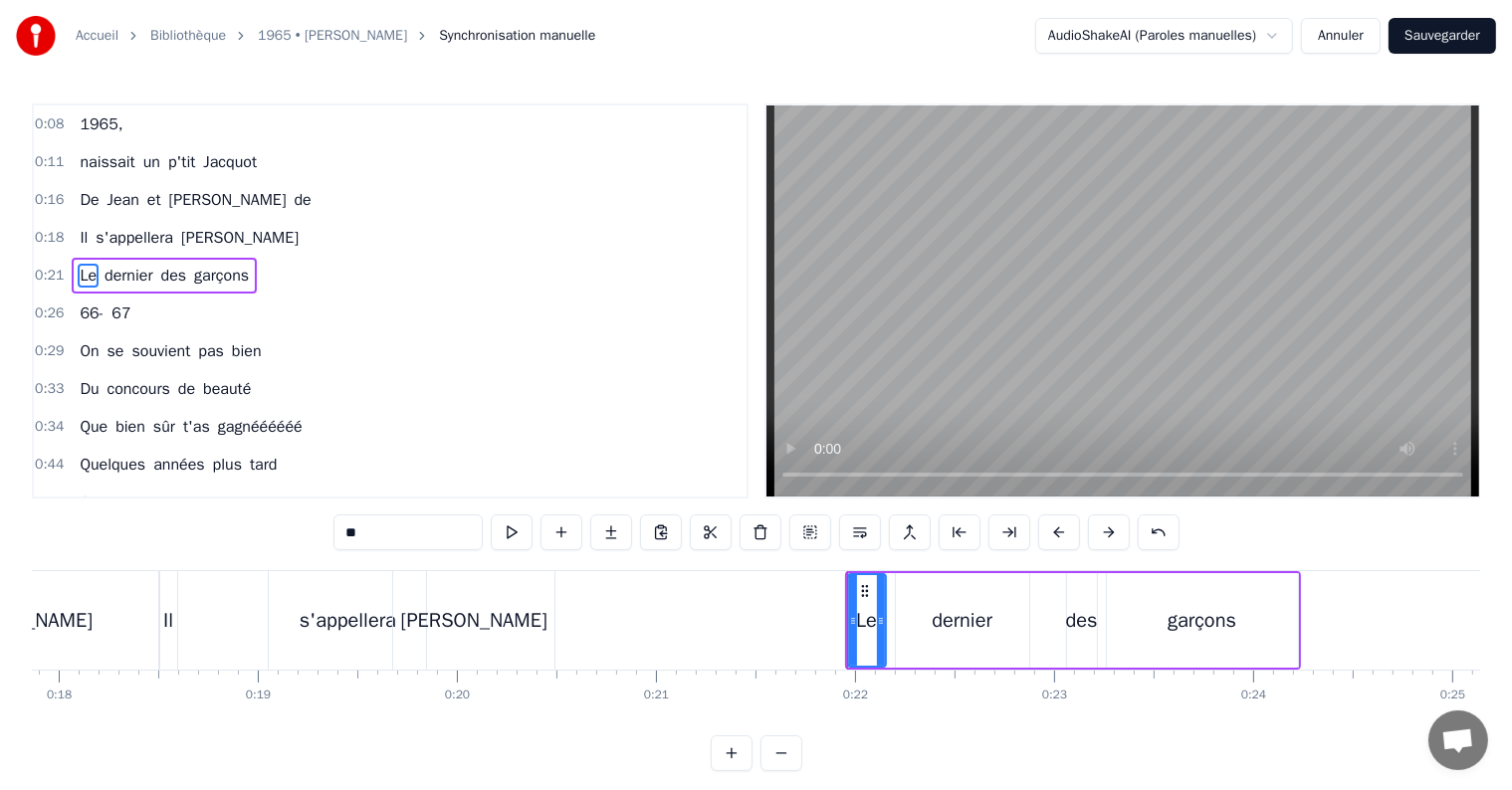 click on "Le dernier des garçons" at bounding box center (1073, 620) 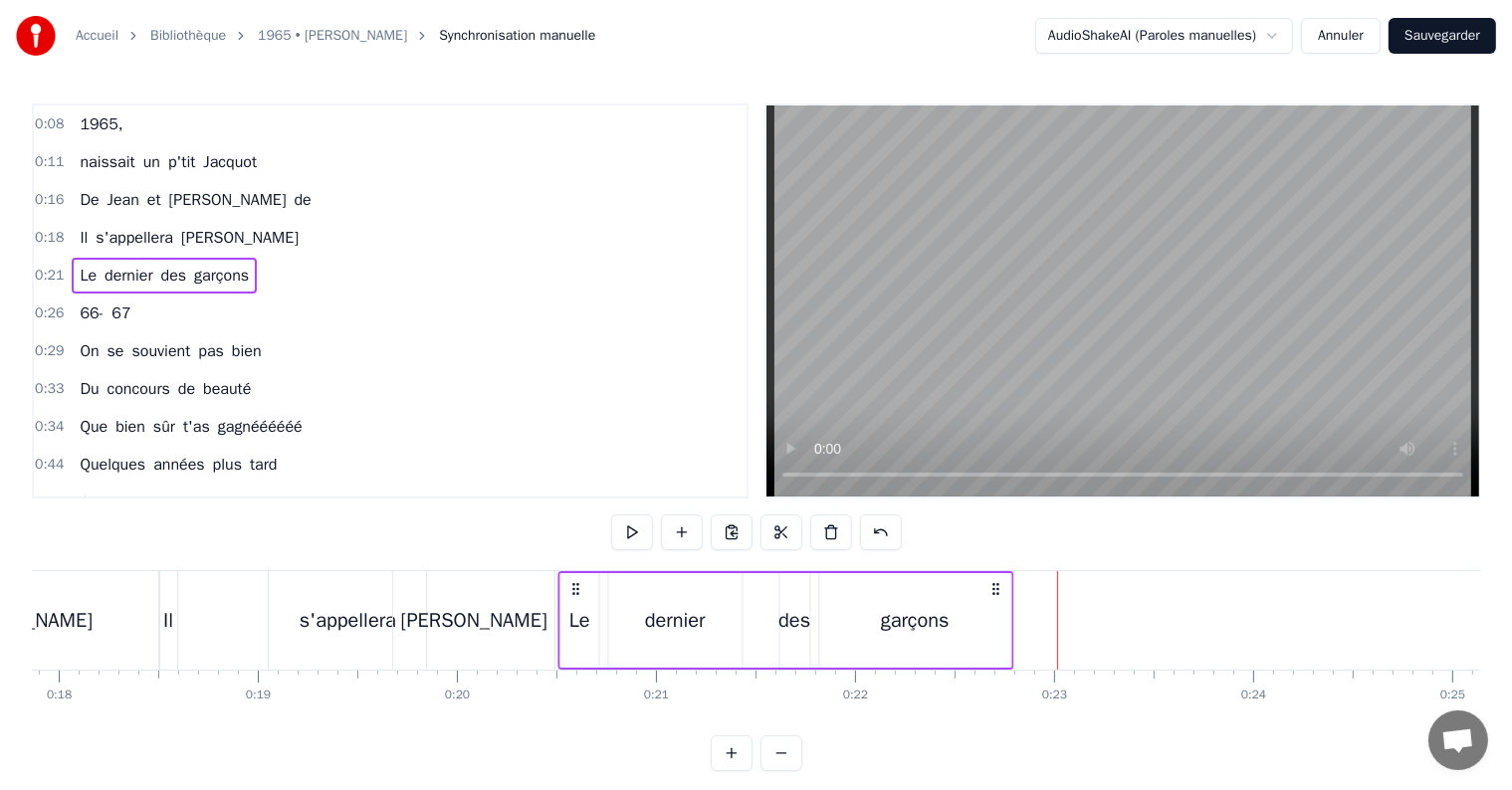 drag, startPoint x: 864, startPoint y: 583, endPoint x: 577, endPoint y: 581, distance: 287.00697 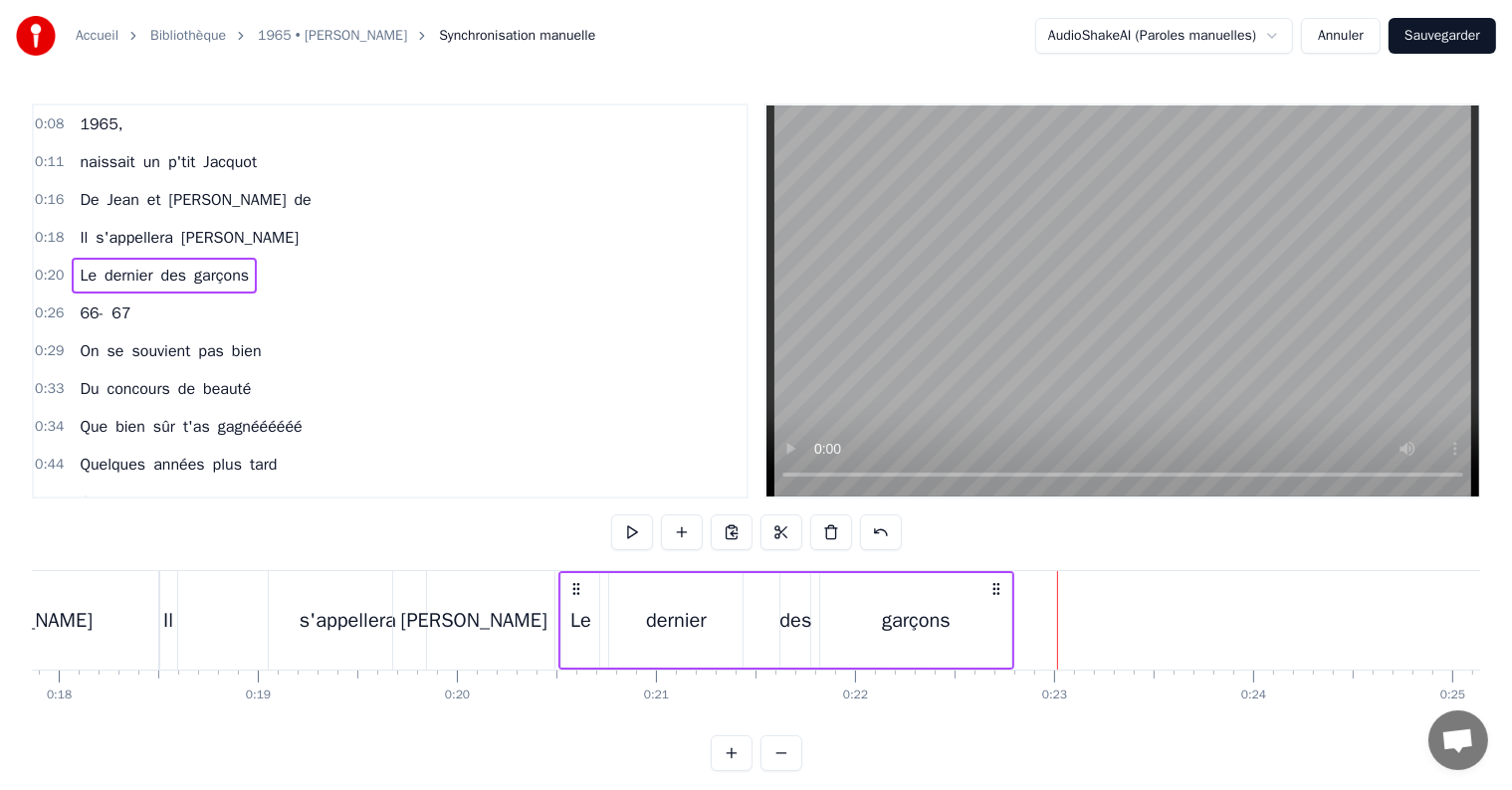 click on "dernier" at bounding box center [676, 620] 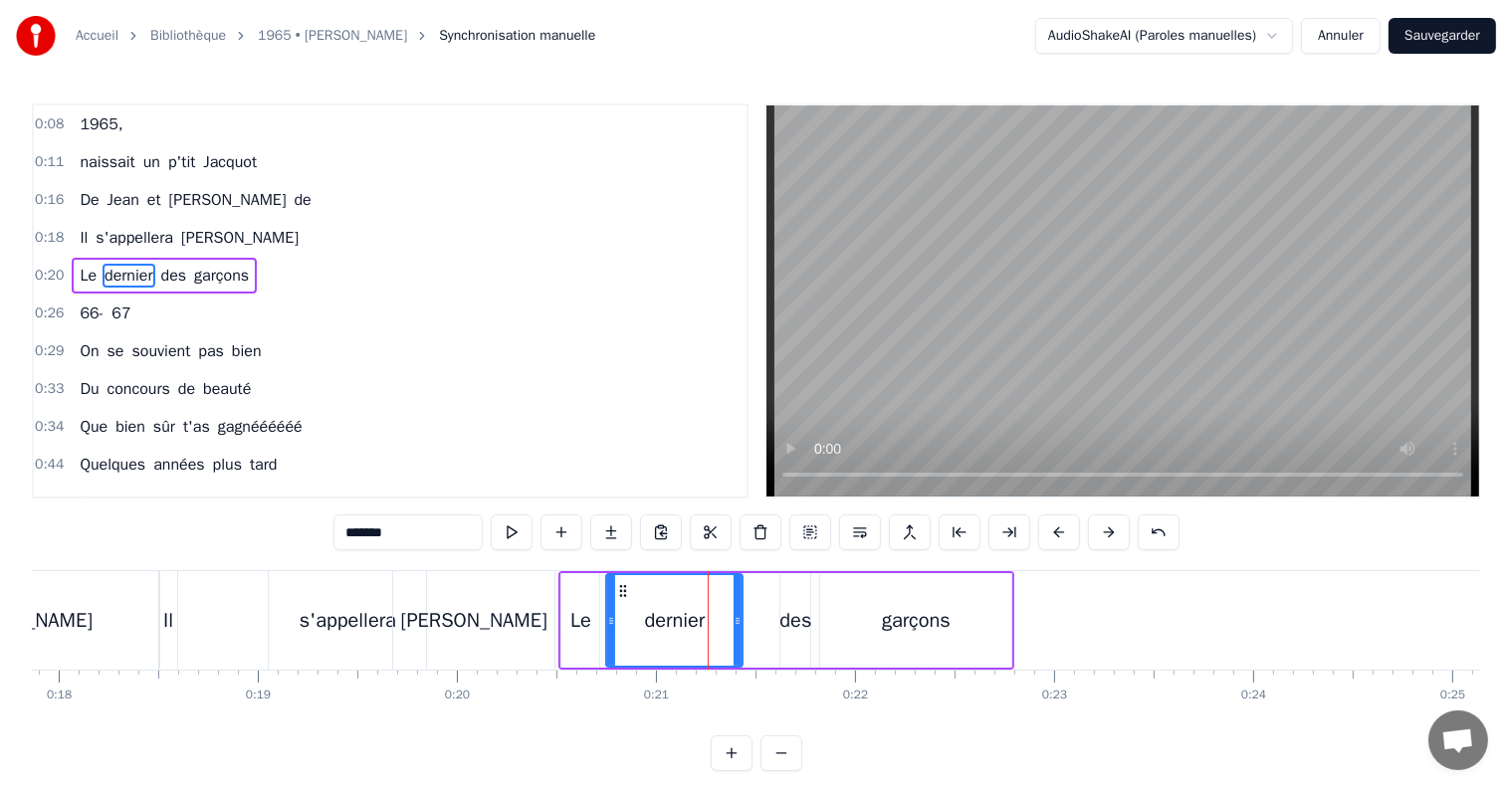 click 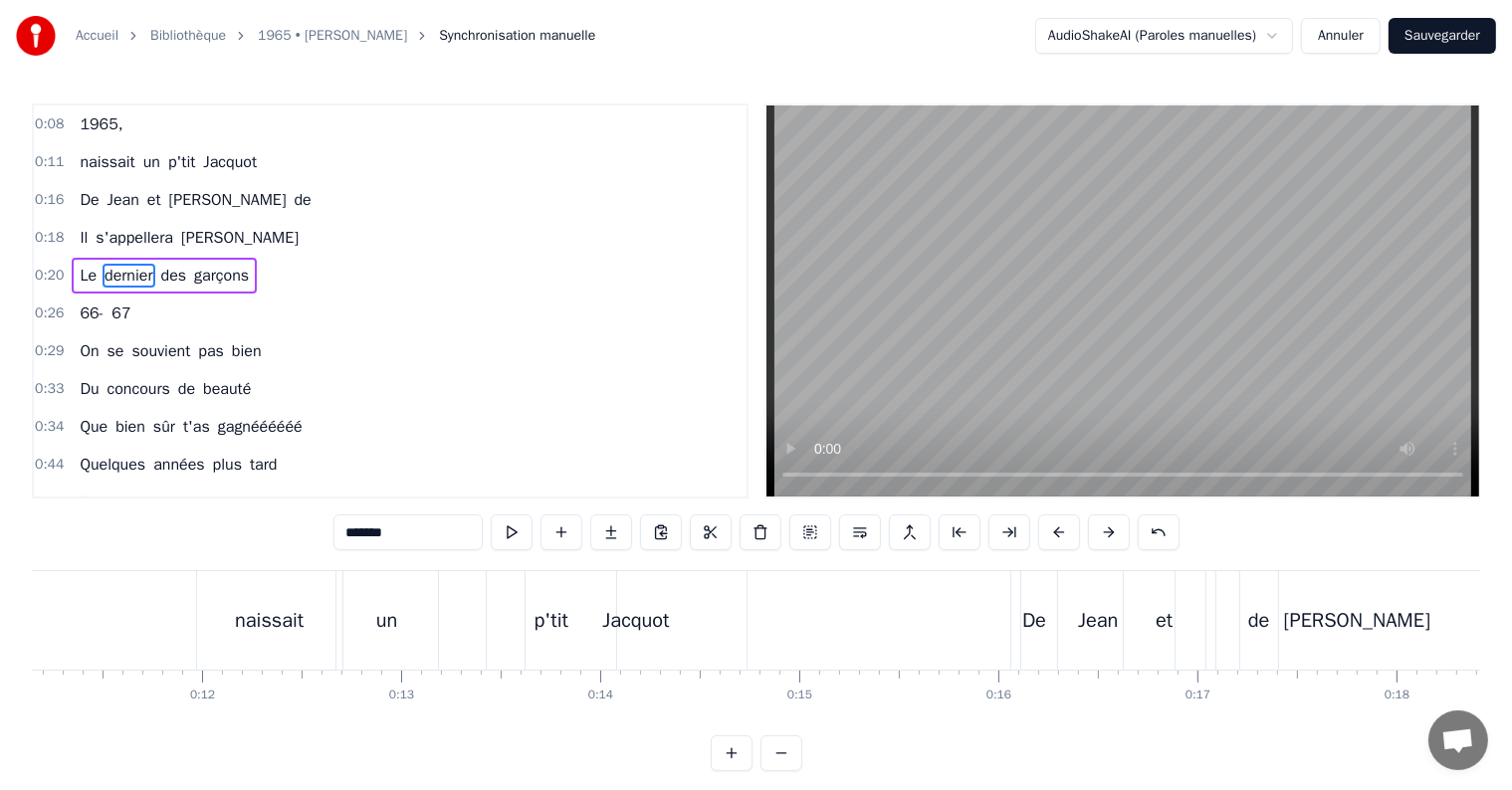scroll, scrollTop: 0, scrollLeft: 2083, axis: horizontal 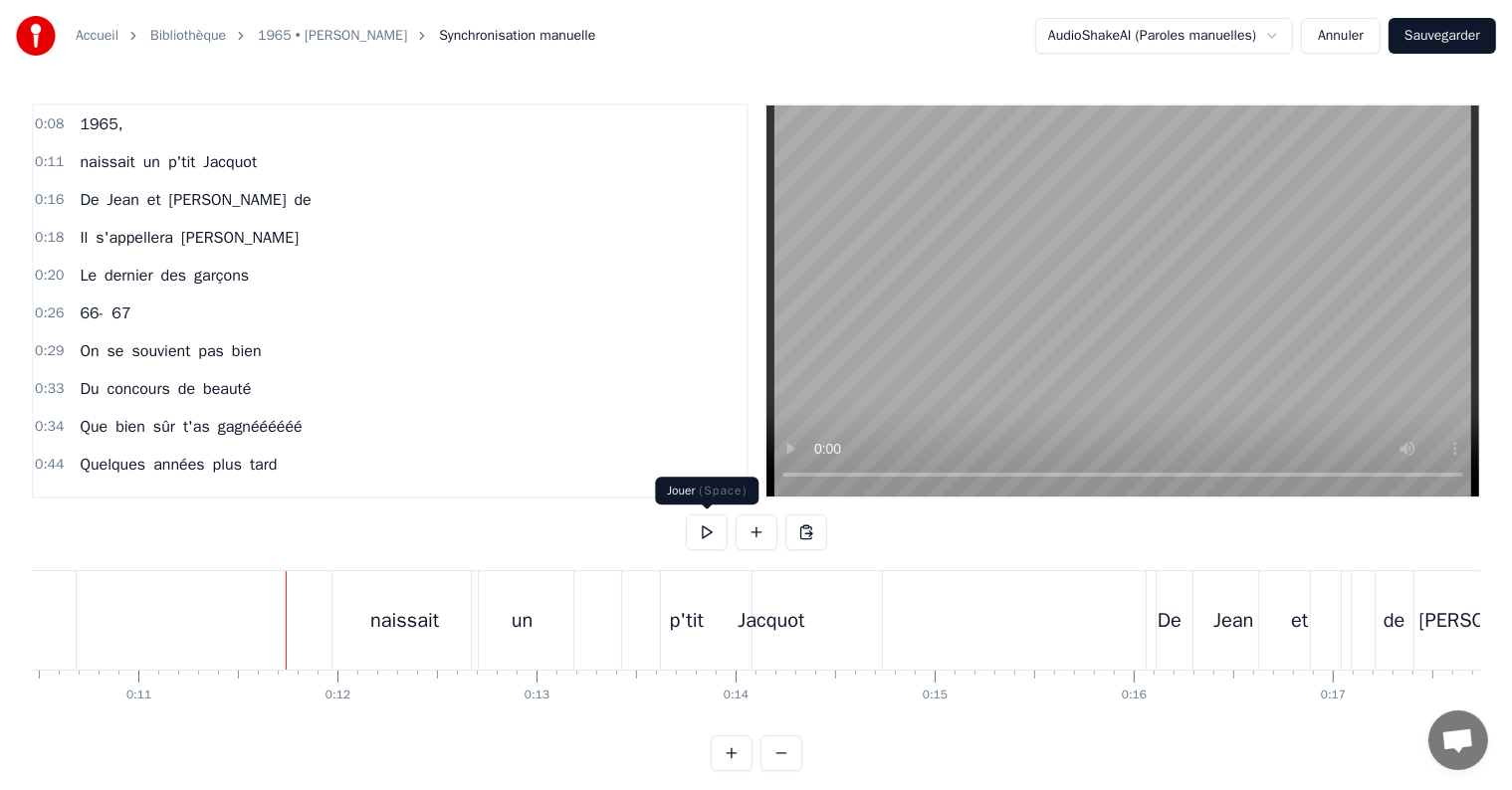 click at bounding box center [707, 532] 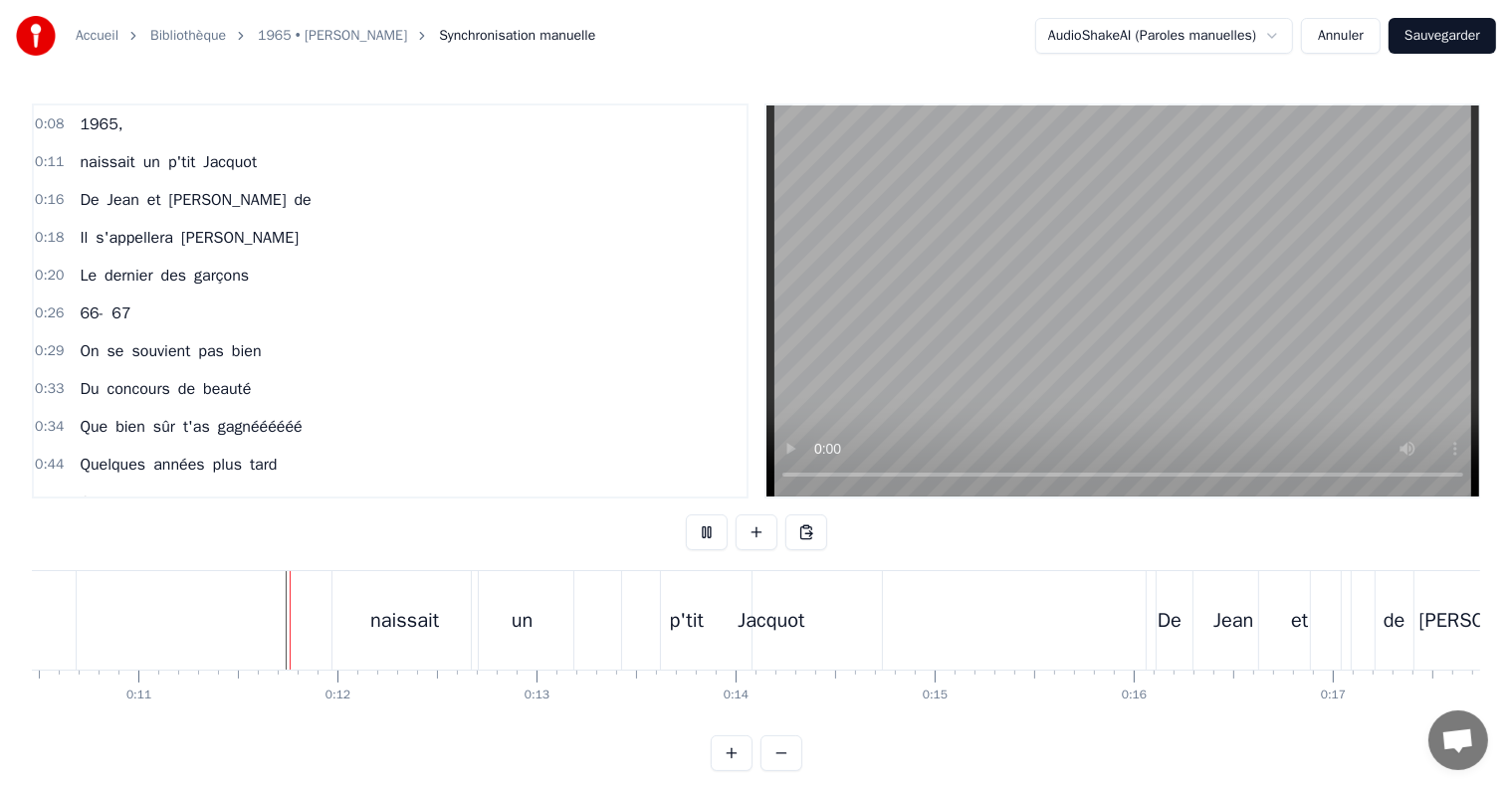 click at bounding box center [707, 532] 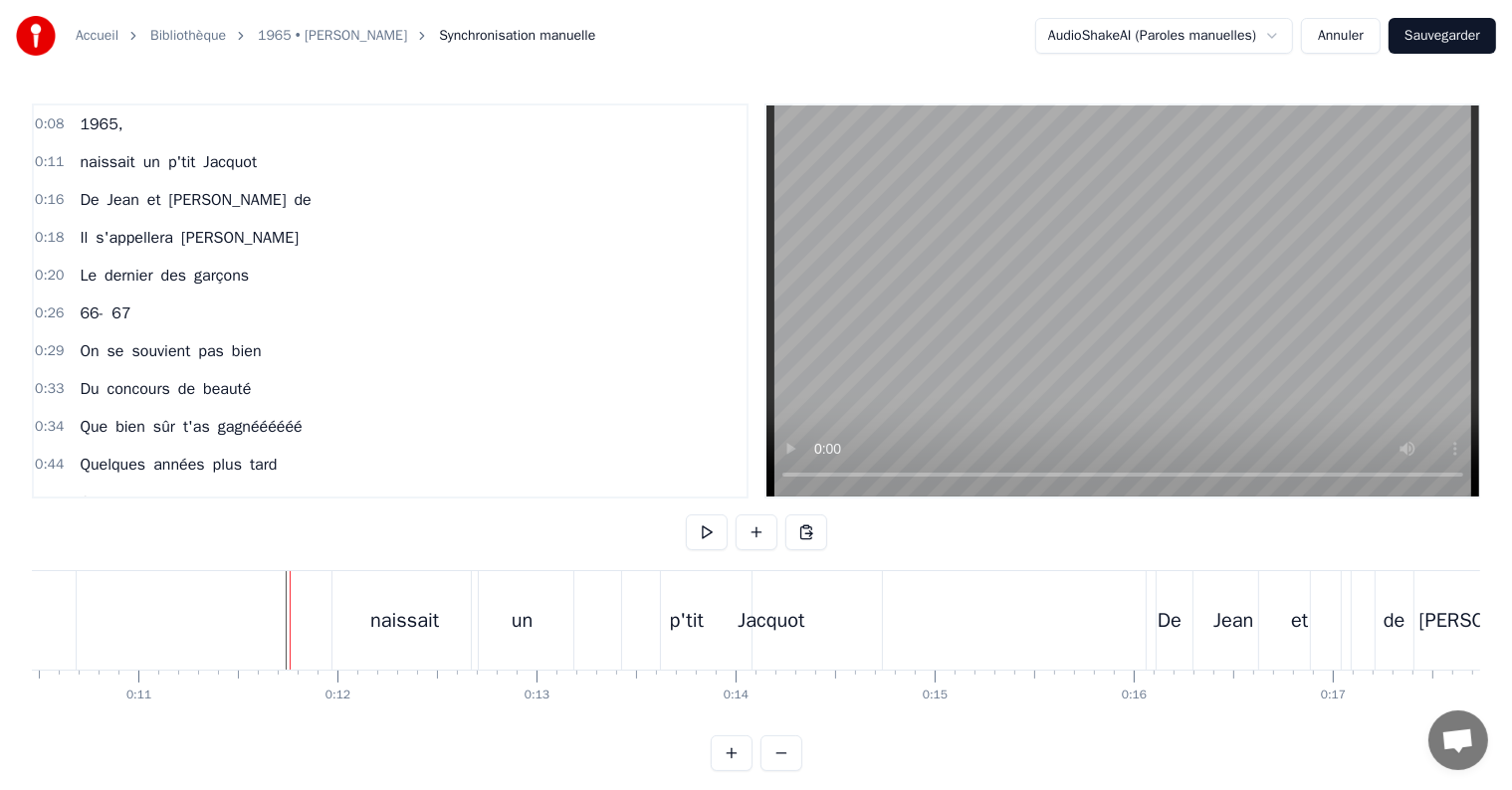 click at bounding box center (707, 532) 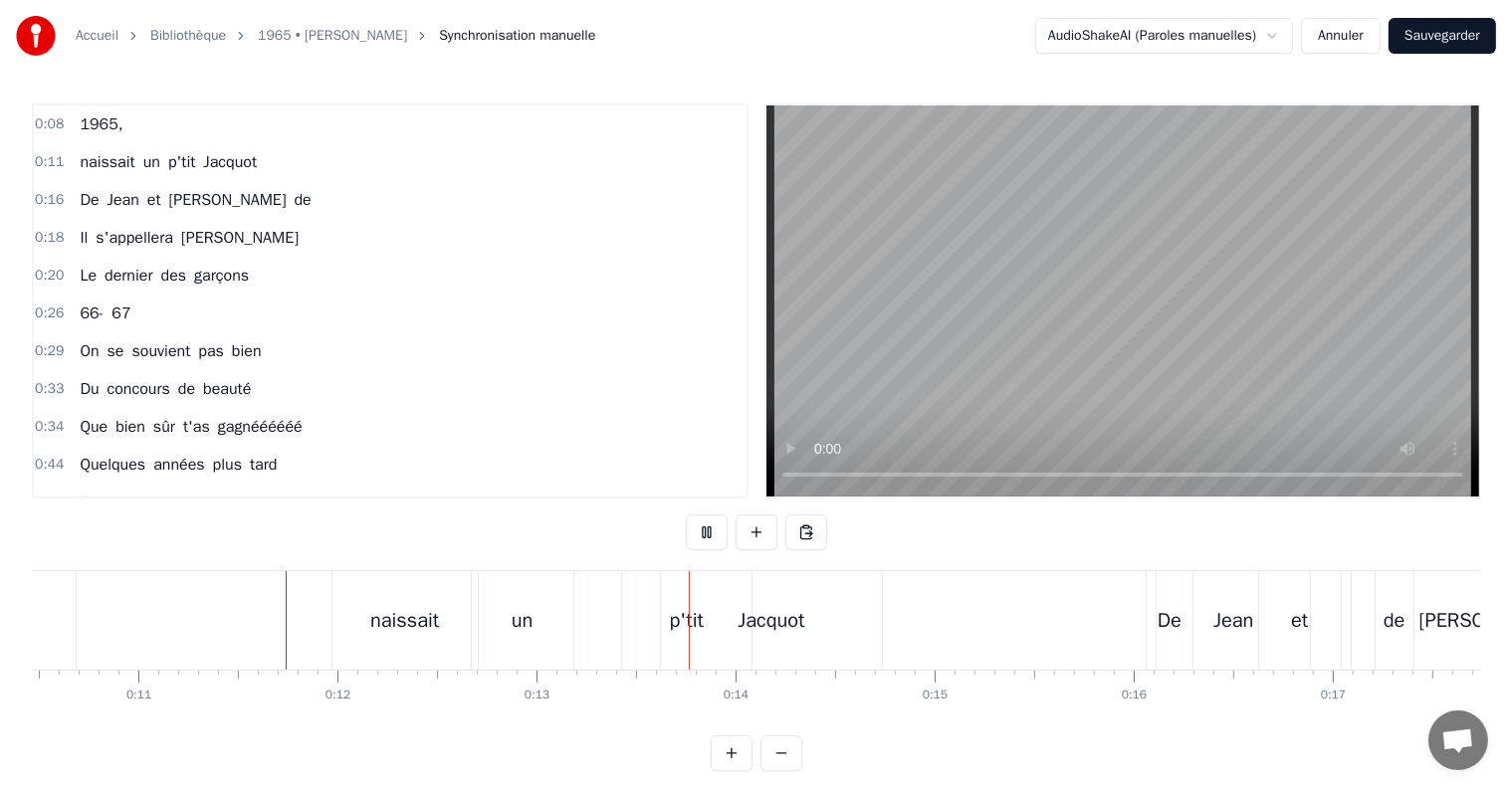 click at bounding box center (707, 532) 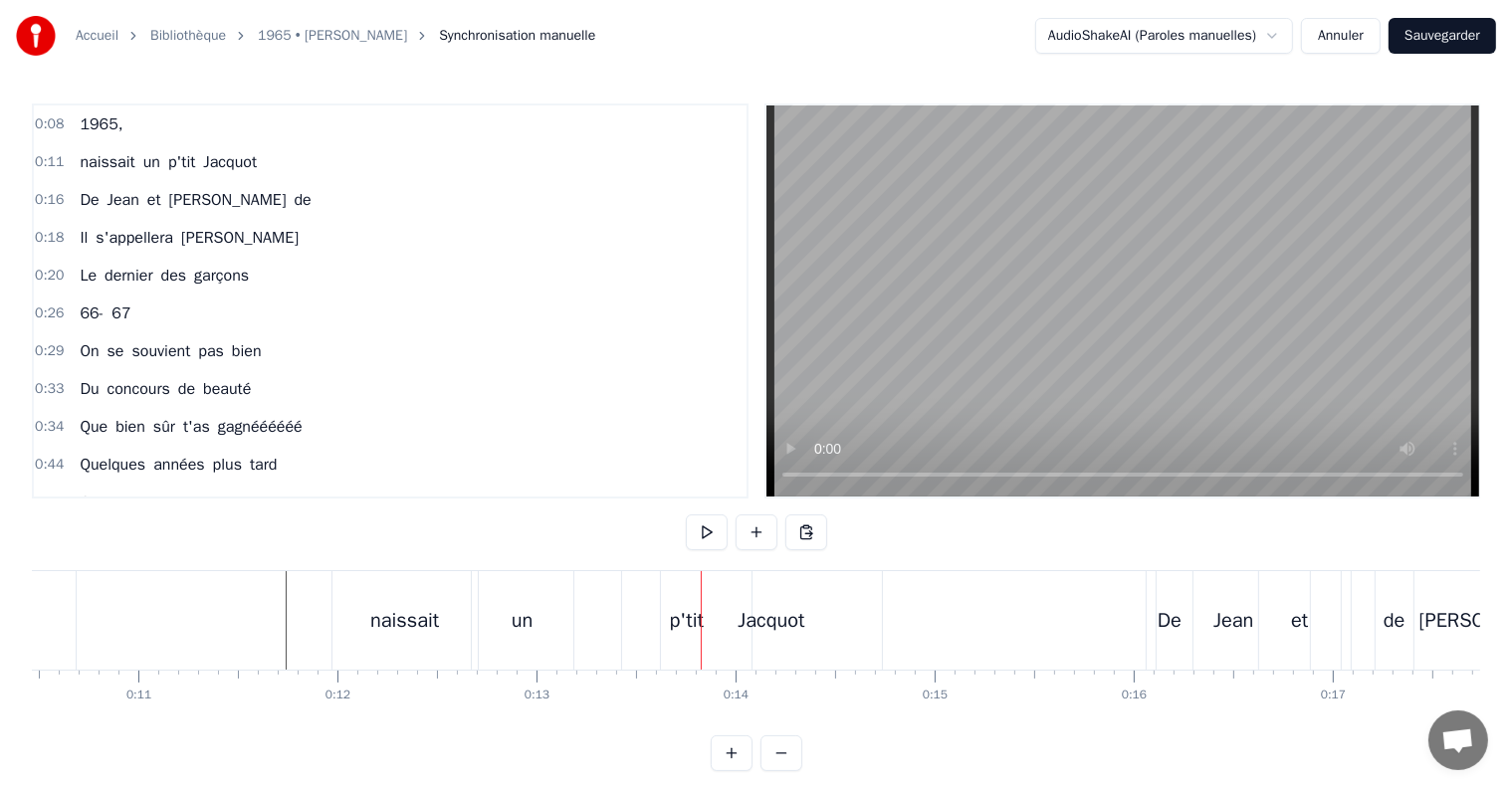 click on "Jacquot" at bounding box center [771, 620] 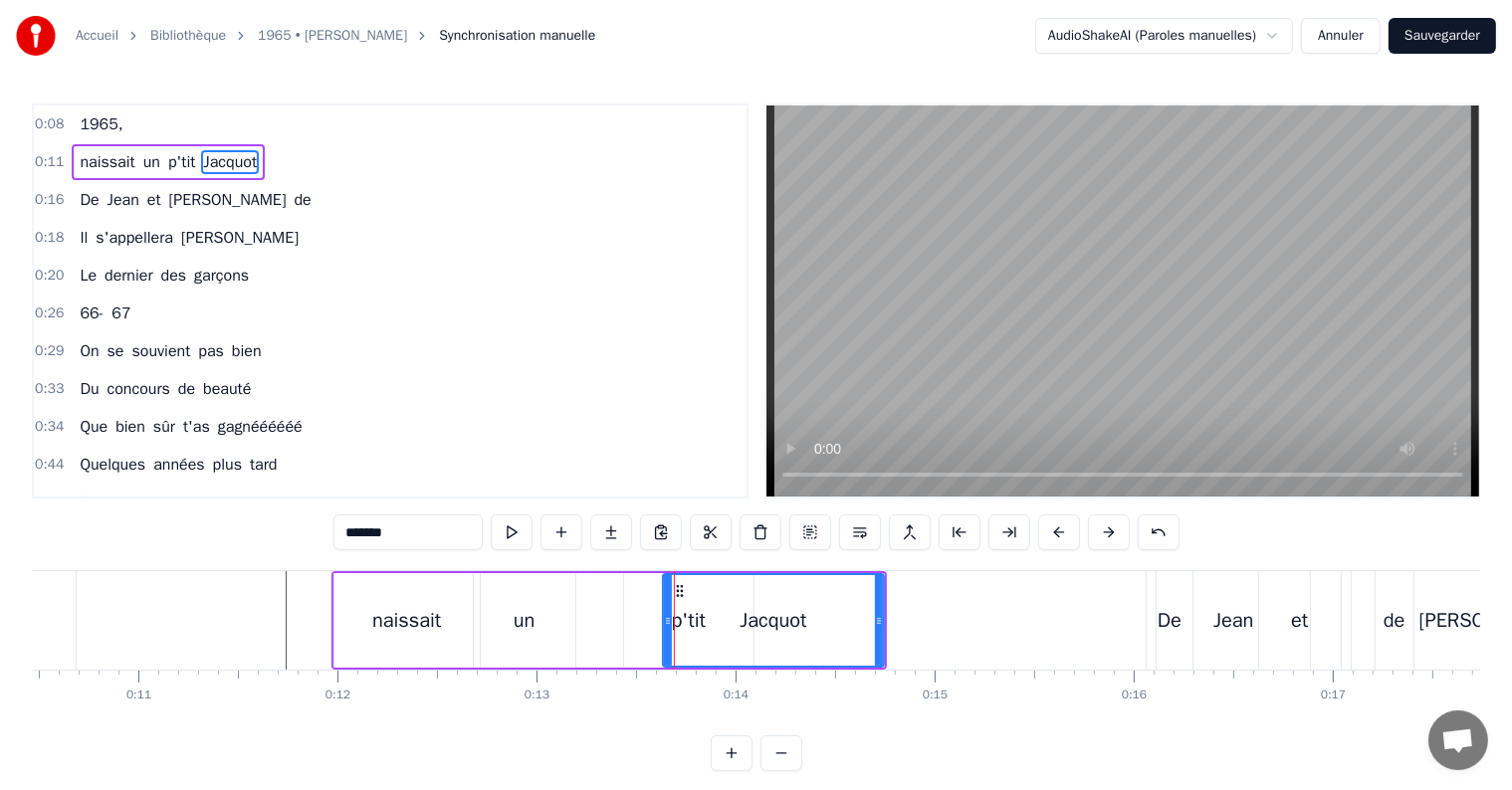 click on "Jacquot" at bounding box center (773, 620) 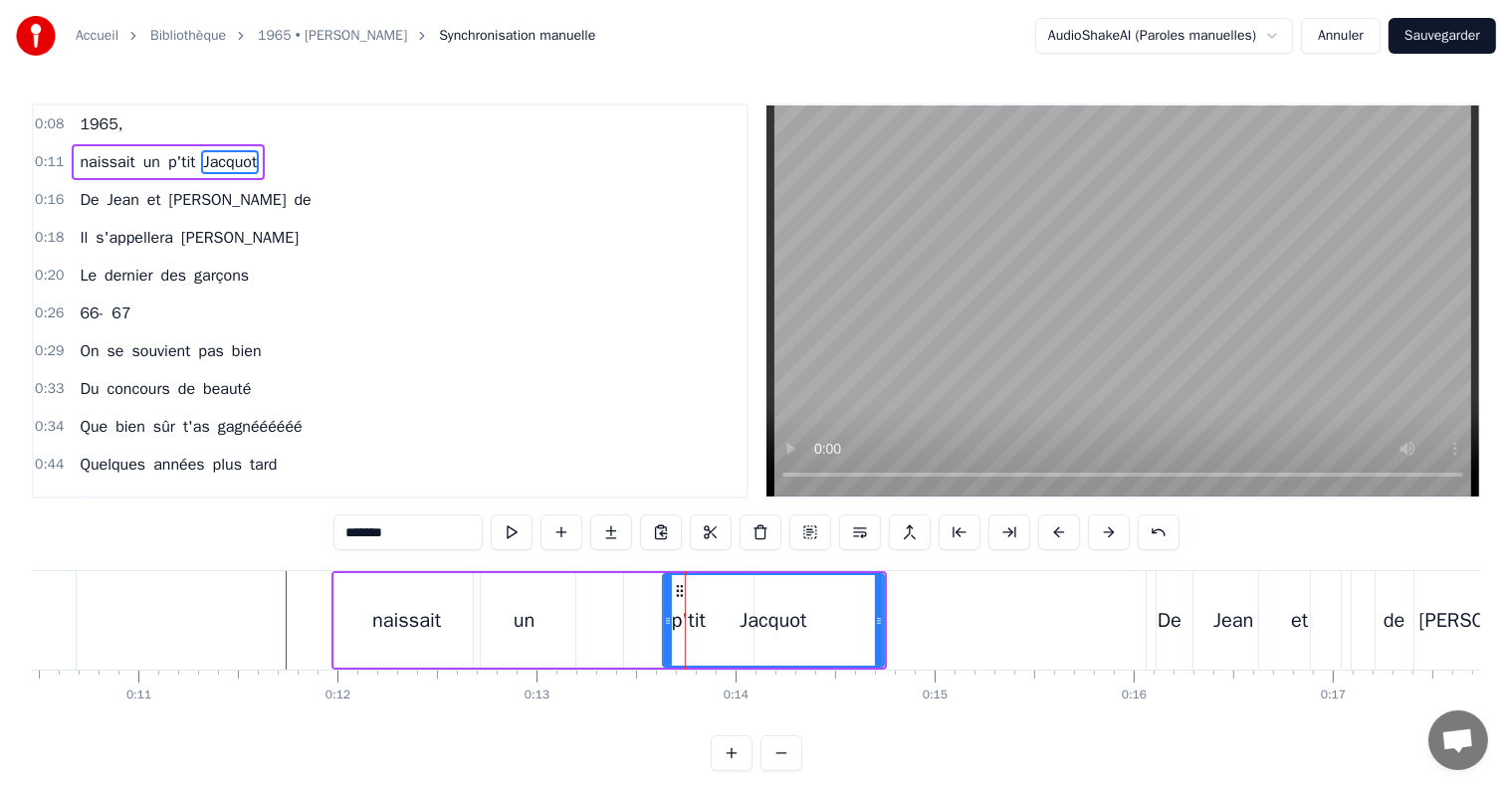 click on "p'tit" at bounding box center [181, 162] 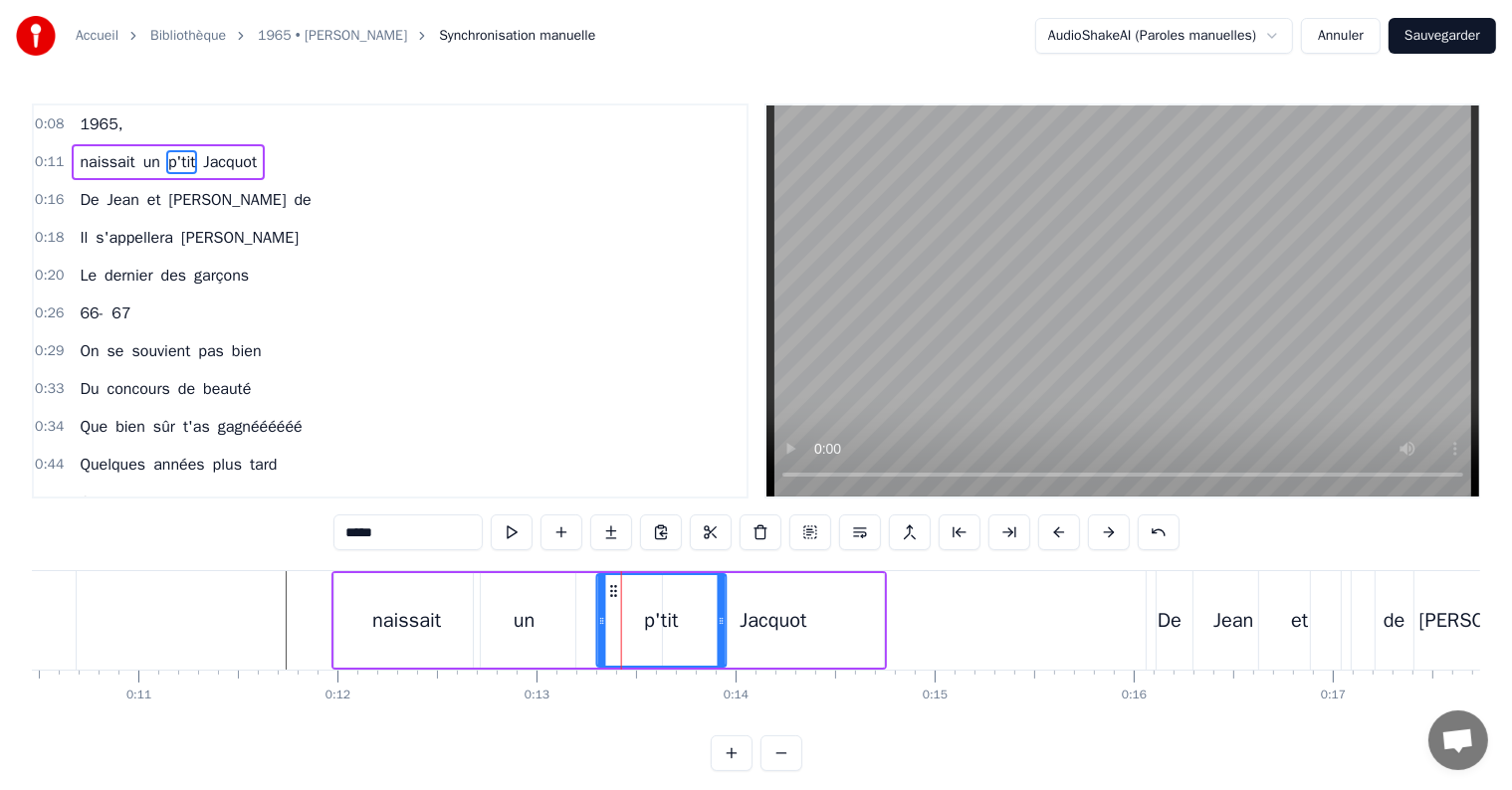 drag, startPoint x: 641, startPoint y: 590, endPoint x: 613, endPoint y: 589, distance: 28.01785 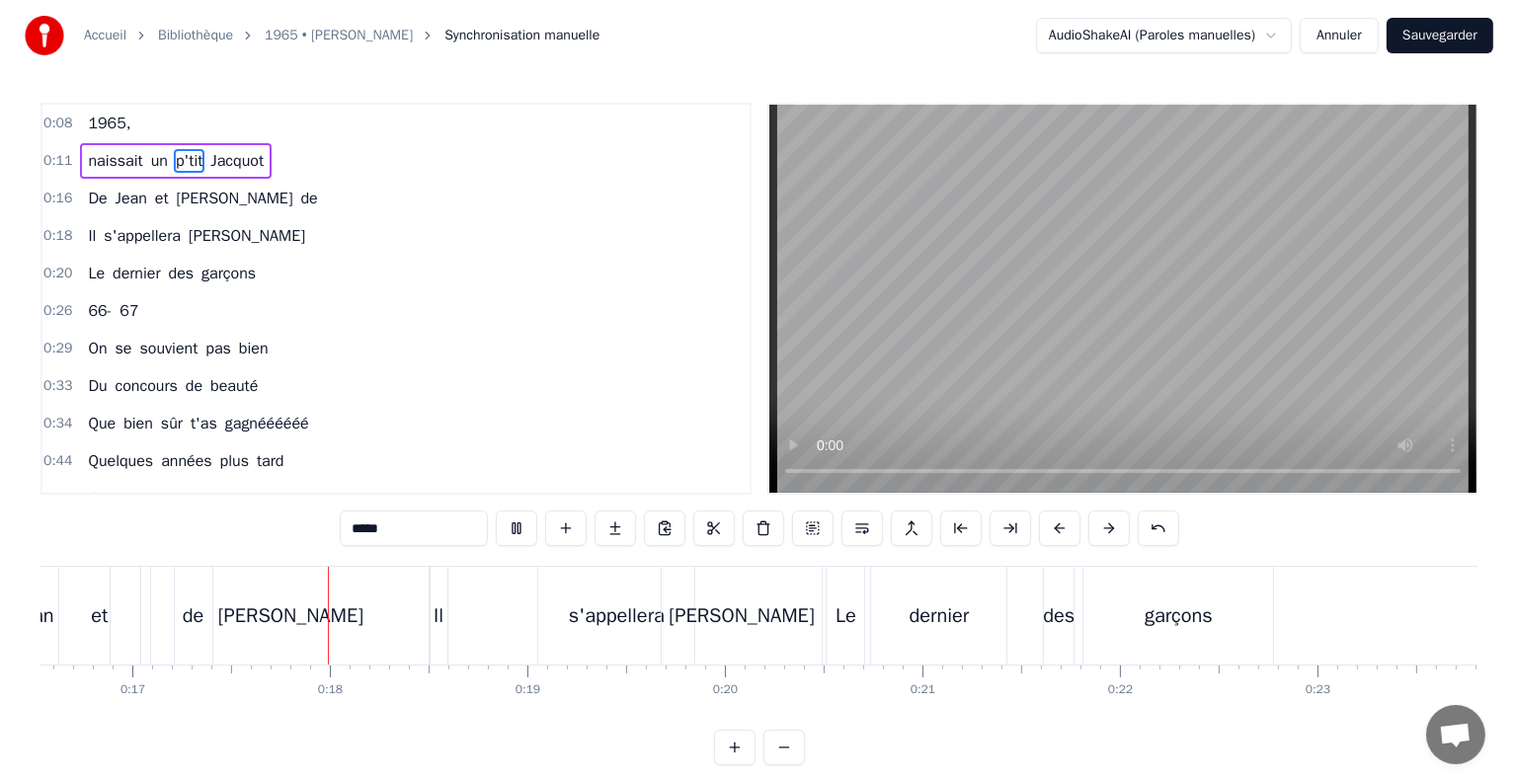 scroll, scrollTop: 0, scrollLeft: 3352, axis: horizontal 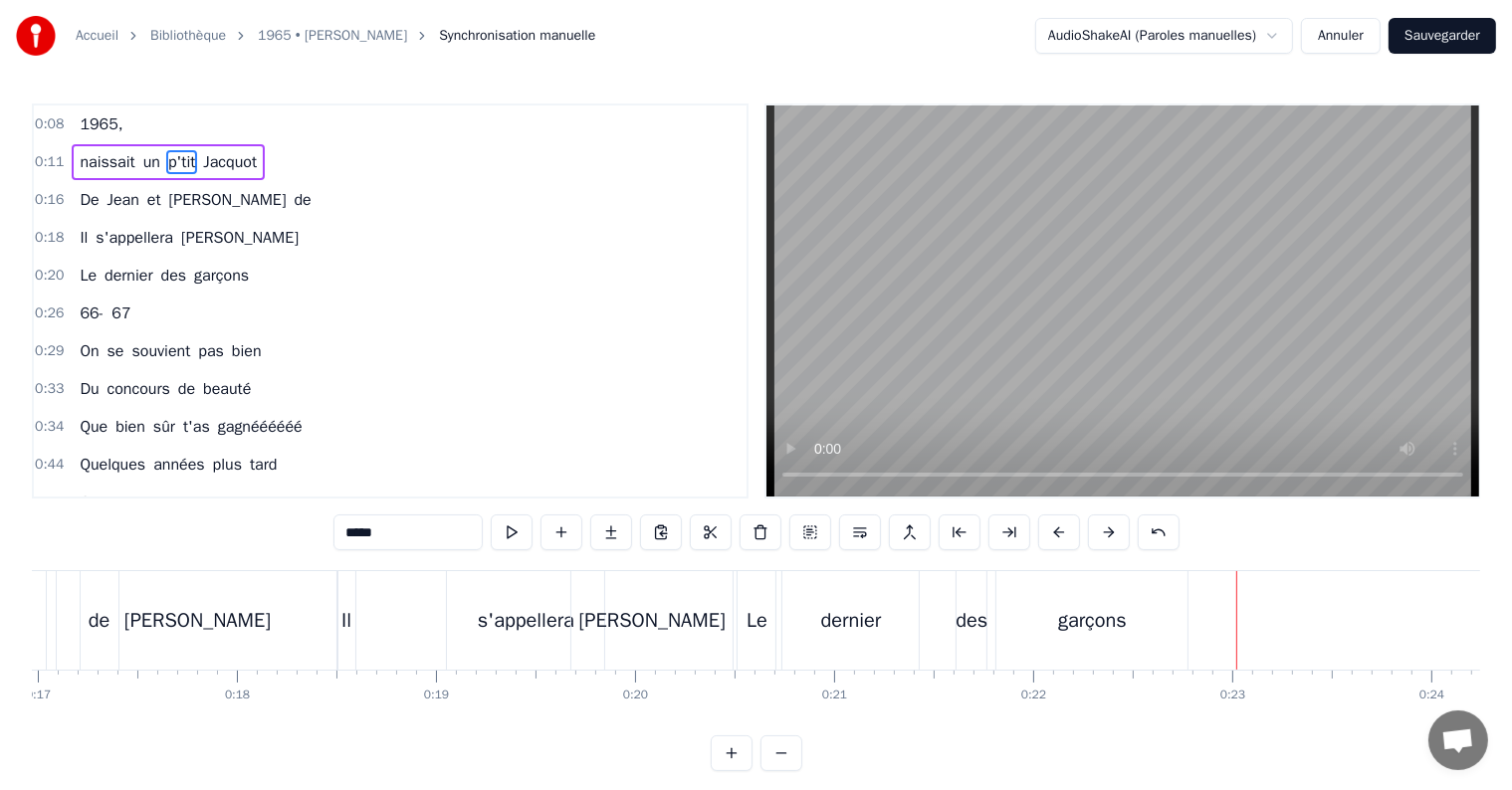 click on "Accueil Bibliothèque 1965 • [PERSON_NAME] Synchronisation manuelle AudioShakeAI (Paroles manuelles) Annuler Sauvegarder 0:08 1965, 0:11 naissait un p'tit [PERSON_NAME] 0:16 De [PERSON_NAME] et [PERSON_NAME] de 0:18 Il s'appellera [PERSON_NAME] 0:20 Le dernier des garçons 0:26 66- 67 0:29 On se souvient pas bien 0:33 Du concours de beauté 0:34 Que bien sûr t'as gagnéééééé 0:44 Quelques années plus tard 0:48 On apprenait un soir 0:52 Que tu arrêtais l'foot 0:53 Pour dribbler au basket 0:55 Et signer à l'étoiiiiiiiiile 1:02 1980 1:03 Tu apprends la cuisine 1:09 Au resto Danycheff 1:12 Tu te form' au métieeeeeer 1:25 Puis en 88 1:29 Tu rencontr' [PERSON_NAME] 1:32 Une femme aux yeux bruns 1:34 Une longue chevelure 1:36 Une alchimie naissan- an- ante 1:45 Et en 91 1:46 Année de vot' mariage 1:51 toute la famille est là 1:52 Pornichet s'en souvien- ein- eint 2:11 En 97 2:14 La naissance de [PERSON_NAME] 2:17 Il sera chouchouté 2:18 Plain d'amour à donner 2:20 Ce sera vot' p'tit prince 2:25 Nous voici en 2000 2:29 Et les années qui 0" at bounding box center [756, 401] 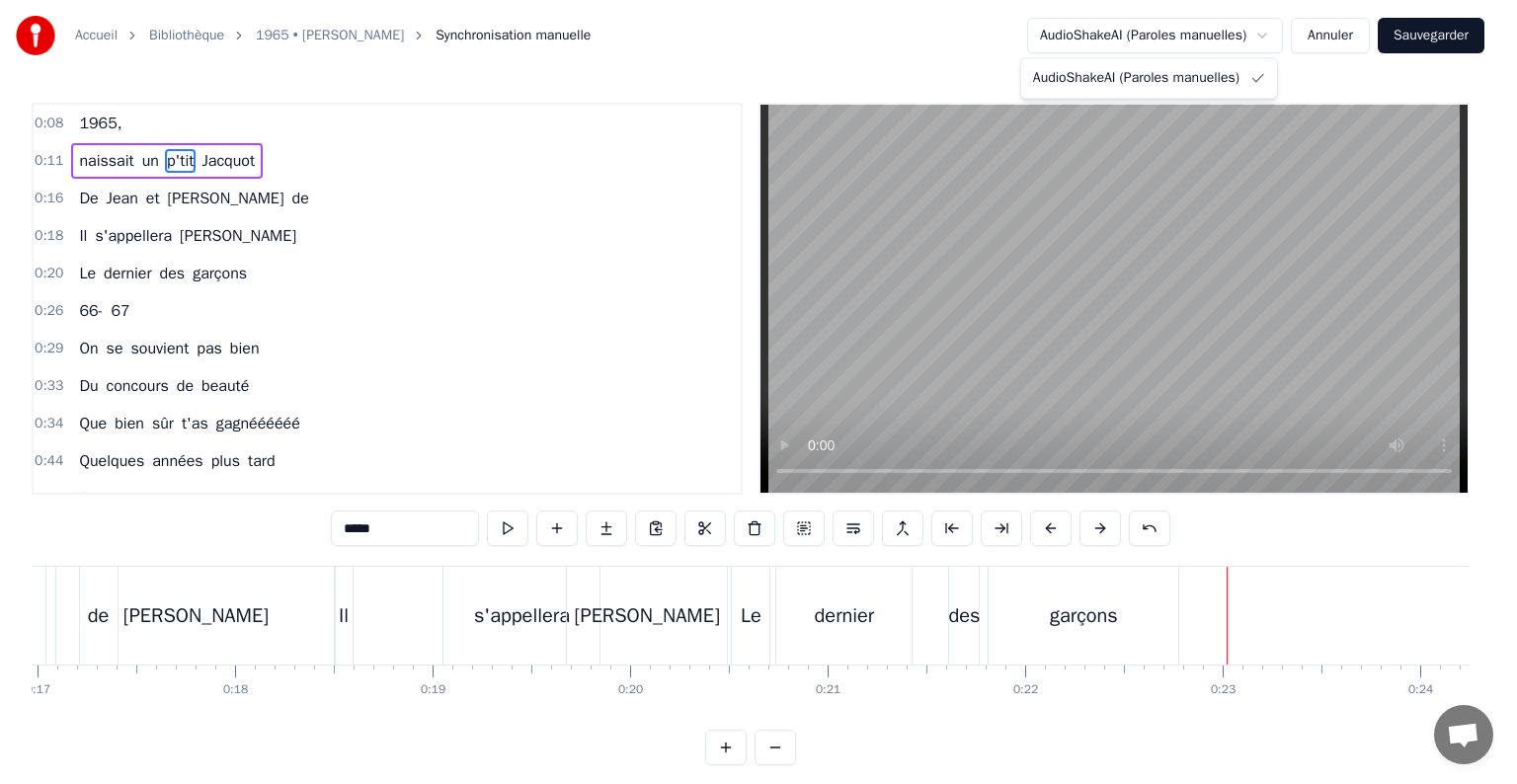 click on "Accueil Bibliothèque 1965 • [PERSON_NAME] Synchronisation manuelle AudioShakeAI (Paroles manuelles) Annuler Sauvegarder 0:08 1965, 0:11 naissait un p'tit [PERSON_NAME] 0:16 De [PERSON_NAME] et [PERSON_NAME] de 0:18 Il s'appellera [PERSON_NAME] 0:20 Le dernier des garçons 0:26 66- 67 0:29 On se souvient pas bien 0:33 Du concours de beauté 0:34 Que bien sûr t'as gagnéééééé 0:44 Quelques années plus tard 0:48 On apprenait un soir 0:52 Que tu arrêtais l'foot 0:53 Pour dribbler au basket 0:55 Et signer à l'étoiiiiiiiiile 1:02 1980 1:03 Tu apprends la cuisine 1:09 Au resto Danycheff 1:12 Tu te form' au métieeeeeer 1:25 Puis en 88 1:29 Tu rencontr' [PERSON_NAME] 1:32 Une femme aux yeux bruns 1:34 Une longue chevelure 1:36 Une alchimie naissan- an- ante 1:45 Et en 91 1:46 Année de vot' mariage 1:51 toute la famille est là 1:52 Pornichet s'en souvien- ein- eint 2:11 En 97 2:14 La naissance de [PERSON_NAME] 2:17 Il sera chouchouté 2:18 Plain d'amour à donner 2:20 Ce sera vot' p'tit prince 2:25 Nous voici en 2000 2:29 Et les années qui 0" at bounding box center [758, 398] 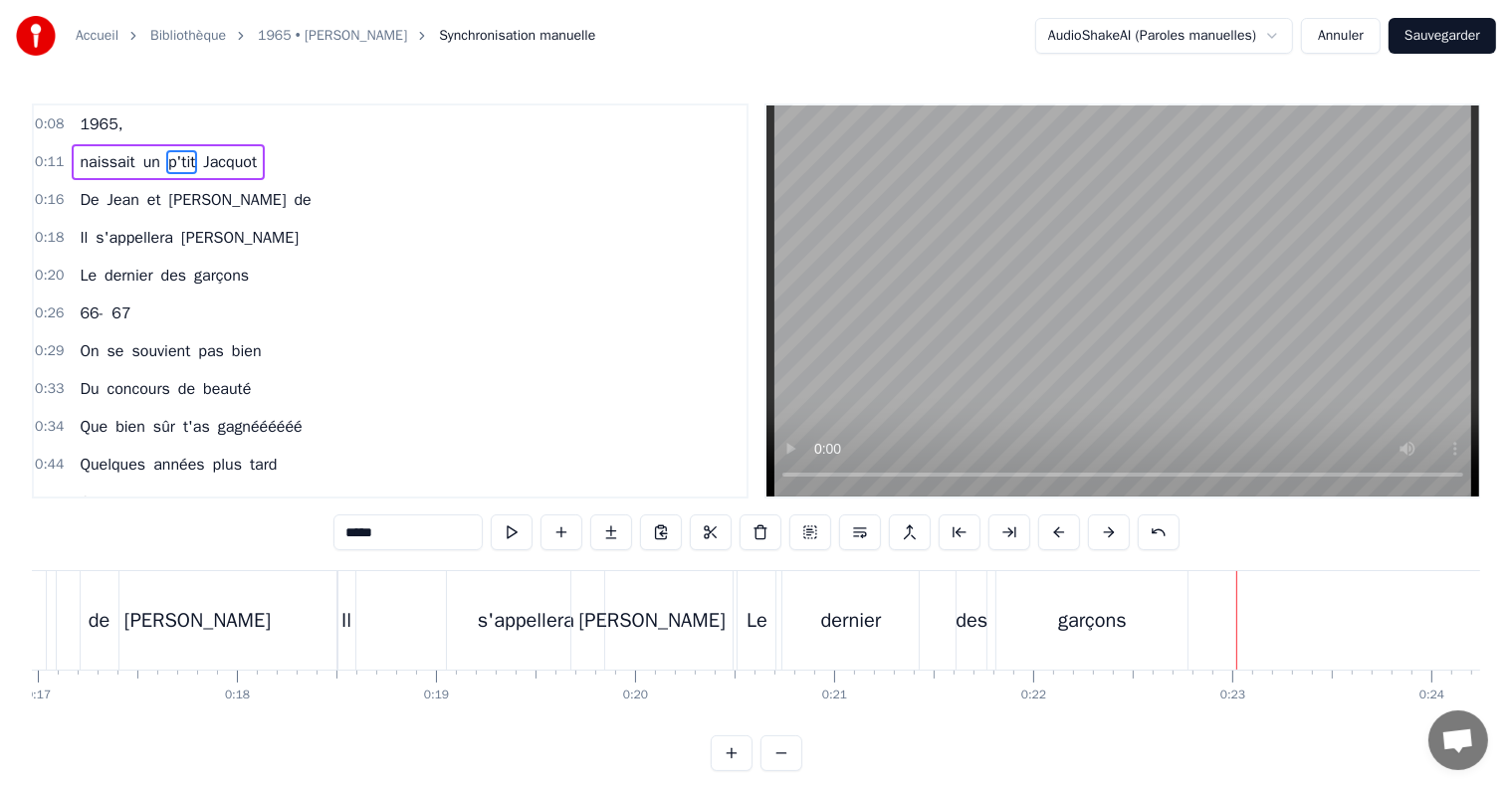 click on "Sauvegarder" at bounding box center [1442, 36] 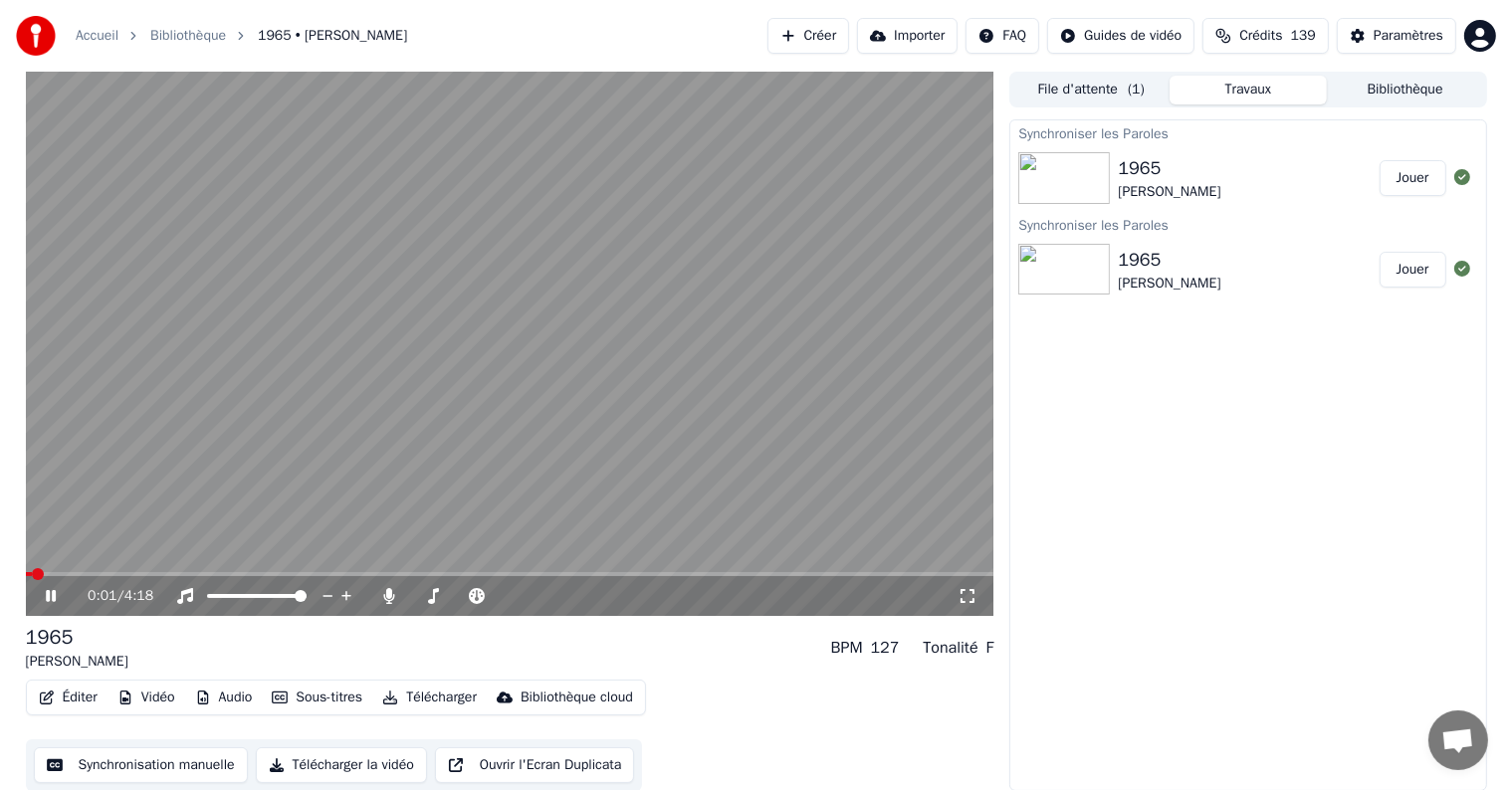 click on "0:01  /  4:18" at bounding box center [510, 596] 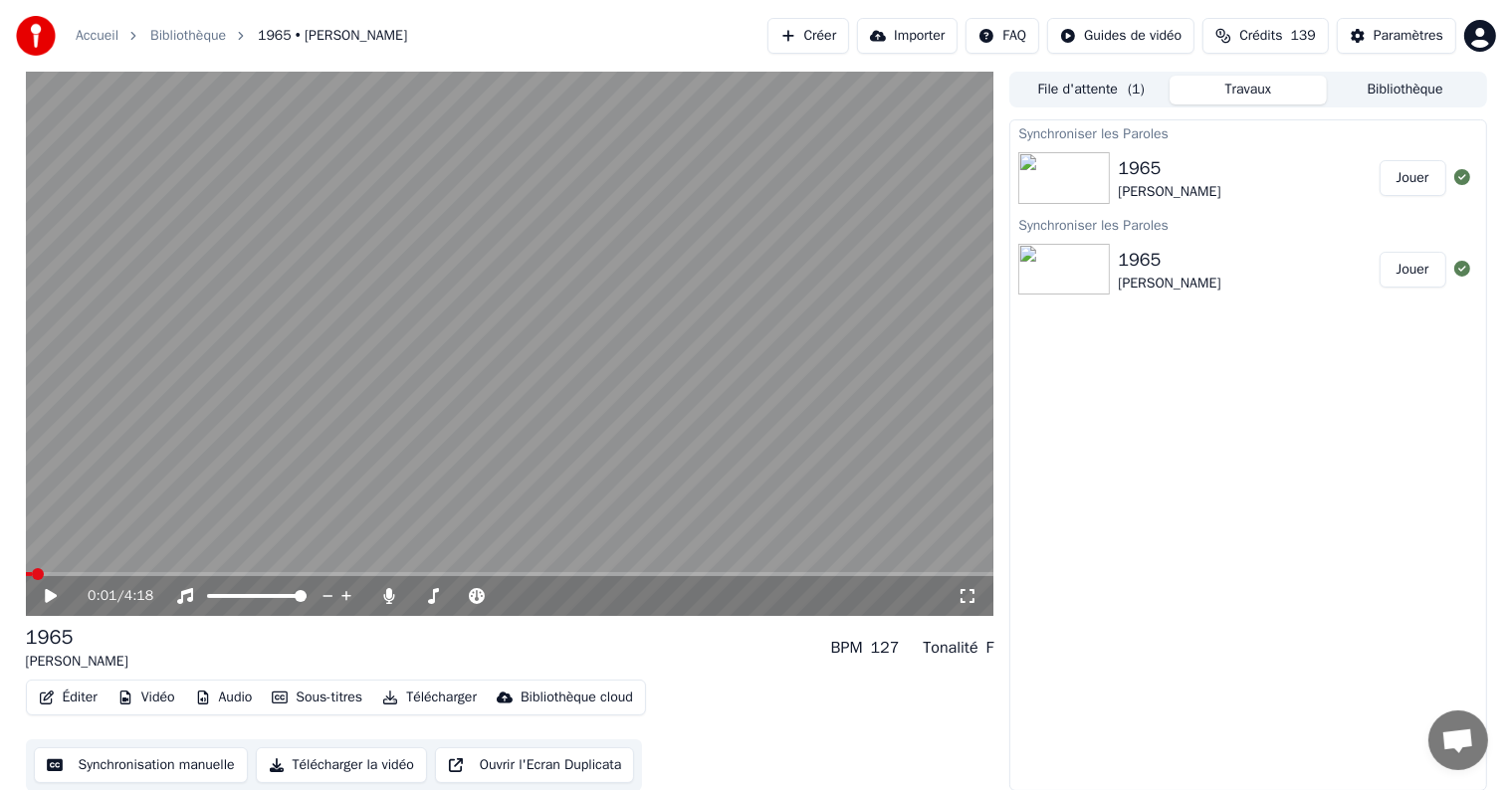 click 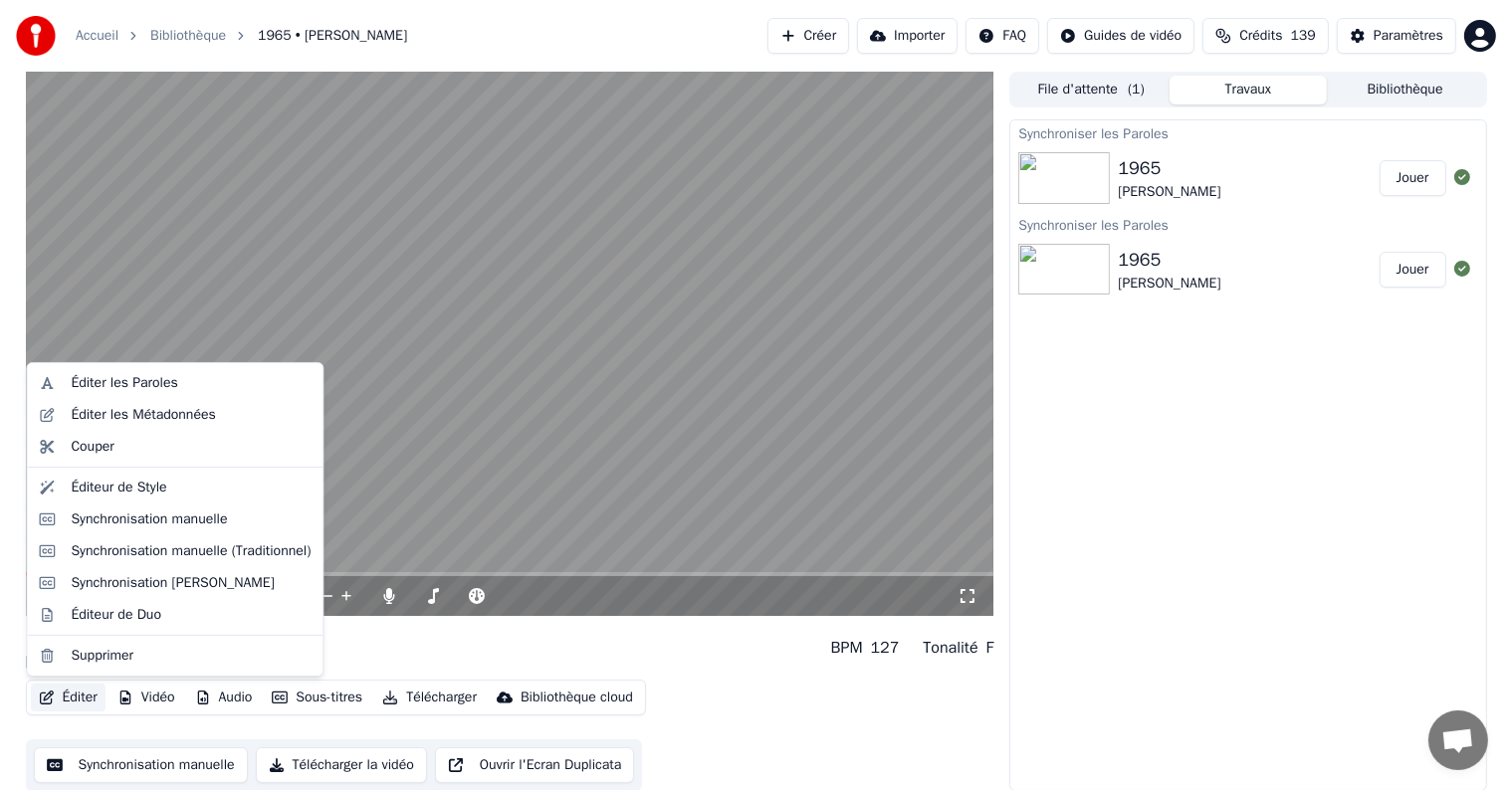 click on "Éditer" at bounding box center (68, 697) 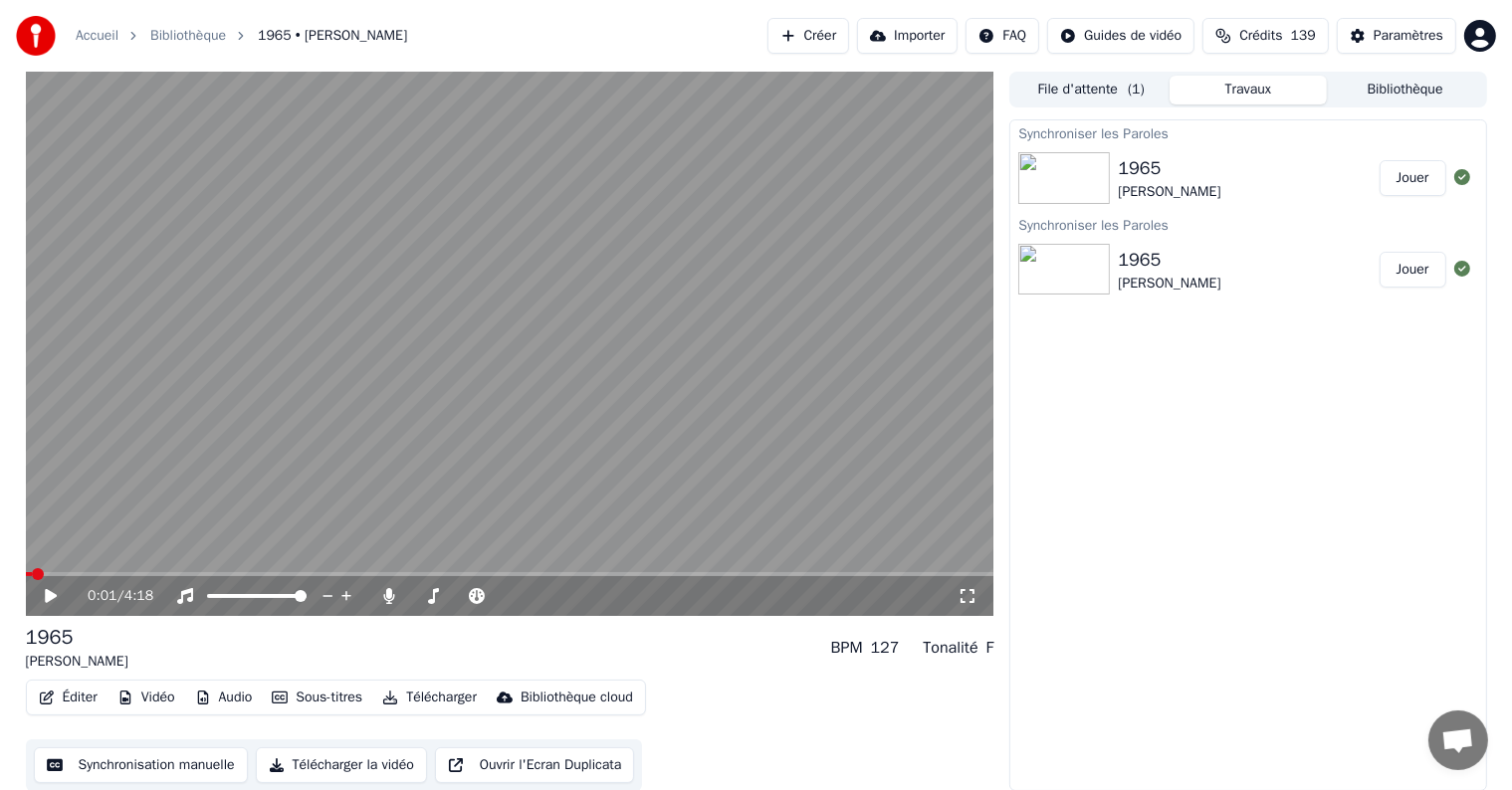 click on "Éditer" at bounding box center (68, 697) 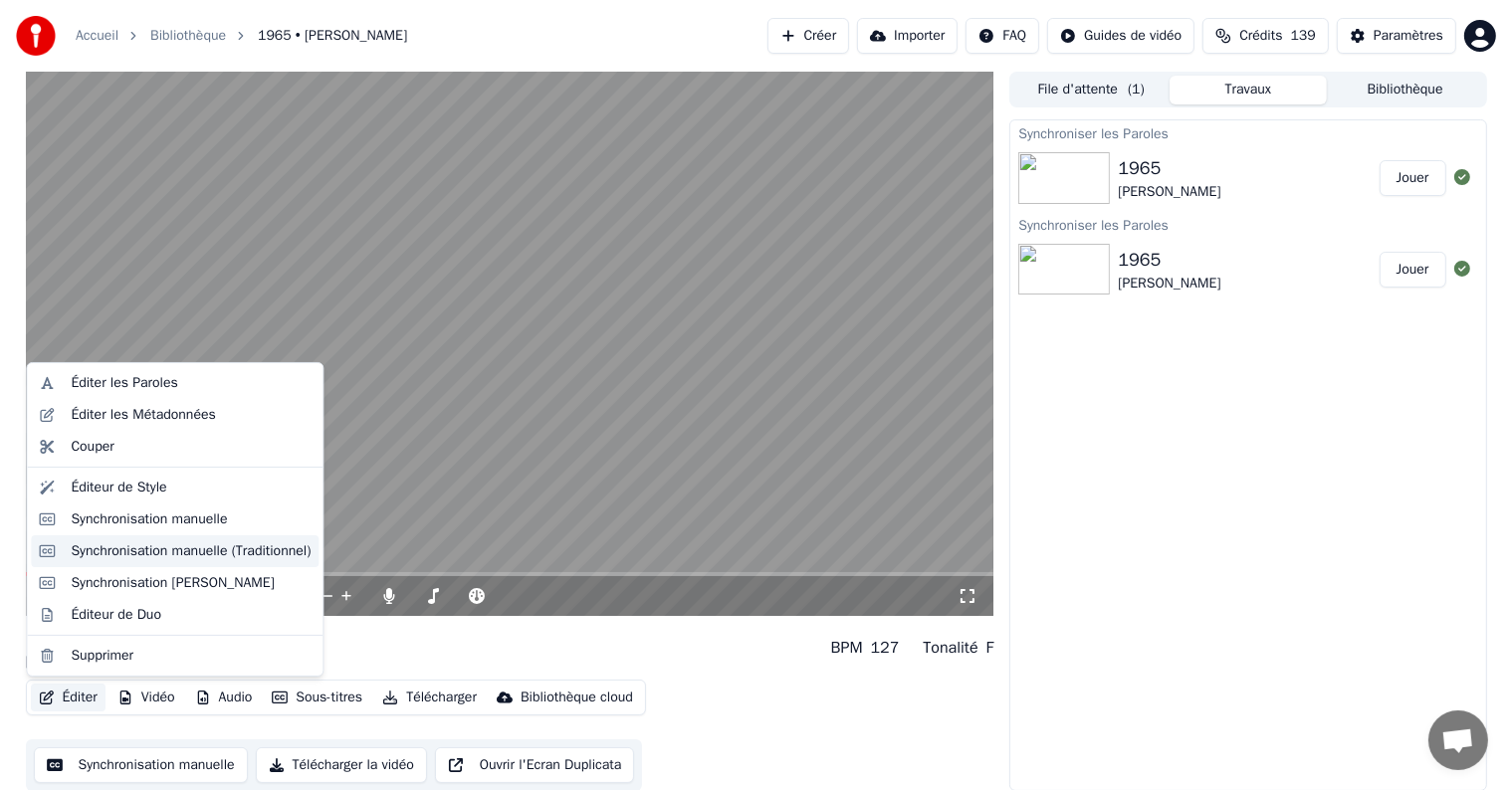click on "Synchronisation manuelle (Traditionnel)" at bounding box center [190, 551] 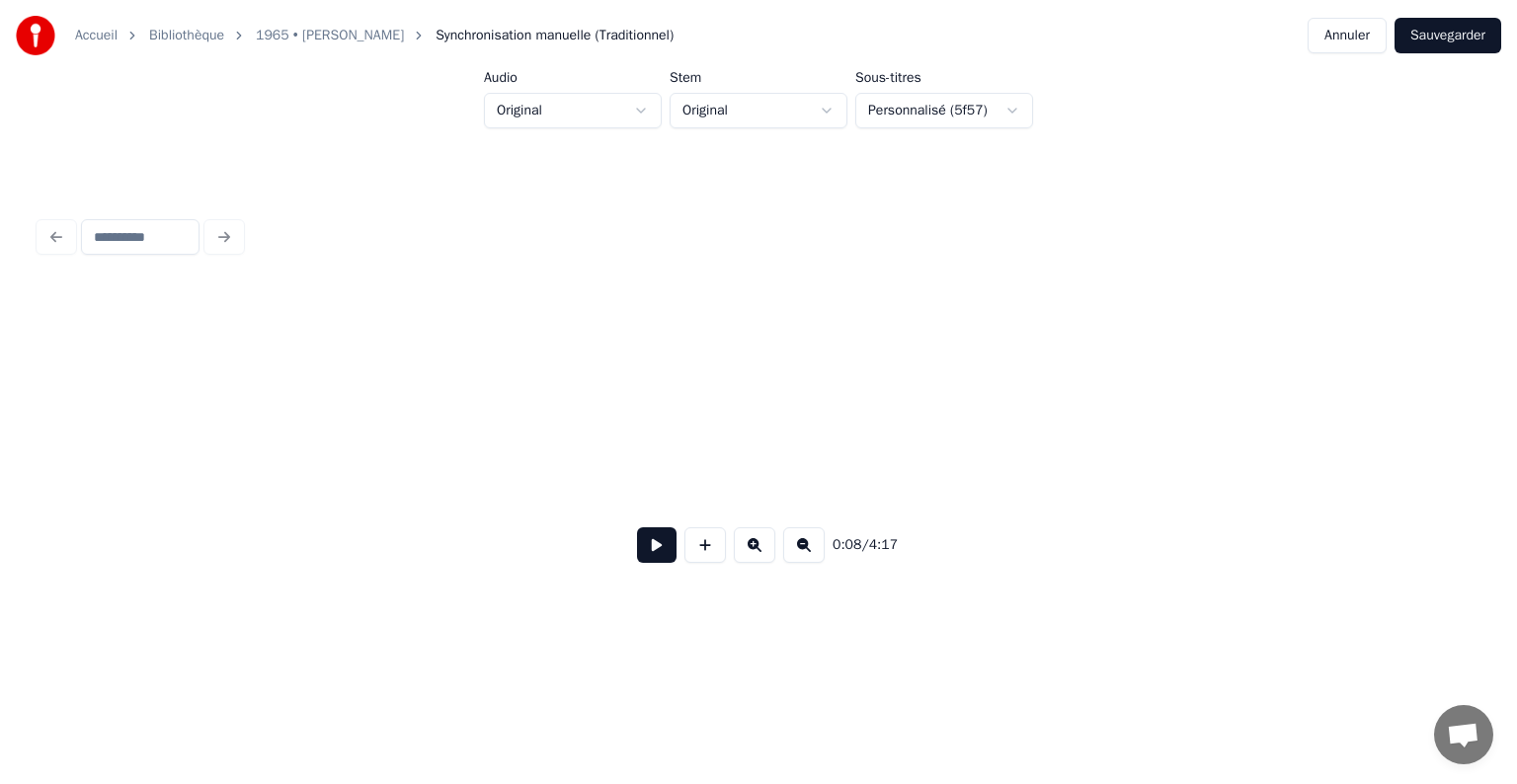 scroll, scrollTop: 0, scrollLeft: 1648, axis: horizontal 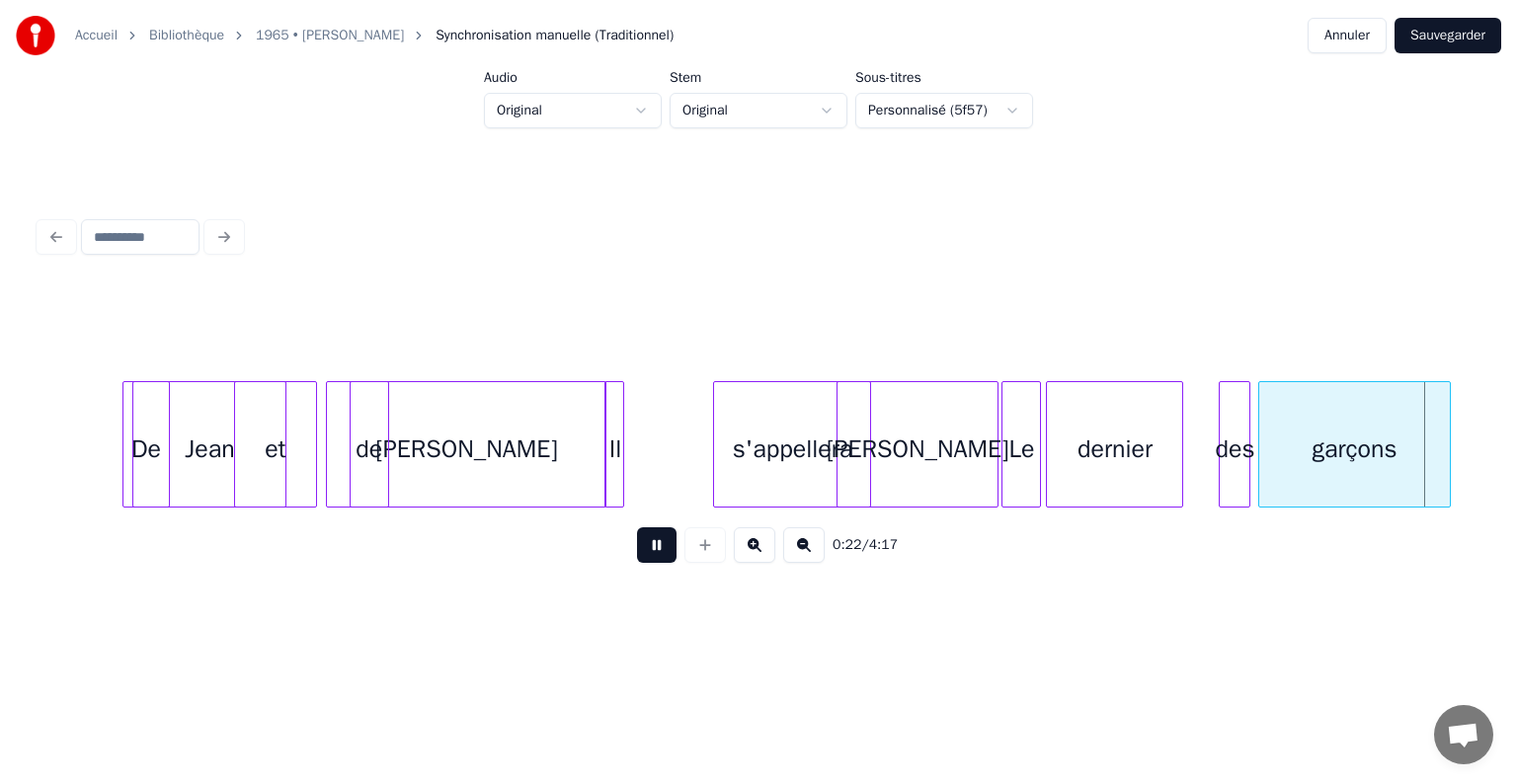 click at bounding box center (657, 545) 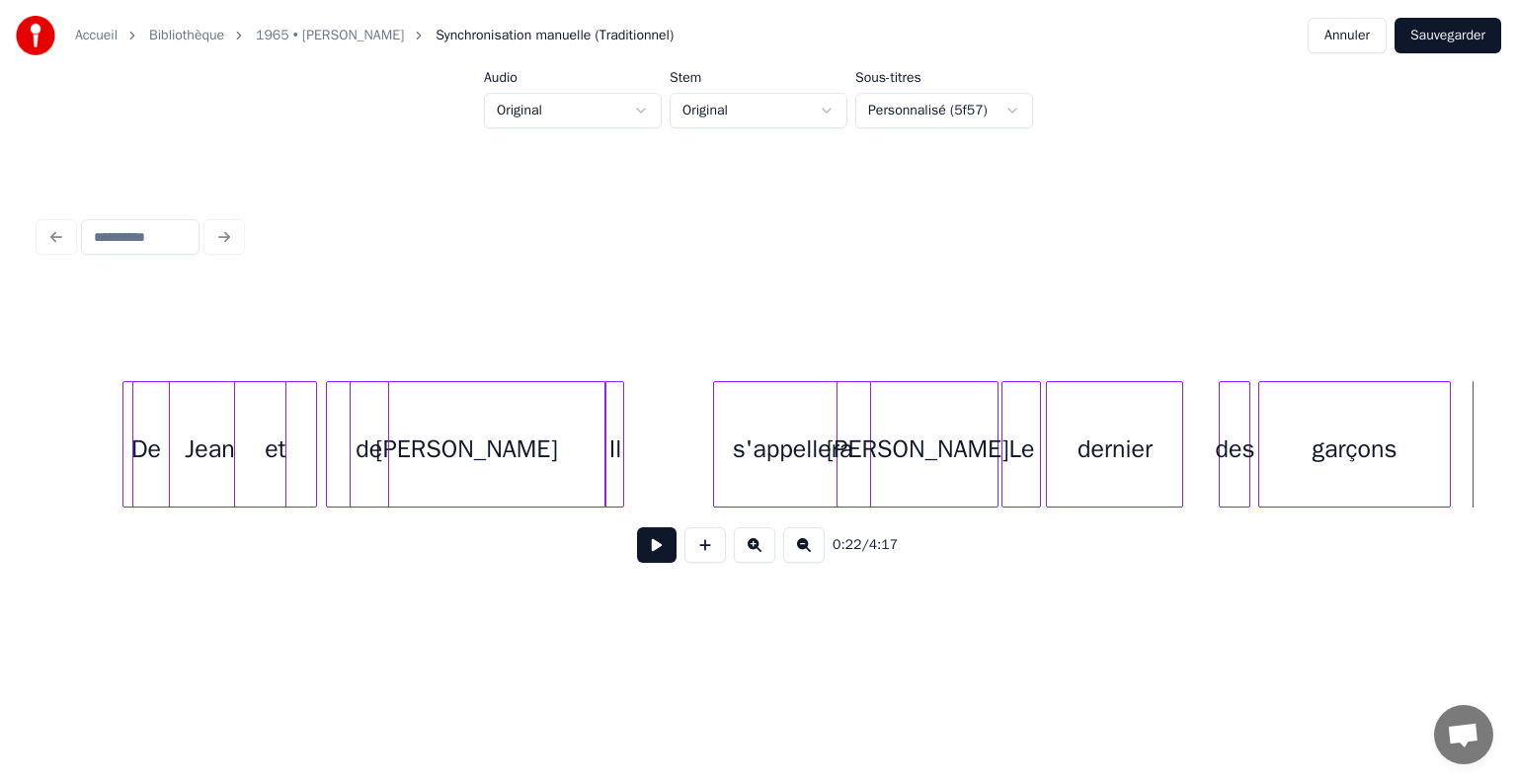 click on "De [PERSON_NAME] et [PERSON_NAME] de Il s'appellera [PERSON_NAME] Le dernier des garçons" at bounding box center [22348, 444] 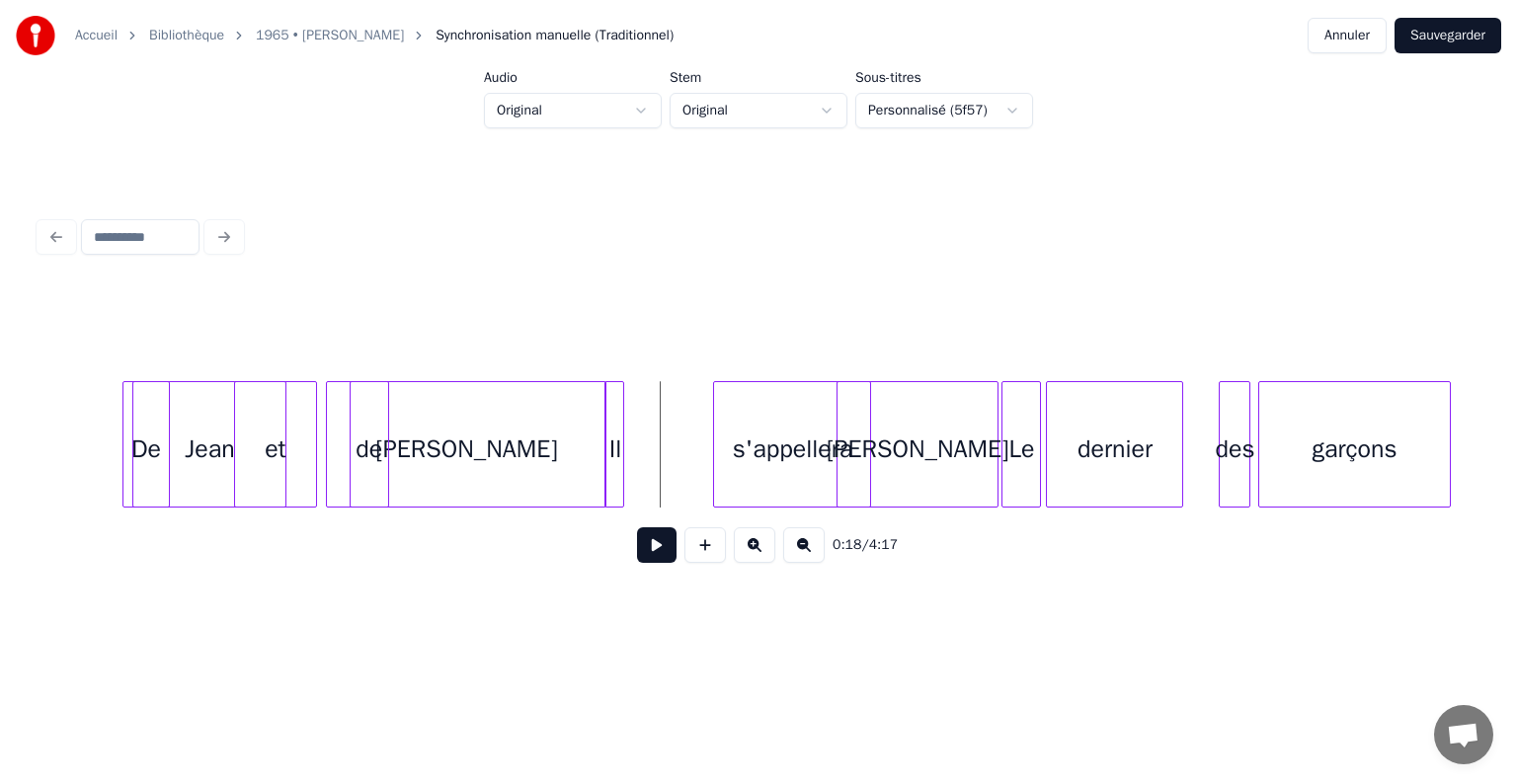 click at bounding box center [657, 545] 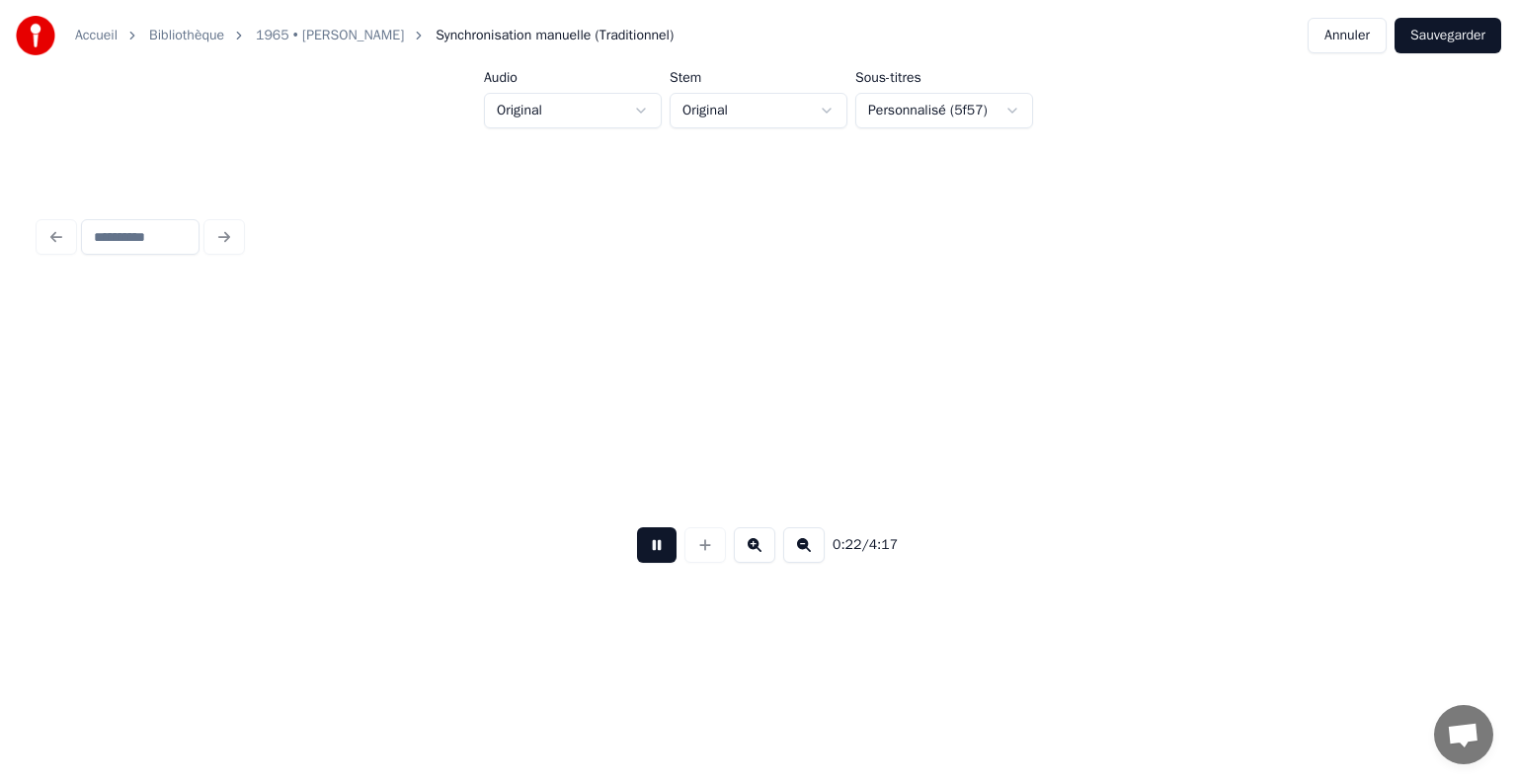 scroll, scrollTop: 0, scrollLeft: 4527, axis: horizontal 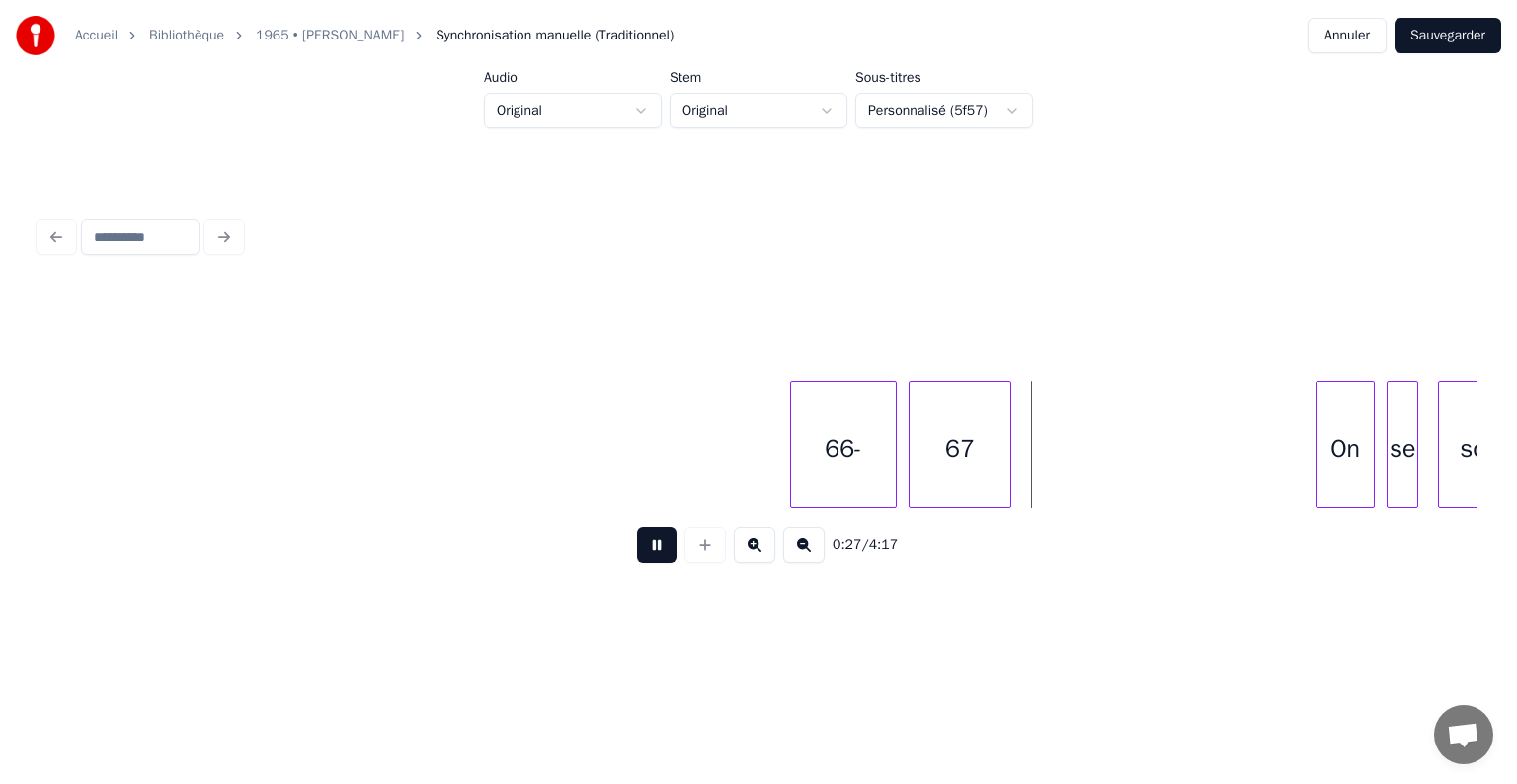 click at bounding box center [657, 545] 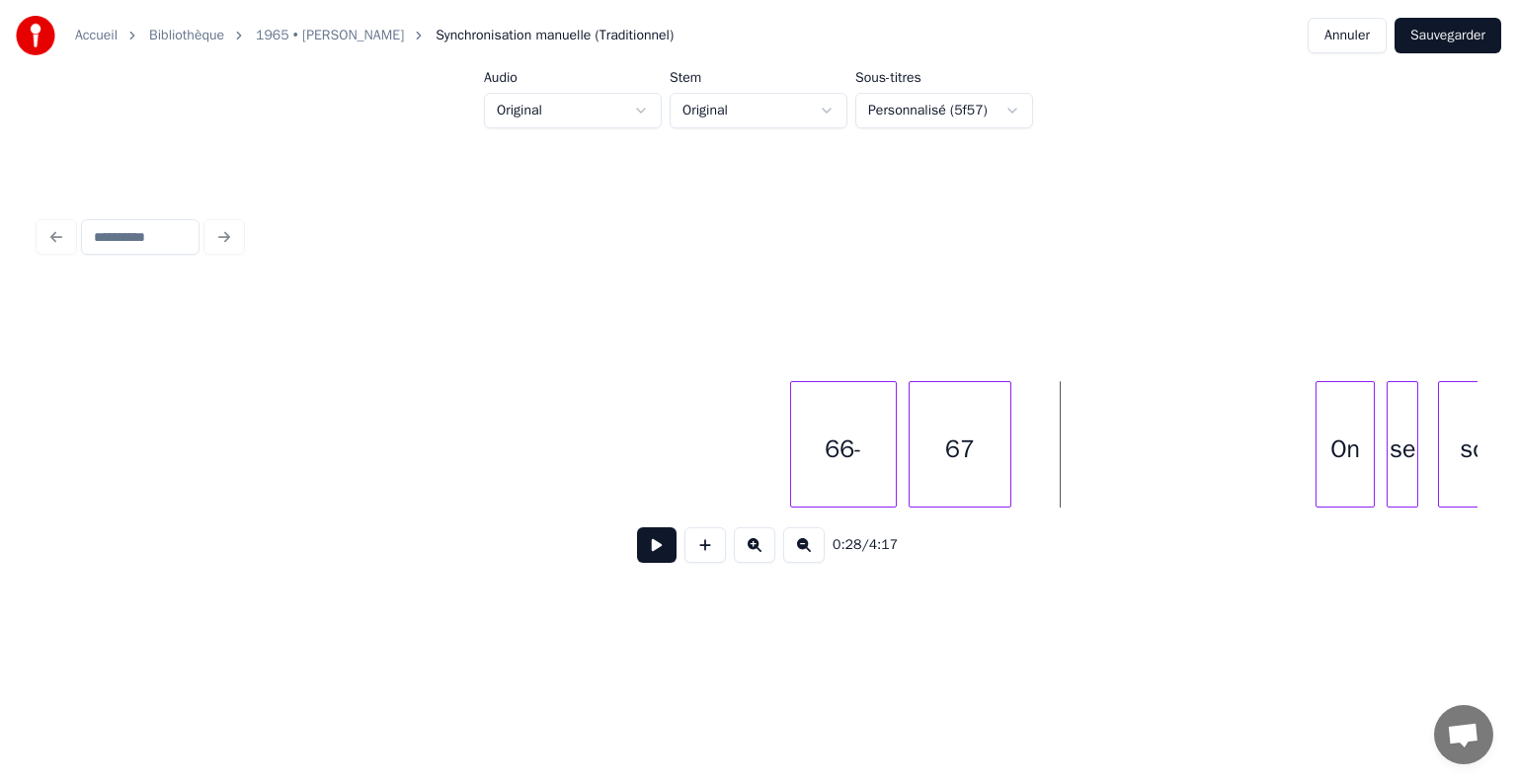 click on "66-" at bounding box center (843, 449) 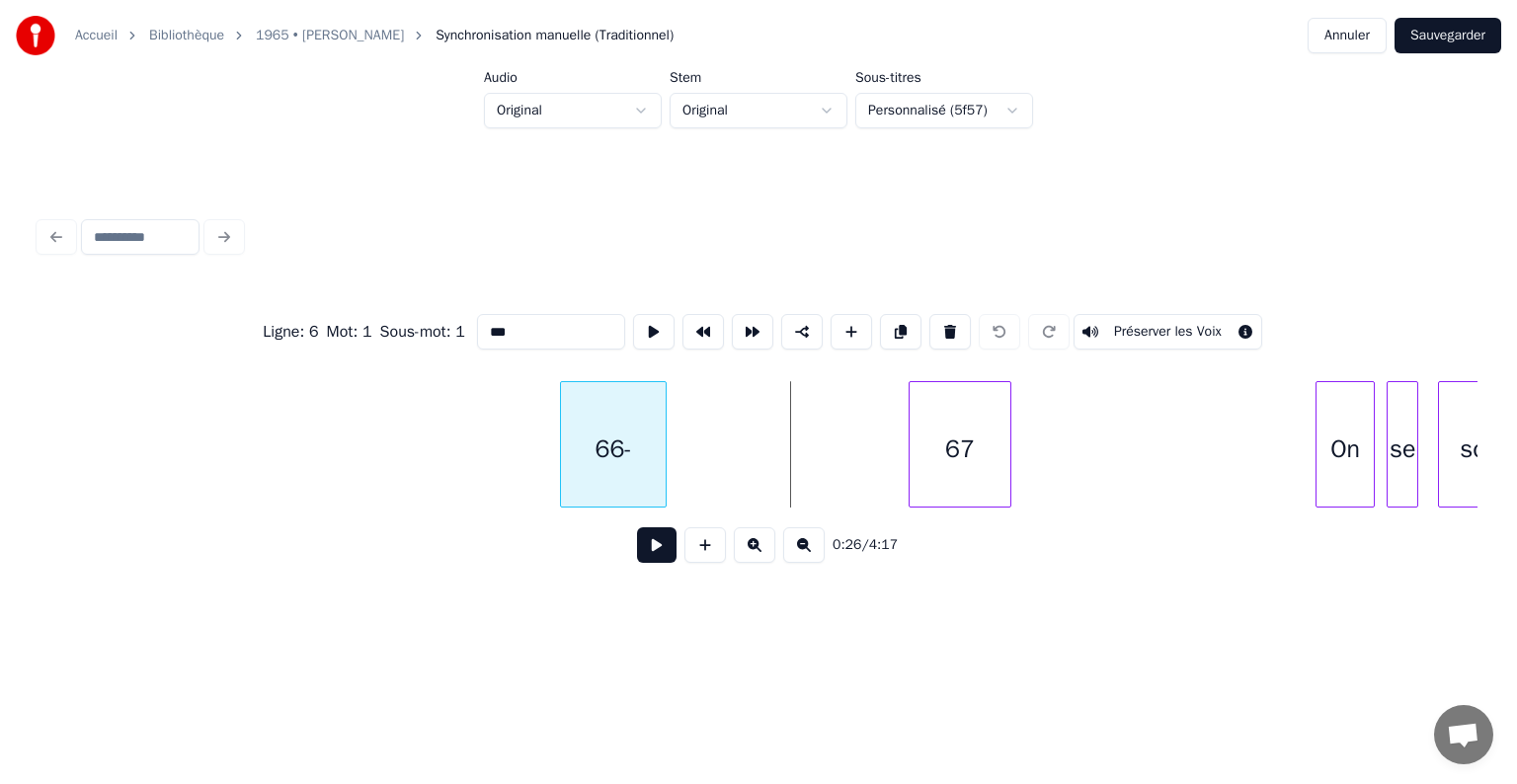 click on "66-" at bounding box center (613, 449) 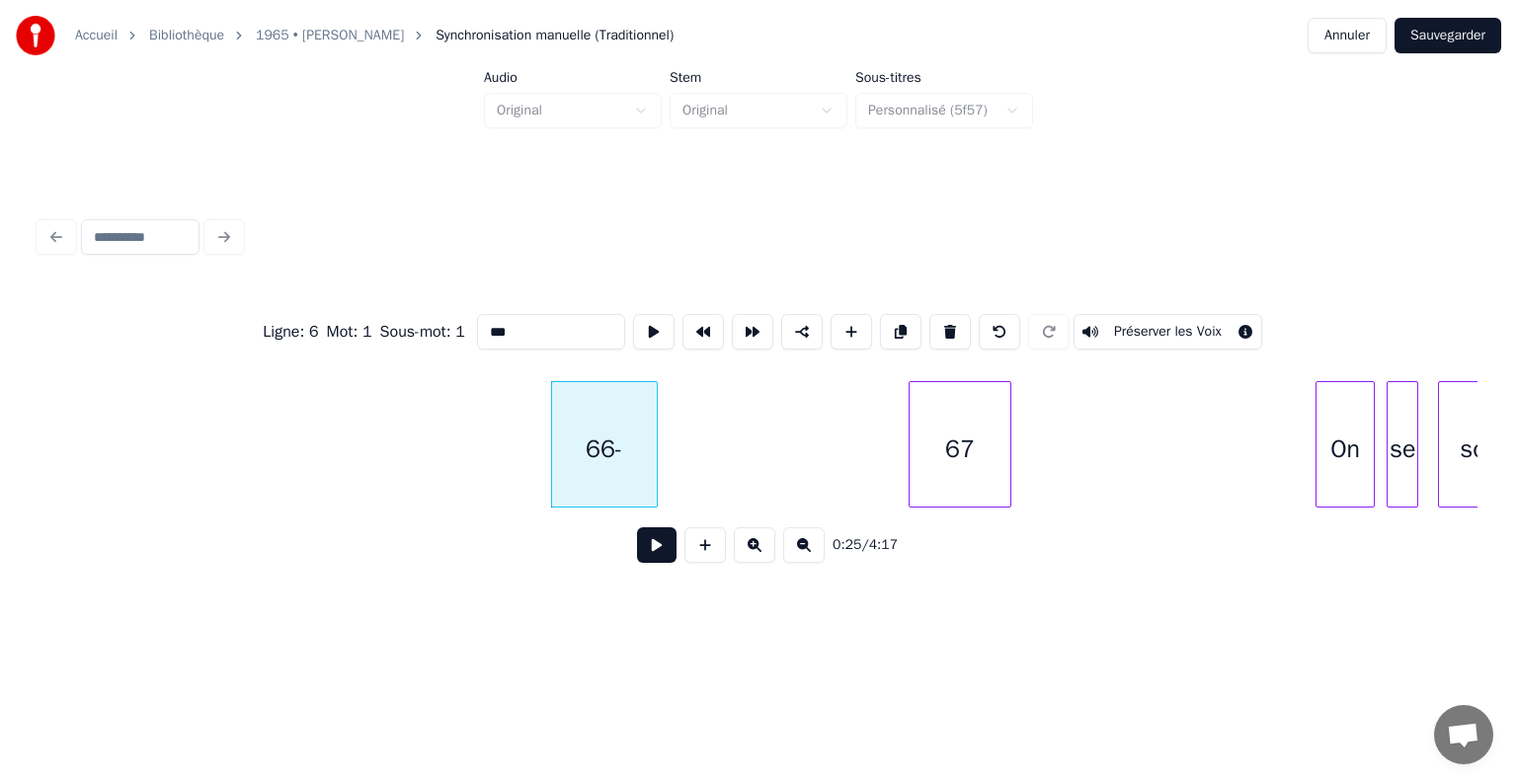 click on "67" at bounding box center [960, 449] 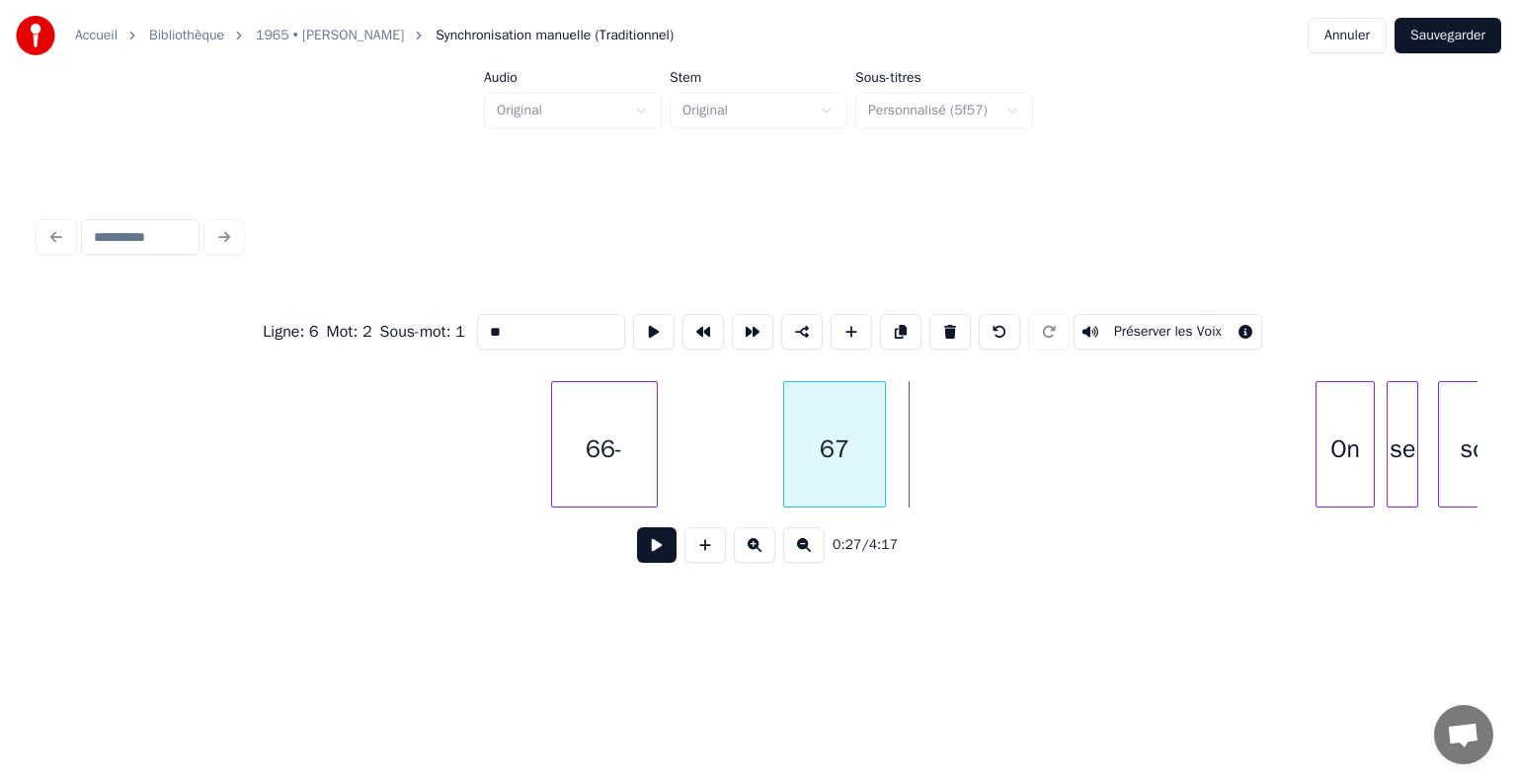 click on "67" at bounding box center (835, 449) 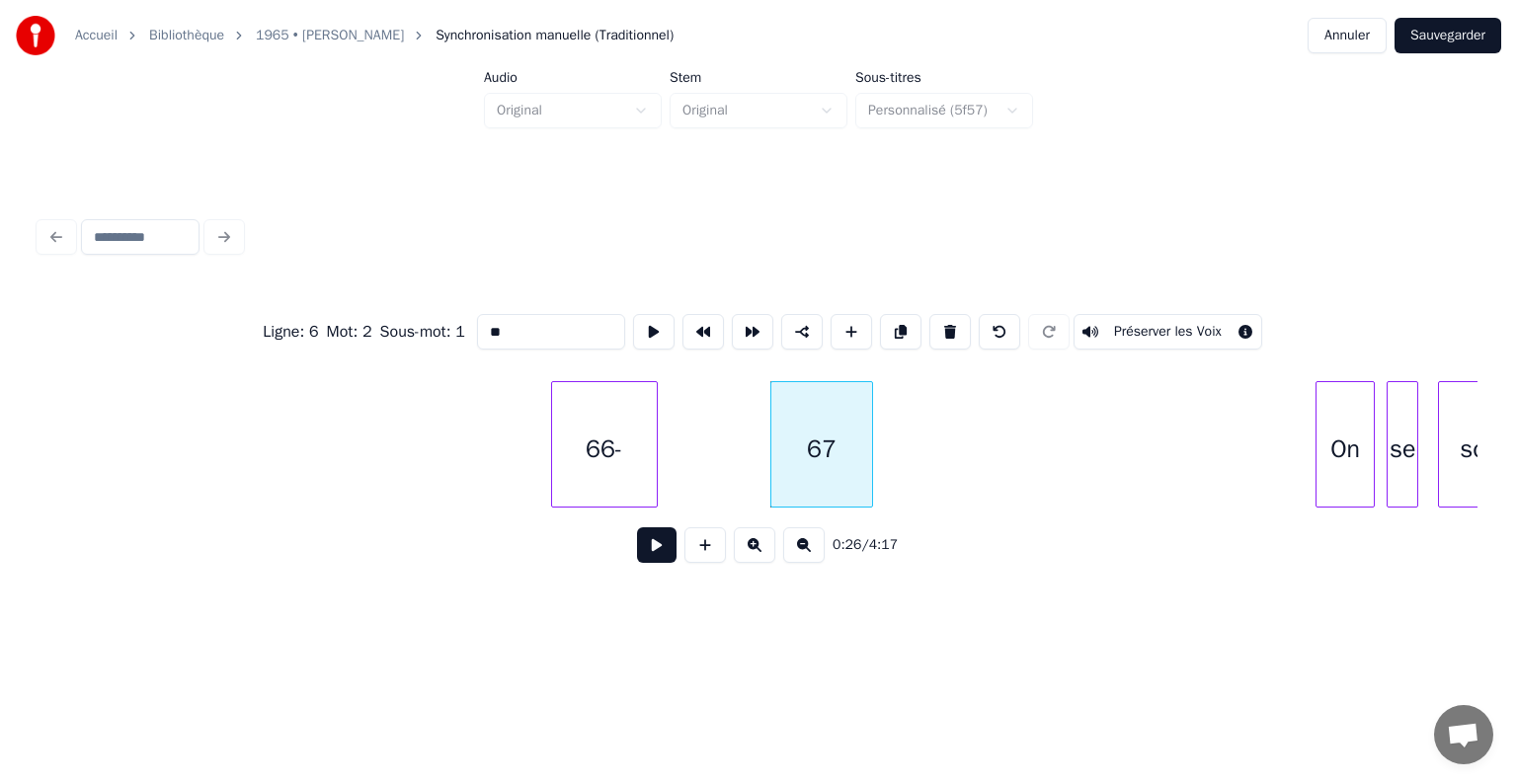 click on "66- 67 On se souvient" at bounding box center (20910, 444) 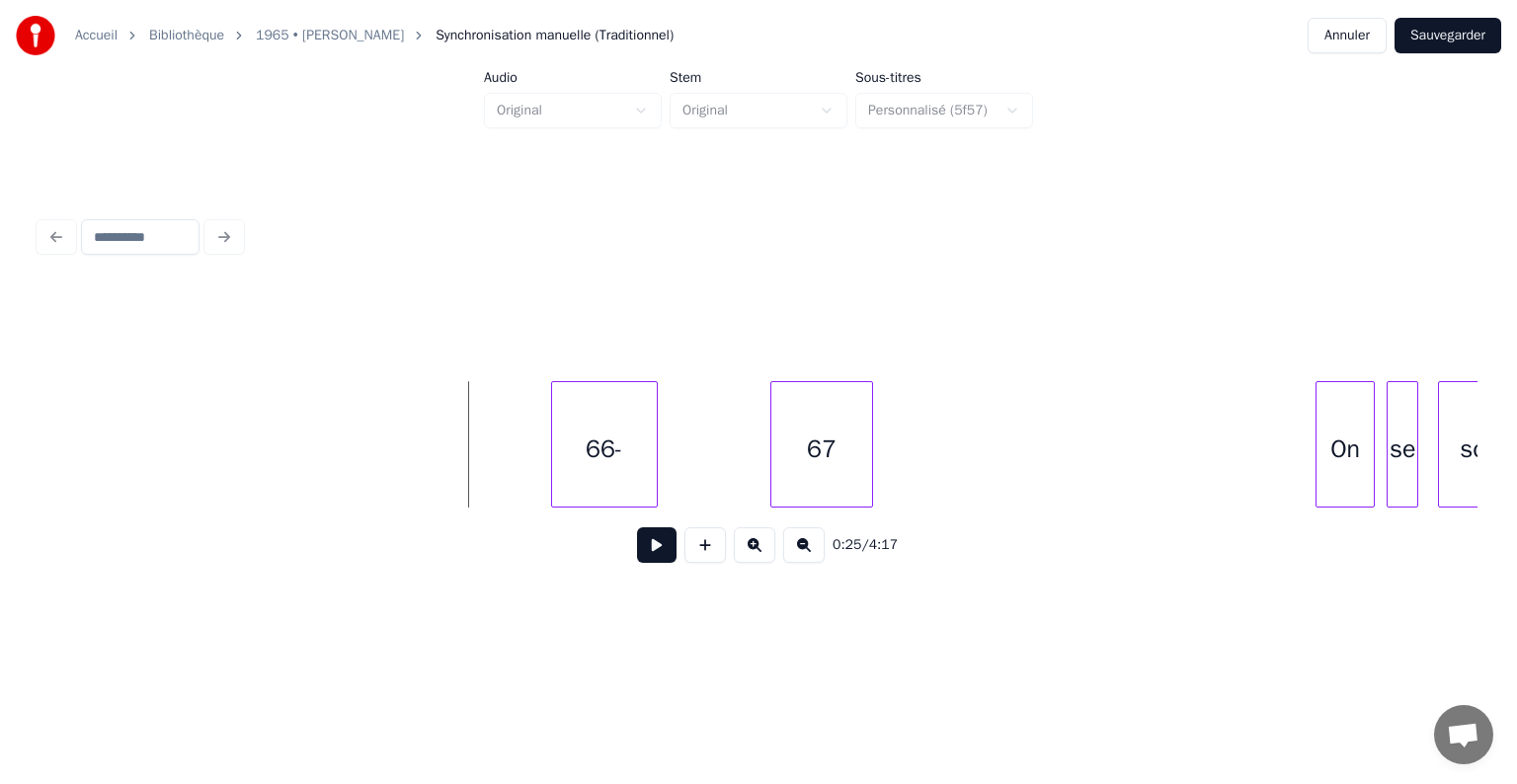 click at bounding box center [657, 545] 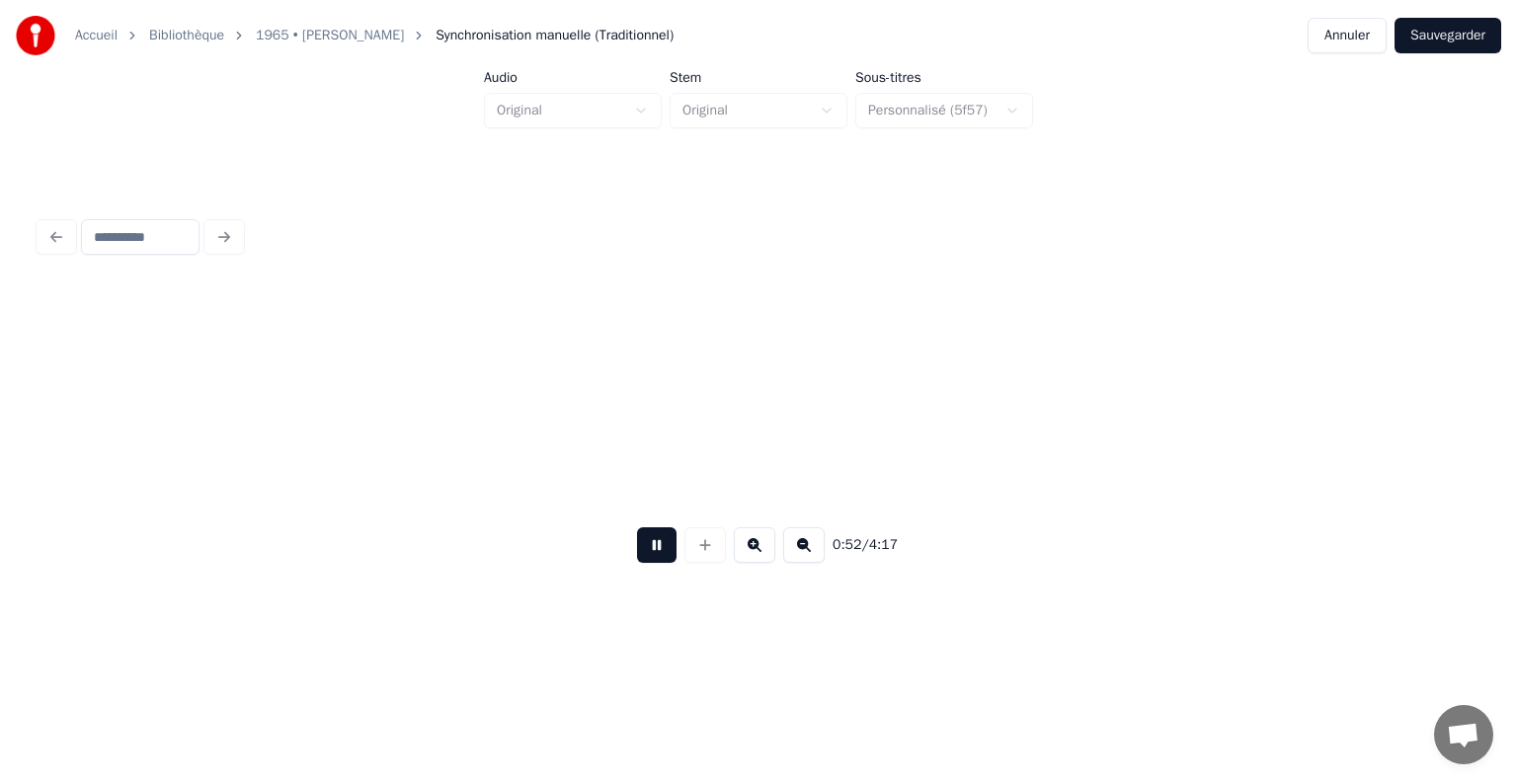 scroll, scrollTop: 0, scrollLeft: 10286, axis: horizontal 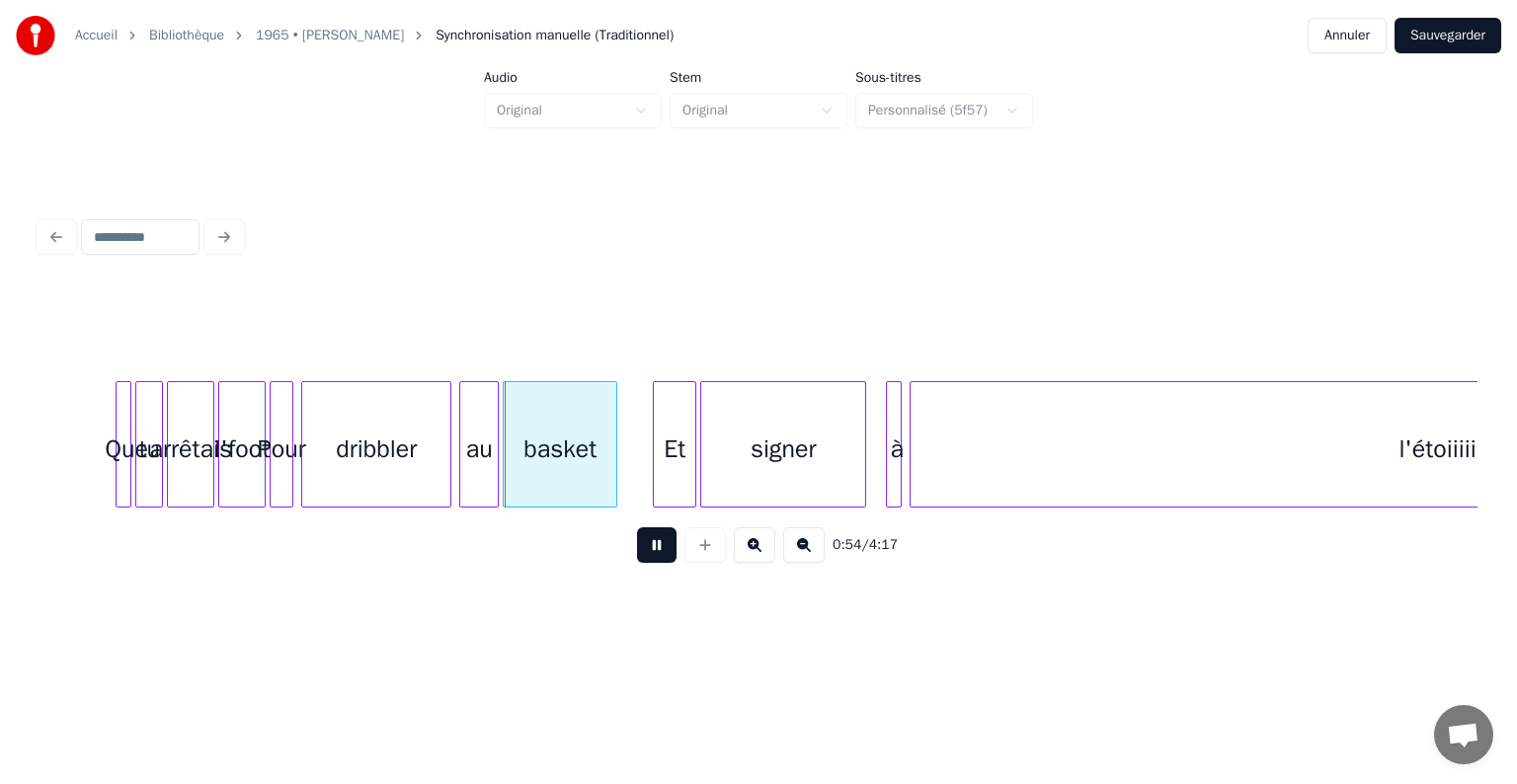 click at bounding box center [657, 545] 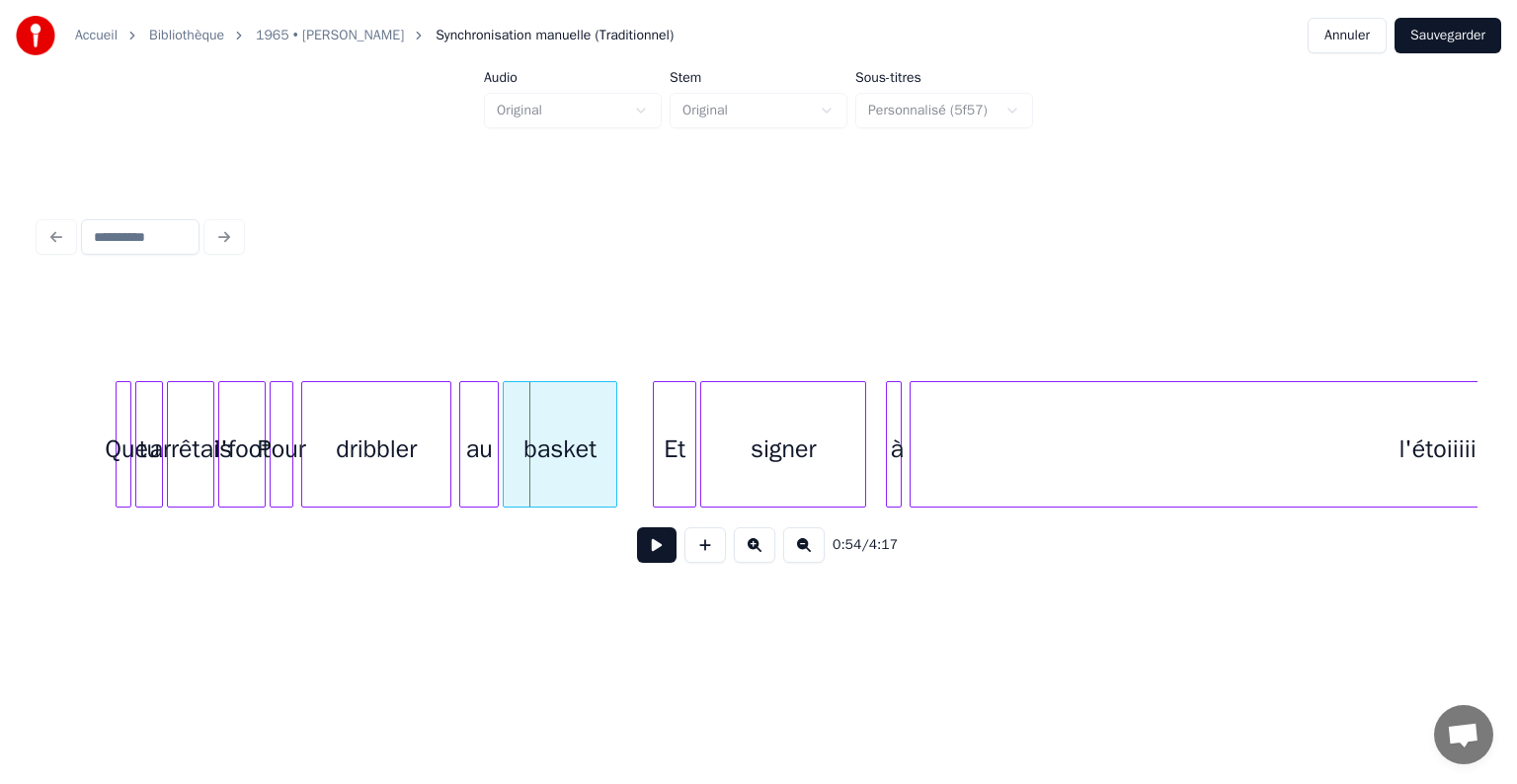 click at bounding box center [657, 545] 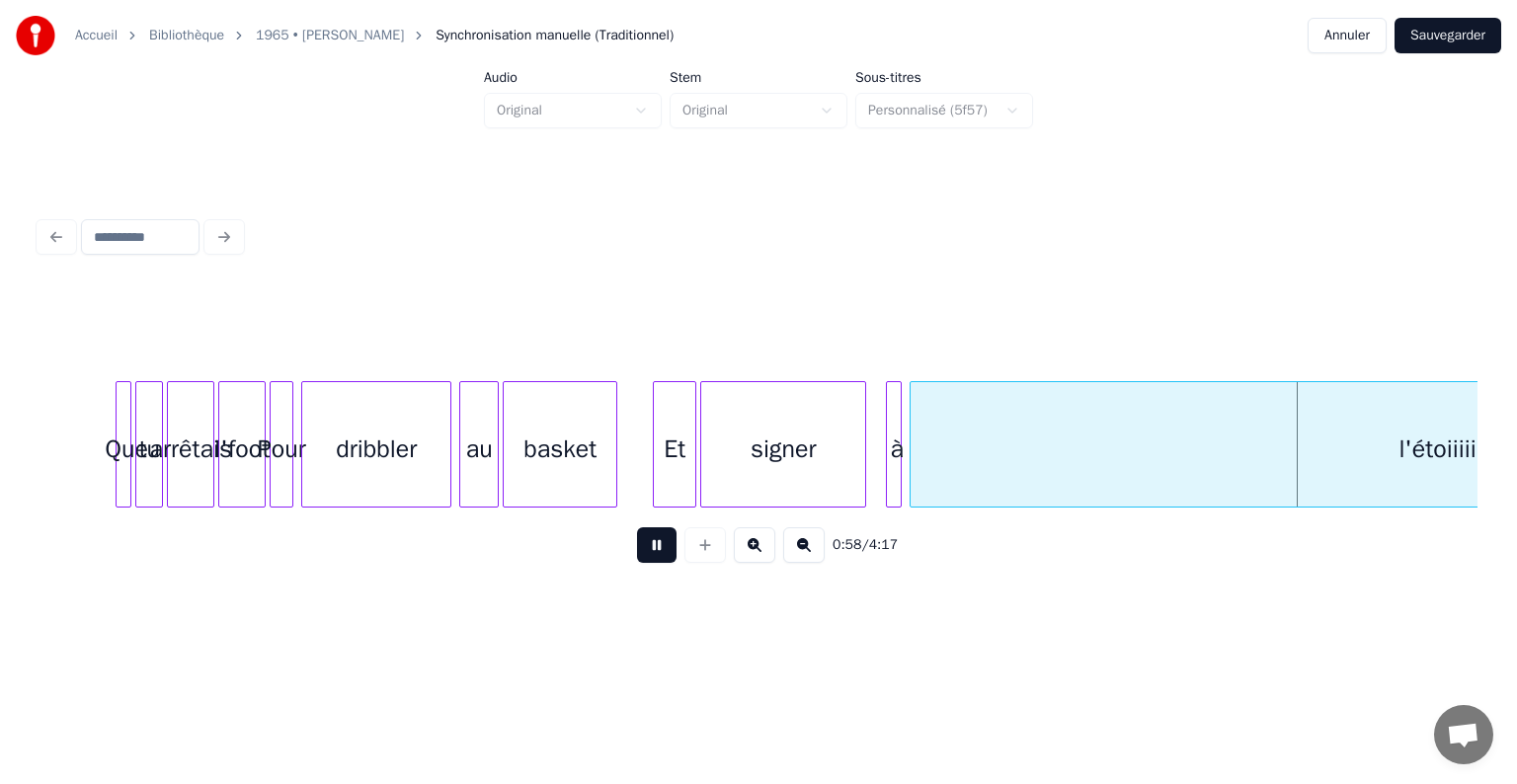 click at bounding box center (657, 545) 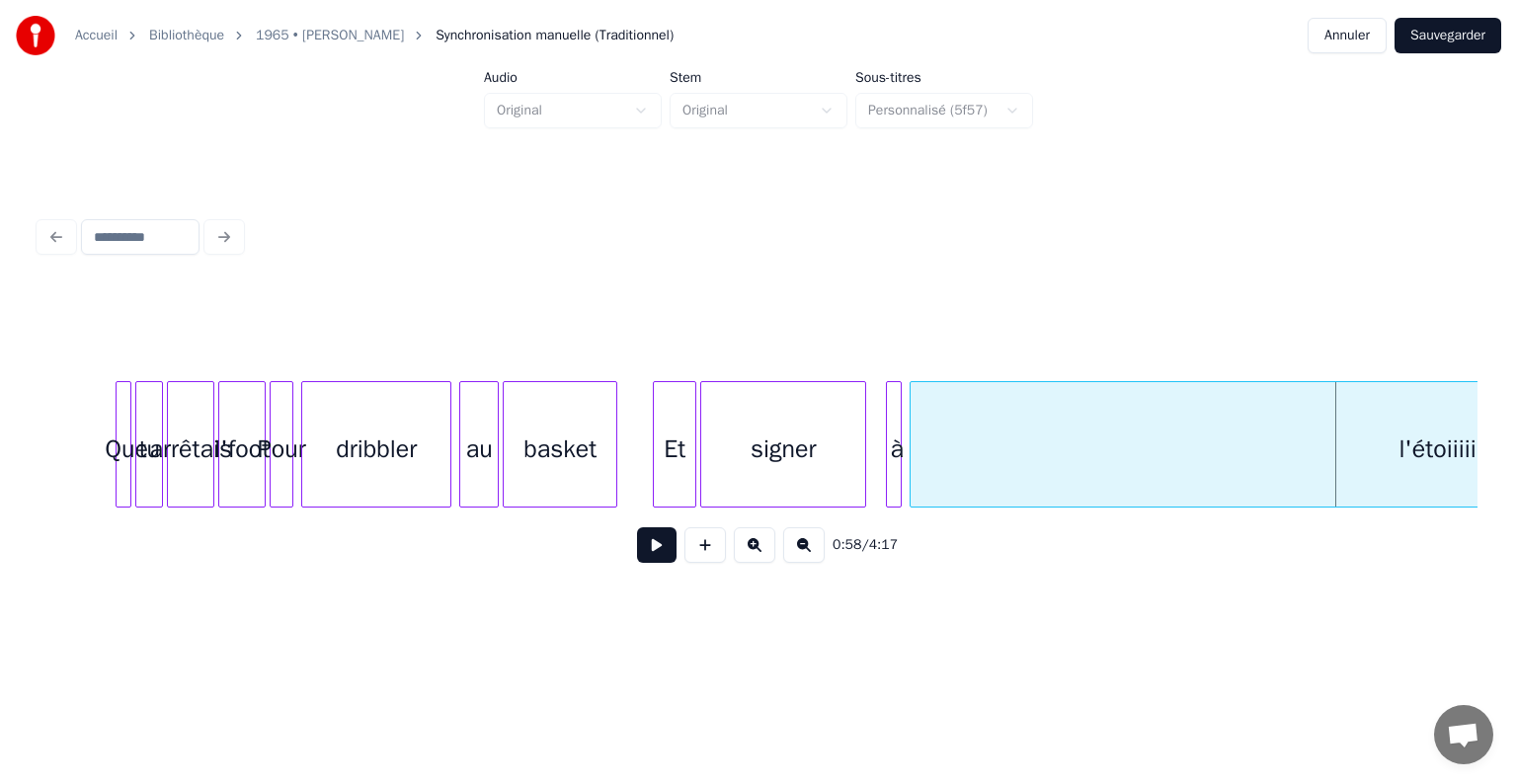 click on "l'étoiiiiiiiiile" at bounding box center (1459, 449) 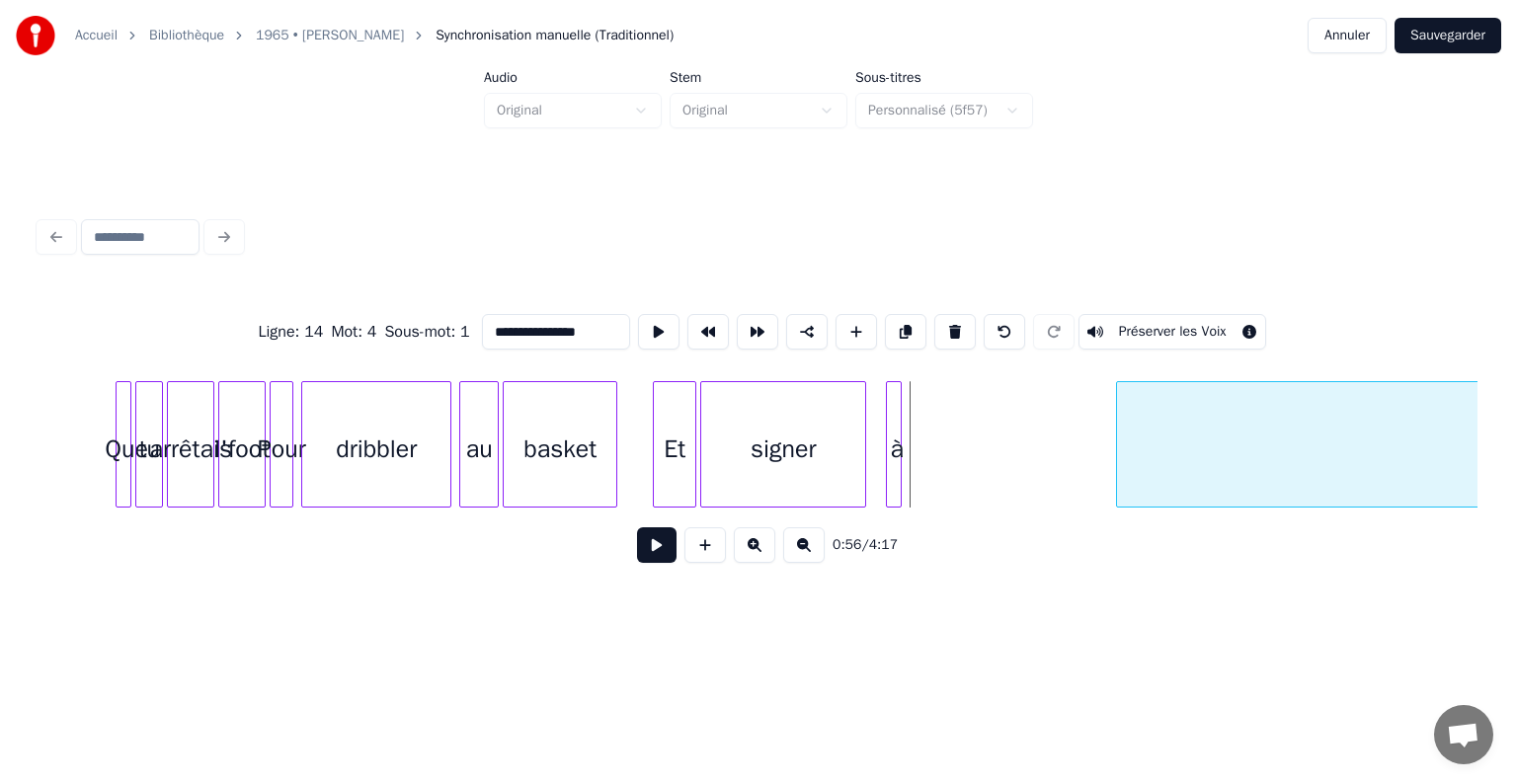 click at bounding box center [1120, 444] 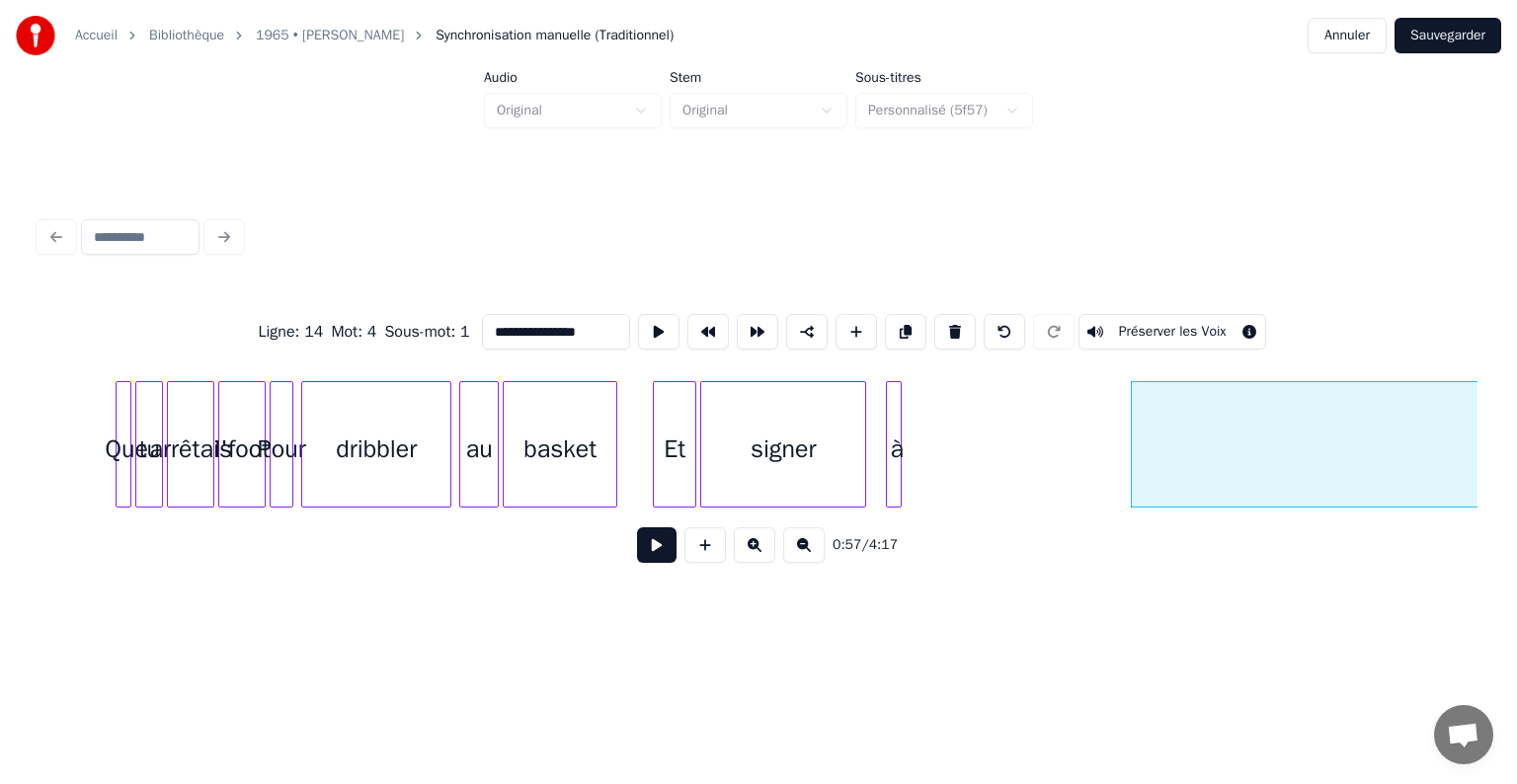 click at bounding box center [804, 545] 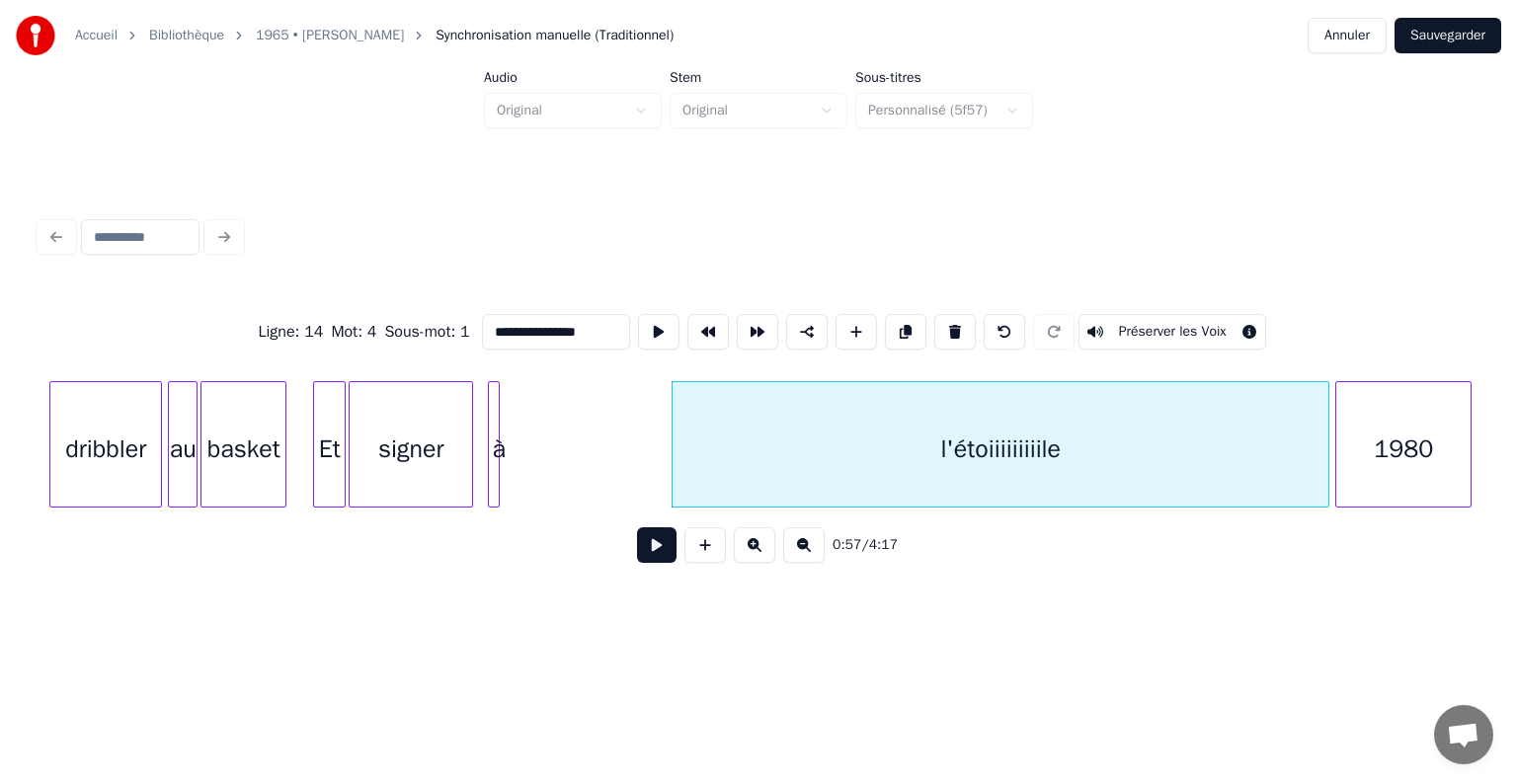 scroll, scrollTop: 0, scrollLeft: 7915, axis: horizontal 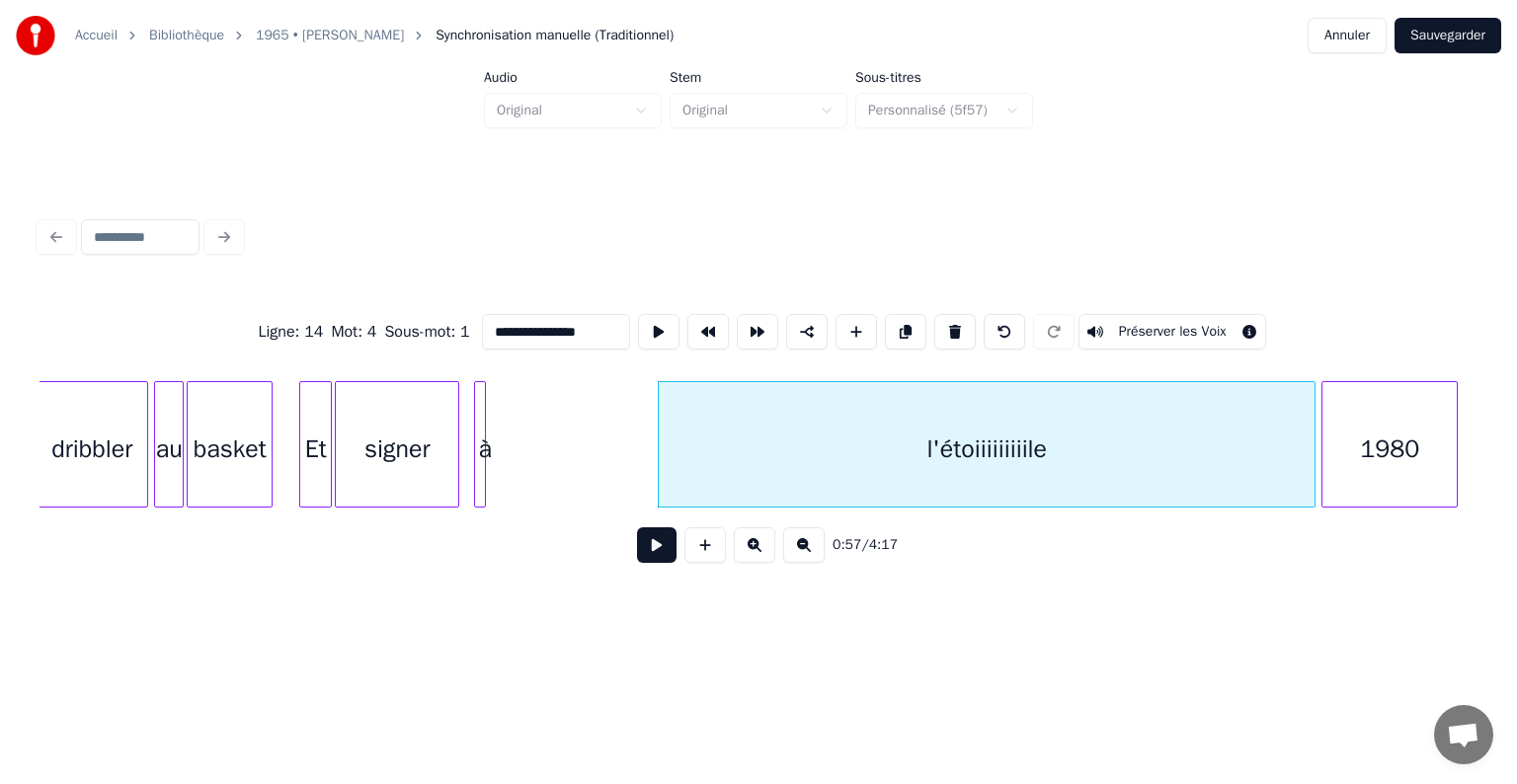 click on "l'étoiiiiiiiiile" at bounding box center [987, 449] 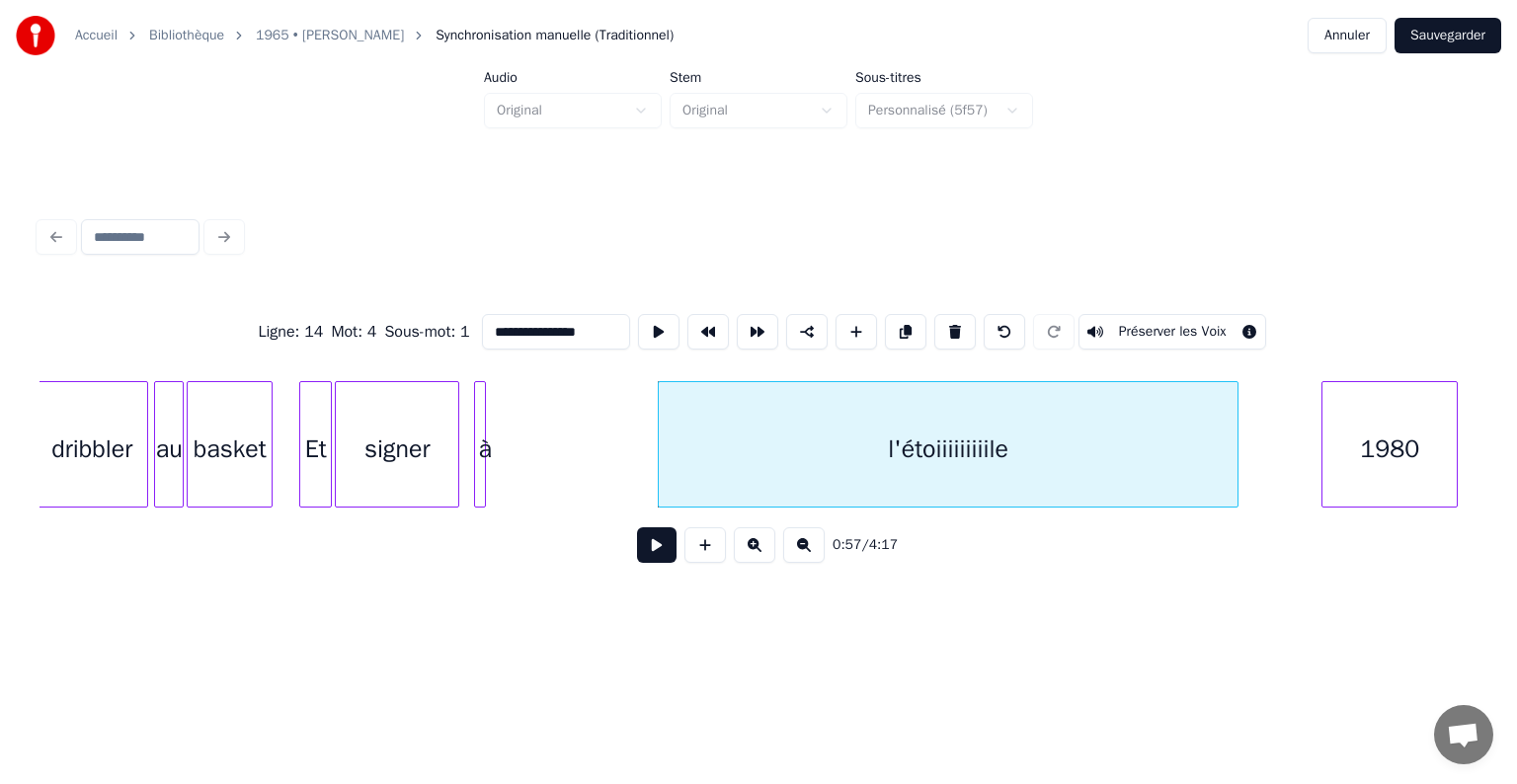 click at bounding box center [1235, 444] 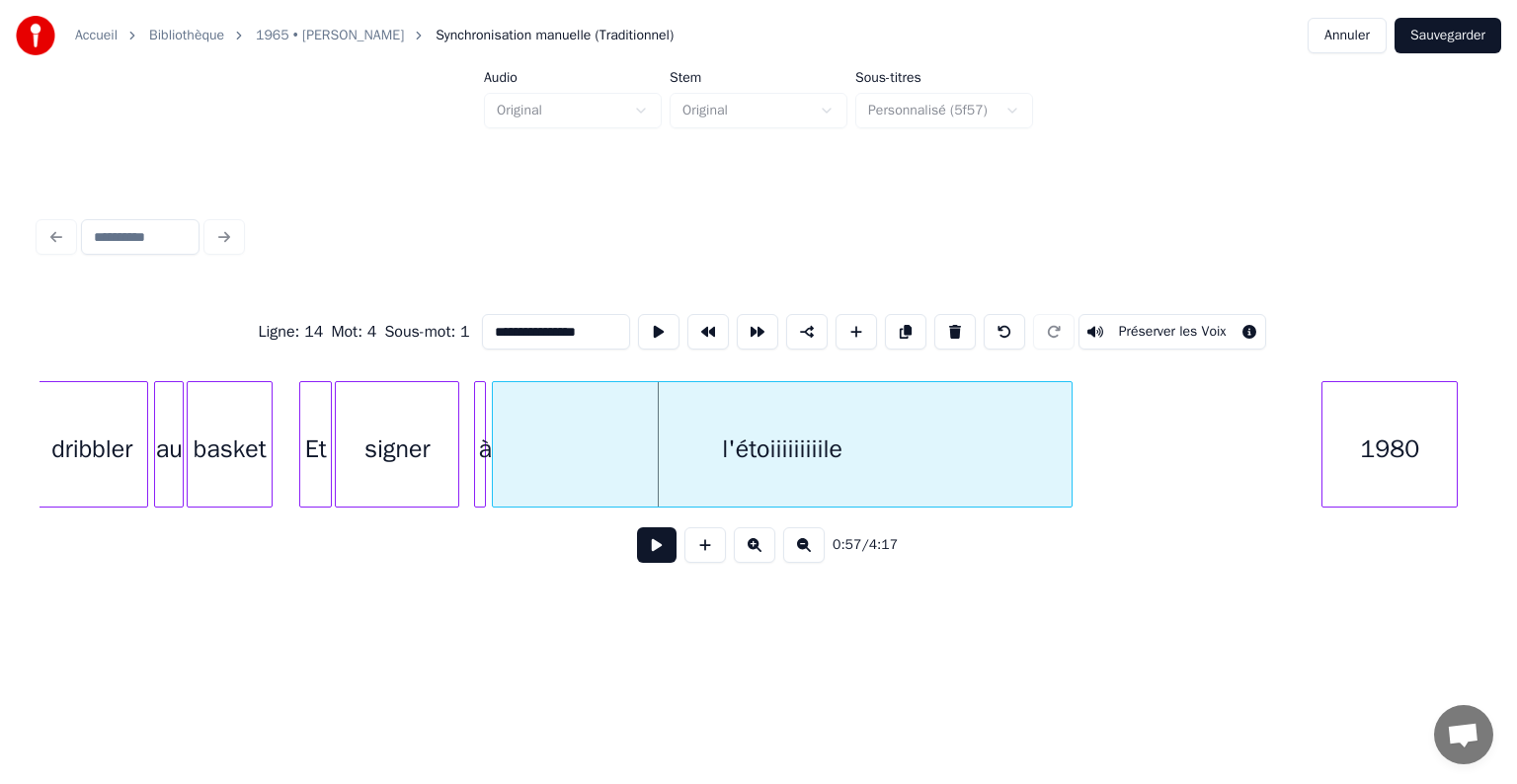 click on "l'étoiiiiiiiiile" at bounding box center (782, 449) 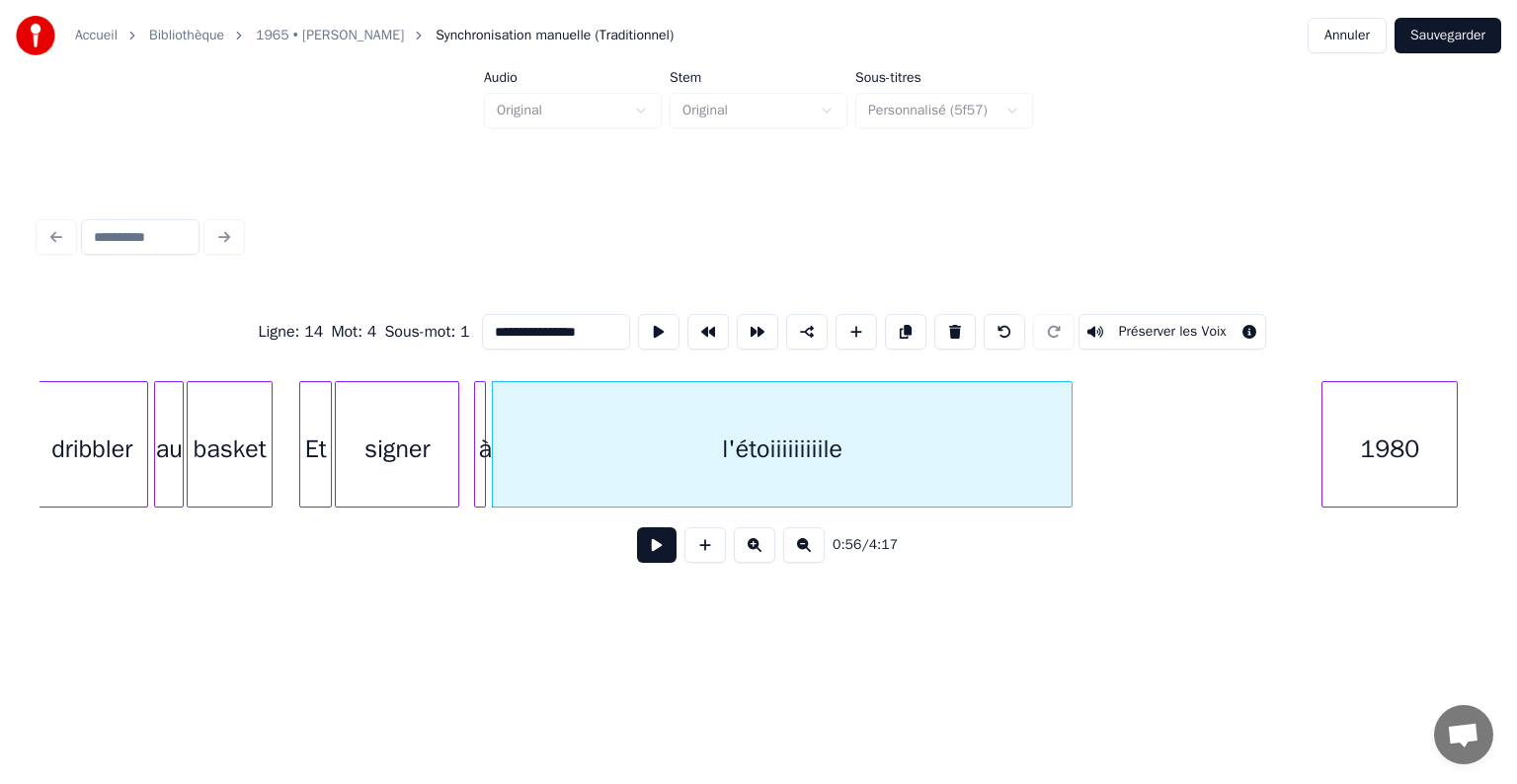 click on "dribbler au basket Et signer à l'étoiiiiiiiiile 1980" at bounding box center [11173, 444] 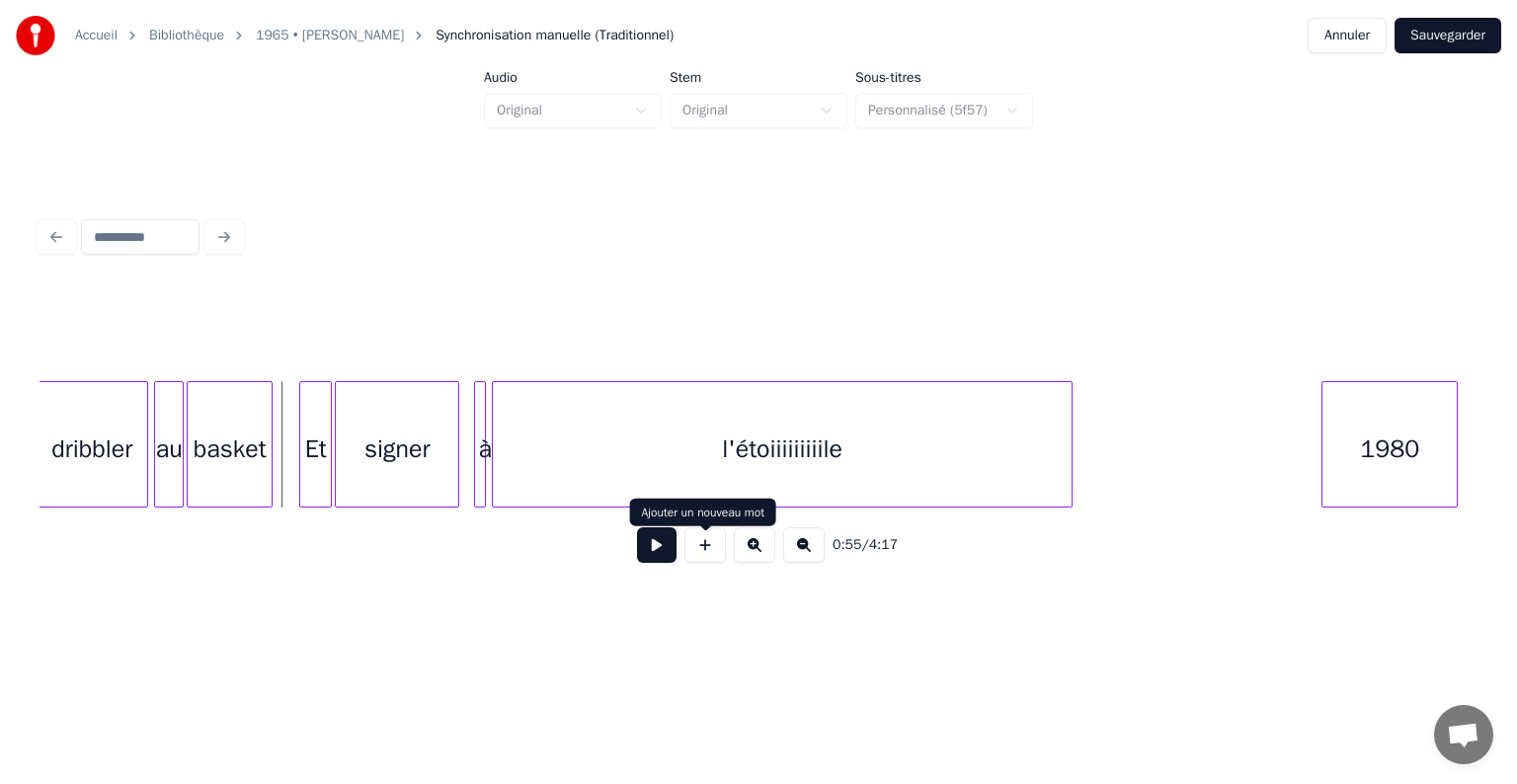 click at bounding box center [657, 545] 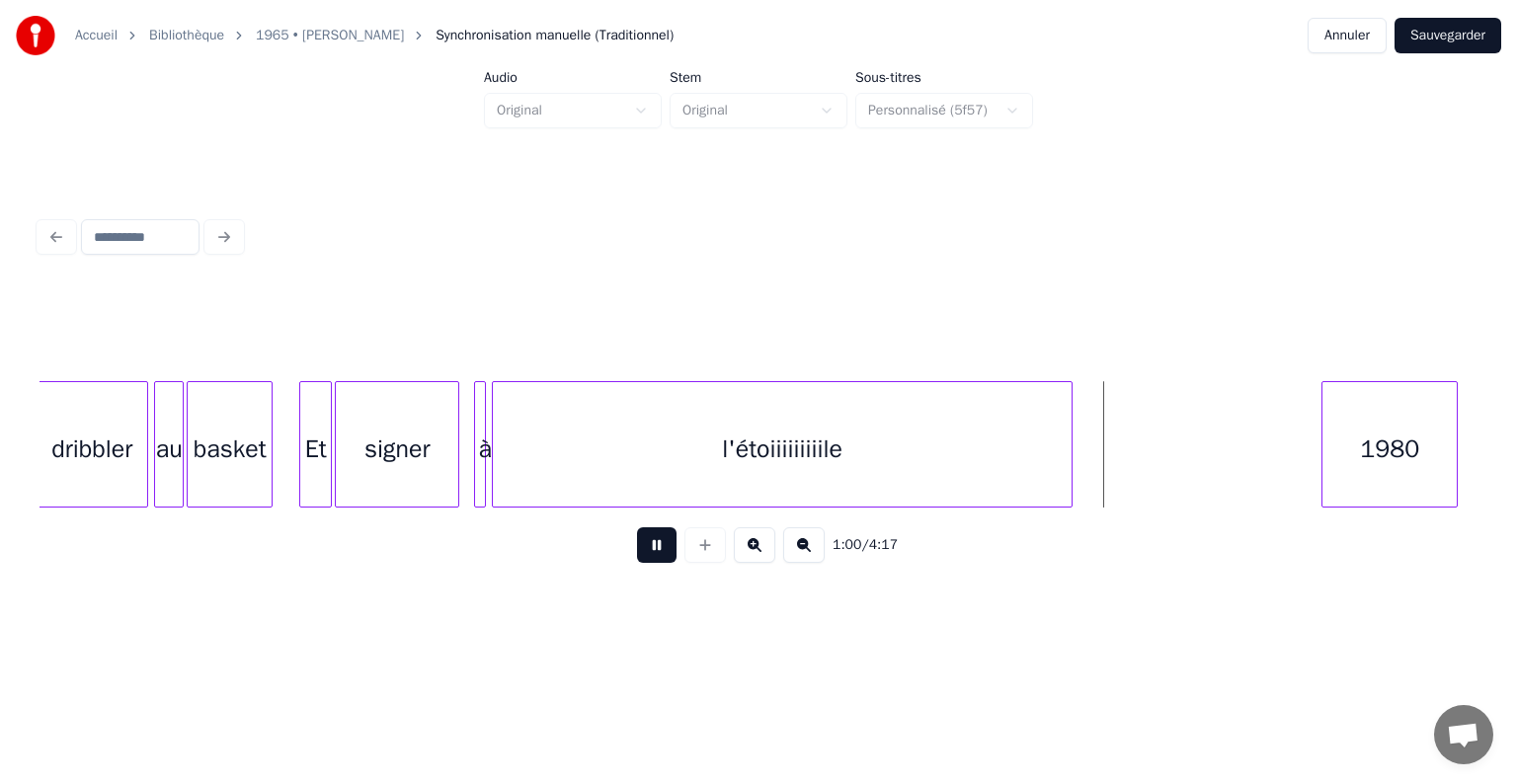 click on "l'étoiiiiiiiiile" at bounding box center (782, 449) 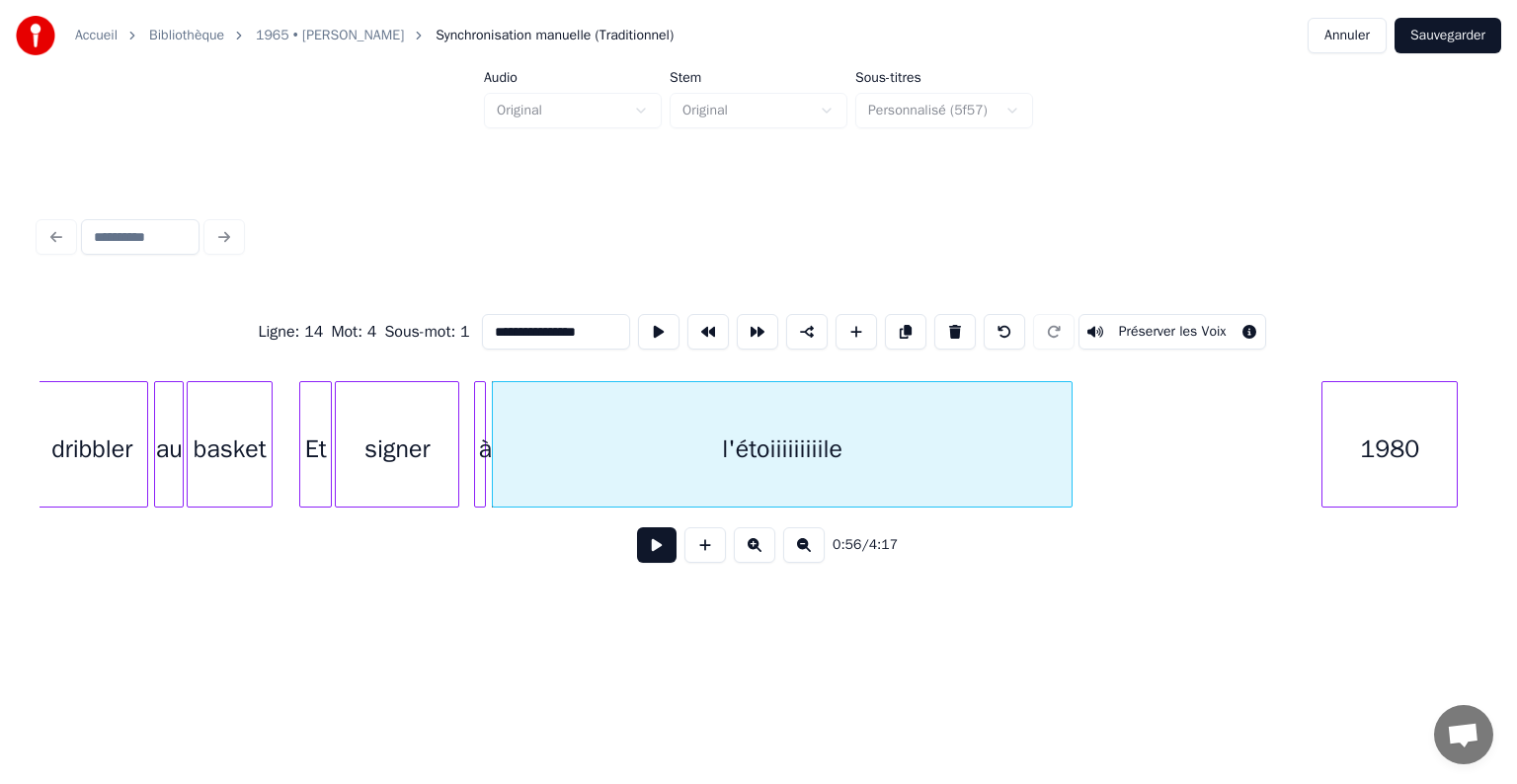 click on "**********" at bounding box center (556, 332) 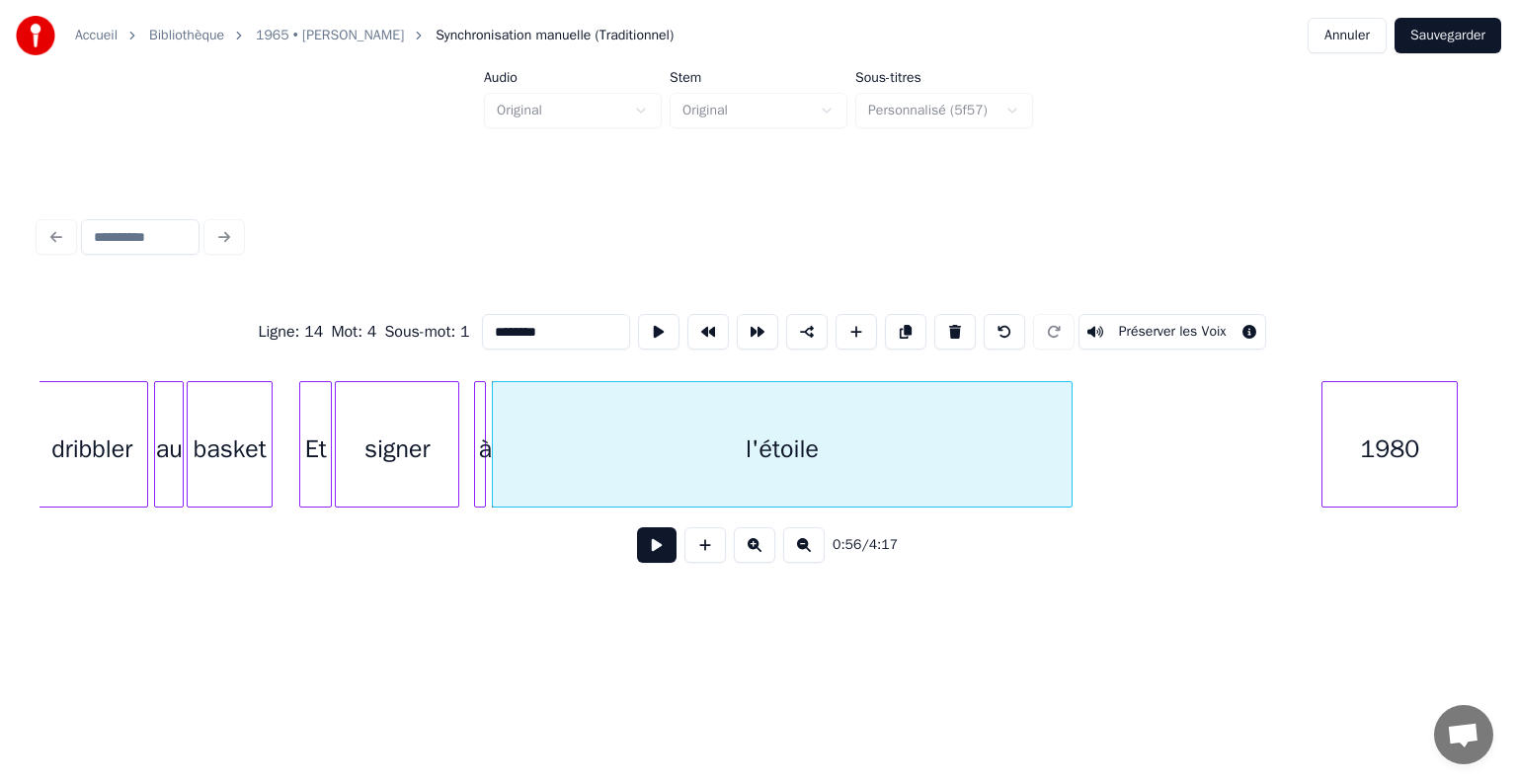 type on "********" 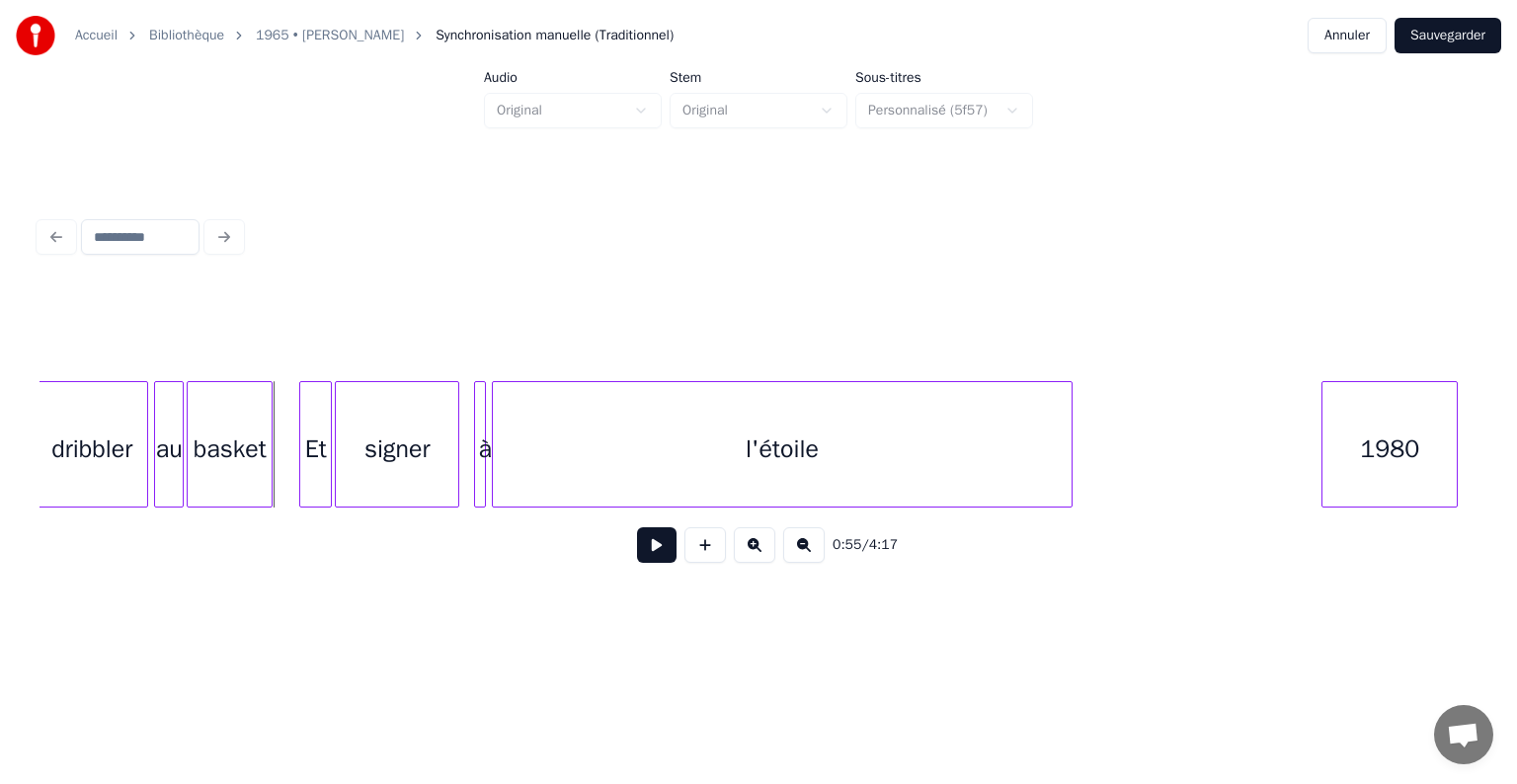 click at bounding box center [657, 545] 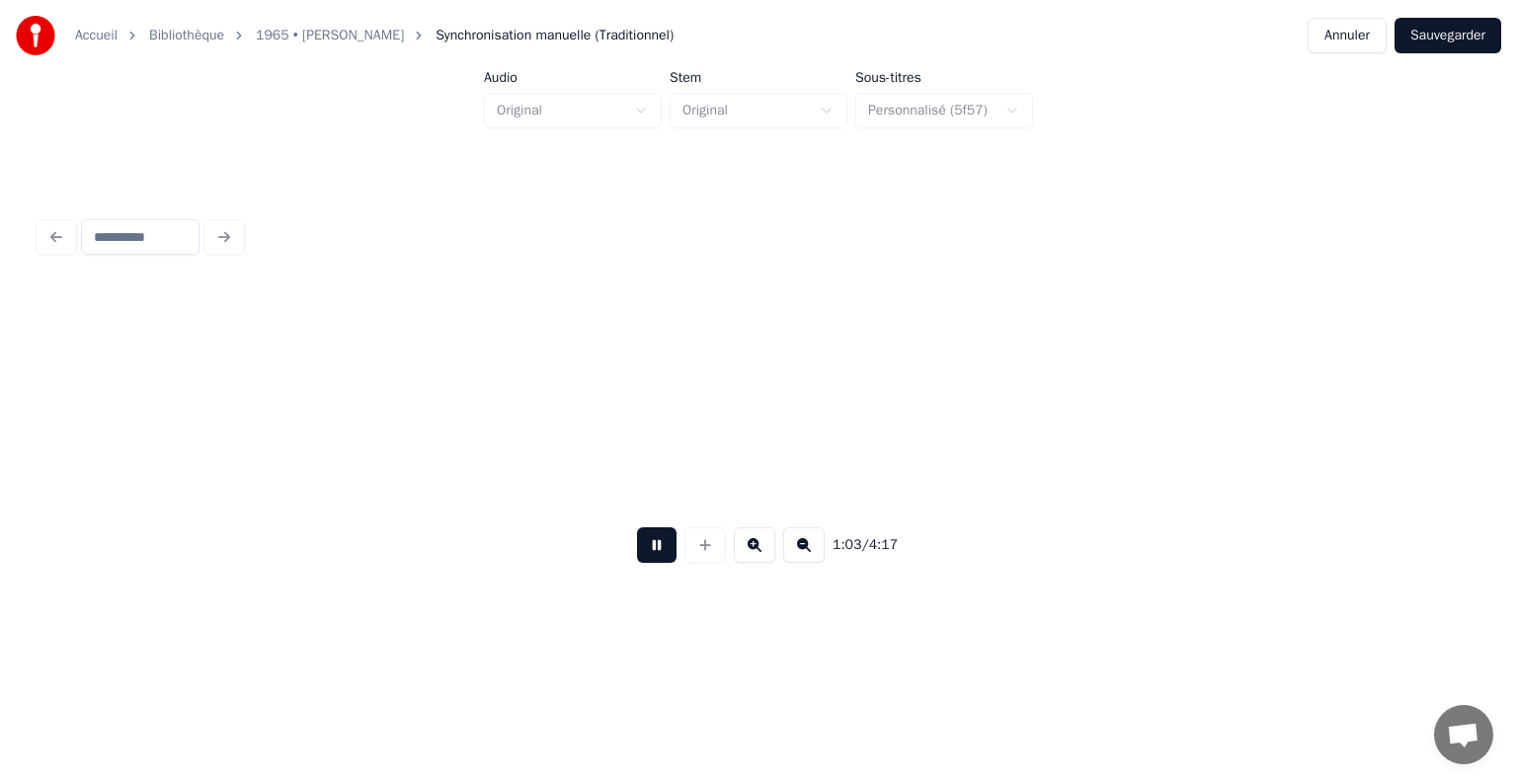 scroll, scrollTop: 0, scrollLeft: 9353, axis: horizontal 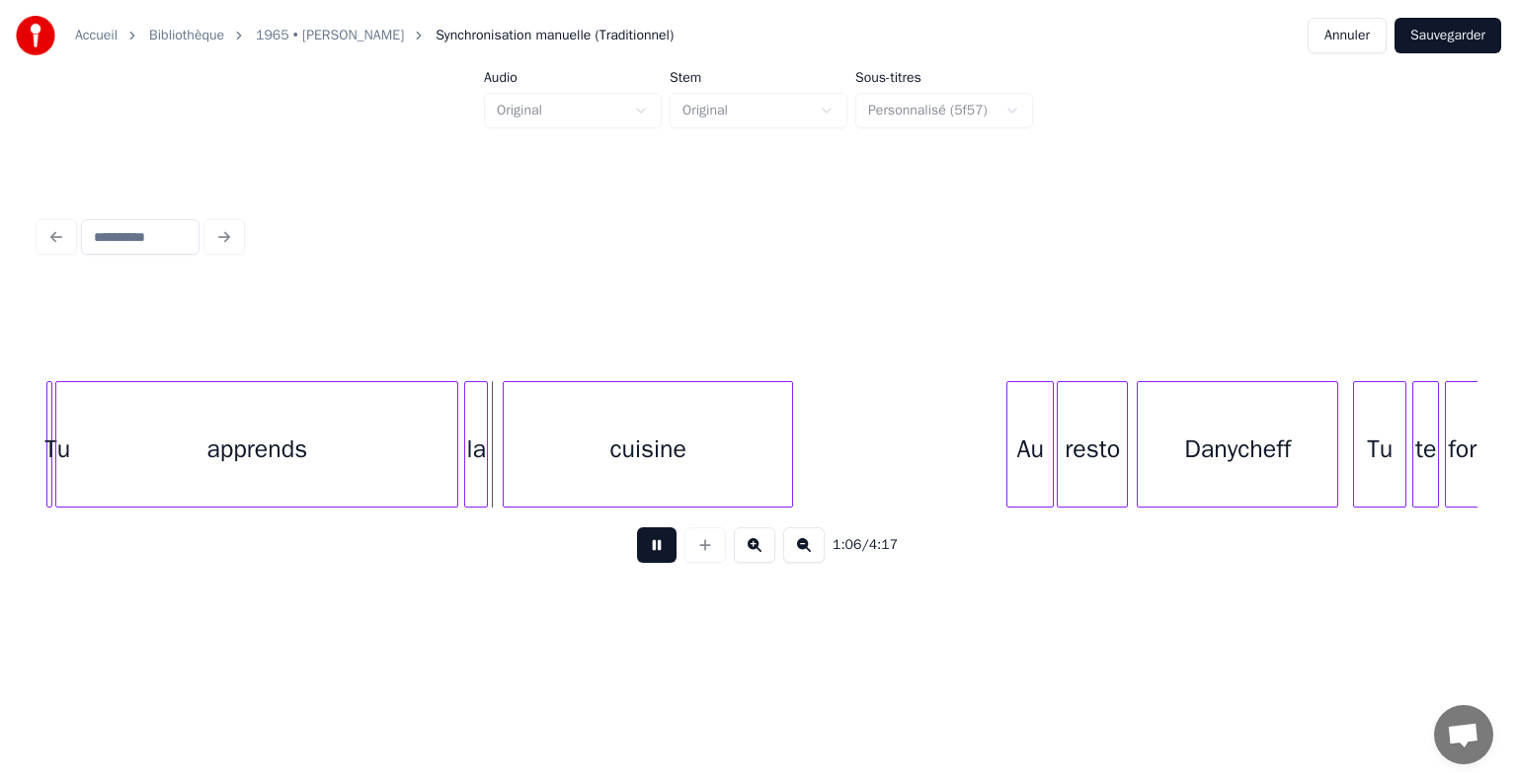 click at bounding box center [657, 545] 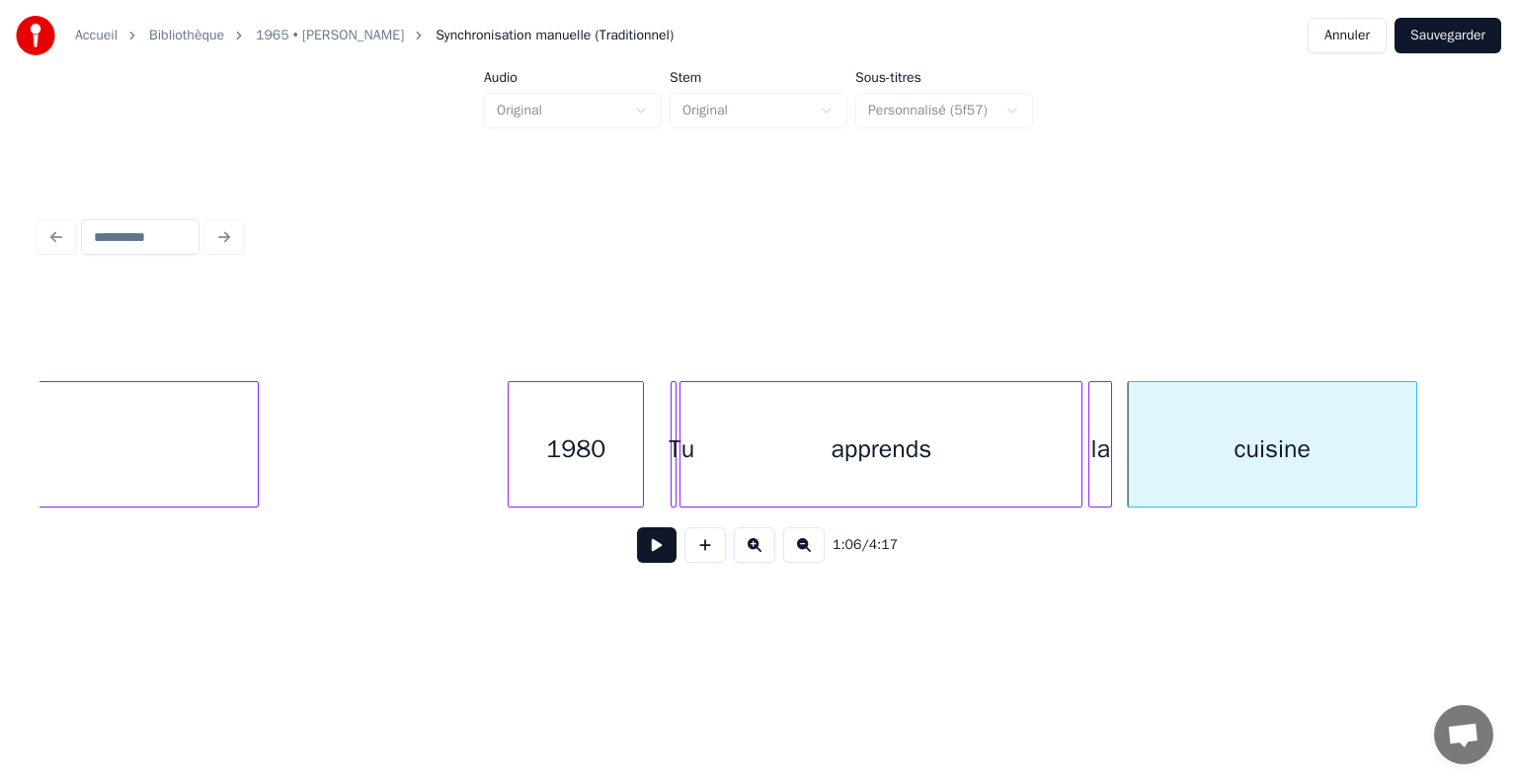 scroll, scrollTop: 0, scrollLeft: 8681, axis: horizontal 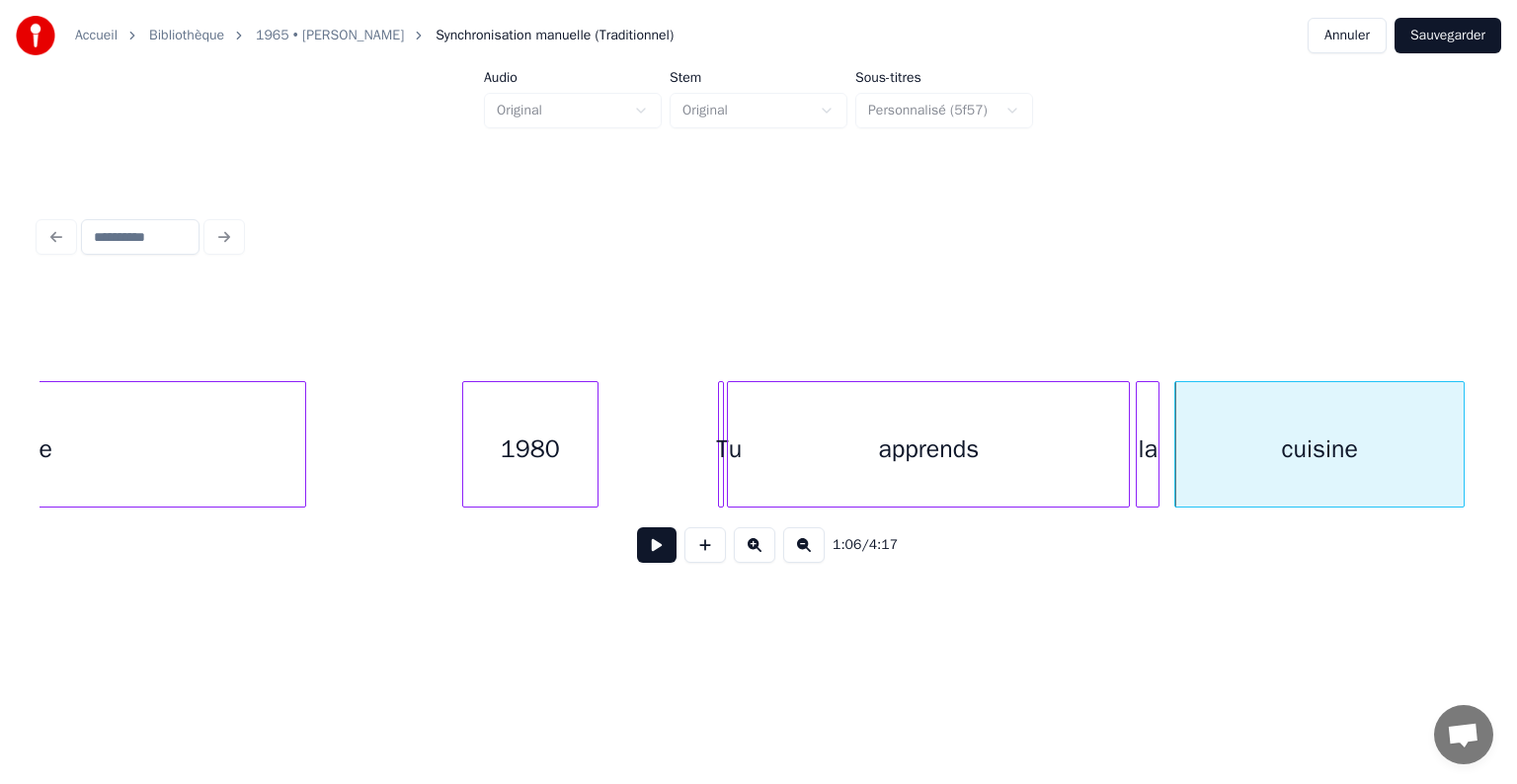 click on "1980" at bounding box center (530, 449) 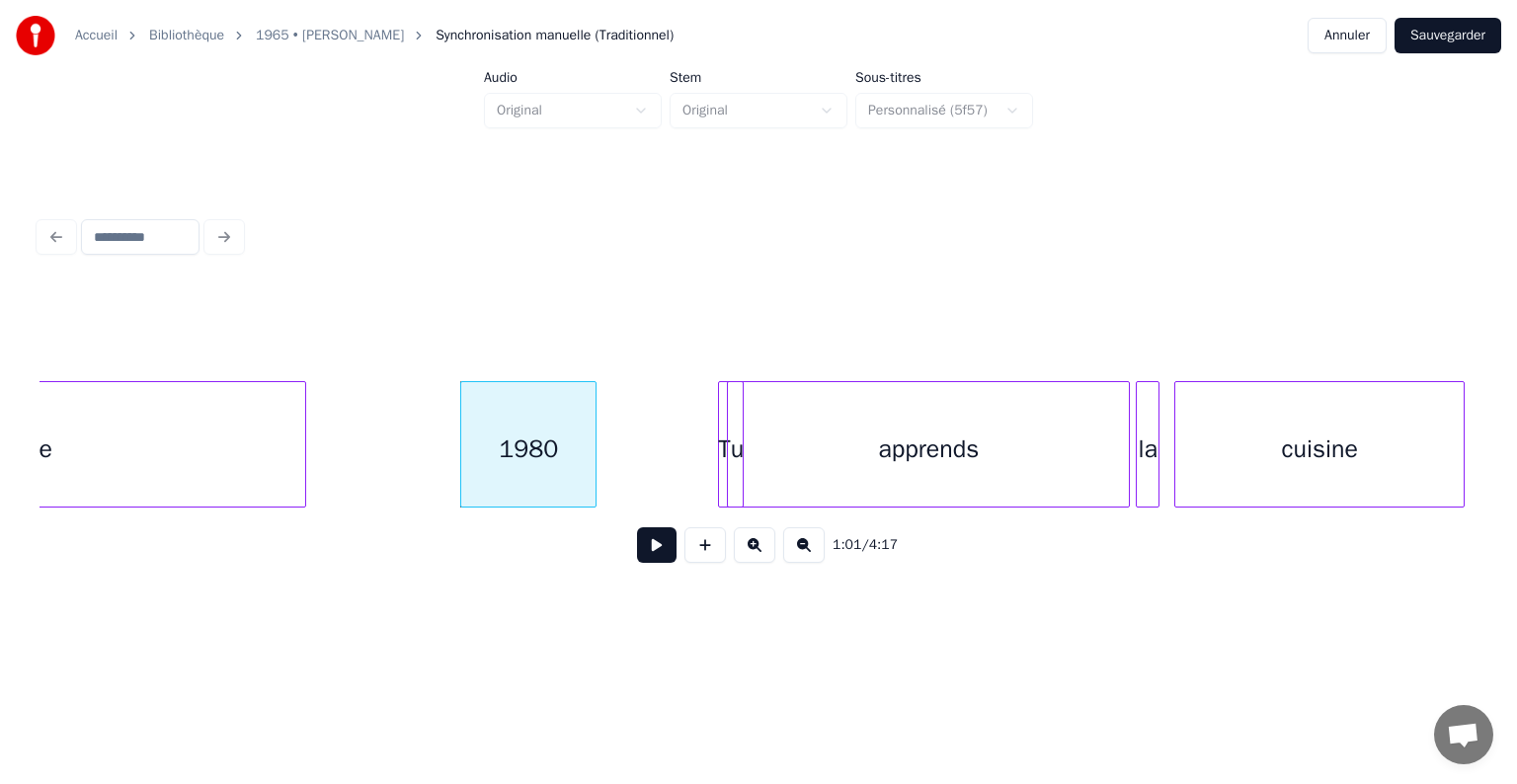 click on "Tu" at bounding box center [731, 444] 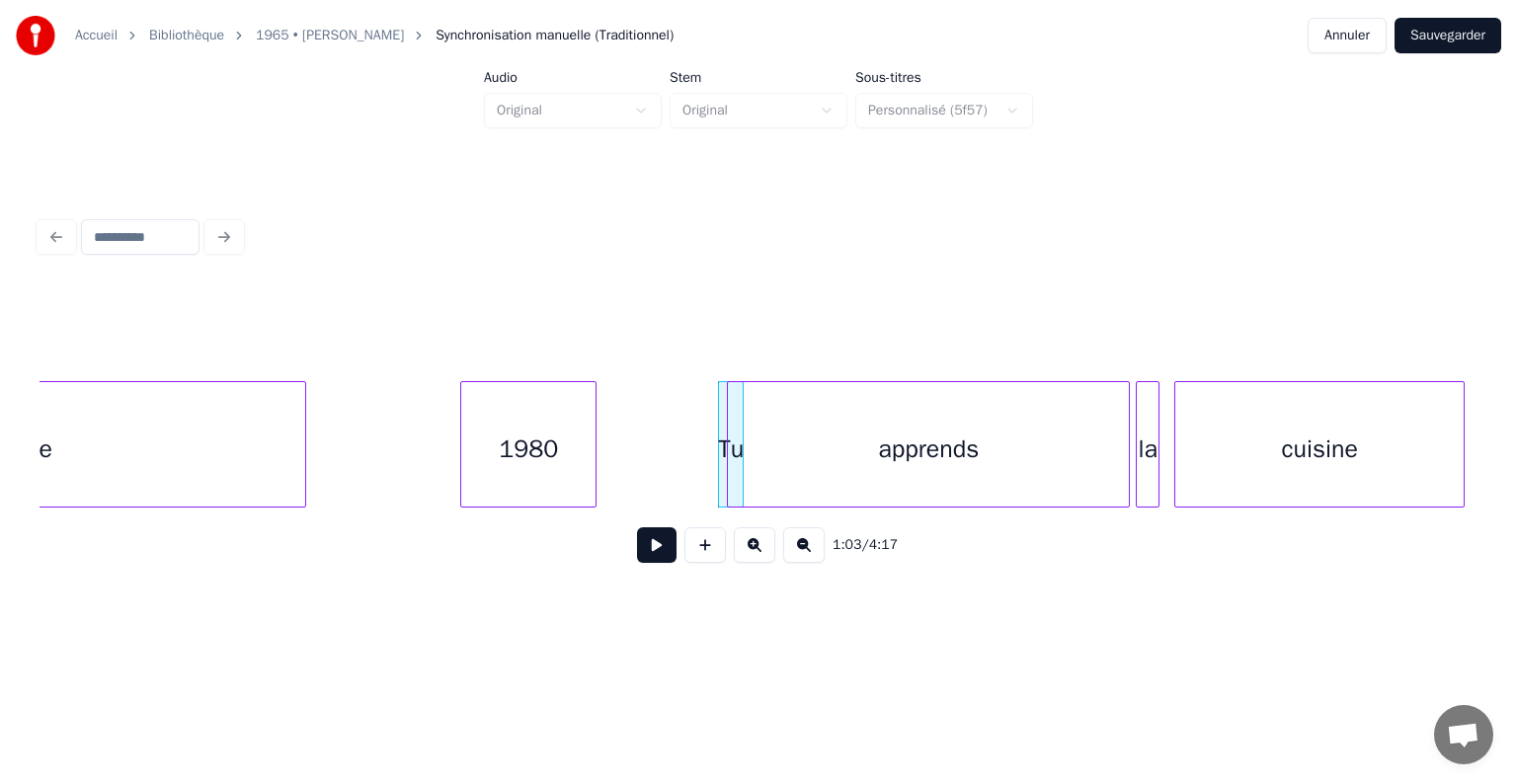 click at bounding box center [731, 444] 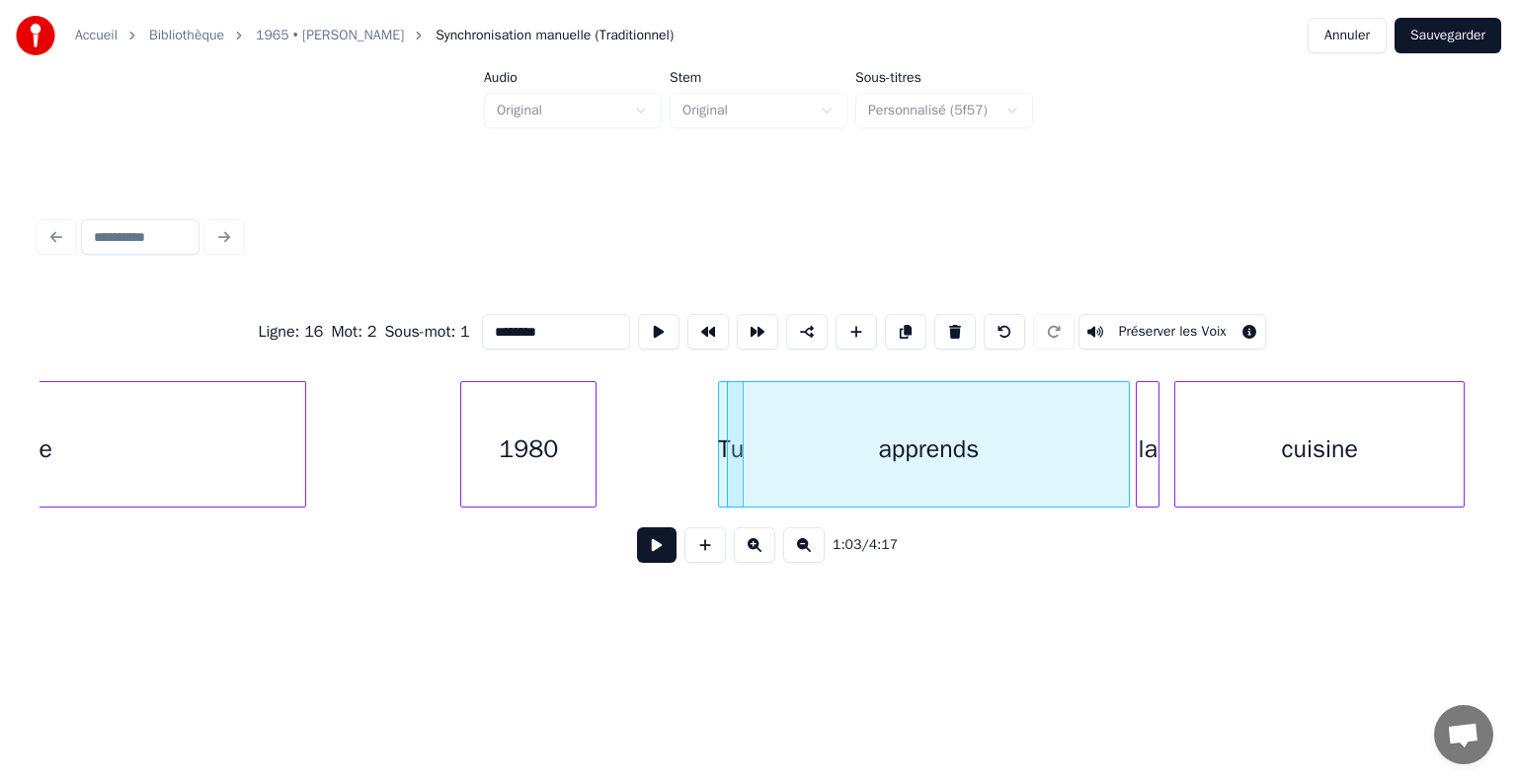 click at bounding box center [722, 444] 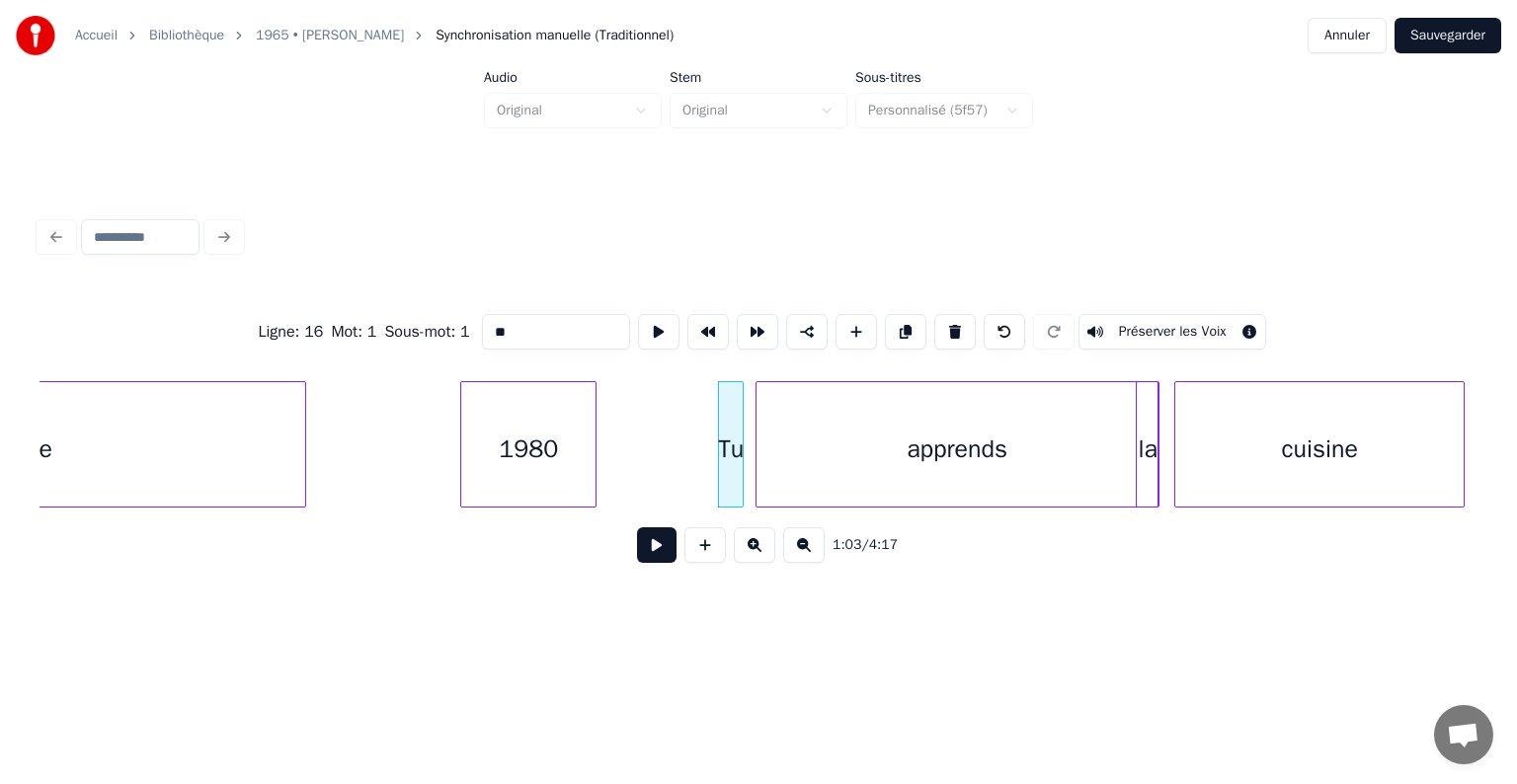 click on "apprends" at bounding box center [957, 449] 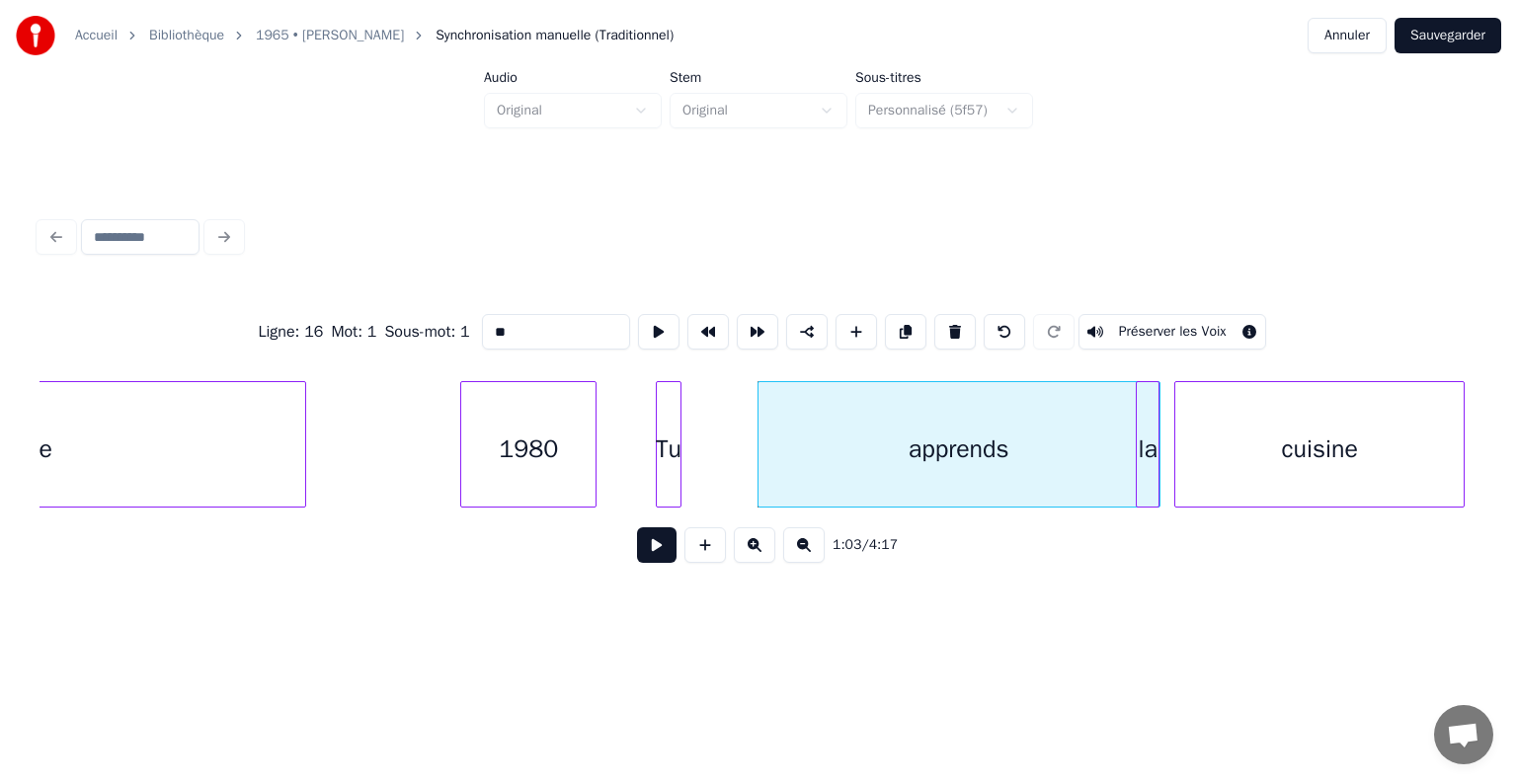click on "Tu" at bounding box center (669, 449) 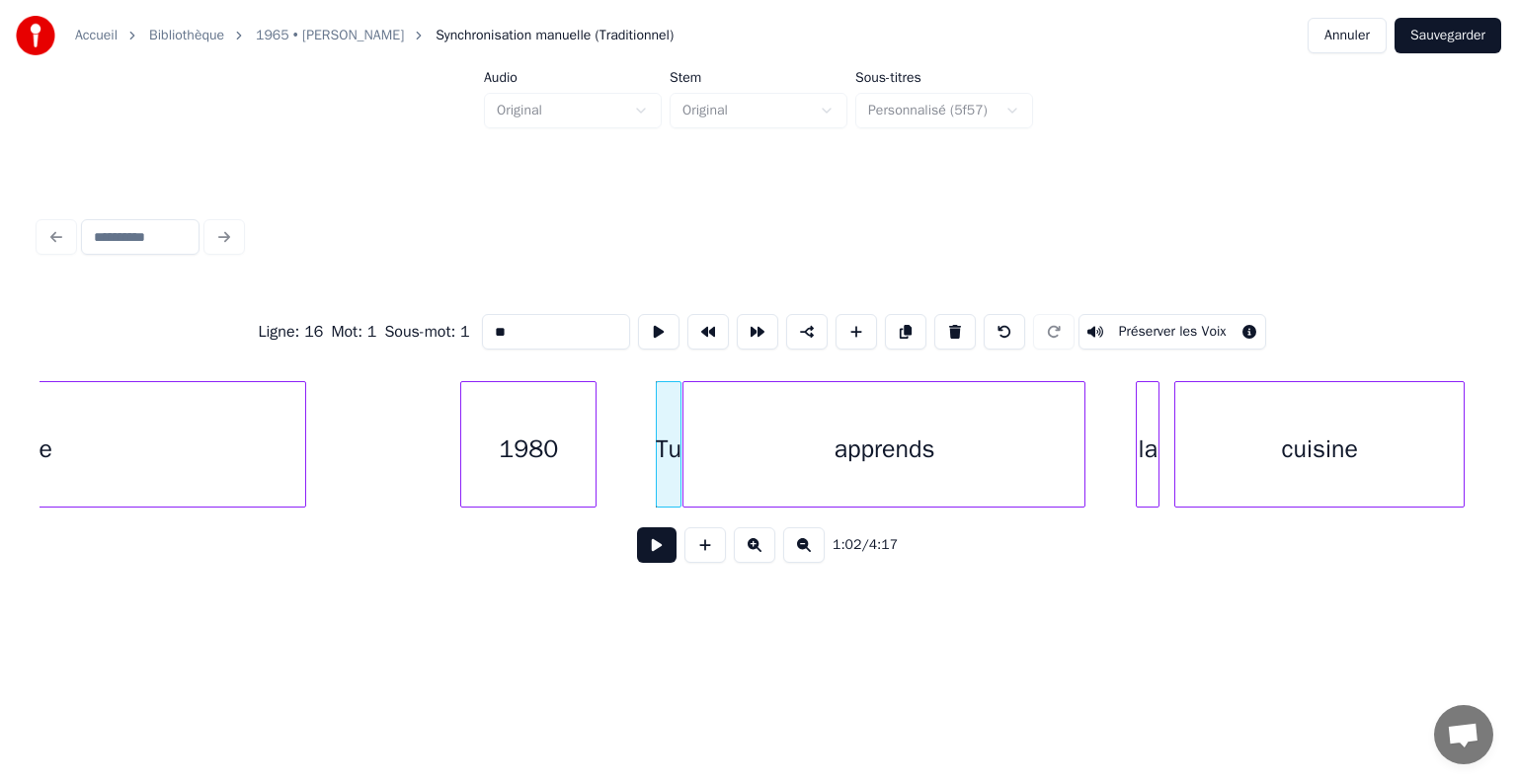 click on "apprends" at bounding box center (884, 449) 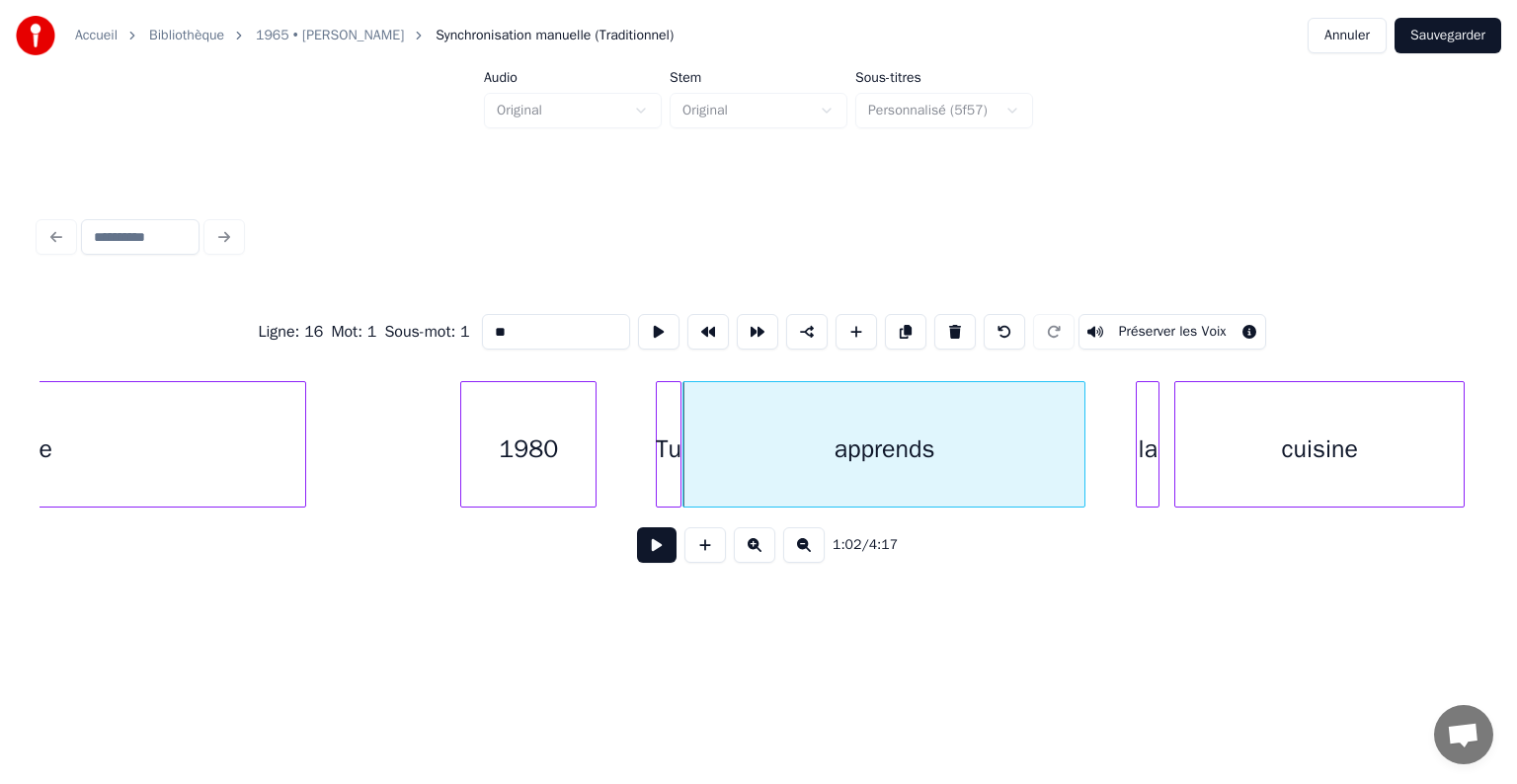 click on "Tu apprends la cuisine 1980 l'étoile" at bounding box center (10407, 444) 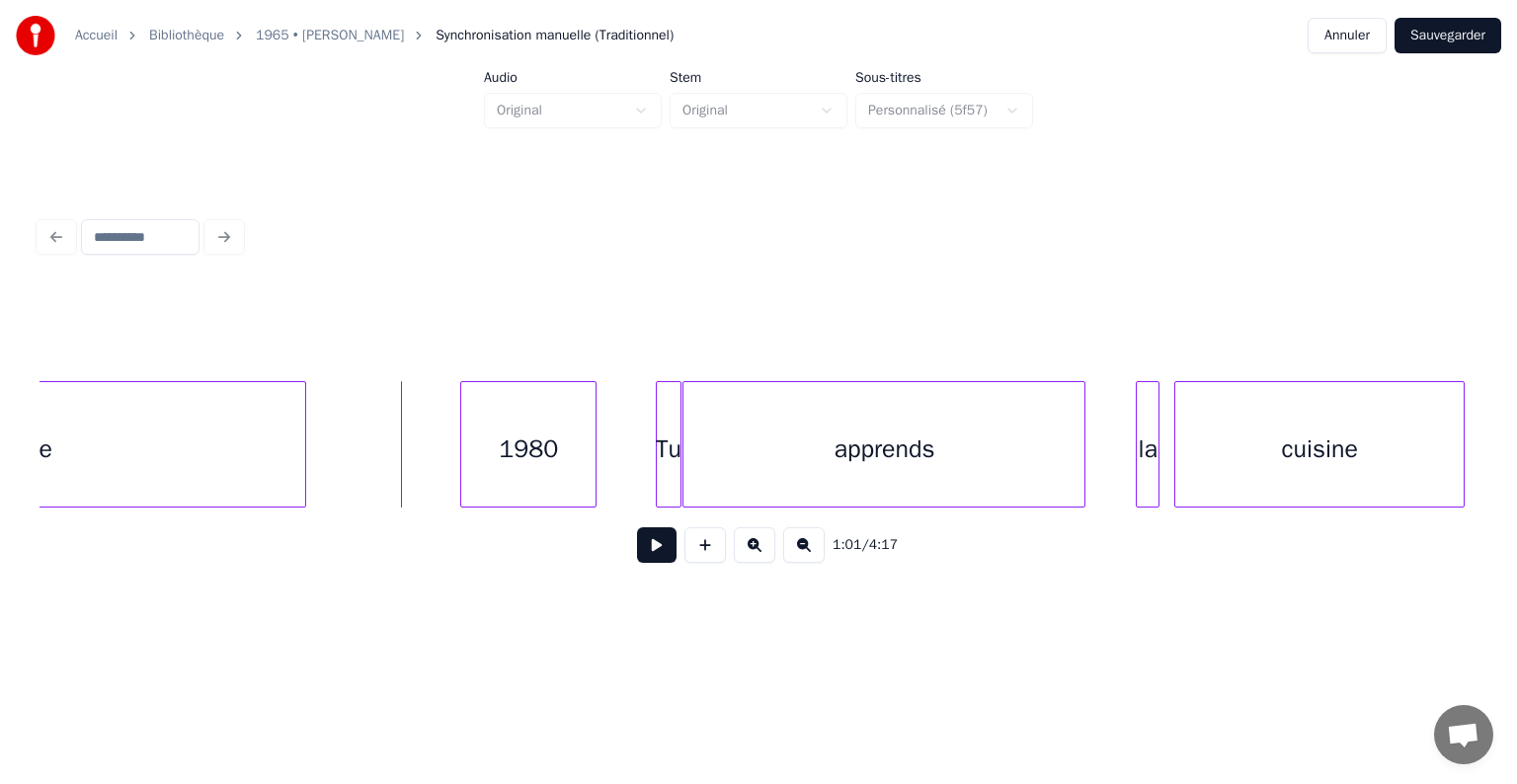 click at bounding box center [657, 545] 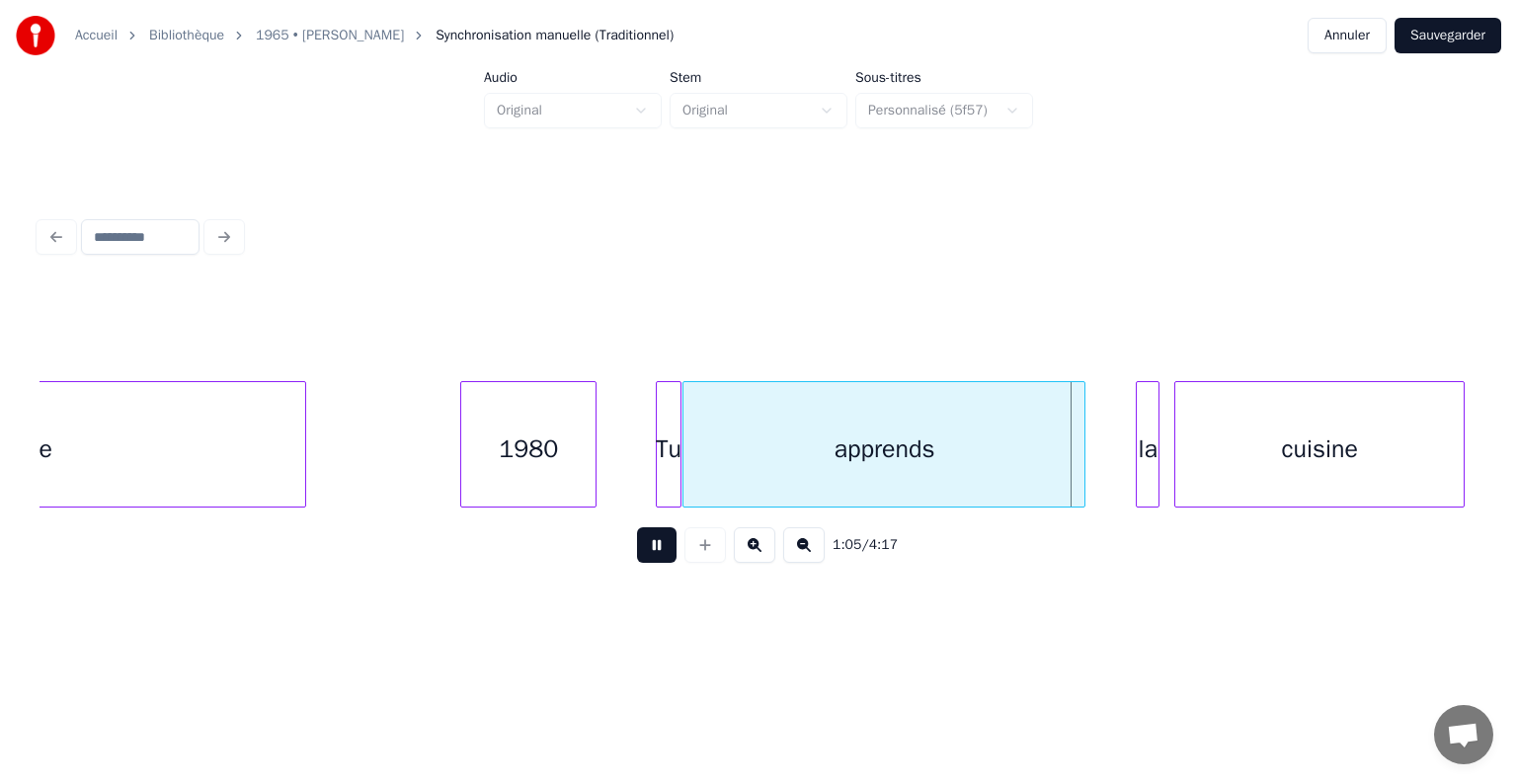 click on "apprends" at bounding box center (884, 449) 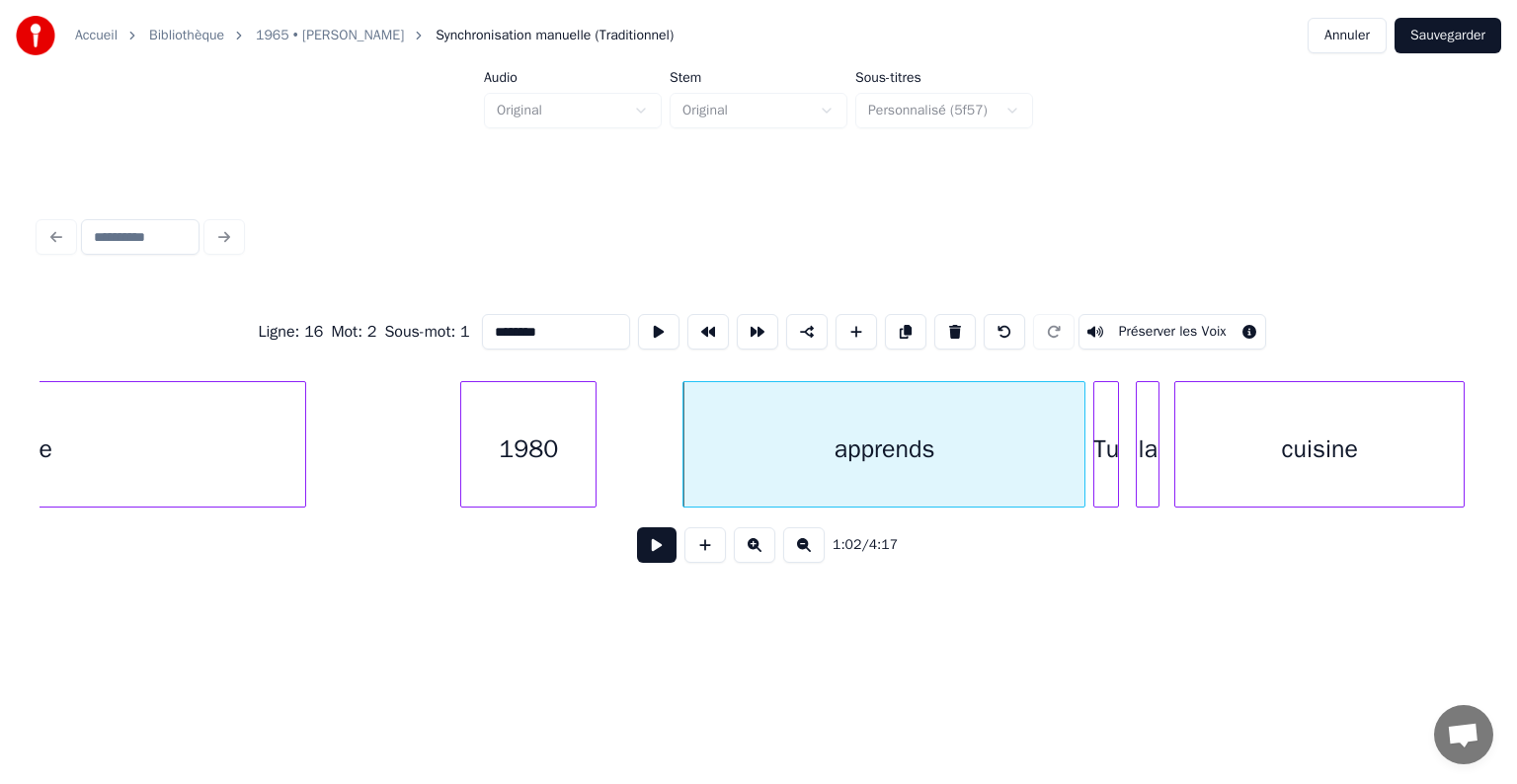 click on "Tu" at bounding box center [1106, 449] 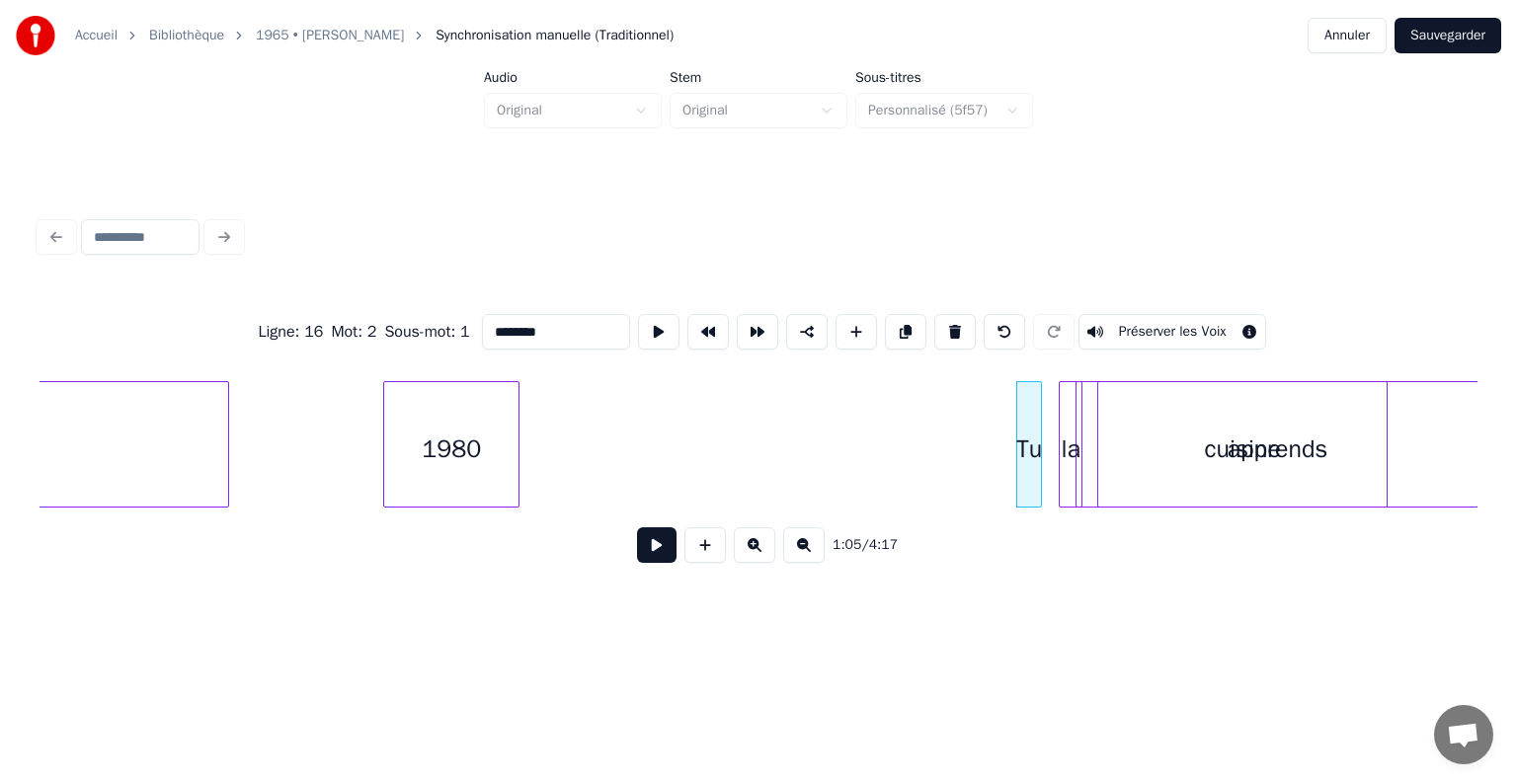 scroll, scrollTop: 0, scrollLeft: 8759, axis: horizontal 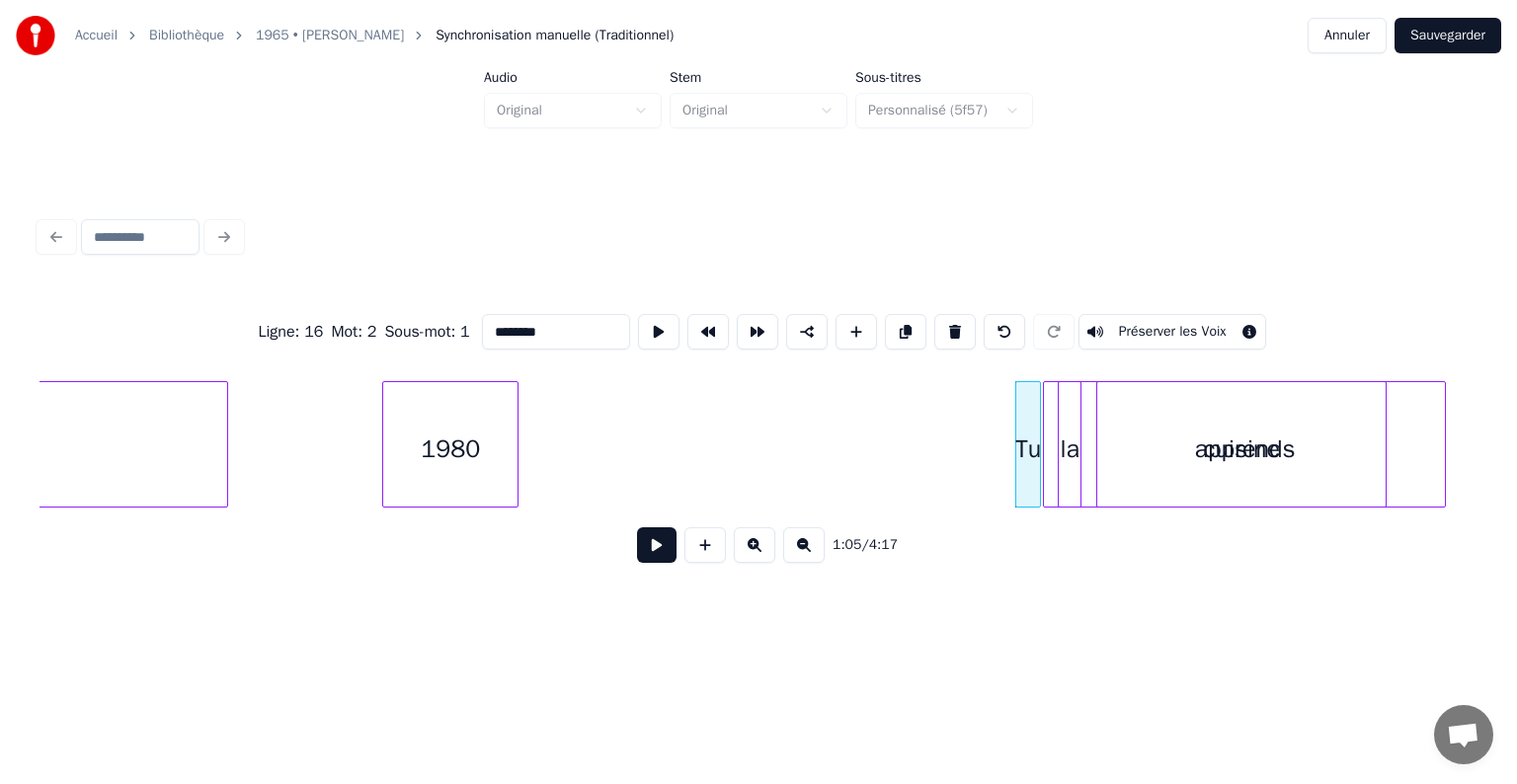 click on "Tu apprends la cuisine 1980 l'étoile" at bounding box center [10329, 444] 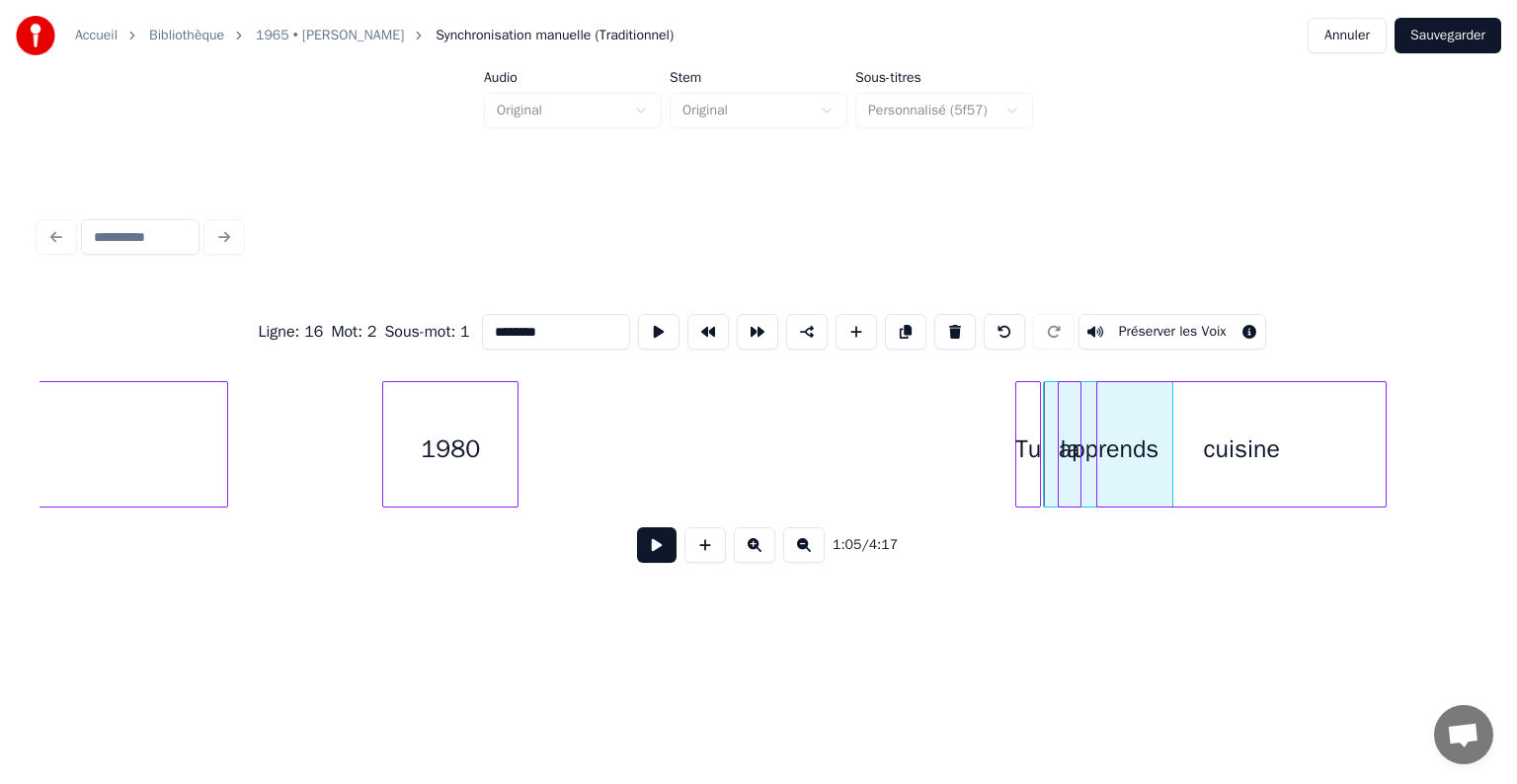 click at bounding box center (1169, 444) 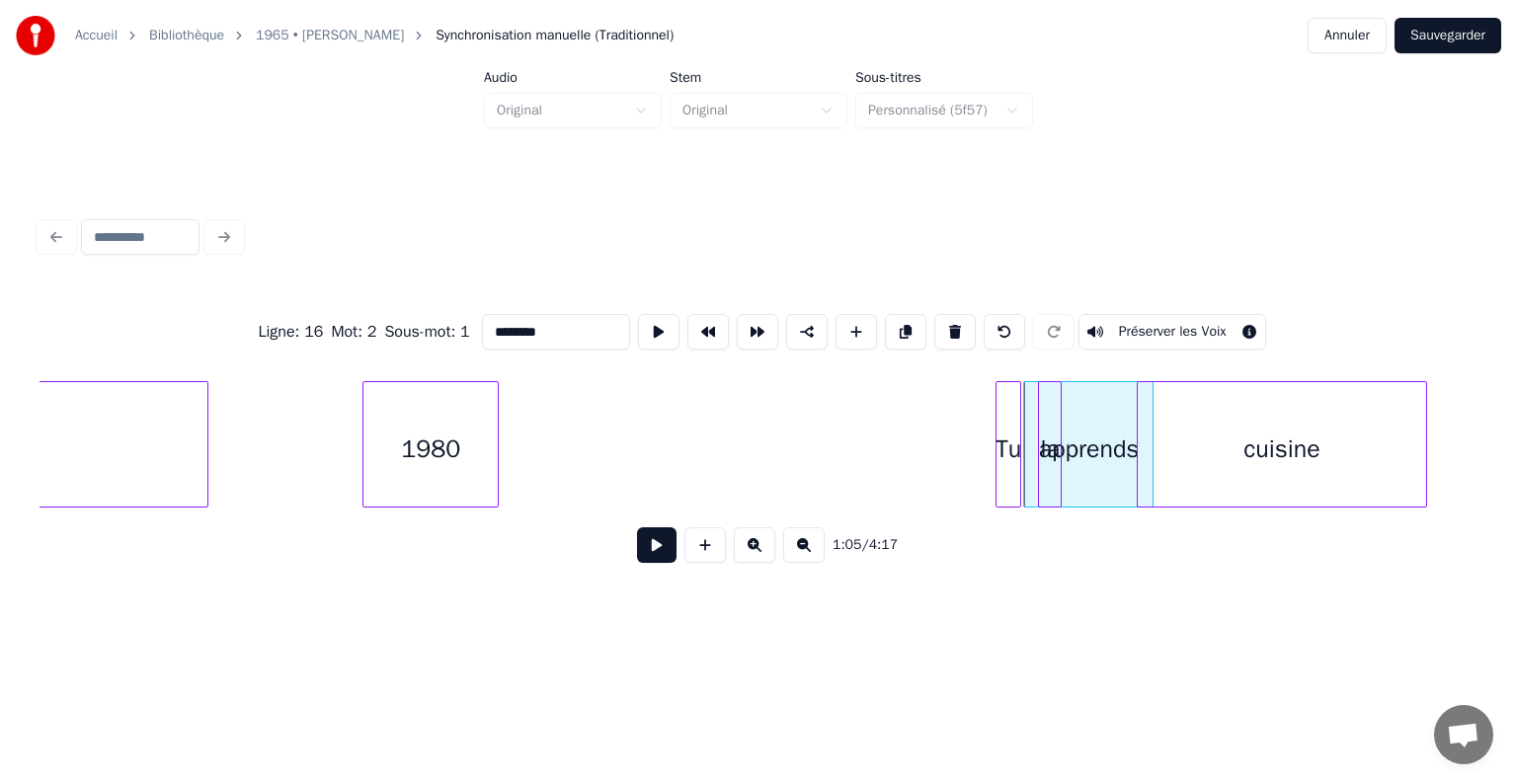 click on "cuisine" at bounding box center (1282, 449) 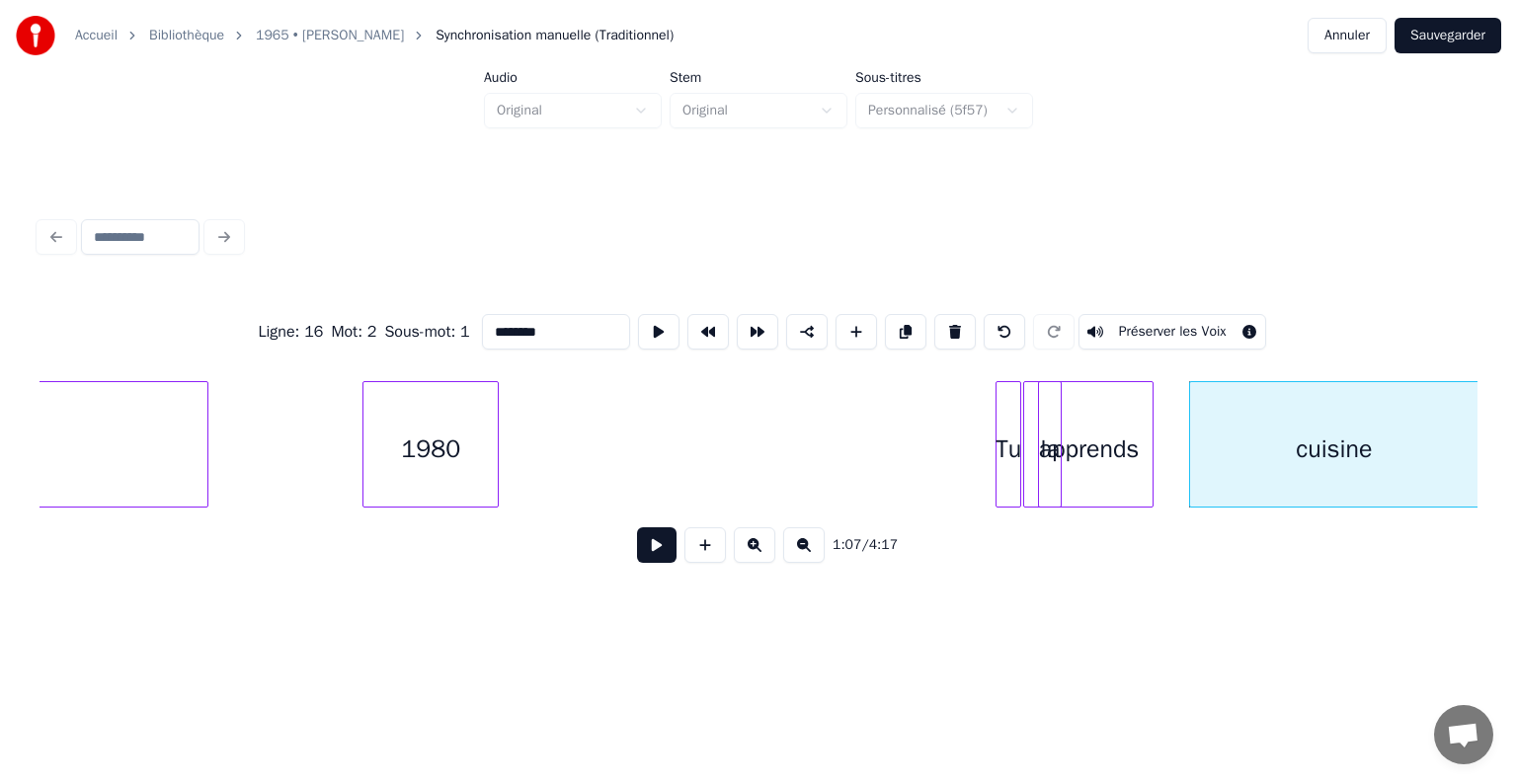 scroll, scrollTop: 0, scrollLeft: 8780, axis: horizontal 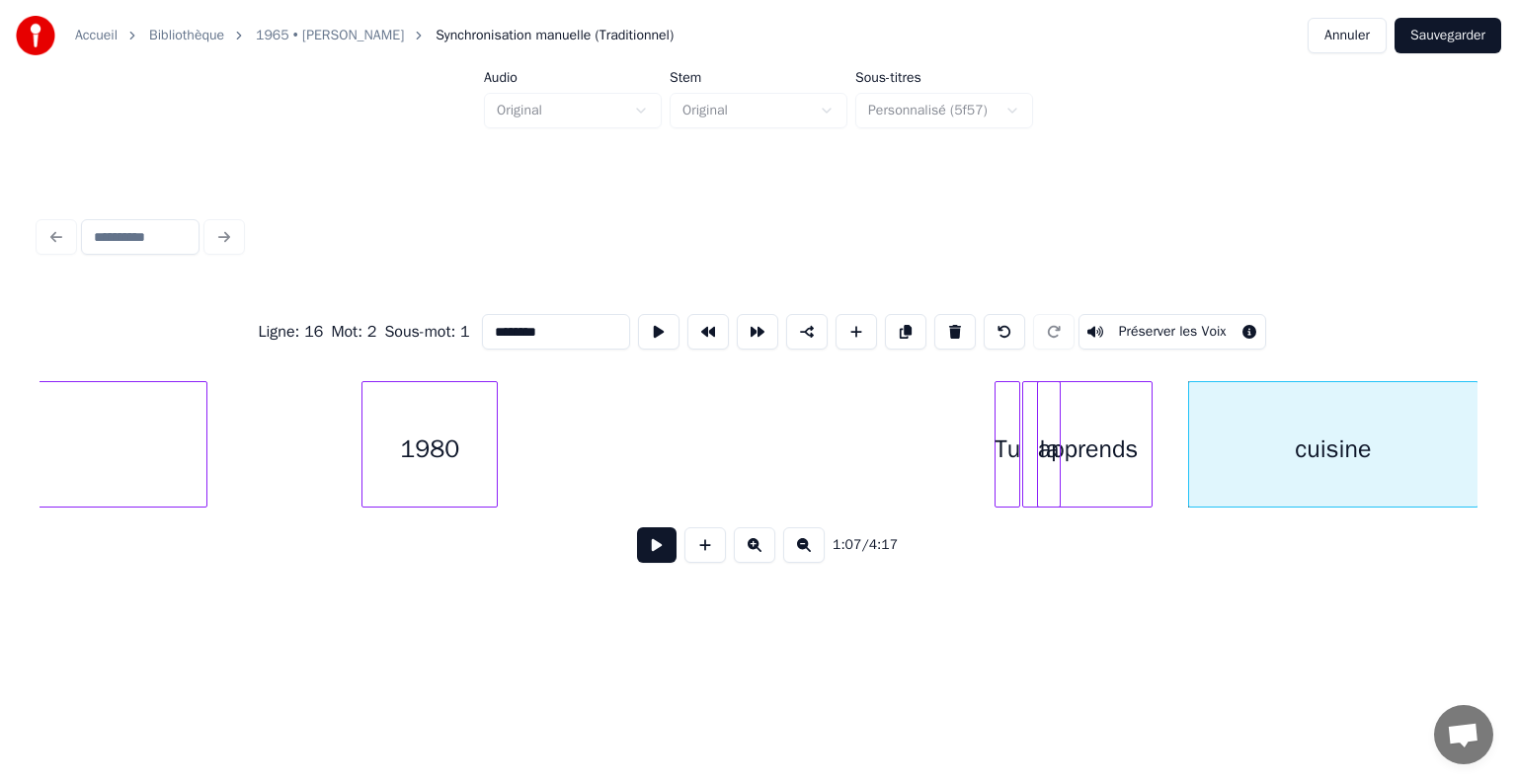 click on "Tu" at bounding box center (1007, 449) 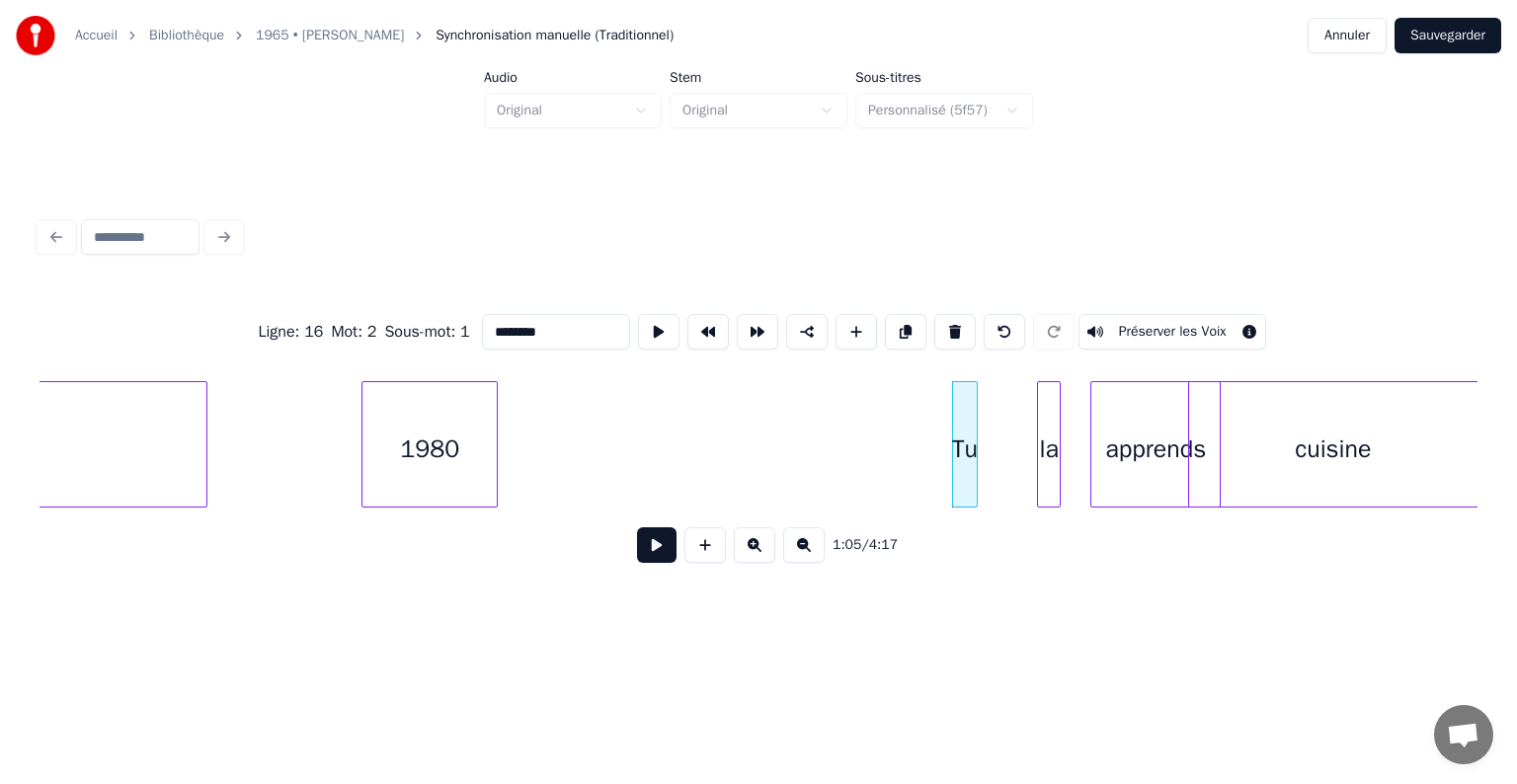 click on "apprends" at bounding box center [1156, 449] 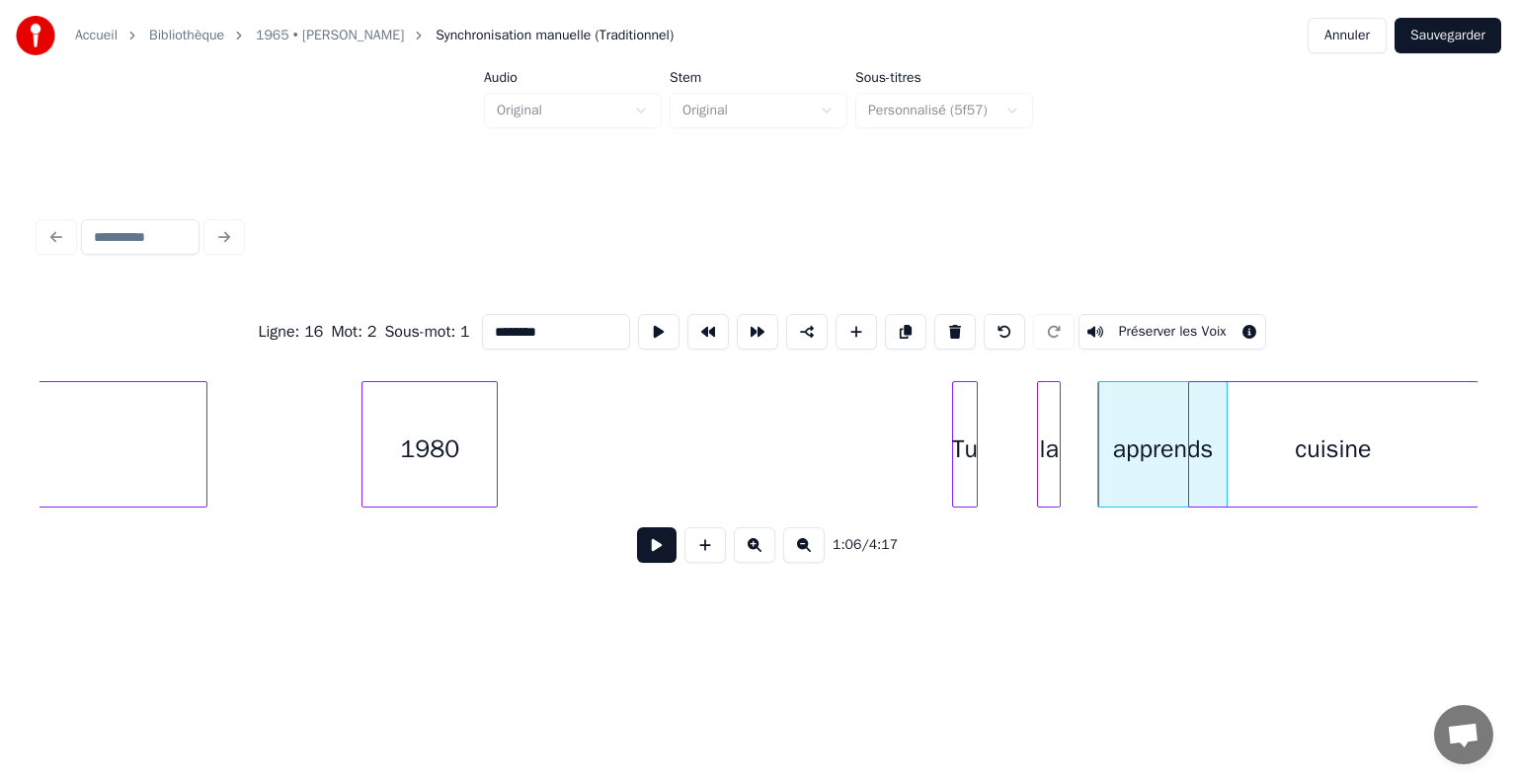 click at bounding box center [1041, 444] 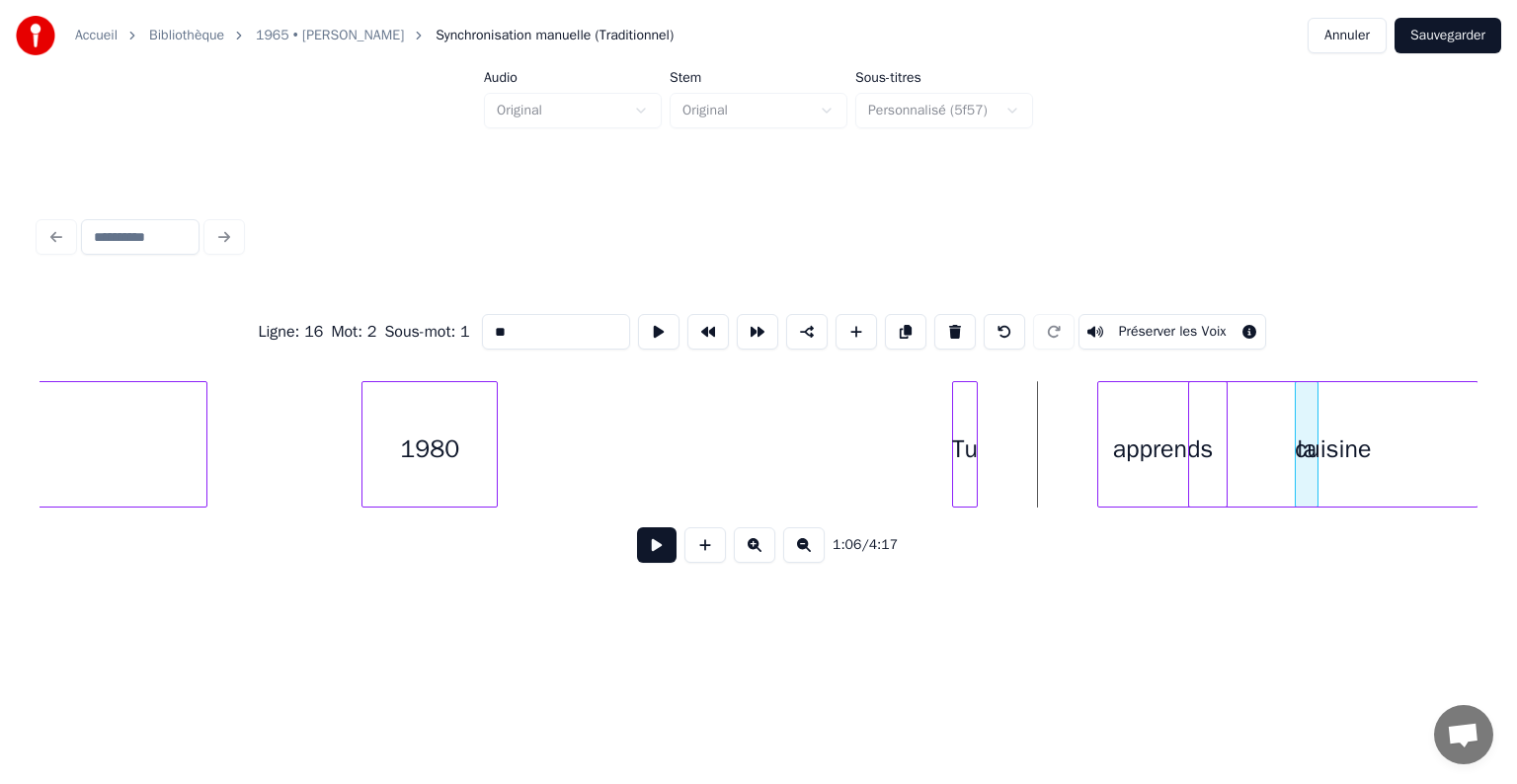 click on "Tu apprends la cuisine 1980 l'étoile" at bounding box center (10308, 444) 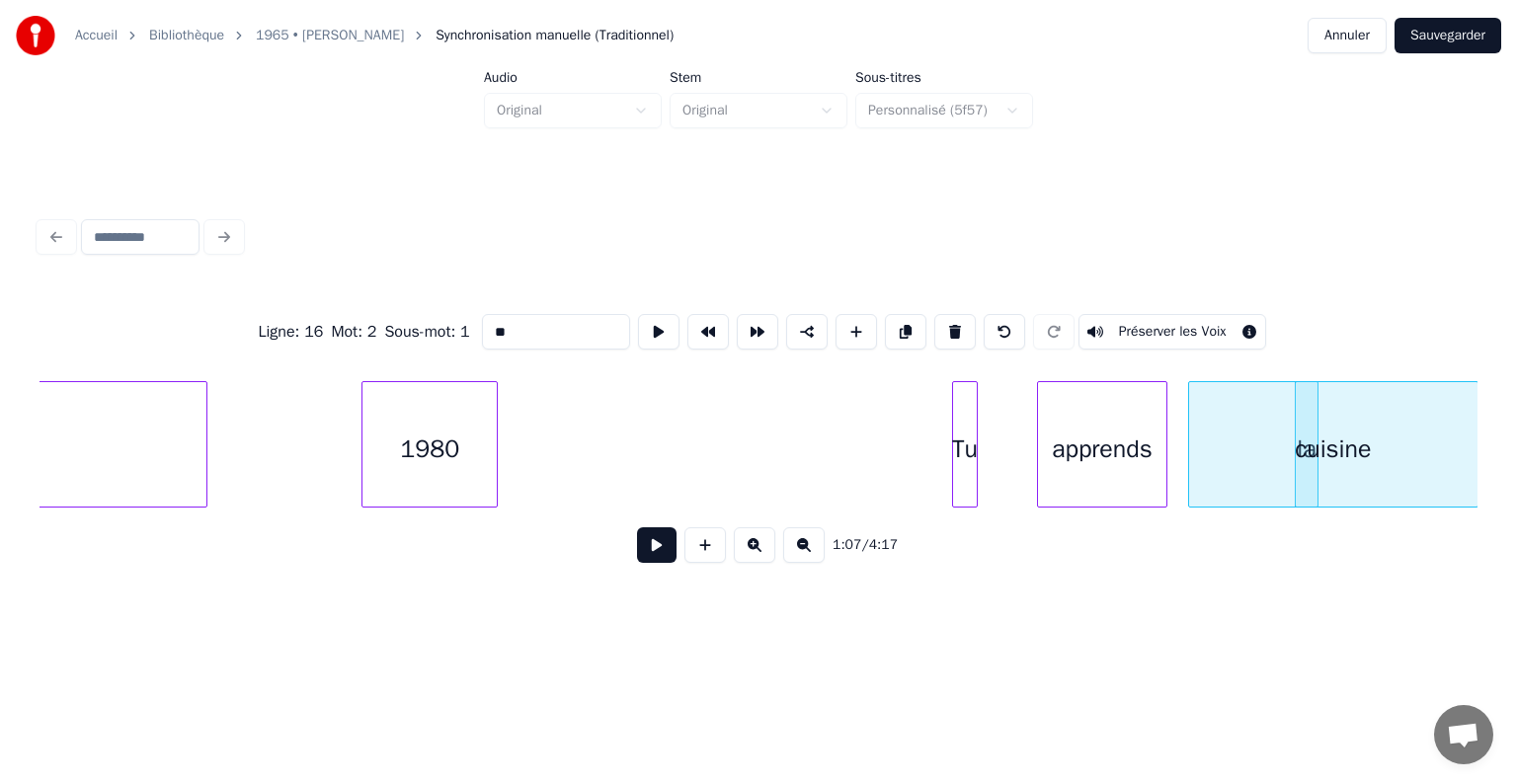 click on "apprends" at bounding box center (1102, 449) 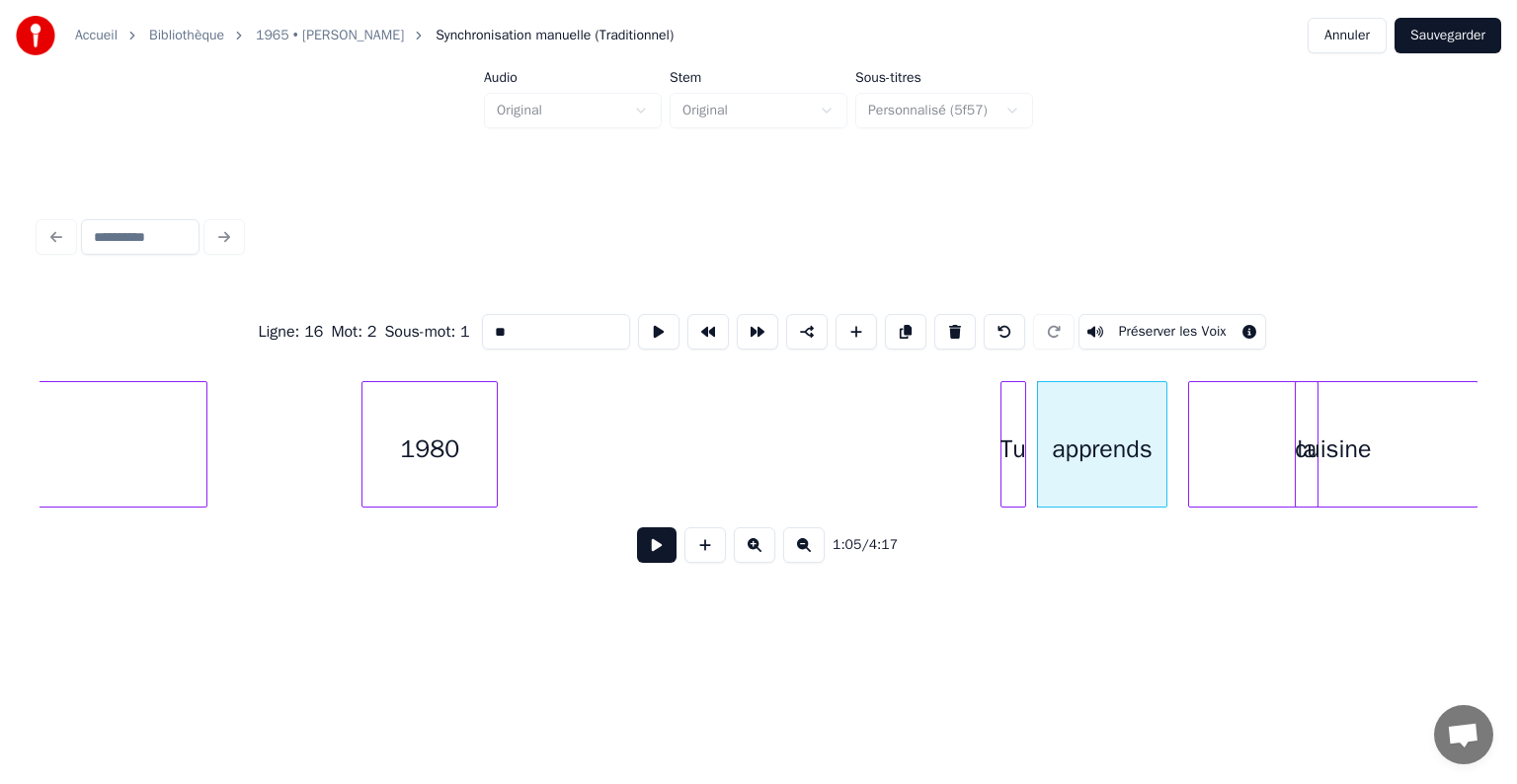 click on "Tu" at bounding box center [1013, 449] 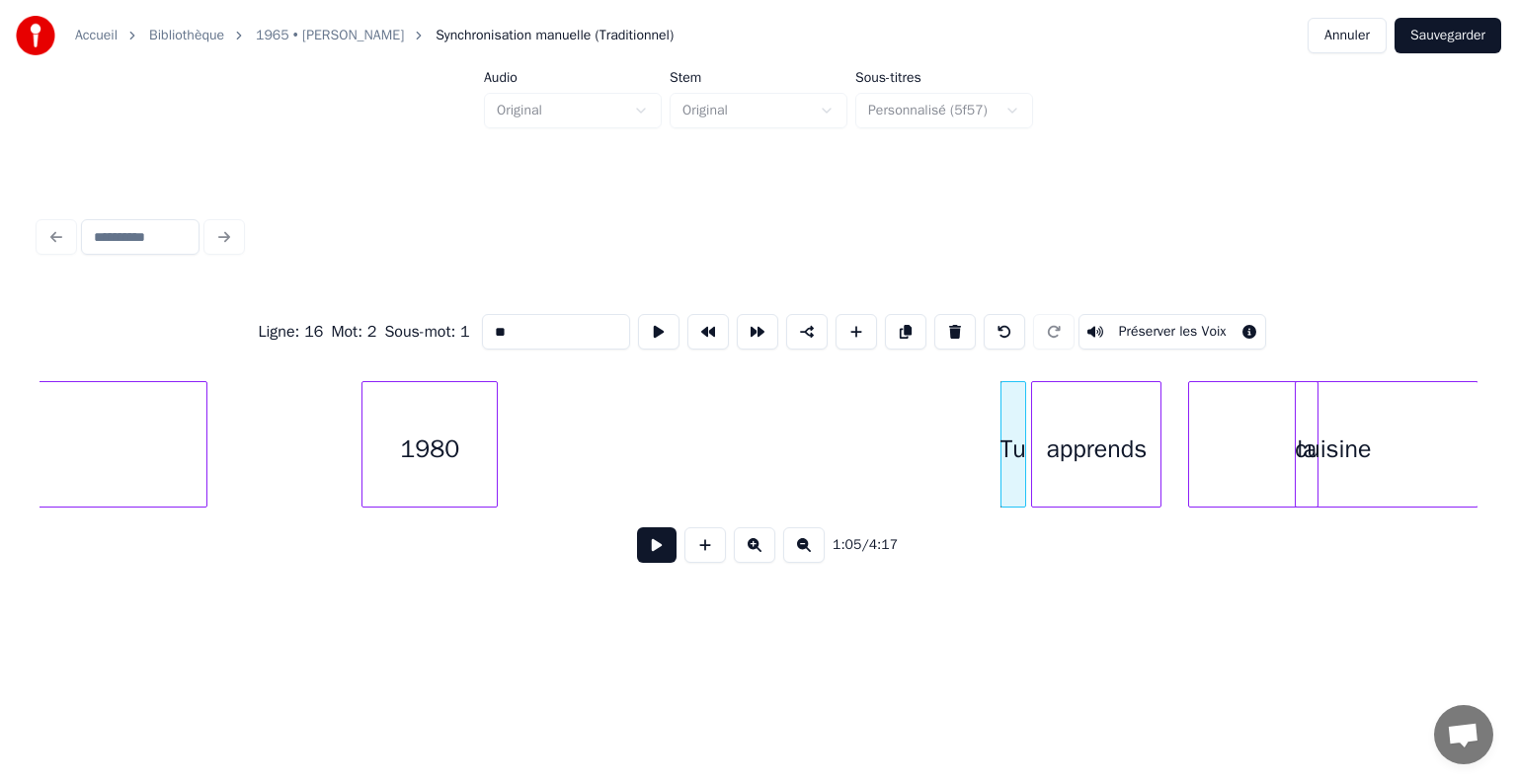 click on "apprends" at bounding box center (1096, 449) 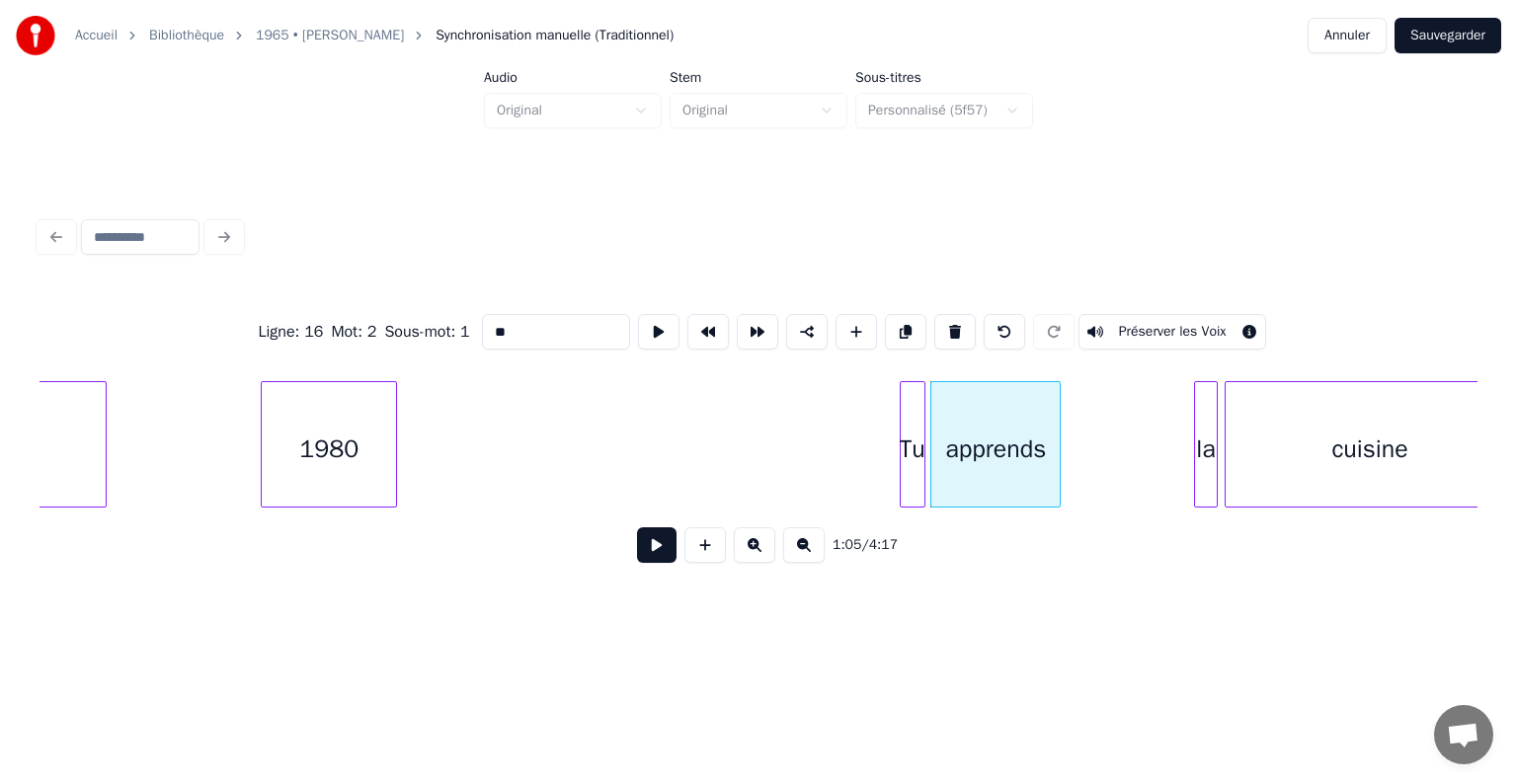 scroll, scrollTop: 0, scrollLeft: 8972, axis: horizontal 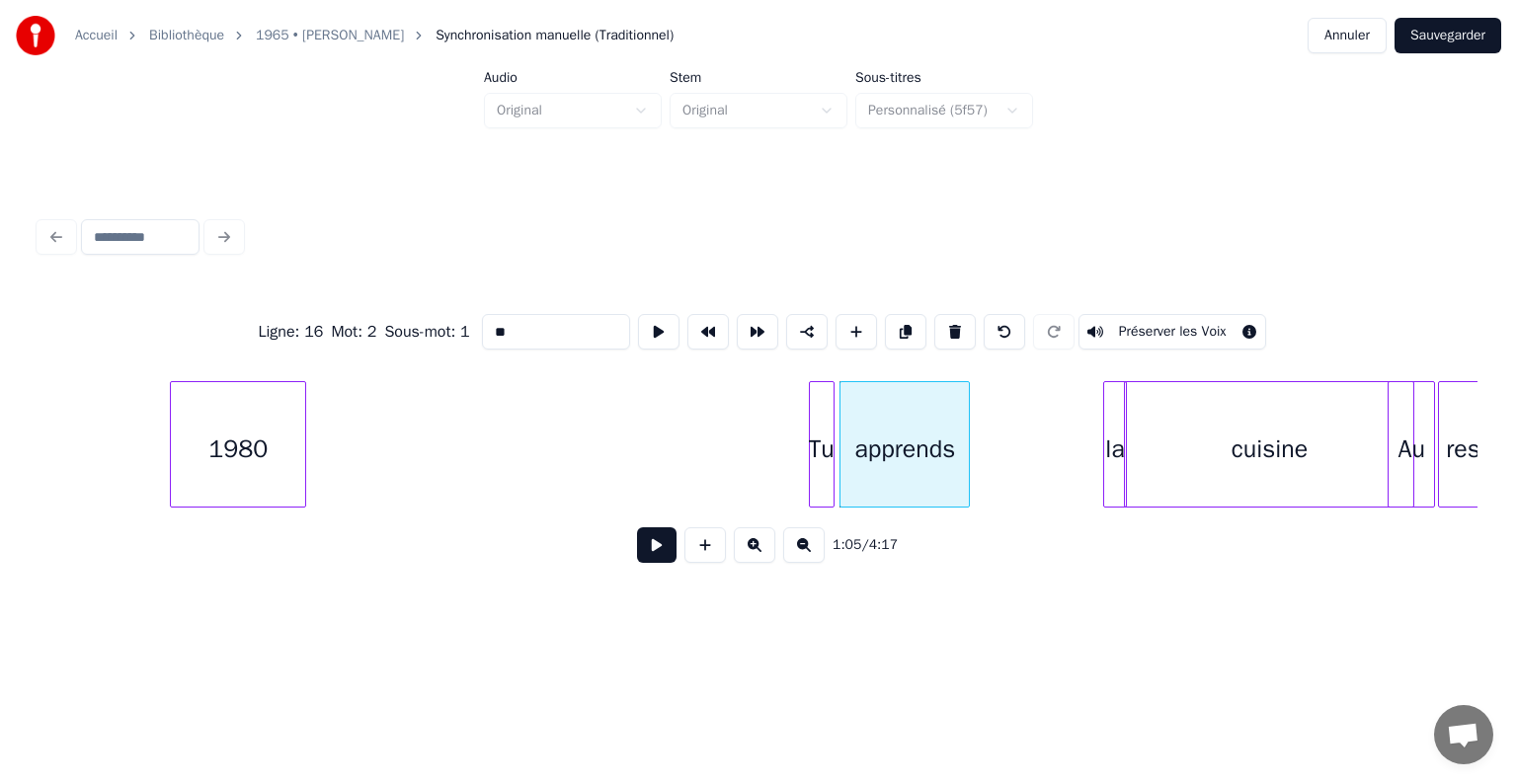 click on "Tu apprends la cuisine 1980 Au resto" at bounding box center [10116, 444] 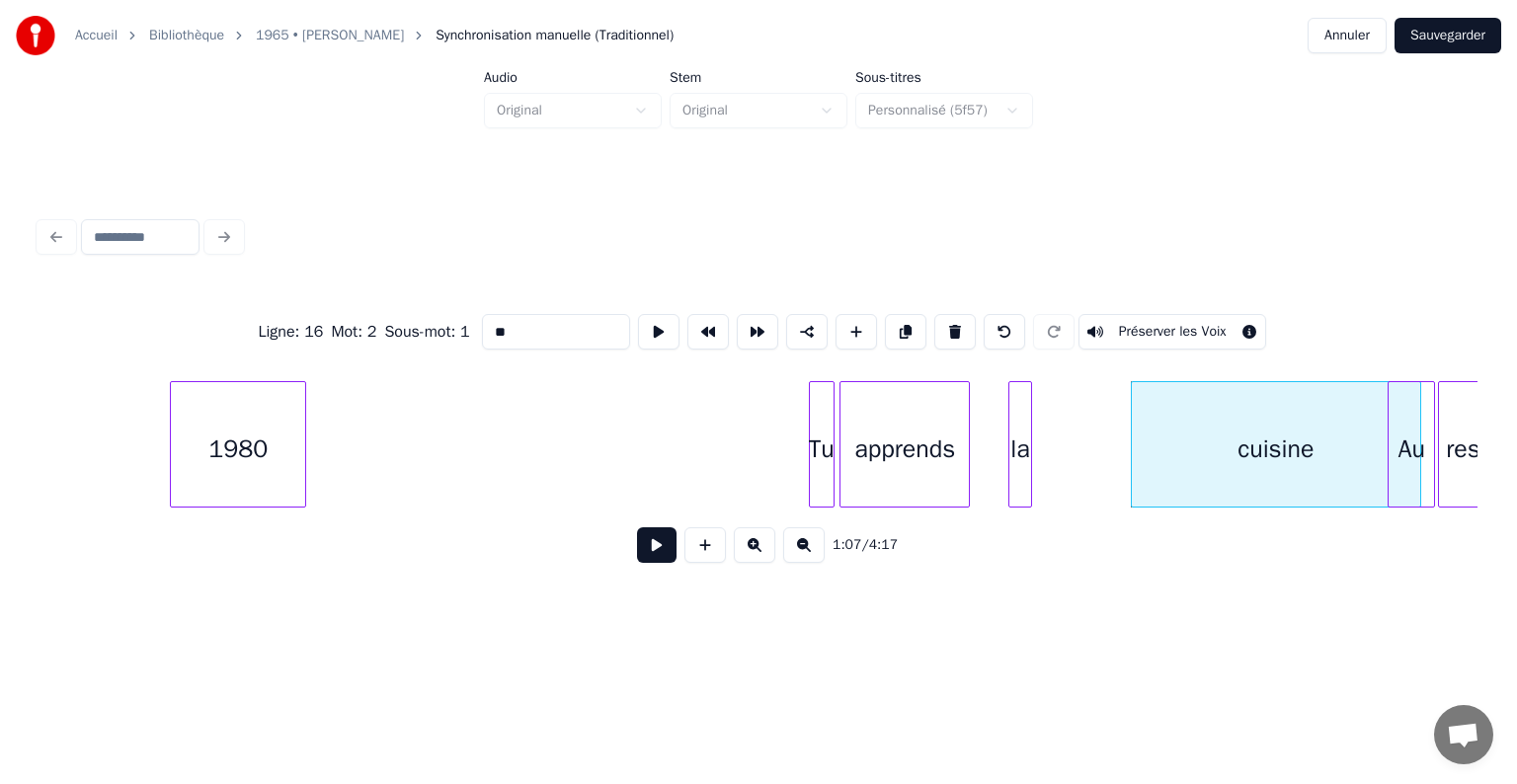 click on "la" at bounding box center (1020, 449) 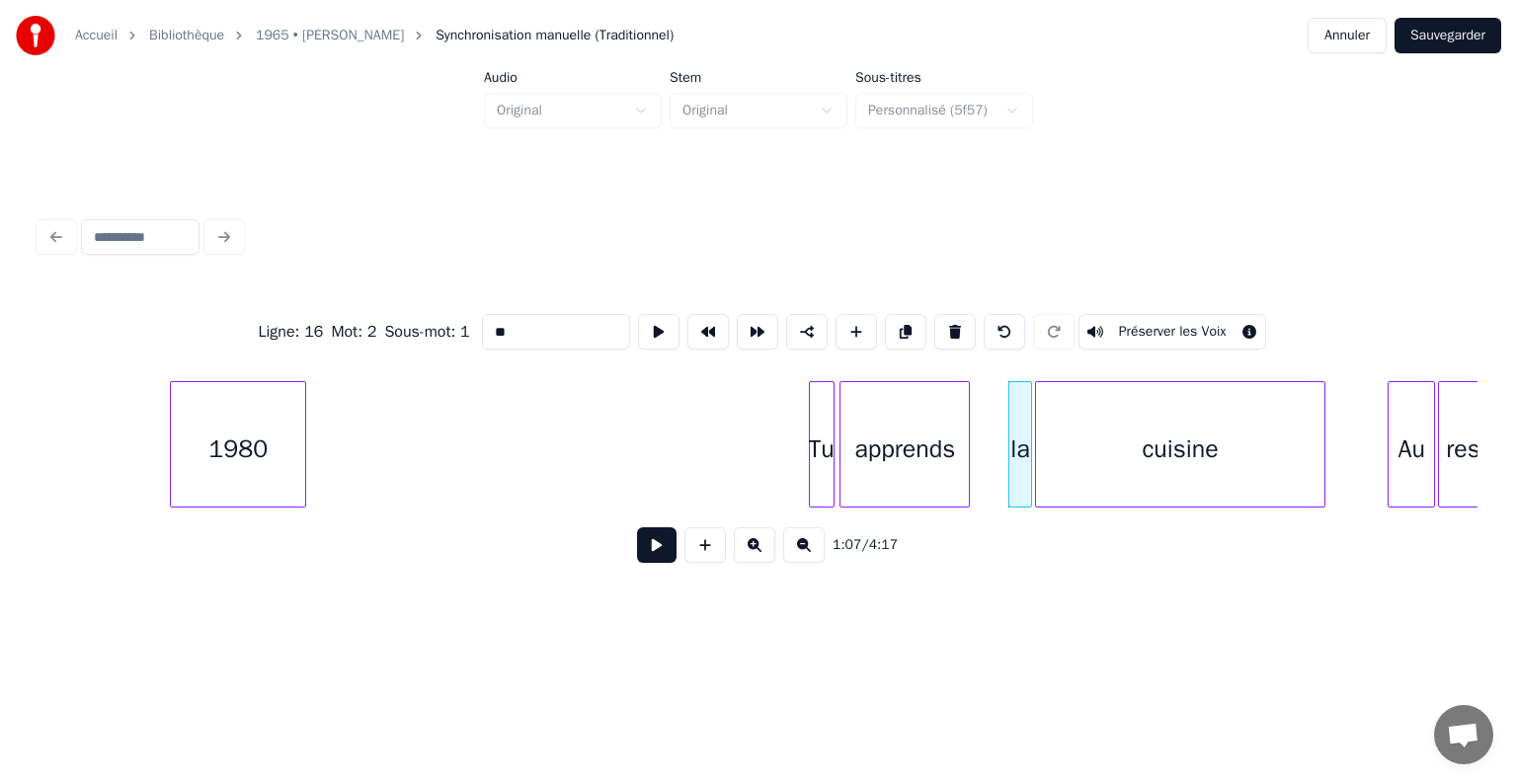 click on "cuisine" at bounding box center [1180, 449] 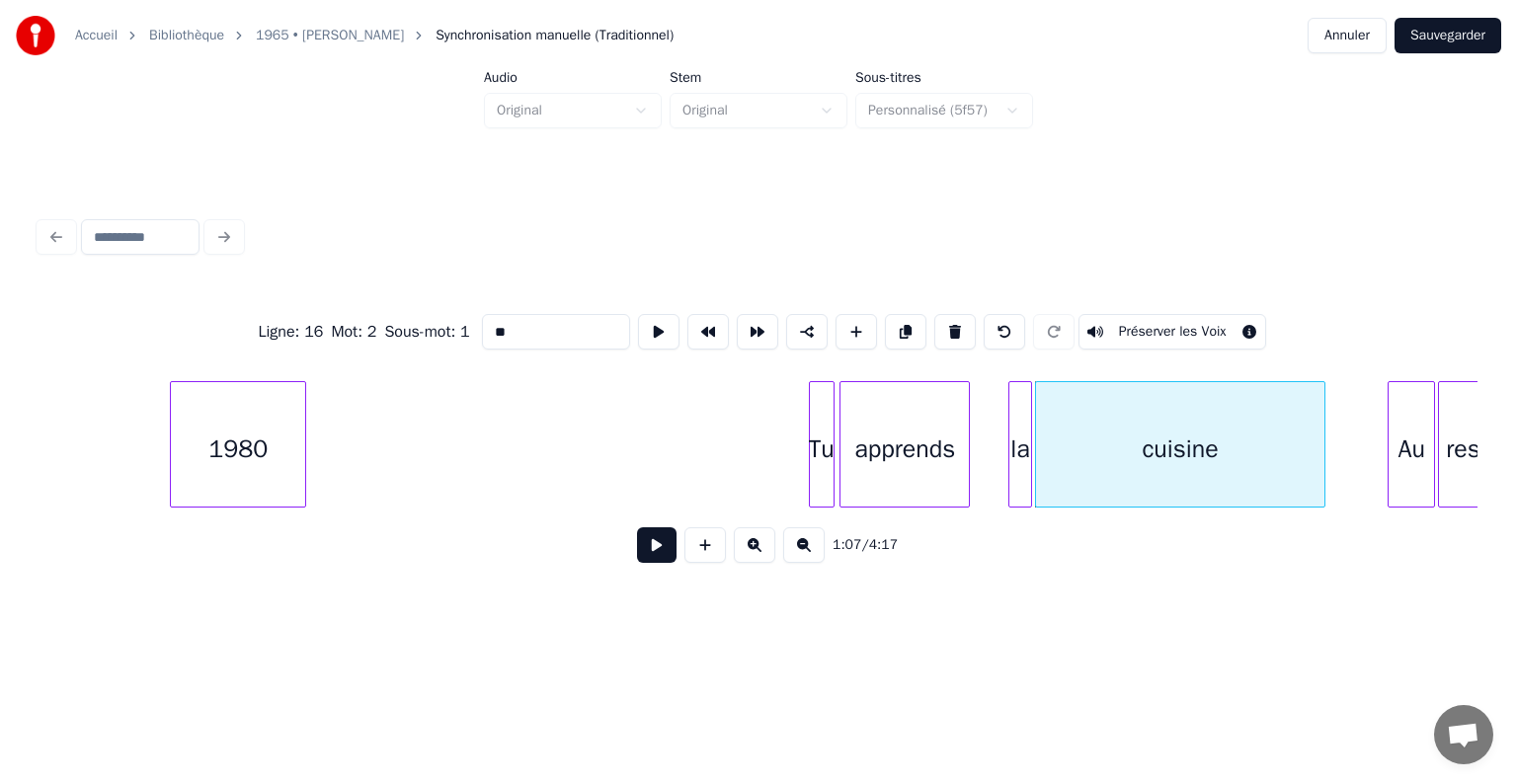 click on "cuisine" at bounding box center (1180, 449) 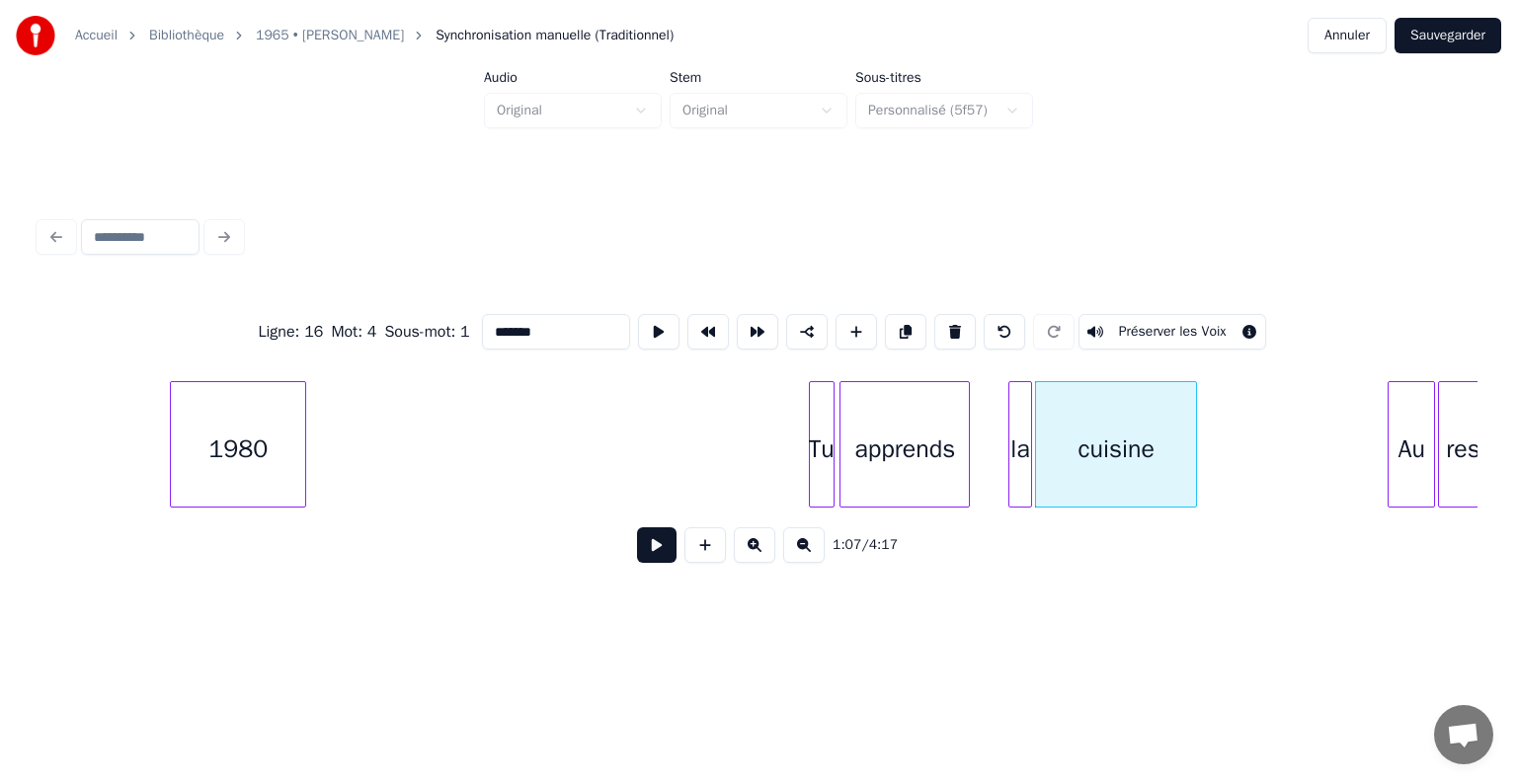 click at bounding box center [1193, 444] 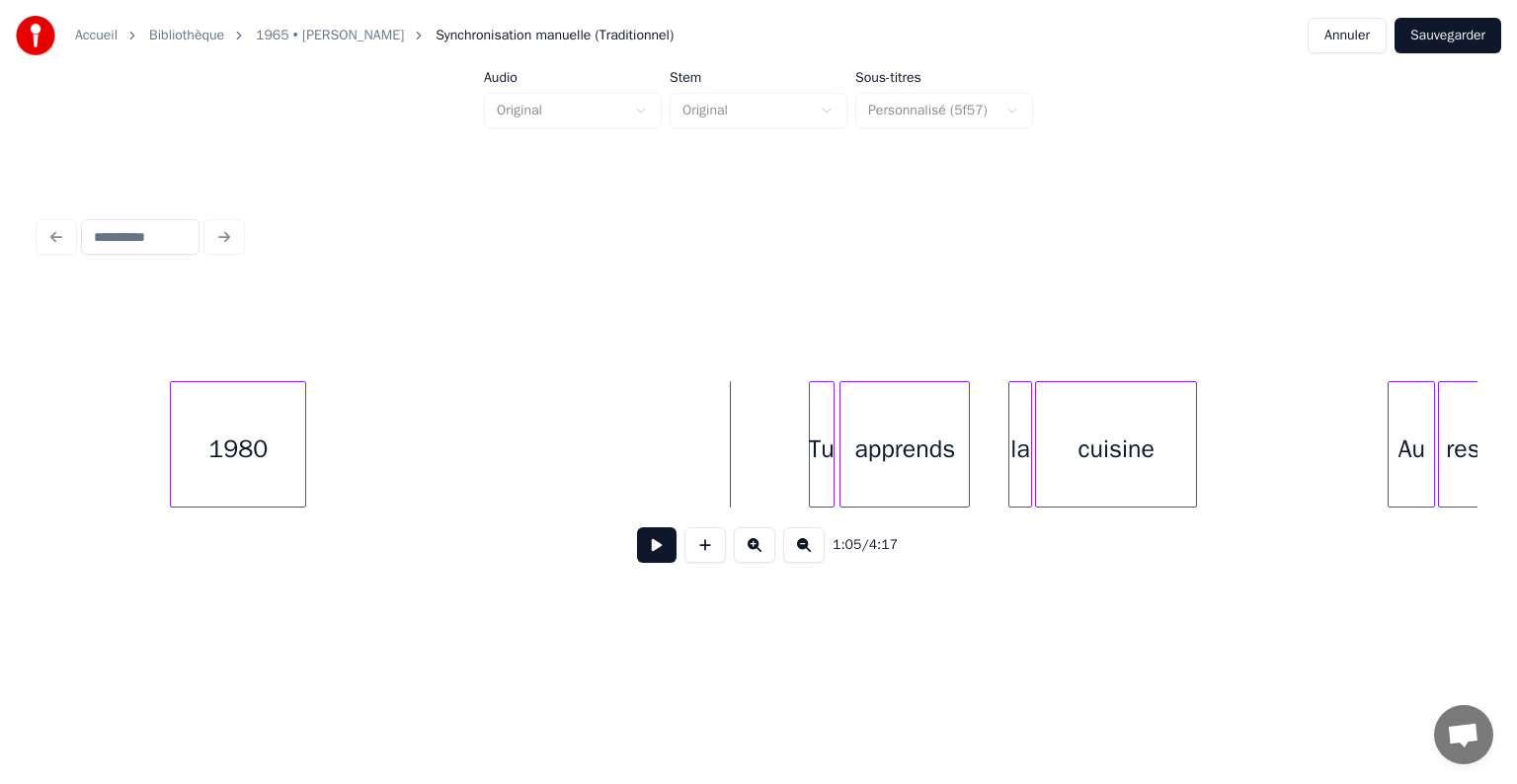 click at bounding box center [657, 545] 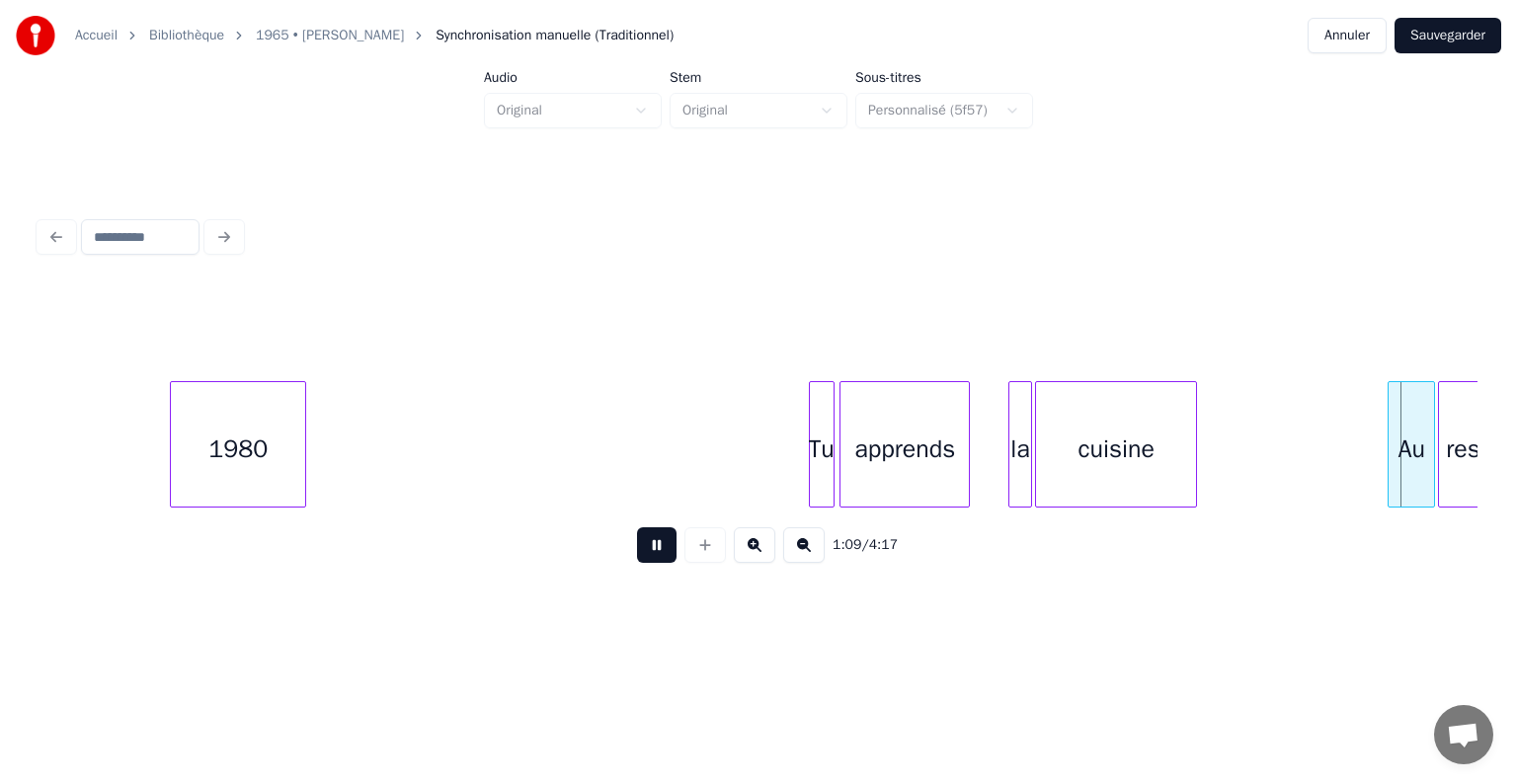click at bounding box center (657, 545) 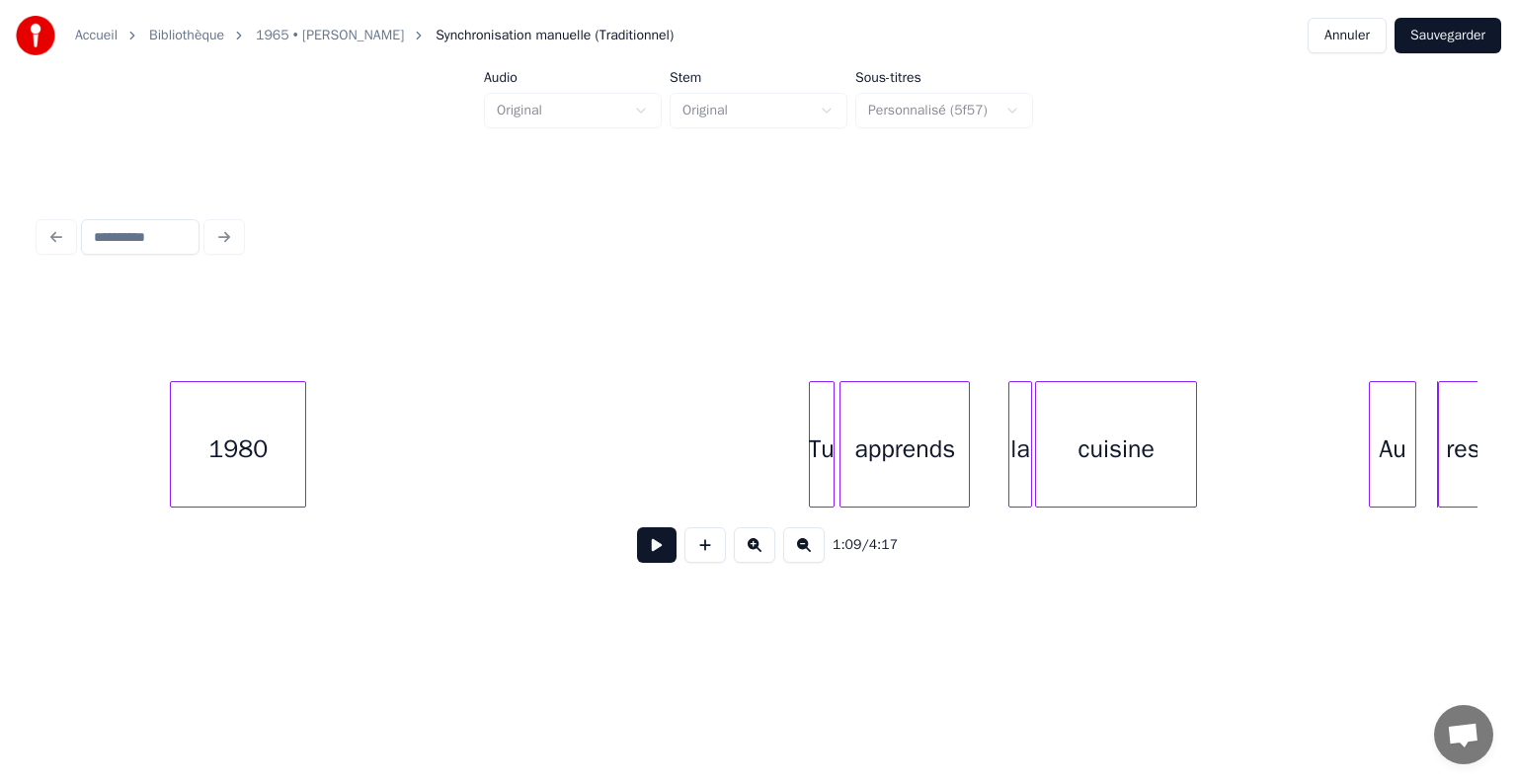 click on "Au" at bounding box center [1393, 449] 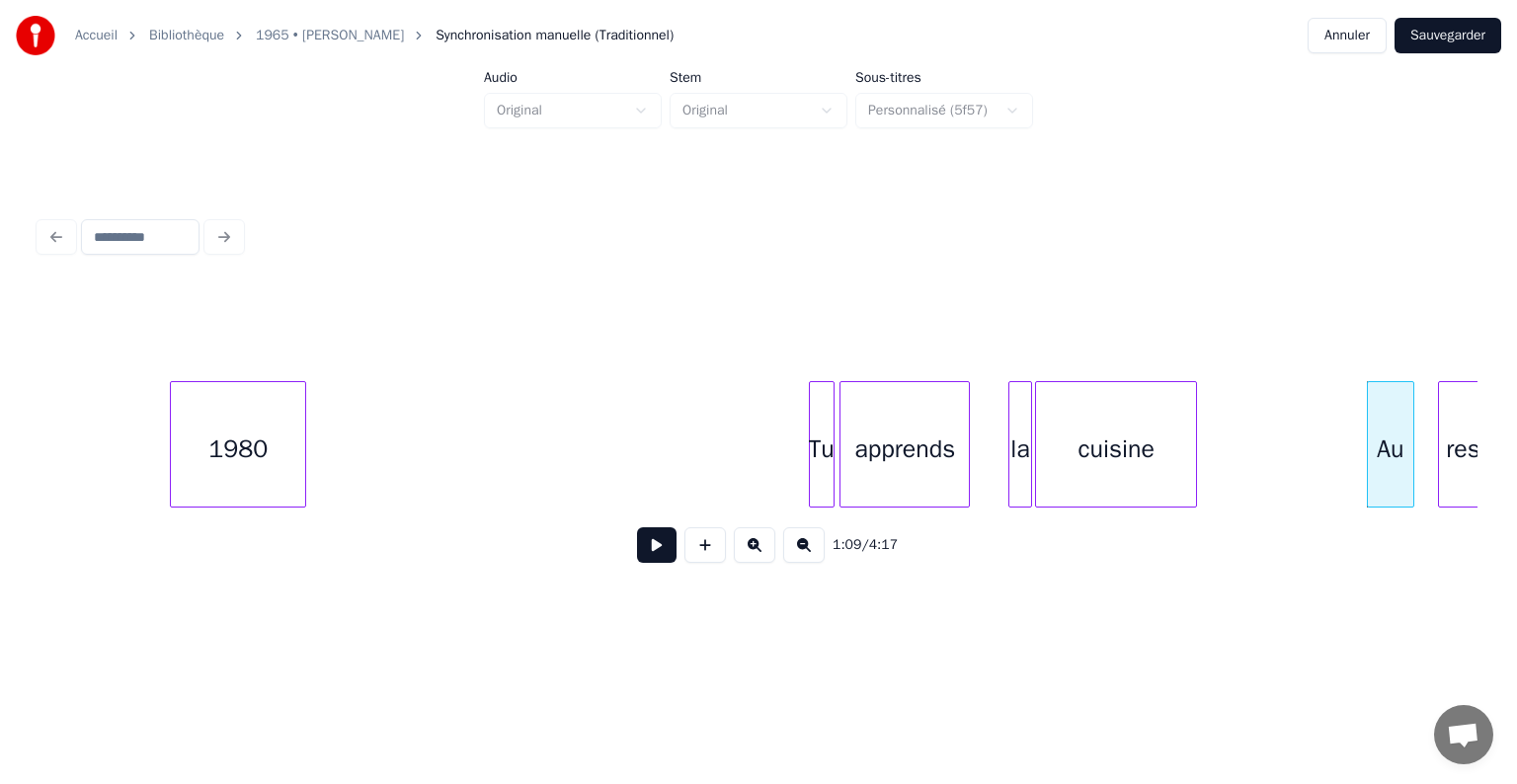 scroll, scrollTop: 0, scrollLeft: 8999, axis: horizontal 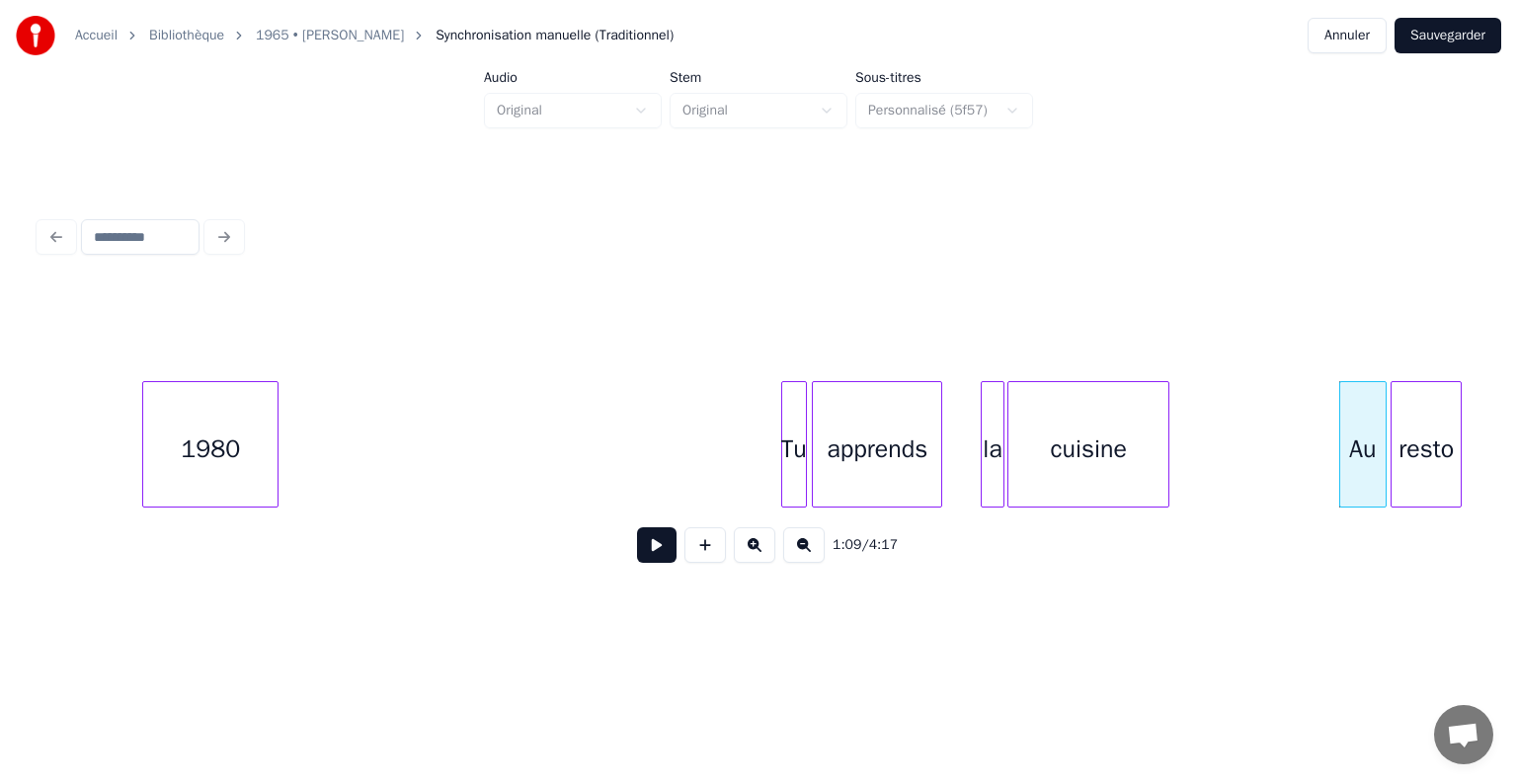 click on "resto" at bounding box center (1426, 449) 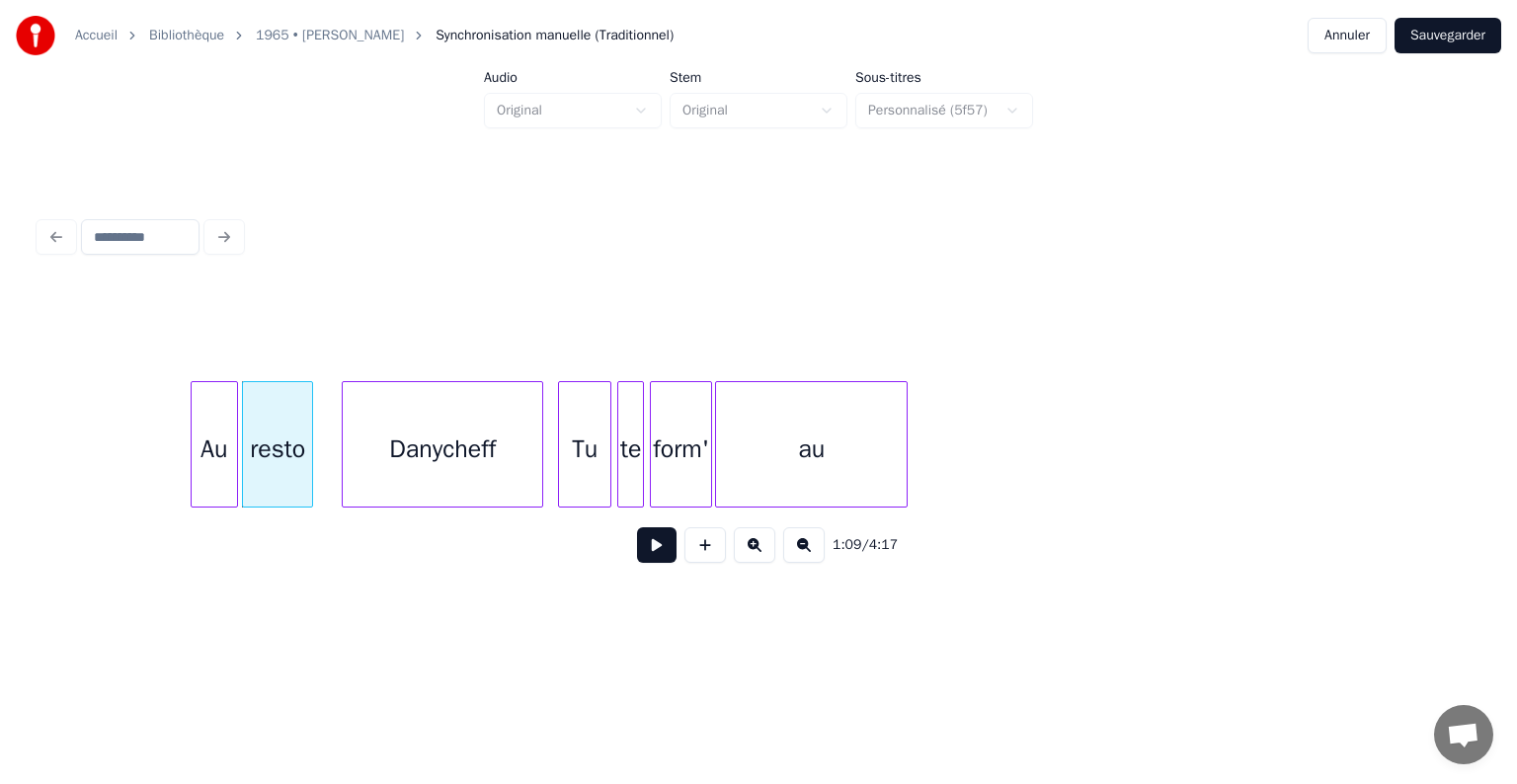 scroll, scrollTop: 0, scrollLeft: 10184, axis: horizontal 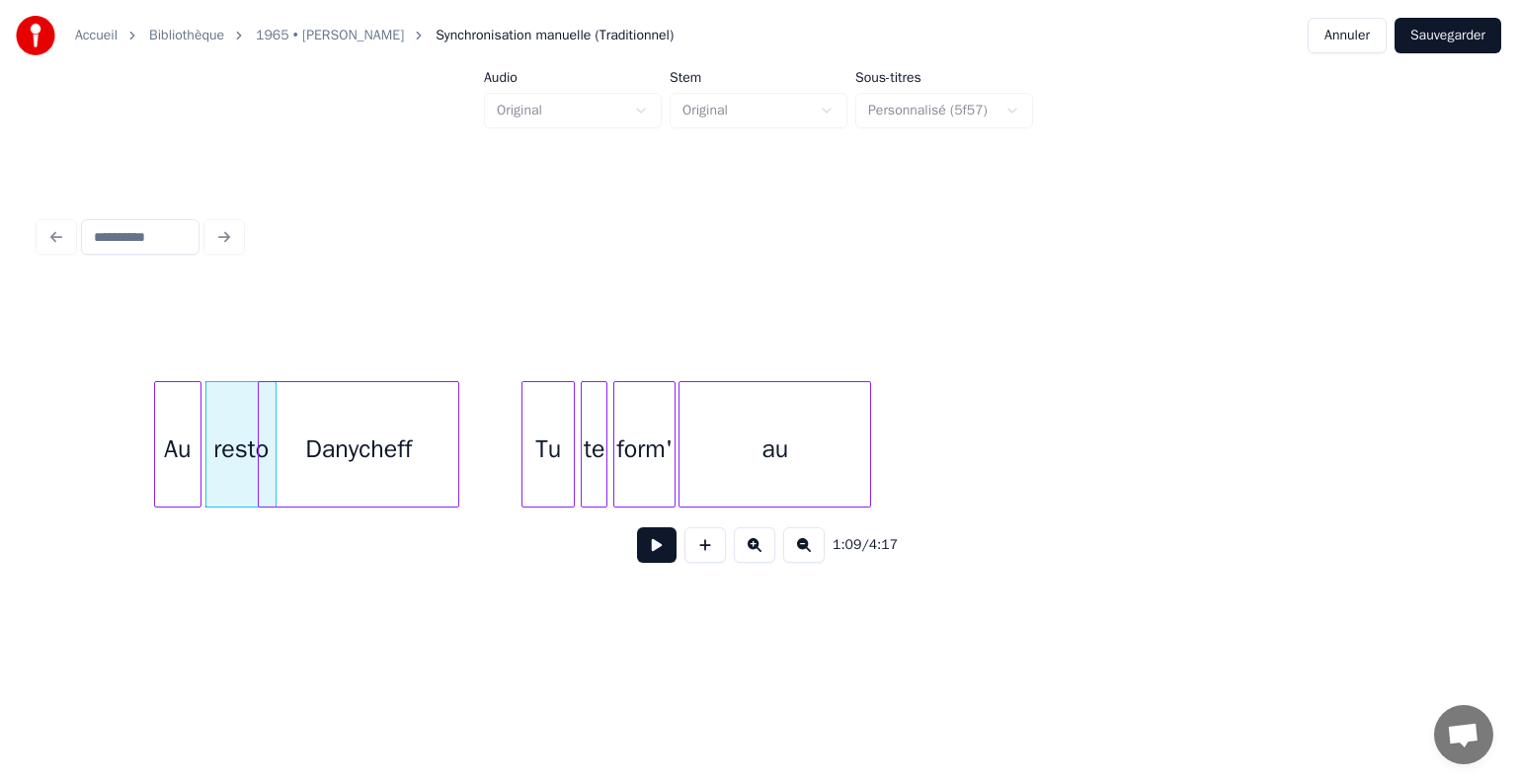 click on "Danycheff" at bounding box center [359, 449] 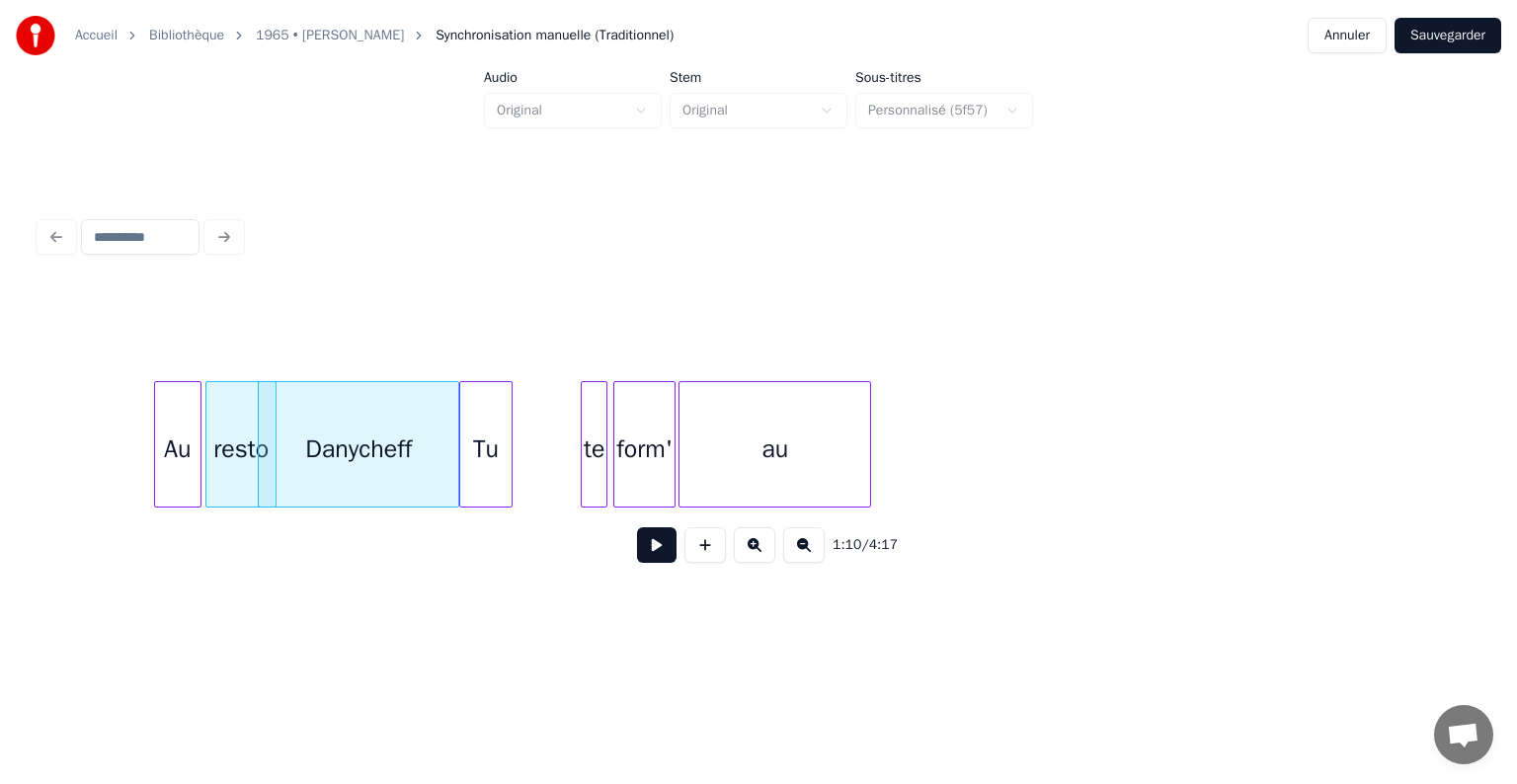 click on "Tu" at bounding box center (486, 449) 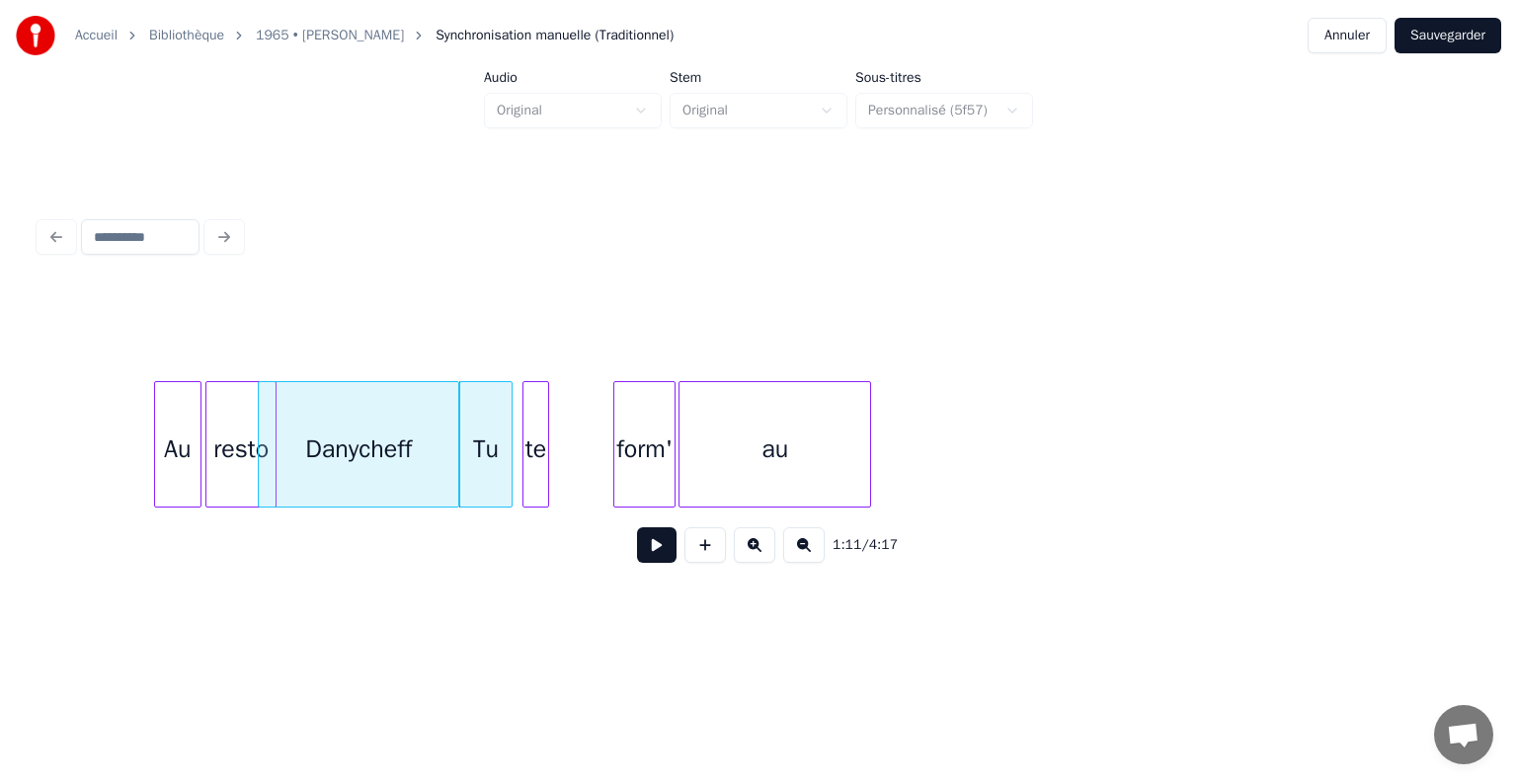 click on "te" at bounding box center [535, 449] 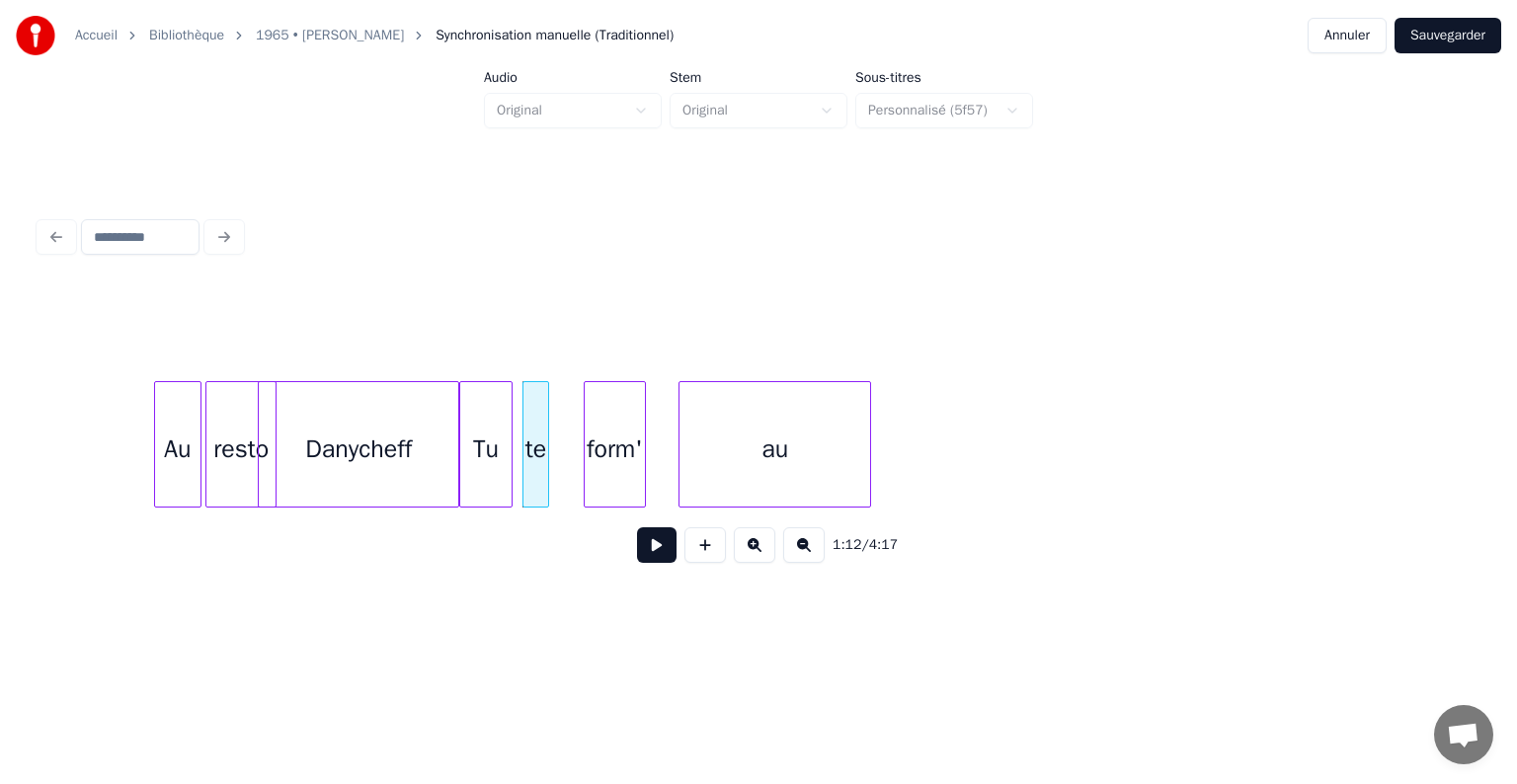 click on "form'" at bounding box center [614, 449] 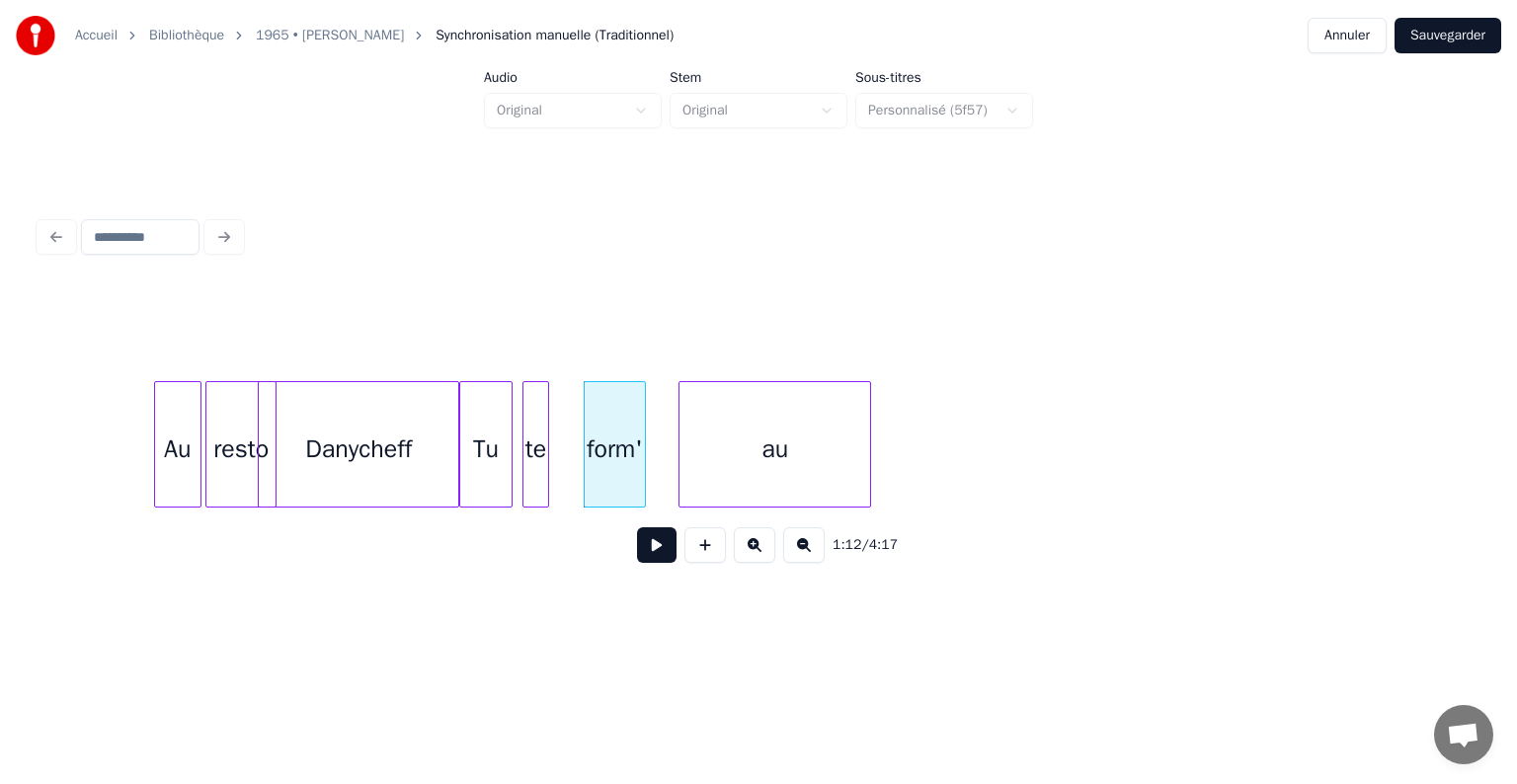 click on "au" at bounding box center (774, 449) 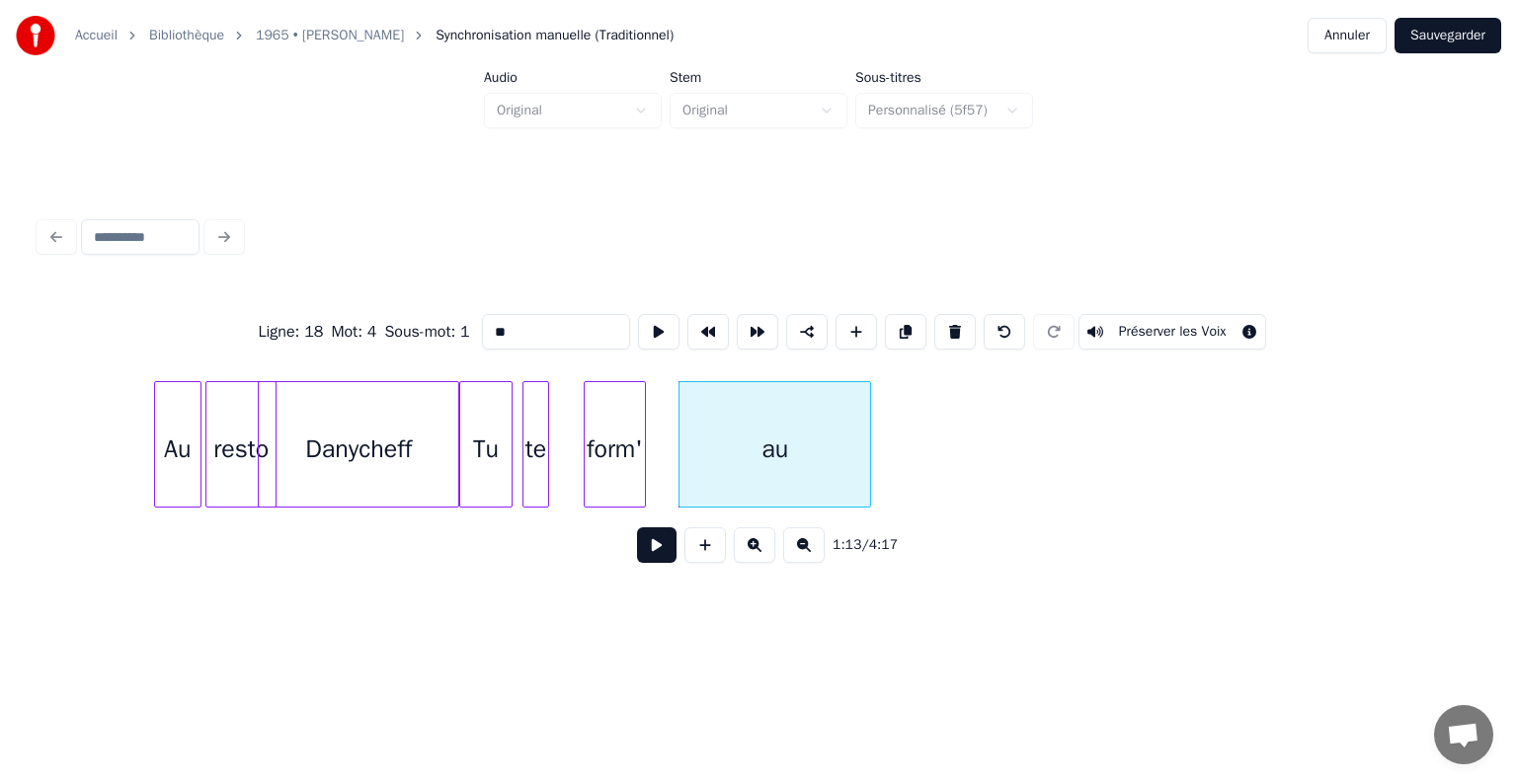 click on "au" at bounding box center [774, 449] 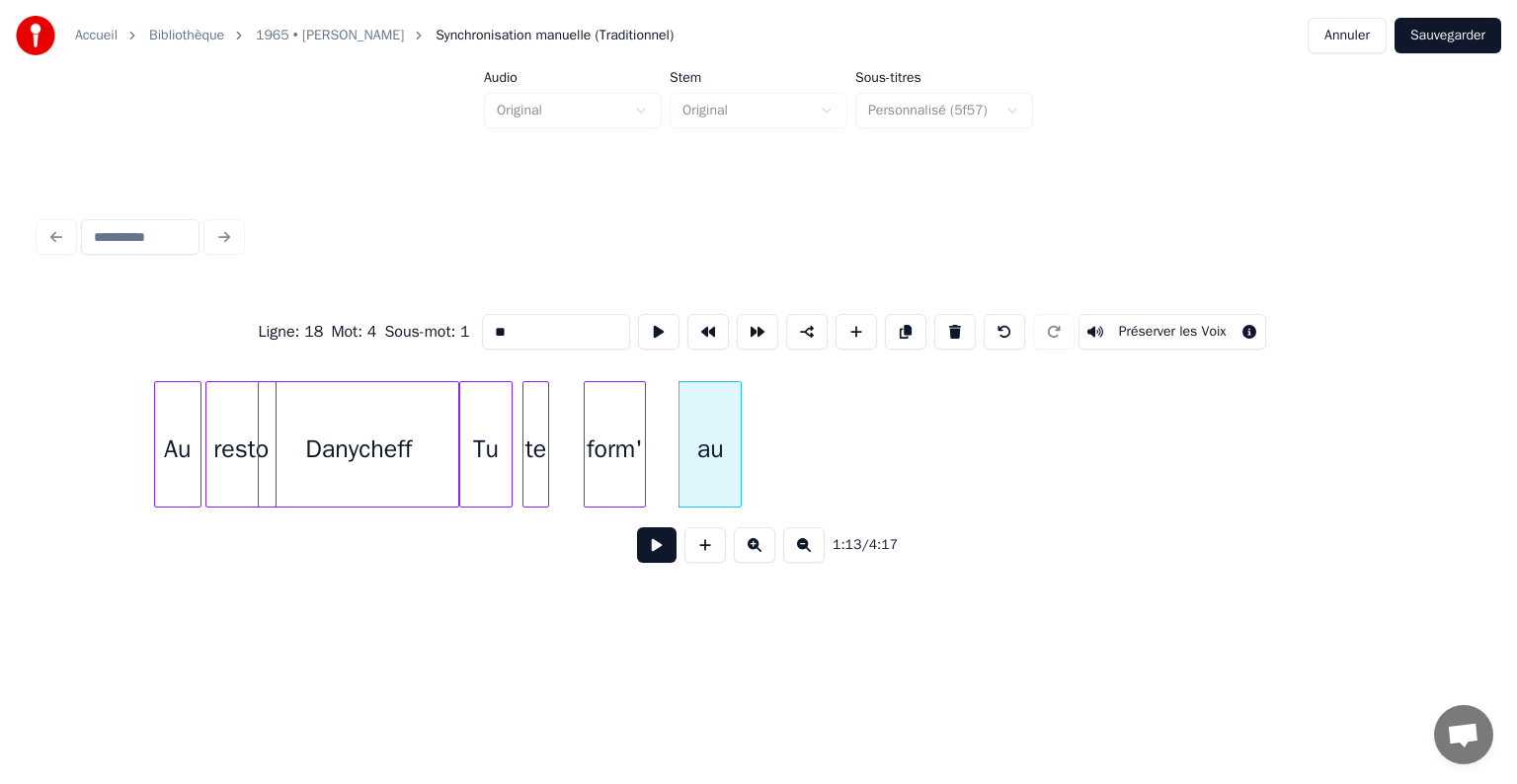 click at bounding box center [738, 444] 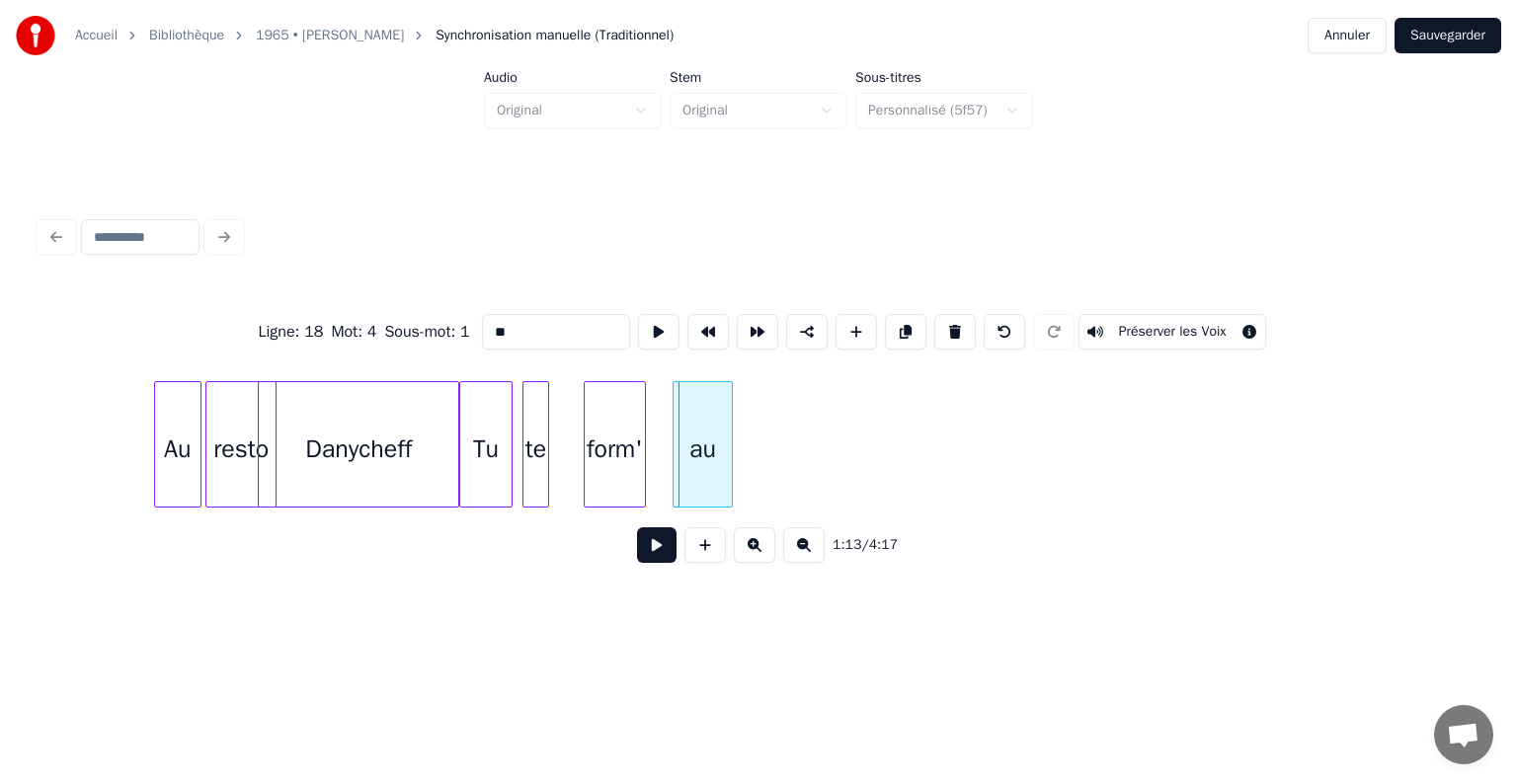 click on "au" at bounding box center (702, 449) 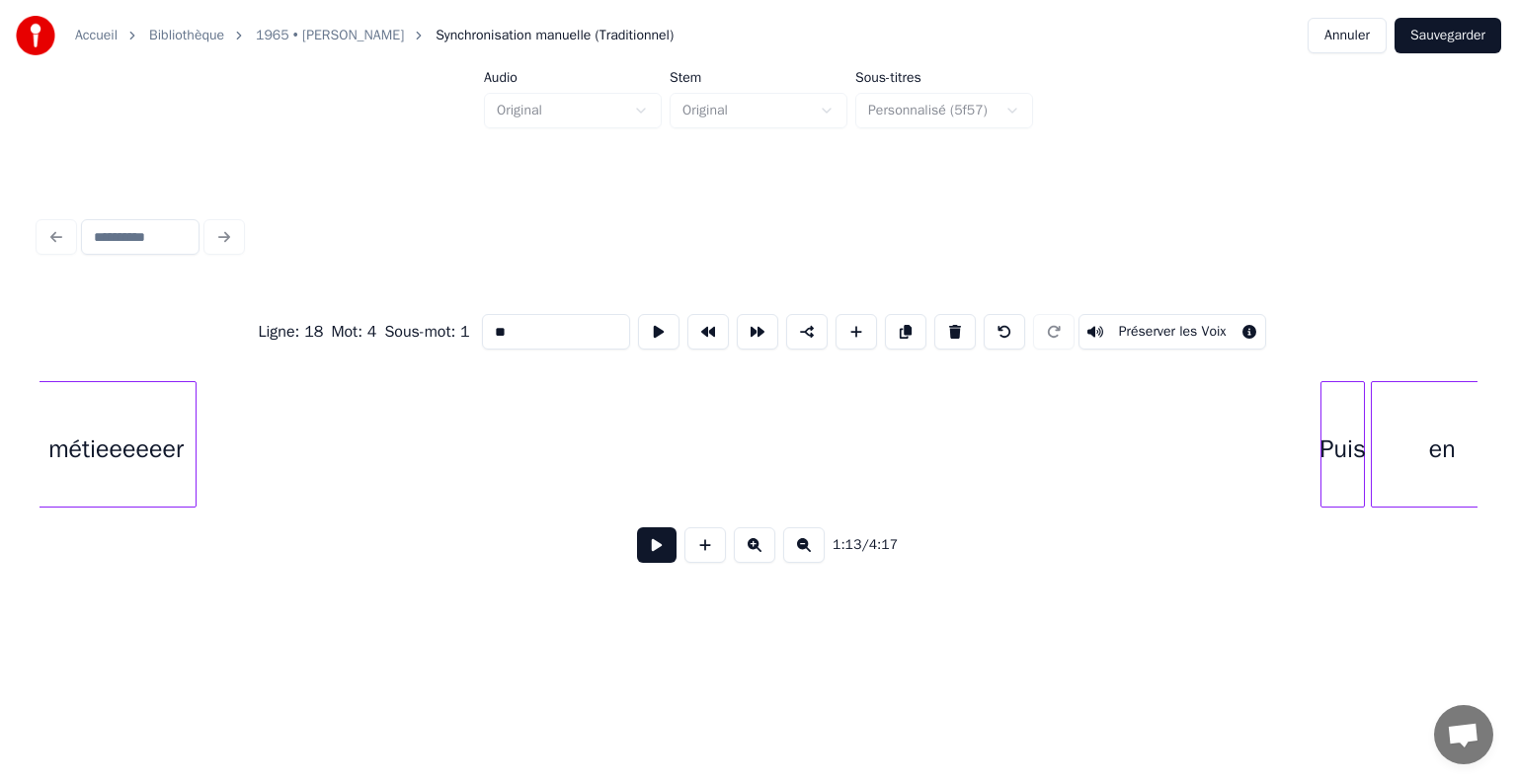 scroll, scrollTop: 0, scrollLeft: 11370, axis: horizontal 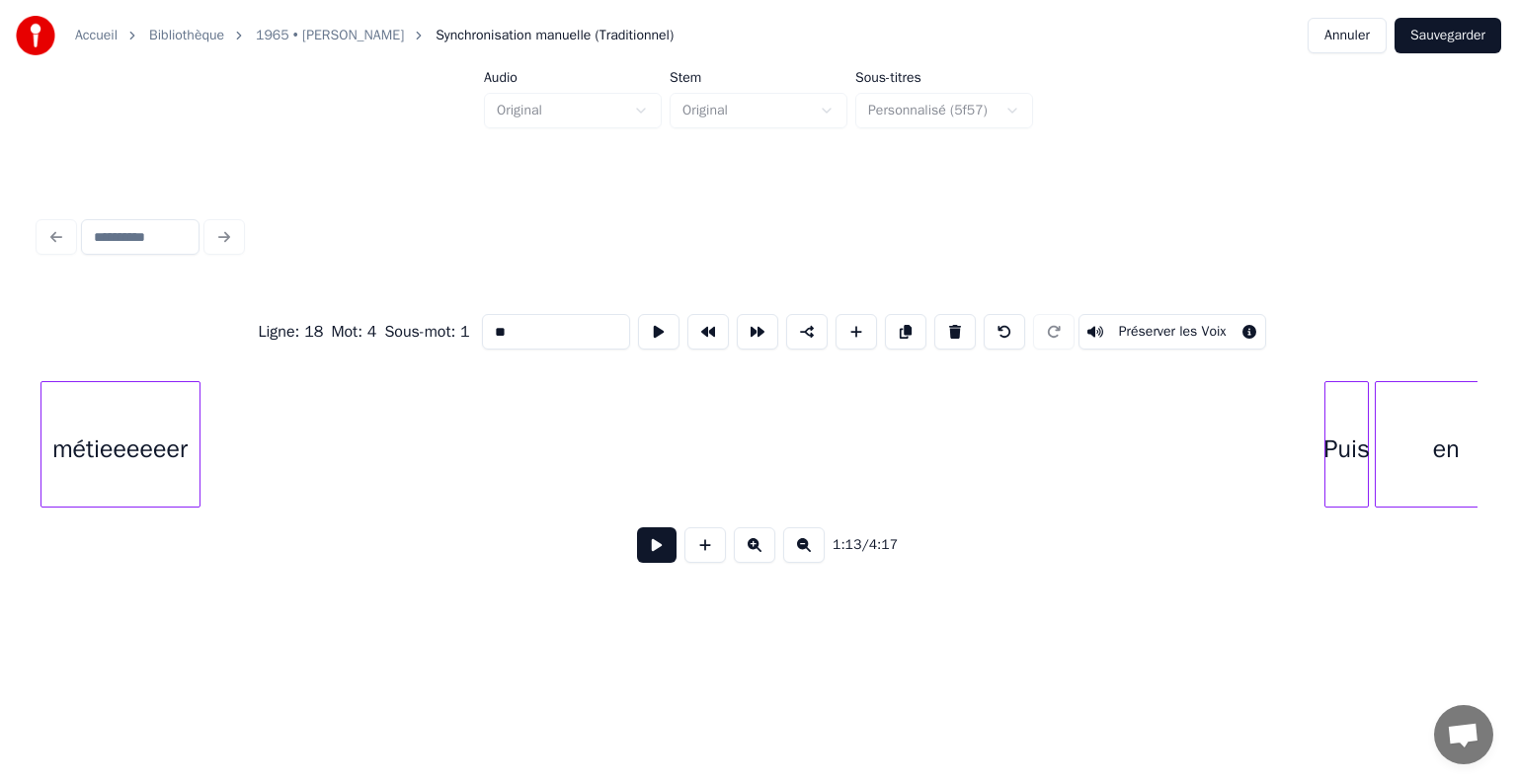 click on "Accueil Bibliothèque 1965 • [PERSON_NAME] Synchronisation manuelle (Traditionnel) Annuler Sauvegarder Audio Original Stem Original Sous-titres Personnalisé (5f57) Ligne :   18 Mot :   4 Sous-mot :   1 ** Préserver les Voix 1:13  /  4:17" at bounding box center [758, 315] 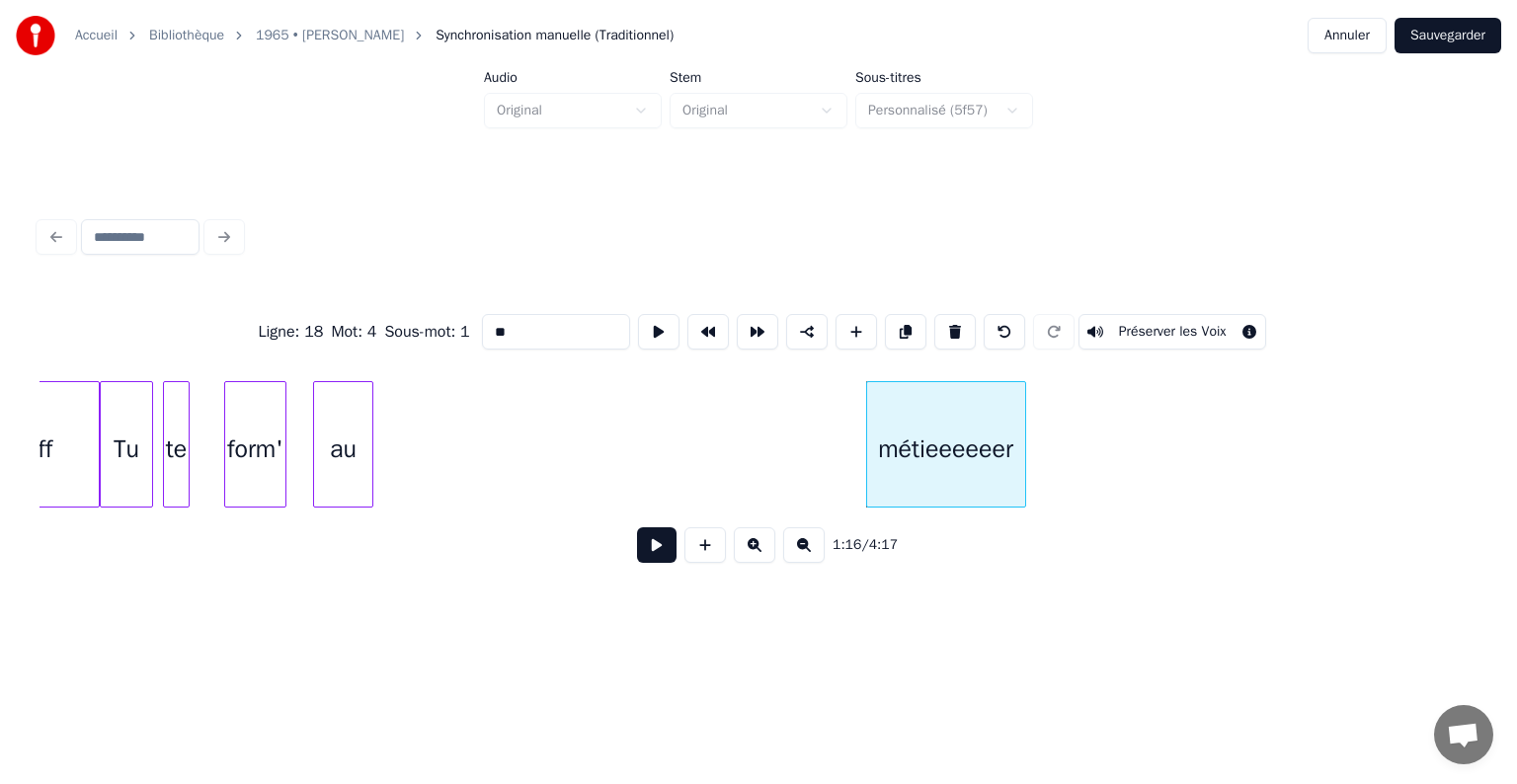 scroll, scrollTop: 0, scrollLeft: 10540, axis: horizontal 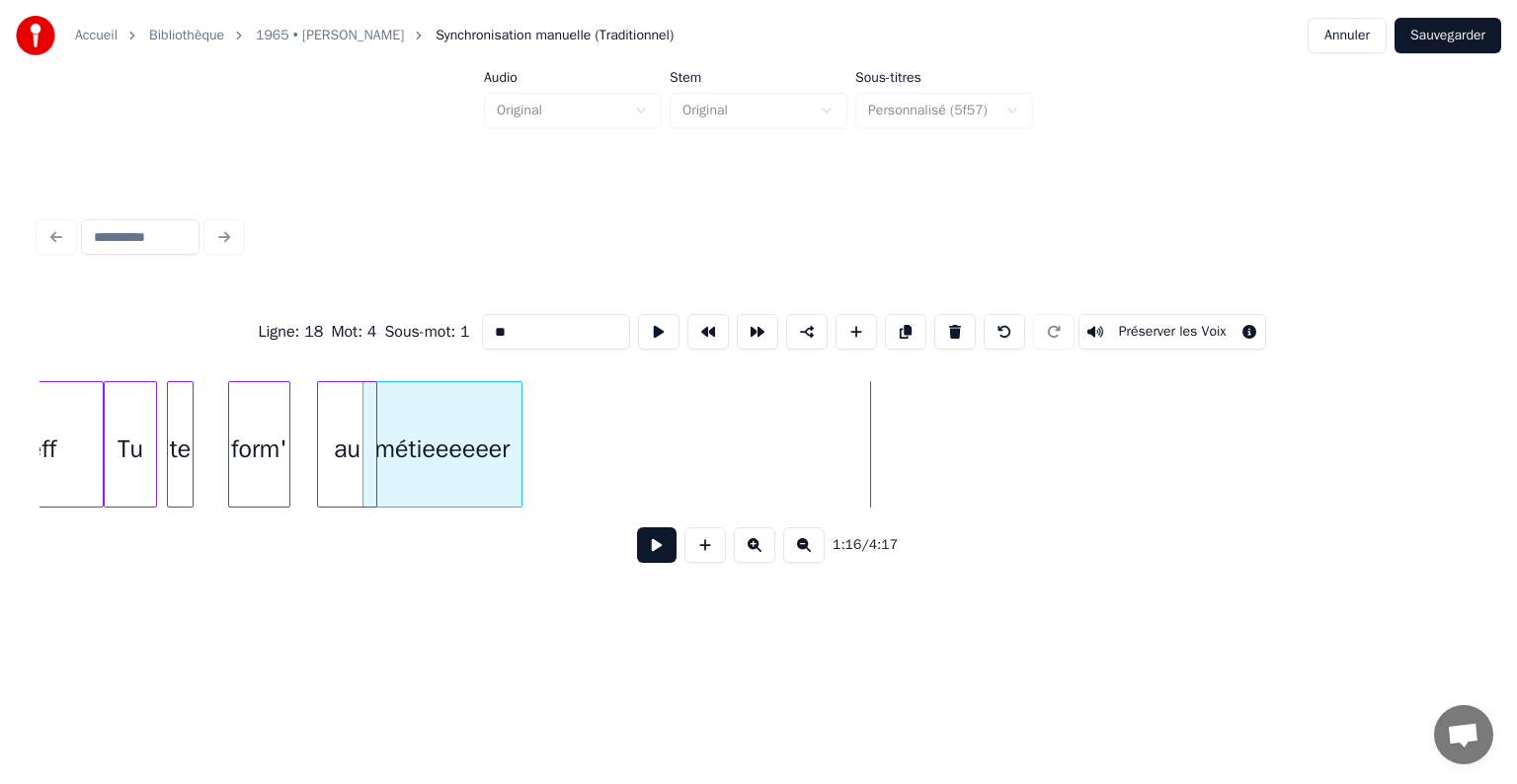 click on "métieeeeeer au form' te Tu Danycheff" at bounding box center (8548, 444) 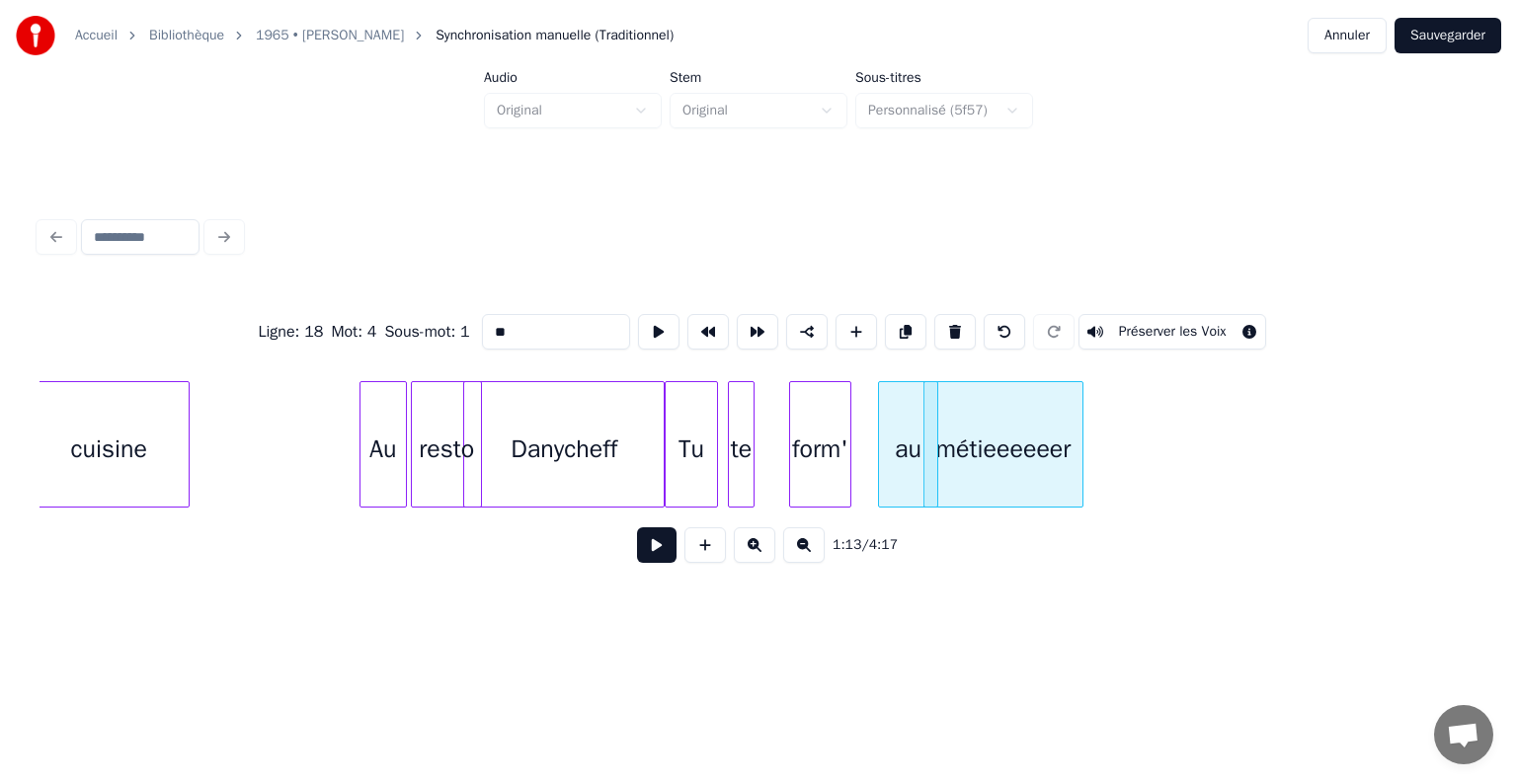 scroll, scrollTop: 0, scrollLeft: 9868, axis: horizontal 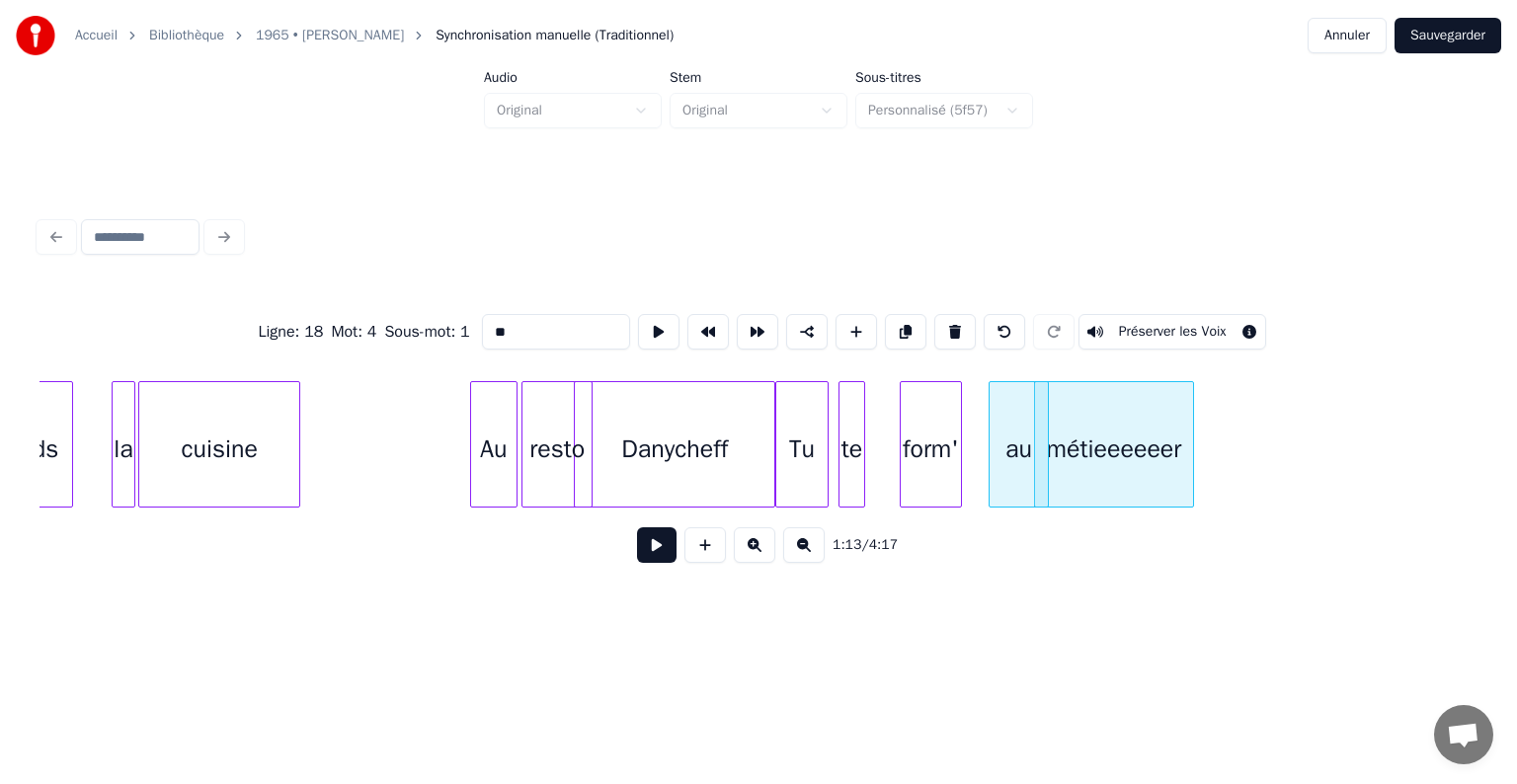 click on "métieeeeeer au form' te Tu Danycheff resto Au cuisine la apprends" at bounding box center (9220, 444) 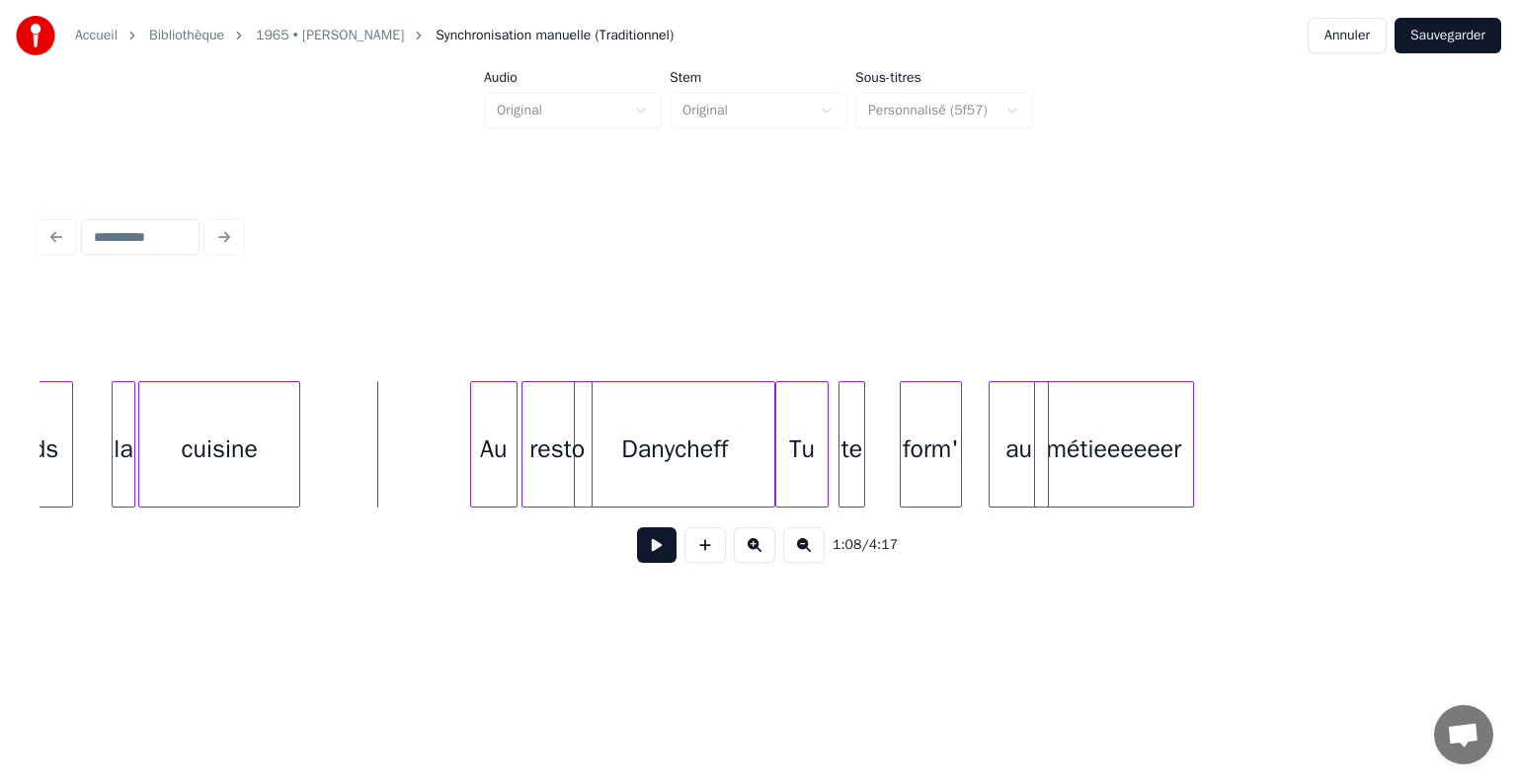 click at bounding box center (657, 545) 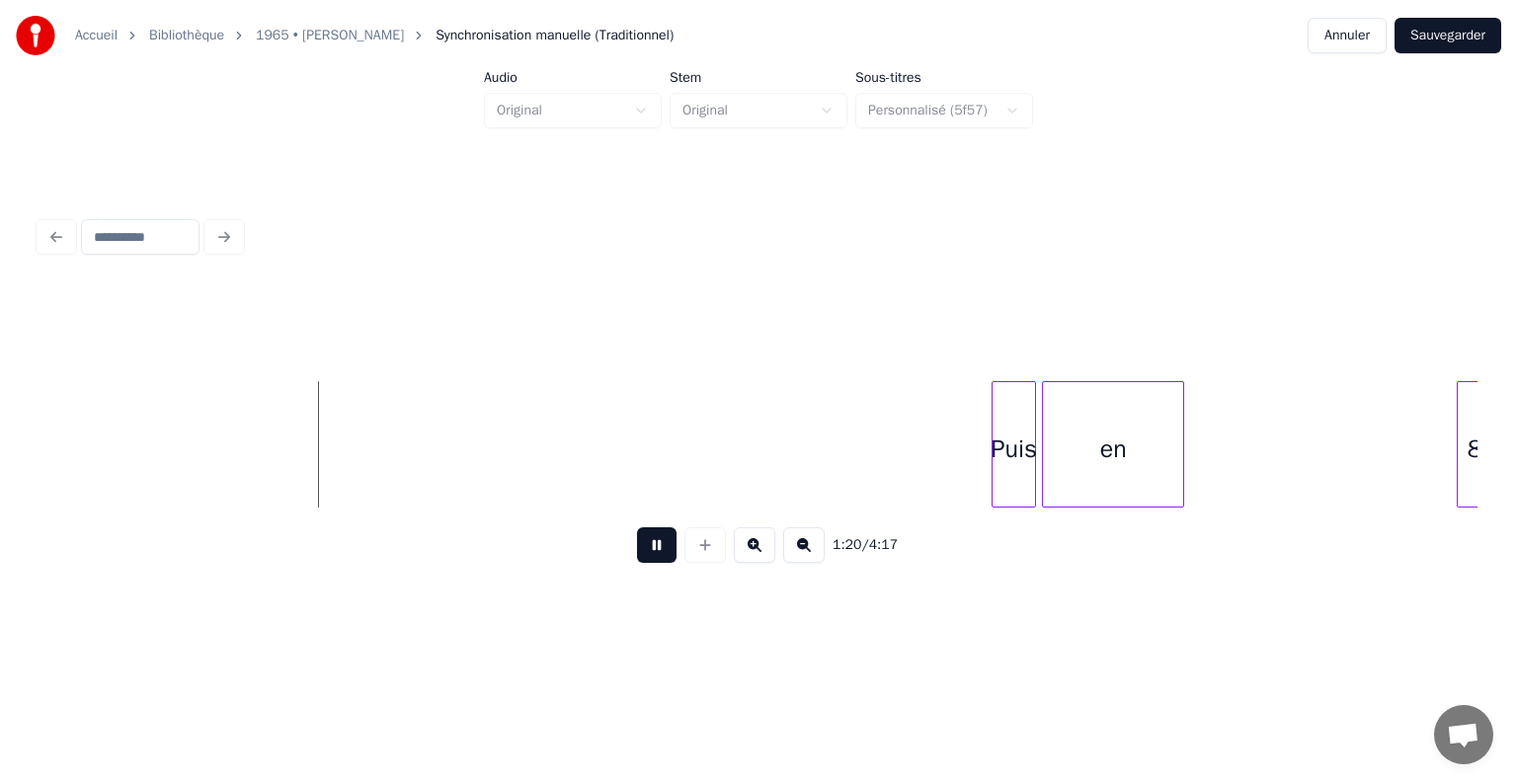 scroll, scrollTop: 0, scrollLeft: 11693, axis: horizontal 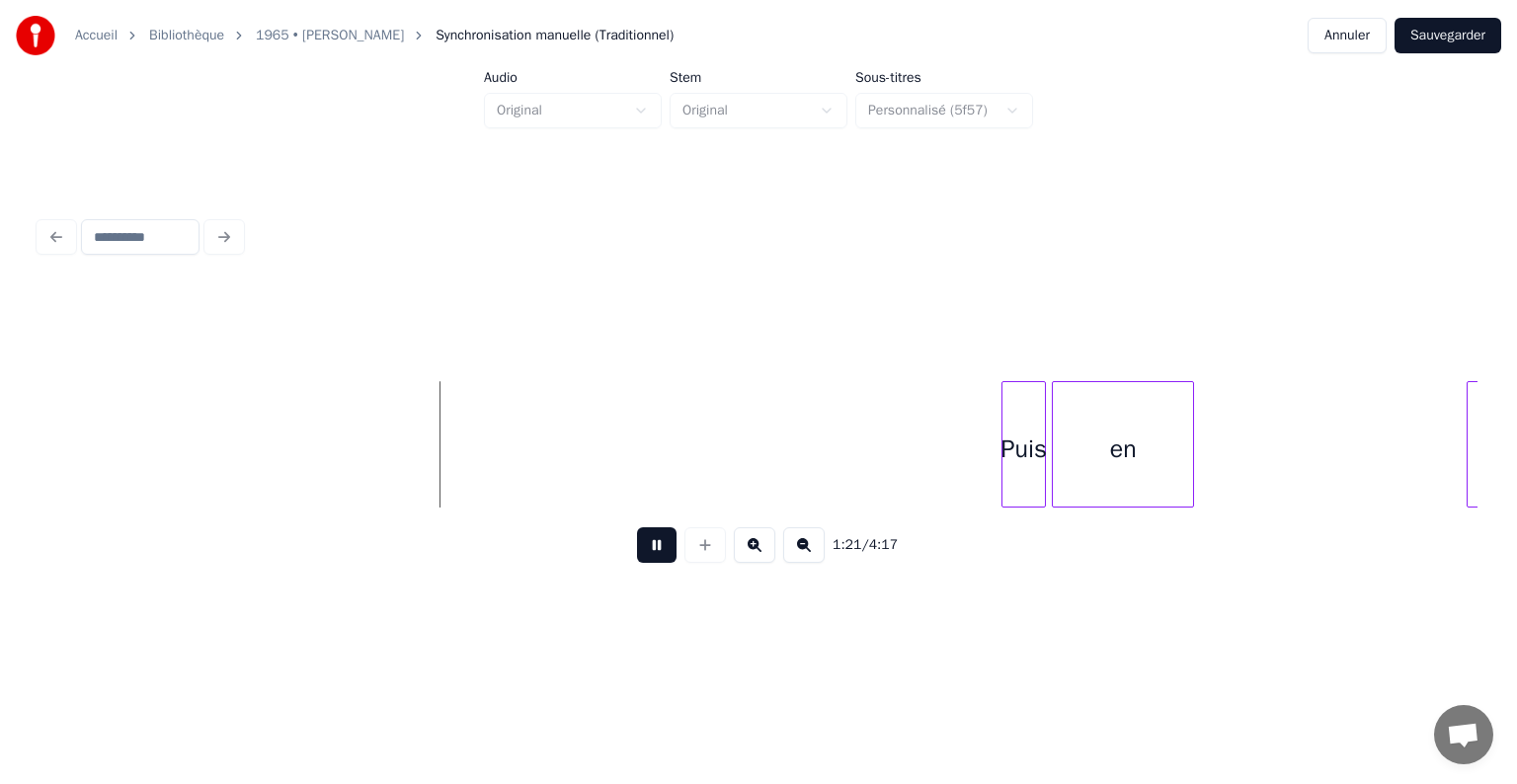 click at bounding box center [657, 545] 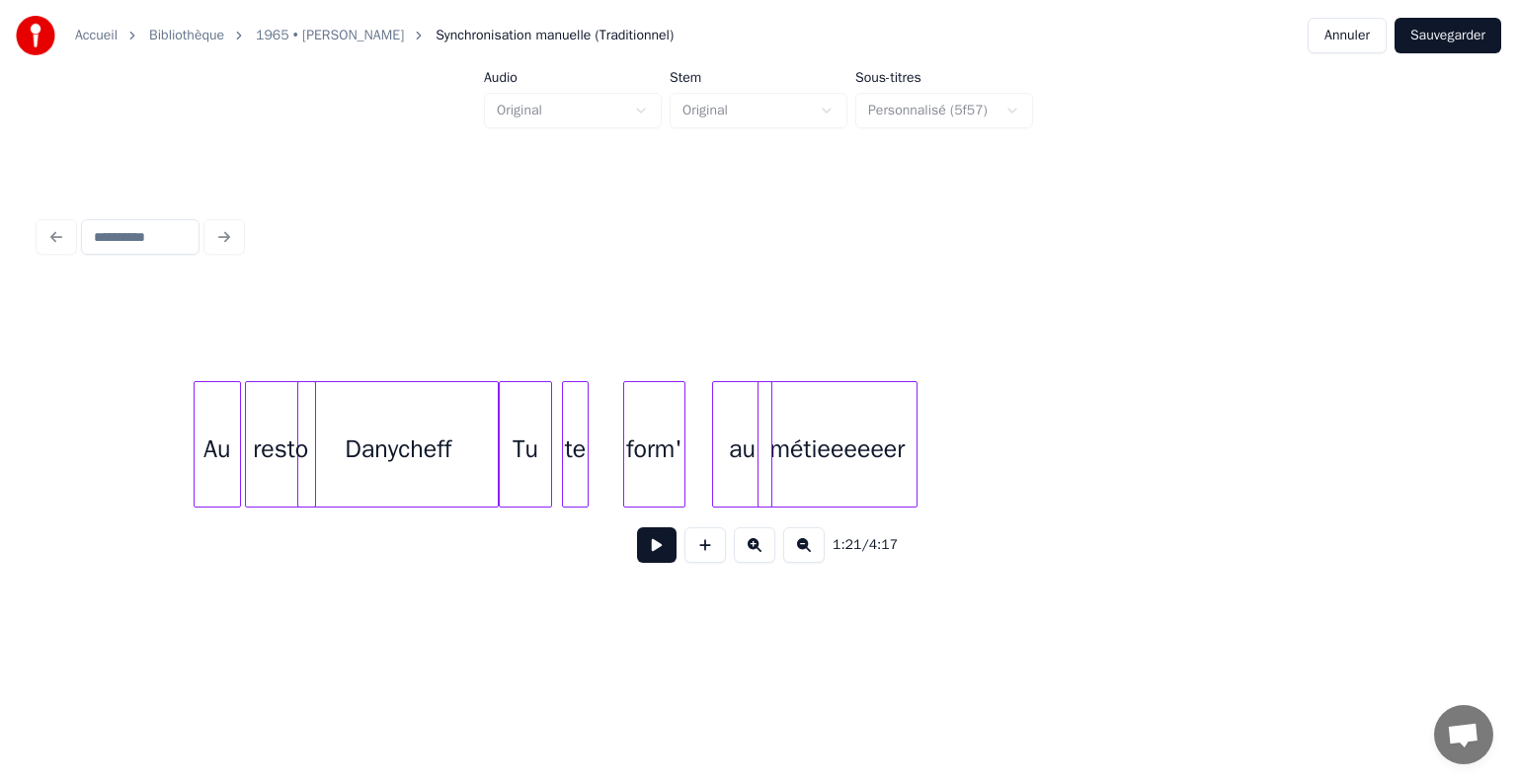 scroll, scrollTop: 0, scrollLeft: 10112, axis: horizontal 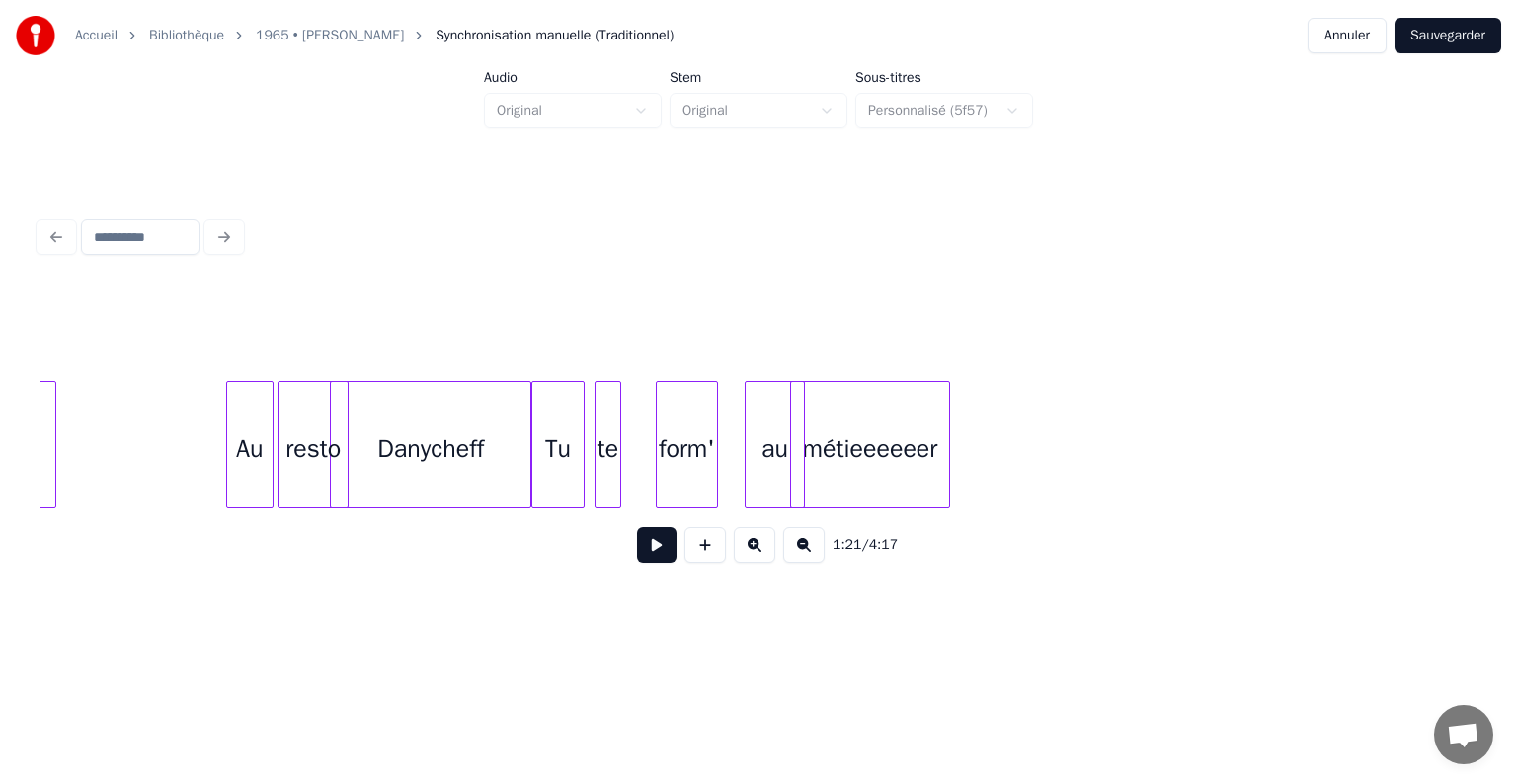 click on "métieeeeeer au form' te Tu Danycheff resto Au cuisine" at bounding box center (8976, 444) 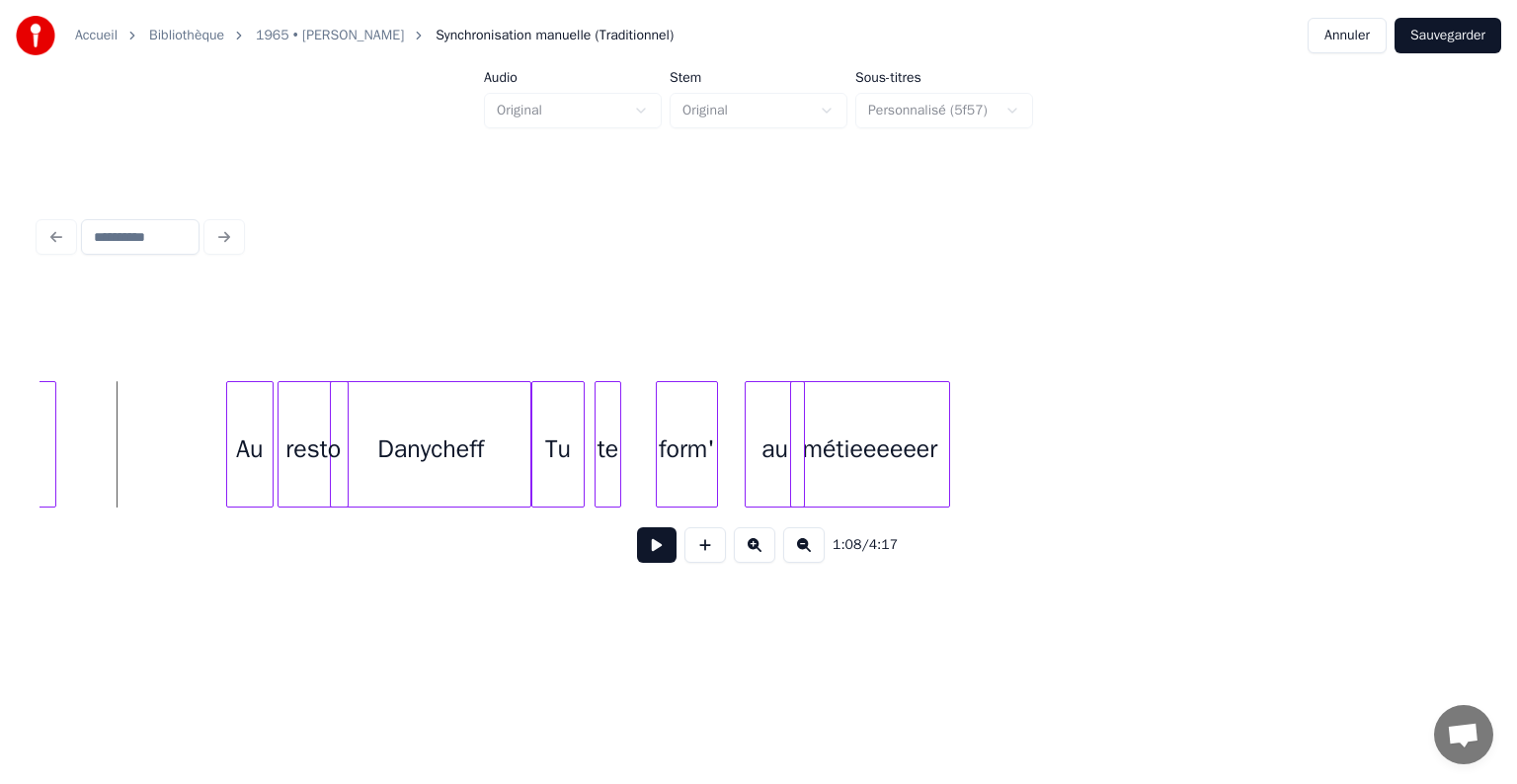 click at bounding box center [657, 545] 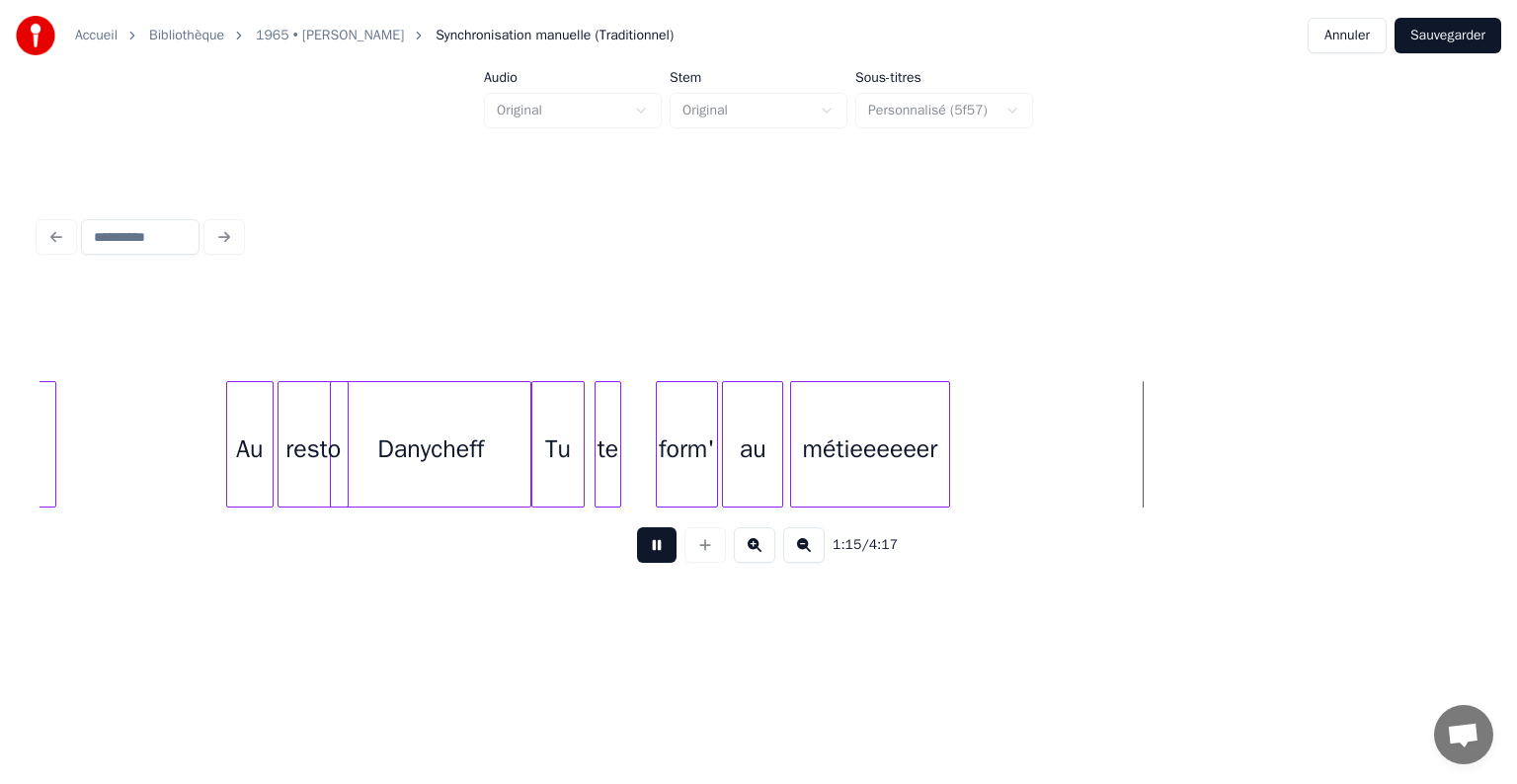 click on "au" at bounding box center [752, 449] 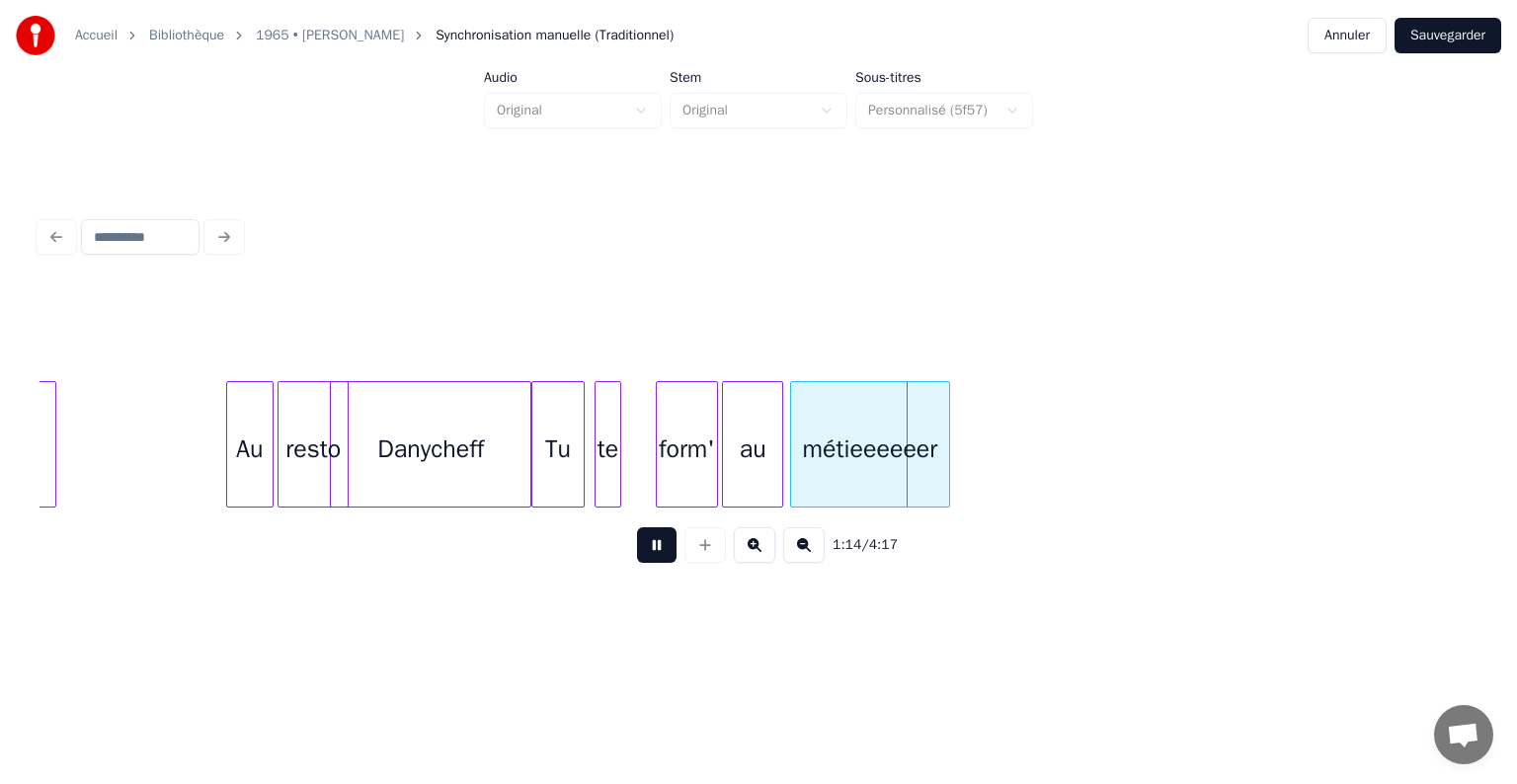 click at bounding box center (657, 545) 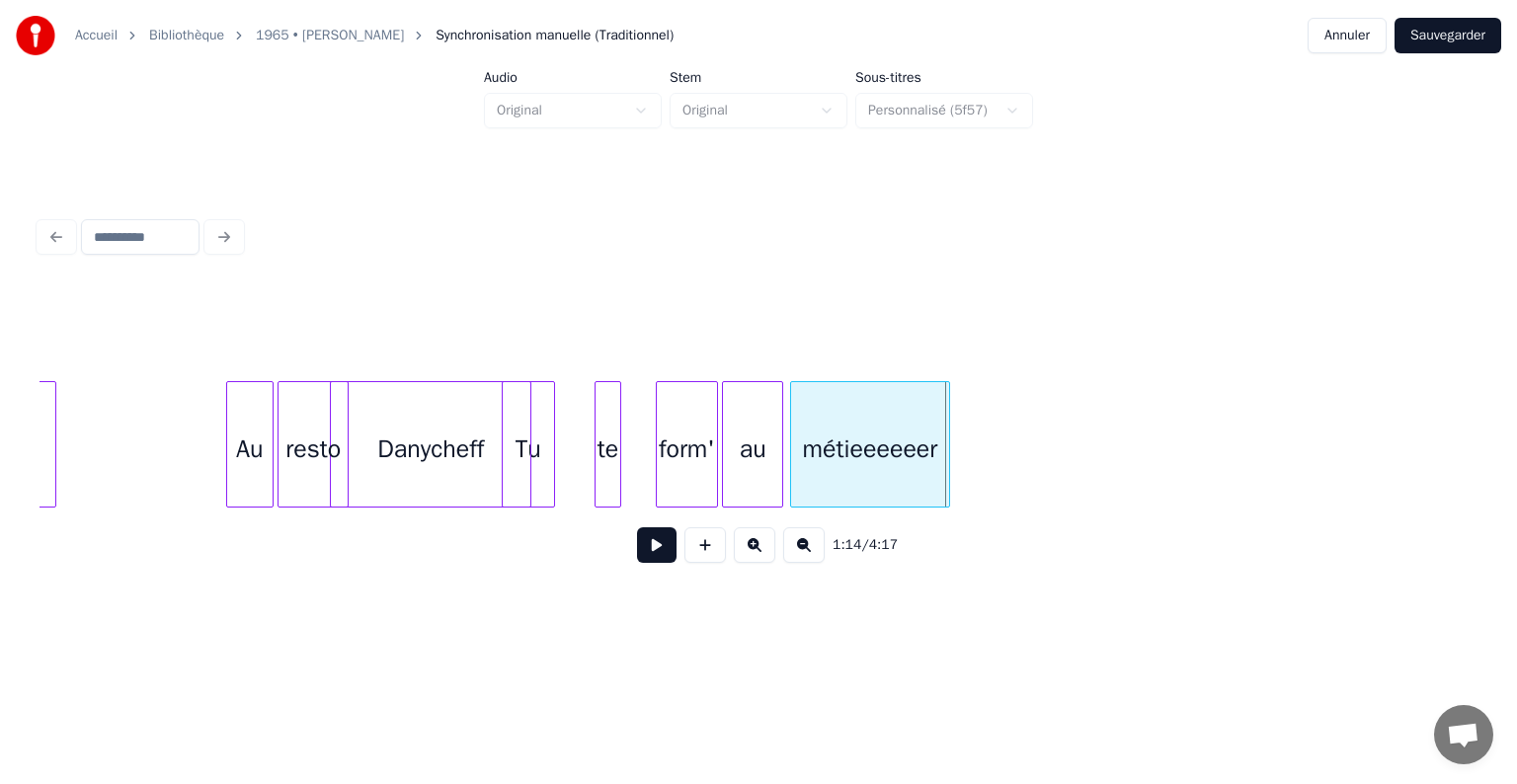 click on "Tu" at bounding box center (528, 449) 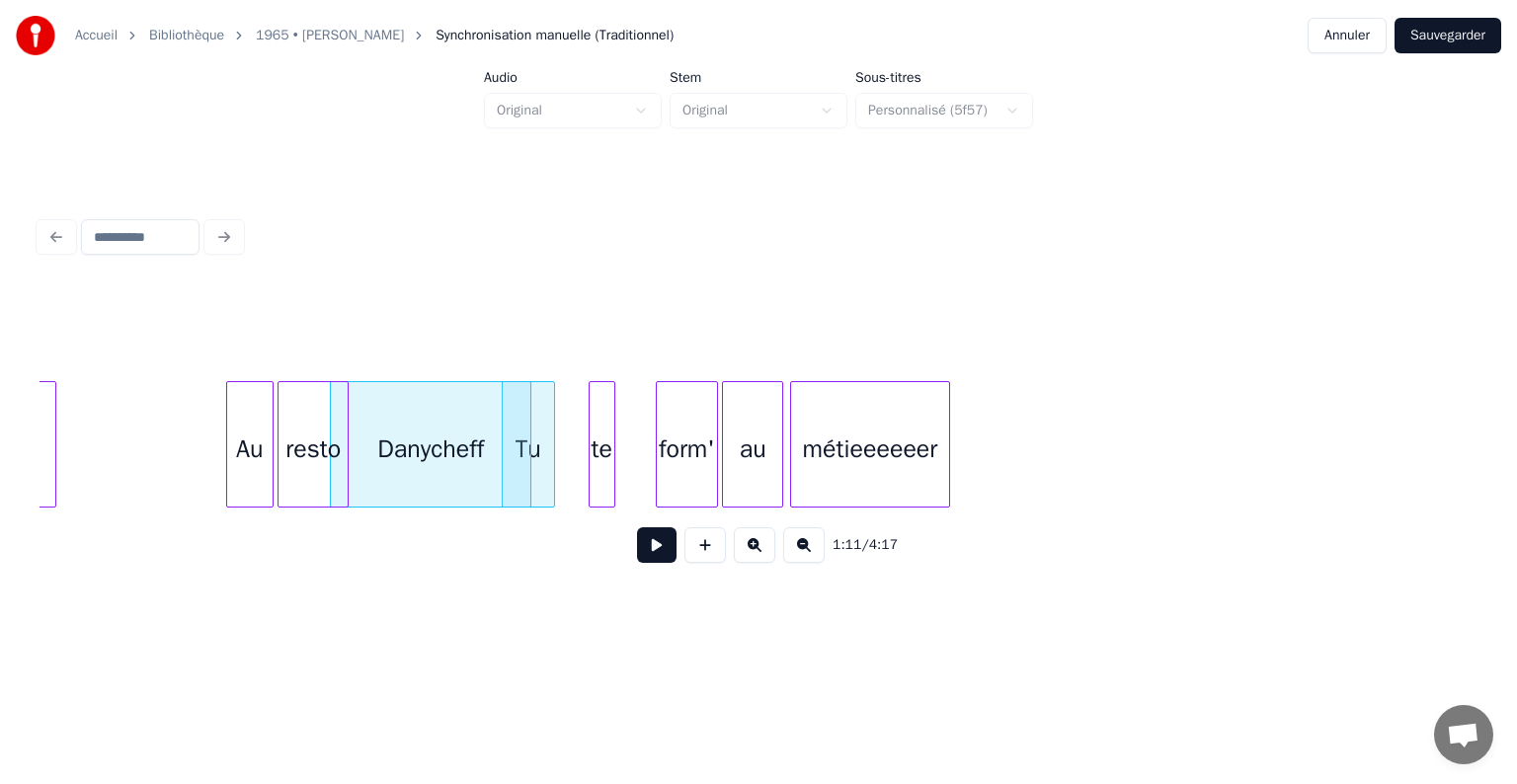 click on "te" at bounding box center [601, 449] 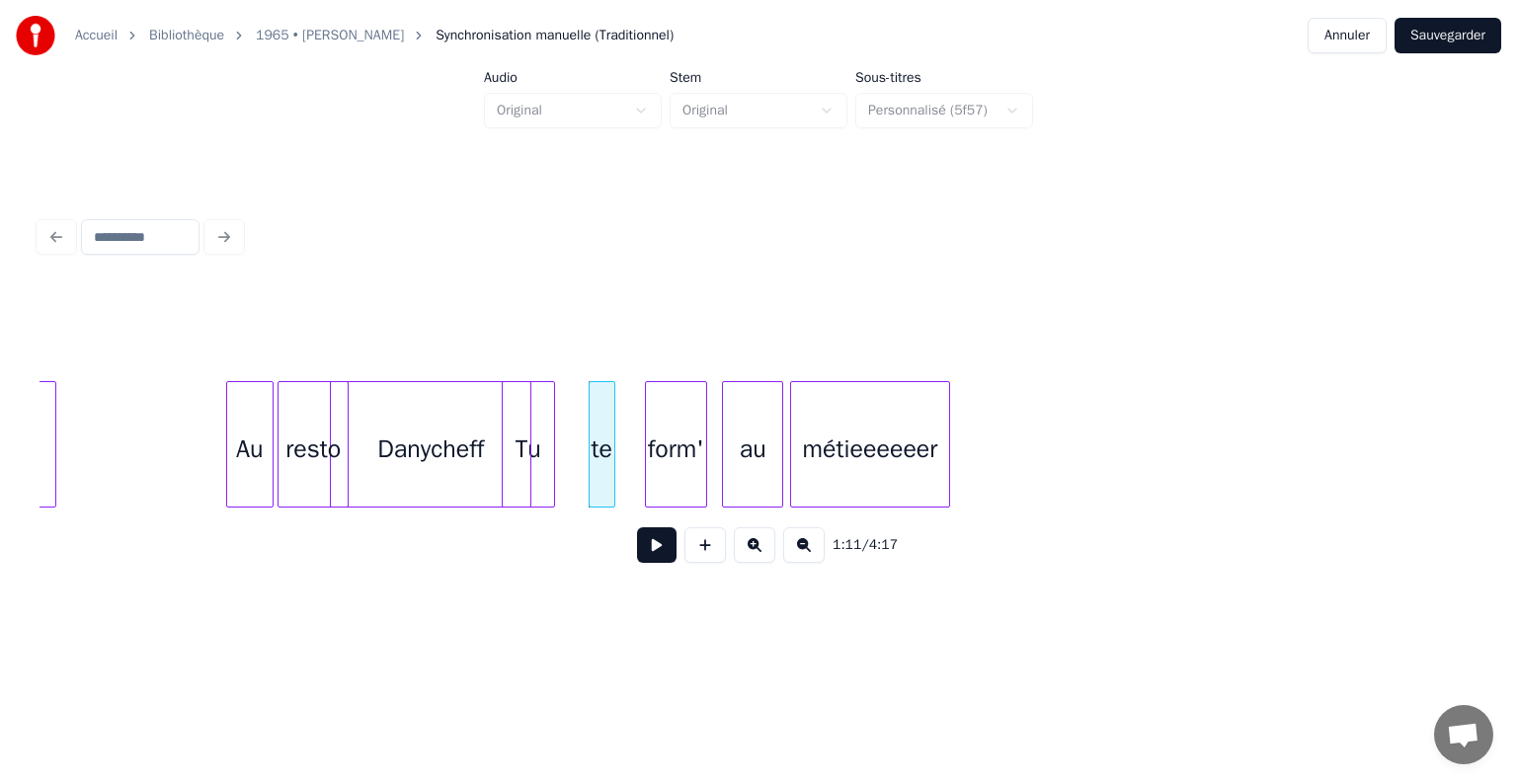 click on "form'" at bounding box center [676, 449] 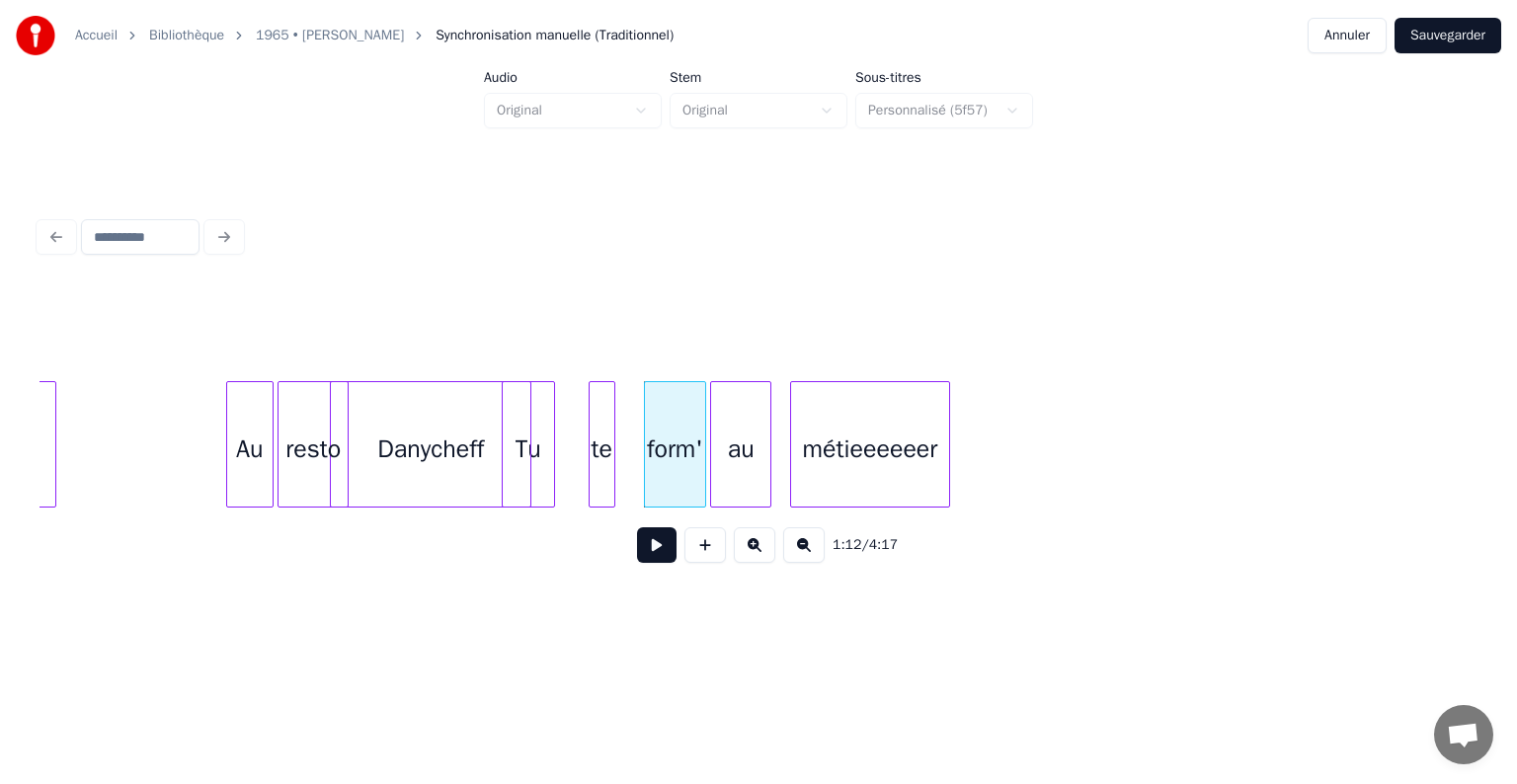 click on "au" at bounding box center (740, 449) 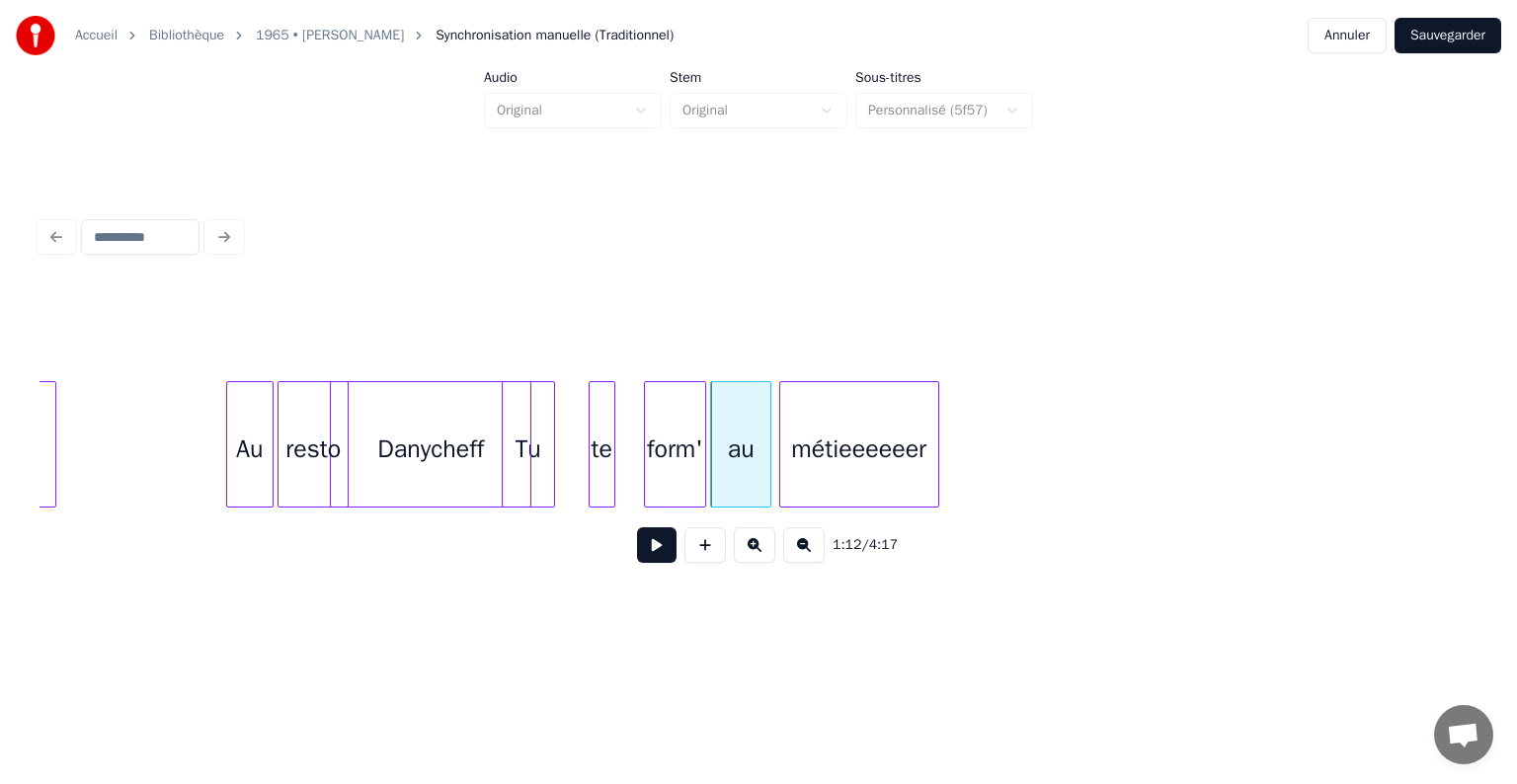 click on "métieeeeeer" at bounding box center [859, 449] 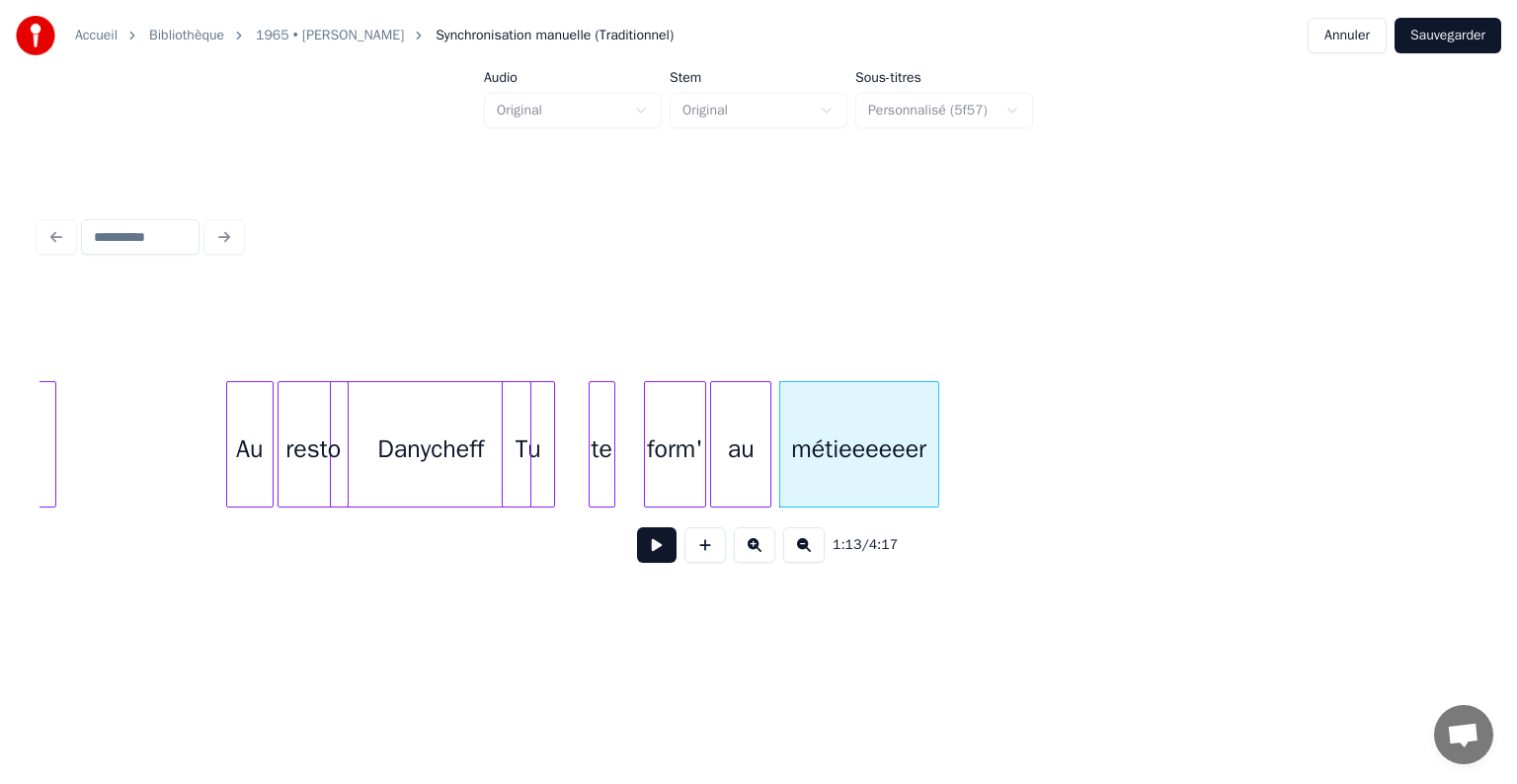 scroll, scrollTop: 0, scrollLeft: 8854, axis: horizontal 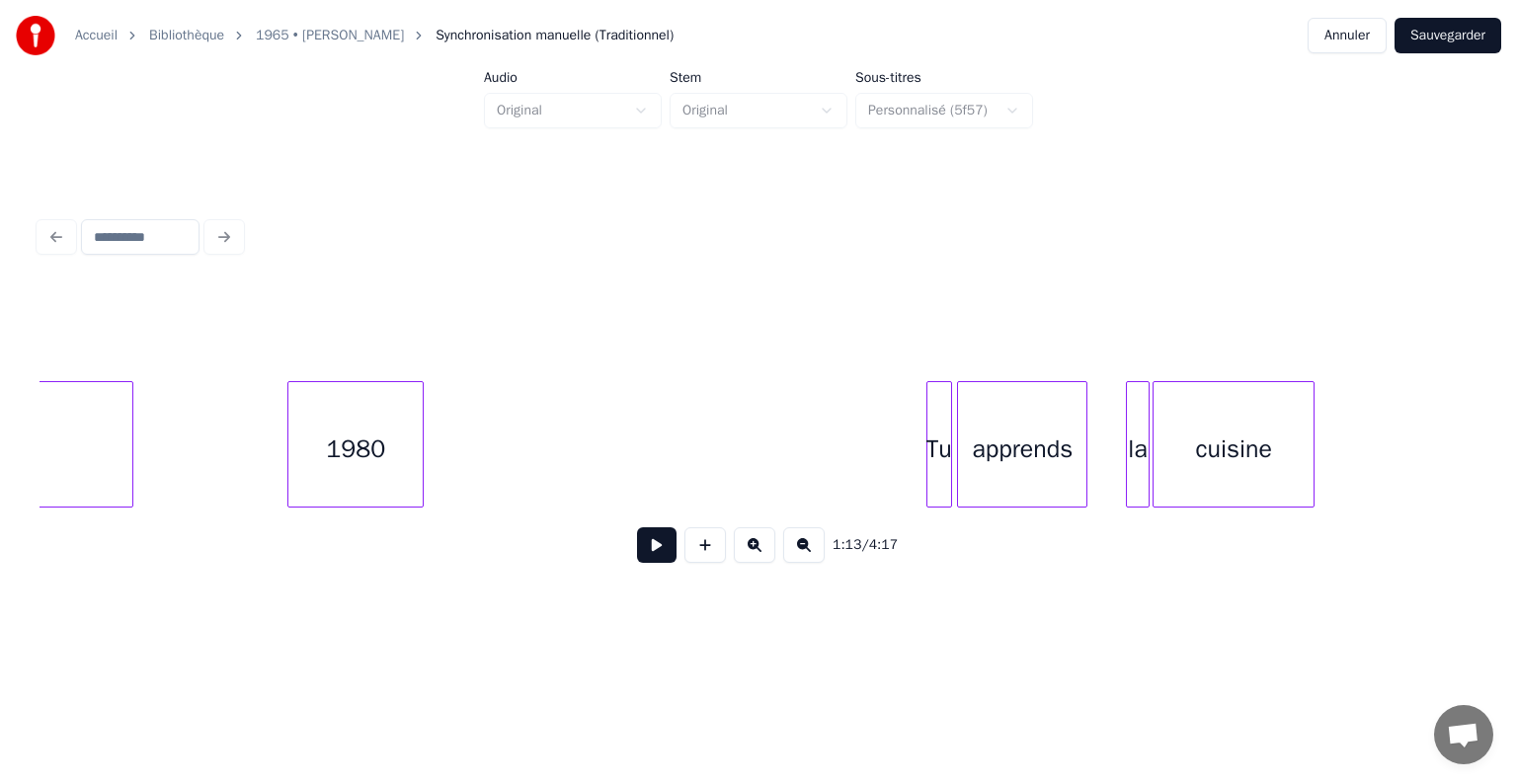 click on "cuisine apprends la Tu 1980 l'étoile" at bounding box center [10234, 444] 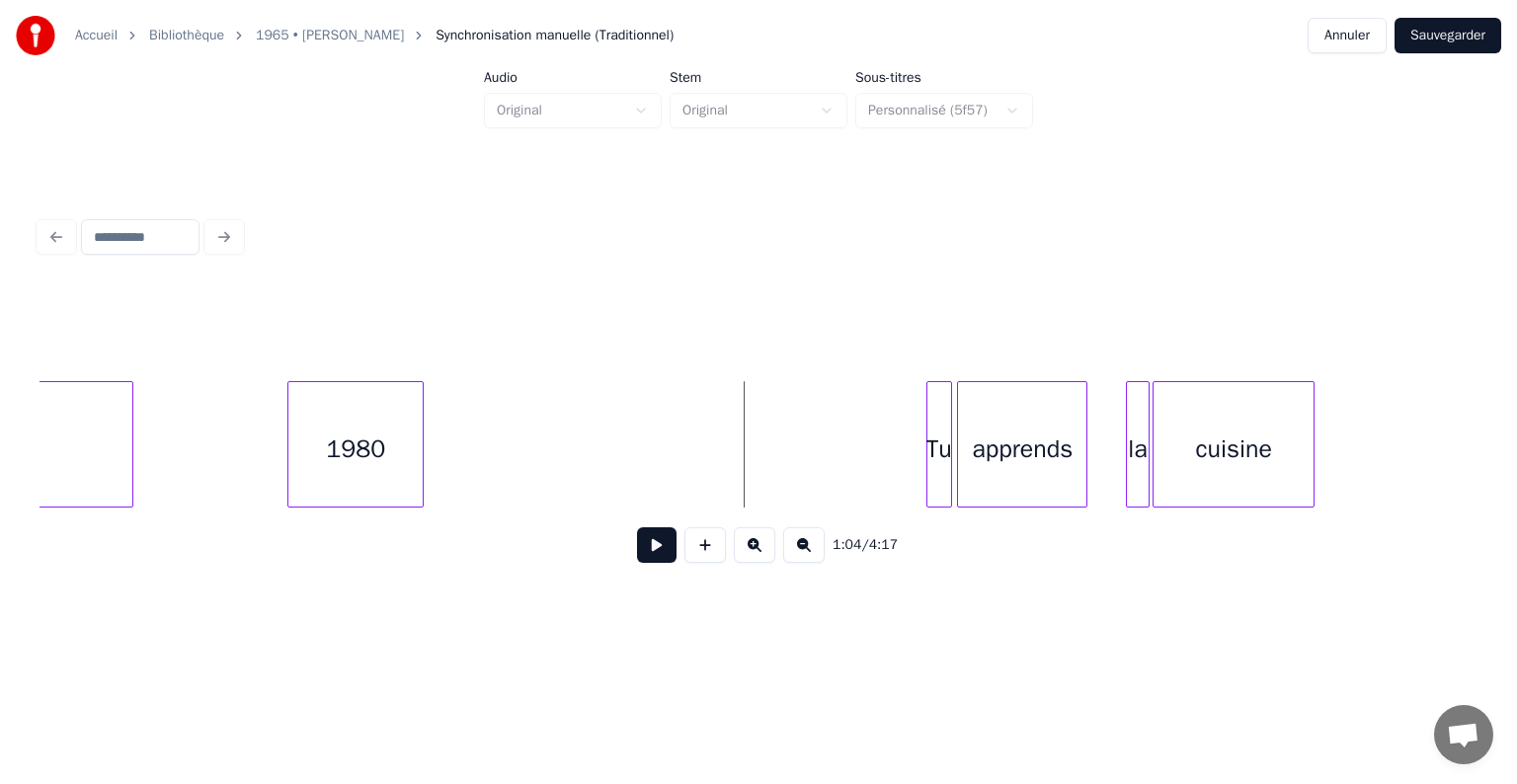 click at bounding box center (657, 545) 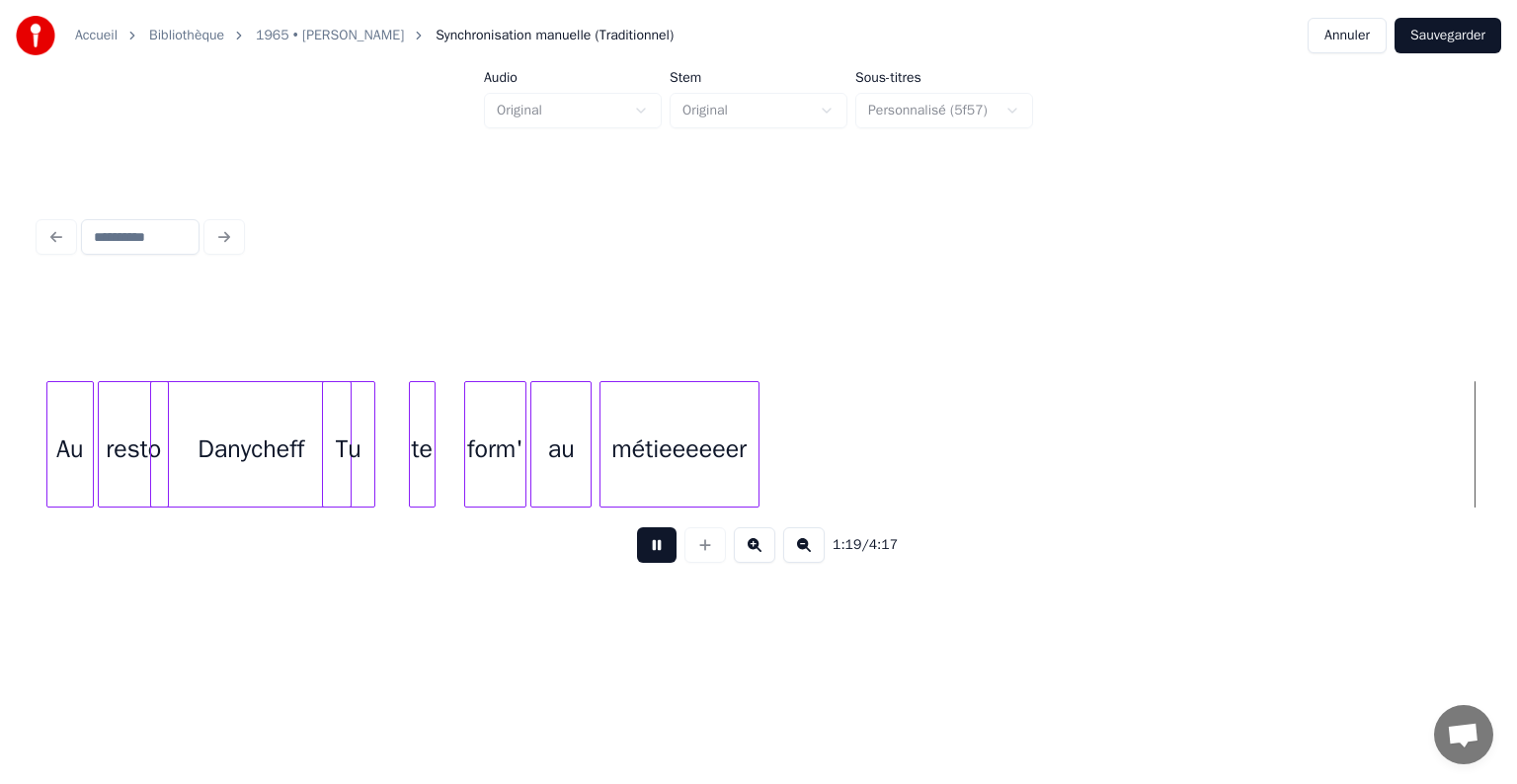 scroll, scrollTop: 0, scrollLeft: 11730, axis: horizontal 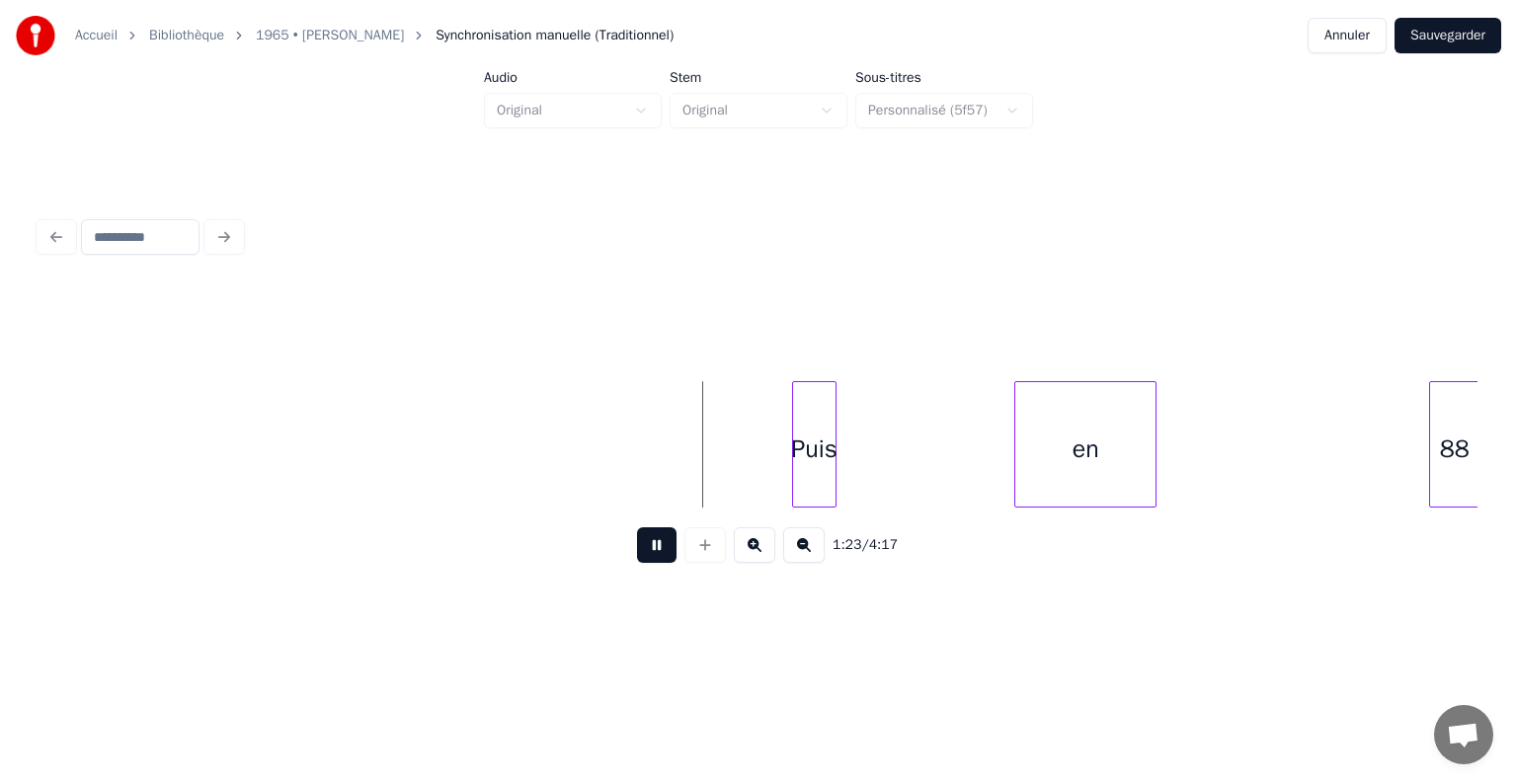 click on "Puis" at bounding box center [814, 449] 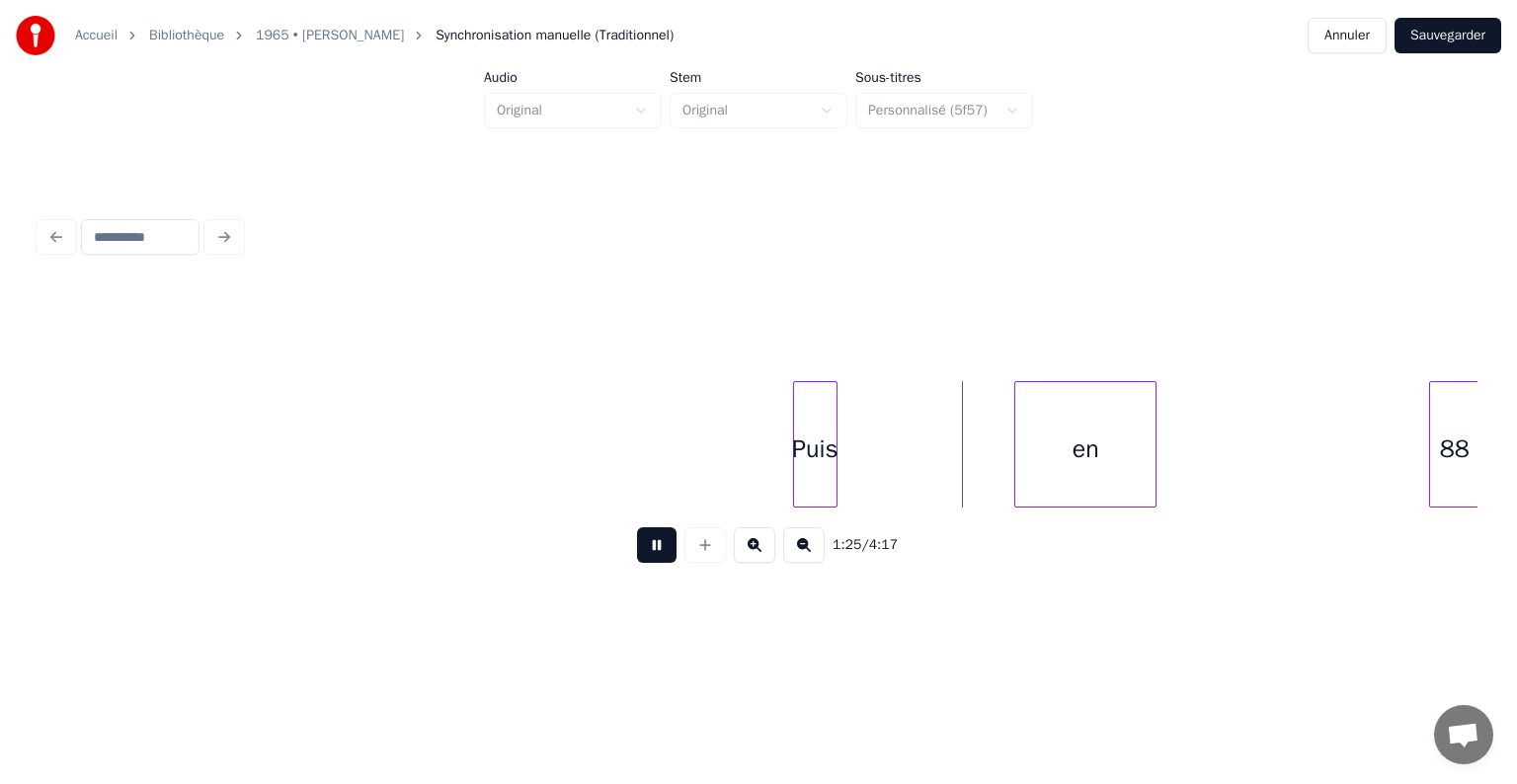 click on "Puis en 88" at bounding box center [7358, 444] 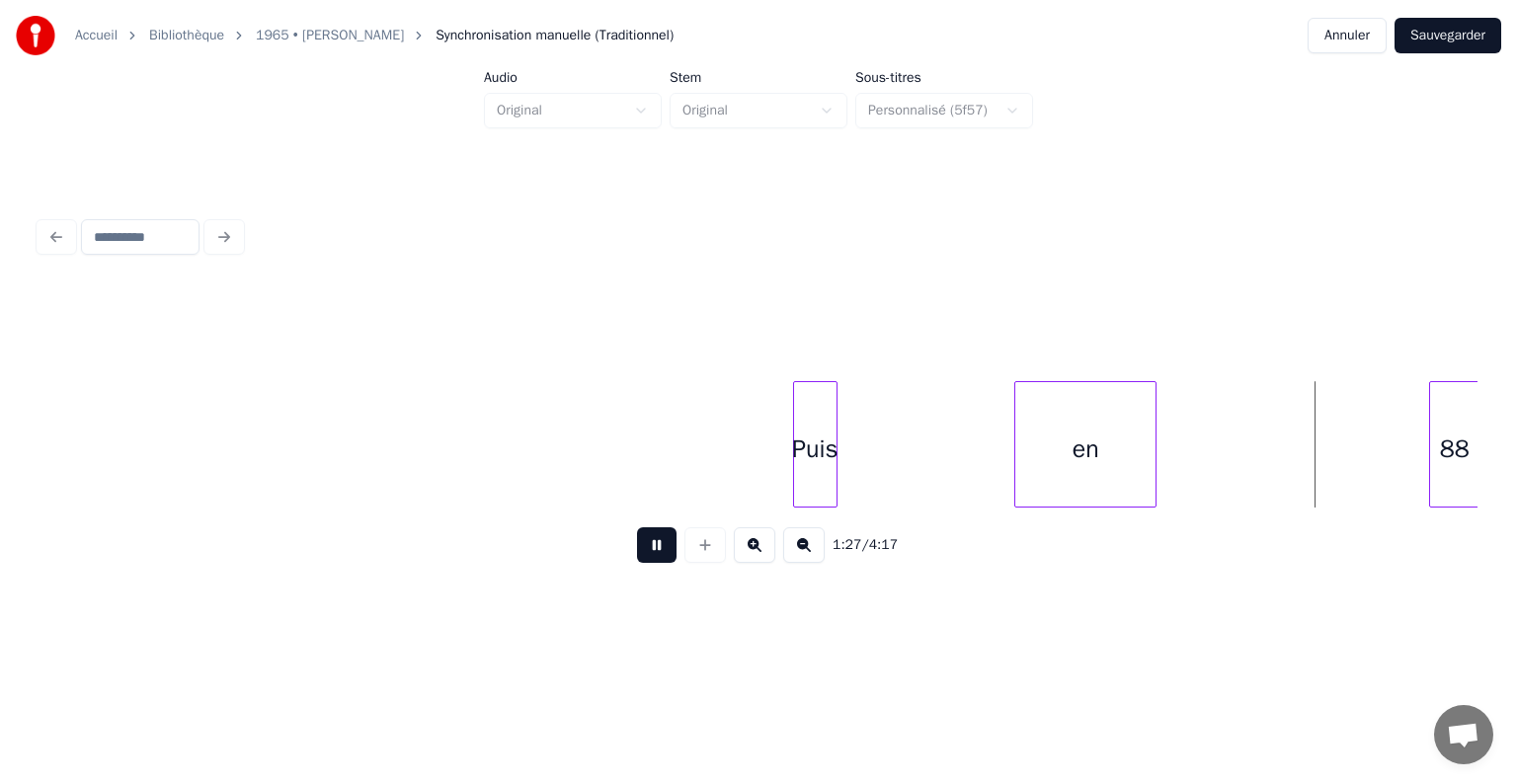 click at bounding box center [657, 545] 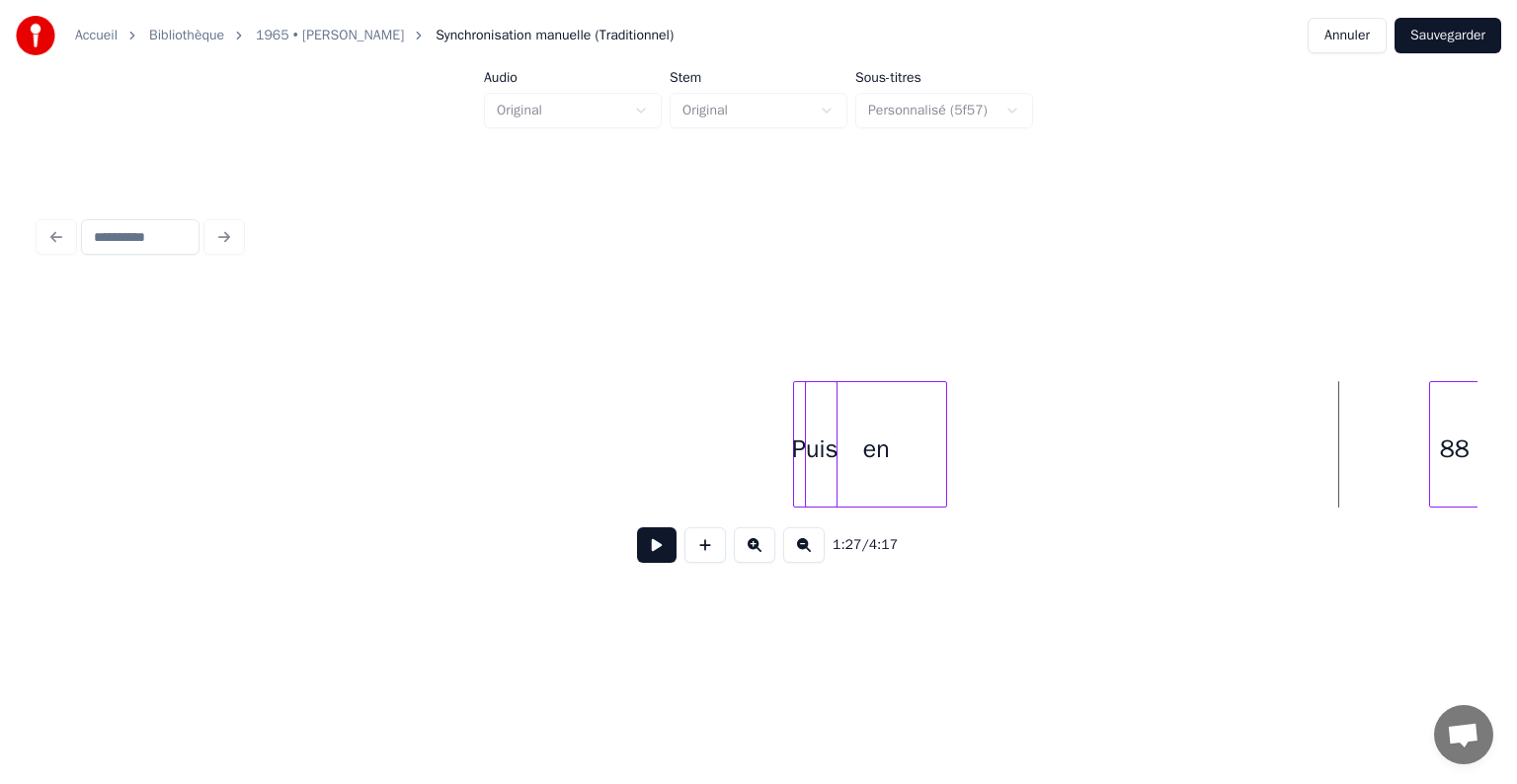 click on "en" at bounding box center [876, 449] 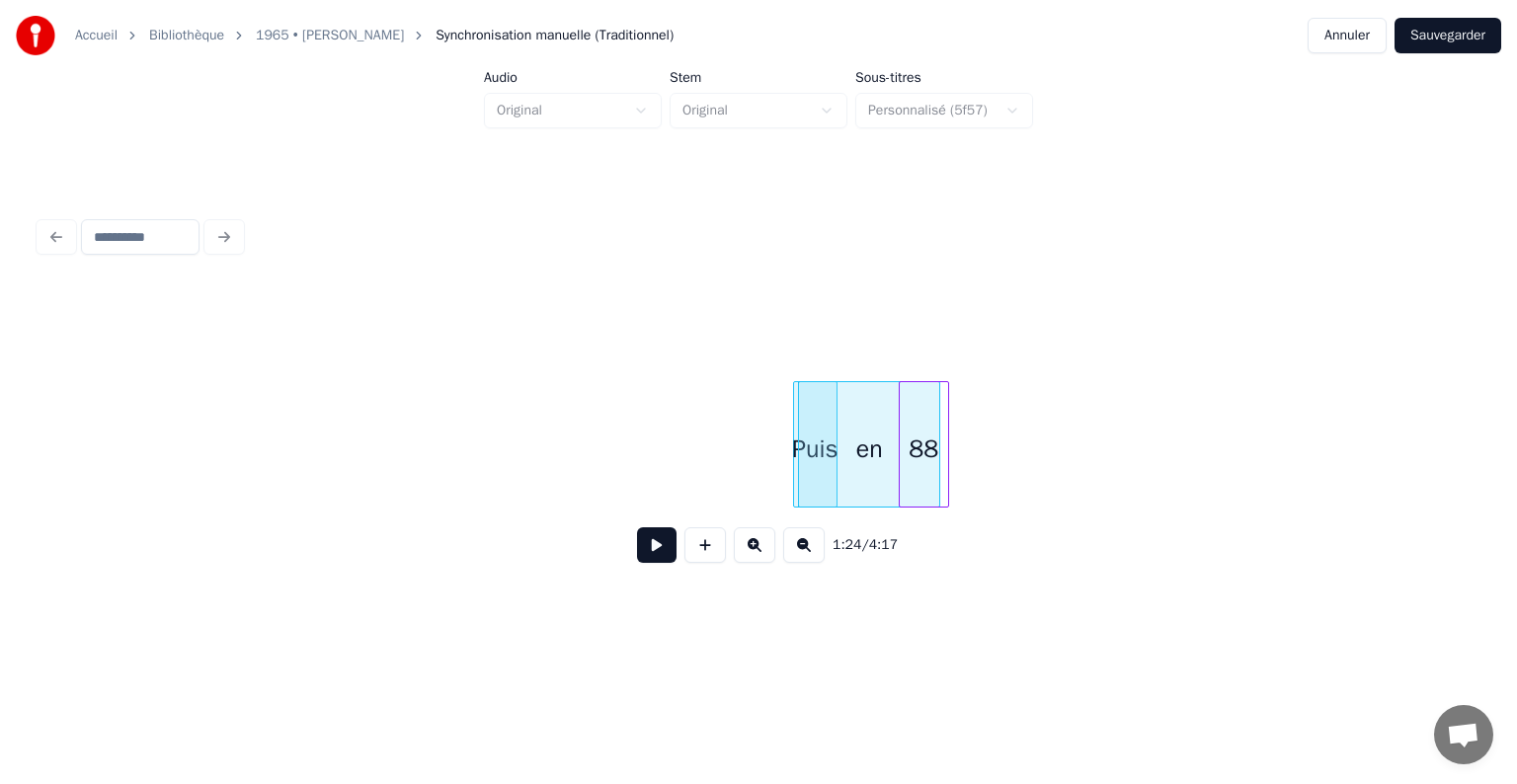click on "88" at bounding box center (923, 449) 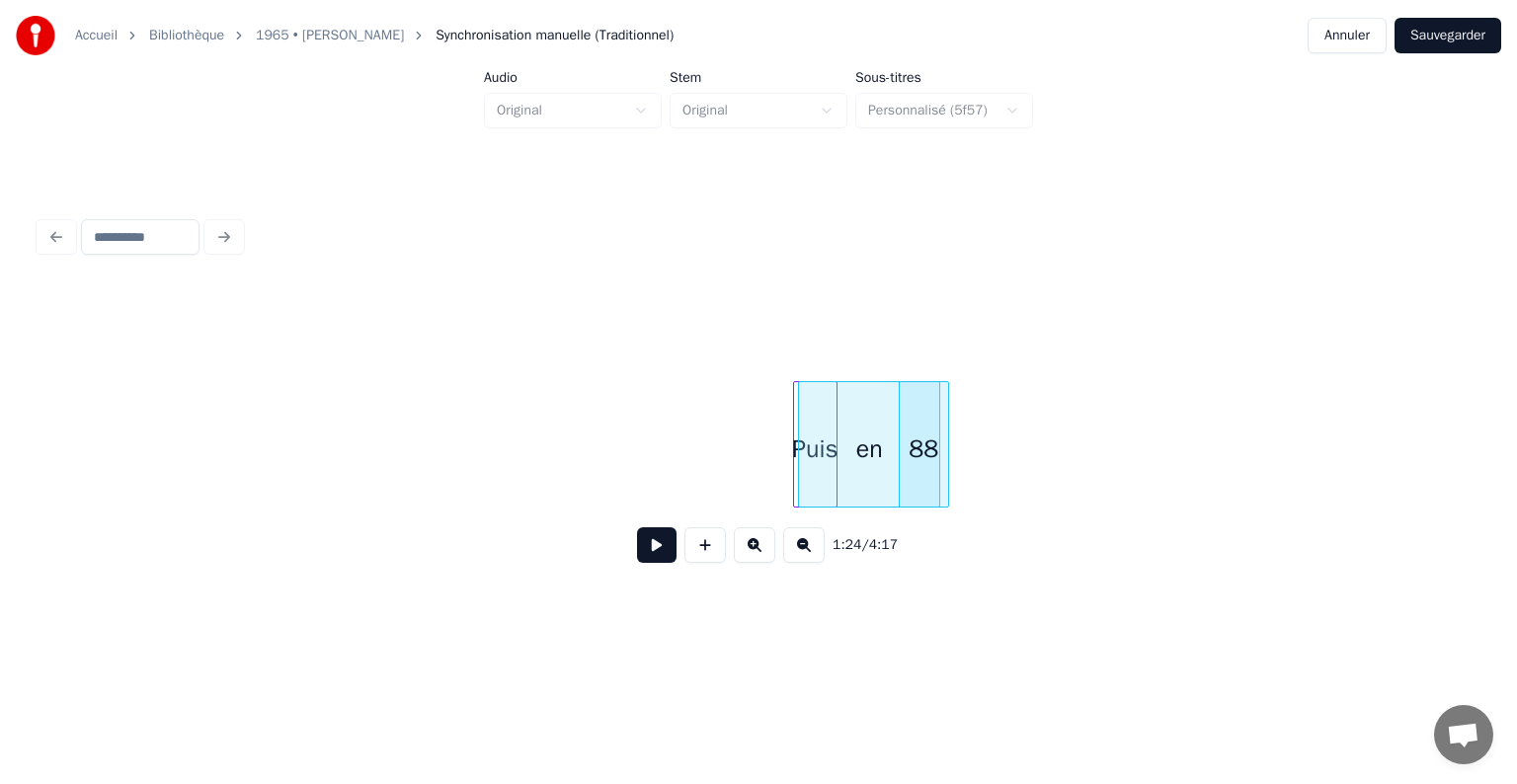 click on "Puis en 88" at bounding box center (7358, 444) 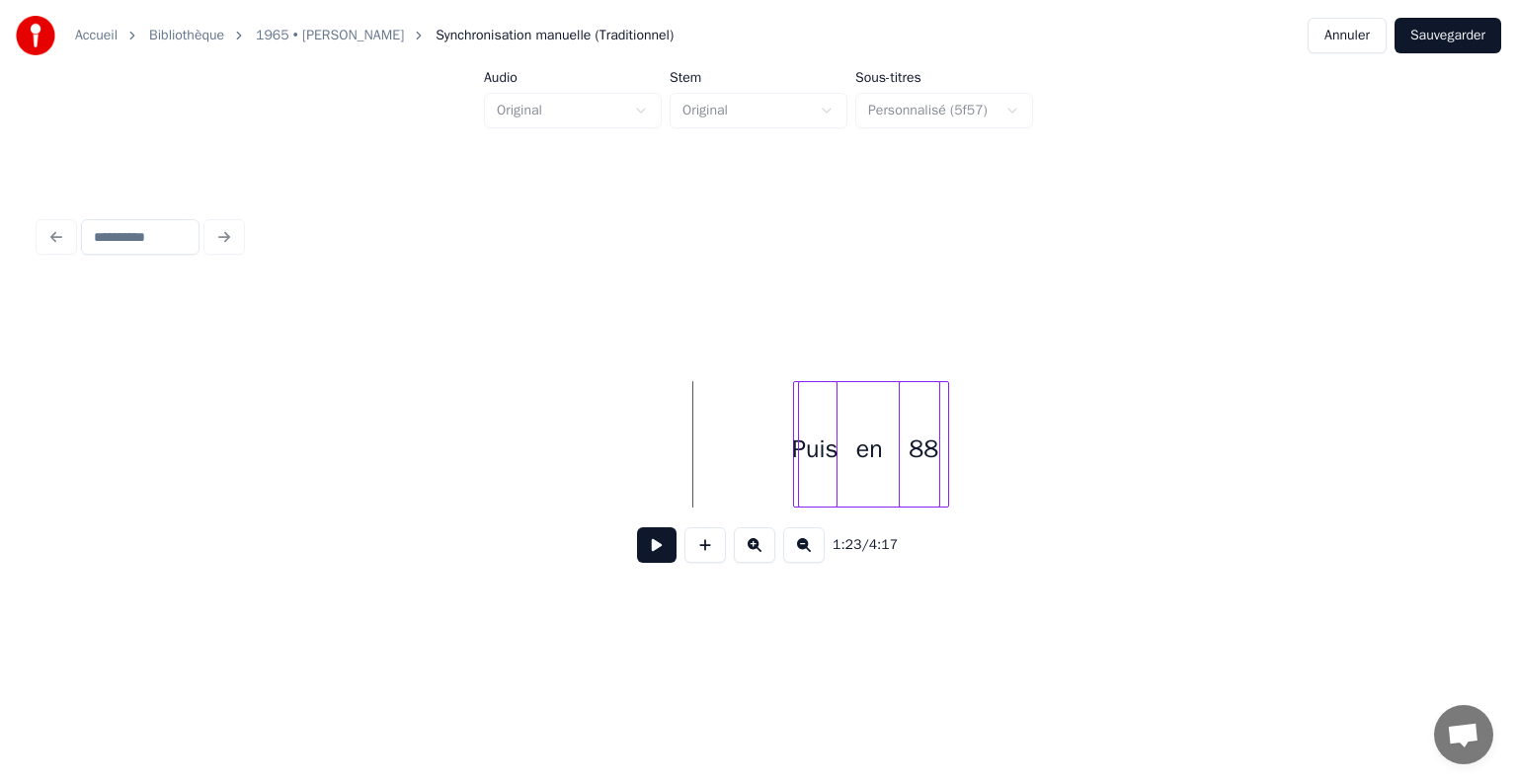 click at bounding box center (657, 545) 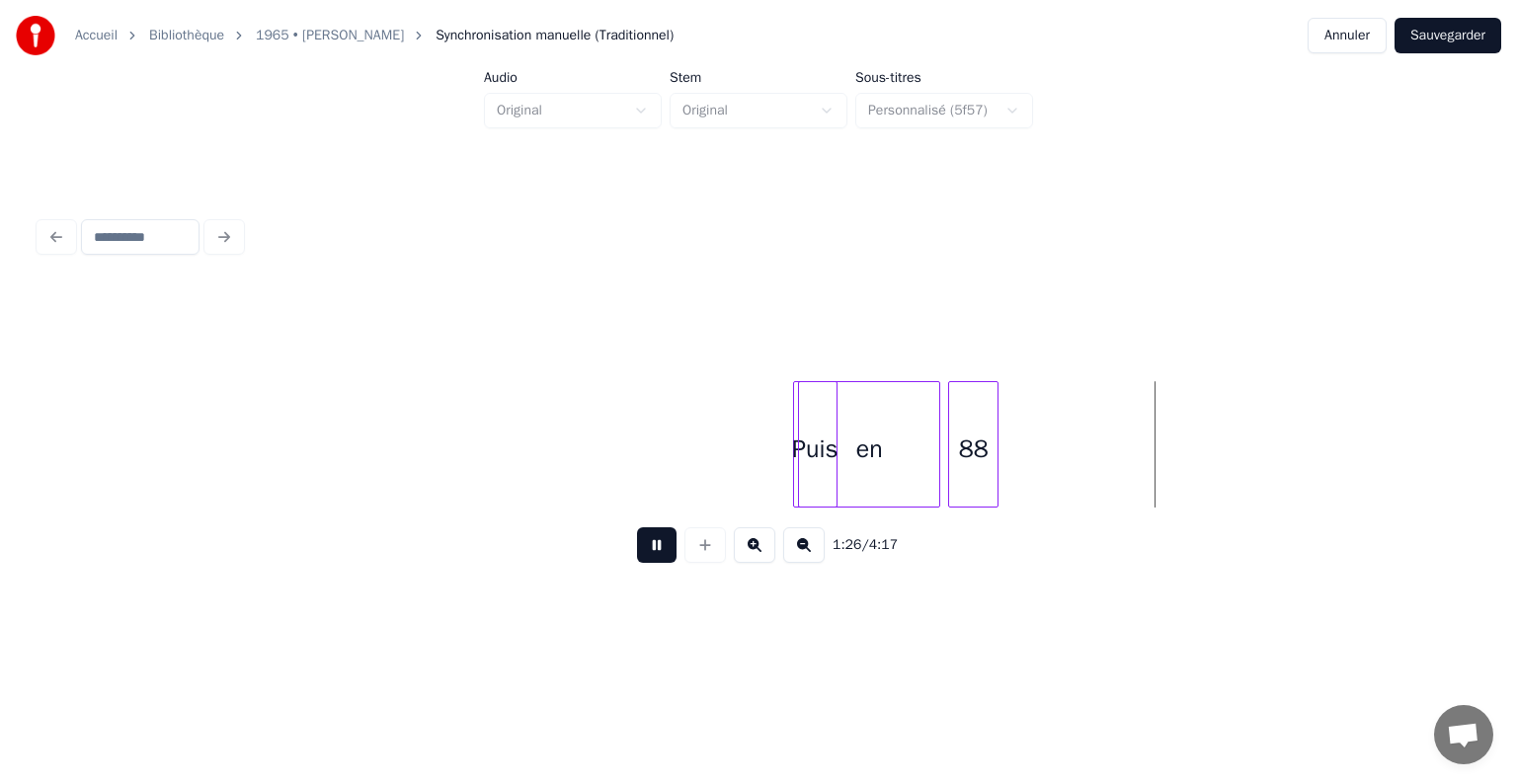 click on "88" at bounding box center [973, 449] 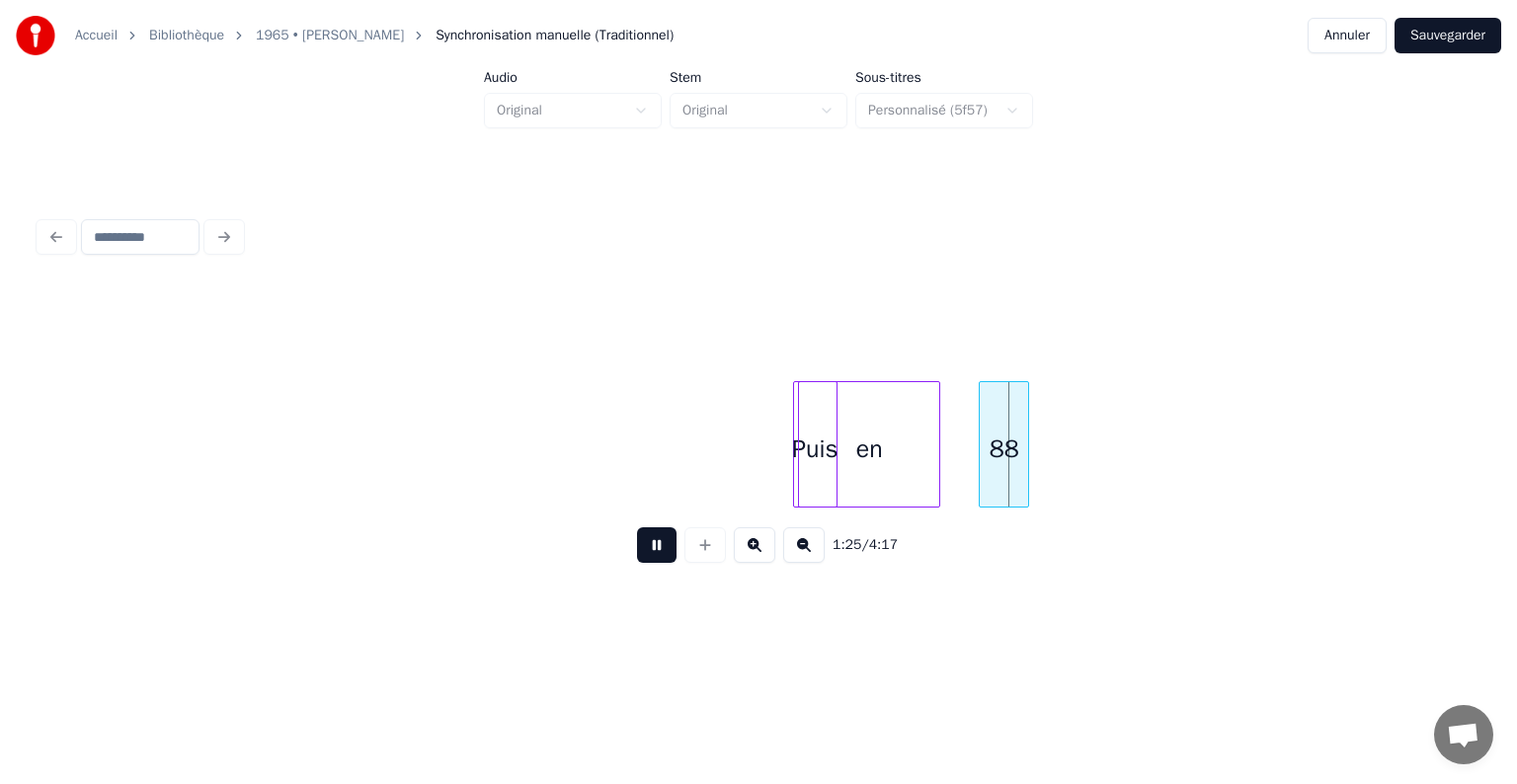 click on "88" at bounding box center [1003, 449] 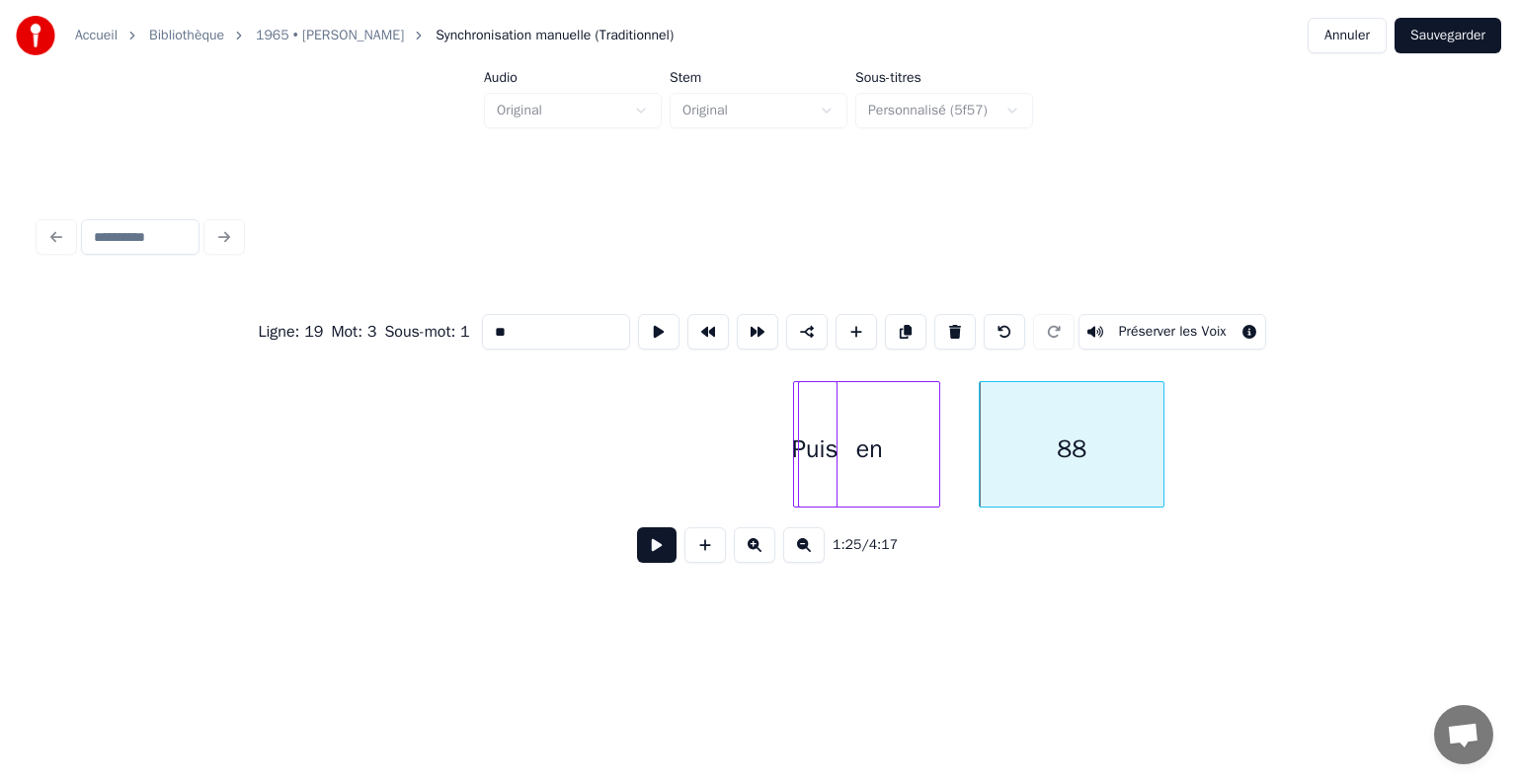 click at bounding box center (1160, 444) 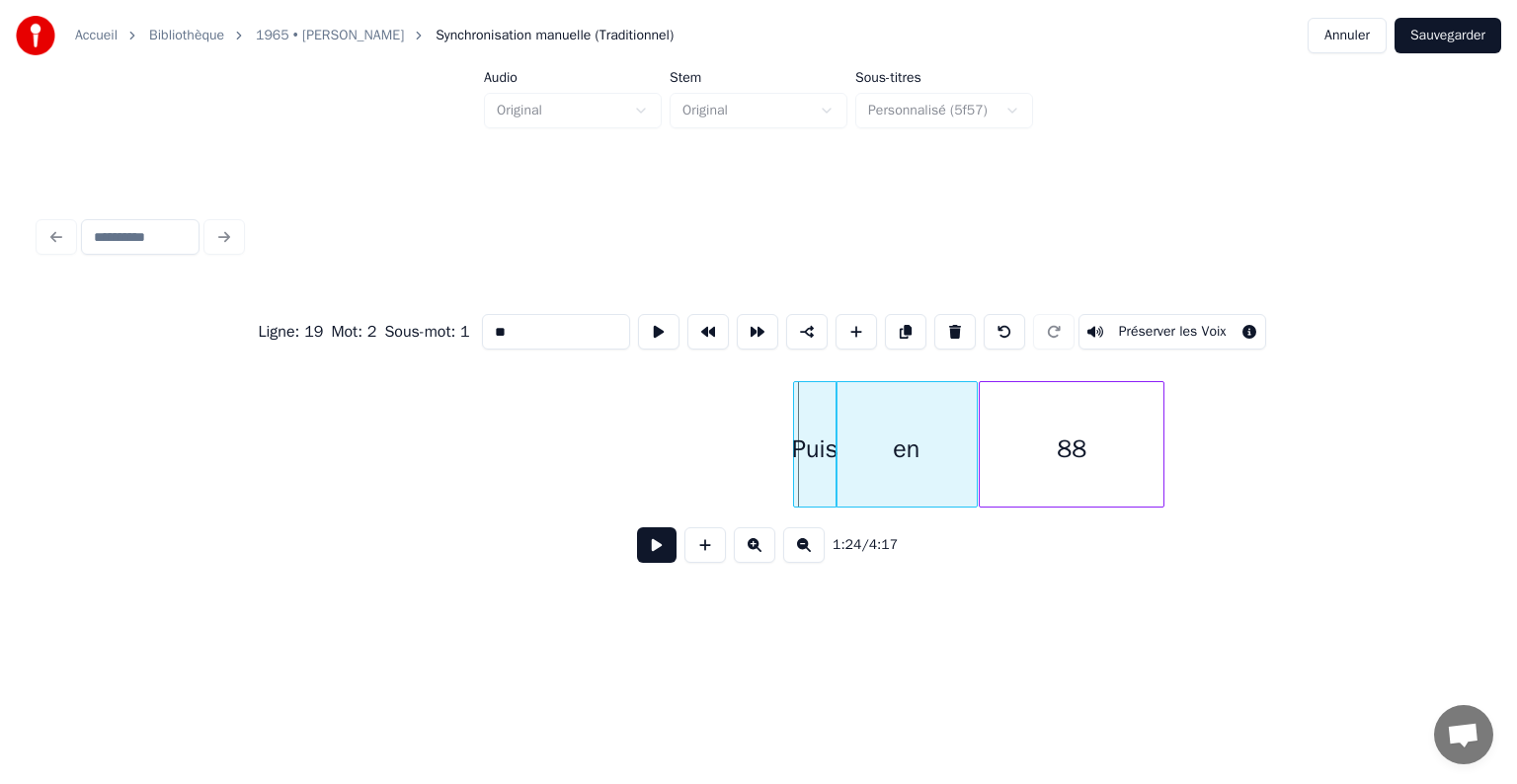 click on "en" at bounding box center (907, 449) 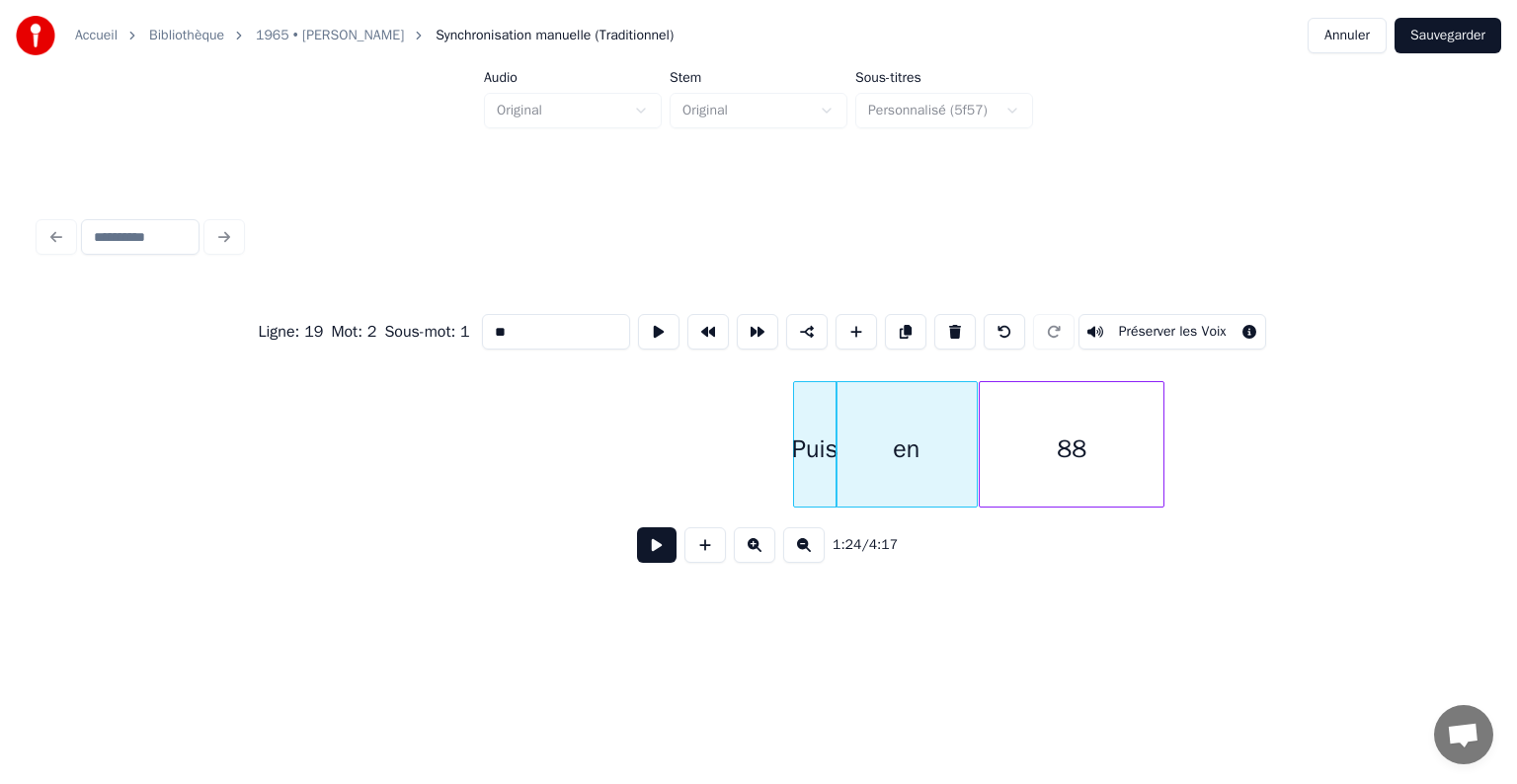 click on "Puis en 88" at bounding box center (7358, 444) 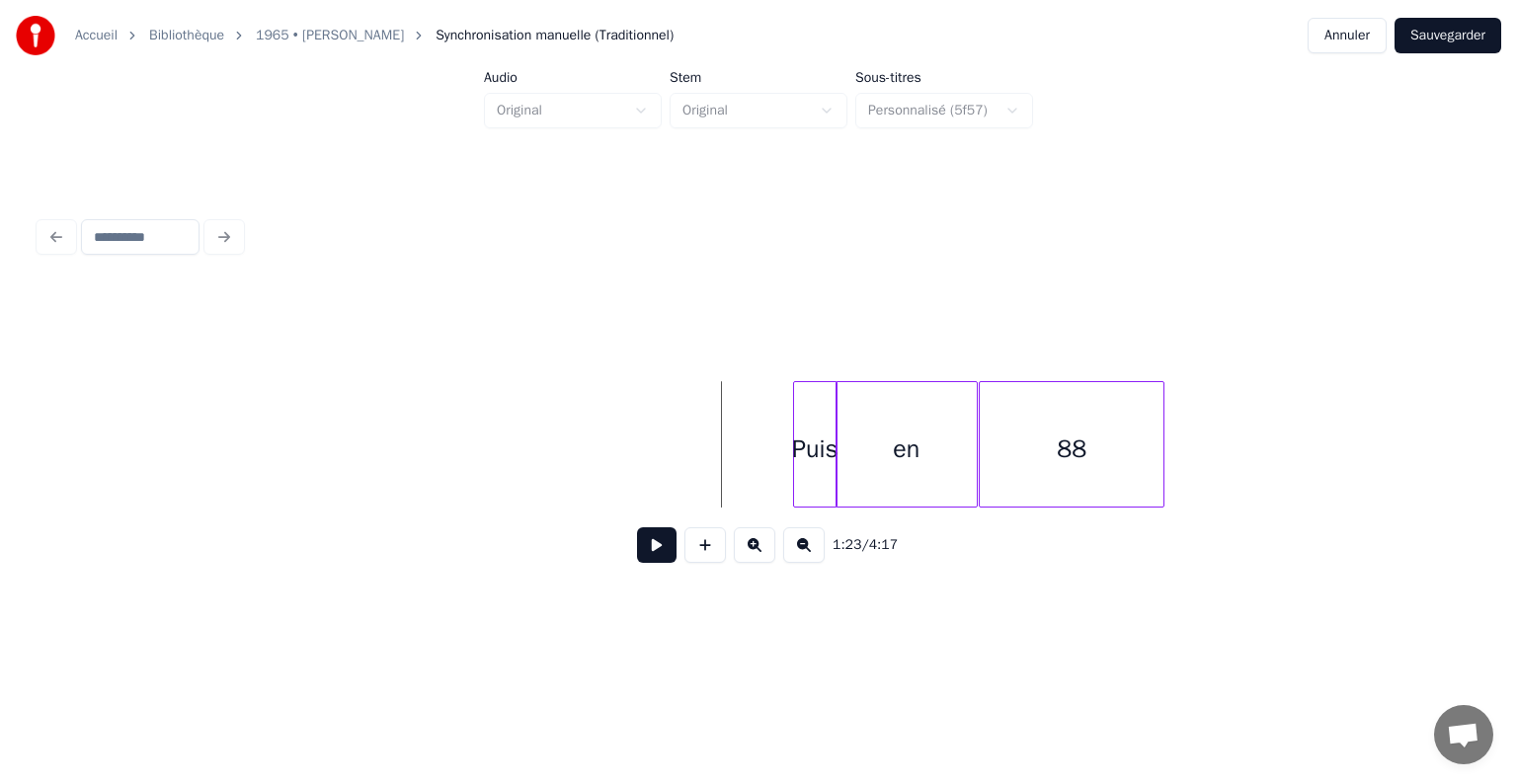 click at bounding box center (657, 545) 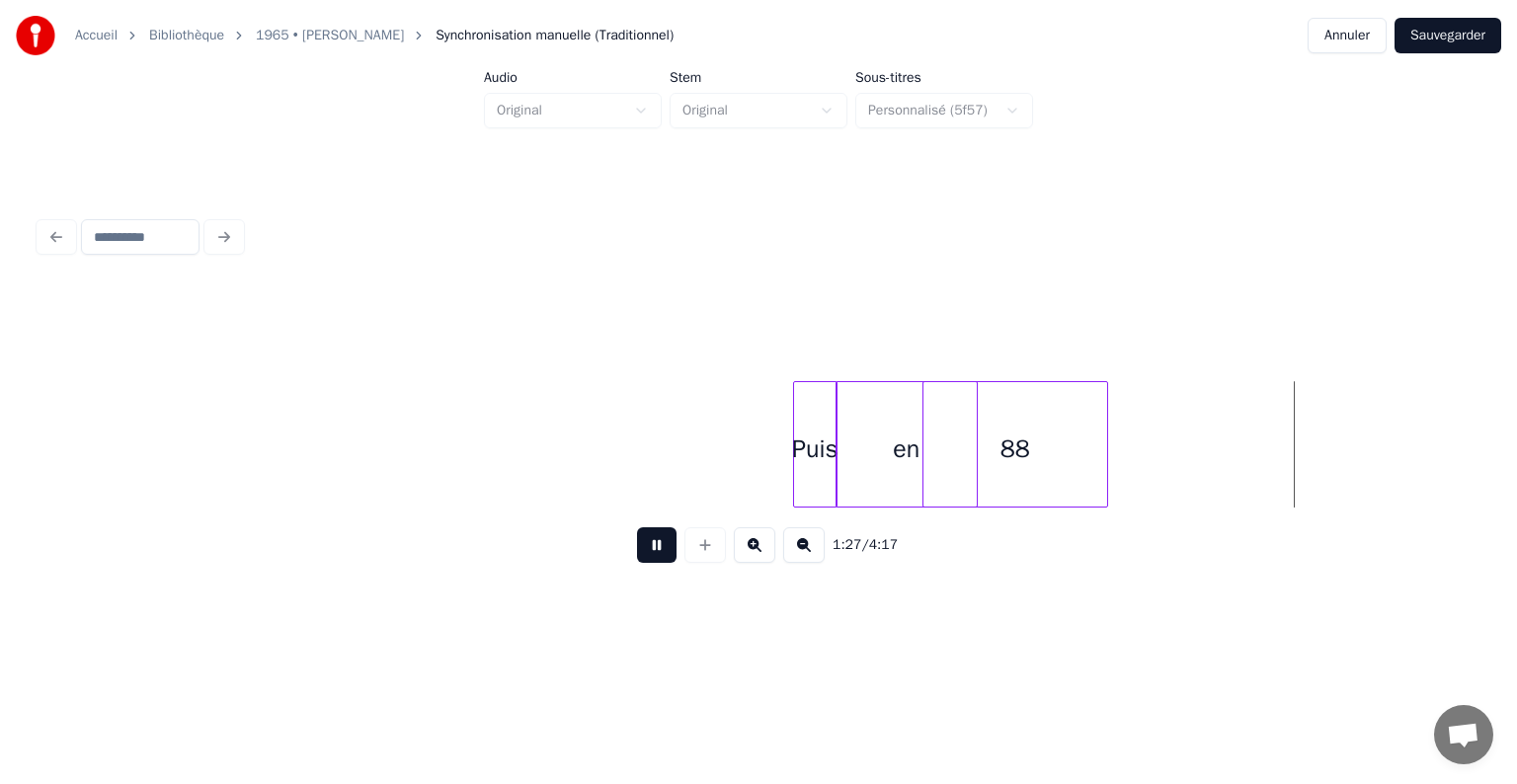 click on "88" at bounding box center (1015, 449) 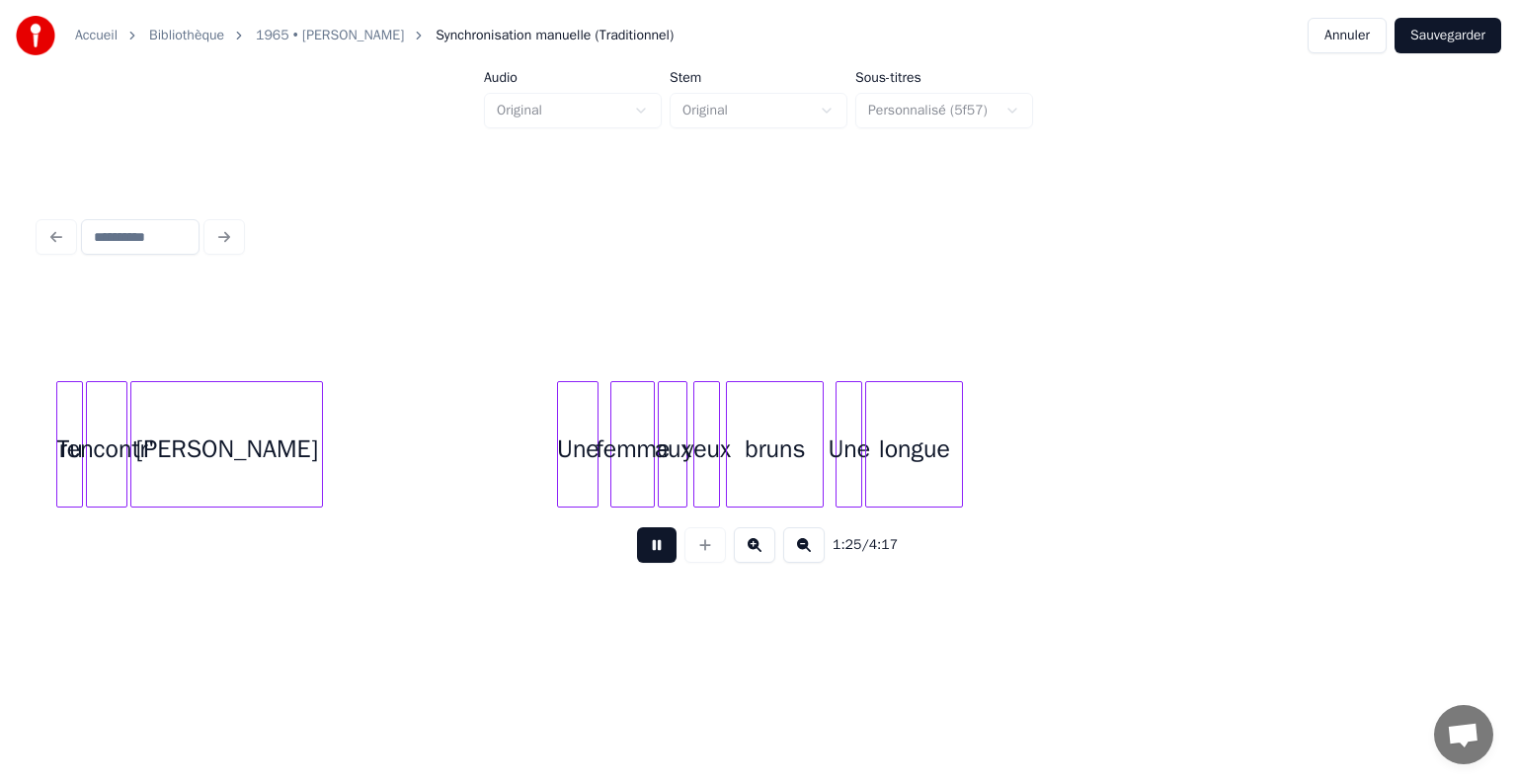 scroll, scrollTop: 0, scrollLeft: 12612, axis: horizontal 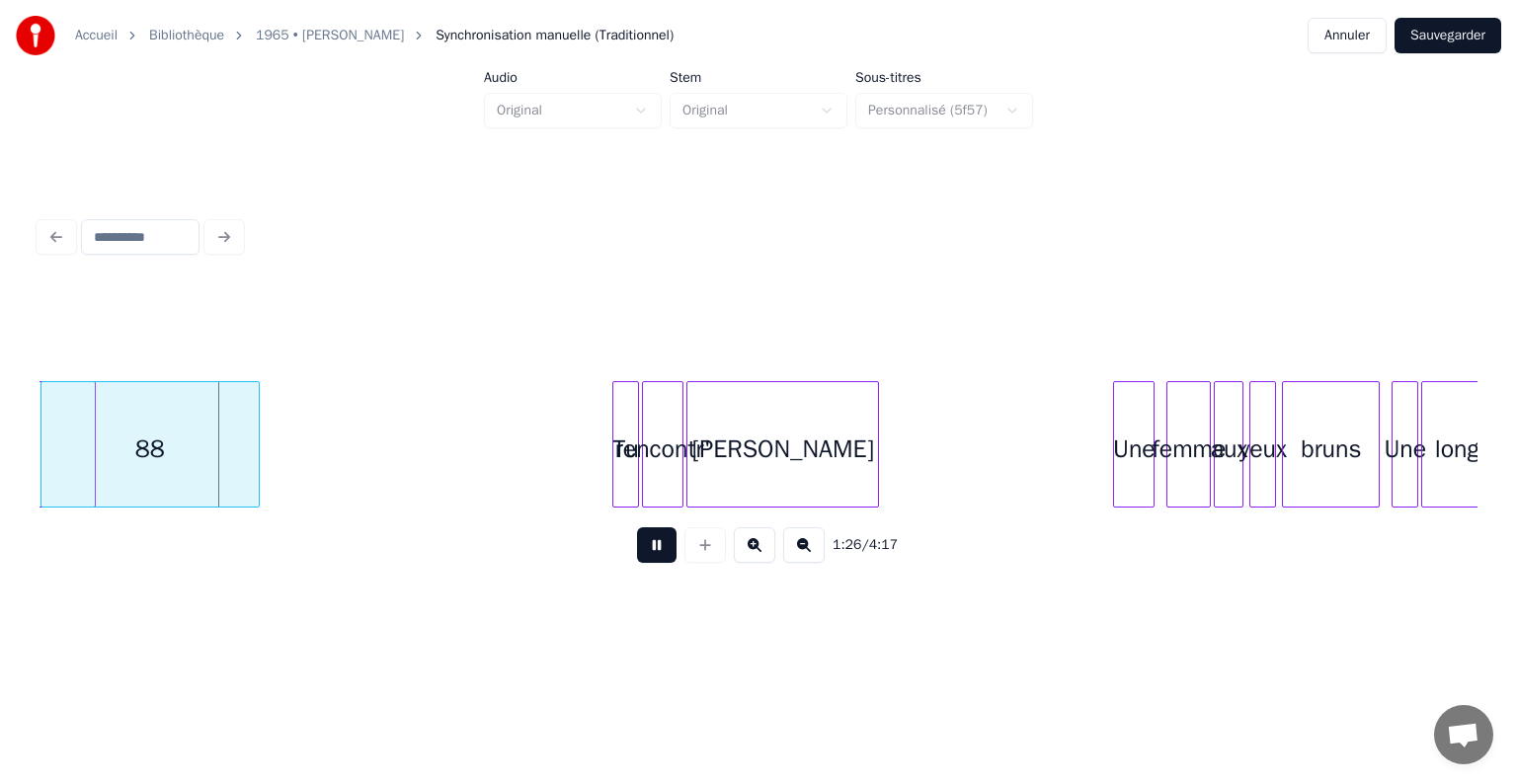 click at bounding box center (657, 545) 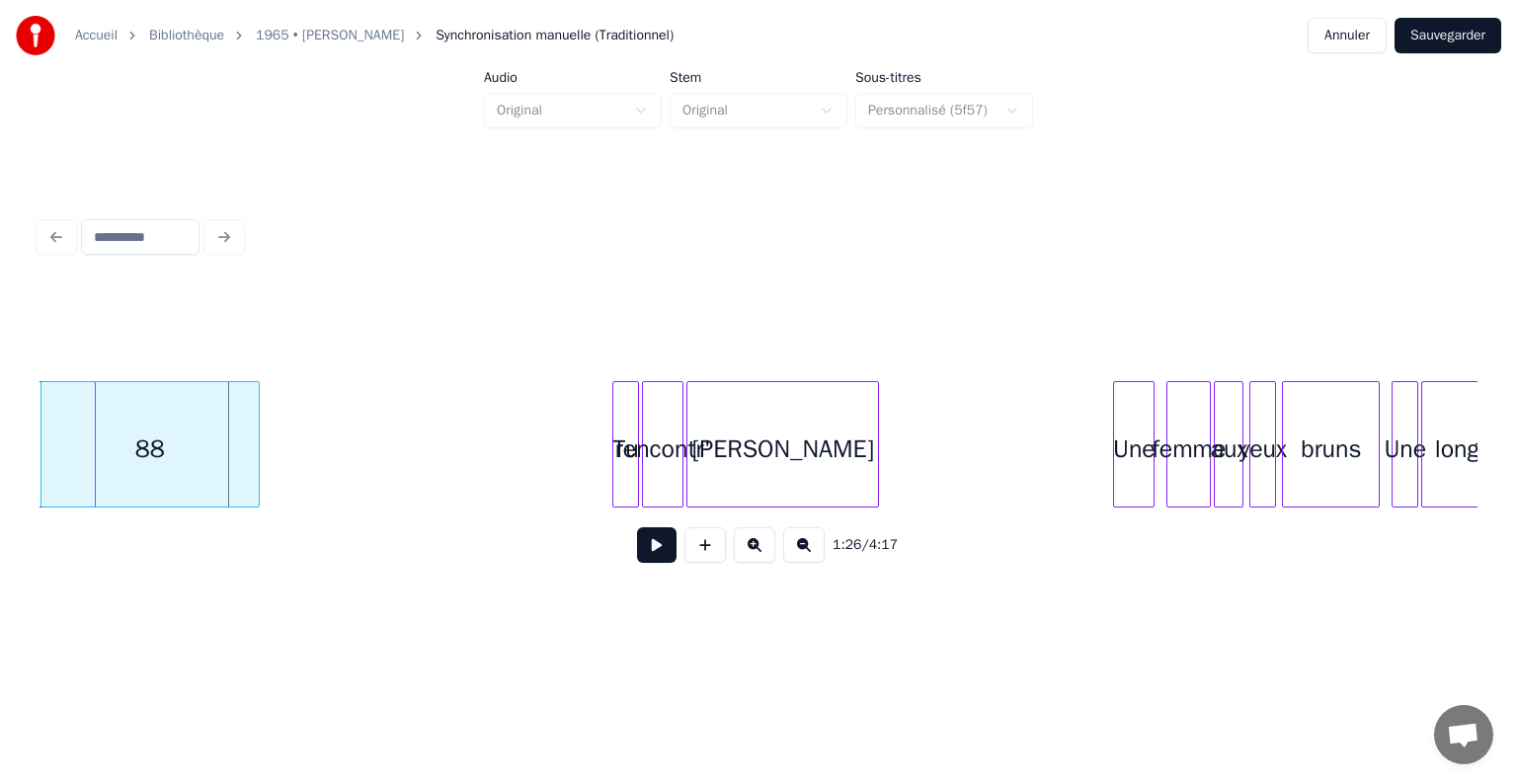 click on "88" at bounding box center (150, 449) 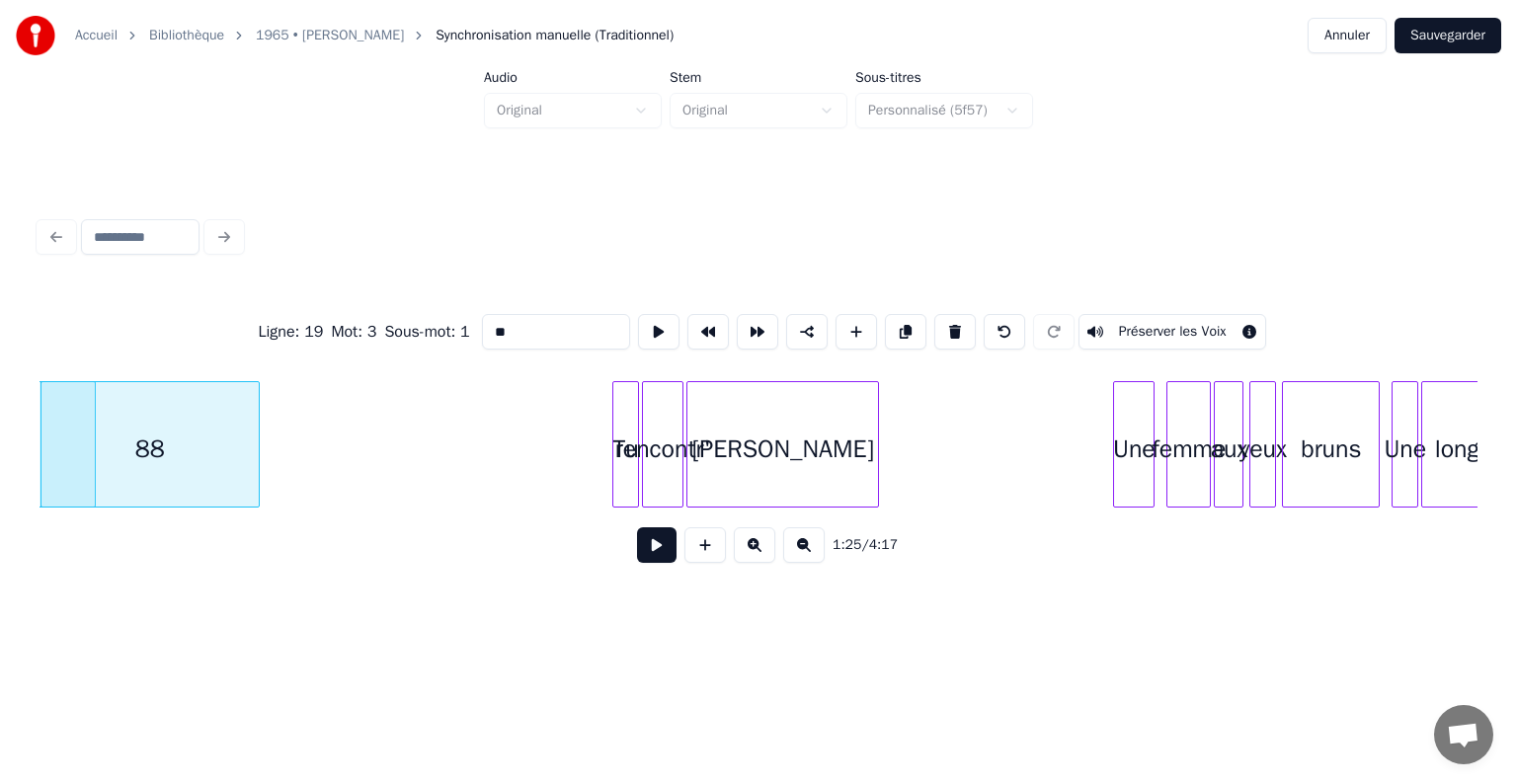 click on "88" at bounding box center [150, 449] 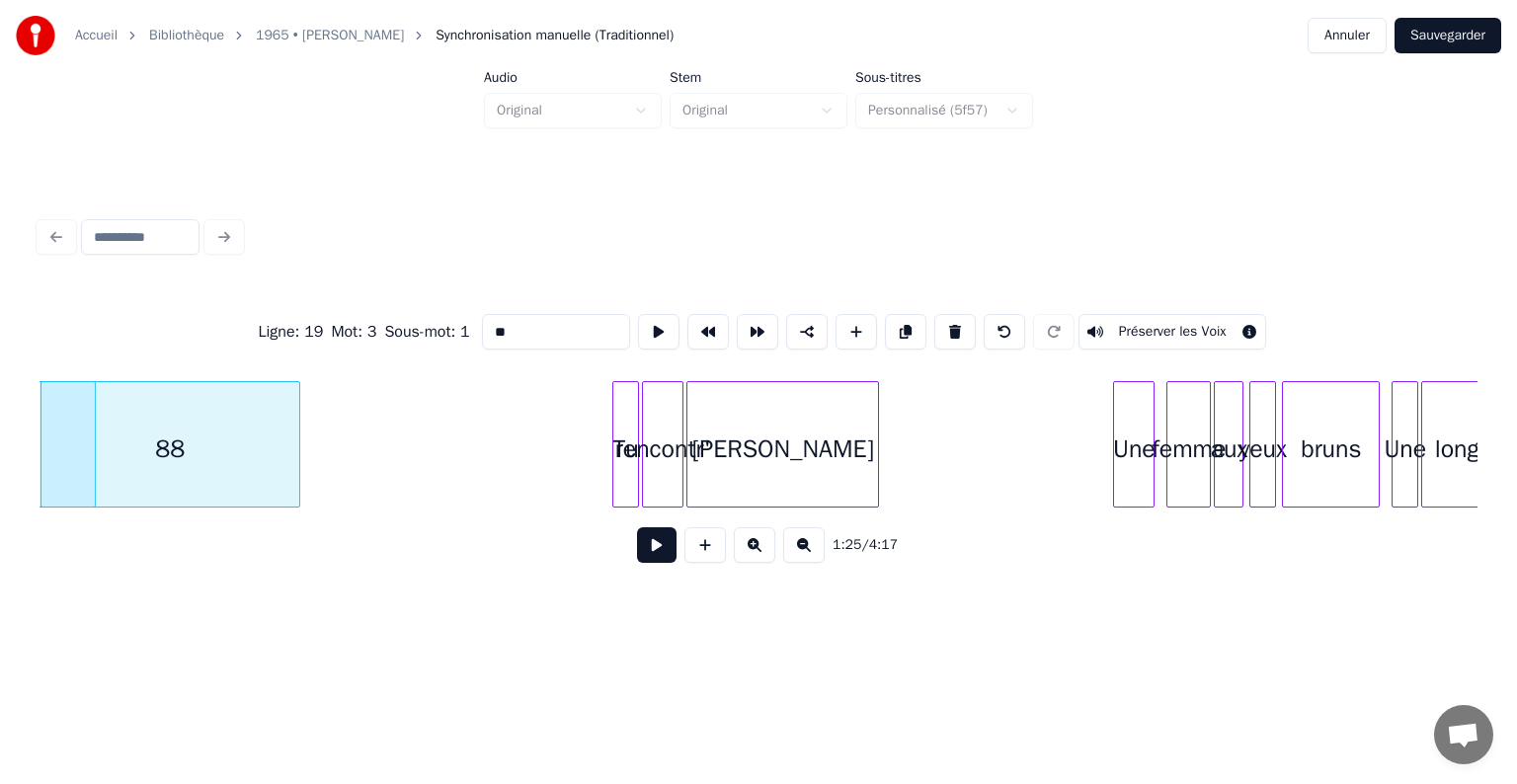 click at bounding box center (296, 444) 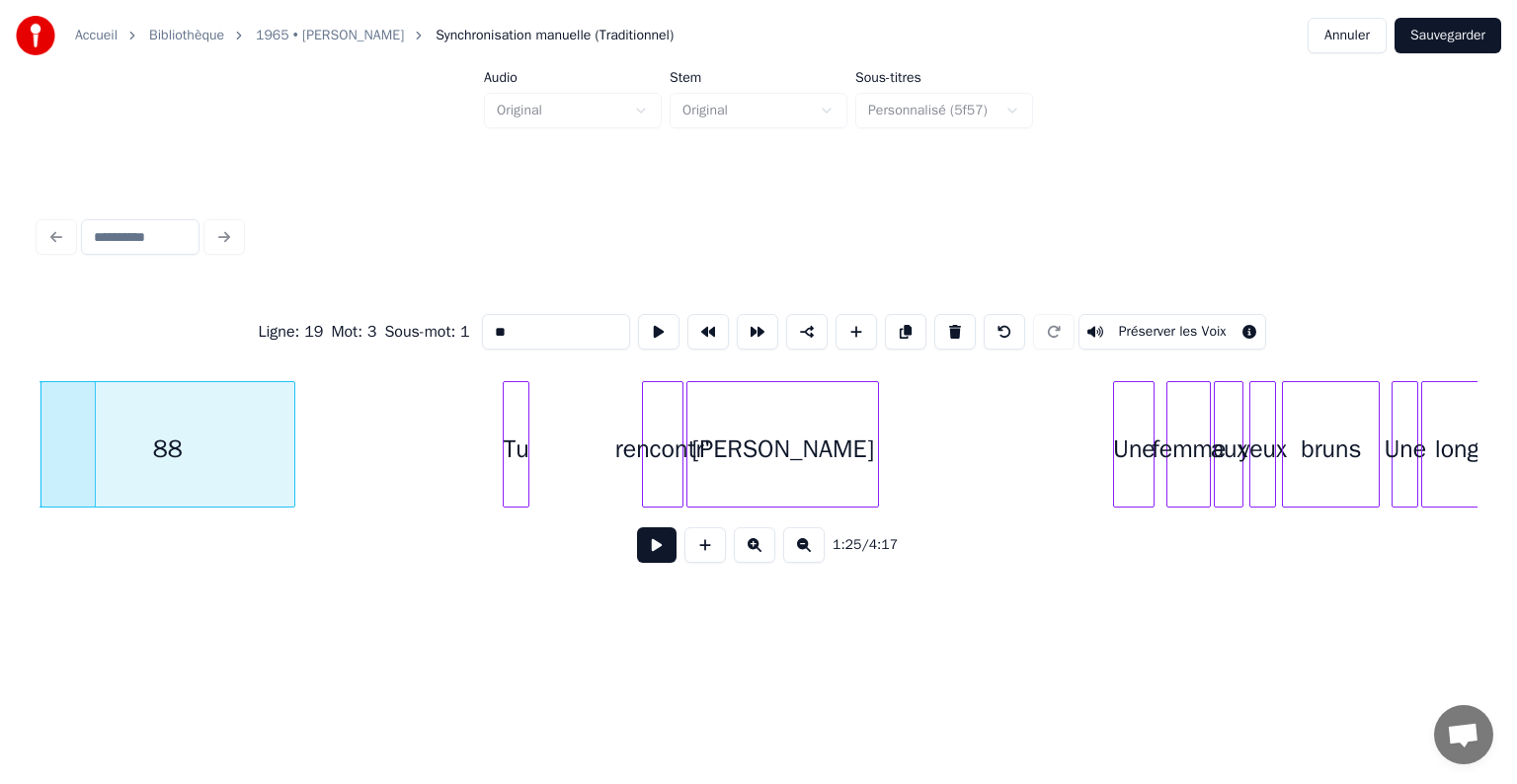 click on "Tu" at bounding box center [516, 449] 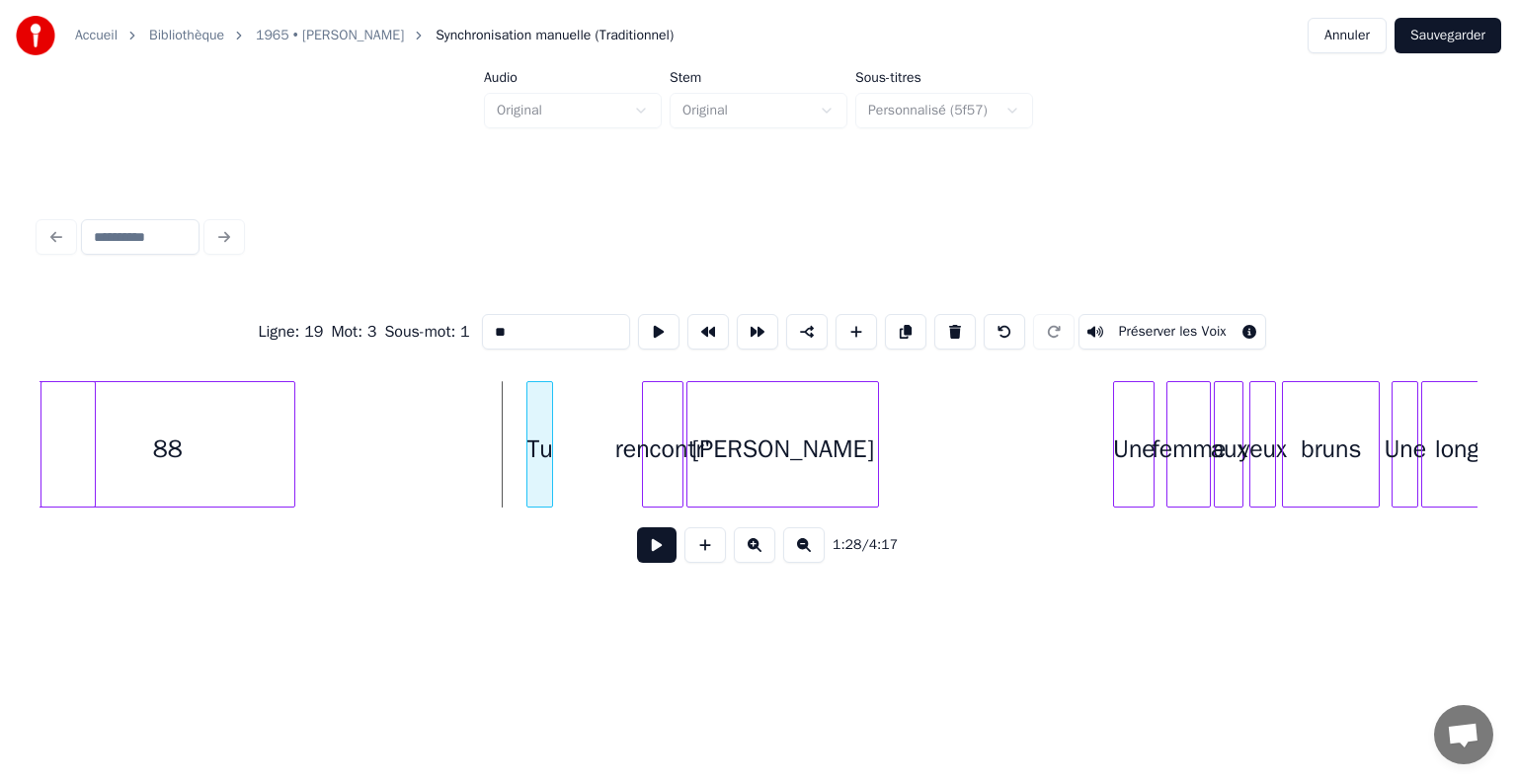 click on "Tu" at bounding box center (539, 449) 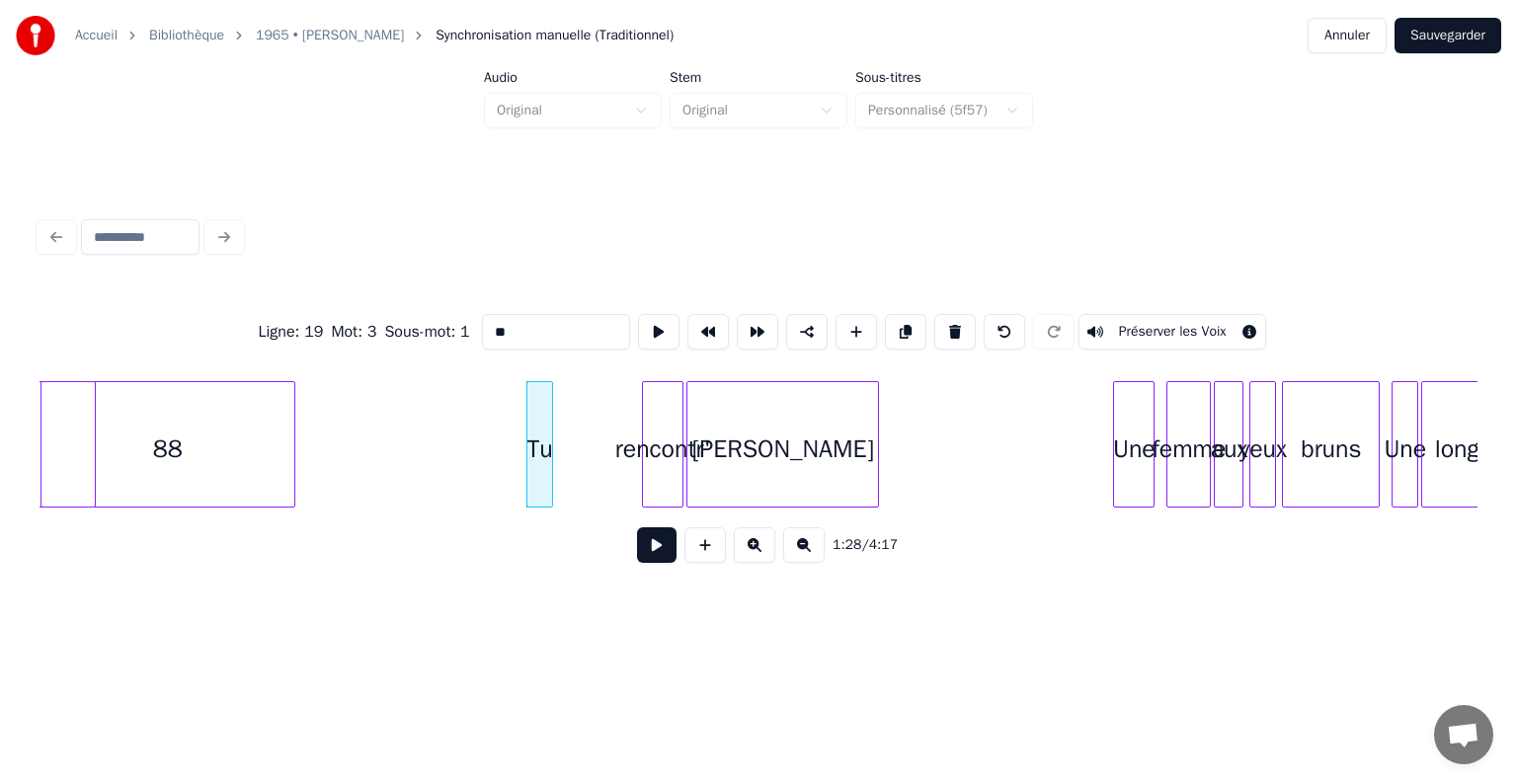 click on "rencontr'" at bounding box center [663, 449] 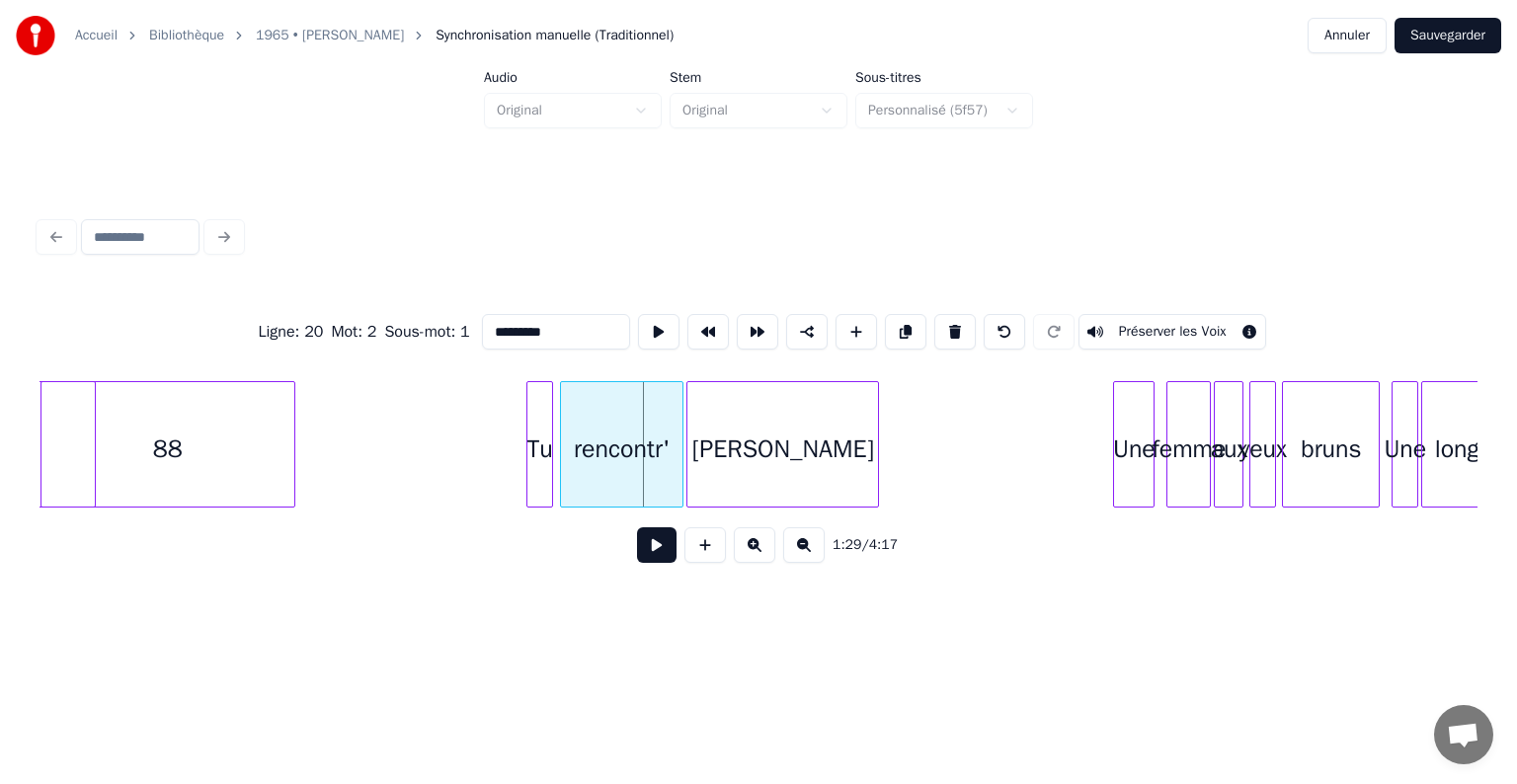 click at bounding box center (564, 444) 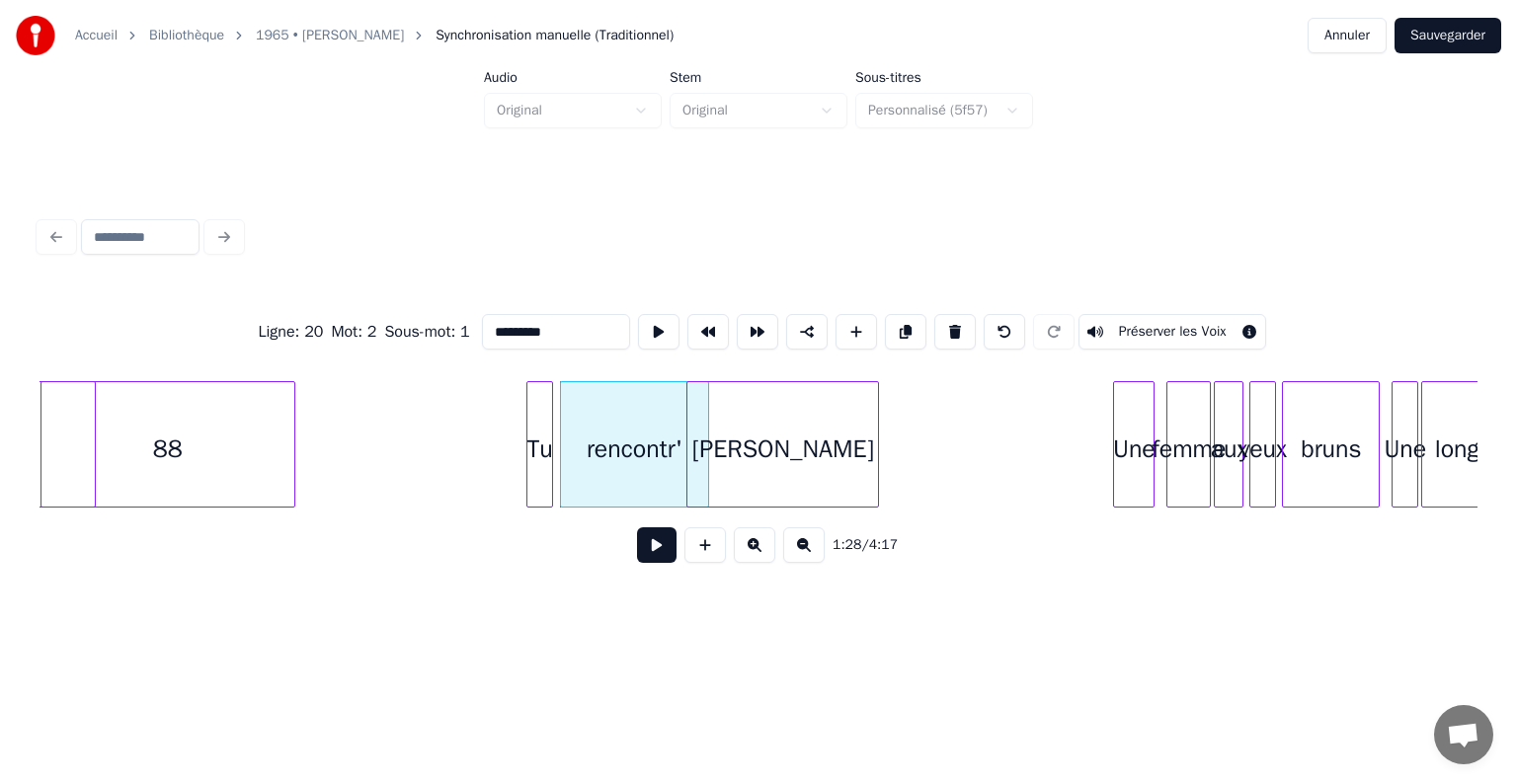 click at bounding box center [705, 444] 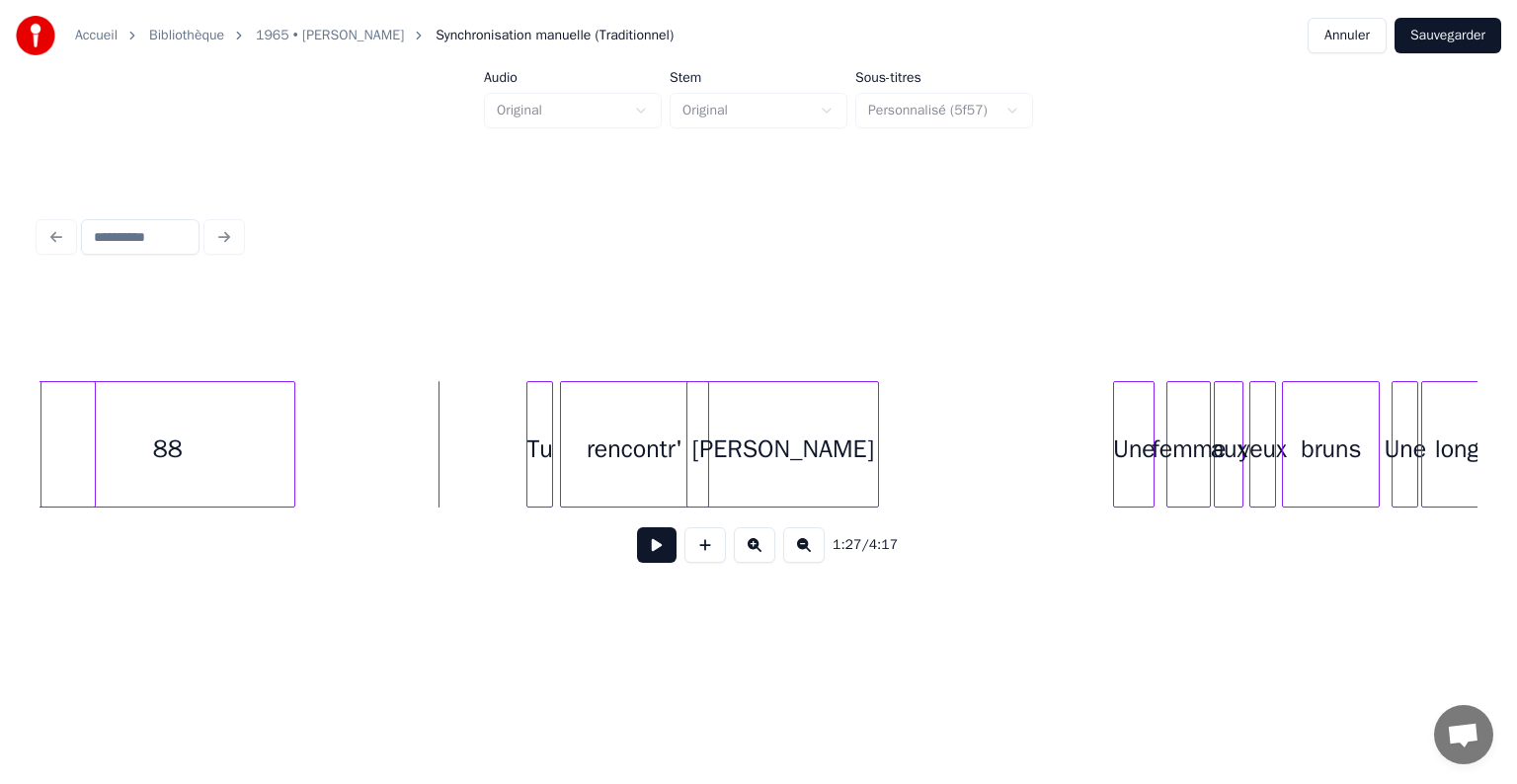 click at bounding box center (657, 545) 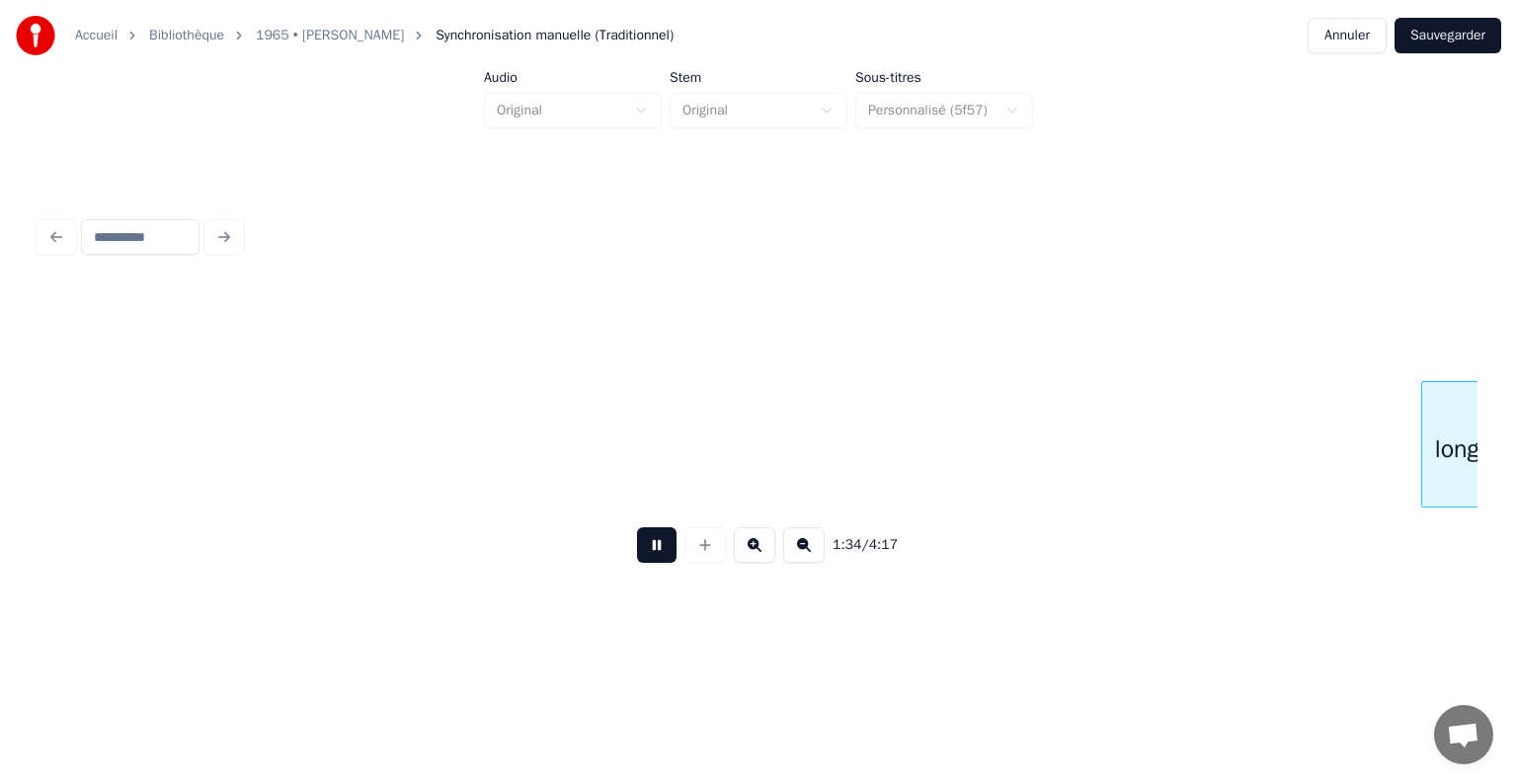 scroll, scrollTop: 0, scrollLeft: 14052, axis: horizontal 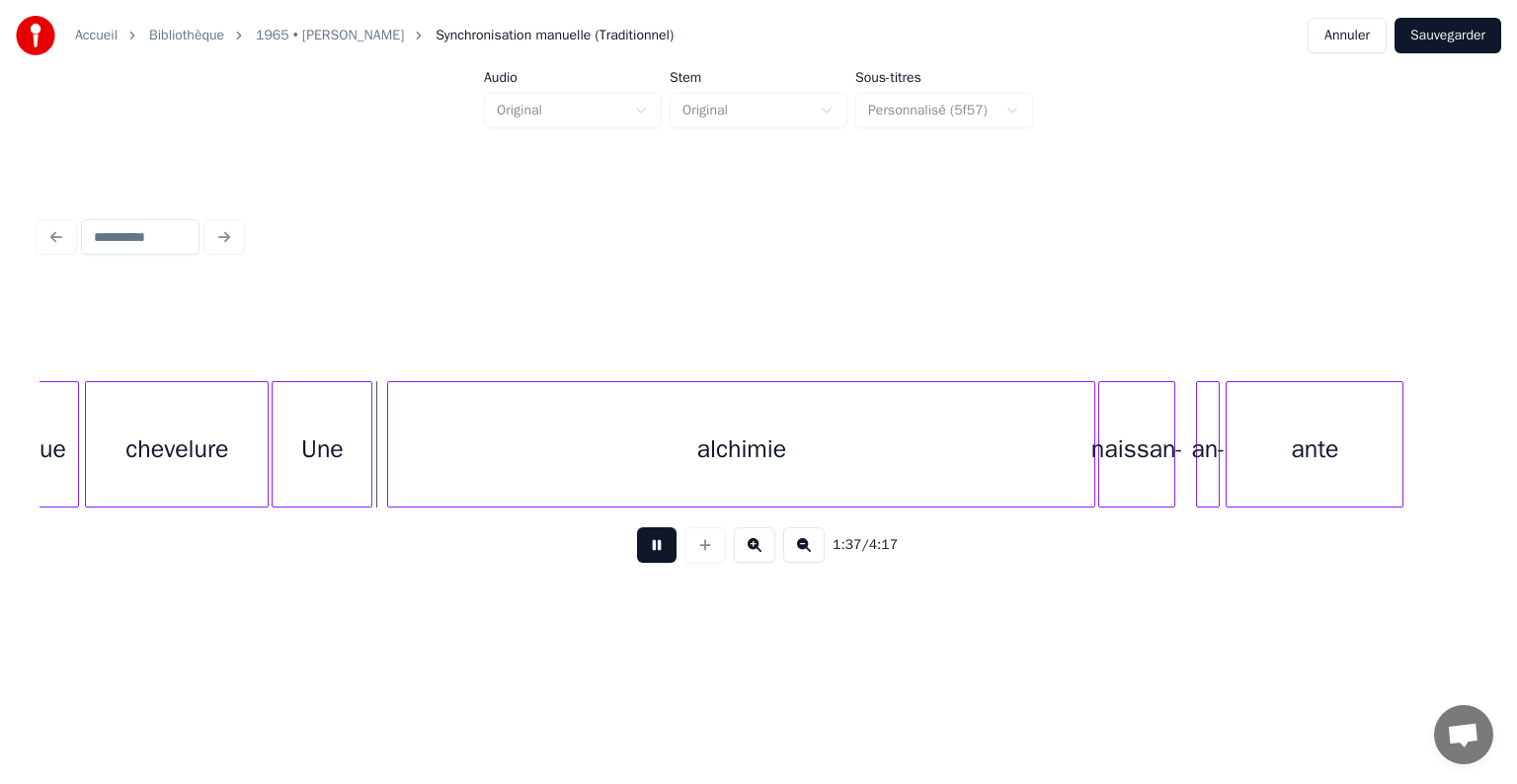 click at bounding box center (657, 545) 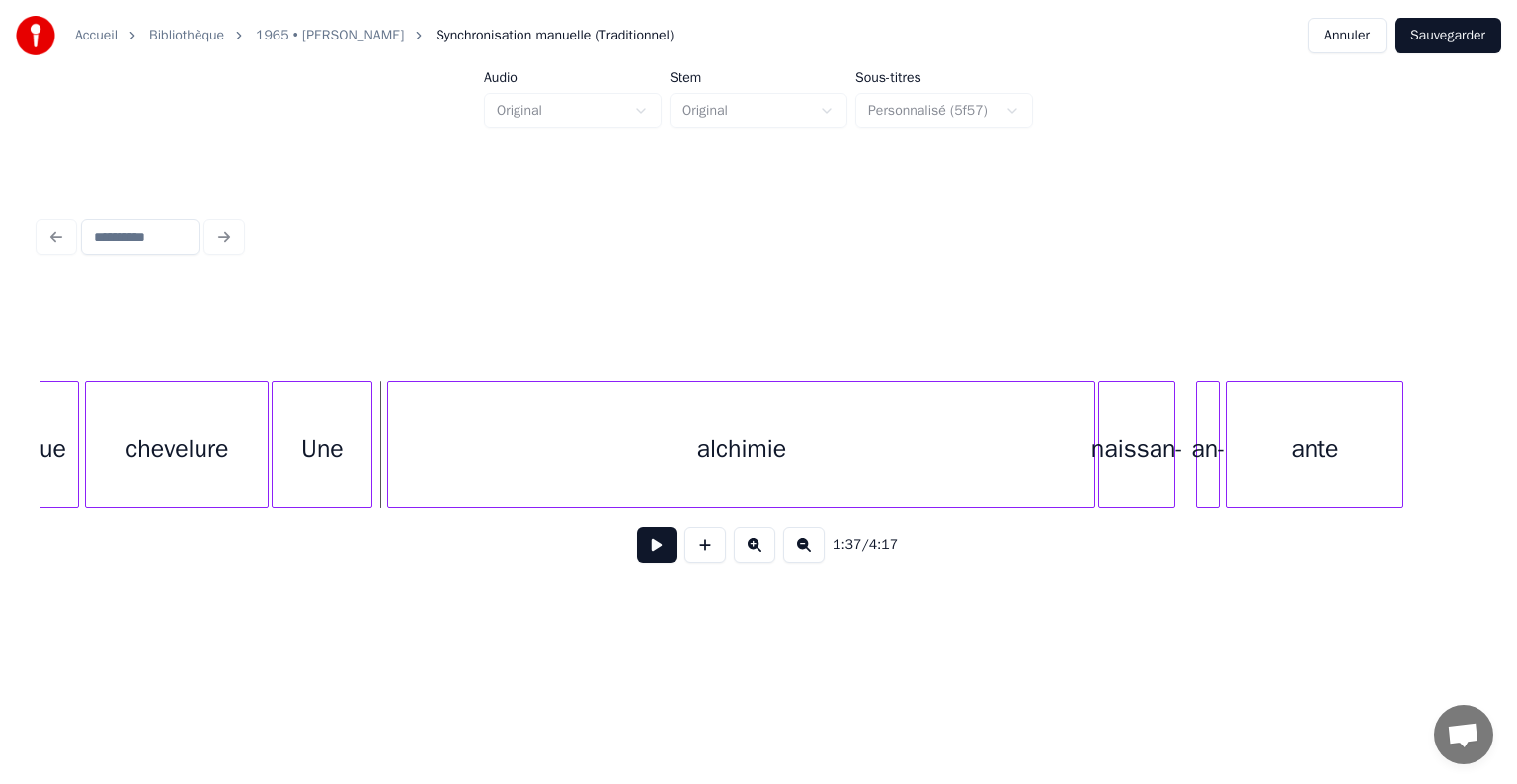 click on "chevelure" at bounding box center (177, 449) 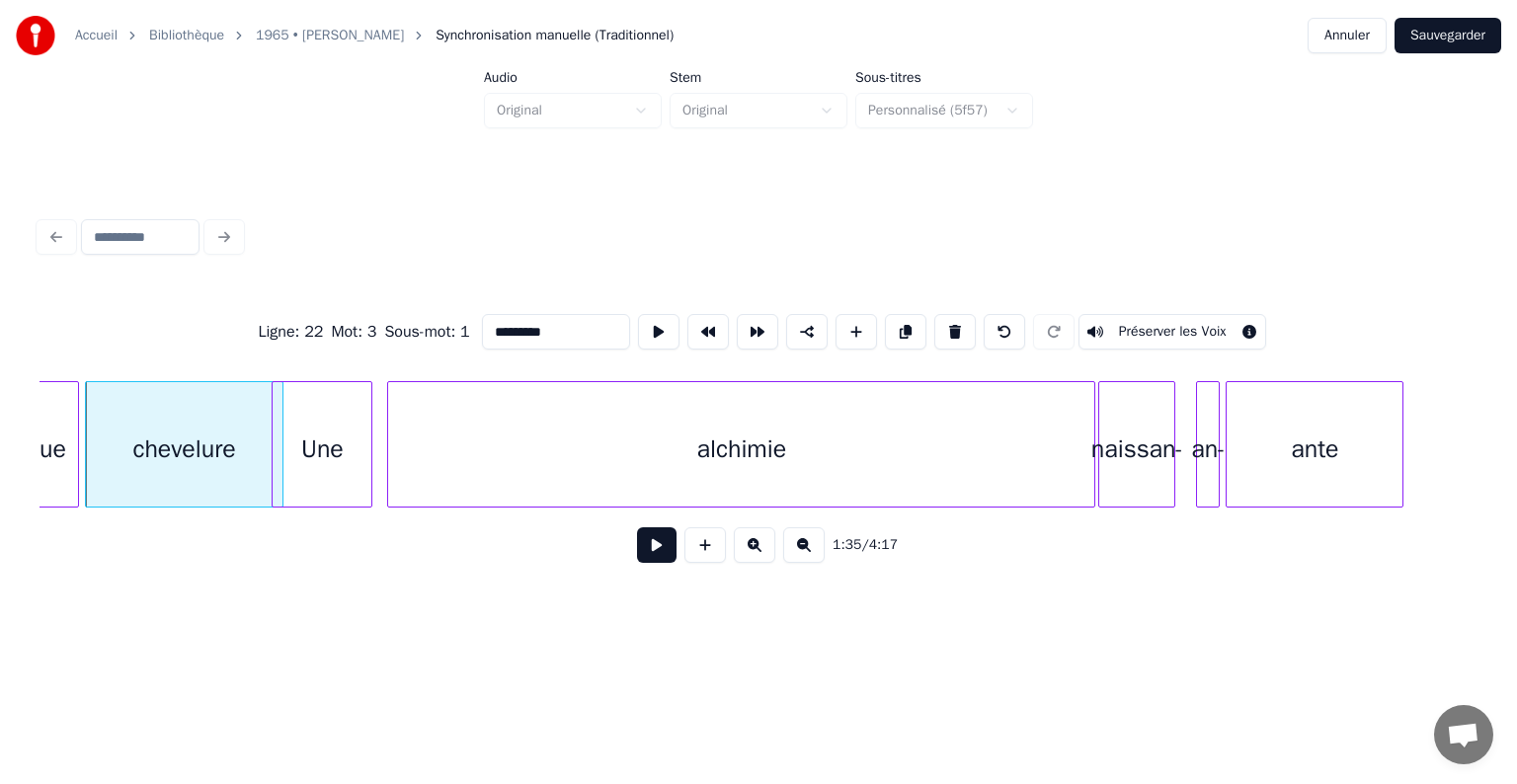 click at bounding box center [279, 444] 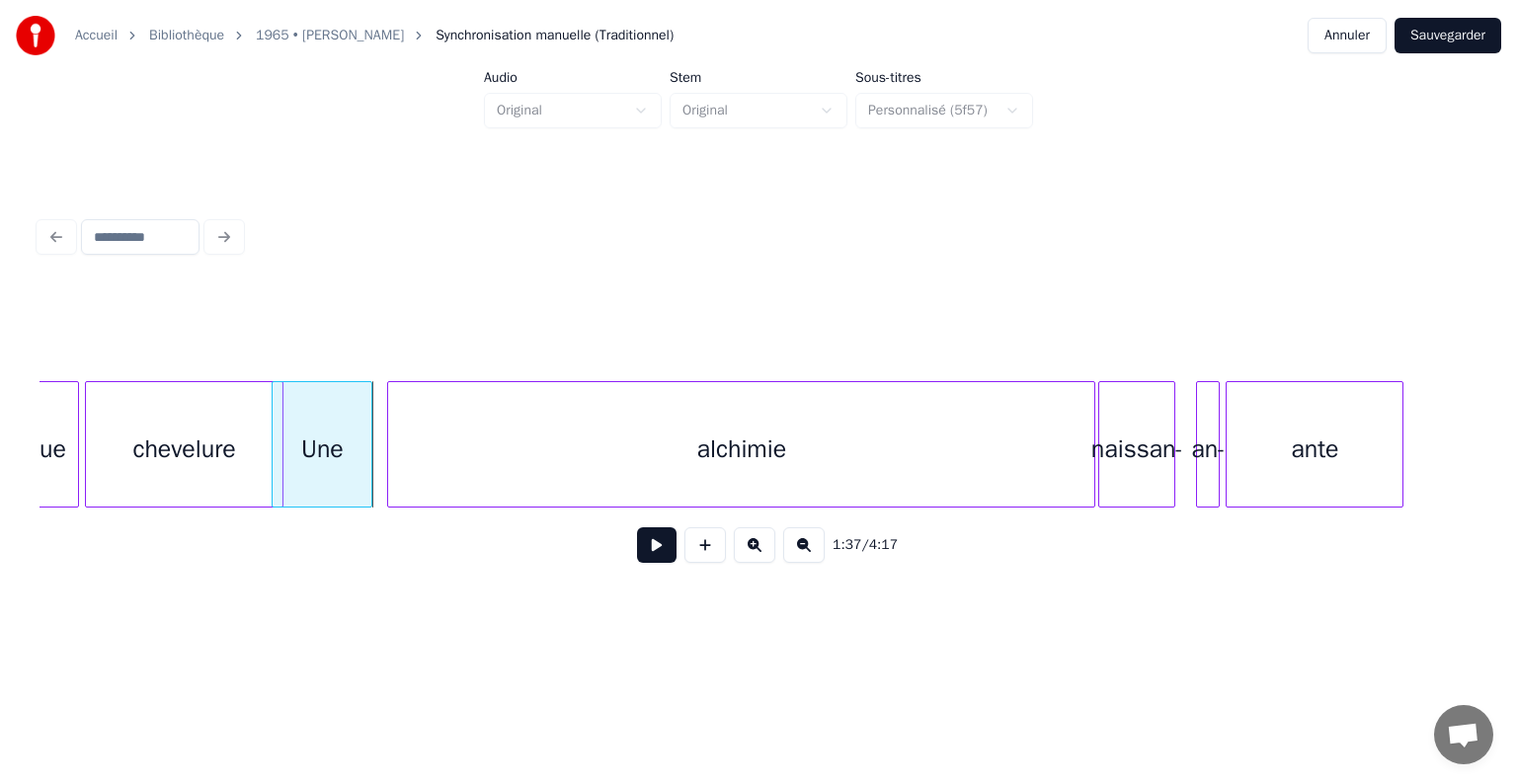 click on "alchimie" at bounding box center [741, 449] 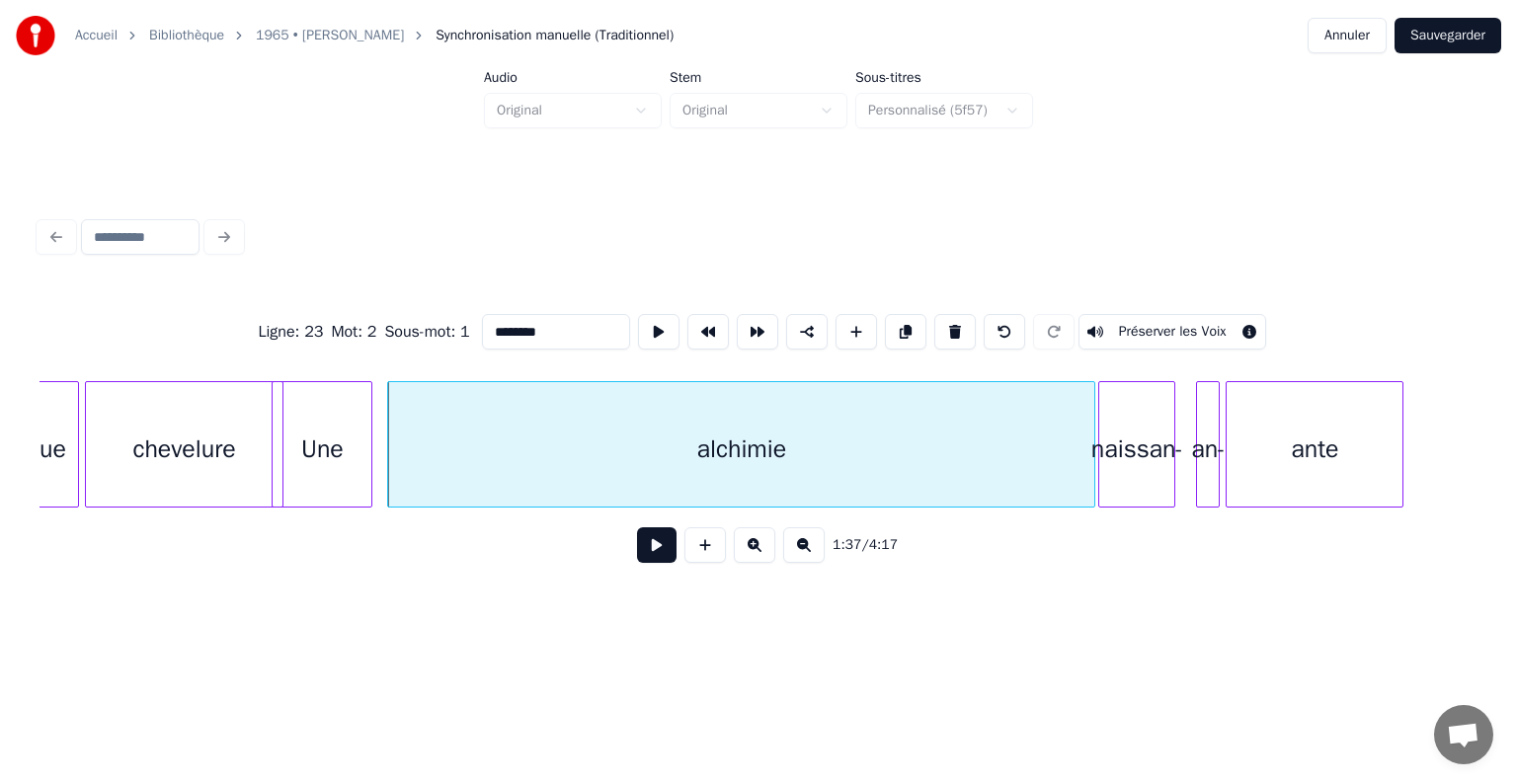 click on "alchimie" at bounding box center [741, 449] 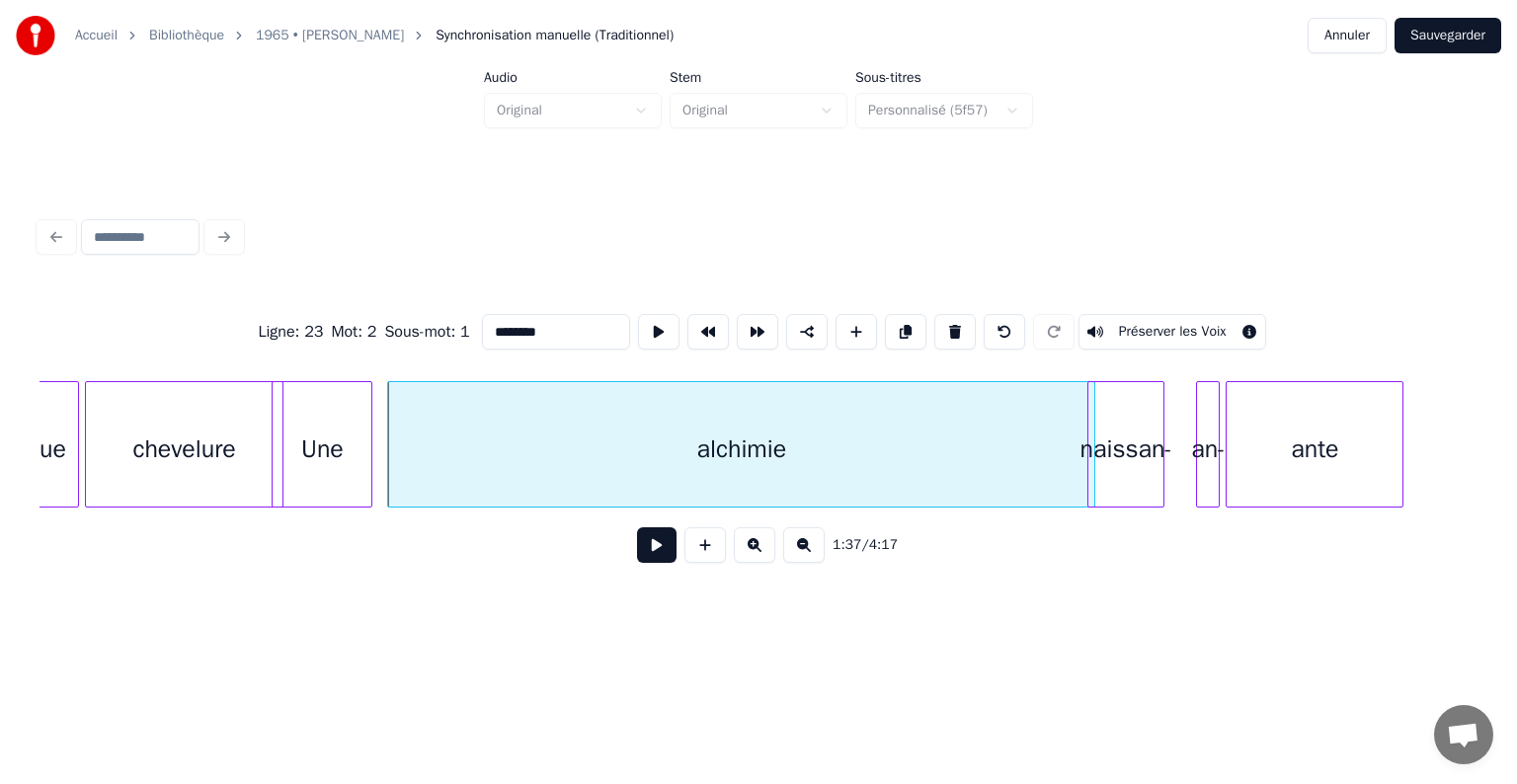 click on "naissan-" at bounding box center (1126, 449) 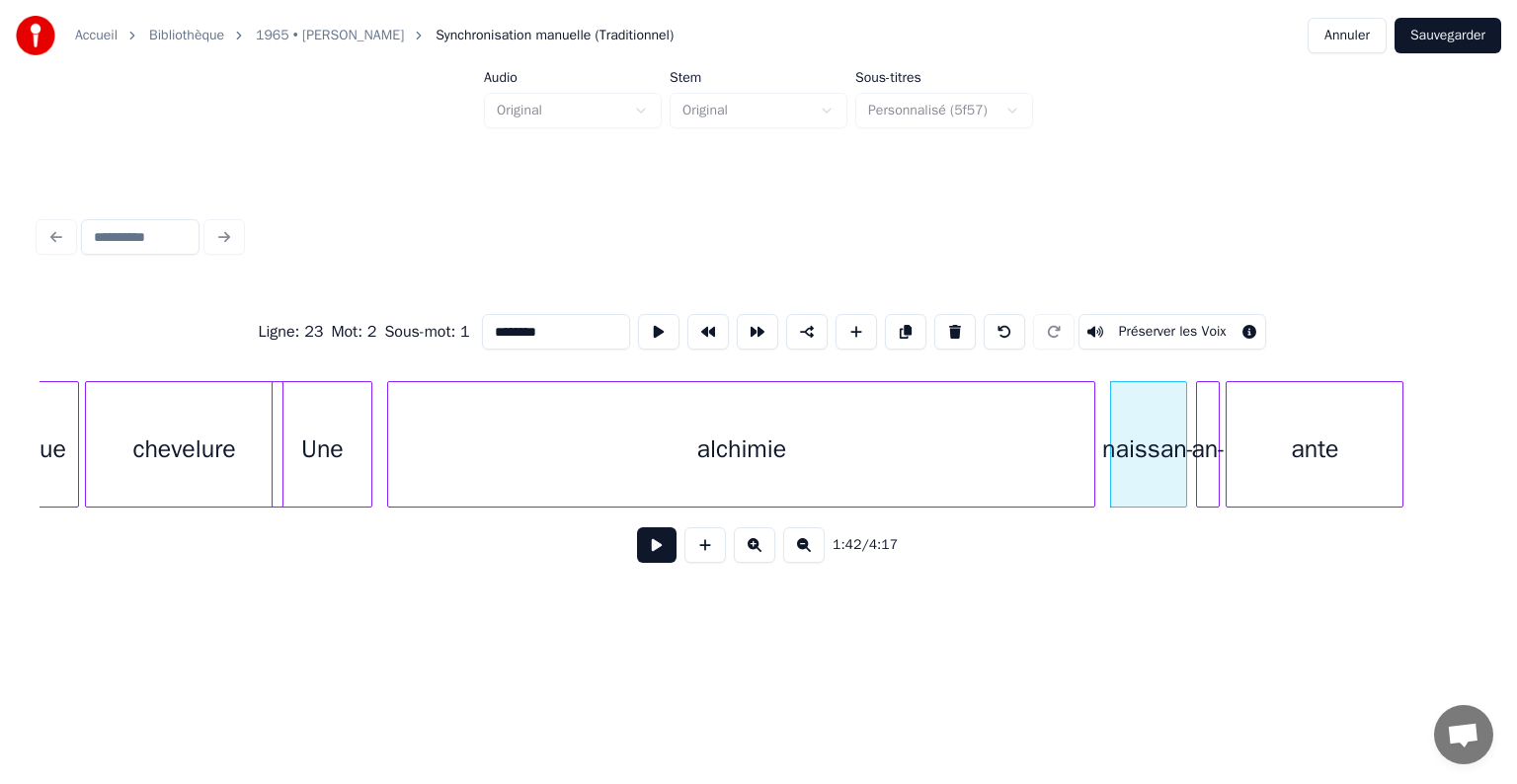 click on "alchimie" at bounding box center (741, 449) 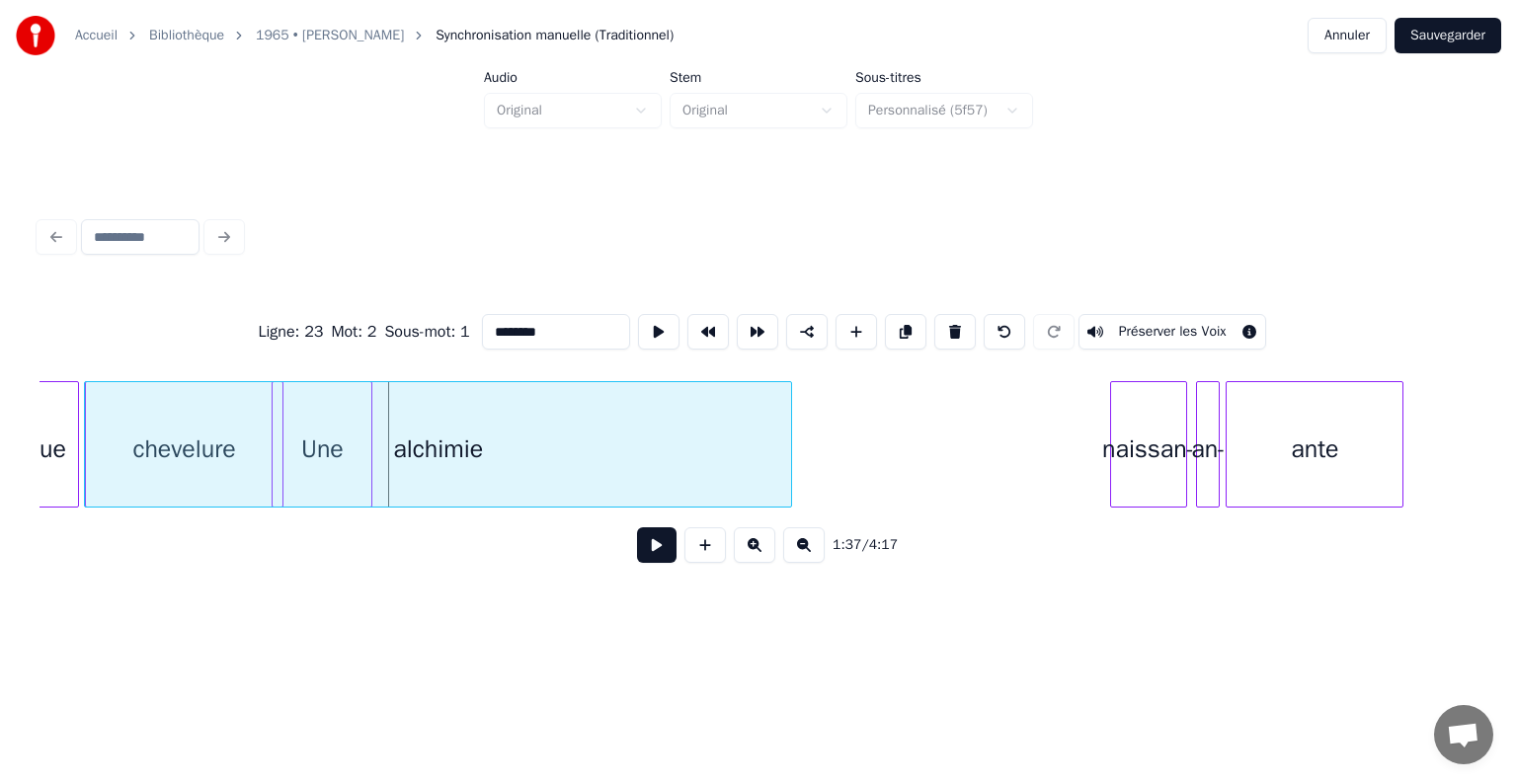 scroll, scrollTop: 0, scrollLeft: 14035, axis: horizontal 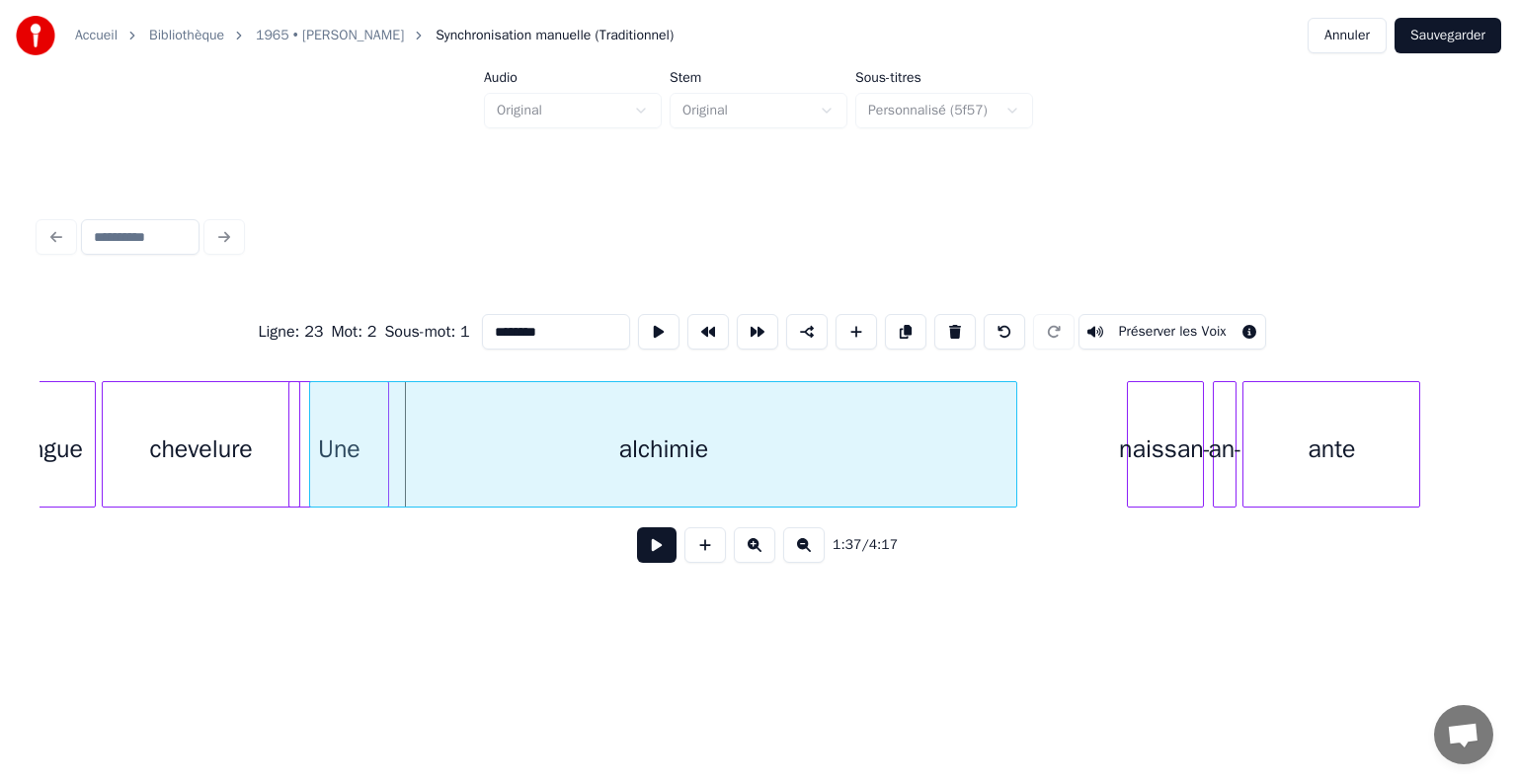 click on "alchimie" at bounding box center (663, 444) 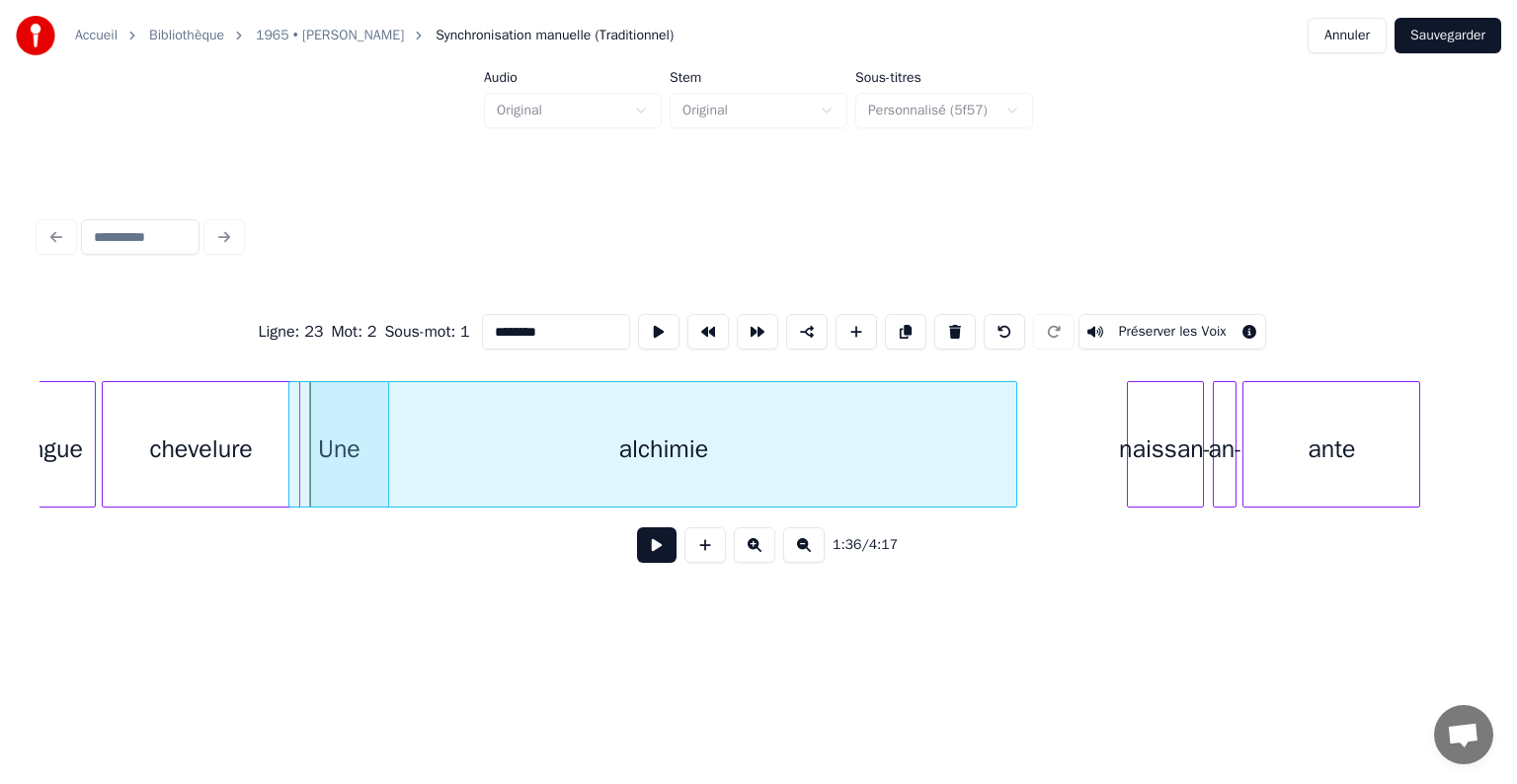 click on "alchimie" at bounding box center (663, 449) 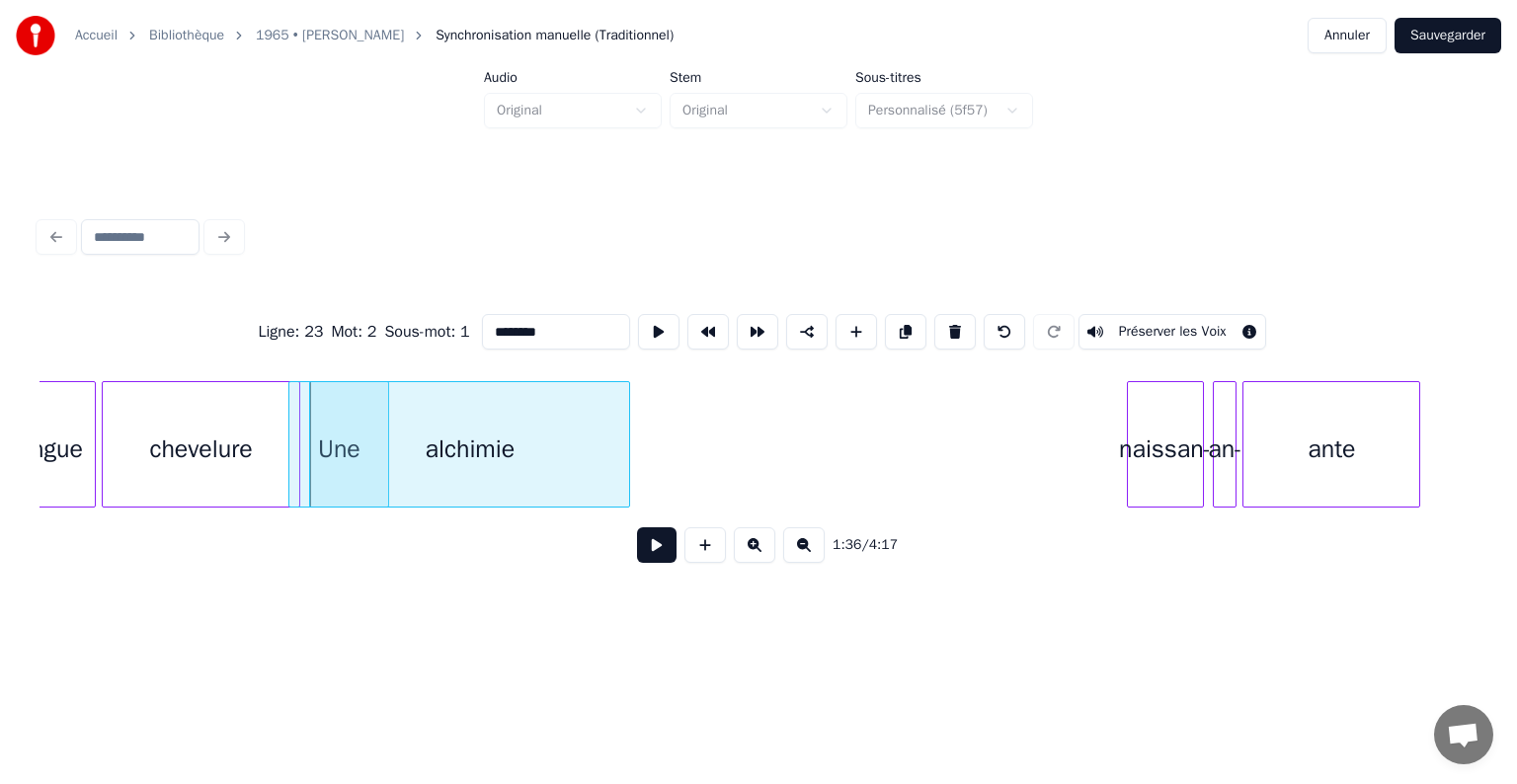 click at bounding box center (626, 444) 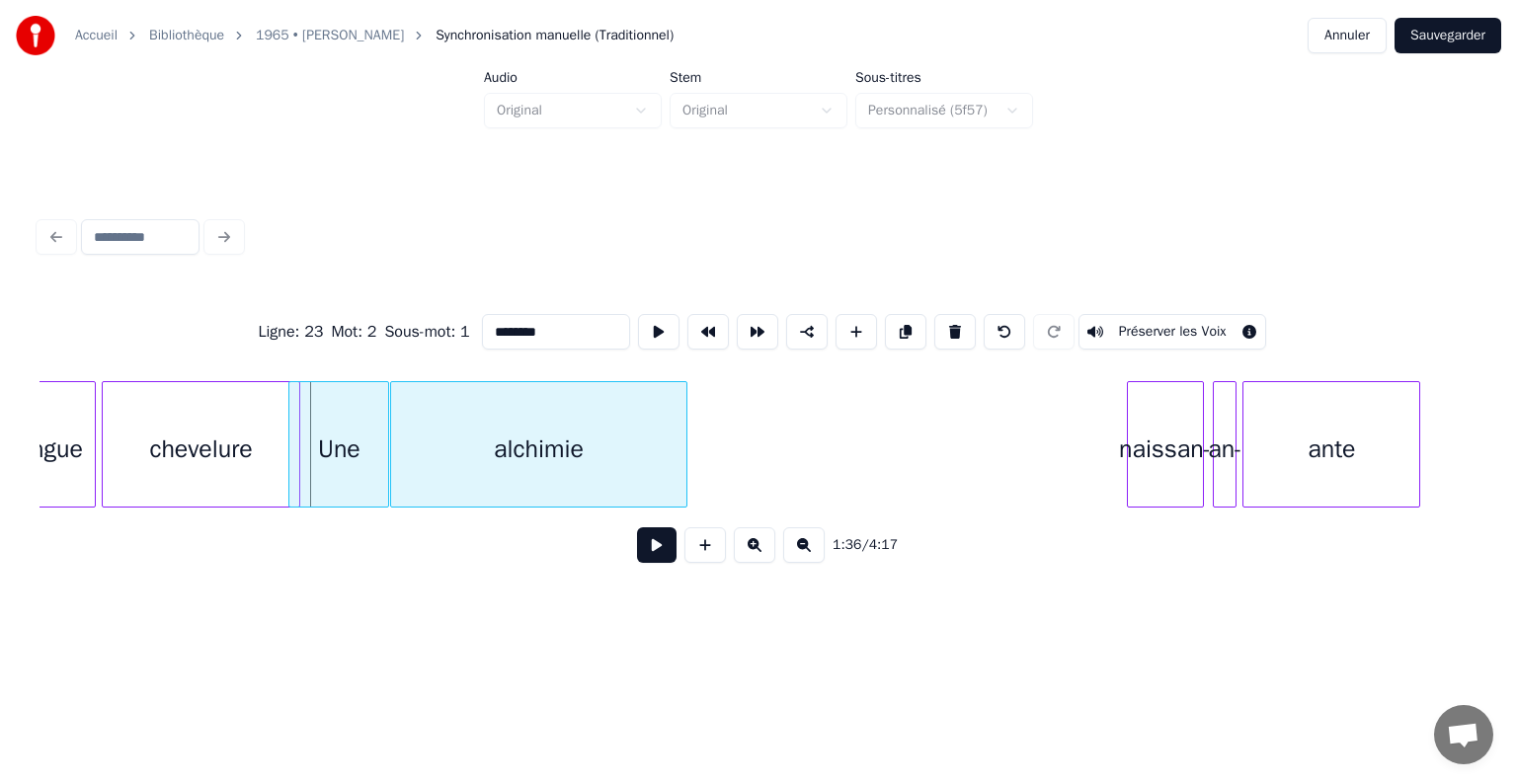 click on "alchimie" at bounding box center (538, 449) 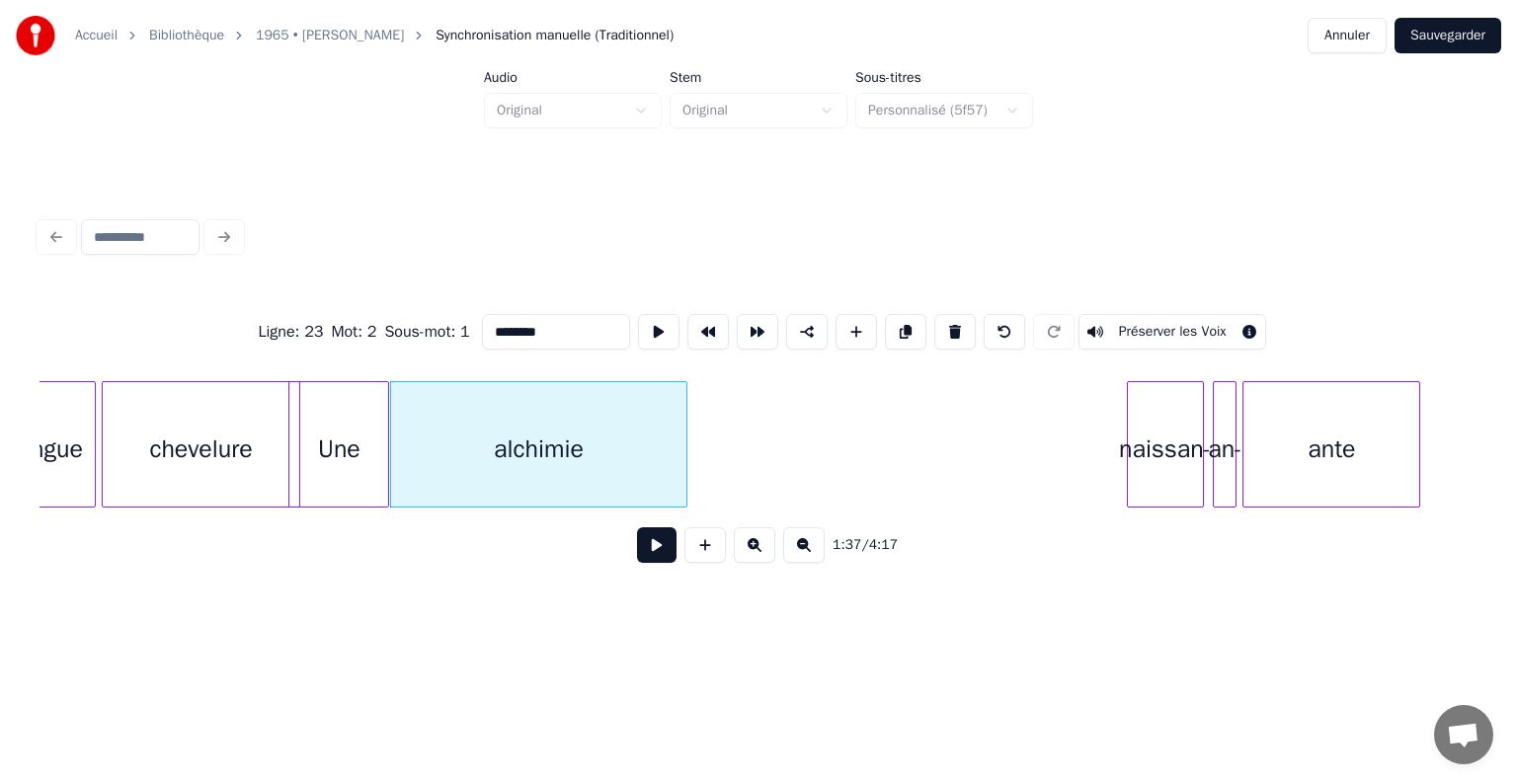 click on "alchimie" at bounding box center (538, 449) 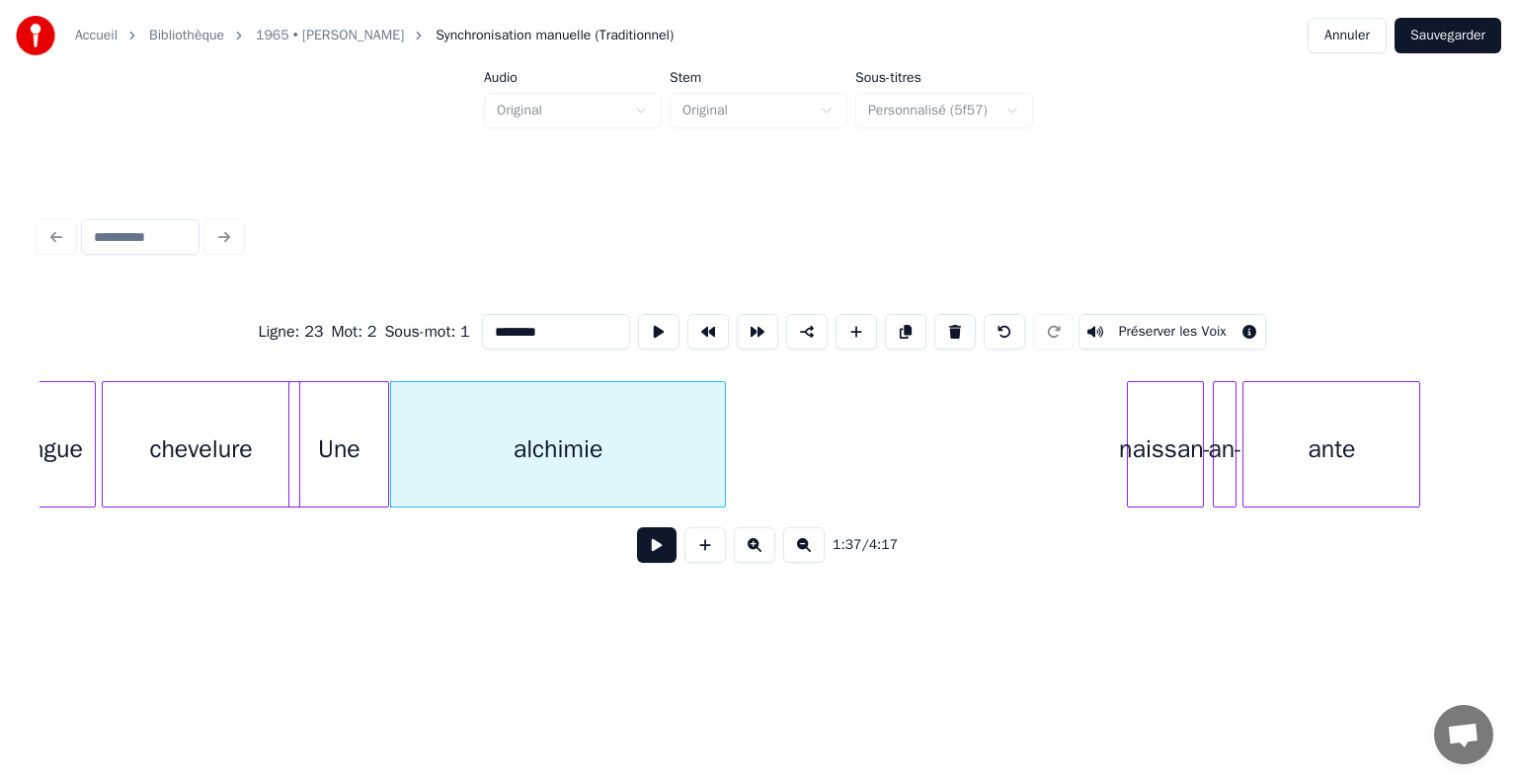 click at bounding box center (722, 444) 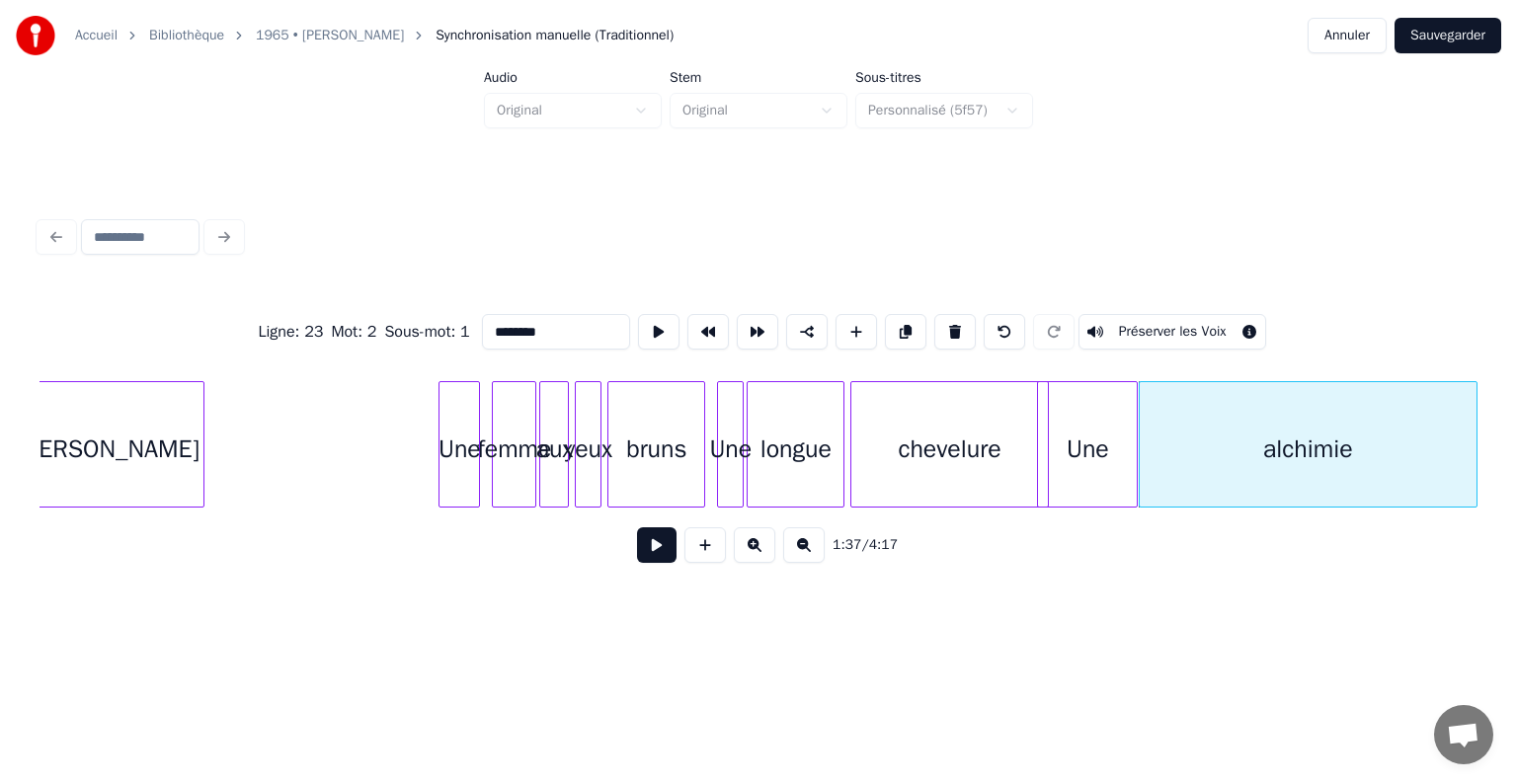 scroll, scrollTop: 0, scrollLeft: 13285, axis: horizontal 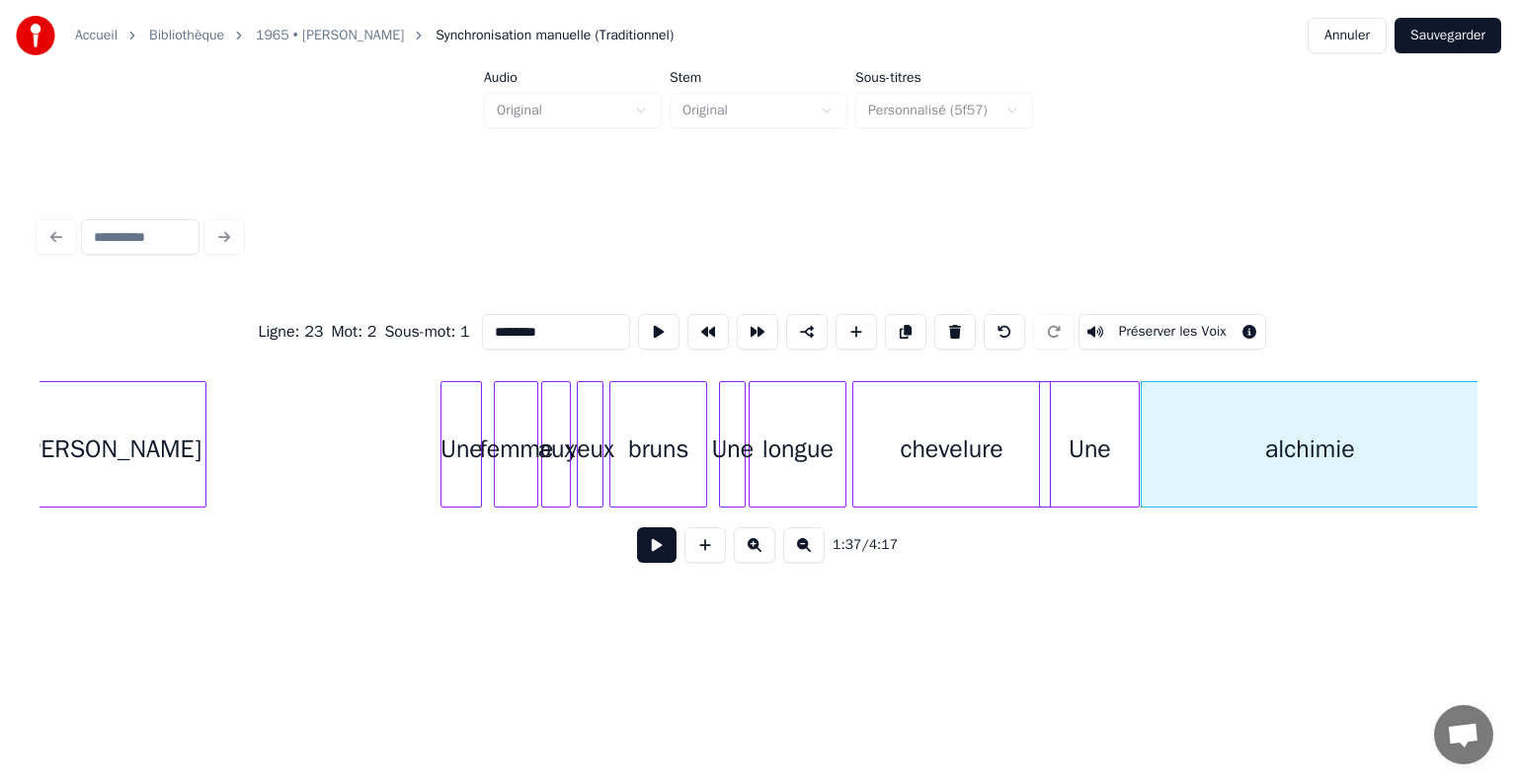 click on "longue chevelure Une alchimie Une bruns yeux aux femme Une [PERSON_NAME]" at bounding box center (5803, 444) 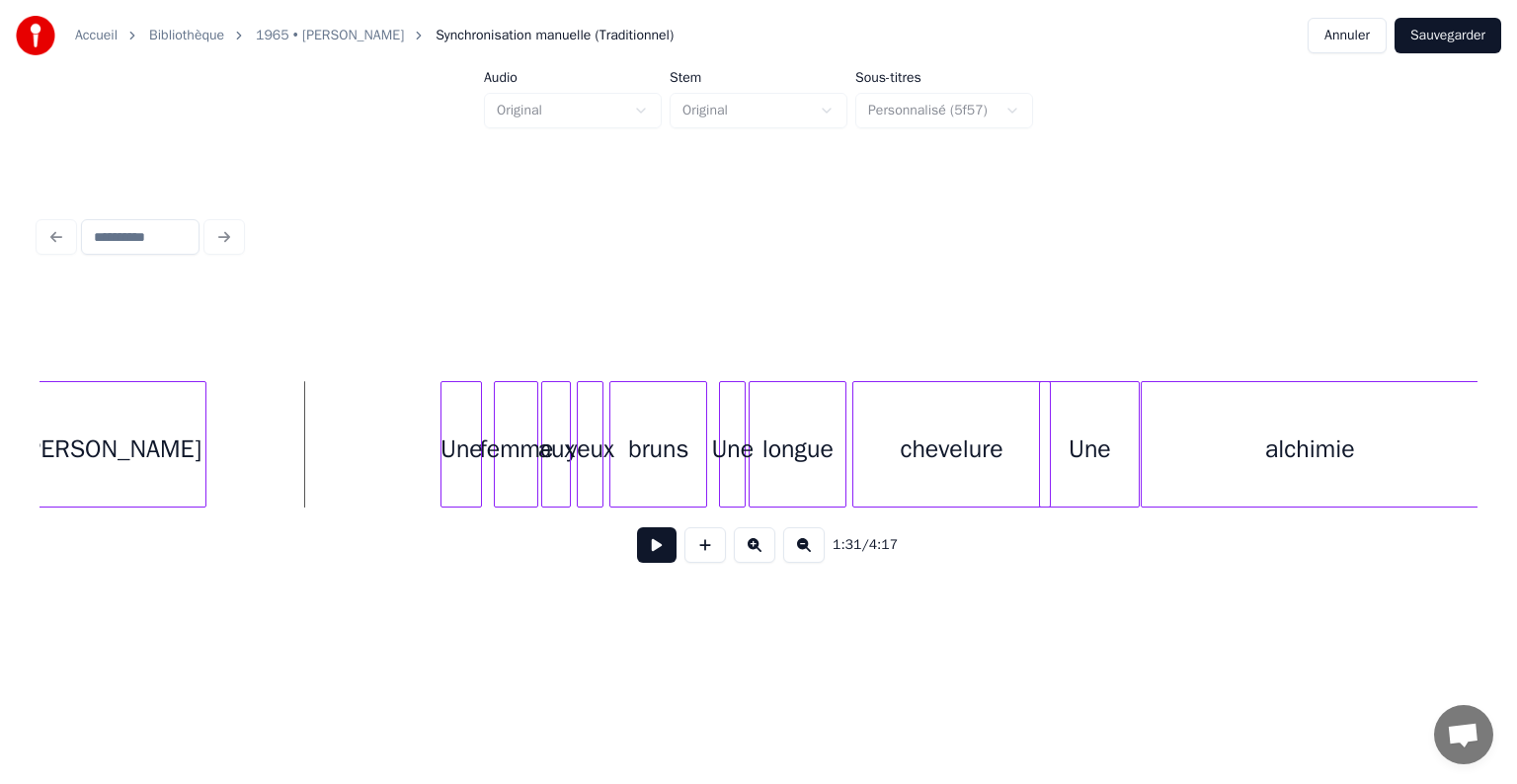 click at bounding box center [657, 545] 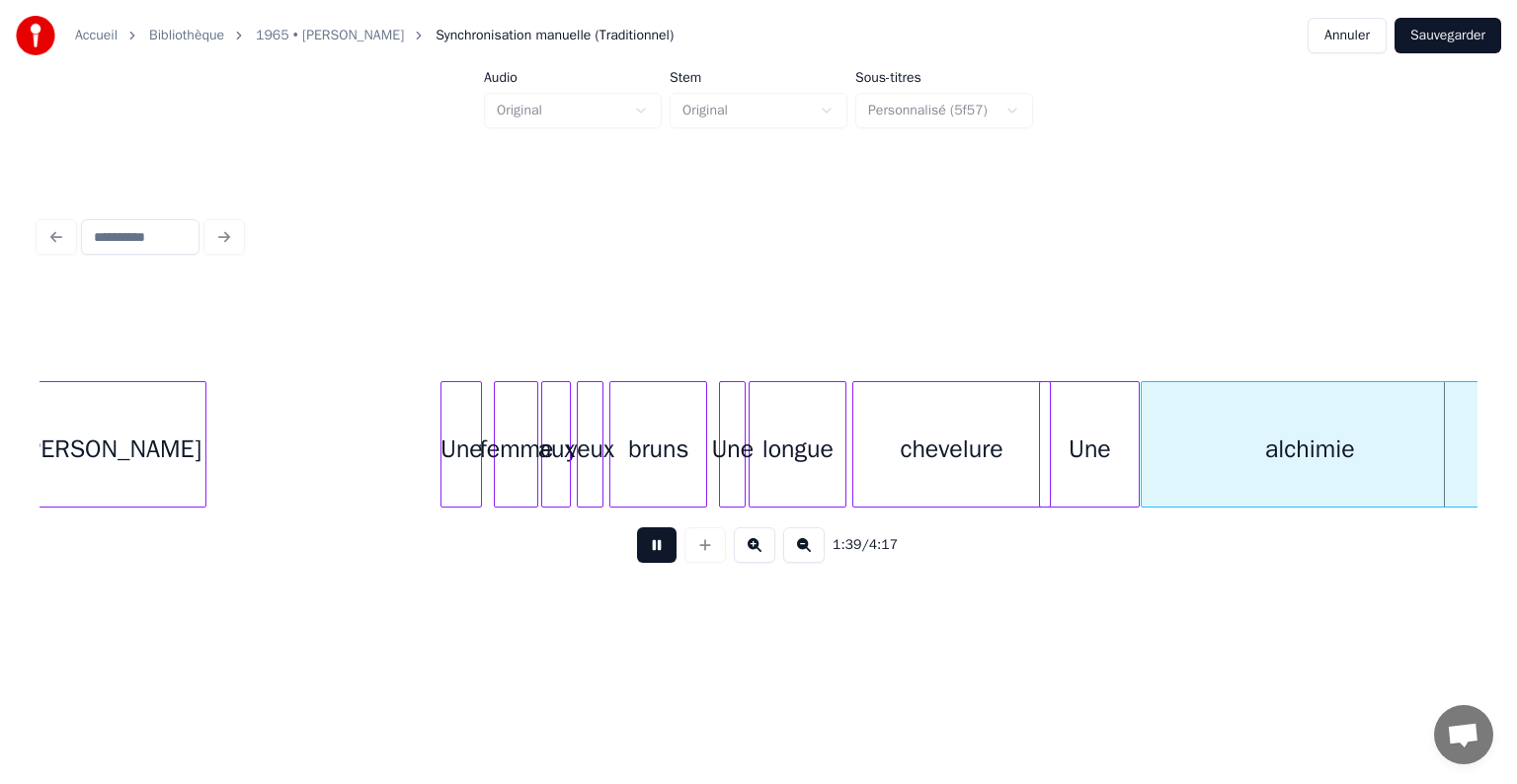 click at bounding box center [657, 545] 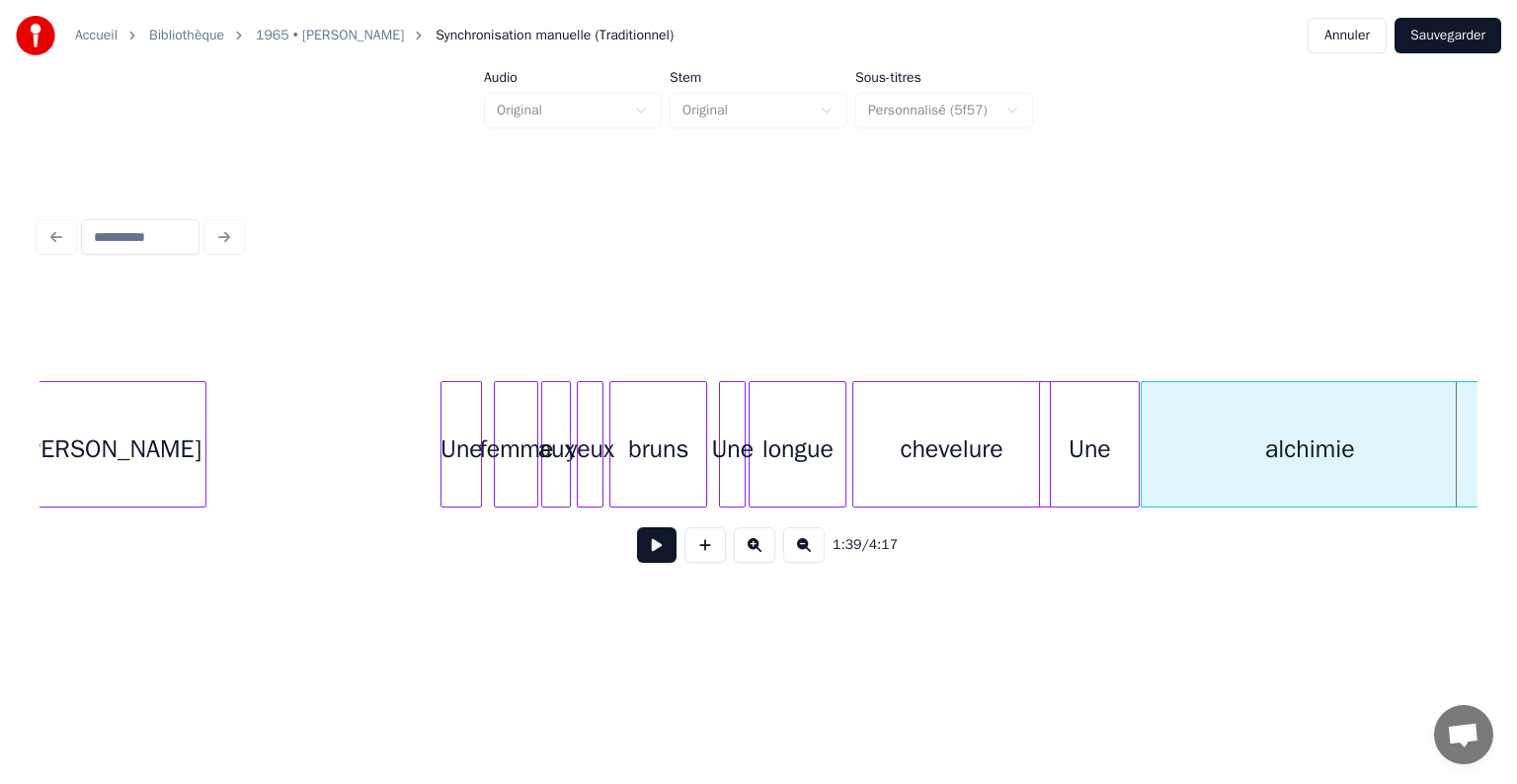 click on "Une" at bounding box center [1089, 449] 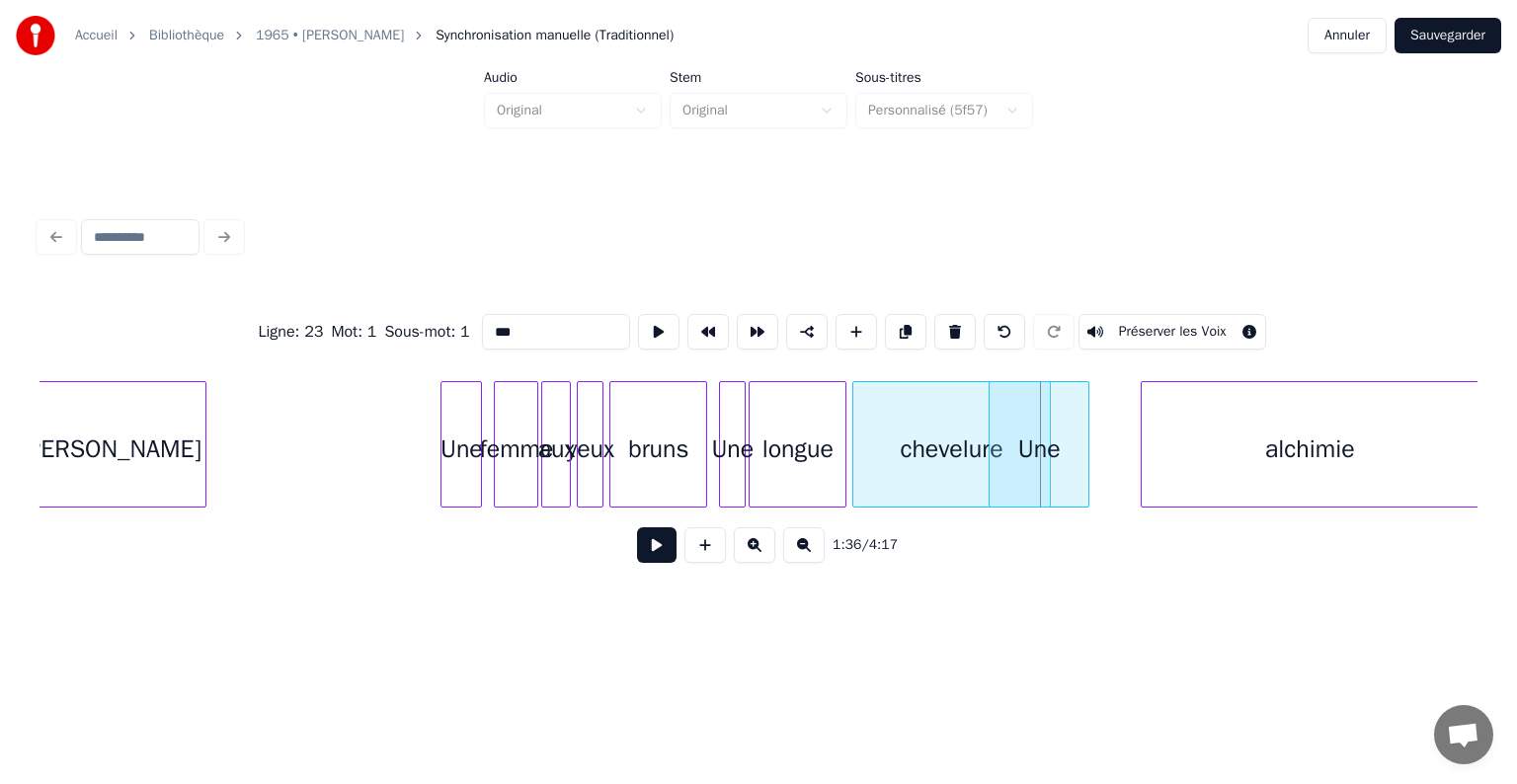 click on "longue chevelure Une alchimie Une bruns yeux aux femme Une [PERSON_NAME]" at bounding box center [5803, 444] 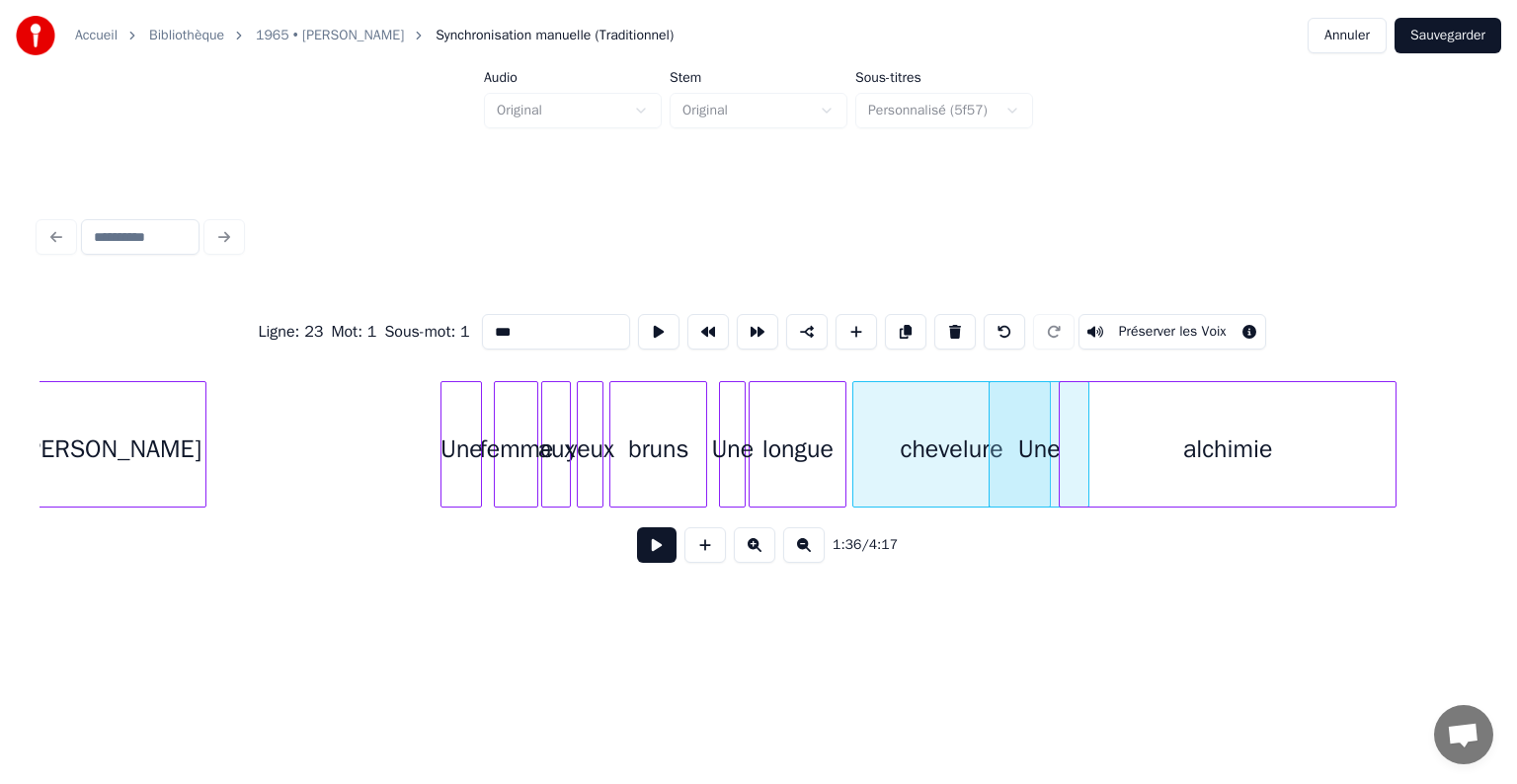 click on "alchimie" at bounding box center [1228, 449] 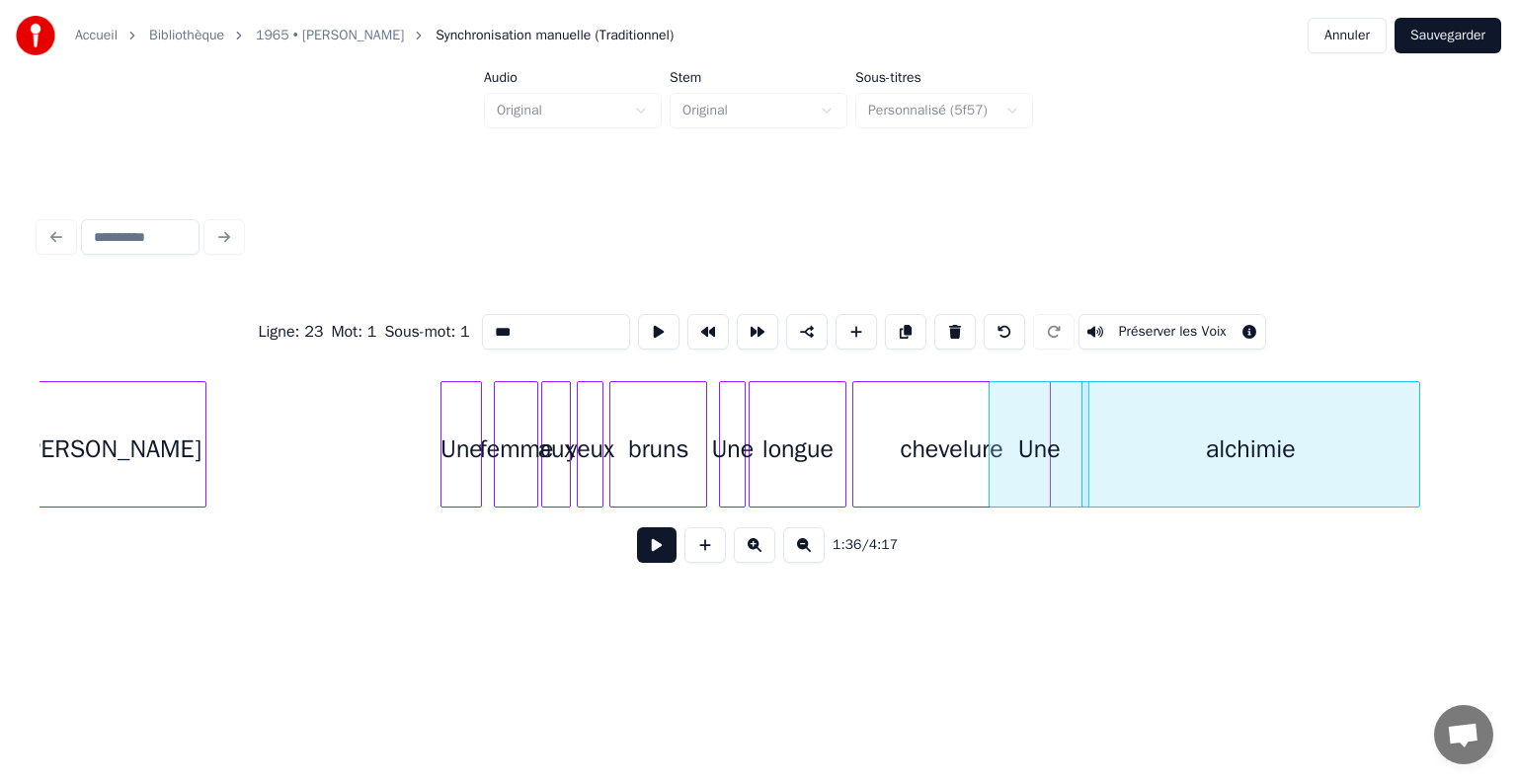 click on "alchimie" at bounding box center [1250, 449] 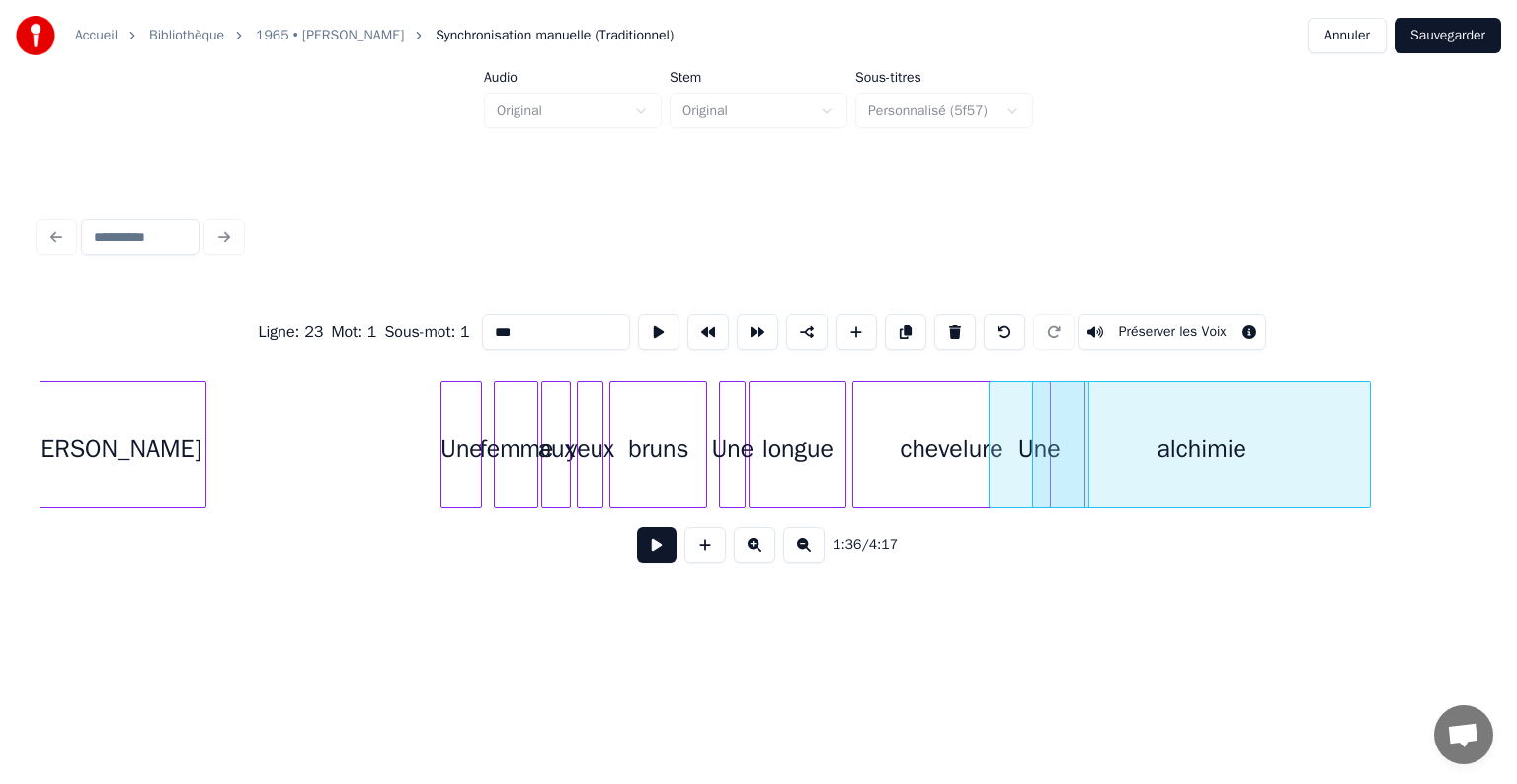 click on "alchimie" at bounding box center [1201, 449] 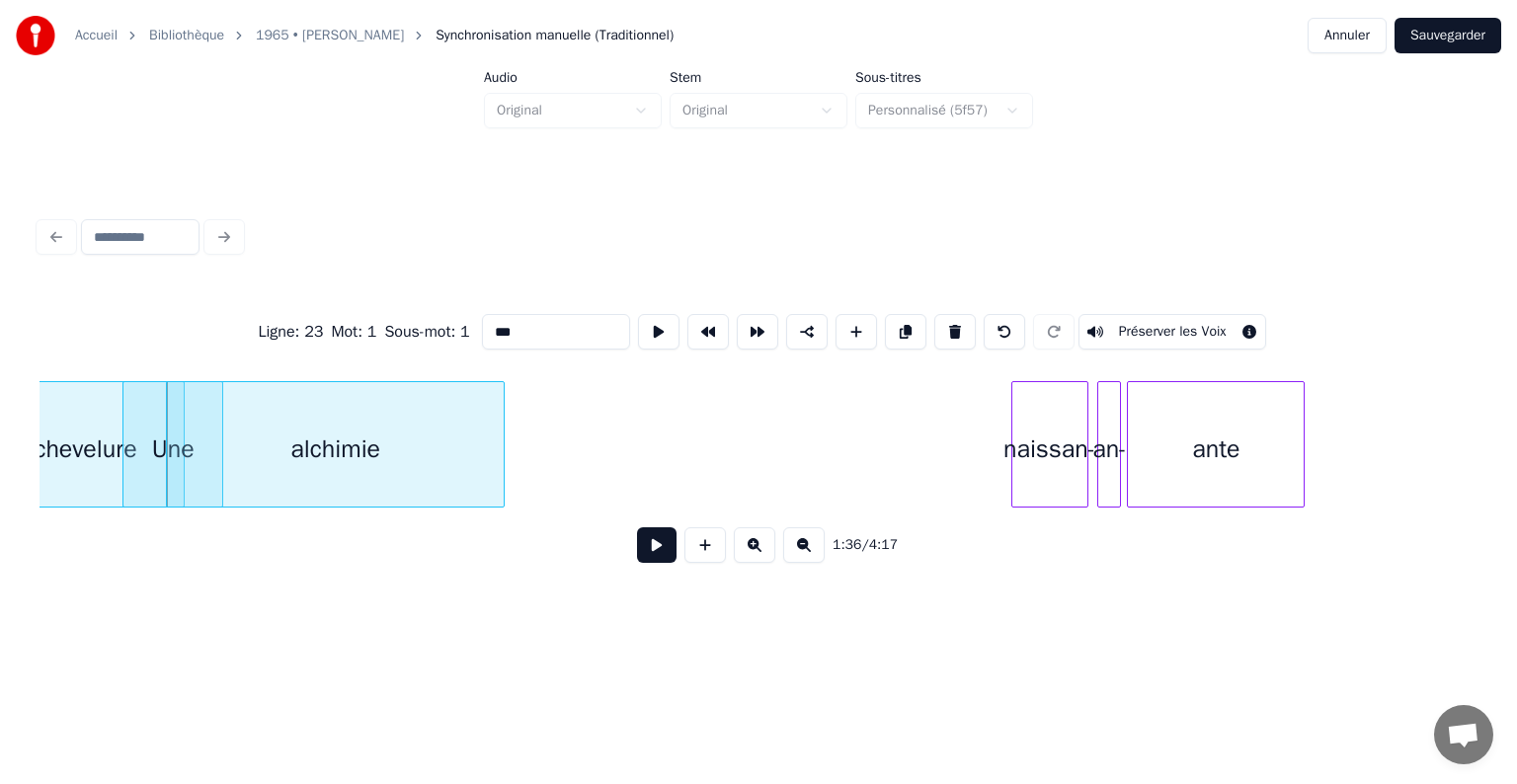 scroll, scrollTop: 0, scrollLeft: 14233, axis: horizontal 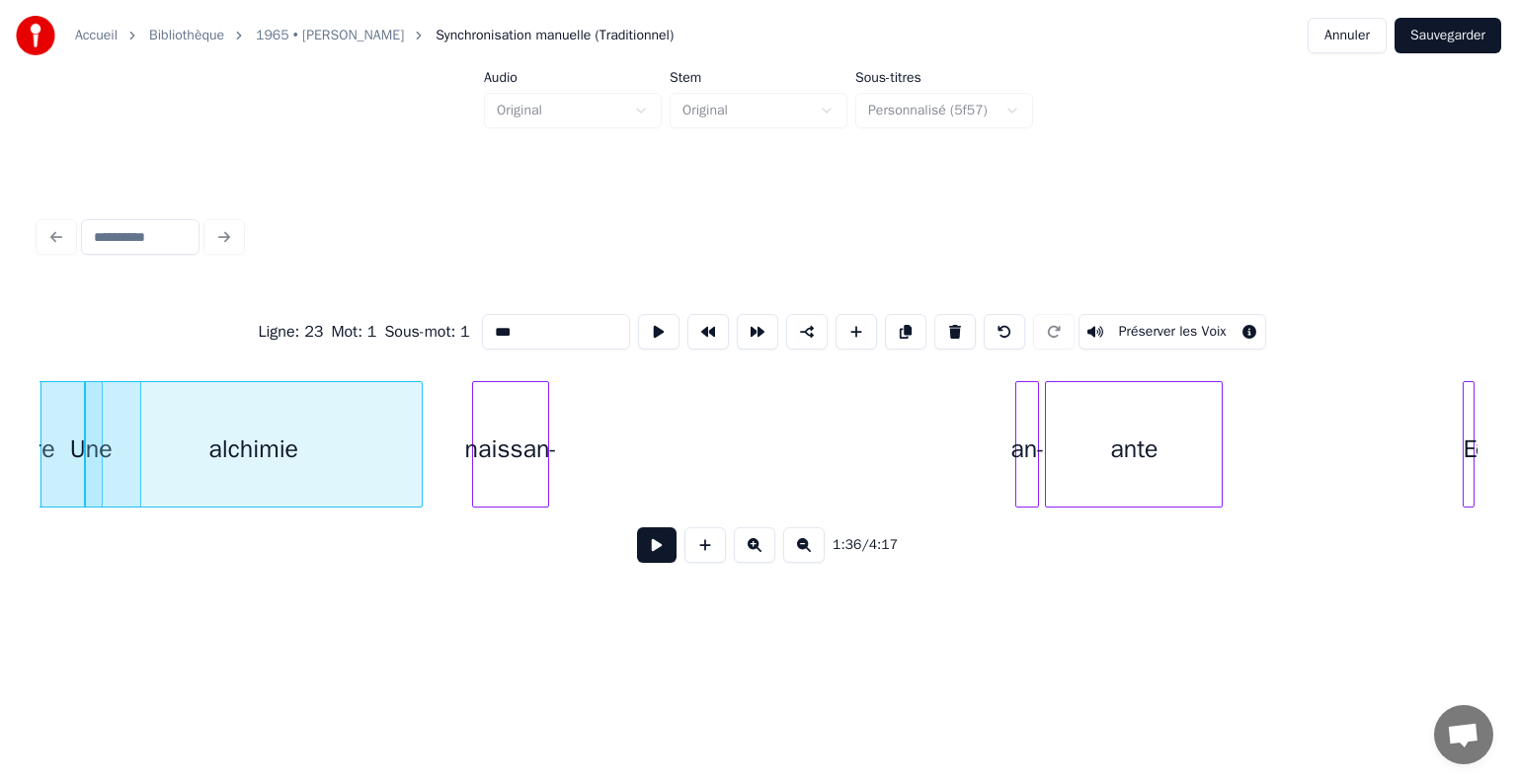 click on "naissan-" at bounding box center [511, 449] 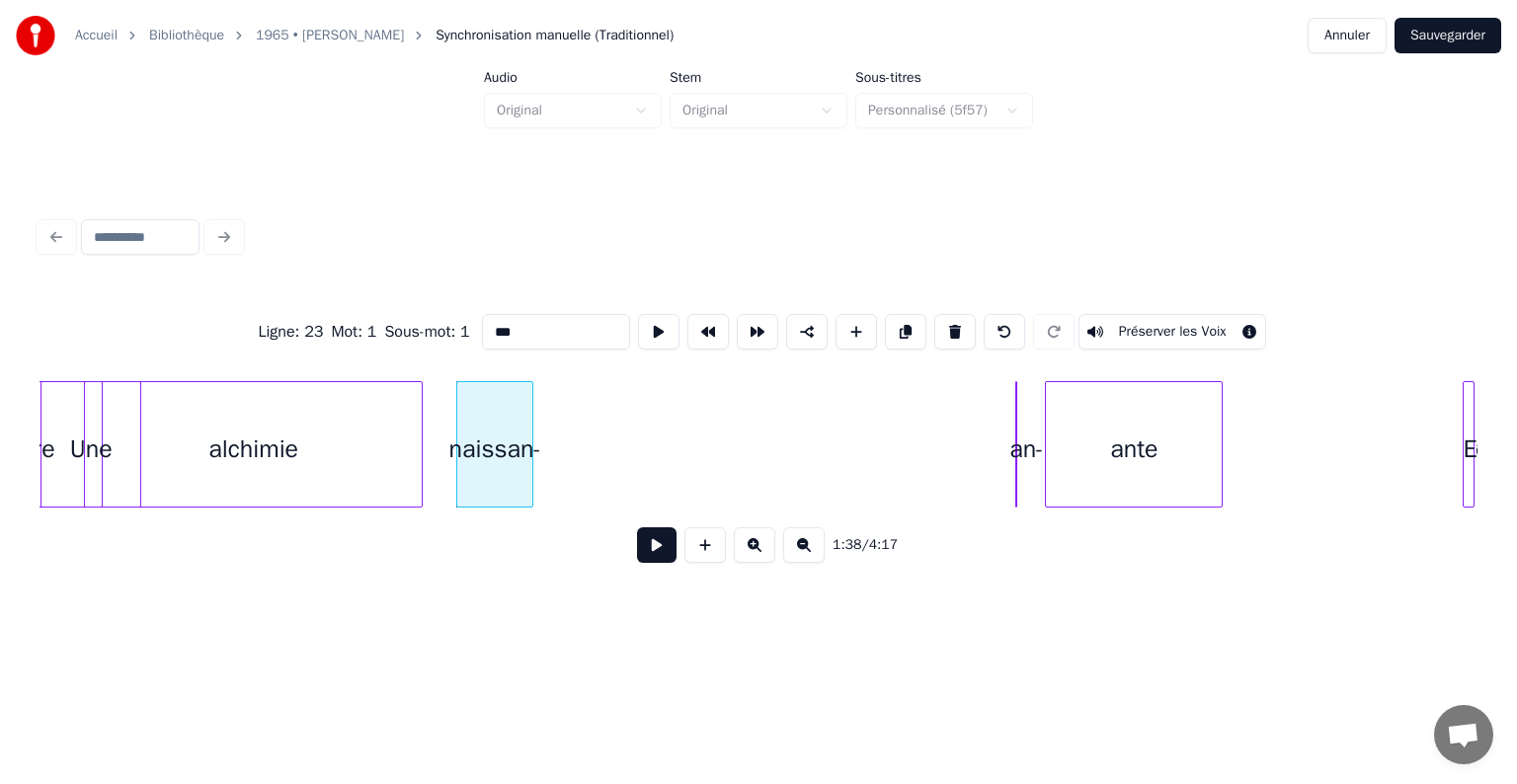 click on "chevelure Une alchimie naissan- an- ante Et en" at bounding box center [4855, 444] 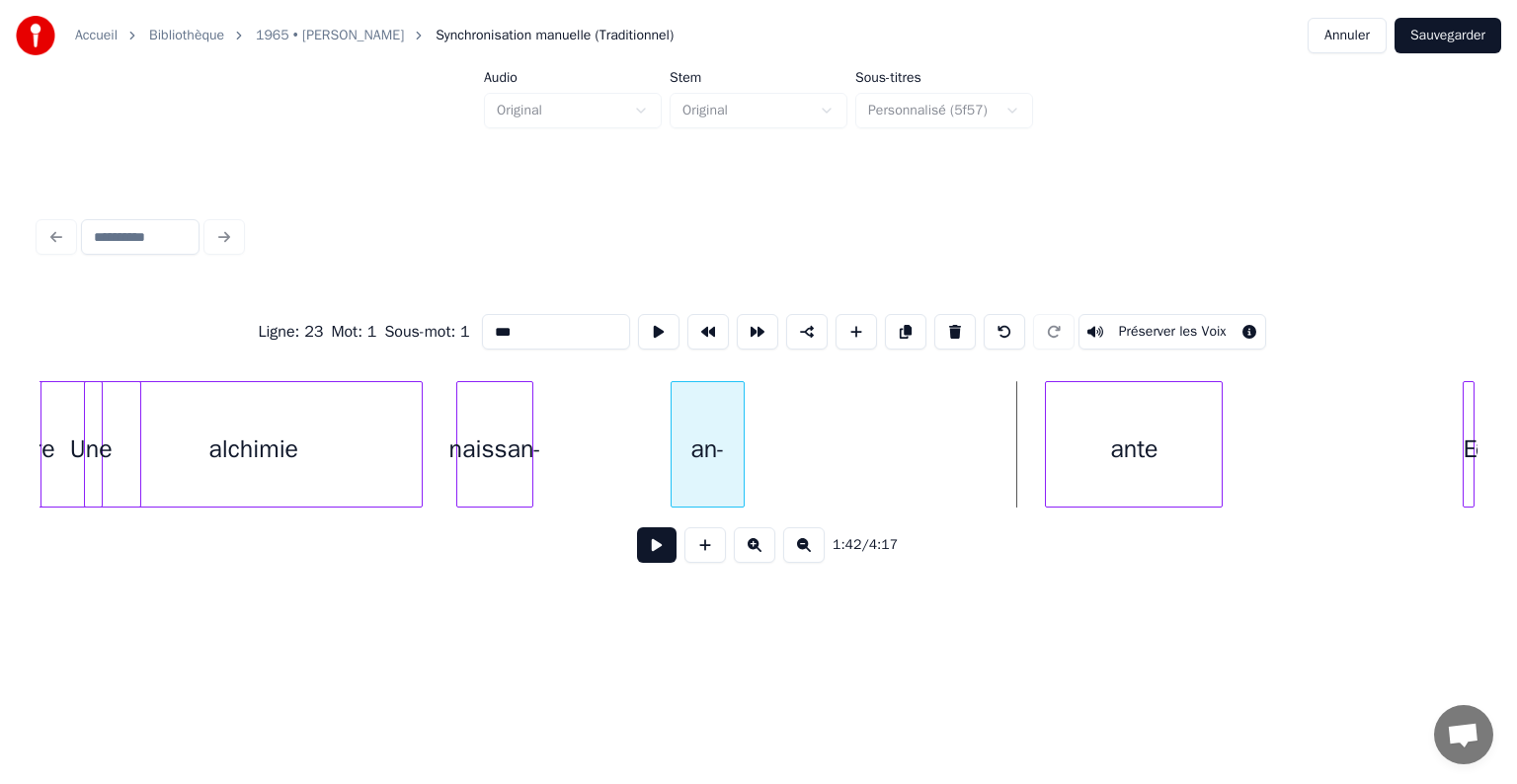 click on "an-" at bounding box center (707, 449) 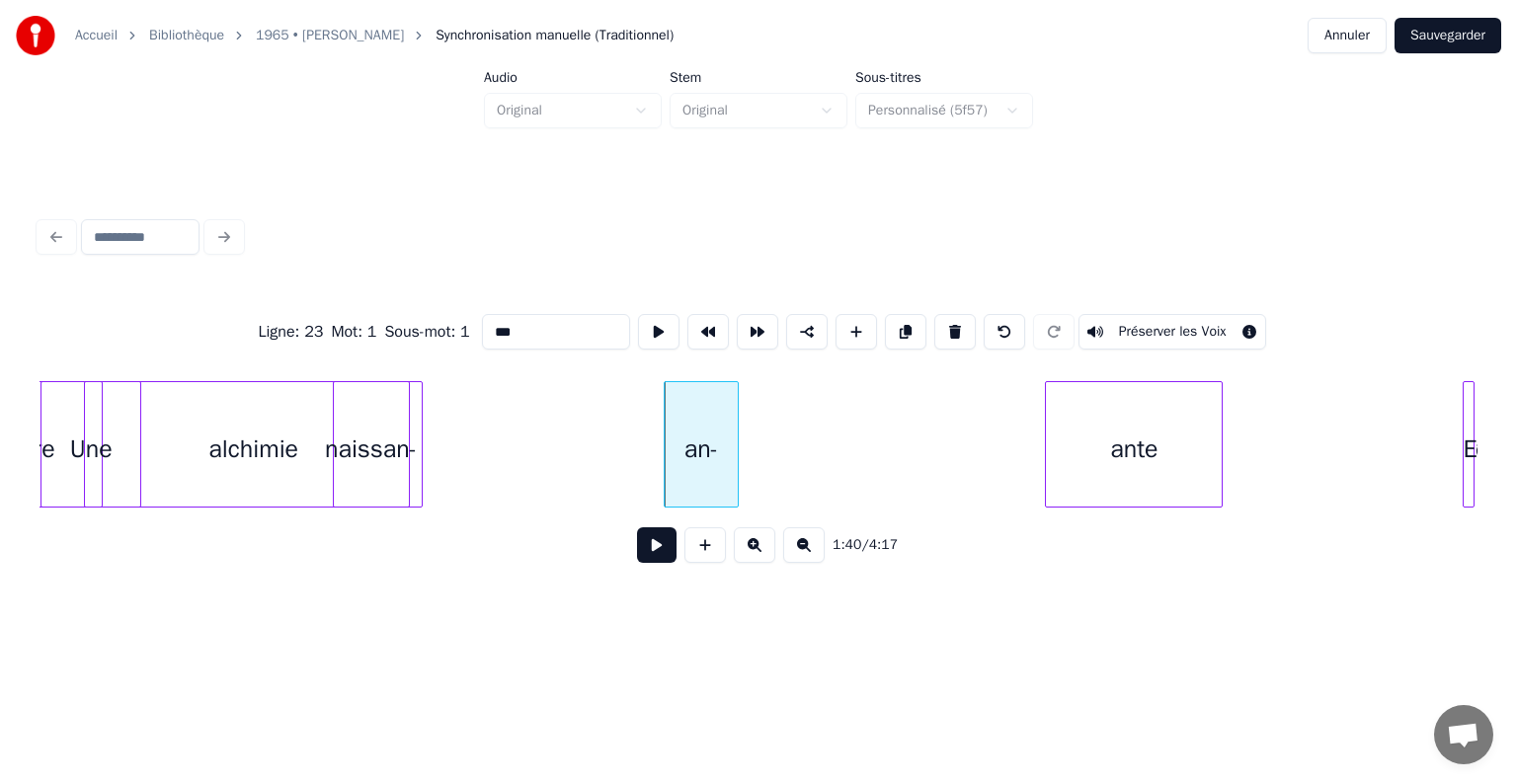 click on "naissan-" at bounding box center [371, 449] 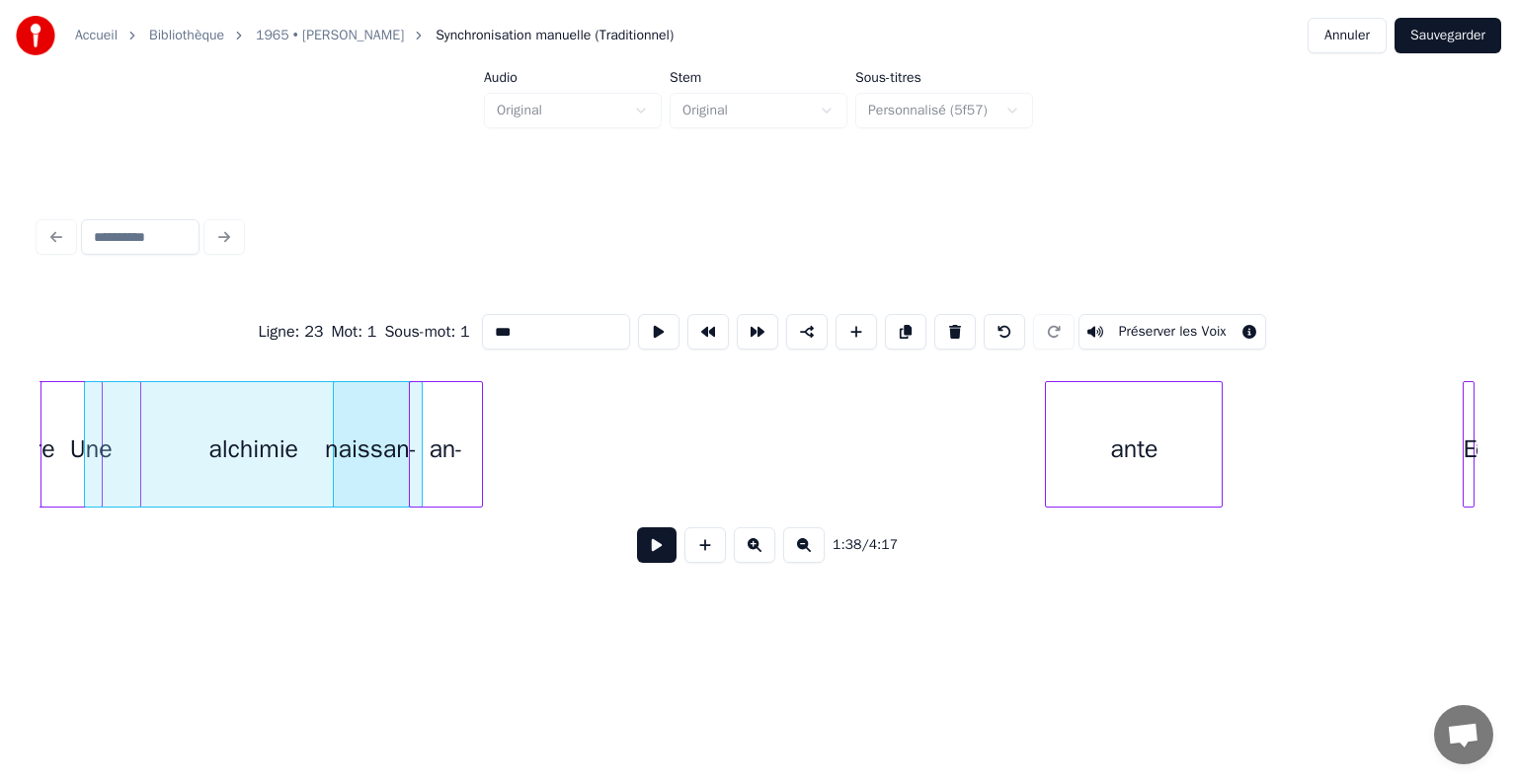 click on "an-" at bounding box center (445, 449) 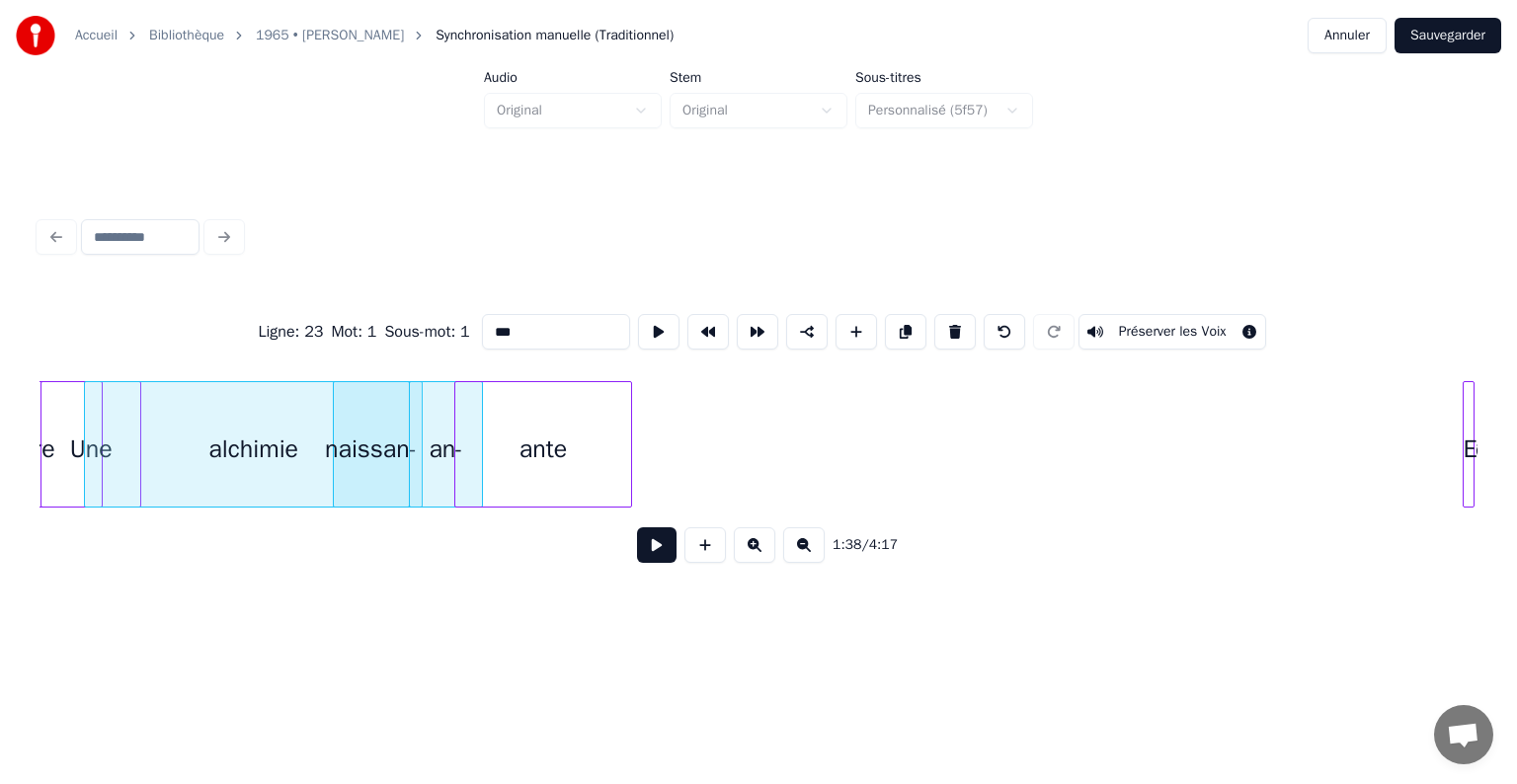 click on "ante" at bounding box center [543, 449] 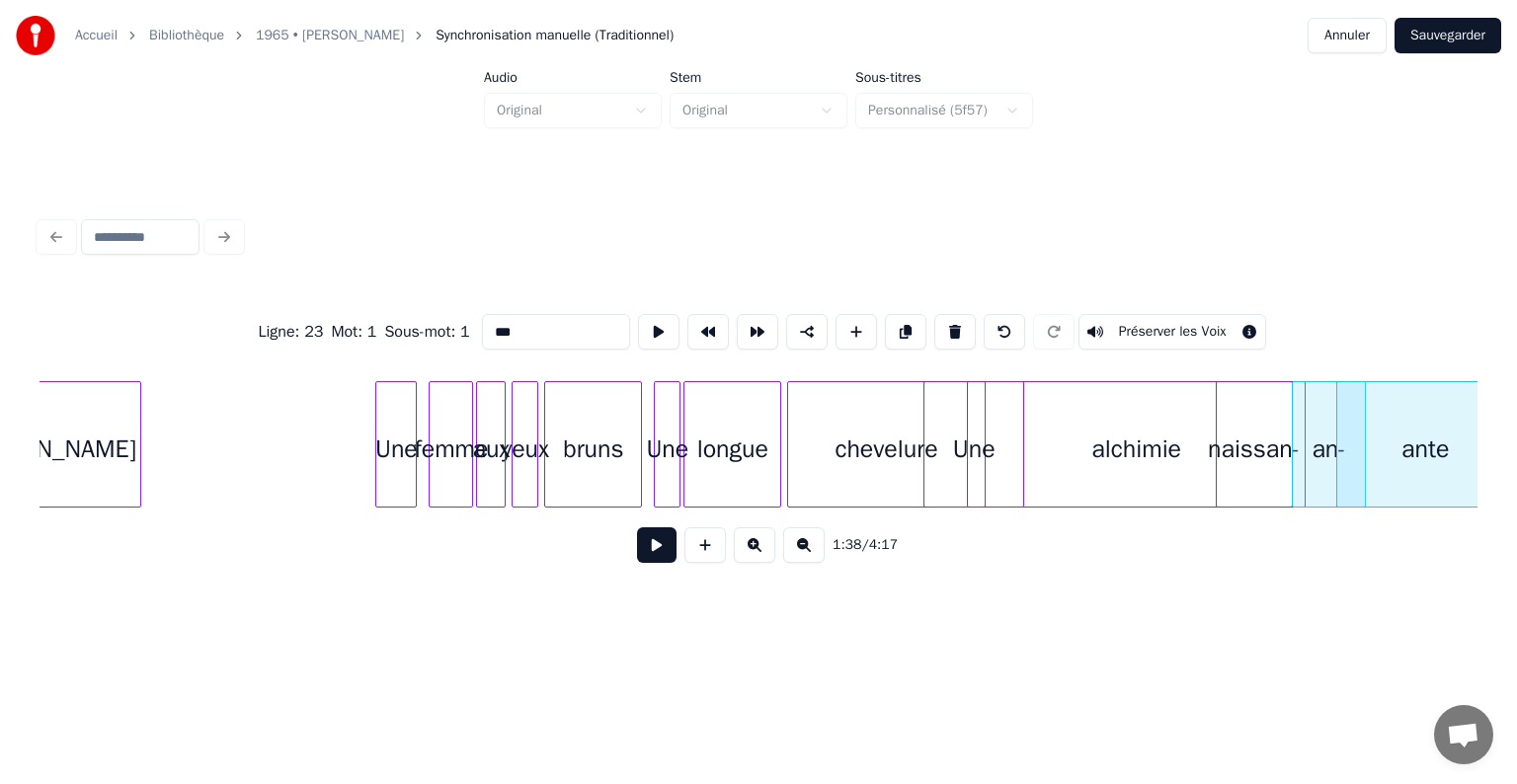 scroll, scrollTop: 0, scrollLeft: 13324, axis: horizontal 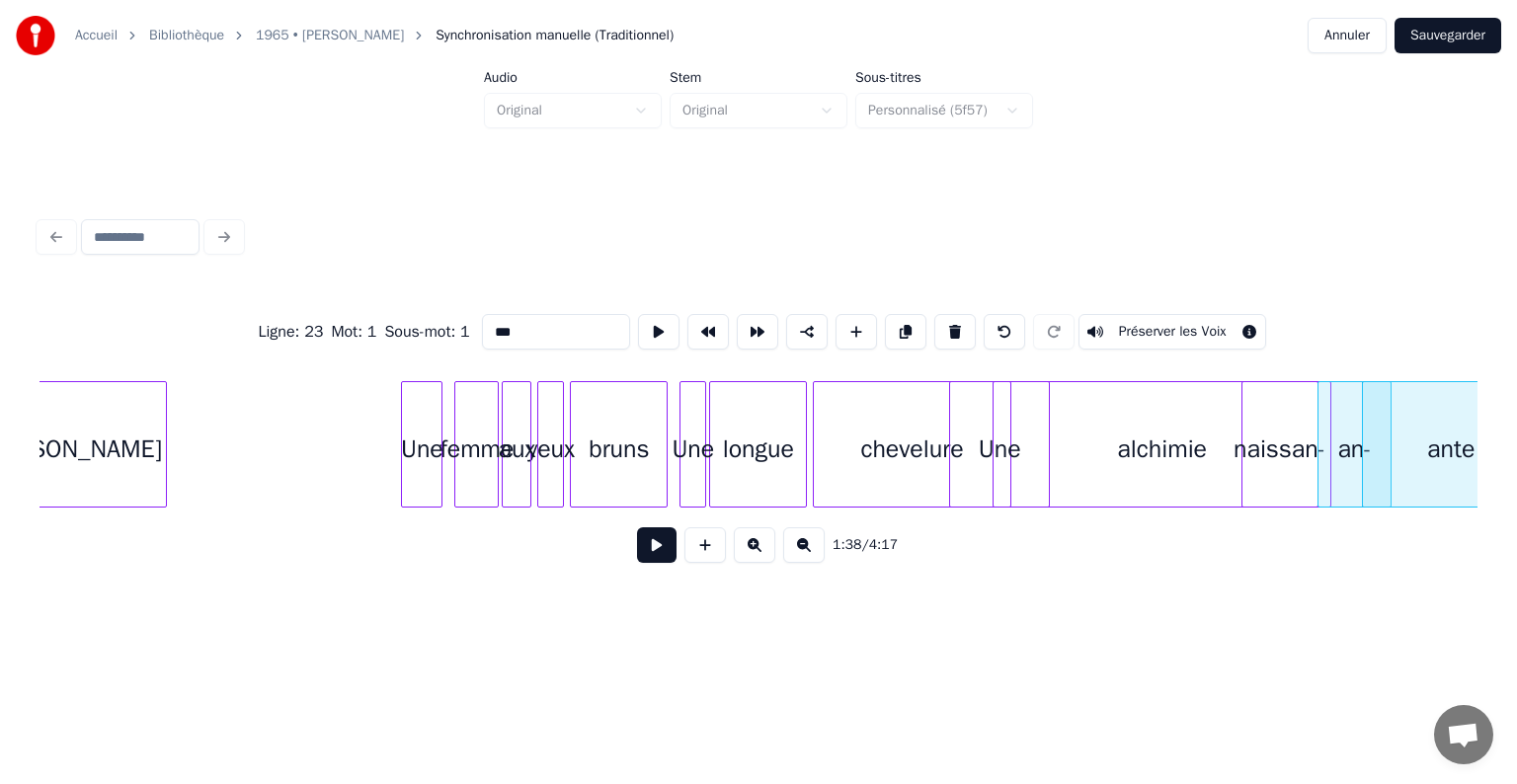 click on "chevelure Une alchimie naissan- an- ante longue Une bruns yeux aux femme Une [PERSON_NAME]" at bounding box center (5764, 444) 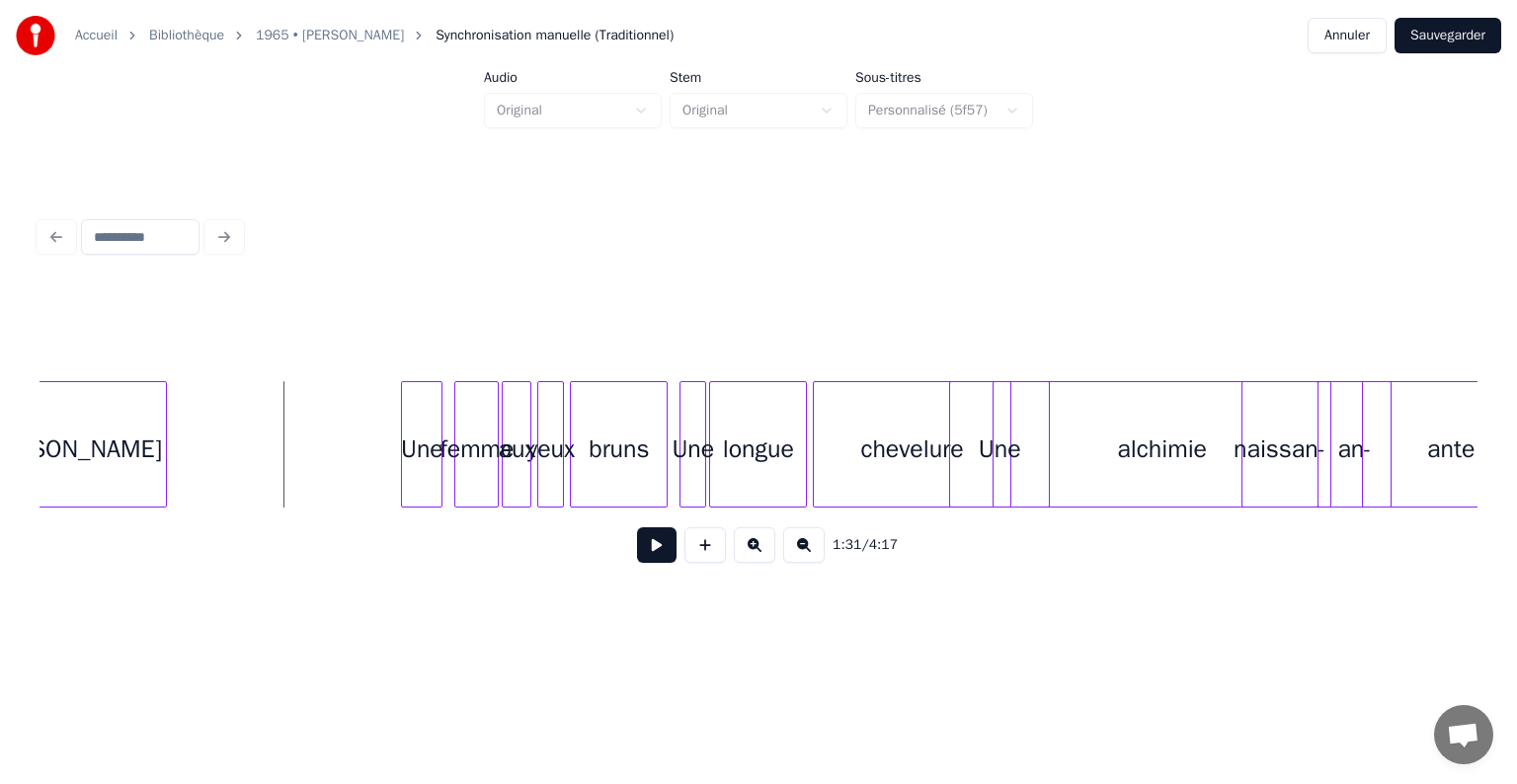 click at bounding box center (657, 545) 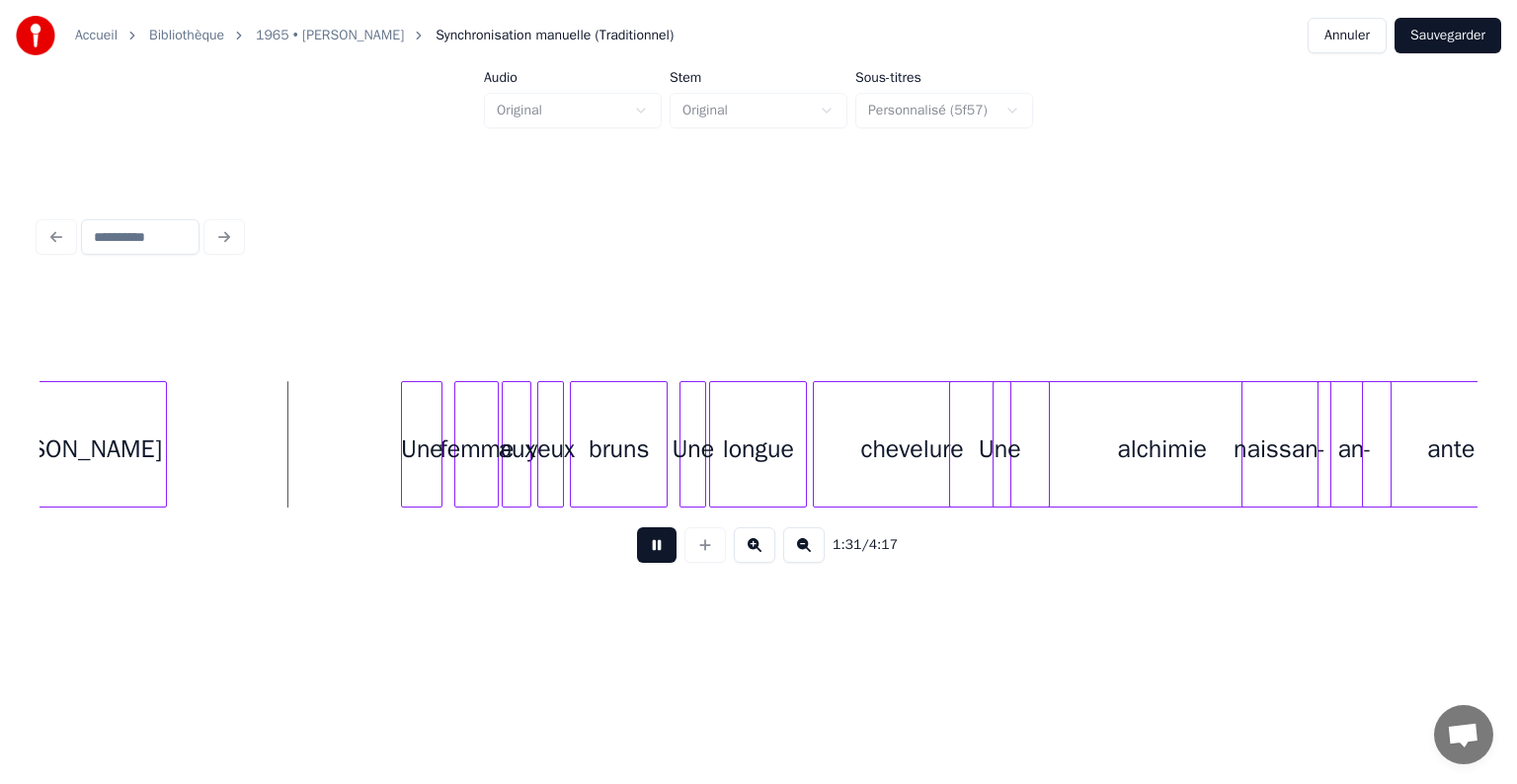 click at bounding box center [657, 545] 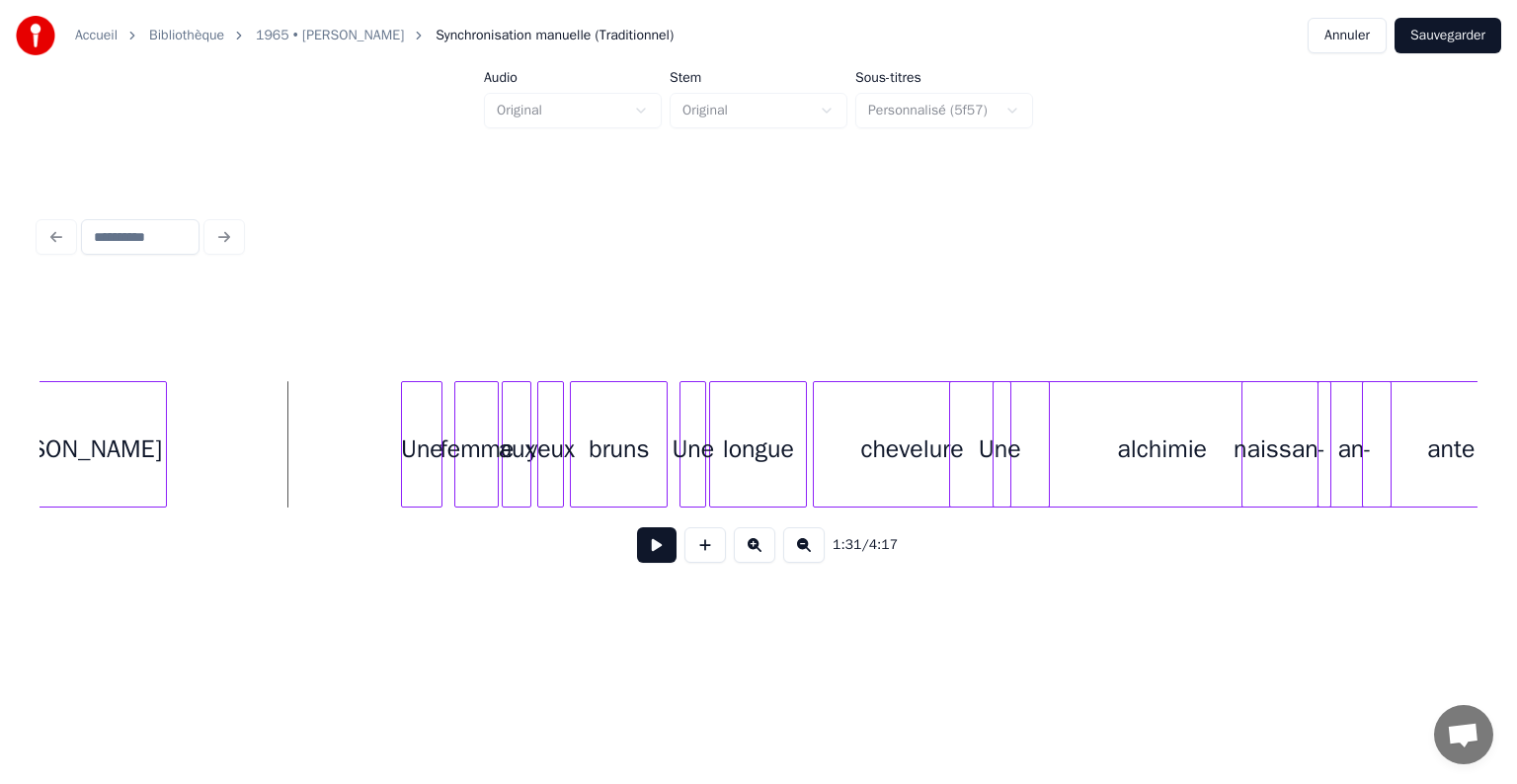 click at bounding box center (657, 545) 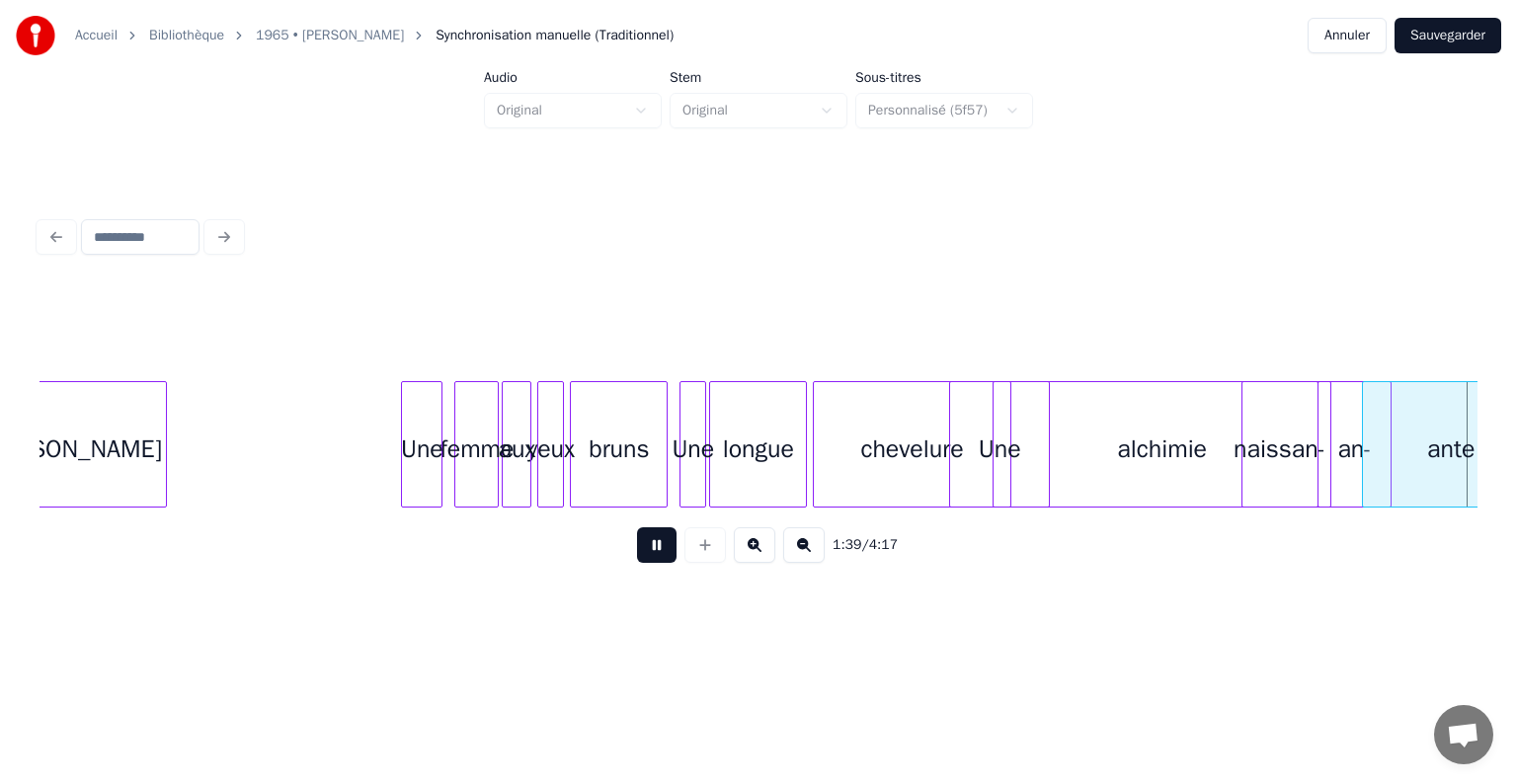 click at bounding box center [657, 545] 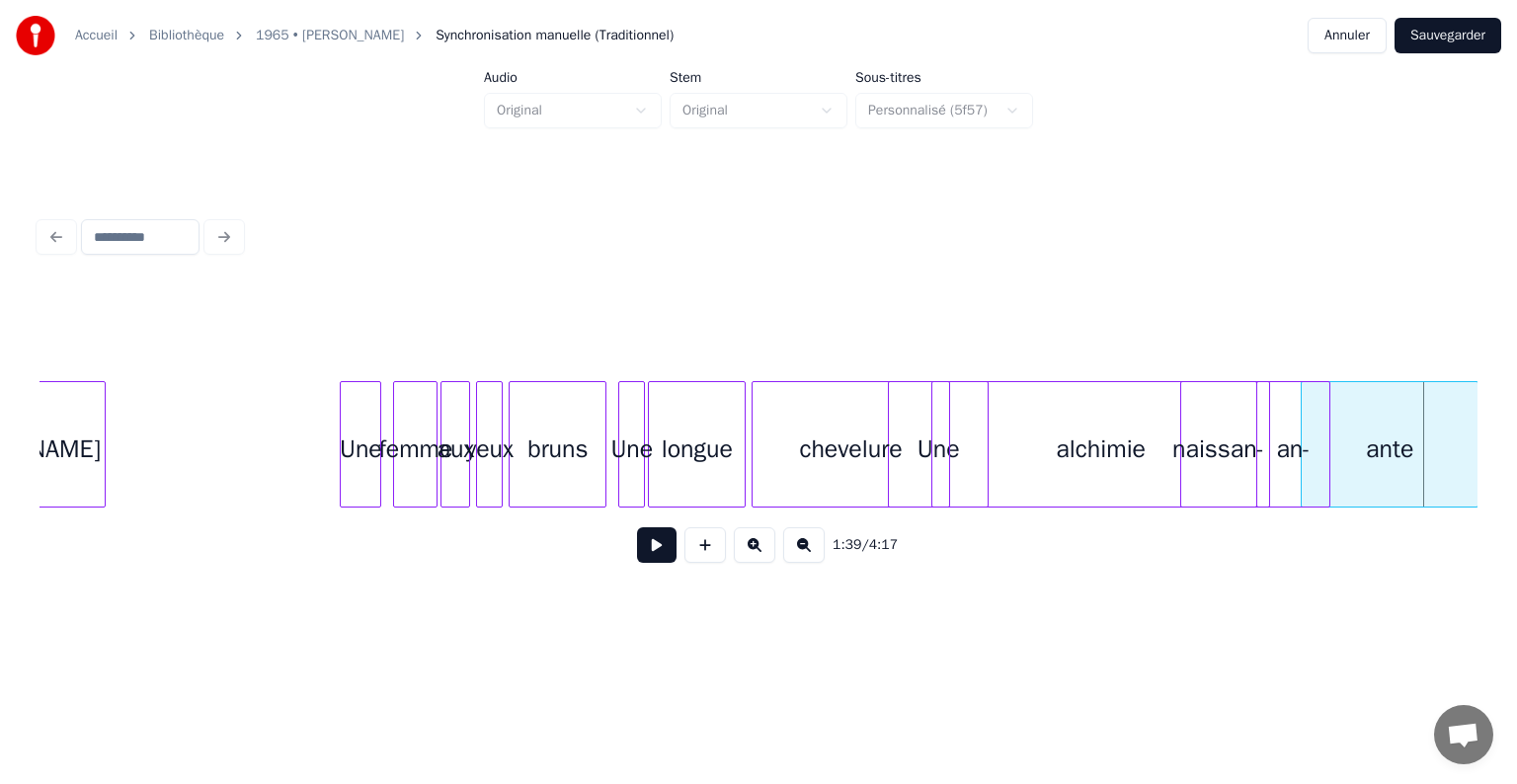 scroll, scrollTop: 0, scrollLeft: 13381, axis: horizontal 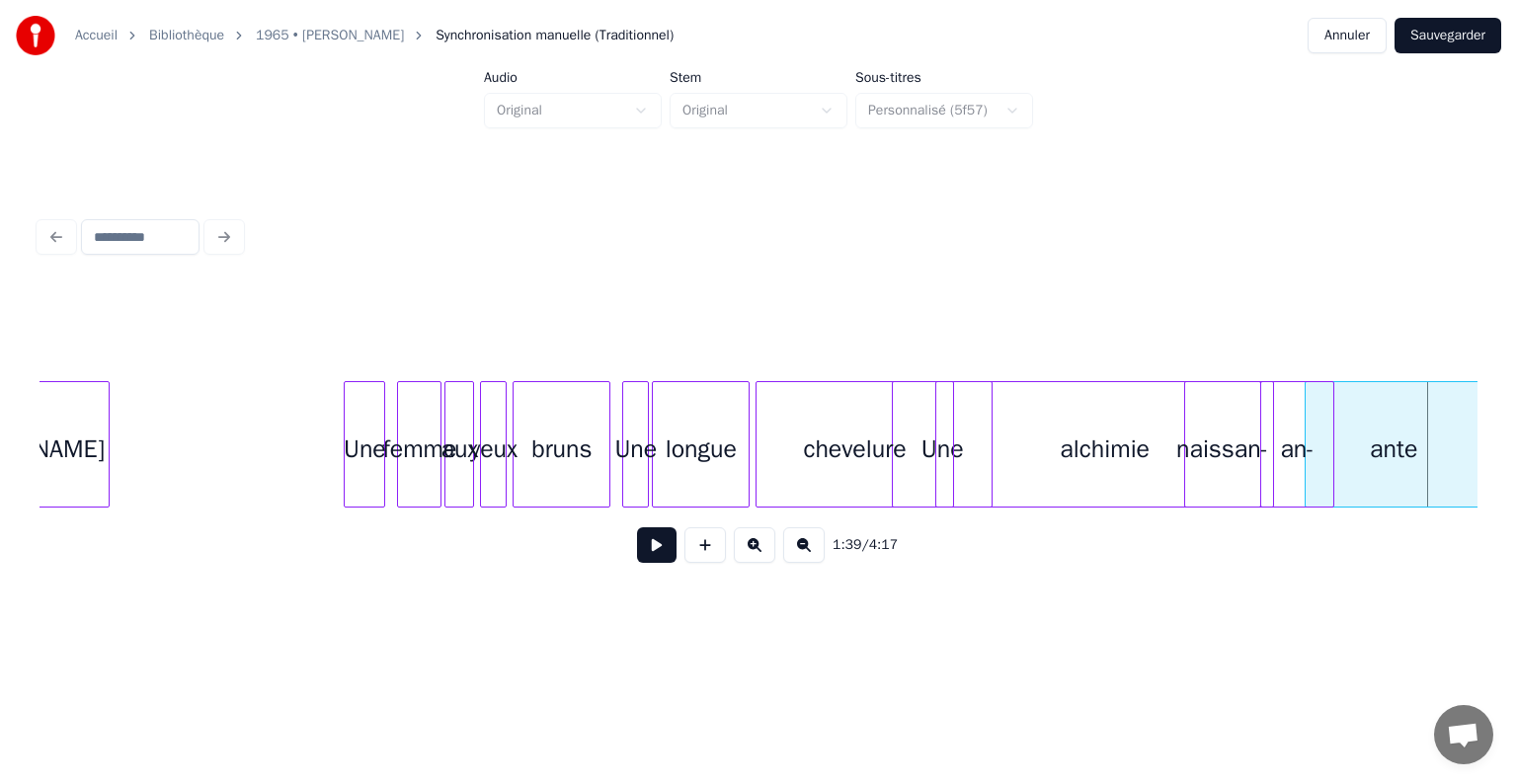 click on "chevelure" at bounding box center [854, 449] 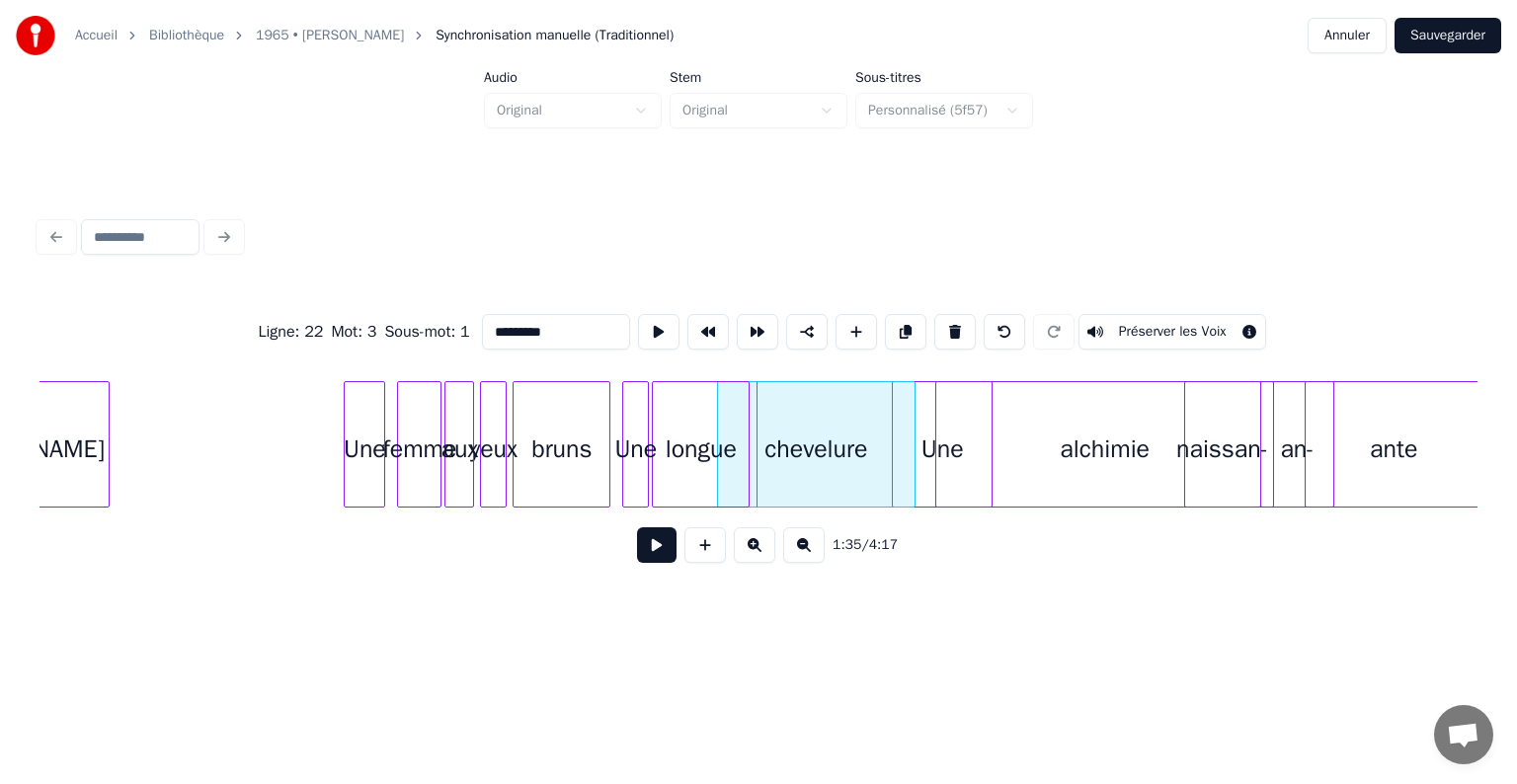 click on "chevelure" at bounding box center (816, 449) 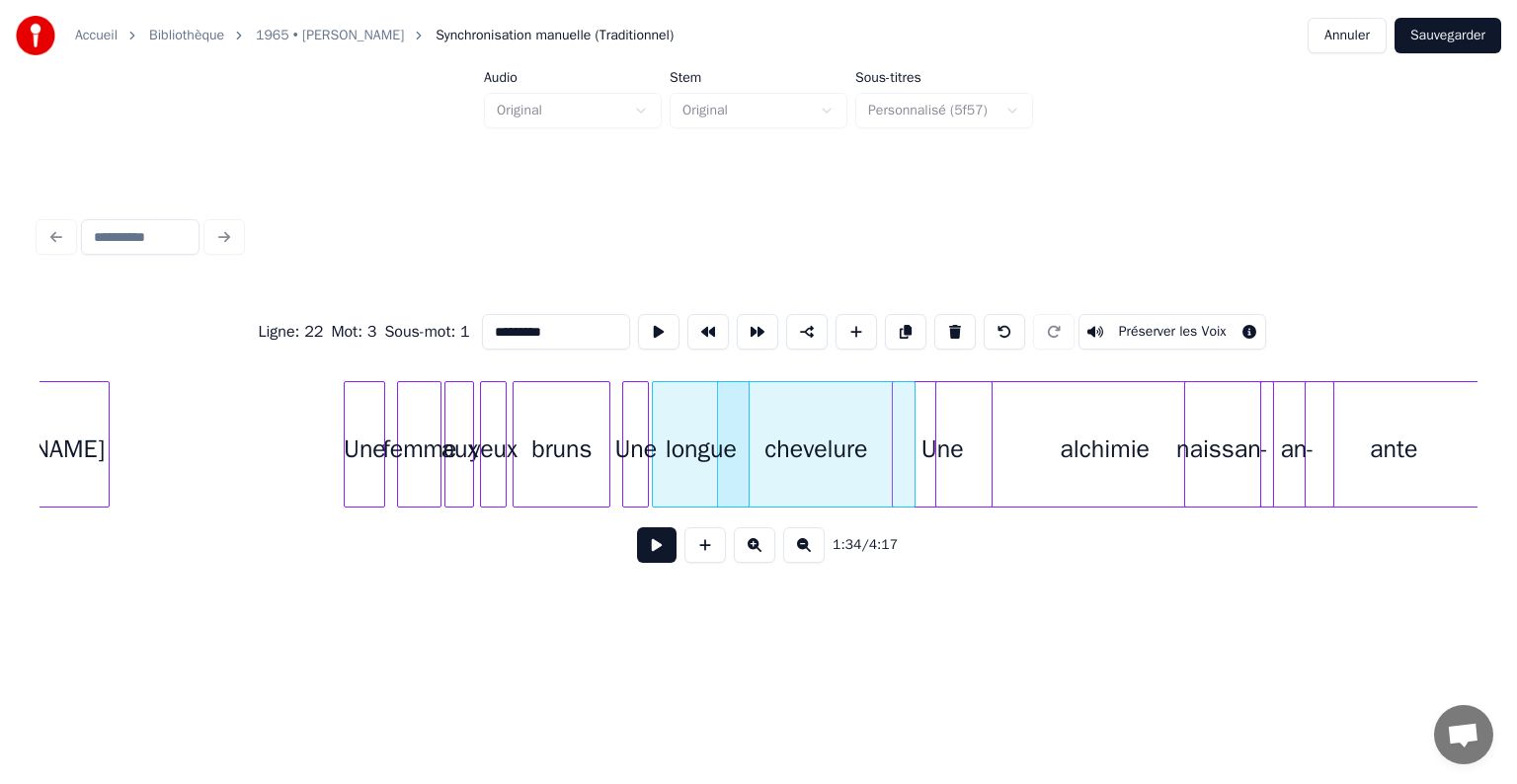 click on "Une" at bounding box center [942, 449] 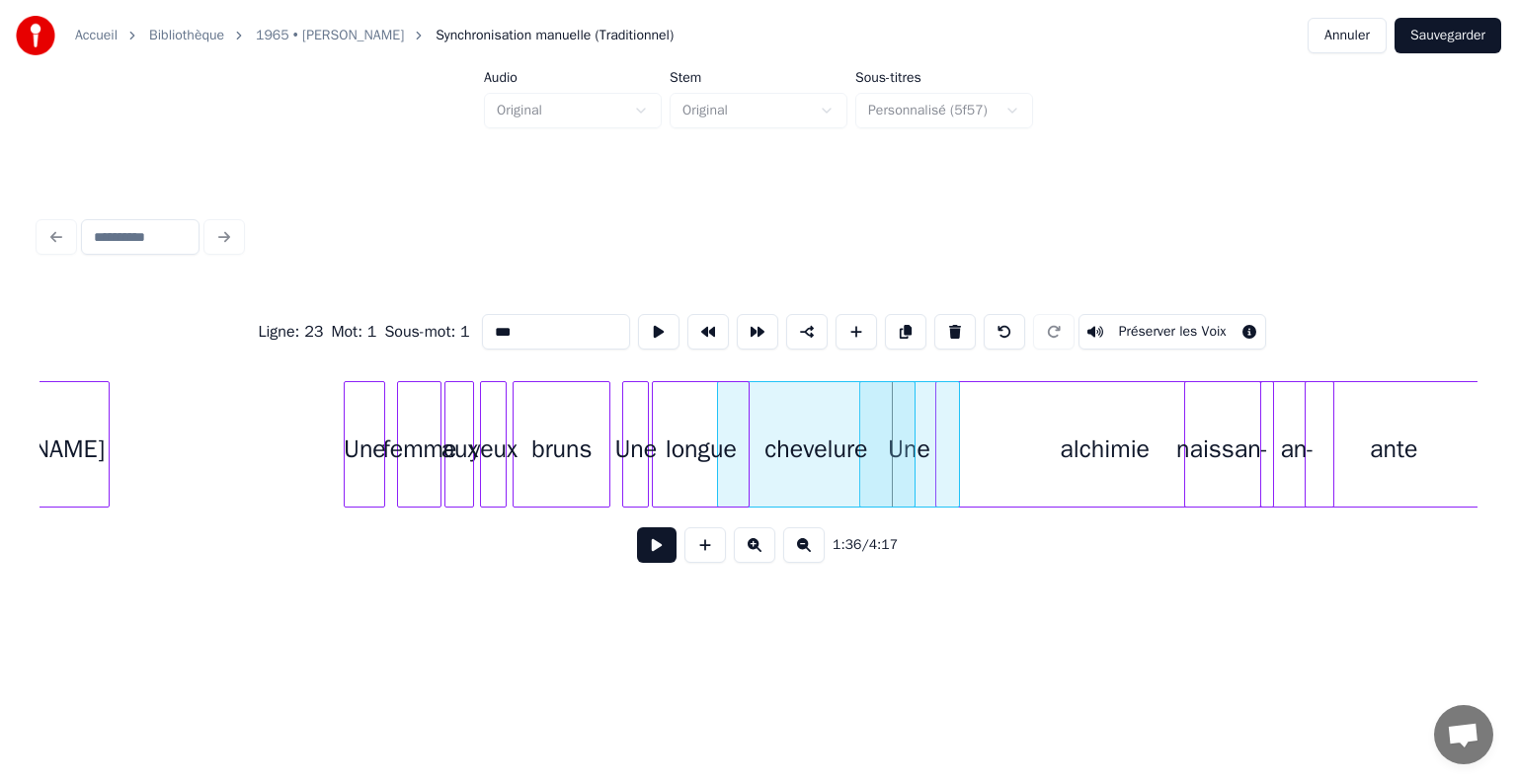 click on "ante an- alchimie naissan- Une chevelure longue Une bruns yeux aux femme Une [PERSON_NAME]" at bounding box center [5707, 444] 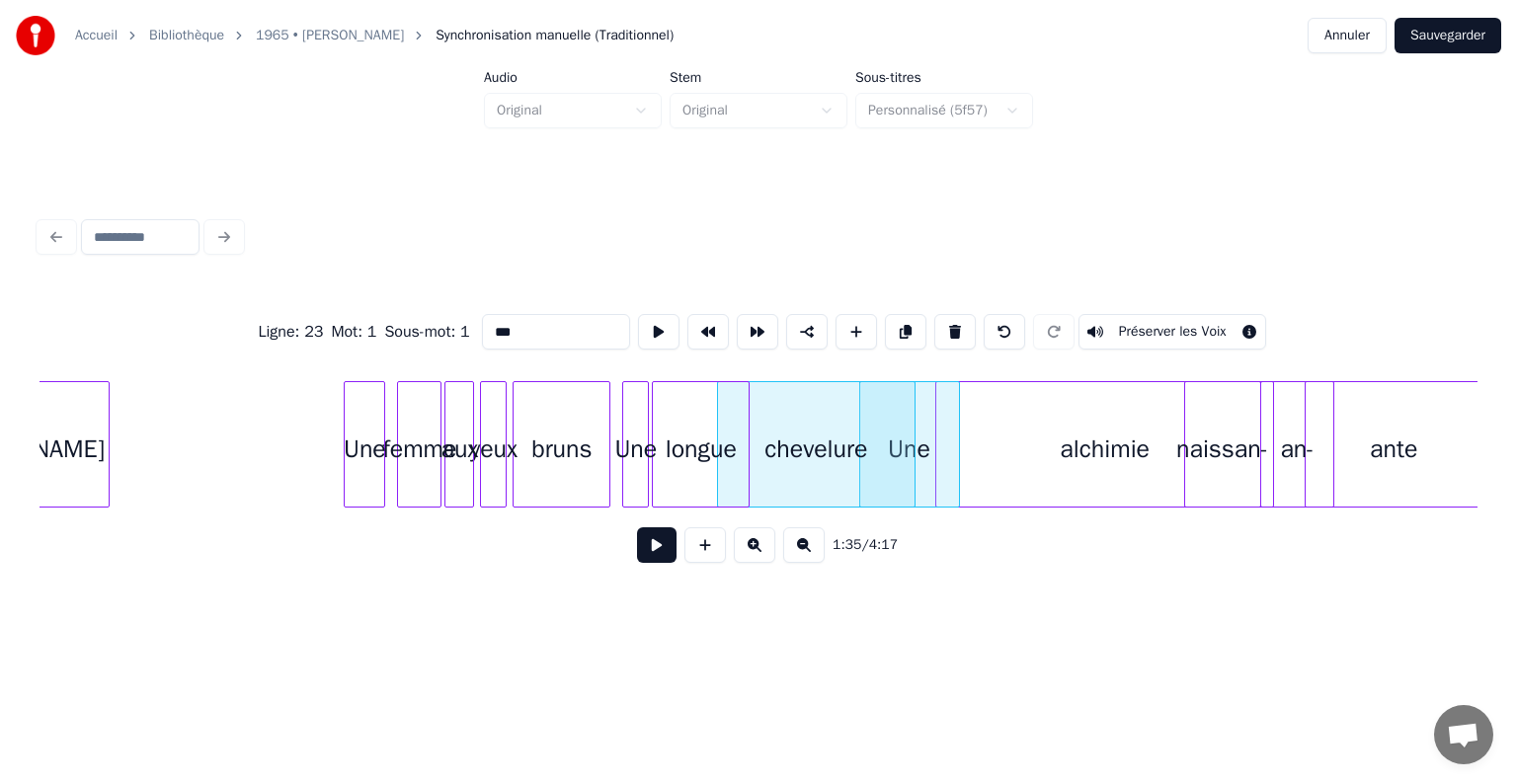 click on "alchimie" at bounding box center (1104, 449) 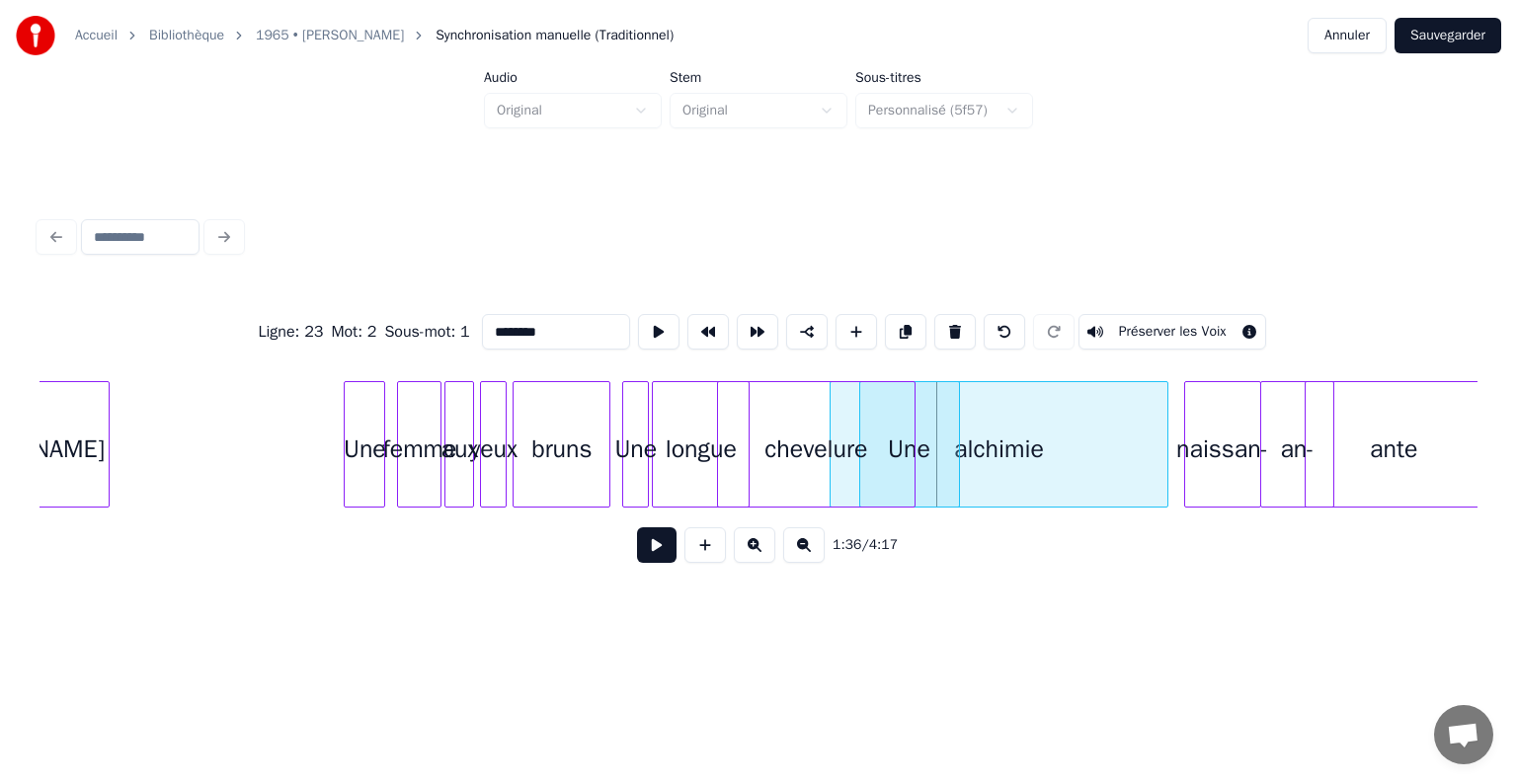 click on "alchimie" at bounding box center (998, 449) 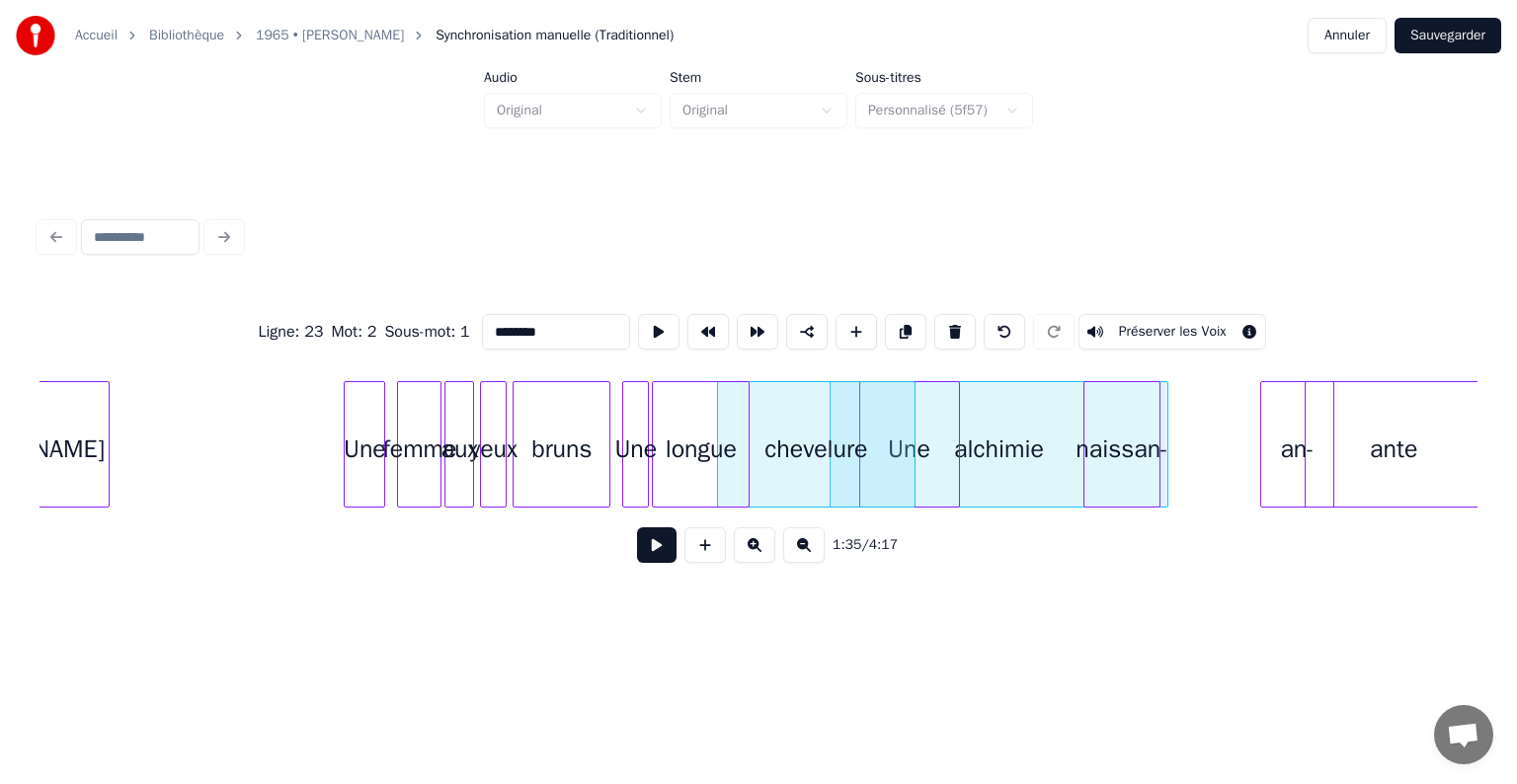 click on "naissan-" at bounding box center (1122, 449) 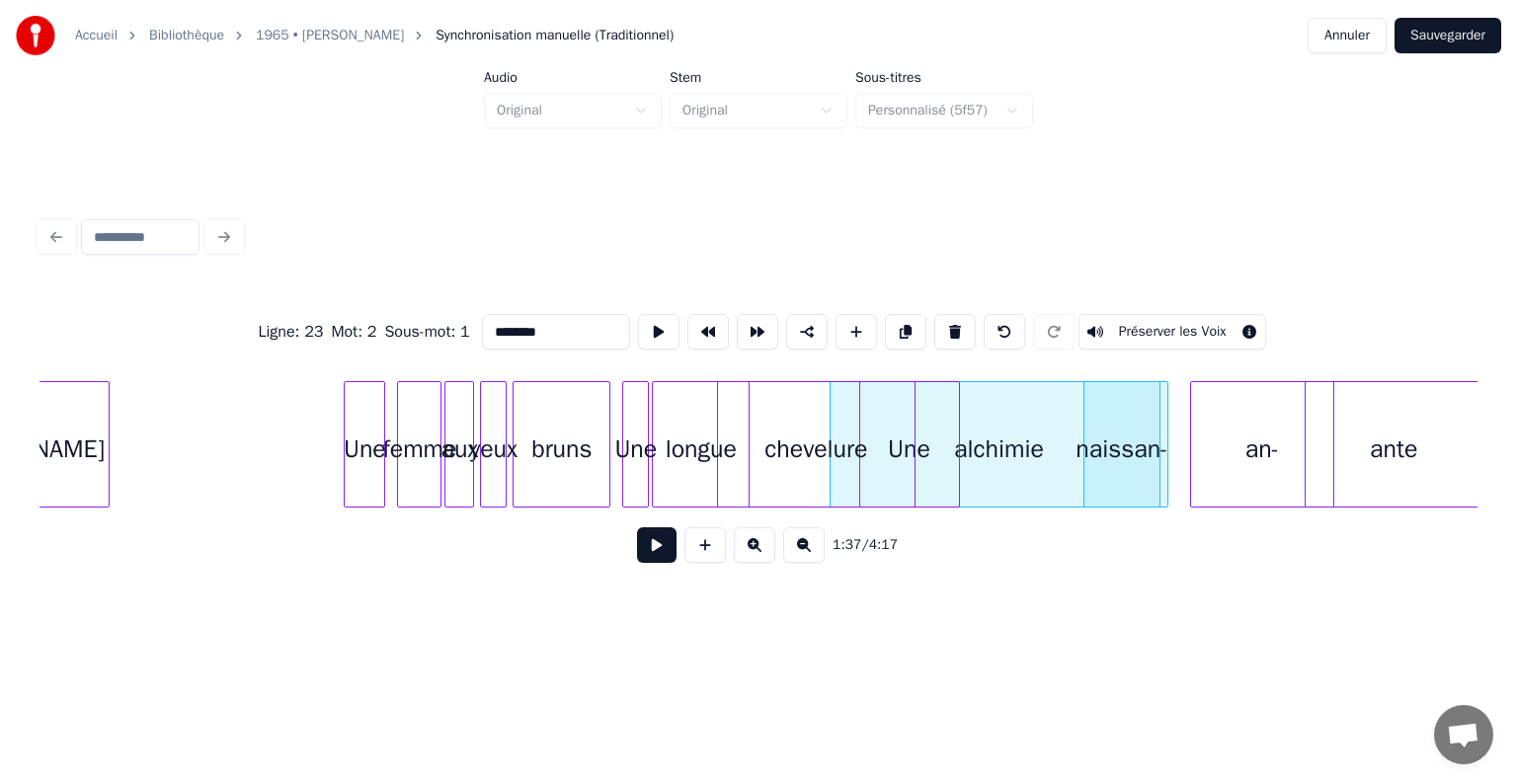 click at bounding box center [1194, 444] 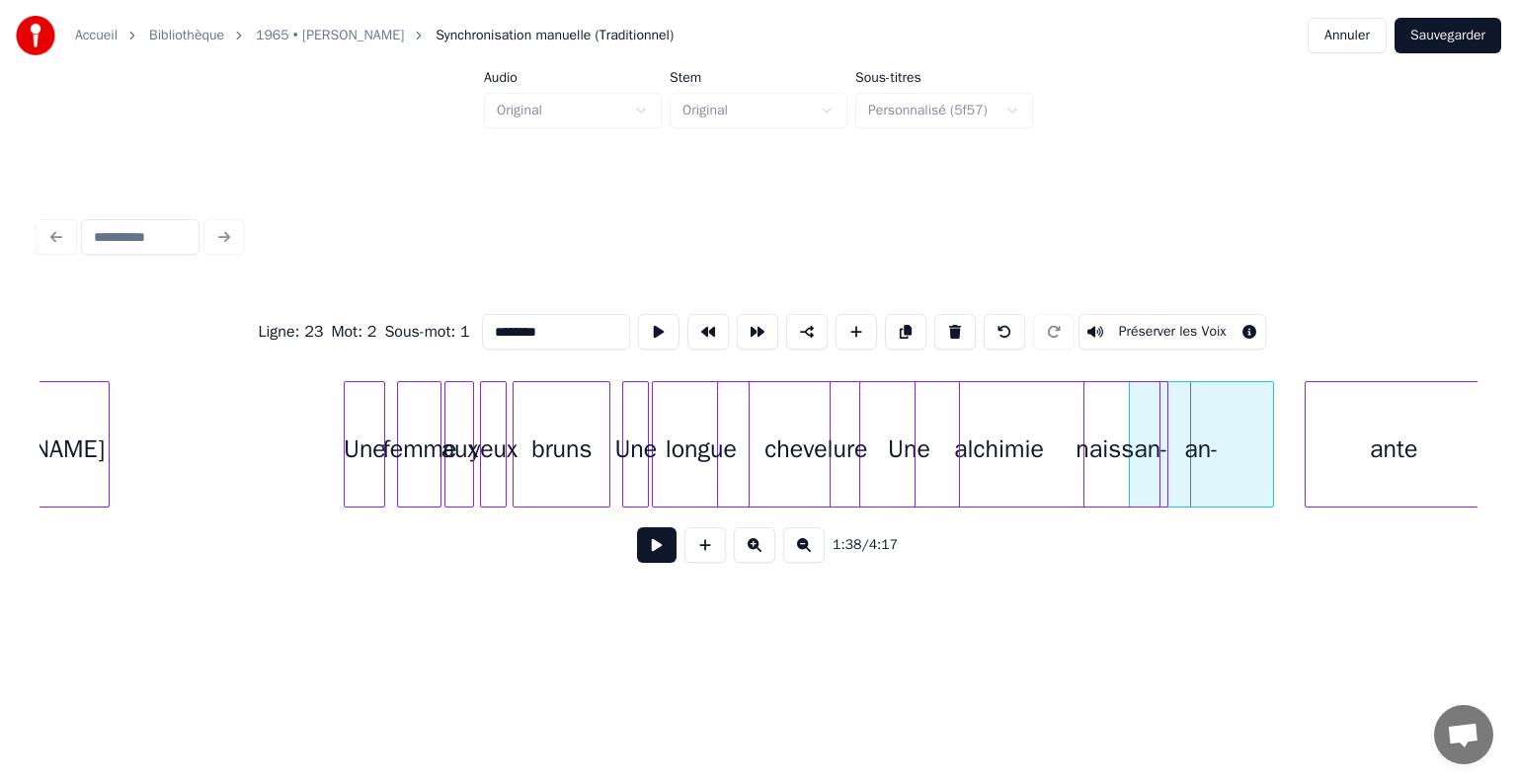 click on "ante an- alchimie naissan- Une chevelure longue Une bruns yeux aux femme Une [PERSON_NAME]" at bounding box center [5707, 444] 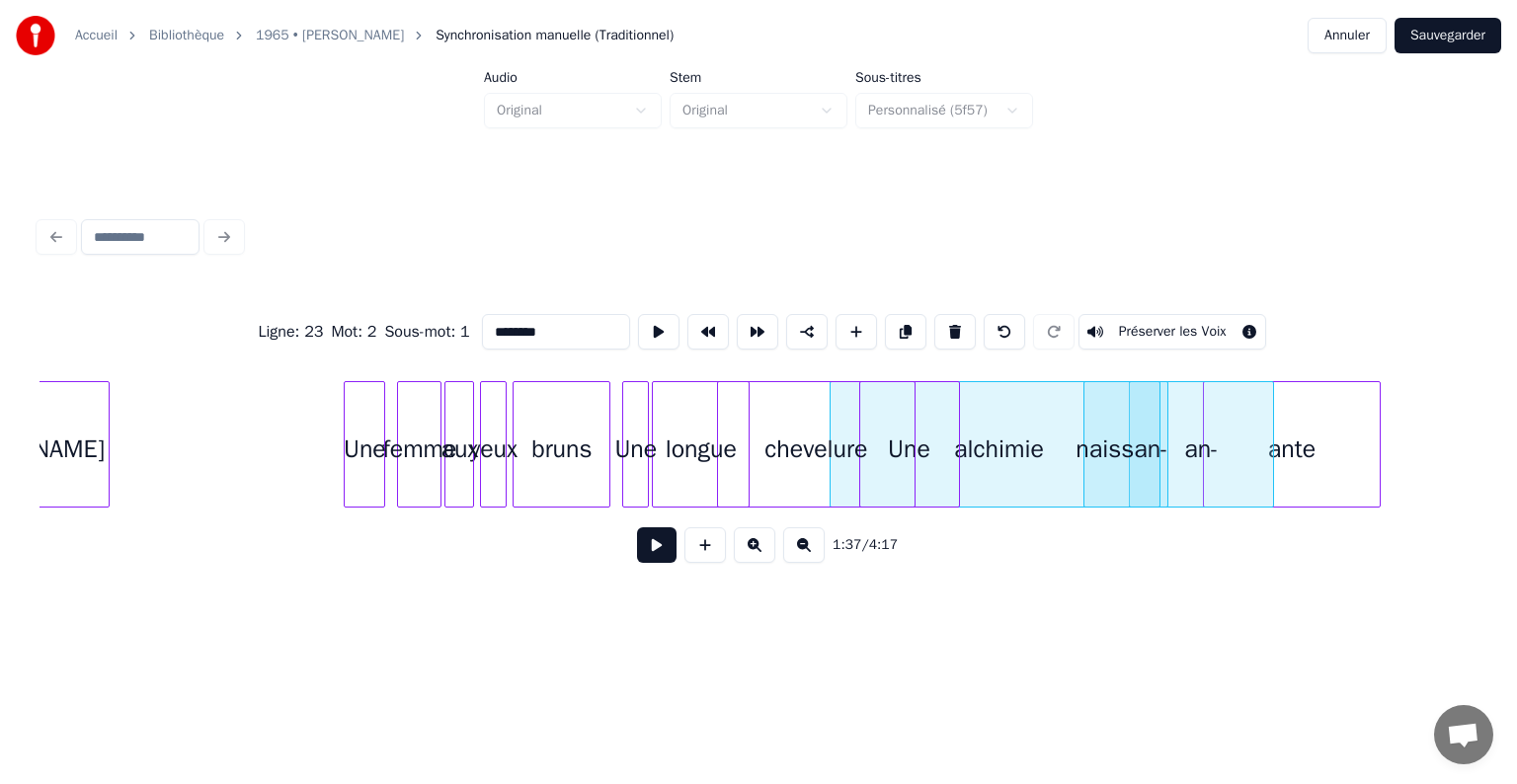 click on "ante an- alchimie naissan- Une chevelure longue Une bruns yeux aux femme Une [PERSON_NAME]" at bounding box center (5707, 444) 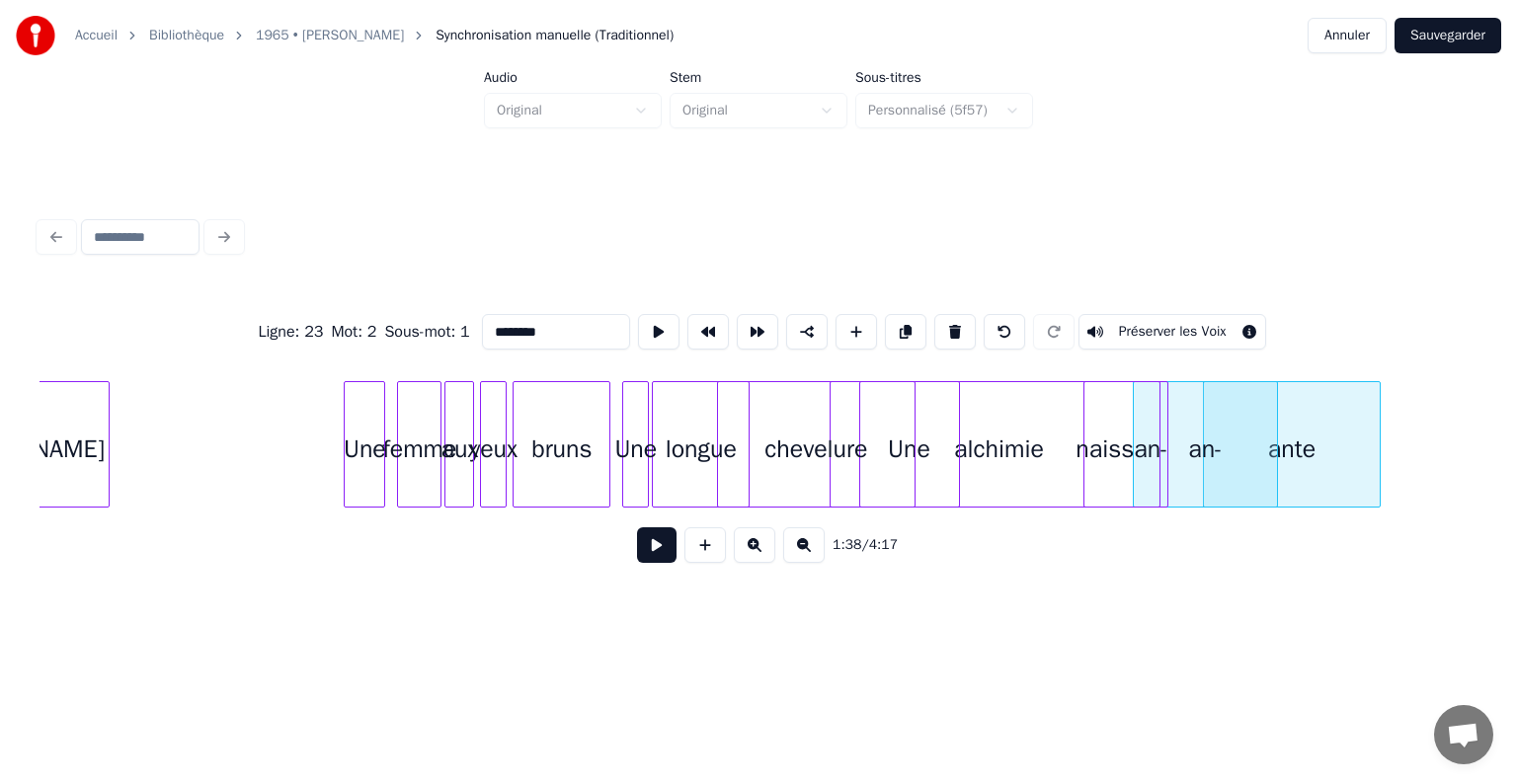click on "an-" at bounding box center (1205, 449) 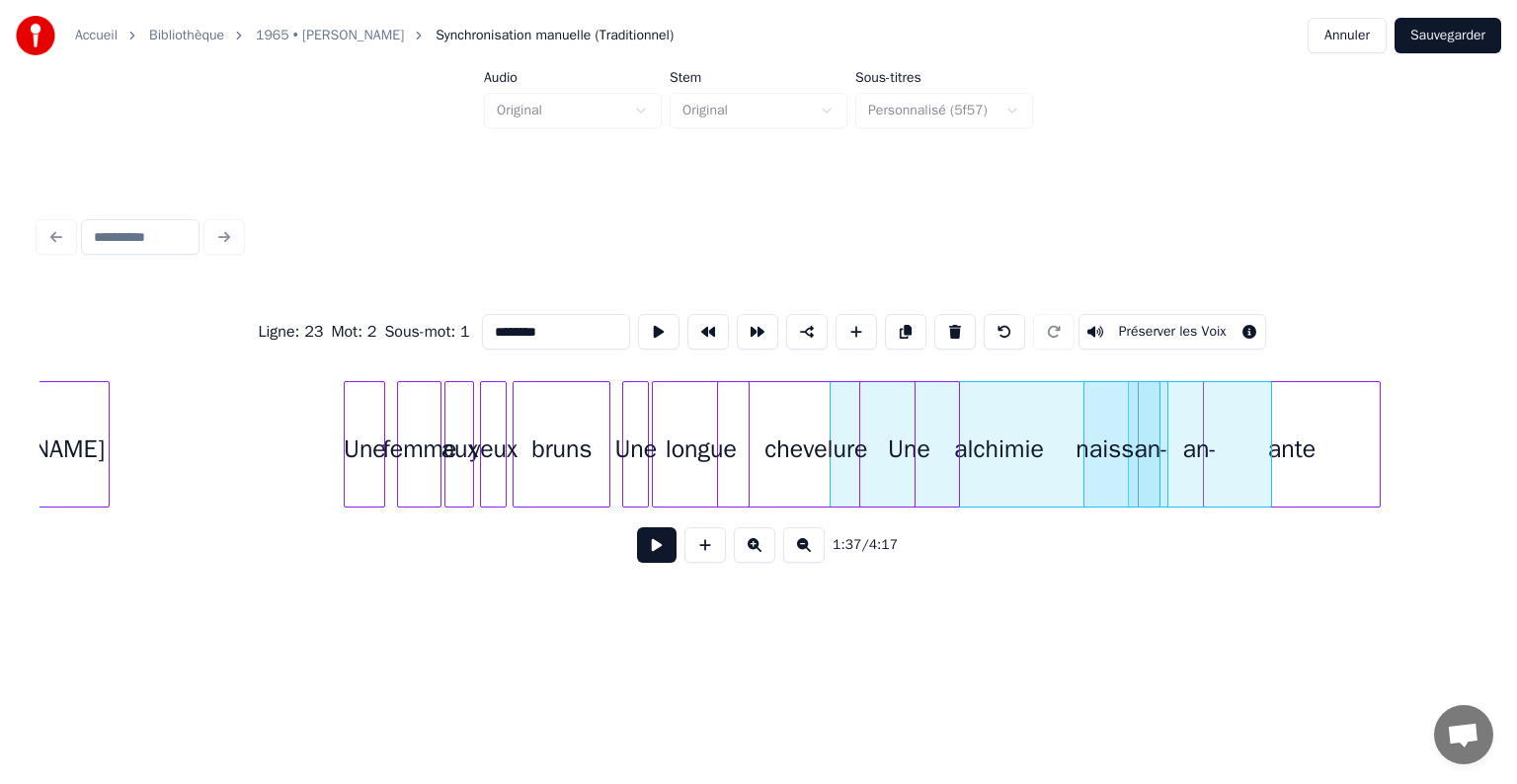 click on "ante an- alchimie naissan- Une chevelure longue Une bruns yeux aux femme Une [PERSON_NAME]" at bounding box center [5707, 444] 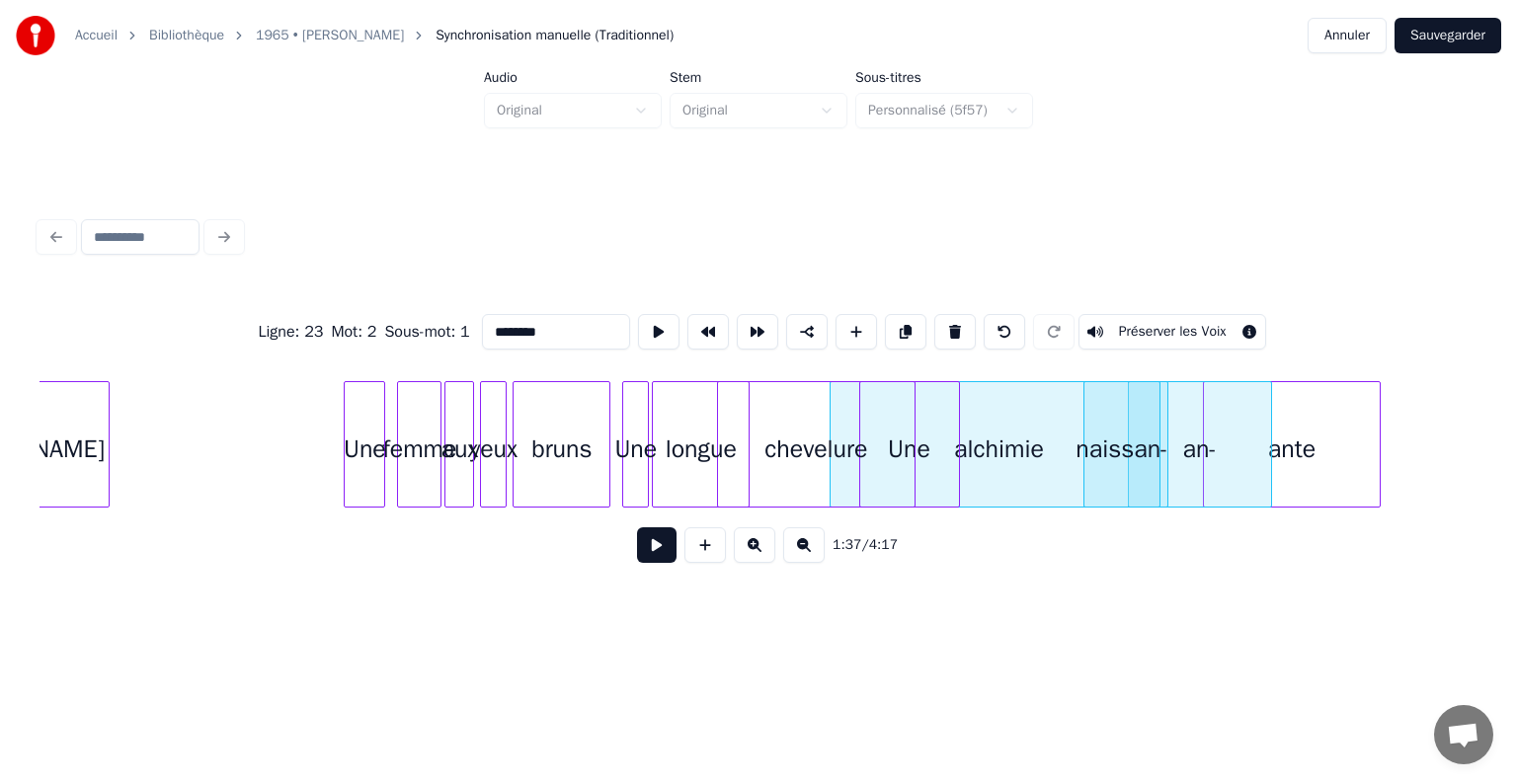 click on "ante" at bounding box center (1292, 449) 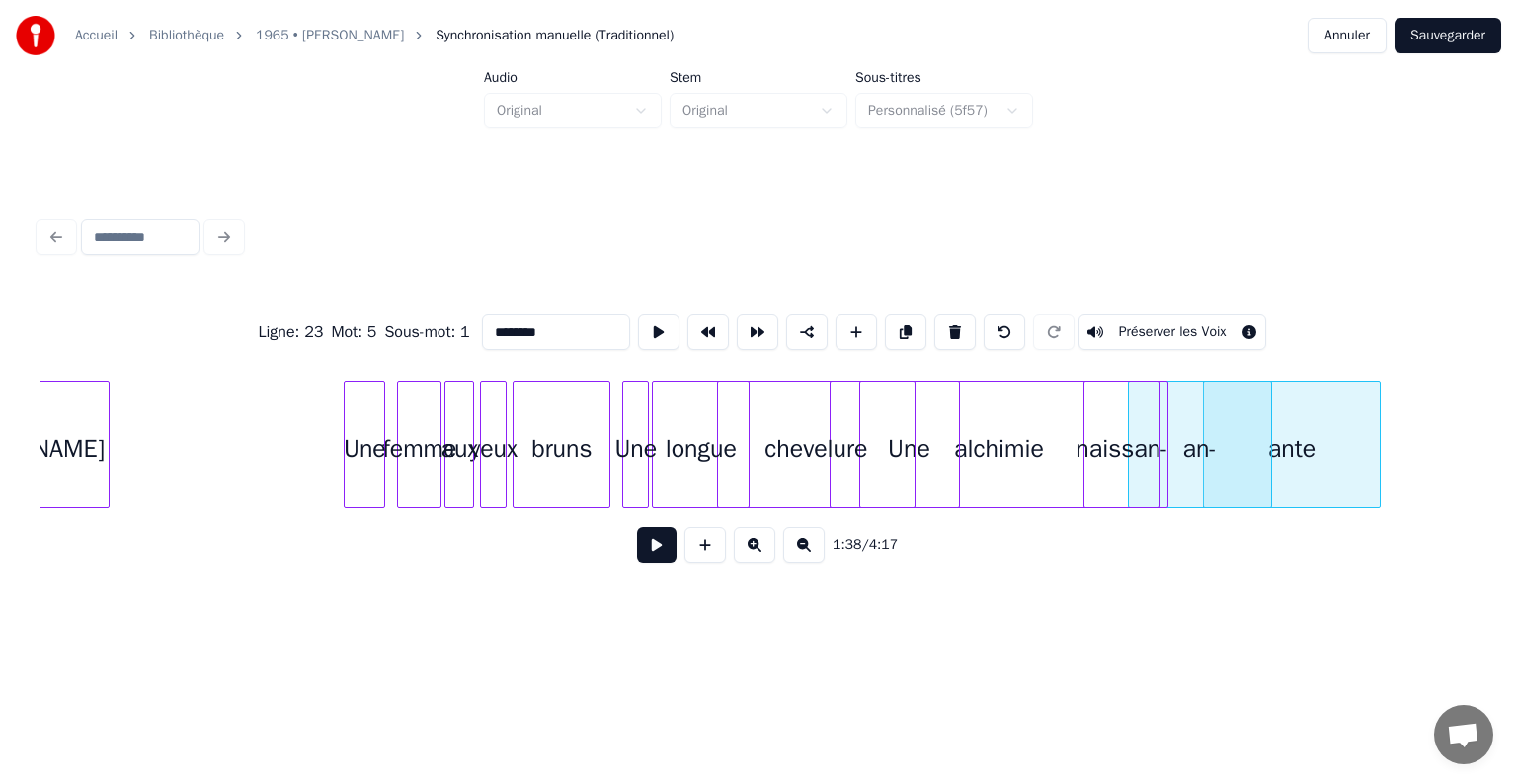type on "****" 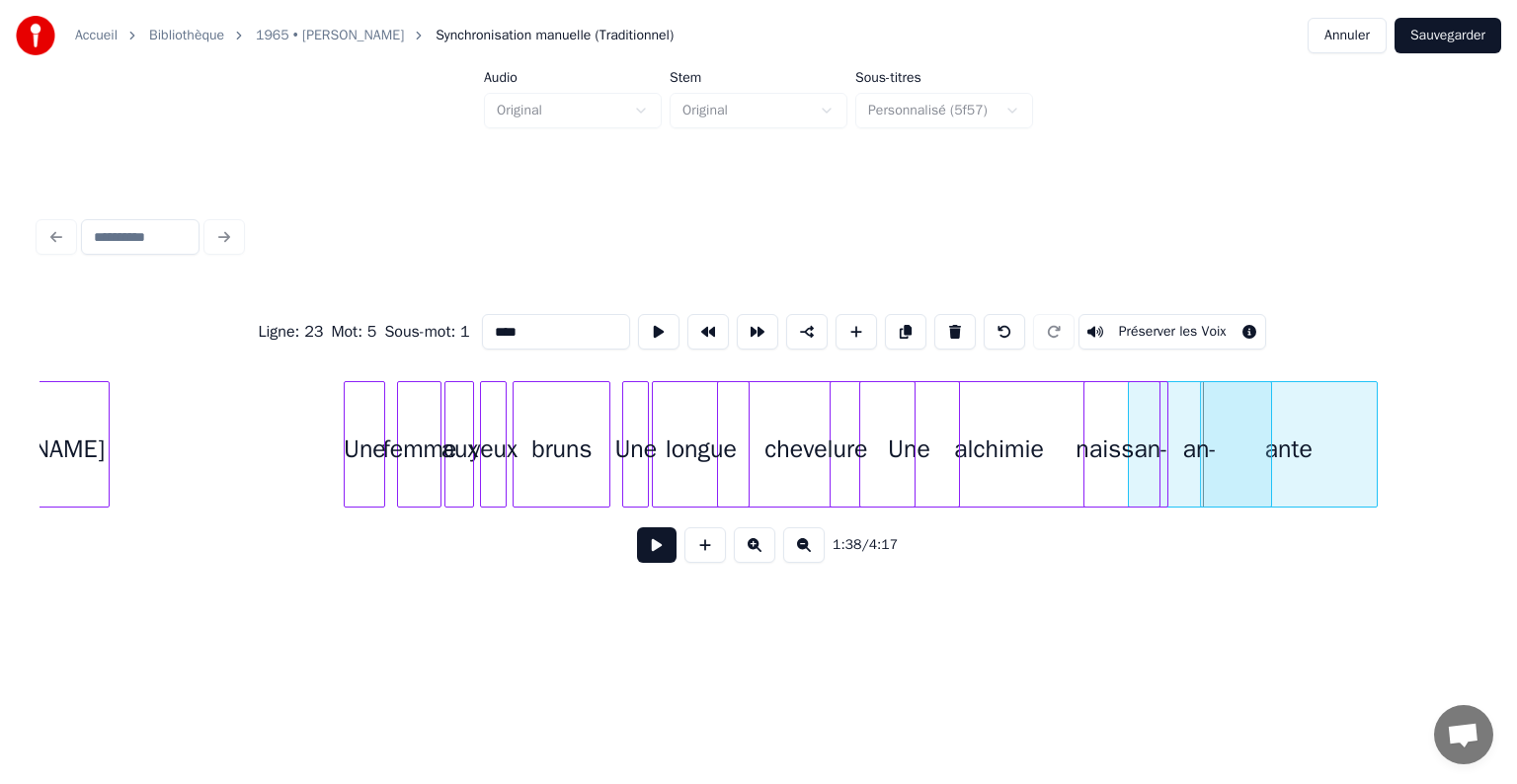 click on "ante" at bounding box center [1289, 444] 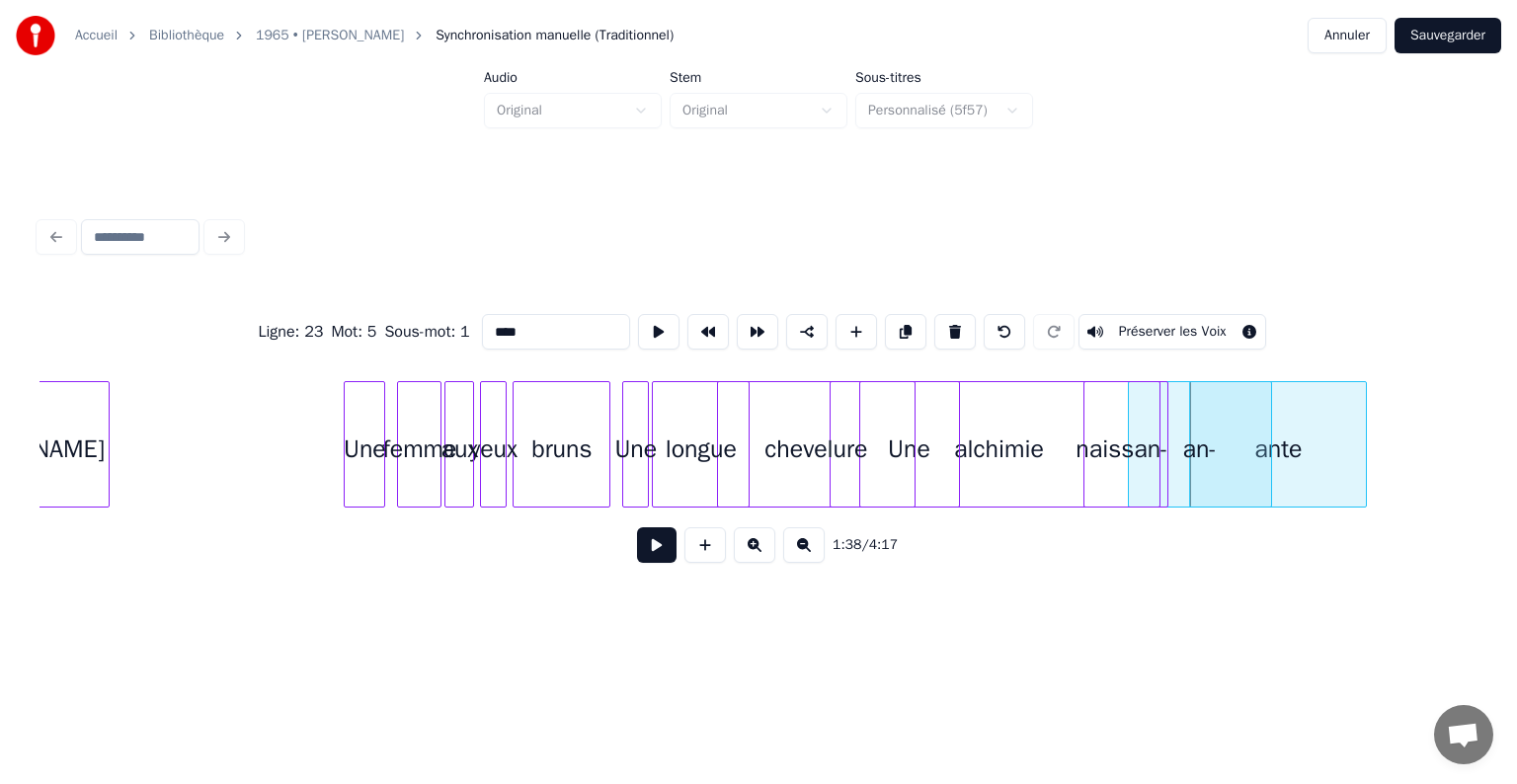 click on "ante" at bounding box center (1278, 444) 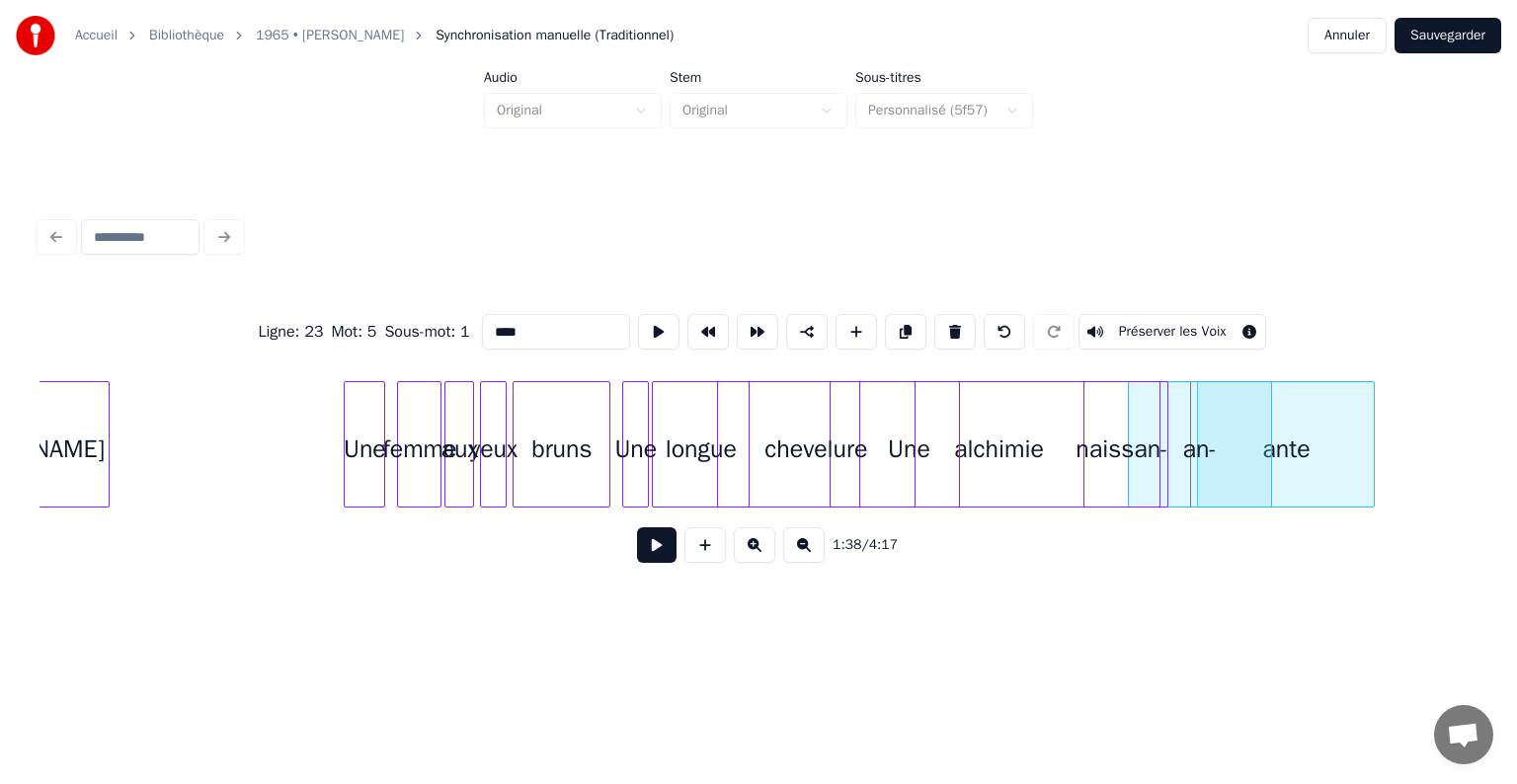 click on "ante" at bounding box center (1286, 444) 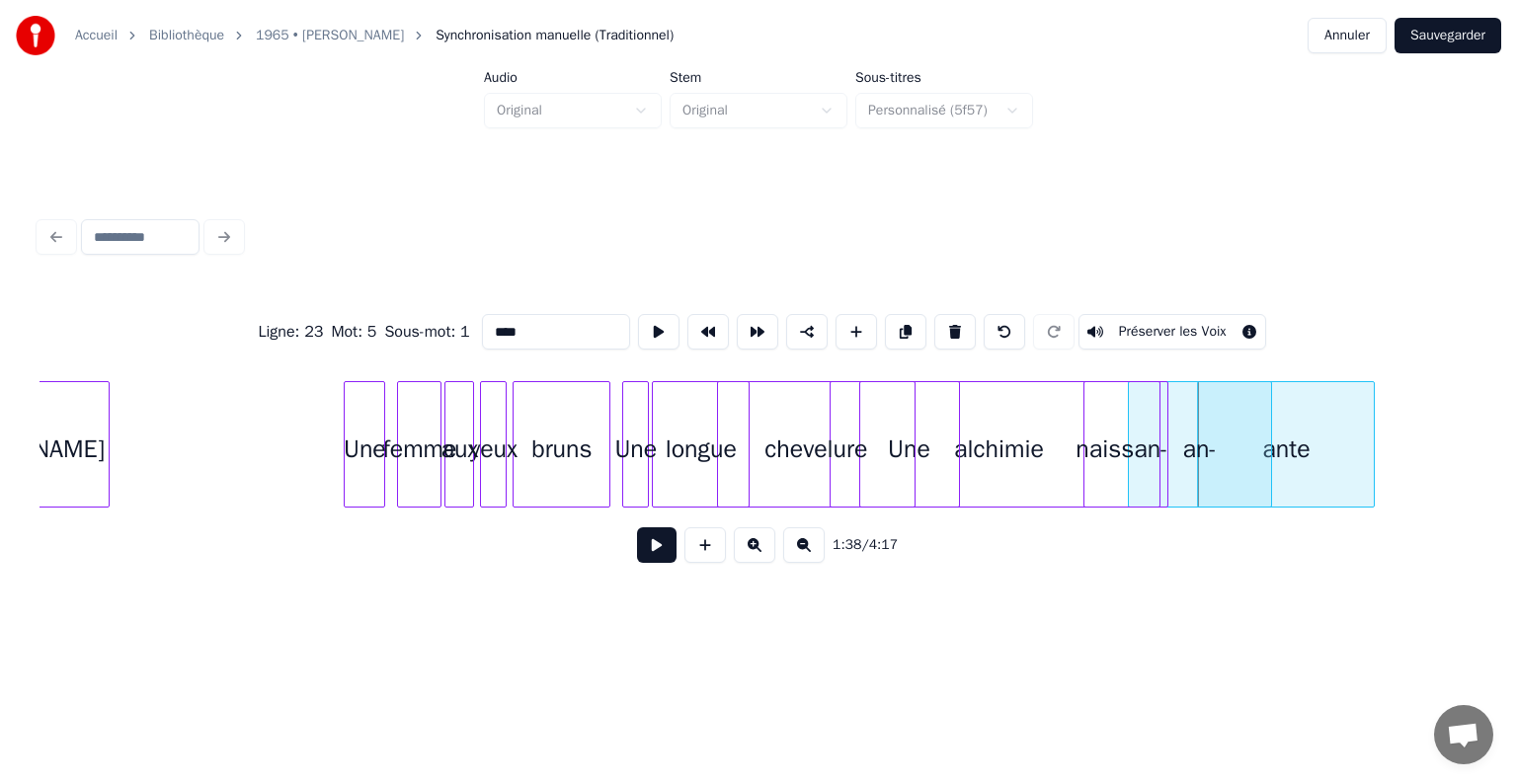 click on "ante an- alchimie naissan- Une chevelure longue Une bruns yeux aux femme Une [PERSON_NAME]" at bounding box center (5707, 444) 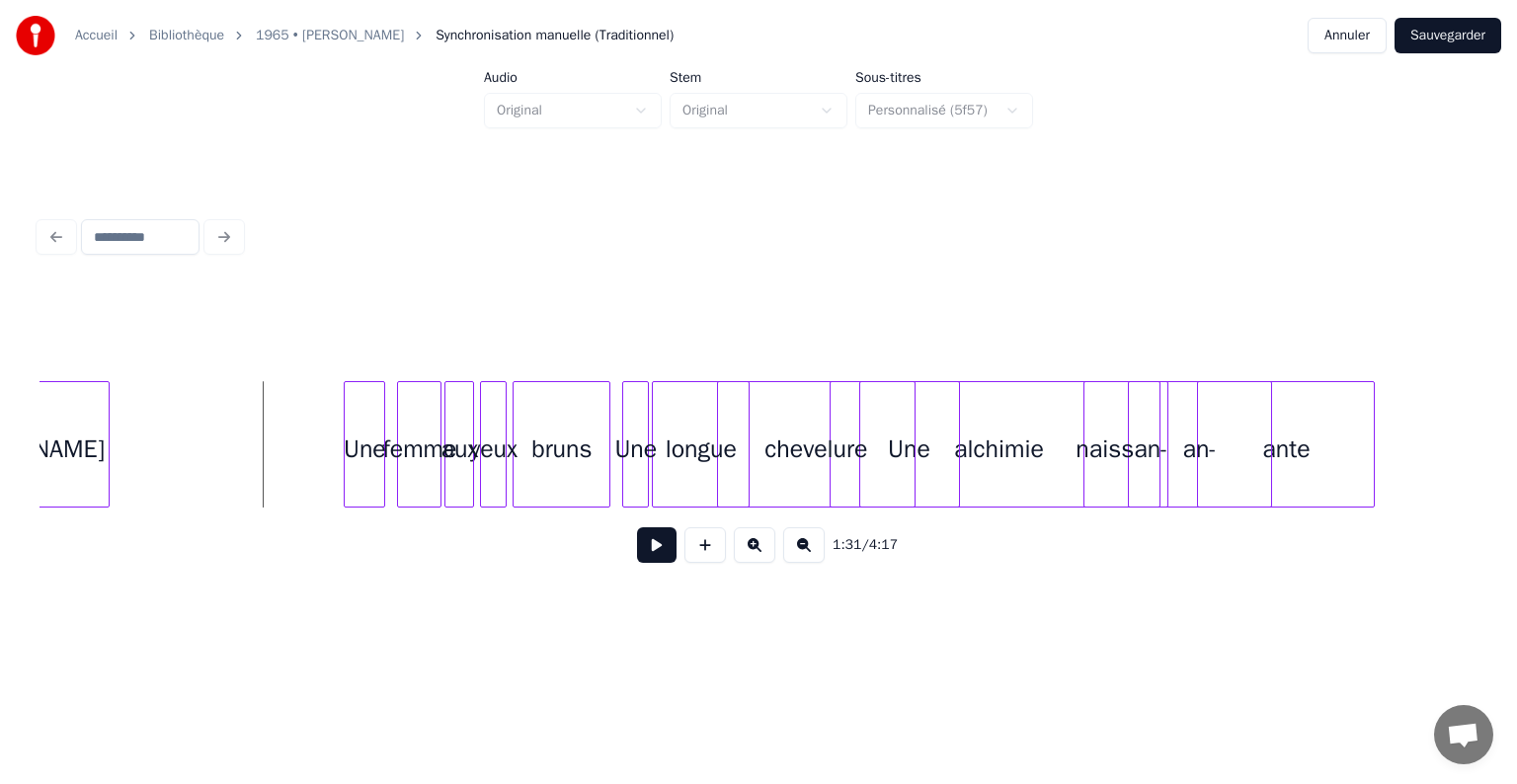 click at bounding box center [657, 545] 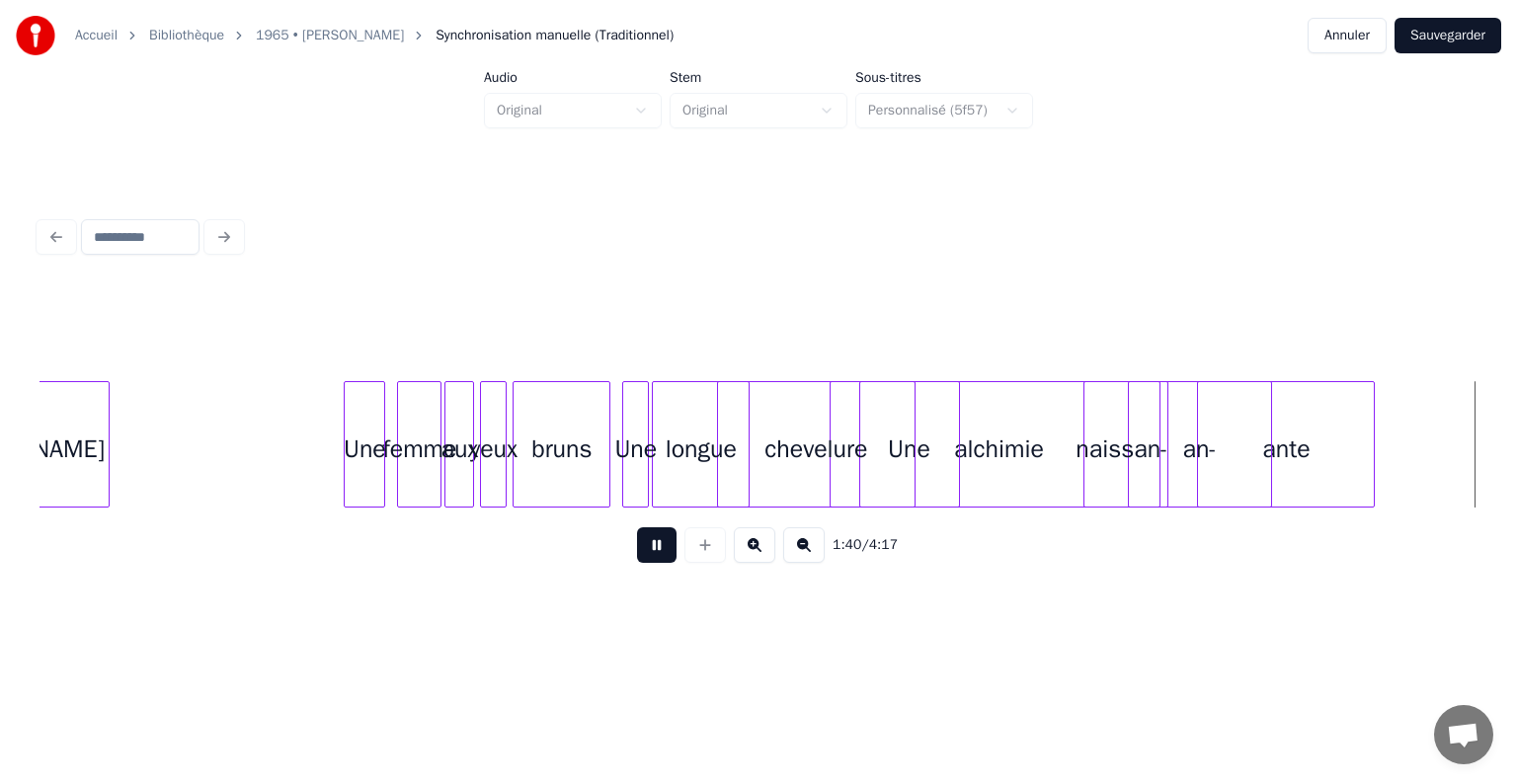 scroll, scrollTop: 0, scrollLeft: 14820, axis: horizontal 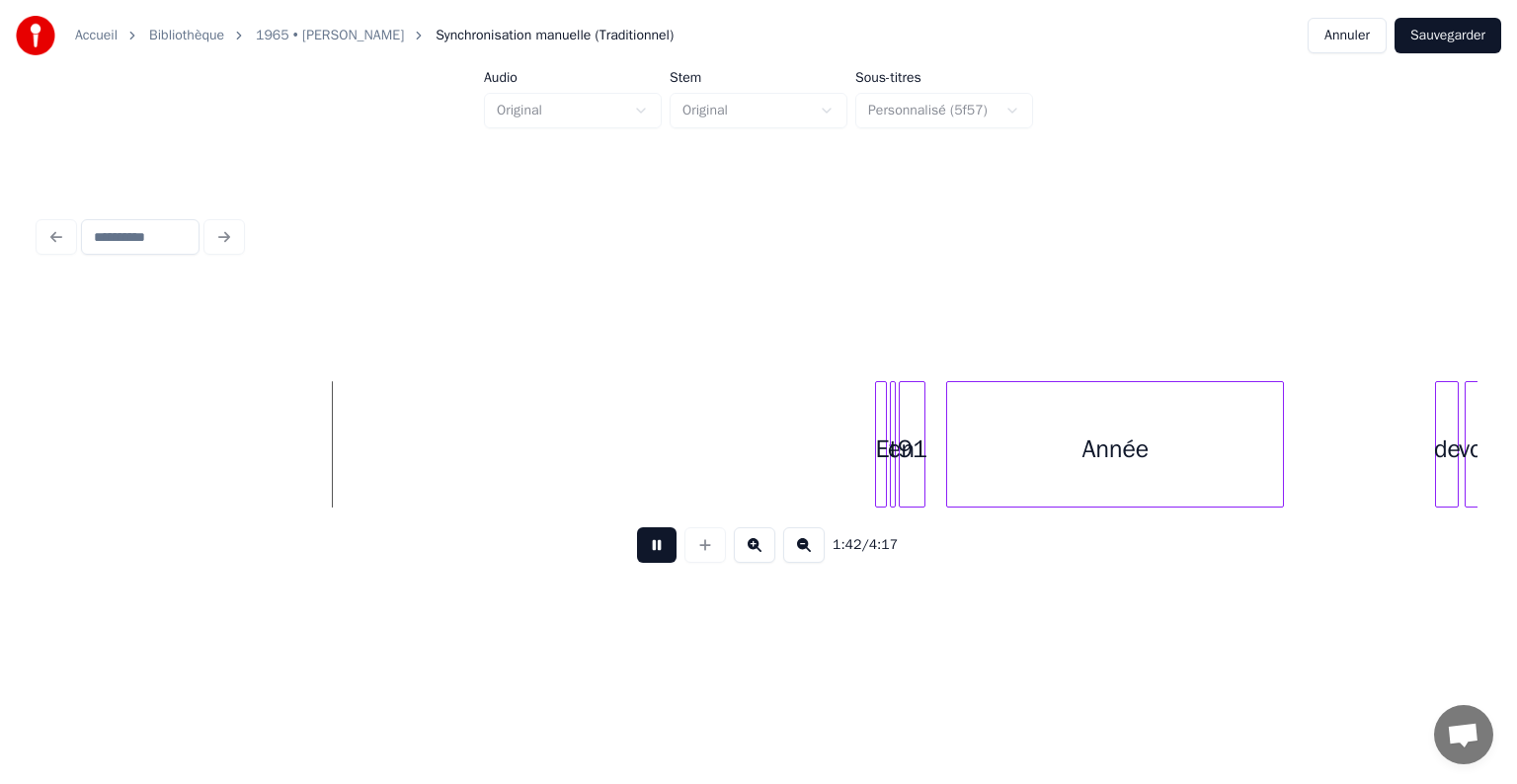 click at bounding box center [657, 545] 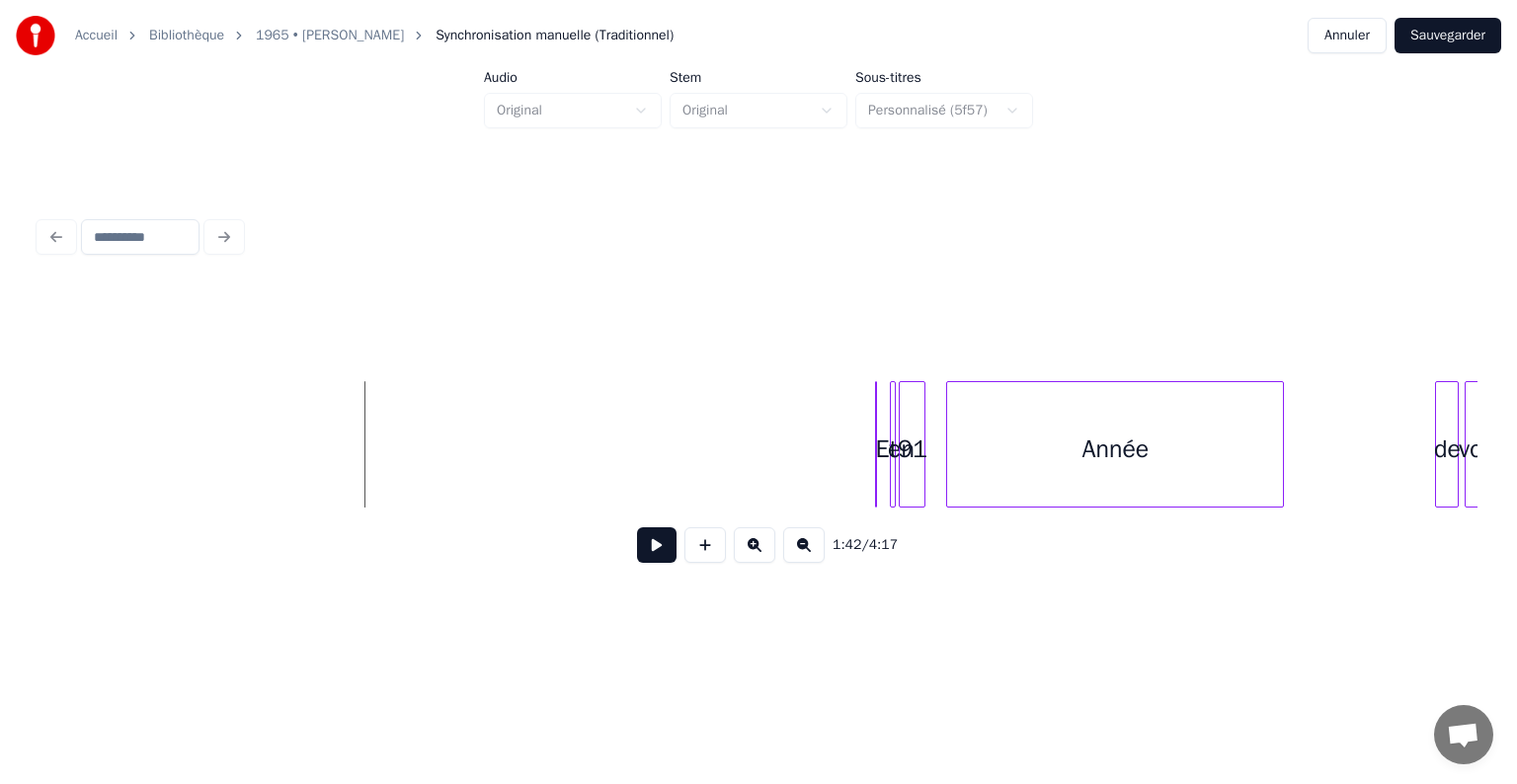 click on "Et en [STREET_ADDRESS]'" at bounding box center [4268, 444] 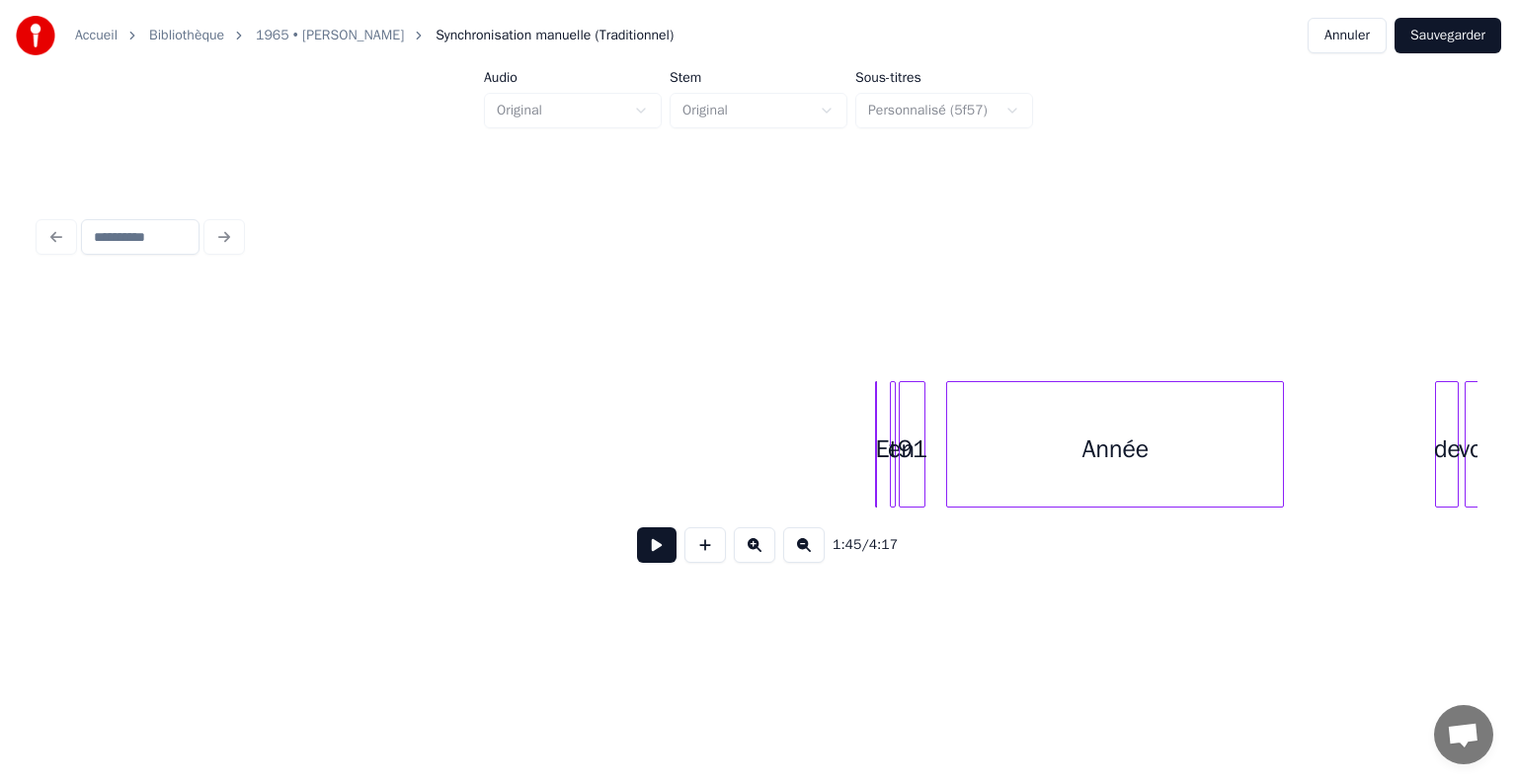 drag, startPoint x: 708, startPoint y: 431, endPoint x: 1035, endPoint y: 407, distance: 327.87955 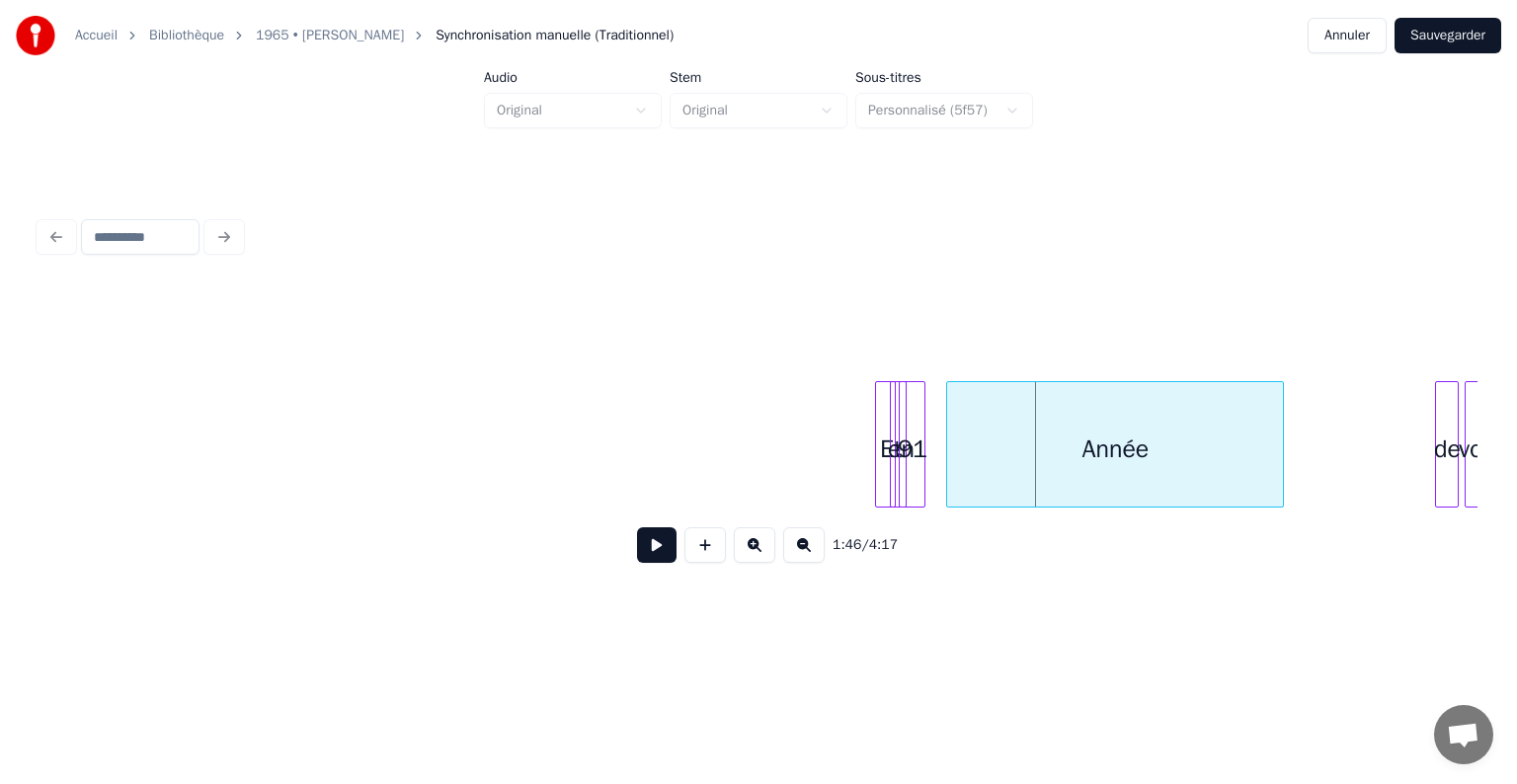 click on "Et en [STREET_ADDRESS]'" at bounding box center [4268, 444] 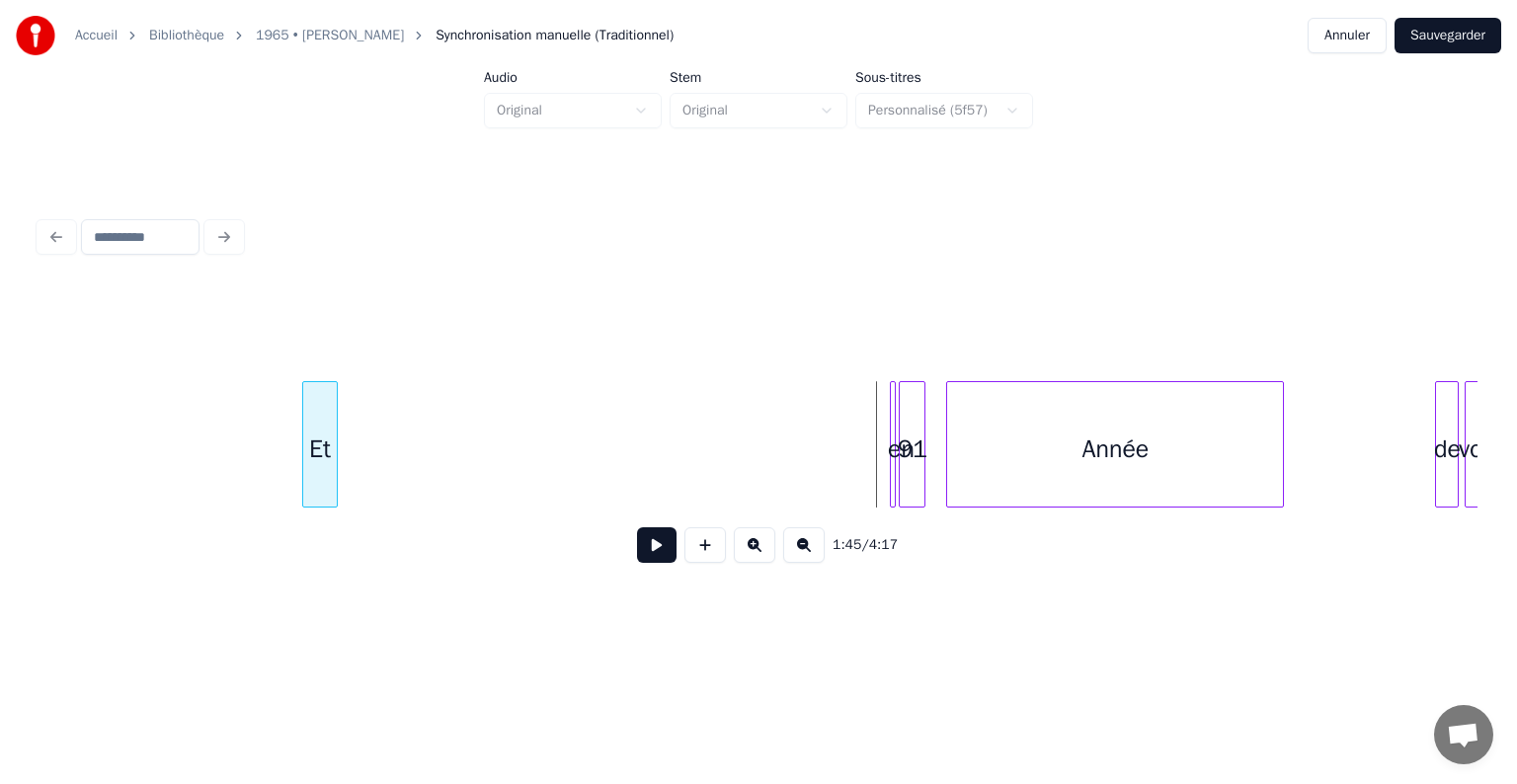 click on "Et" at bounding box center (319, 449) 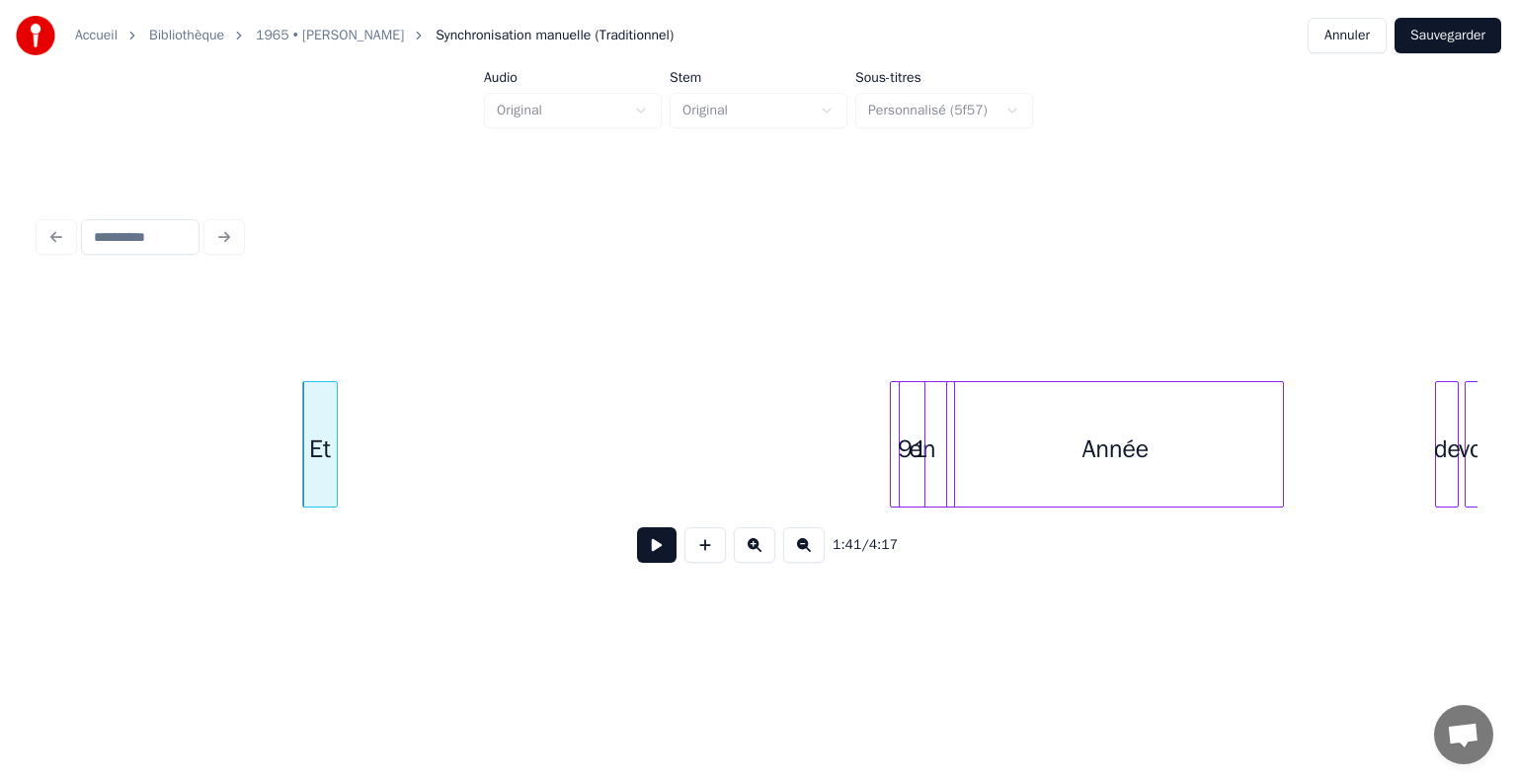 click on "en" at bounding box center [921, 444] 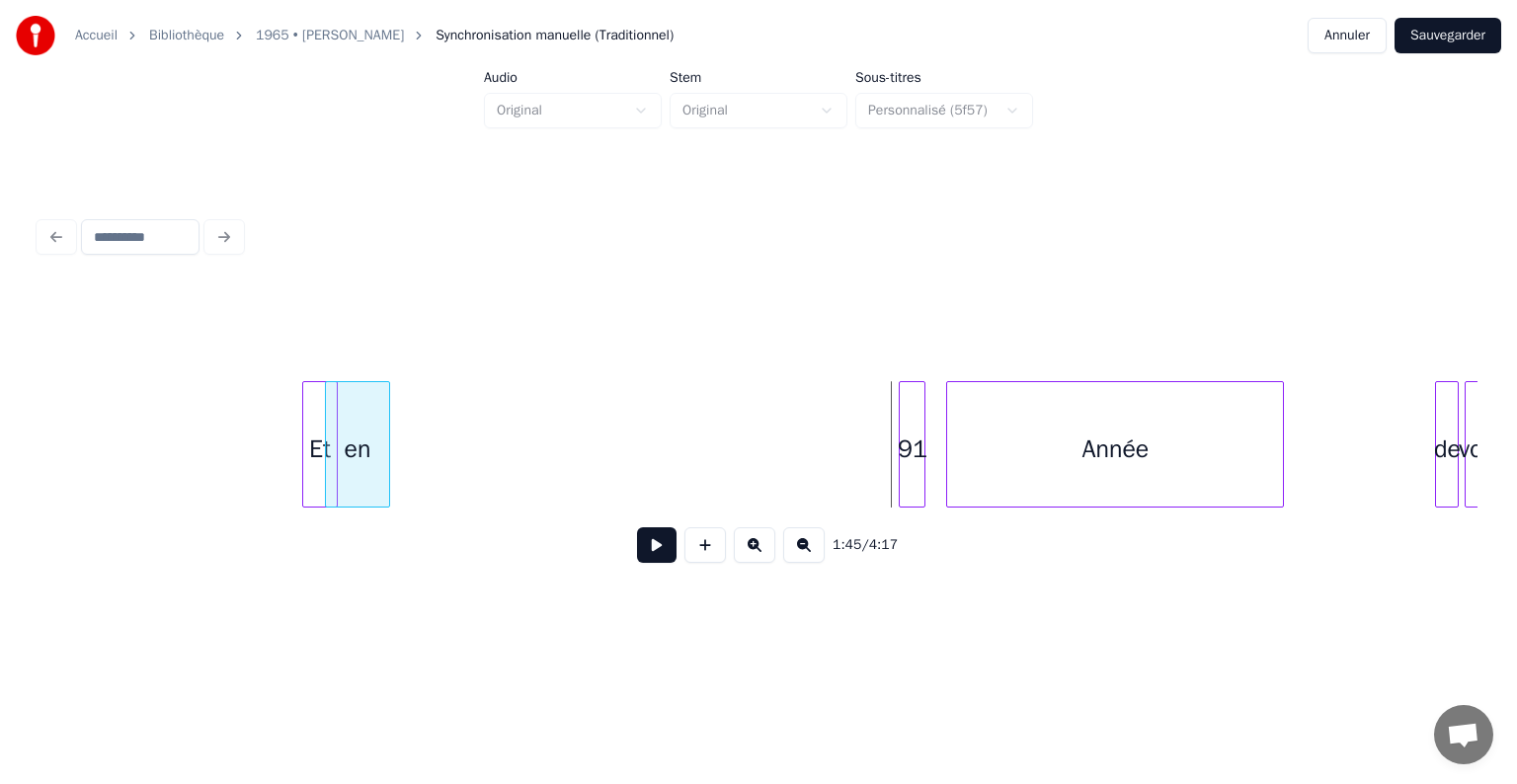 click on "en" at bounding box center [357, 449] 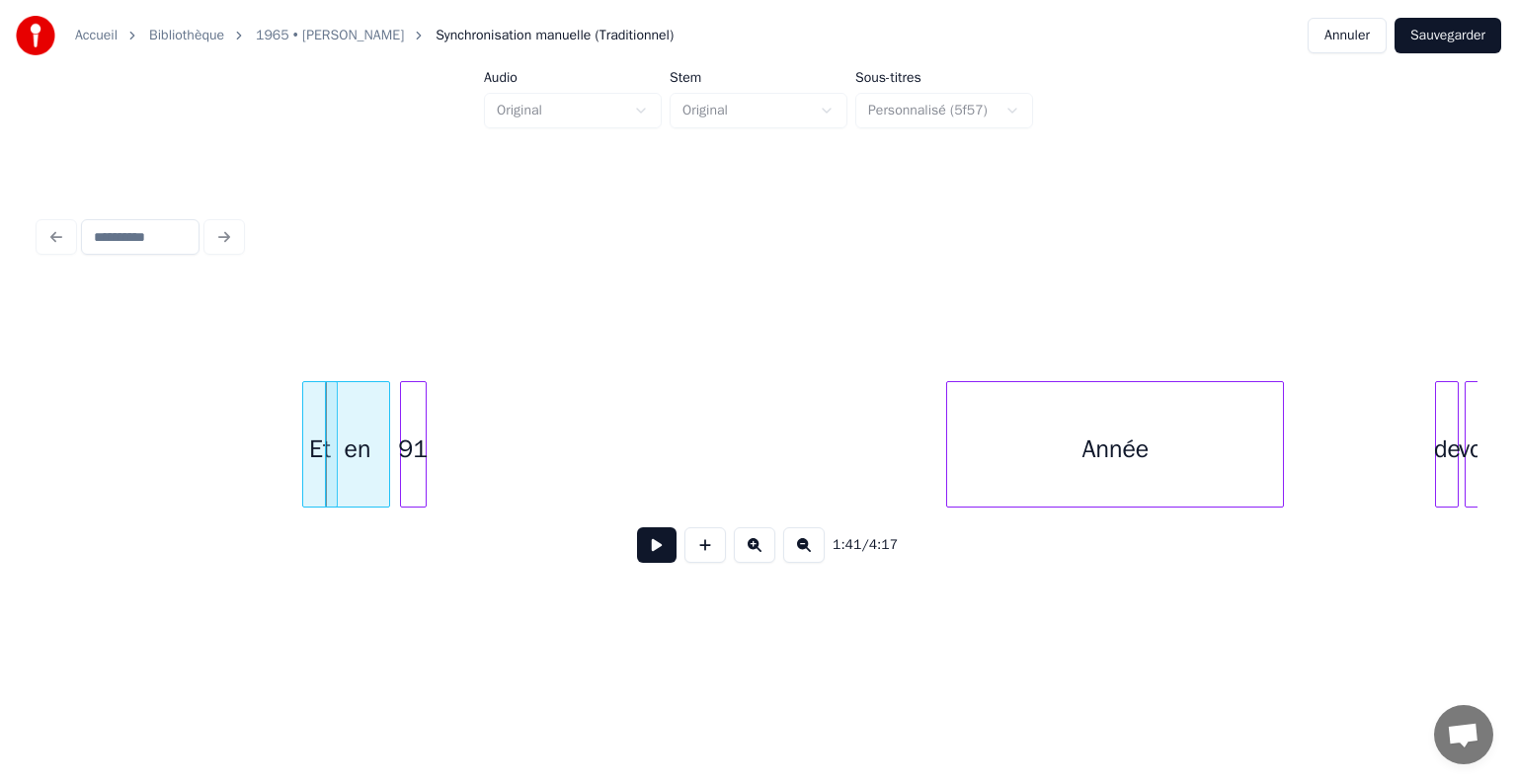 click on "91" at bounding box center [413, 449] 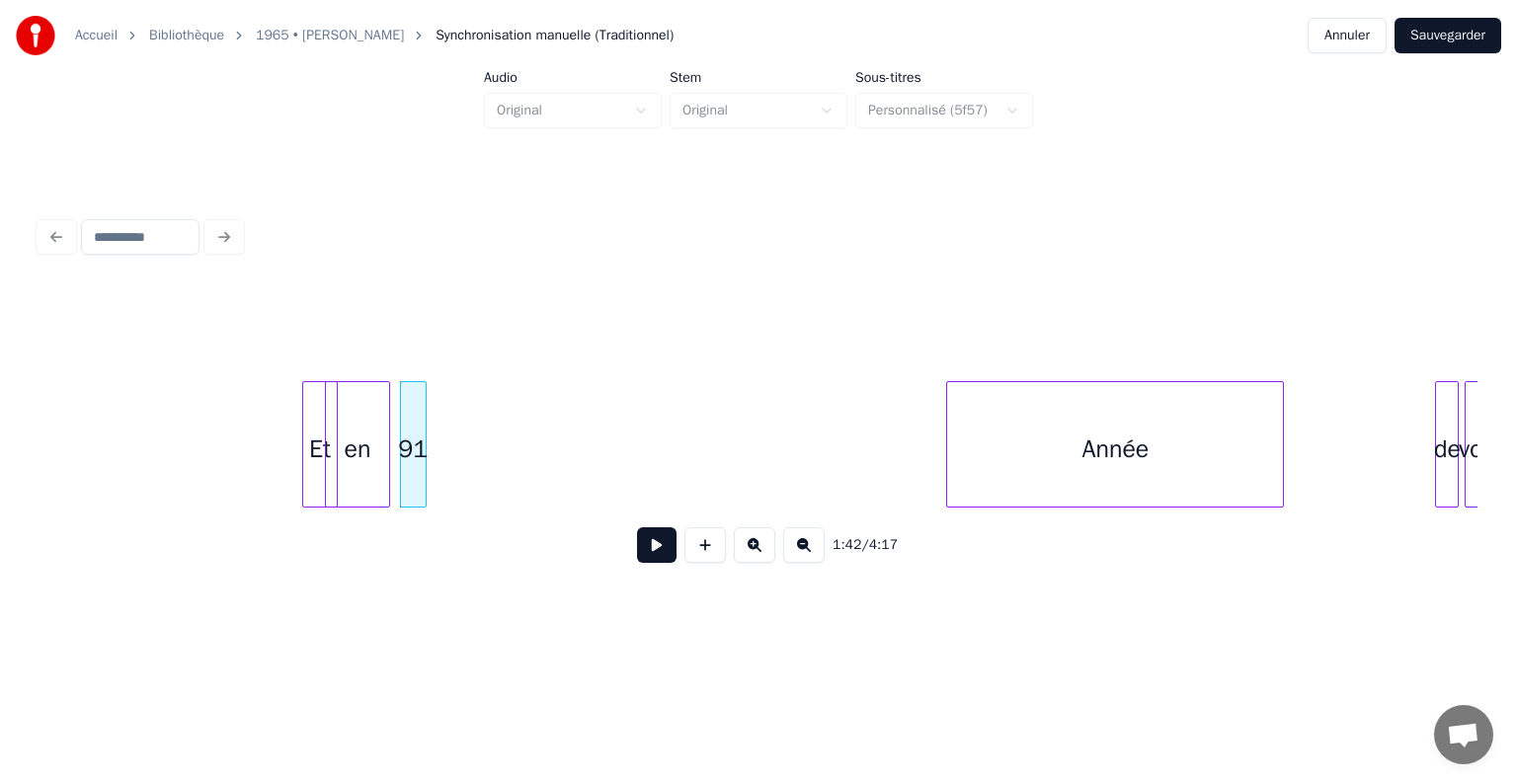 click on "Et en [STREET_ADDRESS]'" at bounding box center (4268, 444) 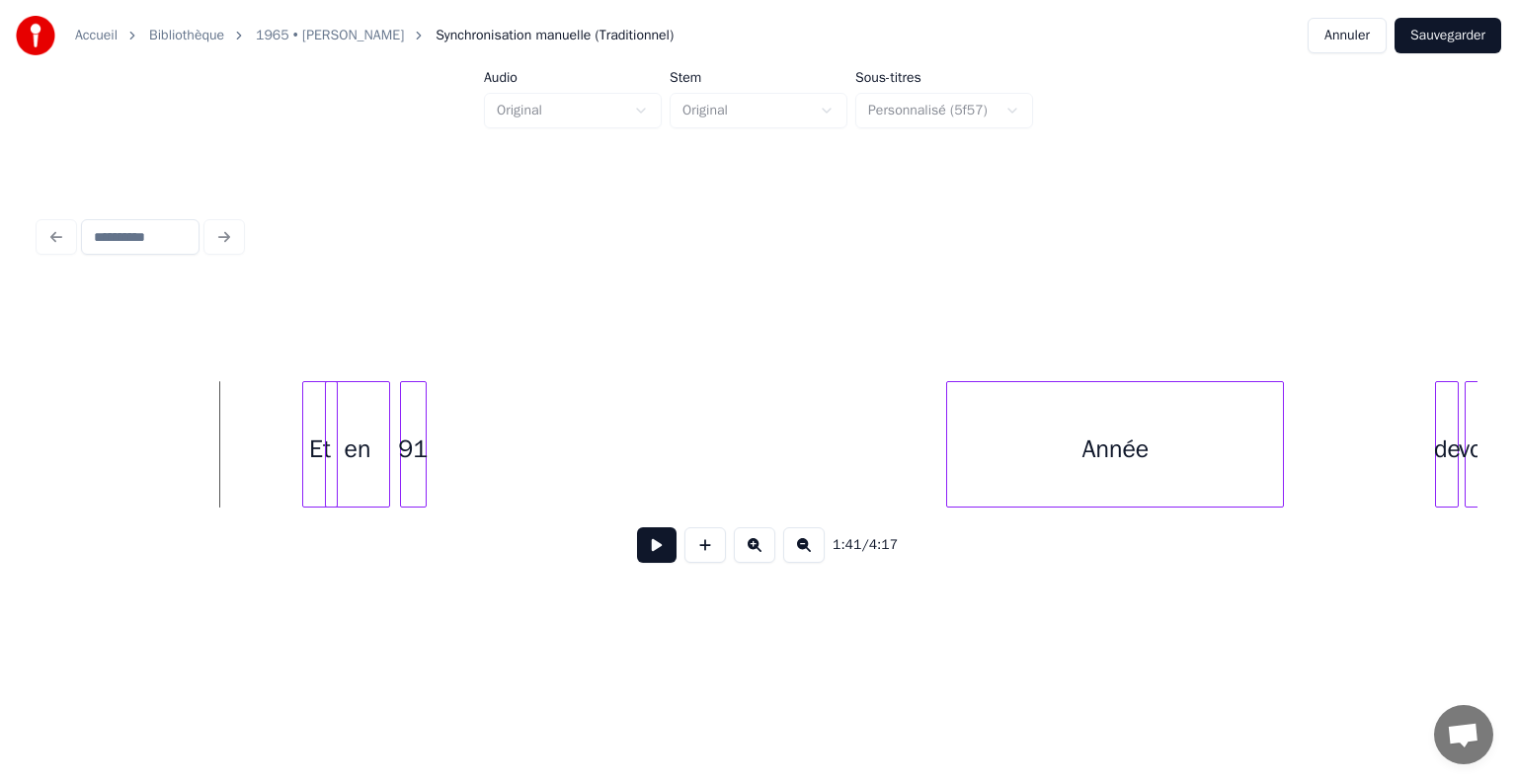 click at bounding box center (657, 545) 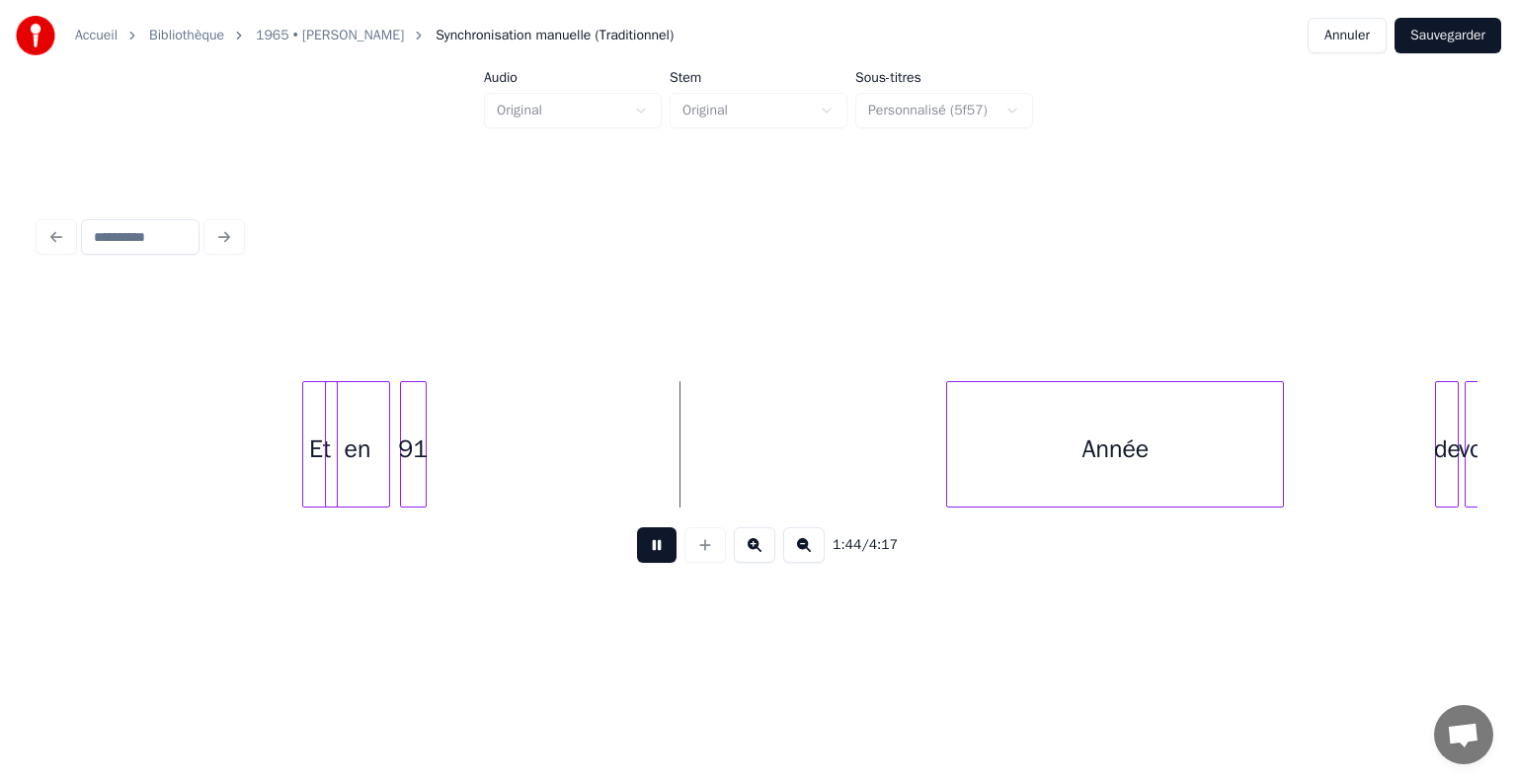 click at bounding box center [657, 545] 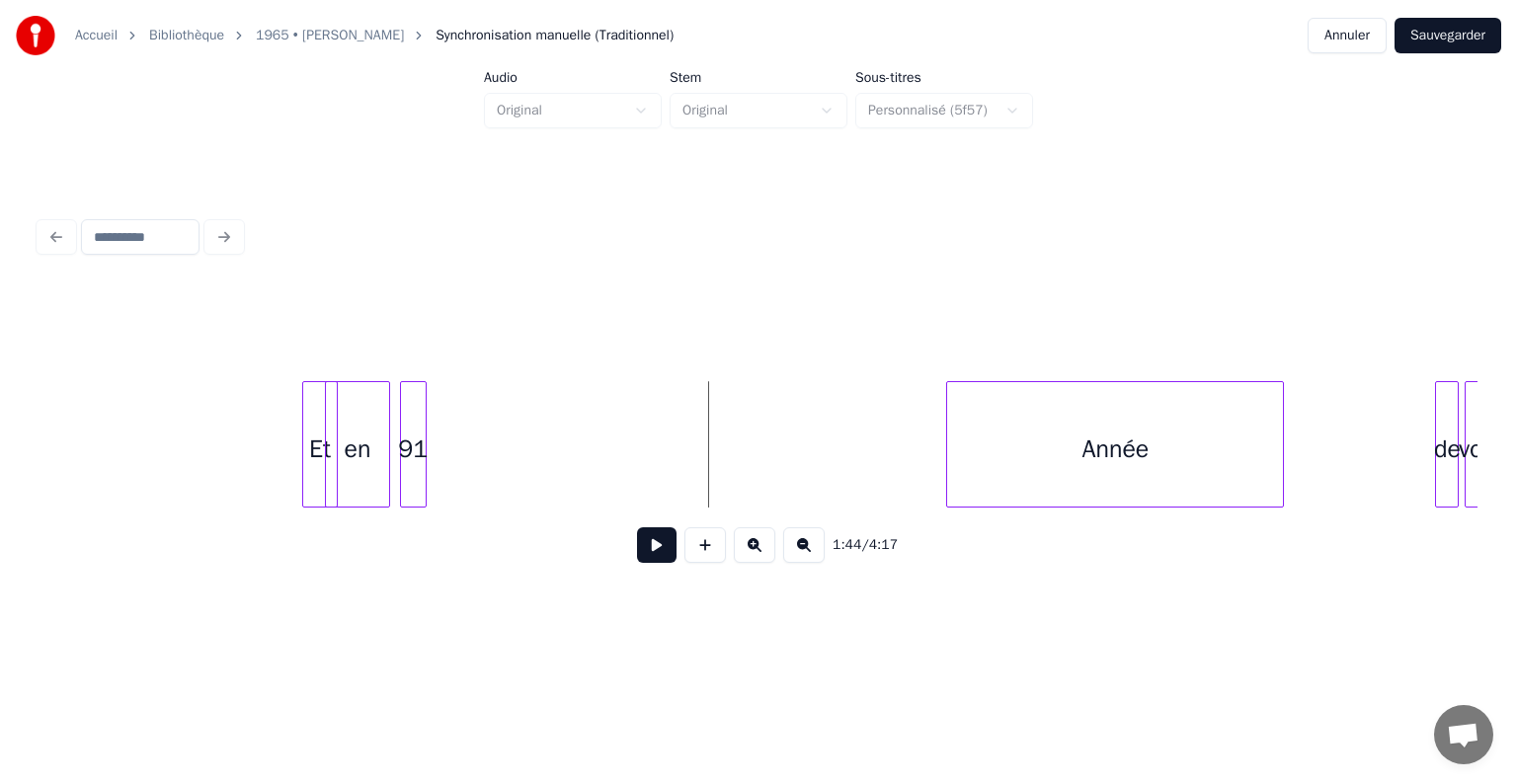 click on "91" at bounding box center (413, 449) 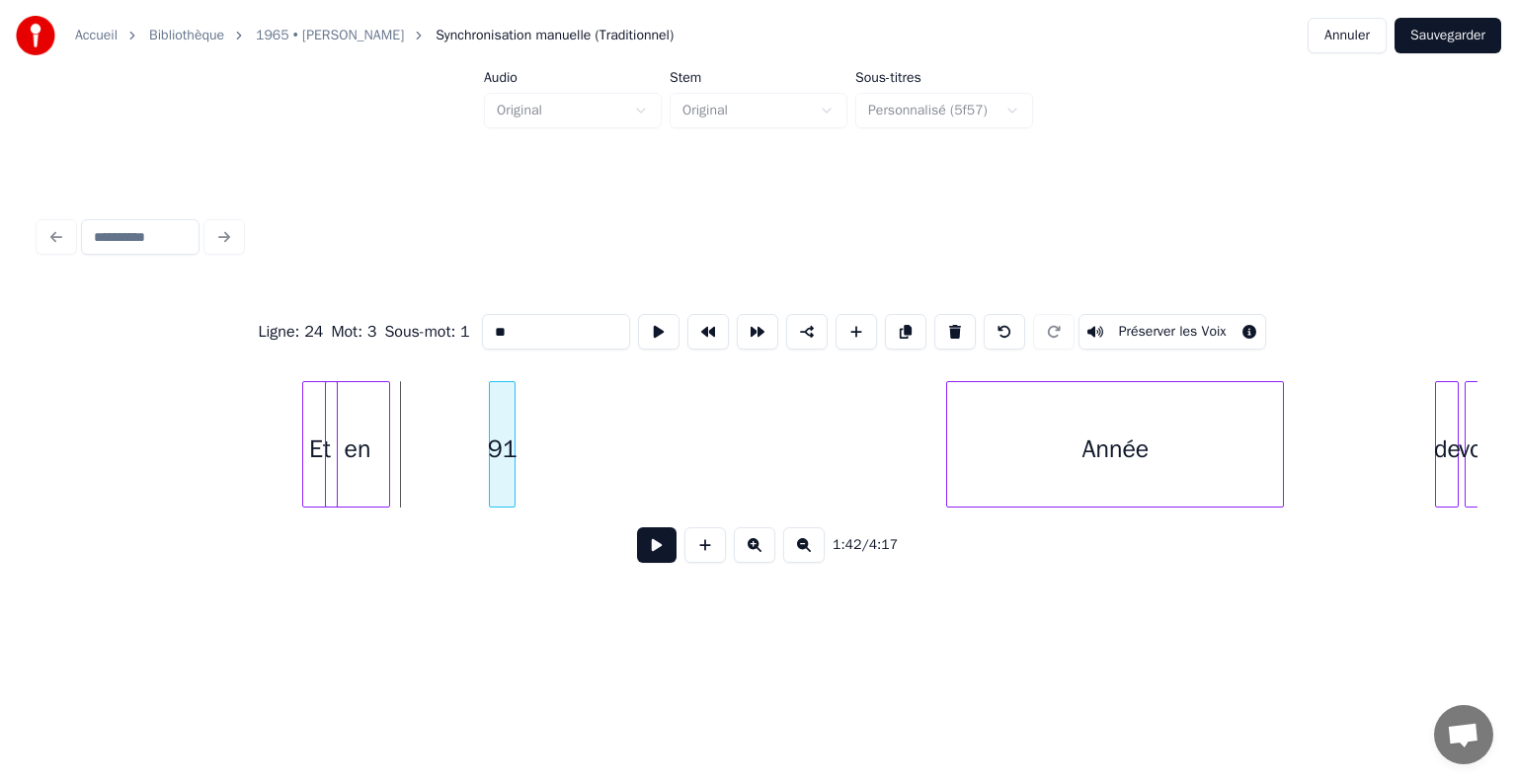 click on "91" at bounding box center [502, 449] 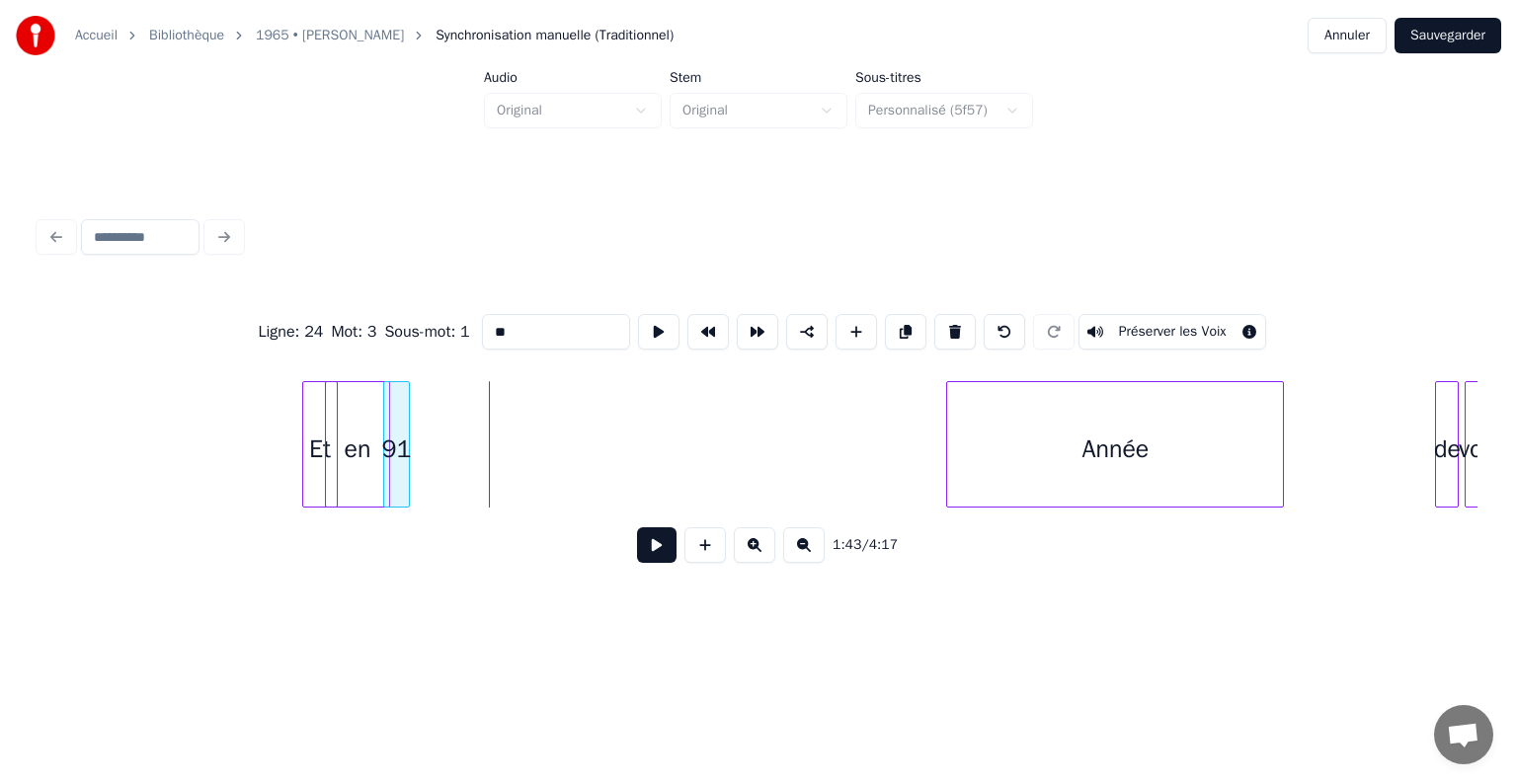 click on "91" at bounding box center [396, 449] 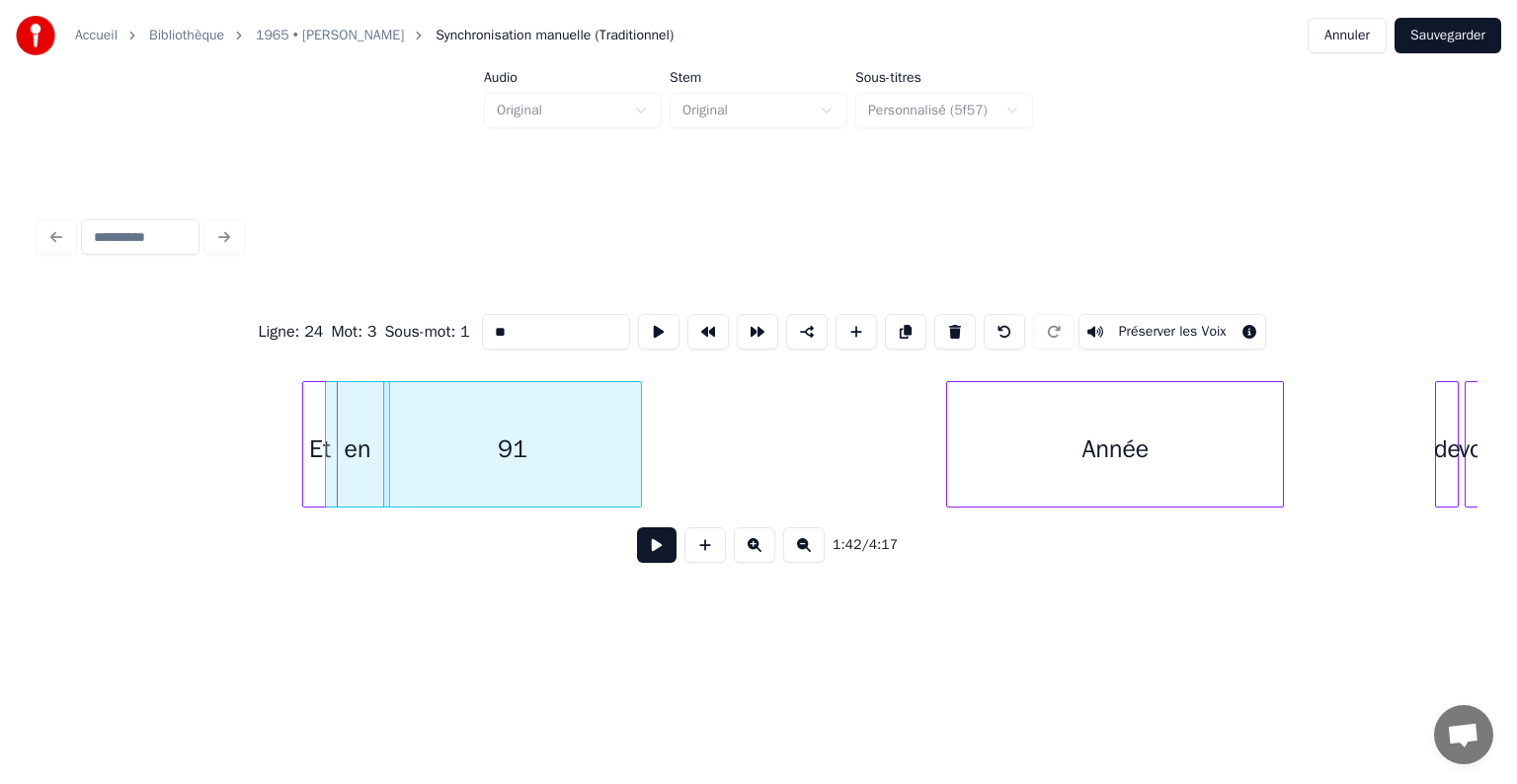 click at bounding box center (638, 444) 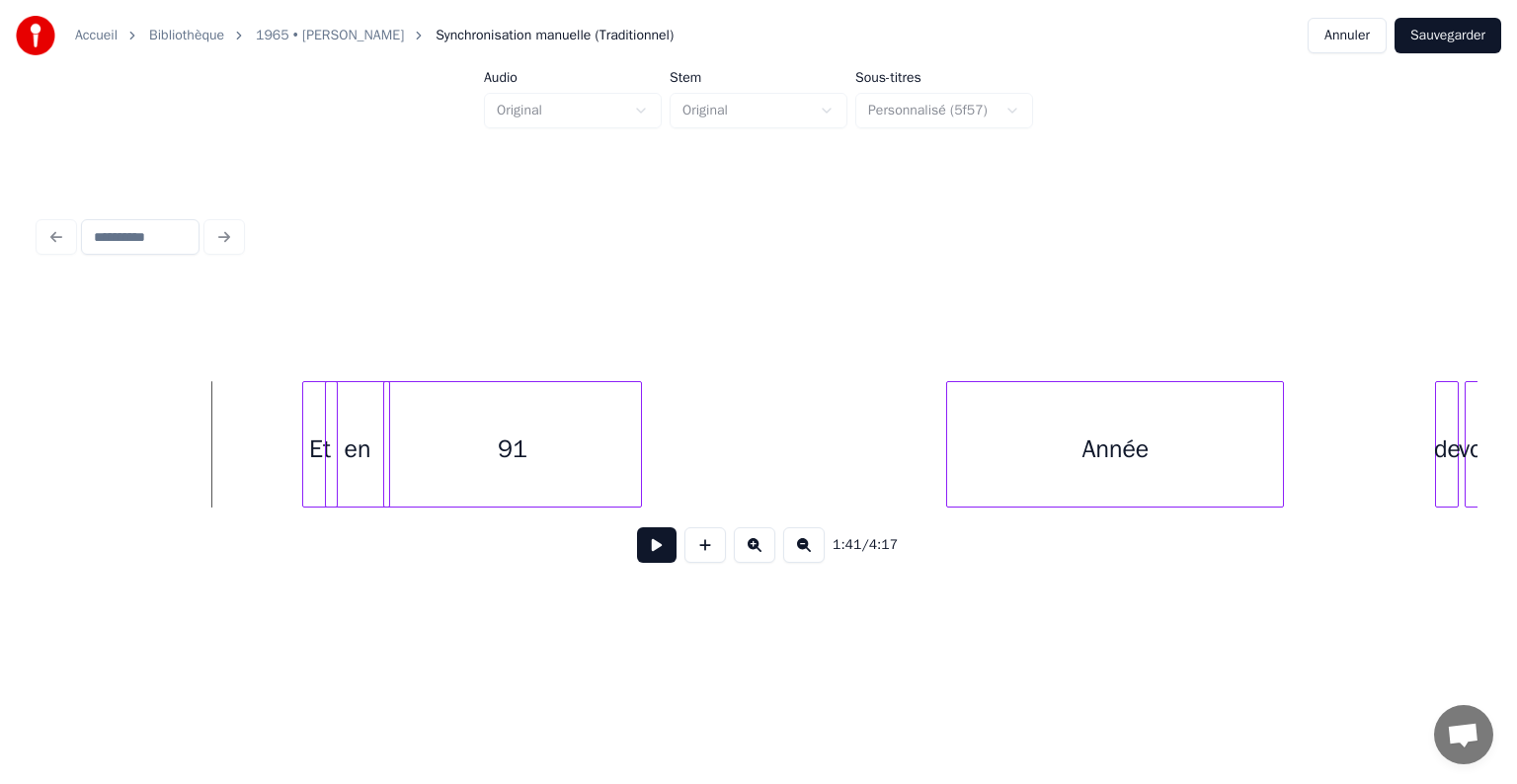 click at bounding box center (657, 545) 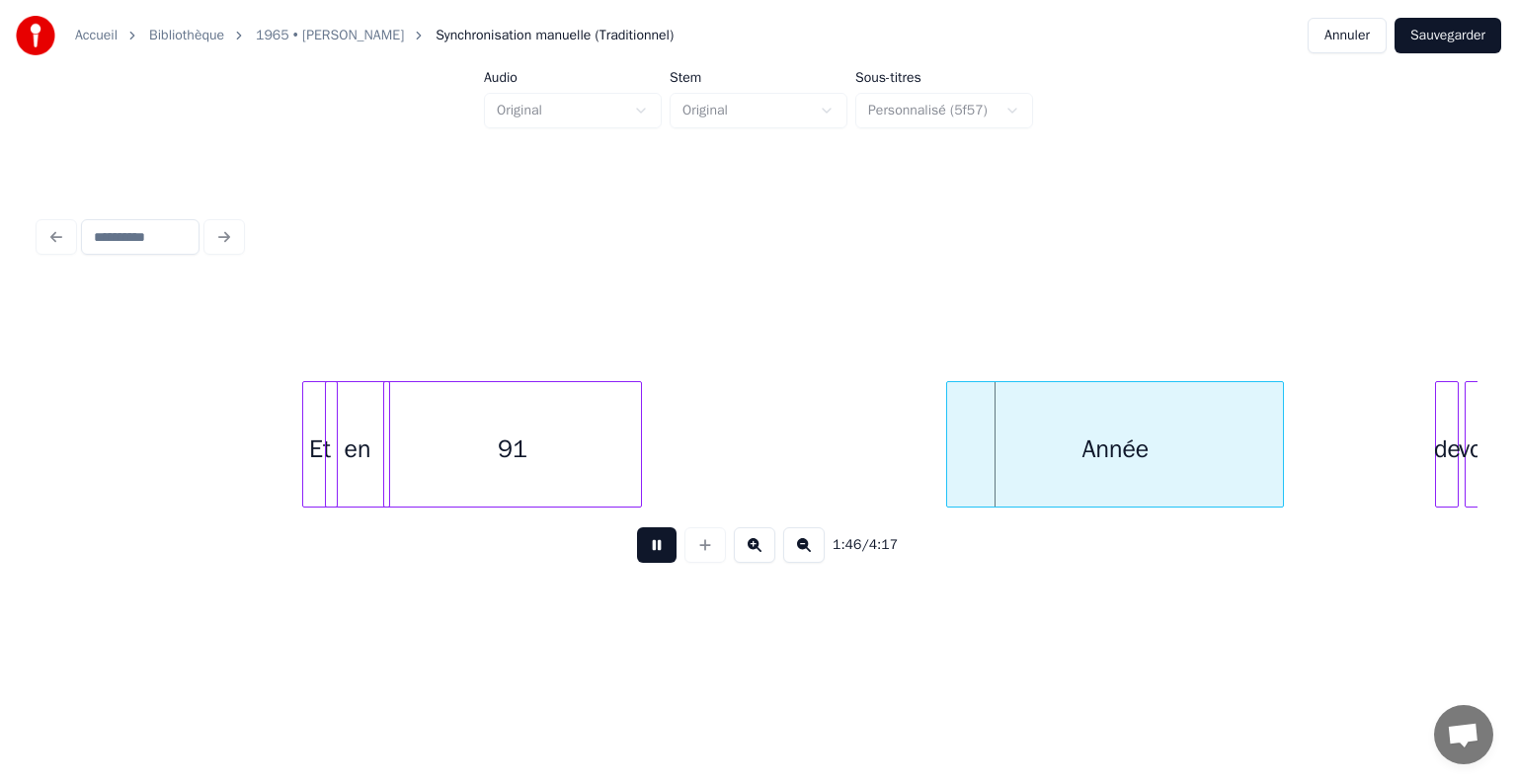 click at bounding box center (657, 545) 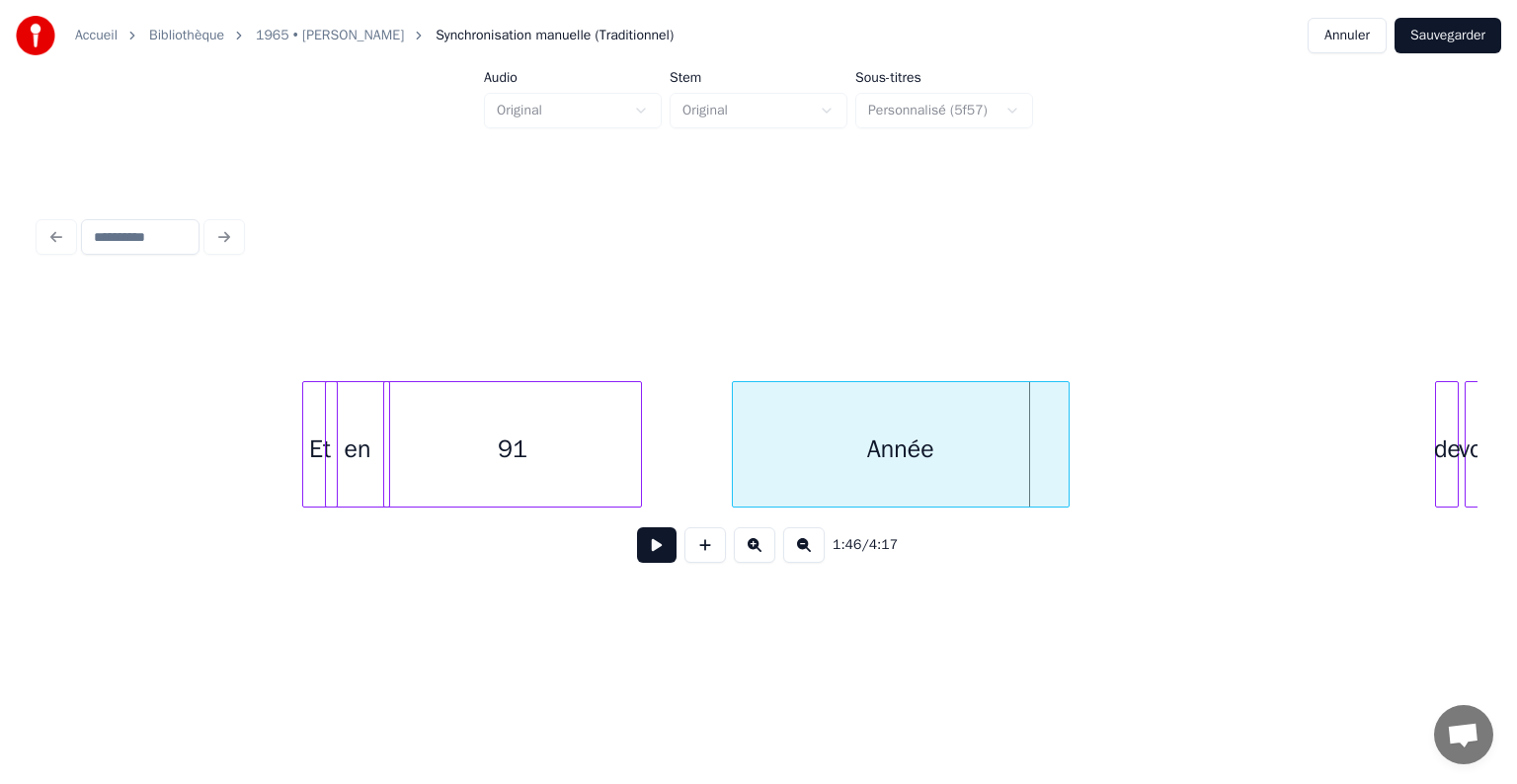 click on "Année" at bounding box center (901, 449) 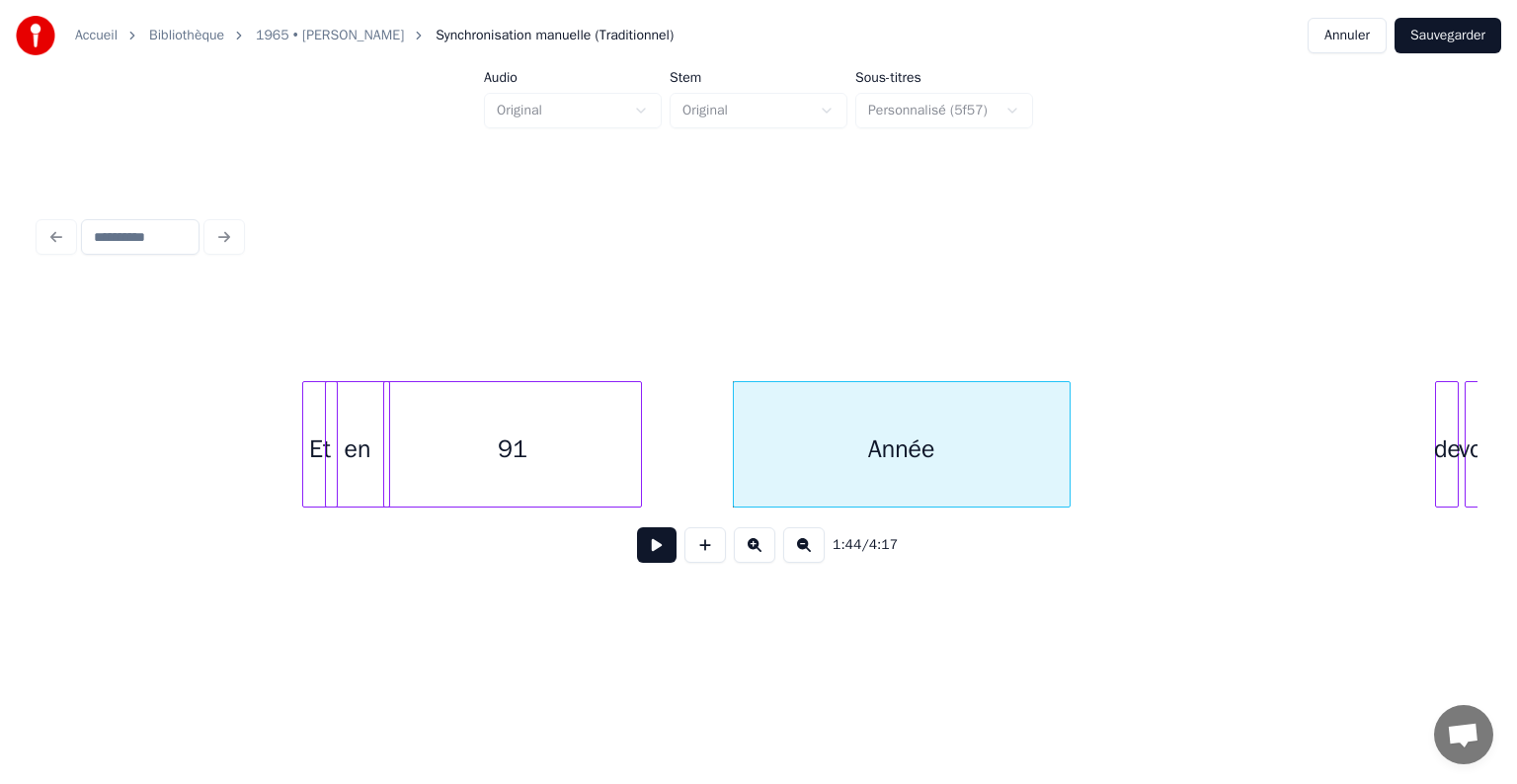 click on "Année" at bounding box center (902, 444) 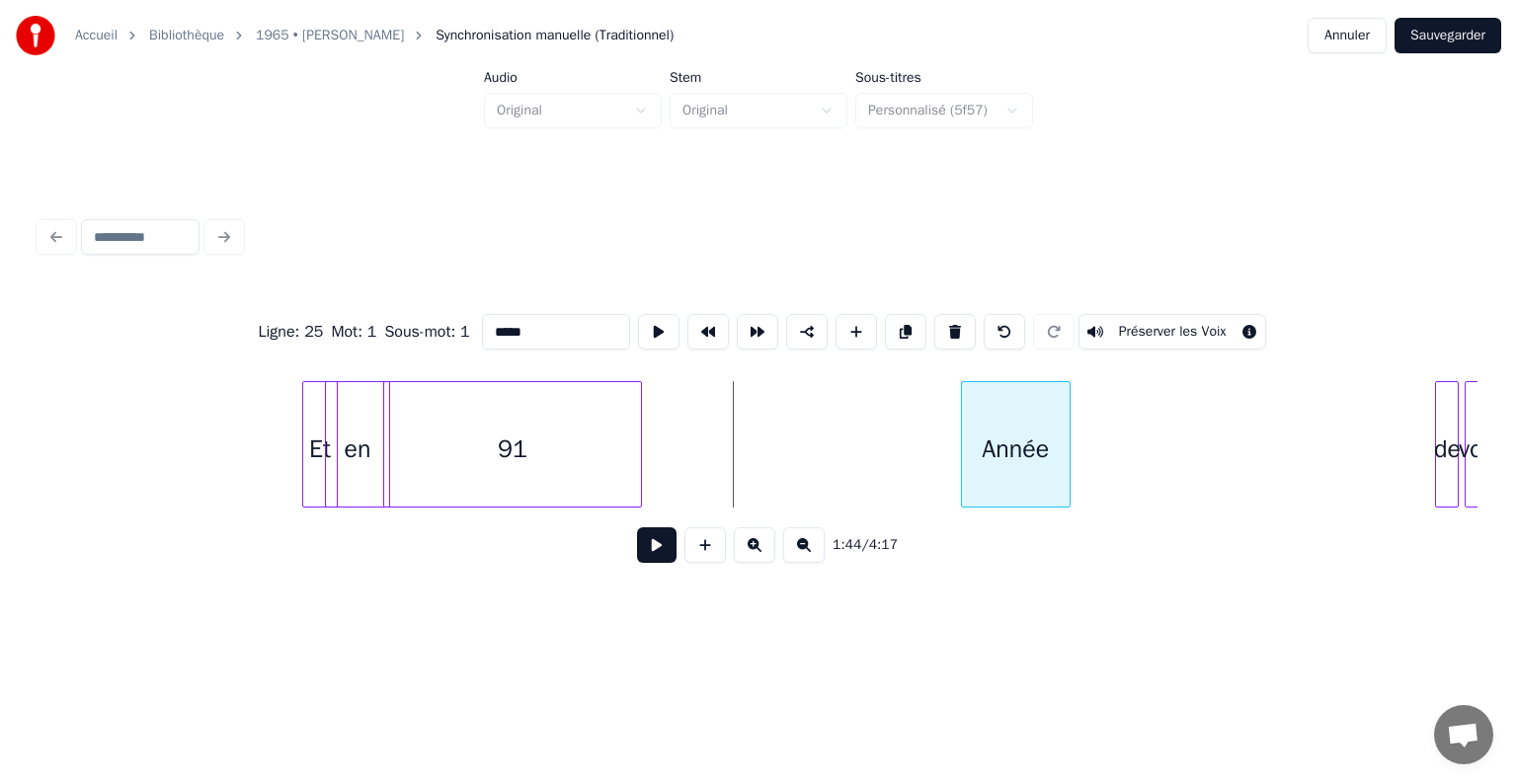 click at bounding box center [965, 444] 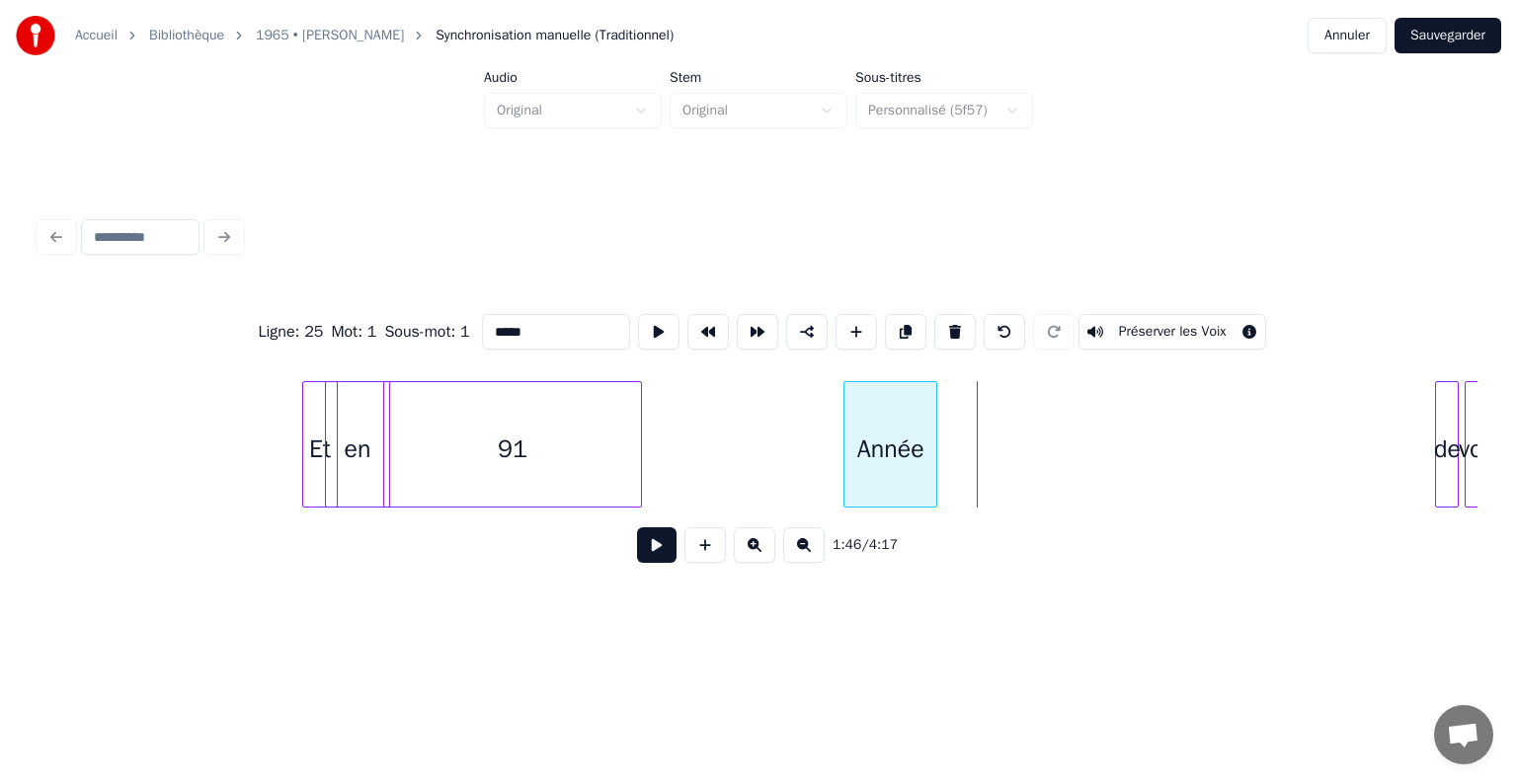 click on "Année" at bounding box center (890, 449) 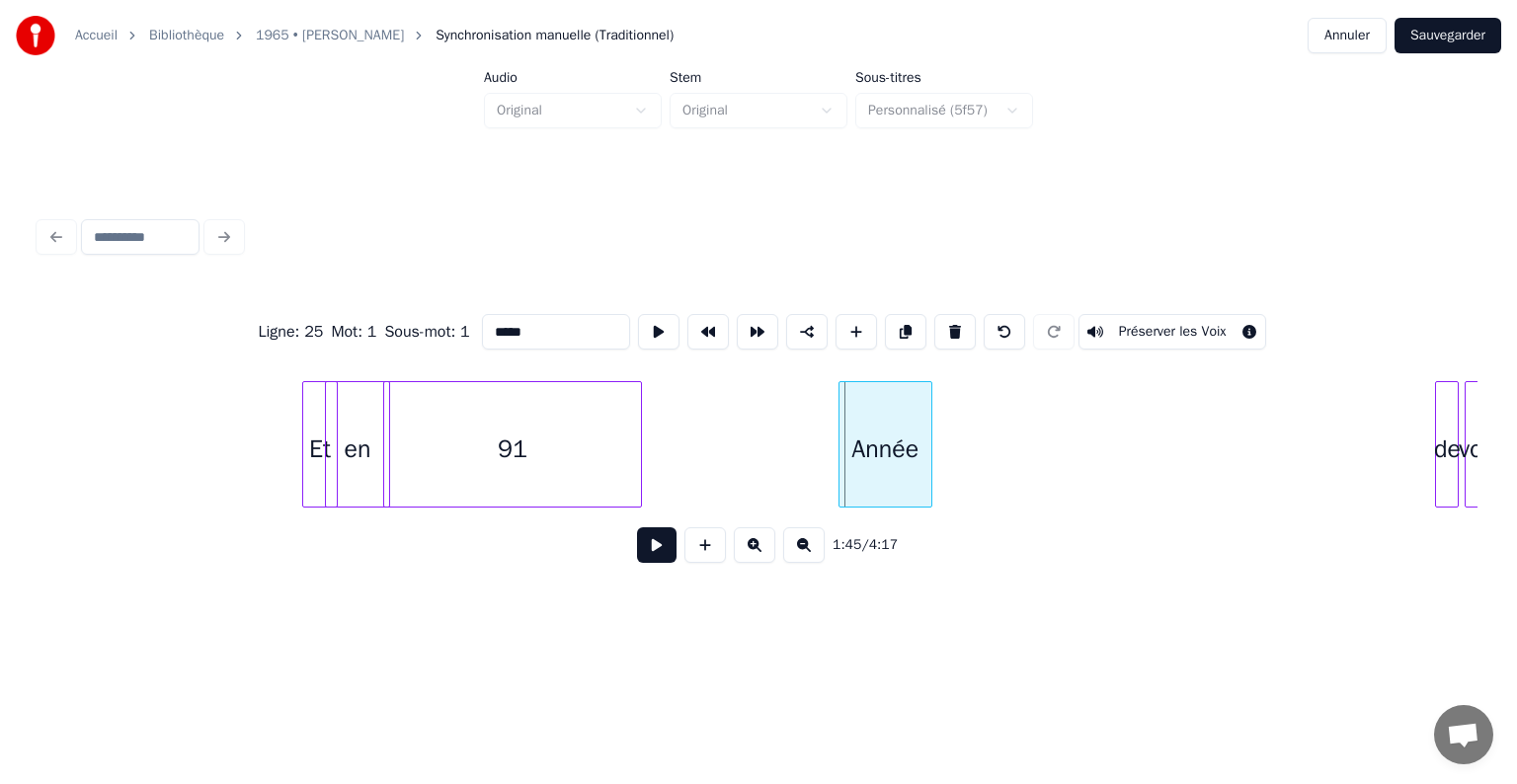 click on "Année" at bounding box center [885, 444] 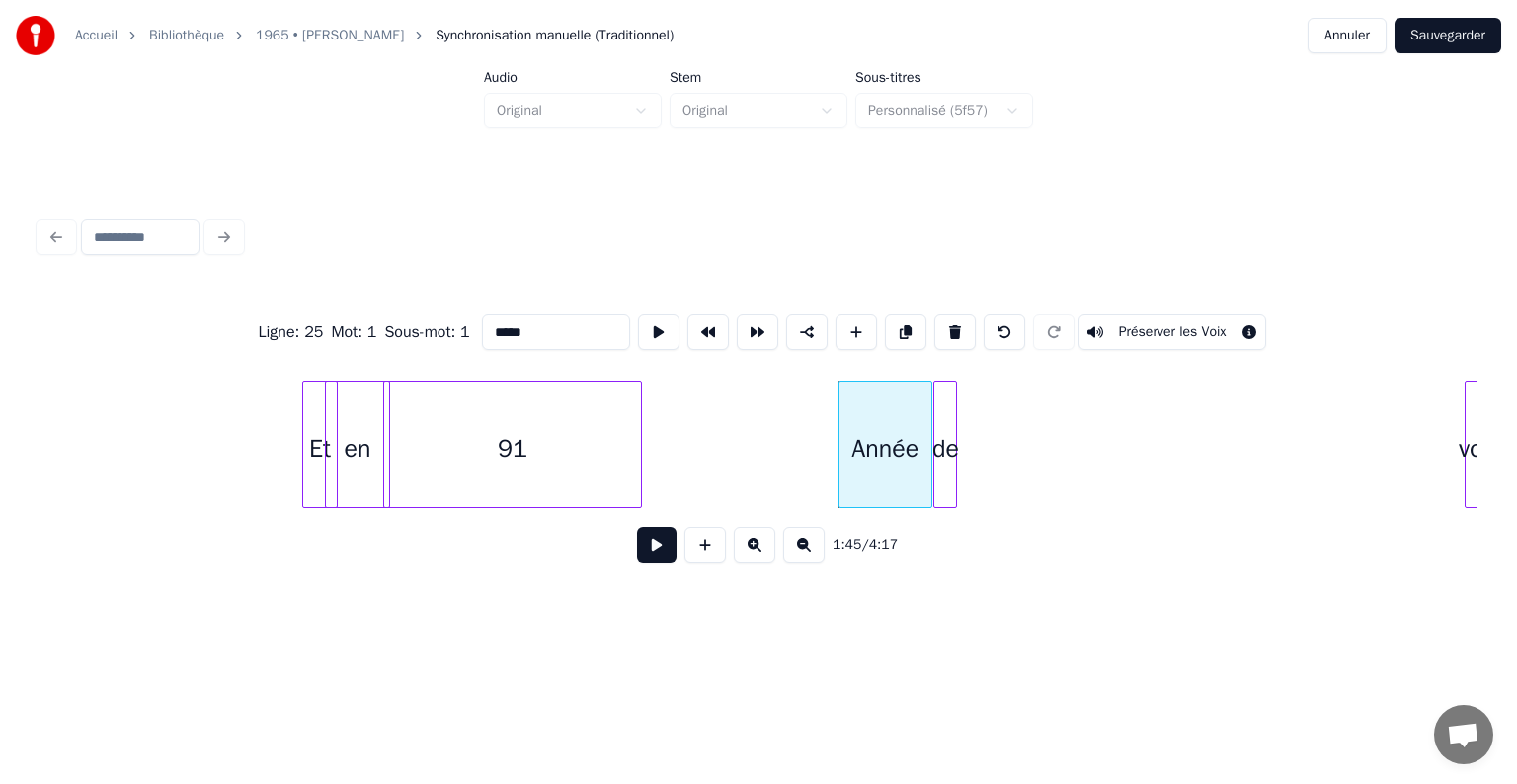 click on "de" at bounding box center (945, 449) 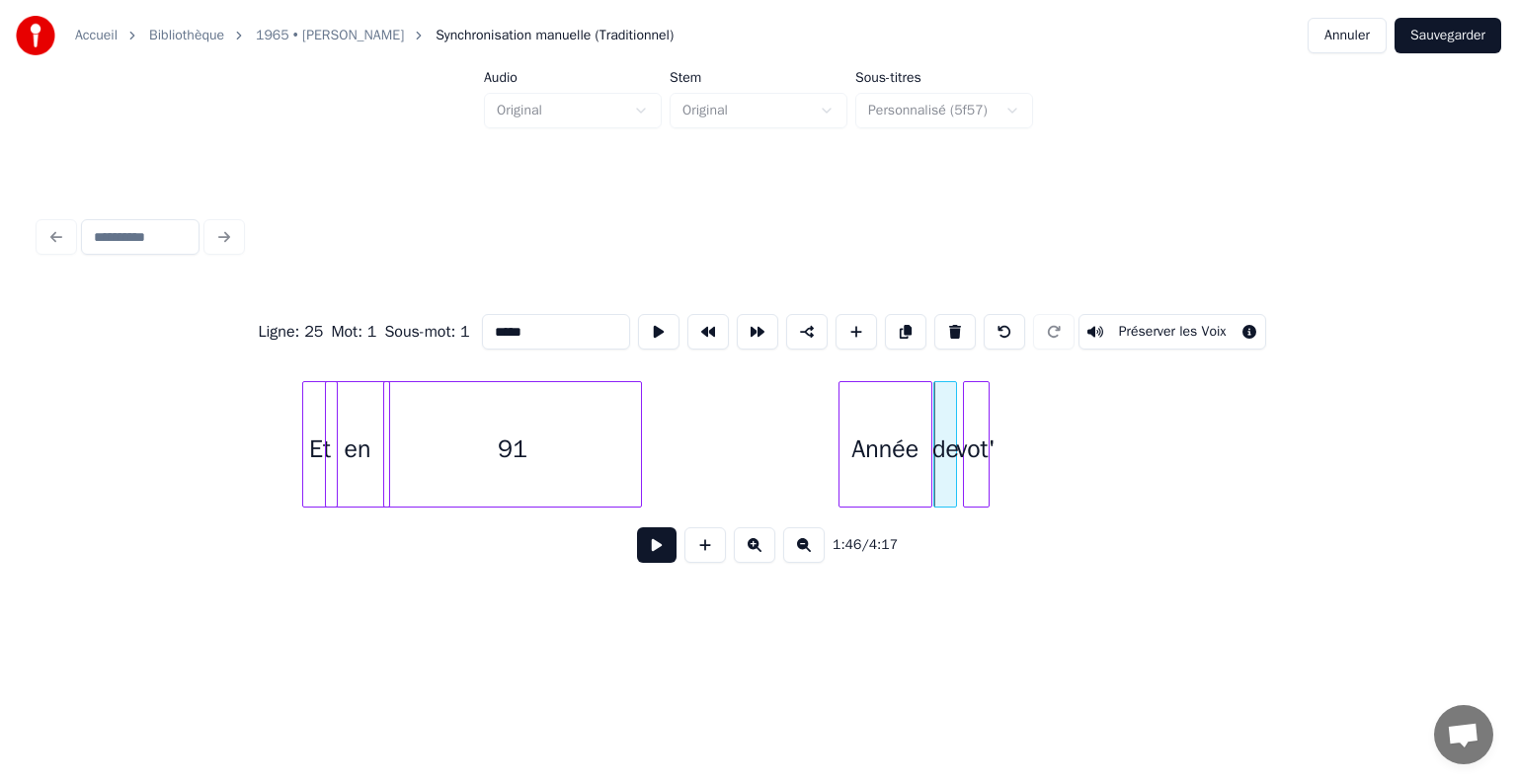 click on "vot'" at bounding box center (976, 449) 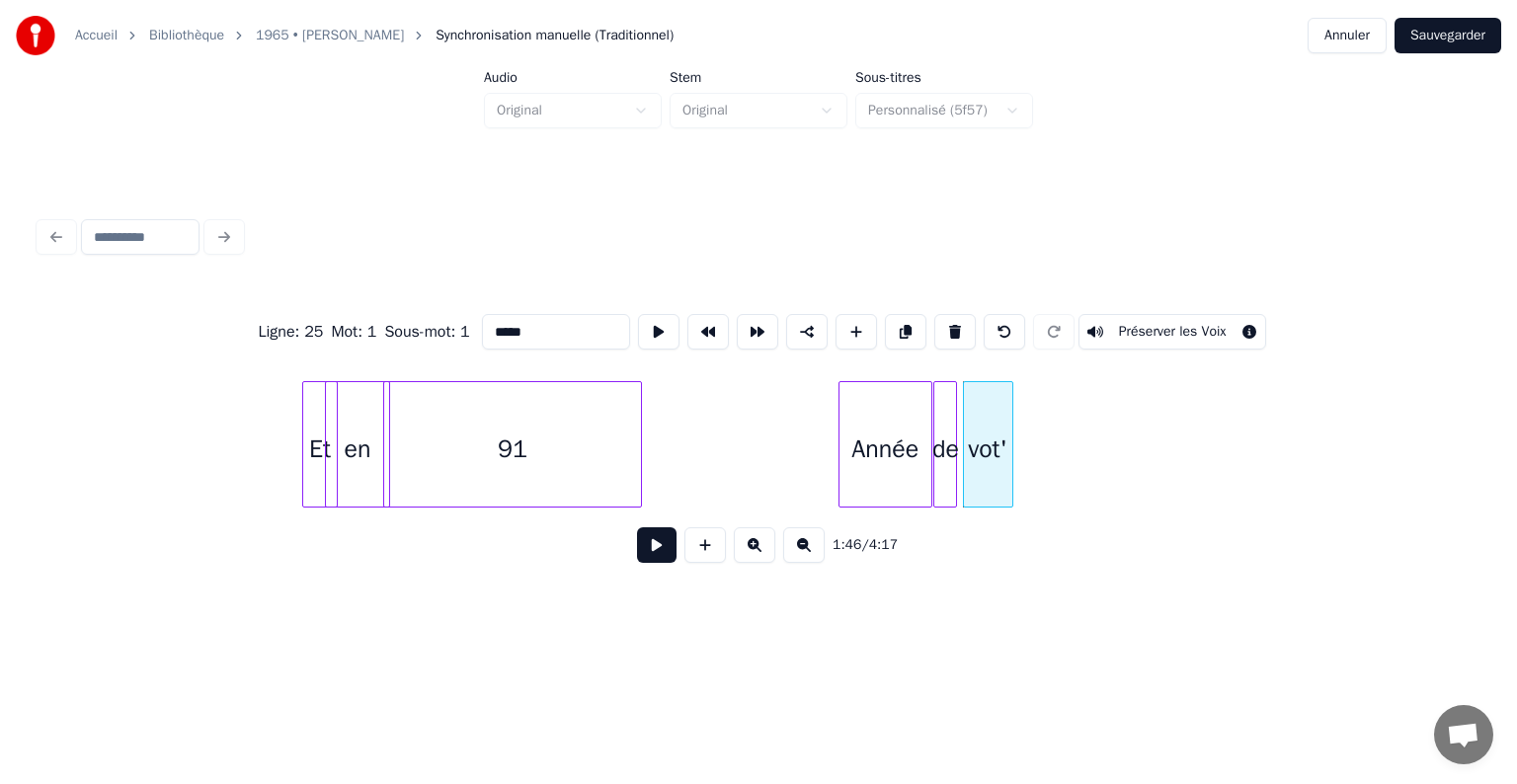 click at bounding box center (1009, 444) 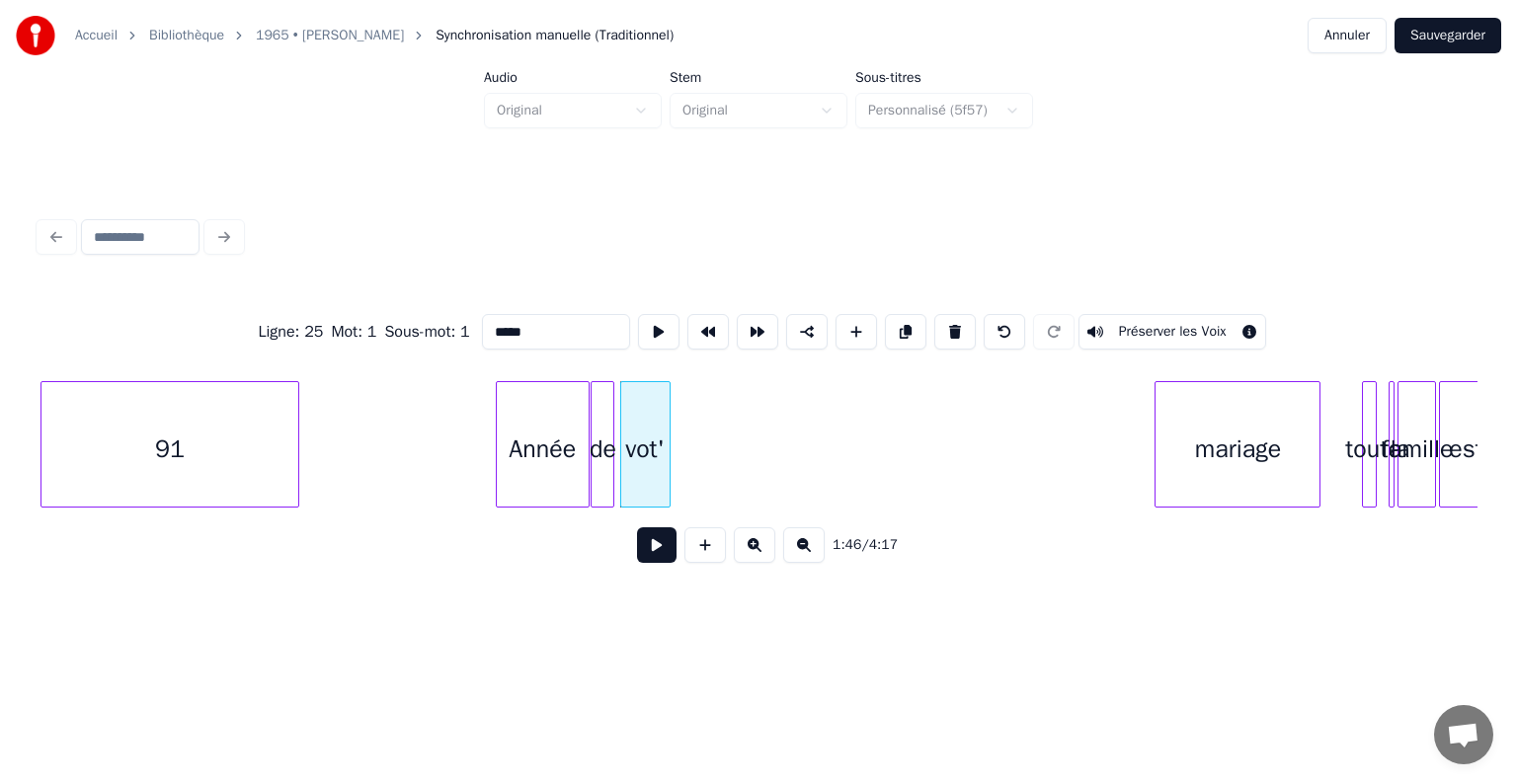 scroll, scrollTop: 0, scrollLeft: 15176, axis: horizontal 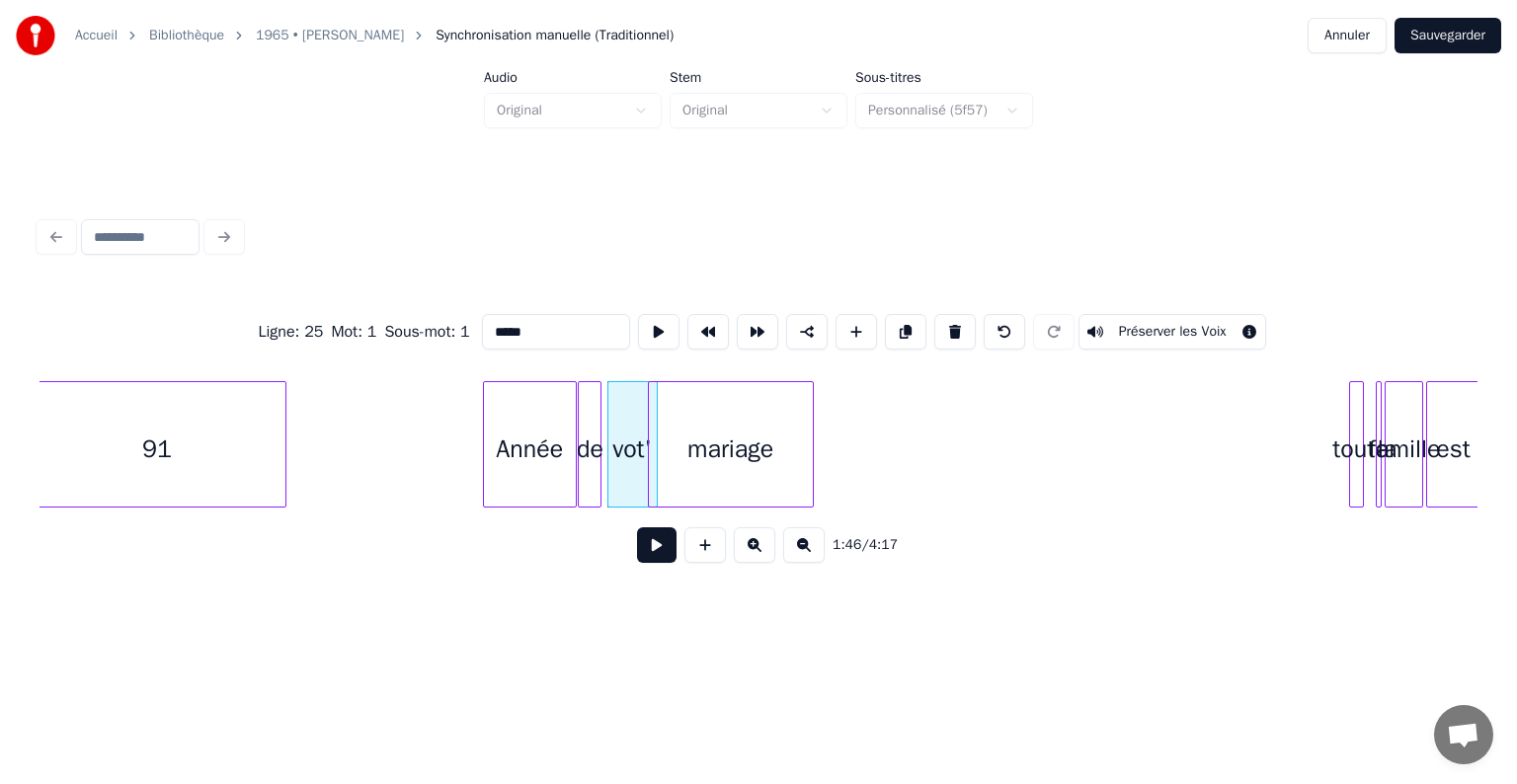 click on "mariage" at bounding box center (731, 449) 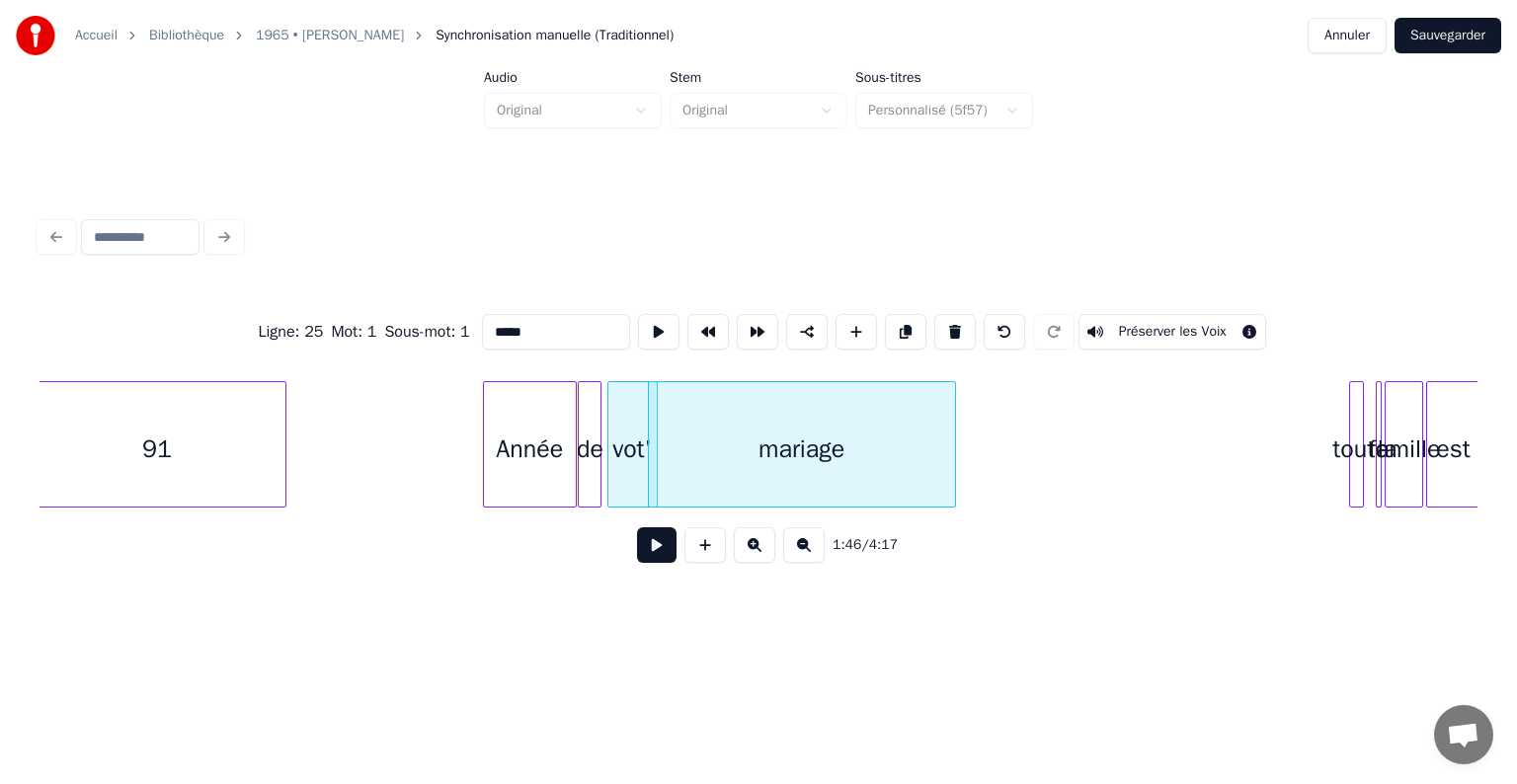 click at bounding box center (952, 444) 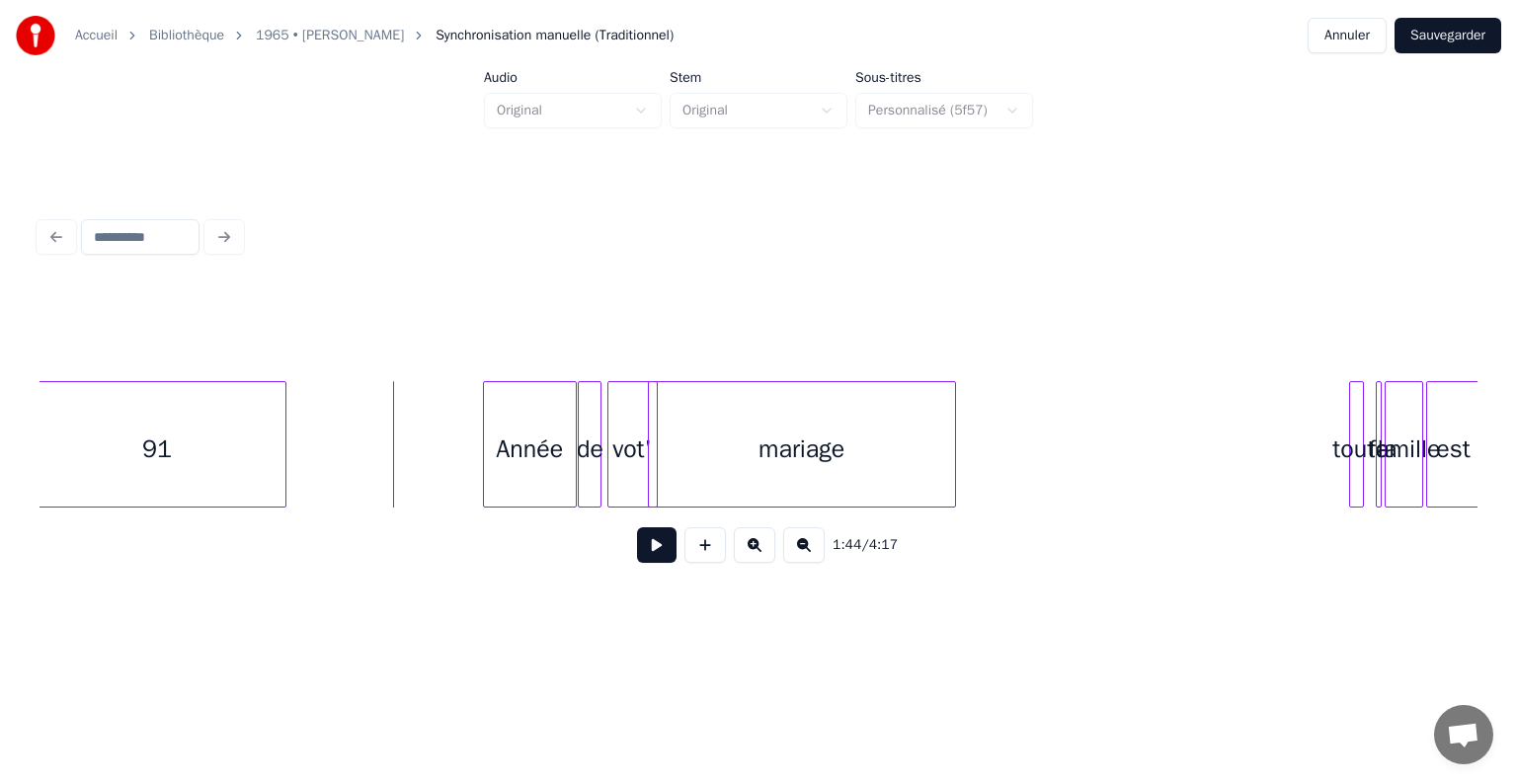 click at bounding box center (657, 545) 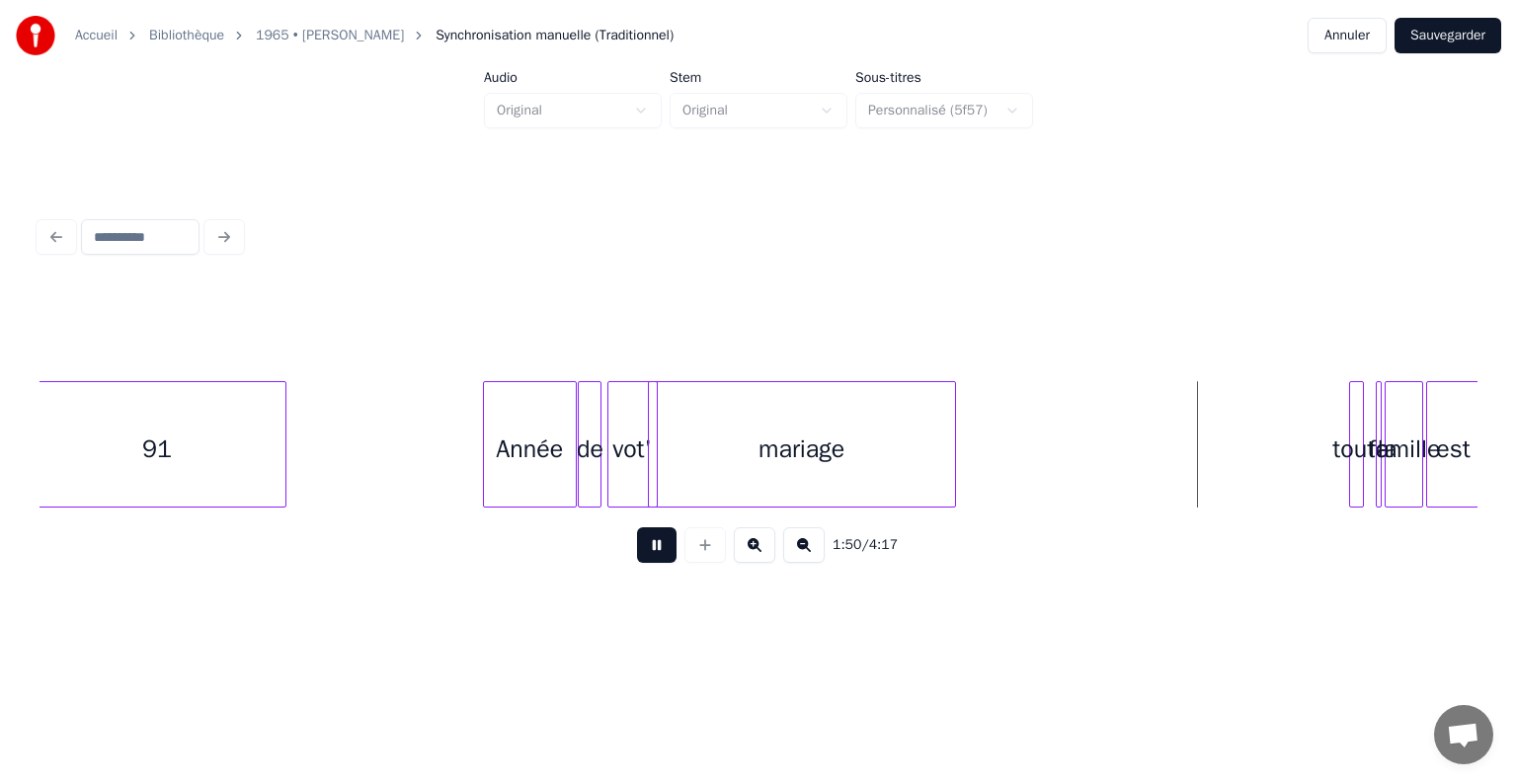 click at bounding box center [657, 545] 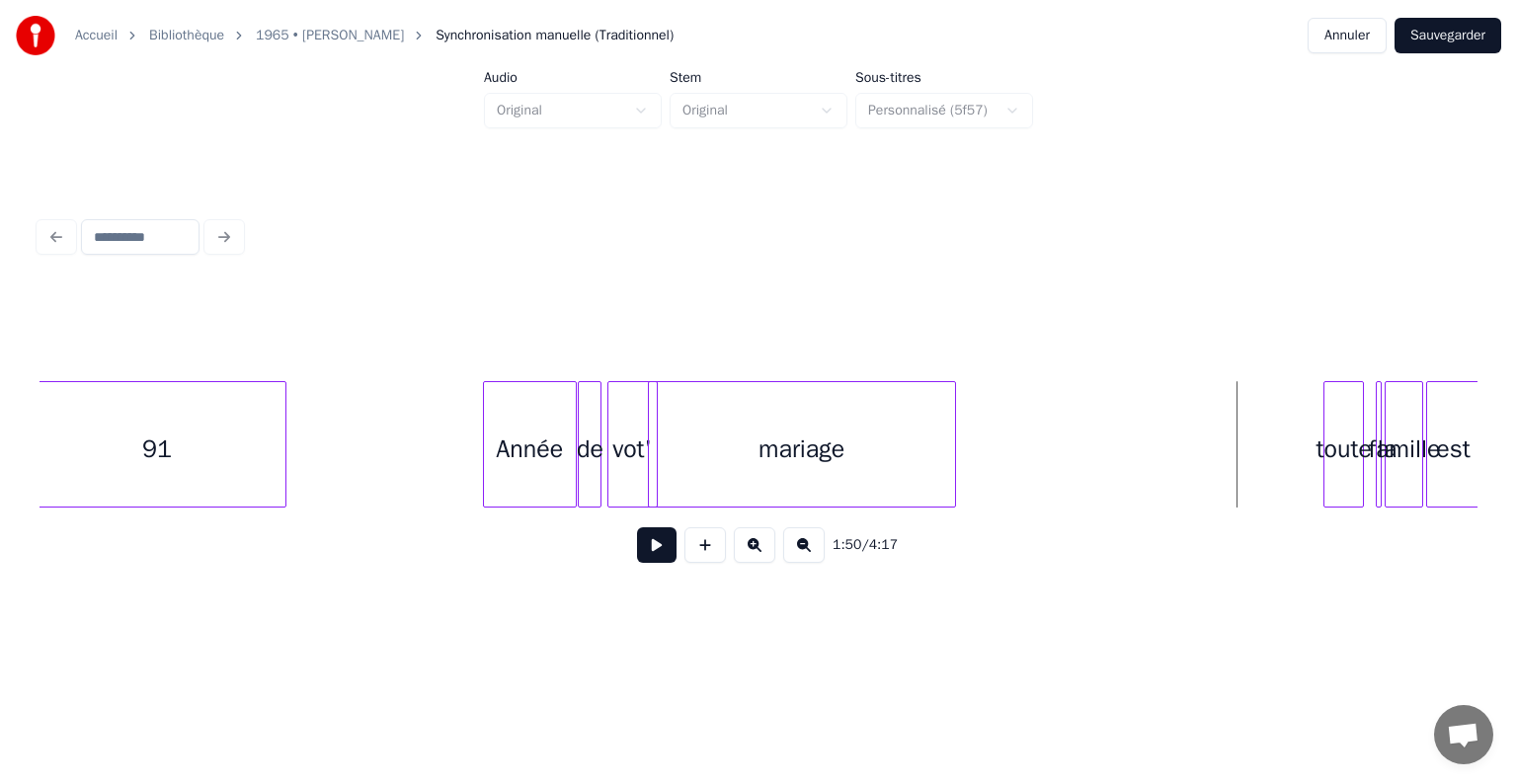click at bounding box center [1327, 444] 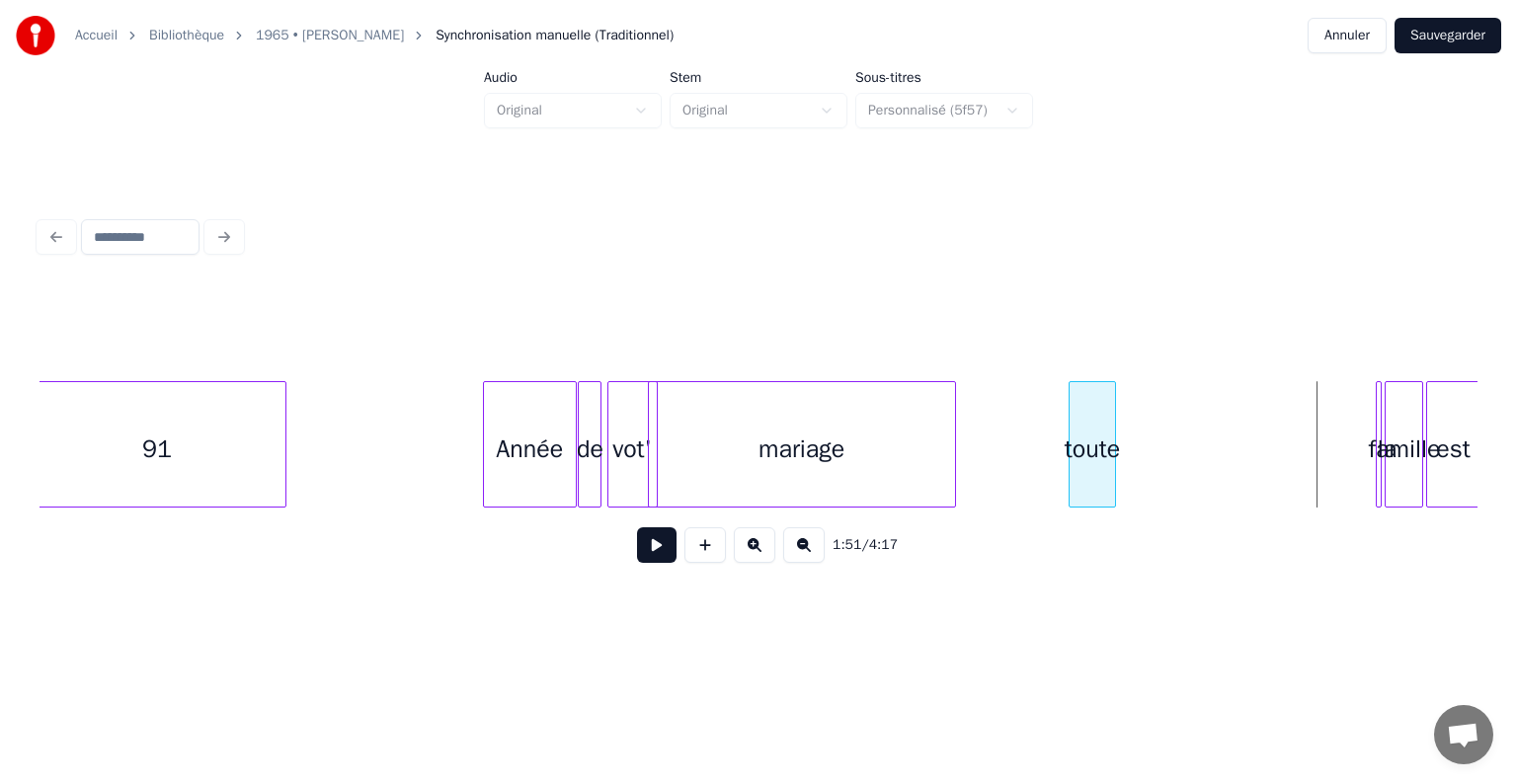 click on "toute" at bounding box center [1092, 449] 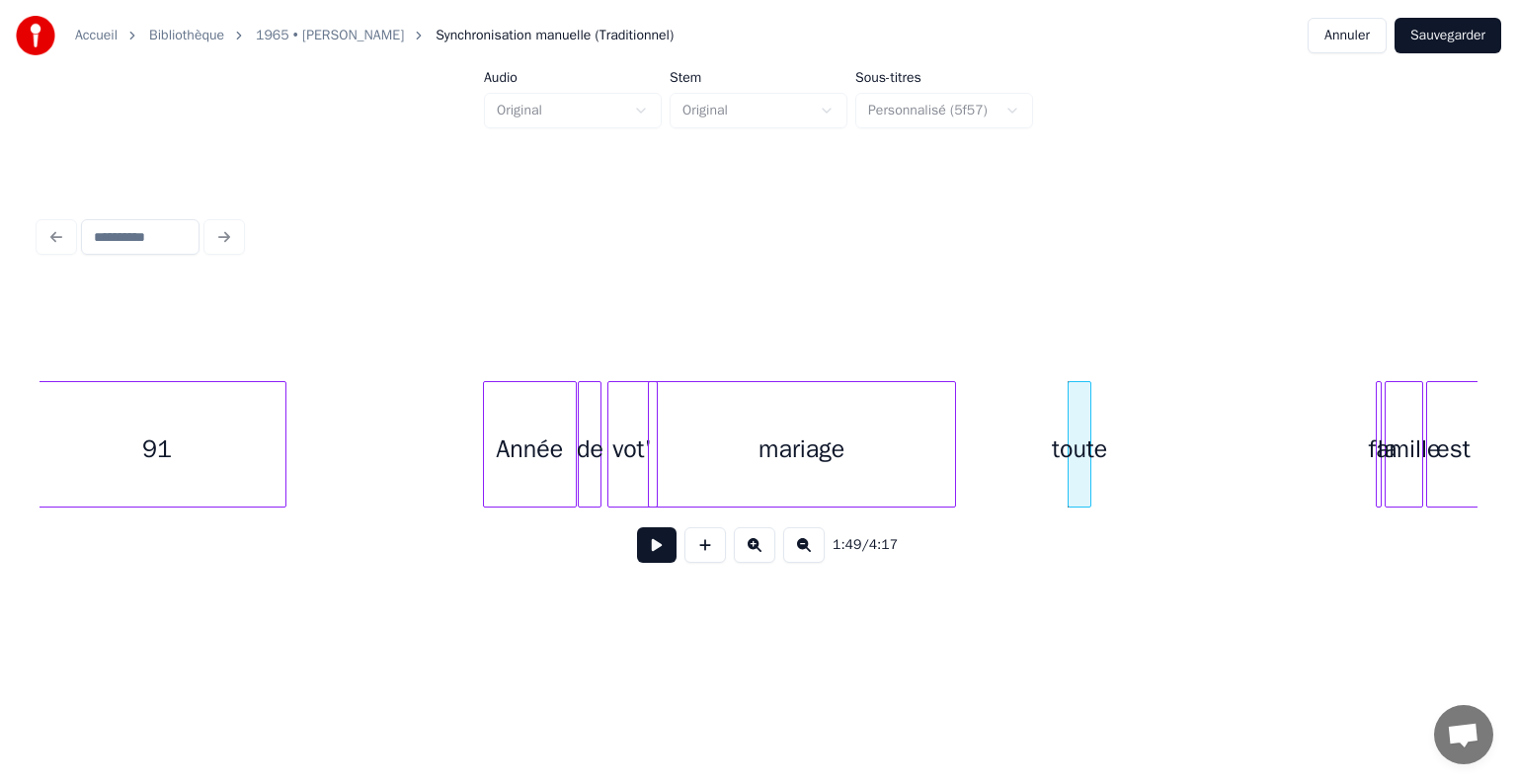 click at bounding box center (1087, 444) 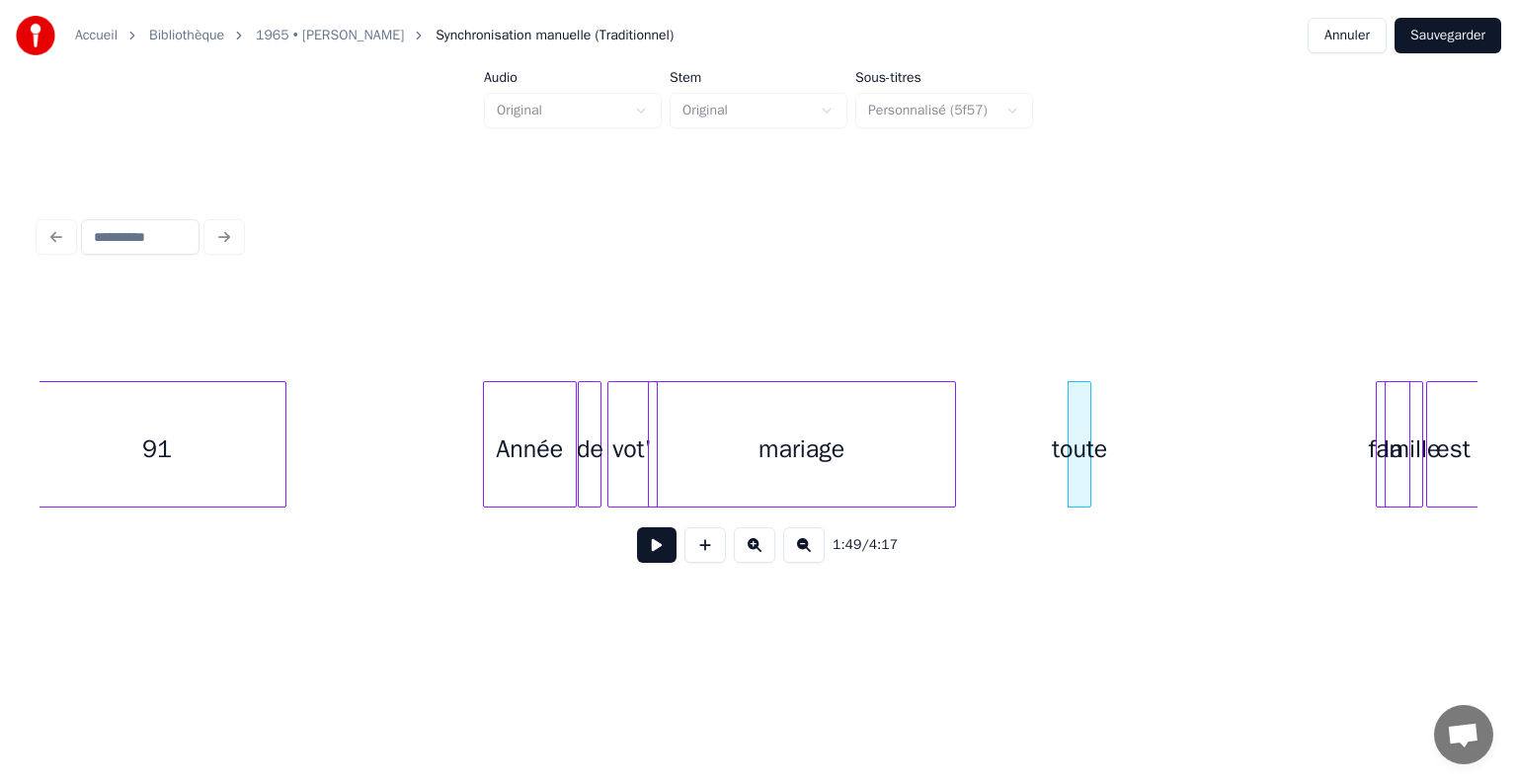 click on "91 Année de vot' mariage toute la famille est" at bounding box center [3912, 444] 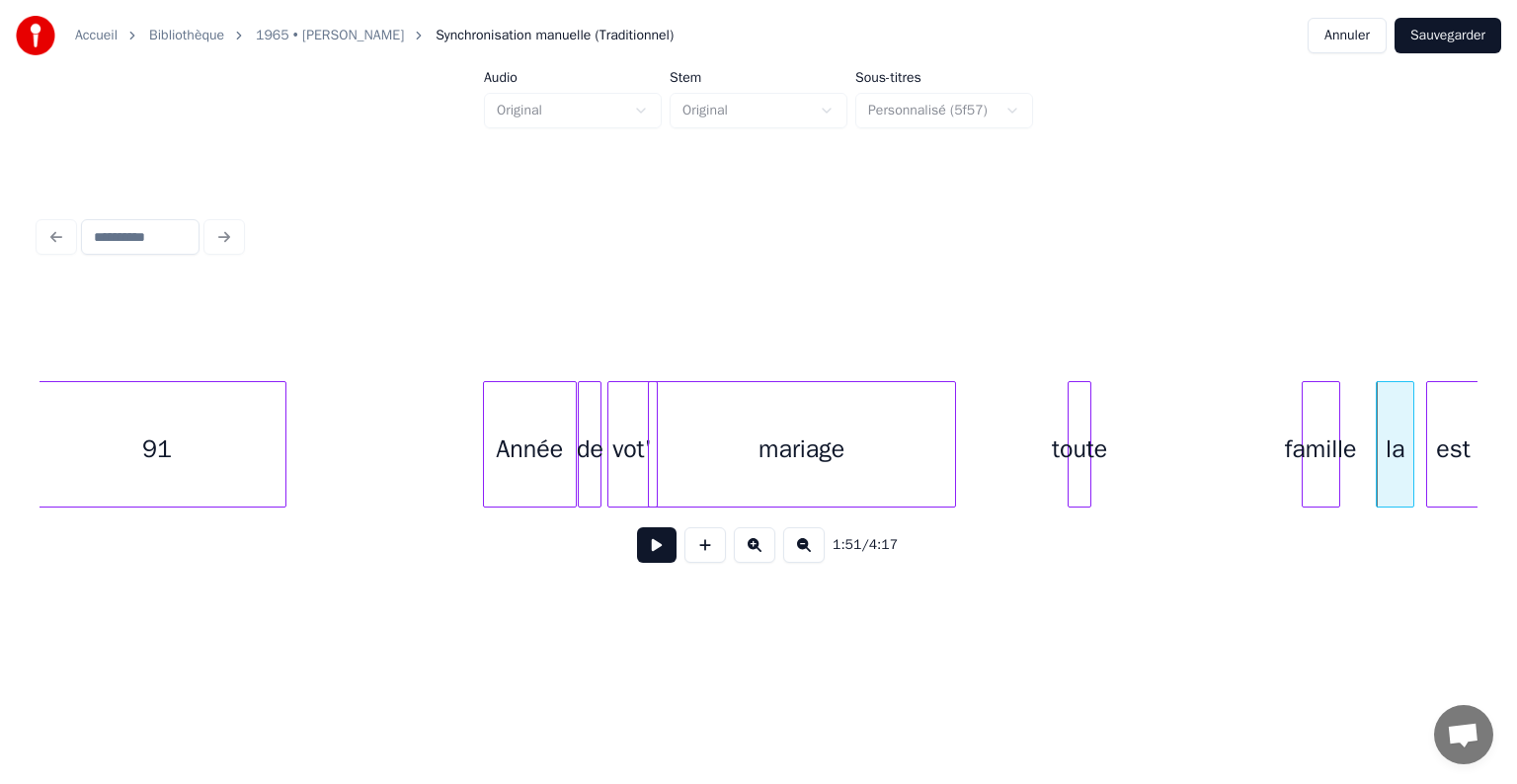 click on "famille" at bounding box center (1320, 449) 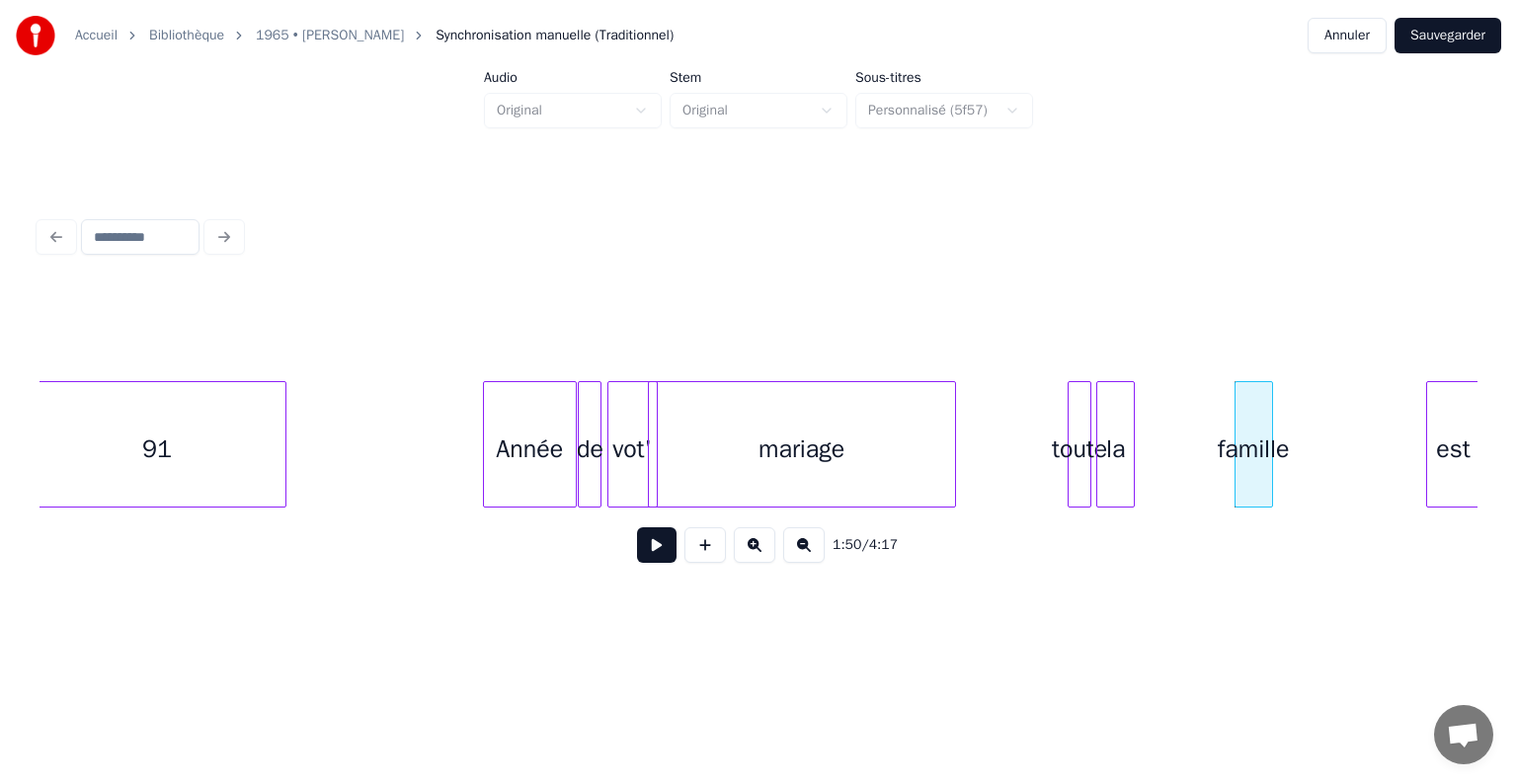 click on "la" at bounding box center [1115, 449] 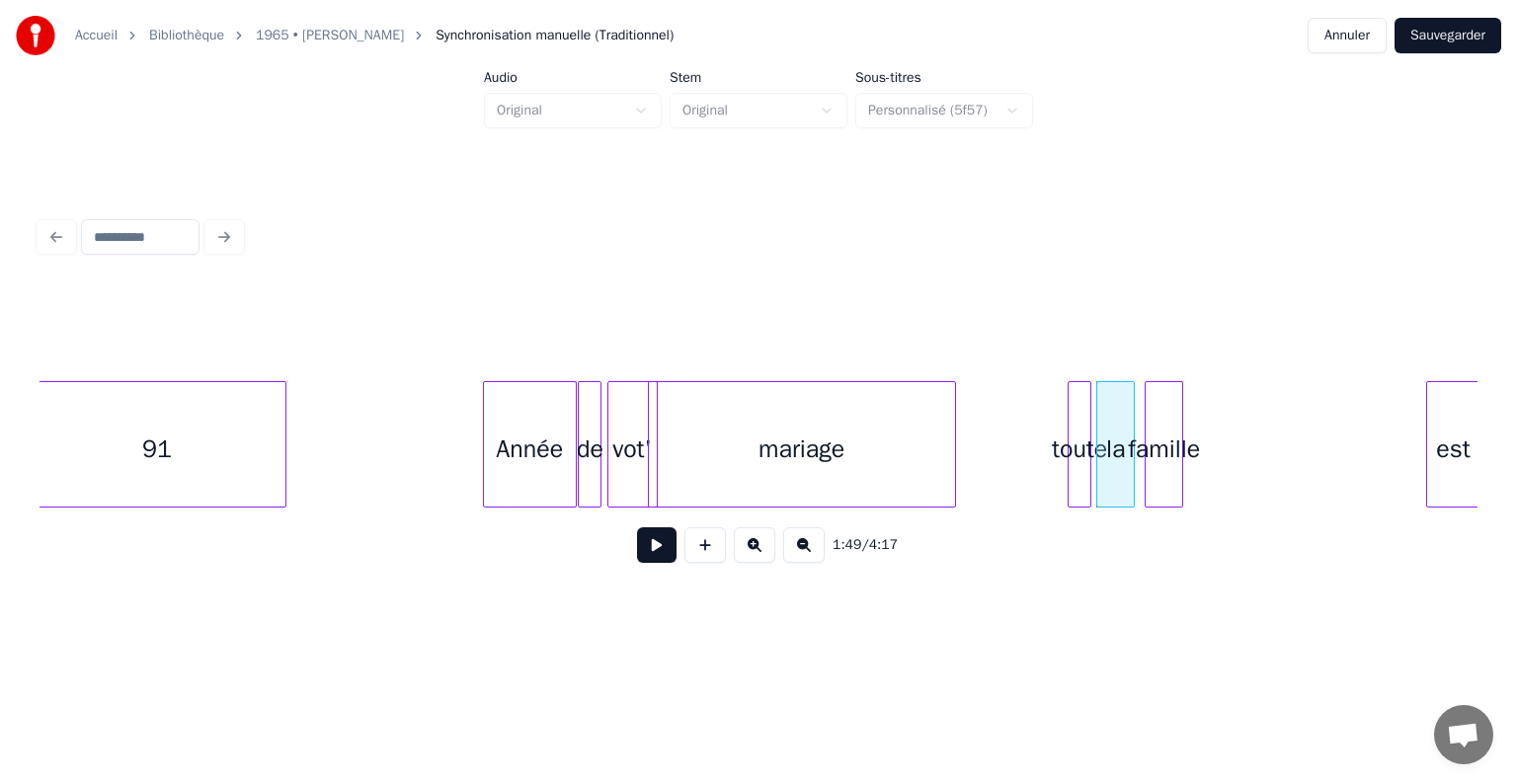 click on "famille" at bounding box center [1163, 449] 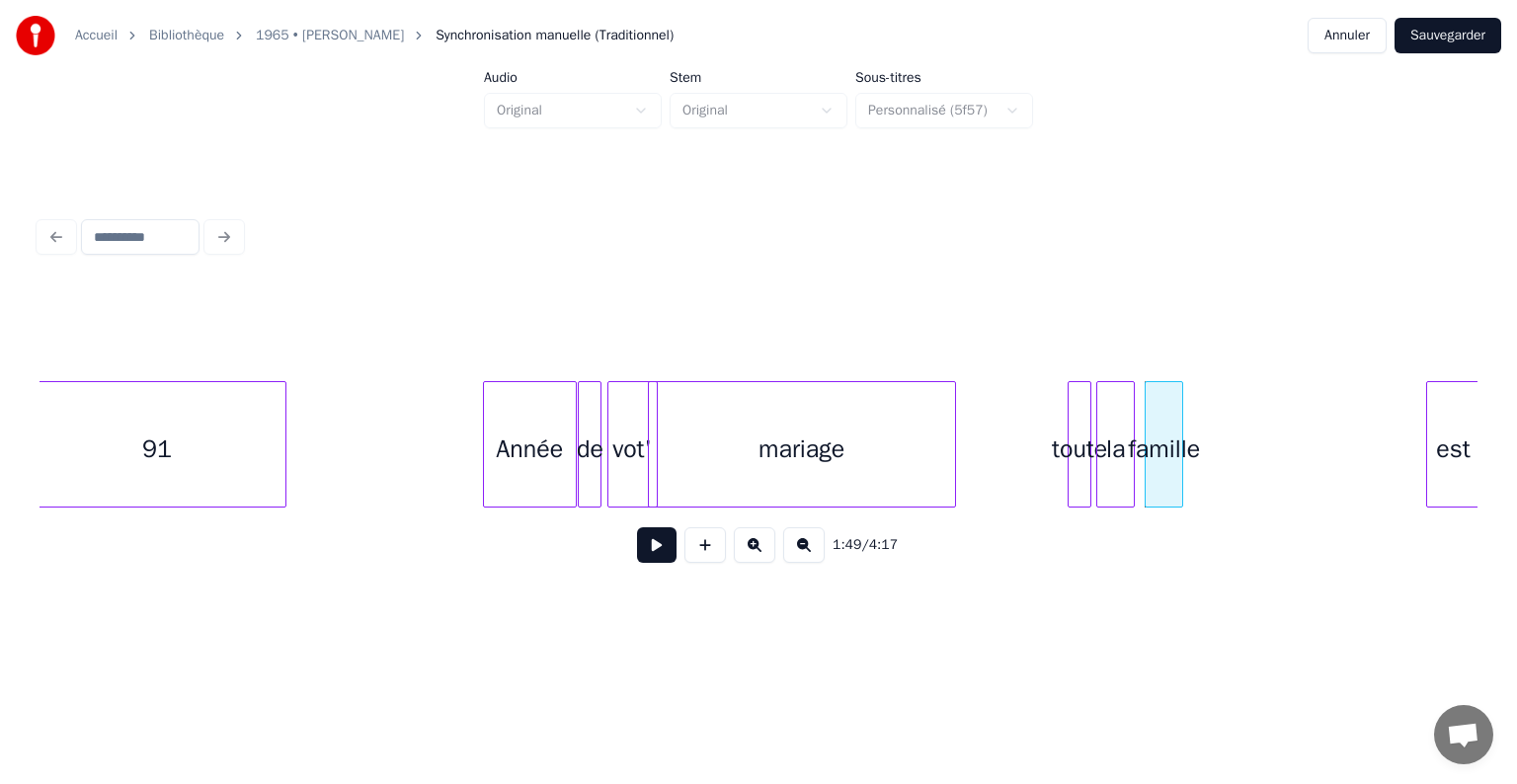 click on "famille" at bounding box center (1163, 449) 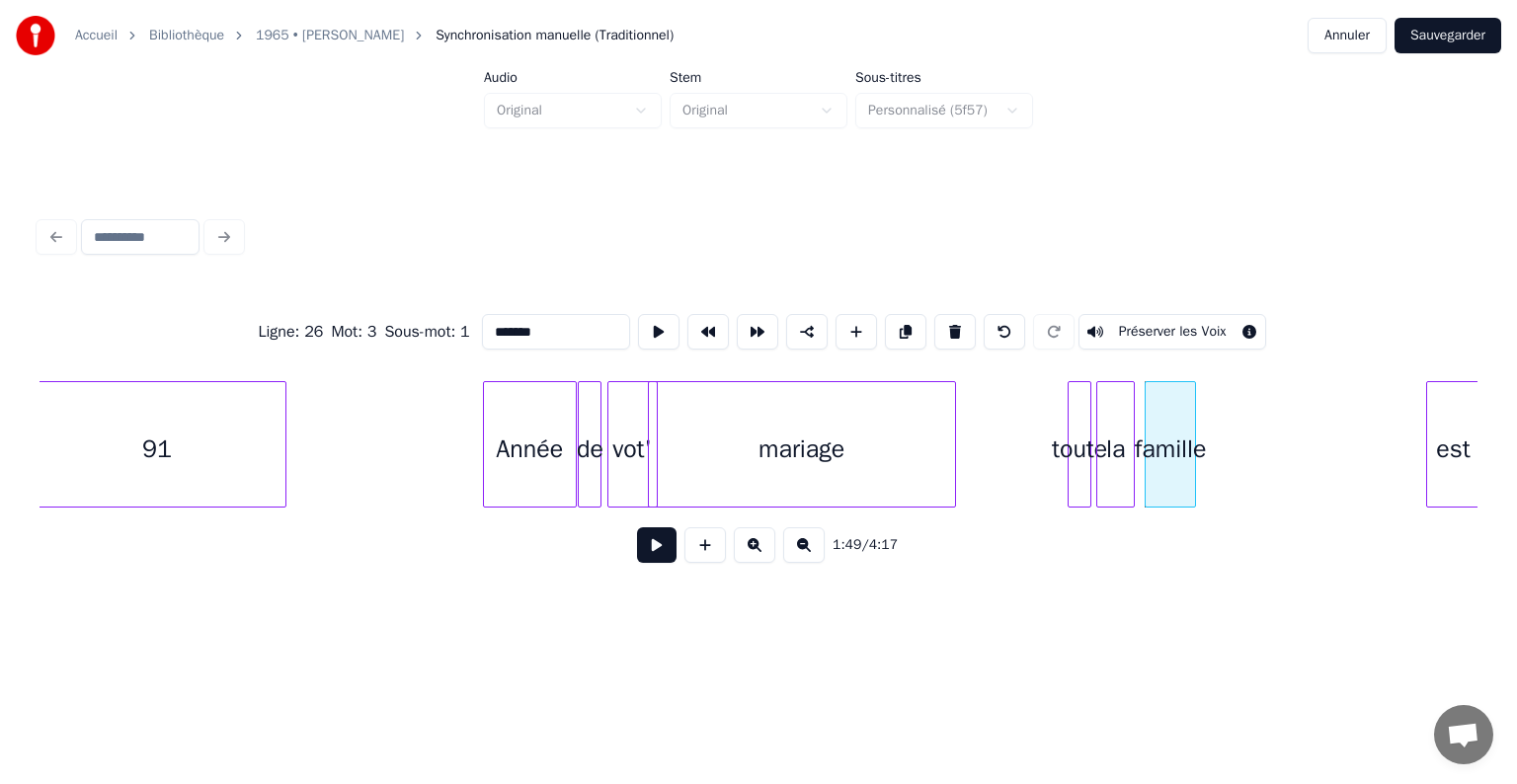 click at bounding box center (1192, 444) 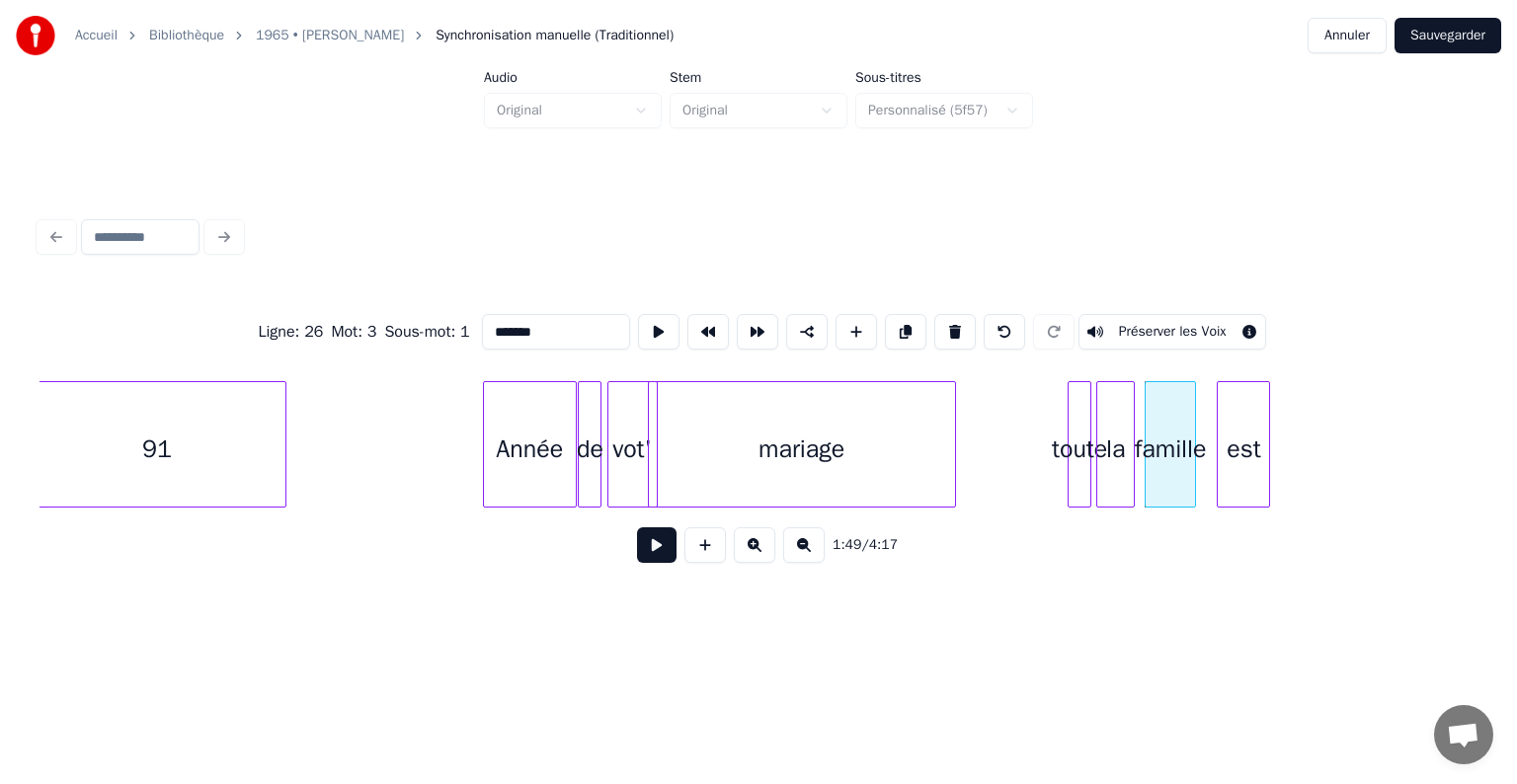 click on "est" at bounding box center (1243, 449) 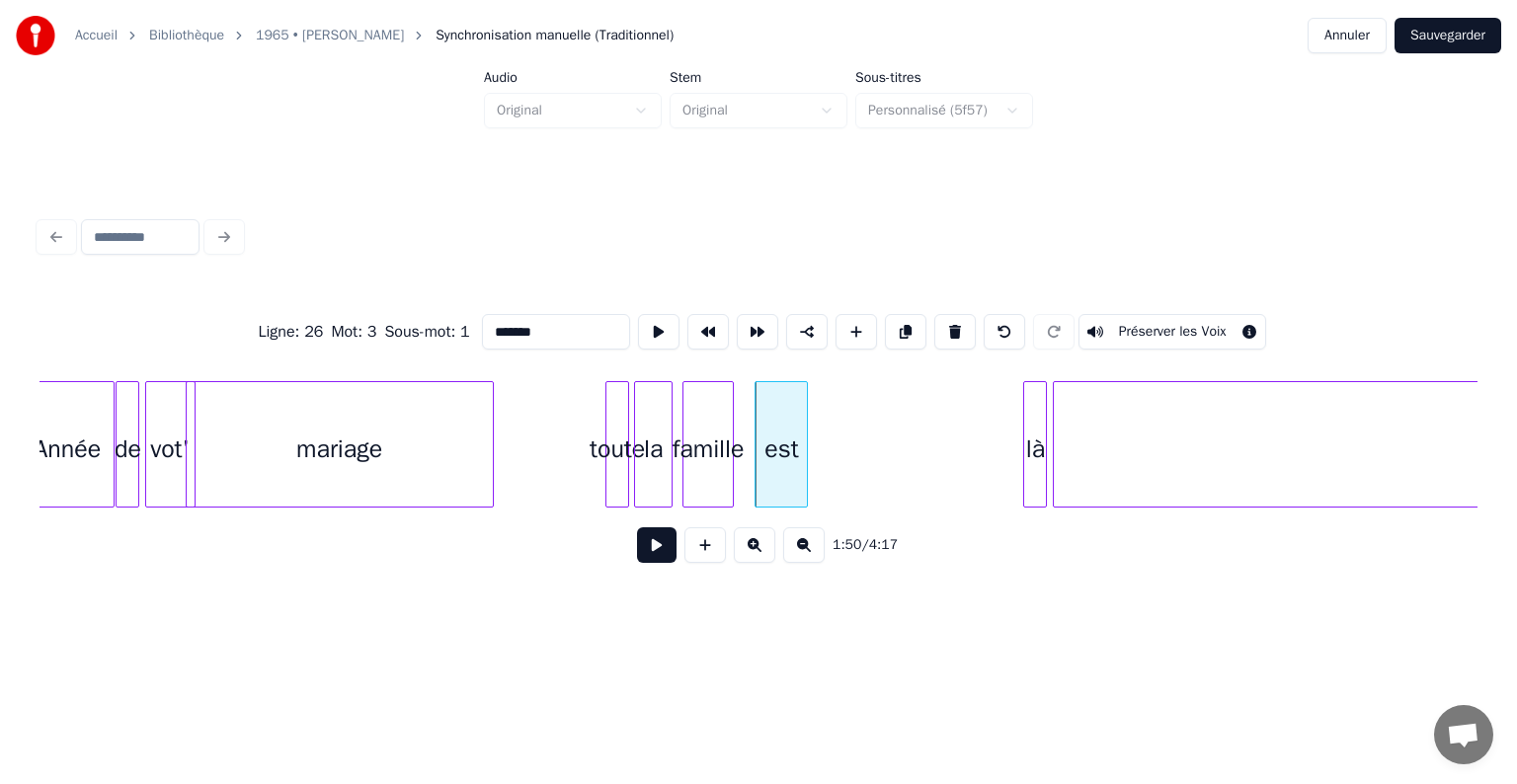 scroll, scrollTop: 0, scrollLeft: 15650, axis: horizontal 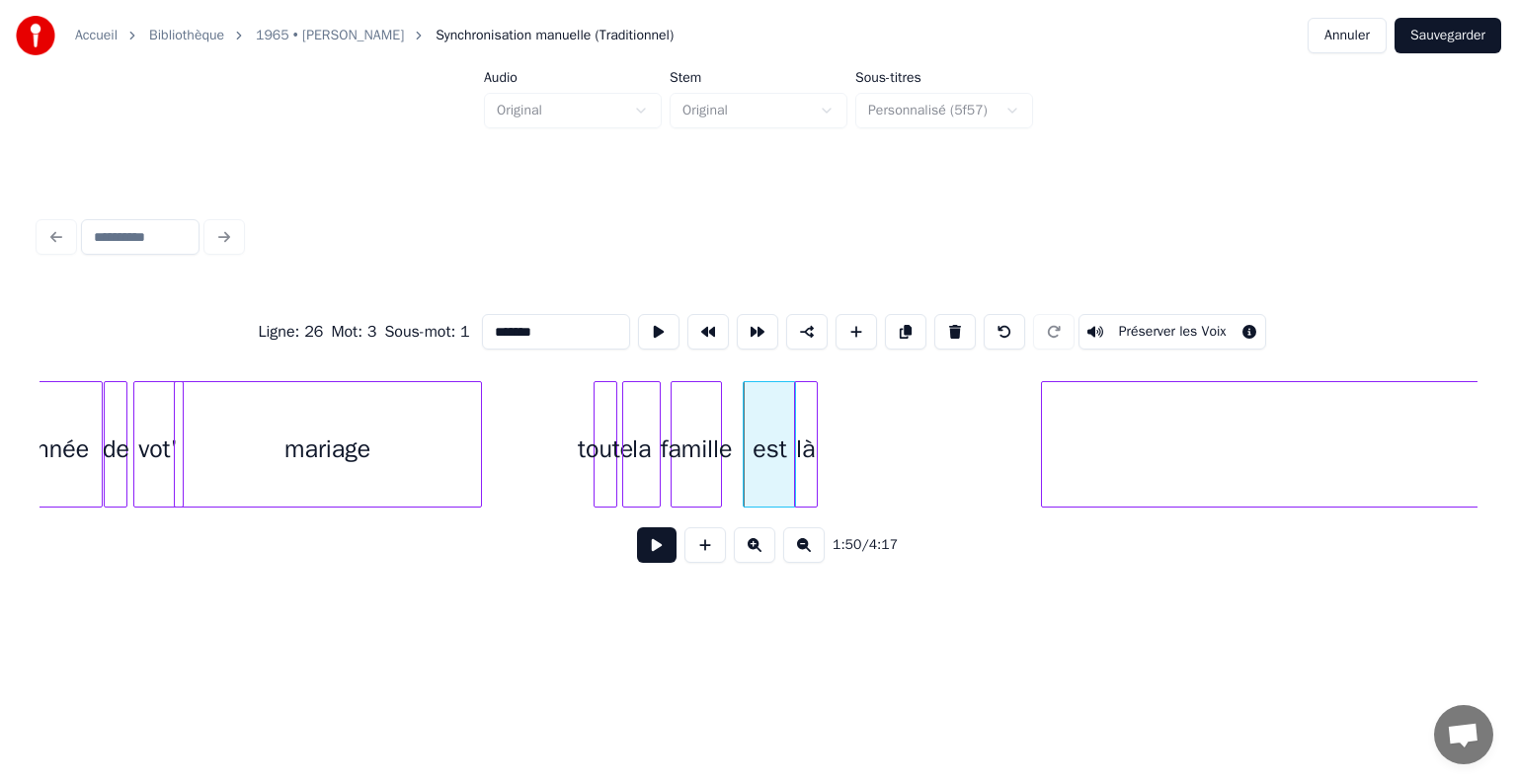click on "là" at bounding box center (806, 449) 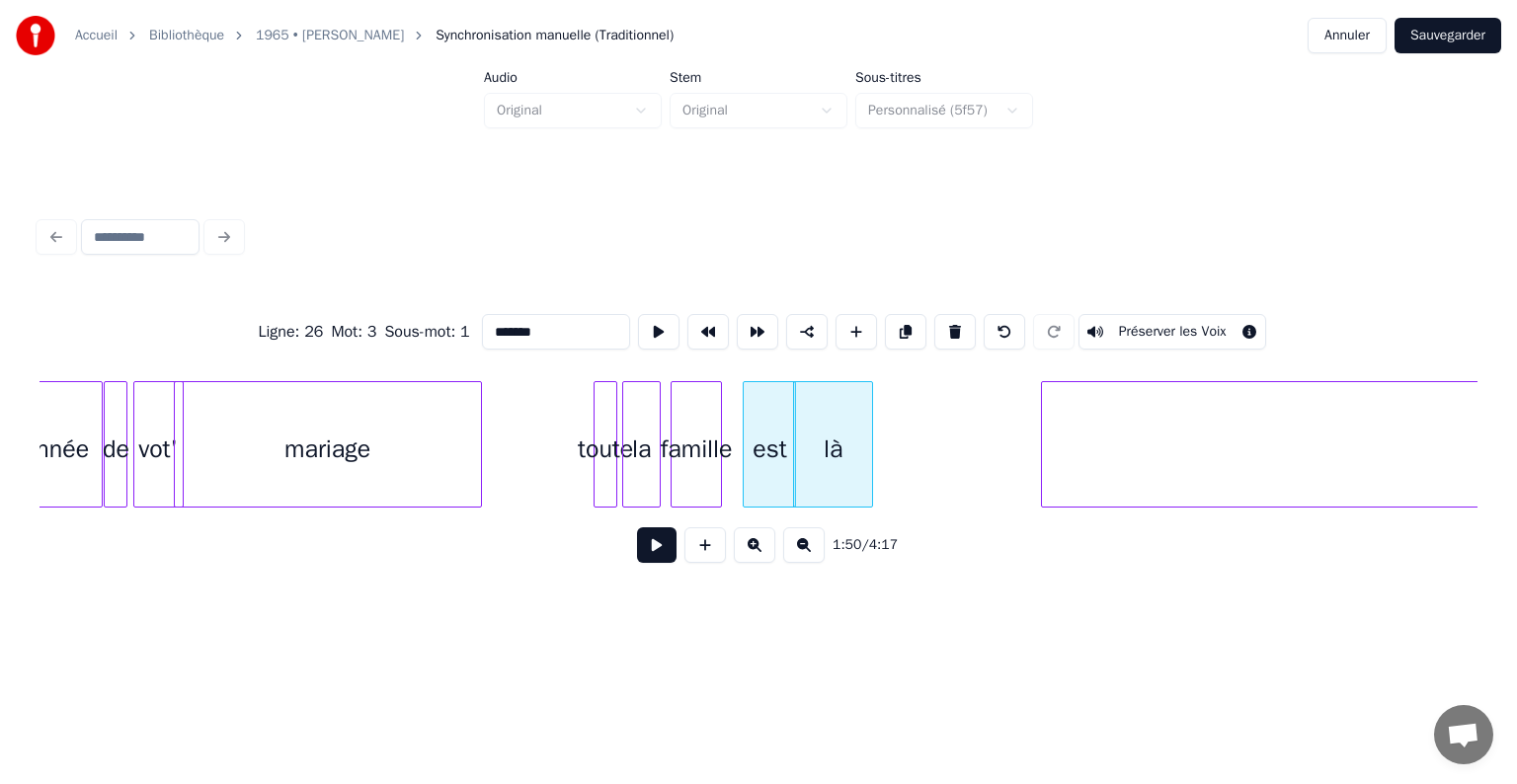 click at bounding box center [869, 444] 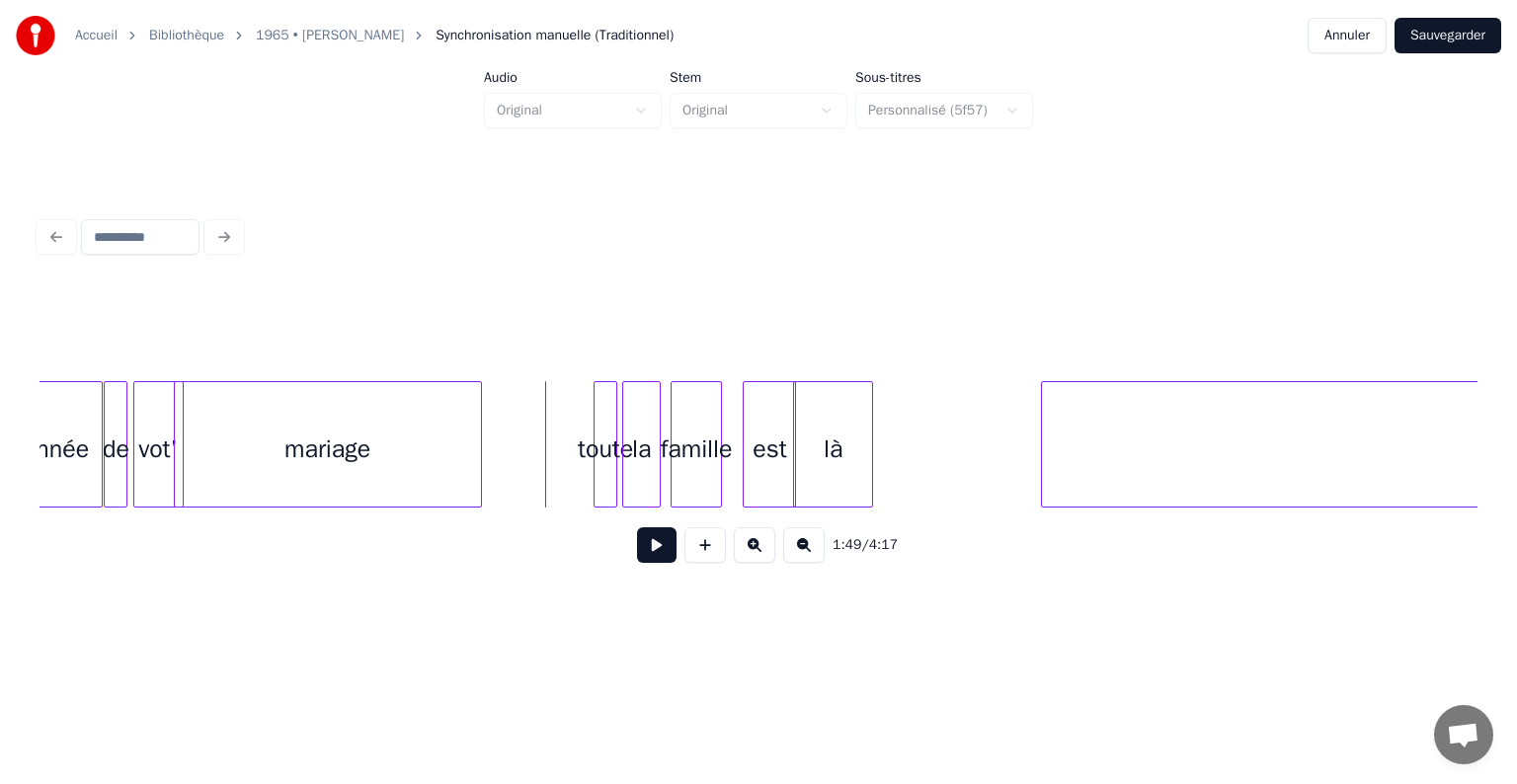 click at bounding box center (657, 545) 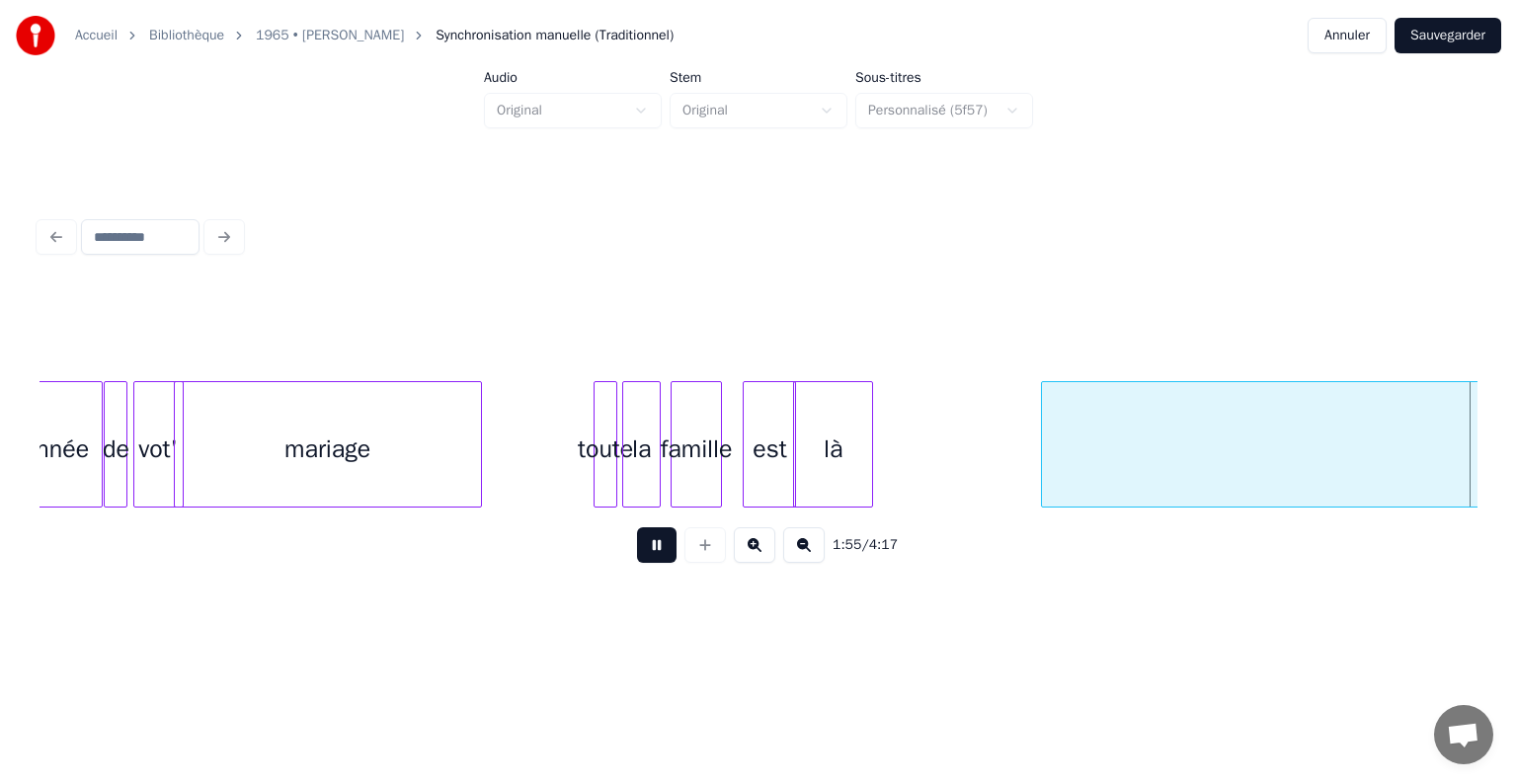 scroll, scrollTop: 0, scrollLeft: 17088, axis: horizontal 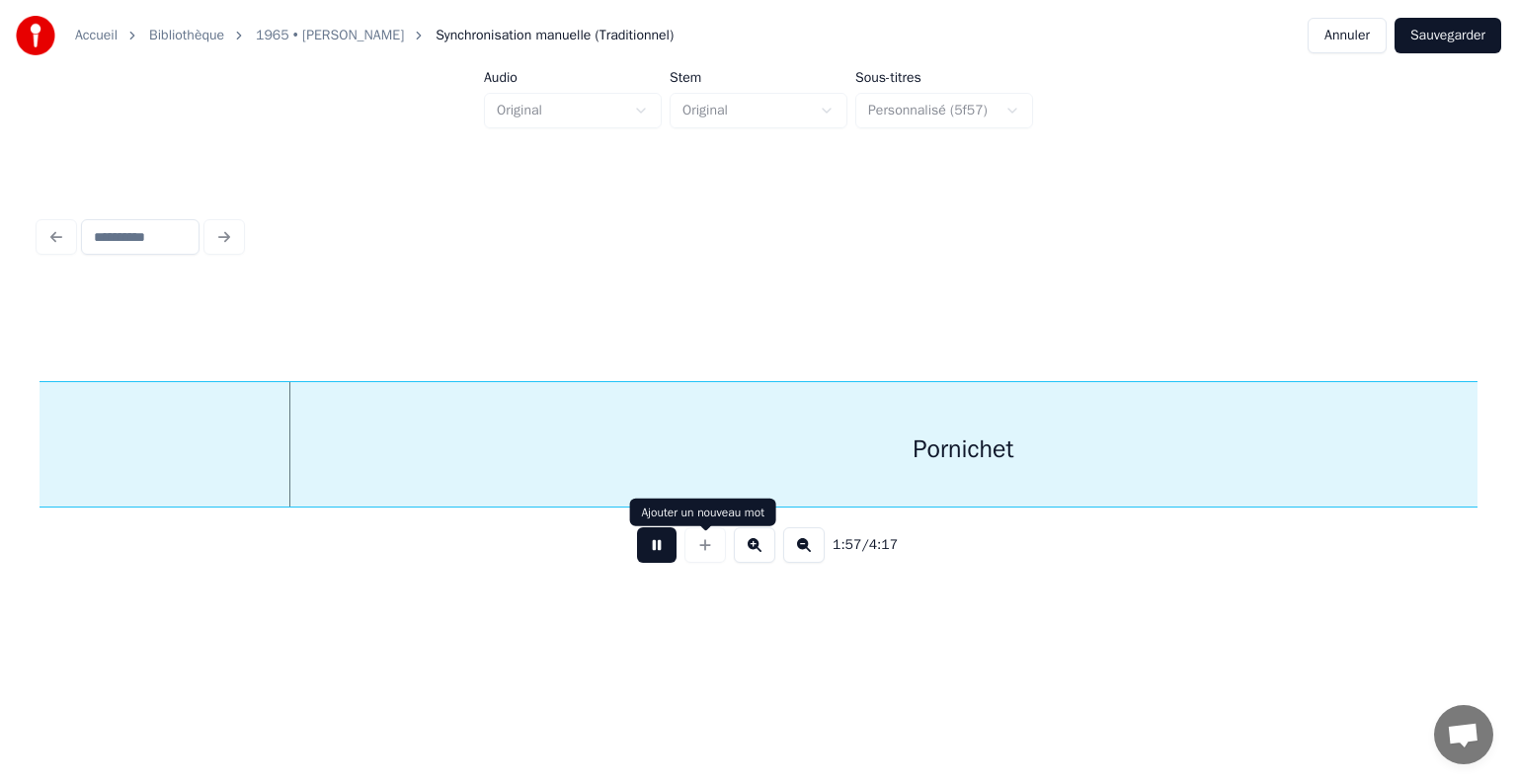 click on "1:57  /  4:17" at bounding box center [758, 545] 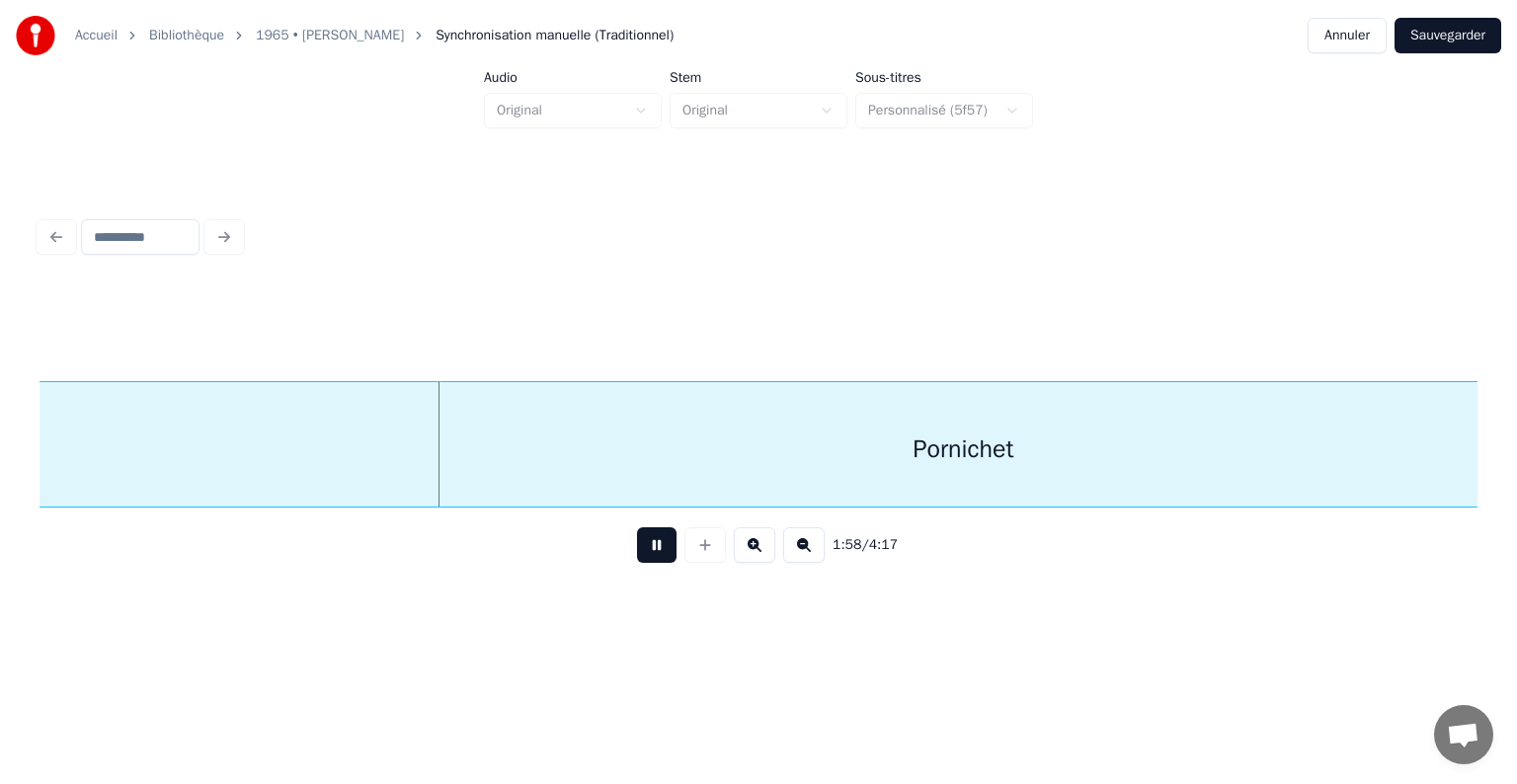 click at bounding box center [657, 545] 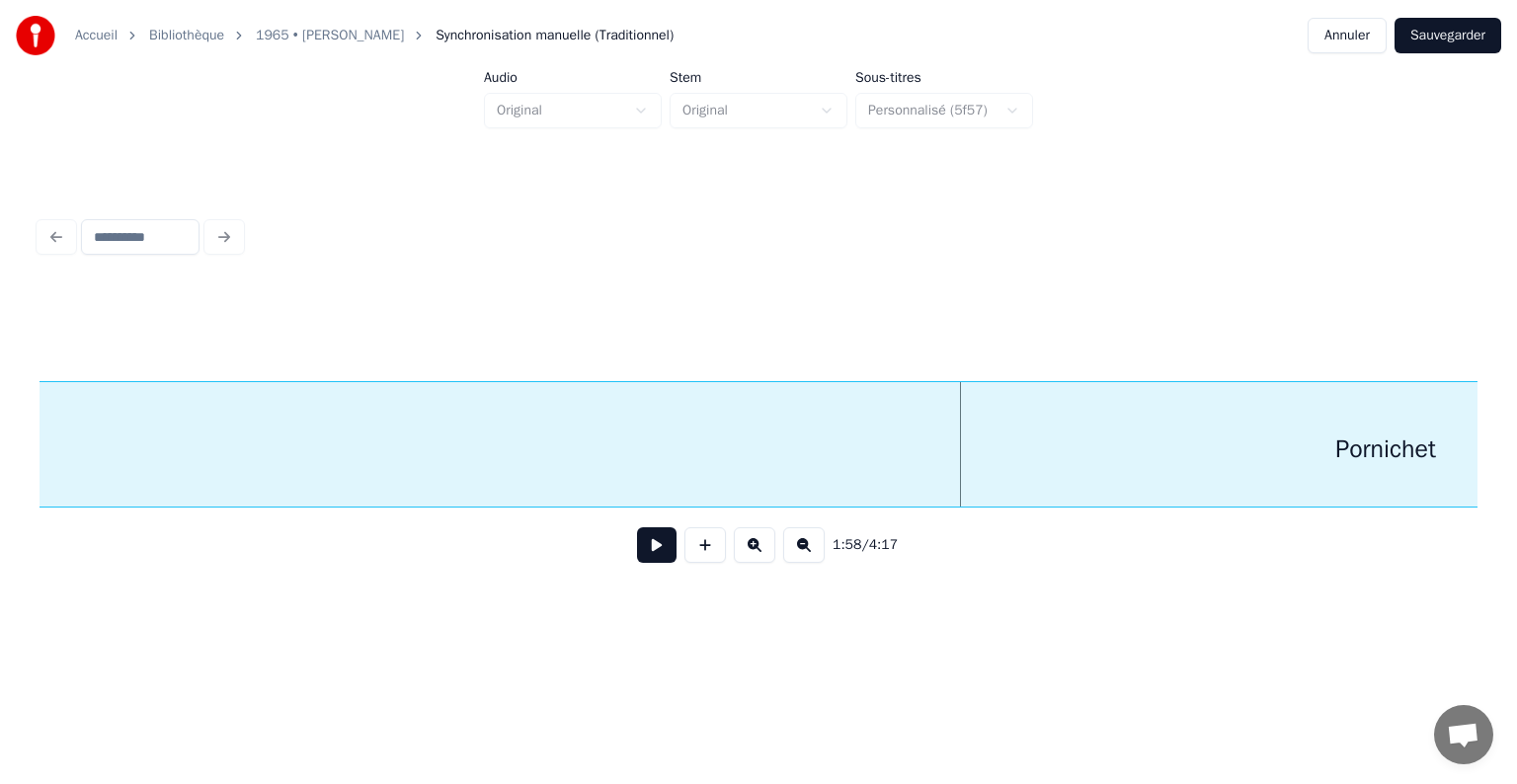 scroll, scrollTop: 0, scrollLeft: 16716, axis: horizontal 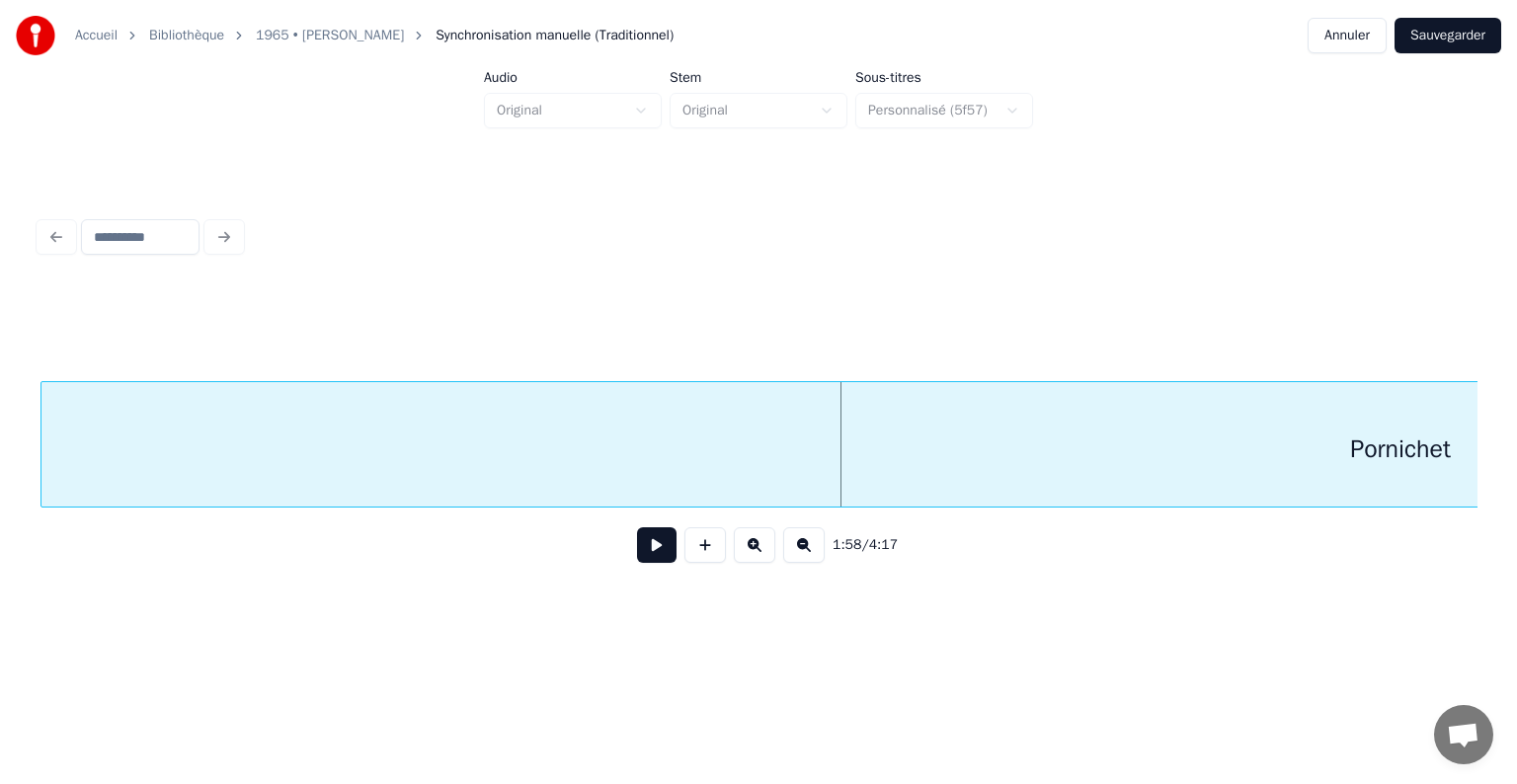 click on "Pornichet" at bounding box center (1400, 449) 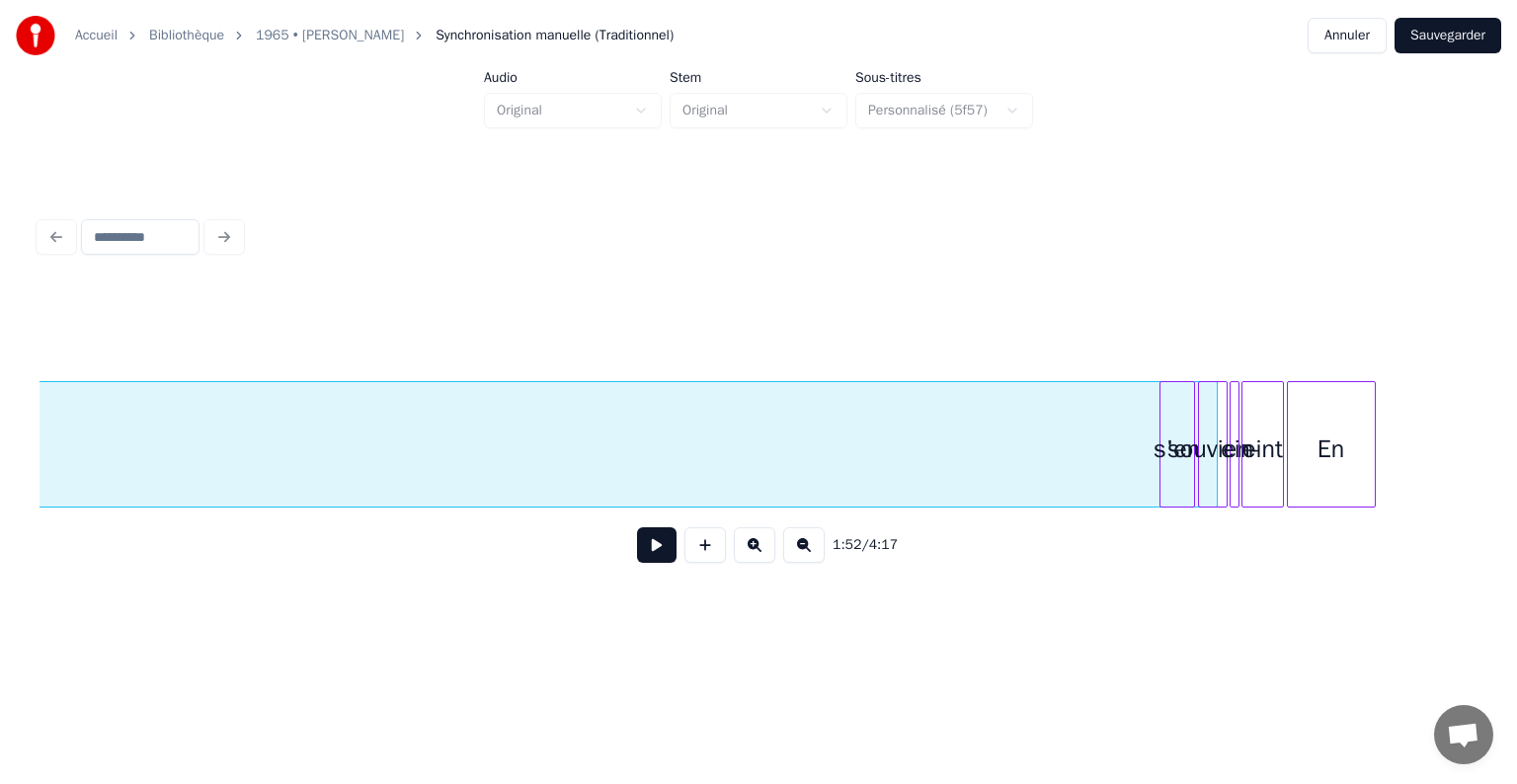 scroll, scrollTop: 0, scrollLeft: 18296, axis: horizontal 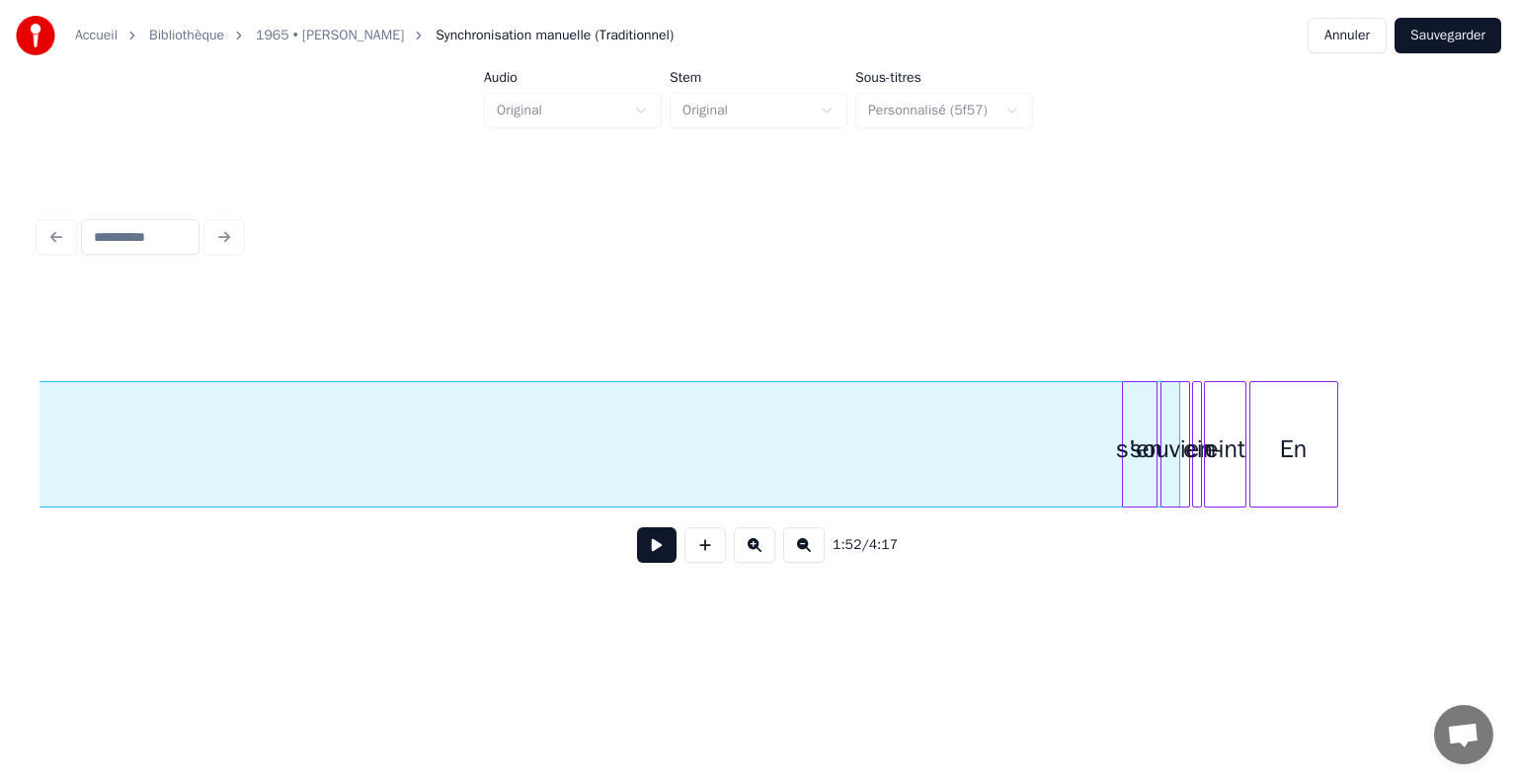 click on "Pornichet" at bounding box center (-180, 449) 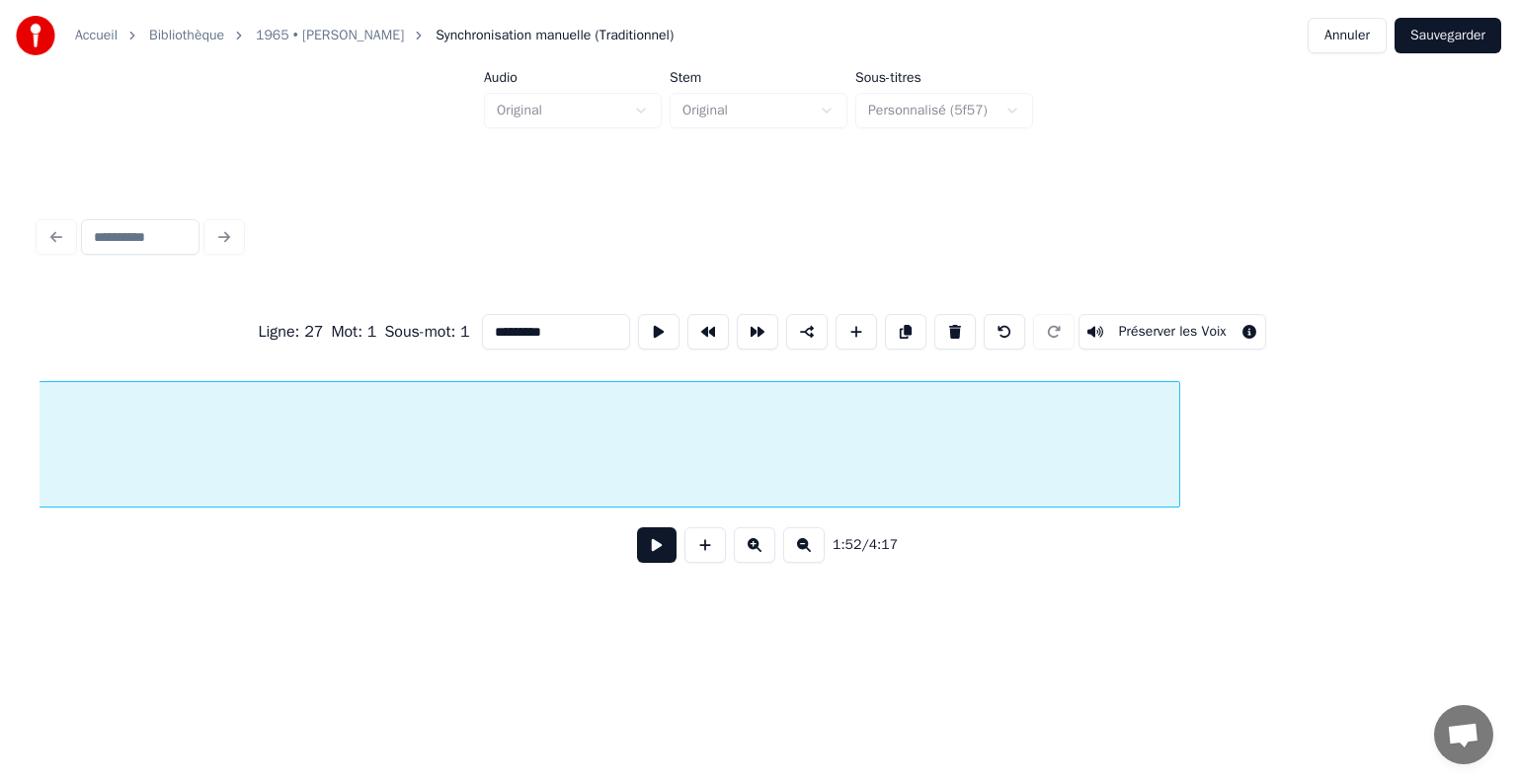 scroll, scrollTop: 0, scrollLeft: 16716, axis: horizontal 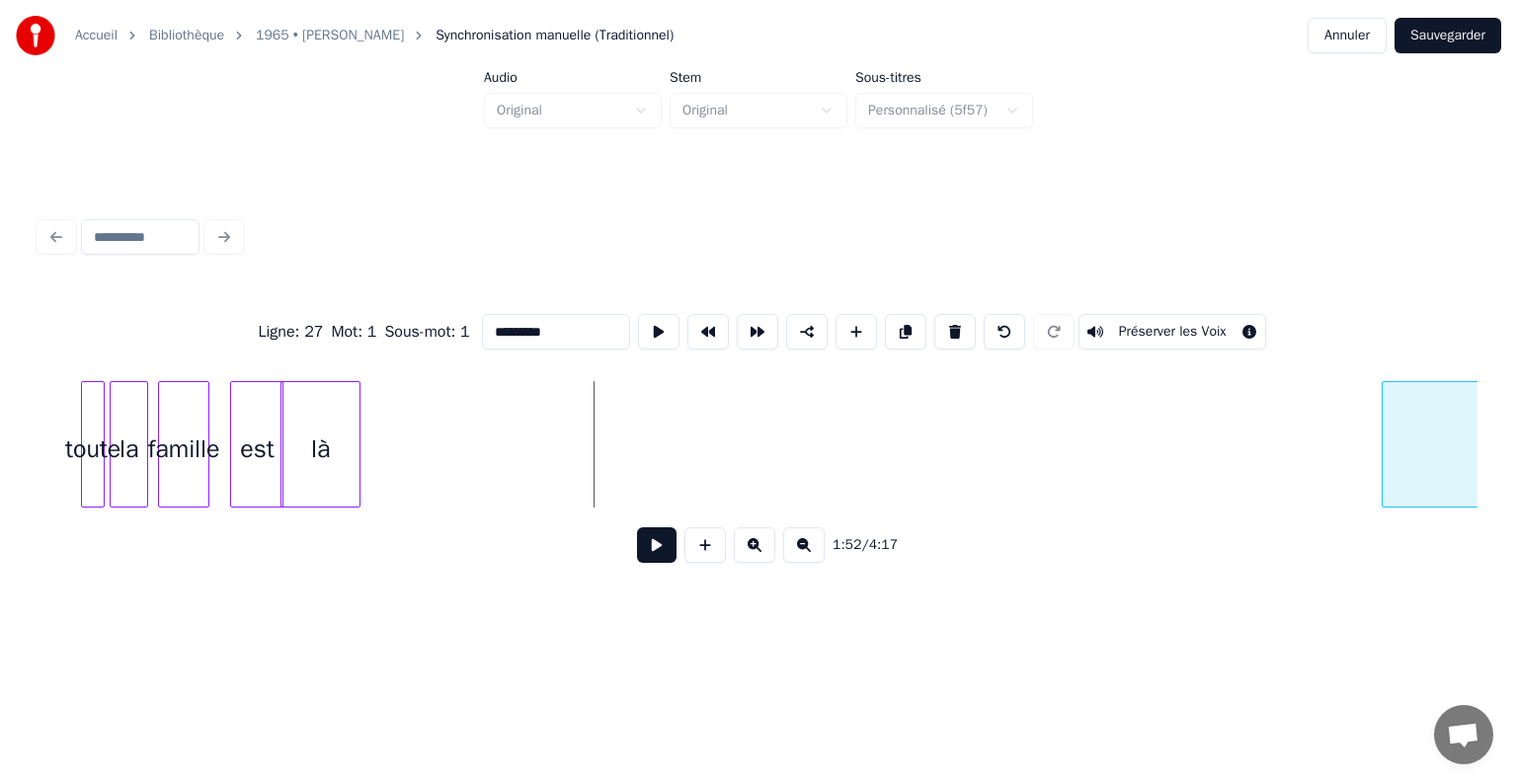 click at bounding box center [1386, 444] 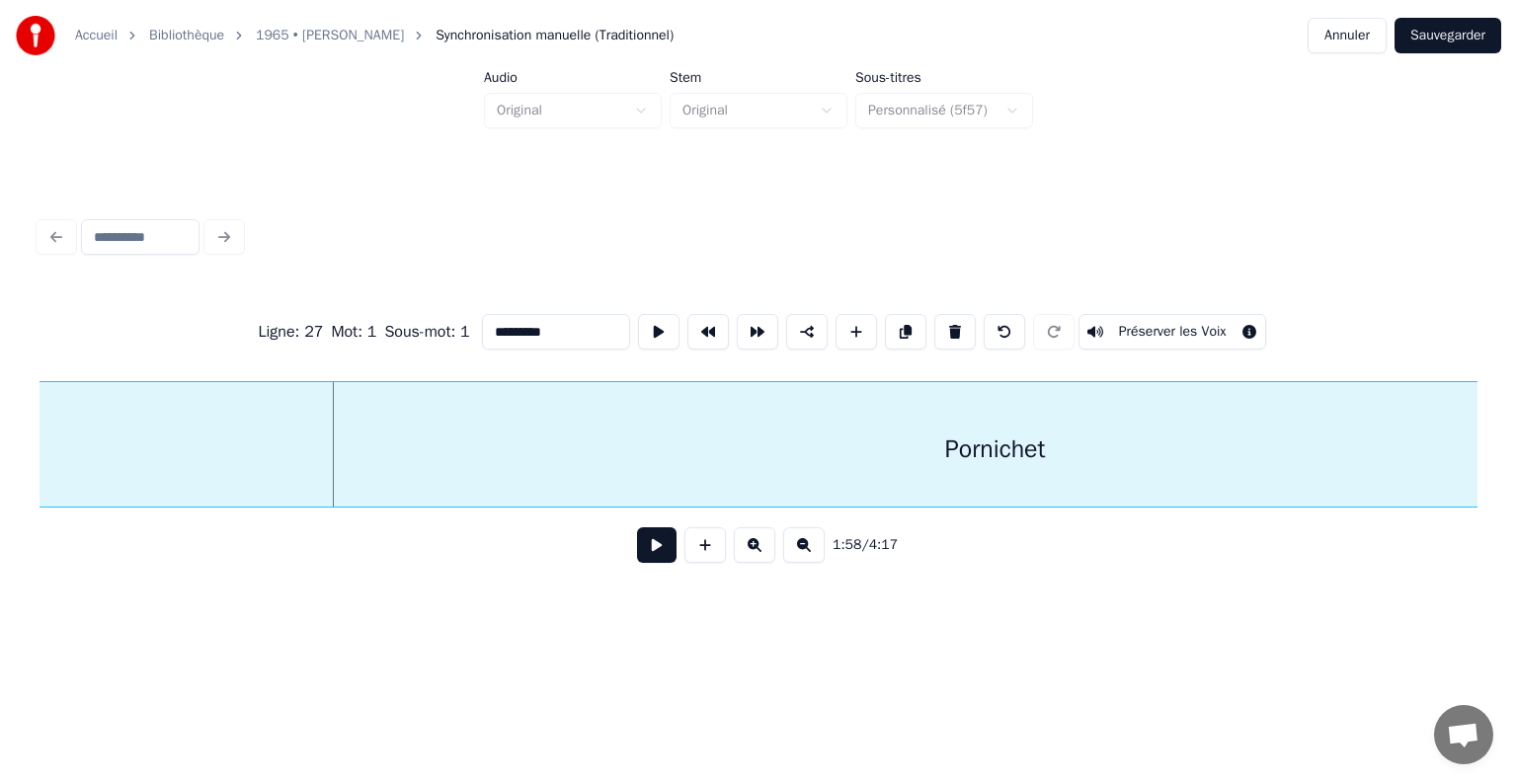 scroll, scrollTop: 0, scrollLeft: 17224, axis: horizontal 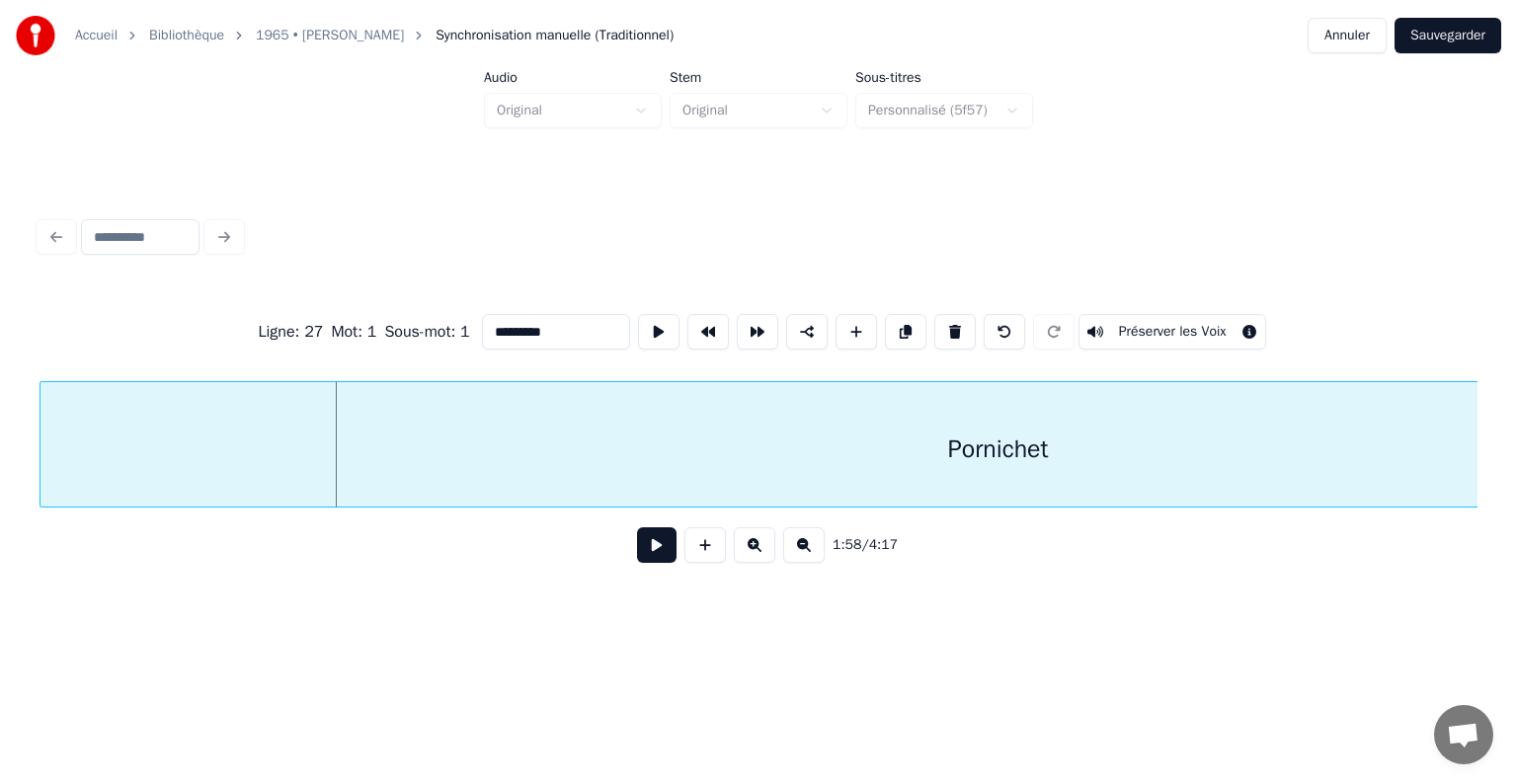 click on "Pornichet" at bounding box center [998, 449] 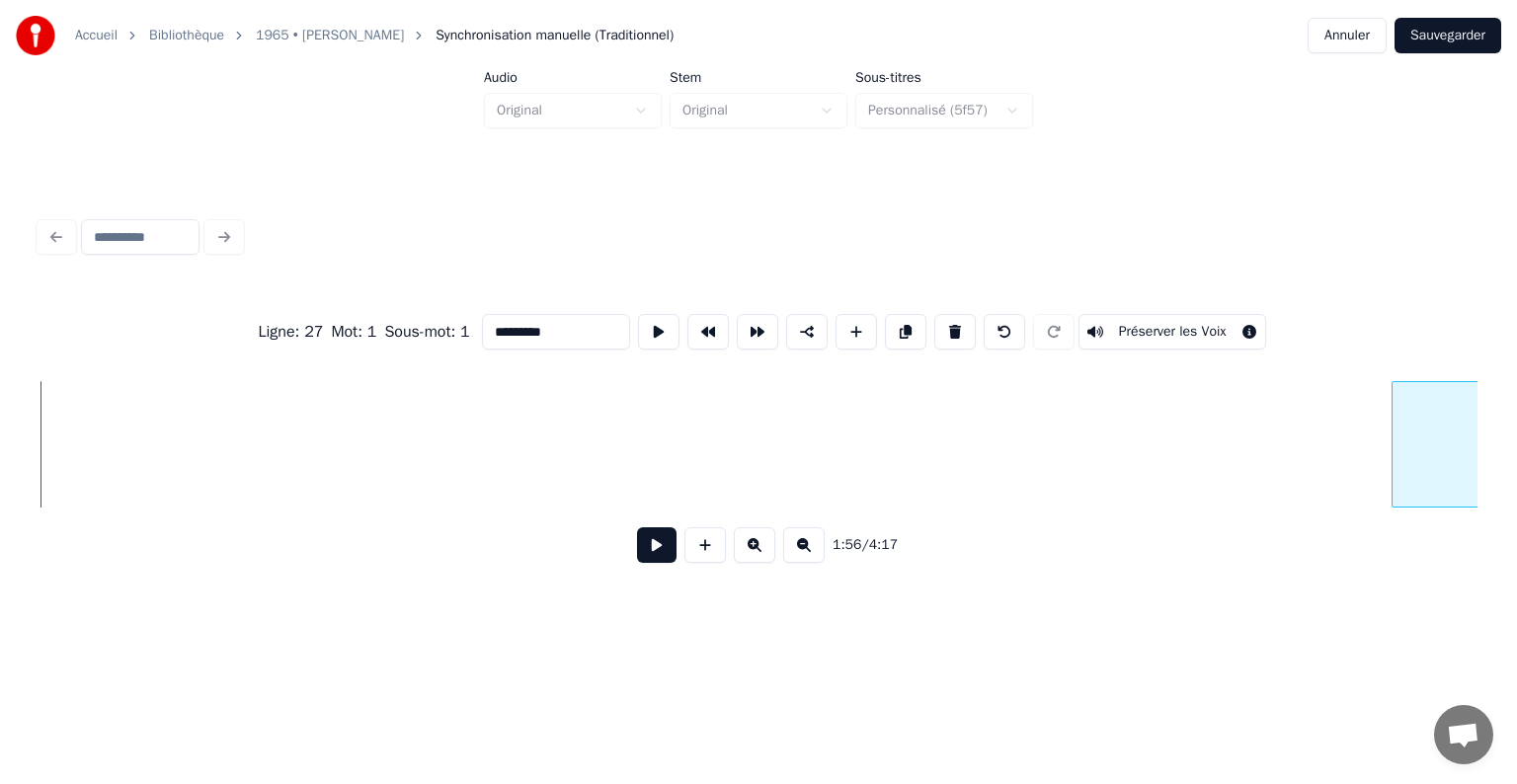 click at bounding box center (1396, 444) 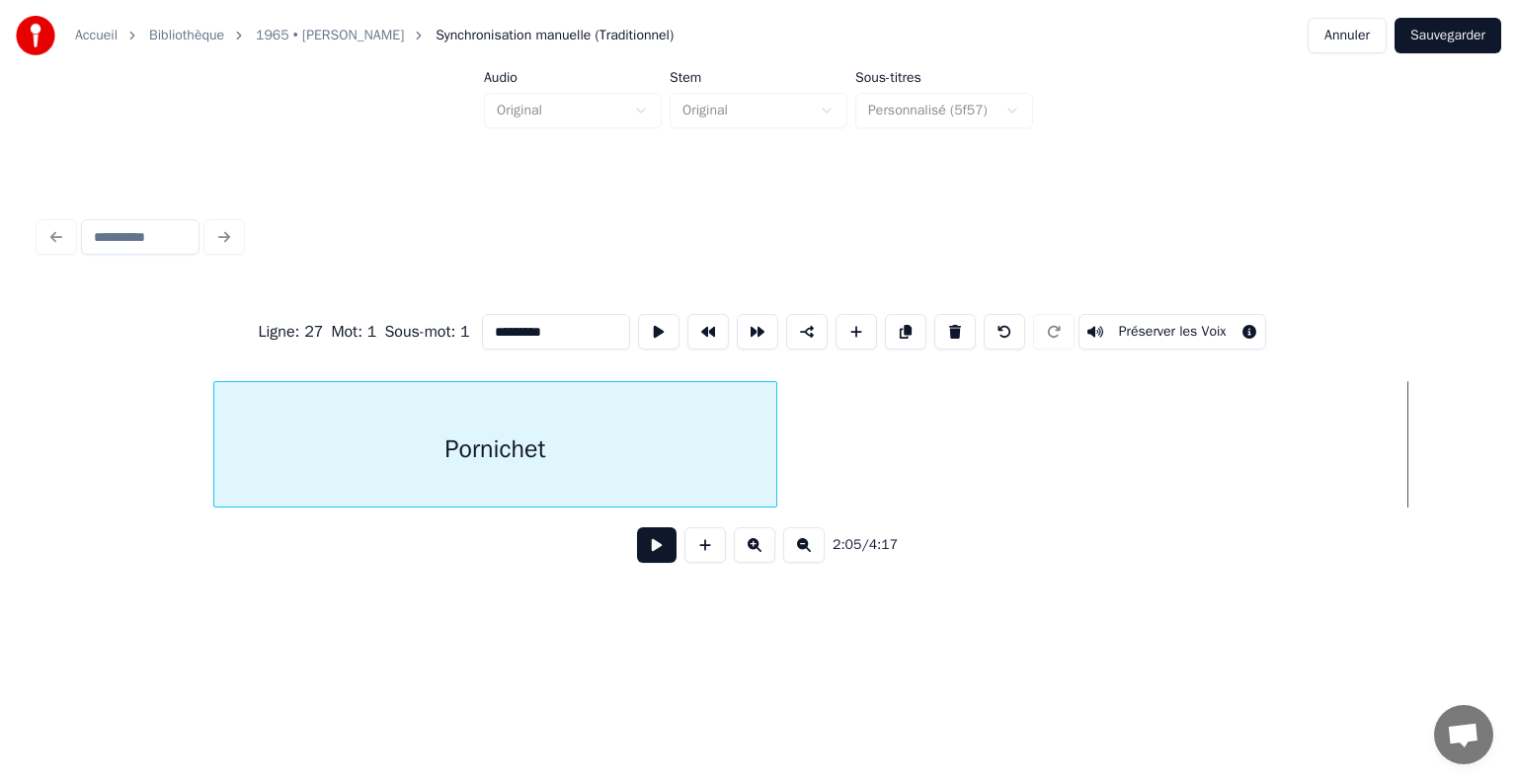 scroll, scrollTop: 0, scrollLeft: 17127, axis: horizontal 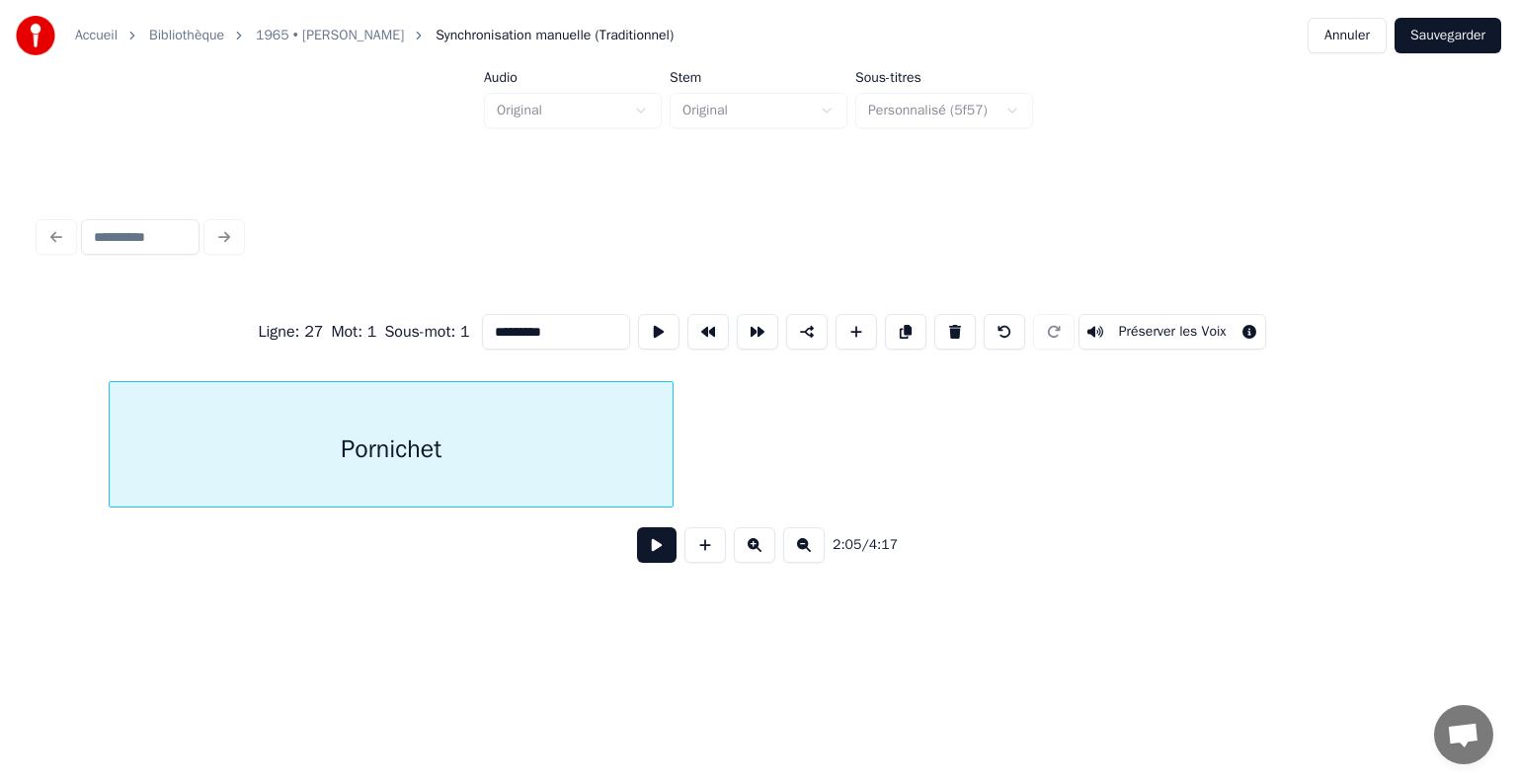 click on "Pornichet" at bounding box center [1960, 444] 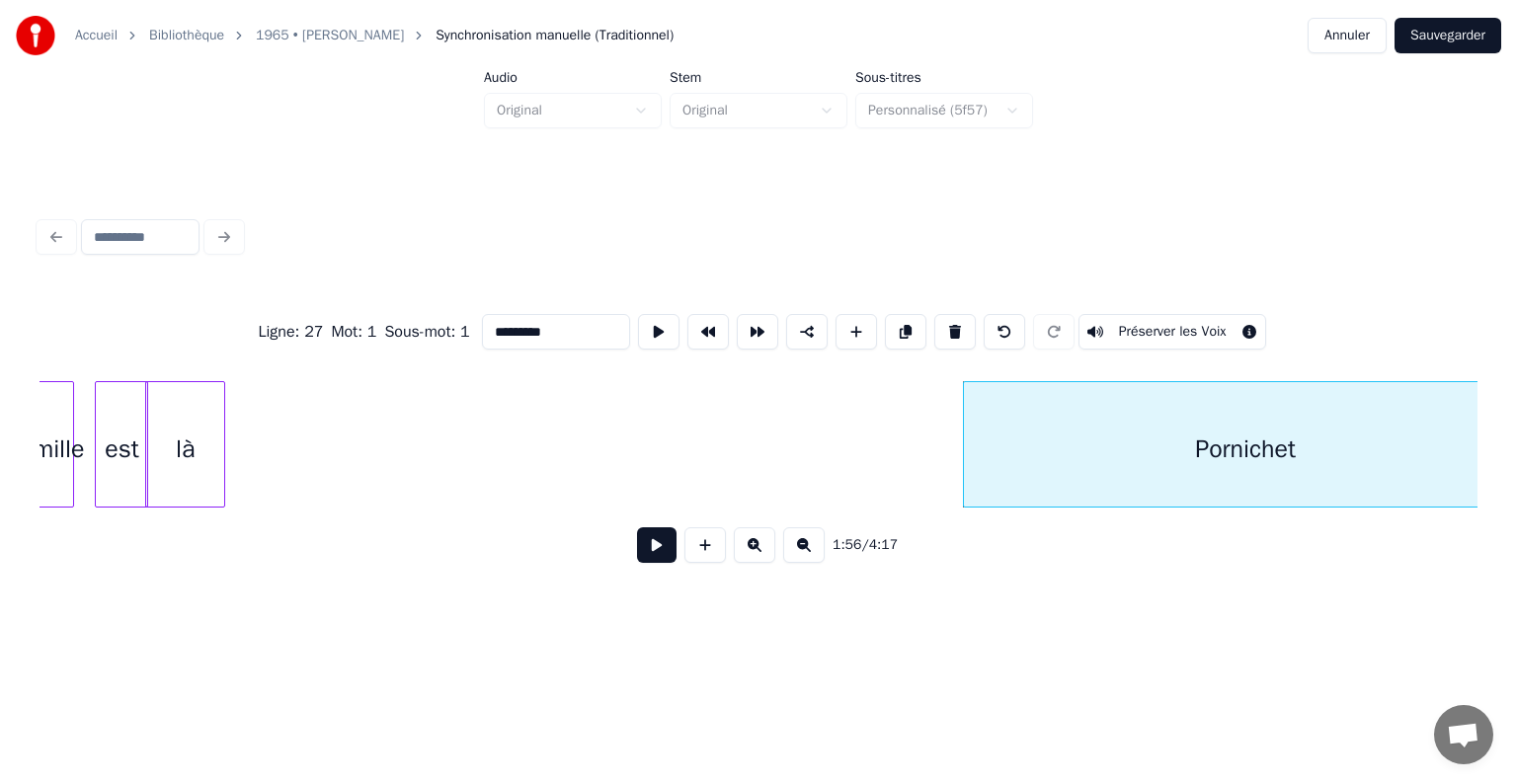scroll, scrollTop: 0, scrollLeft: 16338, axis: horizontal 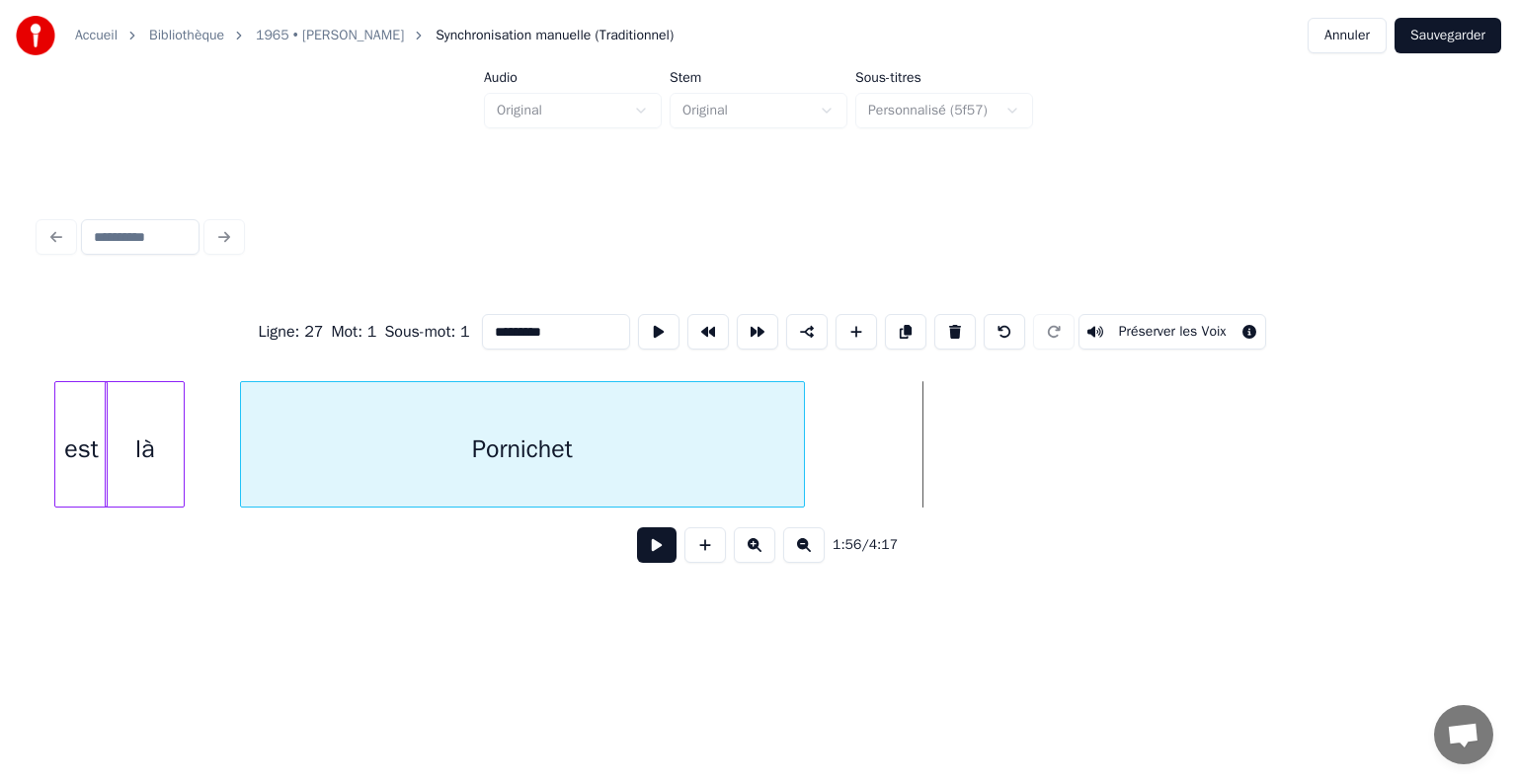 click on "Pornichet" at bounding box center [522, 449] 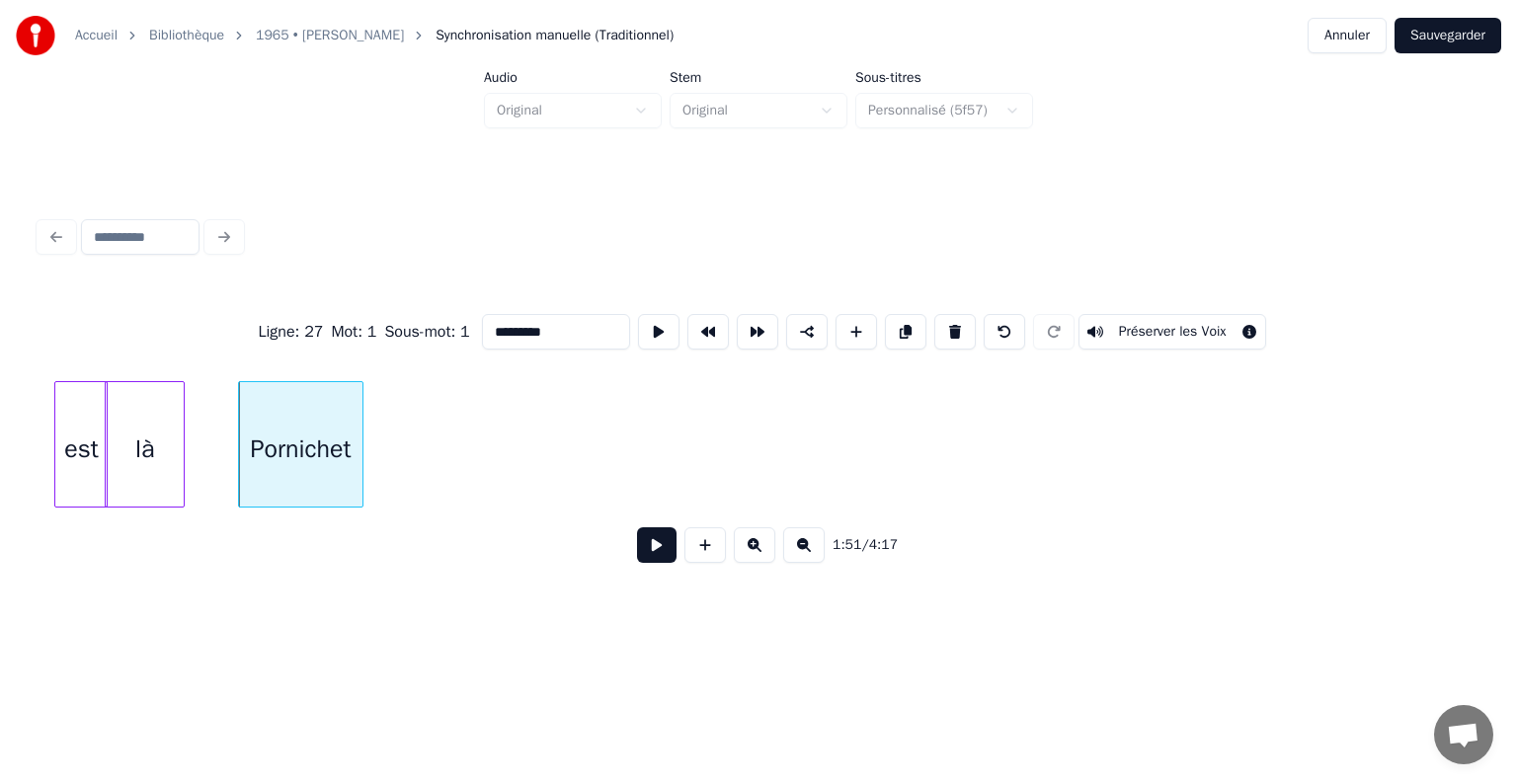 click at bounding box center (359, 444) 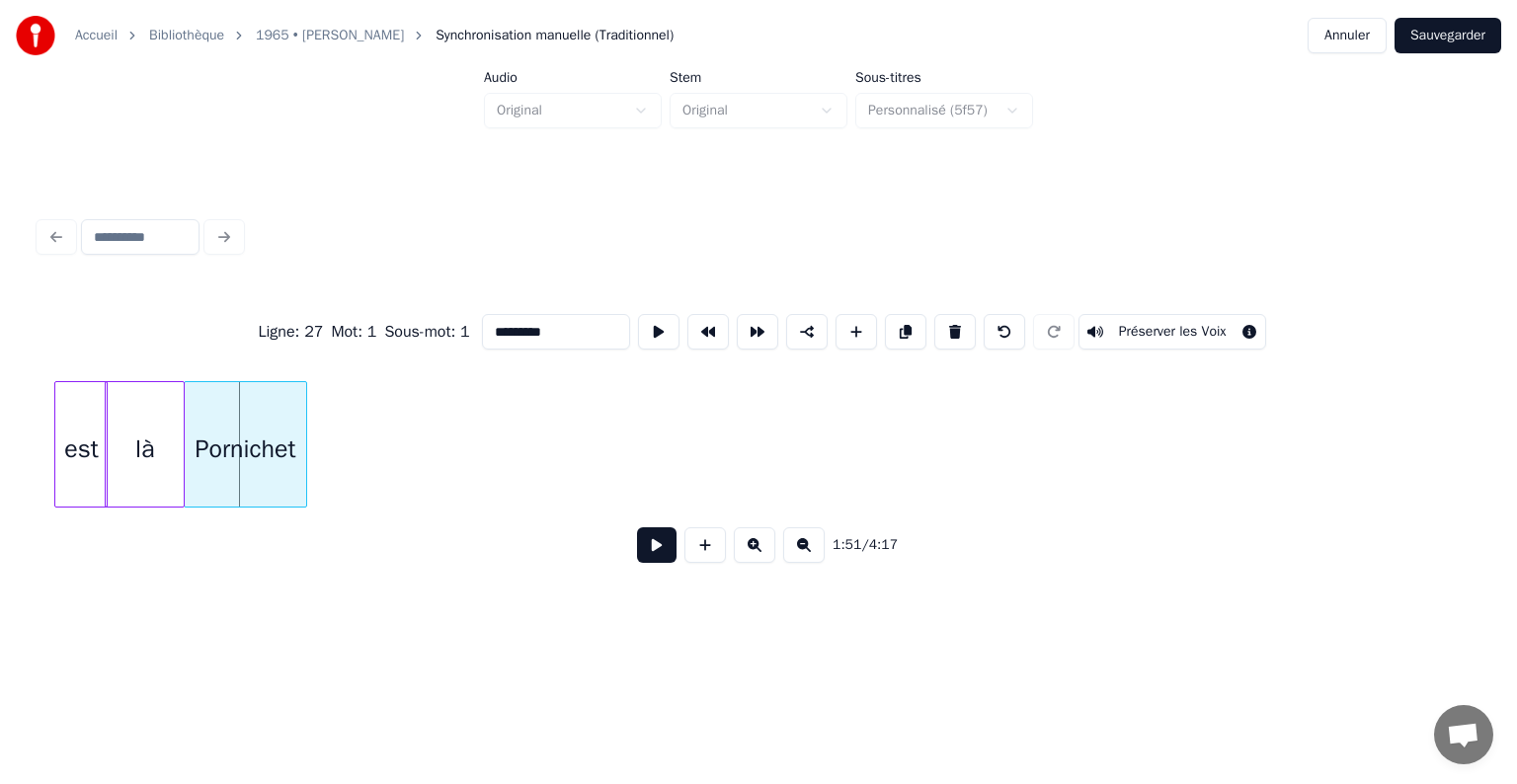 click on "Pornichet" at bounding box center (245, 449) 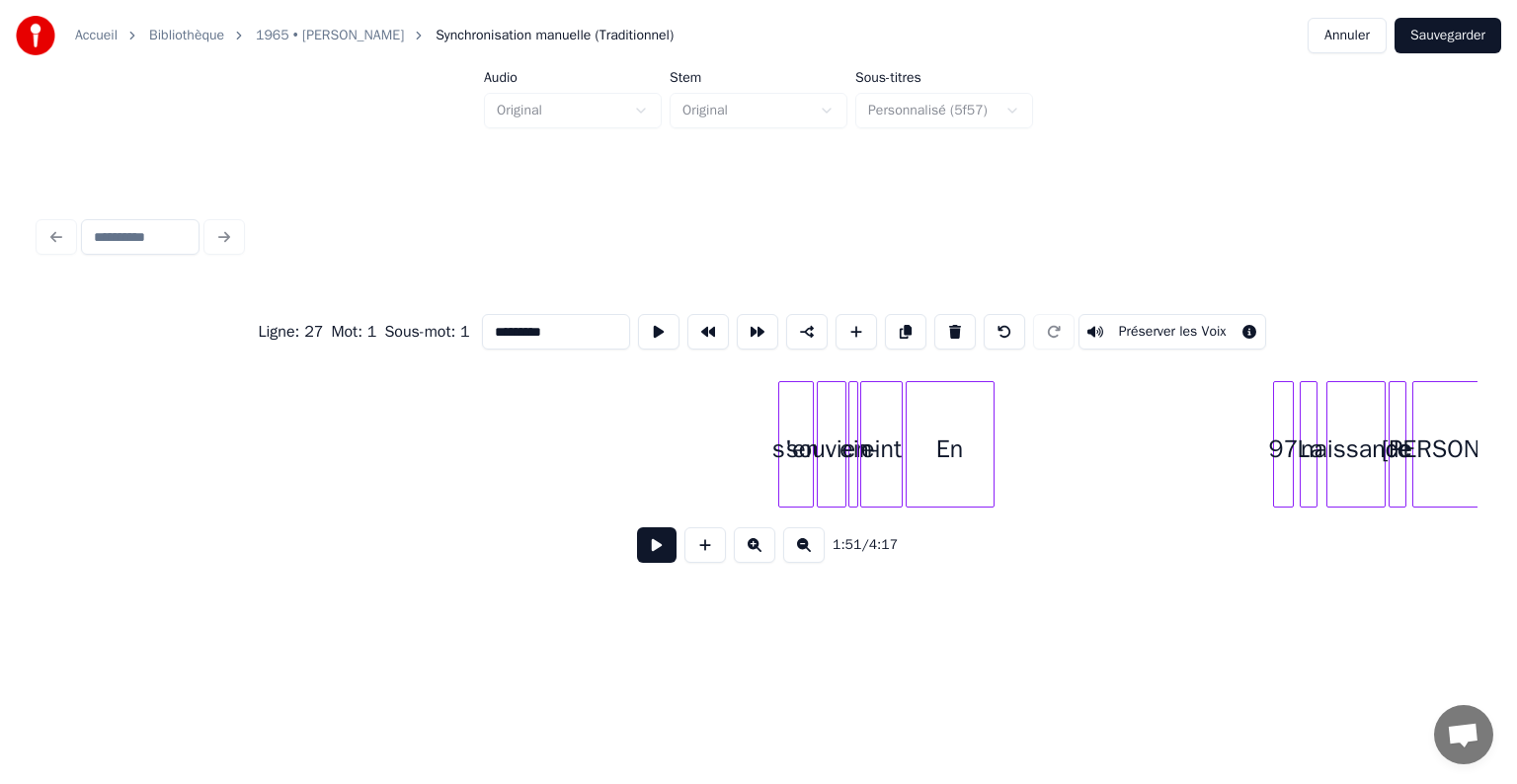 scroll, scrollTop: 0, scrollLeft: 18598, axis: horizontal 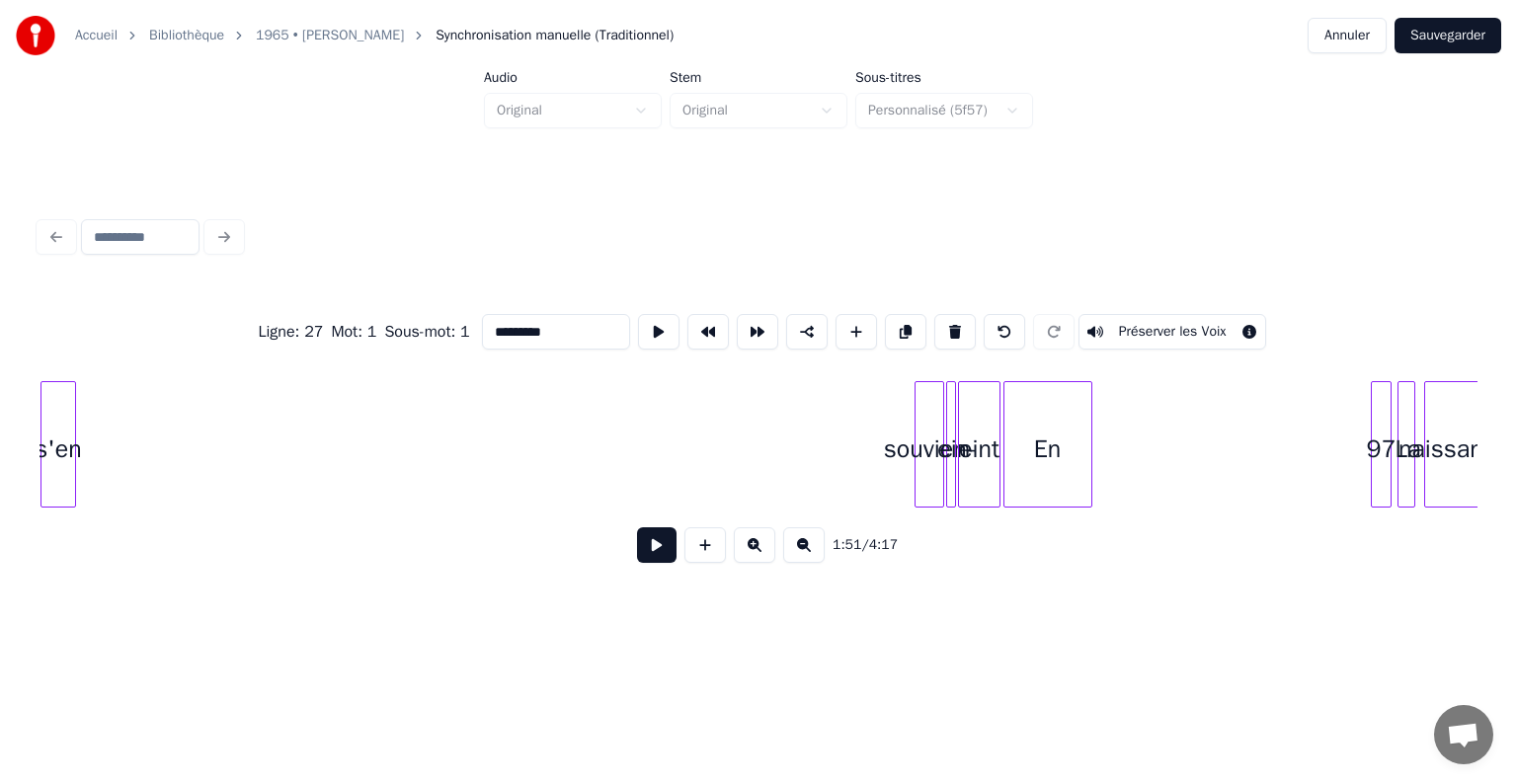 click on "Accueil Bibliothèque 1965 • [PERSON_NAME] Synchronisation manuelle (Traditionnel) Annuler Sauvegarder Audio Original Stem Original Sous-titres Personnalisé (5f57) Ligne :   27 Mot :   1 Sous-mot :   1 ********* Préserver les Voix 1:51  /  4:17" at bounding box center [758, 315] 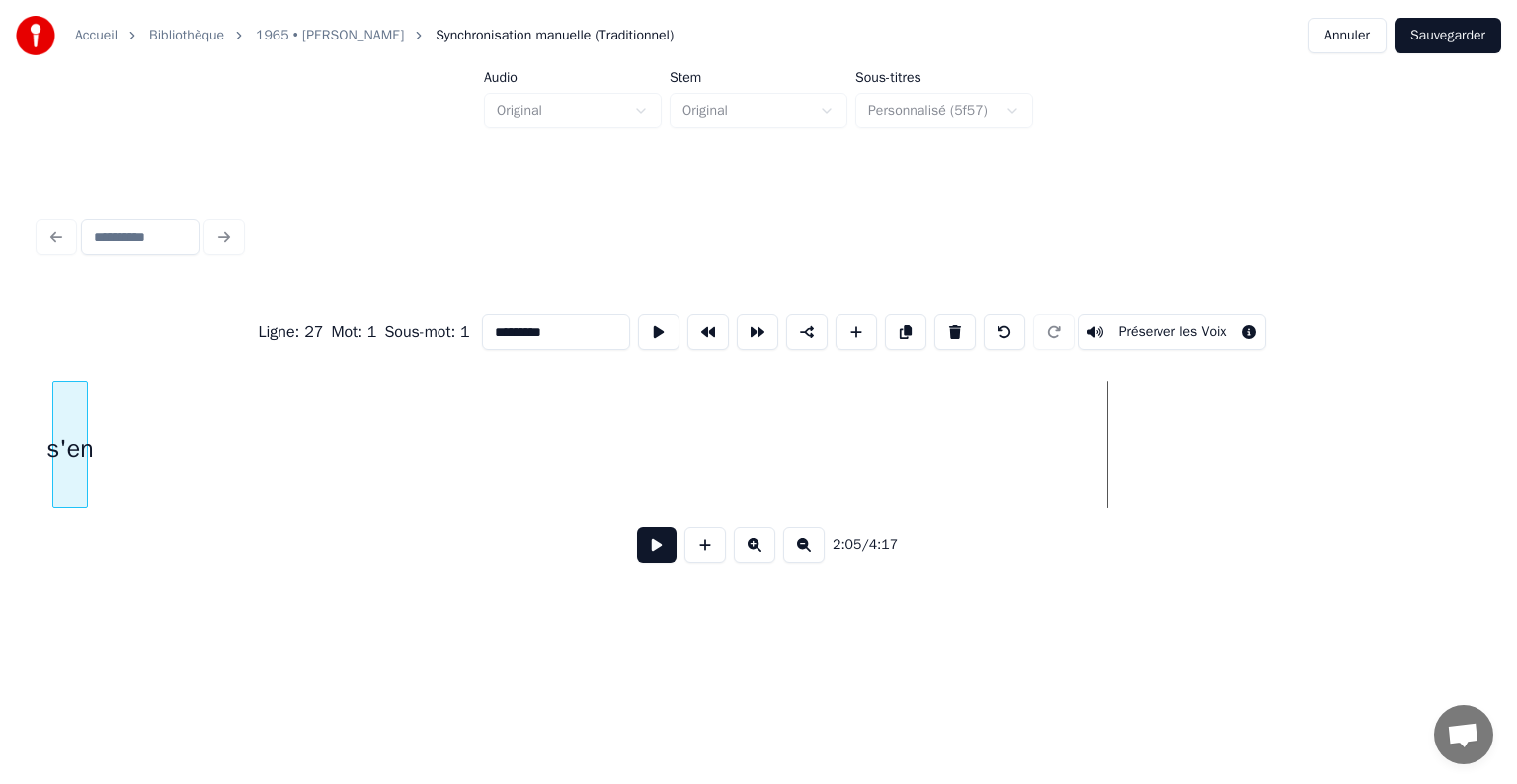 scroll, scrollTop: 0, scrollLeft: 17418, axis: horizontal 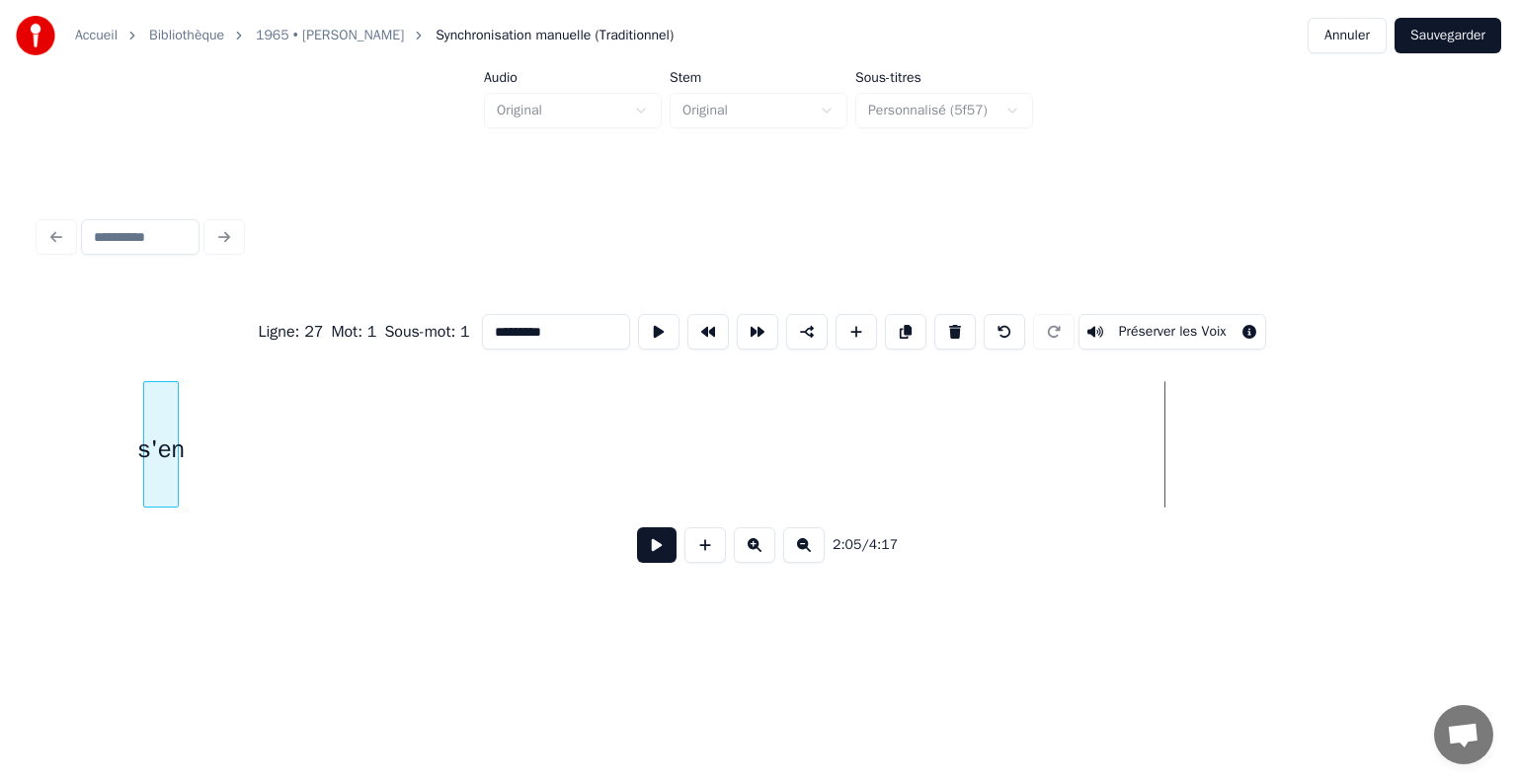 click on "s'en" at bounding box center (1670, 444) 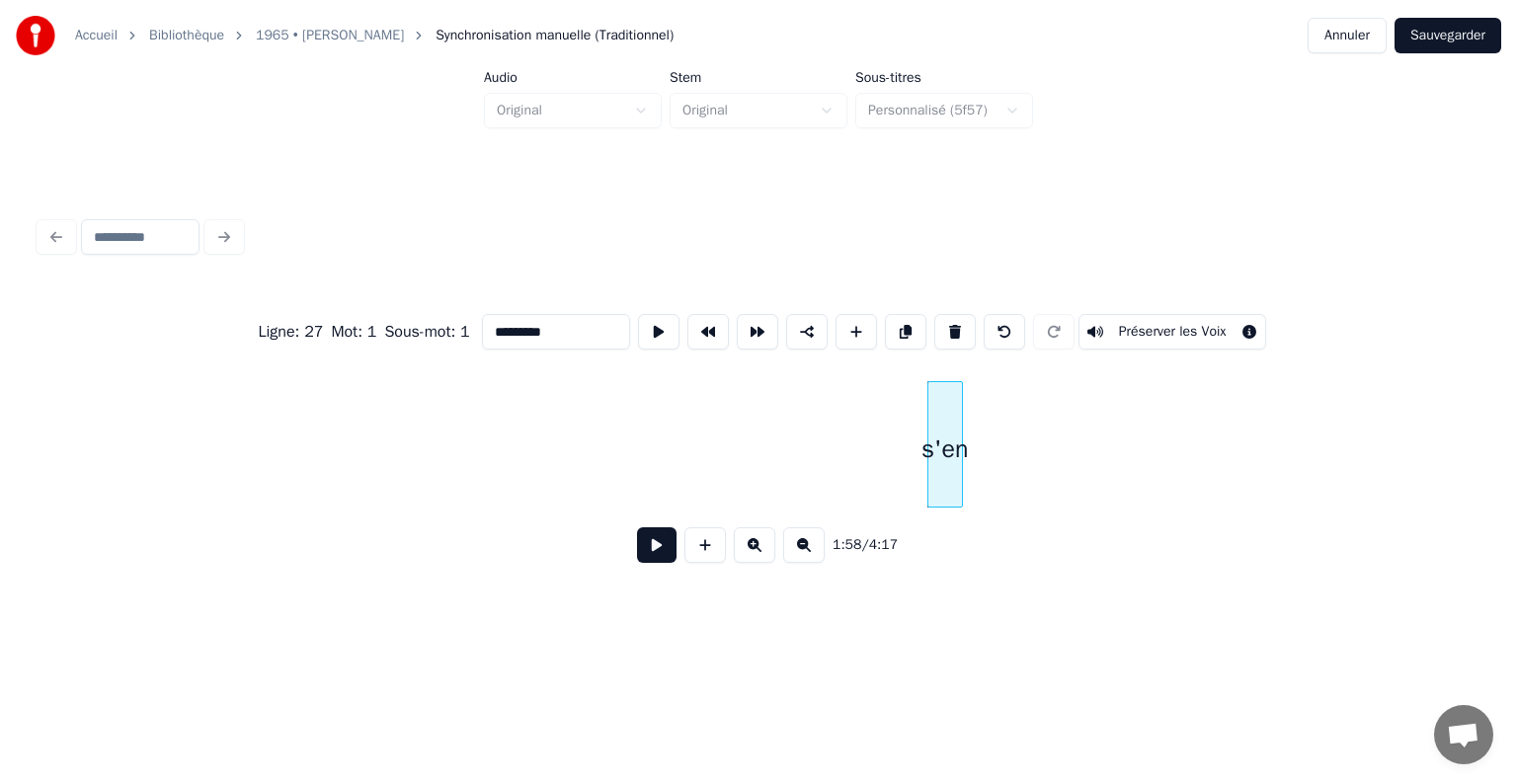 scroll, scrollTop: 0, scrollLeft: 16549, axis: horizontal 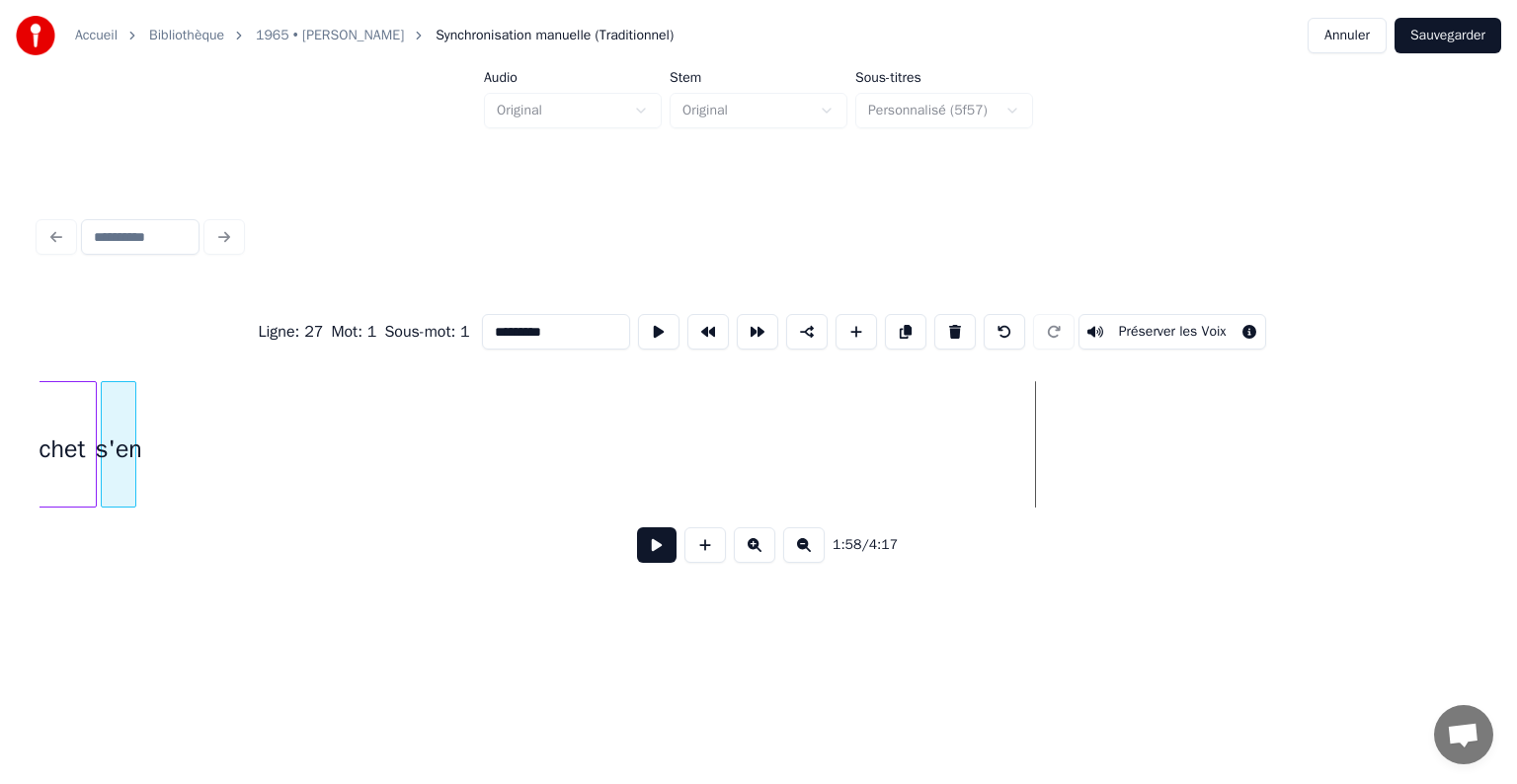 click on "s'en" at bounding box center [119, 449] 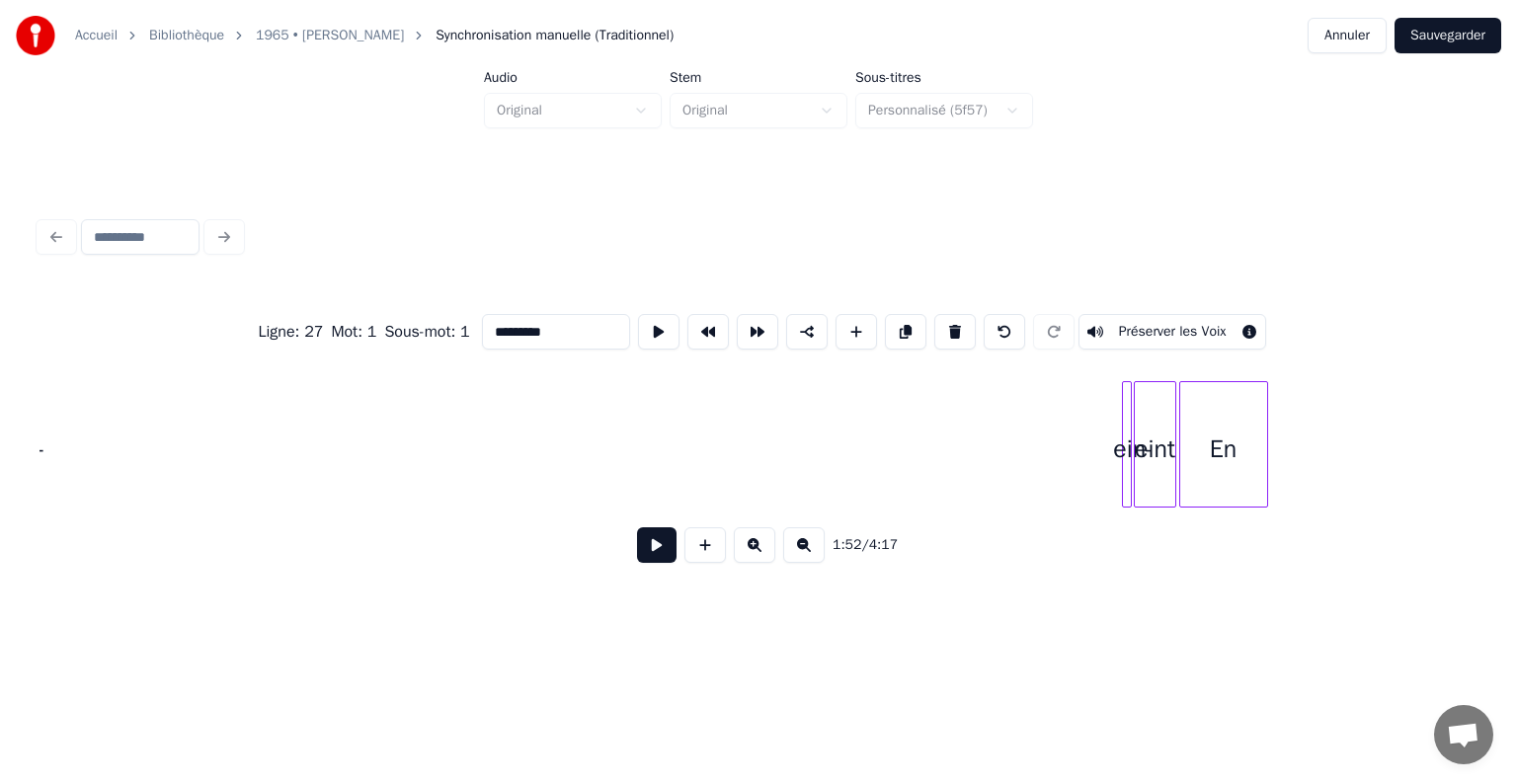 scroll, scrollTop: 0, scrollLeft: 18311, axis: horizontal 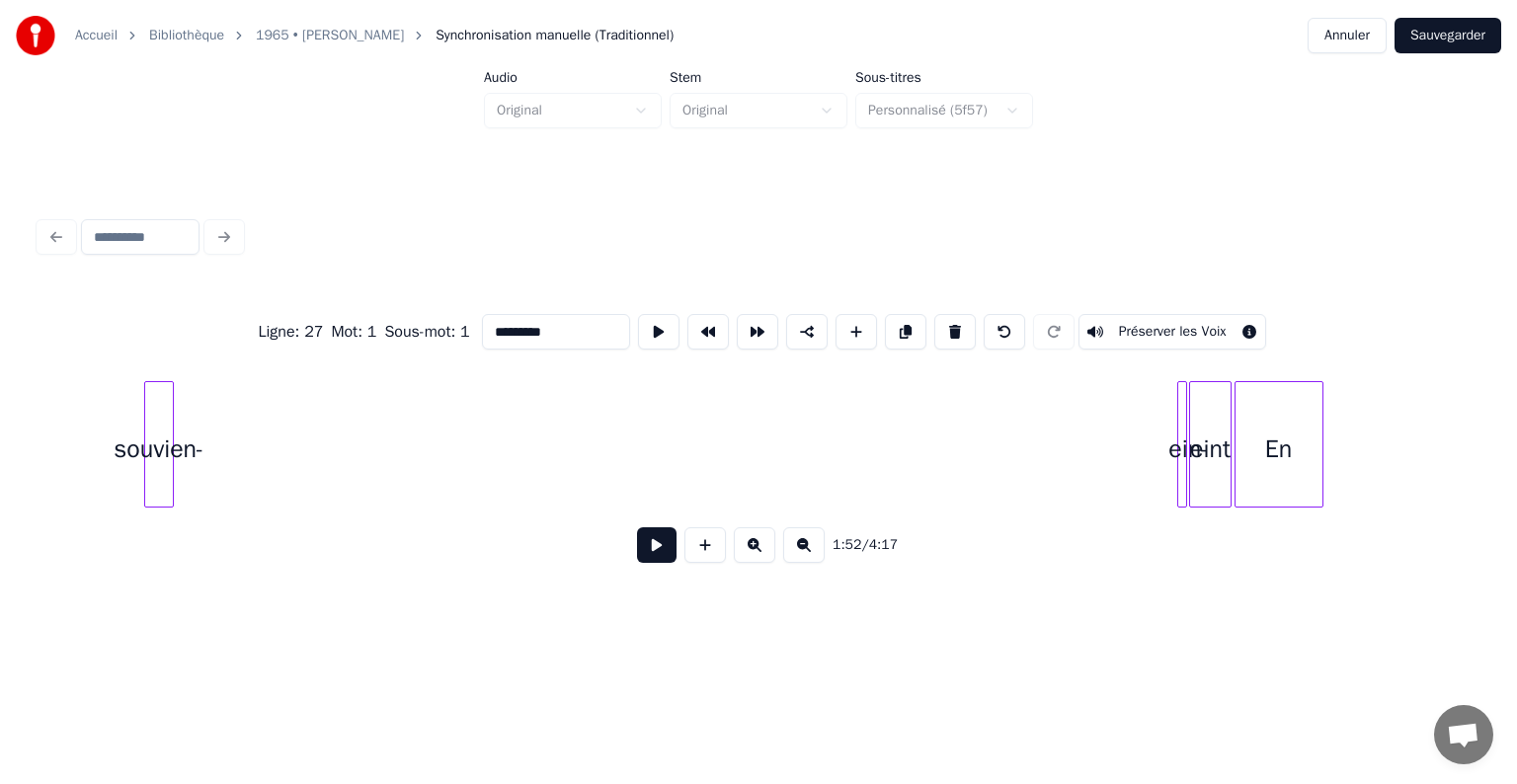 click on "souvien- ein- eint En" at bounding box center (777, 444) 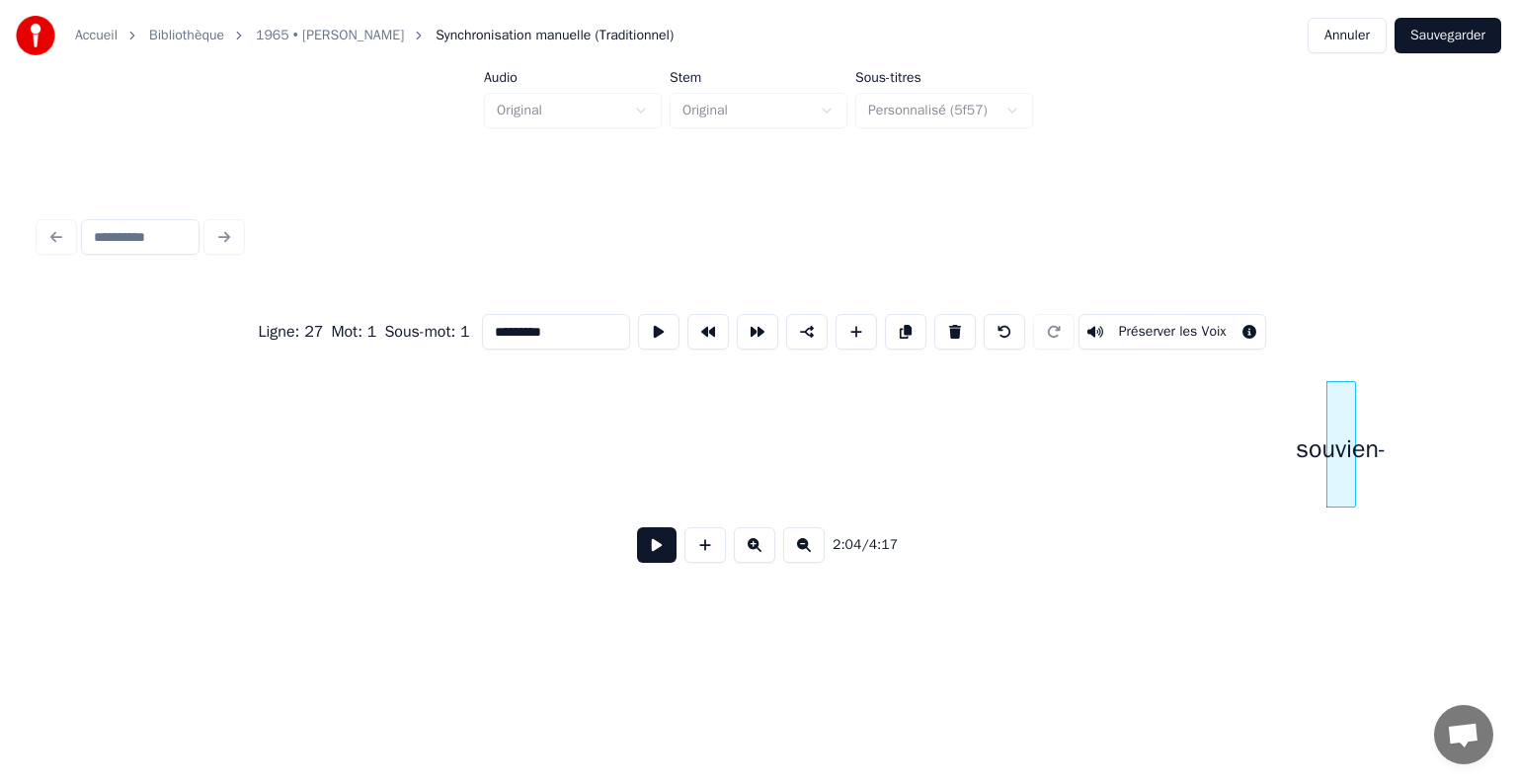 scroll, scrollTop: 0, scrollLeft: 17126, axis: horizontal 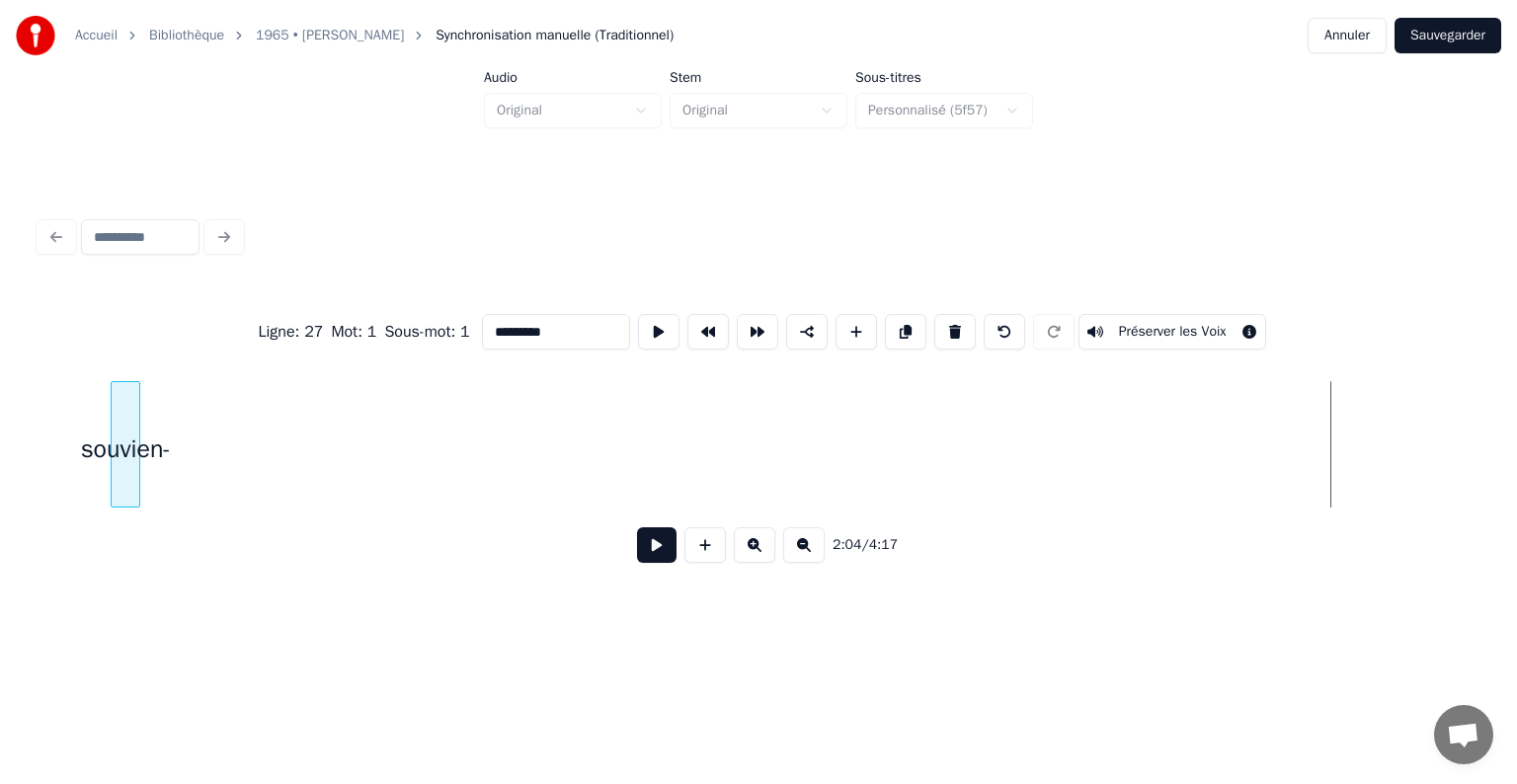 click on "souvien-" at bounding box center [125, 449] 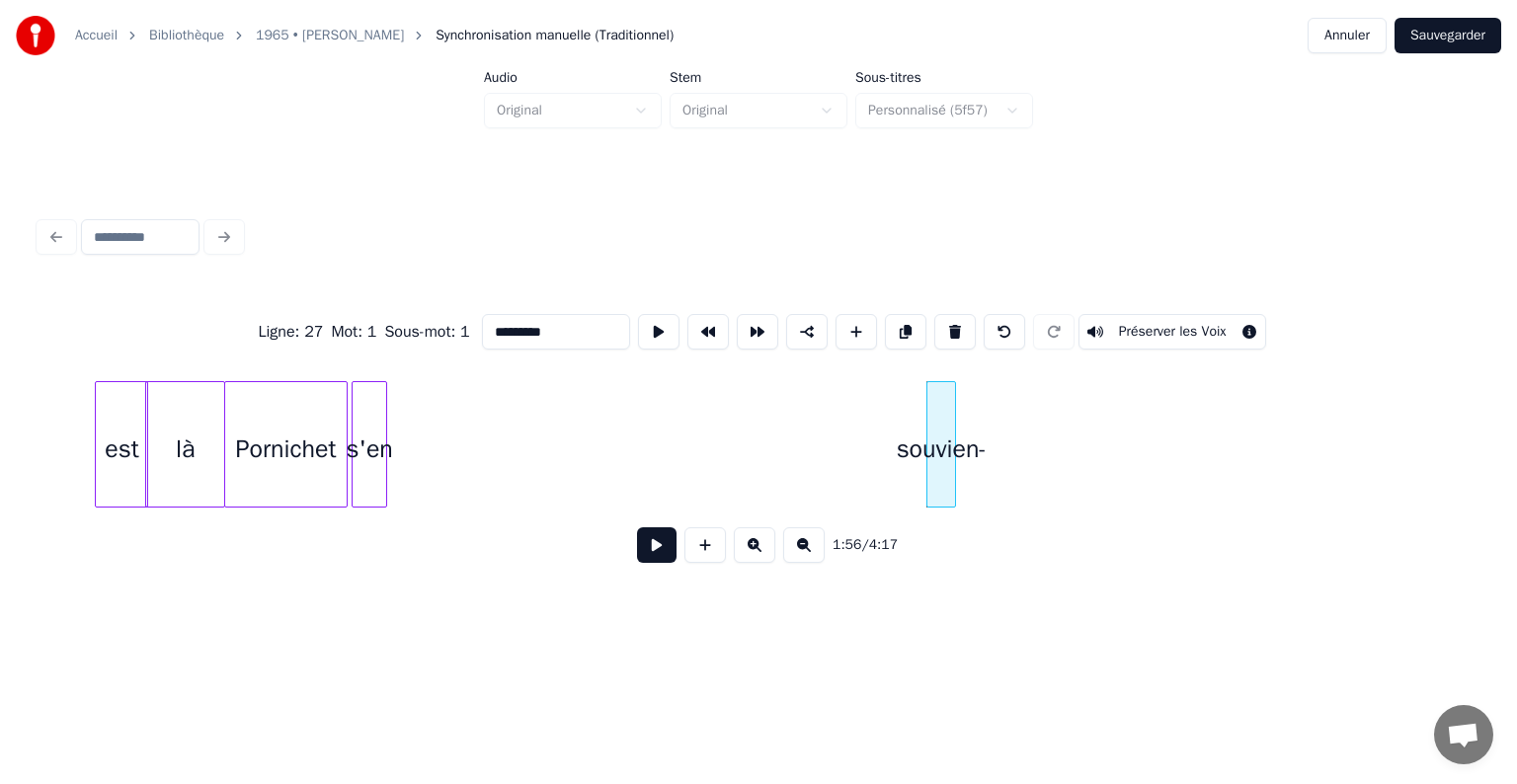 scroll, scrollTop: 0, scrollLeft: 16296, axis: horizontal 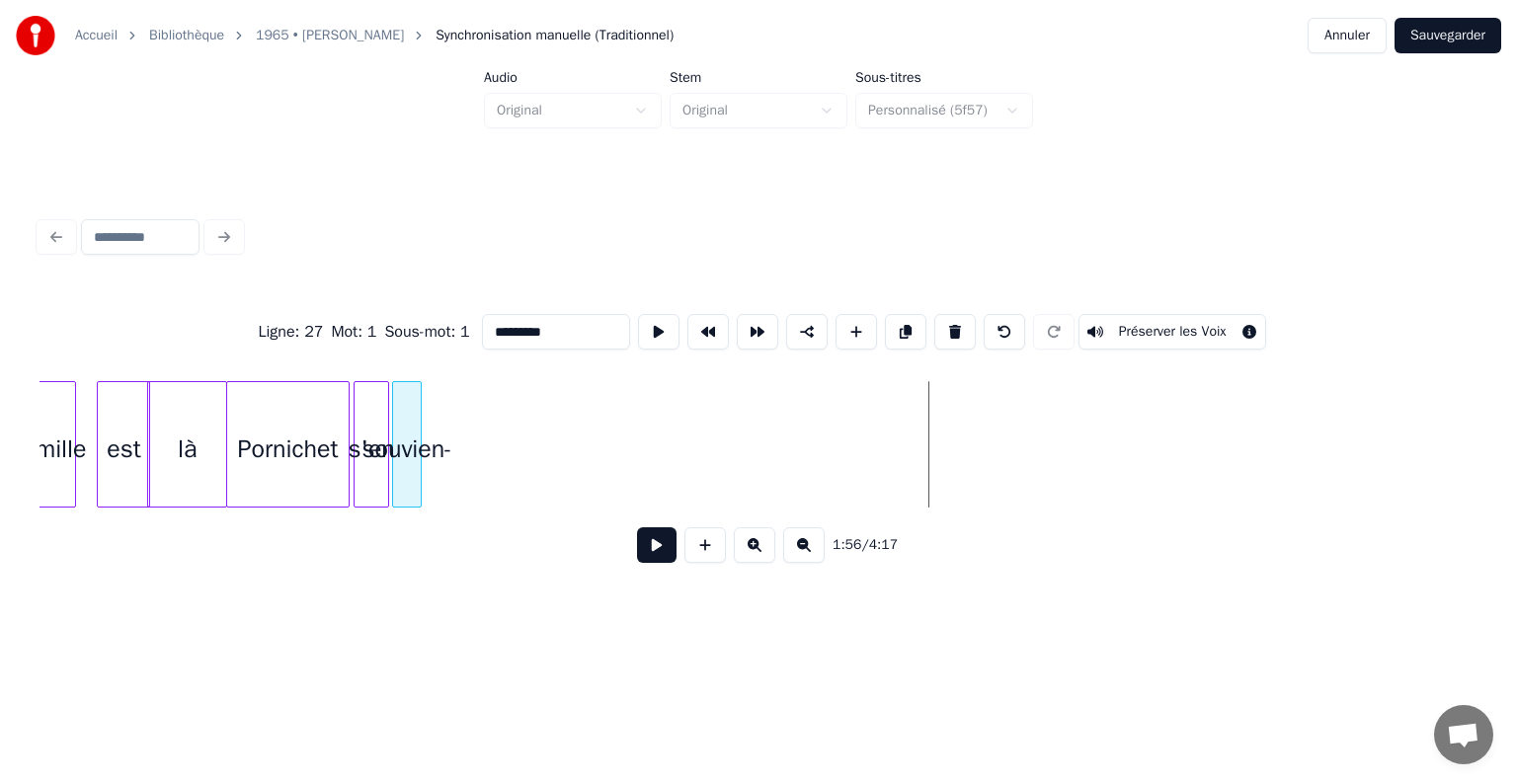 click on "souvien-" at bounding box center (407, 449) 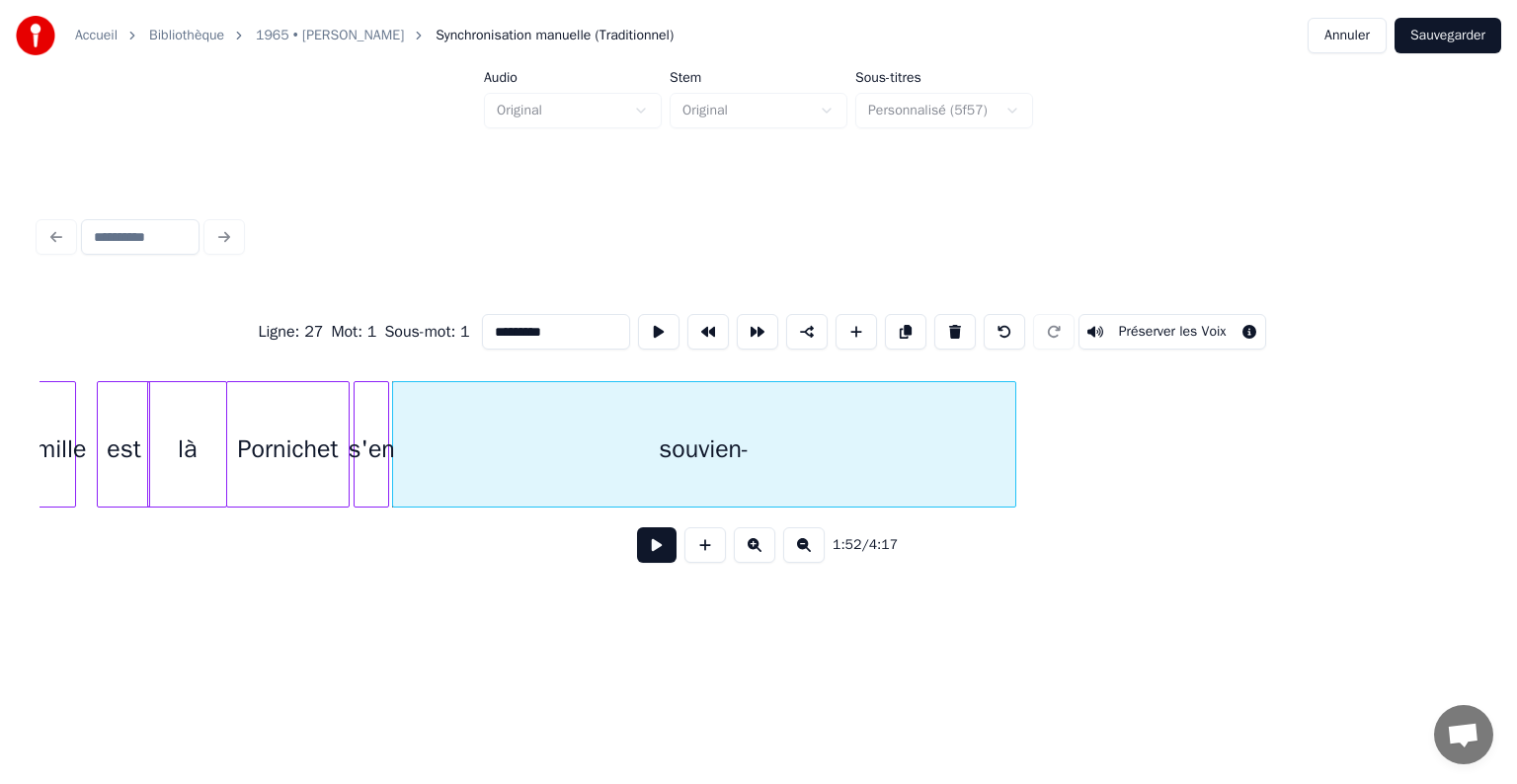 click at bounding box center (1012, 444) 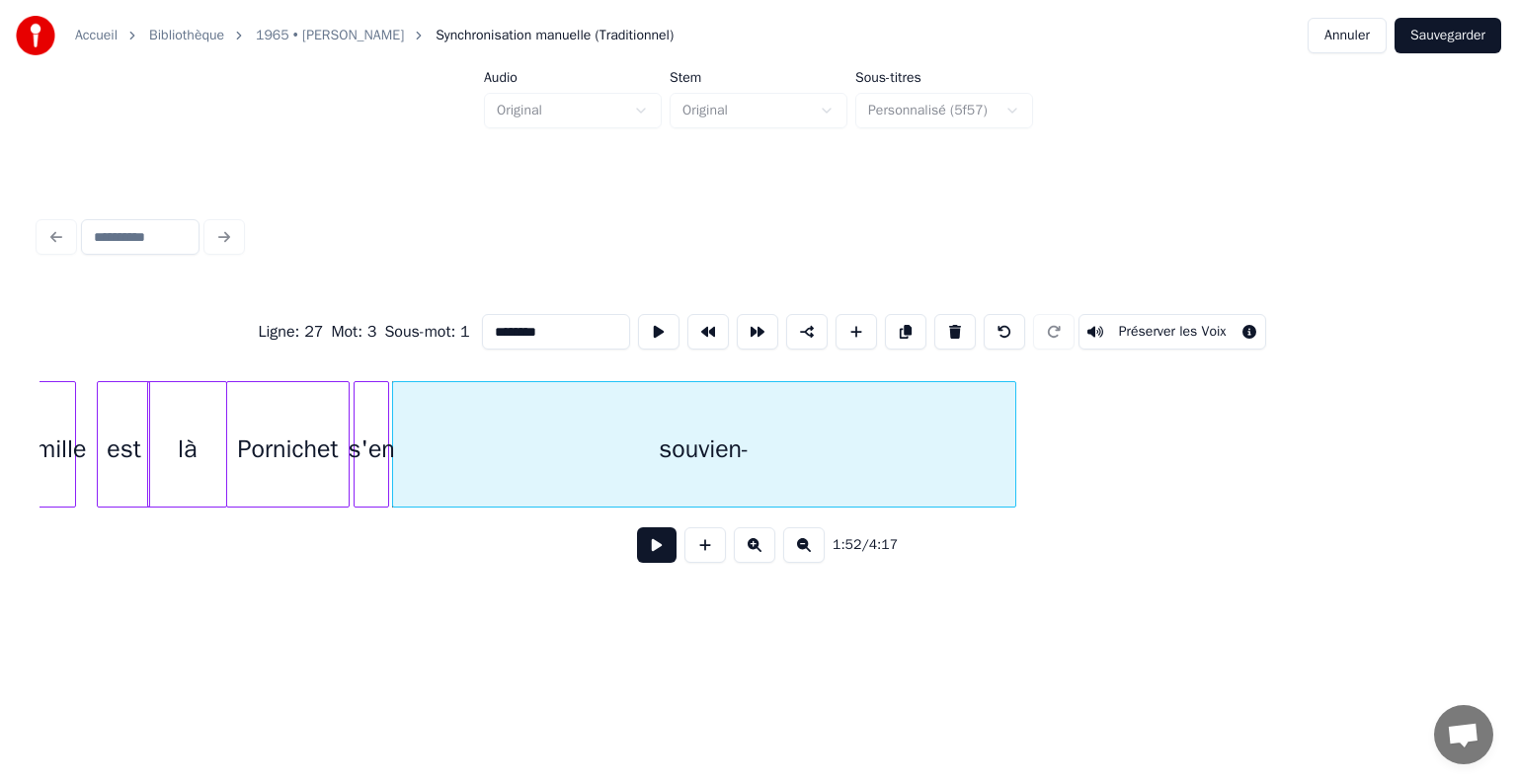 click on "********" at bounding box center (556, 332) 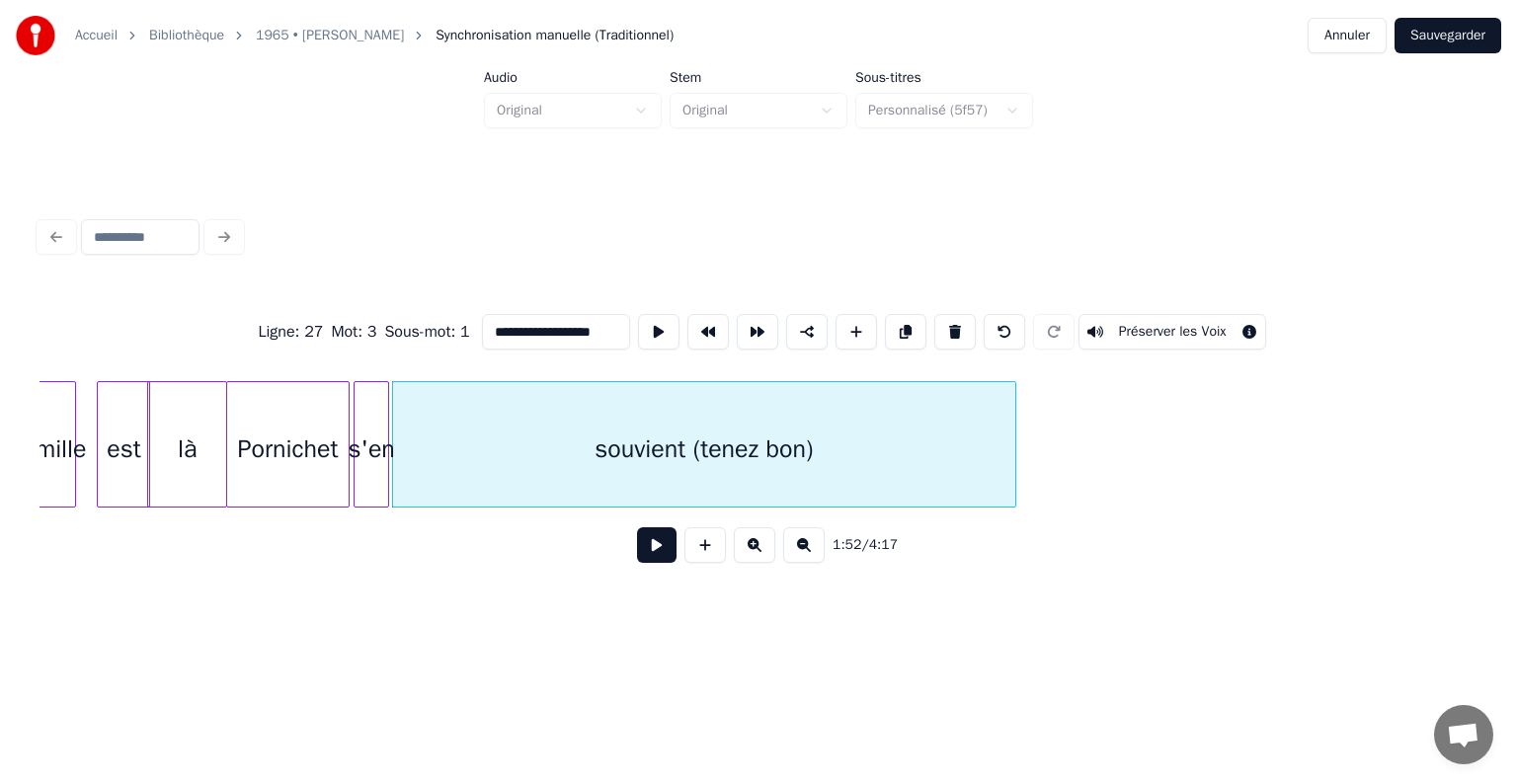 scroll, scrollTop: 0, scrollLeft: 0, axis: both 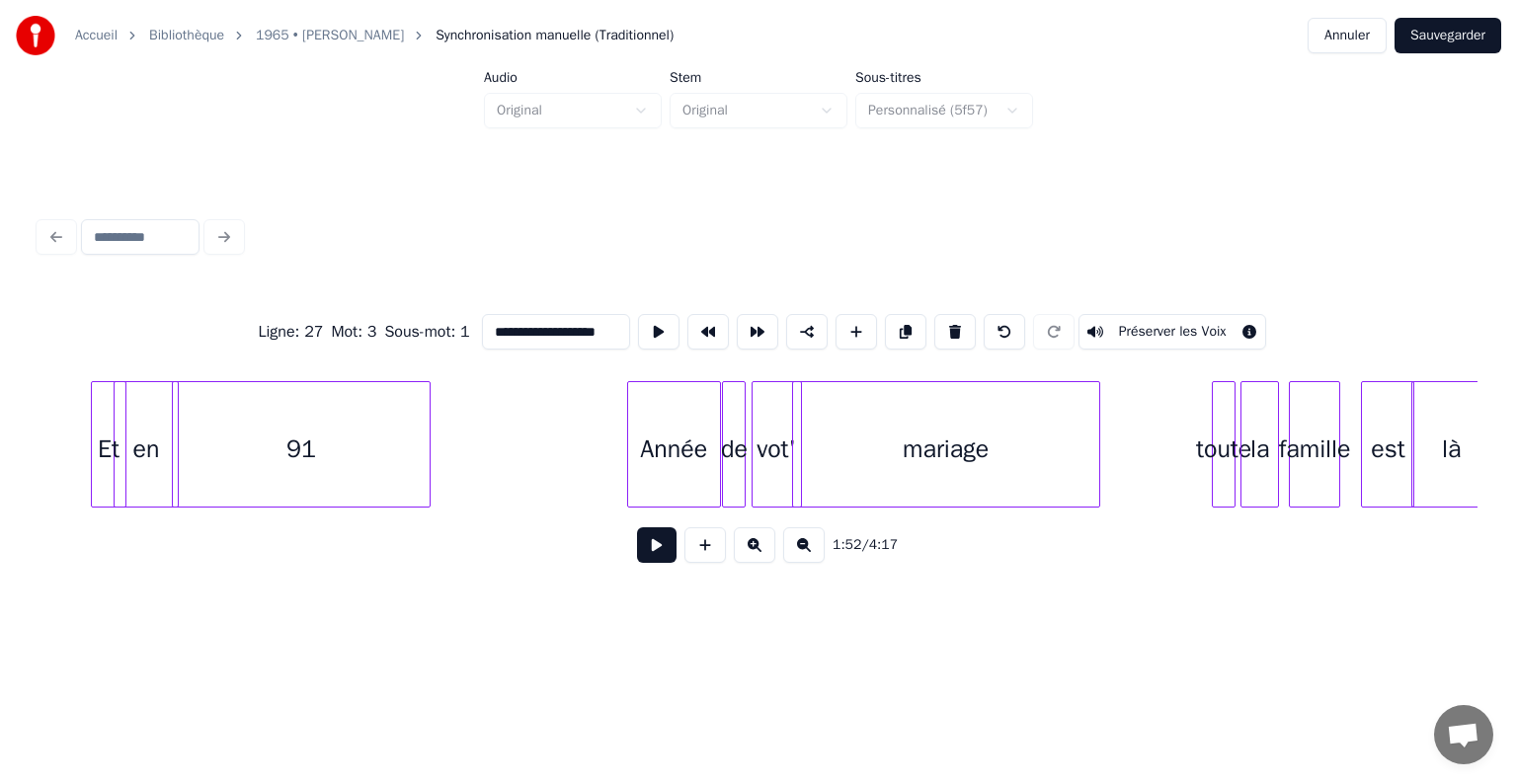 type on "**********" 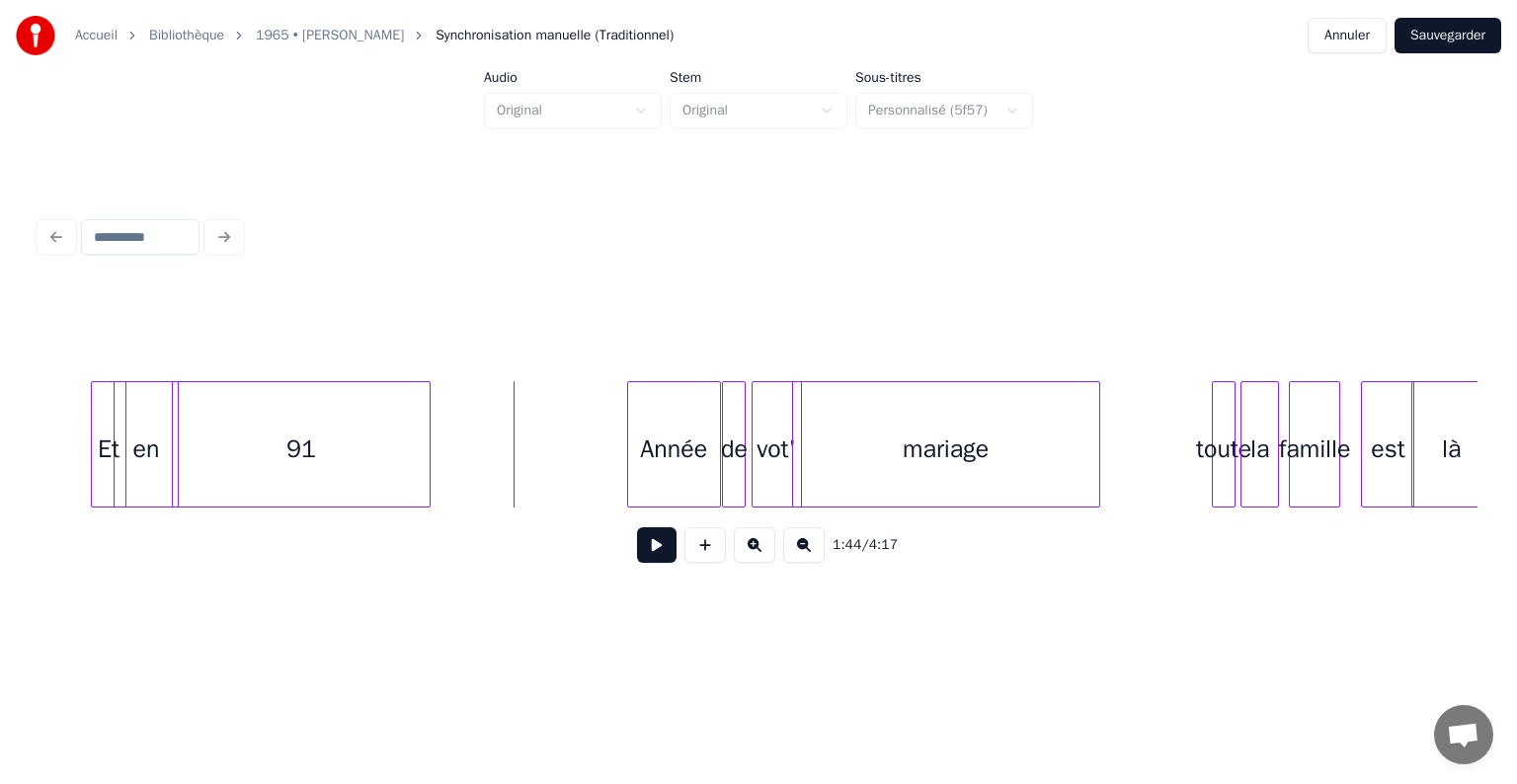 click at bounding box center (657, 545) 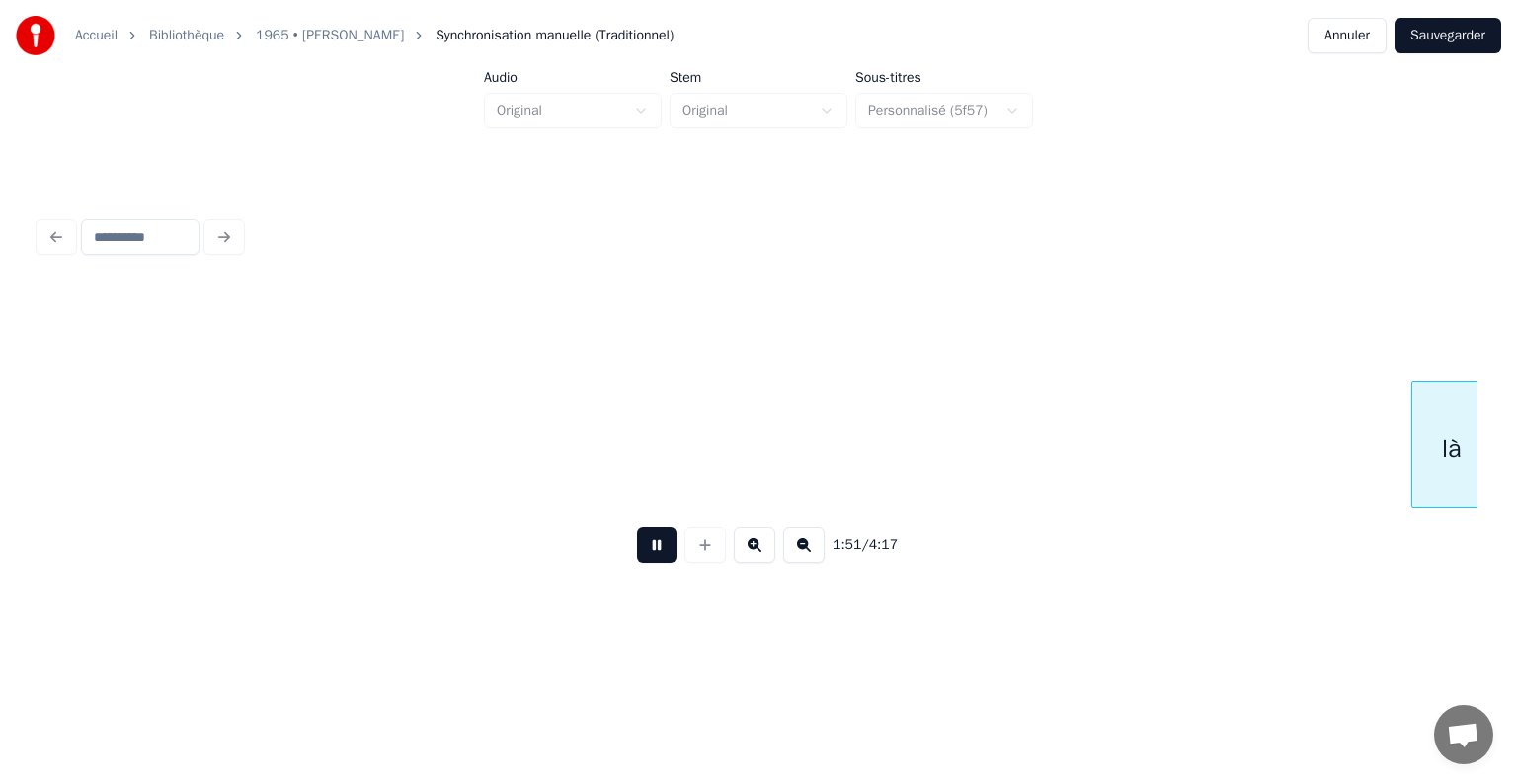 scroll, scrollTop: 0, scrollLeft: 16472, axis: horizontal 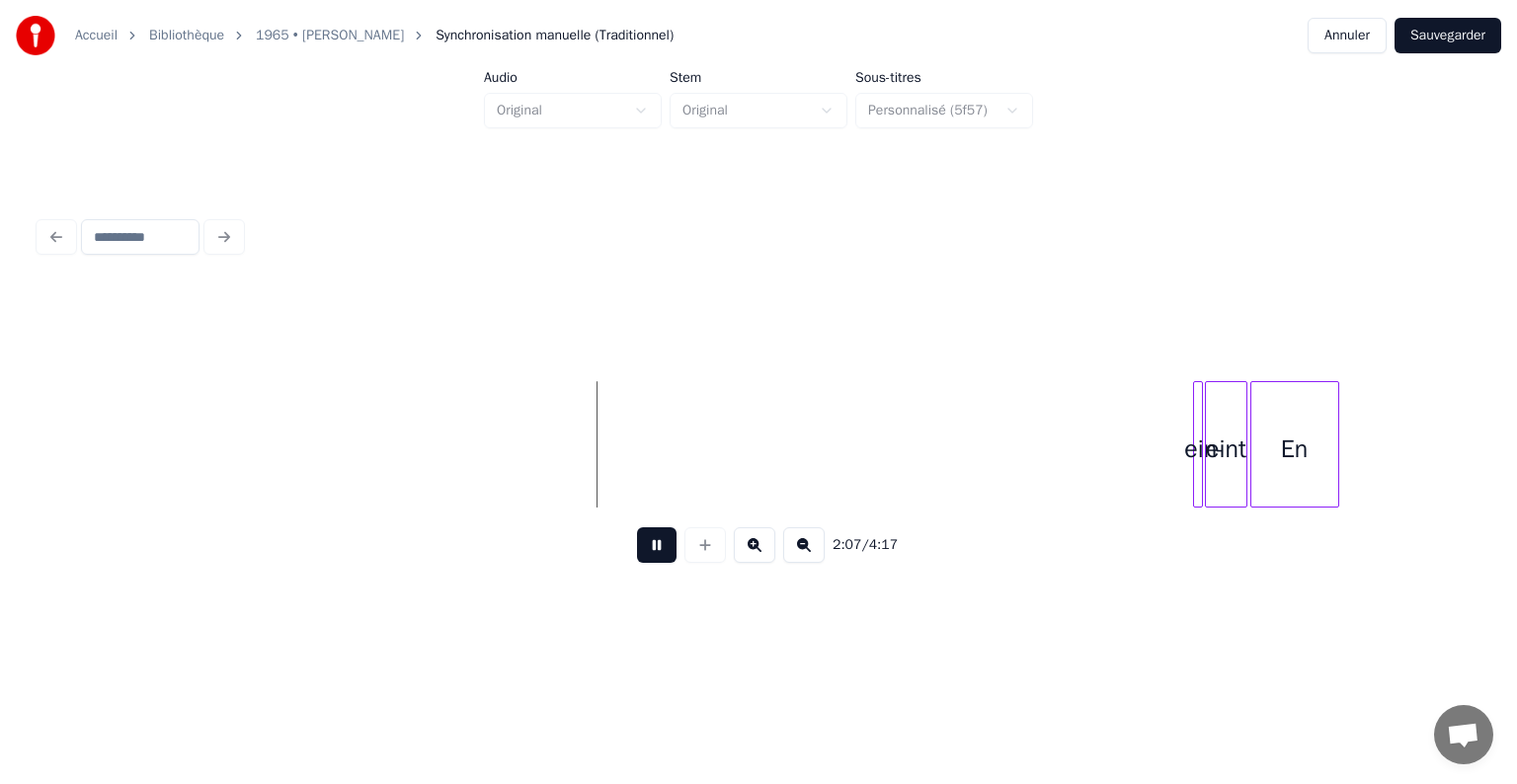 click at bounding box center [657, 545] 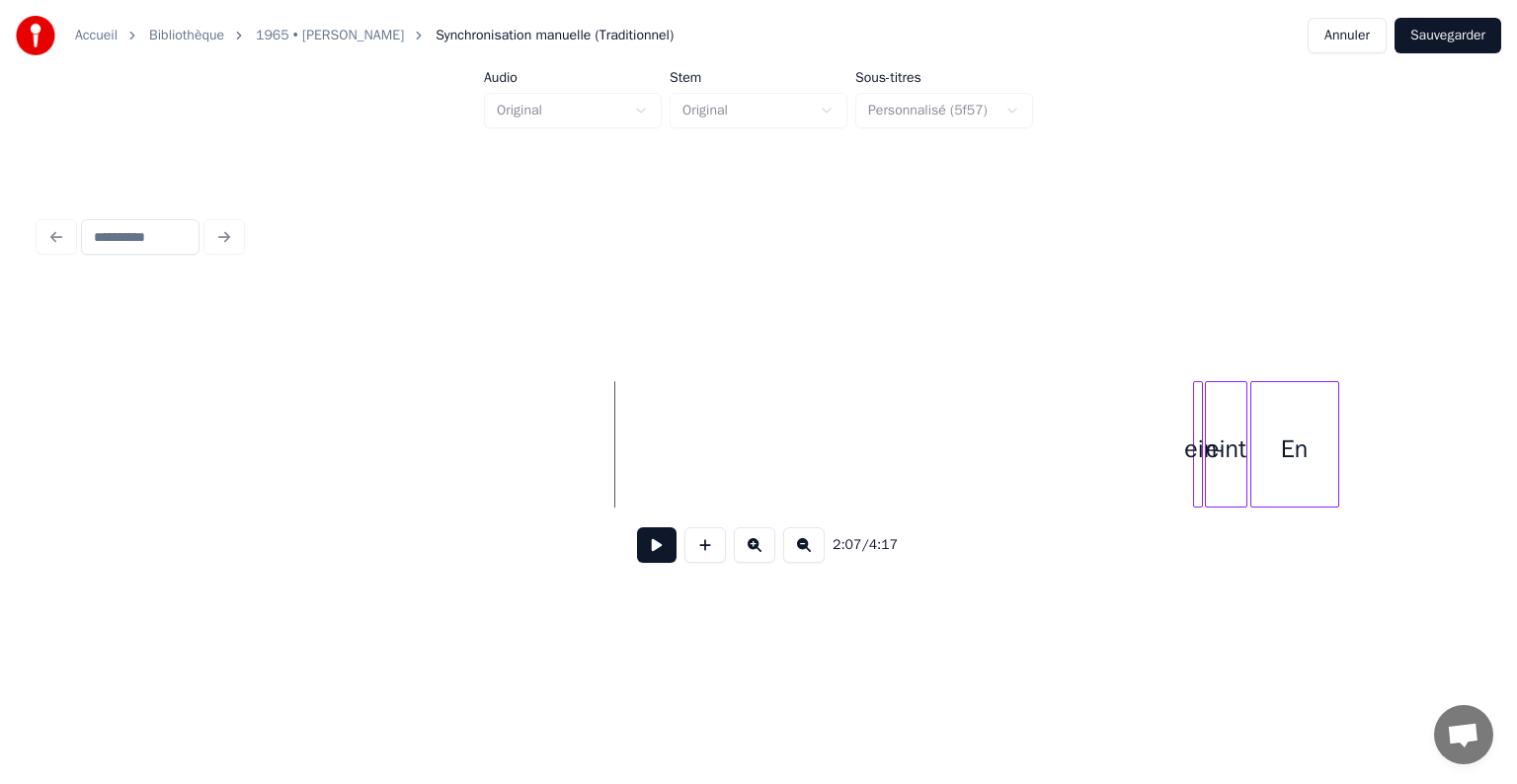 click on "ein-" at bounding box center [1204, 449] 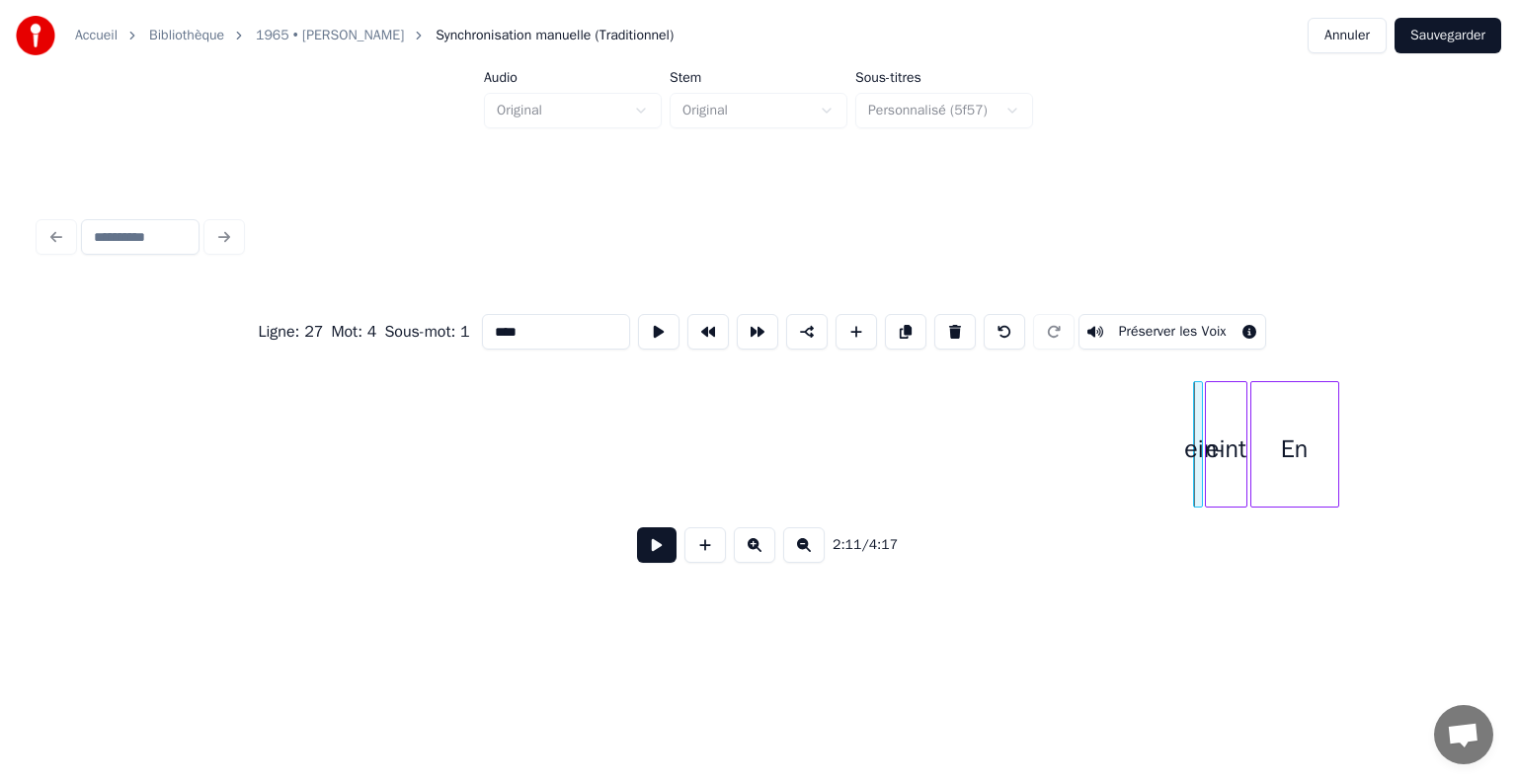 type 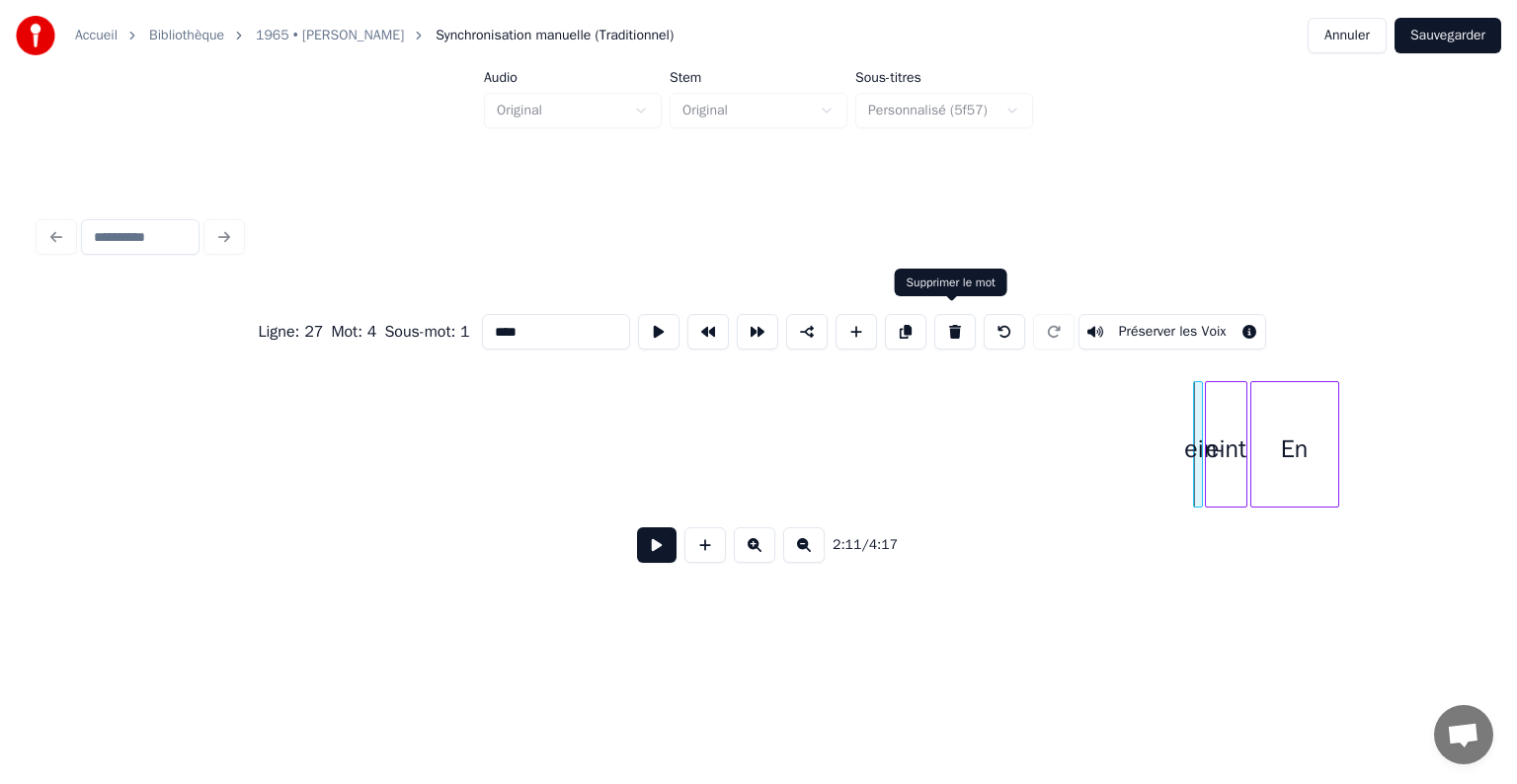 click at bounding box center [955, 332] 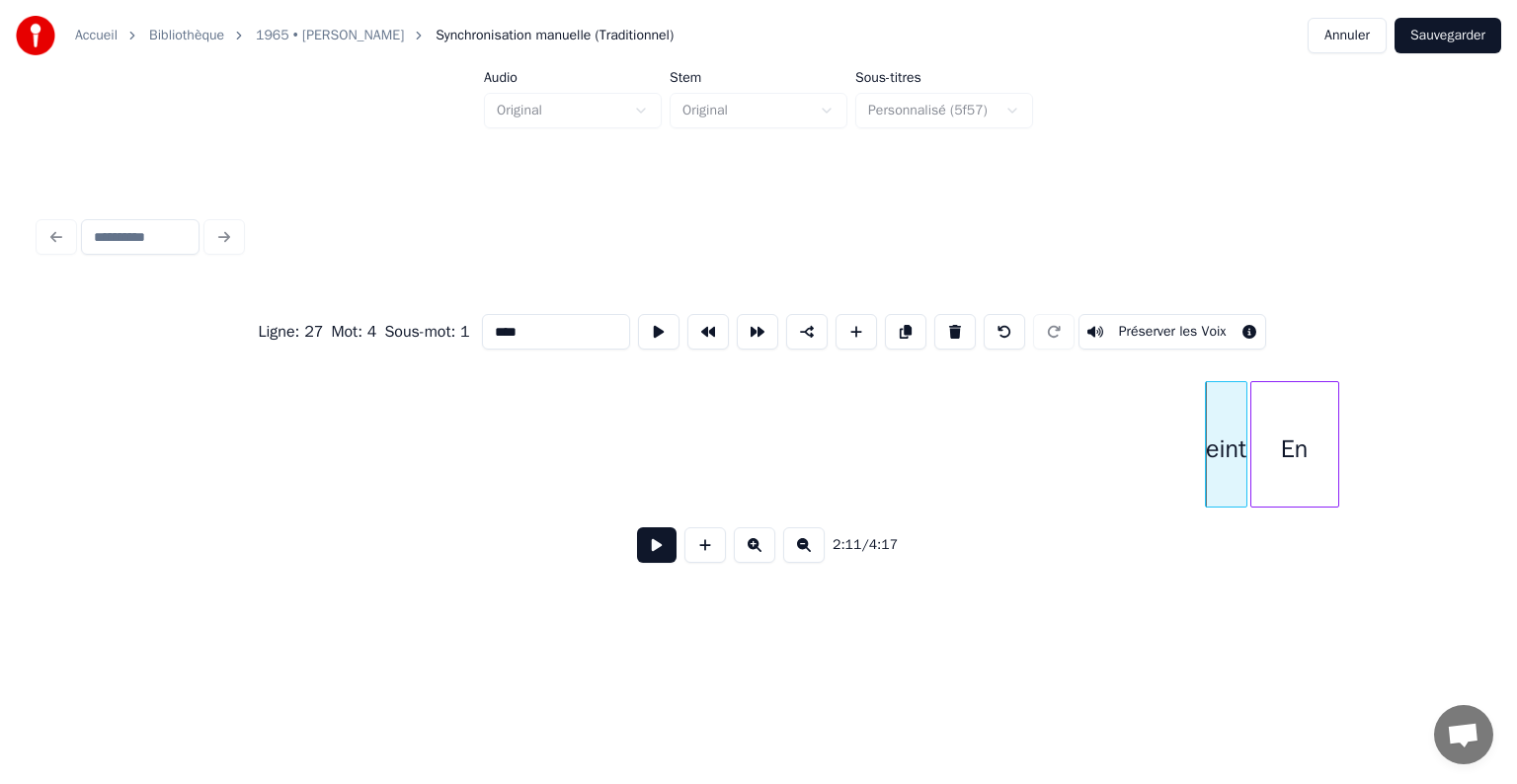 click on "eint" at bounding box center [1226, 449] 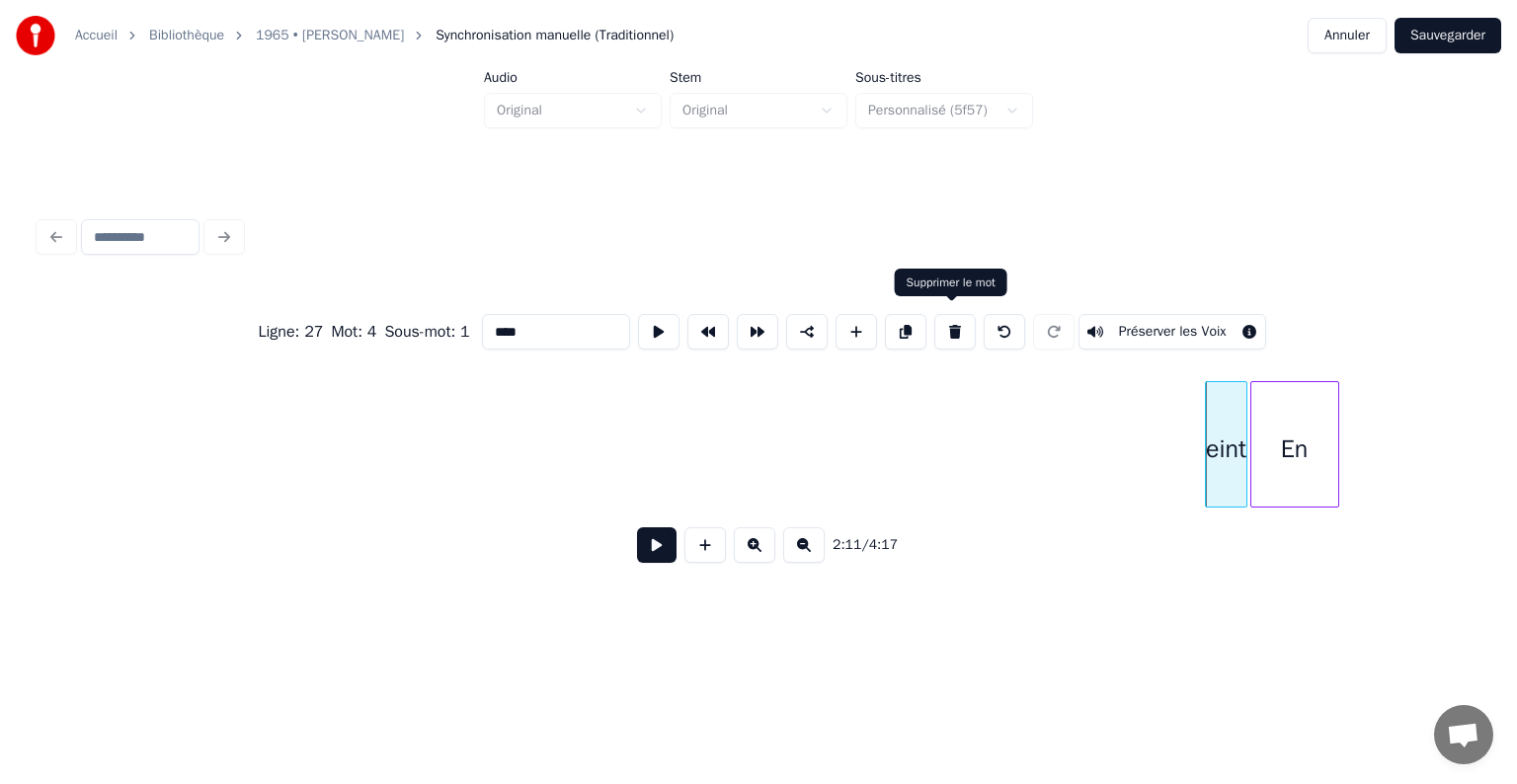 click at bounding box center (955, 332) 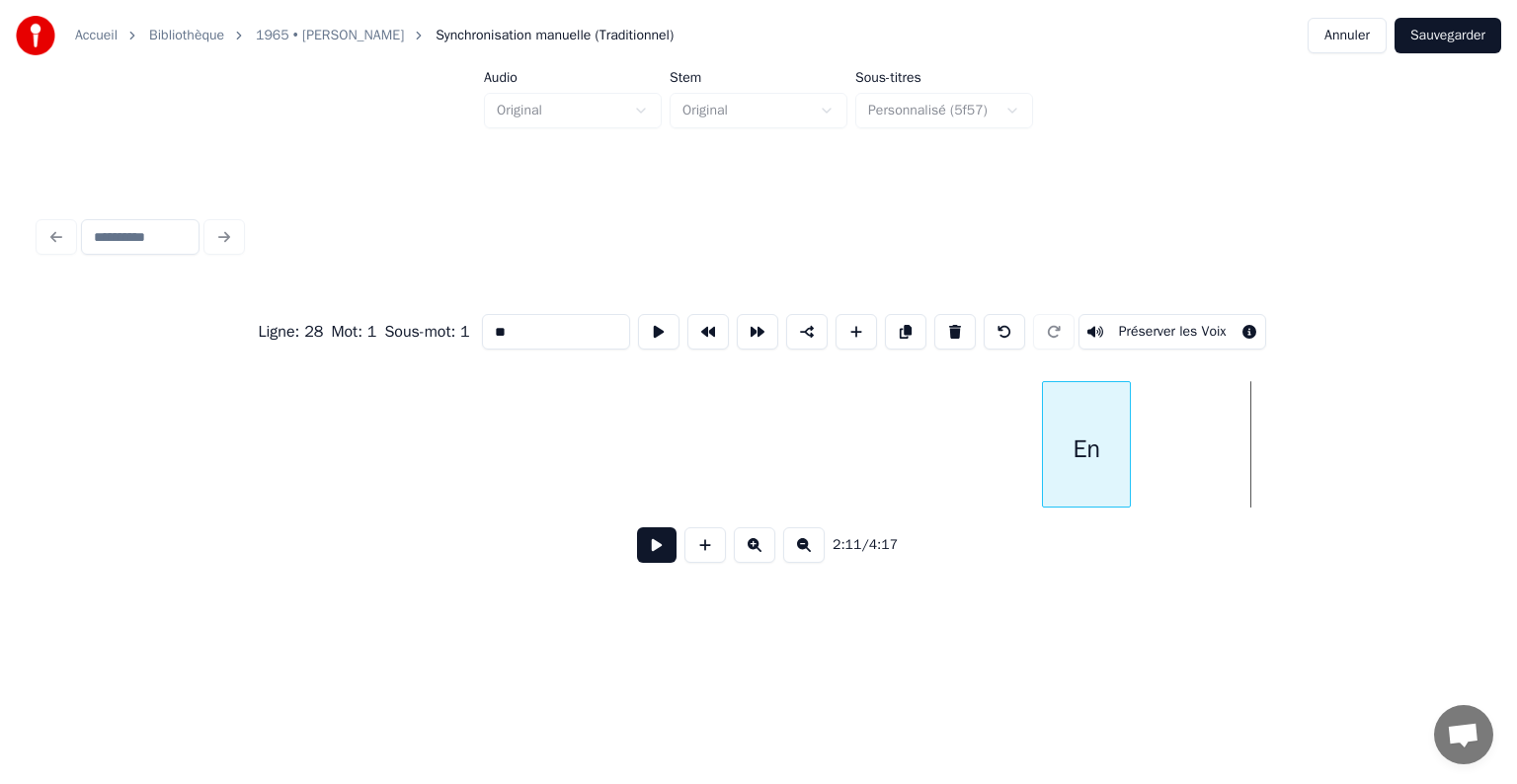 click on "En" at bounding box center [1086, 449] 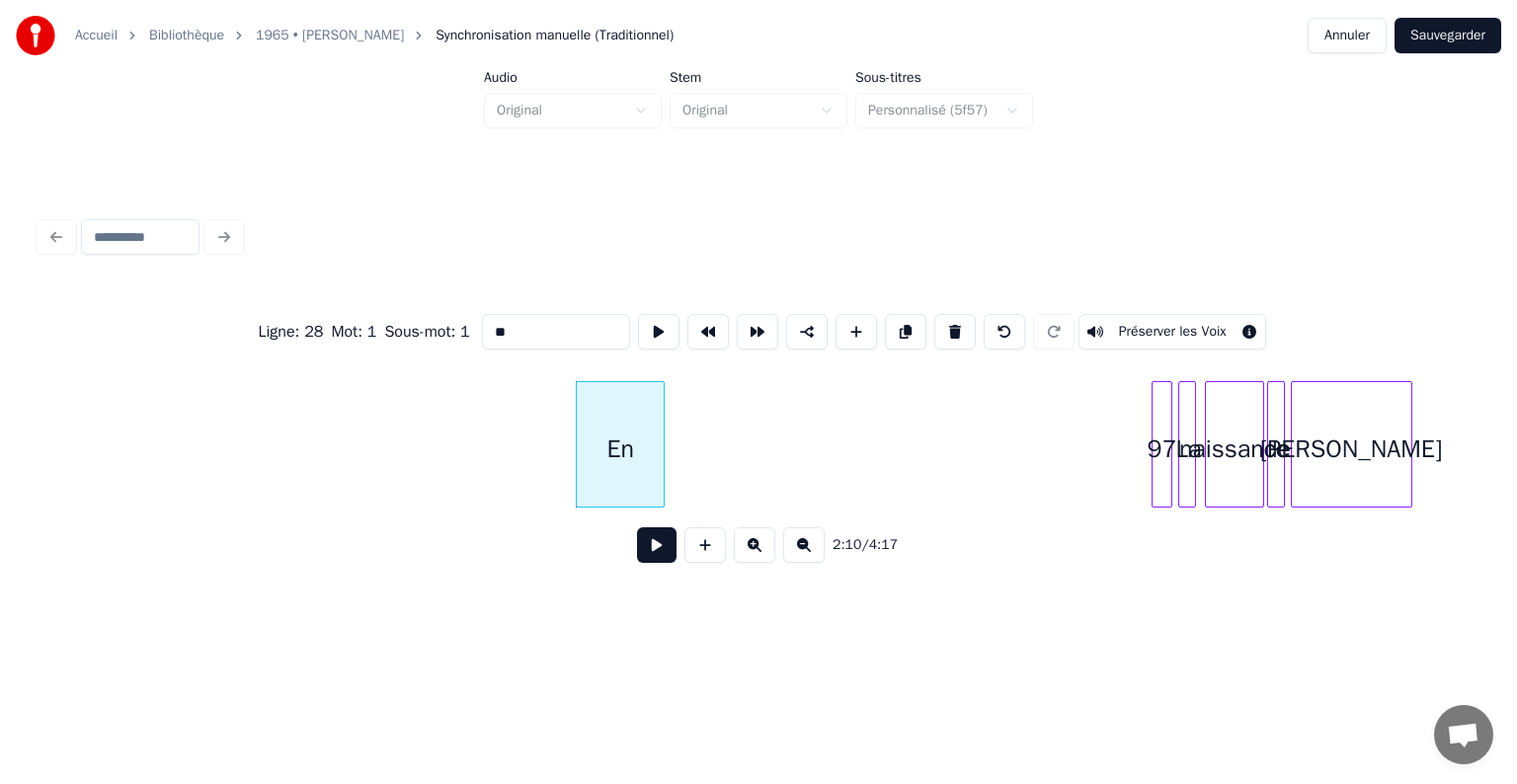 scroll, scrollTop: 0, scrollLeft: 18769, axis: horizontal 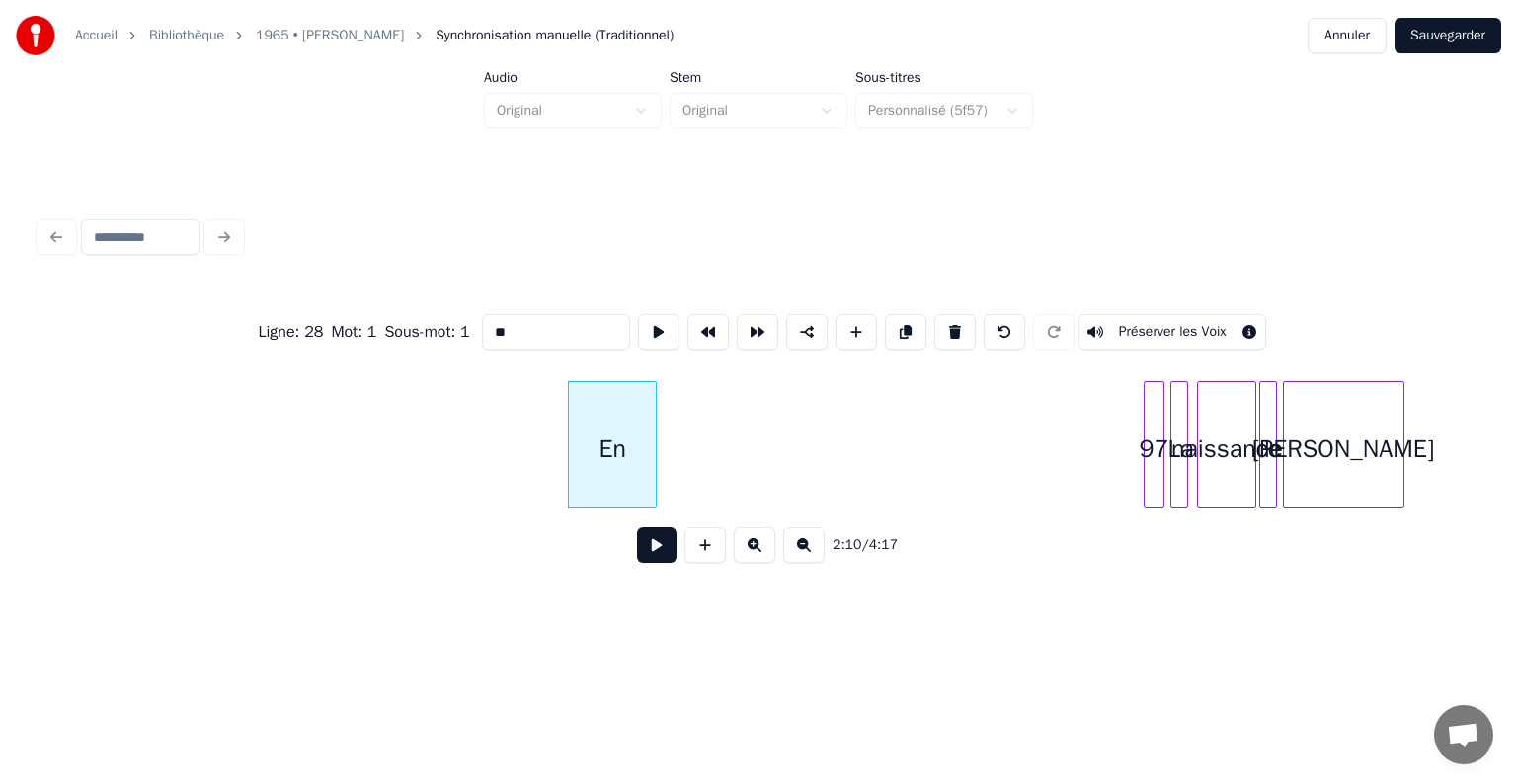 click at bounding box center [1160, 444] 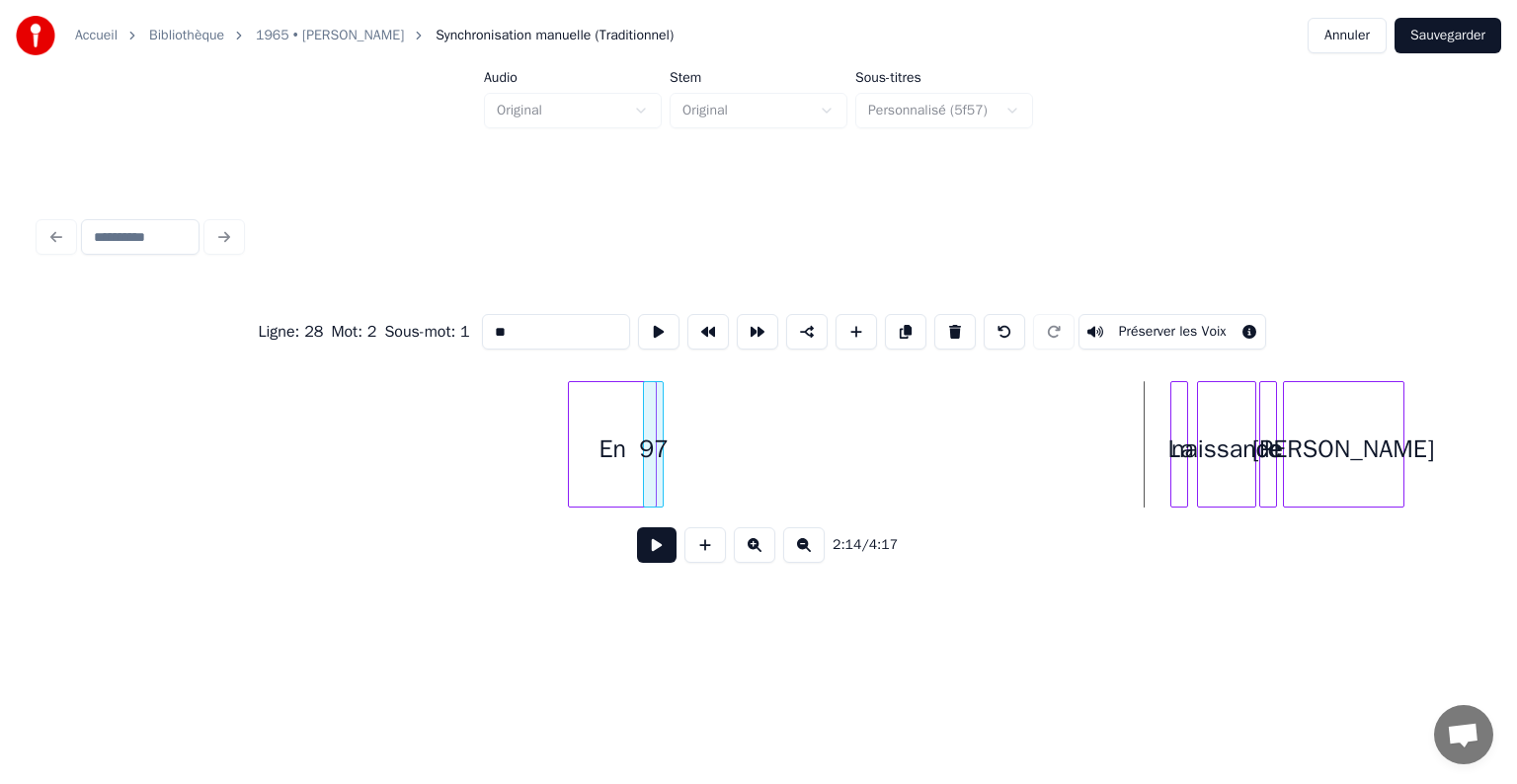 click on "En 97 La naissance de [PERSON_NAME]" at bounding box center [319, 444] 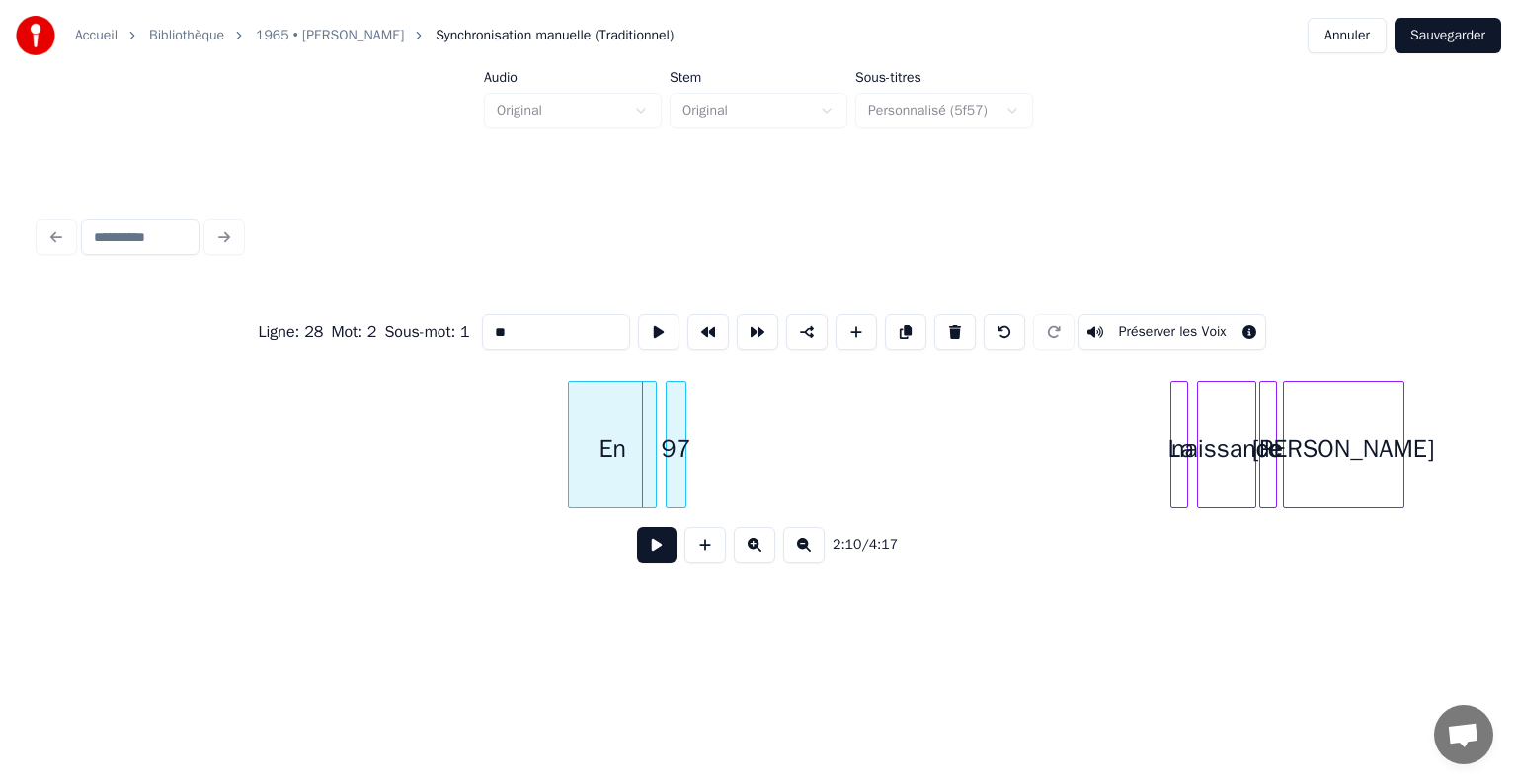click on "97" at bounding box center (677, 449) 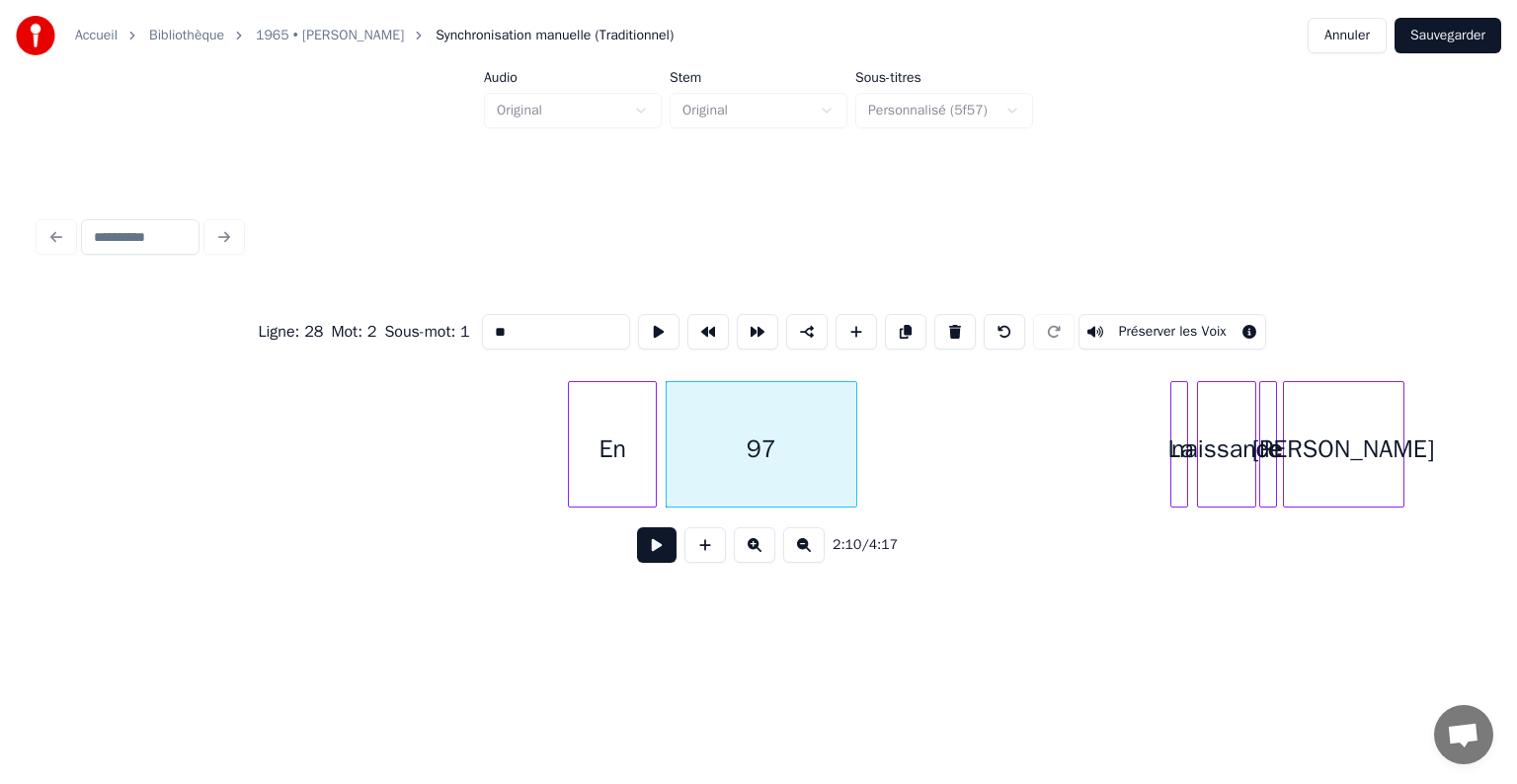 click at bounding box center (853, 444) 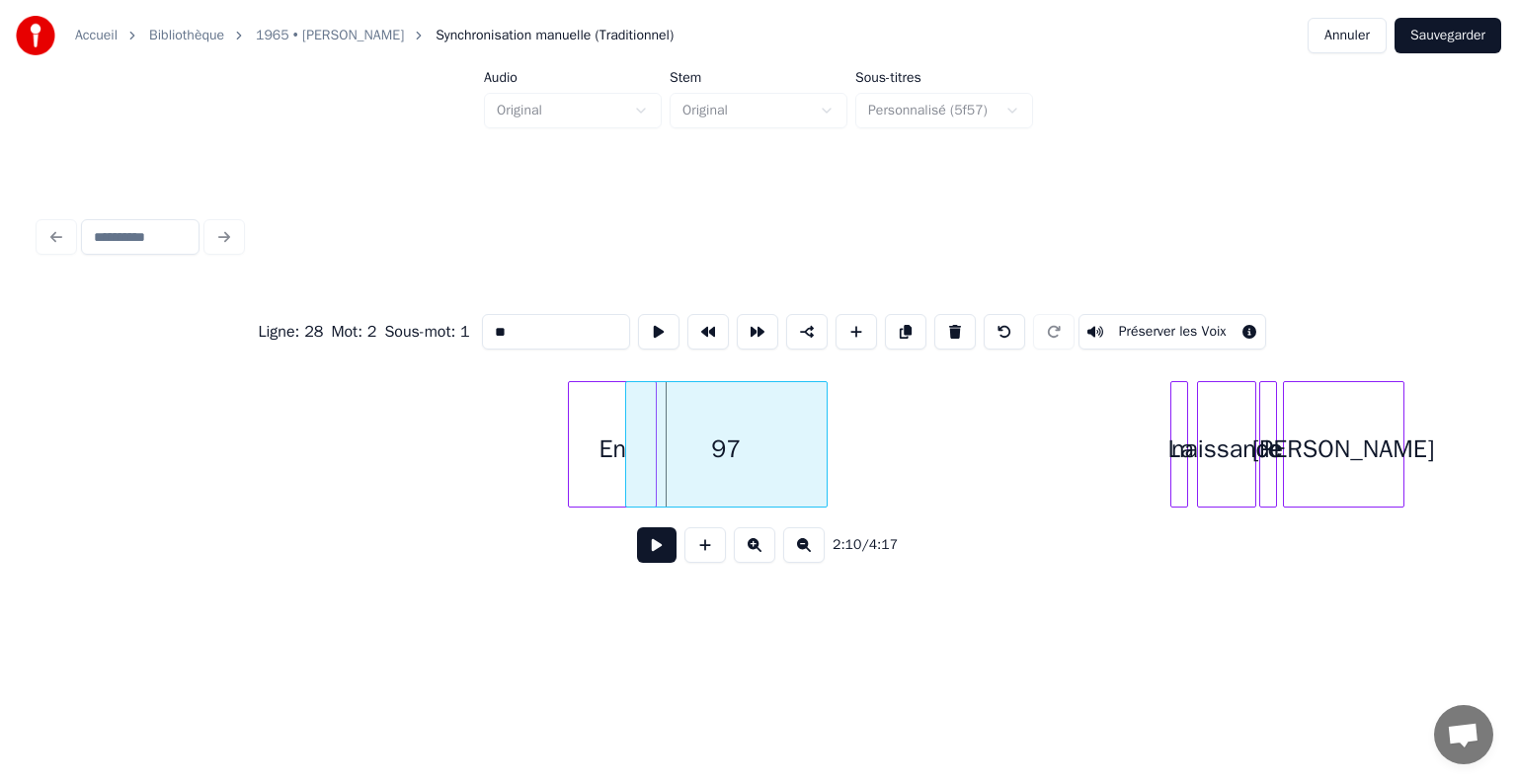 click on "97" at bounding box center [726, 449] 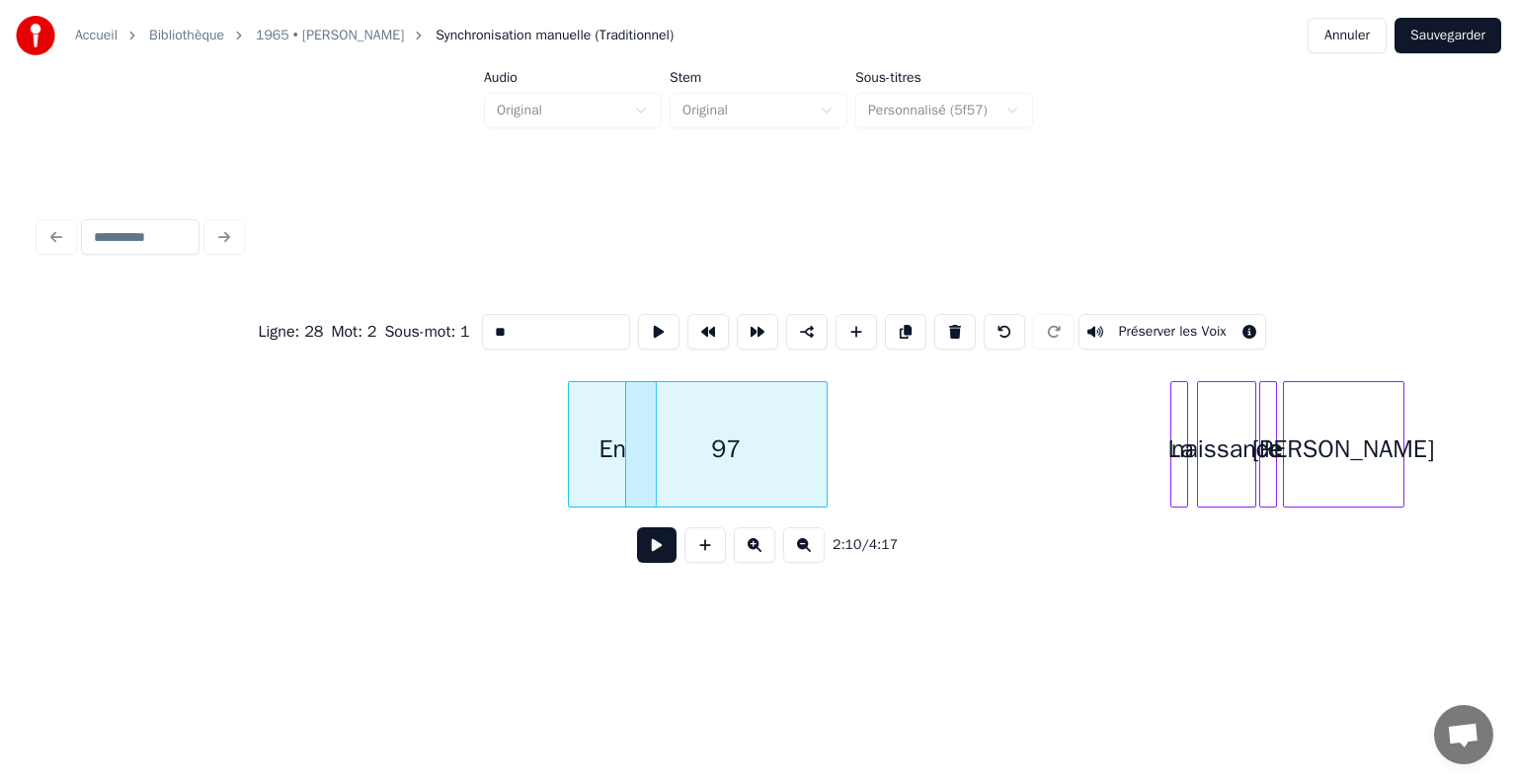 click on "En" at bounding box center [612, 449] 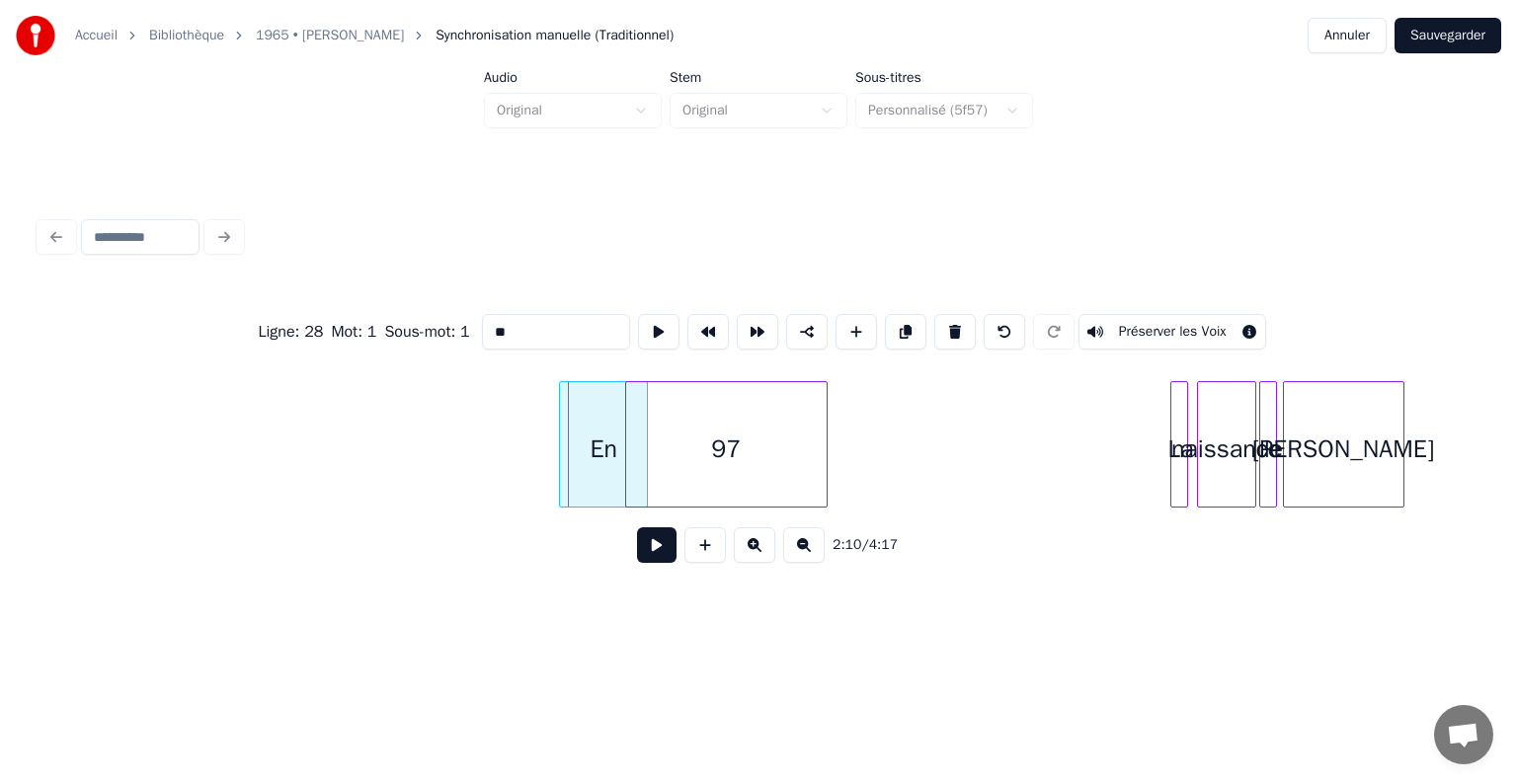 click on "En" at bounding box center (603, 449) 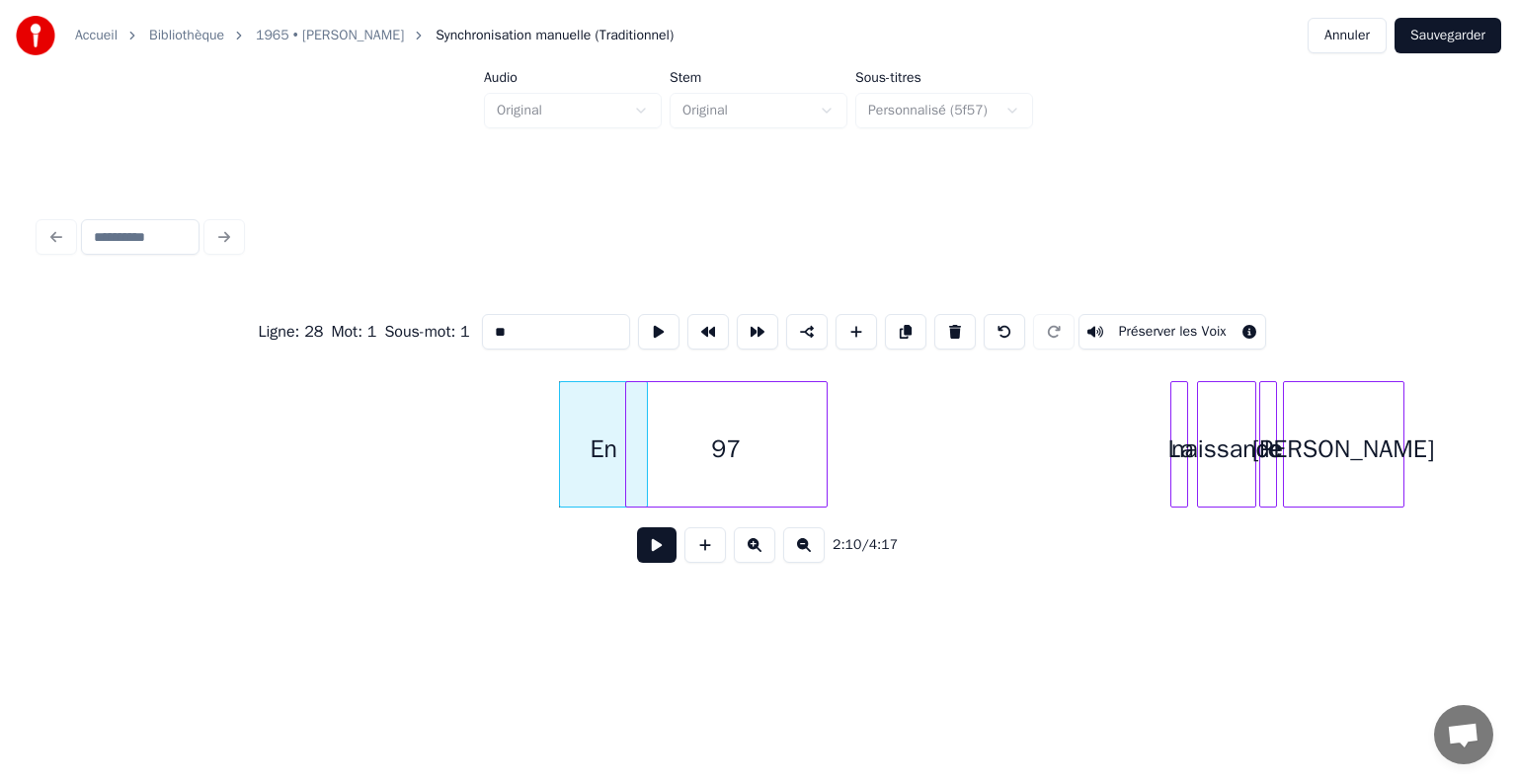 click on "En 97 La naissance de [PERSON_NAME]" at bounding box center (319, 444) 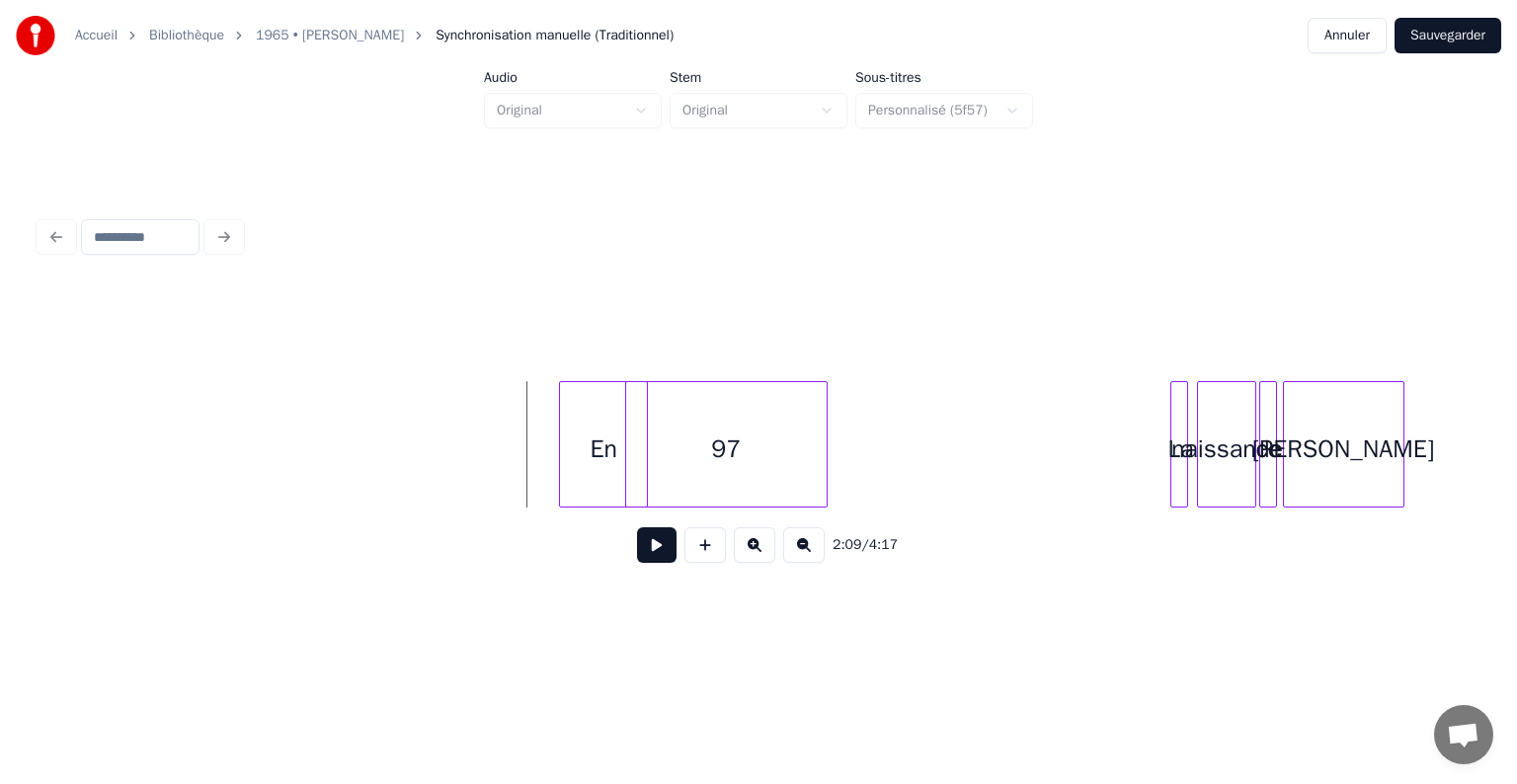 click at bounding box center [657, 545] 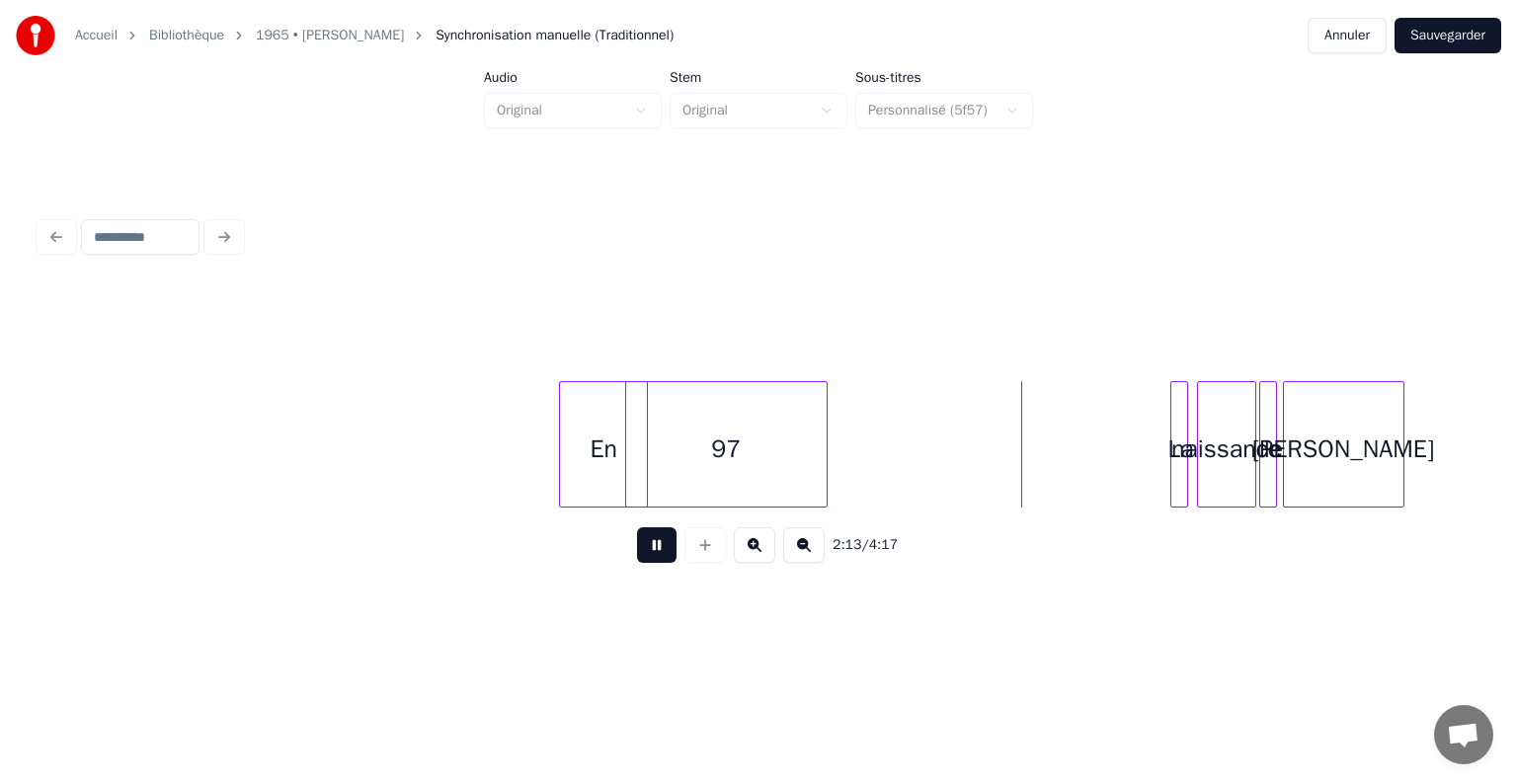 click at bounding box center (824, 444) 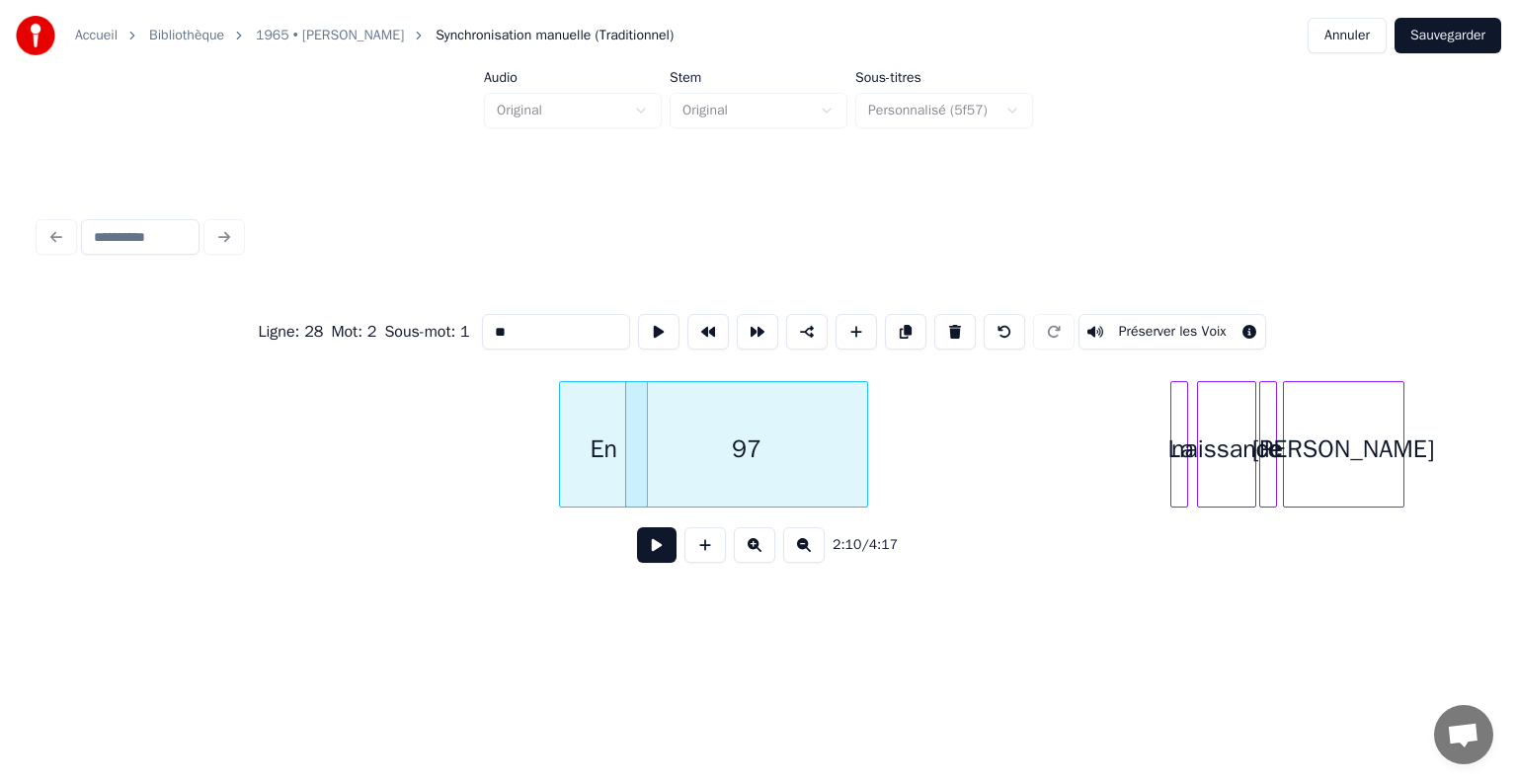 click at bounding box center (864, 444) 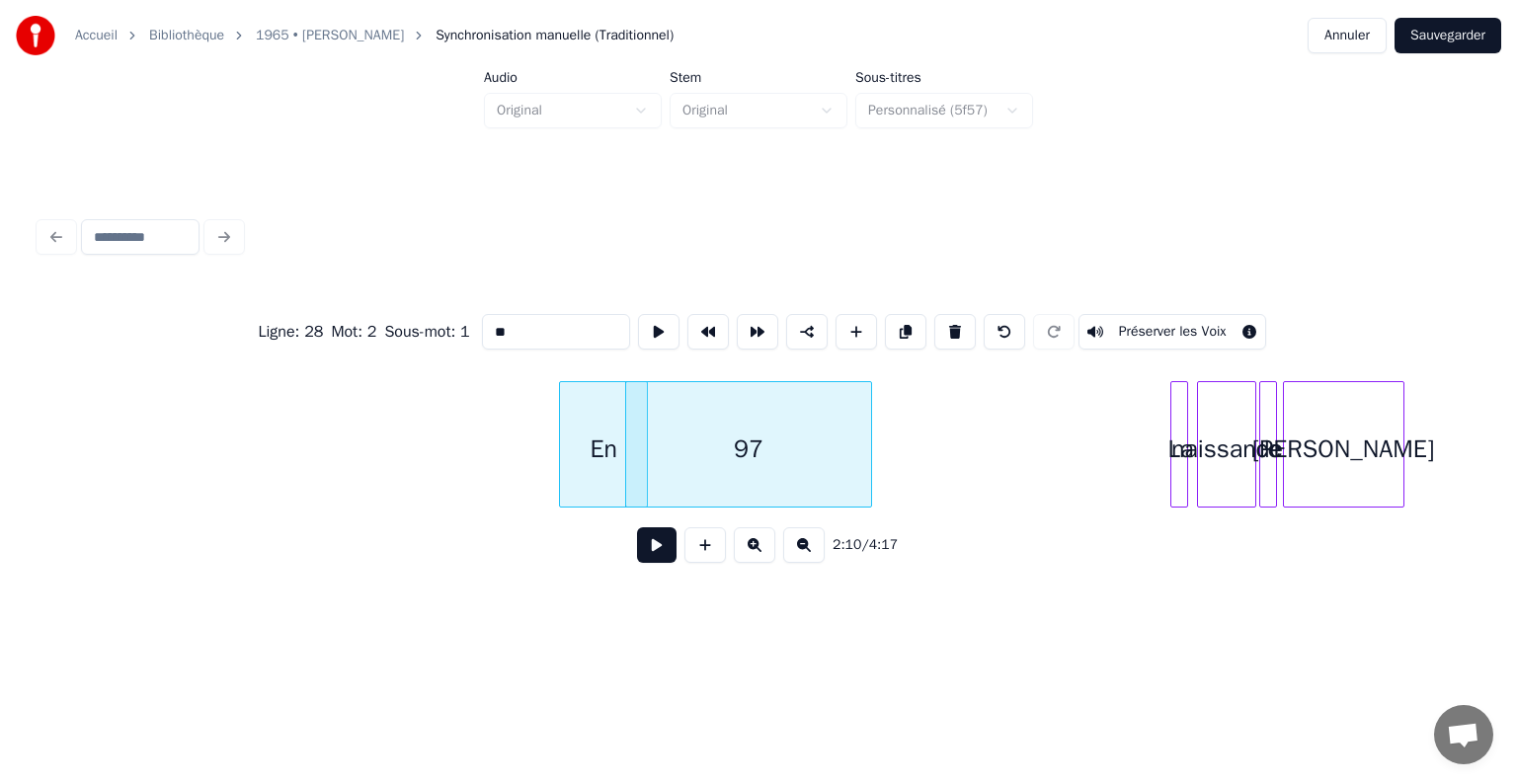 click at bounding box center [1174, 444] 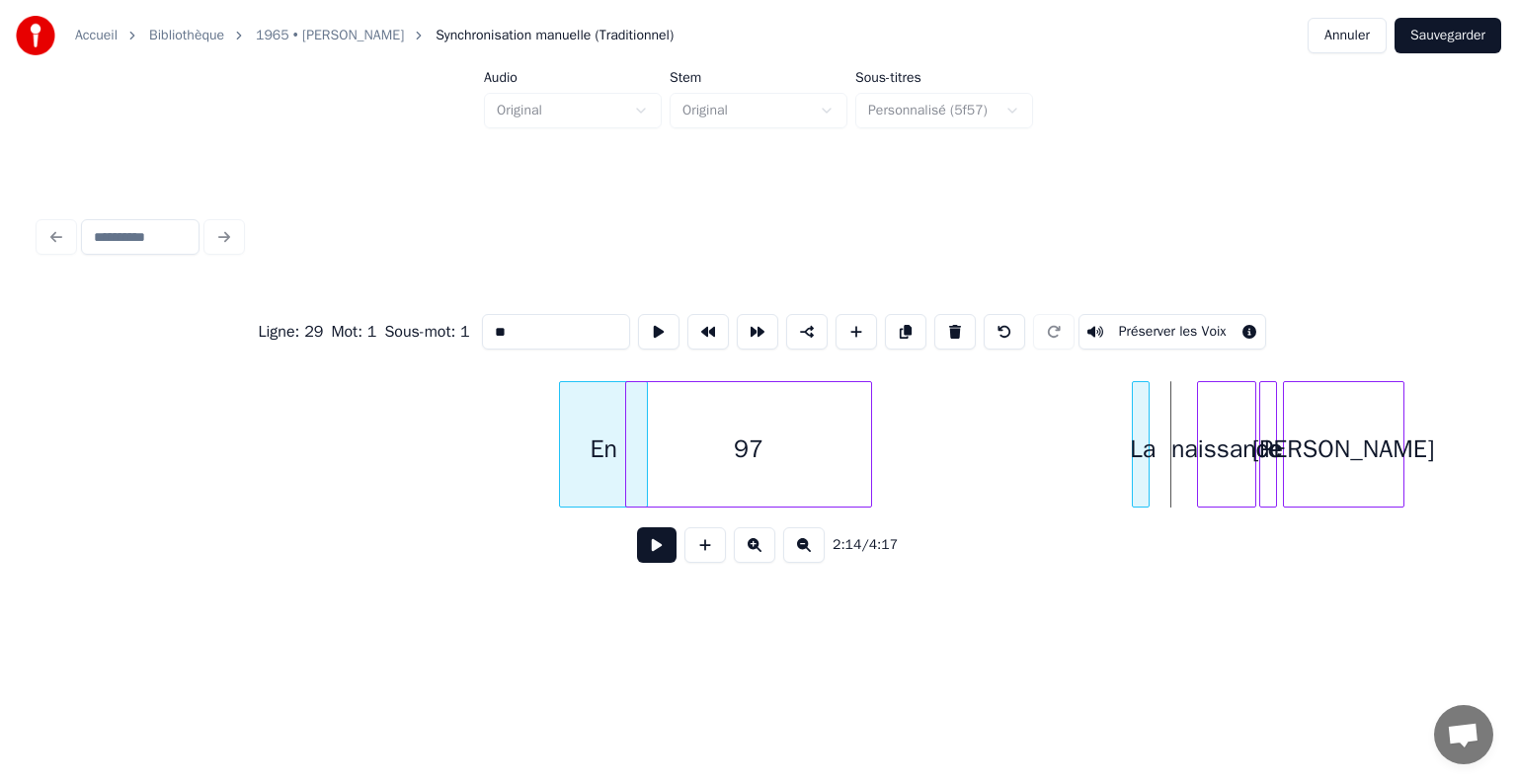 click on "La" at bounding box center [1143, 449] 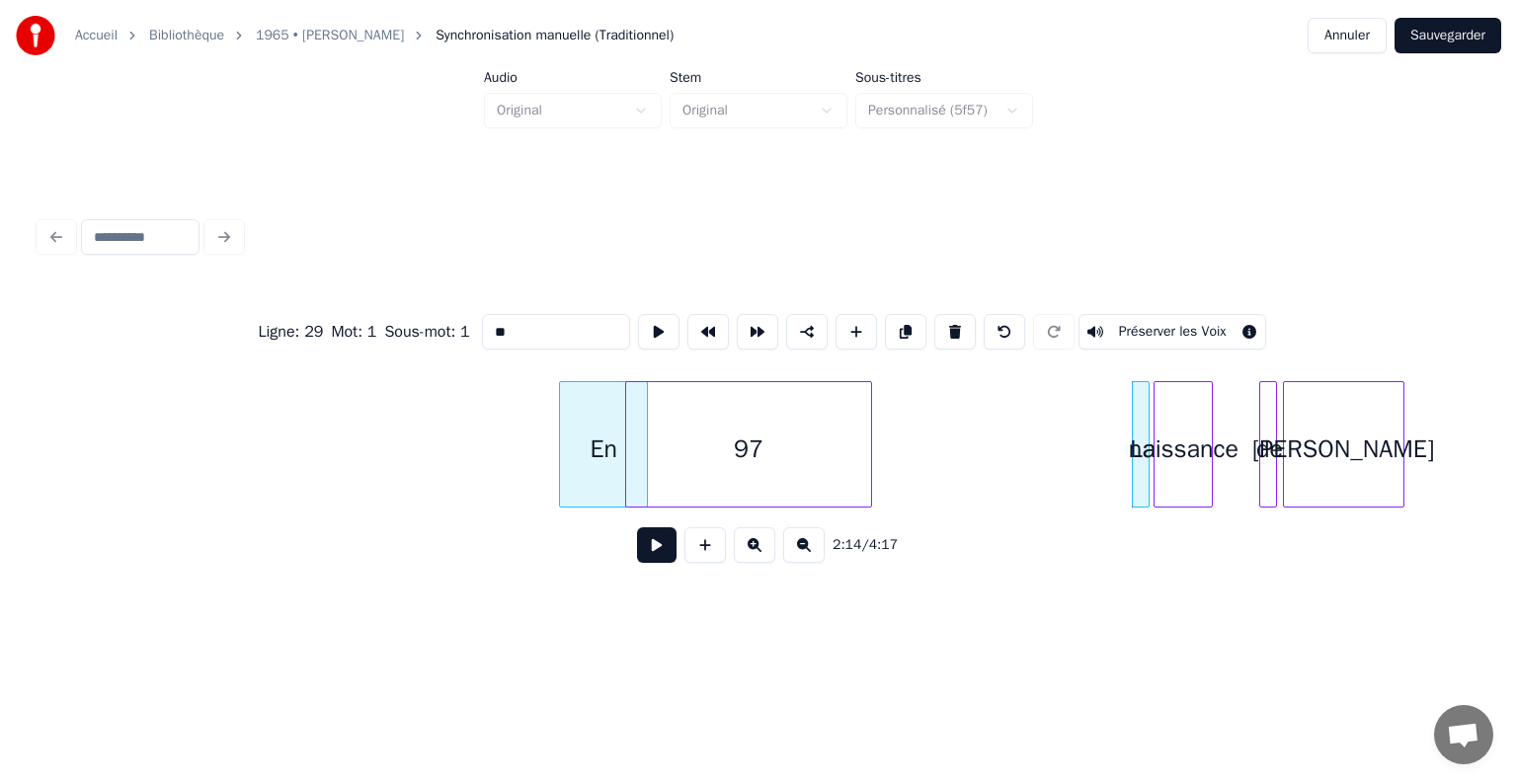 click on "naissance" at bounding box center [1183, 449] 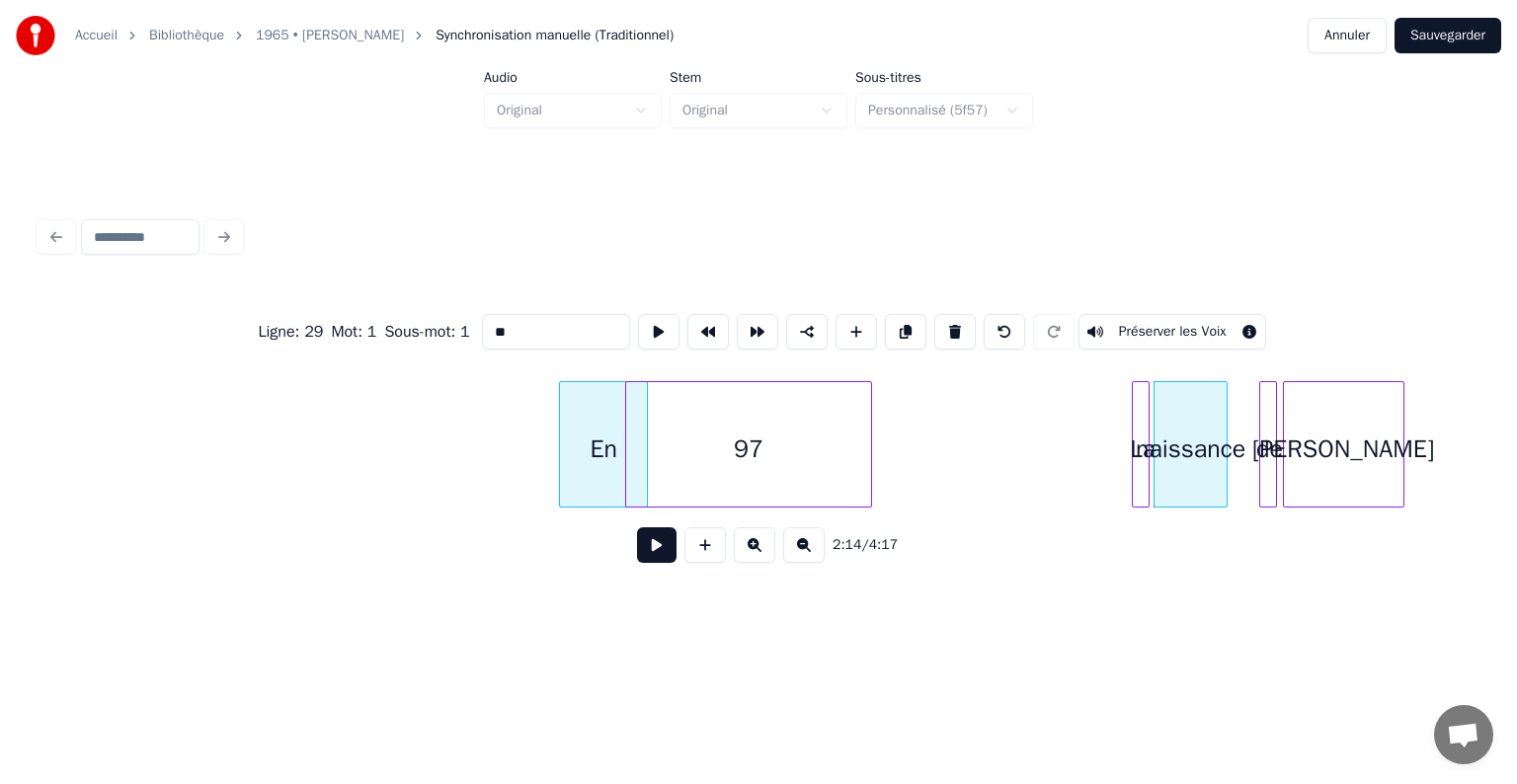 click at bounding box center (1224, 444) 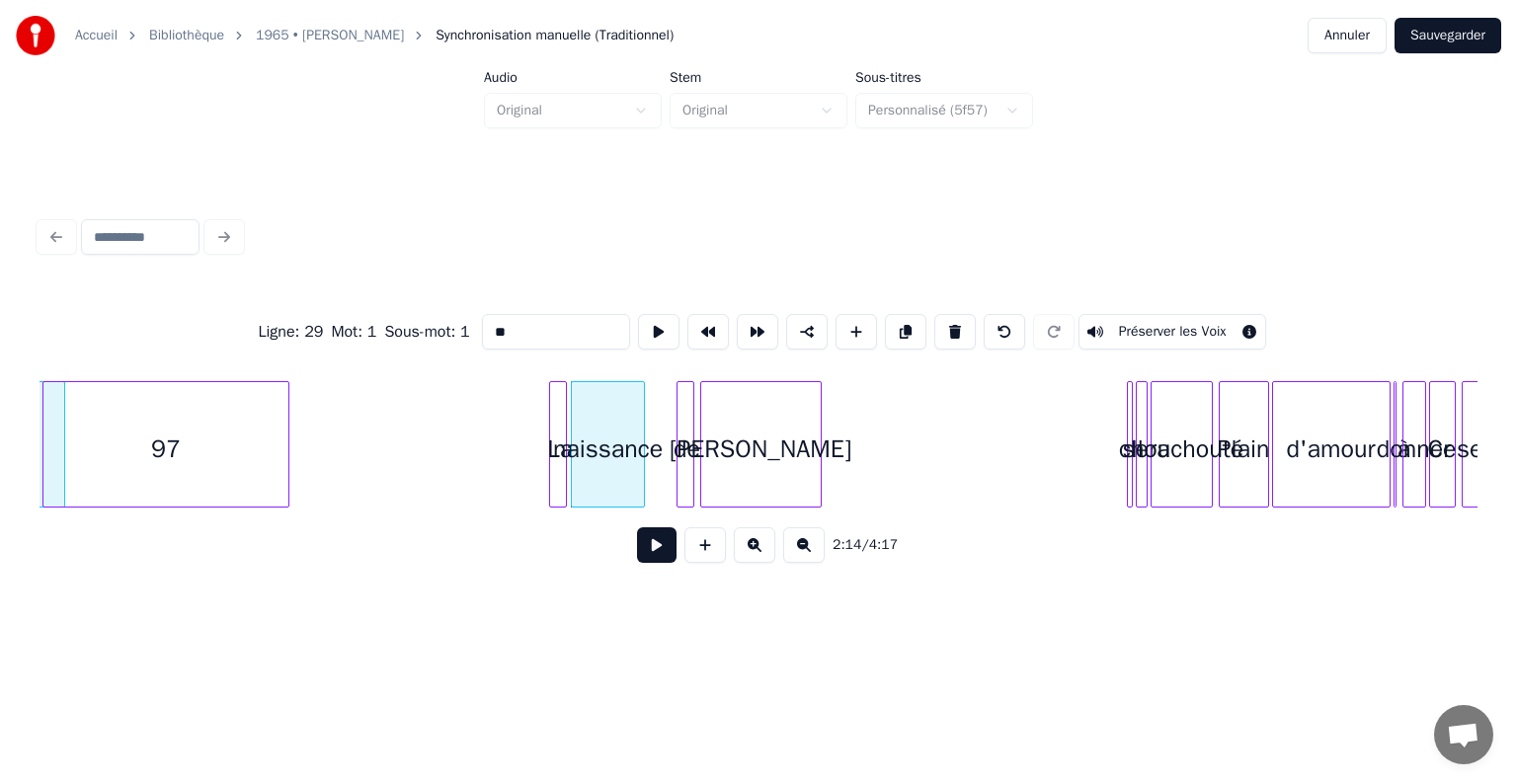 scroll, scrollTop: 0, scrollLeft: 19362, axis: horizontal 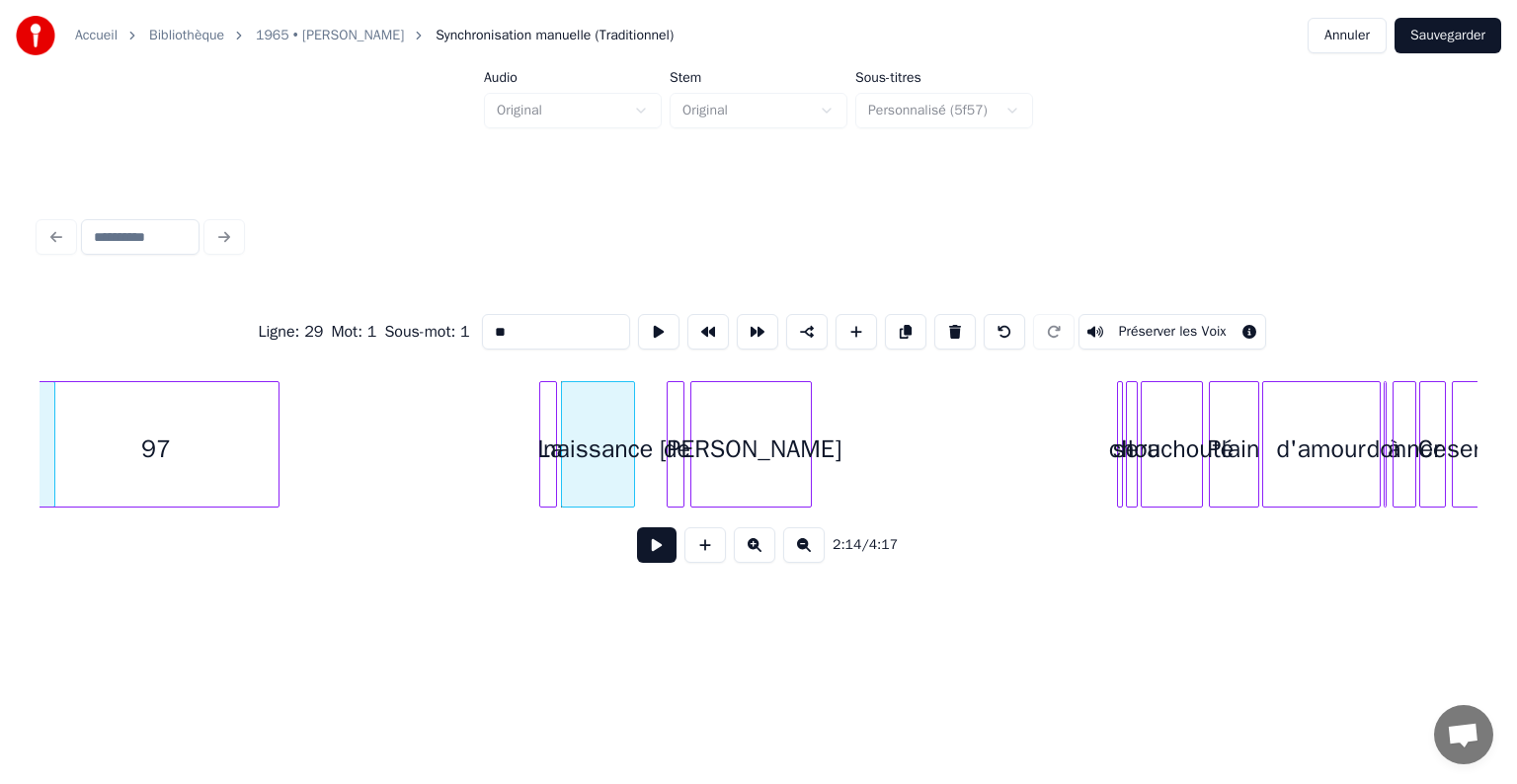 click on "En 97 La naissance de [PERSON_NAME] Il sera chouchouté Plain d'amour à donner Ce sera" at bounding box center [-274, 444] 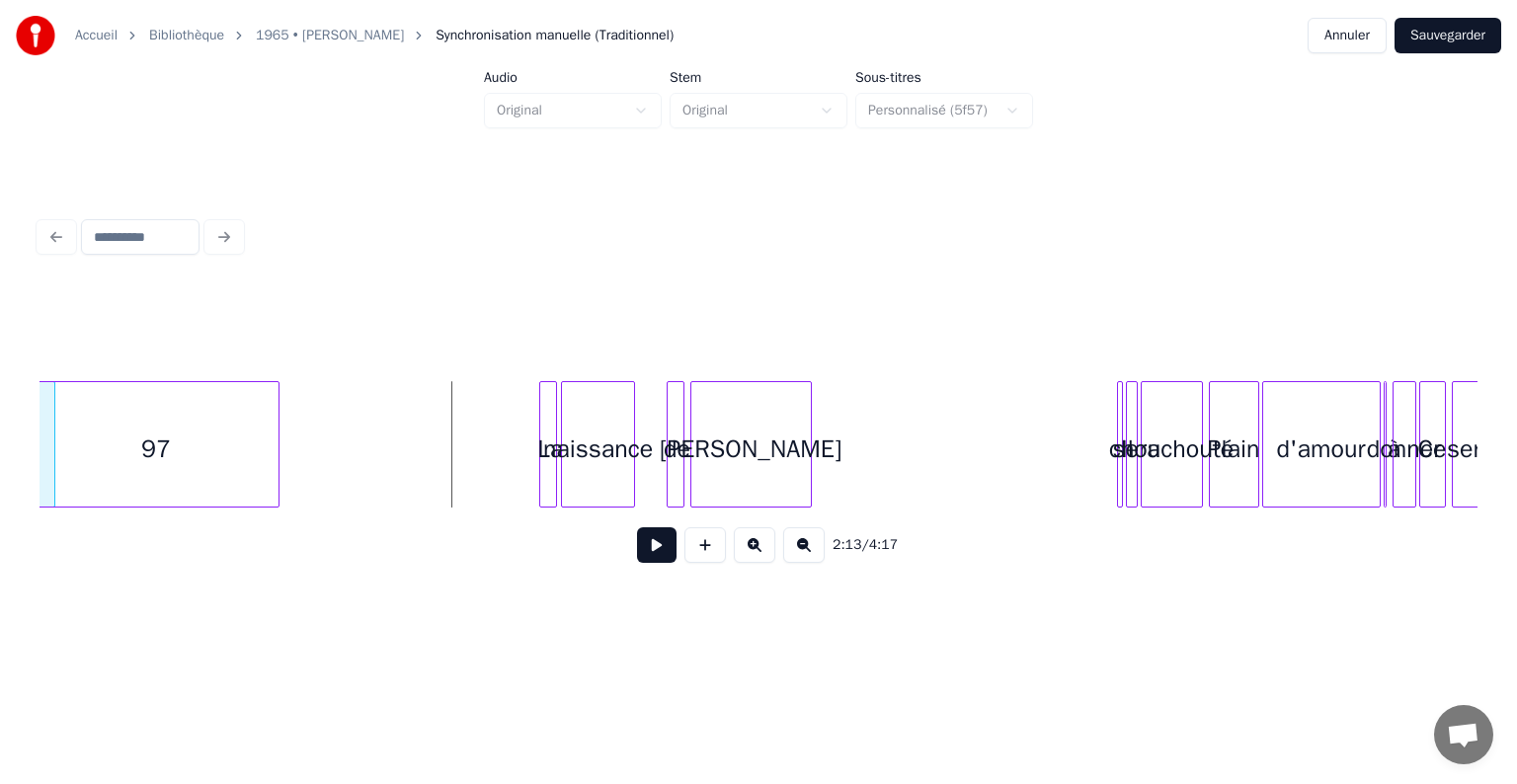 click at bounding box center (657, 545) 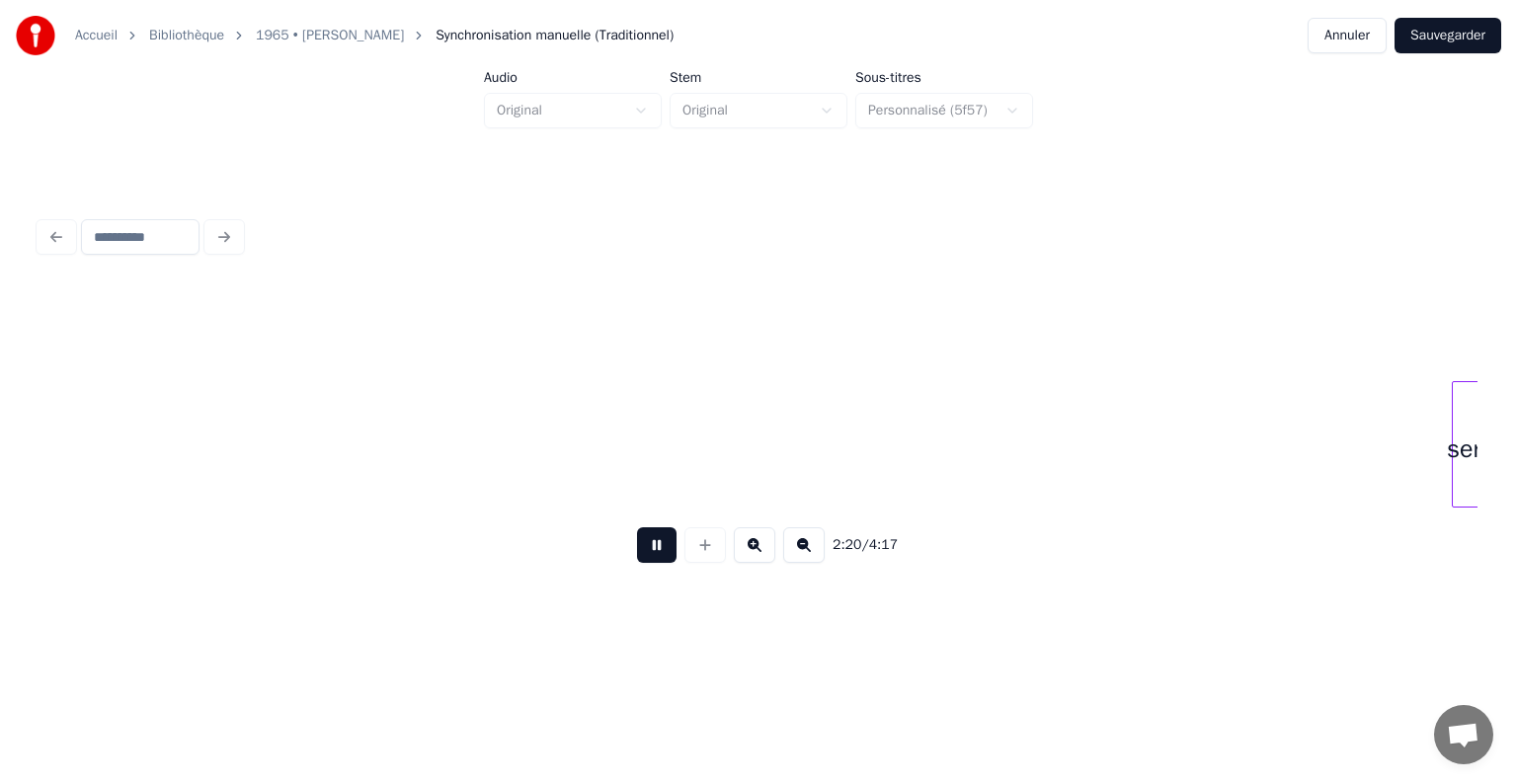 scroll, scrollTop: 0, scrollLeft: 20799, axis: horizontal 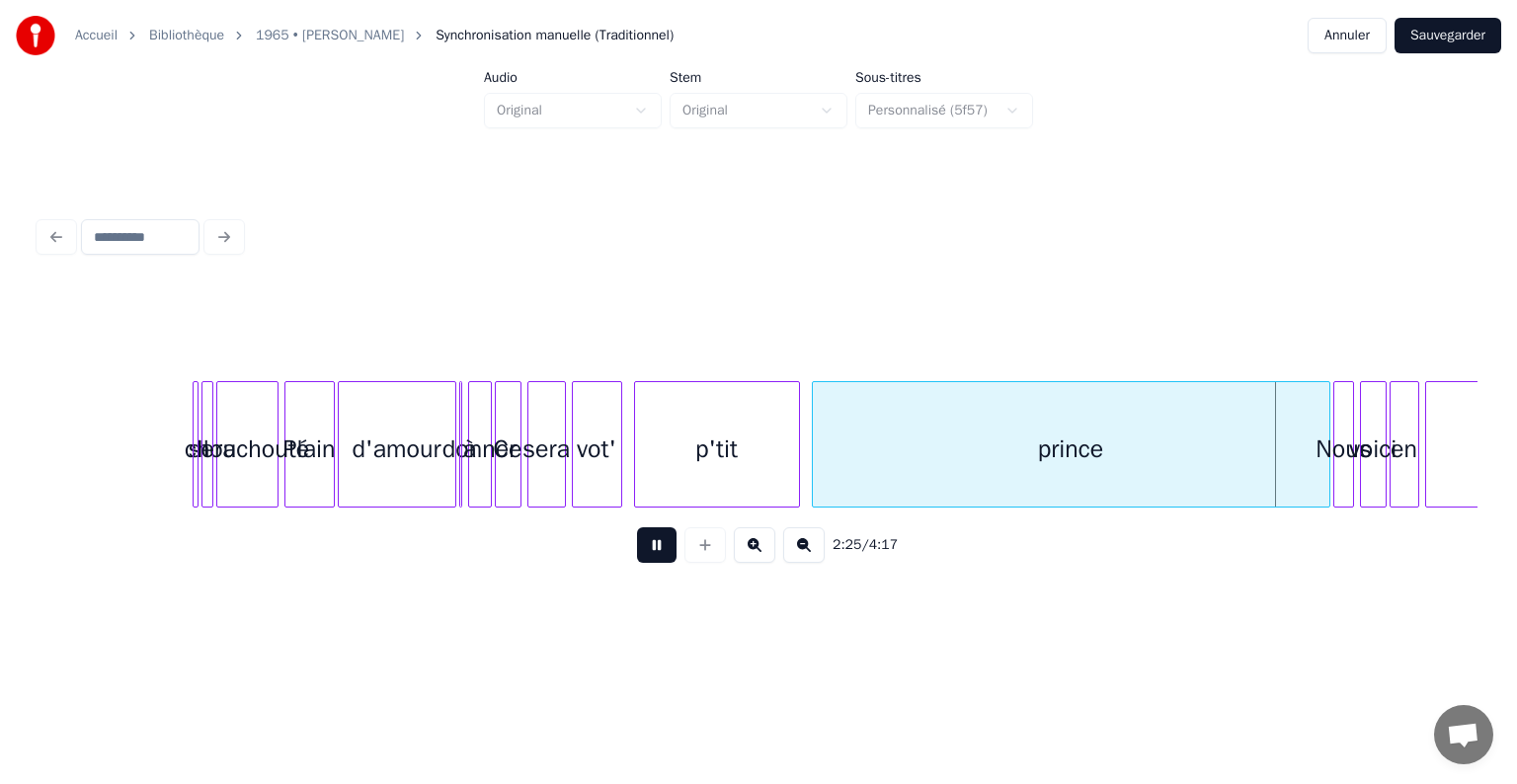 click on "2:25  /  4:17" at bounding box center (758, 545) 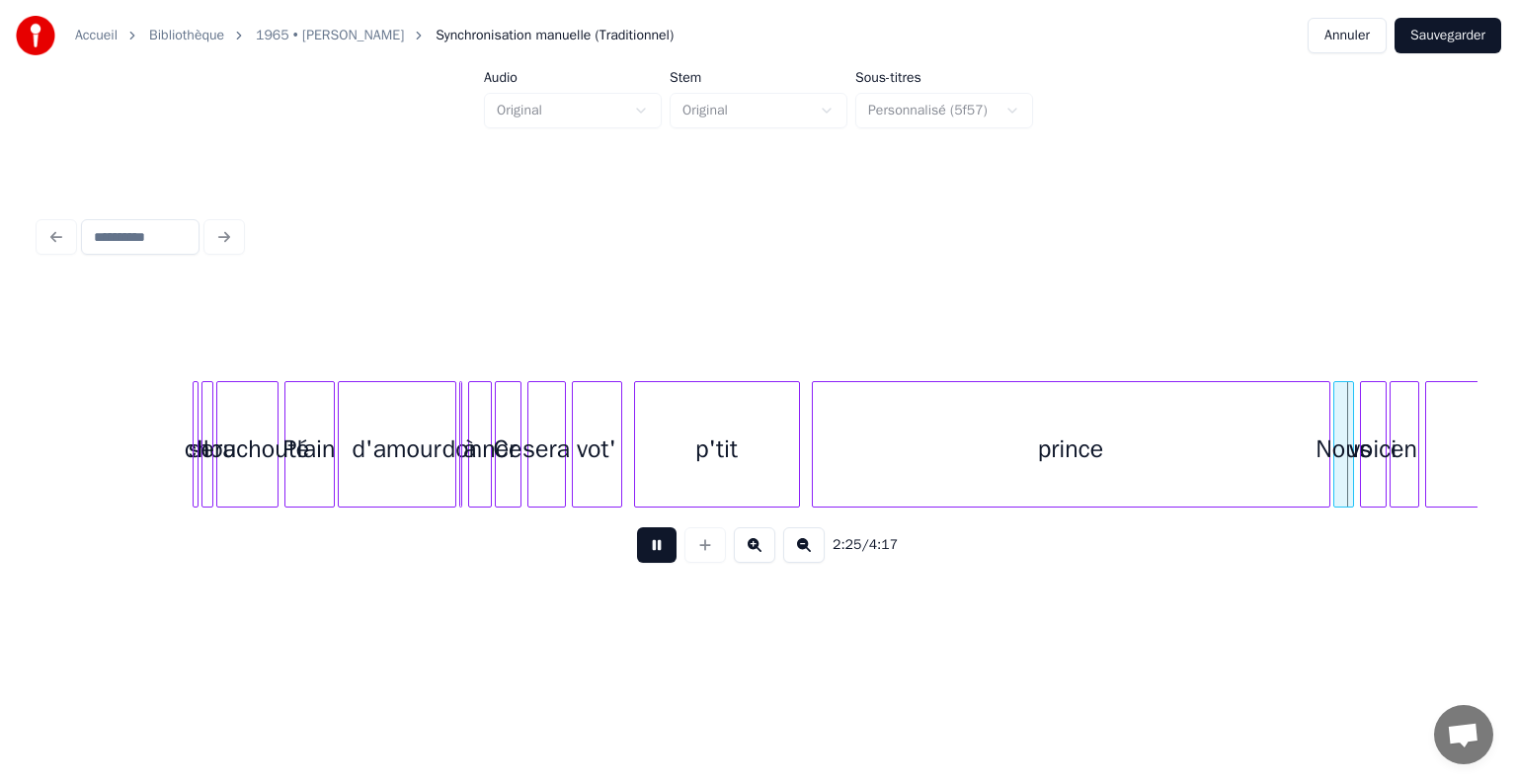 click on "2:25  /  4:17" at bounding box center (758, 545) 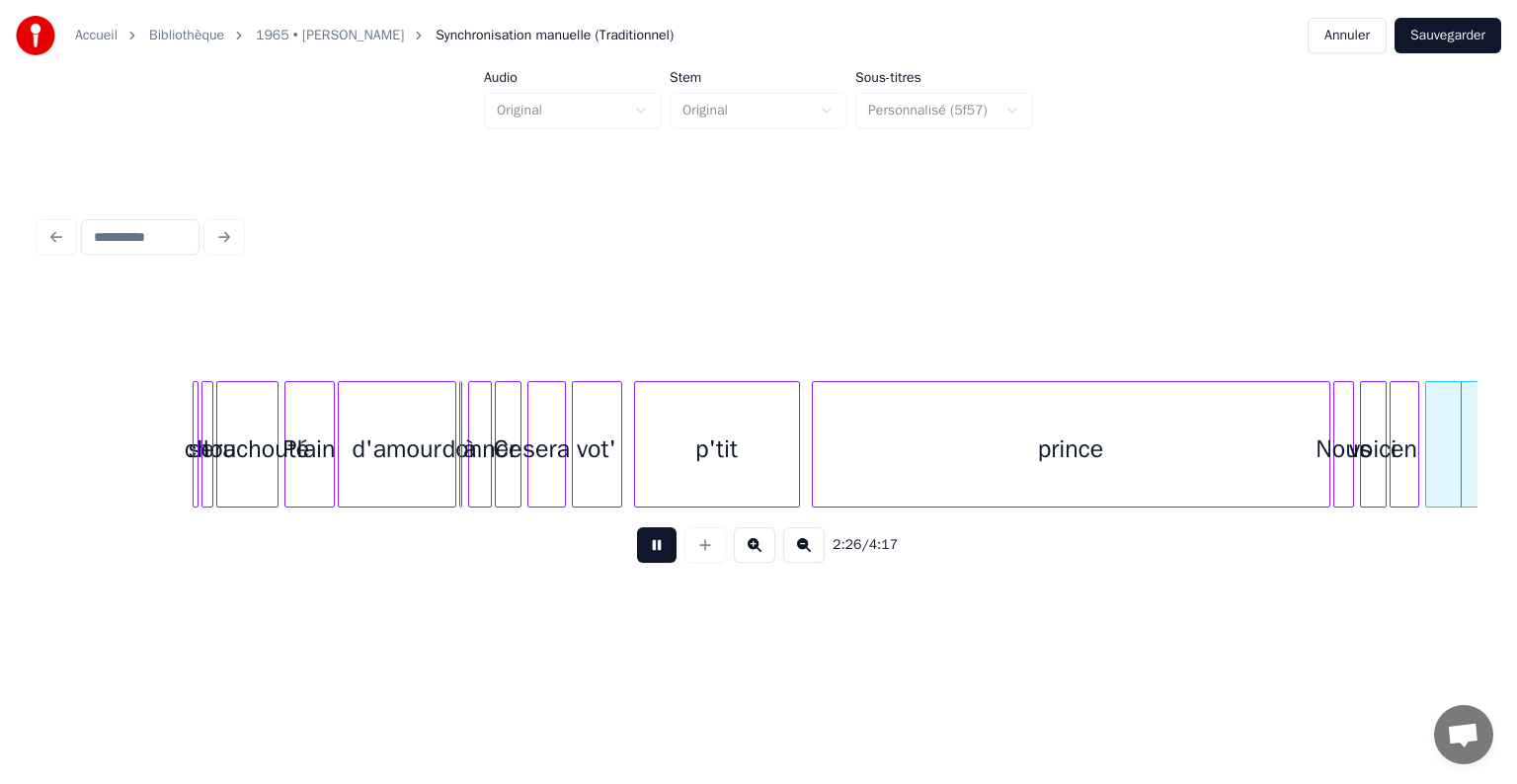 click at bounding box center [657, 545] 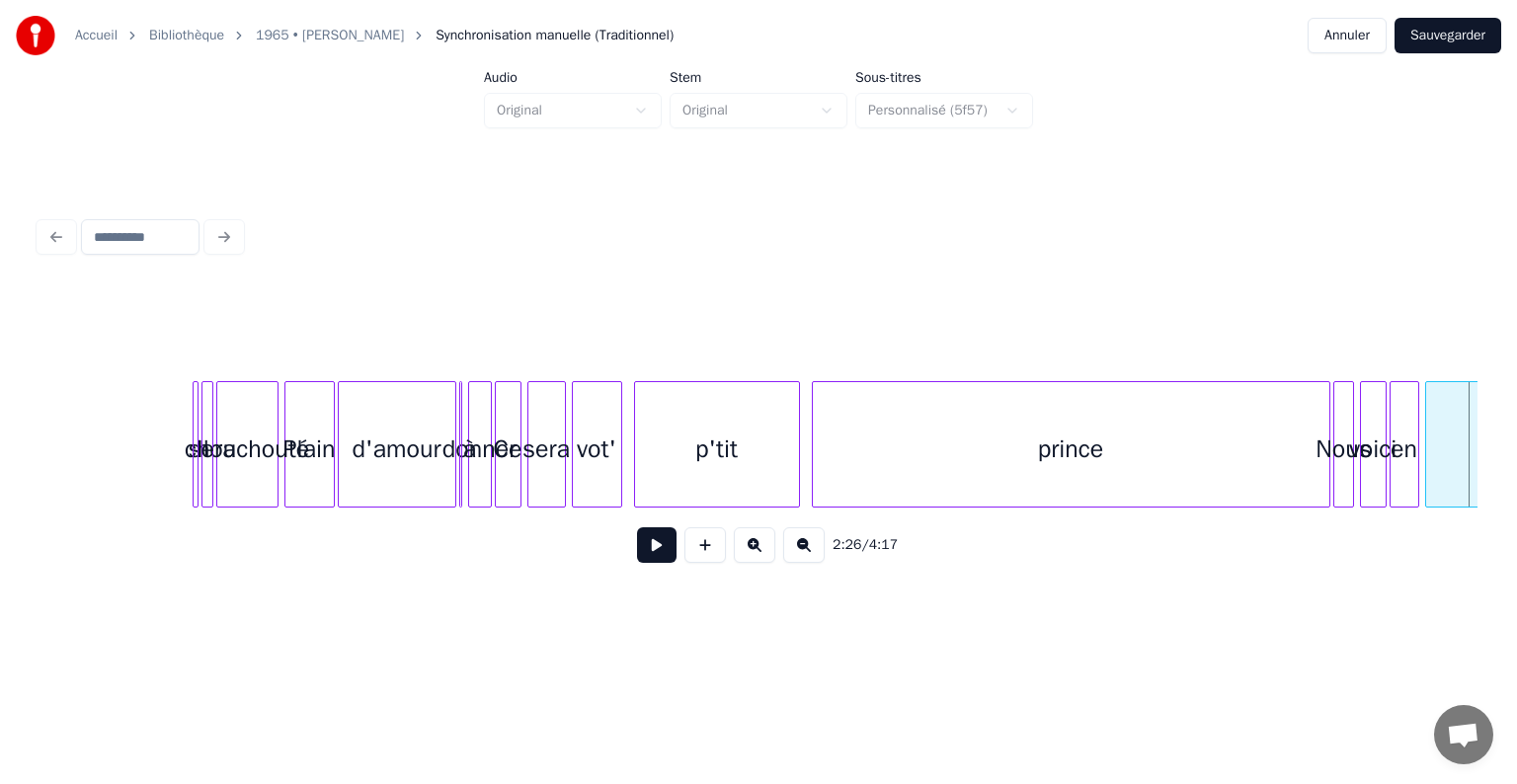 click on "prince" at bounding box center [1071, 449] 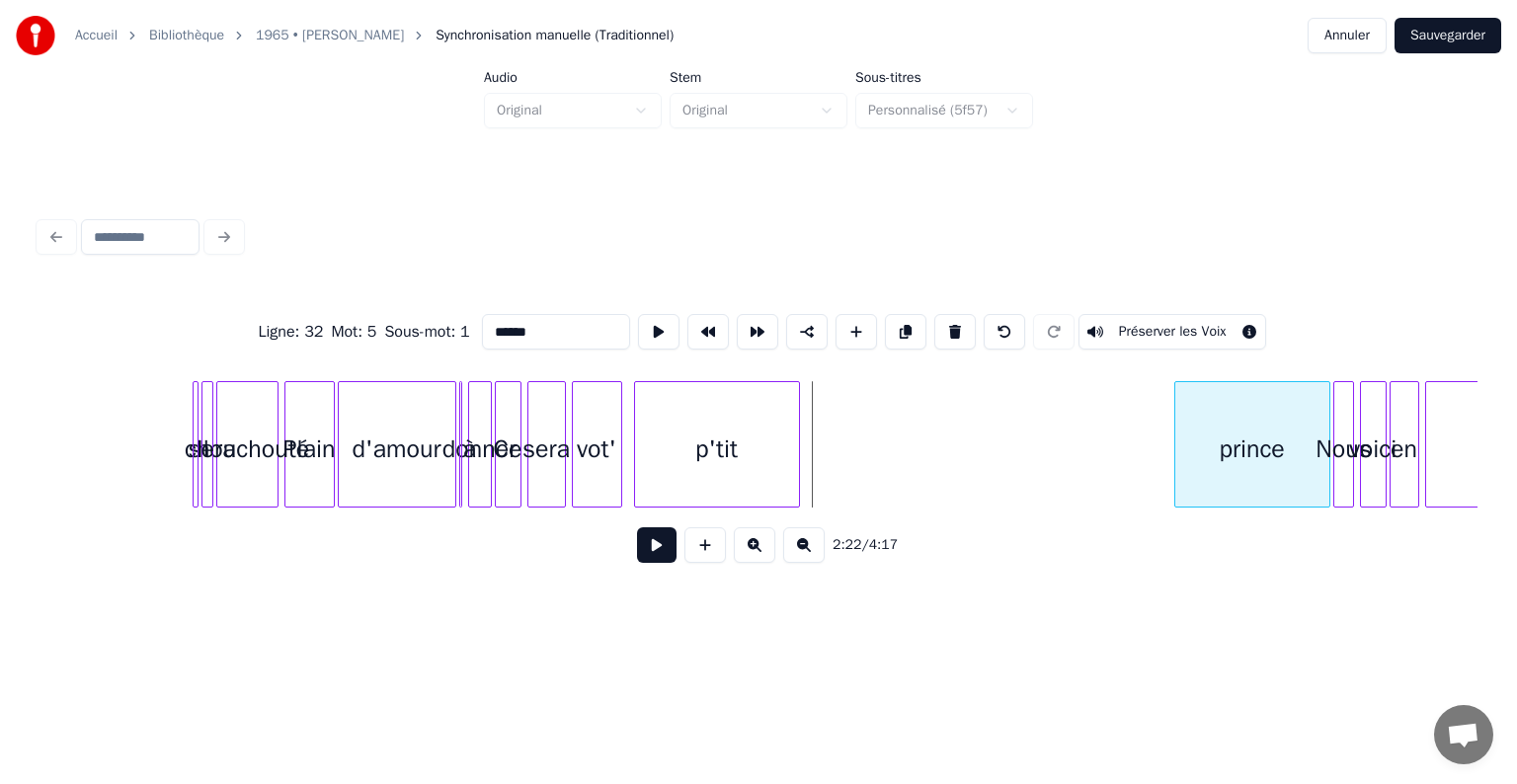 click at bounding box center (1178, 444) 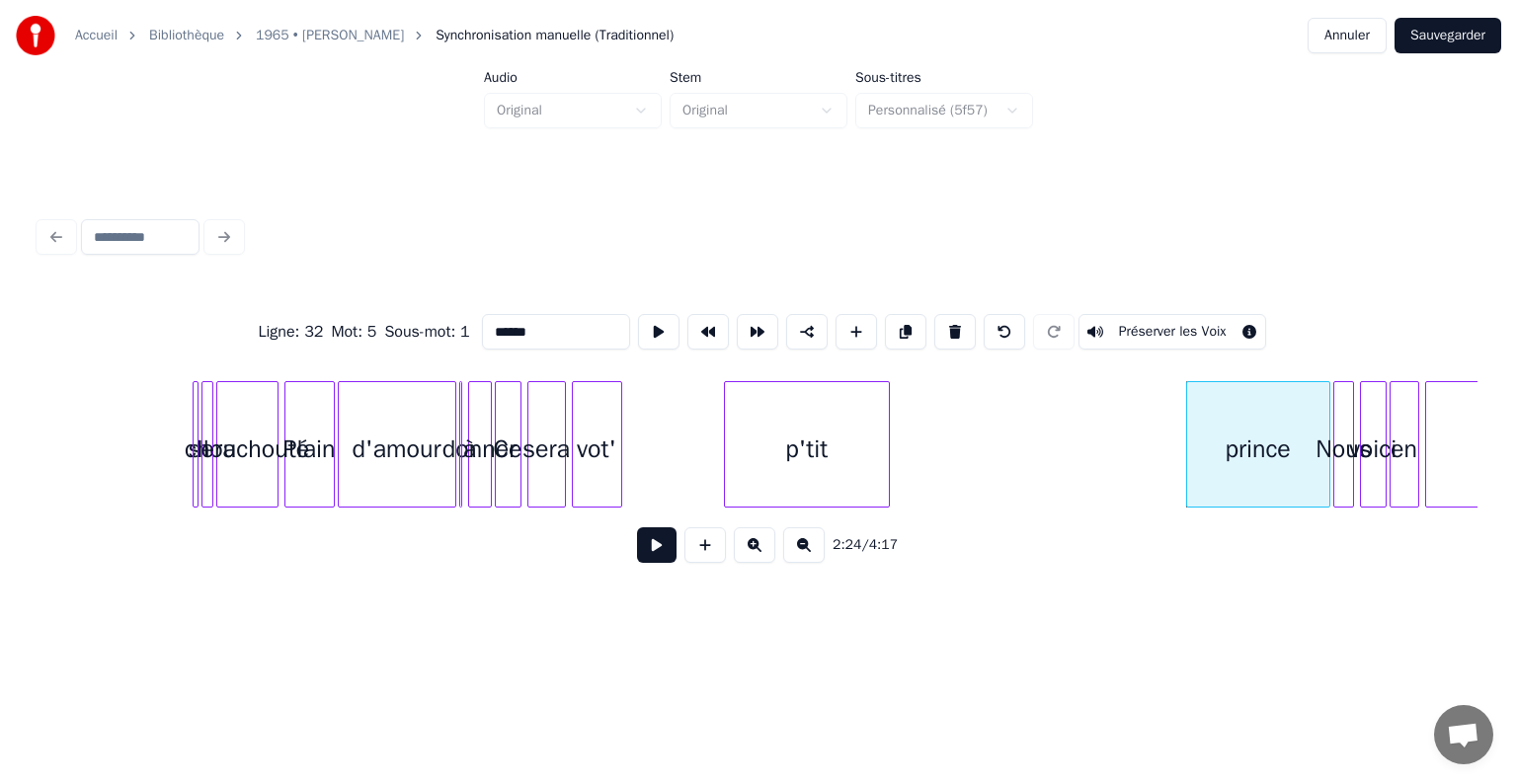 click on "p'tit" at bounding box center (807, 449) 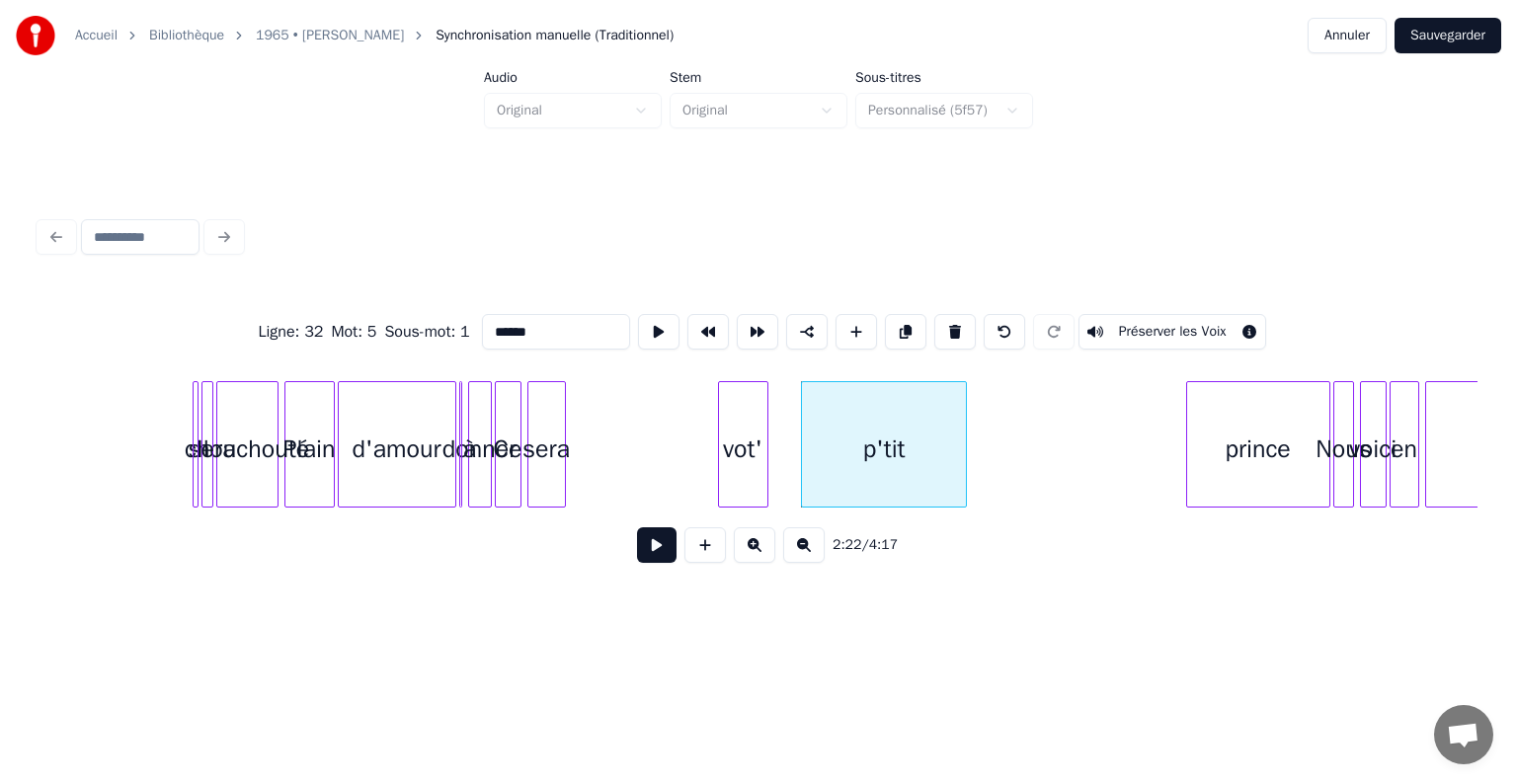 click on "vot'" at bounding box center [743, 449] 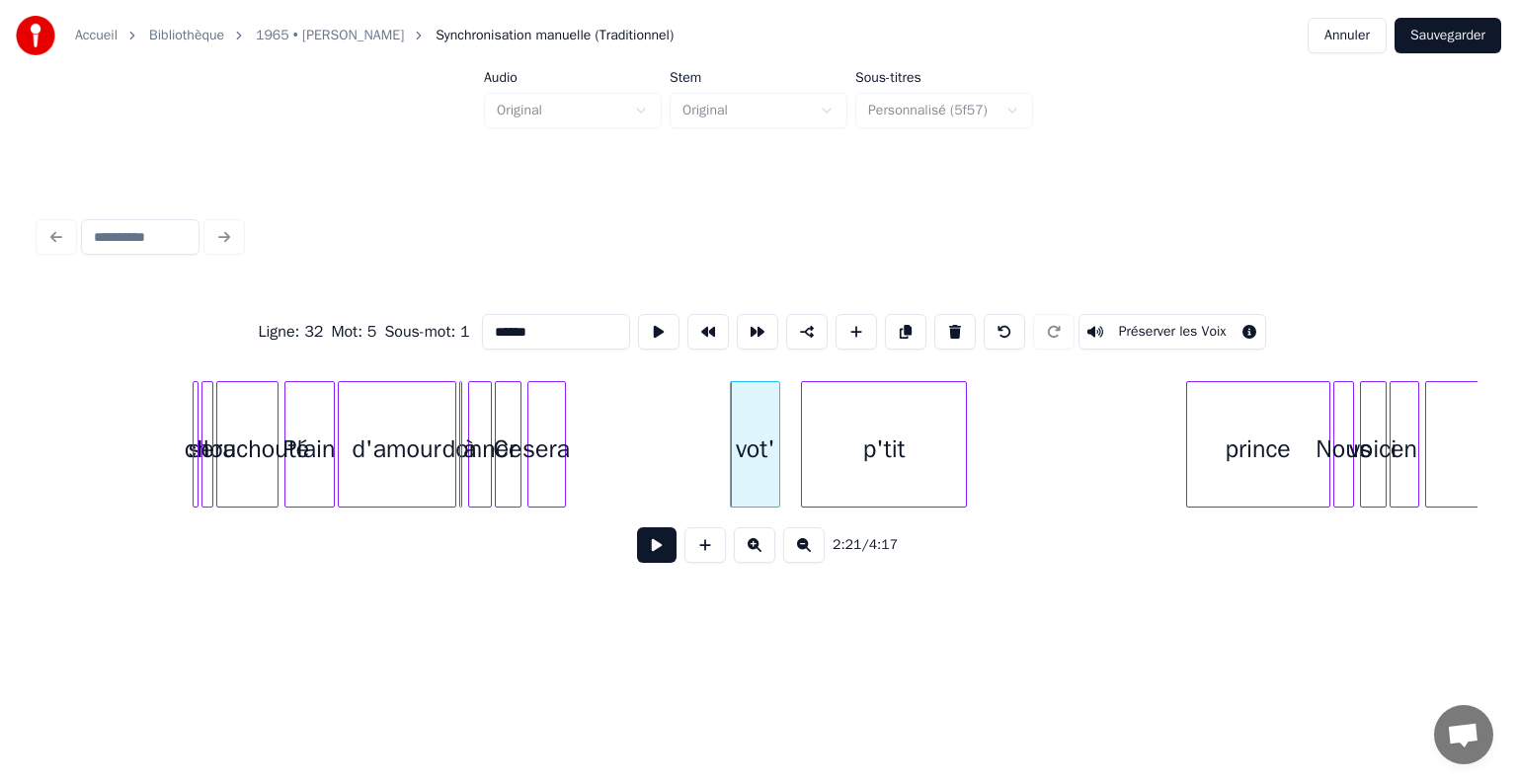 click on "sera vot' p'tit prince Nous voici en [DATE] donner à d'amour Plain chouchouté sera Il" at bounding box center (-1198, 444) 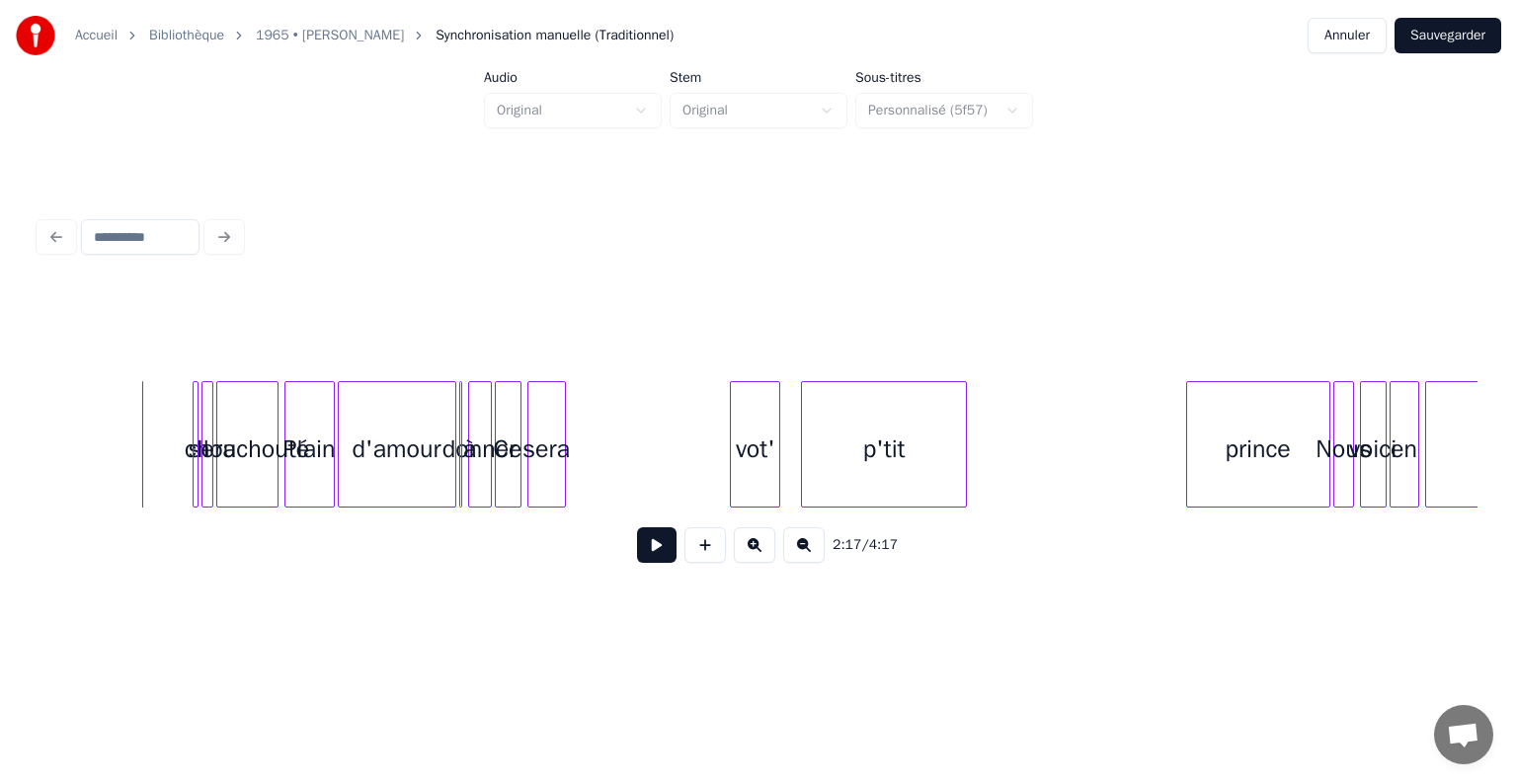 click at bounding box center [657, 545] 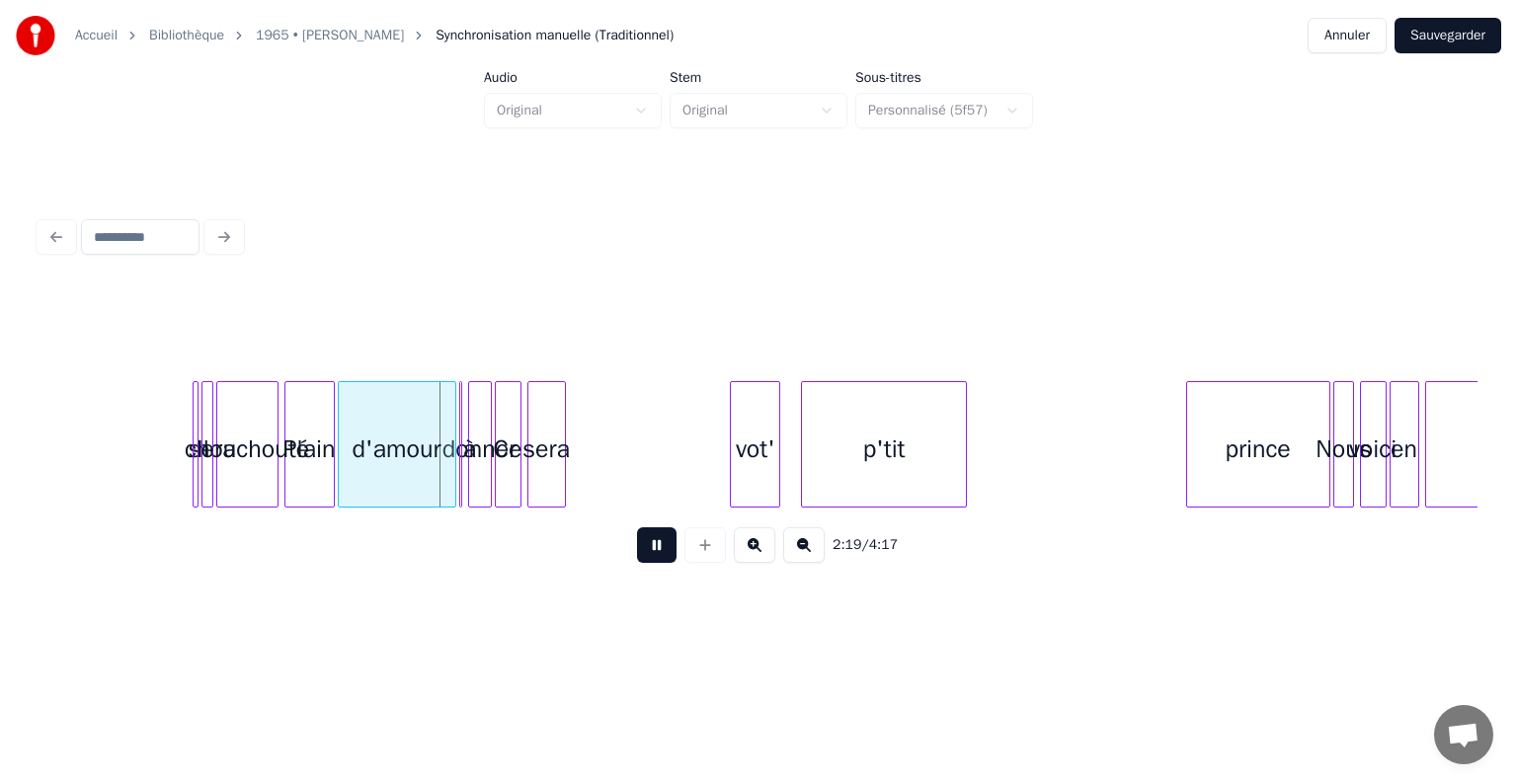 click at bounding box center [657, 545] 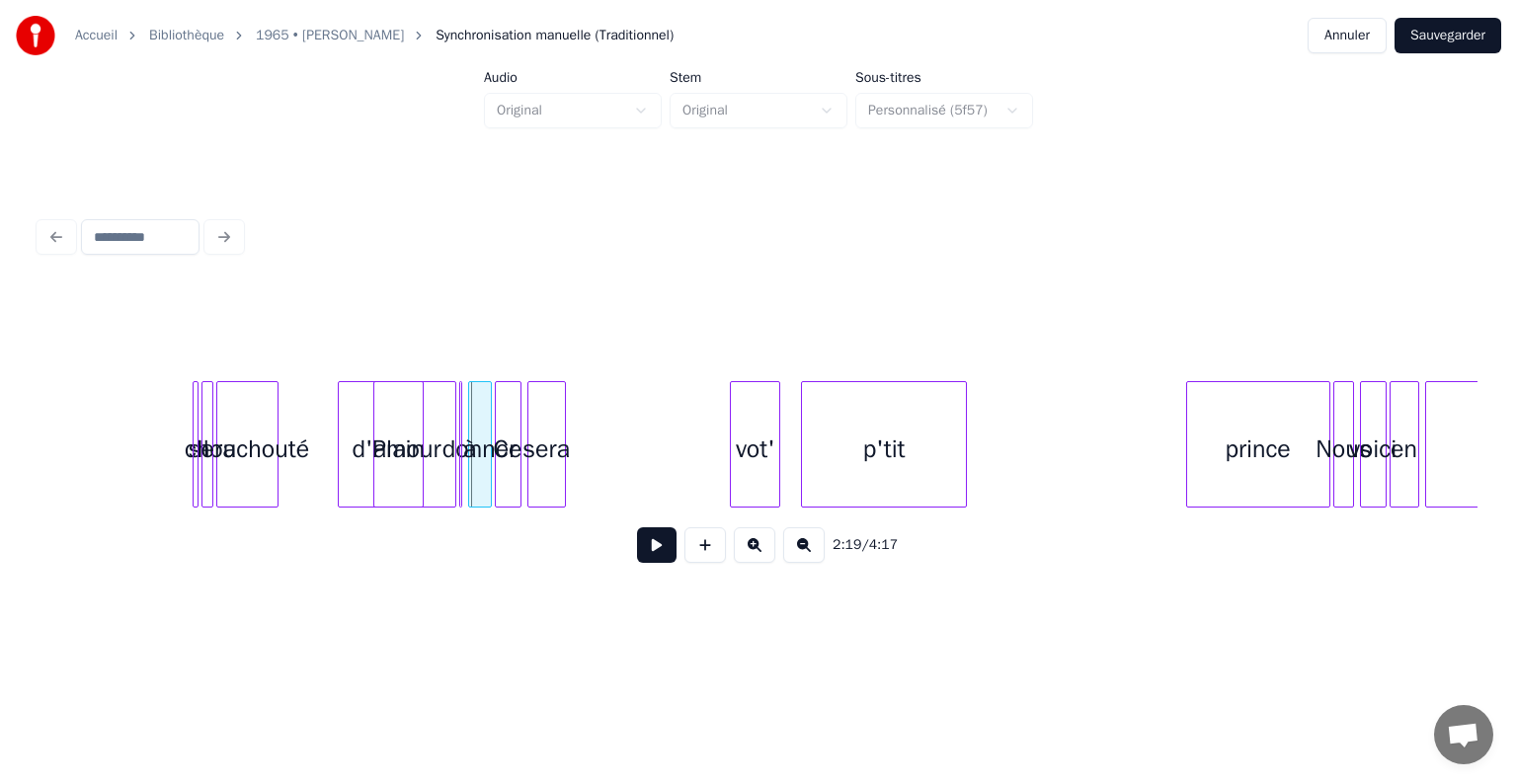 click on "Plain" at bounding box center [398, 449] 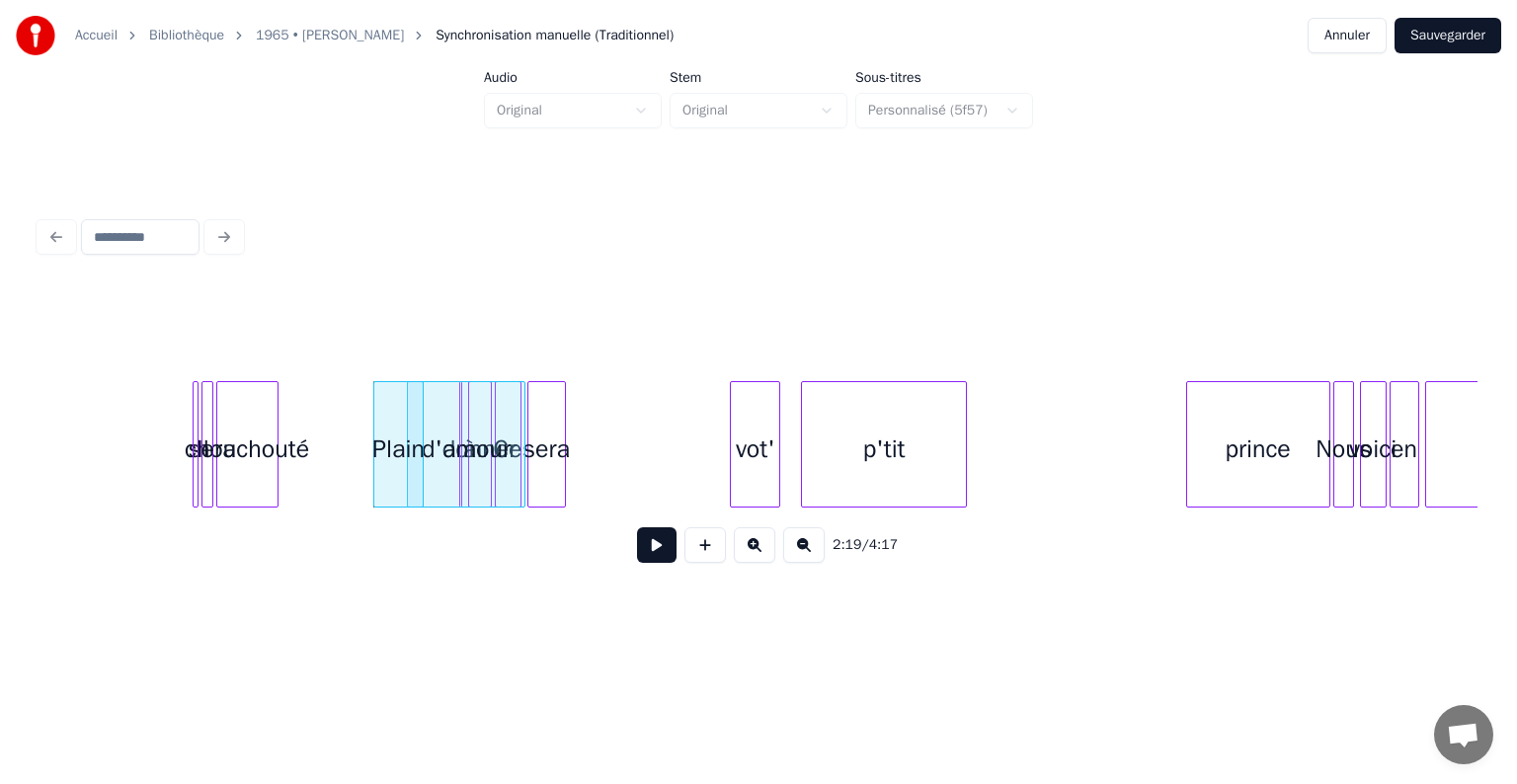 click on "d'amour" at bounding box center (466, 449) 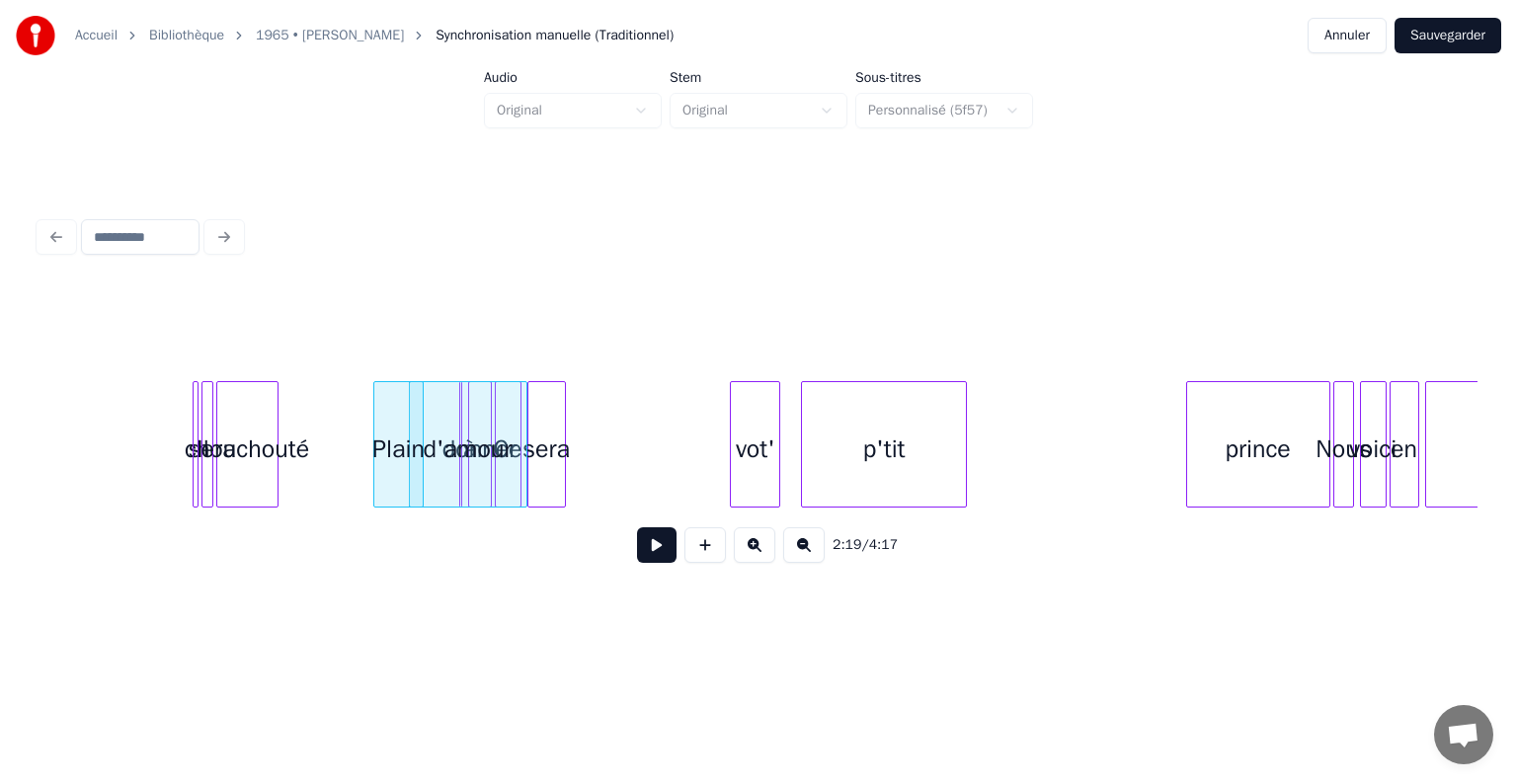 click on "d'amour" at bounding box center [468, 449] 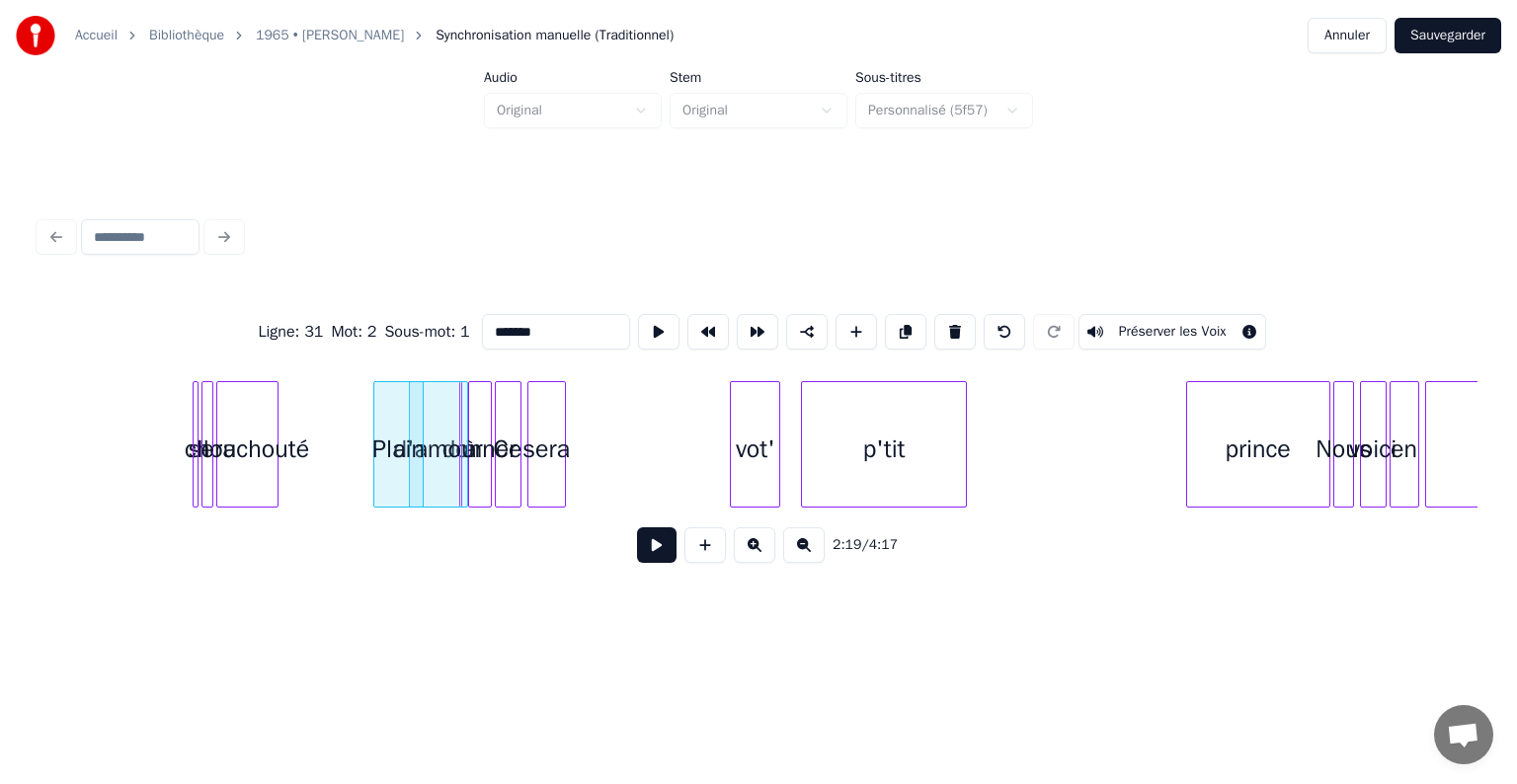 click at bounding box center [464, 444] 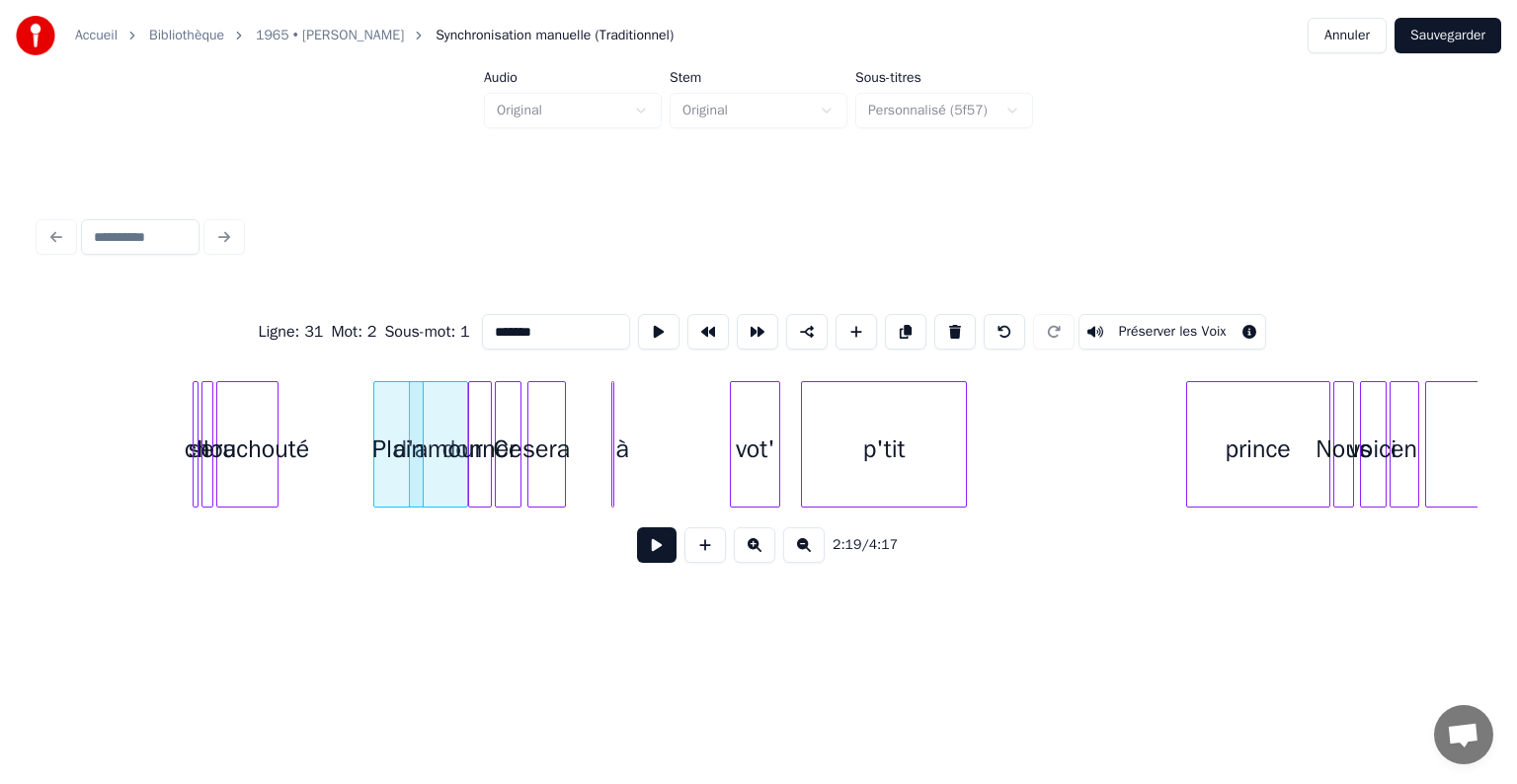click on "à" at bounding box center [622, 449] 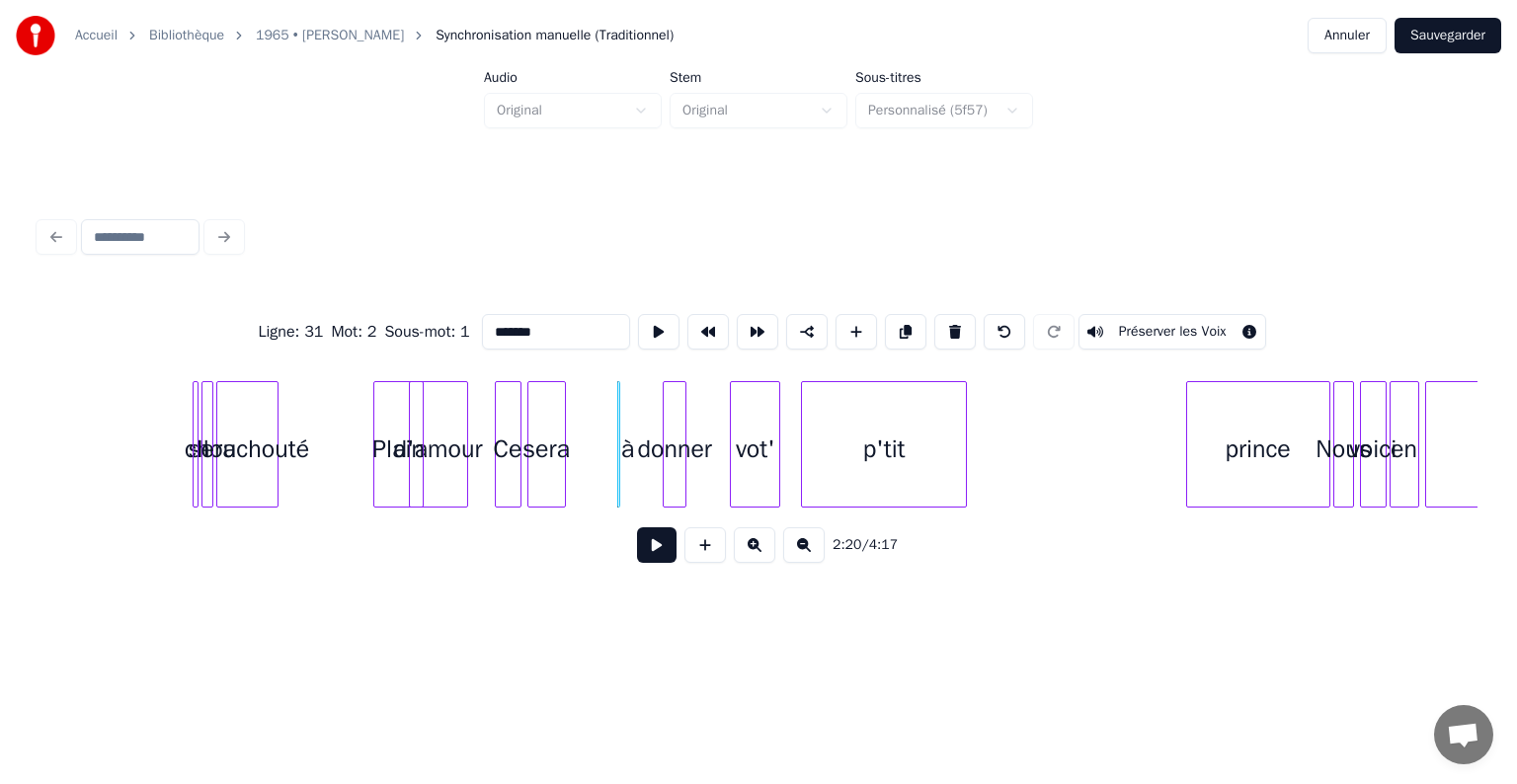 click on "donner" at bounding box center (675, 449) 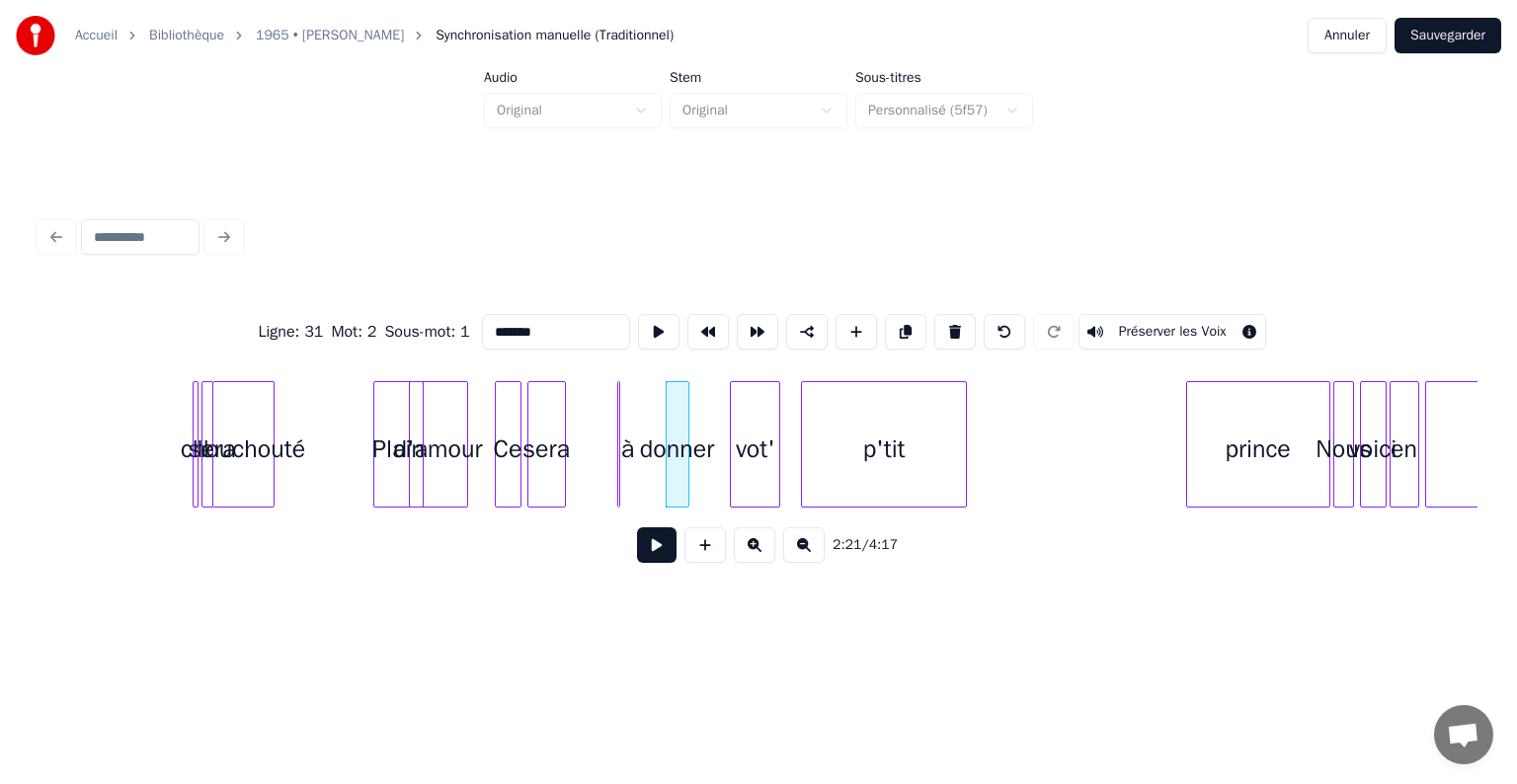 click on "chouchouté" at bounding box center [243, 449] 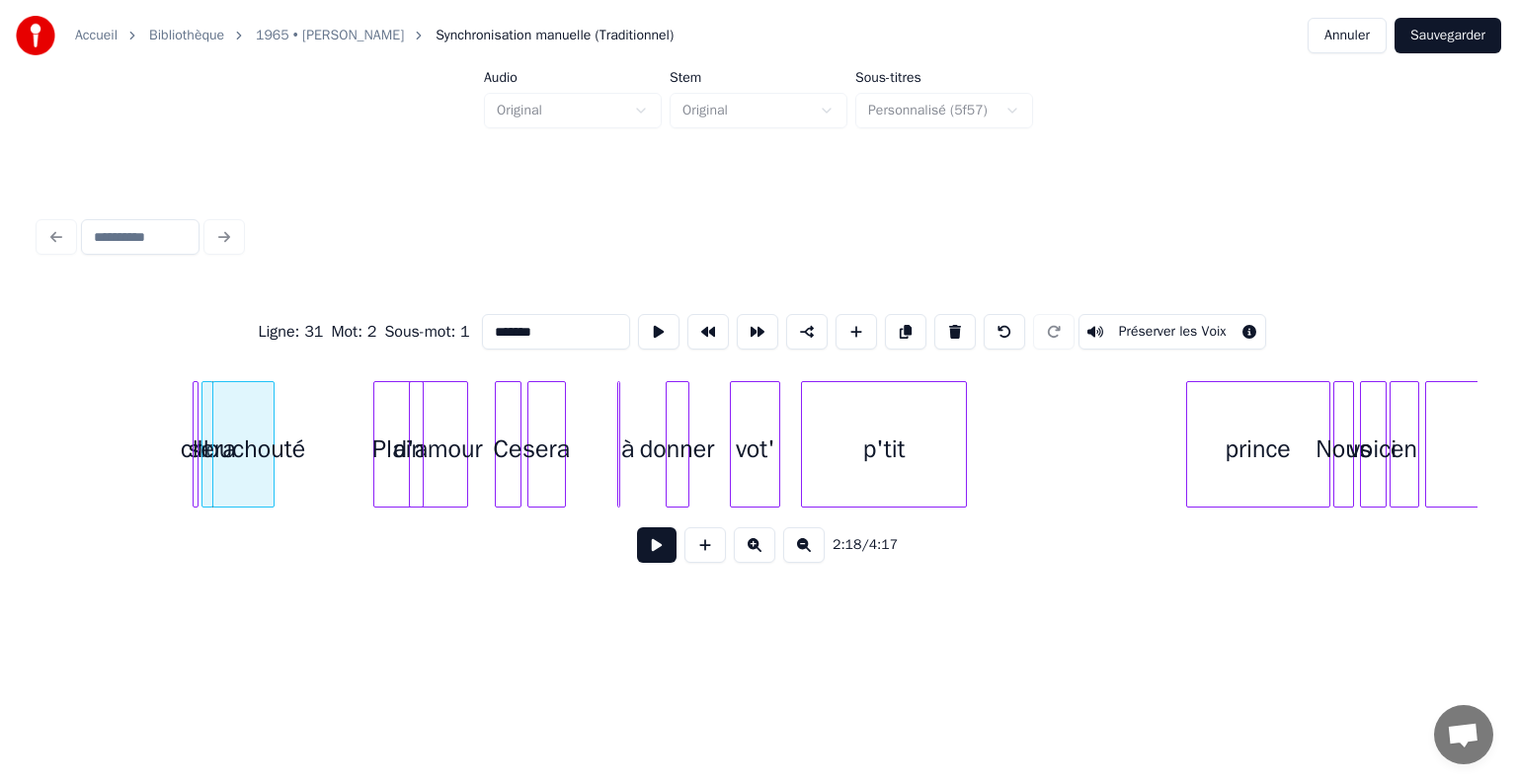 click on "sera vot' p'tit prince Nous voici en [DATE] donner à d'amour Plain chouchouté sera Il" at bounding box center [-1198, 444] 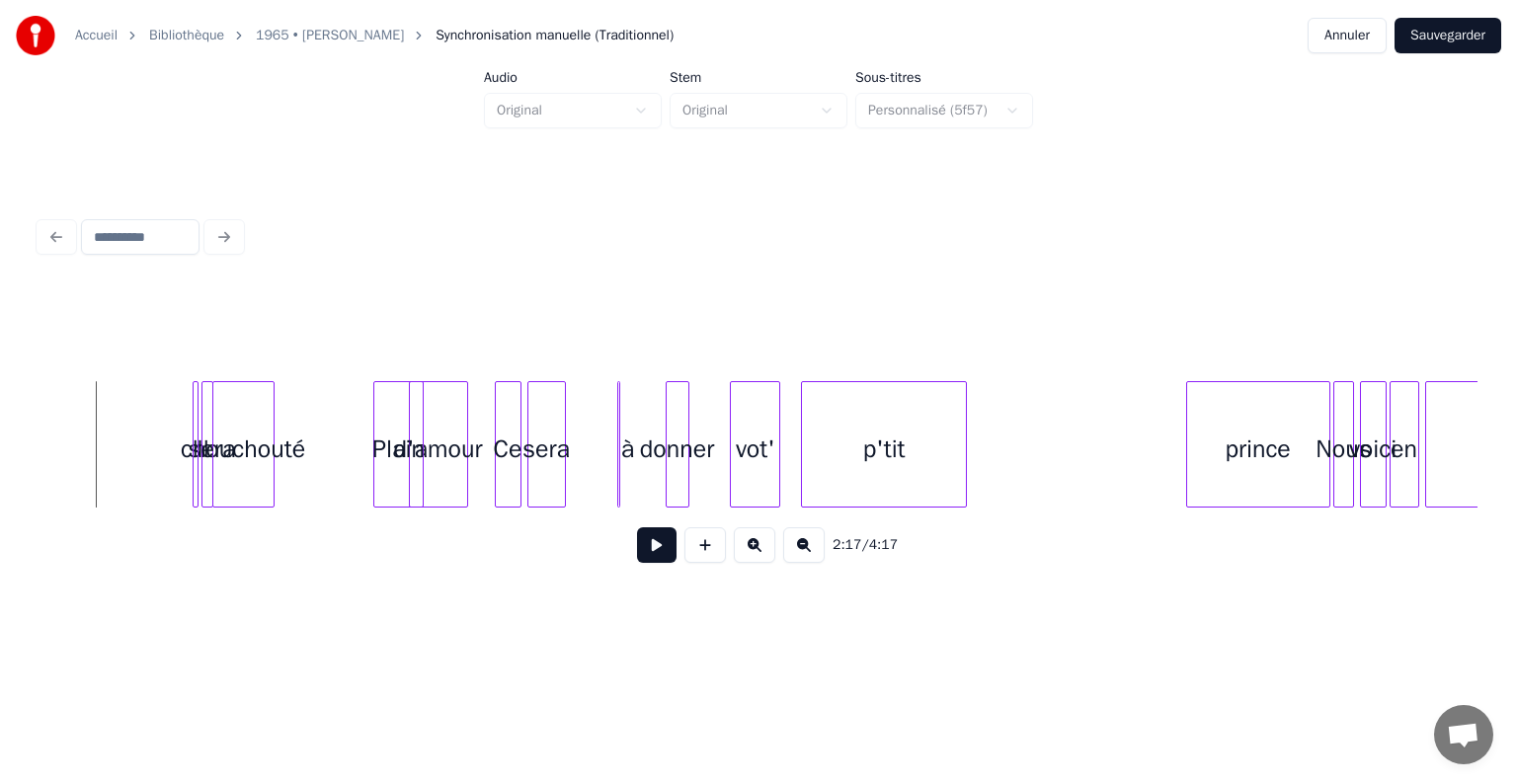 click at bounding box center (657, 545) 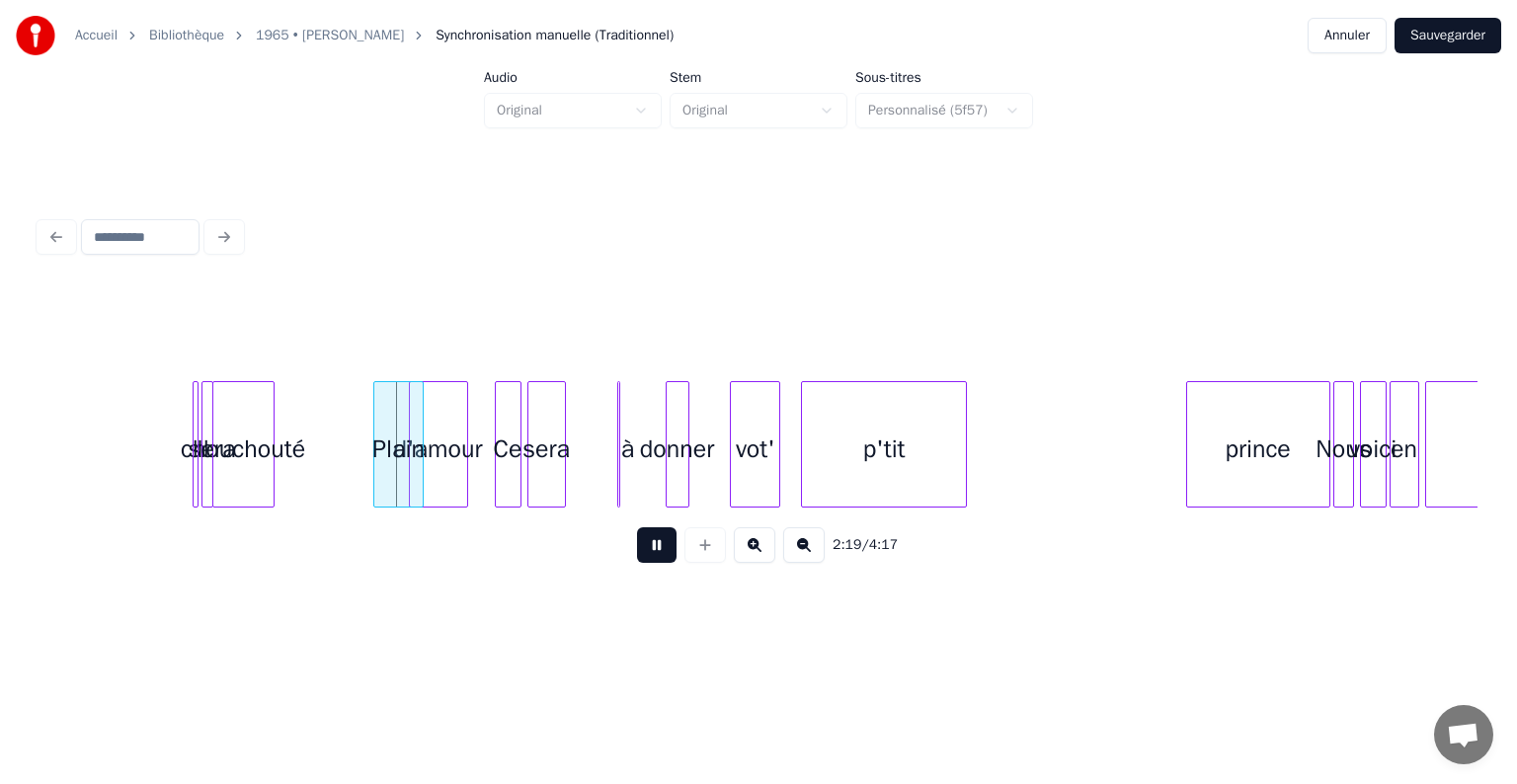 click at bounding box center [657, 545] 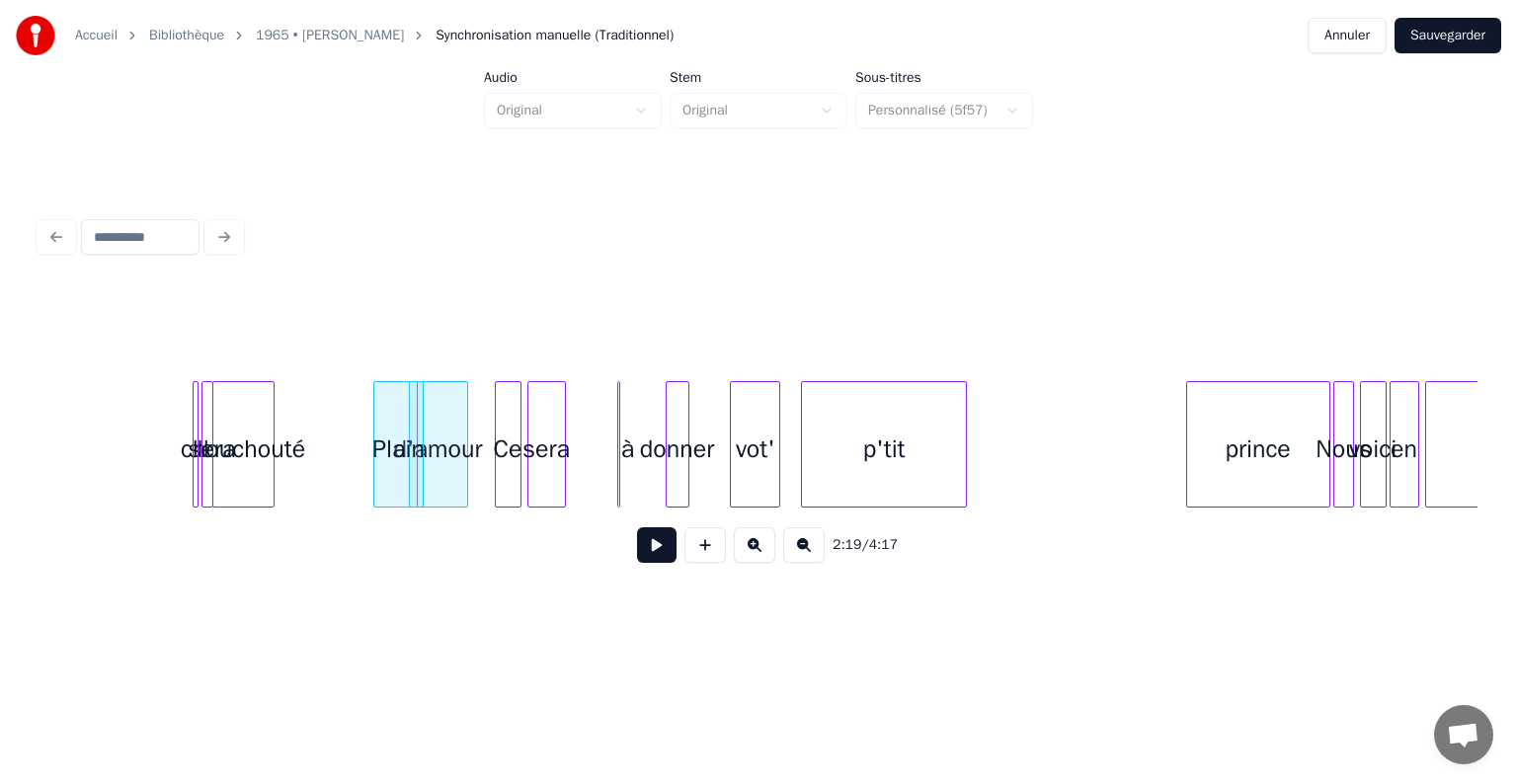 click on "chouchouté" at bounding box center [243, 449] 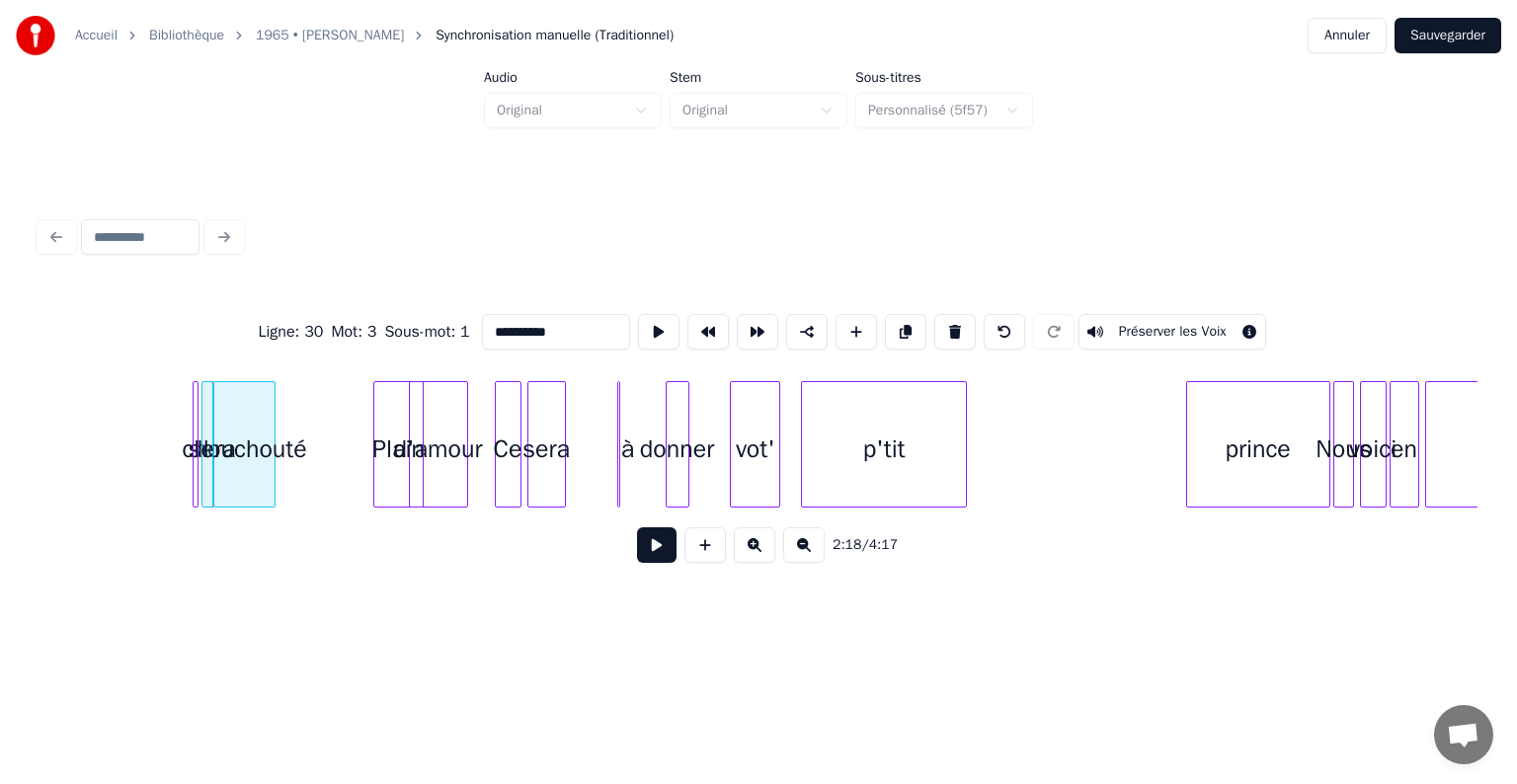click on "chouchouté" at bounding box center [244, 444] 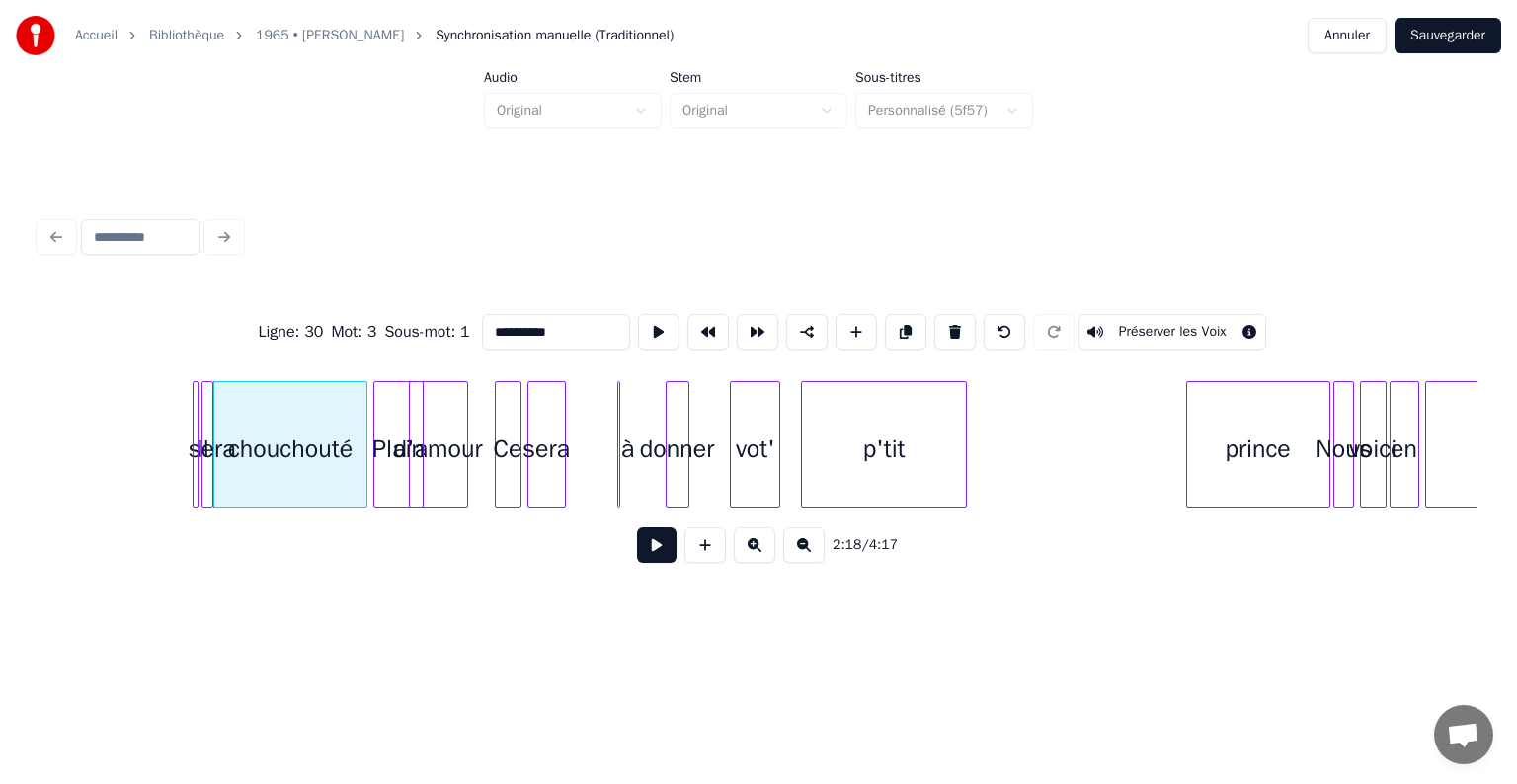 click at bounding box center (363, 444) 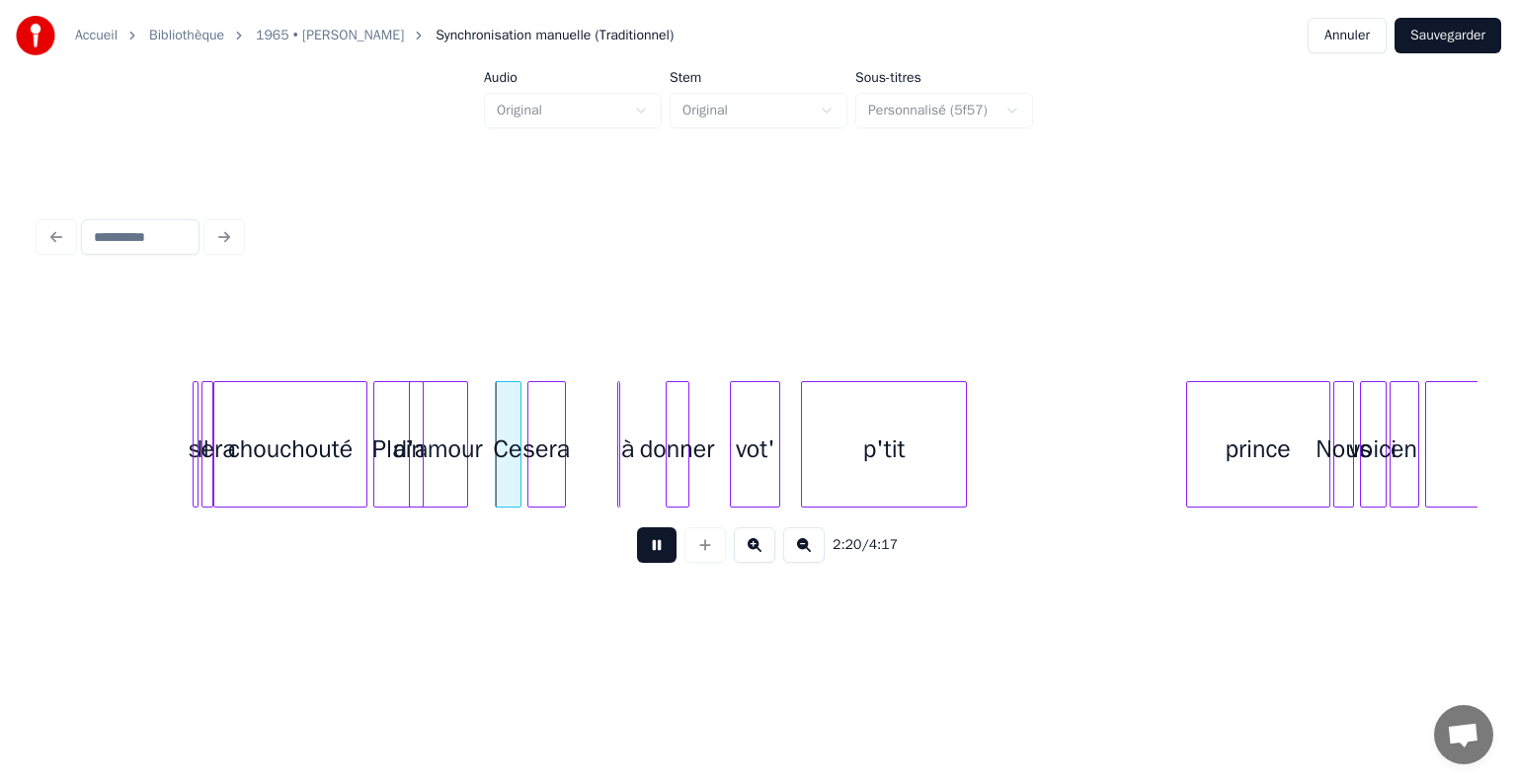 click at bounding box center [657, 545] 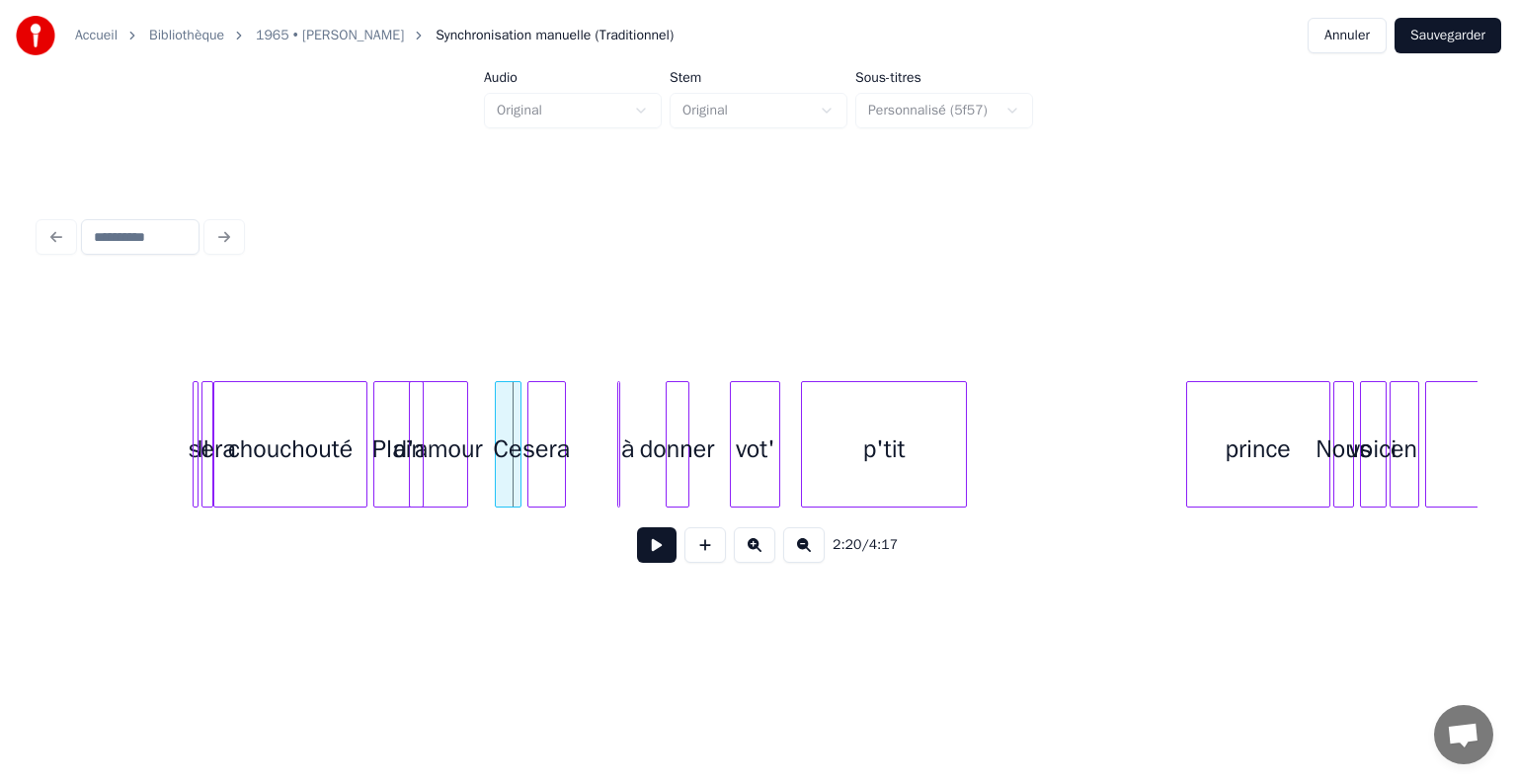 click on "sera vot' p'tit prince Nous voici en [DATE] donner à d'amour Plain chouchouté sera Il" at bounding box center (-1198, 444) 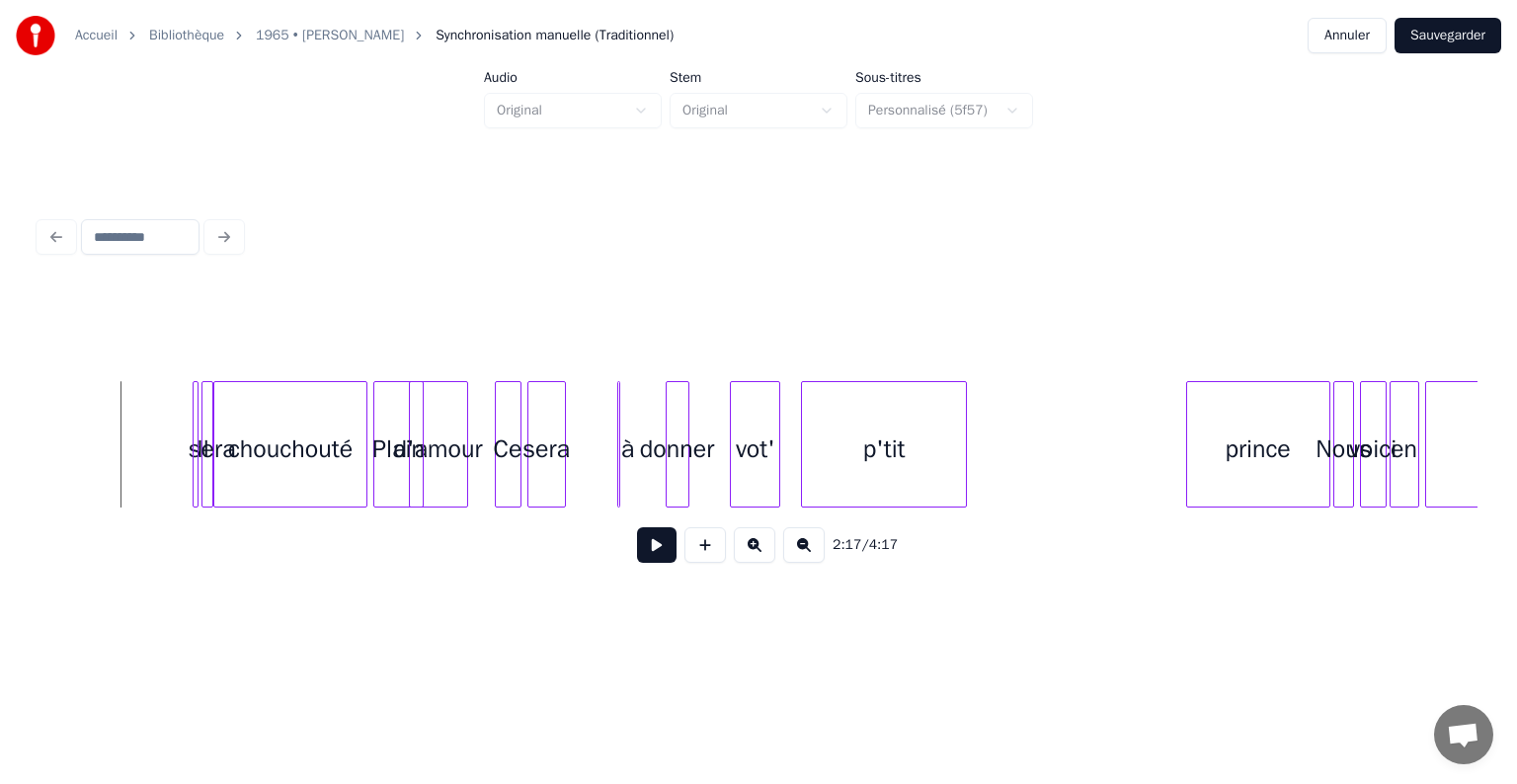click at bounding box center [657, 545] 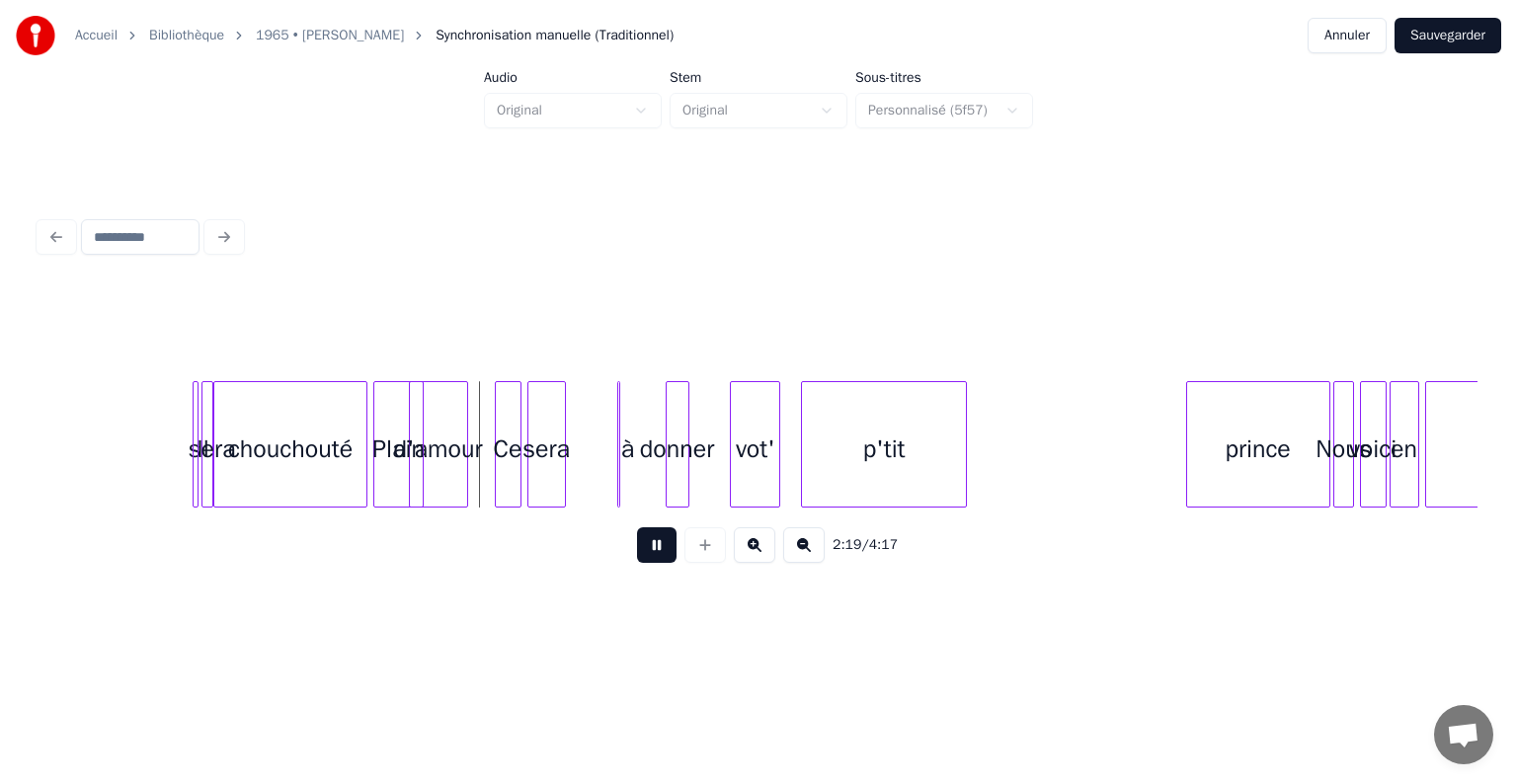click at bounding box center [657, 545] 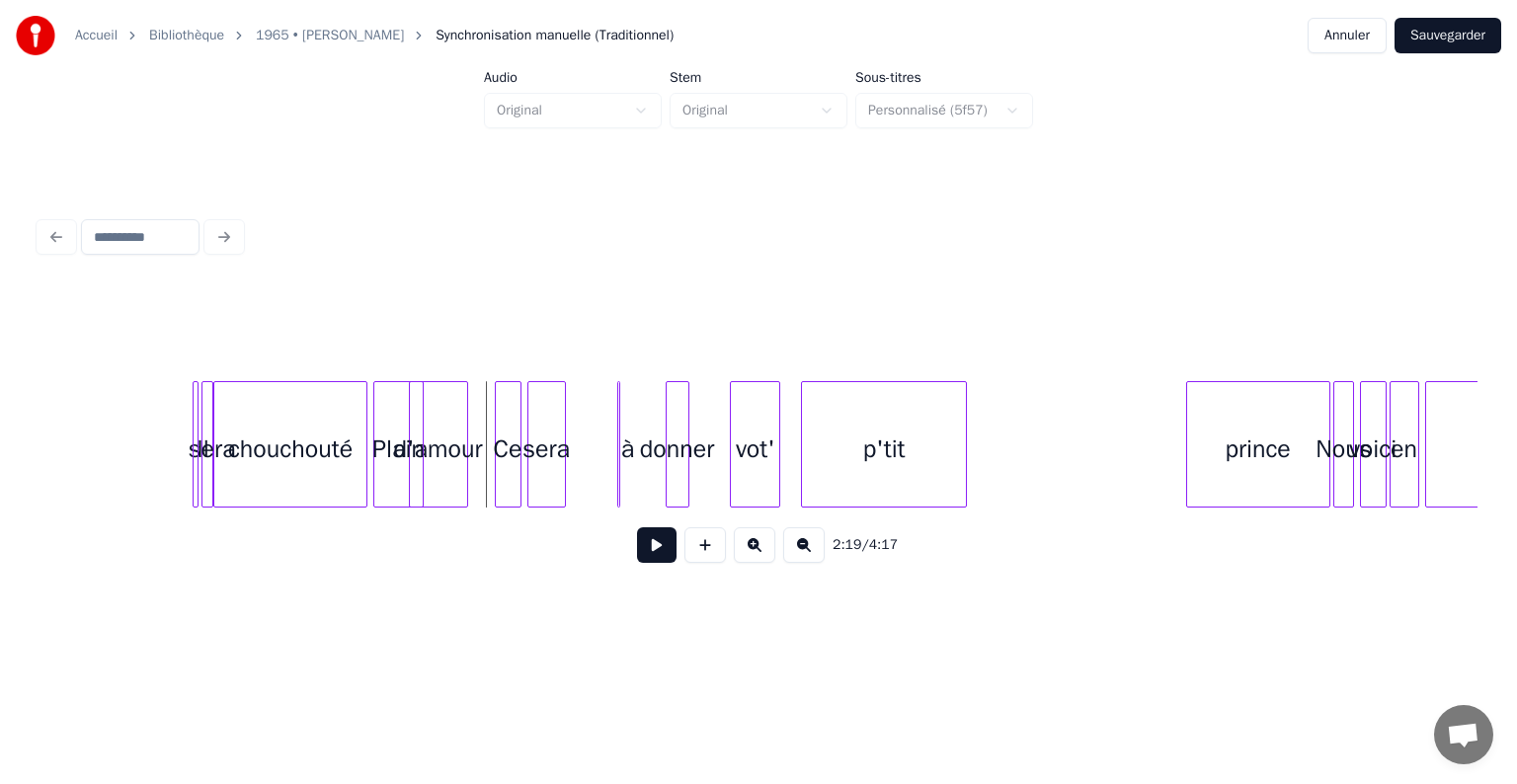click on "sera vot' p'tit prince Nous voici en [DATE] donner à d'amour Plain chouchouté sera Il" at bounding box center [-1198, 444] 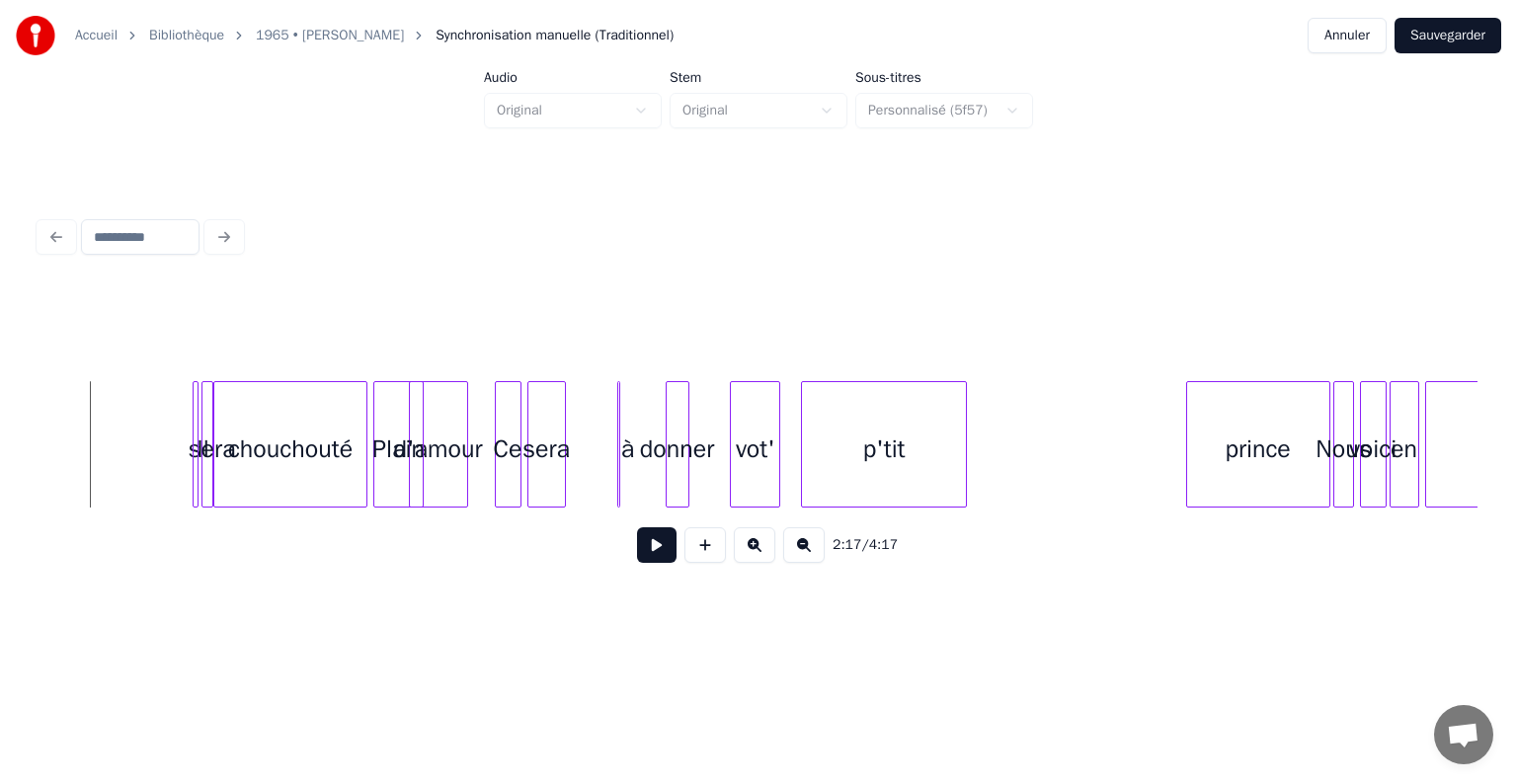 click at bounding box center [657, 545] 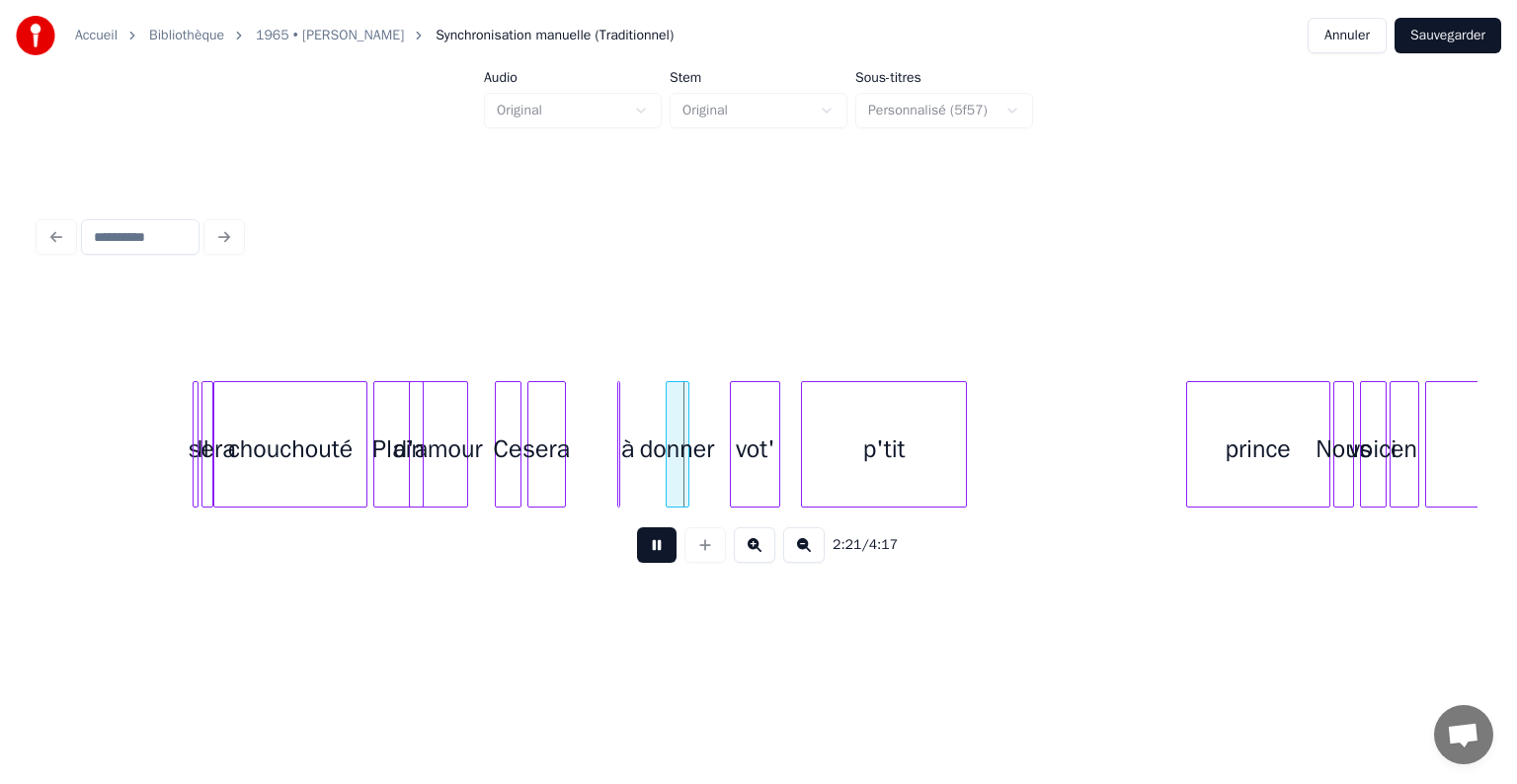 click at bounding box center [657, 545] 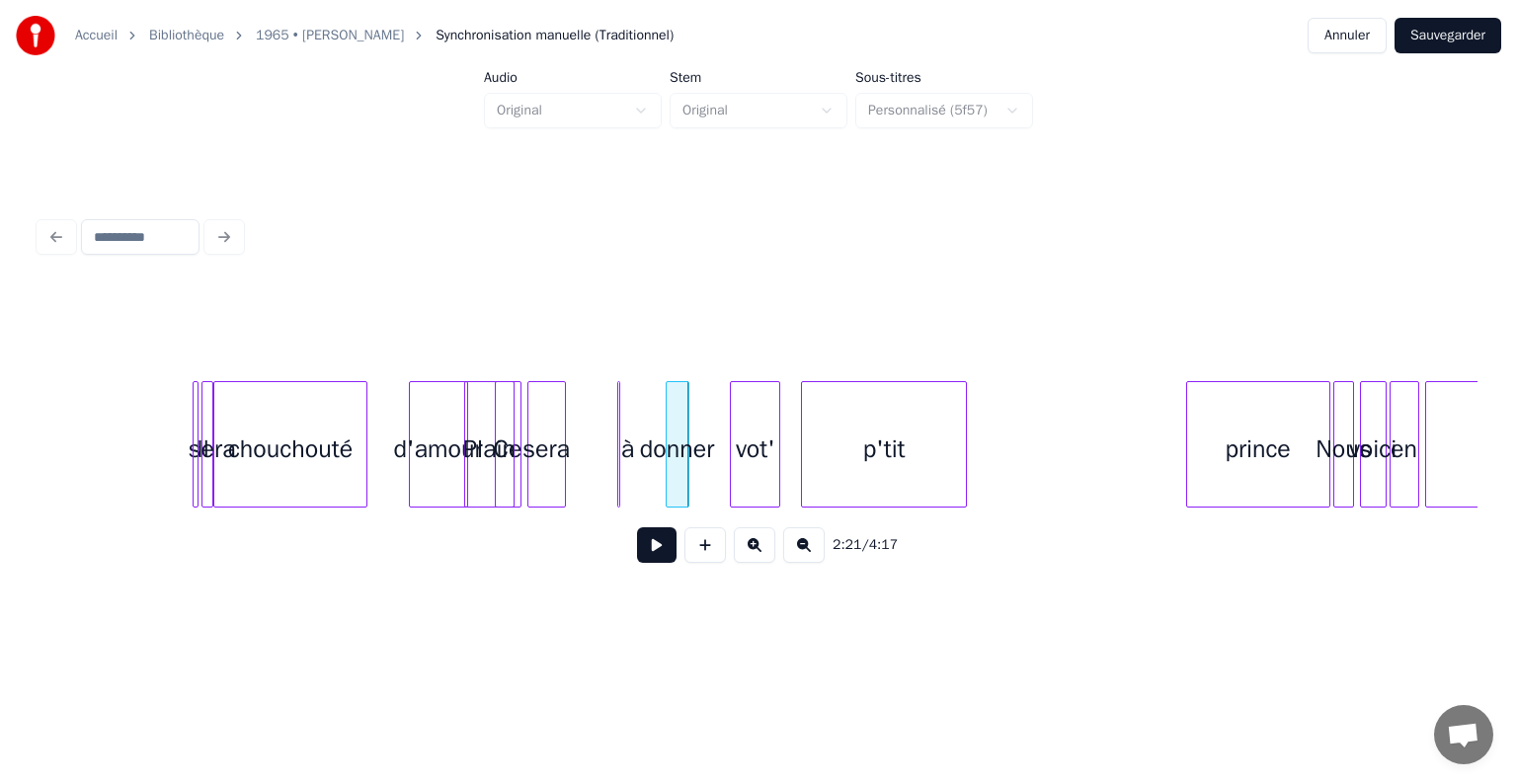 click on "Plain" at bounding box center [489, 449] 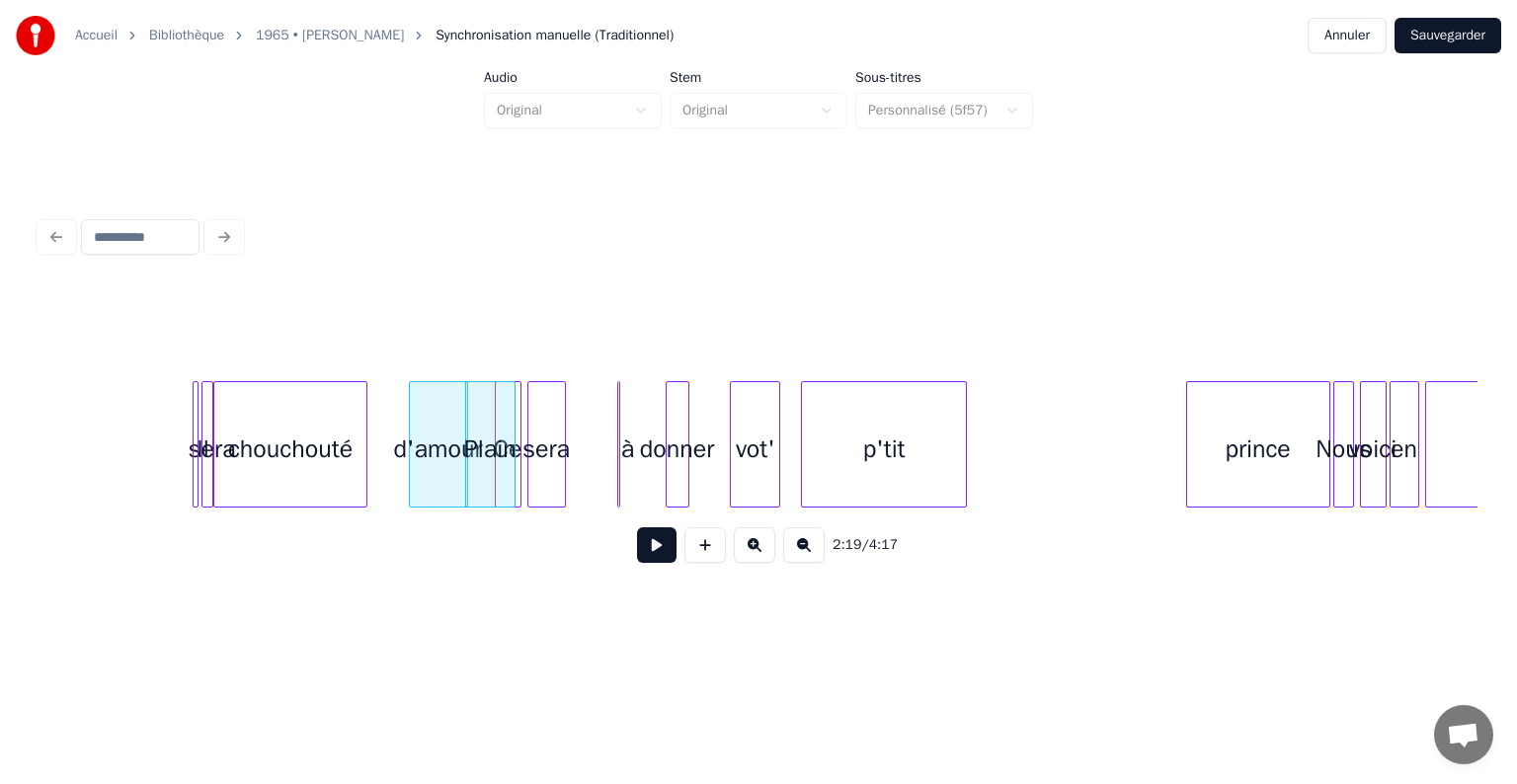 click on "sera vot' p'tit prince Nous voici en [DATE] donner à d'amour Plain chouchouté sera Il" at bounding box center [-1198, 444] 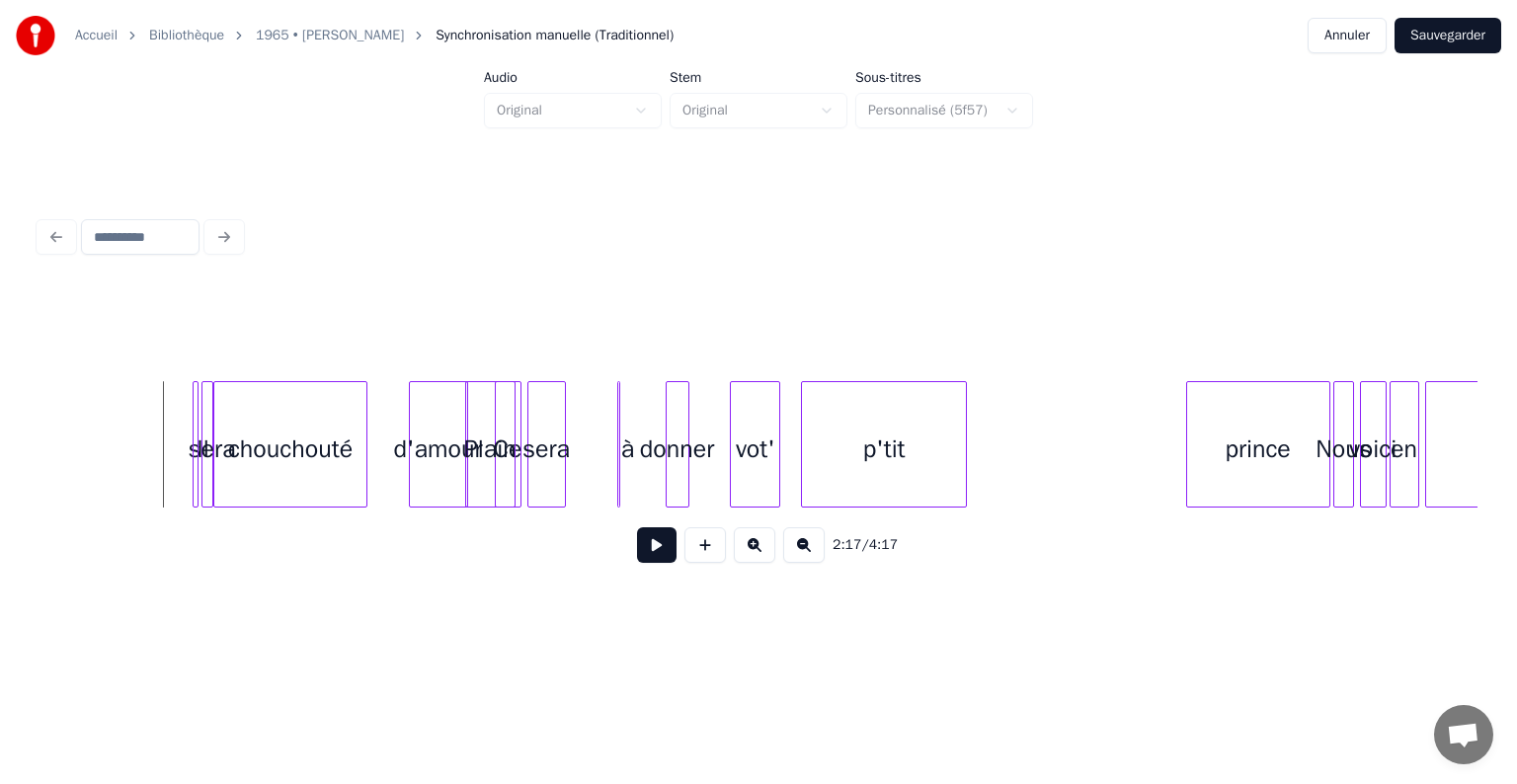 click at bounding box center (657, 545) 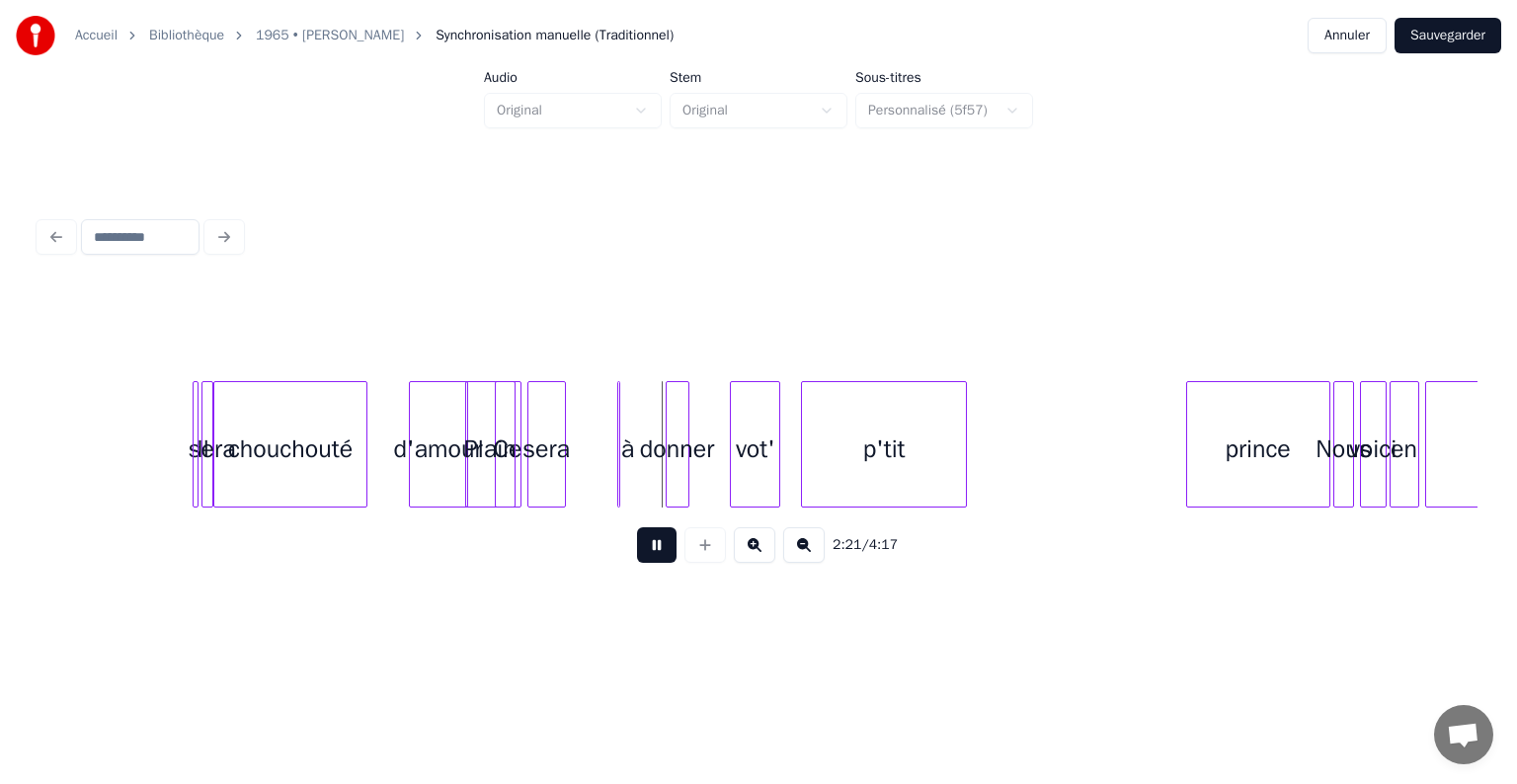 click at bounding box center [657, 545] 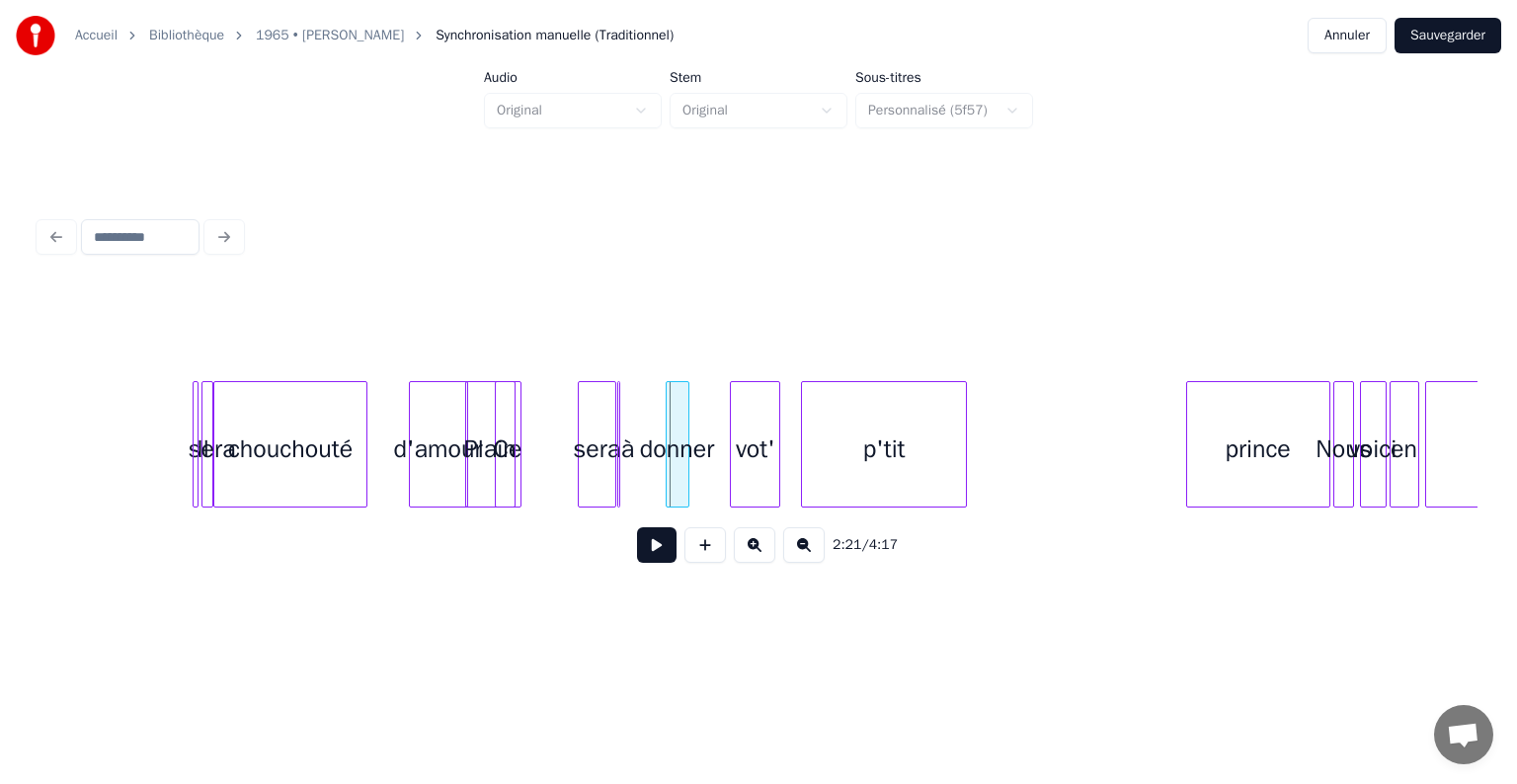 click on "sera" at bounding box center (597, 449) 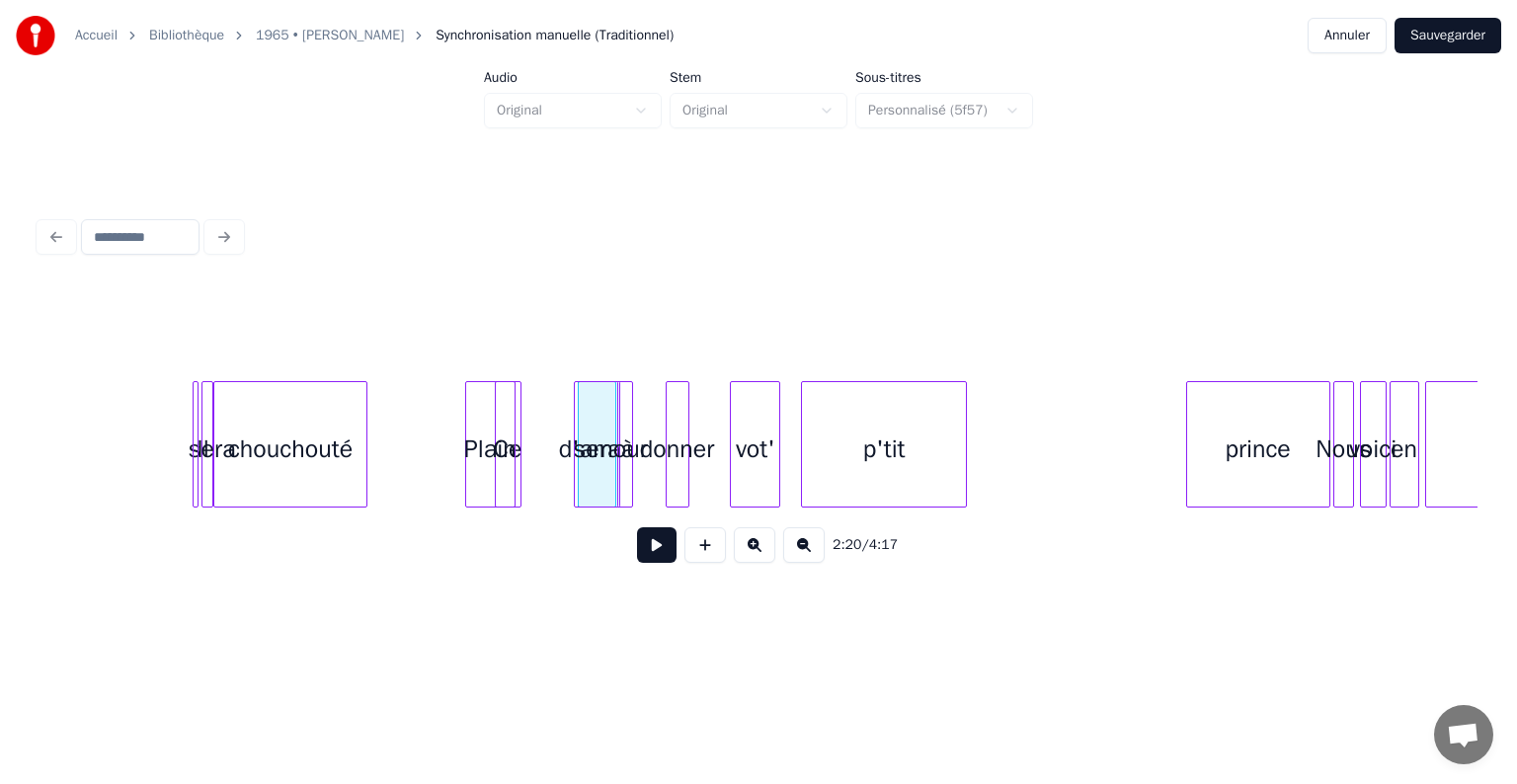 click on "2:20  /  4:17" at bounding box center (758, 432) 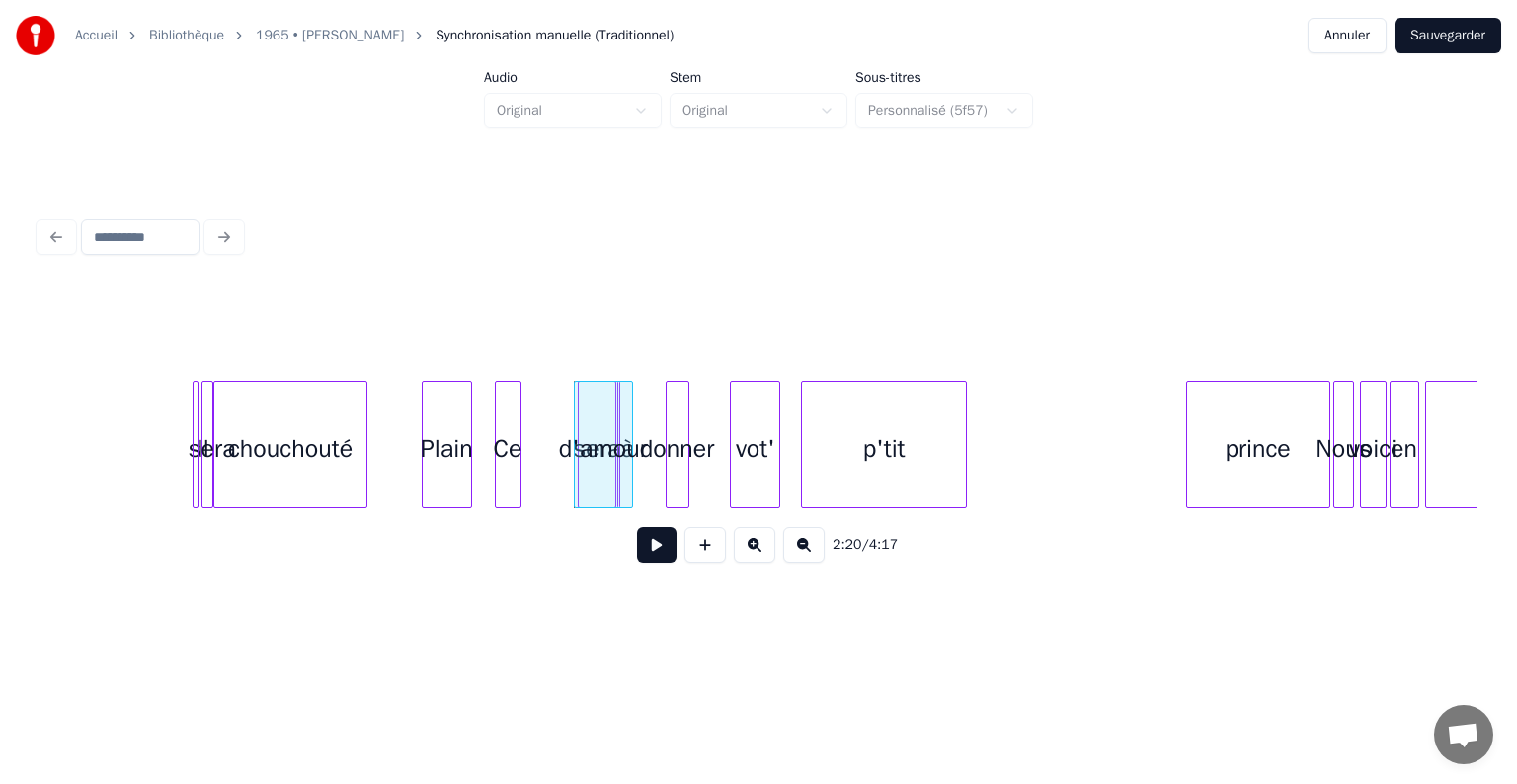 click on "Plain" at bounding box center (446, 449) 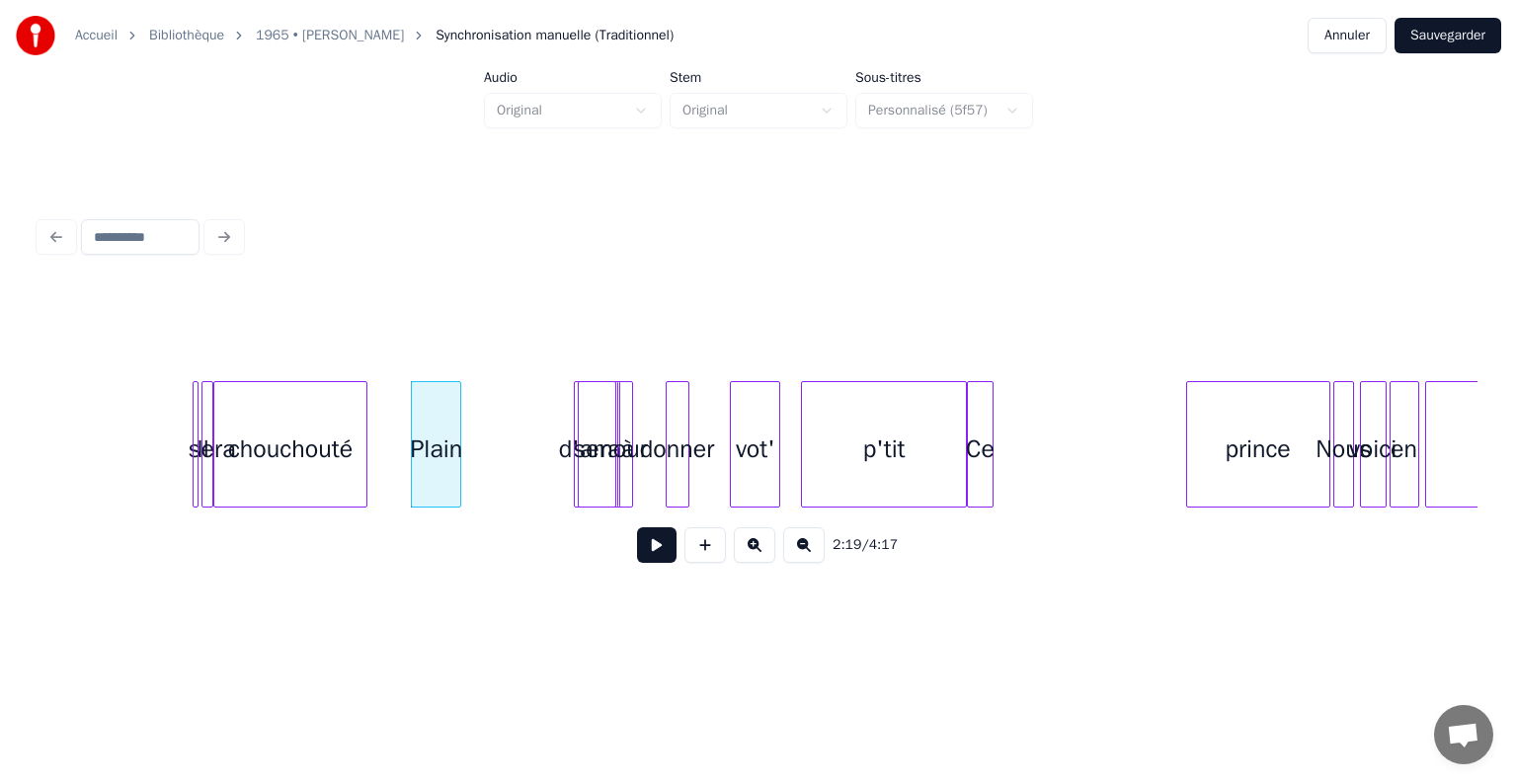 click on "Ce" at bounding box center (980, 449) 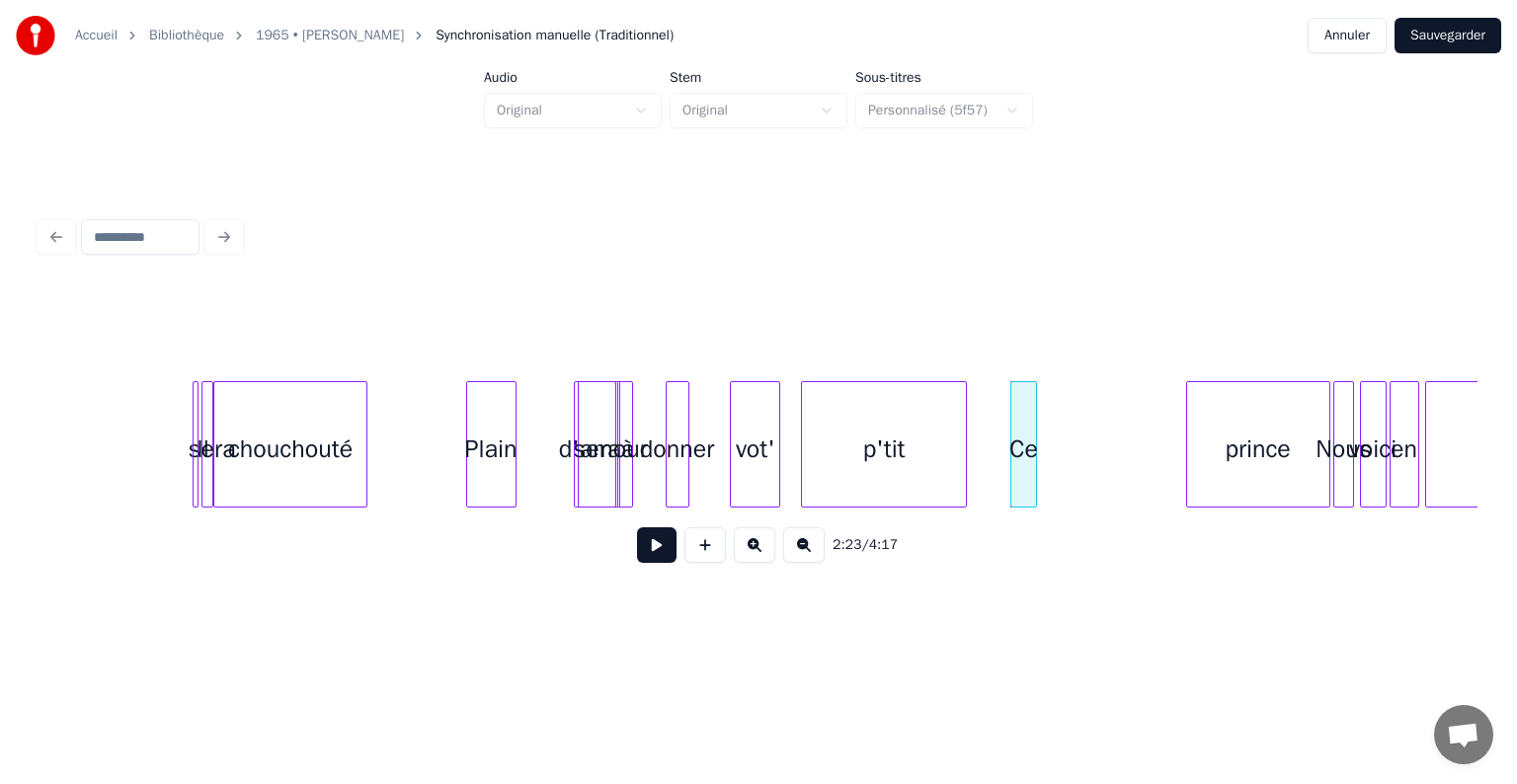 click on "Plain" at bounding box center [491, 449] 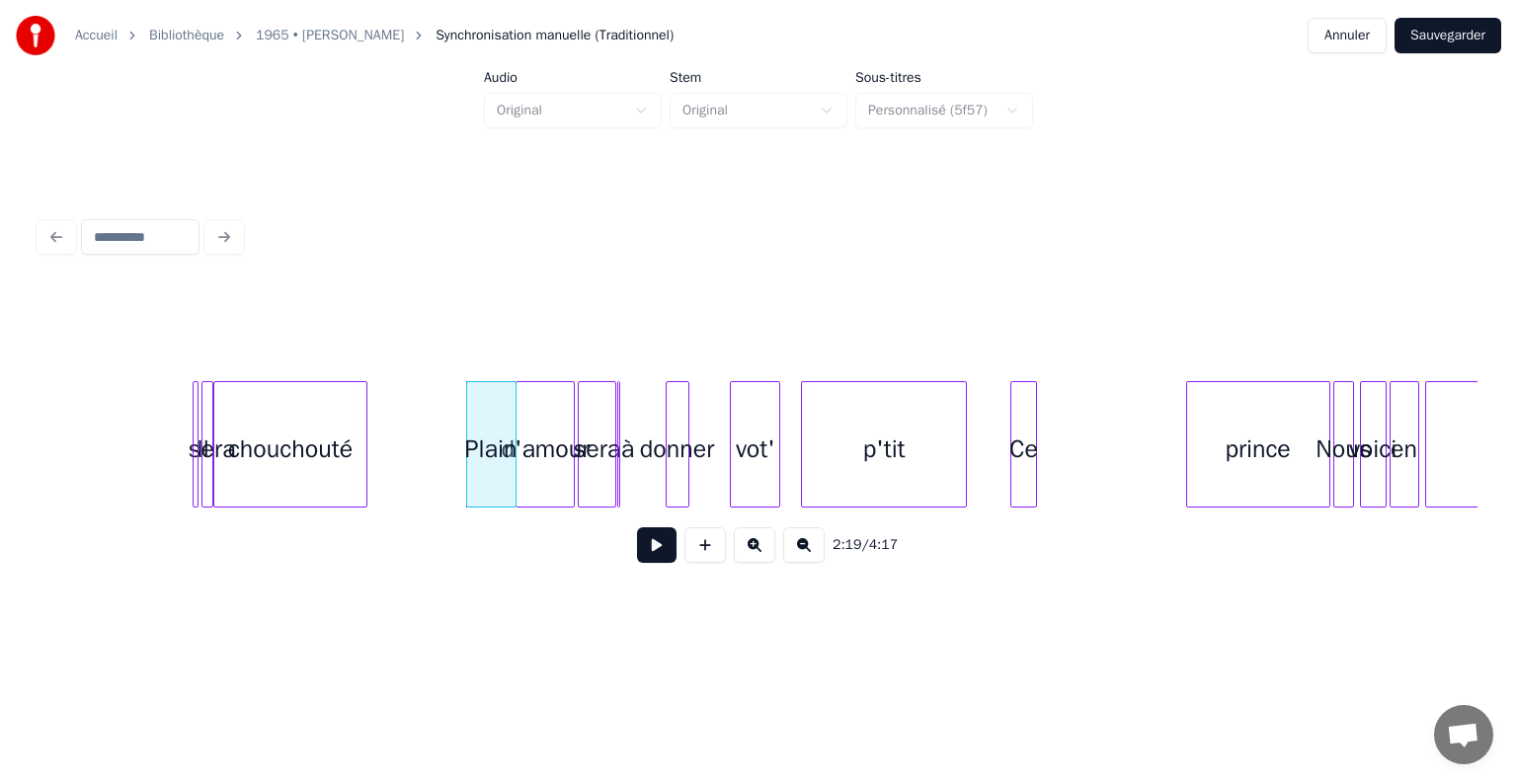 click on "d'amour" at bounding box center (545, 449) 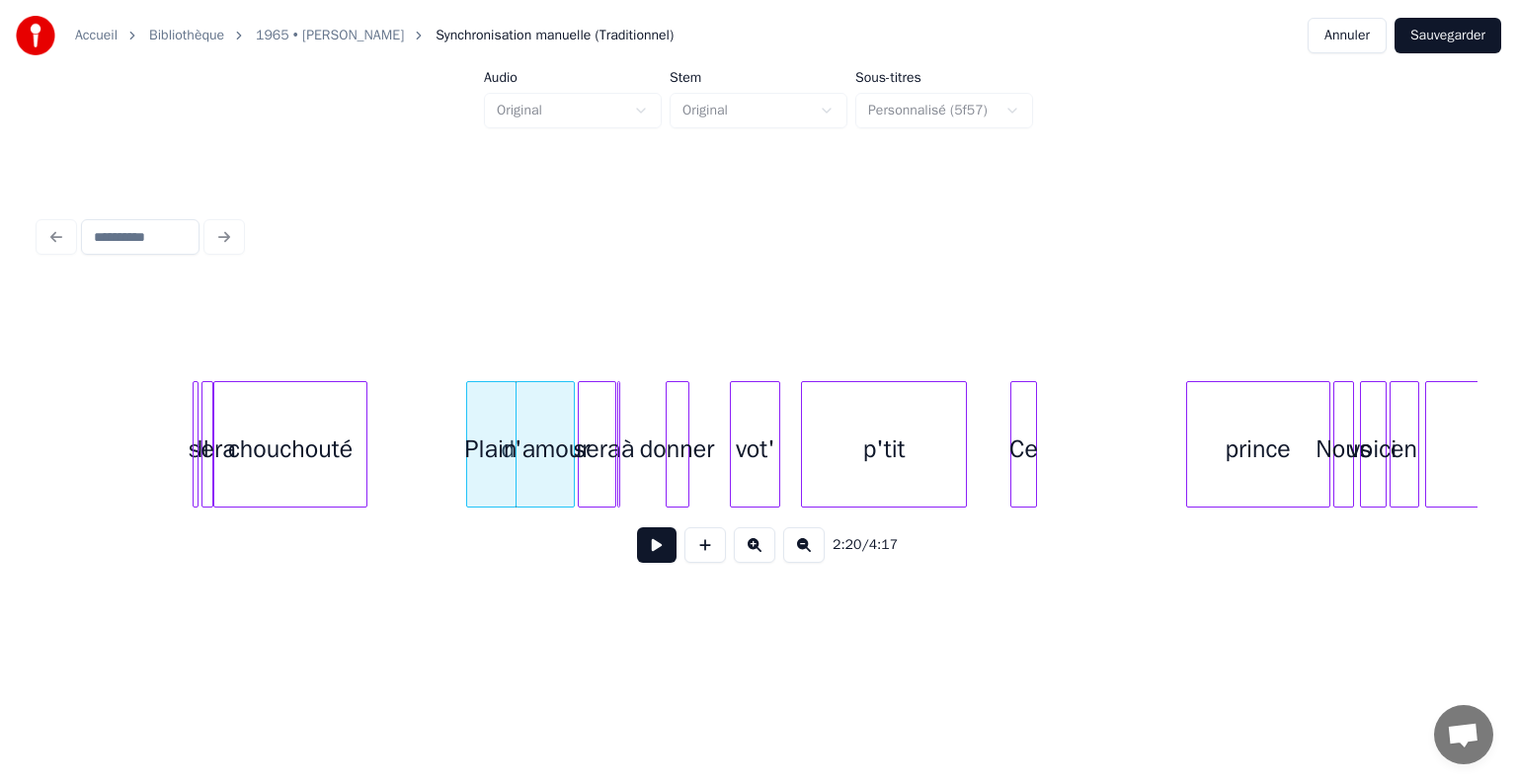 click on "Plain" at bounding box center [491, 449] 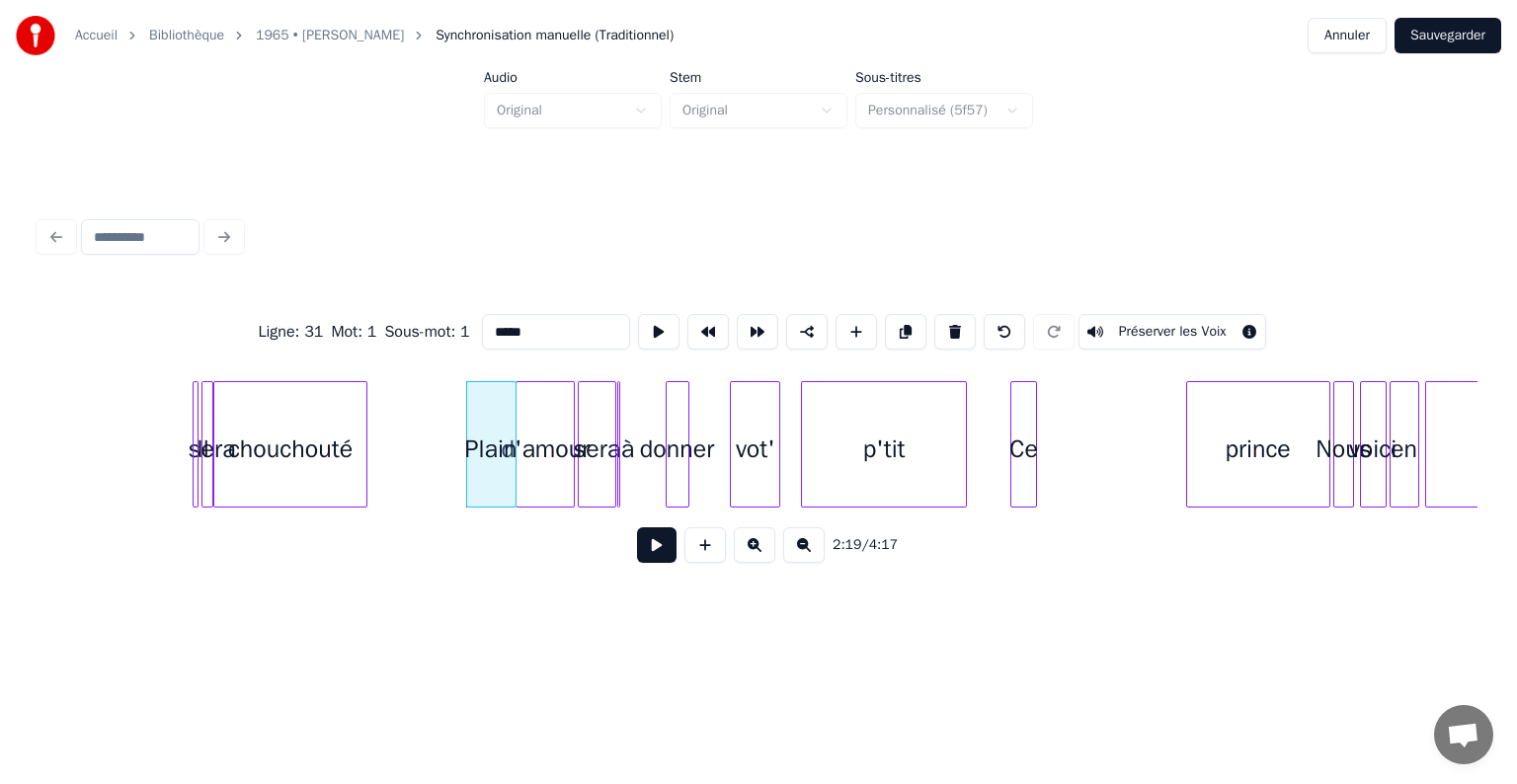 click on "Plain" at bounding box center [491, 449] 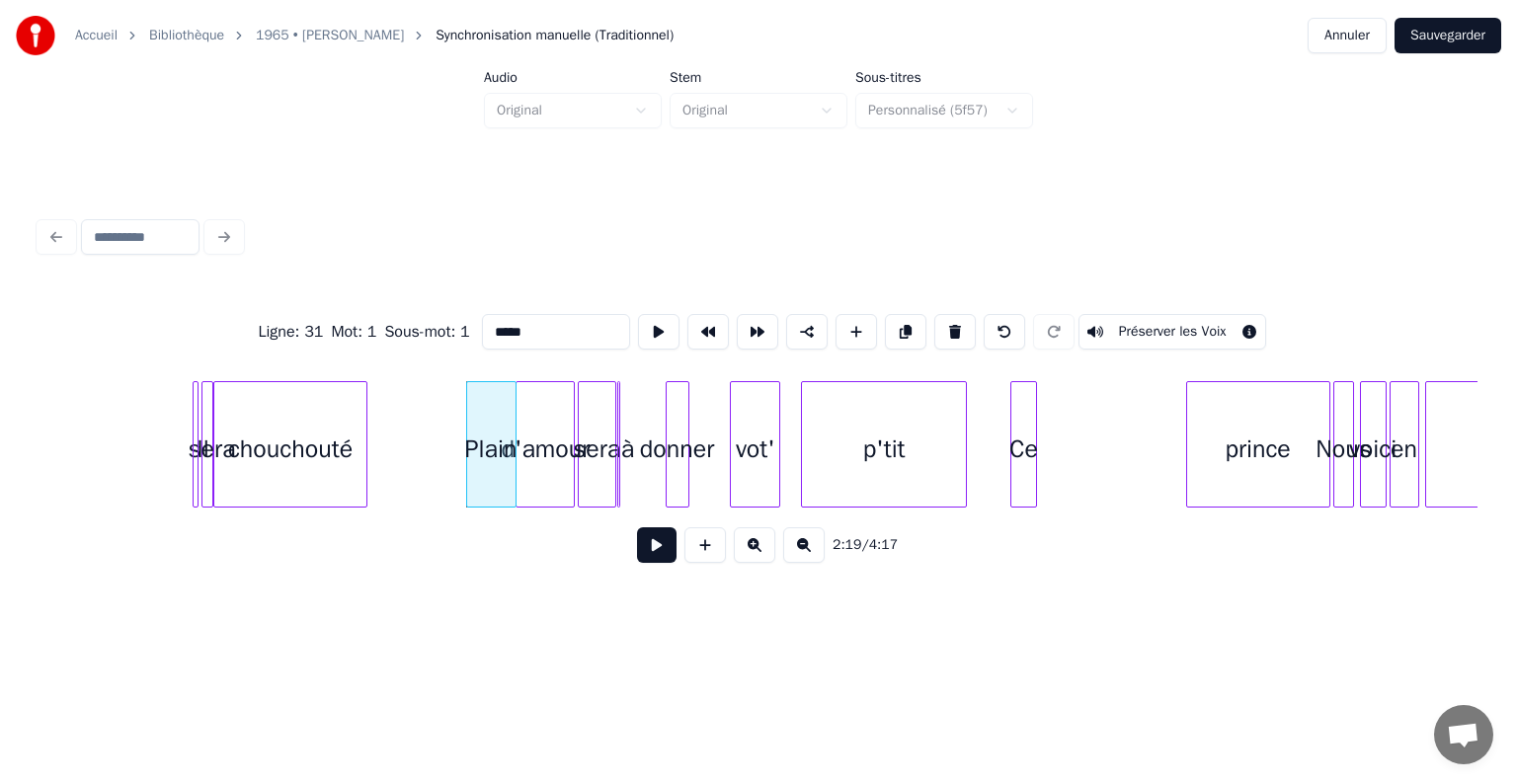 drag, startPoint x: 557, startPoint y: 319, endPoint x: 502, endPoint y: 335, distance: 57.28001 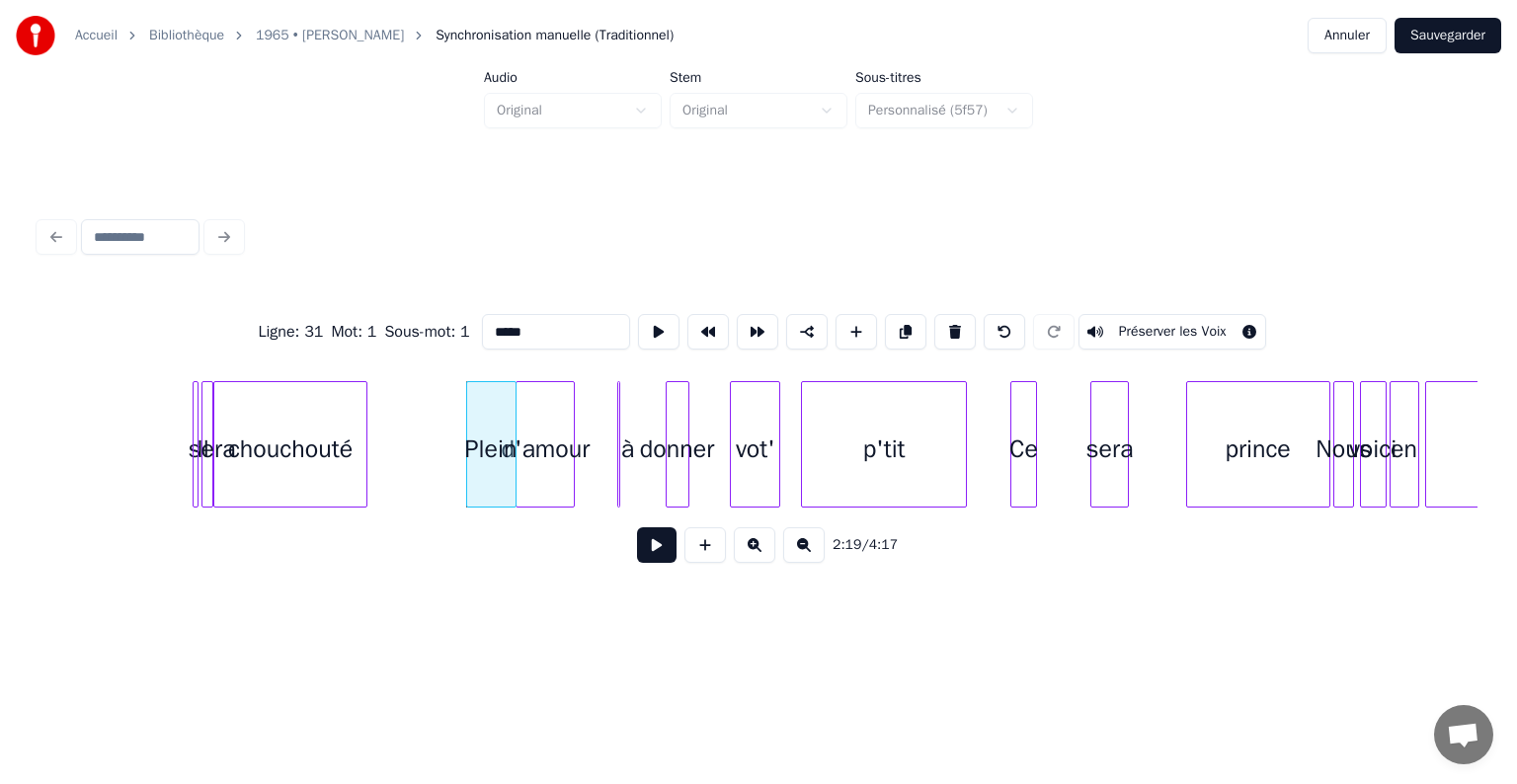 click on "sera" at bounding box center [1109, 449] 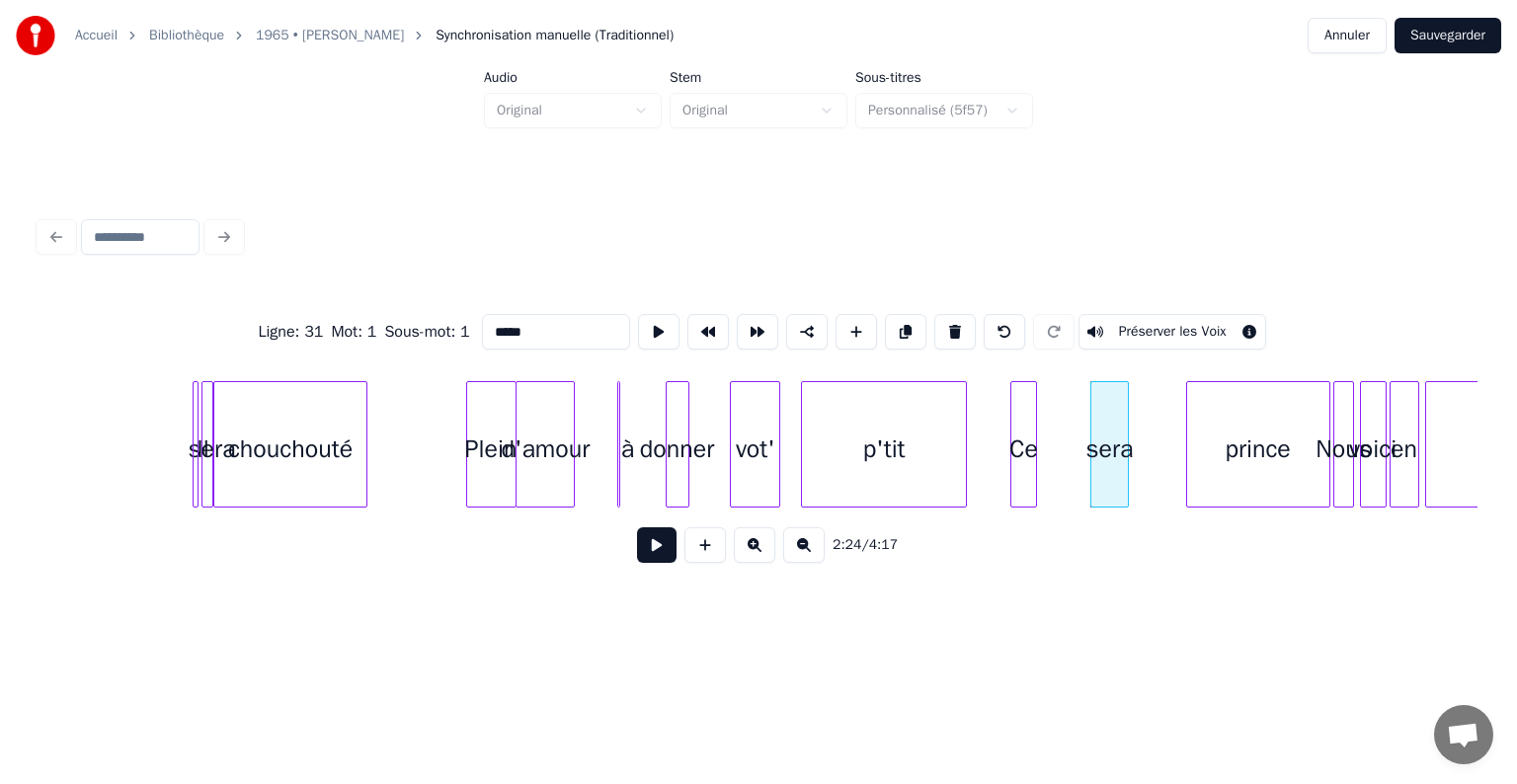 click at bounding box center [616, 444] 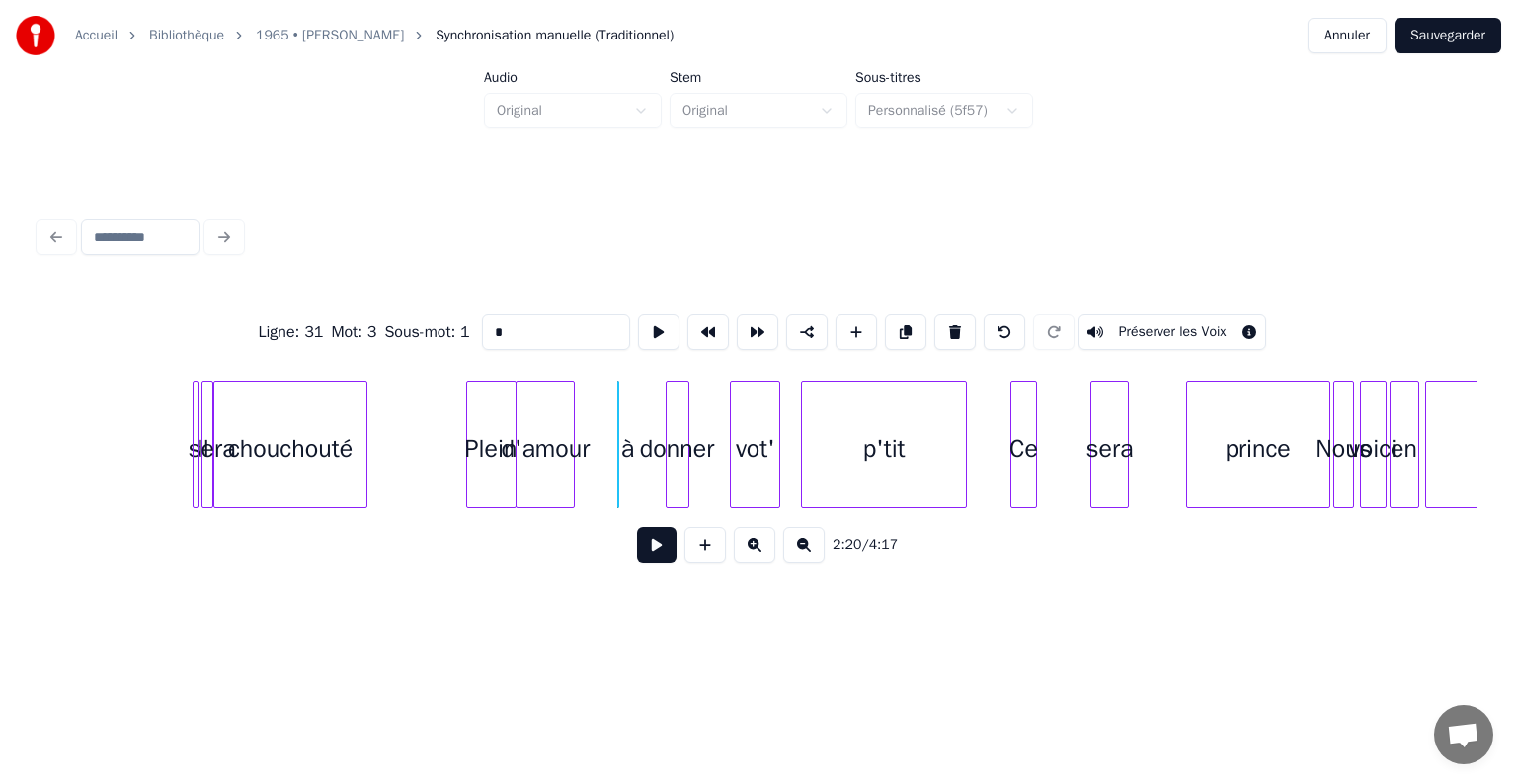 click on "sera vot' p'tit prince Nous voici en [DATE] donner à d'amour Plein chouchouté sera Il" at bounding box center (-1198, 444) 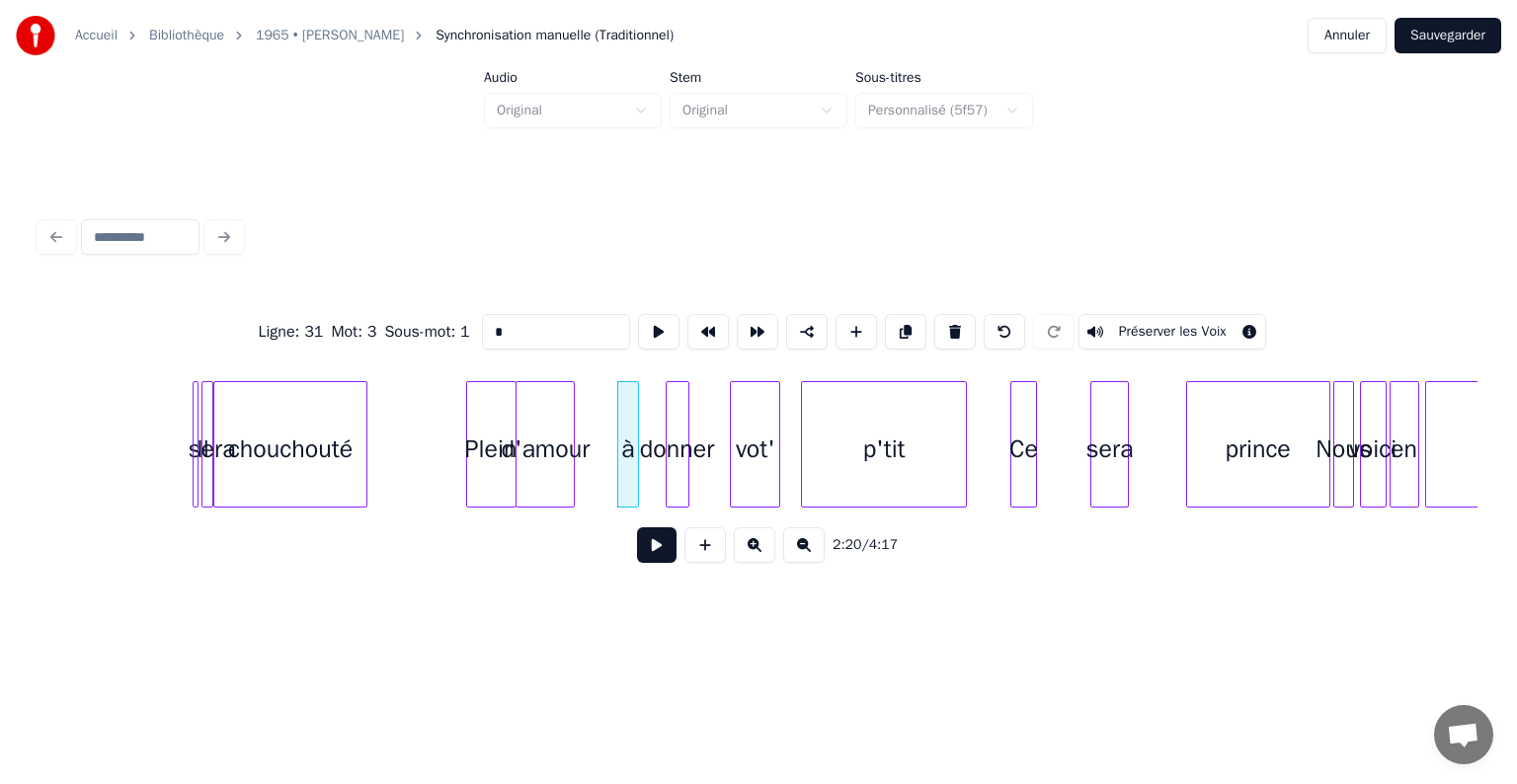click on "à" at bounding box center [628, 444] 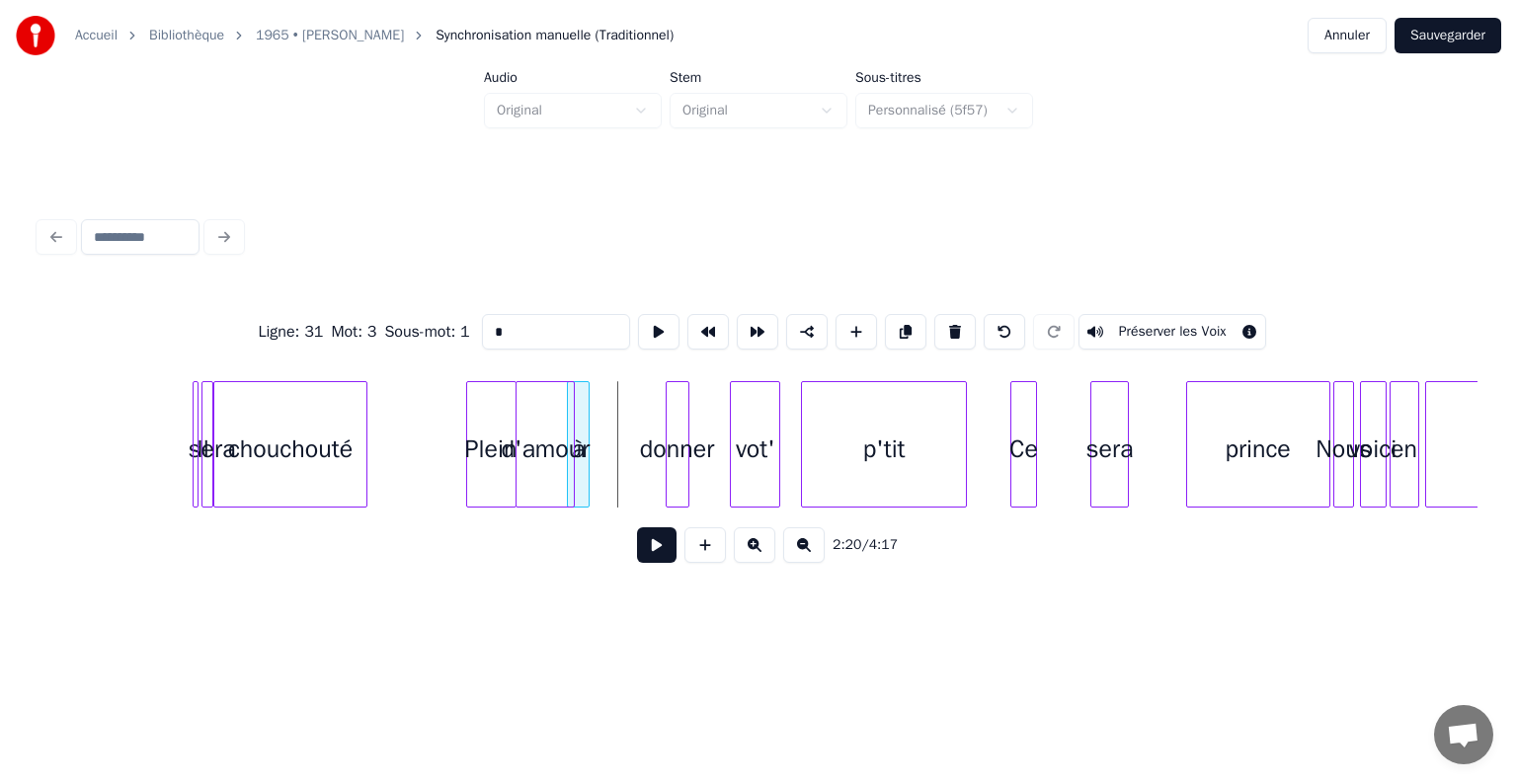click on "à" at bounding box center [578, 449] 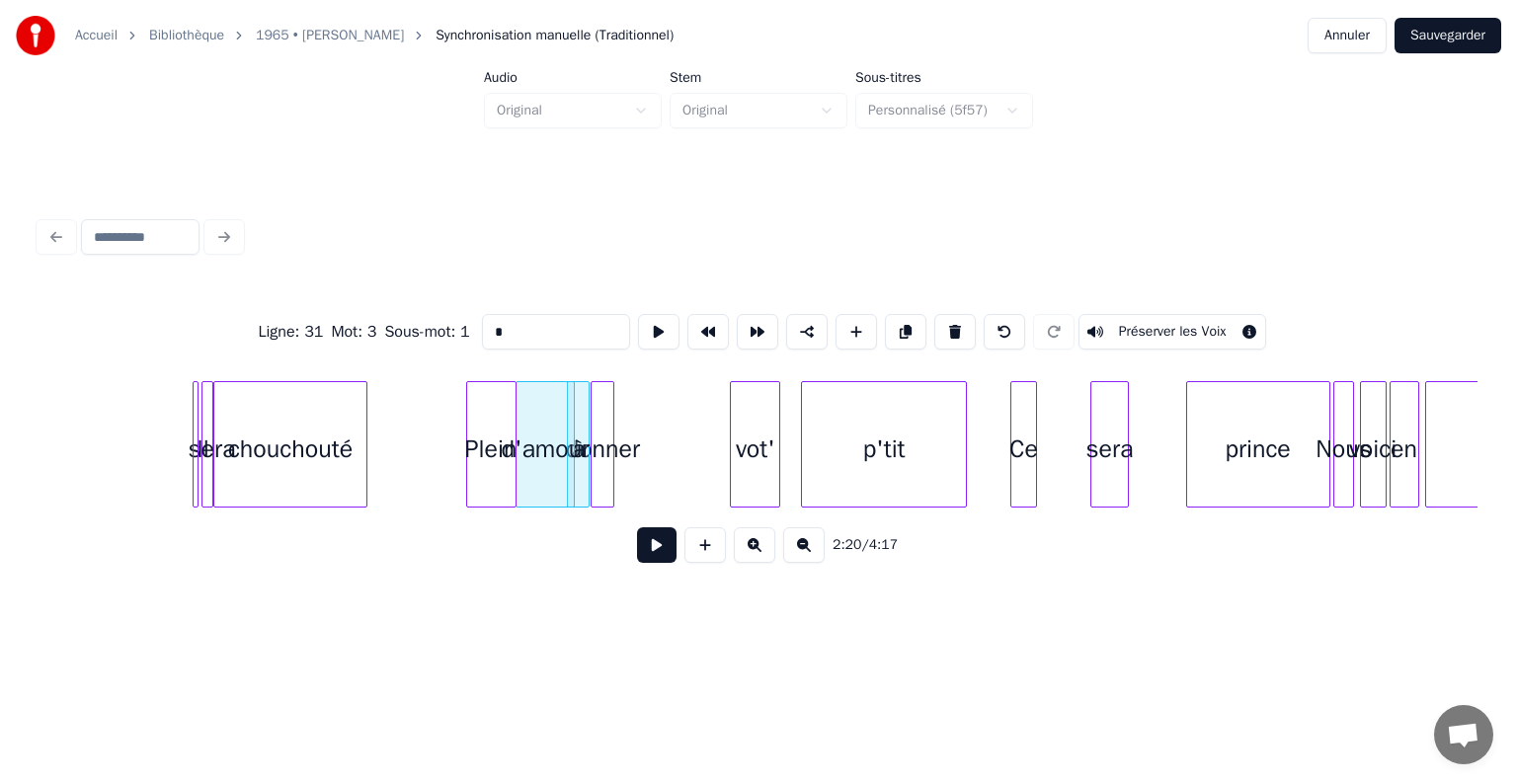 click on "sera vot' p'tit prince Nous voici en [DATE] donner à d'amour Plein chouchouté sera Il" at bounding box center [-1198, 444] 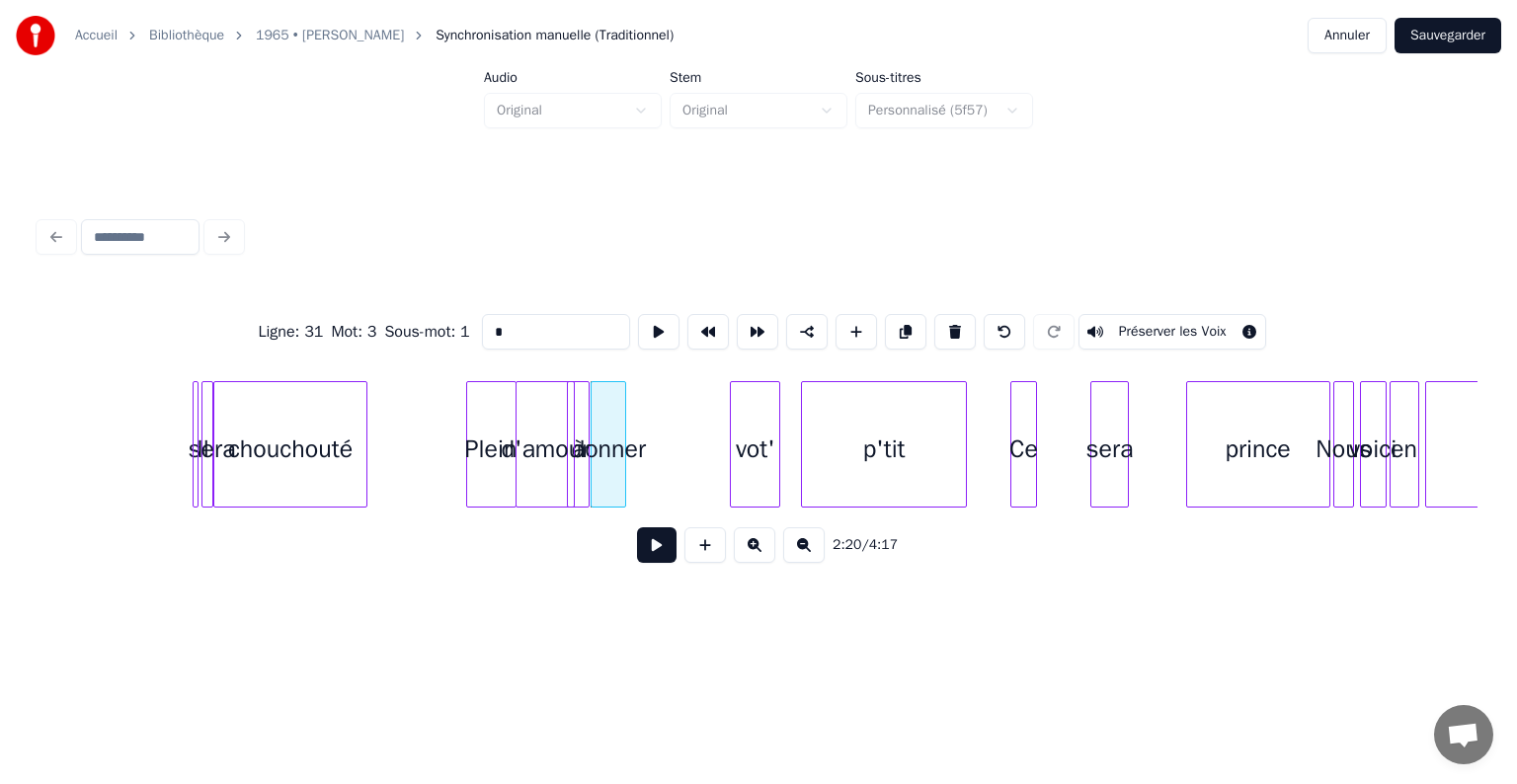 click at bounding box center [622, 444] 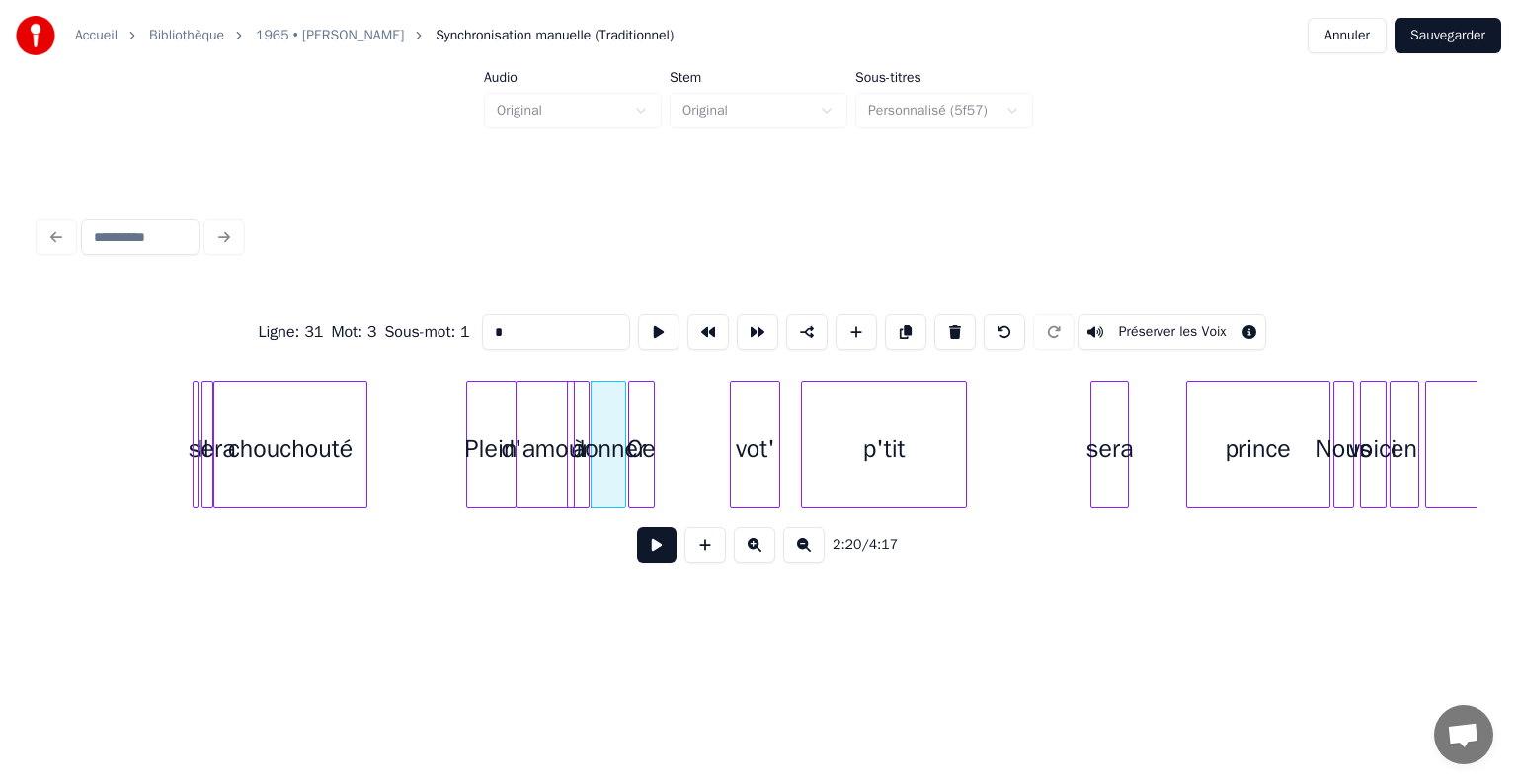 click on "Ce" at bounding box center (641, 449) 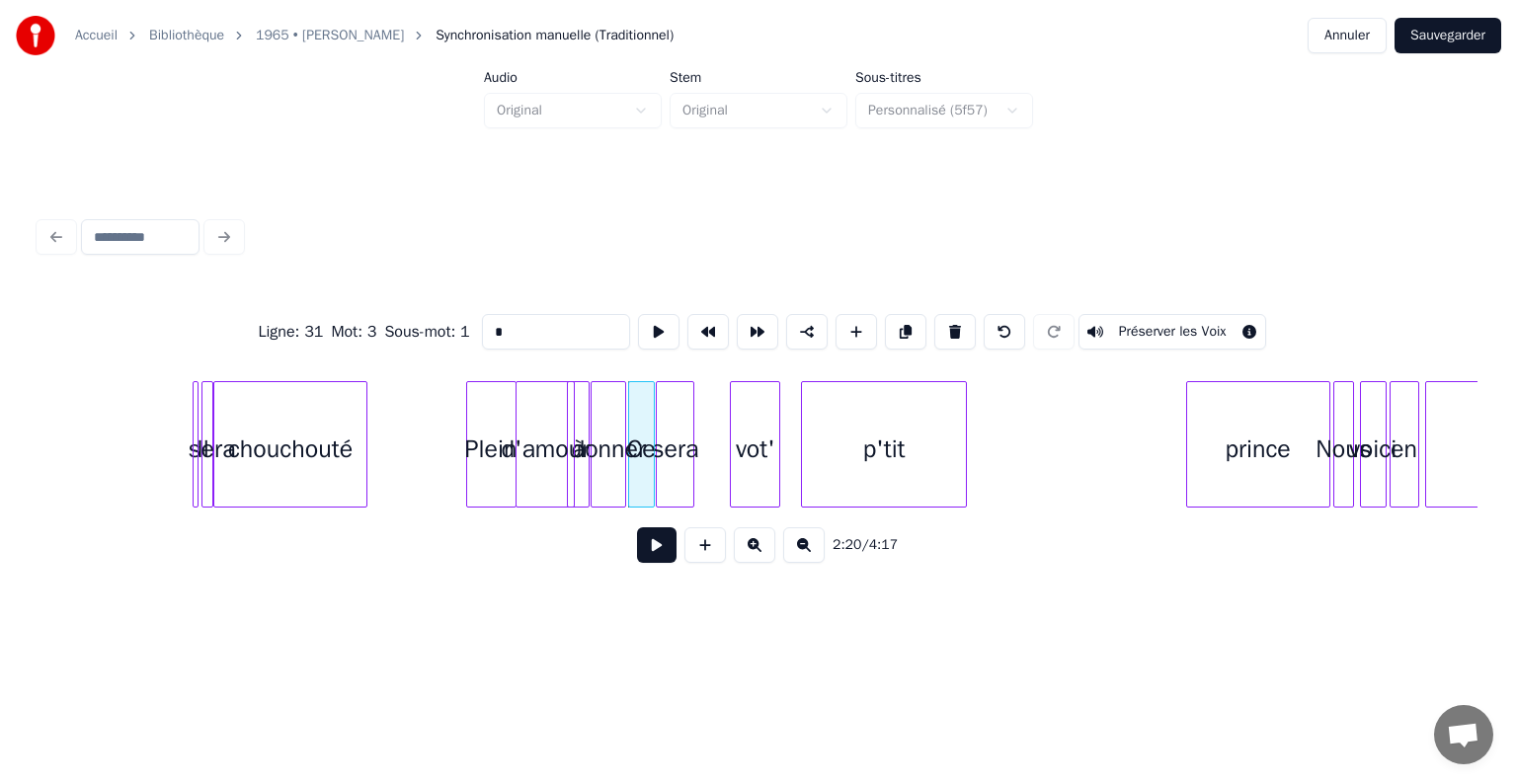 click on "sera vot' p'tit prince Nous voici en [DATE] donner à d'amour Plein chouchouté sera Il" at bounding box center (758, 444) 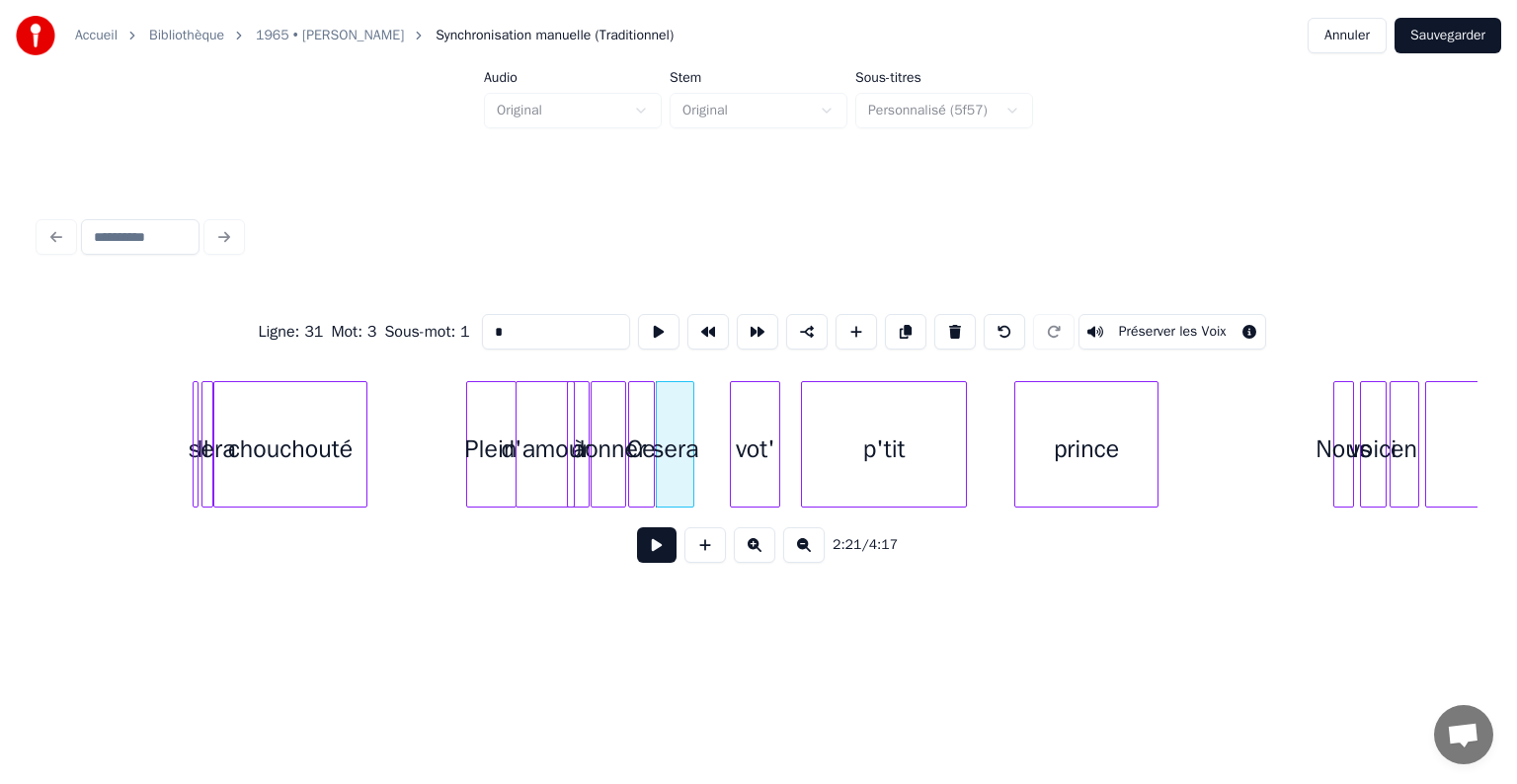click on "prince" at bounding box center [1086, 449] 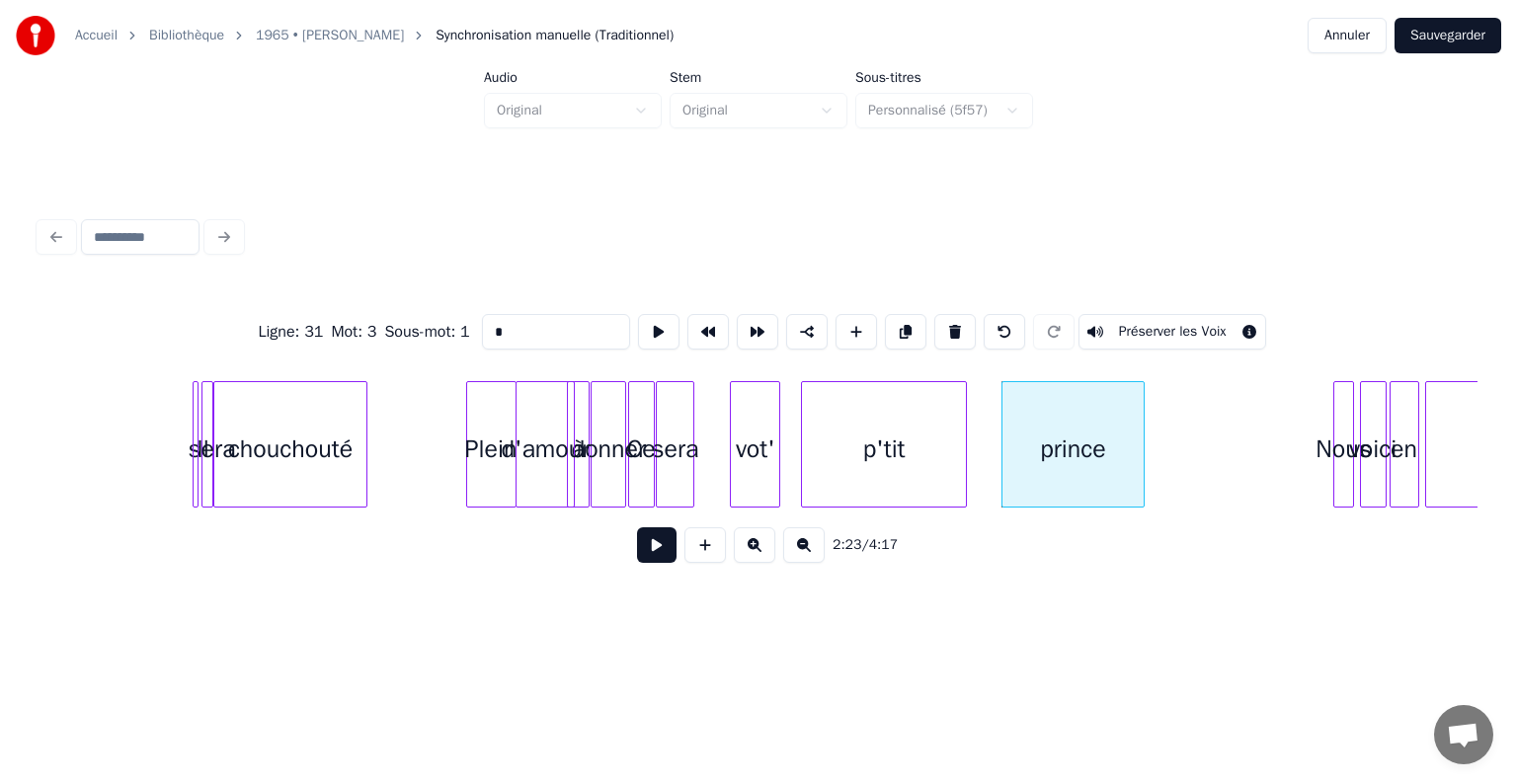 click on "p'tit" at bounding box center [884, 449] 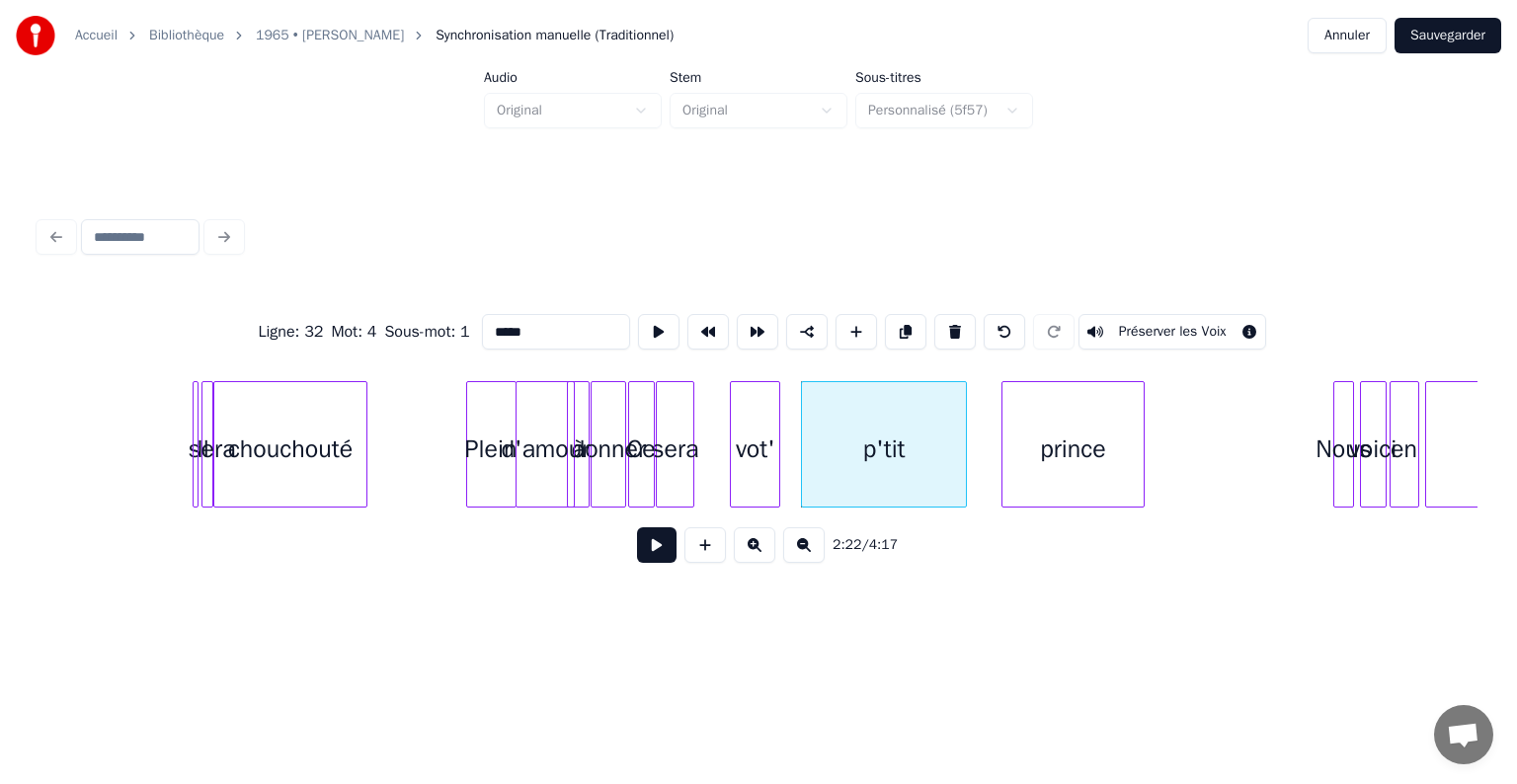 click on "p'tit" at bounding box center [884, 444] 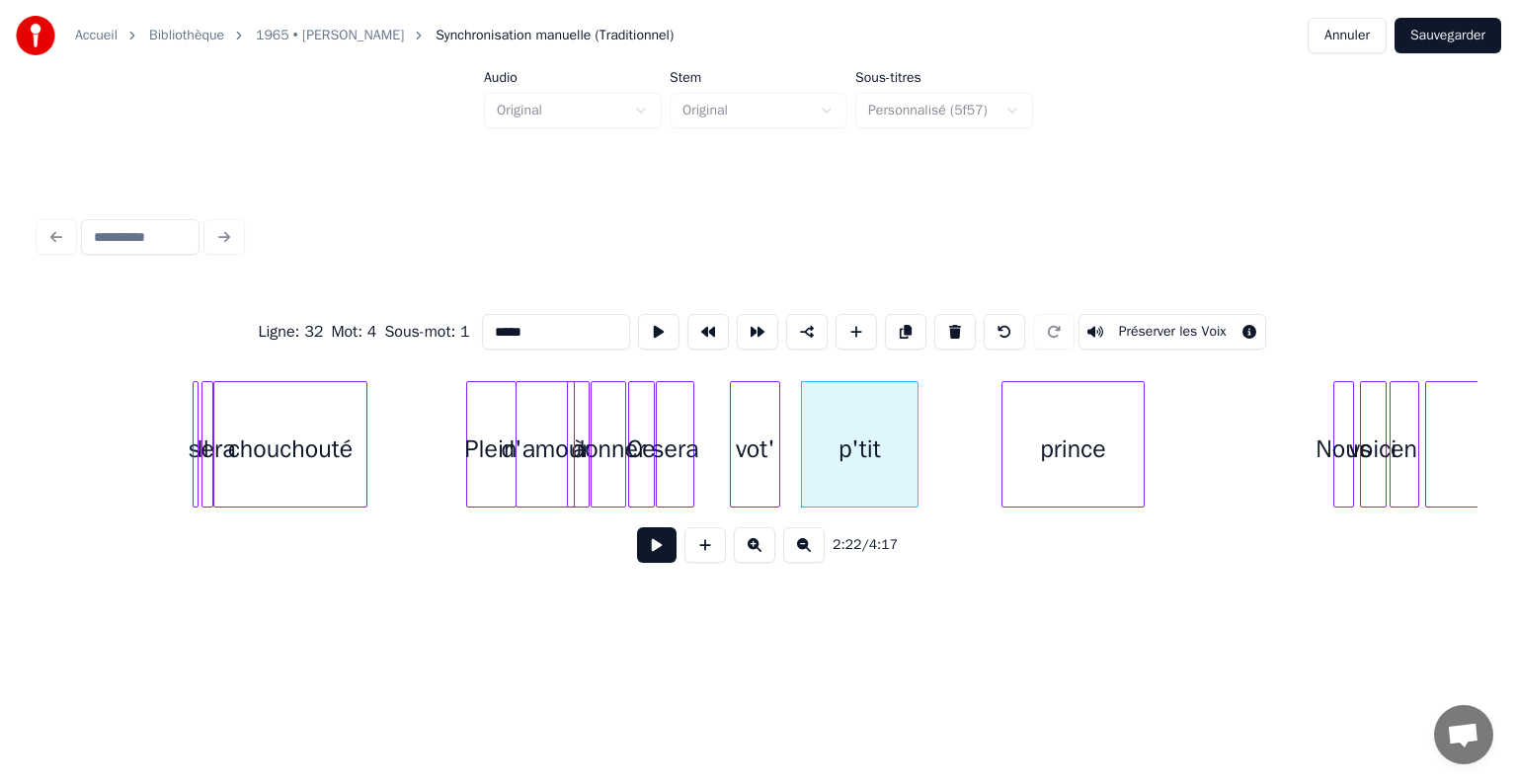 click at bounding box center (915, 444) 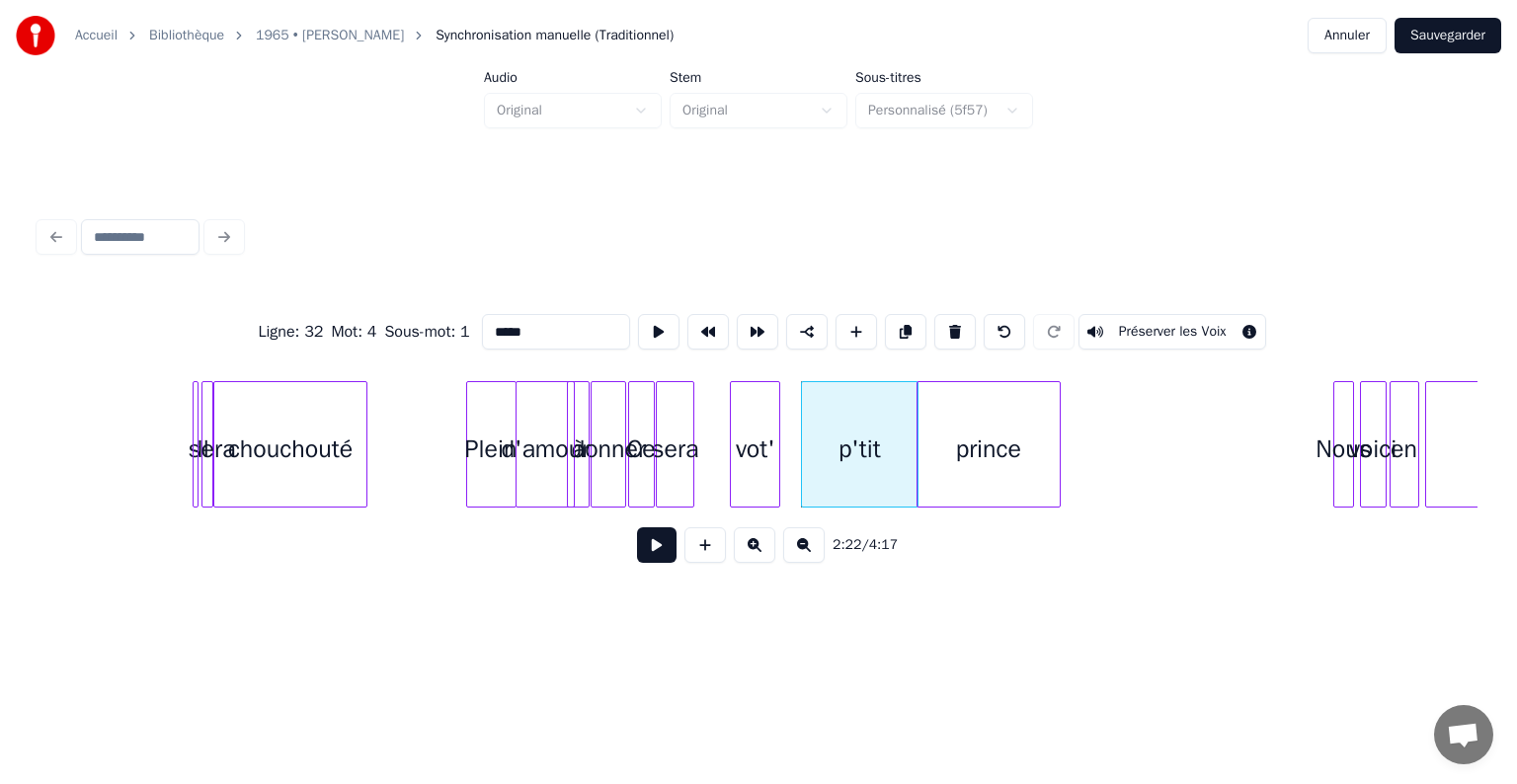 click on "prince" at bounding box center (989, 449) 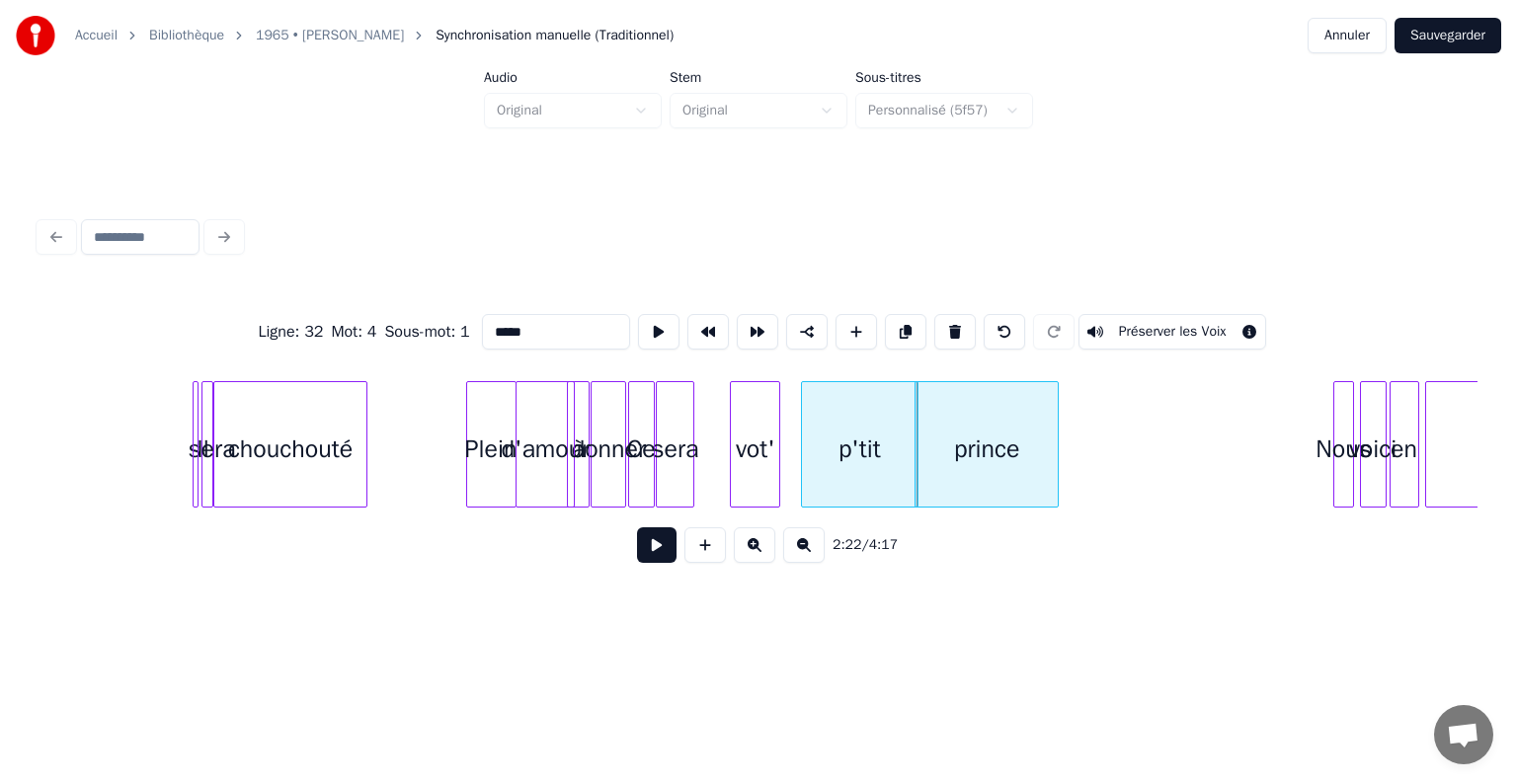 click on "prince" at bounding box center [987, 444] 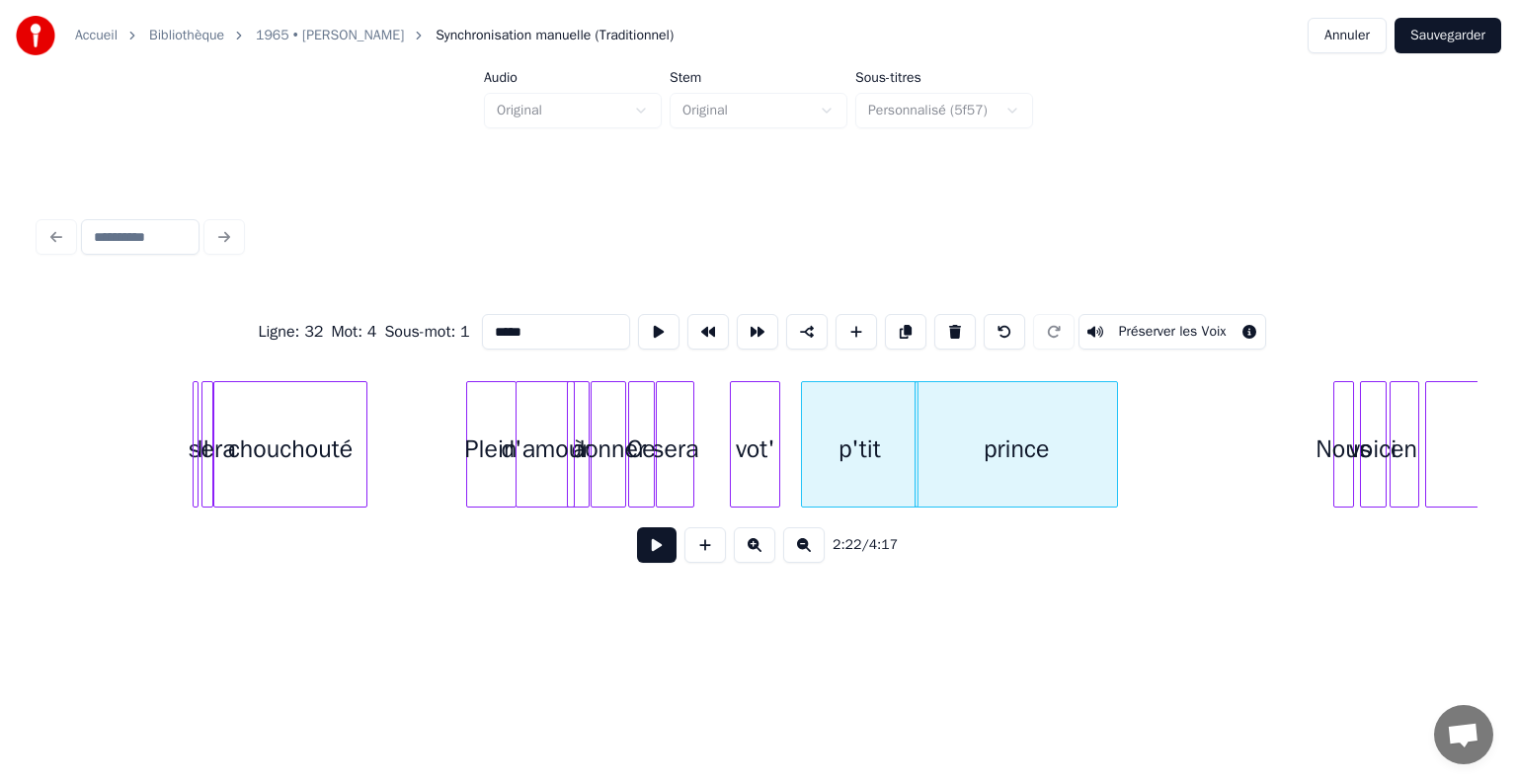 click at bounding box center (1114, 444) 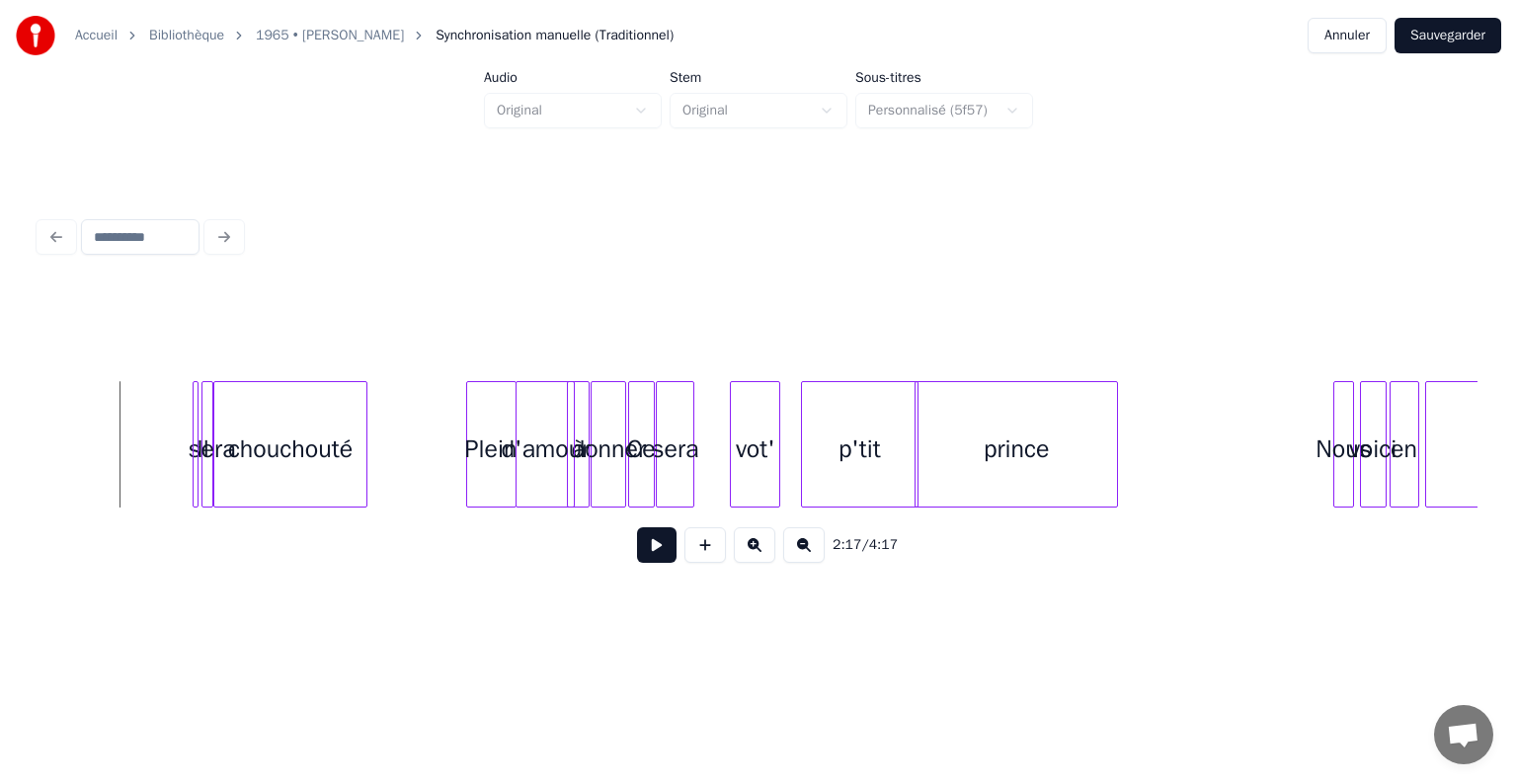click at bounding box center [657, 545] 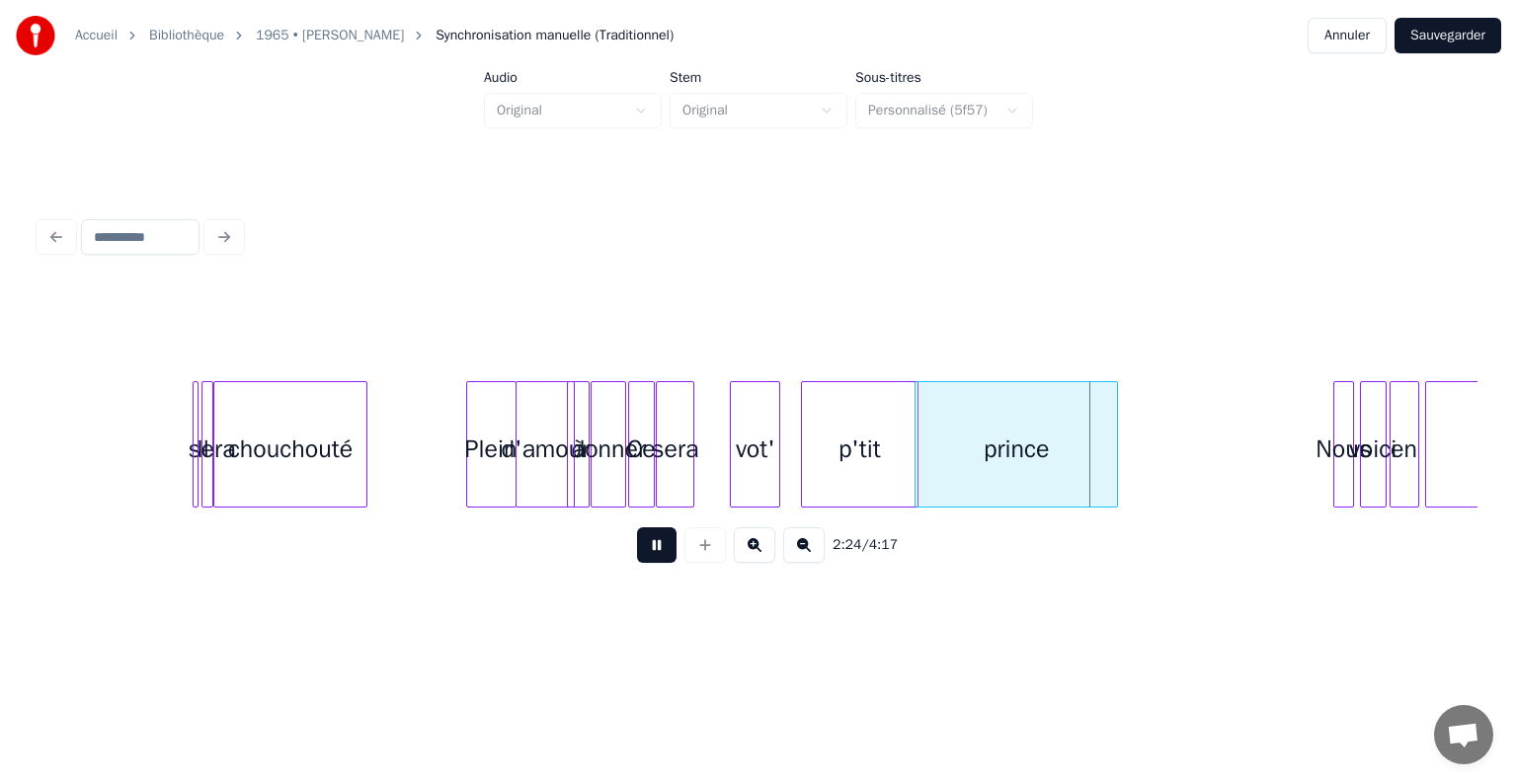 click at bounding box center (657, 545) 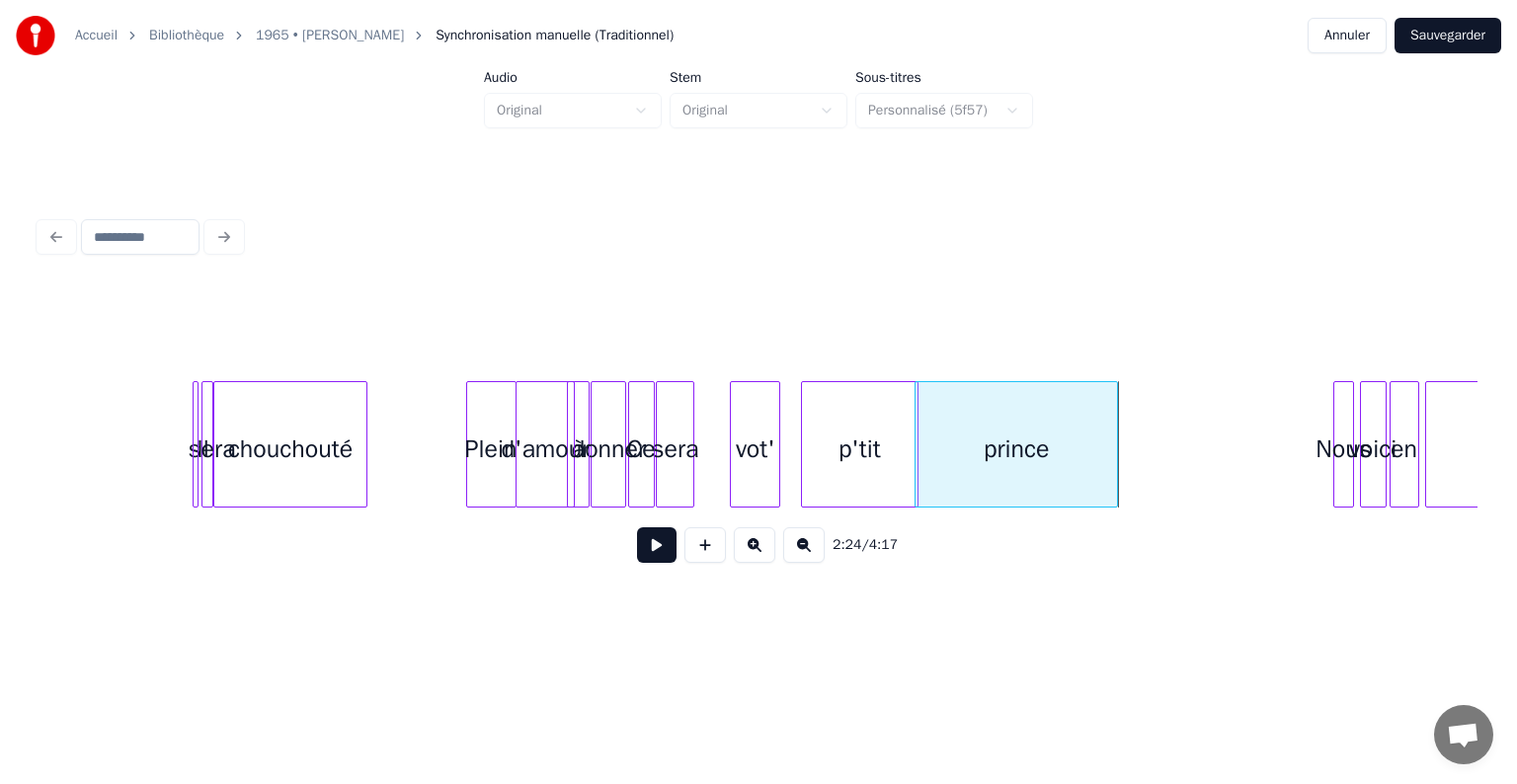 click on "prince" at bounding box center [1016, 449] 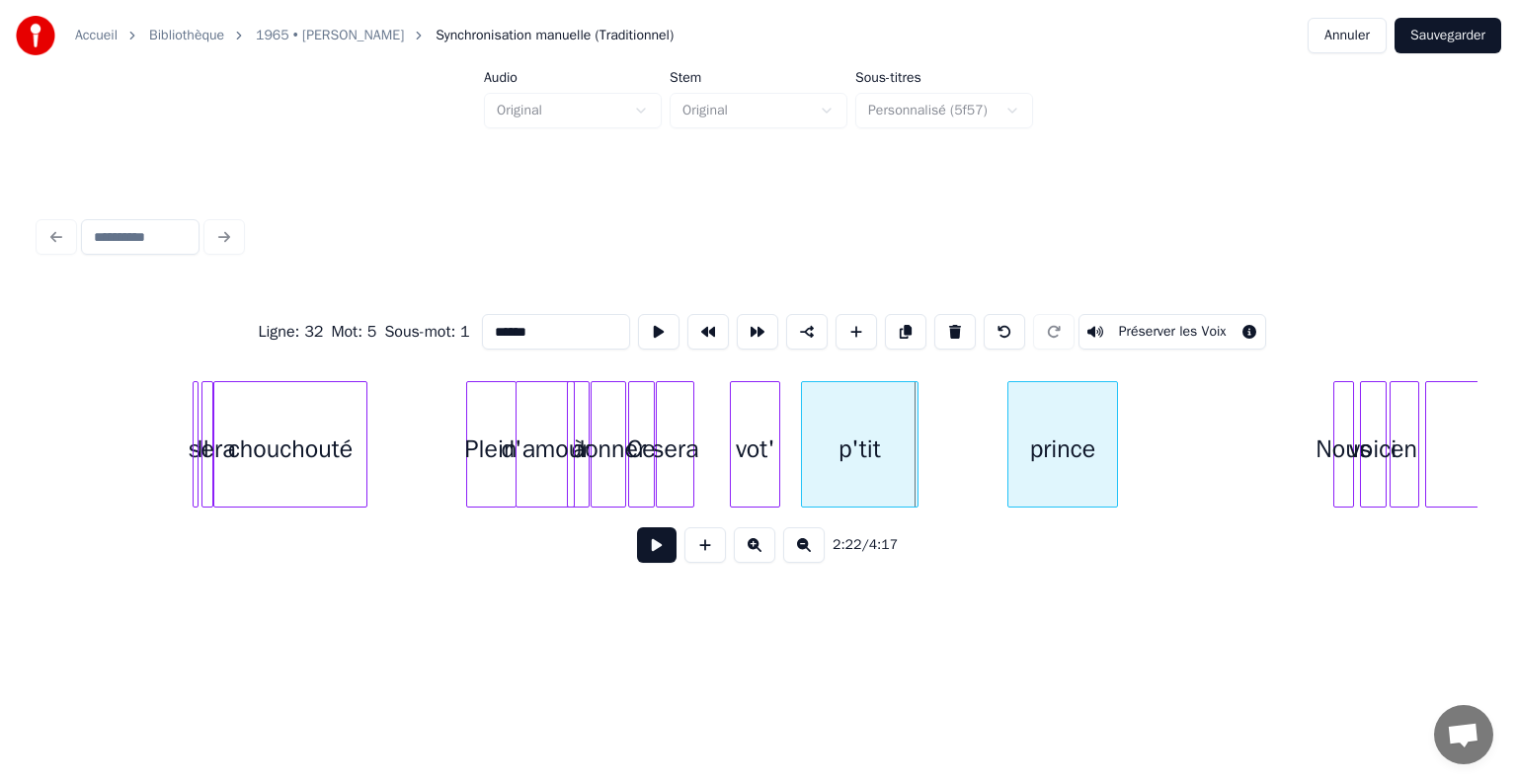 click at bounding box center [1011, 444] 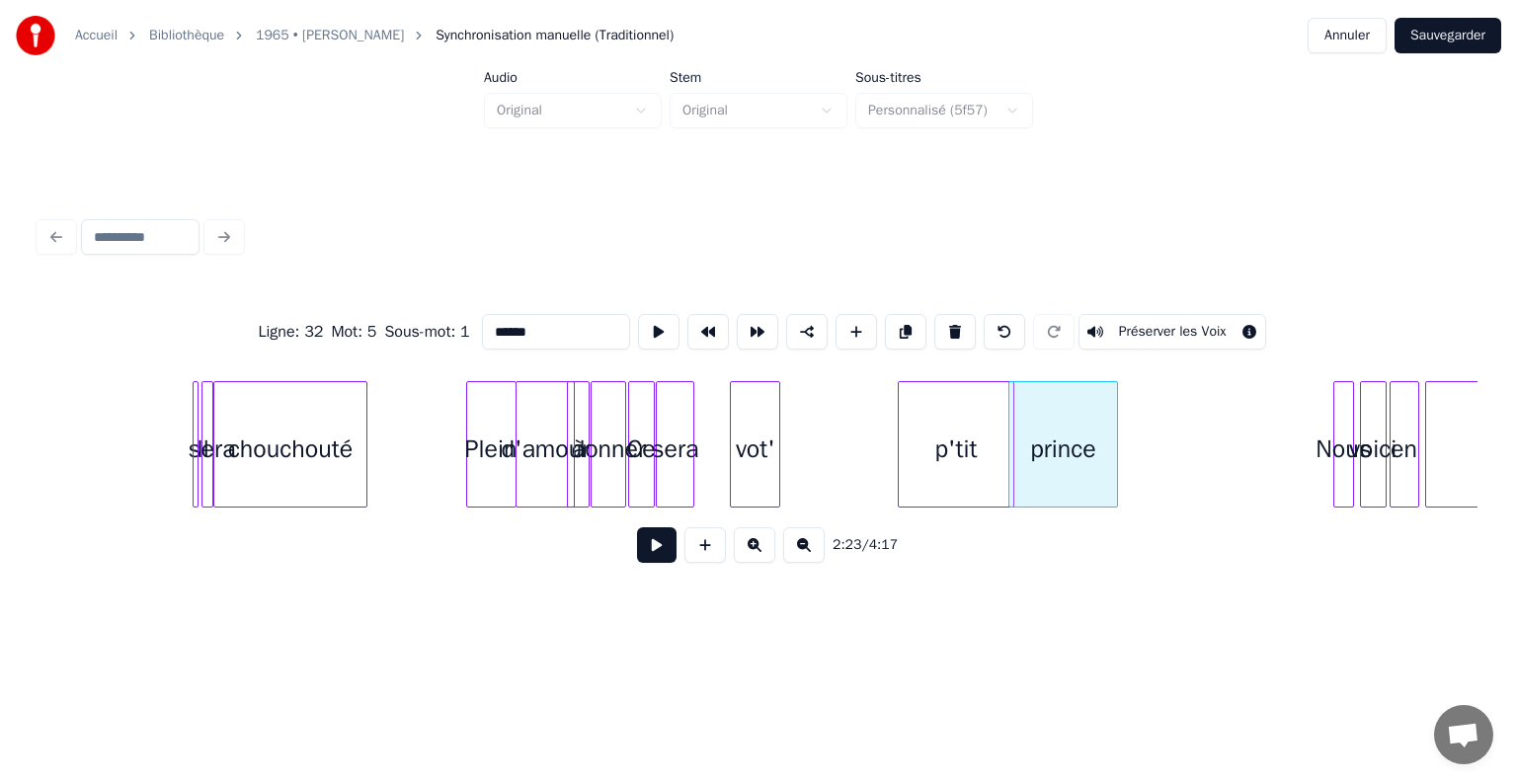 click on "p'tit" at bounding box center [956, 449] 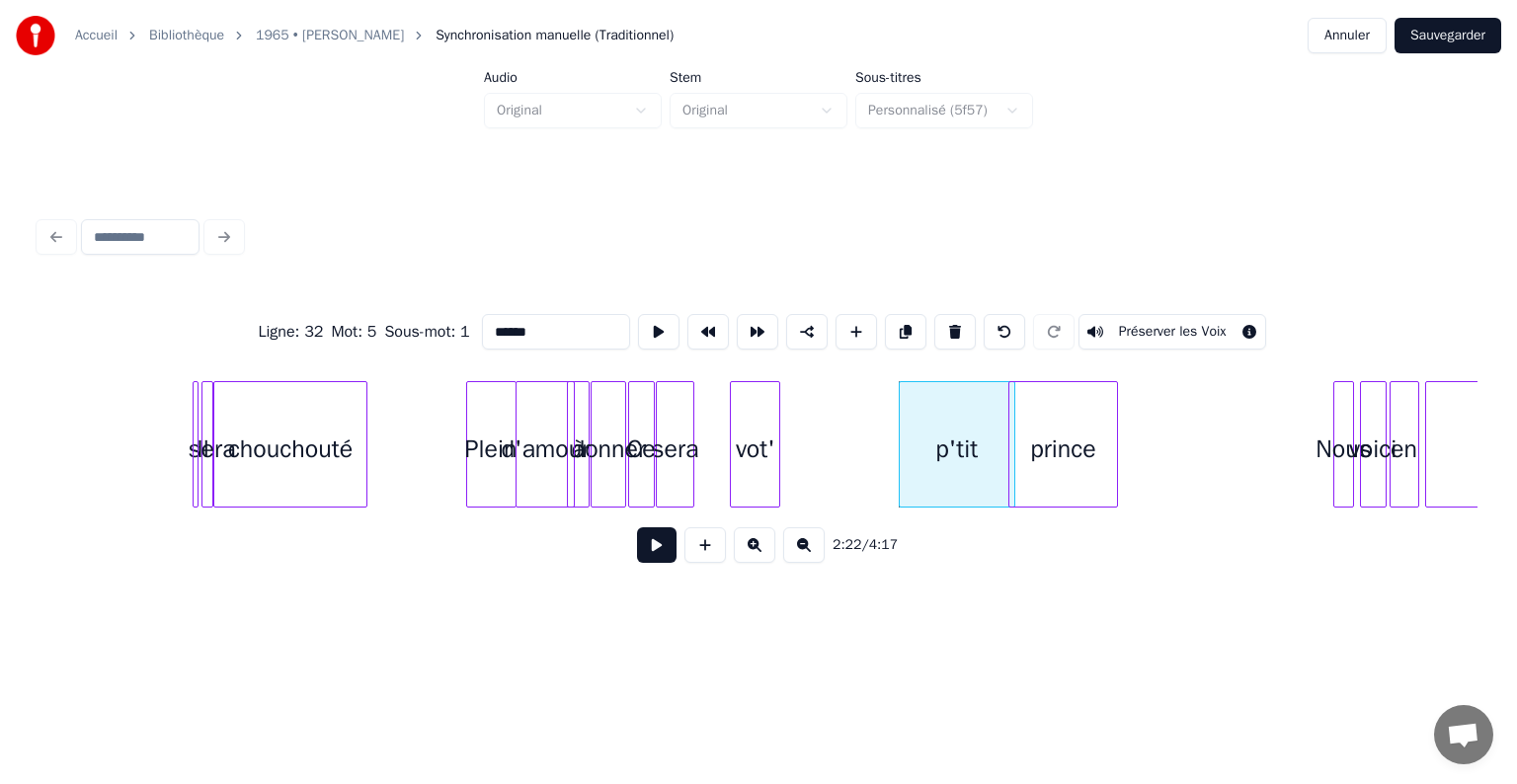 click at bounding box center [903, 444] 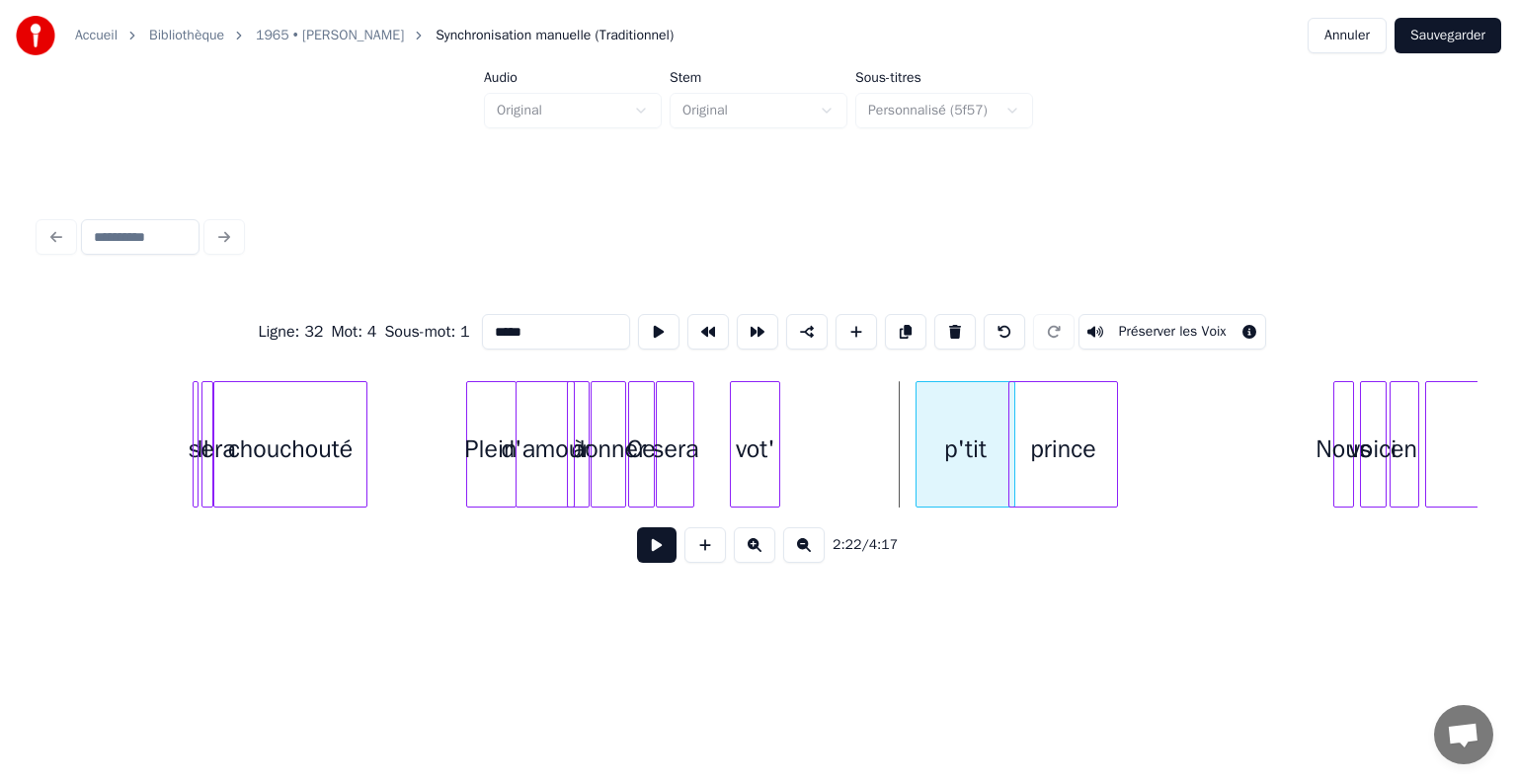 click at bounding box center (919, 444) 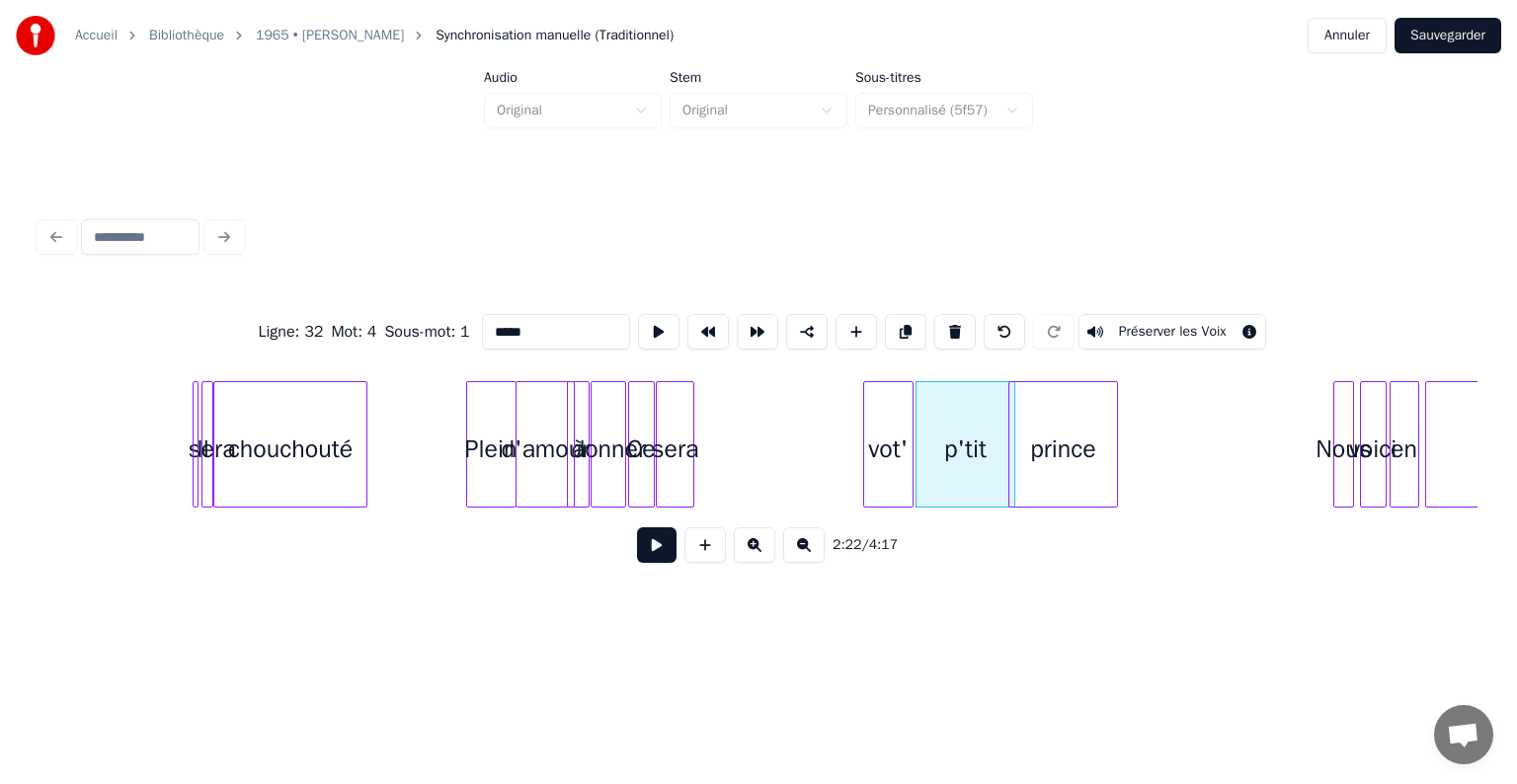 click on "vot'" at bounding box center [888, 449] 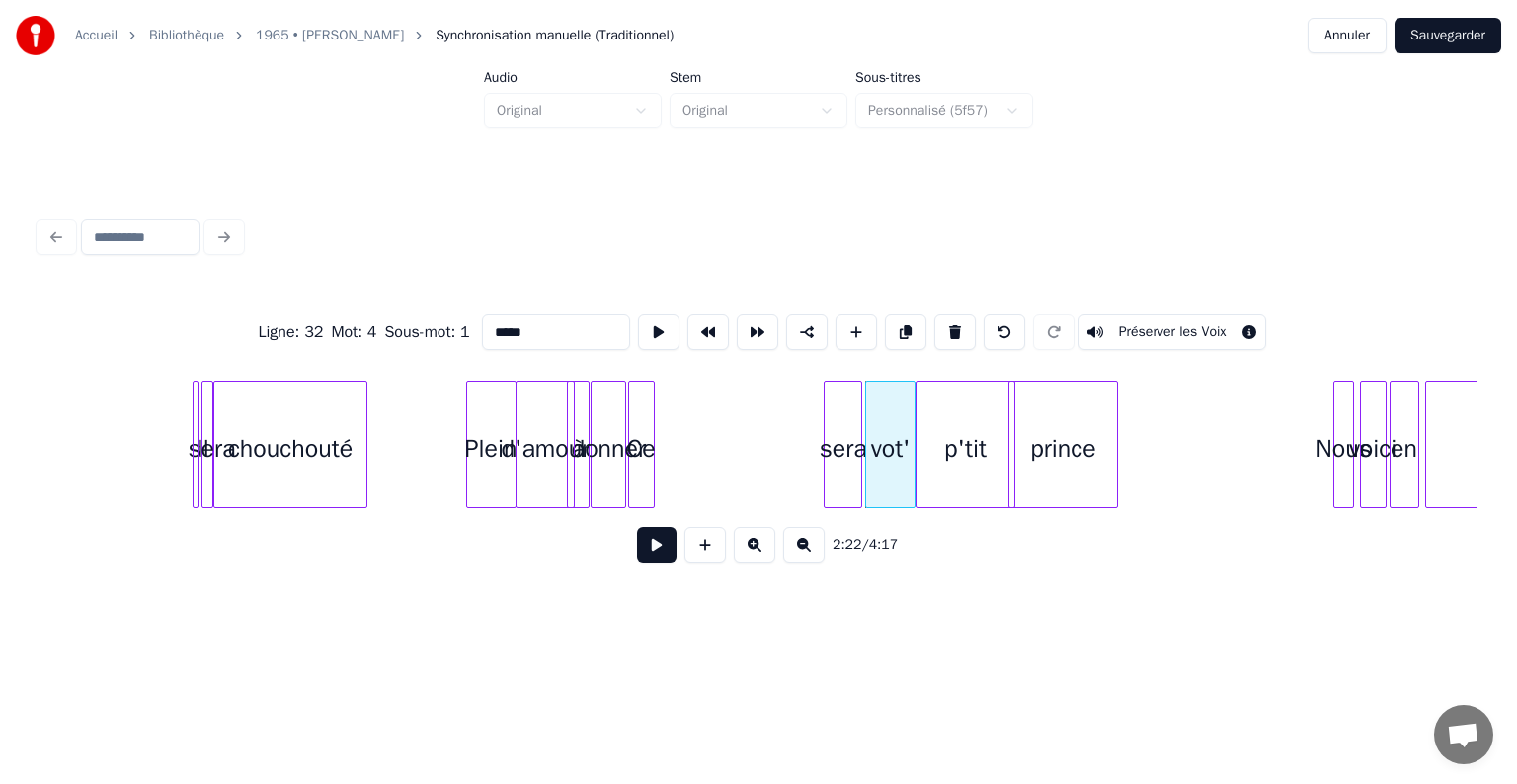 click on "sera" at bounding box center (842, 449) 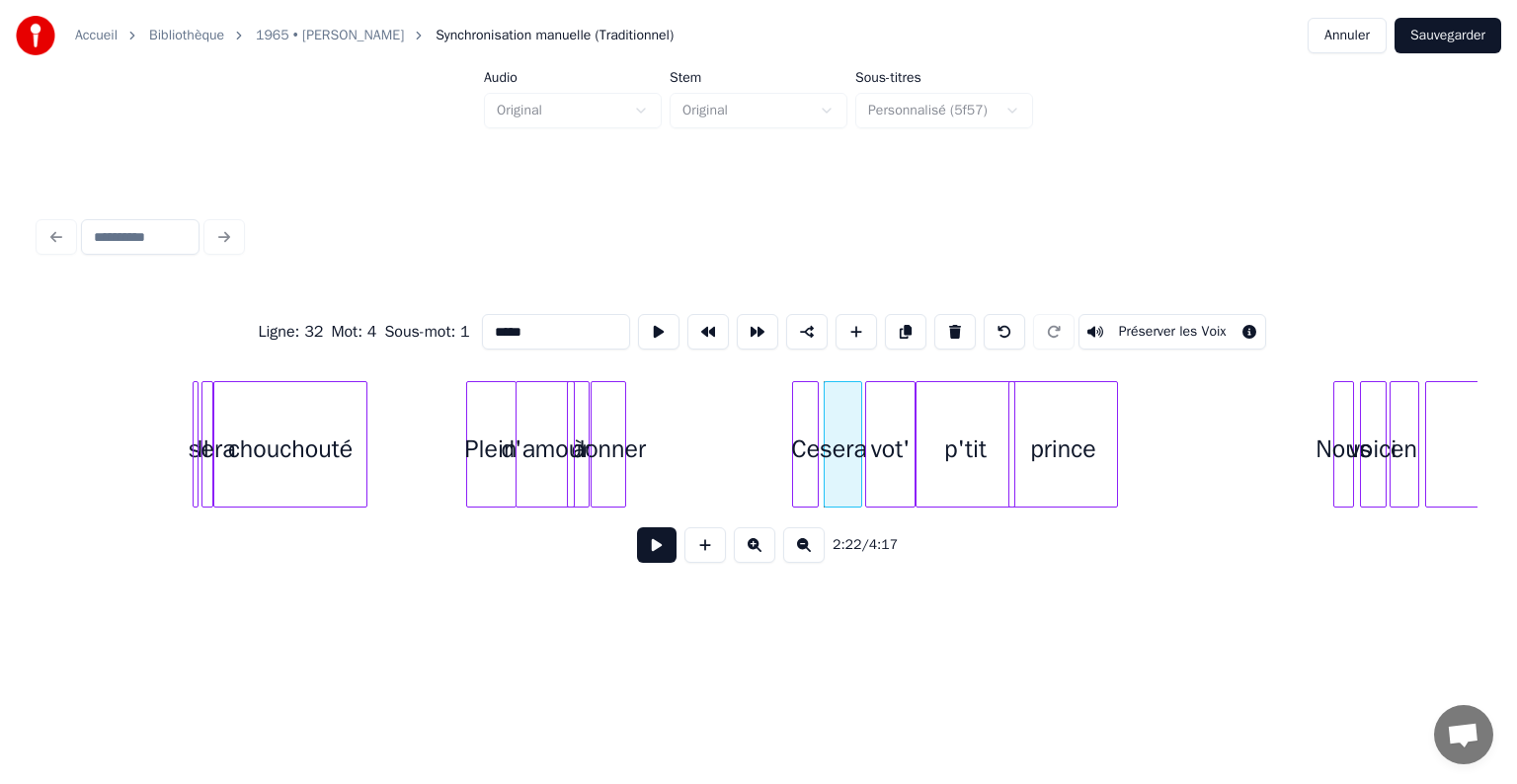 click on "Ce" at bounding box center (805, 449) 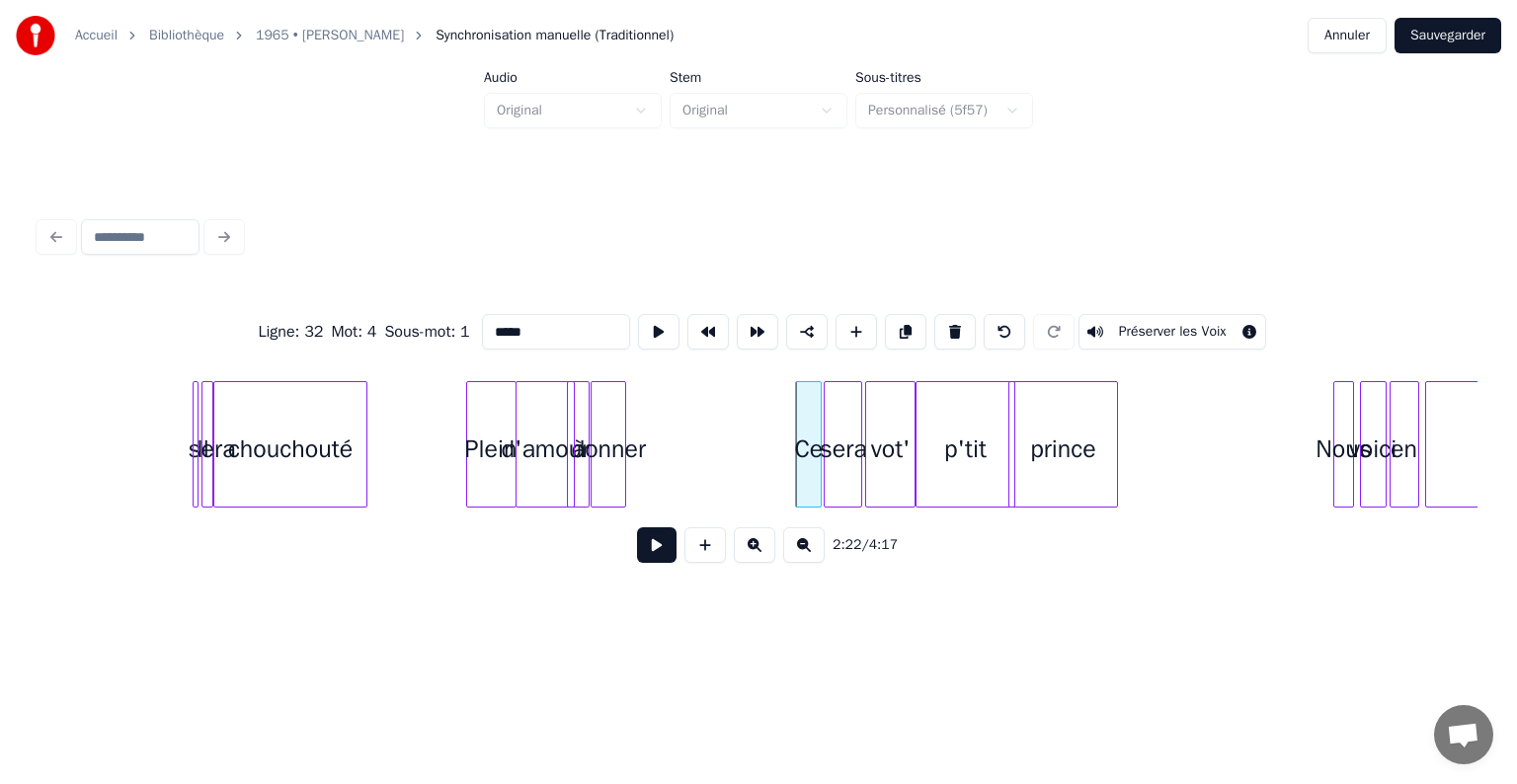 click on "sera vot' p'tit prince Nous voici en [DATE] donner à d'amour Plein chouchouté sera Il" at bounding box center (-1198, 444) 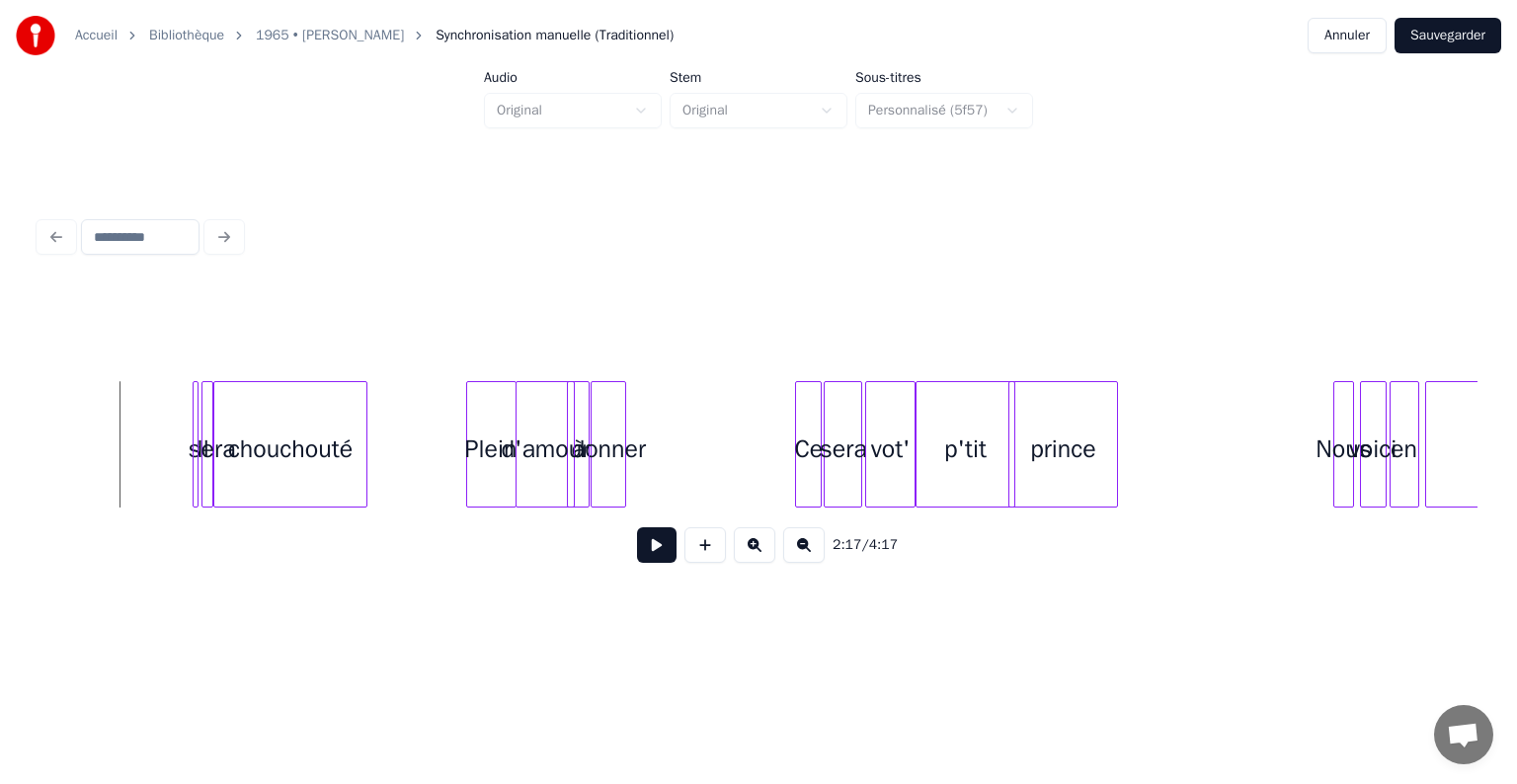 click at bounding box center (657, 545) 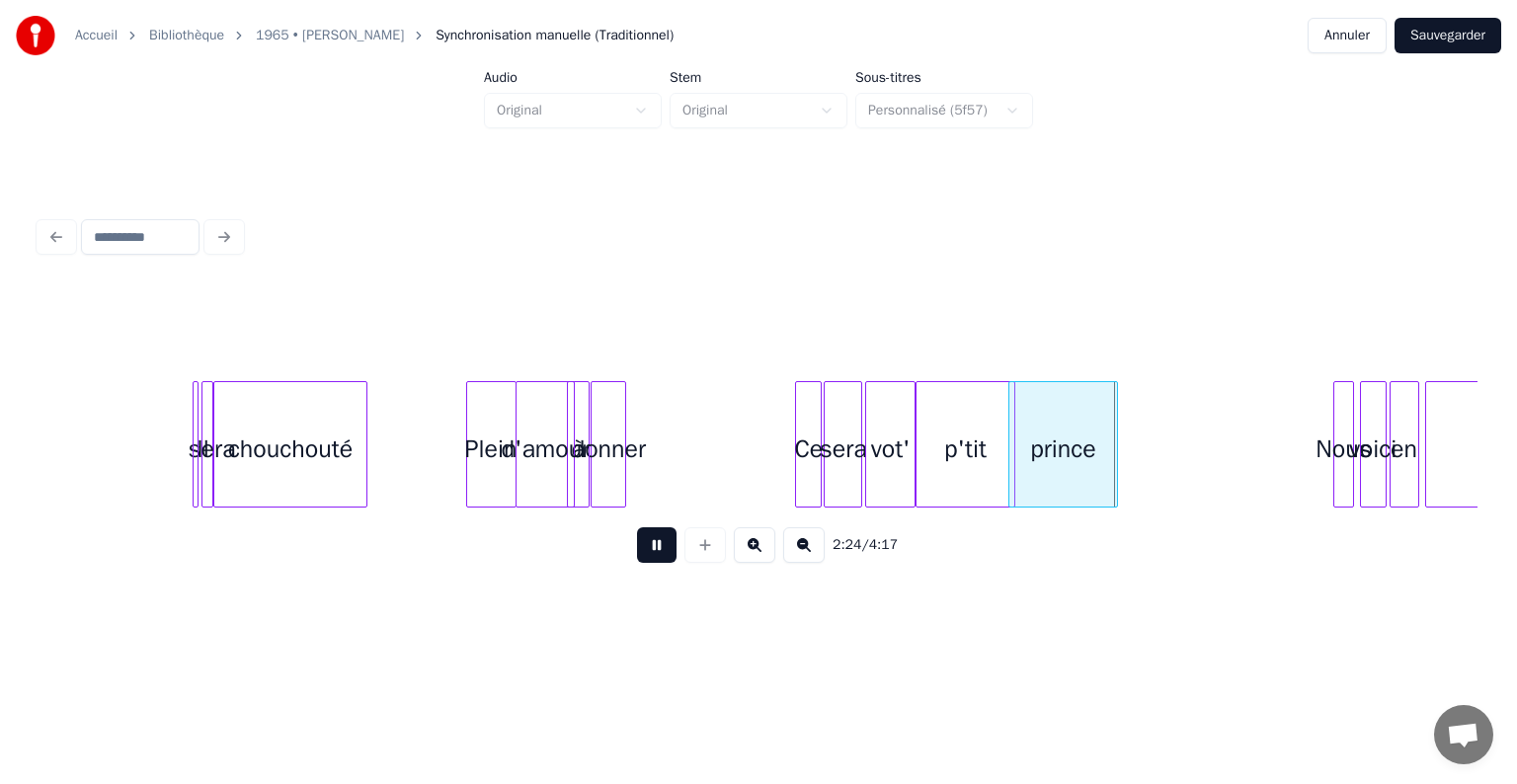 click at bounding box center [657, 545] 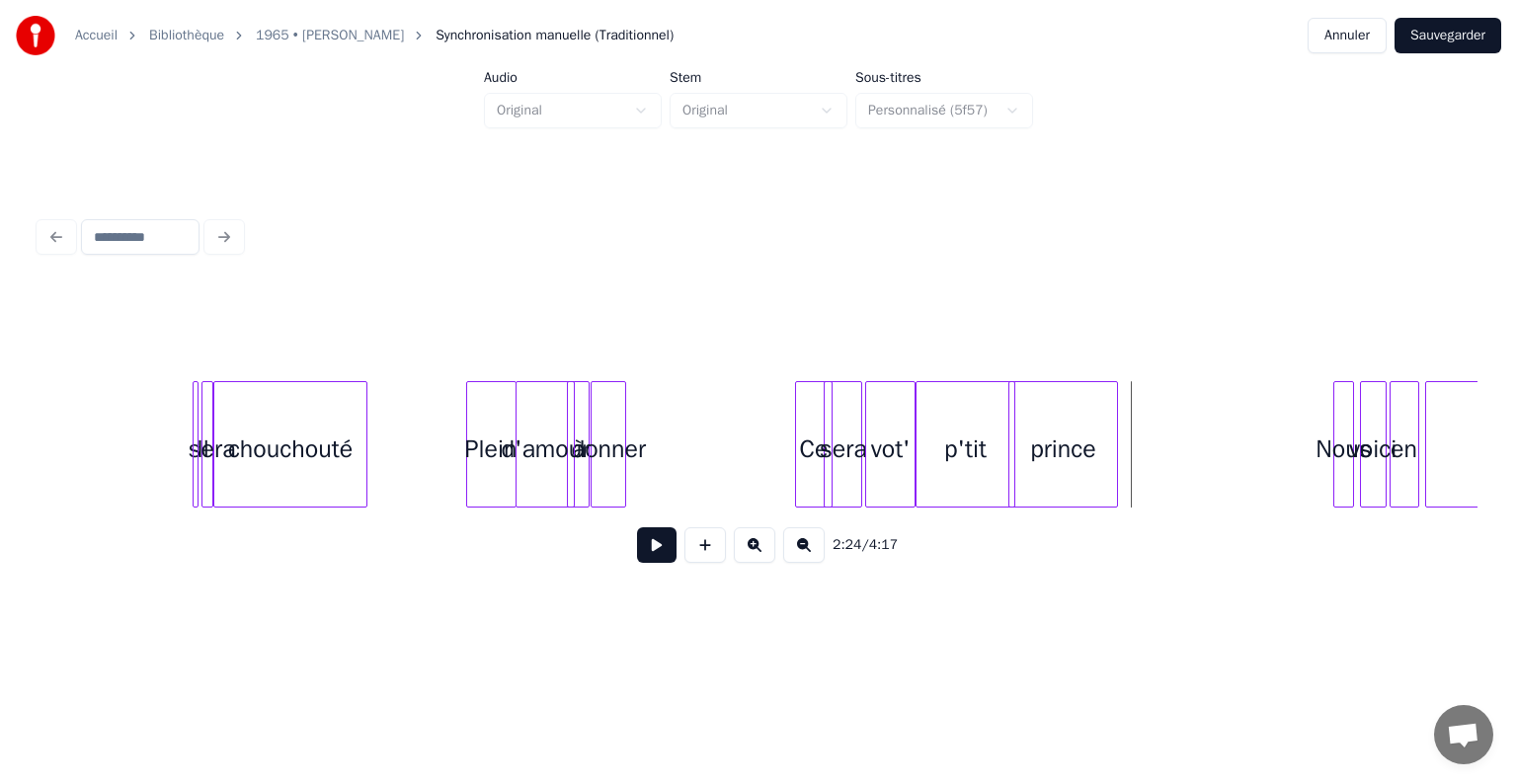 click on "Ce" at bounding box center (813, 444) 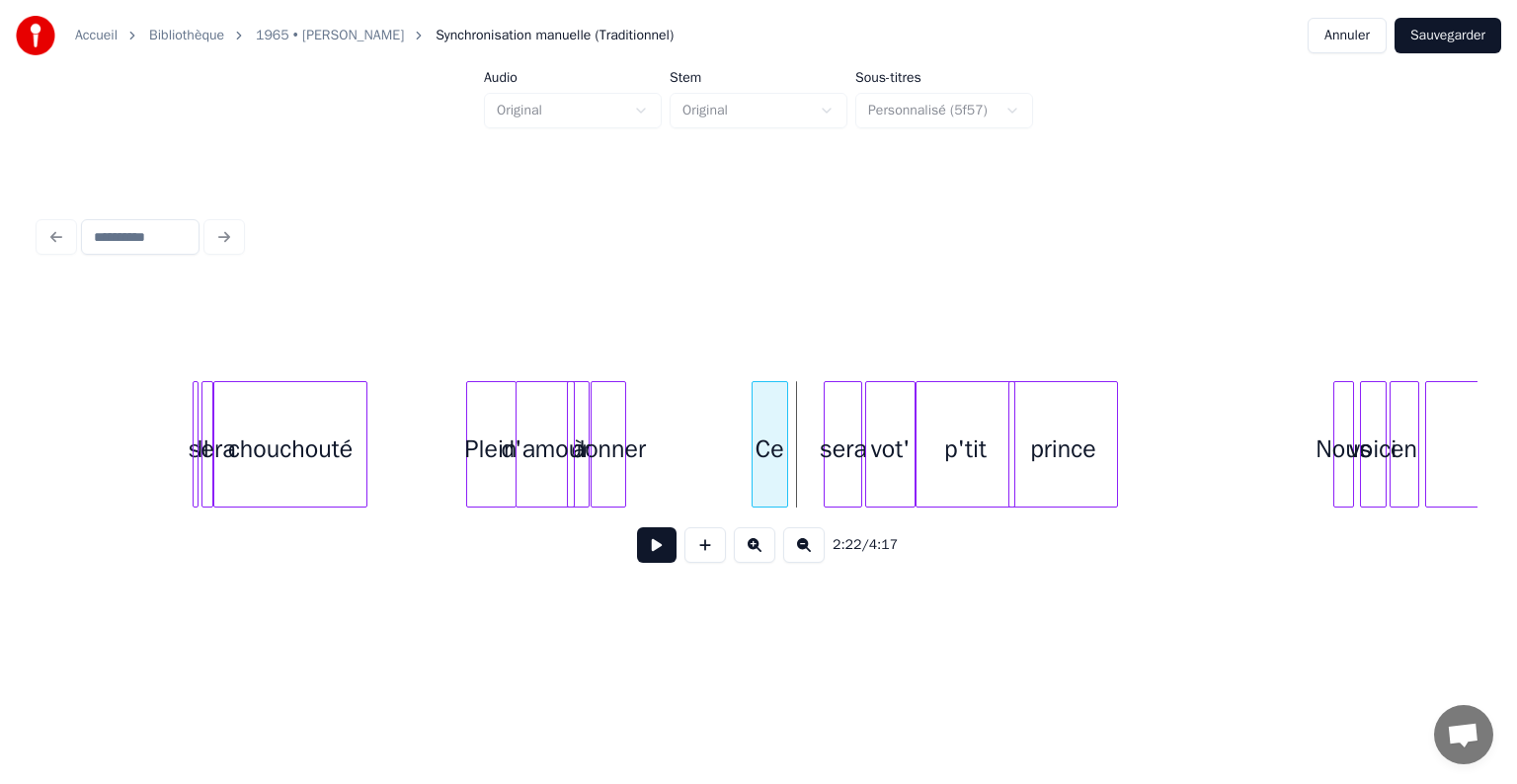 click on "Ce" at bounding box center [769, 449] 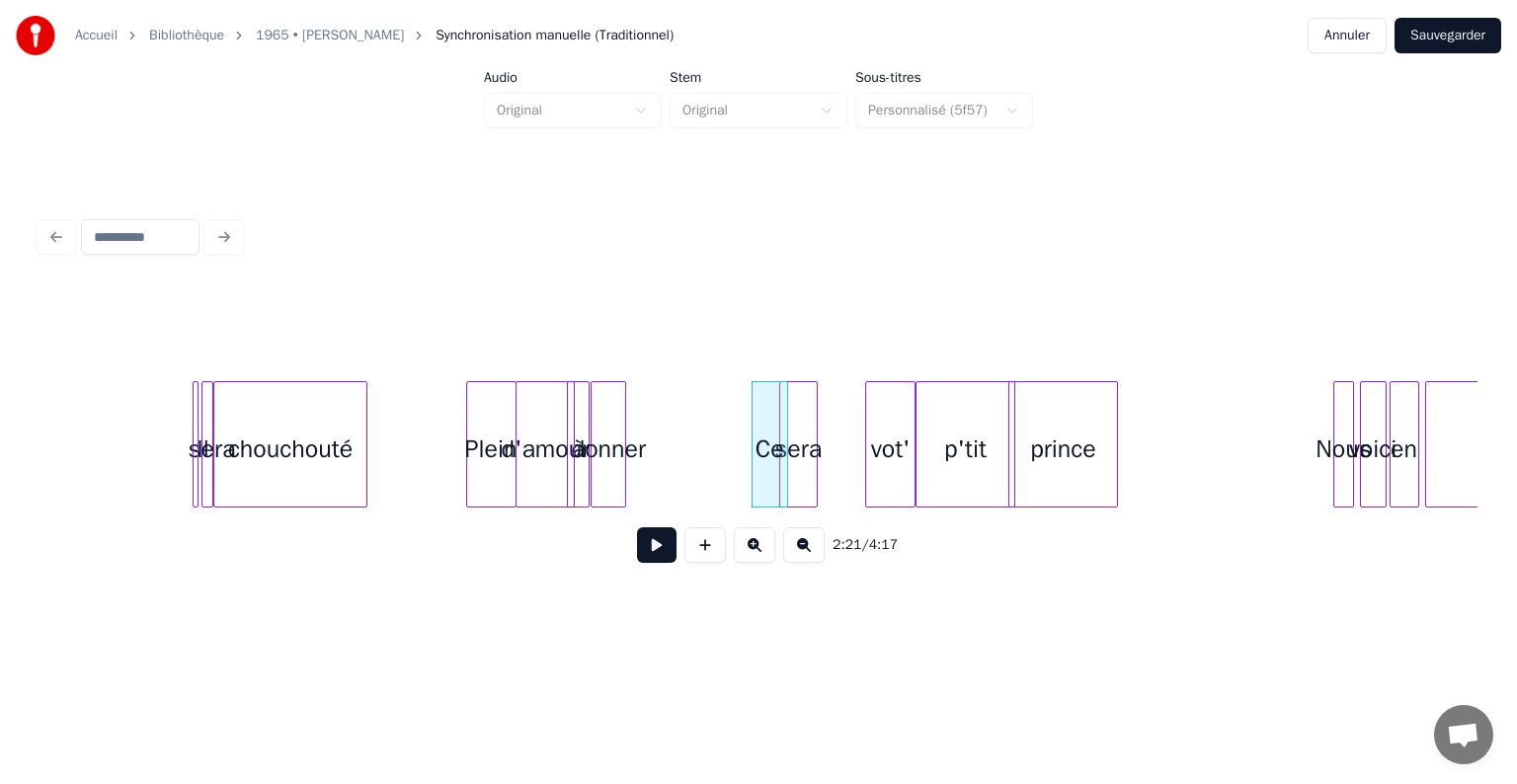 click on "sera" at bounding box center [798, 449] 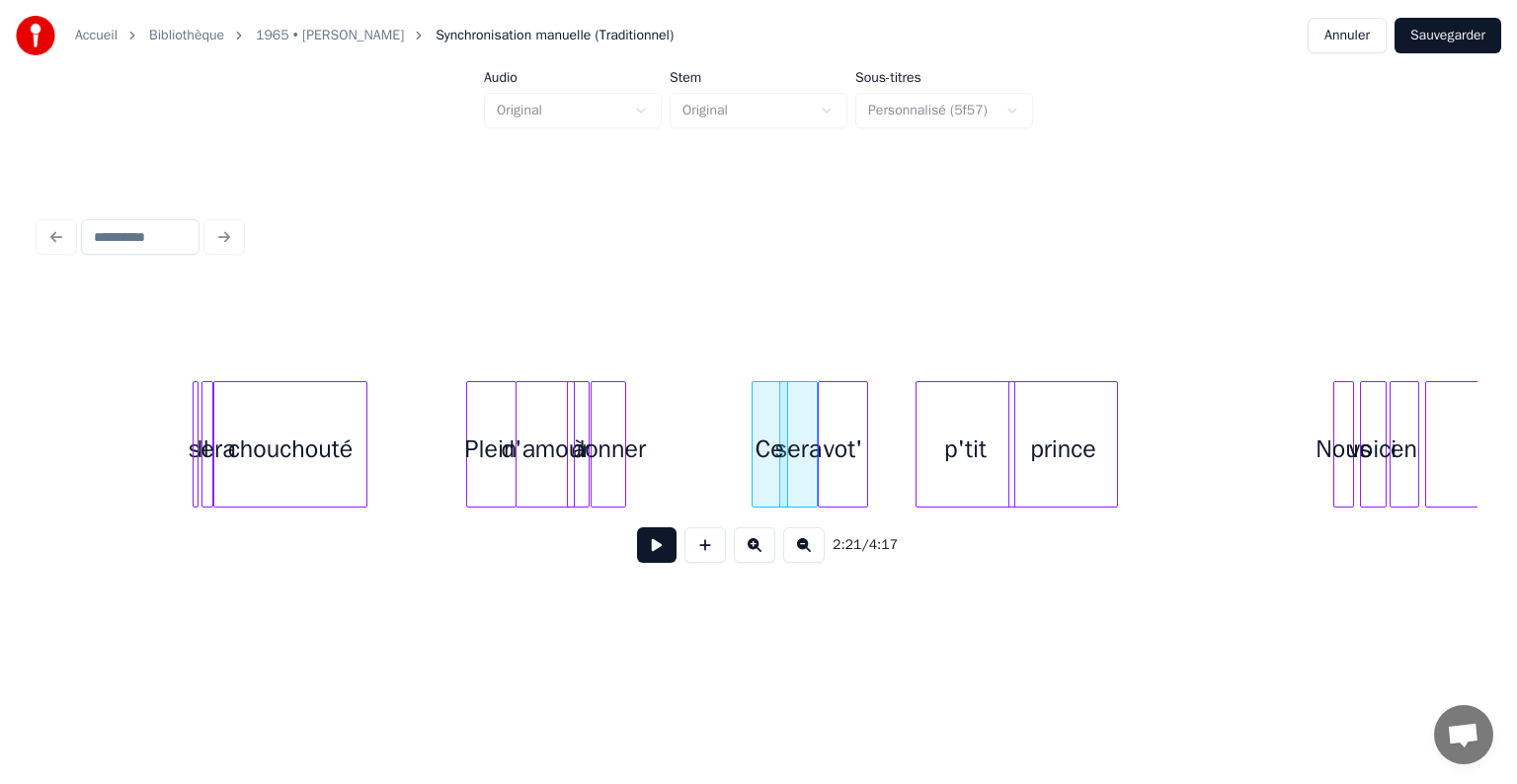 click on "vot'" at bounding box center [842, 449] 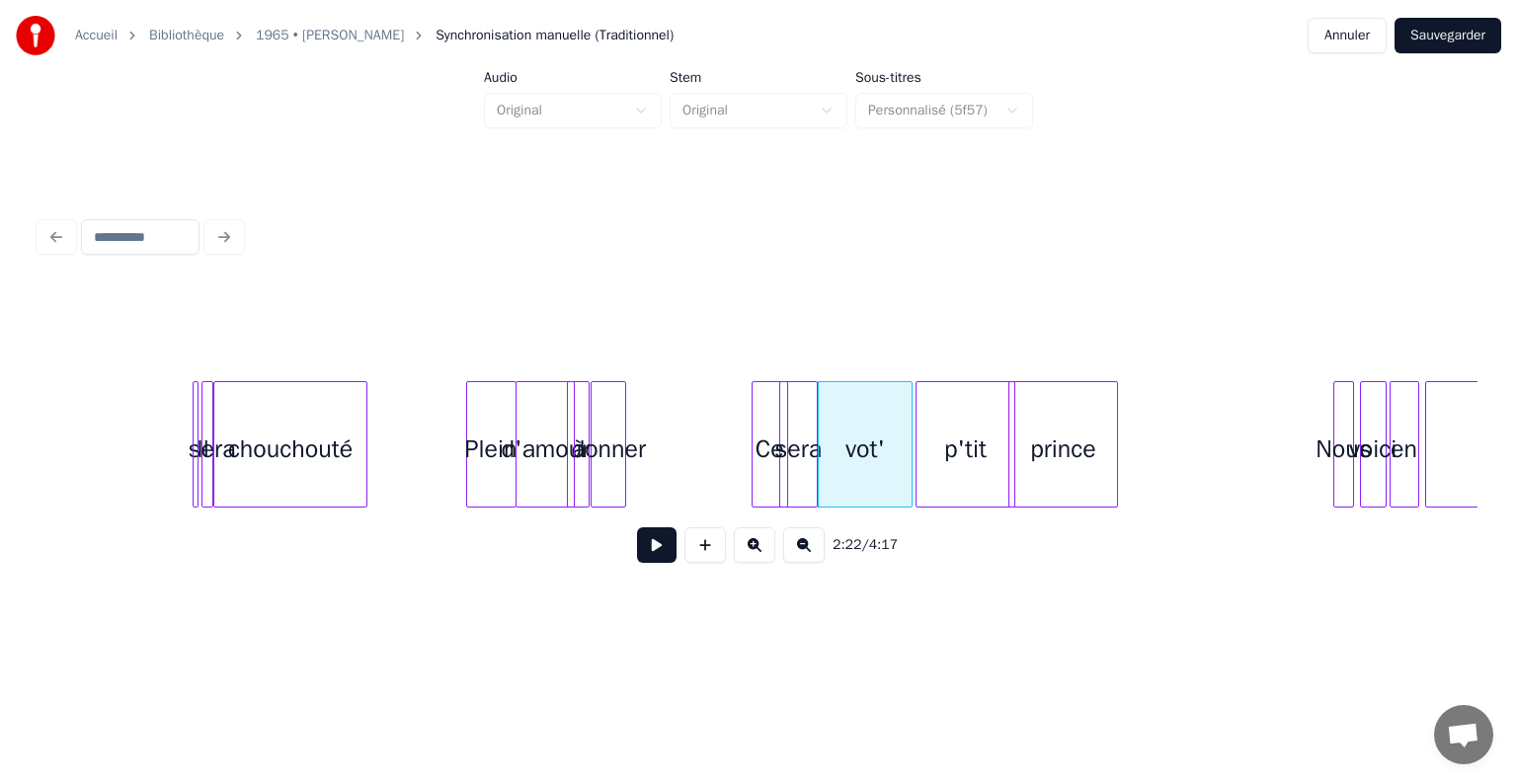 click at bounding box center (909, 444) 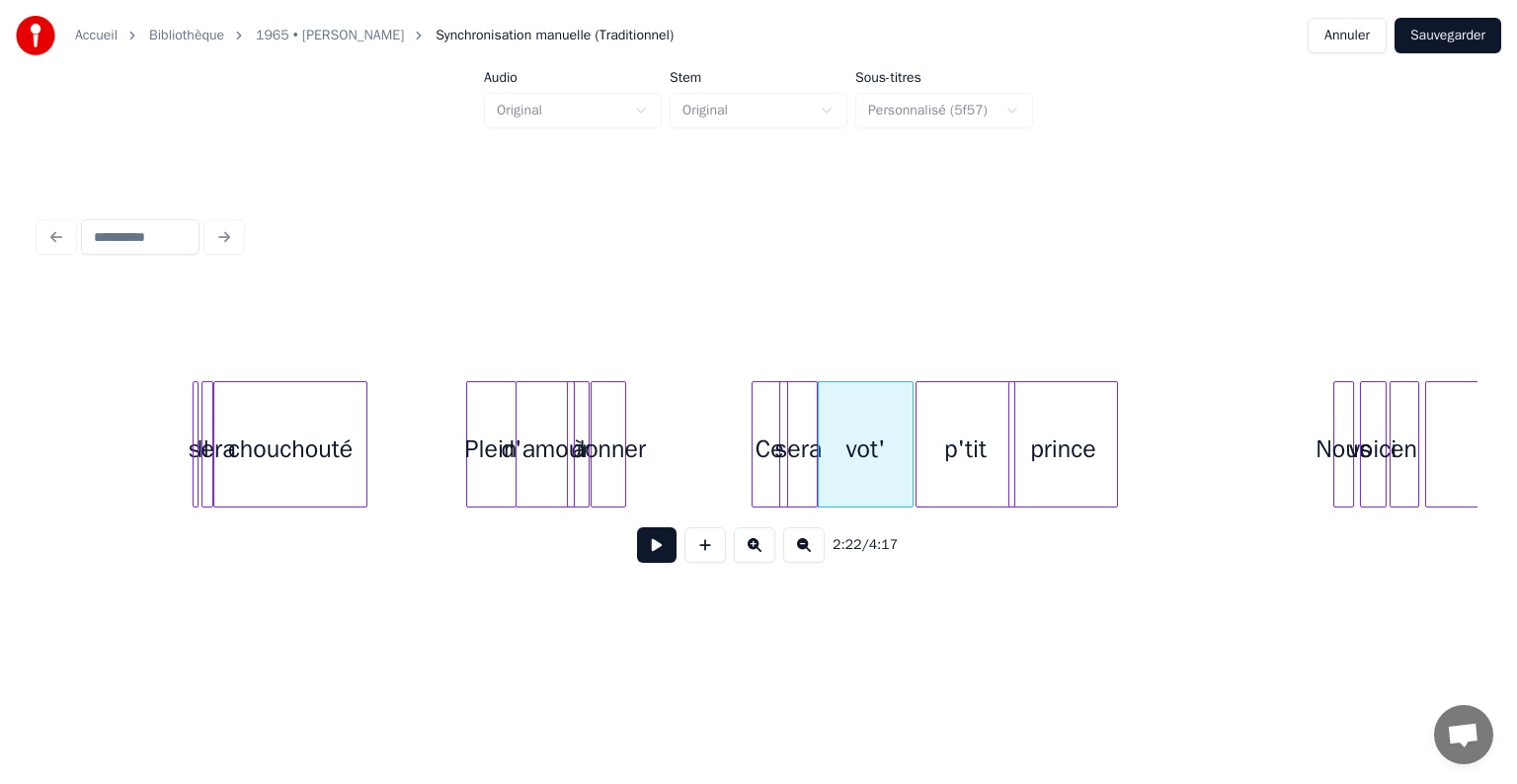 click at bounding box center [622, 444] 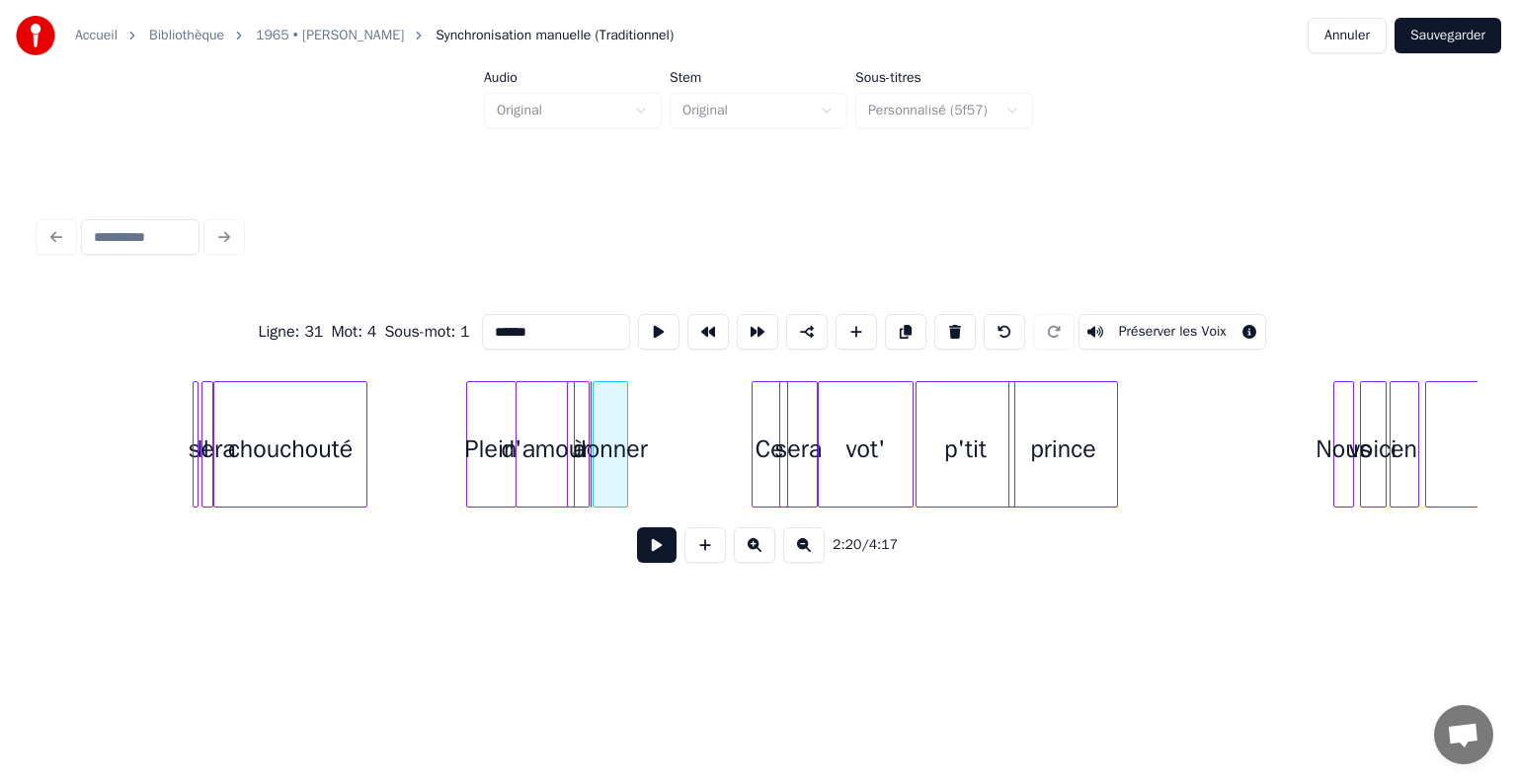 click on "donner" at bounding box center [610, 444] 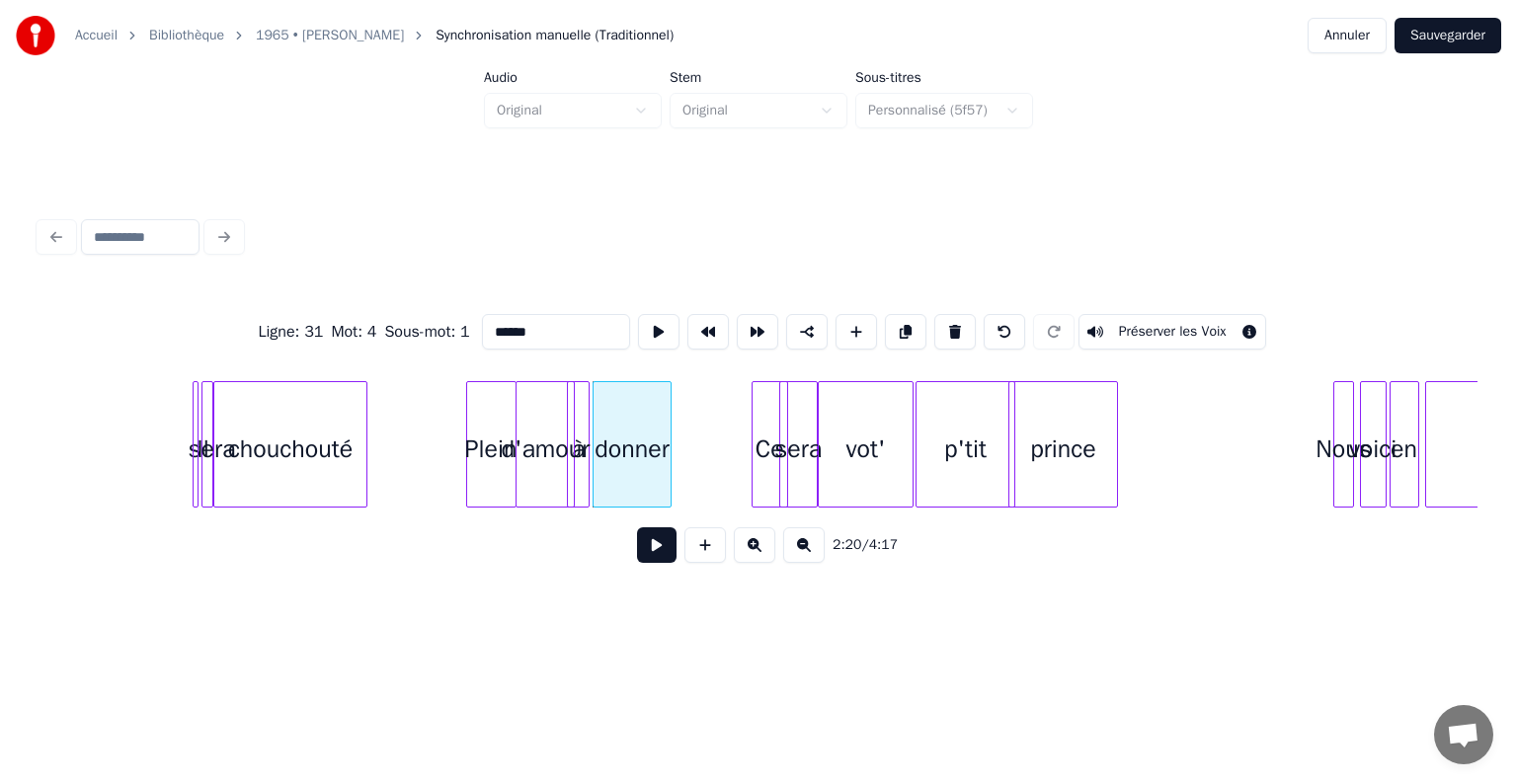 click at bounding box center [668, 444] 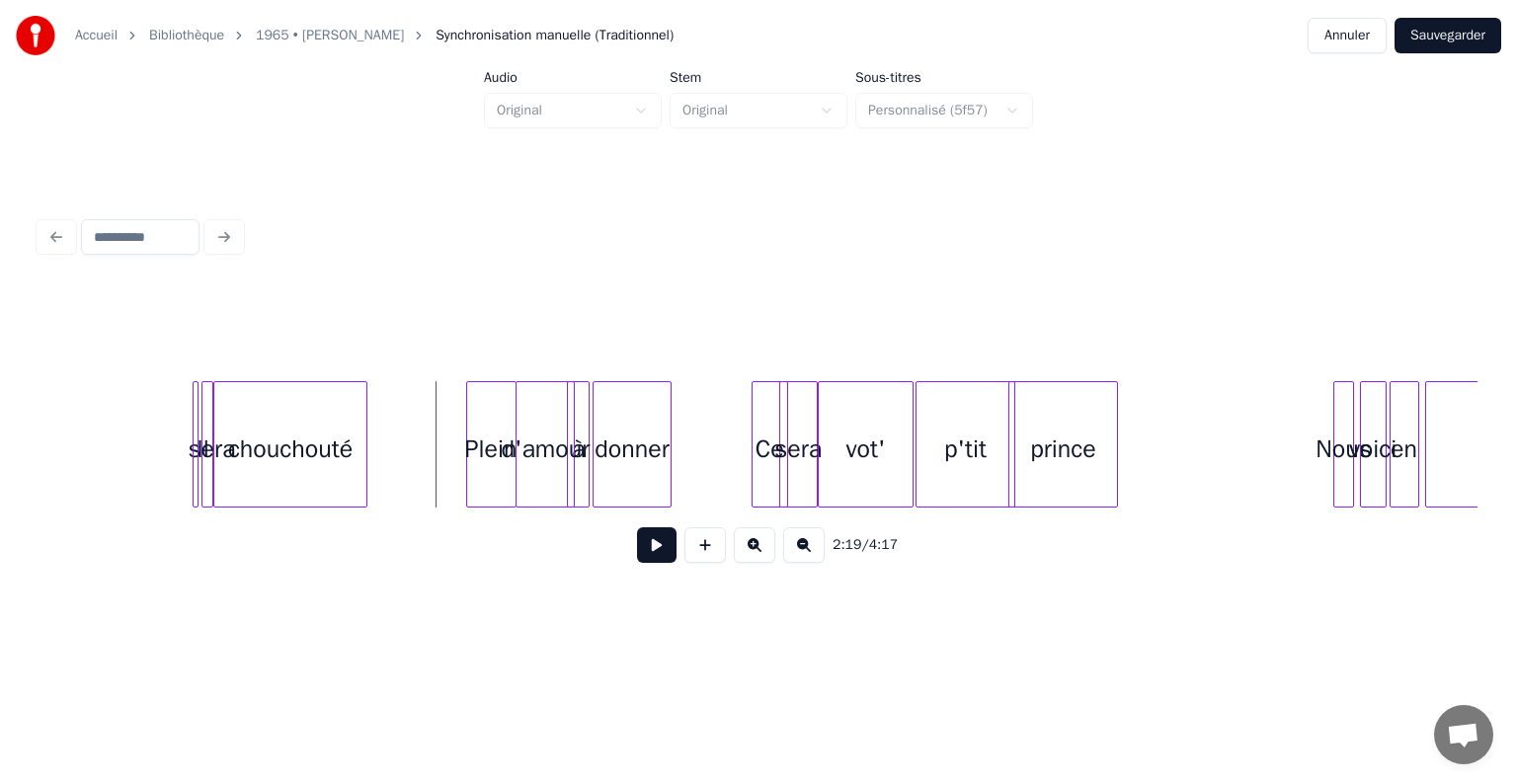 click at bounding box center (657, 545) 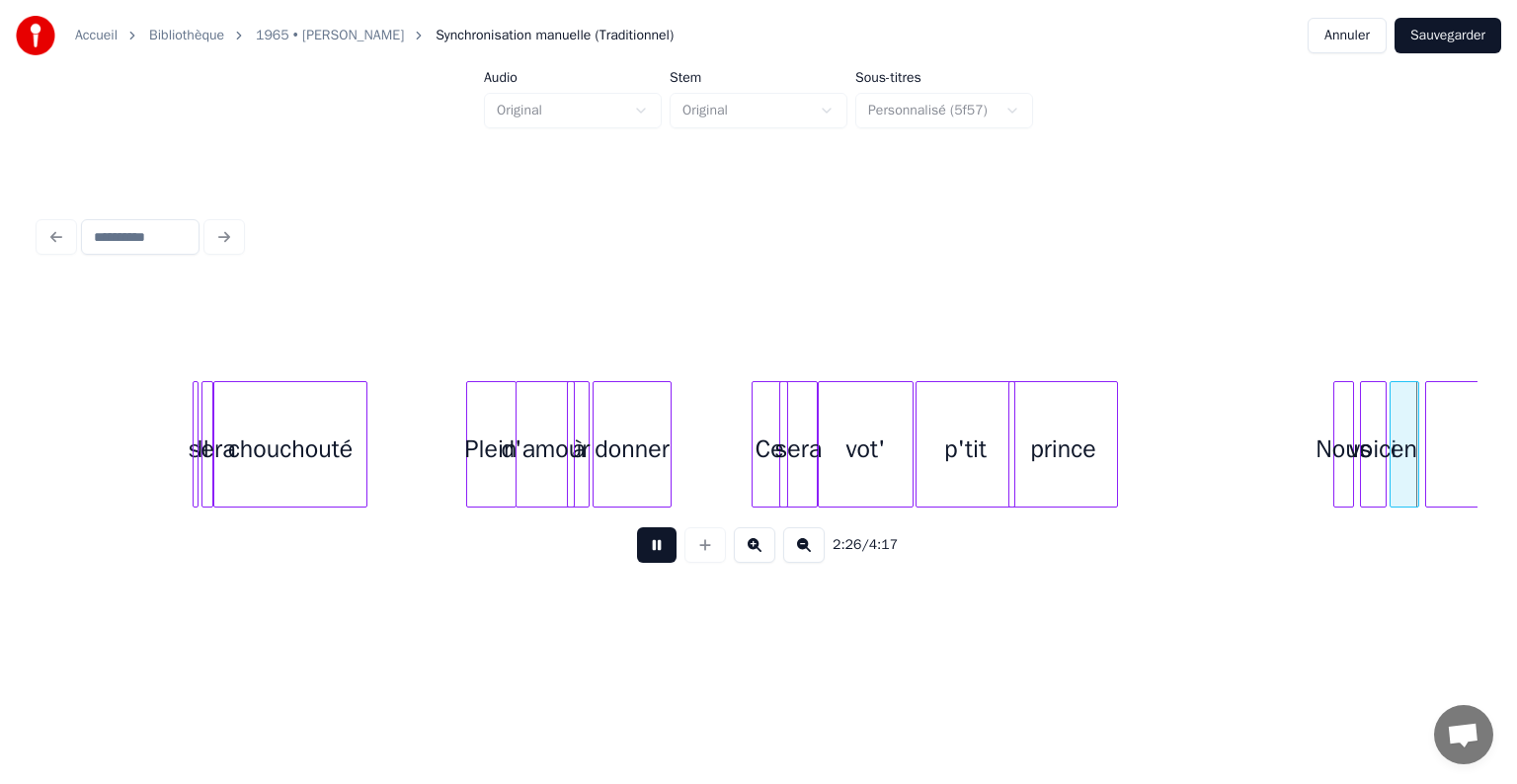 click at bounding box center [657, 545] 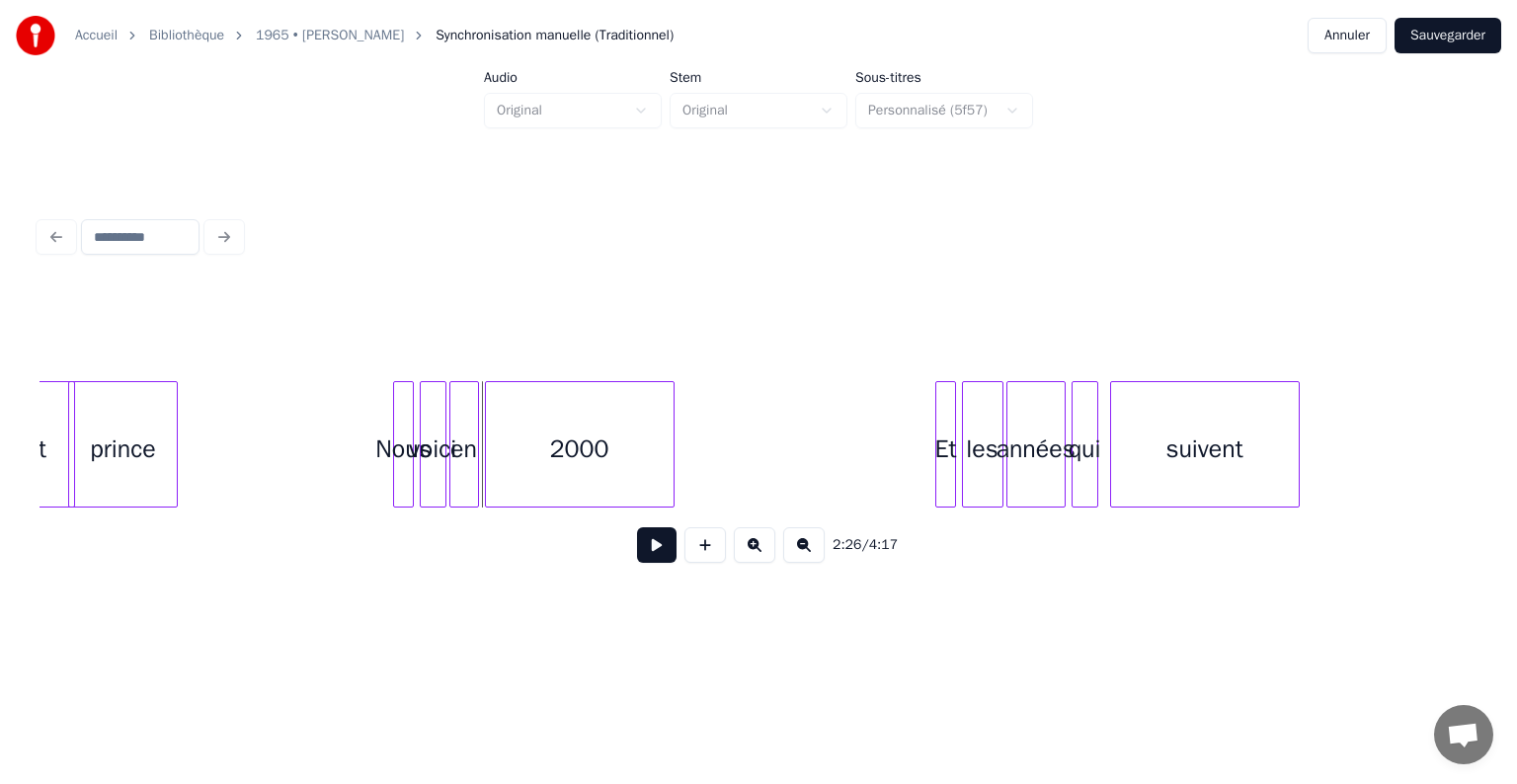 scroll, scrollTop: 0, scrollLeft: 21234, axis: horizontal 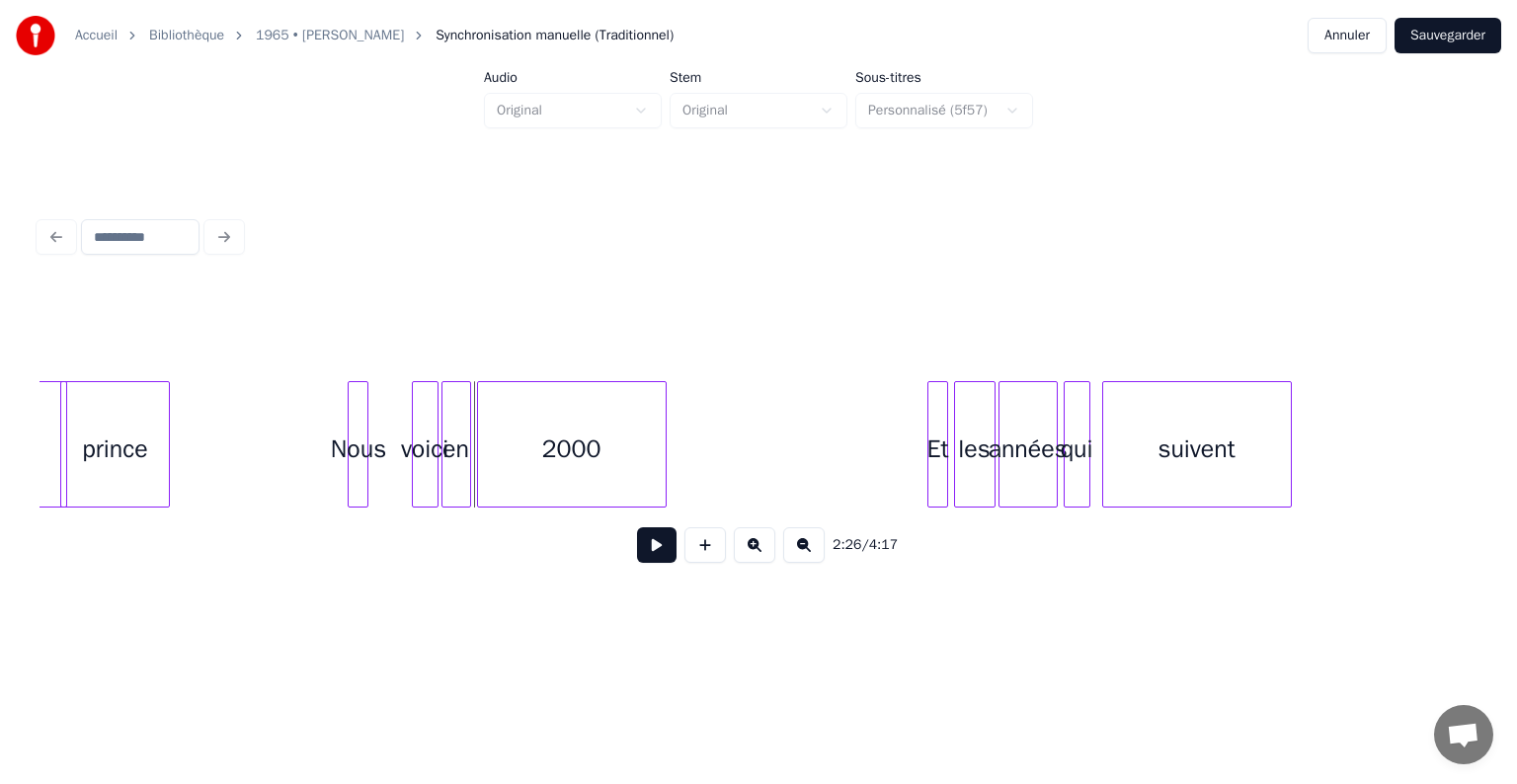 click on "Nous" at bounding box center [359, 449] 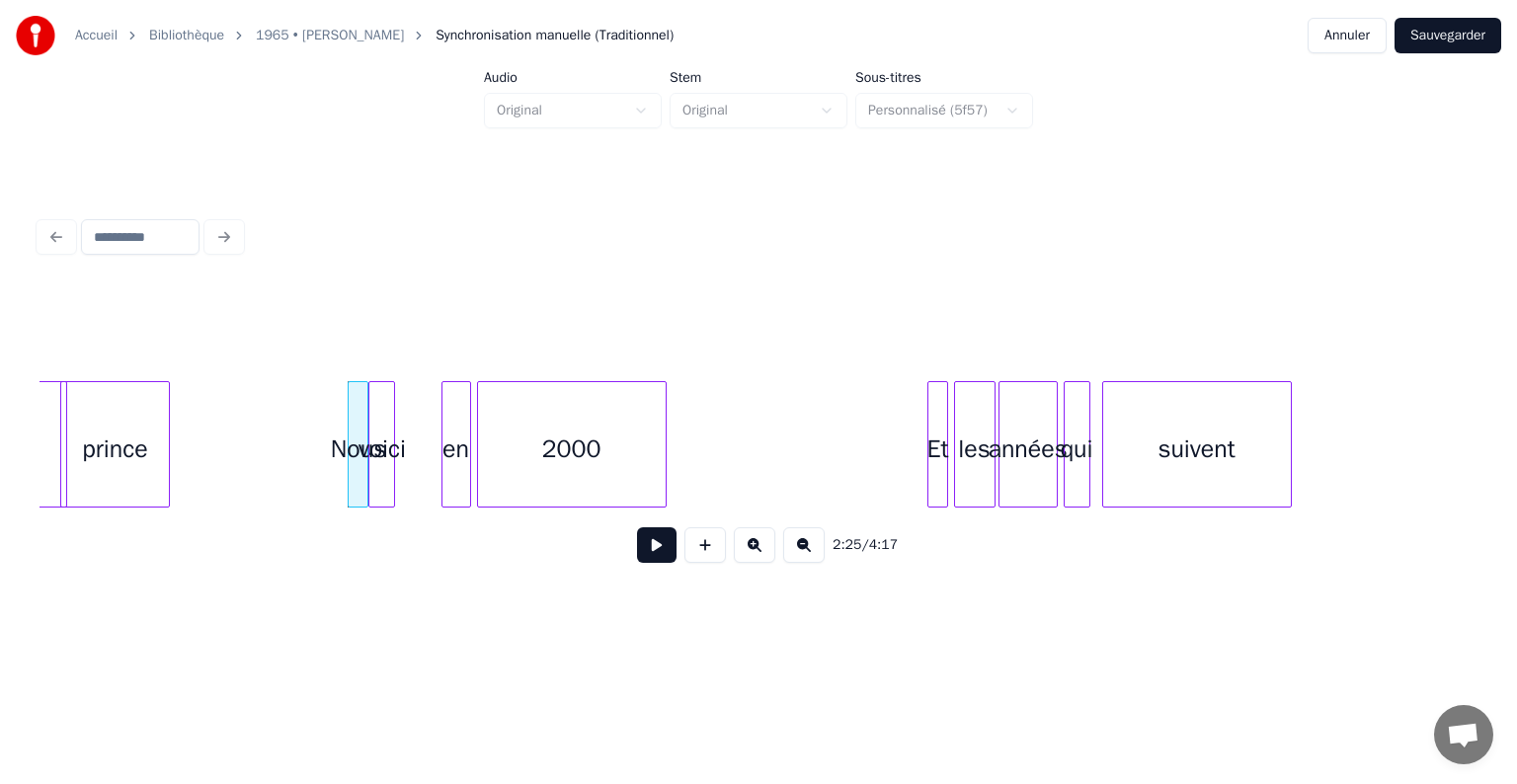 click on "voici" at bounding box center [381, 449] 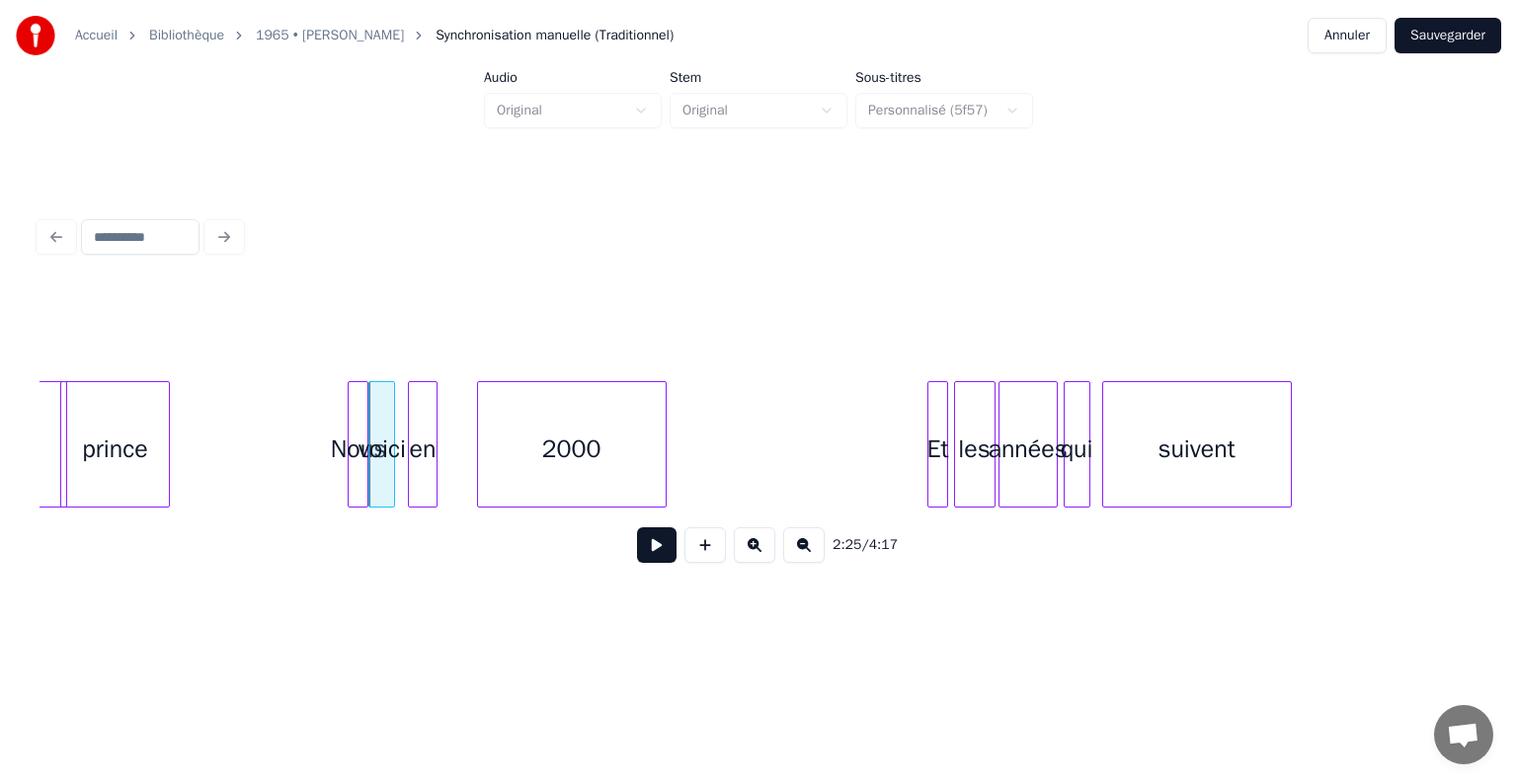 click on "en" at bounding box center [423, 449] 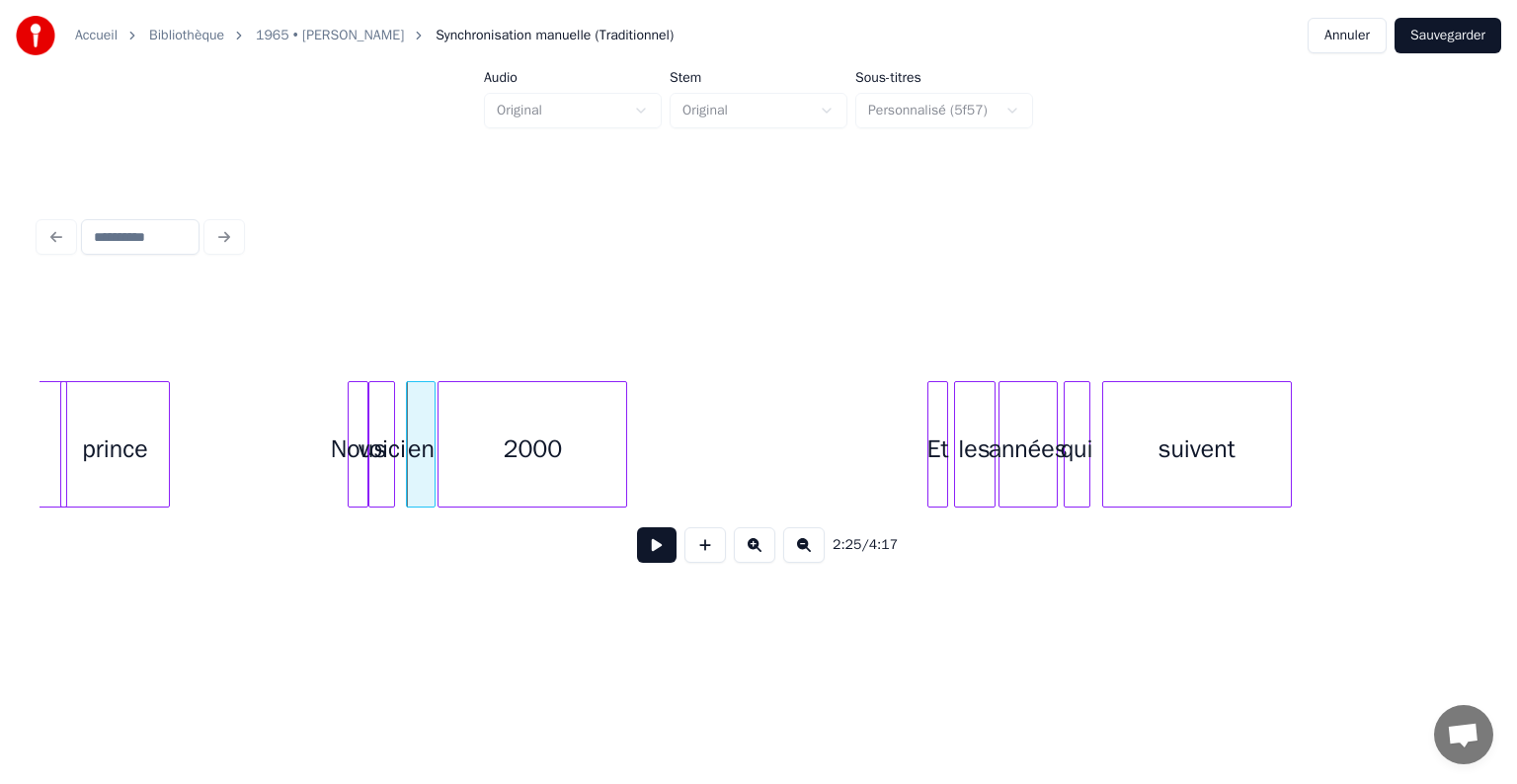 click on "2000" at bounding box center (532, 449) 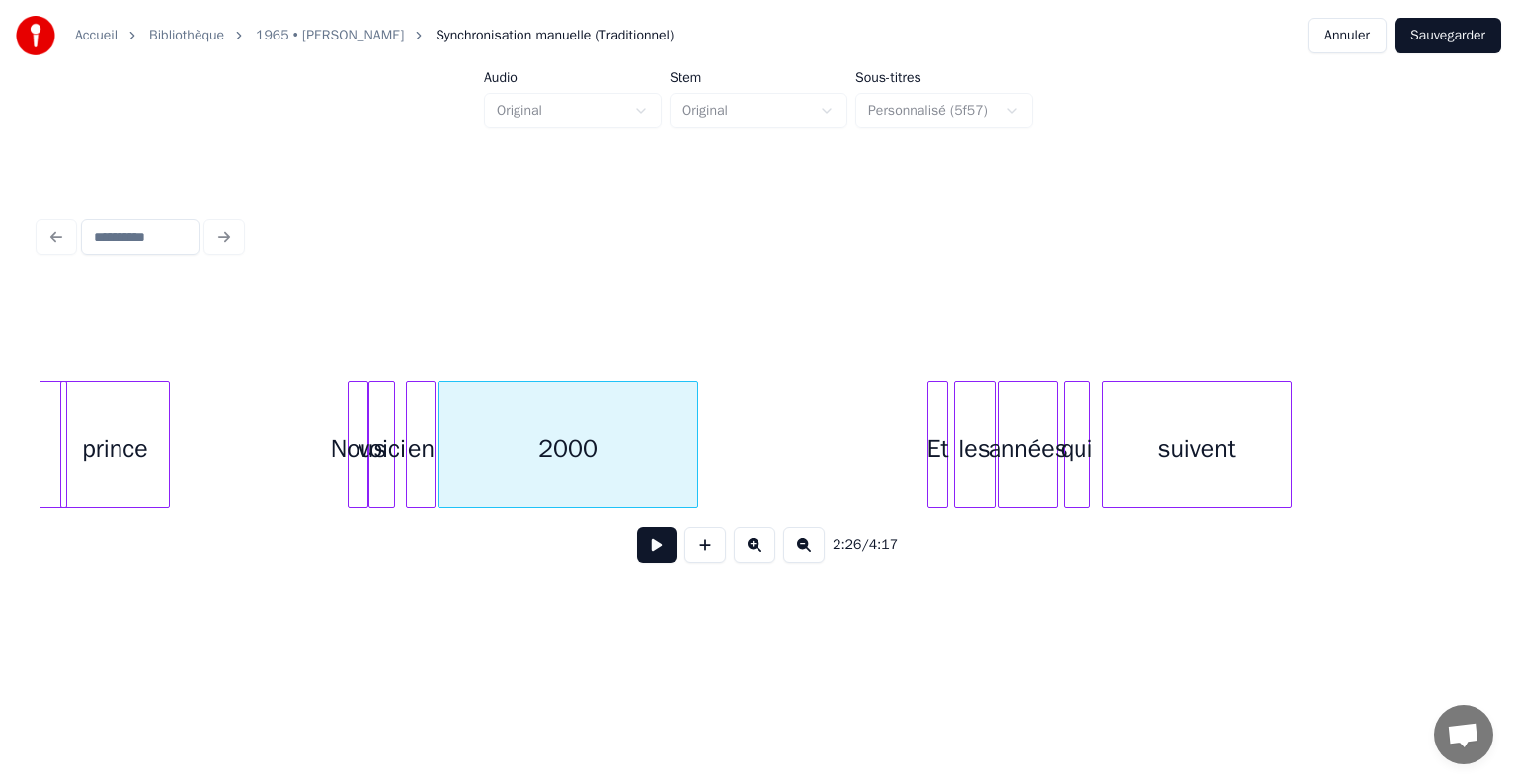 click at bounding box center (694, 444) 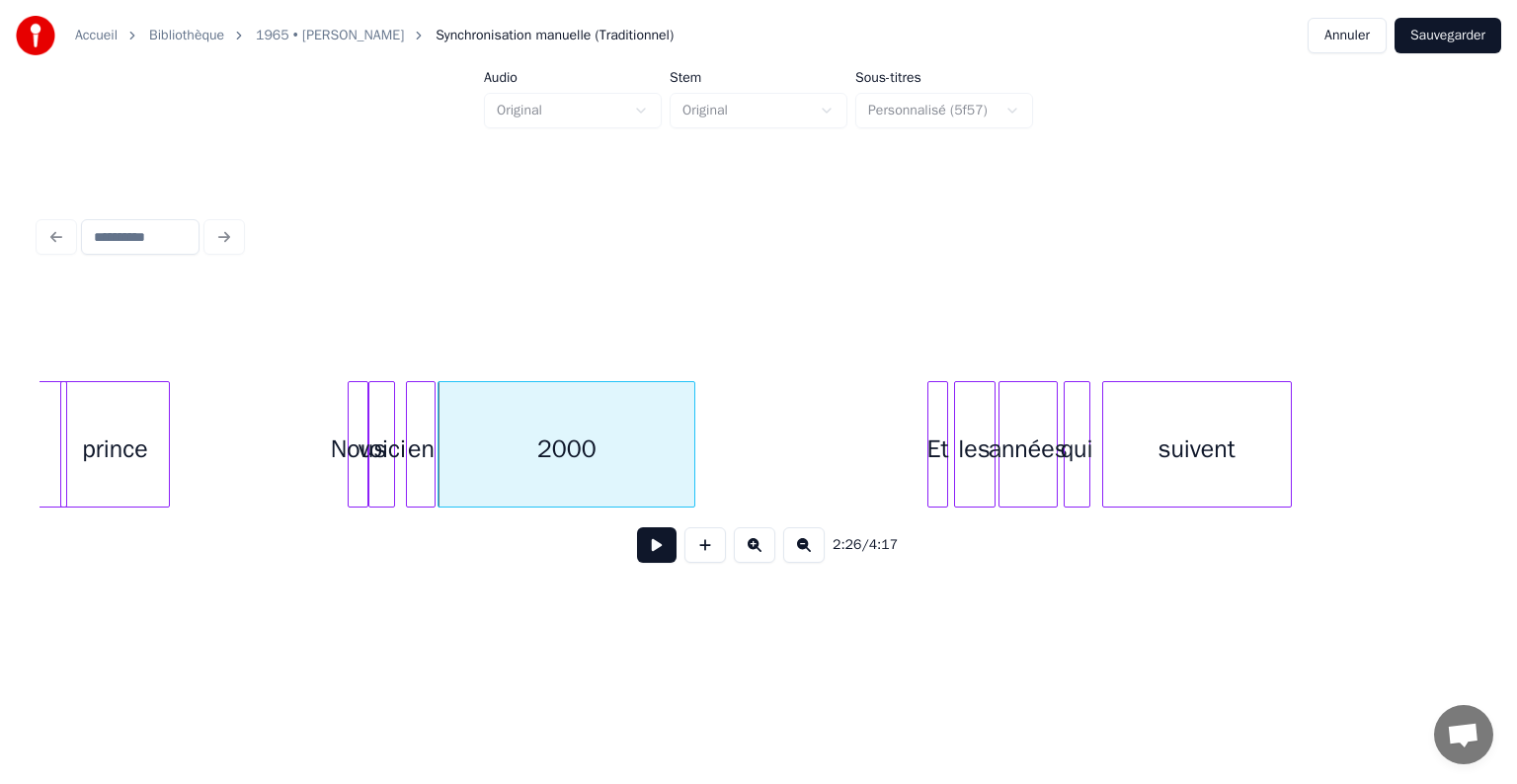 click on "p'tit prince Nous voici en 2000 Et les années qui suivent" at bounding box center (-2146, 444) 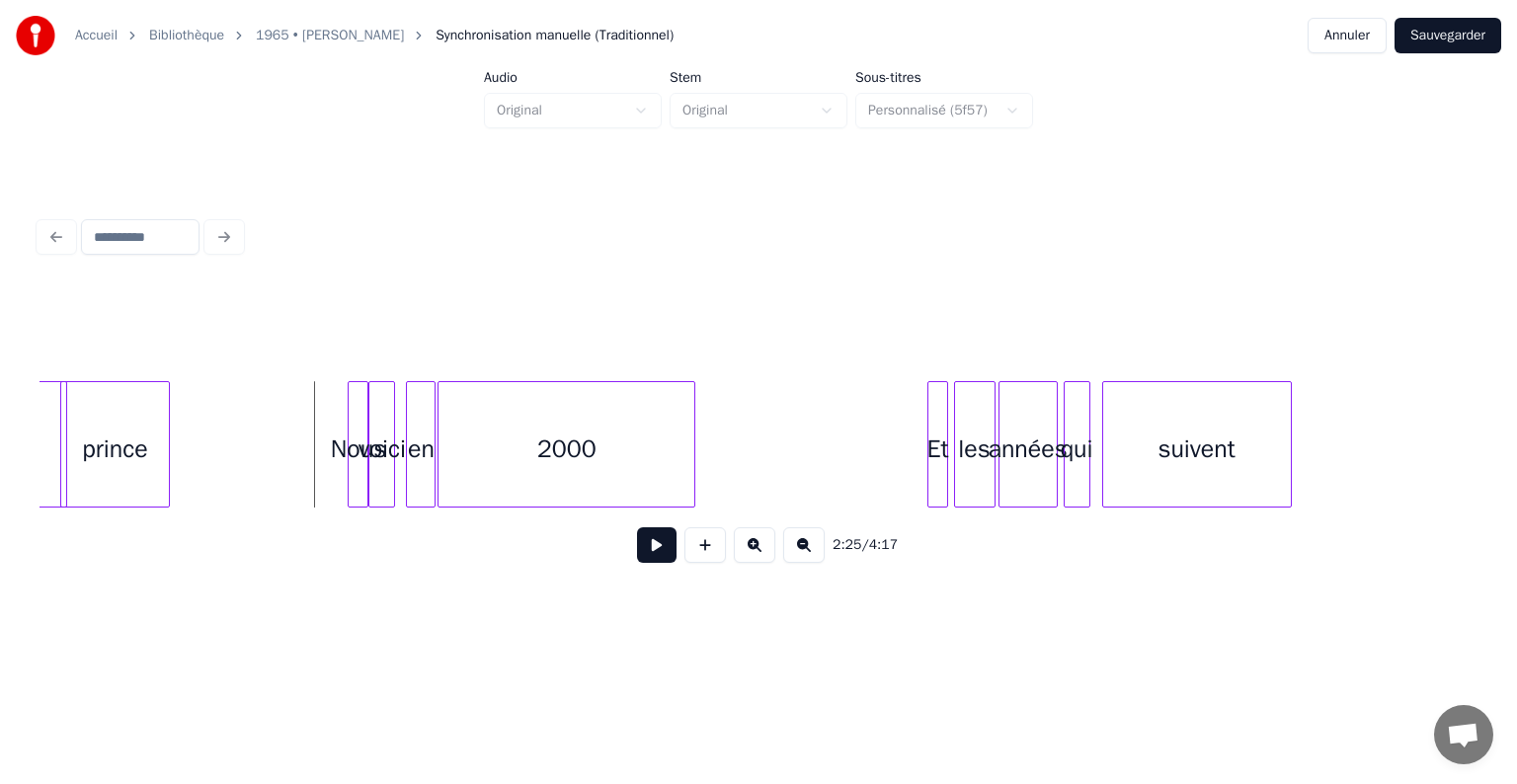 click at bounding box center (657, 545) 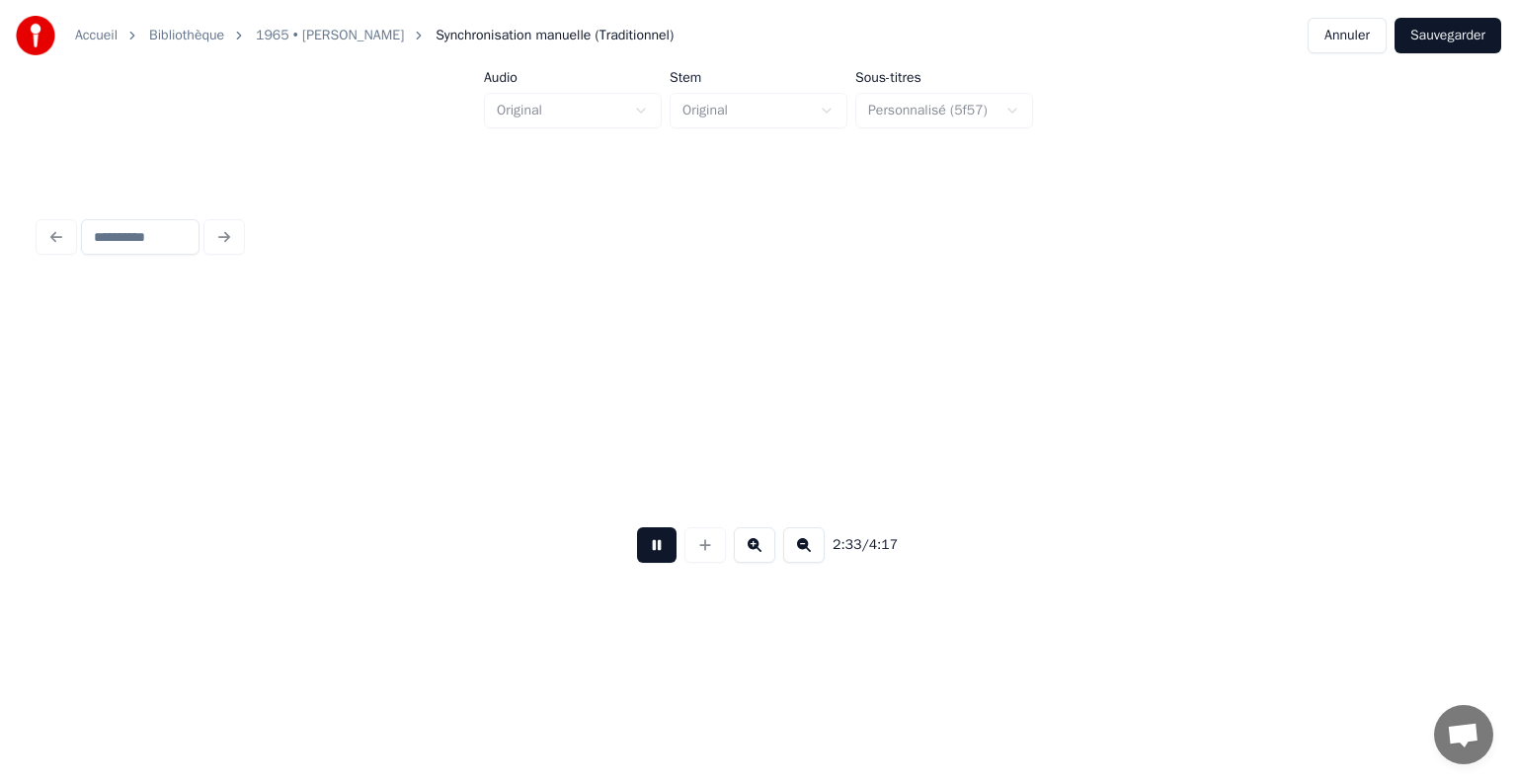 scroll, scrollTop: 0, scrollLeft: 22674, axis: horizontal 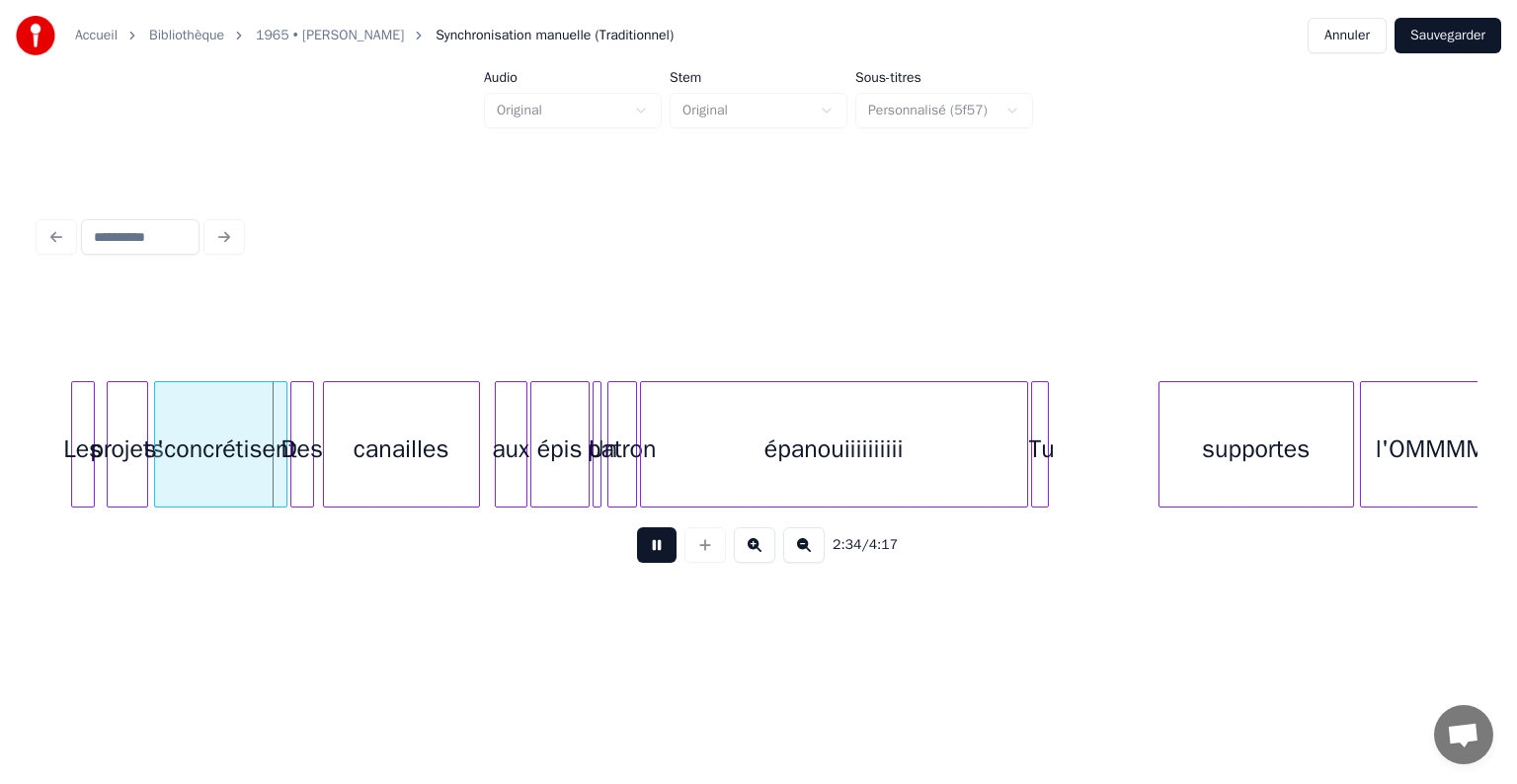 click at bounding box center [657, 545] 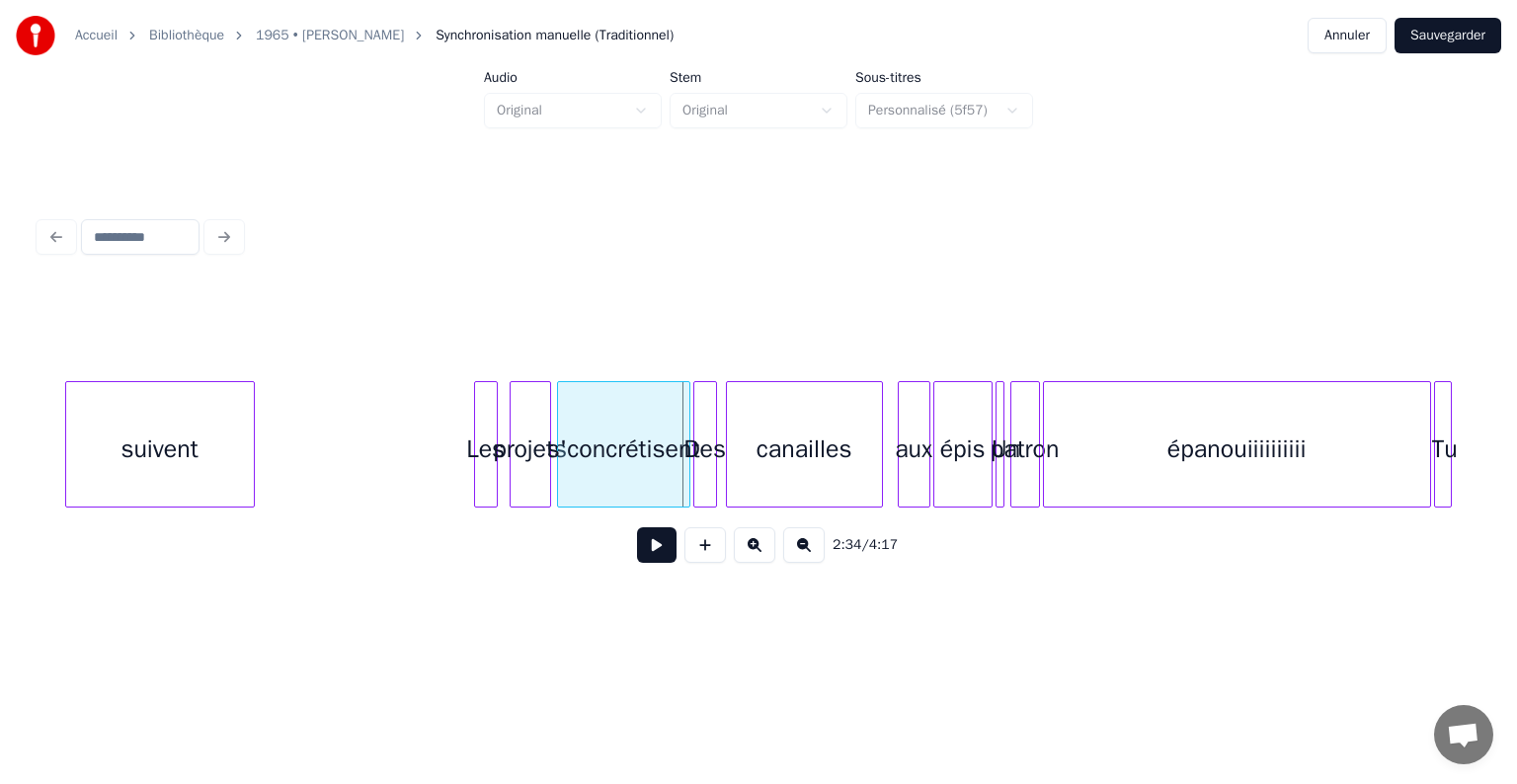 scroll, scrollTop: 0, scrollLeft: 22239, axis: horizontal 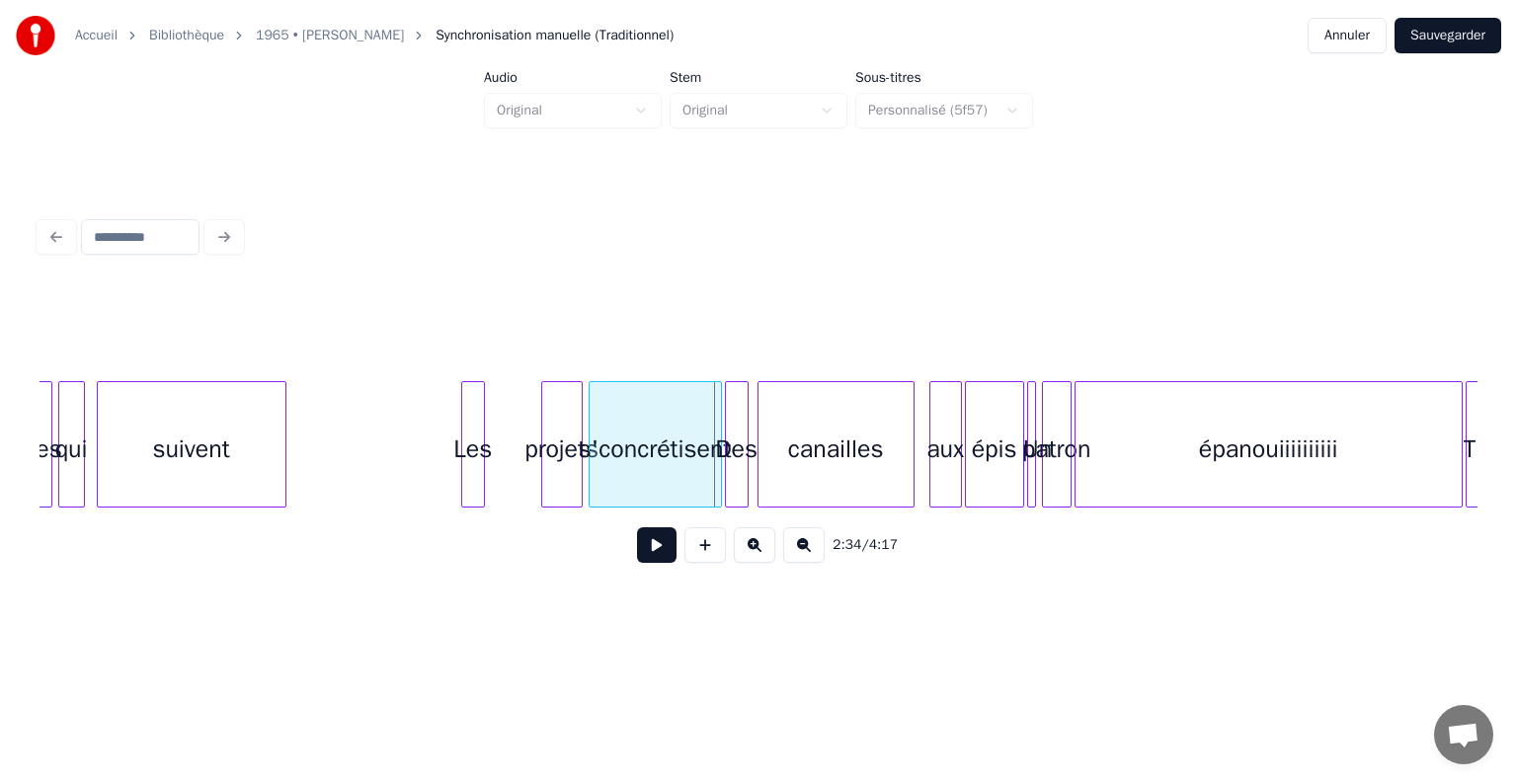 click on "Les" at bounding box center [473, 449] 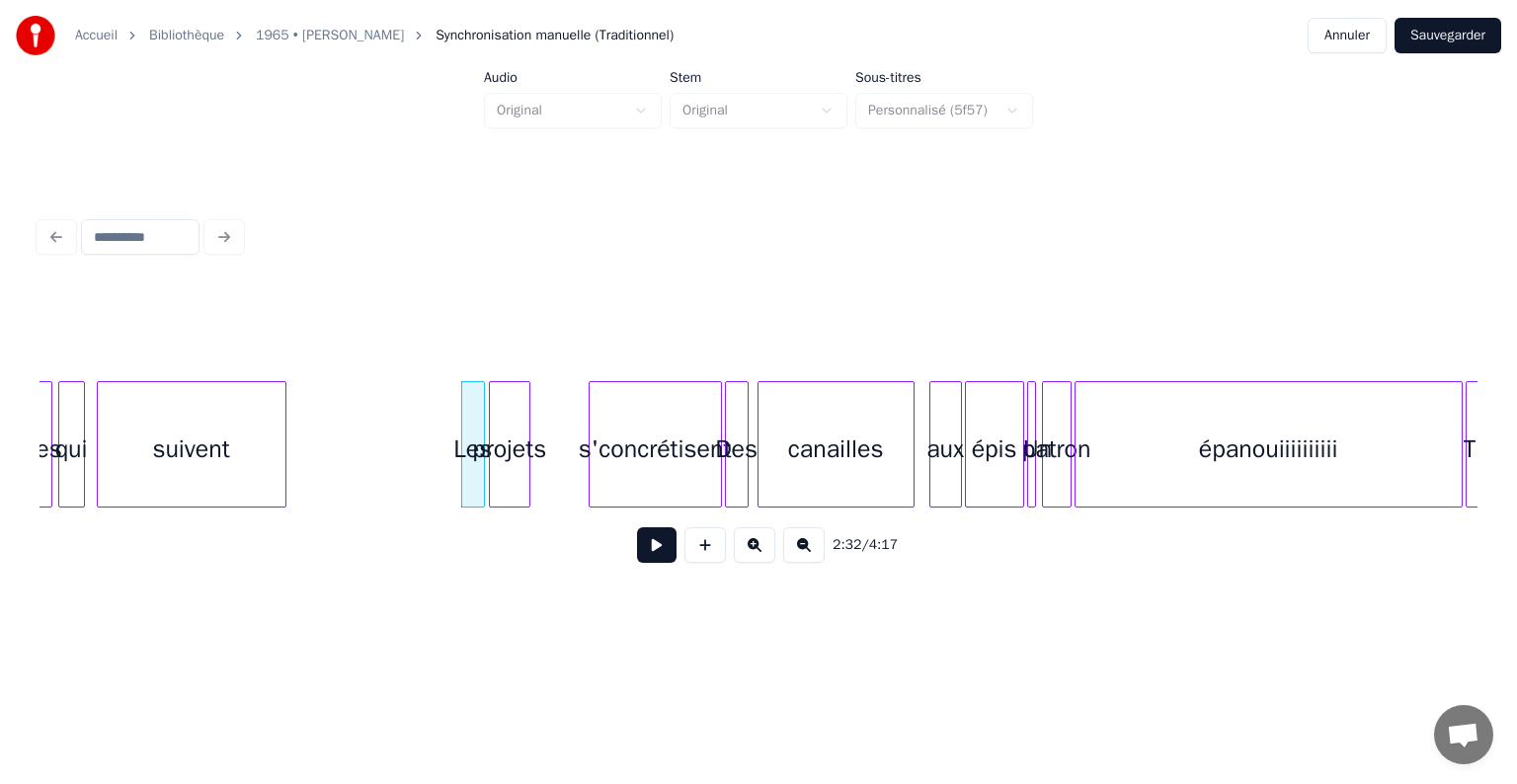 click on "projets" at bounding box center [510, 449] 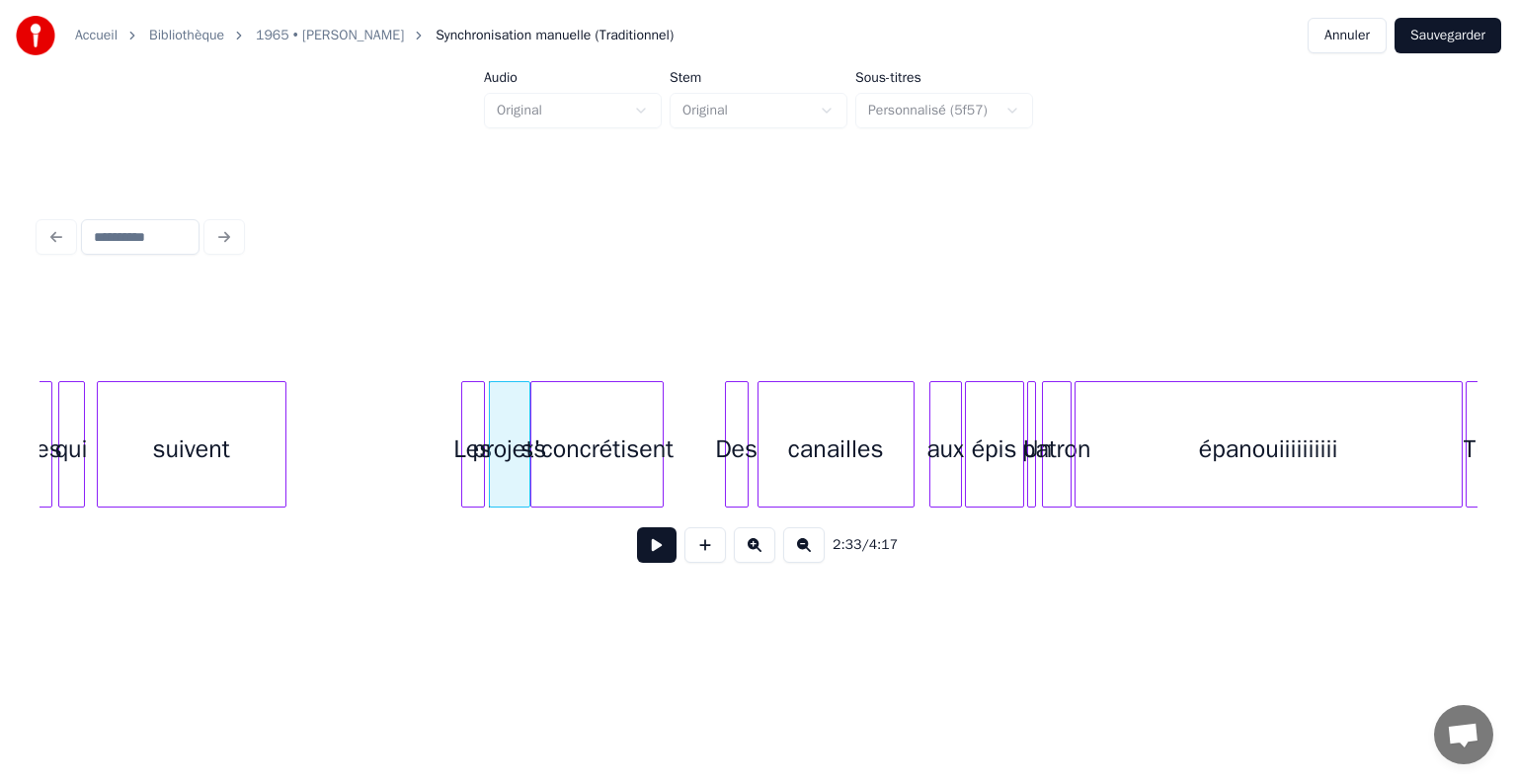 click on "s'concrétisent" at bounding box center [597, 449] 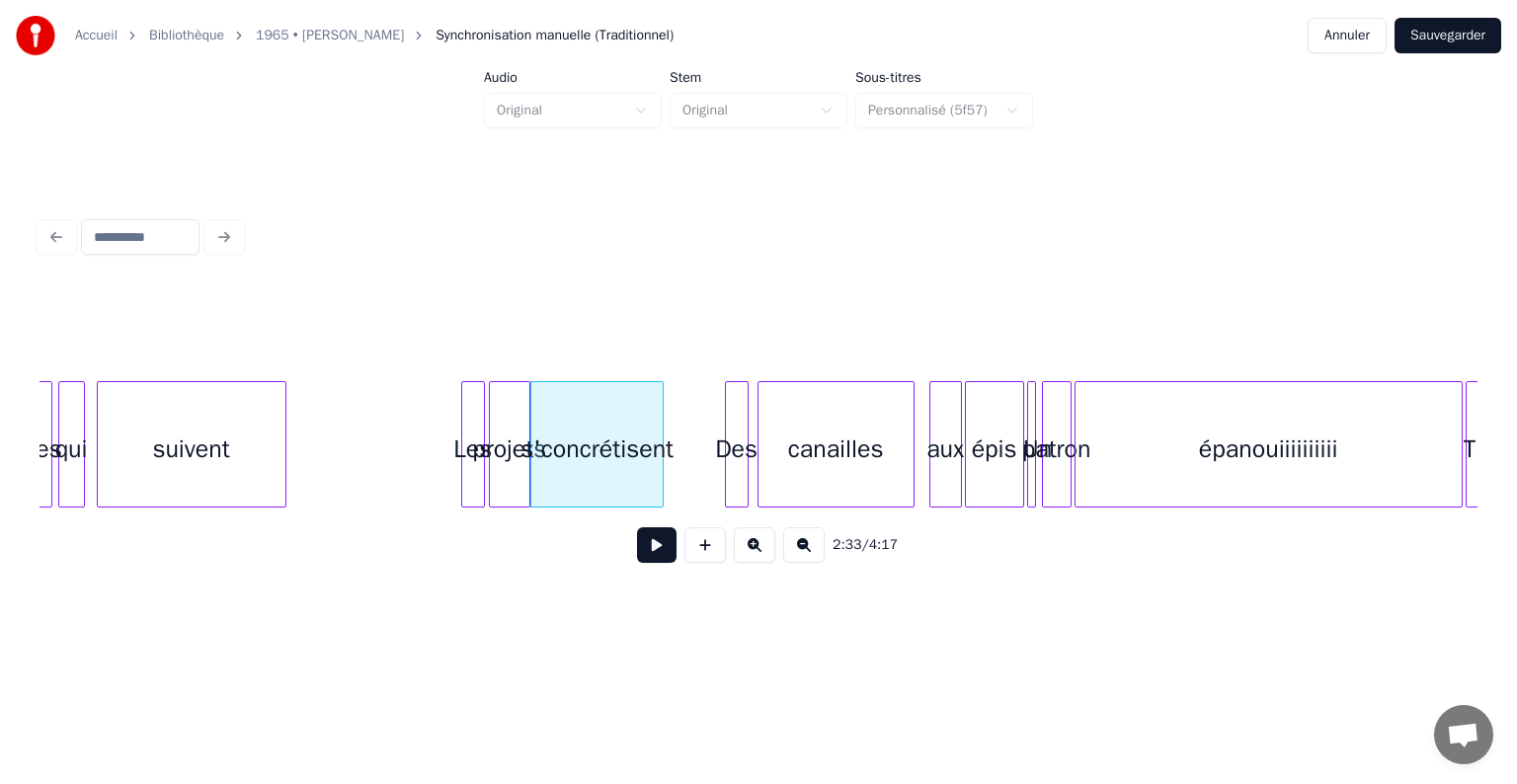 click on "Les projets s'concrétisent Des canailles aux épis Un patron épanouiiiiiiiiii Tu suivent qui années" at bounding box center (-3152, 444) 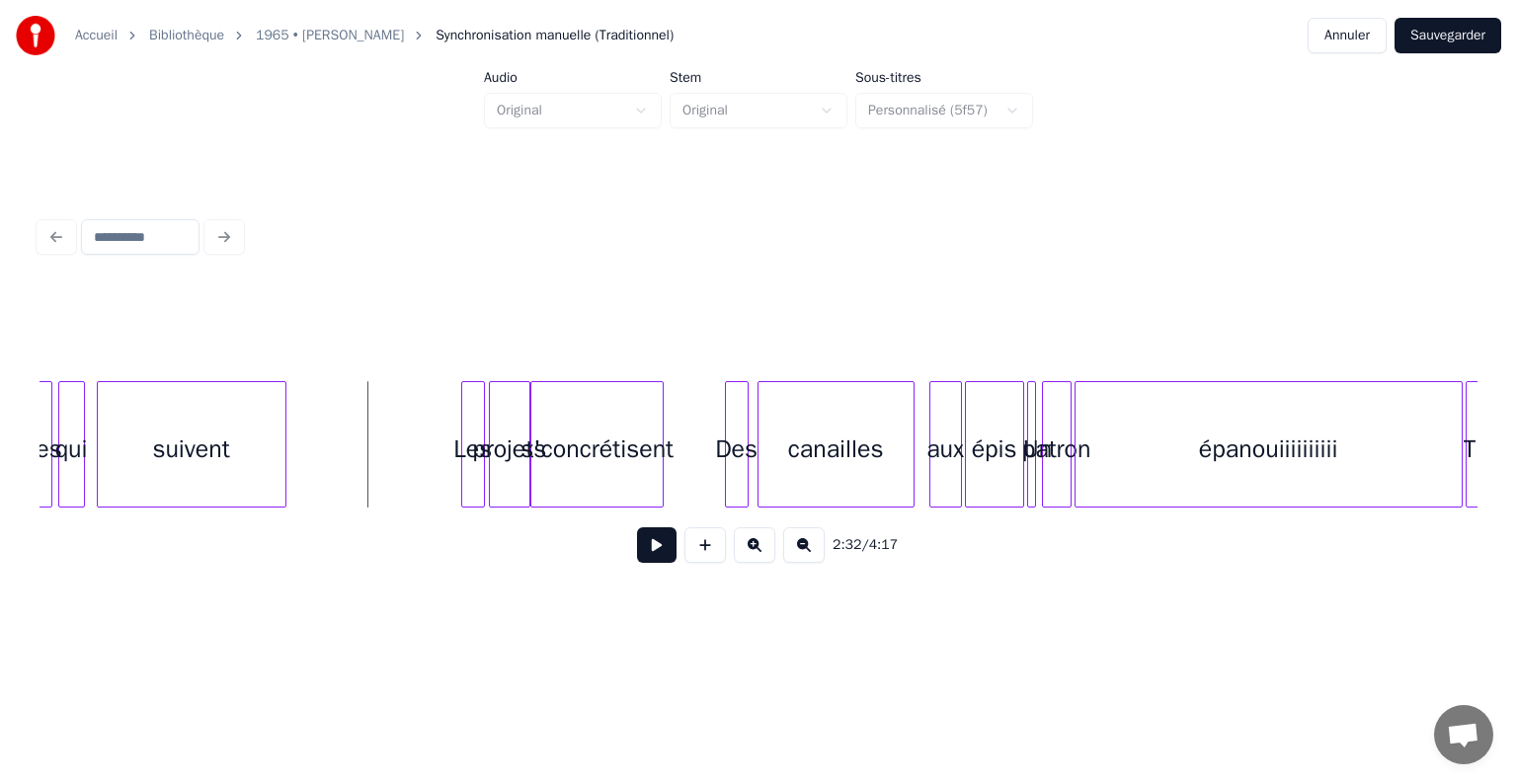click at bounding box center (657, 545) 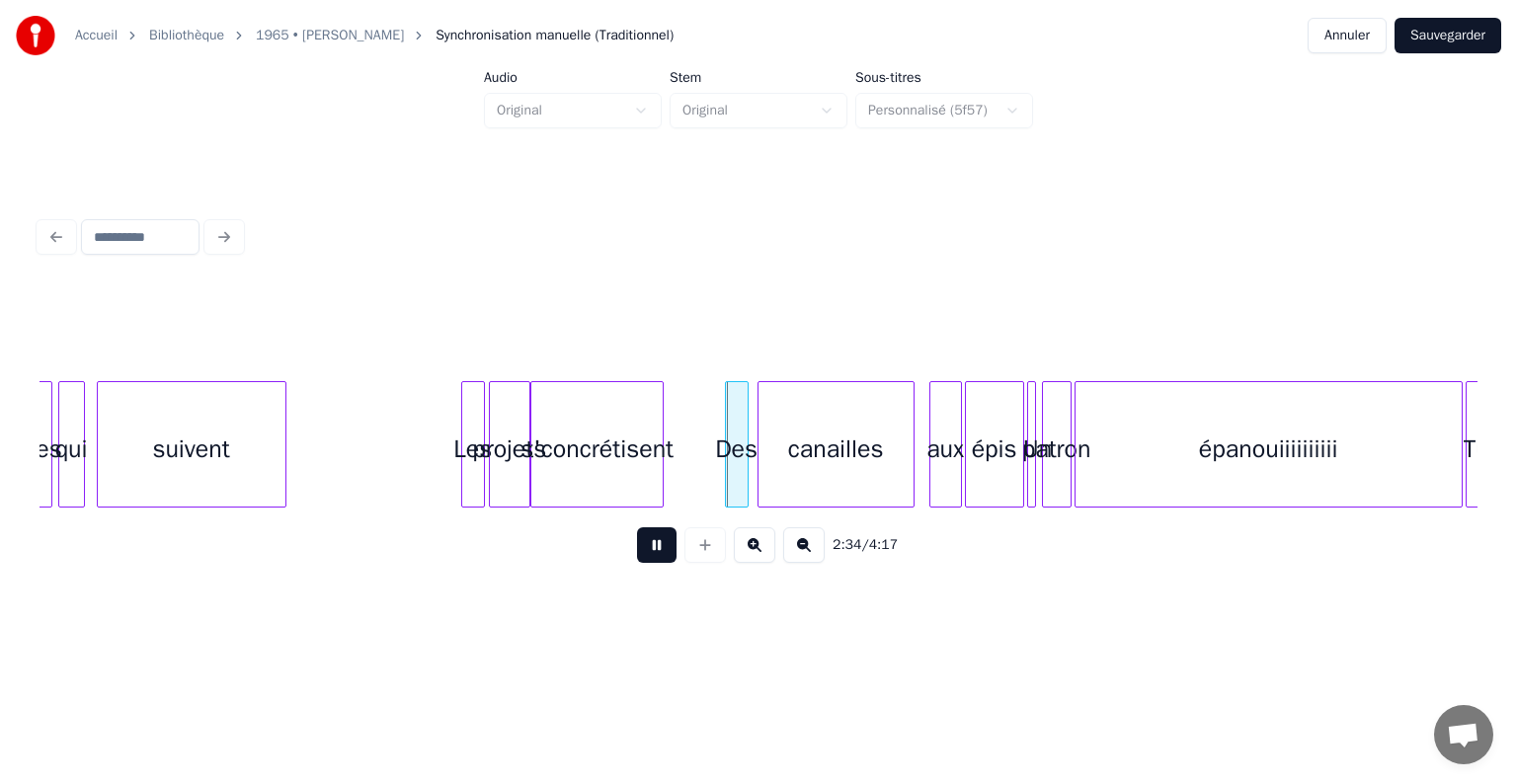 click at bounding box center (657, 545) 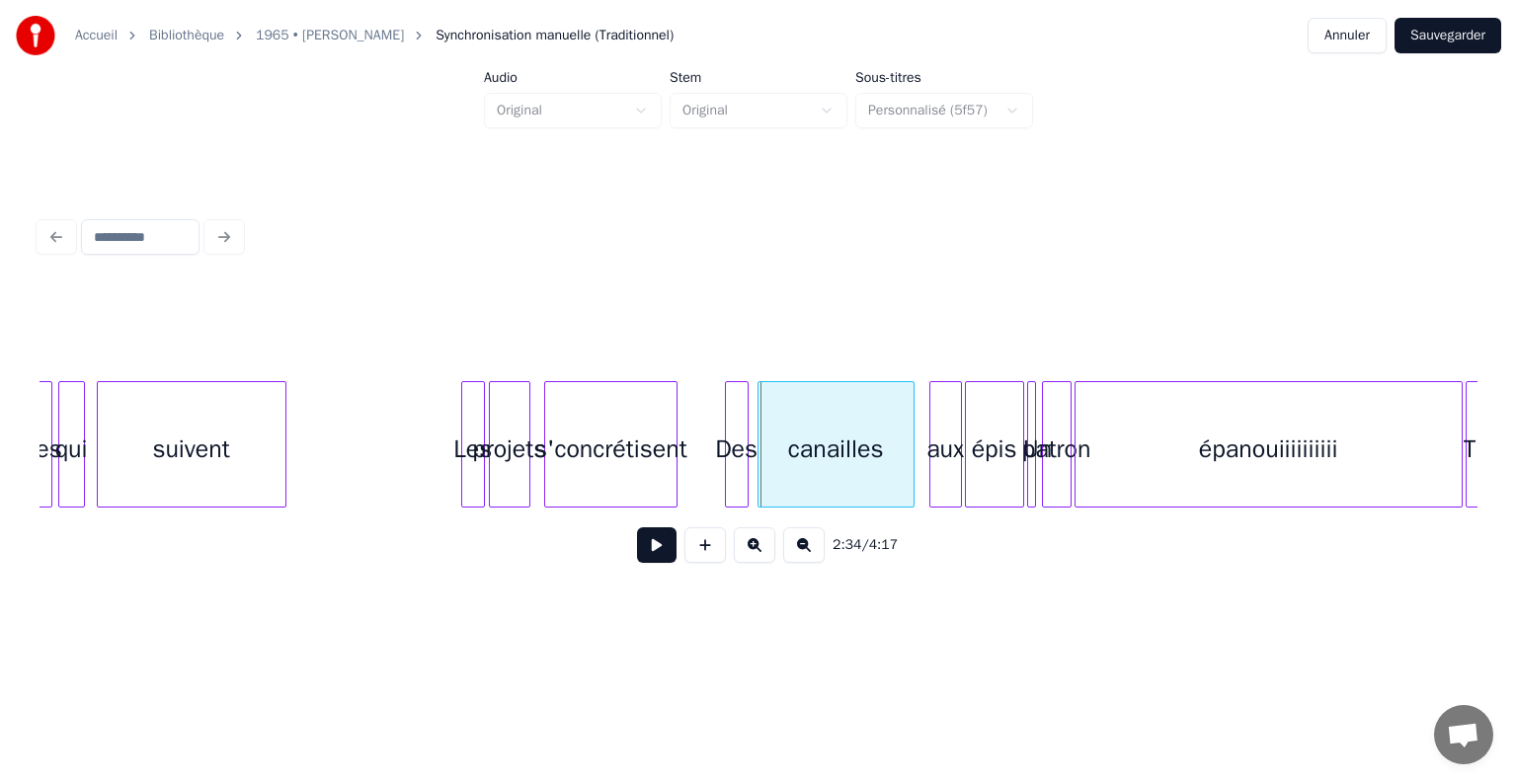 click on "s'concrétisent" at bounding box center [610, 449] 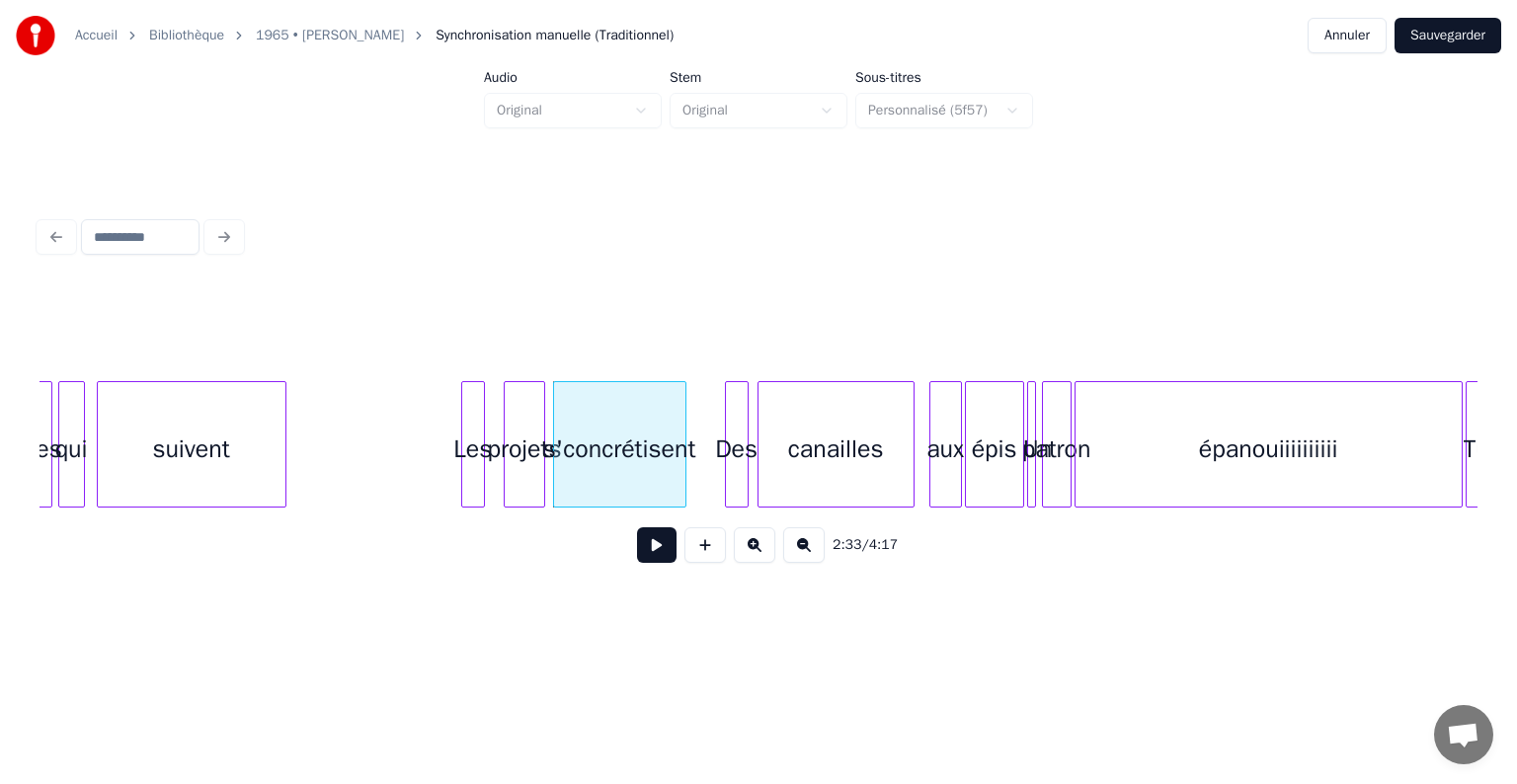 click on "projets" at bounding box center [524, 449] 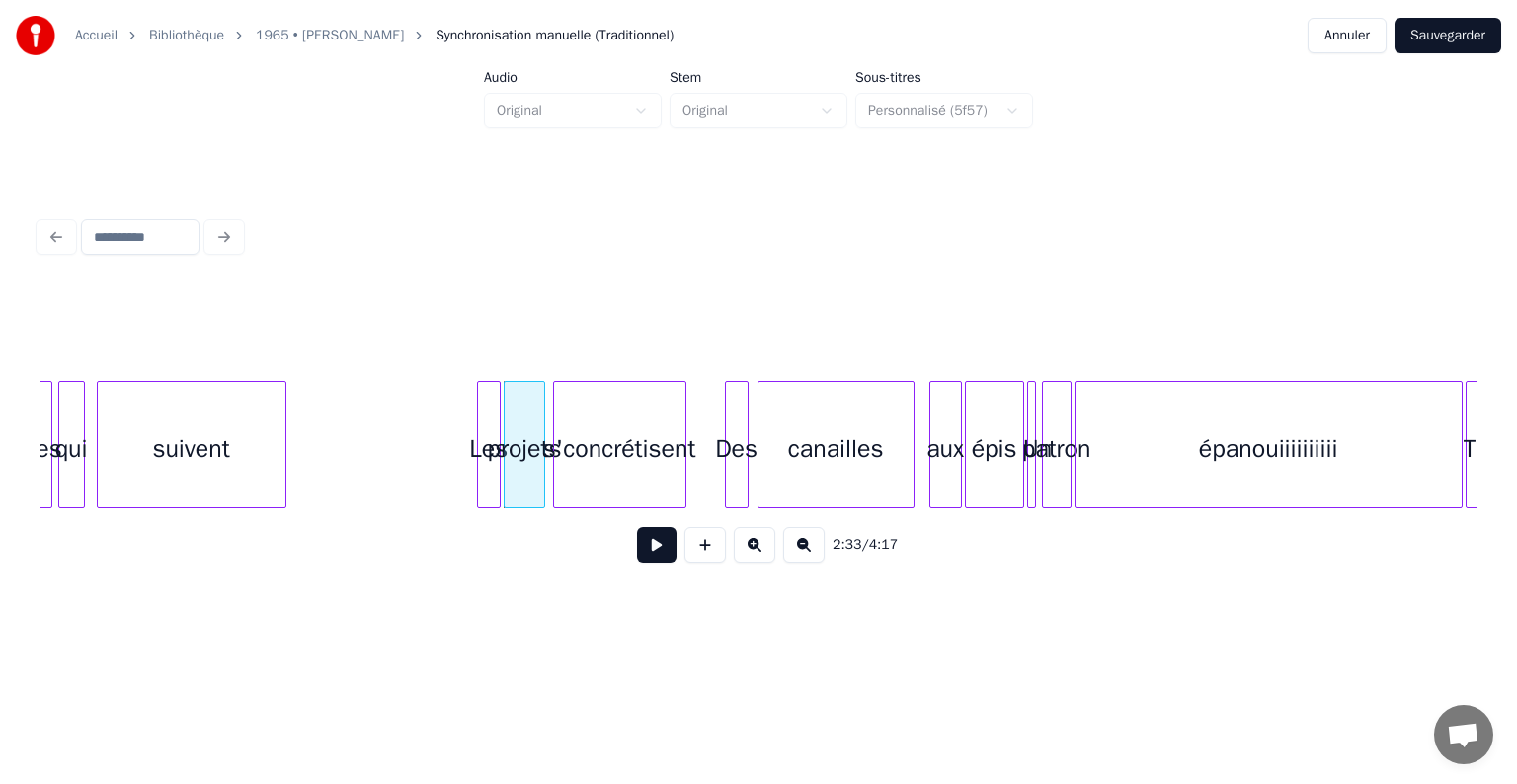 click on "Les" at bounding box center [489, 449] 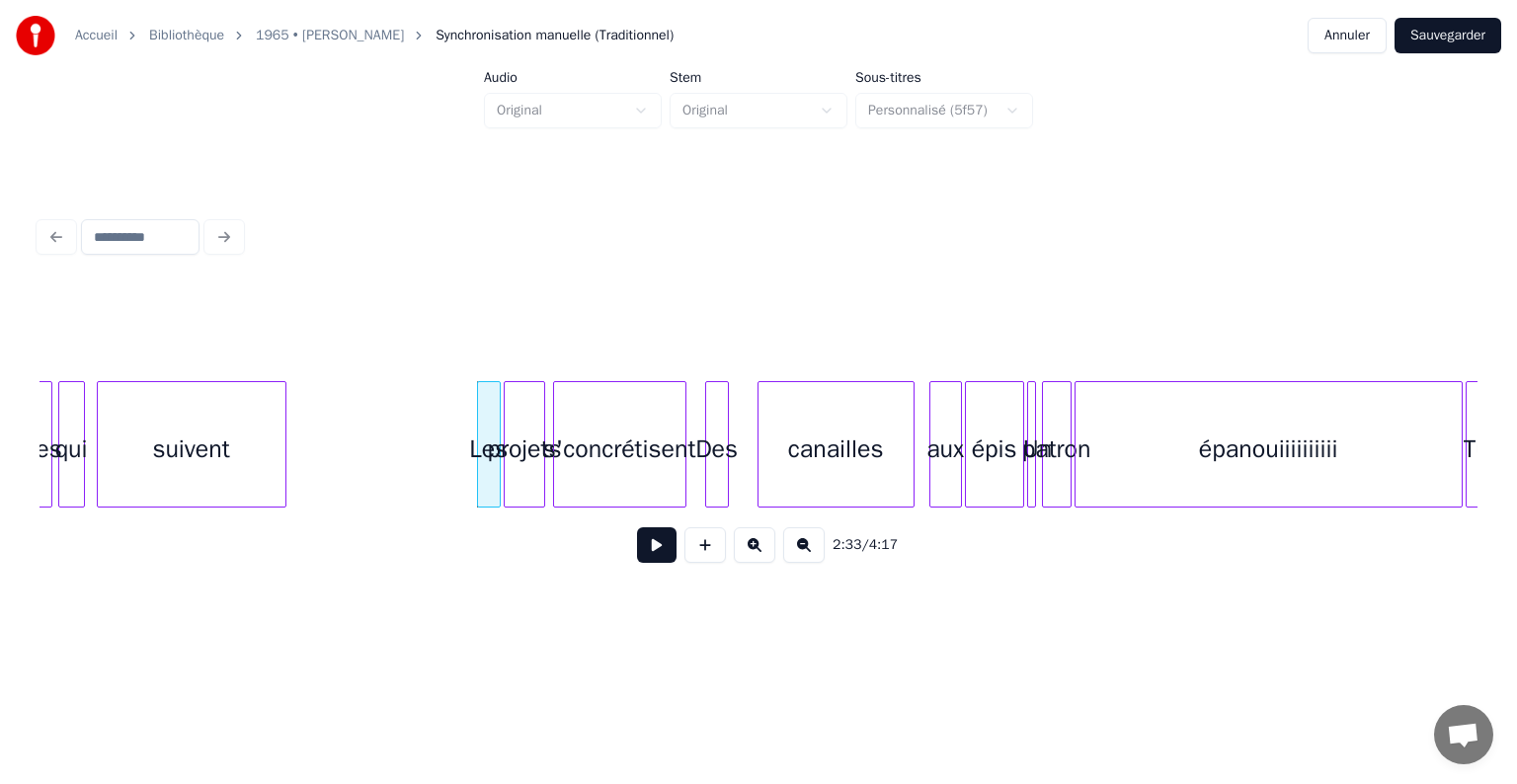 click on "Des" at bounding box center (717, 449) 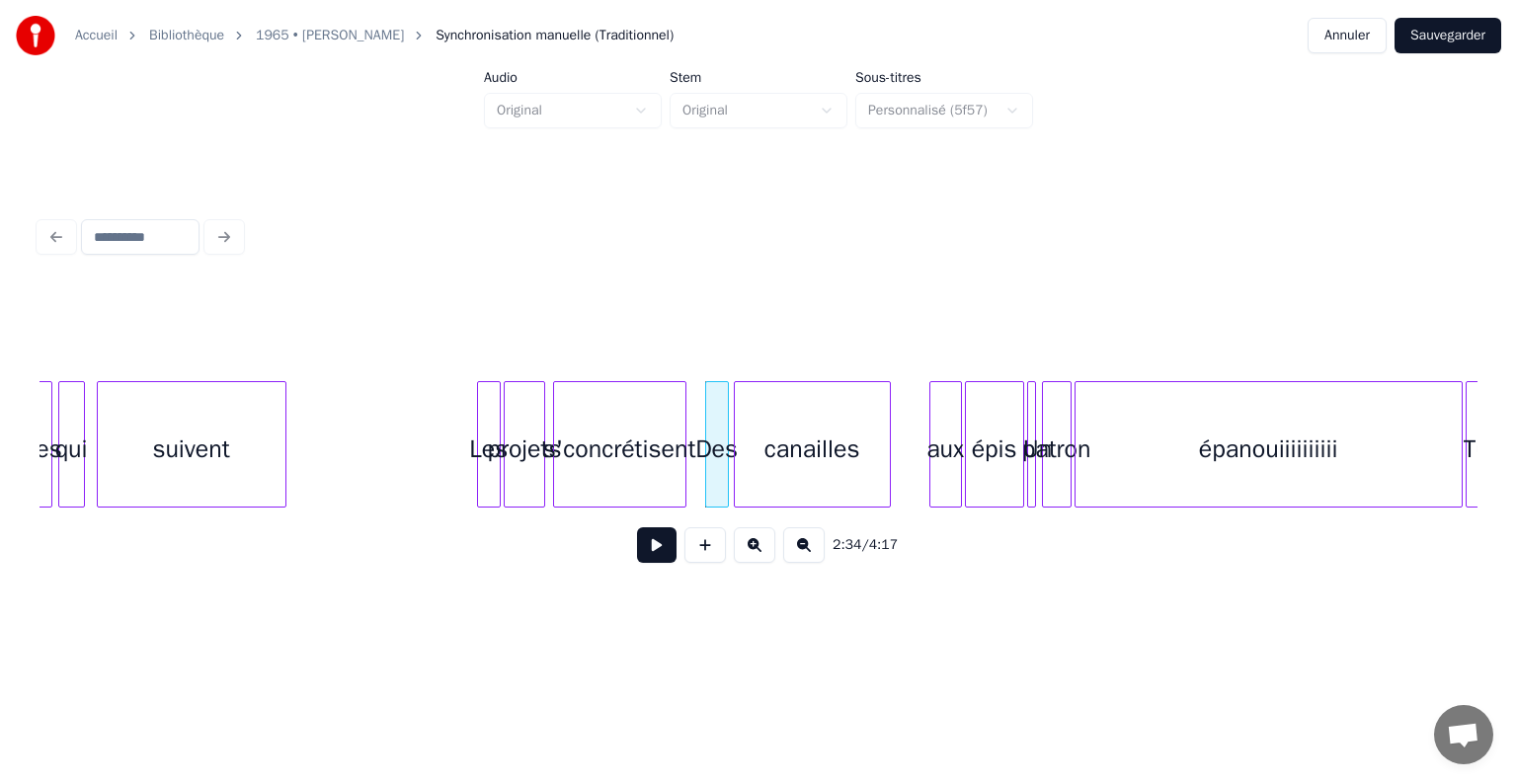 click on "canailles" at bounding box center [812, 449] 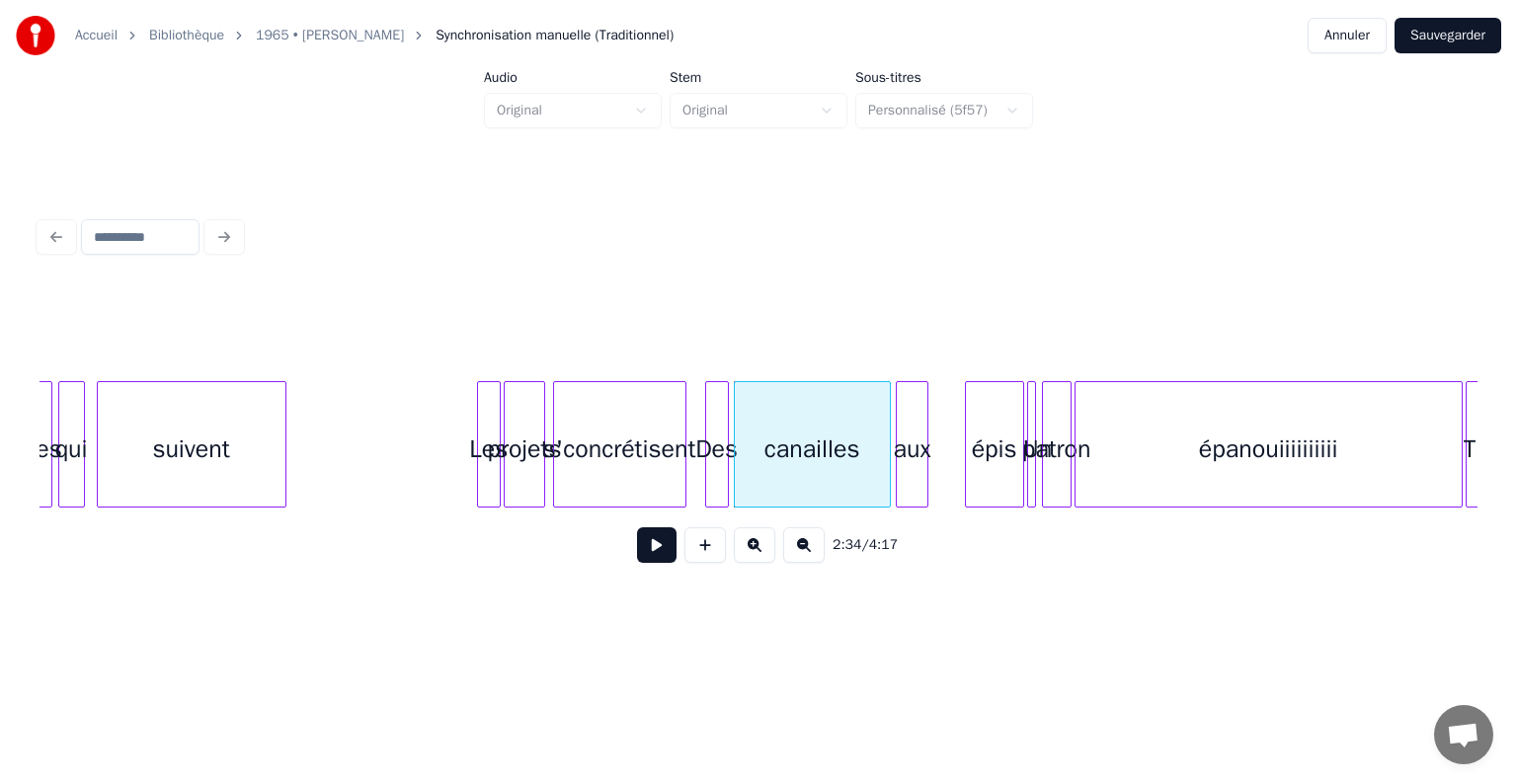 click on "aux" at bounding box center [912, 449] 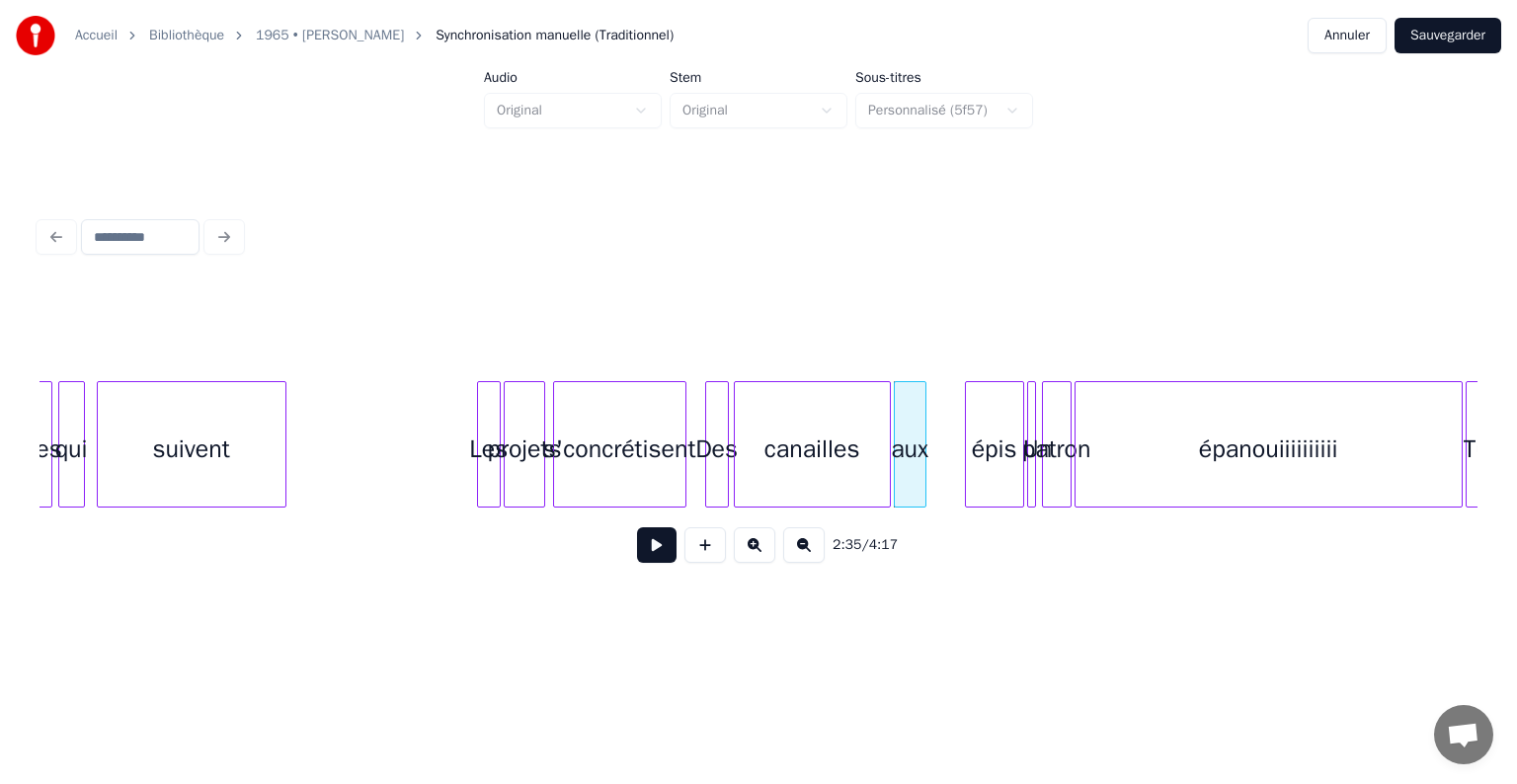 click on "Les projets s'concrétisent Des canailles aux épis Un patron épanouiiiiiiiiii Tu suivent qui années" at bounding box center [-3152, 444] 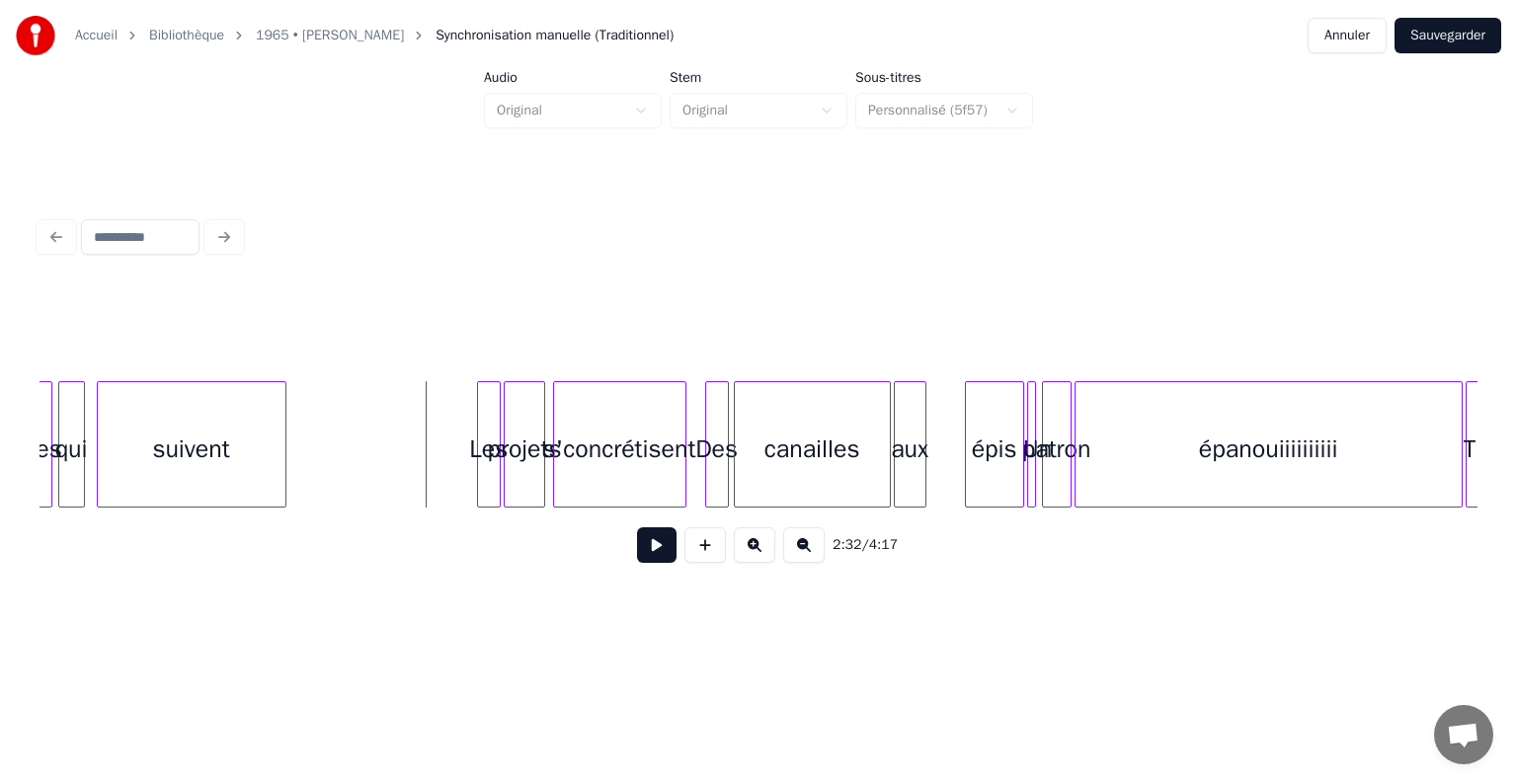 click at bounding box center [657, 545] 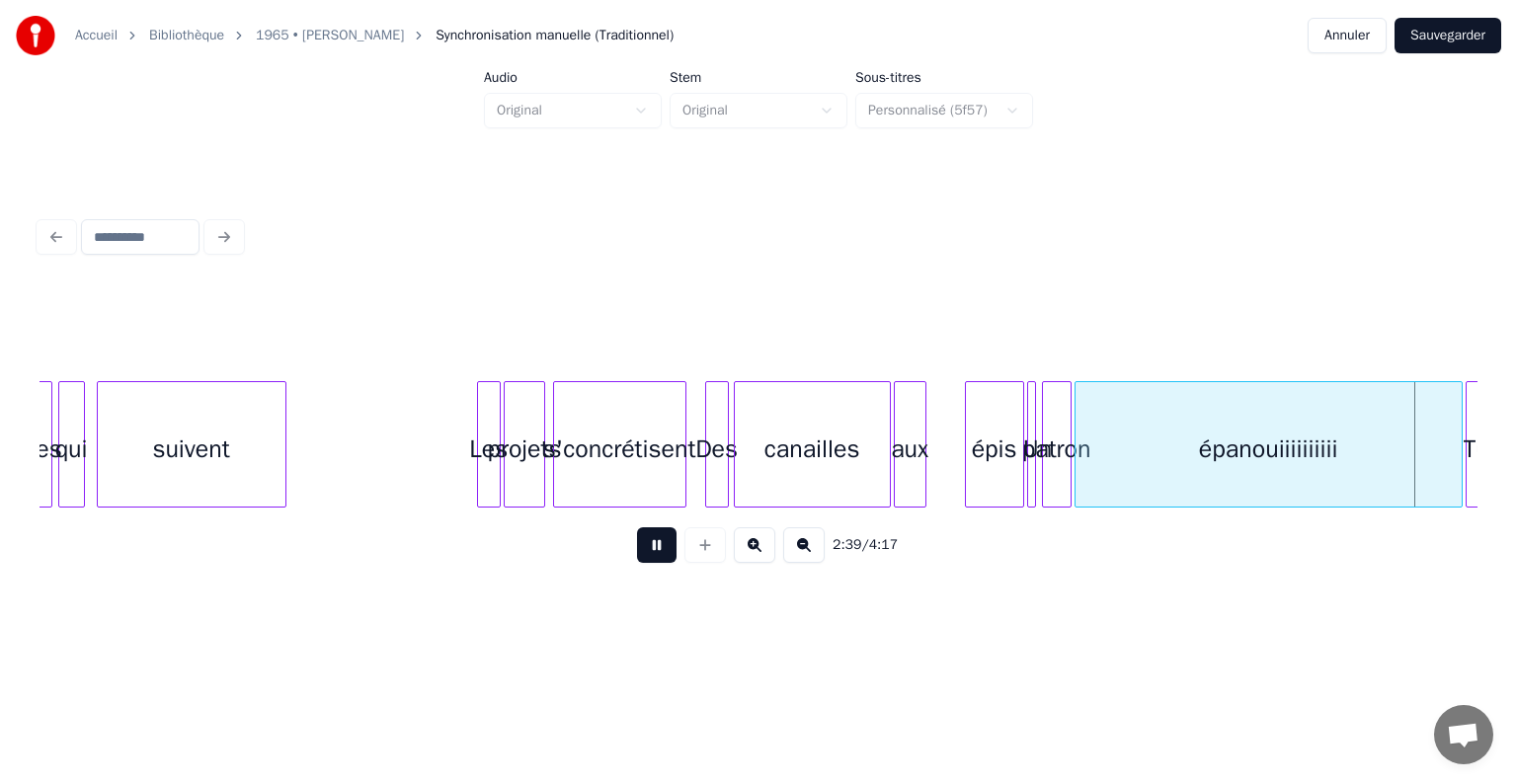 click at bounding box center (657, 545) 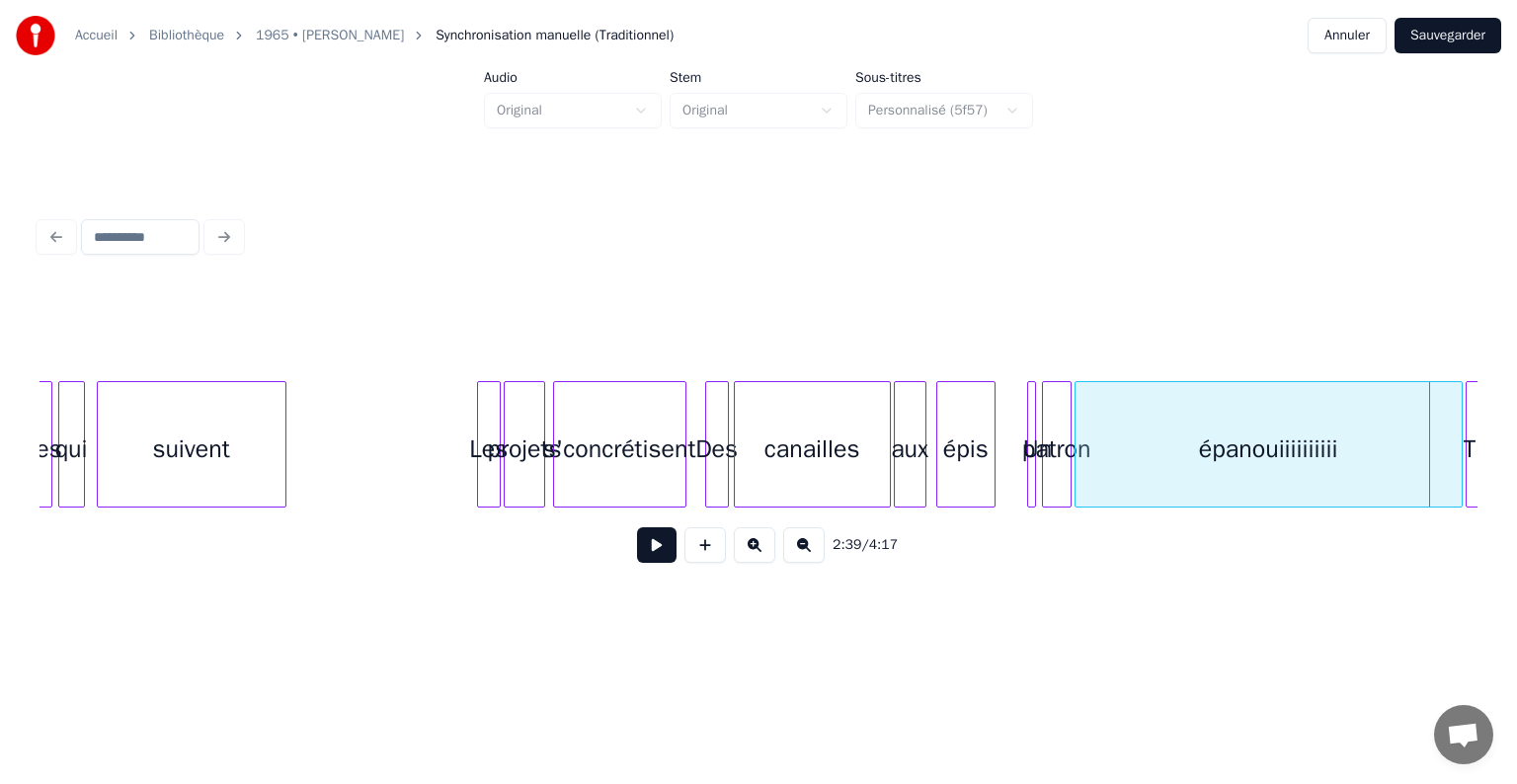 click on "épis" at bounding box center [966, 449] 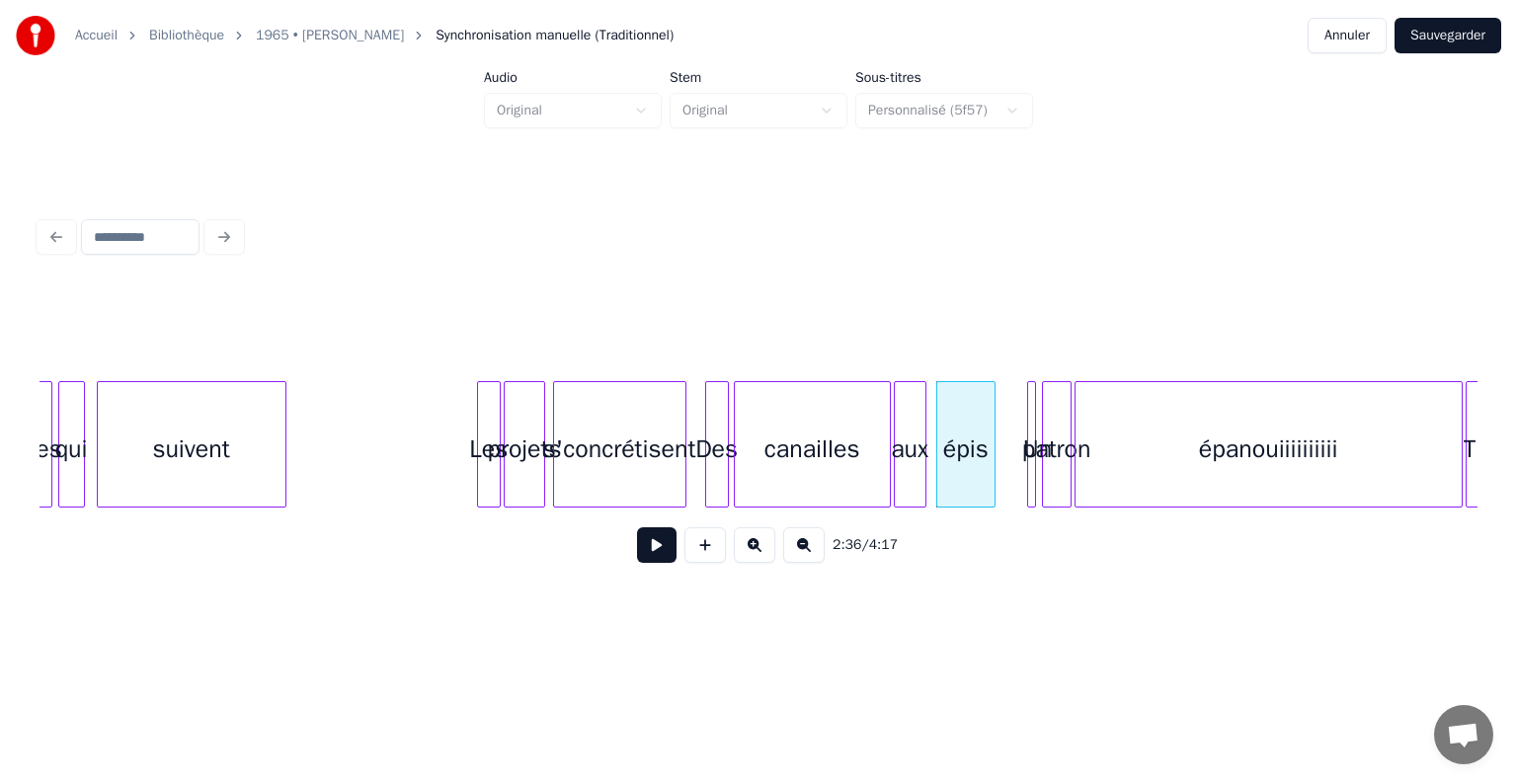 click on "Les projets s'concrétisent Des canailles aux épis Un patron épanouiiiiiiiiii Tu suivent qui années" at bounding box center (-3152, 444) 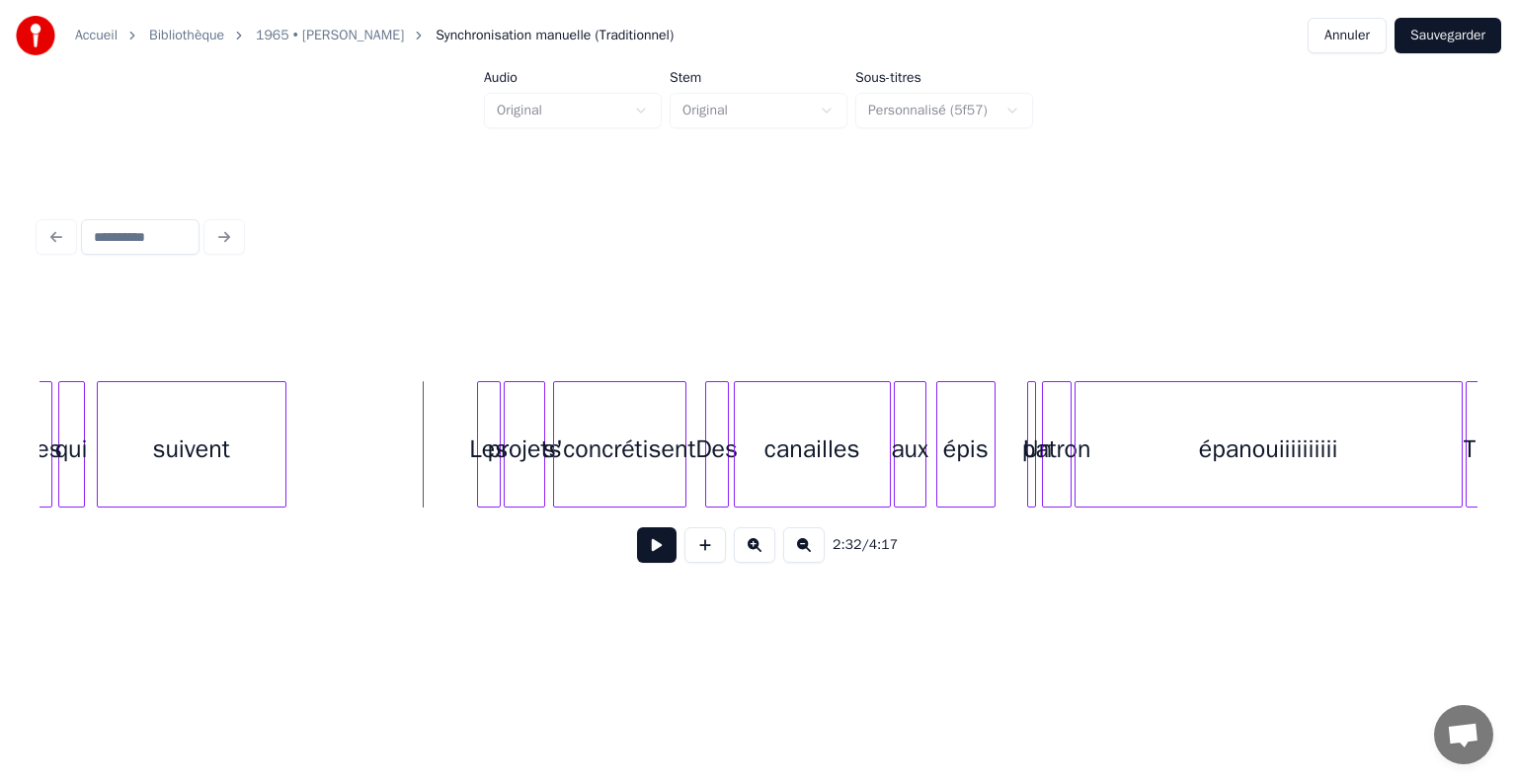 click at bounding box center (657, 545) 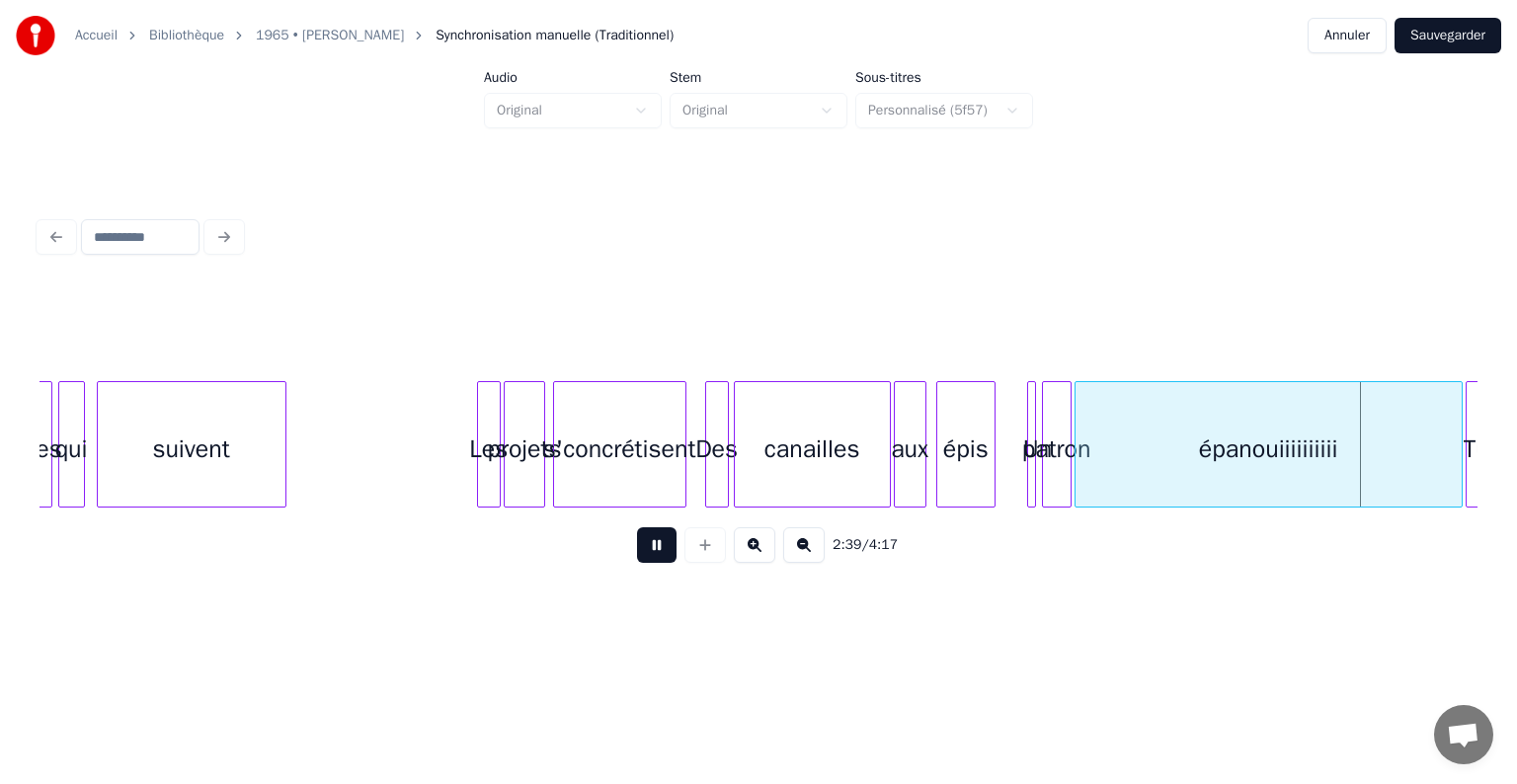 click at bounding box center [657, 545] 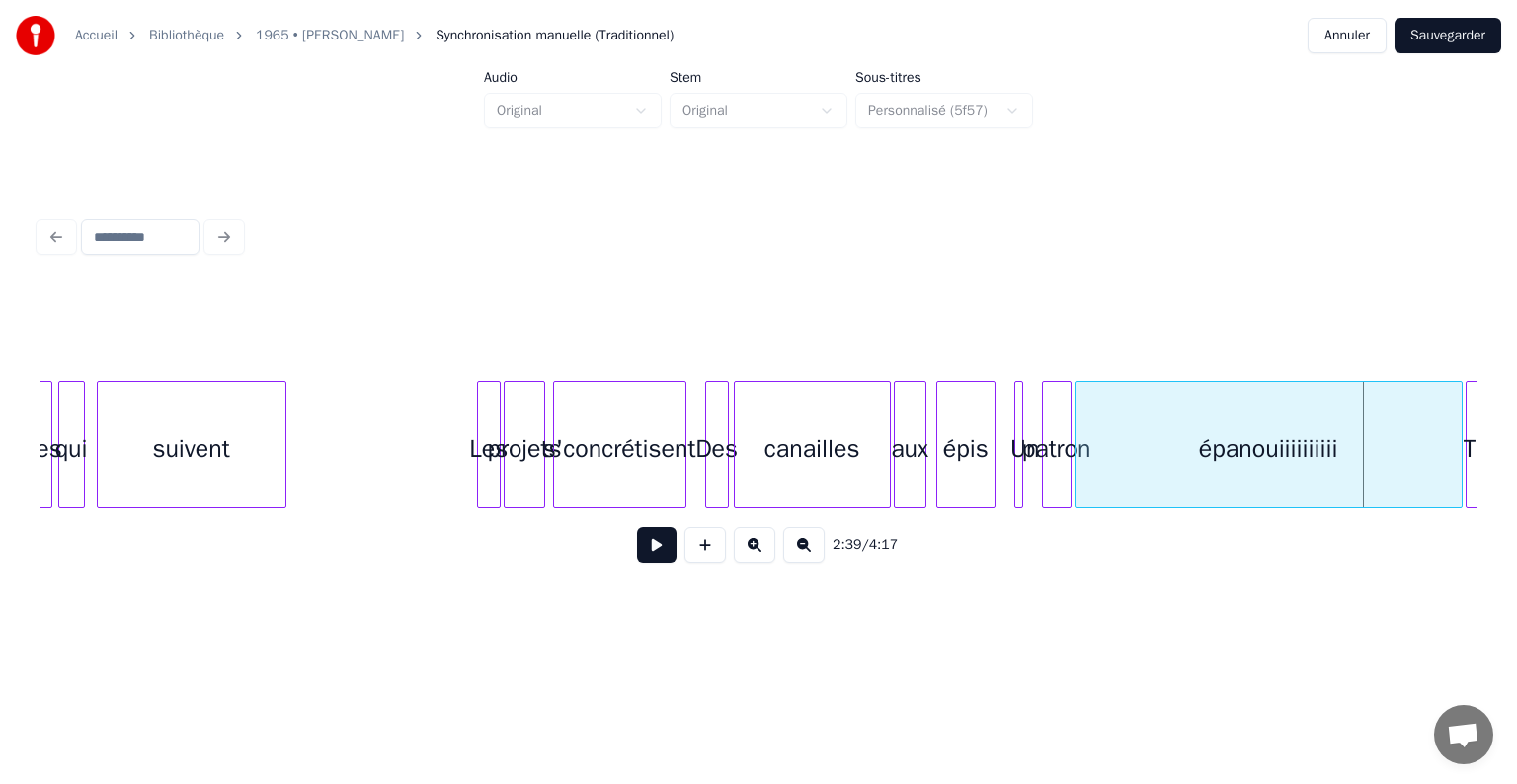 click on "Un" at bounding box center (1025, 449) 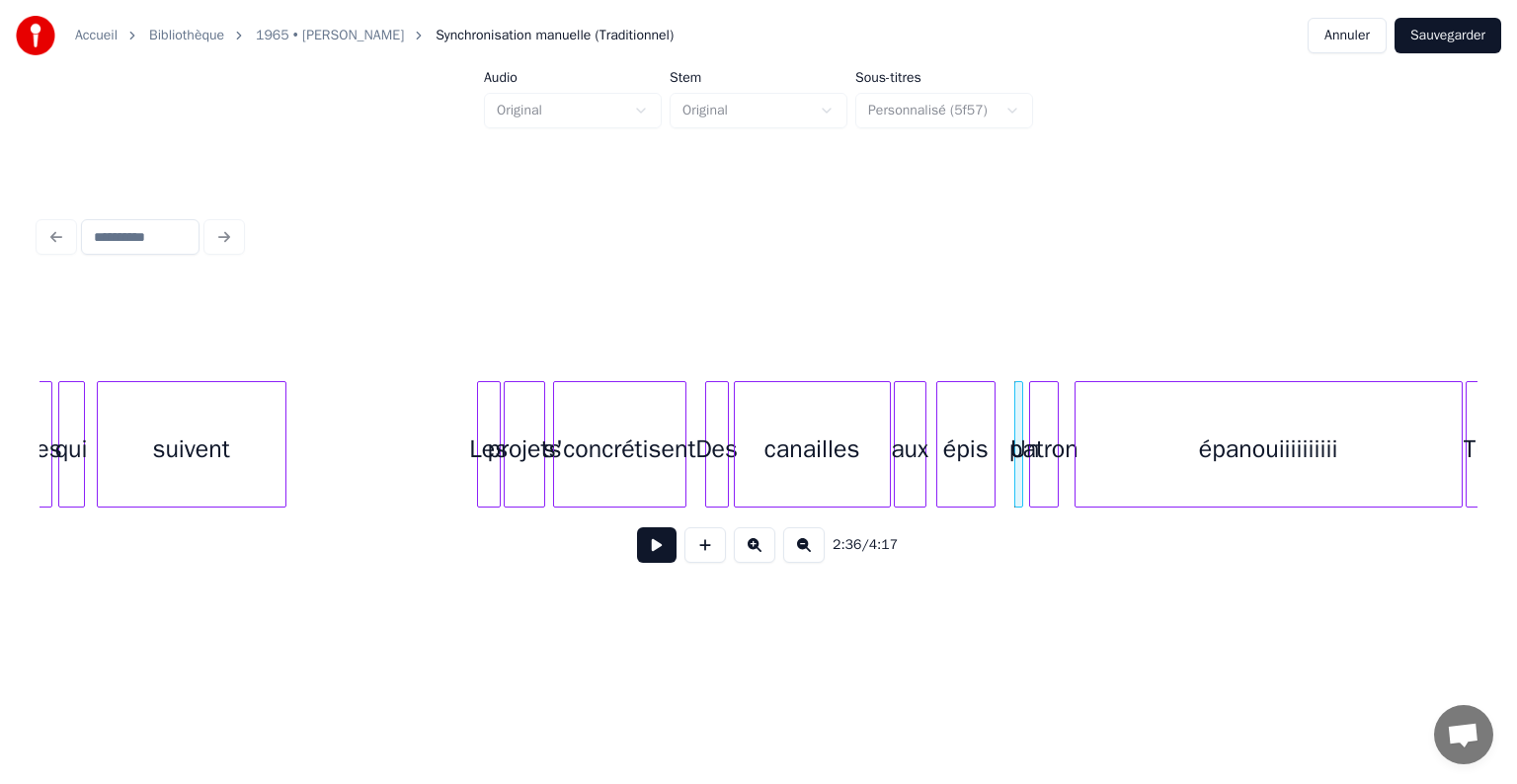 click on "patron" at bounding box center [1044, 449] 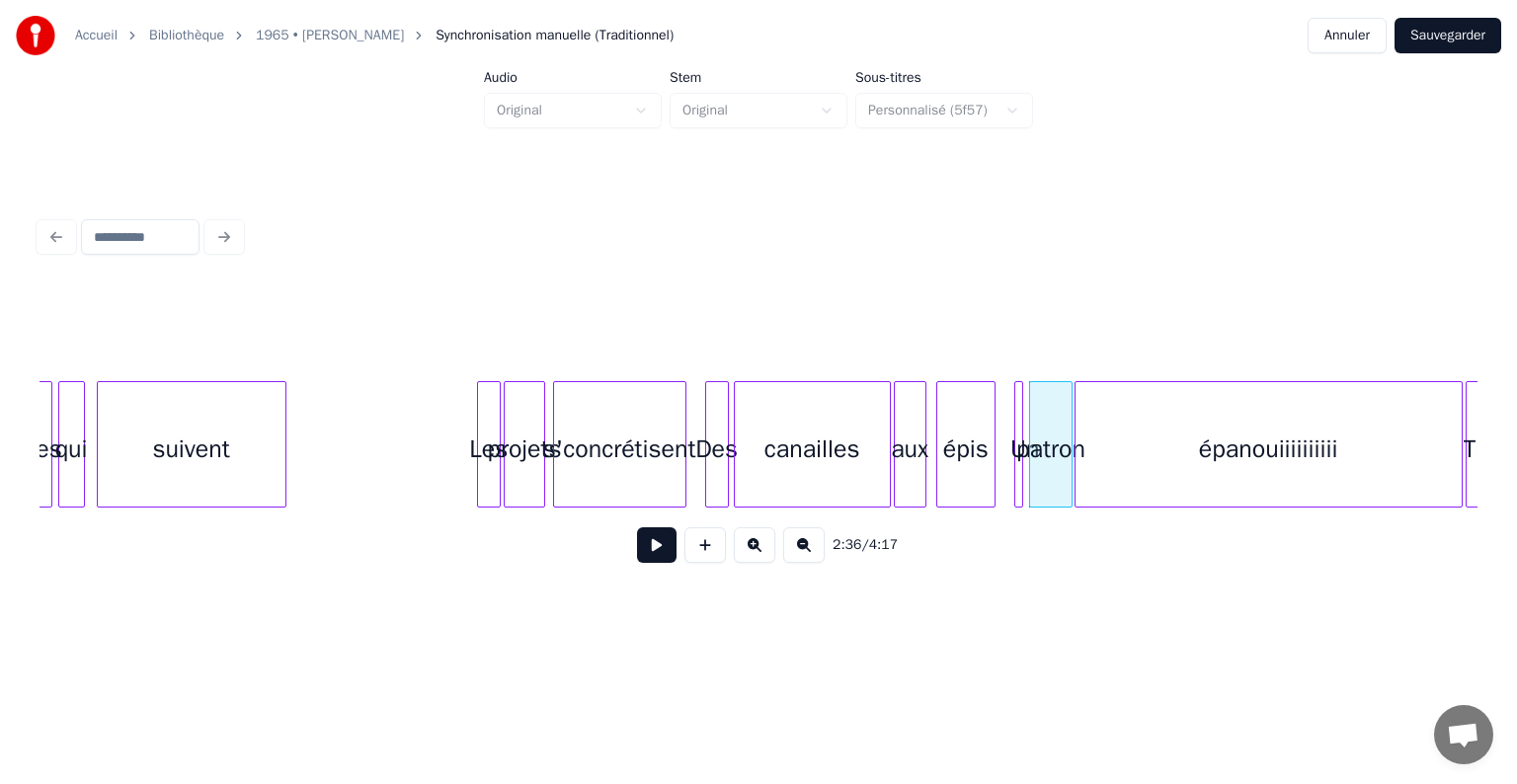 click at bounding box center (1069, 444) 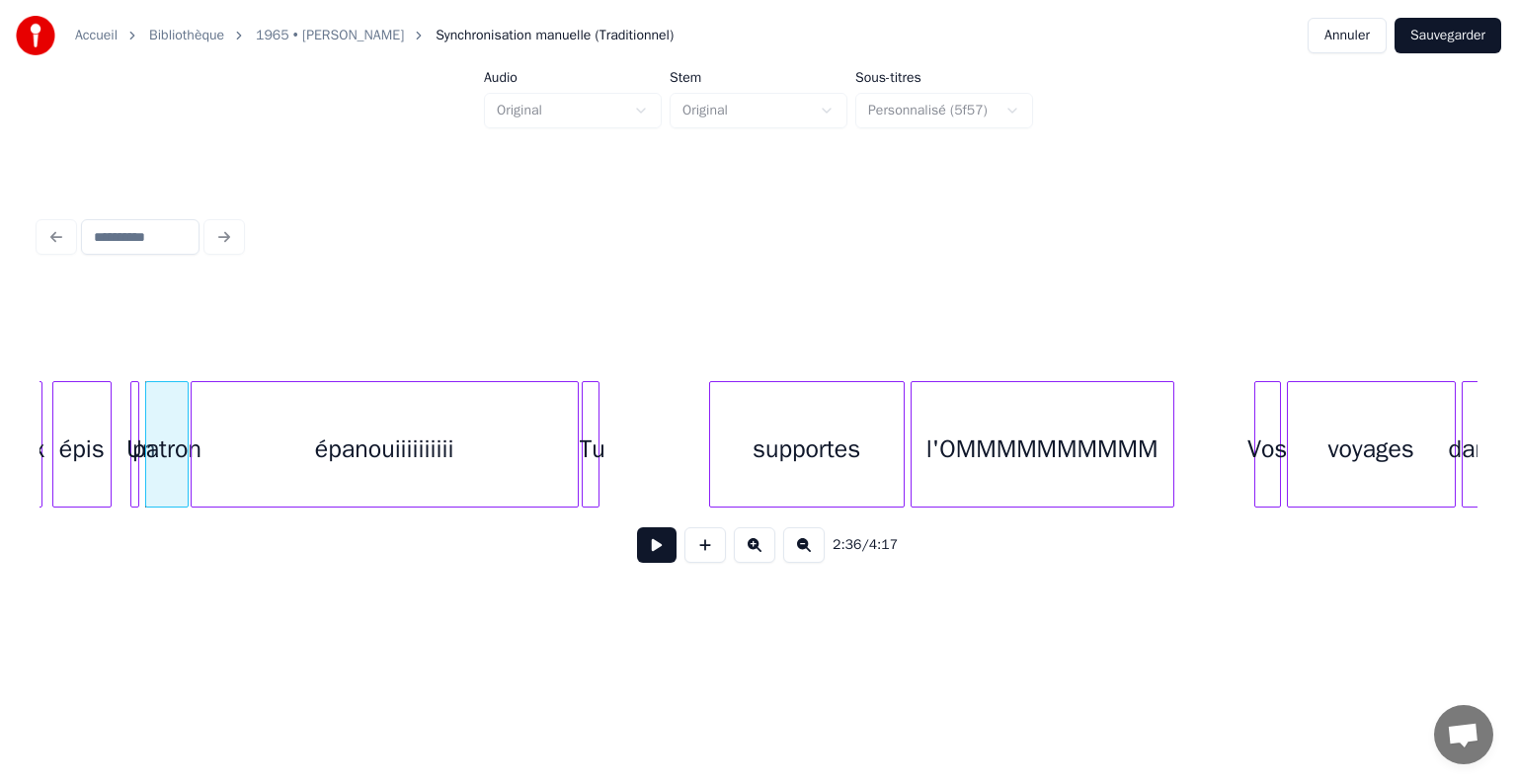 scroll, scrollTop: 0, scrollLeft: 23148, axis: horizontal 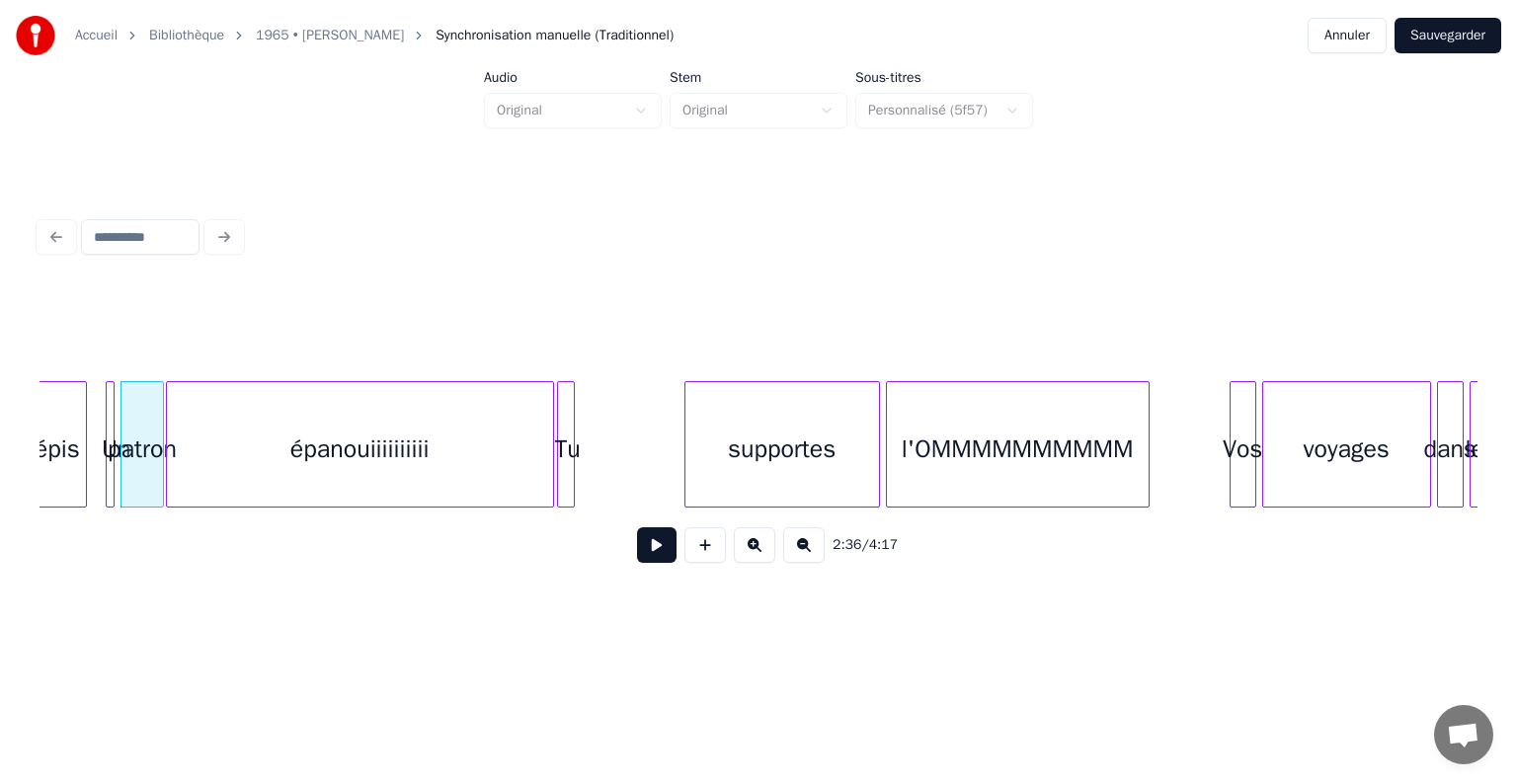 click on "épanouiiiiiiiiii" at bounding box center [359, 449] 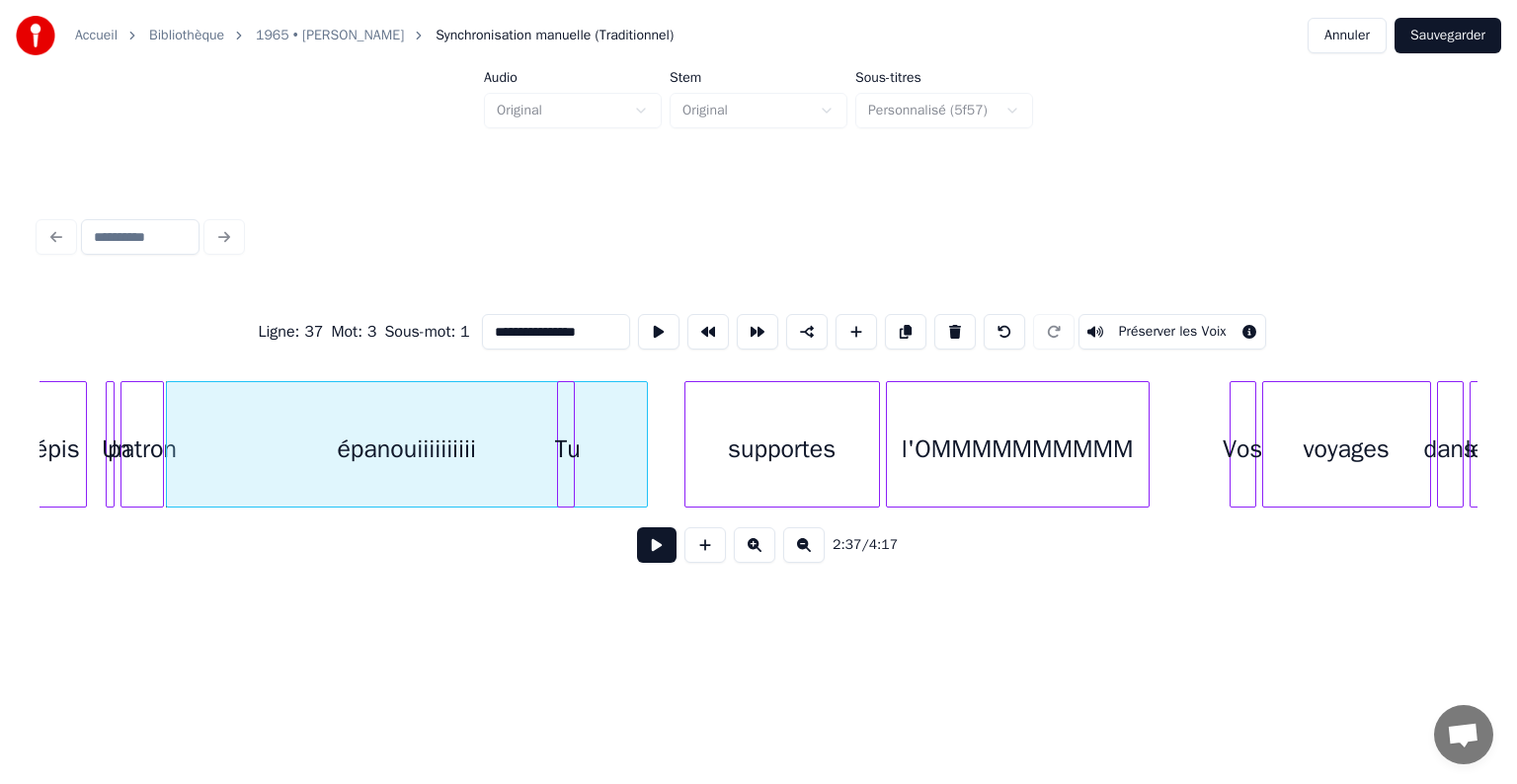click at bounding box center [644, 444] 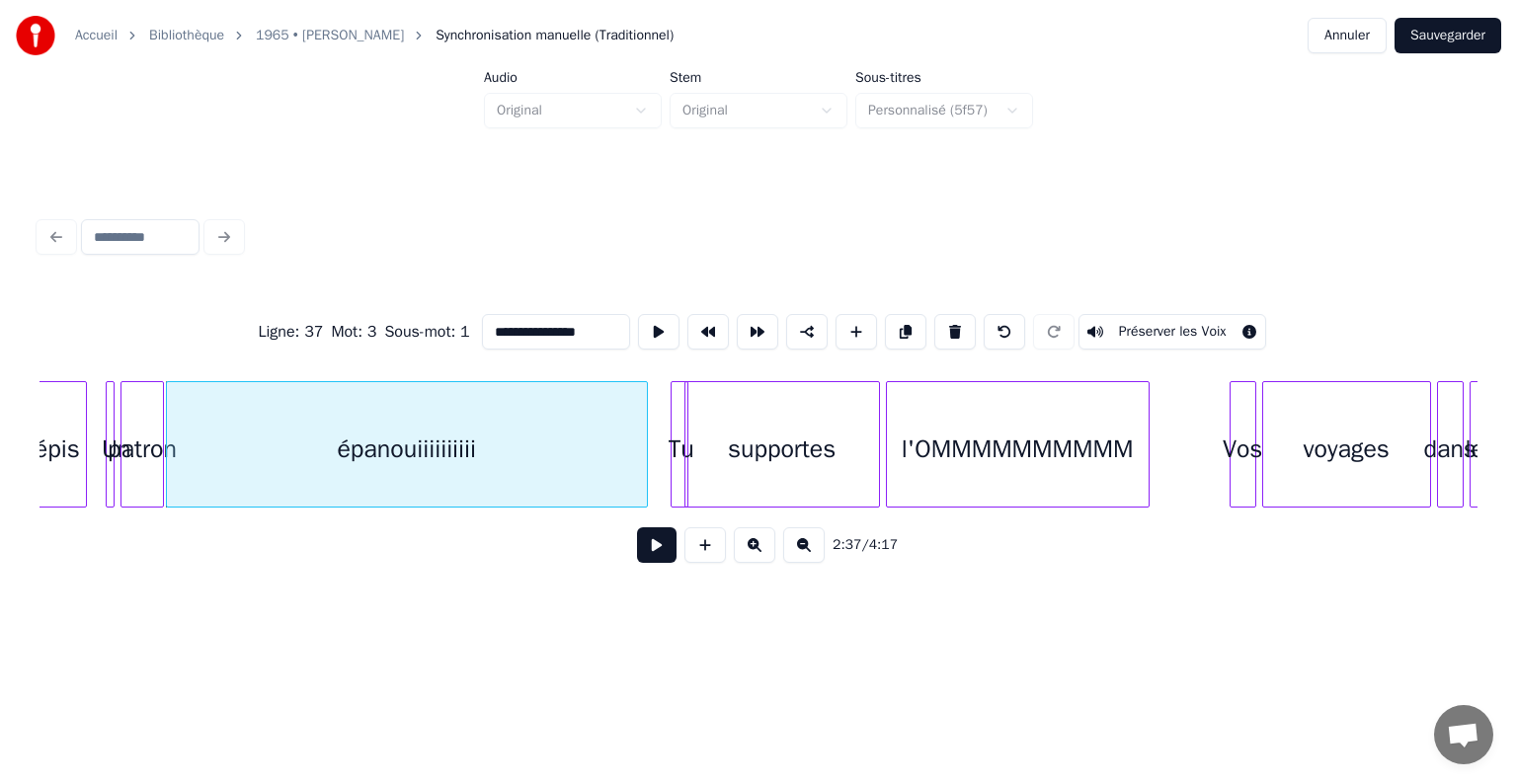 click on "Tu" at bounding box center [681, 449] 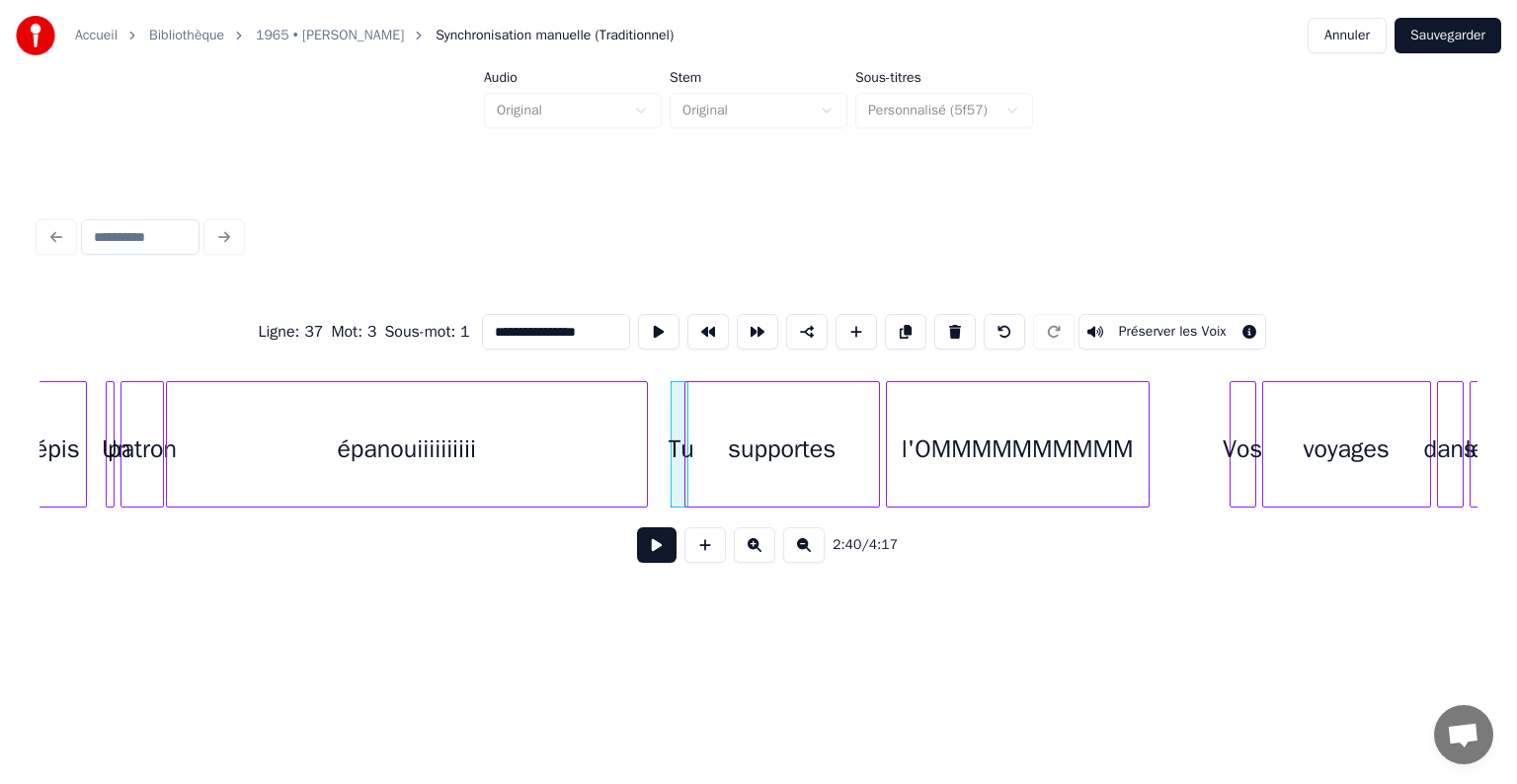 click on "épis Un patron épanouiiiiiiiiii Tu supportes l'OMMMMMMMMMM Vos voyages dans les" at bounding box center (-4060, 444) 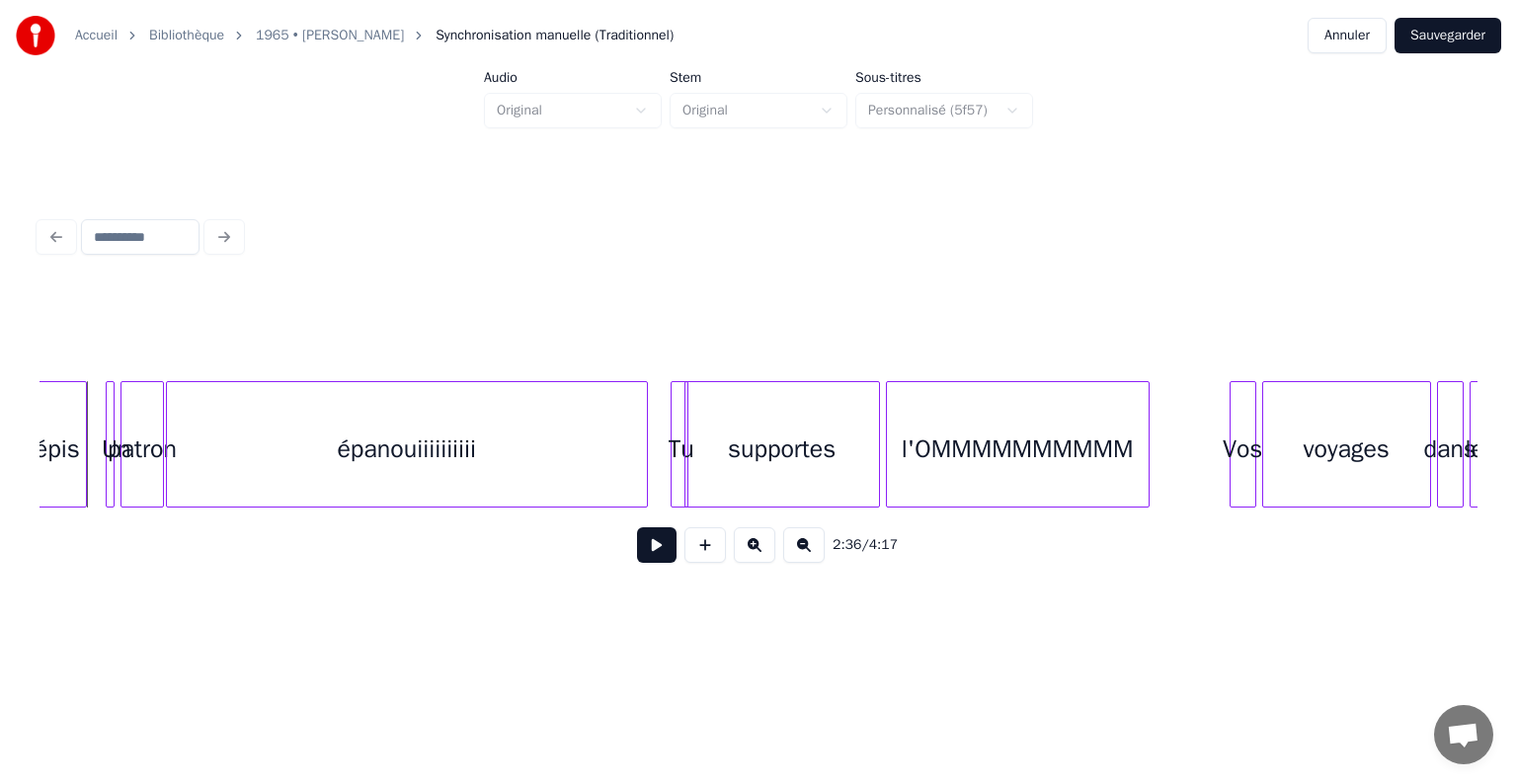click at bounding box center (657, 545) 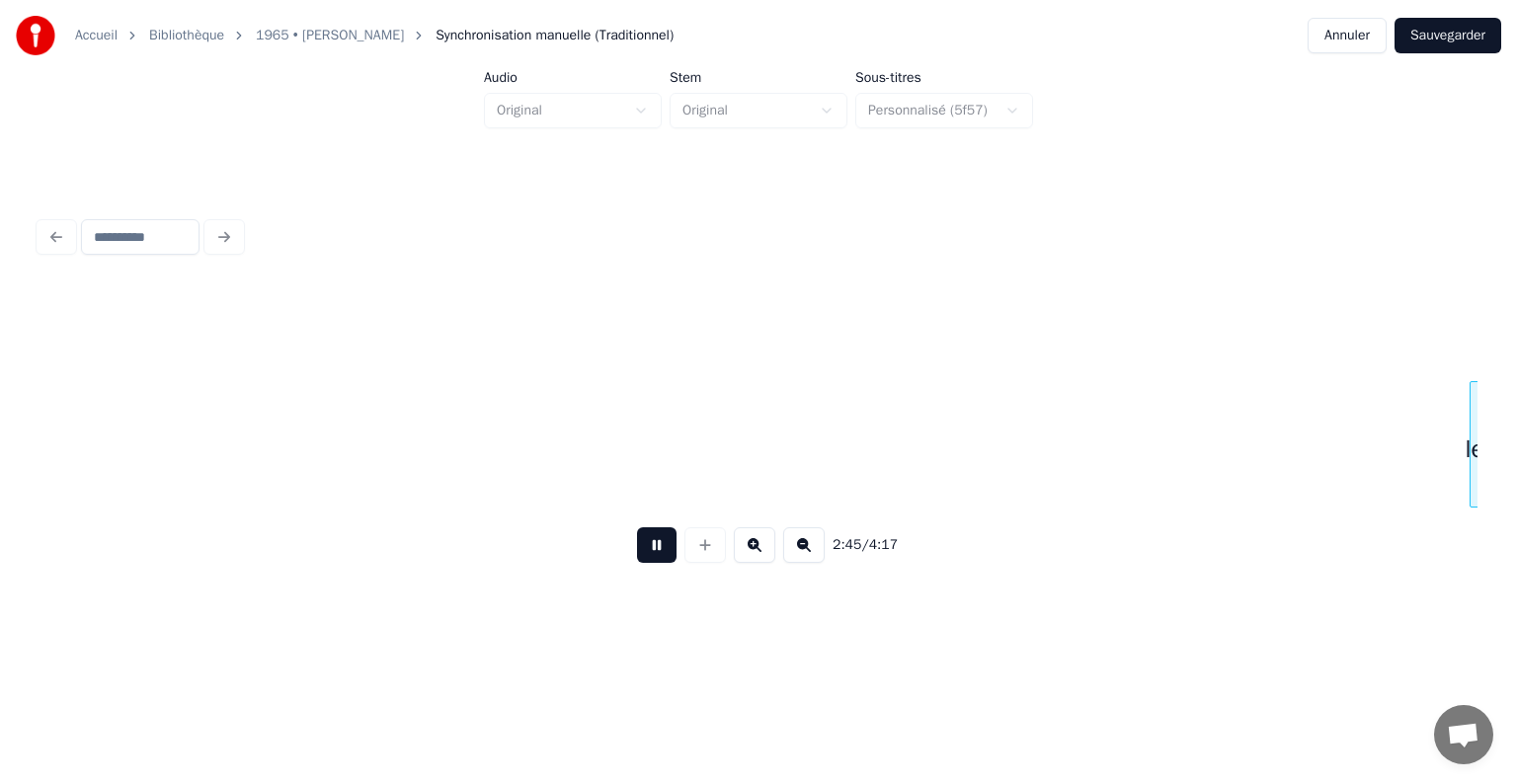 scroll, scrollTop: 0, scrollLeft: 24587, axis: horizontal 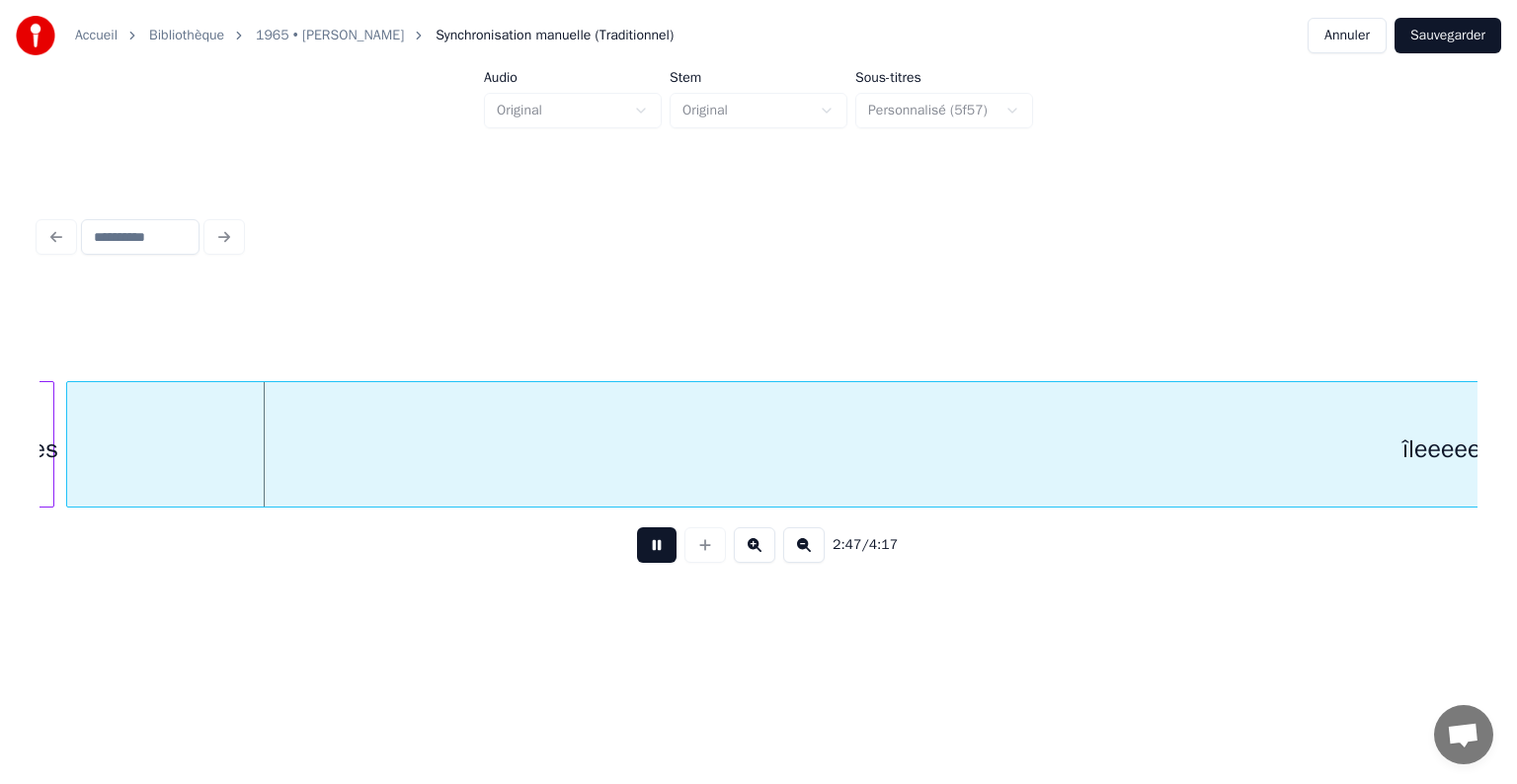 click at bounding box center [657, 545] 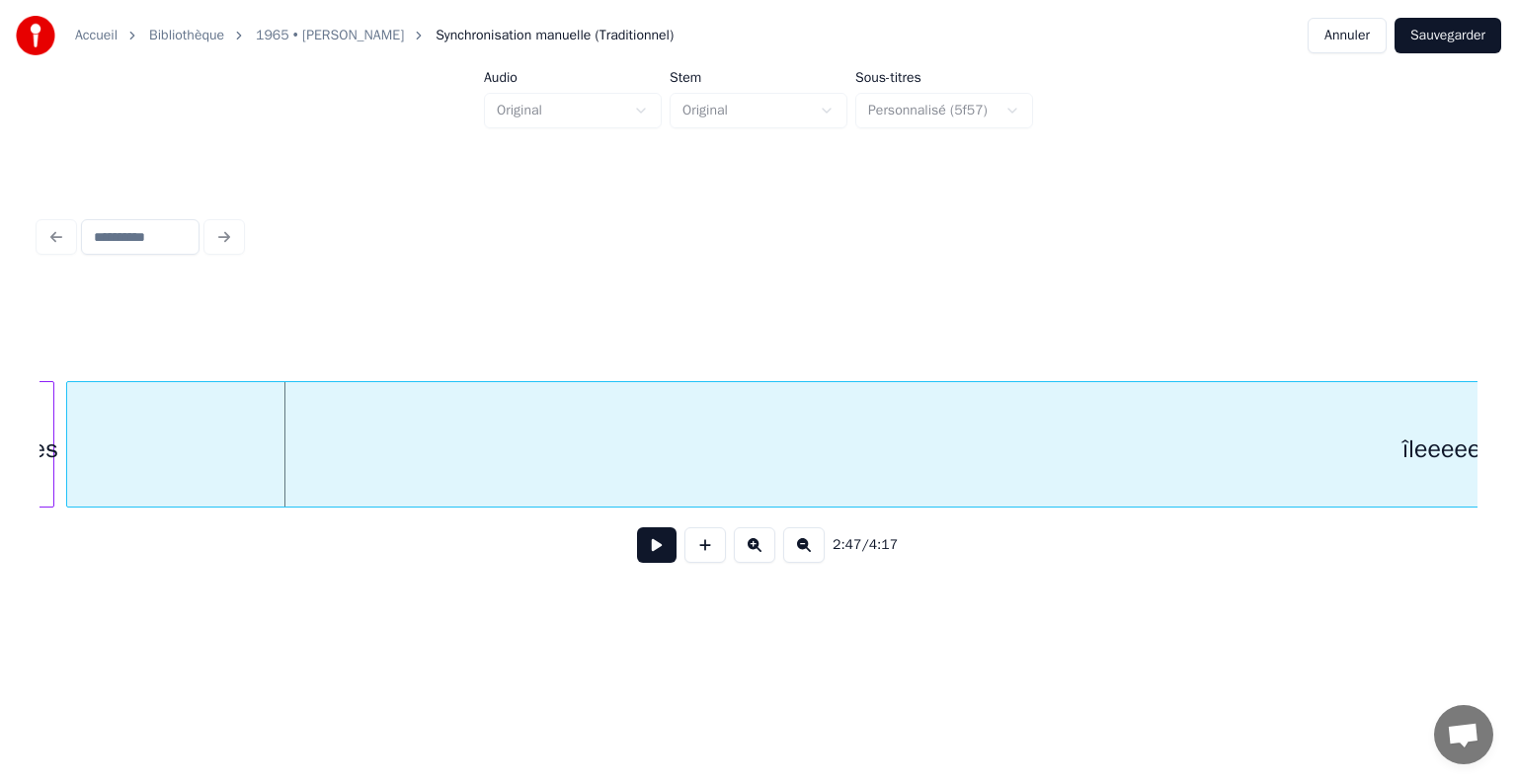 click on "îleeeeeeeeeeeees" at bounding box center [1501, 449] 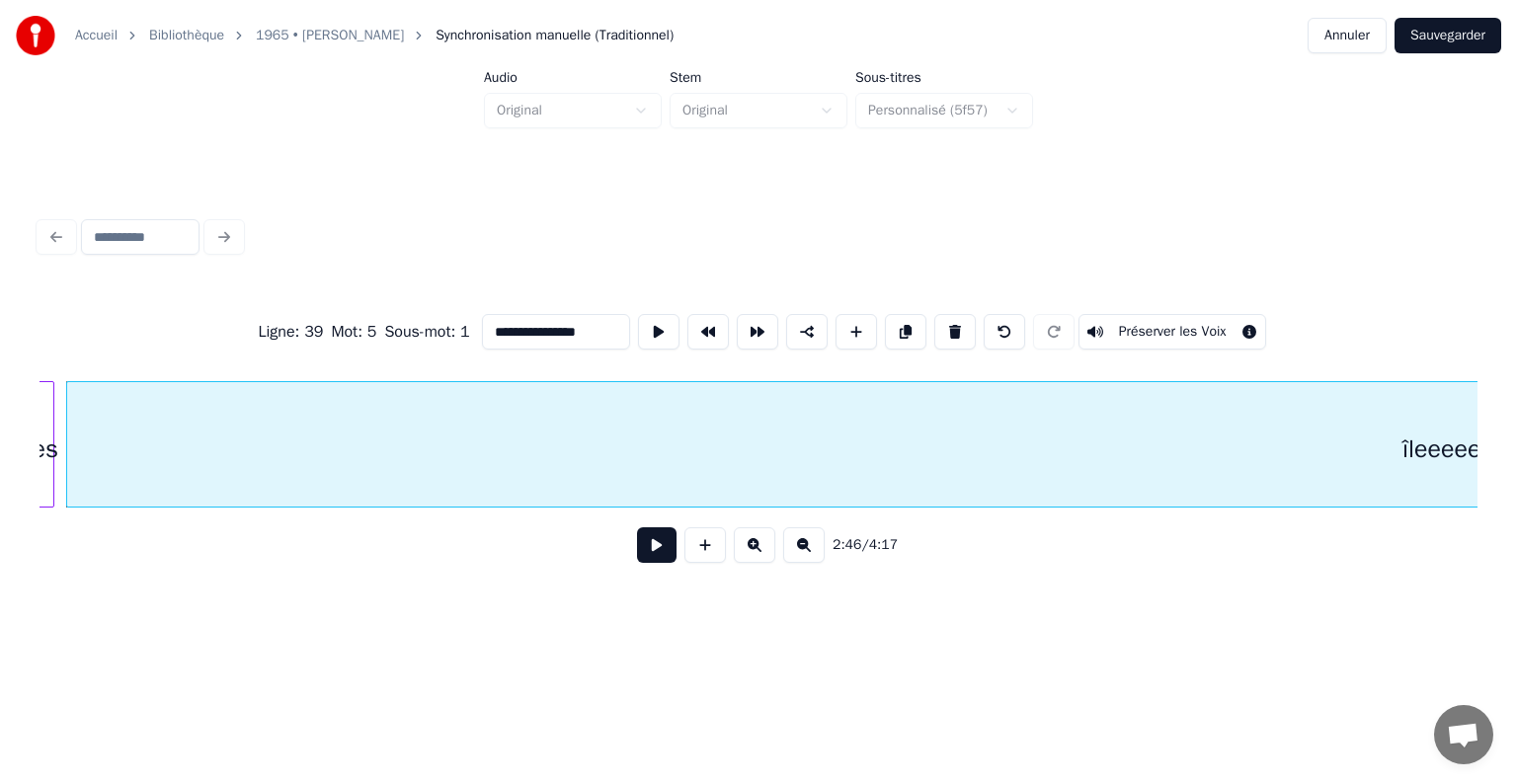 click on "îleeeeeeeeeeeees" at bounding box center (1501, 449) 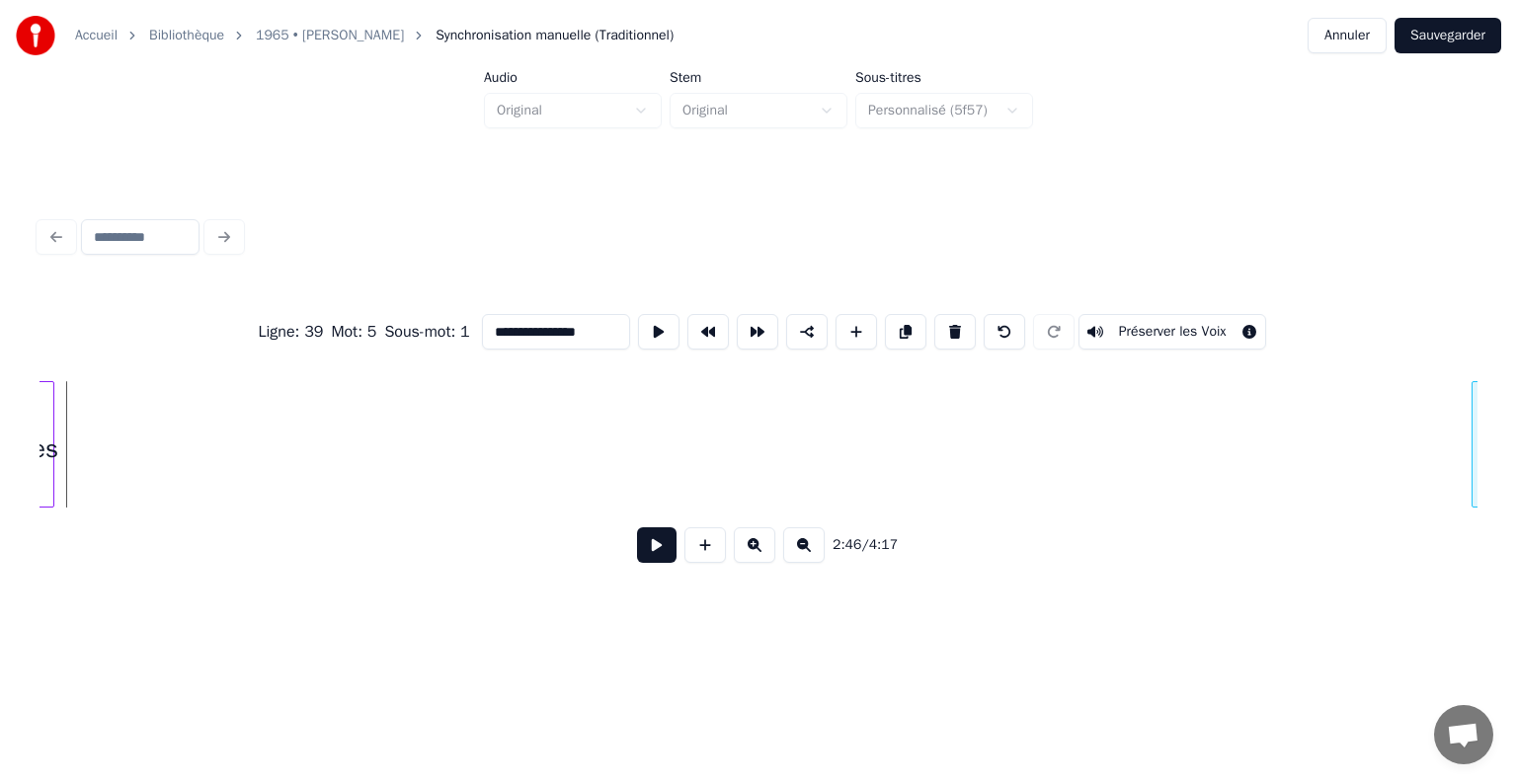 click at bounding box center [1476, 444] 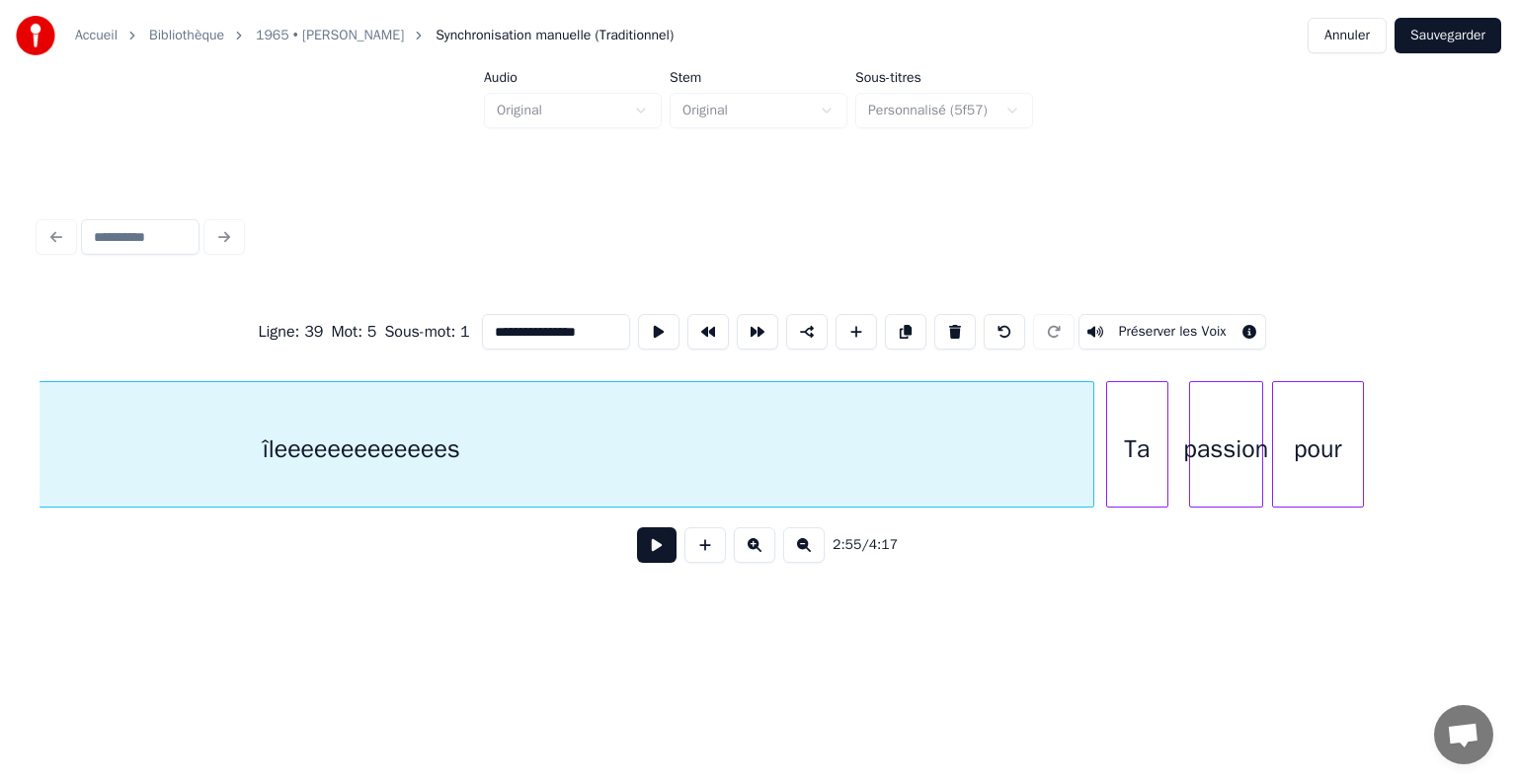 scroll, scrollTop: 0, scrollLeft: 26444, axis: horizontal 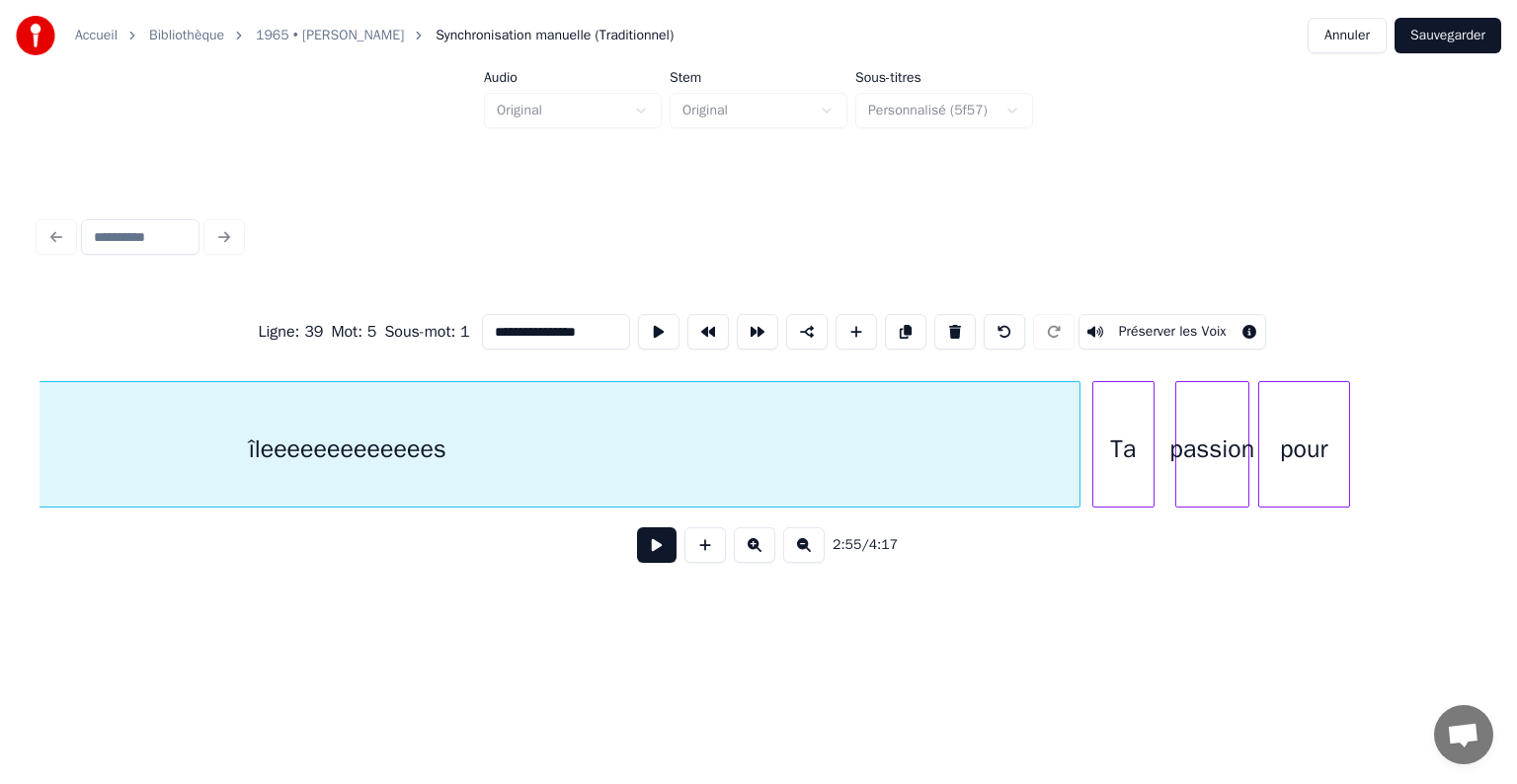 click on "Ta" at bounding box center [1123, 449] 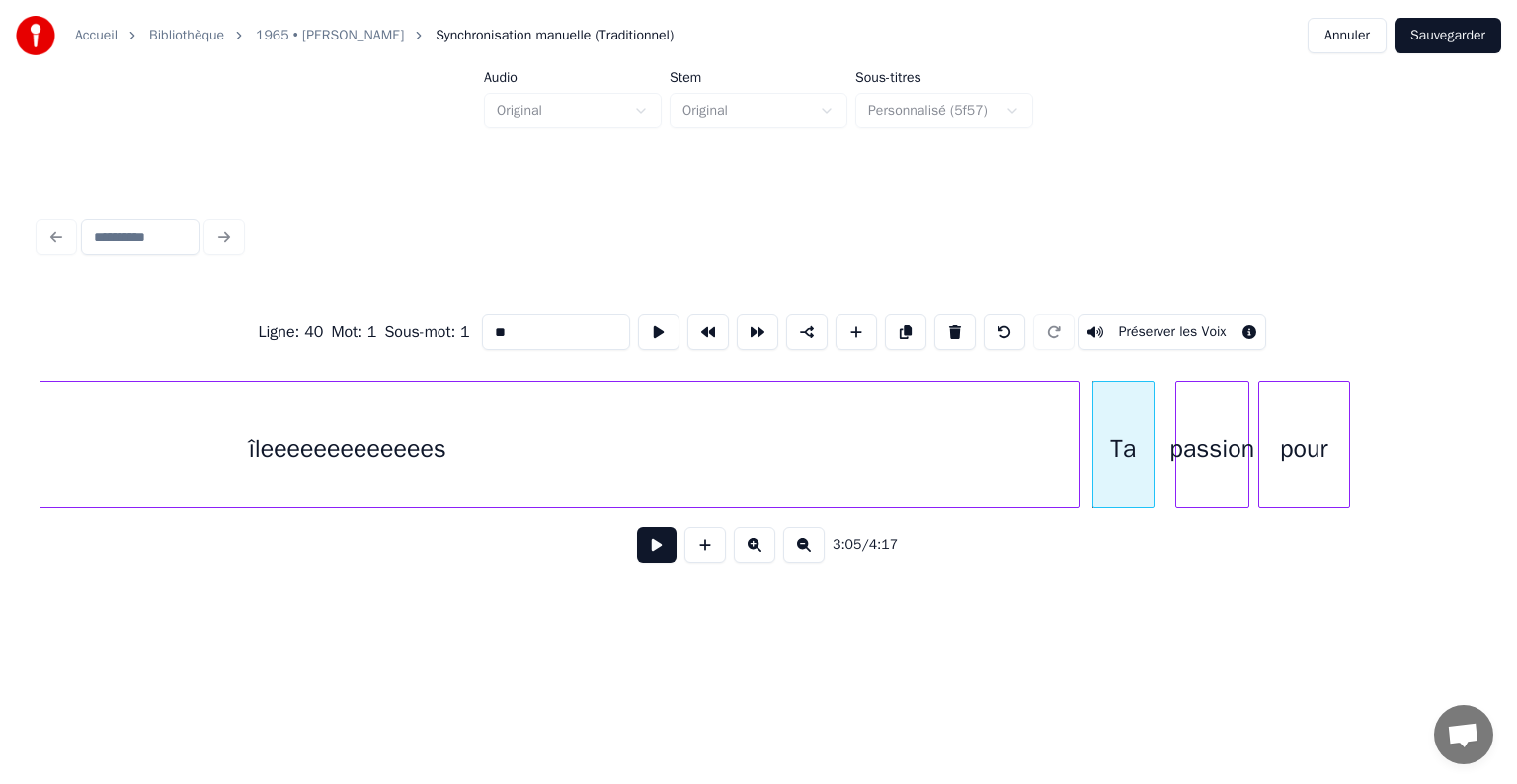 click on "îleeeeeeeeeeeees" at bounding box center [348, 449] 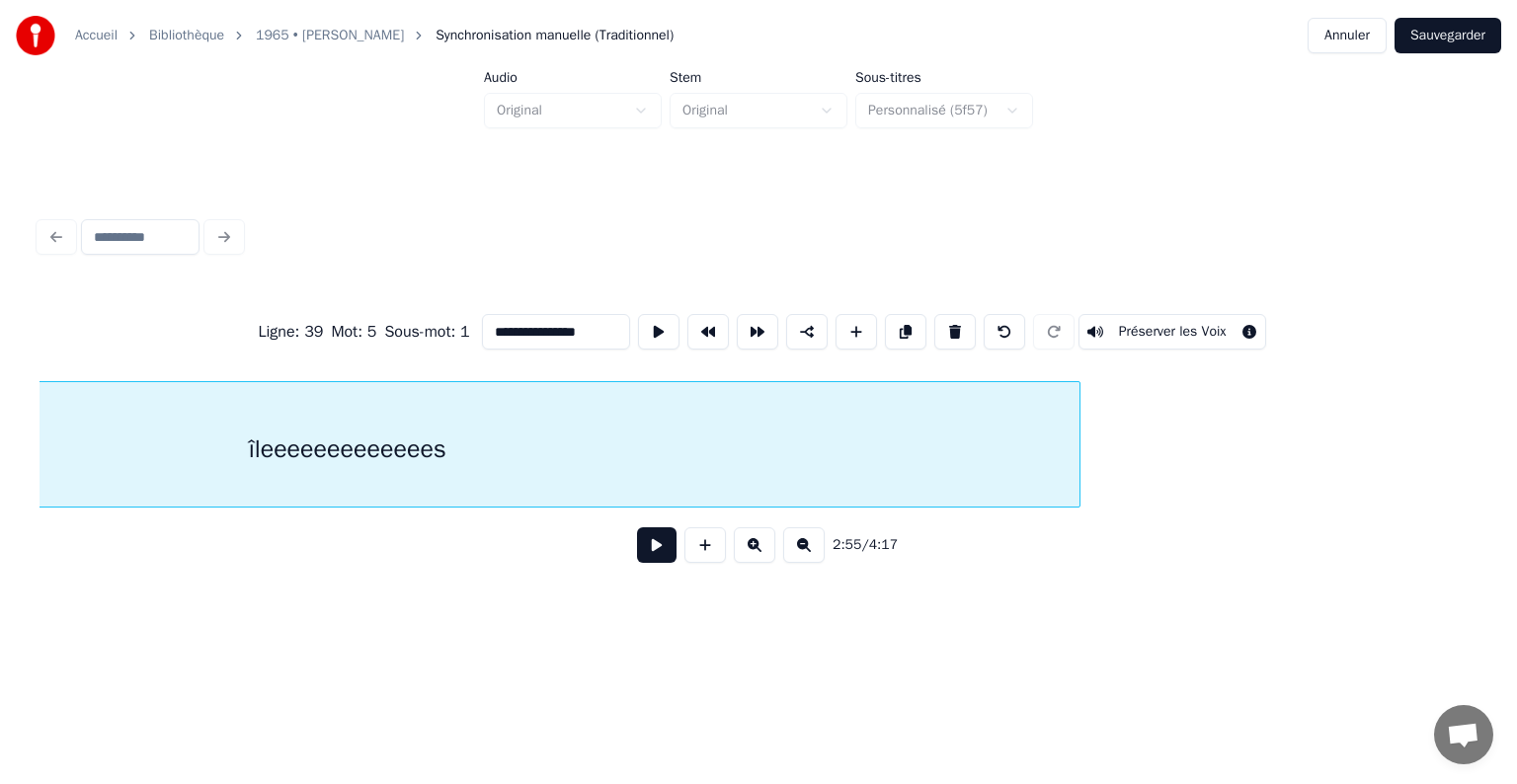 scroll, scrollTop: 0, scrollLeft: 26018, axis: horizontal 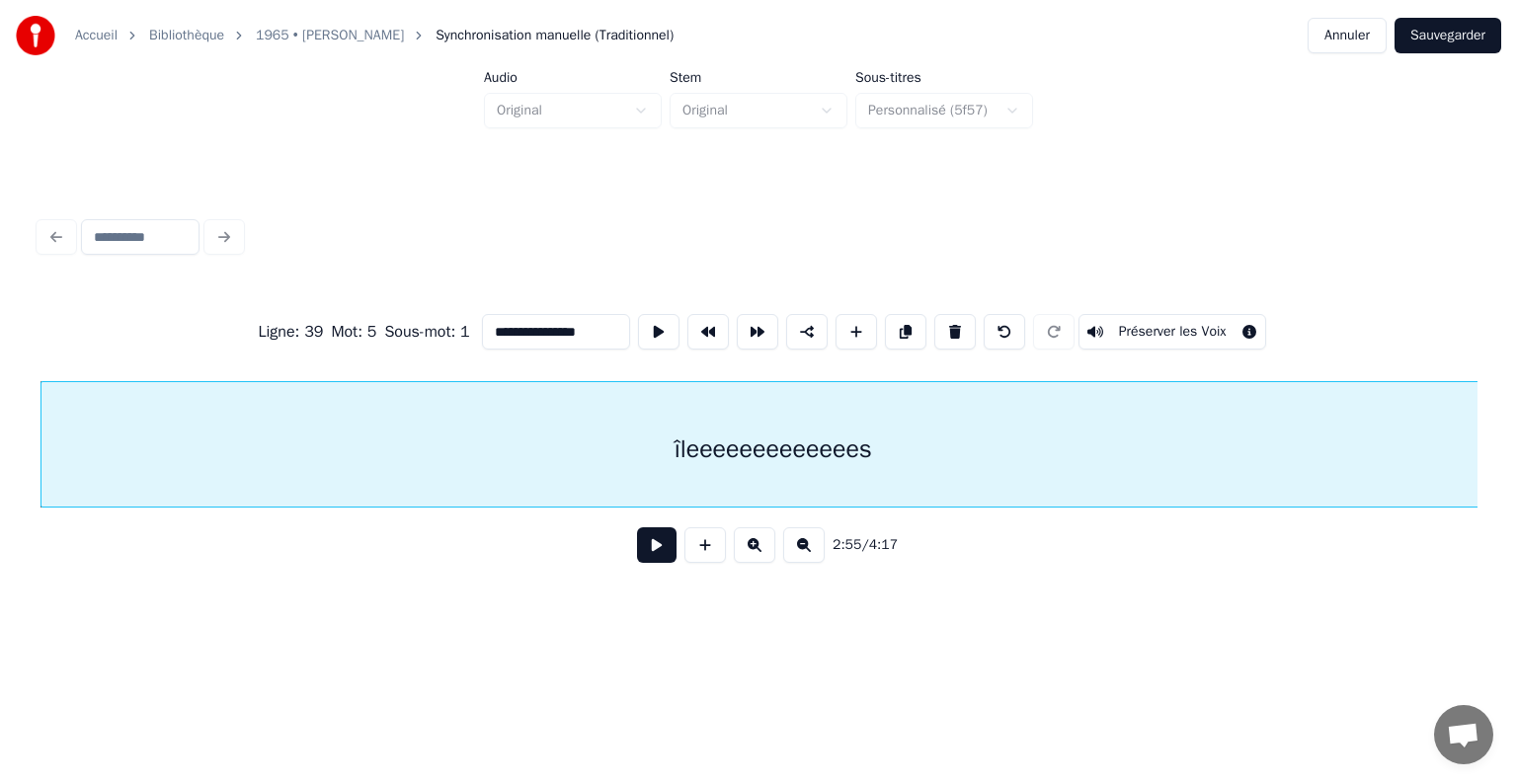 click on "îleeeeeeeeeeeees" at bounding box center [773, 449] 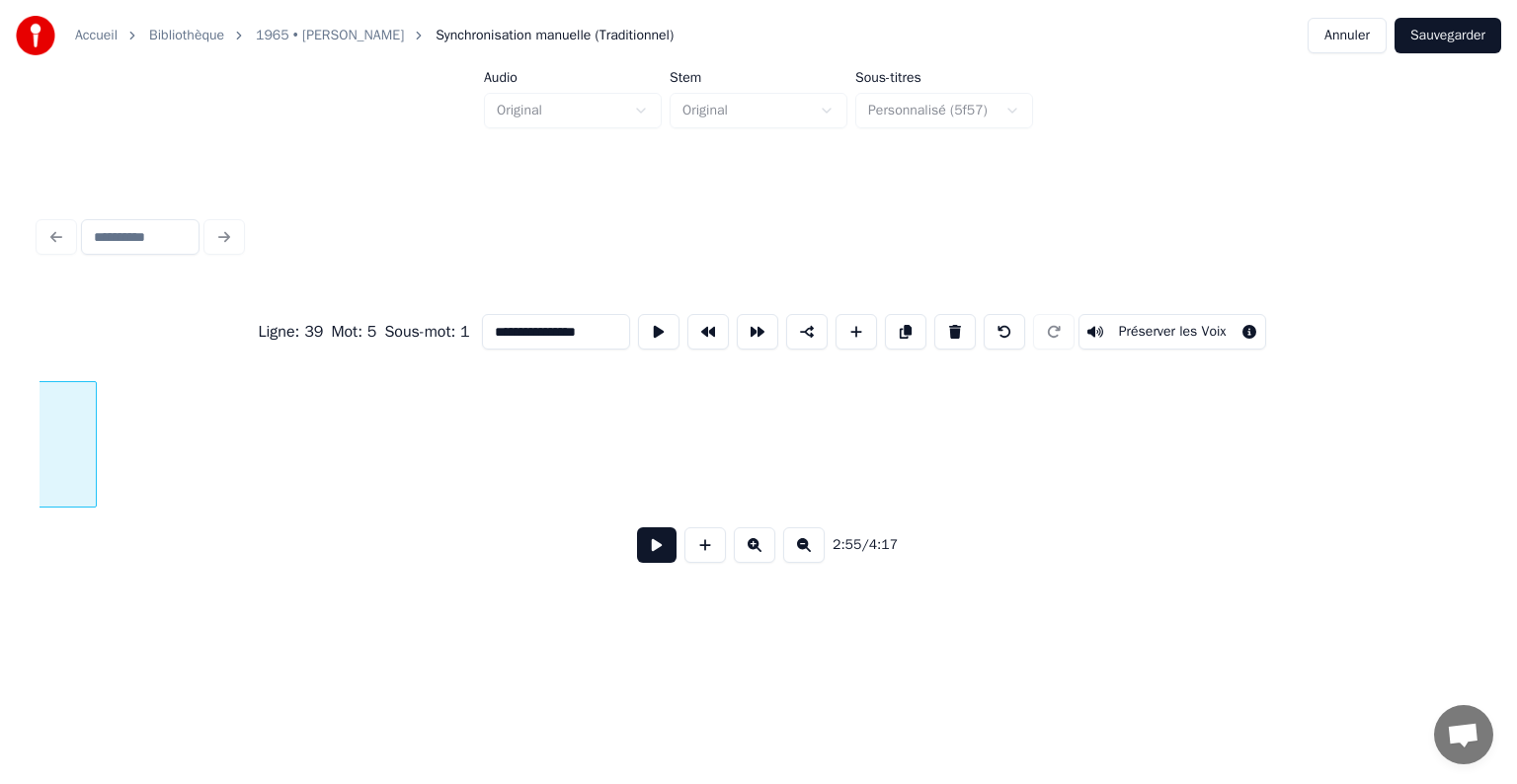 scroll, scrollTop: 0, scrollLeft: 26018, axis: horizontal 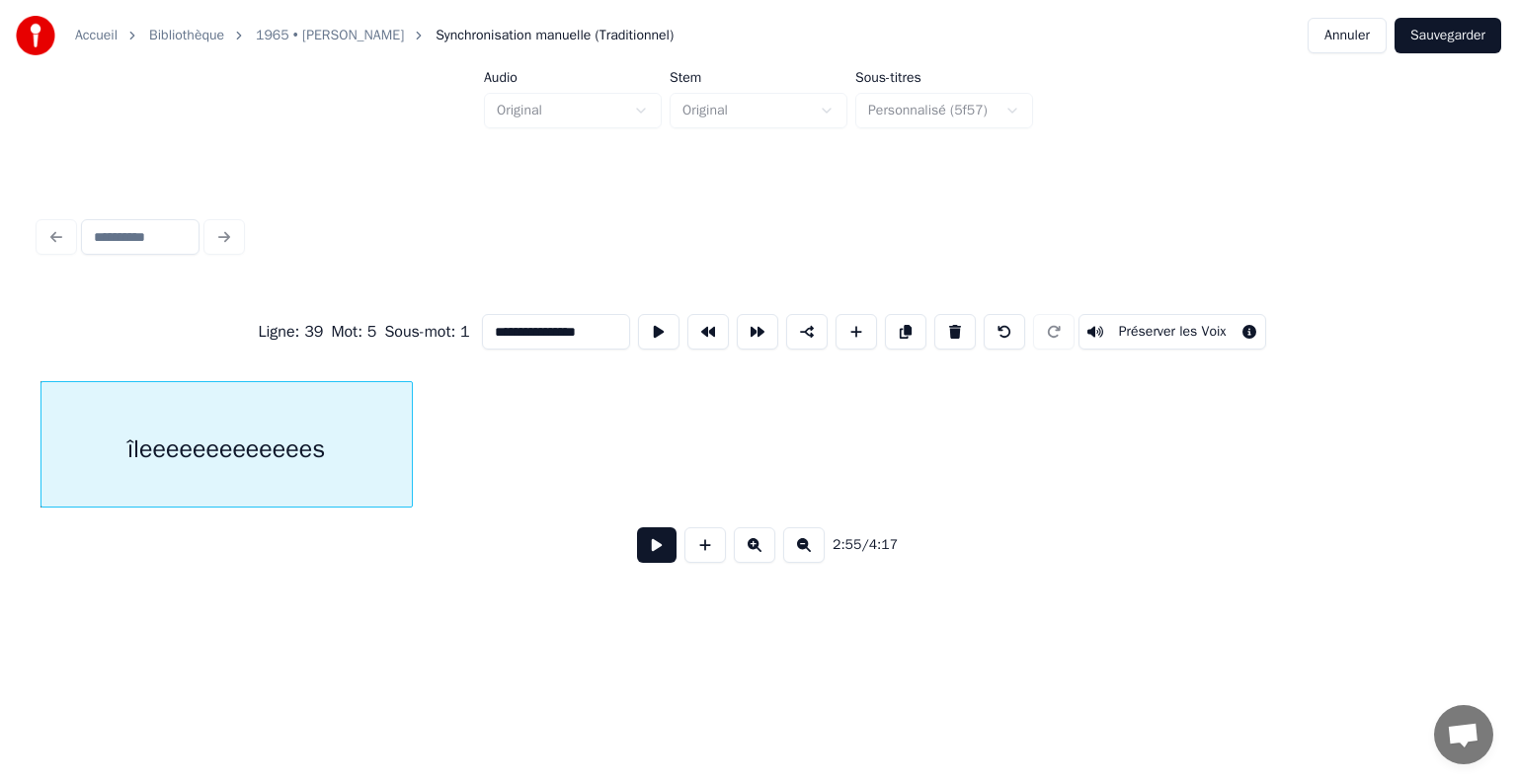 click on "îleeeeeeeeeeeees" at bounding box center [226, 444] 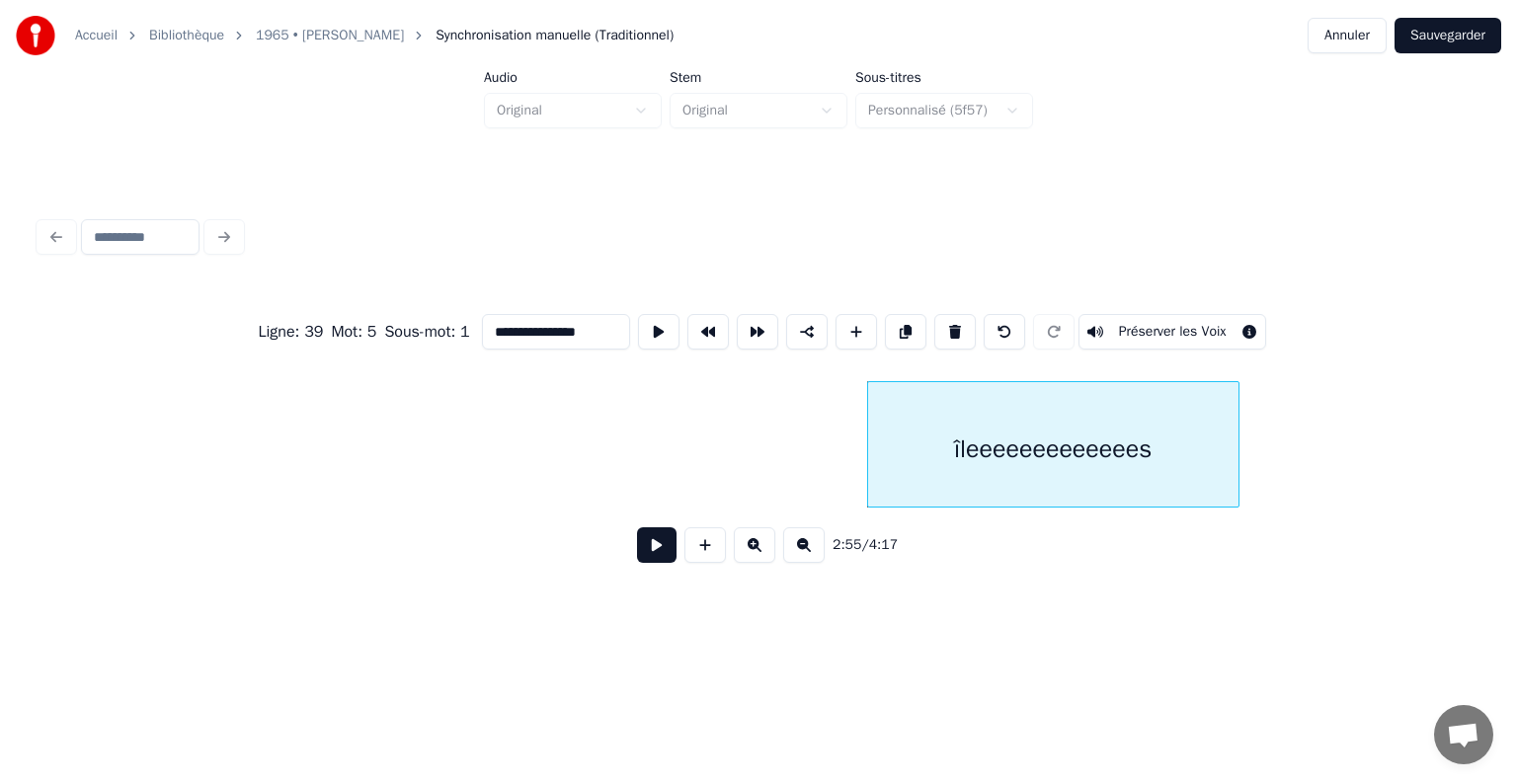 scroll, scrollTop: 0, scrollLeft: 25189, axis: horizontal 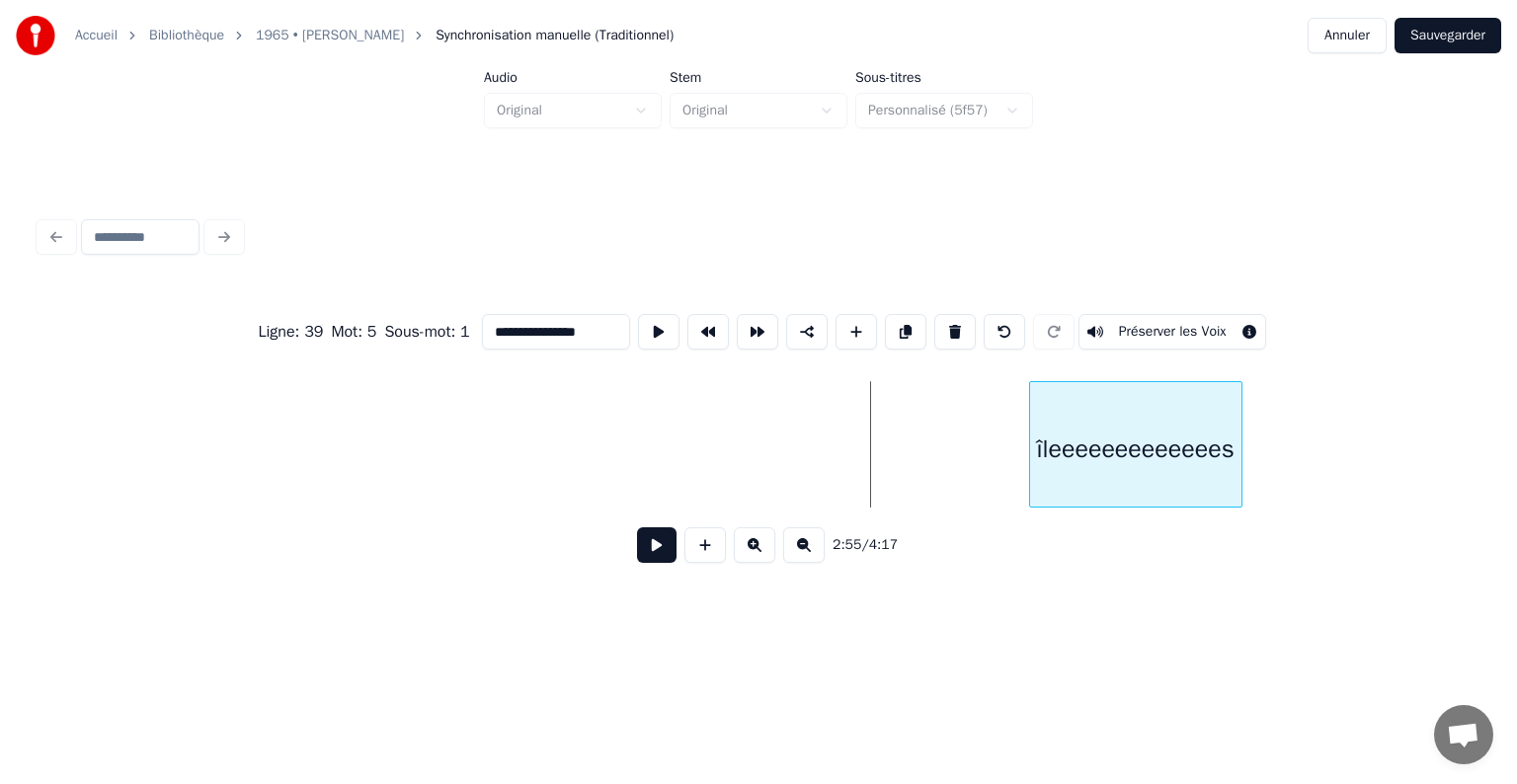 click at bounding box center [1033, 444] 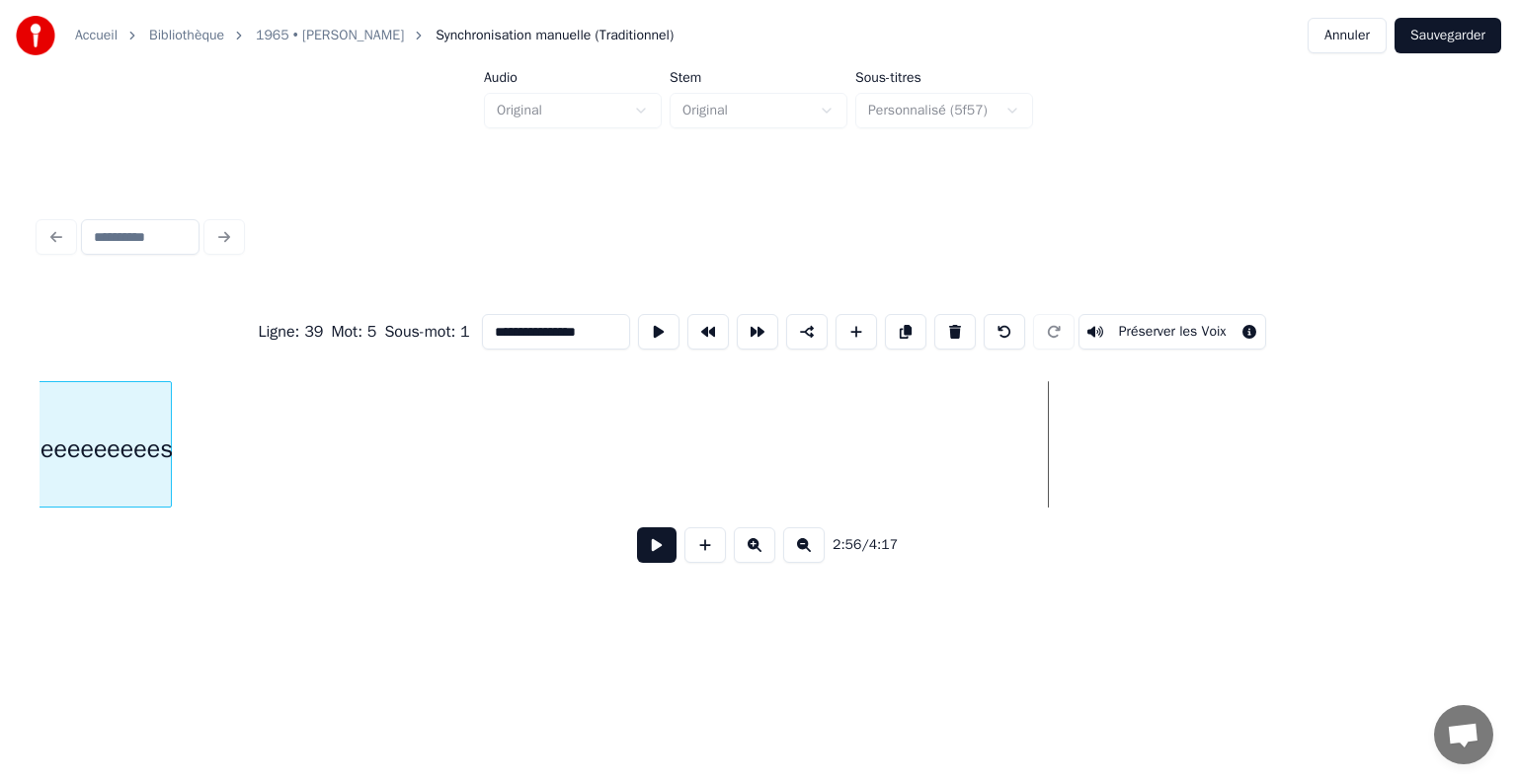 scroll, scrollTop: 0, scrollLeft: 25073, axis: horizontal 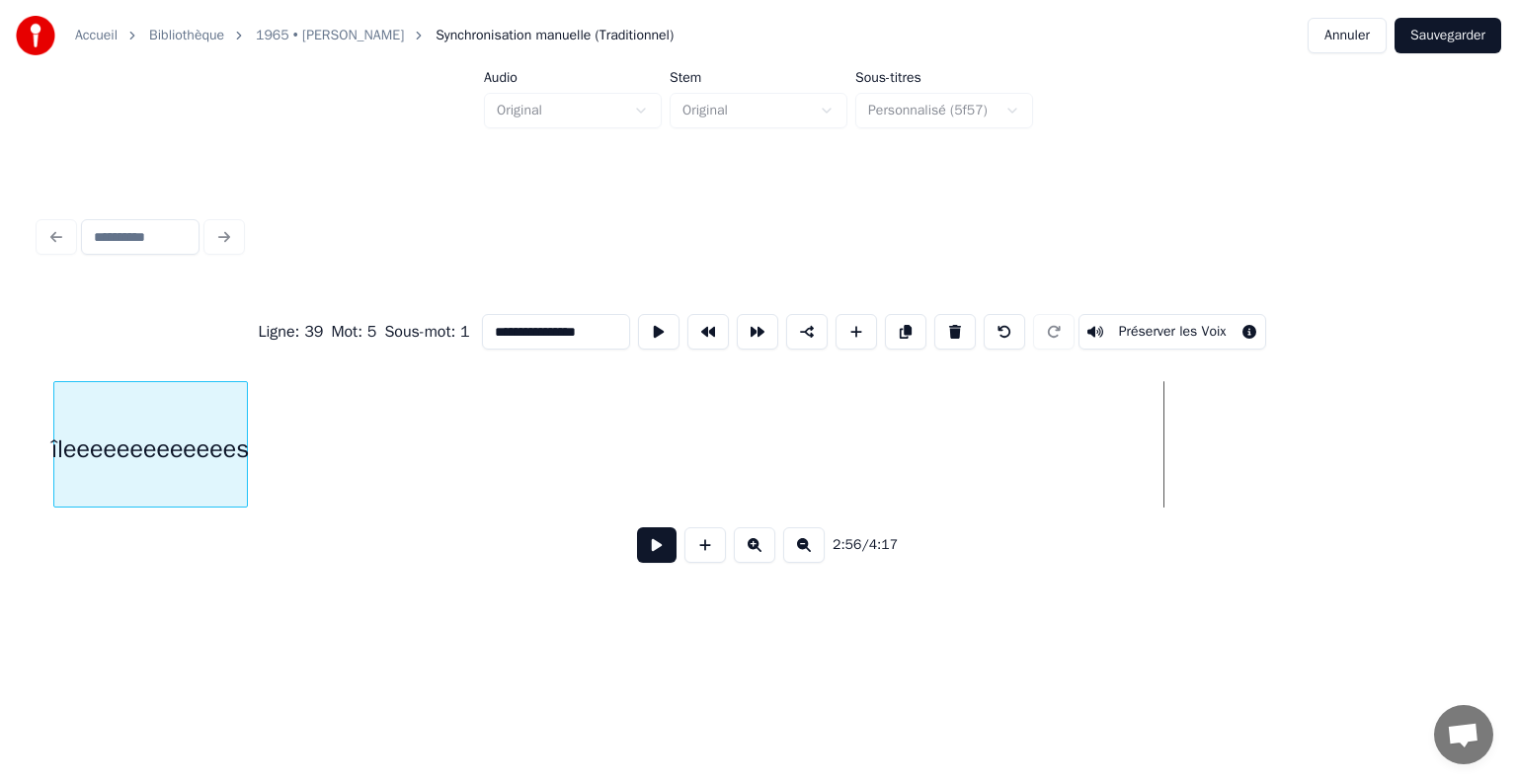 click on "îleeeeeeeeeeeees" at bounding box center [-5985, 444] 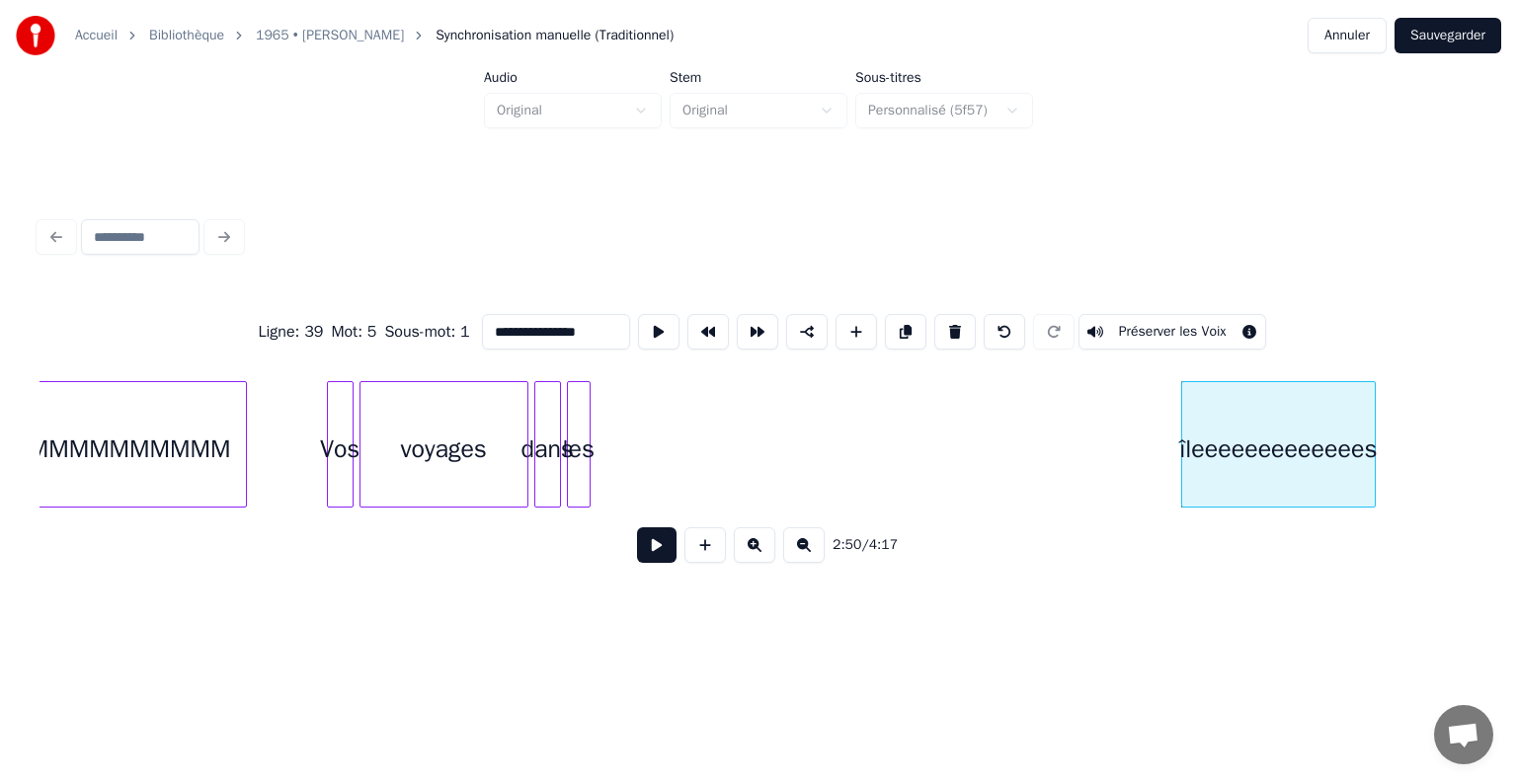 scroll, scrollTop: 0, scrollLeft: 24046, axis: horizontal 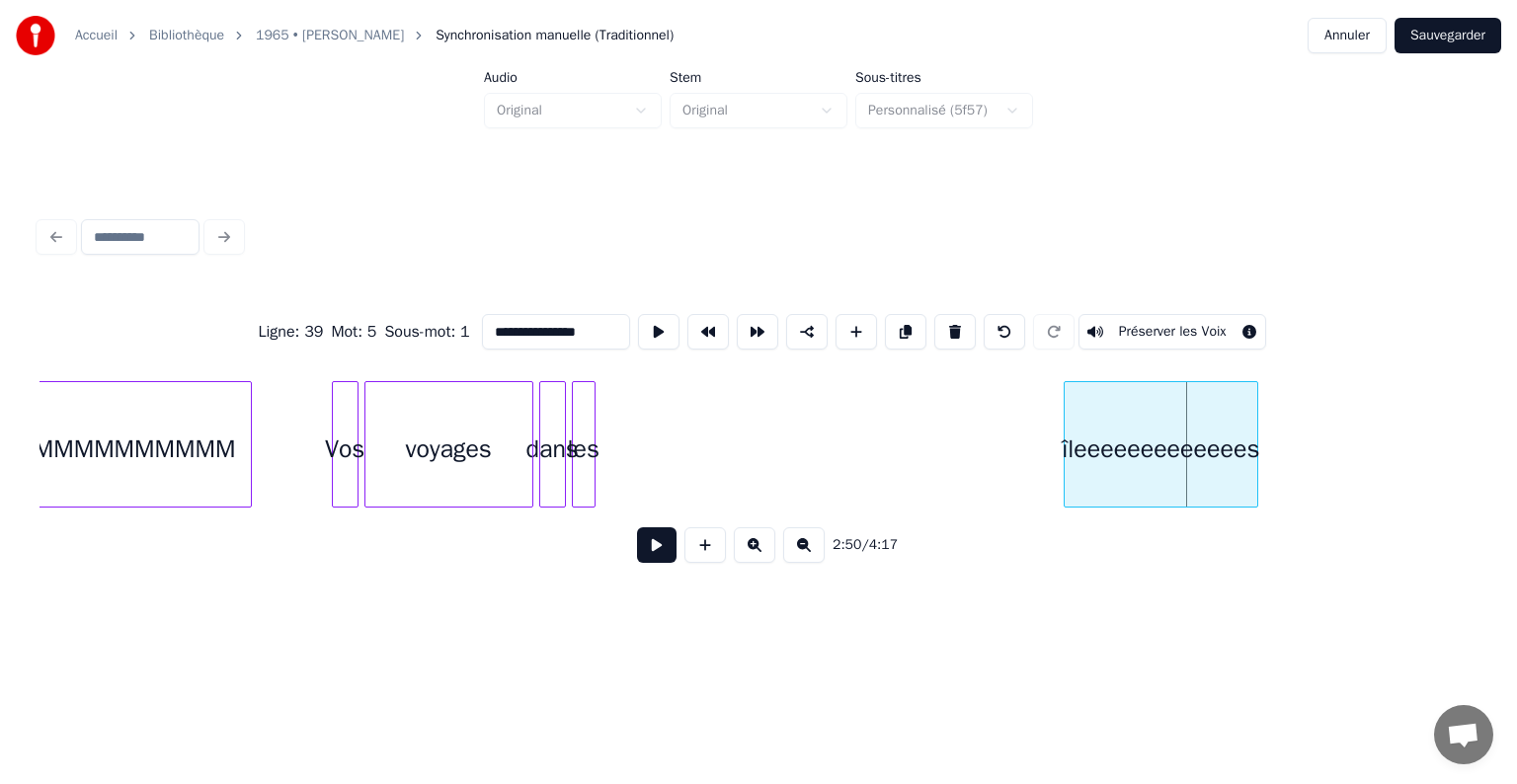 click on "îleeeeeeeeeeeees" at bounding box center [1160, 449] 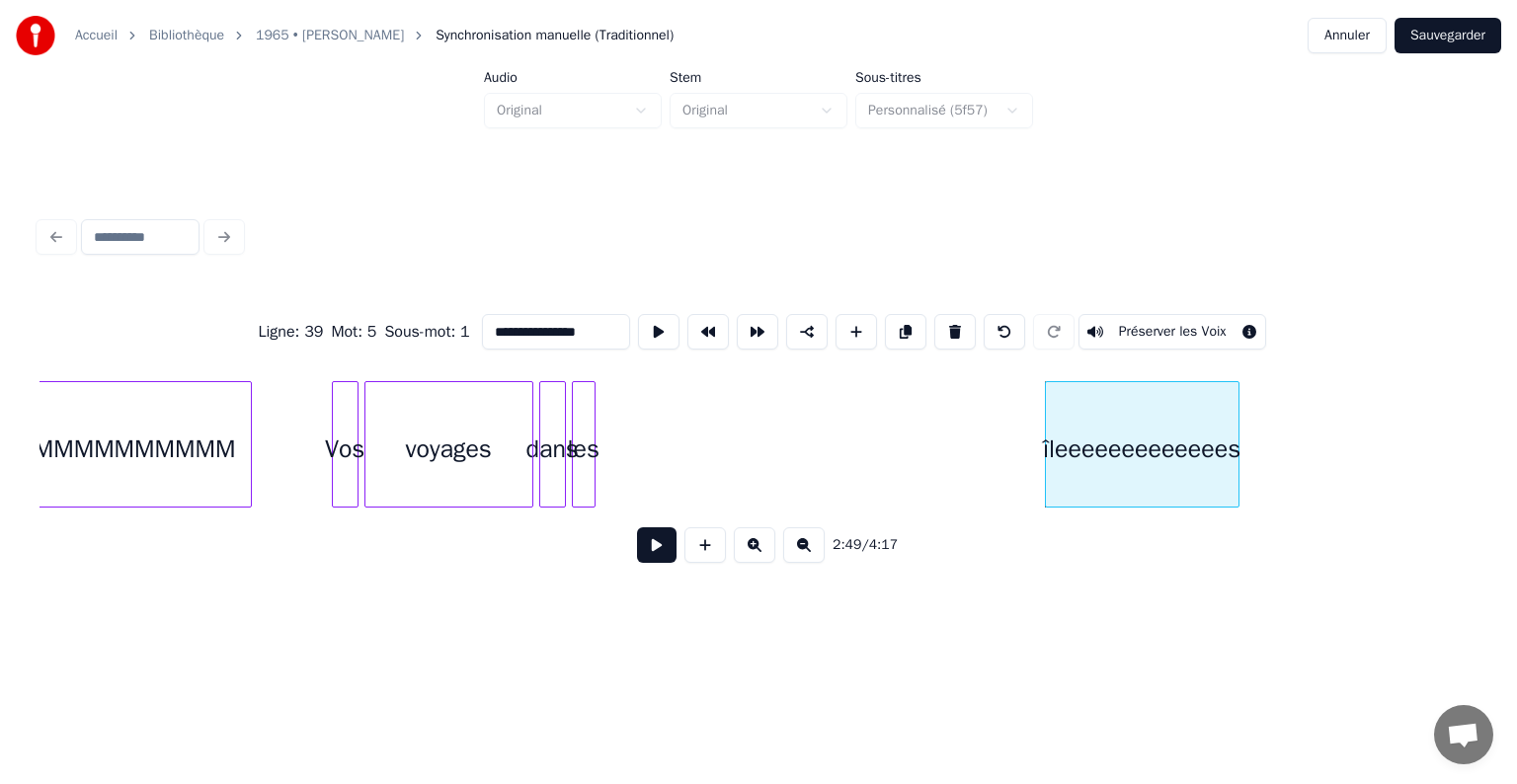 click on "îleeeeeeeeeeeees les dans voyages Vos l'OMMMMMMMMMM" at bounding box center (-4958, 444) 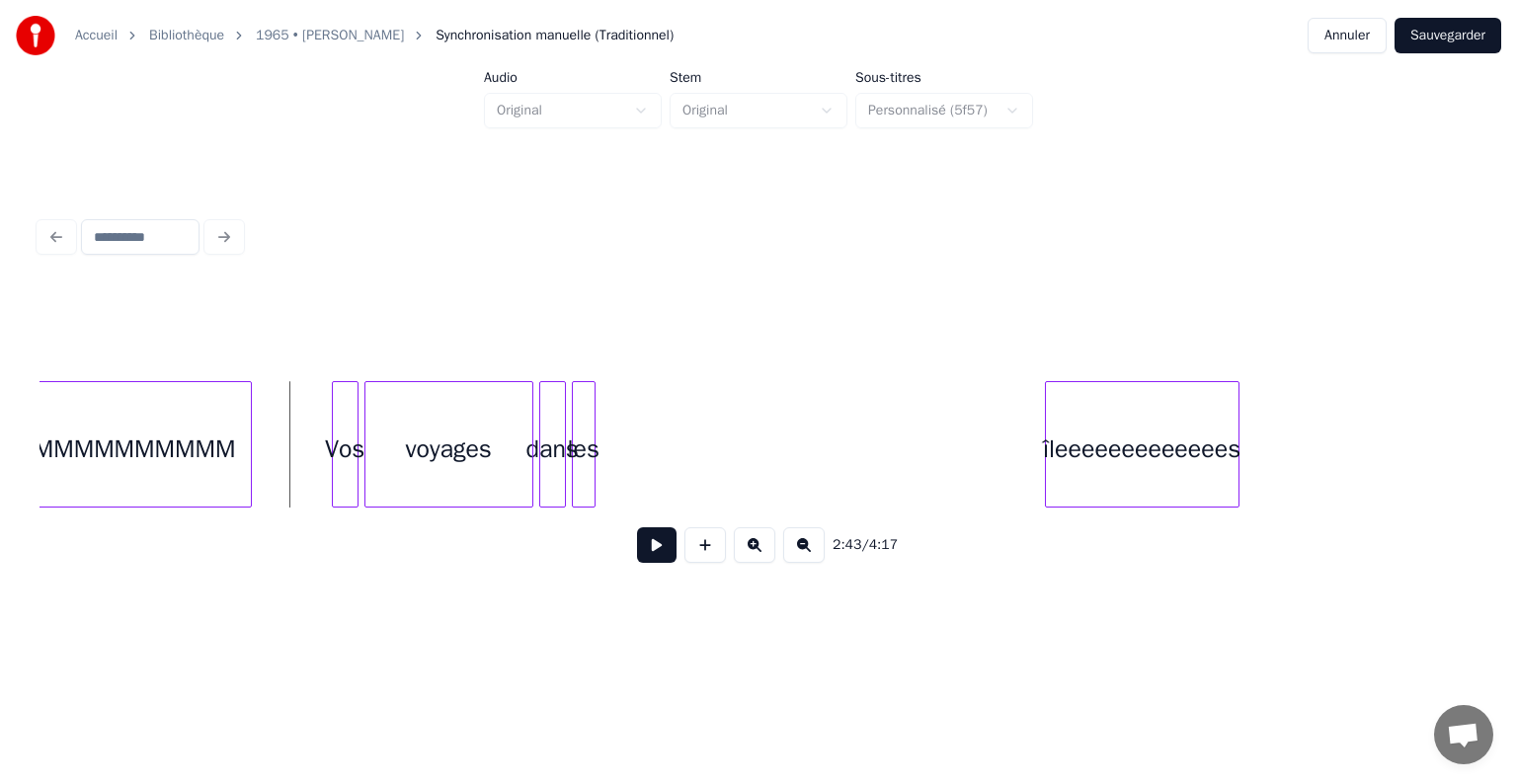 click at bounding box center [657, 545] 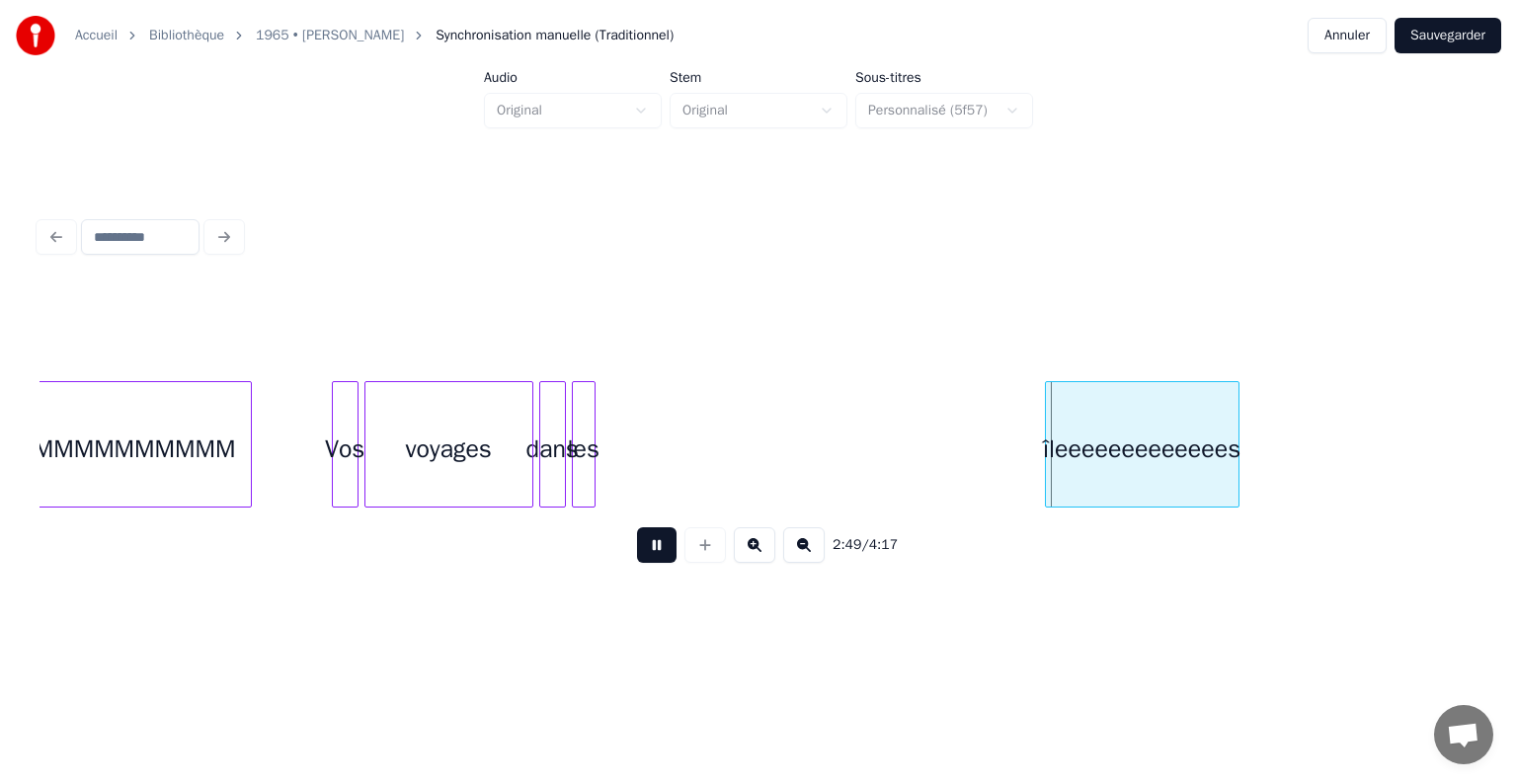 click at bounding box center (657, 545) 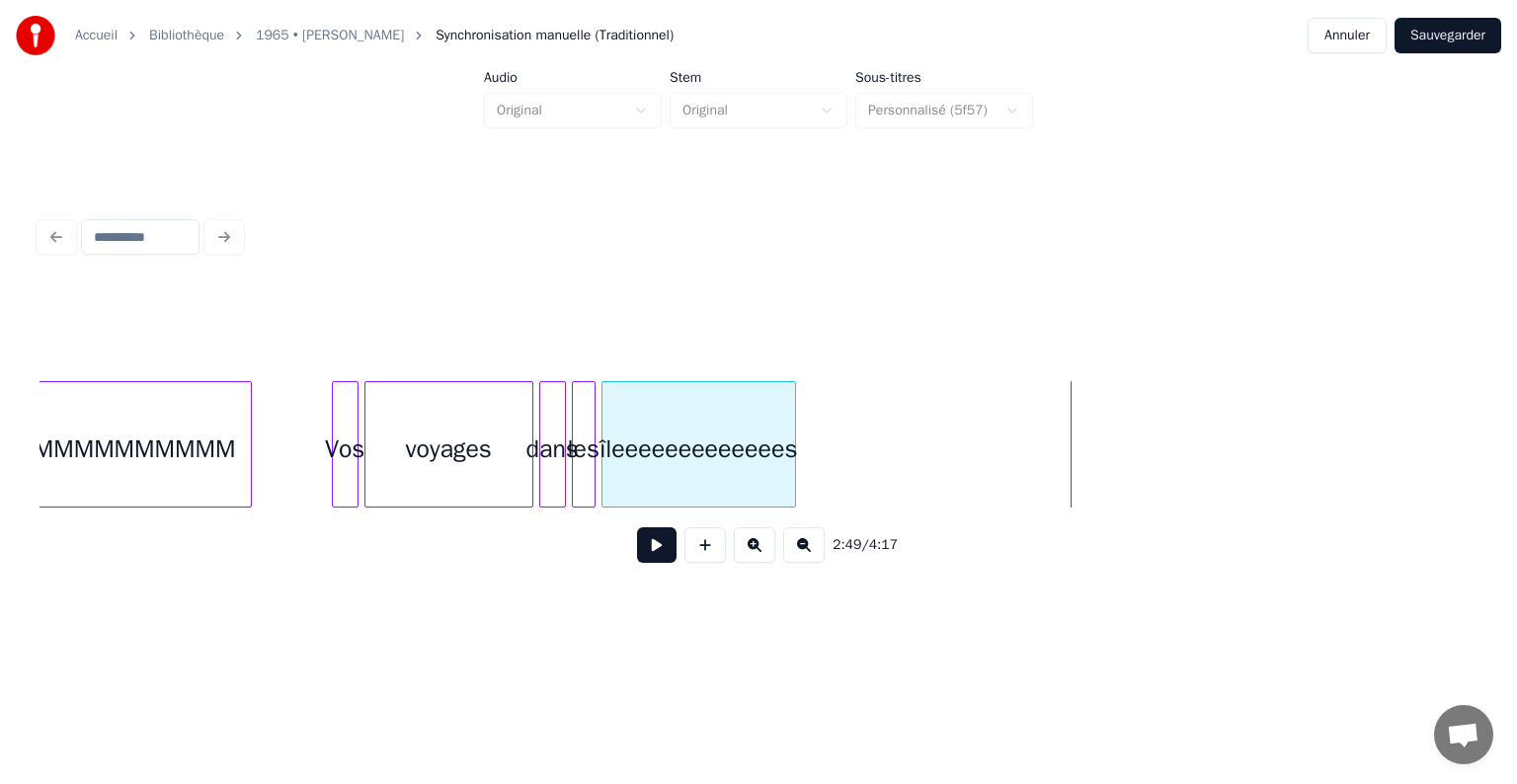 click on "îleeeeeeeeeeeees" at bounding box center (698, 449) 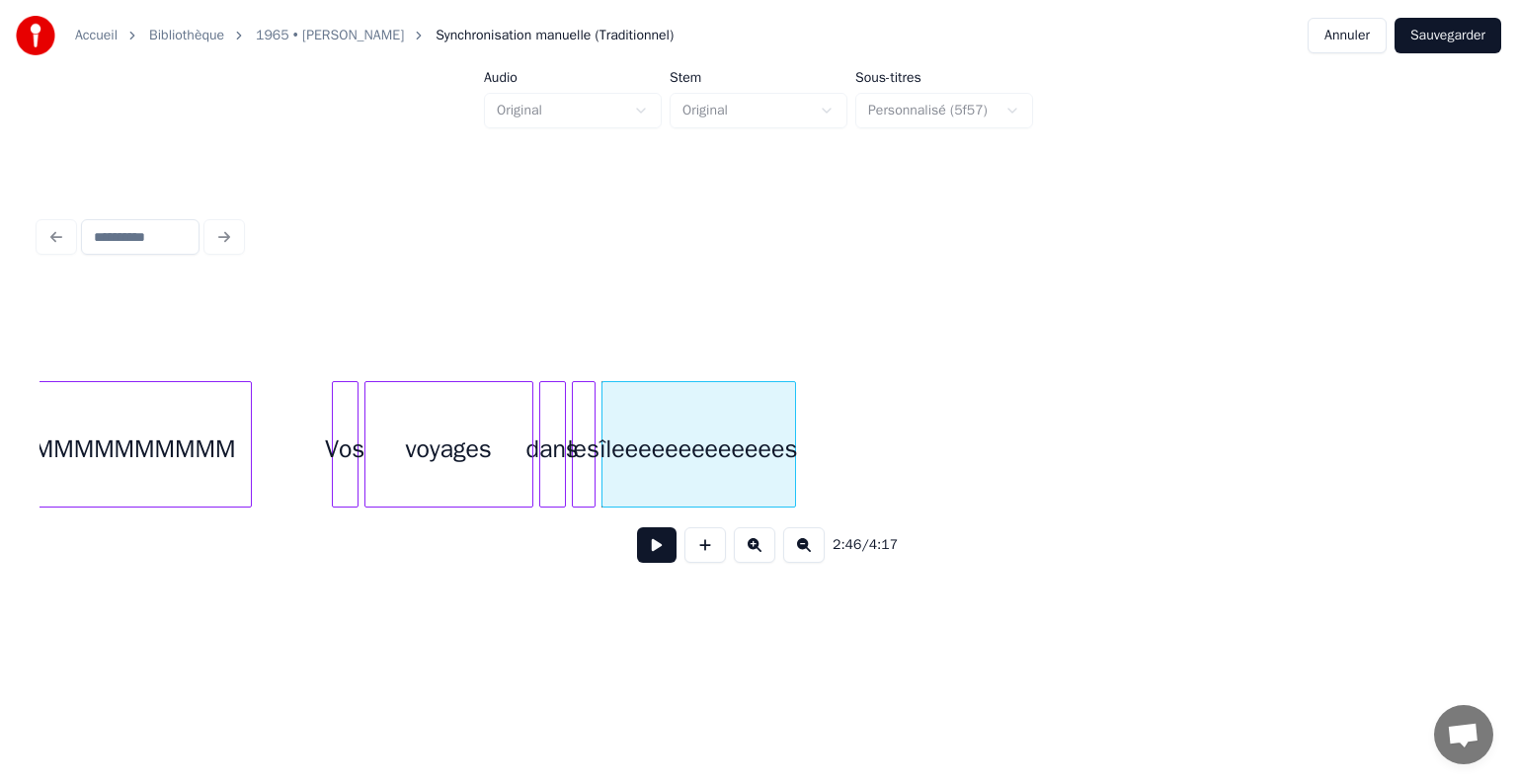 click on "îleeeeeeeeeeeees" at bounding box center (698, 449) 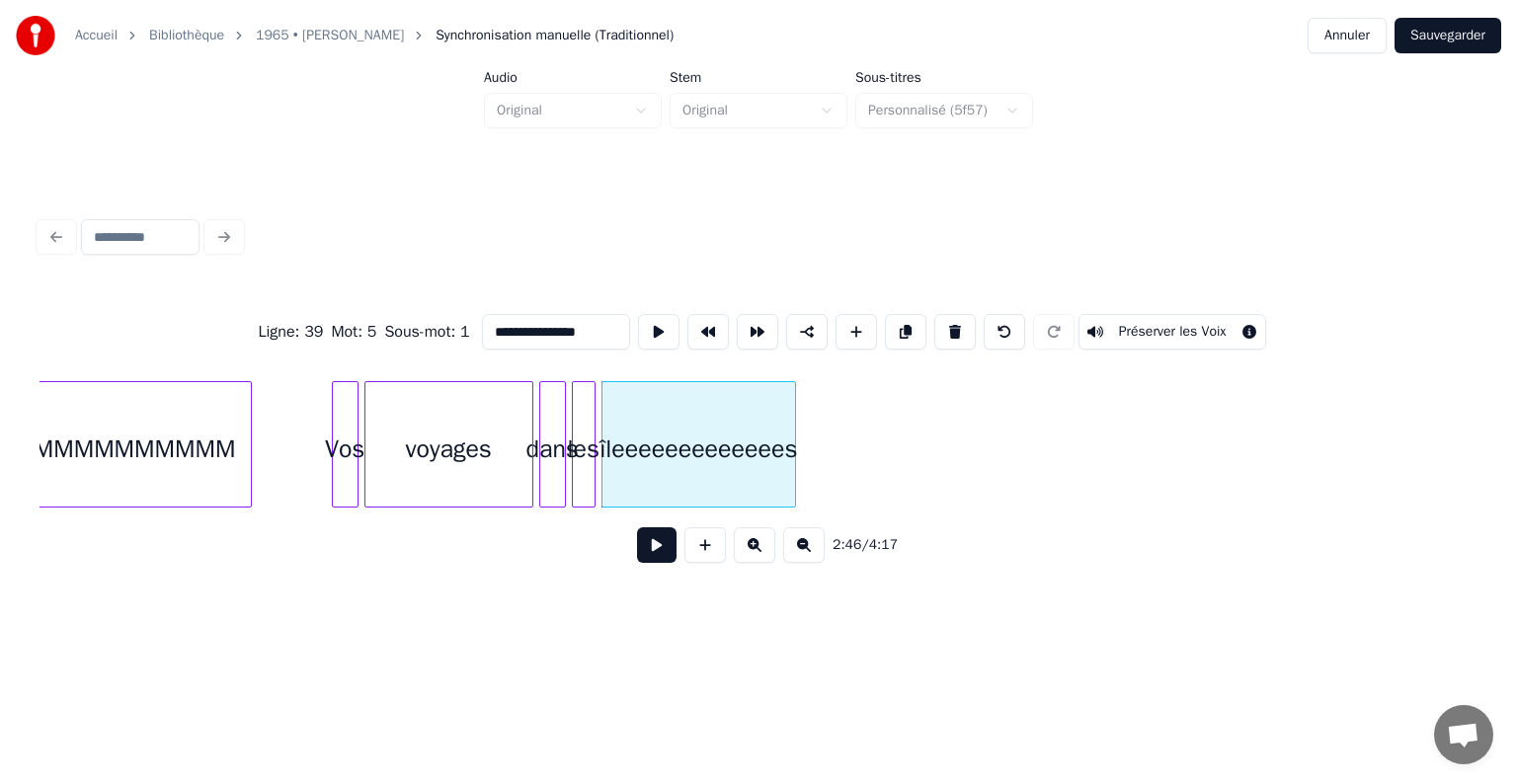 click on "îleeeeeeeeeeeees" at bounding box center [698, 444] 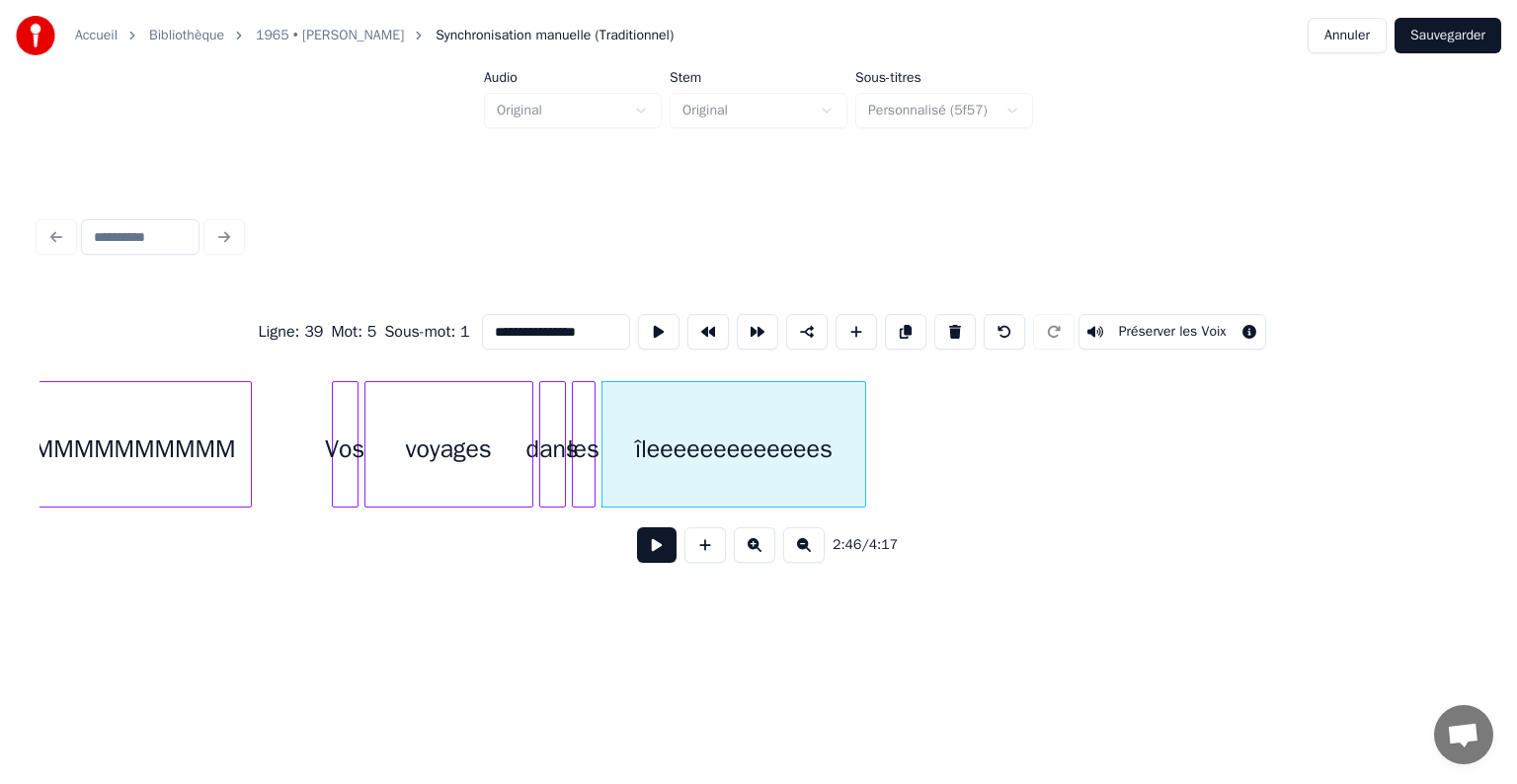 click at bounding box center (862, 444) 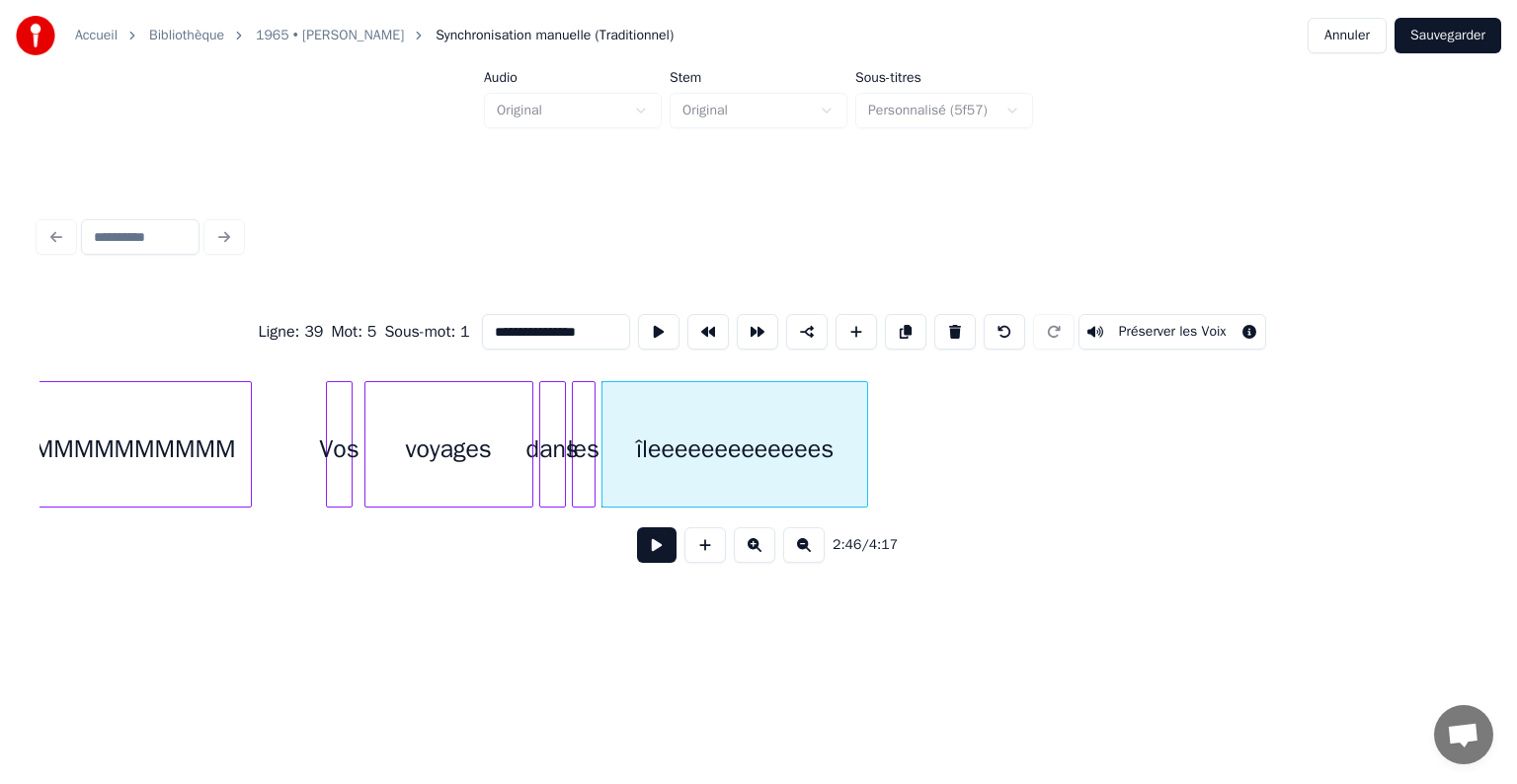 click on "Vos" at bounding box center [339, 449] 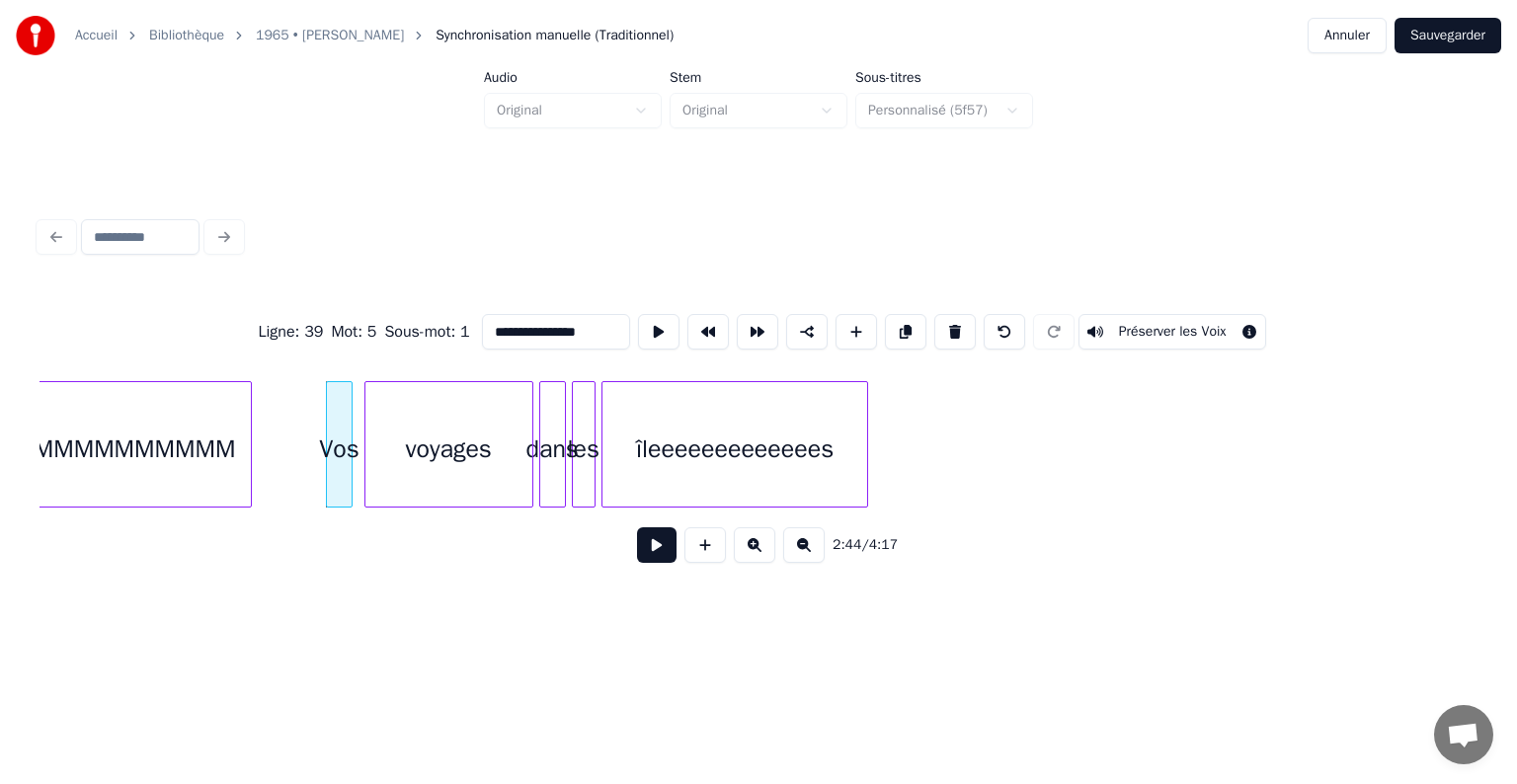 click on "îleeeeeeeeeeeees les dans voyages Vos l'OMMMMMMMMMM" at bounding box center (-4958, 444) 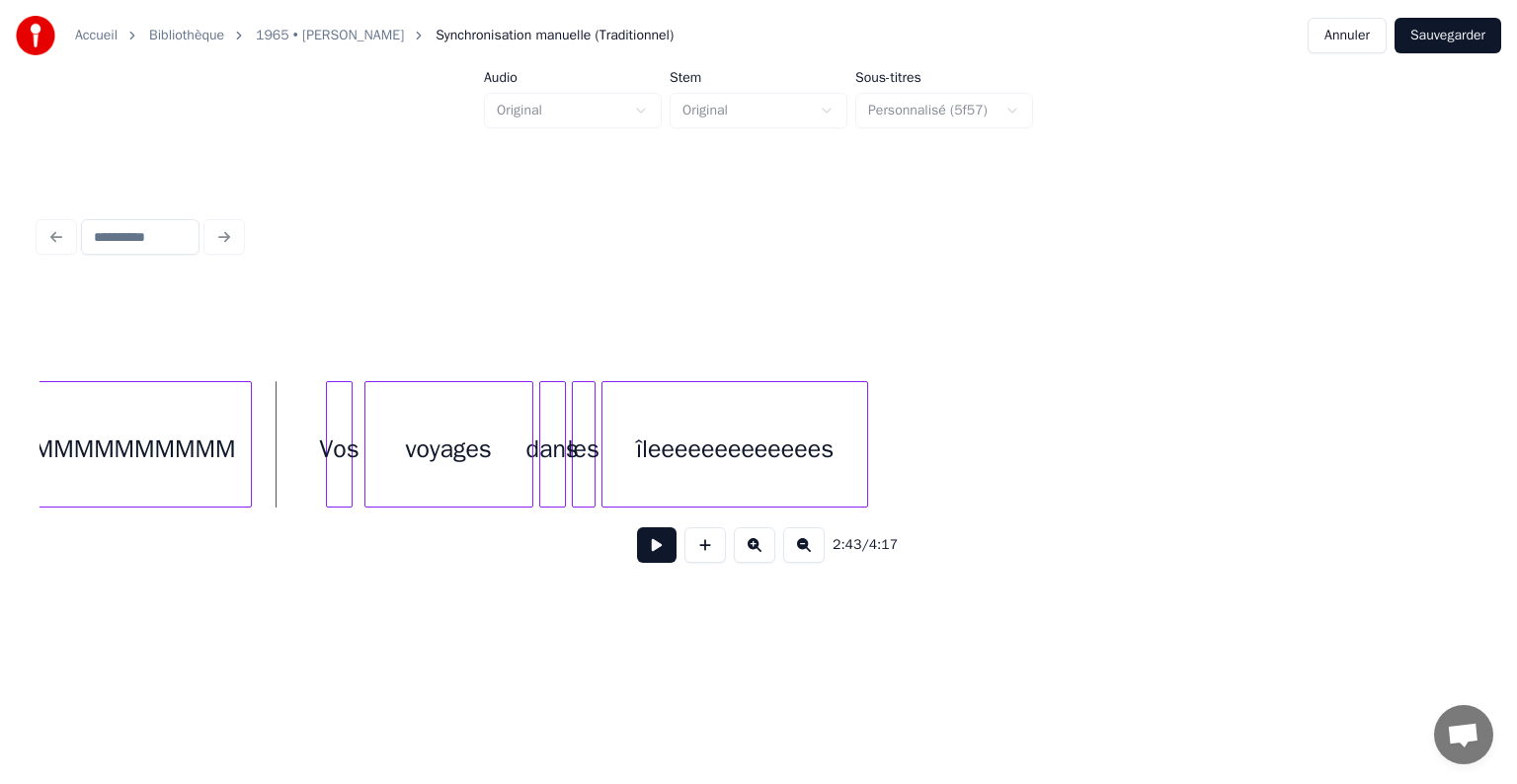 click at bounding box center [657, 545] 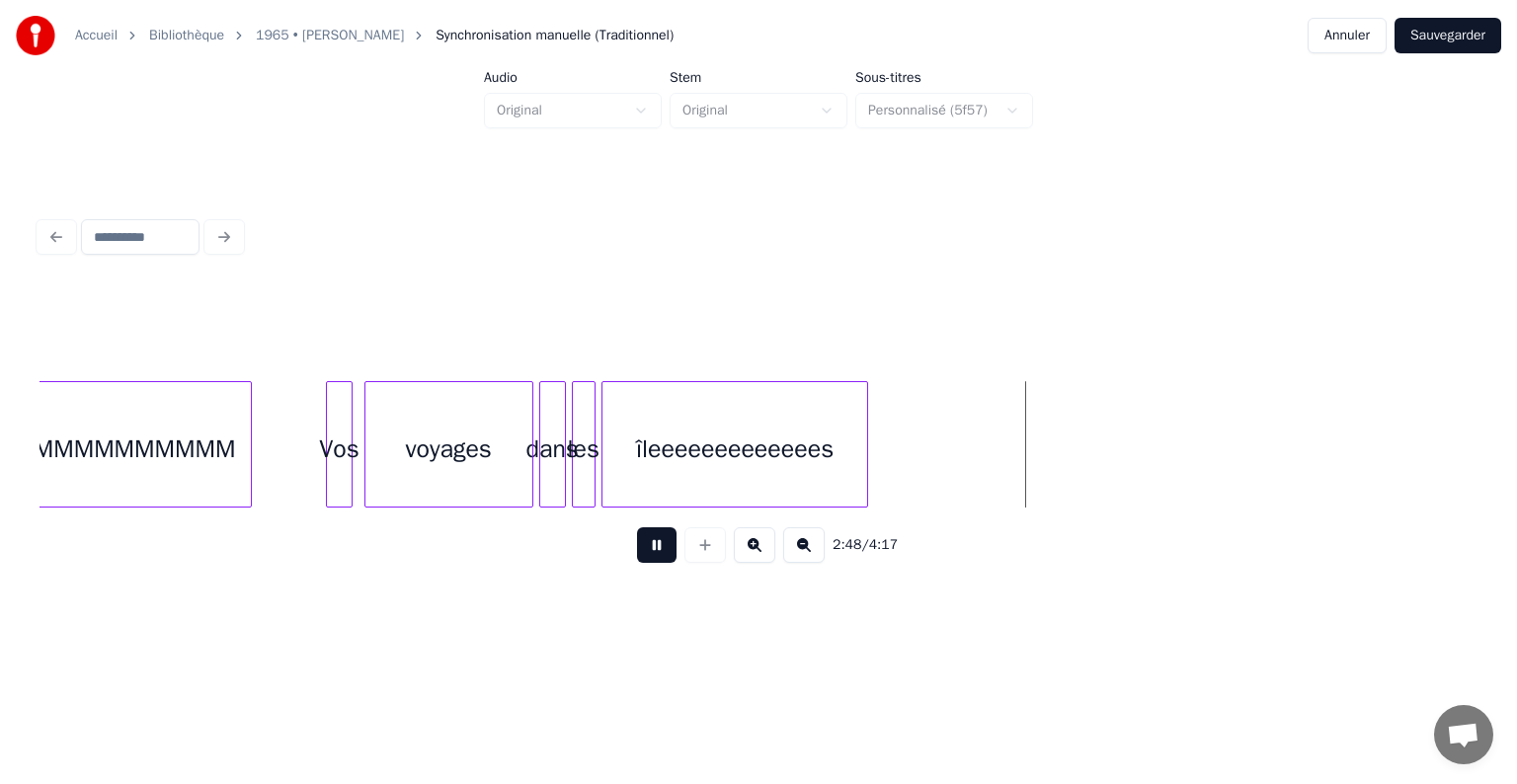 click at bounding box center (657, 545) 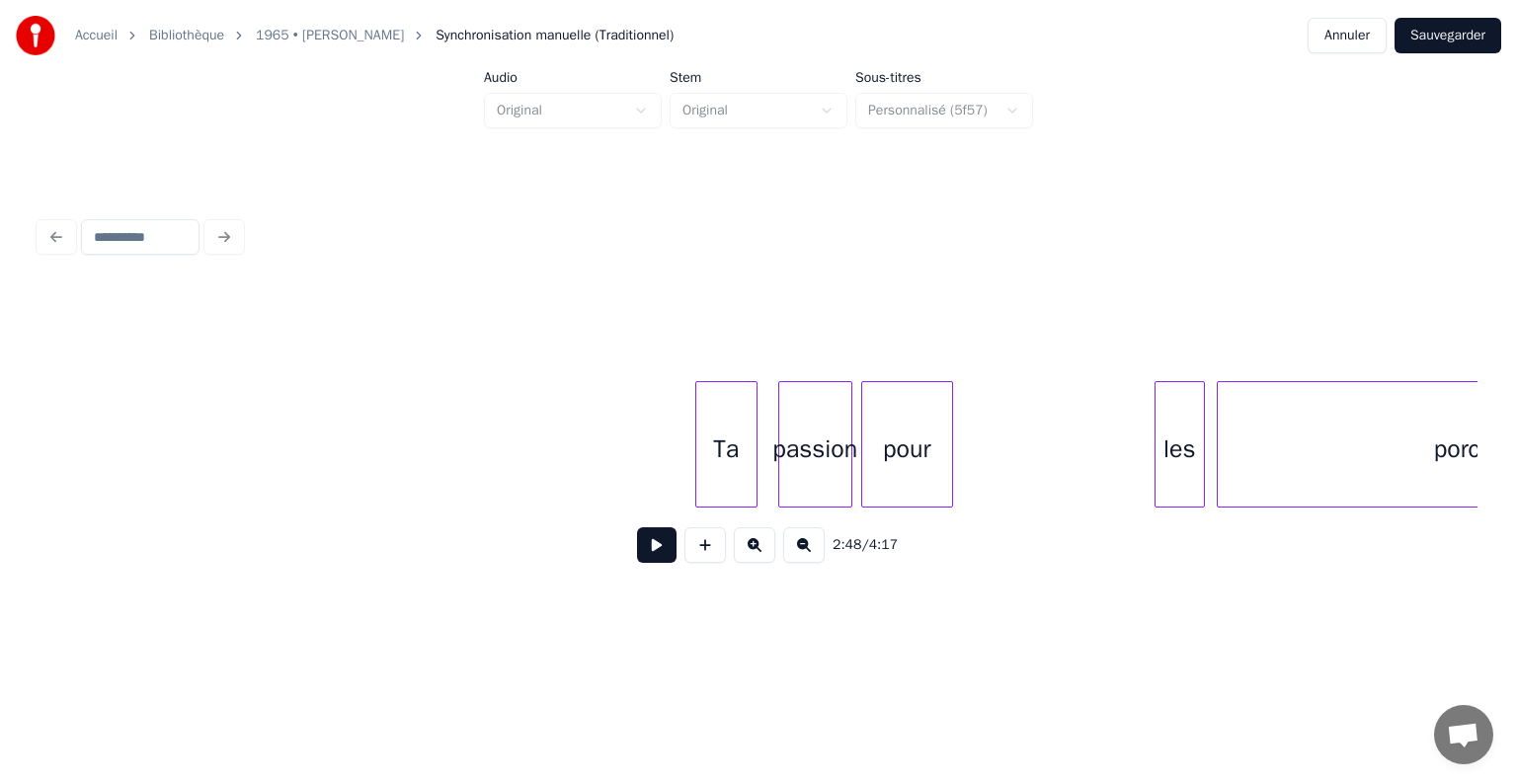 scroll, scrollTop: 0, scrollLeft: 26851, axis: horizontal 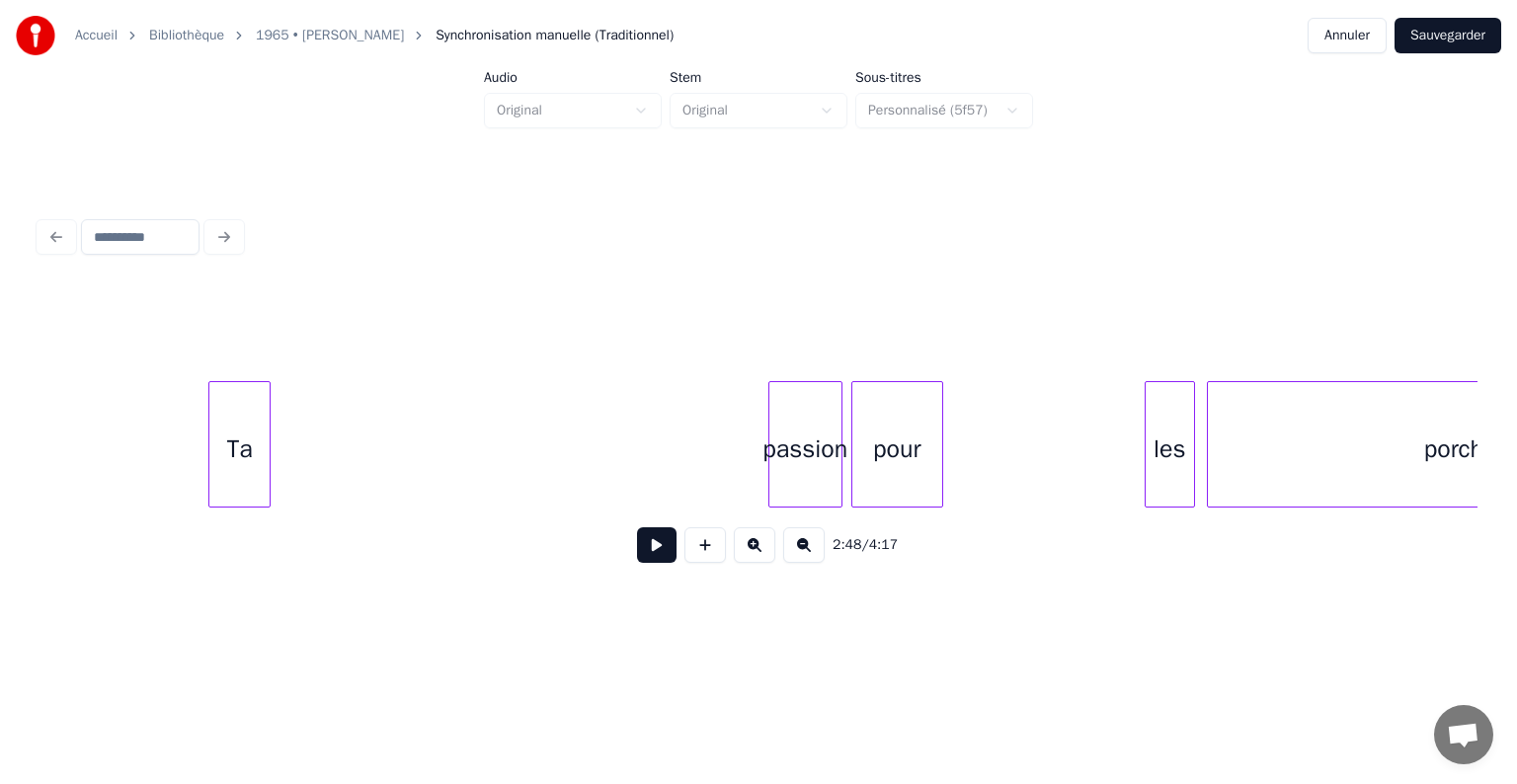 click on "Ta" at bounding box center [239, 449] 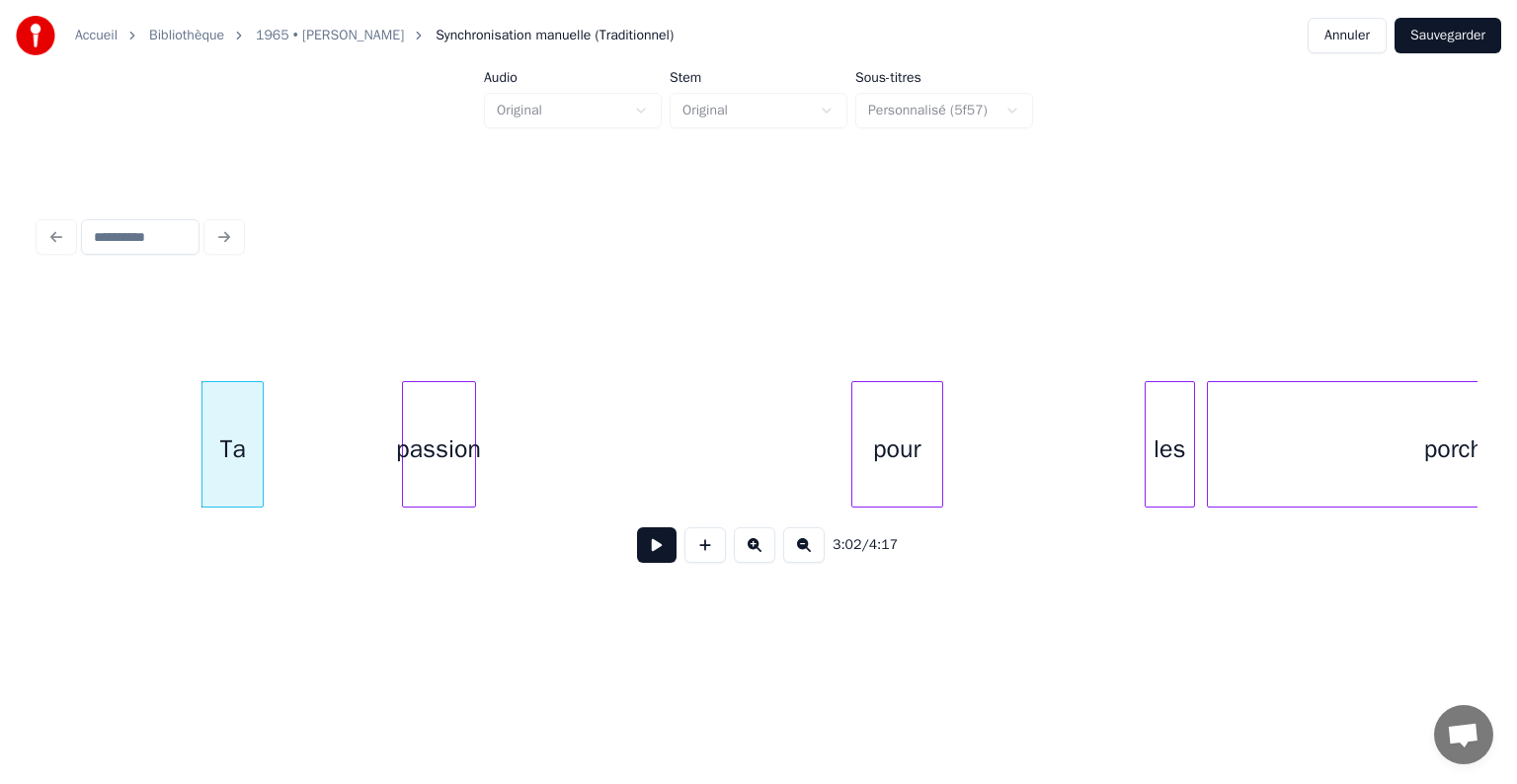 click on "passion" at bounding box center [439, 449] 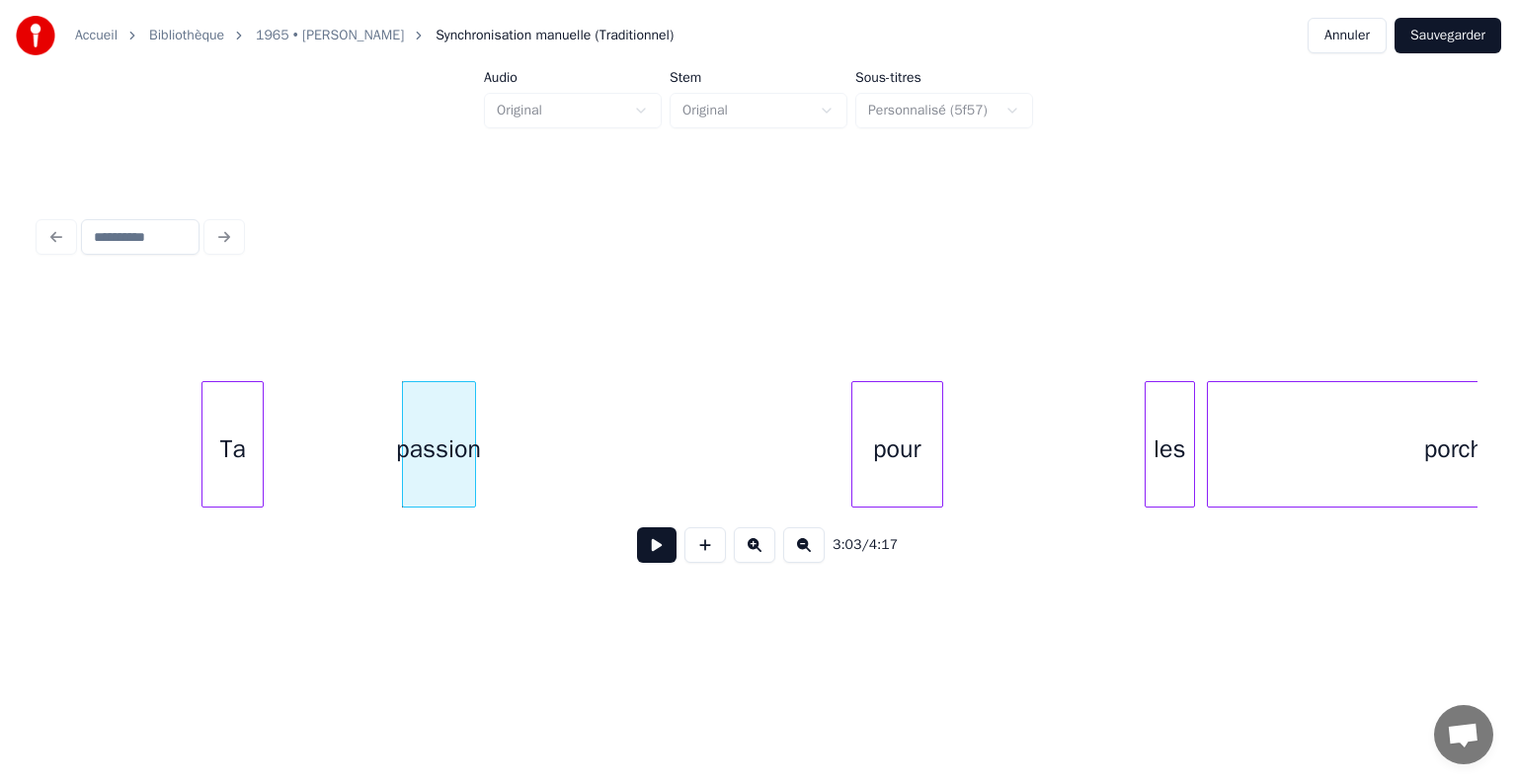 click on "Ta" at bounding box center (232, 449) 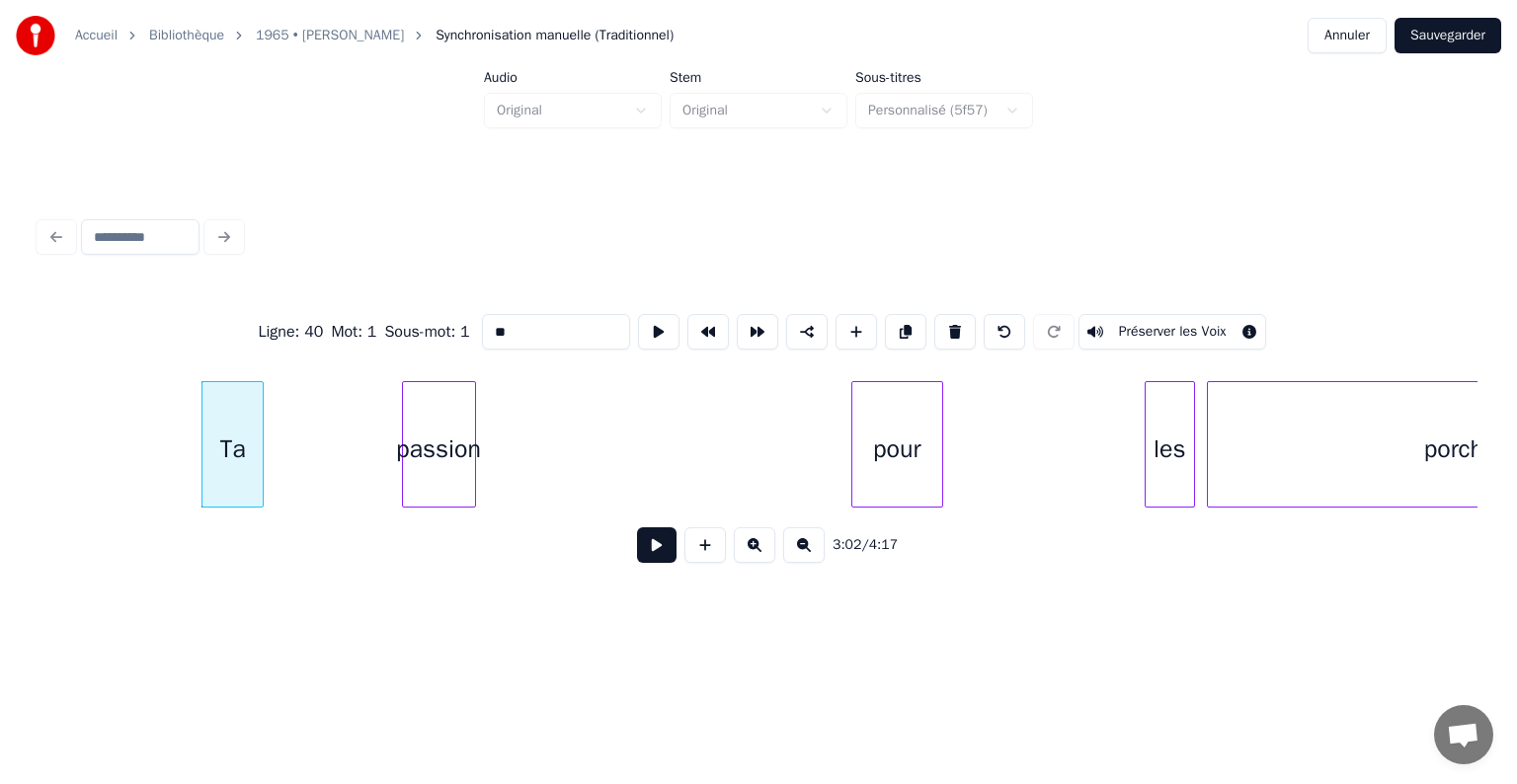 click on "passion" at bounding box center [439, 449] 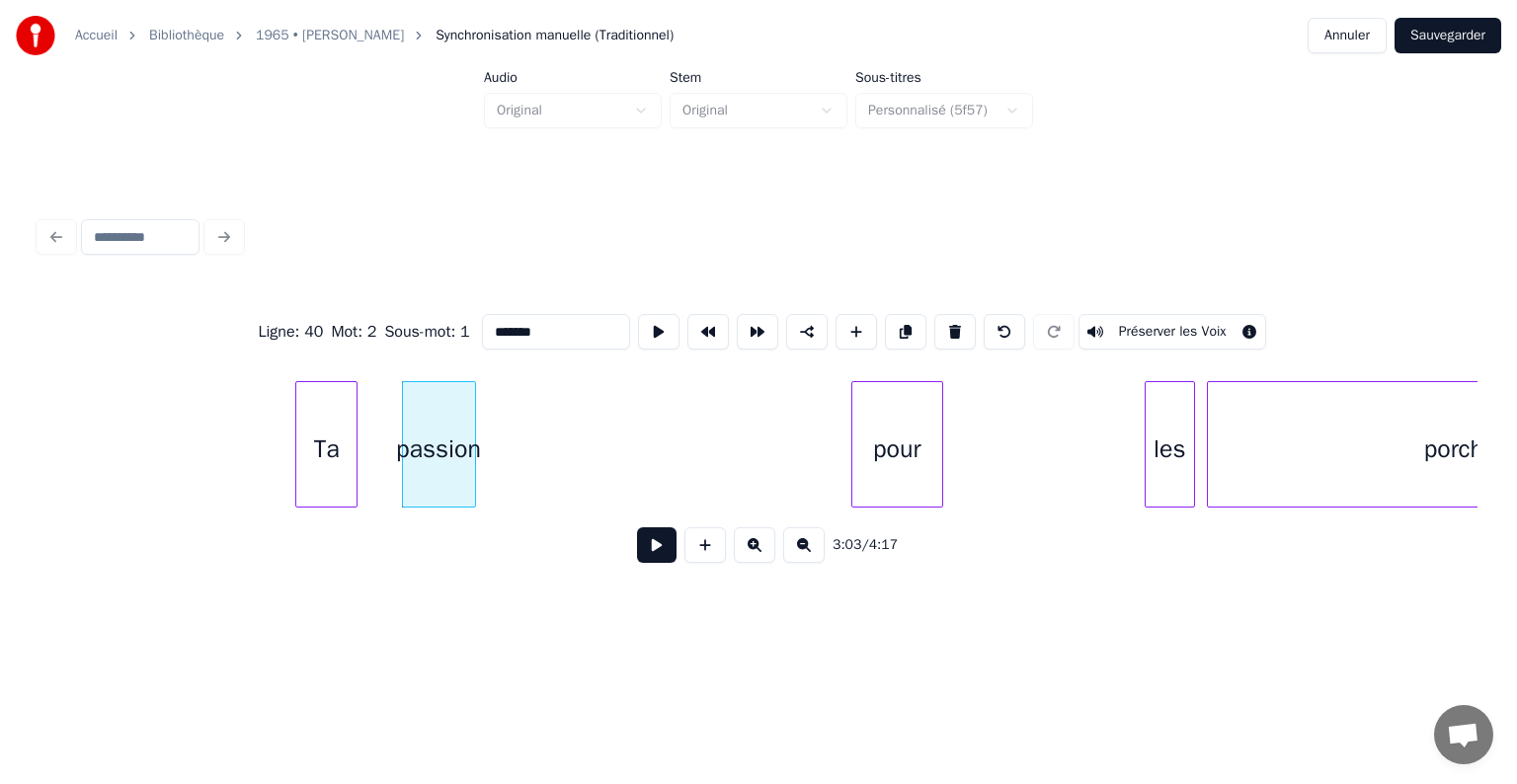 click on "Ta" at bounding box center [326, 449] 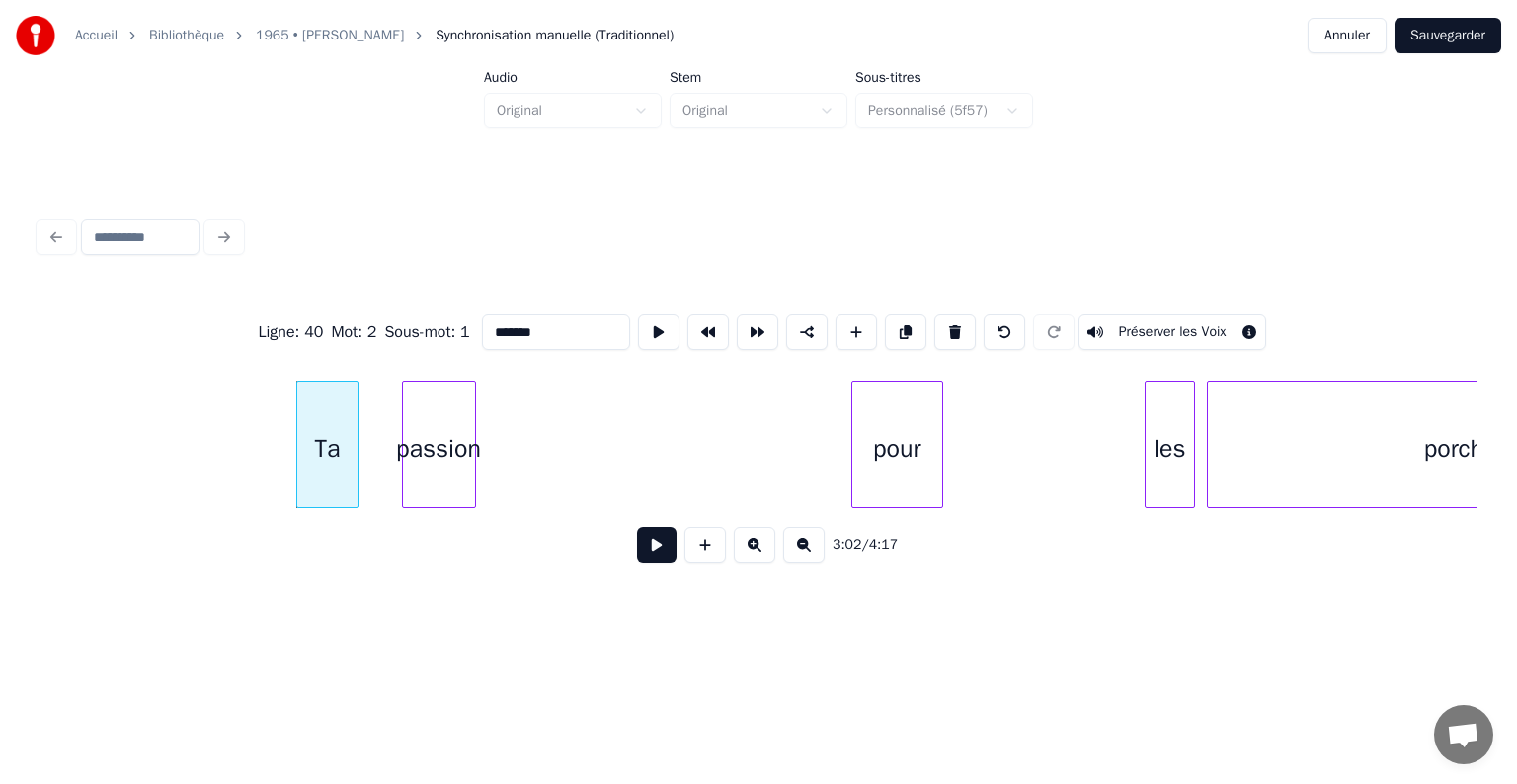 click on "passion" at bounding box center [439, 449] 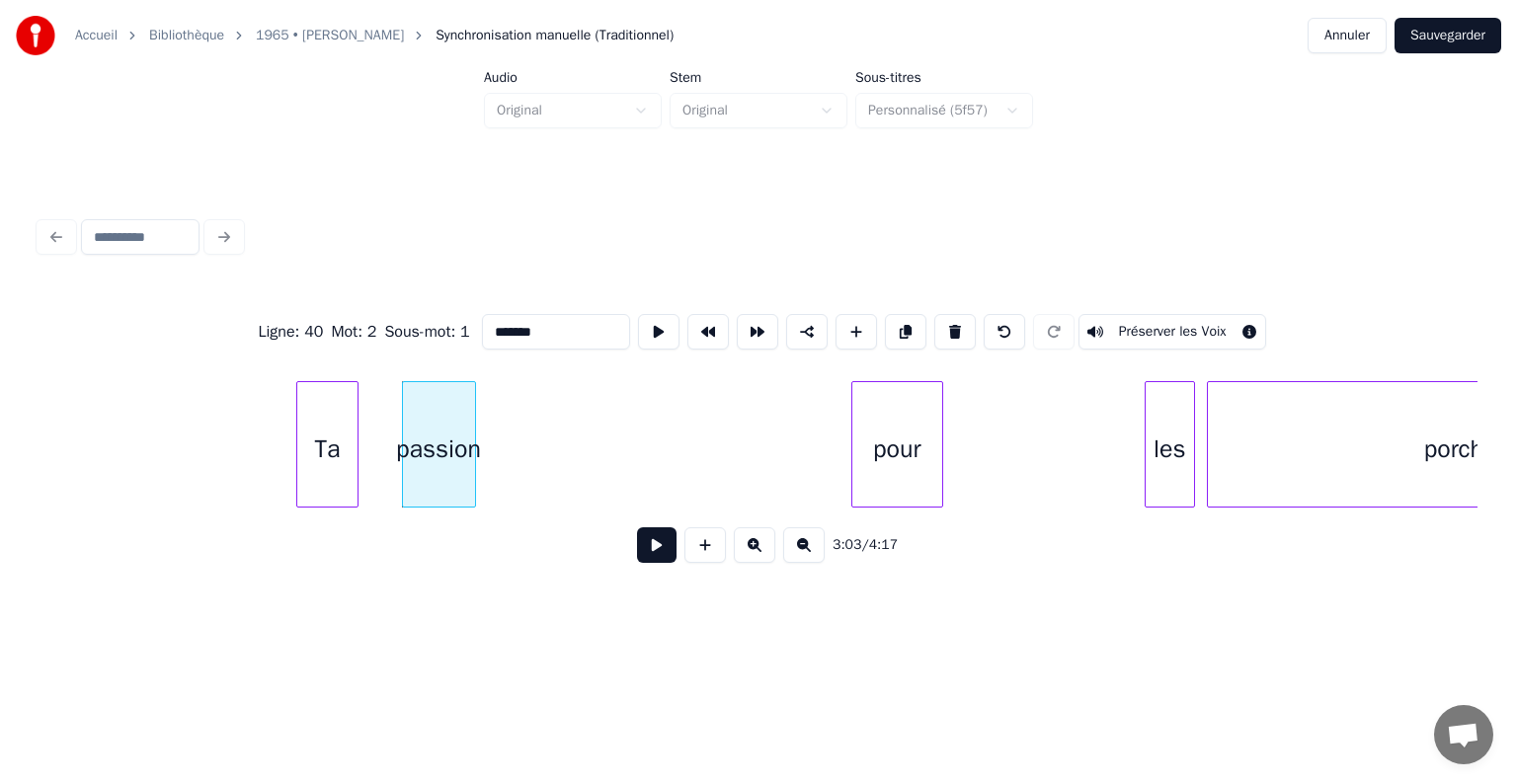 click at bounding box center (804, 545) 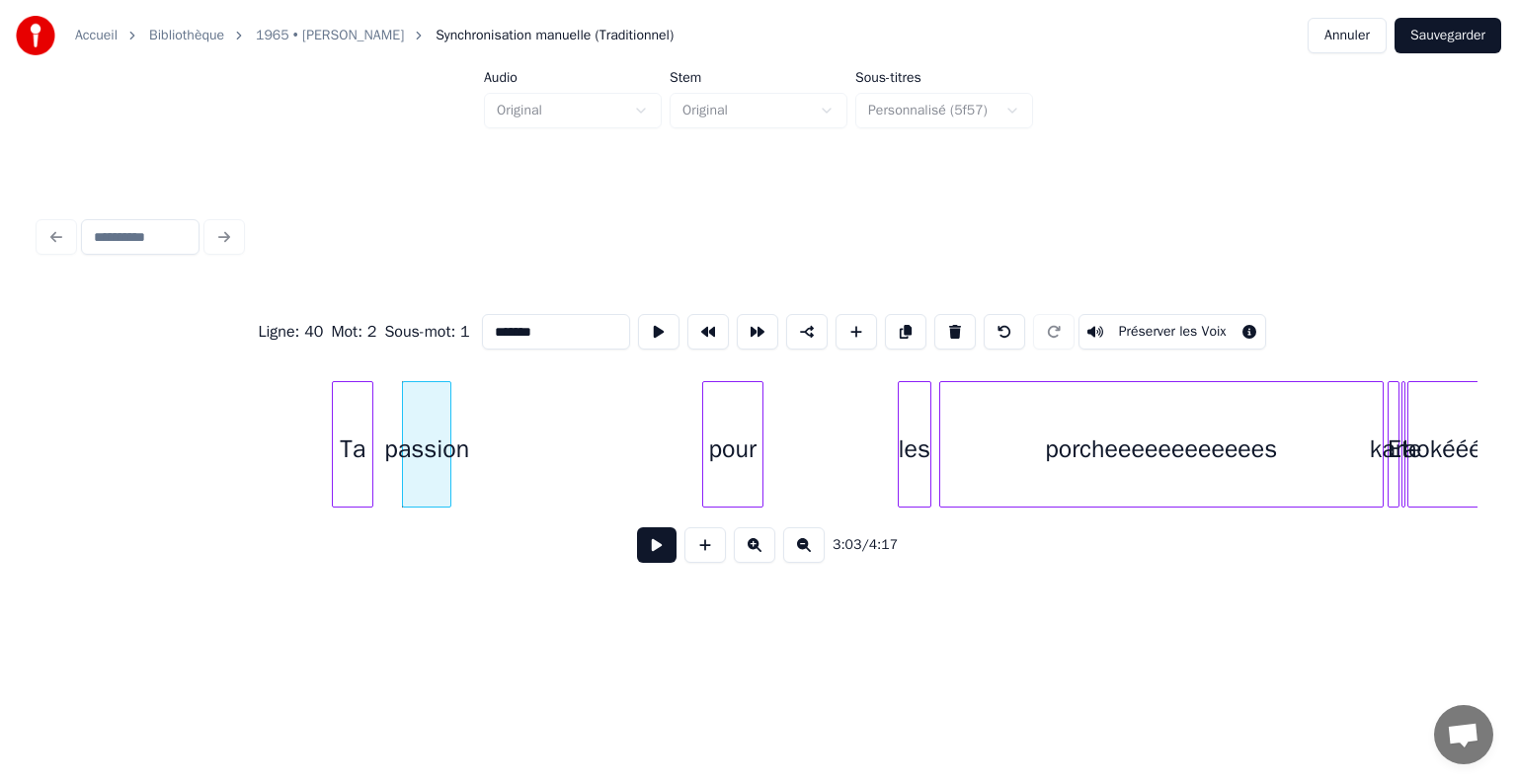click at bounding box center [804, 545] 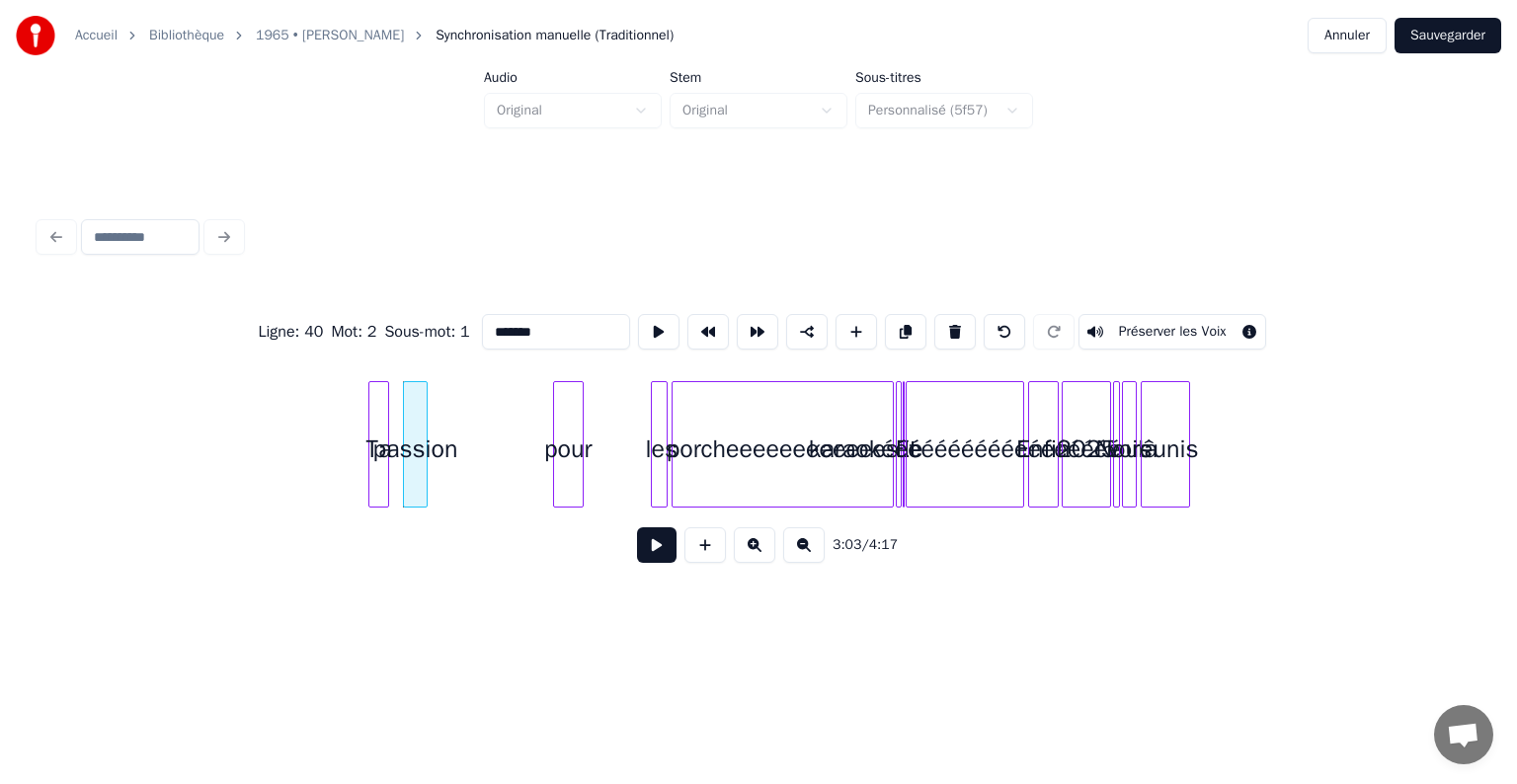click at bounding box center [804, 545] 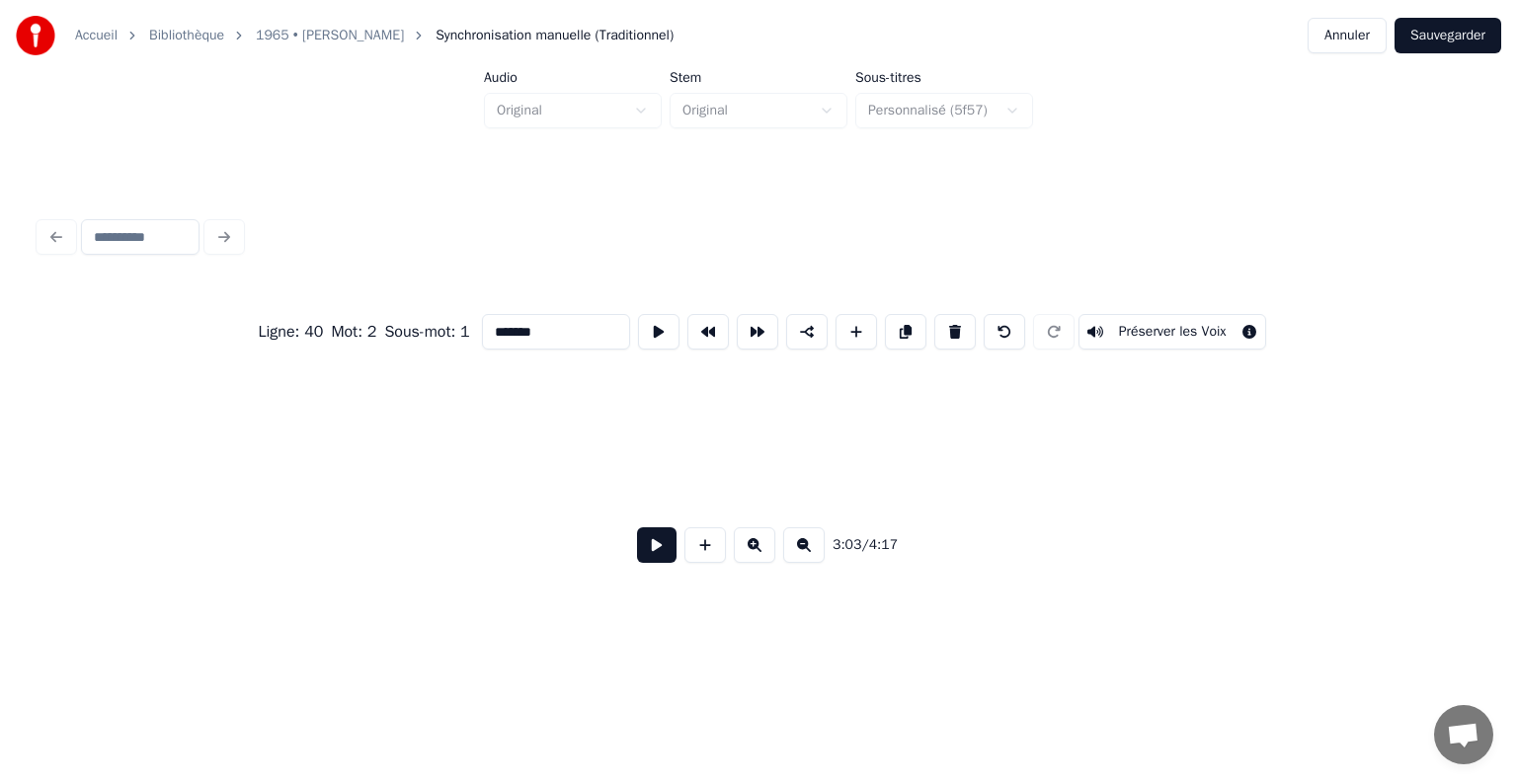 click on "3:03  /  4:17" at bounding box center [758, 545] 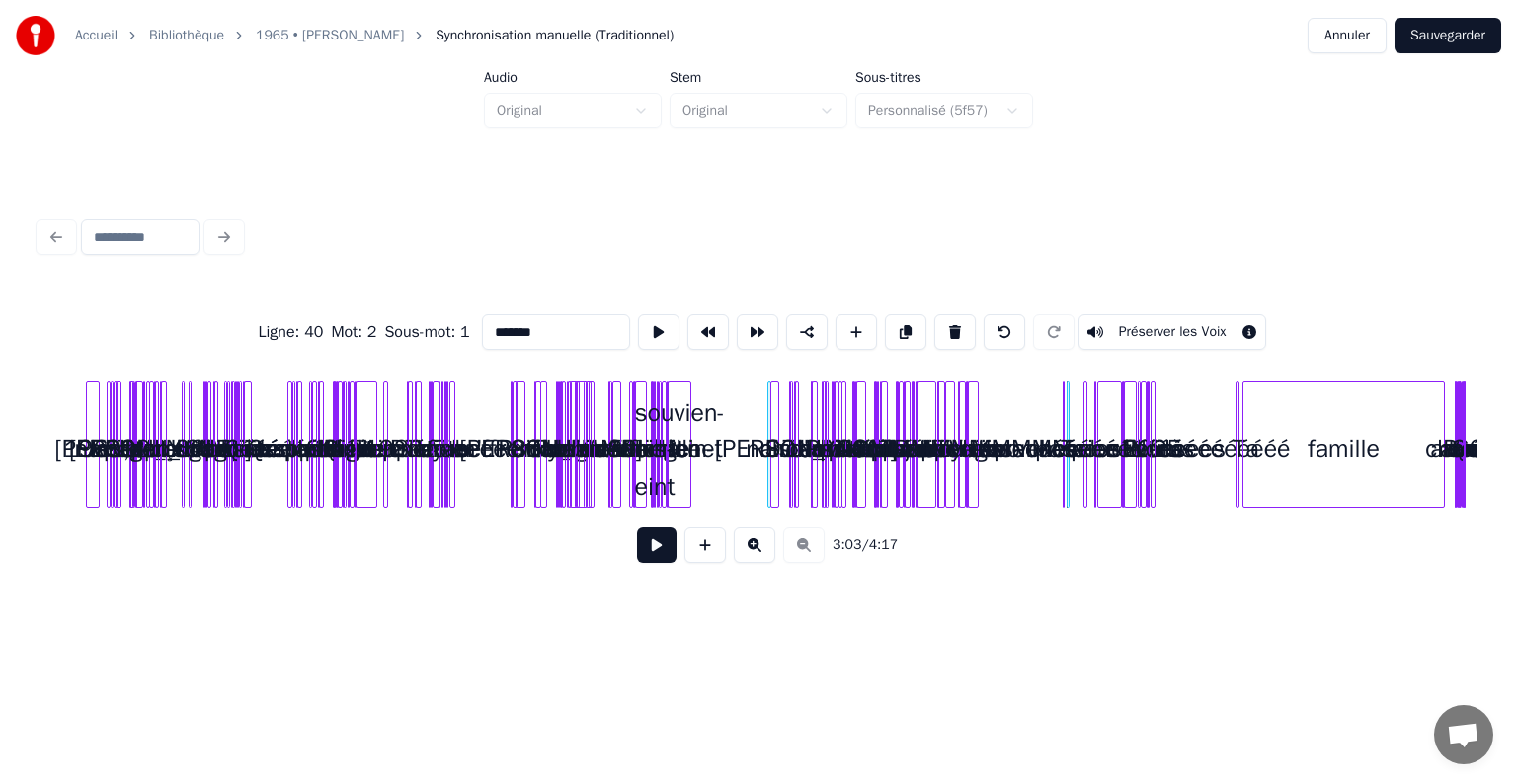 click on "3:03  /  4:17" at bounding box center (758, 545) 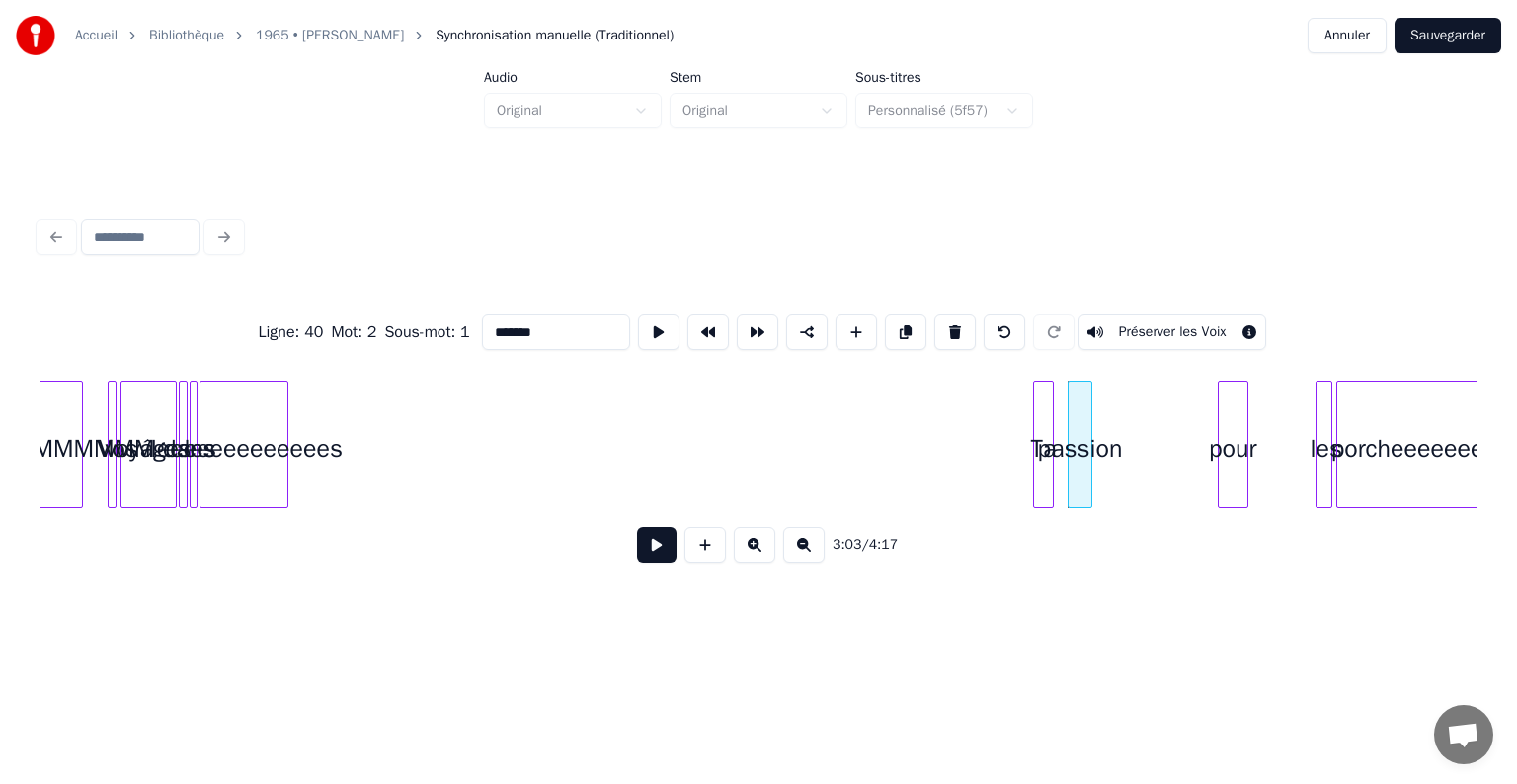 click on "Ta" at bounding box center (1044, 449) 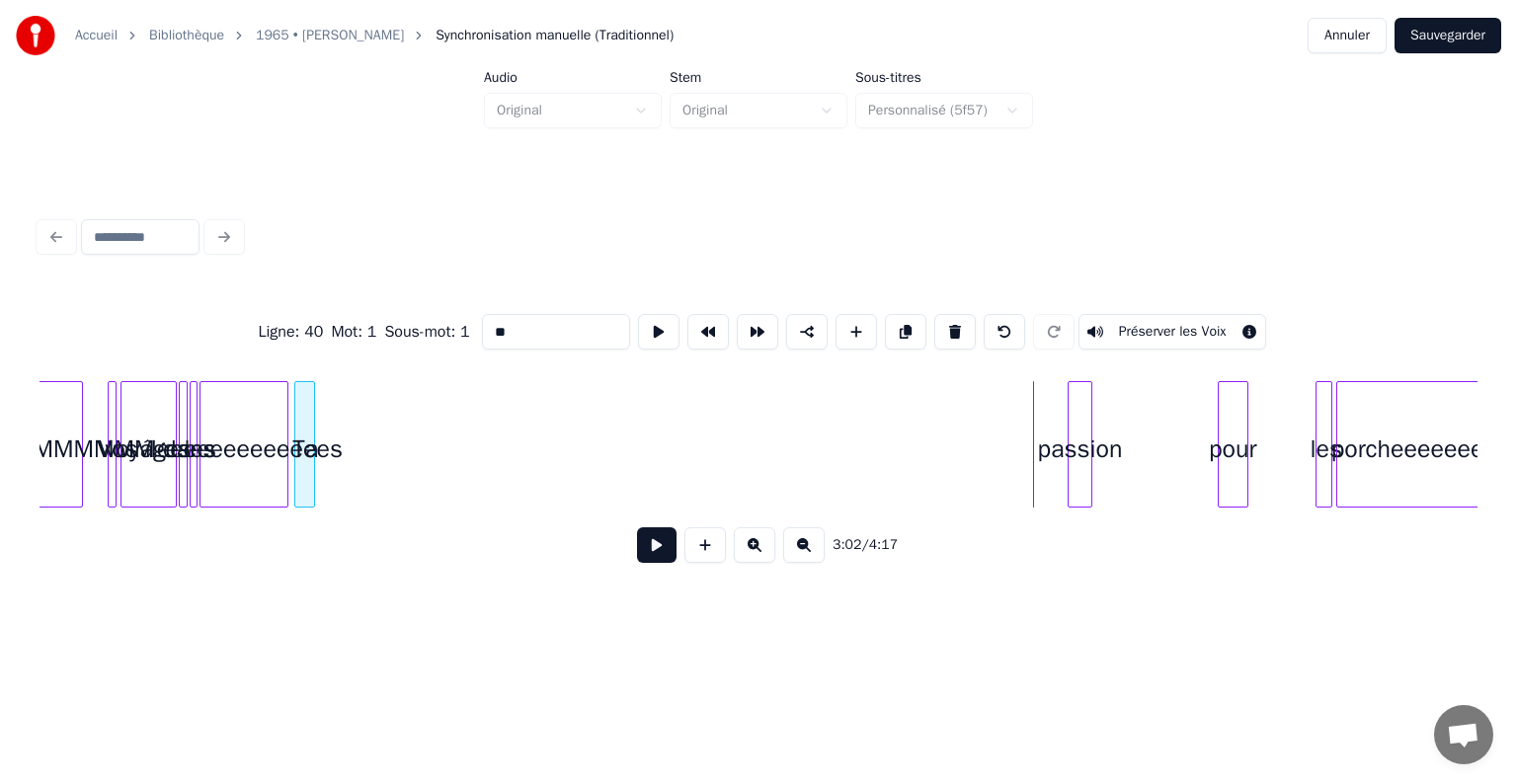 click on "Ta" at bounding box center [305, 449] 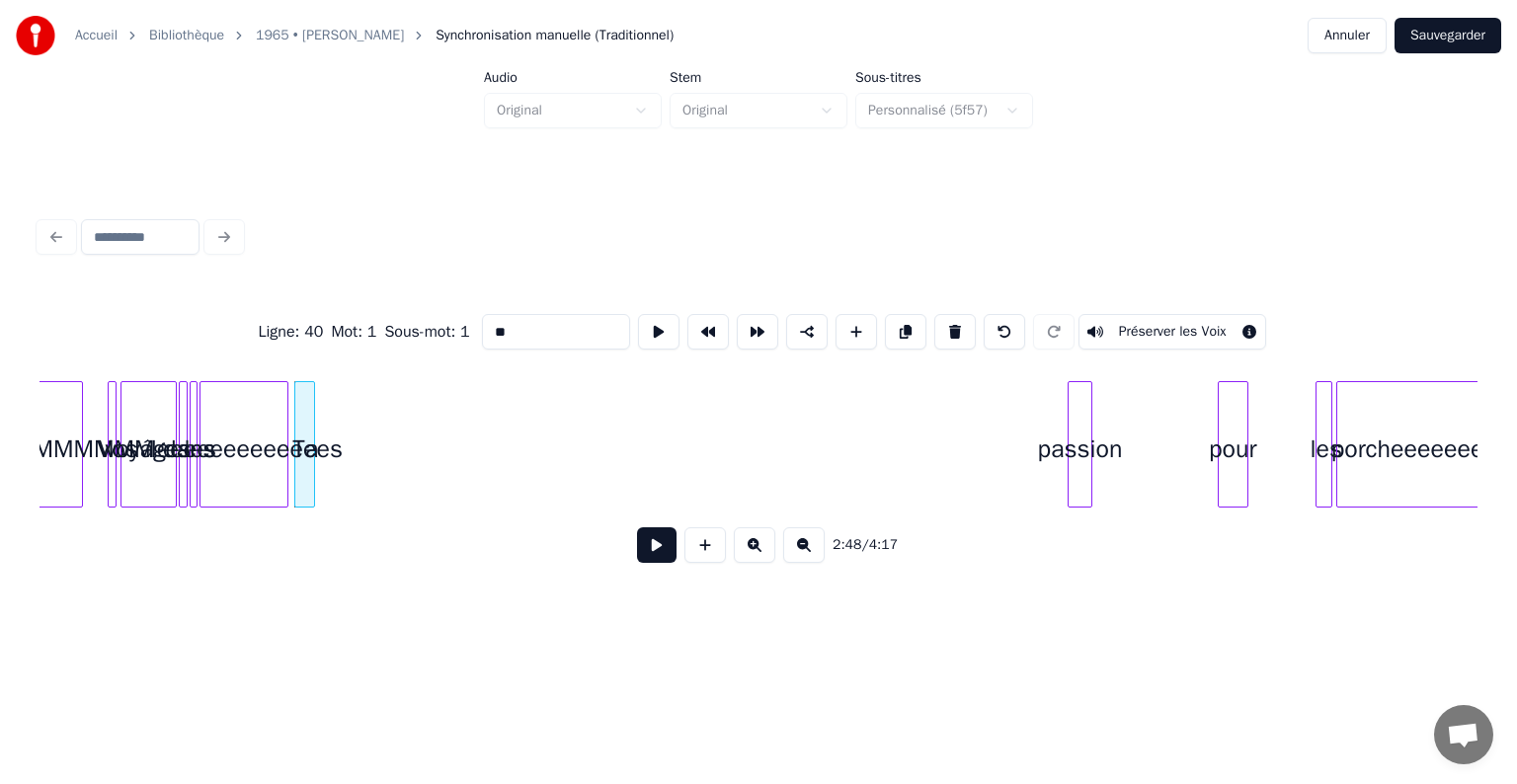 click at bounding box center (1088, 444) 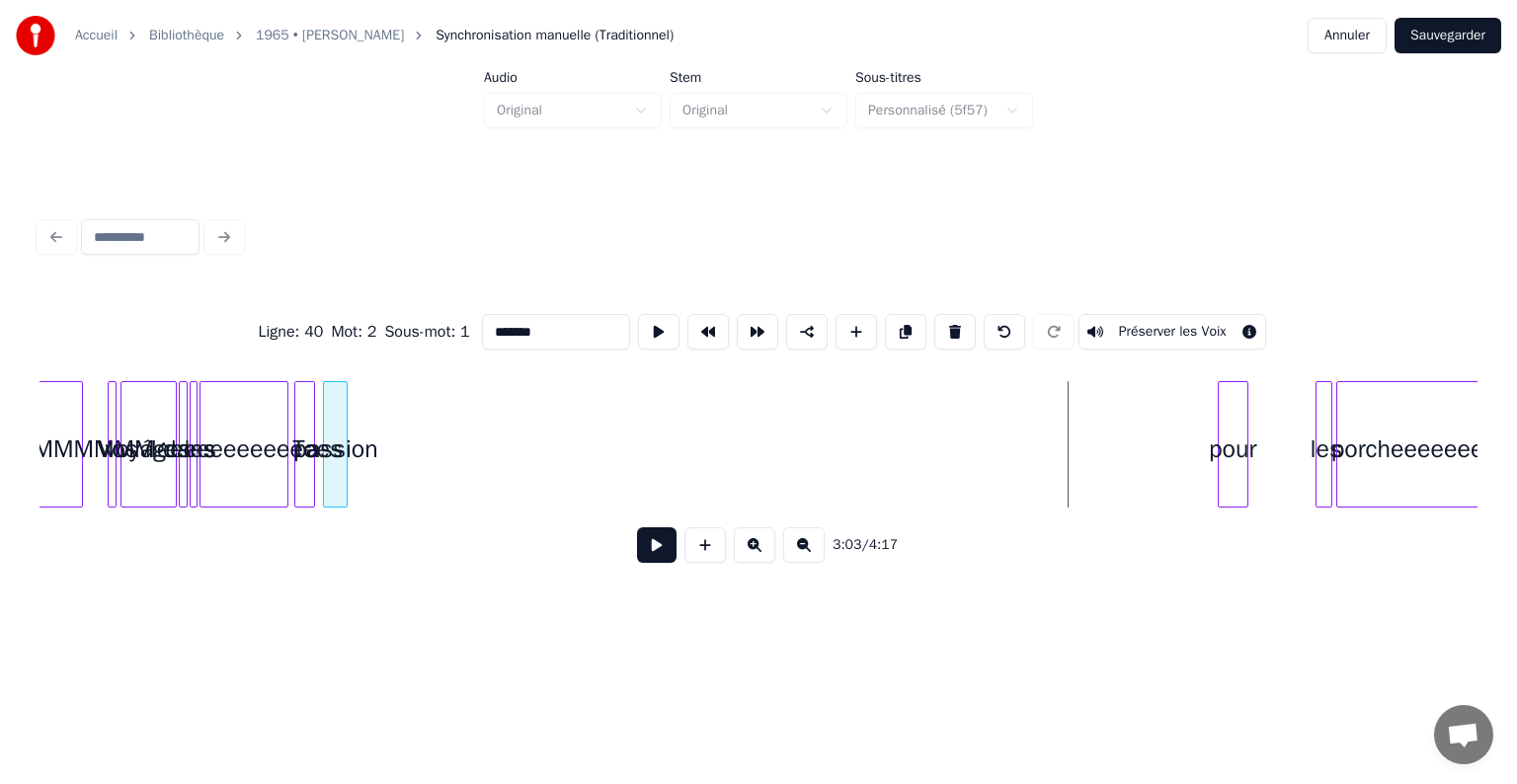 click on "passion" at bounding box center [335, 449] 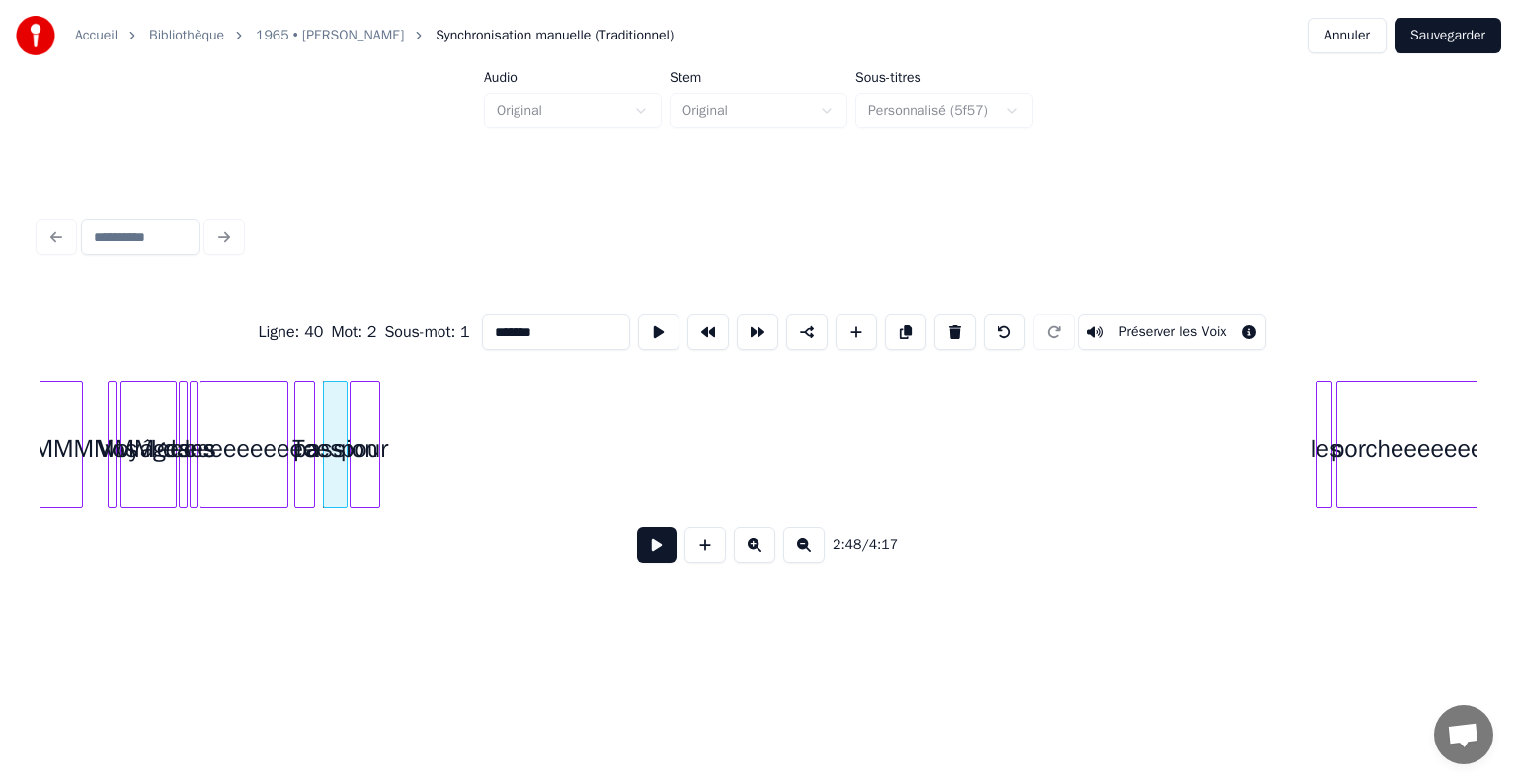 click on "Ligne :   40 Mot :   2 Sous-mot :   1 ******* Préserver les Voix 2:48  /  4:17" at bounding box center (758, 432) 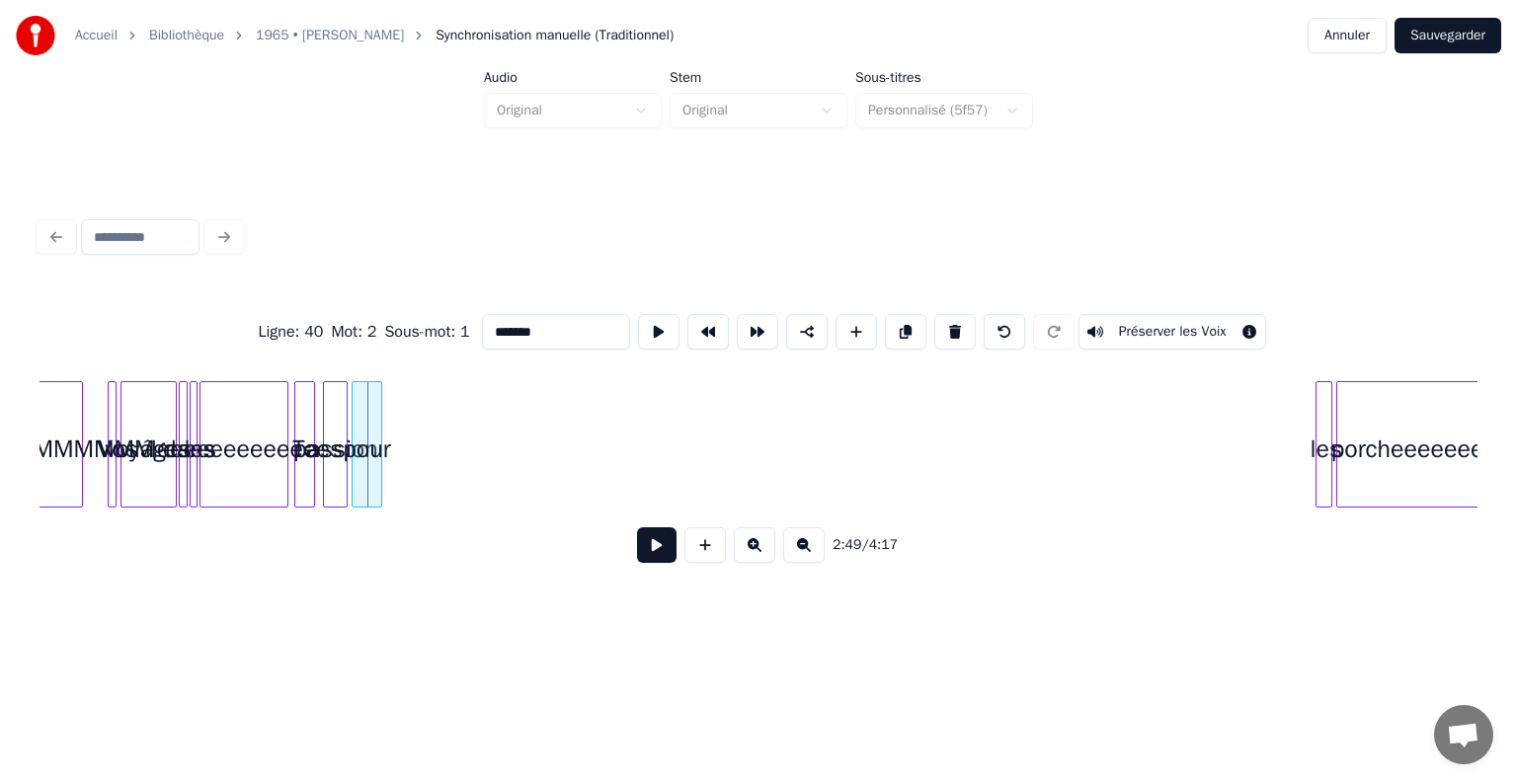 click on "pour" at bounding box center [366, 449] 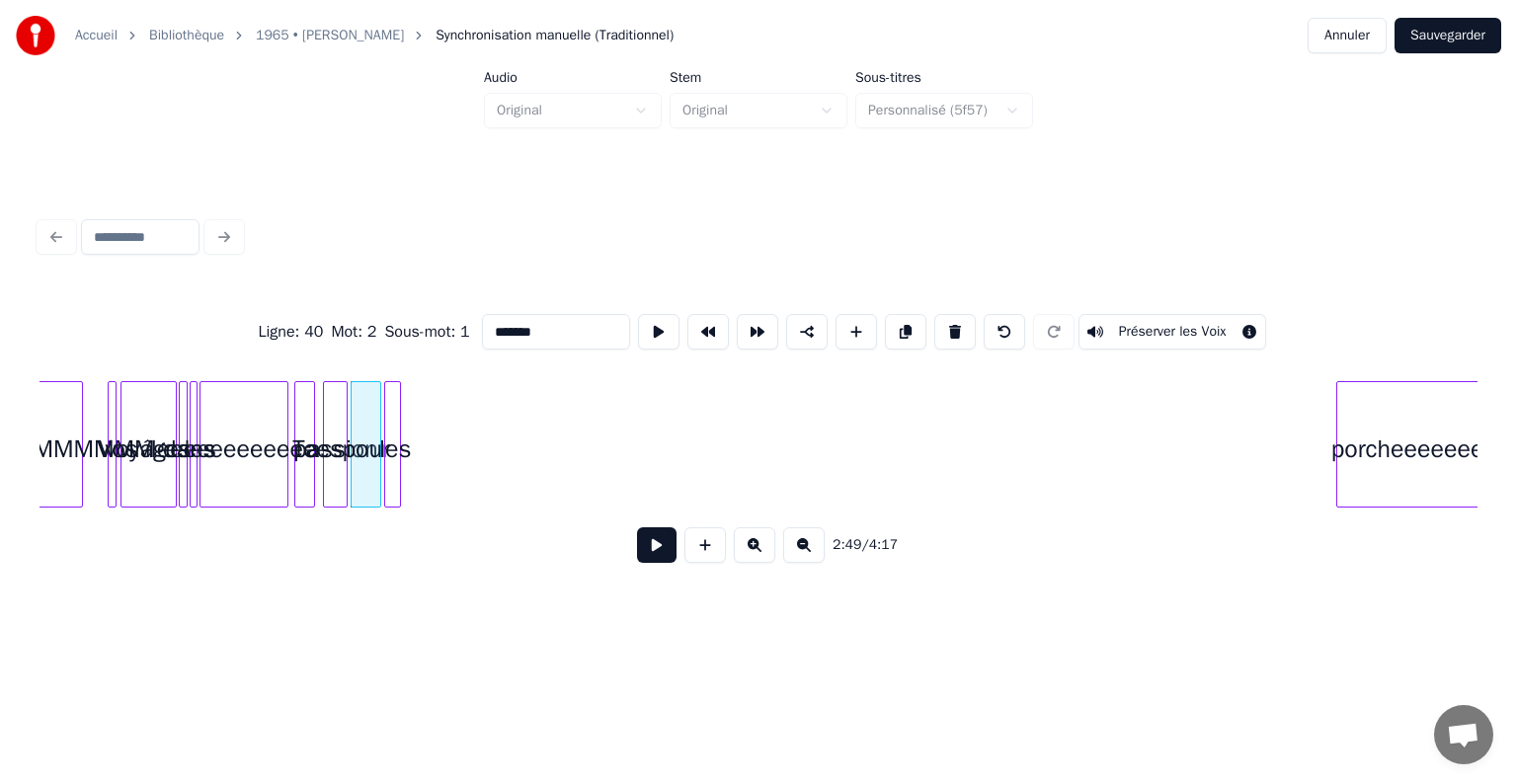 click on "les" at bounding box center [395, 449] 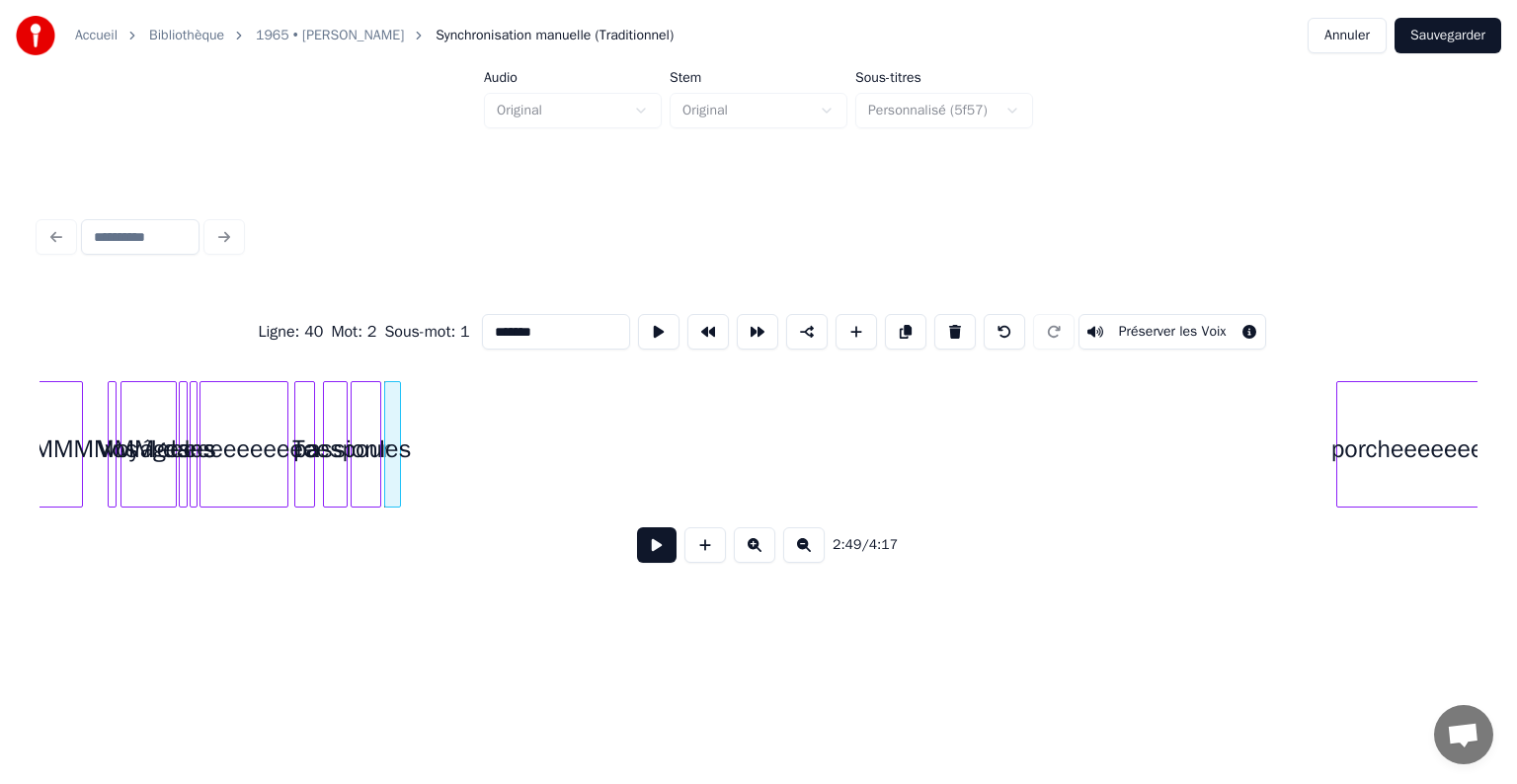 scroll, scrollTop: 0, scrollLeft: 8117, axis: horizontal 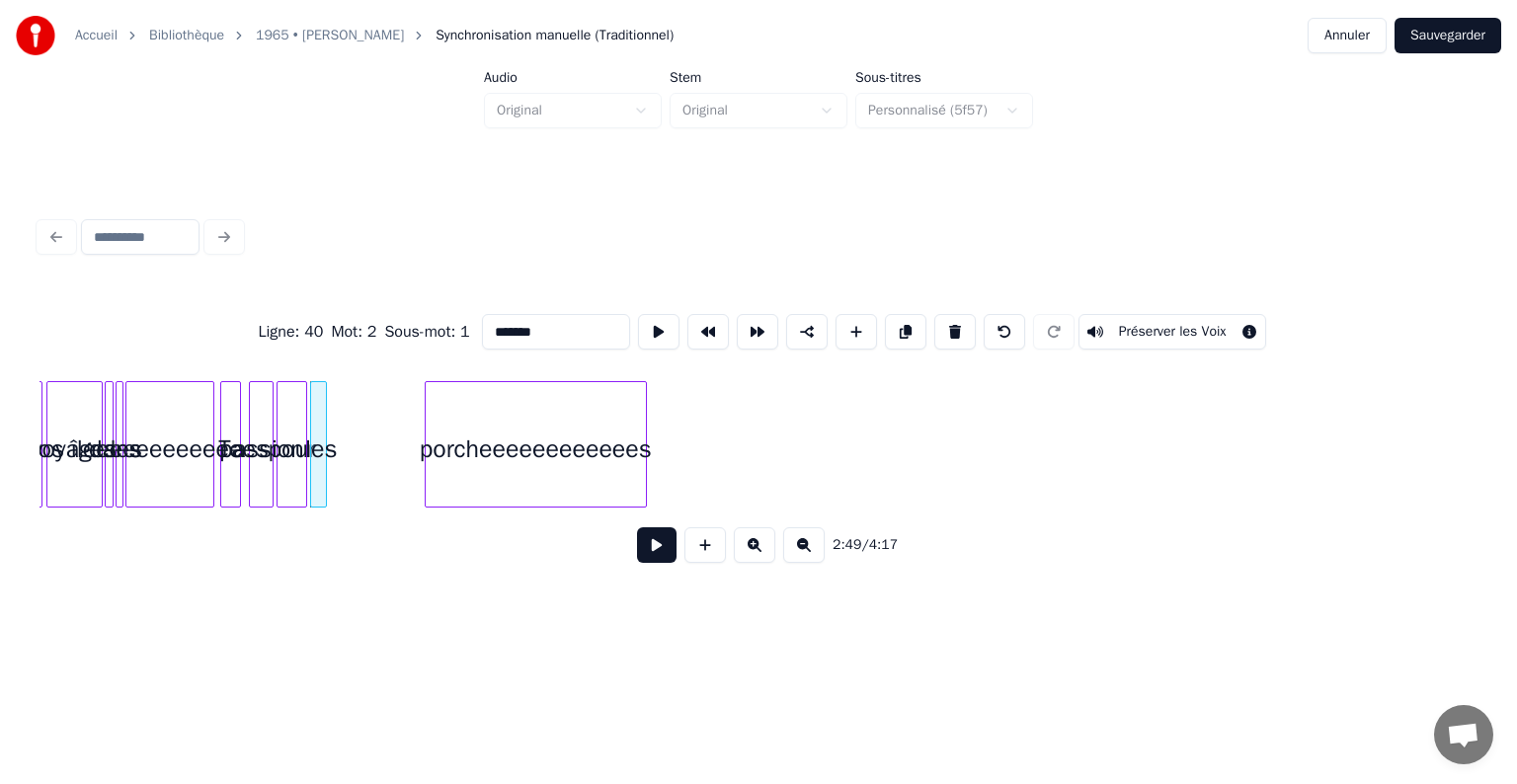 click on "porcheeeeeeeeeeees" at bounding box center (535, 449) 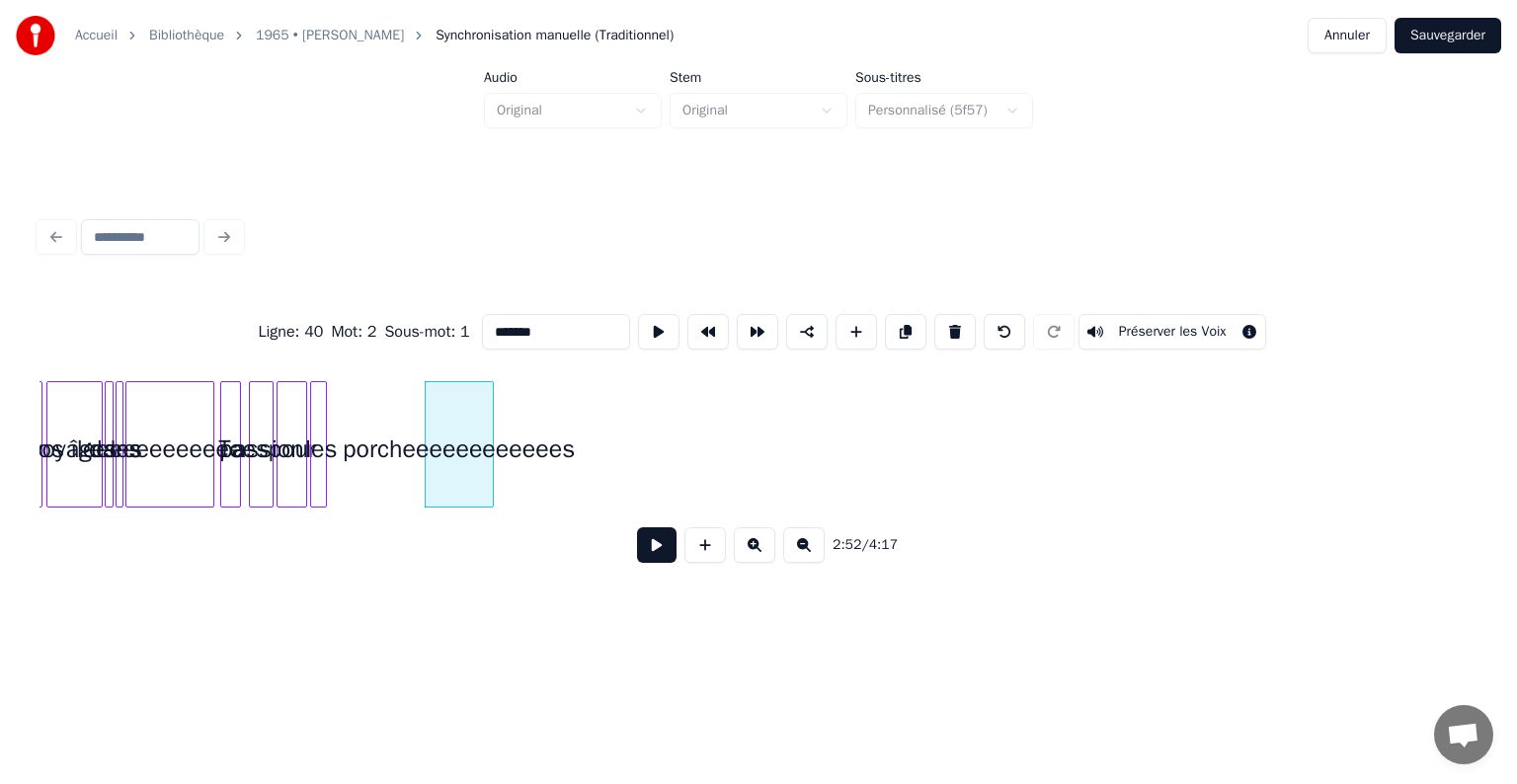 click at bounding box center (490, 444) 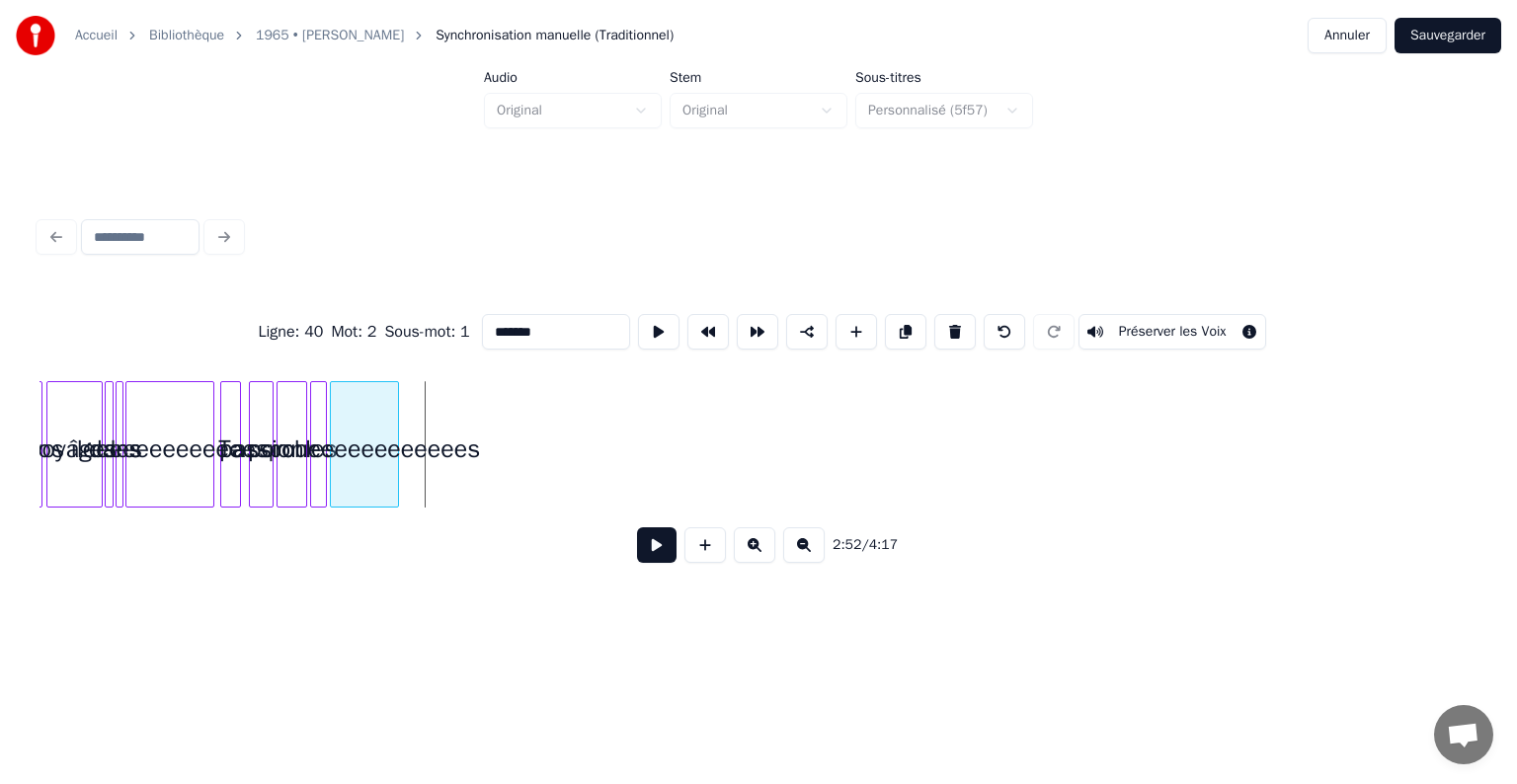 click on "porcheeeeeeeeeeees" at bounding box center [364, 449] 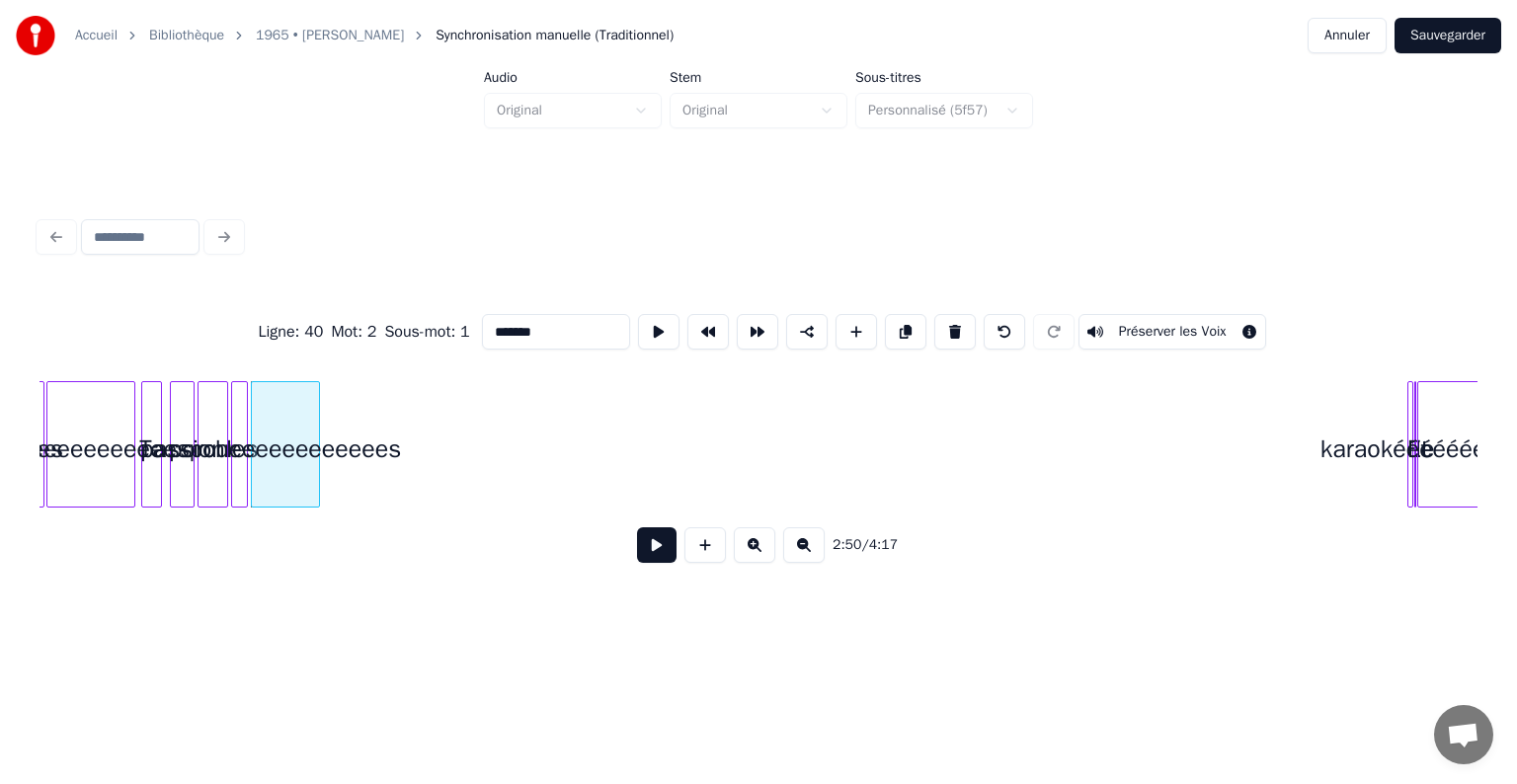 scroll, scrollTop: 0, scrollLeft: 8249, axis: horizontal 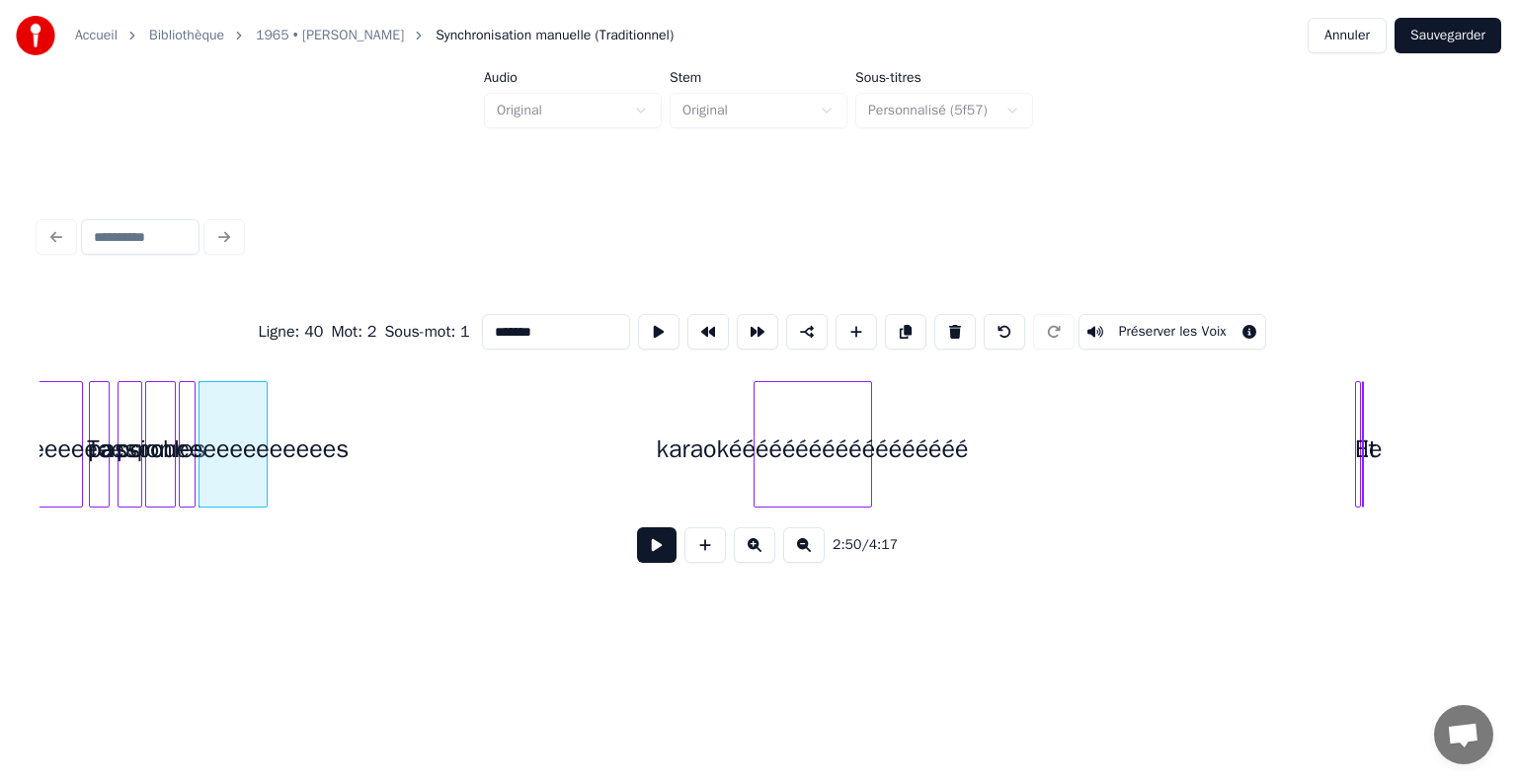 click on "karaokéééééééééééééééééé" at bounding box center (813, 449) 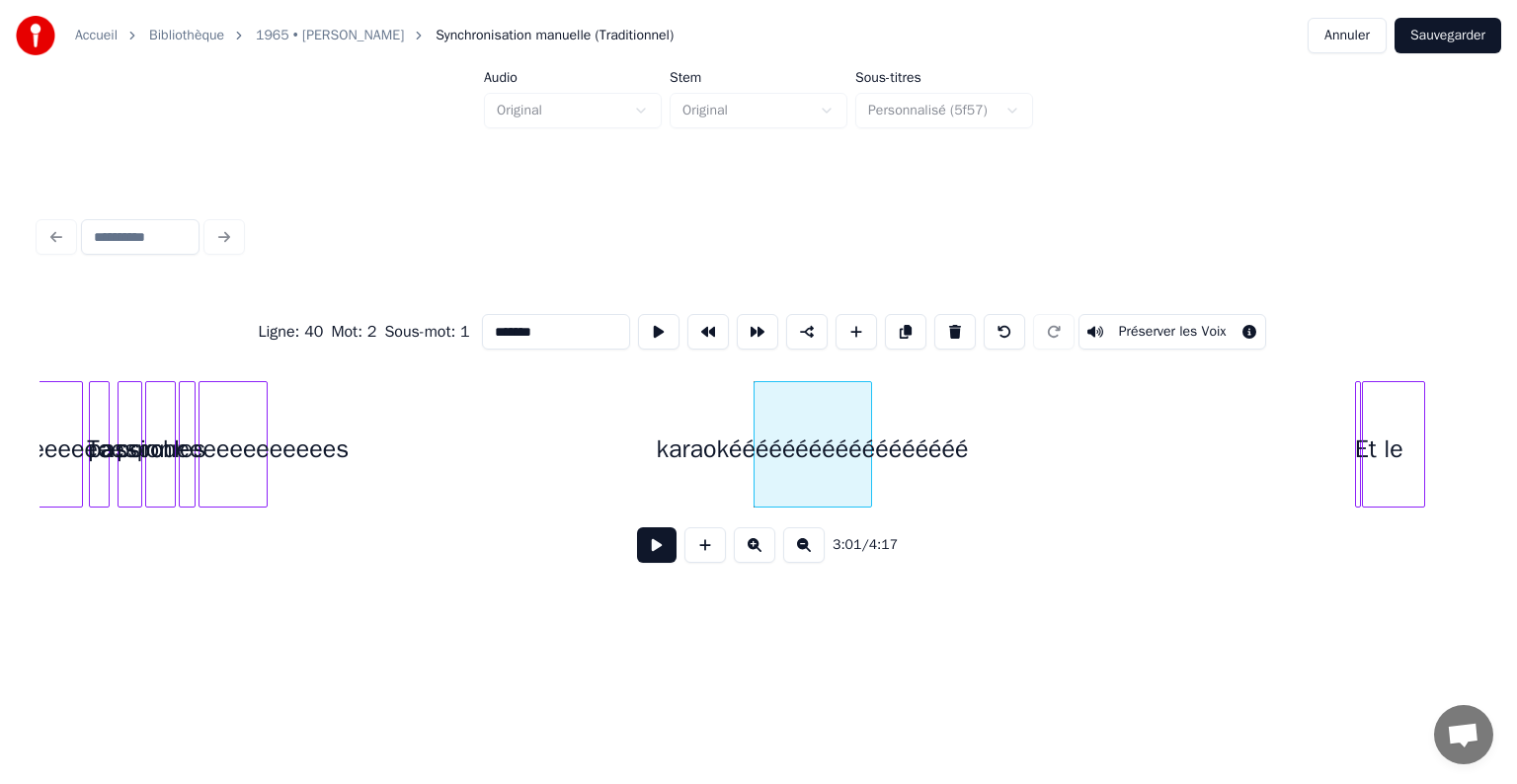 click on "le" at bounding box center (1394, 444) 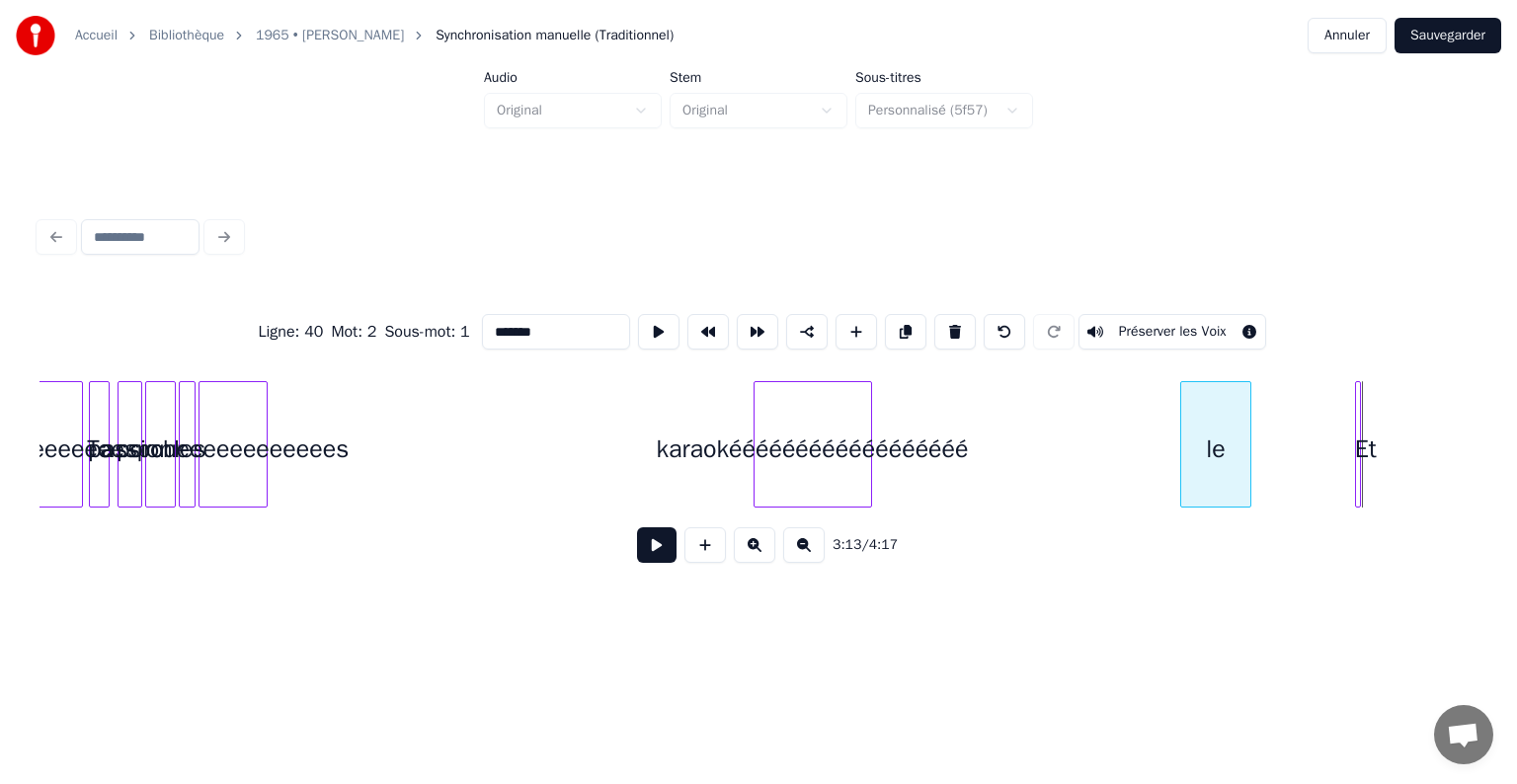 click on "le" at bounding box center (1216, 449) 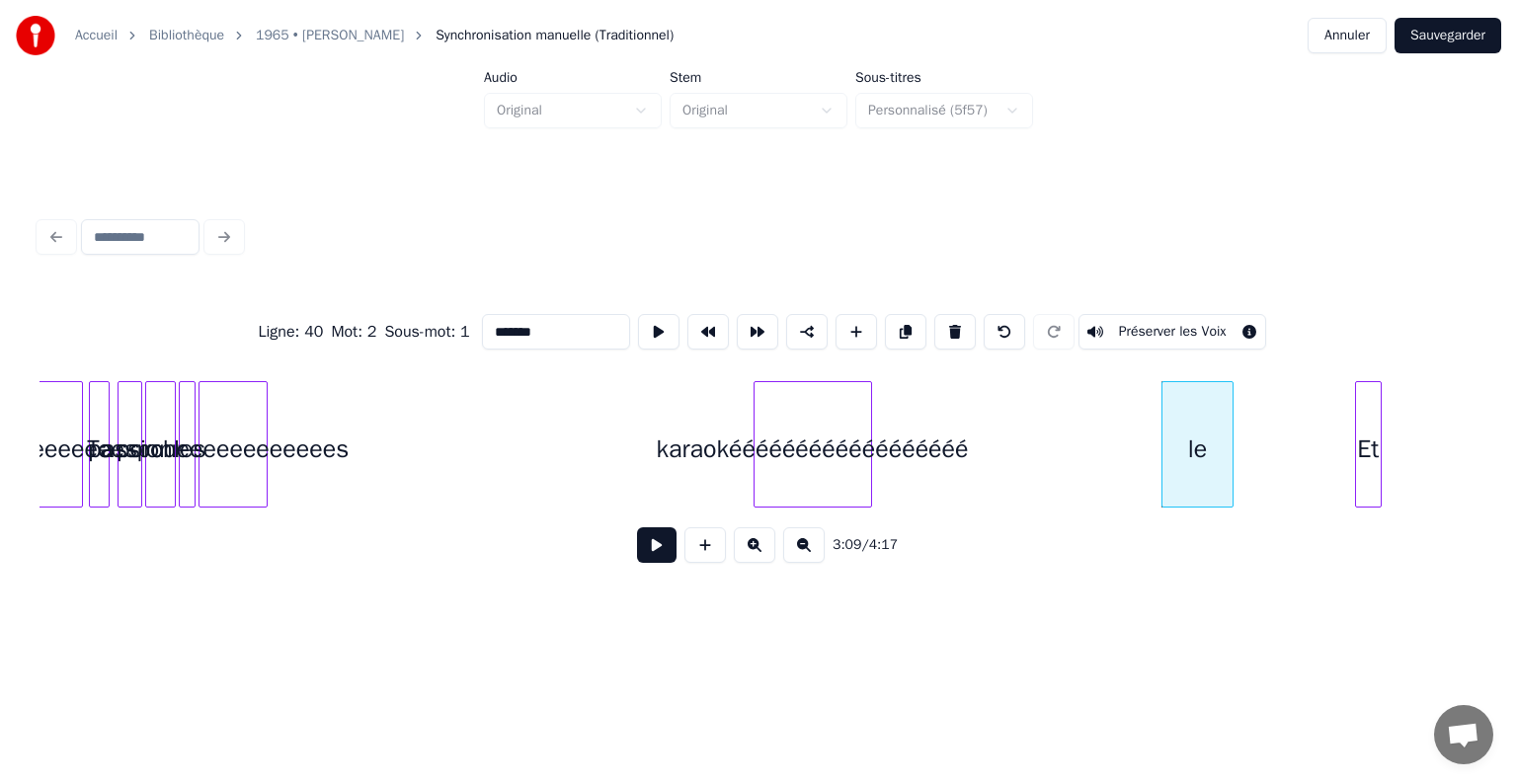 click at bounding box center (1378, 444) 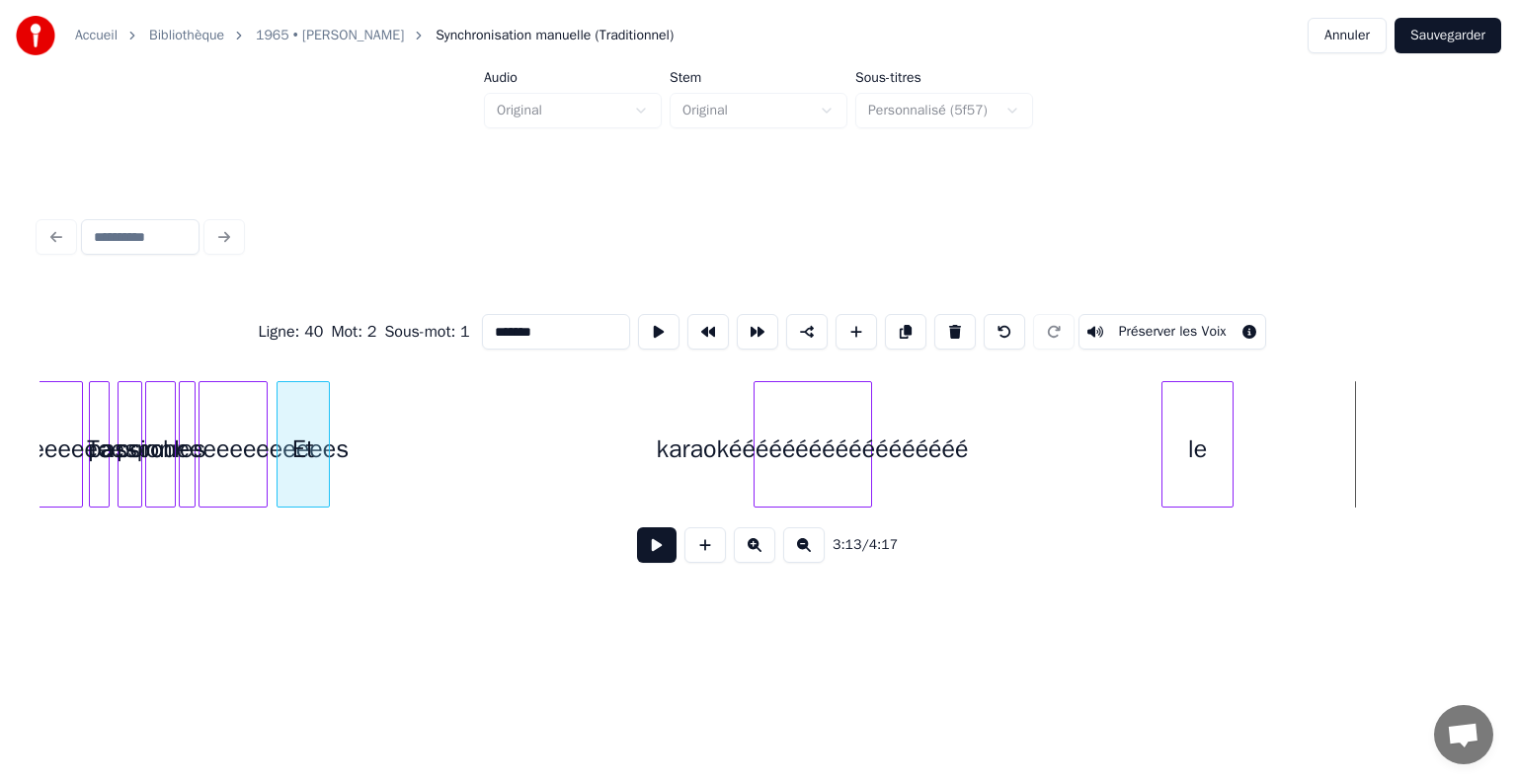click on "Et" at bounding box center [303, 449] 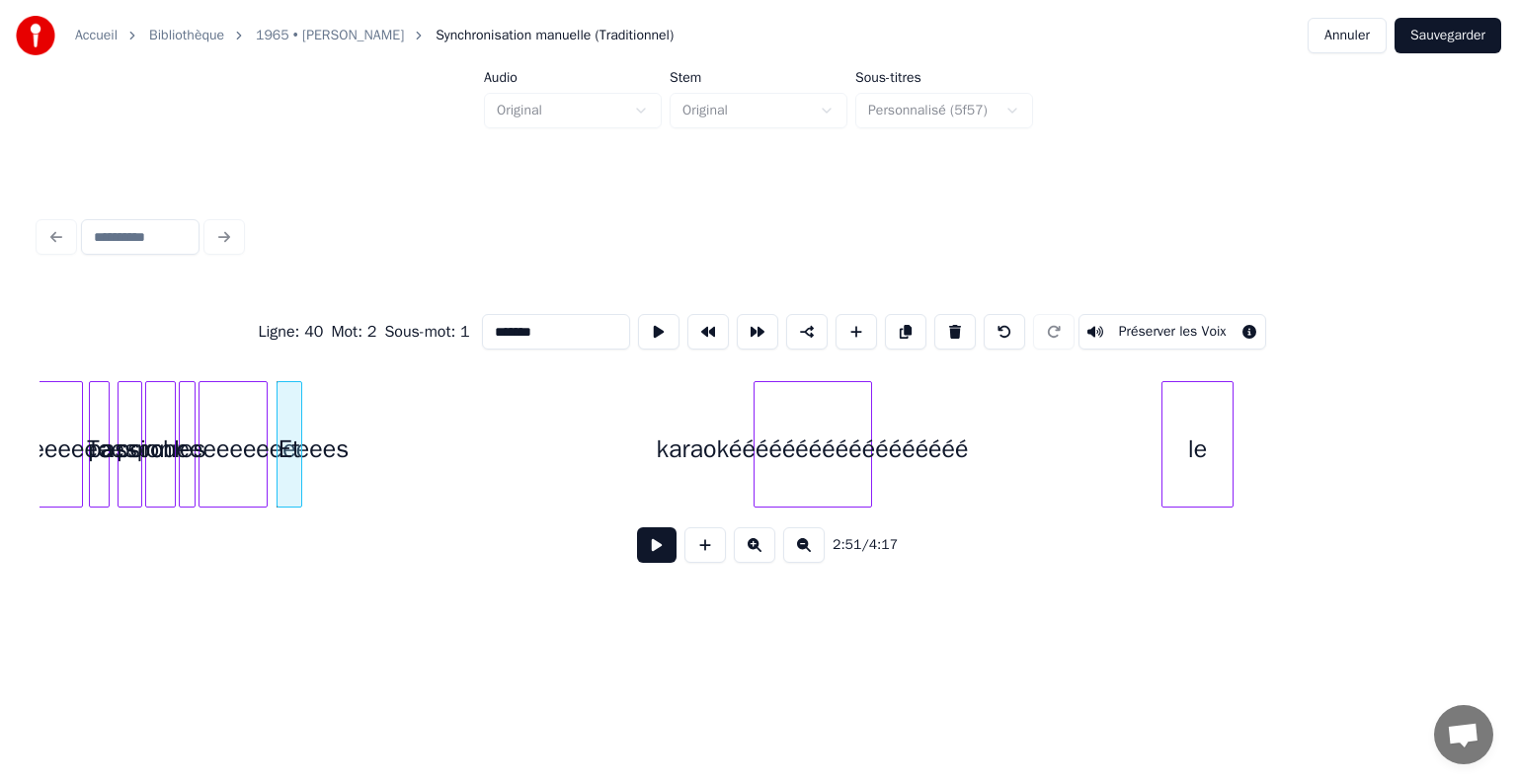 click at bounding box center [298, 444] 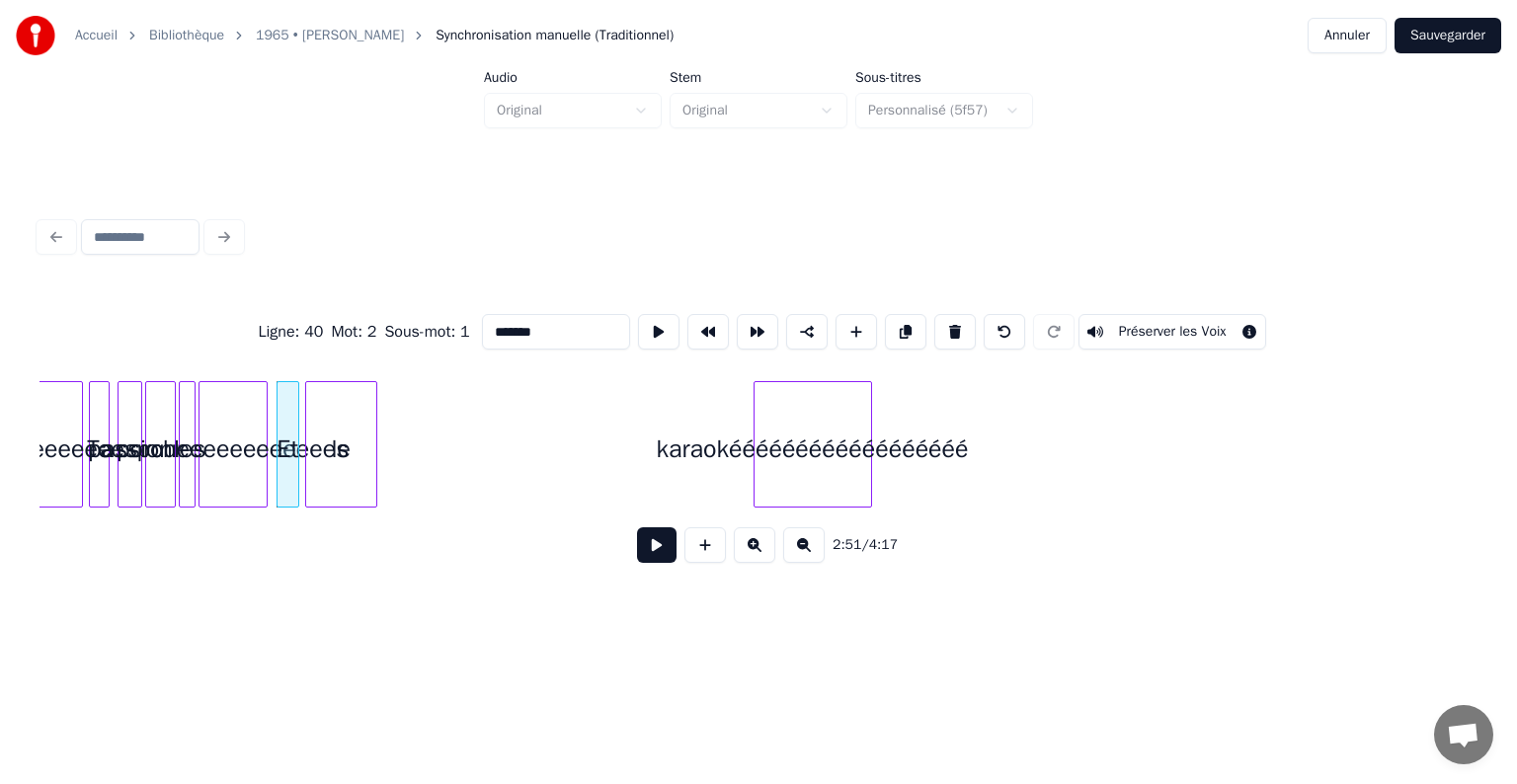 click on "Ta passion pour les porcheeeeeeeeeeees îleeeeeeeeeeeees Et le karaokéééééééééééééééééé" at bounding box center (758, 444) 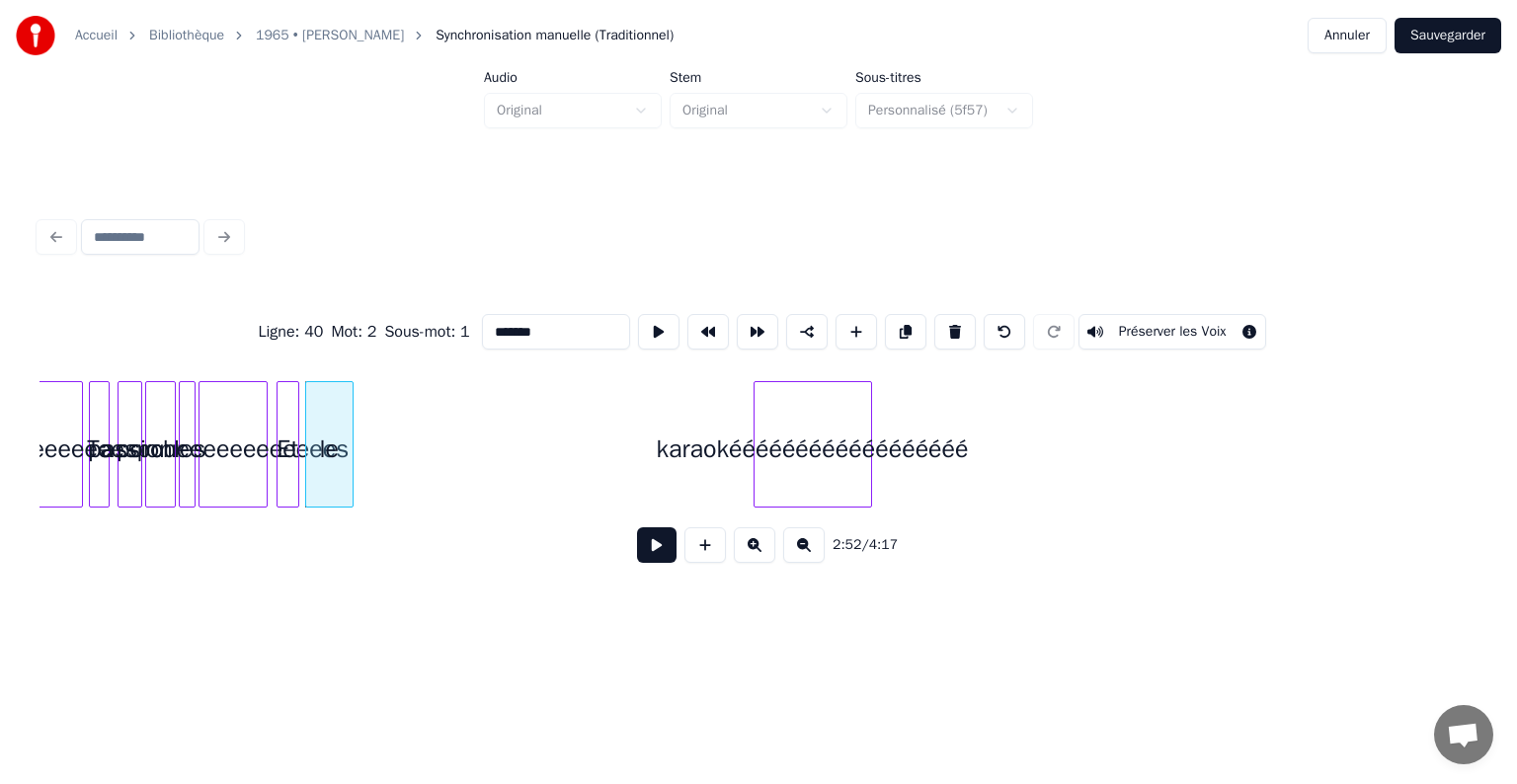 click at bounding box center [350, 444] 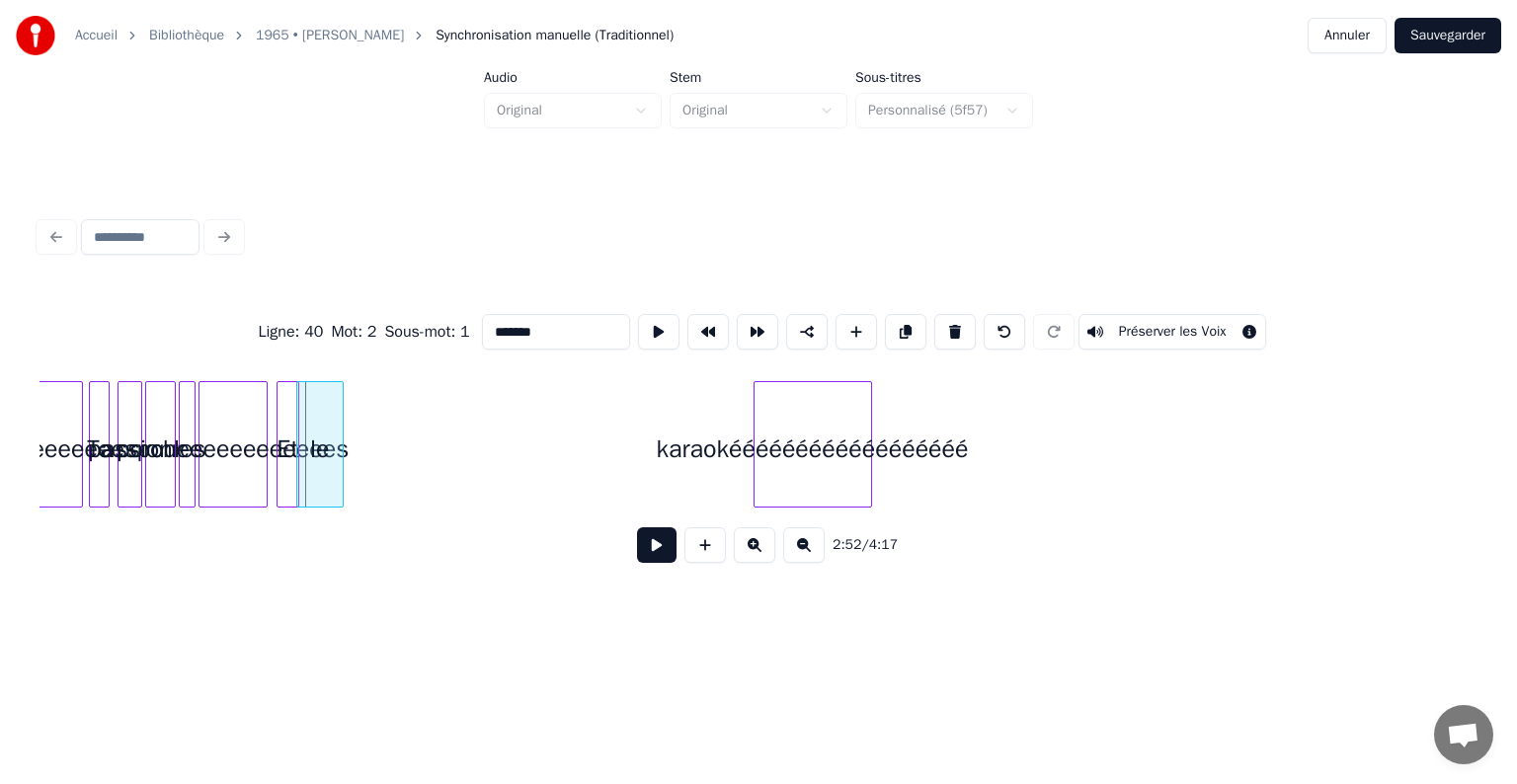 click on "le" at bounding box center (320, 449) 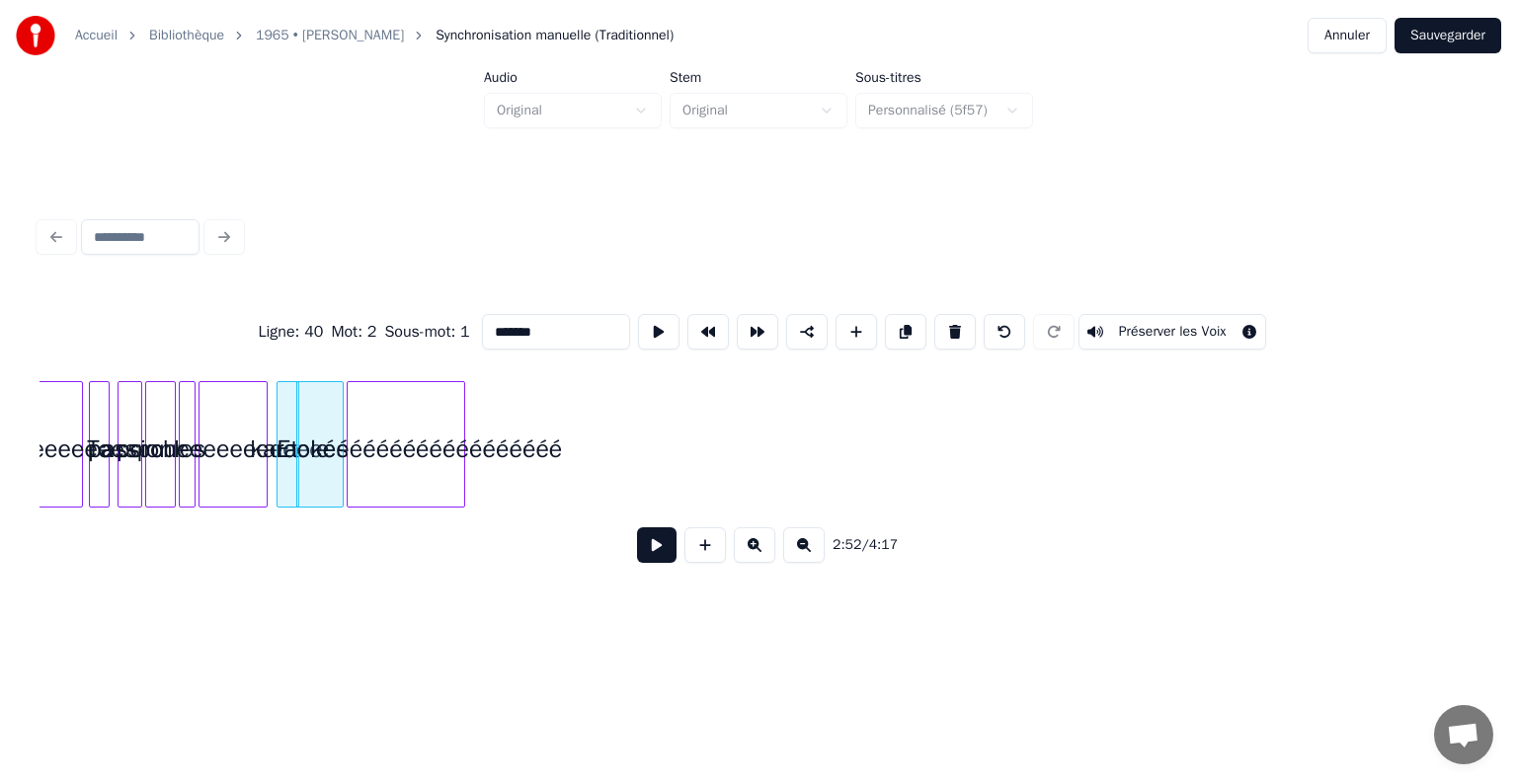 click on "karaokéééééééééééééééééé" at bounding box center [406, 449] 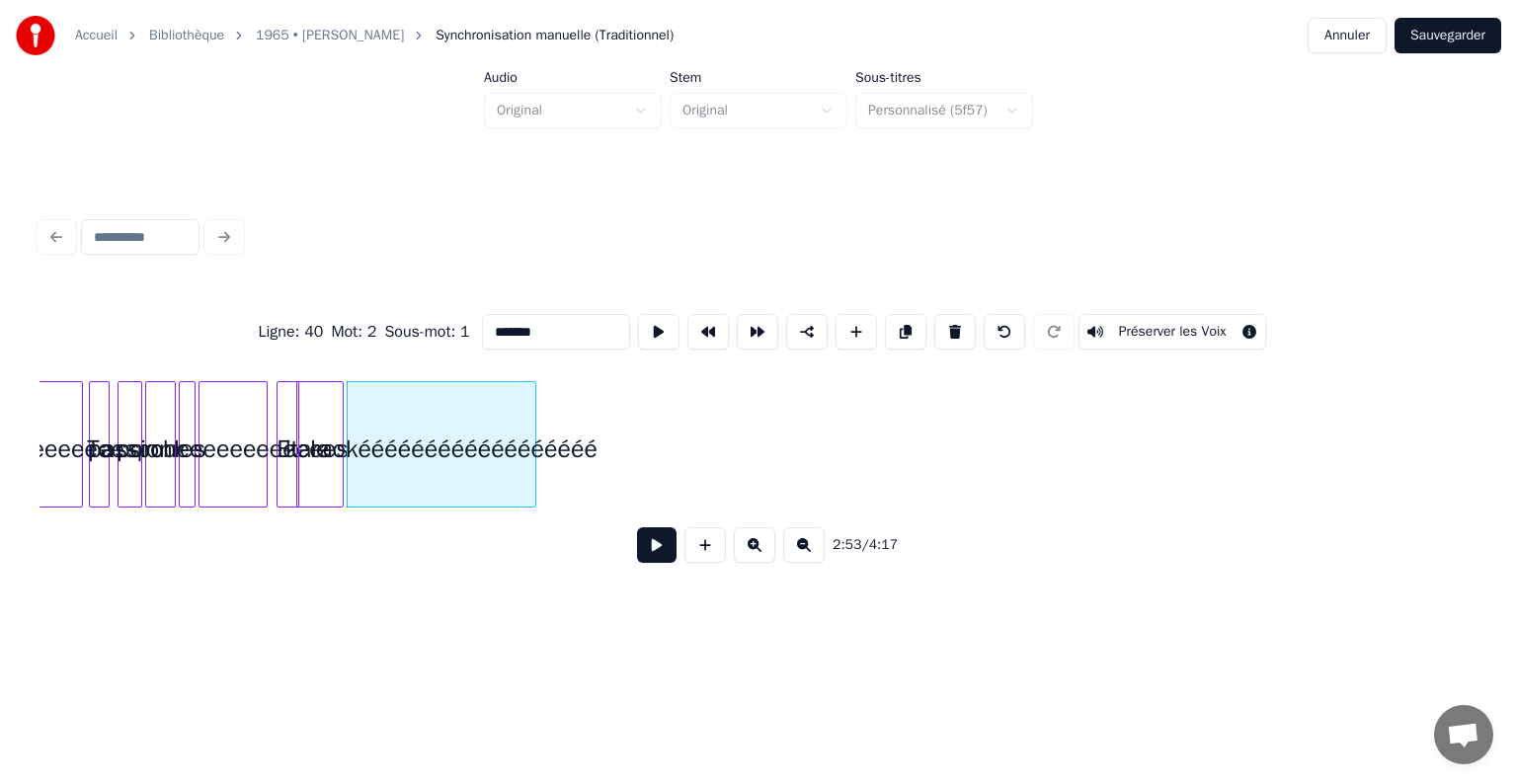 click at bounding box center (532, 444) 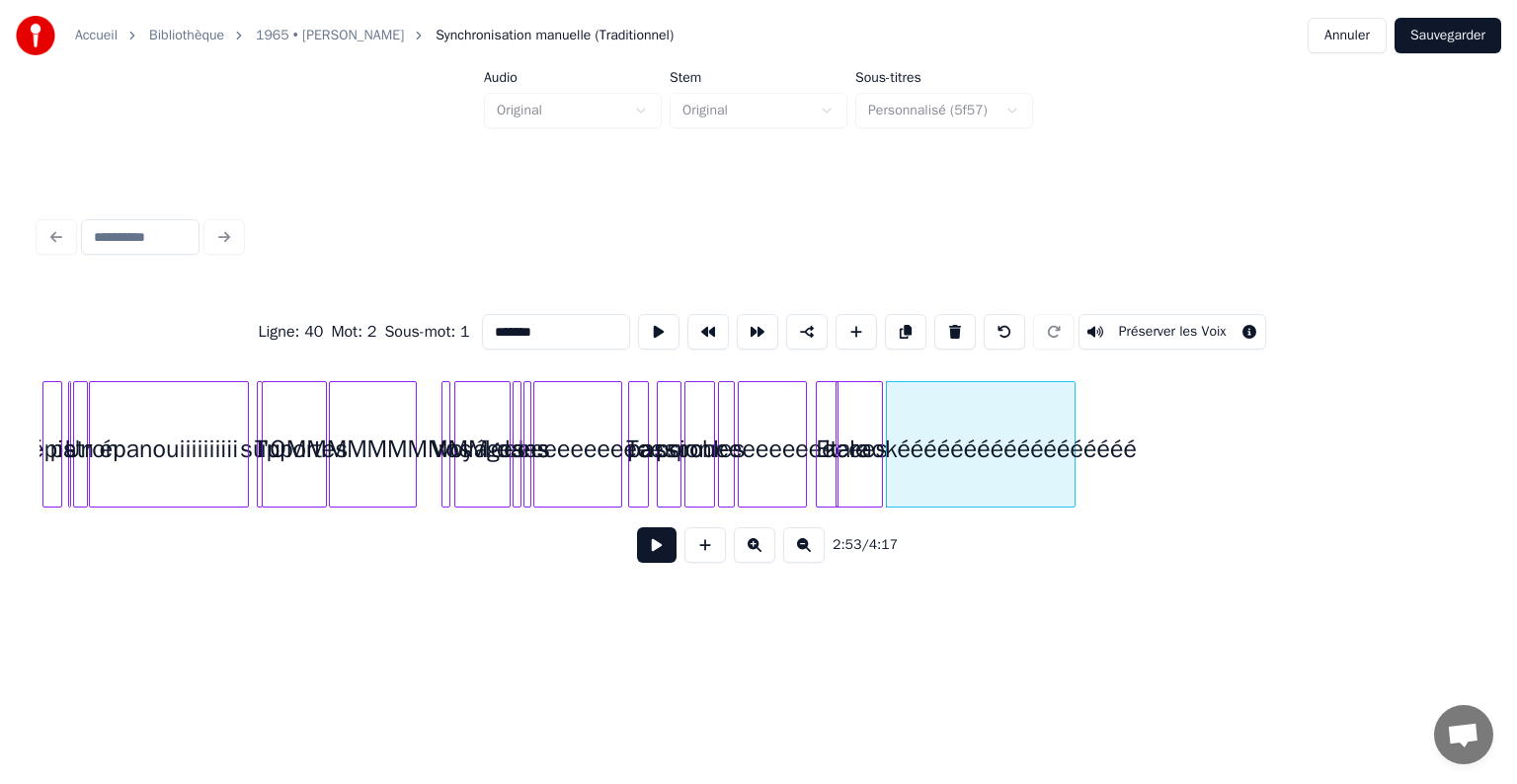 scroll, scrollTop: 0, scrollLeft: 7696, axis: horizontal 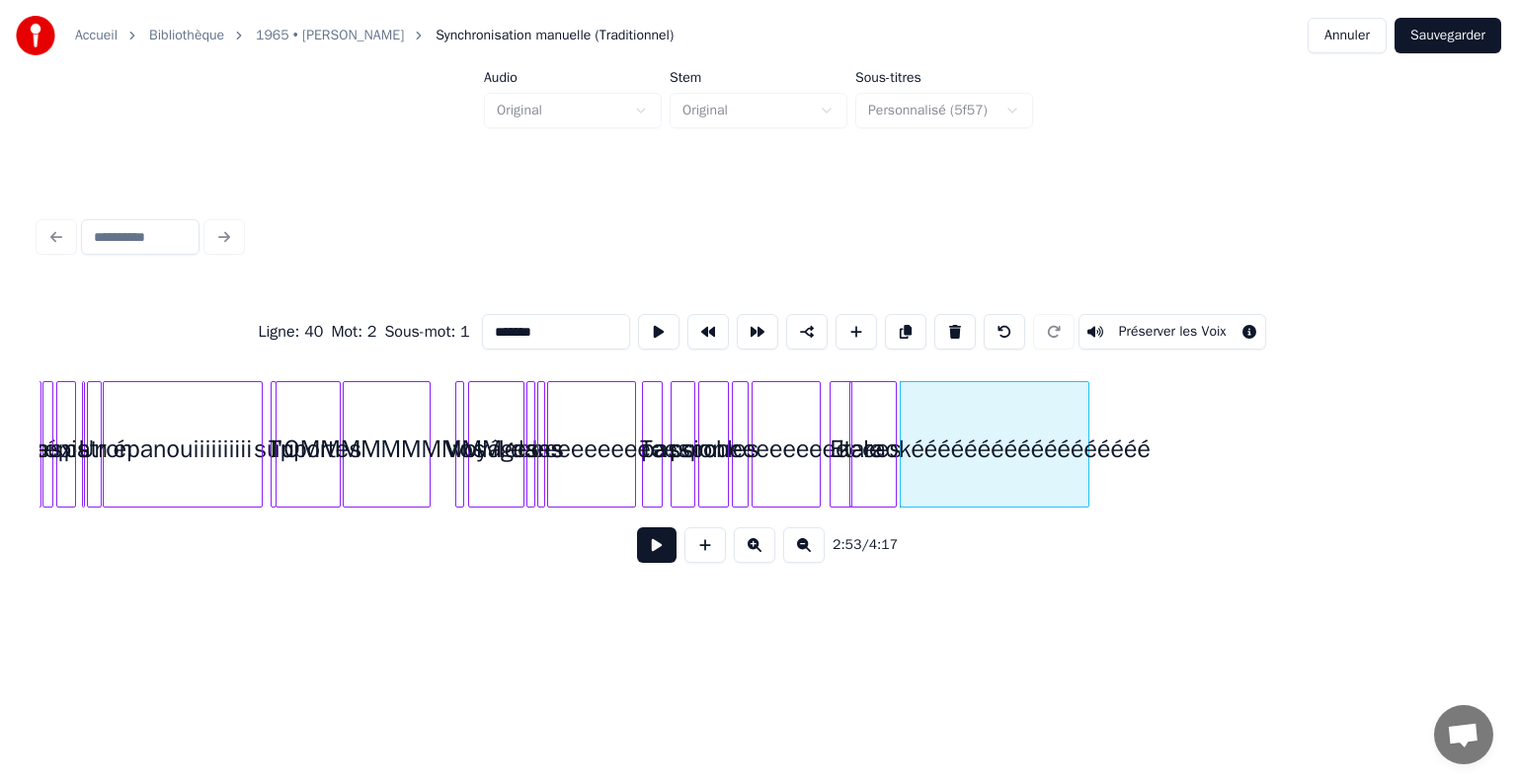 click on "Ta passion pour les porcheeeeeeeeeeees îleeeeeeeeeeeees Et le karaokéééééééééééééééééé les dans voyages Vos l'OMMMMMMMMMM supportes épanouiiiiiiiiii Tu patron Un épis aux canailles" at bounding box center [-1307, 444] 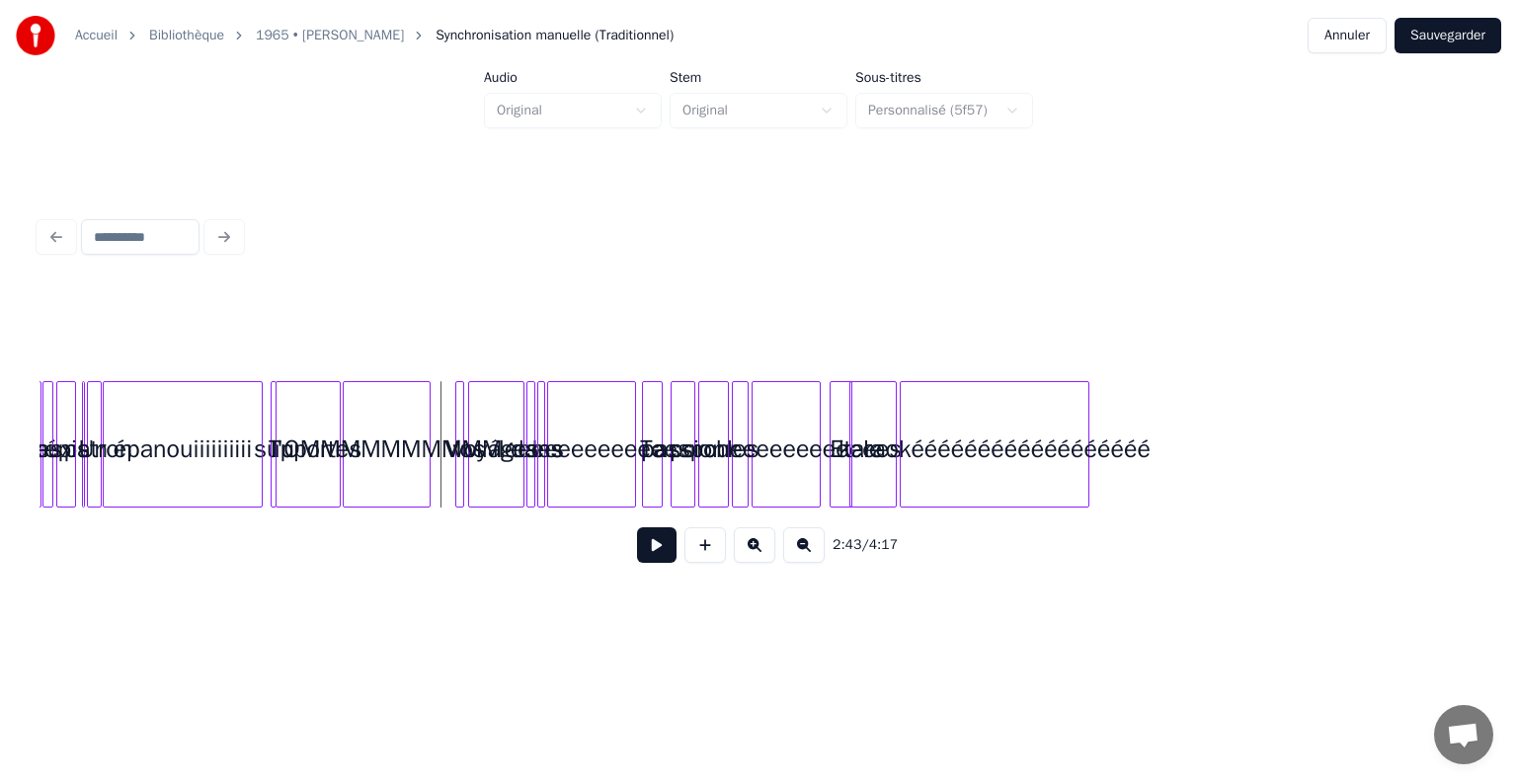 click at bounding box center (657, 545) 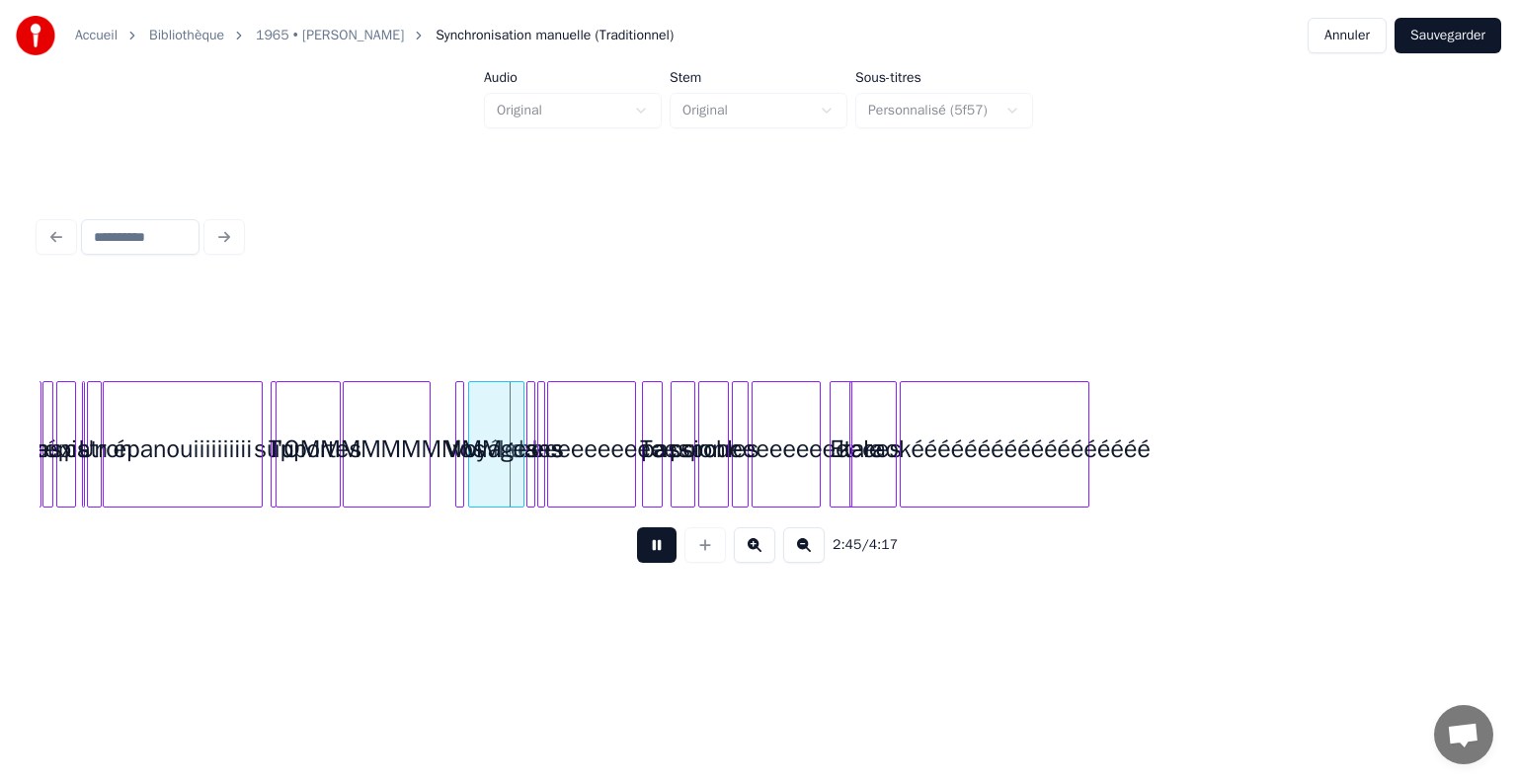 click at bounding box center [755, 545] 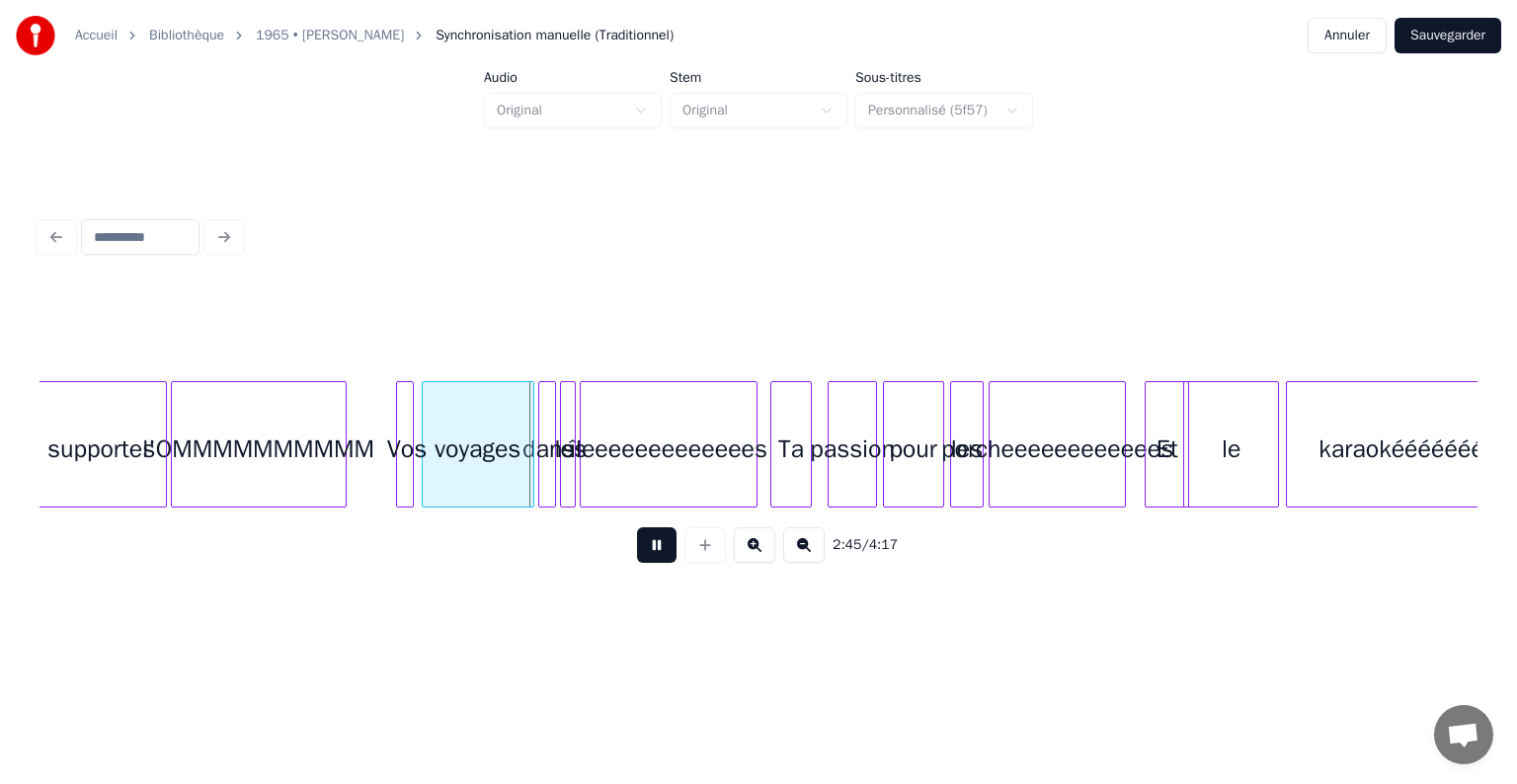 click at bounding box center (755, 545) 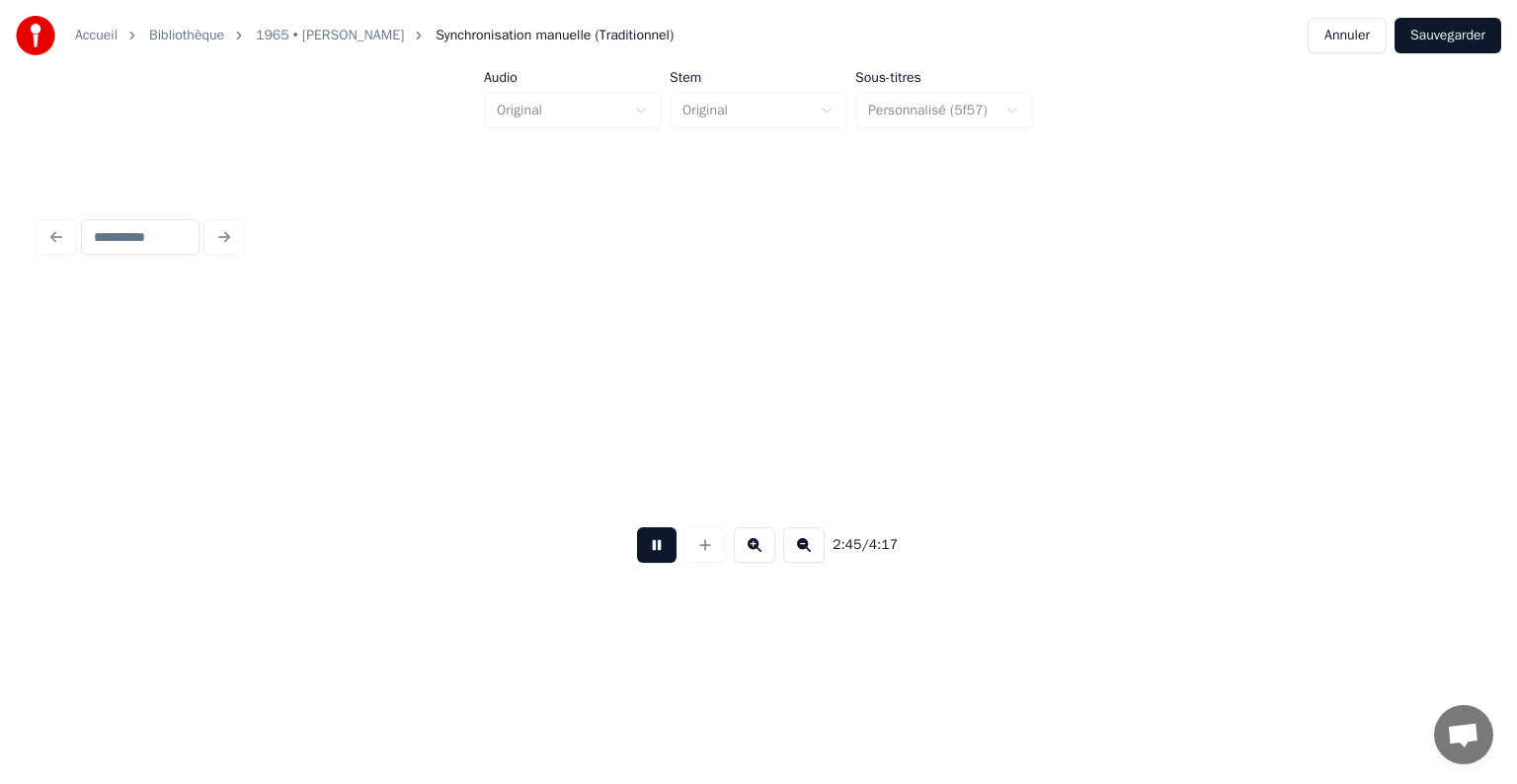 click at bounding box center (755, 545) 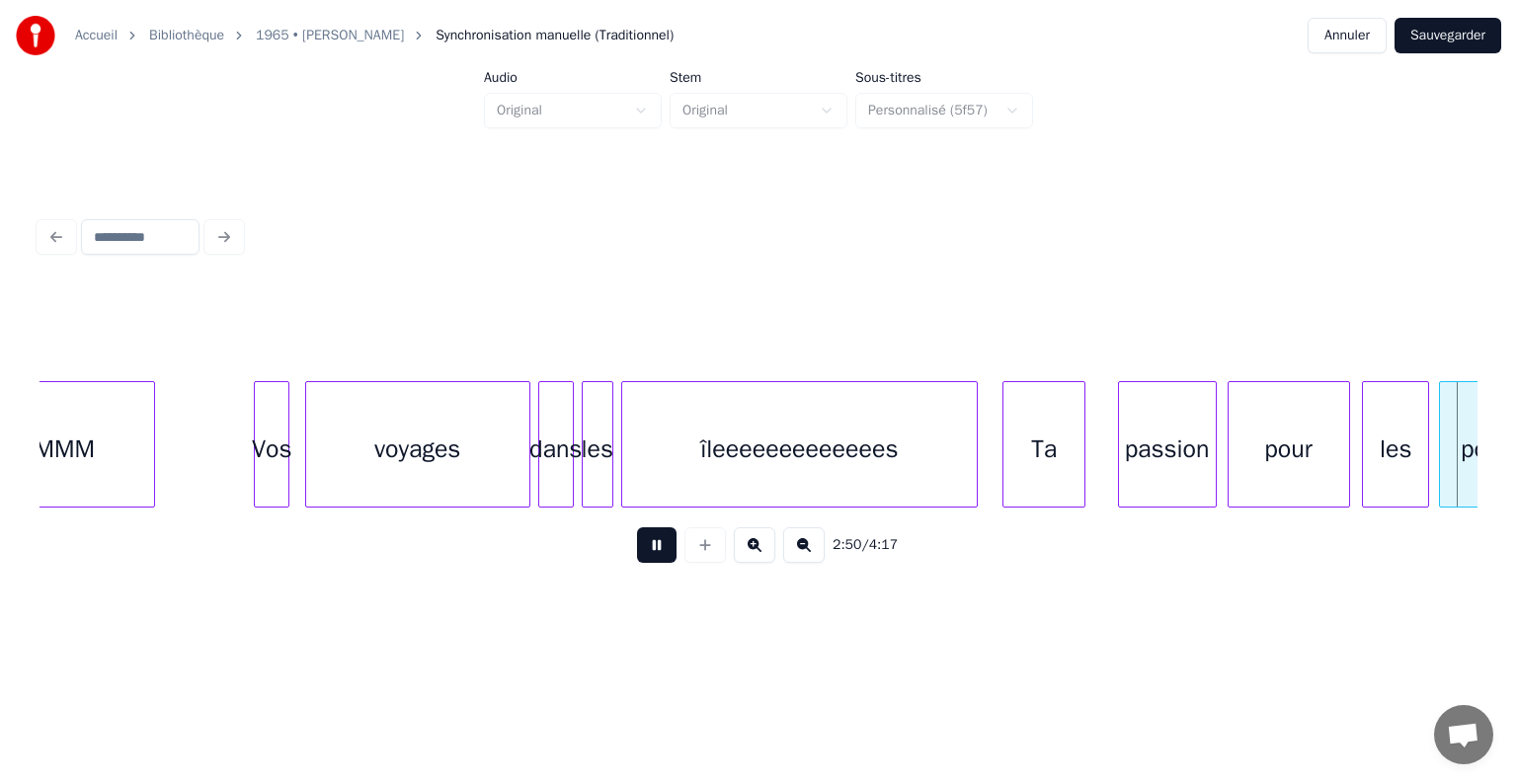 scroll, scrollTop: 0, scrollLeft: 33666, axis: horizontal 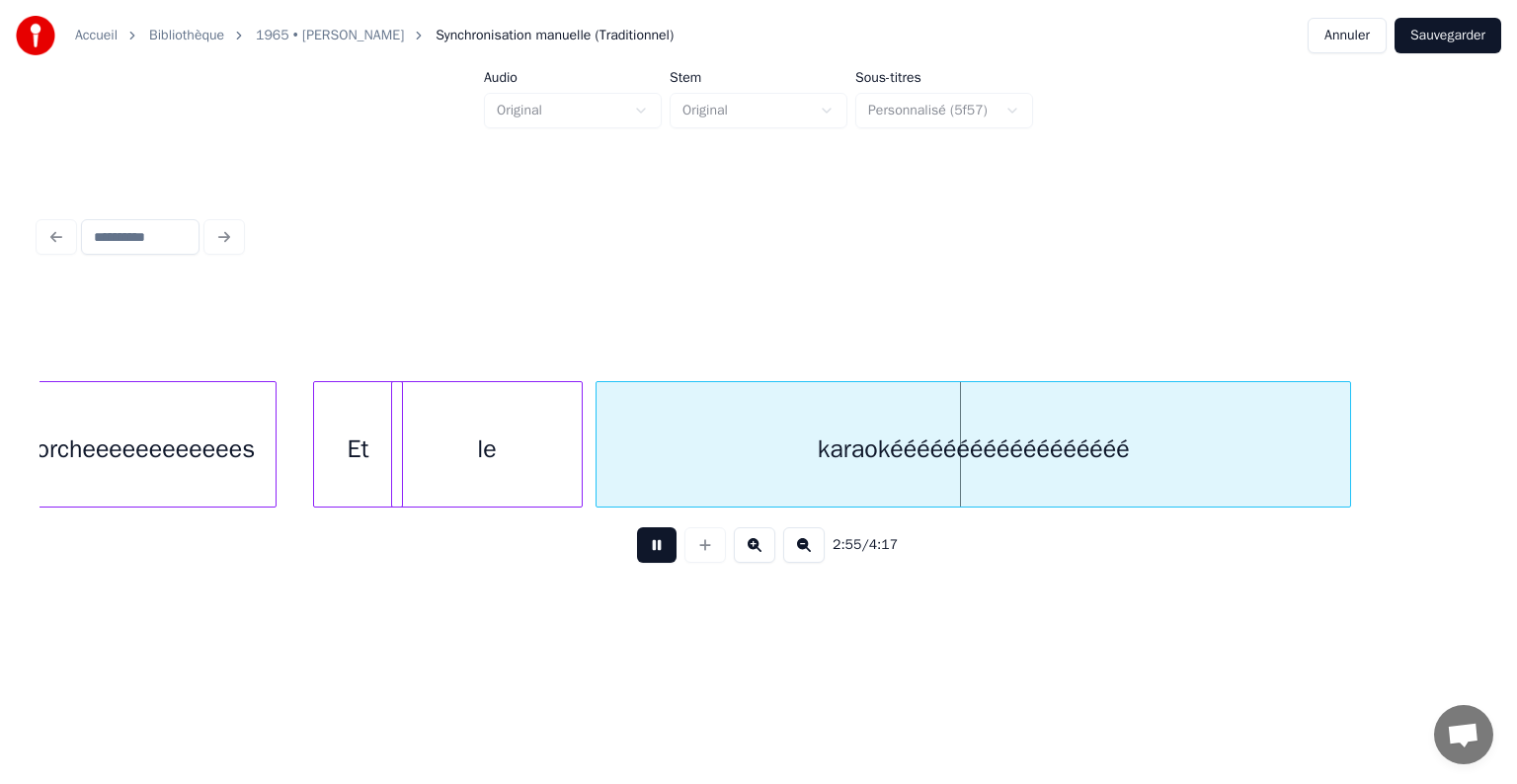 click on "le" at bounding box center (487, 449) 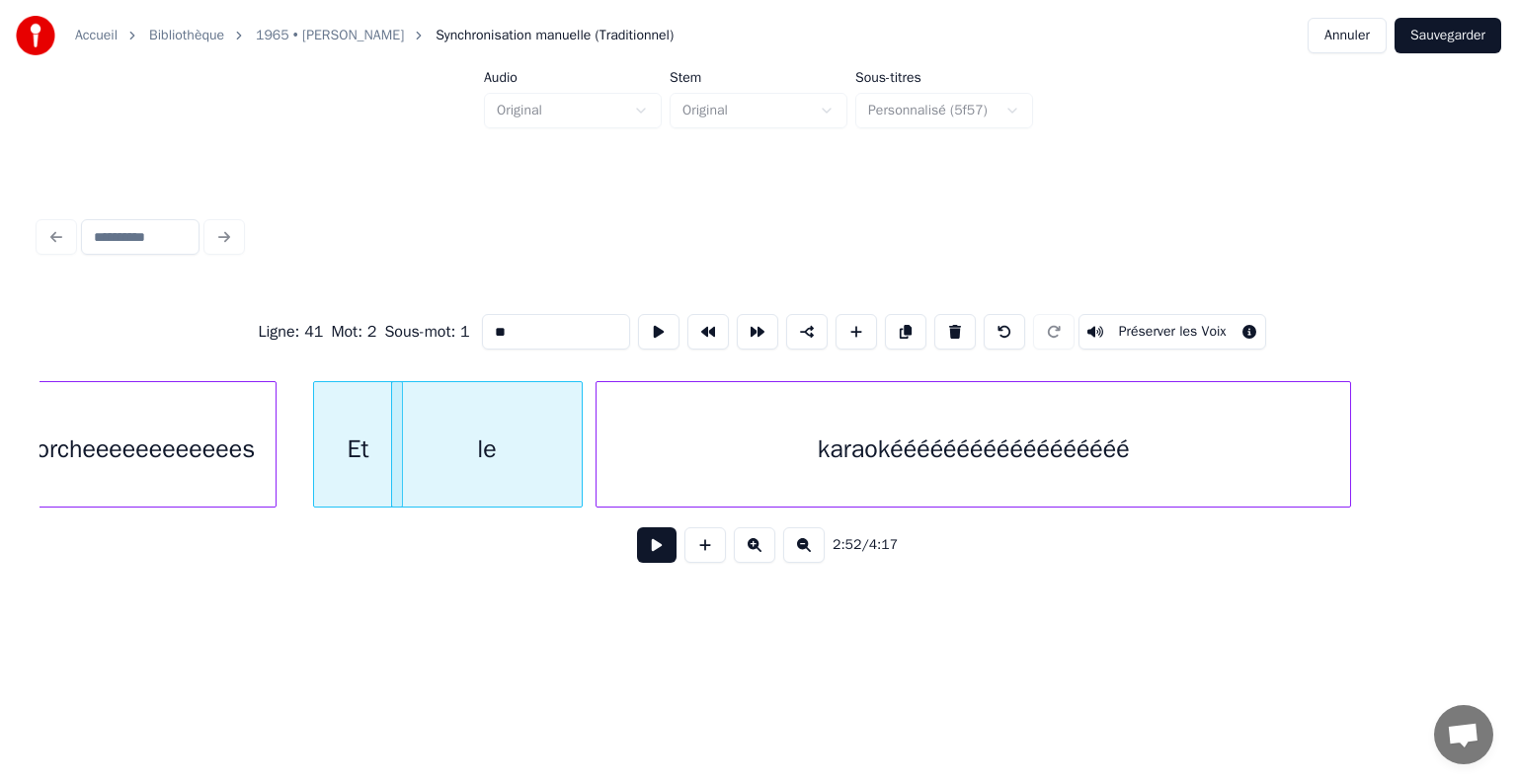click on "le" at bounding box center [487, 449] 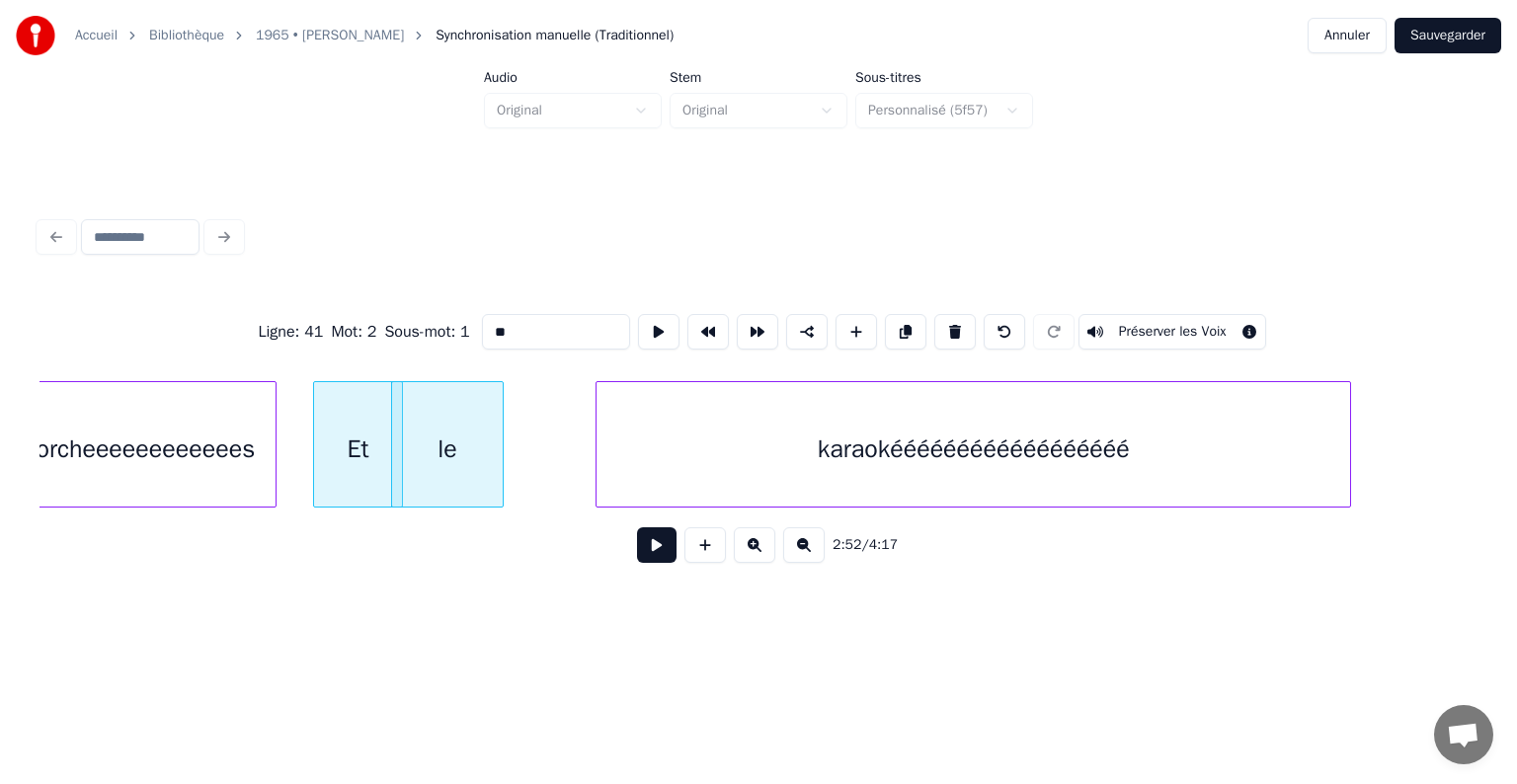 click at bounding box center (500, 444) 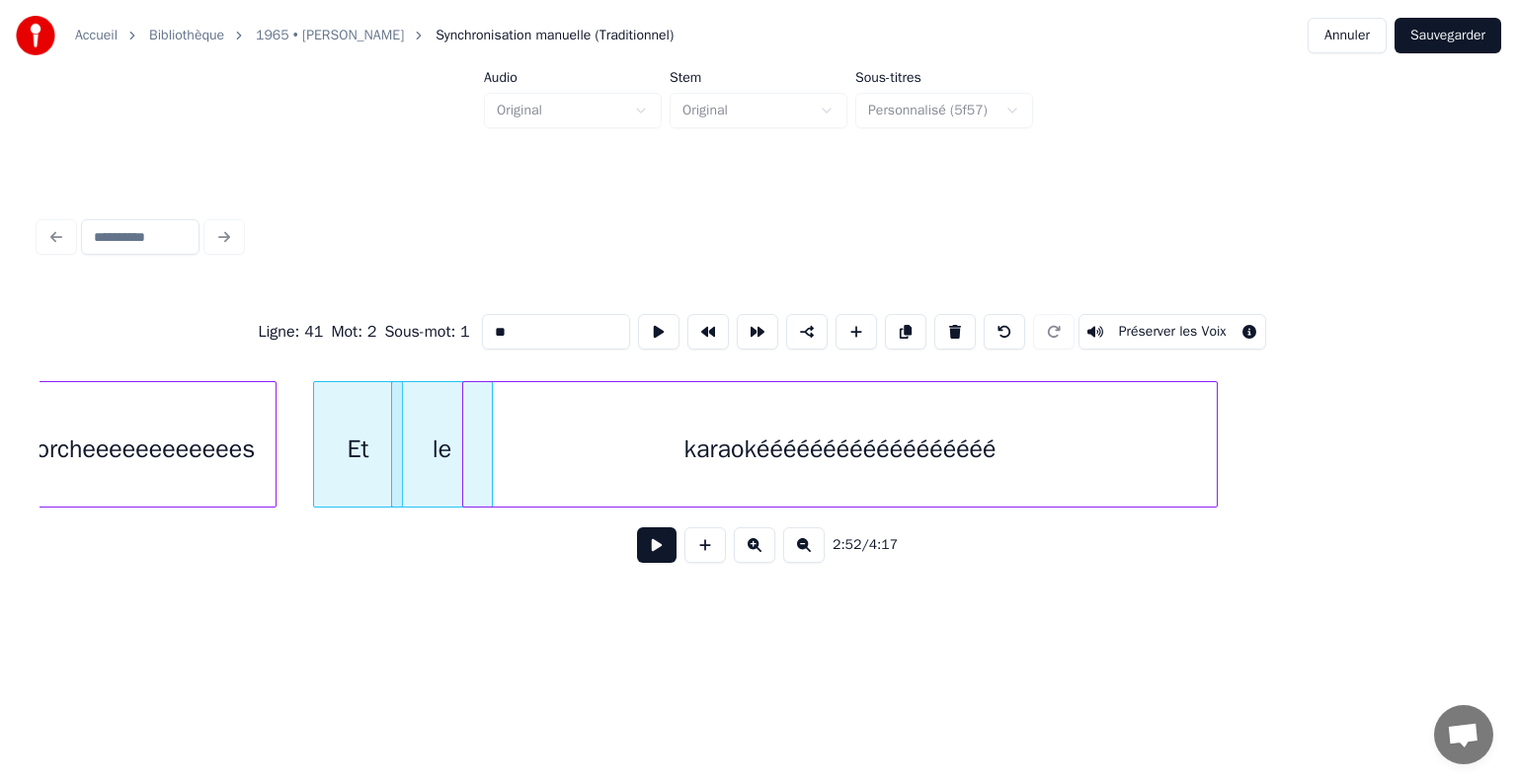 click on "karaokéééééééééééééééééé" at bounding box center [839, 449] 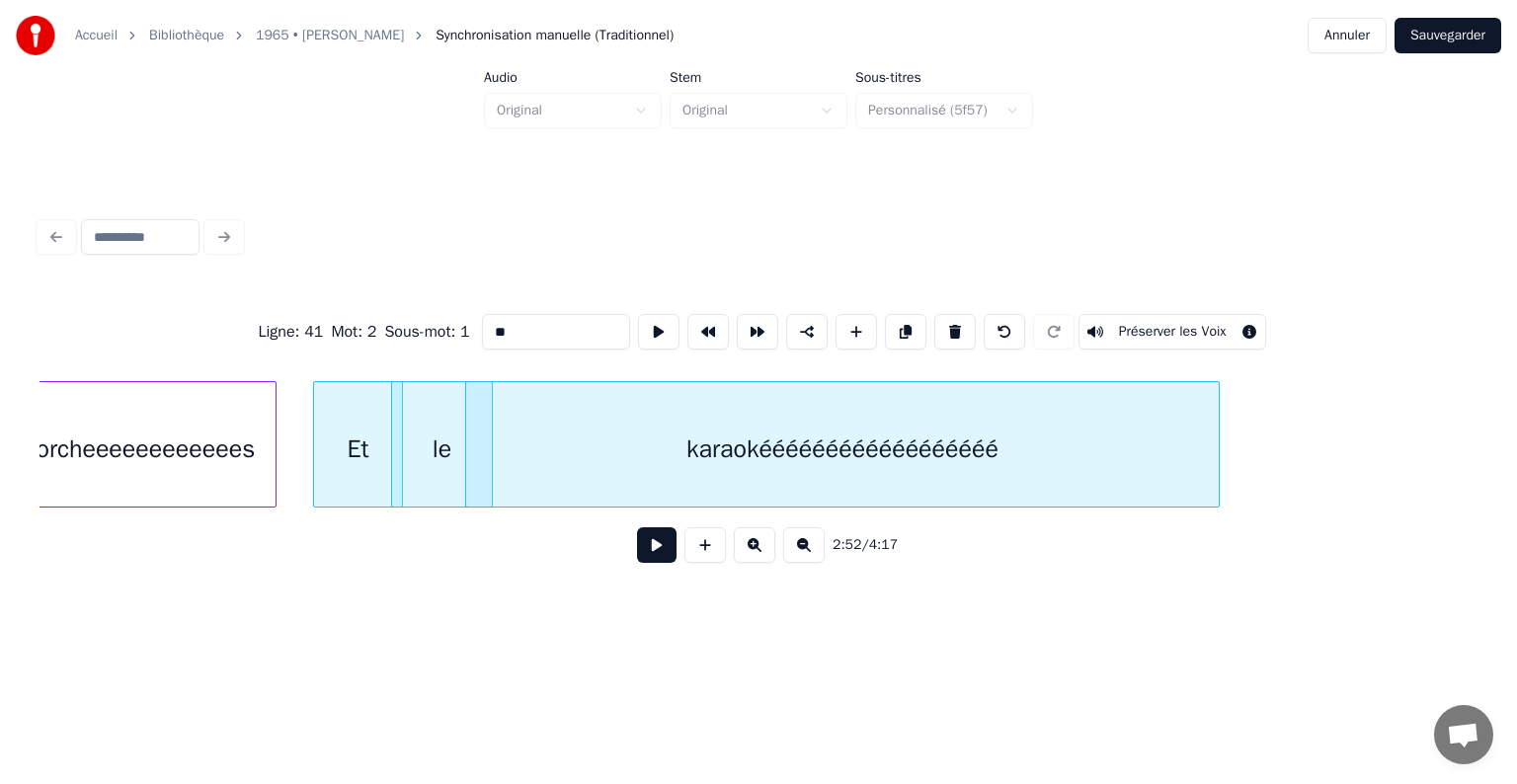 click on "porcheeeeeeeeeeees Et le karaokéééééééééééééééééé" at bounding box center (-8229, 444) 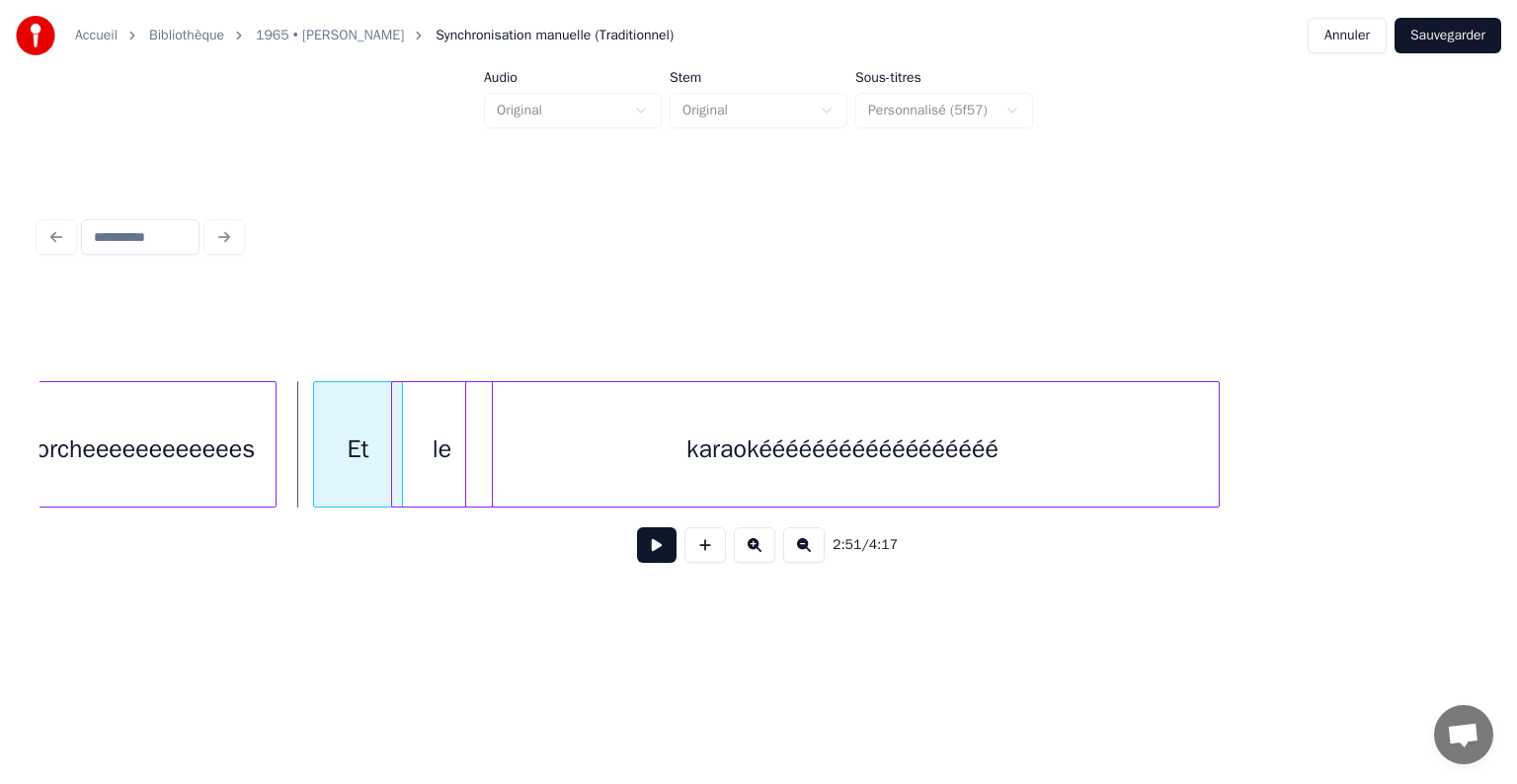 click at bounding box center (657, 545) 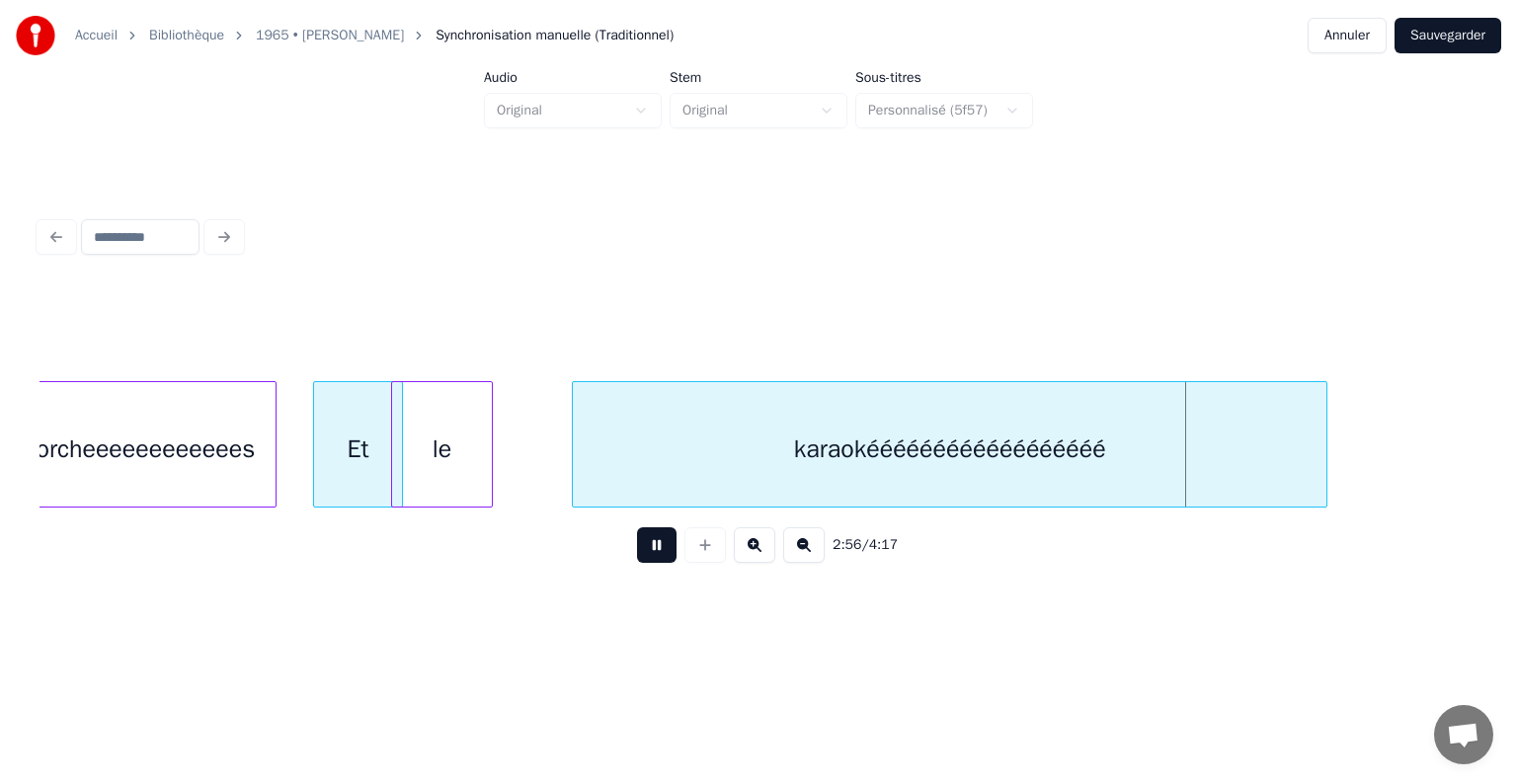 click on "karaokéééééééééééééééééé" at bounding box center (949, 449) 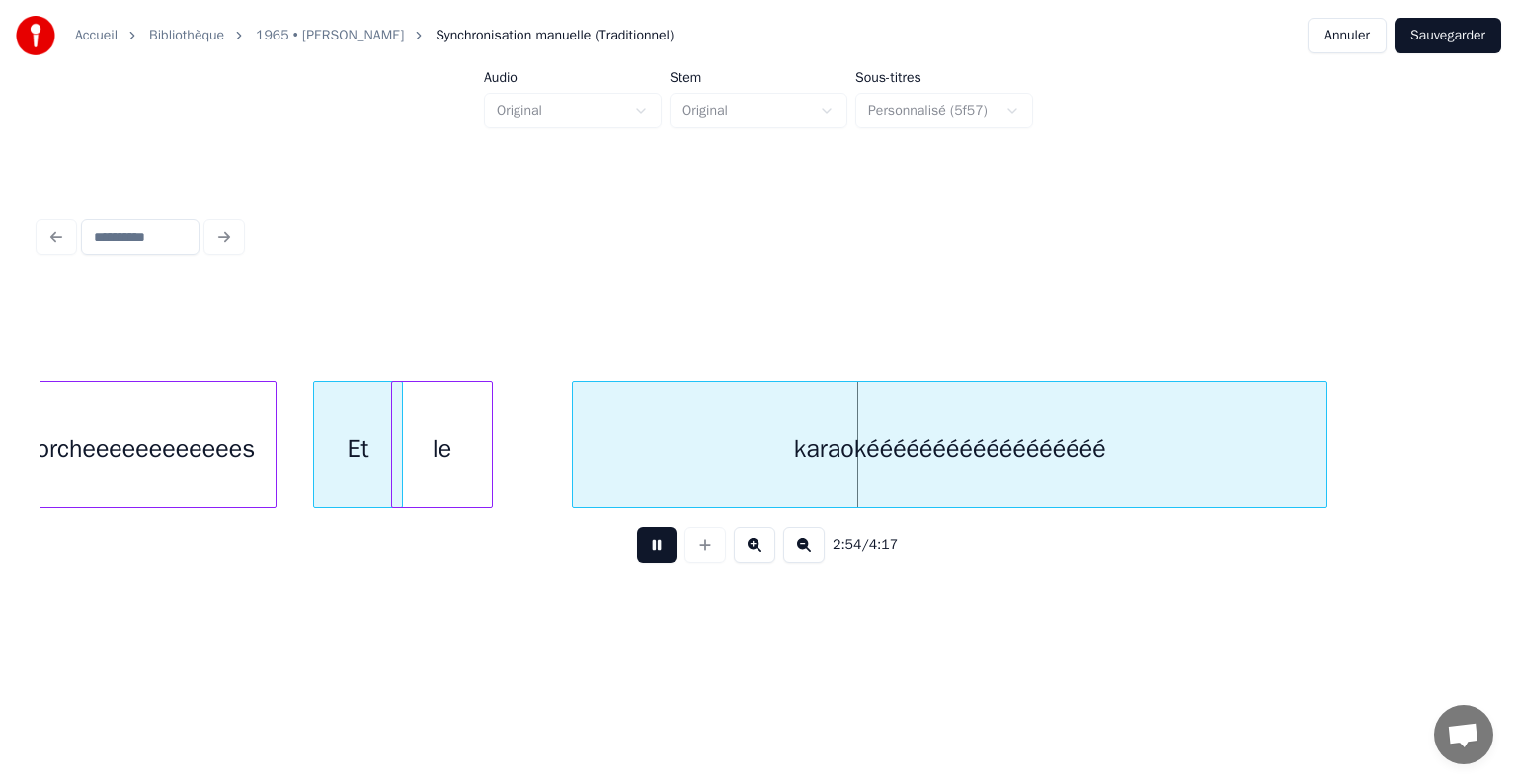 click on "porcheeeeeeeeeeees Et le karaokéééééééééééééééééé" at bounding box center [-8229, 444] 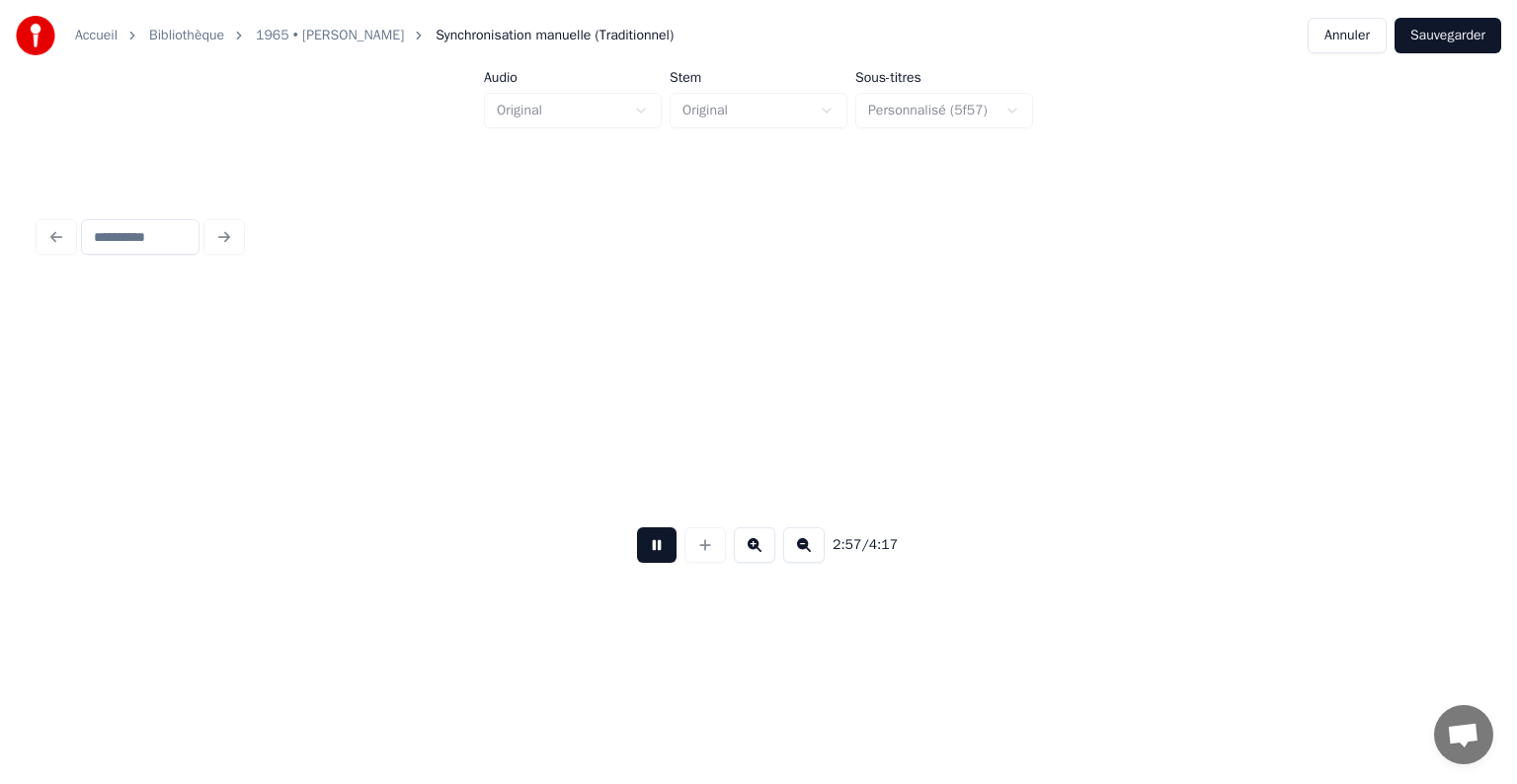 scroll, scrollTop: 0, scrollLeft: 35104, axis: horizontal 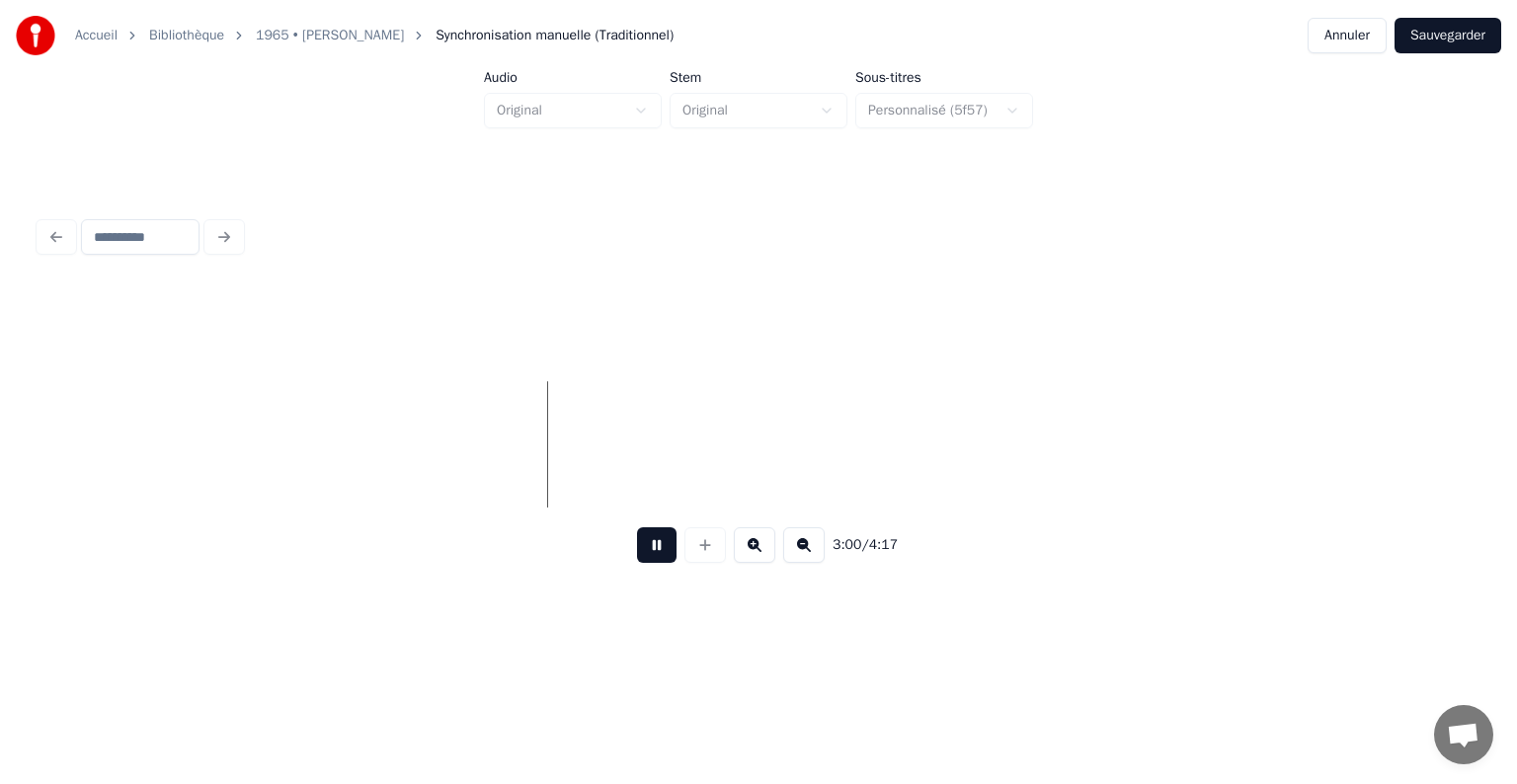 click at bounding box center (804, 545) 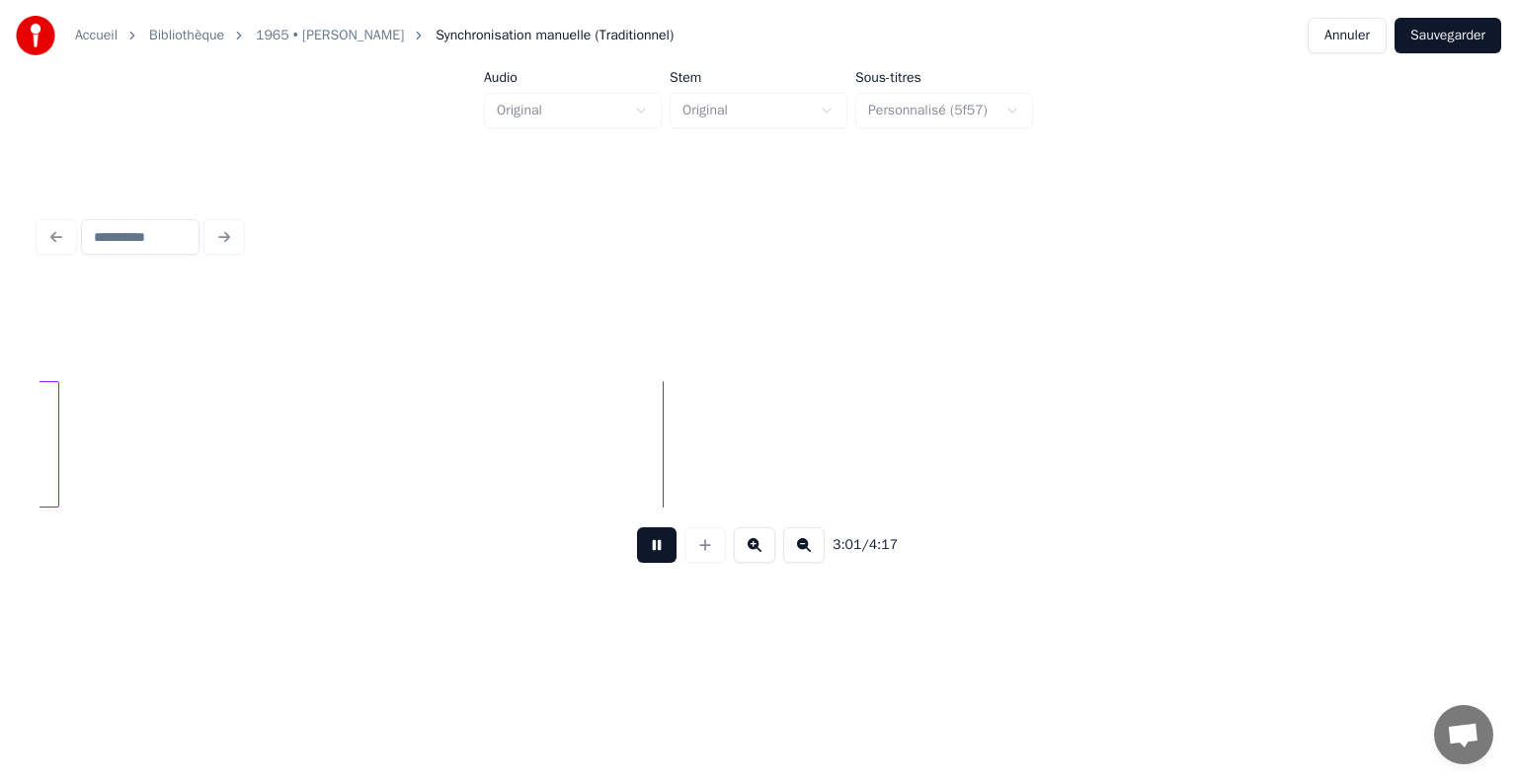 click at bounding box center [804, 545] 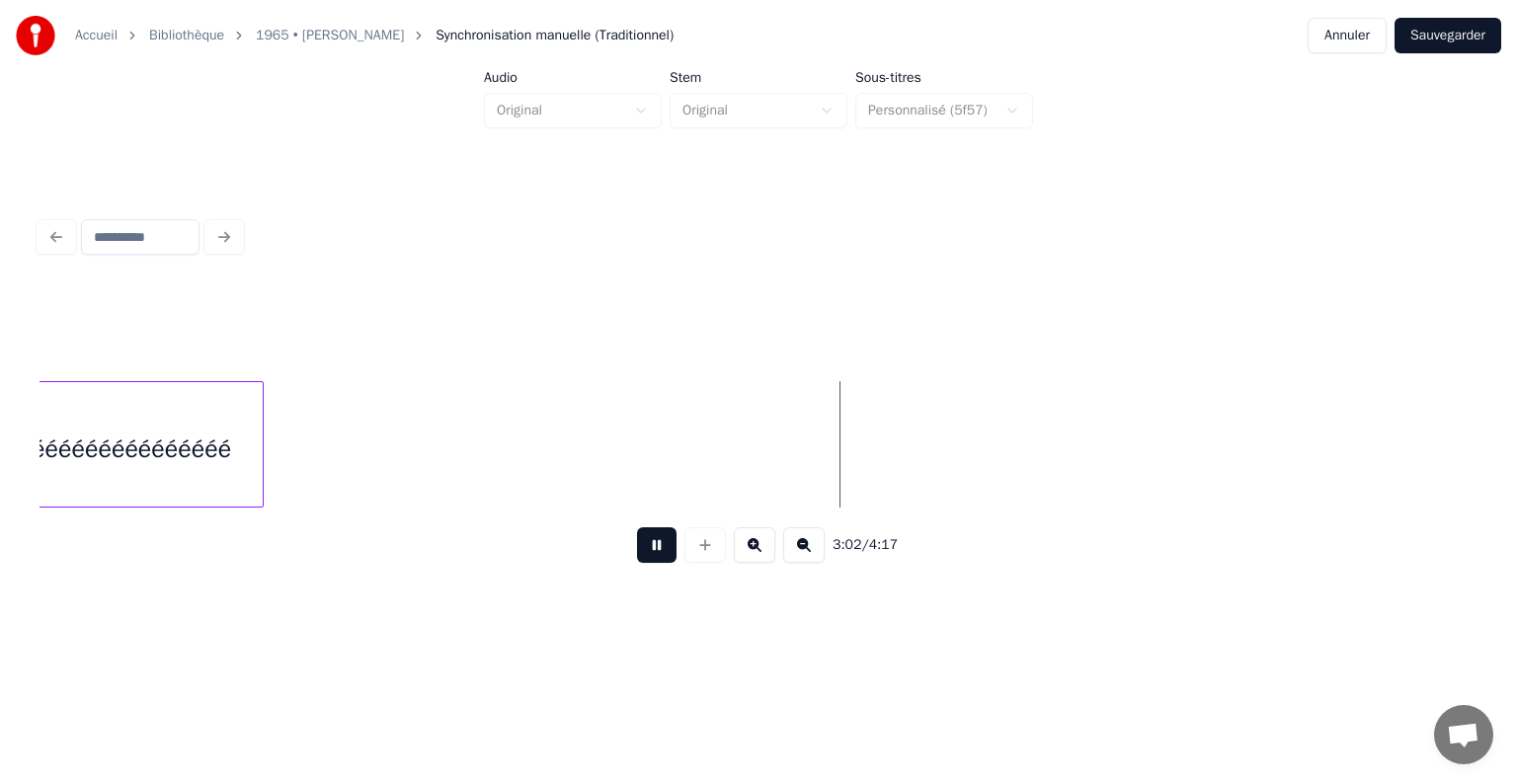 click at bounding box center [657, 545] 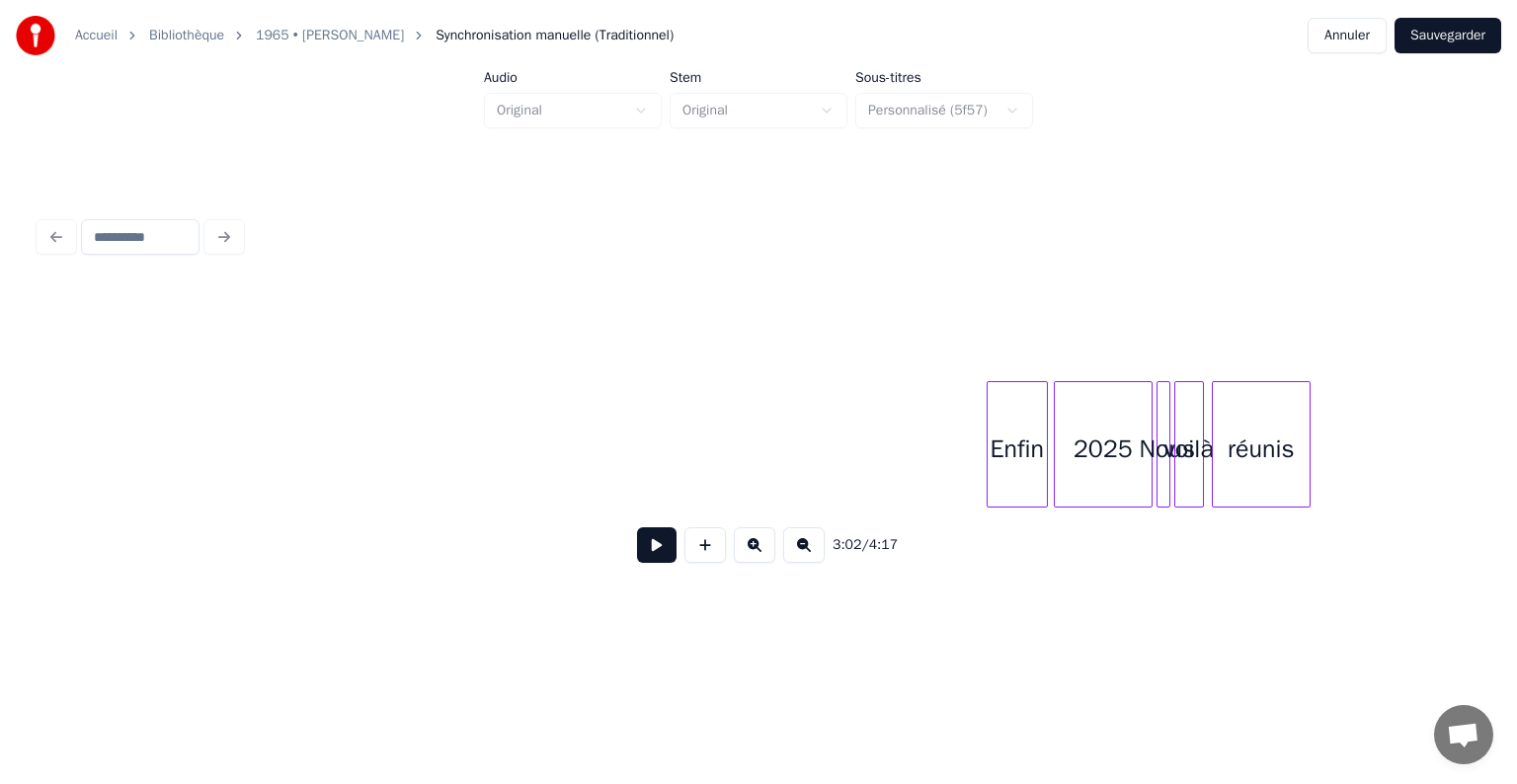 scroll, scrollTop: 0, scrollLeft: 18587, axis: horizontal 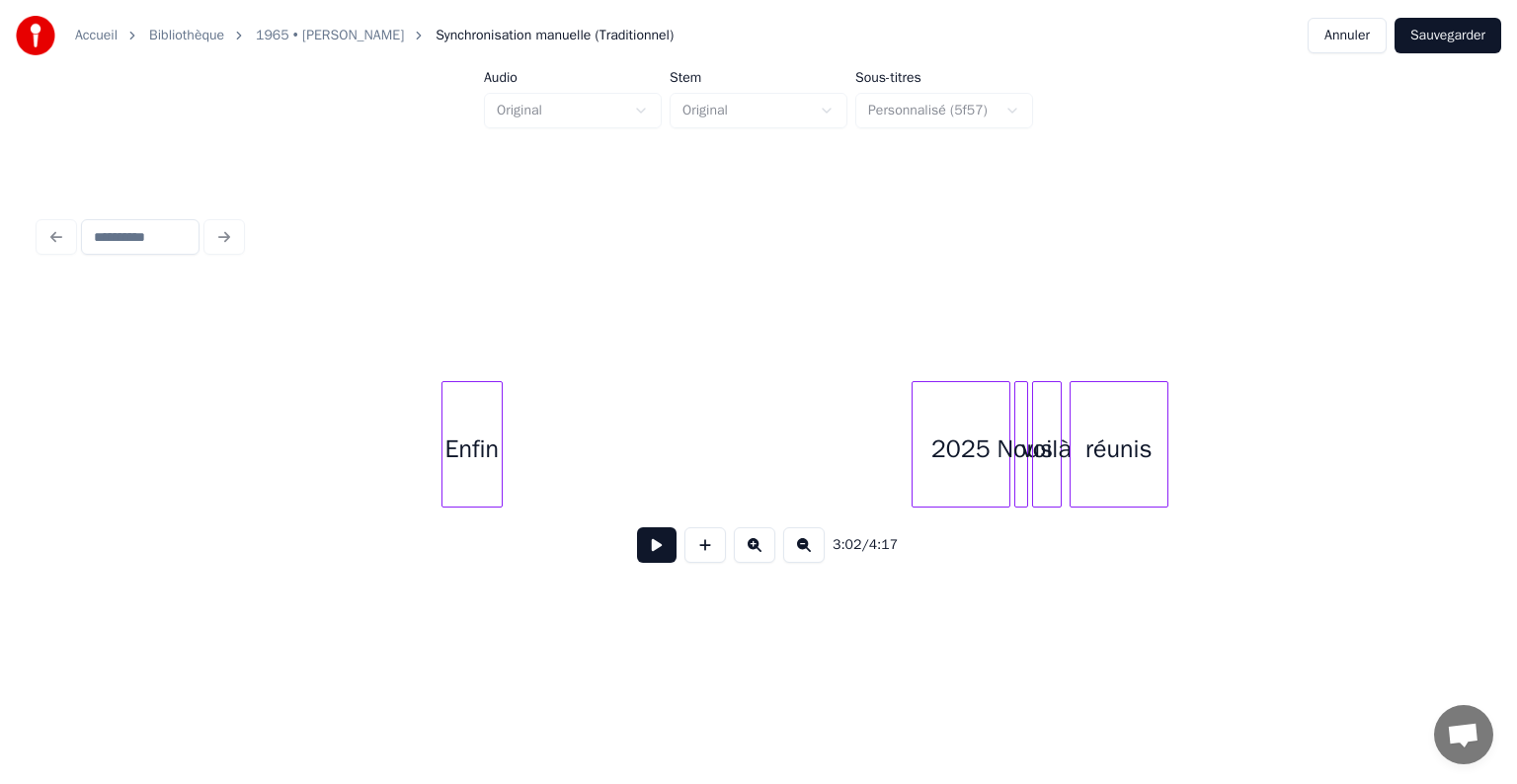 click on "Enfin" at bounding box center (472, 449) 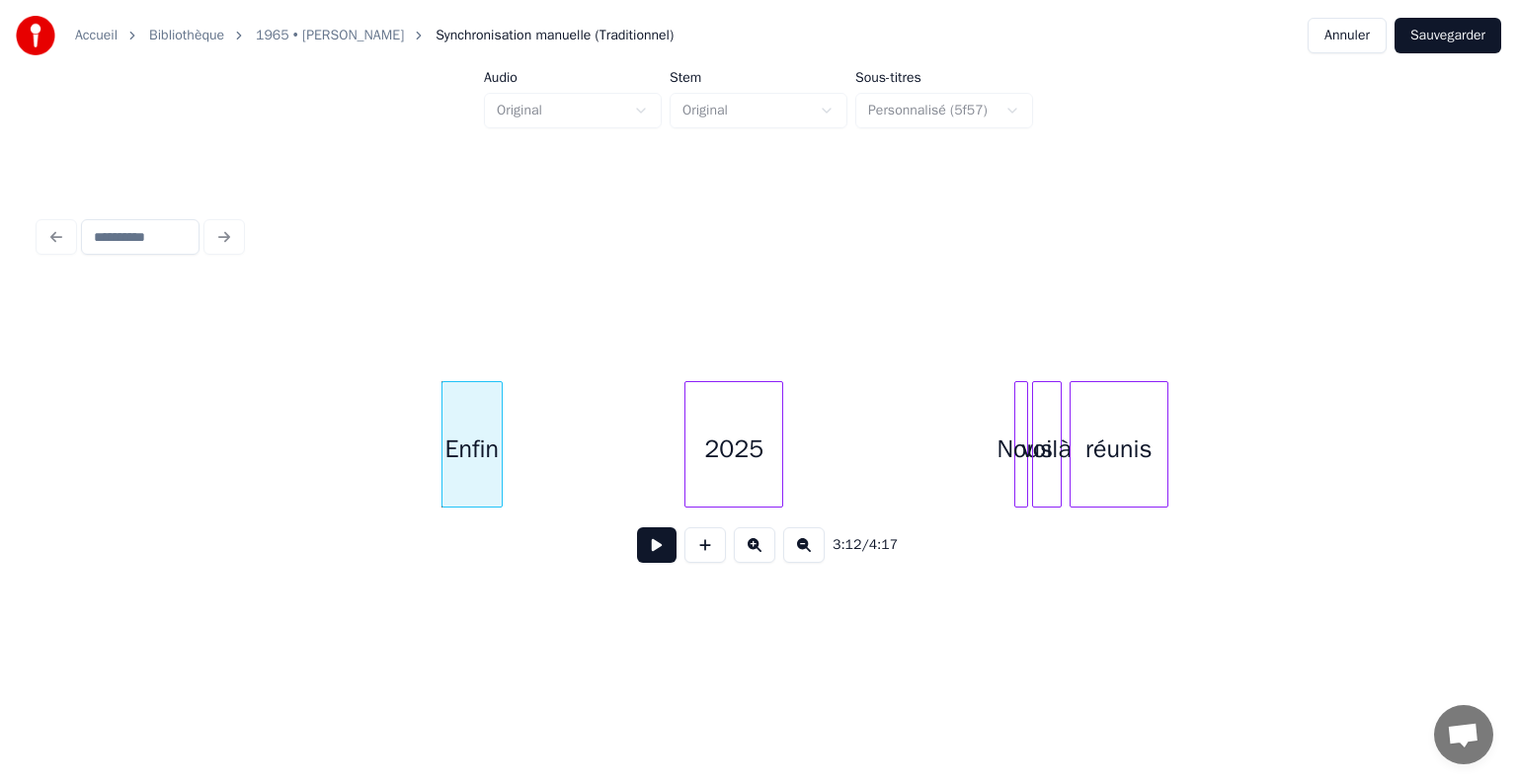 click on "2025" at bounding box center (734, 449) 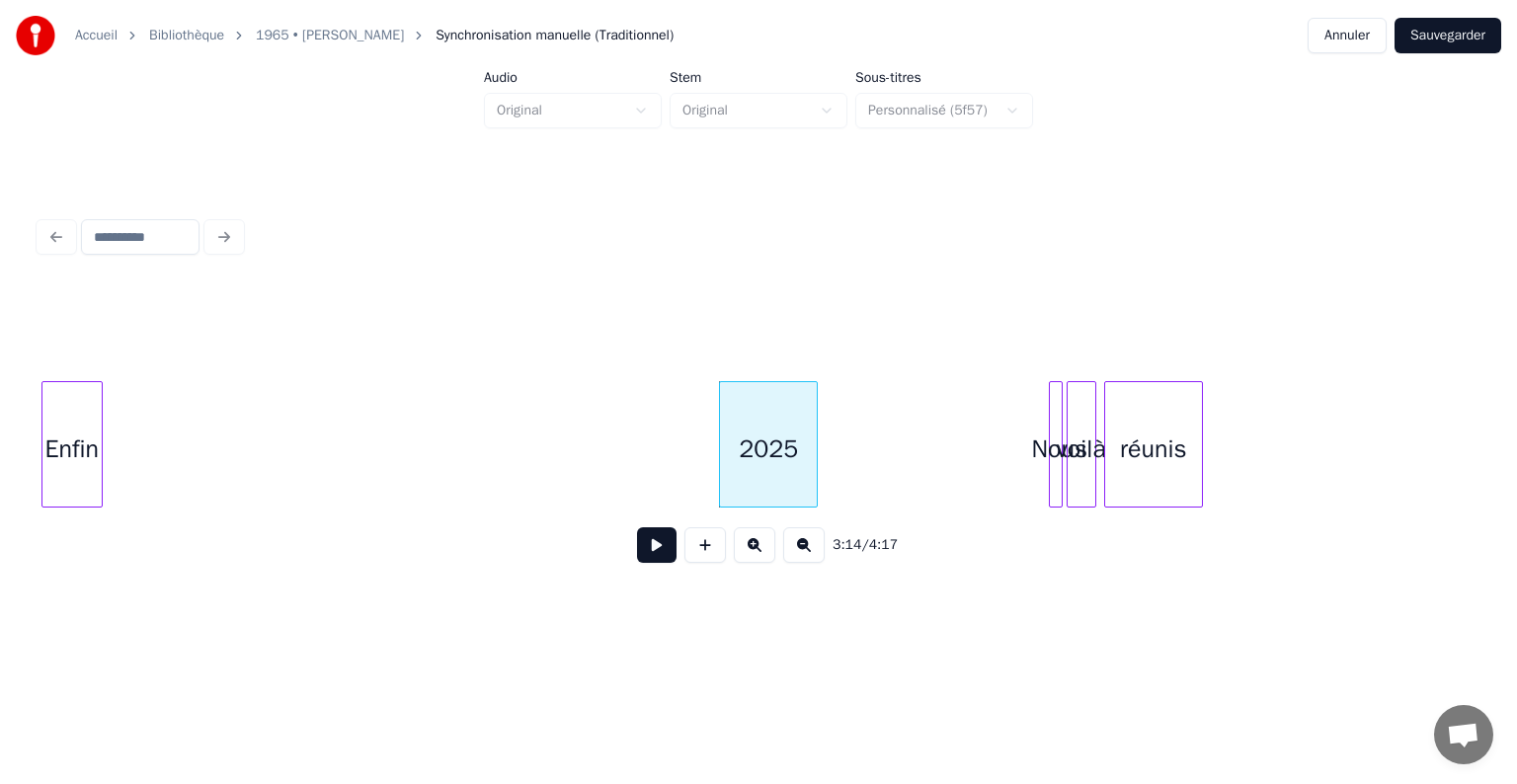 scroll, scrollTop: 0, scrollLeft: 18552, axis: horizontal 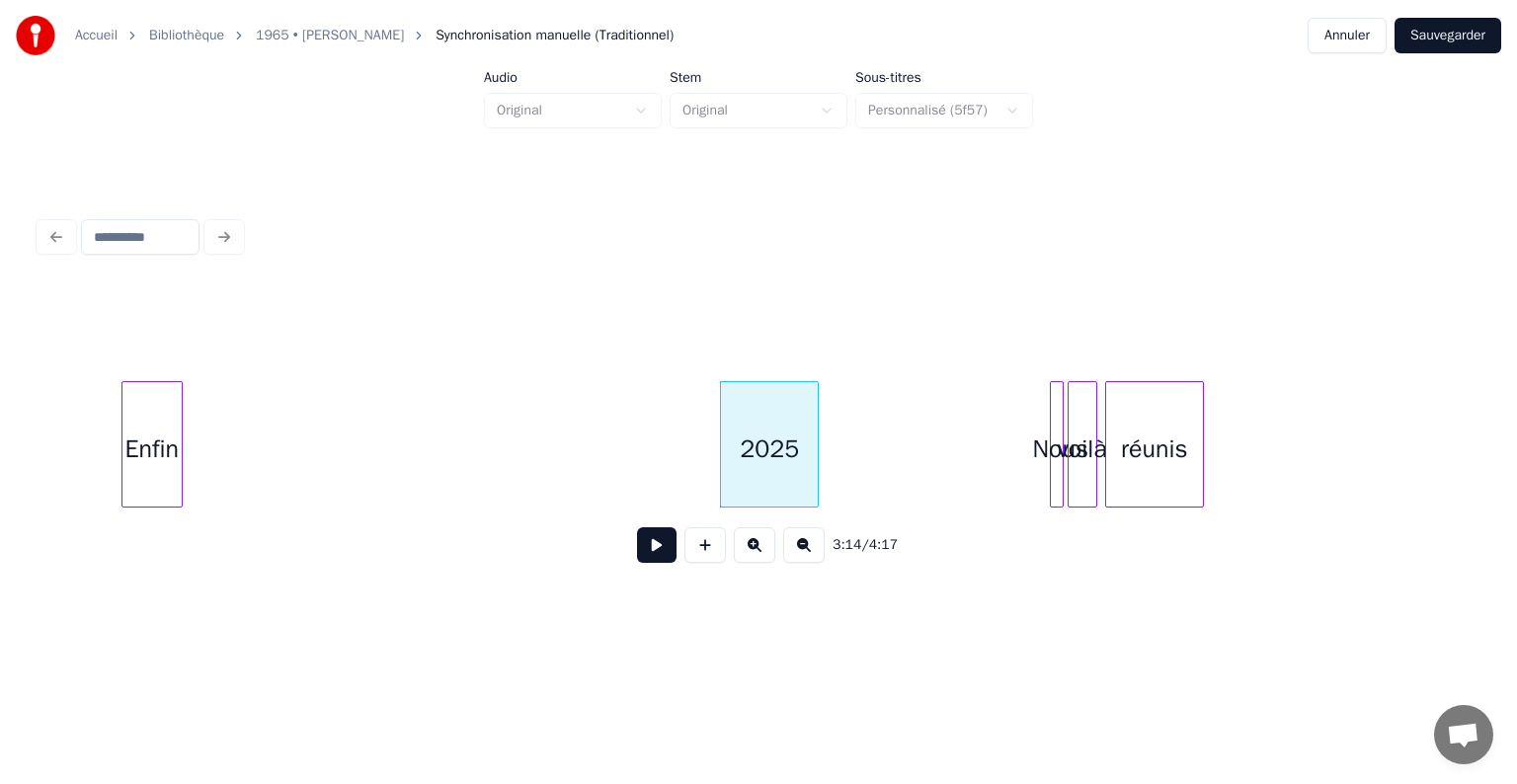 click on "Enfin 2025 Nous voilà réunis" at bounding box center (-5813, 444) 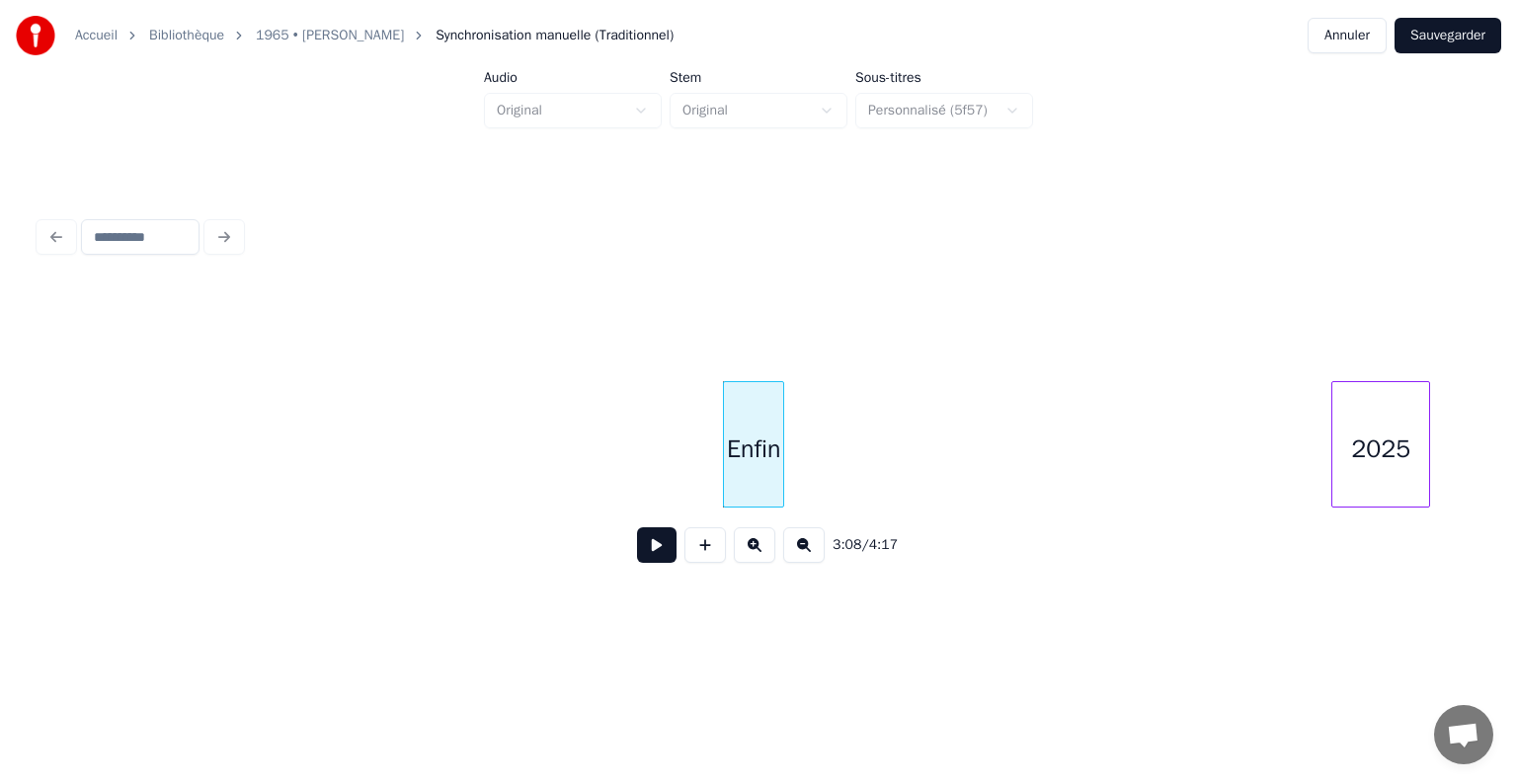 scroll, scrollTop: 0, scrollLeft: 17920, axis: horizontal 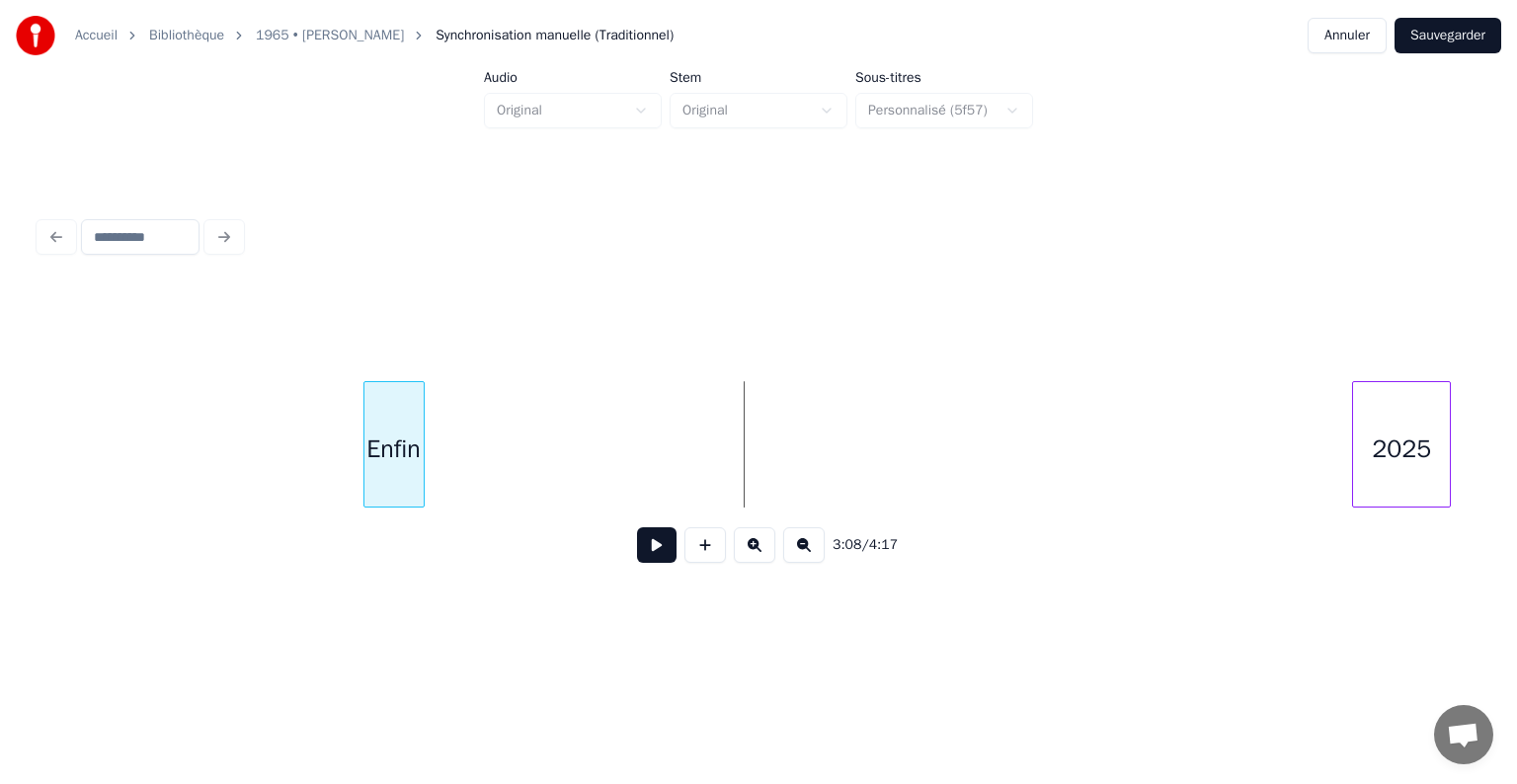 click on "Enfin" at bounding box center [394, 449] 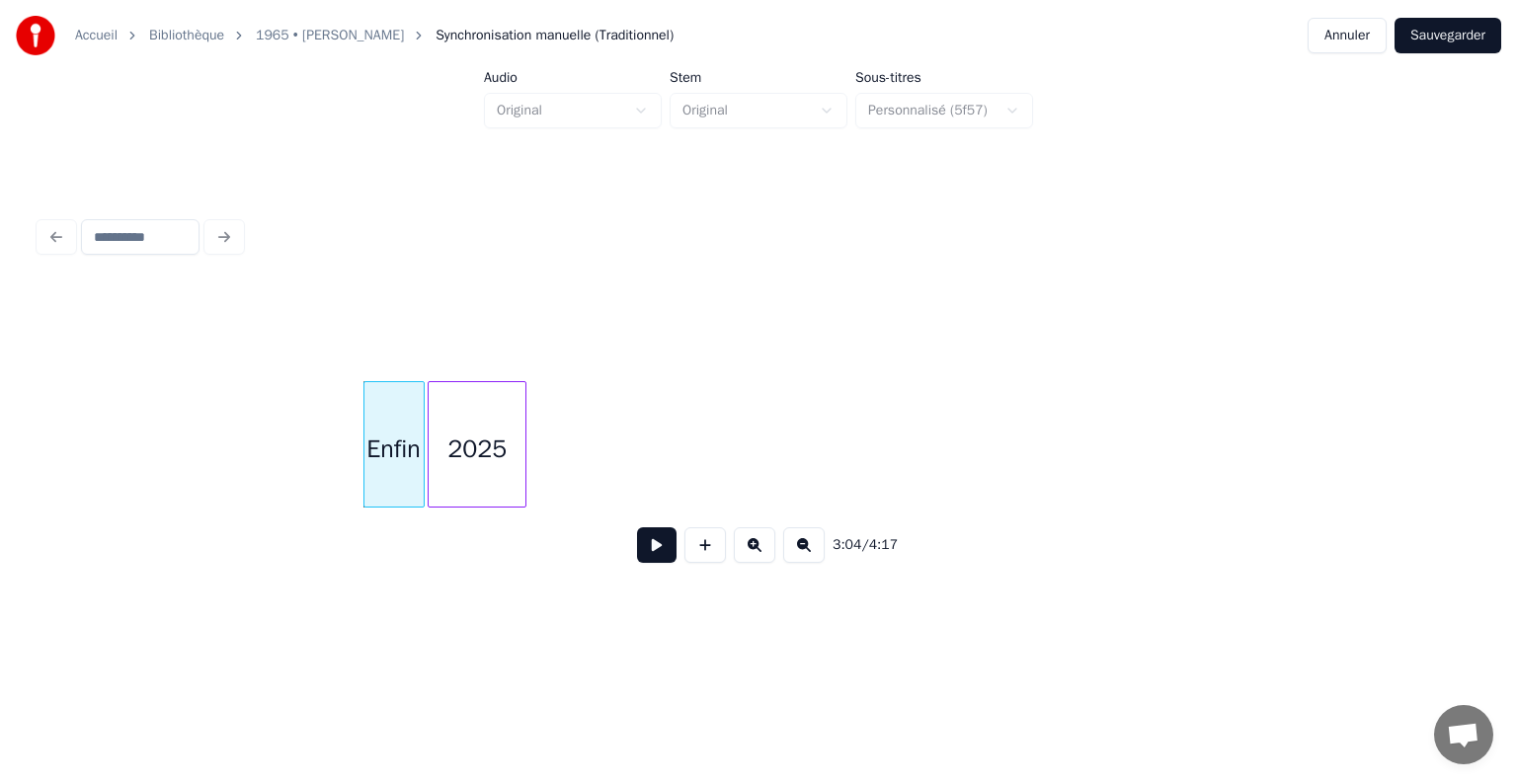 click on "2025" at bounding box center [477, 449] 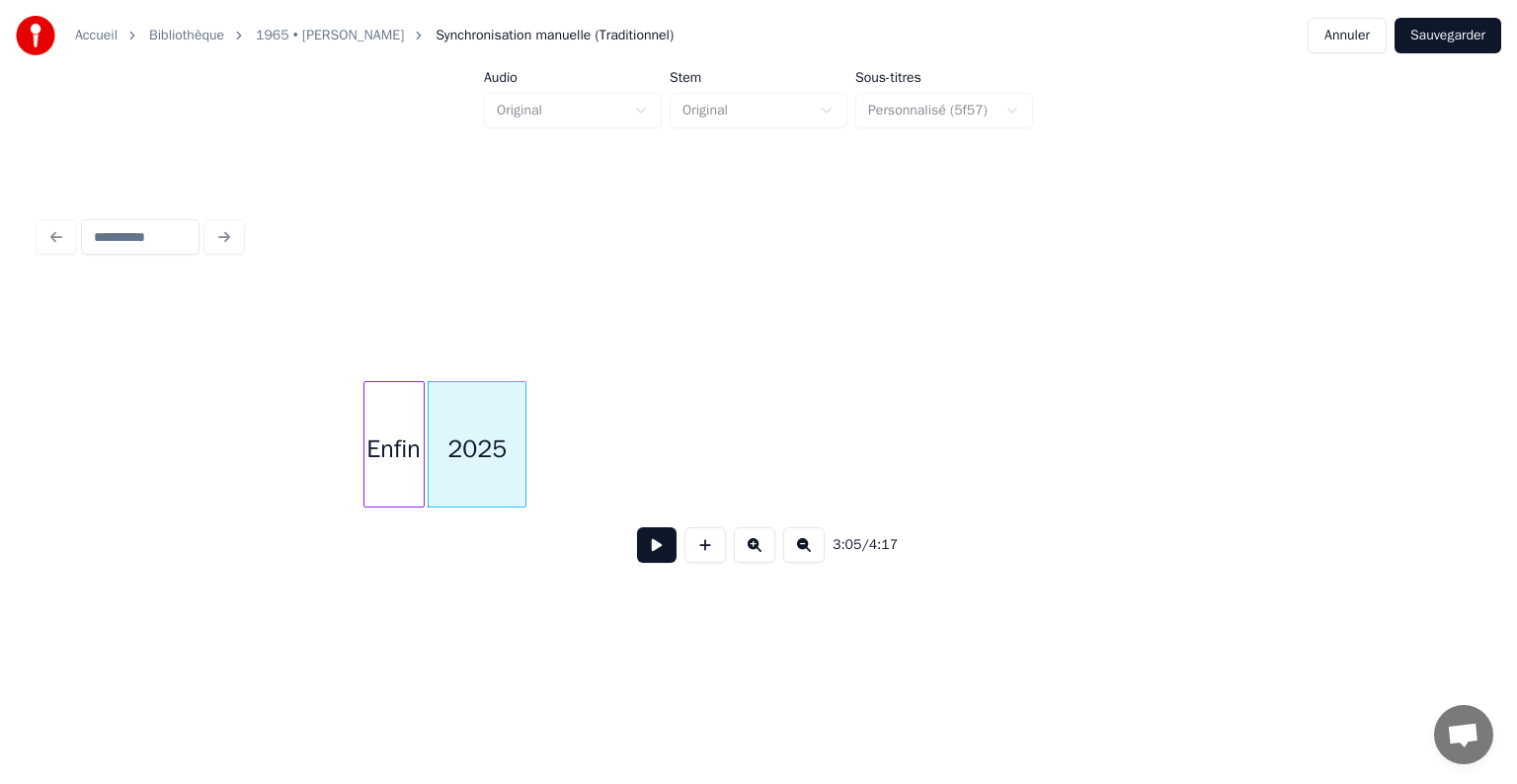 click on "Enfin 2025" at bounding box center (-5181, 444) 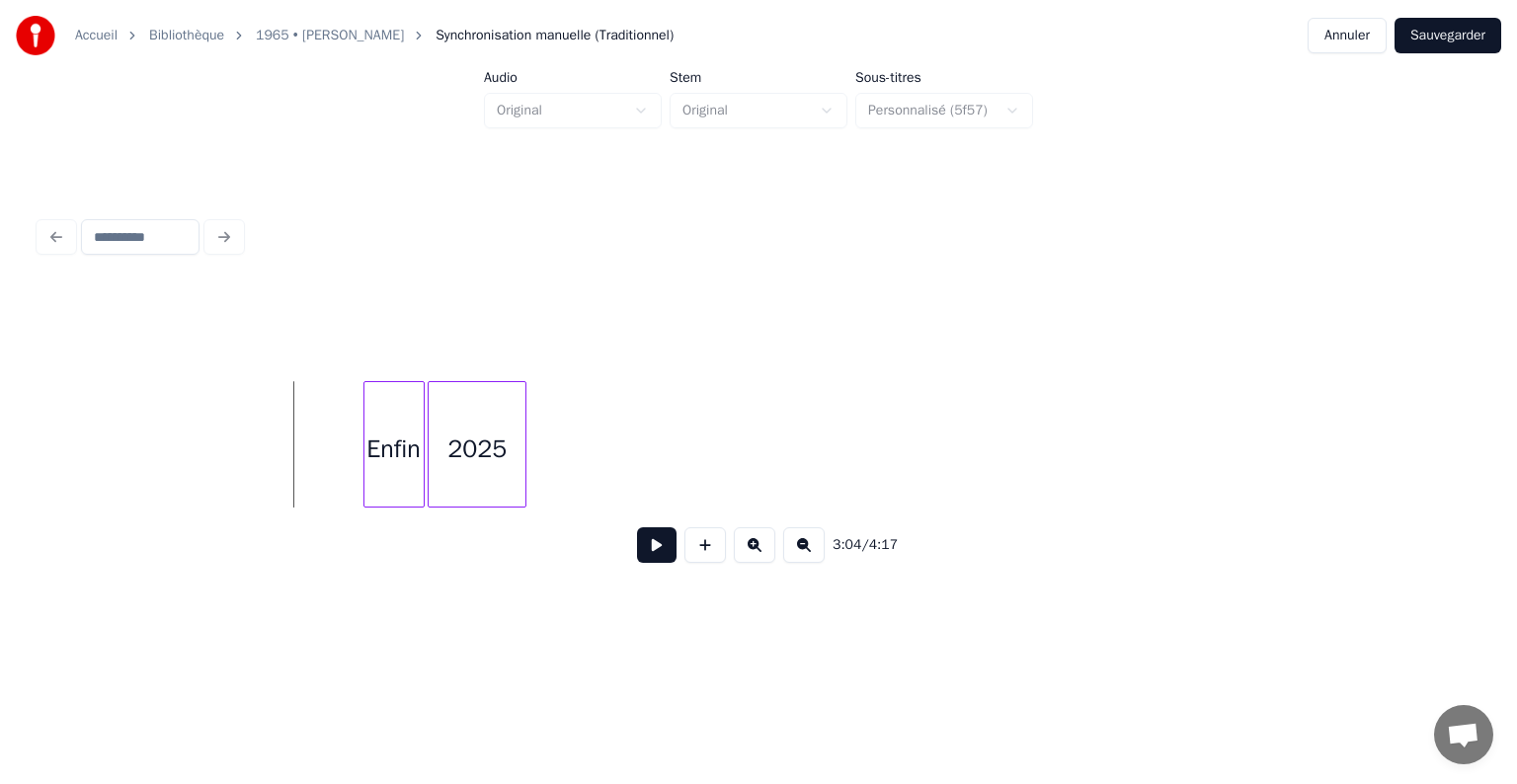 click at bounding box center [657, 545] 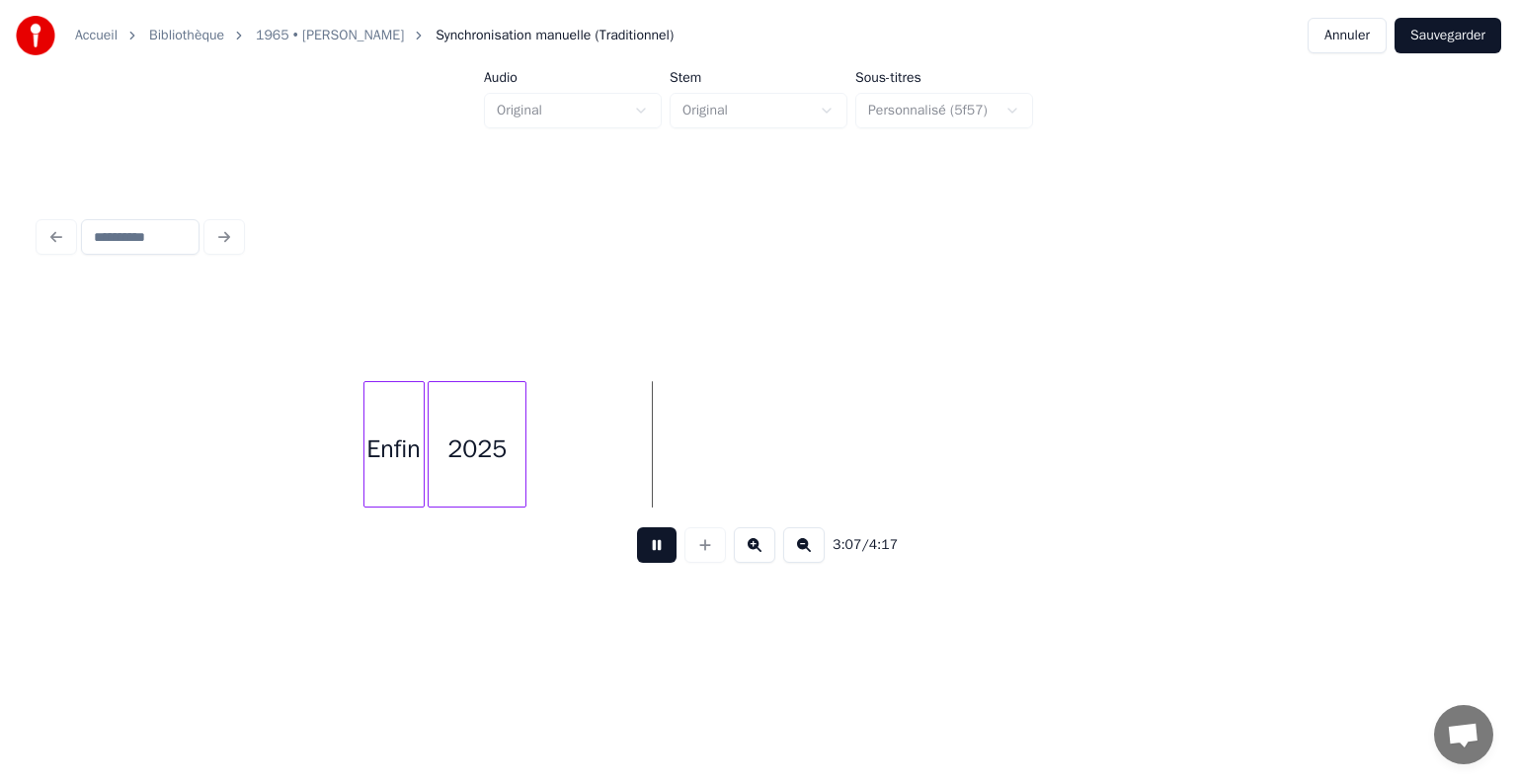 click on "Enfin 2025" at bounding box center [-5181, 444] 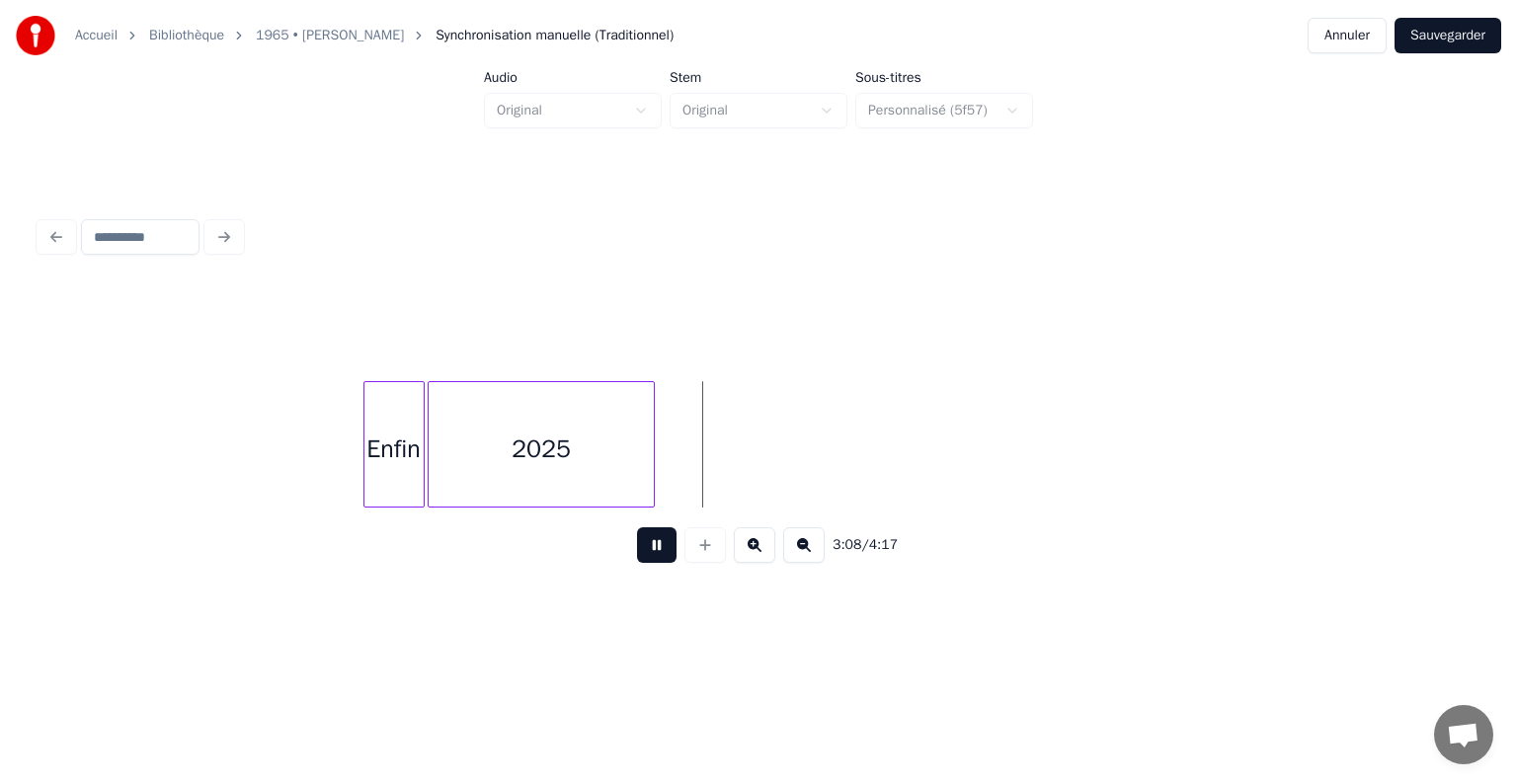 click at bounding box center [651, 444] 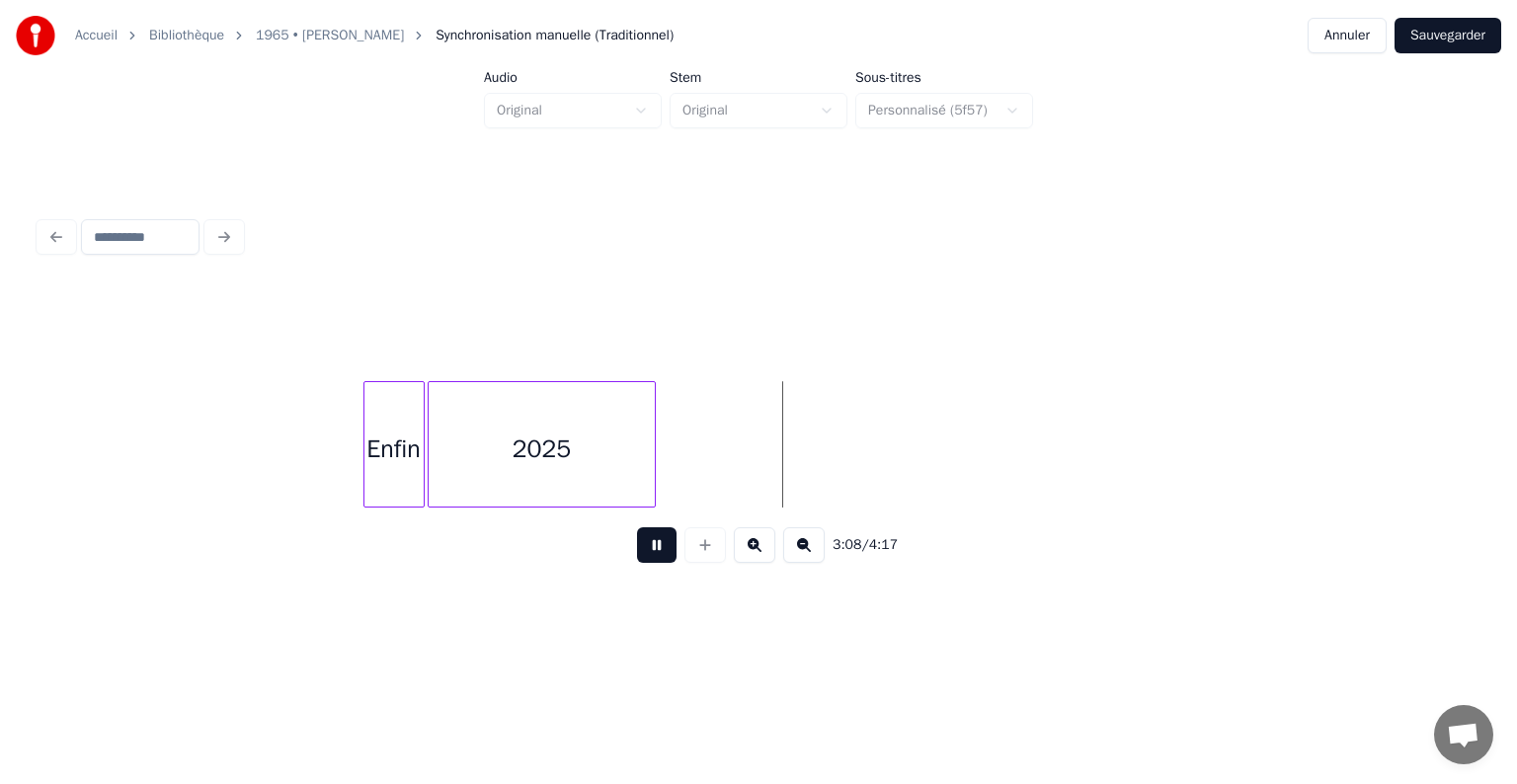 click at bounding box center (657, 545) 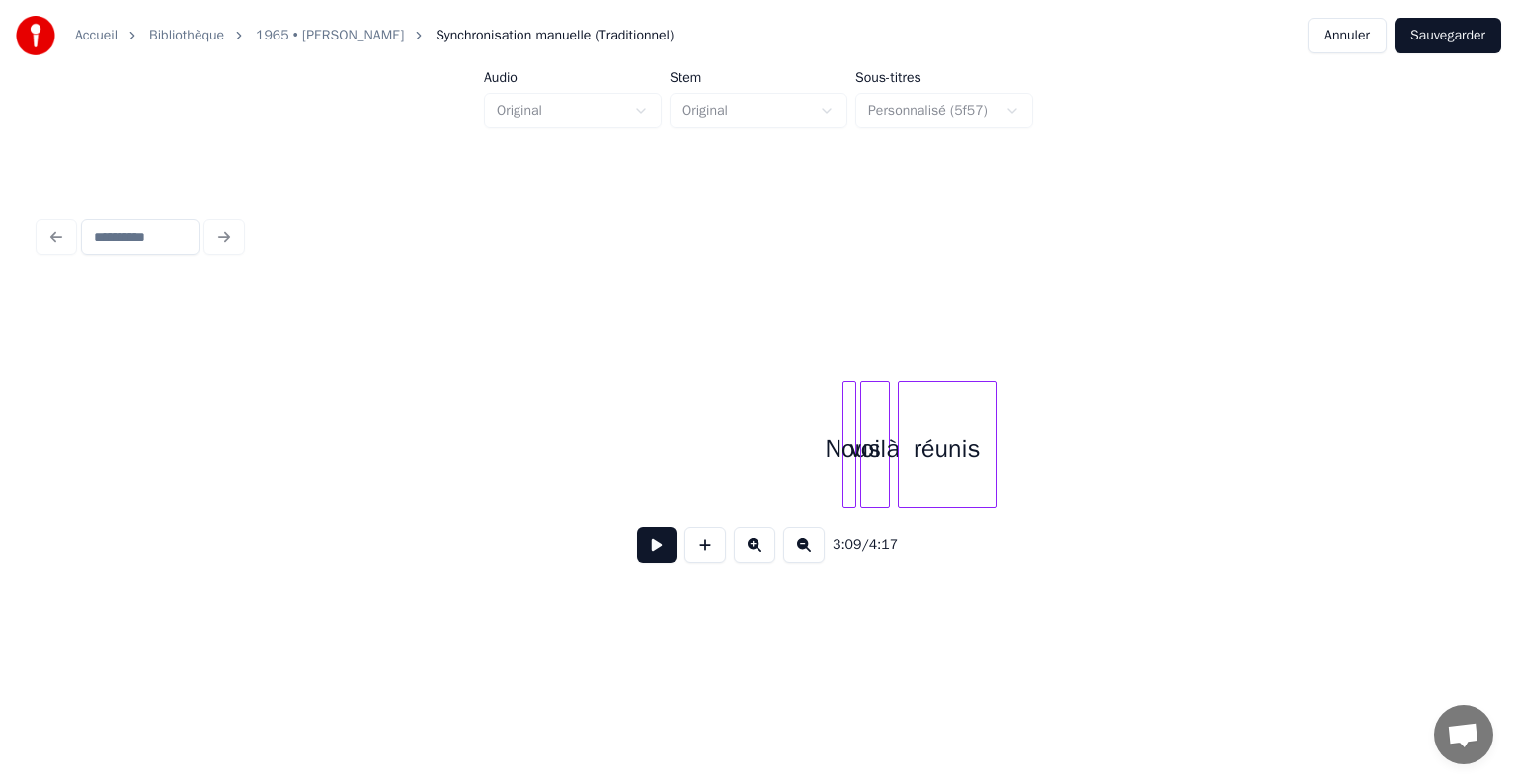 scroll, scrollTop: 0, scrollLeft: 18460, axis: horizontal 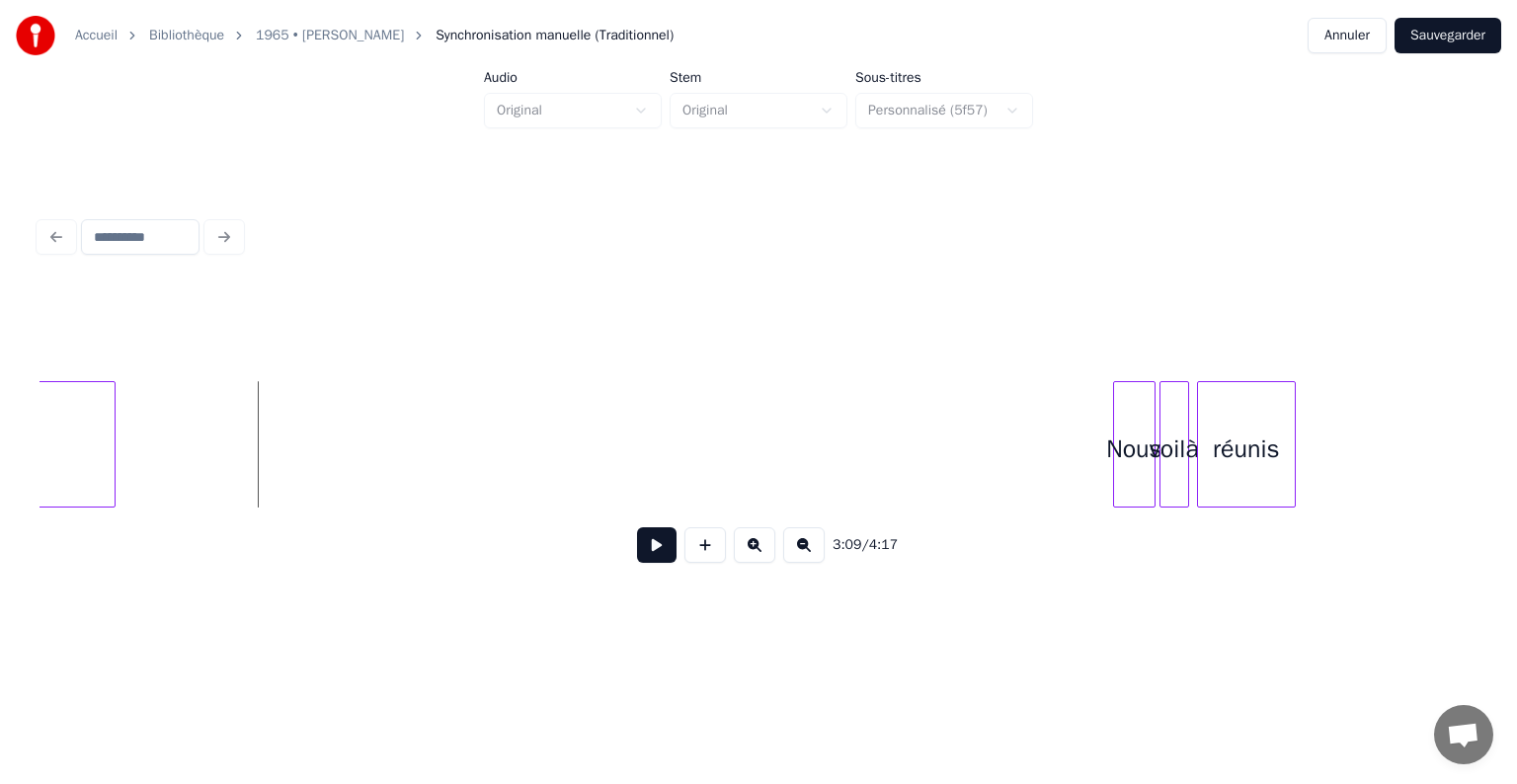 click at bounding box center [1117, 444] 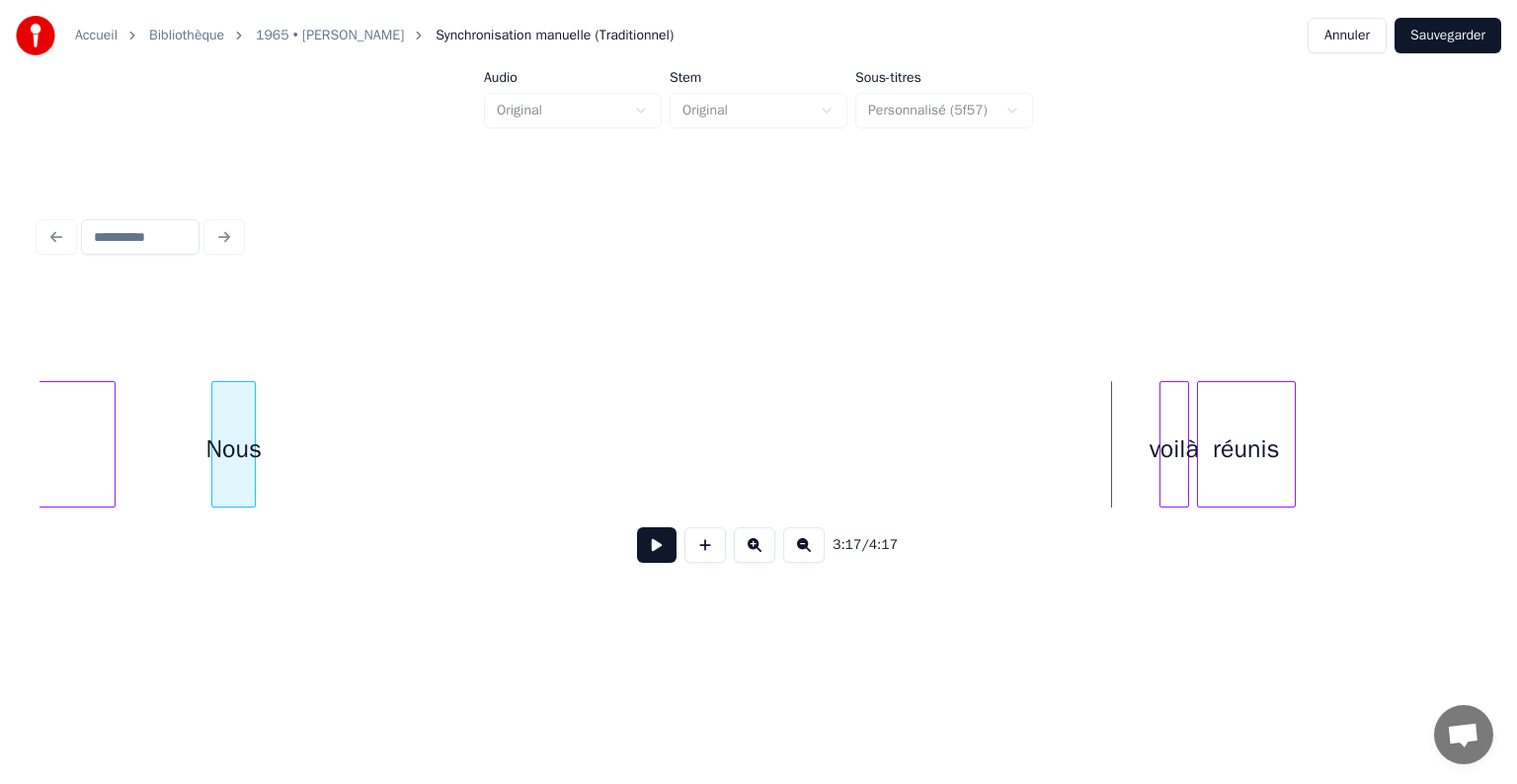 click on "Nous" at bounding box center (233, 449) 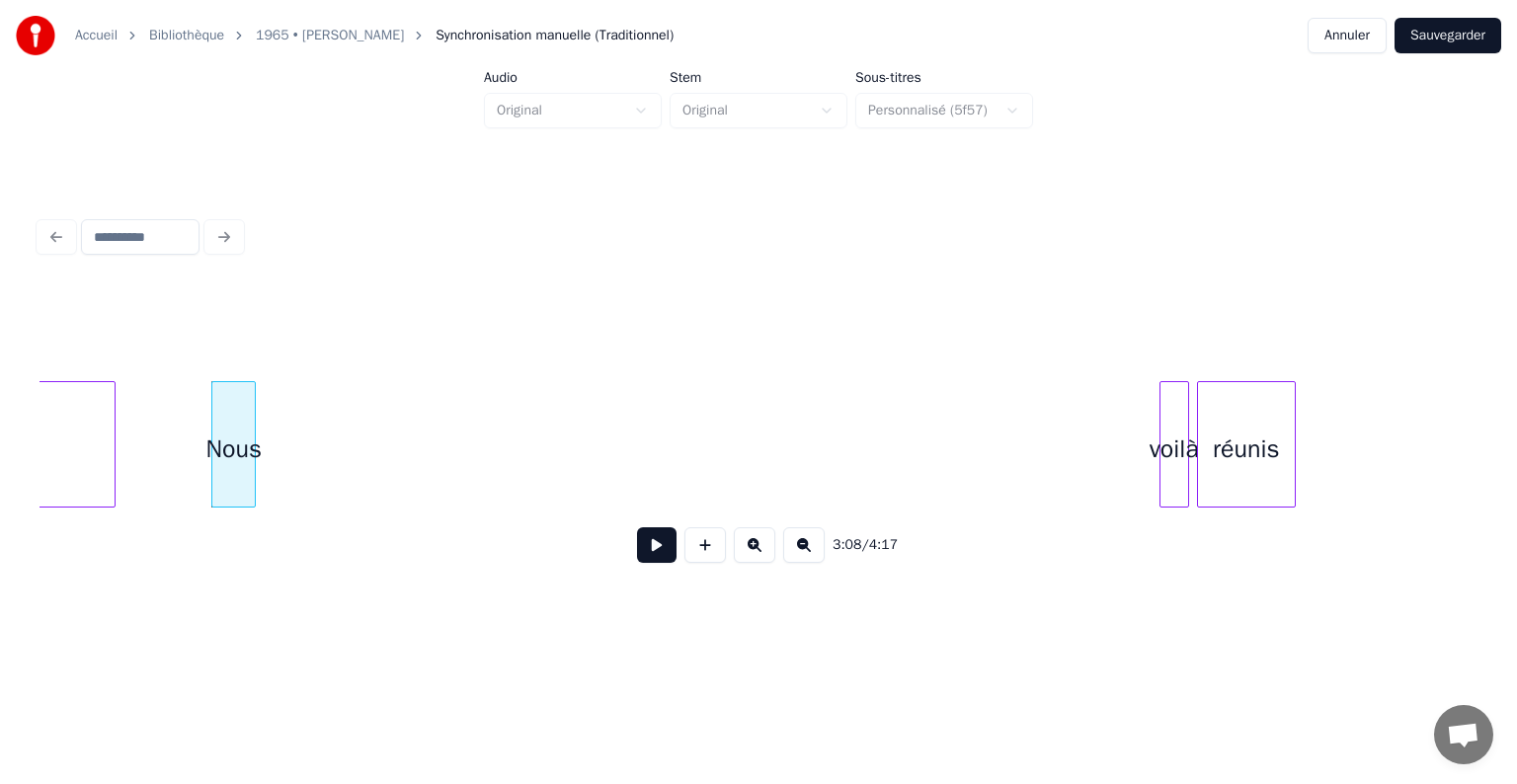 click on "voilà" at bounding box center (1174, 449) 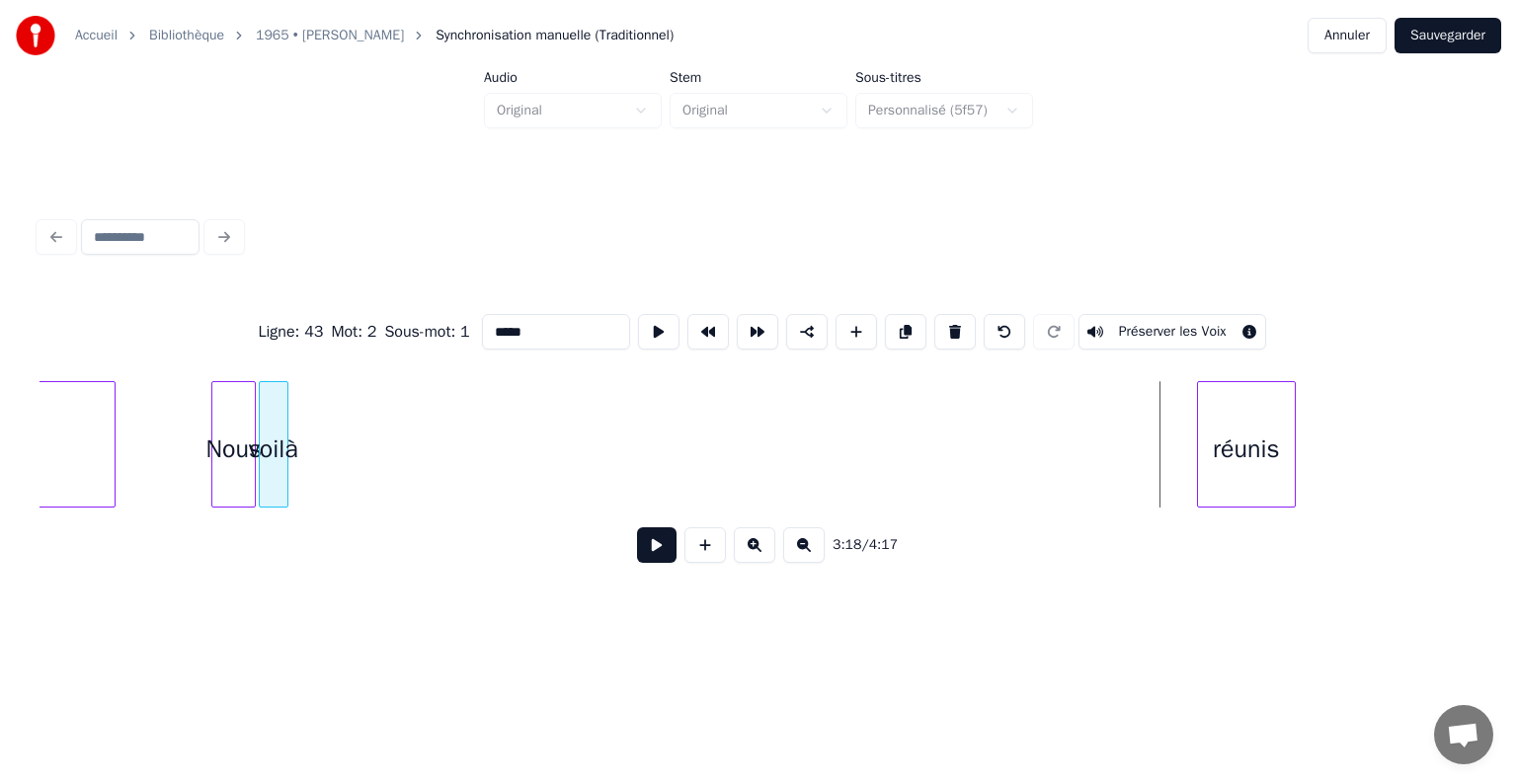 click on "voilà" at bounding box center (274, 449) 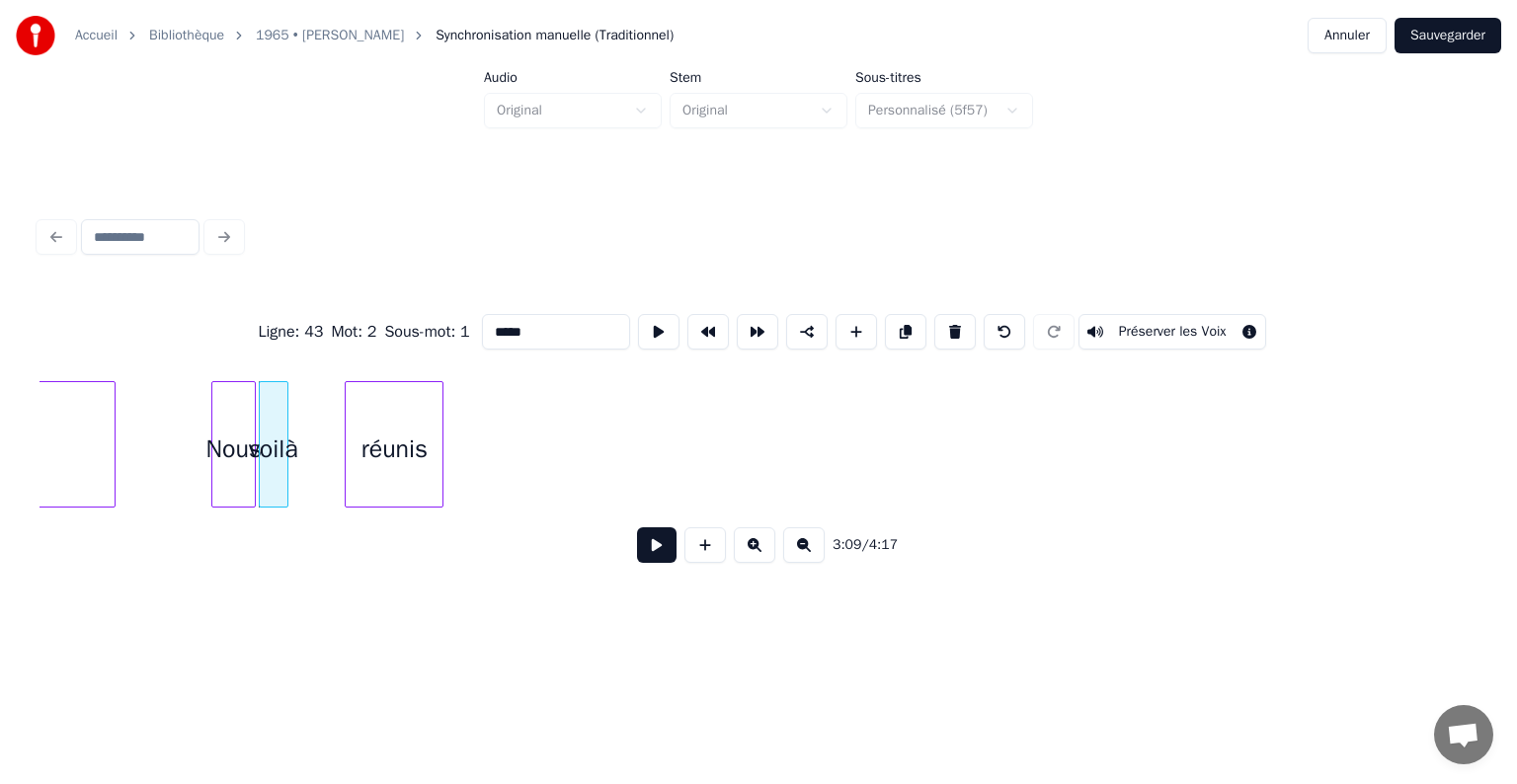 click on "Ligne :   43 Mot :   2 Sous-mot :   1 ***** Préserver les Voix 3:09  /  4:17" at bounding box center [758, 432] 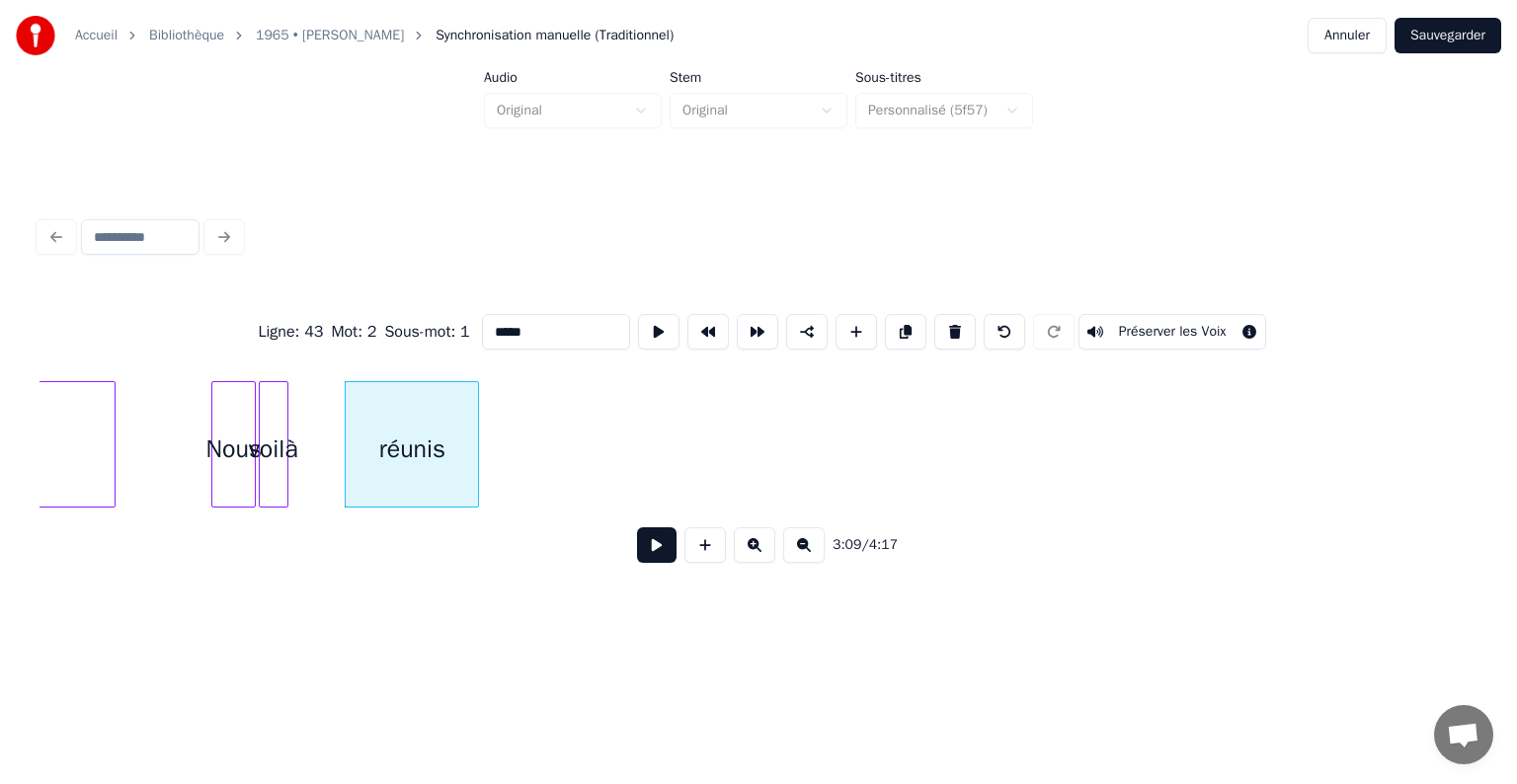 click at bounding box center (475, 444) 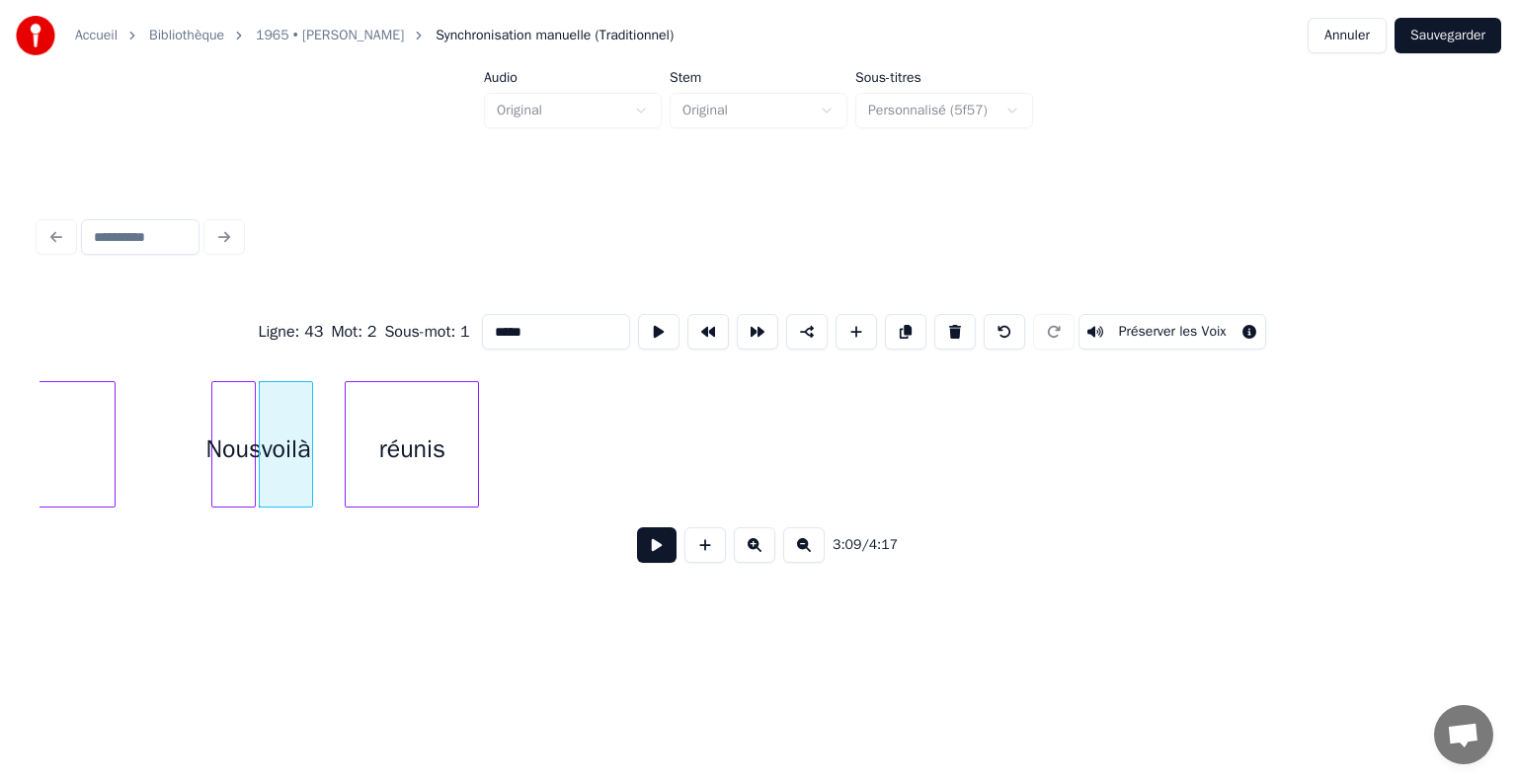 click at bounding box center [309, 444] 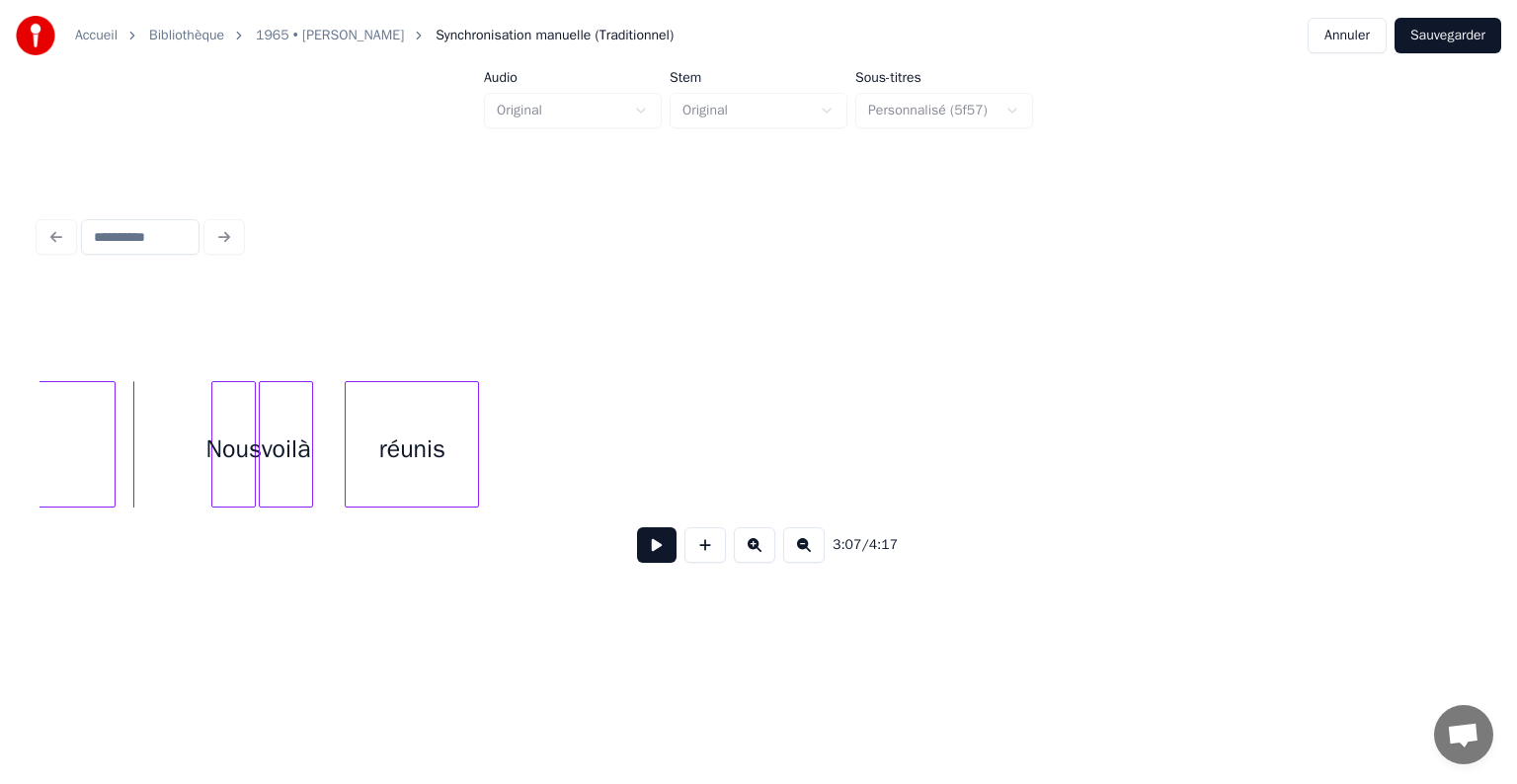 click at bounding box center [657, 545] 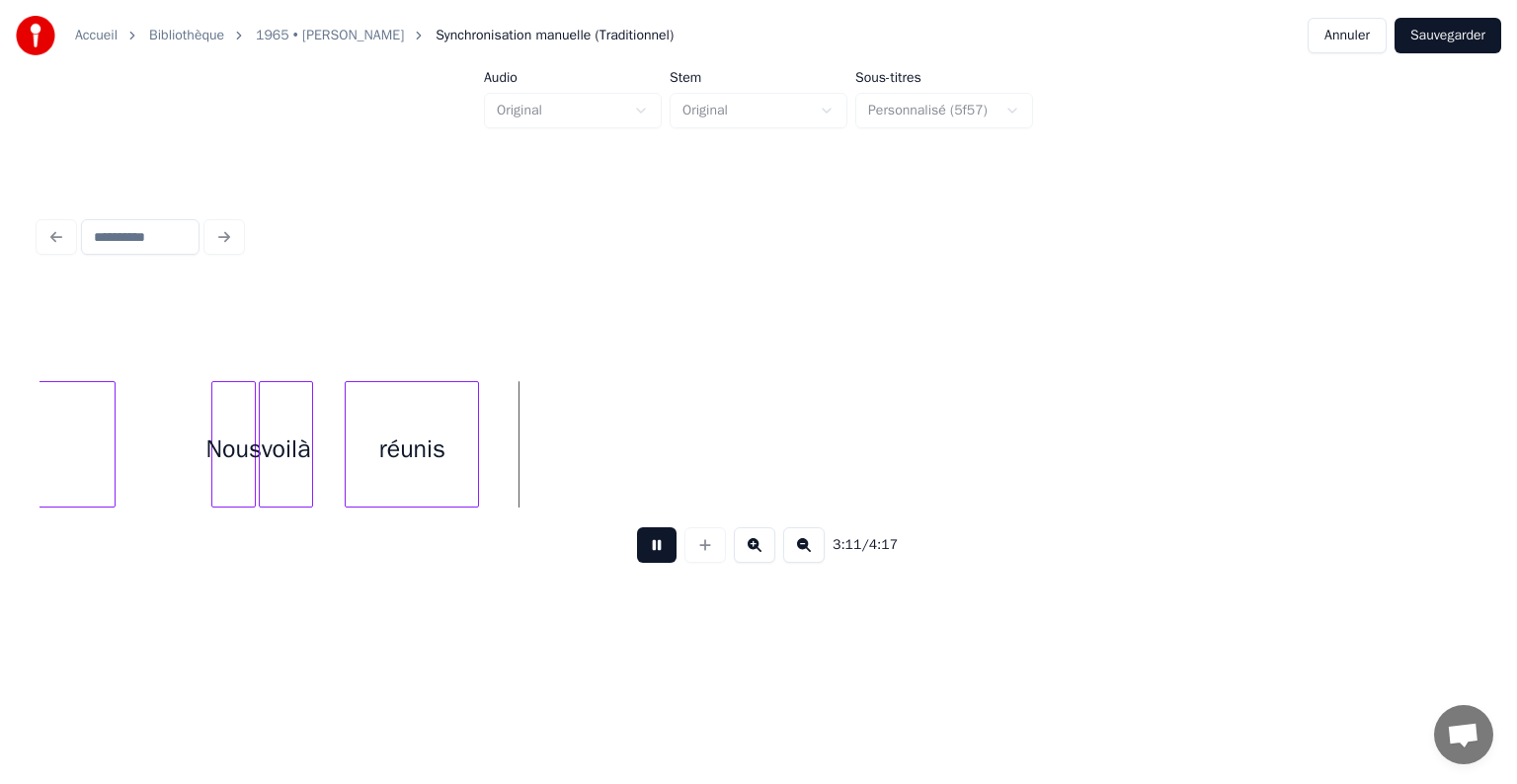 click at bounding box center [657, 545] 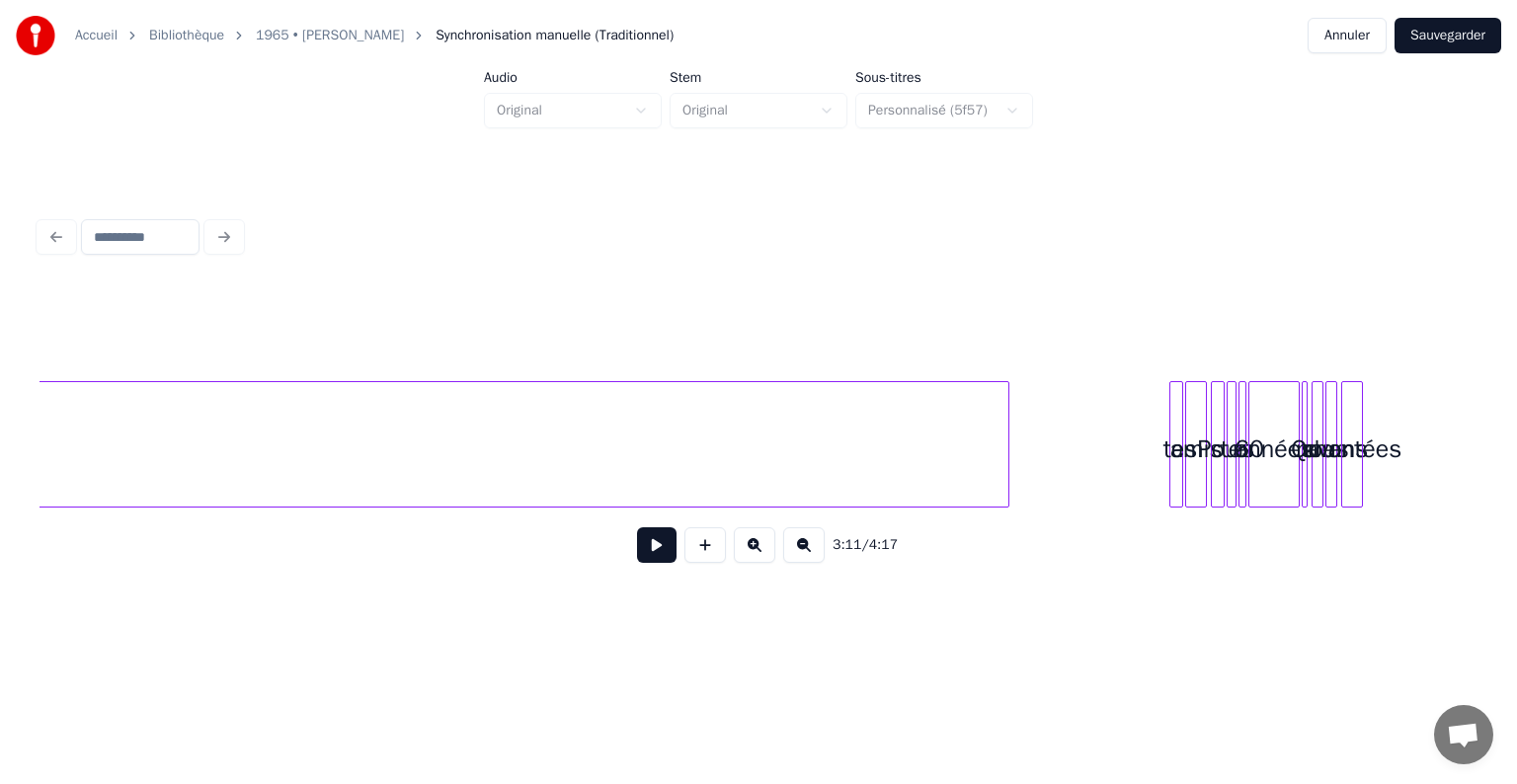 scroll, scrollTop: 0, scrollLeft: 23960, axis: horizontal 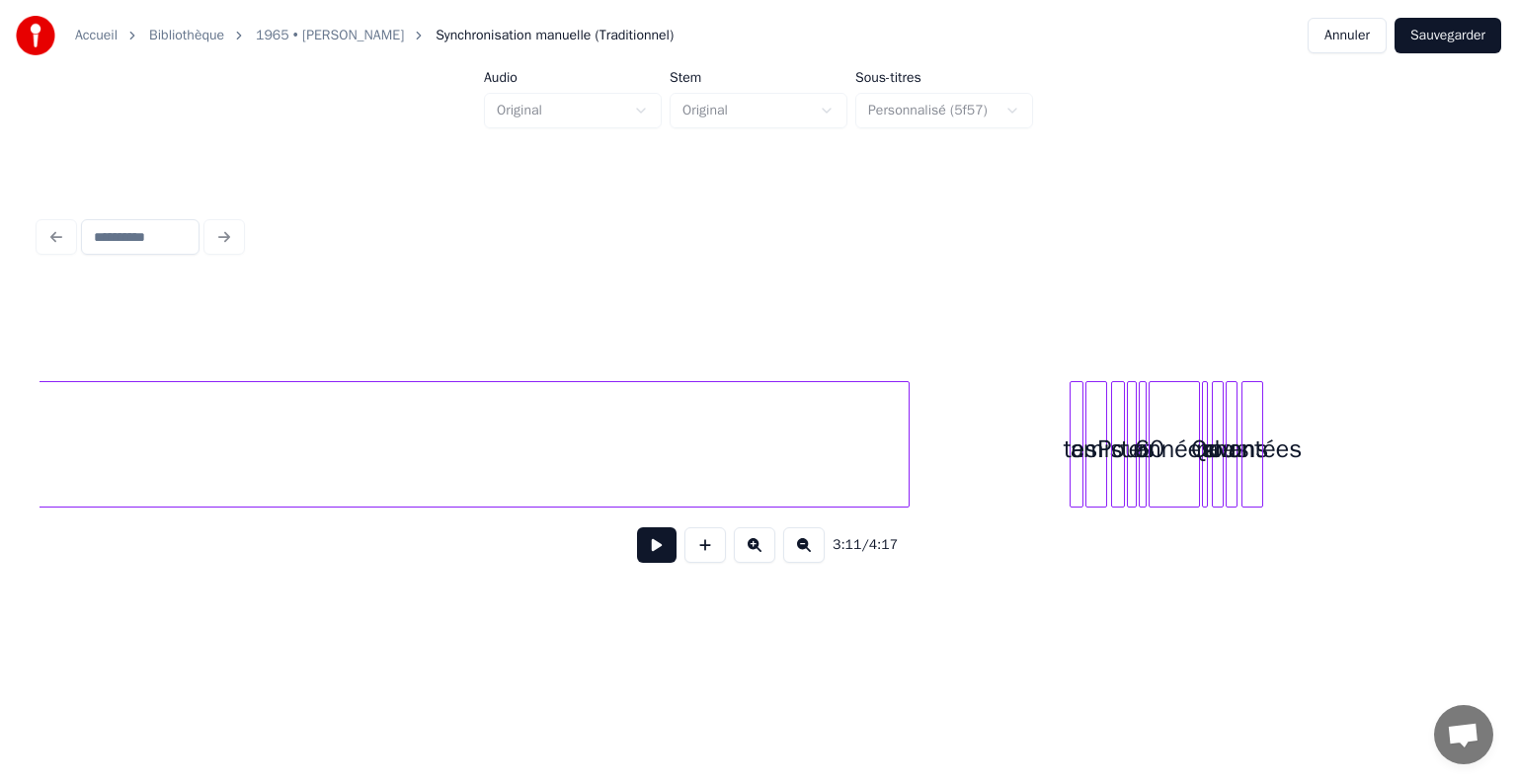 click on "famille" at bounding box center [-884, 449] 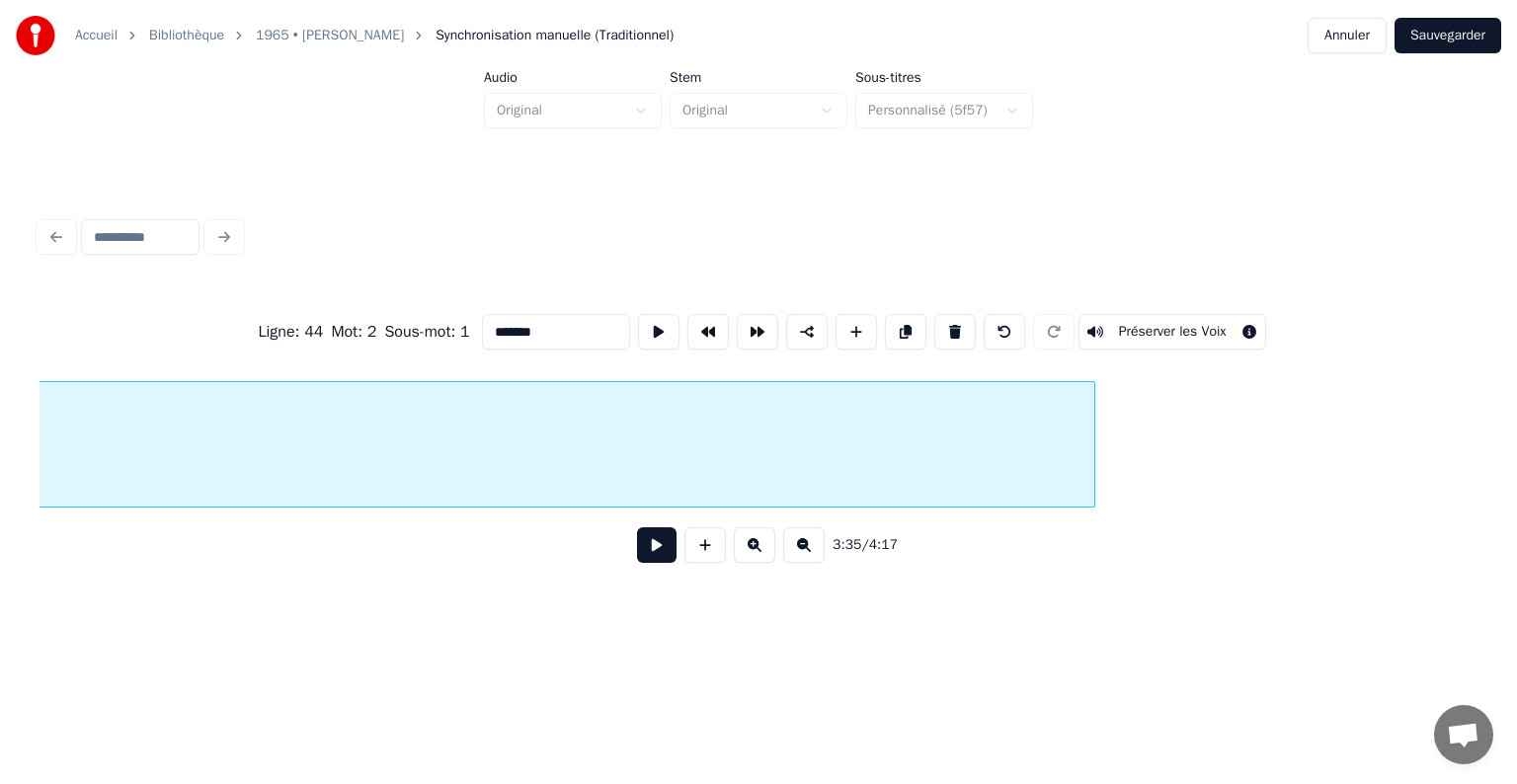 scroll, scrollTop: 0, scrollLeft: 23874, axis: horizontal 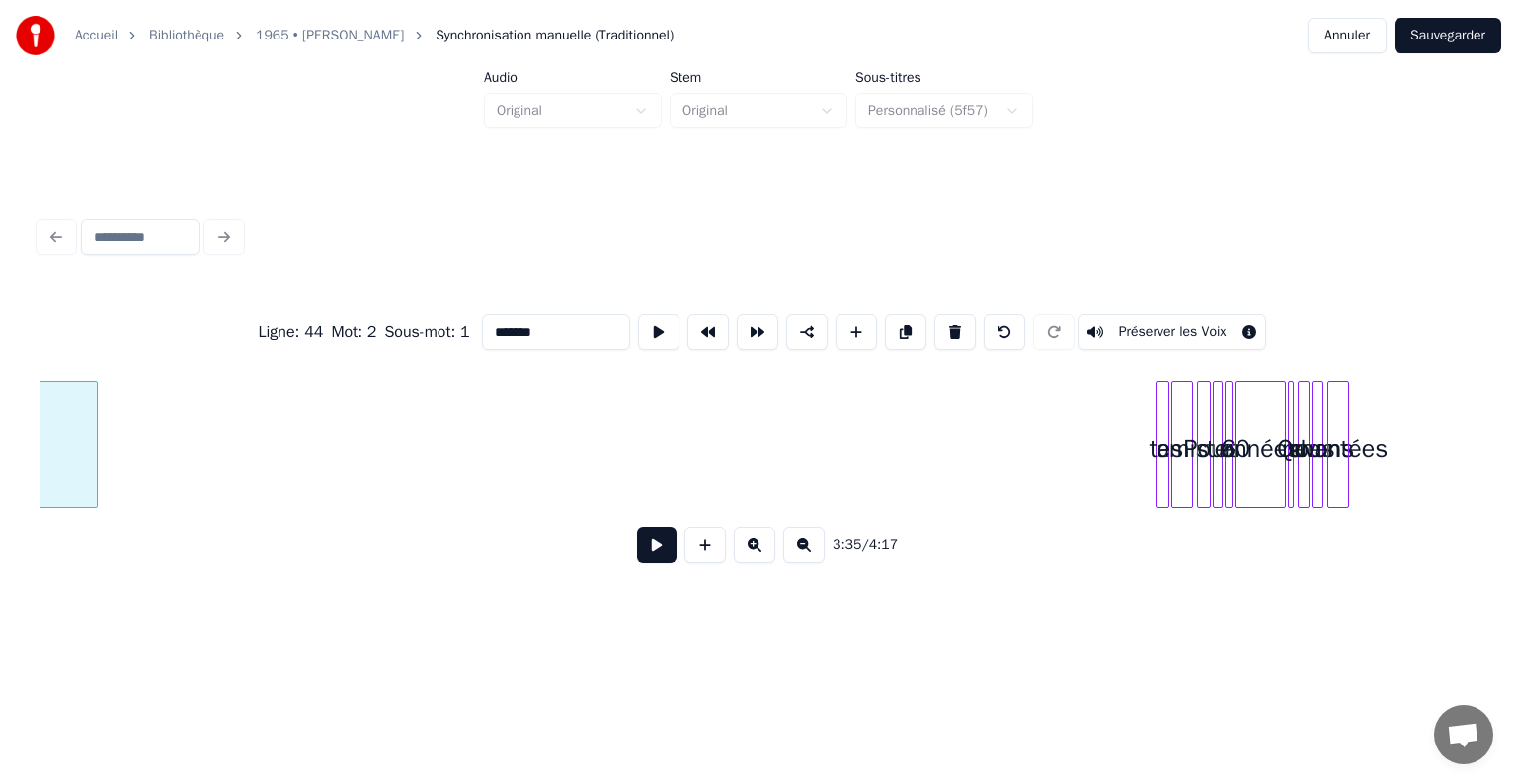 click at bounding box center [94, 444] 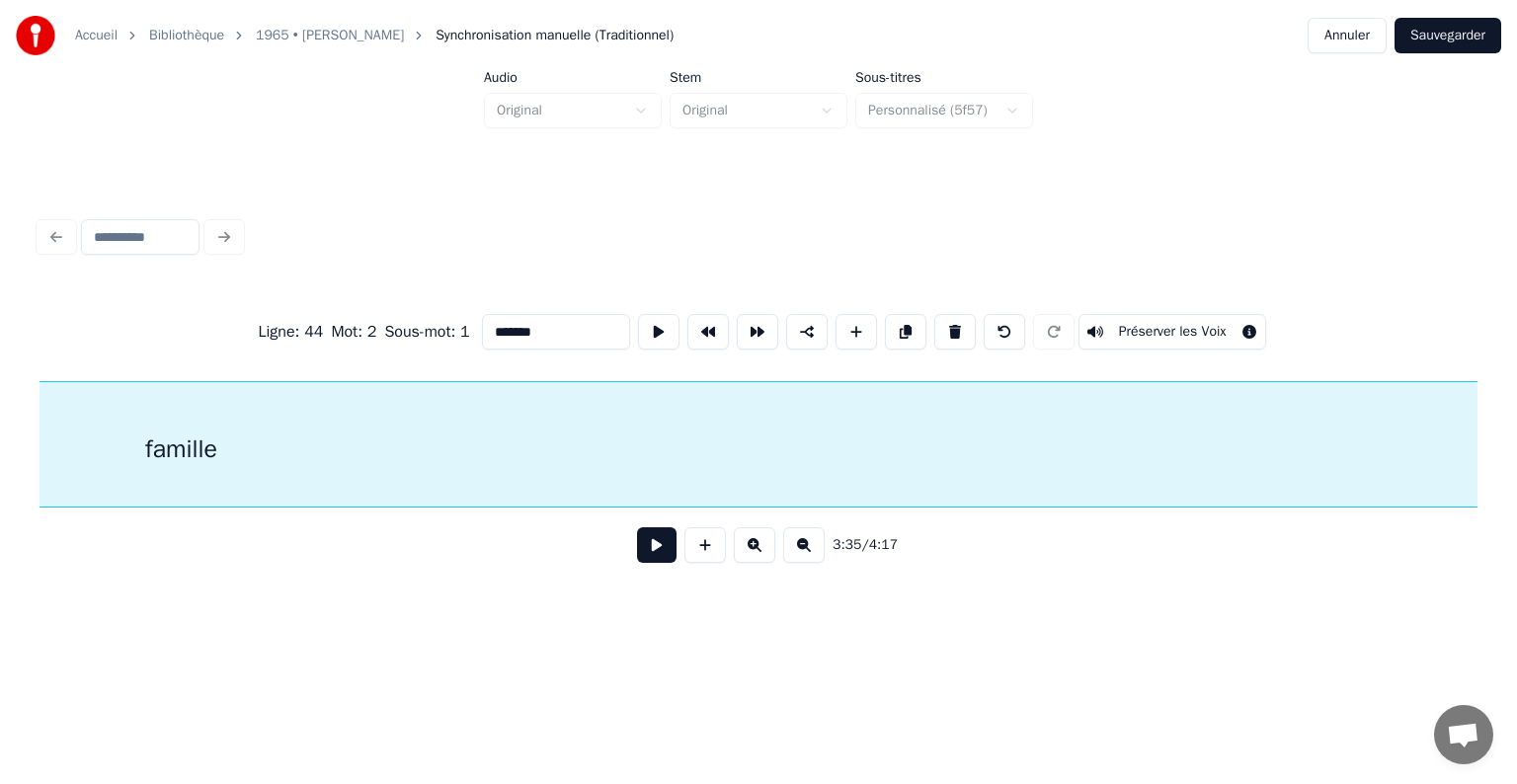 scroll, scrollTop: 0, scrollLeft: 22646, axis: horizontal 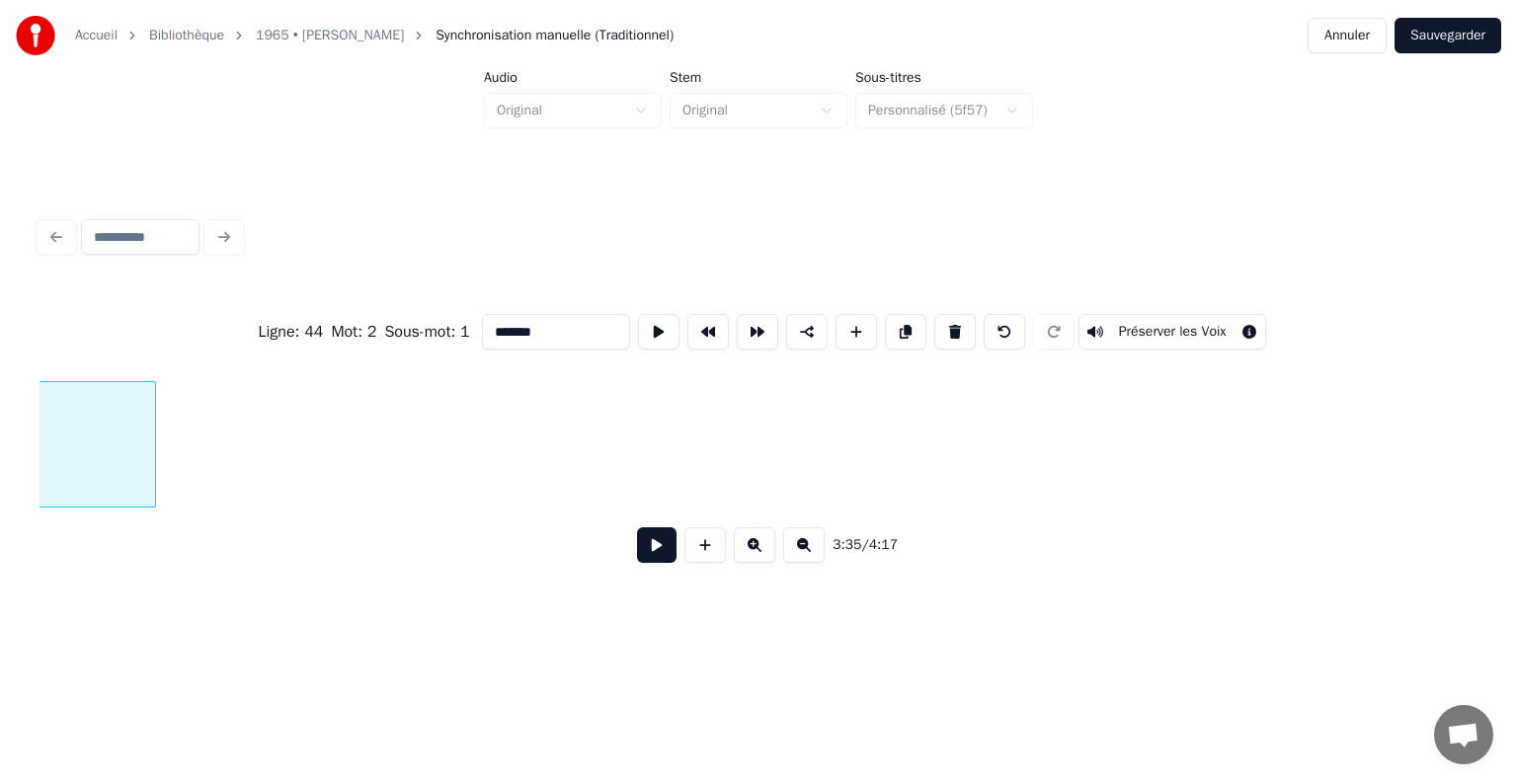 click at bounding box center (152, 444) 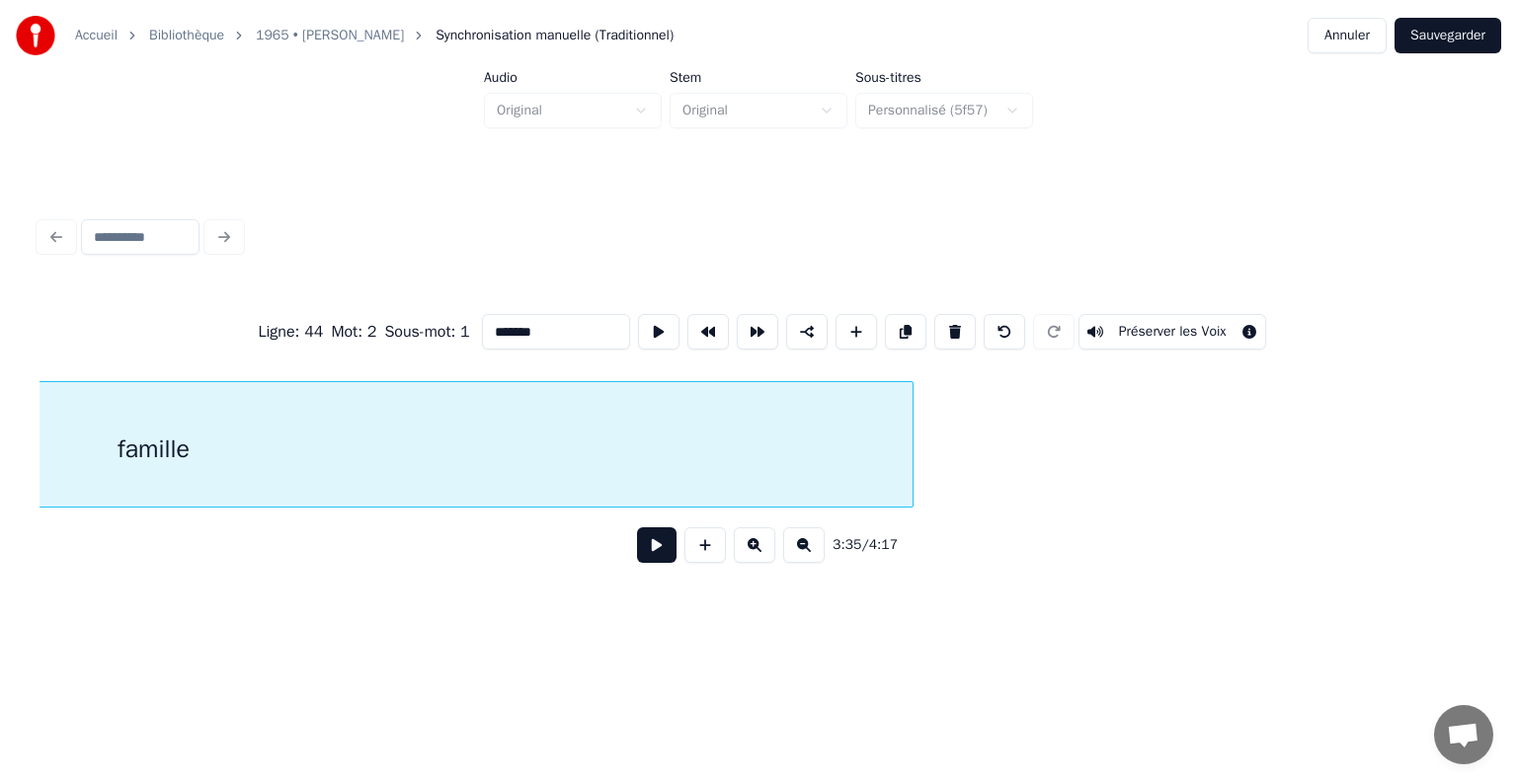 scroll, scrollTop: 0, scrollLeft: 21903, axis: horizontal 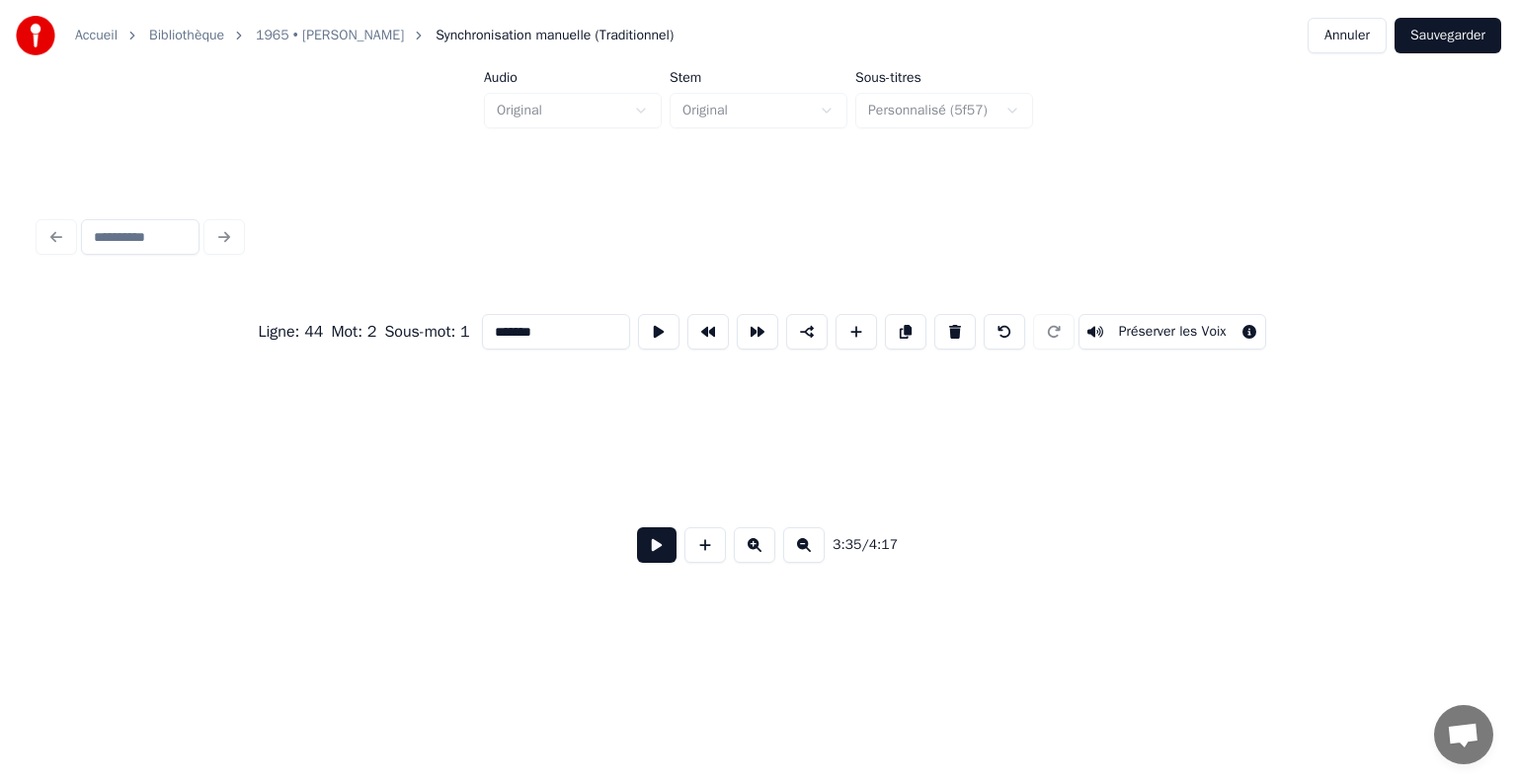click on "Accueil Bibliothèque 1965 • [PERSON_NAME] Synchronisation manuelle (Traditionnel) Annuler Sauvegarder Audio Original Stem Original Sous-titres Personnalisé (5f57) Ligne :   44 Mot :   2 Sous-mot :   1 ******* Préserver les Voix 3:35  /  4:17" at bounding box center (758, 315) 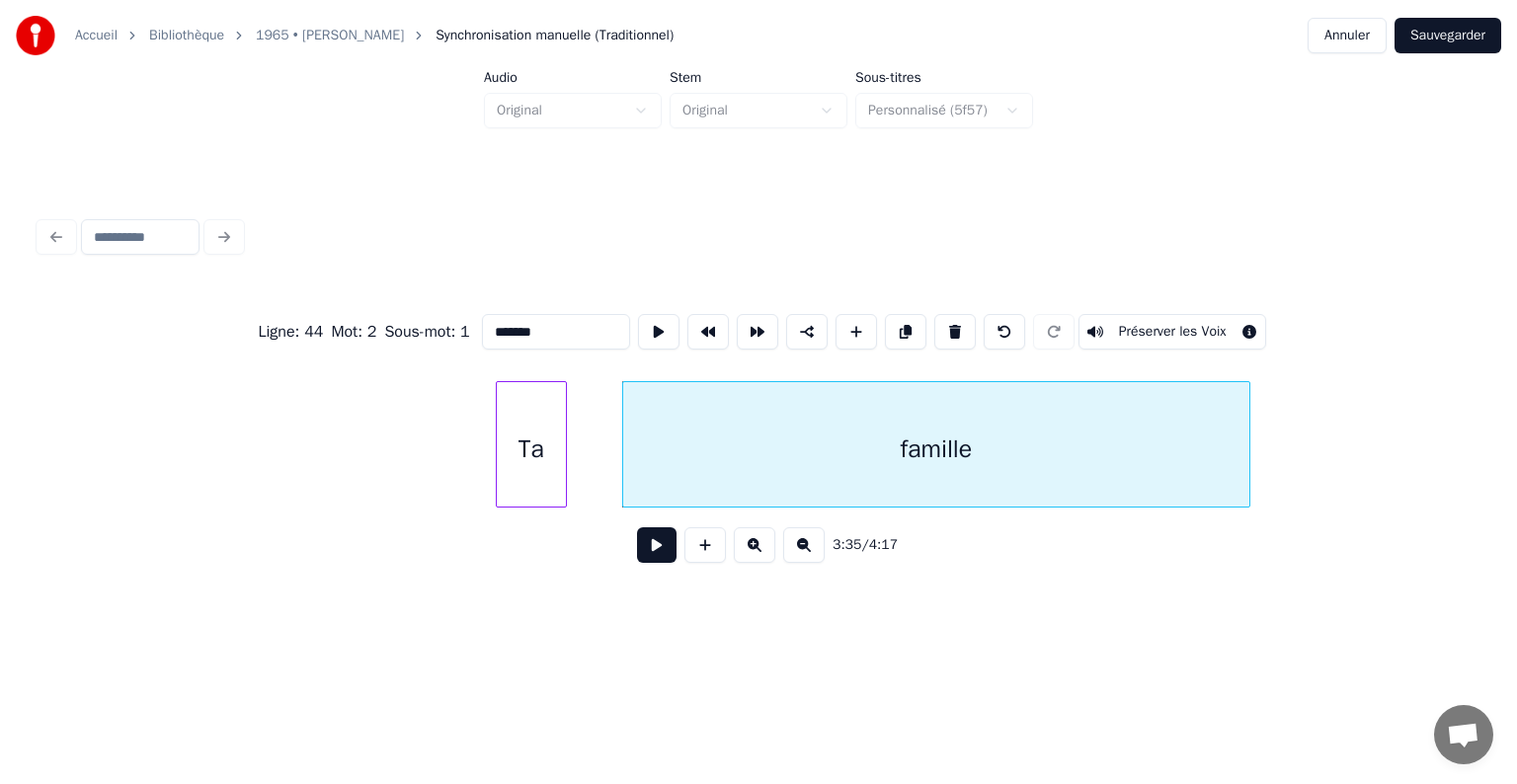 scroll, scrollTop: 0, scrollLeft: 20673, axis: horizontal 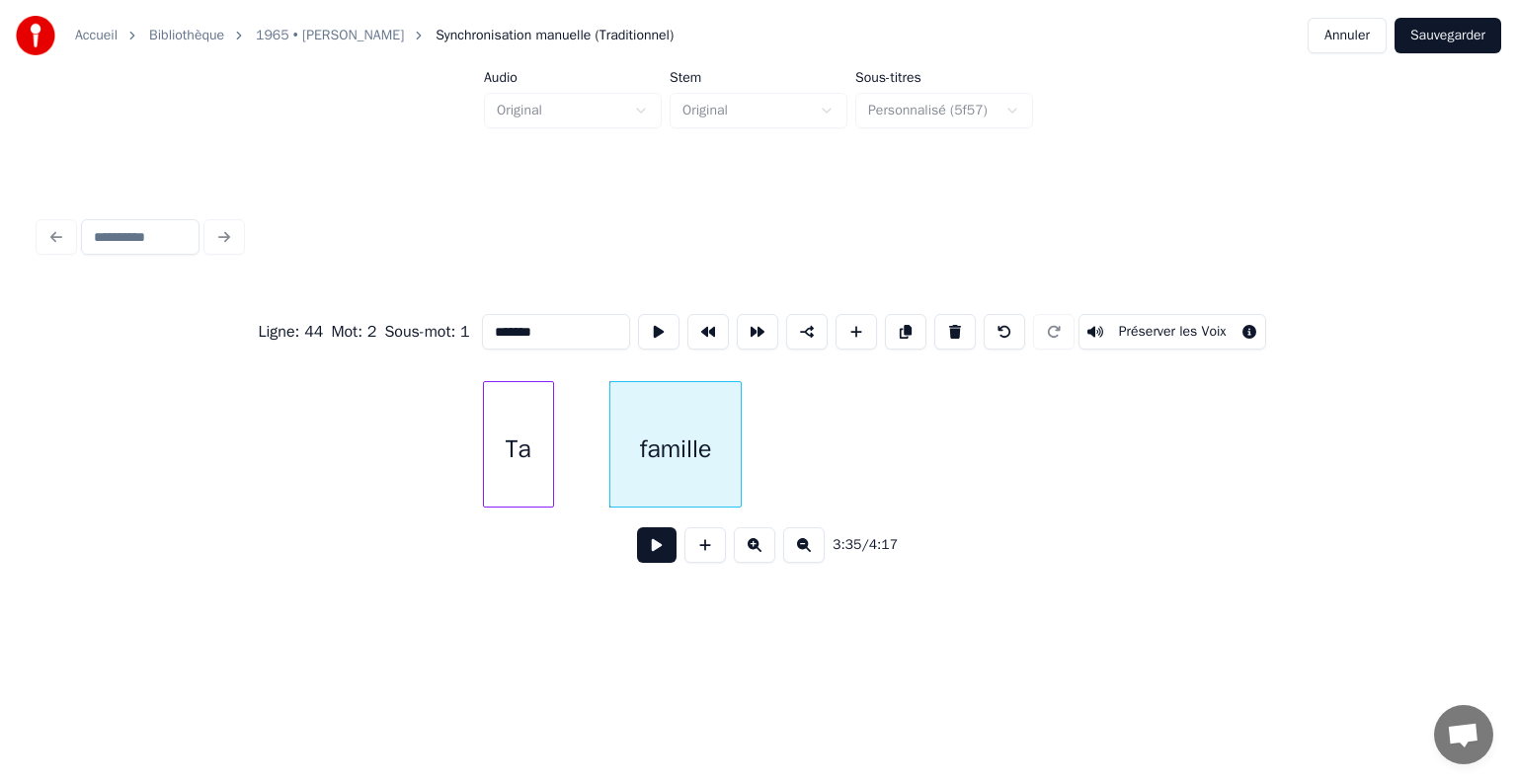 click at bounding box center [738, 444] 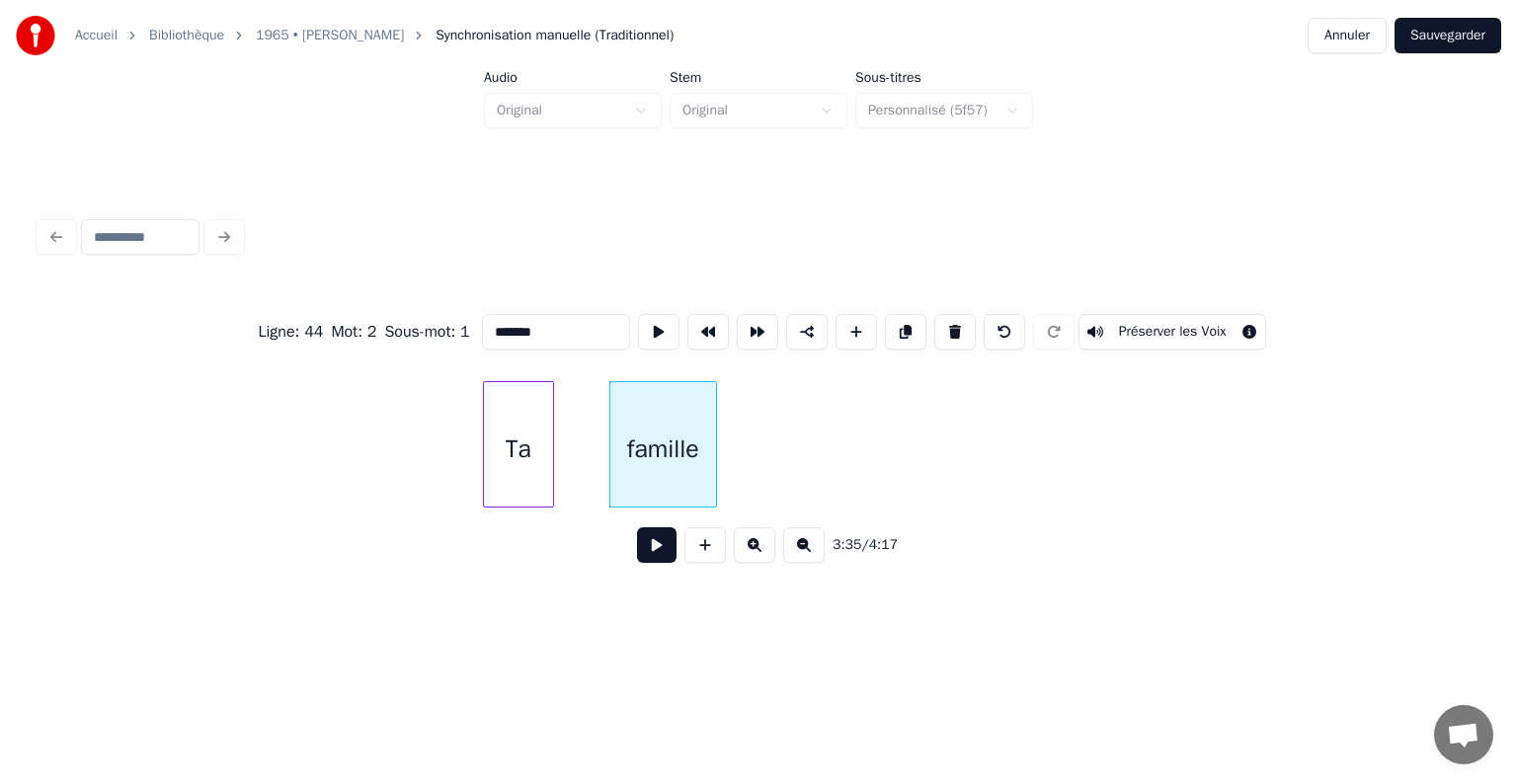 click at bounding box center [804, 545] 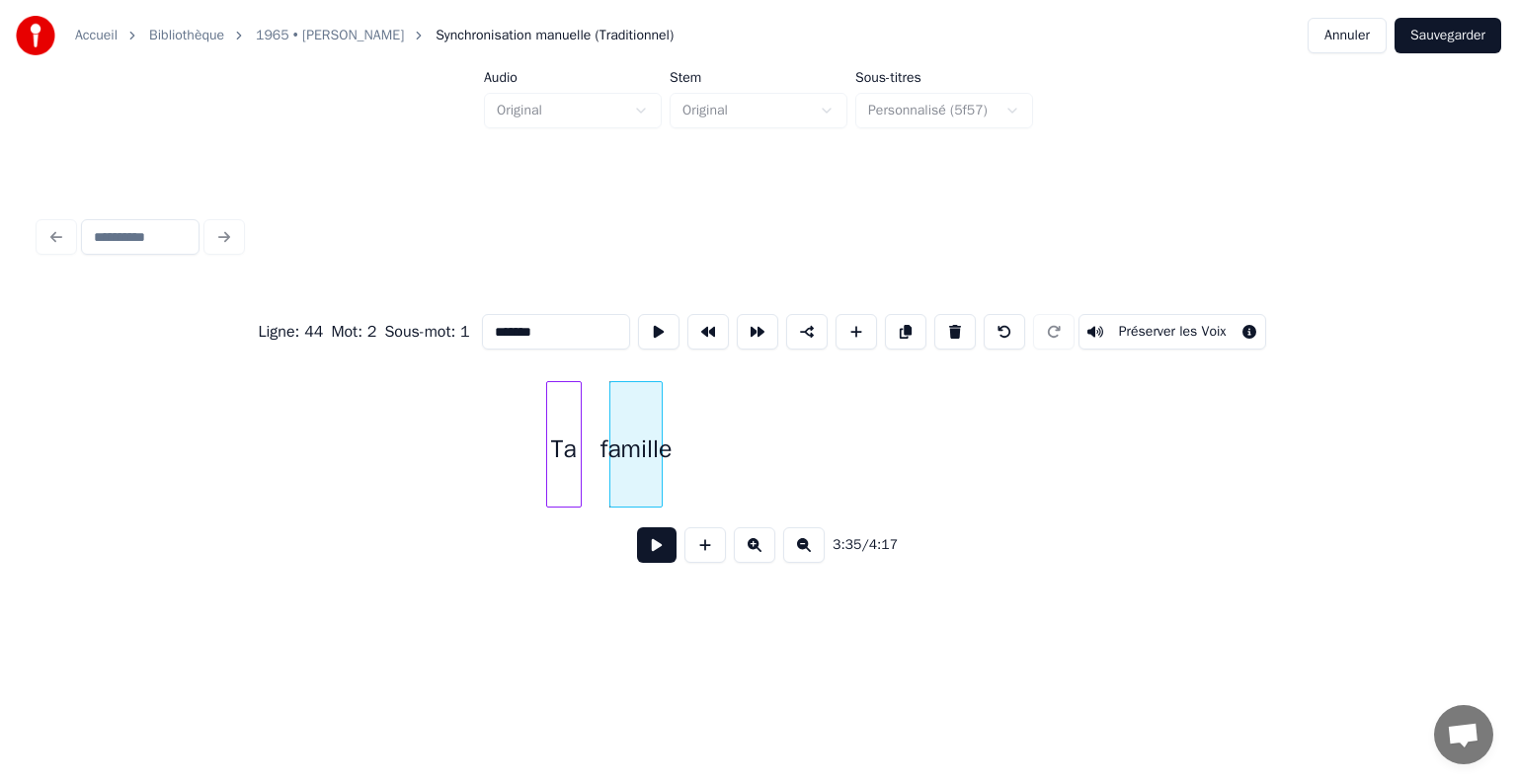 click at bounding box center (804, 545) 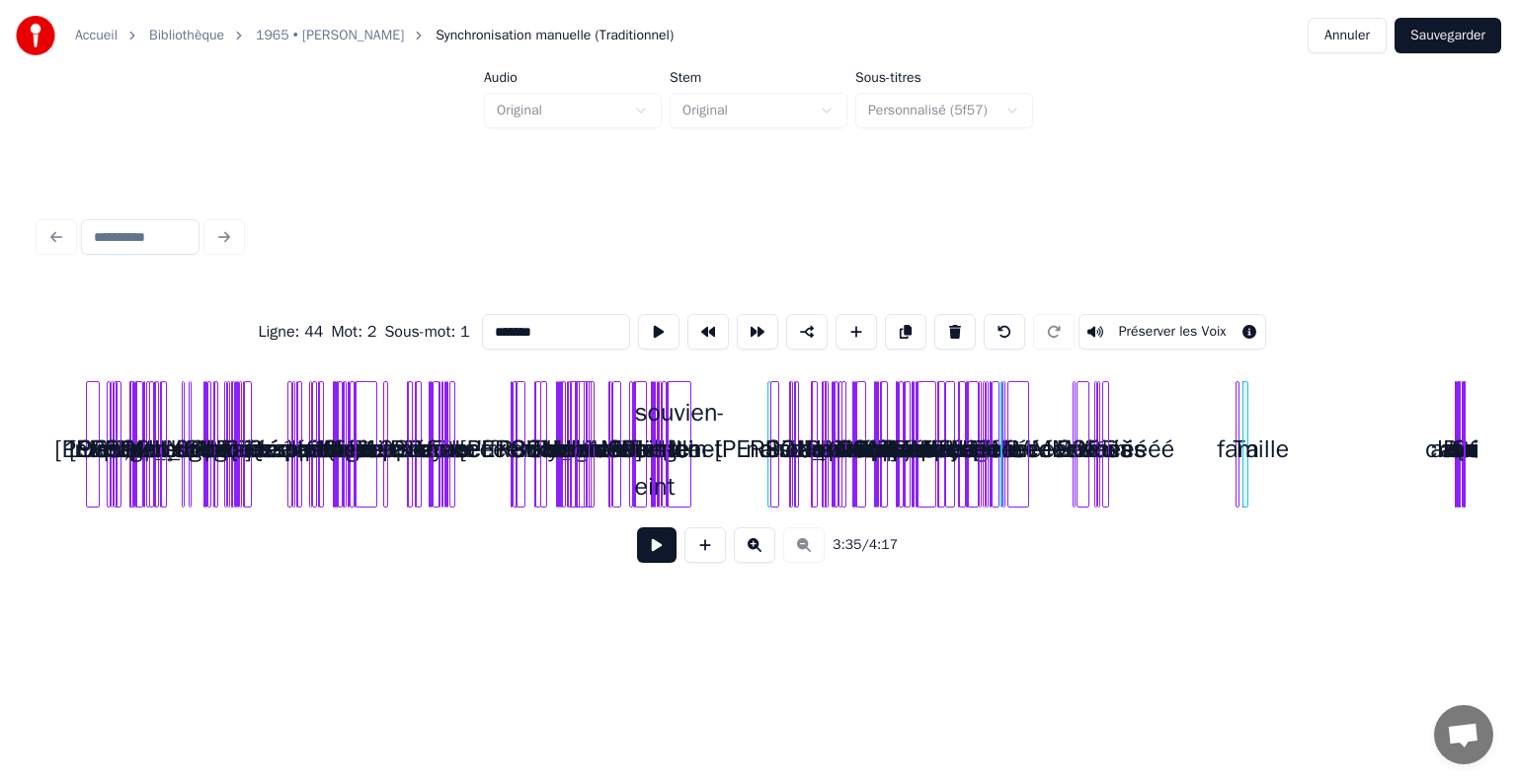 click on "Ta famille 1965, naissait un p'tit [PERSON_NAME] et [PERSON_NAME] de Il s'appellera [PERSON_NAME] Le dernier des garçons 66- 67 On se souvient pas bien Du concours de beauté Que bien sûr t'as gagnéééééé Quelques années plus tard On apprenait un soir Que tu arrêtais l'foot Pour dribbler au basket Et signer à l'étoile 1980 Tu apprends la cuisine Au resto Danycheff Tu te form' au métieeeeeer Puis en 88 Tu rencontr' [PERSON_NAME] Une femme aux yeux bruns Une longue chevelure Une alchimie naissan- an- ante Et en 91 Année de vot' mariage toute la famille est là [PERSON_NAME] s'en souvien-ein-ein-eint En 97 La naissance de [PERSON_NAME] Il sera chouchouté Plein d'amour à donner Ce sera vot' p'tit prince Nous voici en 2000 Et les années qui suivent Les projets s'concrétisent Des canailles aux épis Un patron épanouiiiiiiiiii Tu supportes l'OMMMMMMMMMM Vos voyages dans les îleeeeeeeeeeeees Ta passion pour les porcheeeeeeeeeeees Et le karaokéééééééééééééééééé" at bounding box center [758, 444] 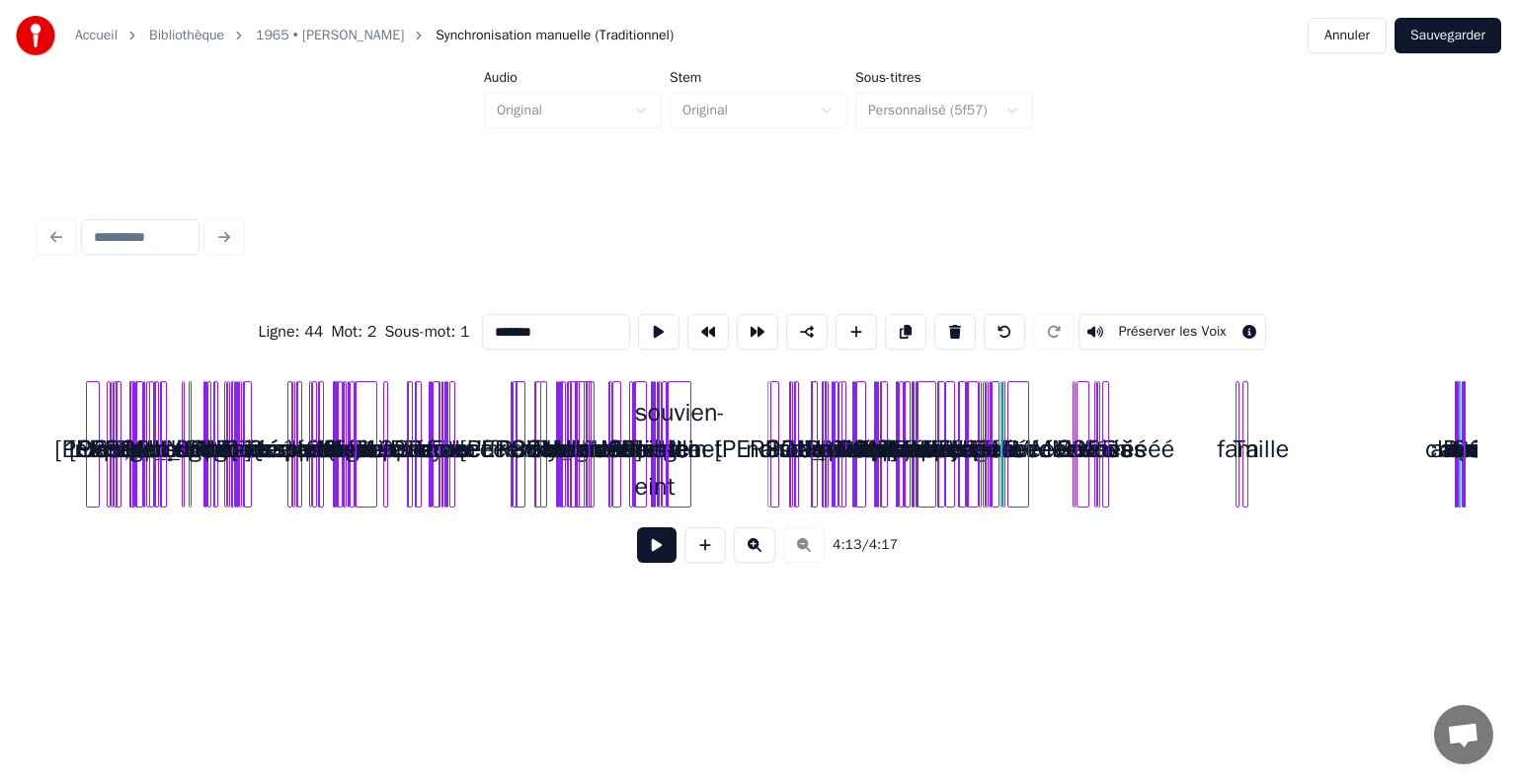 click at bounding box center [1462, 444] 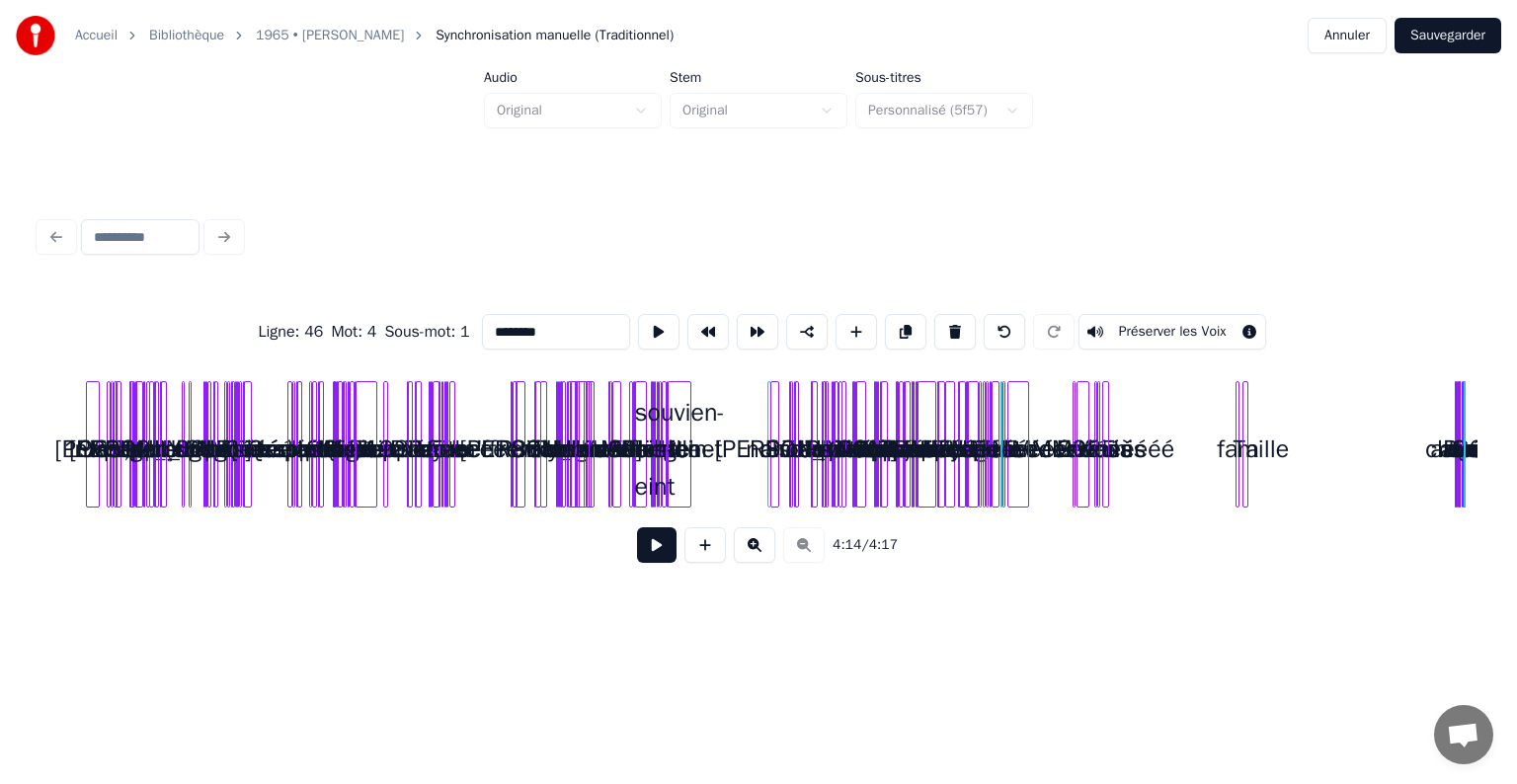click at bounding box center (1462, 444) 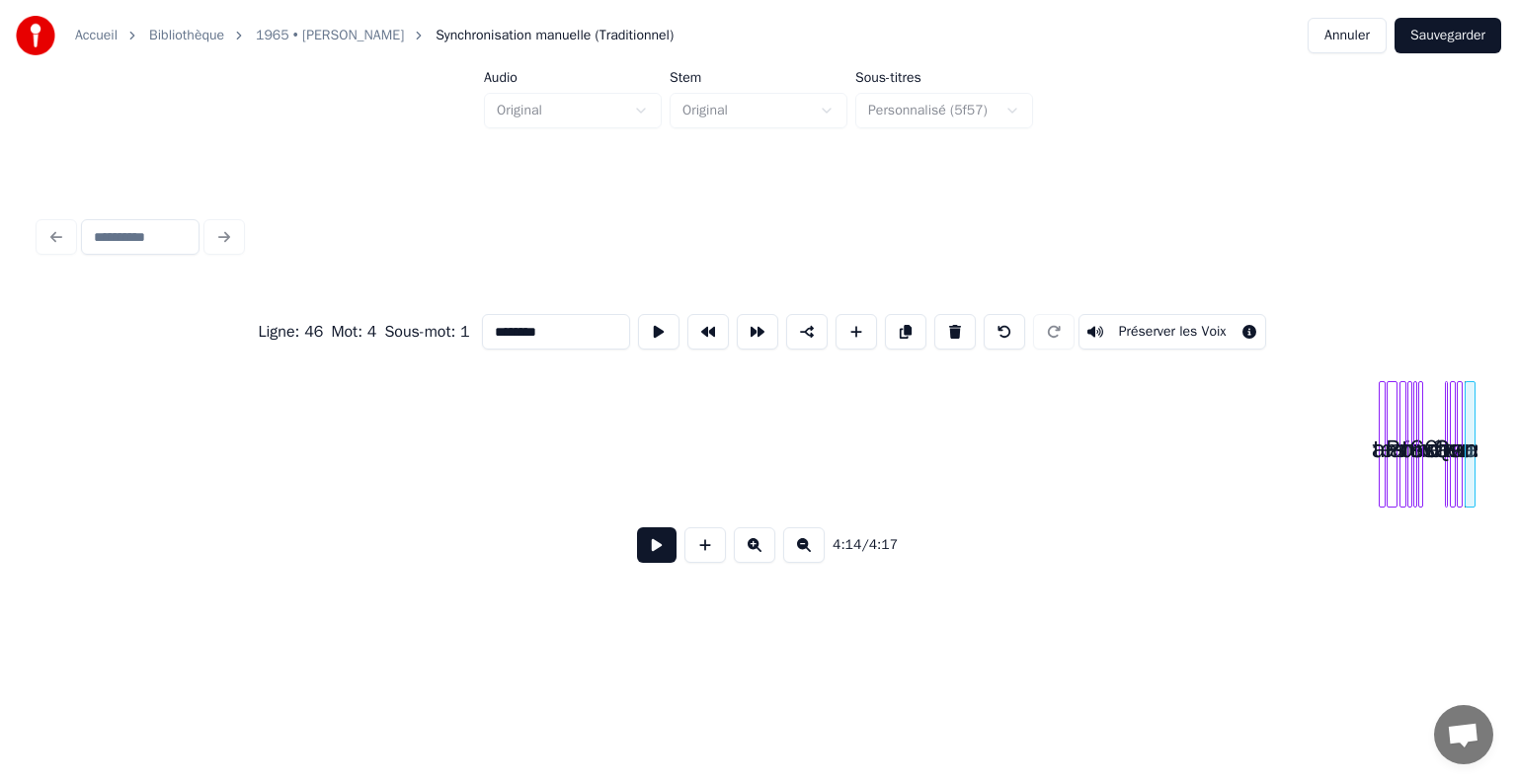 click at bounding box center (755, 545) 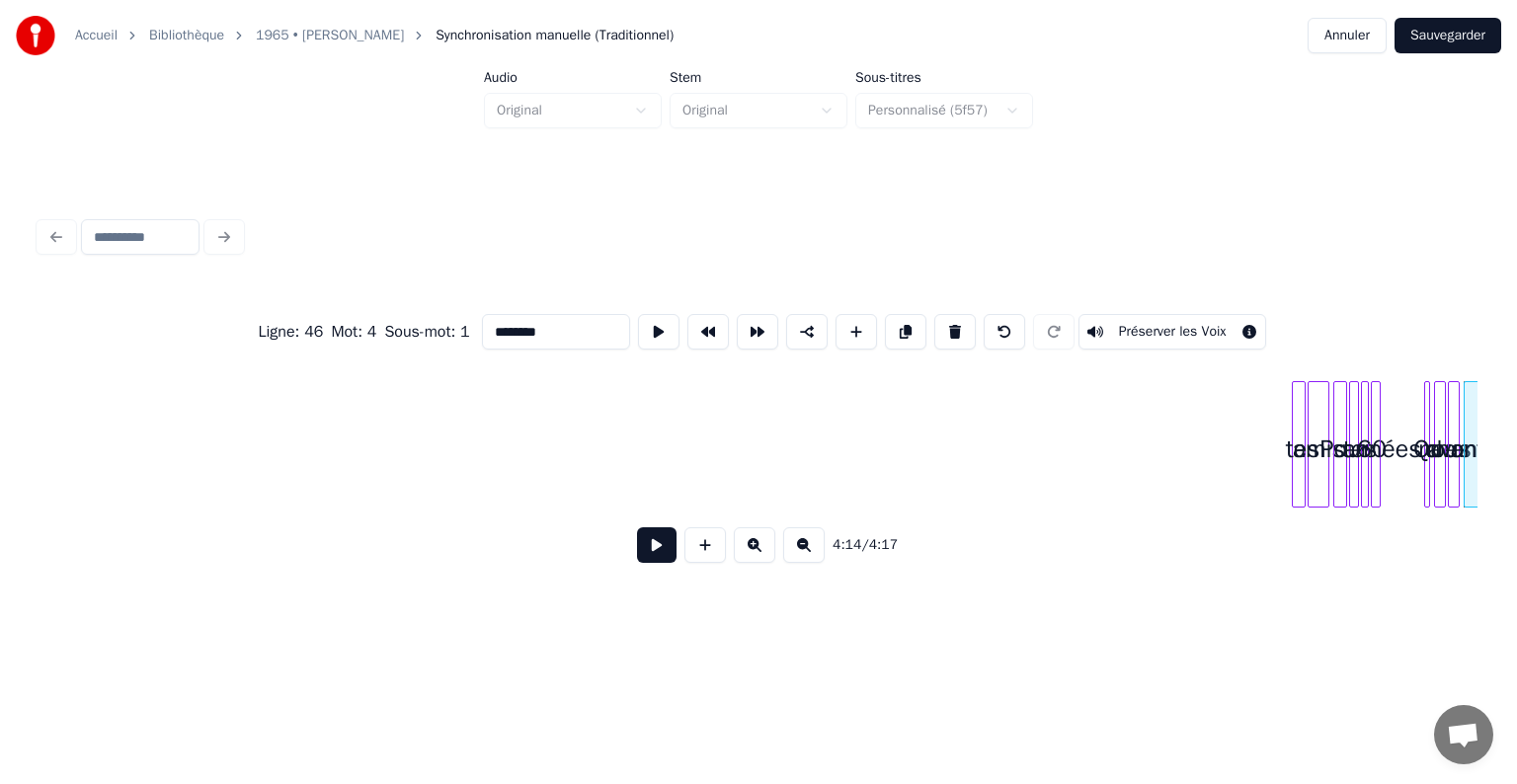 click at bounding box center [755, 545] 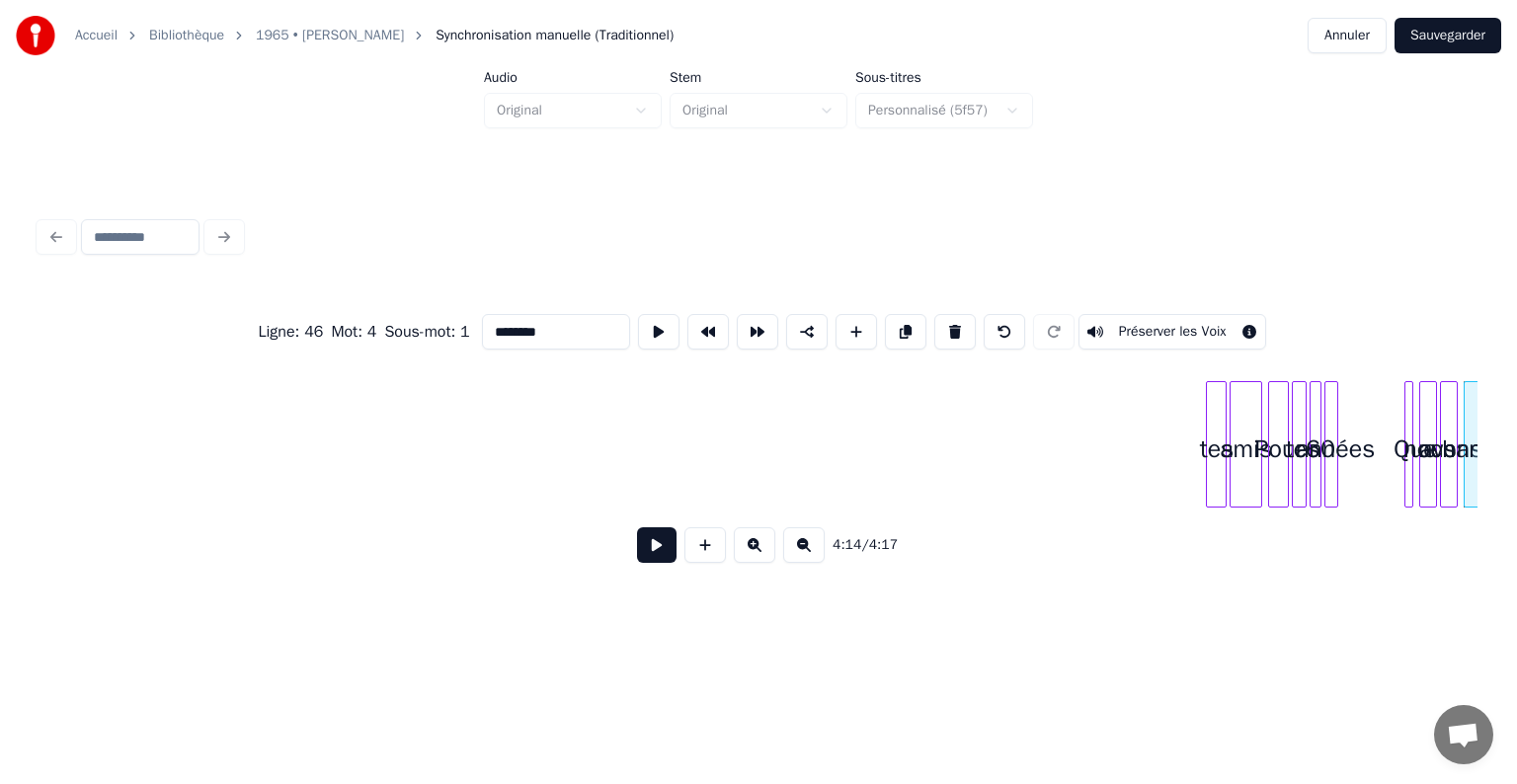 click at bounding box center (755, 545) 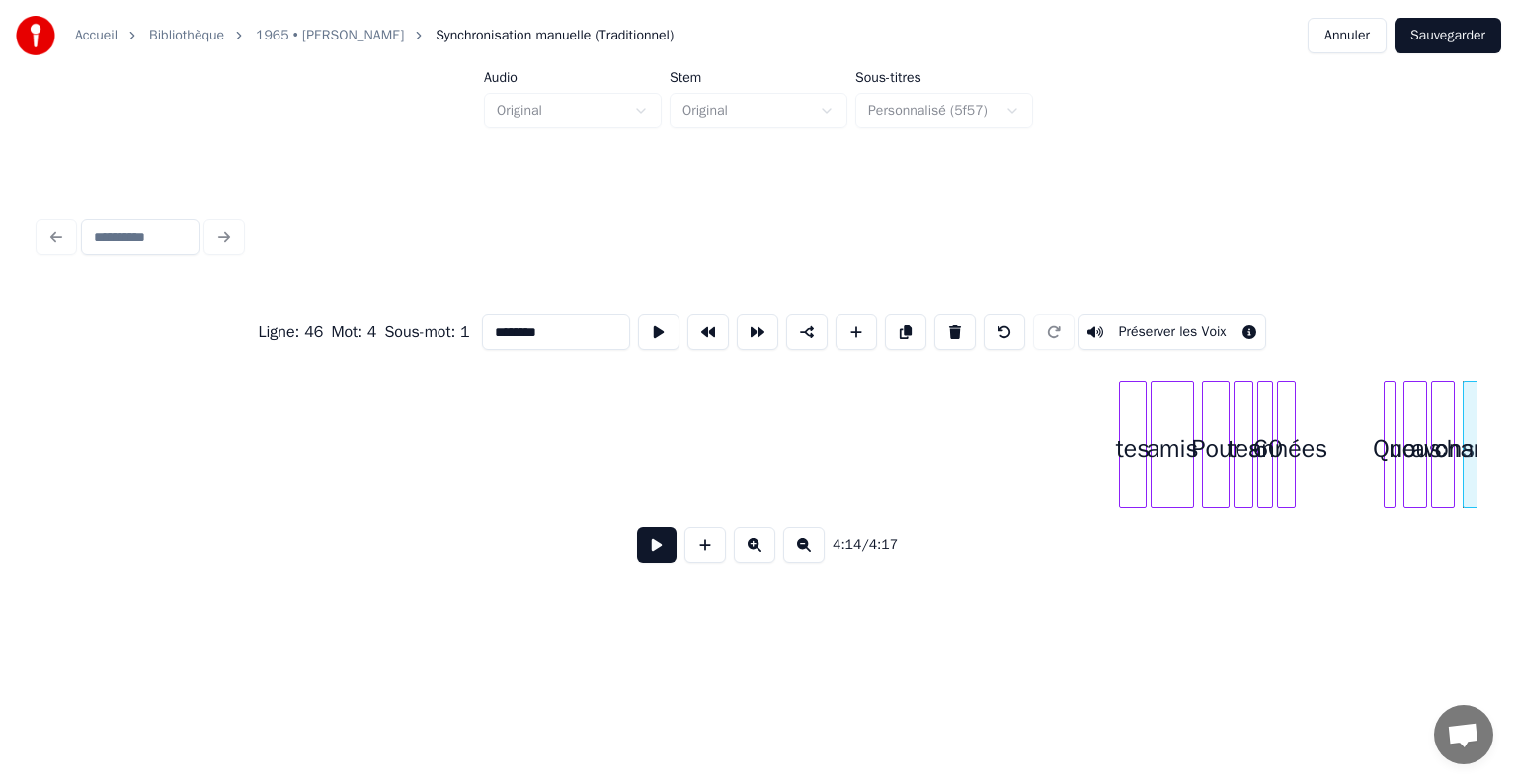 click at bounding box center (755, 545) 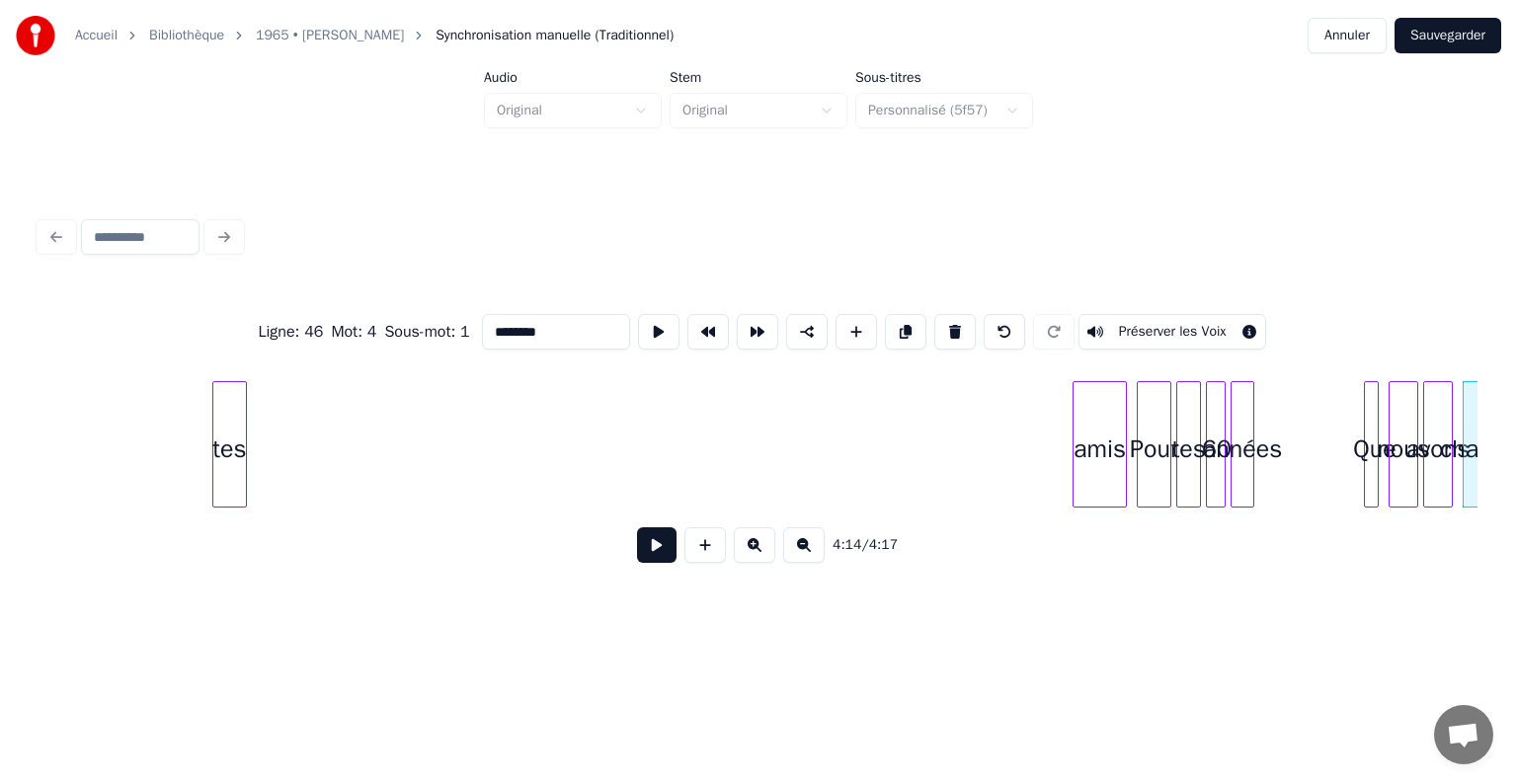 click on "tes" at bounding box center [229, 449] 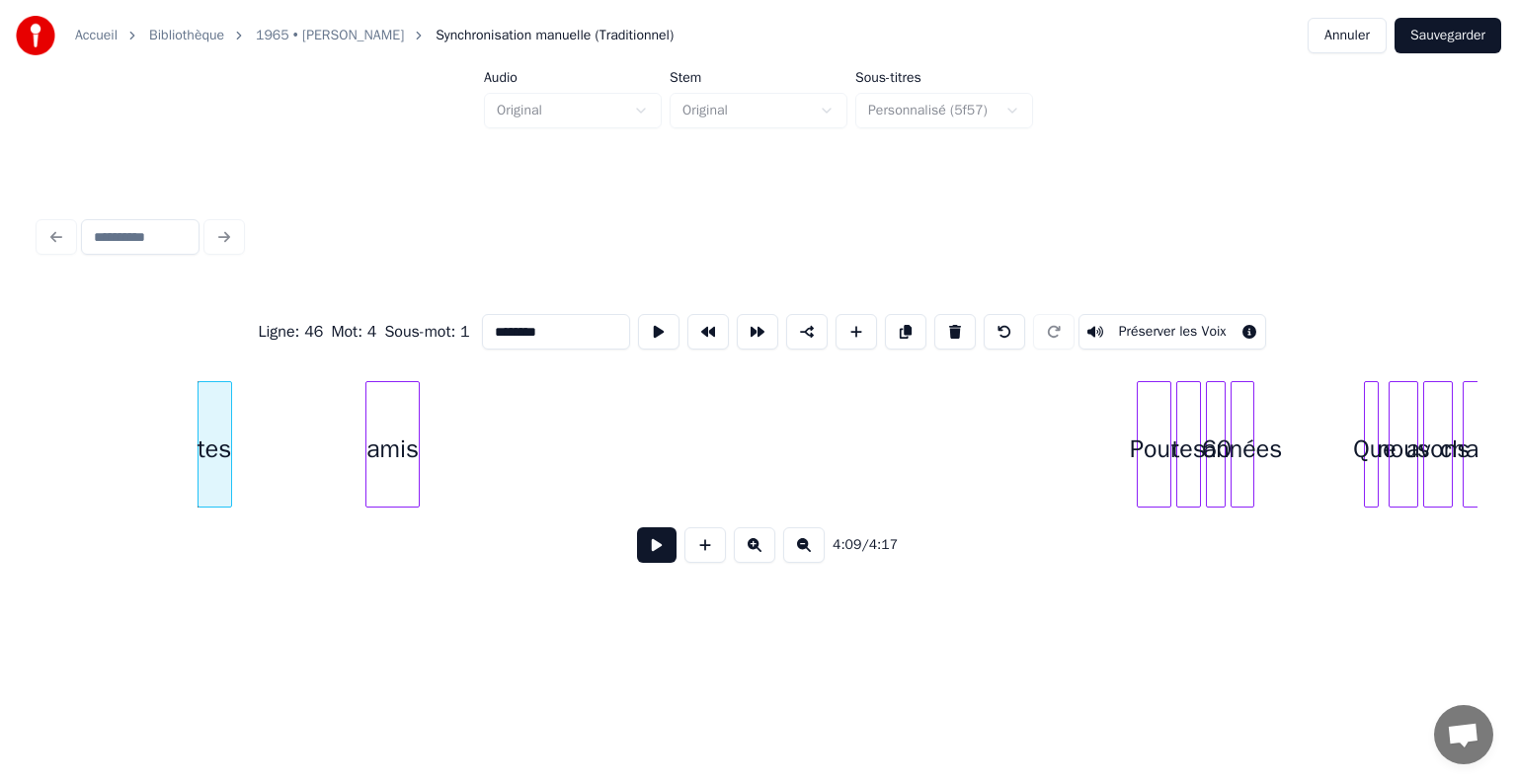 click on "amis" at bounding box center (392, 449) 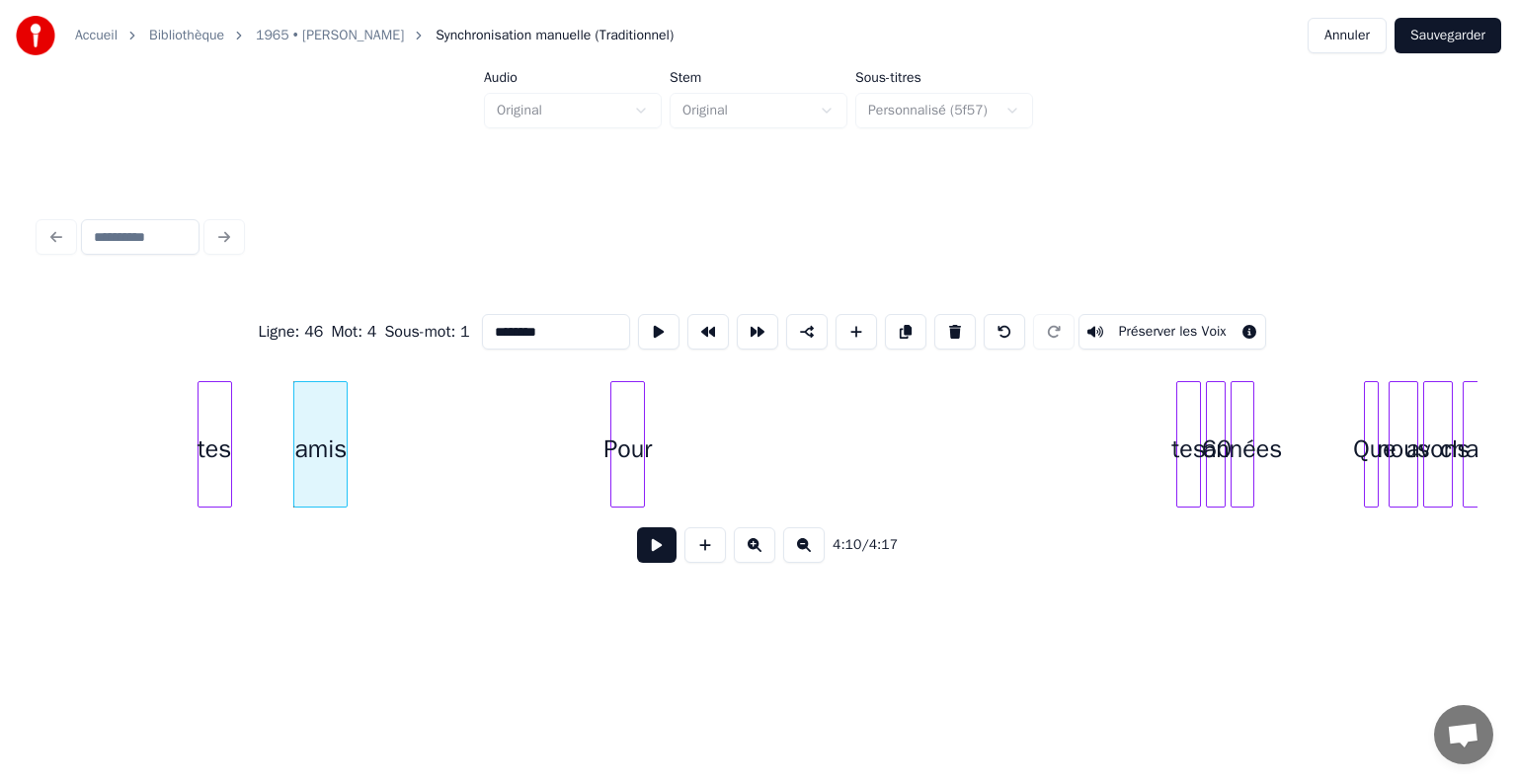 click on "Pour" at bounding box center [627, 449] 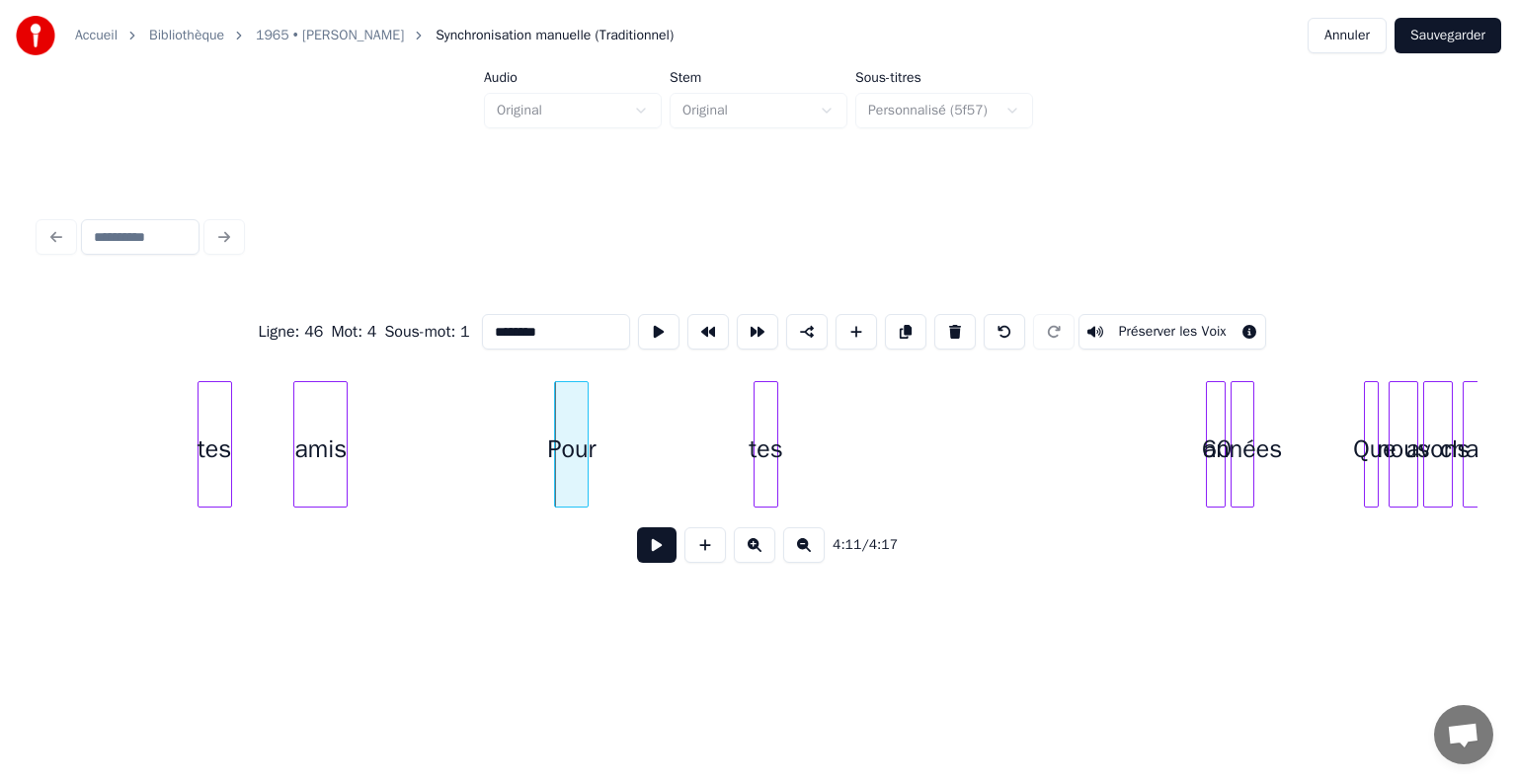 click on "tes" at bounding box center (765, 449) 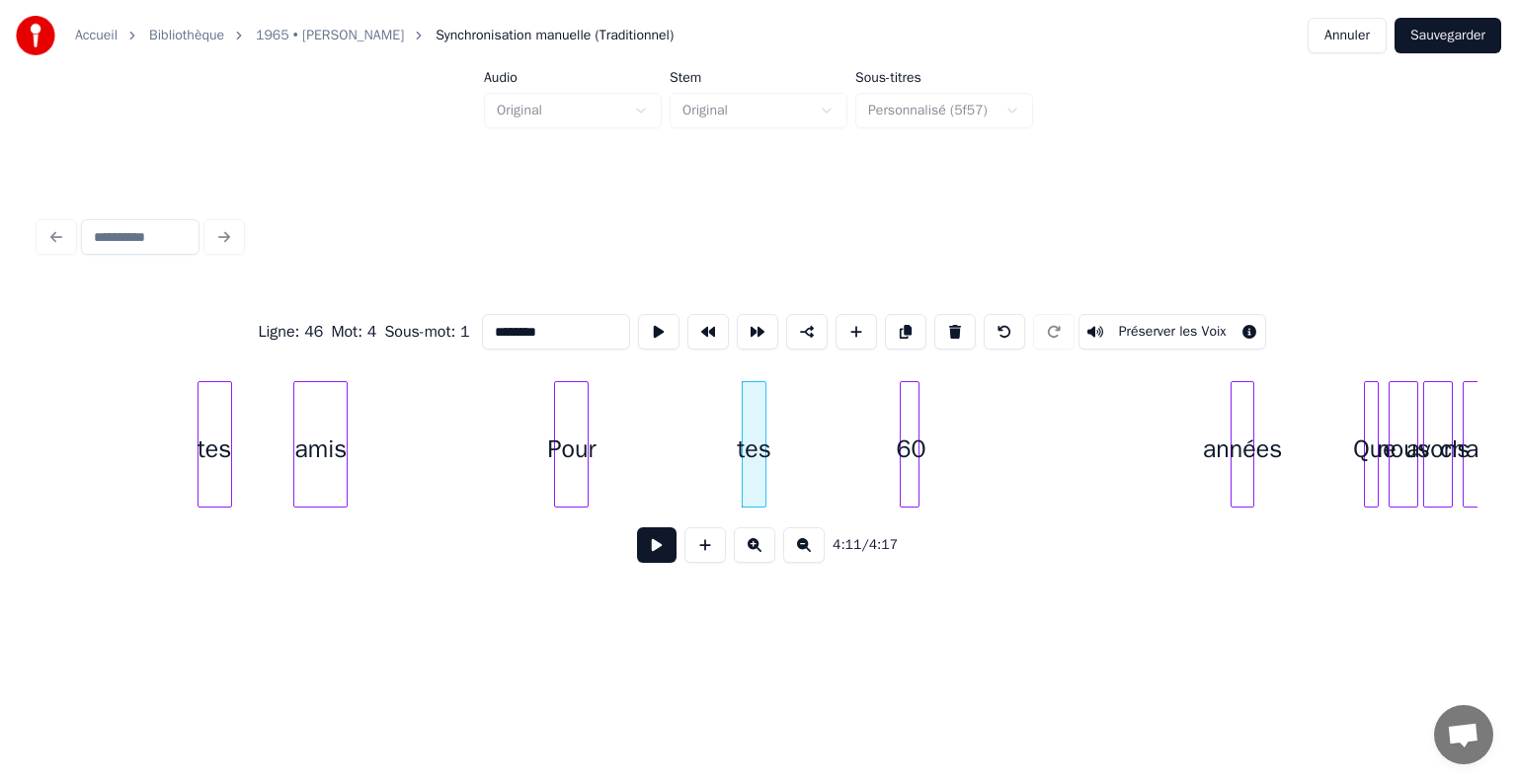 click on "60" at bounding box center (911, 449) 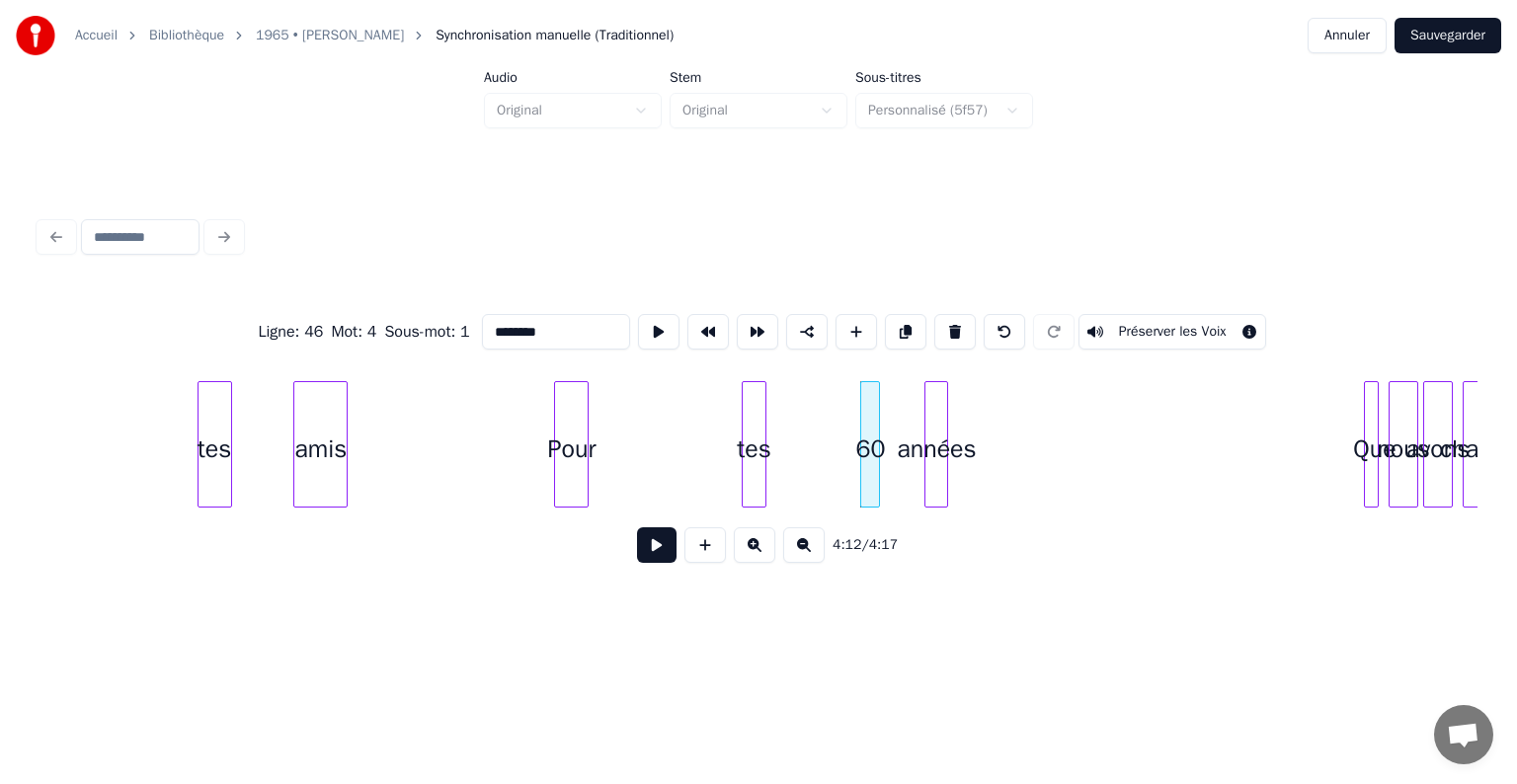 click on "années" at bounding box center (936, 449) 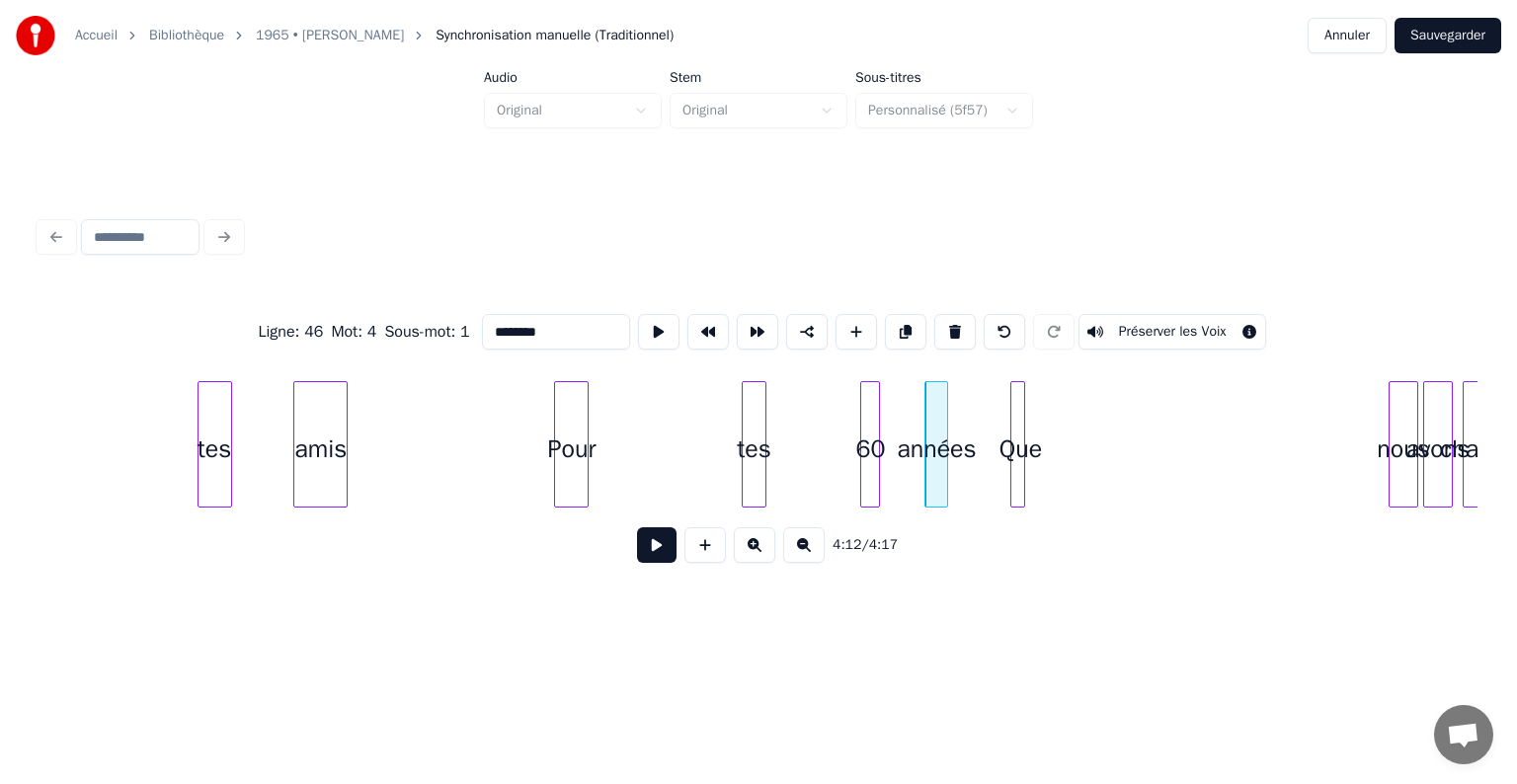 click on "Que" at bounding box center [1021, 449] 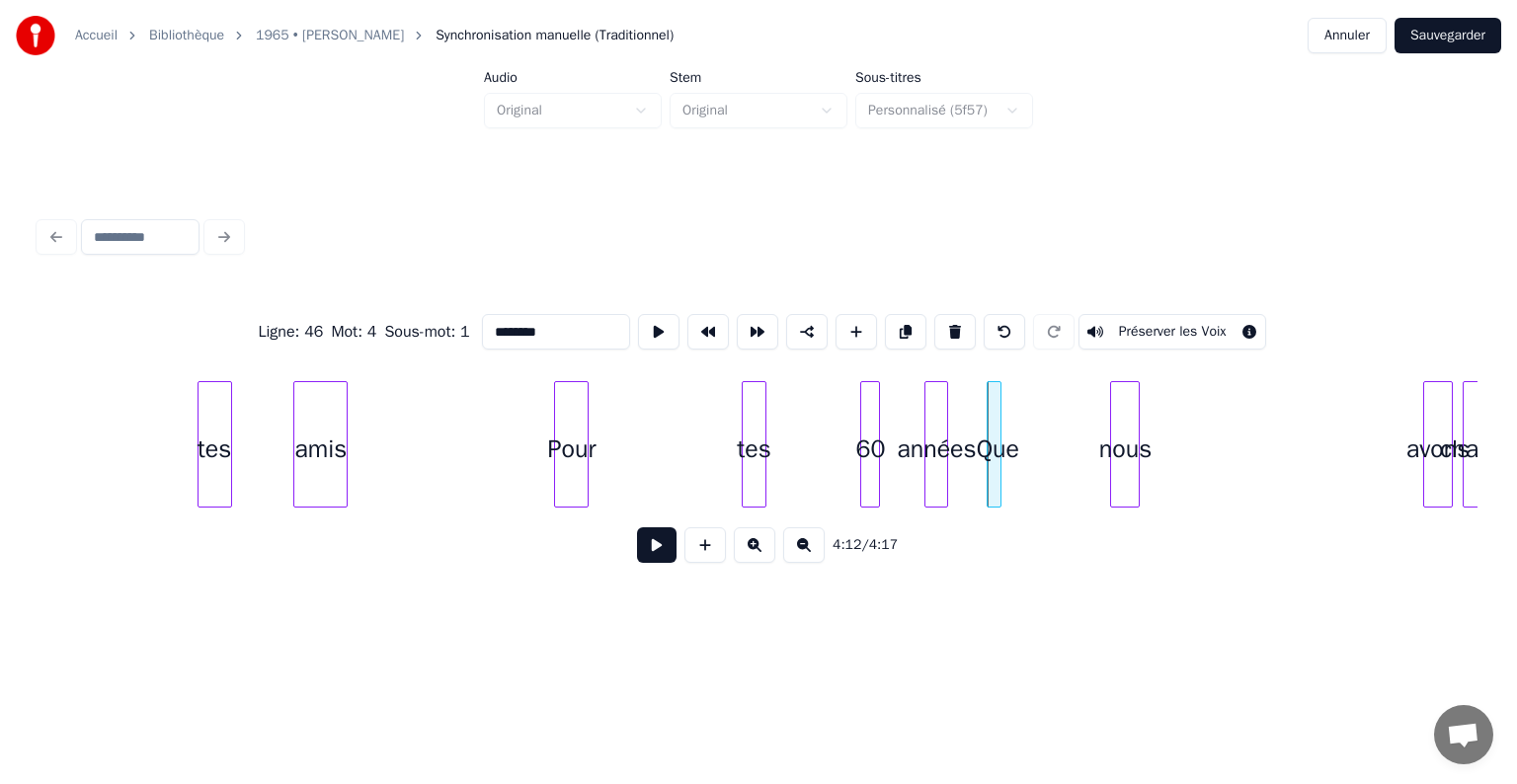 click on "tes amis Pour tes 60 années Que nous avons chantées" at bounding box center [-29693, 444] 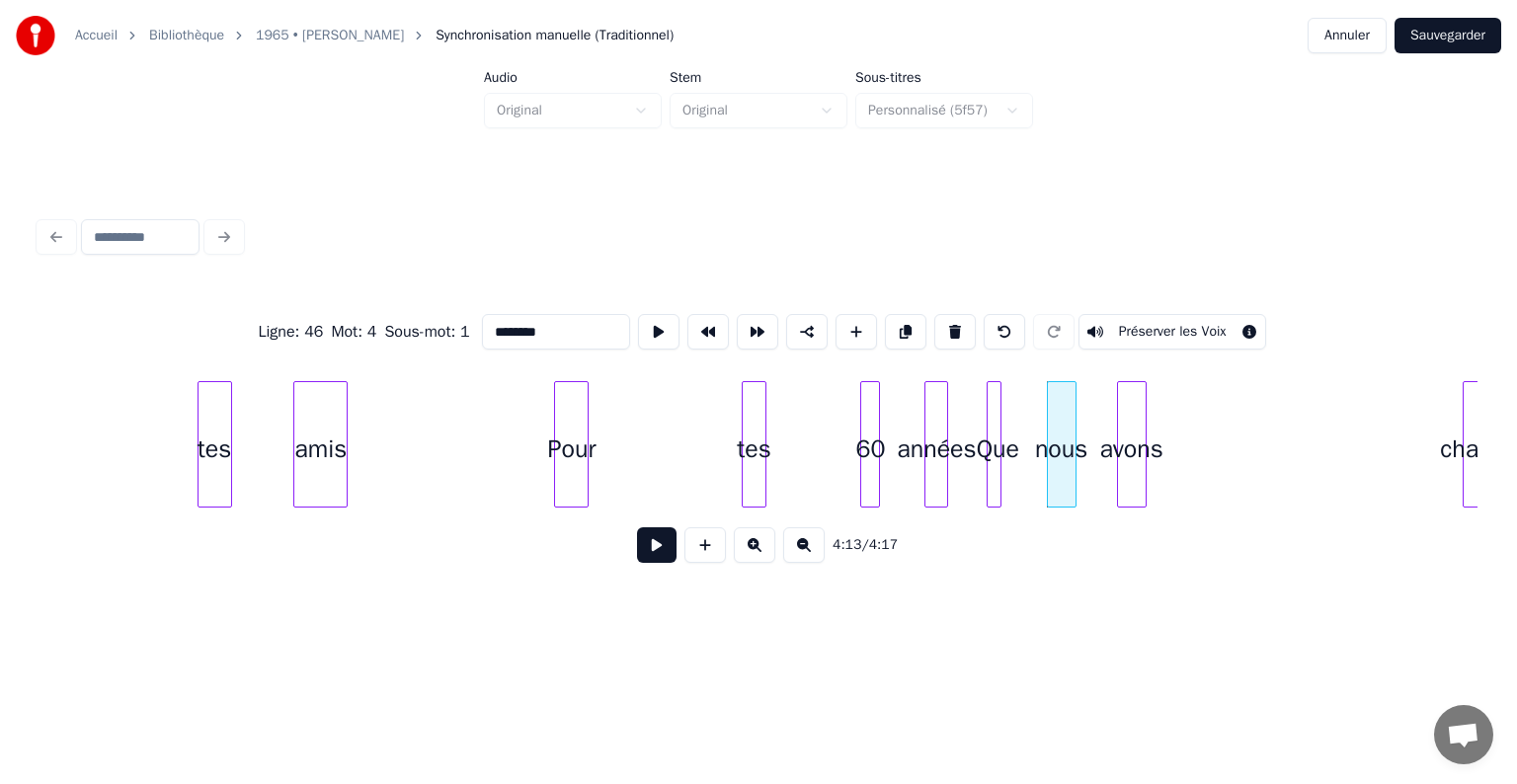 click on "tes amis Pour tes 60 années Que nous avons chantées" at bounding box center (-29693, 444) 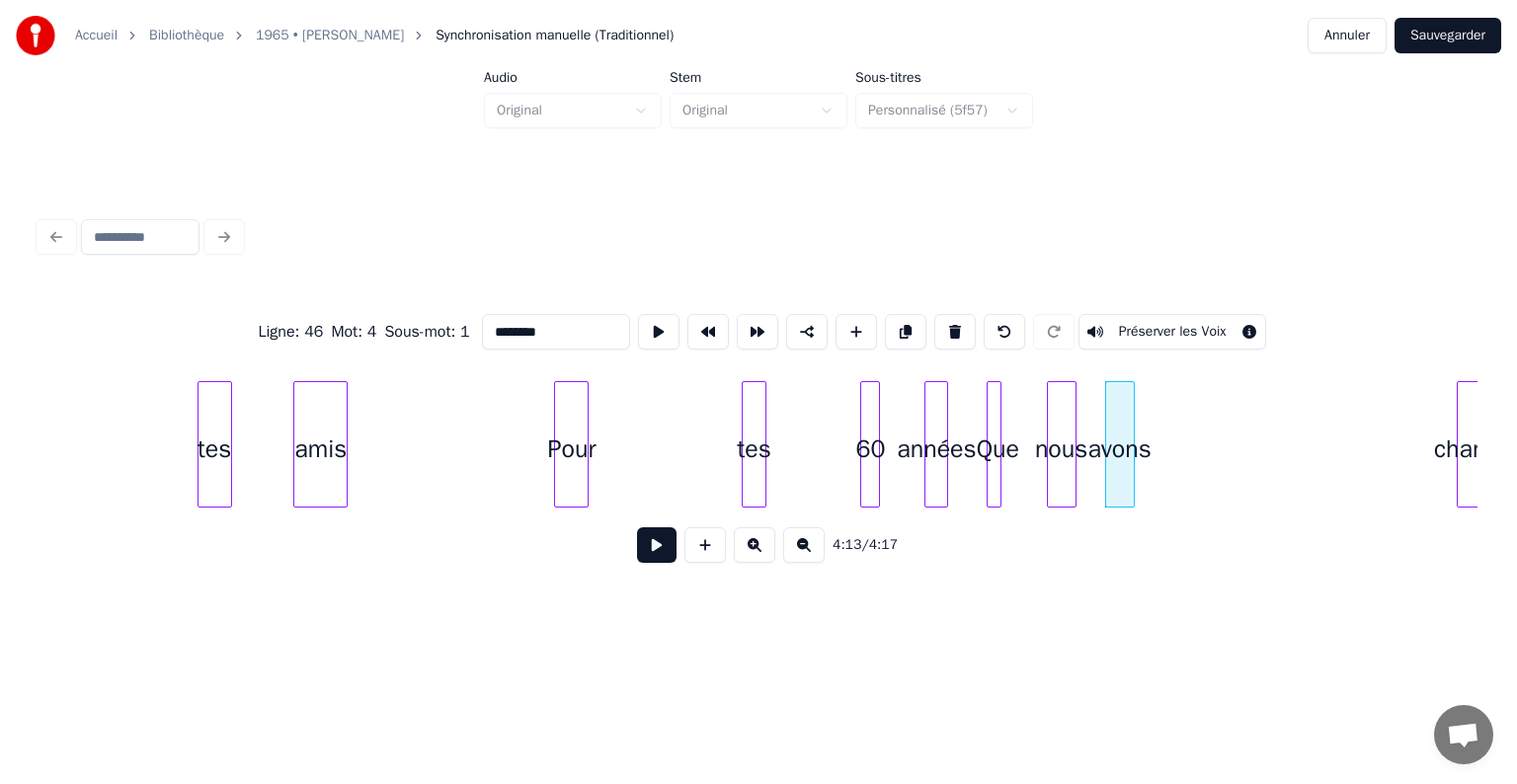 scroll, scrollTop: 0, scrollLeft: 61513, axis: horizontal 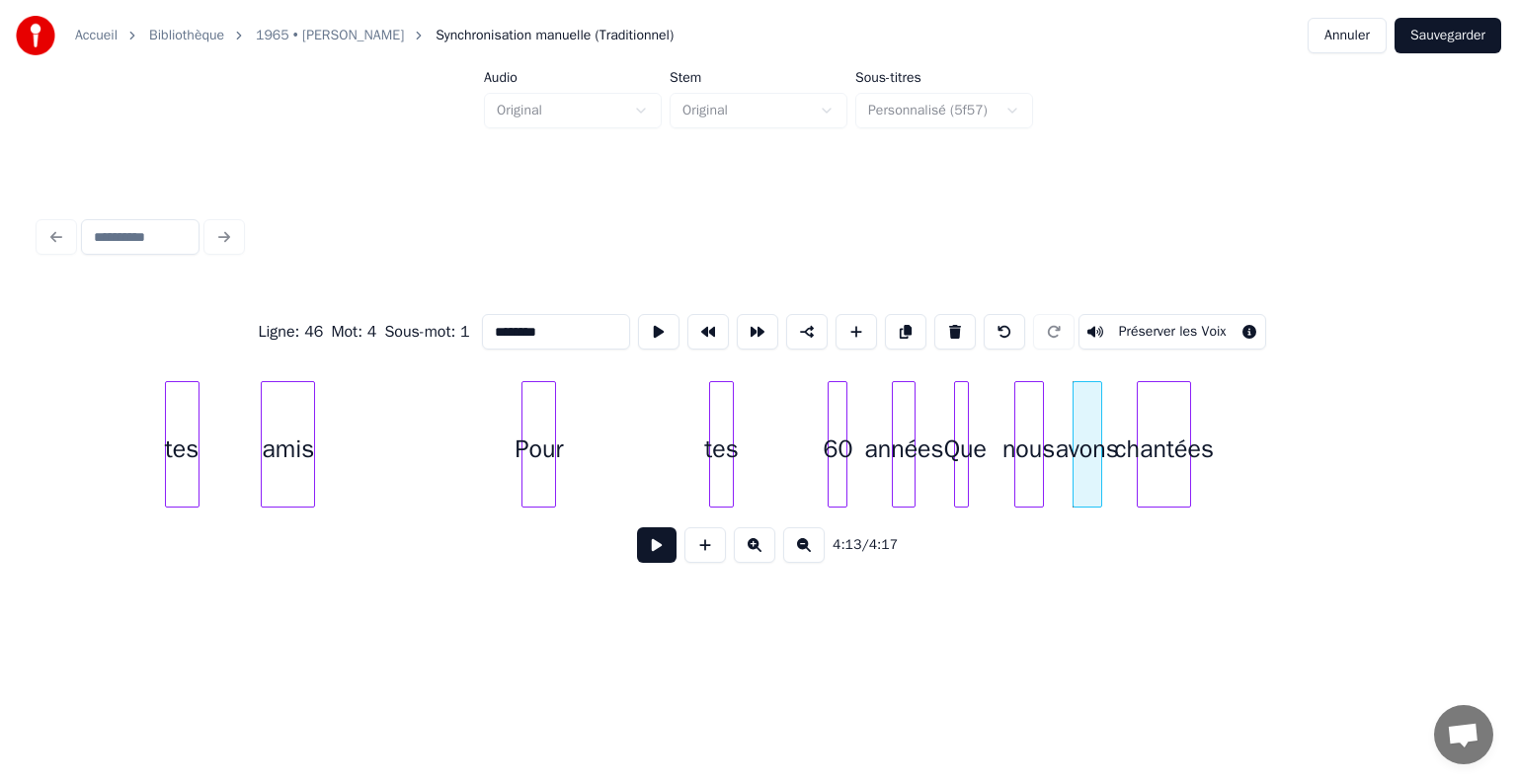 click on "chantées" at bounding box center [1163, 449] 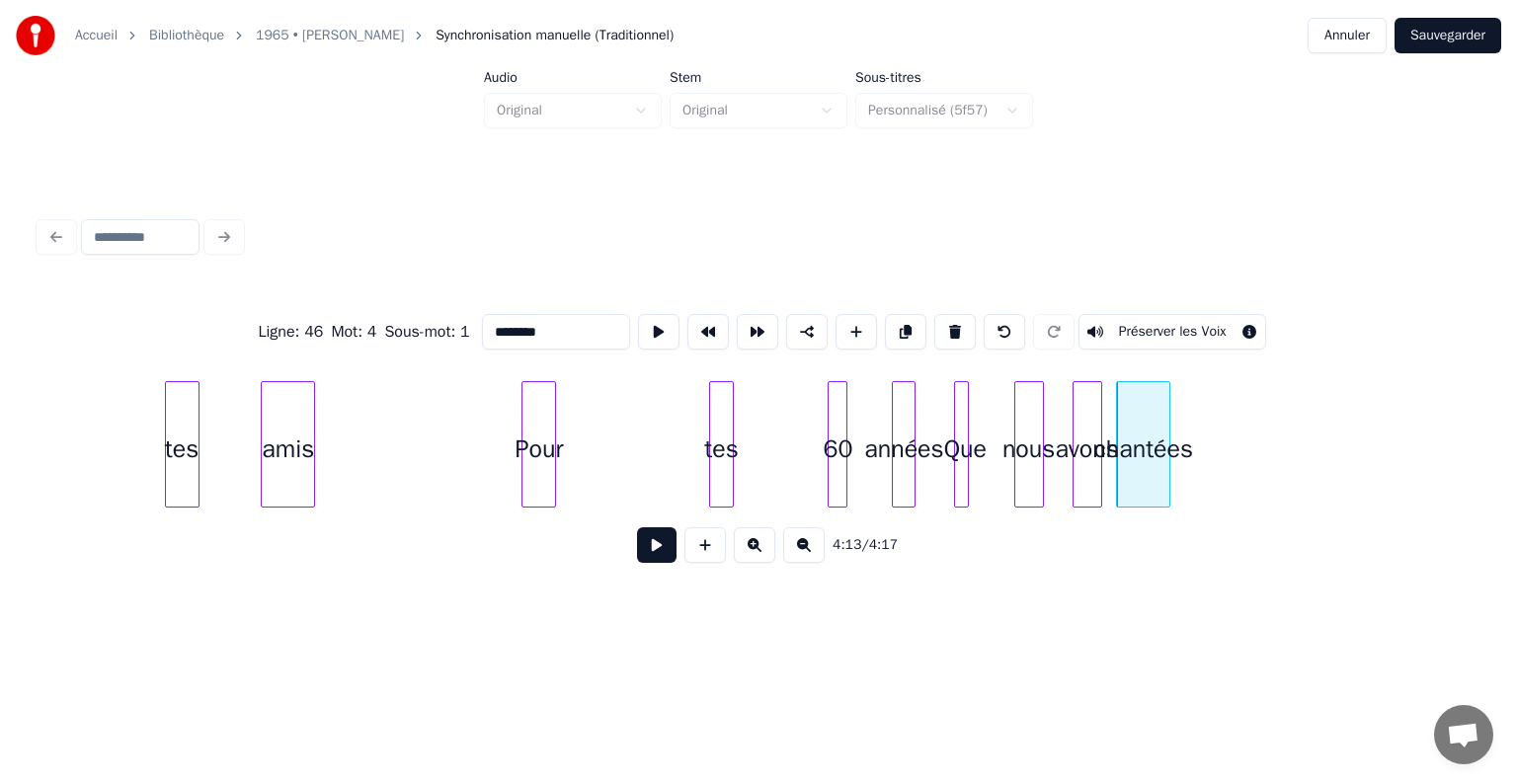 scroll, scrollTop: 0, scrollLeft: 62058, axis: horizontal 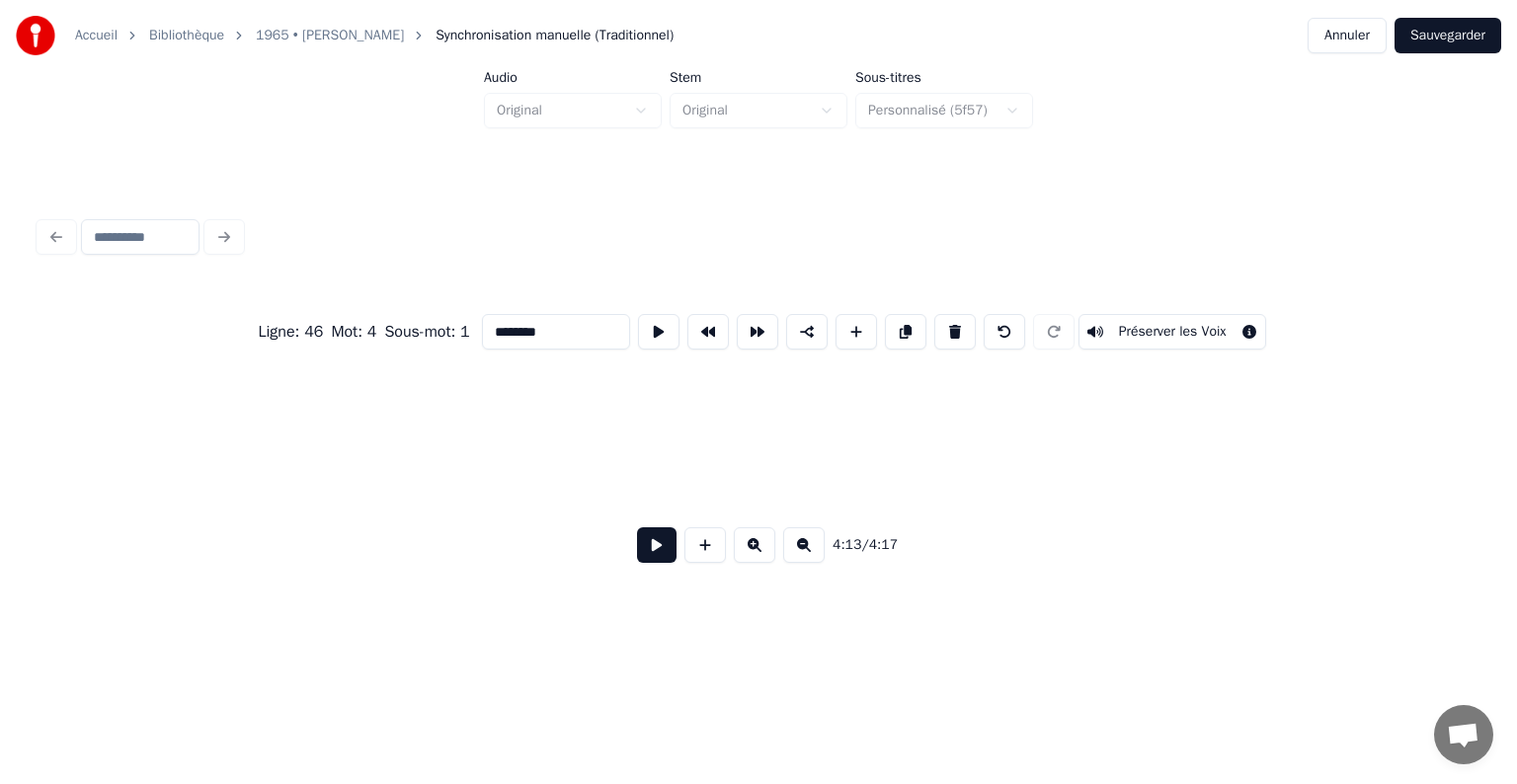 click at bounding box center (804, 545) 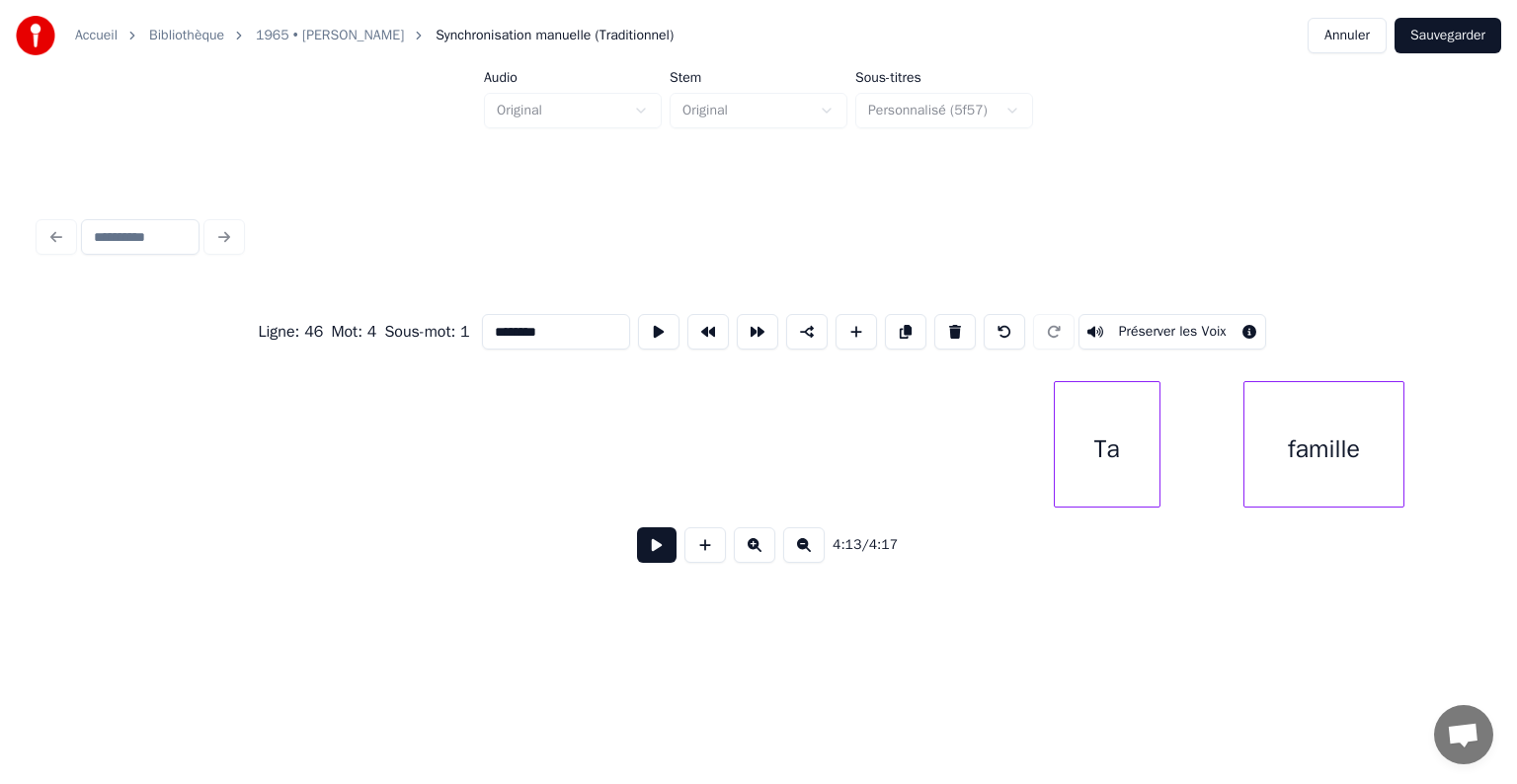 click at bounding box center (804, 545) 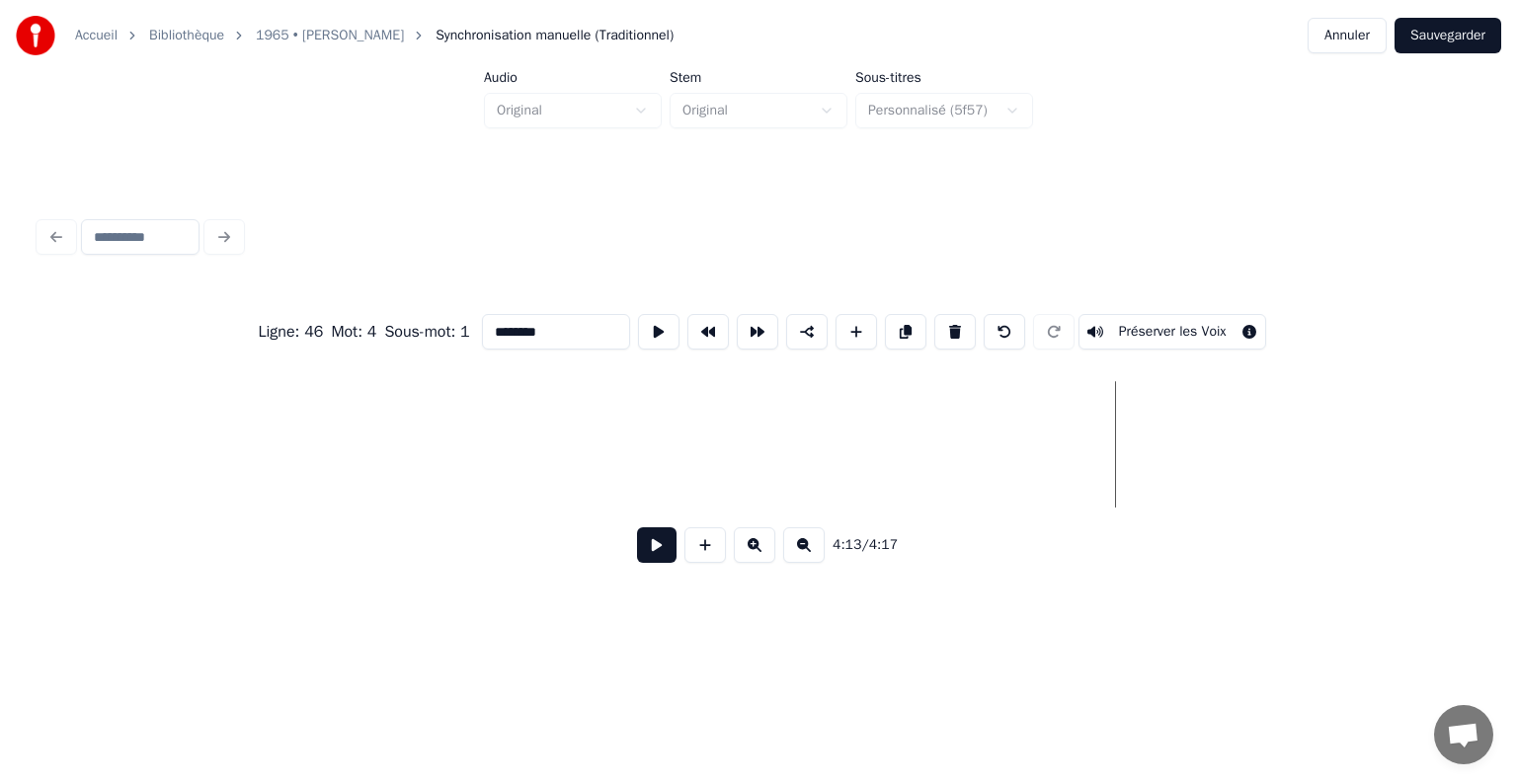 scroll, scrollTop: 0, scrollLeft: 18142, axis: horizontal 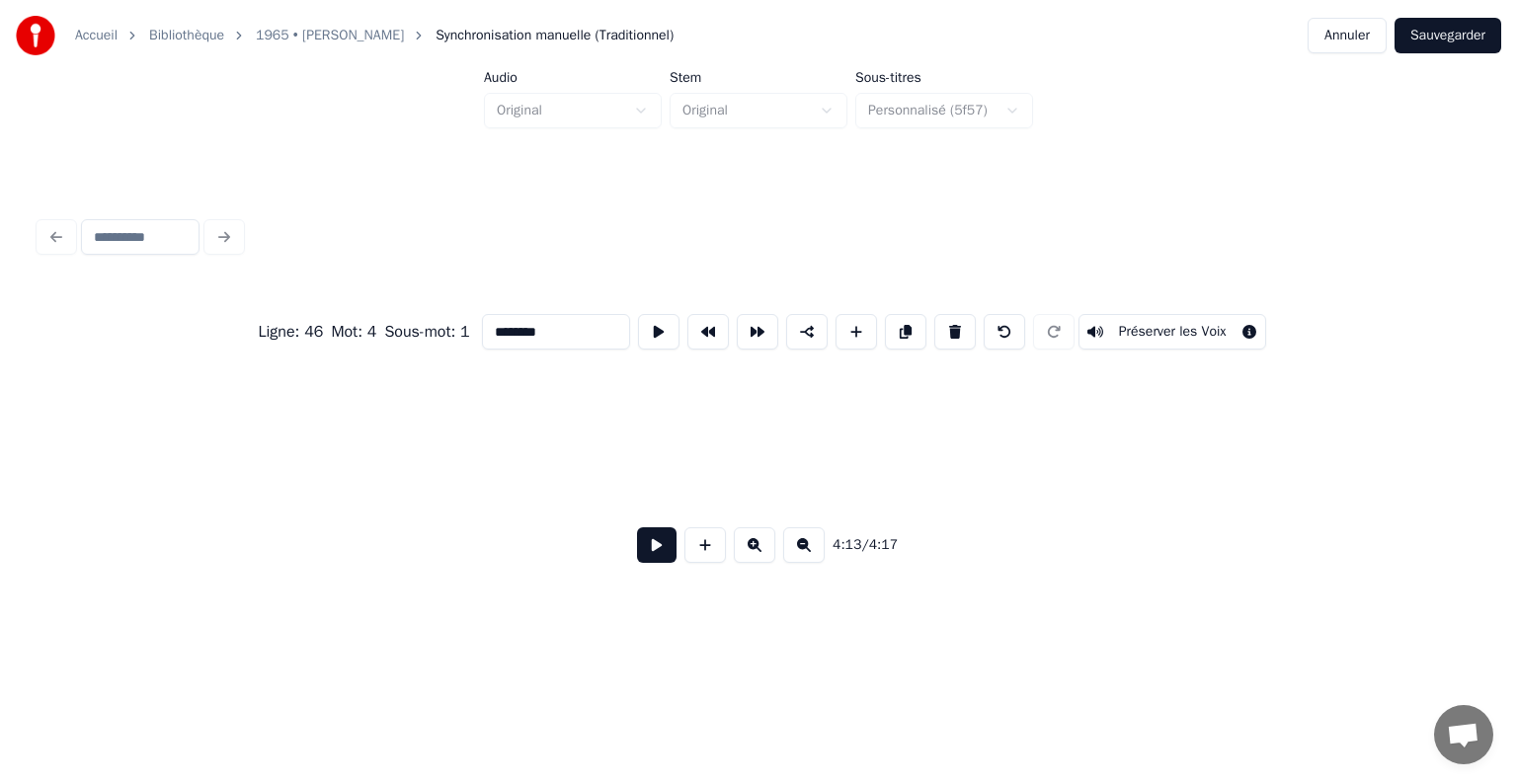 click at bounding box center [804, 545] 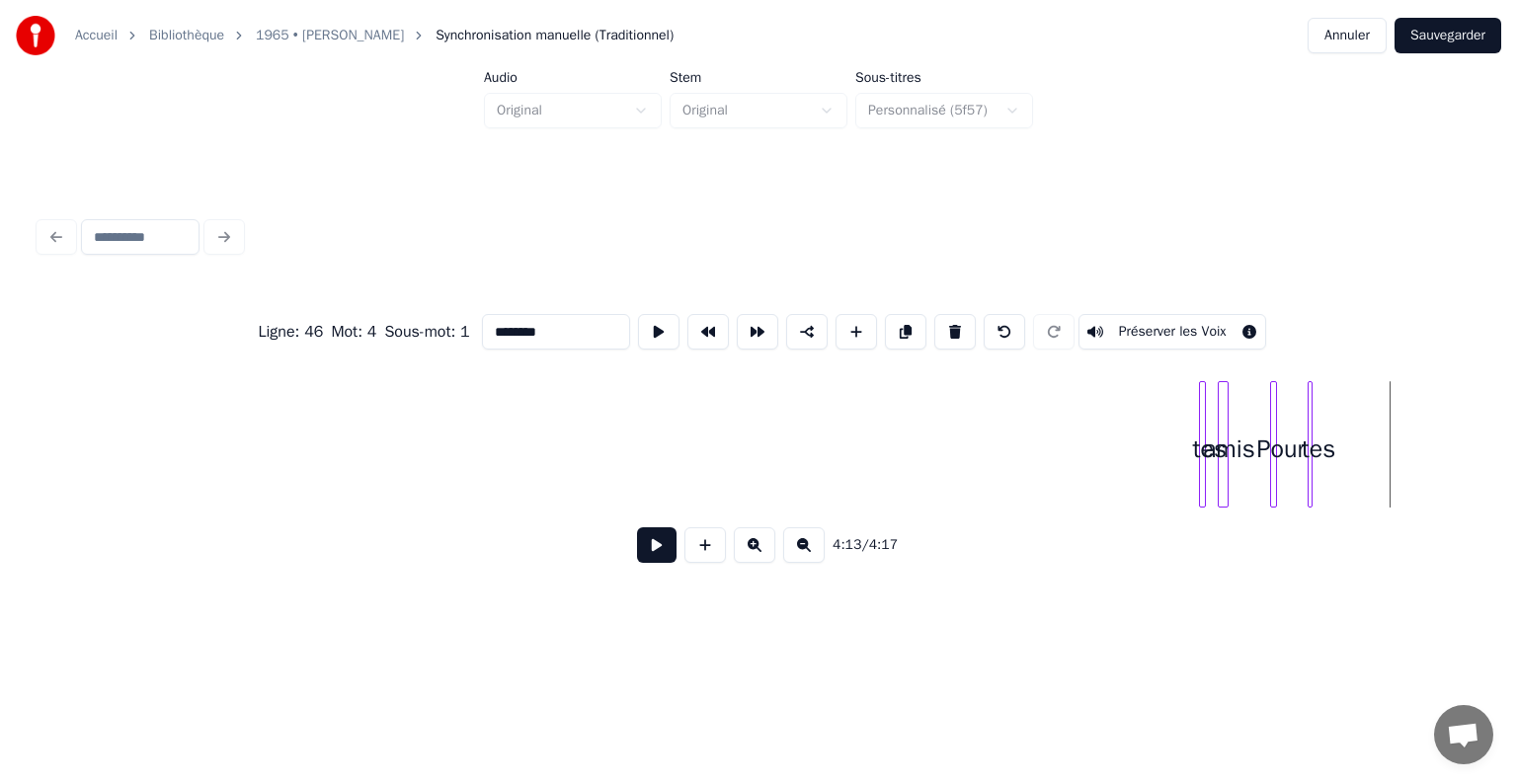 scroll, scrollTop: 0, scrollLeft: 11262, axis: horizontal 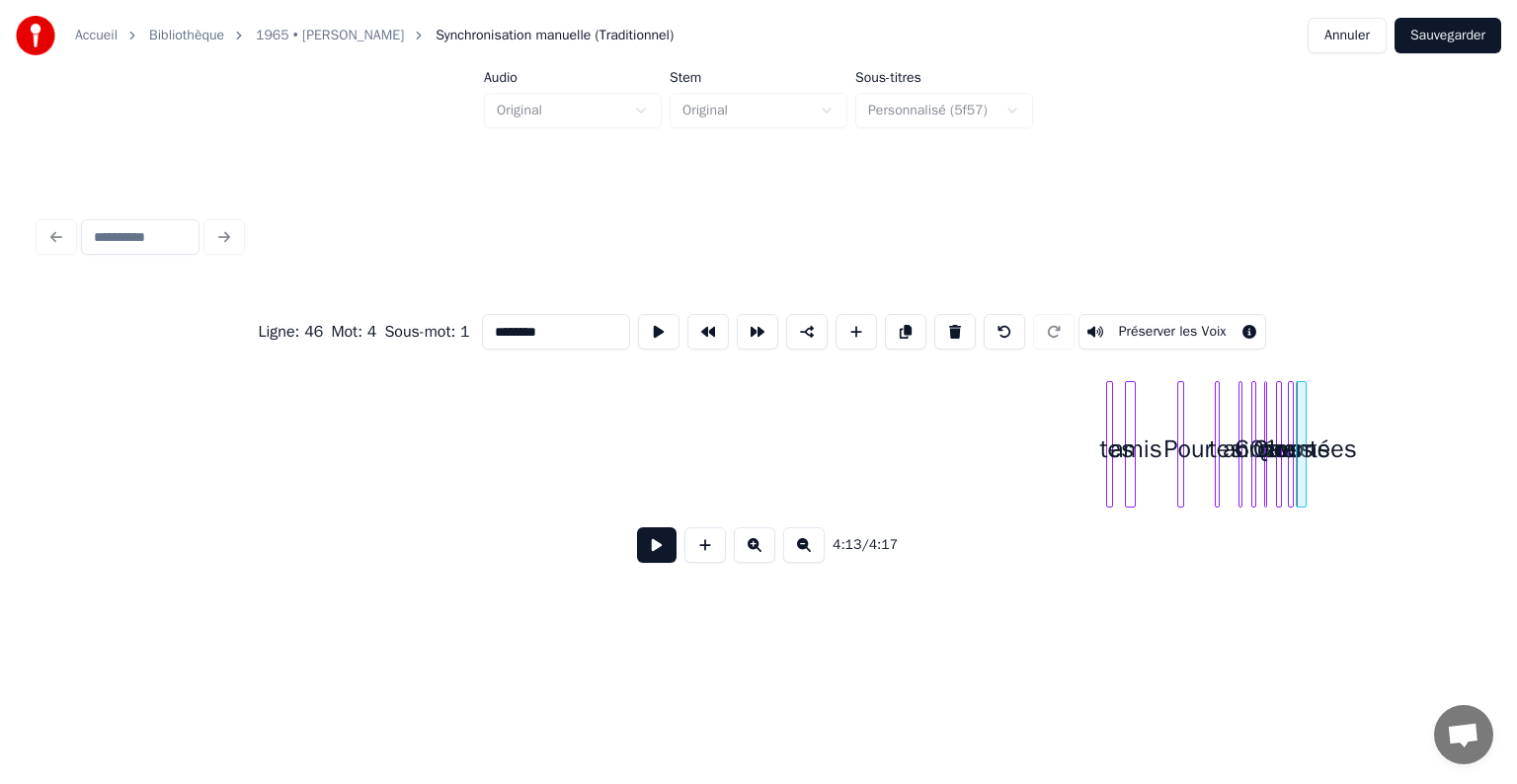 click at bounding box center (1109, 444) 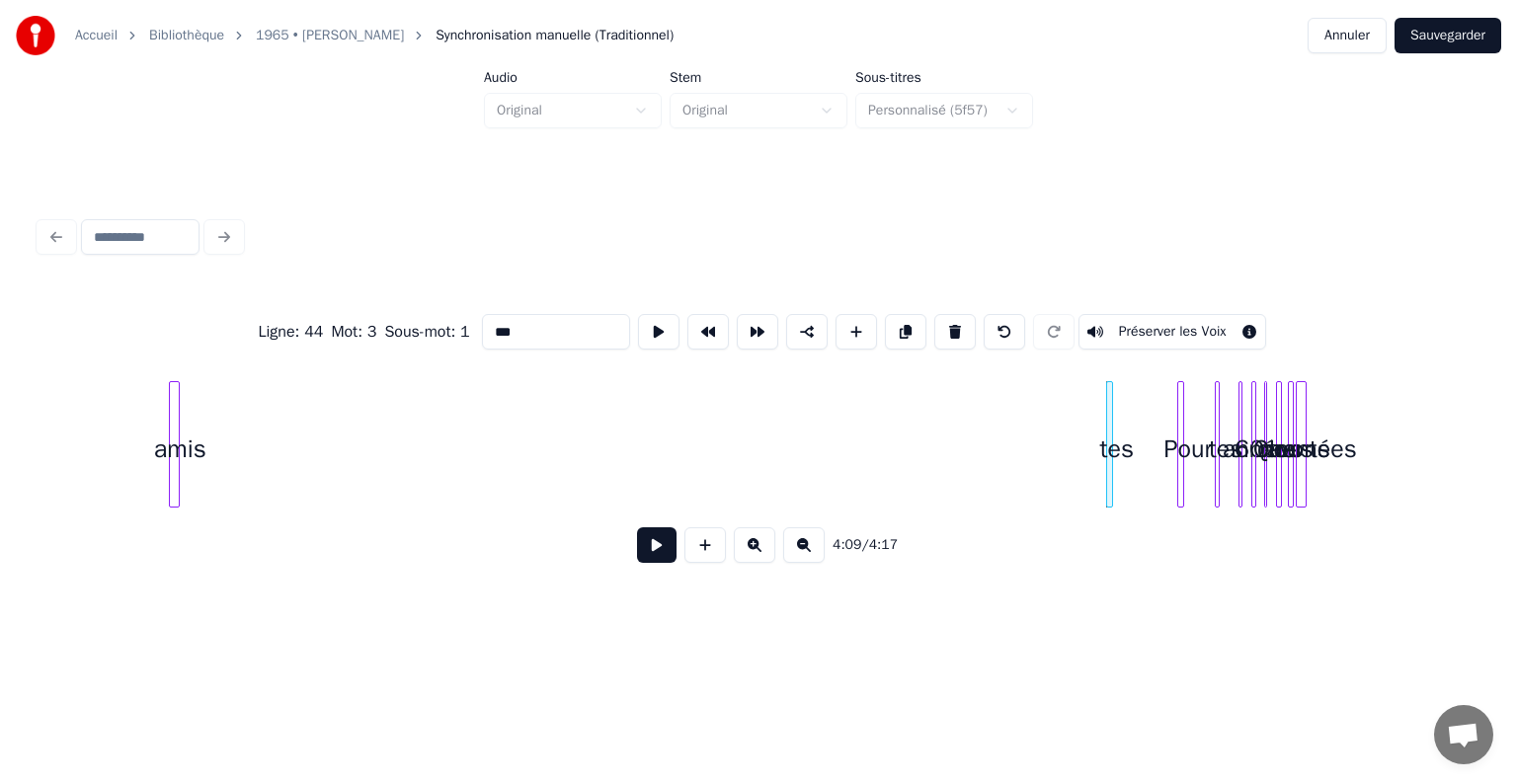 click on "amis" at bounding box center (180, 449) 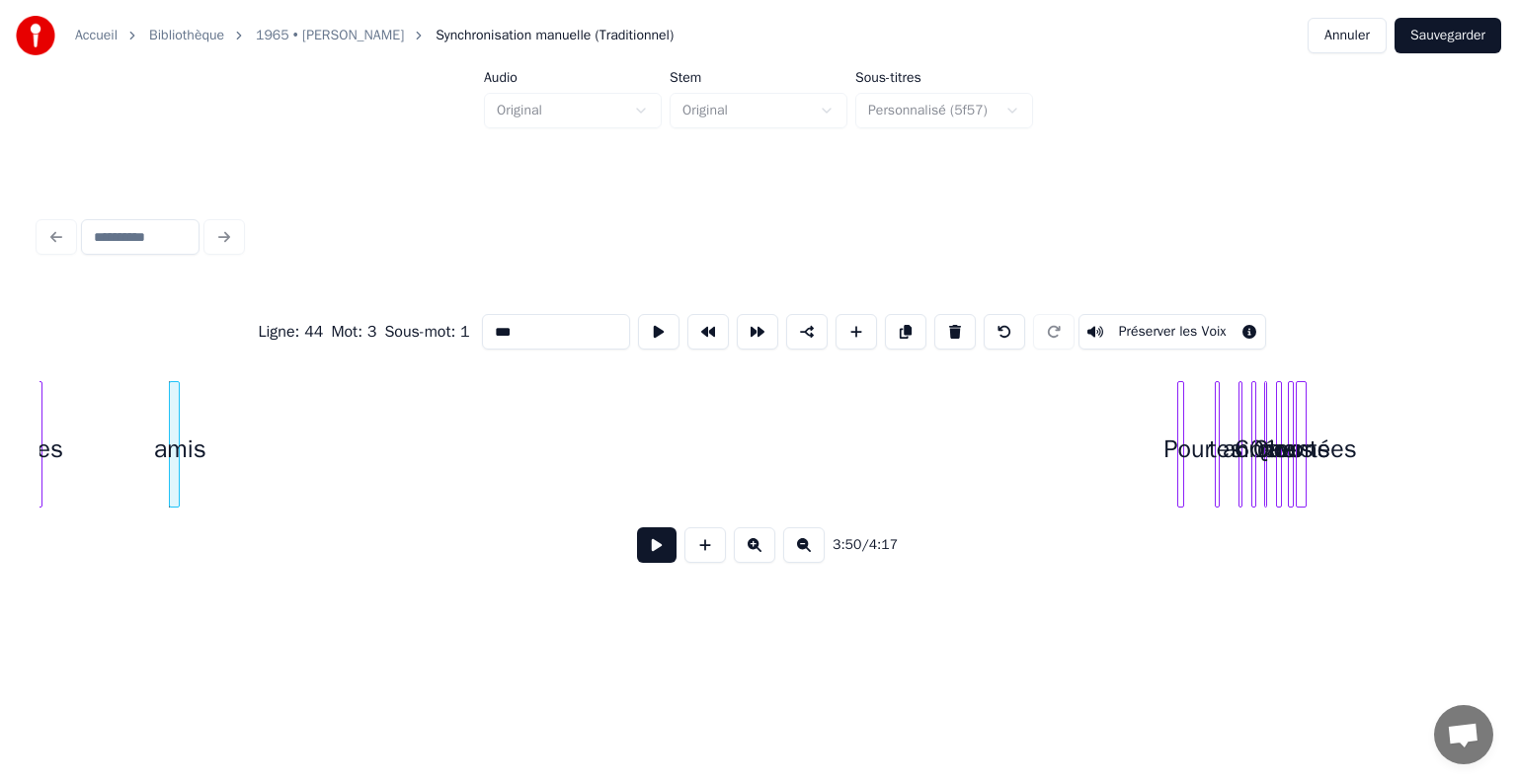 scroll, scrollTop: 0, scrollLeft: 11257, axis: horizontal 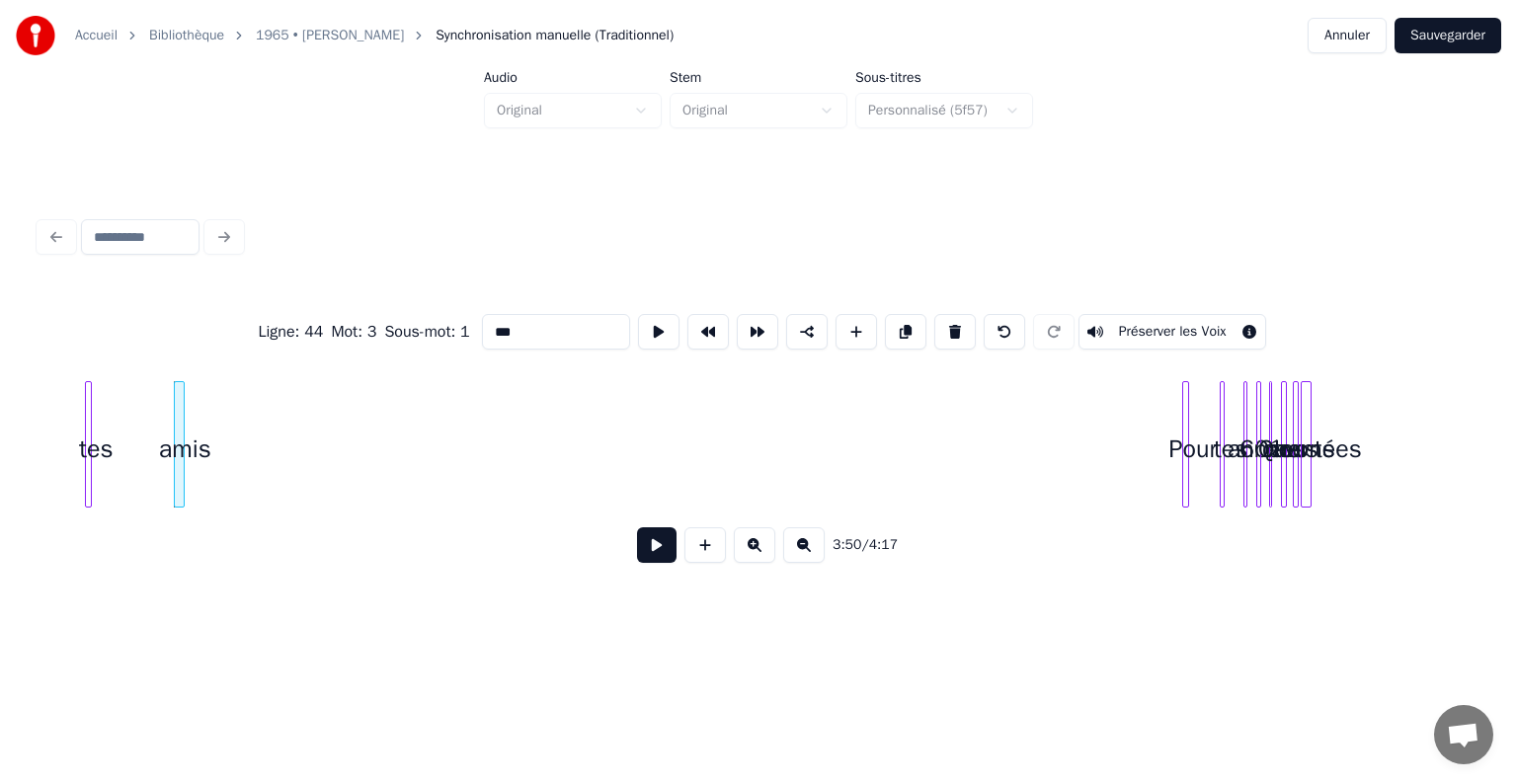 click on "tes" at bounding box center [88, 444] 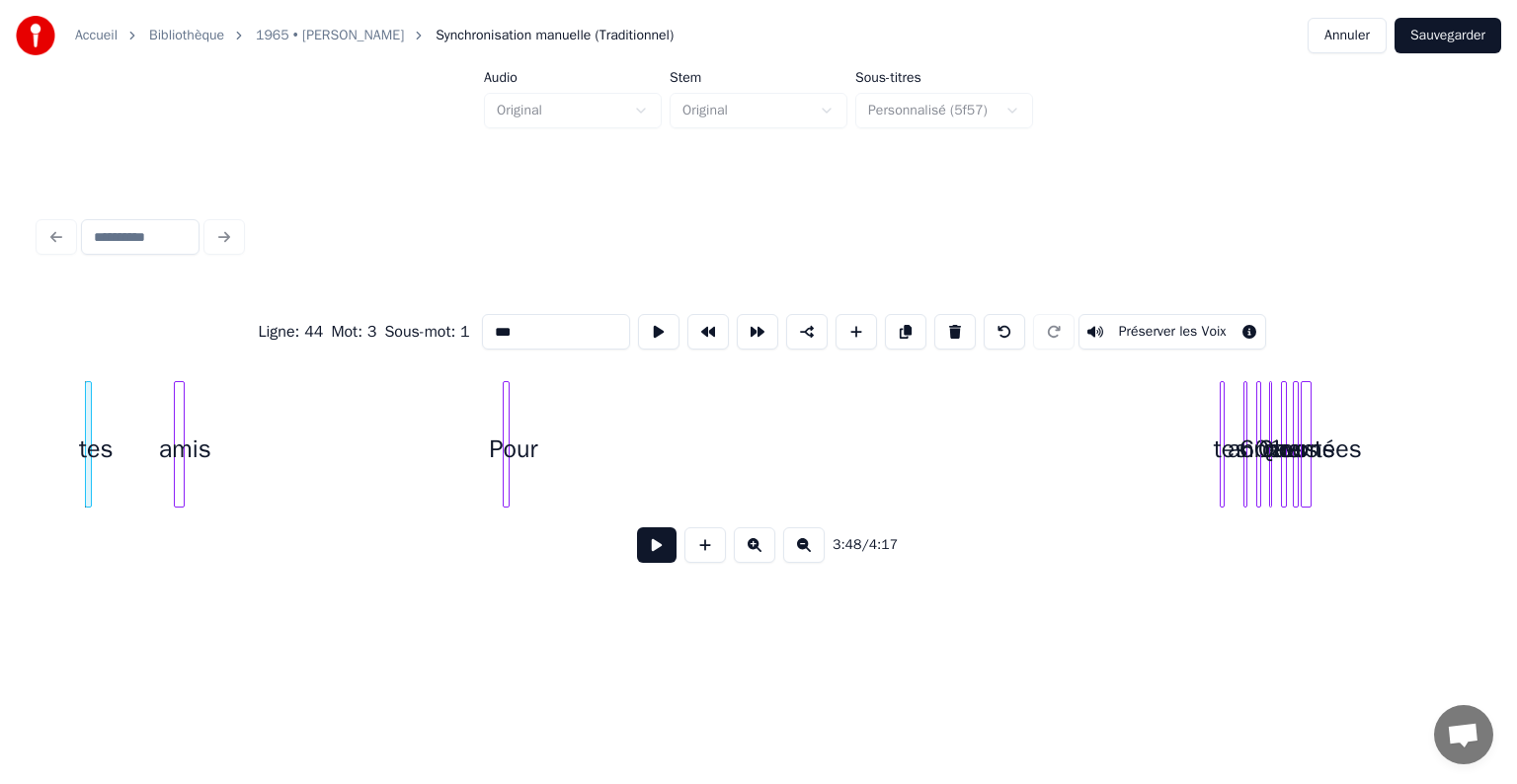 click on "Pour" at bounding box center (514, 449) 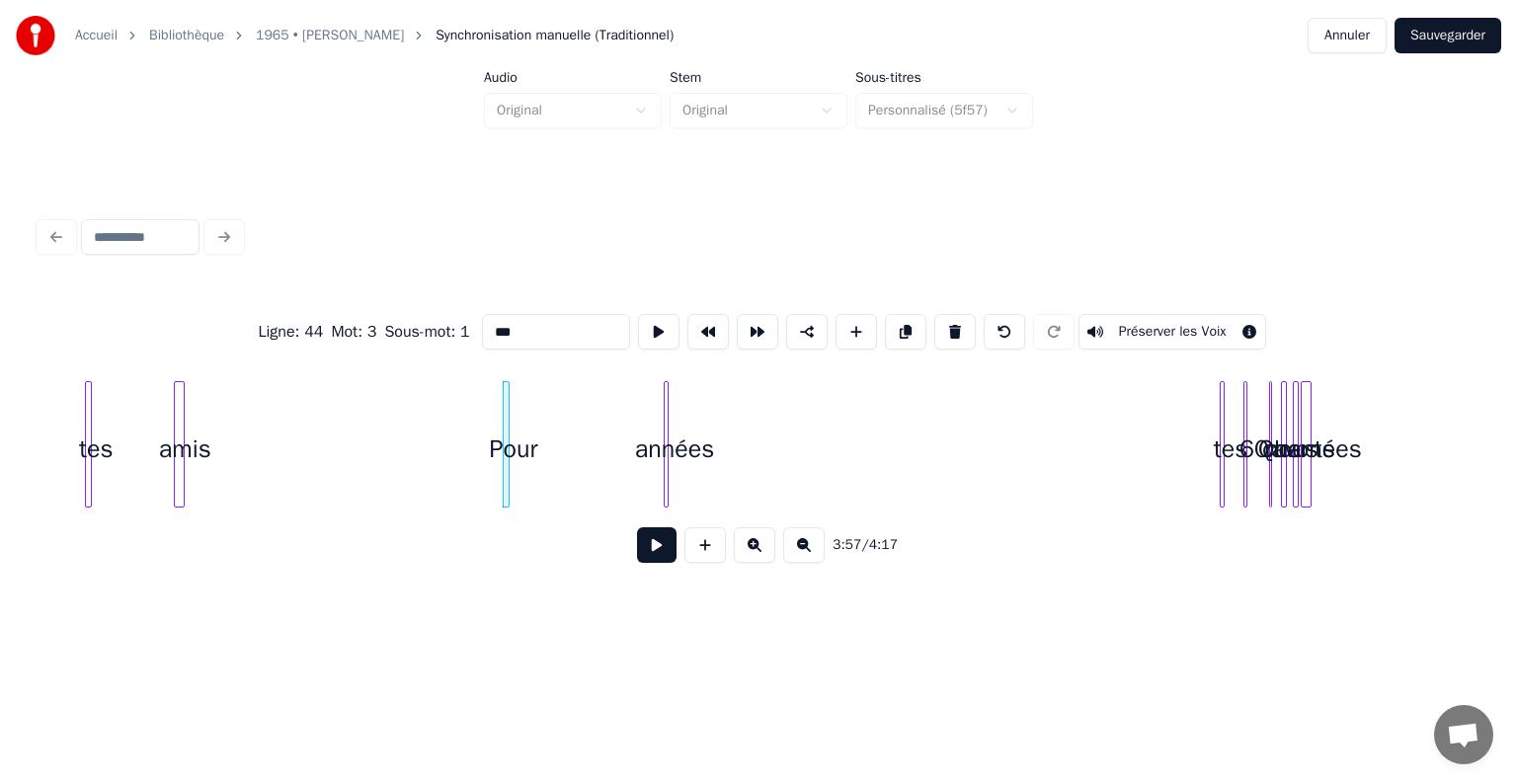 click on "années" at bounding box center [675, 449] 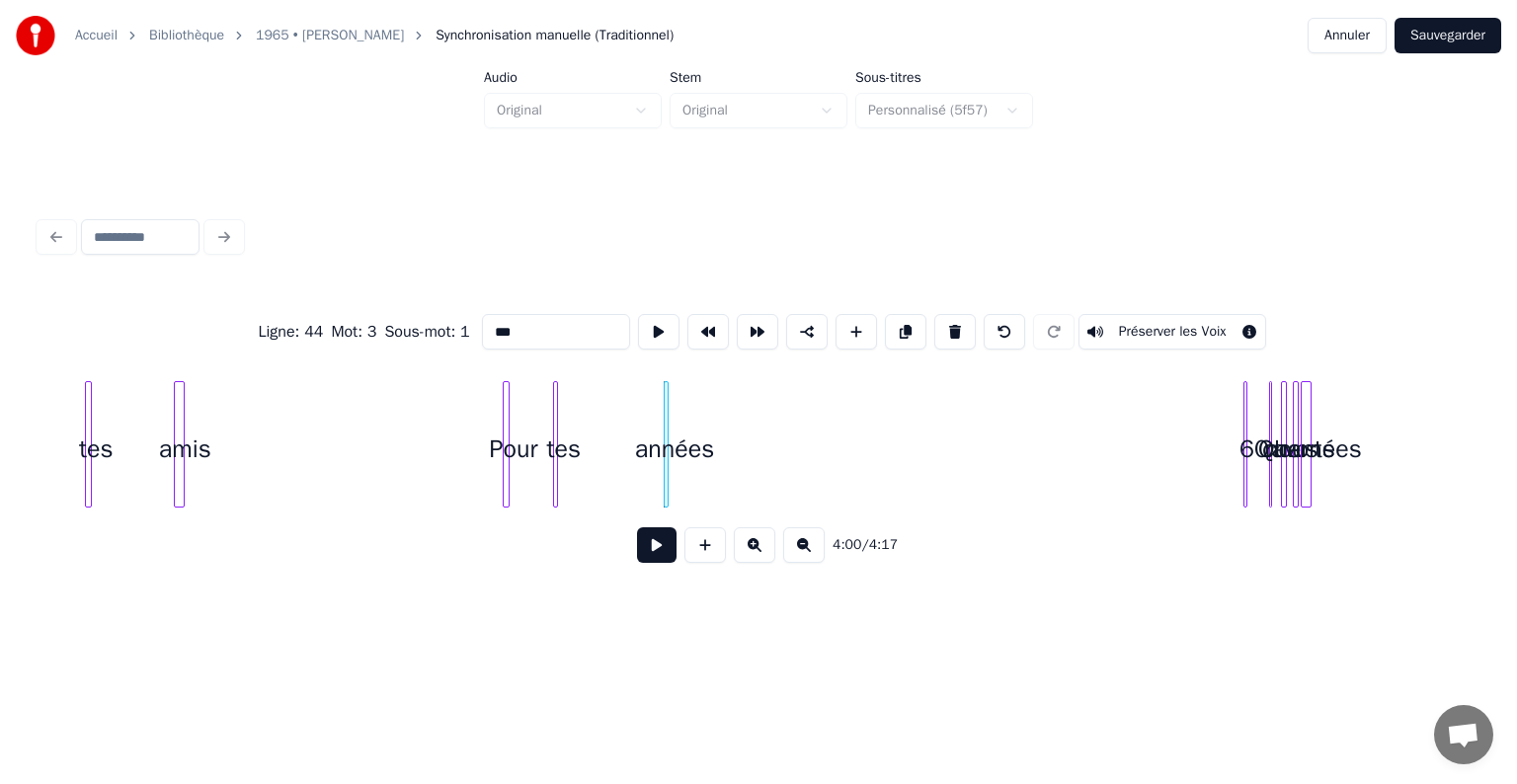 click on "tes" at bounding box center (564, 449) 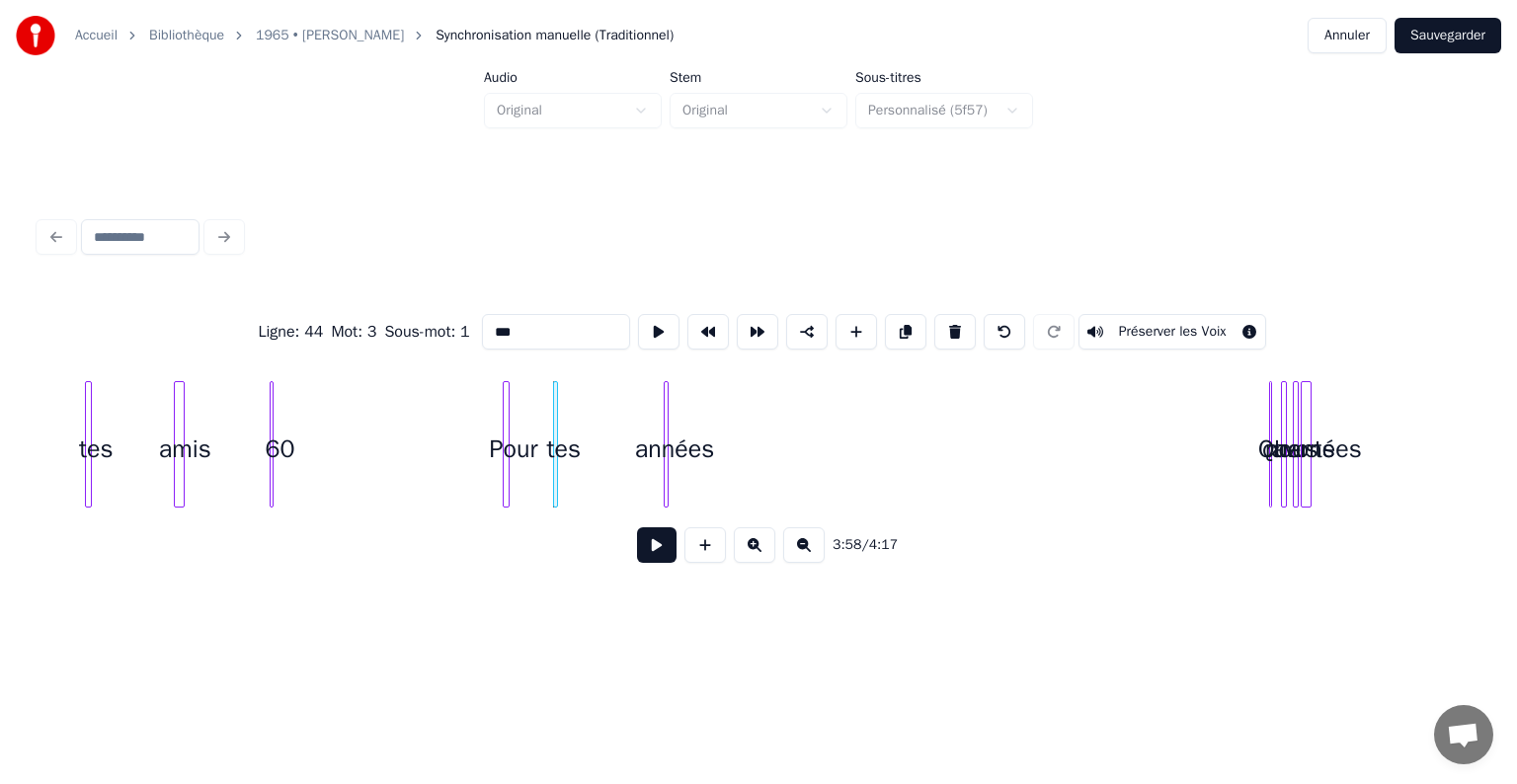 click on "60" at bounding box center (280, 449) 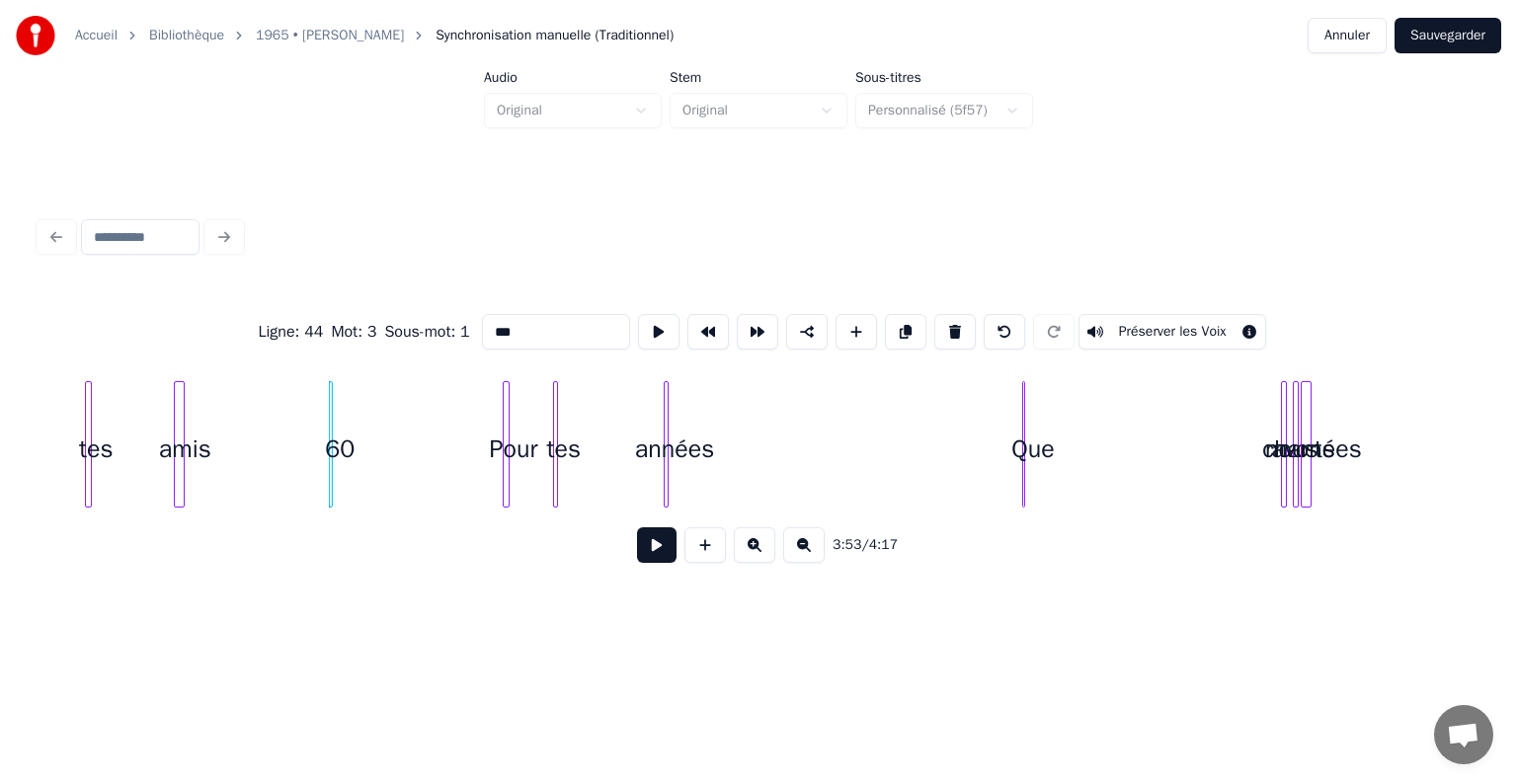 click on "Que" at bounding box center [1033, 449] 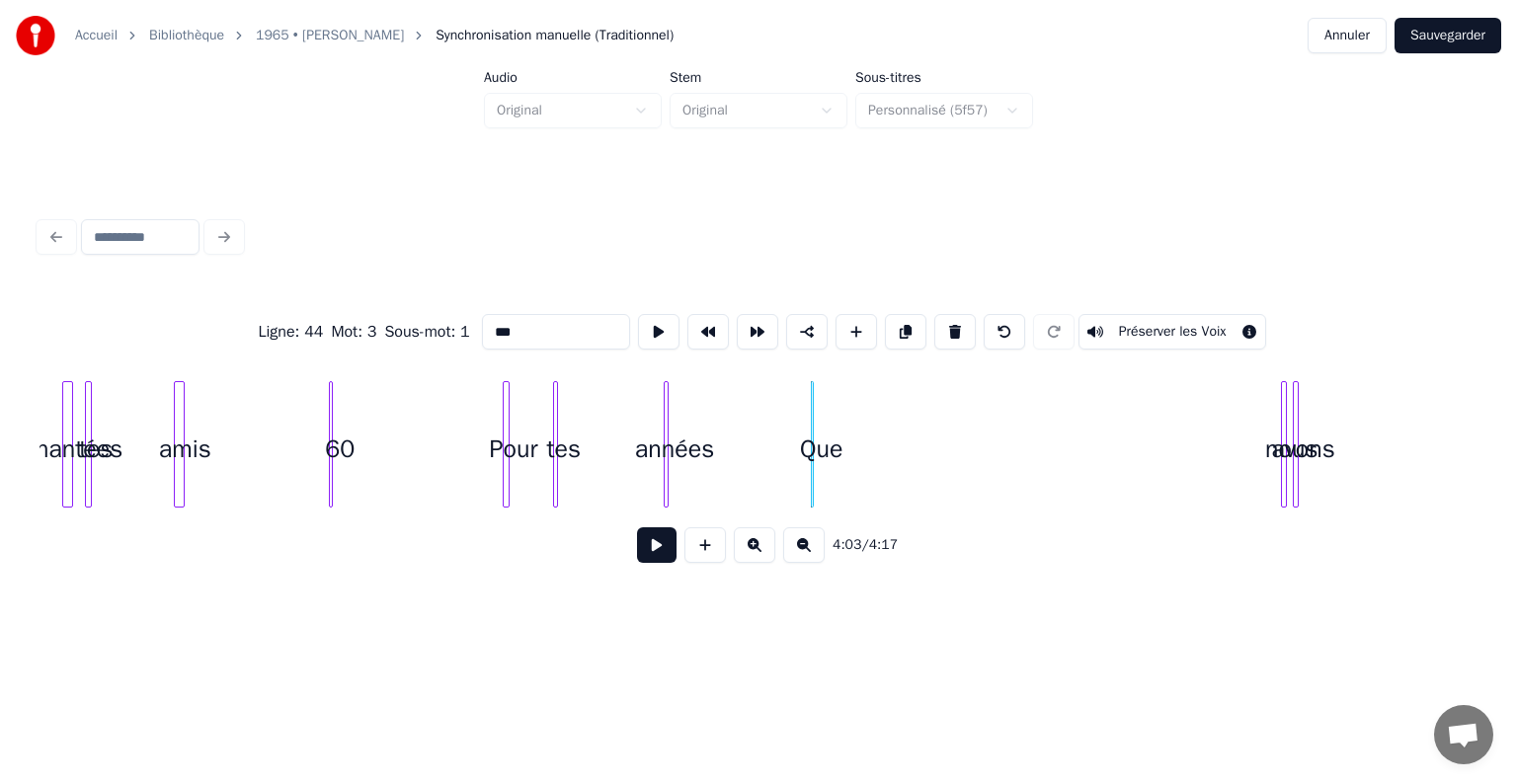 scroll, scrollTop: 0, scrollLeft: 11247, axis: horizontal 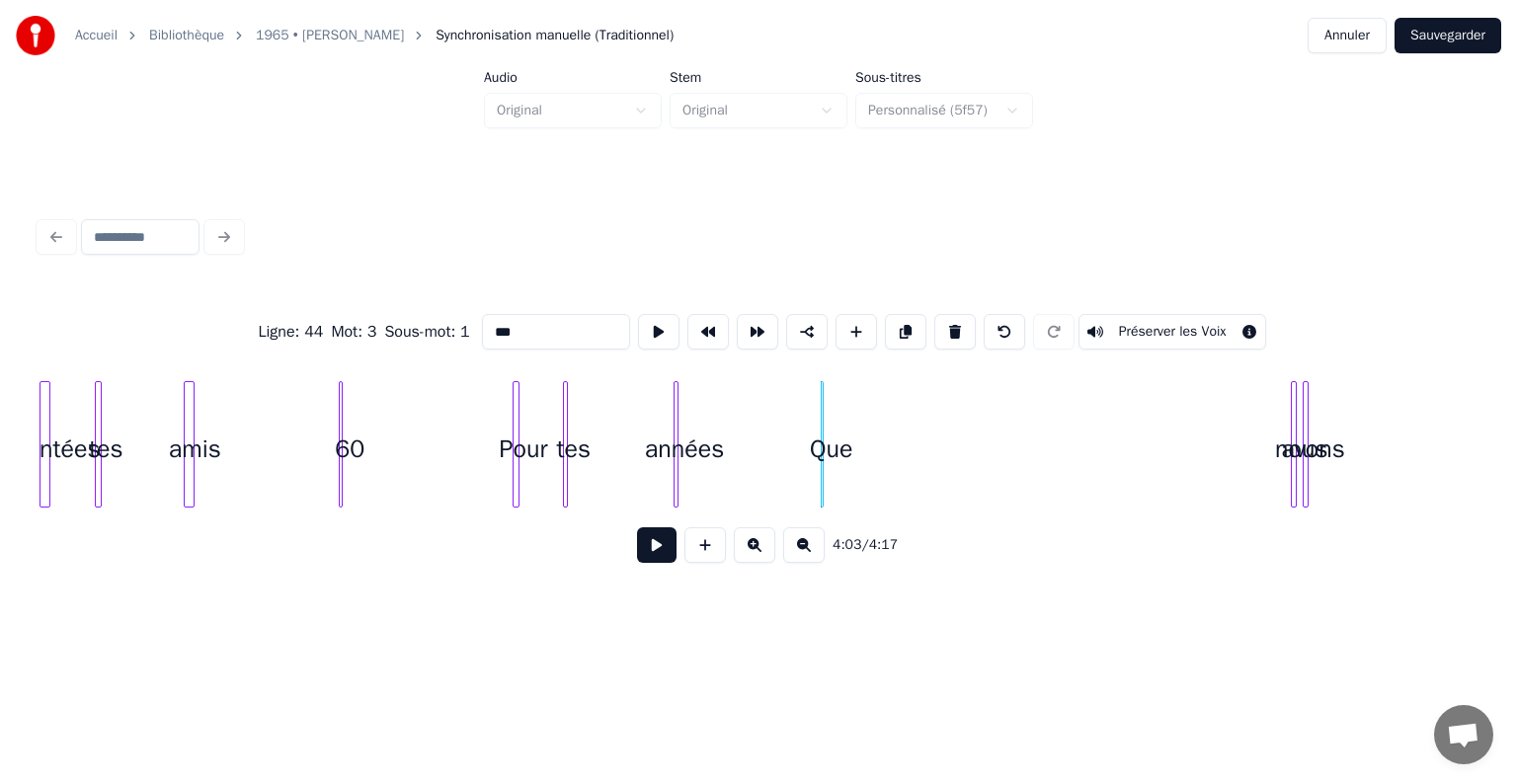 click on "Accueil Bibliothèque 1965 • [PERSON_NAME] Synchronisation manuelle (Traditionnel) Annuler Sauvegarder Audio Original Stem Original Sous-titres Personnalisé (5f57) Ligne :   44 Mot :   3 Sous-mot :   1 *** Préserver les Voix 4:03  /  4:17" at bounding box center [758, 315] 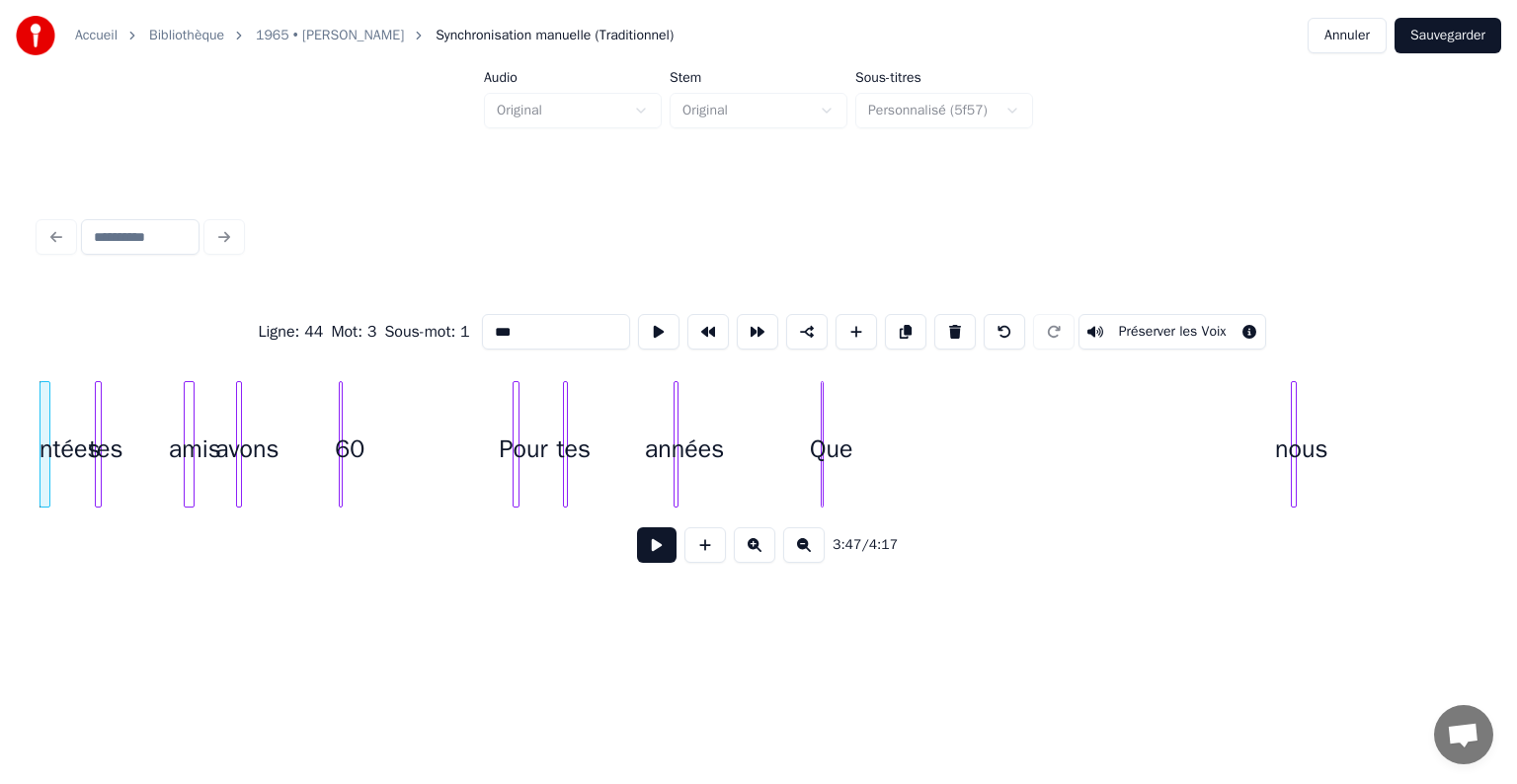 click on "tes amis Pour tes 60 années Que nous avons chantées" at bounding box center [758, 444] 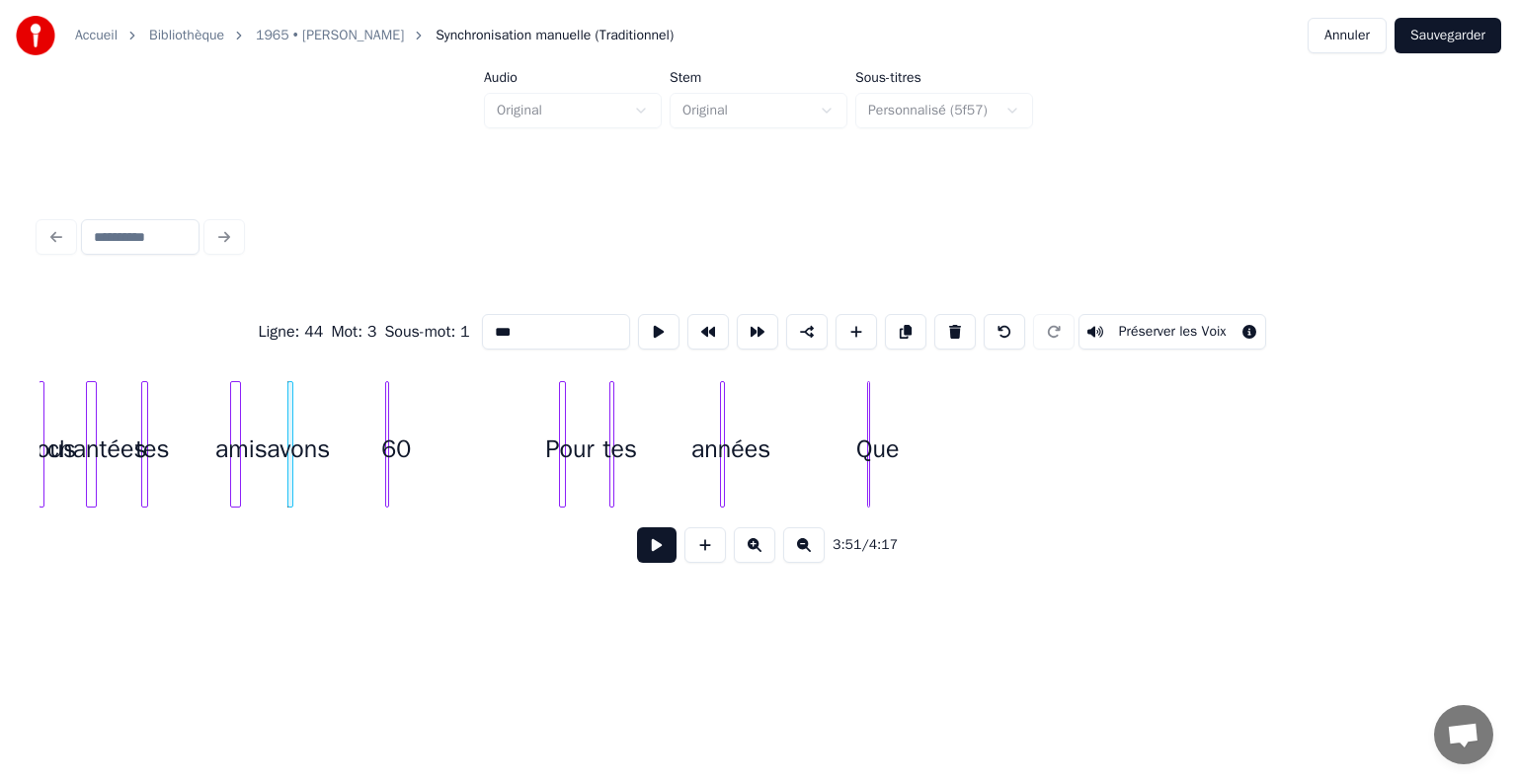 scroll, scrollTop: 0, scrollLeft: 11200, axis: horizontal 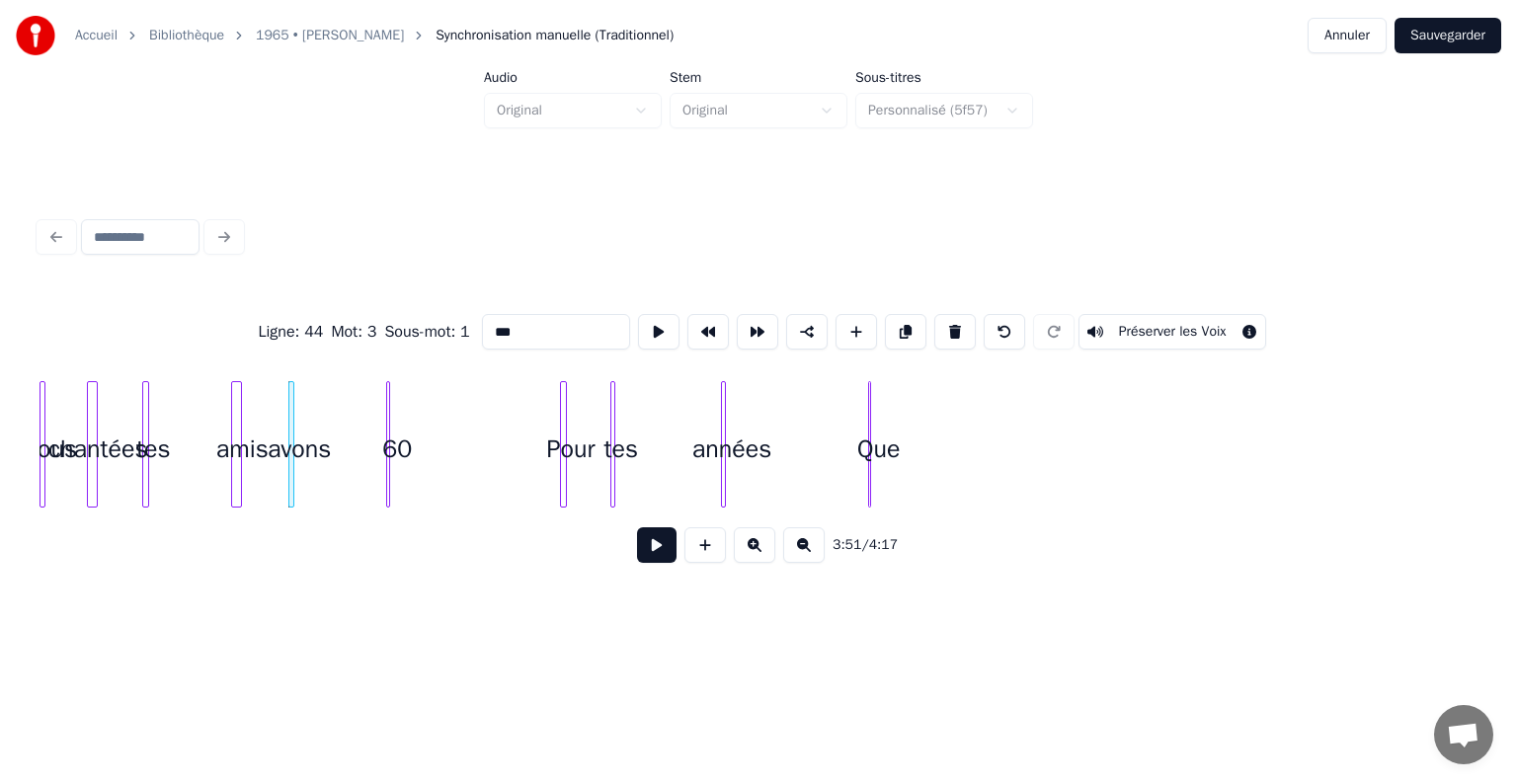click on "Accueil Bibliothèque 1965 • [PERSON_NAME] Synchronisation manuelle (Traditionnel) Annuler Sauvegarder Audio Original Stem Original Sous-titres Personnalisé (5f57) Ligne :   44 Mot :   3 Sous-mot :   1 *** Préserver les Voix 3:51  /  4:17" at bounding box center (758, 315) 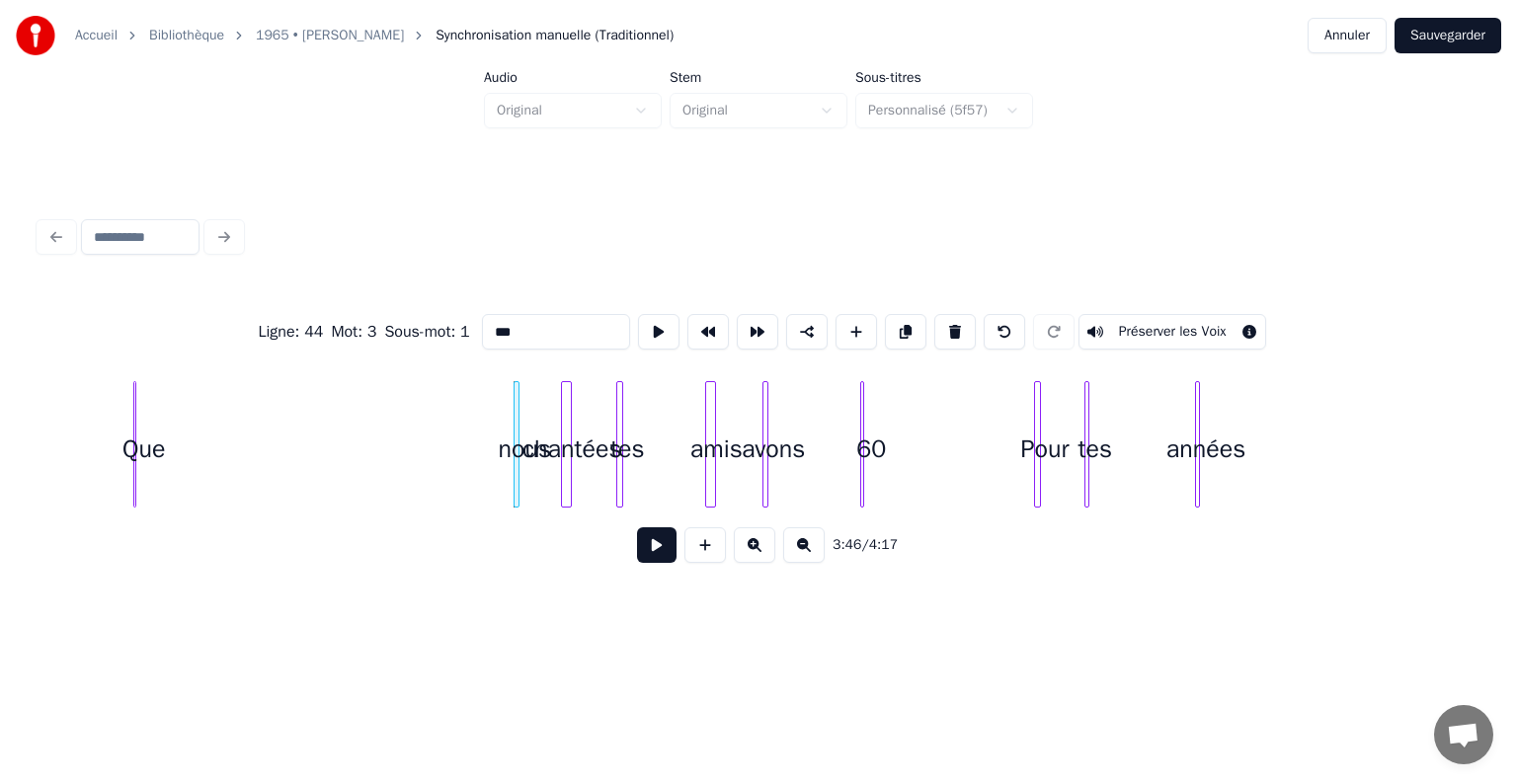 scroll, scrollTop: 0, scrollLeft: 10710, axis: horizontal 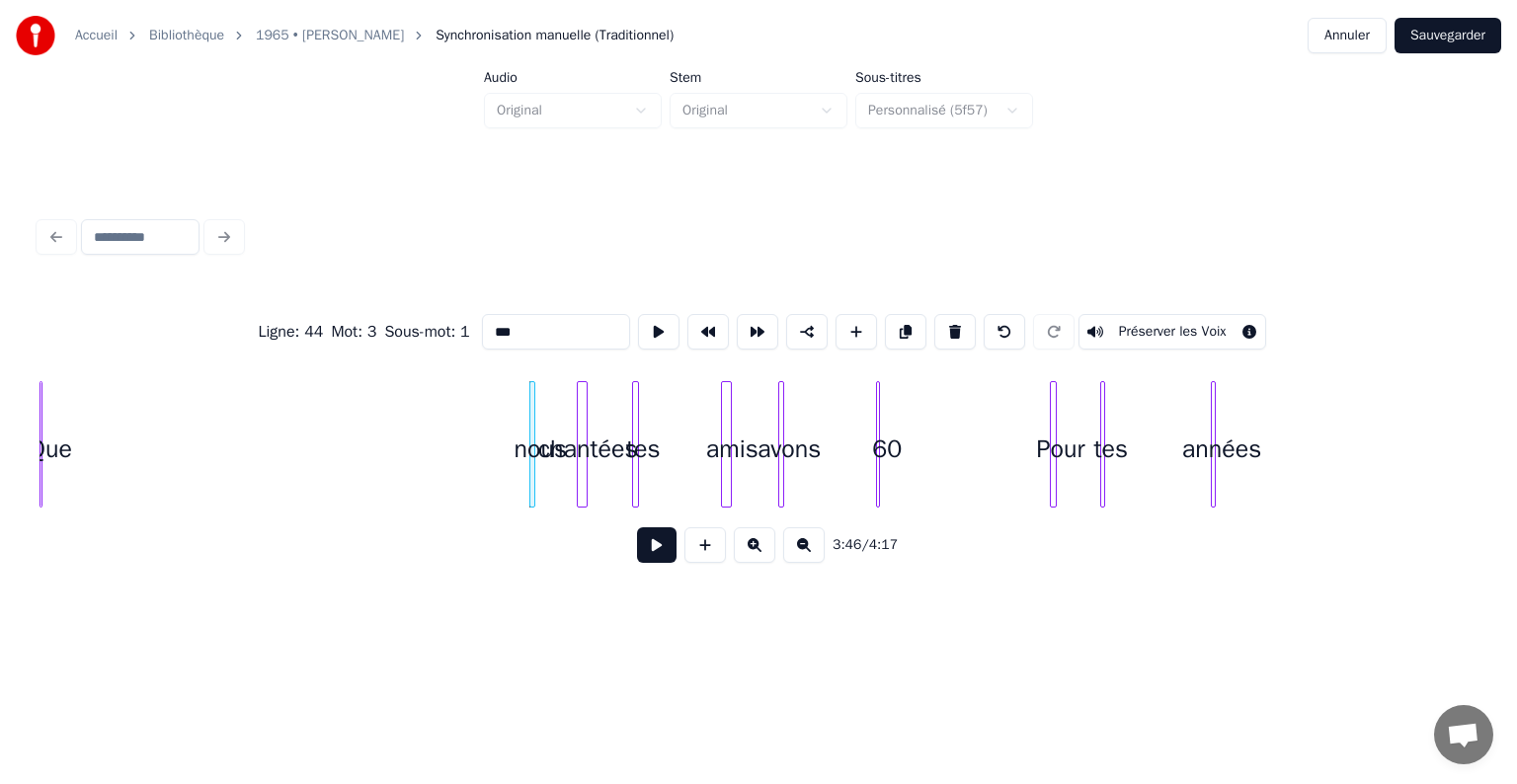 click on "Accueil Bibliothèque 1965 • [PERSON_NAME] Synchronisation manuelle (Traditionnel) Annuler Sauvegarder Audio Original Stem Original Sous-titres Personnalisé (5f57) Ligne :   44 Mot :   3 Sous-mot :   1 *** Préserver les Voix 3:46  /  4:17" at bounding box center [758, 315] 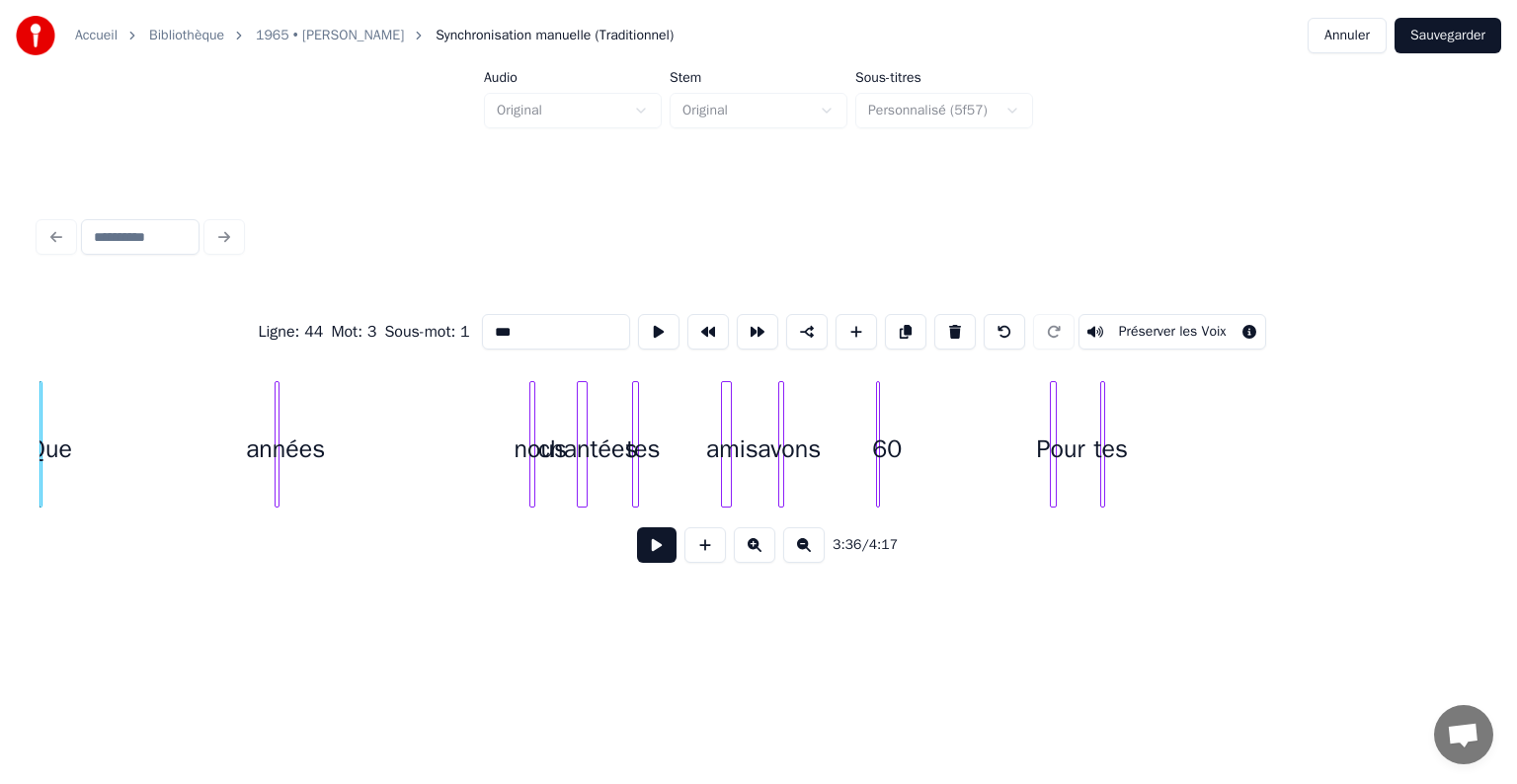 scroll, scrollTop: 0, scrollLeft: 10683, axis: horizontal 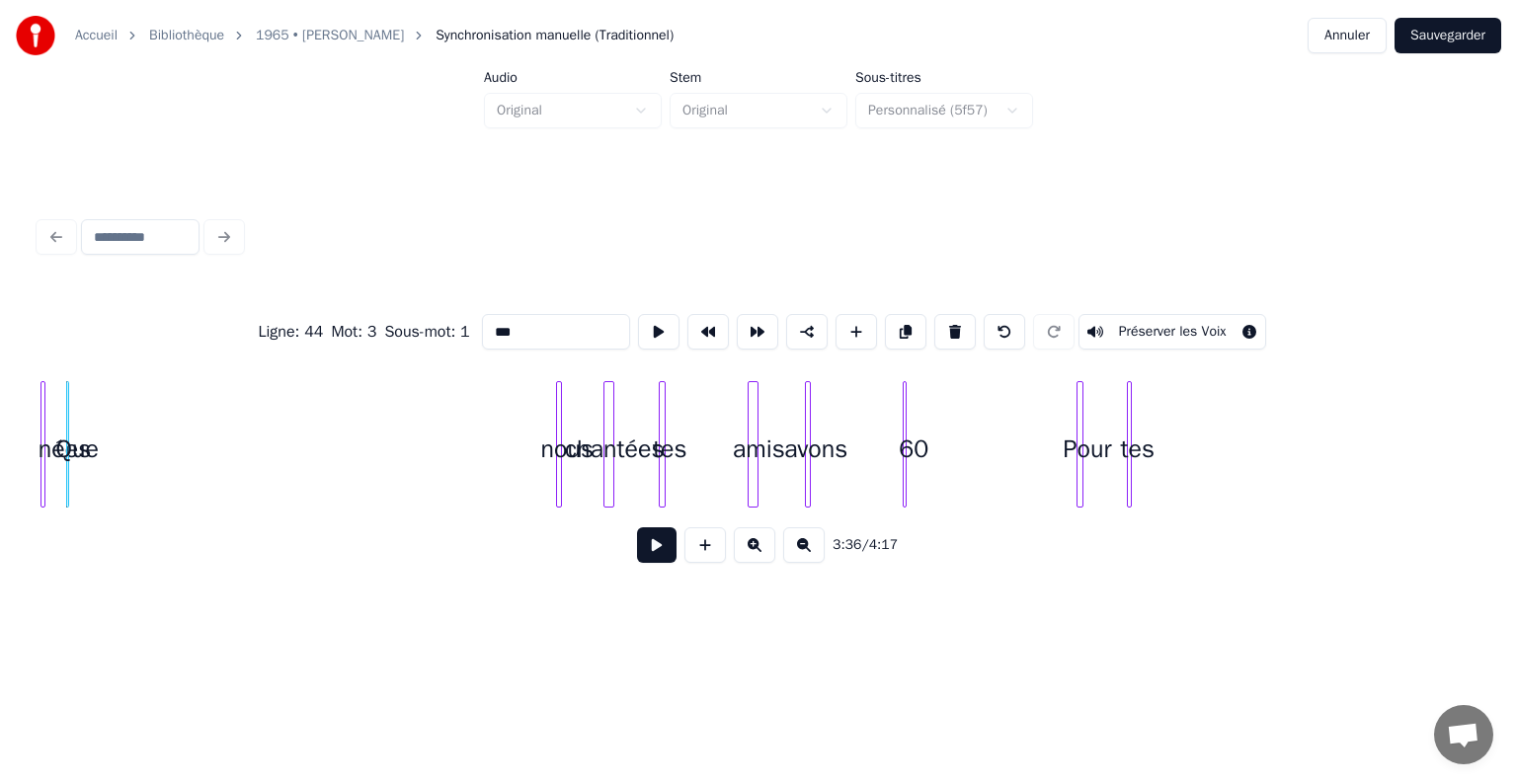 click on "Accueil Bibliothèque 1965 • [PERSON_NAME] Synchronisation manuelle (Traditionnel) Annuler Sauvegarder Audio Original Stem Original Sous-titres Personnalisé (5f57) Ligne :   44 Mot :   3 Sous-mot :   1 *** Préserver les Voix 3:36  /  4:17" at bounding box center (758, 315) 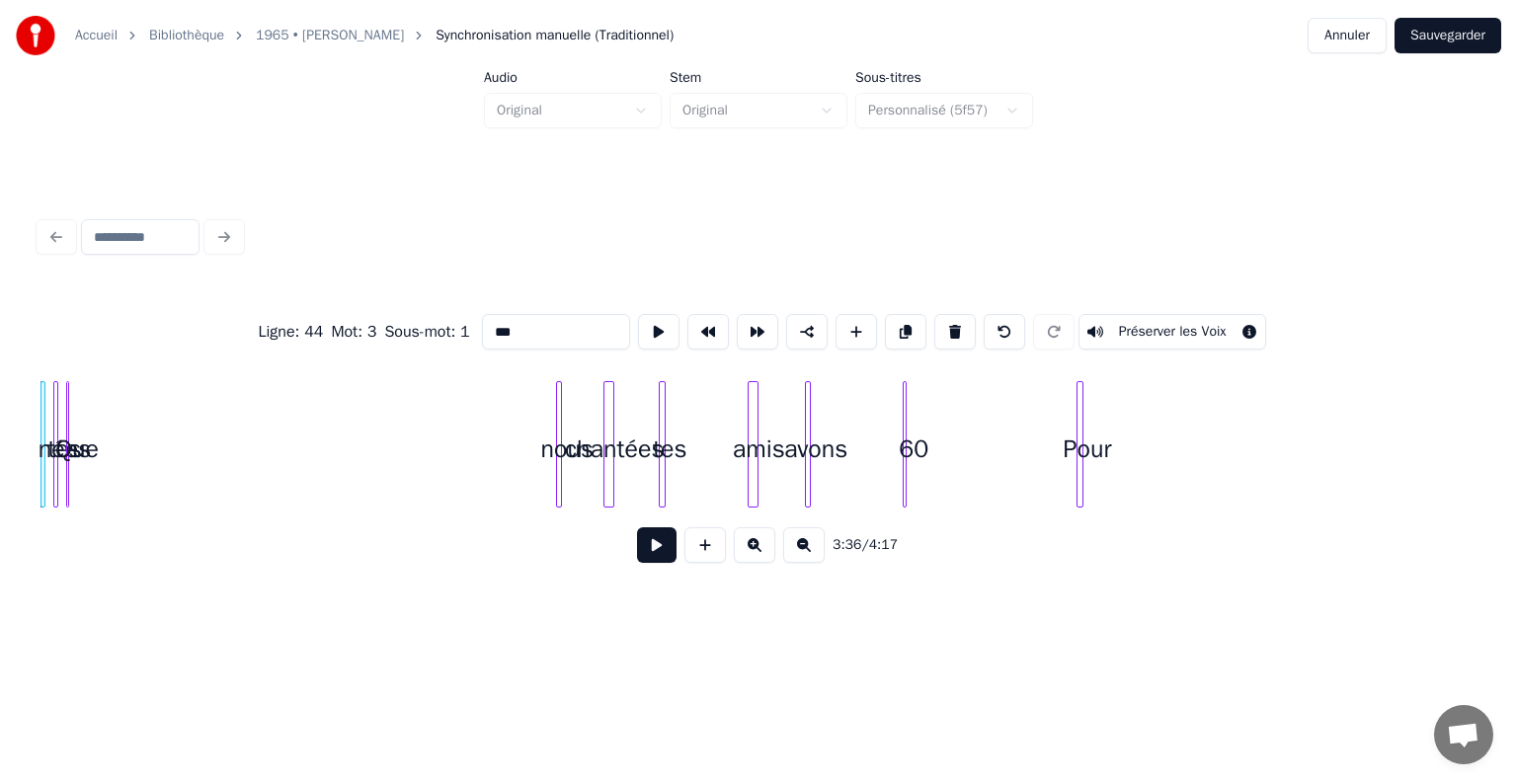 scroll, scrollTop: 0, scrollLeft: 10658, axis: horizontal 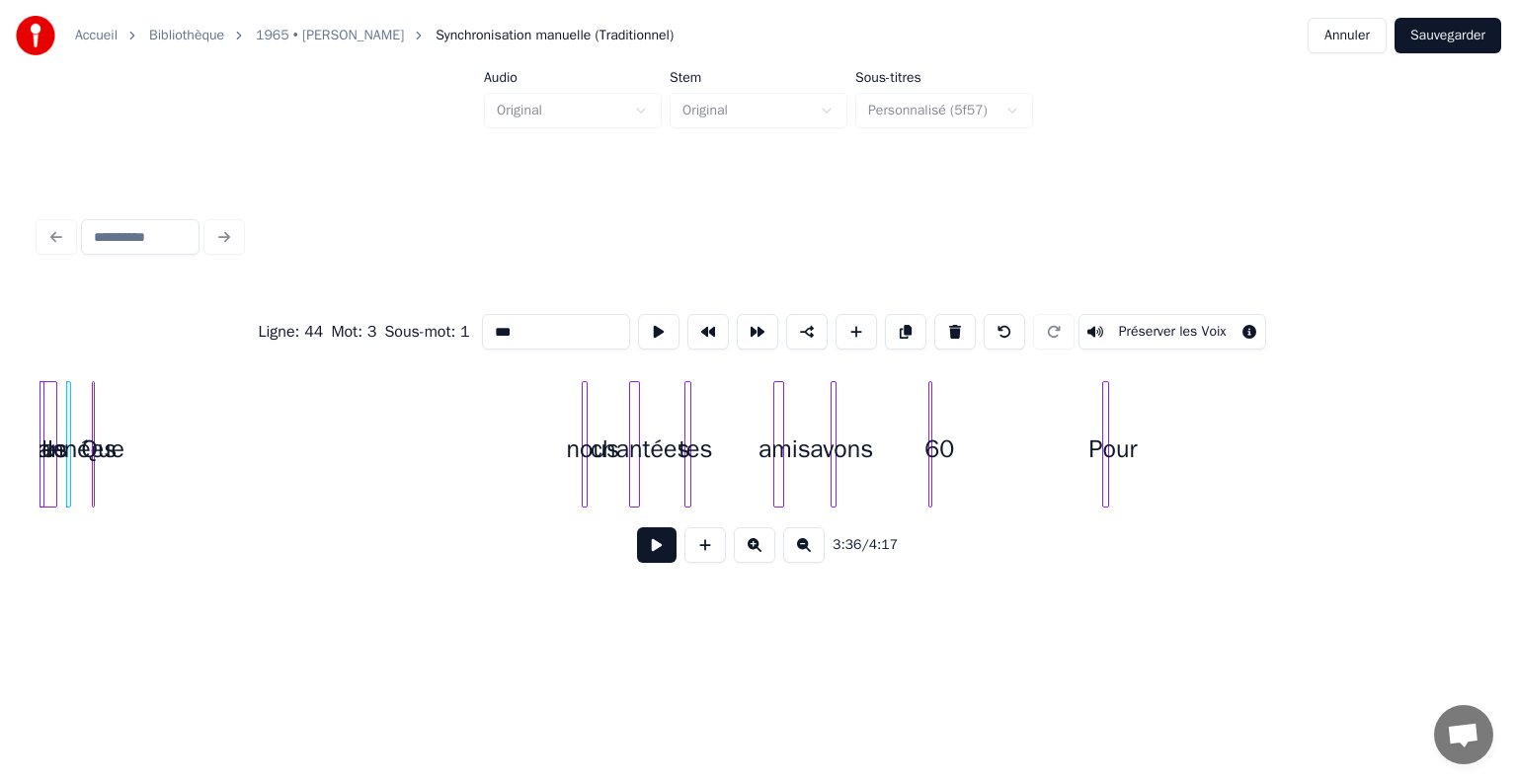 click on "Ligne :   44 Mot :   3 Sous-mot :   1 *** Préserver les Voix 3:36  /  4:17" at bounding box center (758, 395) 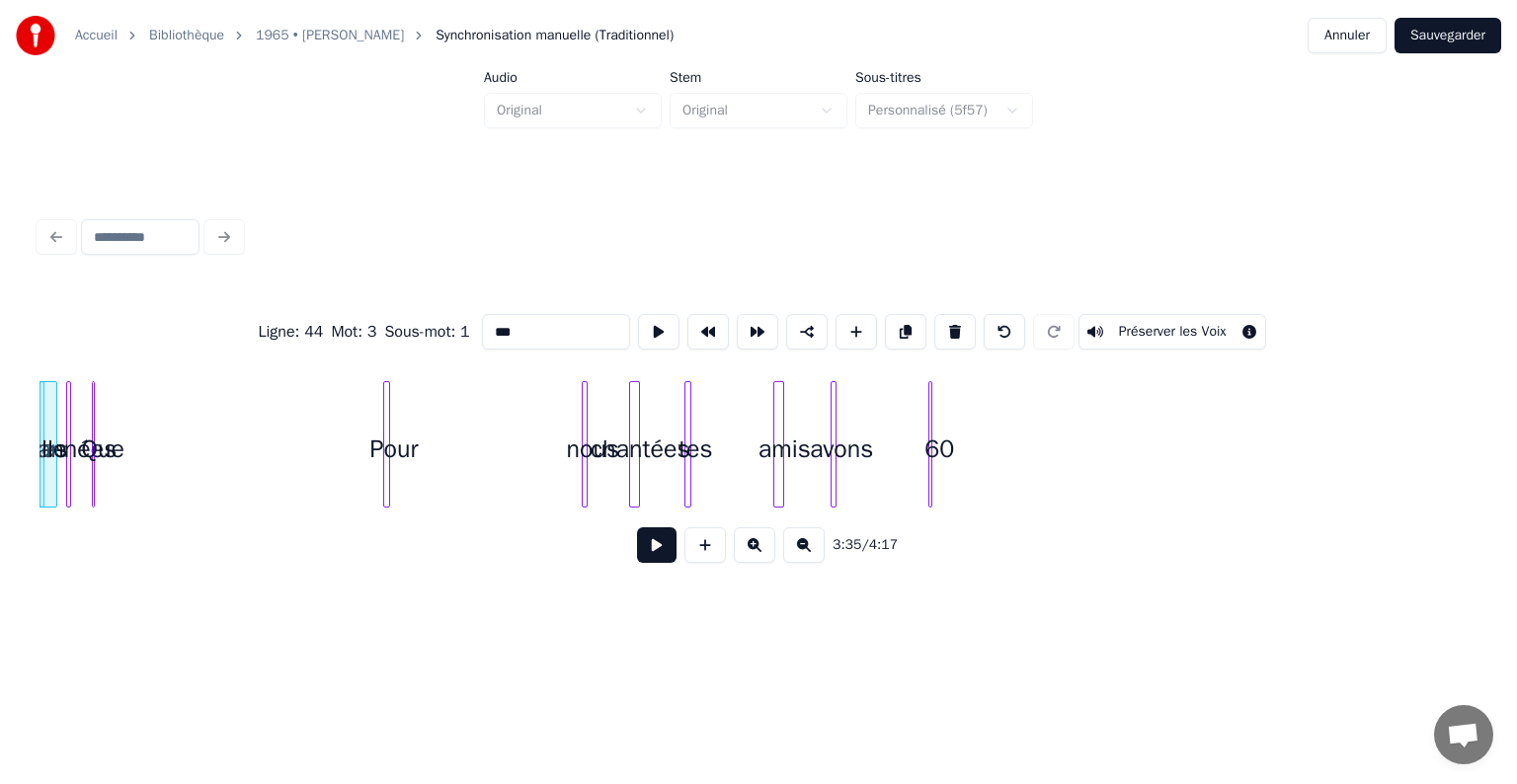 scroll, scrollTop: 0, scrollLeft: 10603, axis: horizontal 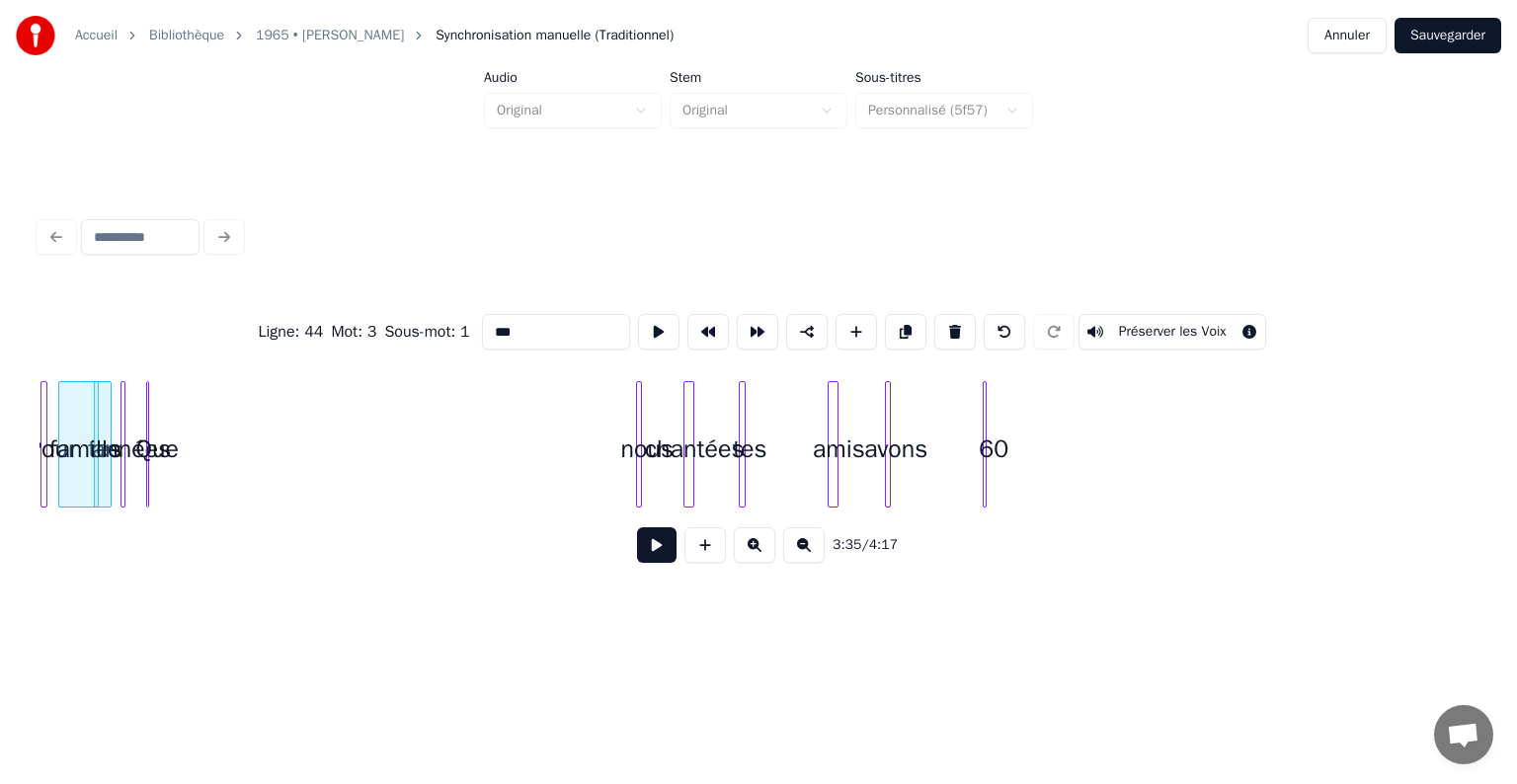 click on "Accueil Bibliothèque 1965 • [PERSON_NAME] Synchronisation manuelle (Traditionnel) Annuler Sauvegarder Audio Original Stem Original Sous-titres Personnalisé (5f57) Ligne :   44 Mot :   3 Sous-mot :   1 *** Préserver les Voix 3:35  /  4:17" at bounding box center (758, 315) 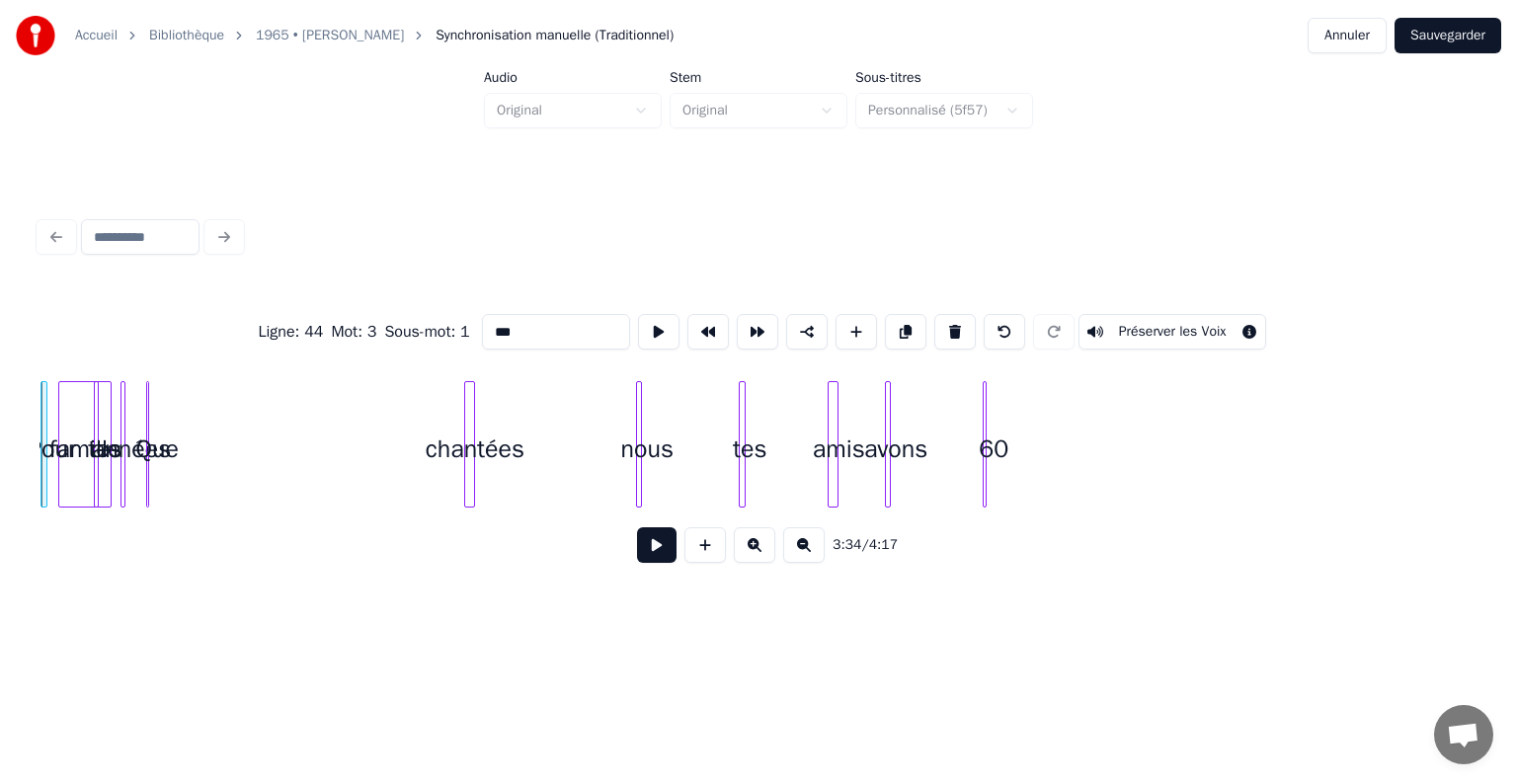 click on "chantées" at bounding box center [475, 449] 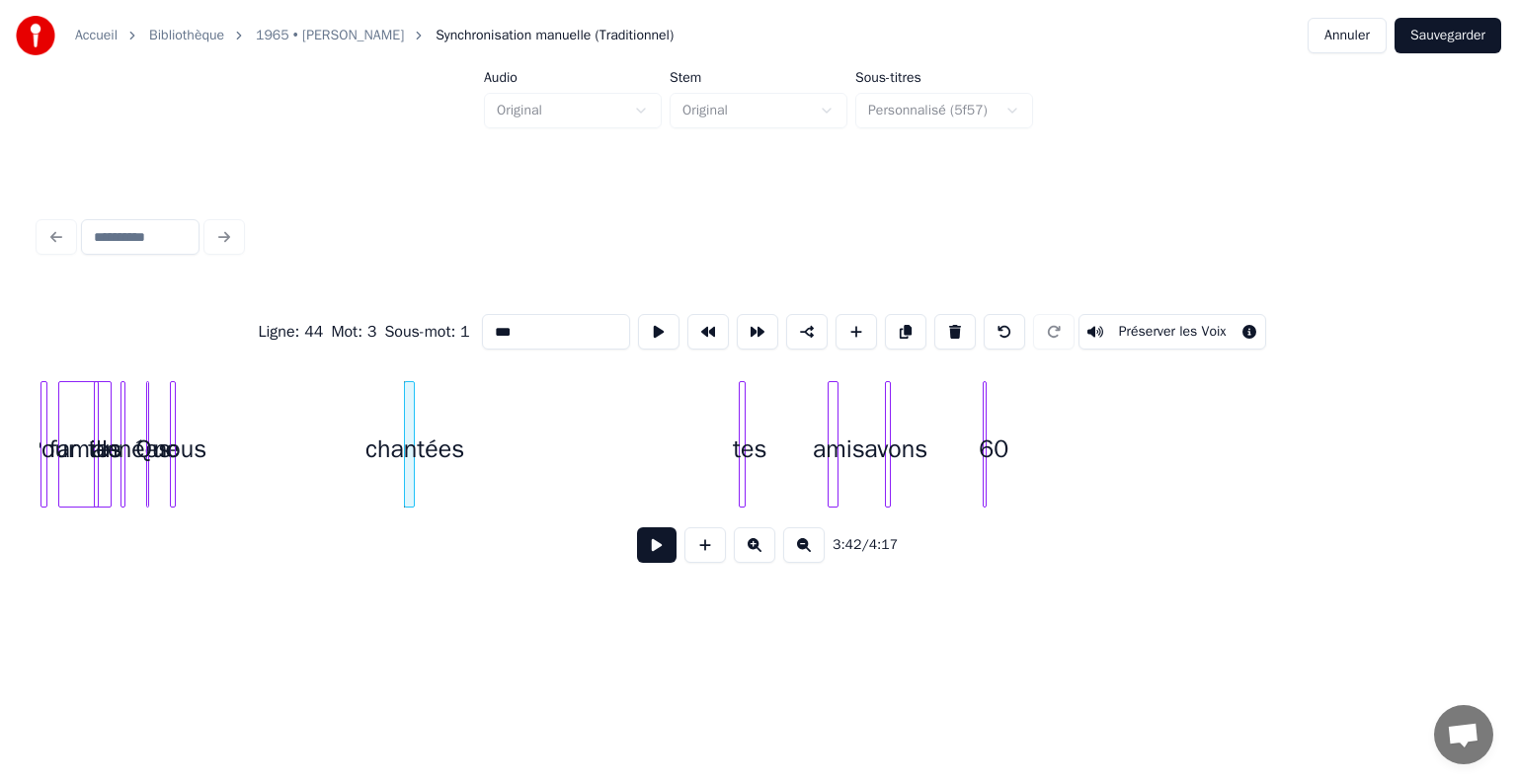 click on "nous" at bounding box center (181, 449) 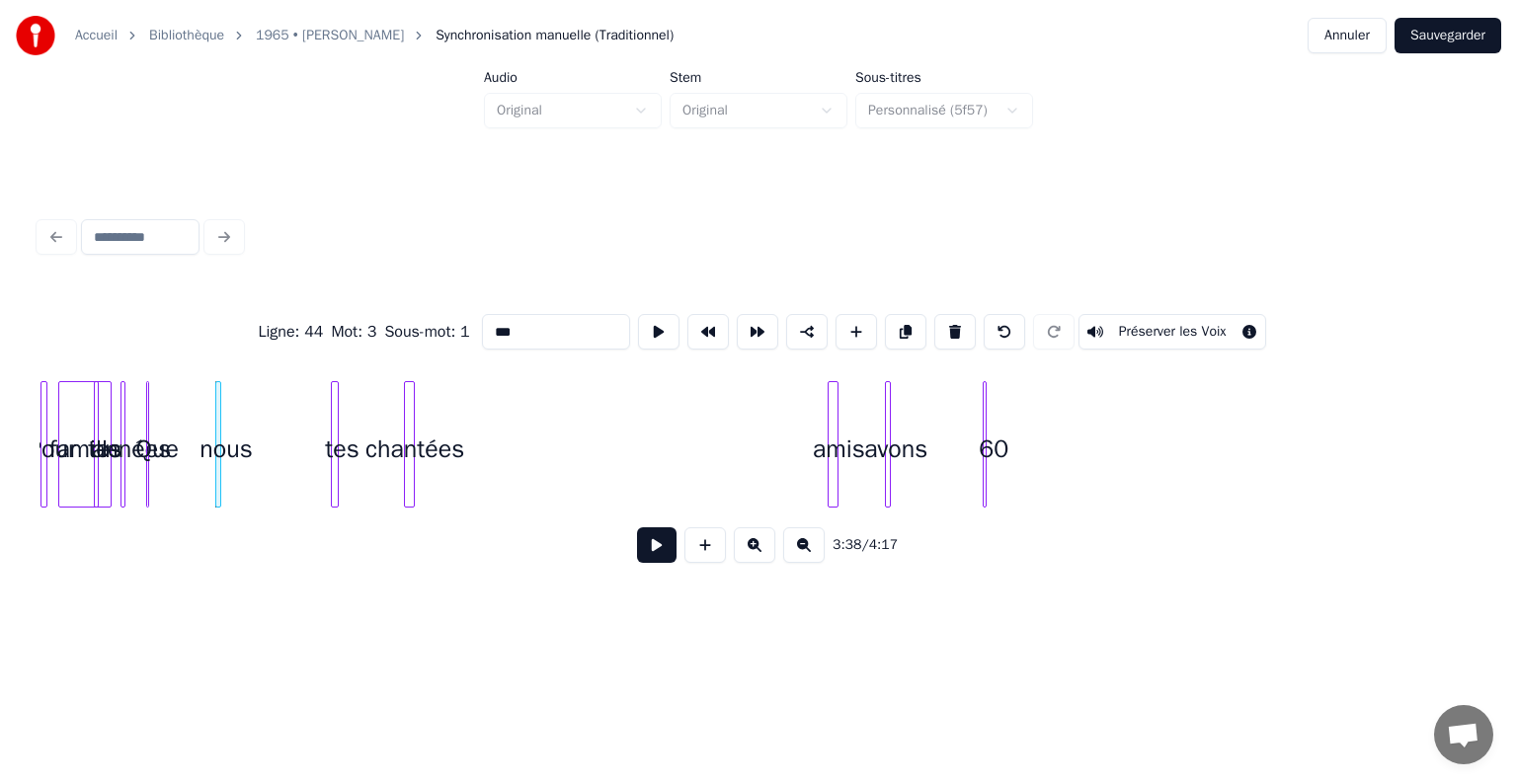 click on "tes" at bounding box center (342, 449) 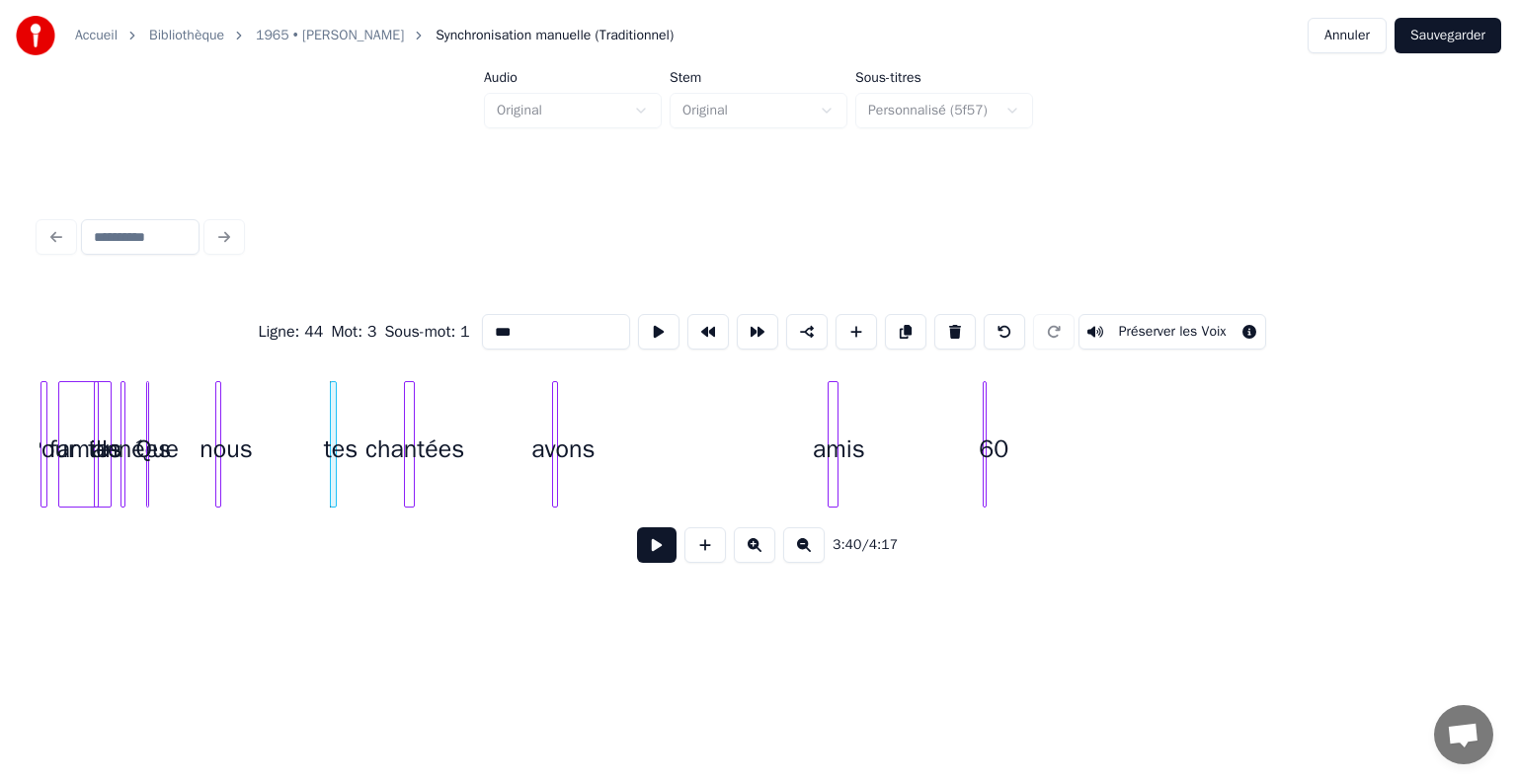 click on "avons" at bounding box center [563, 449] 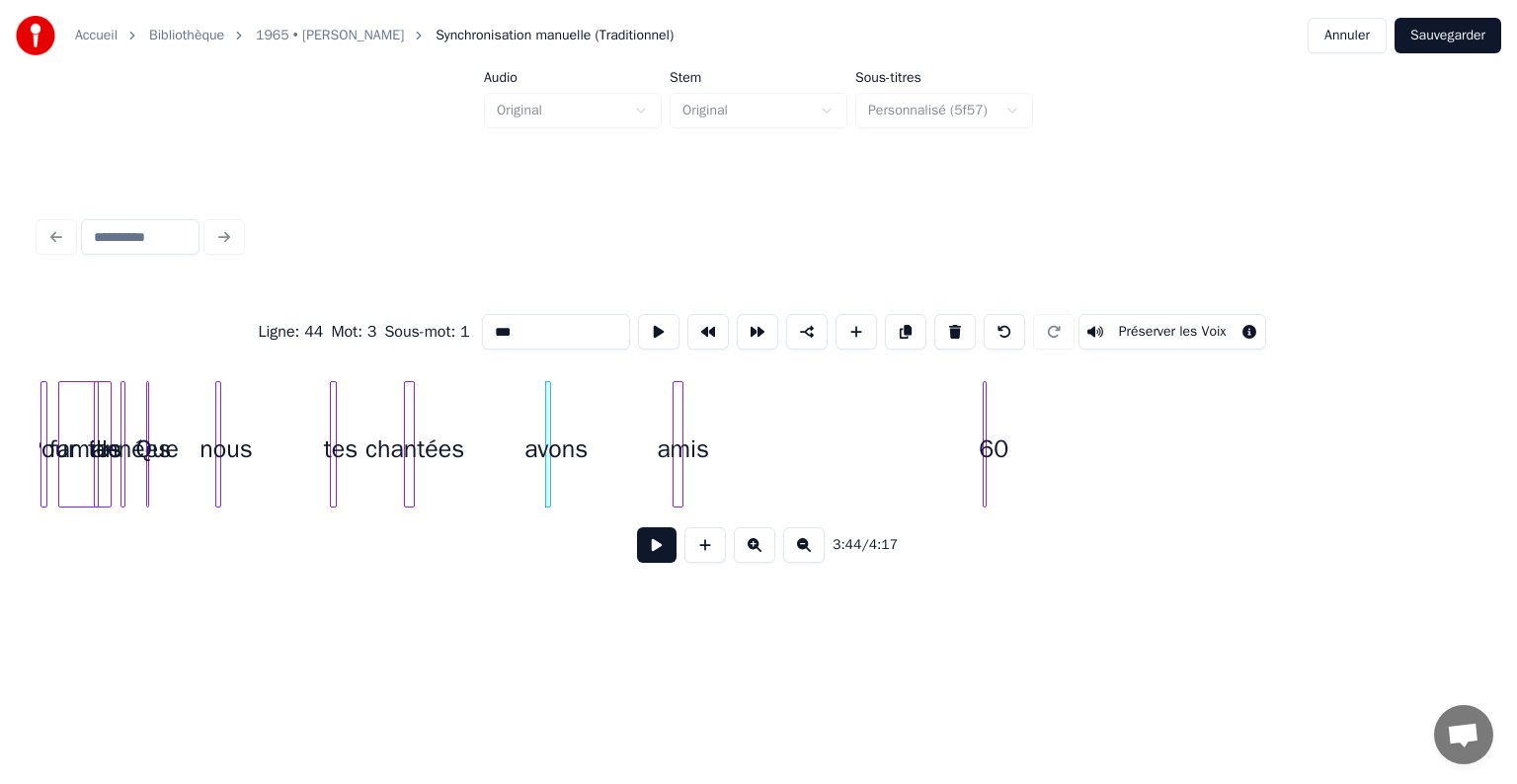 click on "amis" at bounding box center [683, 449] 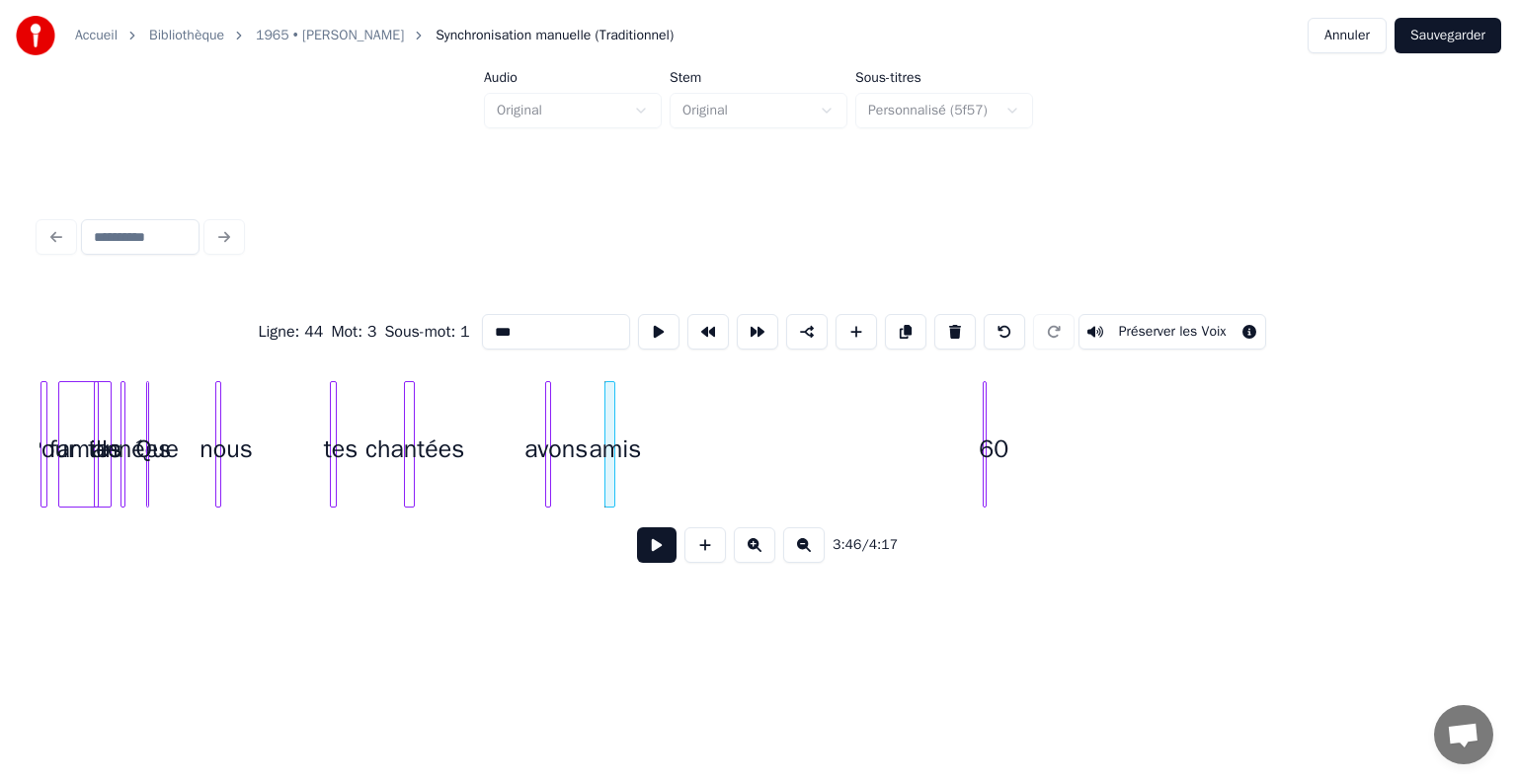 click on "tes amis Pour tes 60 années Que nous avons chantées famille" at bounding box center (-4214, 444) 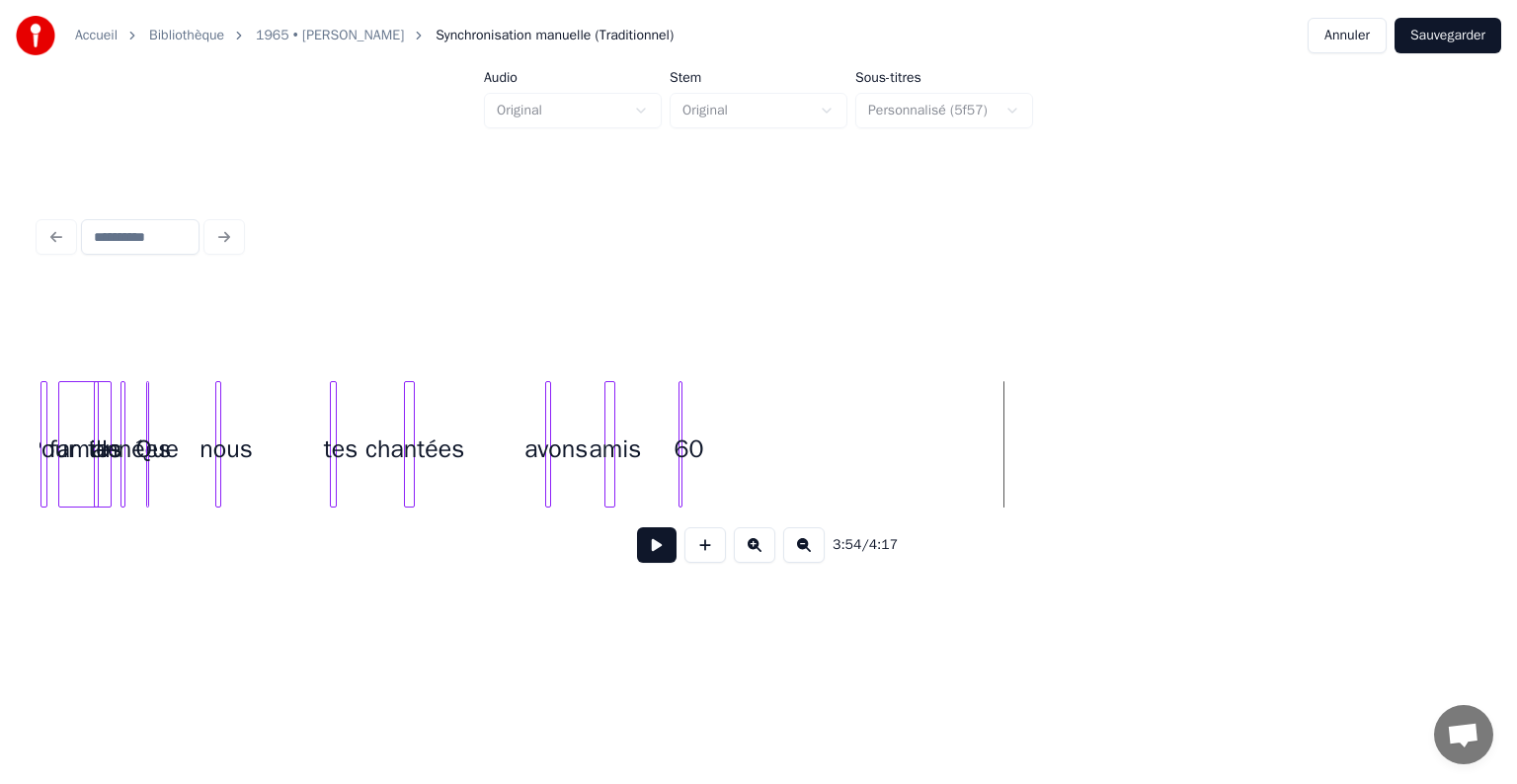 click on "60" at bounding box center [689, 449] 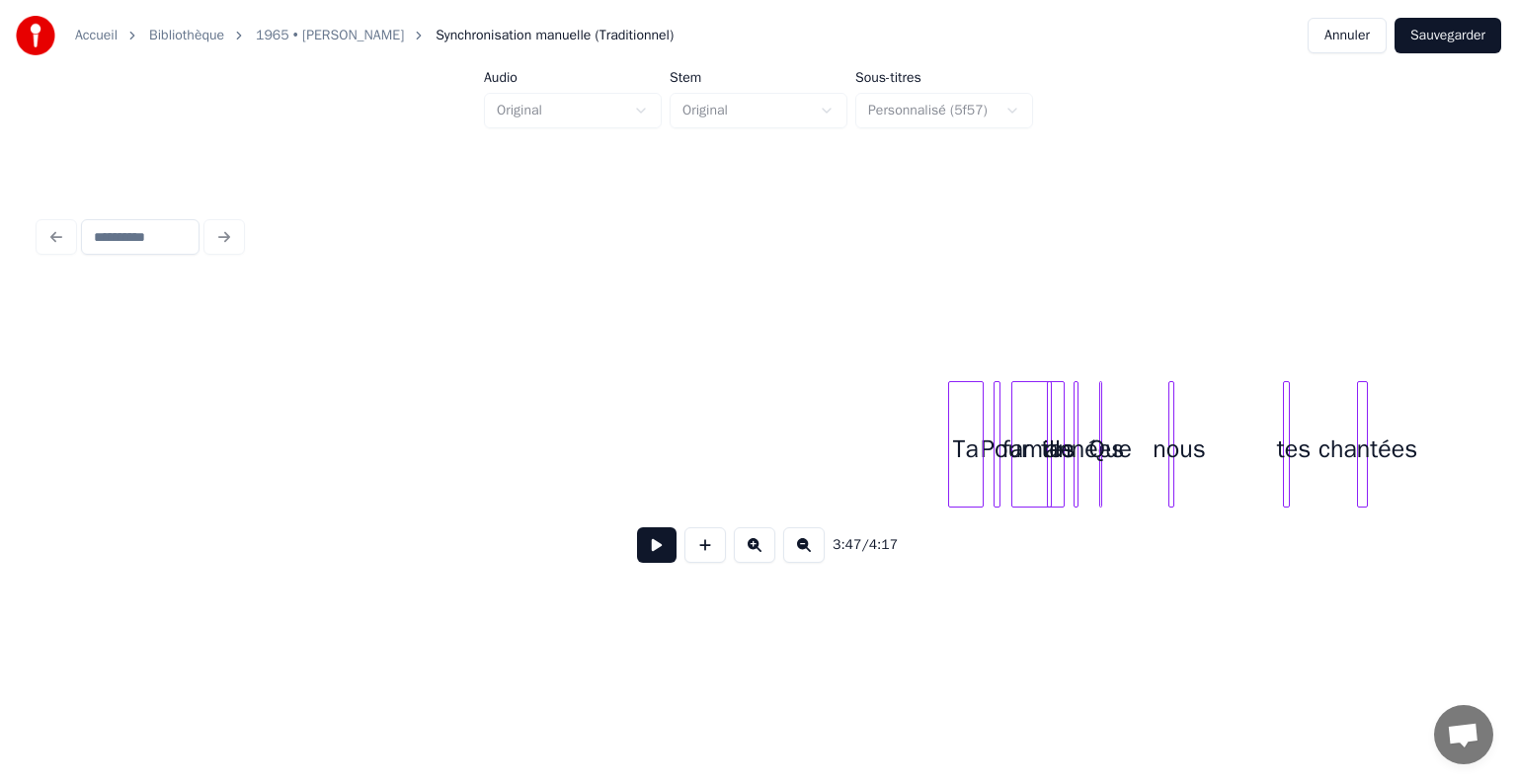 scroll, scrollTop: 0, scrollLeft: 9616, axis: horizontal 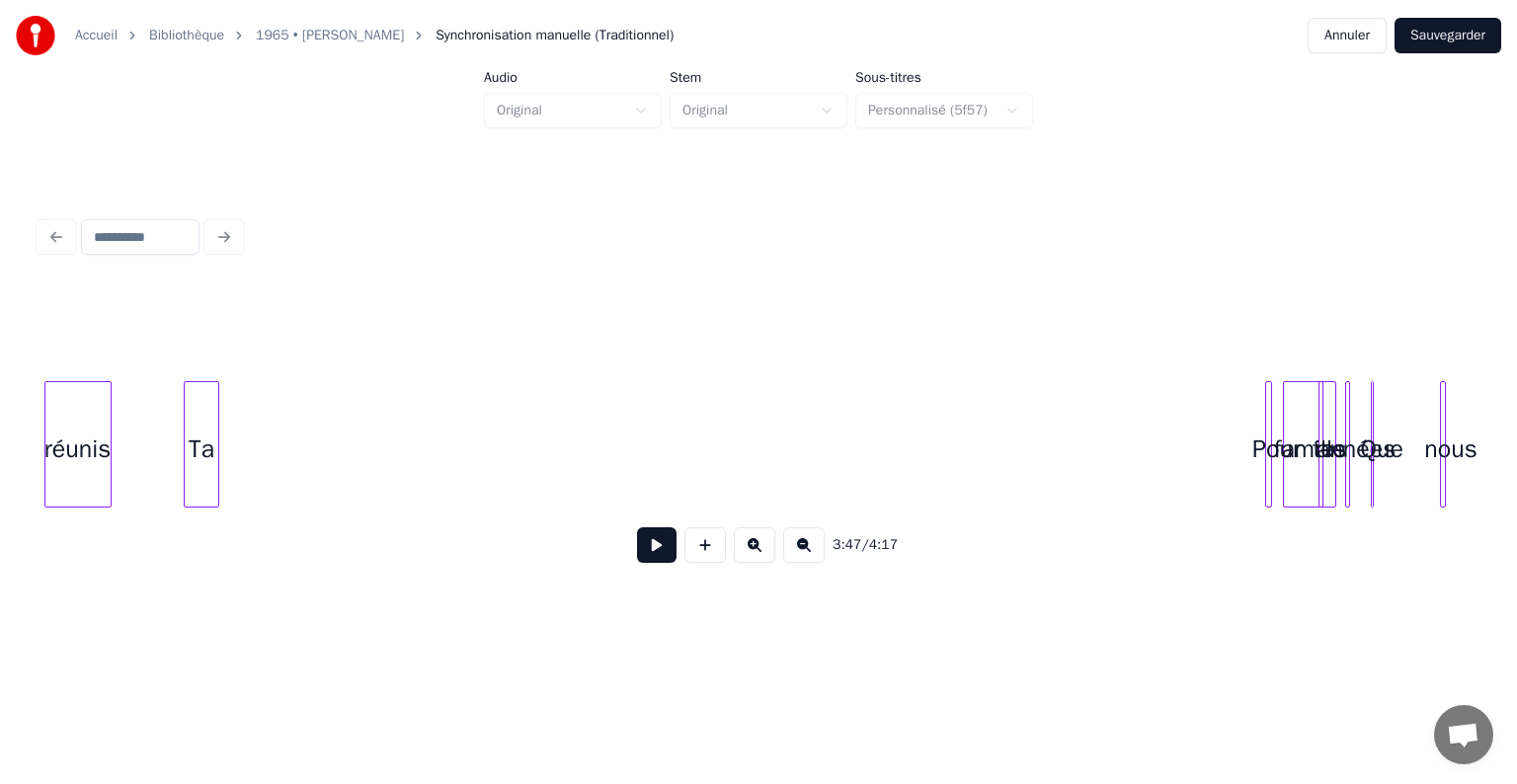 click on "3:47  /  4:17" at bounding box center (758, 432) 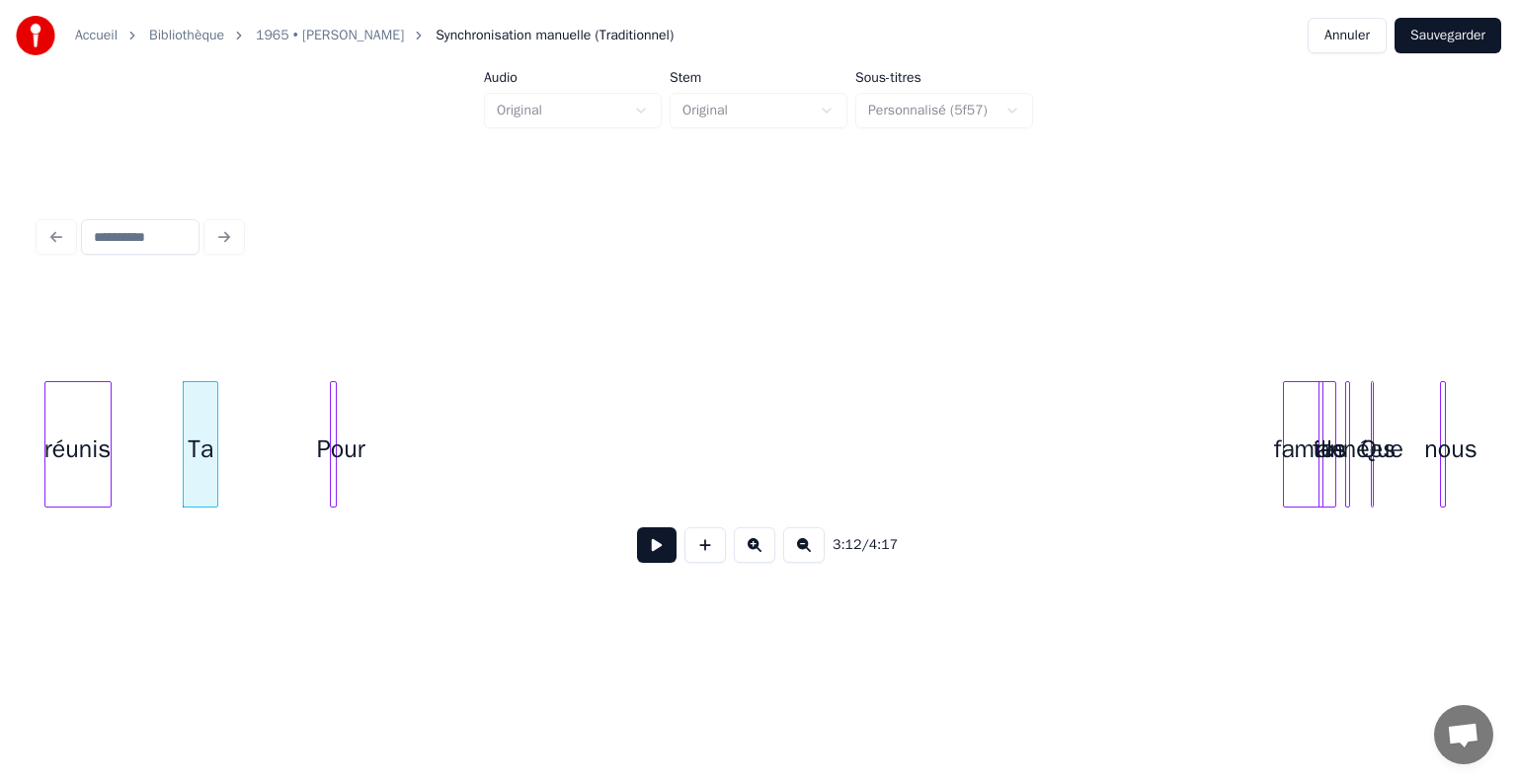 click on "Pour" at bounding box center [341, 449] 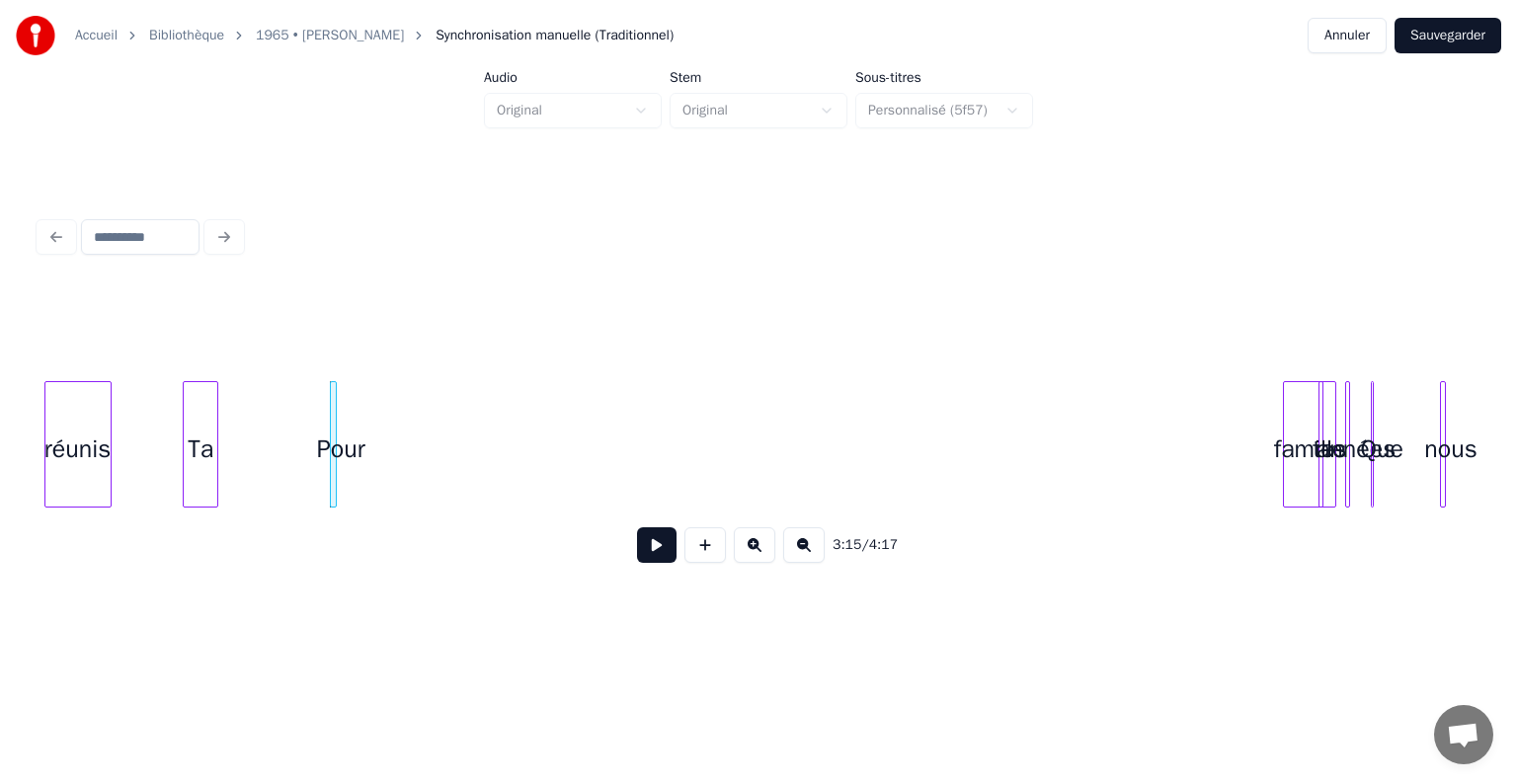 click at bounding box center (1287, 444) 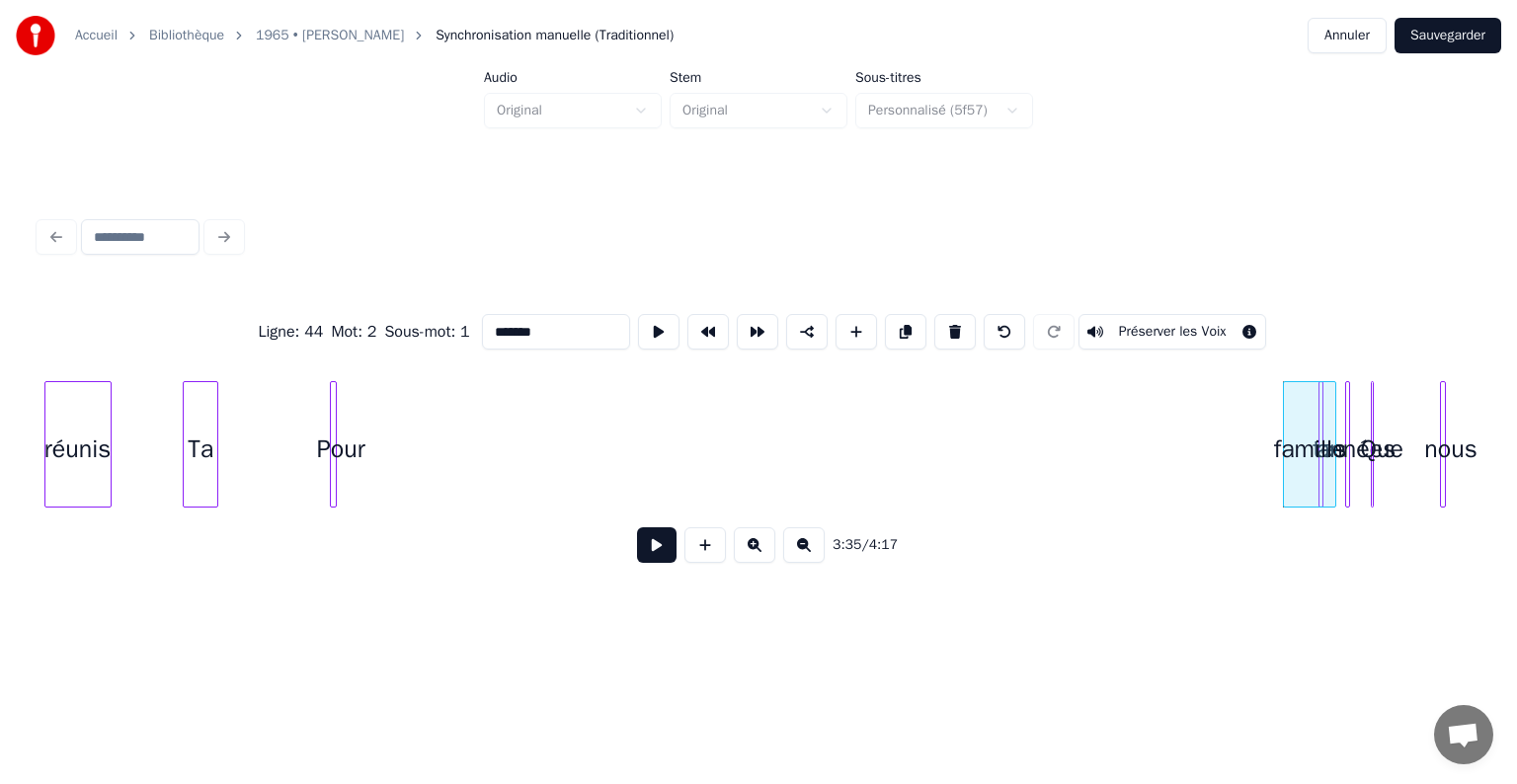 click at bounding box center (1287, 444) 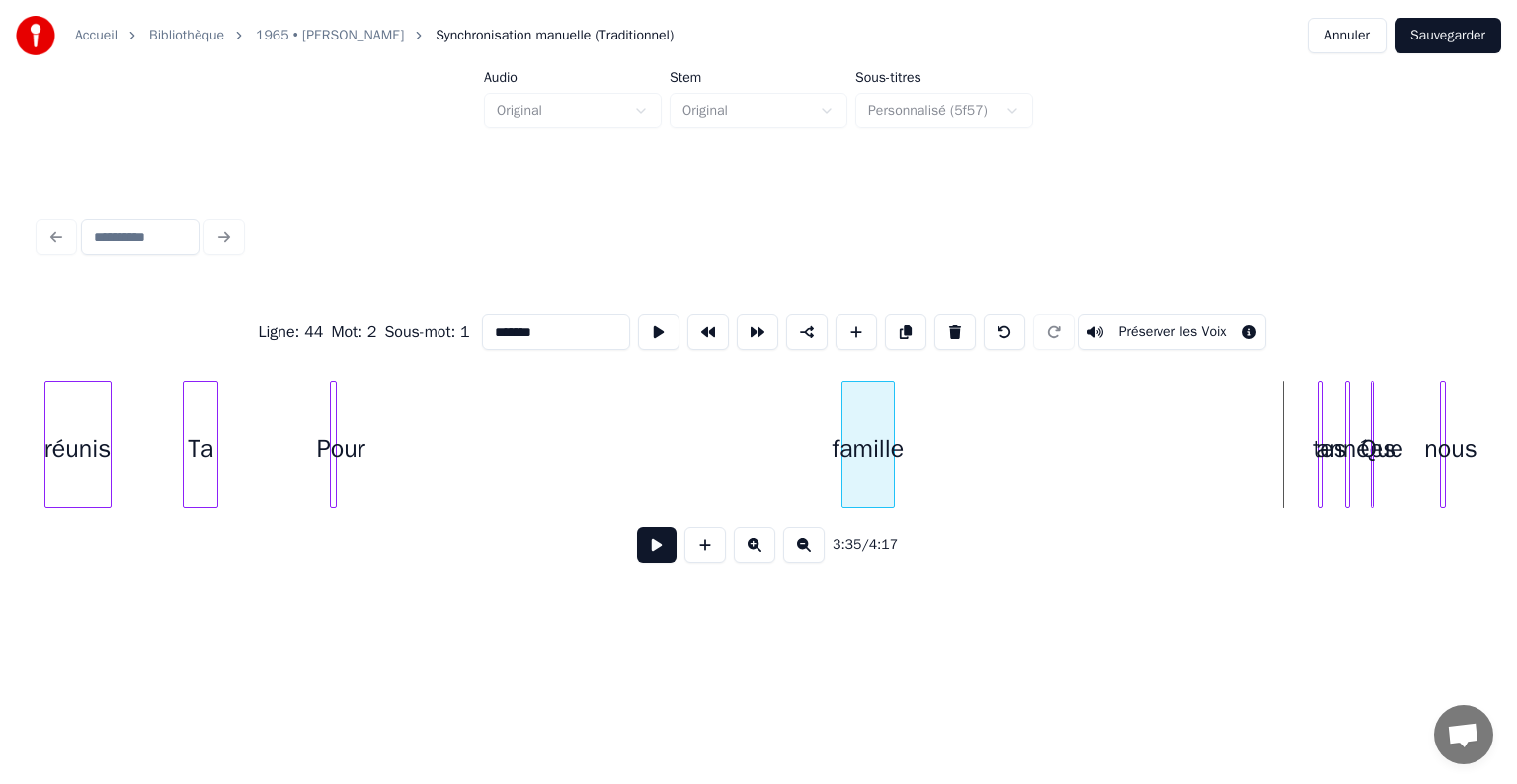 click on "famille" at bounding box center [868, 449] 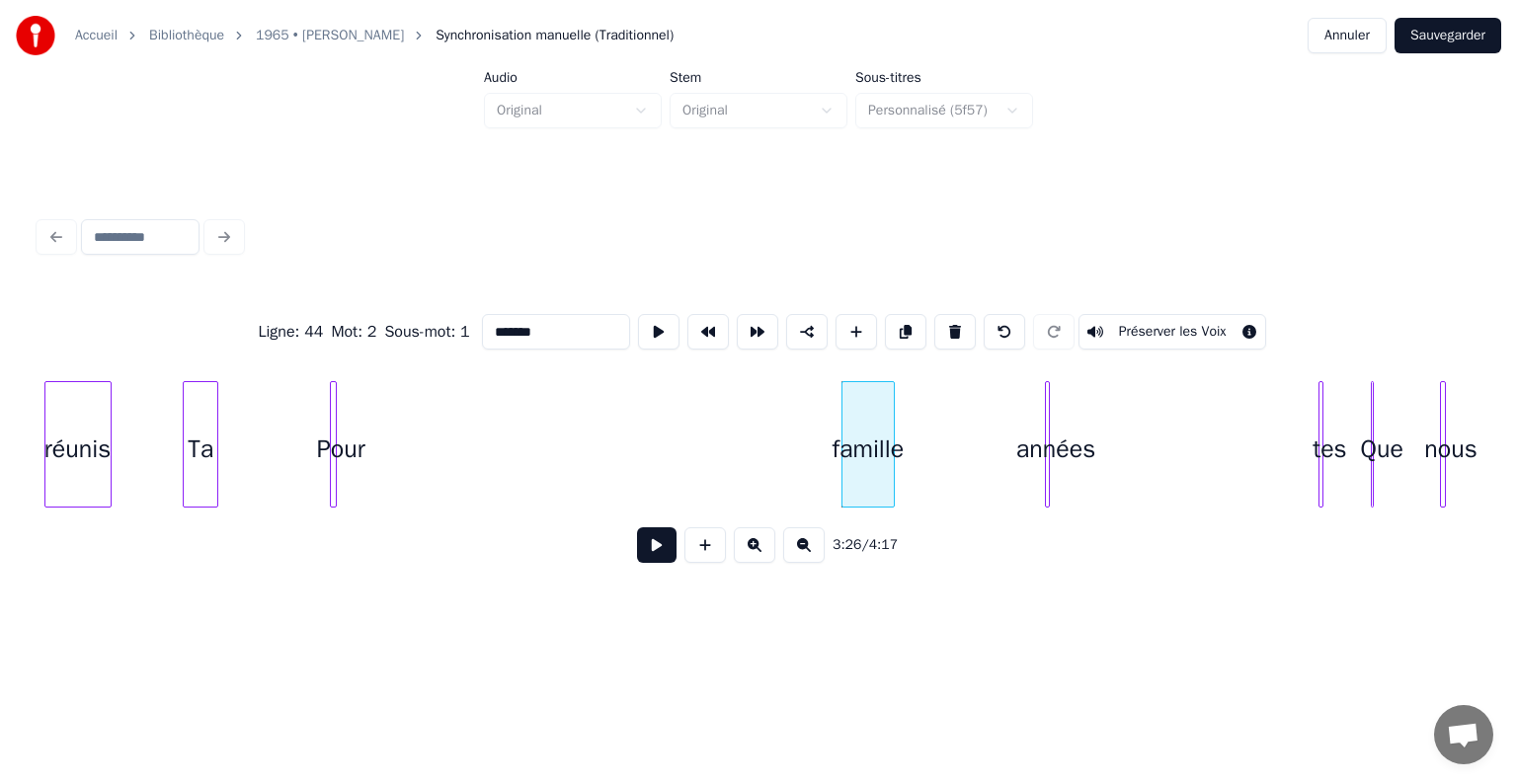 click on "années" at bounding box center [1056, 449] 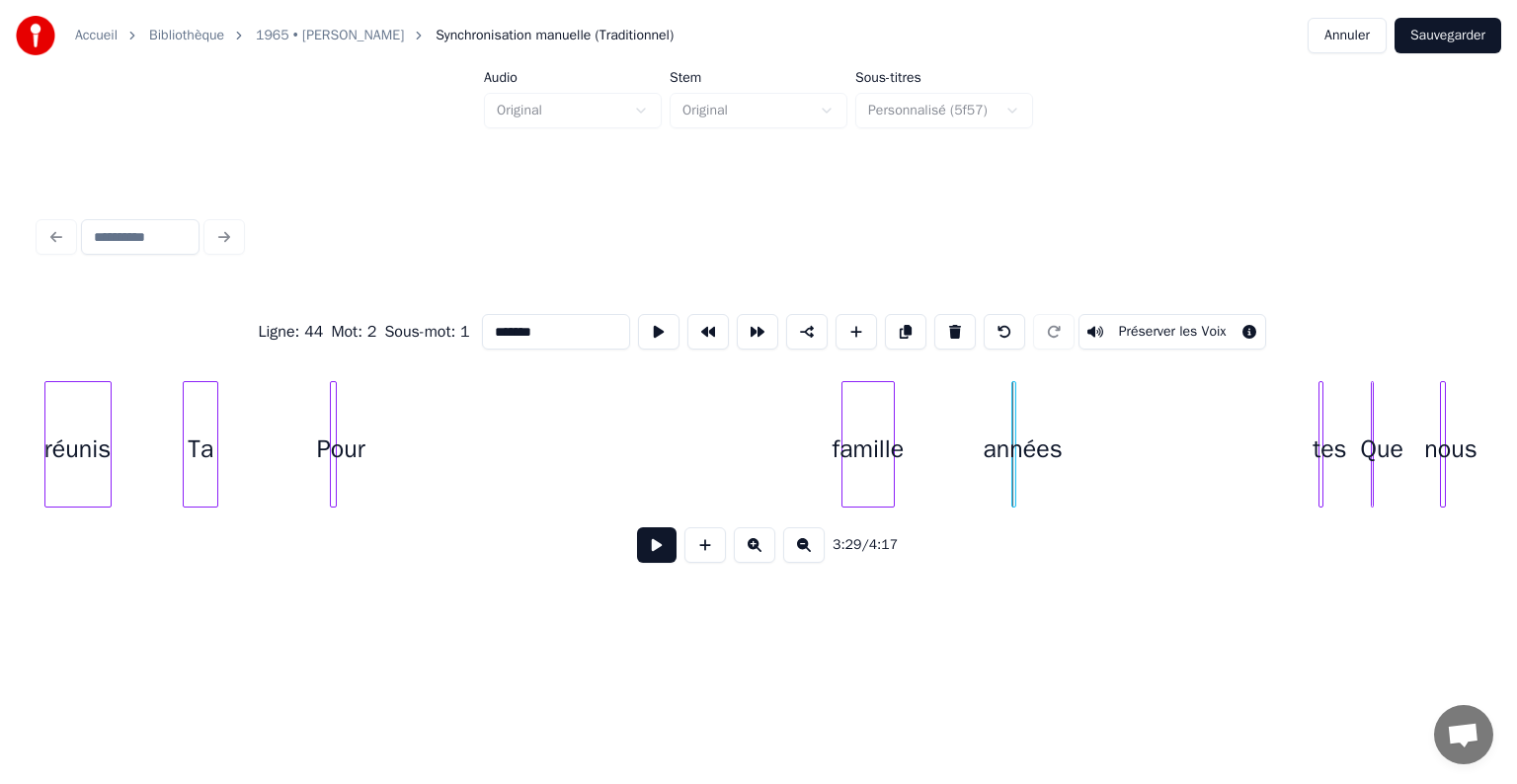 click at bounding box center (1319, 444) 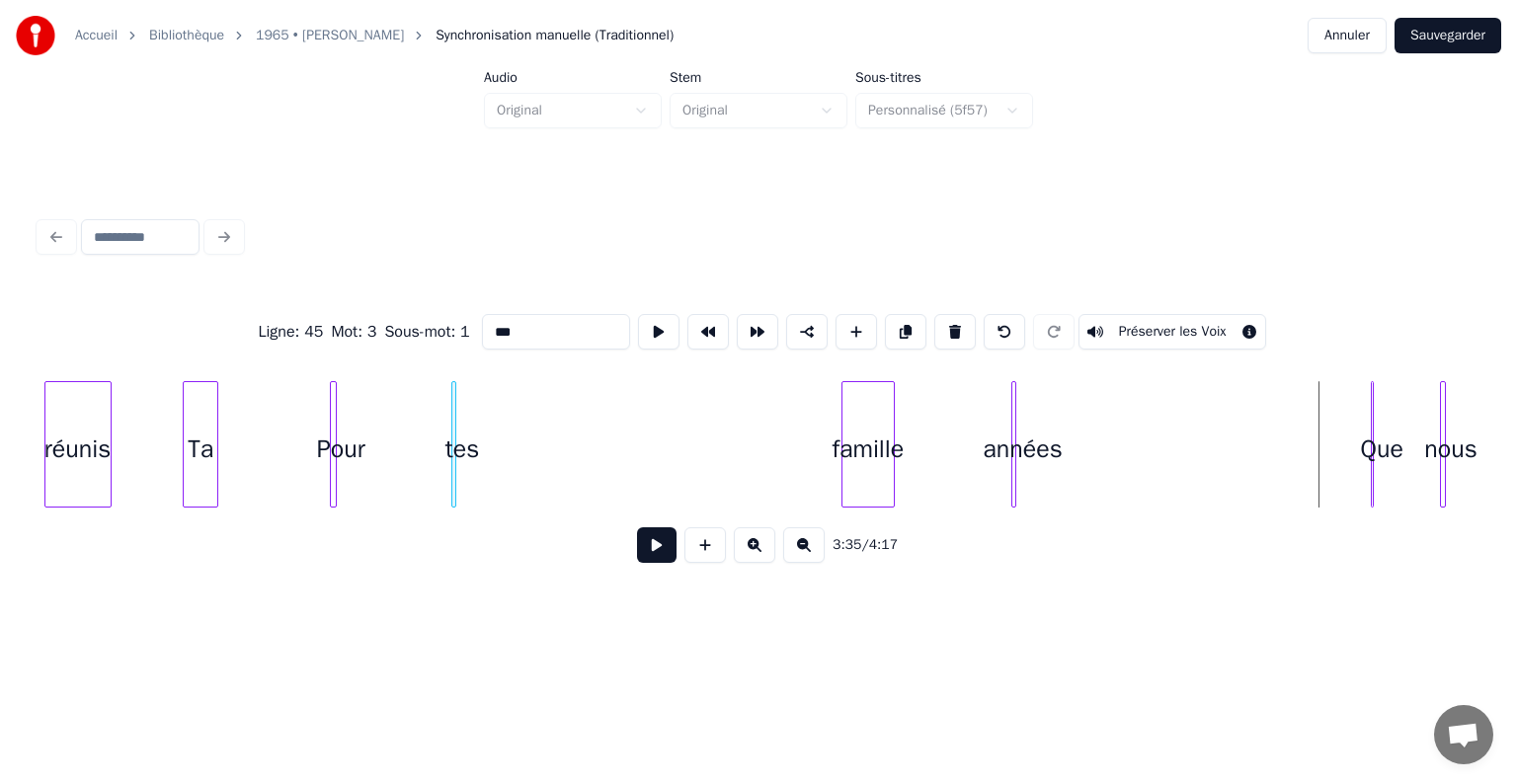 click on "tes" at bounding box center [462, 449] 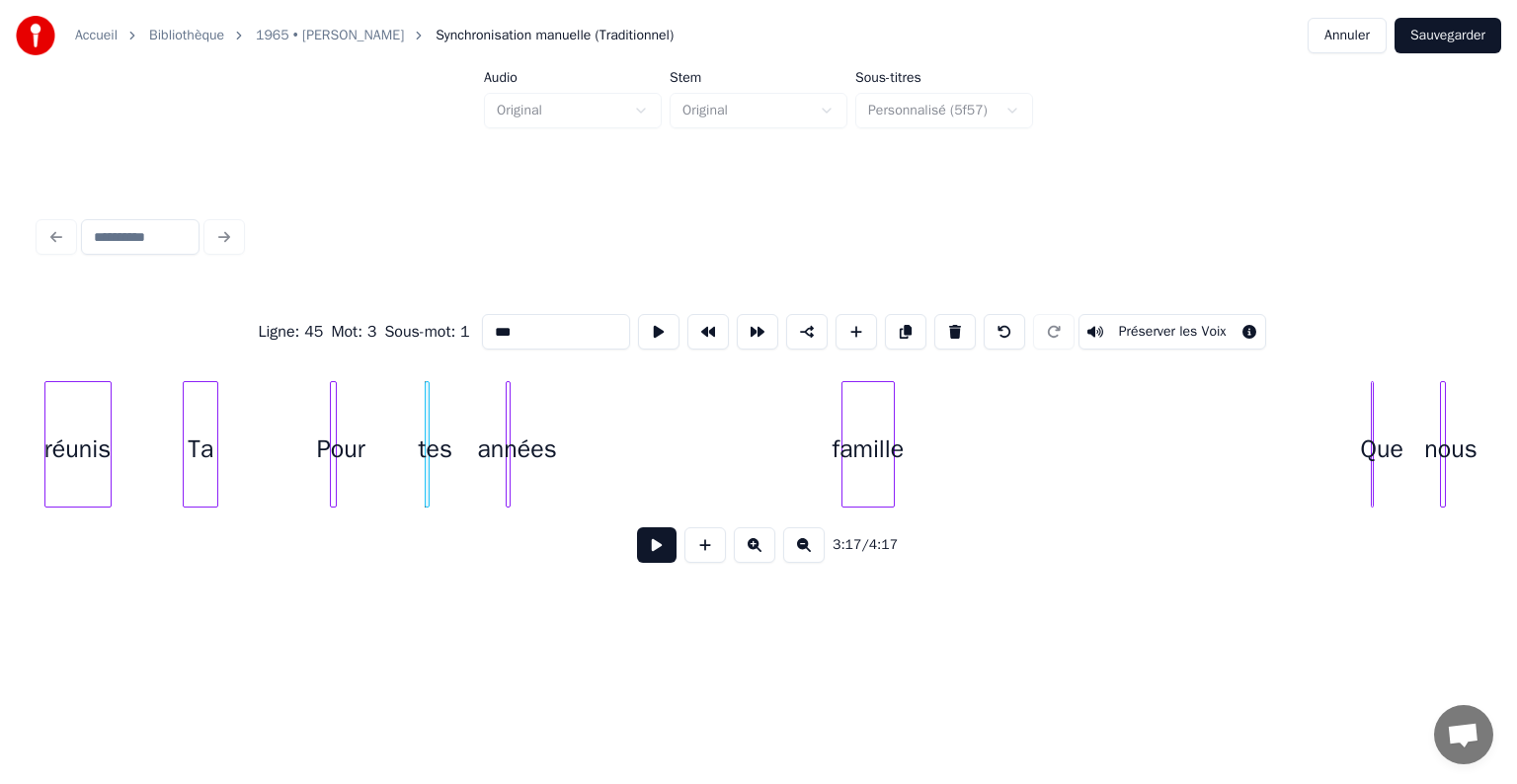 click on "années" at bounding box center [517, 449] 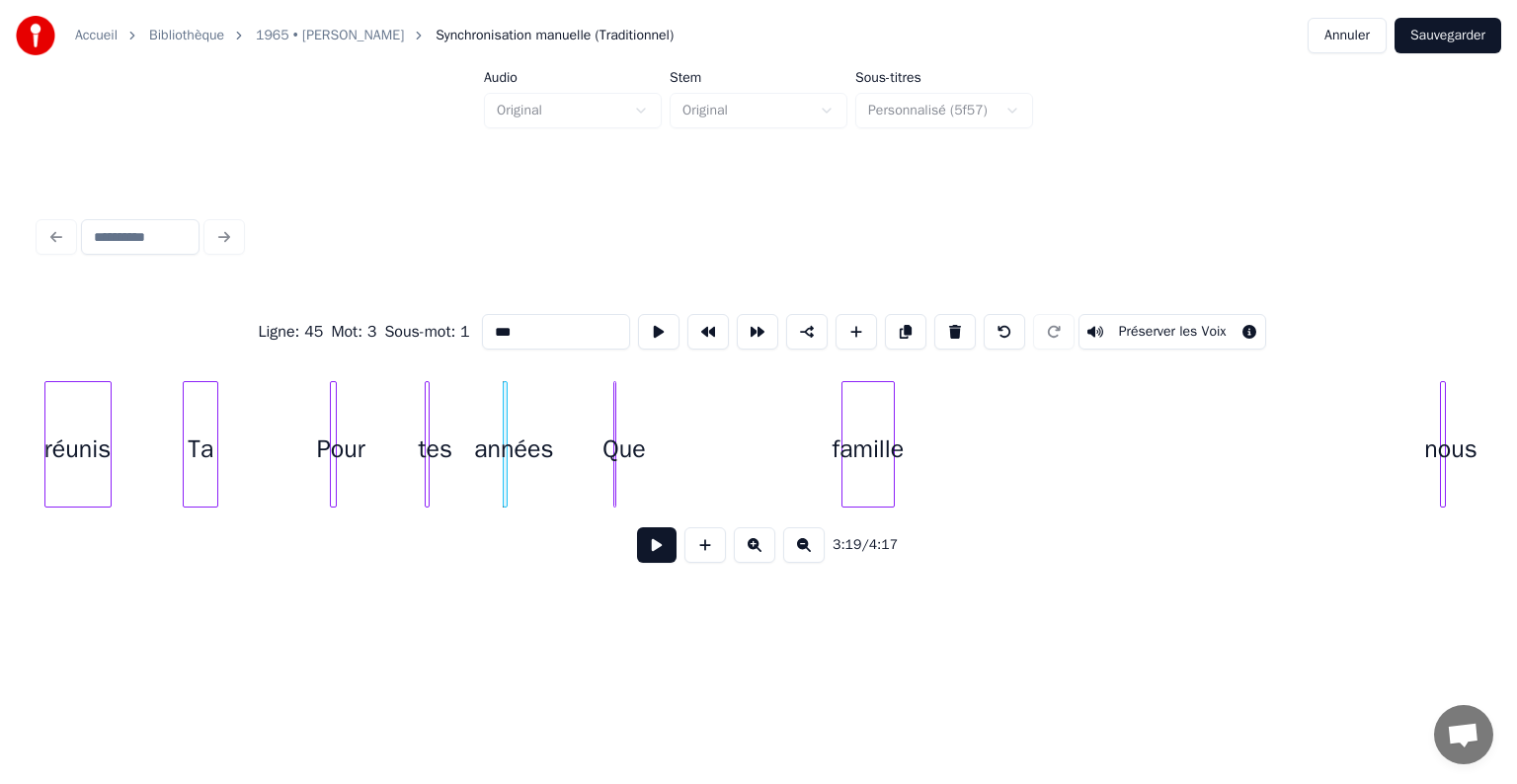click on "Que" at bounding box center [624, 449] 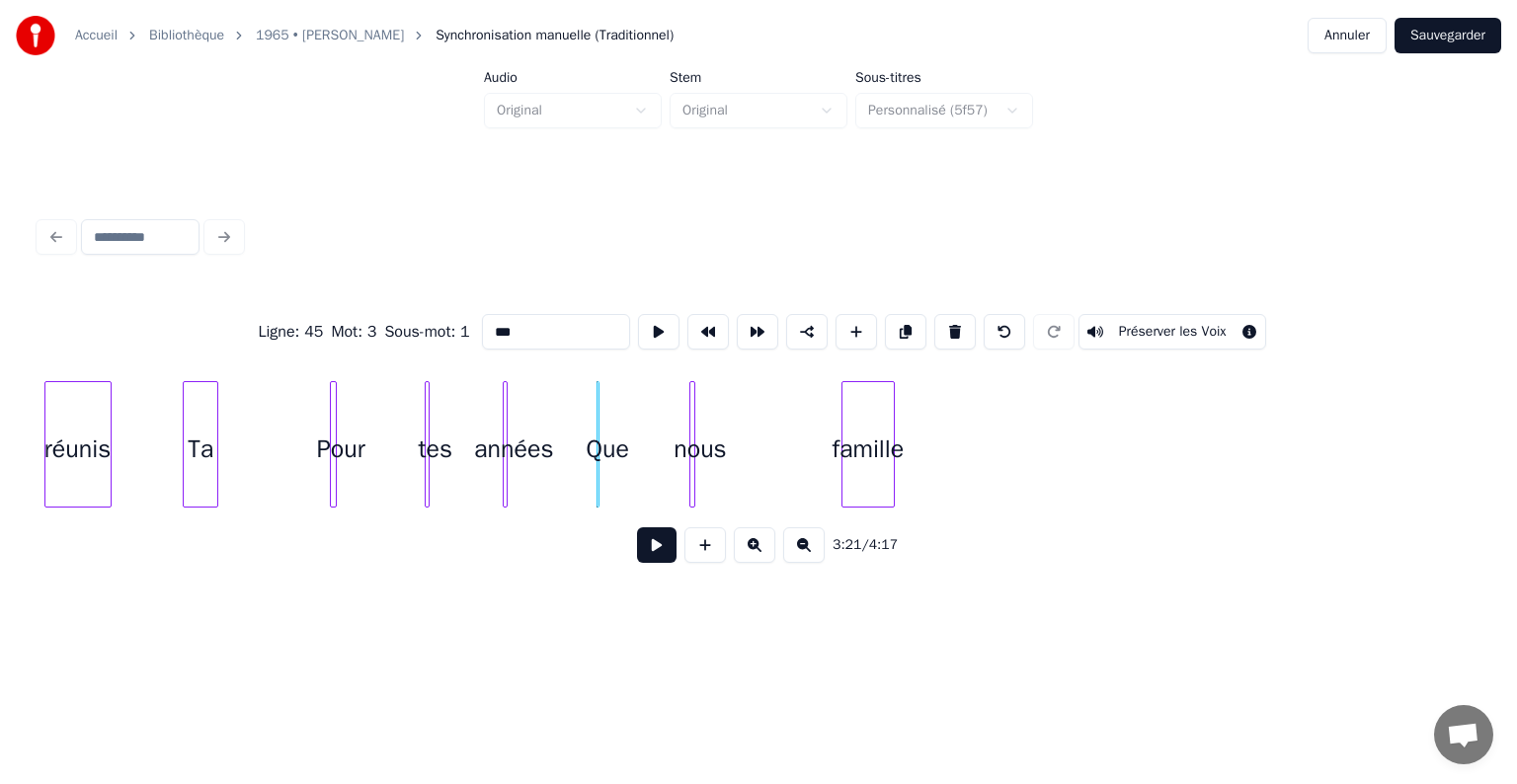 click on "Pour tes années Que nous famille Ta réunis" at bounding box center [-2990, 444] 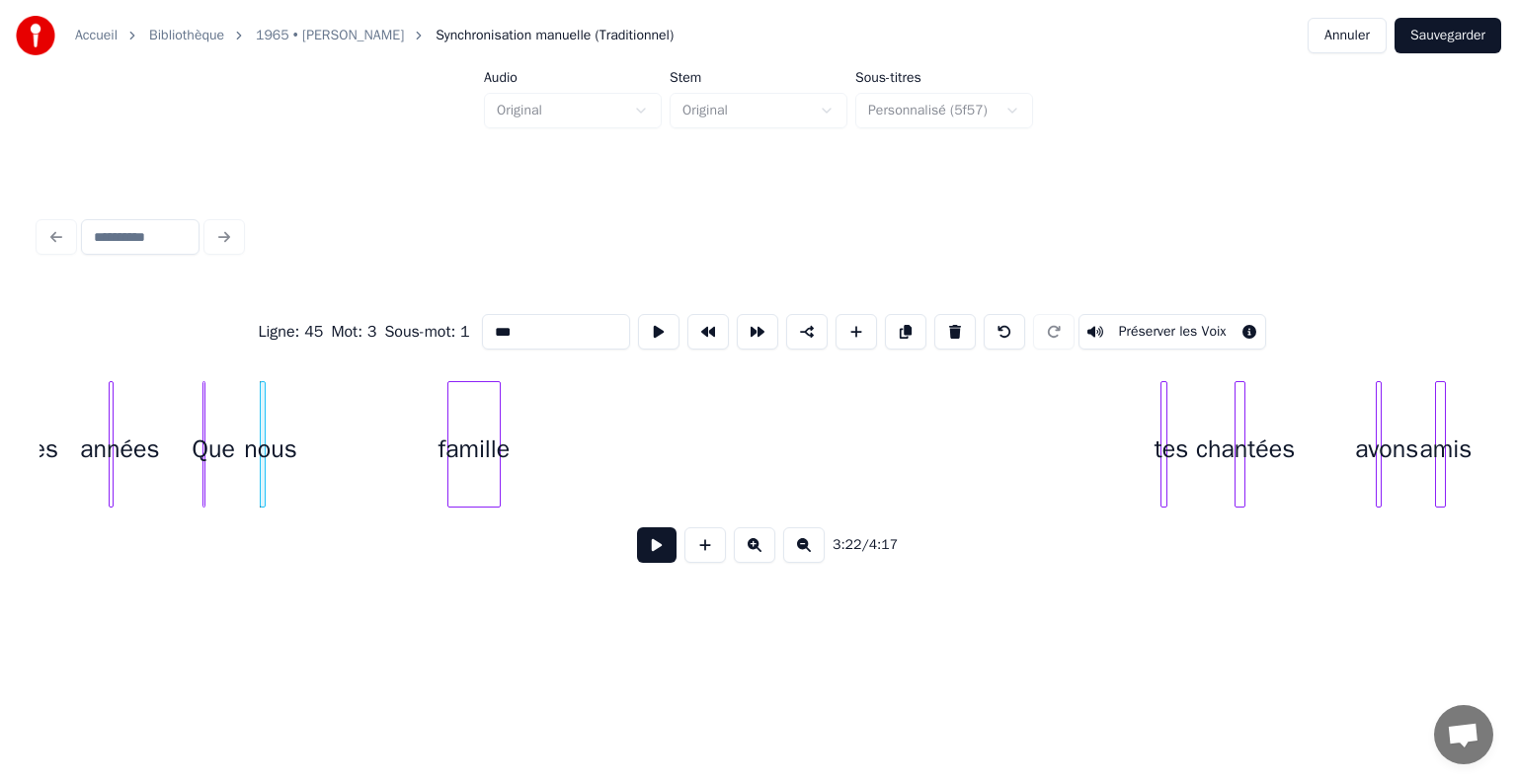 scroll, scrollTop: 0, scrollLeft: 9774, axis: horizontal 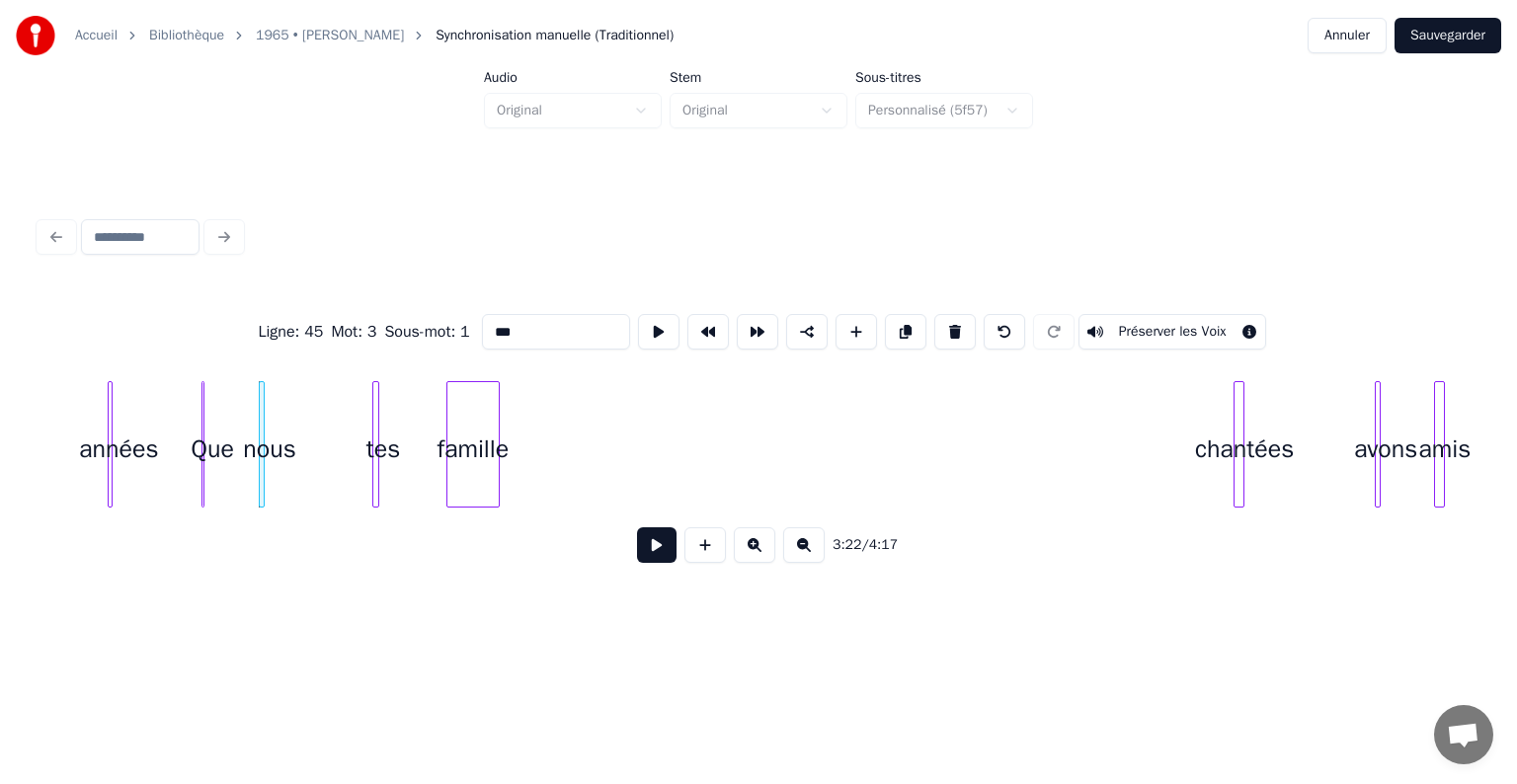 click on "tes" at bounding box center (383, 449) 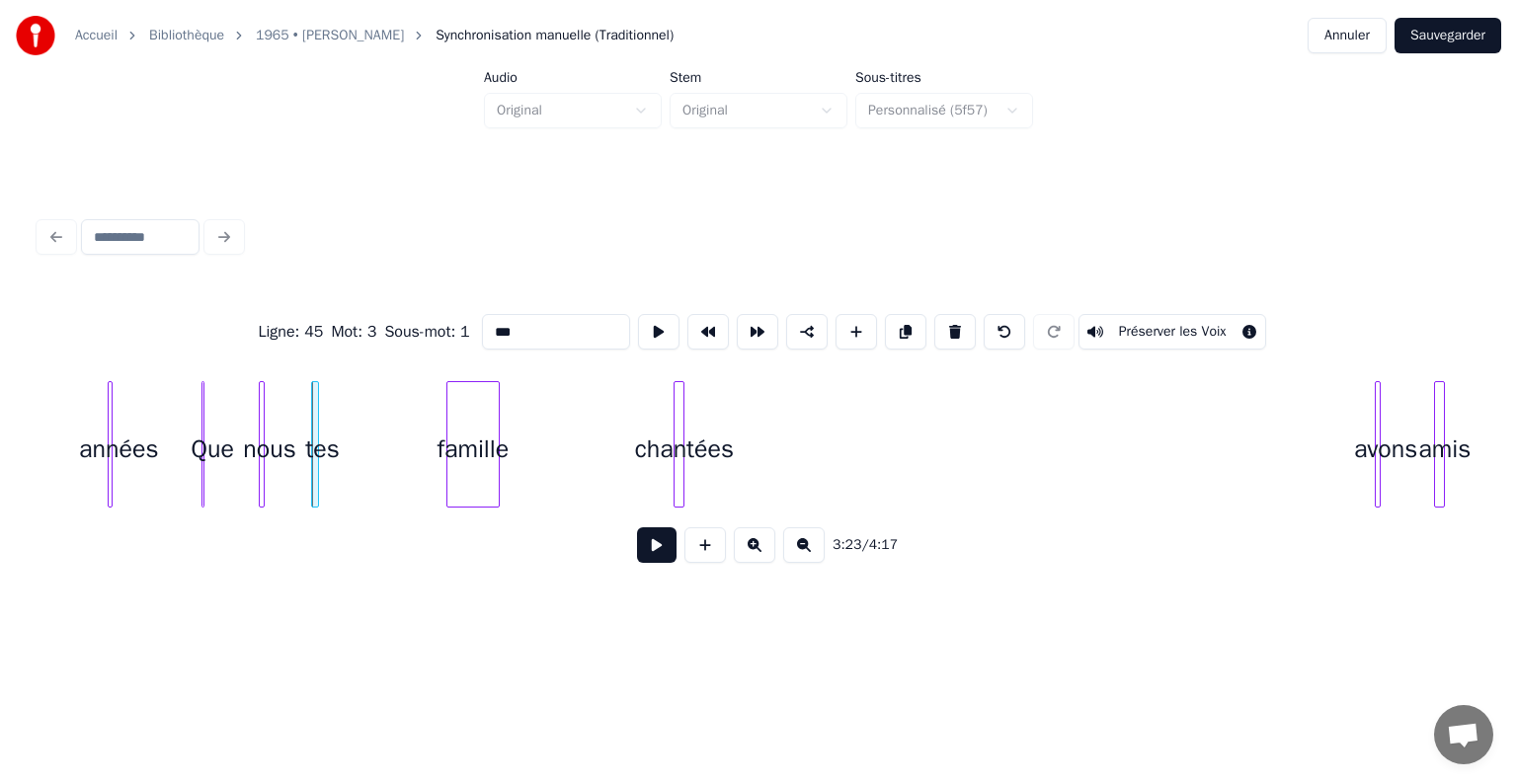 click on "chantées" at bounding box center (684, 449) 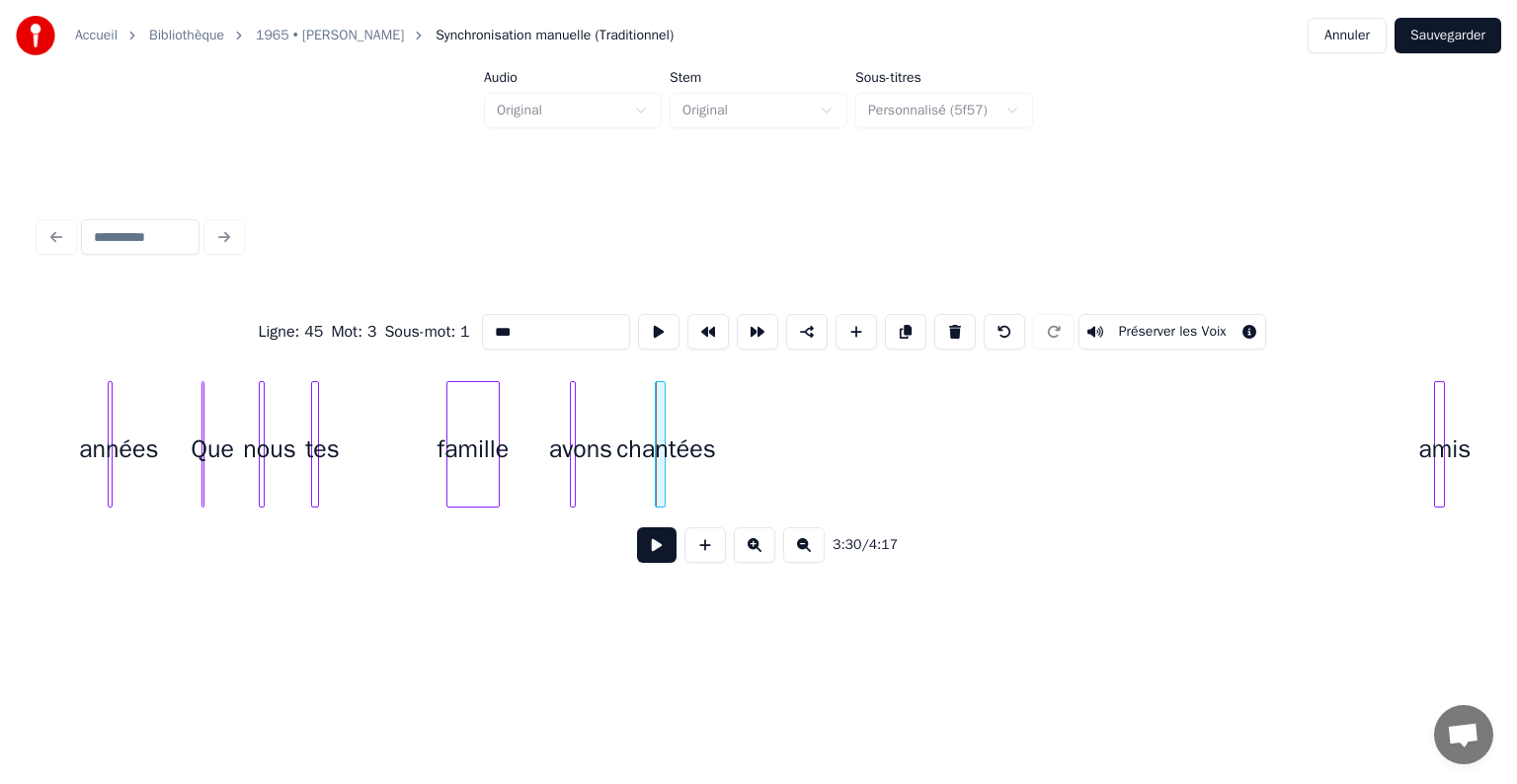click on "années Que nous famille tes chantées avons amis" at bounding box center (758, 444) 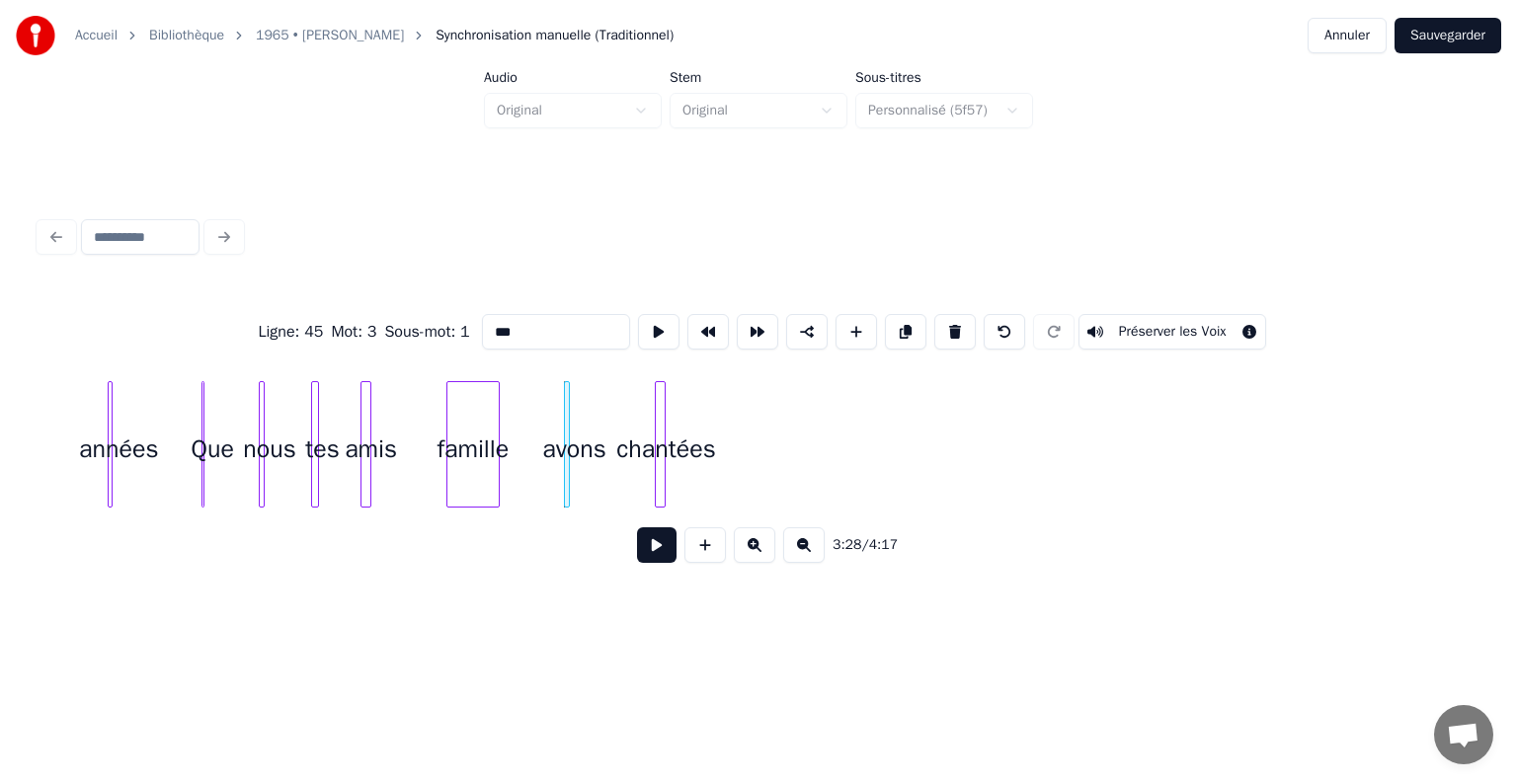 click on "années Que nous famille tes chantées avons amis" at bounding box center (-3385, 444) 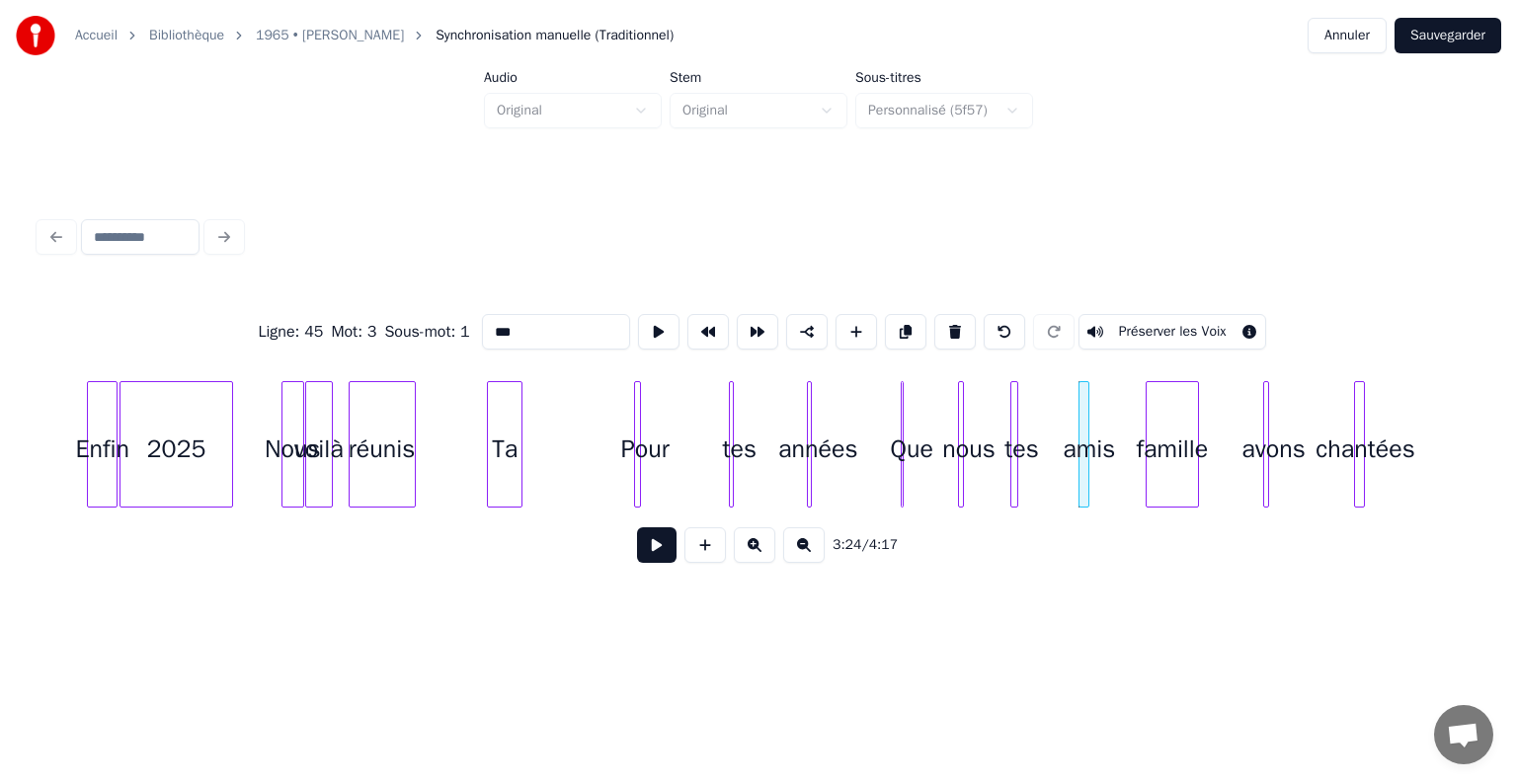 scroll, scrollTop: 0, scrollLeft: 9023, axis: horizontal 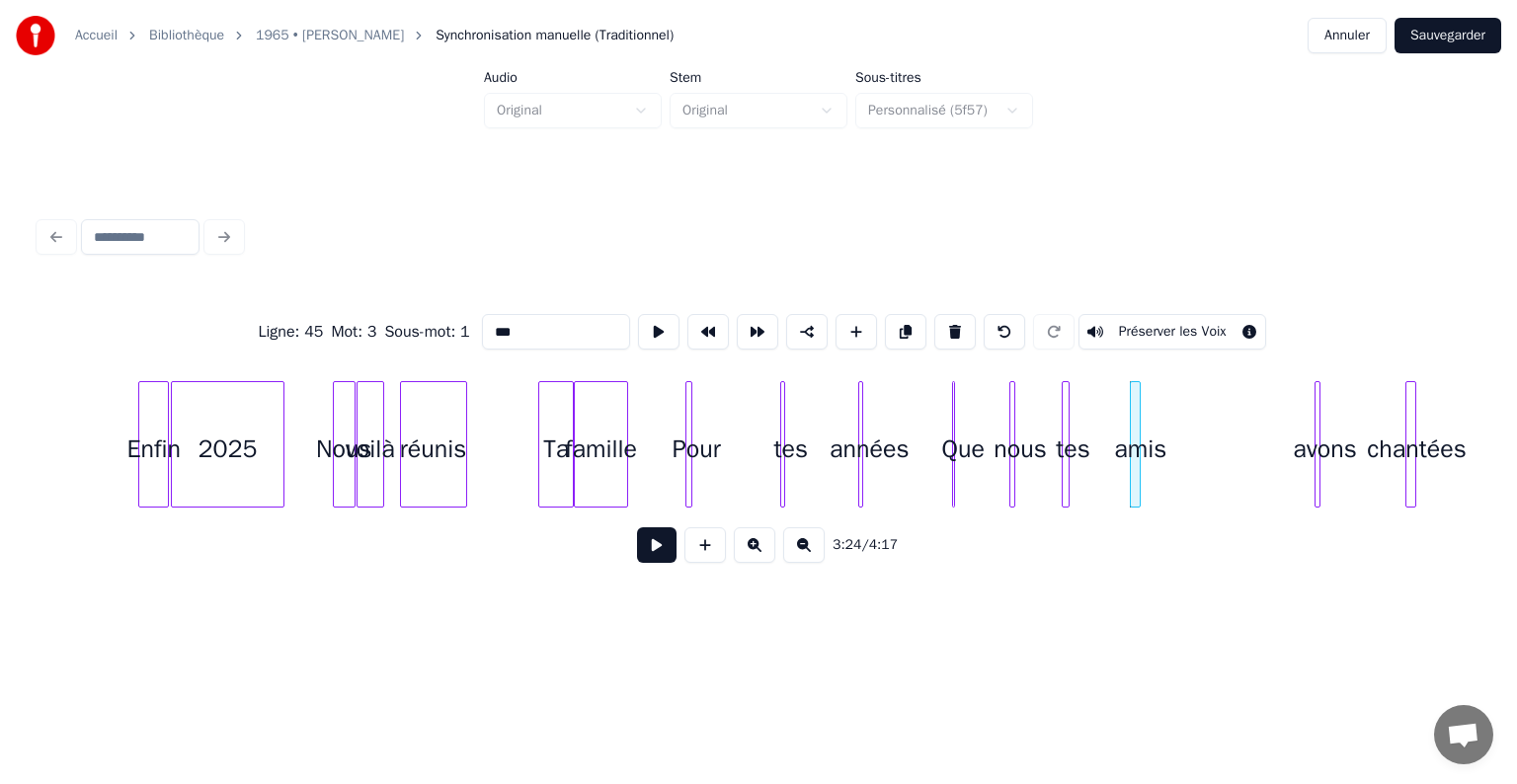 click on "famille" at bounding box center (600, 449) 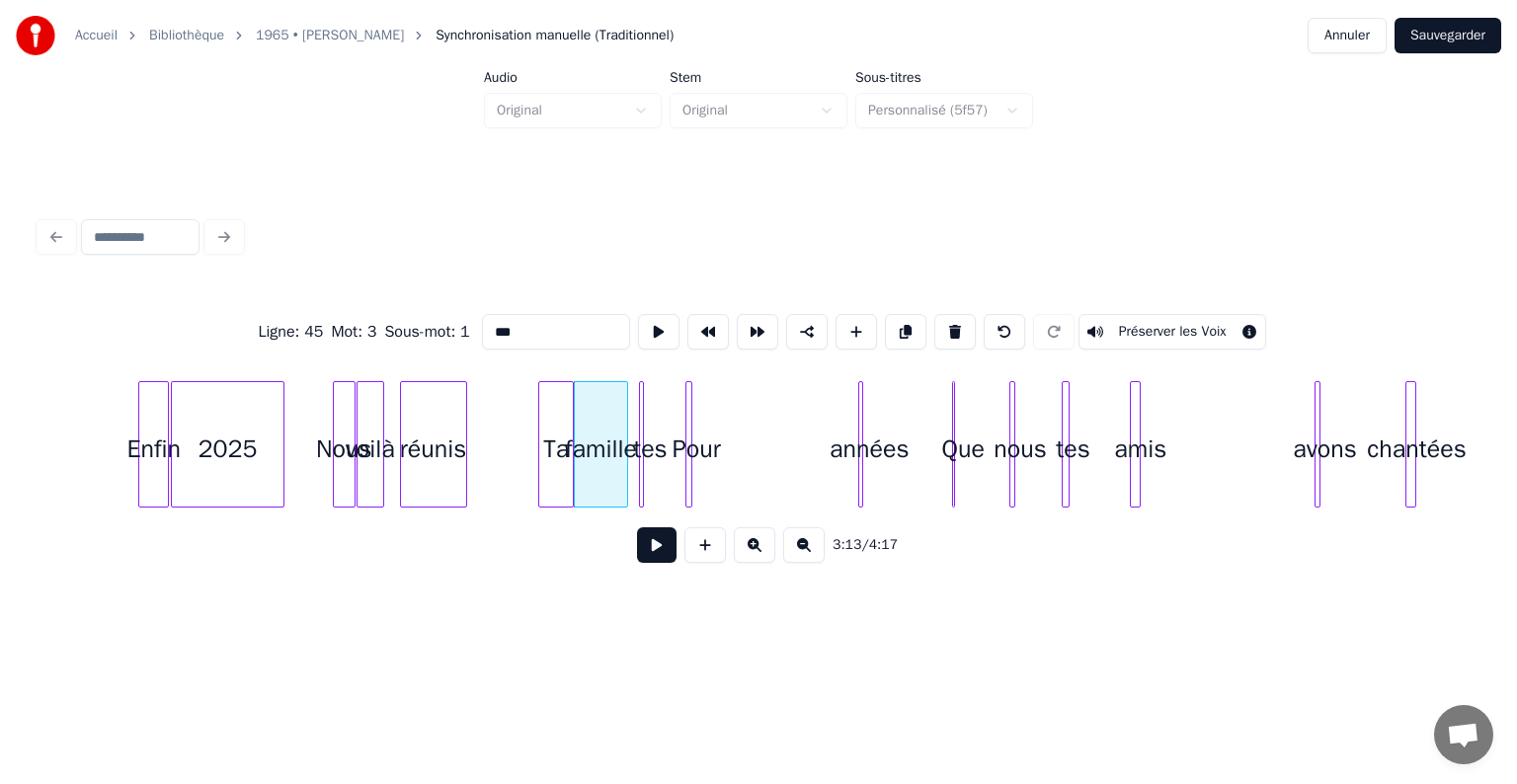 click on "tes" at bounding box center (650, 449) 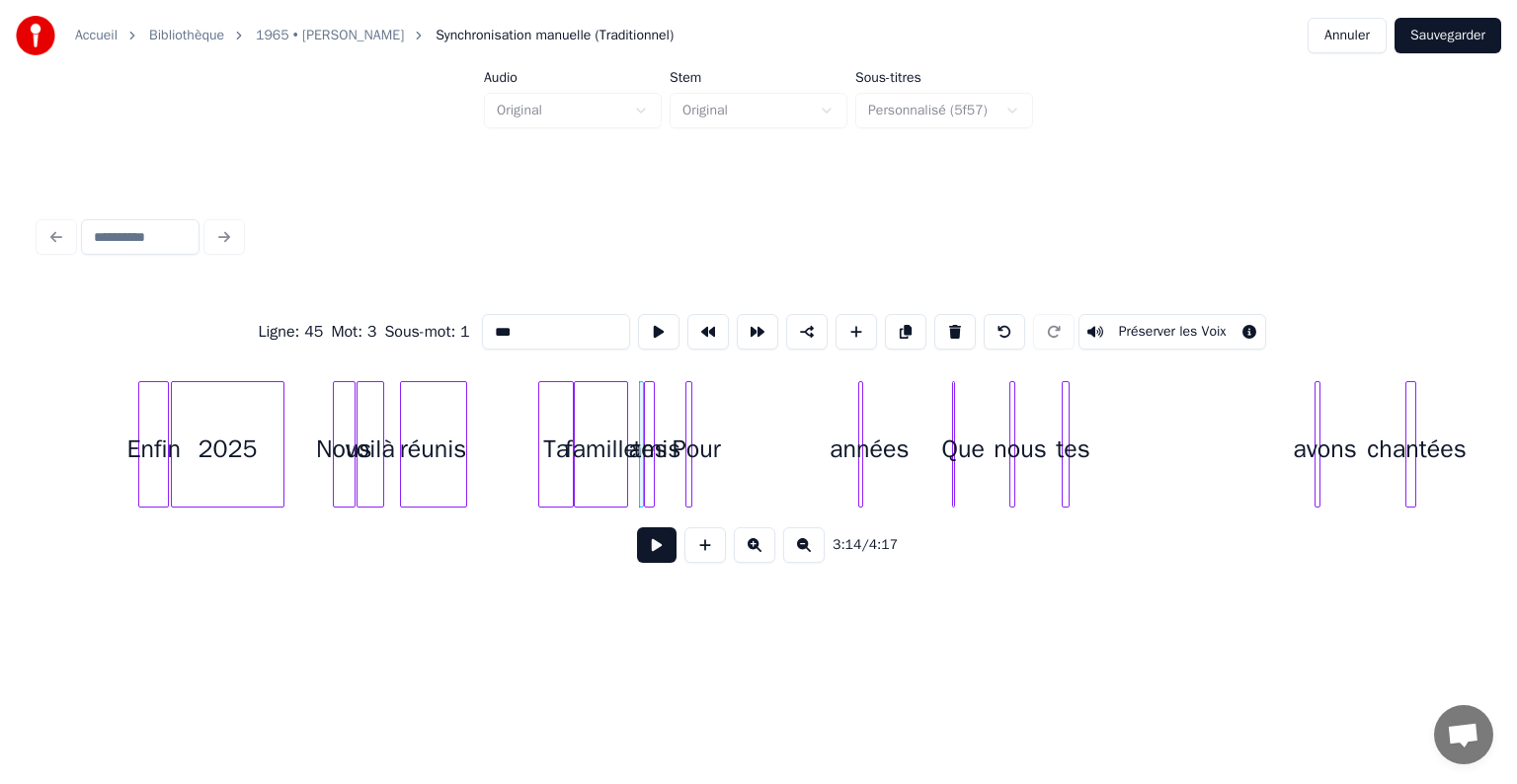 click on "années Que nous famille tes chantées avons amis tes Pour Ta réunis voilà Nous 2025 Enfin" at bounding box center [-2634, 444] 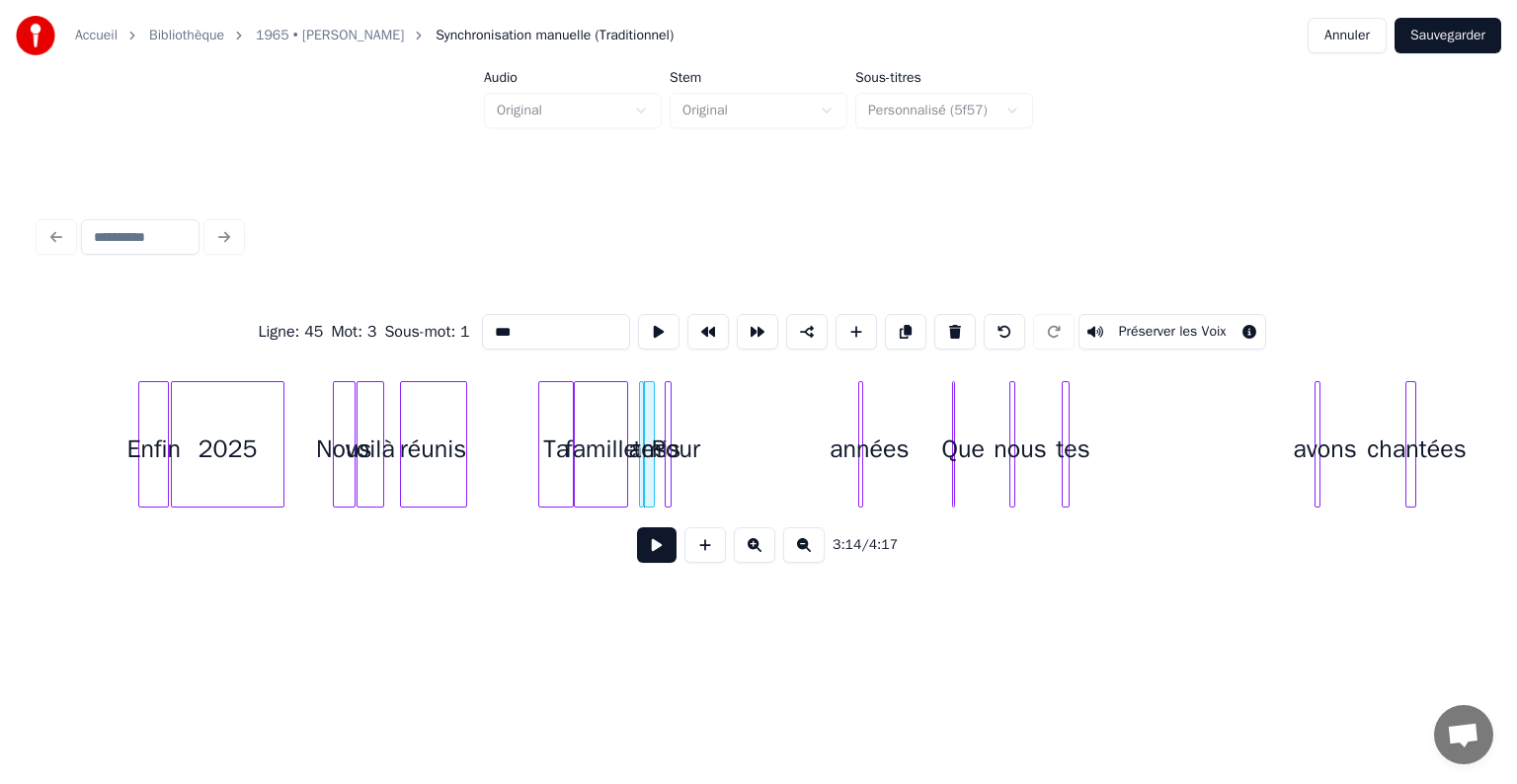 click on "Pour" at bounding box center [676, 449] 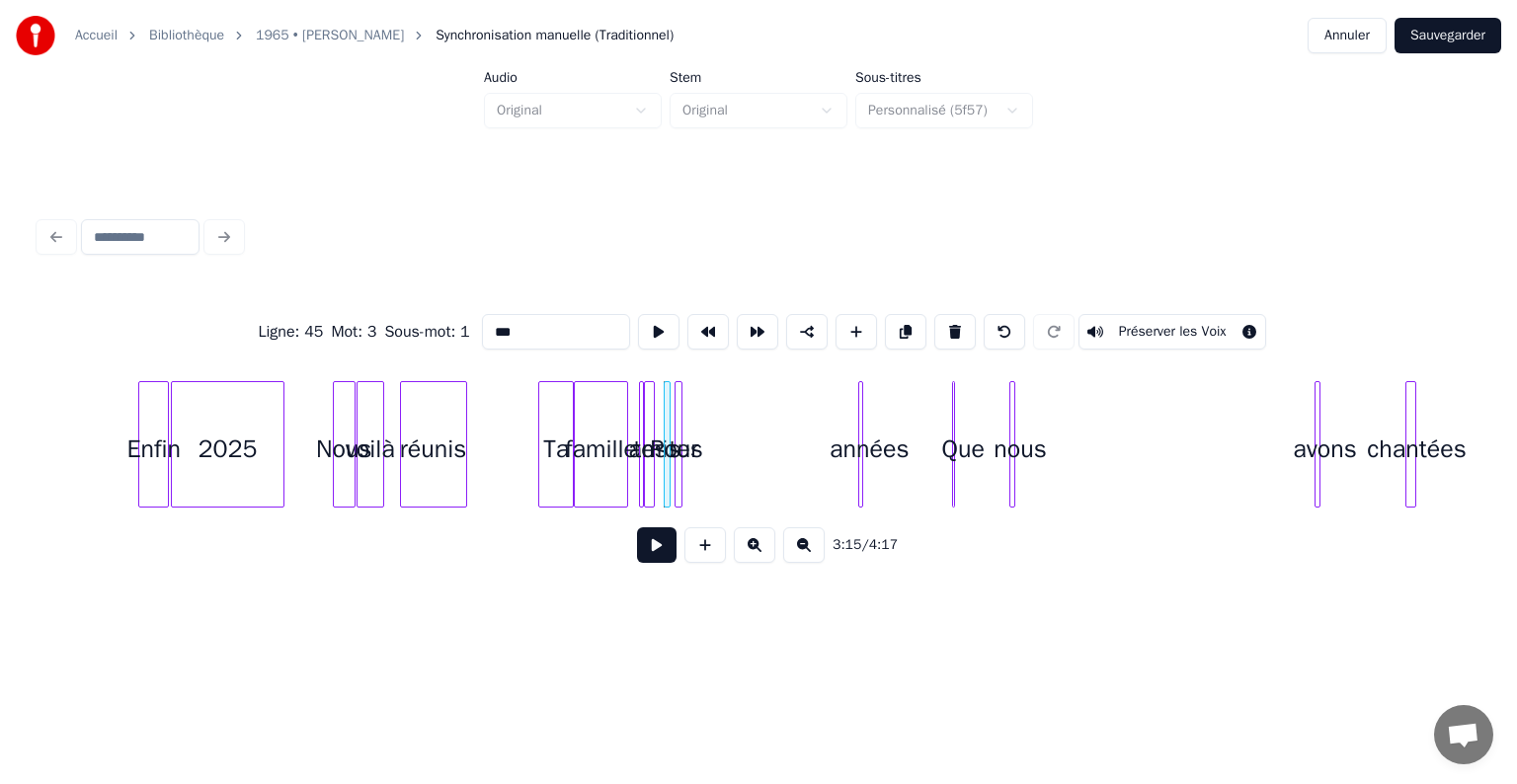 click on "années Que nous famille tes chantées avons amis tes Pour Ta réunis voilà Nous 2025 Enfin" at bounding box center (-2634, 444) 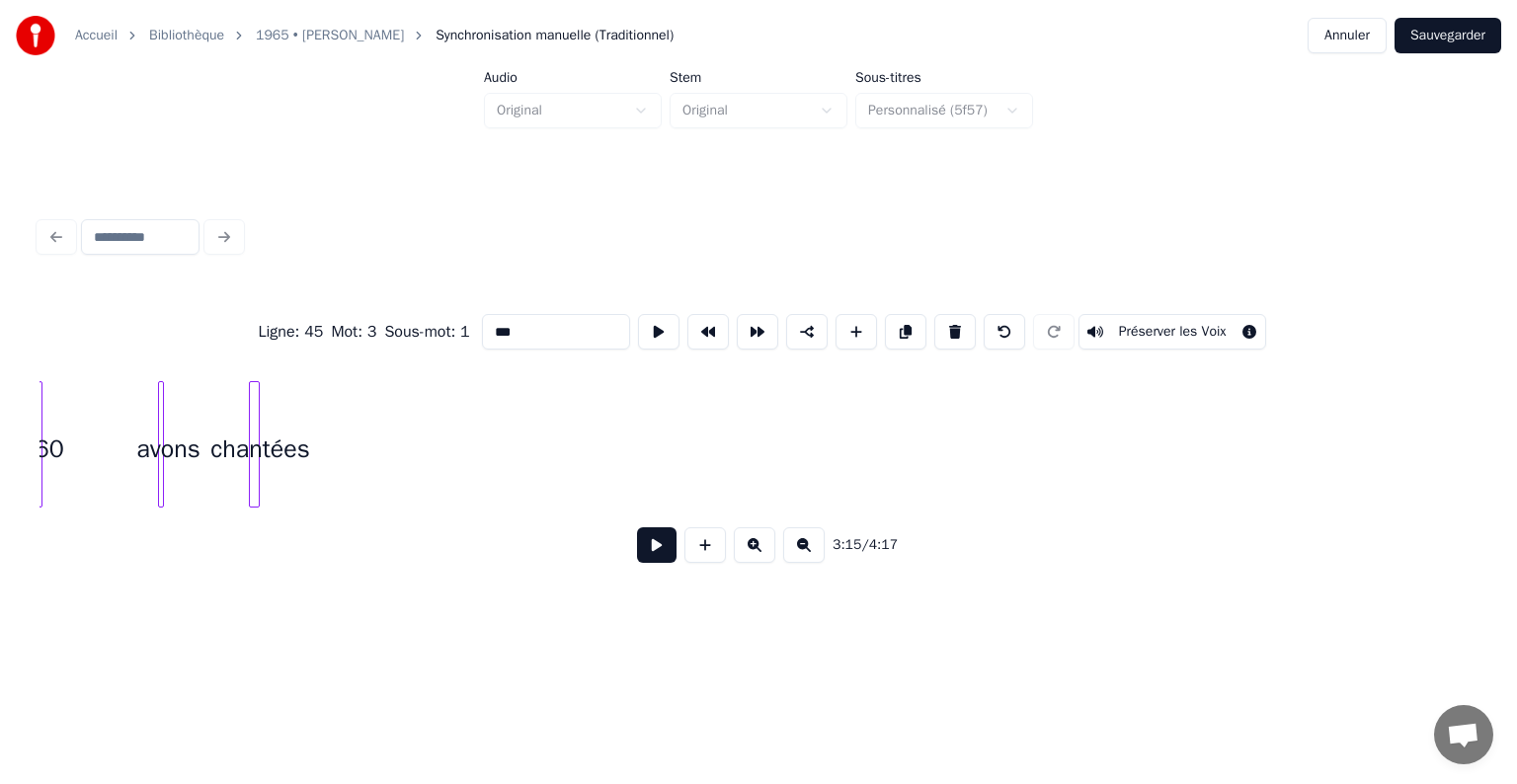scroll, scrollTop: 0, scrollLeft: 10178, axis: horizontal 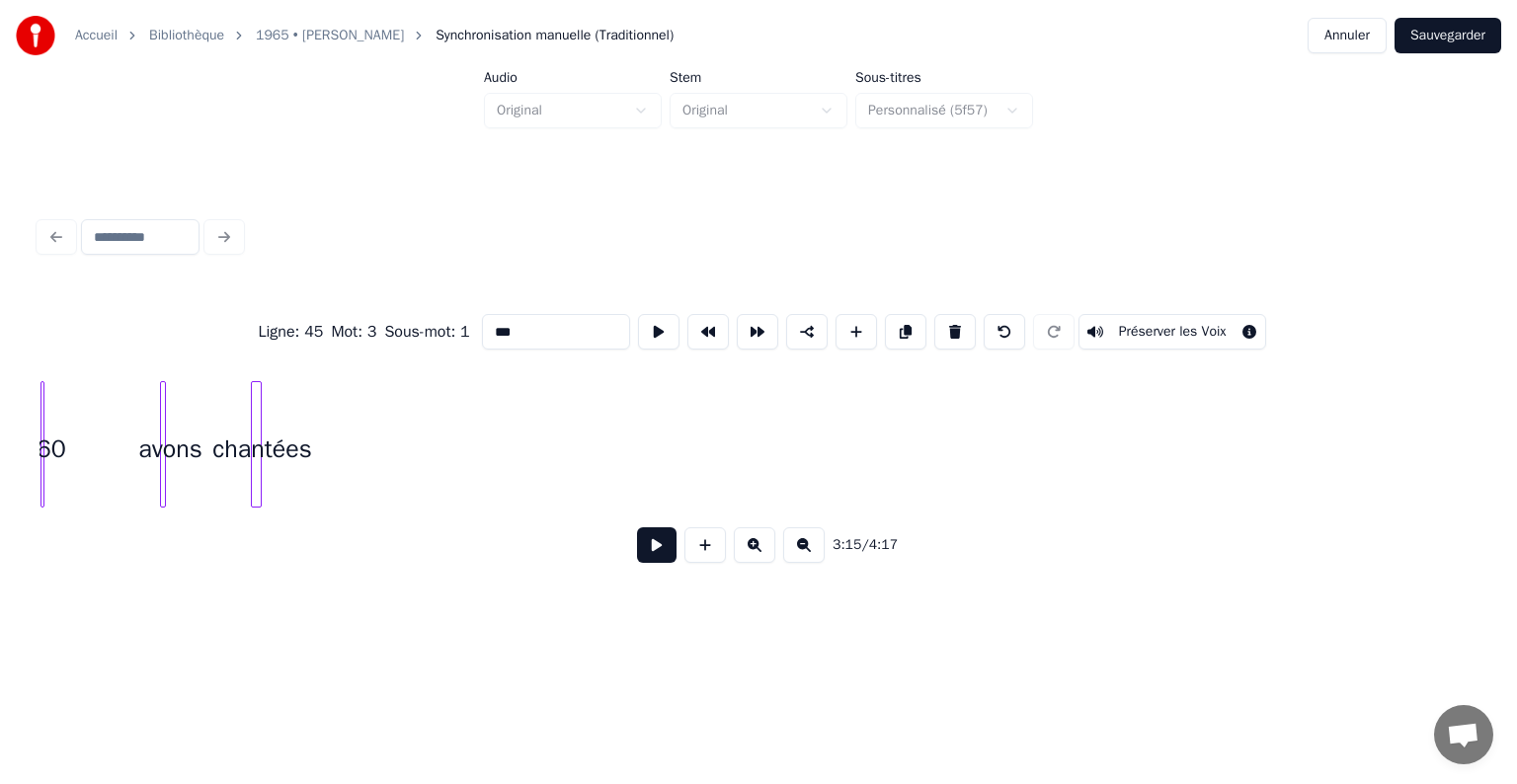 click on "chantées avons 60" at bounding box center [-3789, 444] 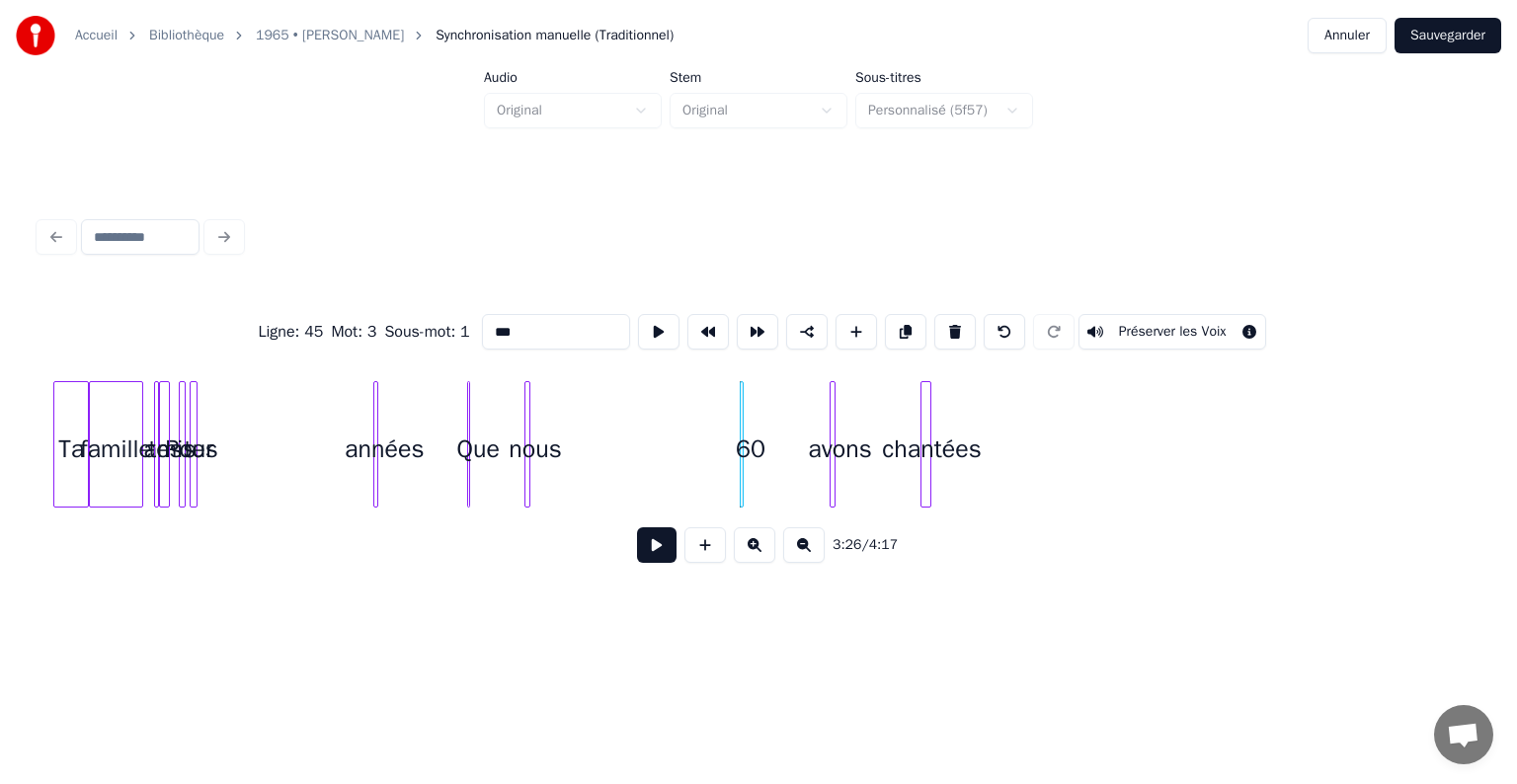 scroll, scrollTop: 0, scrollLeft: 9506, axis: horizontal 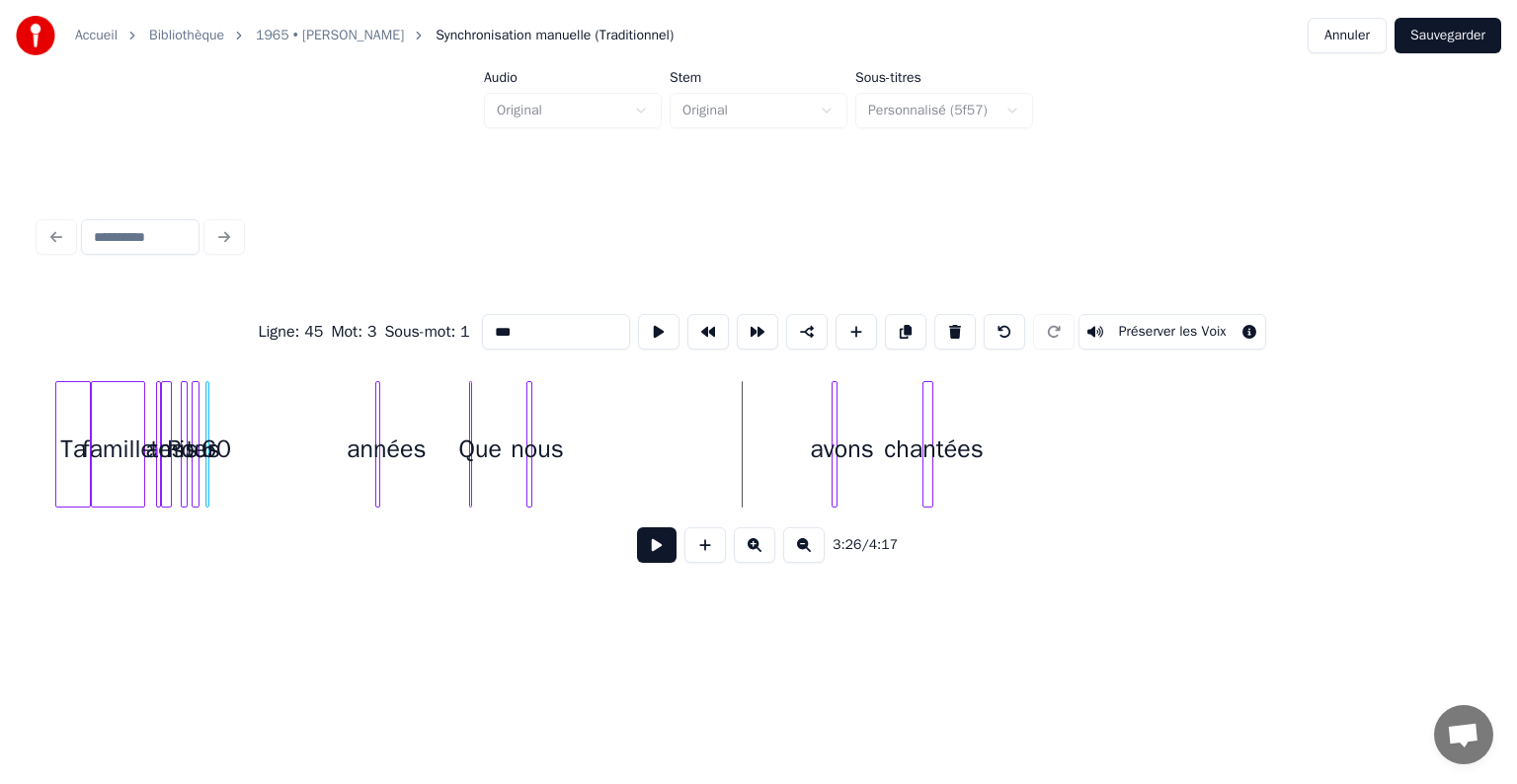 click on "60" at bounding box center [216, 449] 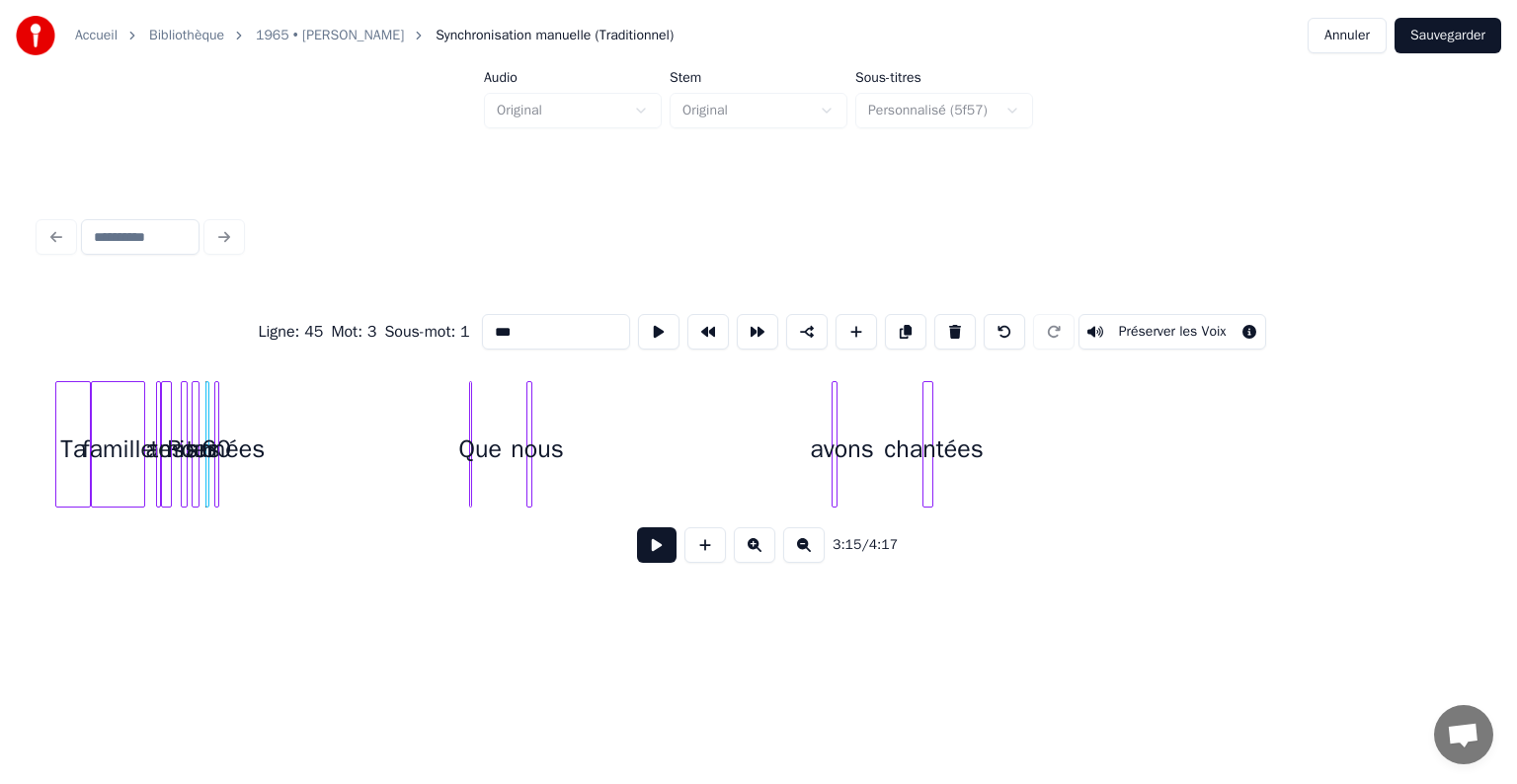 click on "années" at bounding box center [225, 449] 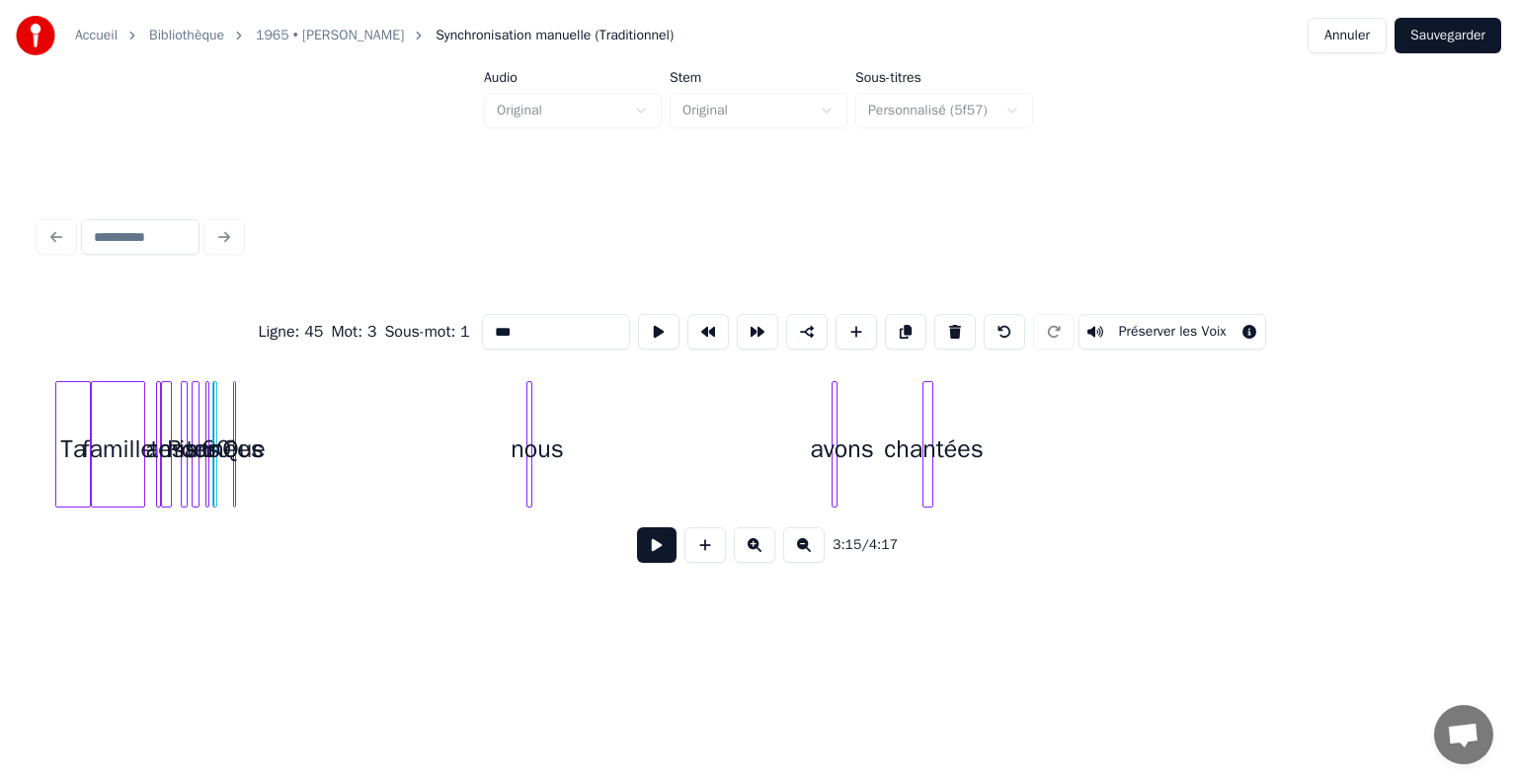 click on "chantées avons 60 nous Que années tes Pour amis tes famille [PERSON_NAME]" at bounding box center [-3117, 444] 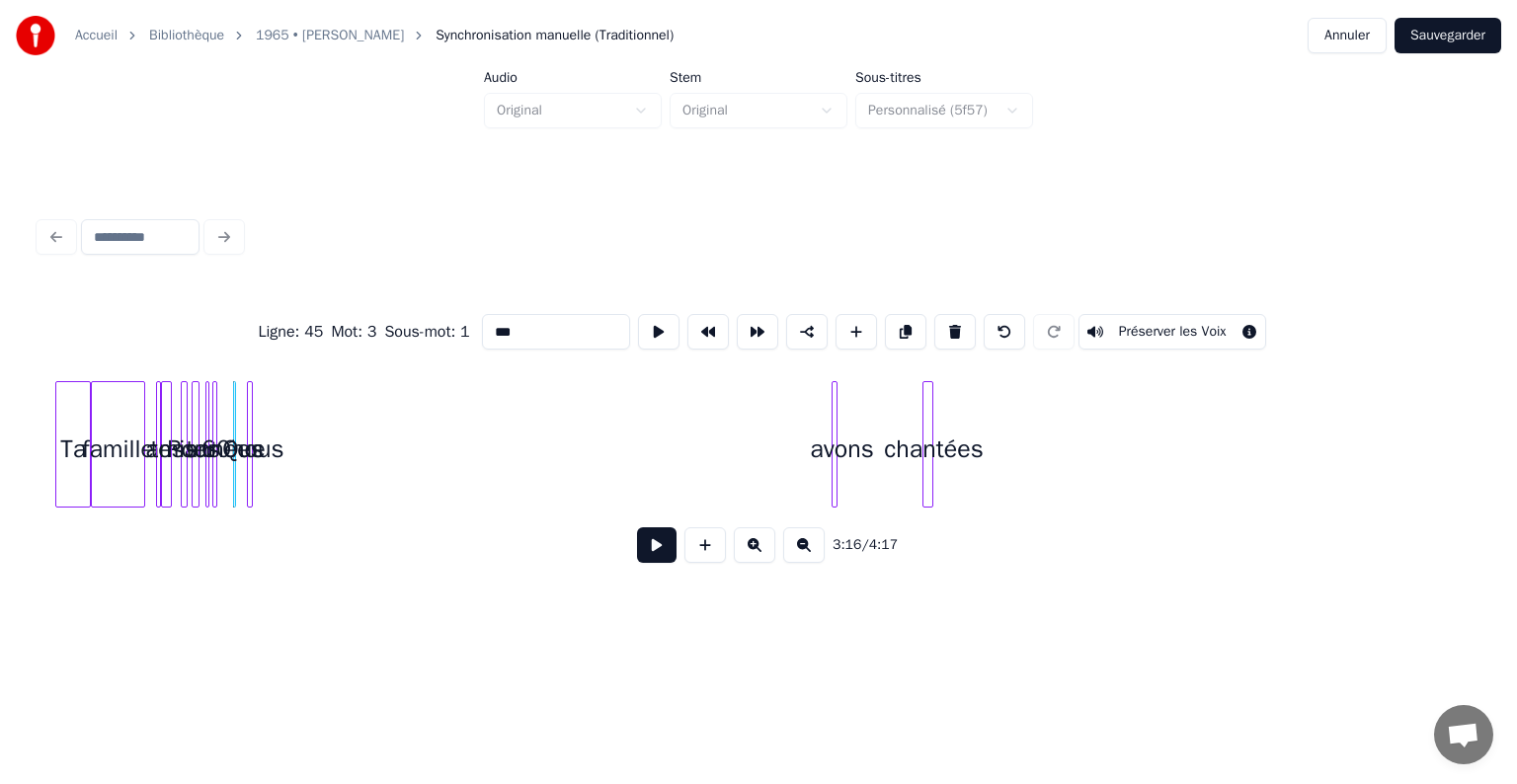 click on "chantées avons 60 nous Que années tes Pour amis tes famille [PERSON_NAME]" at bounding box center [-3117, 444] 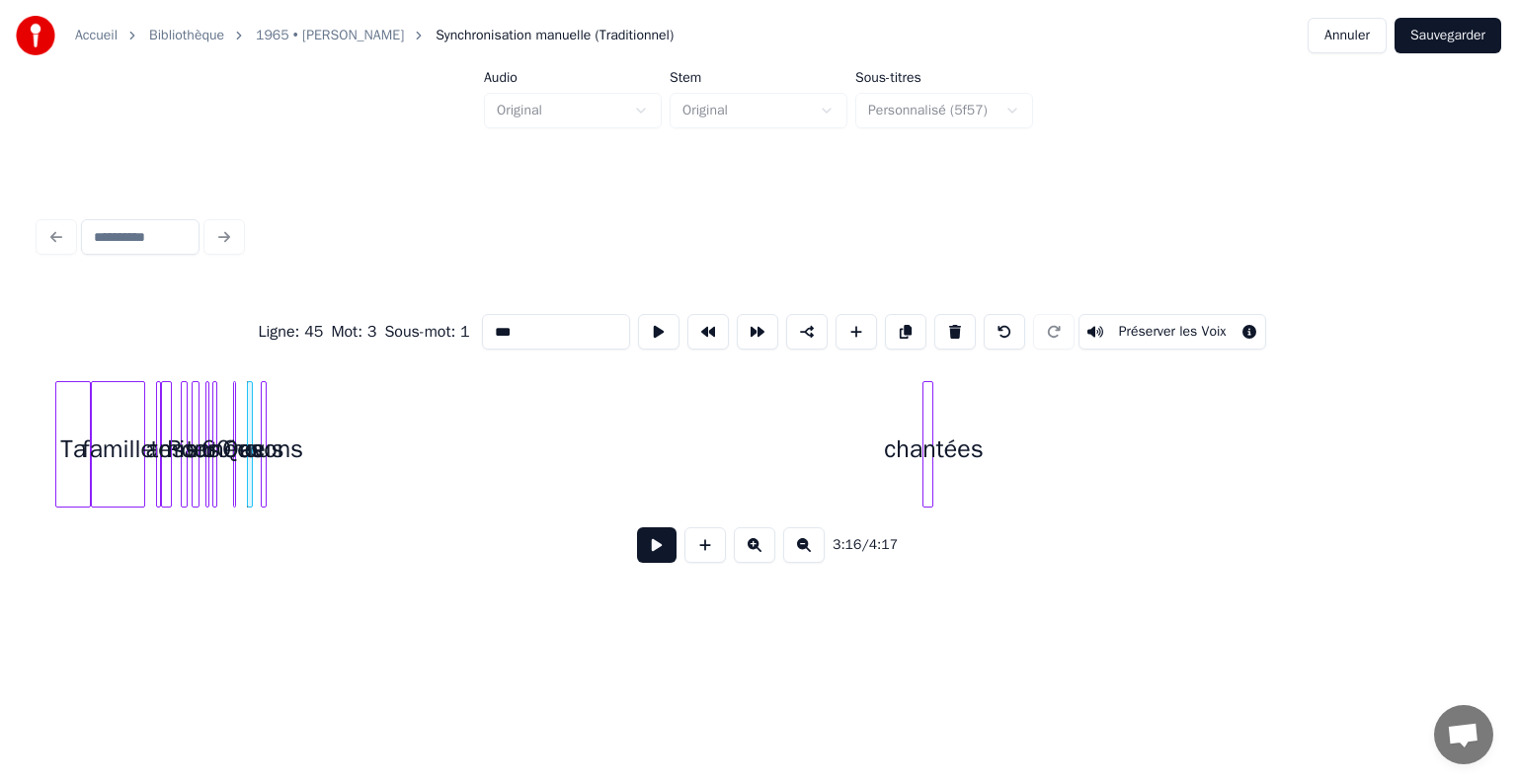 click on "chantées avons 60 nous Que années tes Pour amis tes famille [PERSON_NAME]" at bounding box center [758, 444] 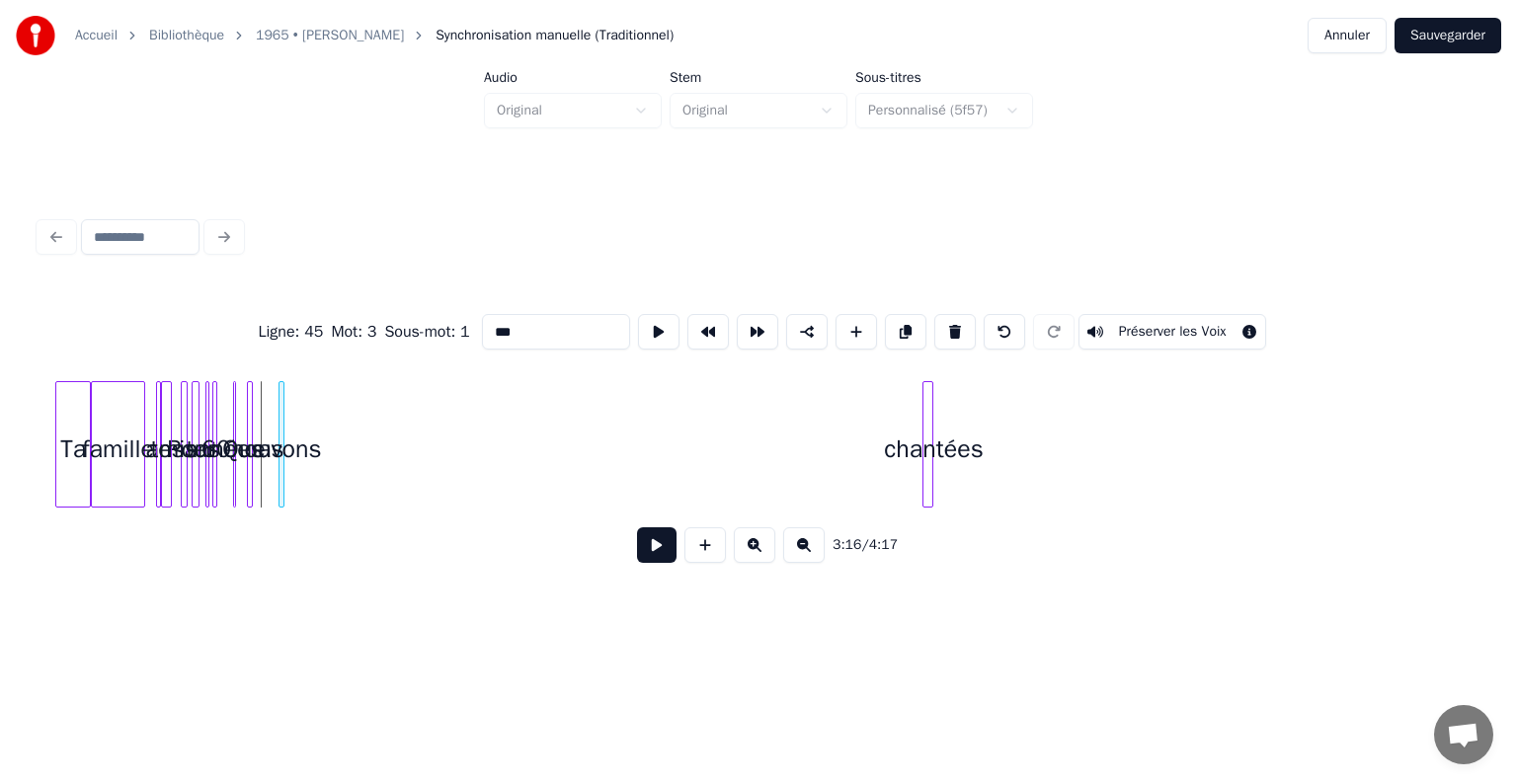 click on "avons" at bounding box center (289, 449) 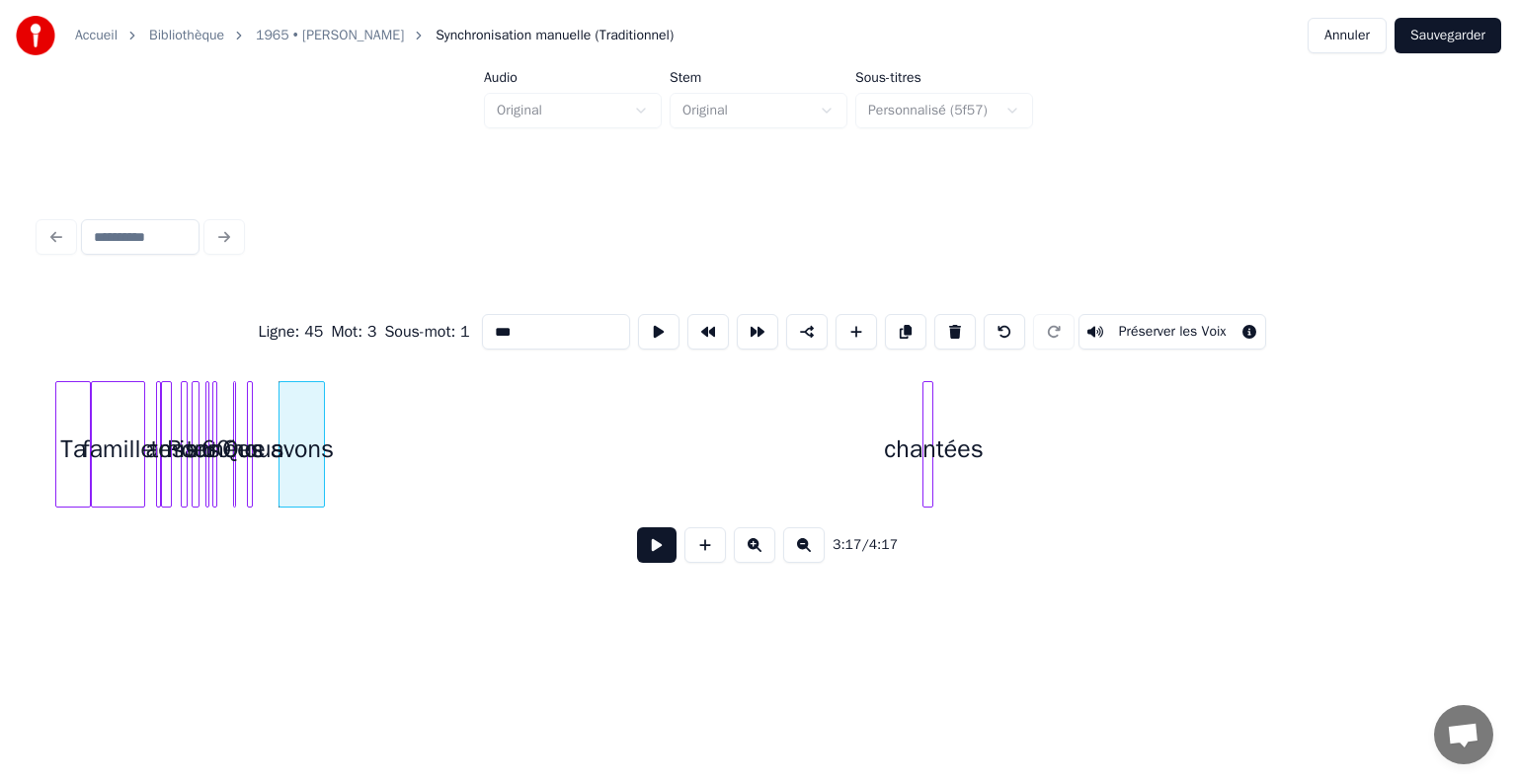 click at bounding box center (321, 444) 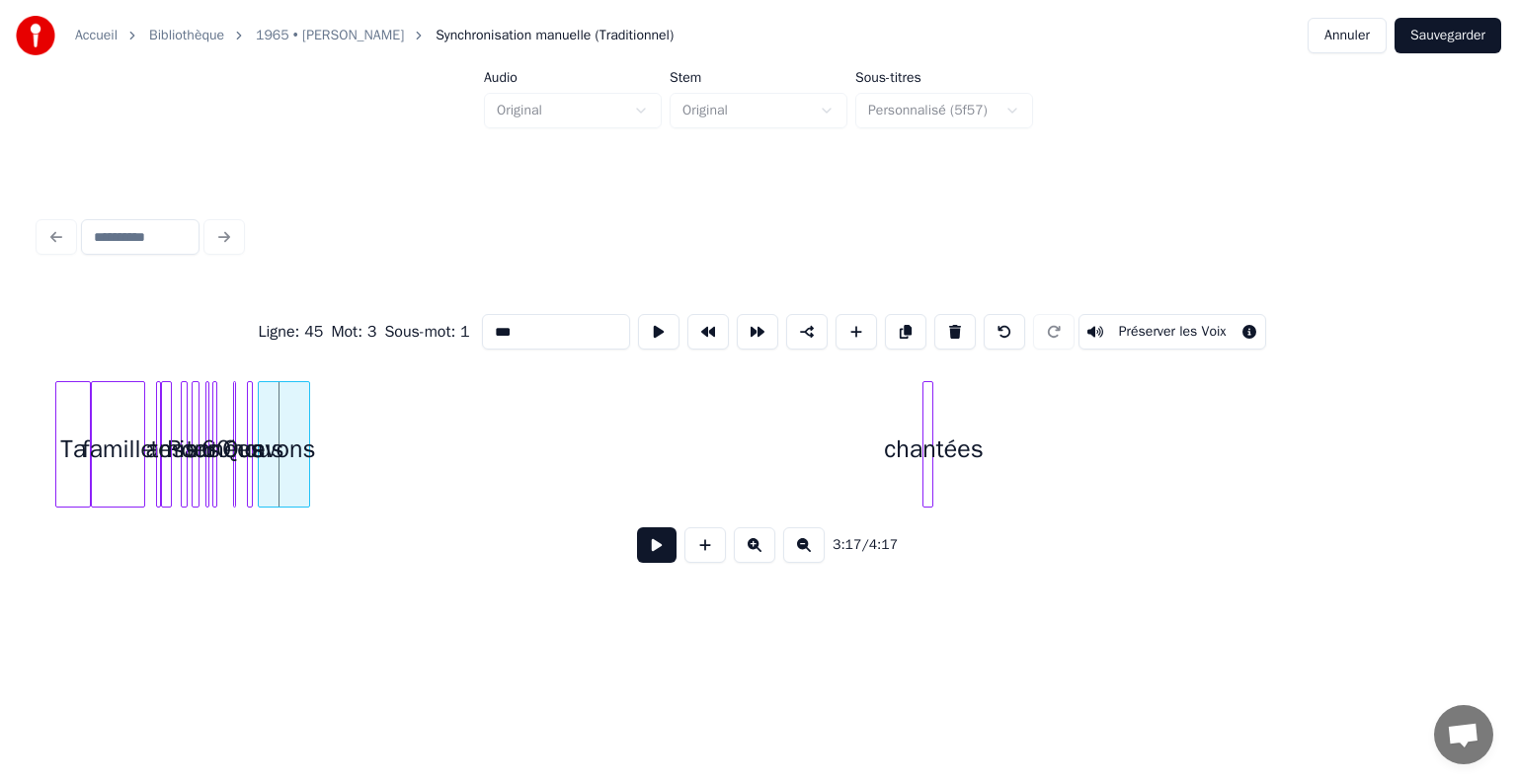 click on "avons" at bounding box center [283, 449] 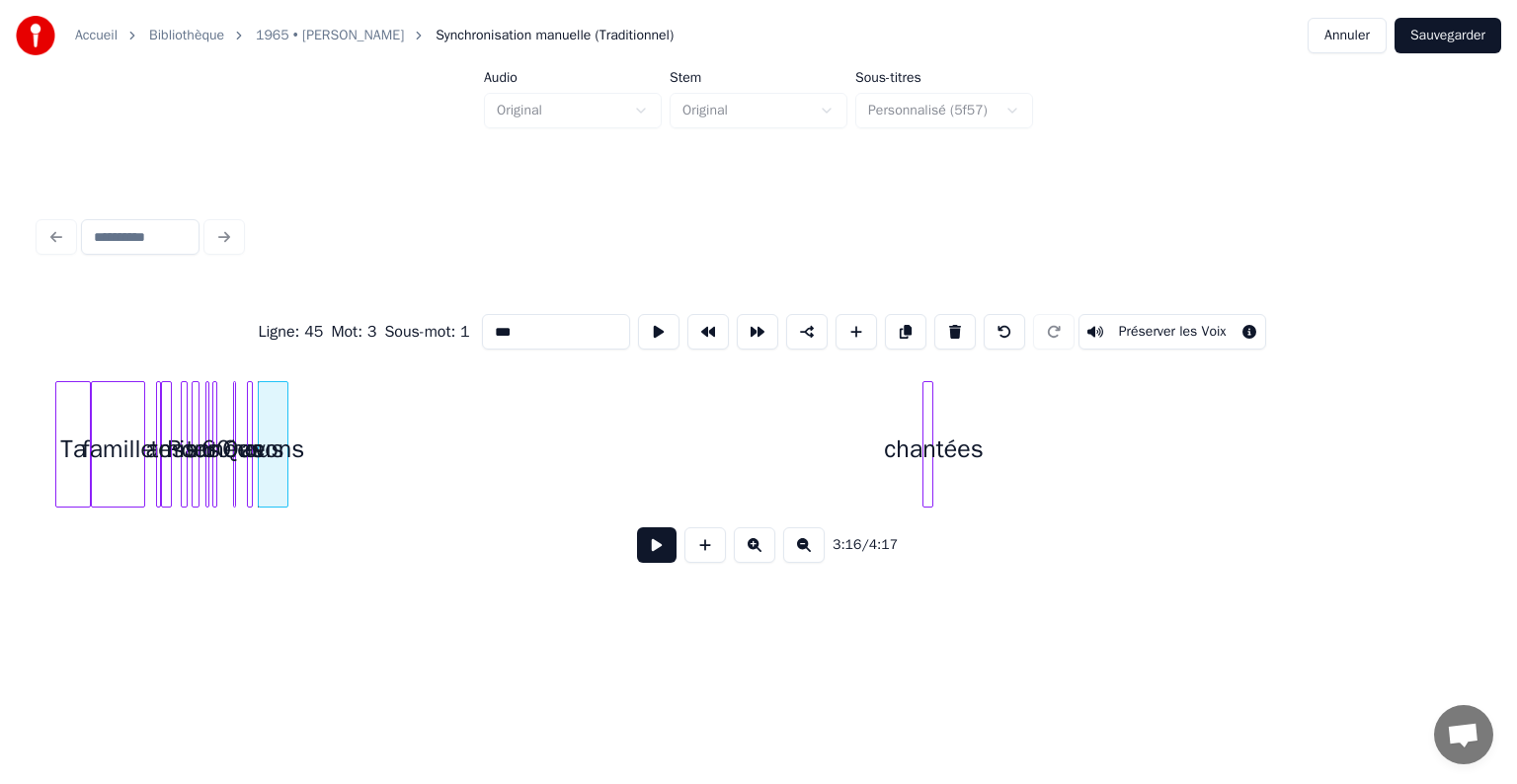 click at bounding box center (284, 444) 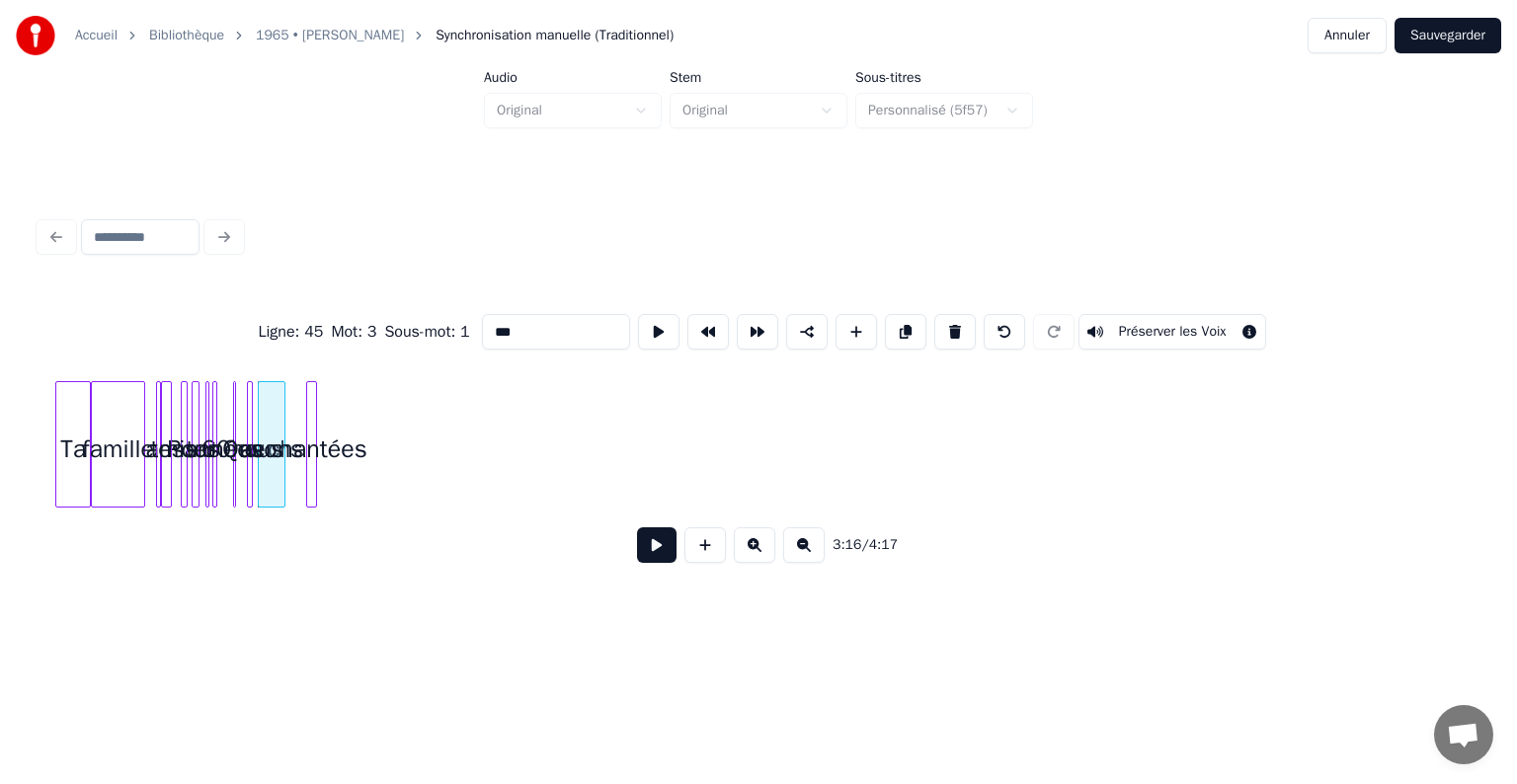 click on "chantées avons 60 nous Que années tes Pour amis tes famille [PERSON_NAME]" at bounding box center (-3117, 444) 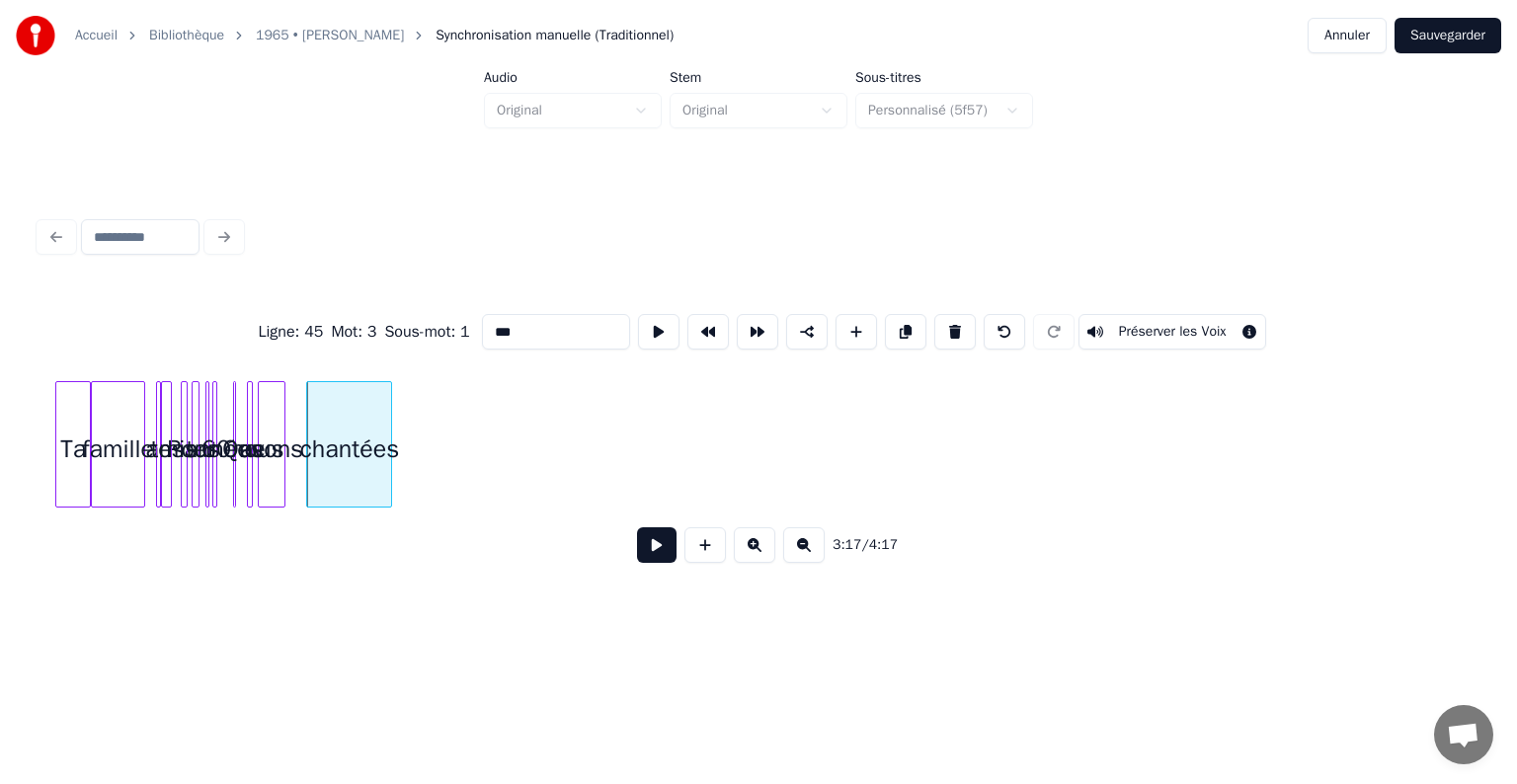 click at bounding box center (388, 444) 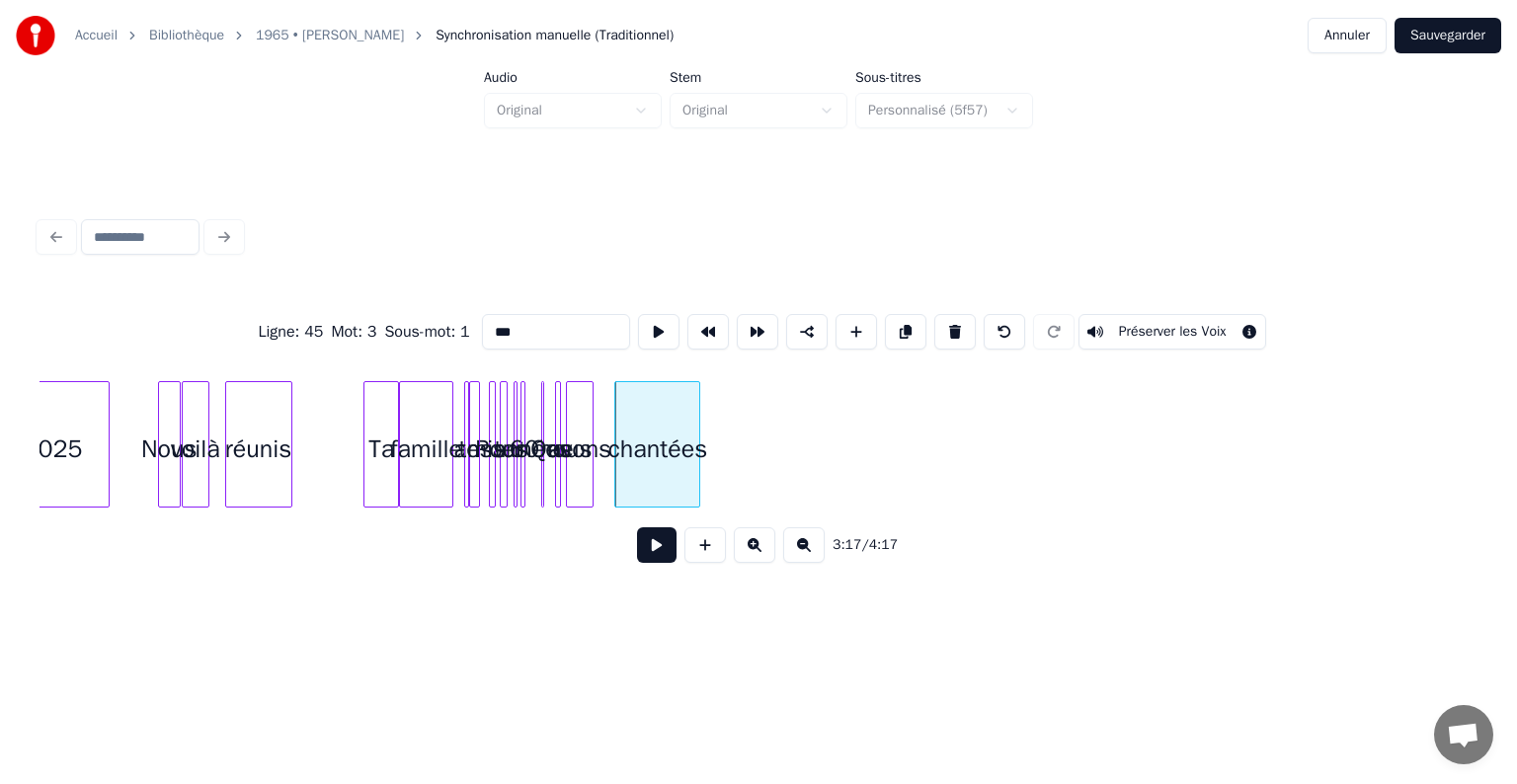 scroll, scrollTop: 0, scrollLeft: 9111, axis: horizontal 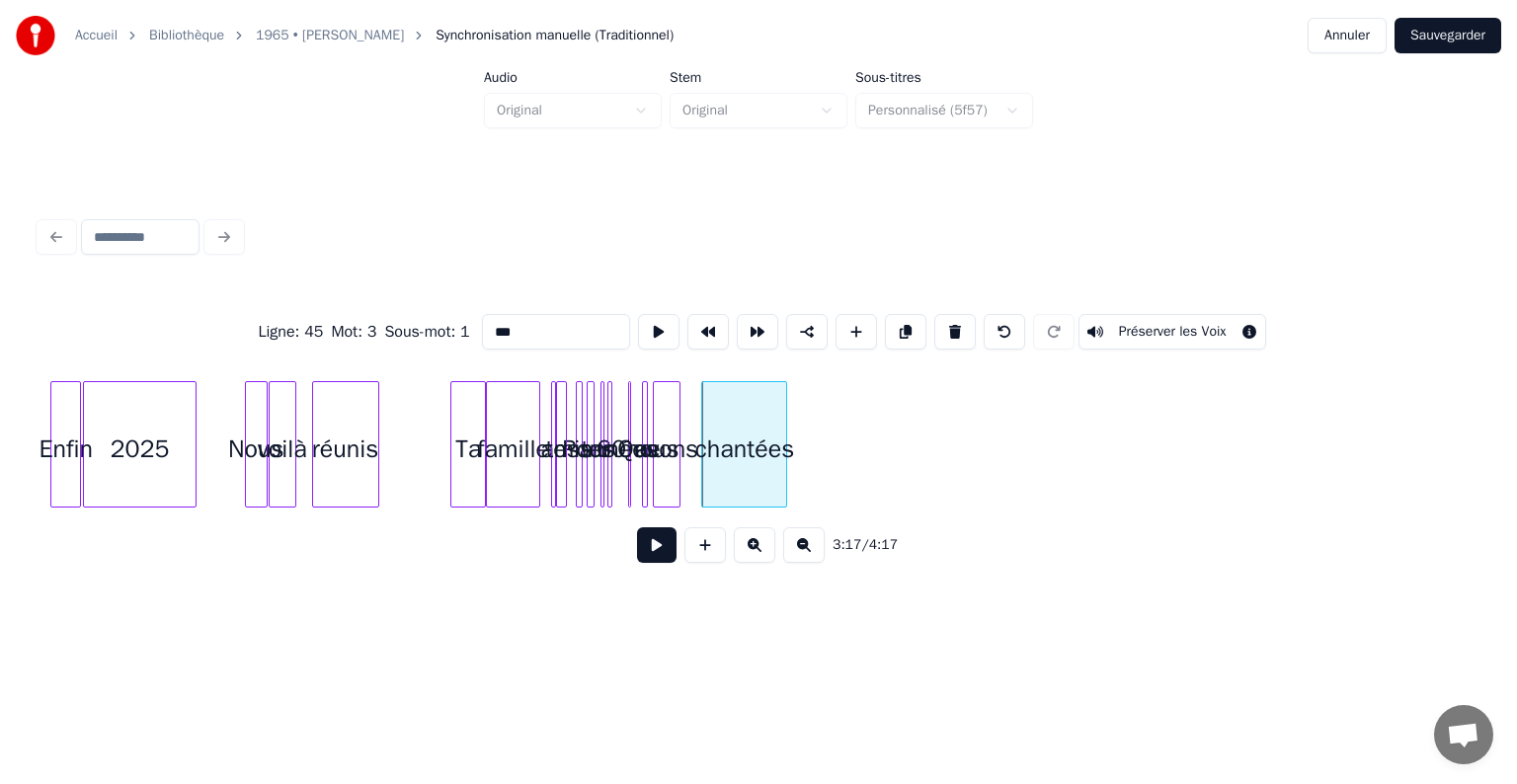click on "chantées avons 60 nous Que années tes Pour amis tes famille Ta réunis voilà Nous 2025 Enfin" at bounding box center [-2722, 444] 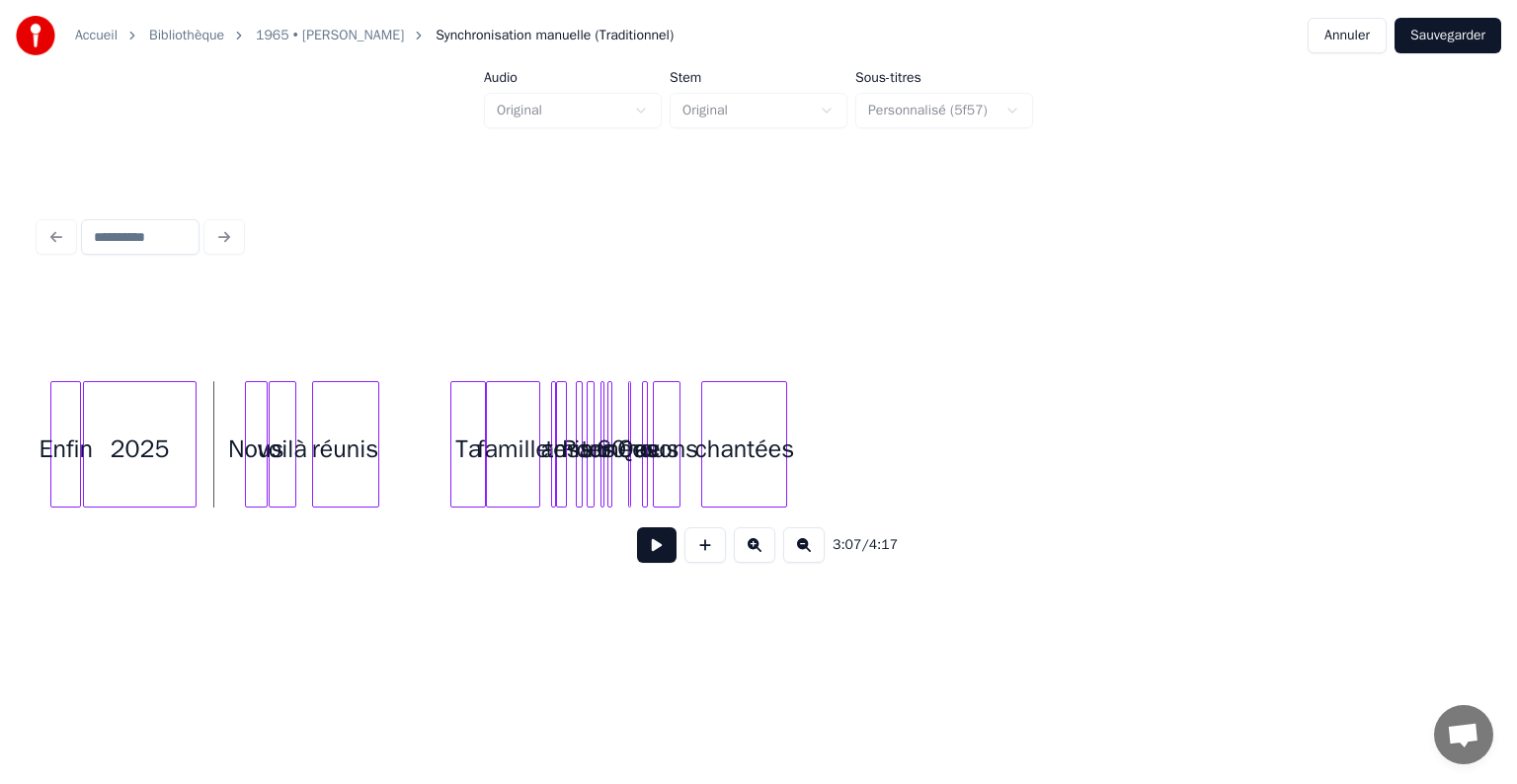 click at bounding box center (657, 545) 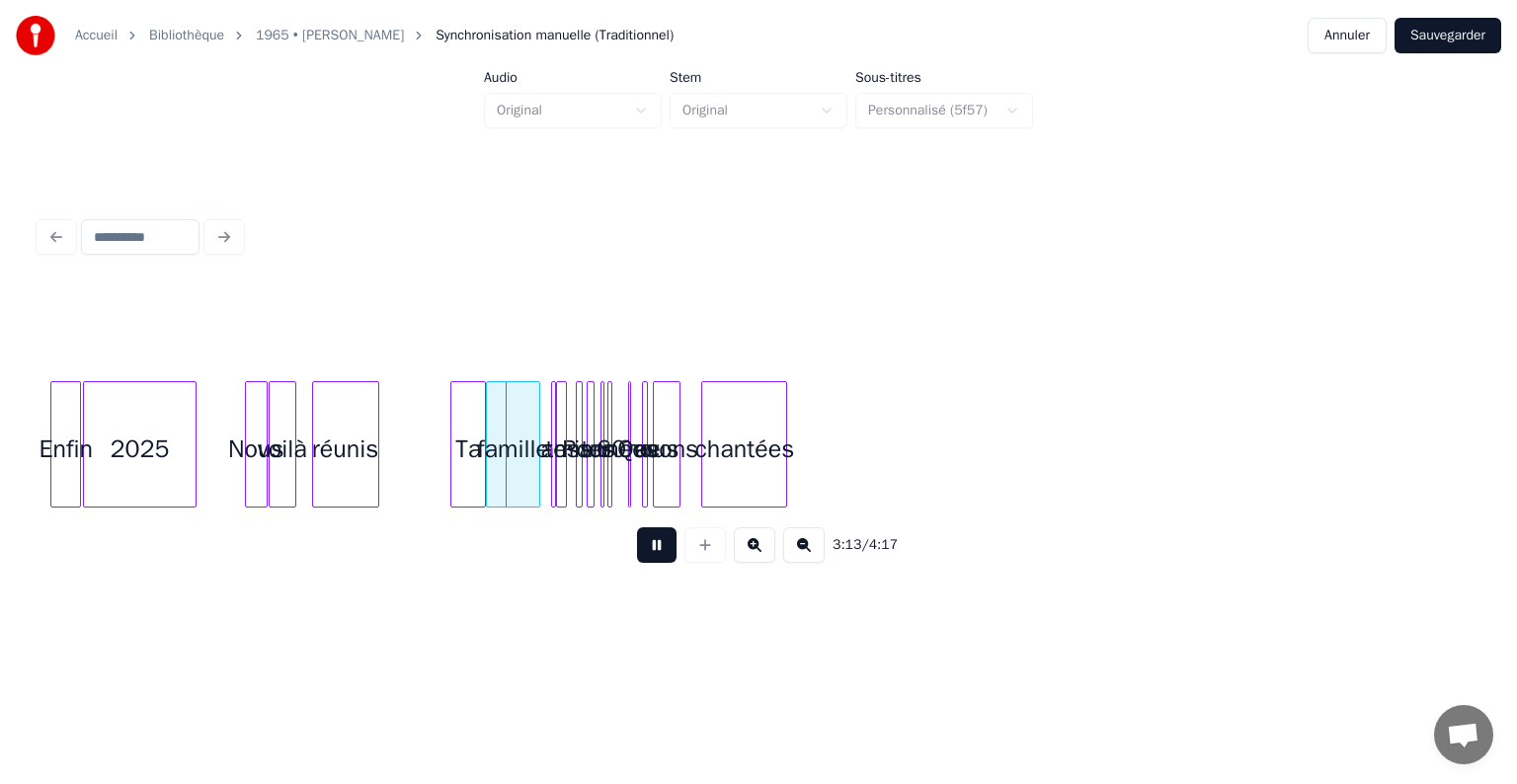 click at bounding box center (657, 545) 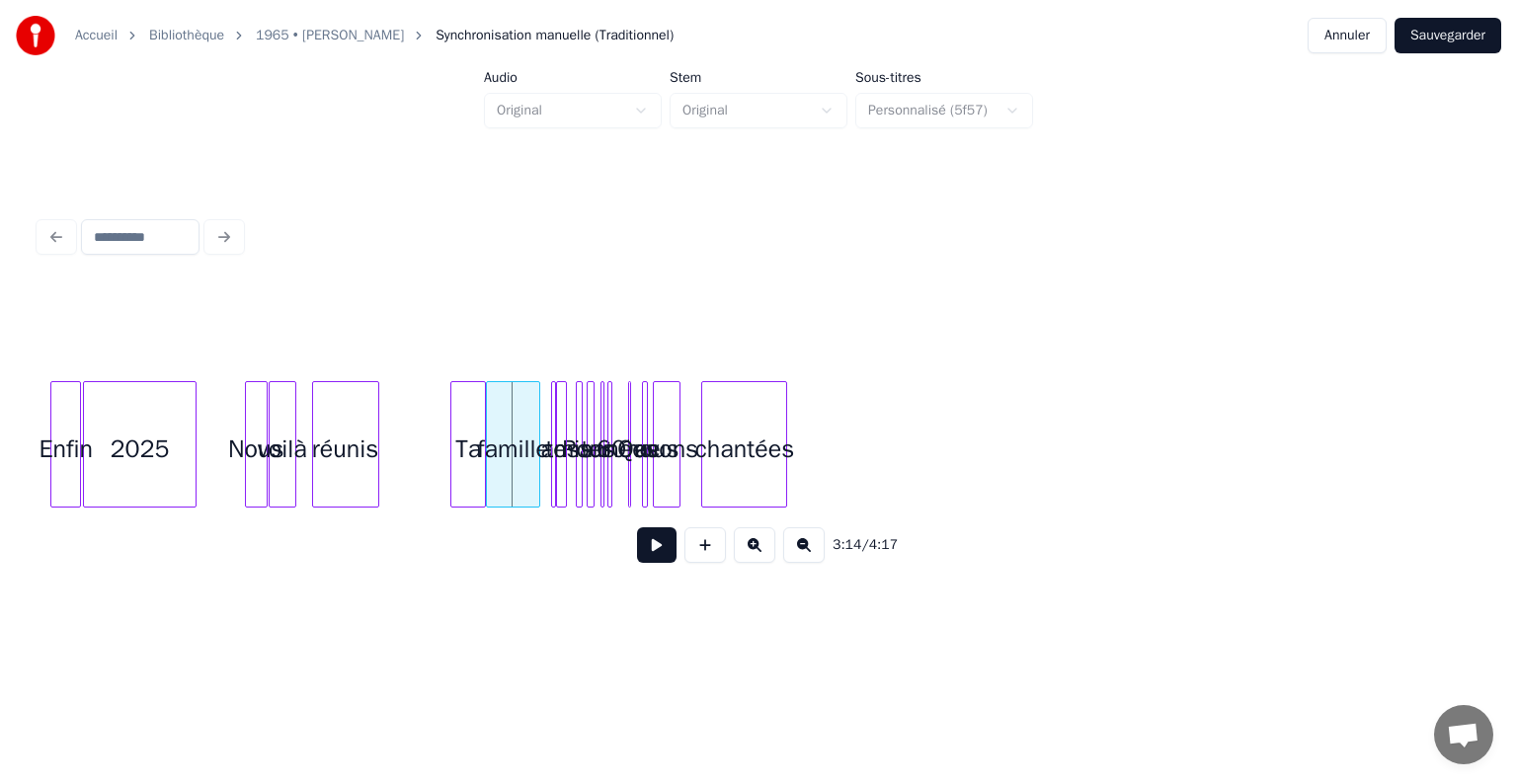 click on "Ta" at bounding box center (468, 449) 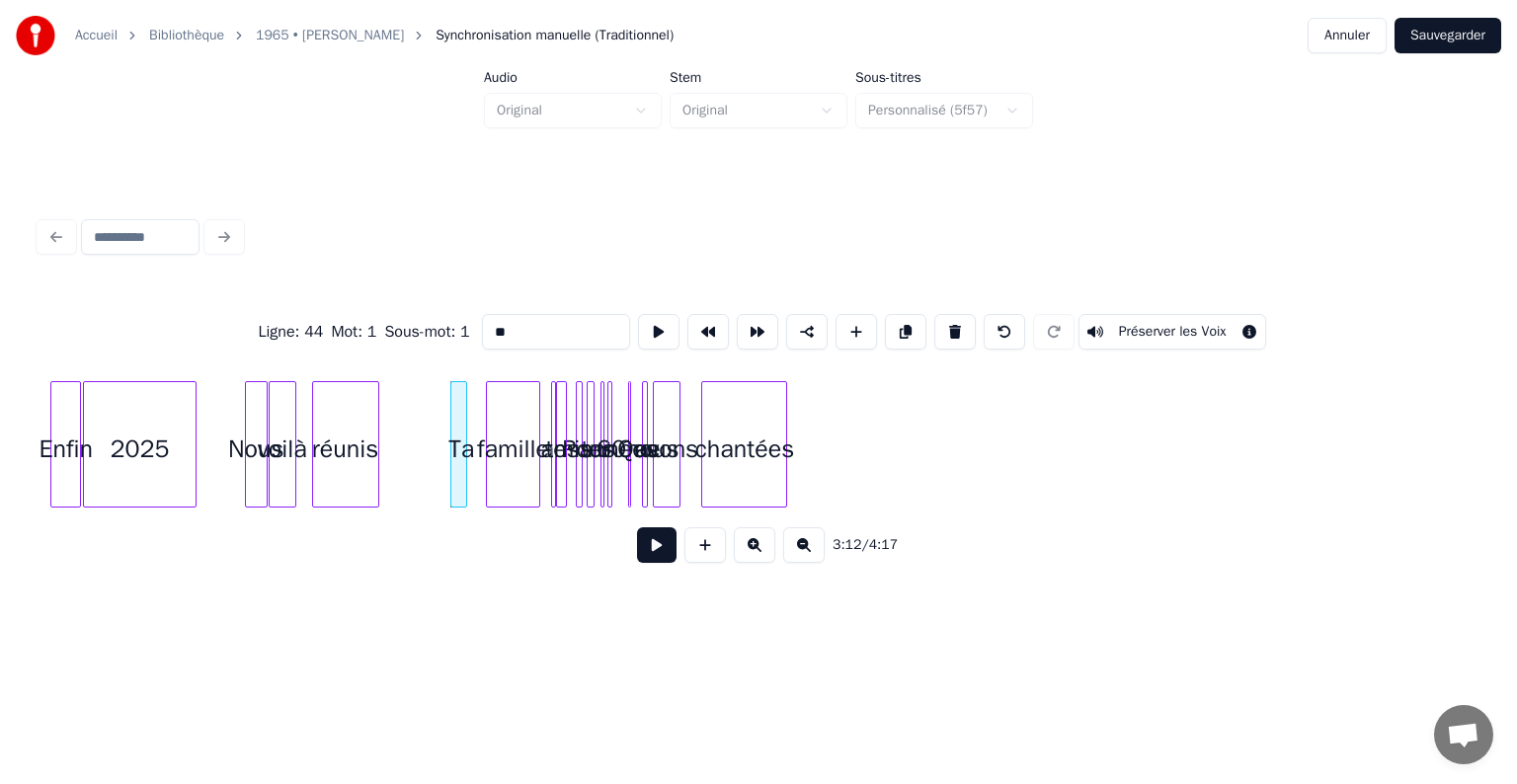 click at bounding box center [463, 444] 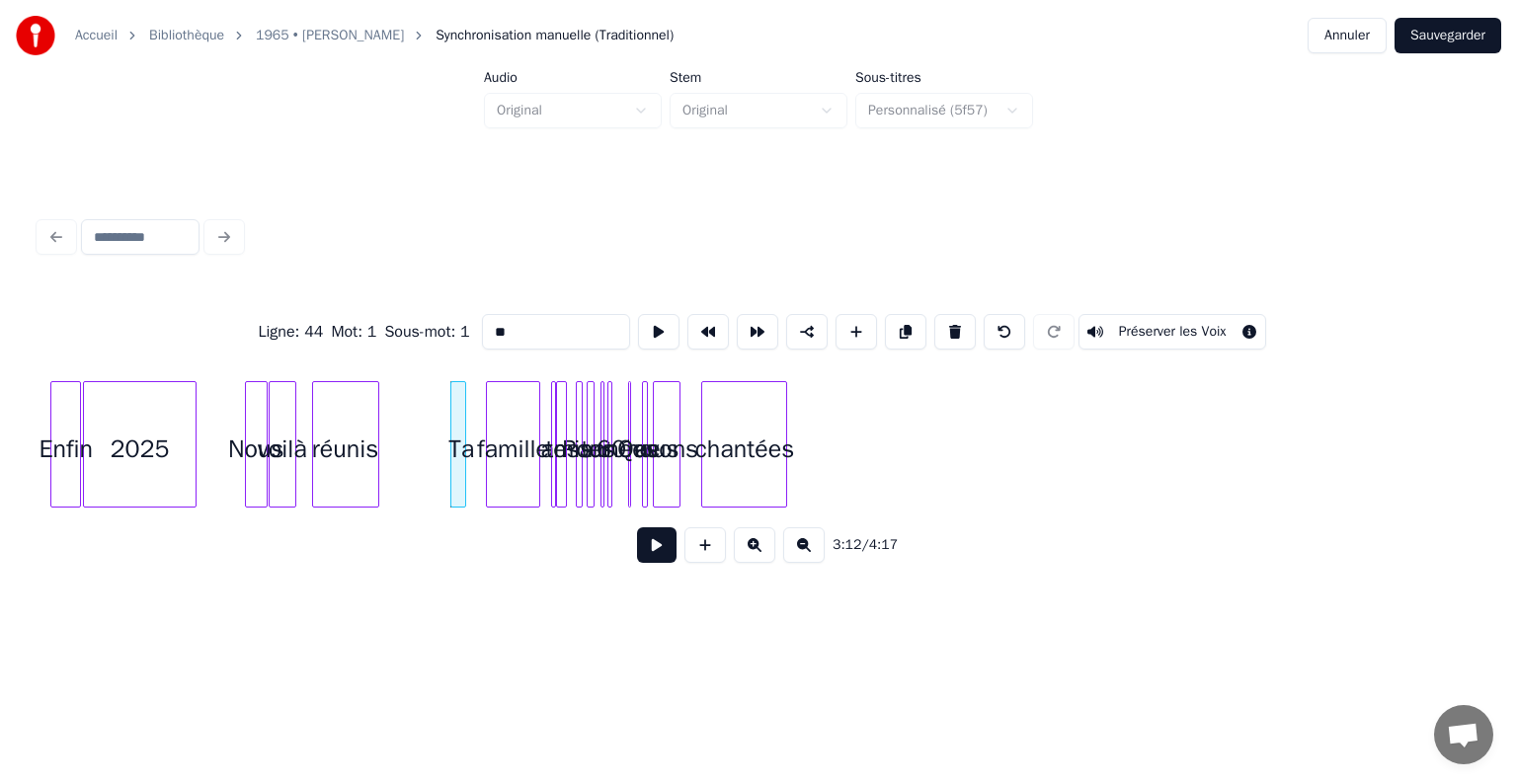 click on "famille" at bounding box center (513, 449) 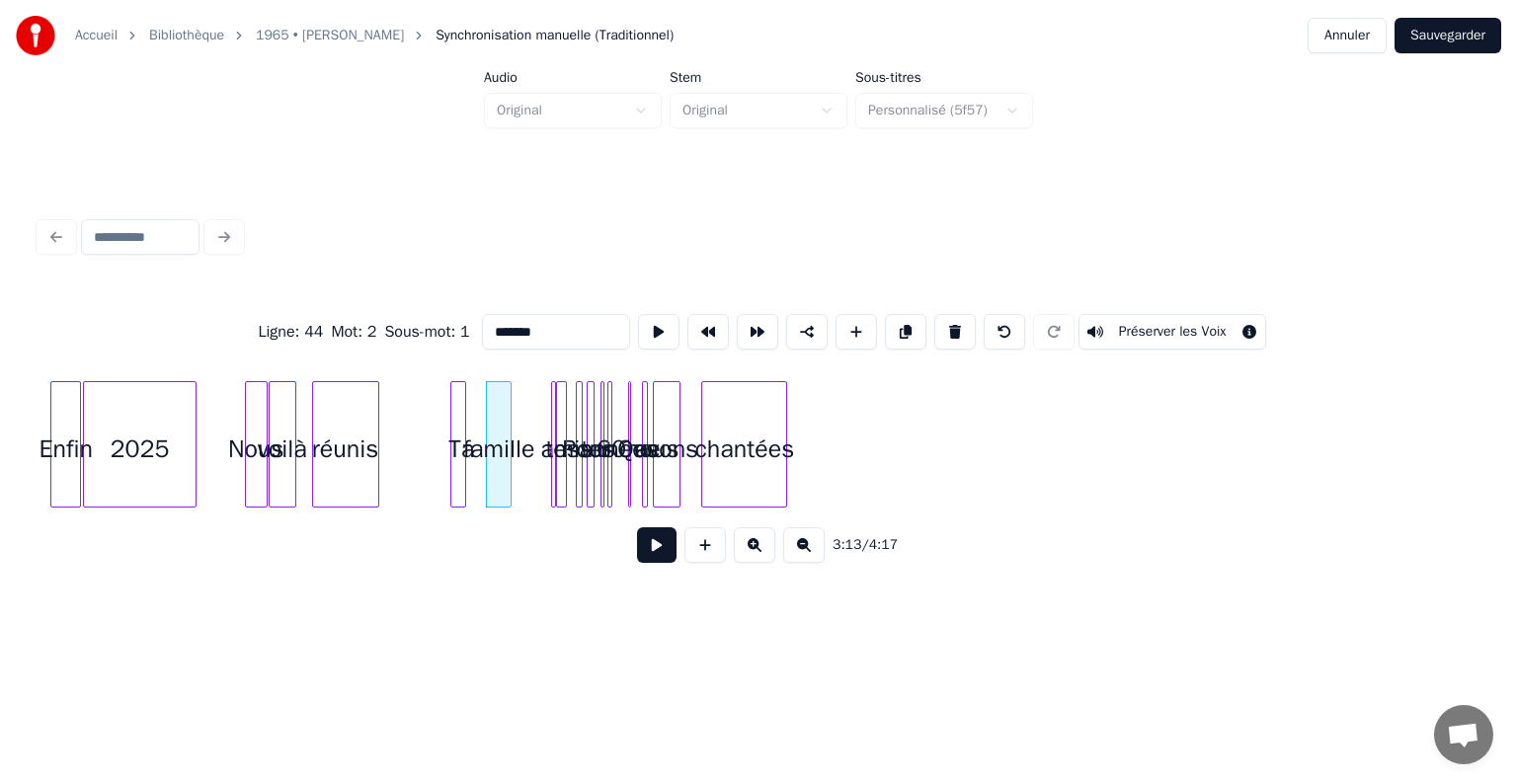 click at bounding box center (508, 444) 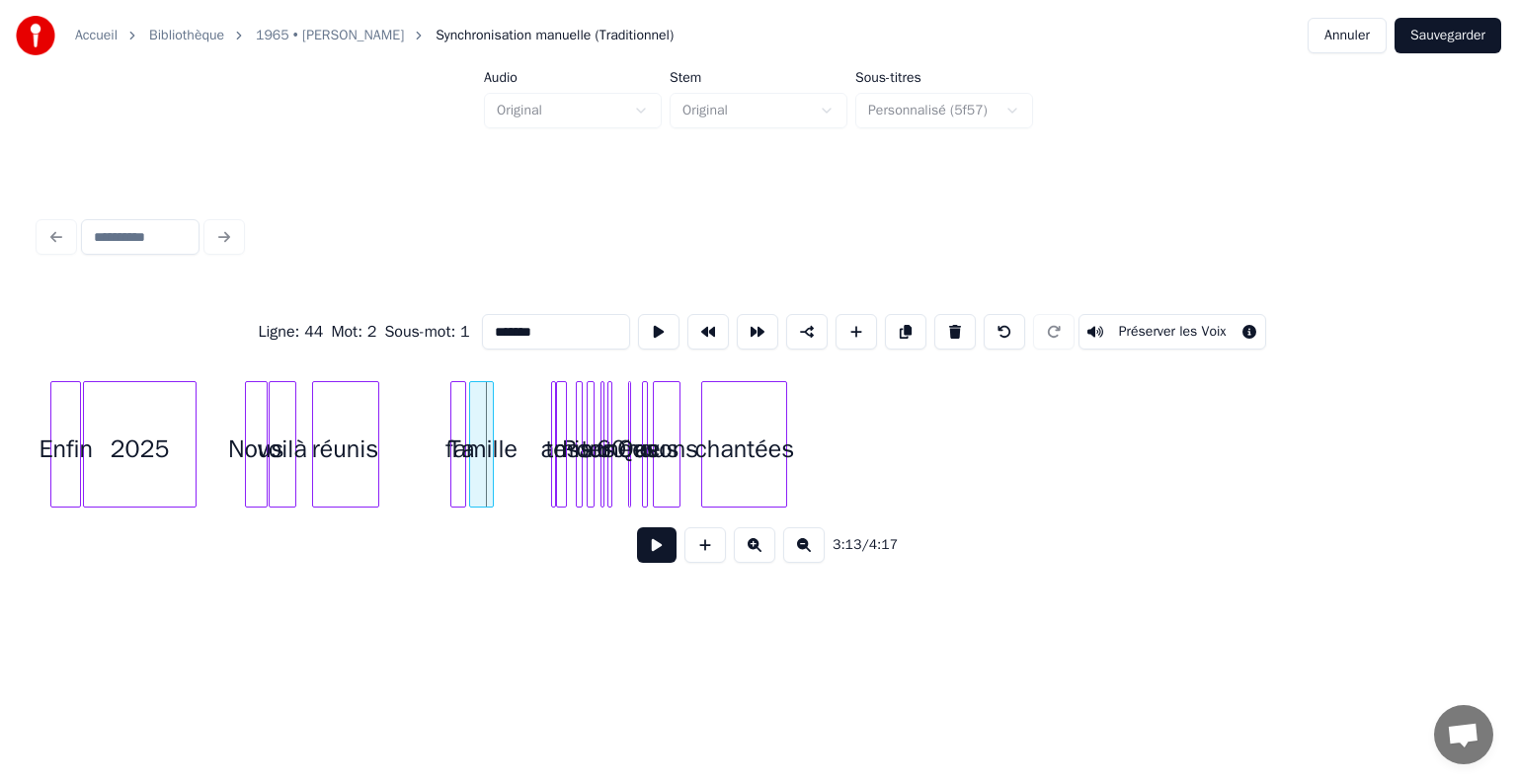 click on "famille" at bounding box center [482, 449] 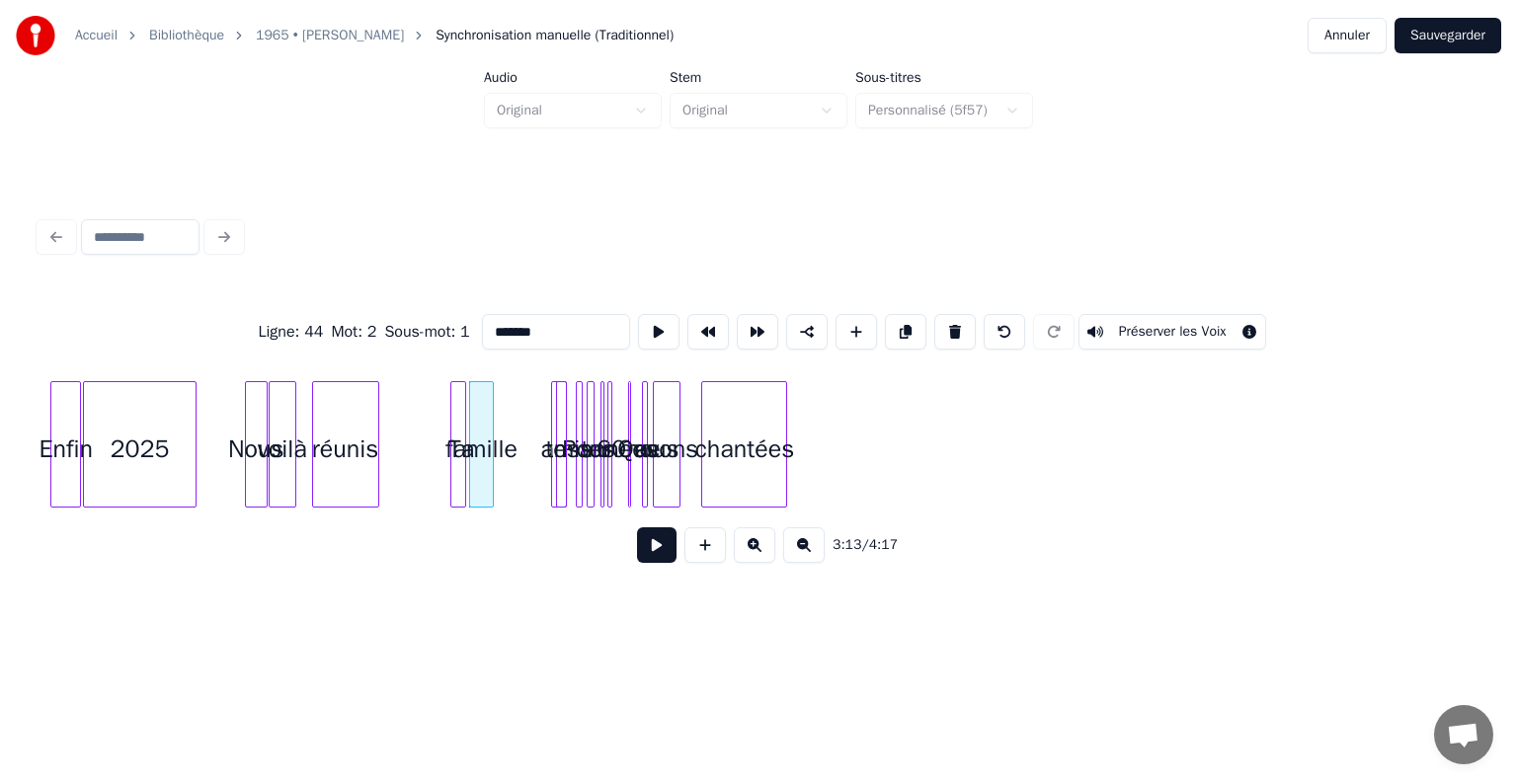 click on "chantées avons 60 nous Que années tes Pour amis tes famille Ta réunis voilà Nous 2025 Enfin" at bounding box center (-2722, 444) 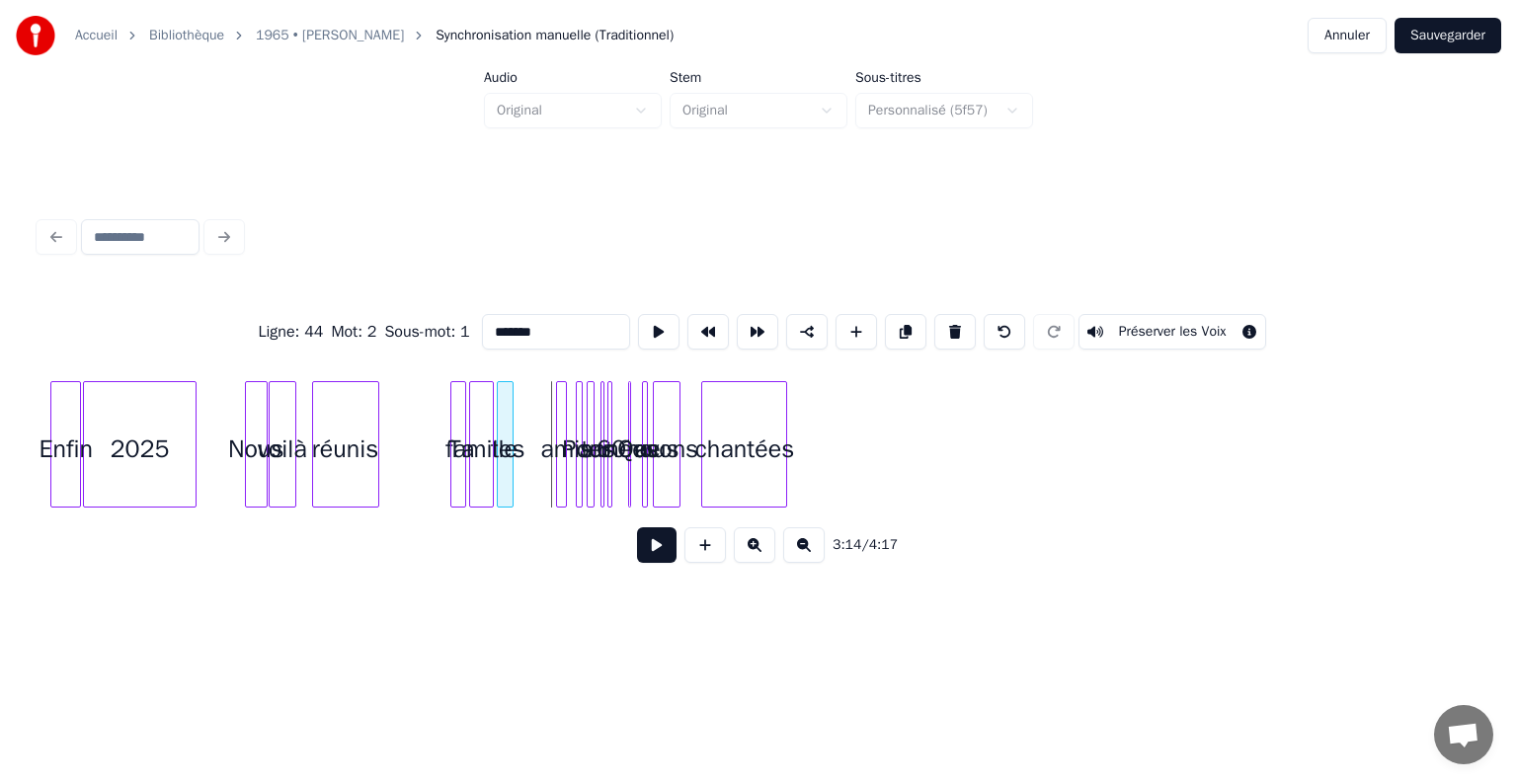 click on "chantées avons 60 nous Que années tes Pour amis tes famille Ta réunis voilà Nous 2025 Enfin" at bounding box center [-2722, 444] 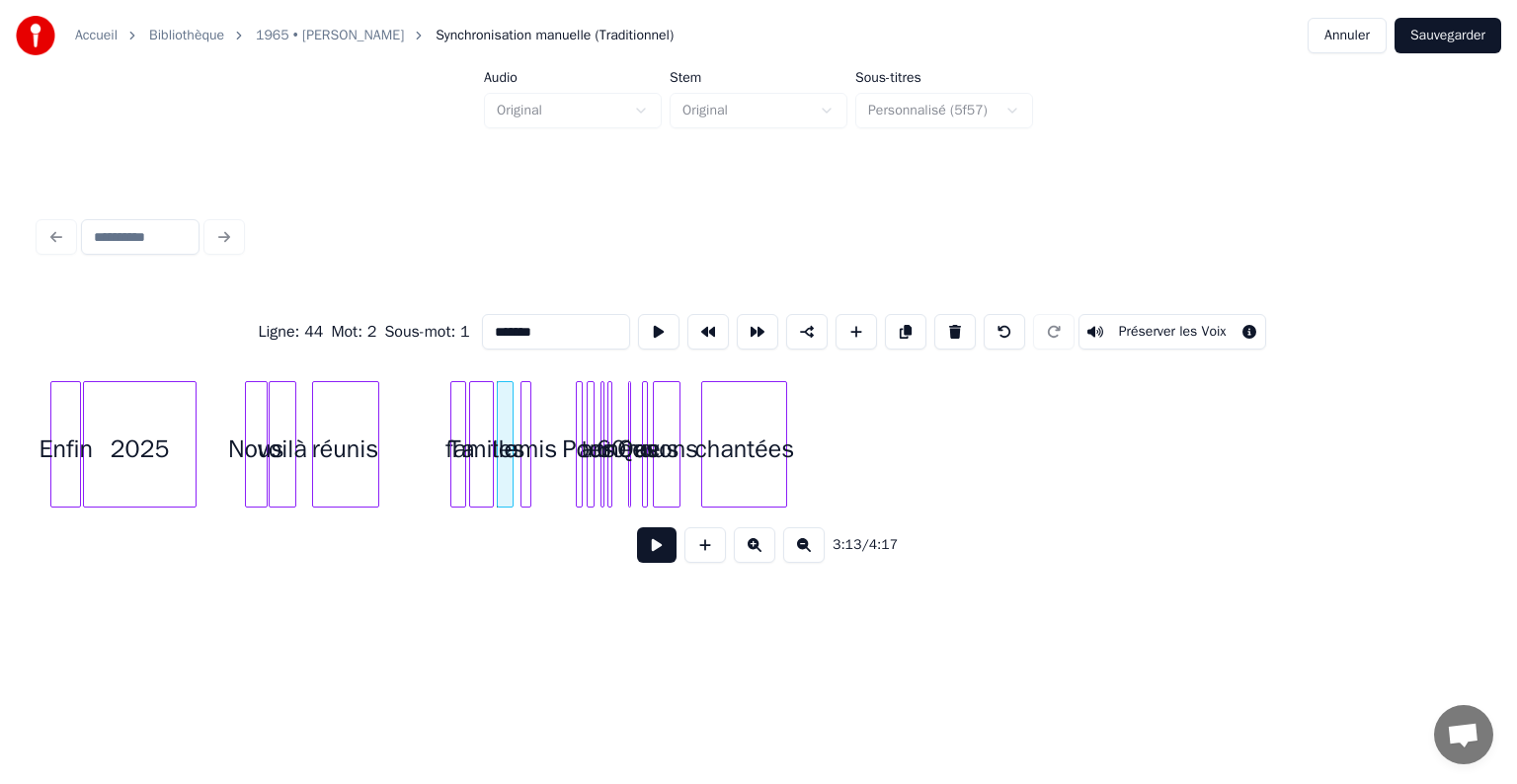 click on "chantées avons 60 nous Que années tes Pour amis tes famille Ta réunis voilà Nous 2025 Enfin" at bounding box center [-2722, 444] 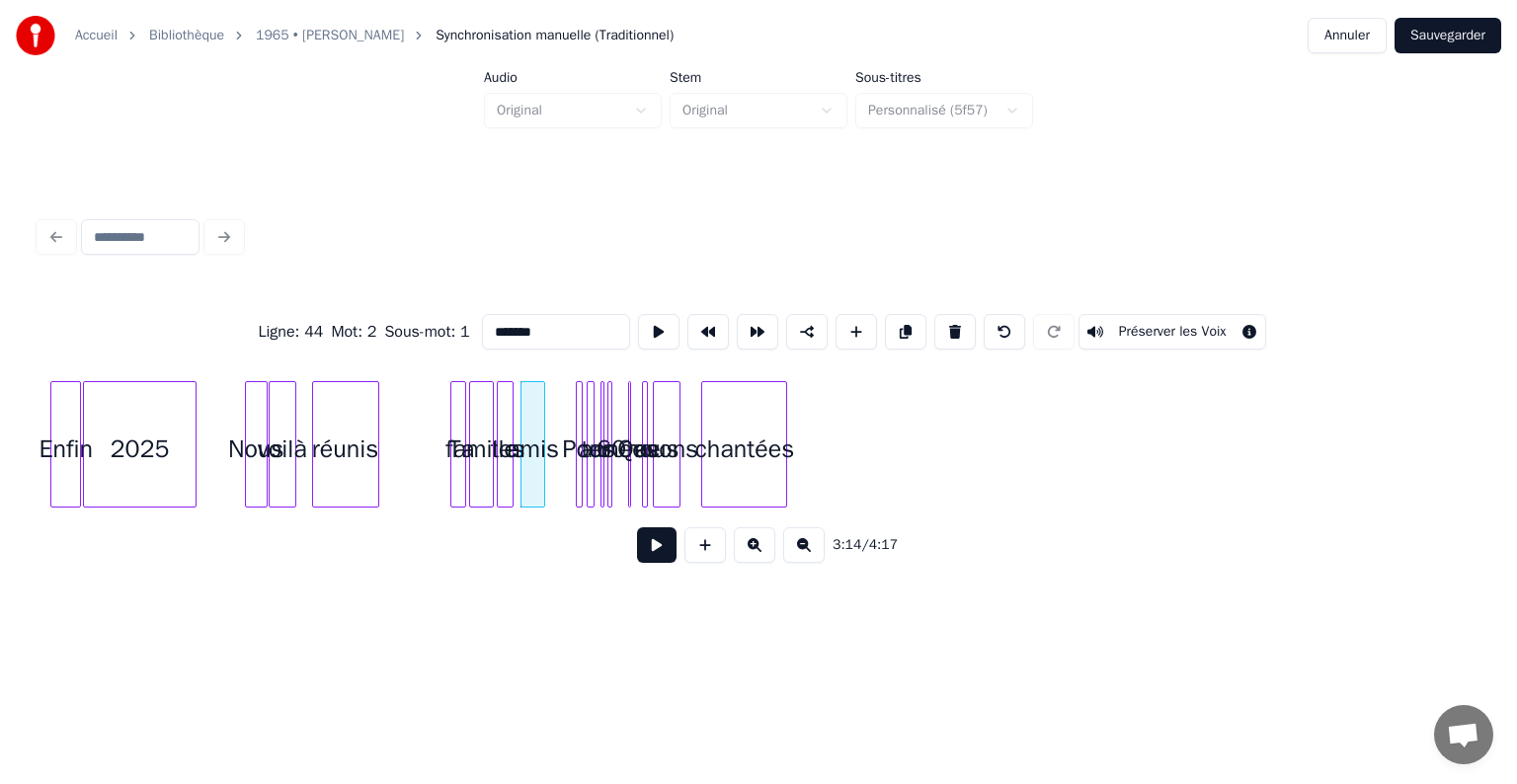 click at bounding box center (541, 444) 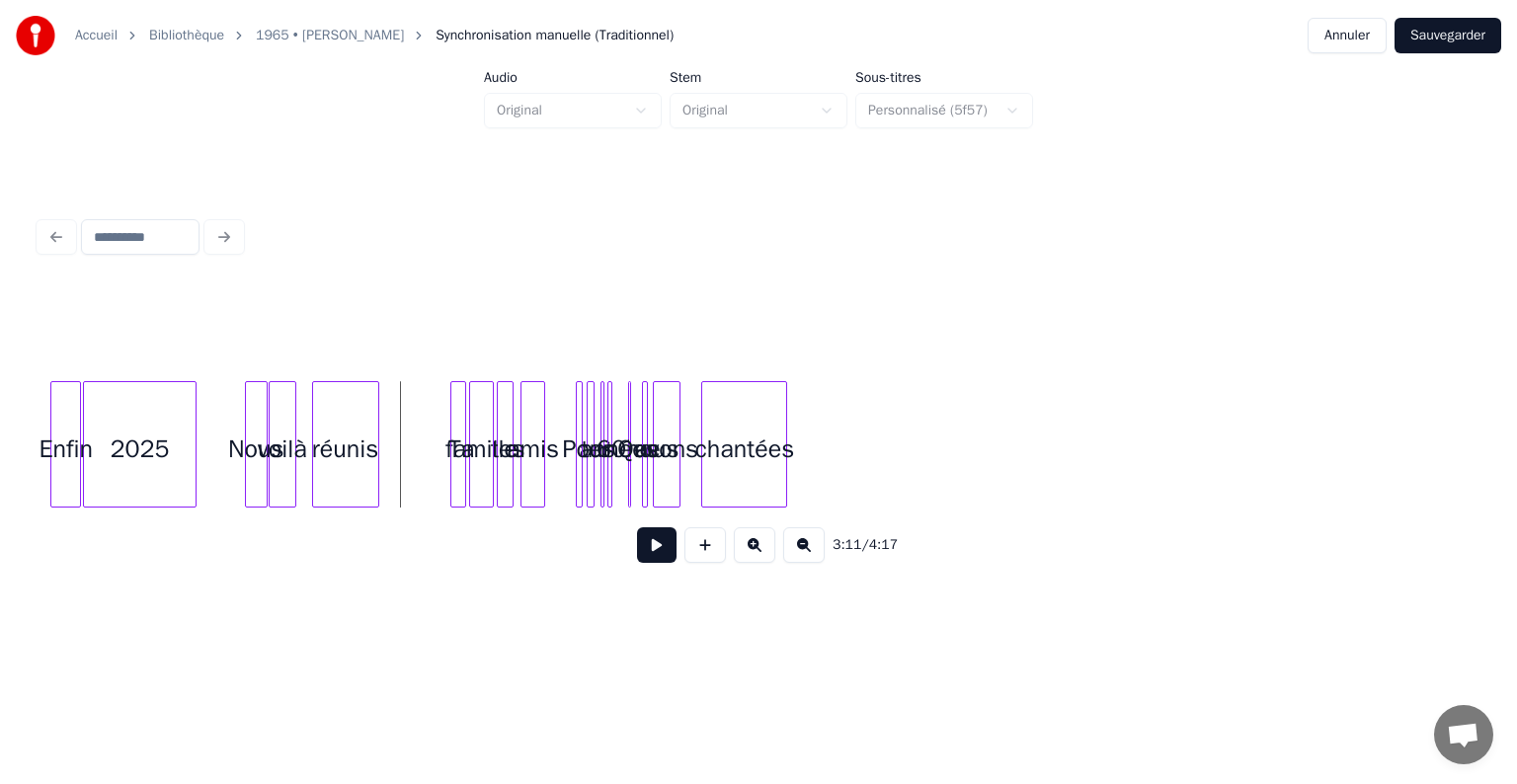 click at bounding box center [657, 545] 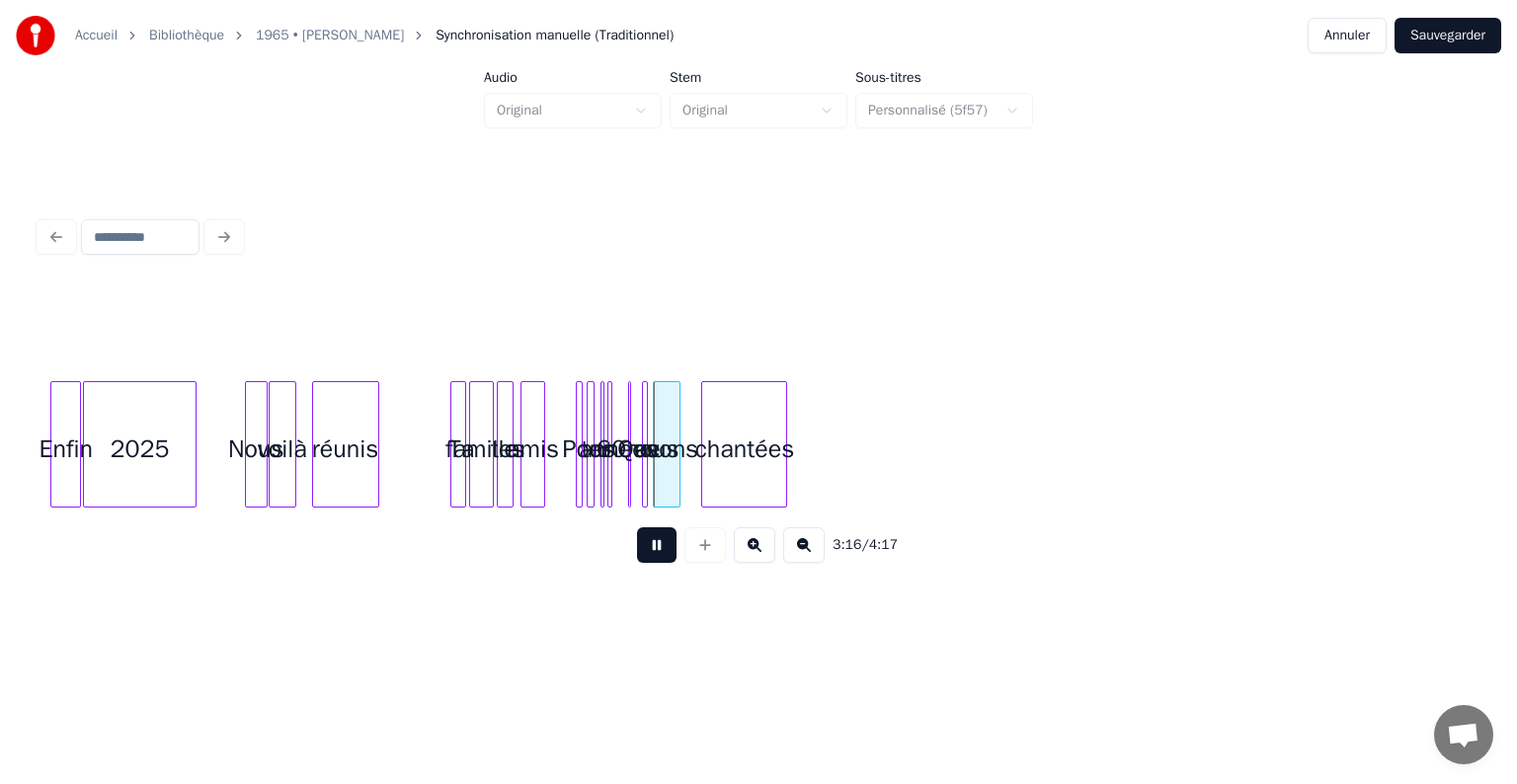 click at bounding box center [657, 545] 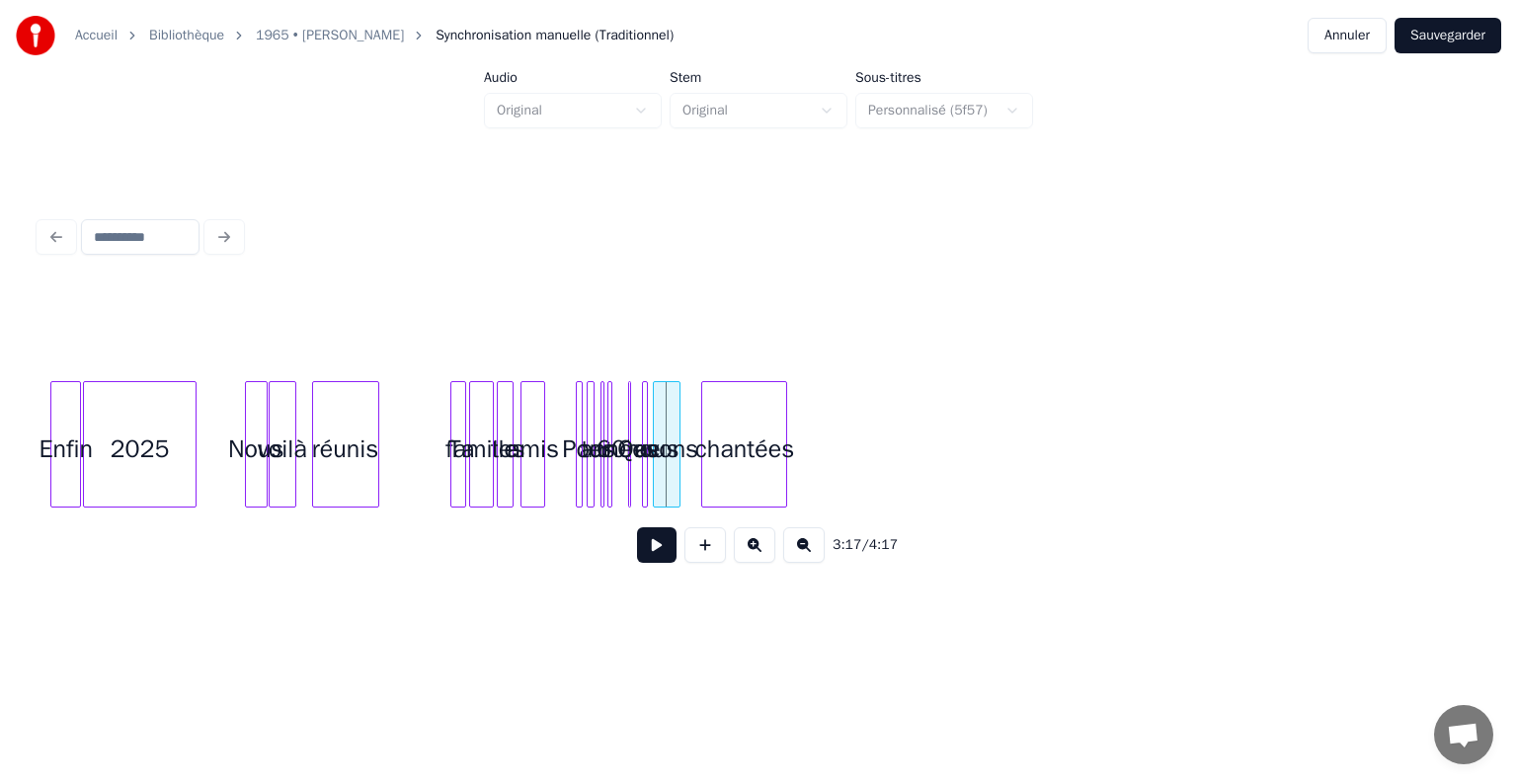 click on "chantées avons 60 nous Que années tes Pour amis tes famille Ta réunis voilà Nous 2025 Enfin" at bounding box center [-2722, 444] 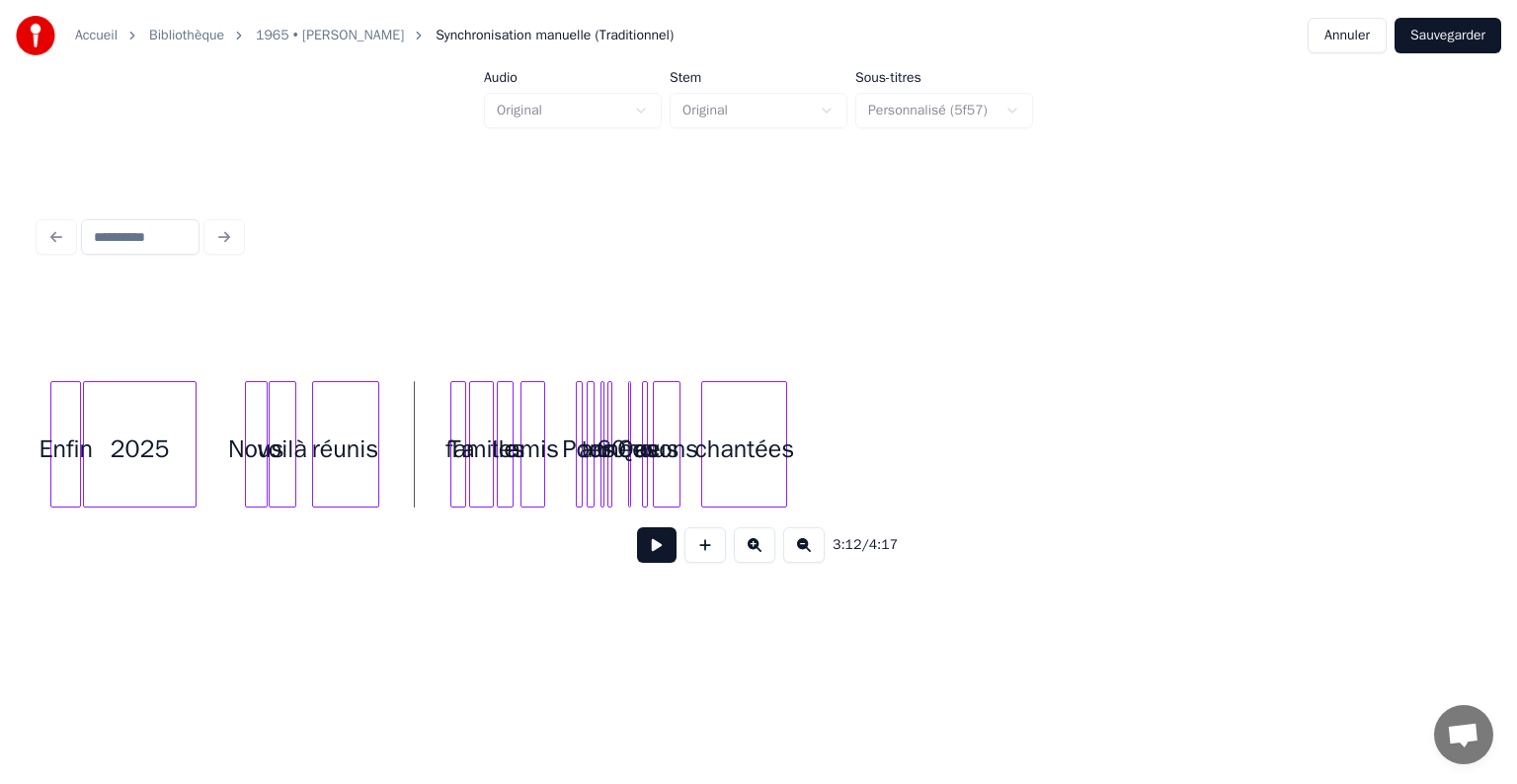 click at bounding box center (657, 545) 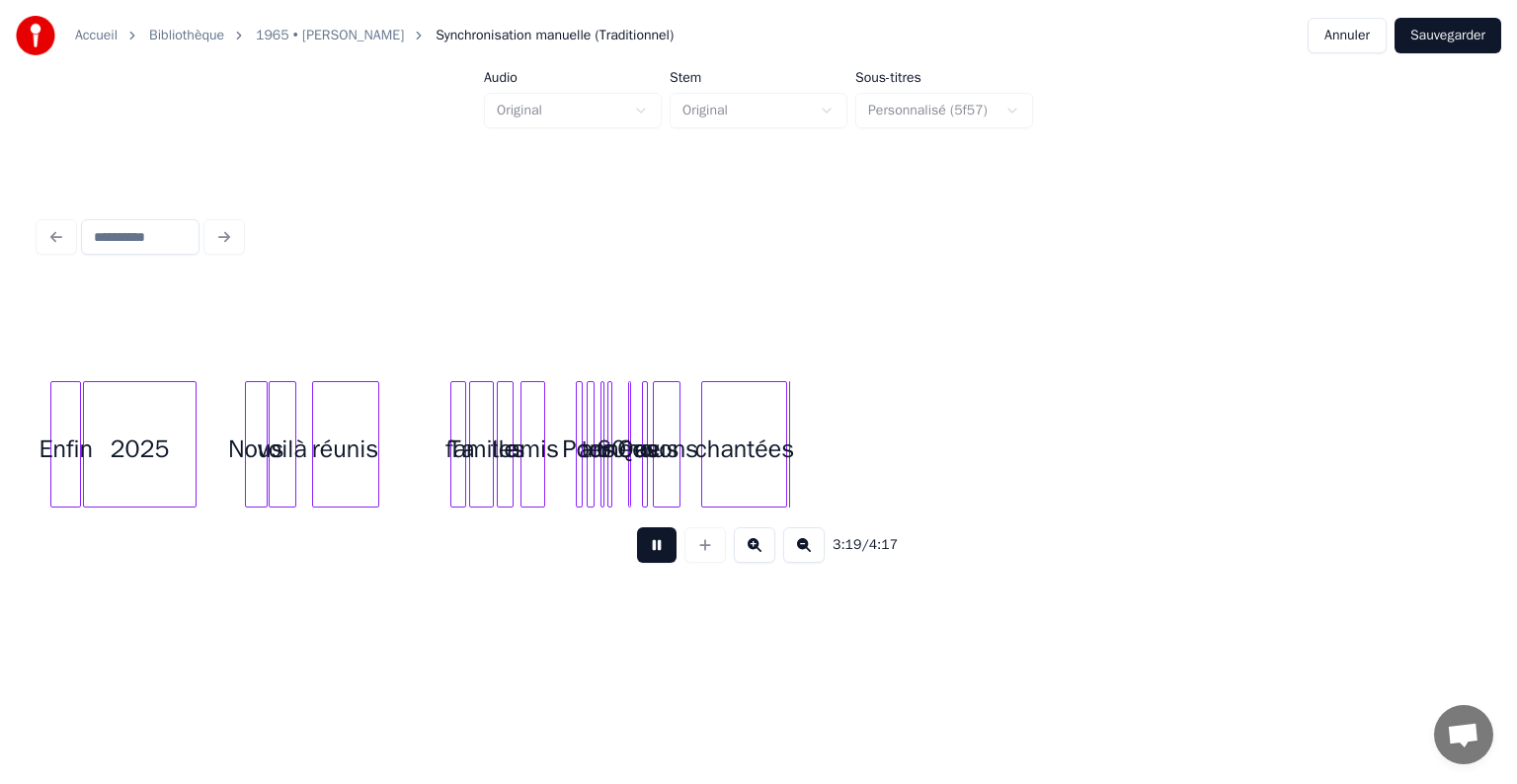 click at bounding box center [657, 545] 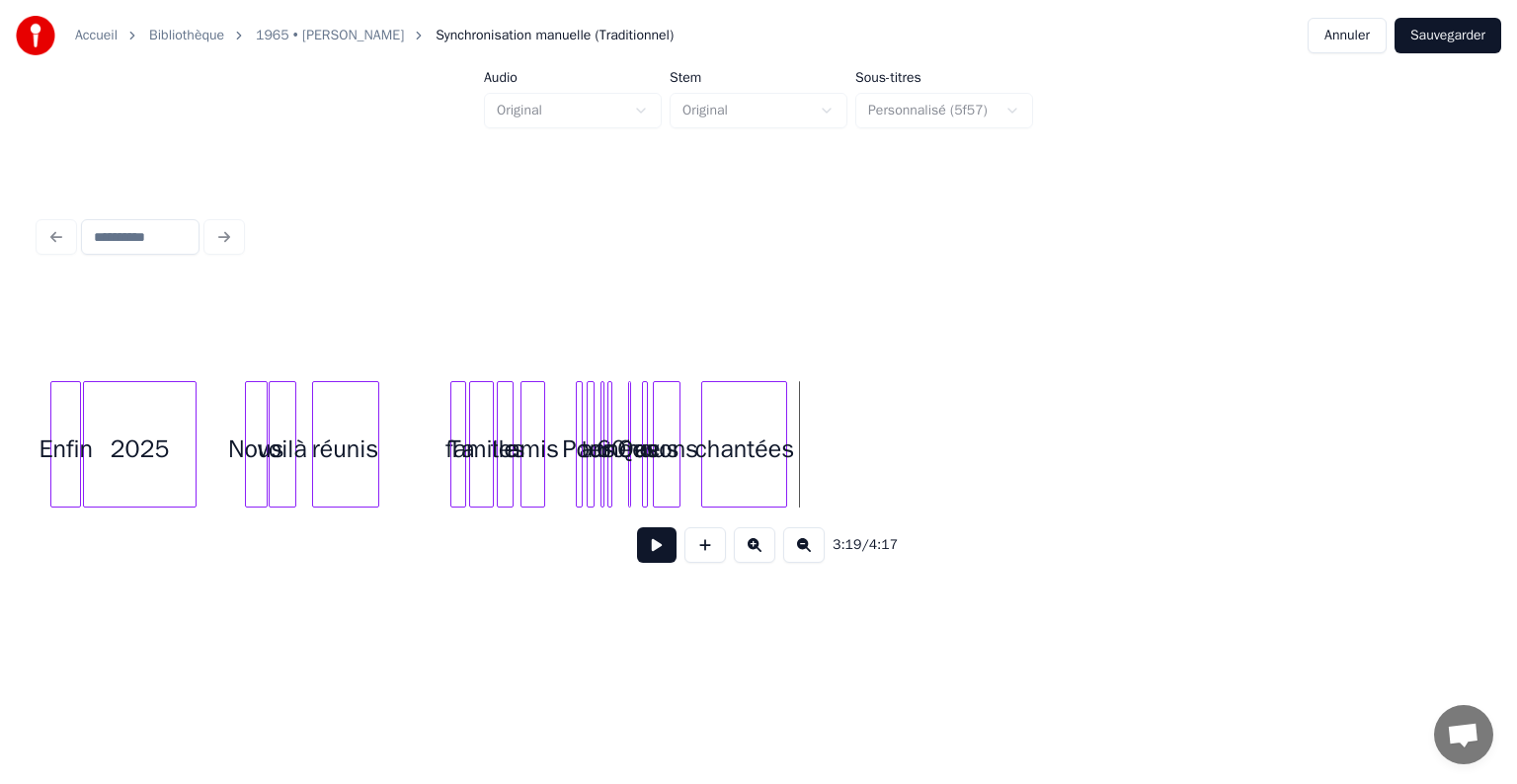 click at bounding box center (657, 545) 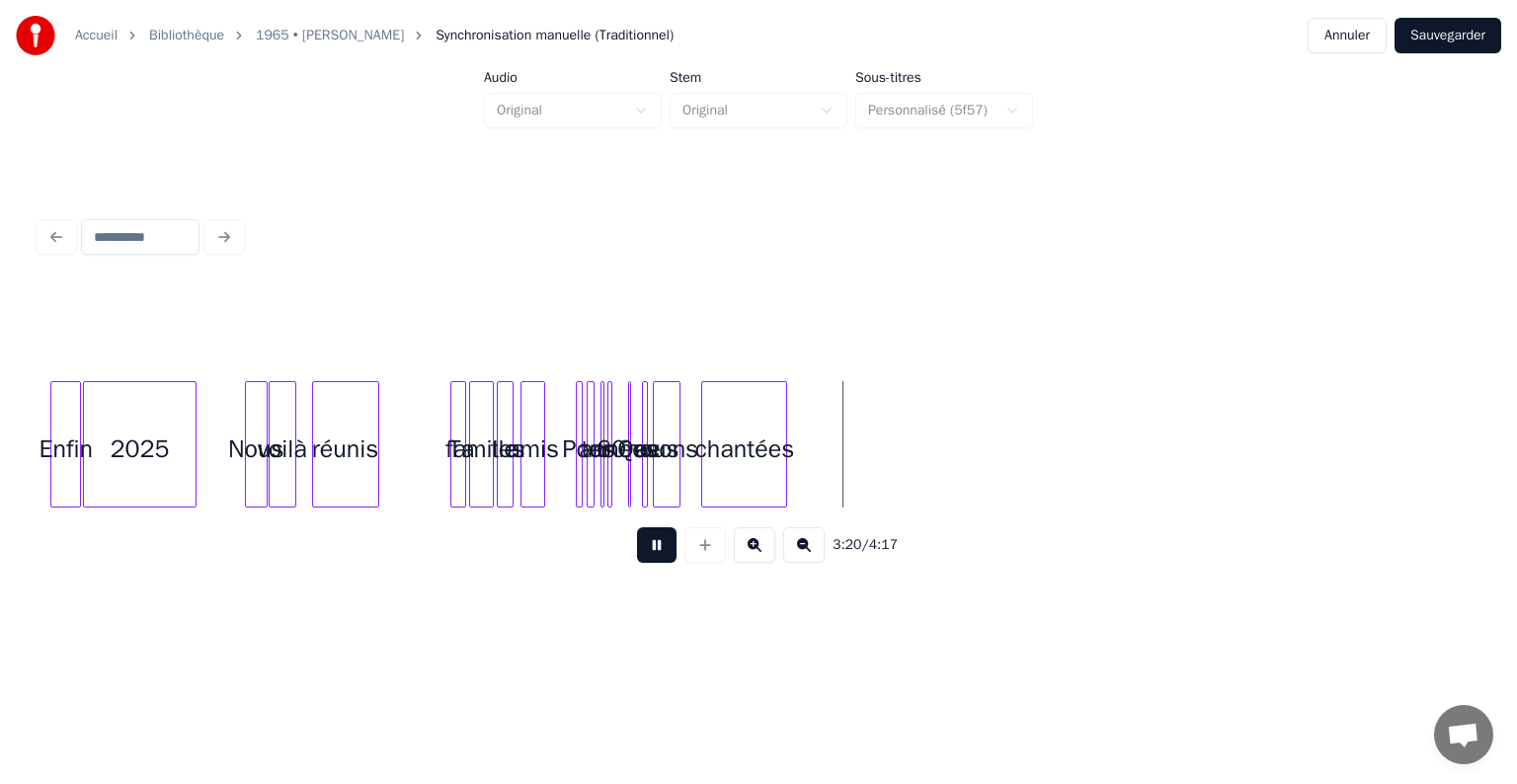 click at bounding box center (657, 545) 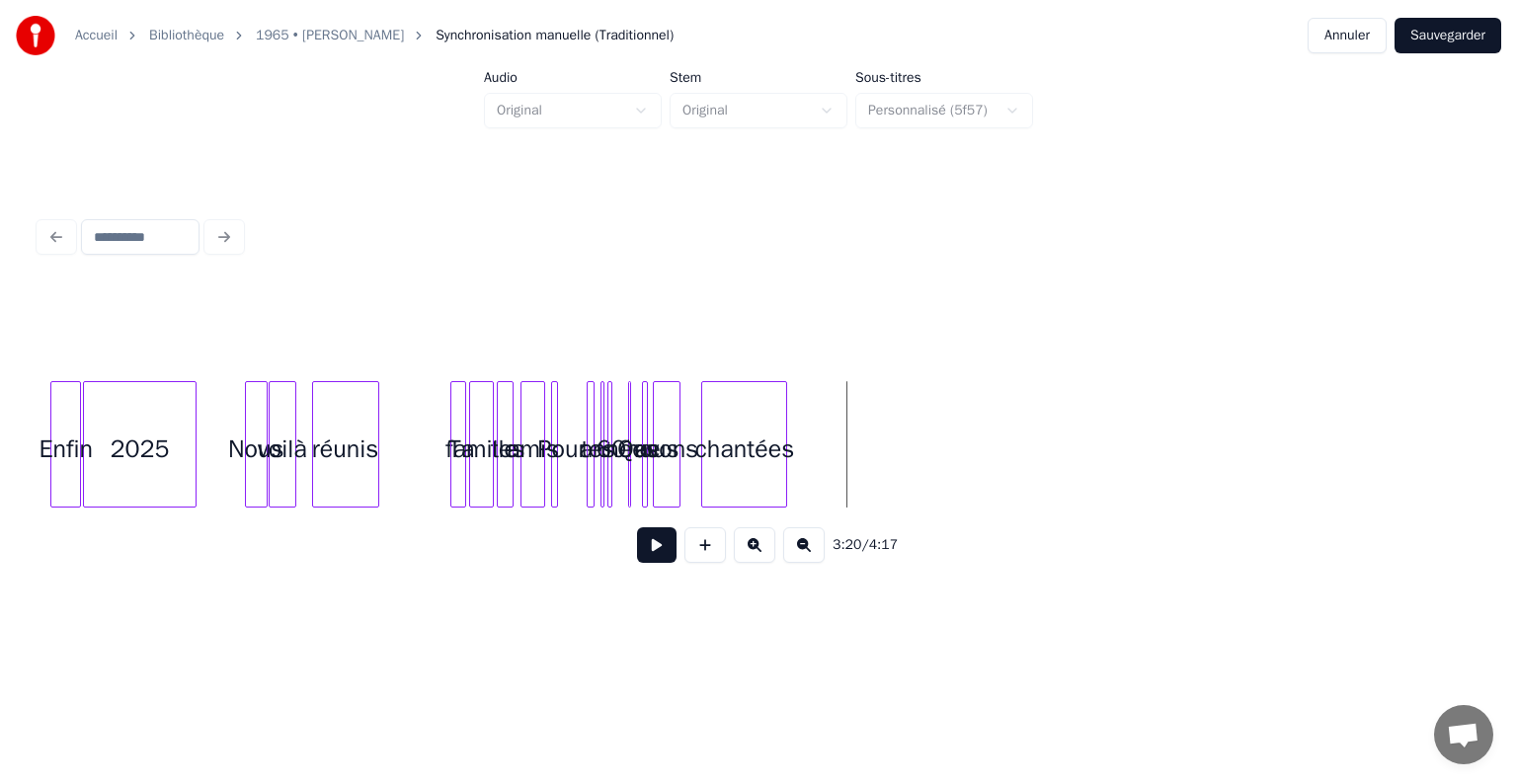 click on "chantées avons 60 nous Que années tes Pour amis tes famille Ta réunis voilà Nous 2025 Enfin" at bounding box center (-2722, 444) 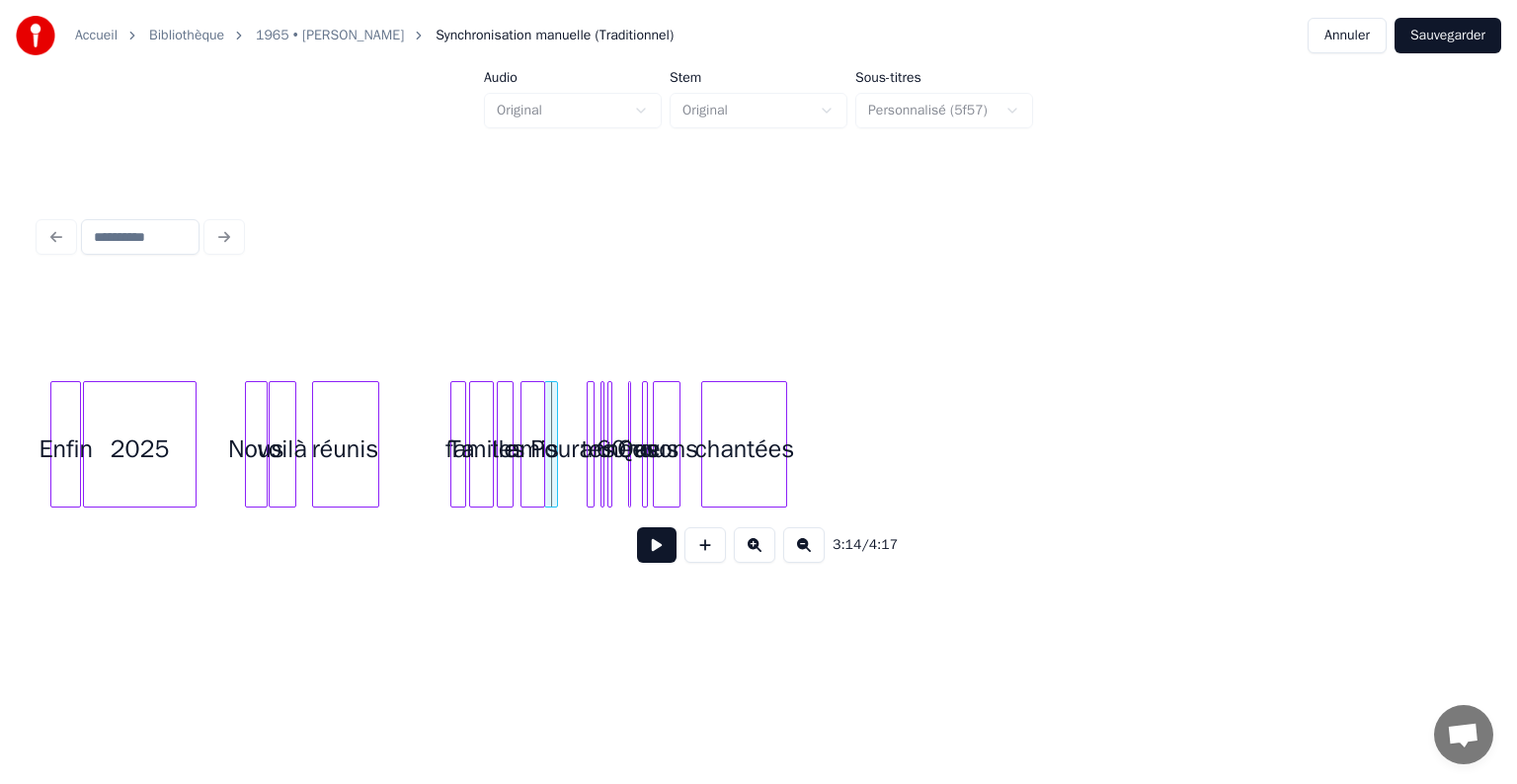 click on "Pour" at bounding box center (551, 444) 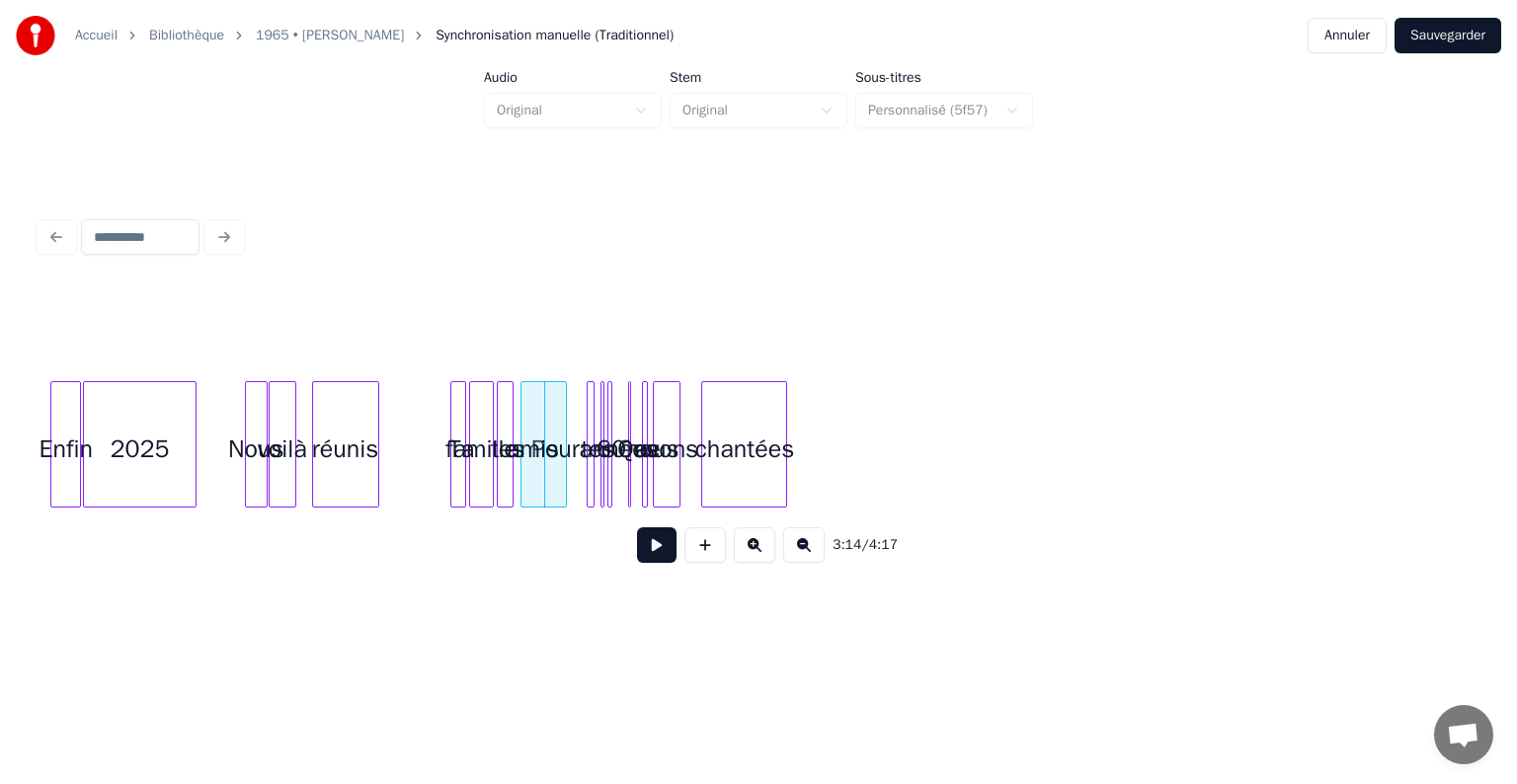 click at bounding box center [563, 444] 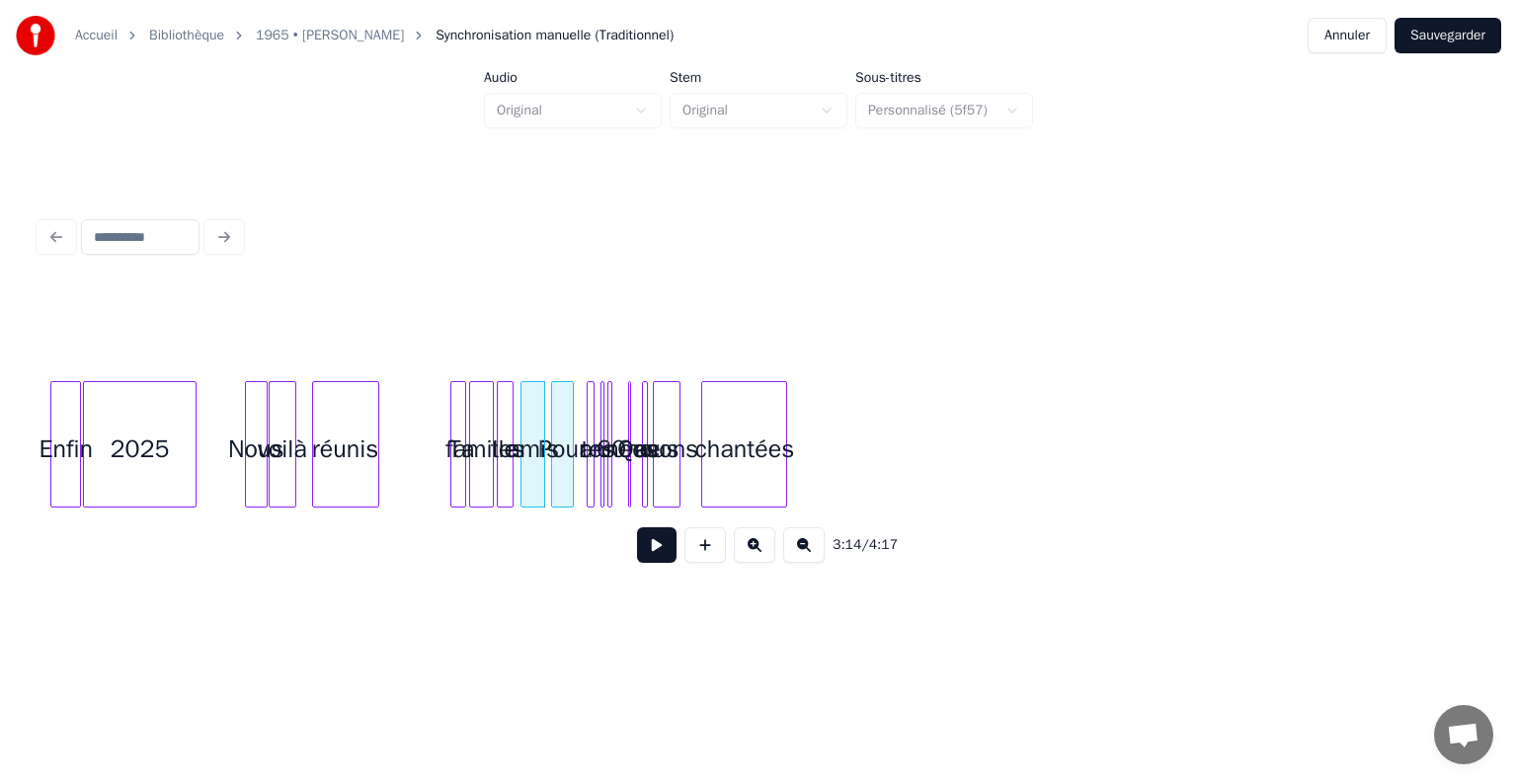 click on "Pour" at bounding box center [562, 449] 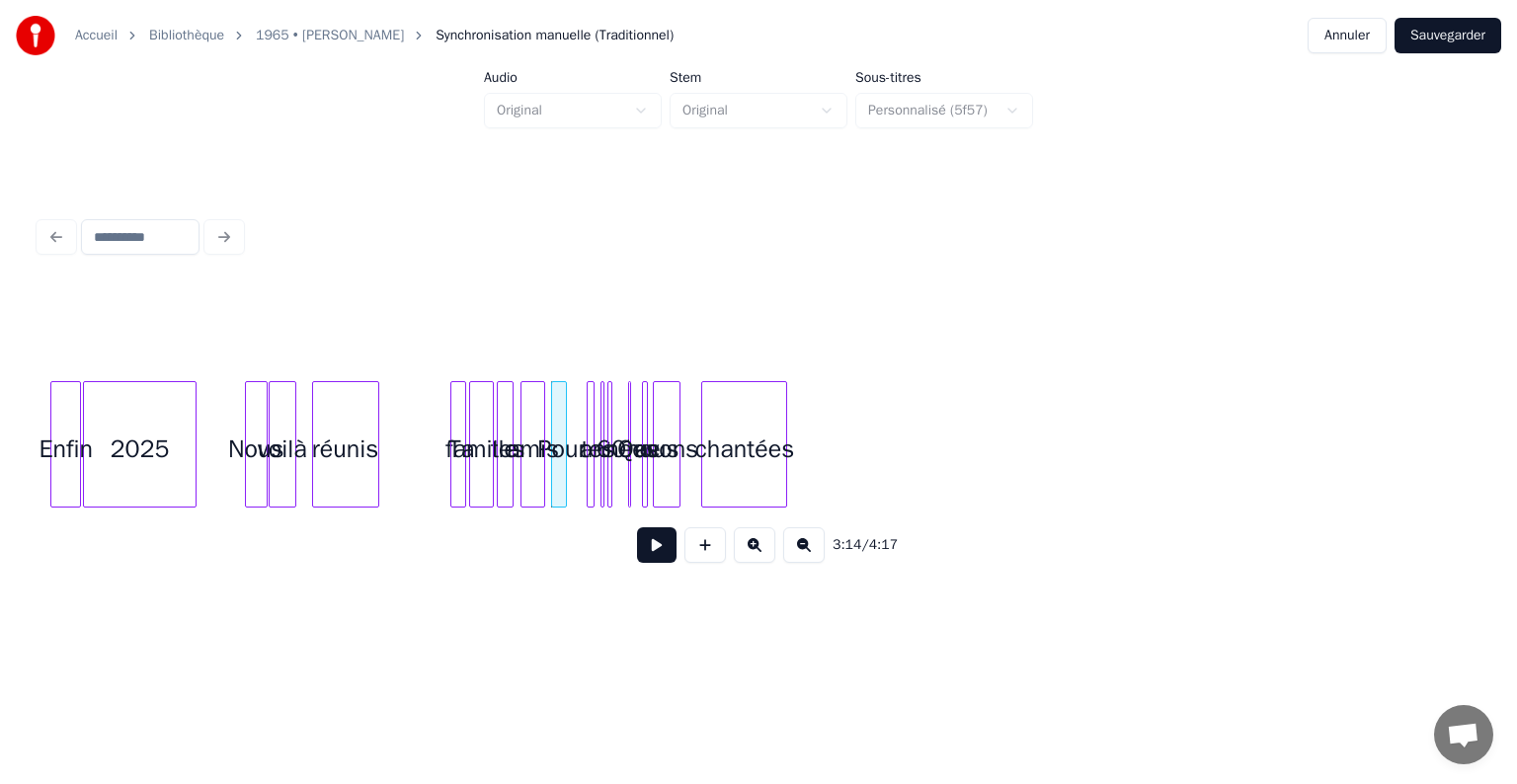 click at bounding box center [563, 444] 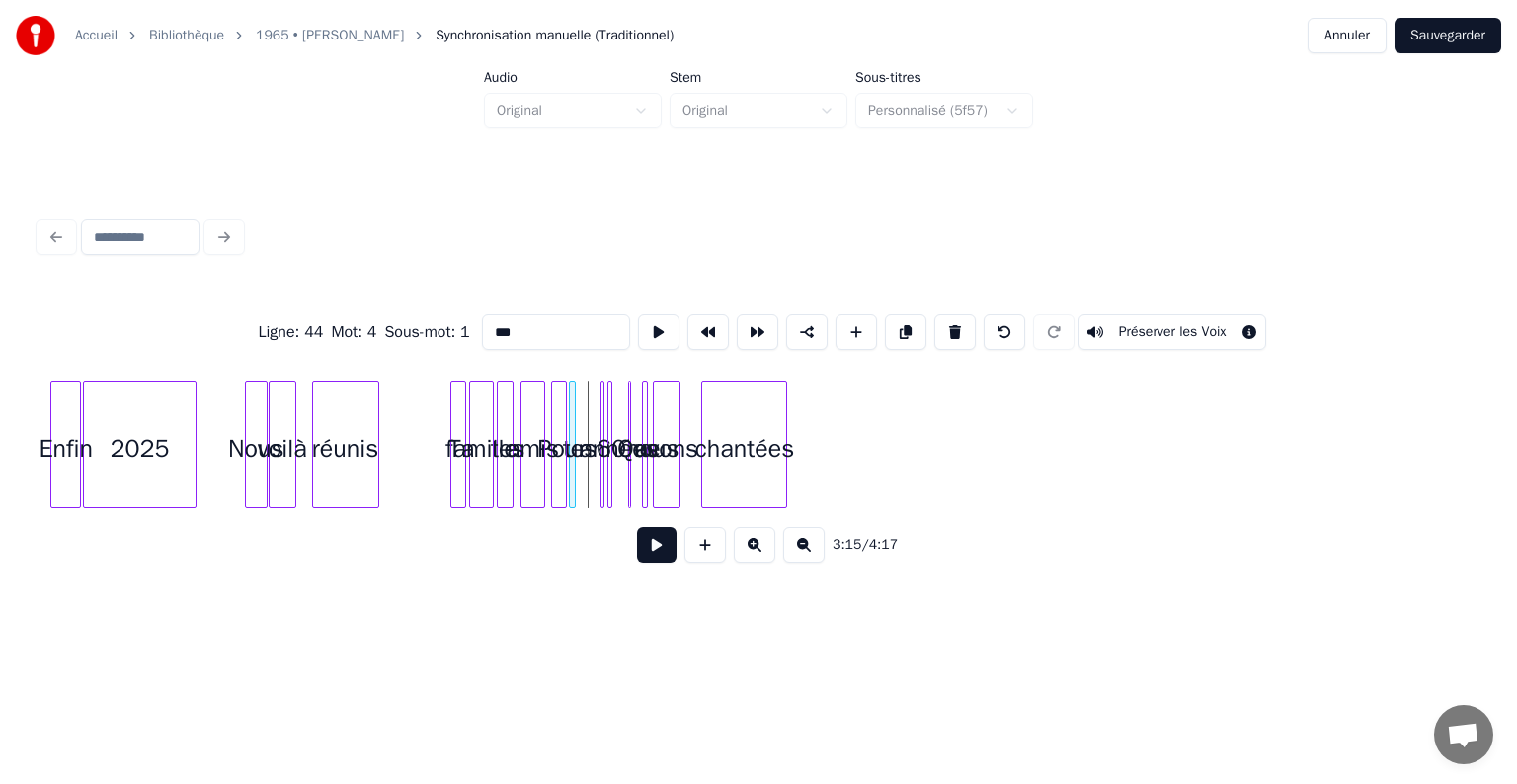 click on "tes" at bounding box center [580, 449] 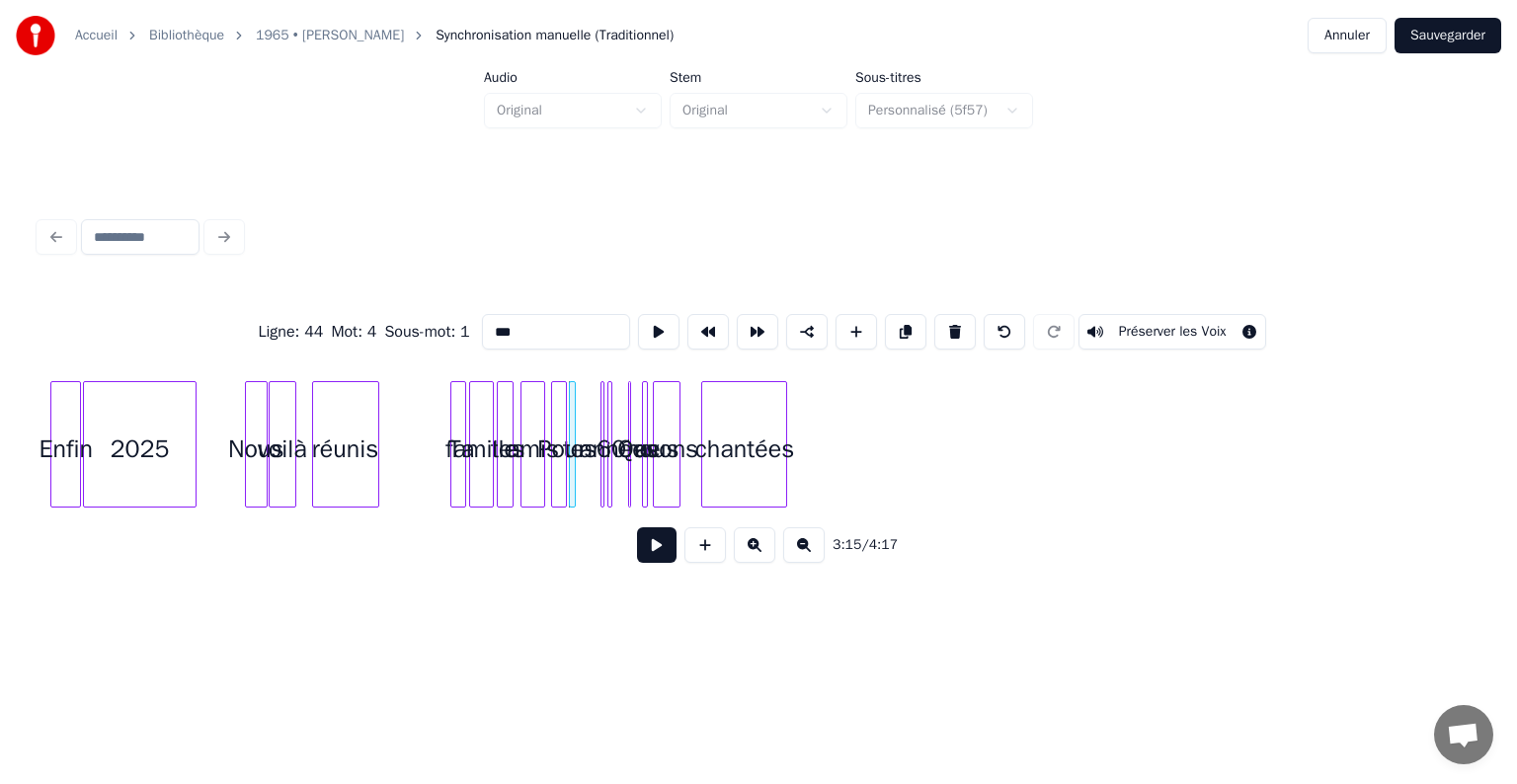 click at bounding box center (600, 444) 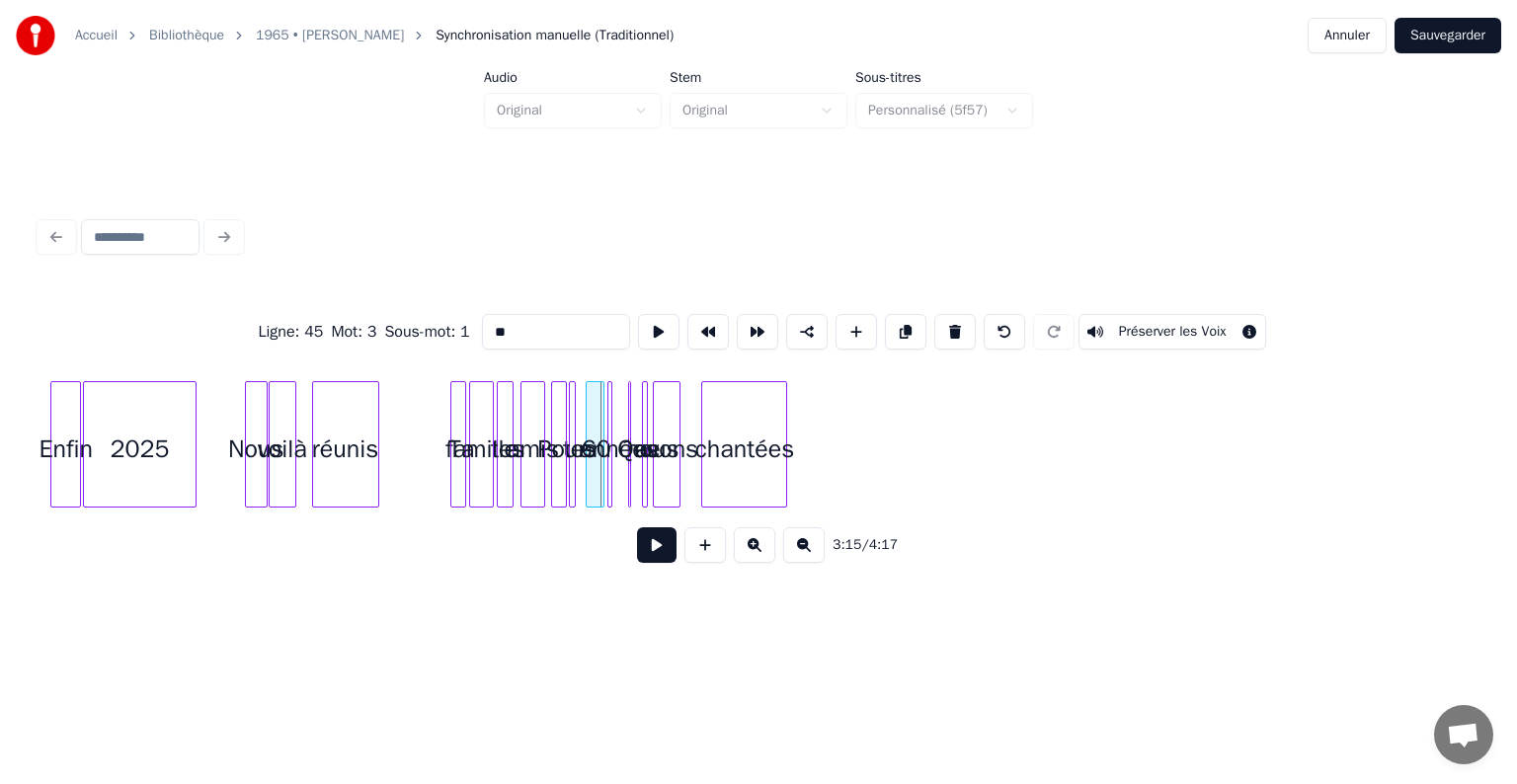 click on "60" at bounding box center [595, 444] 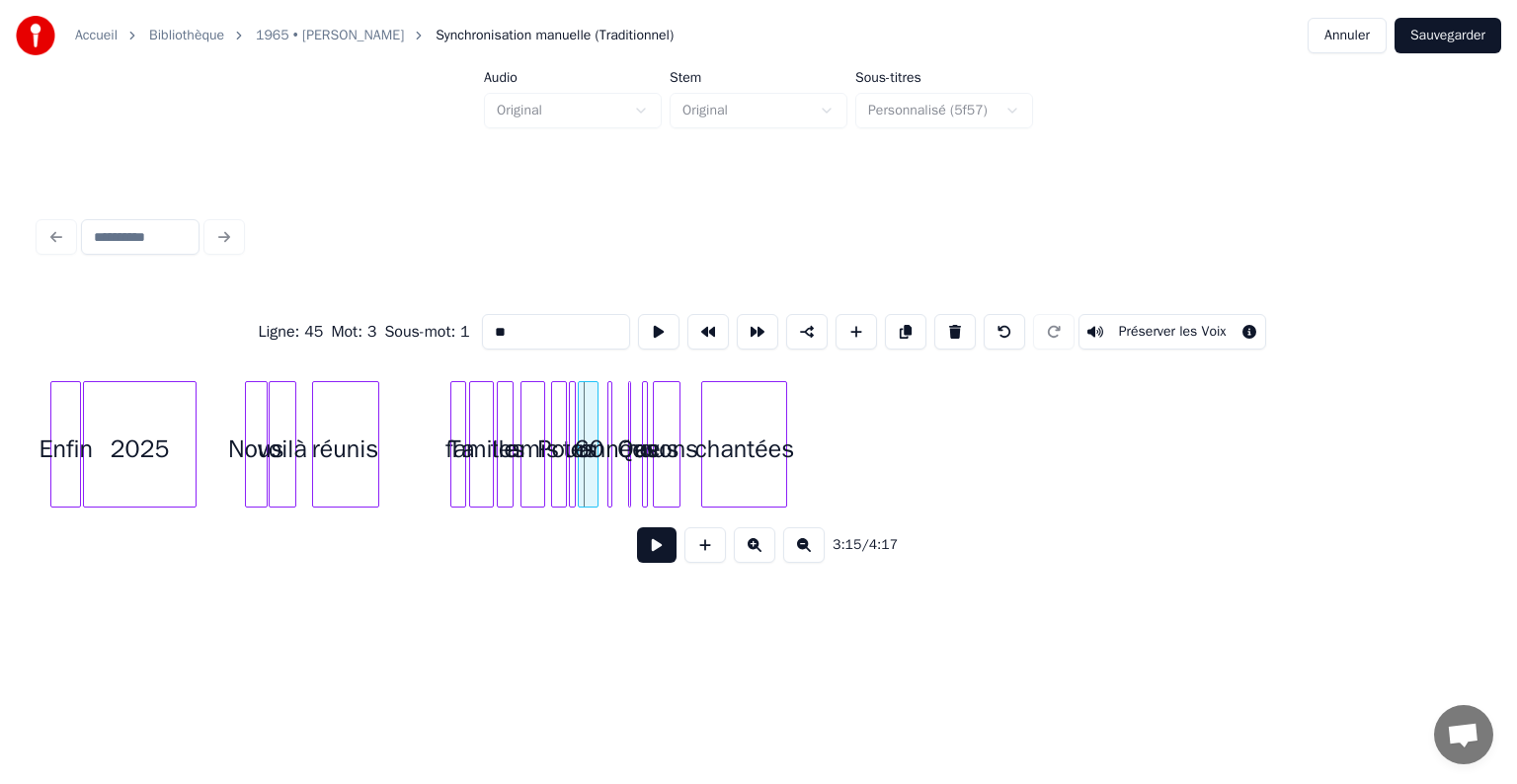 click on "chantées avons 60 nous Que années tes Pour amis tes famille Ta réunis voilà Nous 2025 Enfin" at bounding box center [-2722, 444] 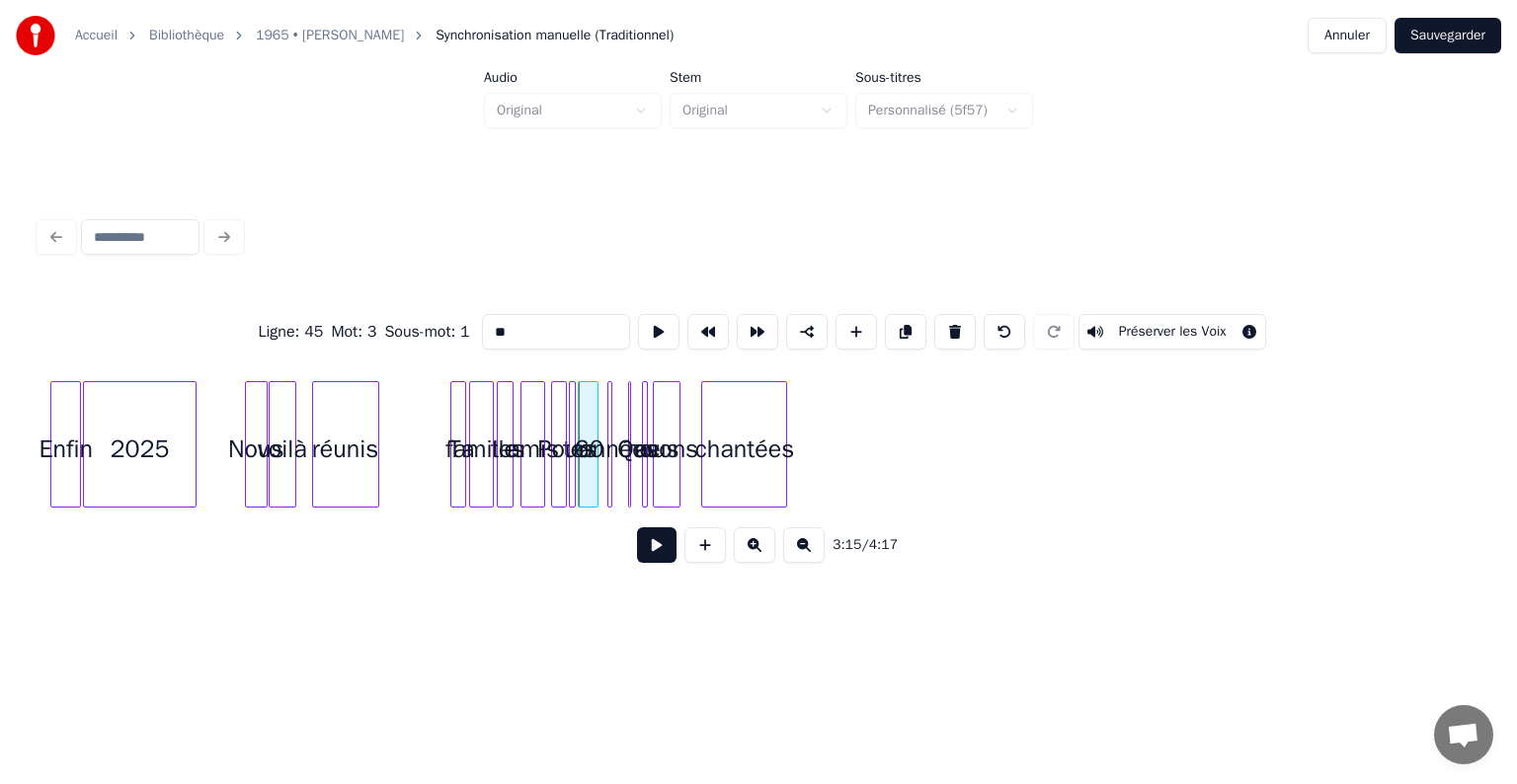 click at bounding box center (608, 444) 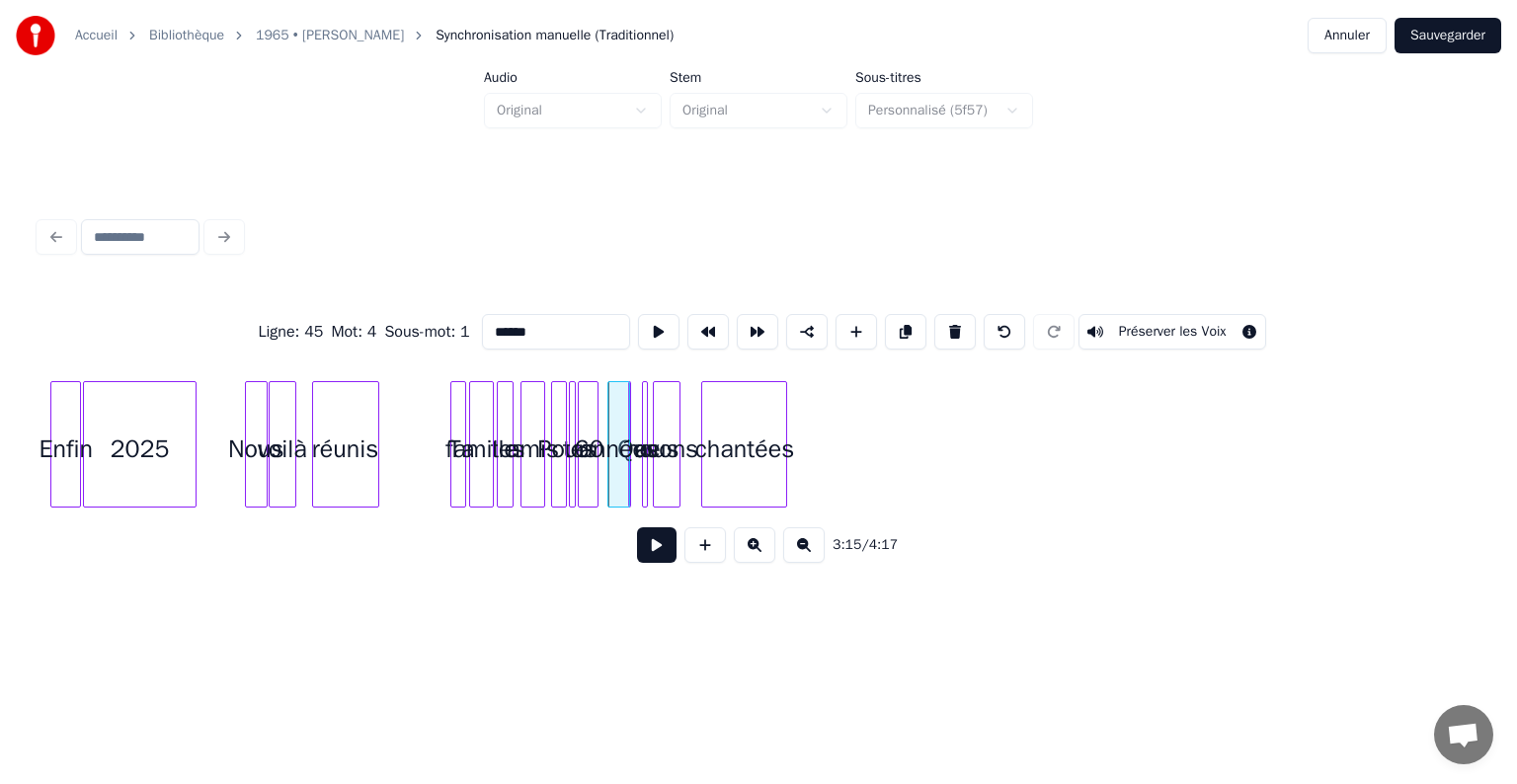 click on "années" at bounding box center (618, 444) 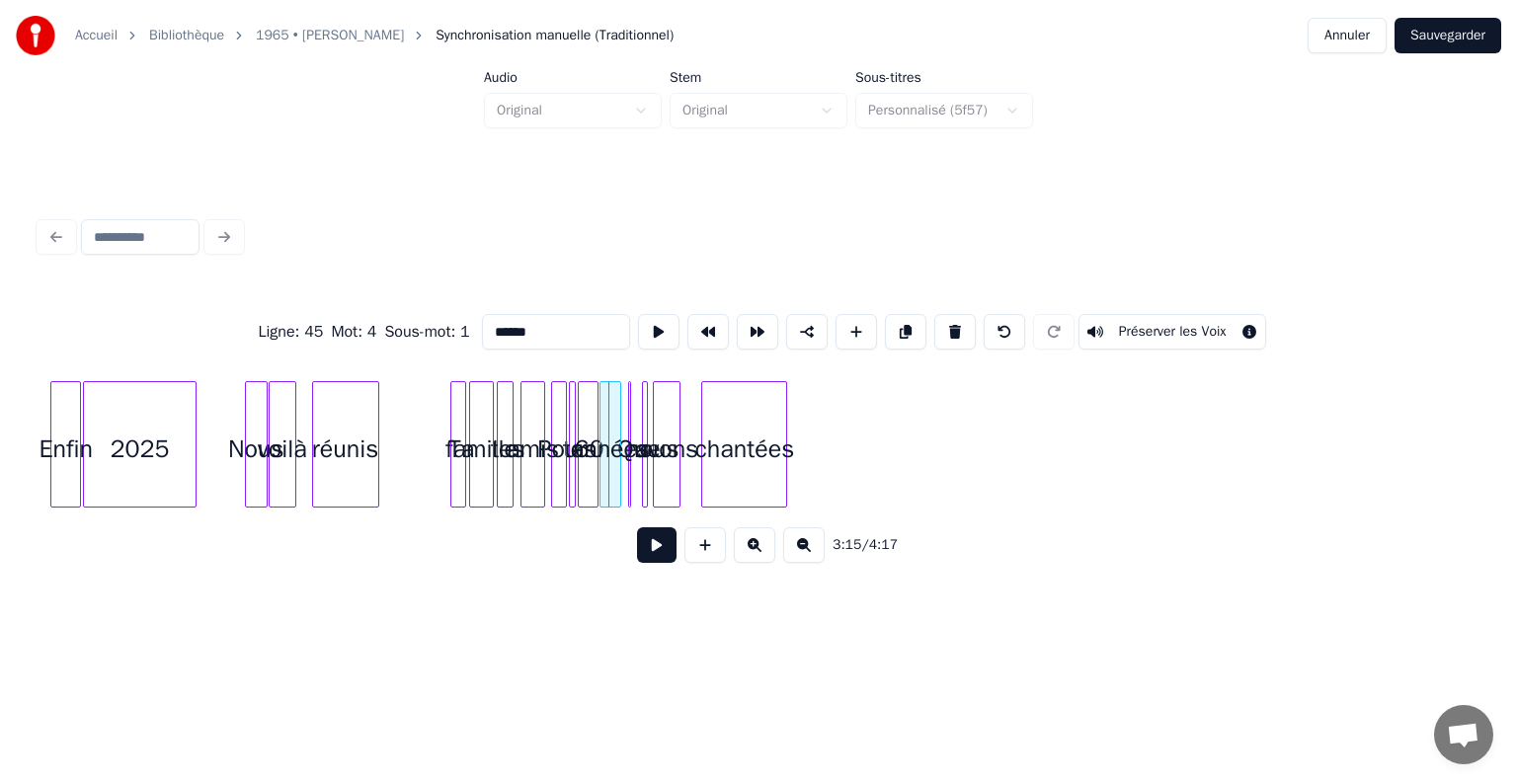 click on "années" at bounding box center [610, 449] 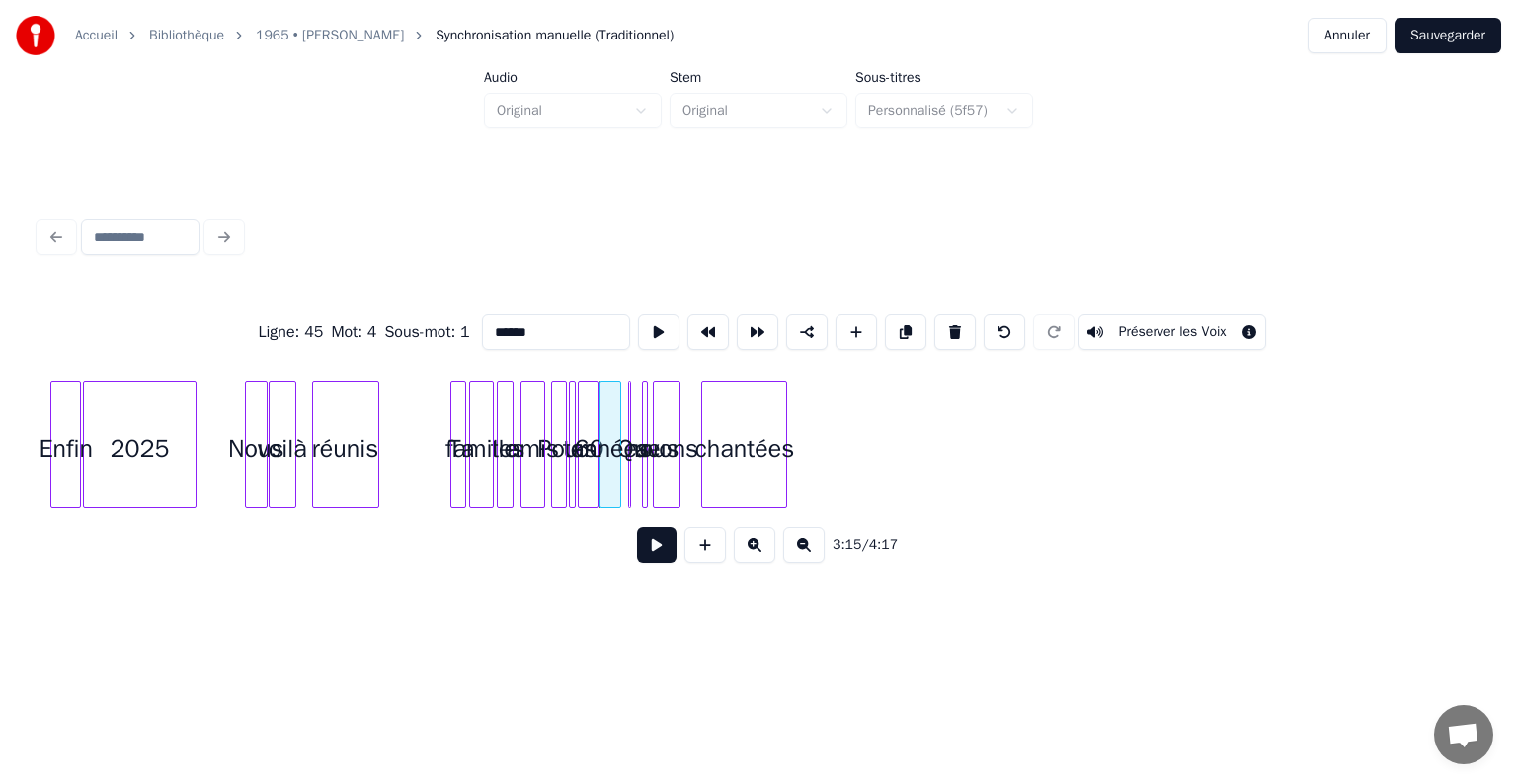 click at bounding box center (627, 444) 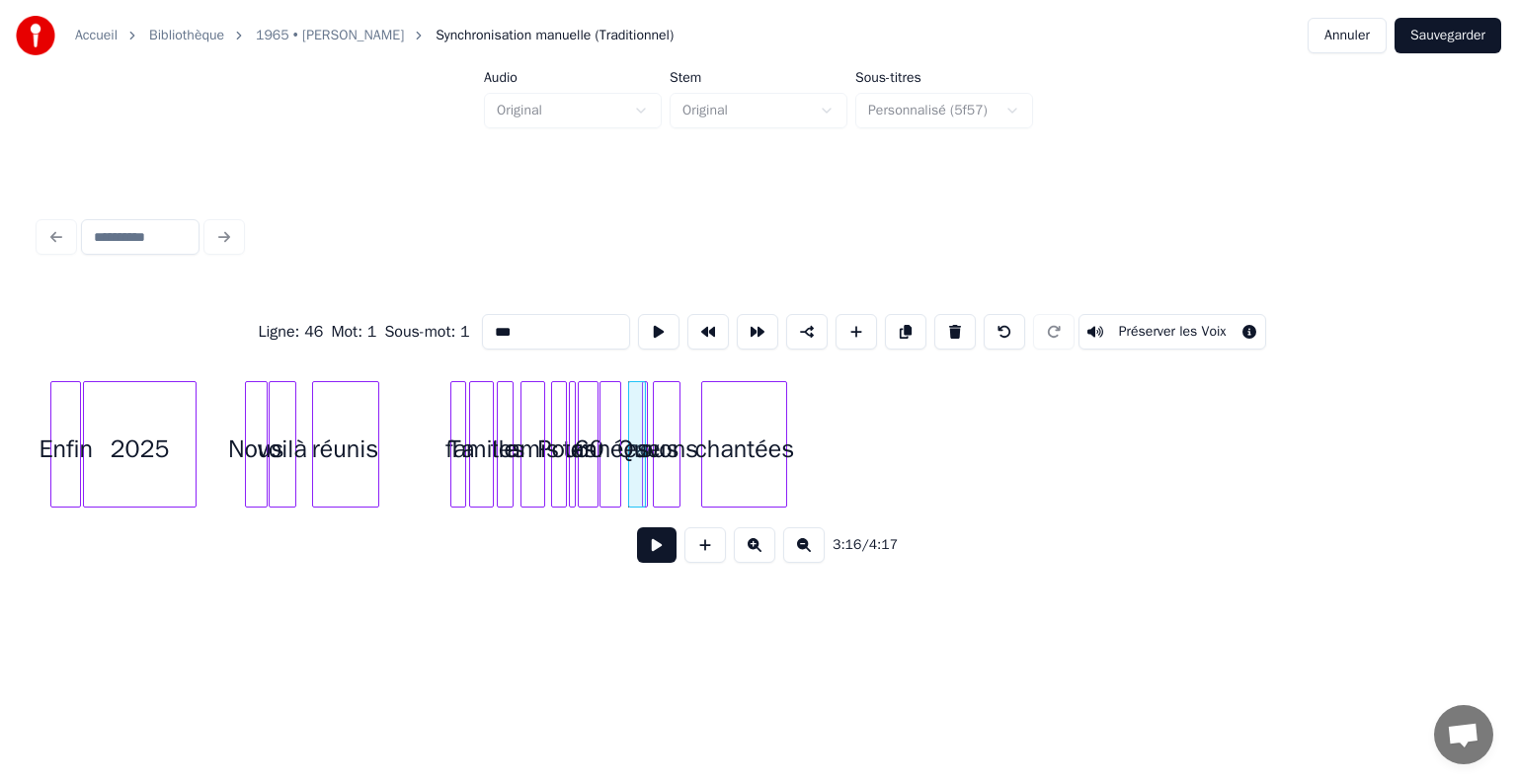 click at bounding box center [642, 444] 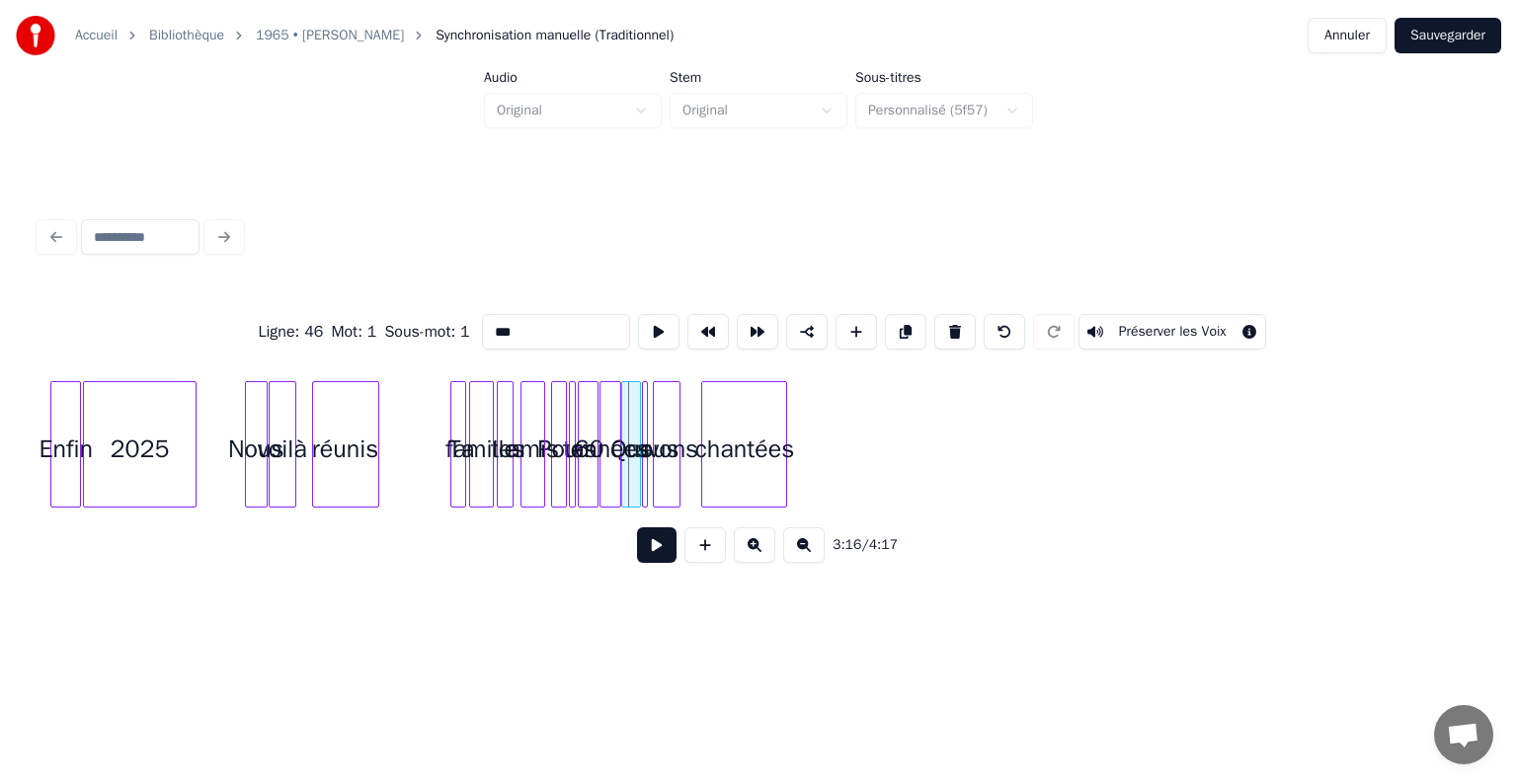 click on "Que" at bounding box center [632, 449] 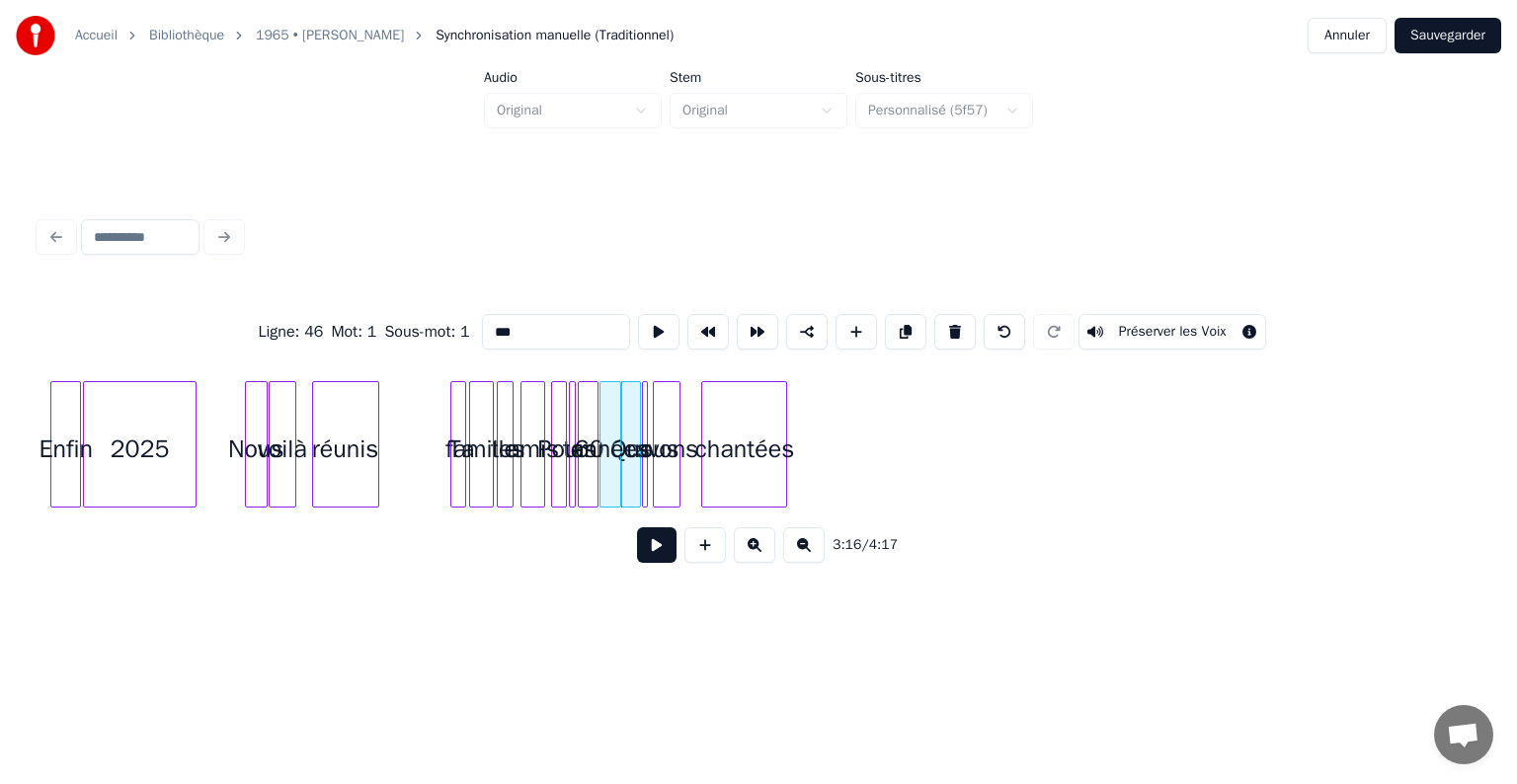 click at bounding box center [644, 444] 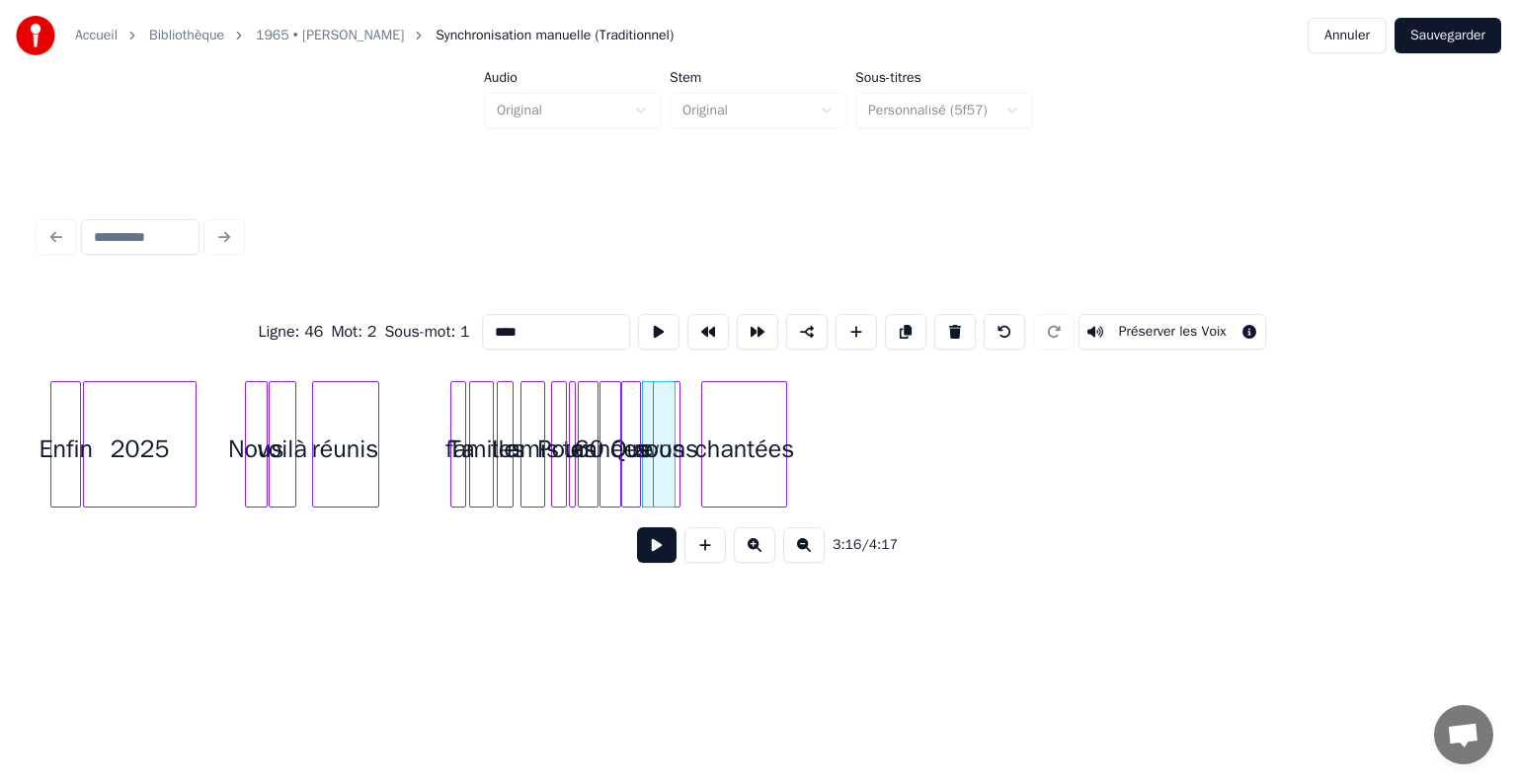 click at bounding box center (672, 444) 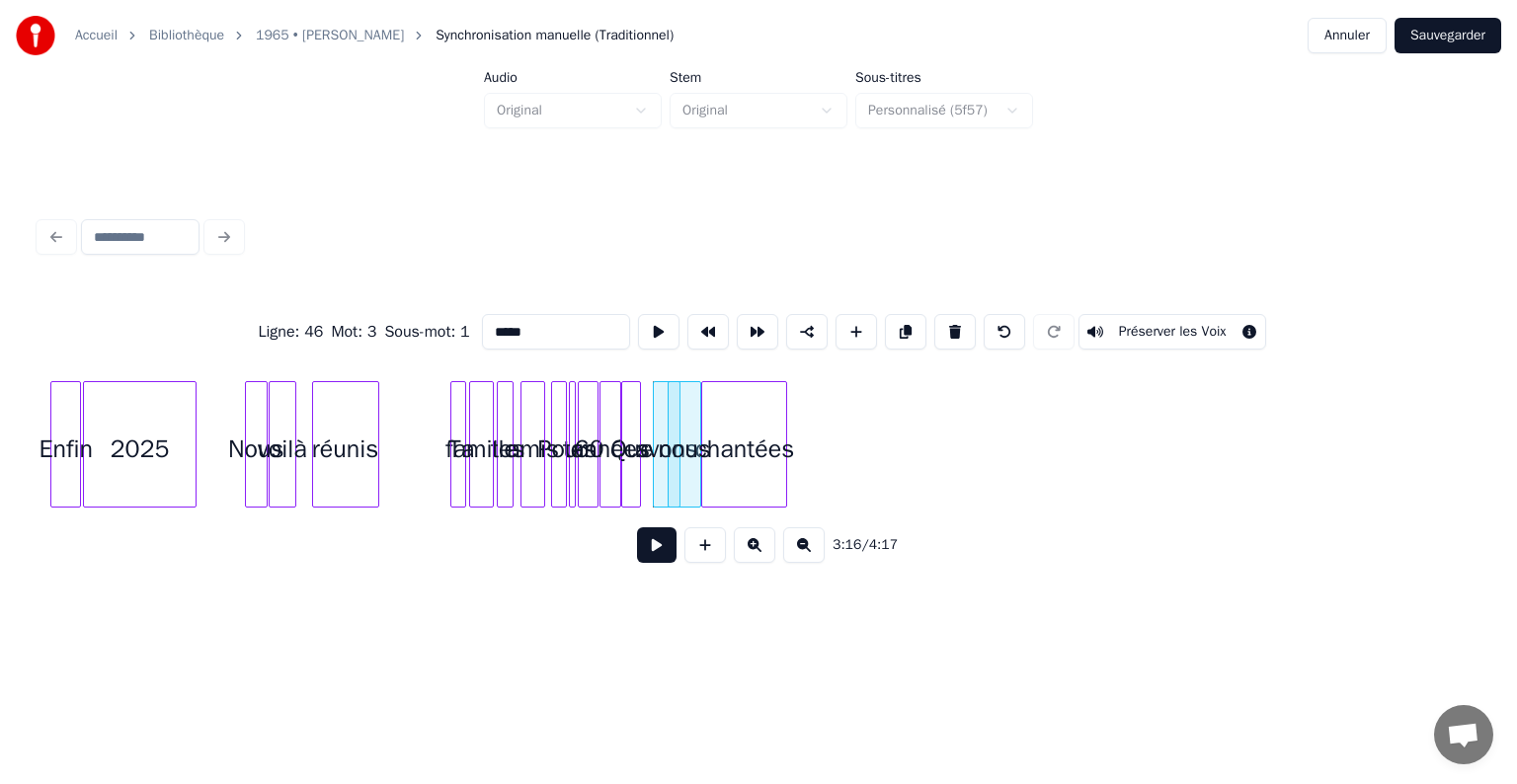 click on "nous" at bounding box center (684, 449) 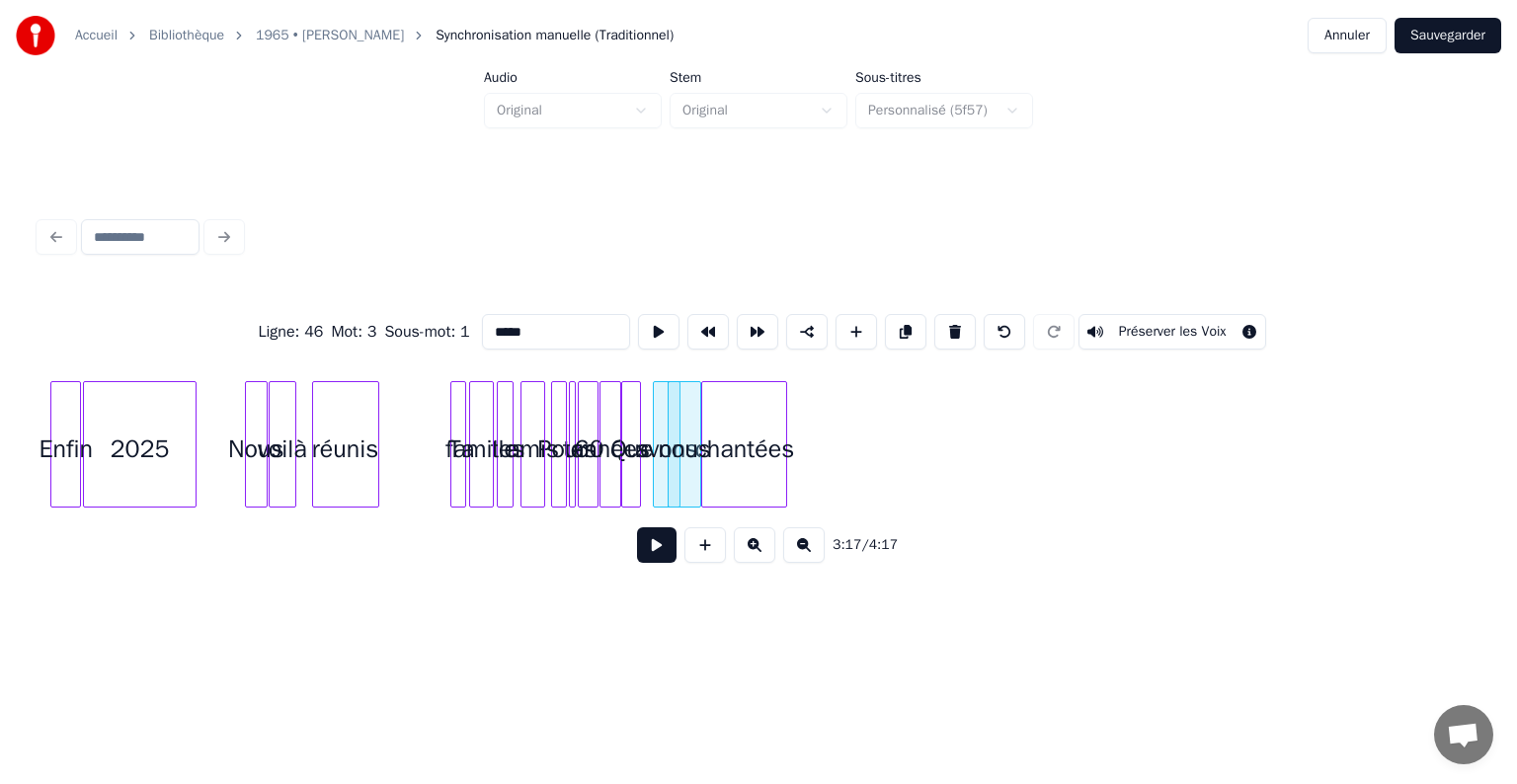 click on "chantées avons 60 nous Que années tes Pour amis tes famille Ta réunis voilà Nous 2025 Enfin" at bounding box center [-2722, 444] 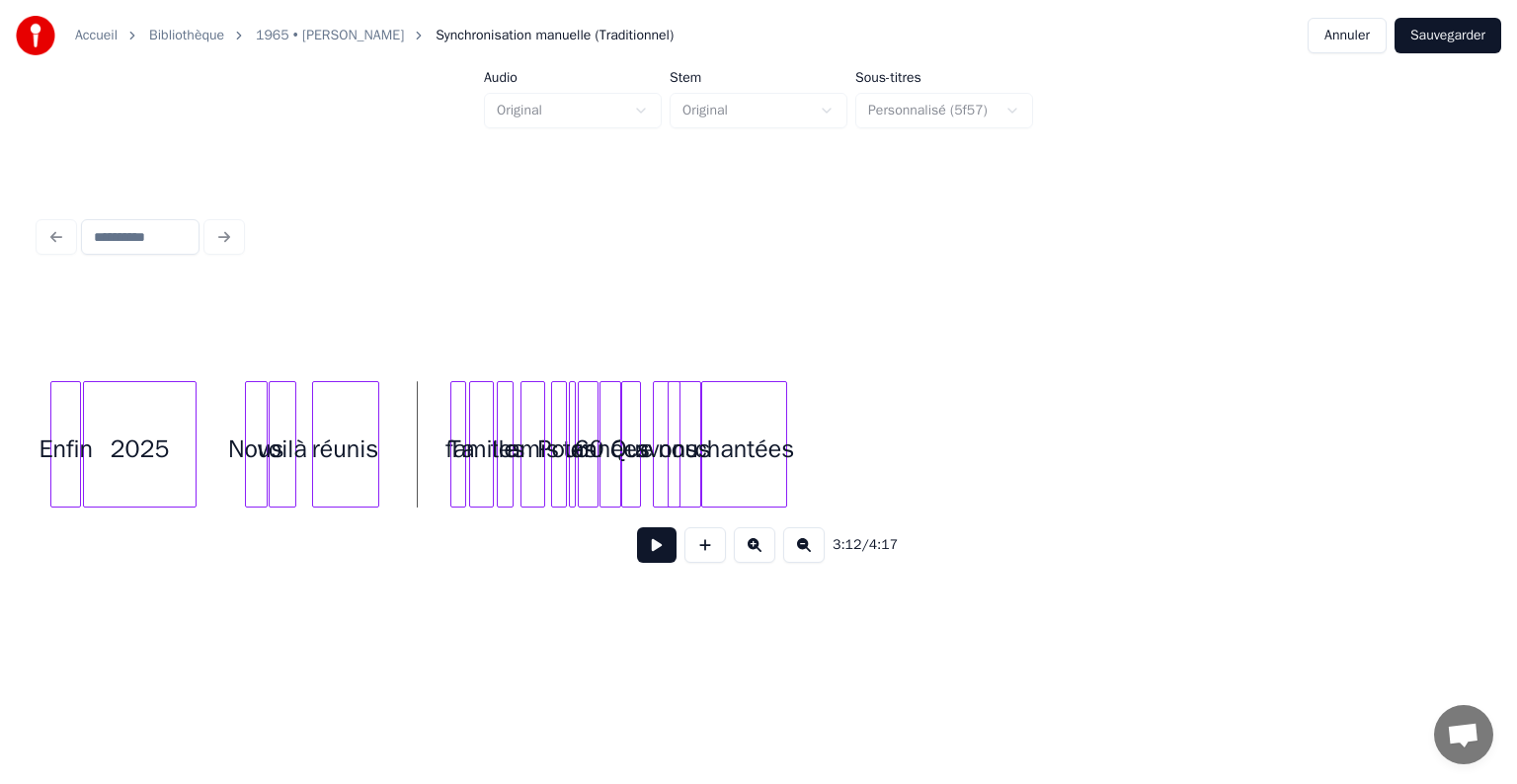 click at bounding box center (657, 545) 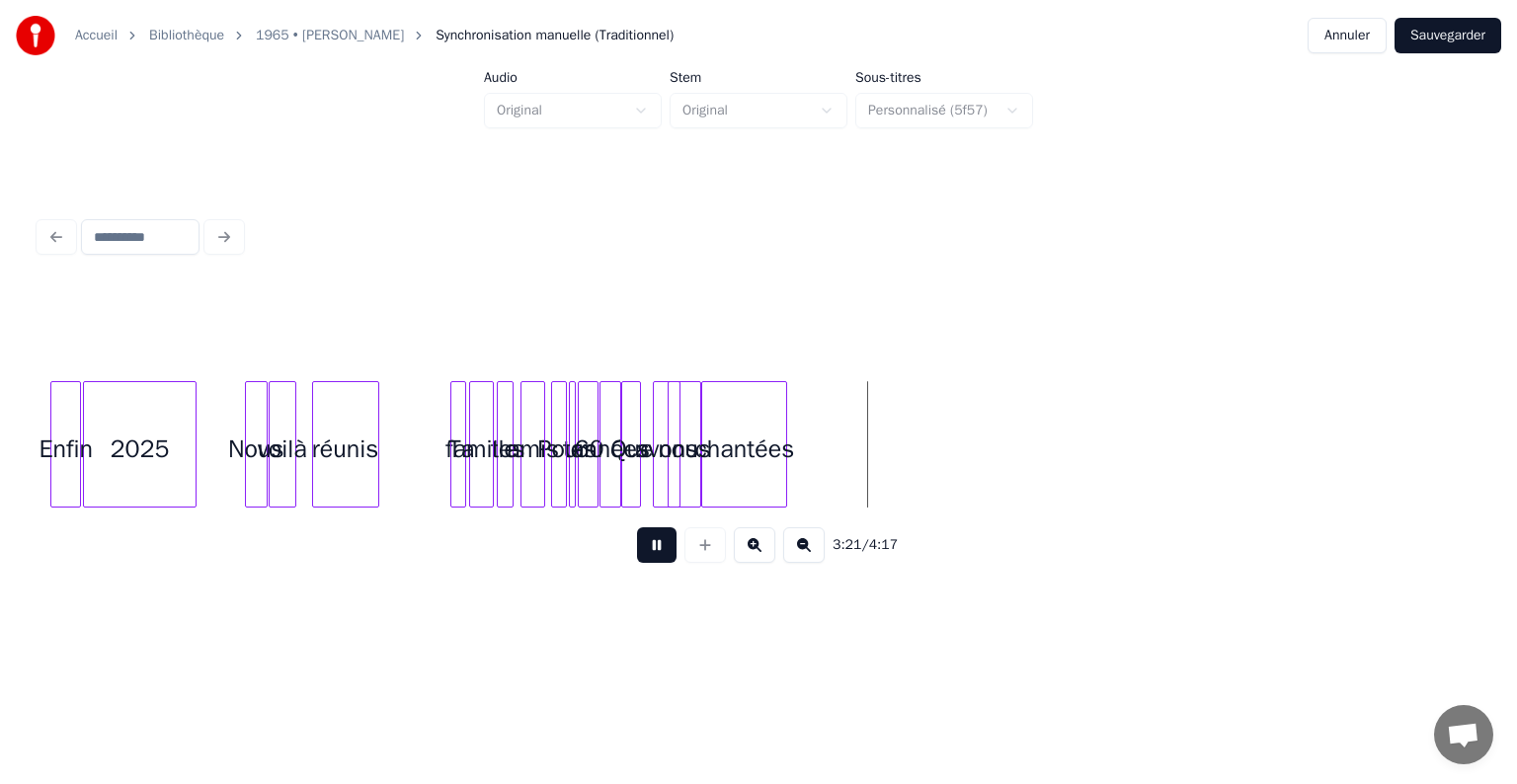 click on "chantées" at bounding box center (744, 449) 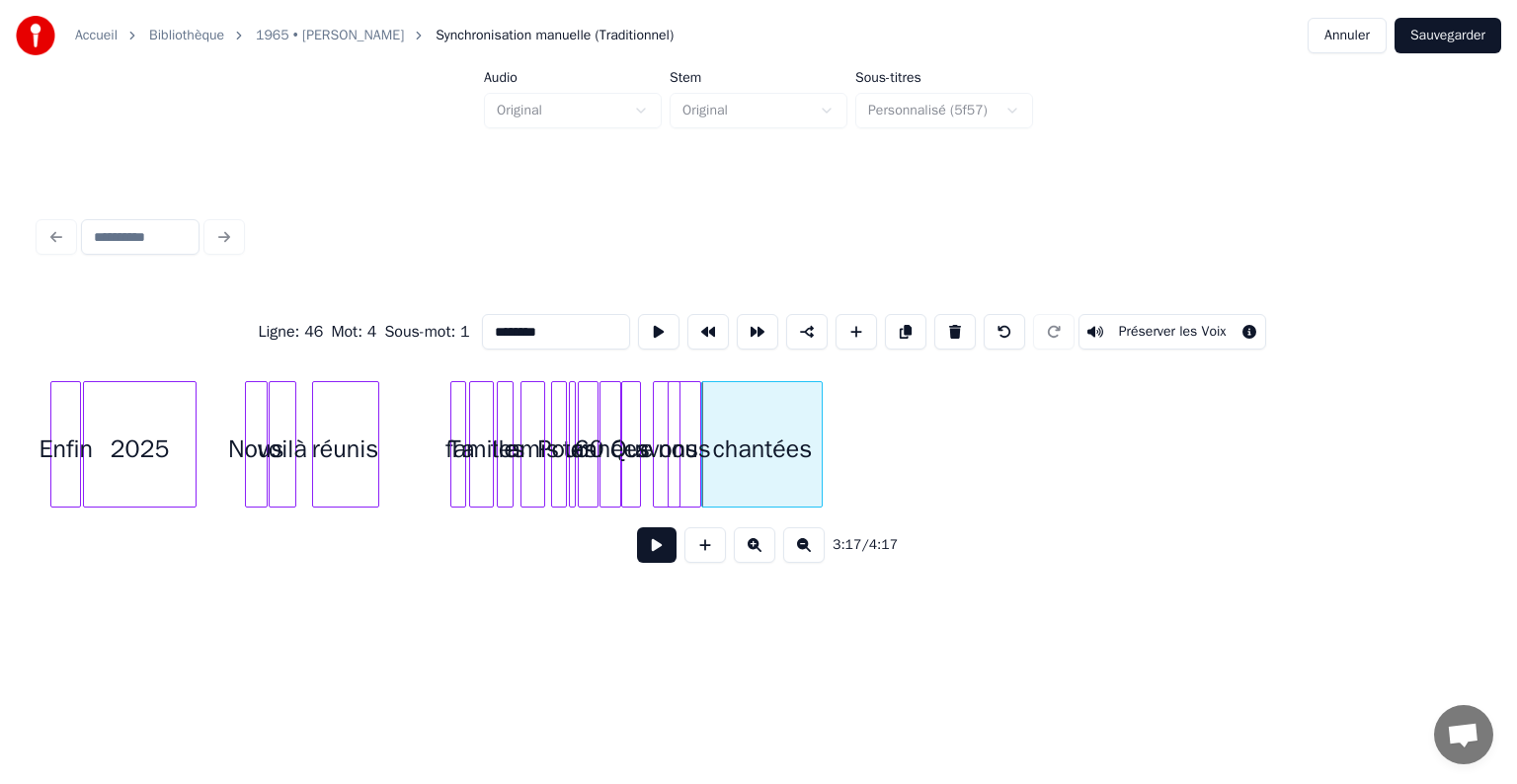 click at bounding box center (819, 444) 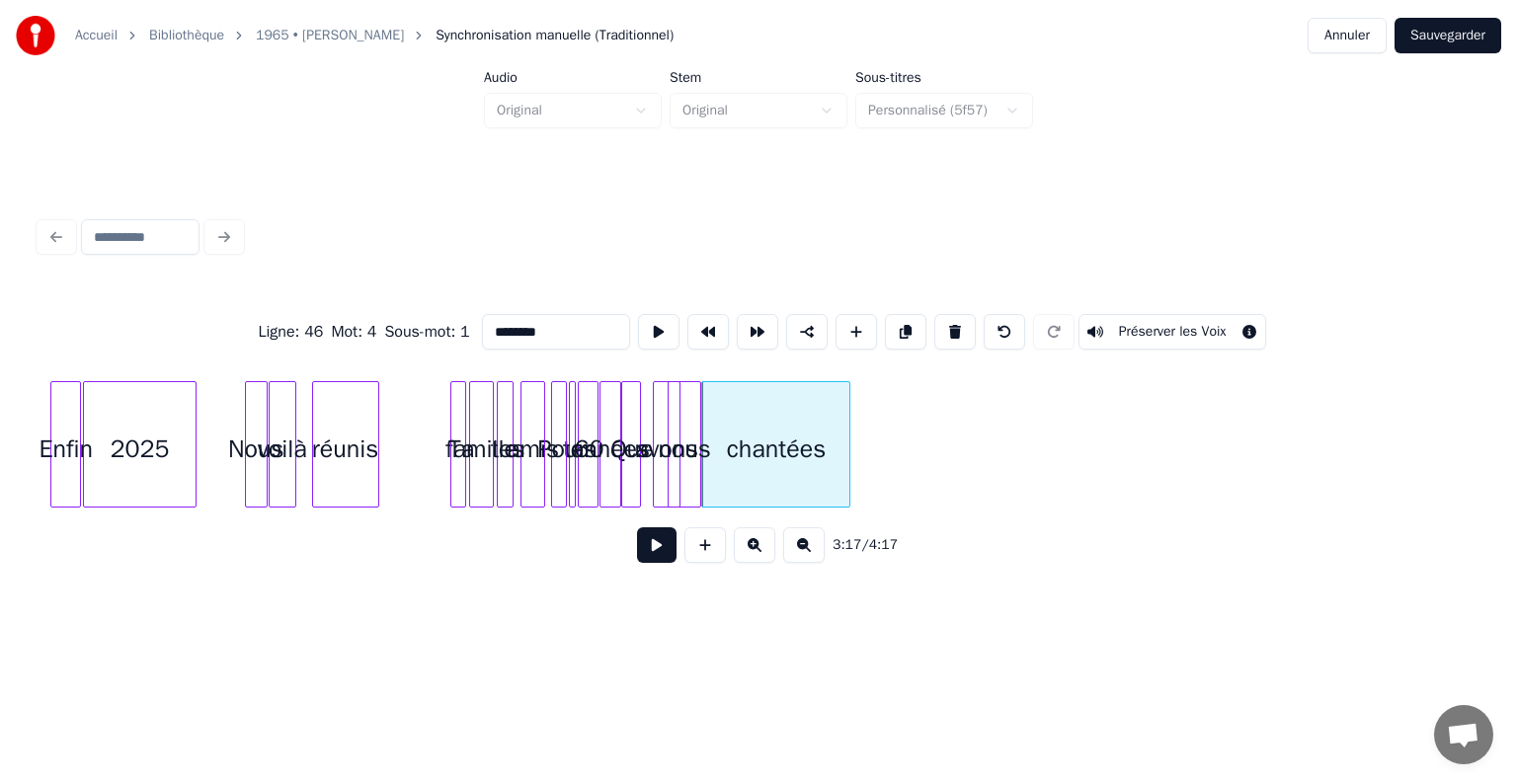 click on "Sauvegarder" at bounding box center (1448, 36) 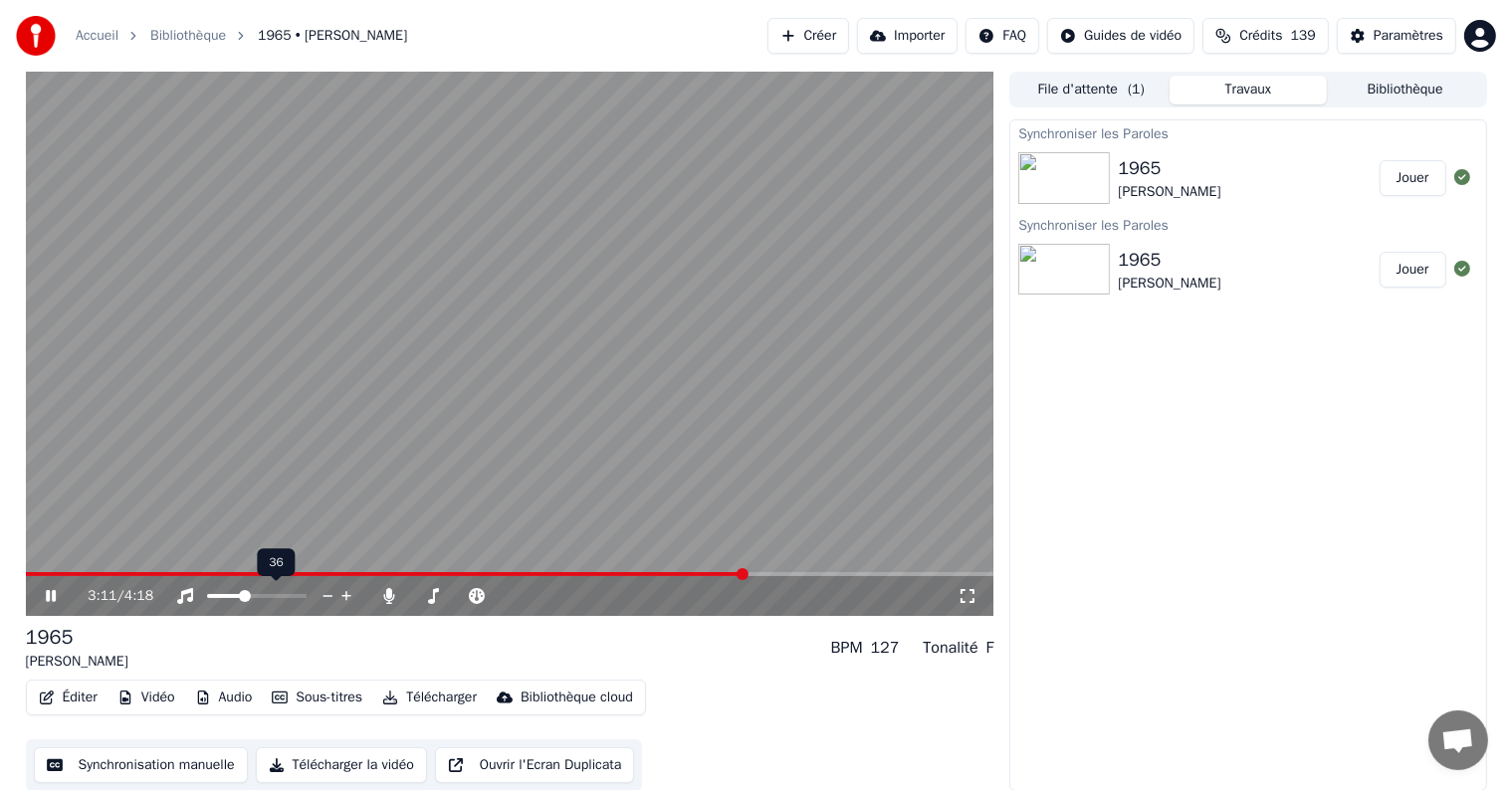 click at bounding box center [225, 596] 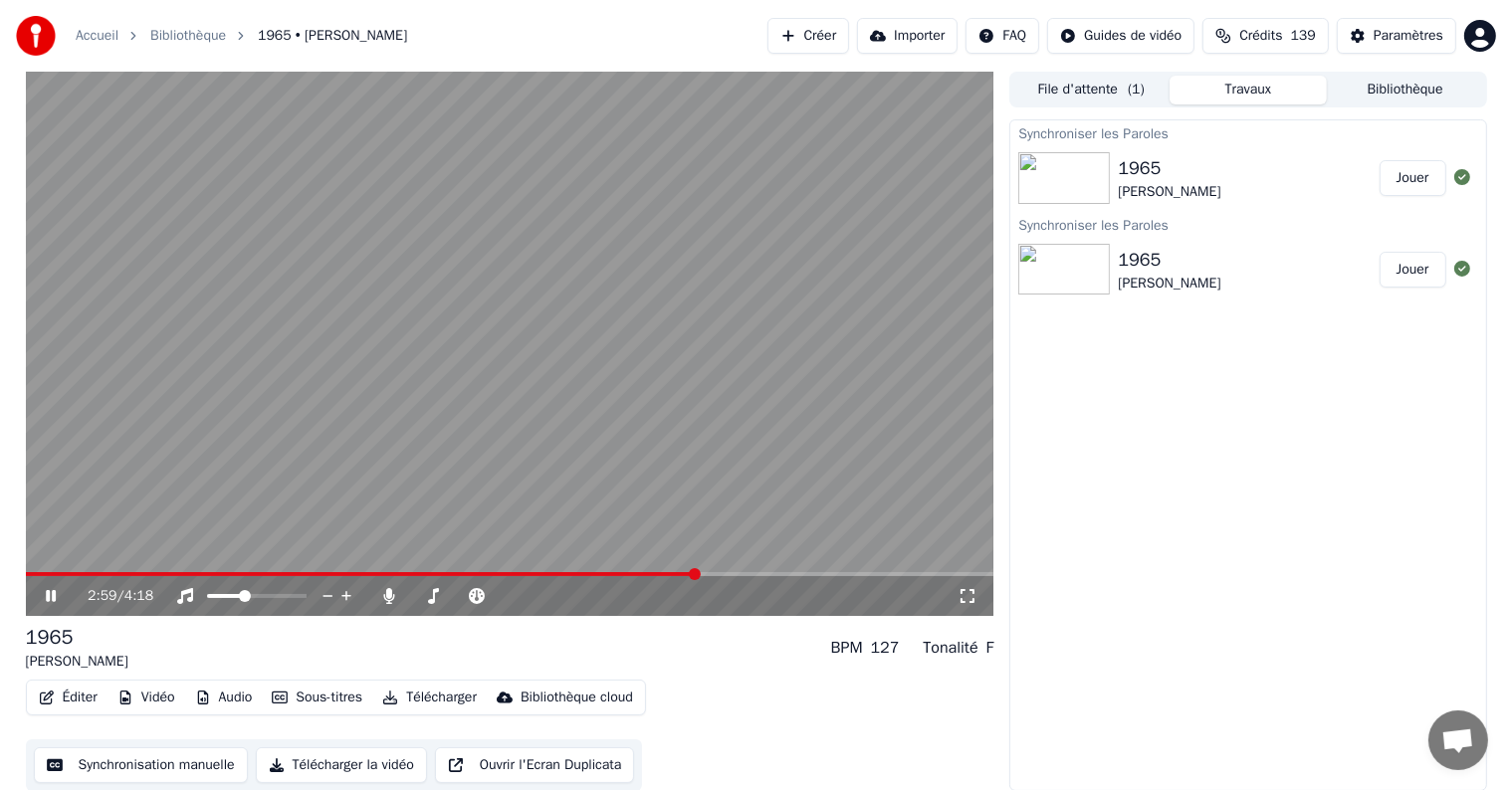 click at bounding box center [361, 574] 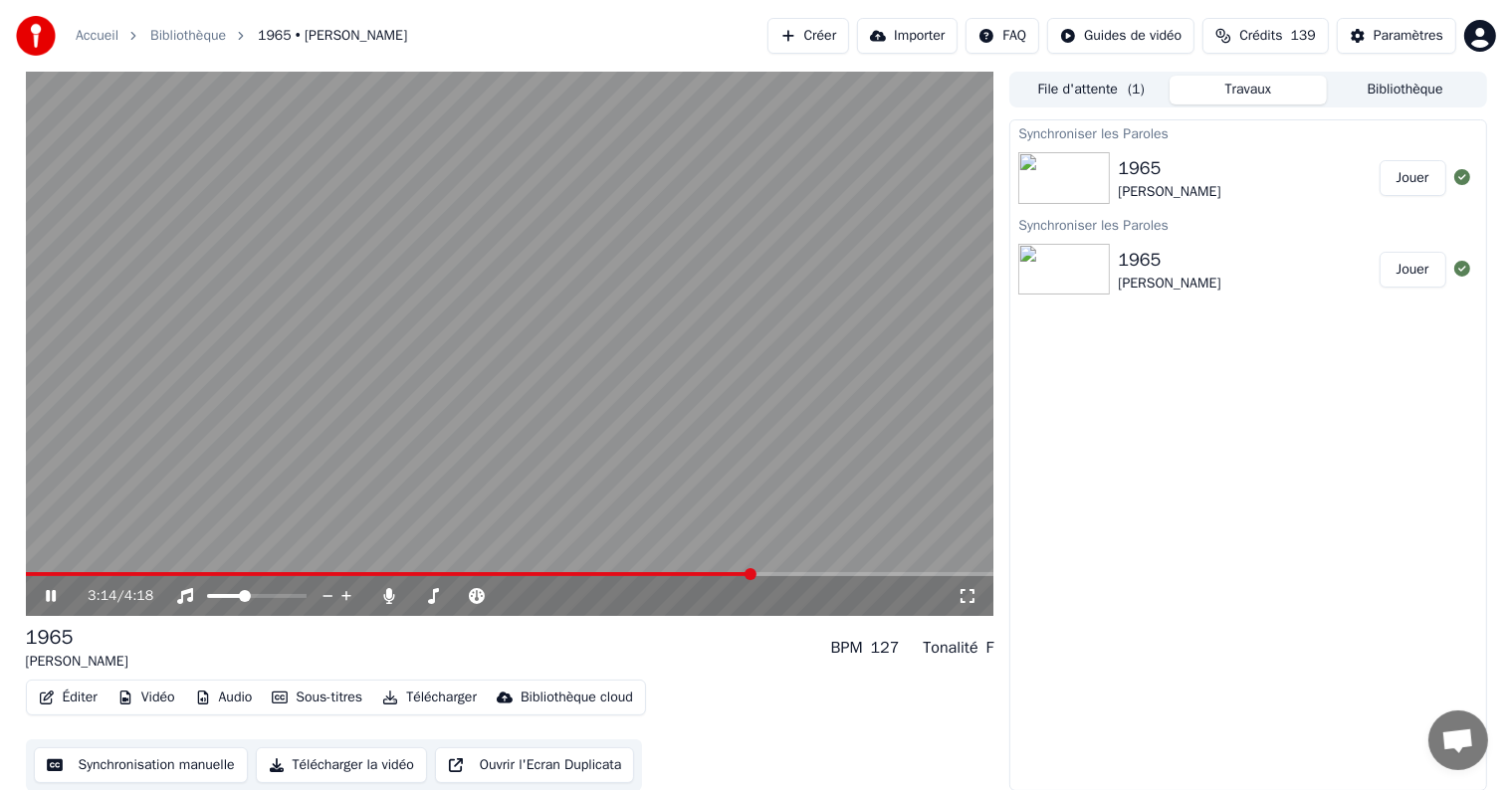 click at bounding box center [390, 574] 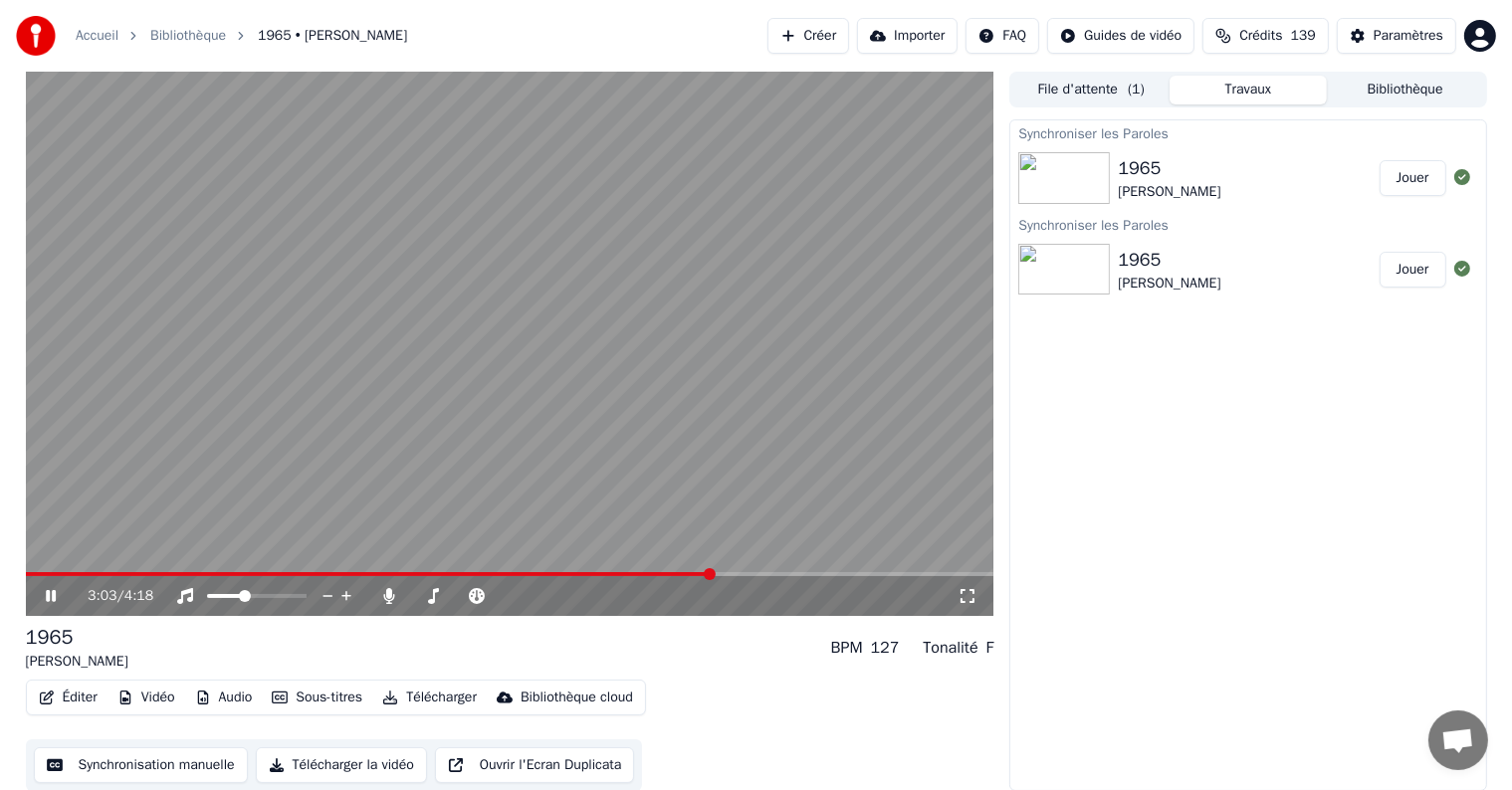 click at bounding box center [369, 574] 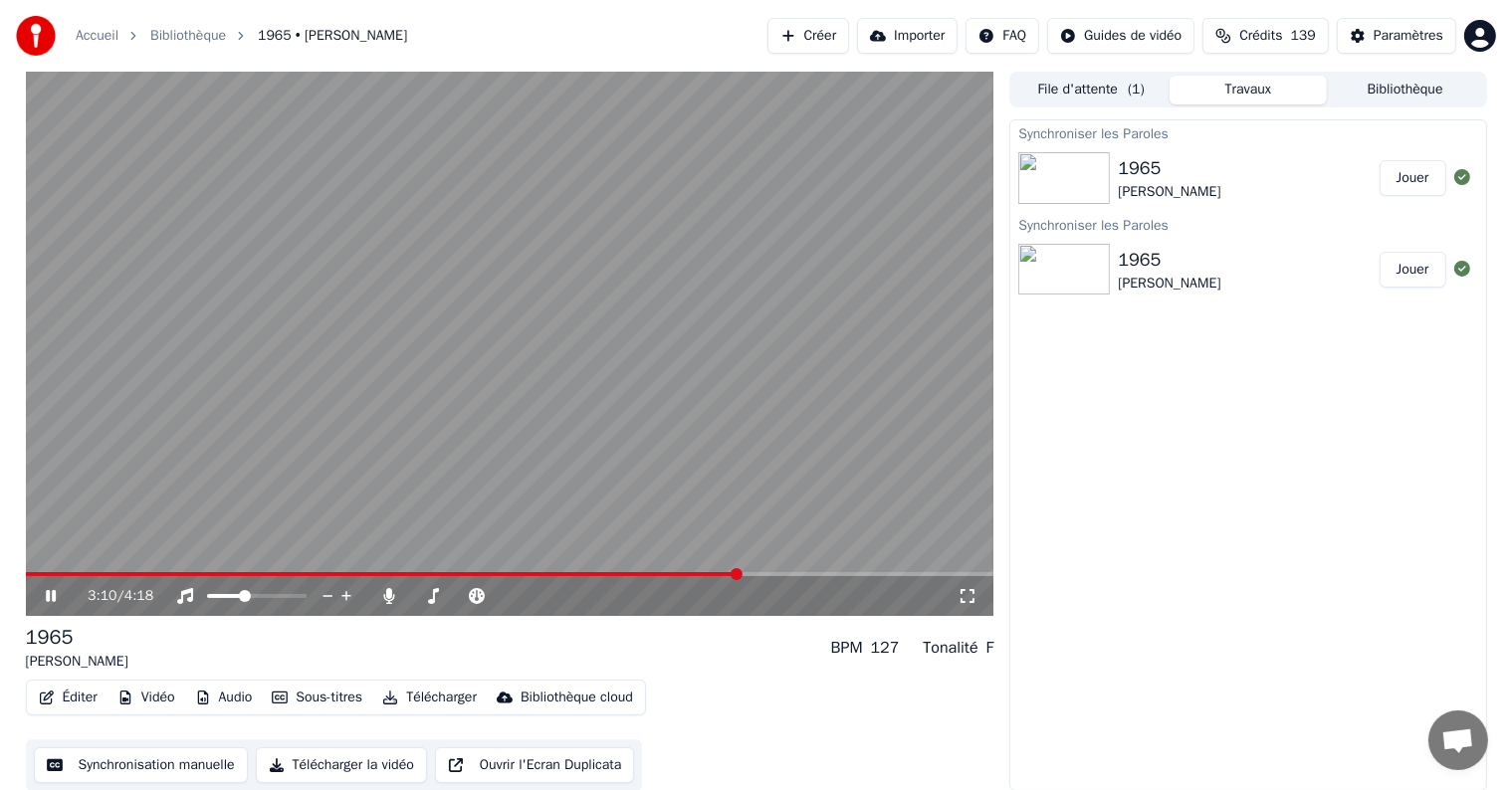 click 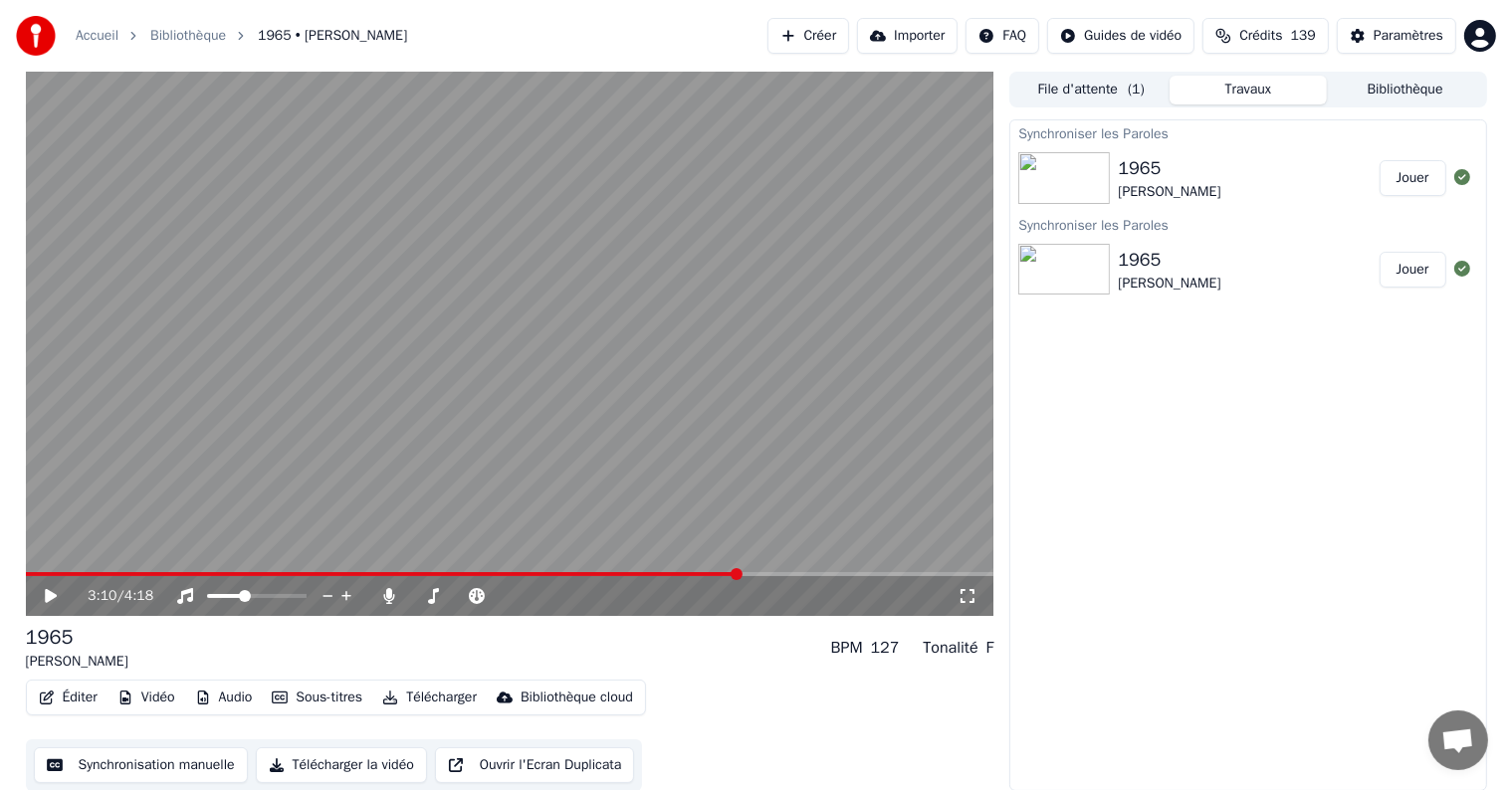 click 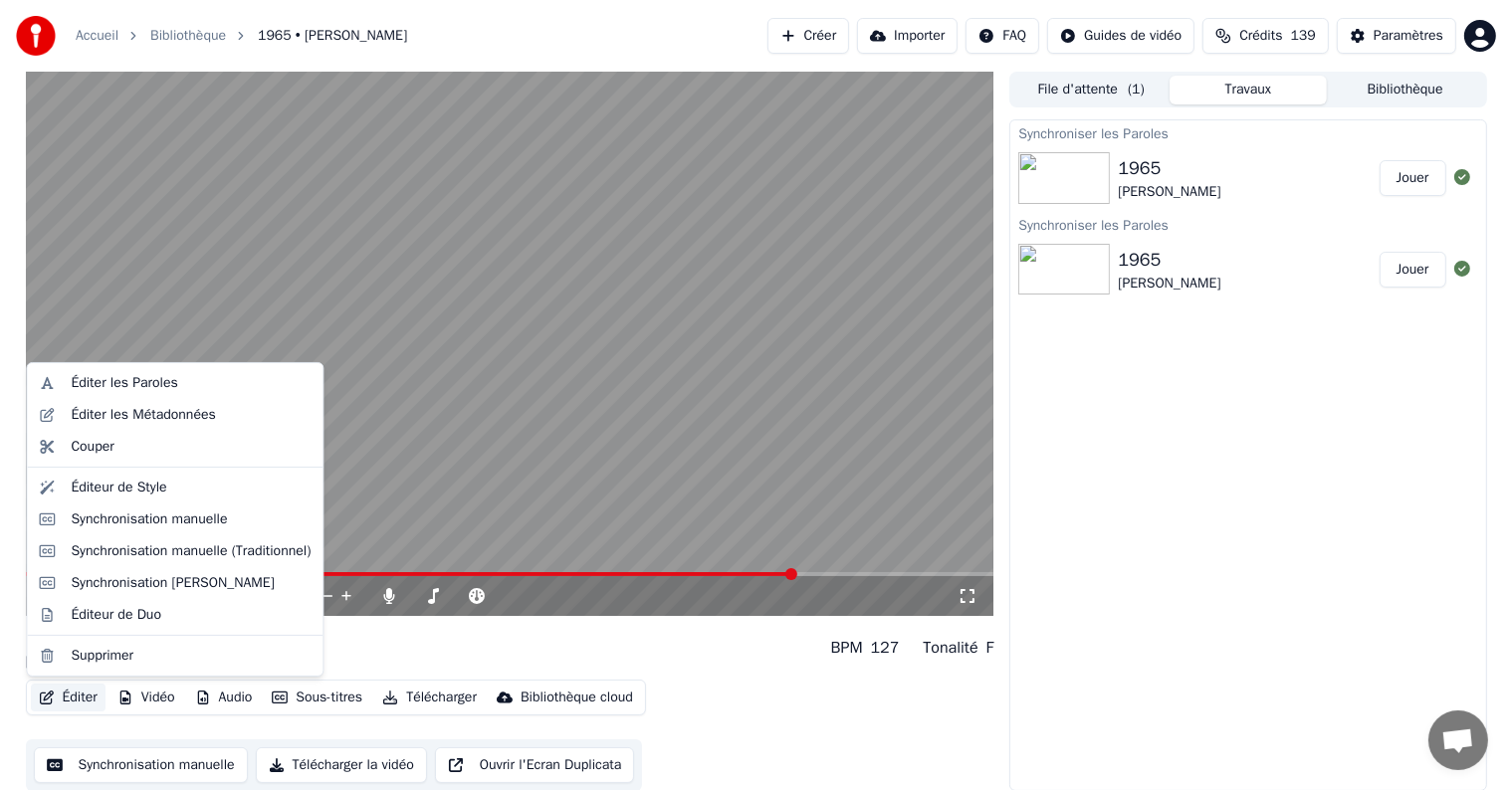 click on "Éditer" at bounding box center [68, 697] 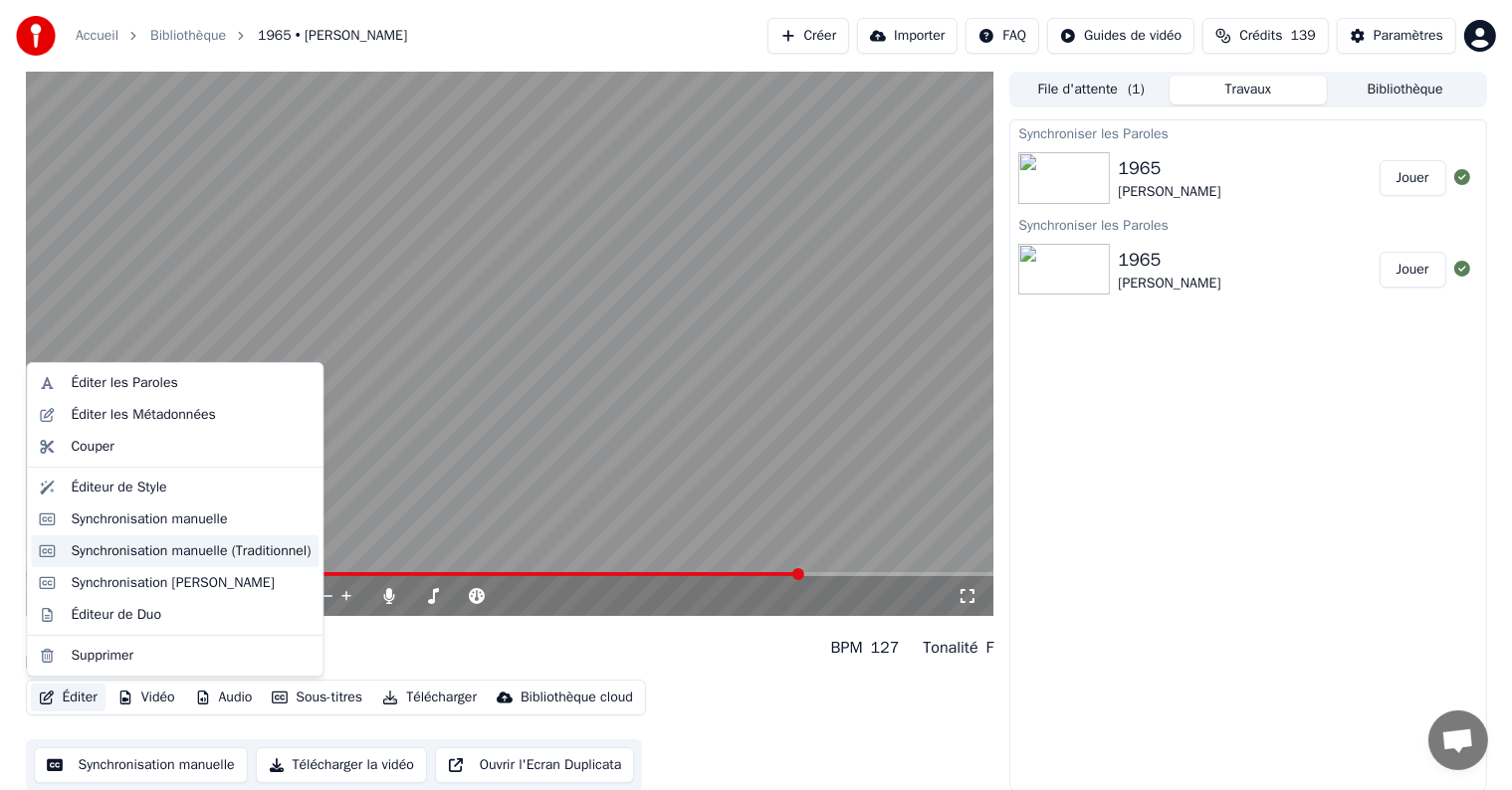click on "Synchronisation manuelle (Traditionnel)" at bounding box center (190, 551) 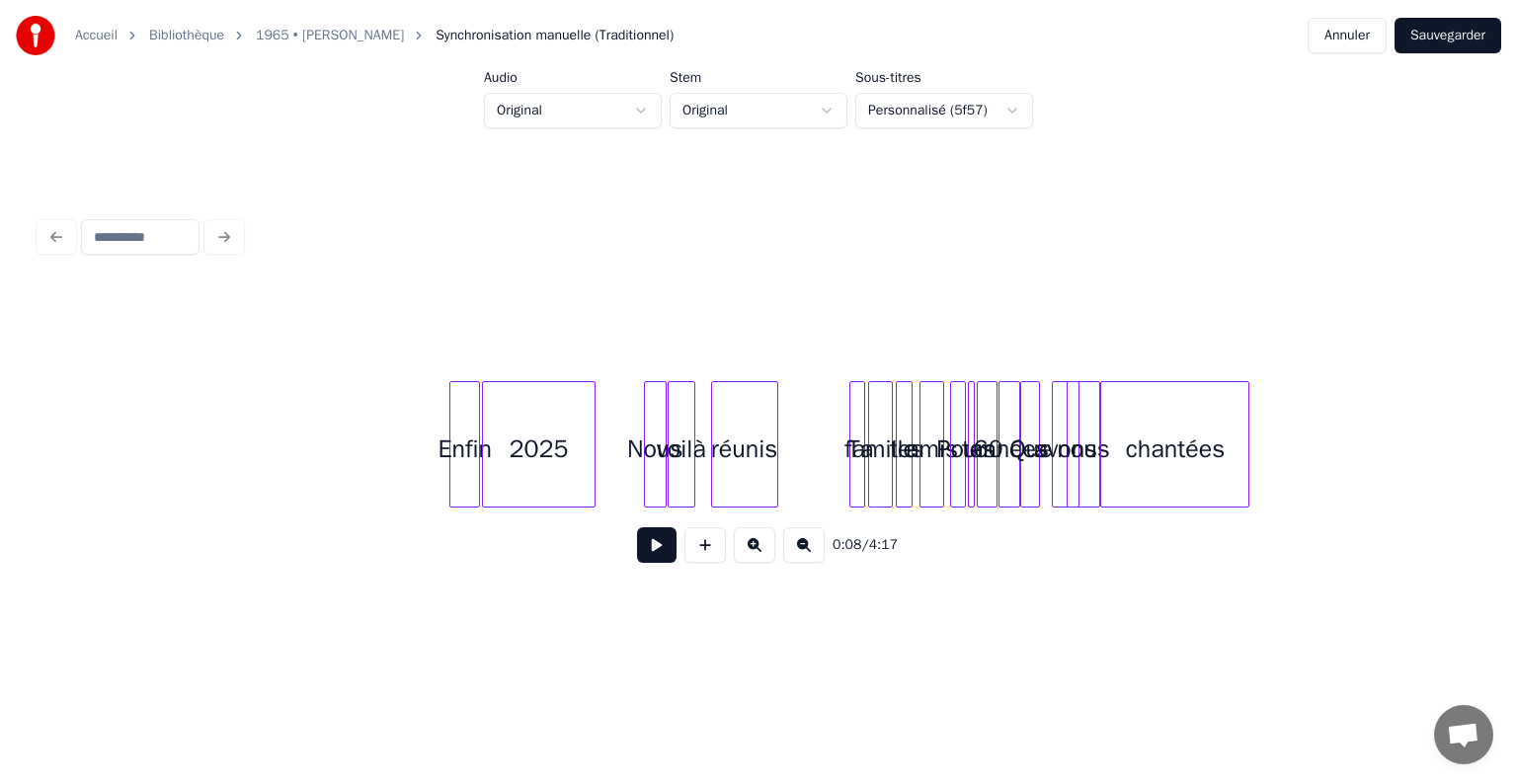 scroll, scrollTop: 0, scrollLeft: 8754, axis: horizontal 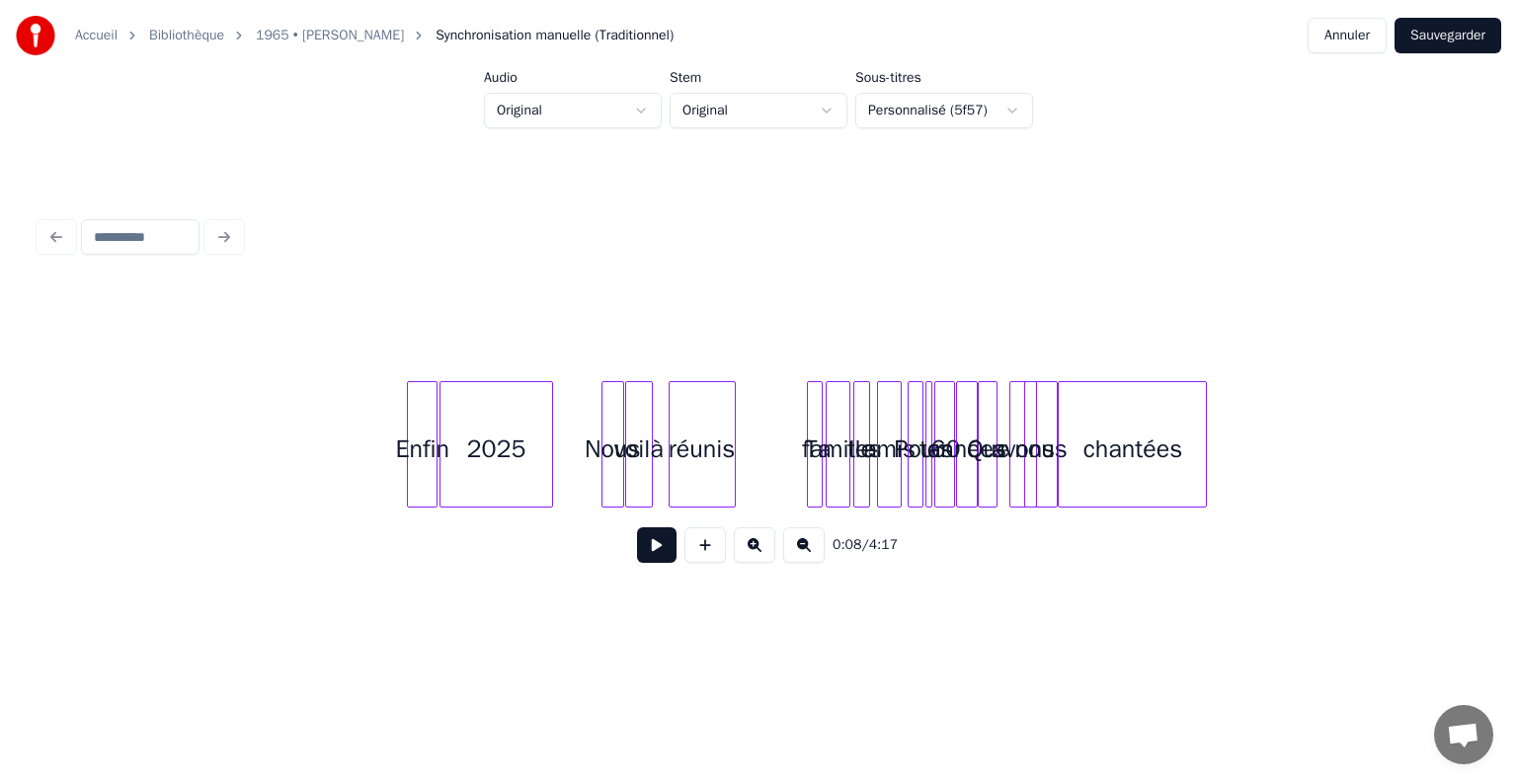 click at bounding box center [866, 444] 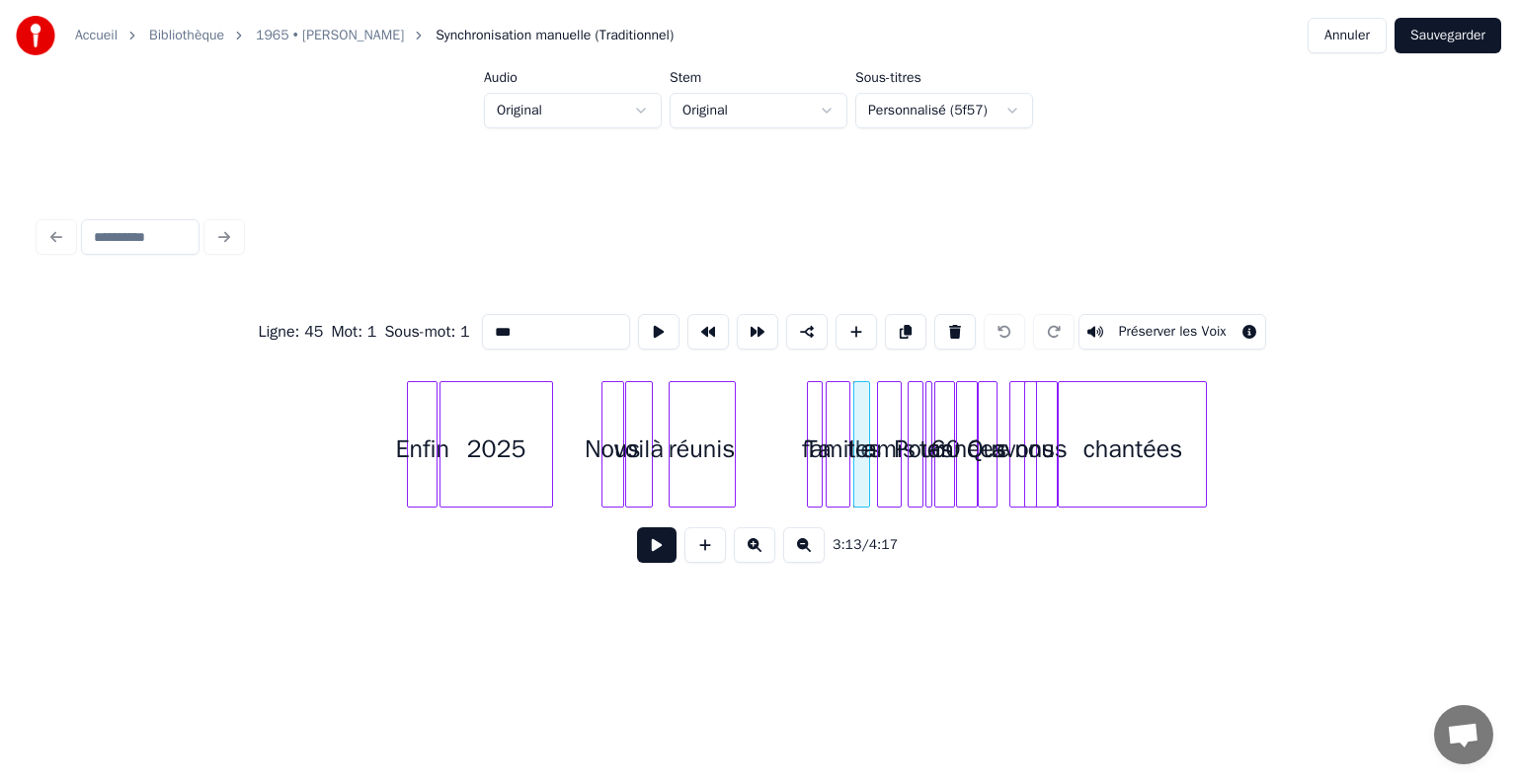 click on "famille" at bounding box center (838, 449) 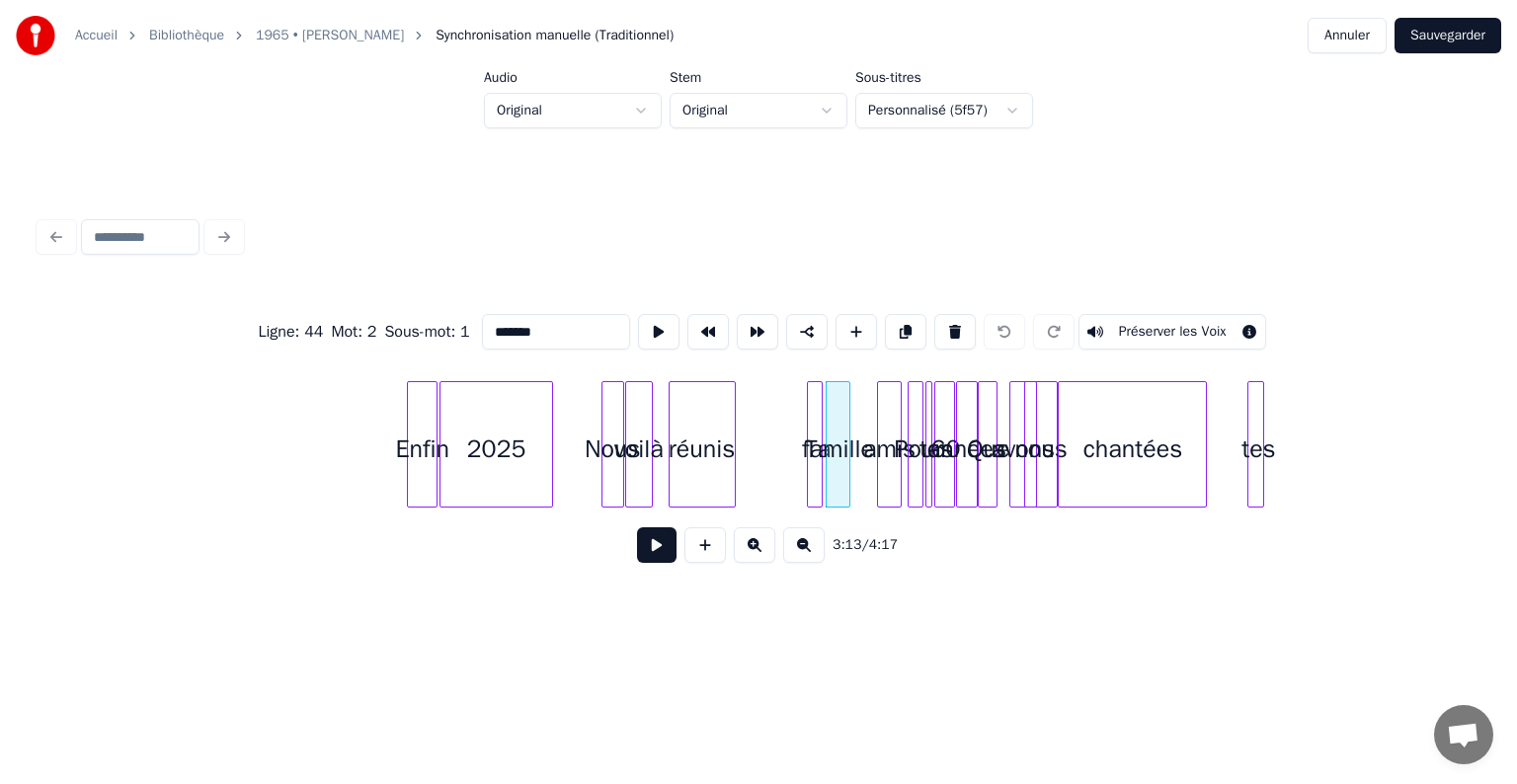 click on "tes" at bounding box center [1258, 449] 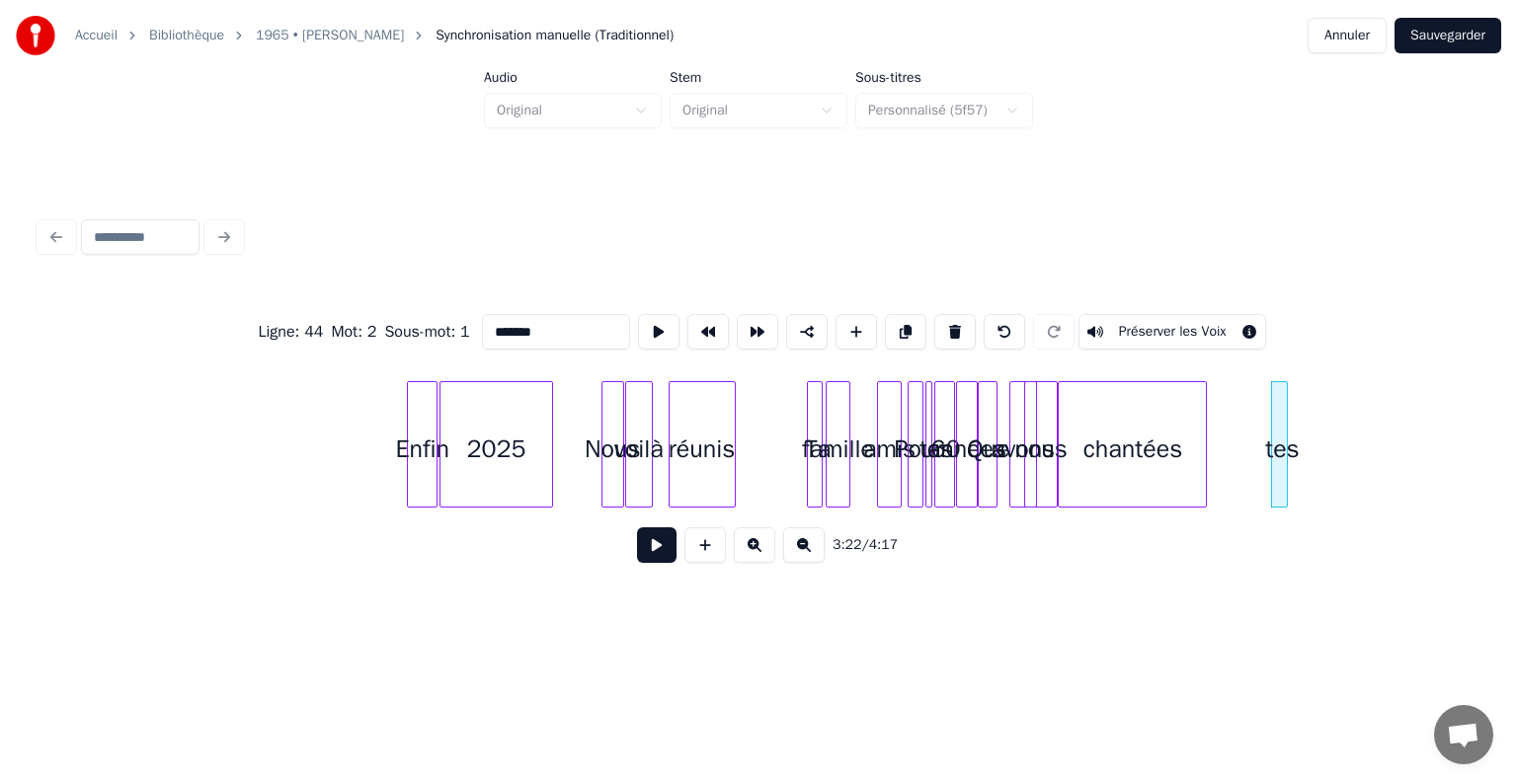 click on "amis" at bounding box center [889, 449] 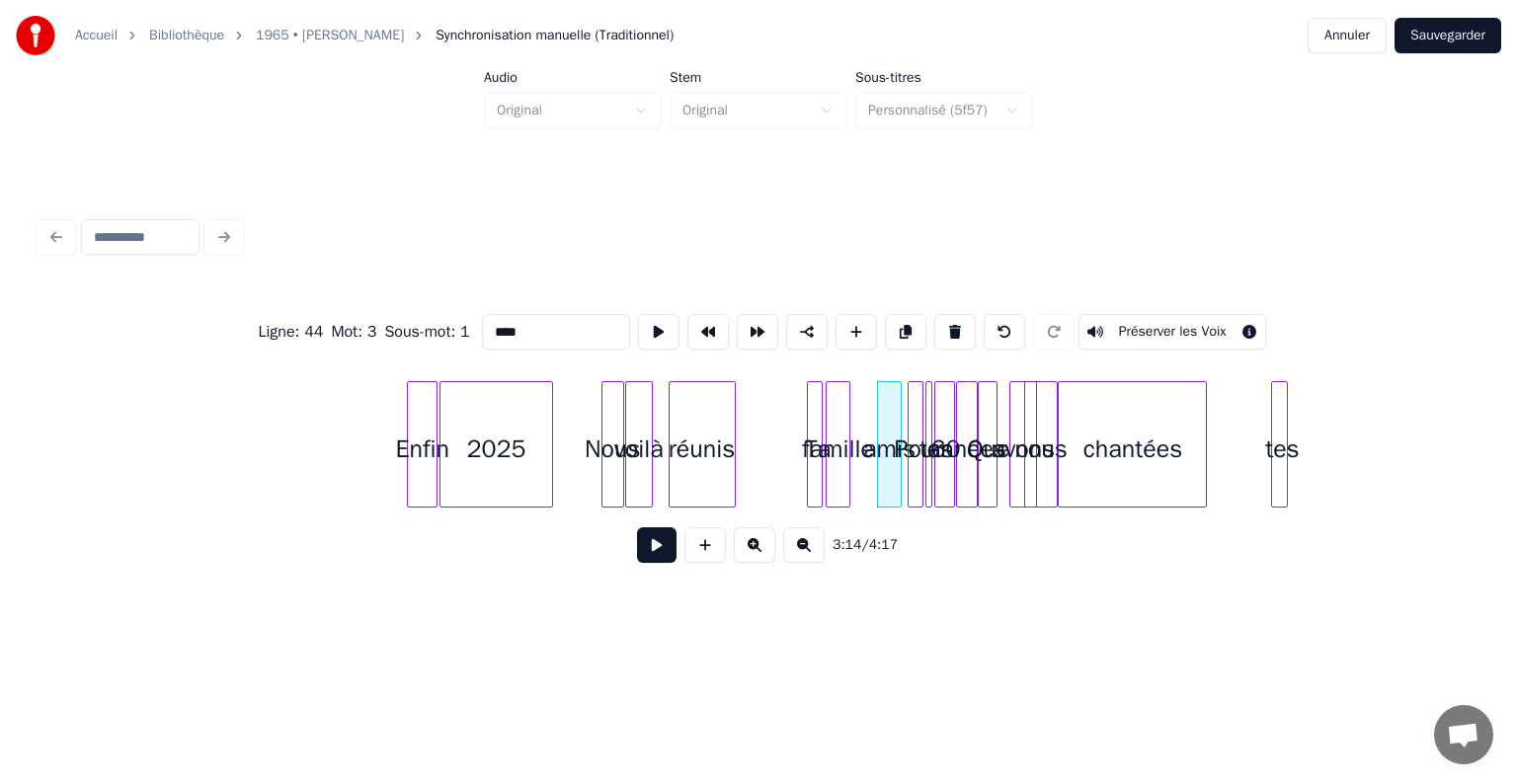 click at bounding box center (919, 444) 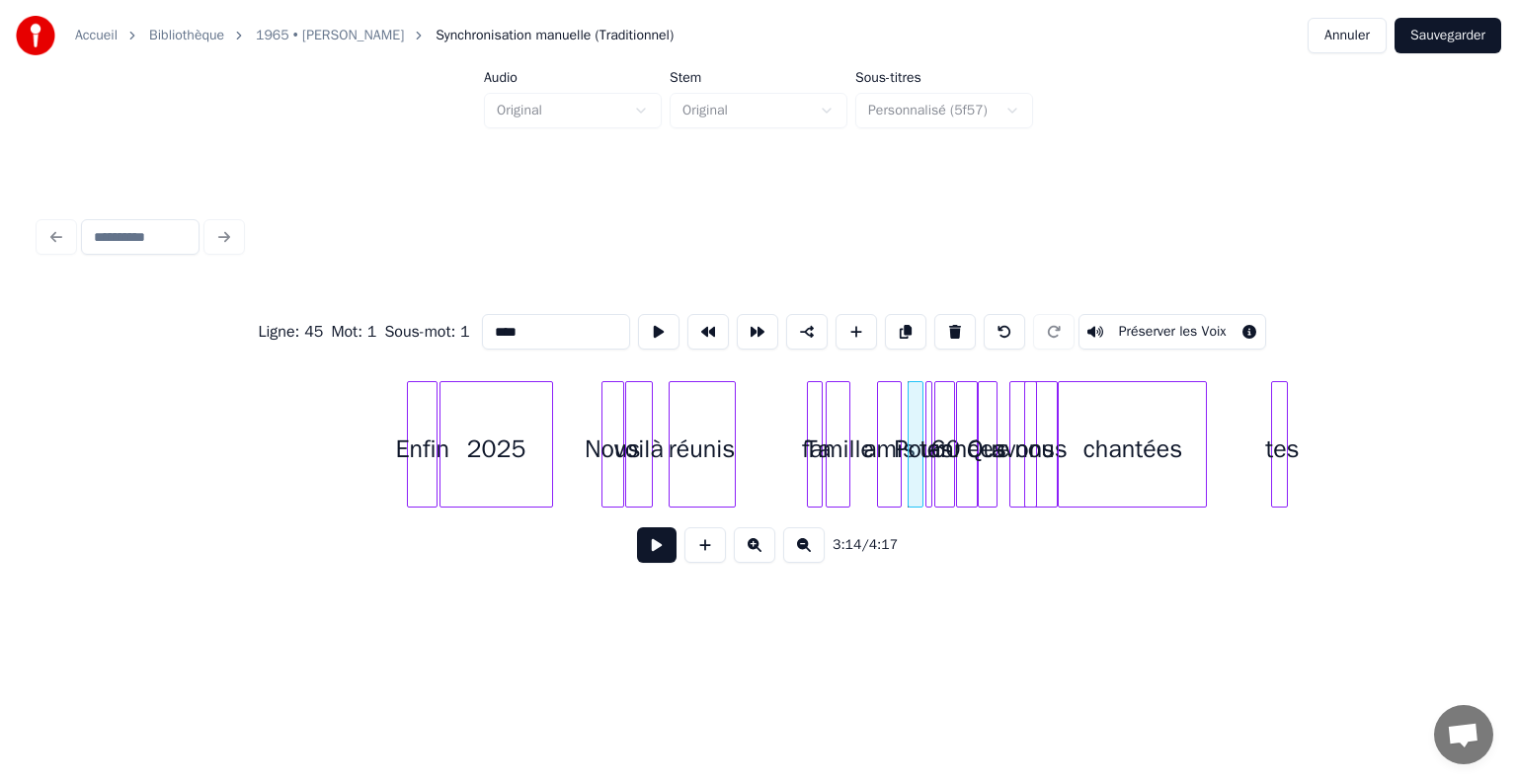 click on "tes" at bounding box center [936, 449] 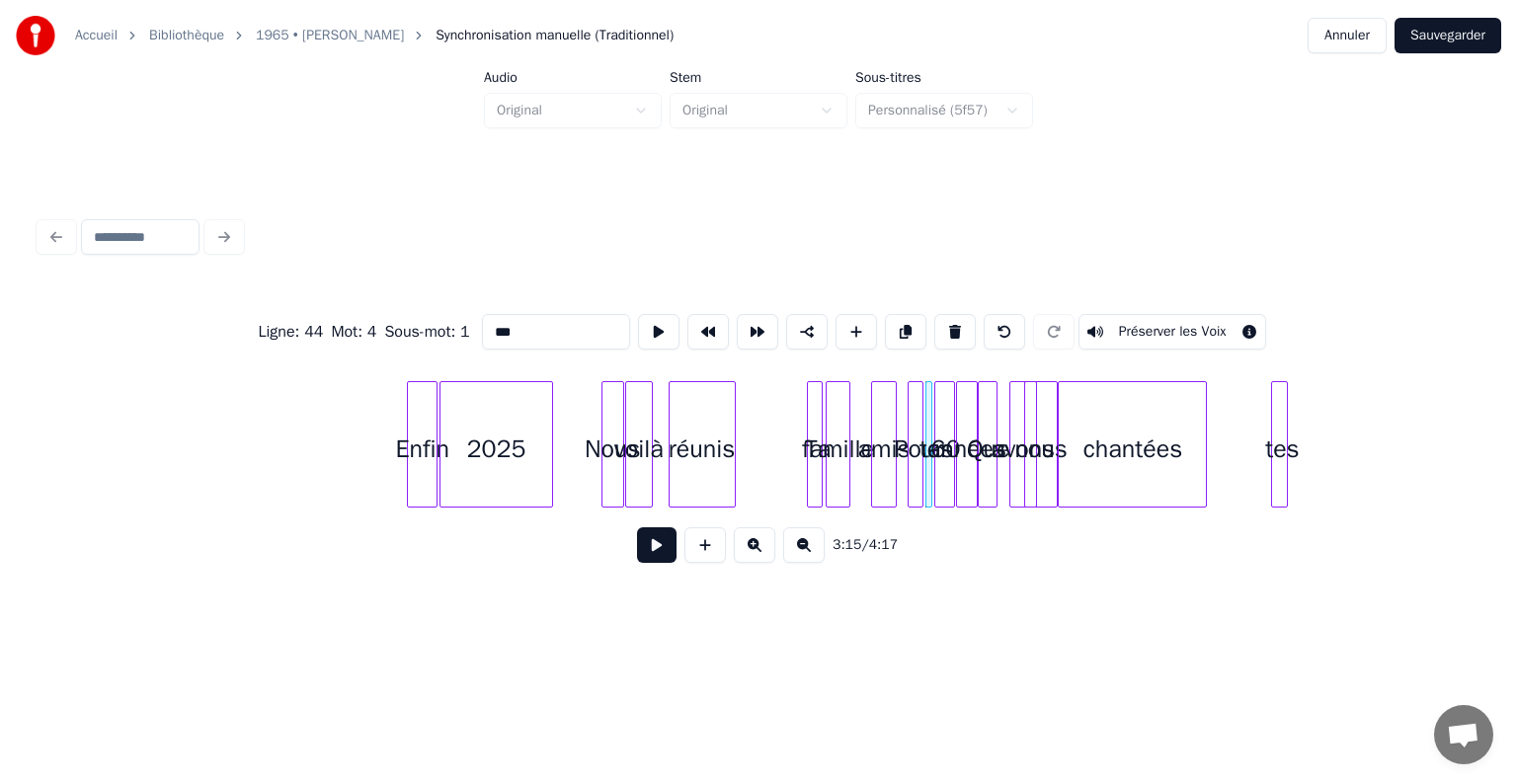 click on "amis" at bounding box center [883, 449] 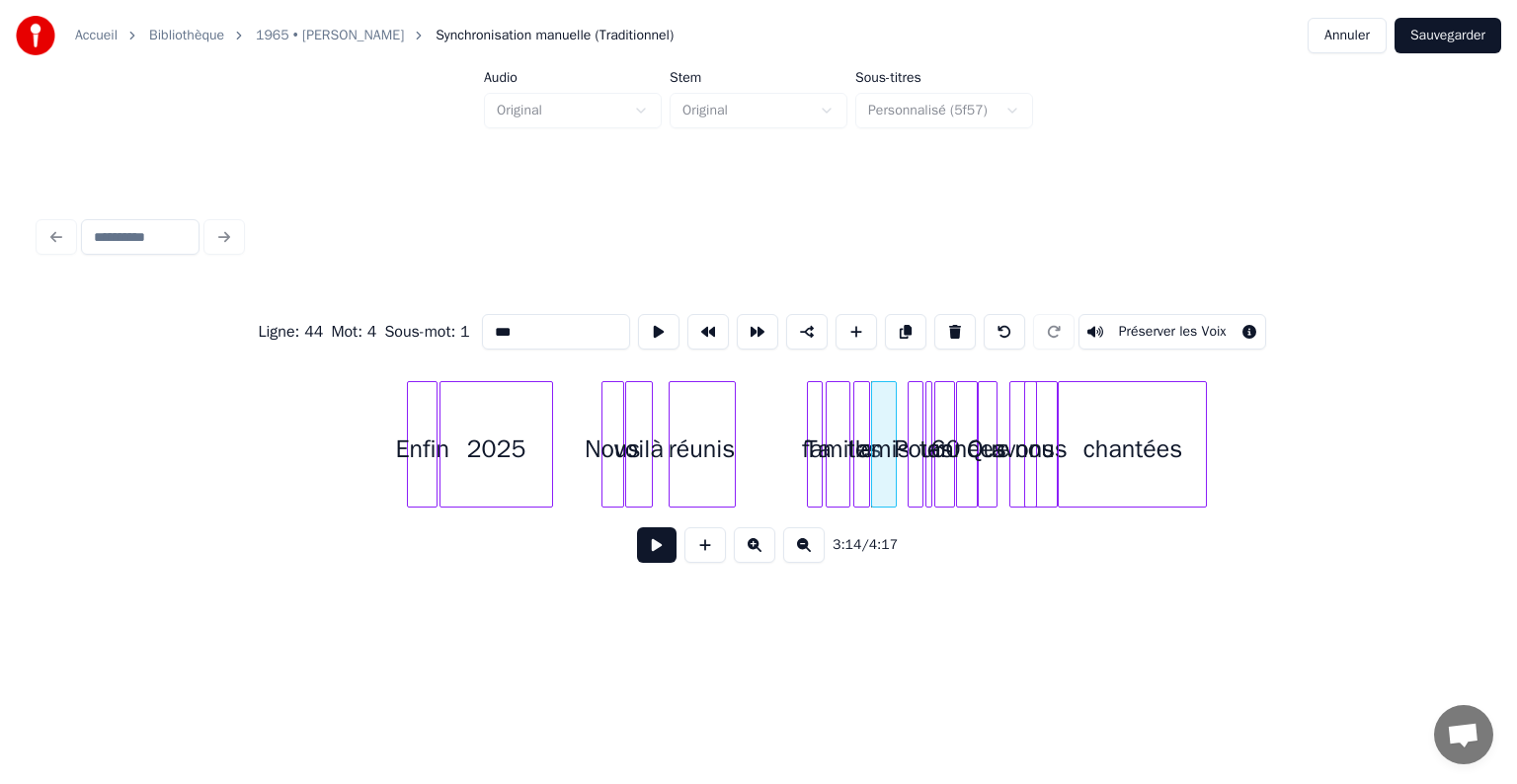 click on "Enfin 2025 Nous voilà réunis Ta famille tes amis Pour tes 60 années Que avons nous chantées" at bounding box center [-2365, 444] 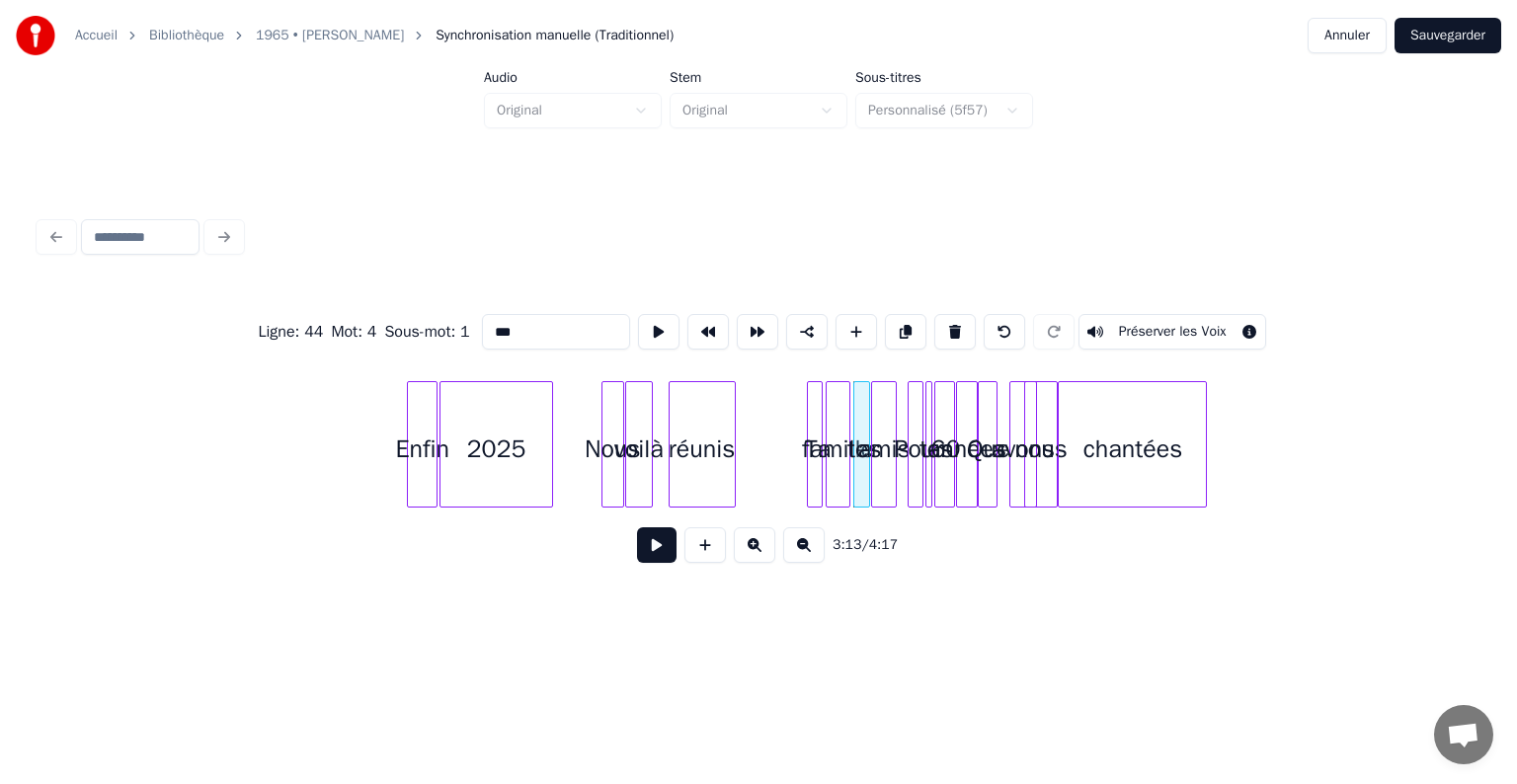 click on "Pour" at bounding box center (918, 449) 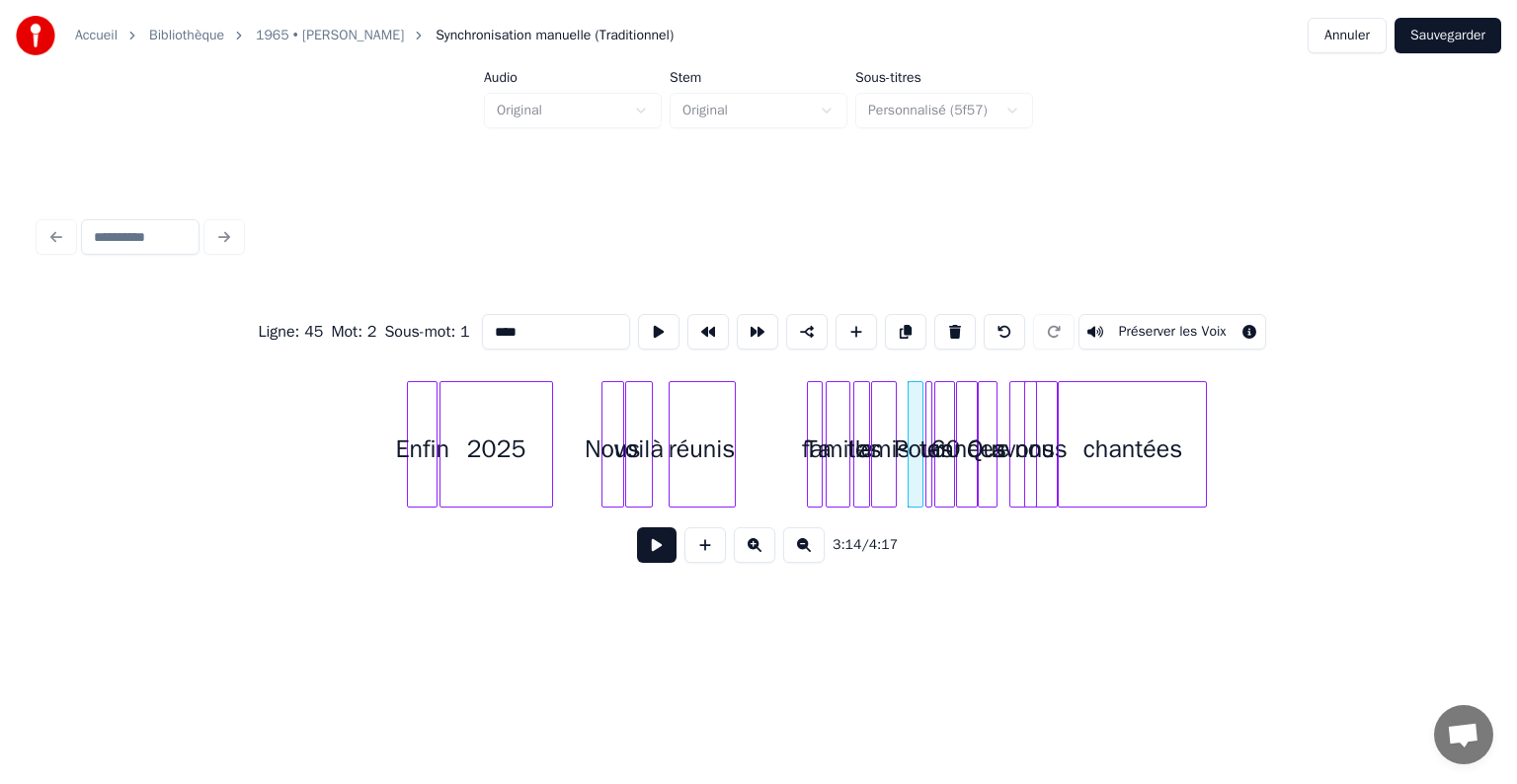 click at bounding box center [928, 444] 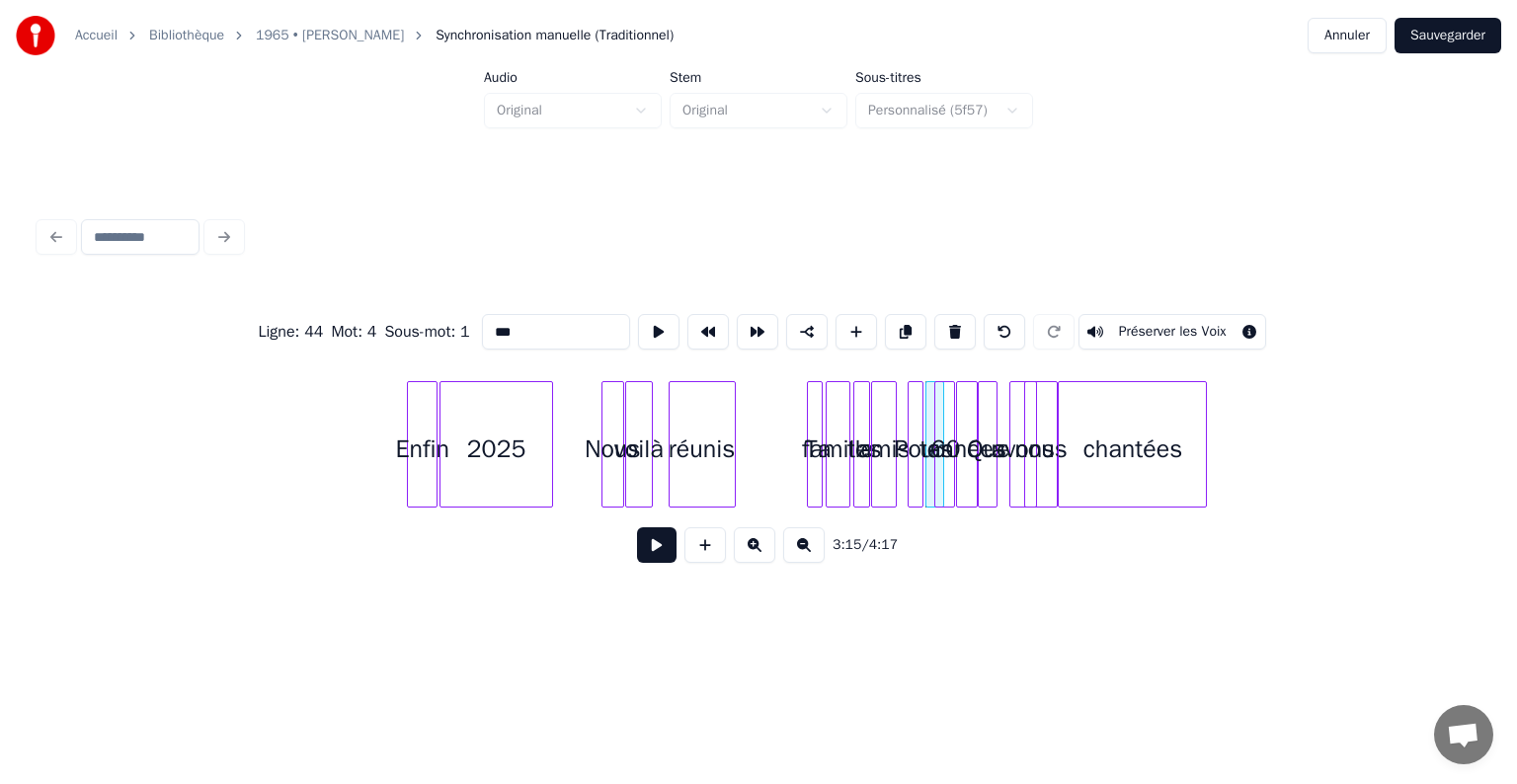 click at bounding box center [940, 444] 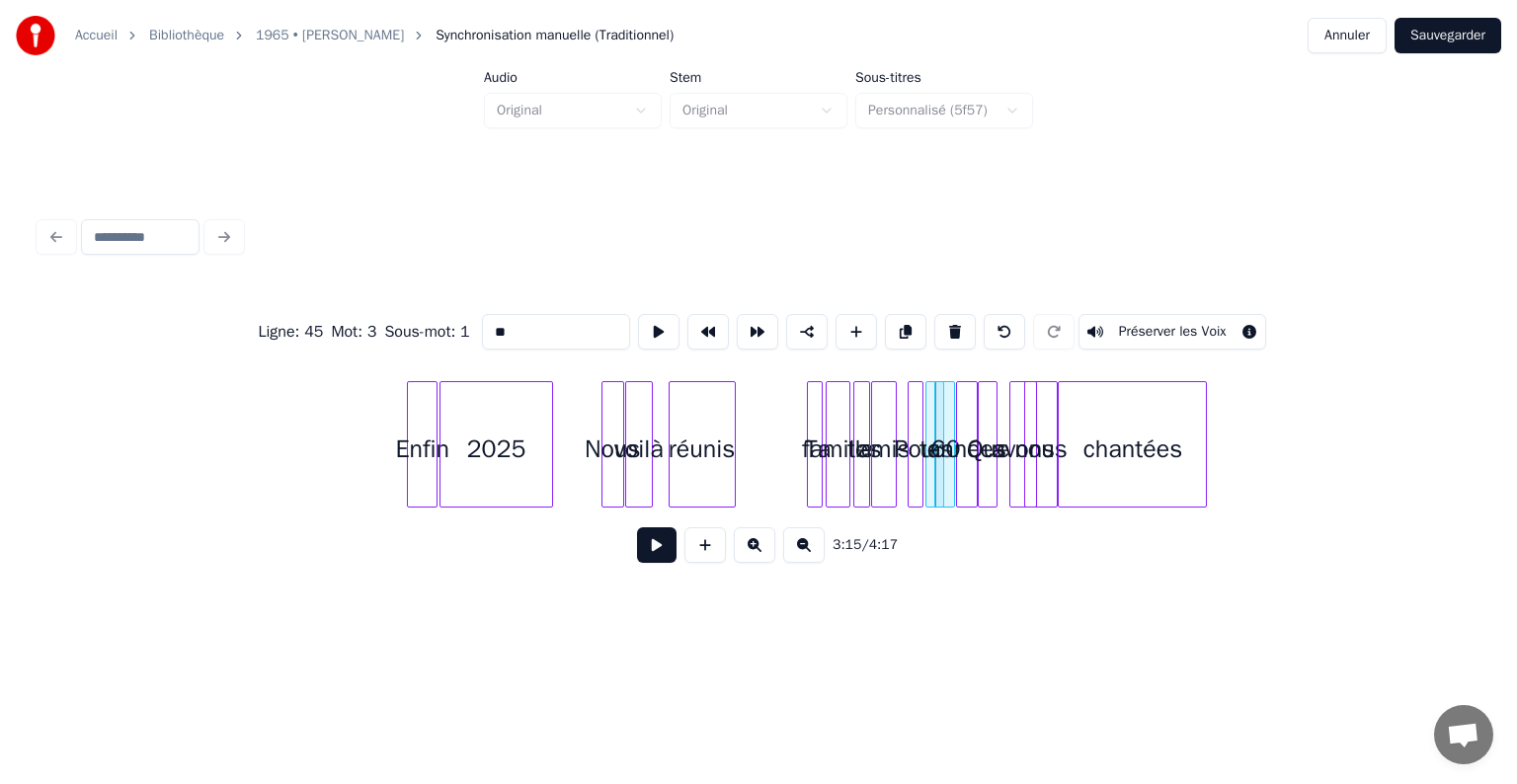 click at bounding box center [974, 444] 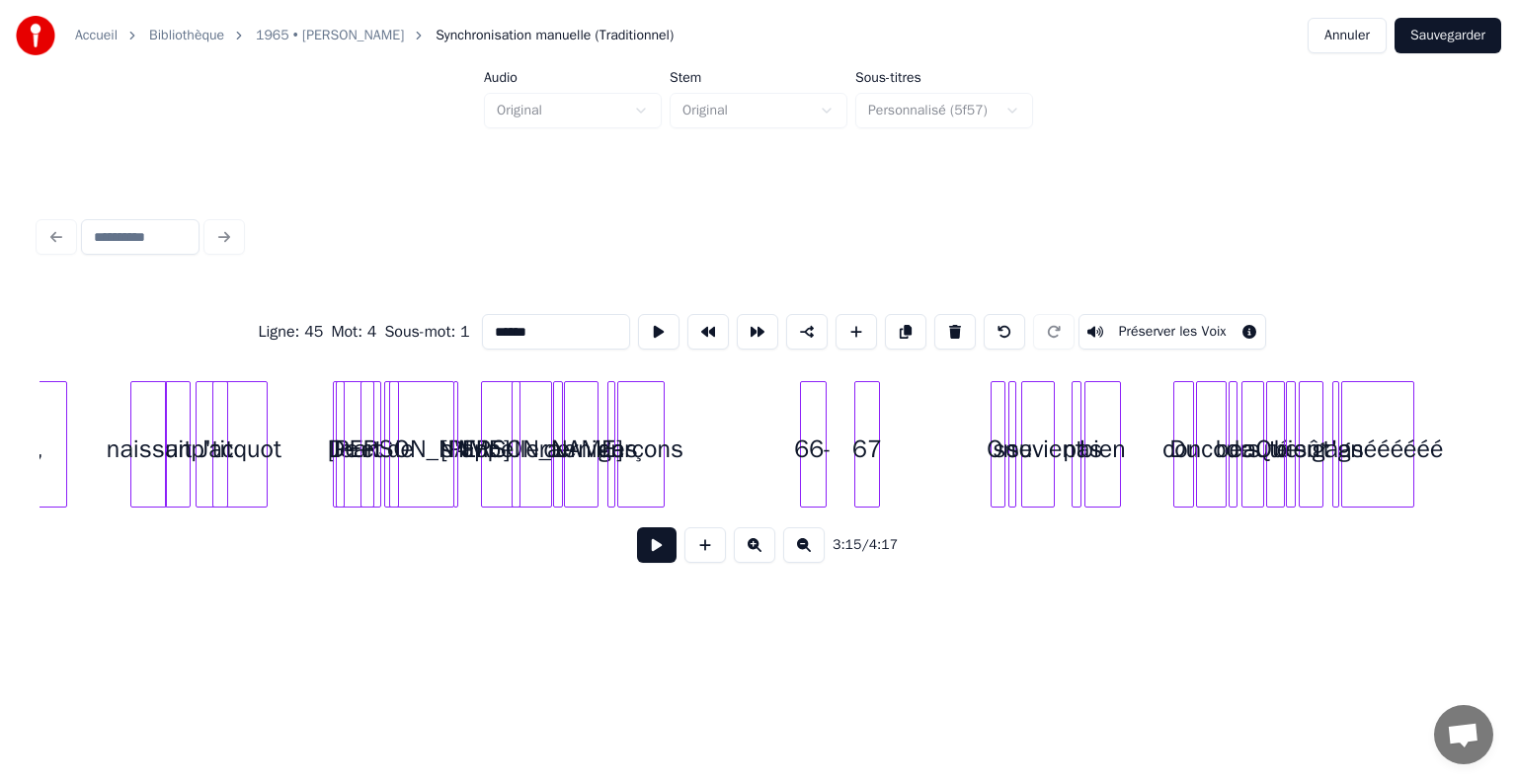 scroll, scrollTop: 0, scrollLeft: 507, axis: horizontal 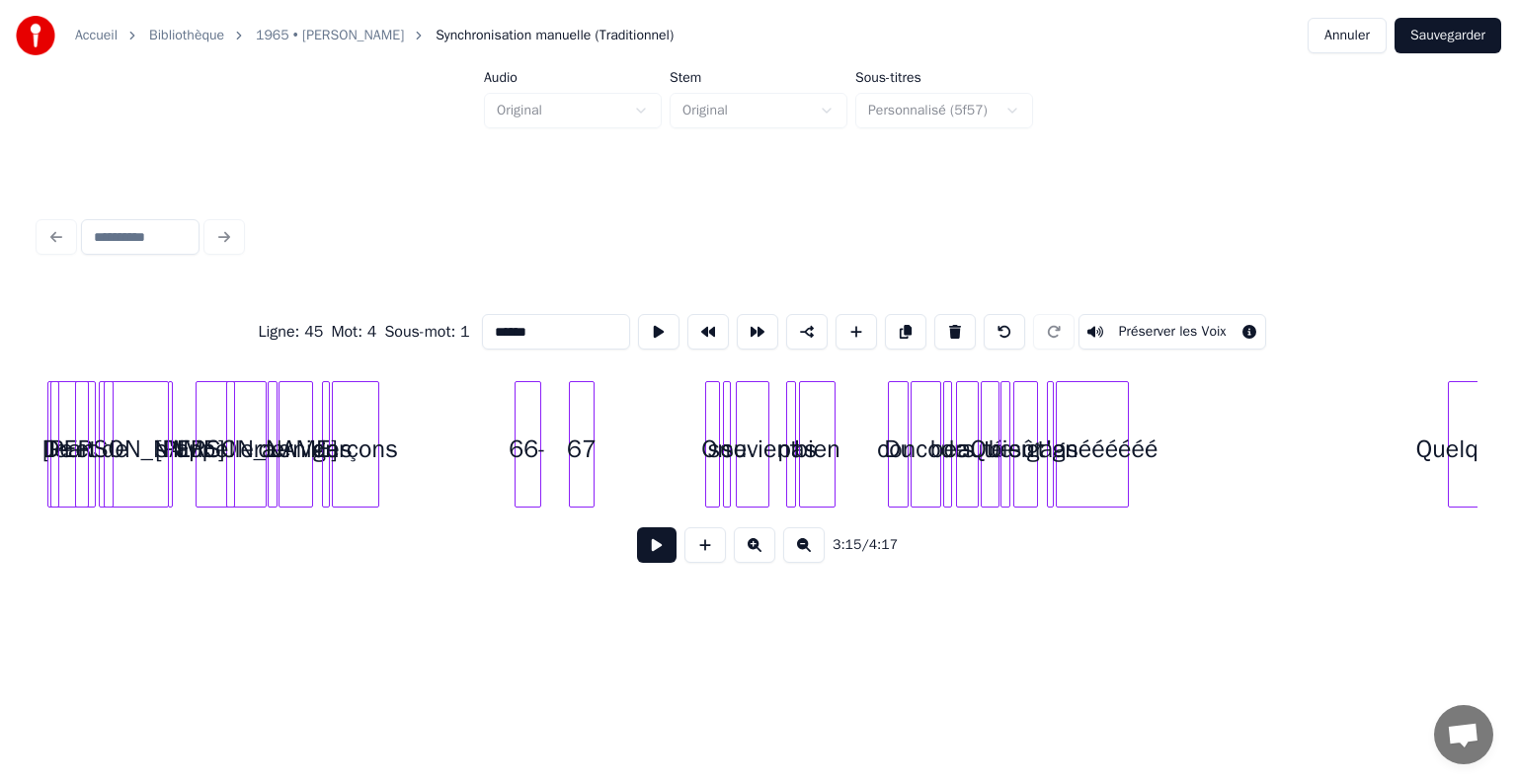 click on "Sauvegarder" at bounding box center (1448, 36) 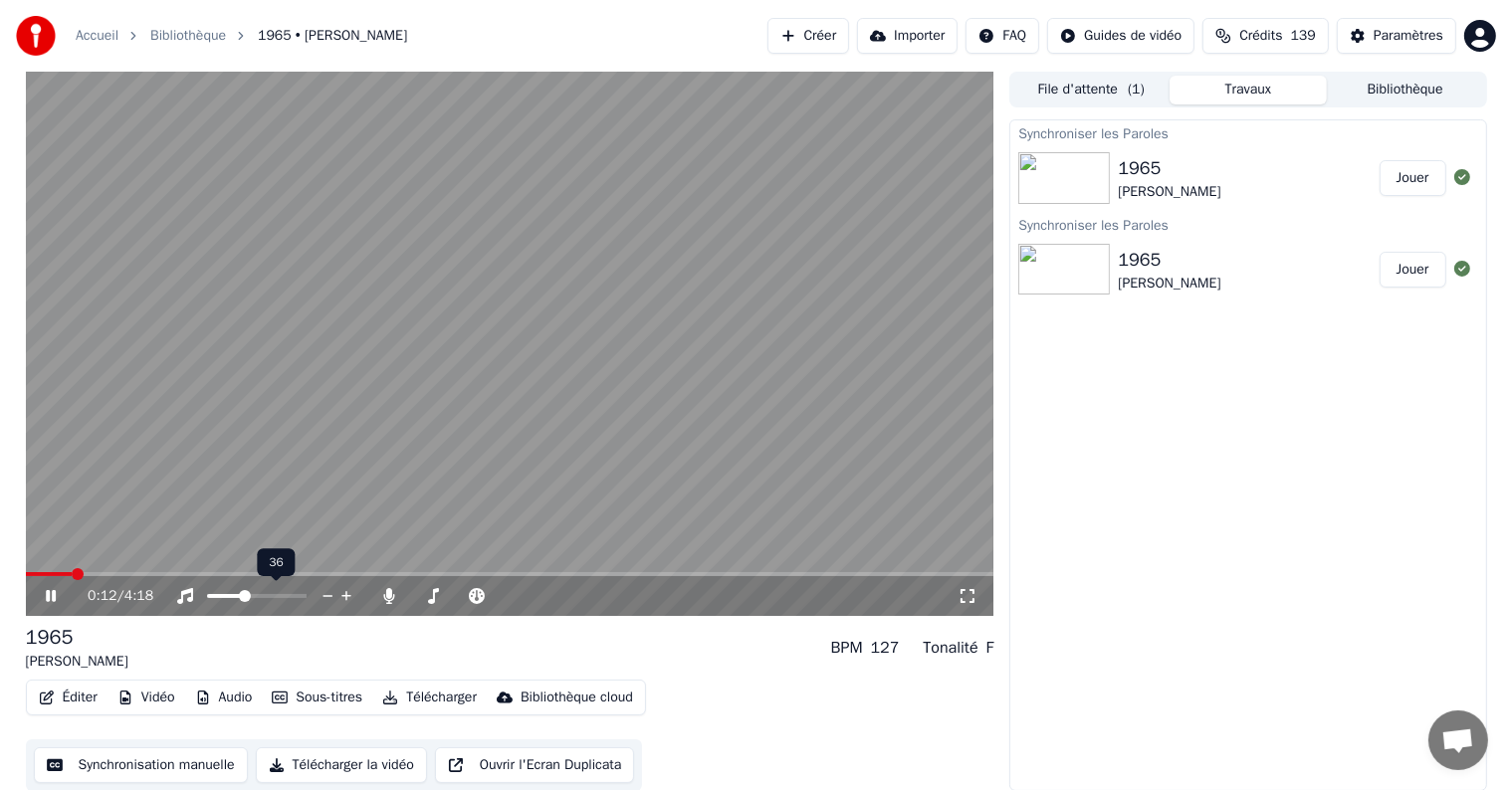 click at bounding box center (275, 596) 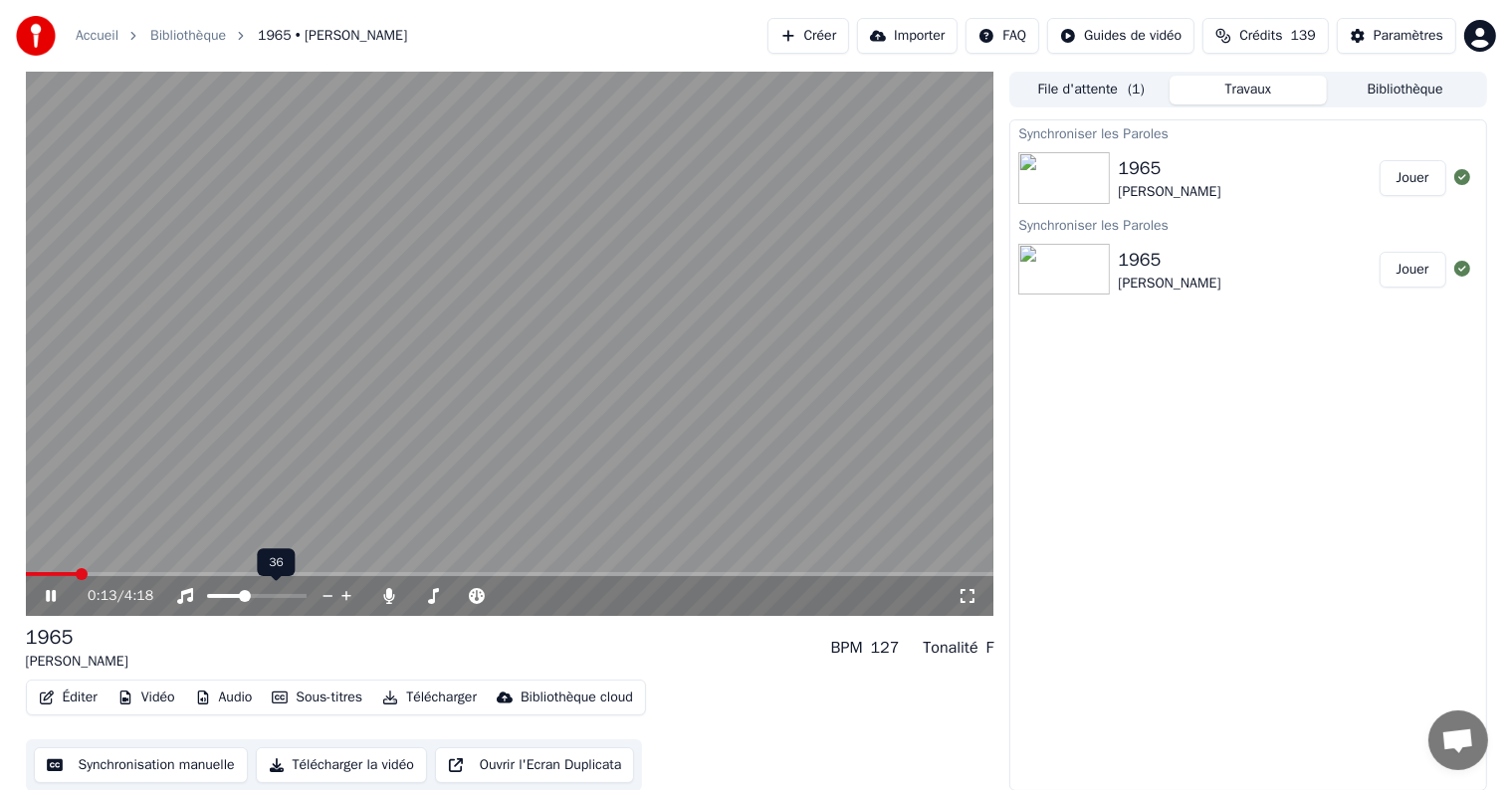 click at bounding box center [275, 596] 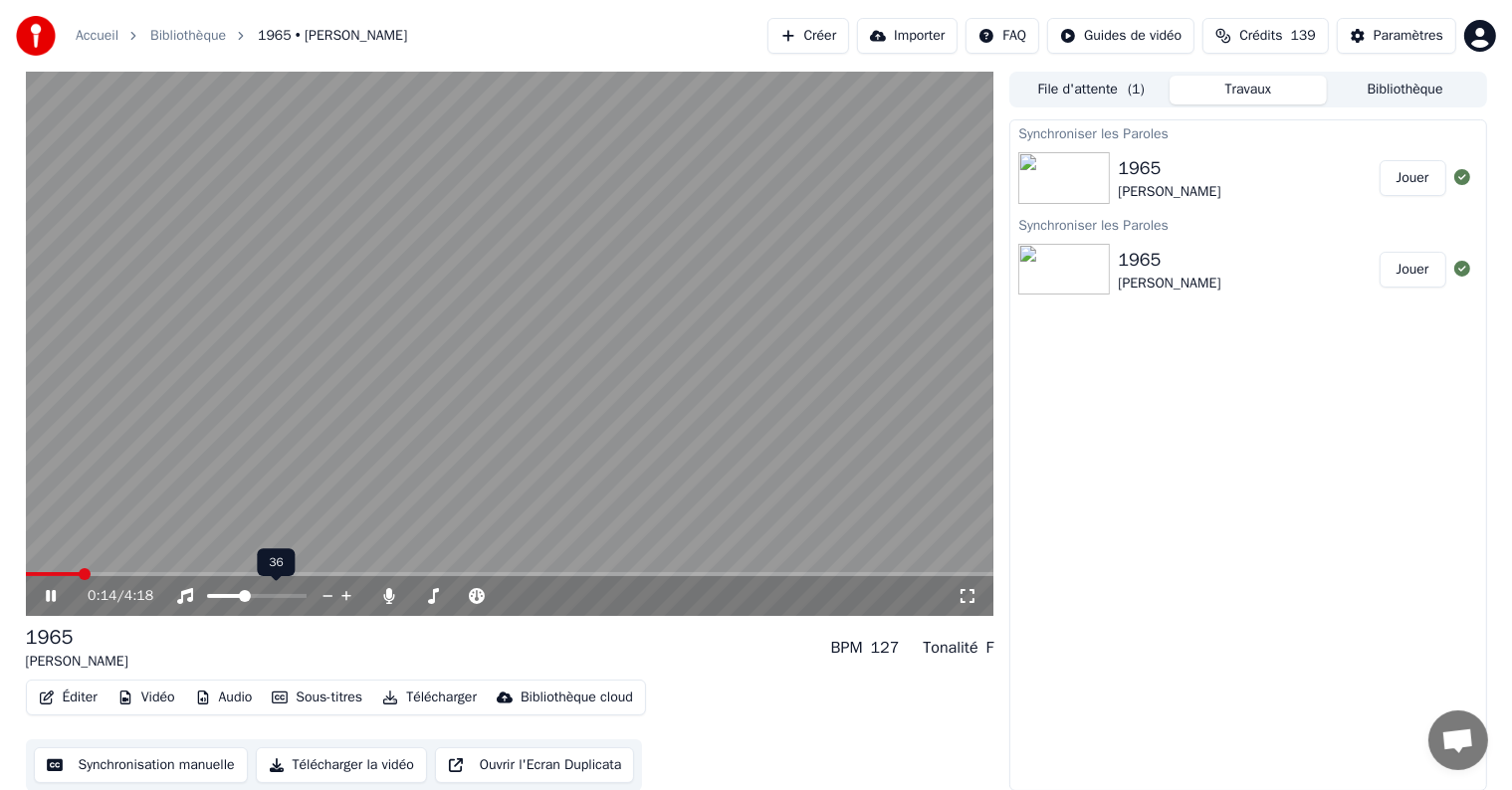 click at bounding box center [275, 596] 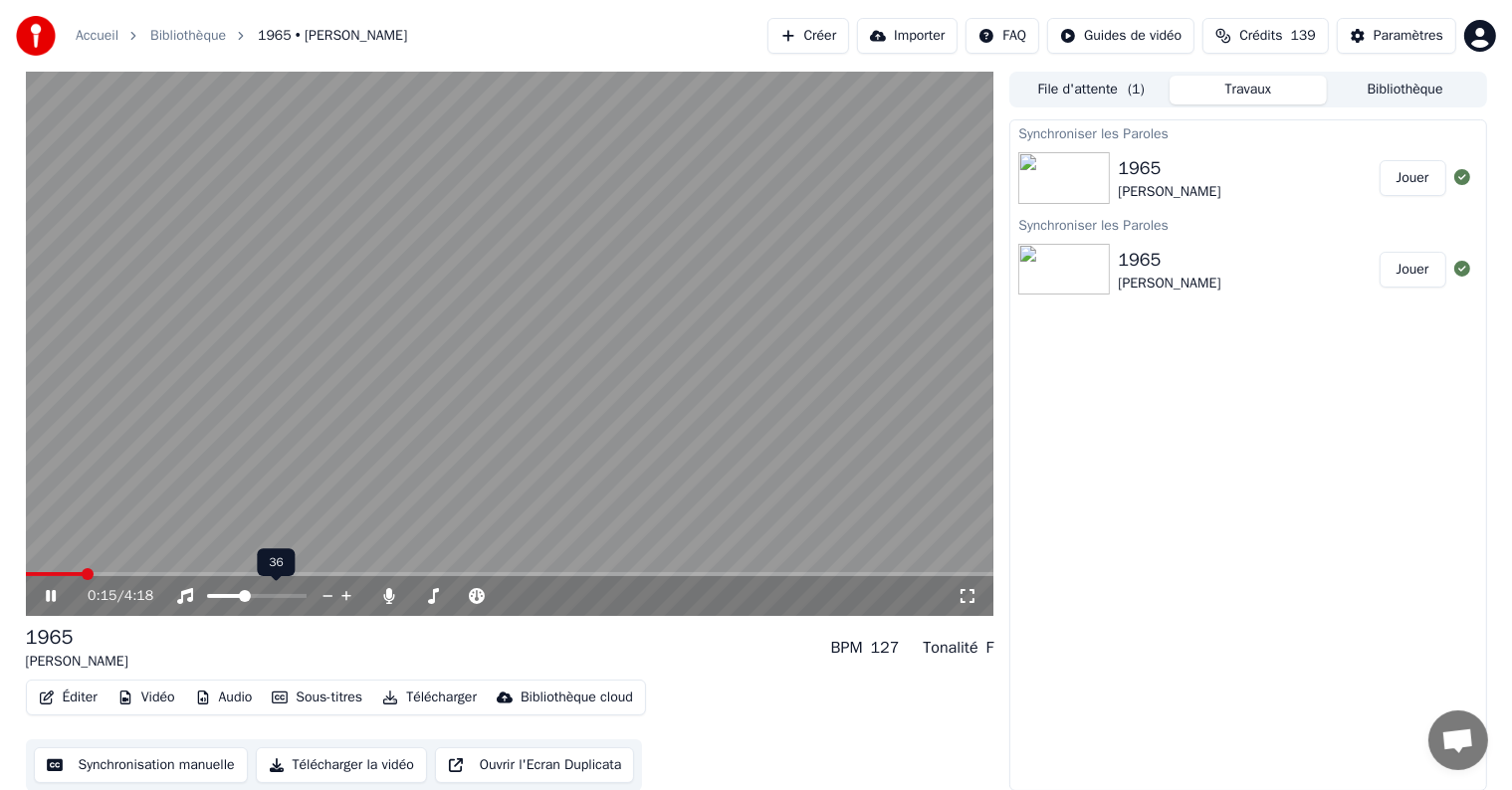 click at bounding box center [275, 596] 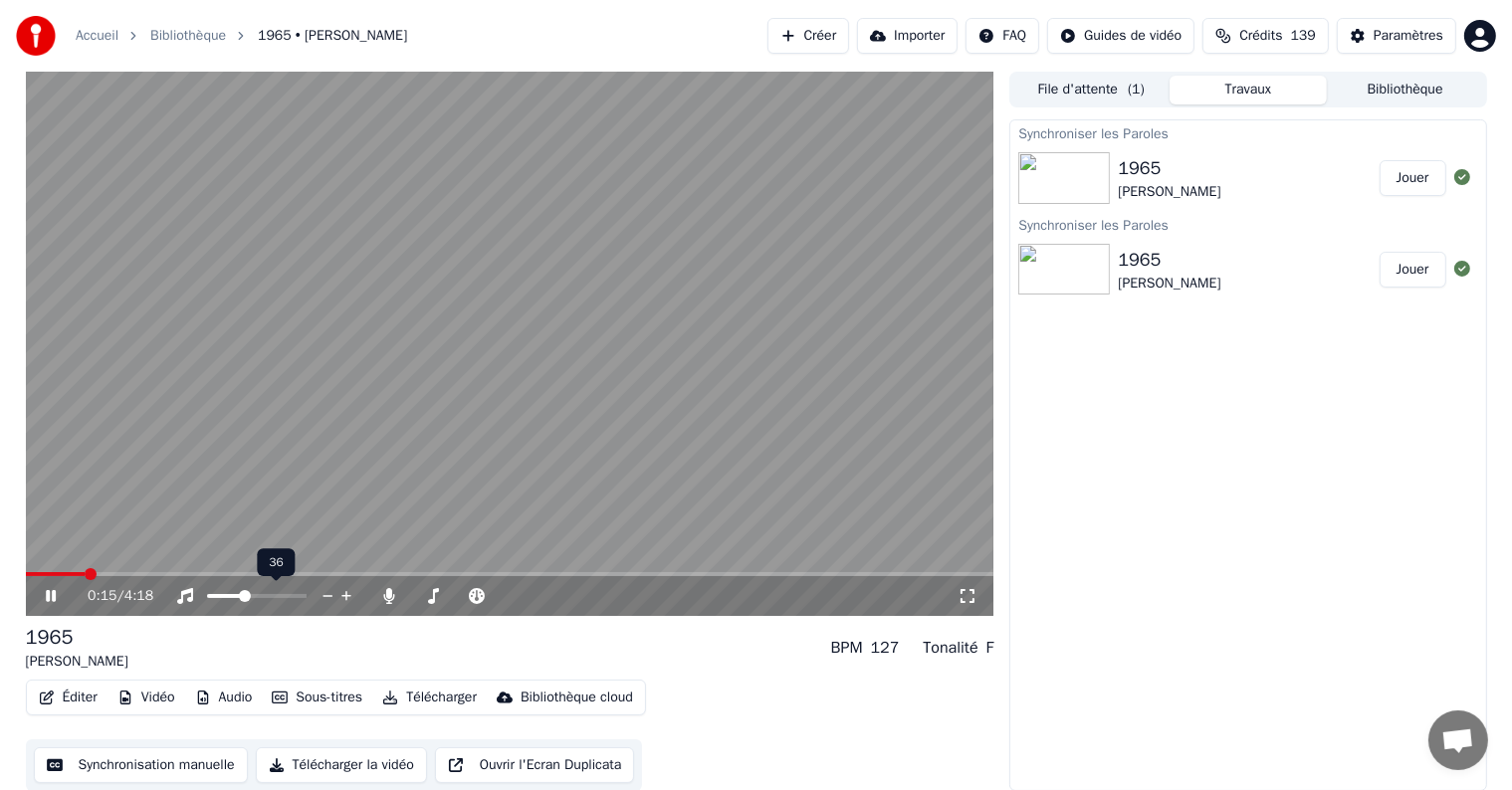 click at bounding box center [275, 596] 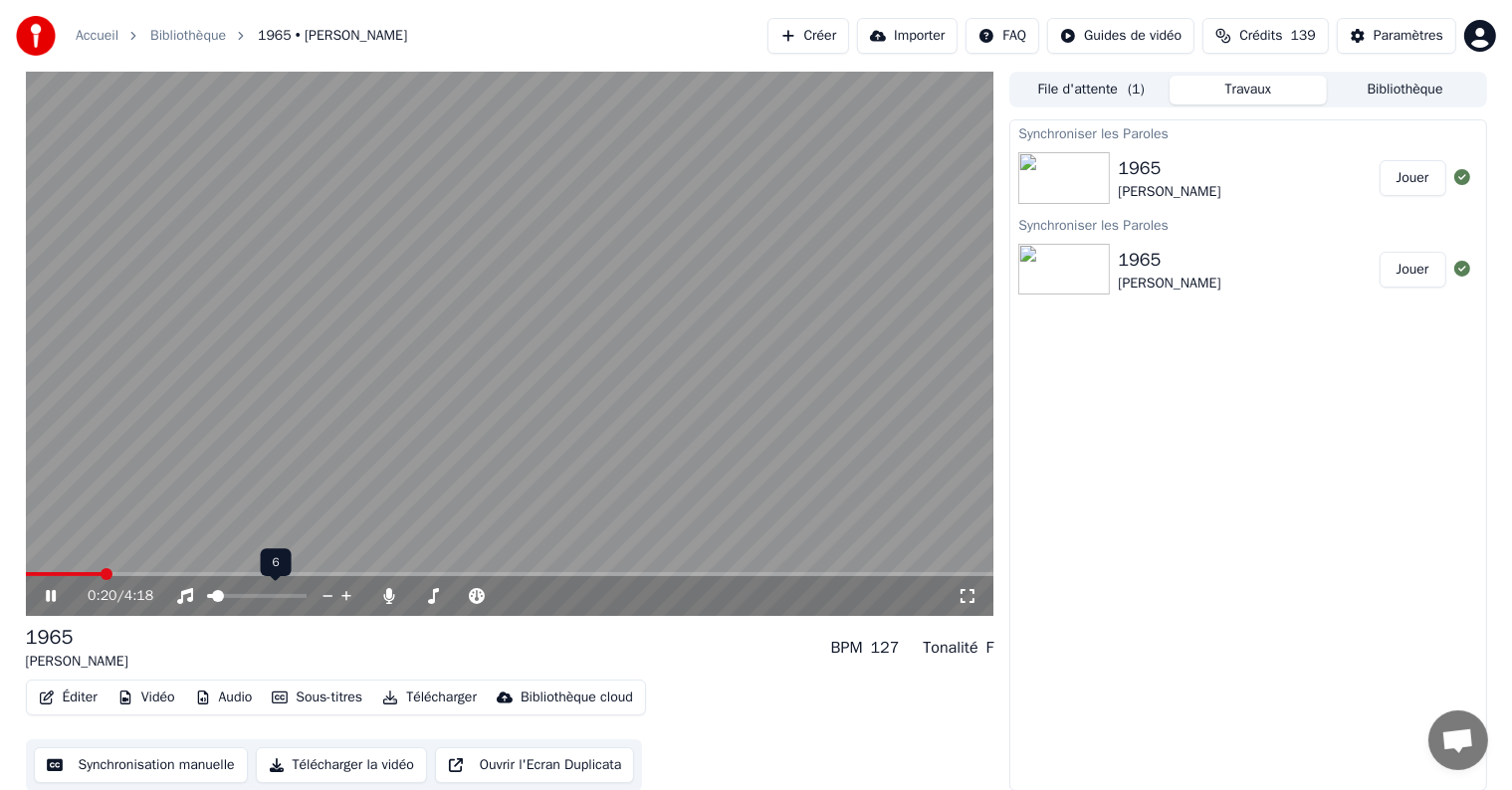 click at bounding box center (218, 596) 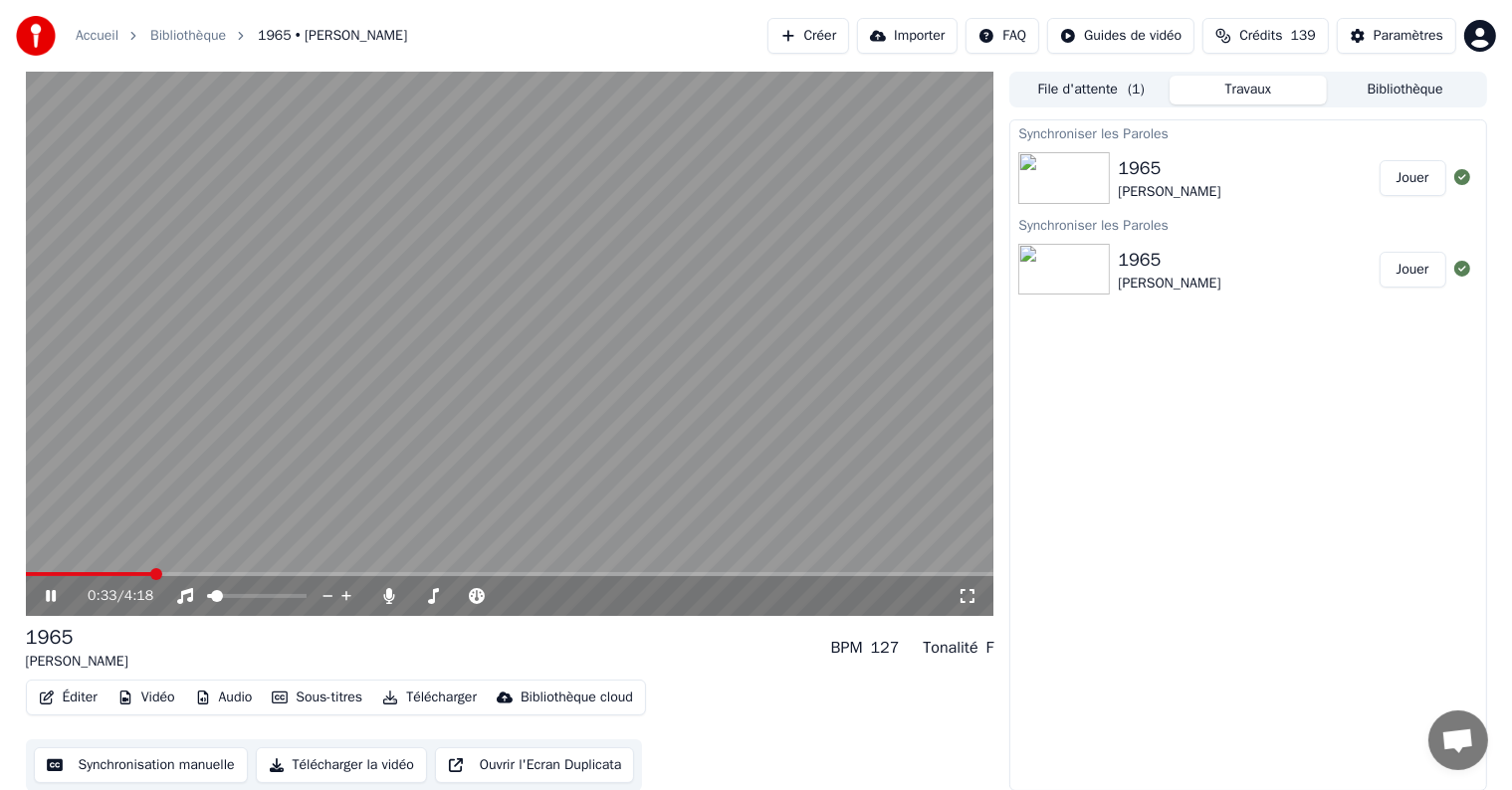 click on "0:33  /  4:18 1965 [PERSON_NAME] BPM 127 Tonalité F Éditer Vidéo Audio Sous-titres Télécharger Bibliothèque cloud Synchronisation manuelle Télécharger la vidéo Ouvrir l'Ecran Duplicata File d'attente ( 1 ) Travaux Bibliothèque Synchroniser les Paroles 1965 [PERSON_NAME] Synchroniser les Paroles 1965 [PERSON_NAME]" at bounding box center [756, 431] 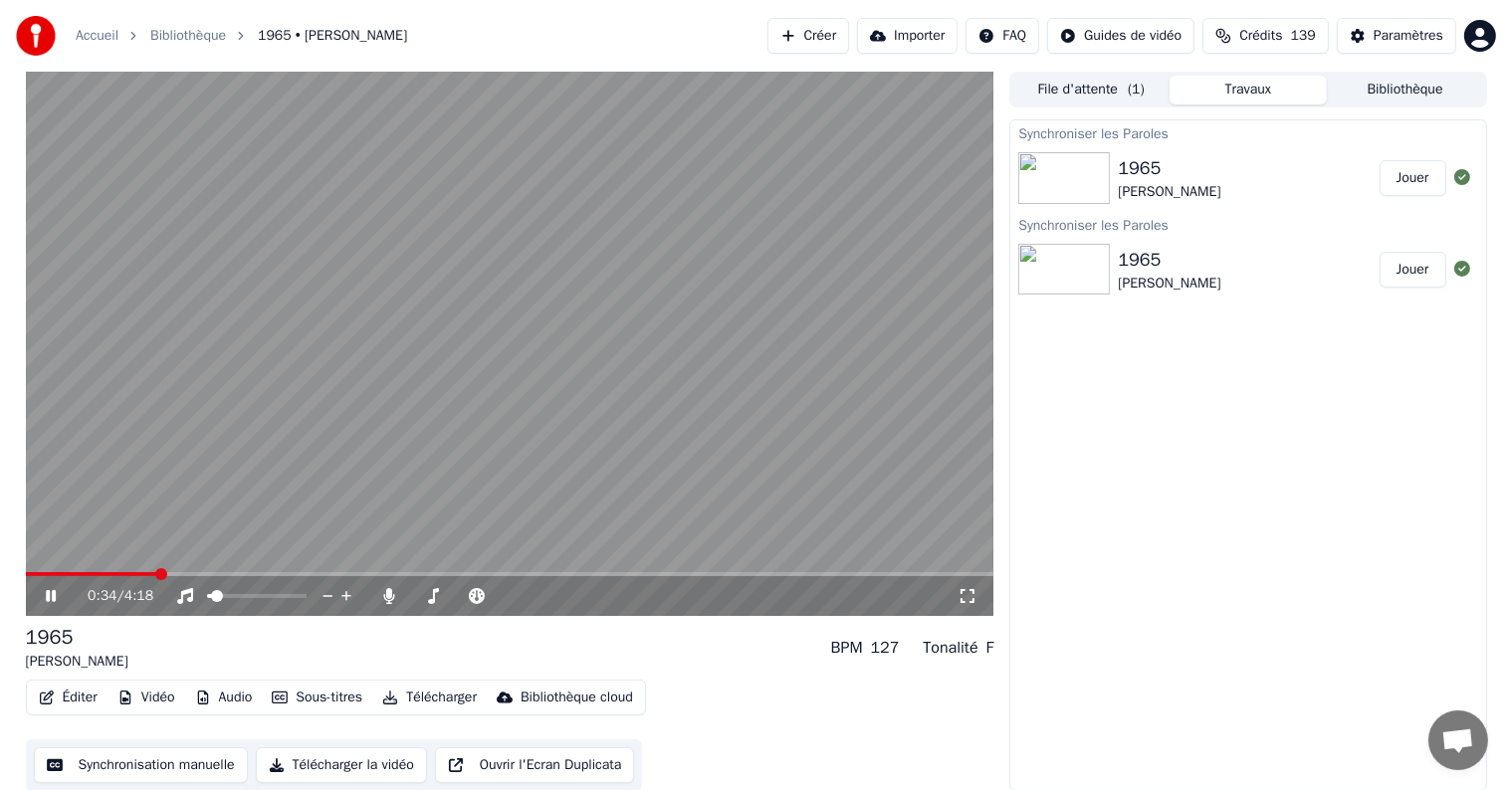 click at bounding box center (92, 574) 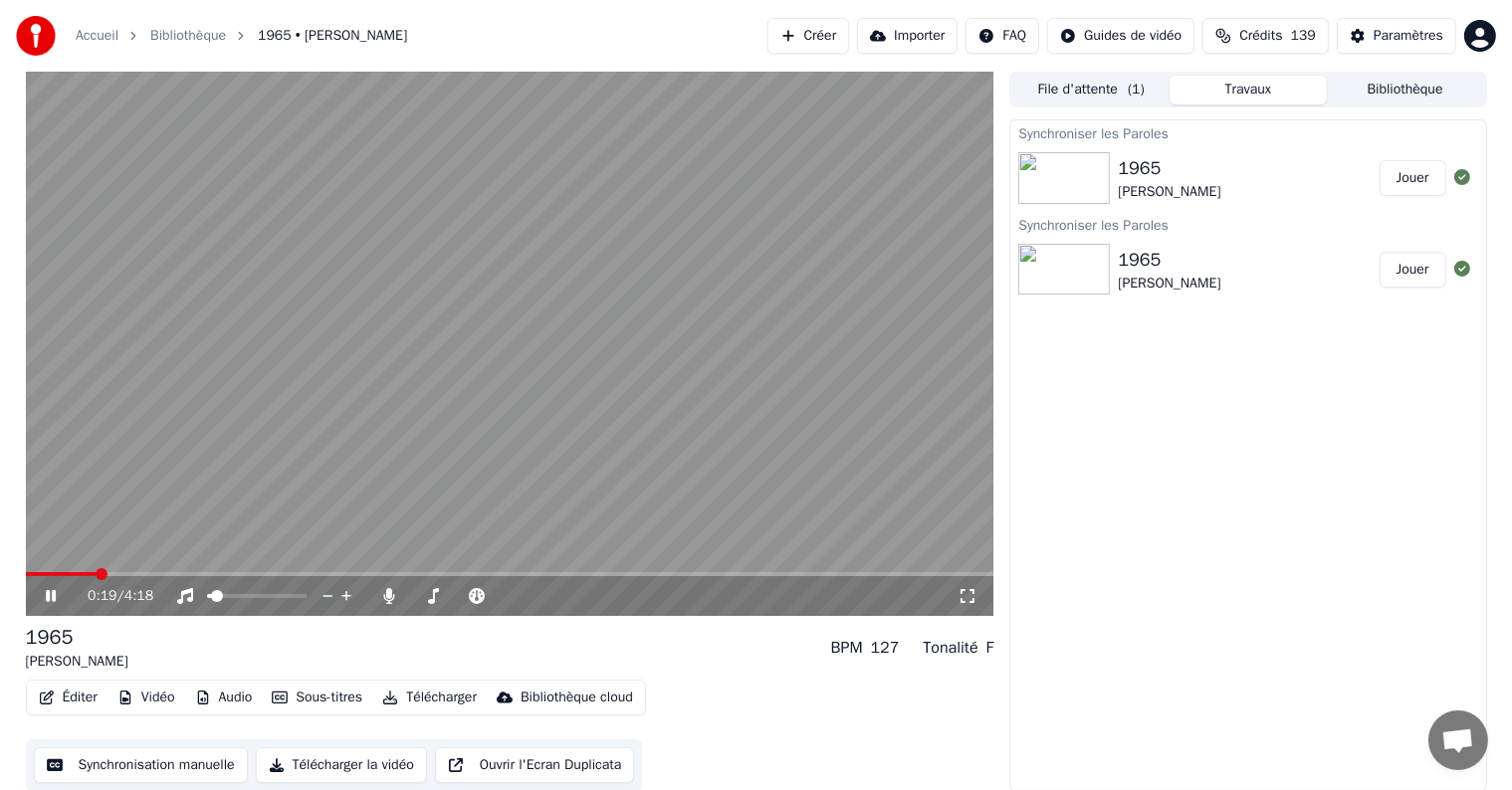 click on "0:19  /  4:18" at bounding box center [510, 596] 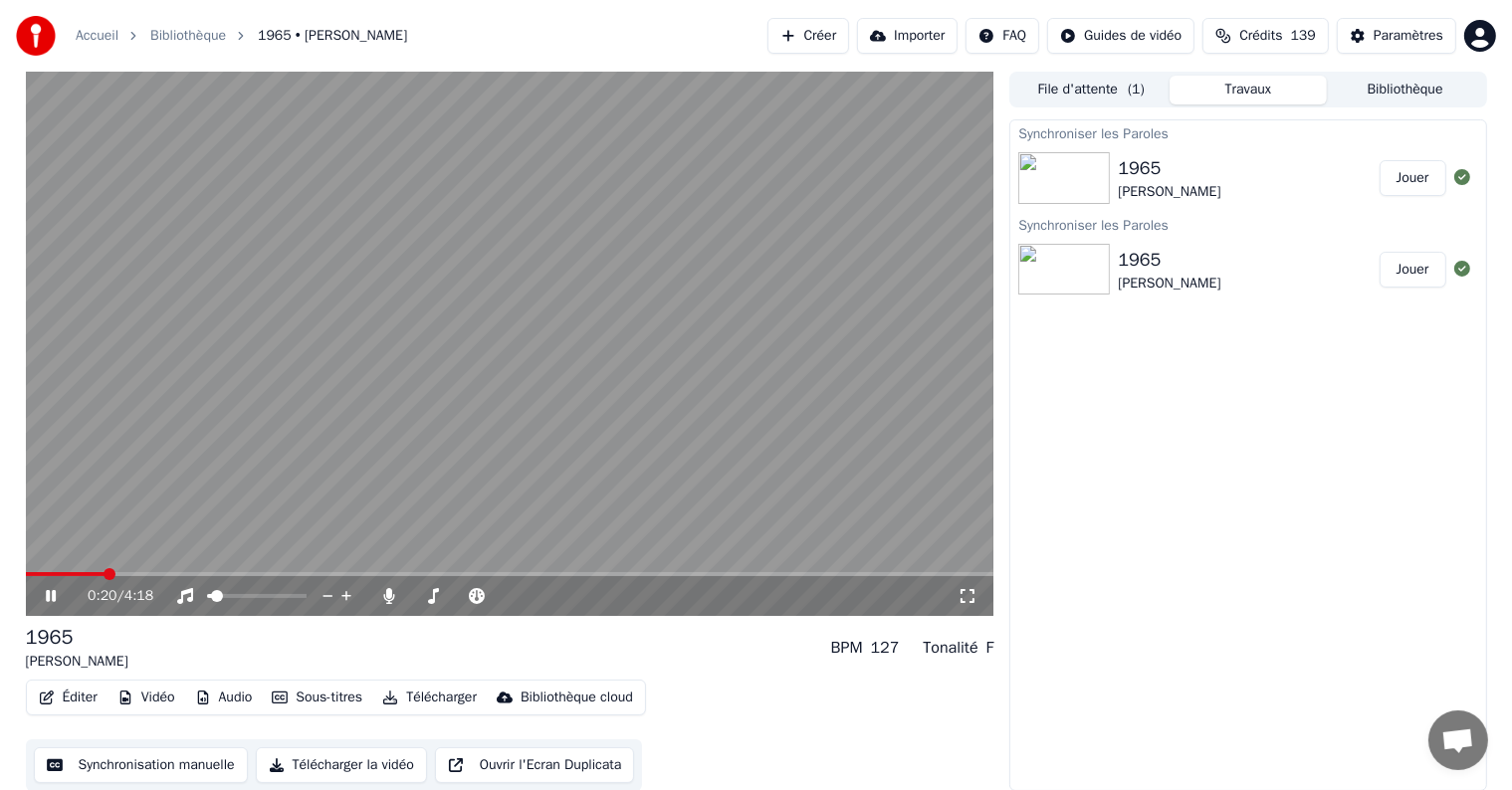 click at bounding box center (65, 574) 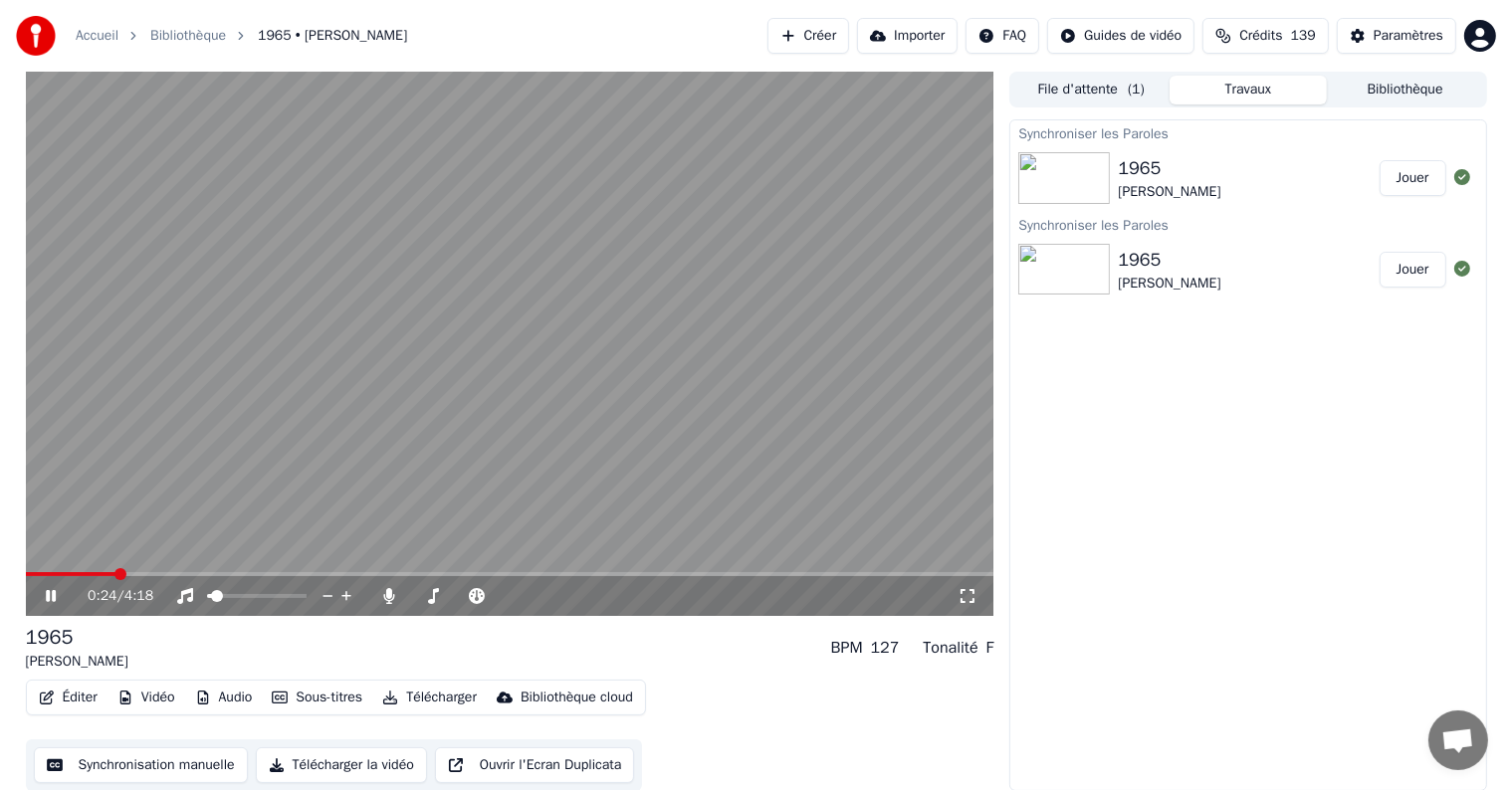 click at bounding box center (71, 574) 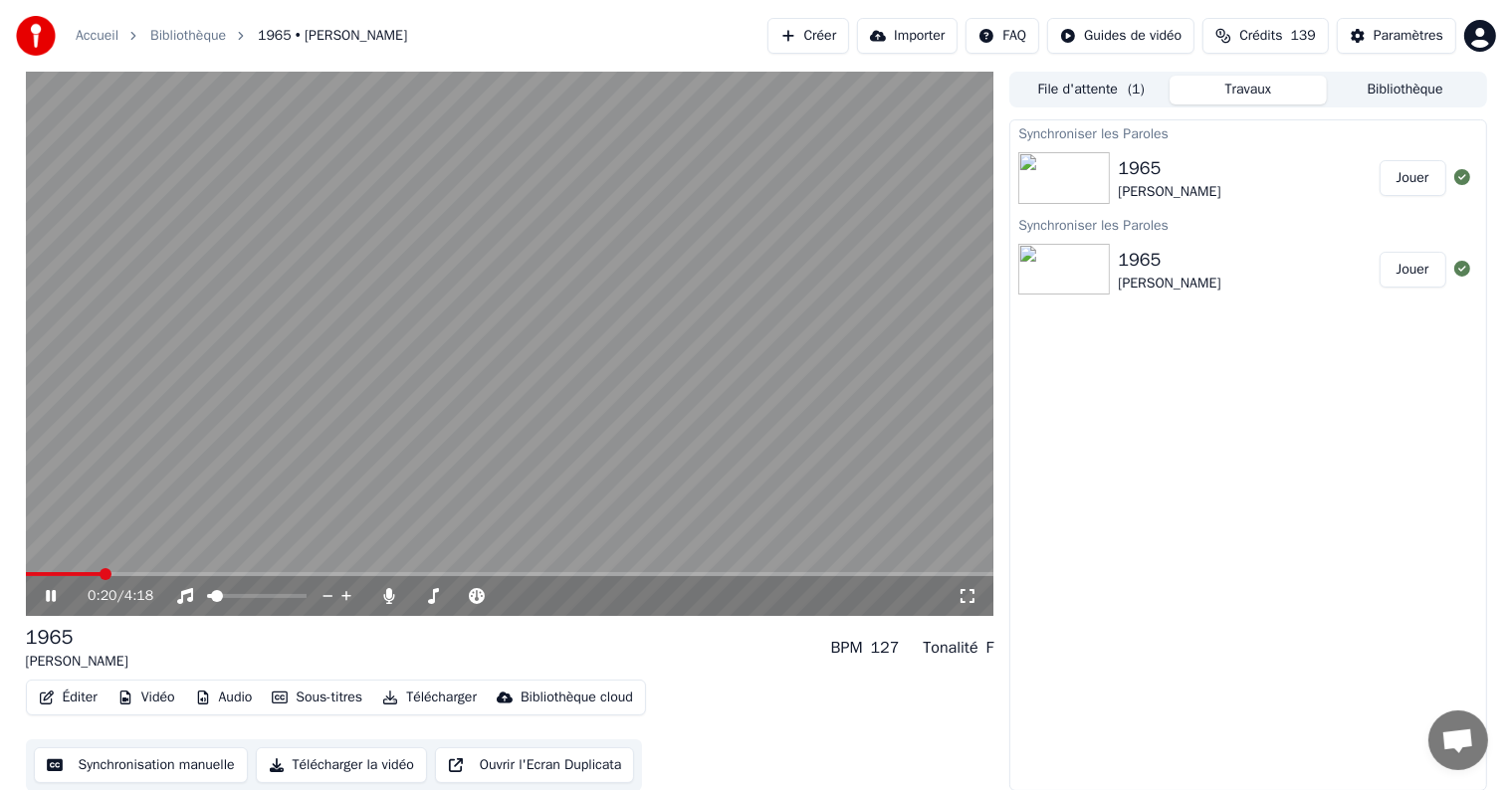 click at bounding box center [63, 574] 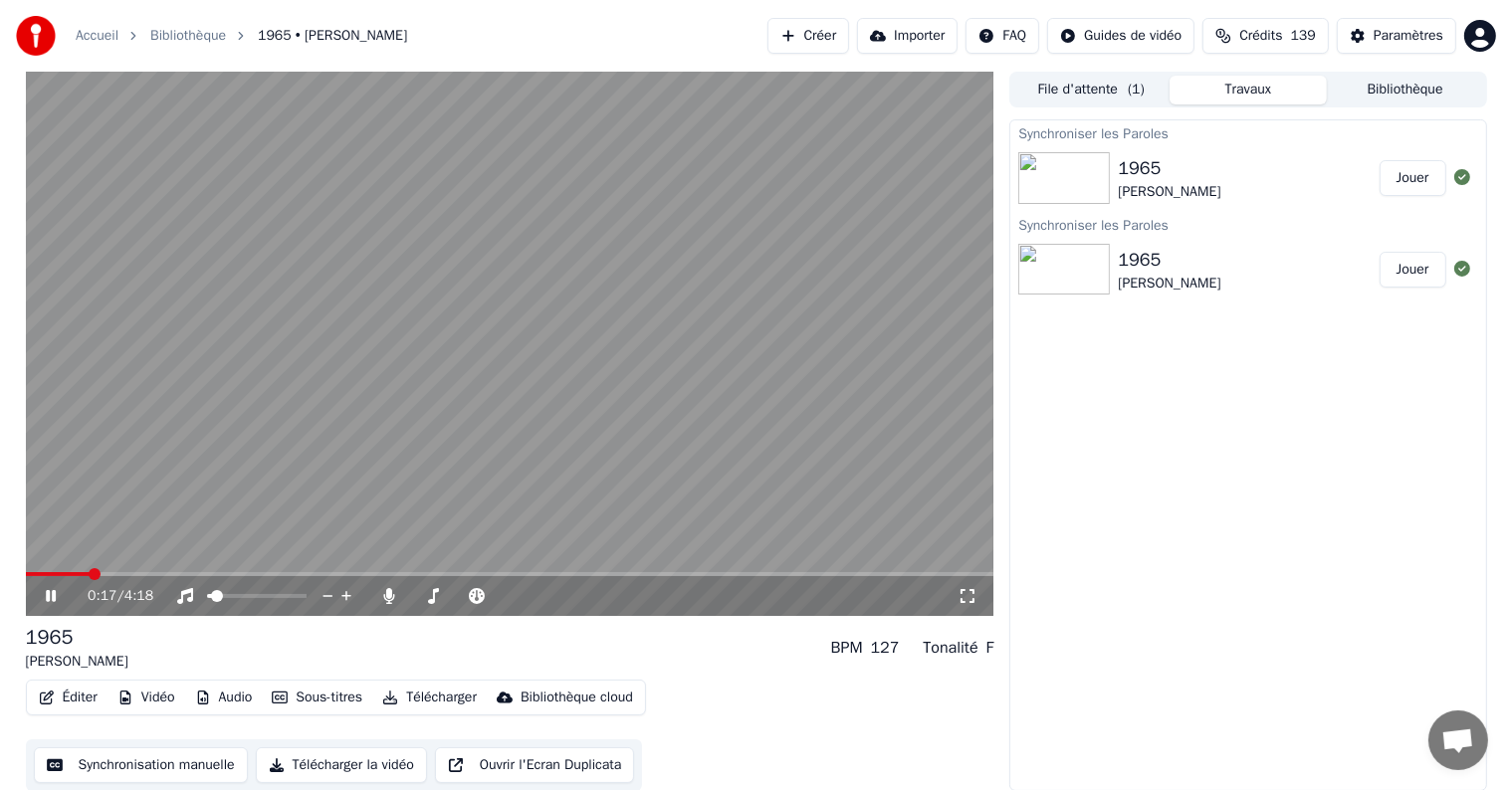 click at bounding box center [58, 574] 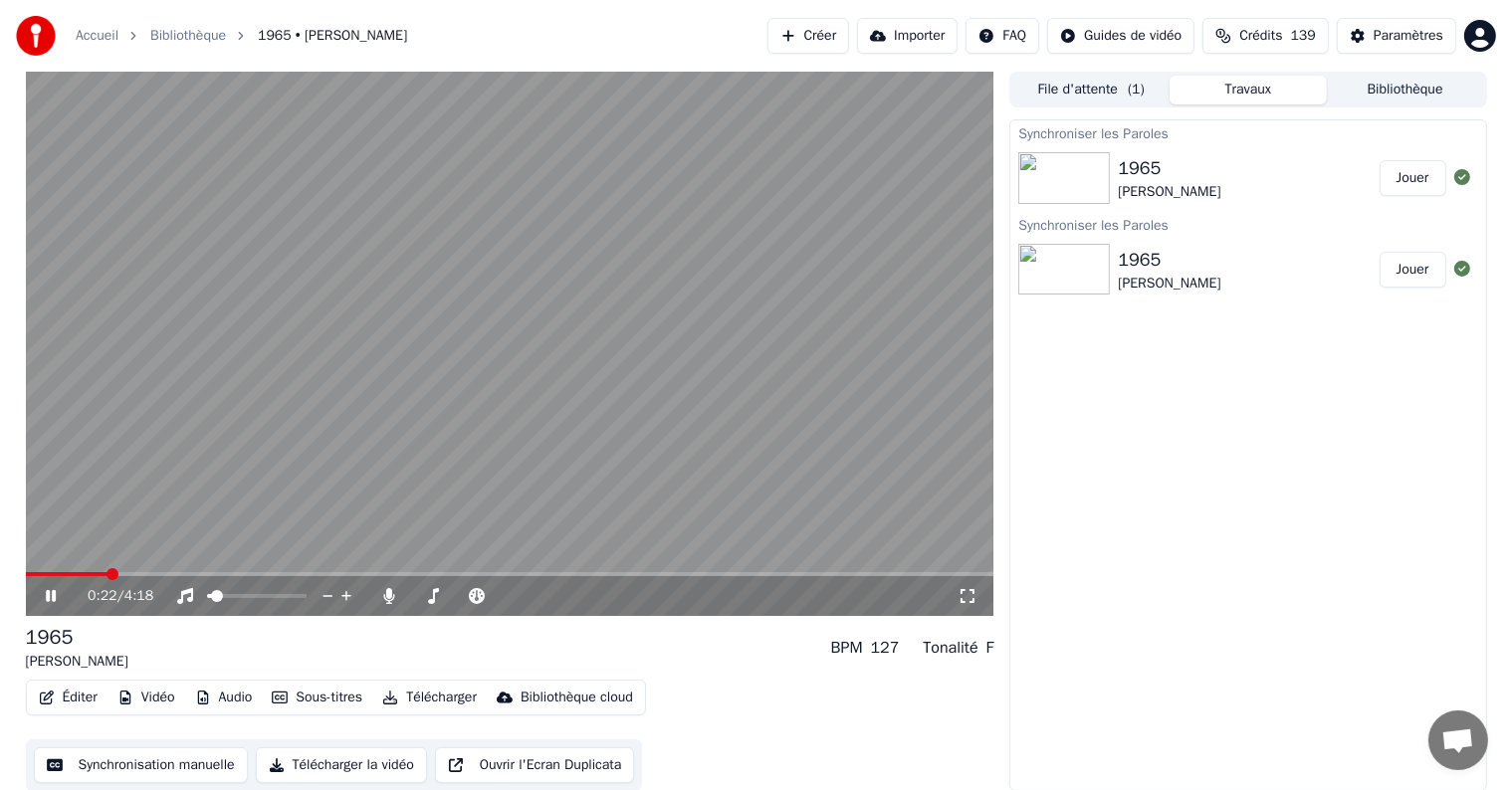 click at bounding box center [67, 574] 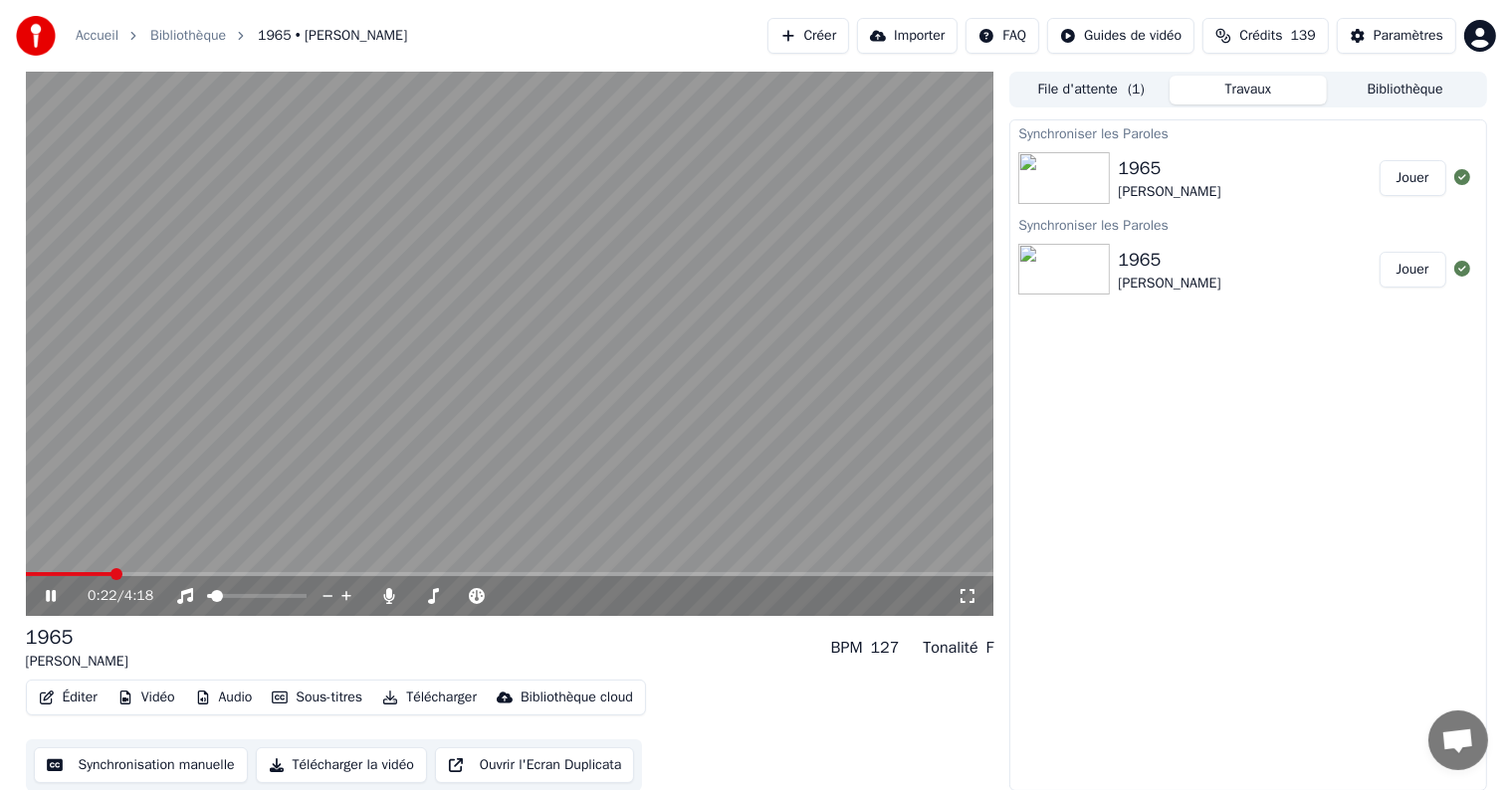 click at bounding box center (69, 574) 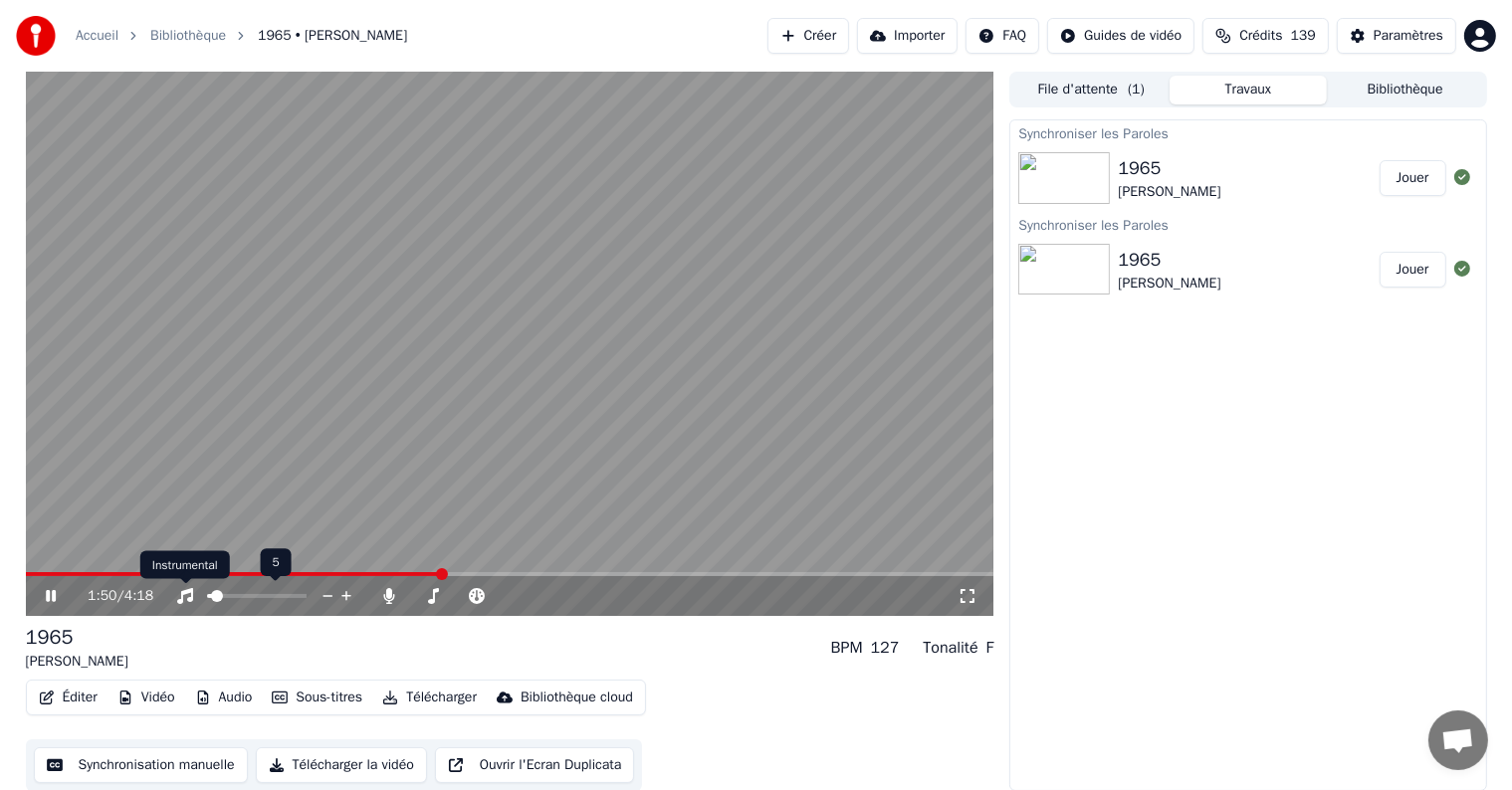 click 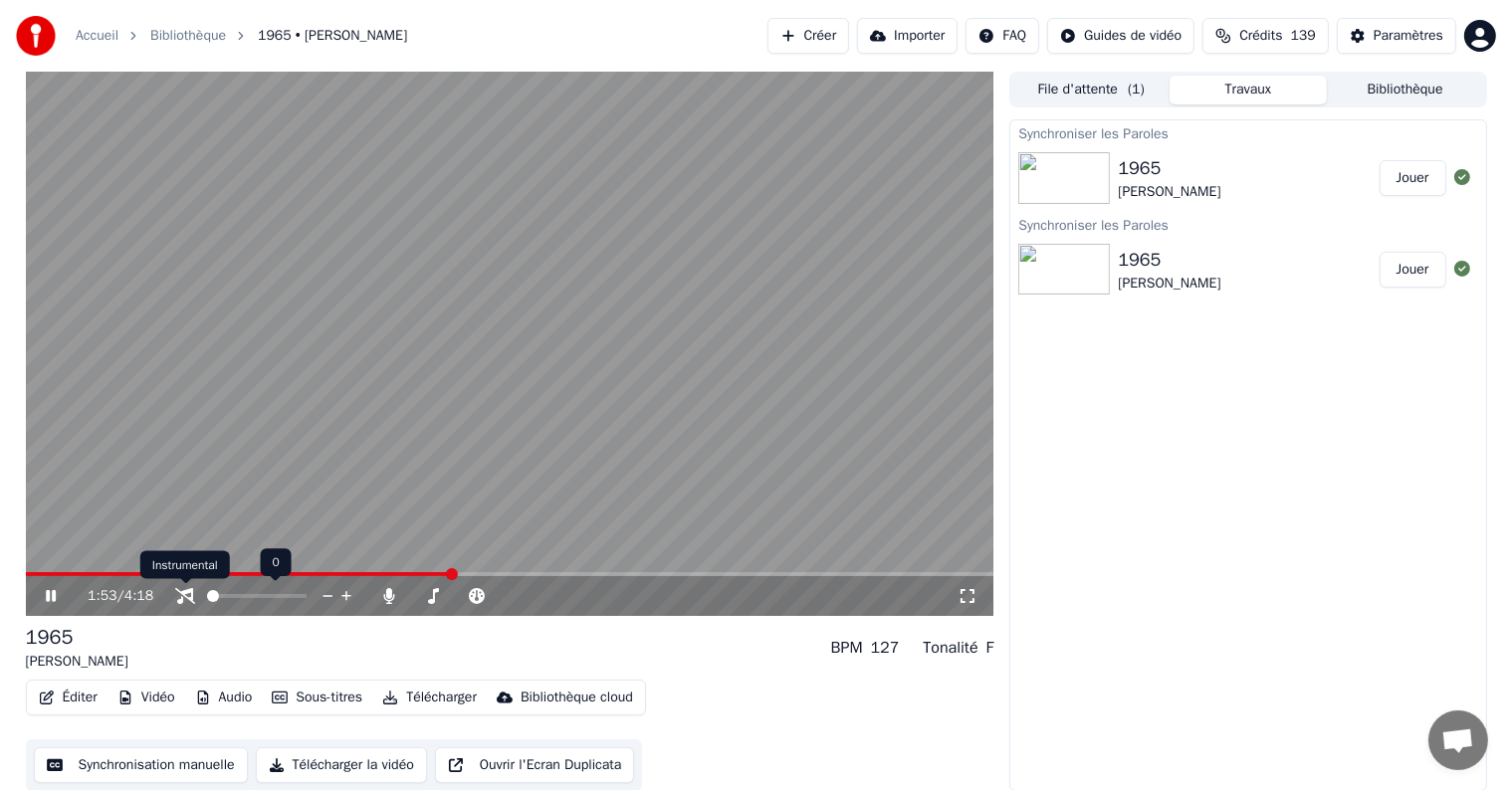 click 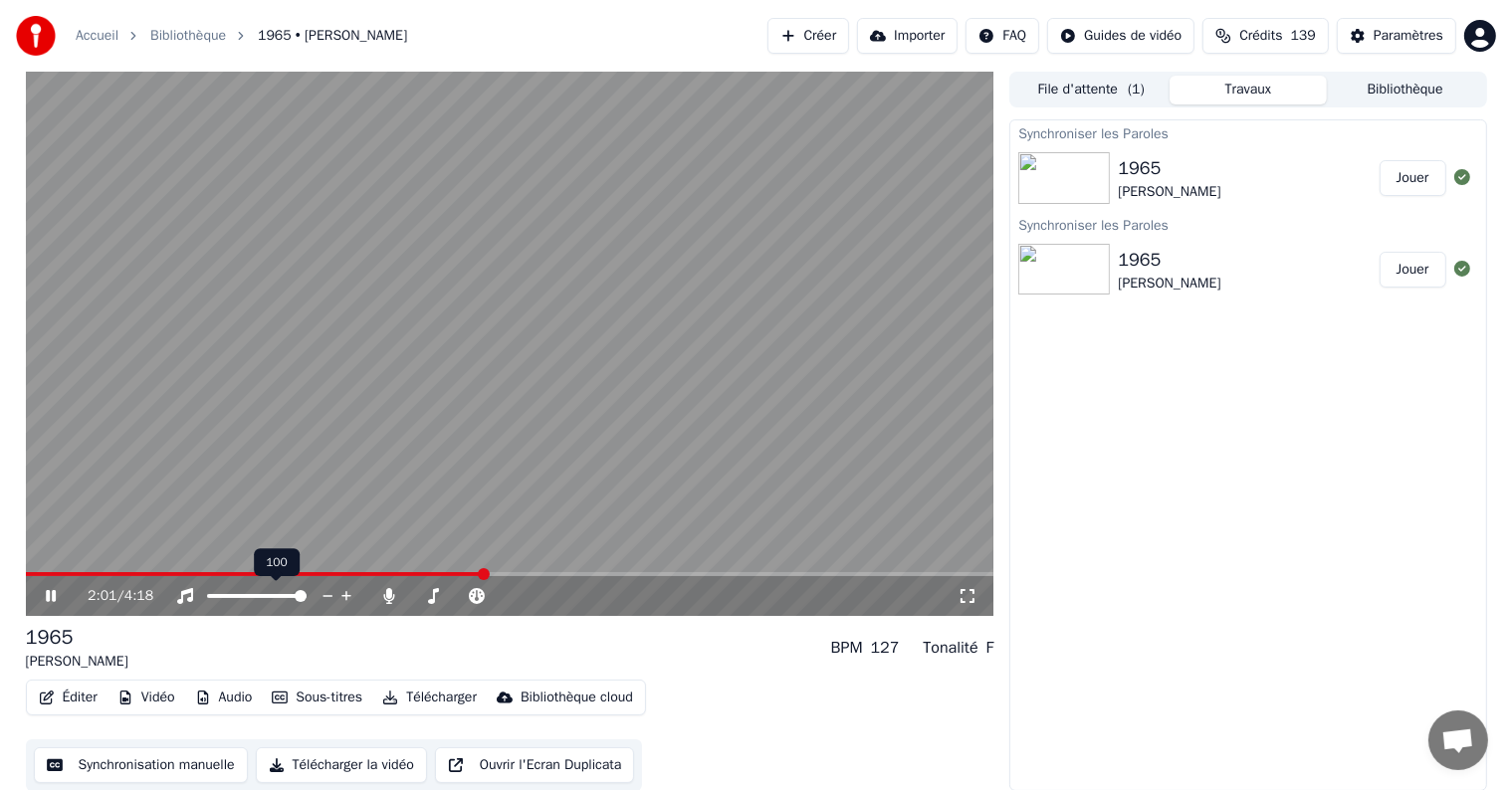 click on "2:01  /  4:18 1965 [PERSON_NAME] BPM 127 Tonalité F Éditer Vidéo Audio Sous-titres Télécharger Bibliothèque cloud Synchronisation manuelle Télécharger la vidéo Ouvrir l'Ecran Duplicata File d'attente ( 1 ) Travaux Bibliothèque Synchroniser les Paroles 1965 [PERSON_NAME] Synchroniser les Paroles 1965 [PERSON_NAME]" at bounding box center (756, 431) 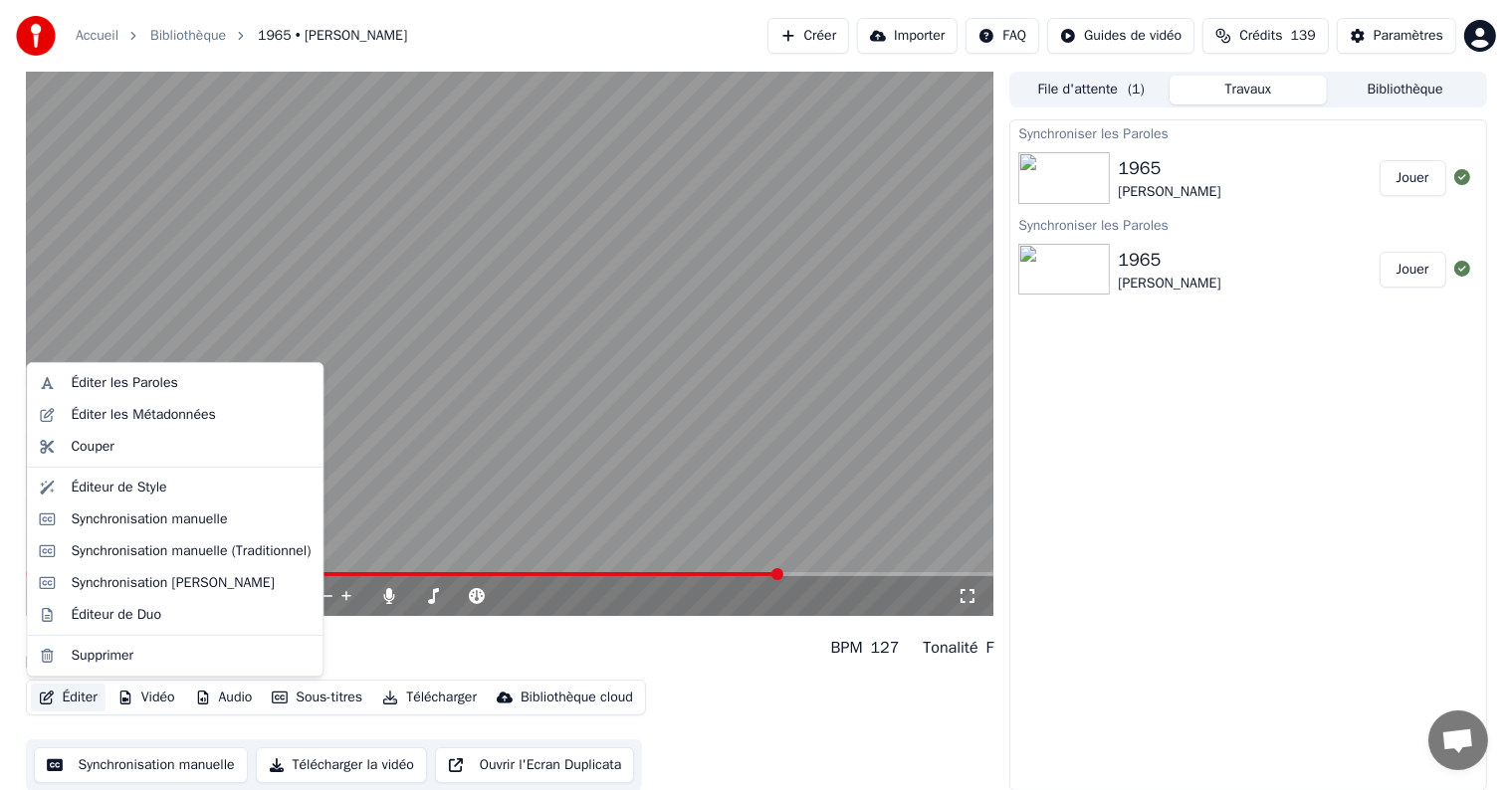 click on "Éditer" at bounding box center [68, 697] 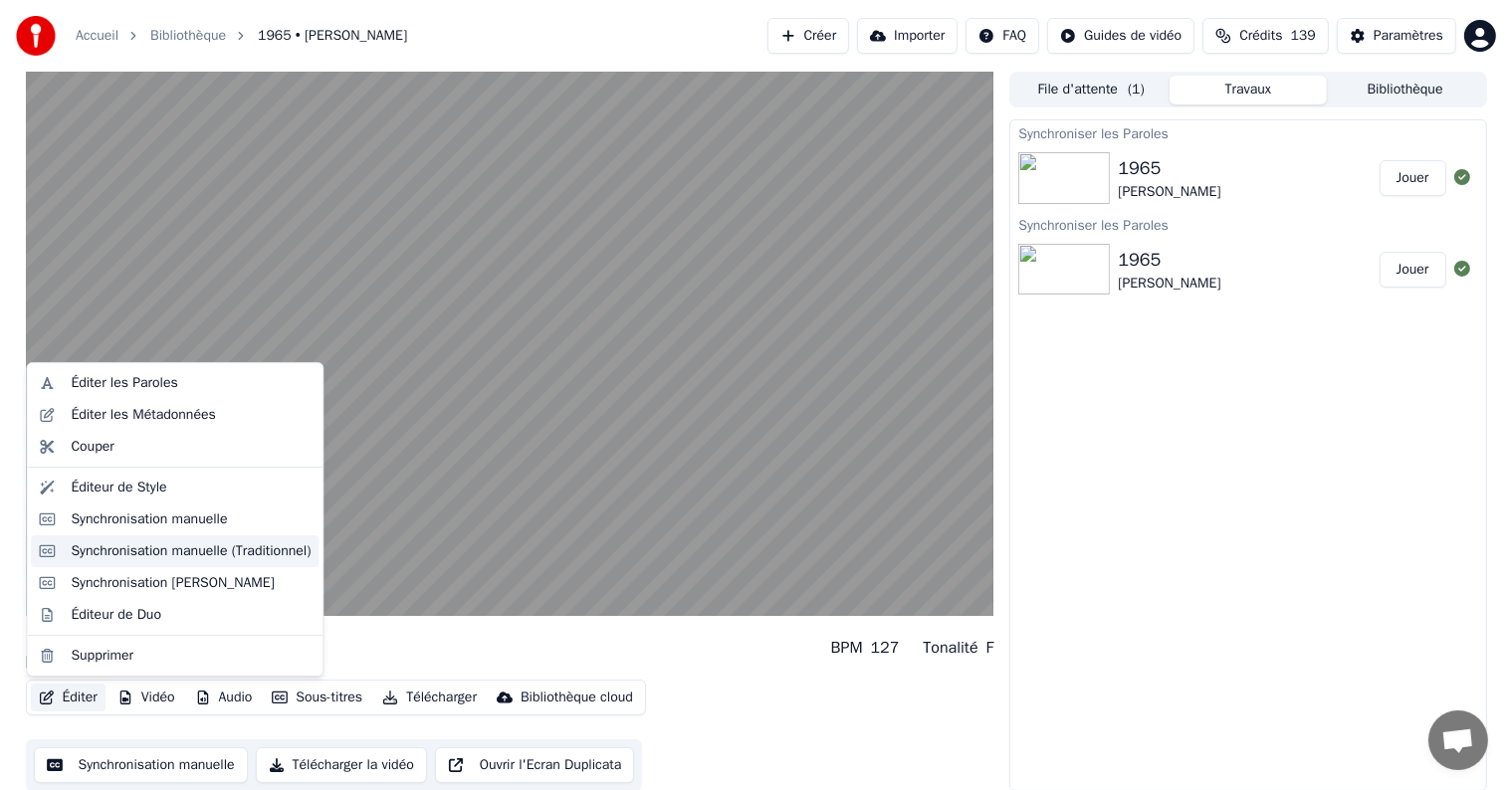 click on "Synchronisation manuelle (Traditionnel)" at bounding box center [190, 551] 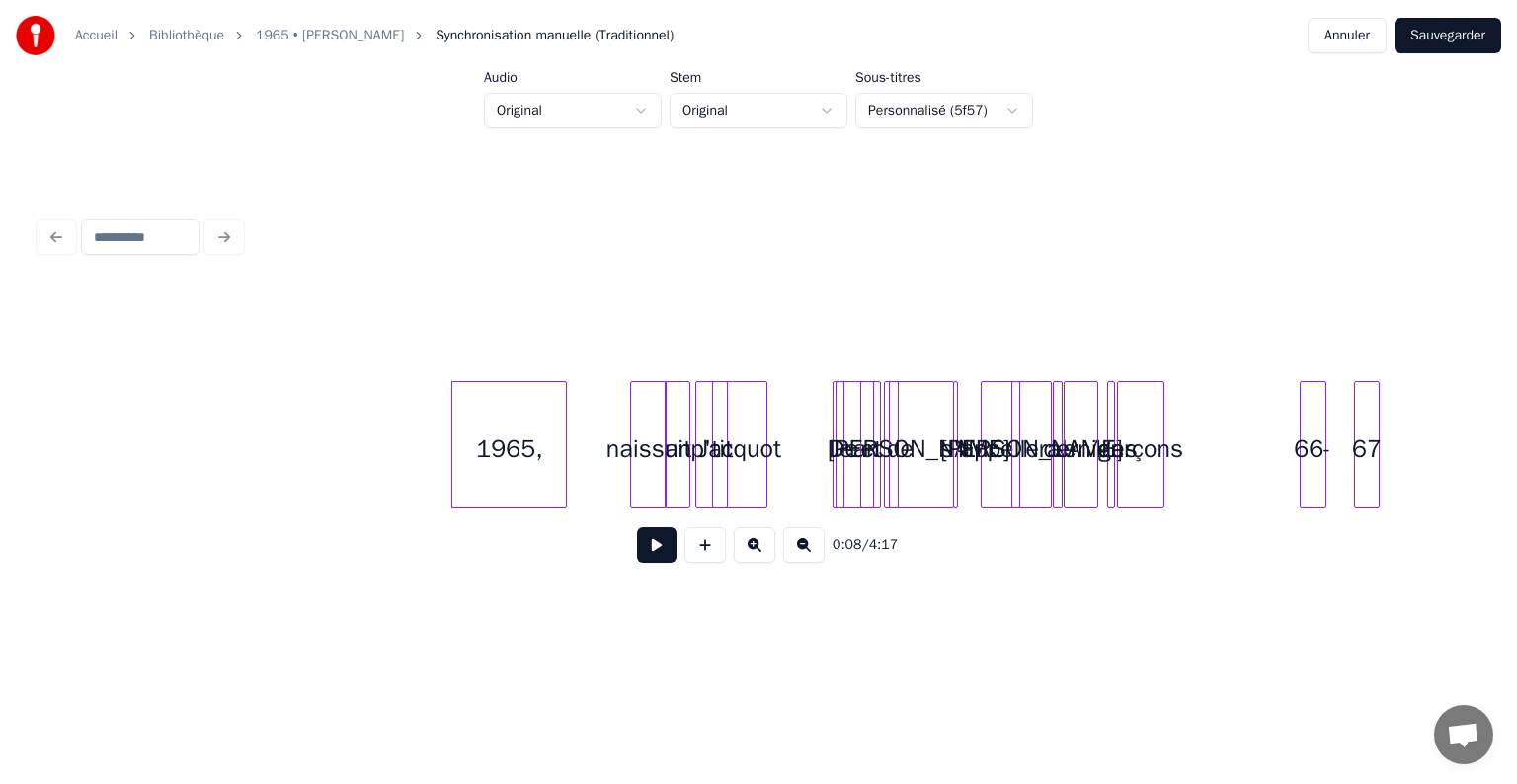 click on "[PERSON_NAME]" at bounding box center [918, 449] 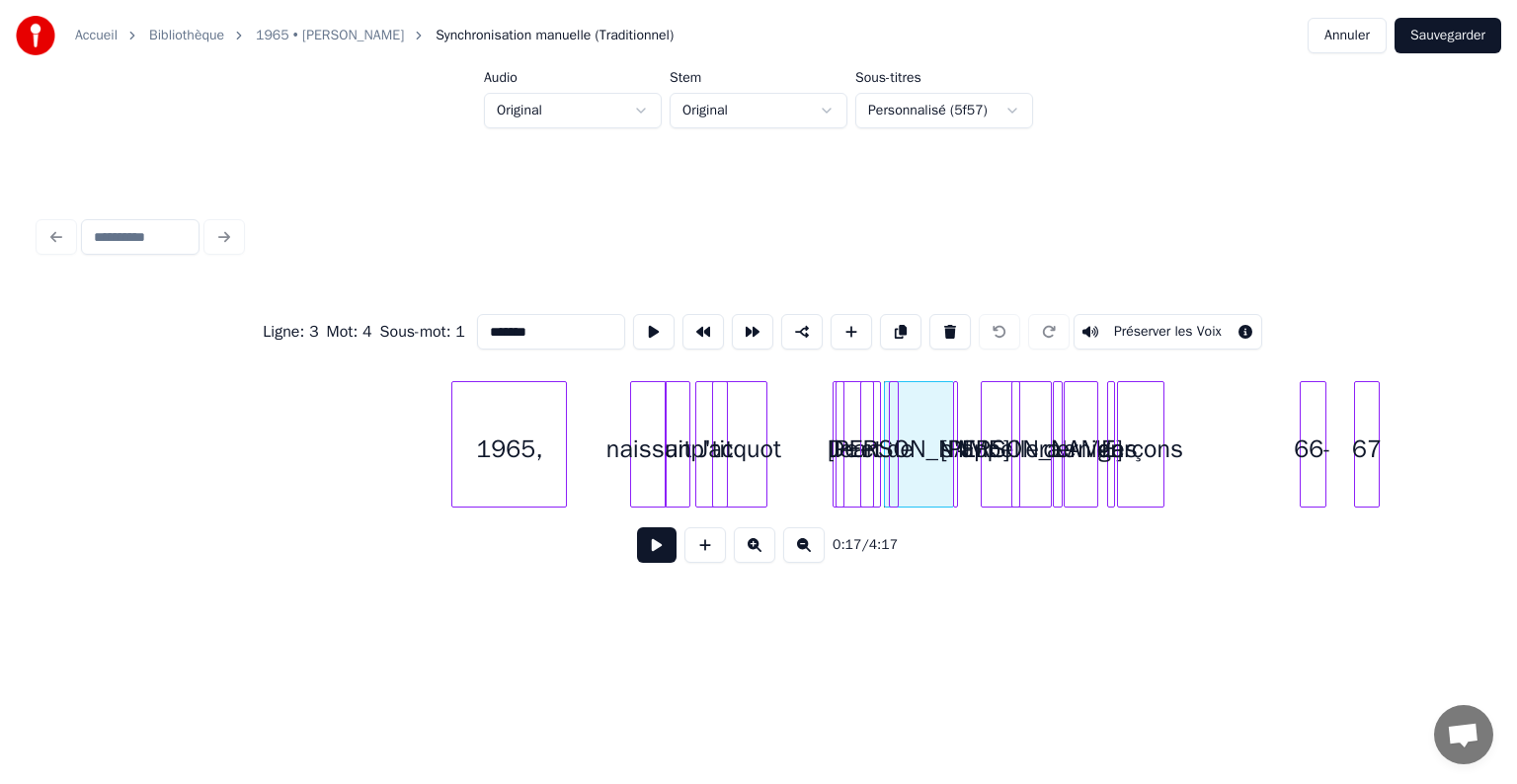 click on "Il" at bounding box center [964, 449] 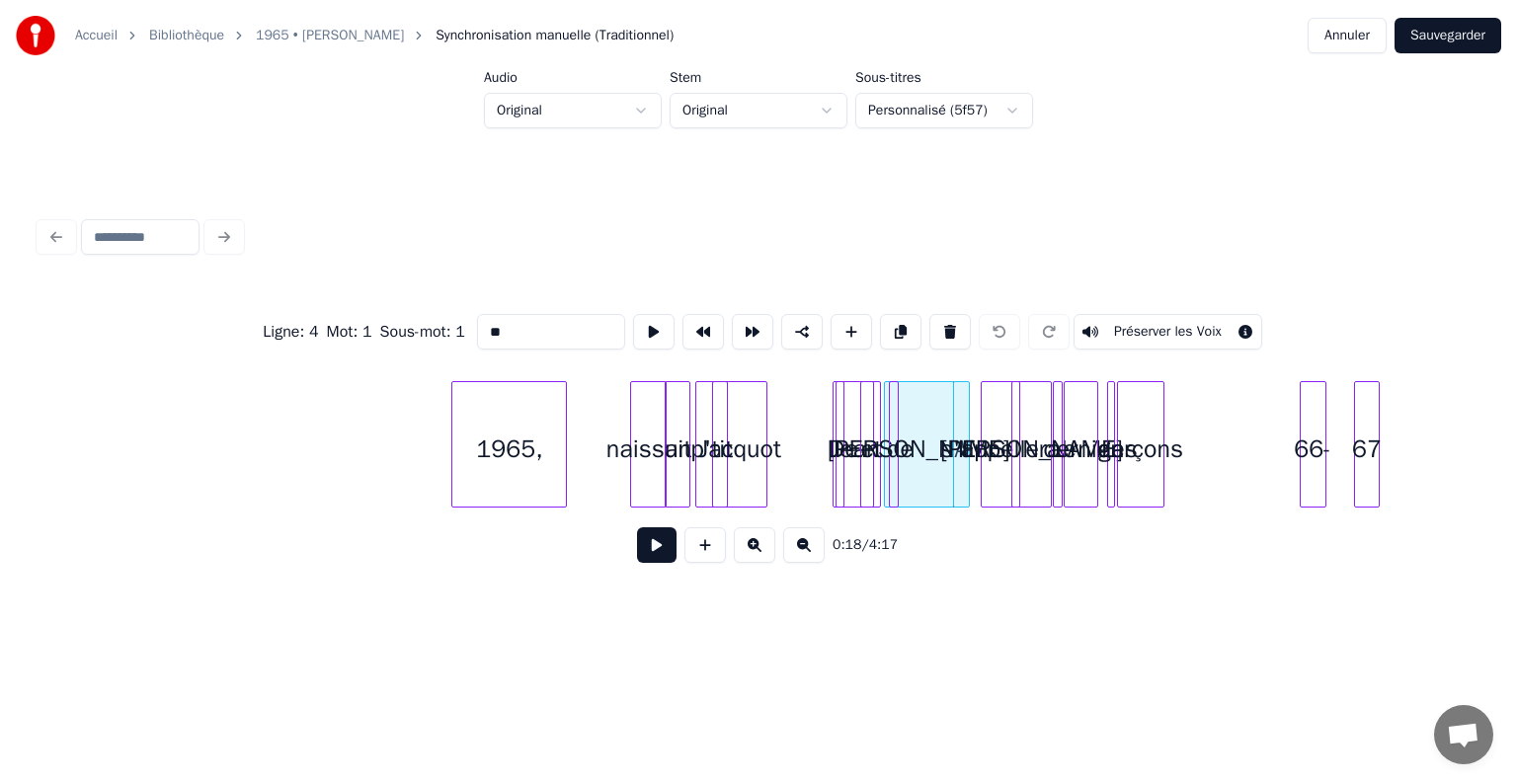 click at bounding box center [966, 444] 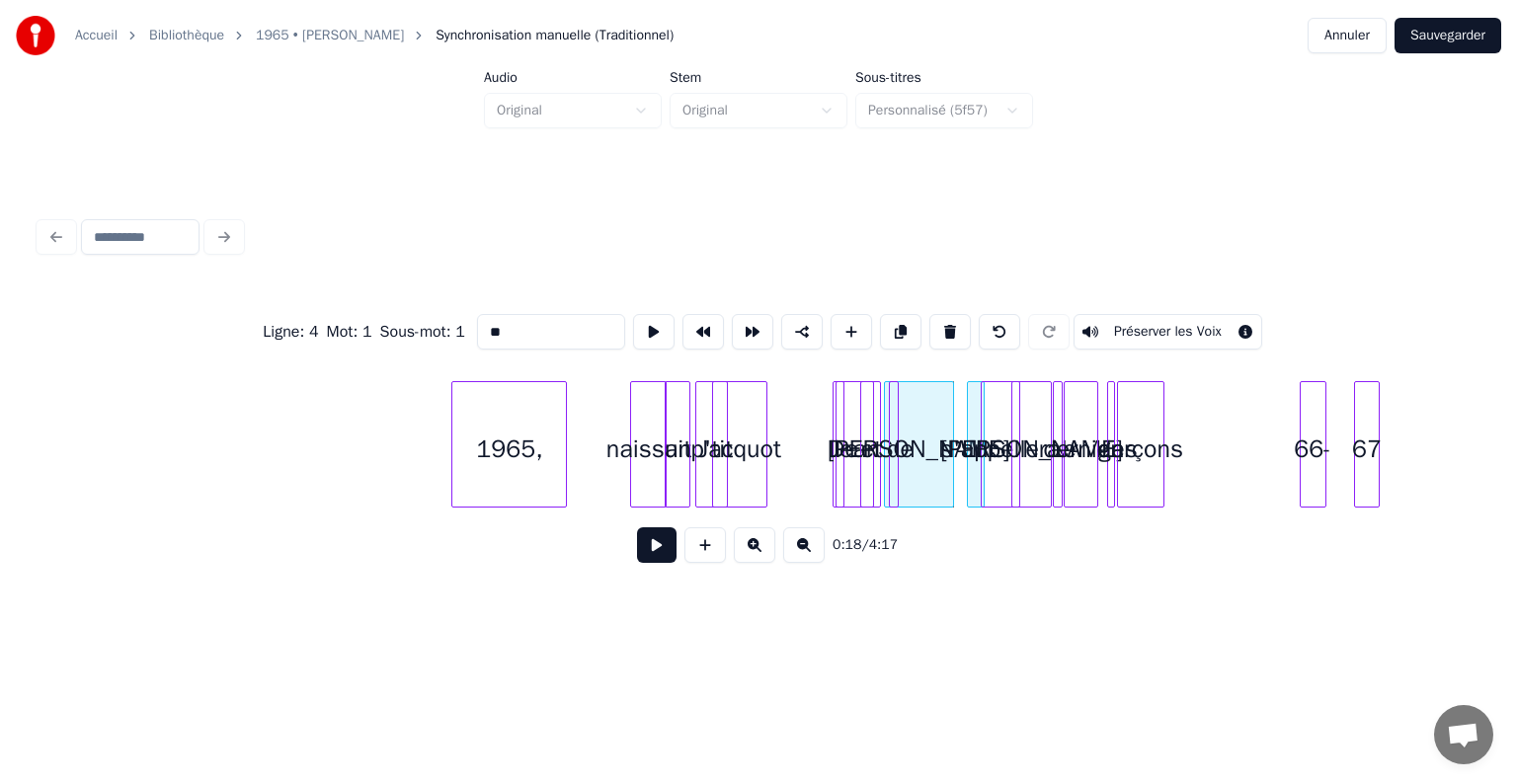 click on "Il" at bounding box center (978, 449) 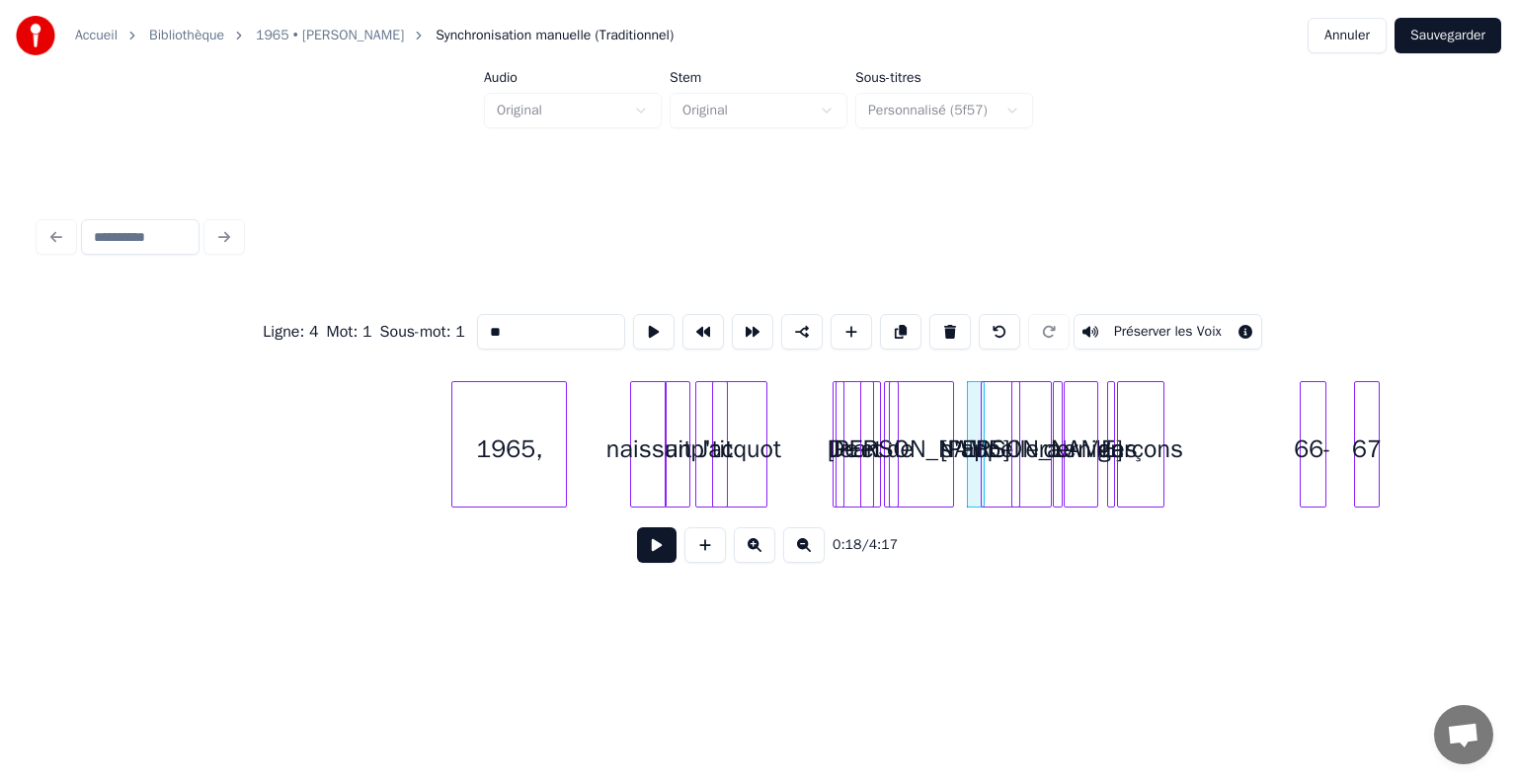 click at bounding box center [895, 444] 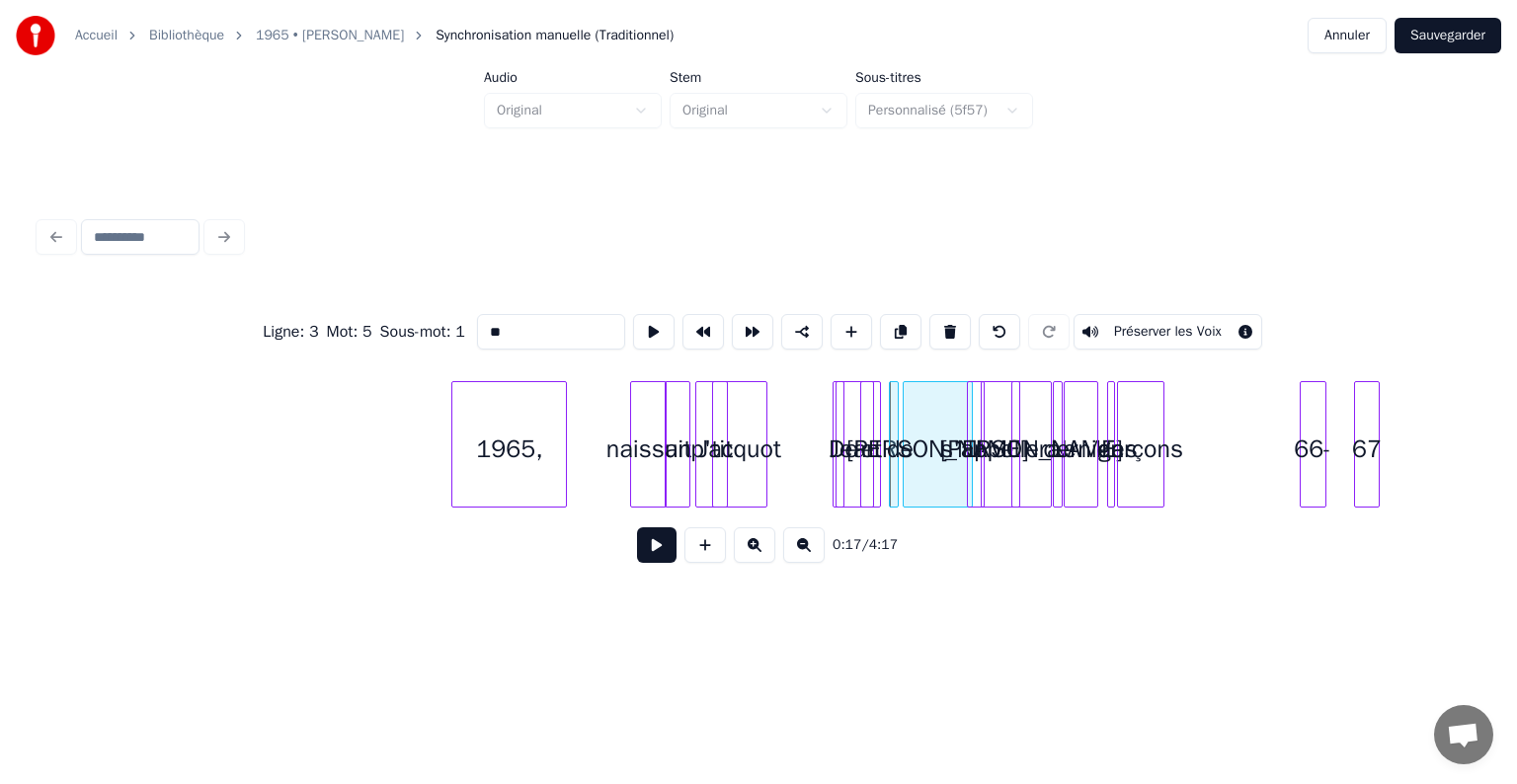 click on "[PERSON_NAME]" at bounding box center (937, 449) 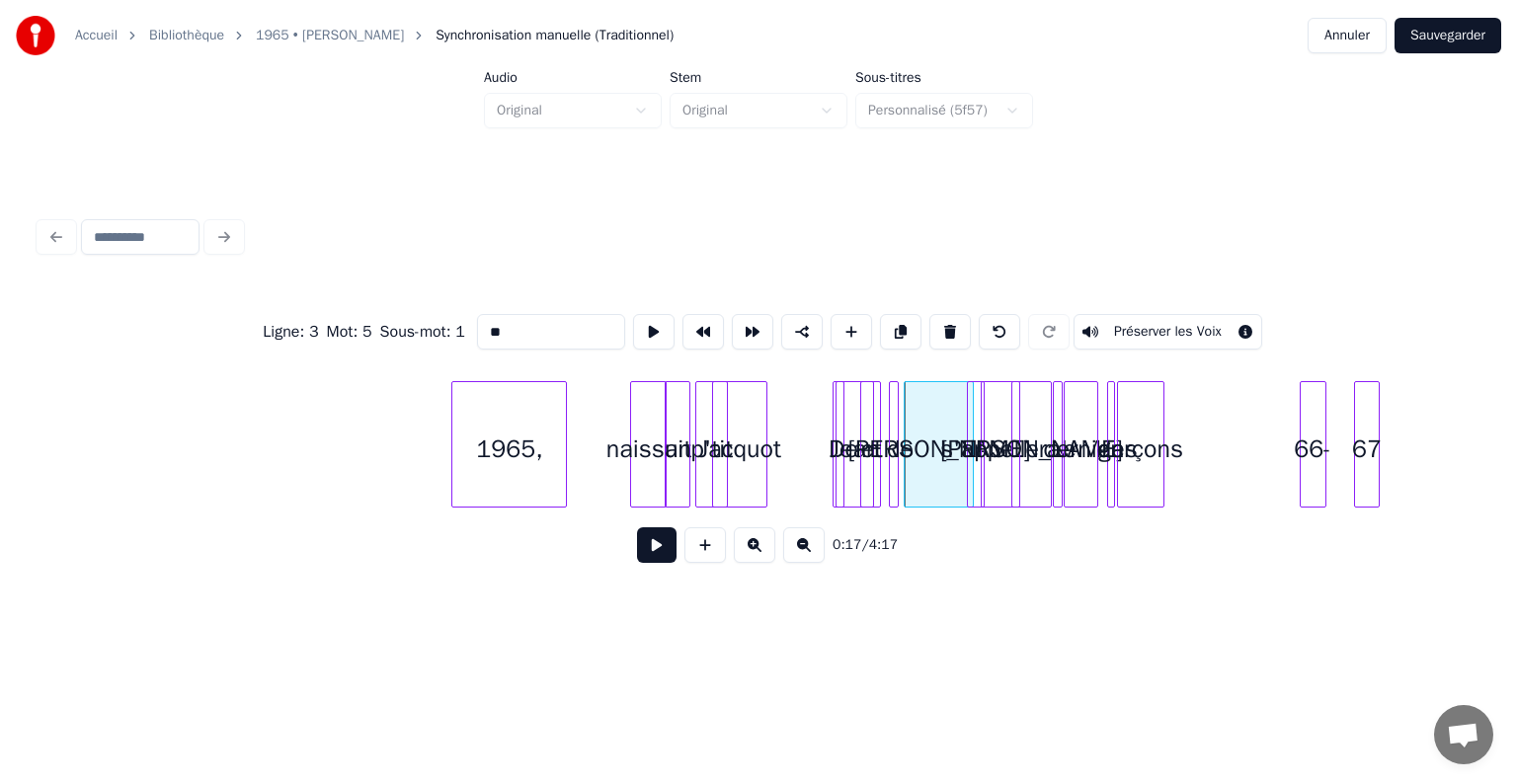 click at bounding box center [895, 444] 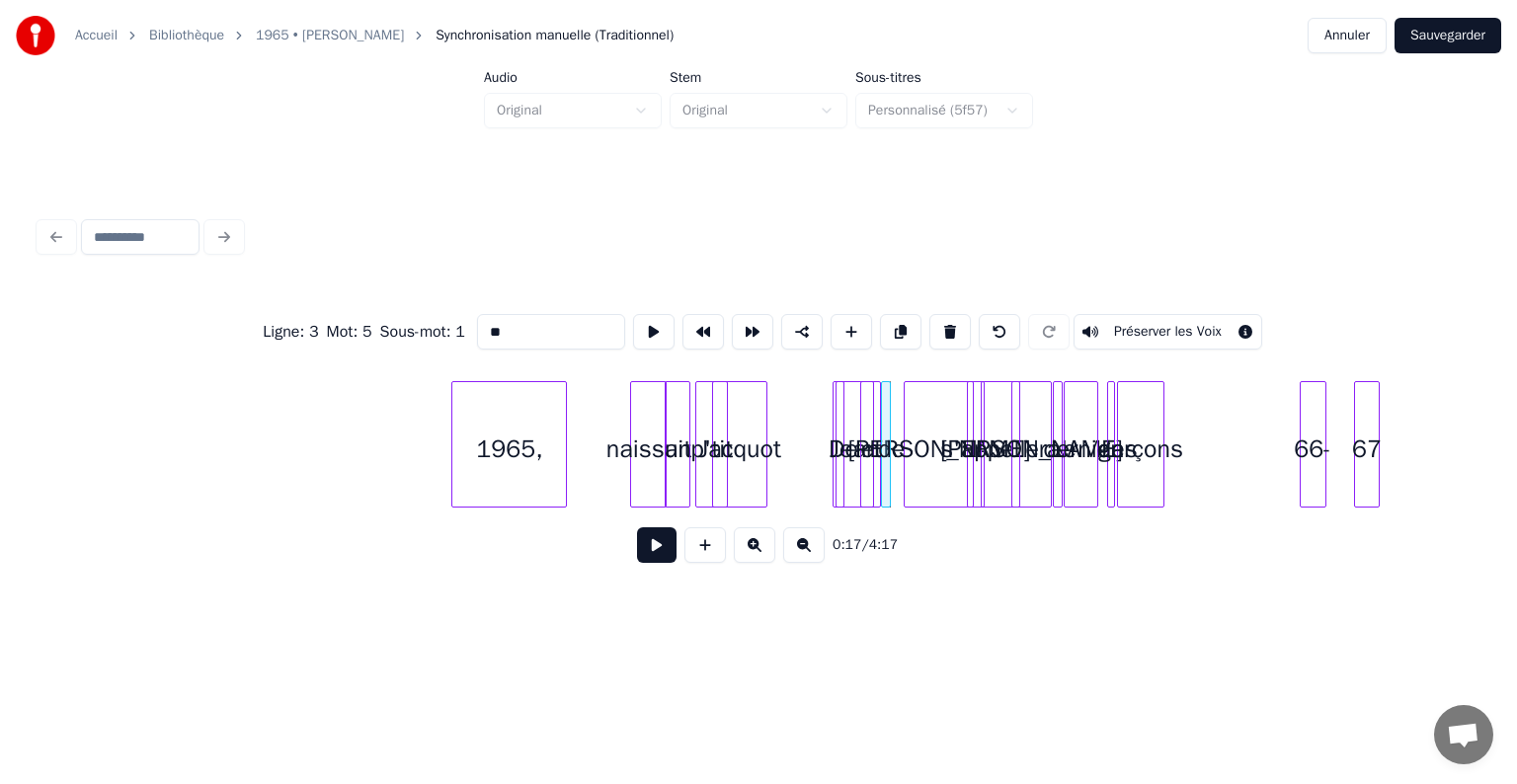 click on "1965, naissait un p'tit [PERSON_NAME] et [PERSON_NAME] s'appellera [PERSON_NAME] Le dernier des garçons 66- 67" at bounding box center (6389, 444) 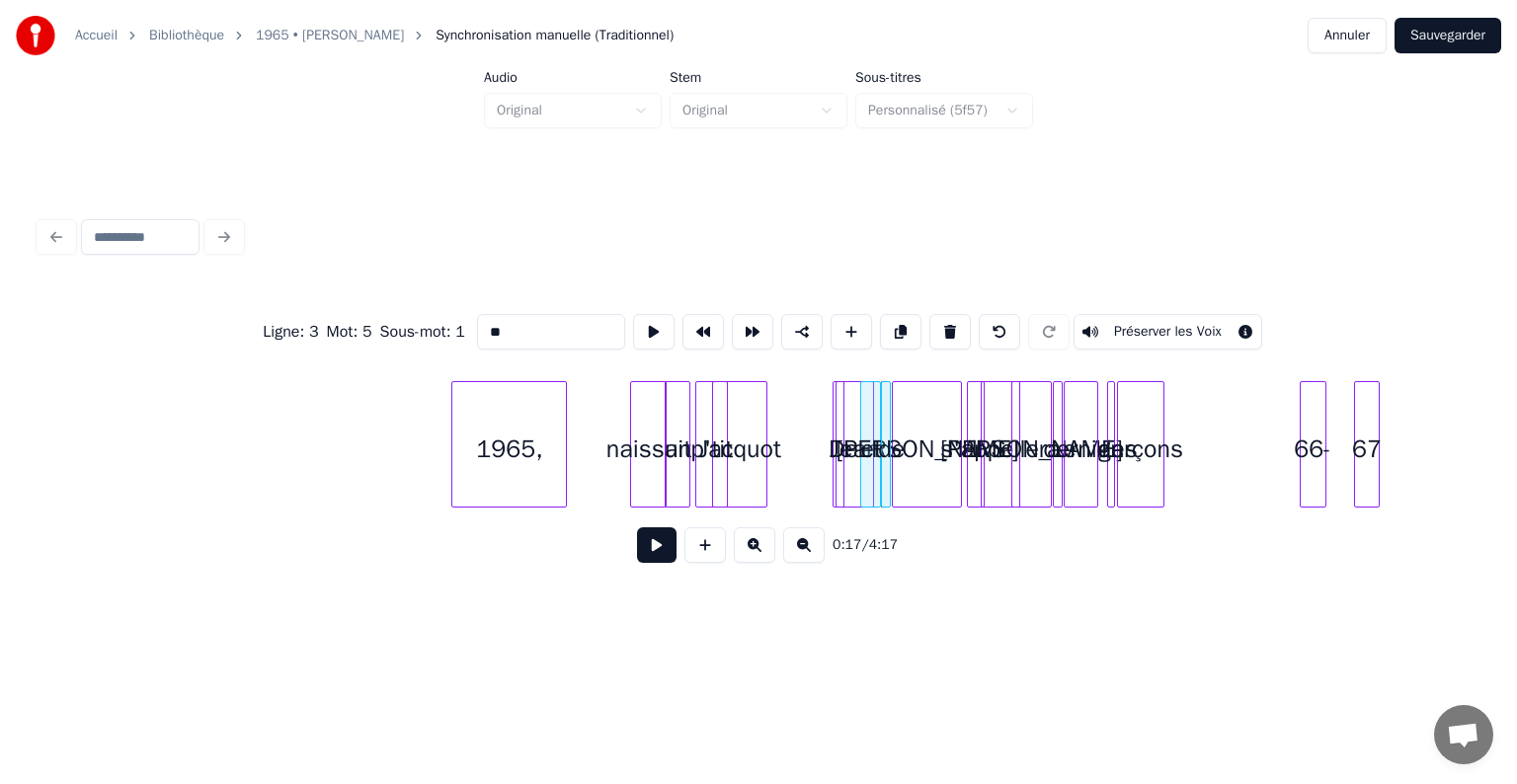 click on "[PERSON_NAME]" at bounding box center [926, 449] 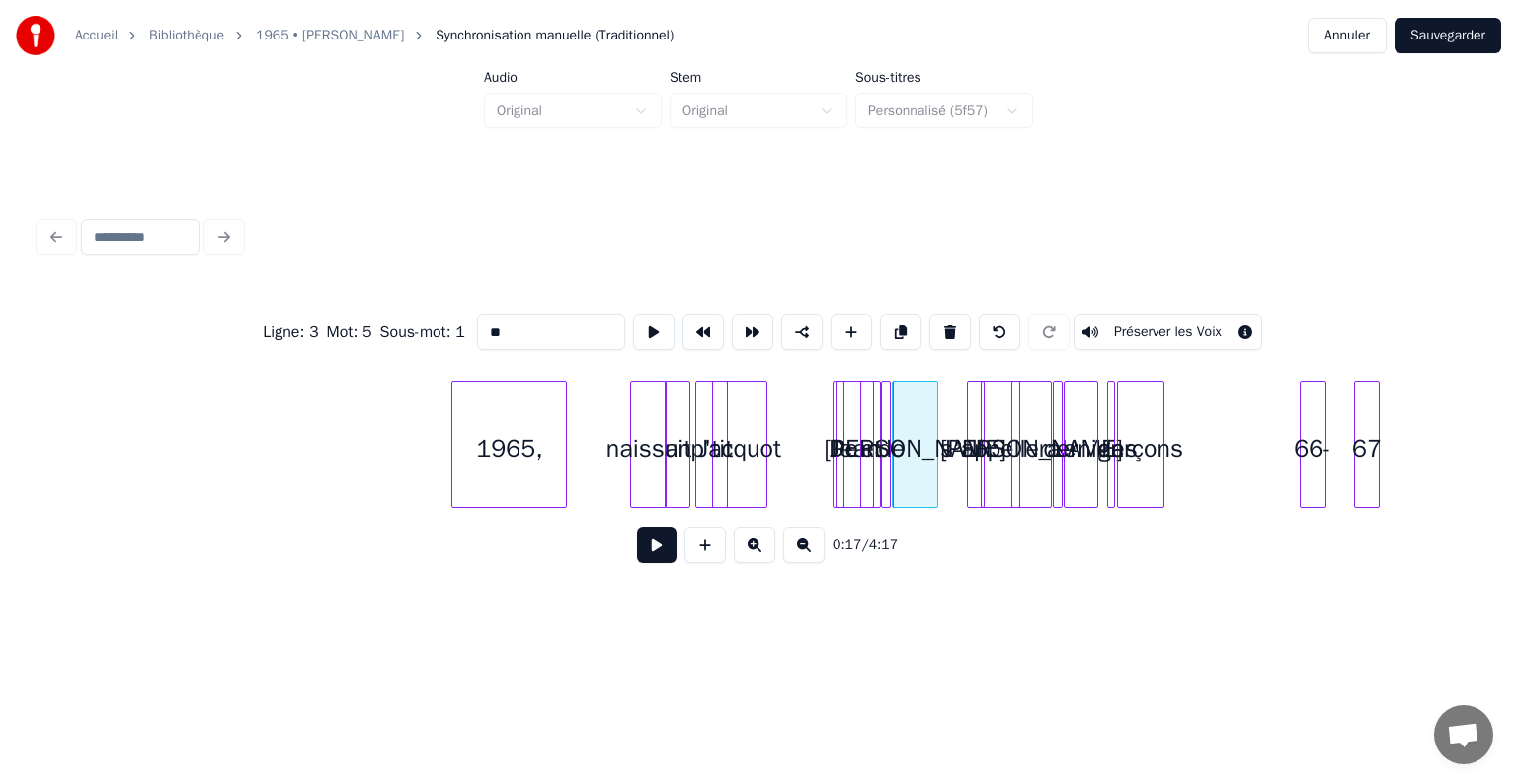 click at bounding box center (934, 444) 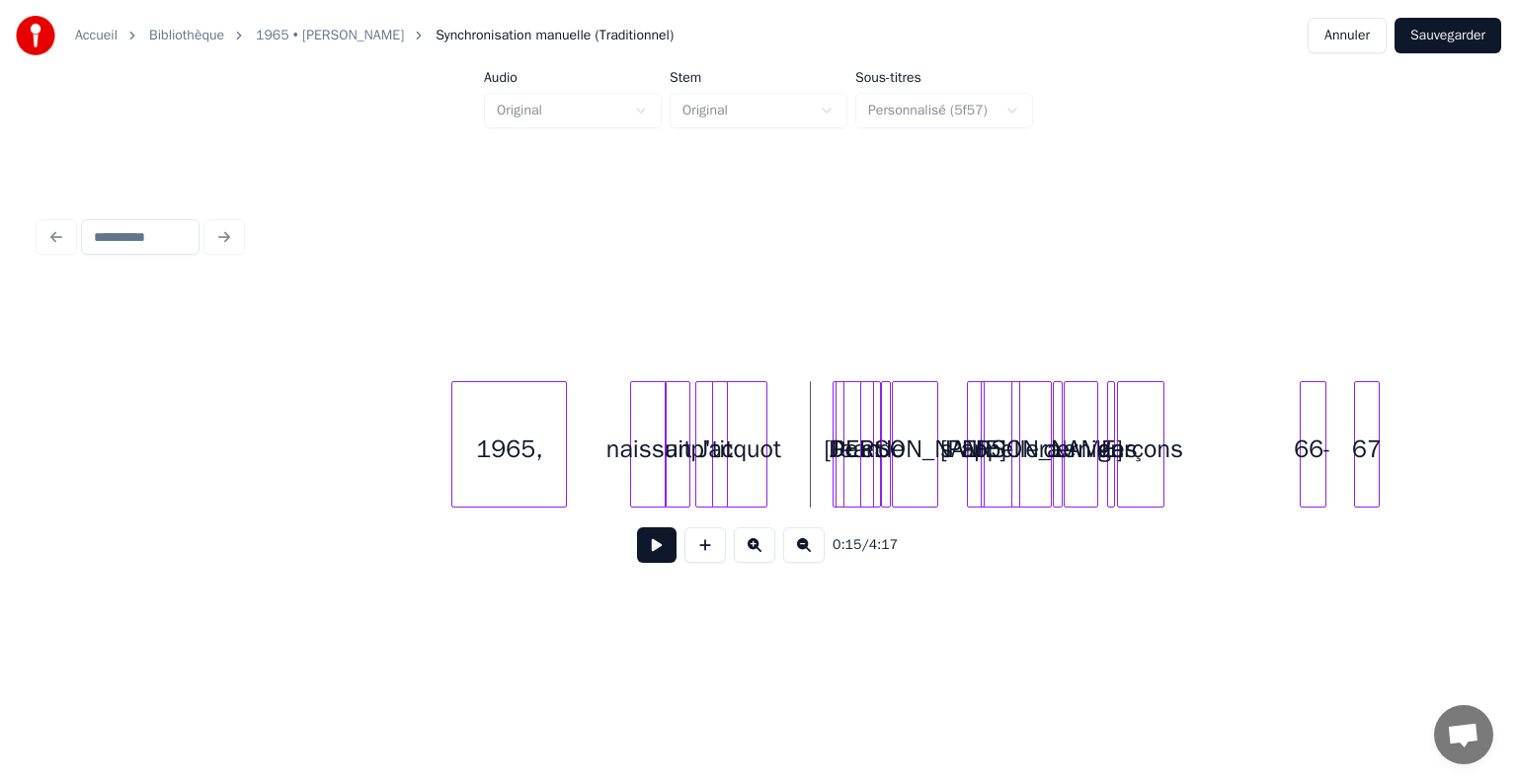 click at bounding box center [657, 545] 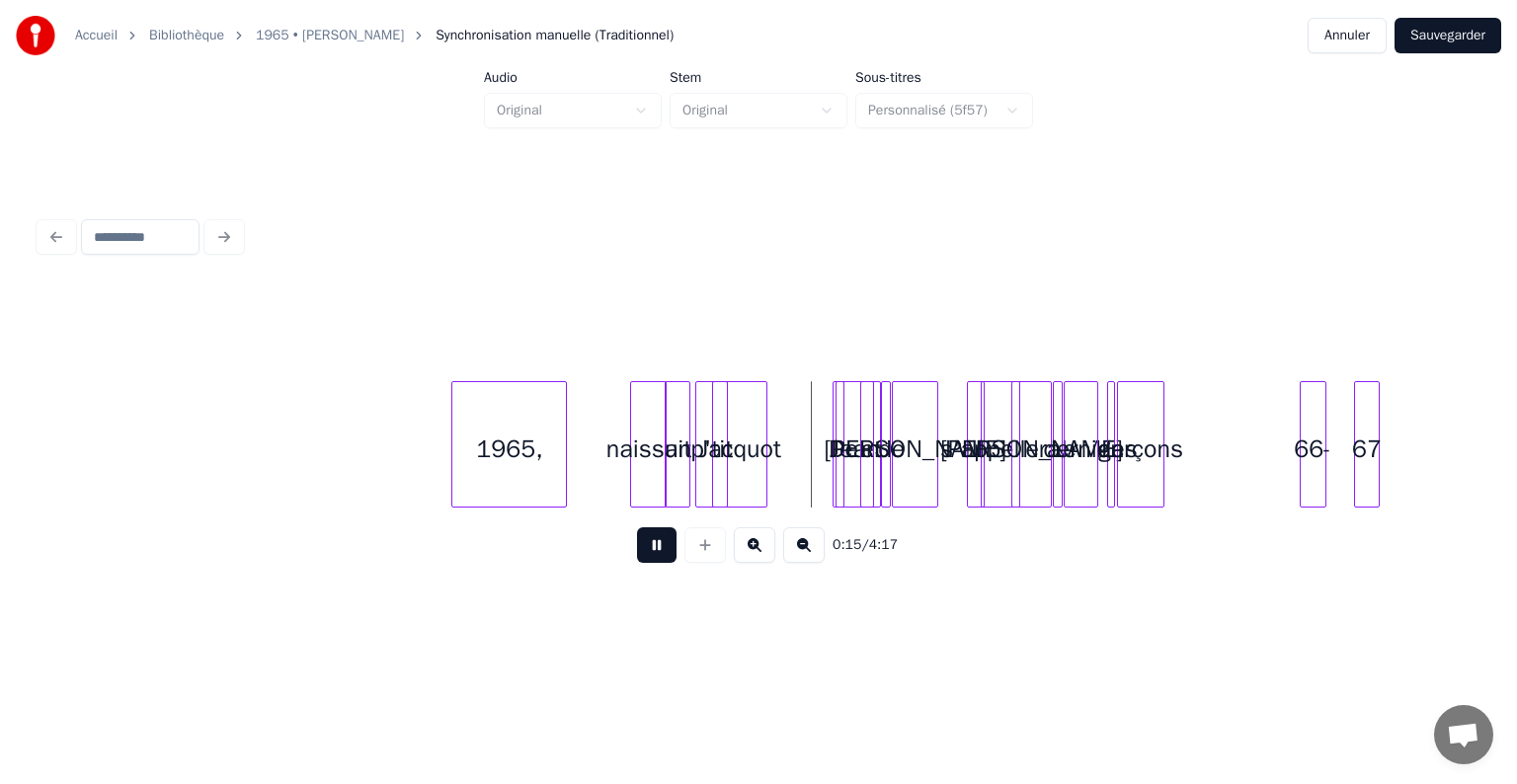 click at bounding box center [657, 545] 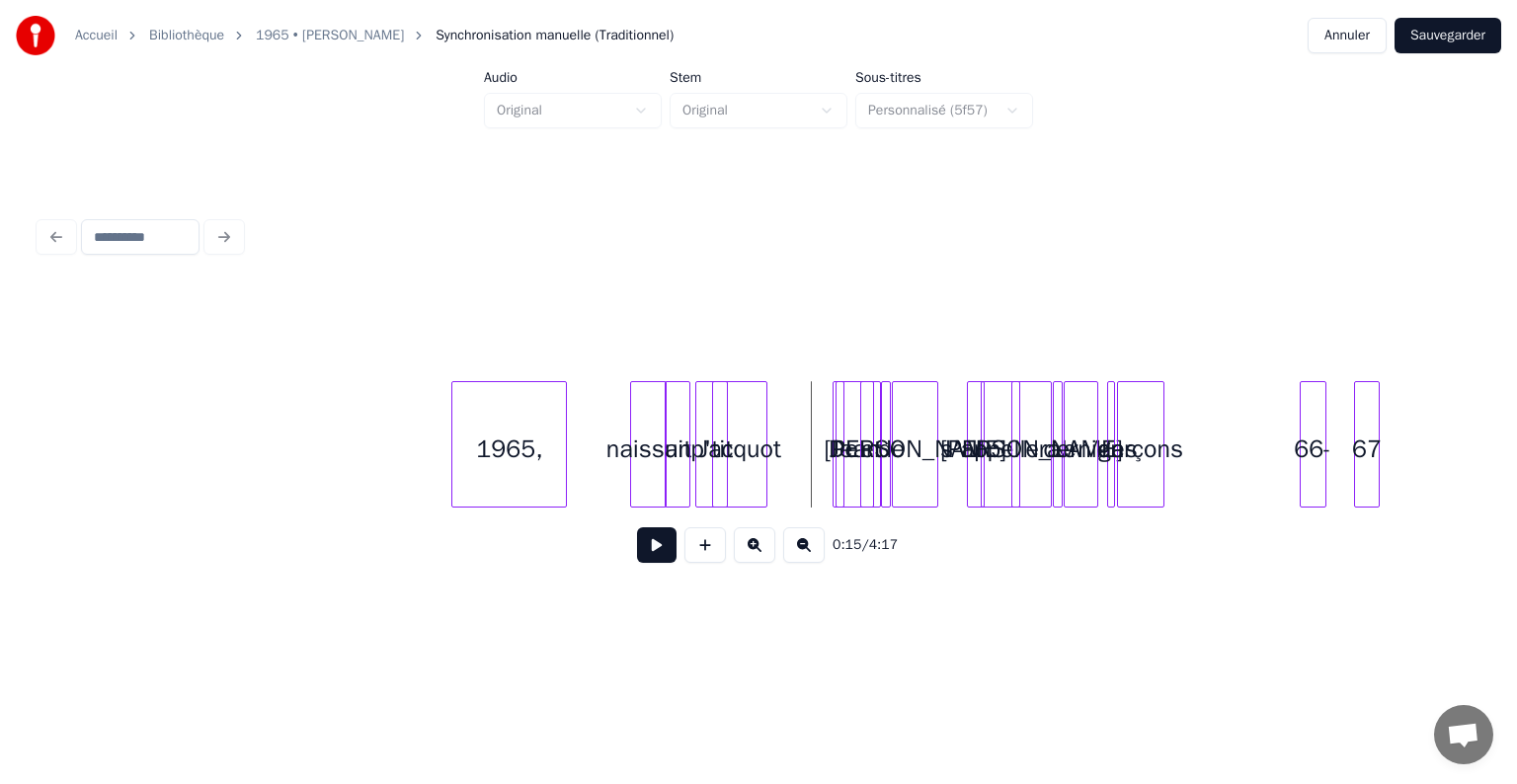 click at bounding box center (657, 545) 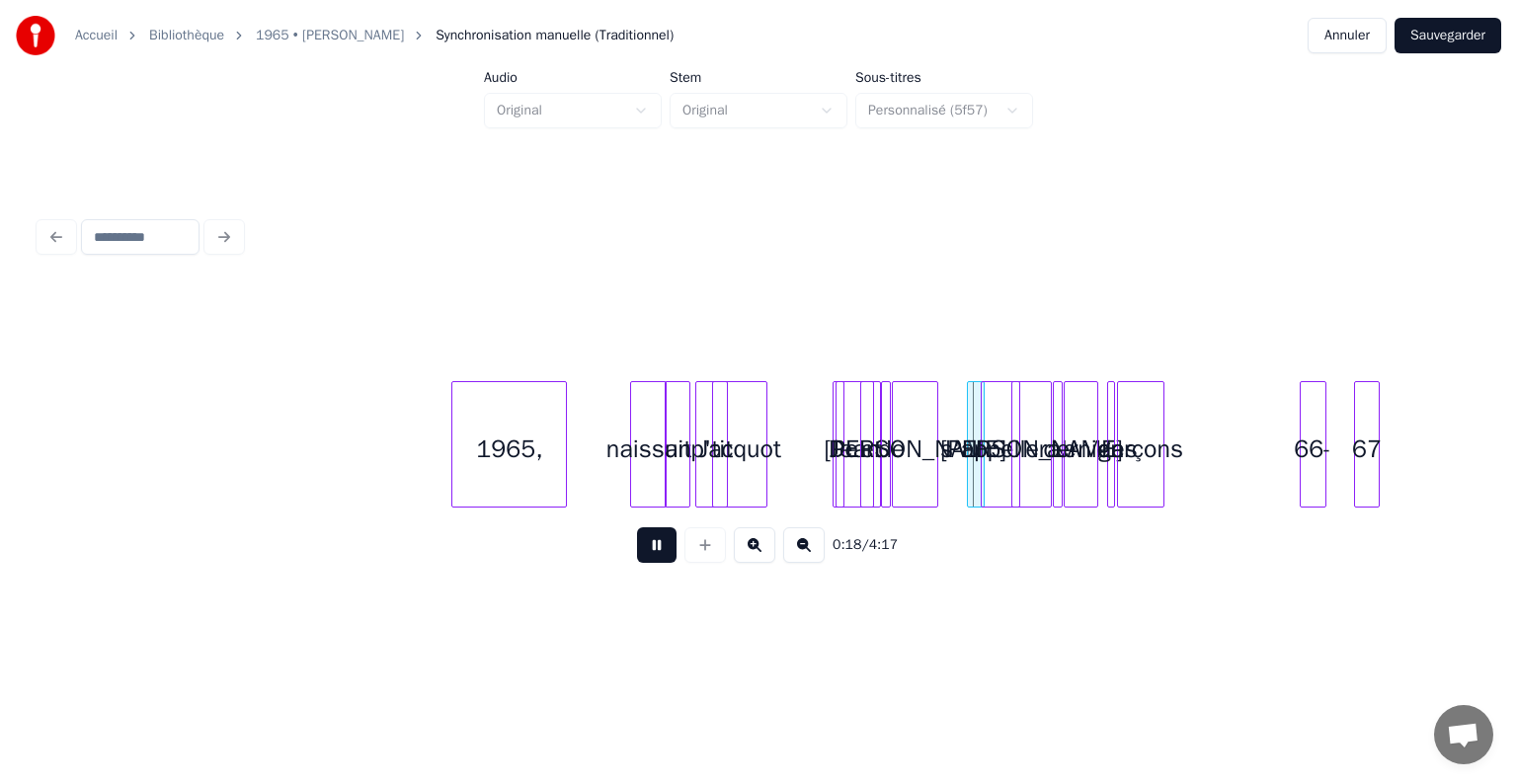 click at bounding box center [657, 545] 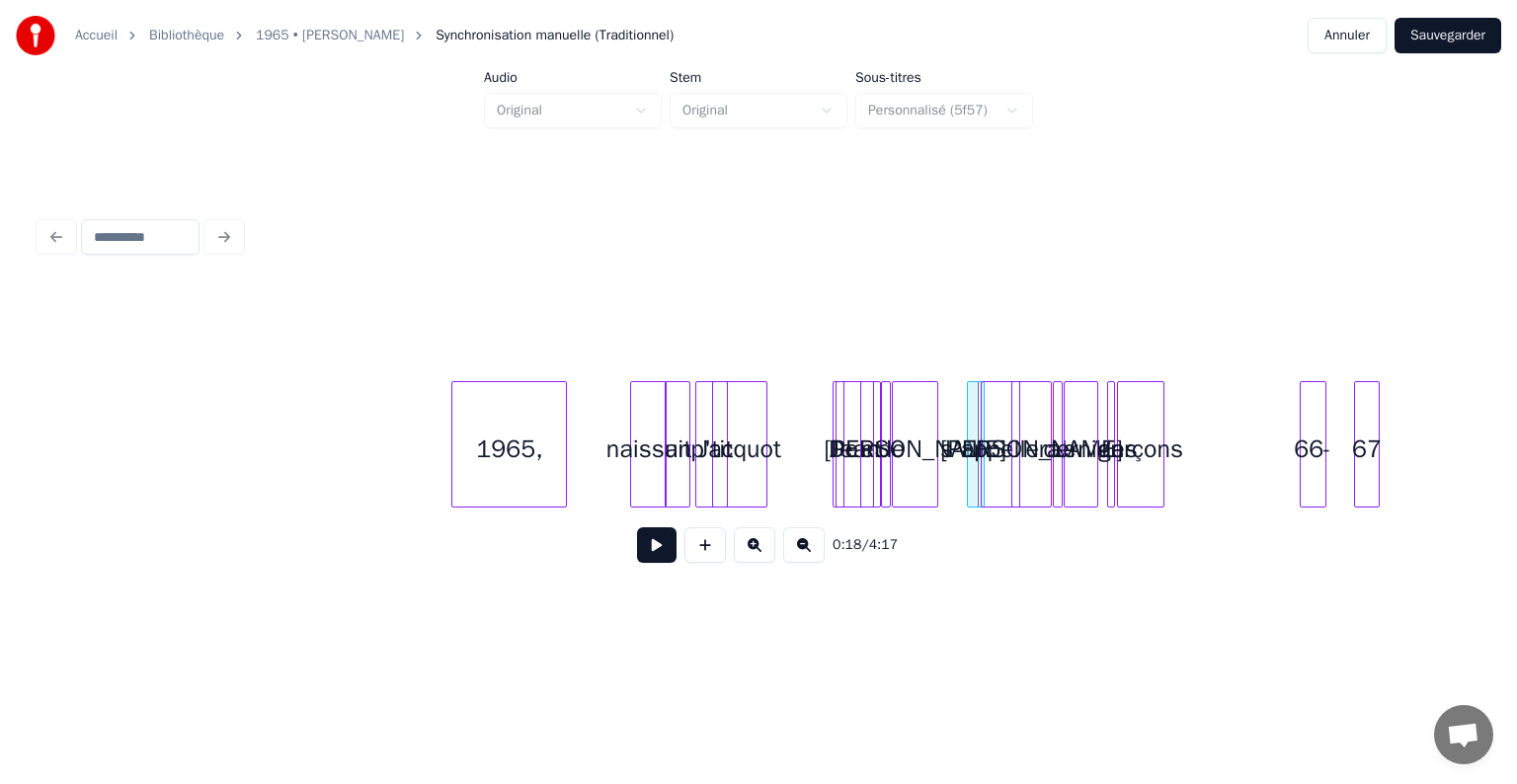 click on "1965, naissait un p'tit [PERSON_NAME] et [PERSON_NAME] s'appellera [PERSON_NAME] Le dernier des garçons 66- 67" at bounding box center [6389, 444] 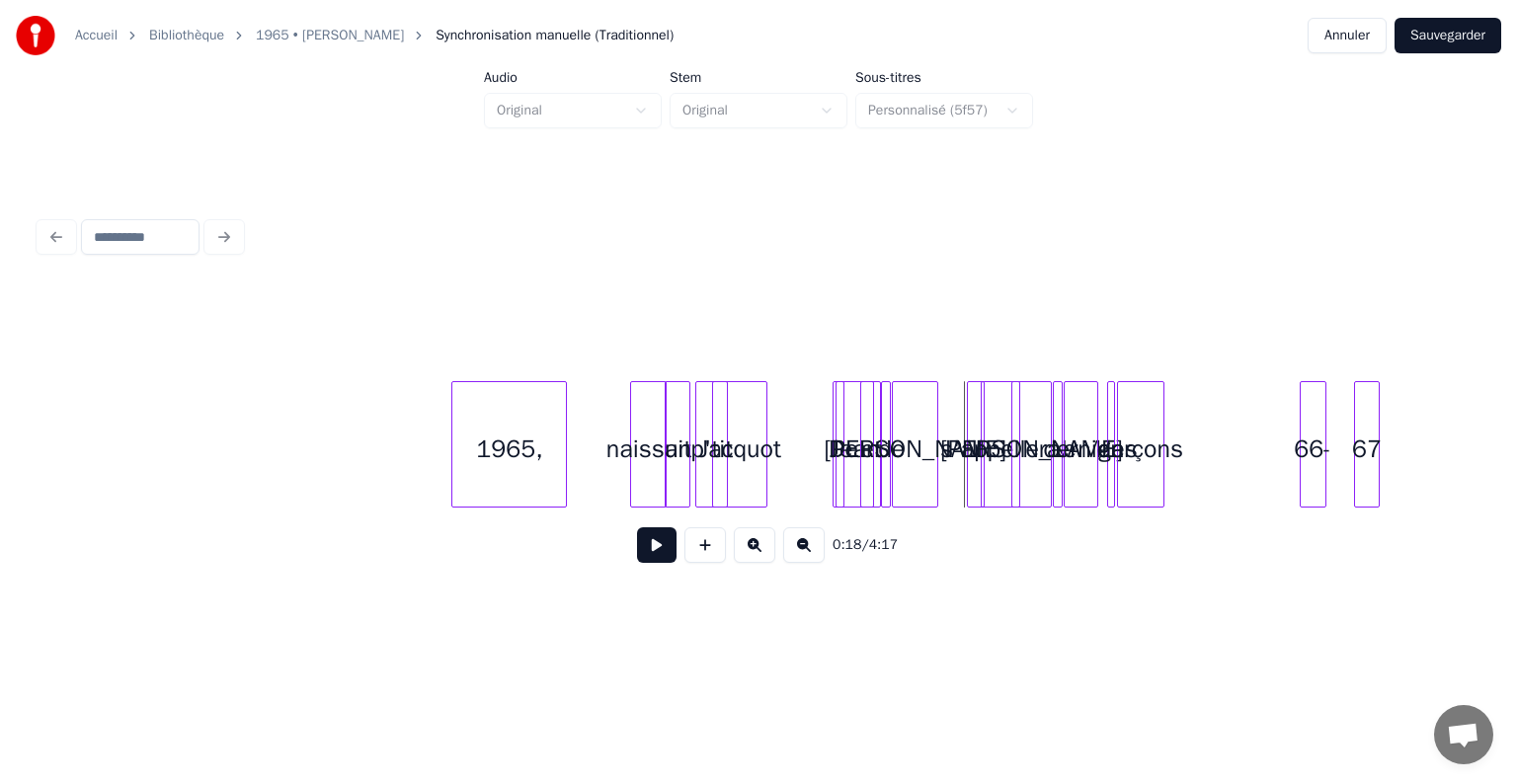 click at bounding box center [981, 444] 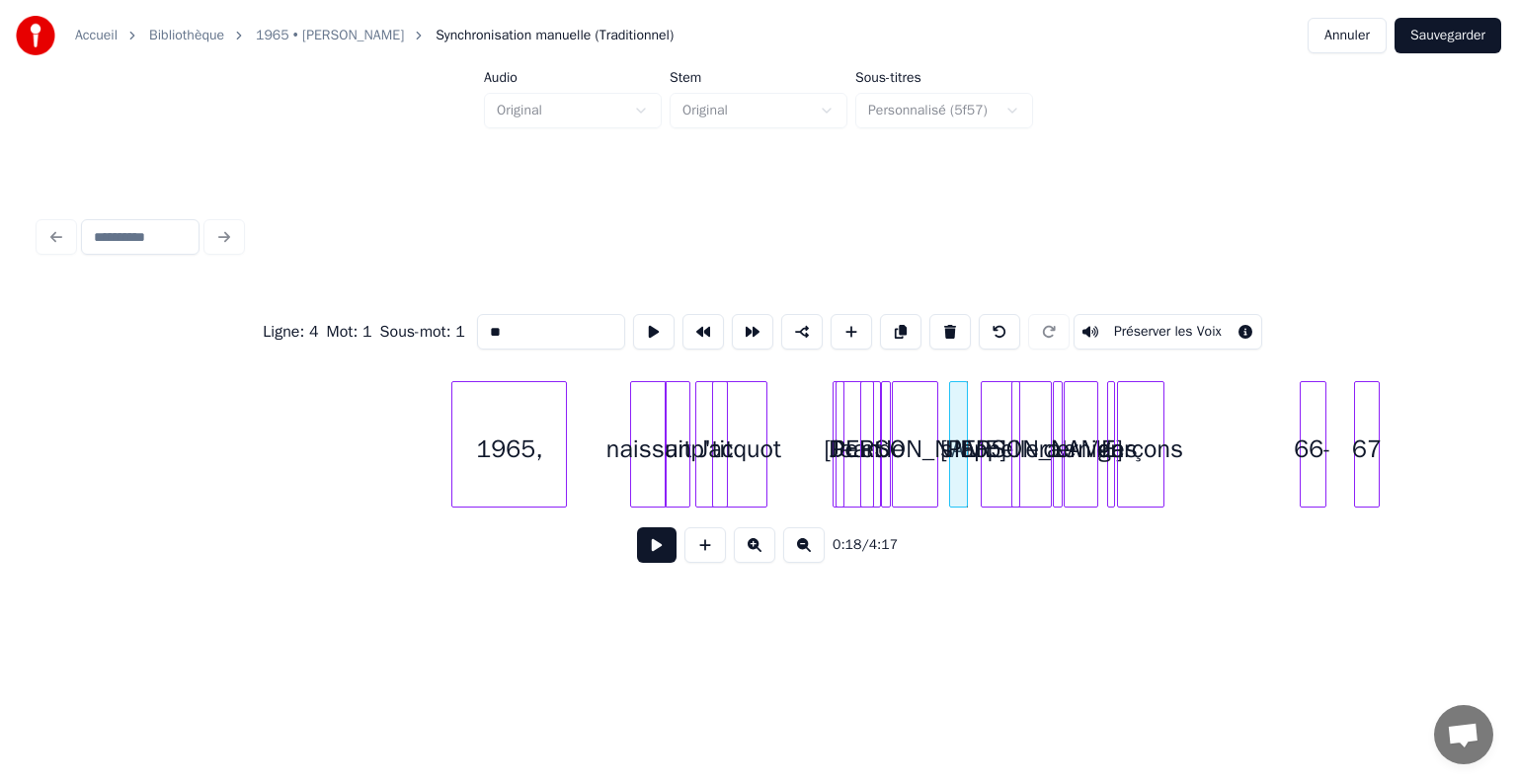 click on "Il" at bounding box center (960, 449) 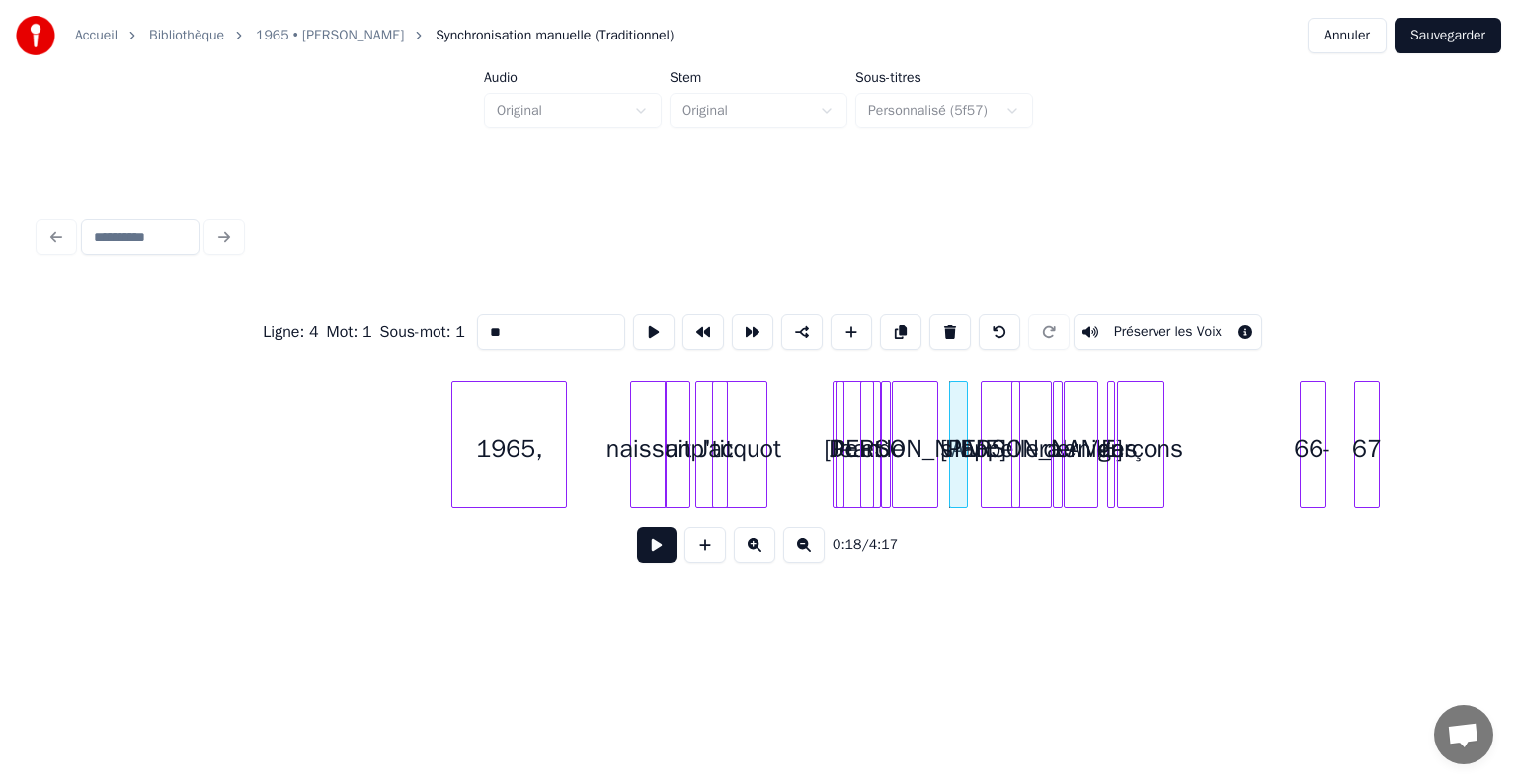click at bounding box center (985, 444) 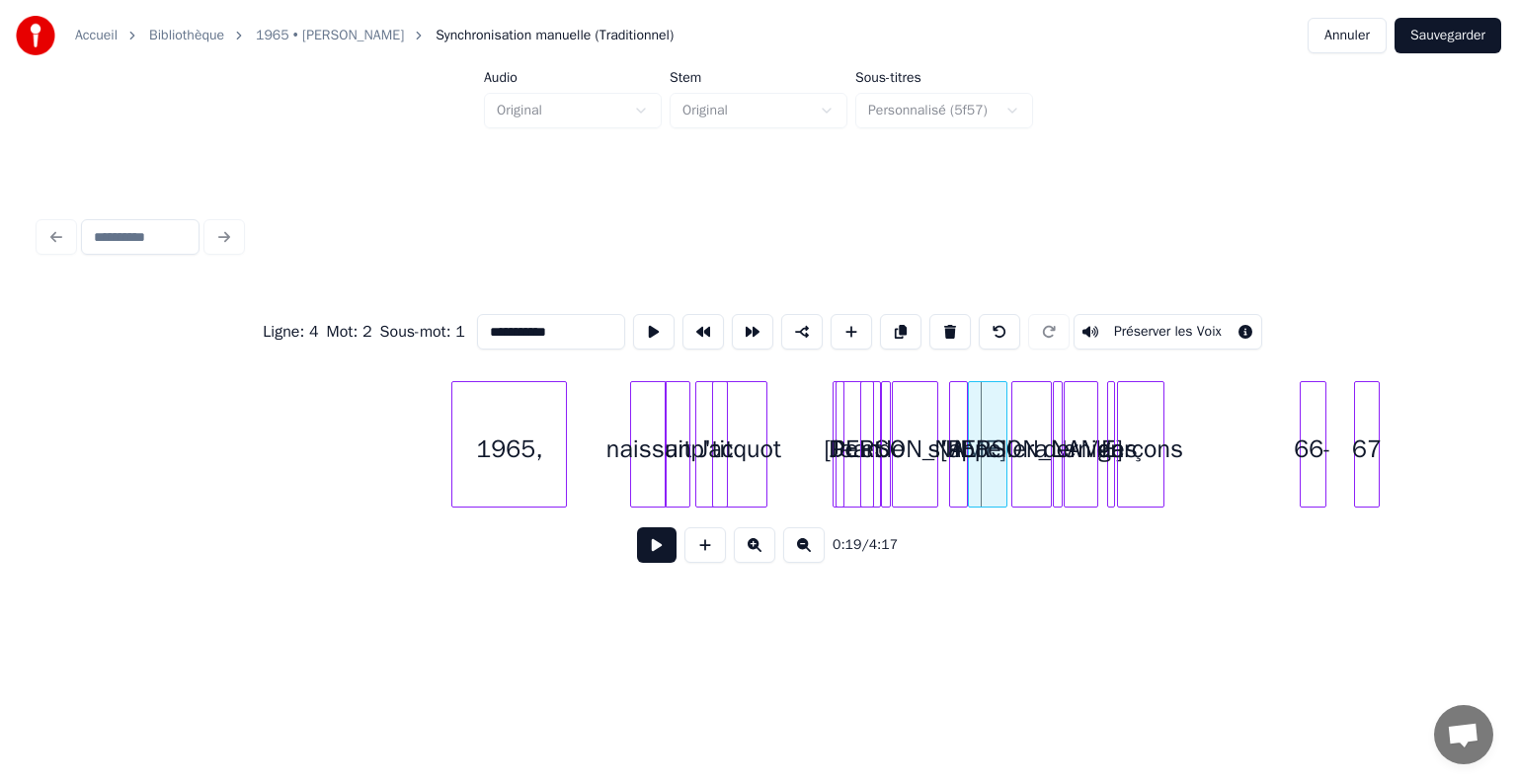 click on "s'appellera" at bounding box center [988, 449] 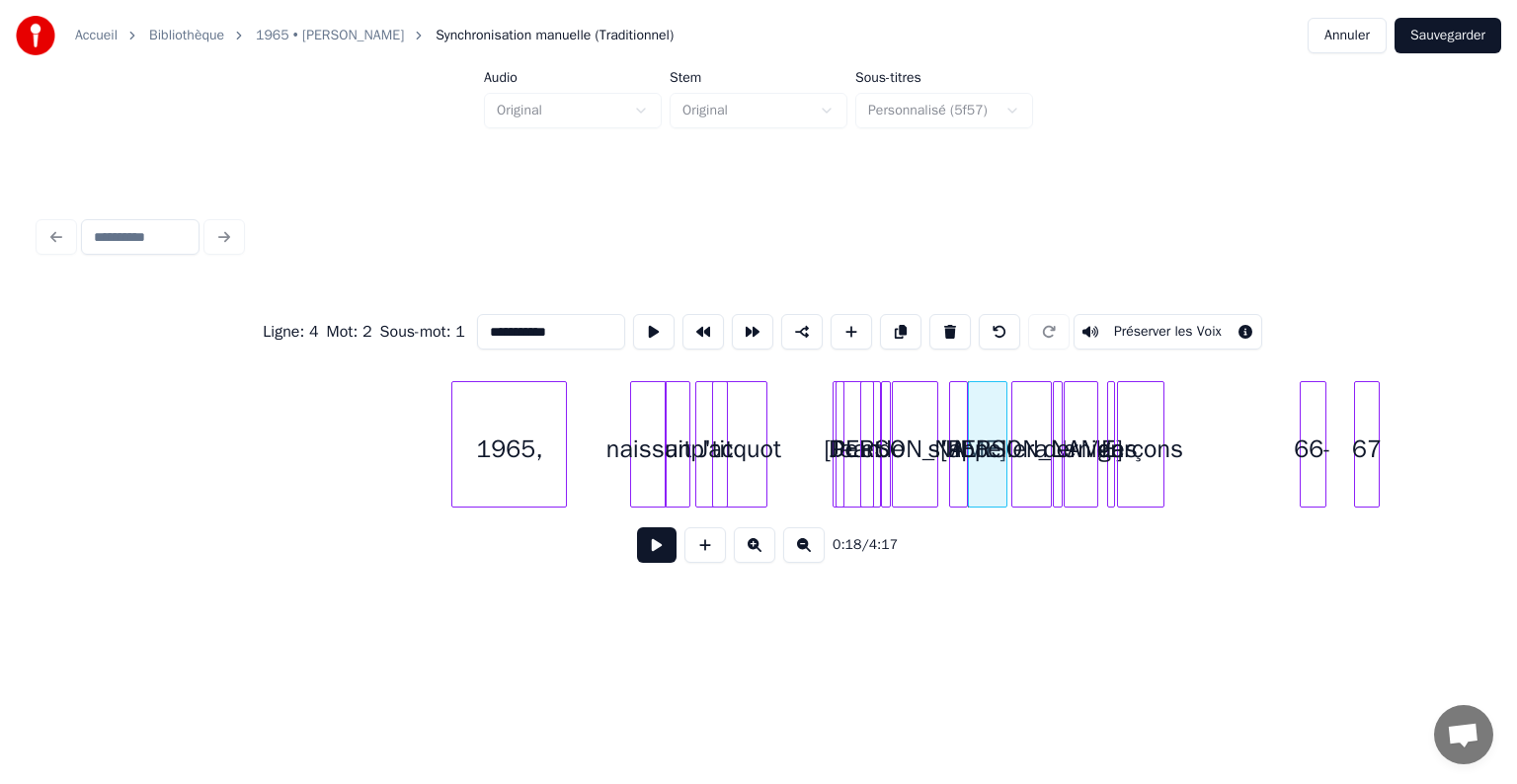 click at bounding box center (1015, 444) 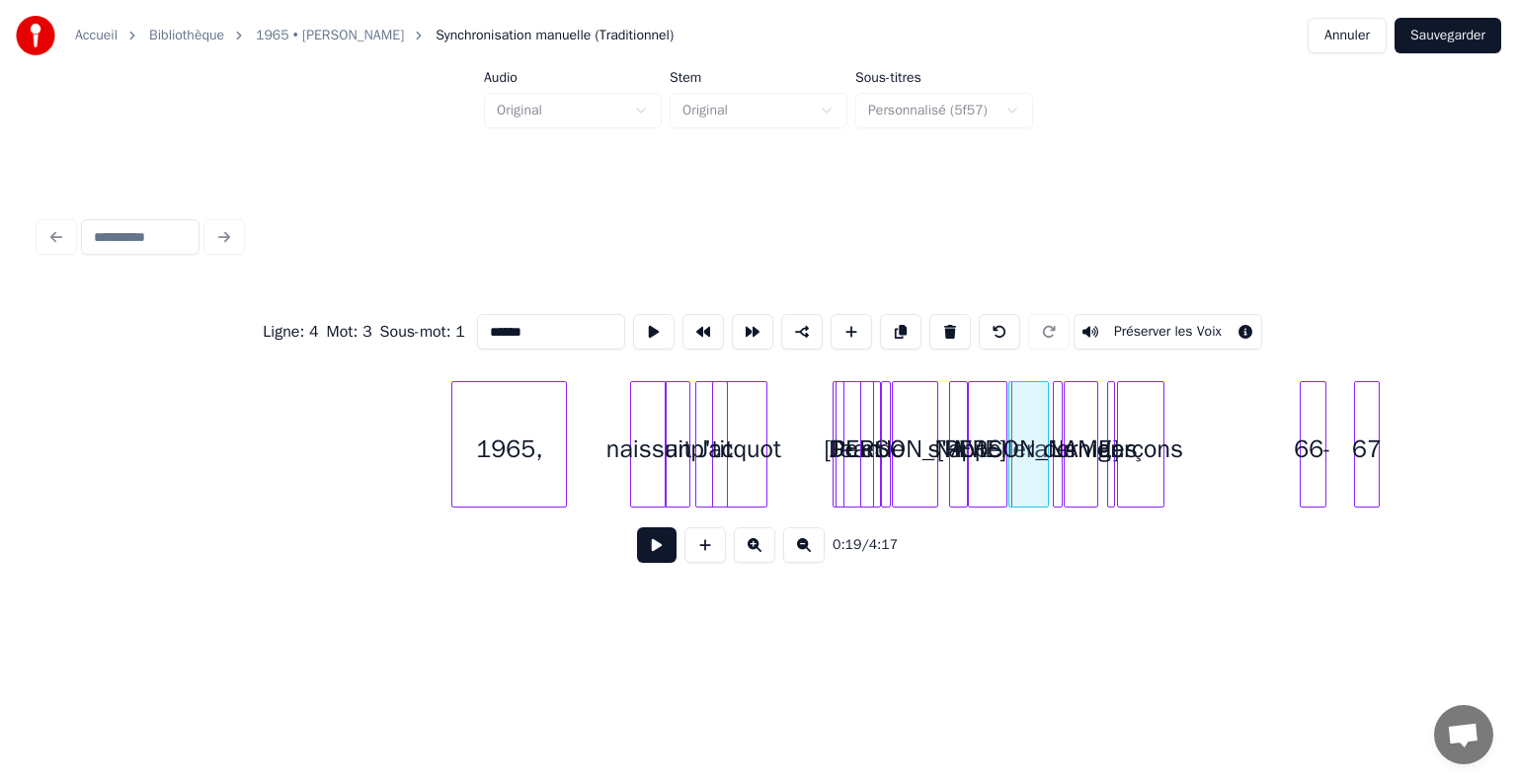 click on "[PERSON_NAME]" at bounding box center (1028, 449) 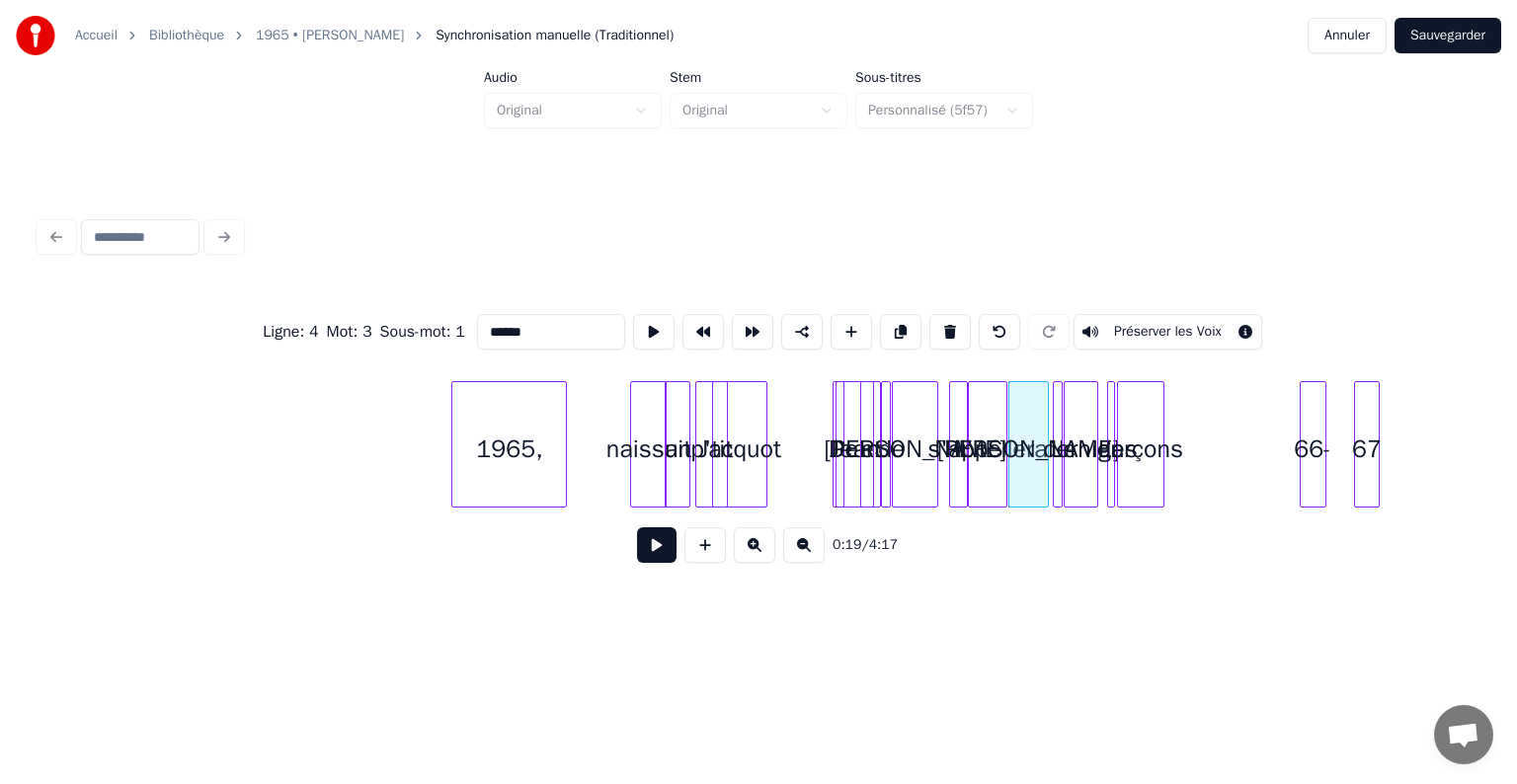 click on "1965, naissait un p'tit [PERSON_NAME] et [PERSON_NAME] s'appellera [PERSON_NAME] Le dernier des garçons 66- 67" at bounding box center (6389, 444) 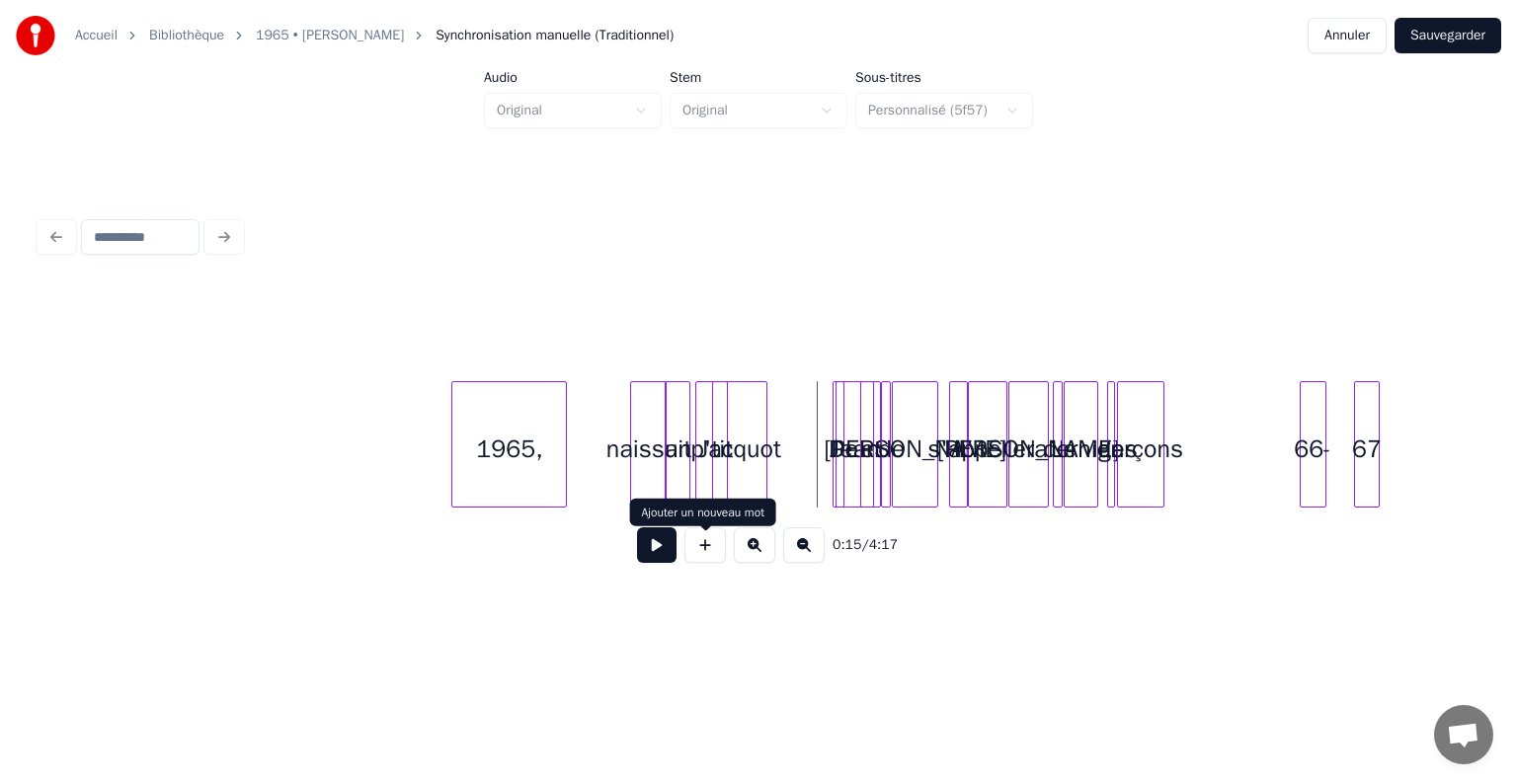 click at bounding box center (657, 545) 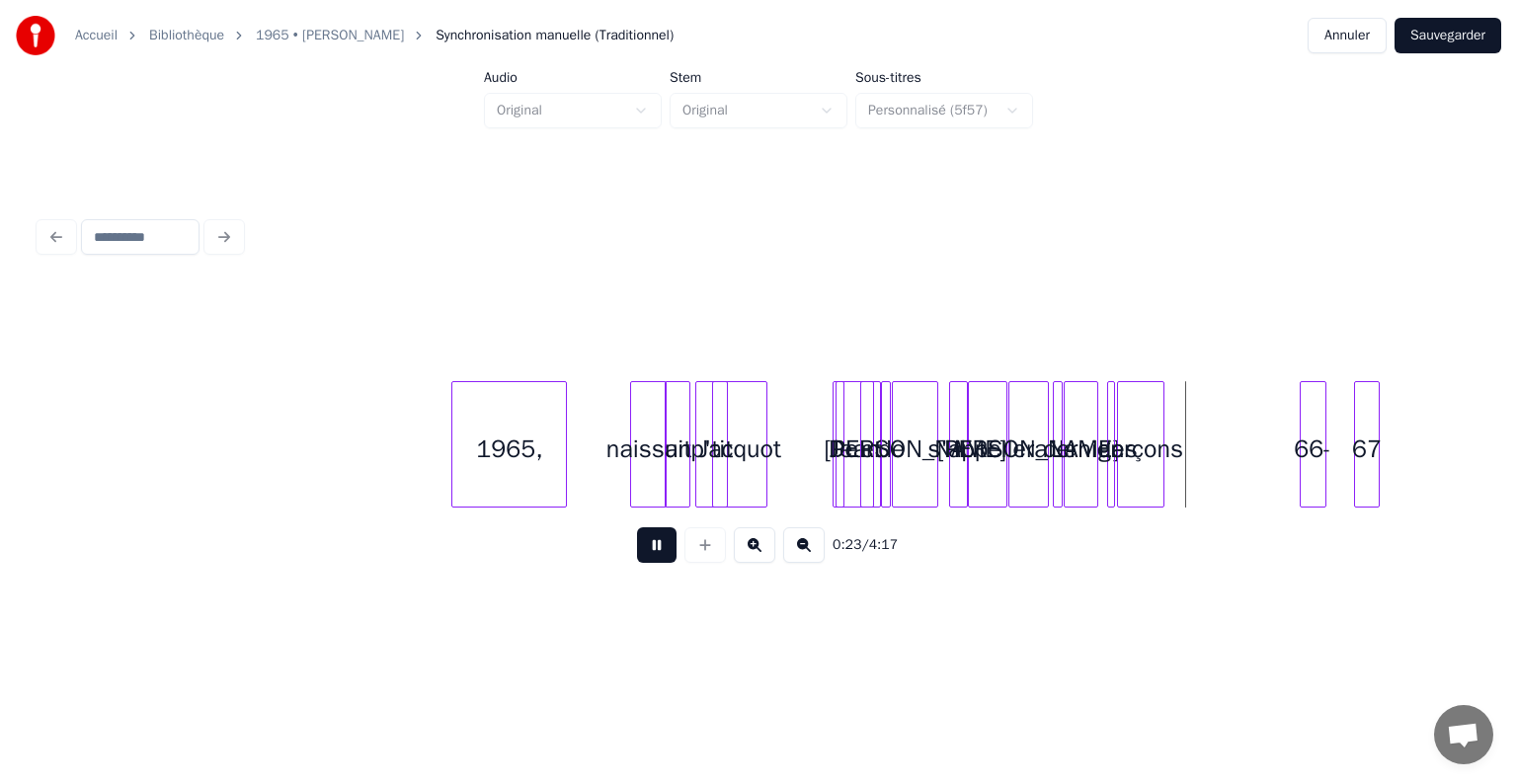 click at bounding box center (657, 545) 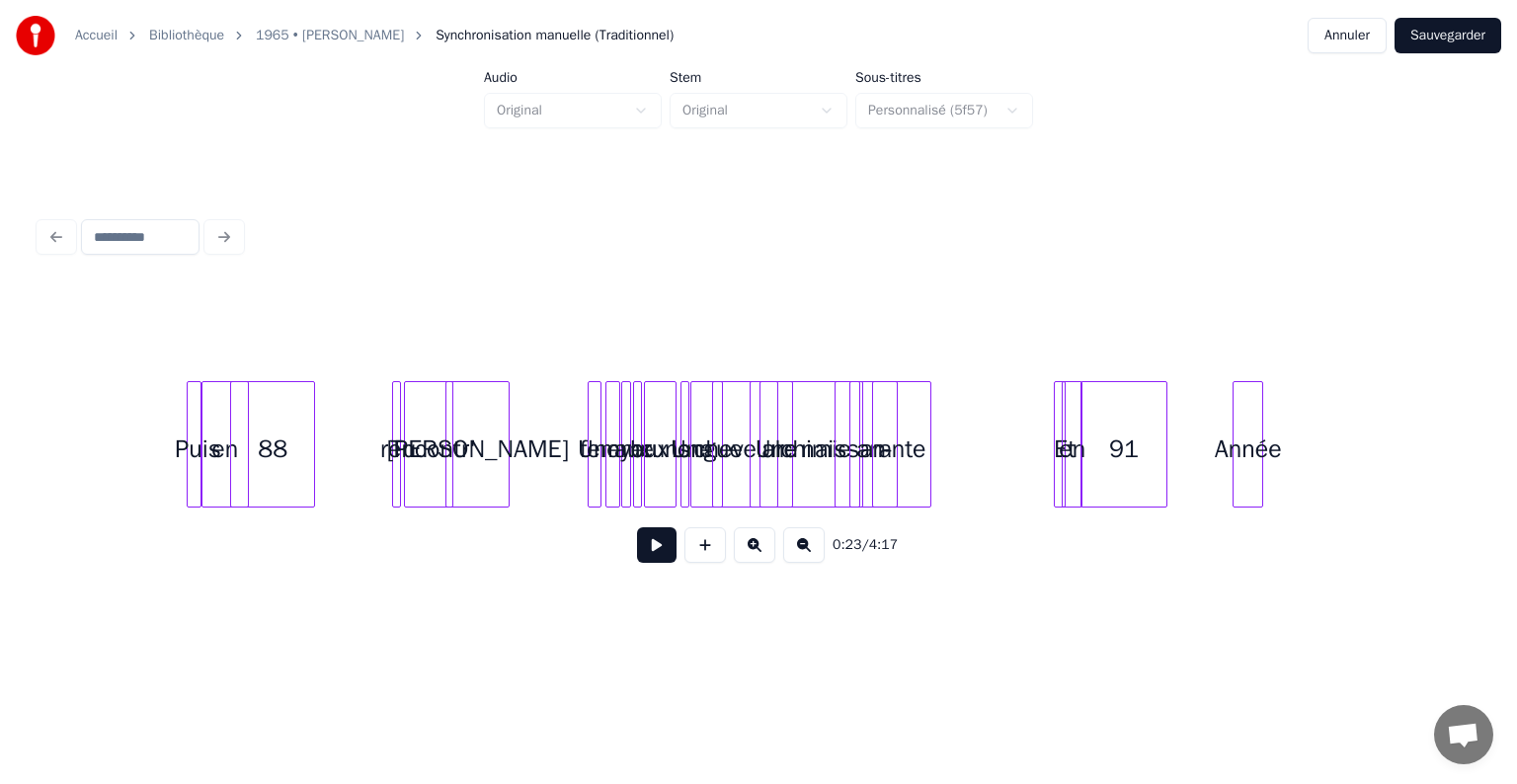 scroll, scrollTop: 0, scrollLeft: 4049, axis: horizontal 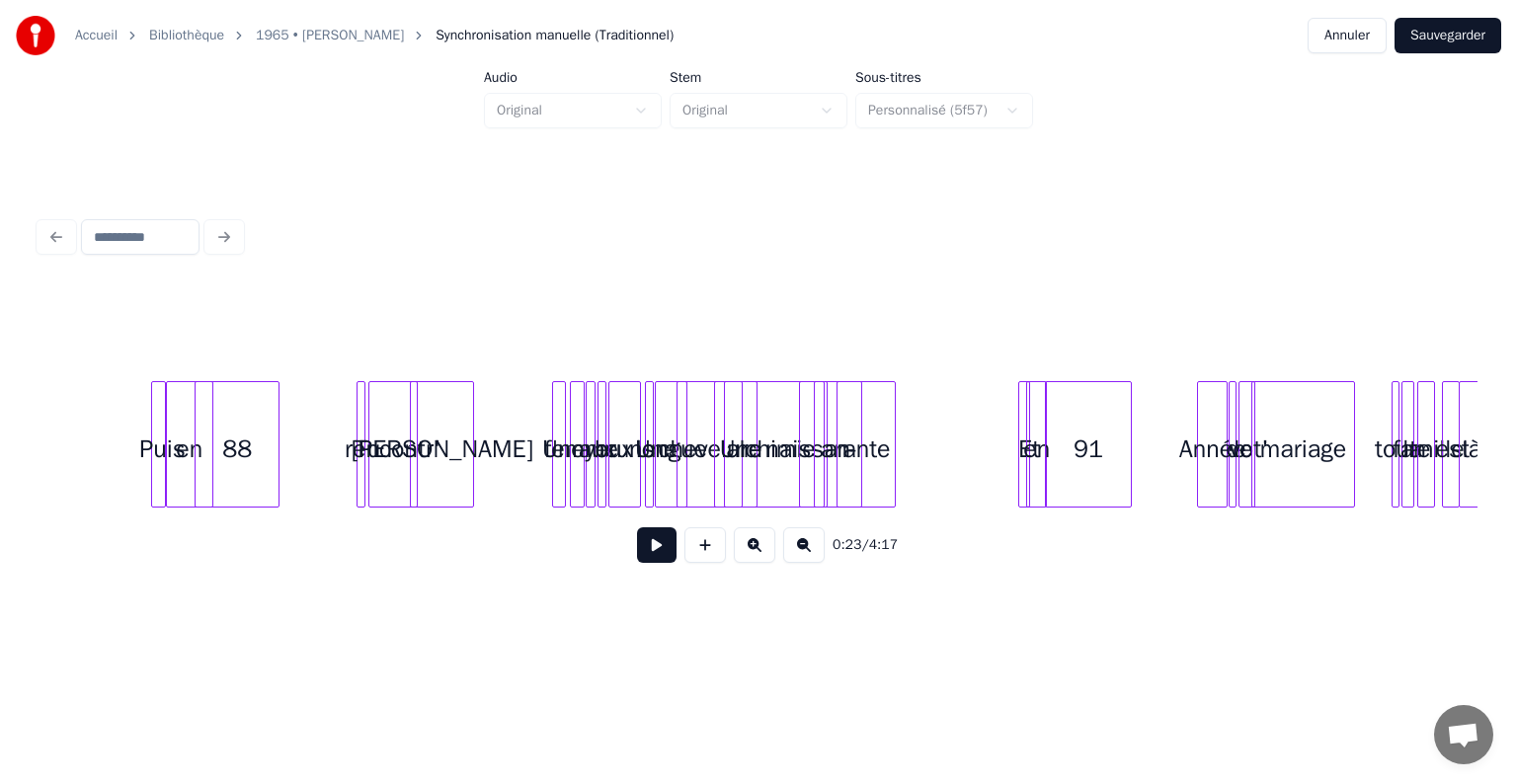 click on "alchimie" at bounding box center (770, 449) 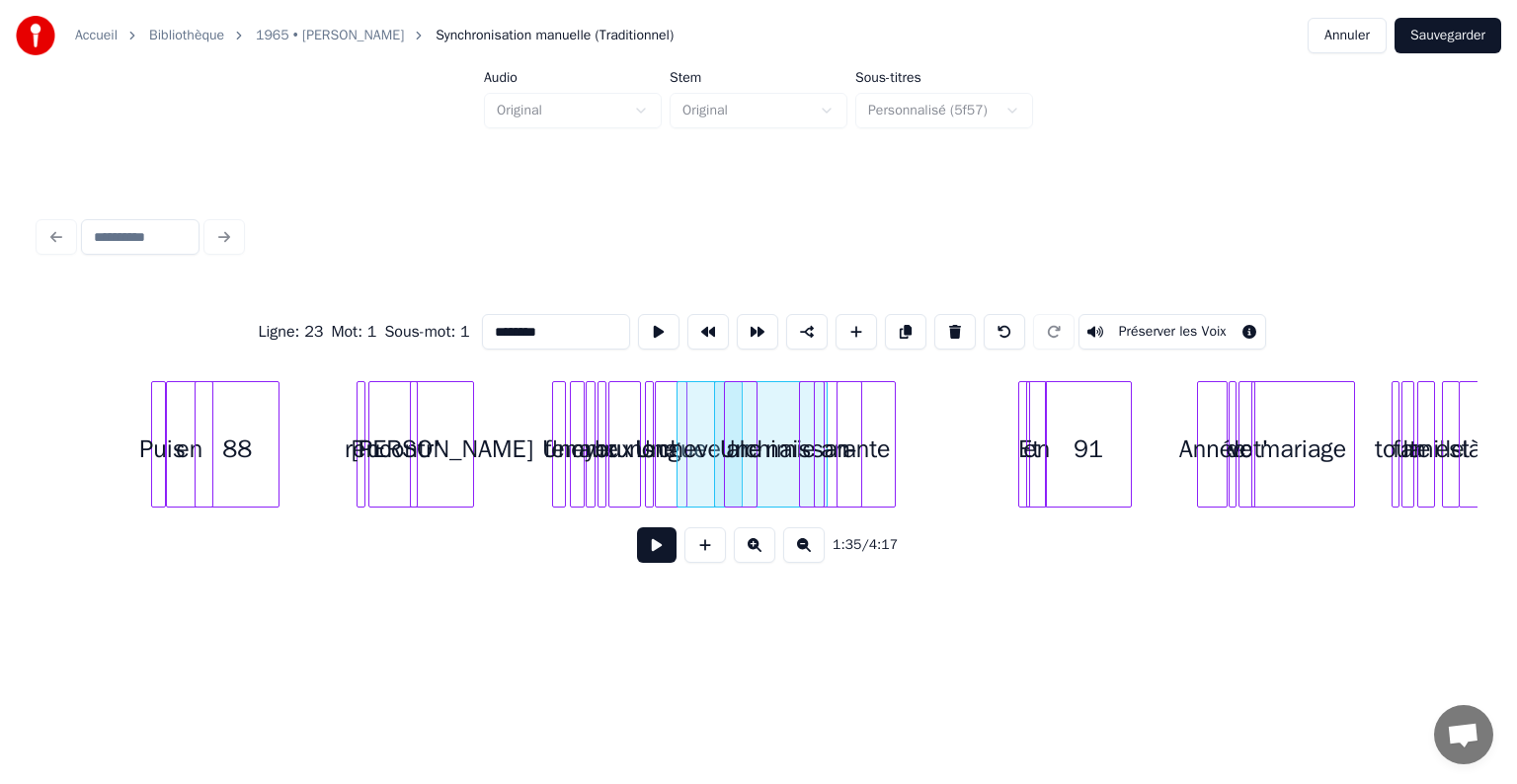 click at bounding box center (818, 444) 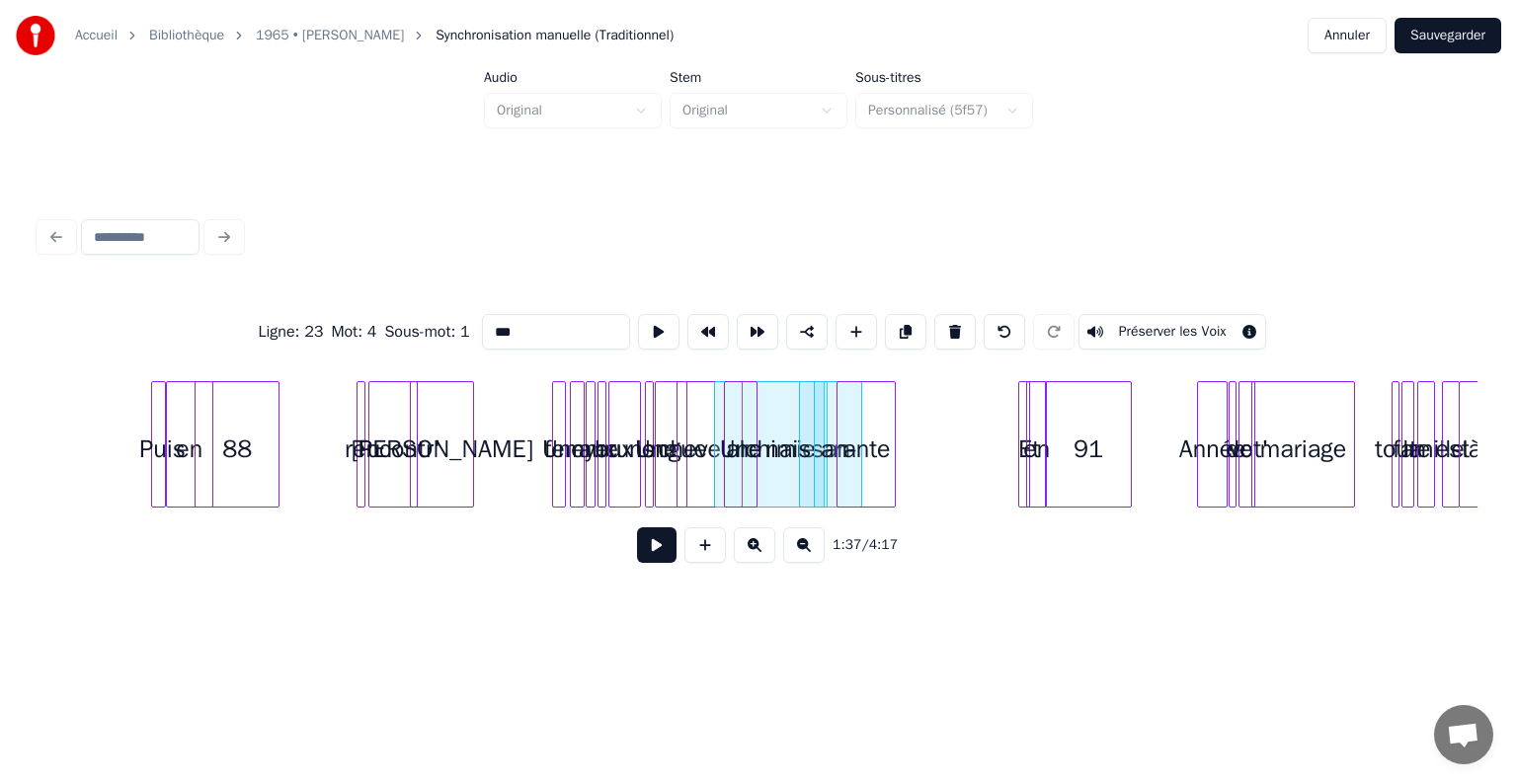 click at bounding box center [803, 444] 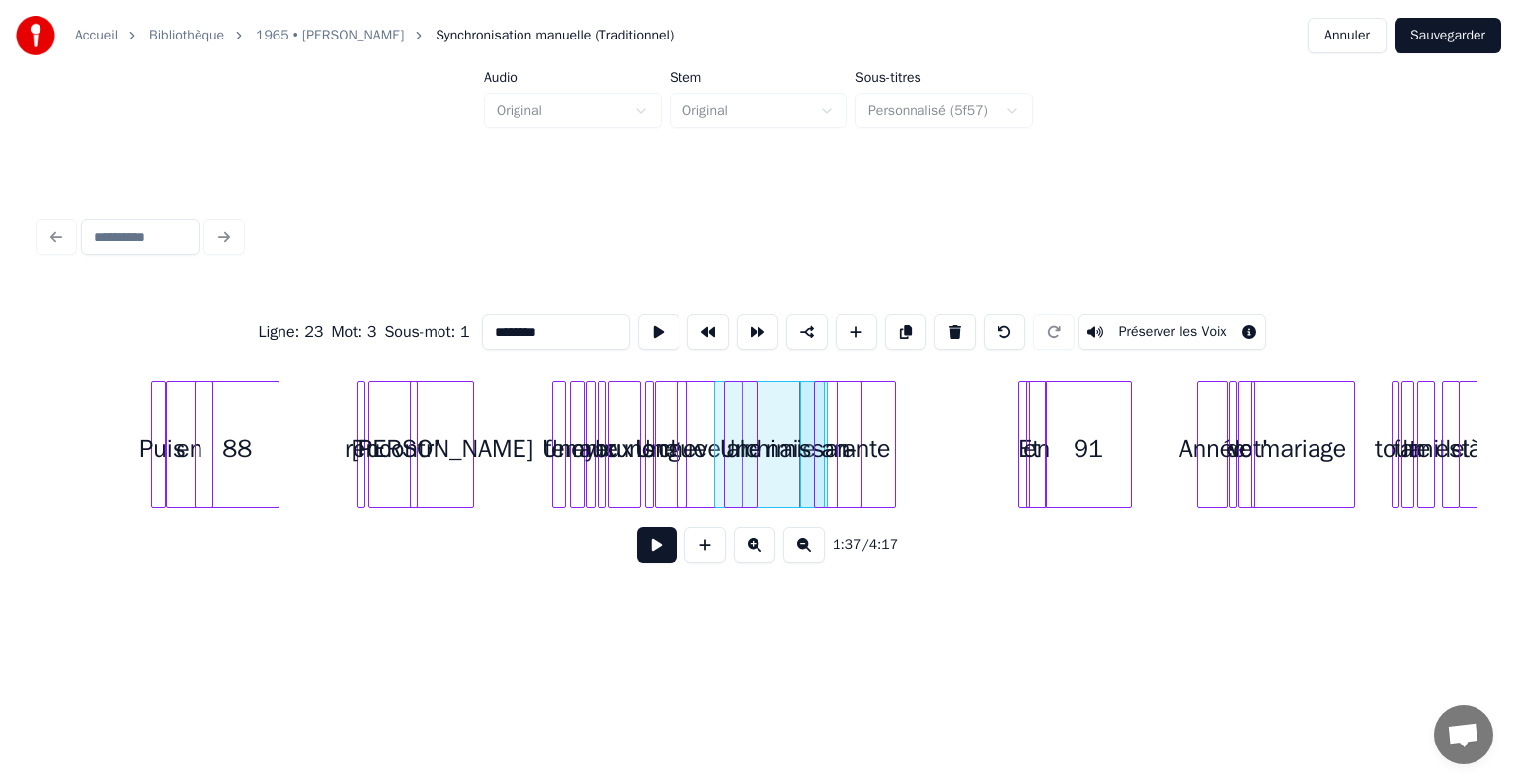 click at bounding box center (804, 444) 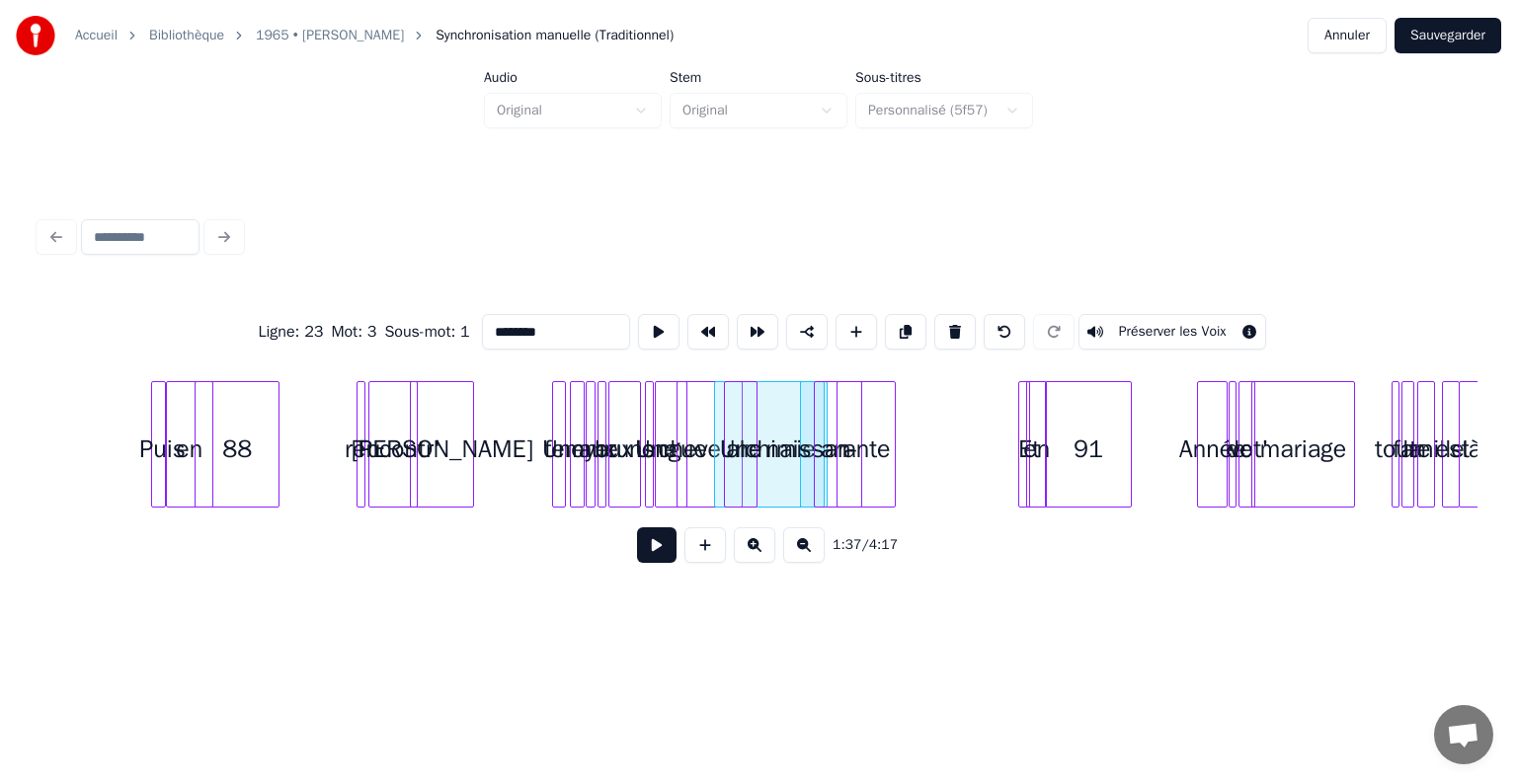 click on "Une" at bounding box center [741, 449] 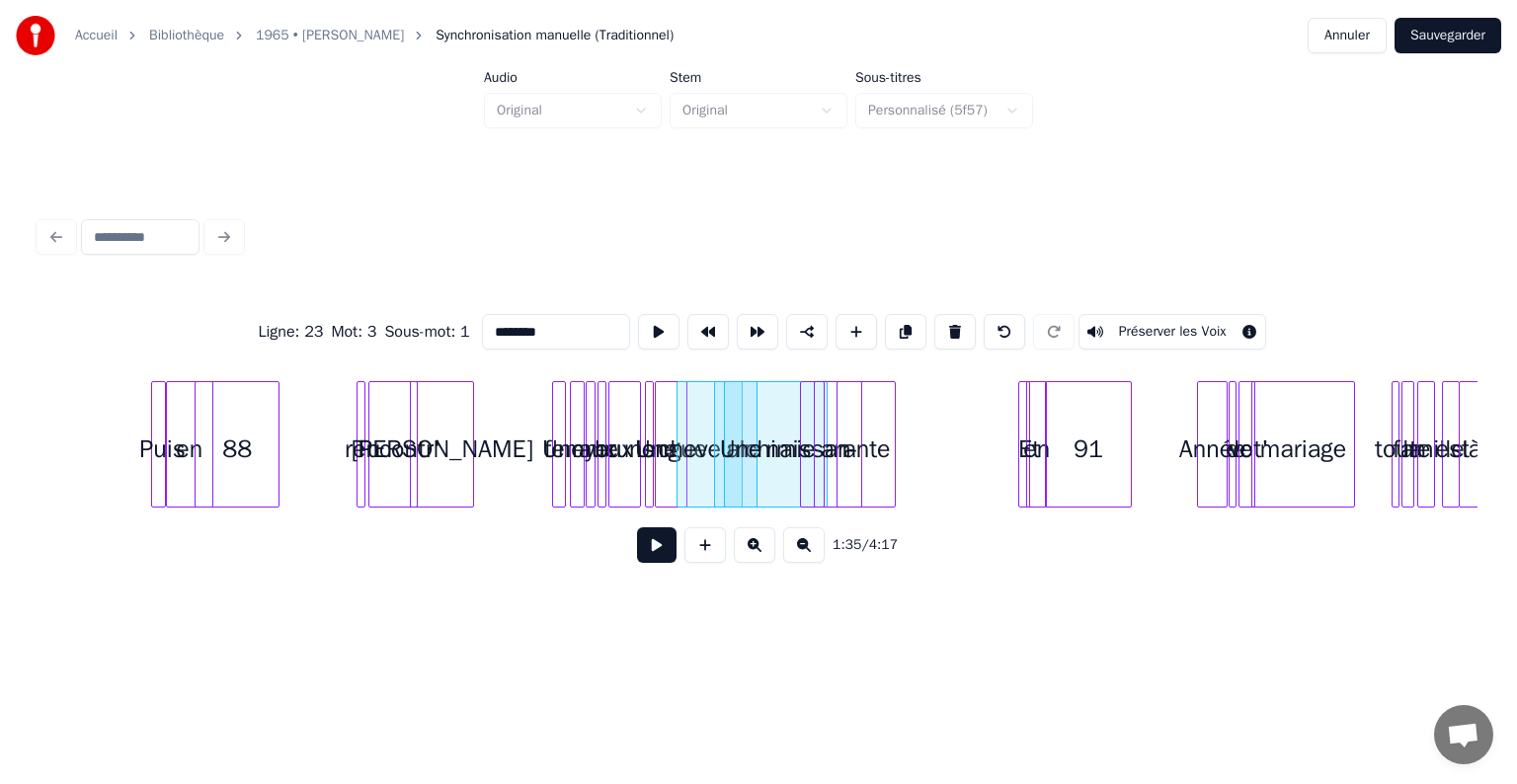 type on "***" 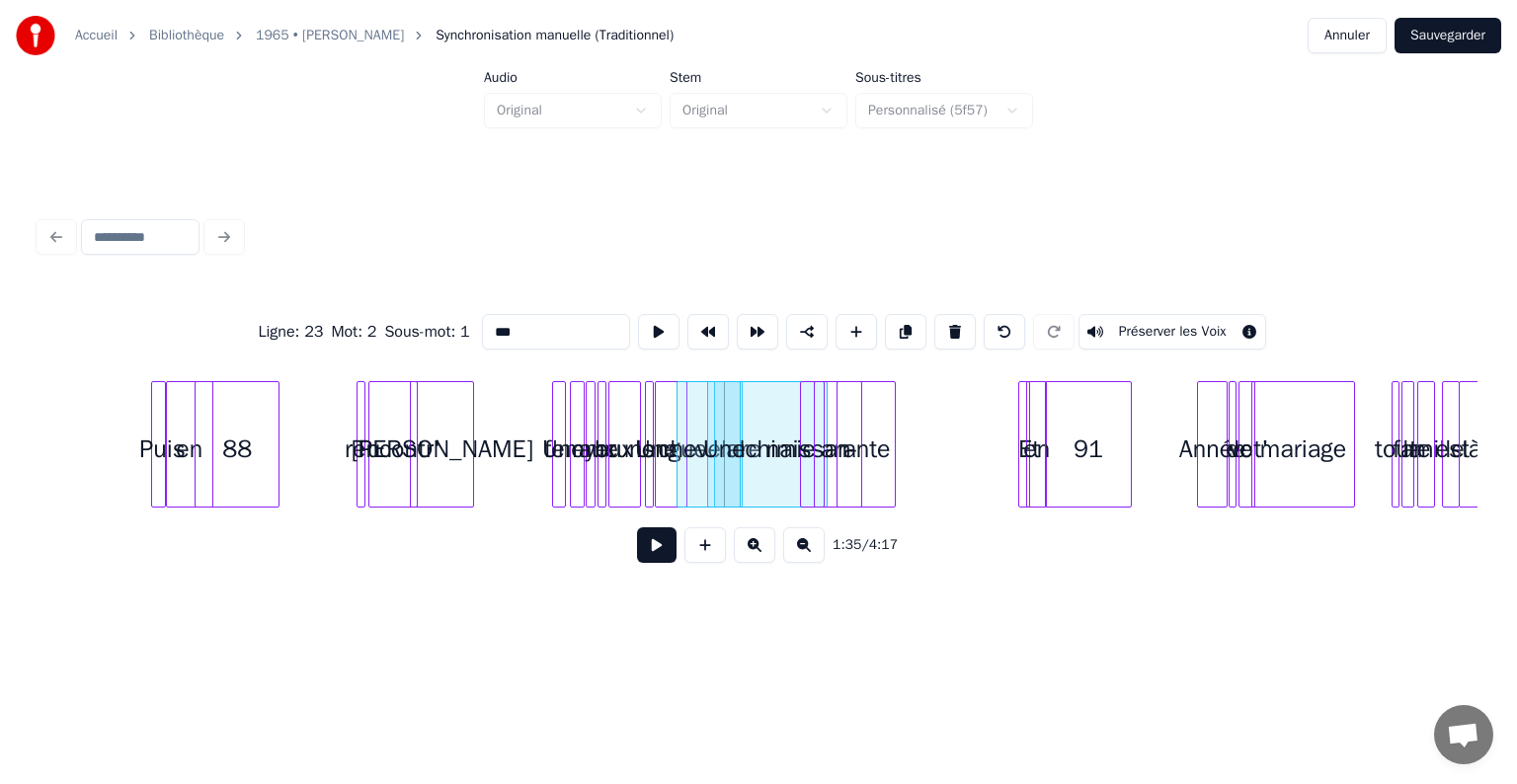 click on "Une" at bounding box center [724, 449] 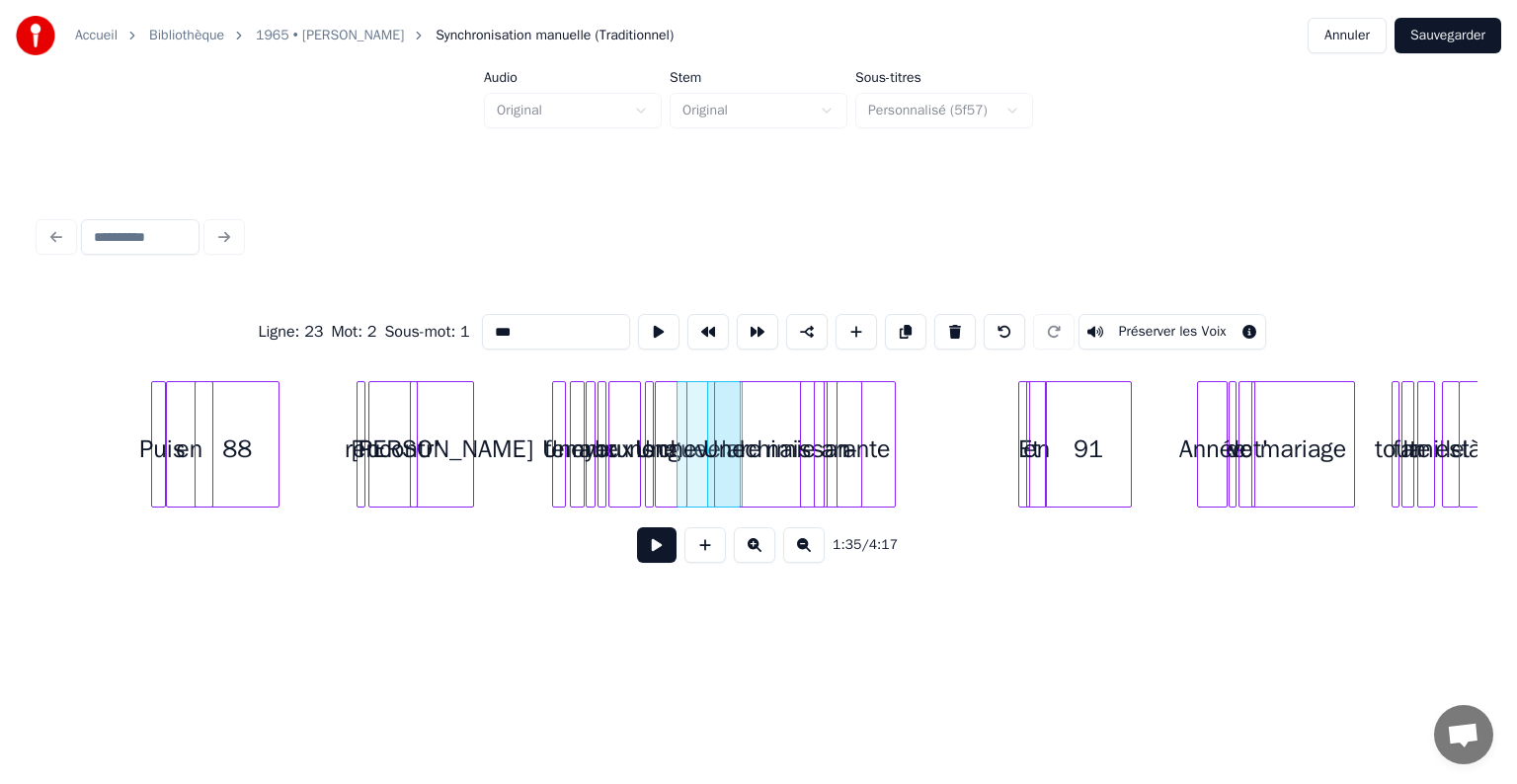 click on "Puis en 88 Tu rencontr' [PERSON_NAME] Une femme aux yeux bruns Une longue chevelure alchimie Une naissan- an- ante Et en 91 Année de vot' mariage toute la famille est là" at bounding box center (2340, 444) 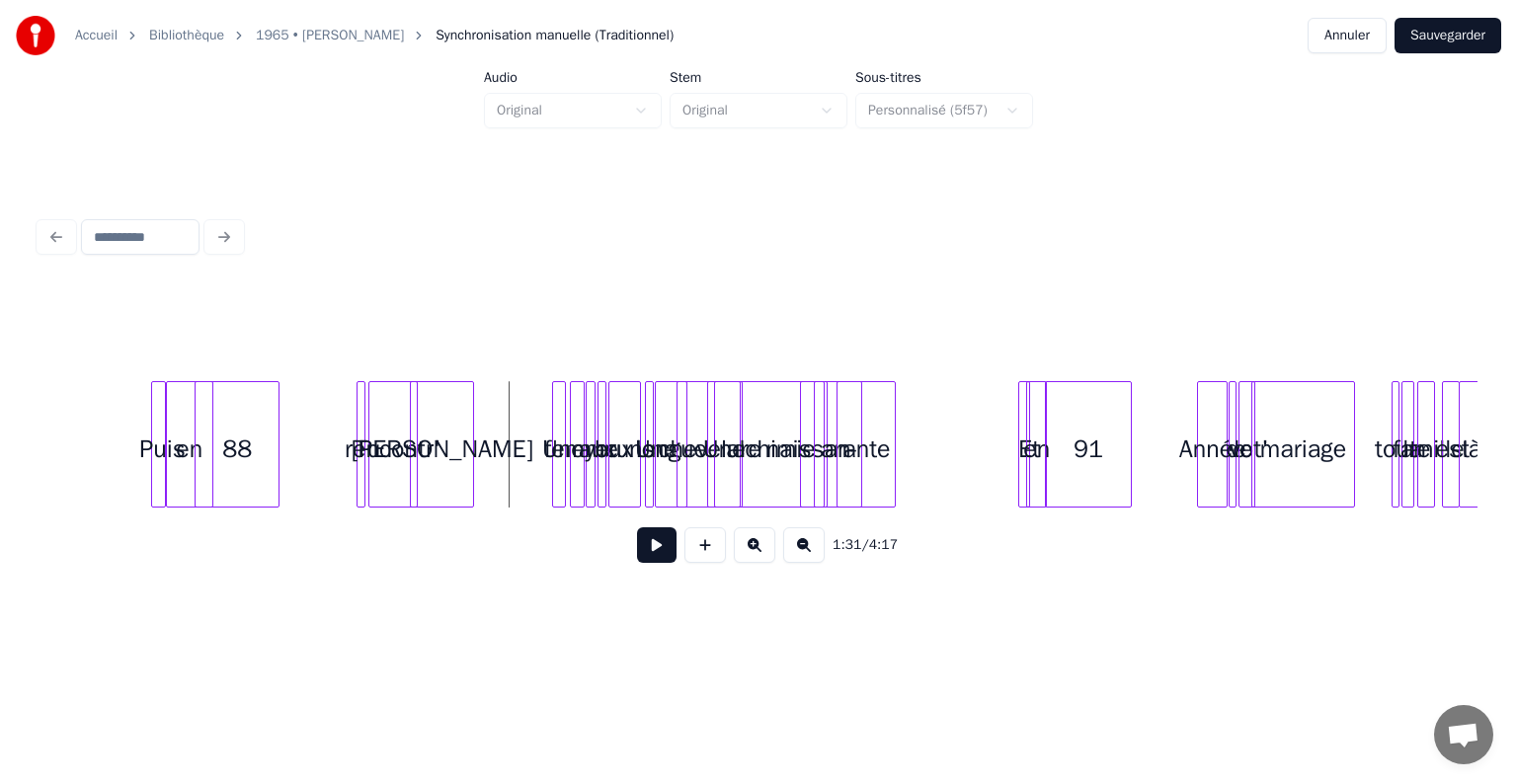 click on "1:31  /  4:17" at bounding box center [758, 545] 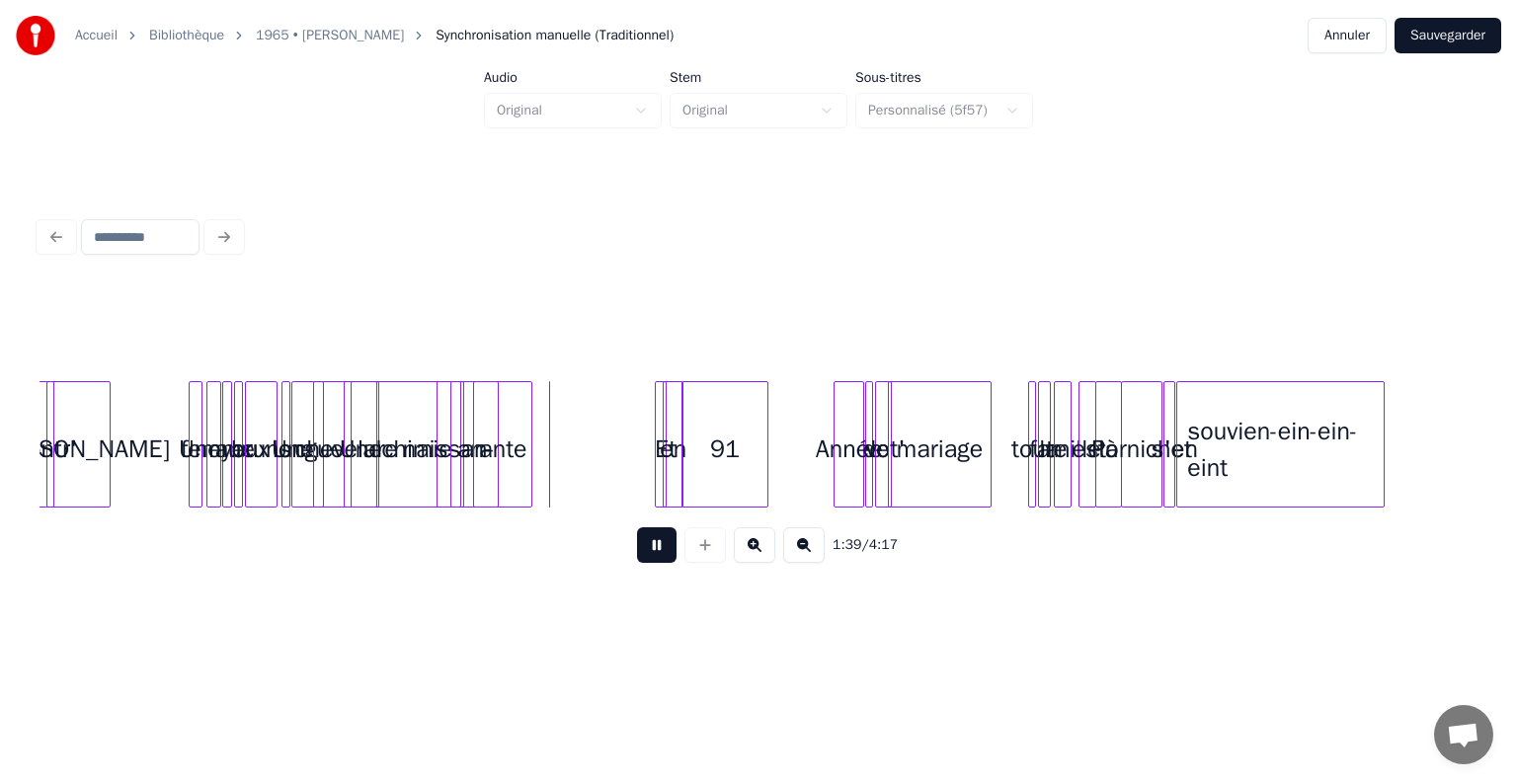 scroll, scrollTop: 0, scrollLeft: 4421, axis: horizontal 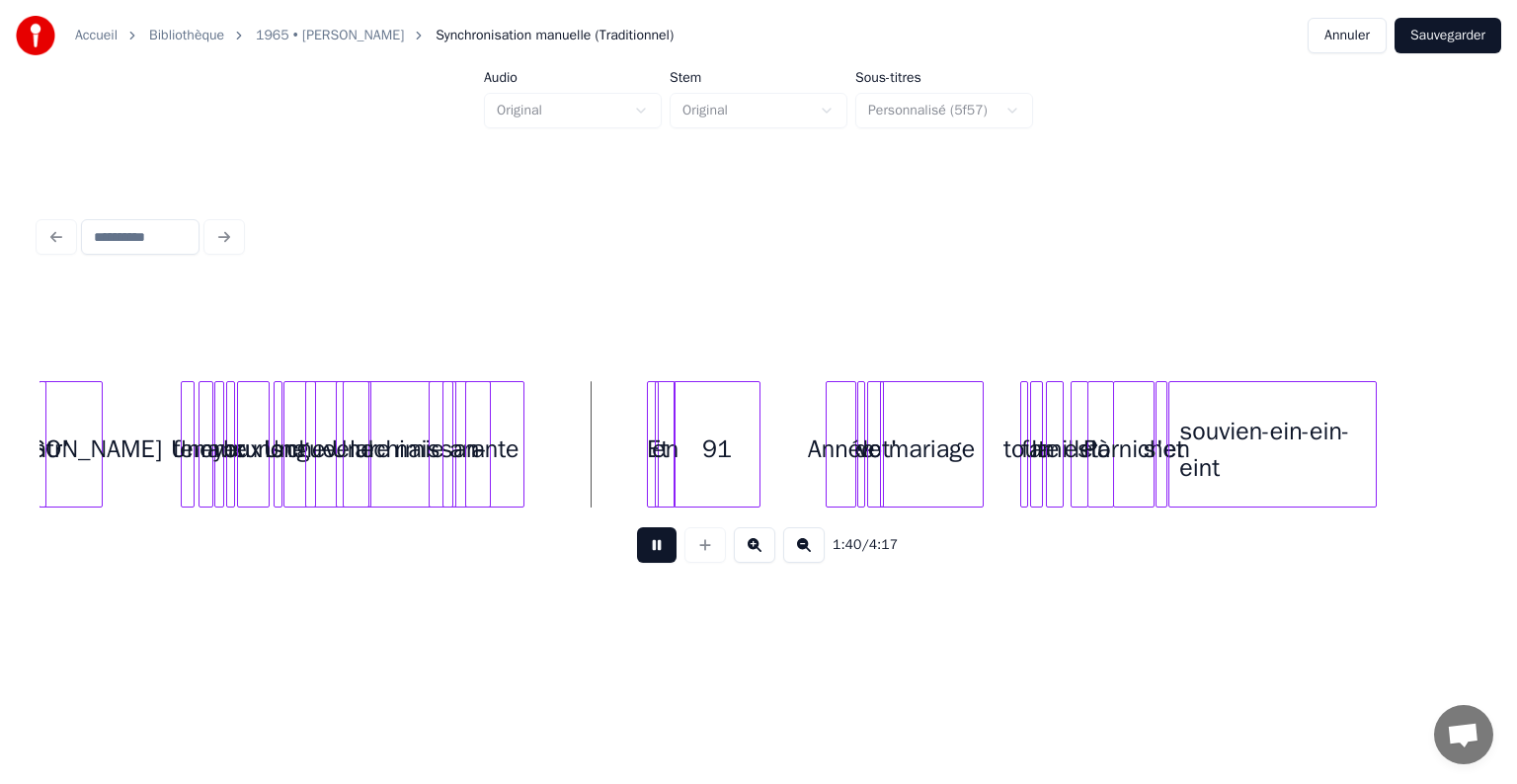 click at bounding box center (657, 545) 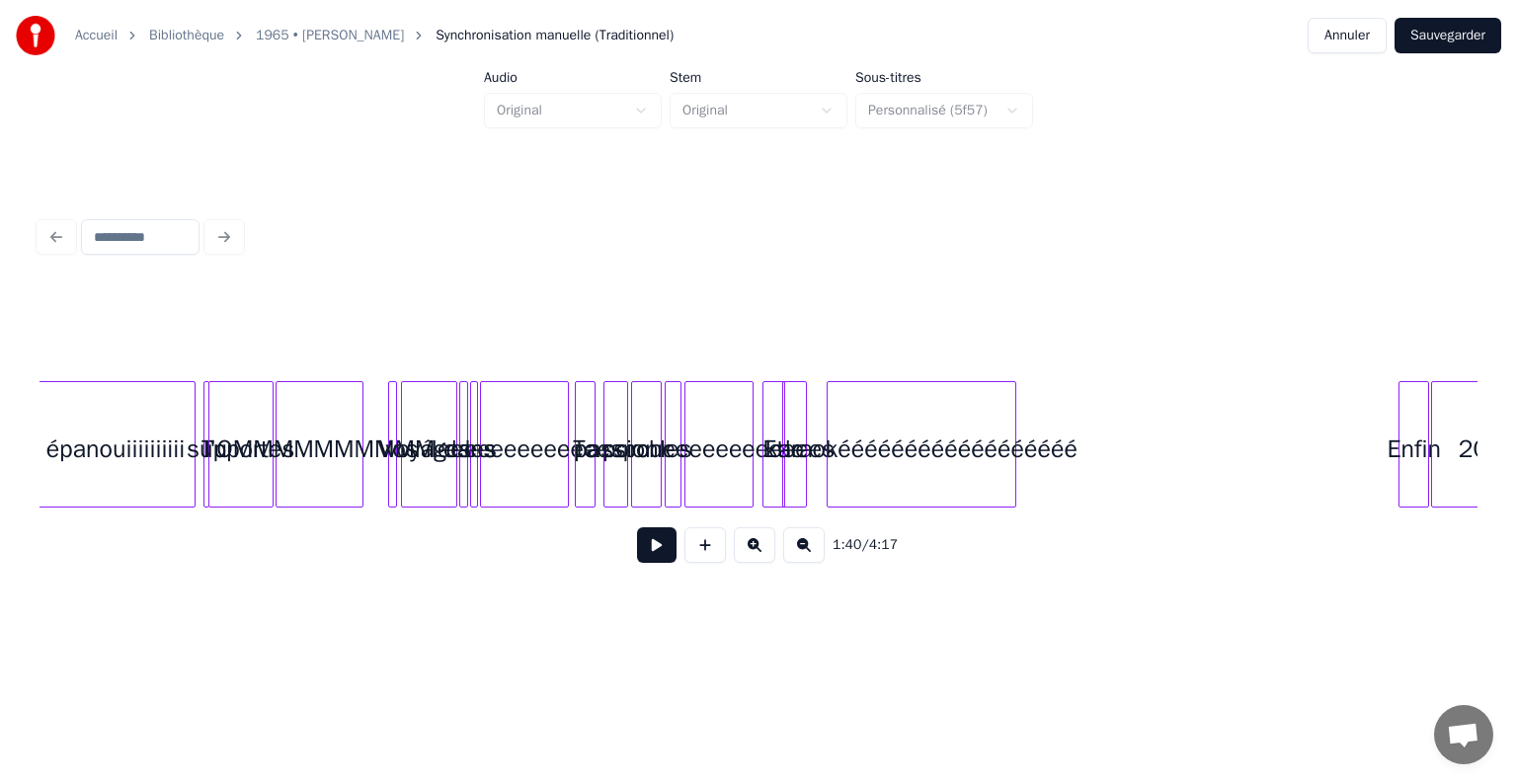 scroll, scrollTop: 0, scrollLeft: 7798, axis: horizontal 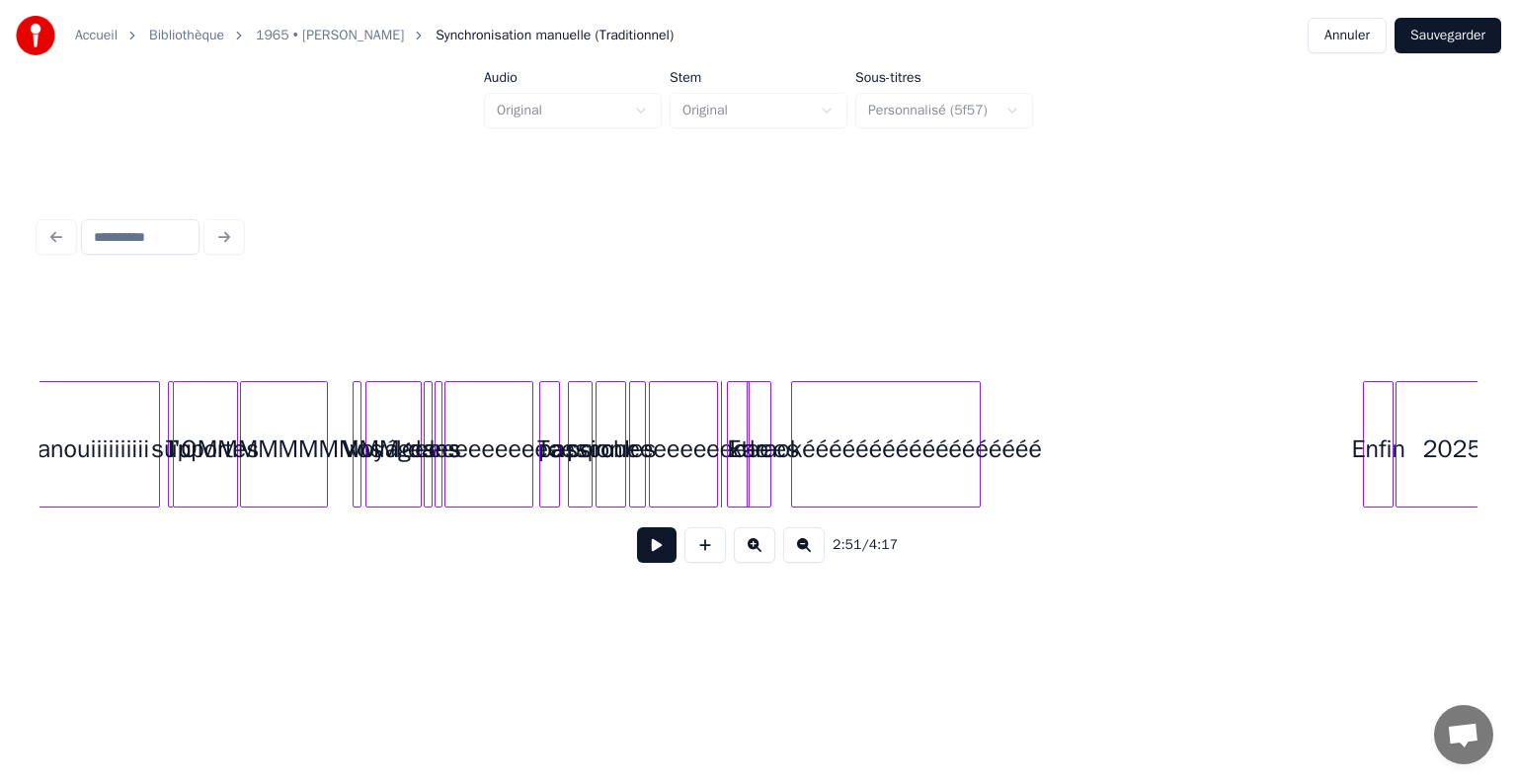 click at bounding box center (657, 545) 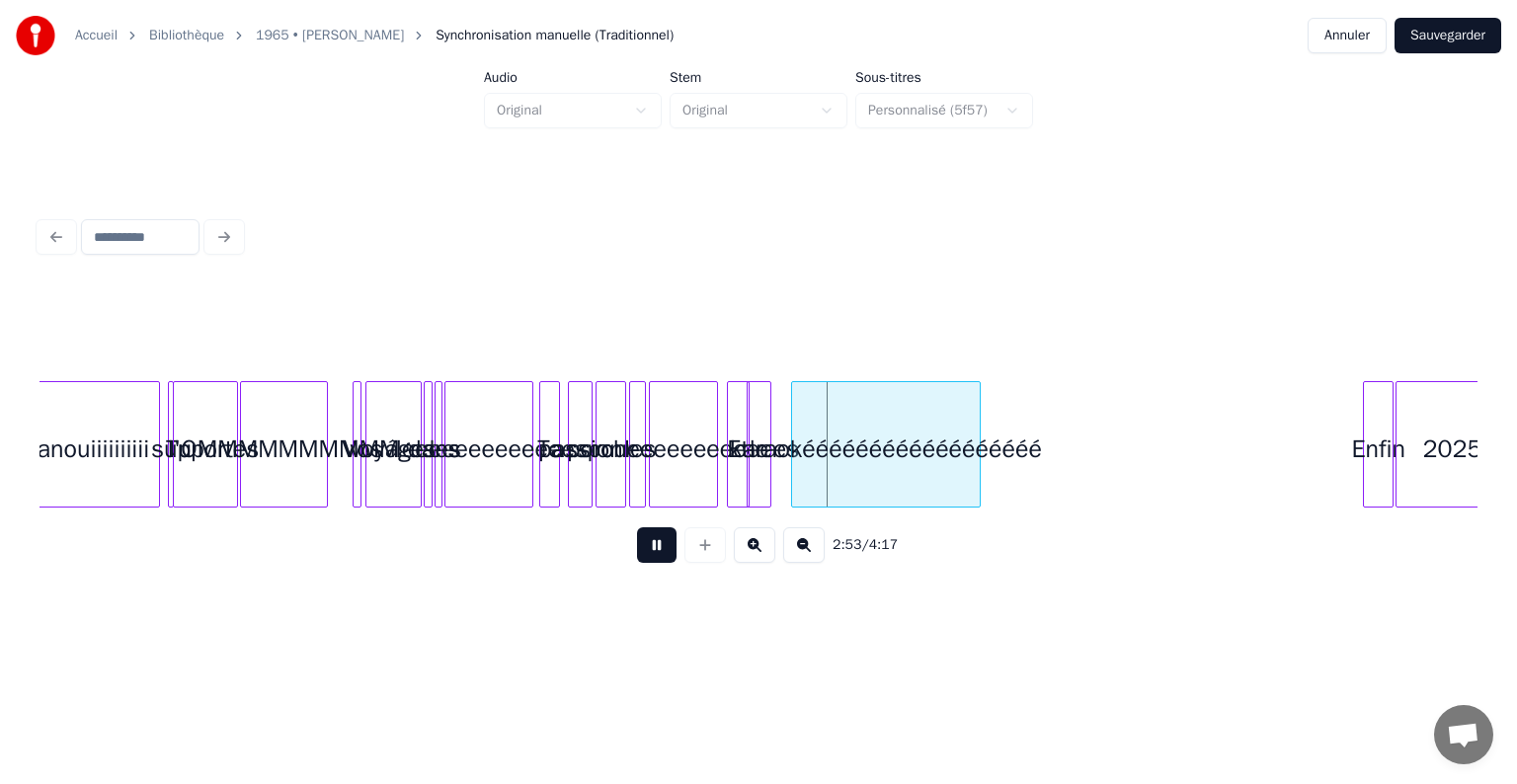 click at bounding box center (657, 545) 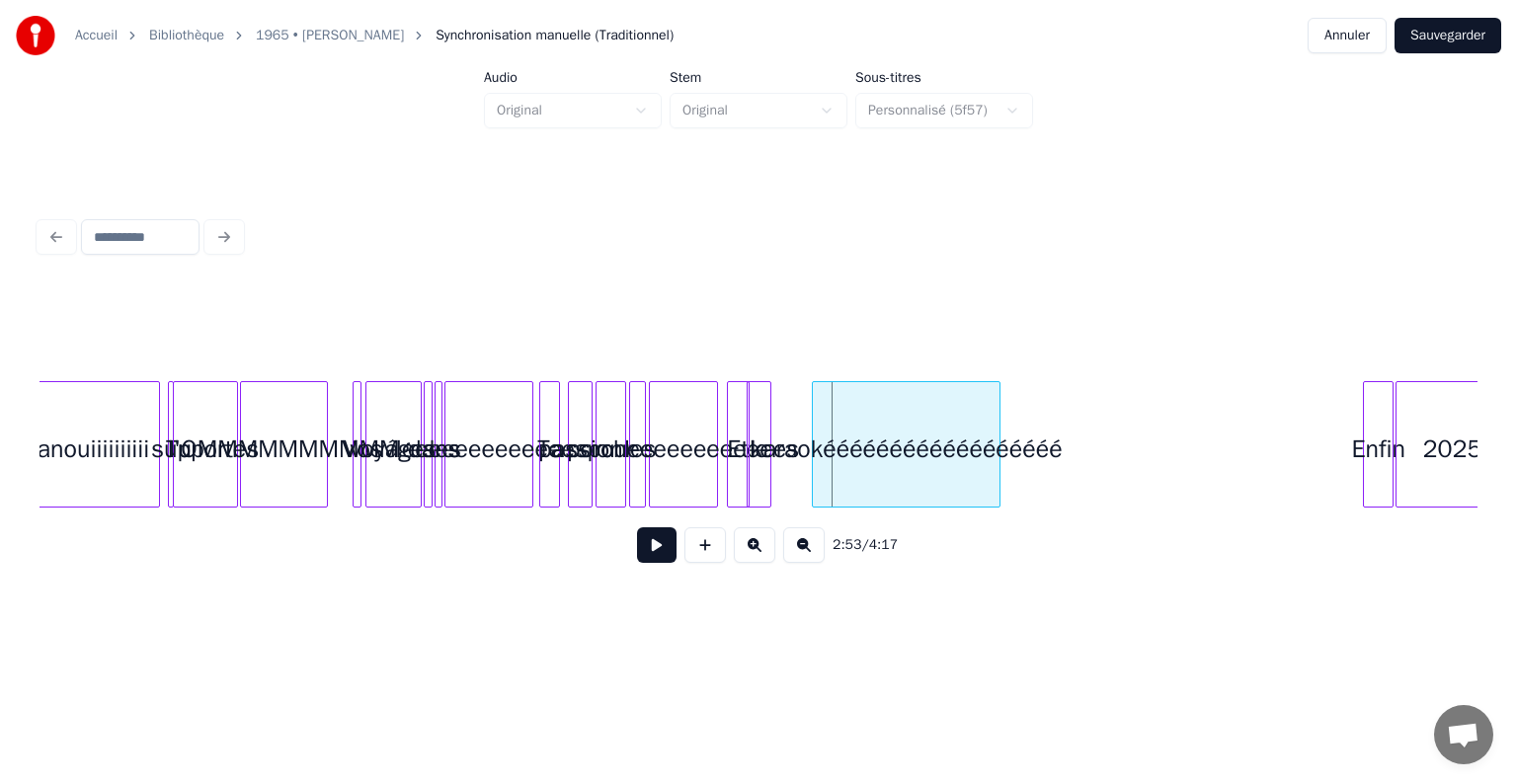 click on "karaokéééééééééééééééééé" at bounding box center (906, 449) 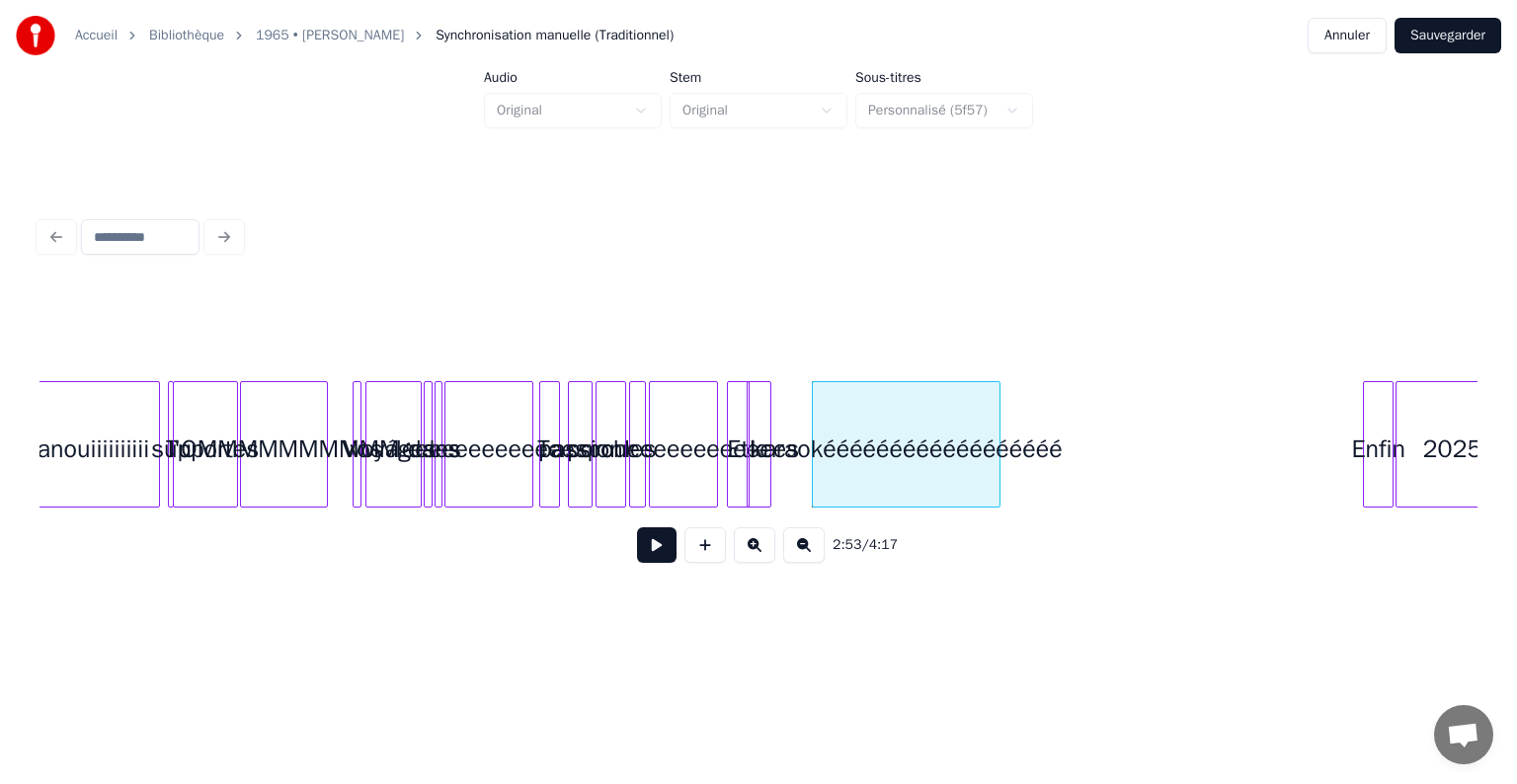click on "épanouiiiiiiiiii Tu supportes l'OMMMMMMMMMM Vos voyages dans les îleeeeeeeeeeeees Ta passion pour les porcheeeeeeeeeeees Et le karaokéééééééééééééééééé Enfin 2025" at bounding box center (-1409, 444) 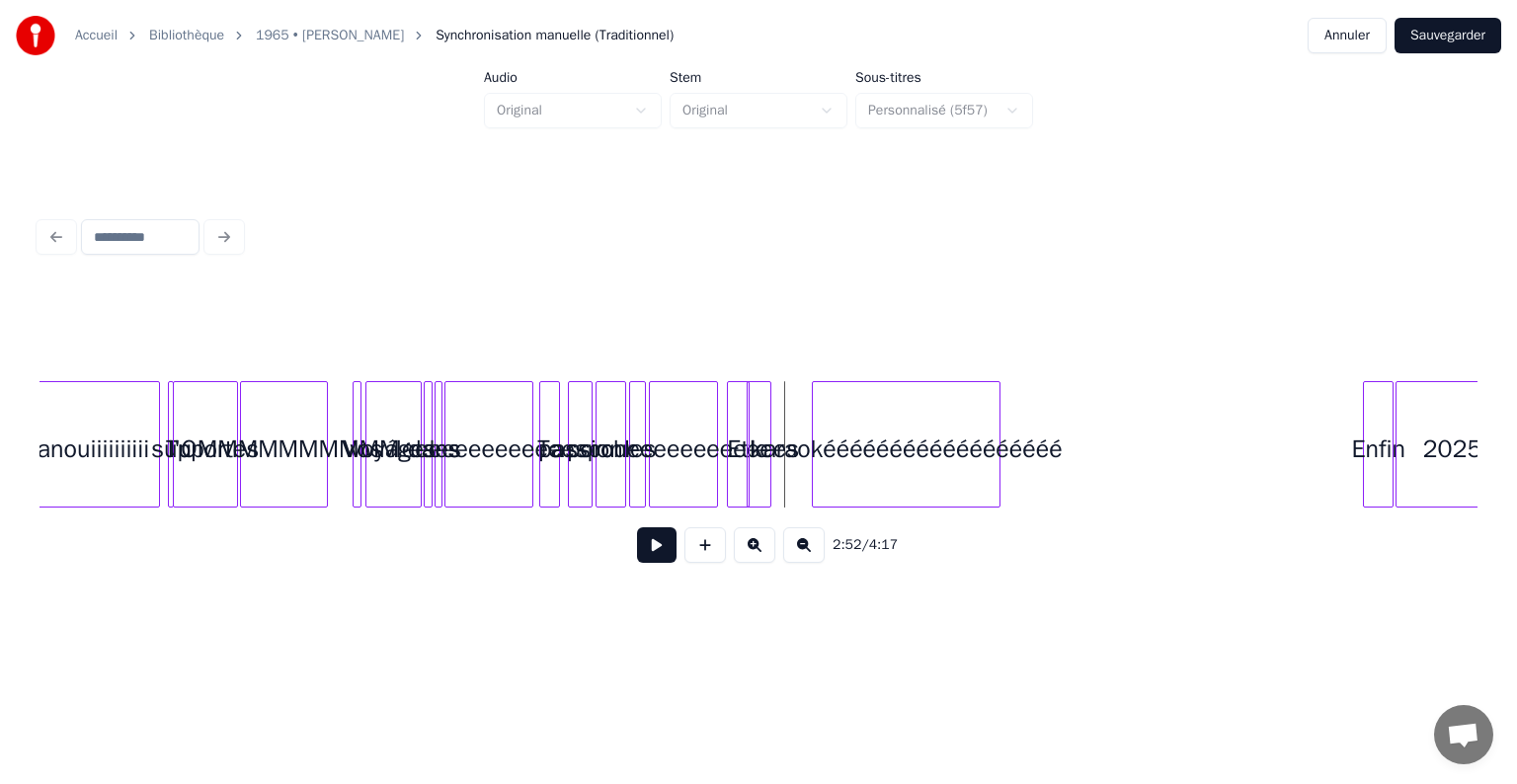 click at bounding box center [657, 545] 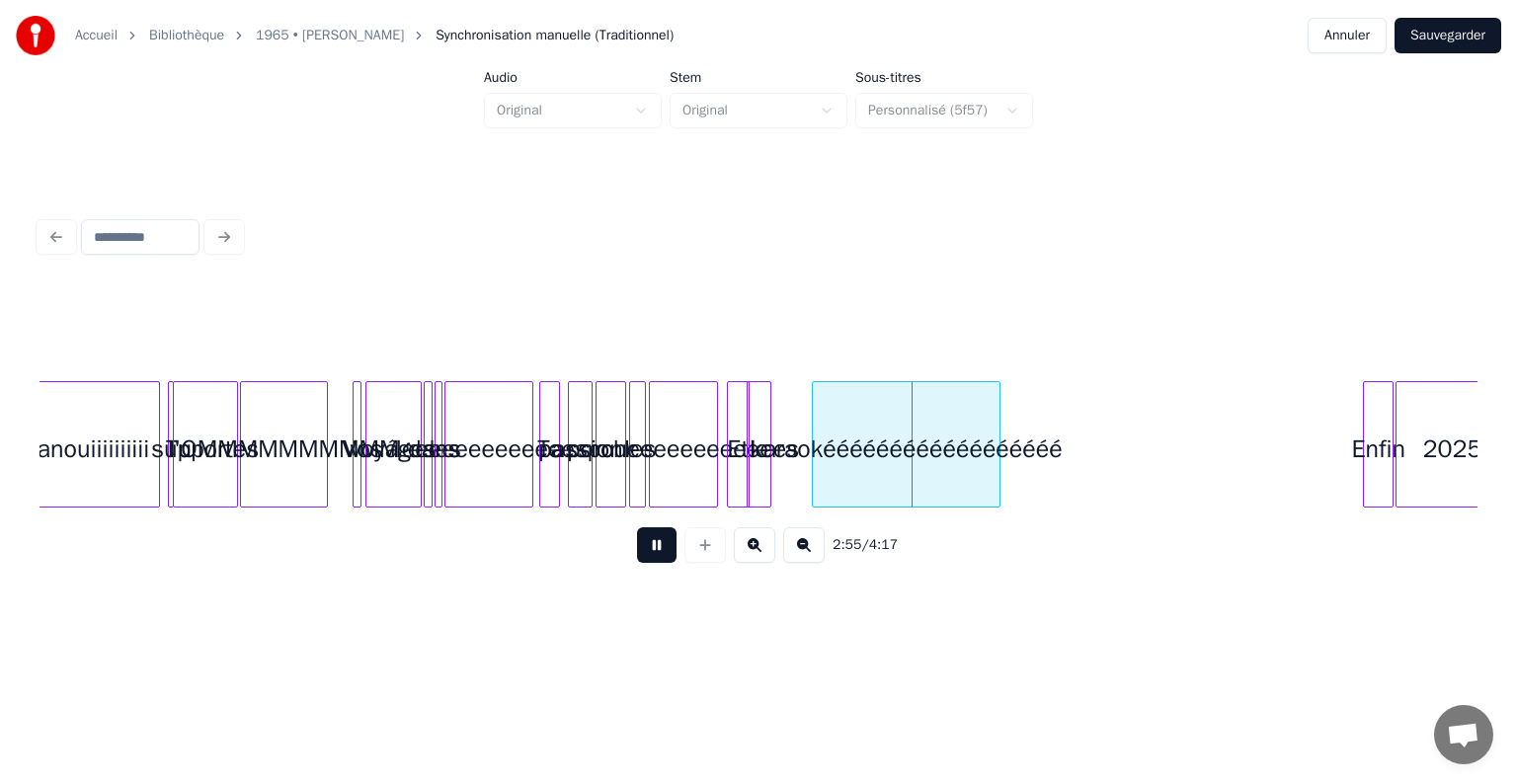 click at bounding box center (657, 545) 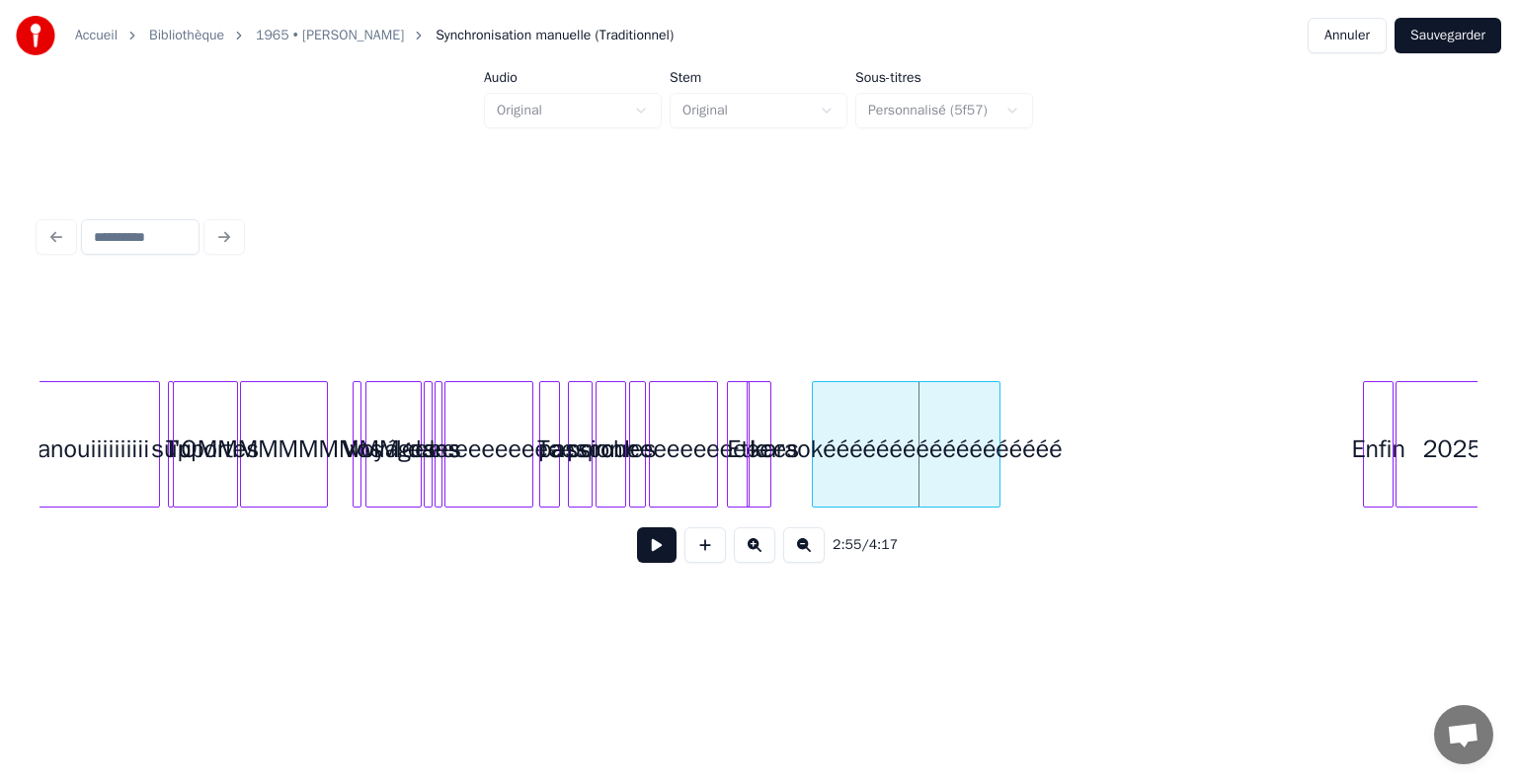 click on "épanouiiiiiiiiii Tu supportes l'OMMMMMMMMMM Vos voyages dans les îleeeeeeeeeeeees Ta passion pour les porcheeeeeeeeeeees Et le karaokéééééééééééééééééé Enfin 2025" at bounding box center [-1409, 444] 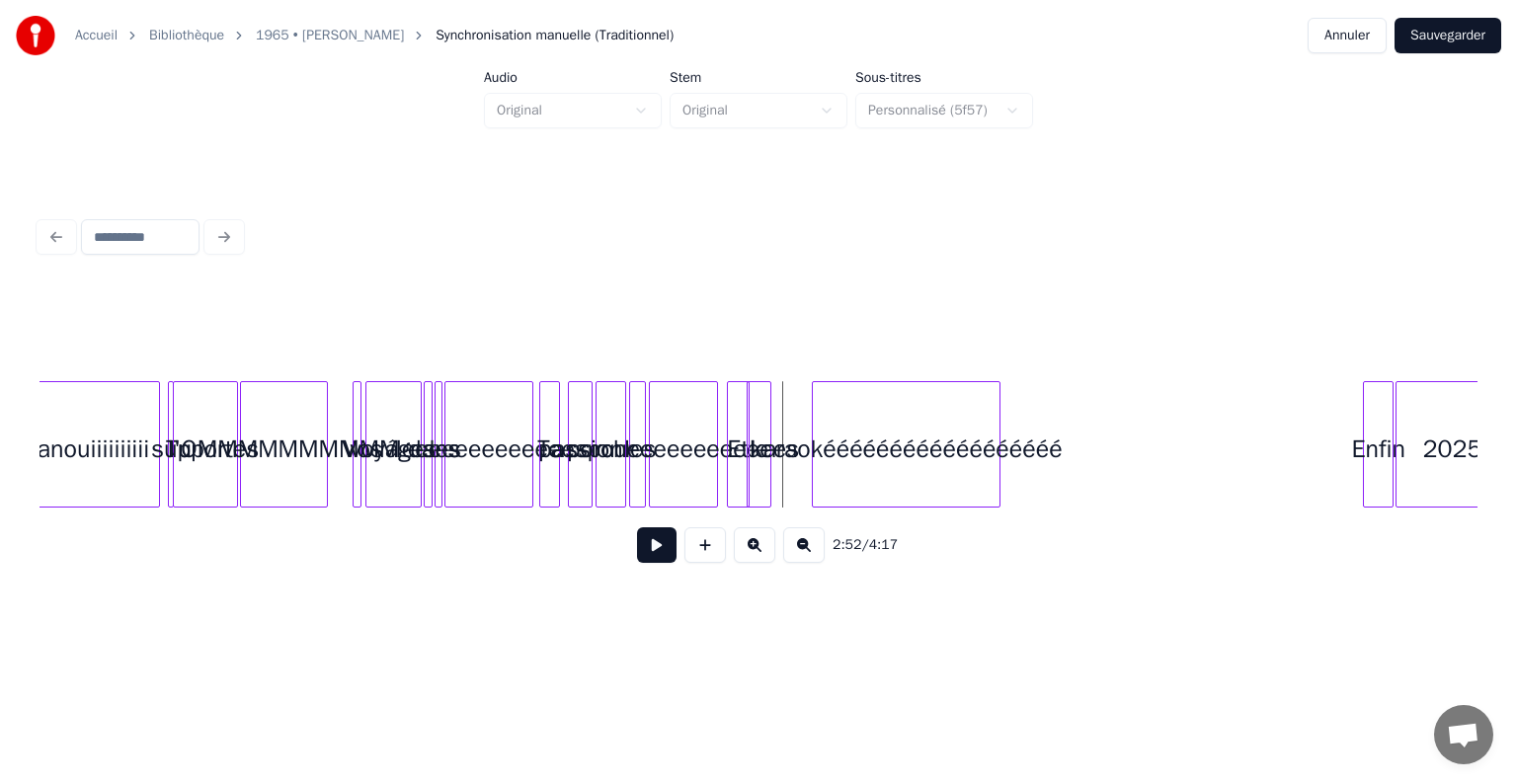 click at bounding box center [657, 545] 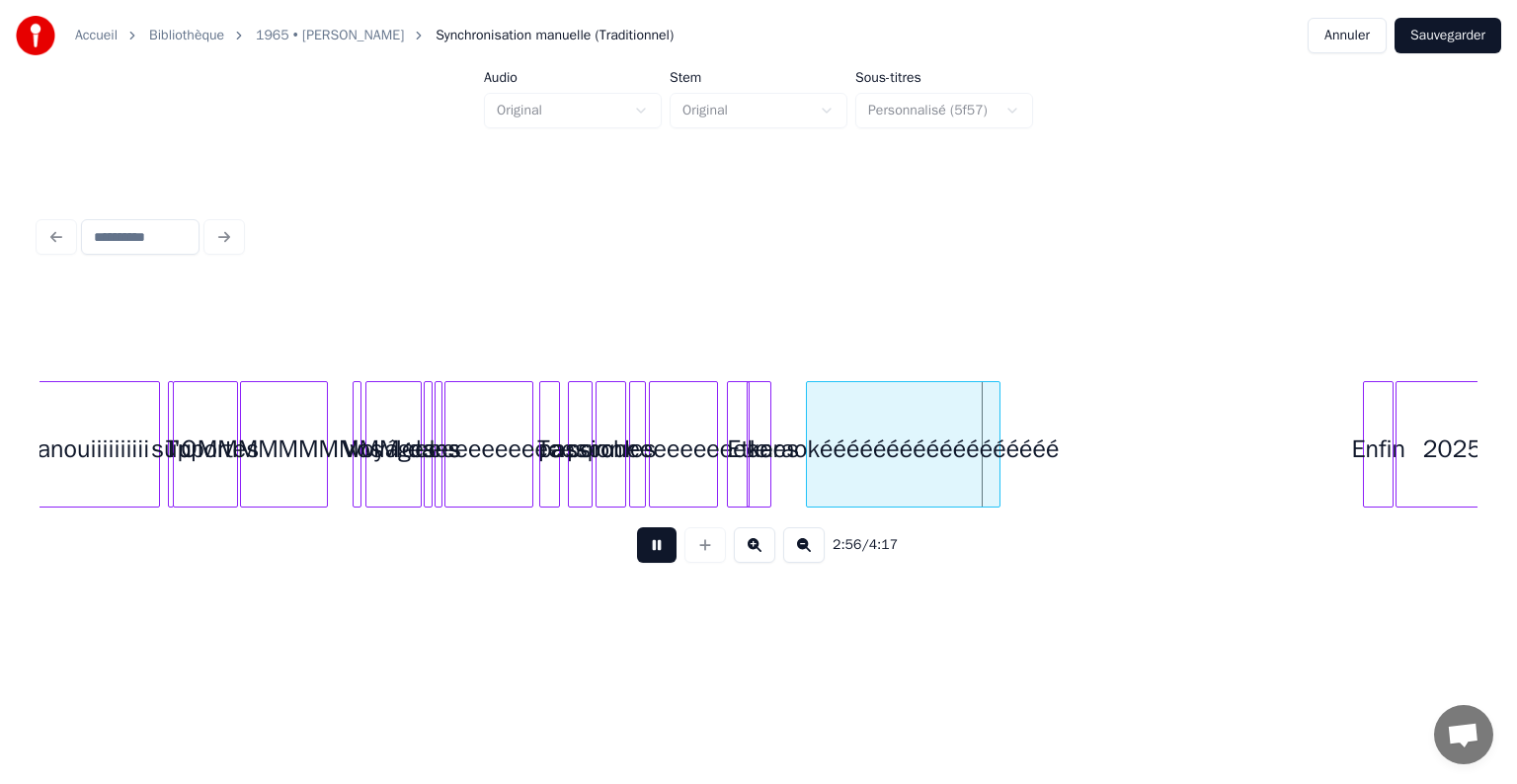 click at bounding box center [810, 444] 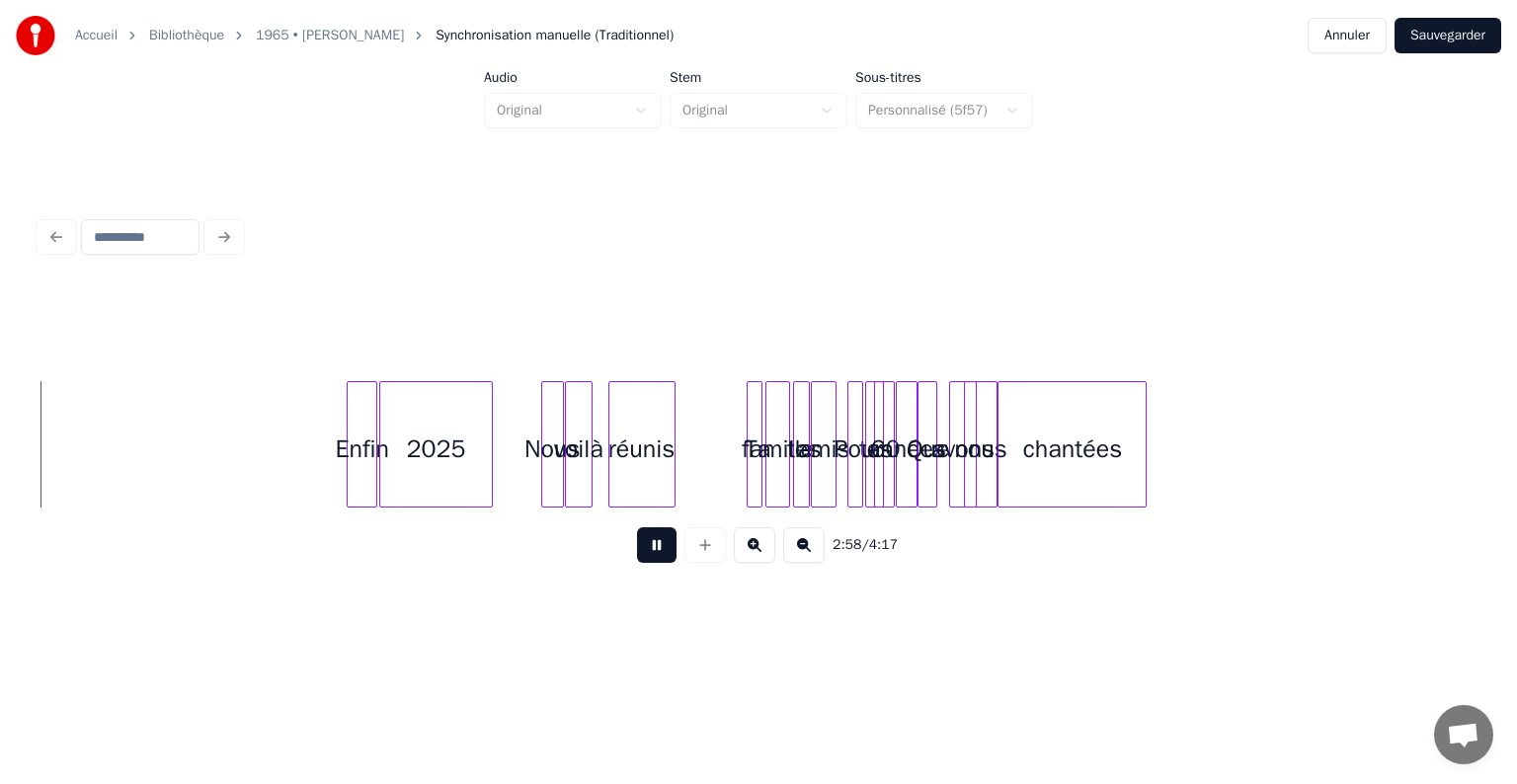 scroll, scrollTop: 0, scrollLeft: 8816, axis: horizontal 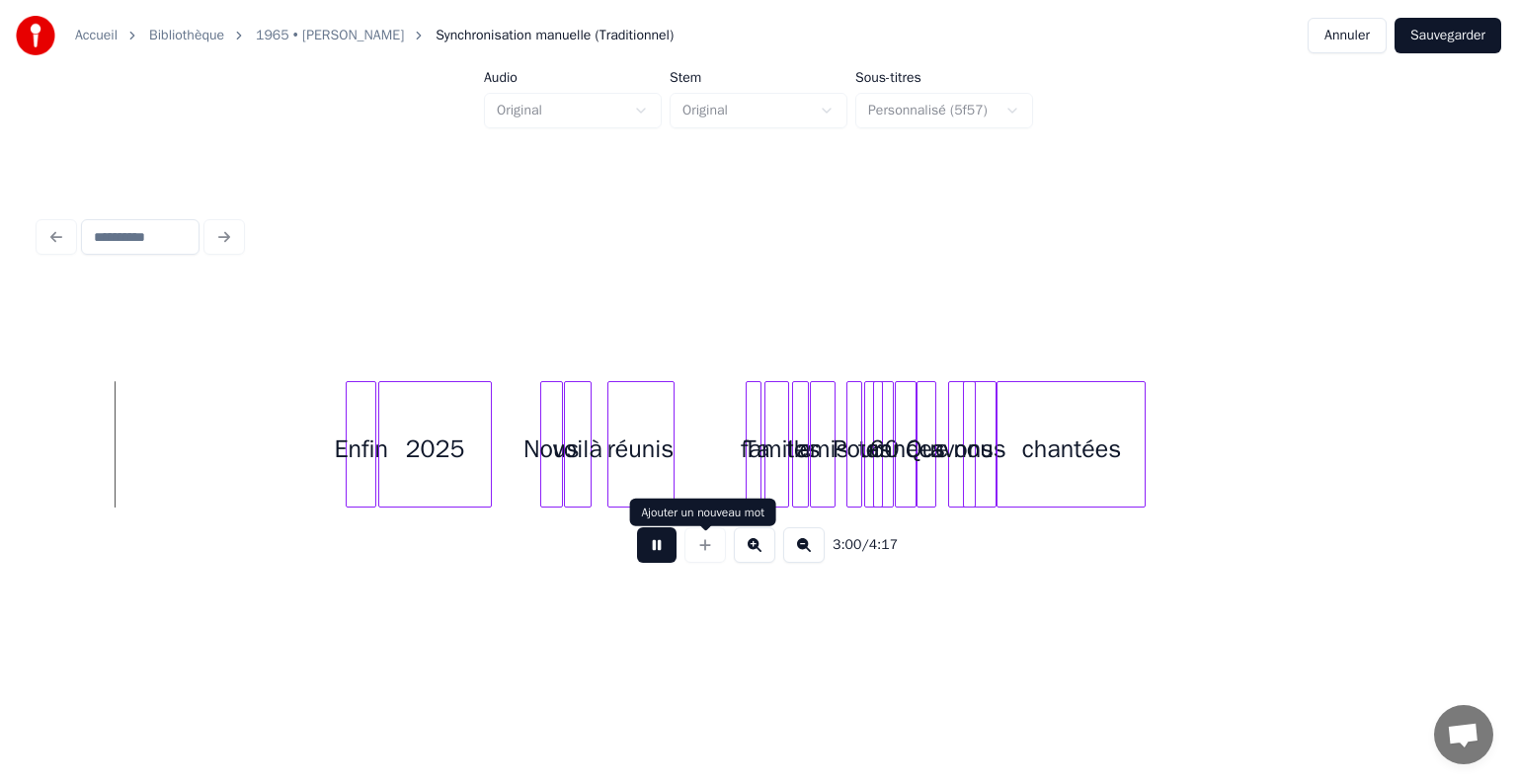 click at bounding box center (657, 545) 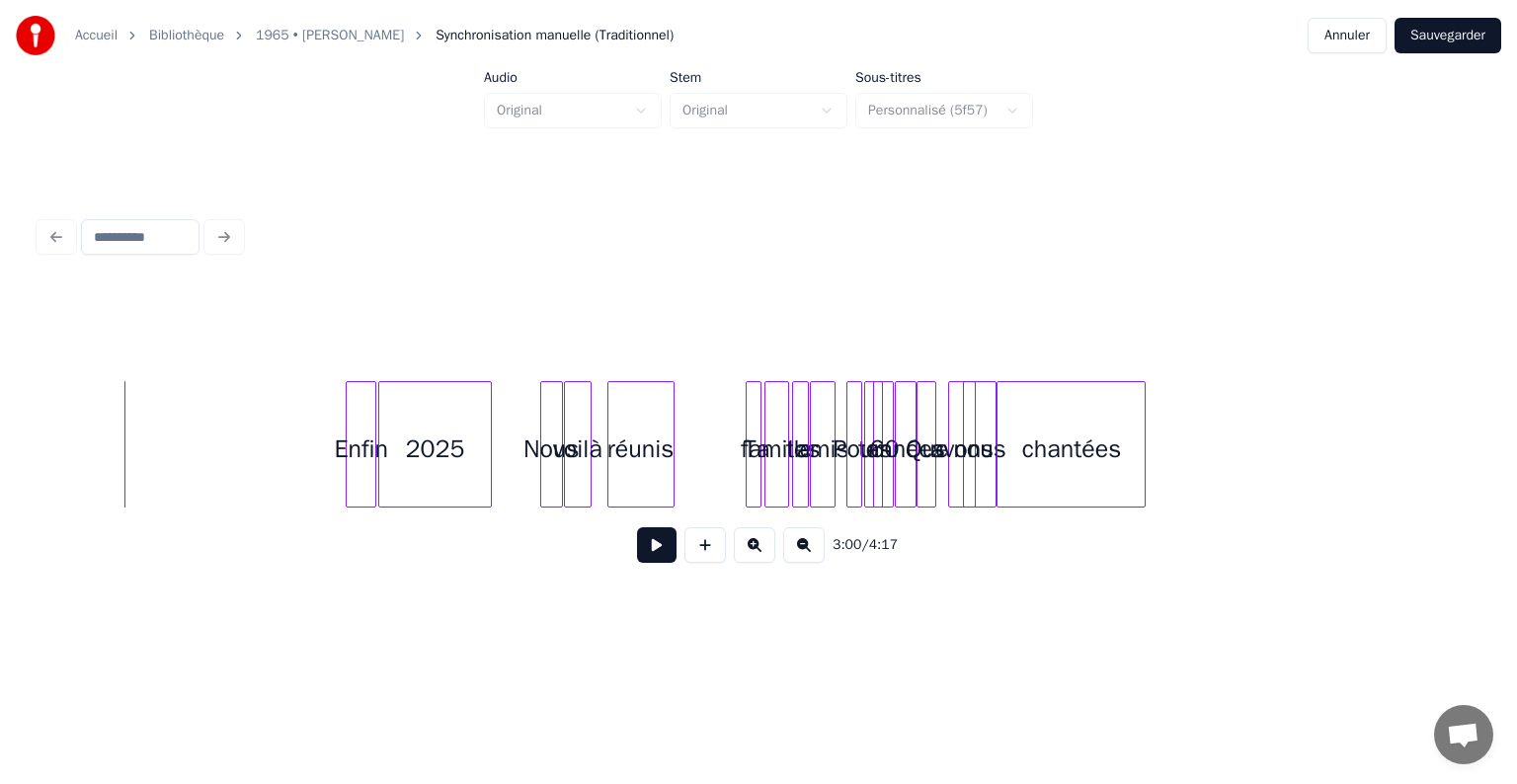 click at bounding box center (868, 444) 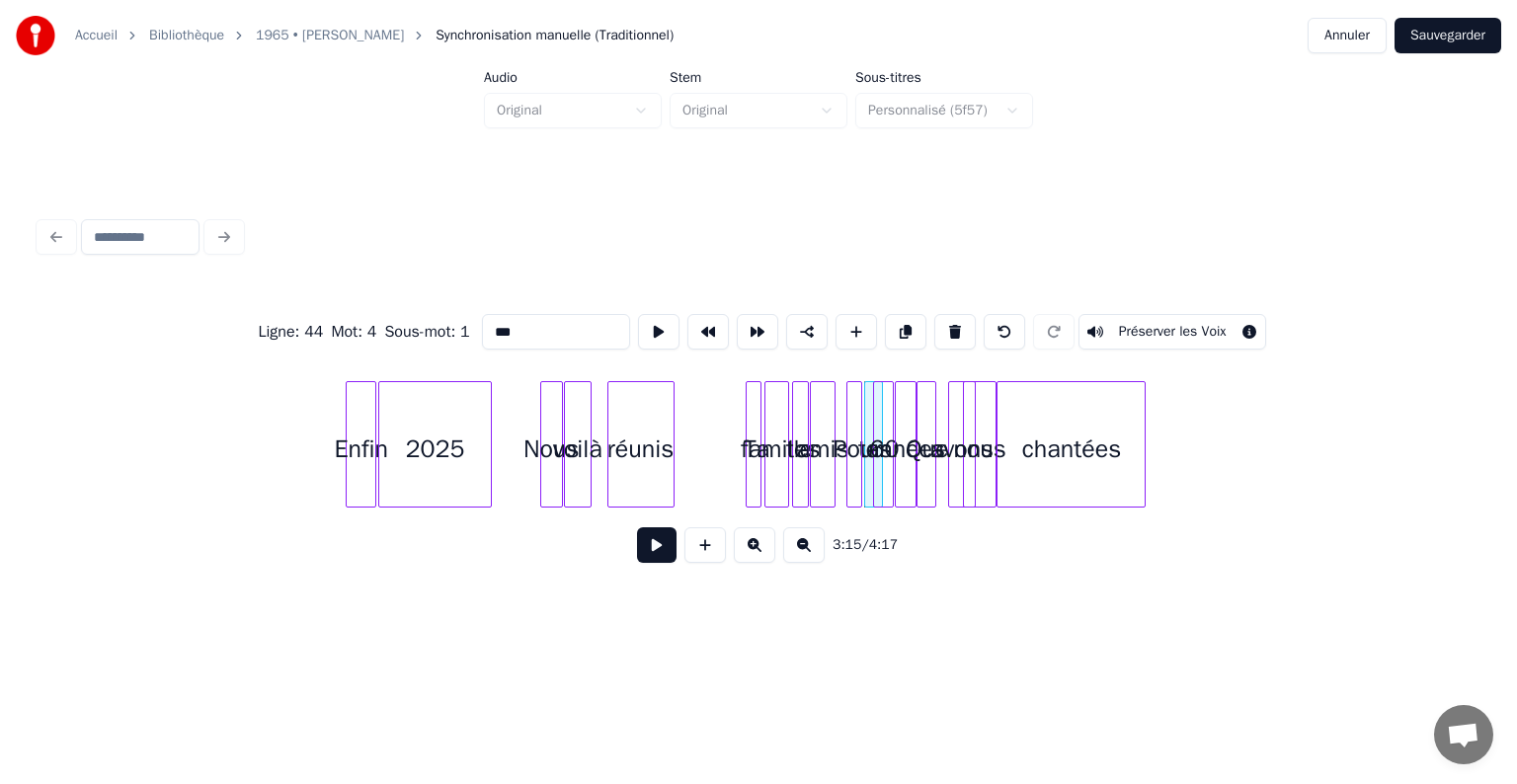 click at bounding box center [850, 444] 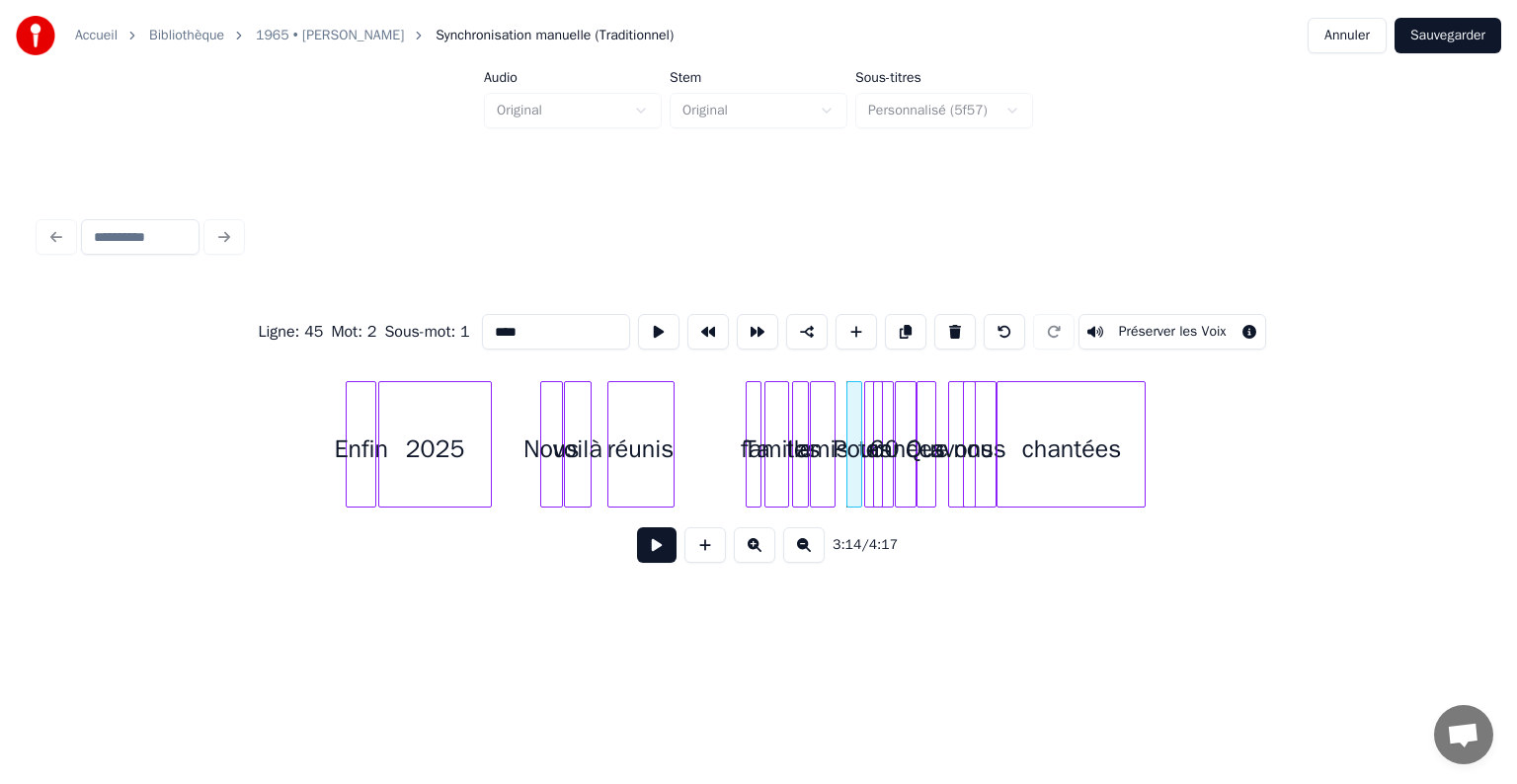 click on "tes" at bounding box center [875, 449] 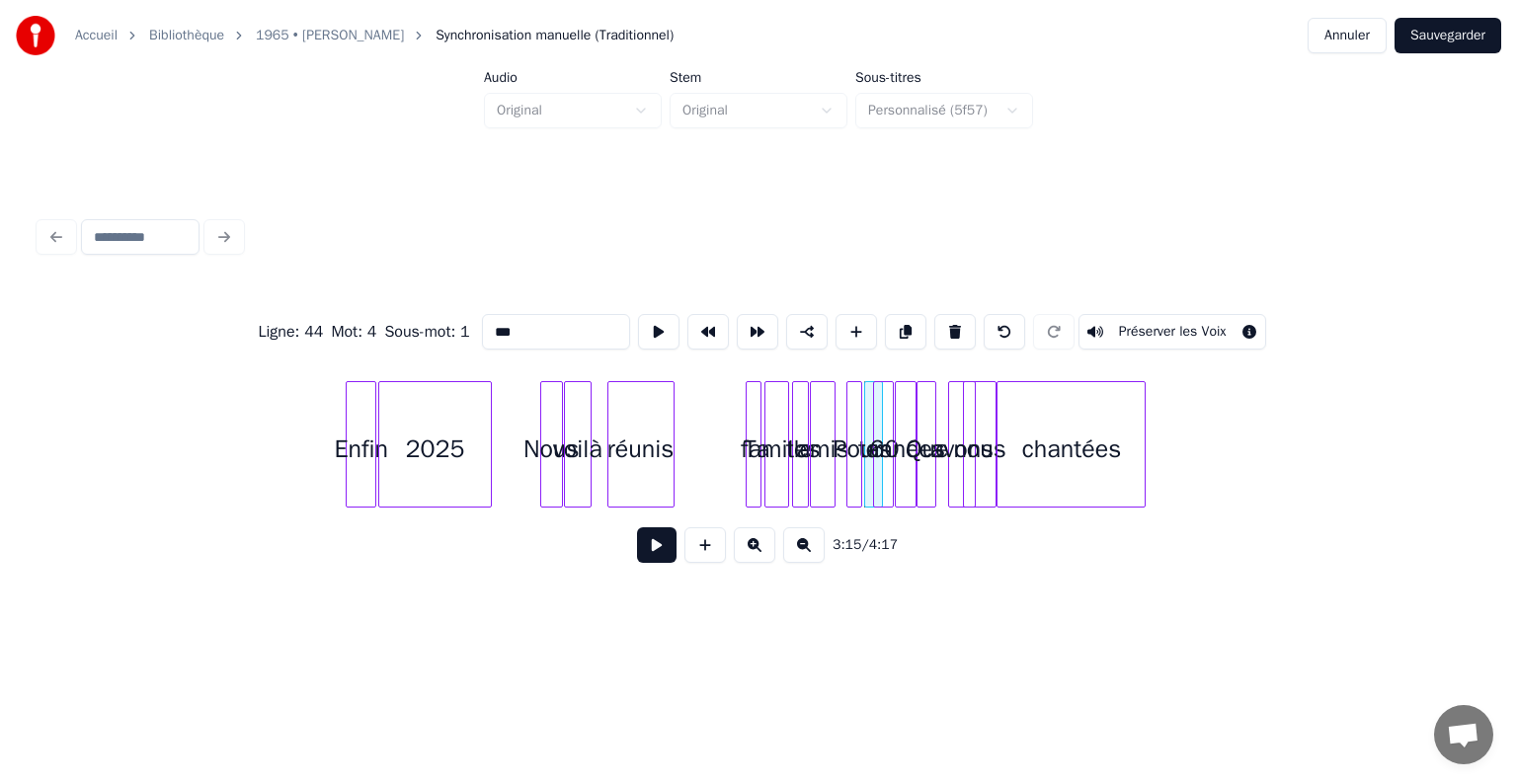 click at bounding box center (890, 444) 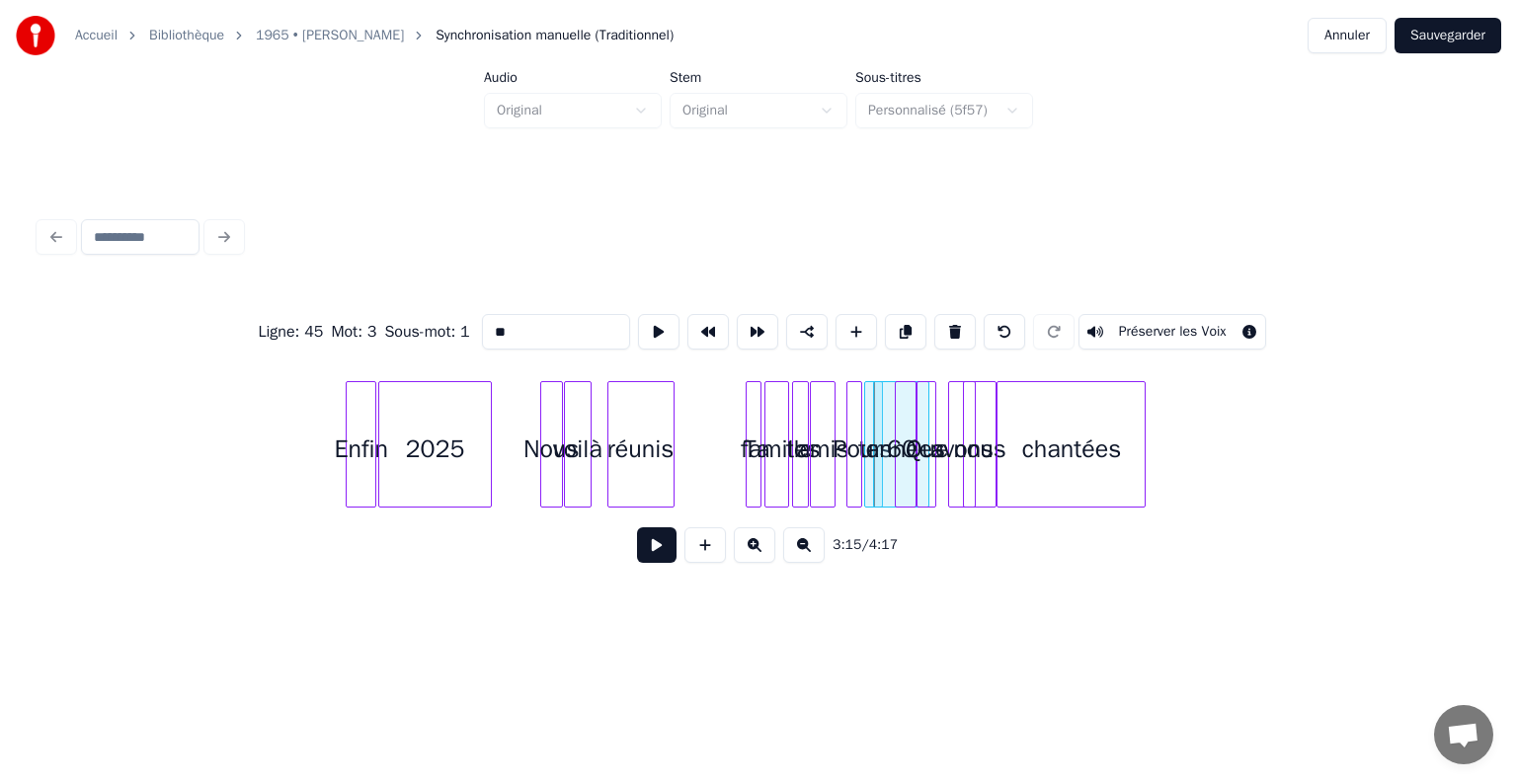click at bounding box center (925, 444) 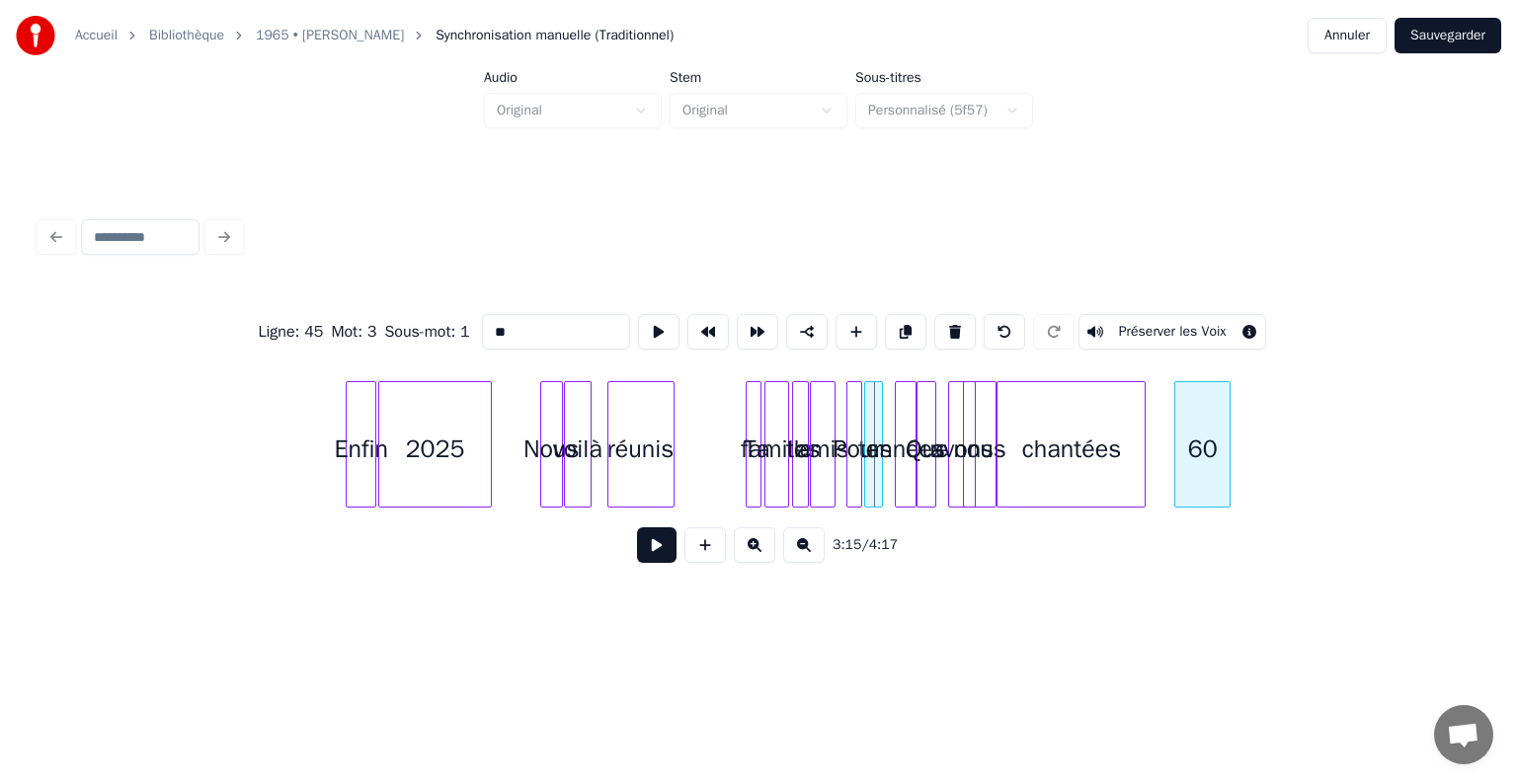 click on "60" at bounding box center [1202, 449] 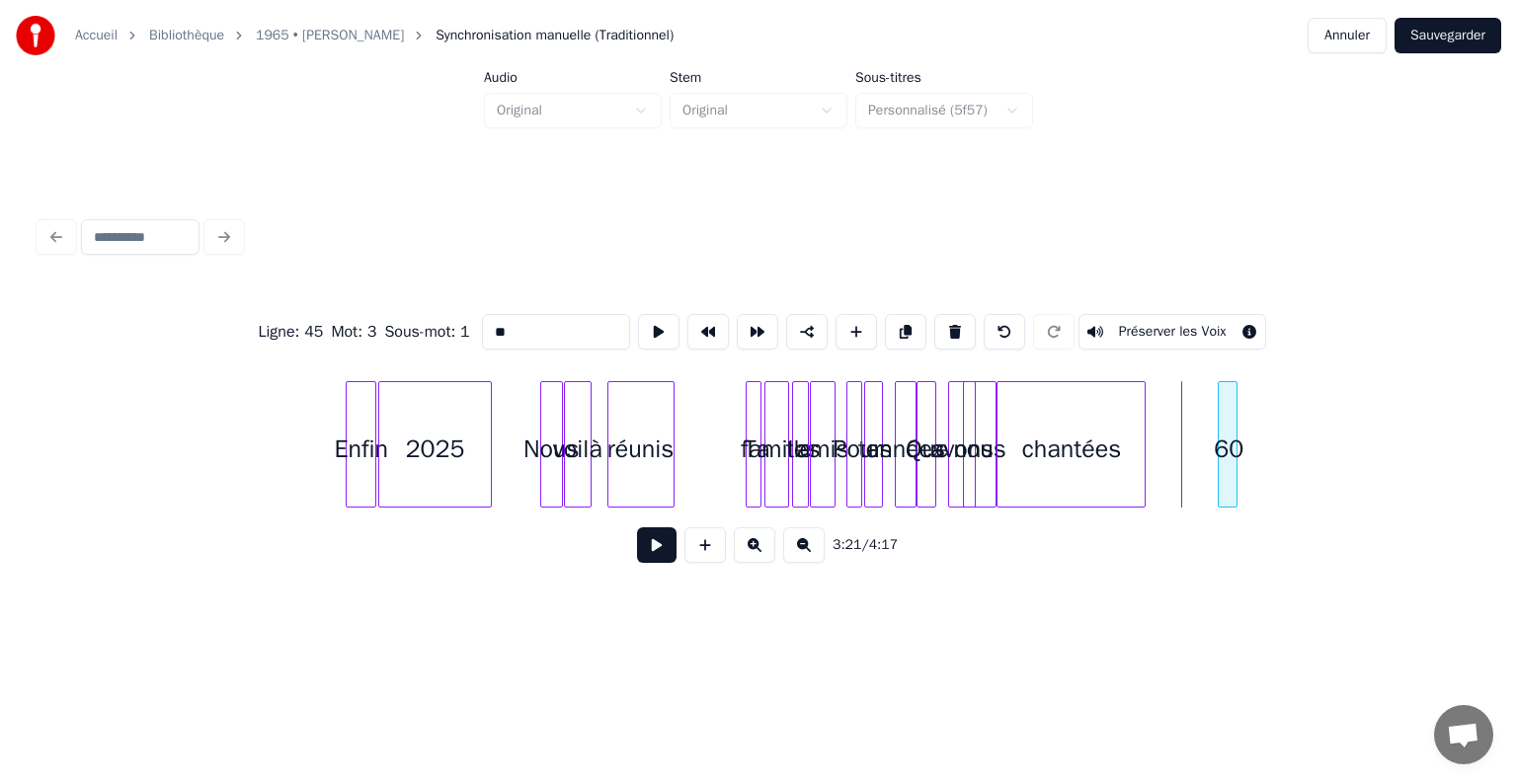 click at bounding box center (1222, 444) 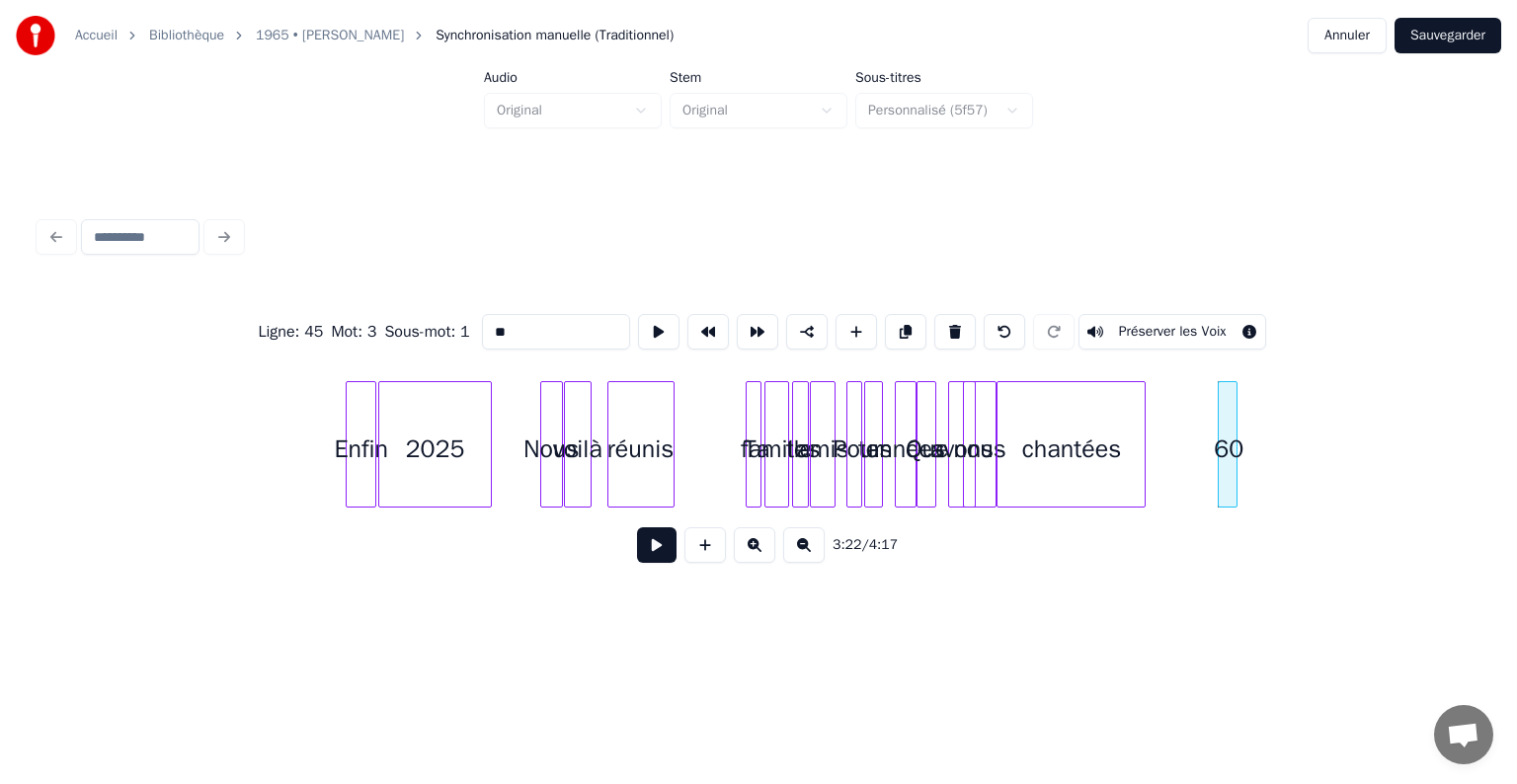 click at bounding box center (868, 444) 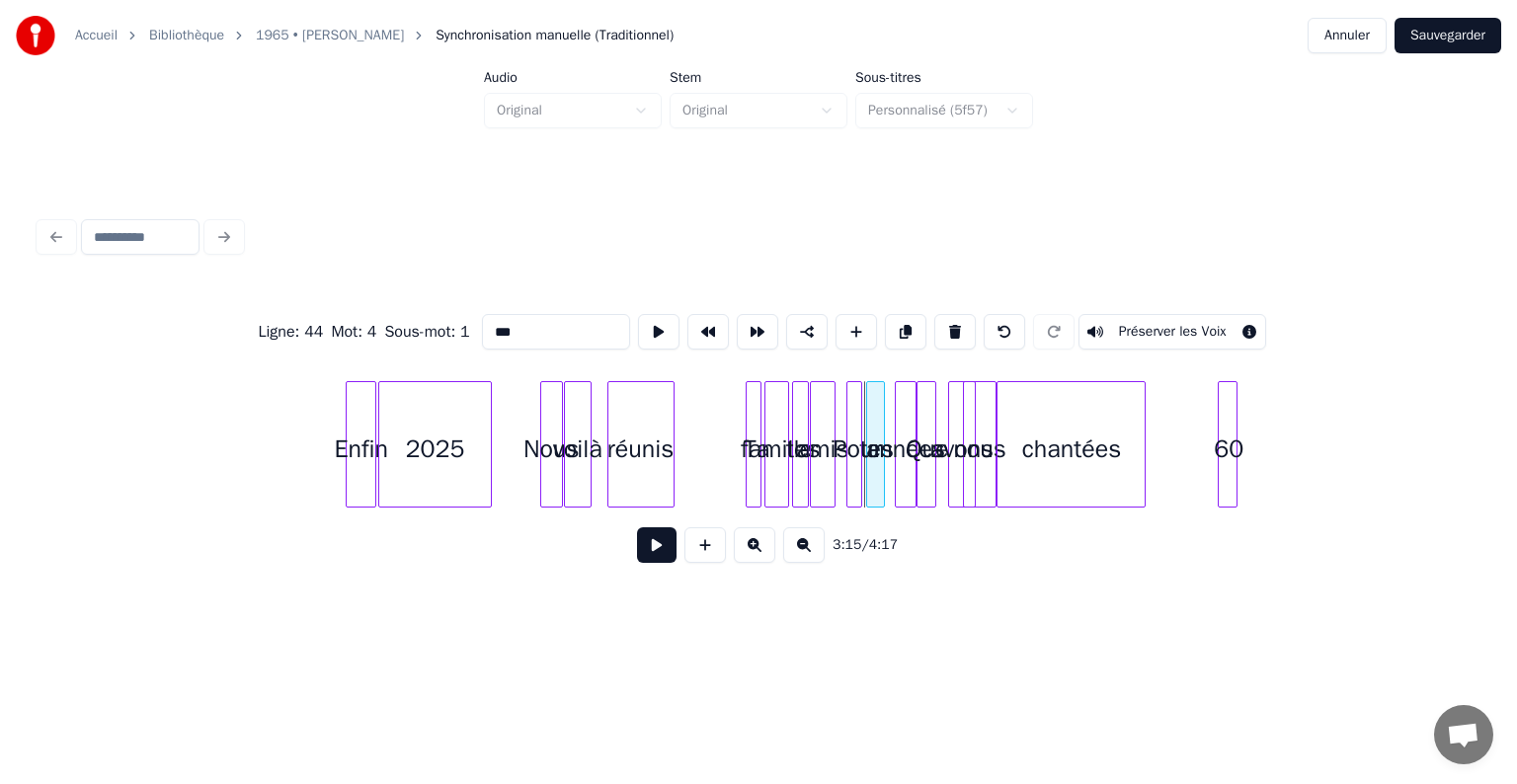 click on "tes" at bounding box center (877, 449) 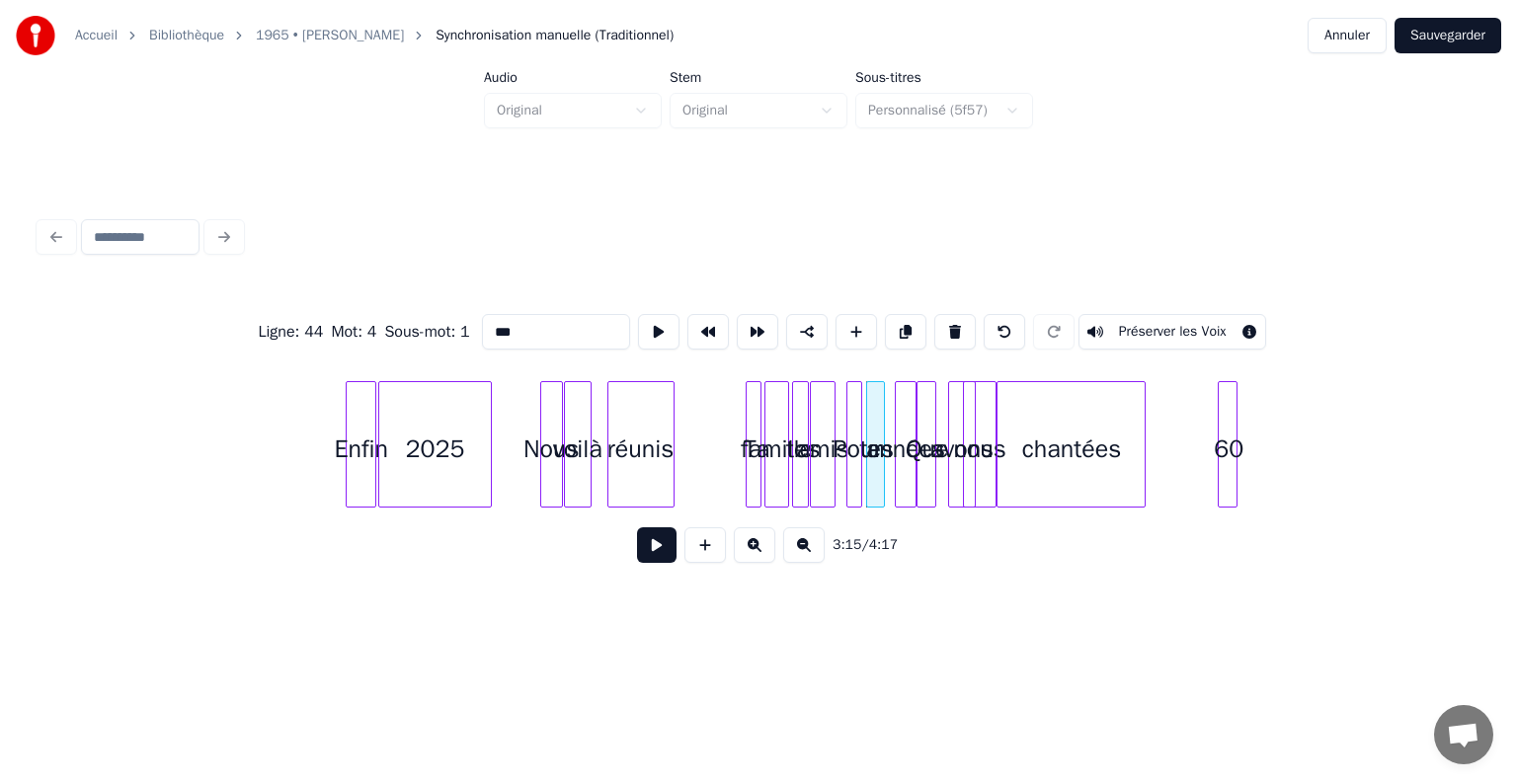 click at bounding box center [1234, 444] 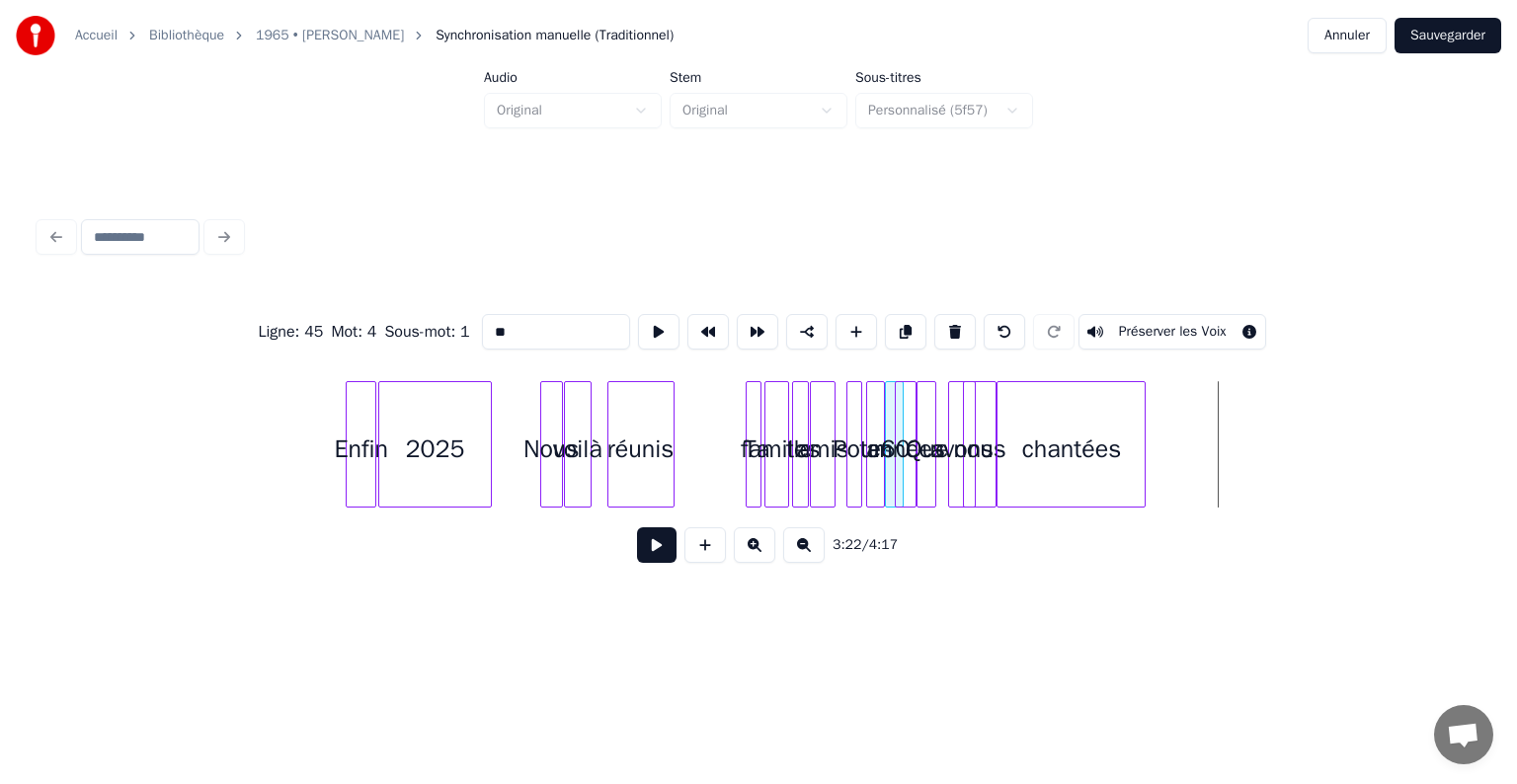 click on "60" at bounding box center (896, 449) 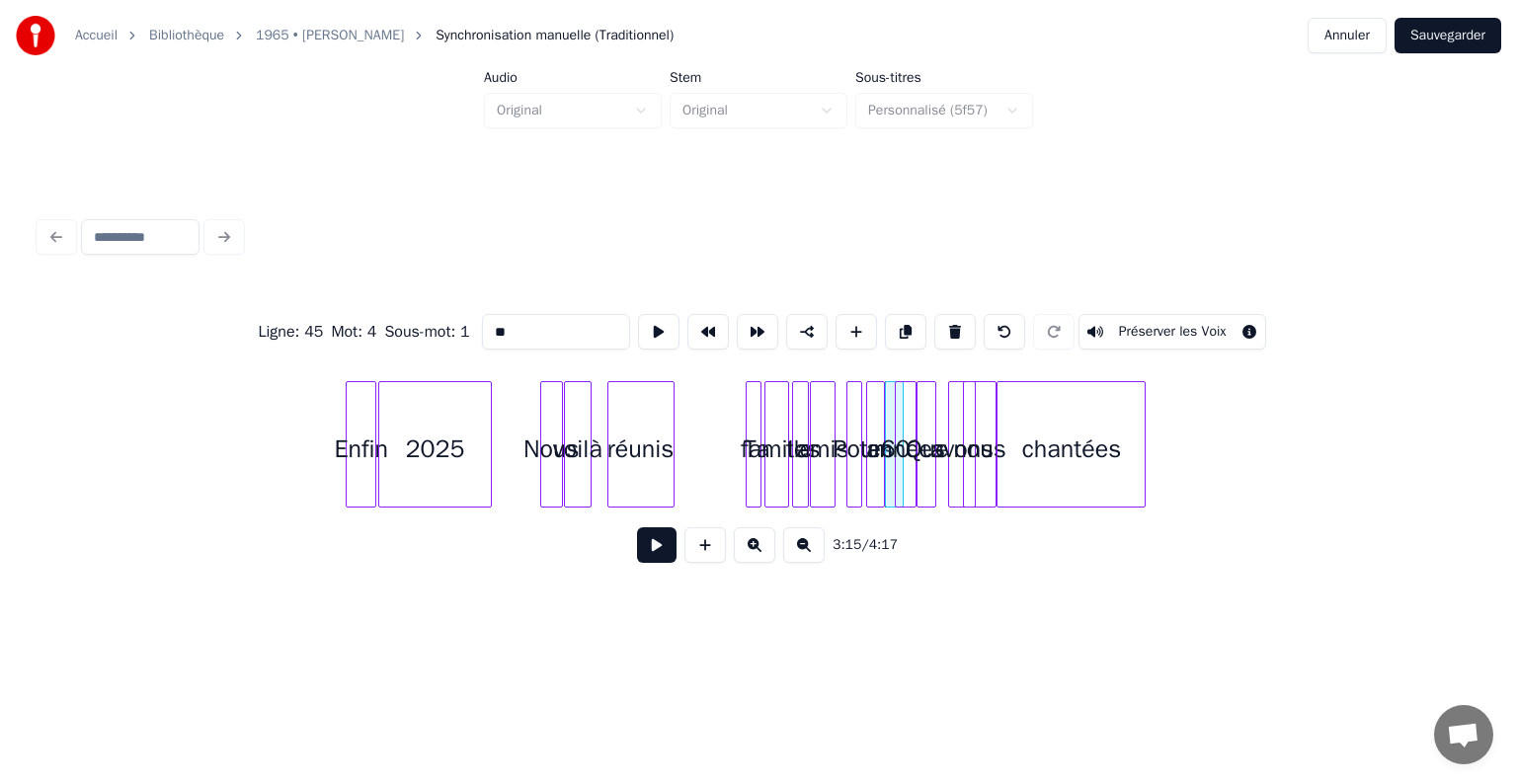 click at bounding box center (832, 444) 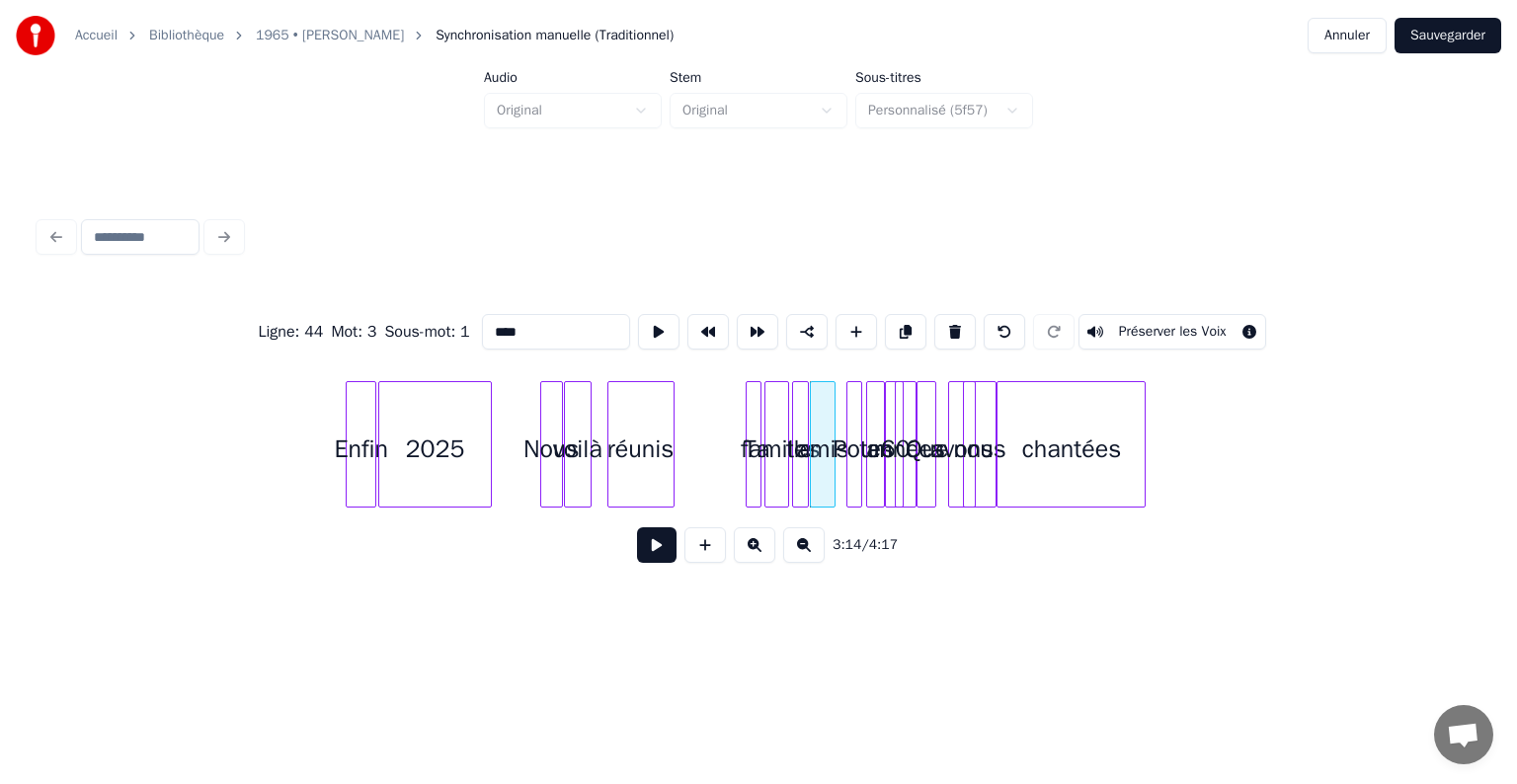 click at bounding box center (805, 444) 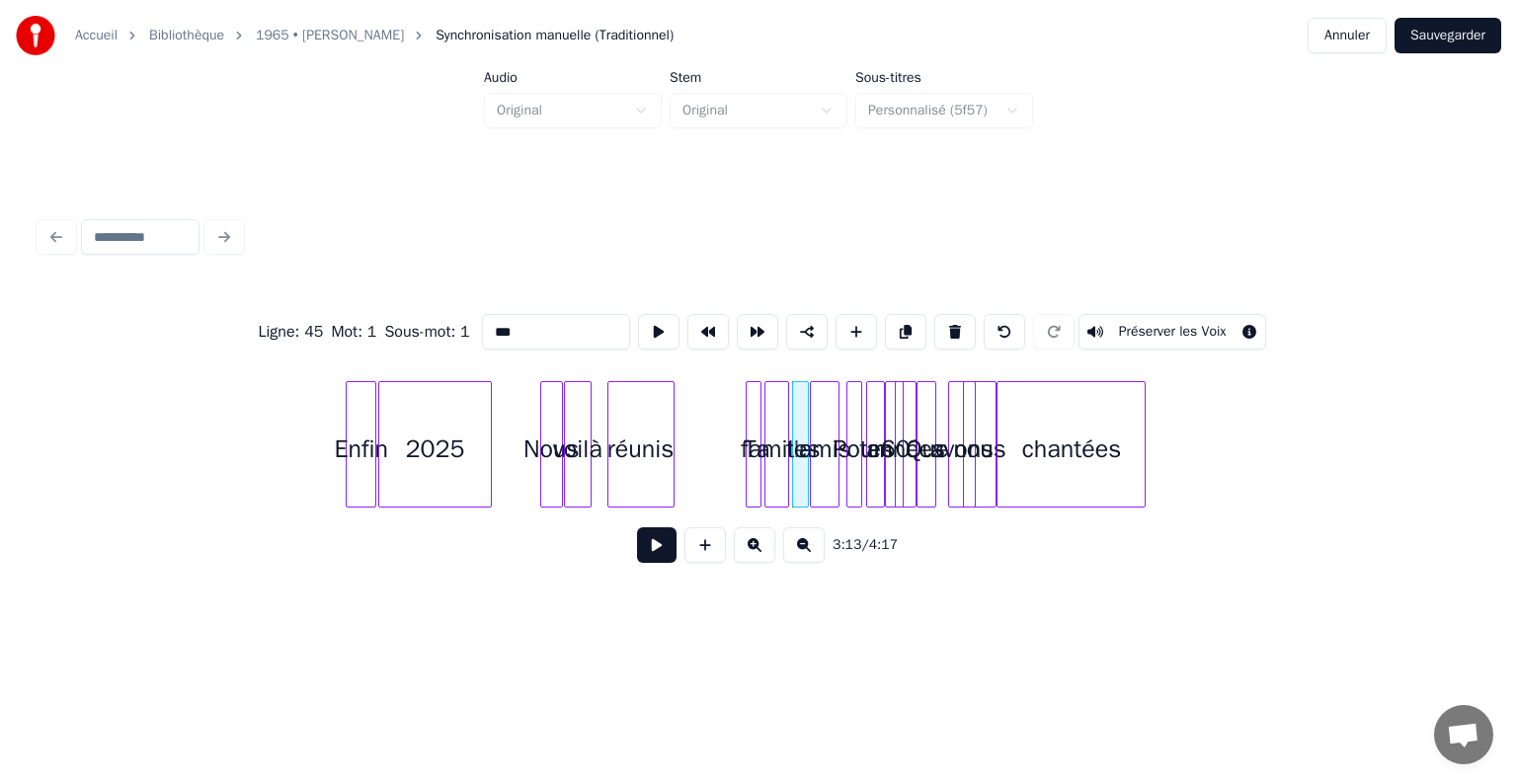 click at bounding box center [836, 444] 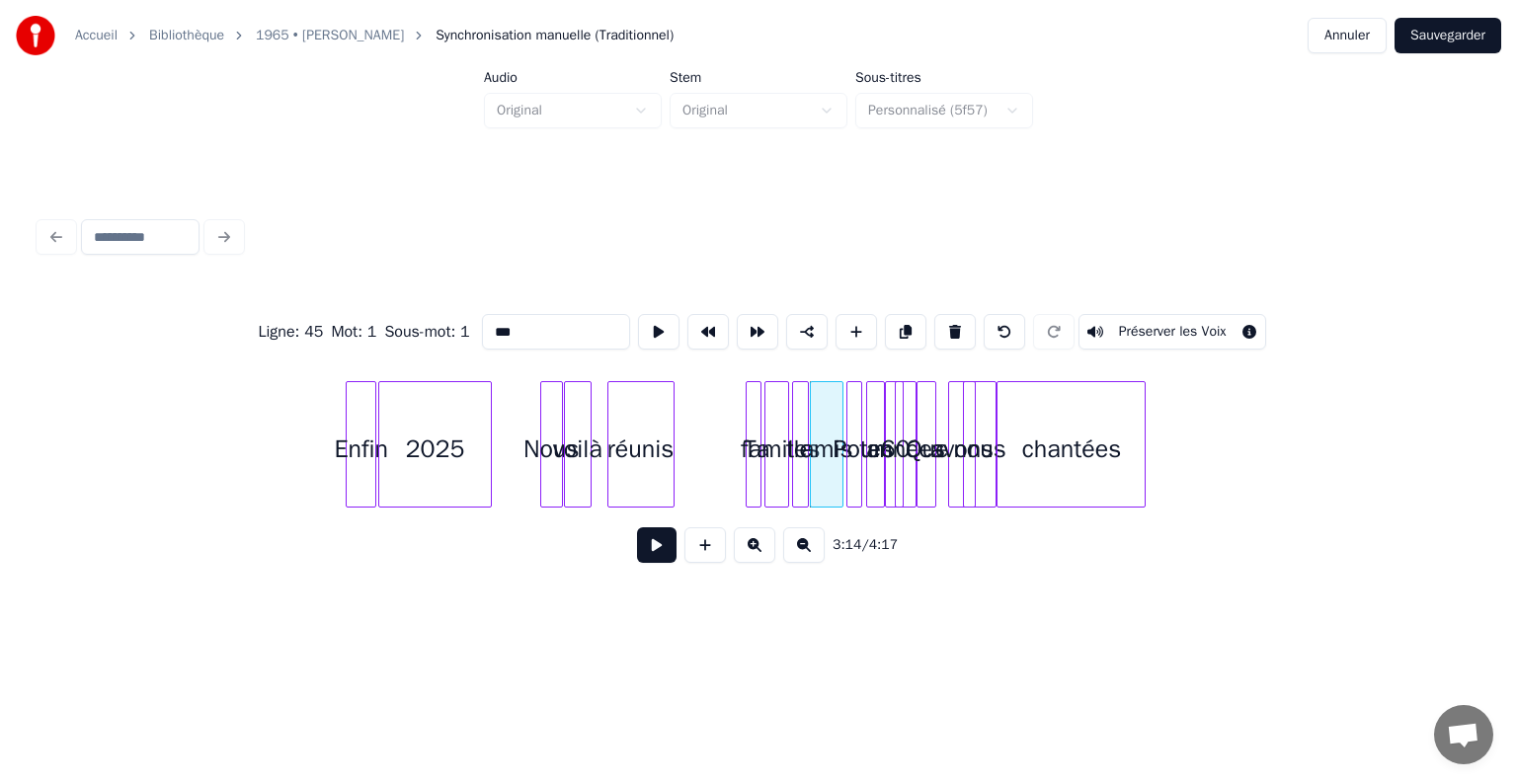 click on "Préserver les Voix" at bounding box center [1172, 332] 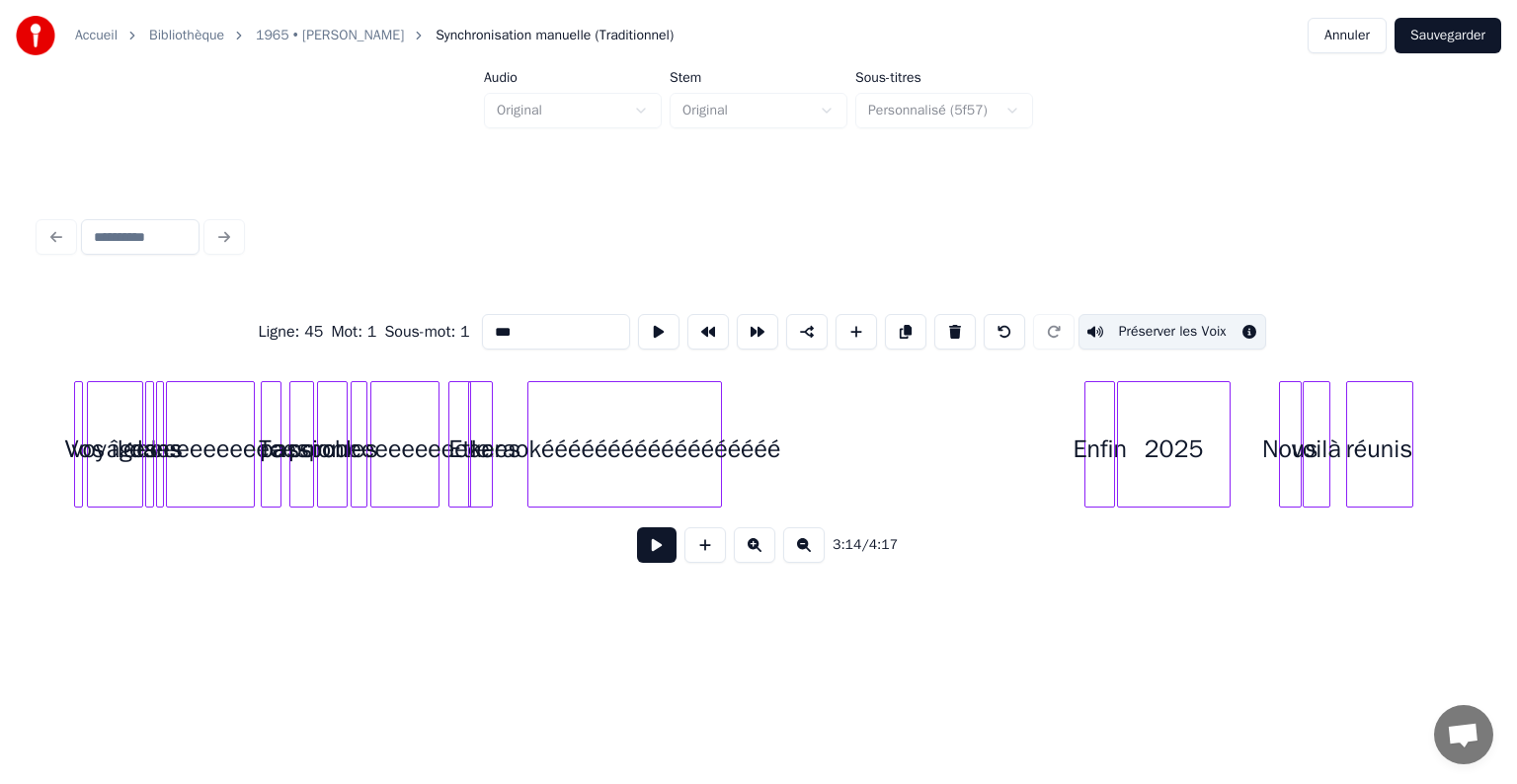 scroll, scrollTop: 0, scrollLeft: 8148, axis: horizontal 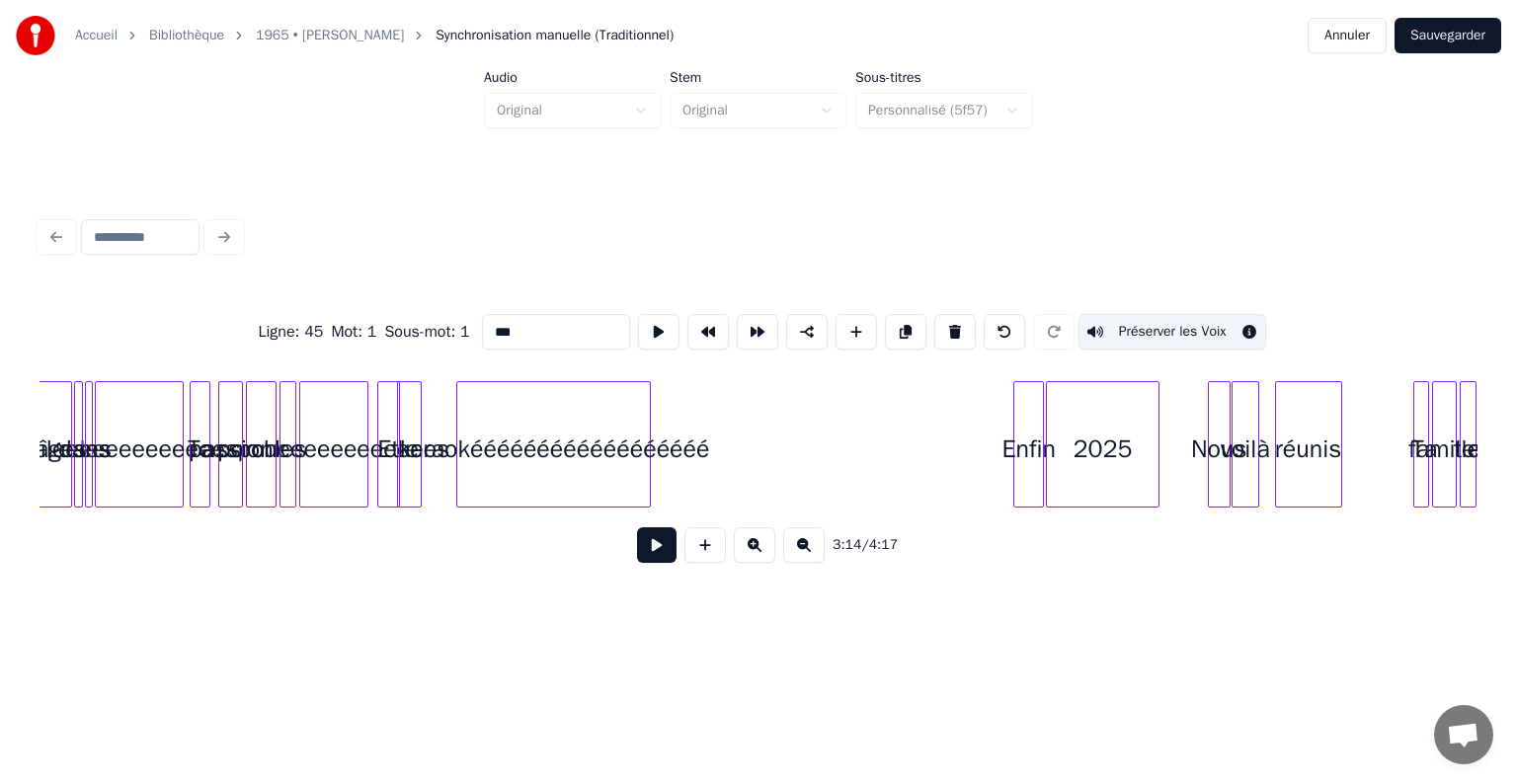 click on "Enfin 2025 Nous voilà karaokéééééééééééééééééé le porcheeeeeeeeeeees Et pour les îleeeeeeeeeeeees Ta passion les voyages dans réunis Ta famille tes amis" at bounding box center [-1759, 444] 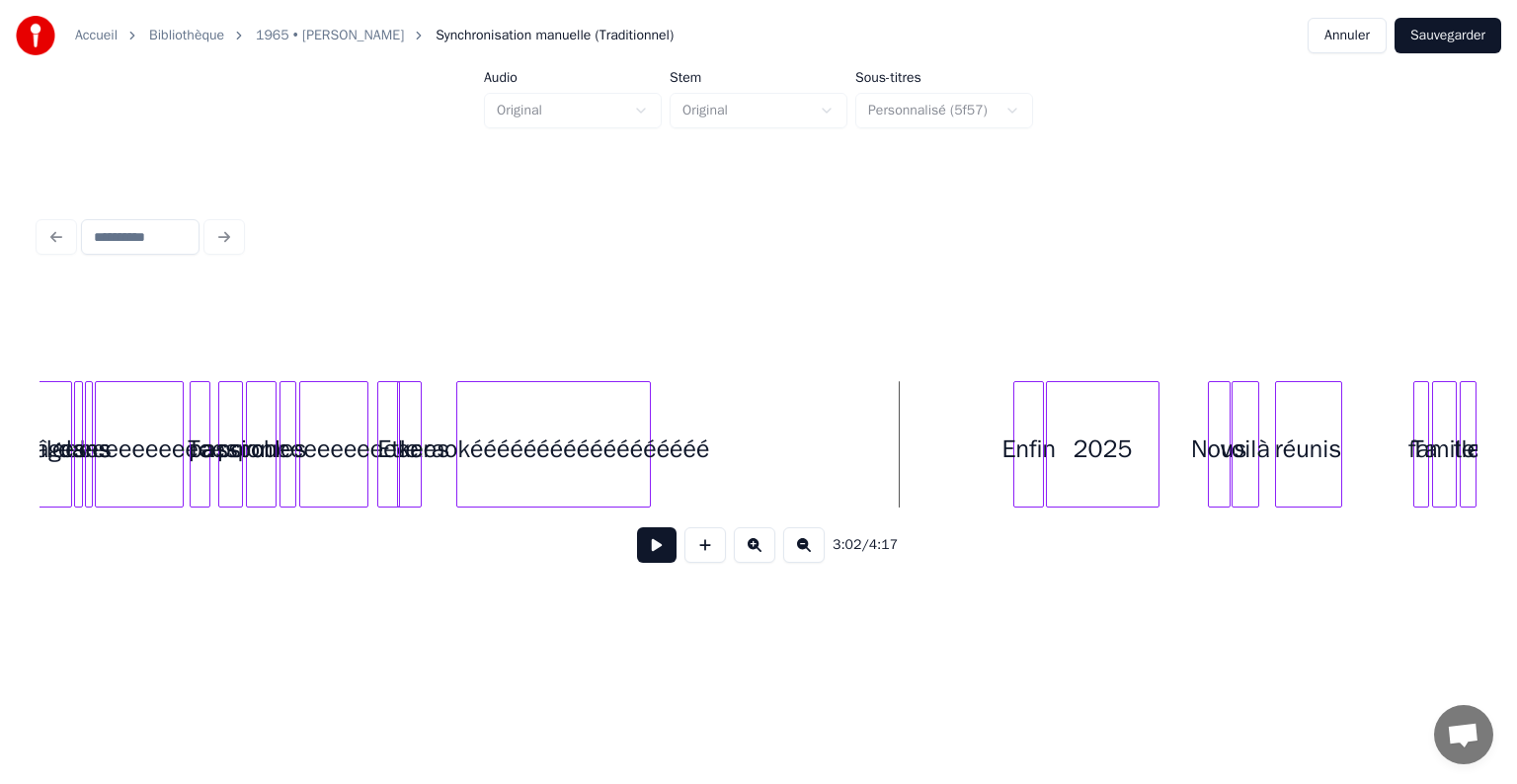 click at bounding box center (657, 545) 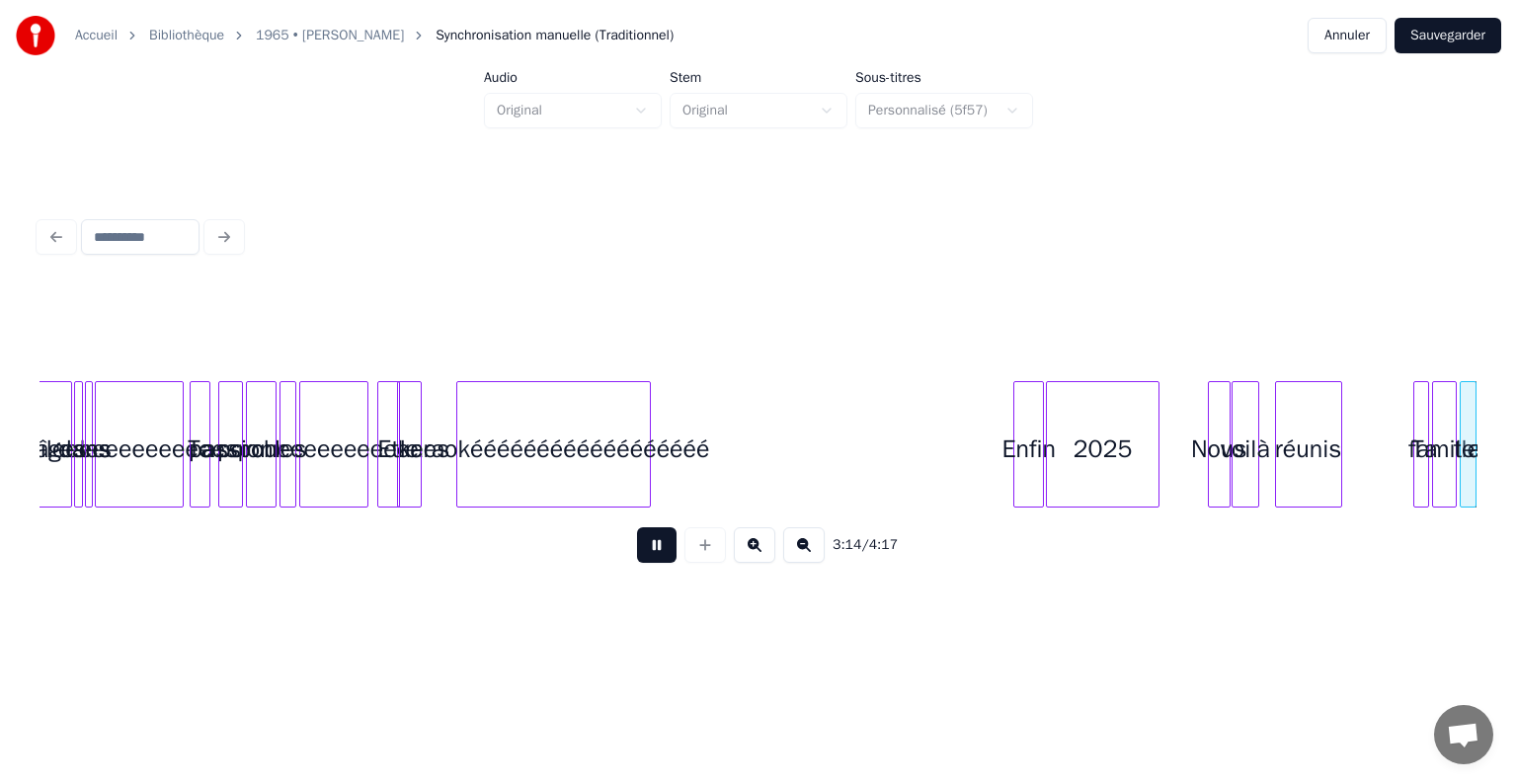 scroll, scrollTop: 0, scrollLeft: 9586, axis: horizontal 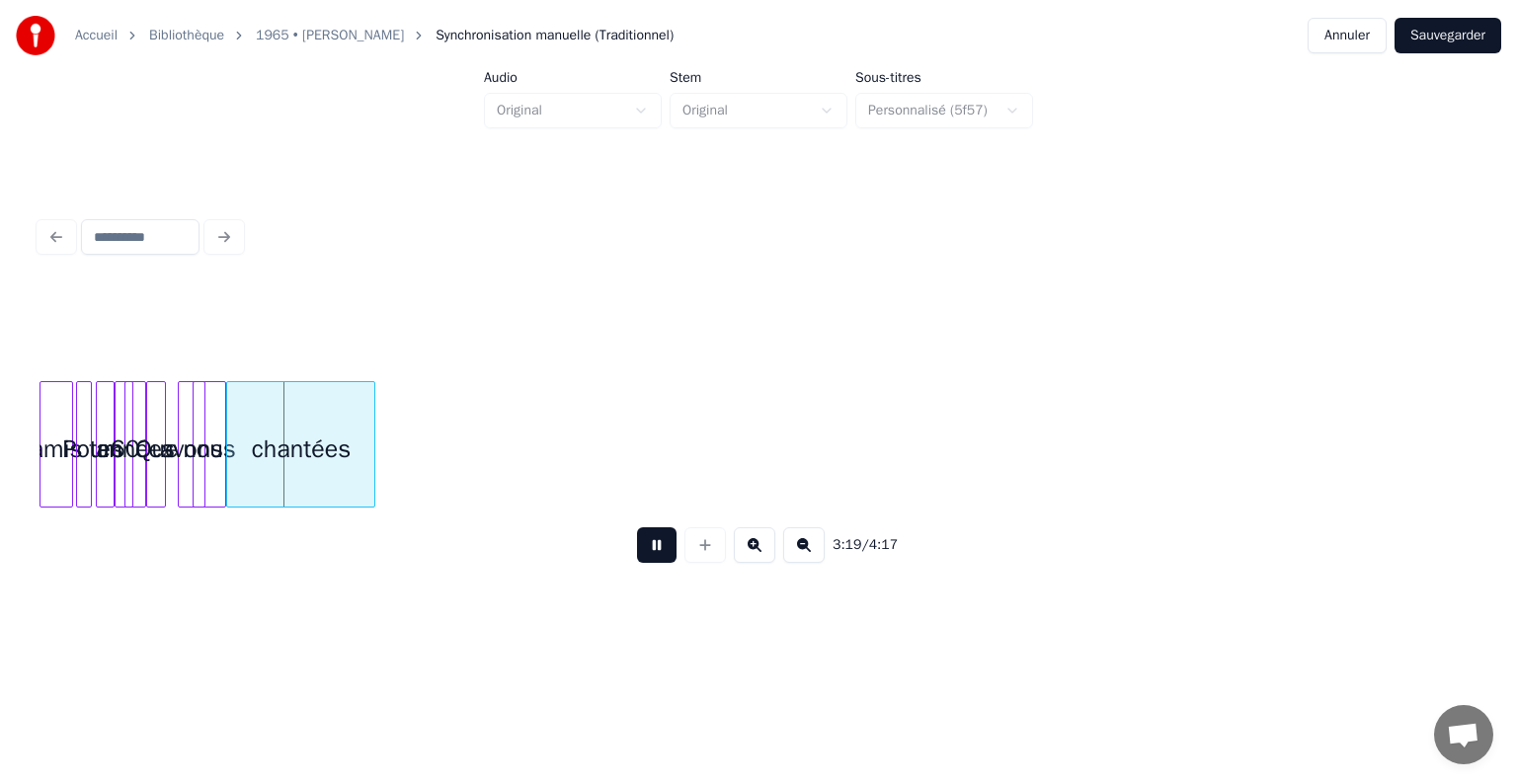 click at bounding box center (657, 545) 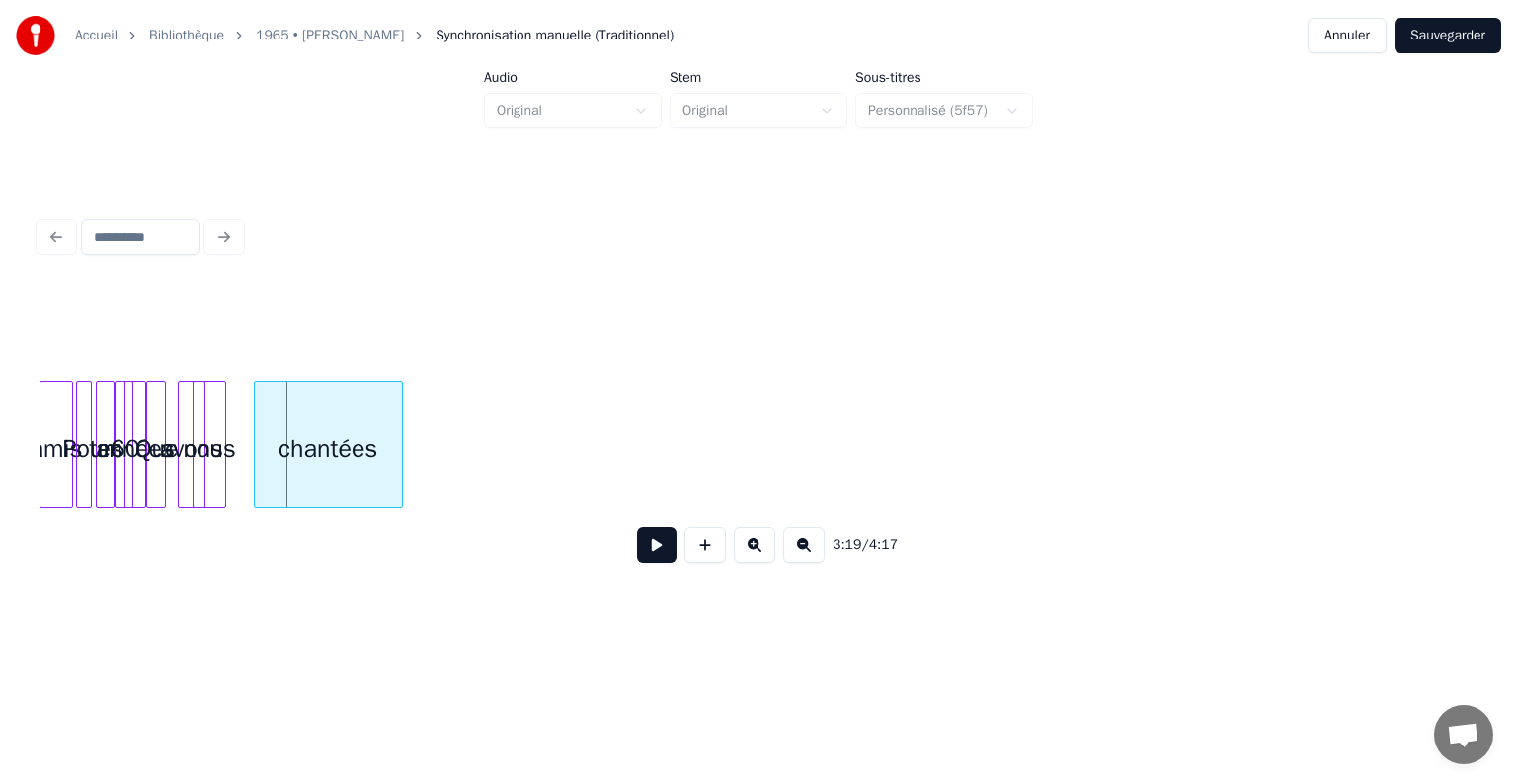 click on "chantées" at bounding box center [328, 449] 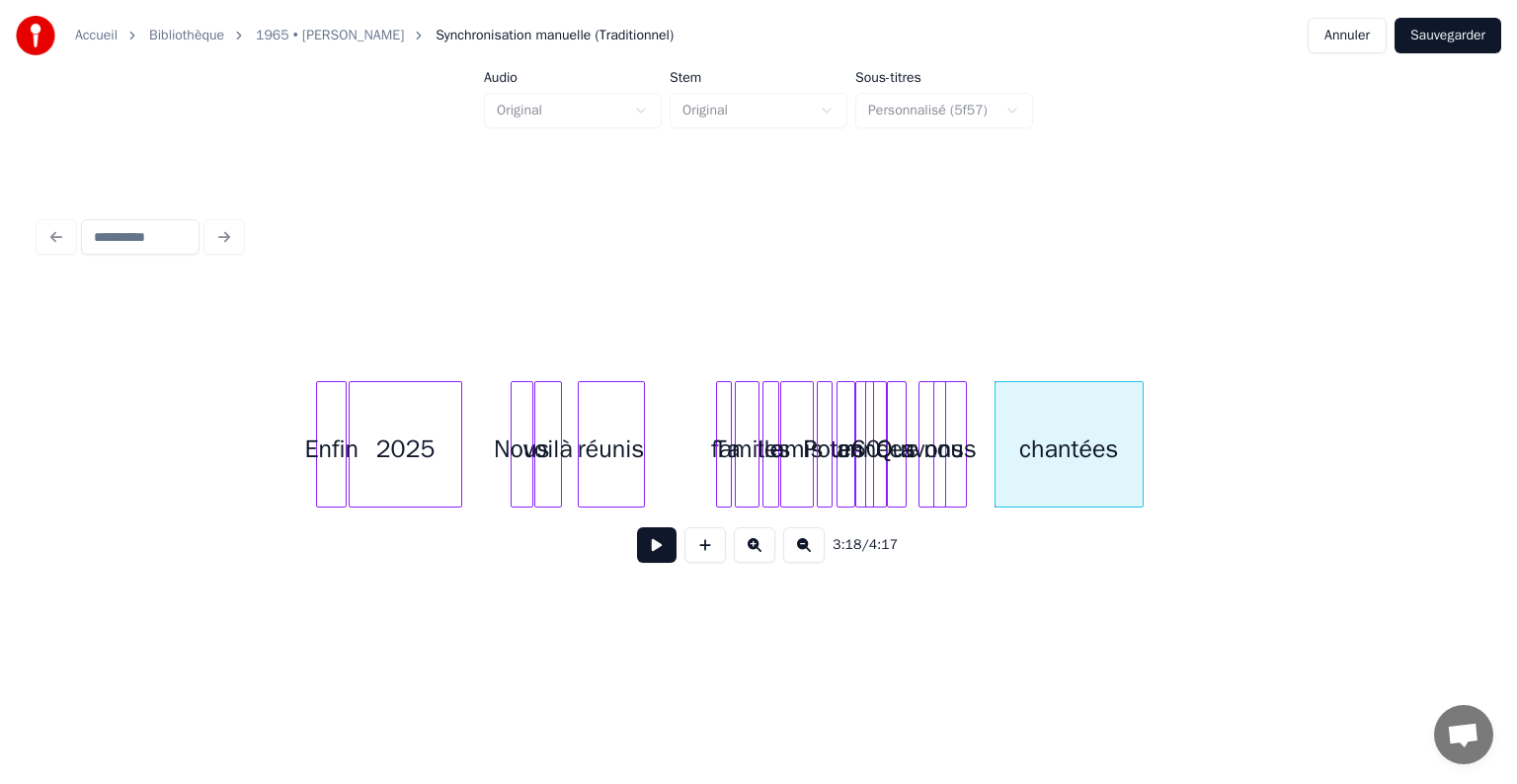scroll, scrollTop: 0, scrollLeft: 8717, axis: horizontal 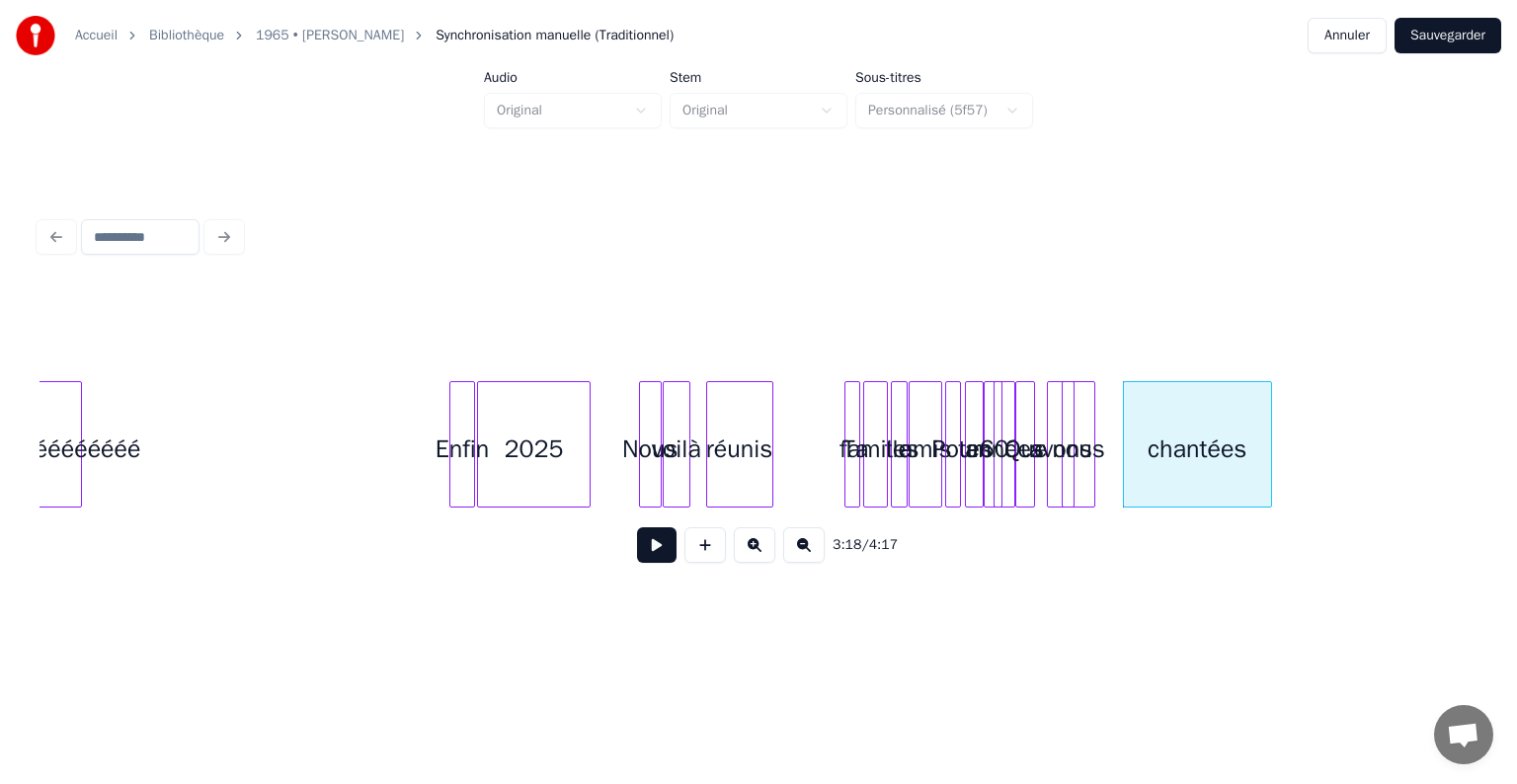click at bounding box center (453, 444) 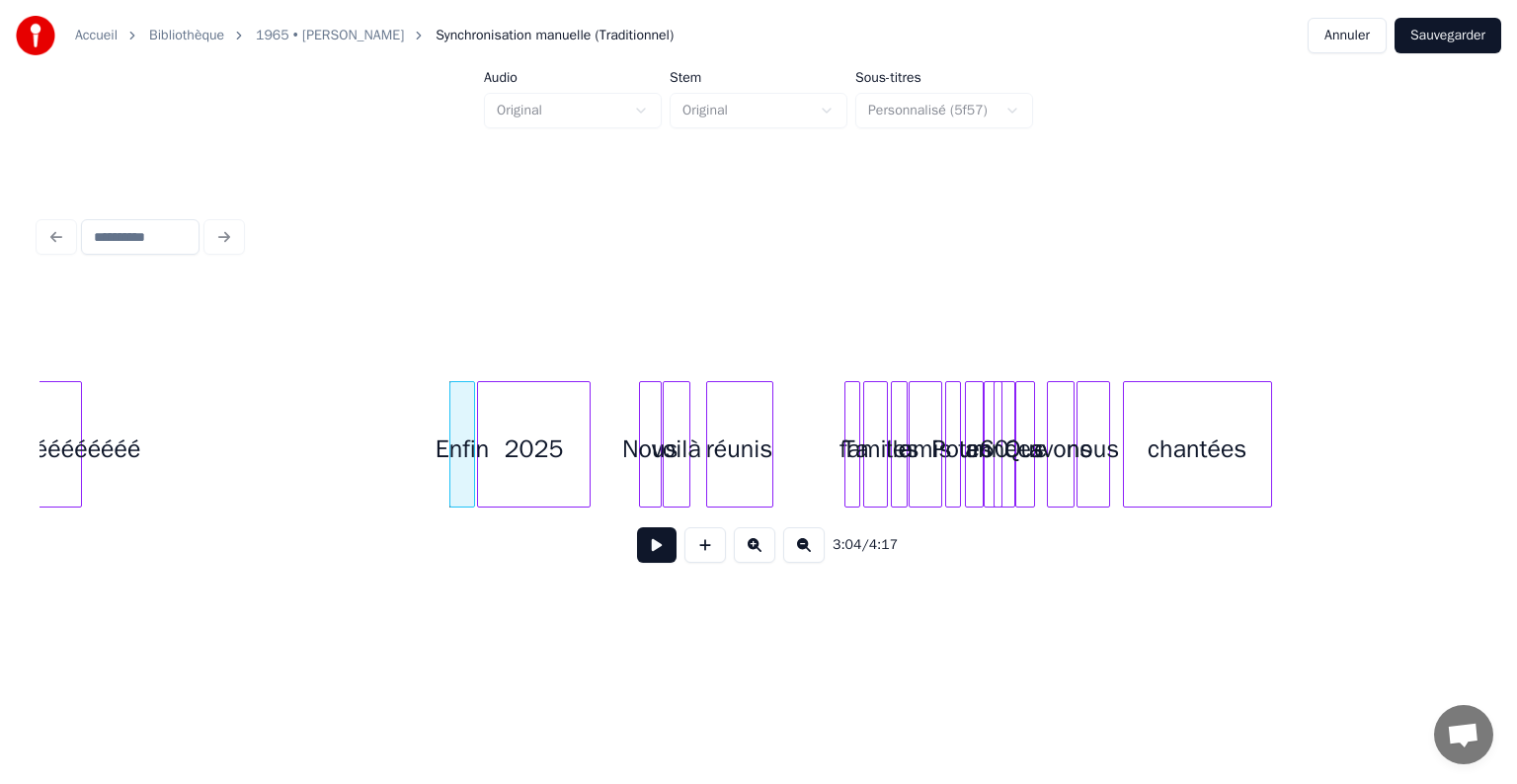 click on "nous" at bounding box center [1093, 449] 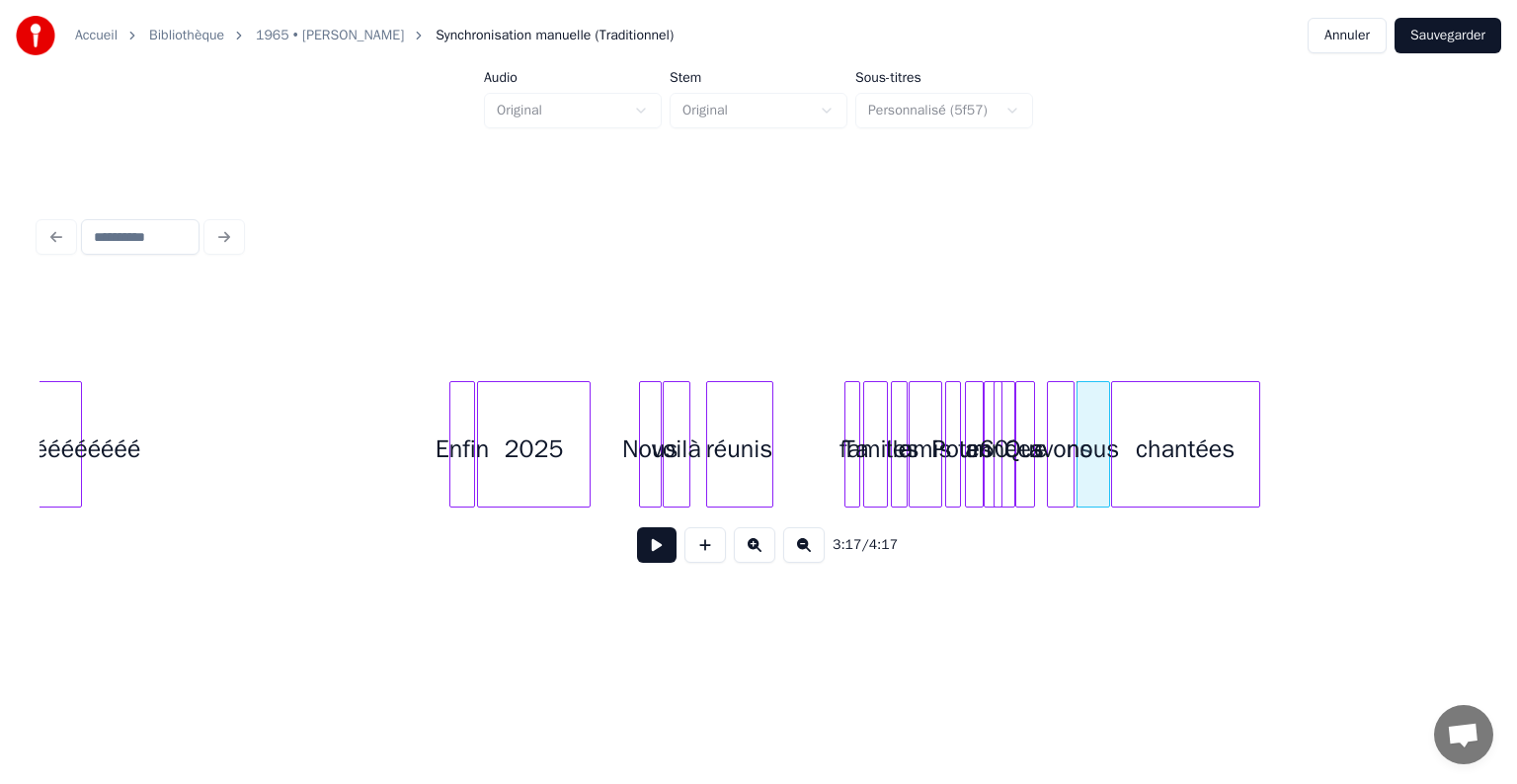 click on "chantées" at bounding box center [1185, 449] 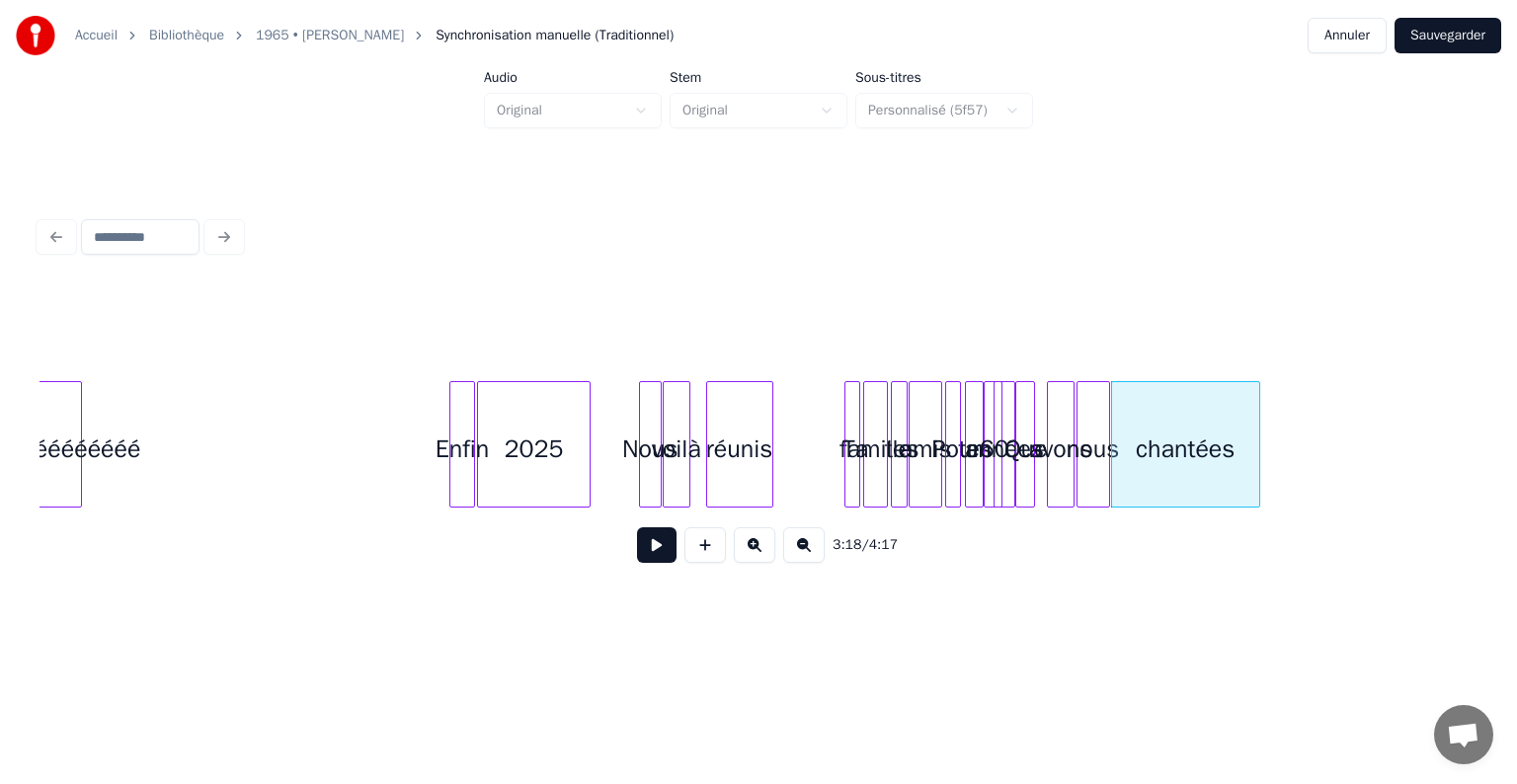 click on "amis tes Pour 60 années Que avons nous chantées tes famille Ta réunis voilà Nous 2025 Enfin karaokéééééééééééééééééé" at bounding box center (-2328, 444) 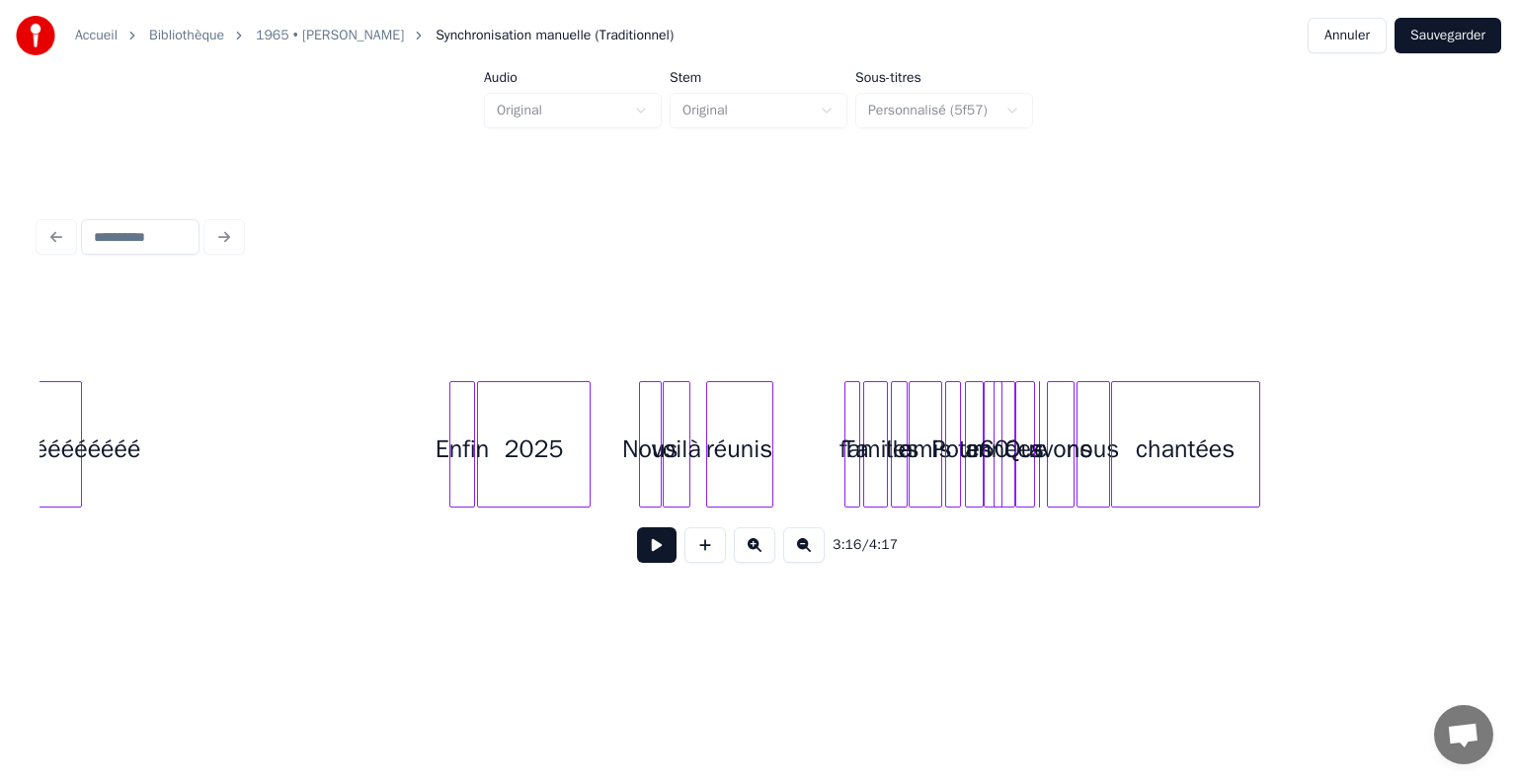 click at bounding box center (657, 545) 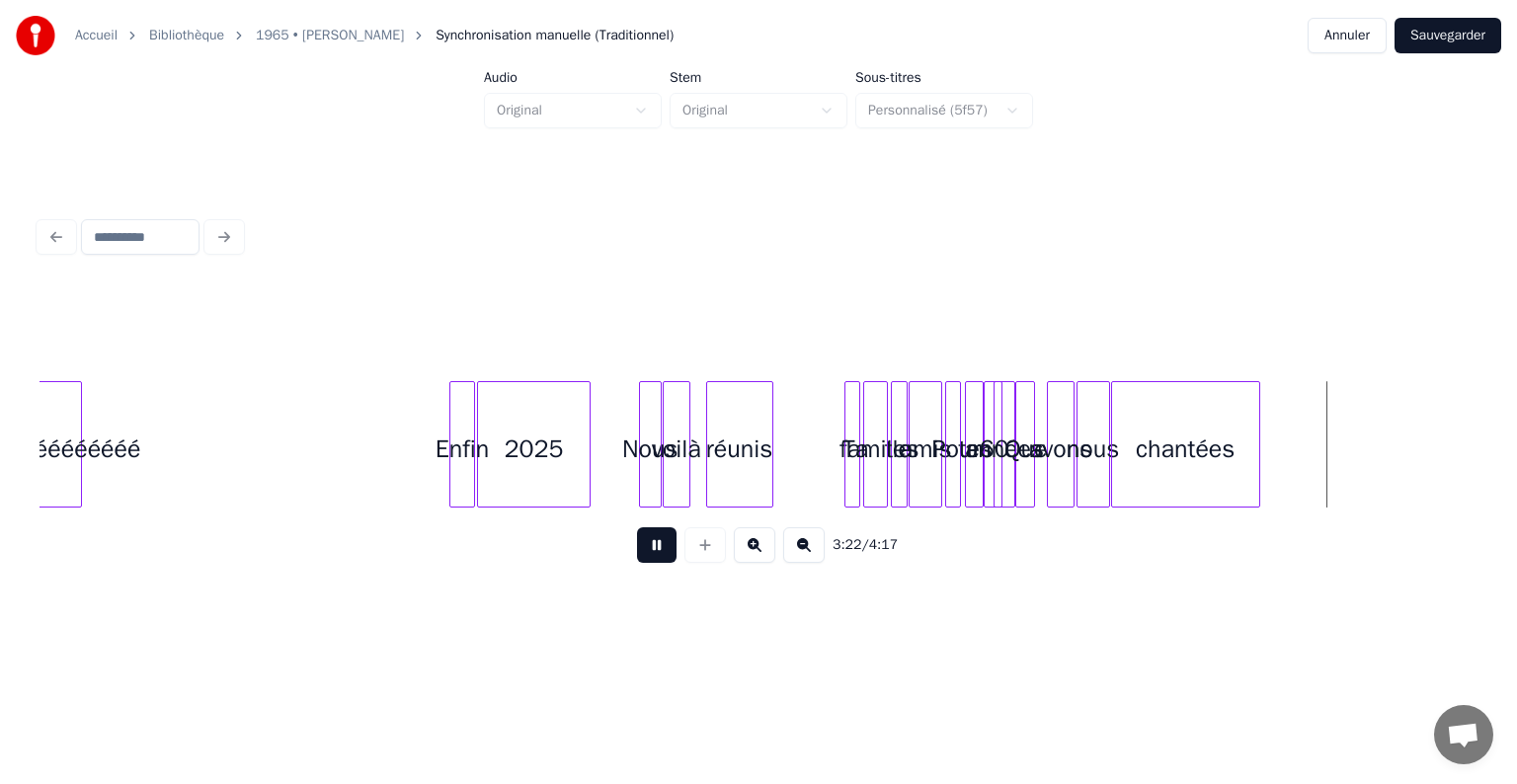 drag, startPoint x: 794, startPoint y: 438, endPoint x: 603, endPoint y: 474, distance: 194.36306 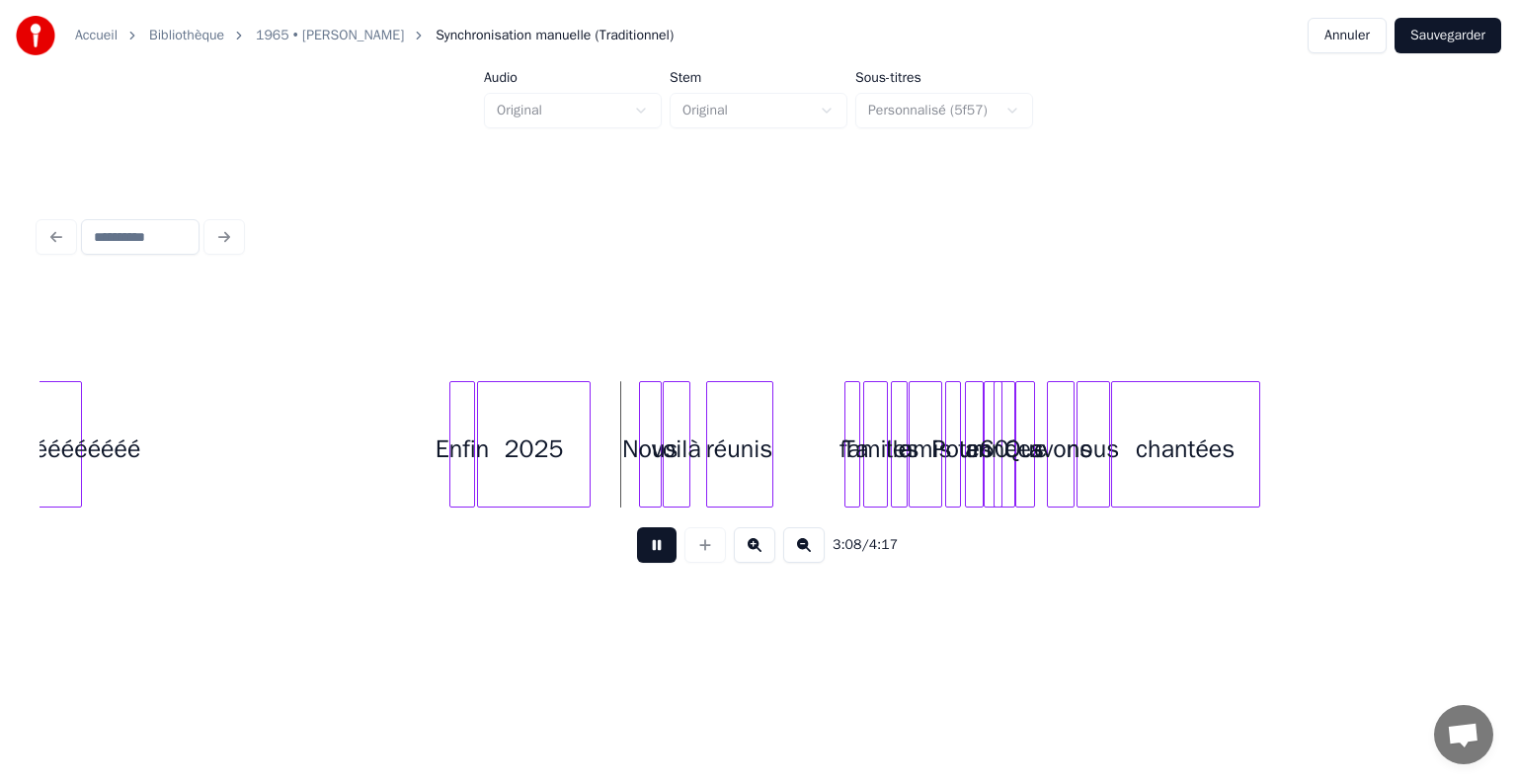 click on "amis tes Pour 60 années Que avons nous chantées tes famille Ta réunis voilà Nous 2025 Enfin karaokéééééééééééééééééé" at bounding box center (-2328, 444) 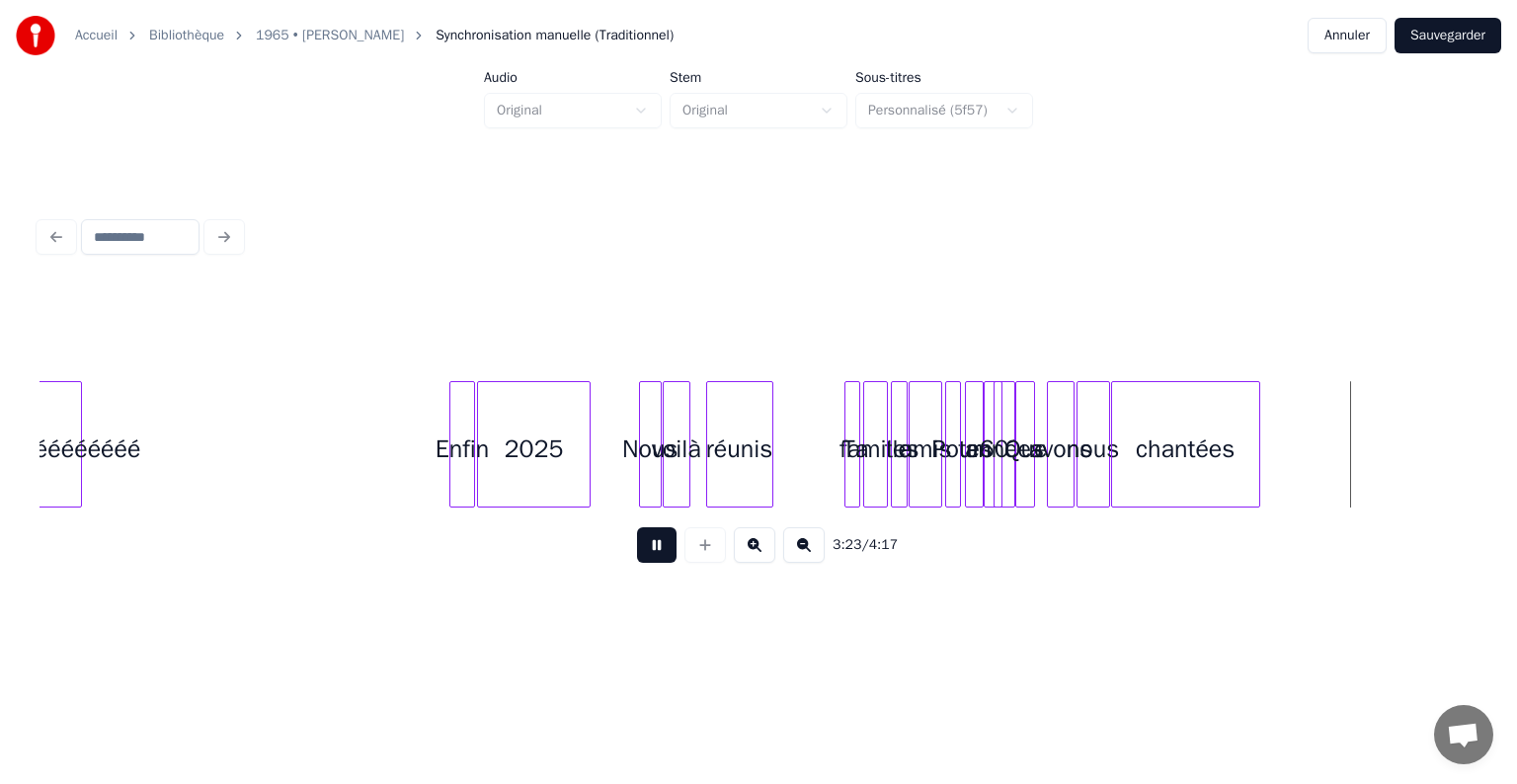 click on "Sauvegarder" at bounding box center [1448, 36] 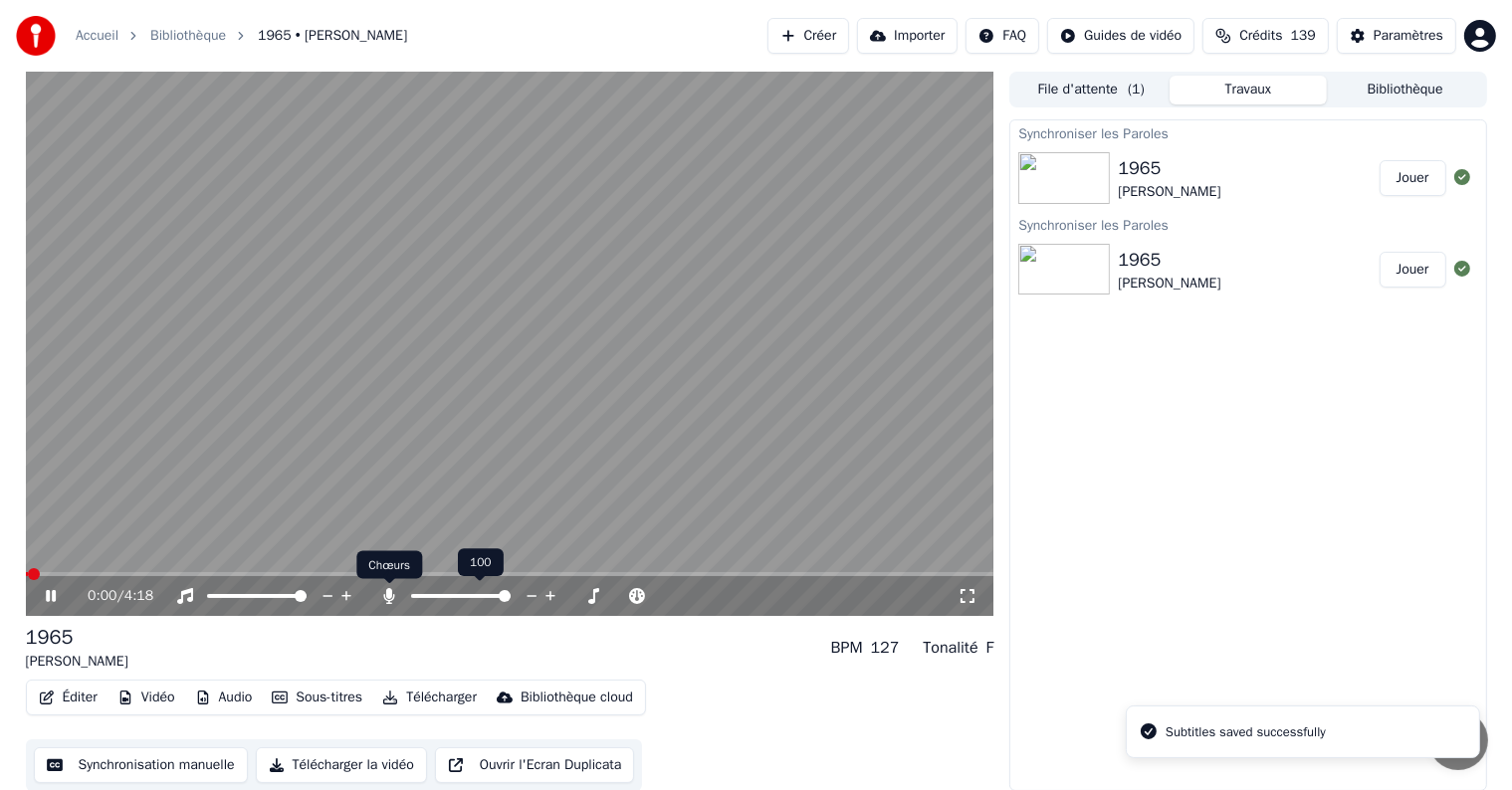 click 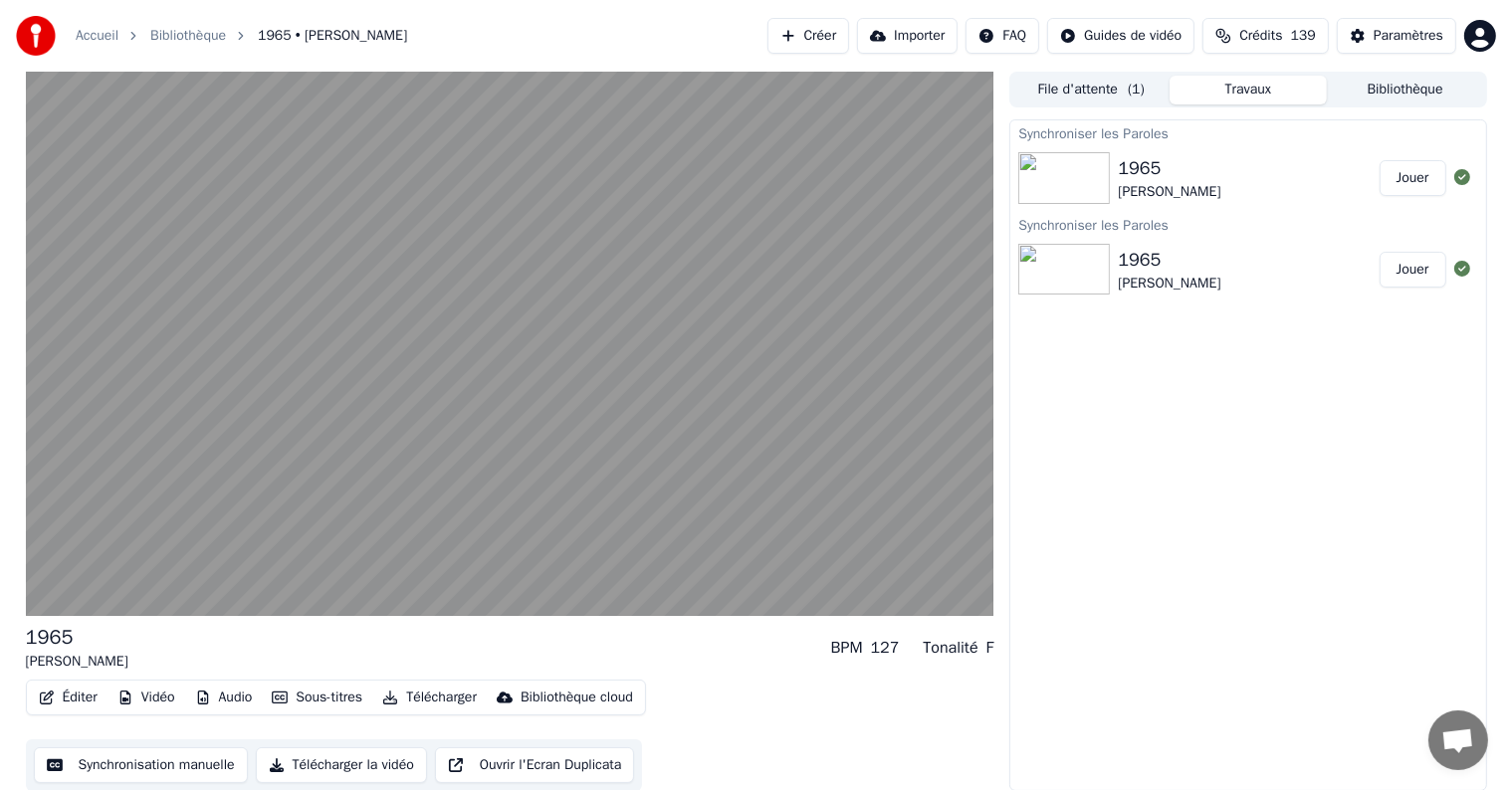 click on "Vidéo" at bounding box center (146, 697) 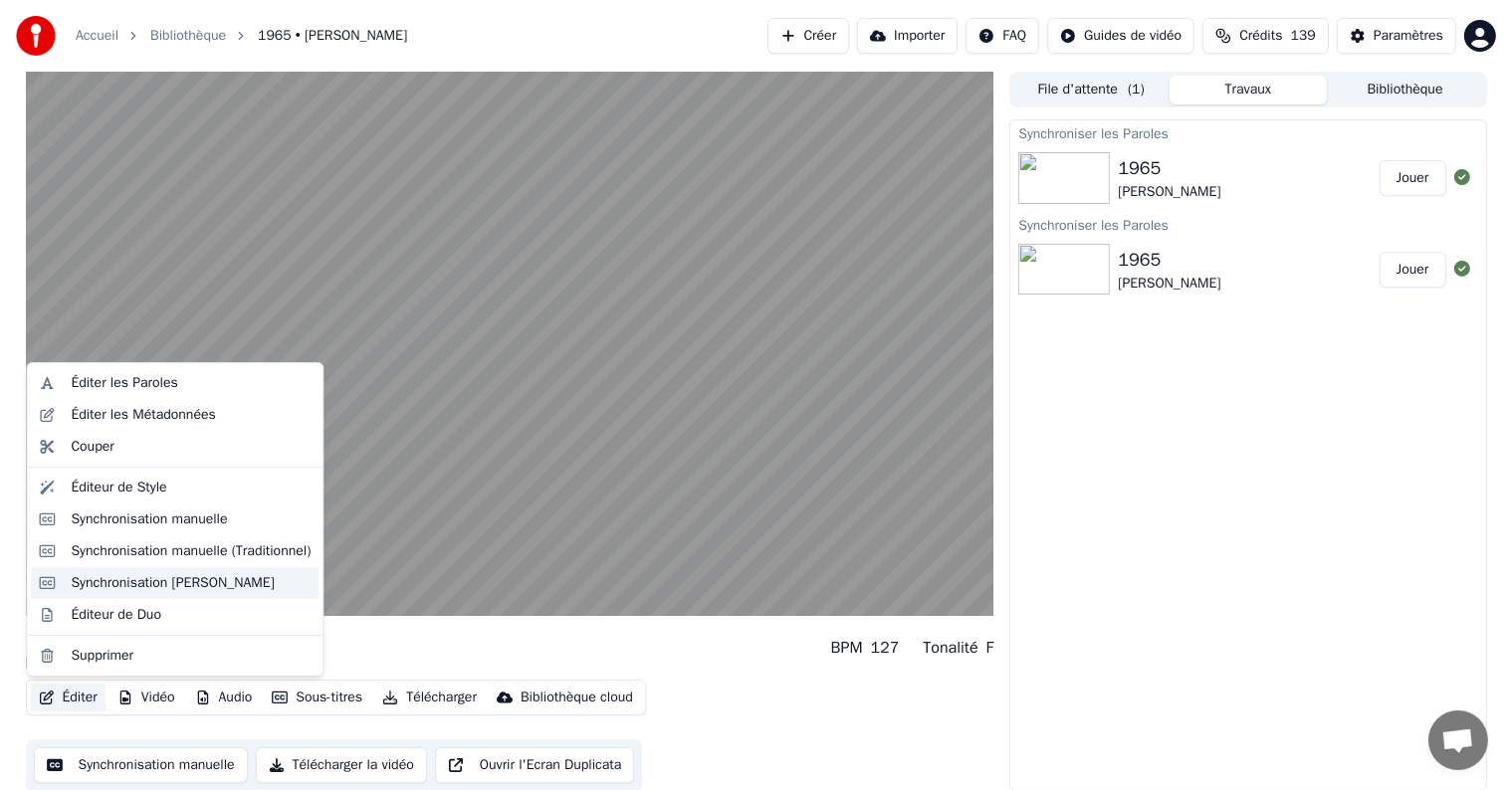 click on "Synchronisation [PERSON_NAME]" at bounding box center (172, 583) 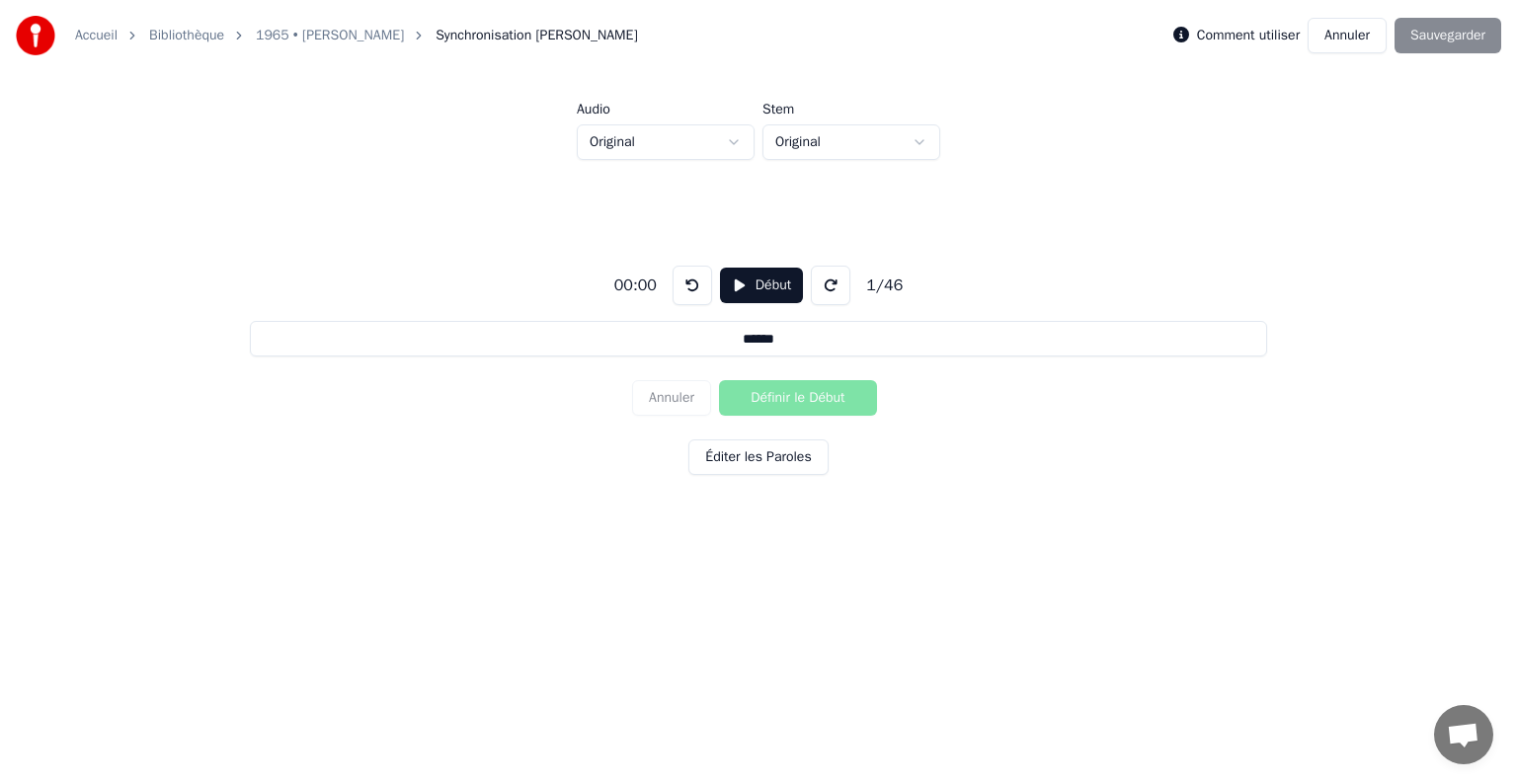 click on "Annuler" at bounding box center [1347, 36] 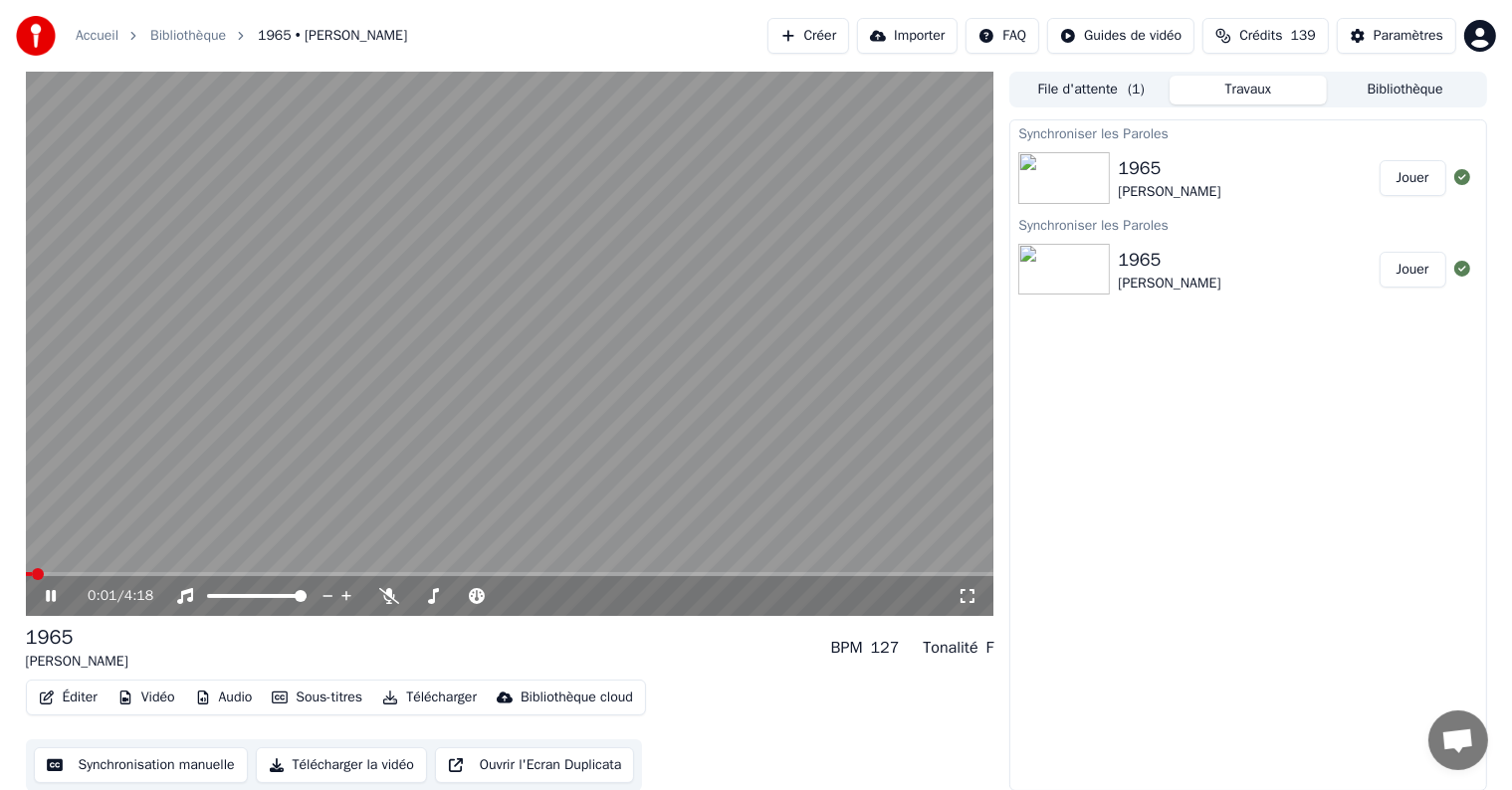 click at bounding box center (510, 343) 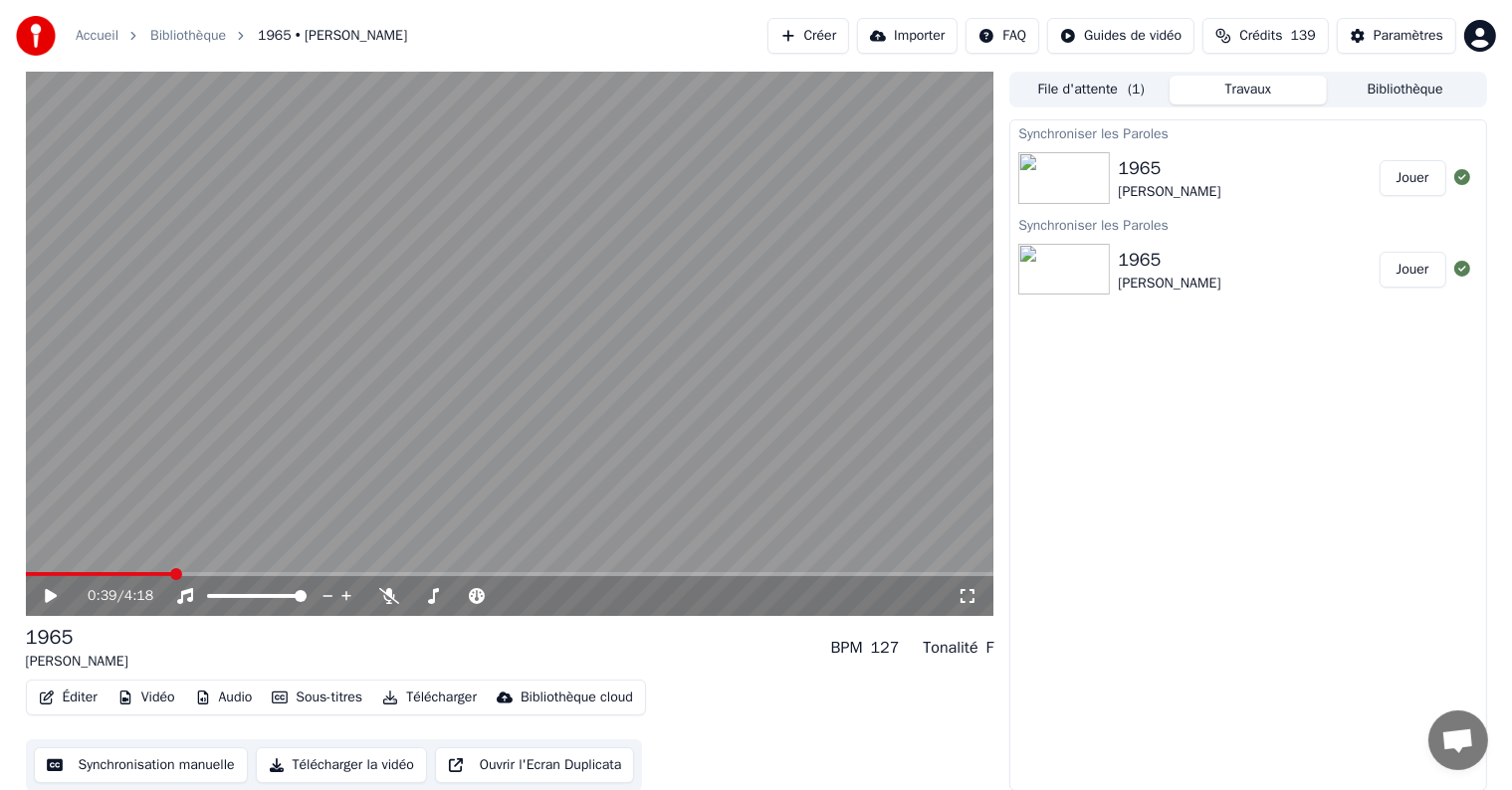 click at bounding box center [510, 574] 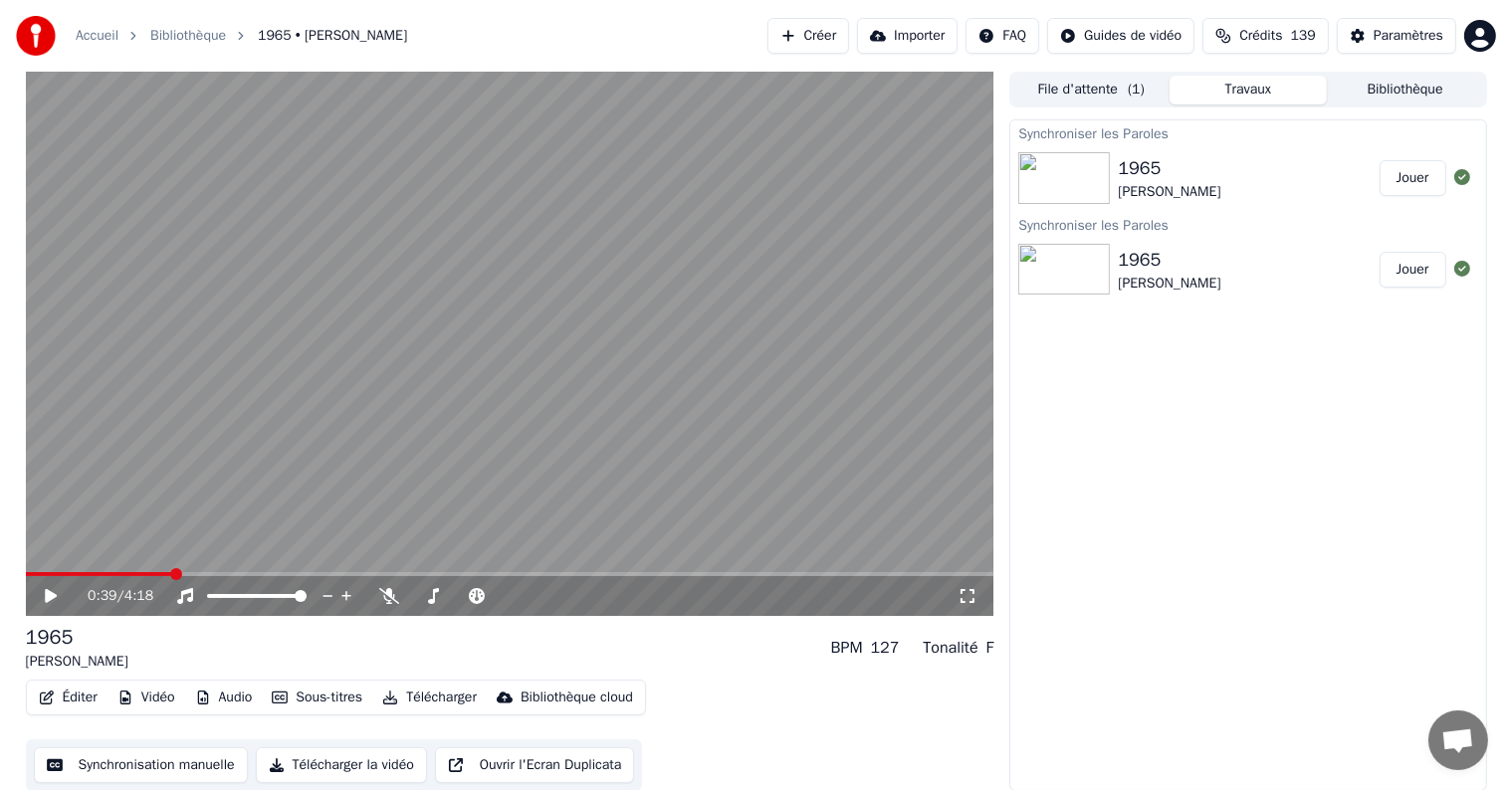 click on "0:39  /  4:18" at bounding box center [510, 596] 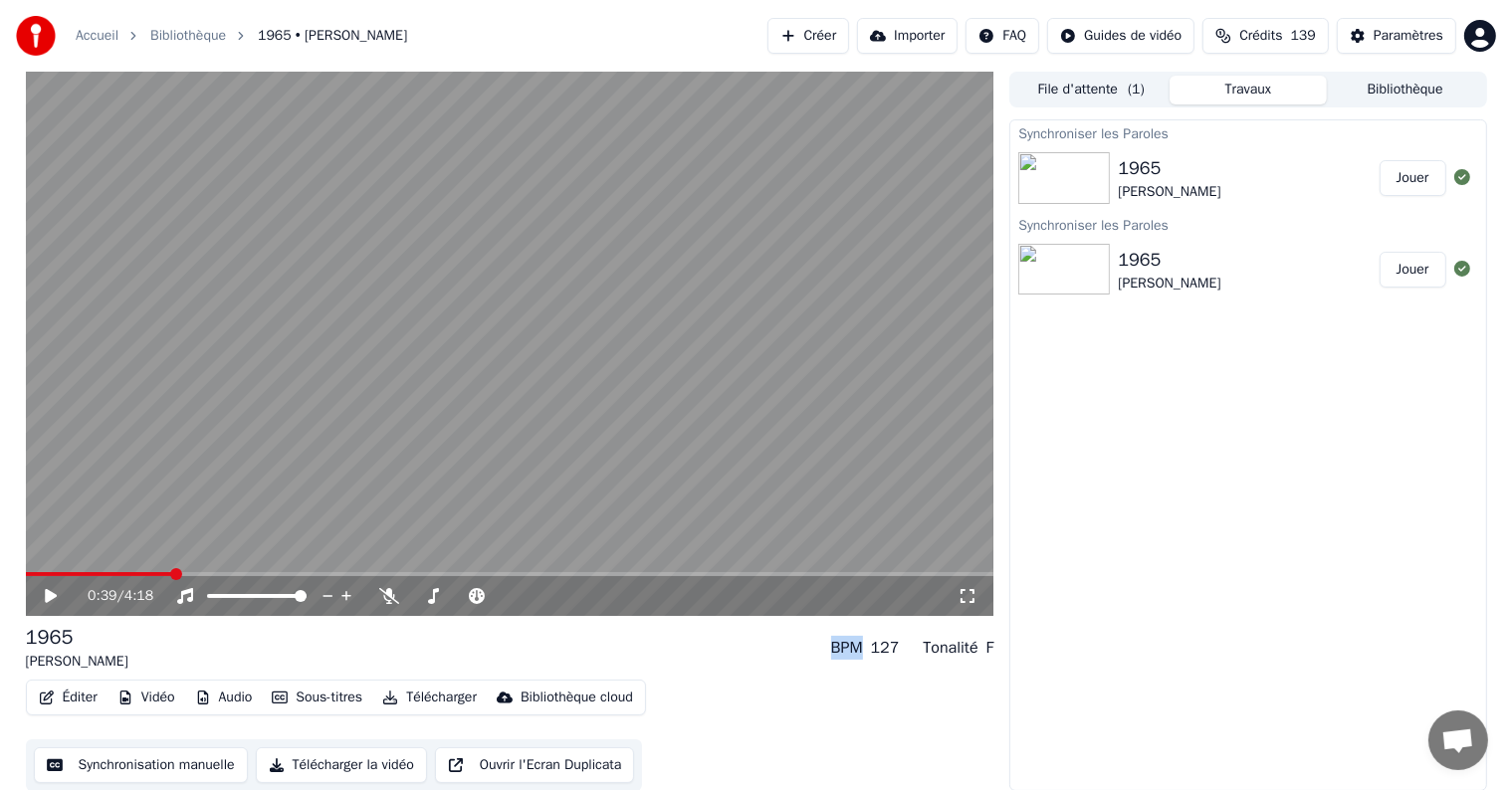 click on "0:39  /  4:18" at bounding box center [510, 596] 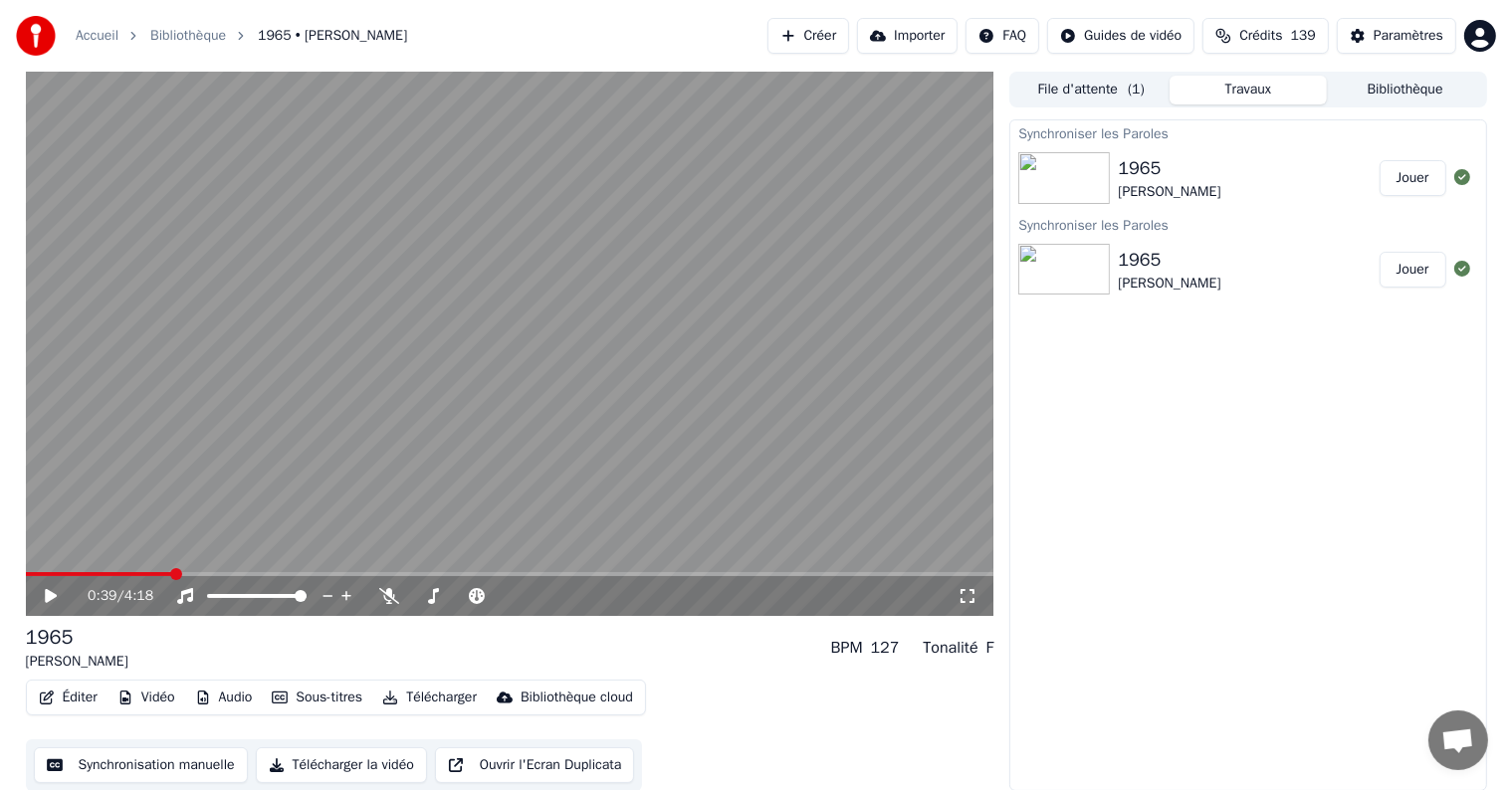 click 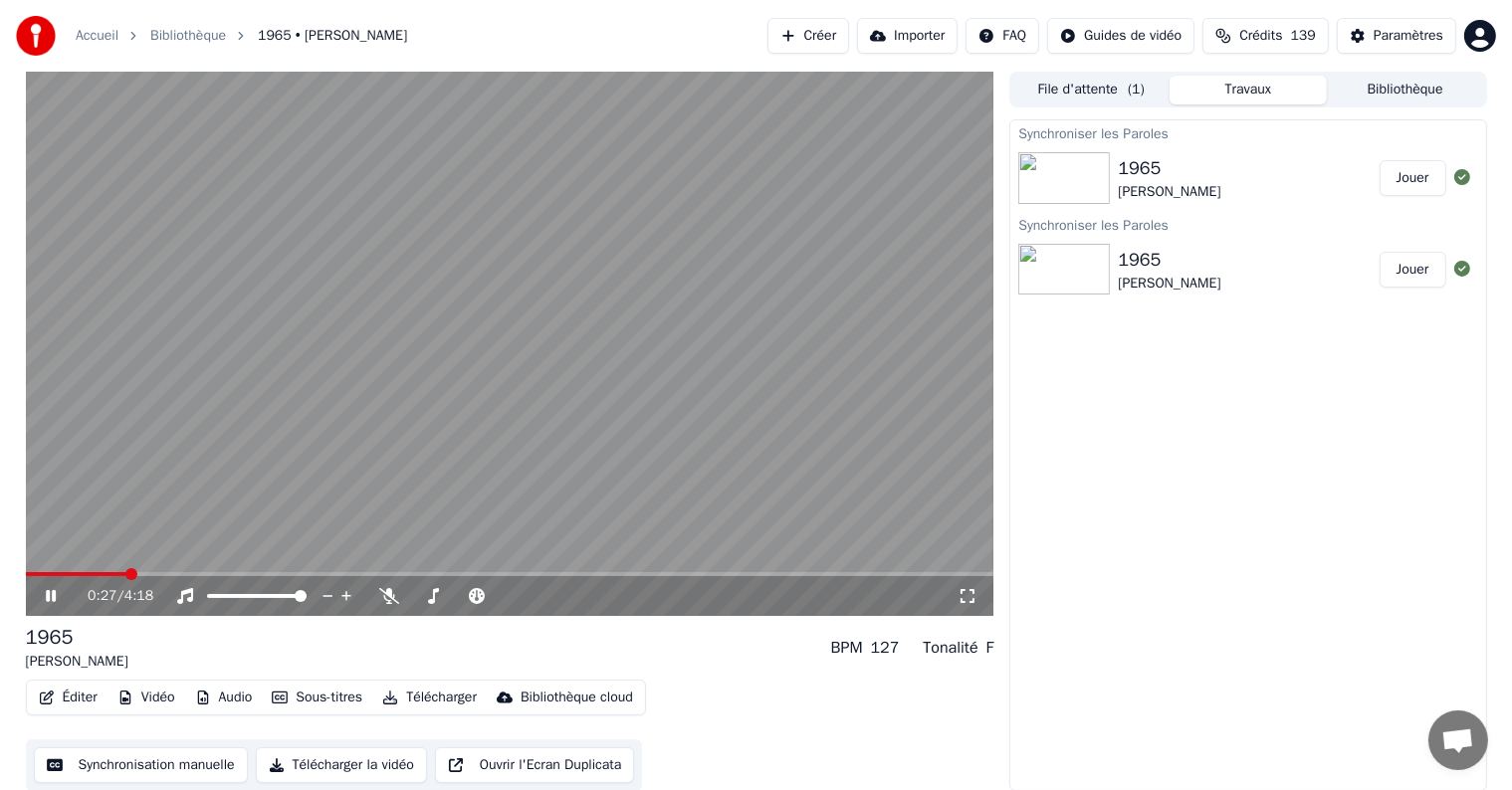 click at bounding box center (77, 574) 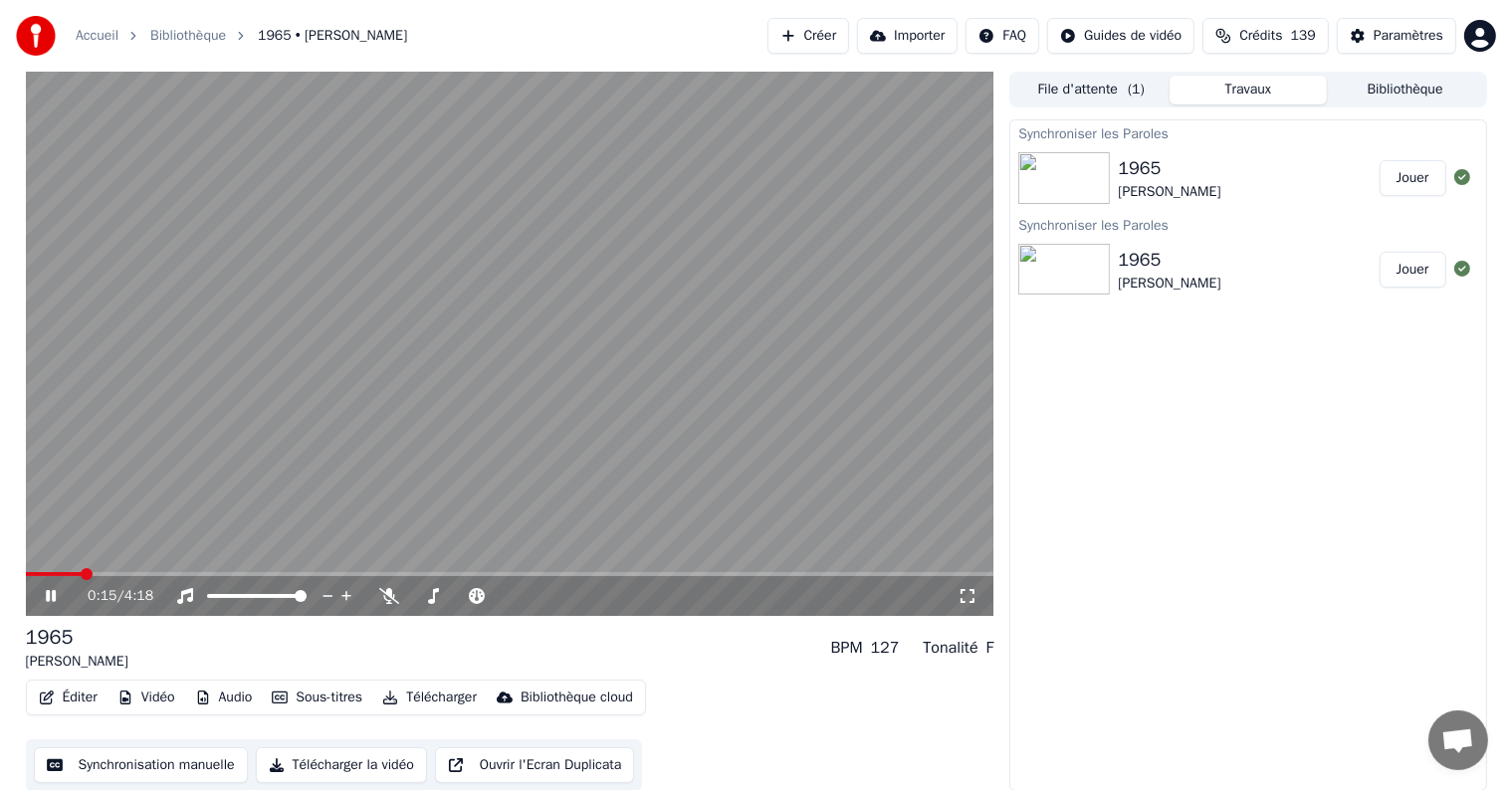 click at bounding box center (54, 574) 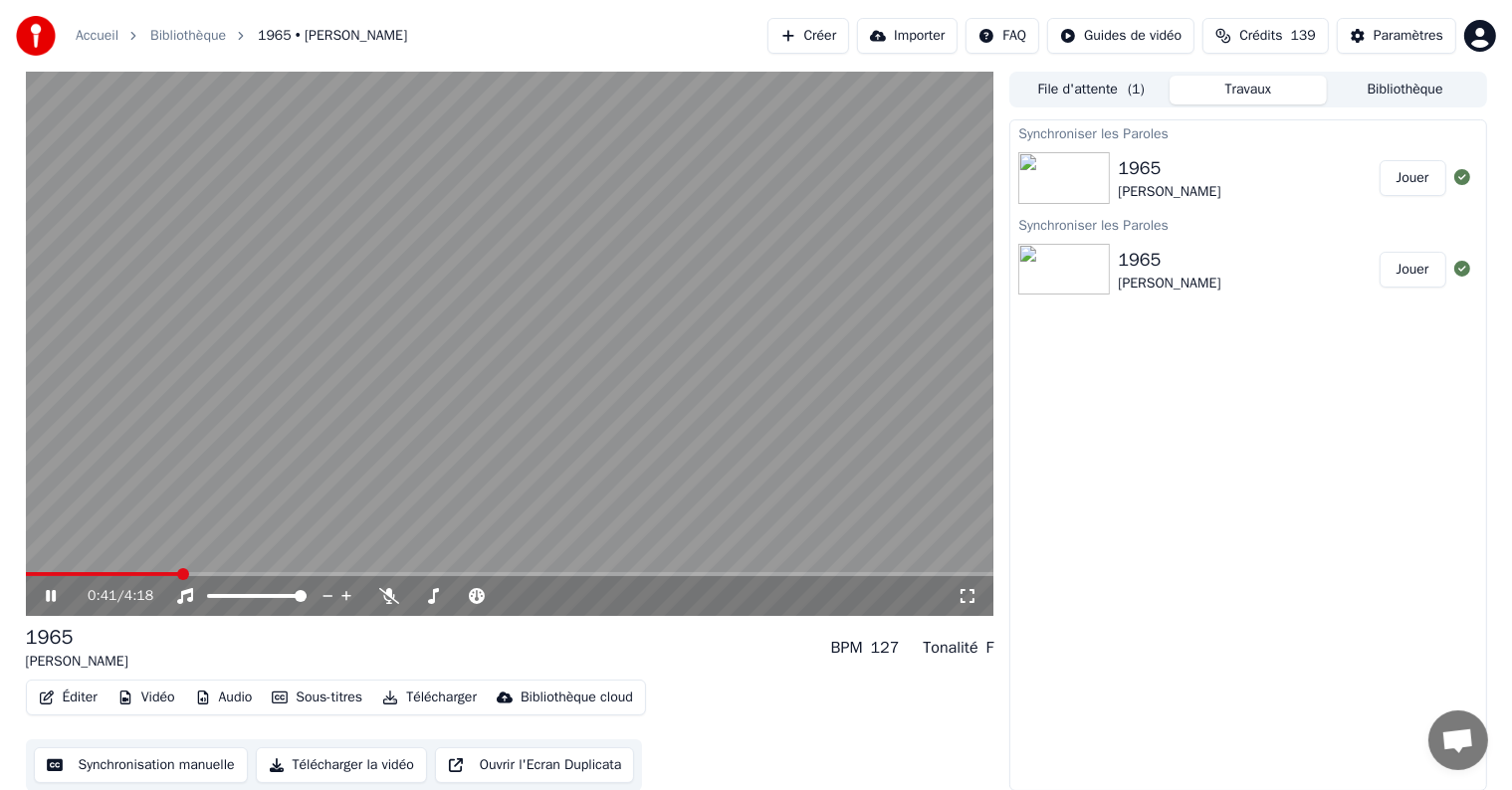 click at bounding box center [183, 574] 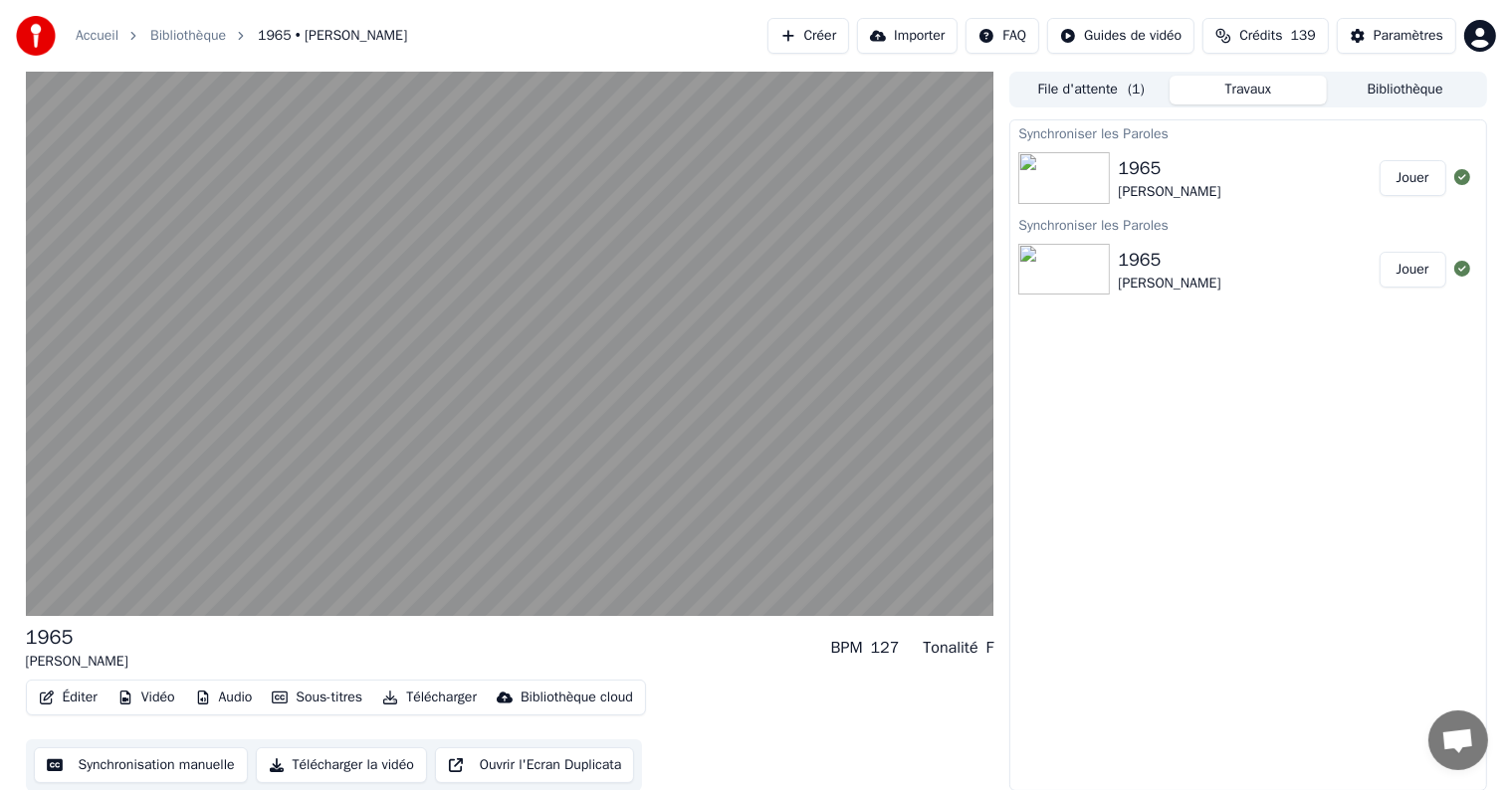 click on "Éditer" at bounding box center (68, 697) 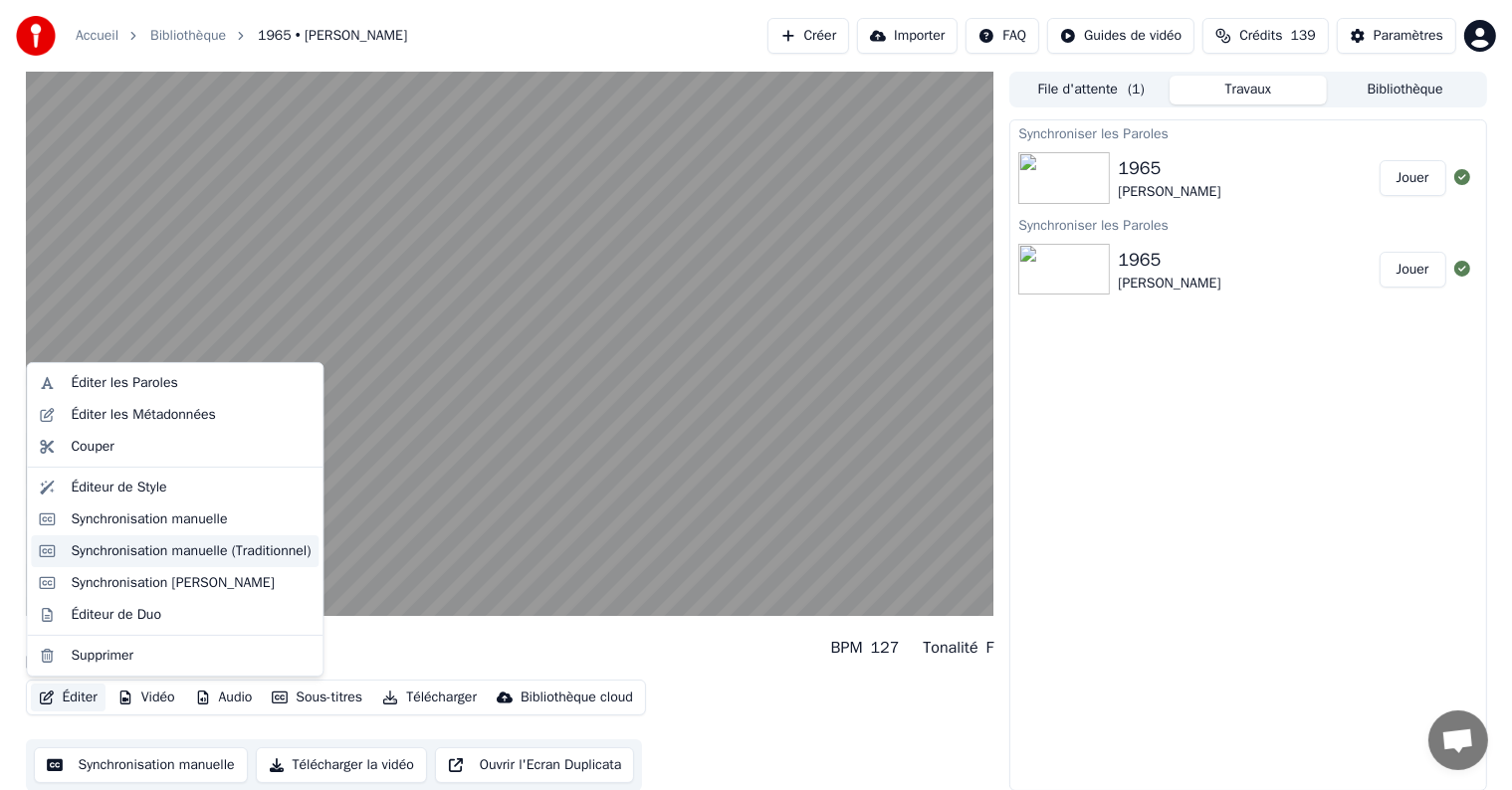 click on "Synchronisation manuelle (Traditionnel)" at bounding box center (190, 551) 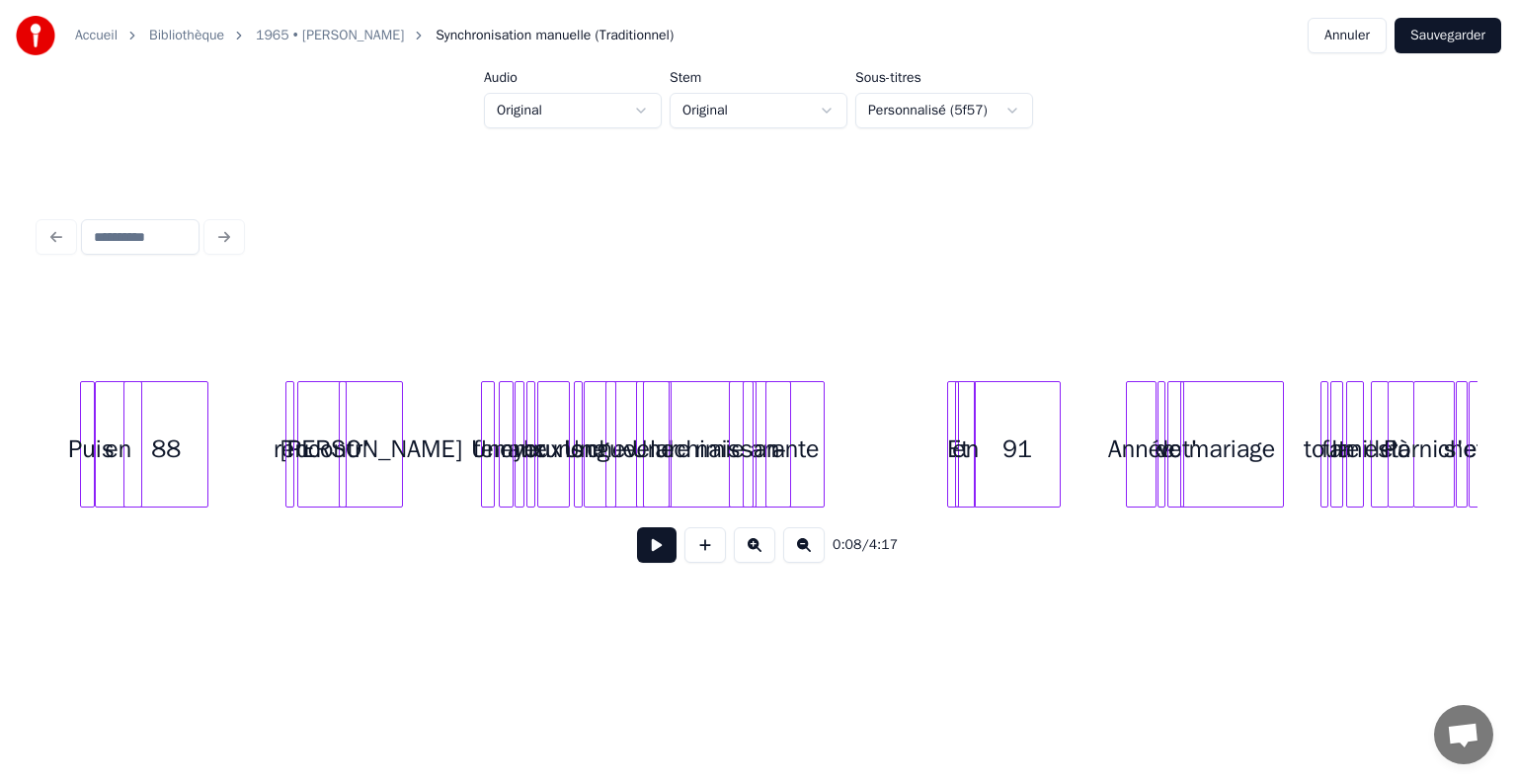 scroll, scrollTop: 0, scrollLeft: 4135, axis: horizontal 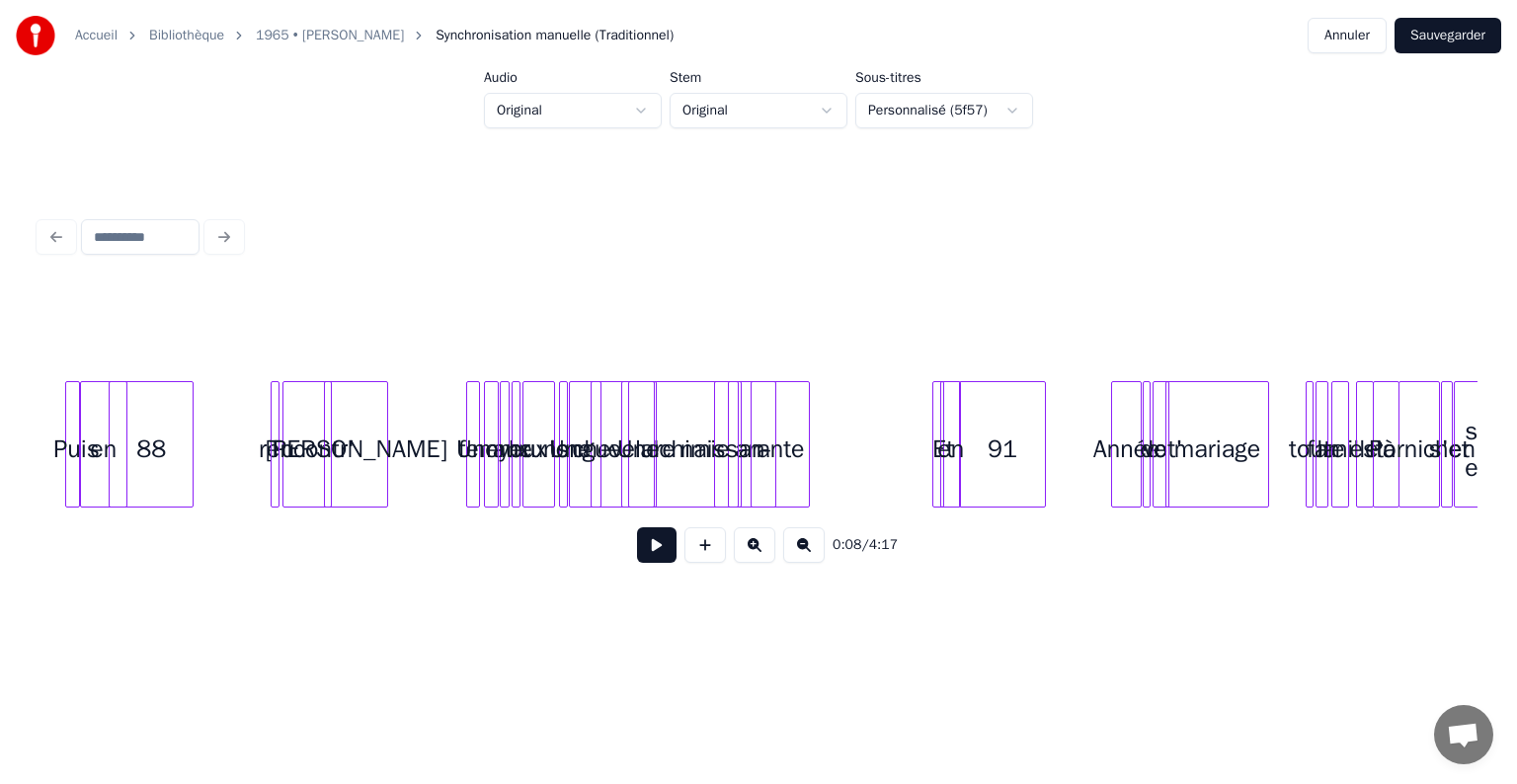 click on "alchimie" at bounding box center [684, 449] 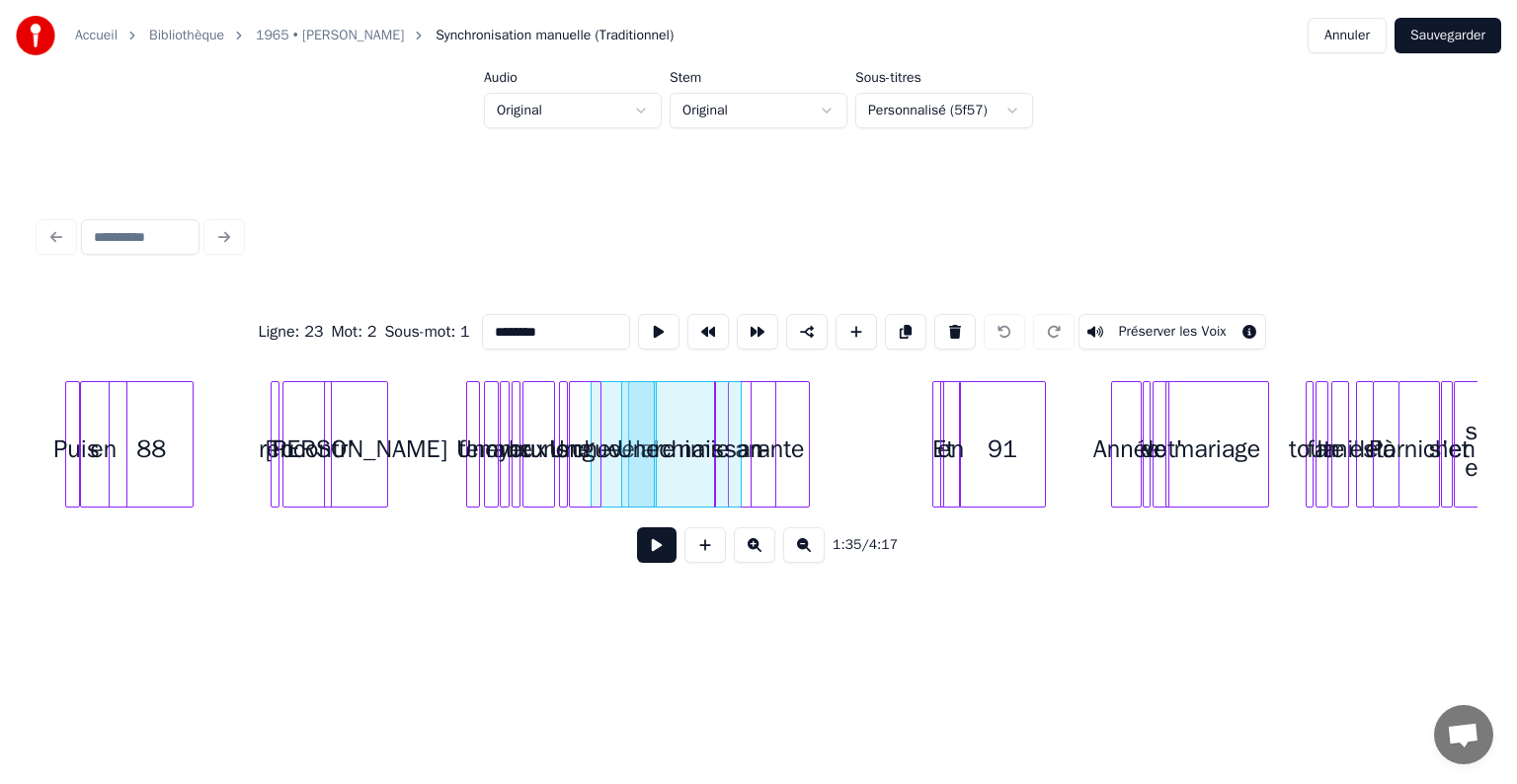 click on "Année de vot' 91 Et en an- ante alchimie naissan- chevelure Une longue Une bruns aux yeux femme Une rencontr' [PERSON_NAME] 88 en Puis mariage toute la famille est là [PERSON_NAME] s'en souvien-ein-ein-eint" at bounding box center [2254, 444] 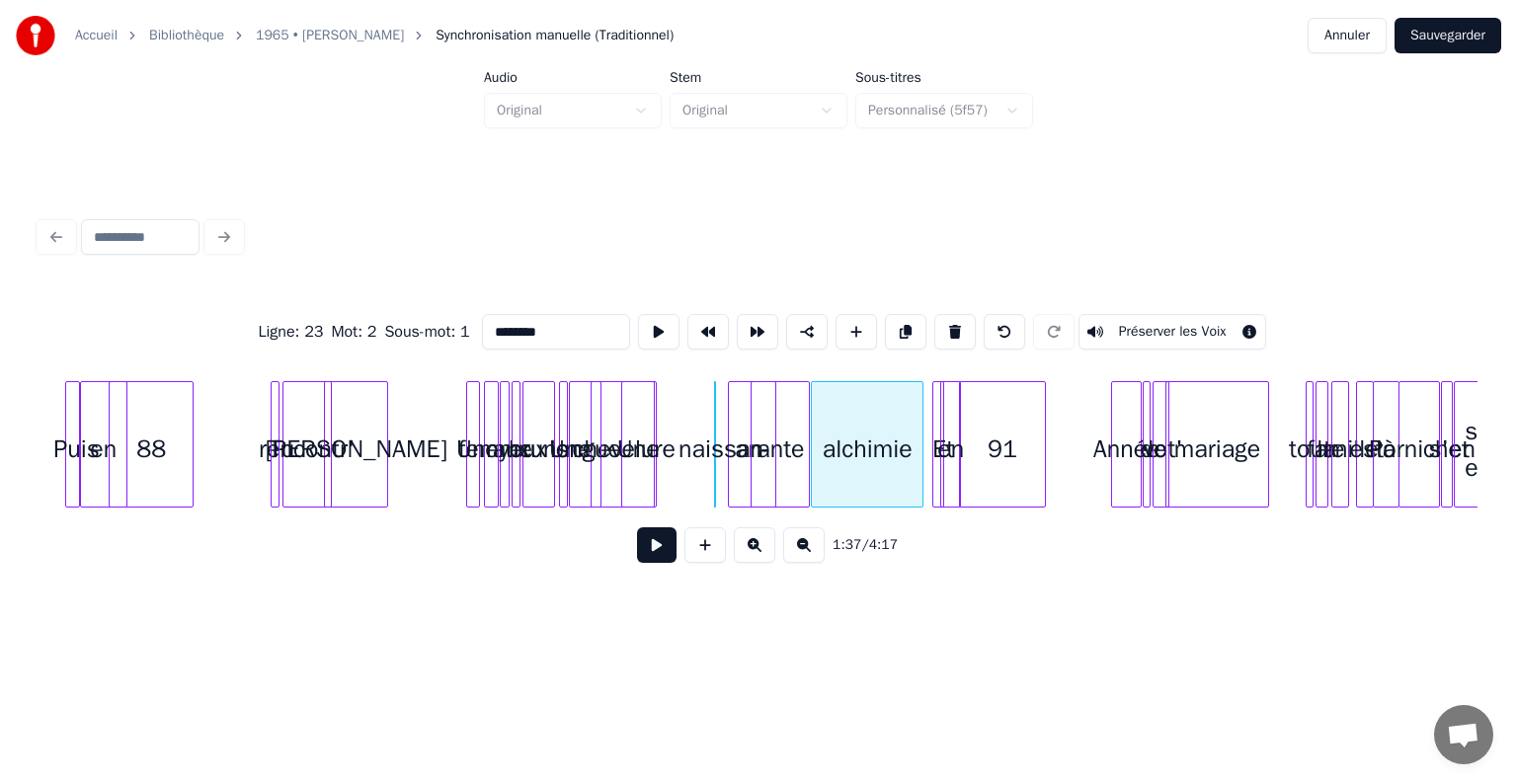 click on "alchimie" at bounding box center [867, 449] 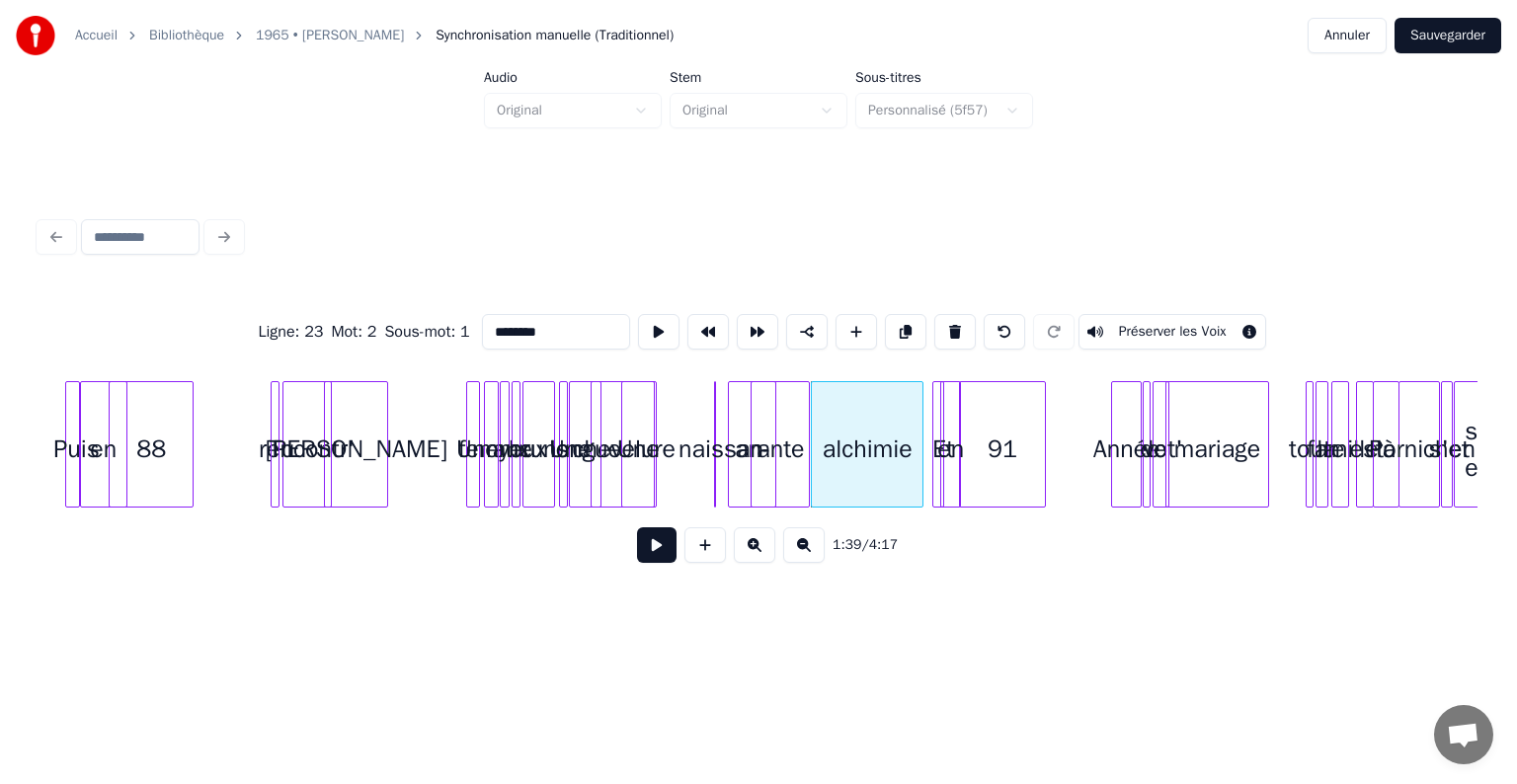 click on "Année de vot' 91 Et en an- ante alchimie naissan- chevelure Une longue Une bruns aux yeux femme Une rencontr' [PERSON_NAME] 88 en Puis mariage toute la famille est là [PERSON_NAME] s'en souvien-ein-ein-eint" at bounding box center (2254, 444) 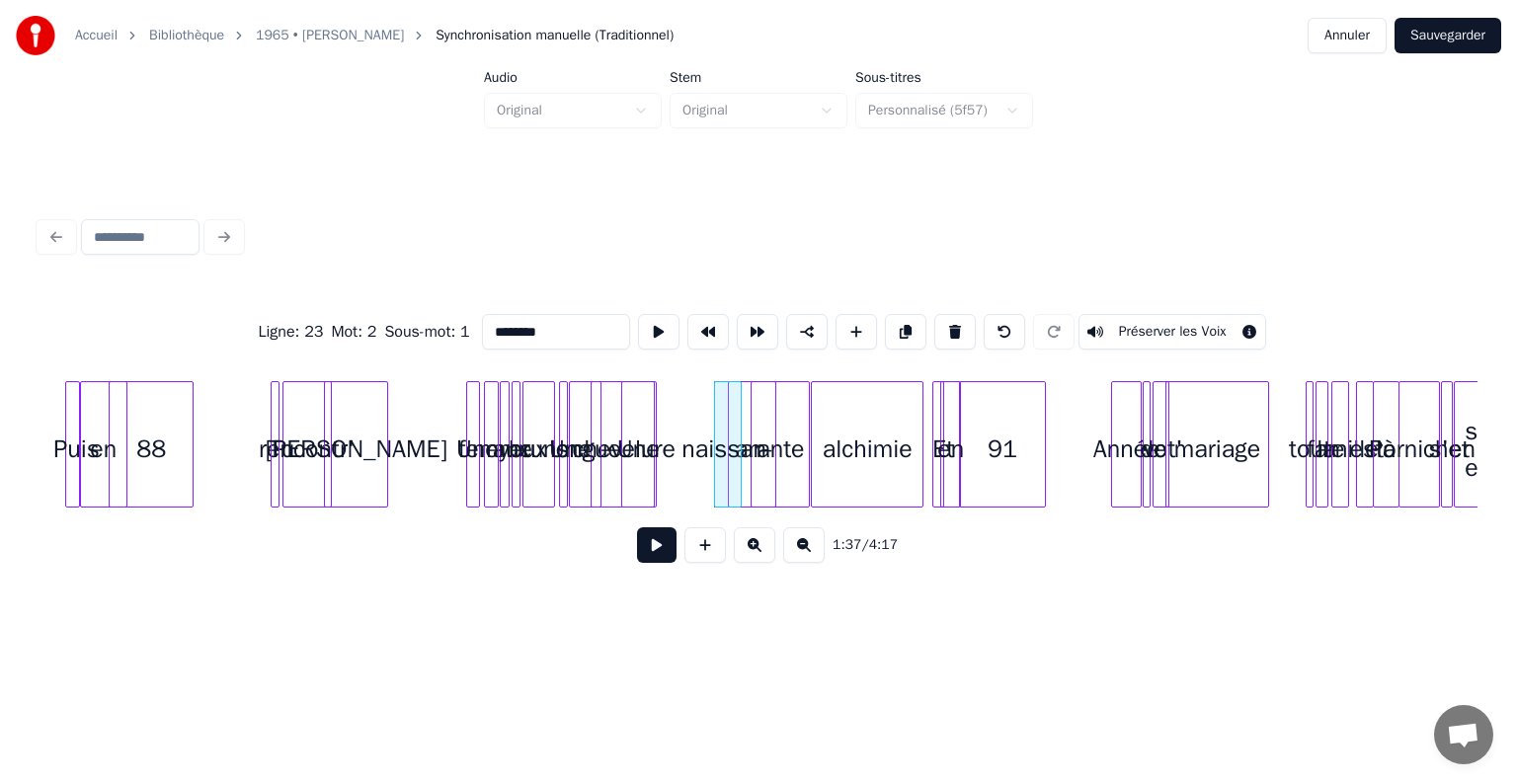 click on "naissan-" at bounding box center [728, 444] 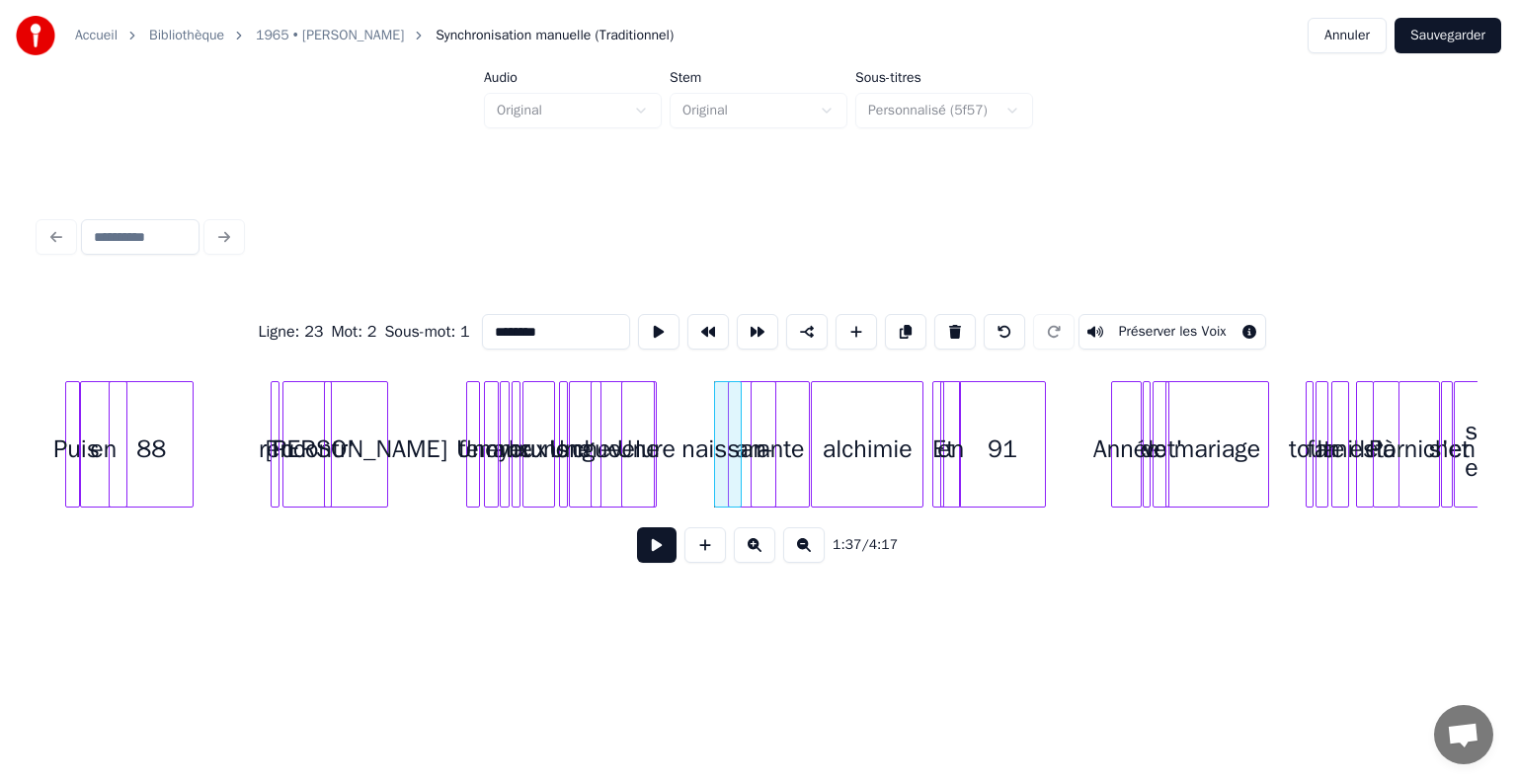 click on "alchimie" at bounding box center [867, 449] 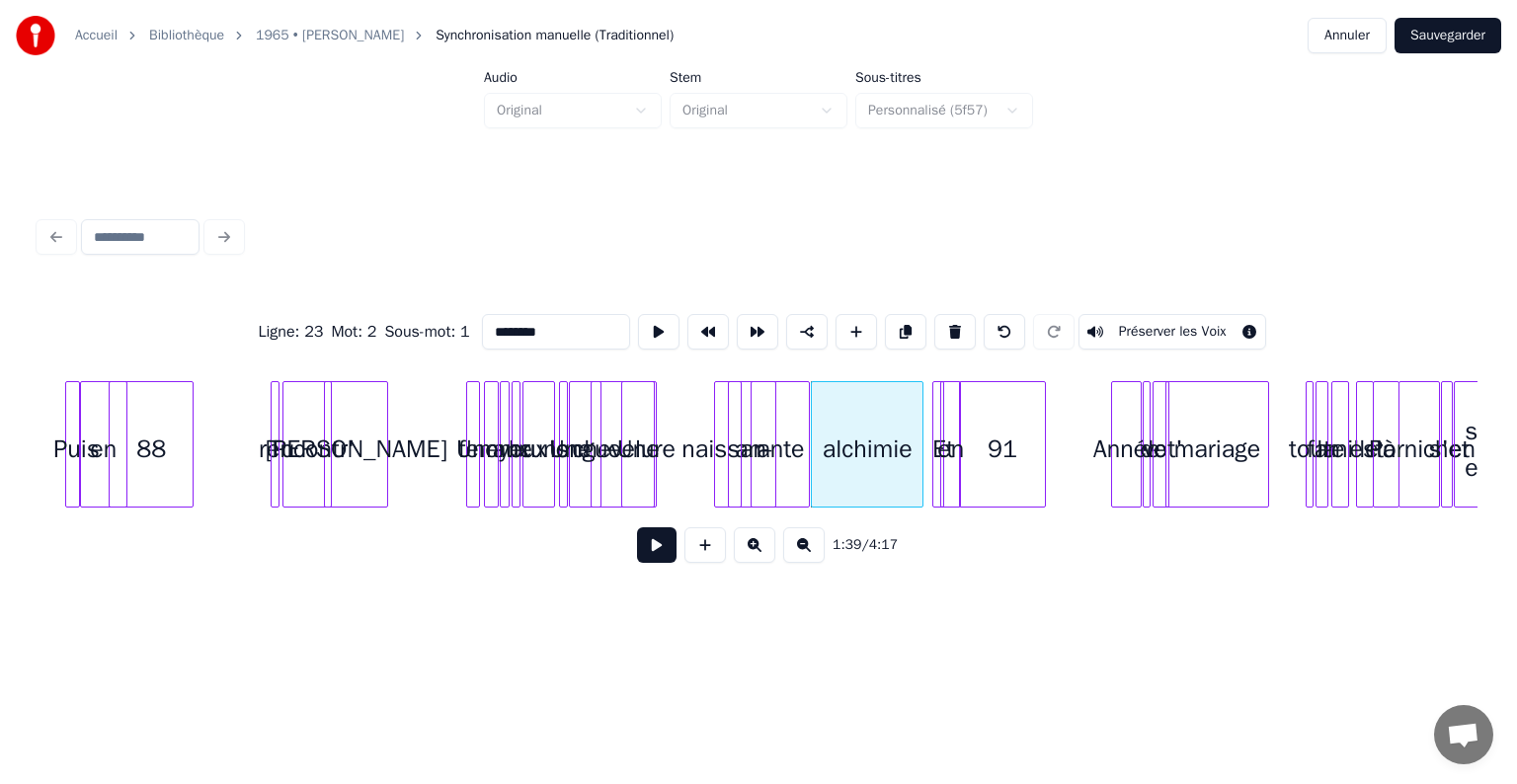 click on "Année de vot' 91 Et en an- ante alchimie naissan- chevelure Une longue Une bruns aux yeux femme Une rencontr' [PERSON_NAME] 88 en Puis mariage toute la famille est là [PERSON_NAME] s'en souvien-ein-ein-eint" at bounding box center [2254, 444] 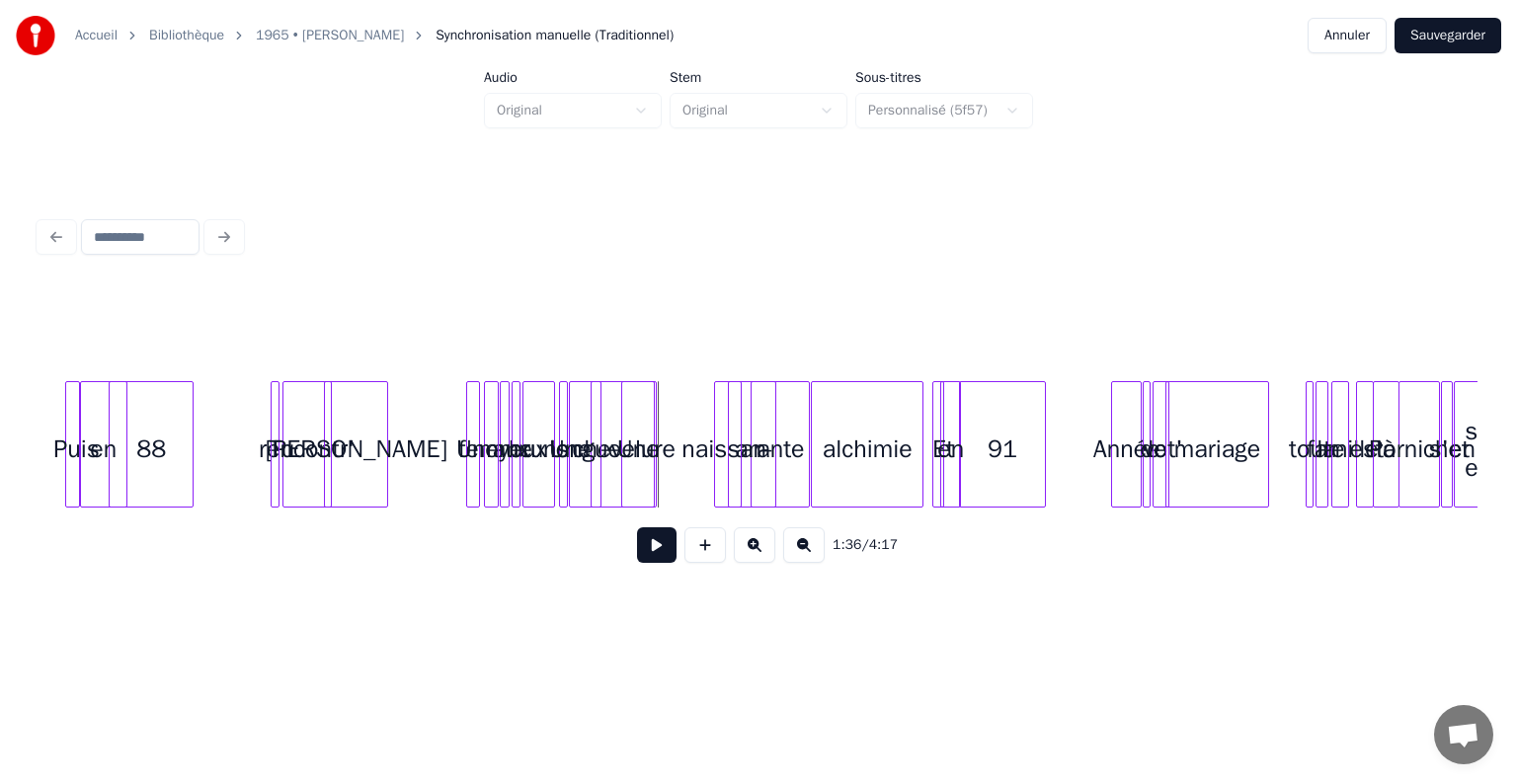 click on "Une" at bounding box center (638, 449) 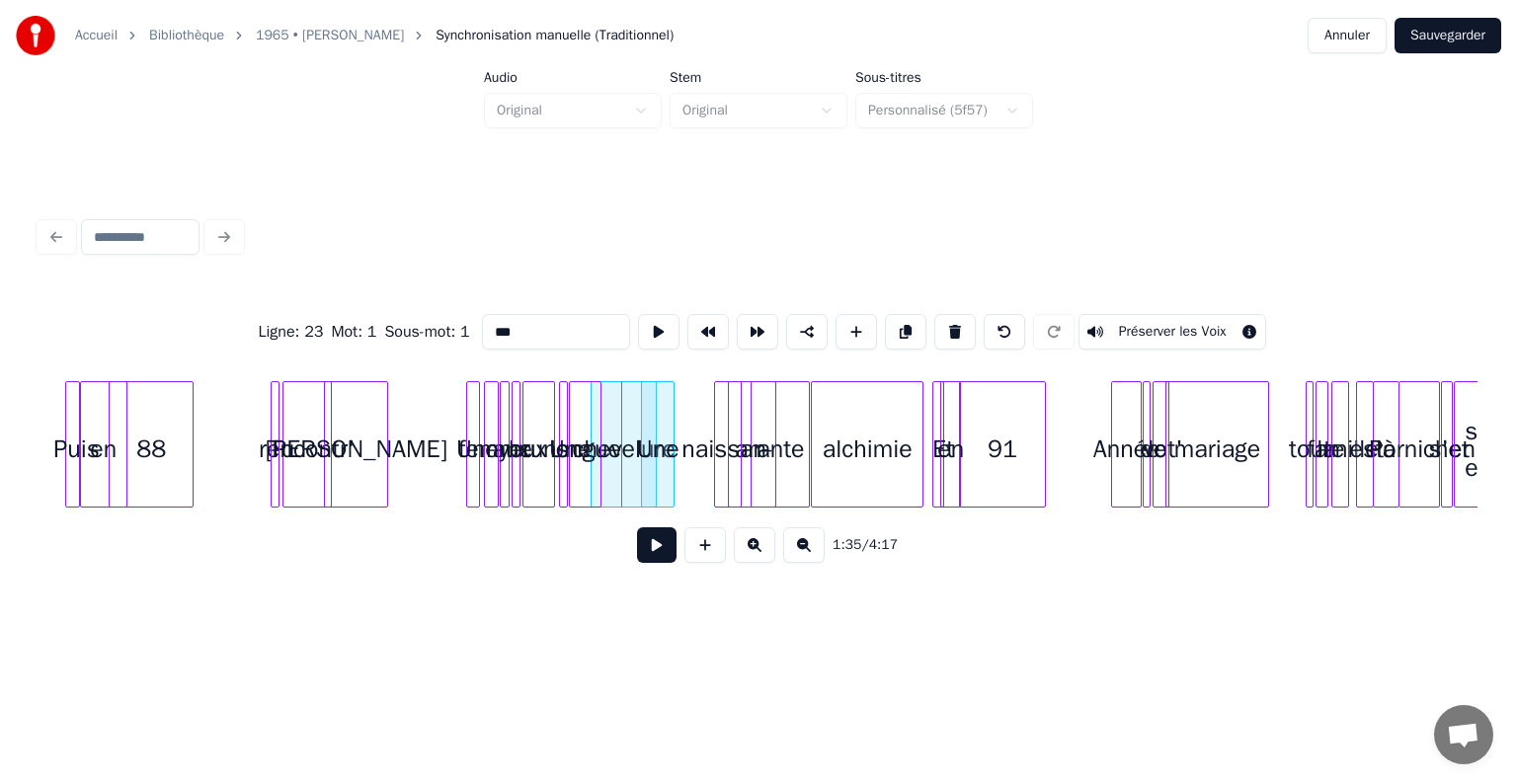 click on "Une" at bounding box center [658, 449] 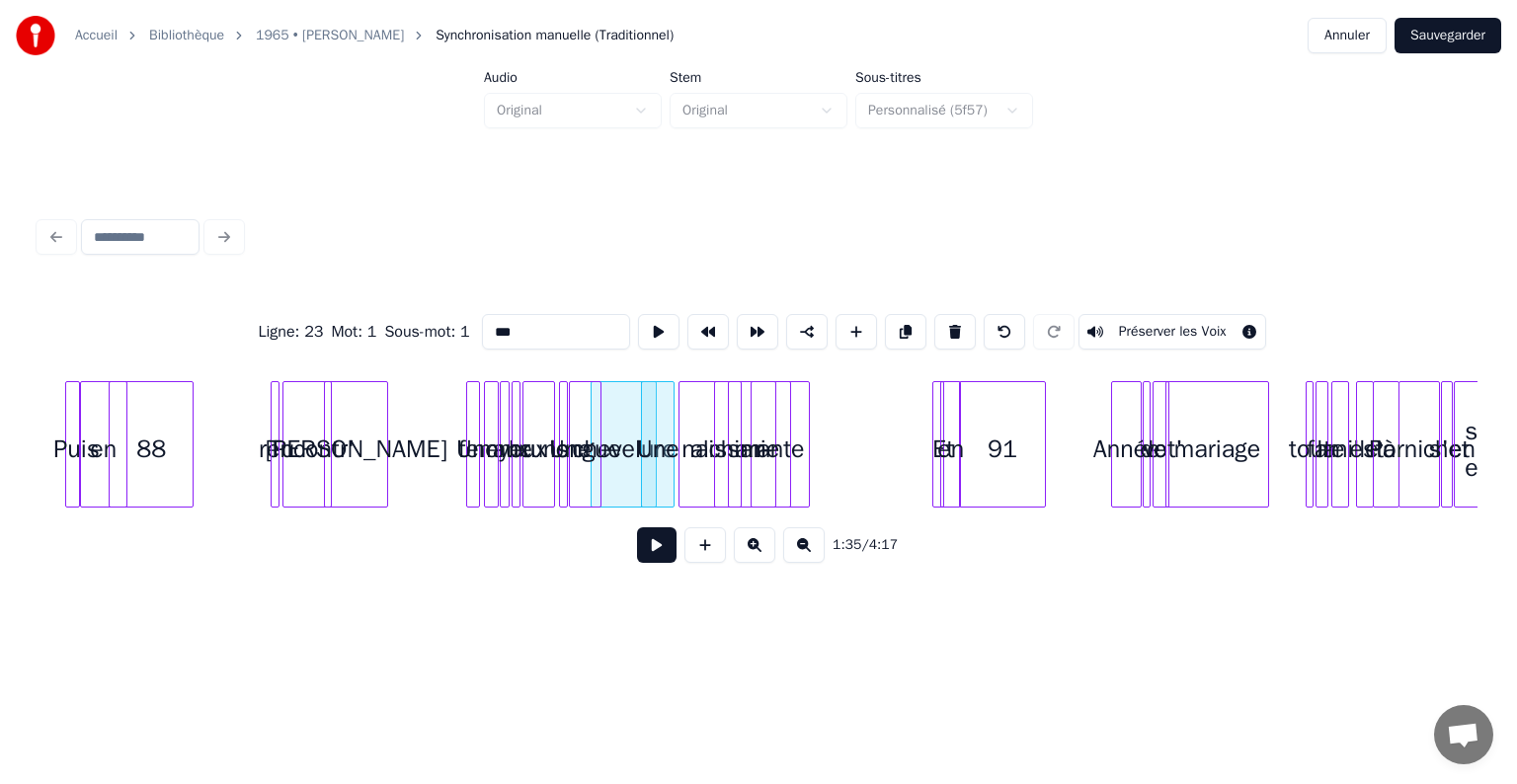 click on "Année de vot' 91 Et en an- ante alchimie naissan- chevelure Une longue Une bruns aux yeux femme Une rencontr' [PERSON_NAME] 88 en Puis mariage toute la famille est là [PERSON_NAME] s'en souvien-ein-ein-eint" at bounding box center (2254, 444) 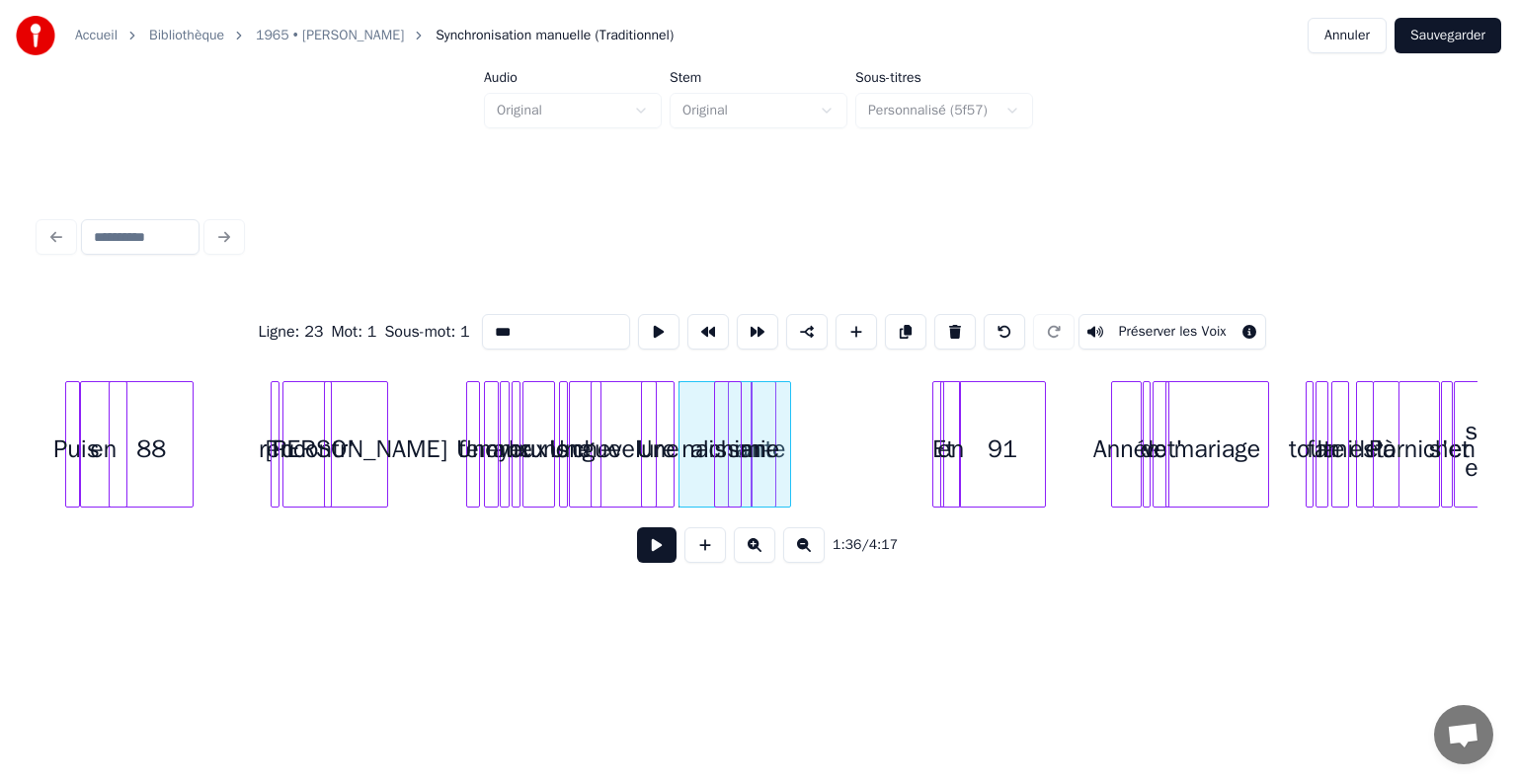 click on "Année de vot' 91 Et en an- ante alchimie naissan- chevelure Une longue Une bruns aux yeux femme Une rencontr' [PERSON_NAME] 88 en Puis mariage toute la famille est là [PERSON_NAME] s'en souvien-ein-ein-eint" at bounding box center (2254, 444) 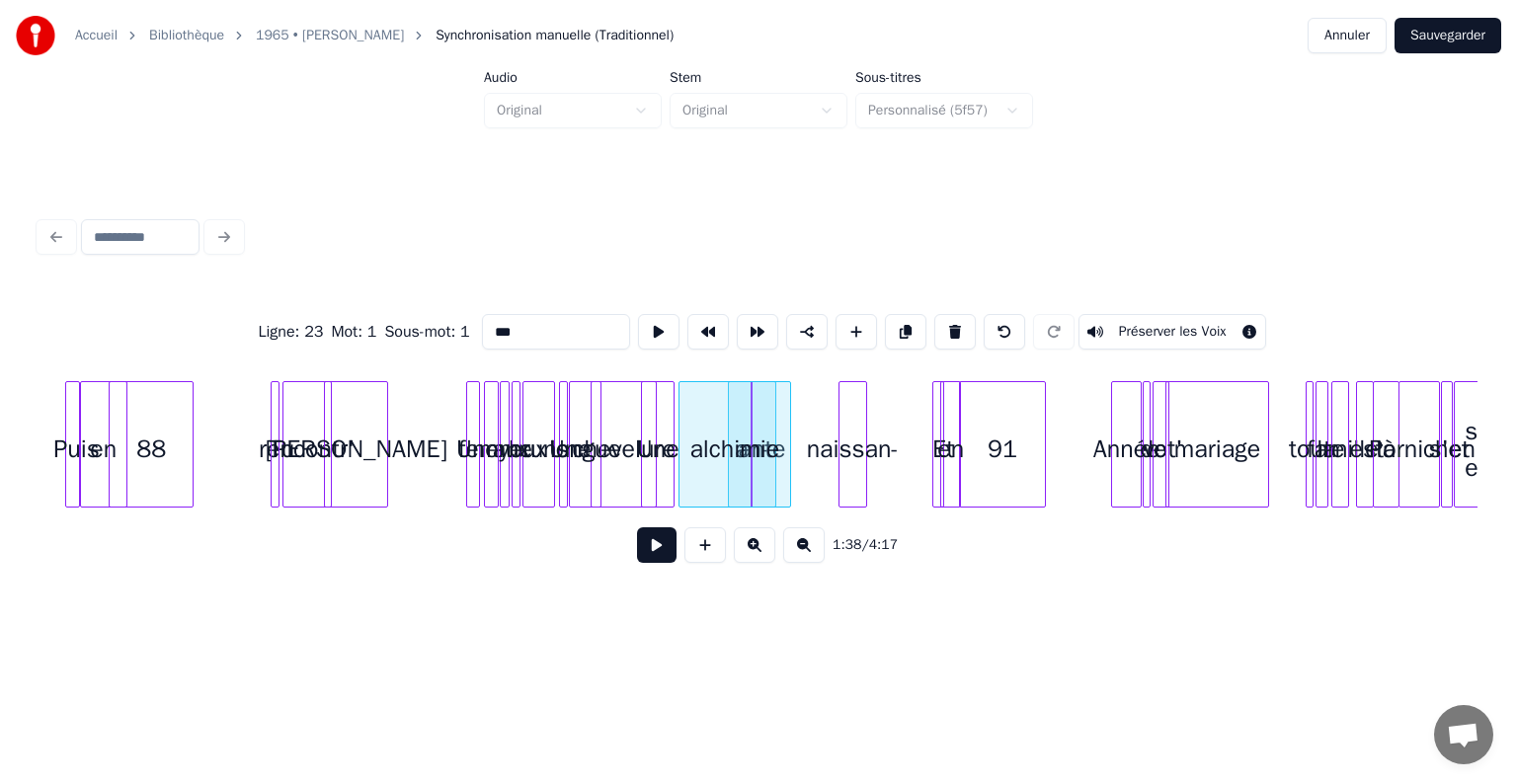 click on "Année de vot' 91 Et en an- ante alchimie naissan- chevelure Une longue Une bruns aux yeux femme Une rencontr' [PERSON_NAME] 88 en Puis mariage toute la famille est là [PERSON_NAME] s'en souvien-ein-ein-eint" at bounding box center [2254, 444] 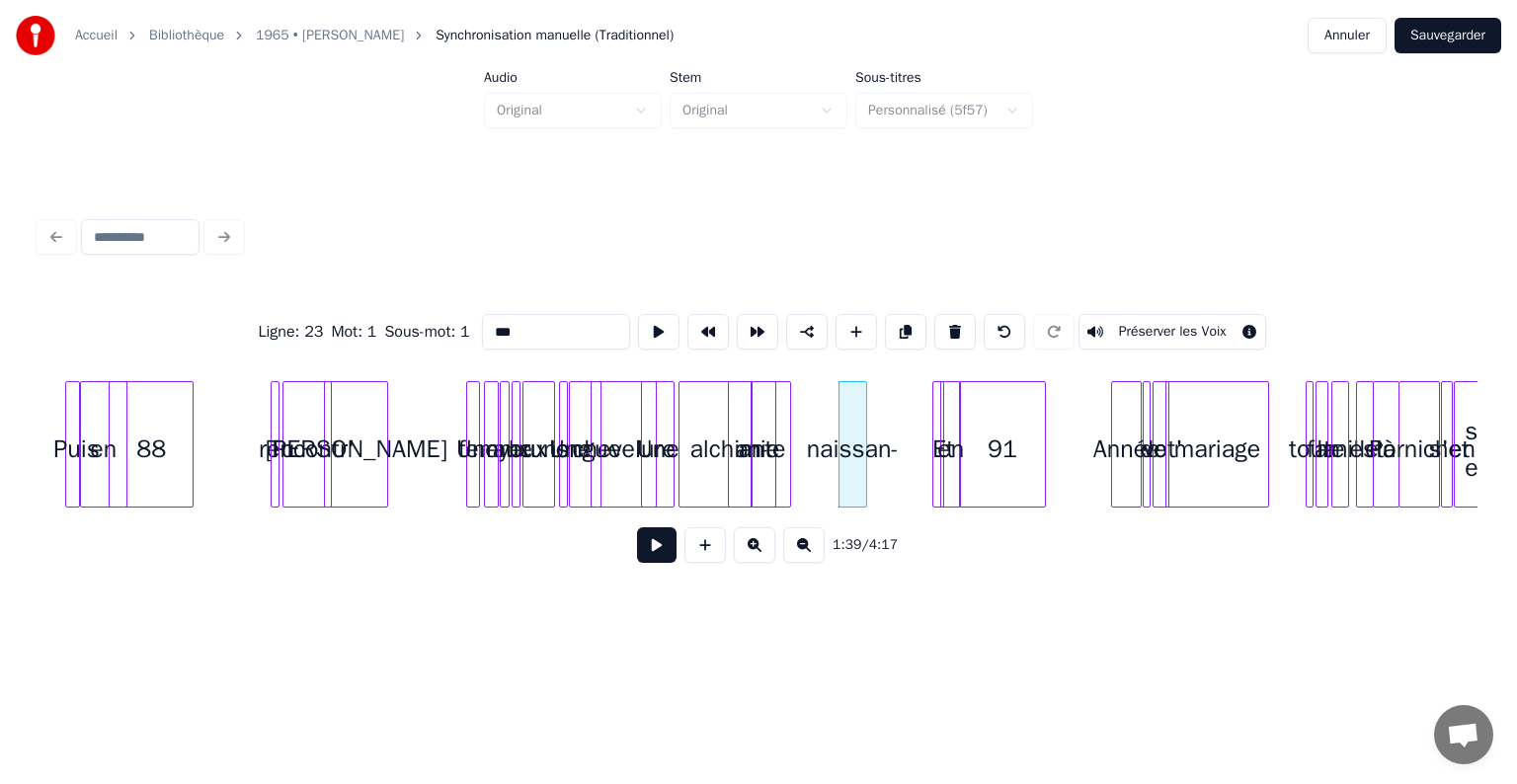 click on "alchimie" at bounding box center (735, 449) 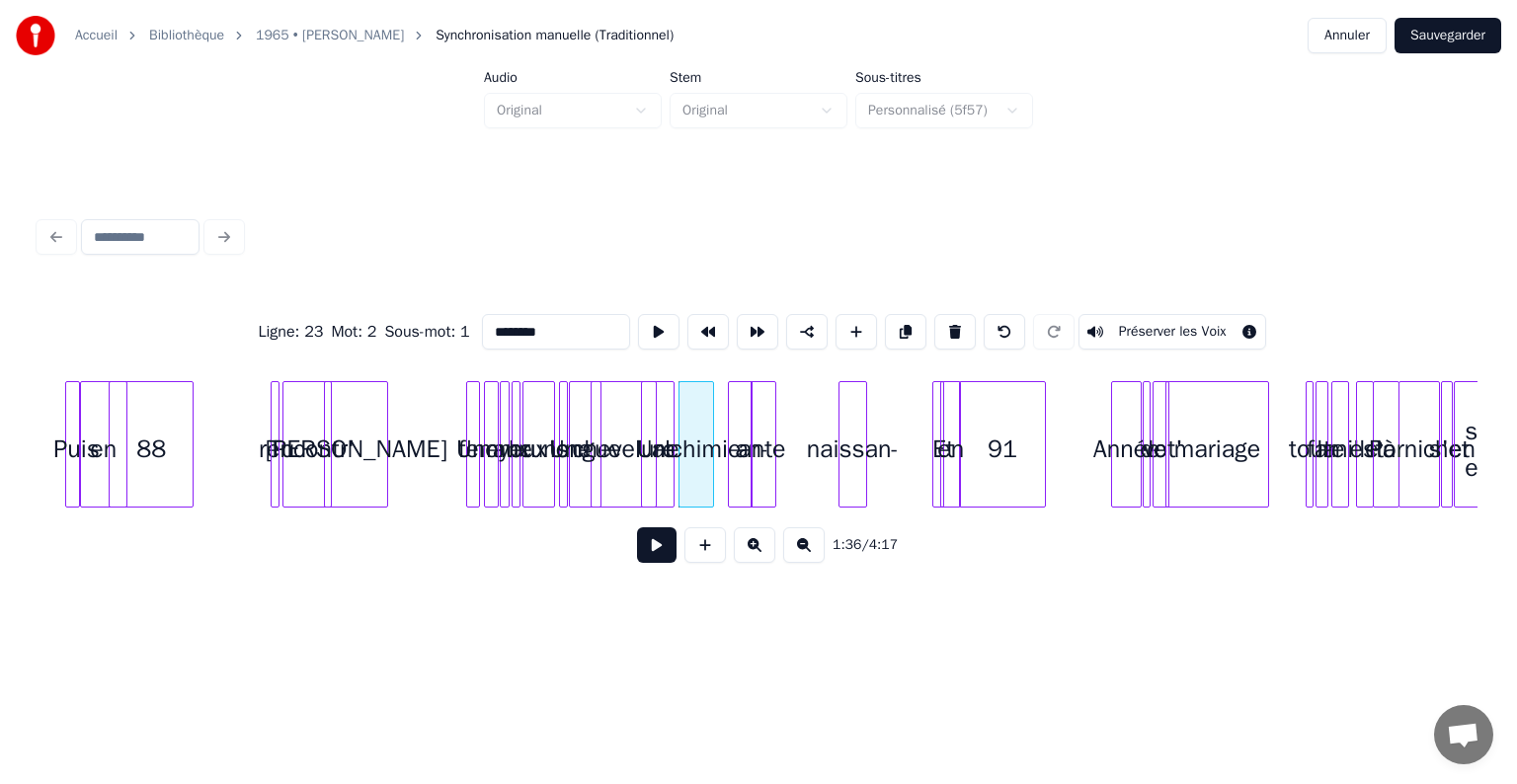 click at bounding box center [710, 444] 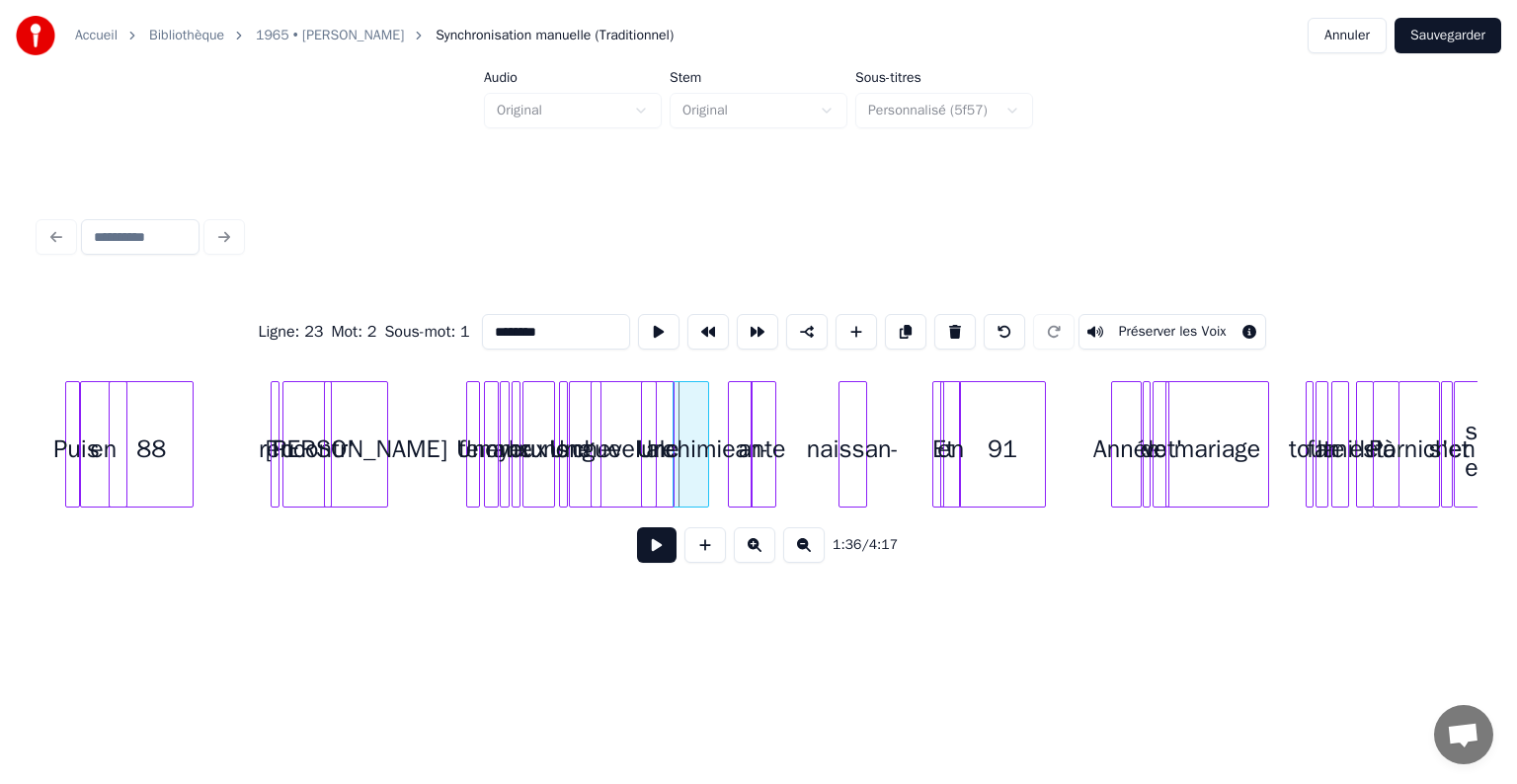 click on "alchimie" at bounding box center (690, 449) 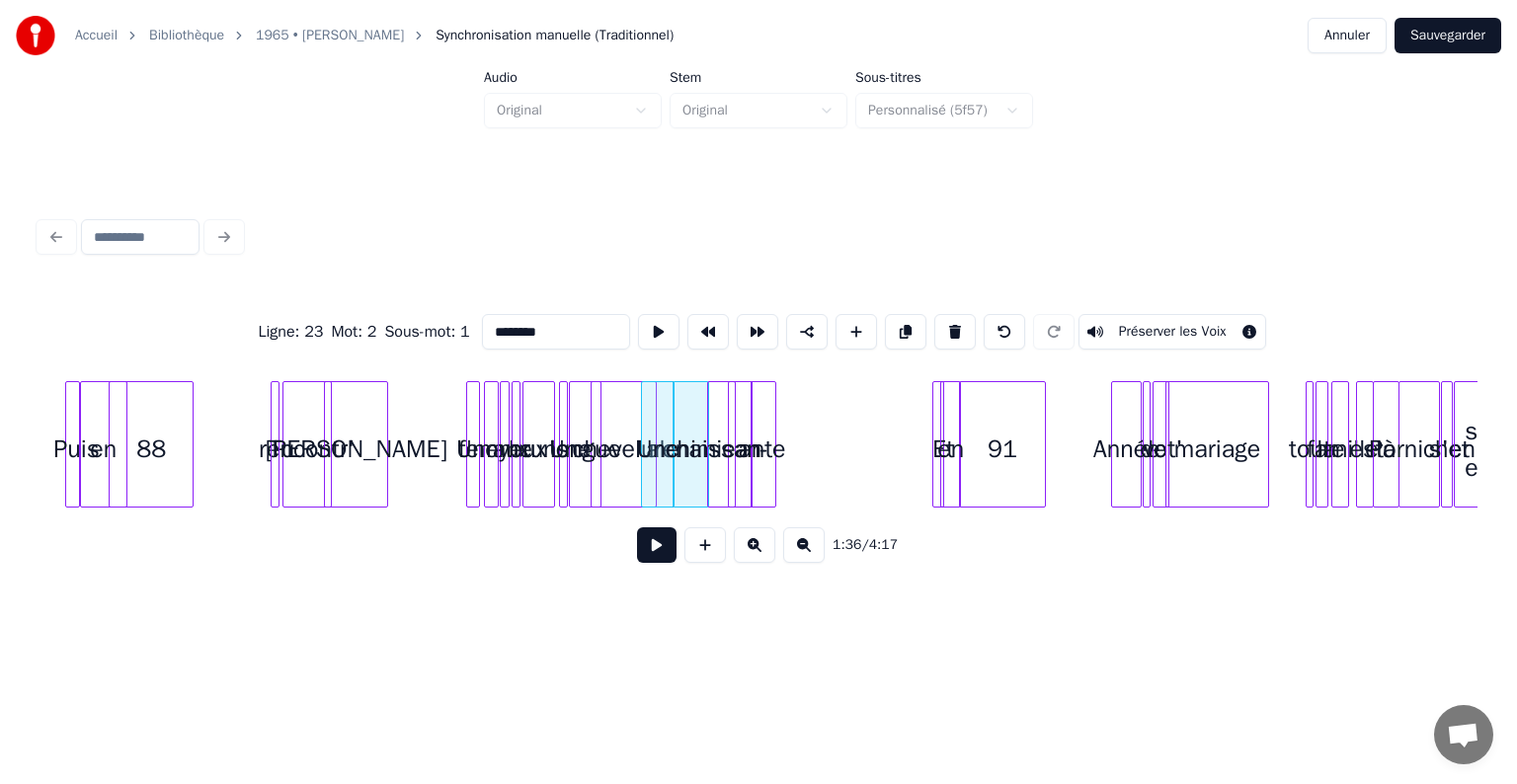 click on "naissan-" at bounding box center [721, 449] 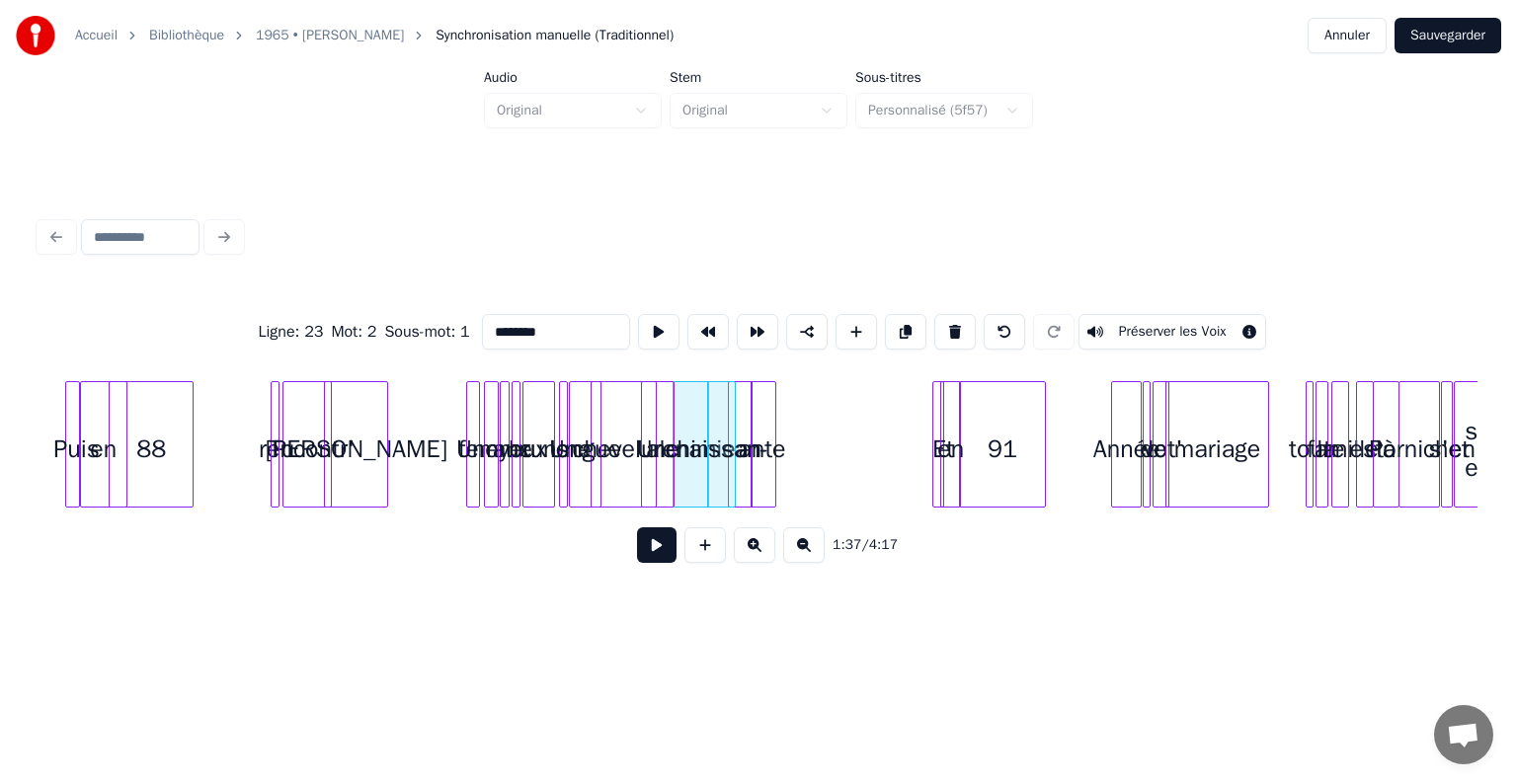 click on "Année de vot' 91 Et en an- ante alchimie naissan- chevelure Une longue Une bruns aux yeux femme Une rencontr' [PERSON_NAME] 88 en Puis mariage toute la famille est là [PERSON_NAME] s'en souvien-ein-ein-eint" at bounding box center (2254, 444) 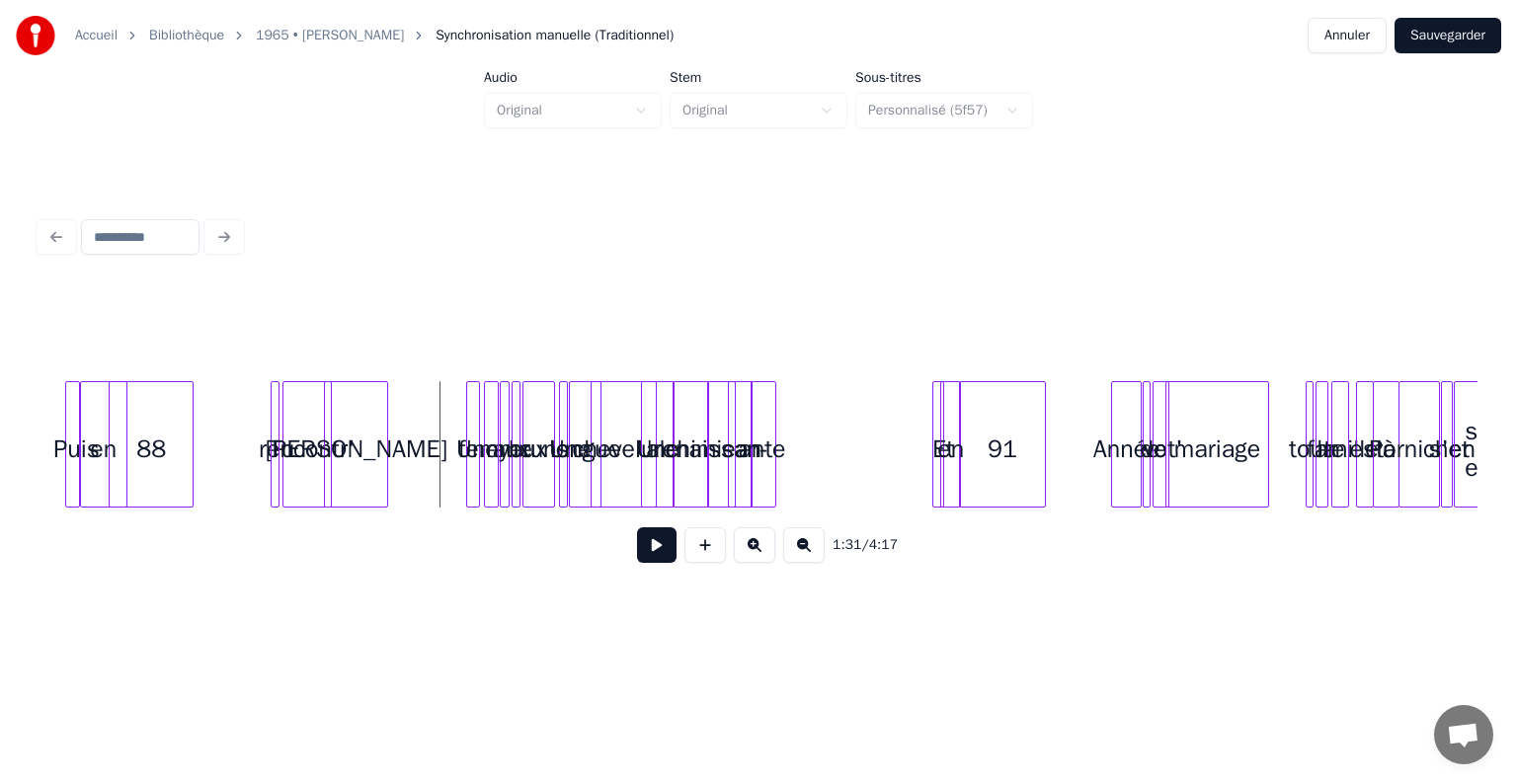 click at bounding box center (657, 545) 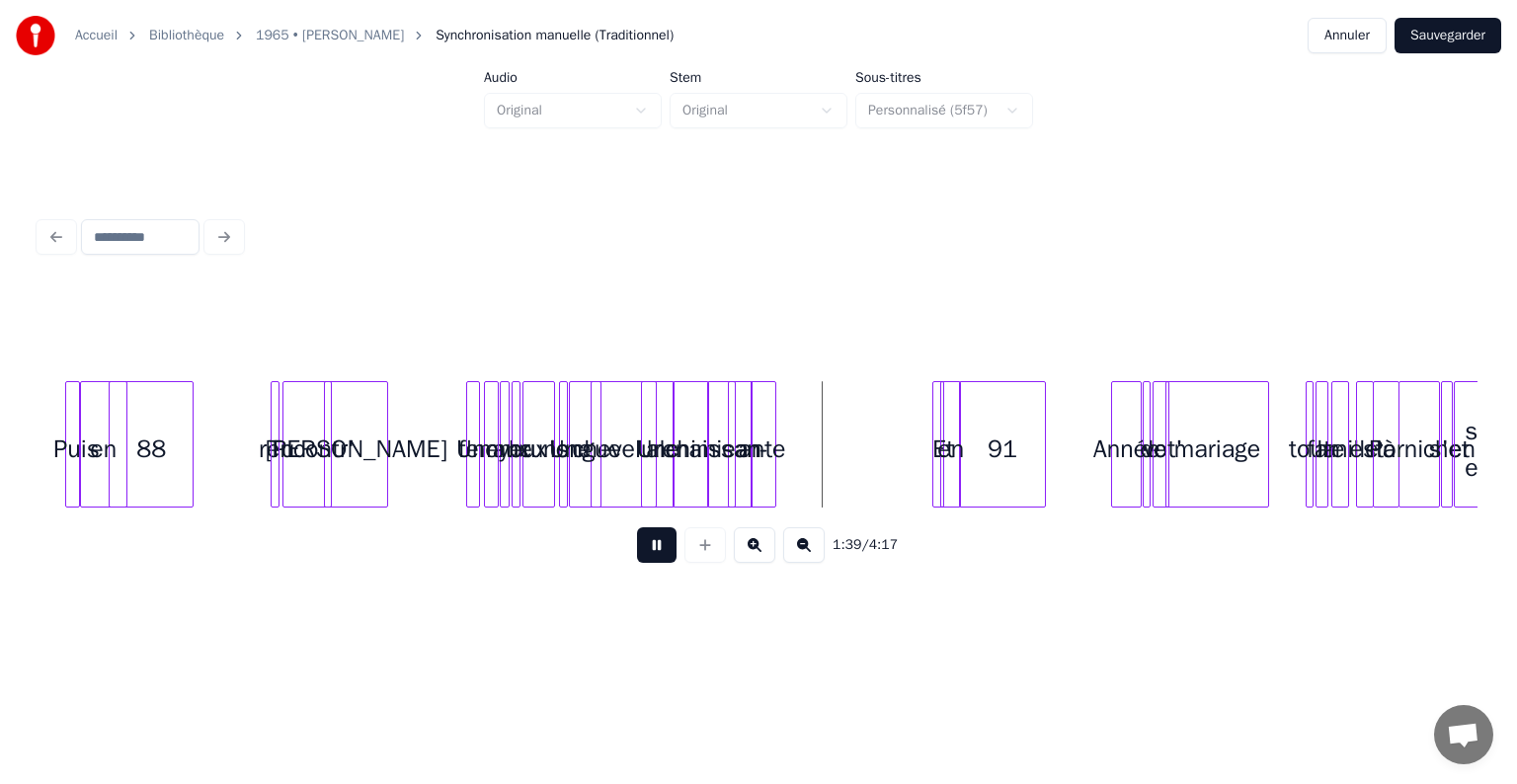 click on "naissan-" at bounding box center [721, 449] 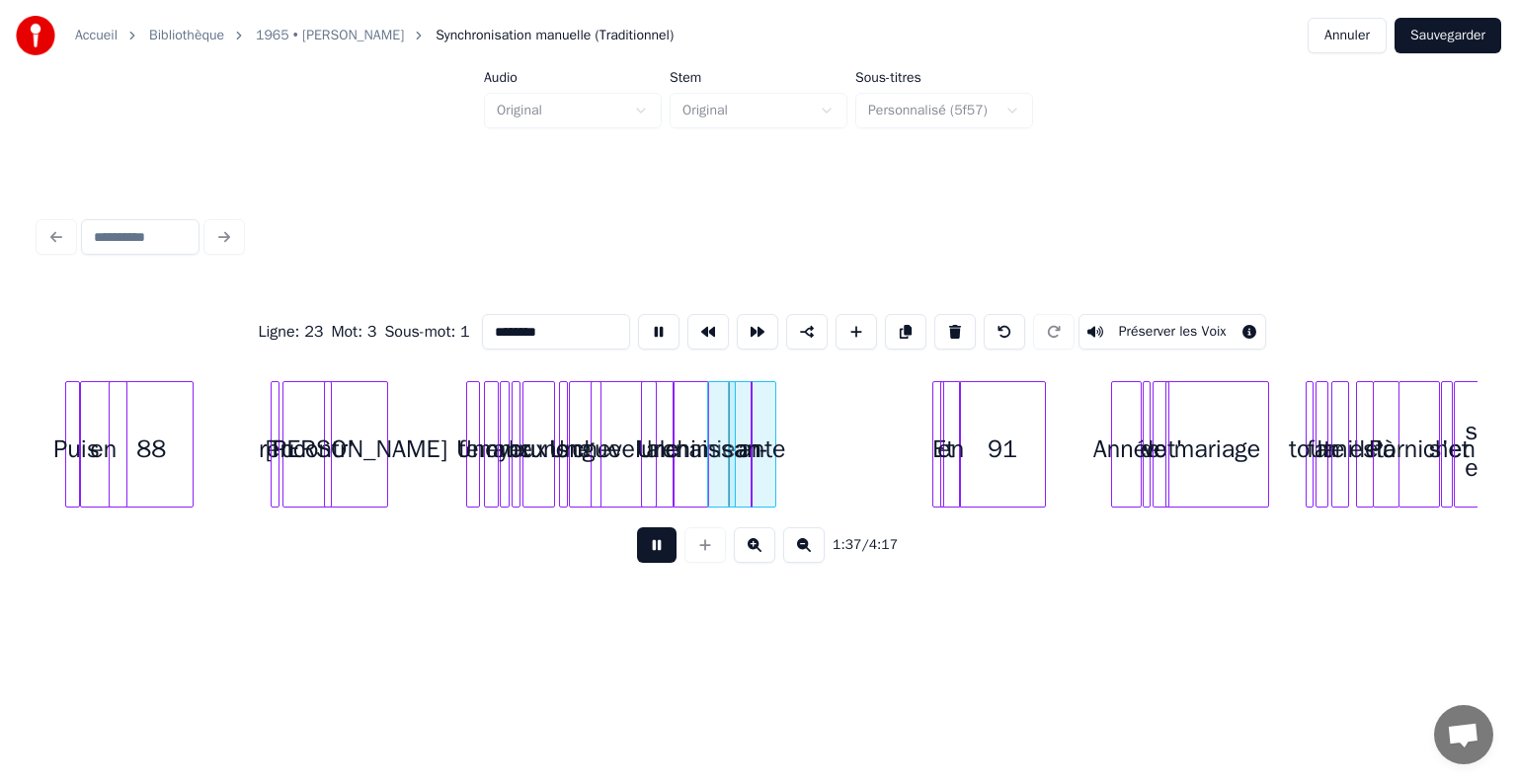 click at bounding box center [772, 444] 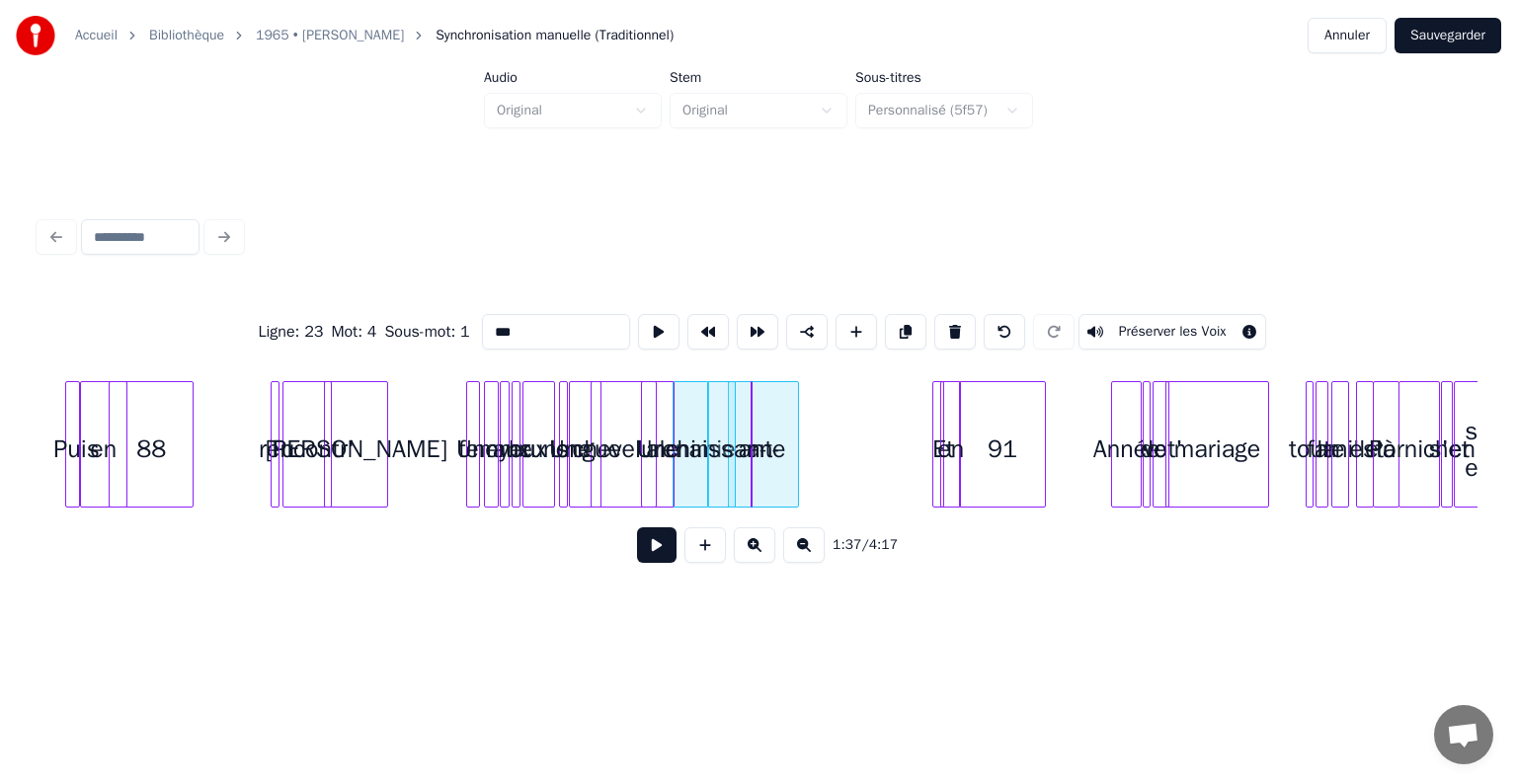 click at bounding box center (795, 444) 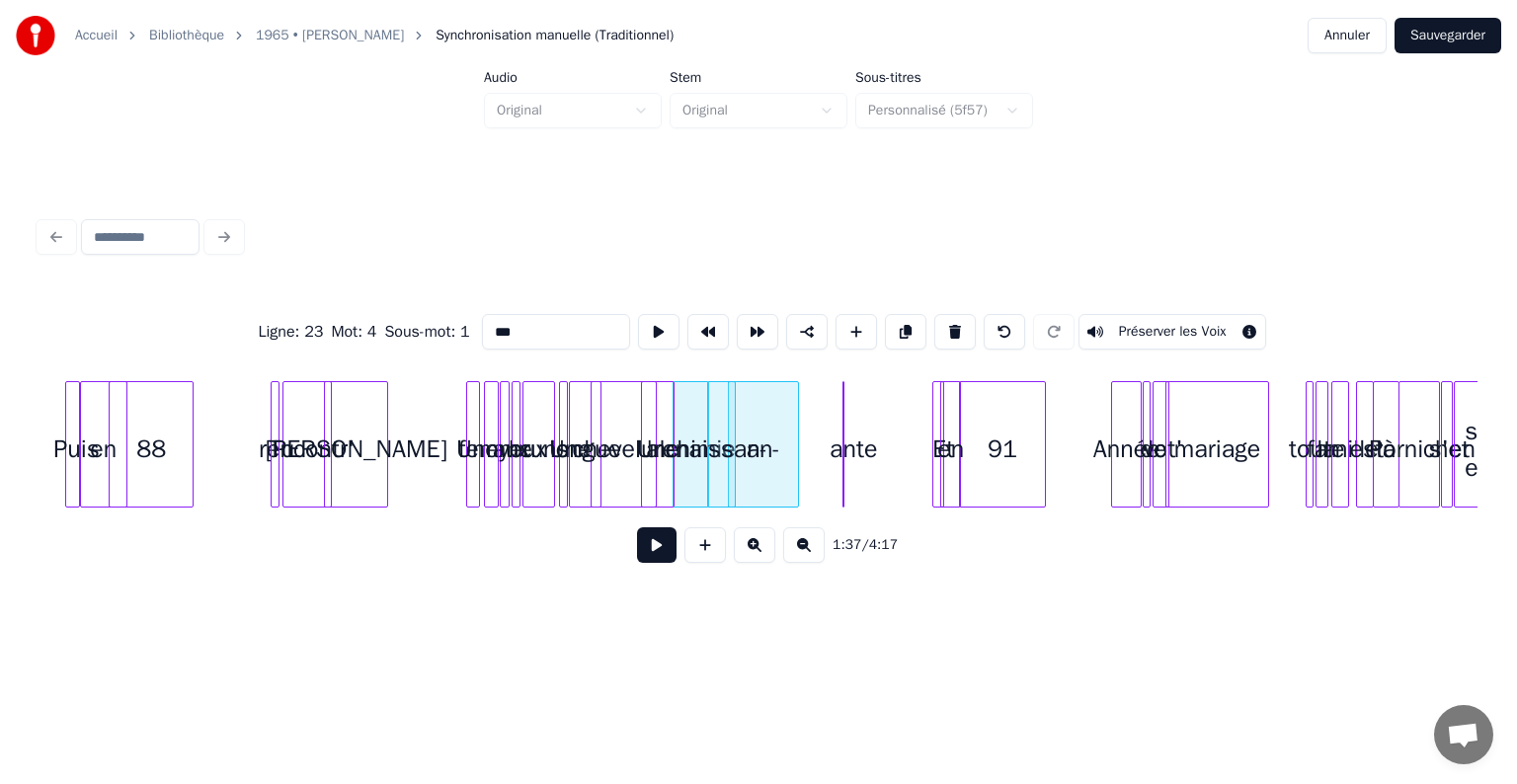 click on "ante" at bounding box center [853, 449] 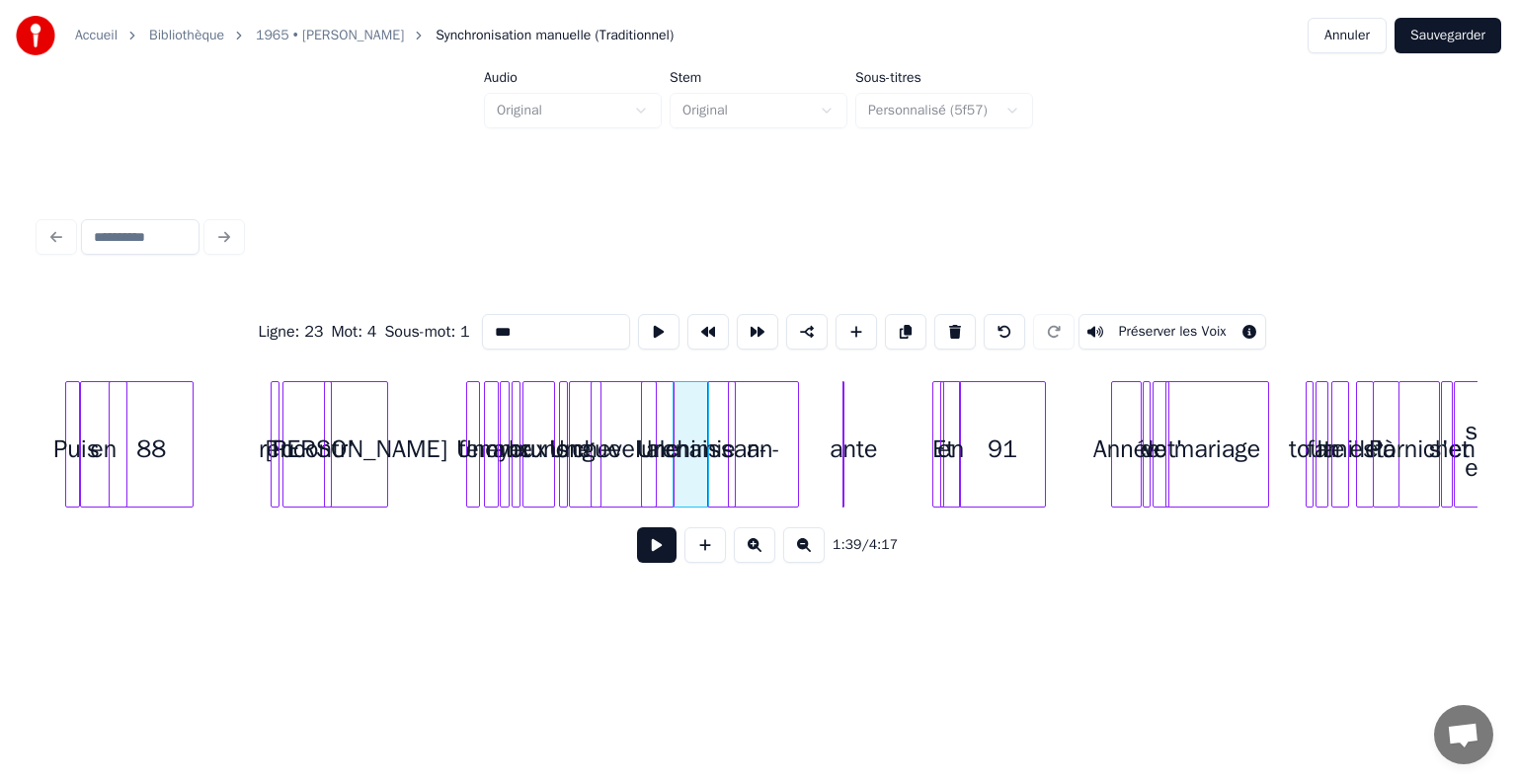 click on "ante" at bounding box center [853, 449] 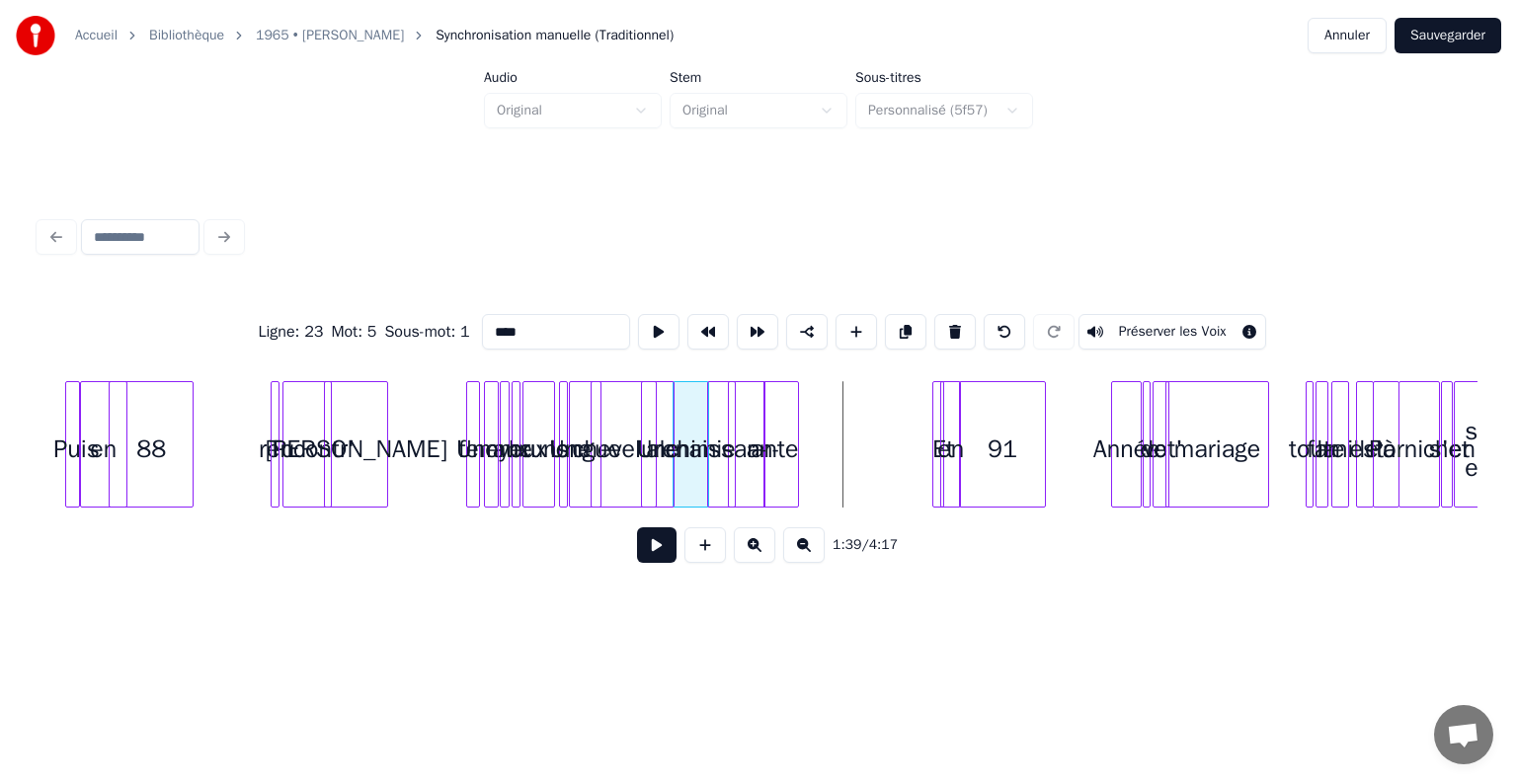click on "ante" at bounding box center [774, 449] 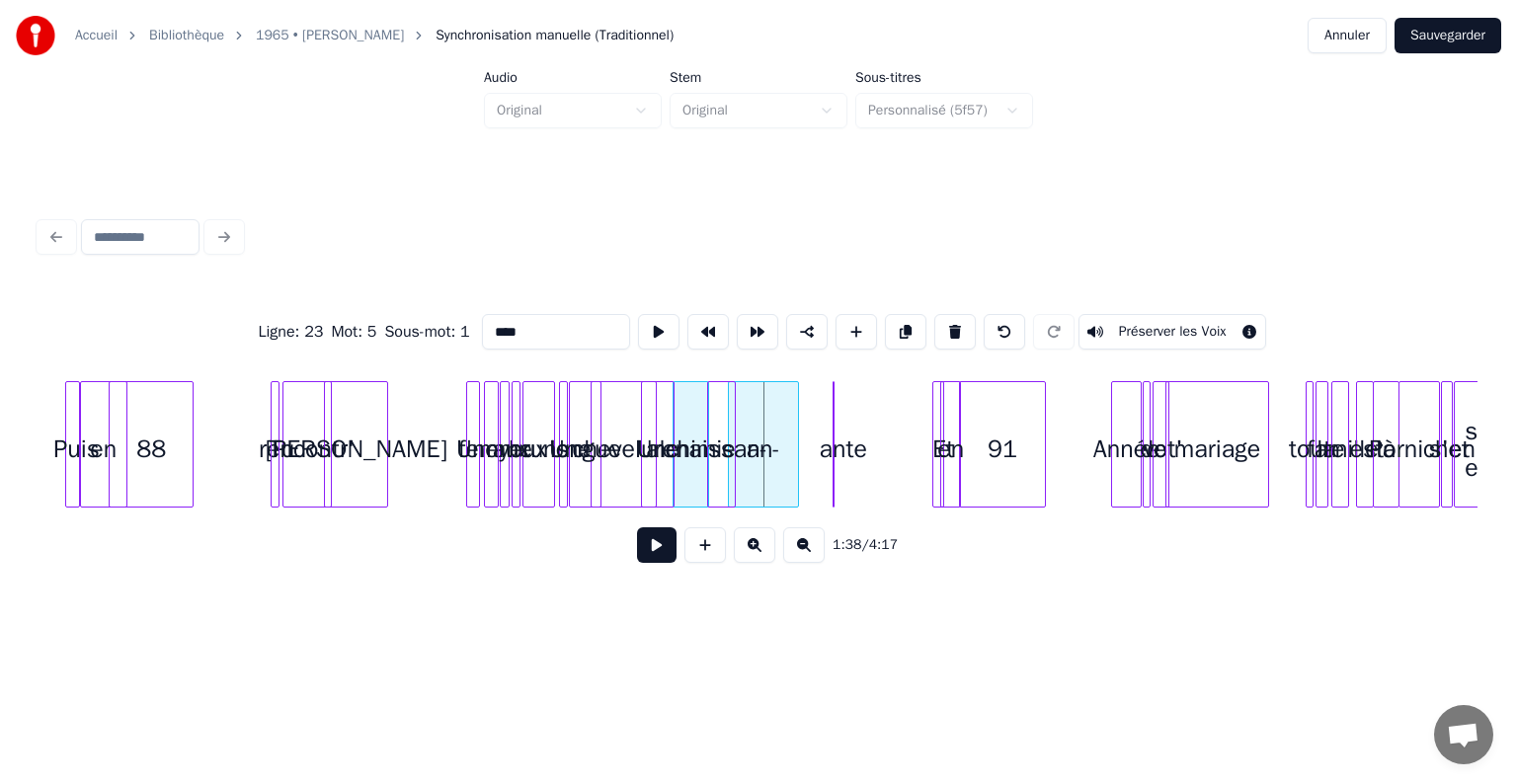 click on "ante" at bounding box center (843, 449) 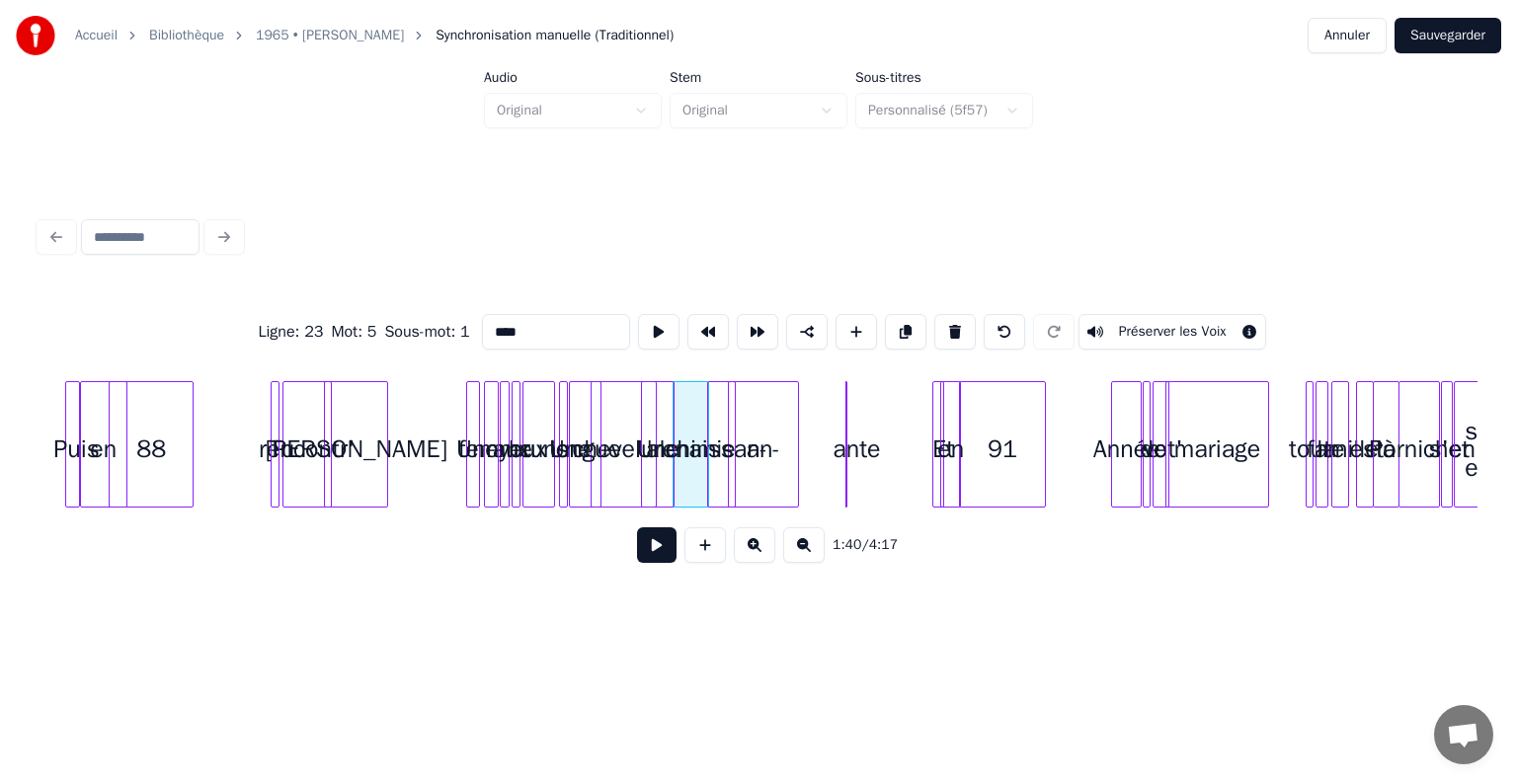 click on "ante" at bounding box center (856, 449) 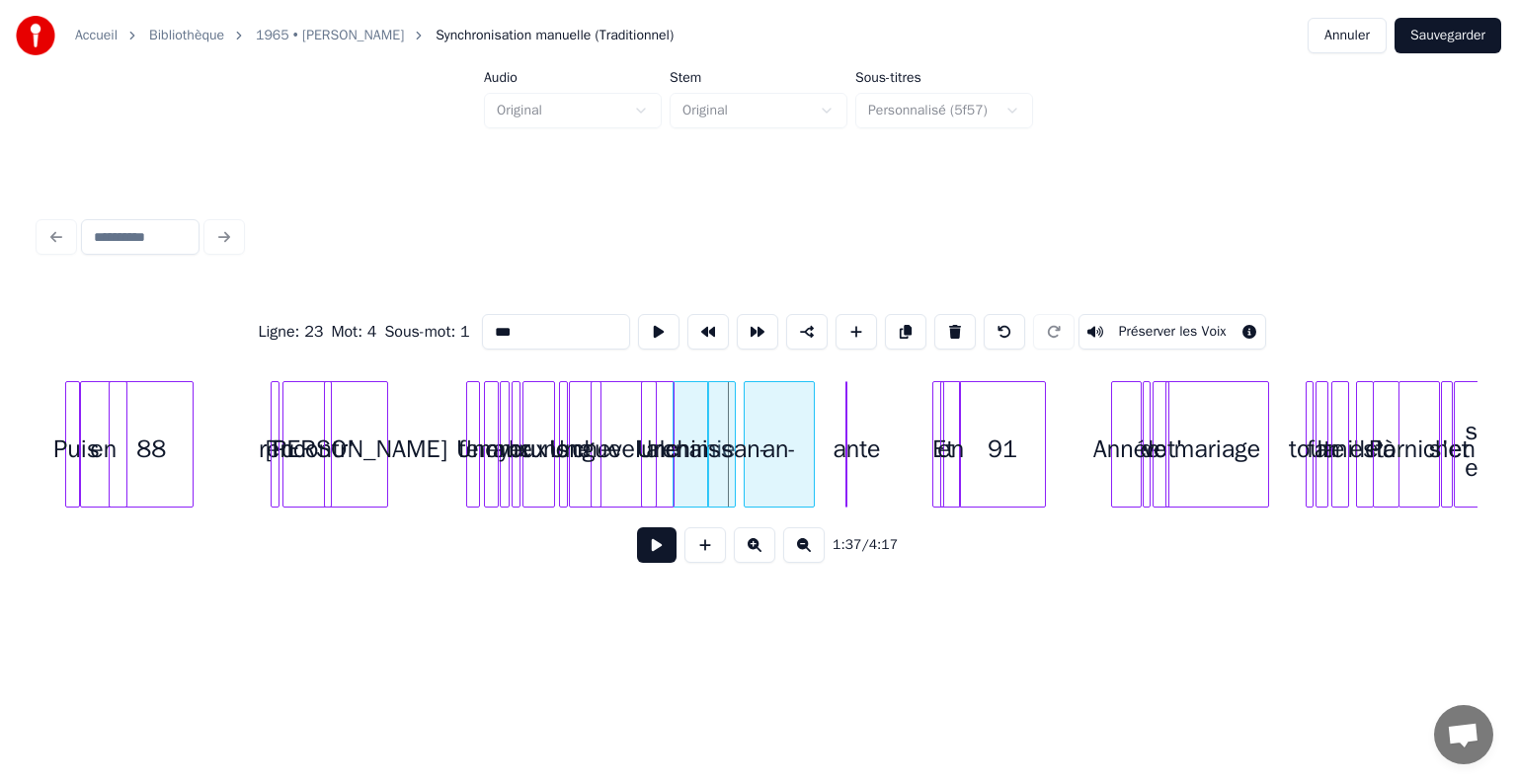 click on "an-" at bounding box center [779, 449] 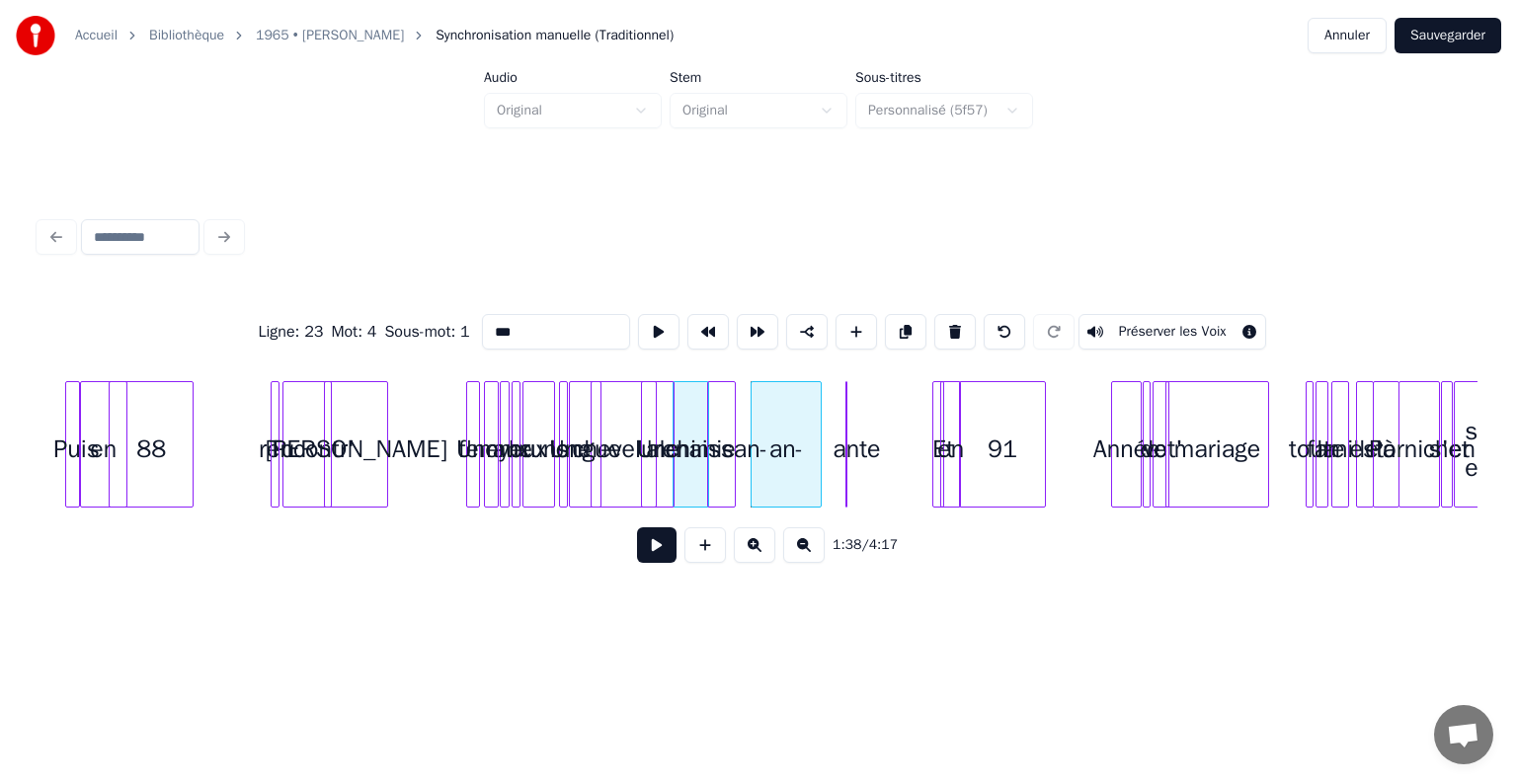 click on "an-" at bounding box center (786, 449) 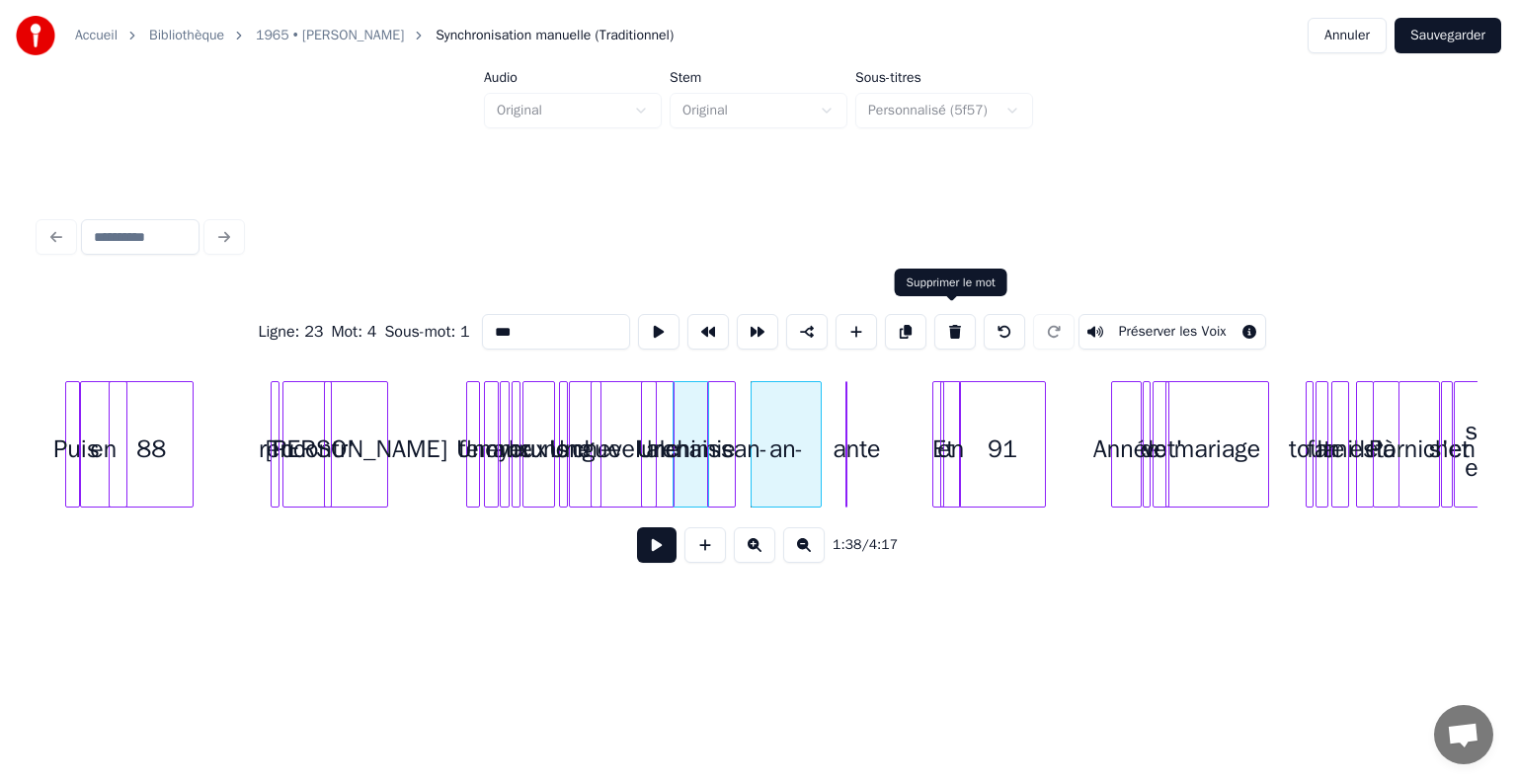 click at bounding box center (955, 332) 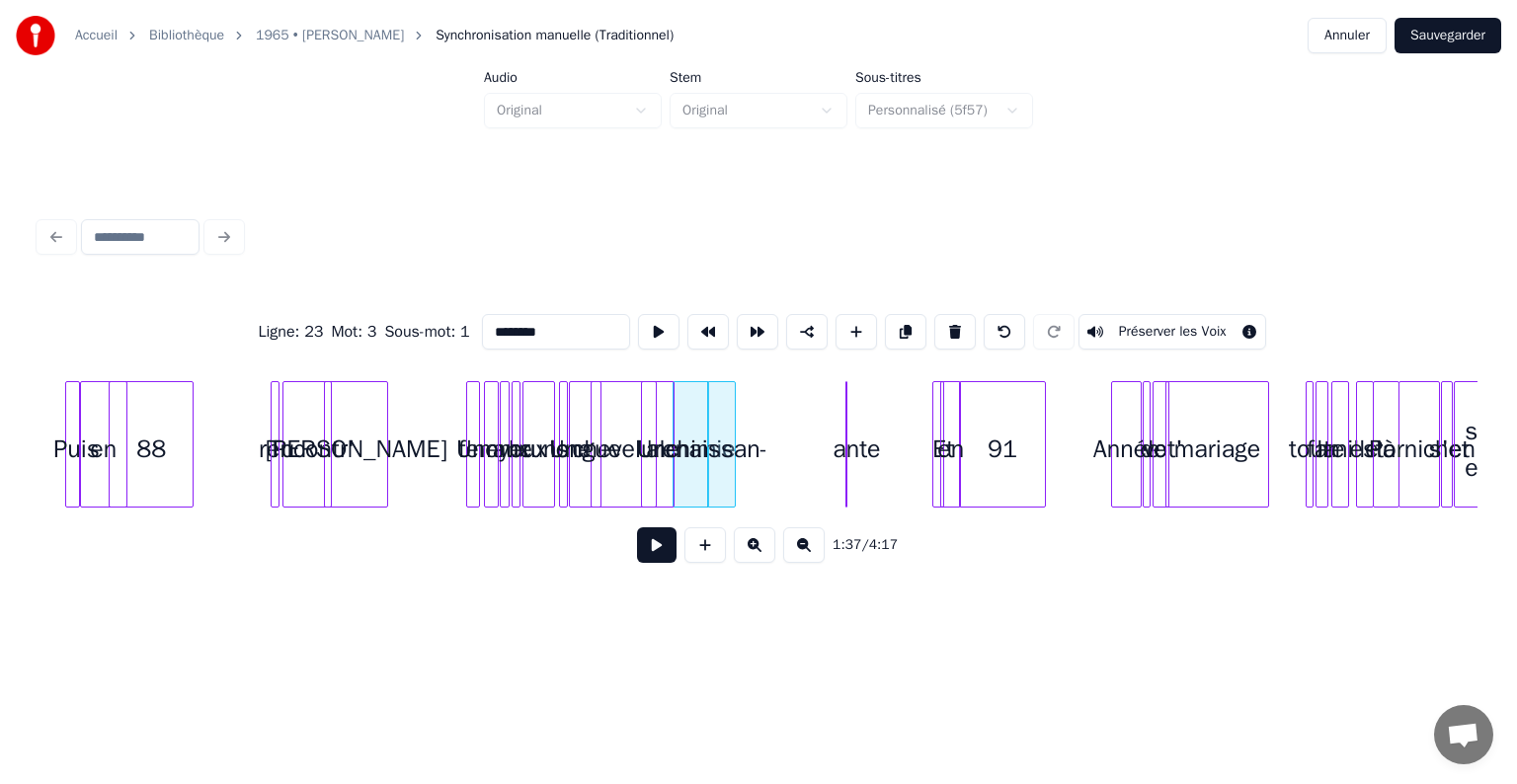 click on "ante" at bounding box center [856, 449] 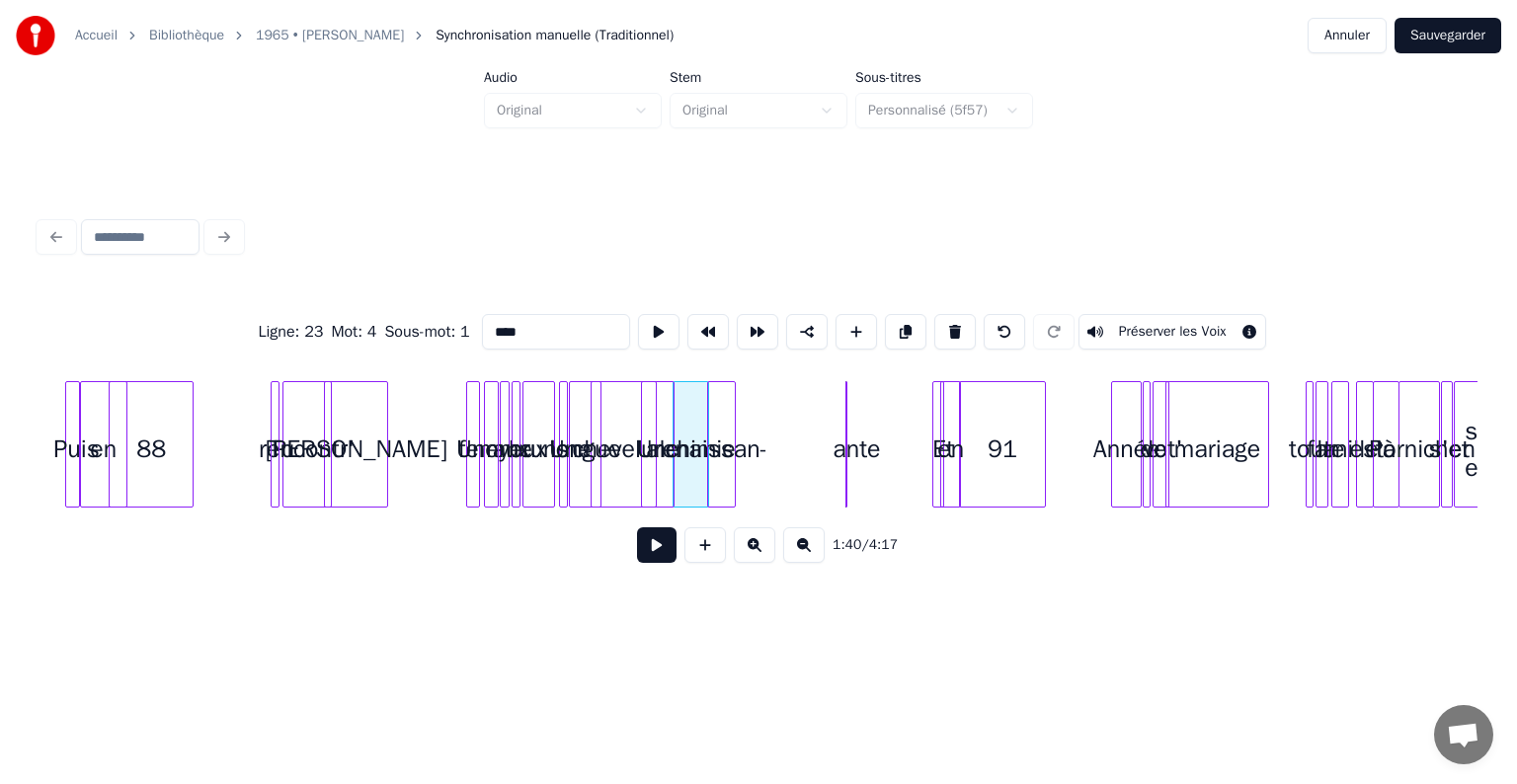 click on "ante" at bounding box center (856, 449) 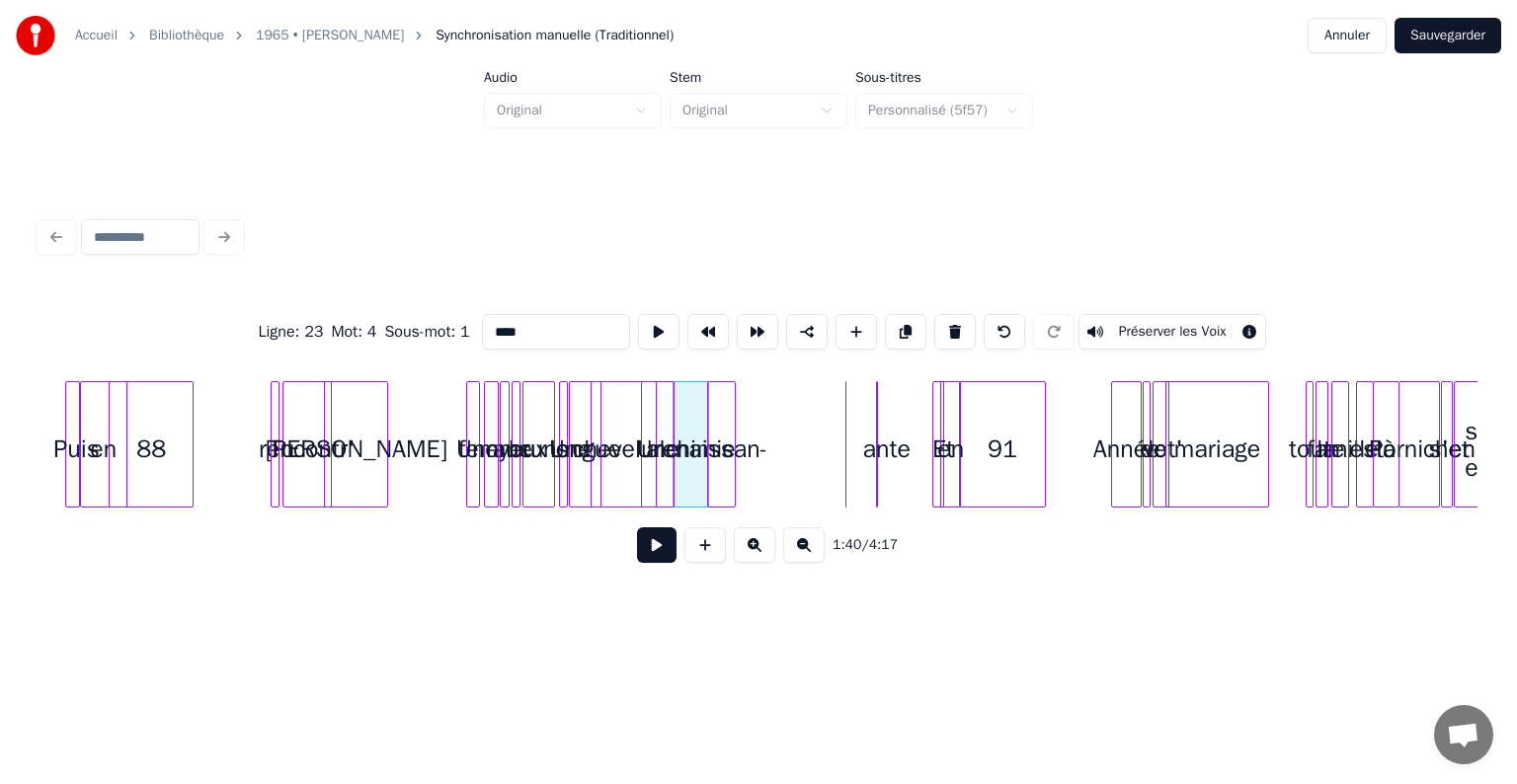click on "Année de vot' 91 Et en ante alchimie naissan- chevelure Une longue Une bruns aux yeux femme Une rencontr' [PERSON_NAME] 88 en Puis mariage toute la famille est là [PERSON_NAME] s'en souvien-ein-ein-eint" at bounding box center (2254, 444) 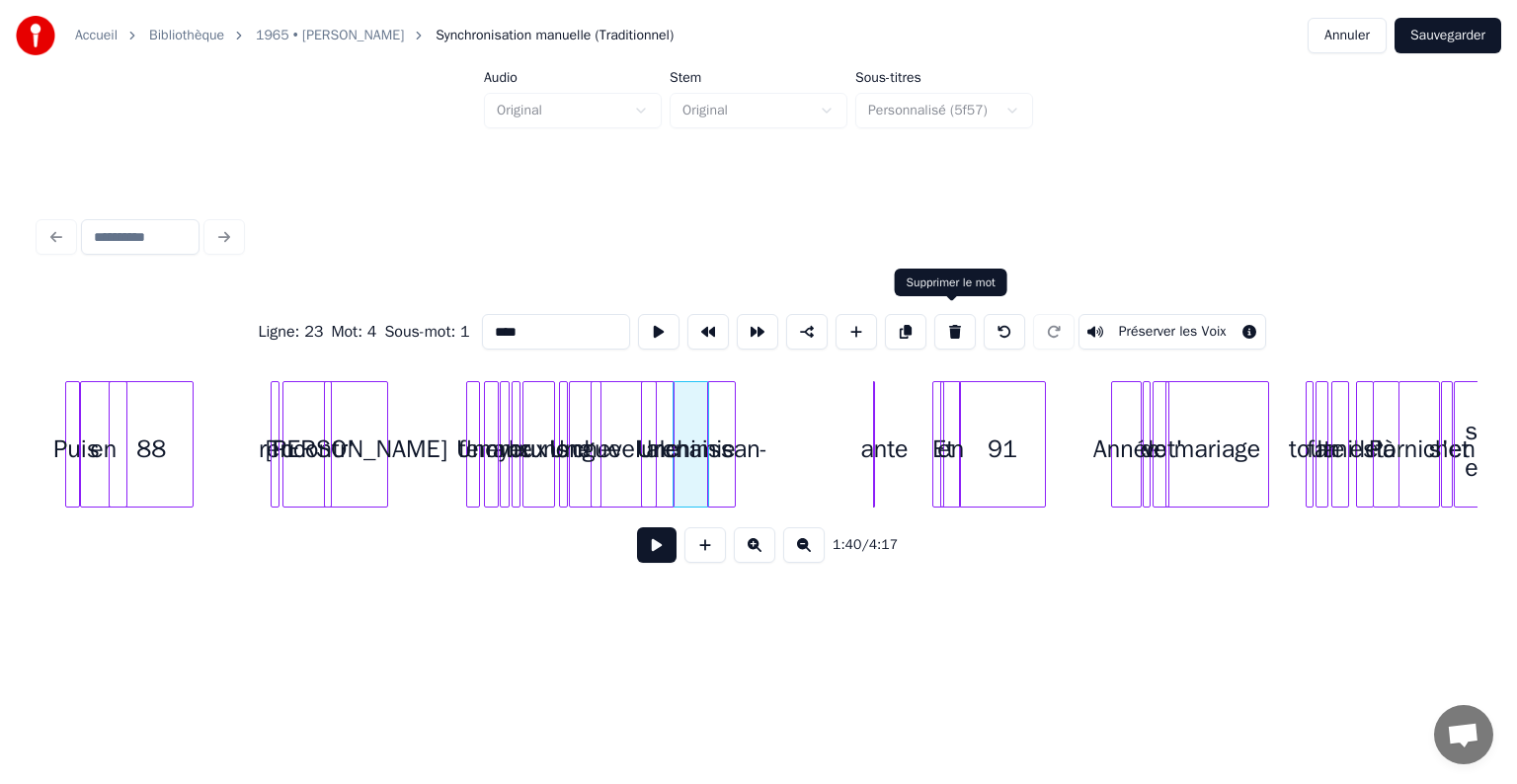 click at bounding box center (955, 332) 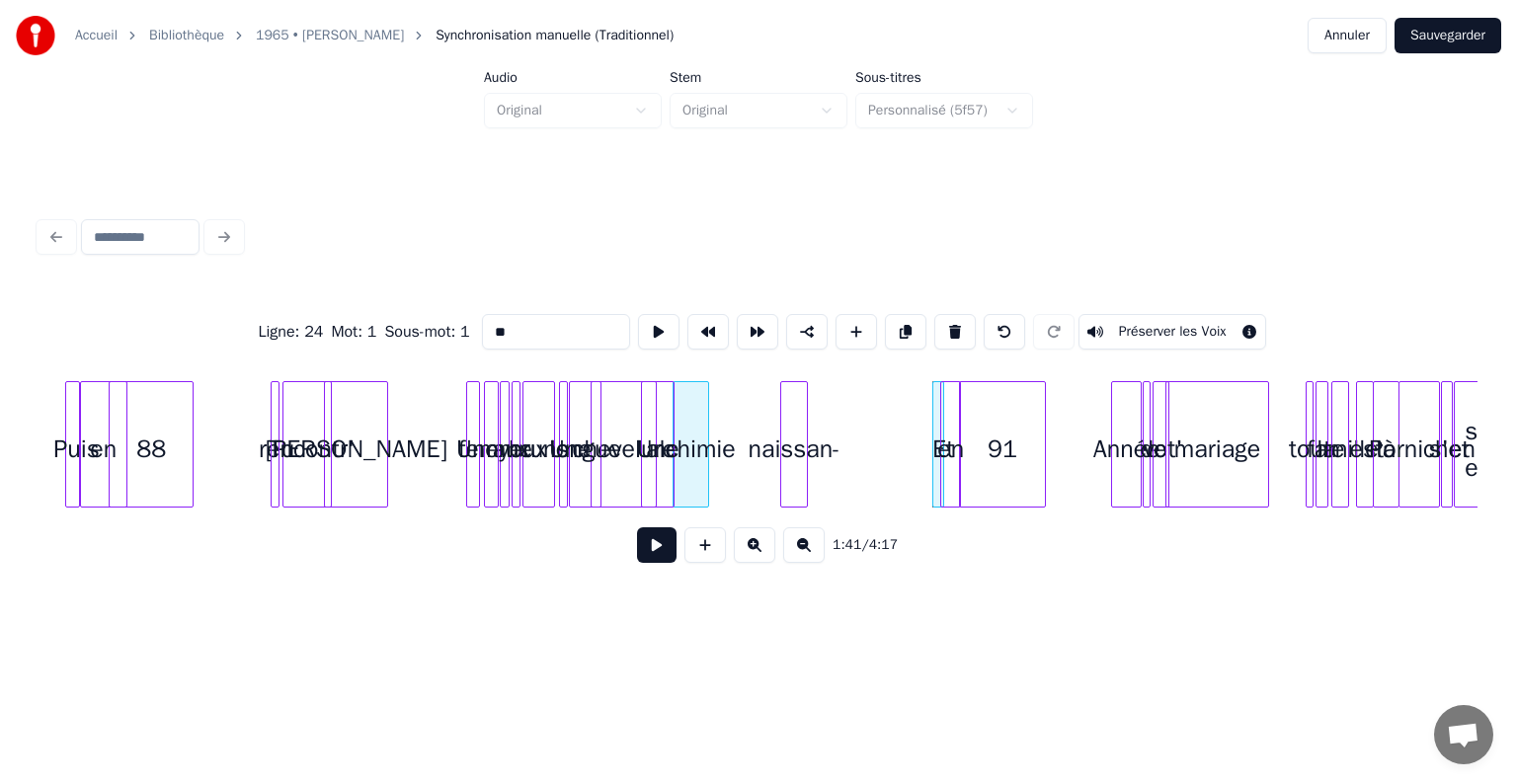 click on "naissan-" at bounding box center (794, 449) 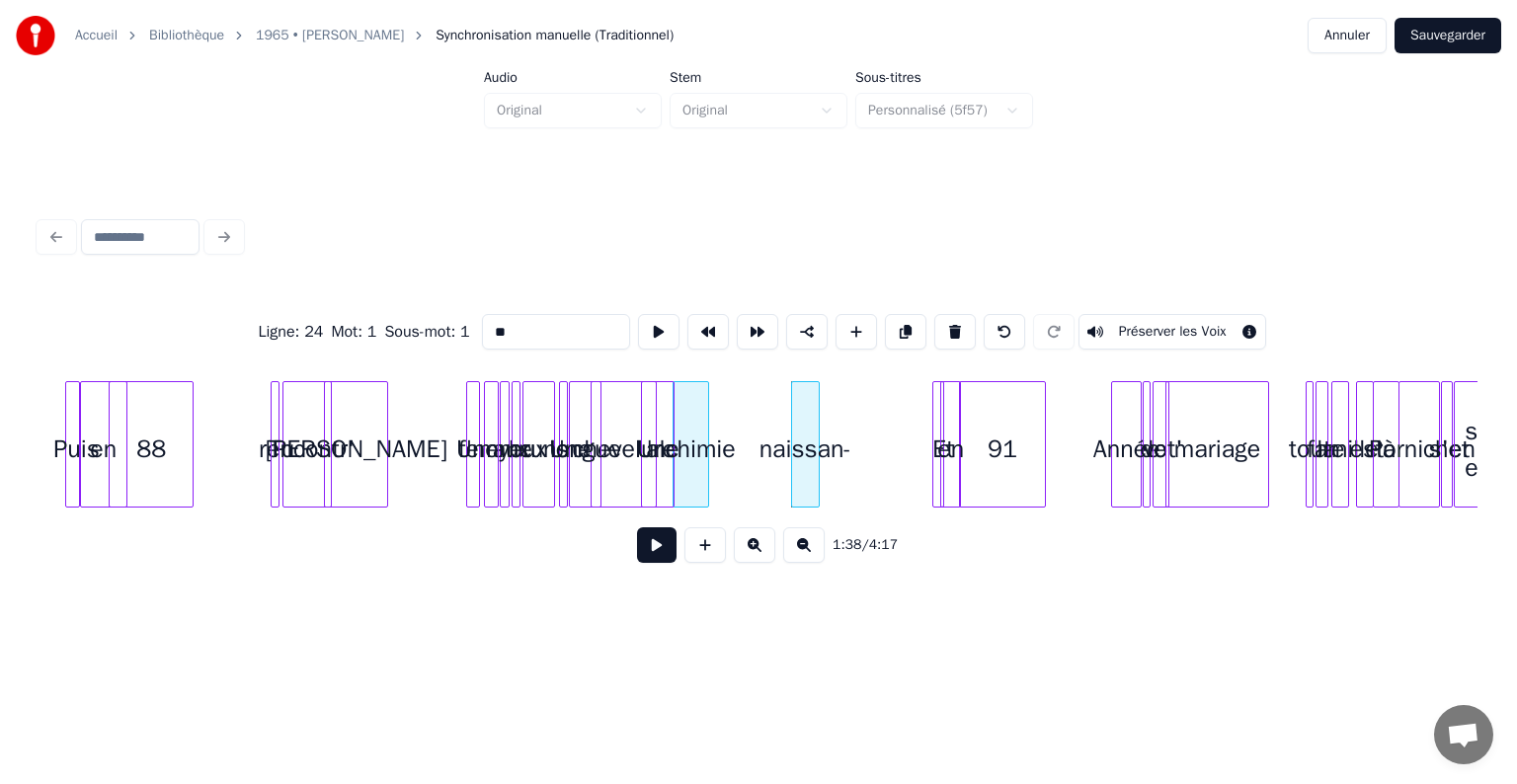 click on "alchimie" at bounding box center [690, 449] 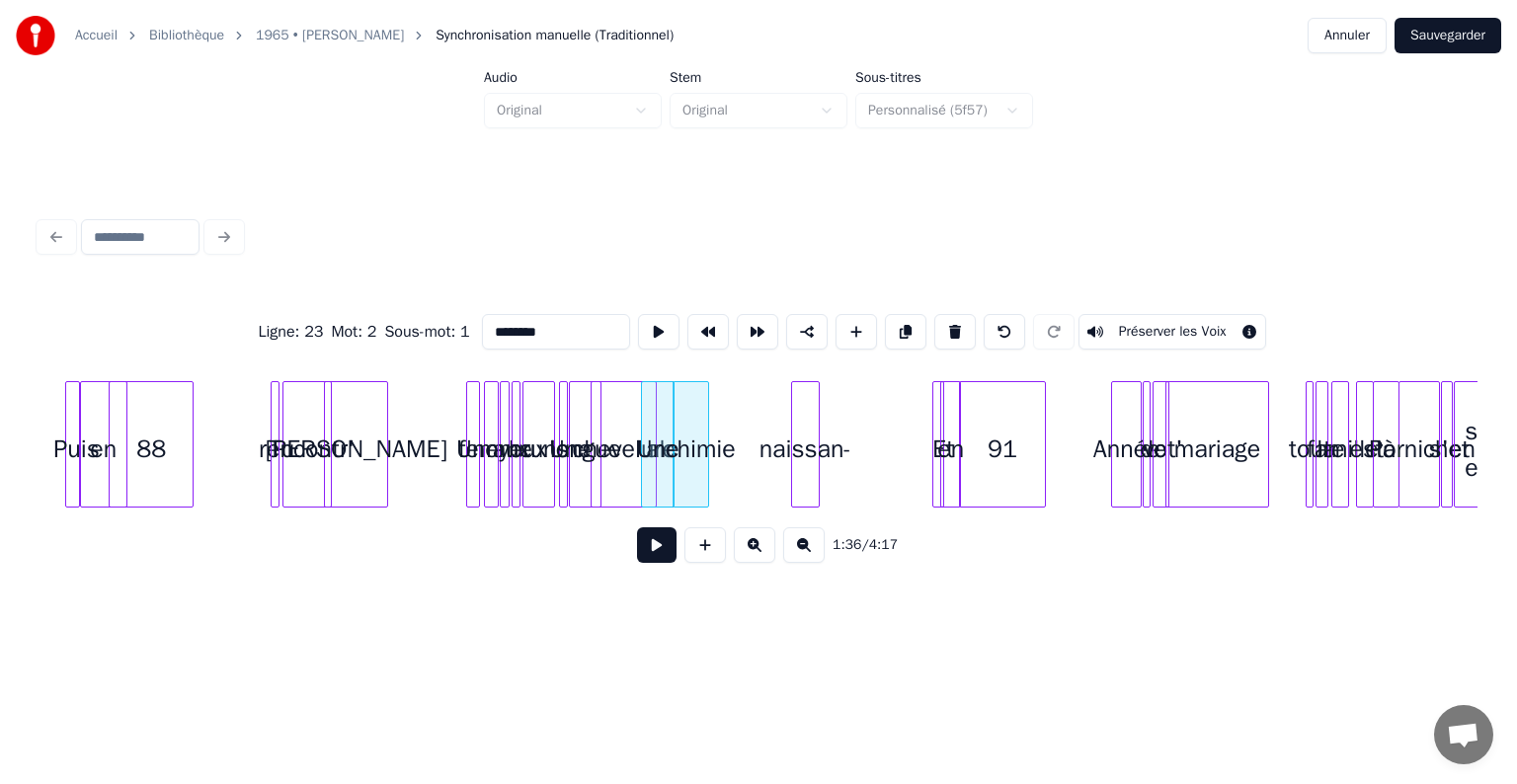 click on "naissan-" at bounding box center [805, 449] 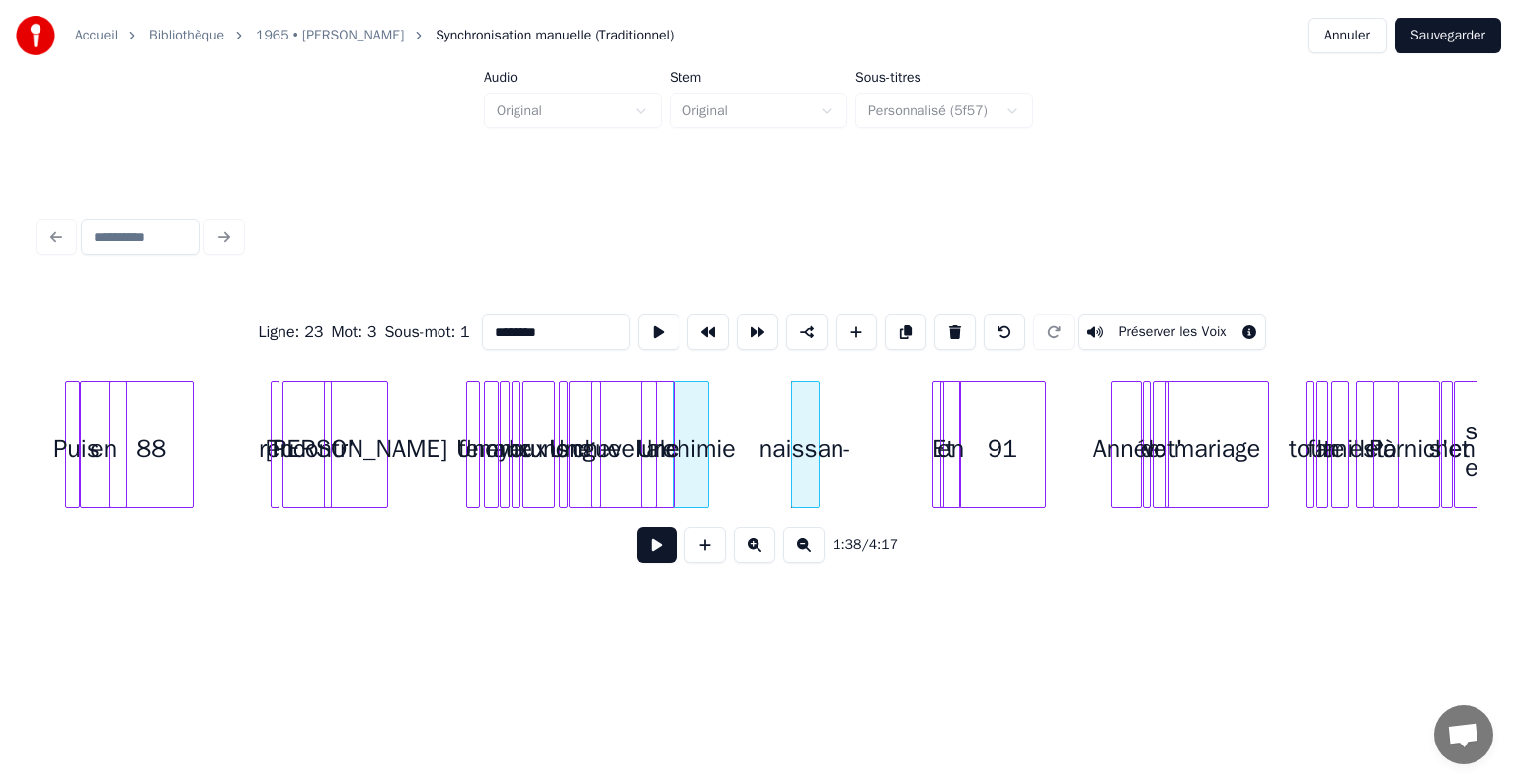 click on "********" at bounding box center (556, 332) 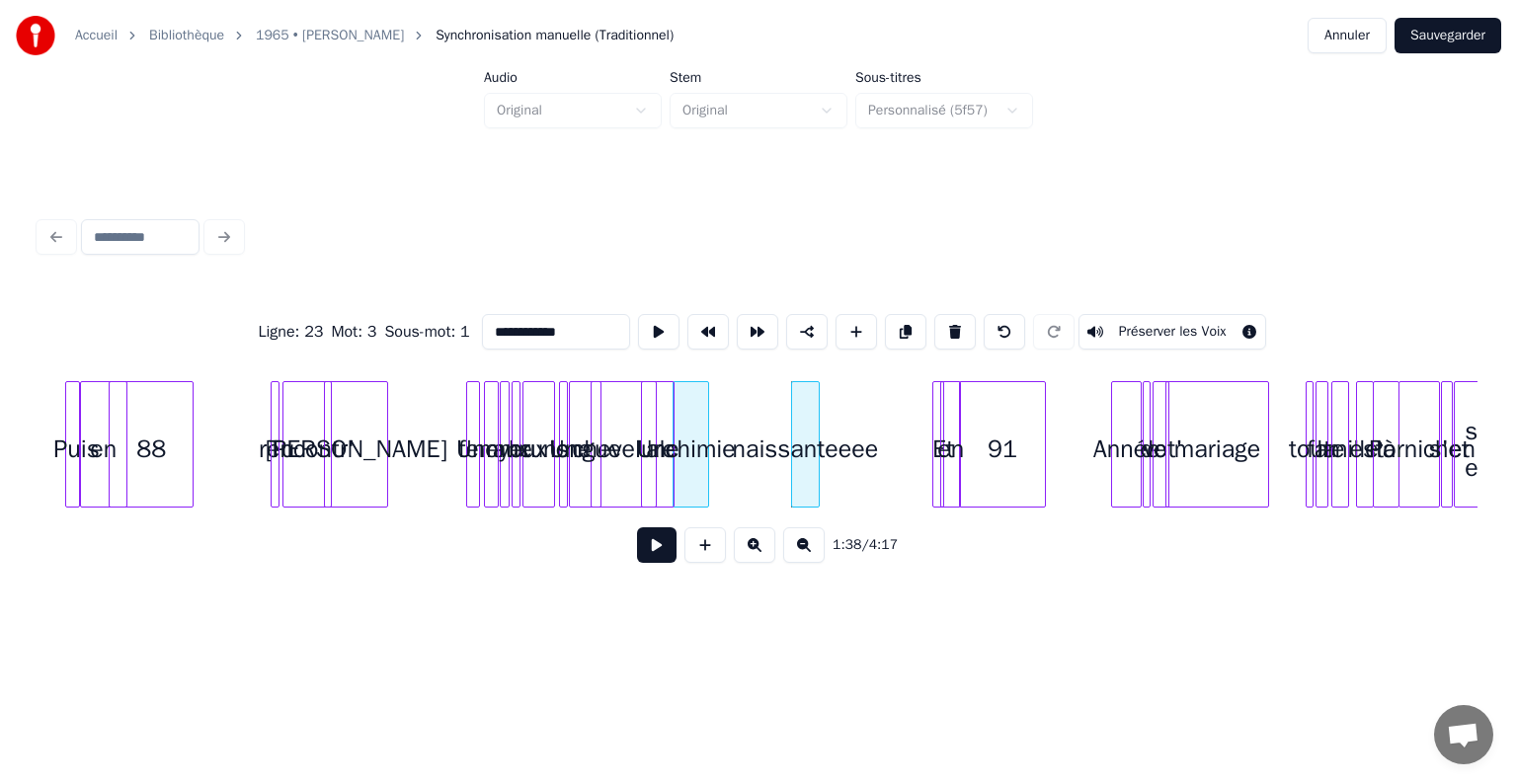 click on "naissanteeee" at bounding box center (805, 449) 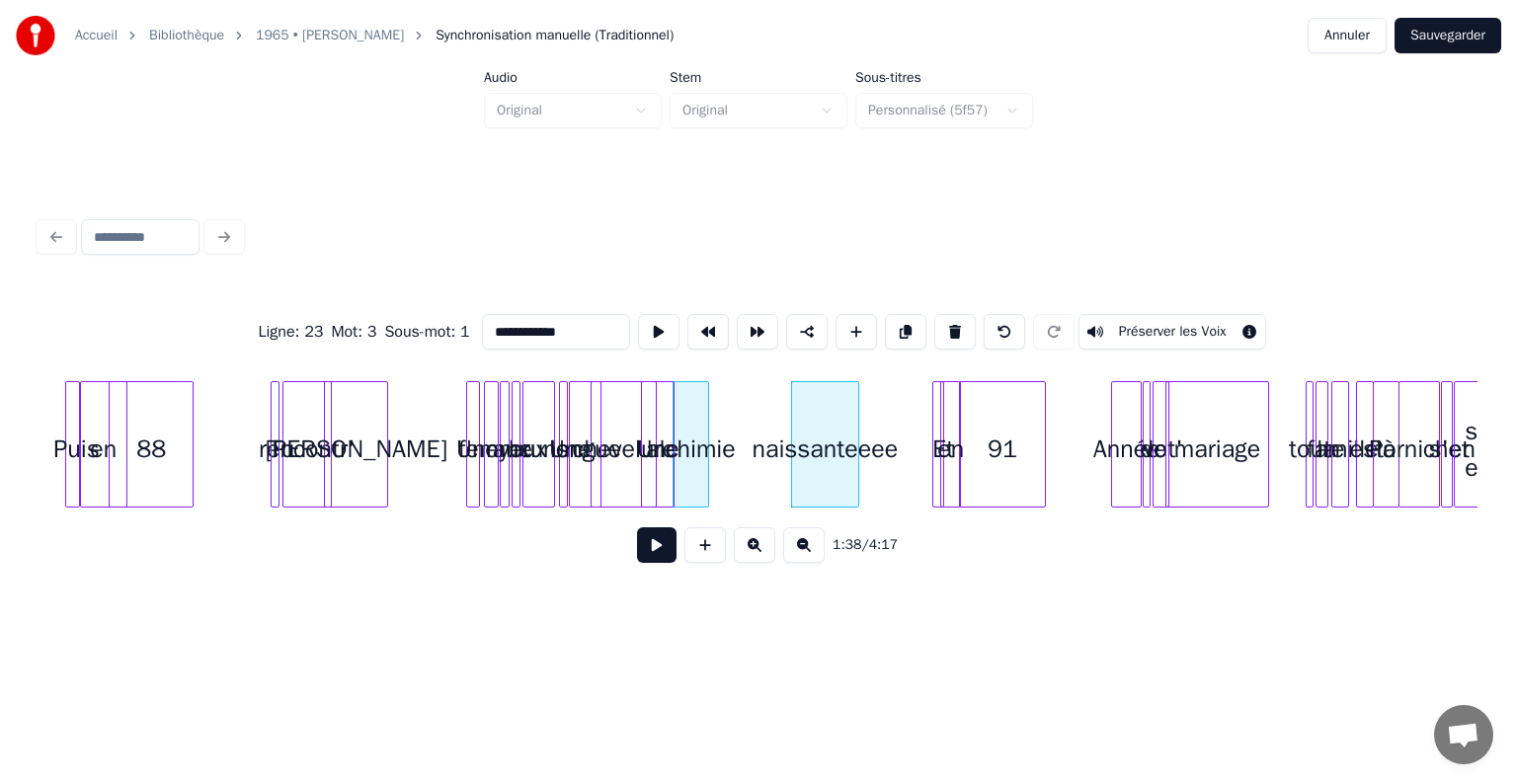 click at bounding box center [855, 444] 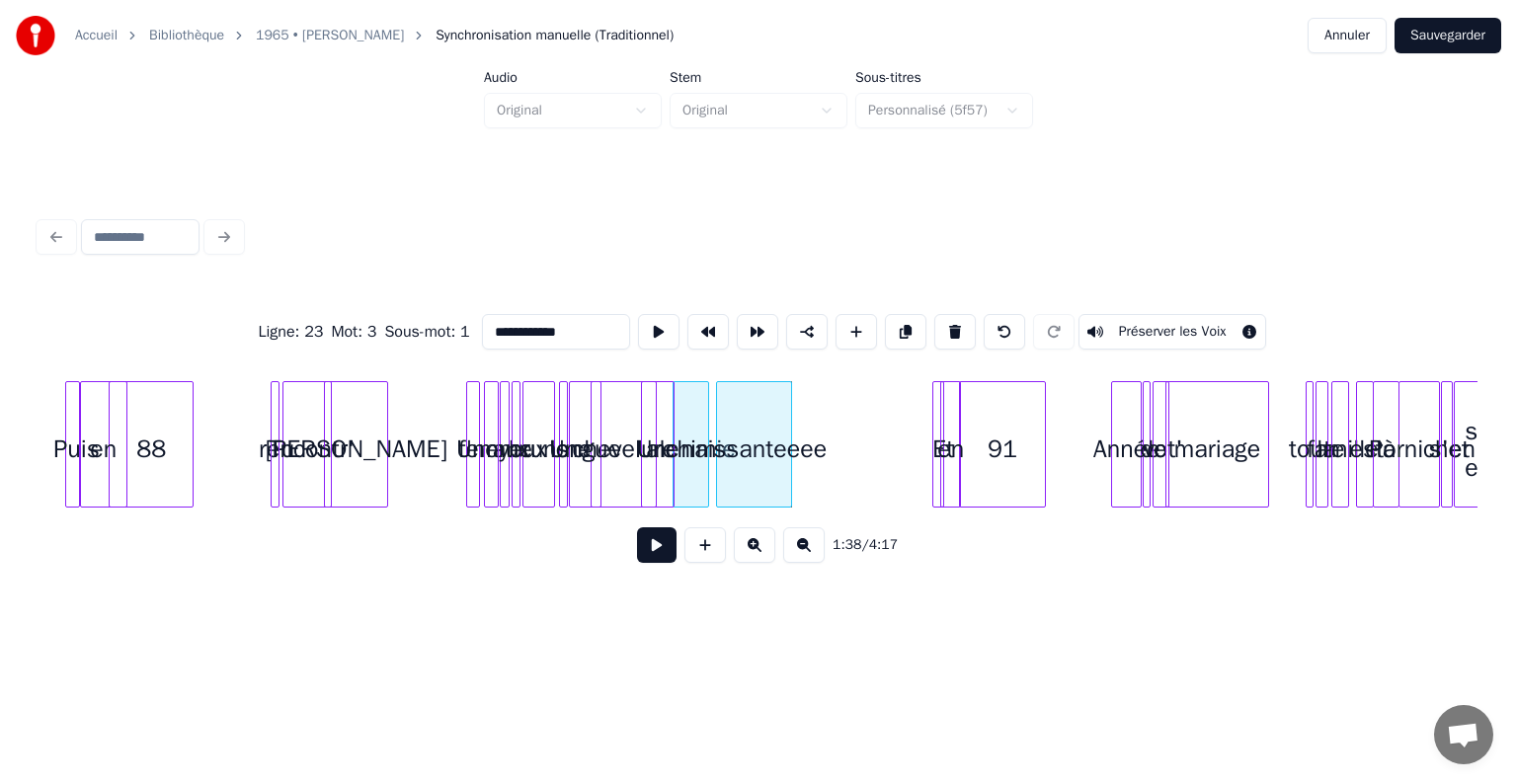 click on "naissanteeee" at bounding box center [754, 449] 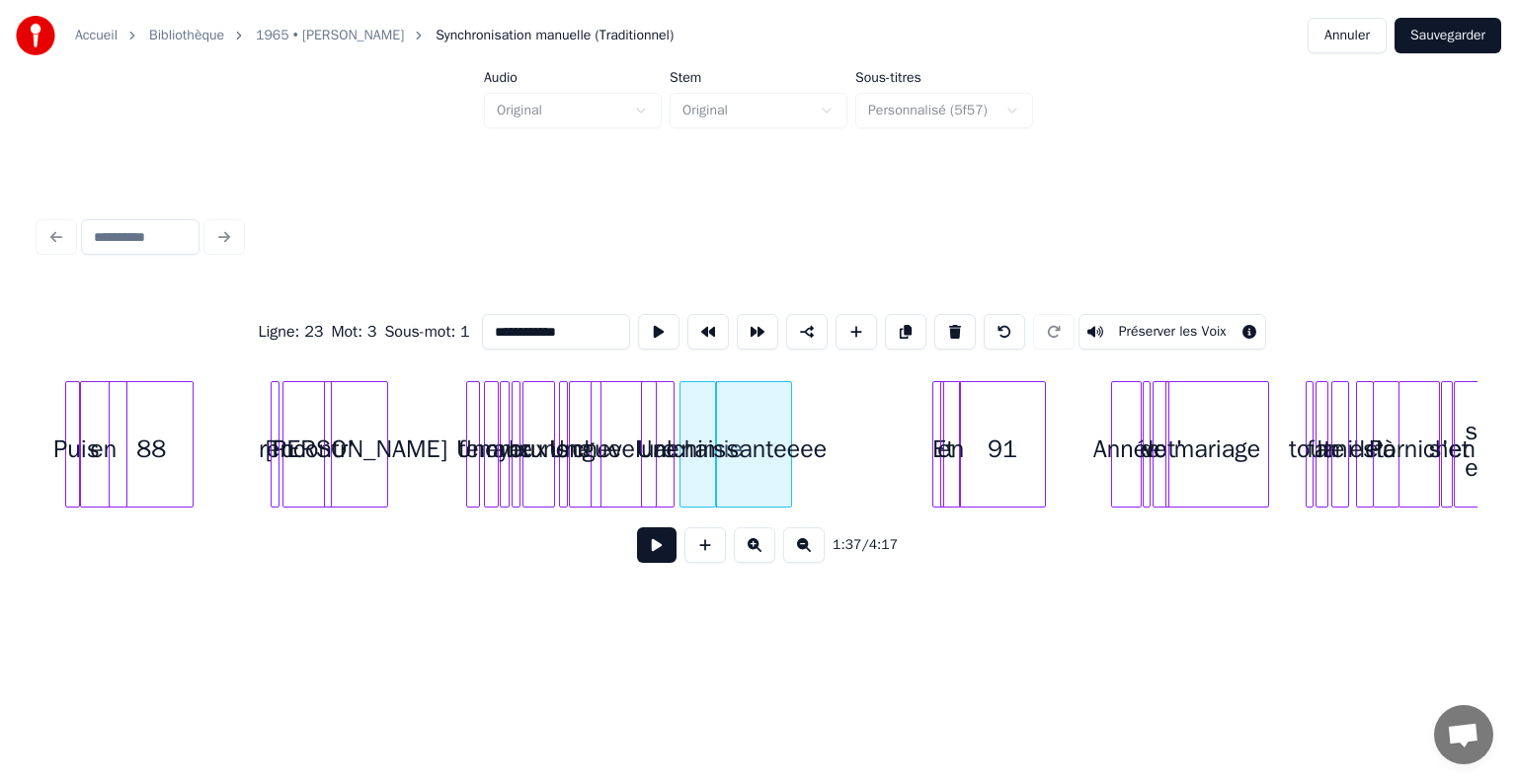 click on "alchimie" at bounding box center [697, 449] 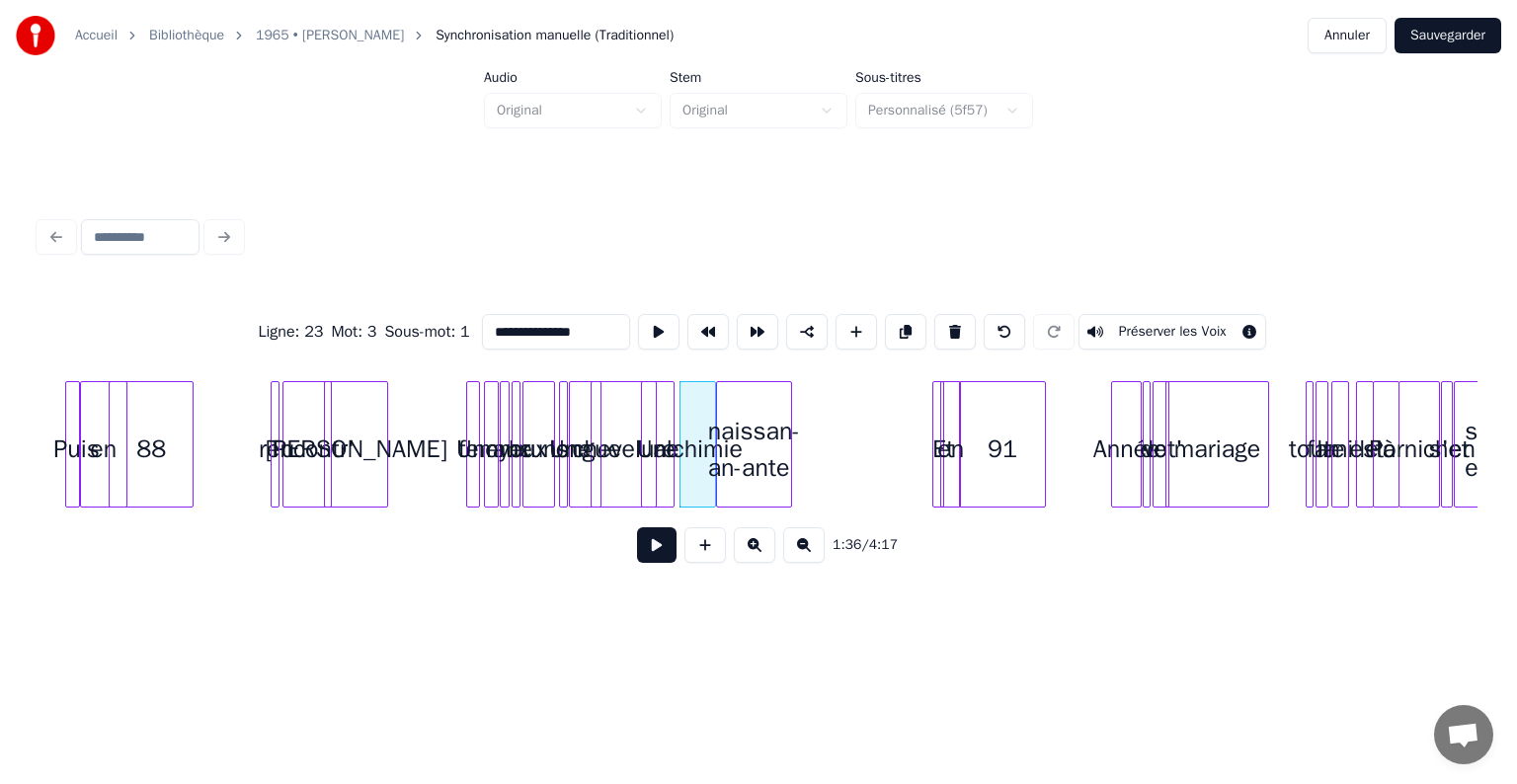 type on "**********" 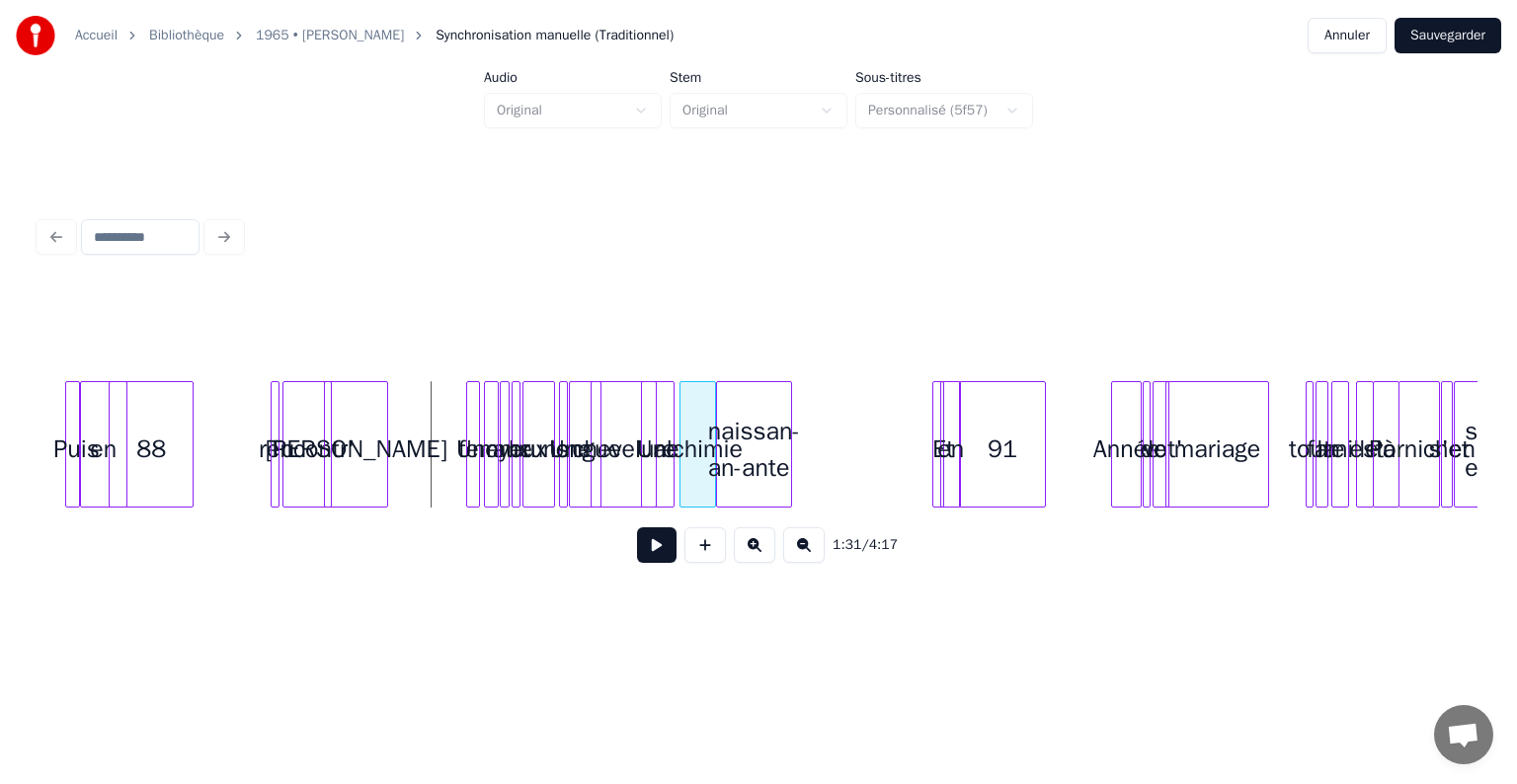 click at bounding box center [657, 545] 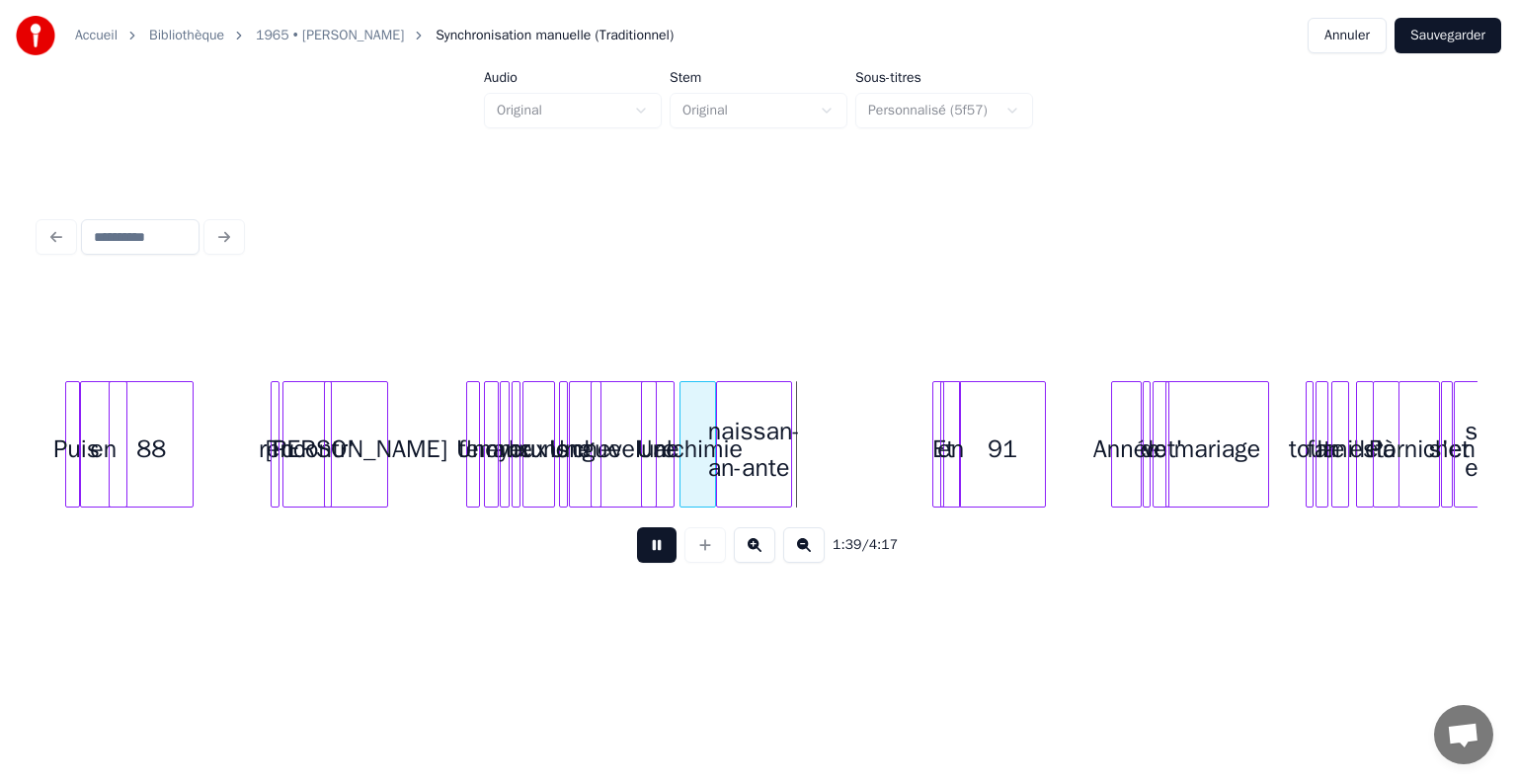 click on "alchimie" at bounding box center [697, 449] 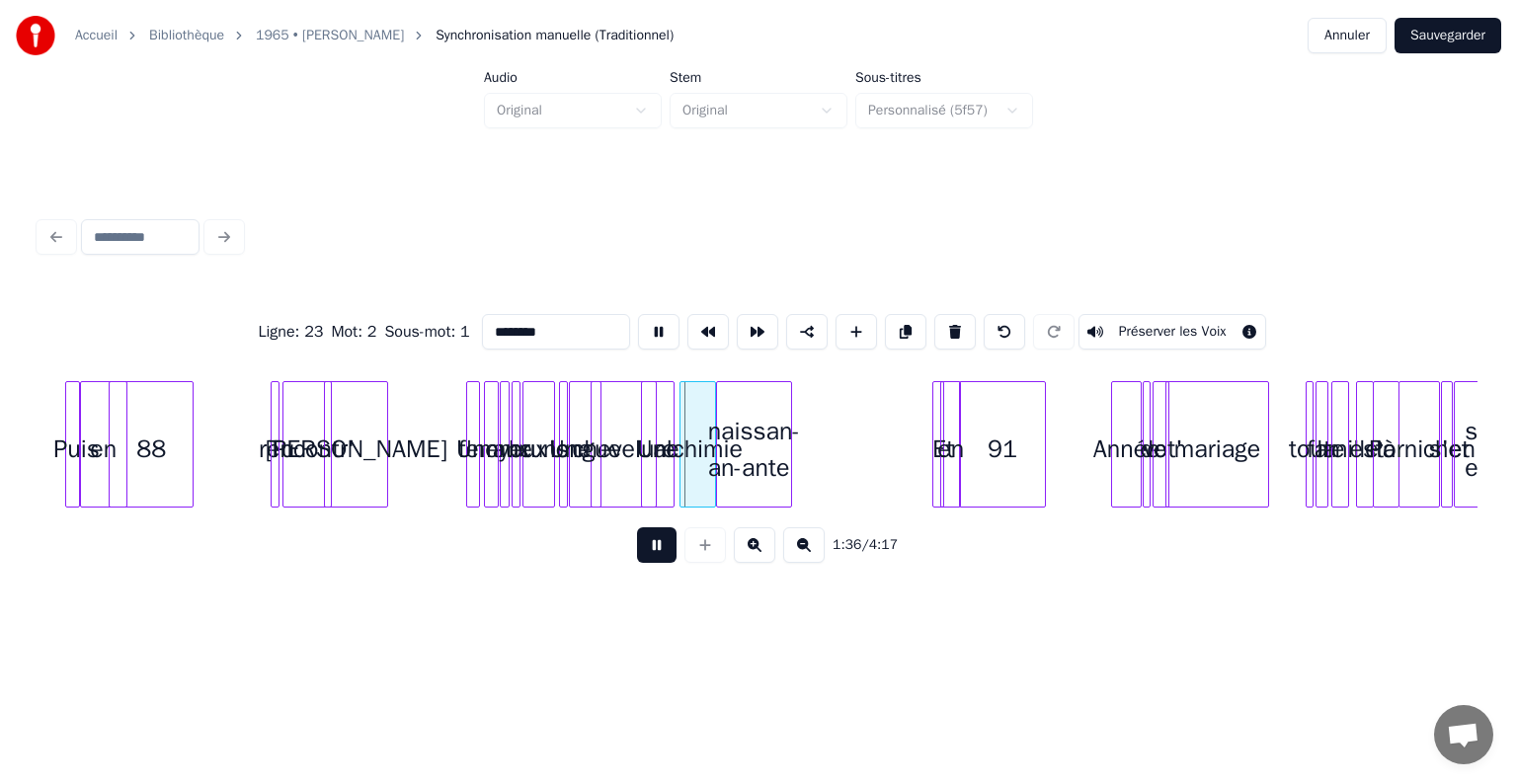 click on "alchimie" at bounding box center [697, 449] 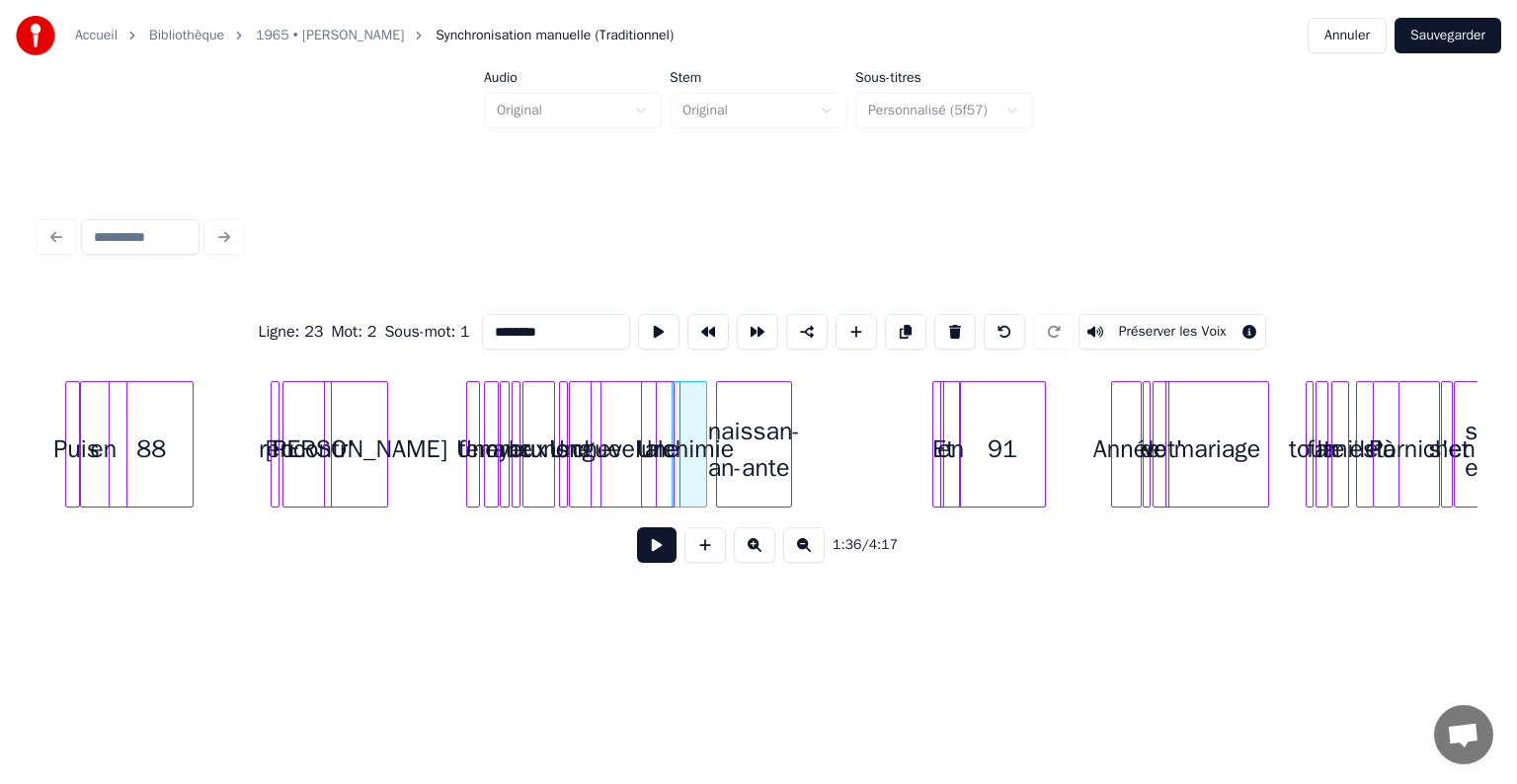 click on "alchimie" at bounding box center [689, 449] 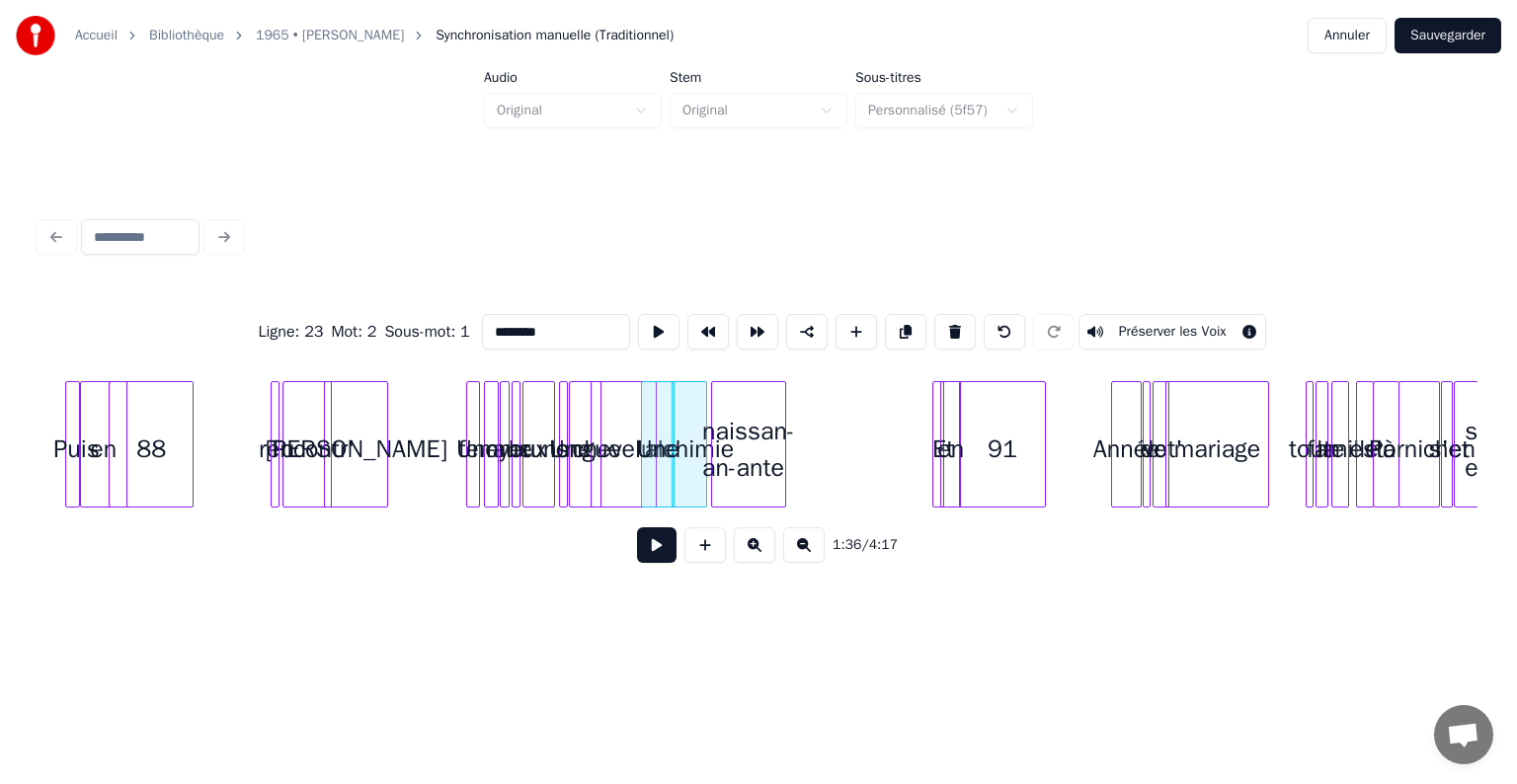 click on "naissan-an-ante" at bounding box center [749, 449] 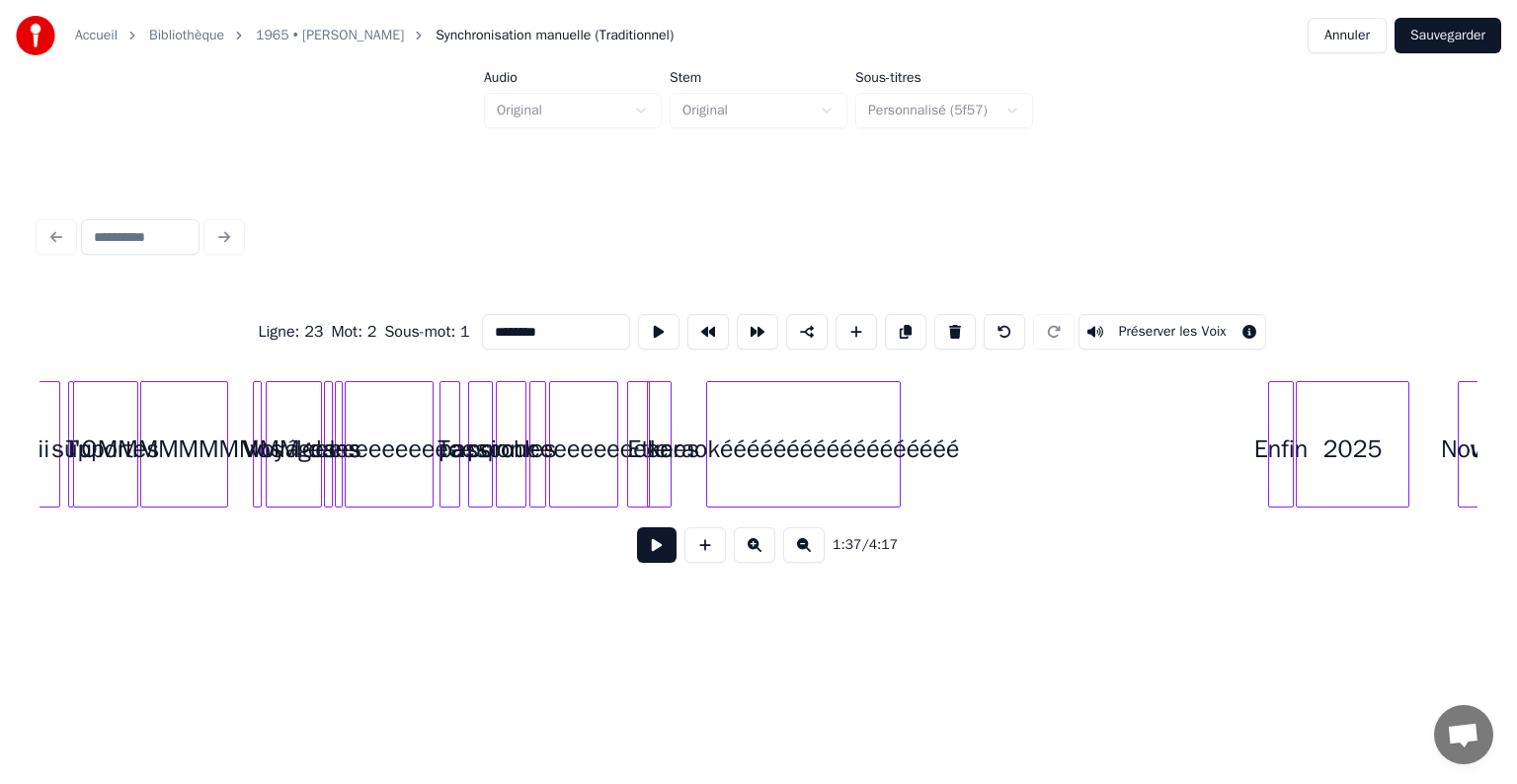 scroll, scrollTop: 0, scrollLeft: 7913, axis: horizontal 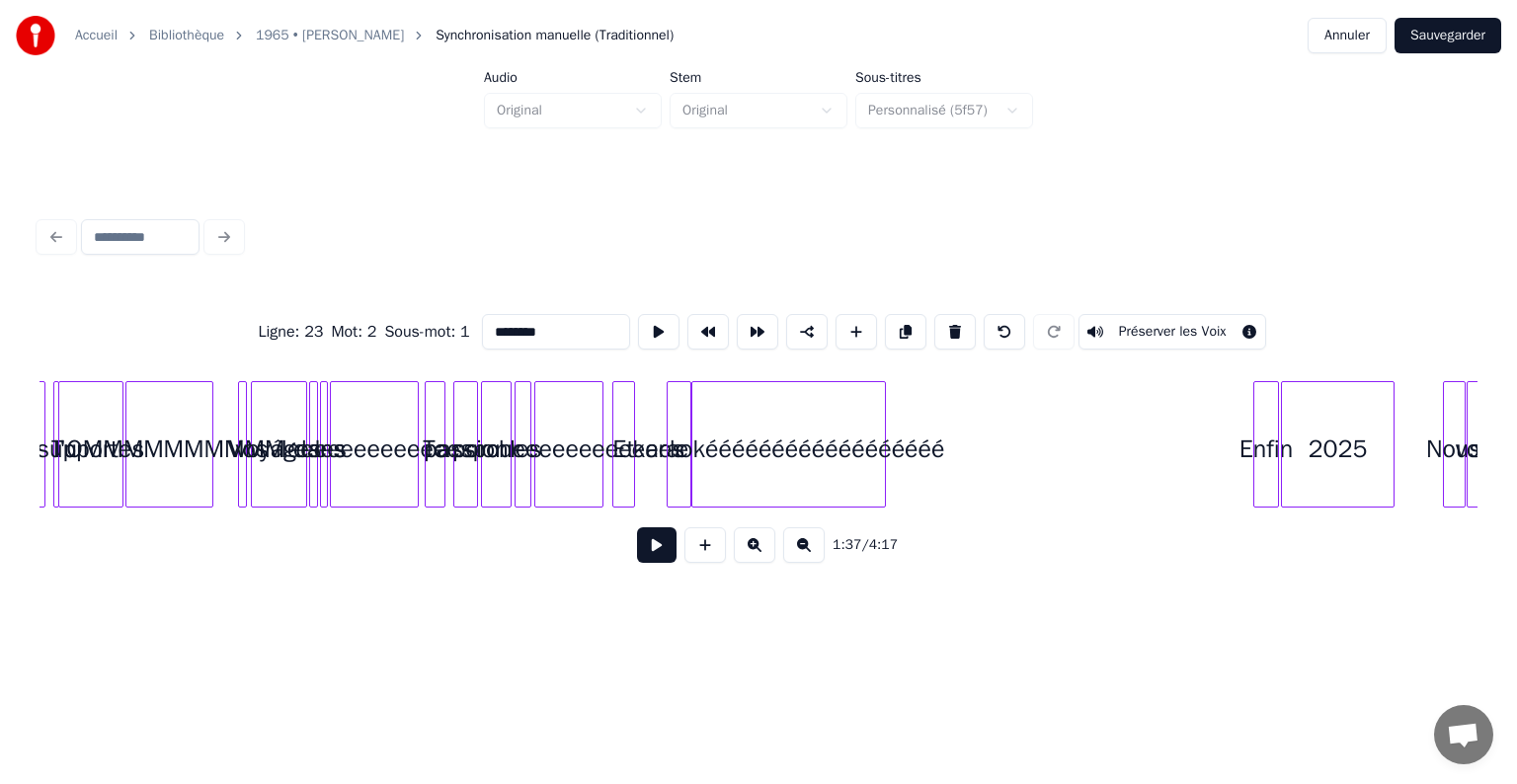 click on "le" at bounding box center [679, 449] 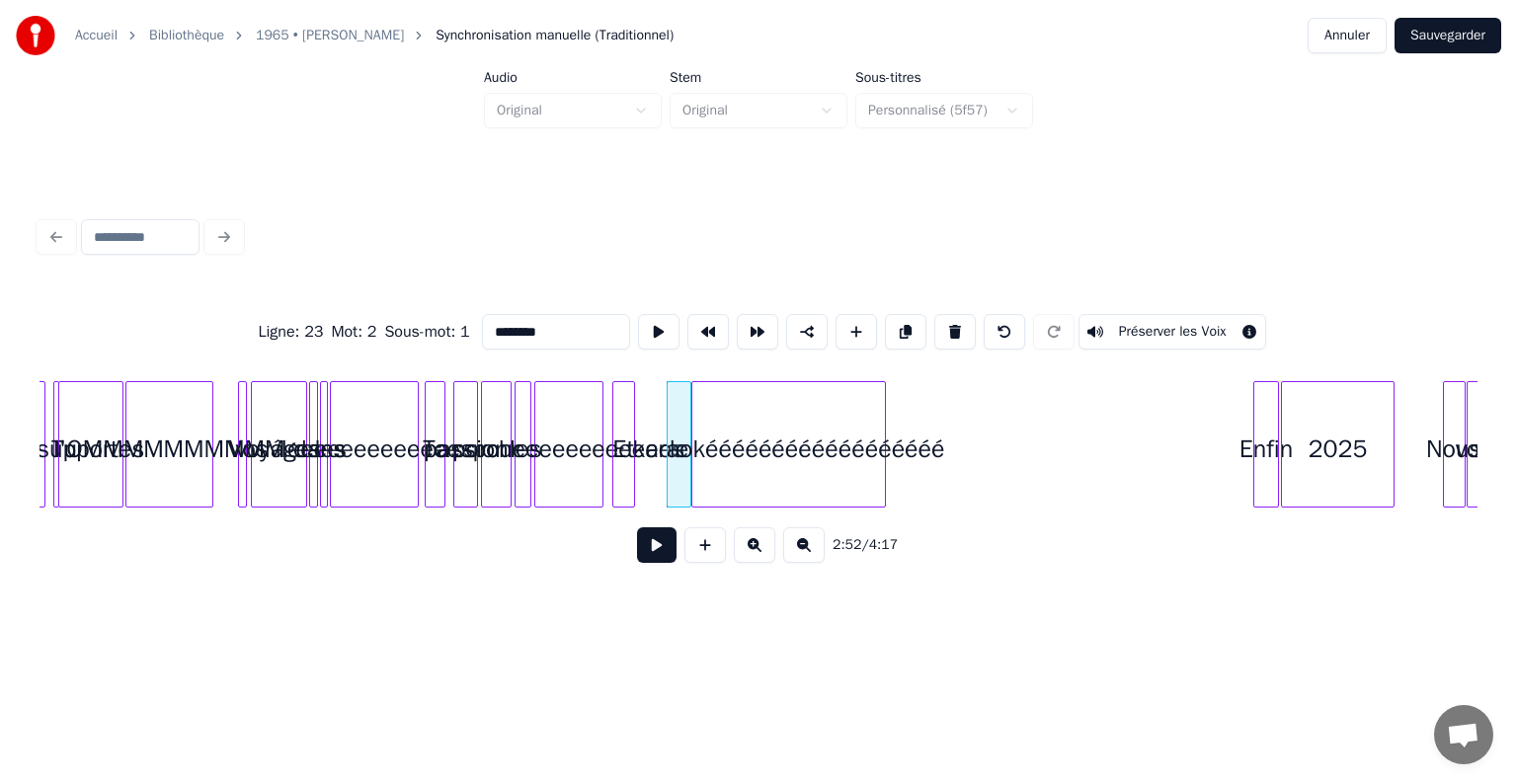 click on "épanouiiiiiiiiii Tu supportes l'OMMMMMMMMMM Vos voyages dans les îleeeeeeeeeeeees Ta passion pour les porcheeeeeeeeeeees Et le karaokéééééééééééééééééé Enfin 2025 Nous voilà" at bounding box center [-1524, 444] 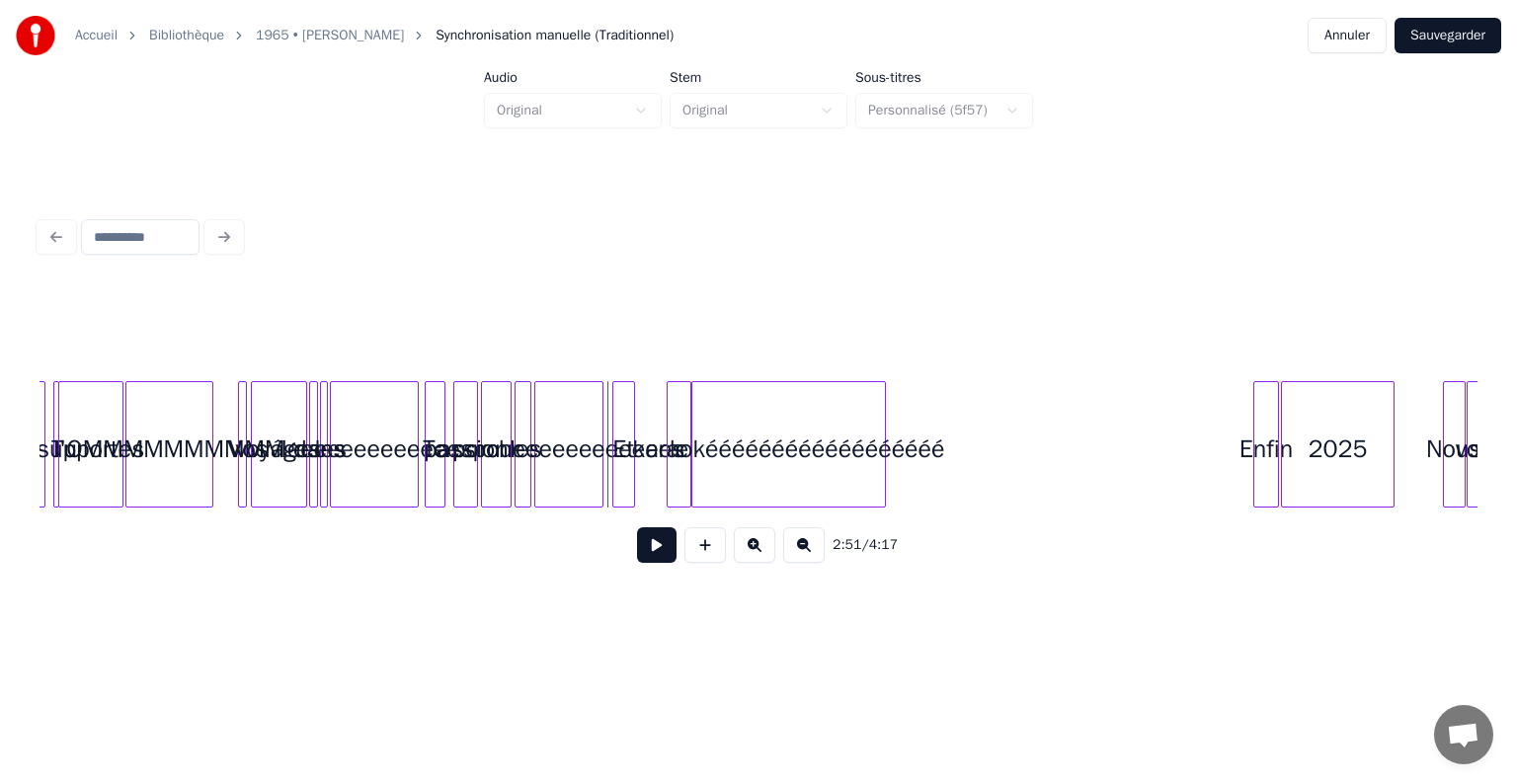click on "2:51  /  4:17" at bounding box center [758, 545] 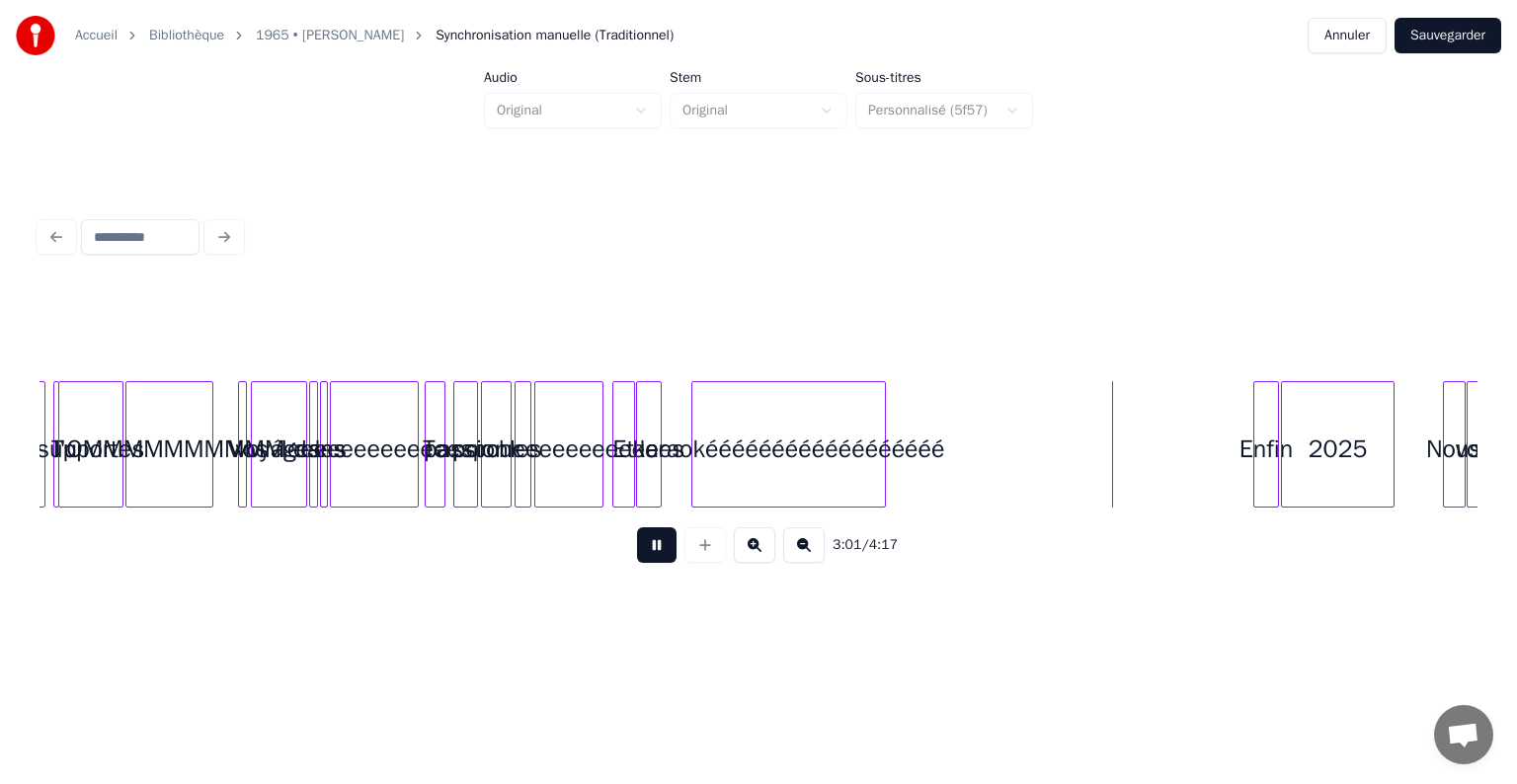 click on "le" at bounding box center [649, 449] 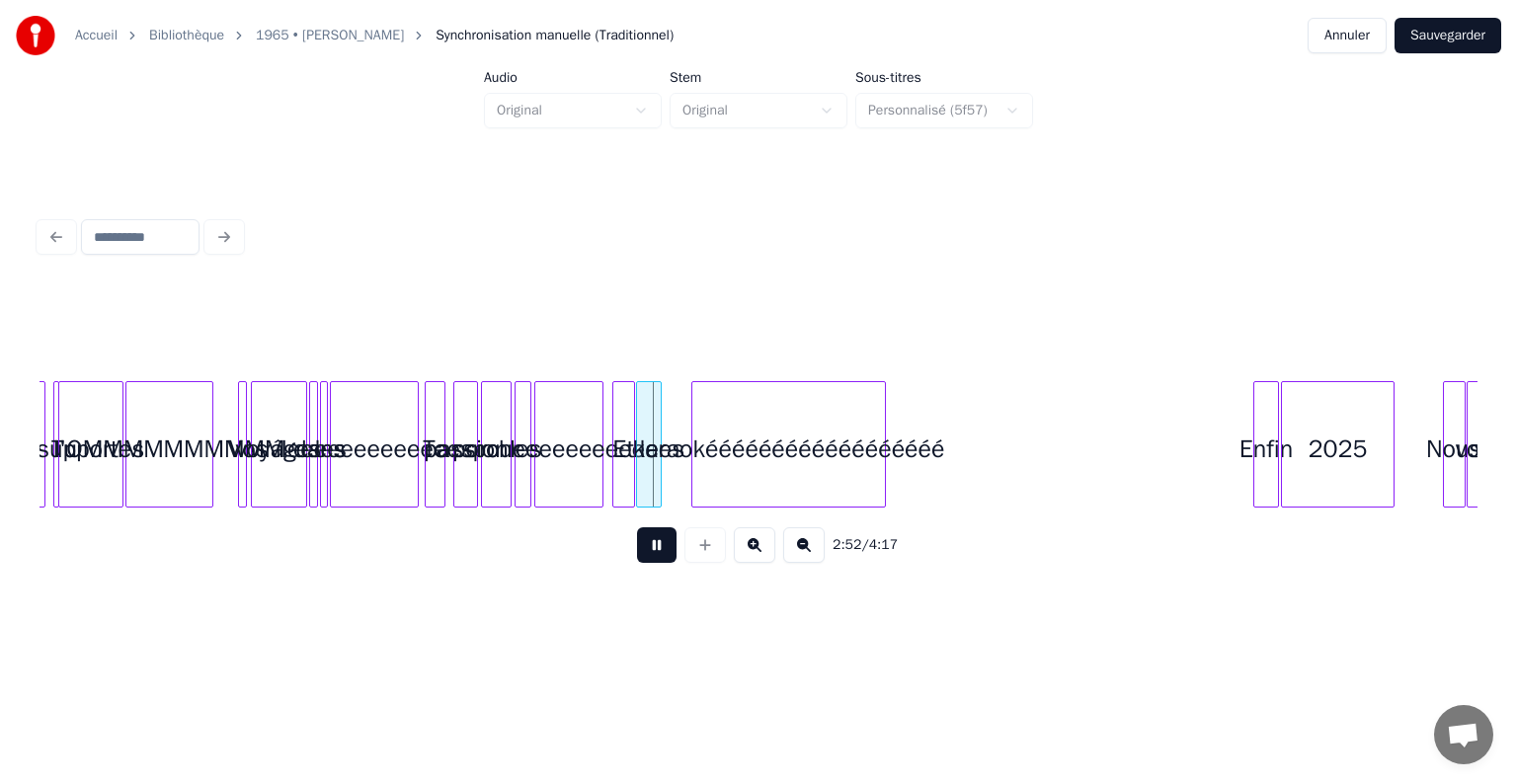 click on "le" at bounding box center [649, 449] 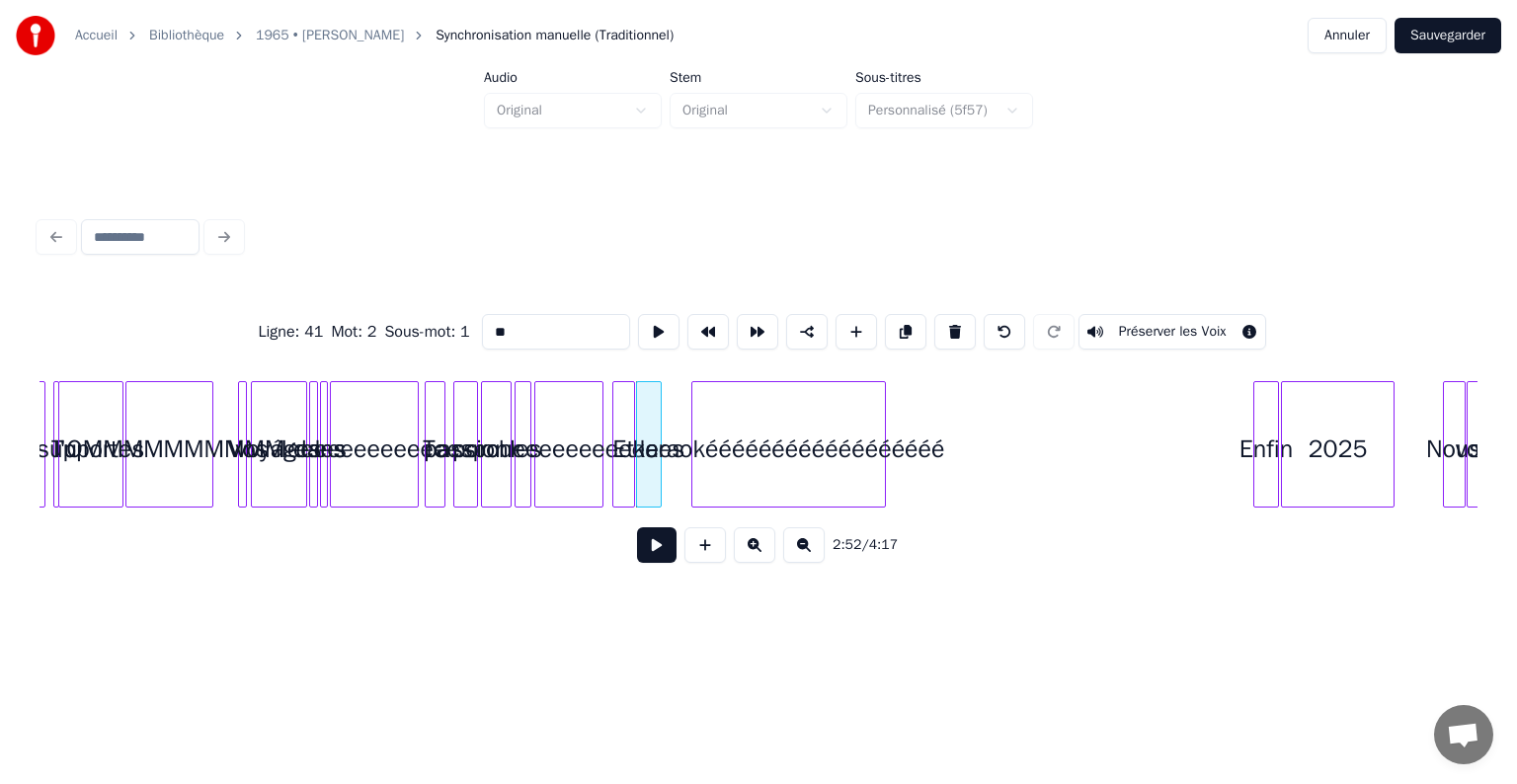 click at bounding box center [657, 545] 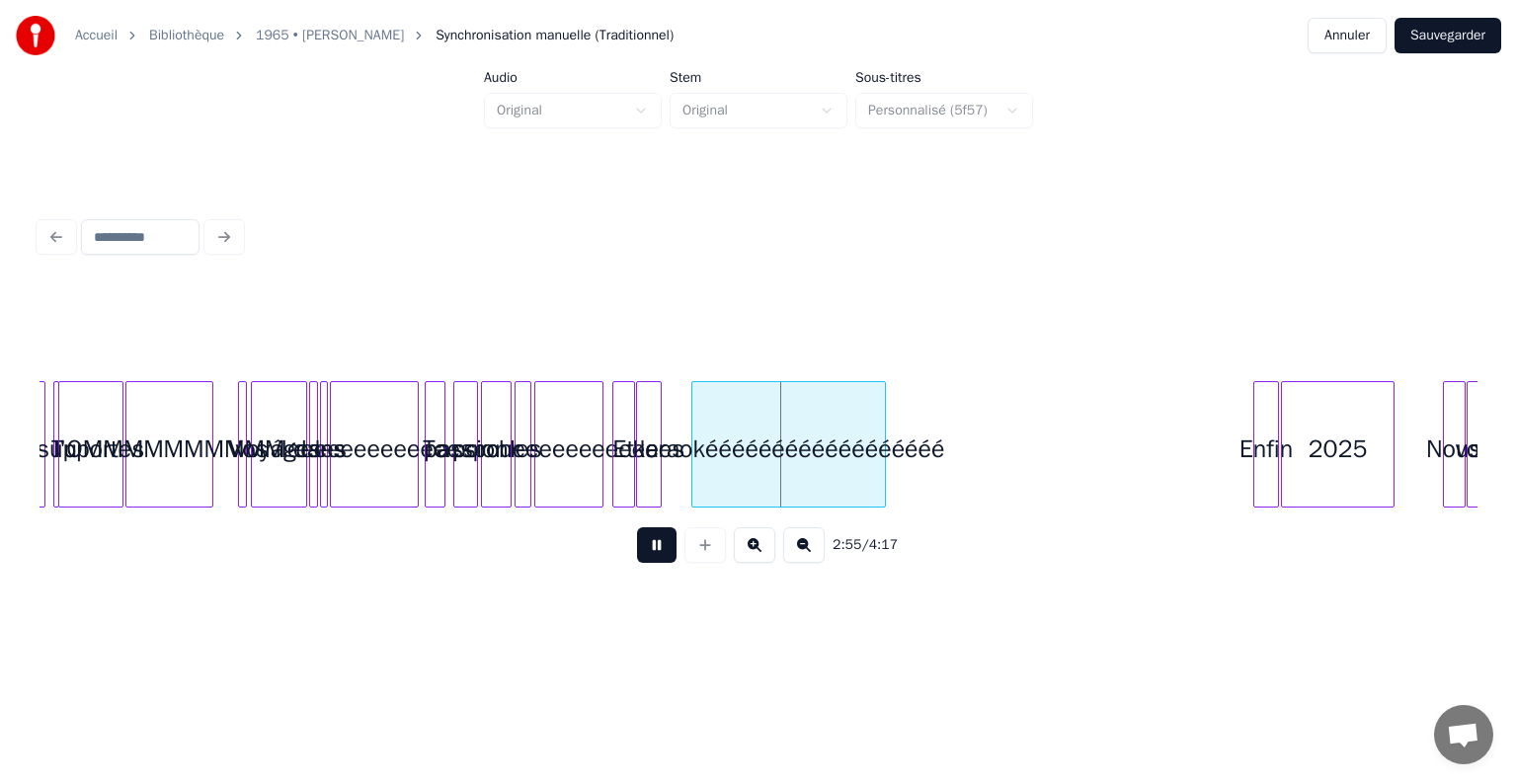 click on "karaokéééééééééééééééééé" at bounding box center [789, 449] 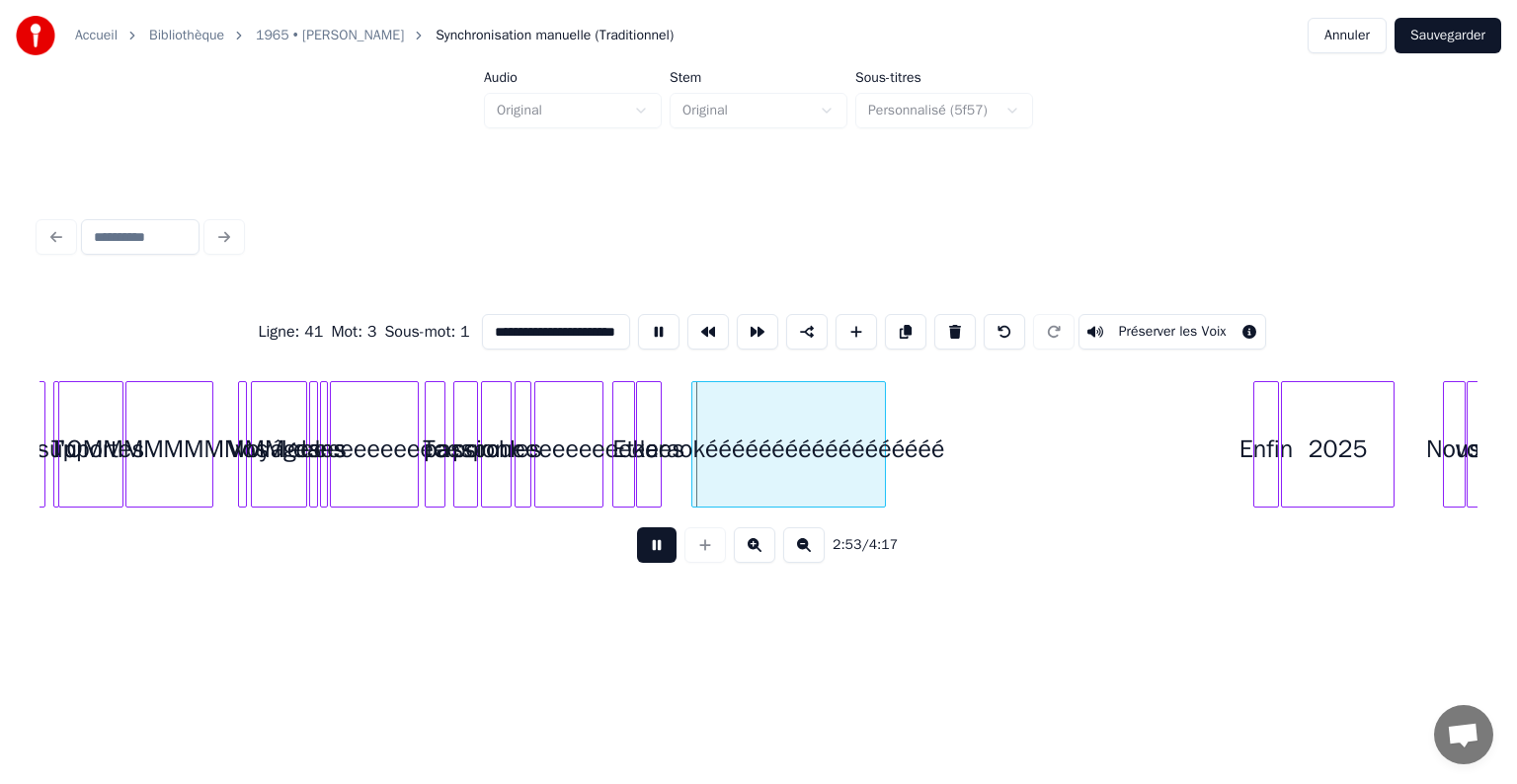 click on "karaokéééééééééééééééééé" at bounding box center [789, 449] 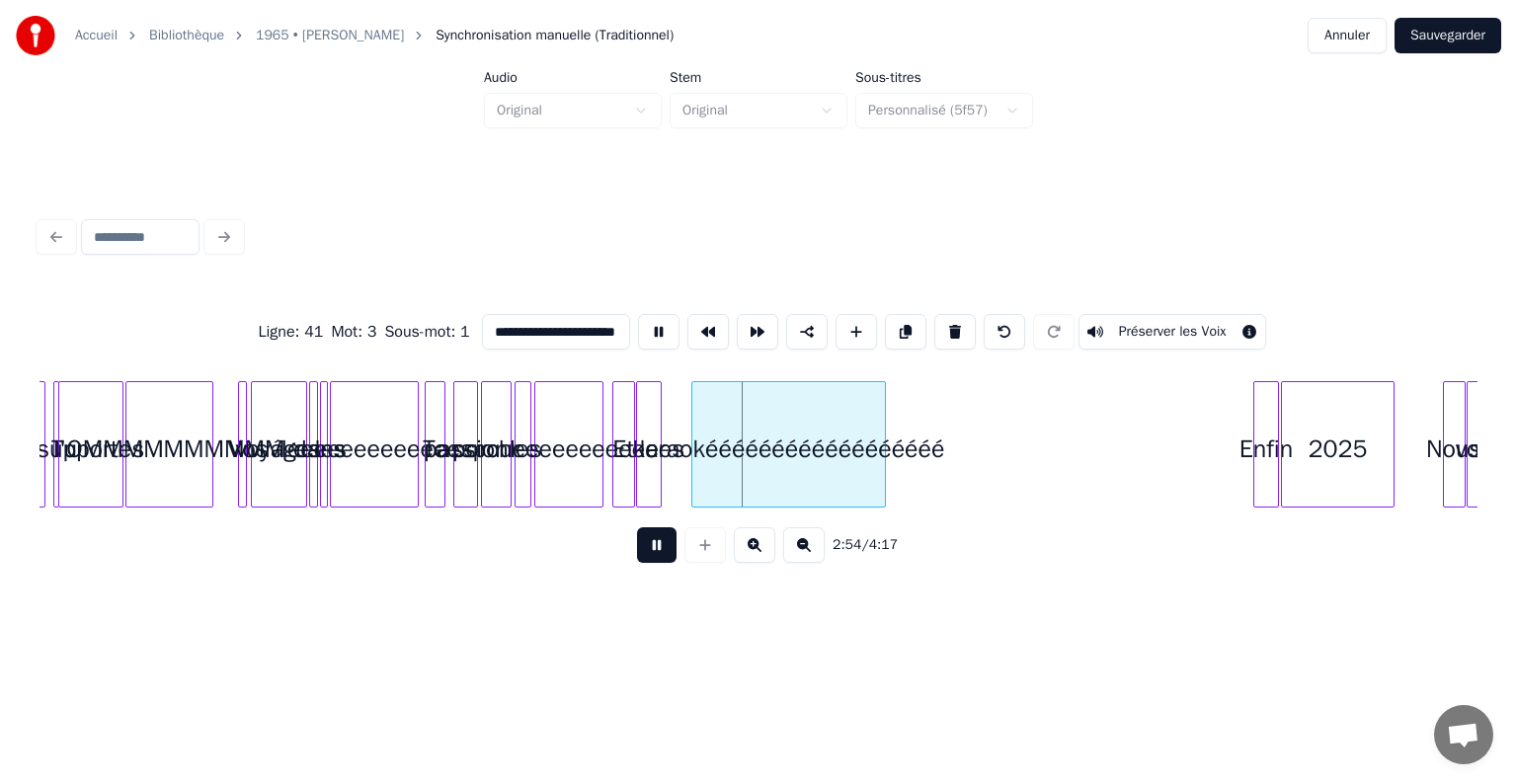 click on "karaokéééééééééééééééééé" at bounding box center [789, 449] 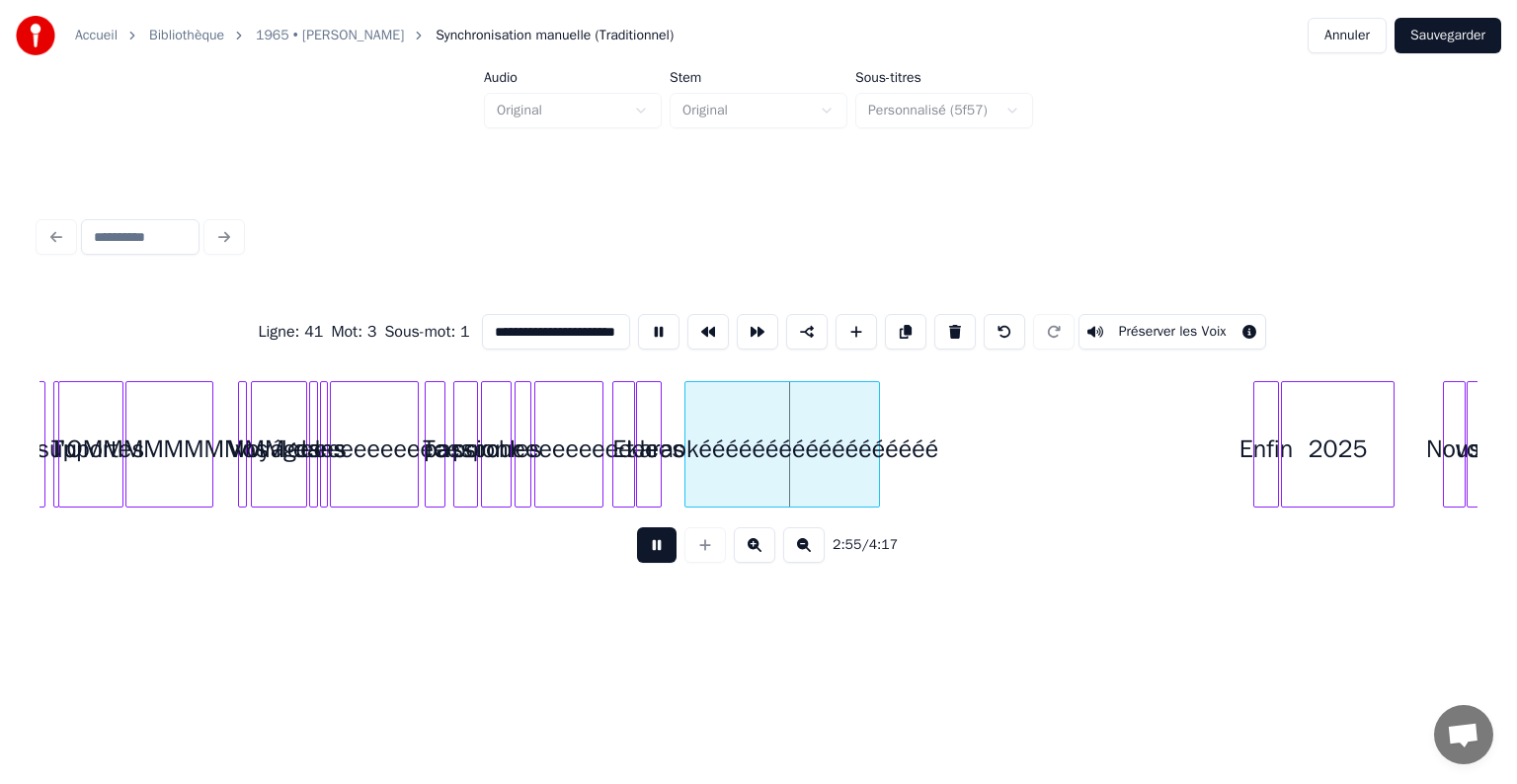 click on "karaokéééééééééééééééééé" at bounding box center (782, 449) 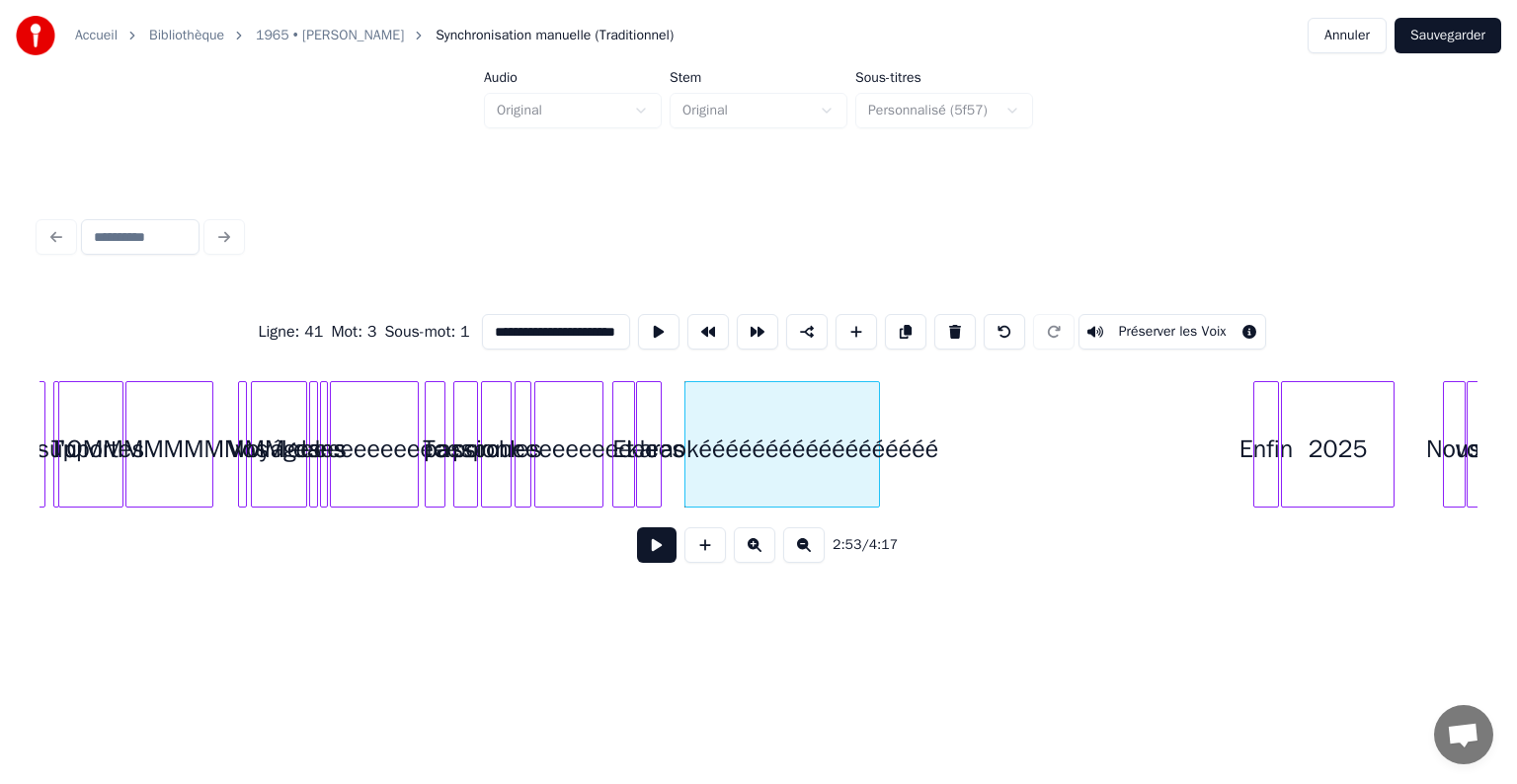 click on "3" at bounding box center [372, 332] 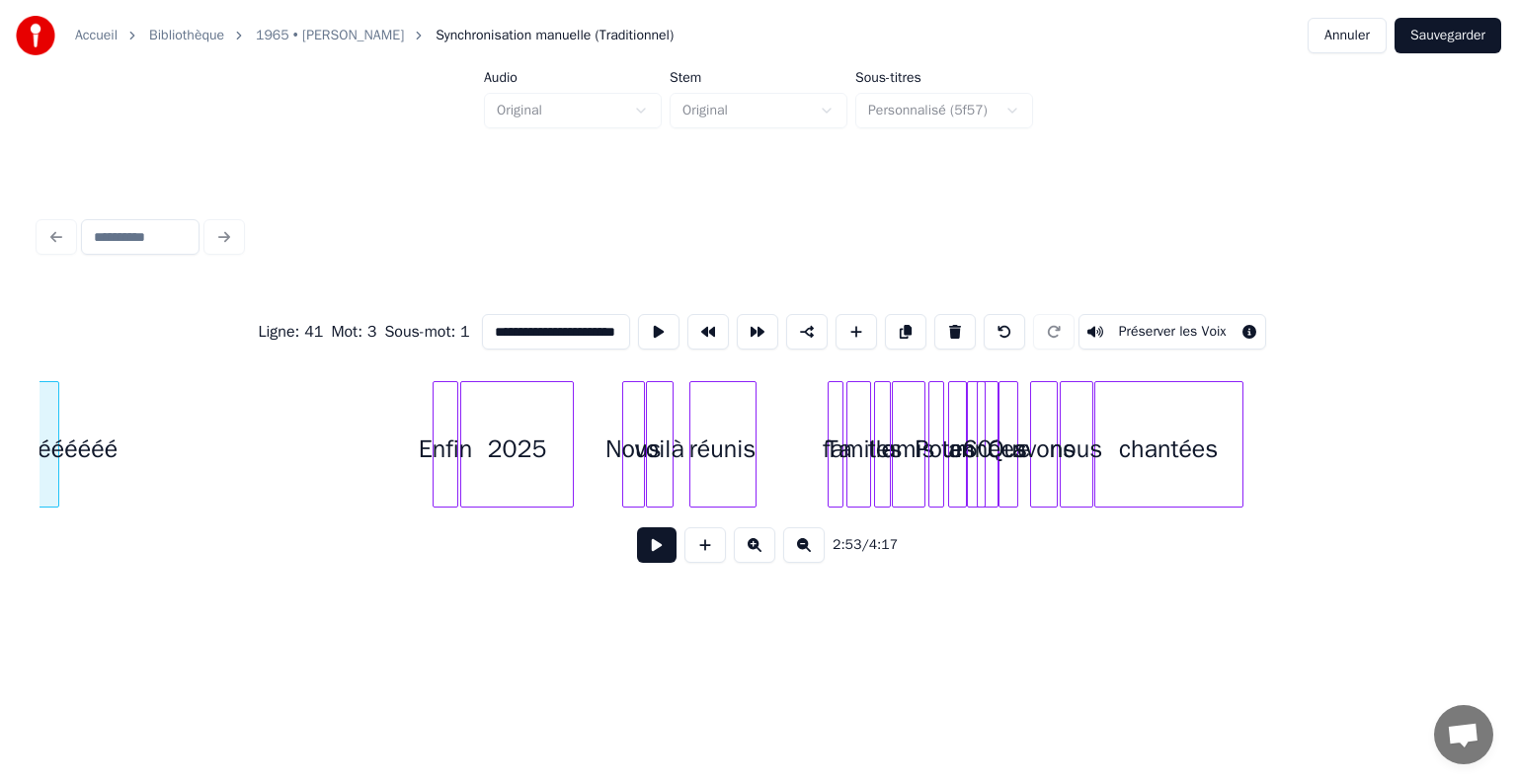 scroll, scrollTop: 0, scrollLeft: 8569, axis: horizontal 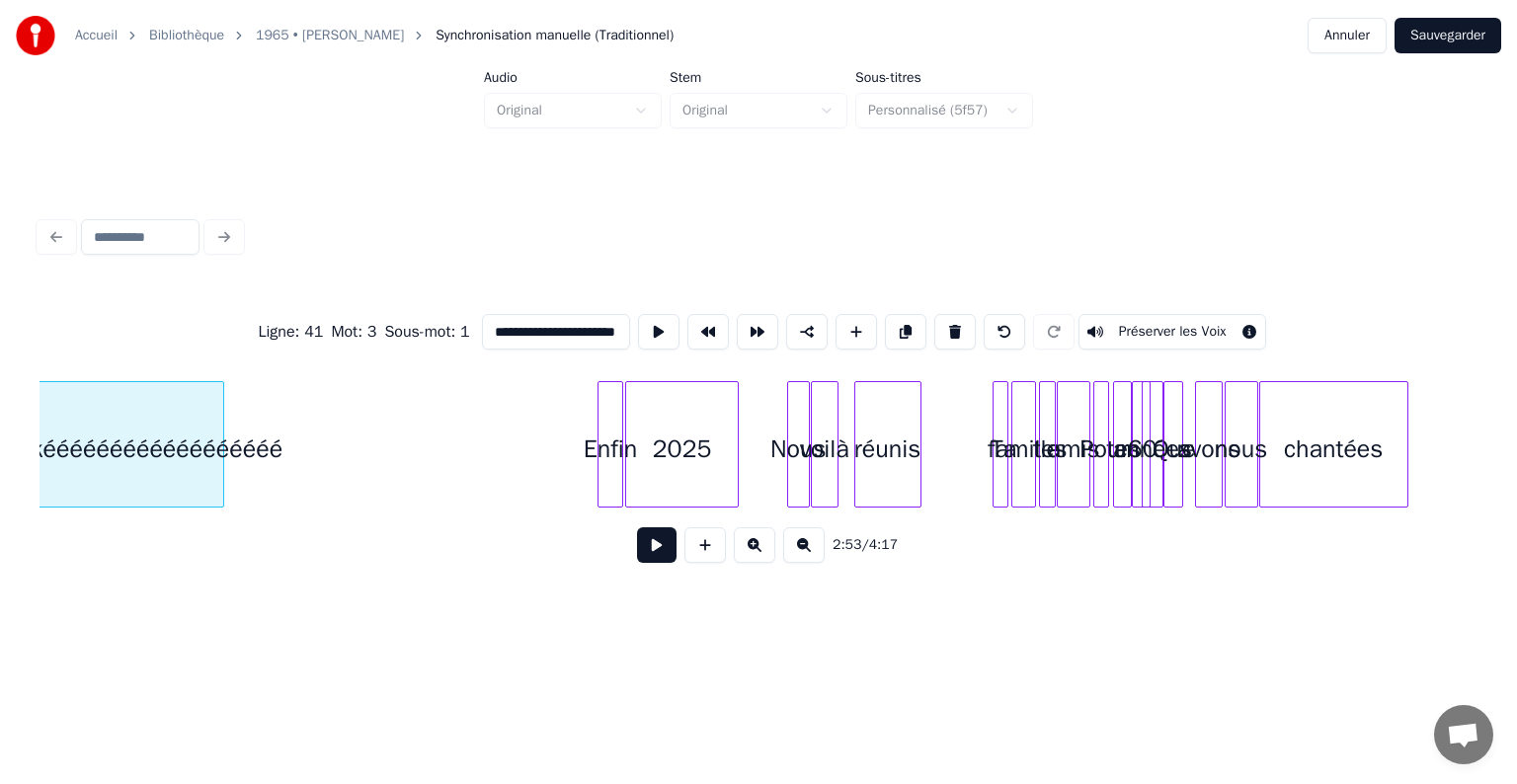 click on "tes" at bounding box center [1124, 449] 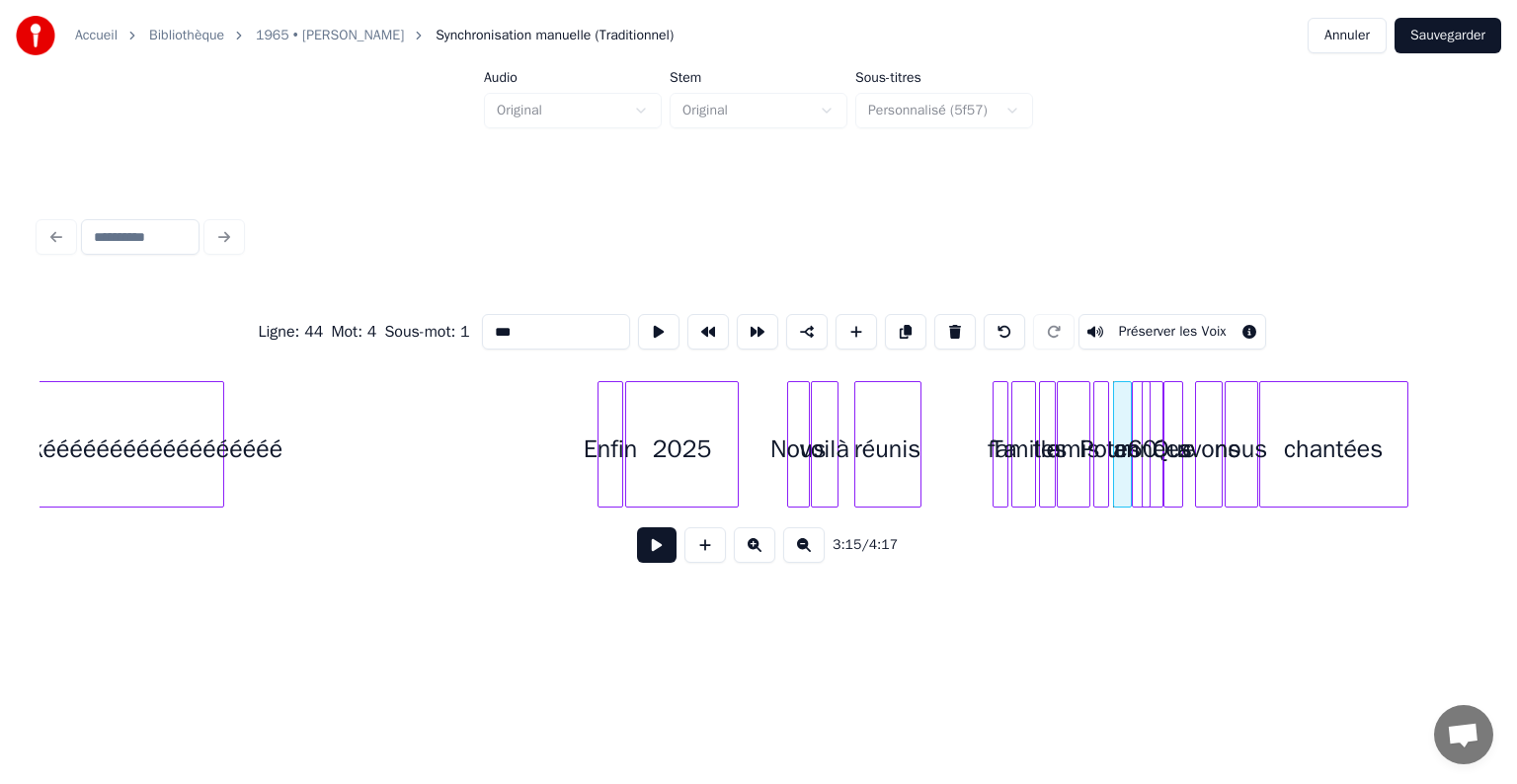 click at bounding box center (1004, 444) 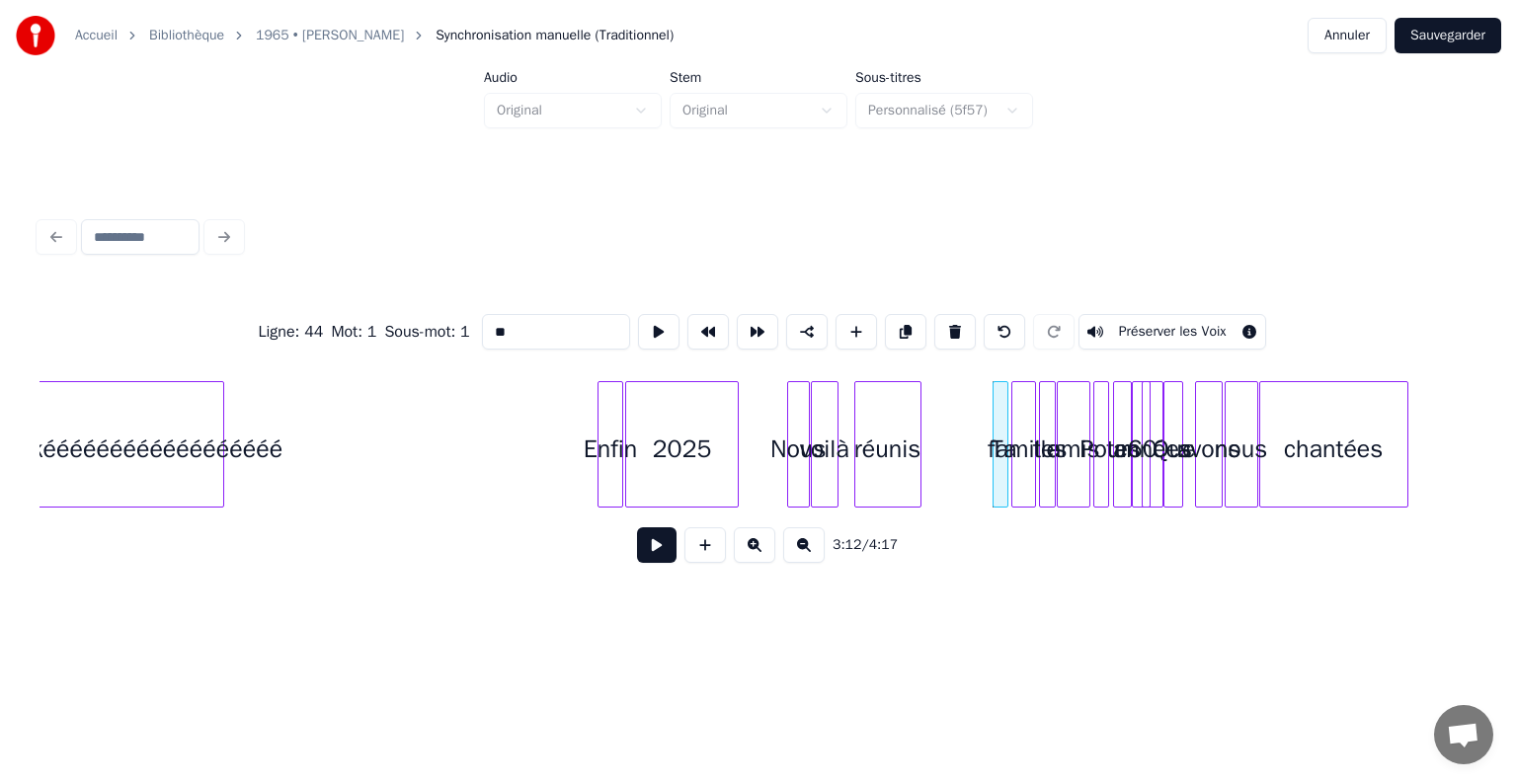 click on "famille" at bounding box center (1024, 449) 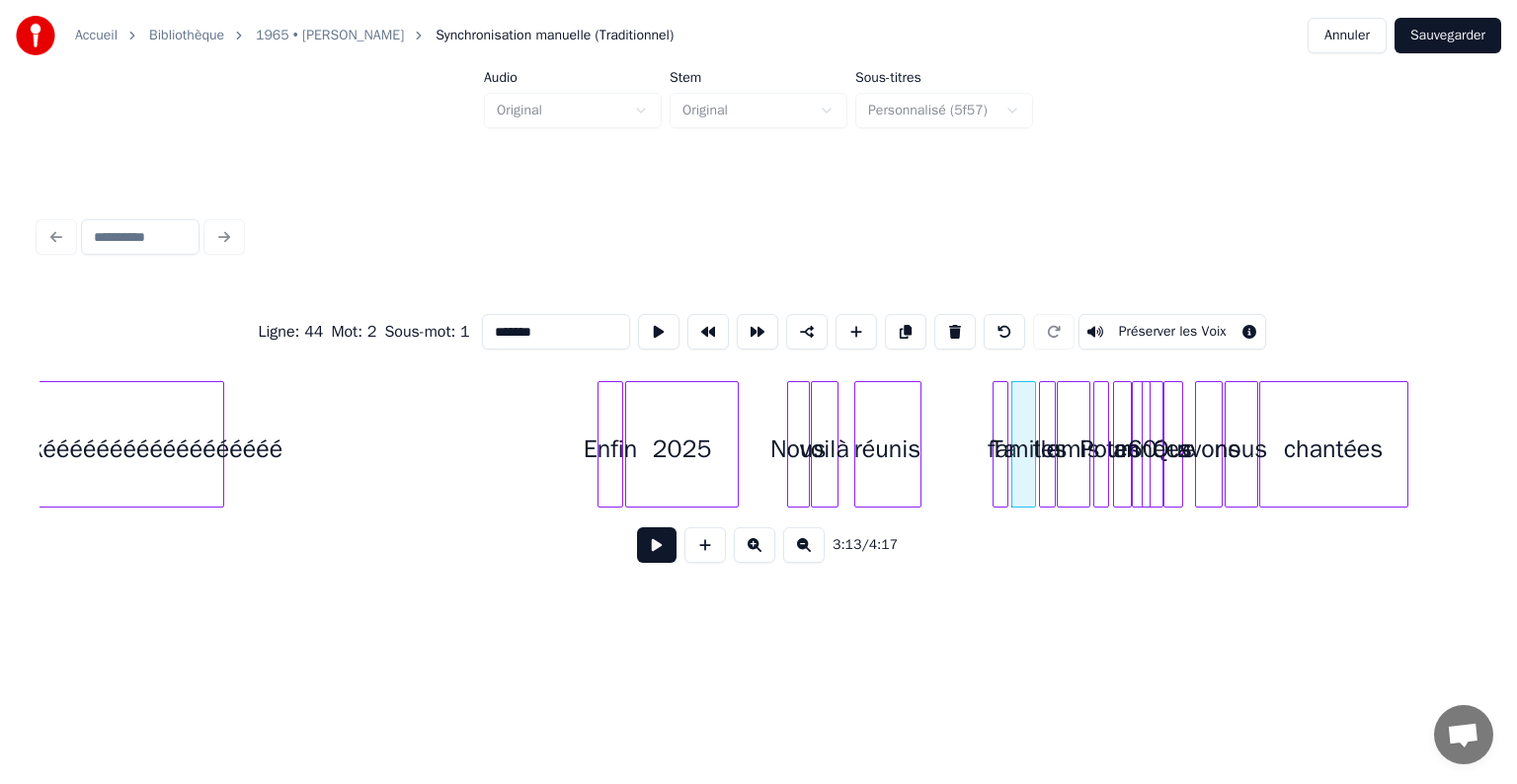 click at bounding box center [1052, 444] 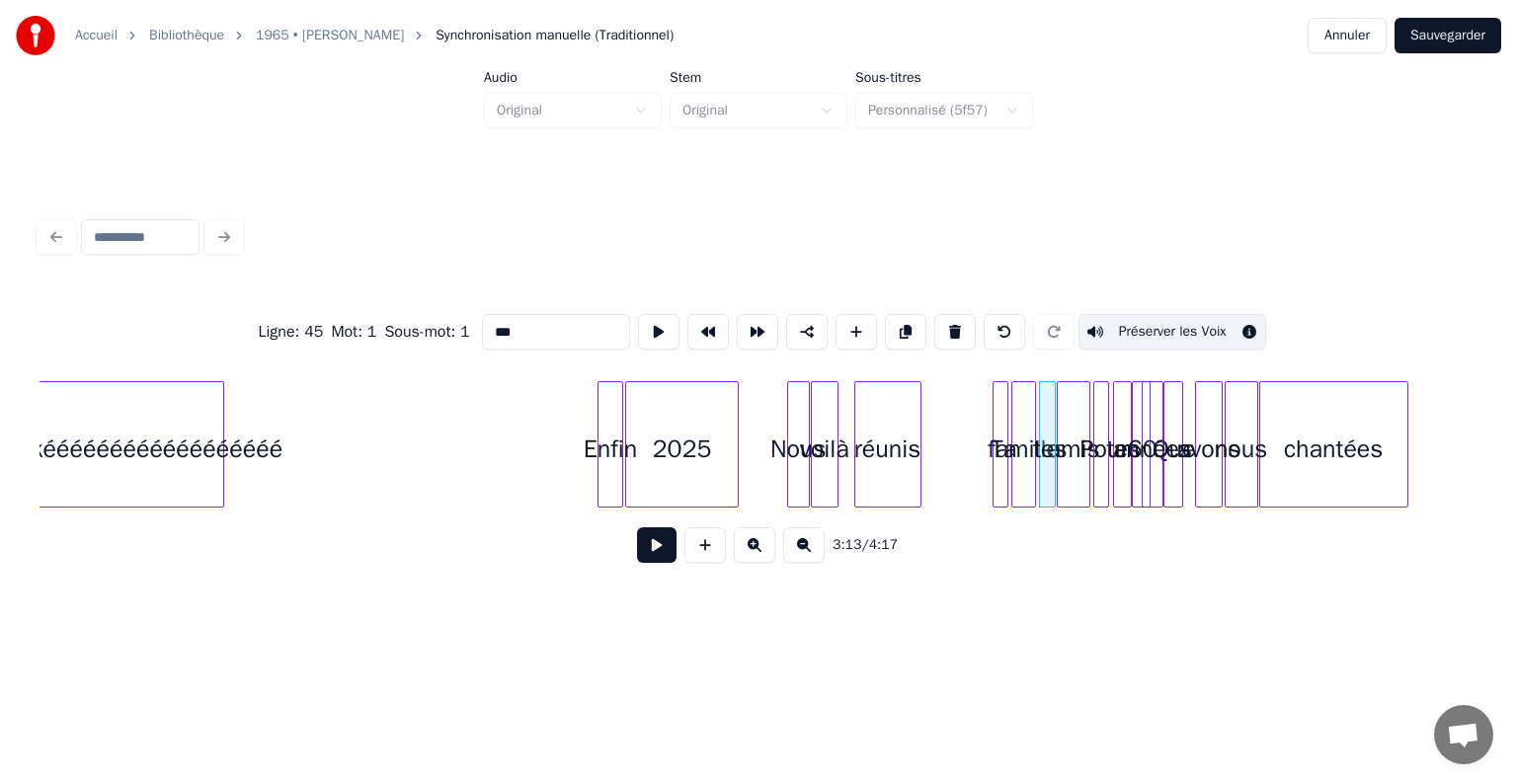 click on "amis" at bounding box center [1073, 449] 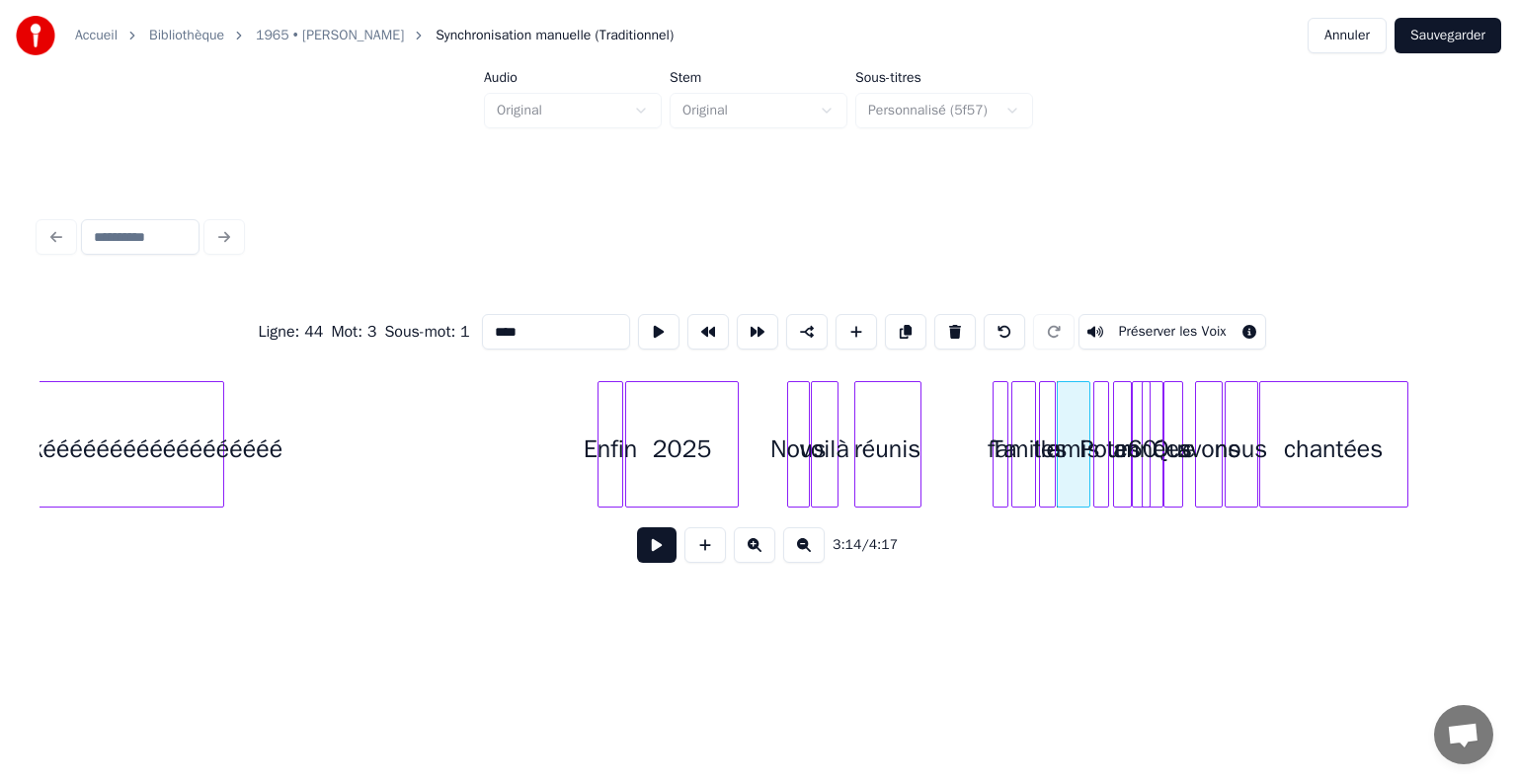 click at bounding box center [1043, 444] 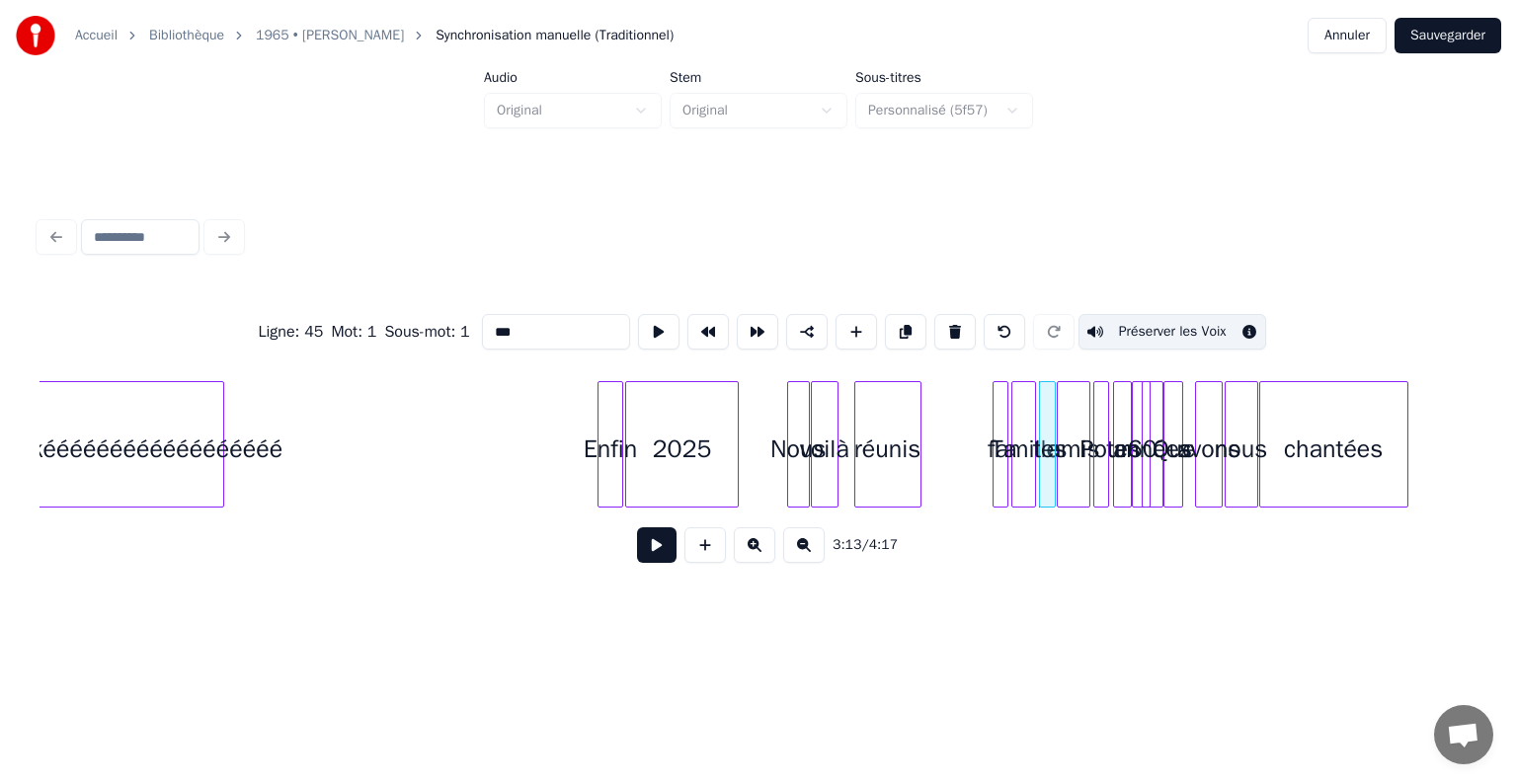 click on "famille" at bounding box center [1024, 449] 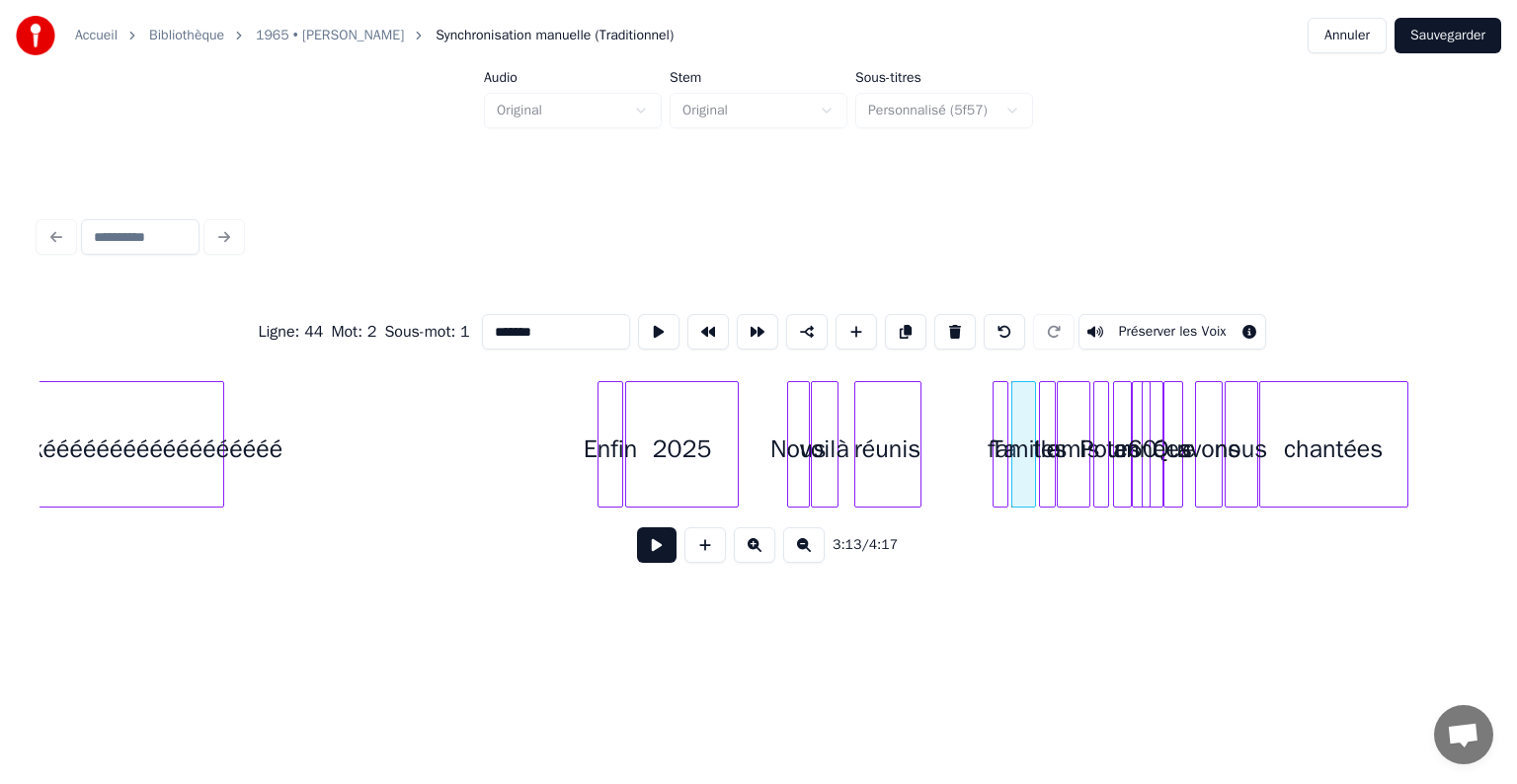click at bounding box center [1004, 444] 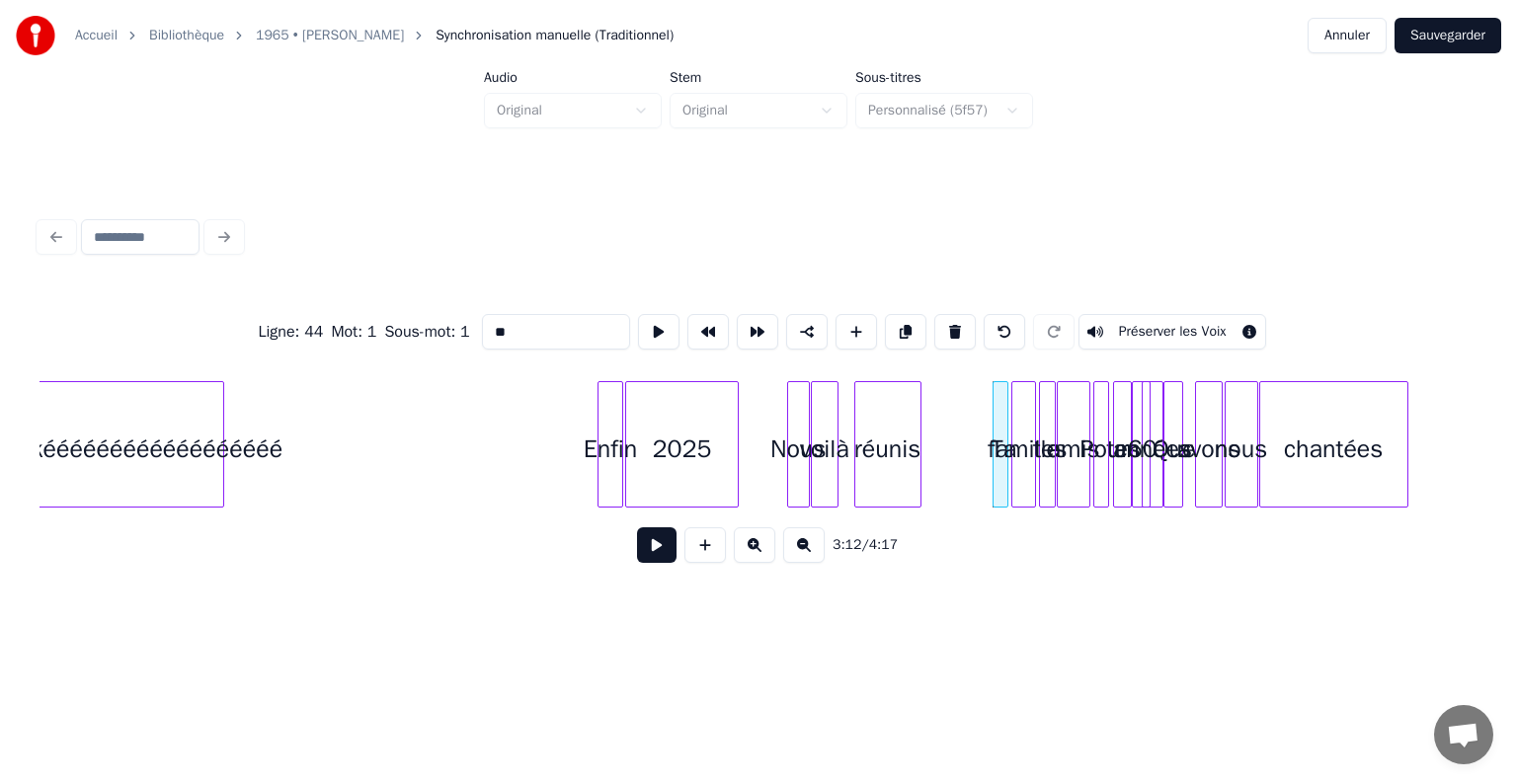 click on "famille" at bounding box center (1024, 449) 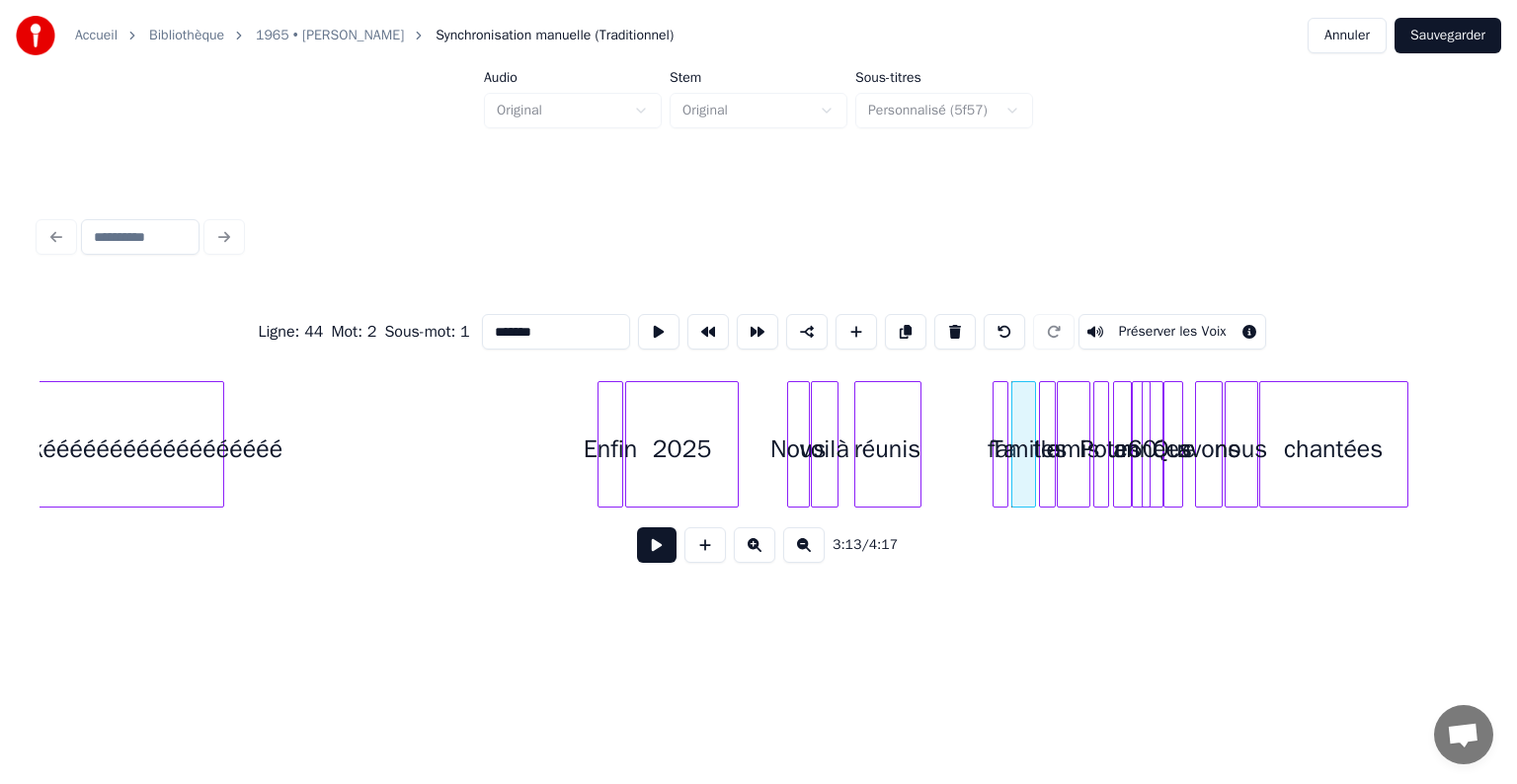 click at bounding box center [1043, 444] 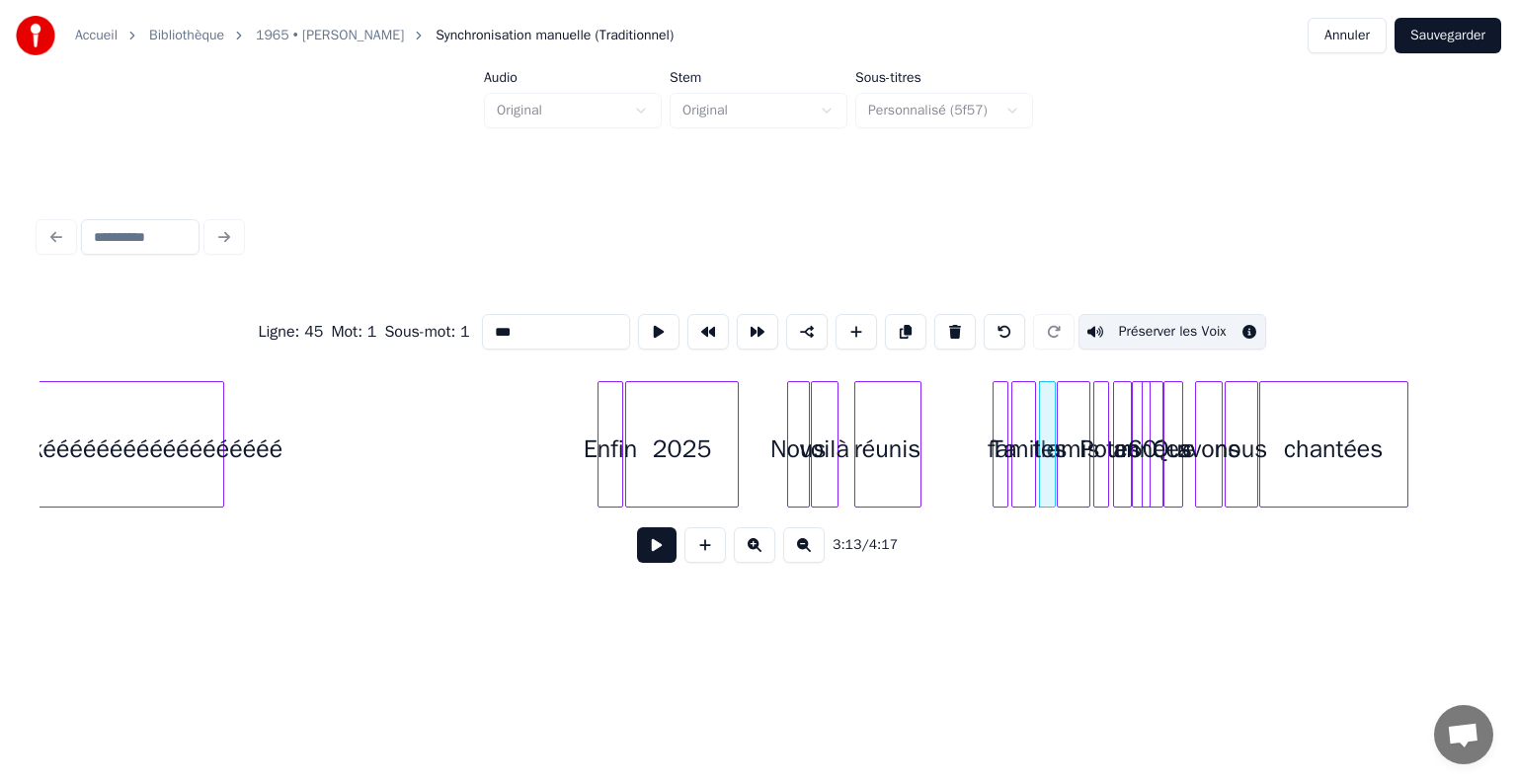click on "amis" at bounding box center [1073, 449] 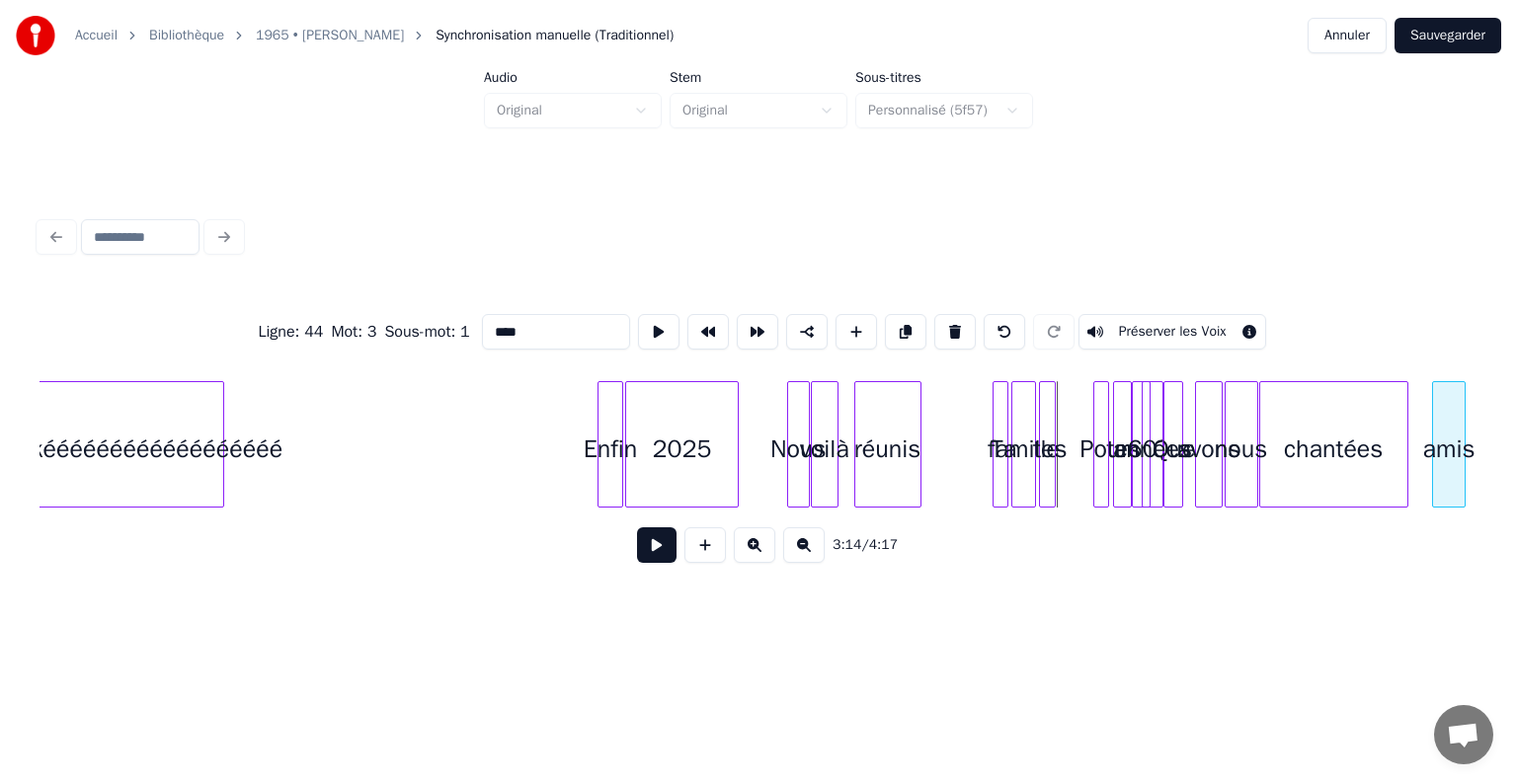 click on "amis" at bounding box center (1448, 449) 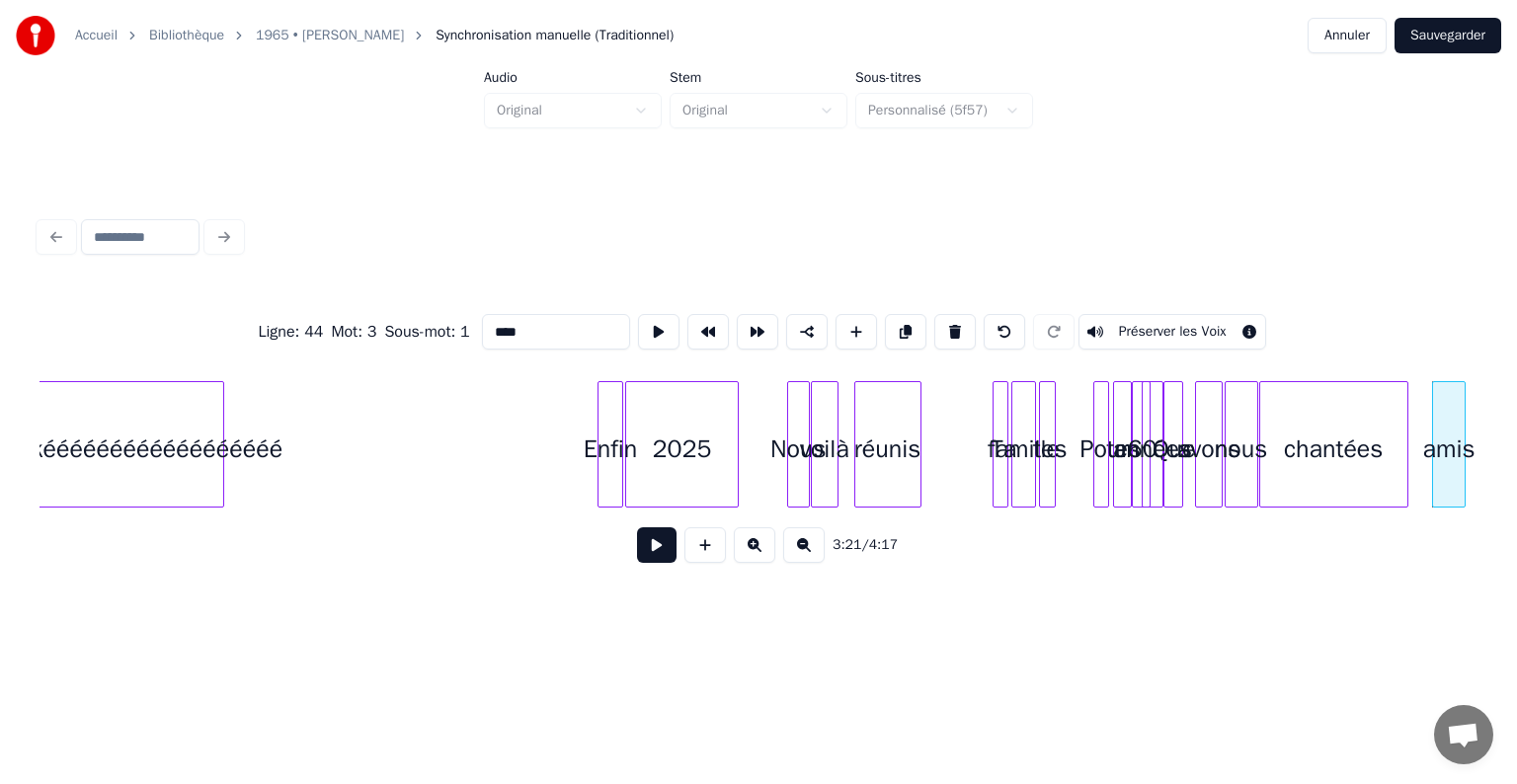 click at bounding box center (1052, 444) 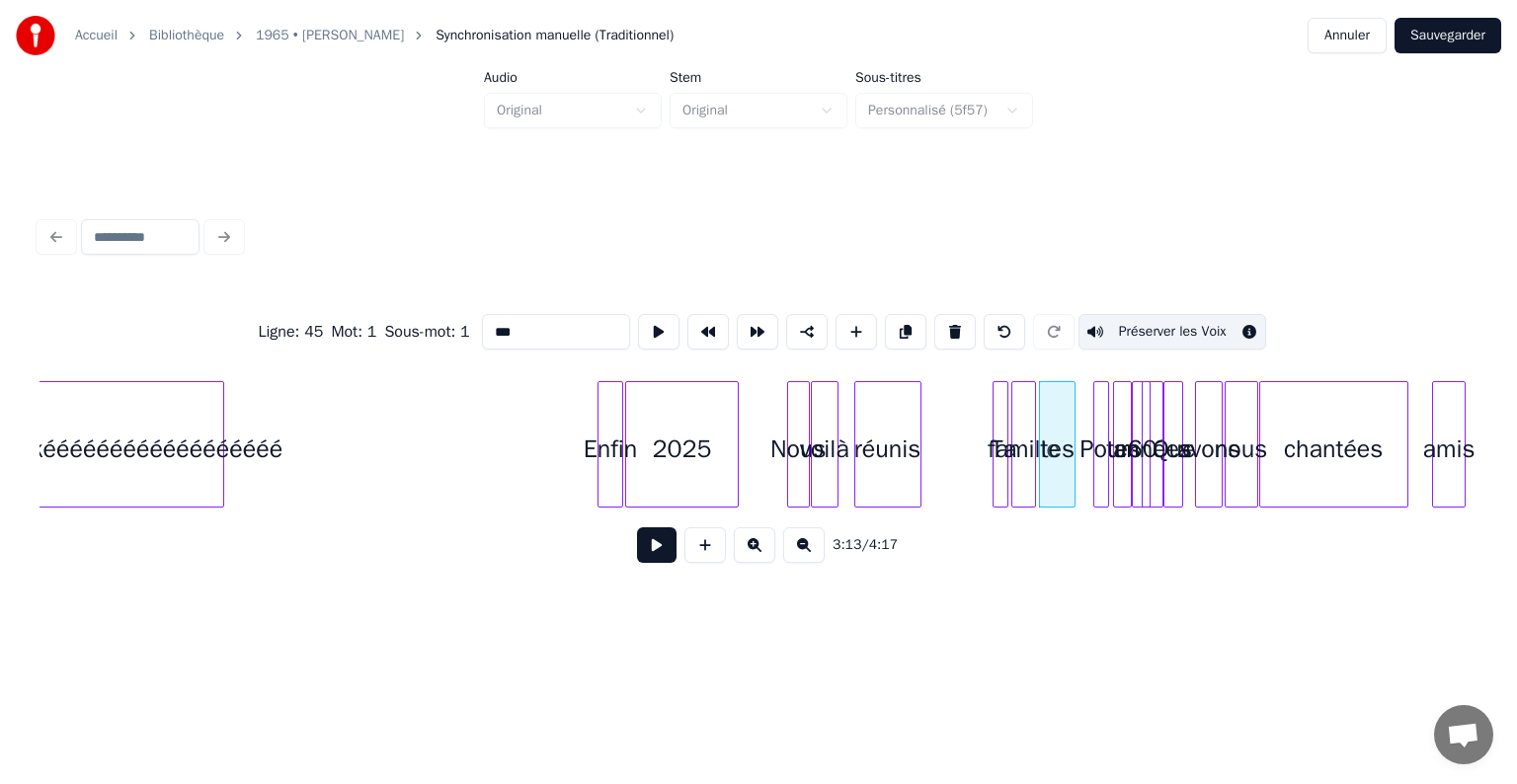 click at bounding box center (1072, 444) 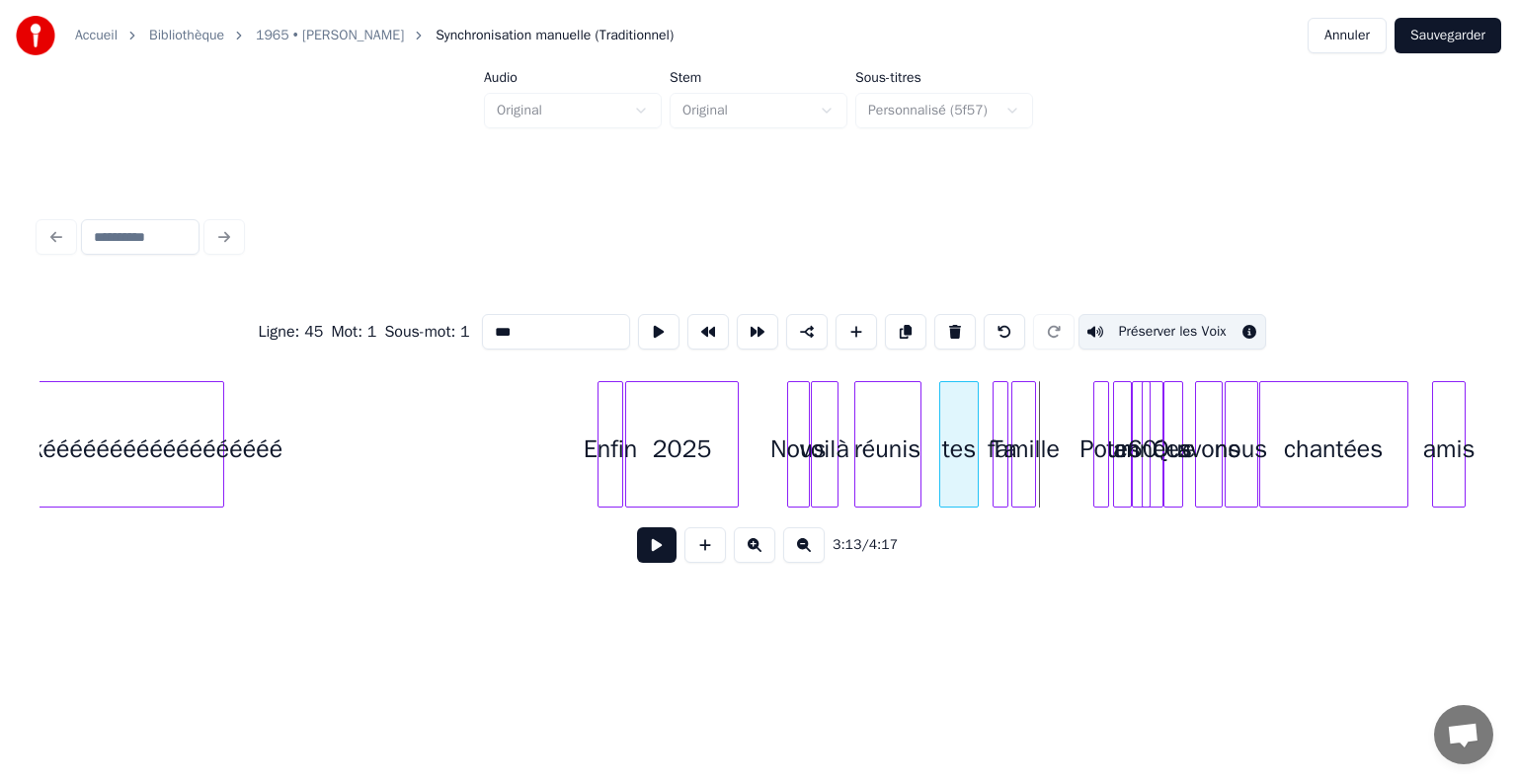 click on "tes" at bounding box center [958, 449] 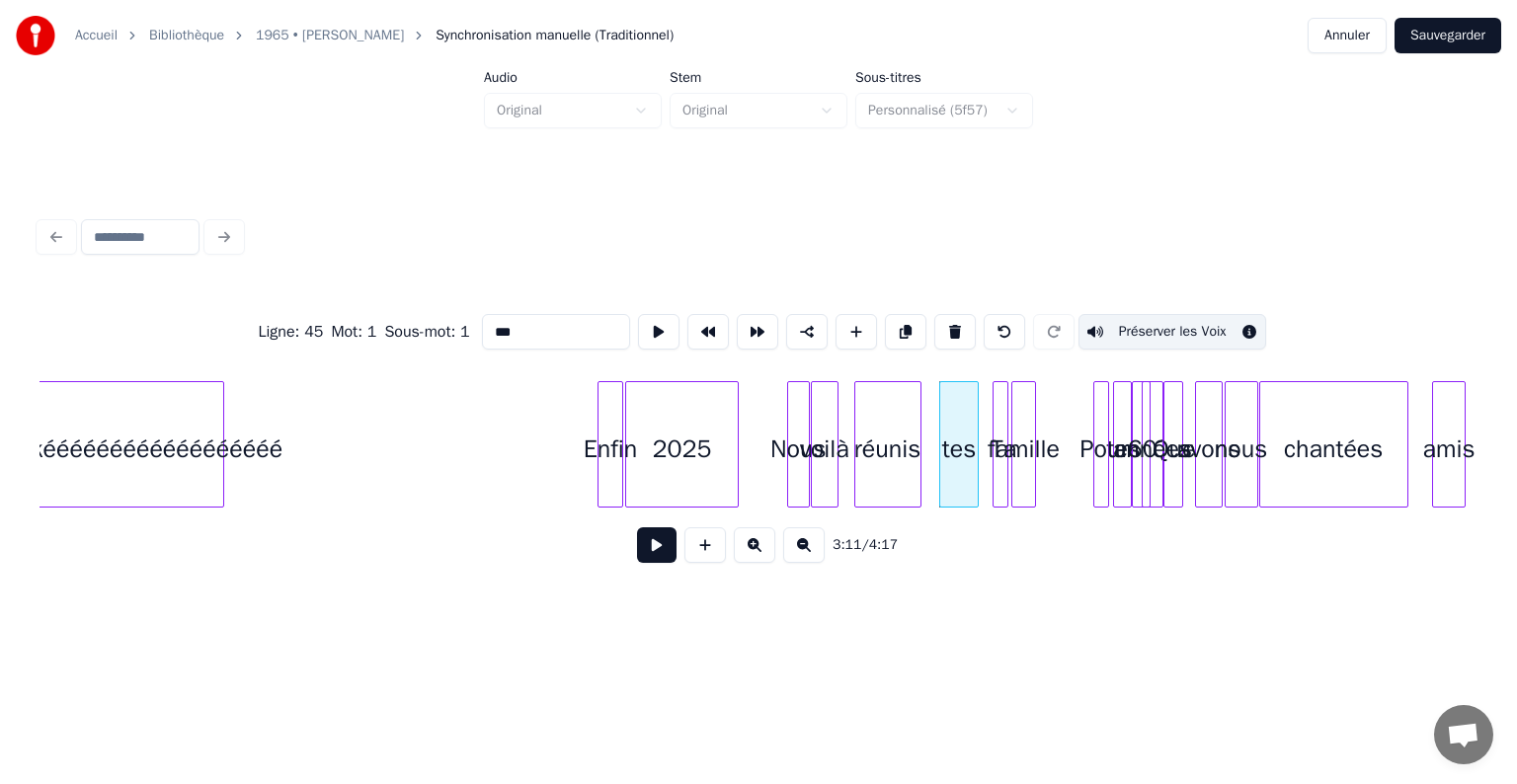click at bounding box center (997, 444) 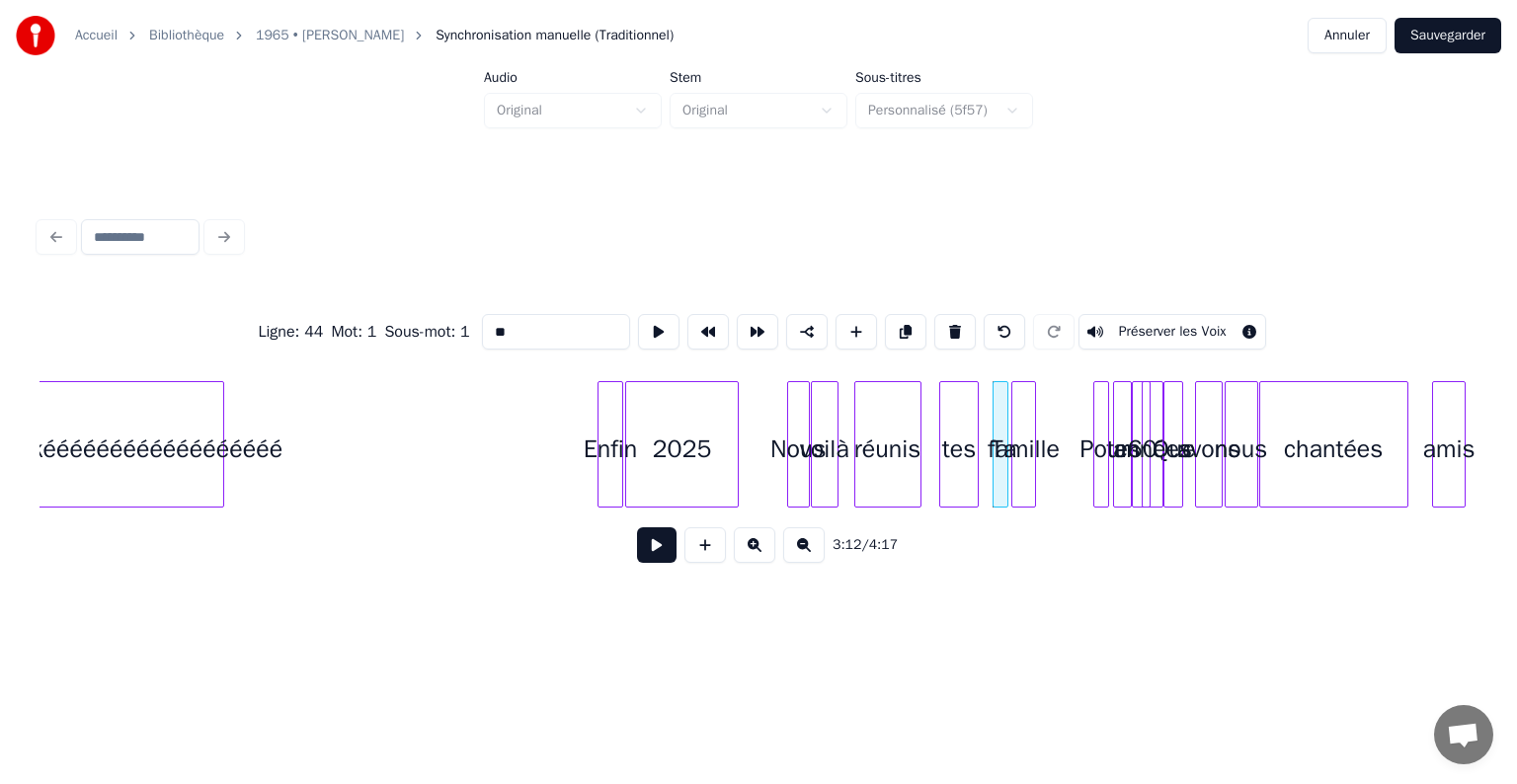 click on "famille" at bounding box center (1024, 449) 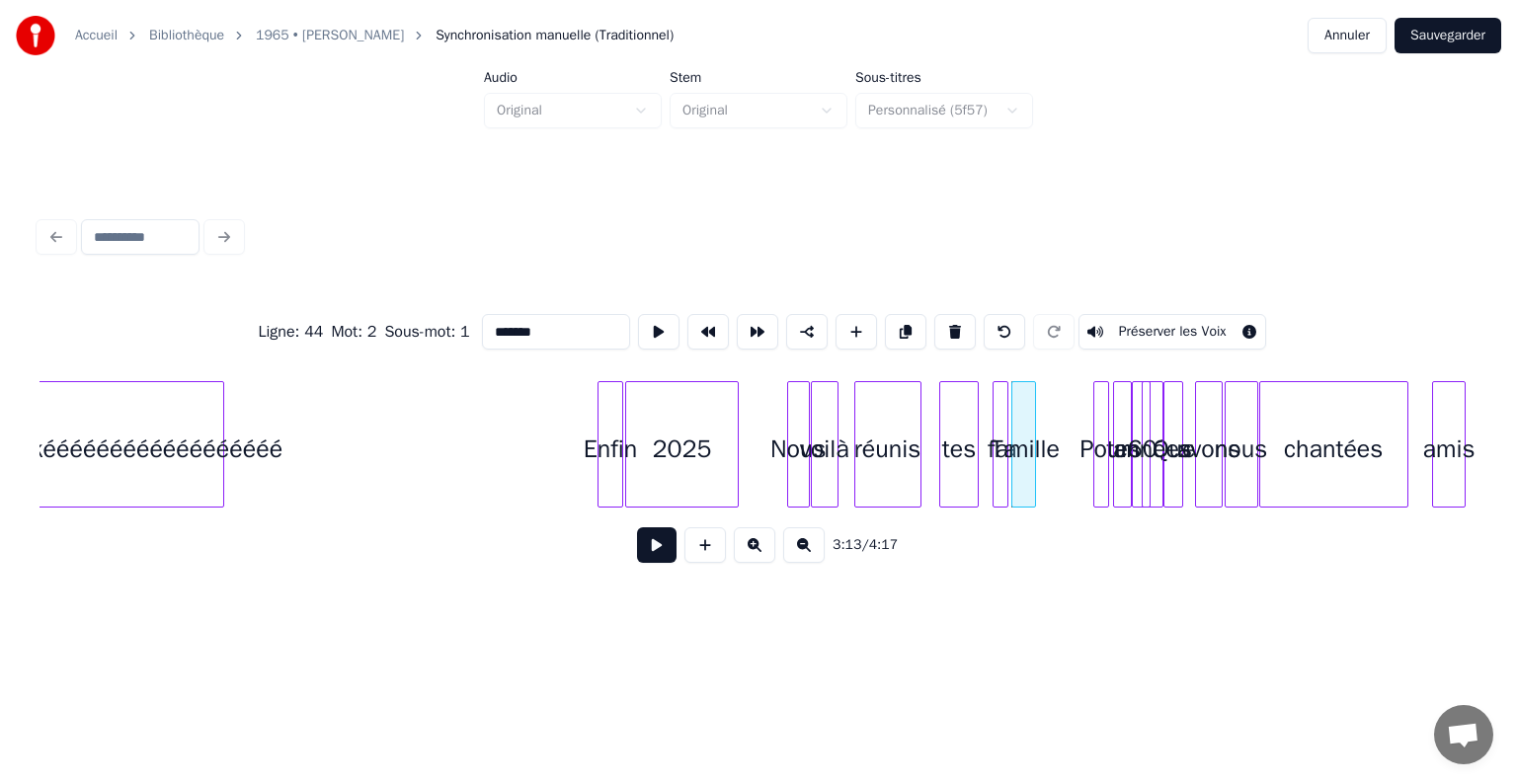 click on "Pour" at bounding box center (1104, 449) 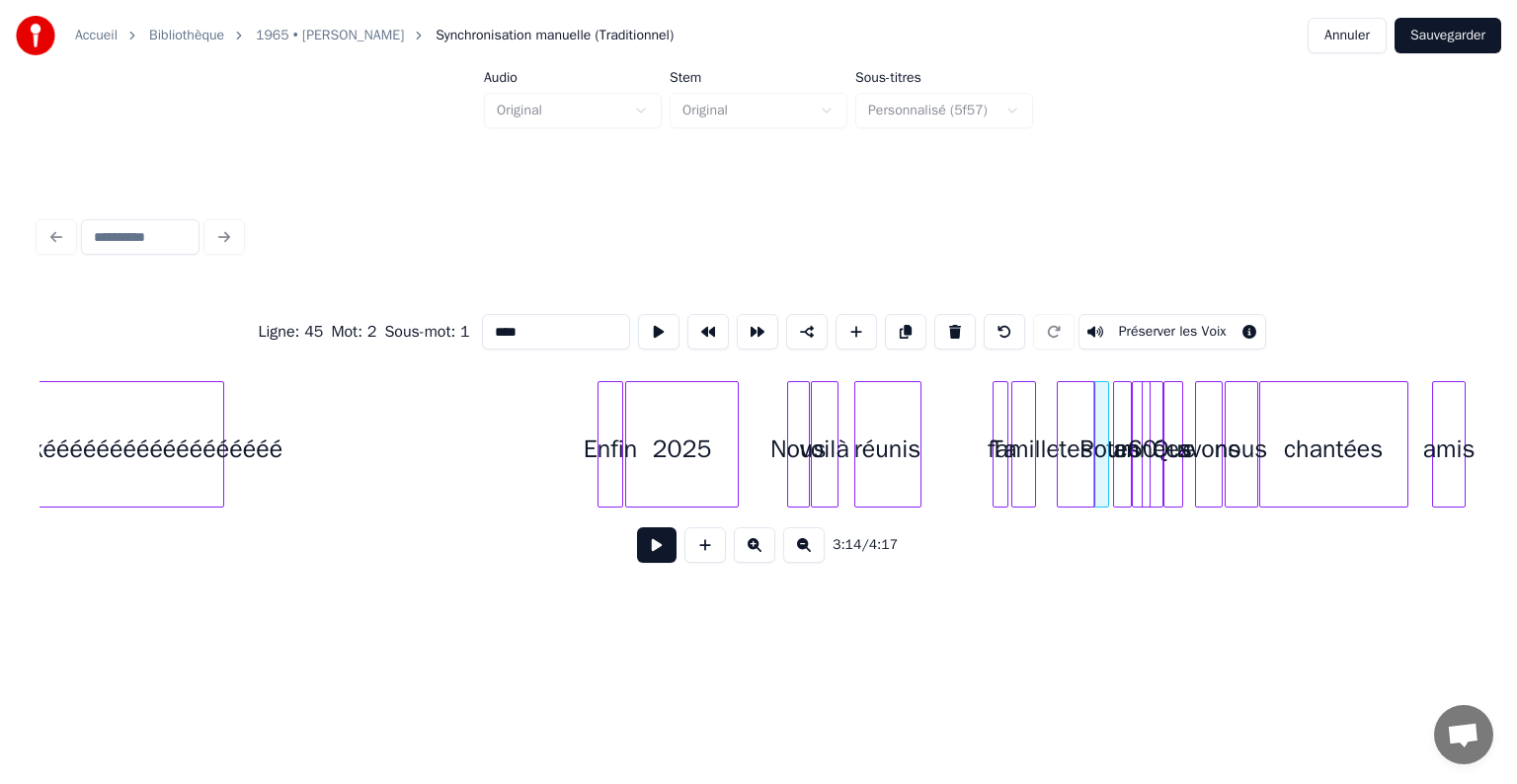 click on "tes" at bounding box center [1076, 449] 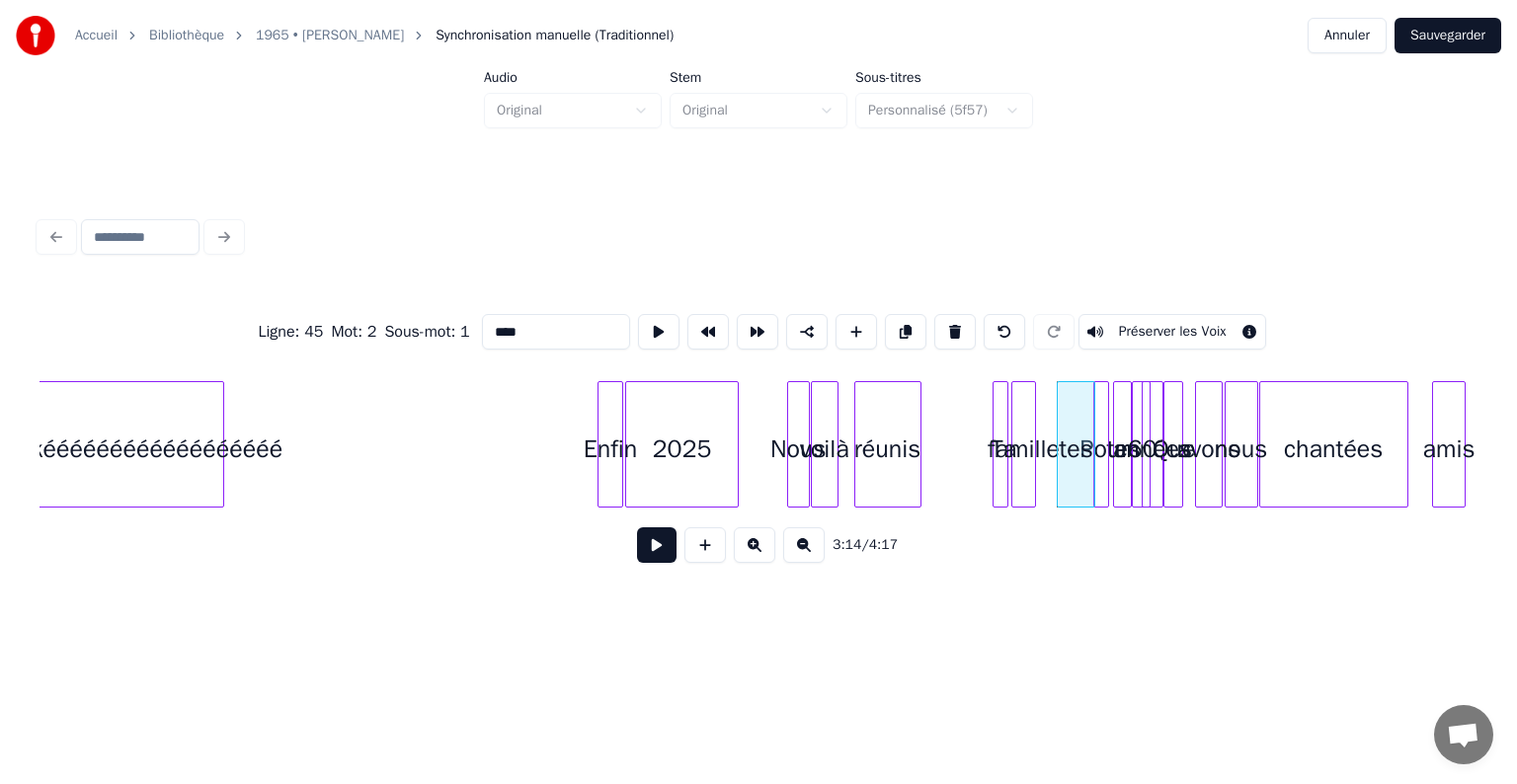click on "tes" at bounding box center [1076, 449] 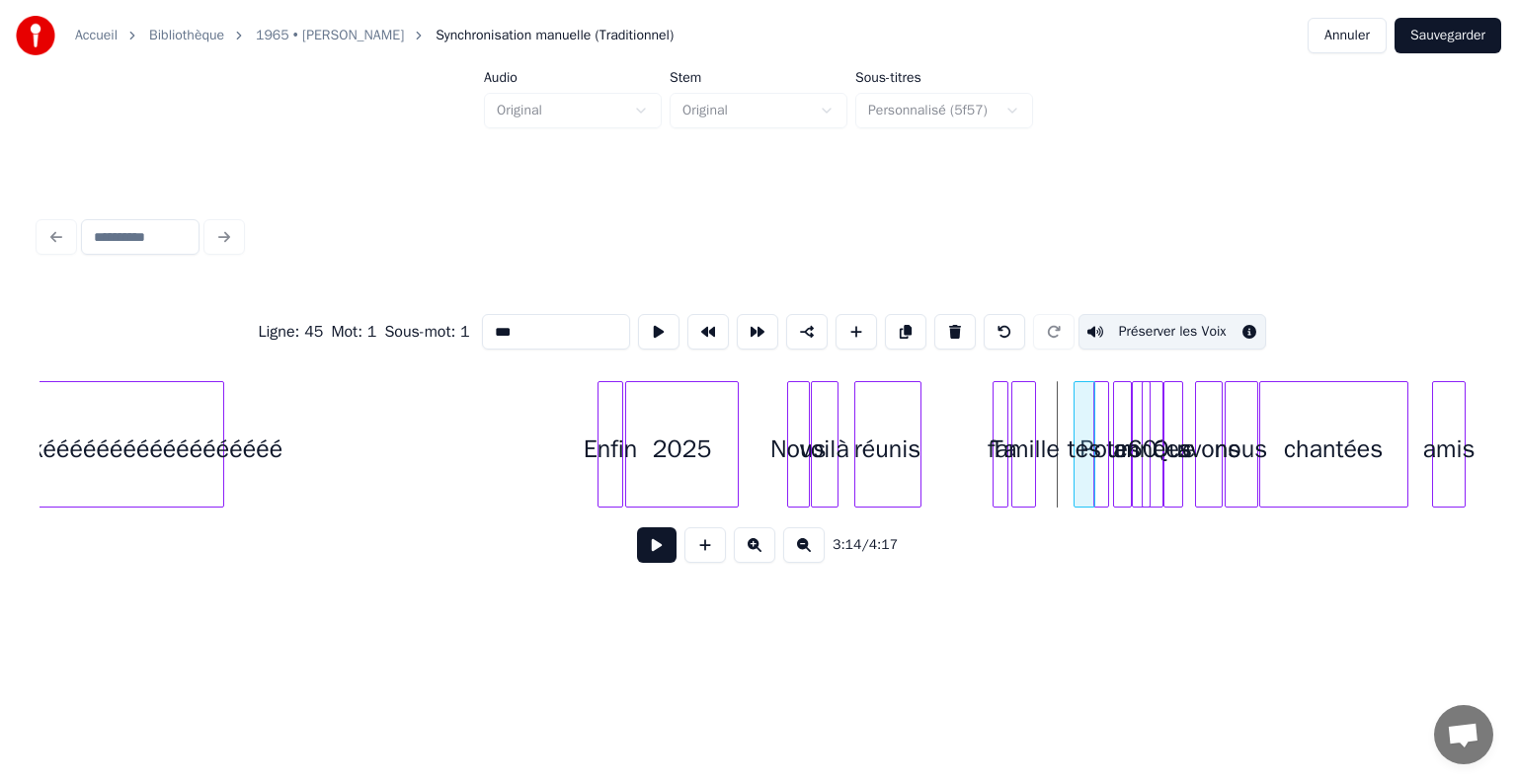 click at bounding box center (1078, 444) 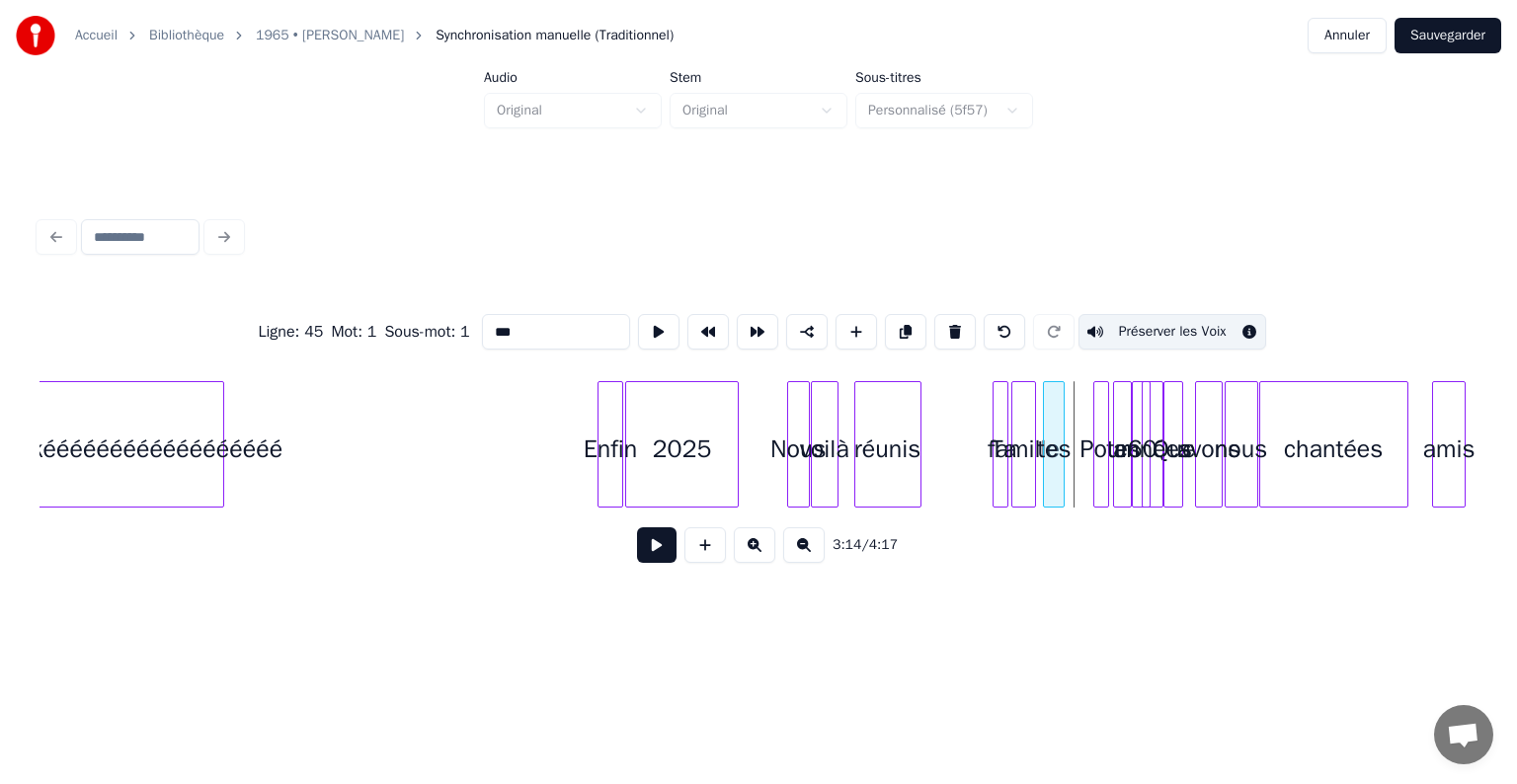 click on "tes" at bounding box center (1054, 449) 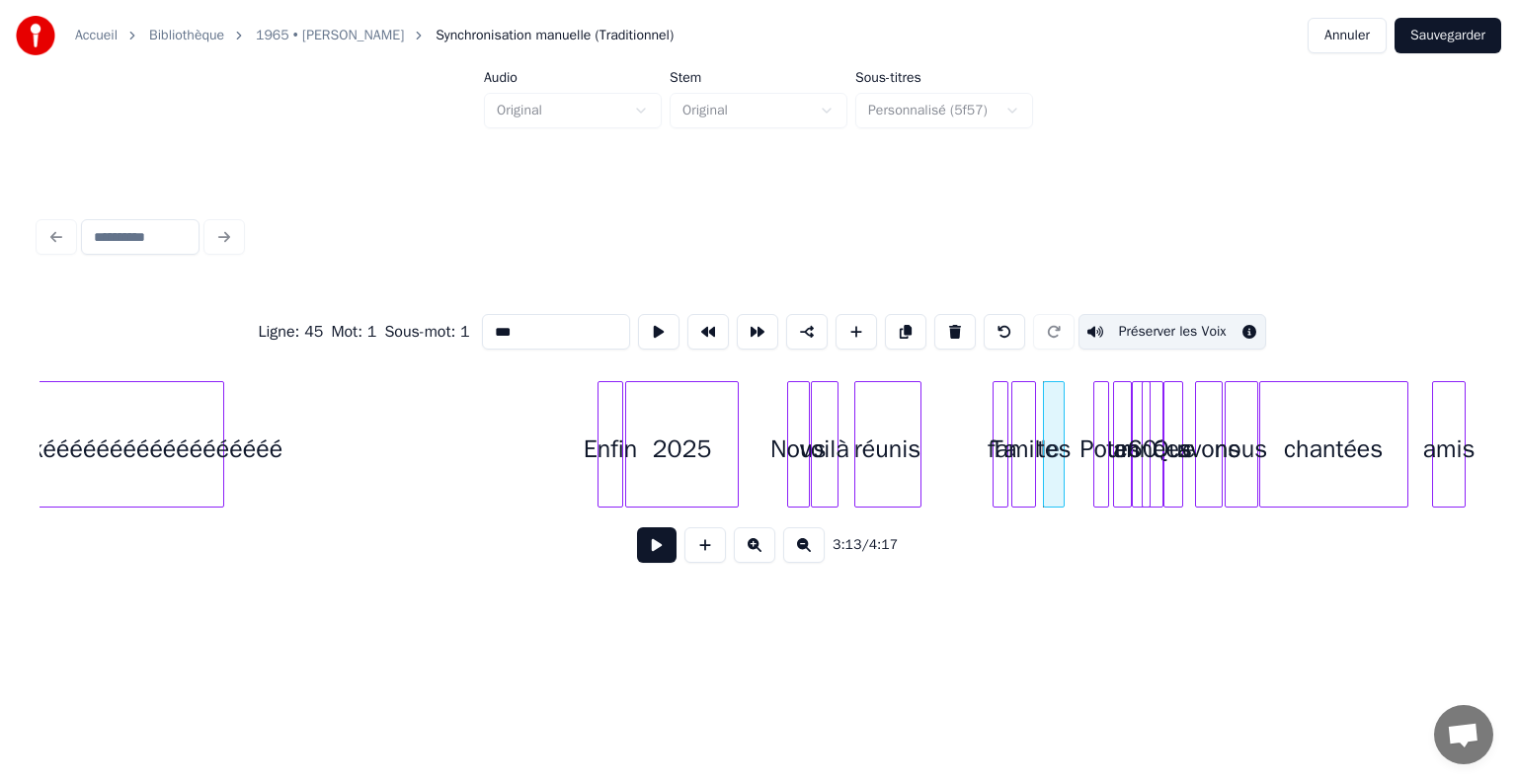 click on "amis" at bounding box center (1448, 449) 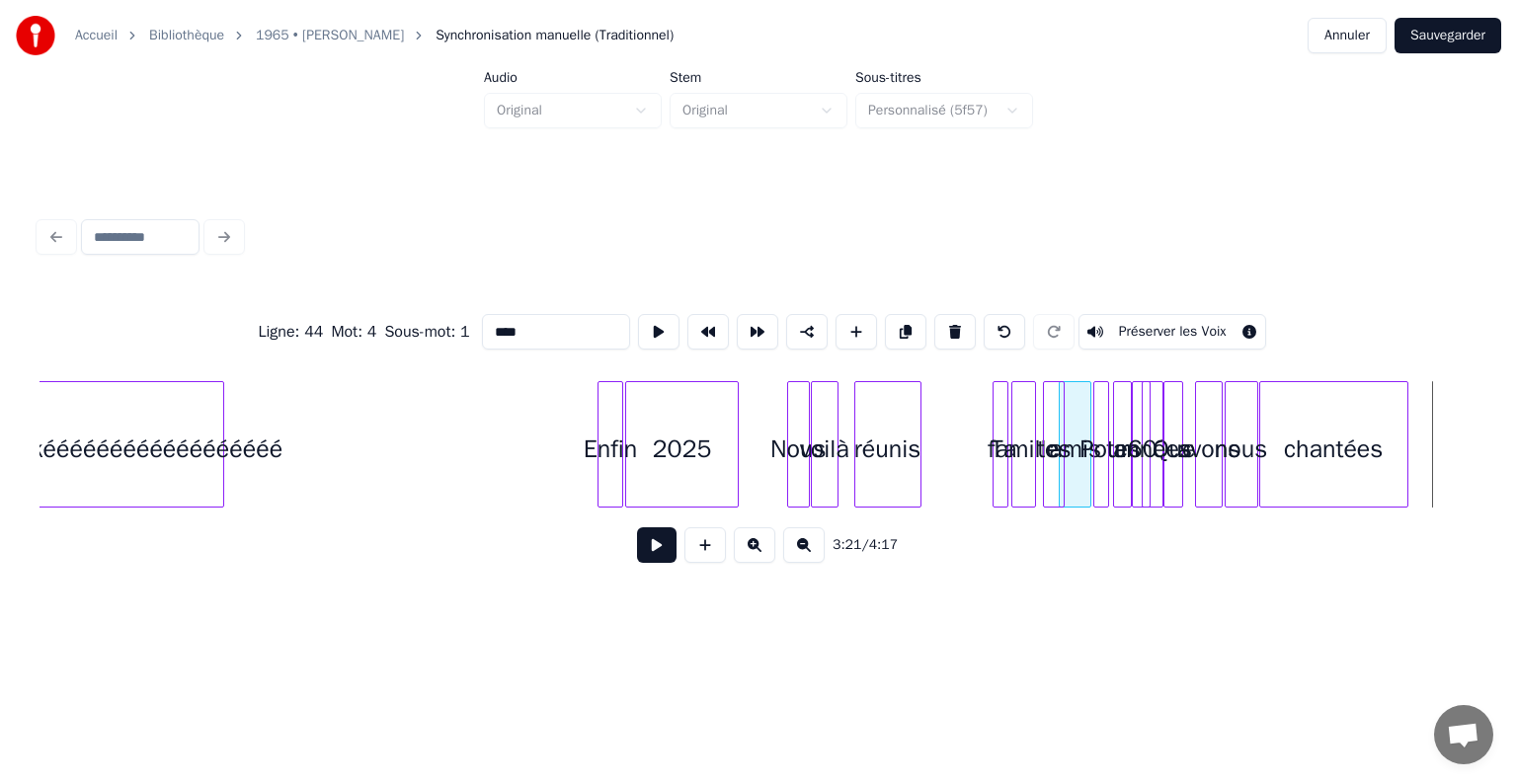 click on "amis" at bounding box center [1075, 449] 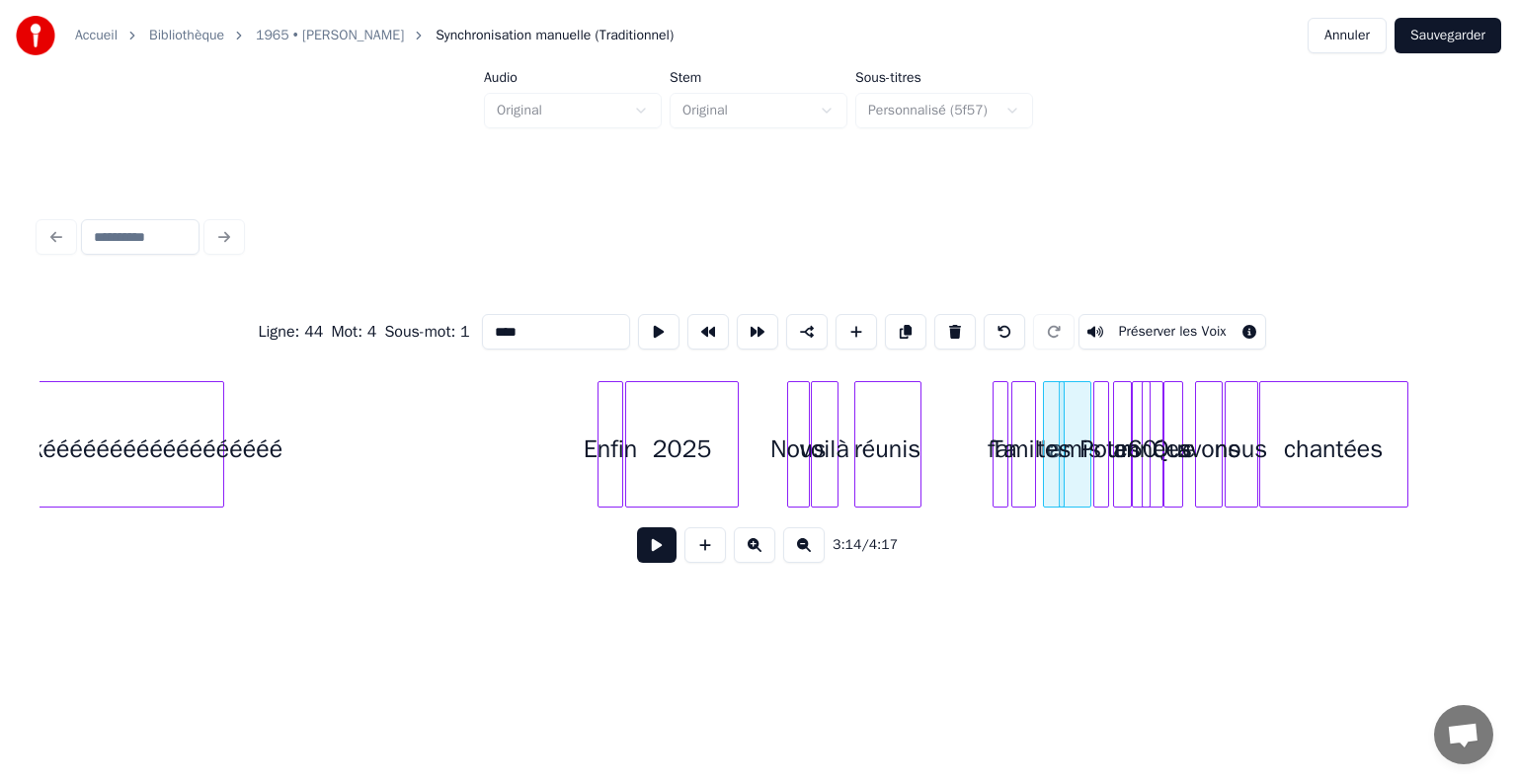 click on "chantées nous Que avons tes 60 années amis Pour Ta famille tes réunis Nous voilà 2025 Enfin karaokéééééééééééééééééé" at bounding box center (-2180, 444) 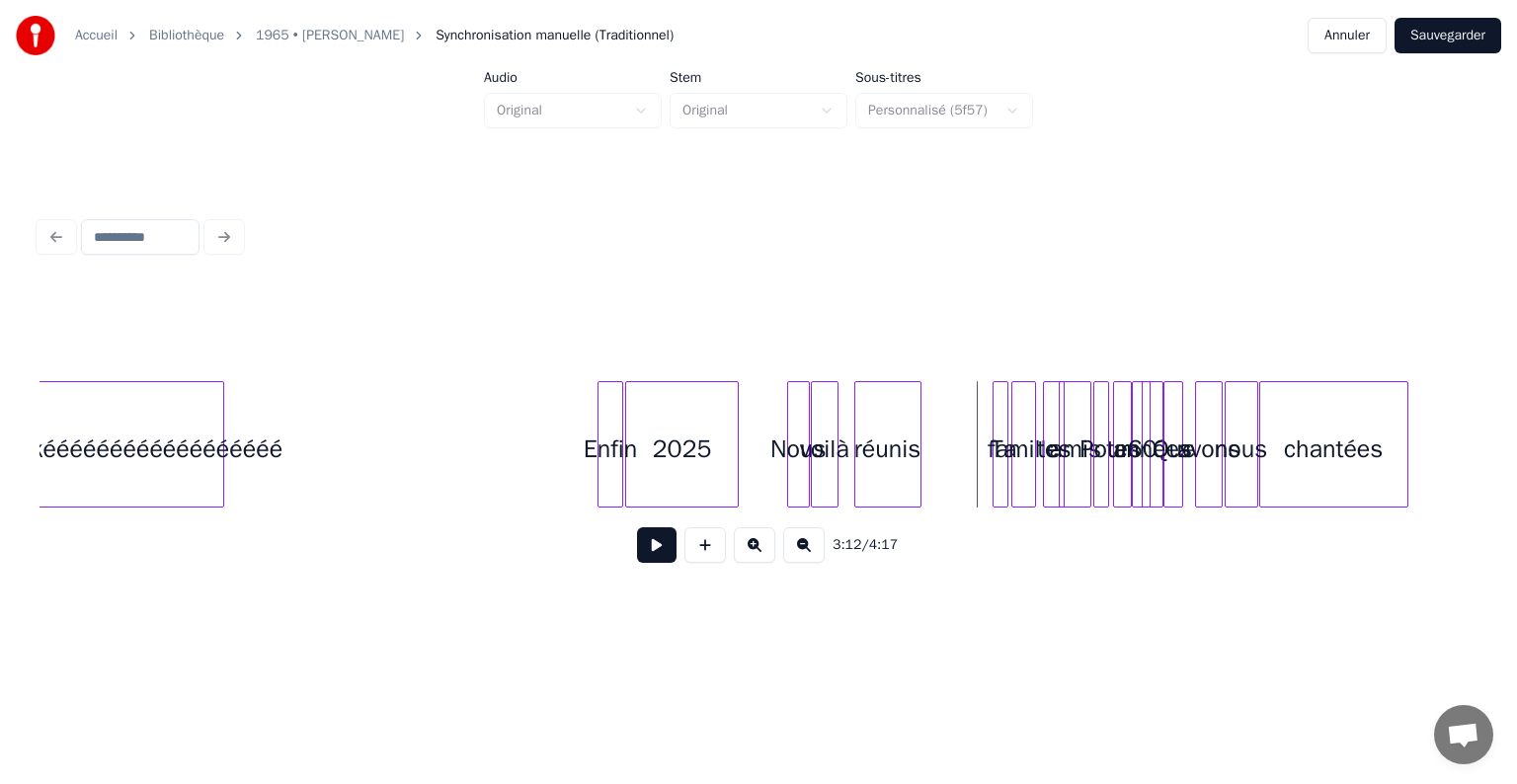 click at bounding box center (1047, 444) 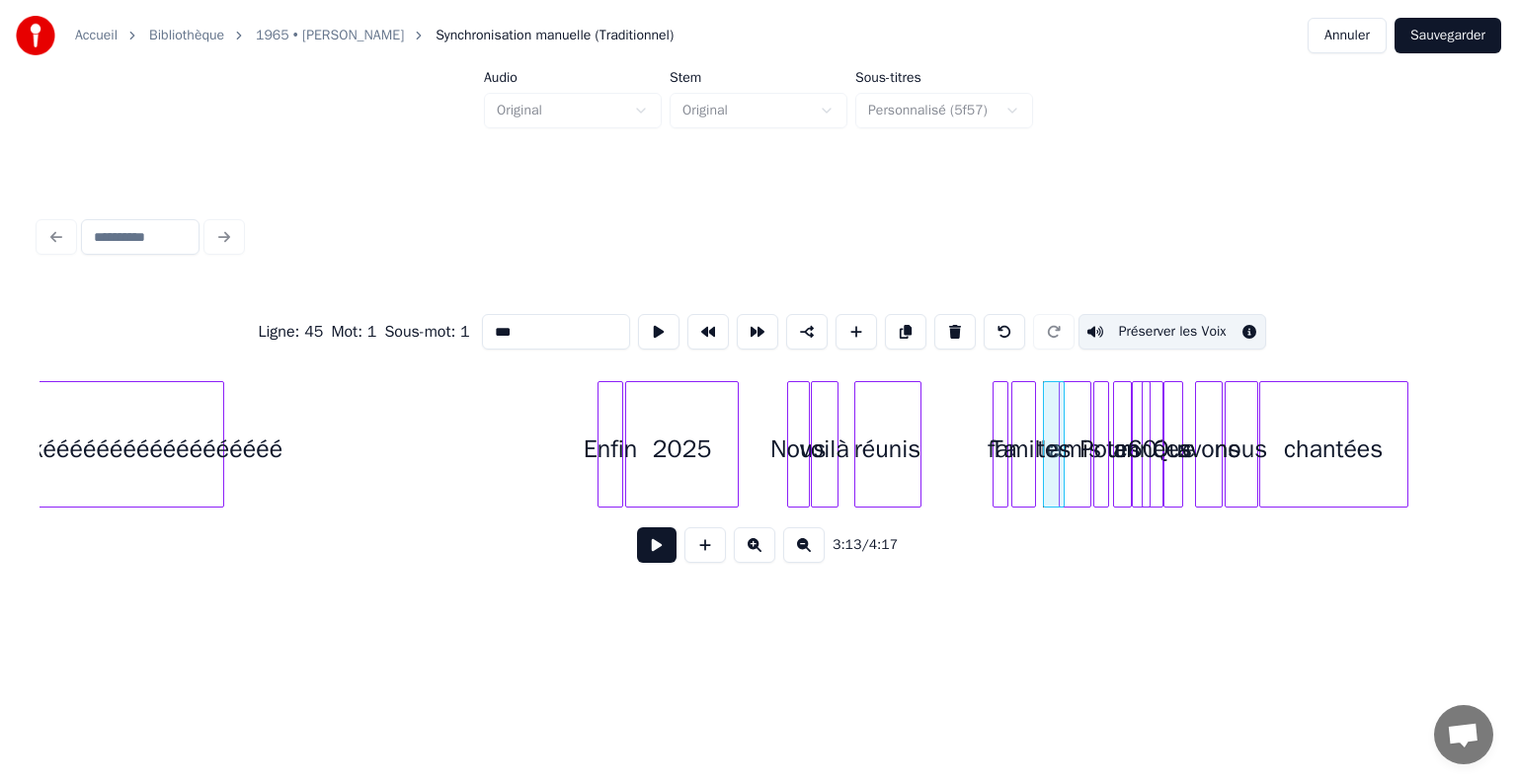 click at bounding box center (1032, 444) 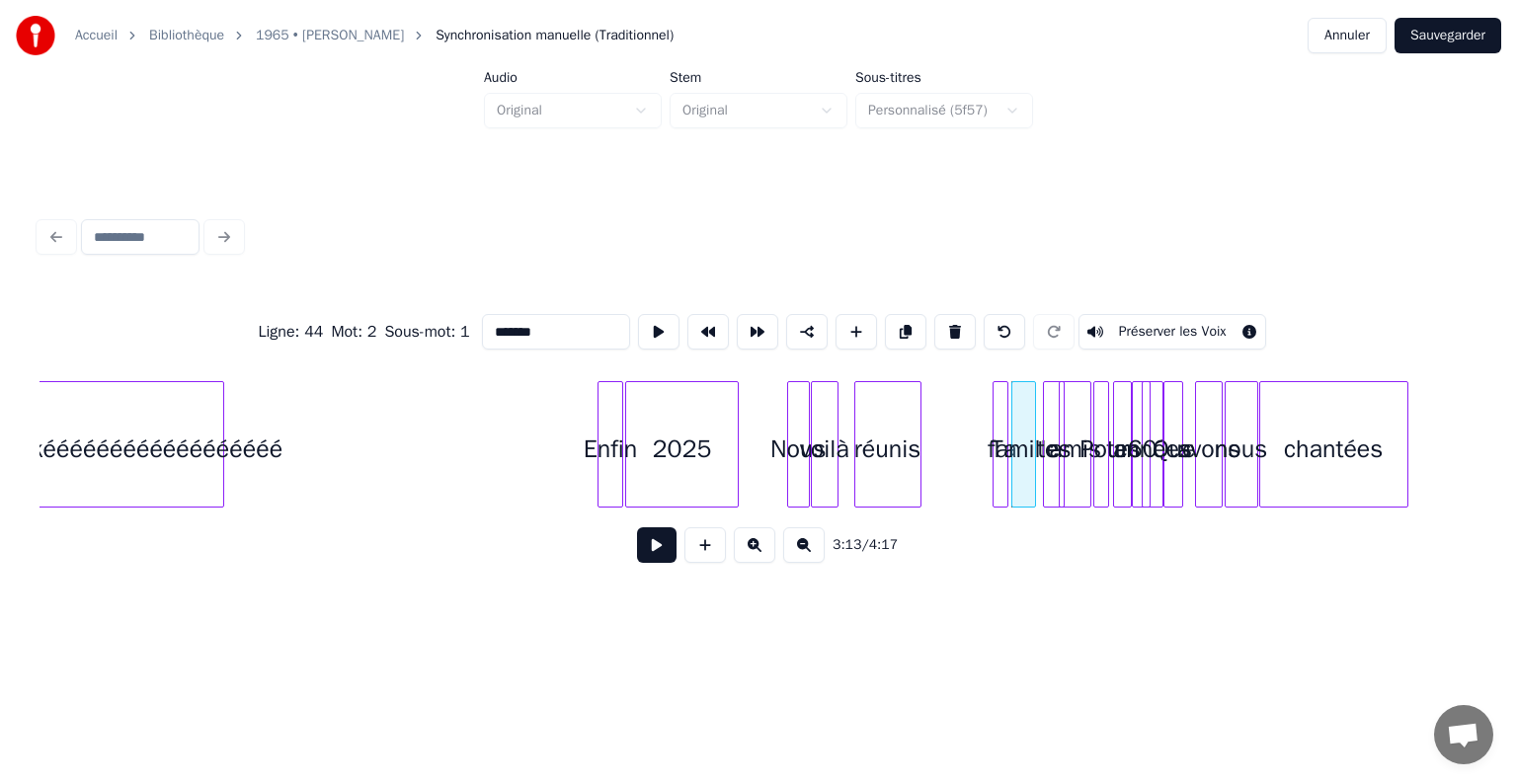 click at bounding box center [997, 444] 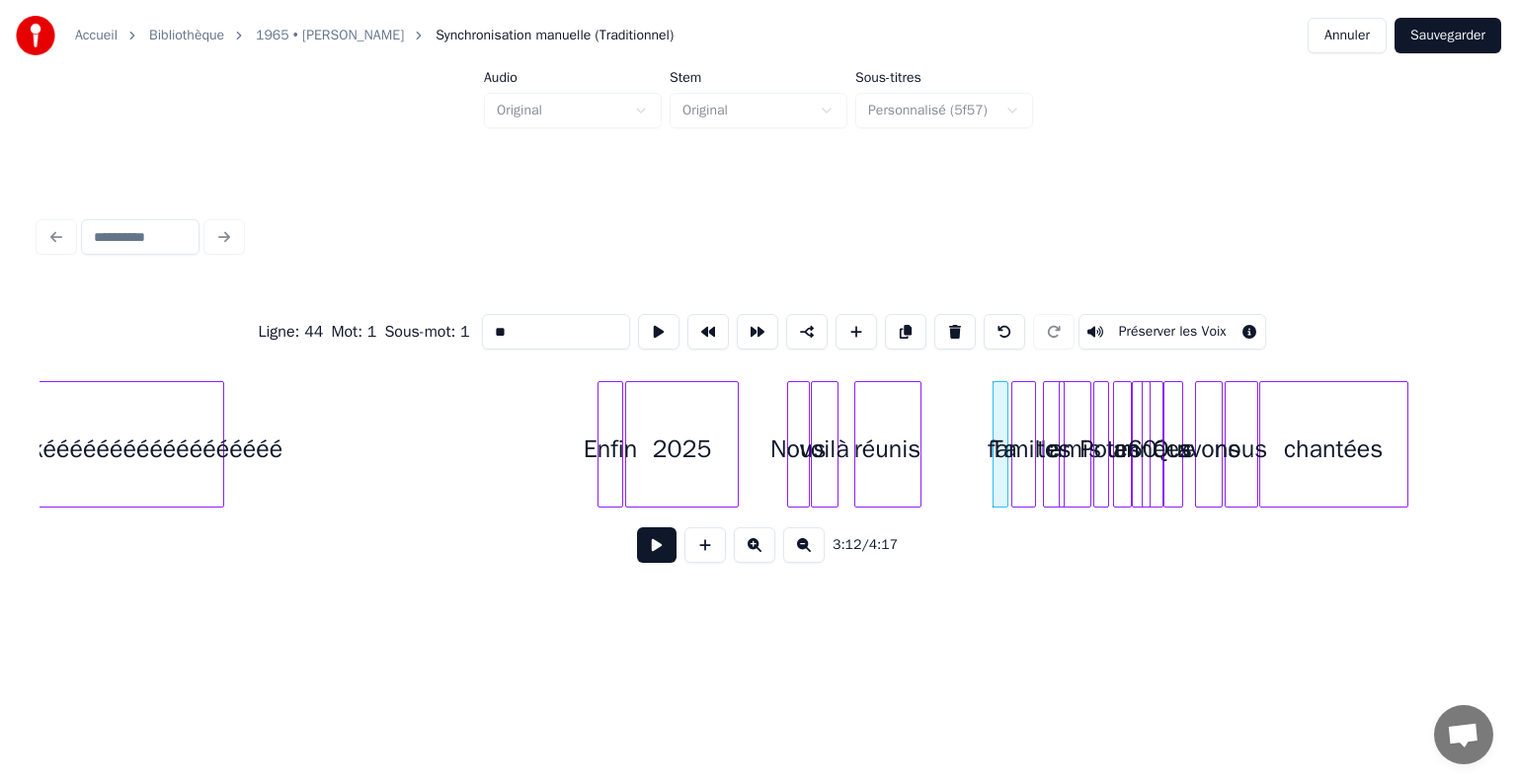click on "tes" at bounding box center (1054, 449) 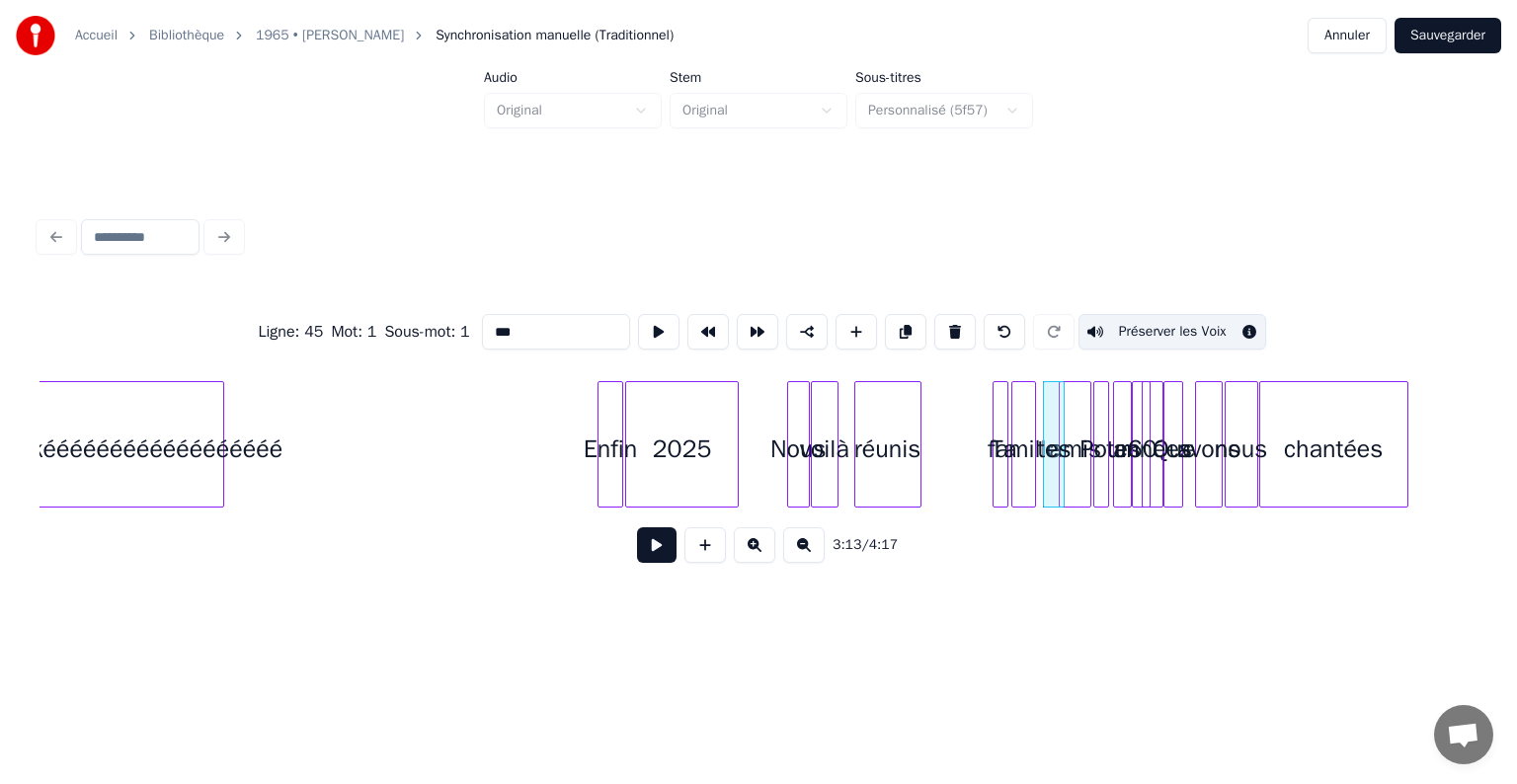 click on "amis" at bounding box center [1075, 449] 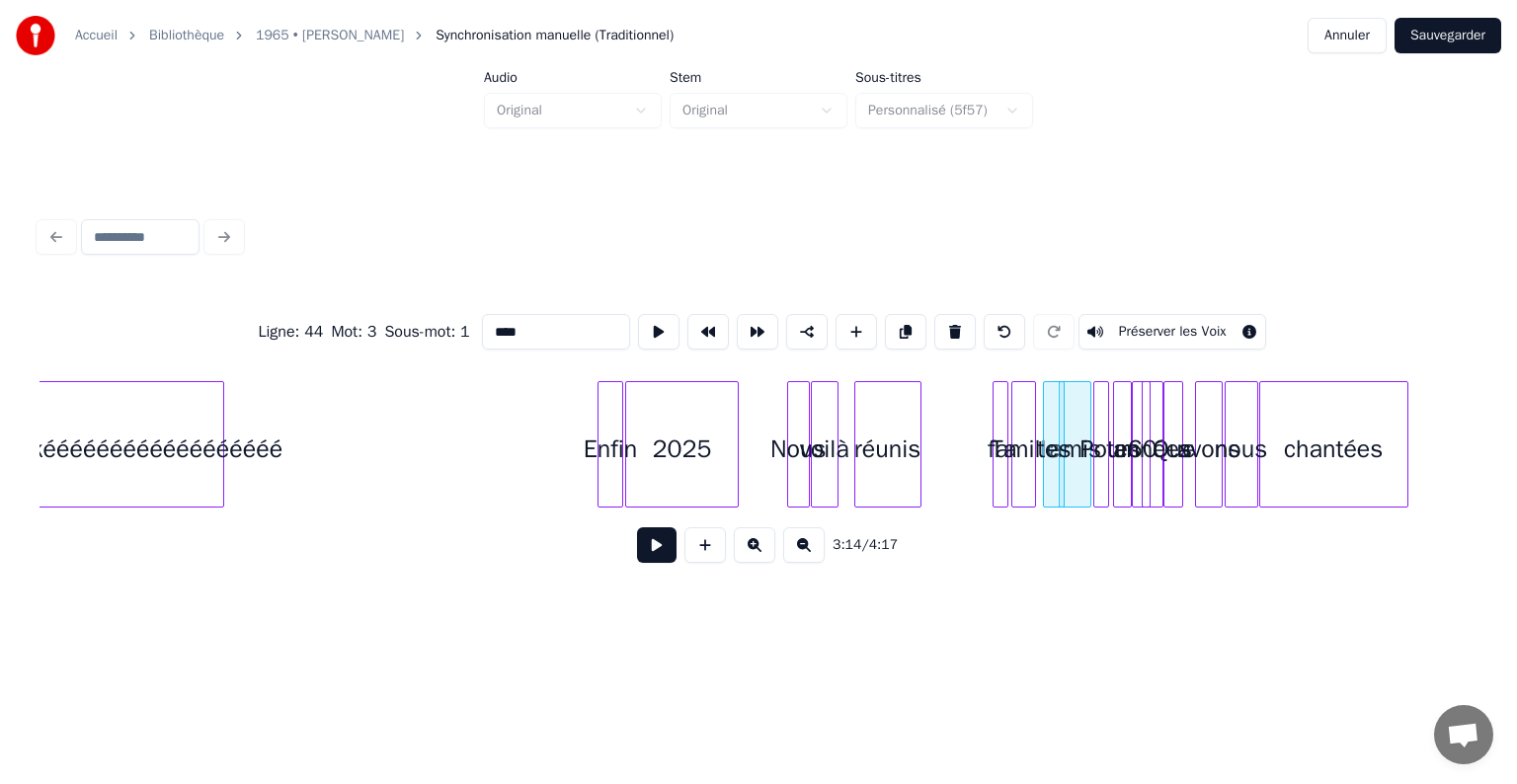 click on "Ta" at bounding box center [1003, 449] 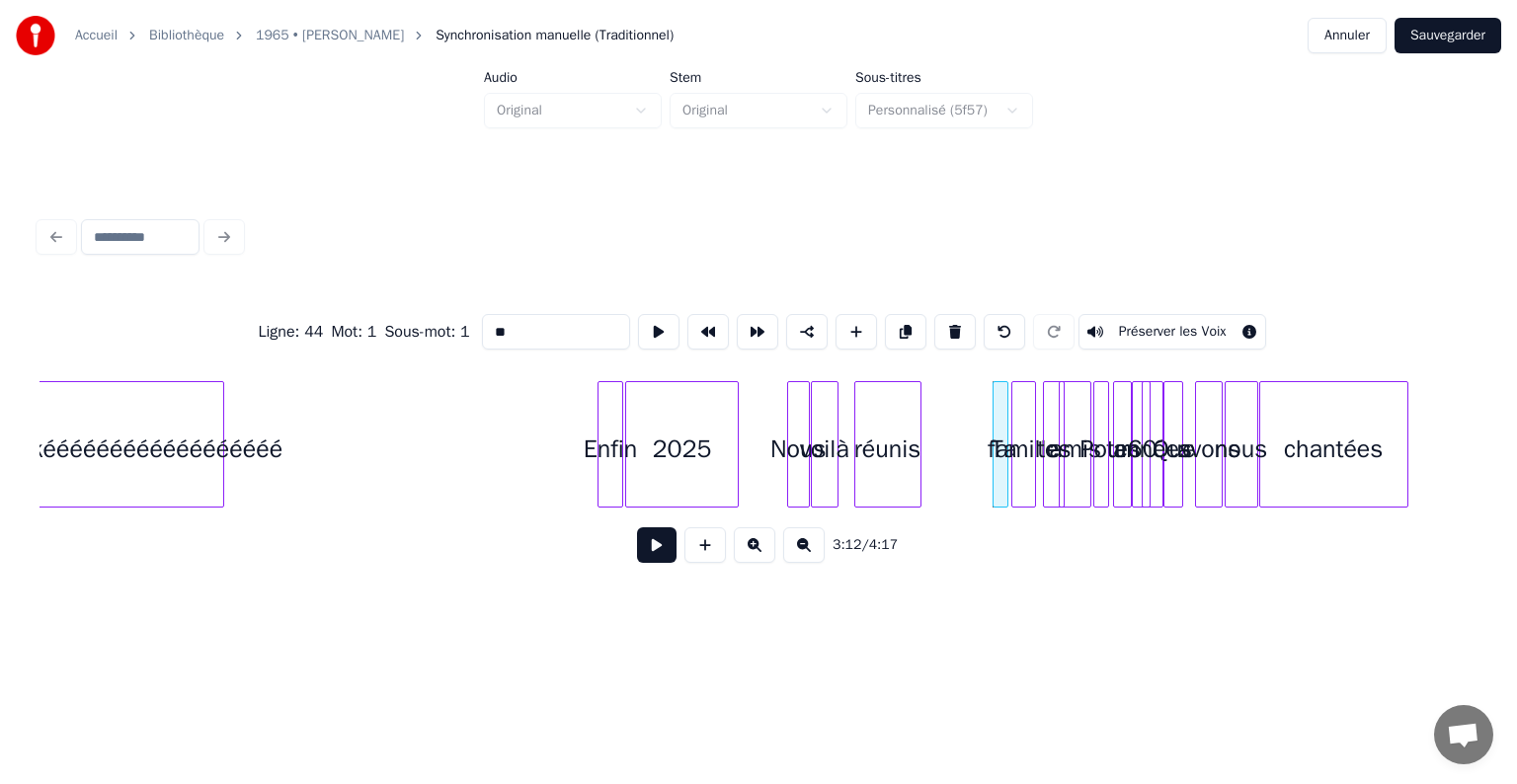 click at bounding box center [1032, 444] 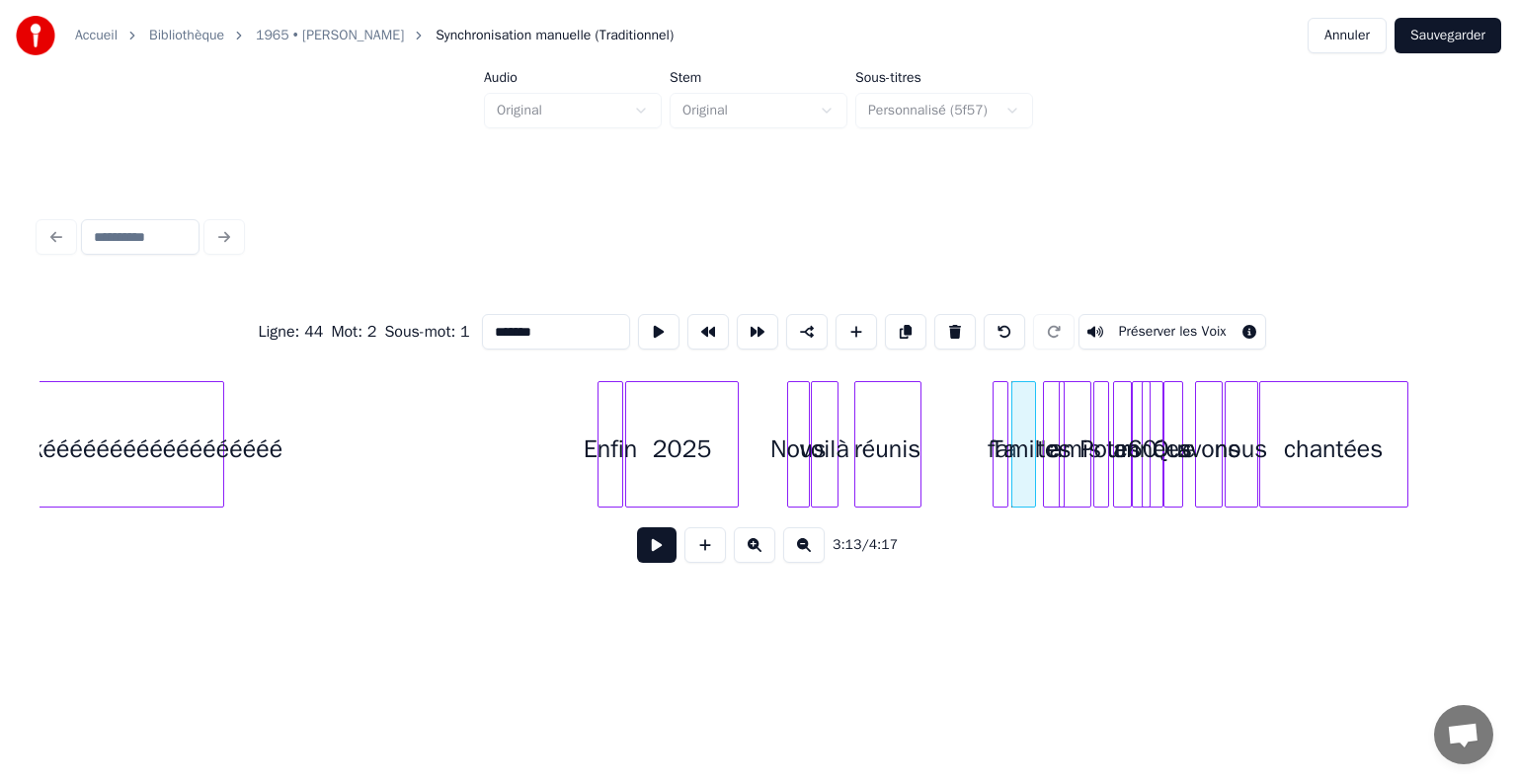click at bounding box center (1047, 444) 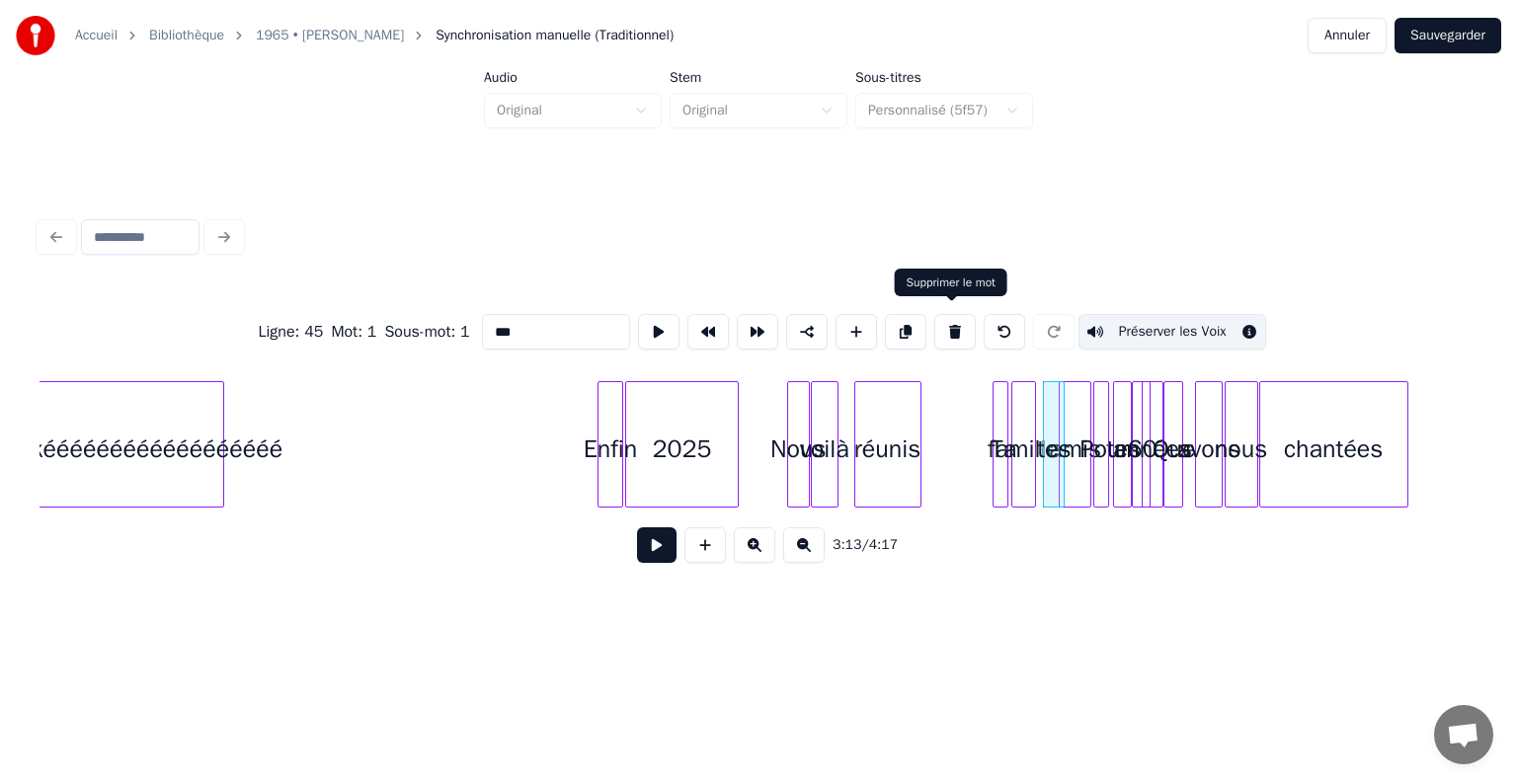 click at bounding box center [955, 332] 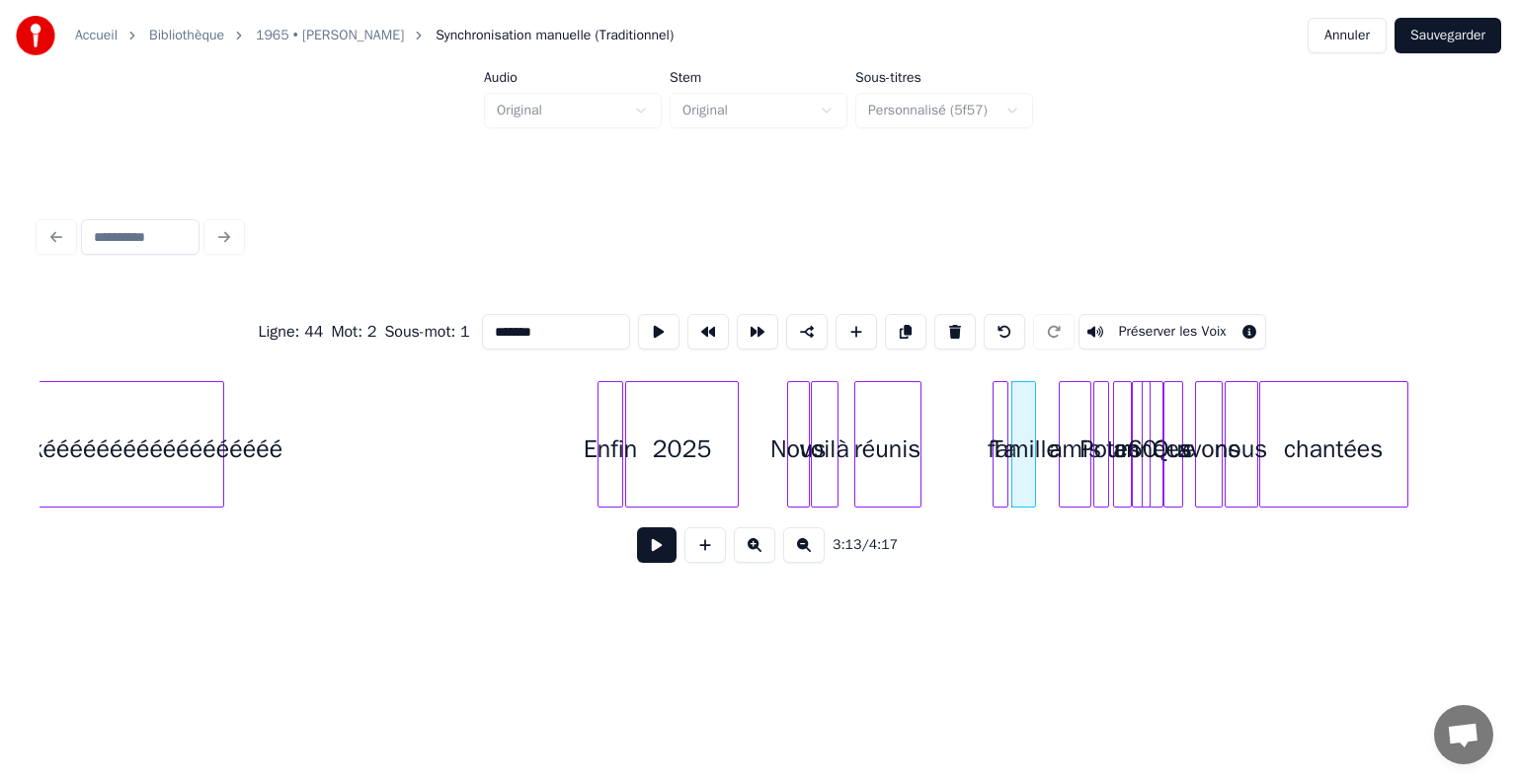 click on "amis" at bounding box center (1075, 449) 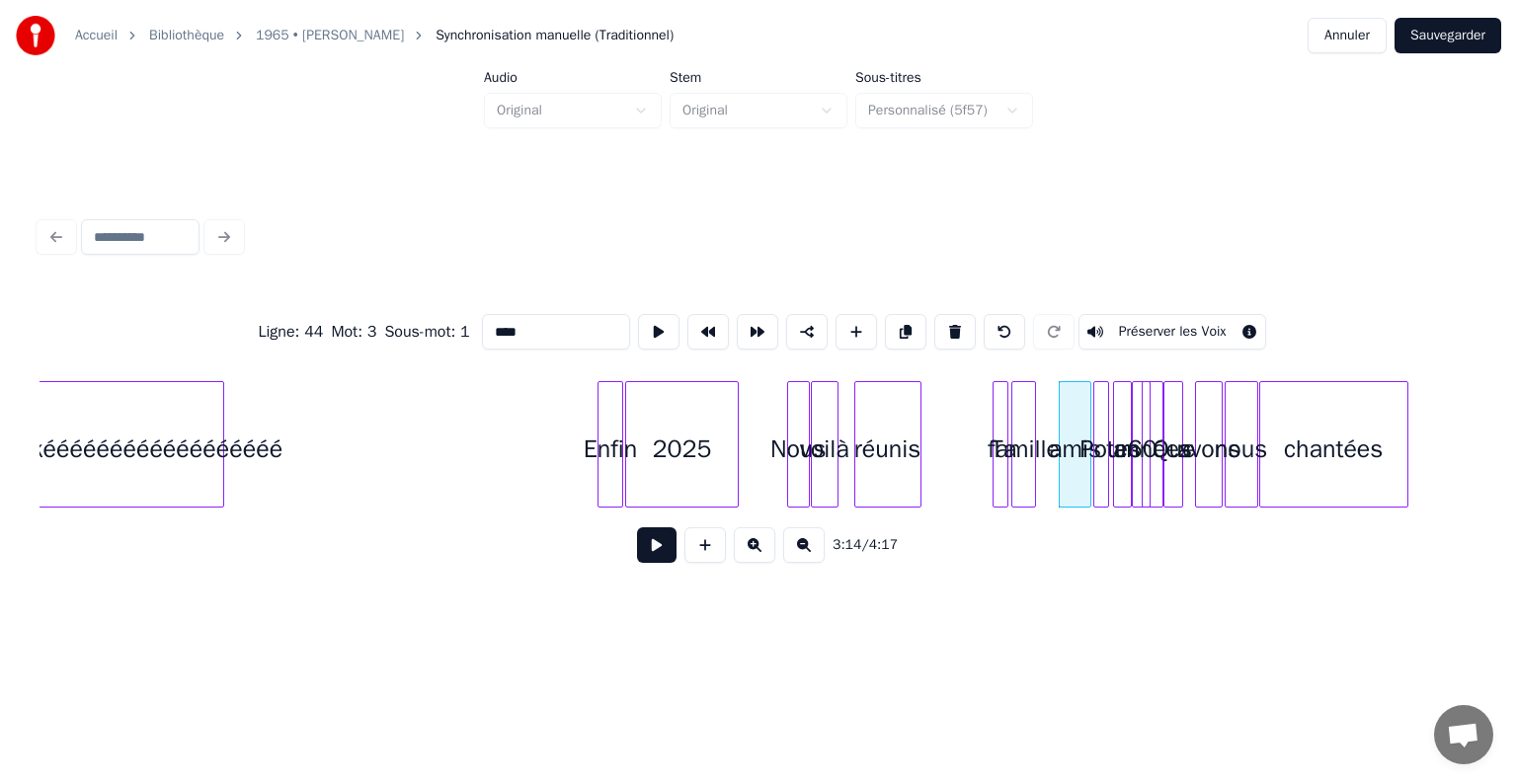 click on "****" at bounding box center (556, 332) 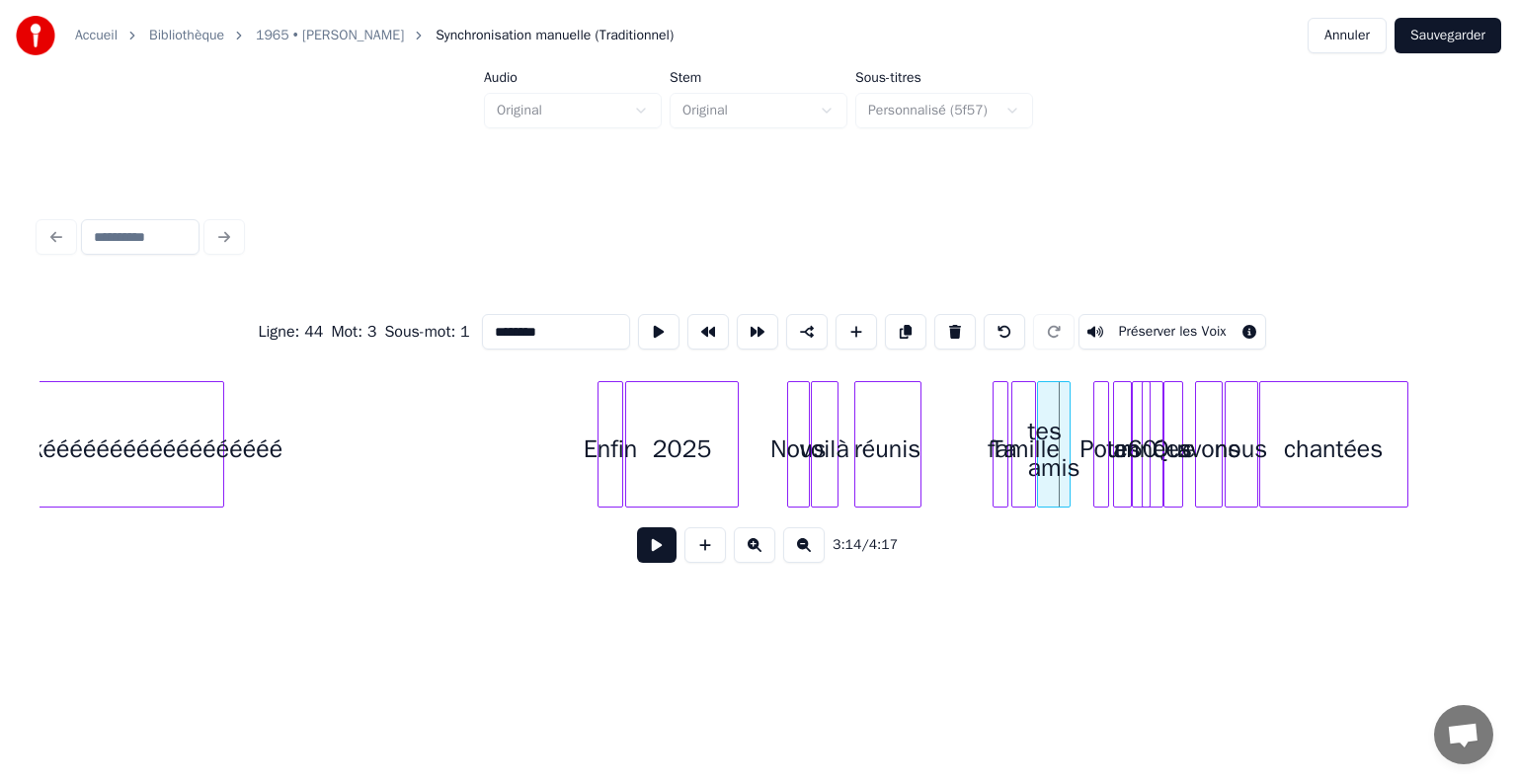 click on "tes amis" at bounding box center (1053, 449) 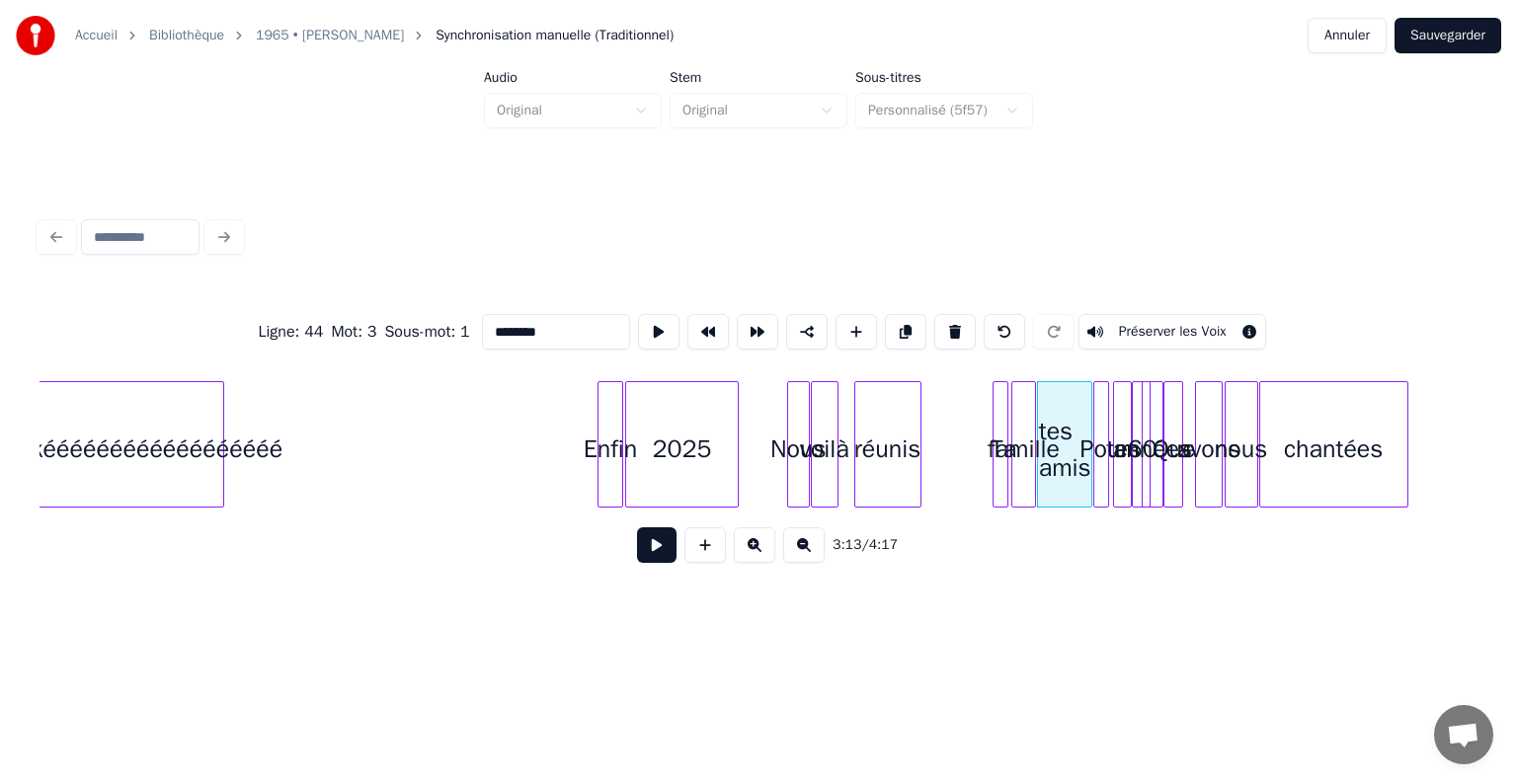 click at bounding box center (1088, 444) 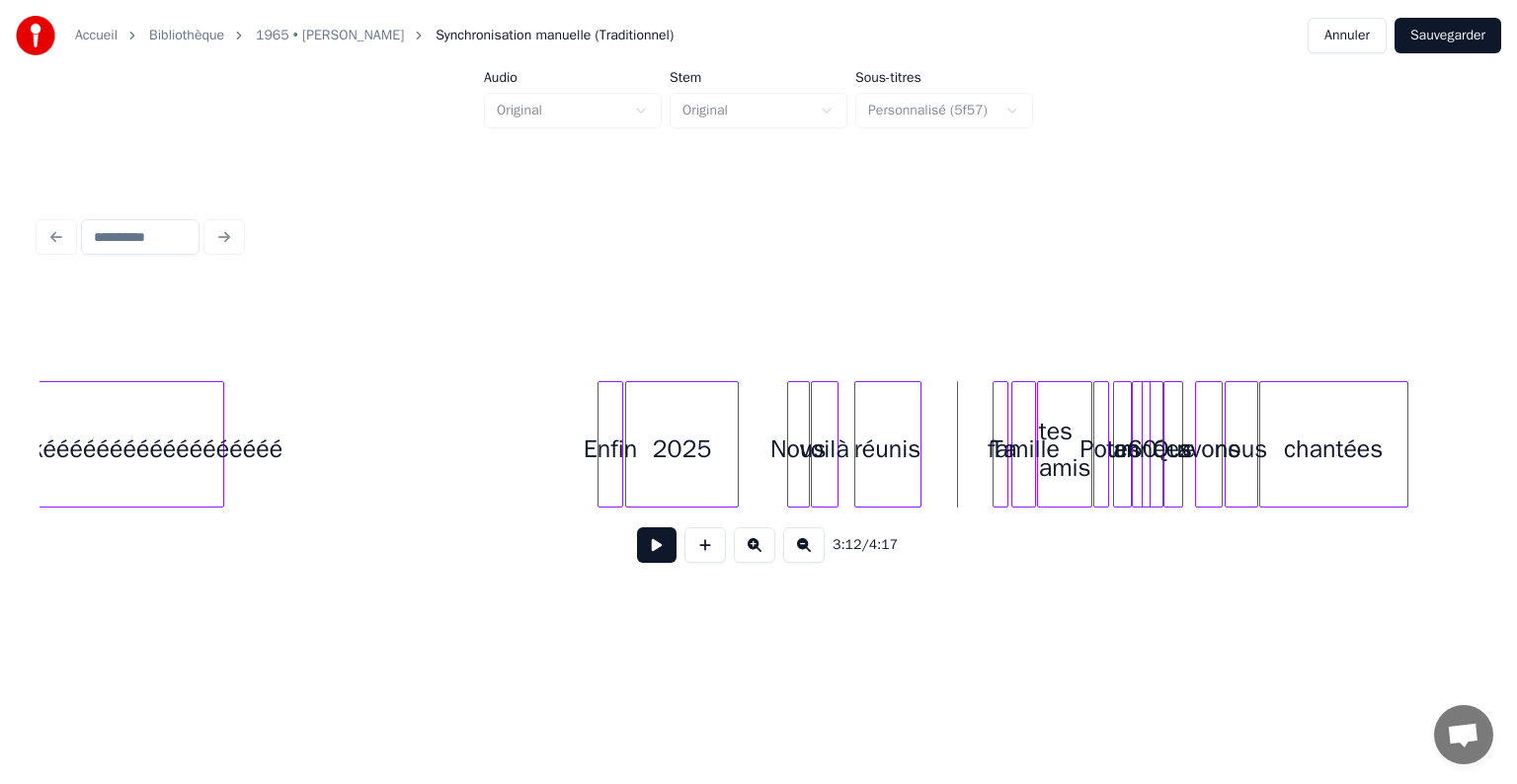 click at bounding box center [657, 545] 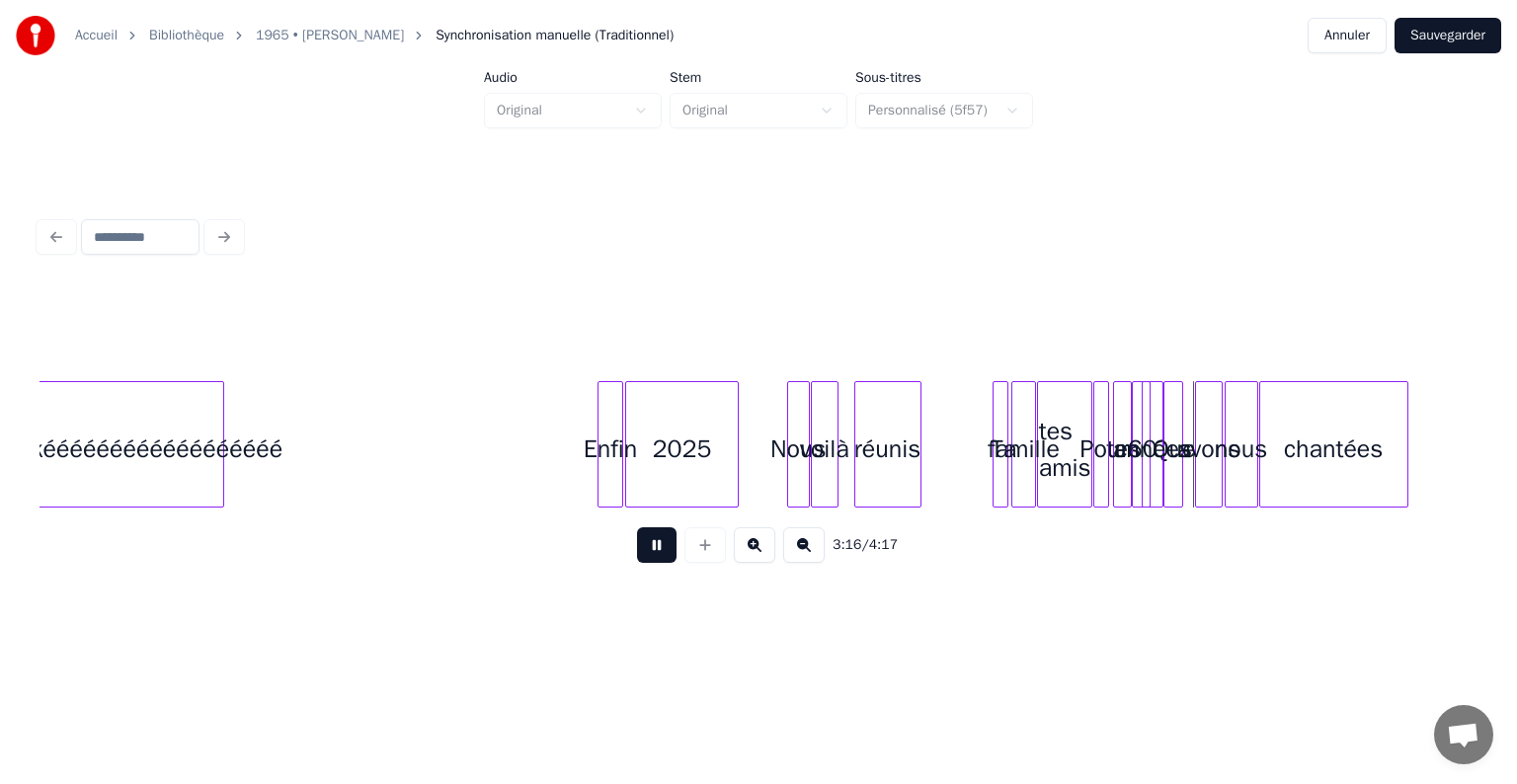 click at bounding box center (657, 545) 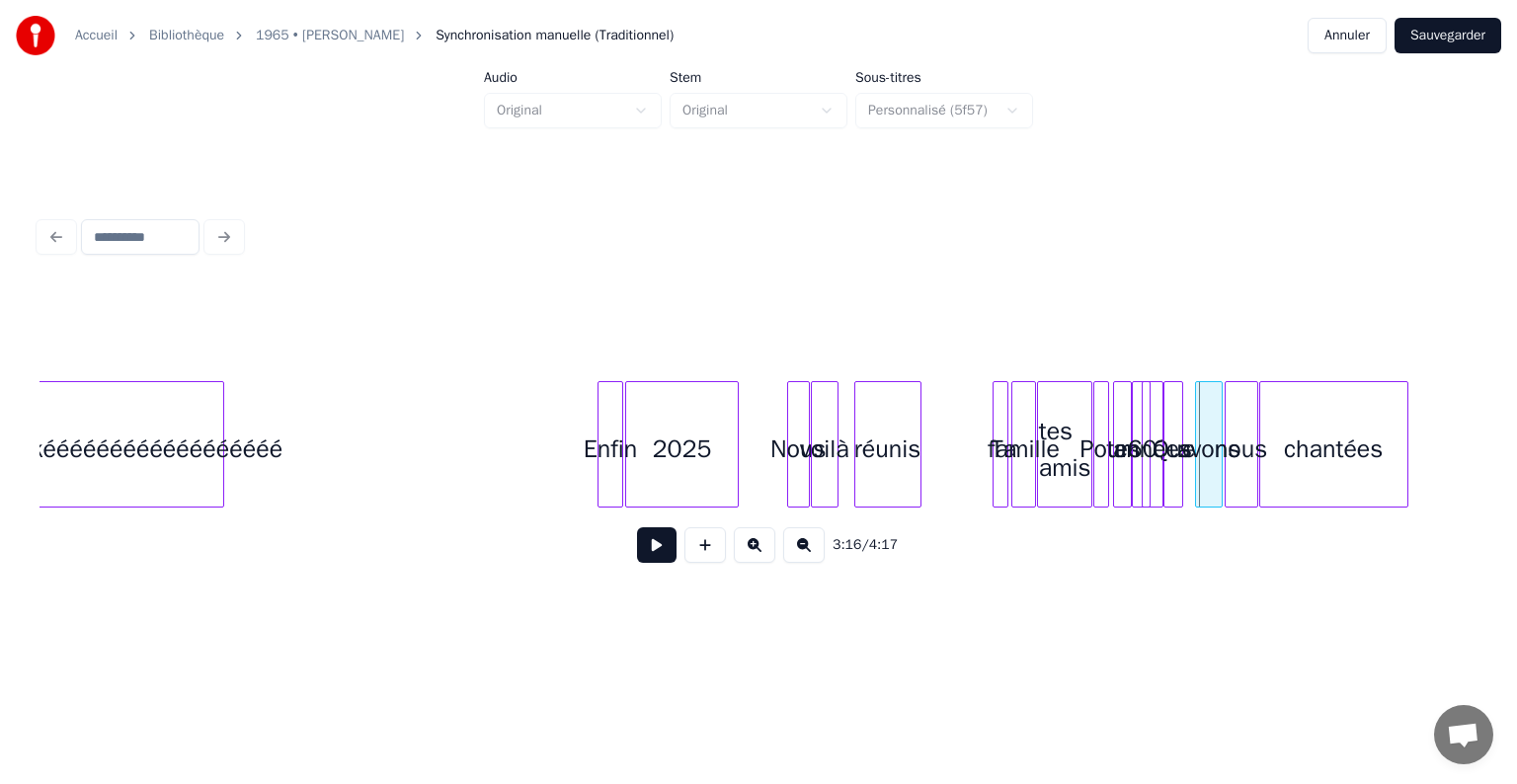 click at bounding box center [1105, 444] 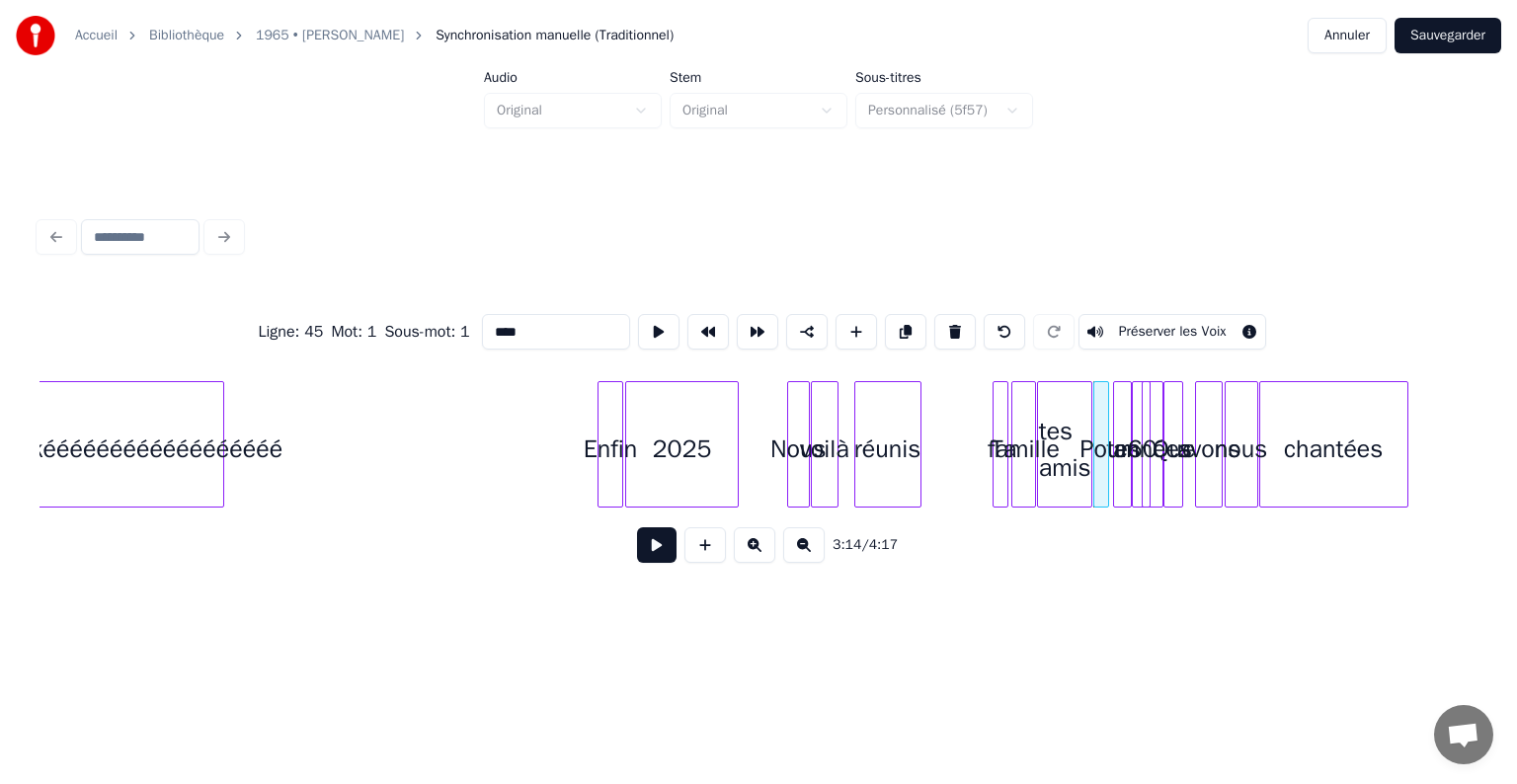 click at bounding box center (1128, 444) 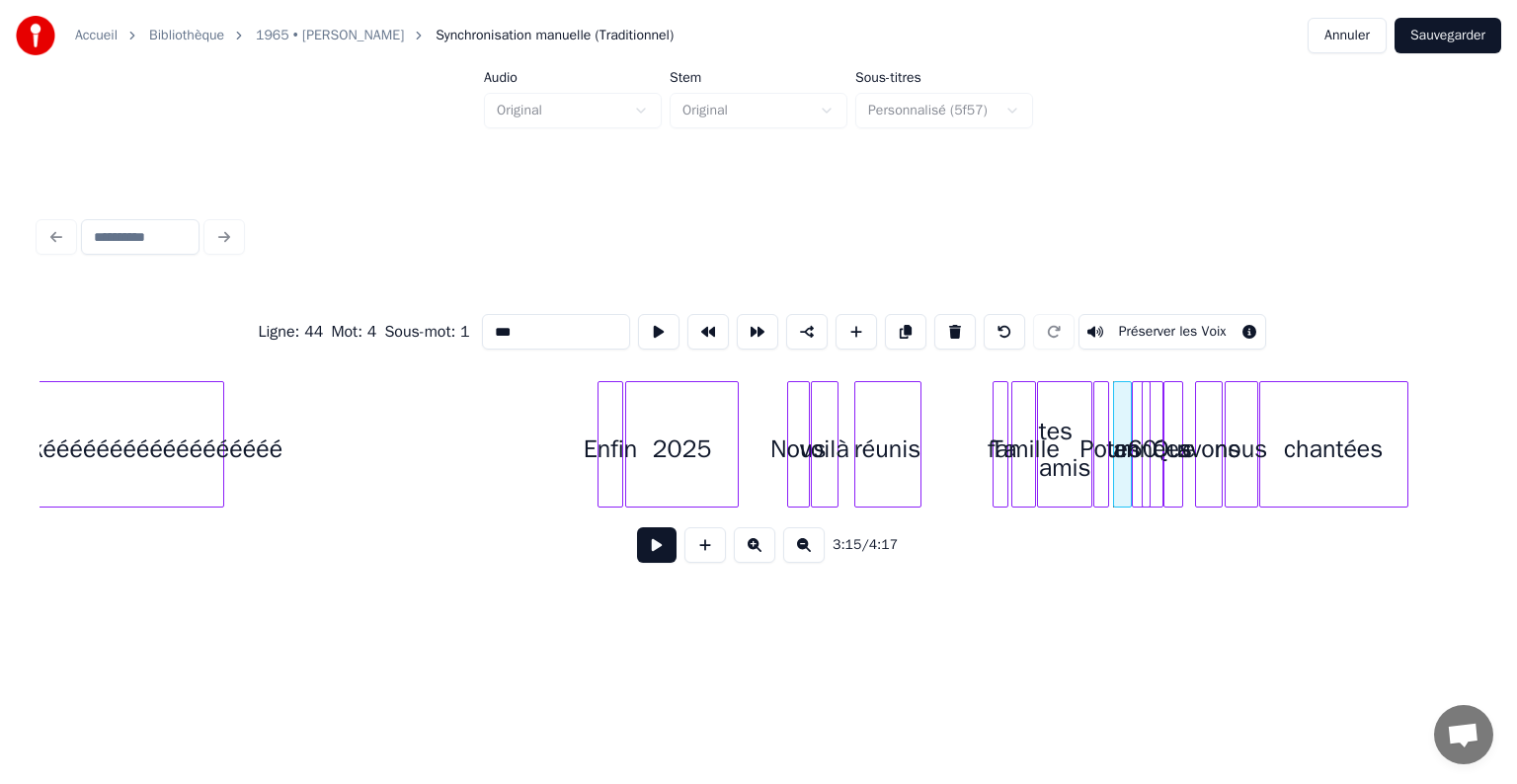 click at bounding box center (1097, 444) 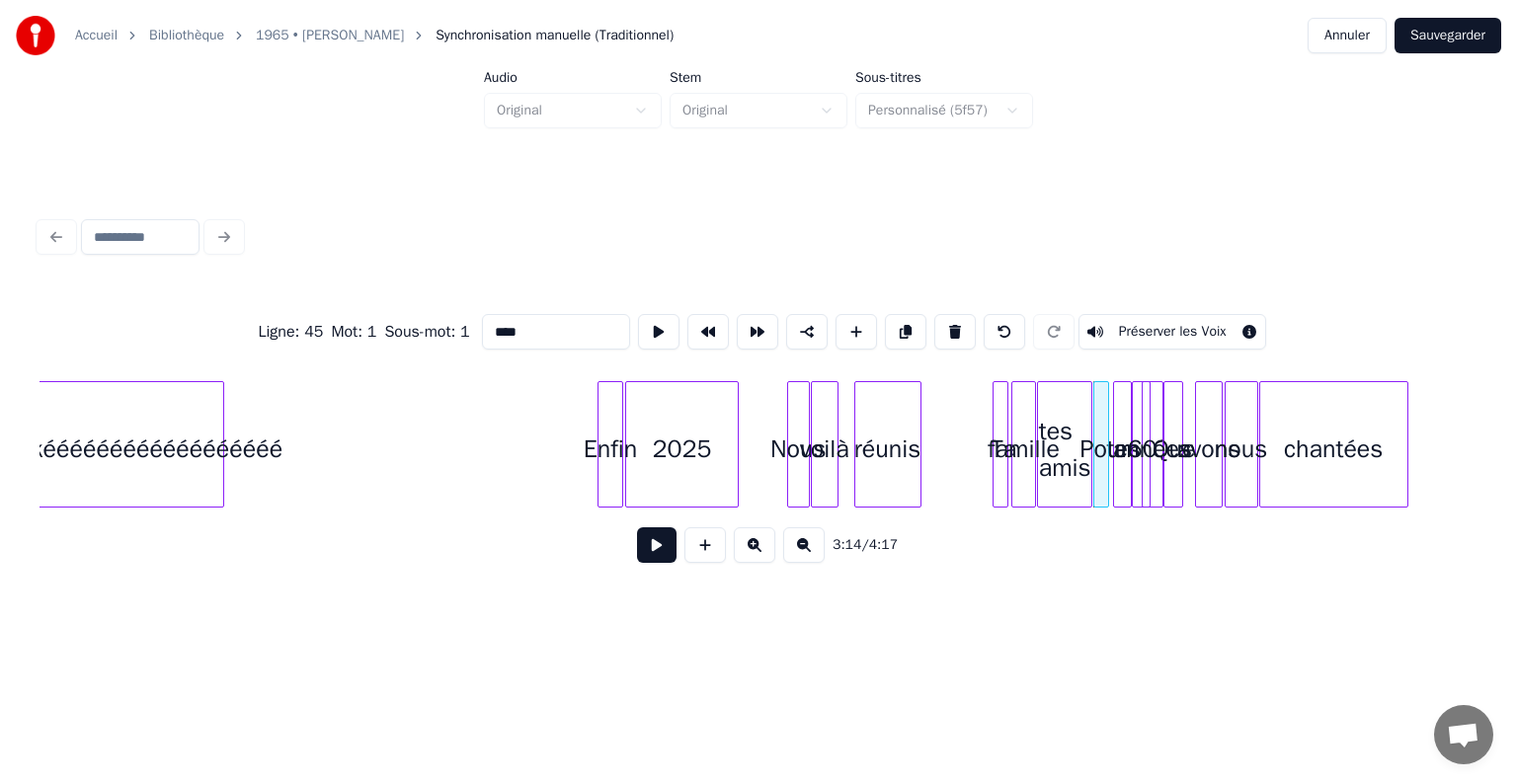 click on "tes" at bounding box center [1124, 449] 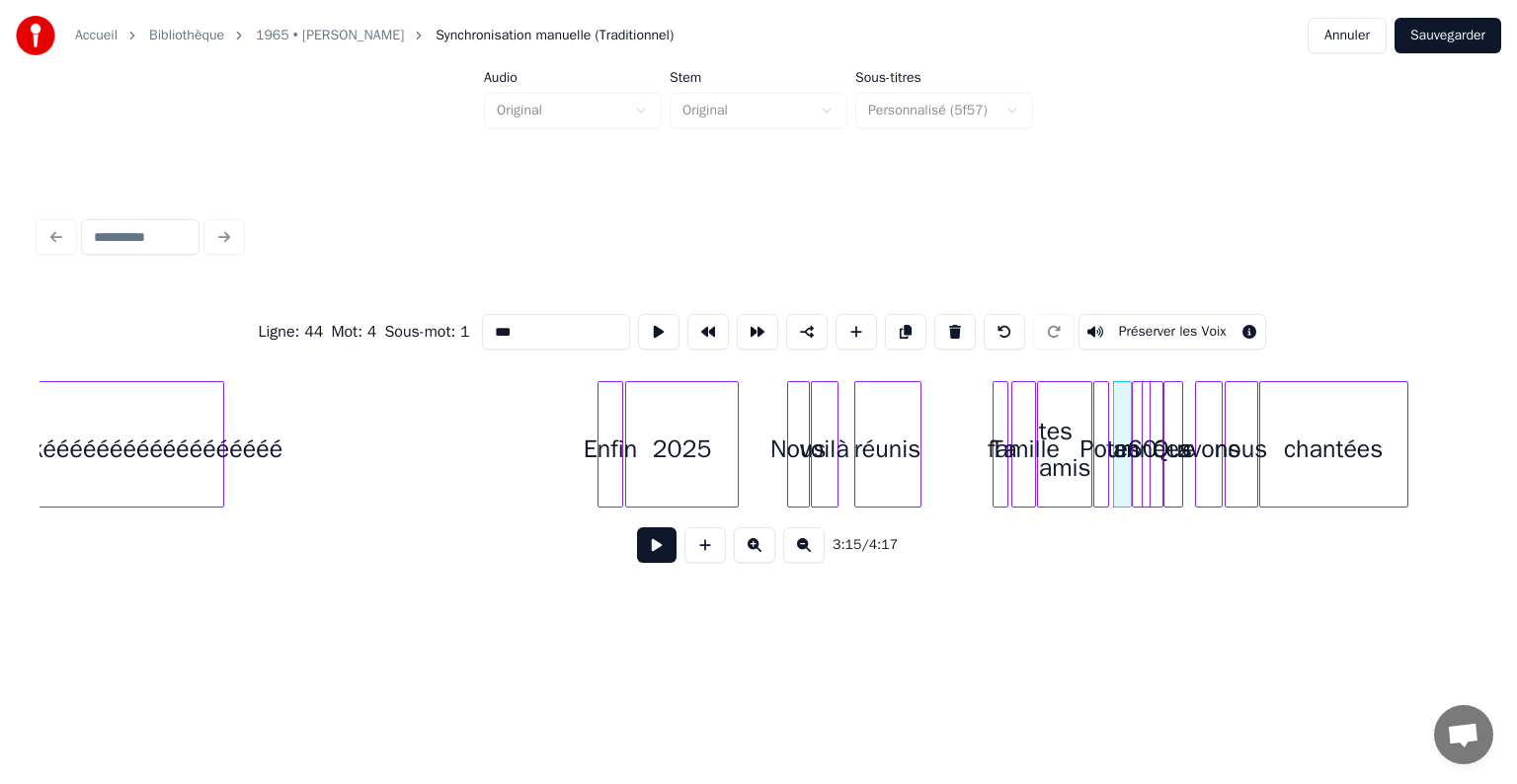 click at bounding box center [955, 332] 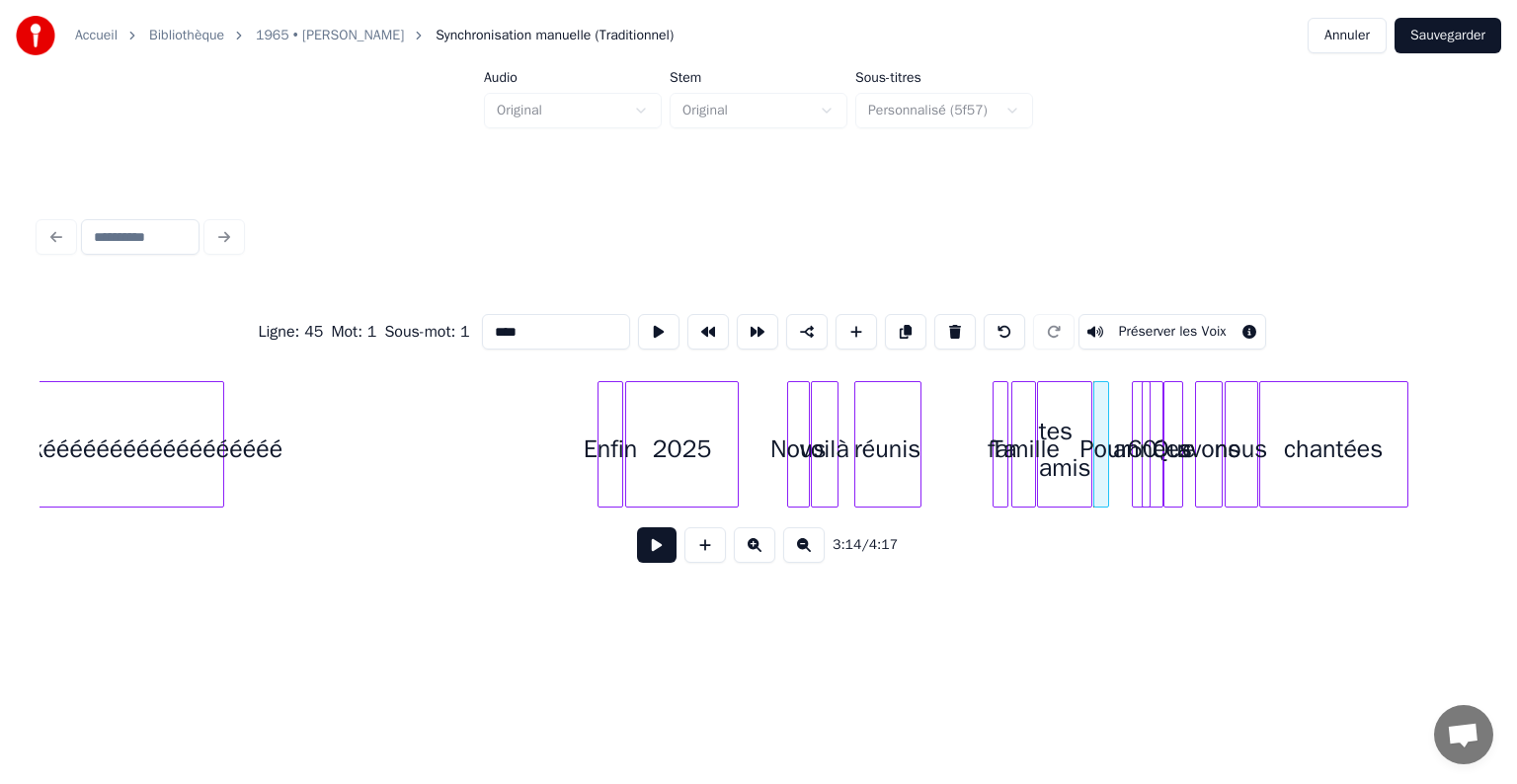 click at bounding box center (1136, 444) 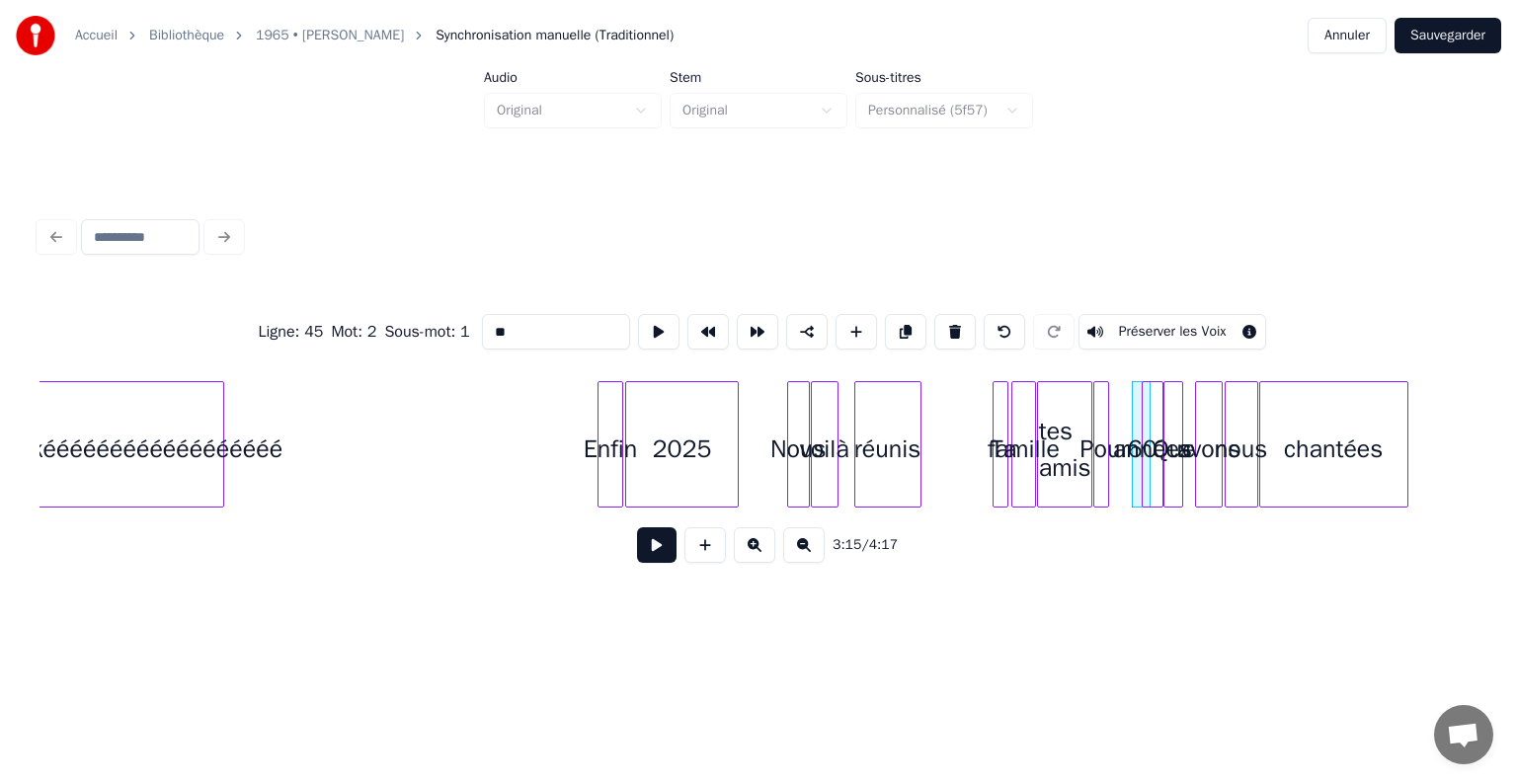 click on "Pour" at bounding box center [1104, 449] 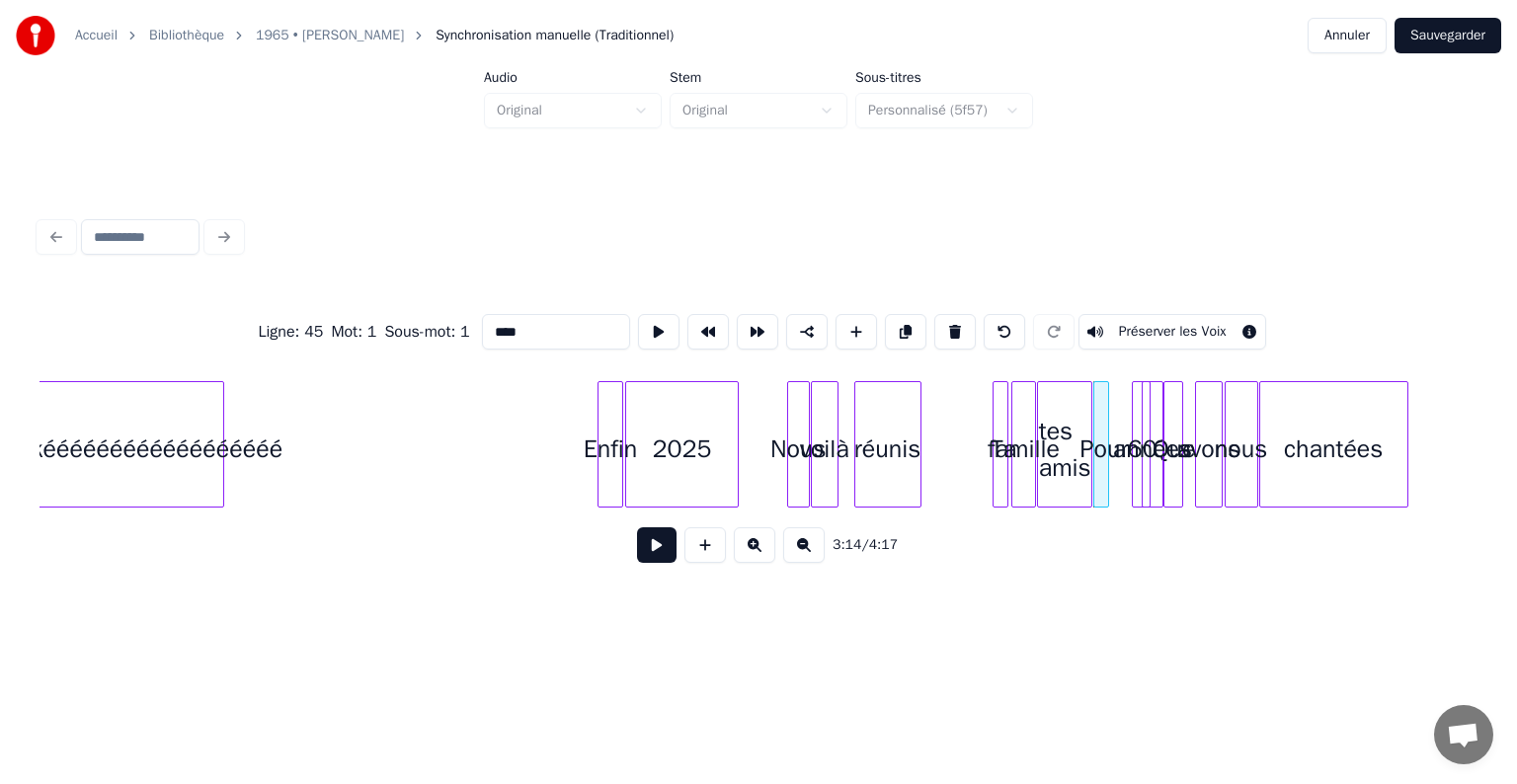 click on "****" at bounding box center (556, 332) 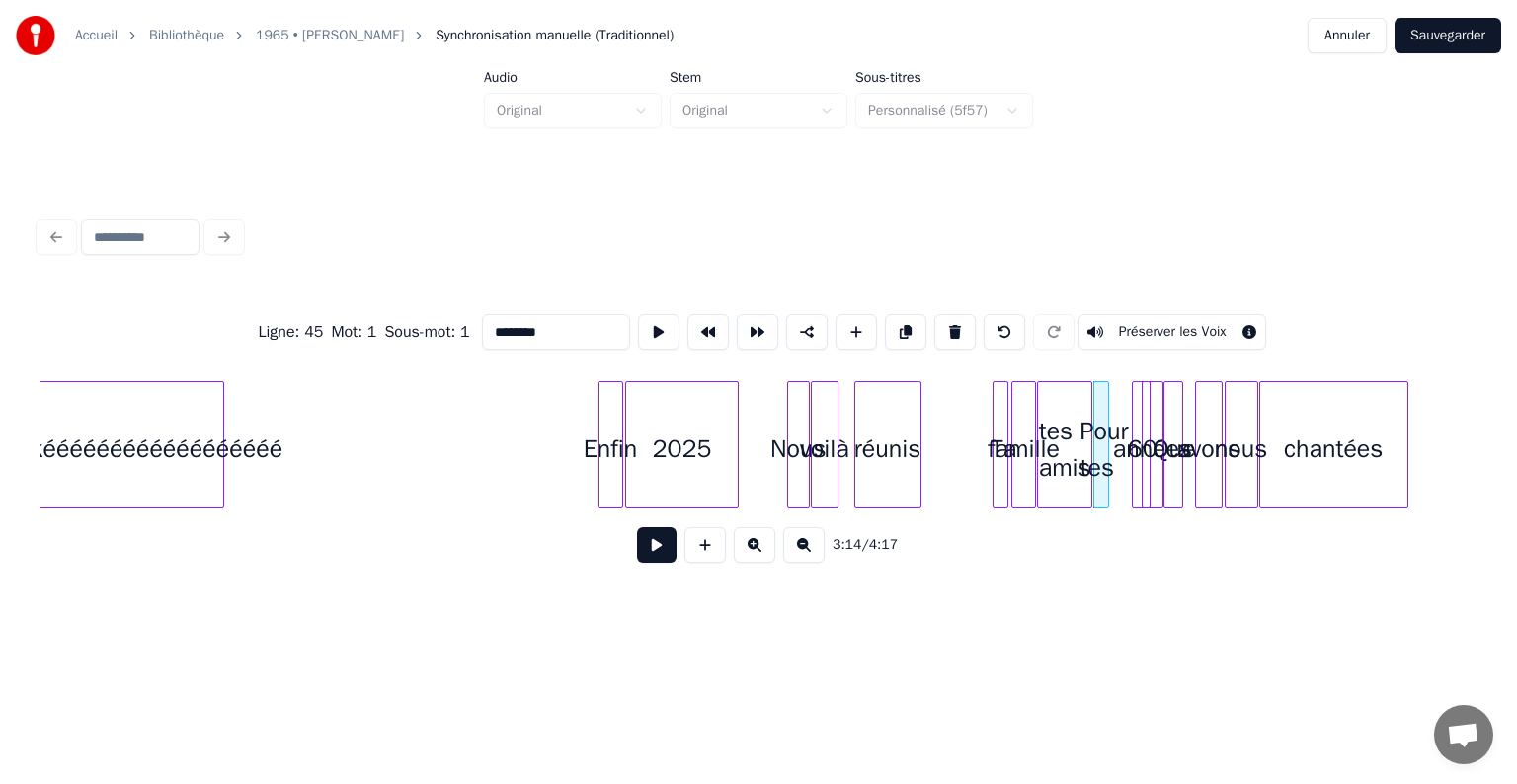click on "Pour tes" at bounding box center [1104, 449] 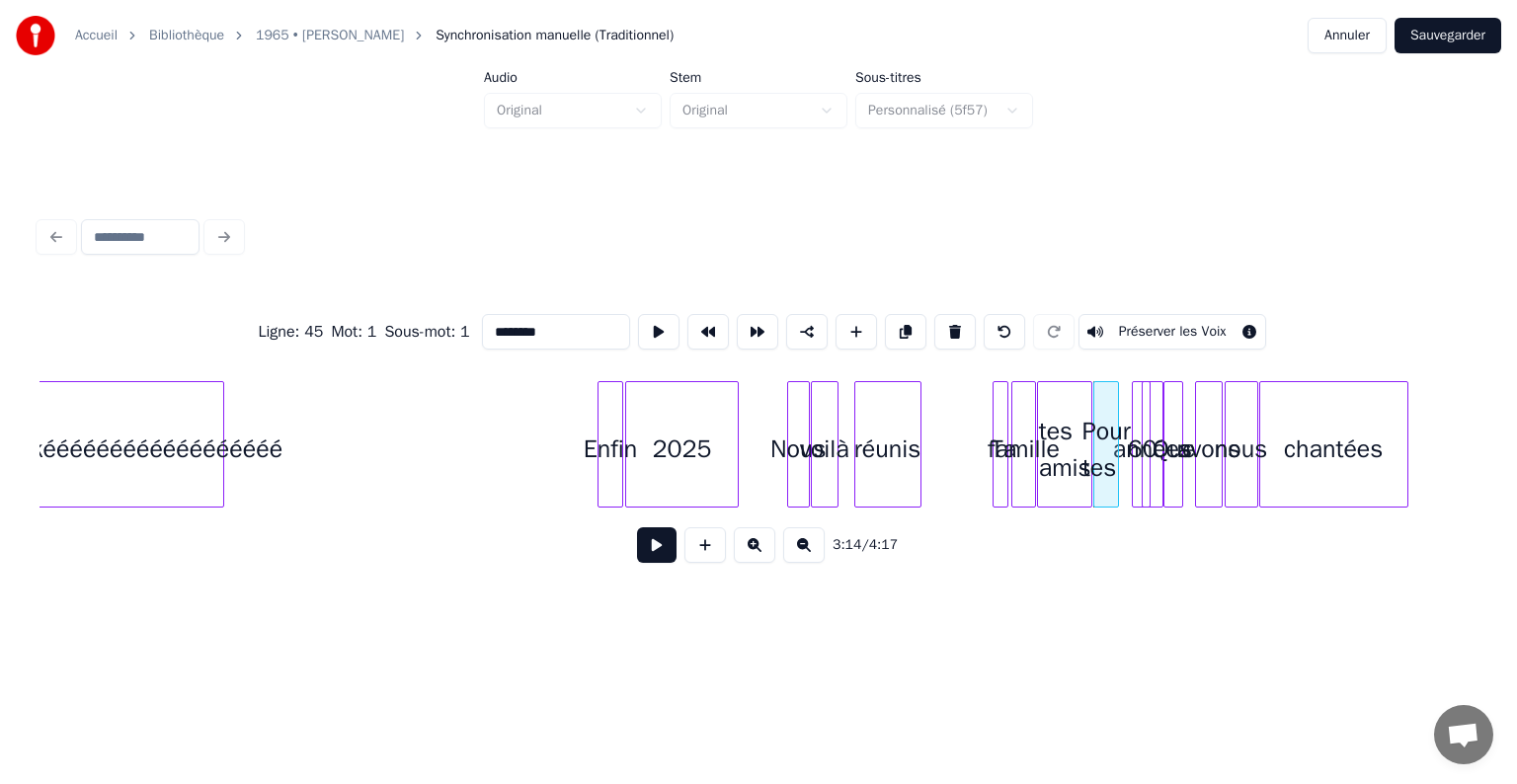 click at bounding box center (1115, 444) 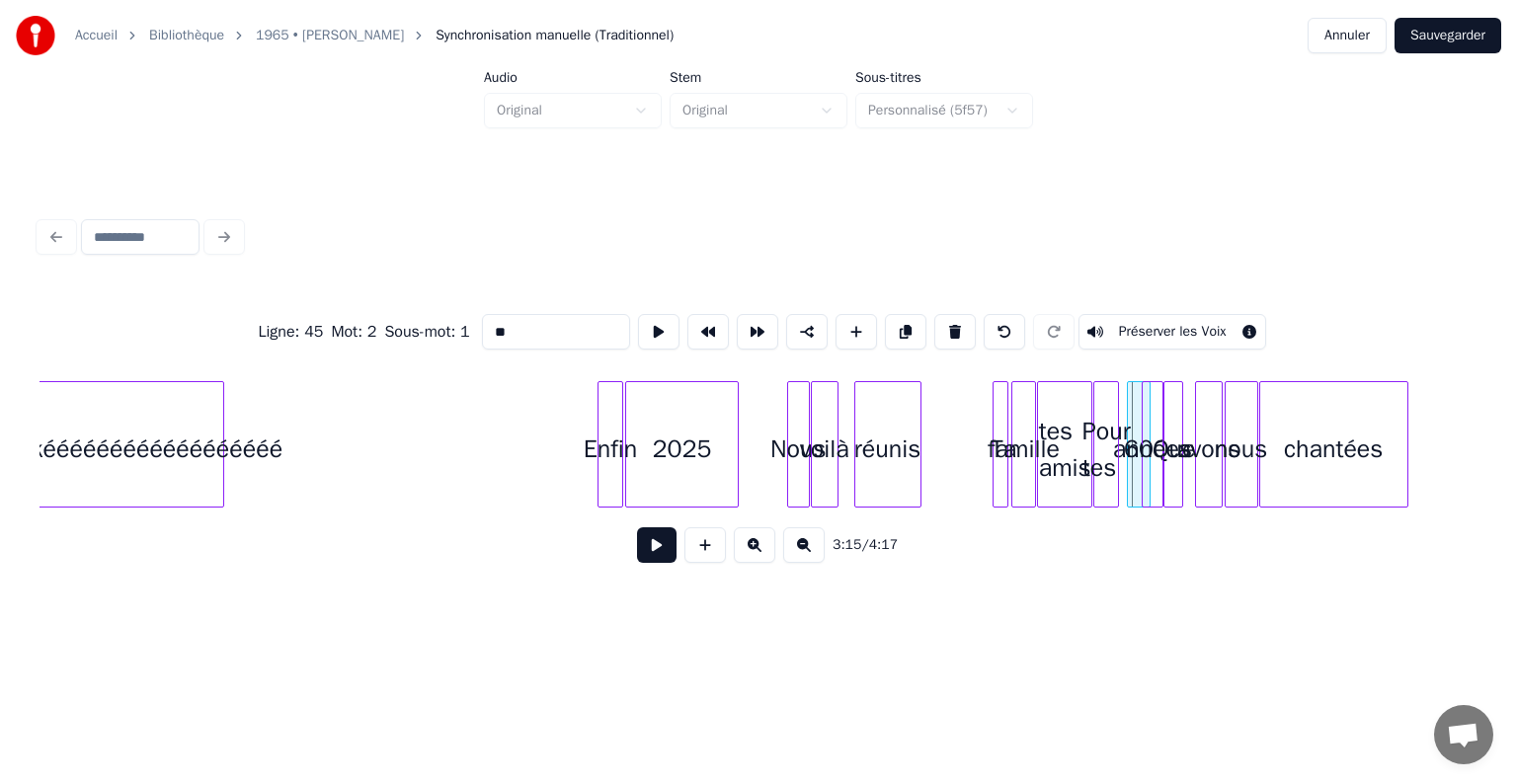 click at bounding box center (1131, 444) 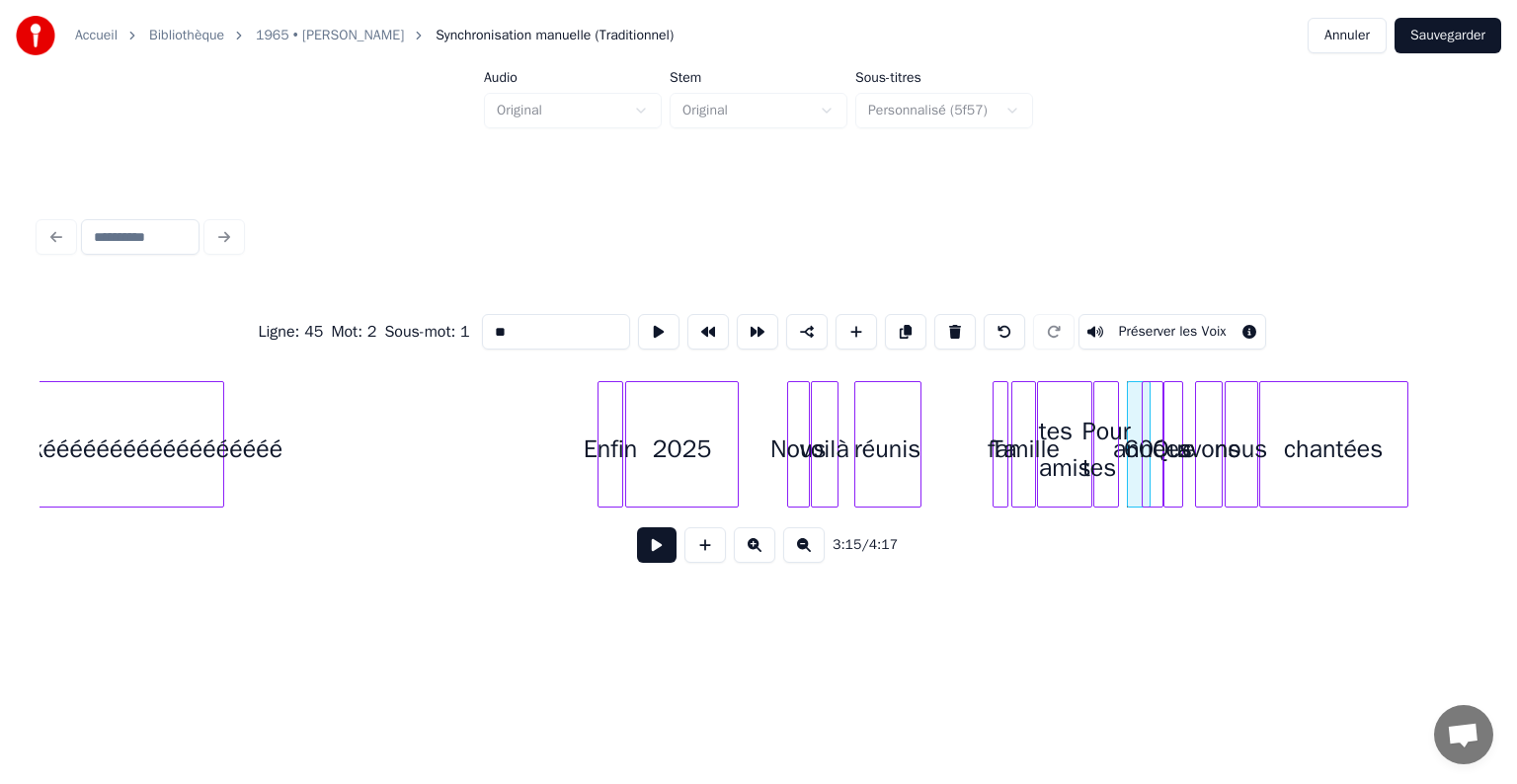 click at bounding box center (1159, 444) 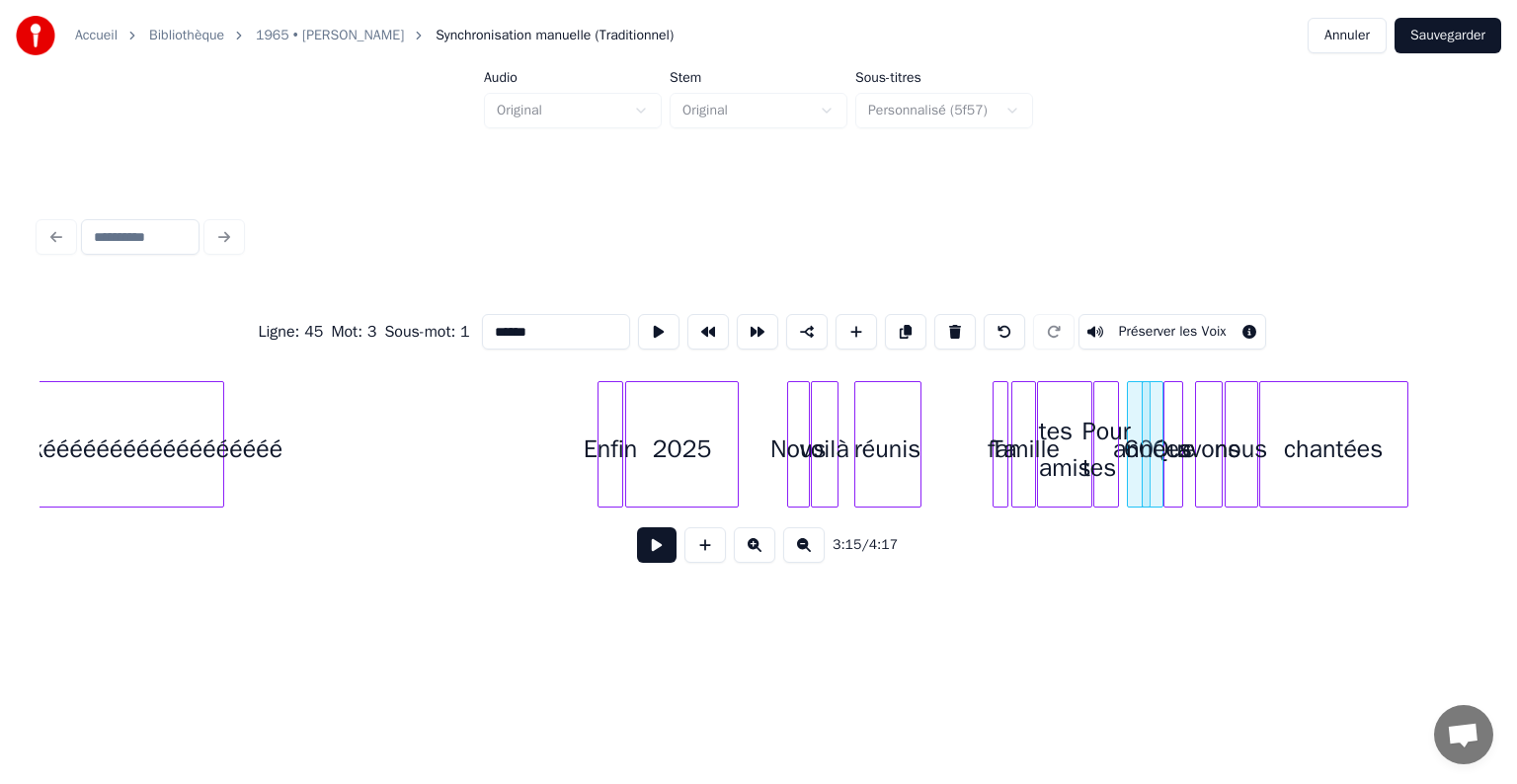 click on "karaokéééééééééééééééééé" at bounding box center (126, 449) 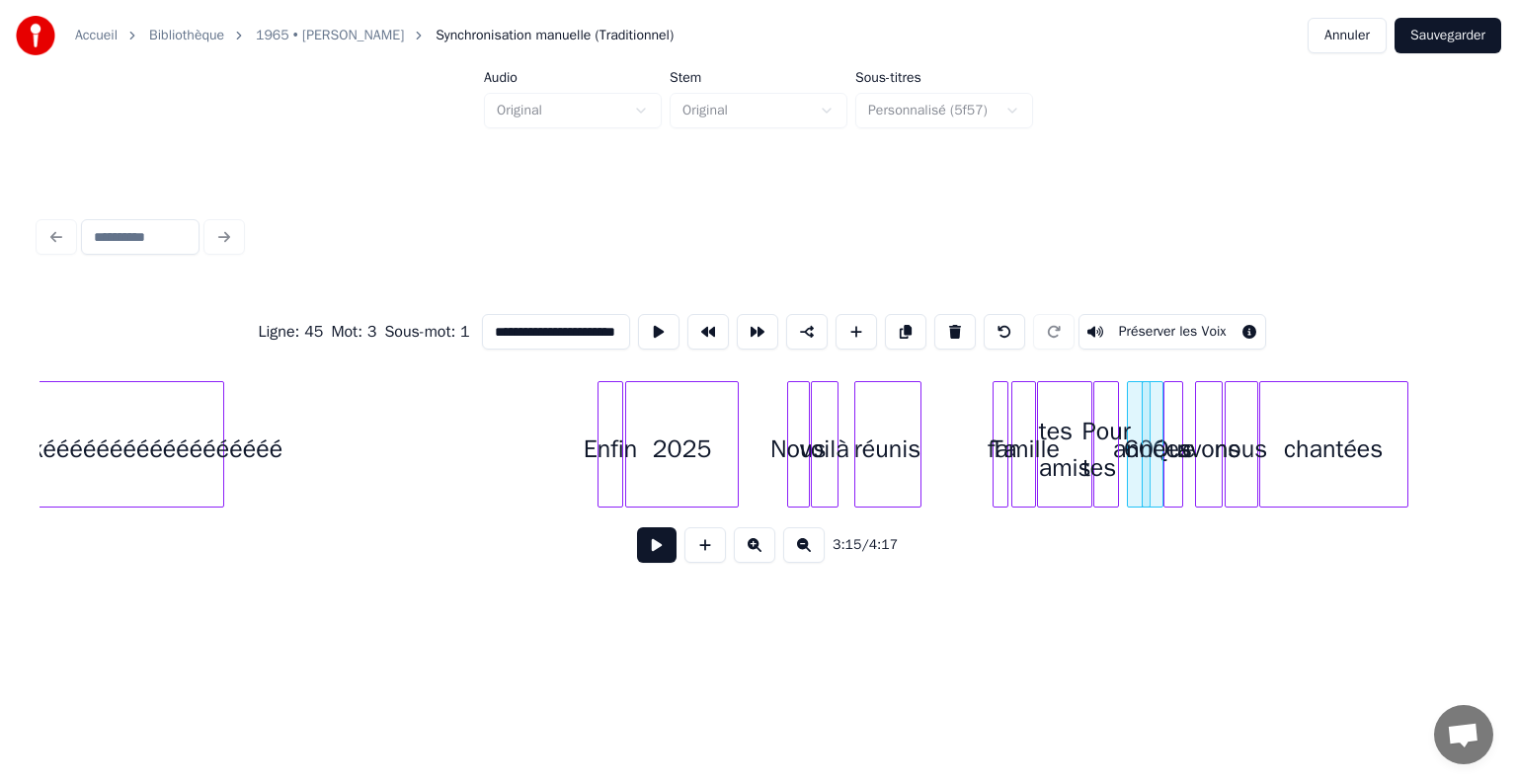 scroll, scrollTop: 0, scrollLeft: 8557, axis: horizontal 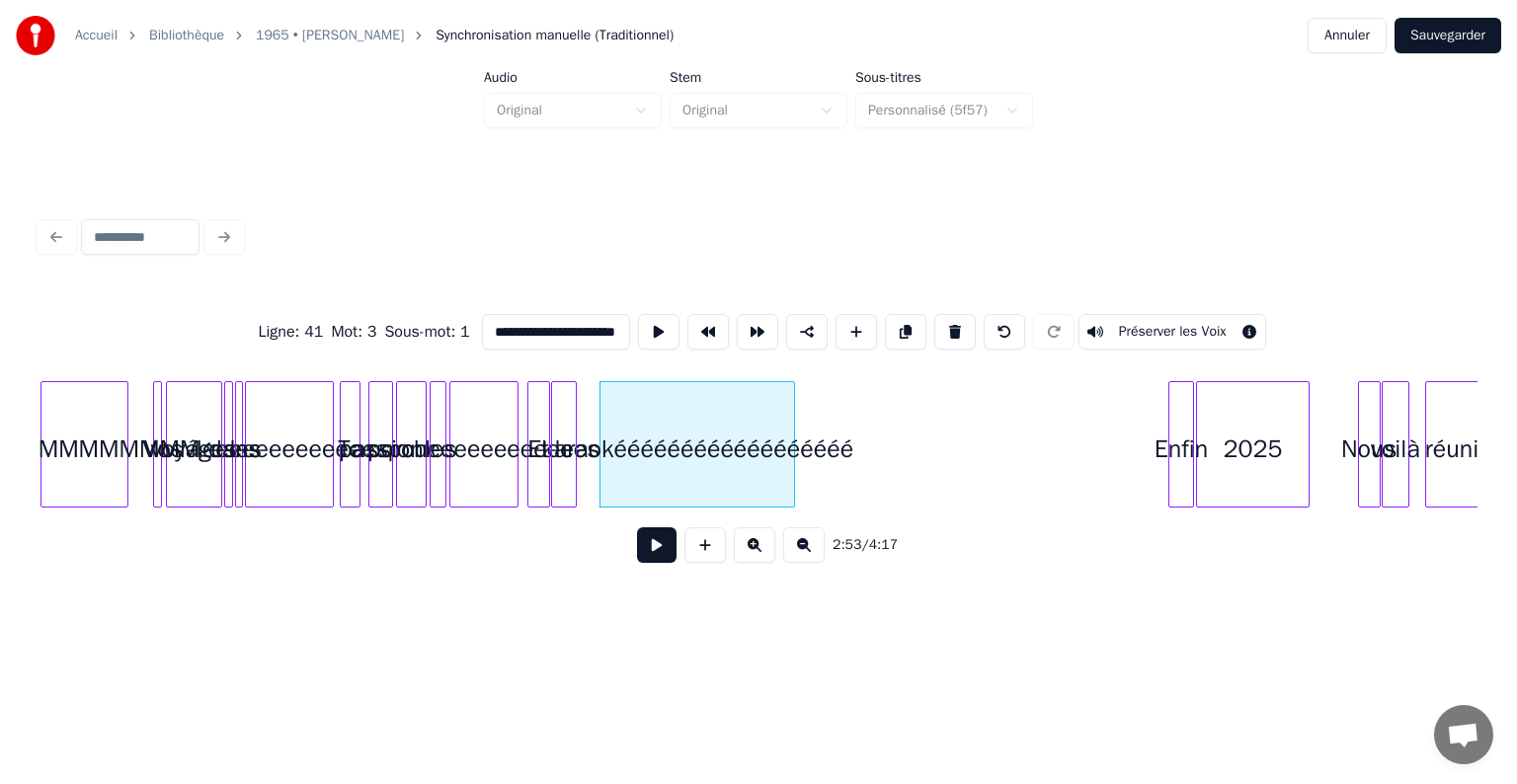 click at bounding box center [555, 444] 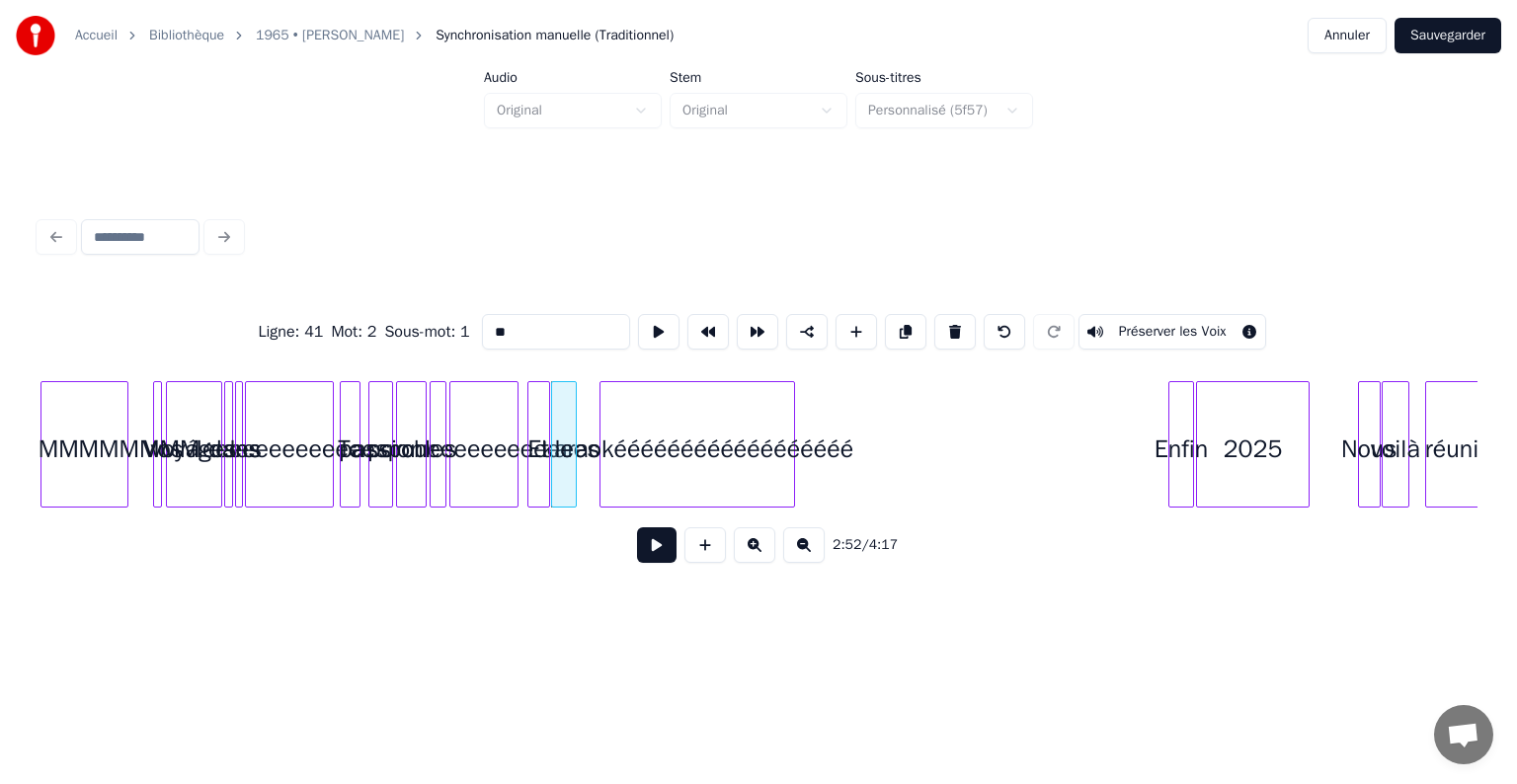 click at bounding box center [546, 444] 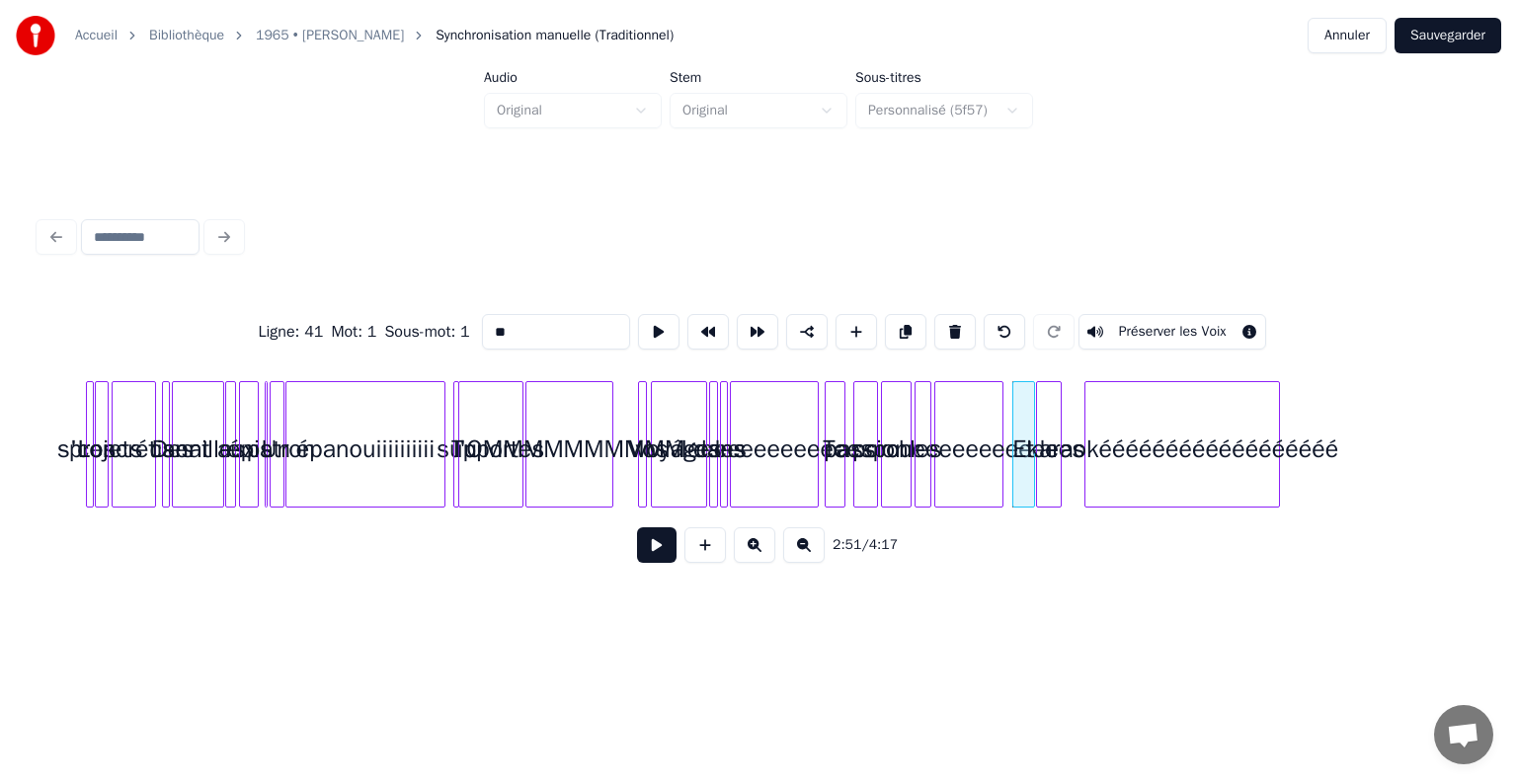 scroll, scrollTop: 0, scrollLeft: 7813, axis: horizontal 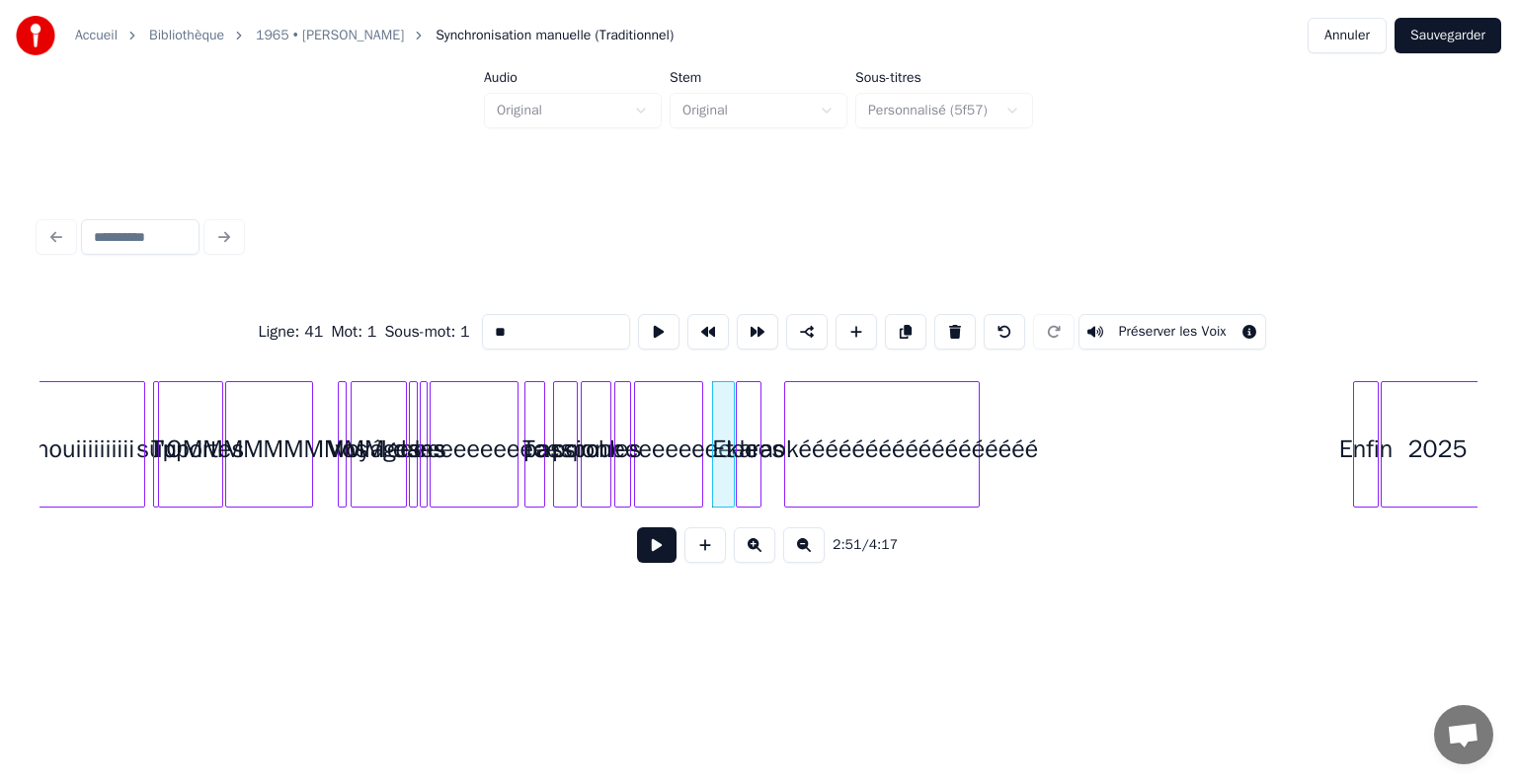 type on "**" 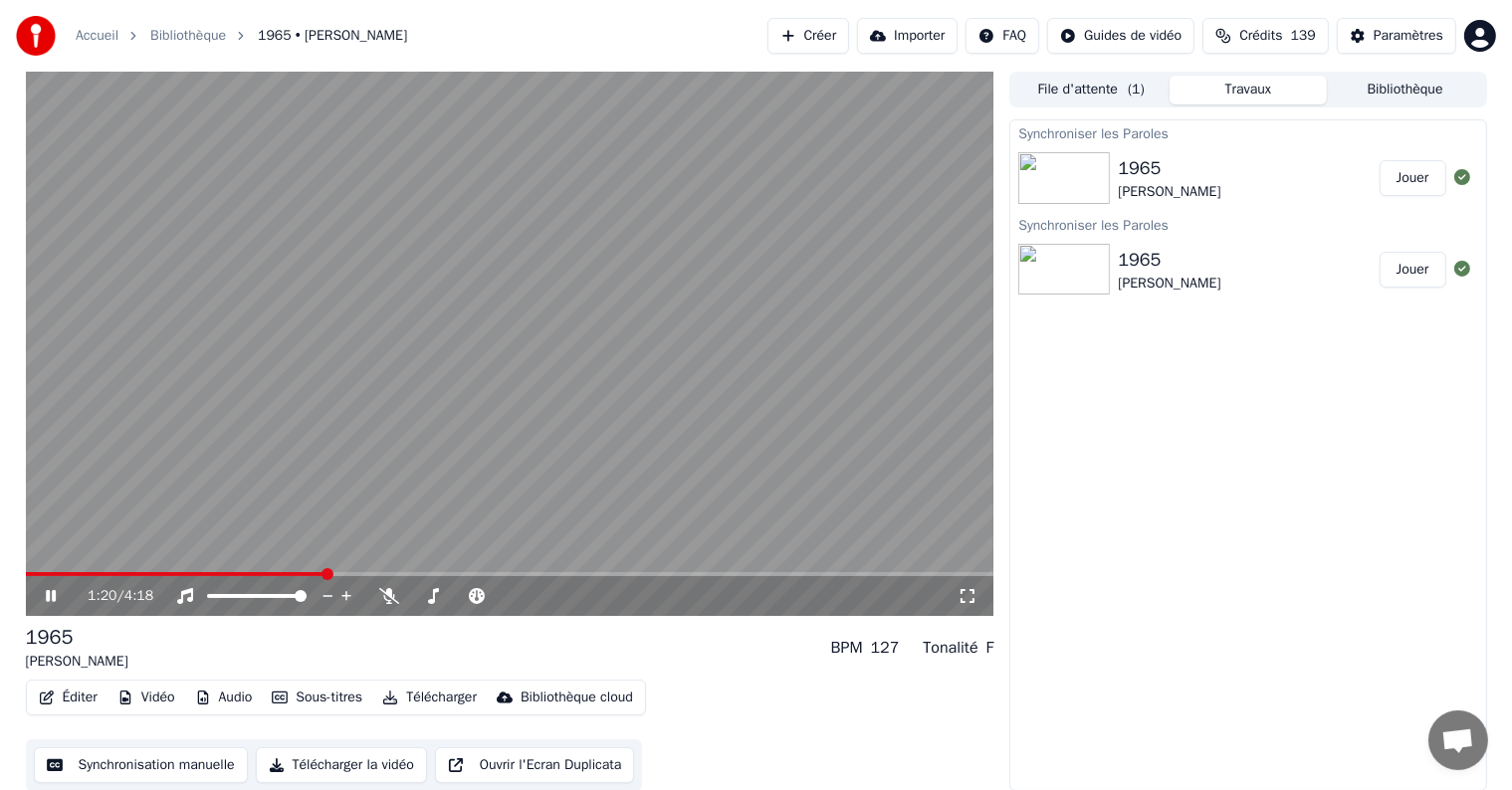 click at bounding box center (510, 574) 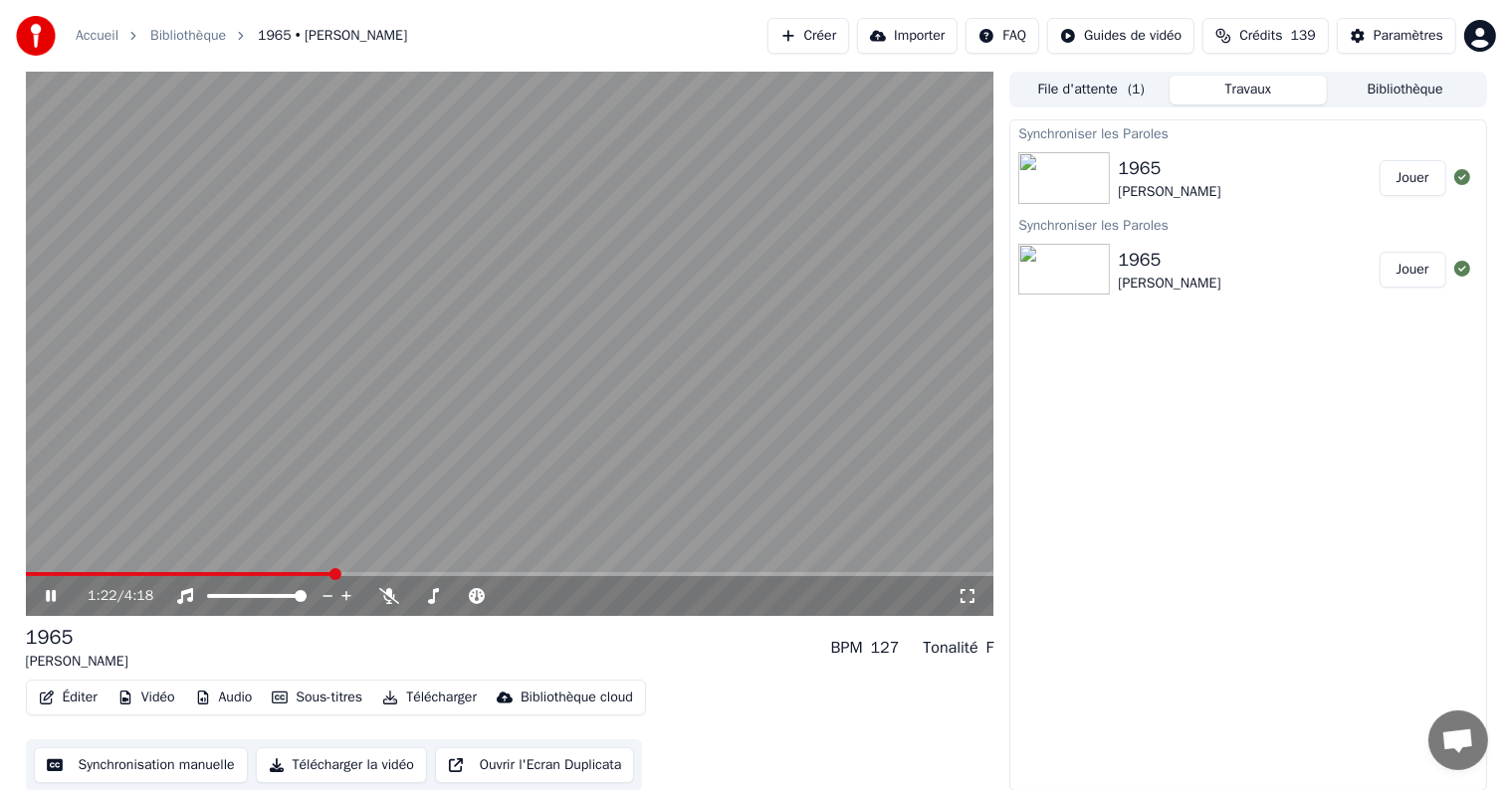 click on "1:22  /  4:18" at bounding box center (510, 596) 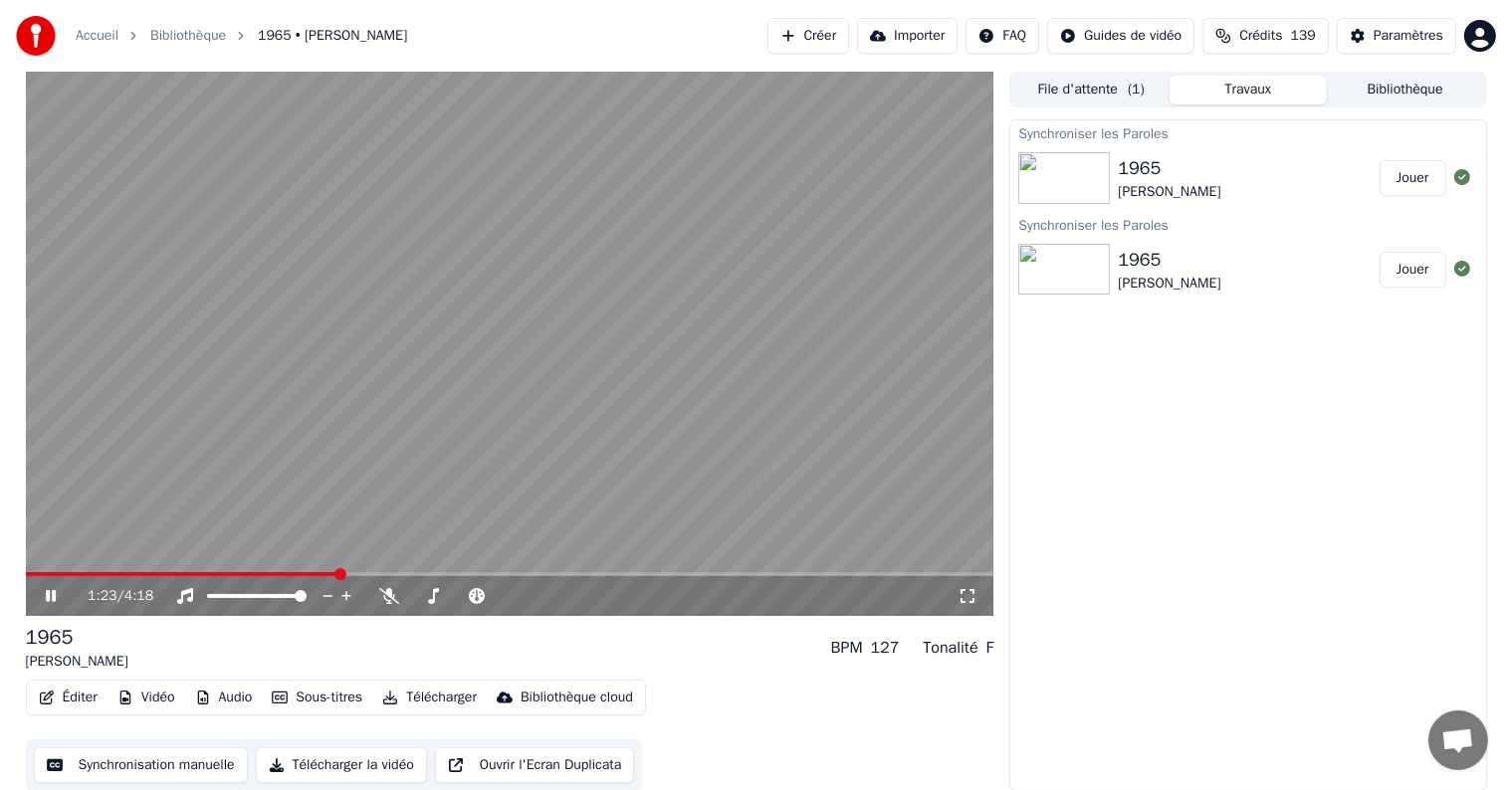 click at bounding box center (510, 343) 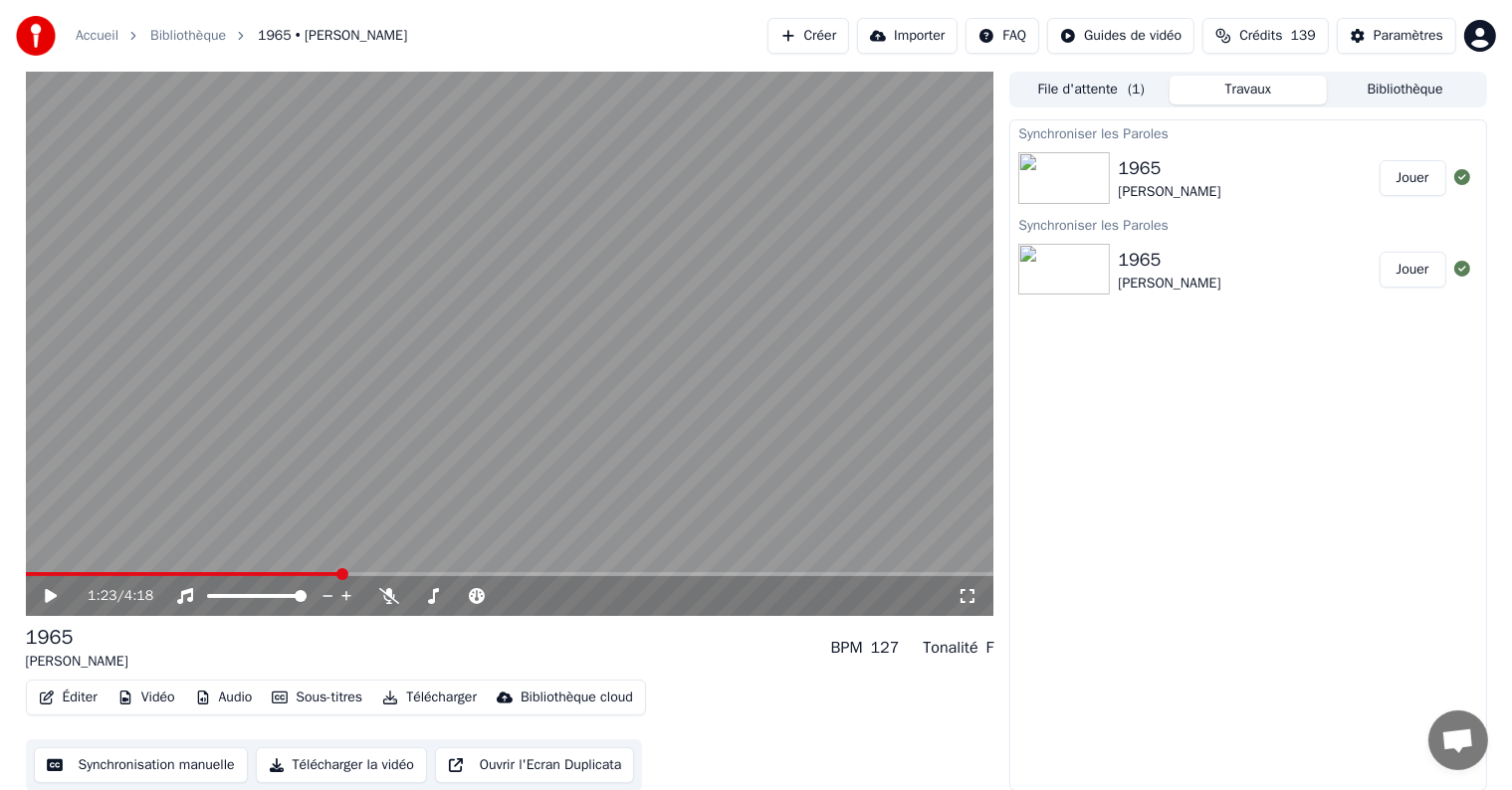 click at bounding box center (510, 343) 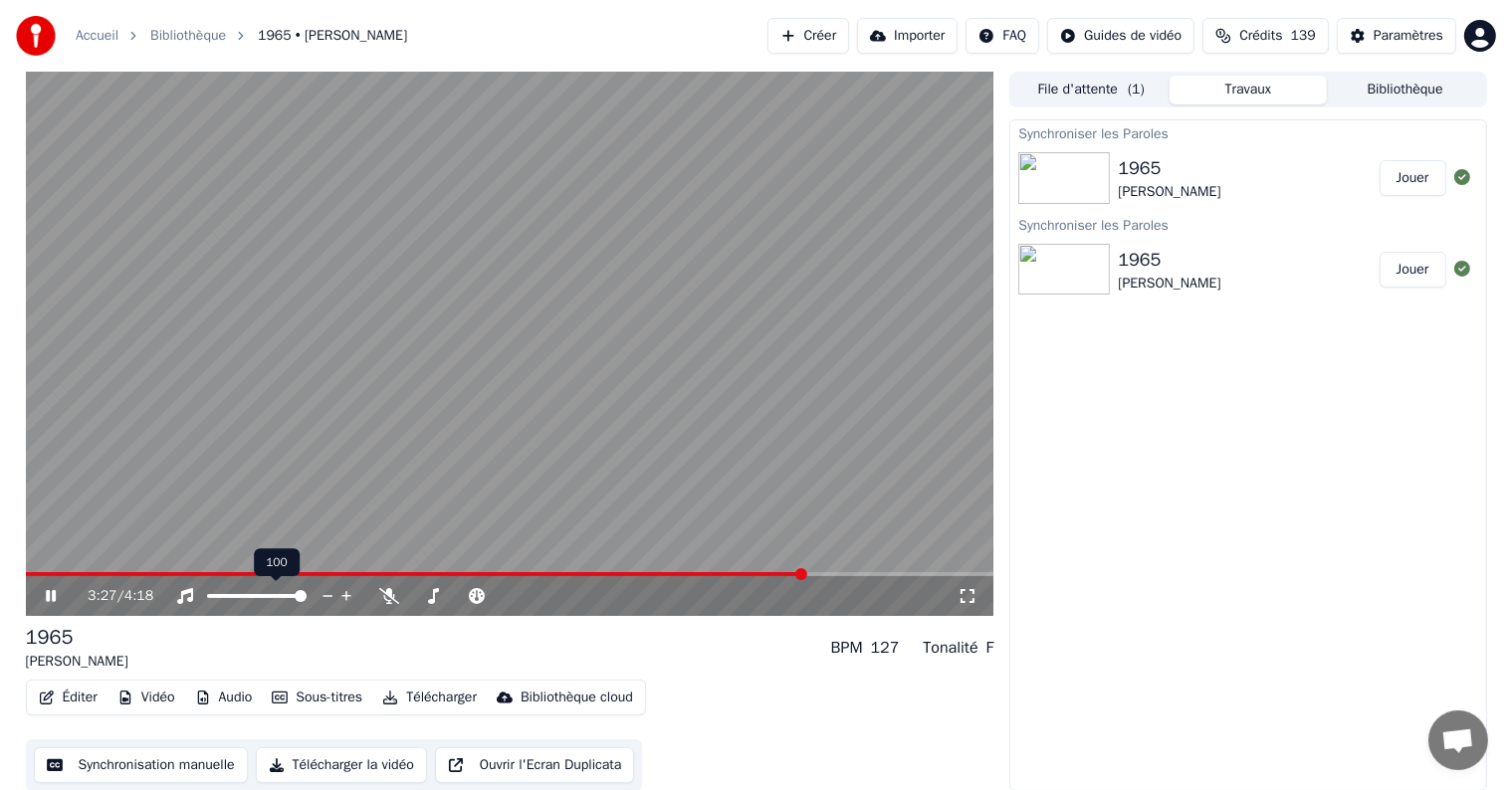 click at bounding box center (301, 596) 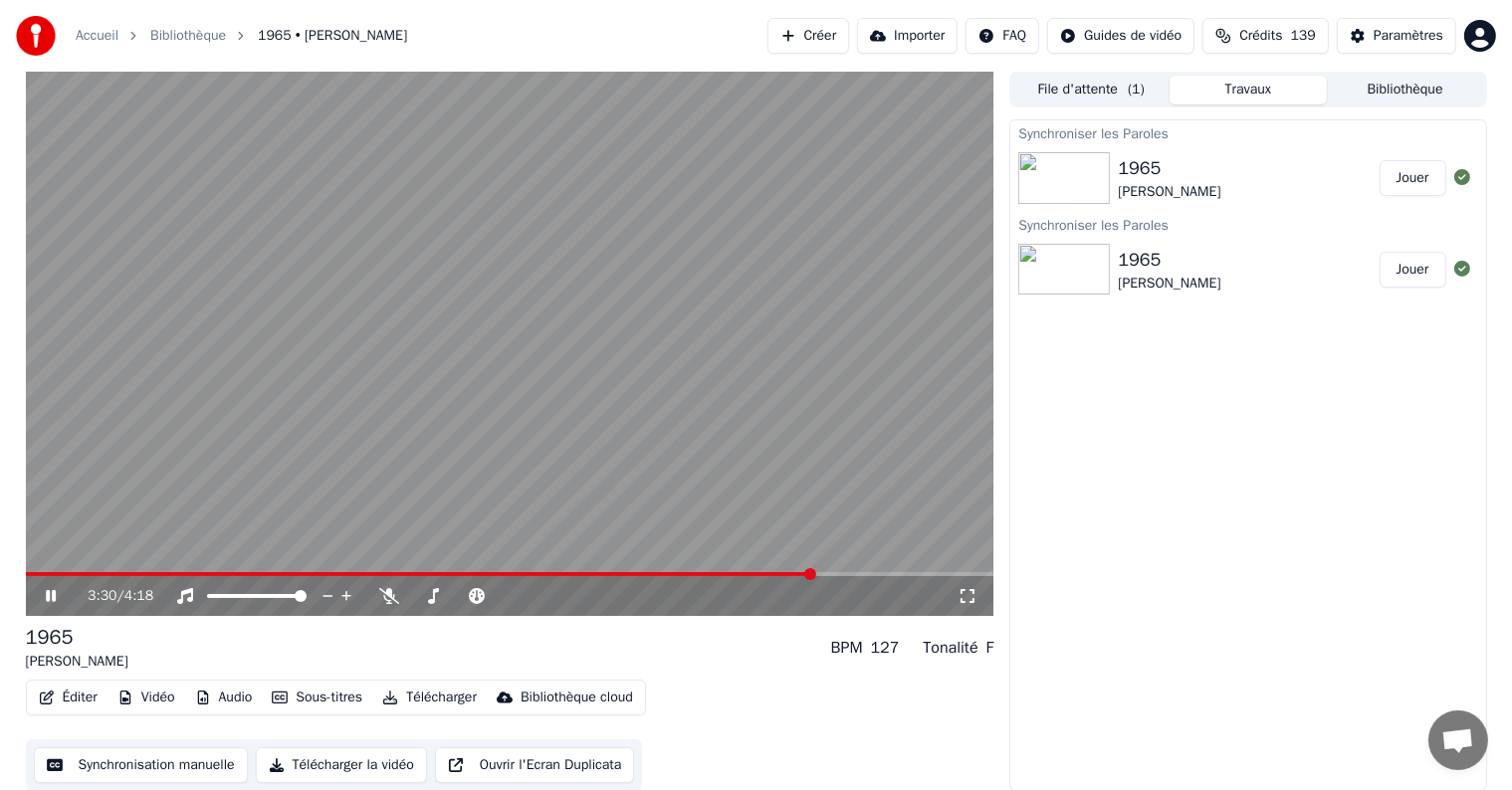 click at bounding box center [510, 343] 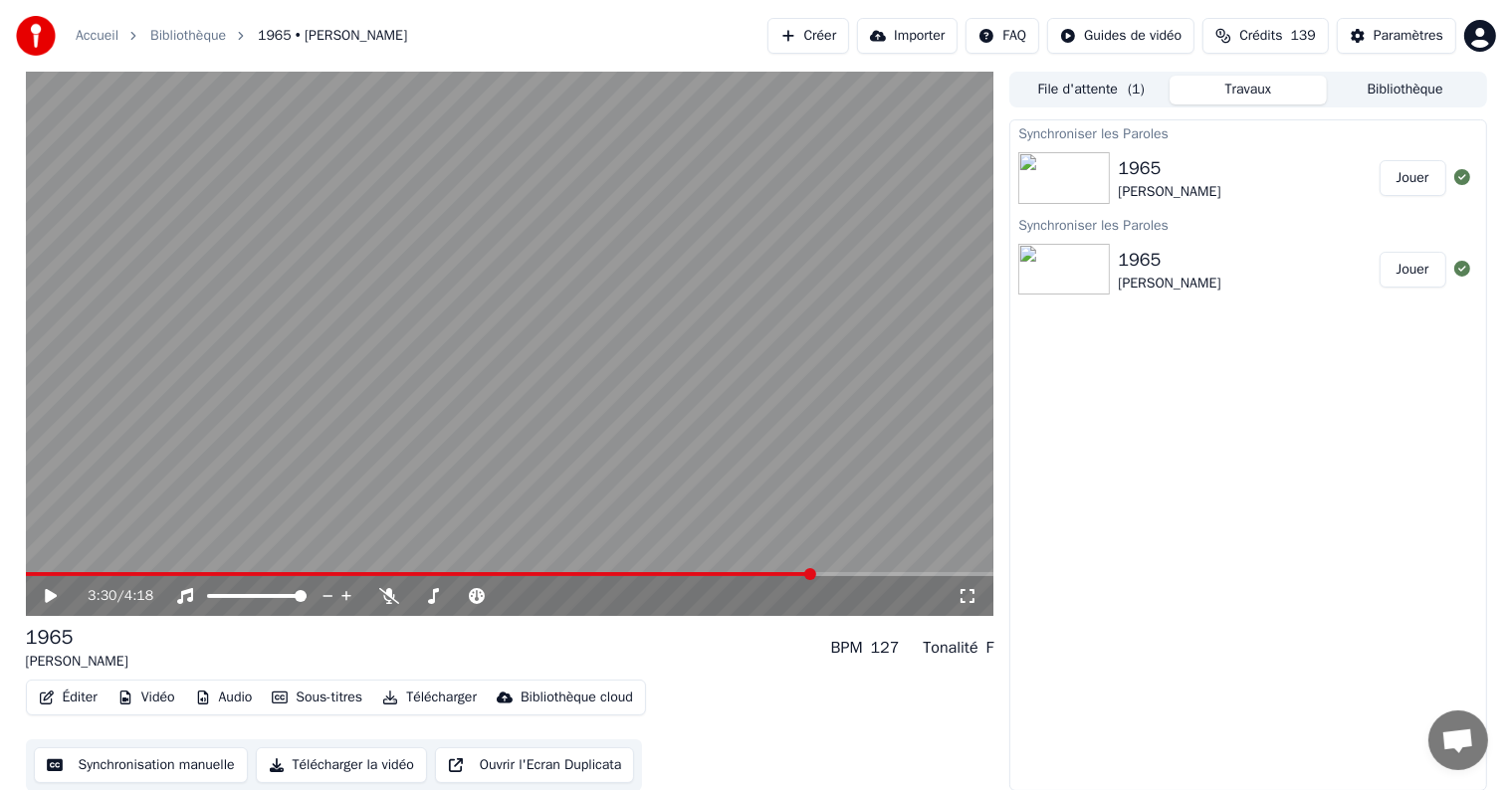 click at bounding box center [420, 574] 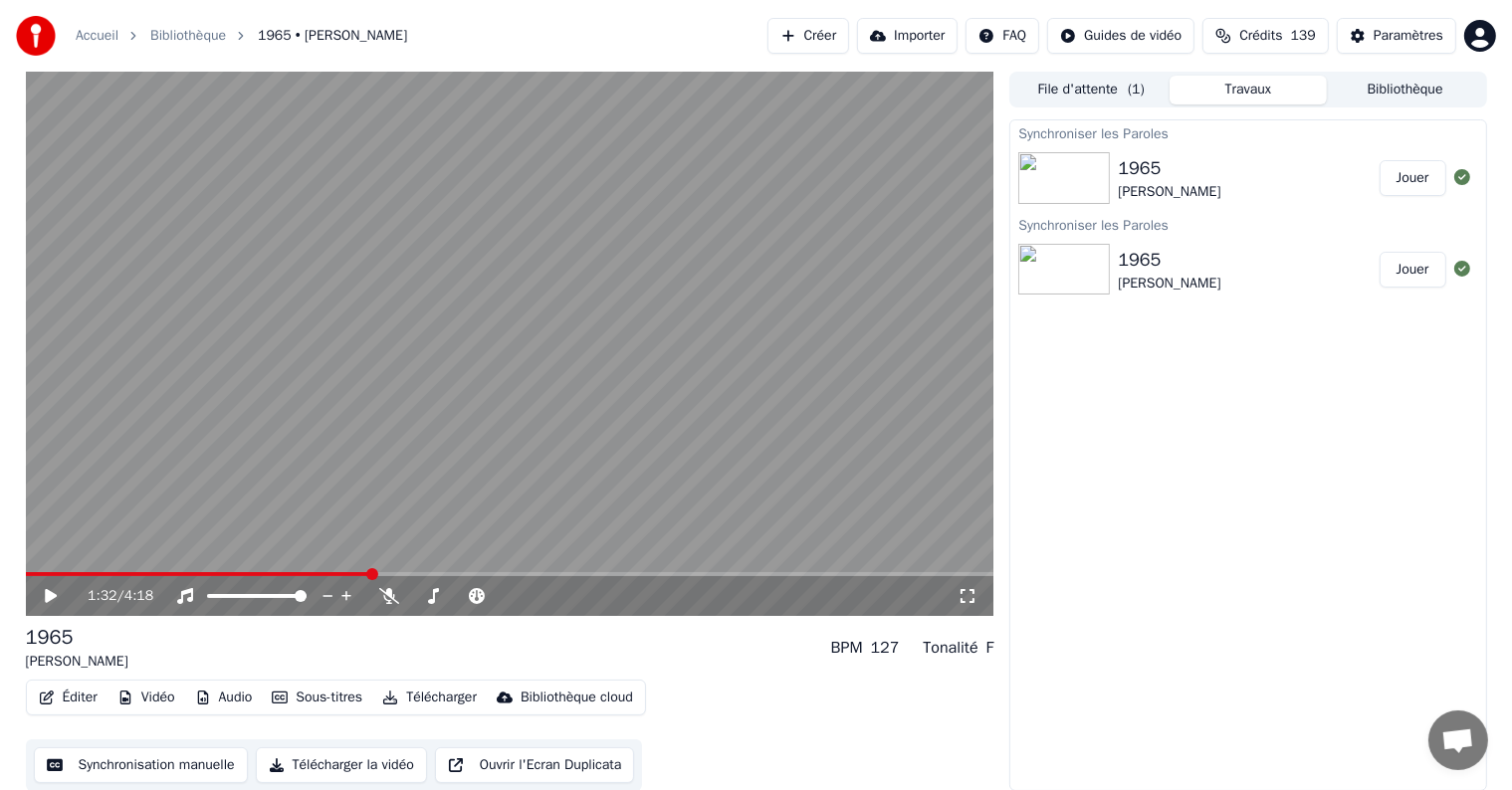 click on "Éditer" at bounding box center (68, 697) 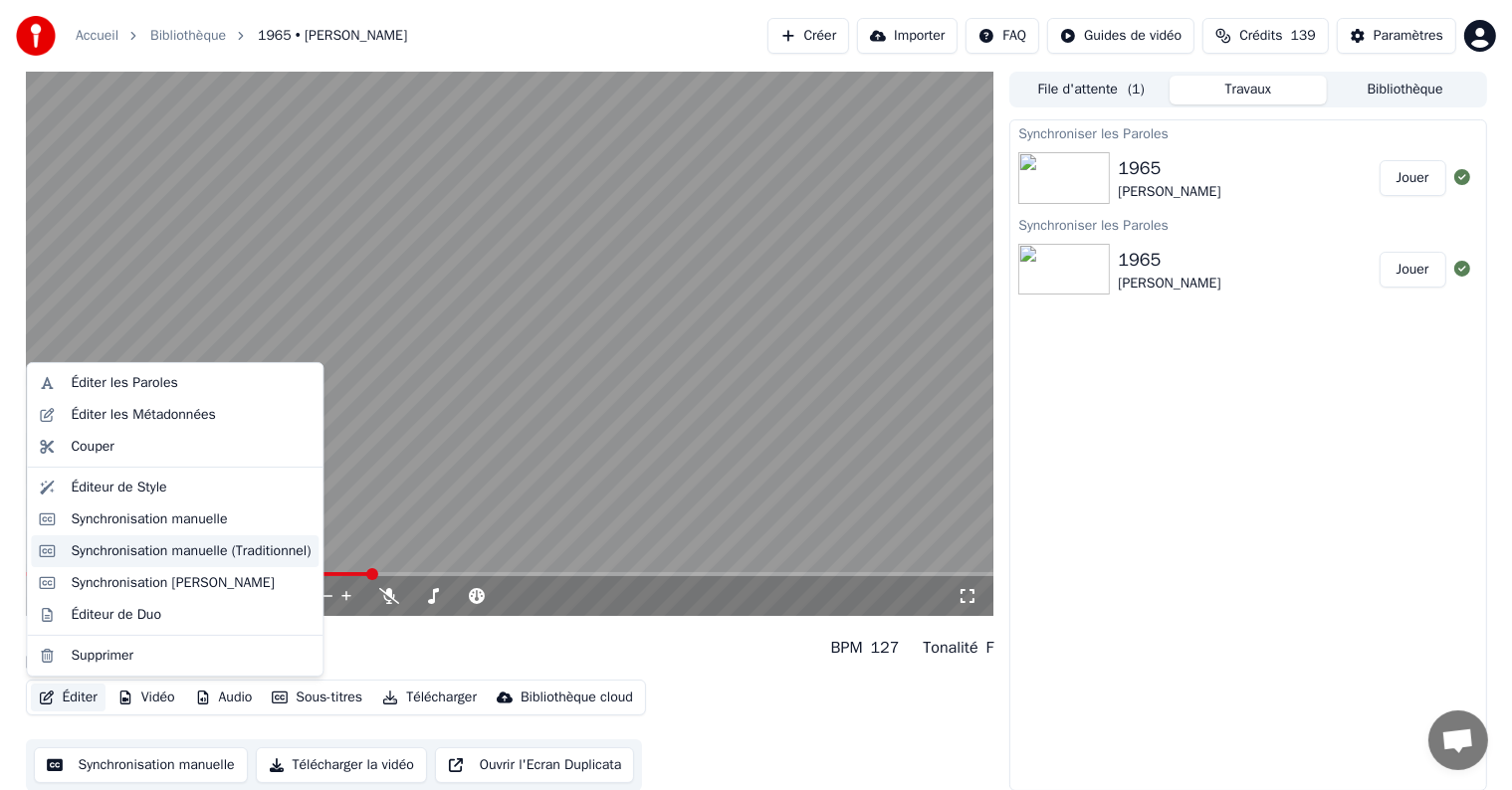 click on "Synchronisation manuelle (Traditionnel)" at bounding box center (190, 551) 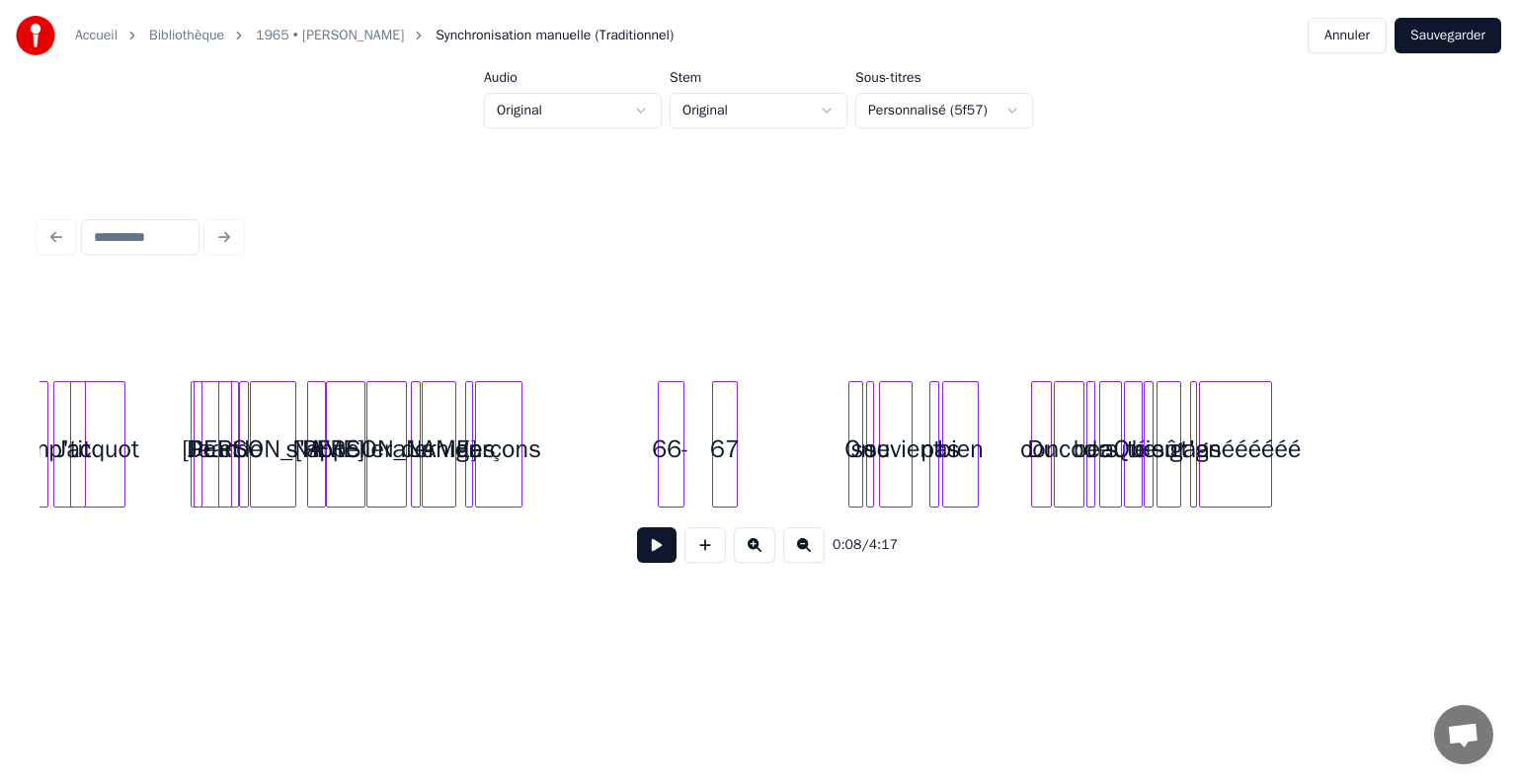 scroll, scrollTop: 0, scrollLeft: 650, axis: horizontal 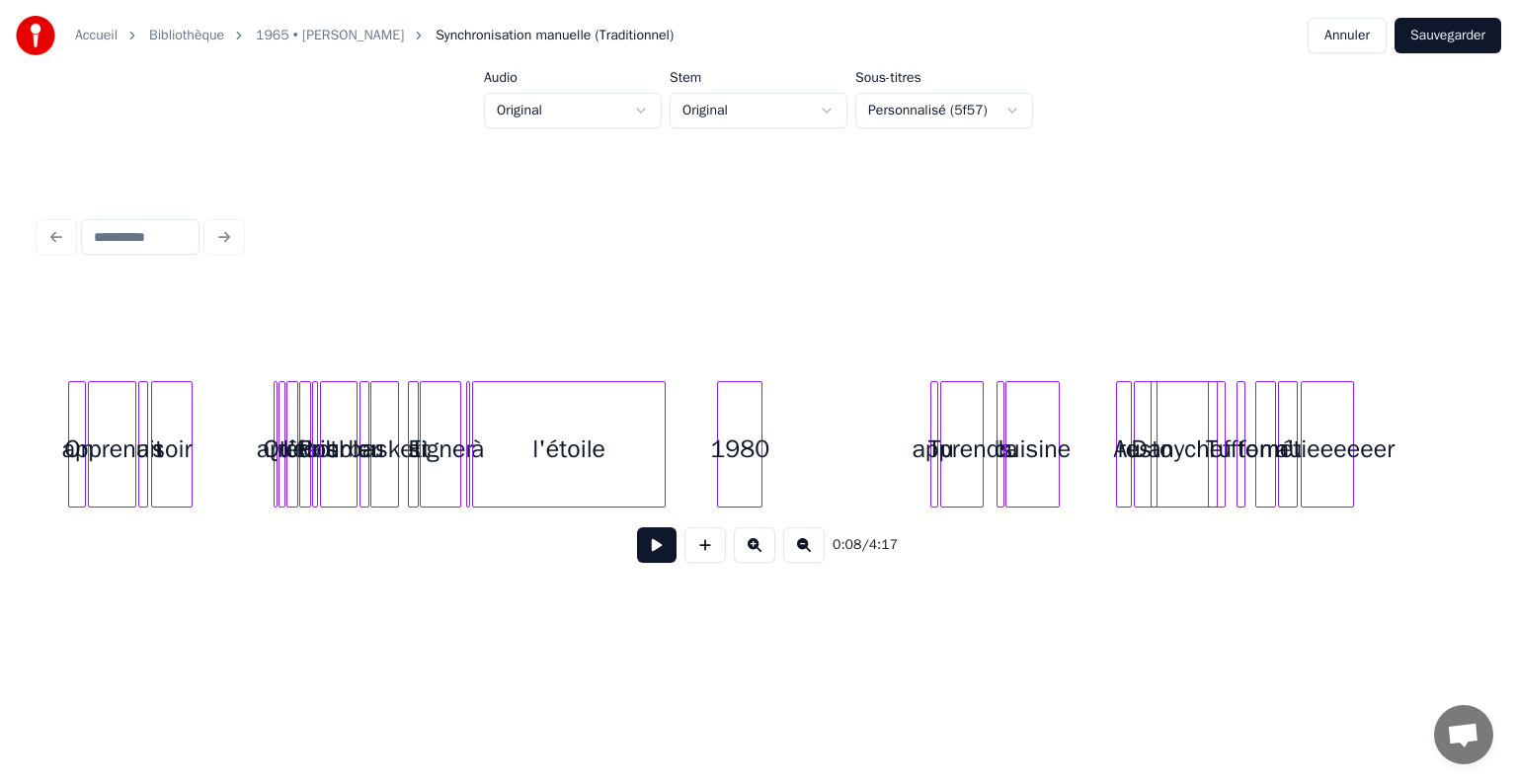 click at bounding box center [274, 444] 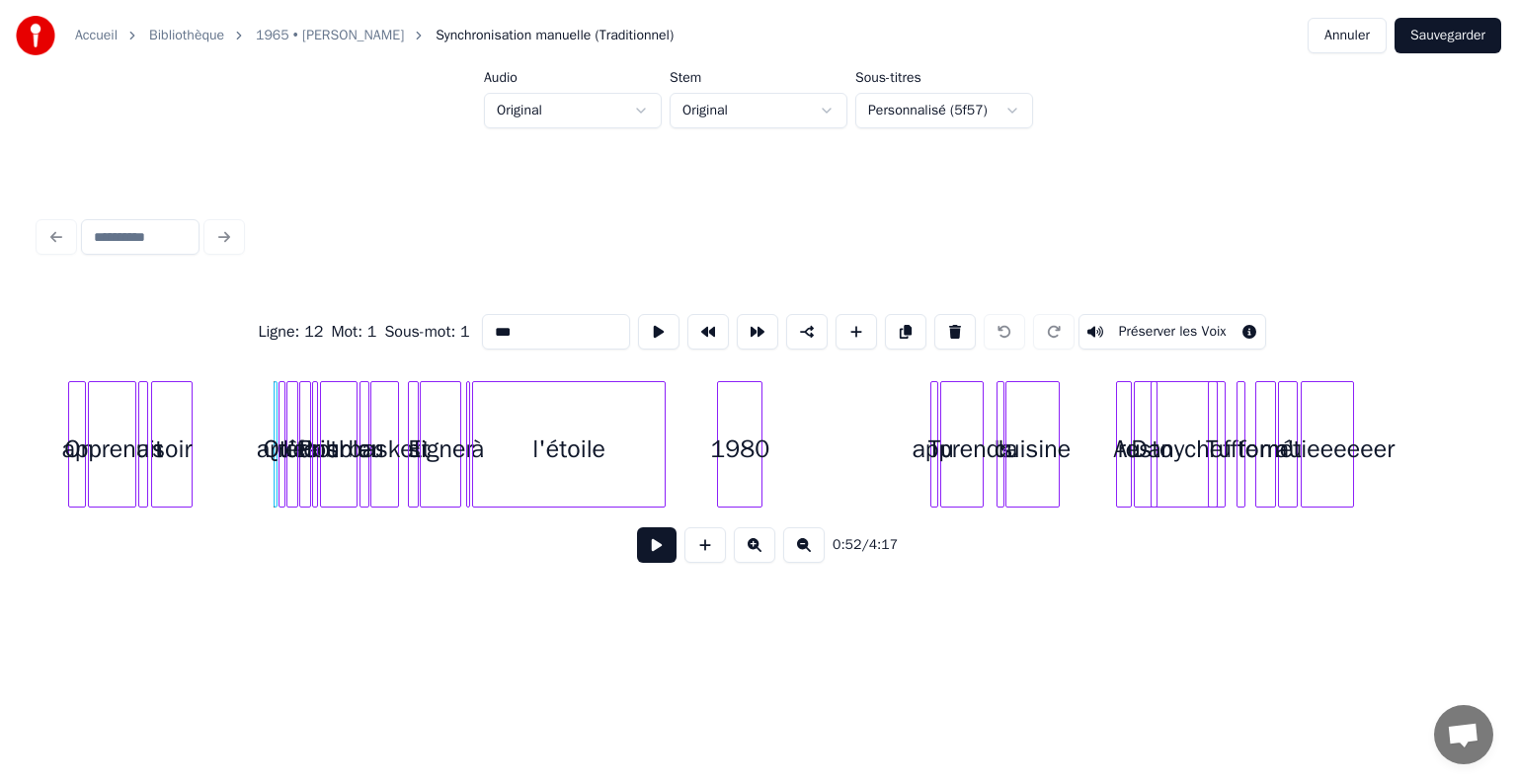 click at bounding box center [281, 444] 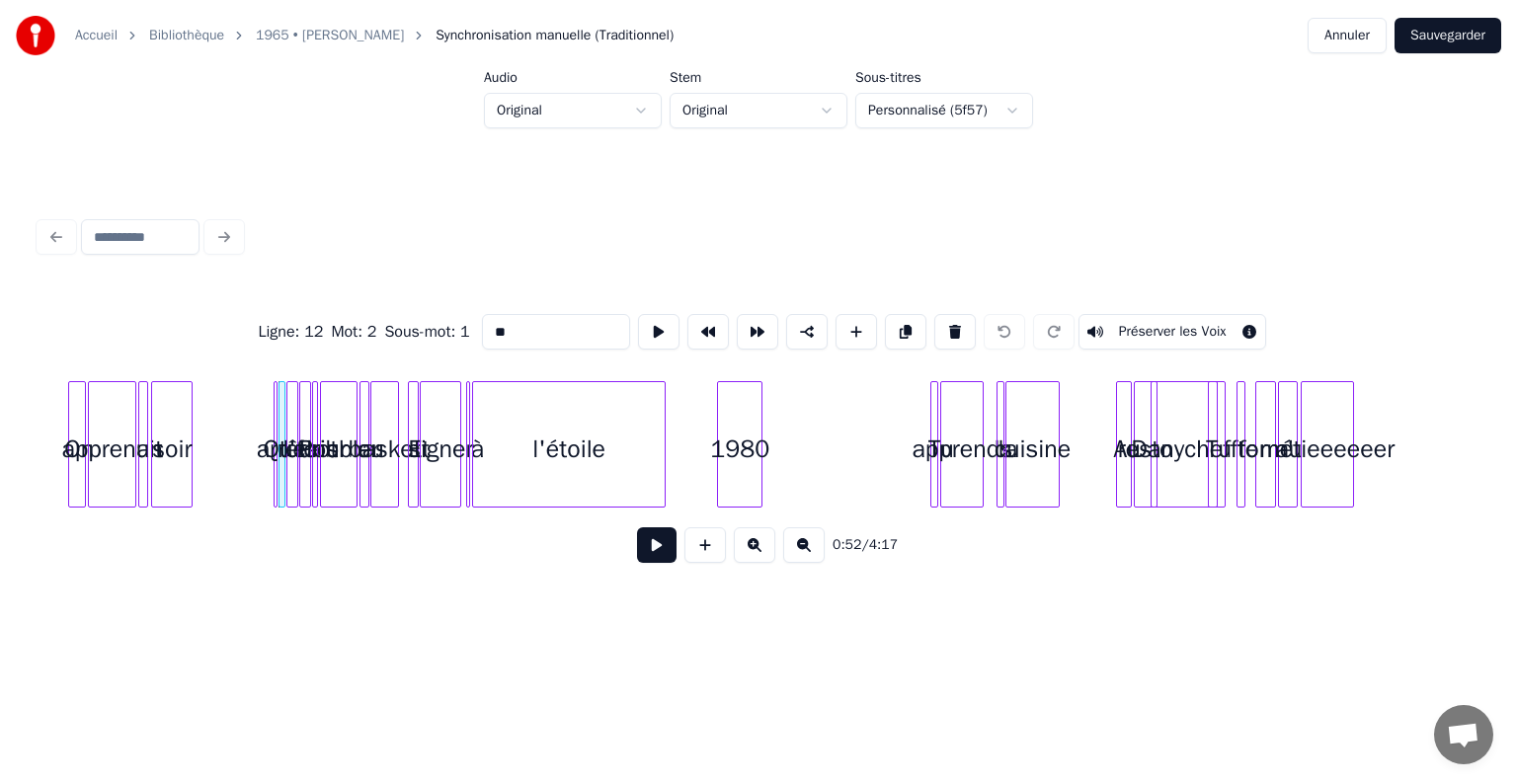 click at bounding box center [294, 444] 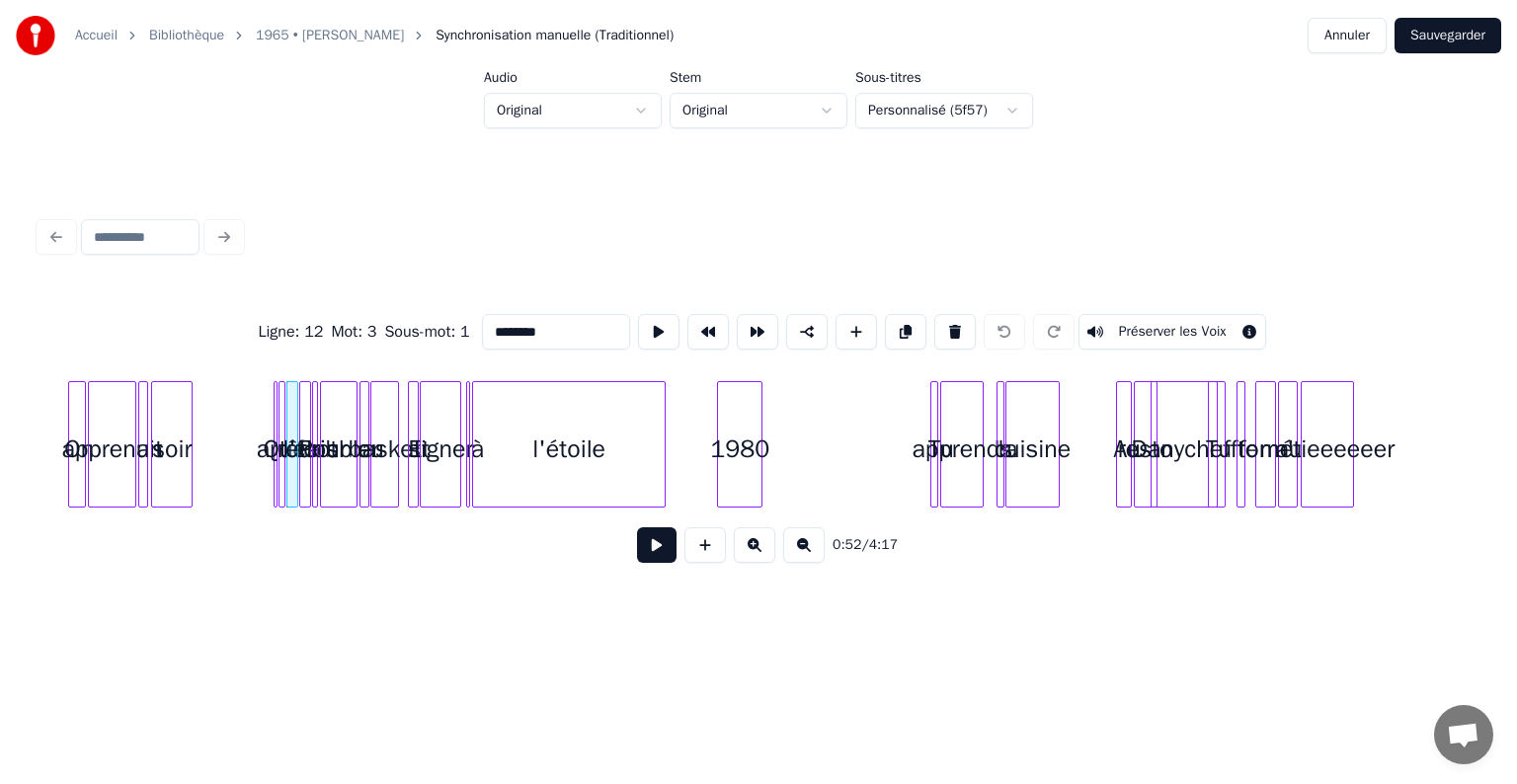 click at bounding box center (314, 444) 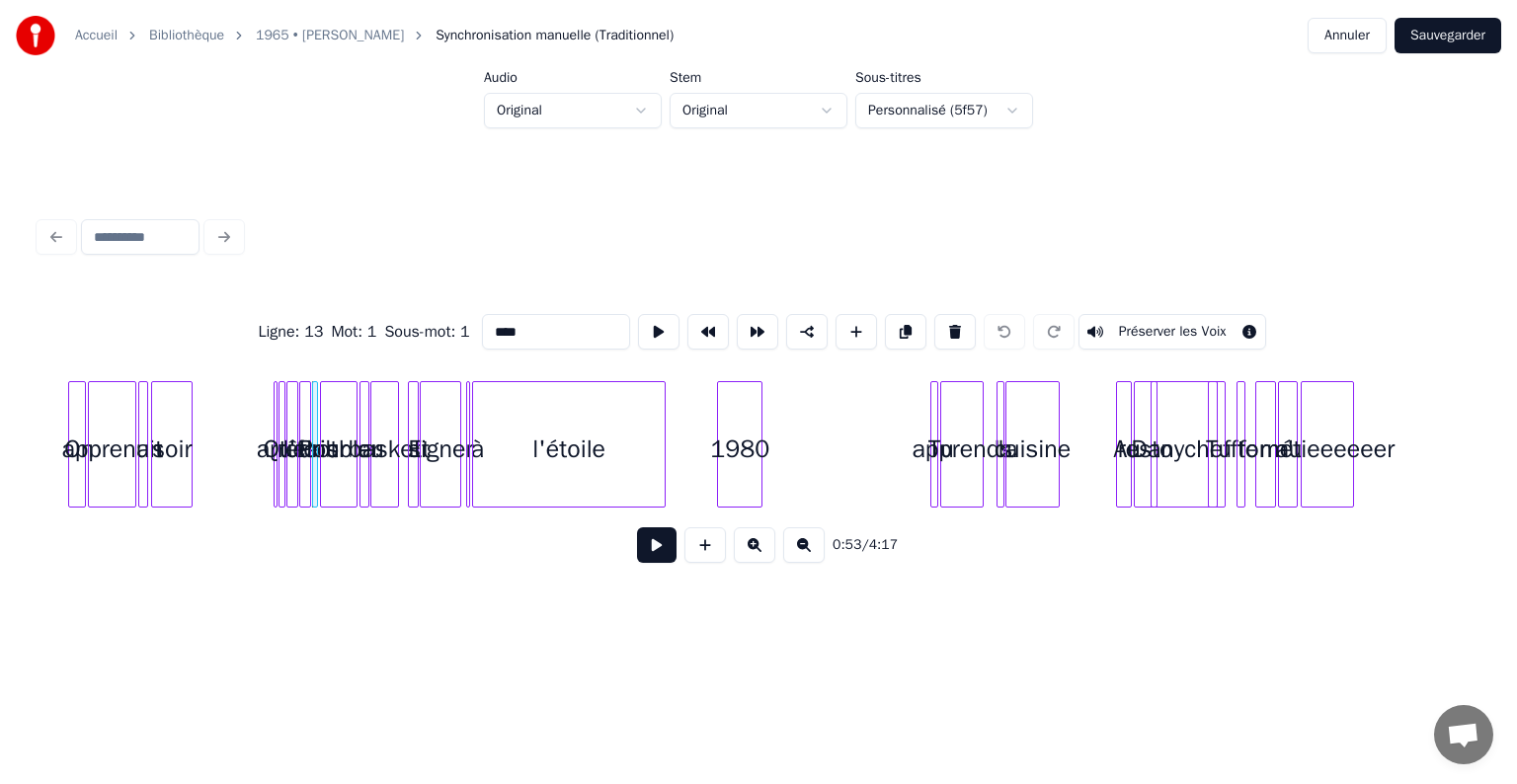 click at bounding box center (307, 444) 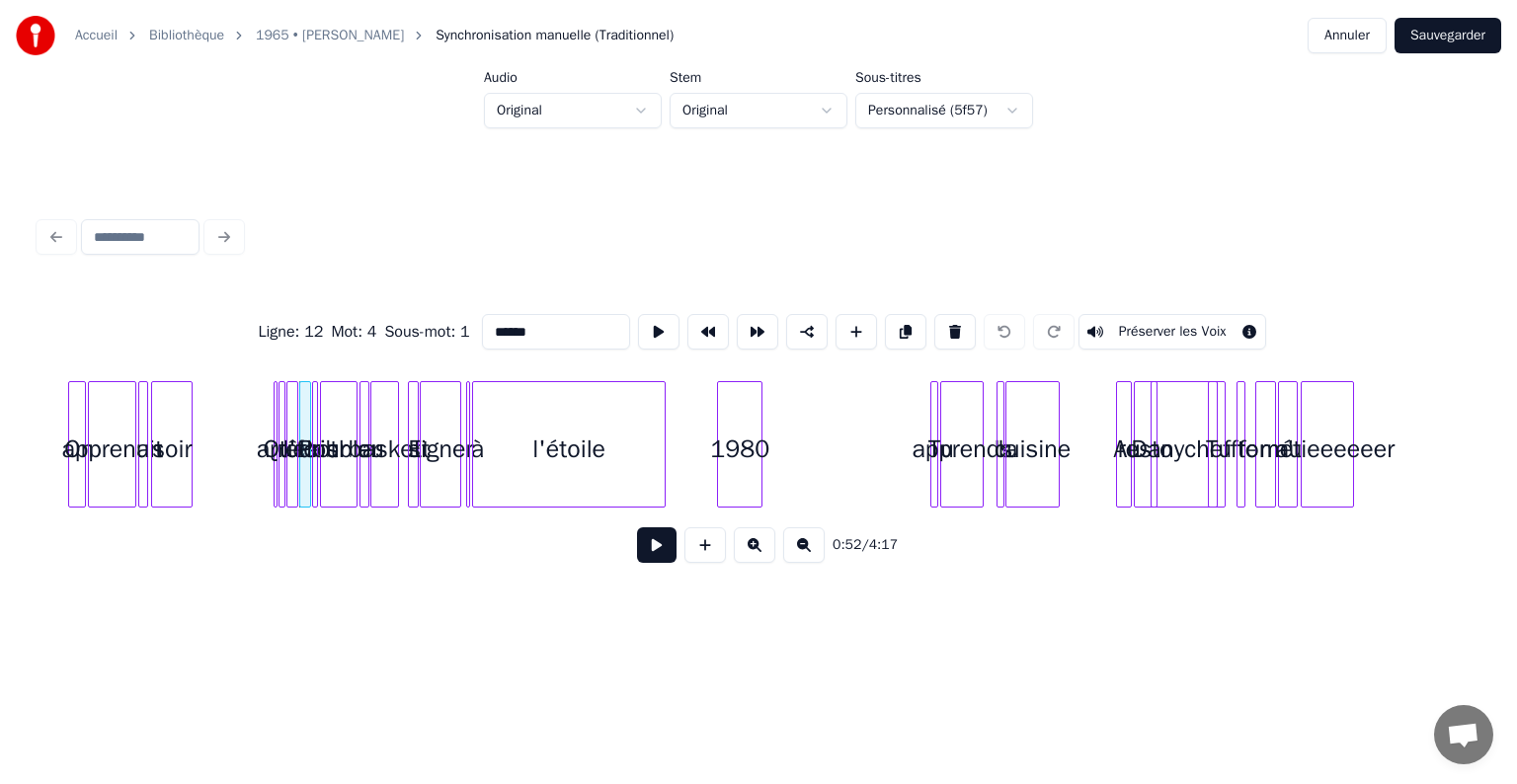 click at bounding box center (316, 444) 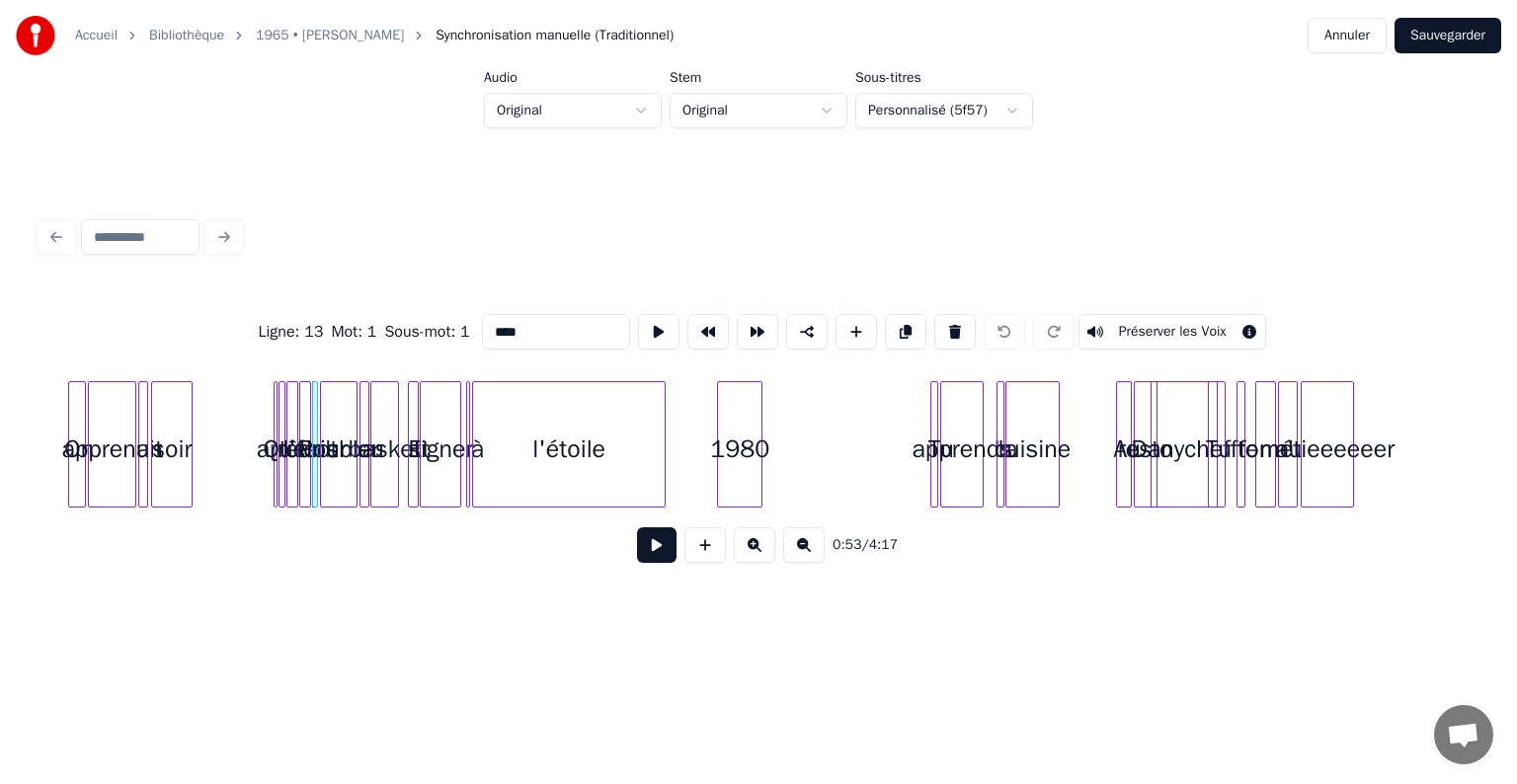 click on "dribbler" at bounding box center [339, 449] 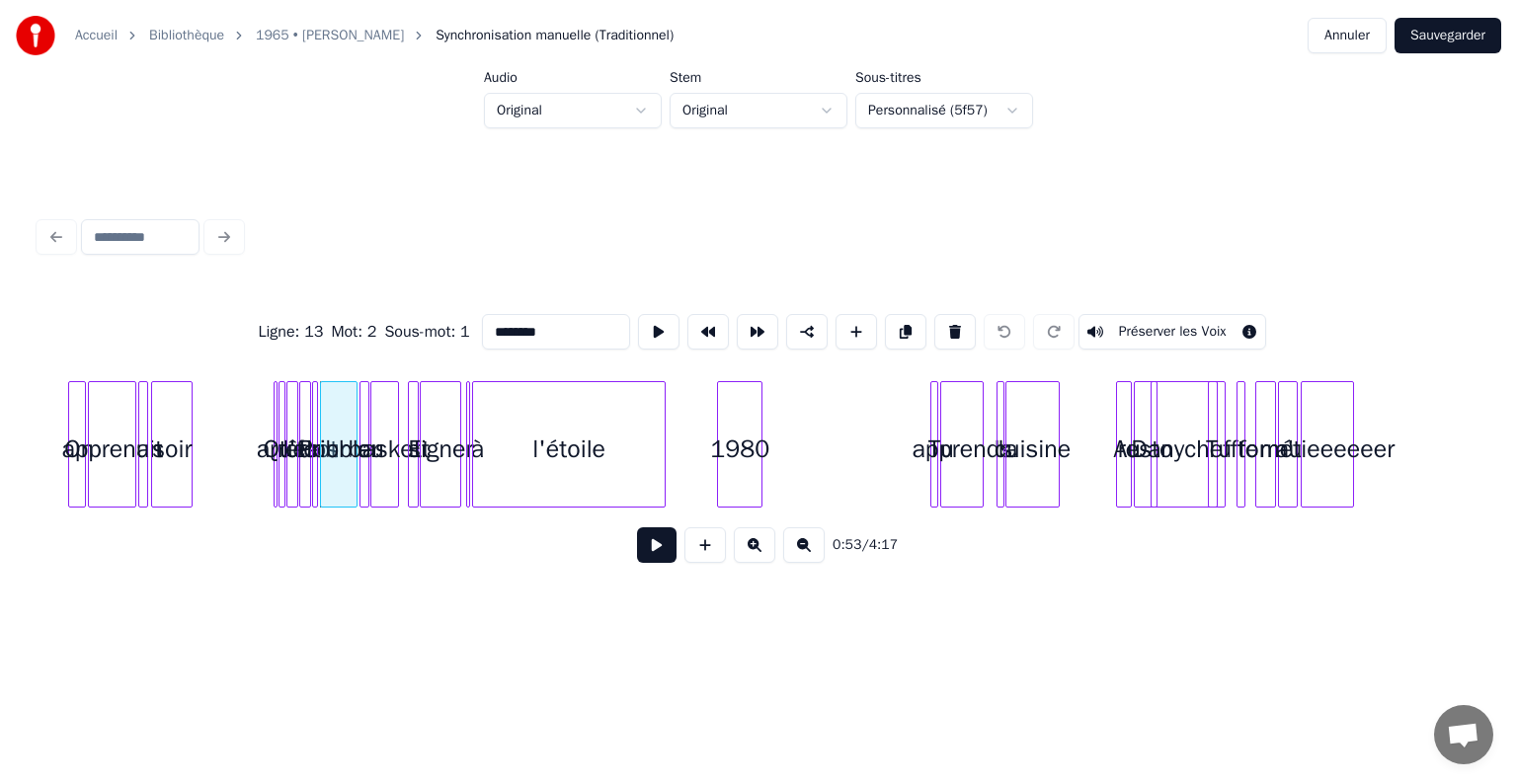 click at bounding box center (314, 444) 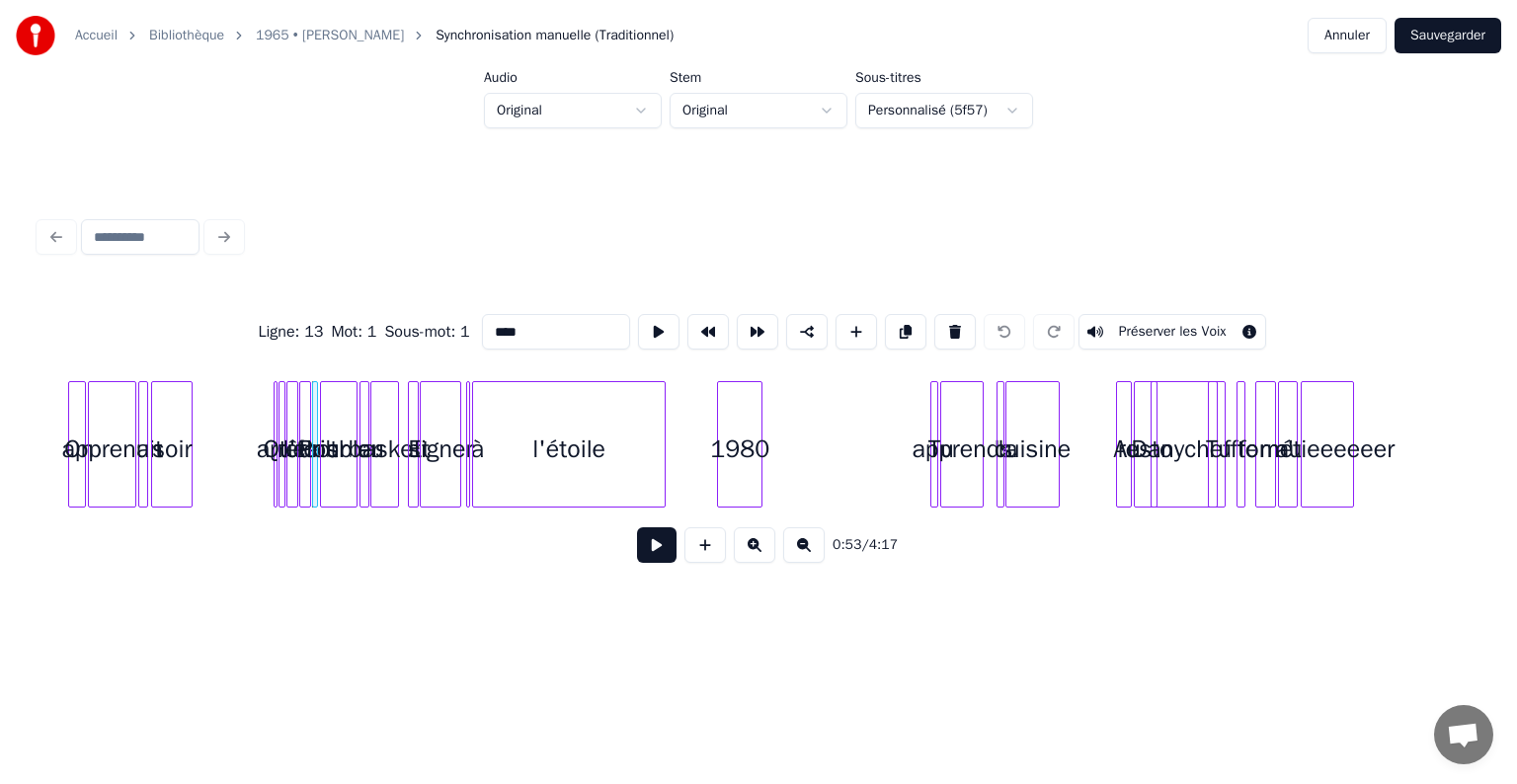 click on "dribbler" at bounding box center [339, 449] 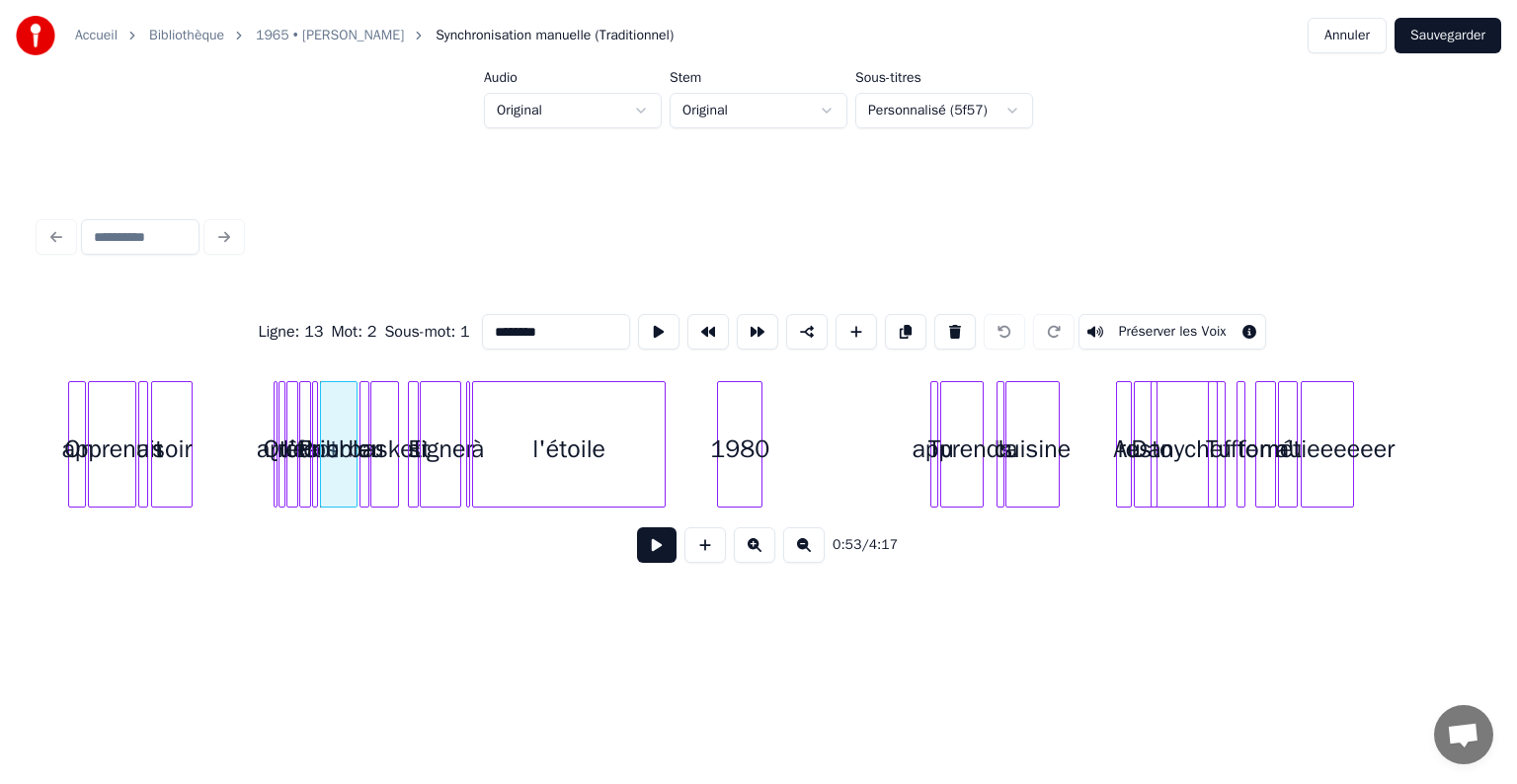 click at bounding box center (365, 444) 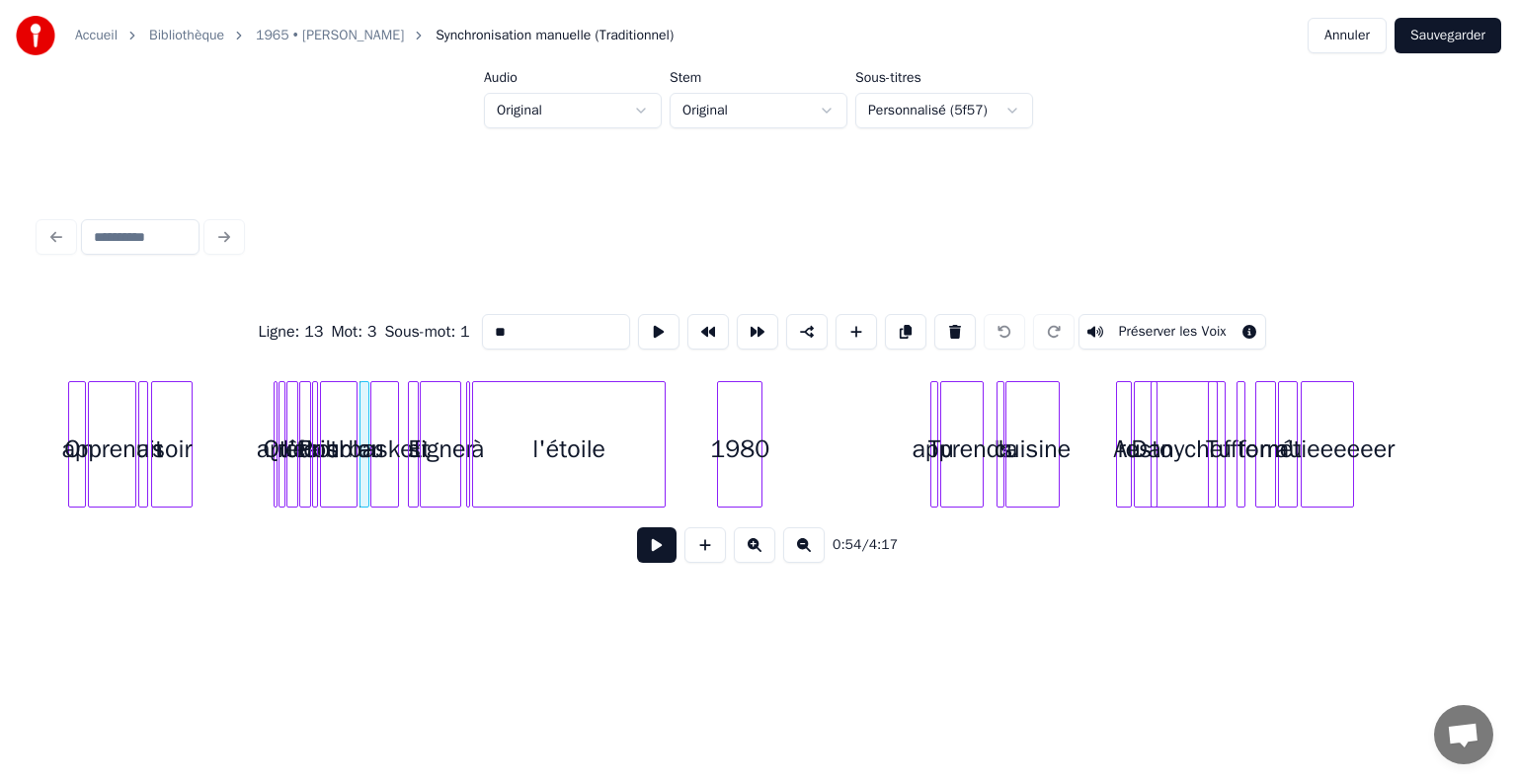 click on "dribbler" at bounding box center (339, 449) 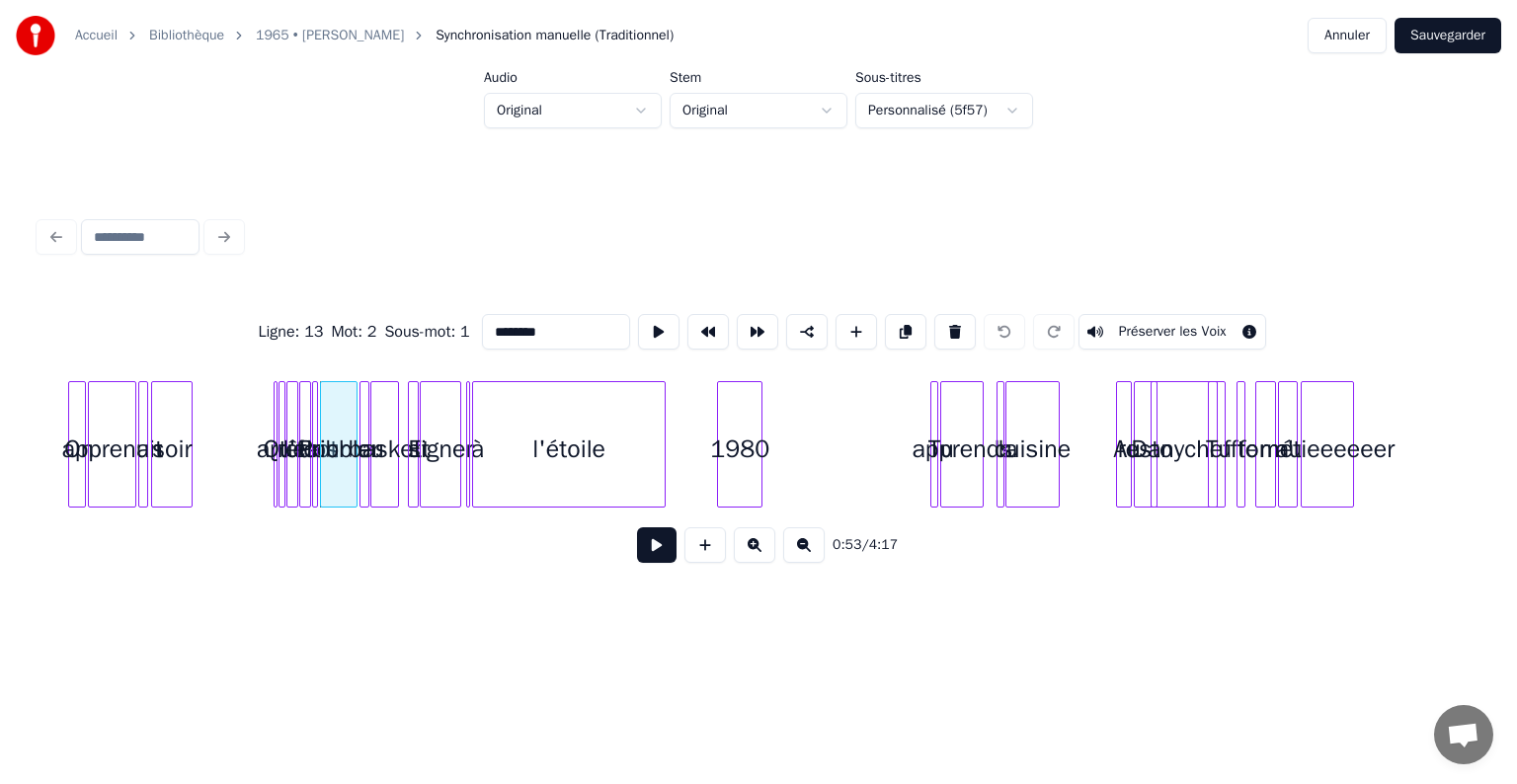 click at bounding box center (365, 444) 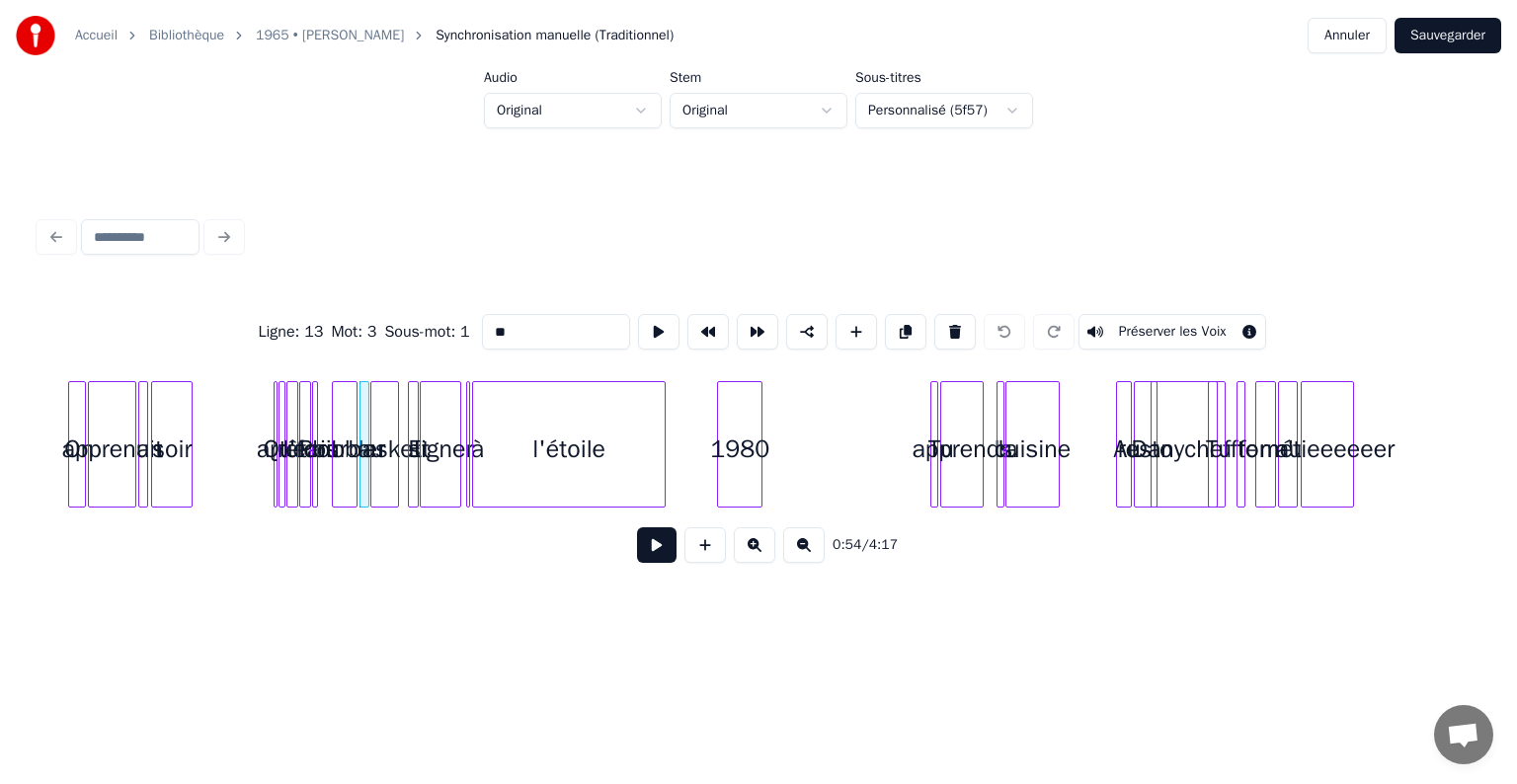 click at bounding box center (336, 444) 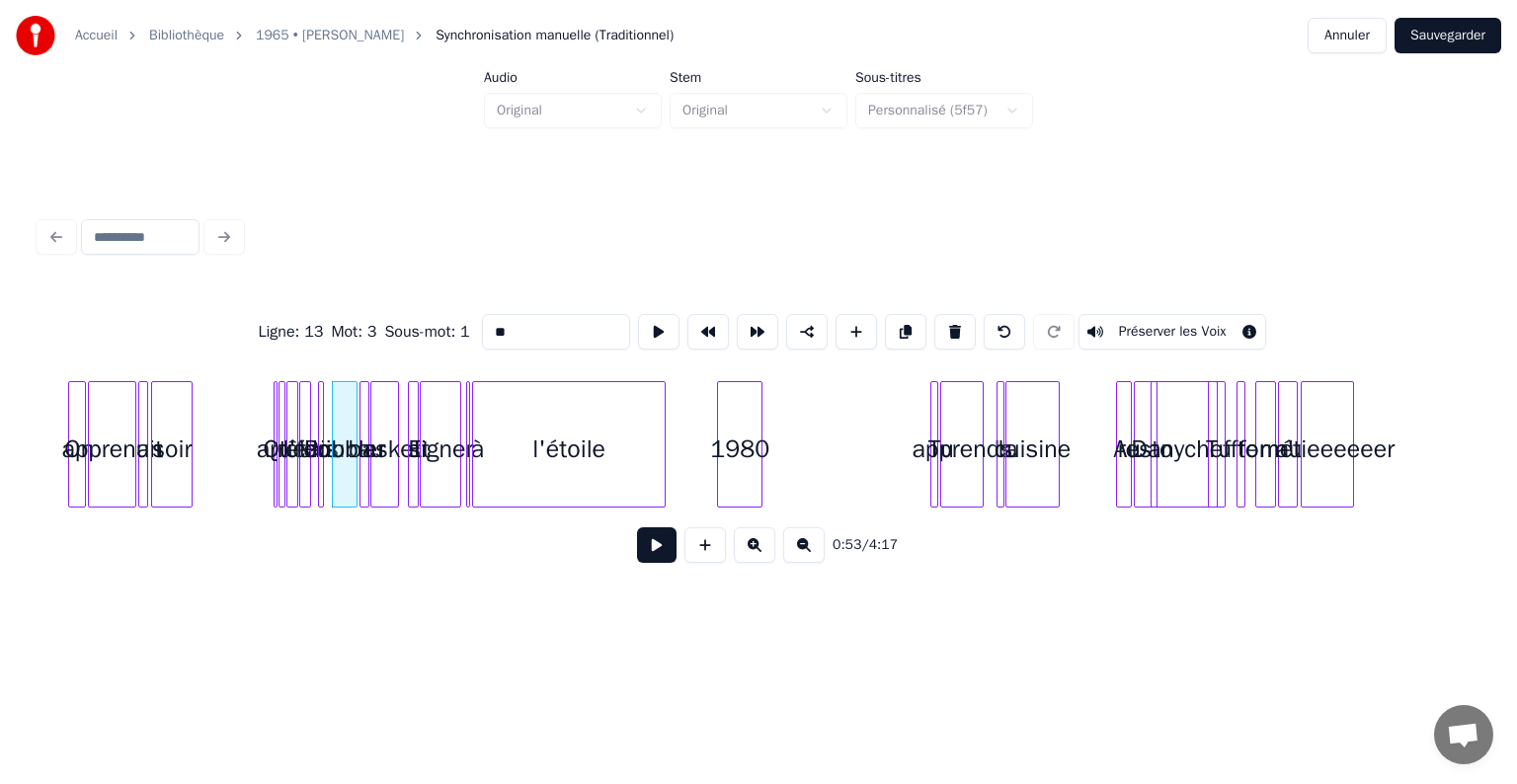 click on "Pour" at bounding box center [329, 449] 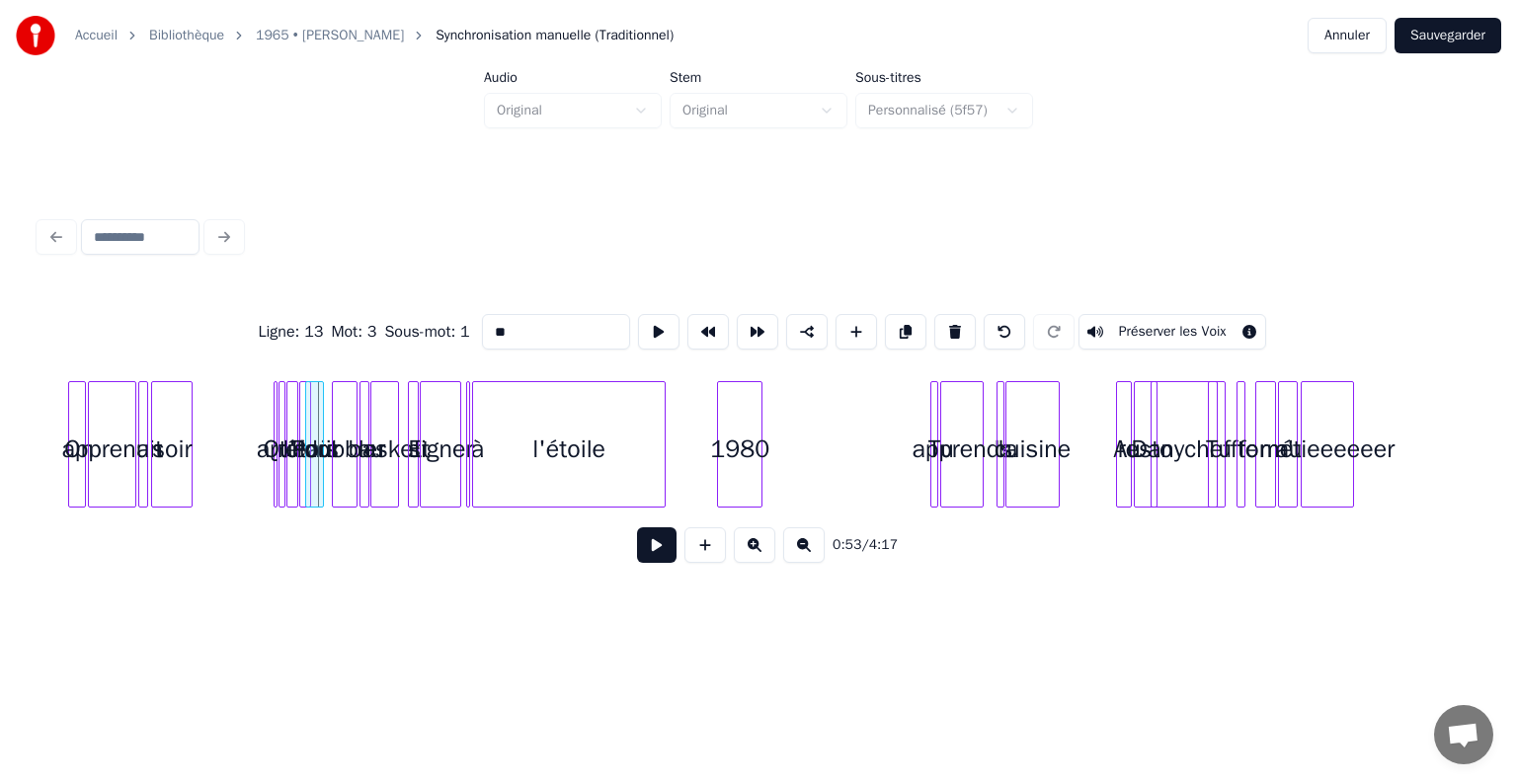 click on "Pour" at bounding box center [314, 444] 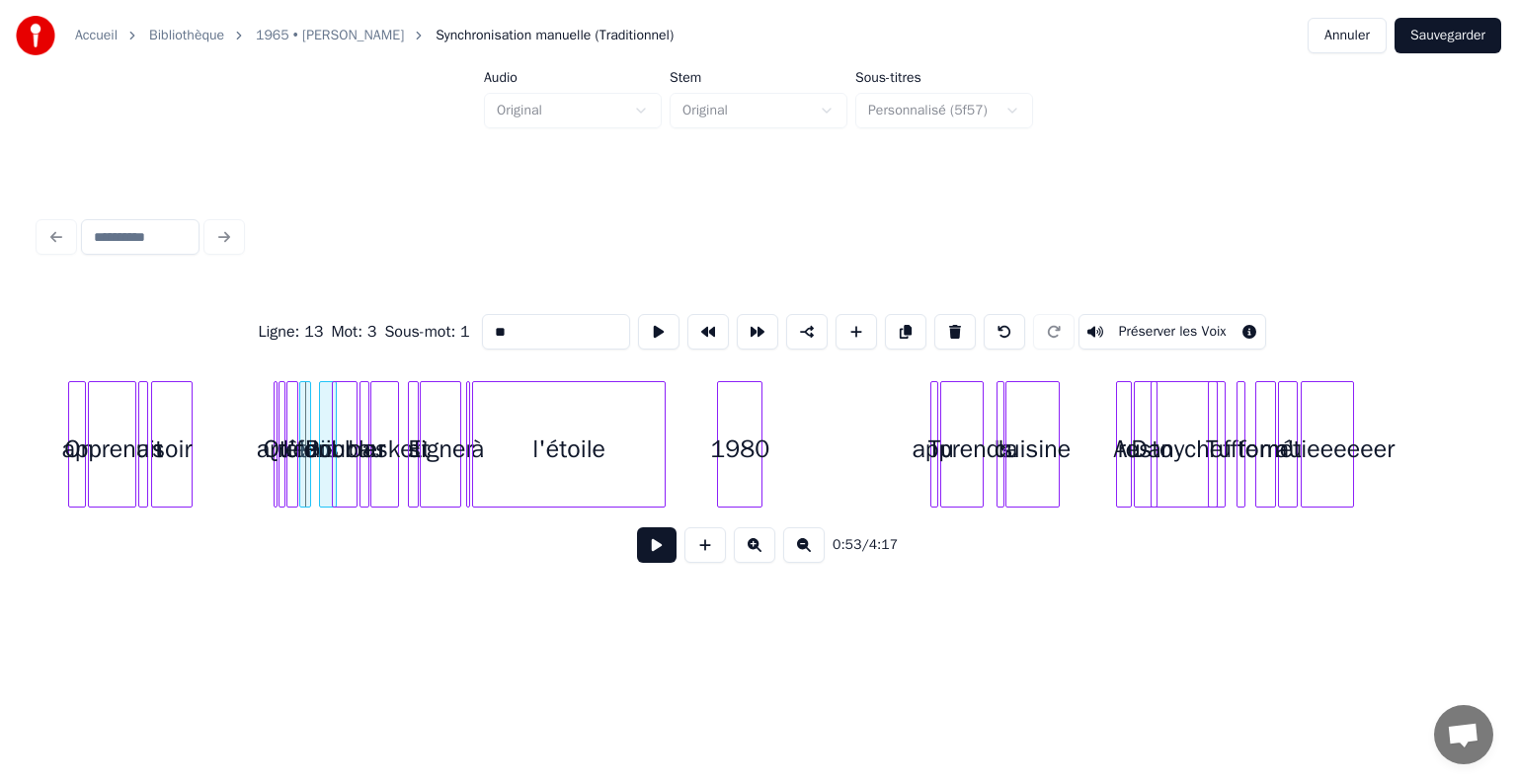 click on "Pour" at bounding box center [330, 449] 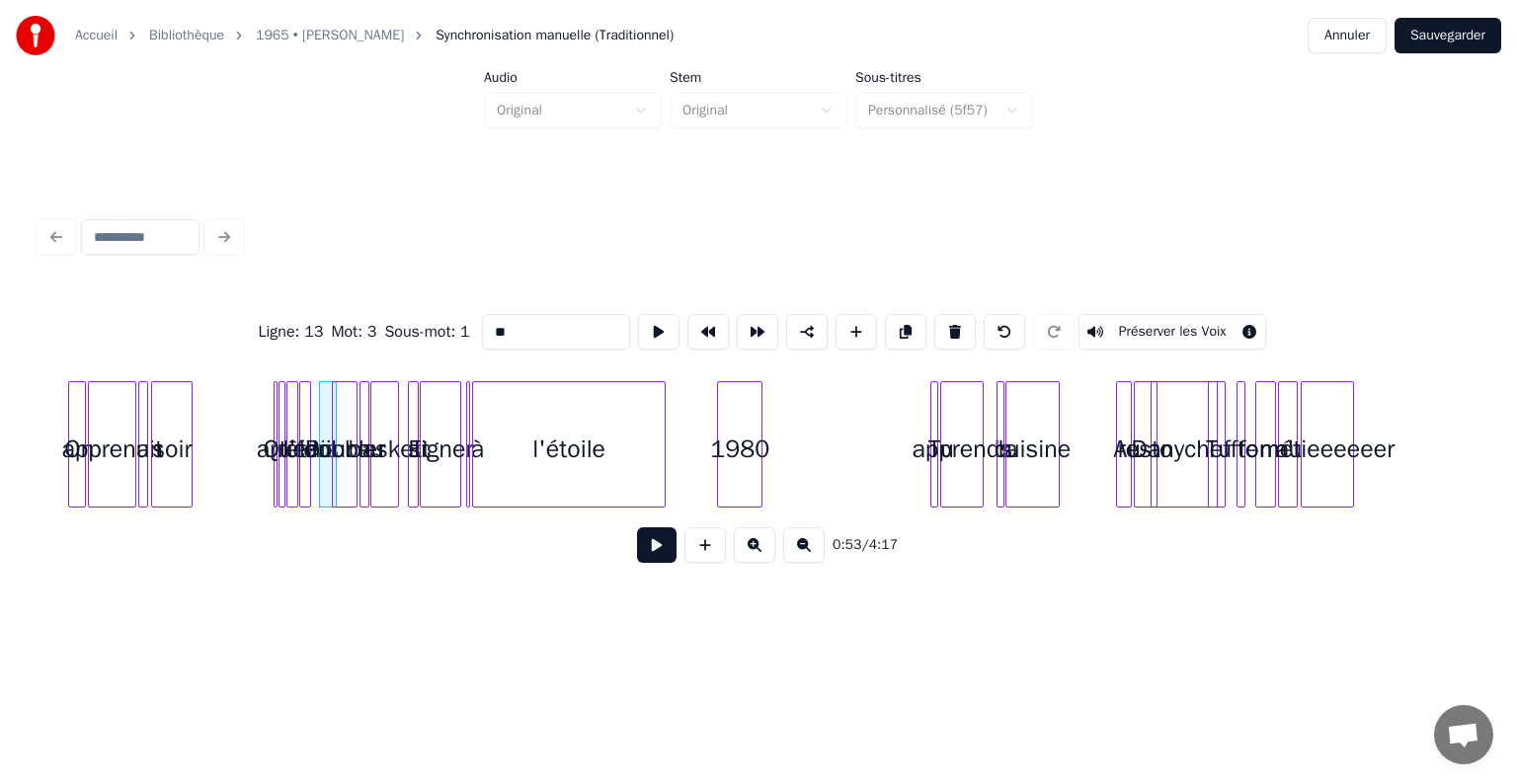 click at bounding box center (307, 444) 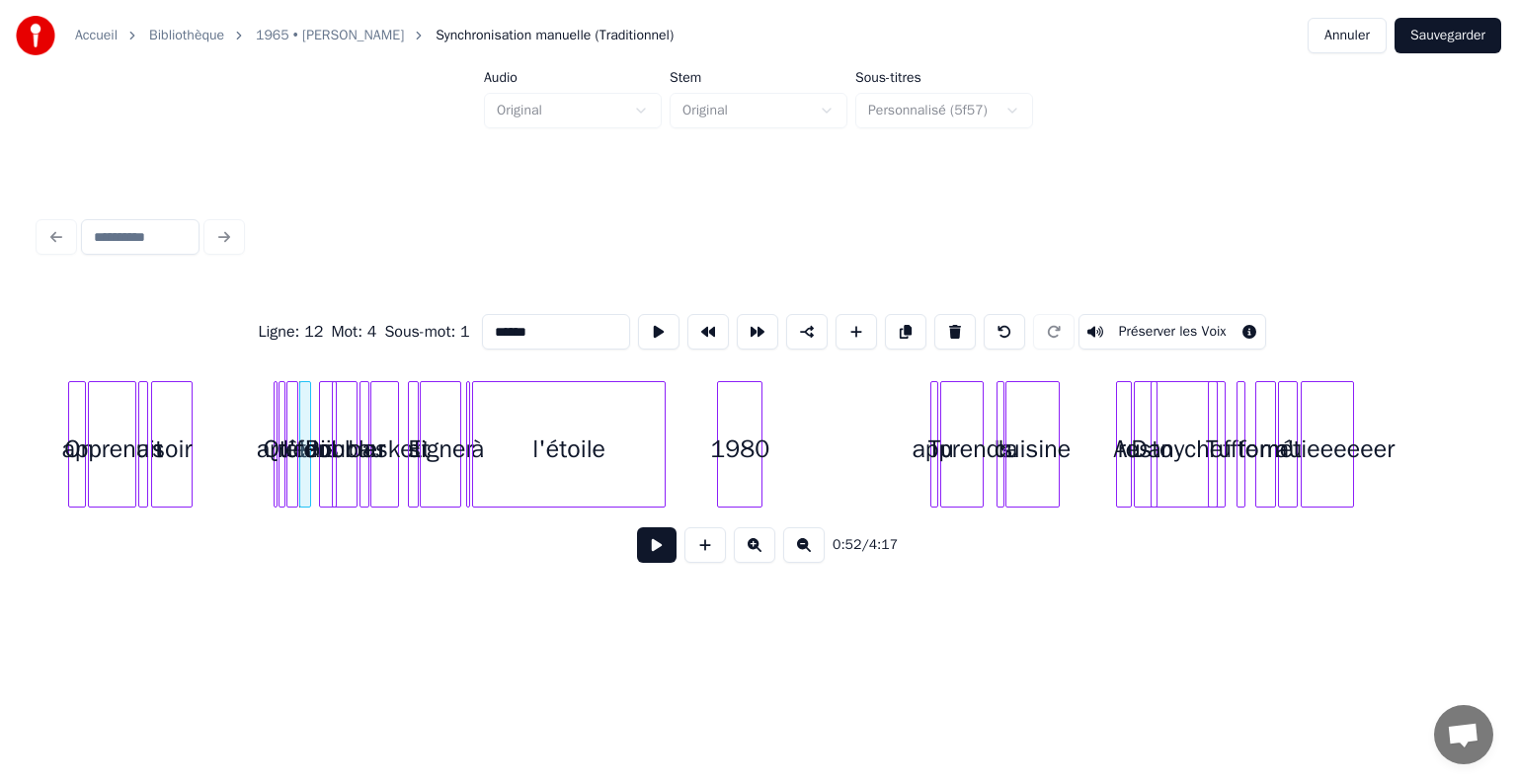 click at bounding box center [294, 444] 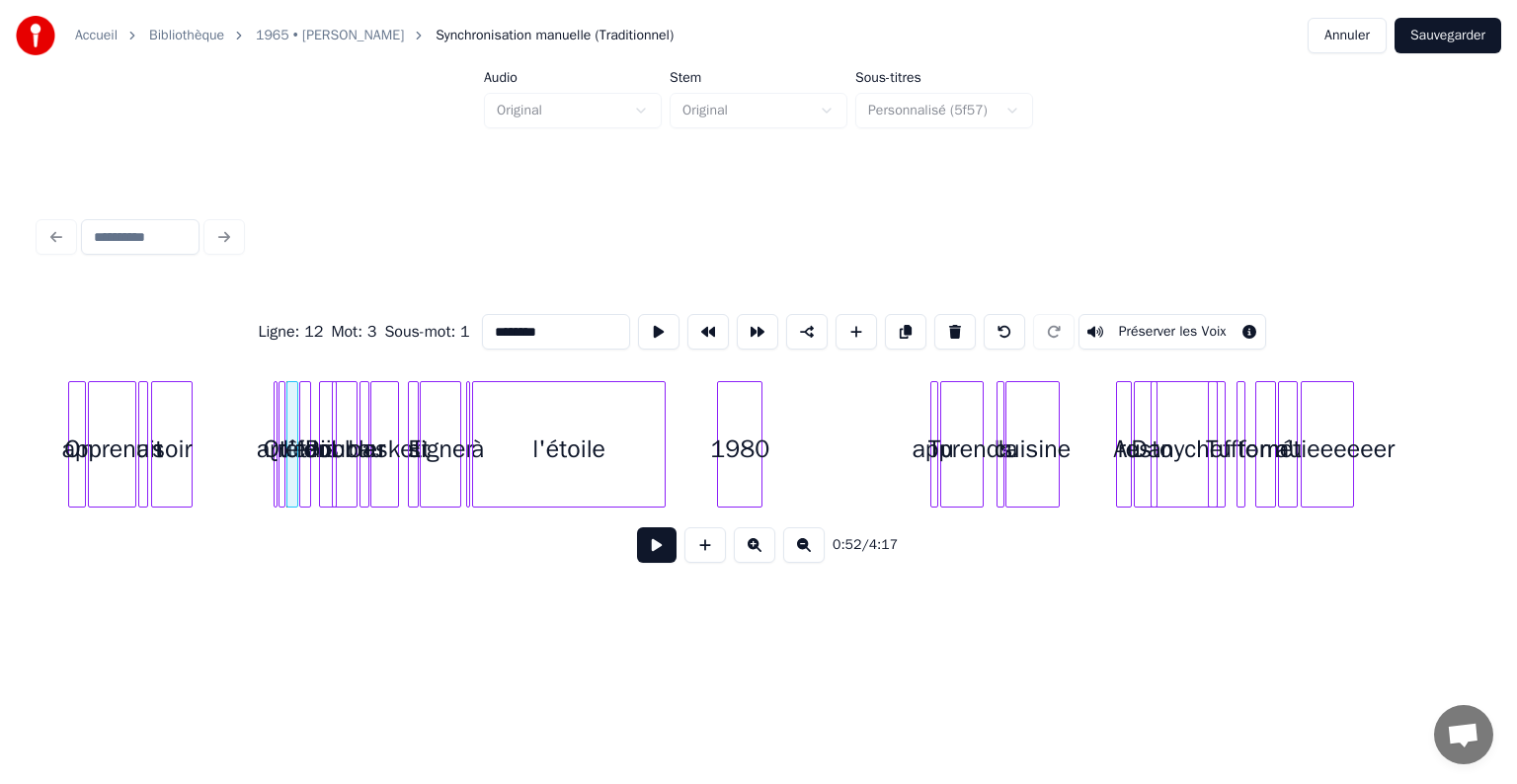 click on "Pour" at bounding box center [330, 449] 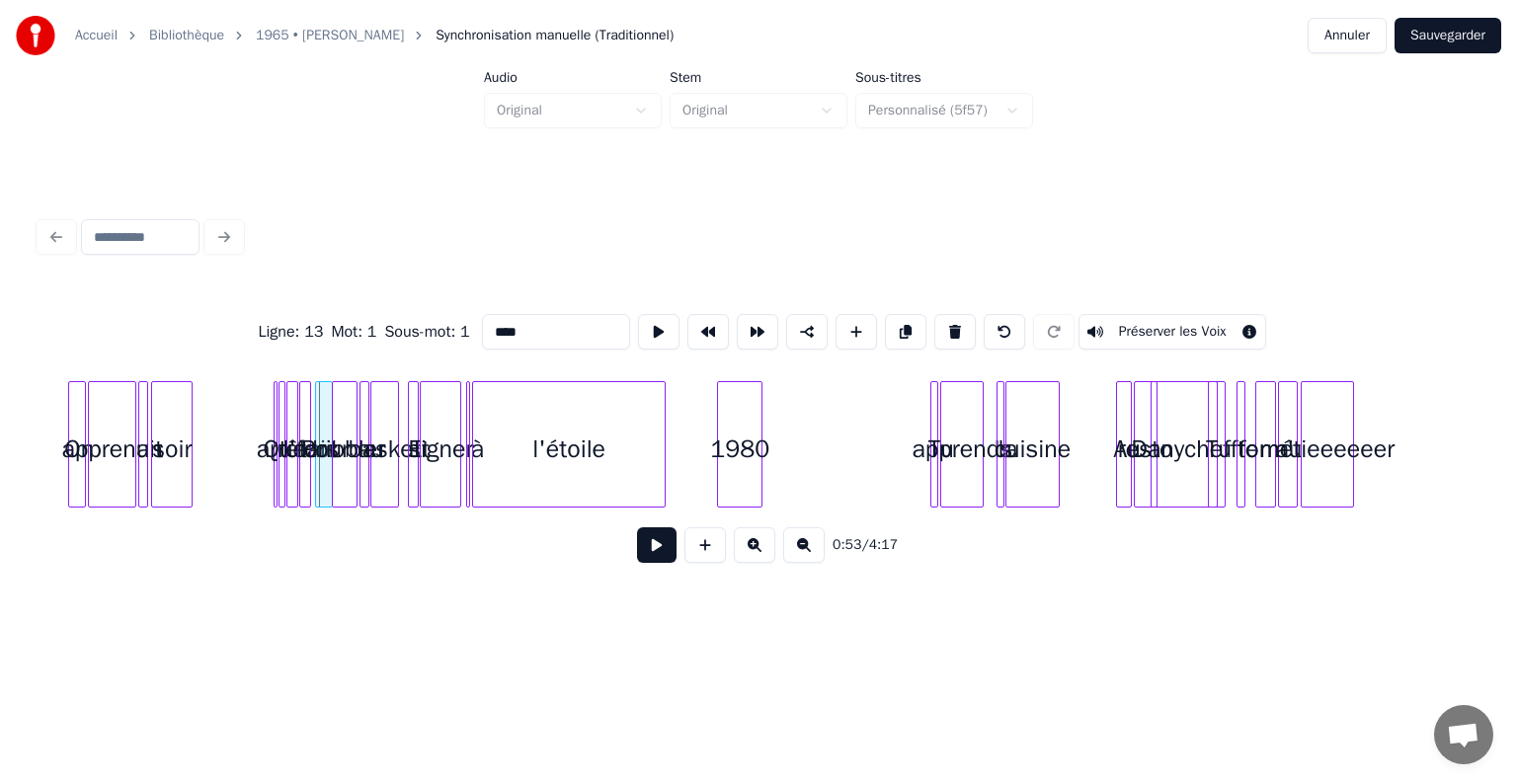 click on "Pour" at bounding box center [326, 449] 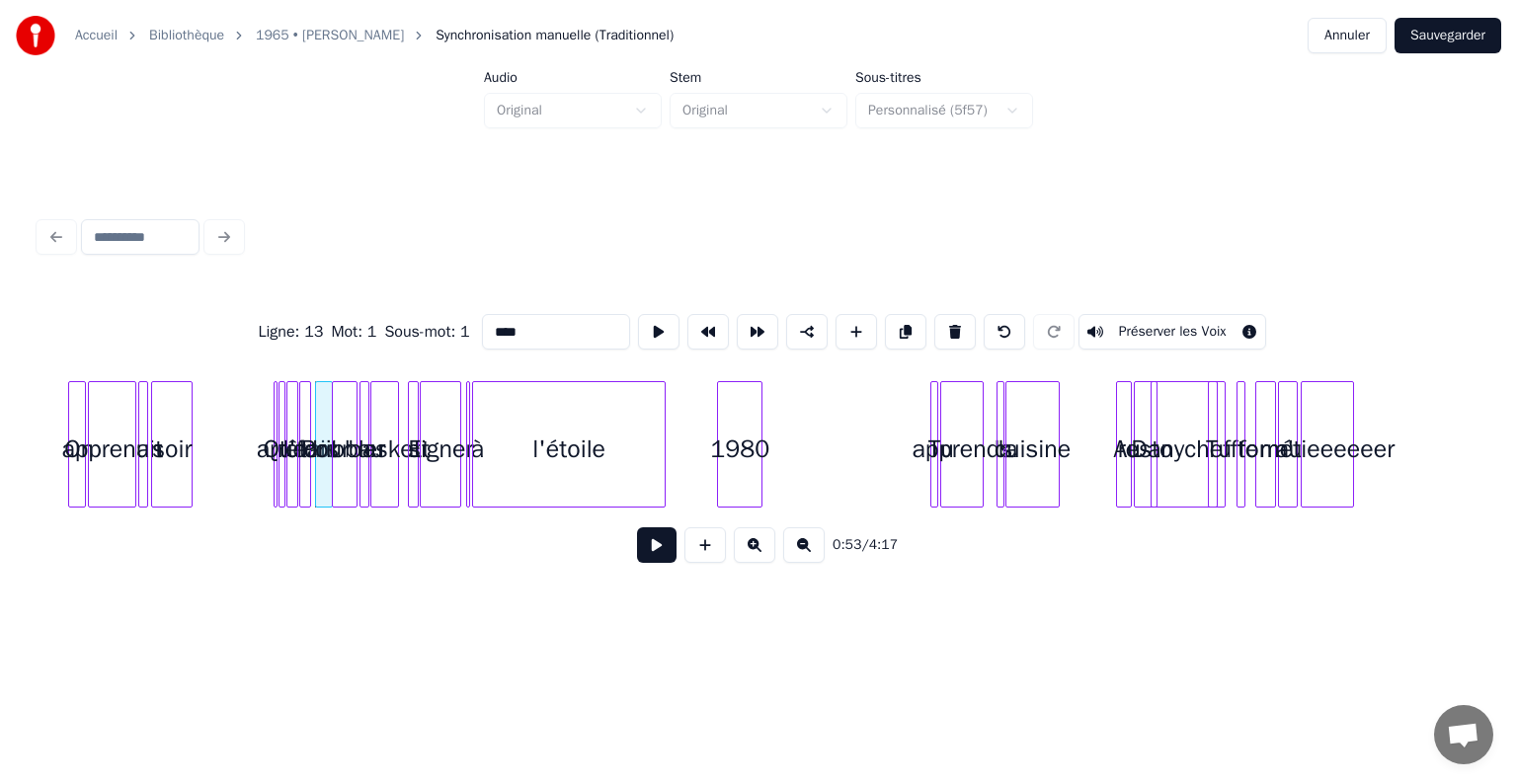 click at bounding box center (336, 444) 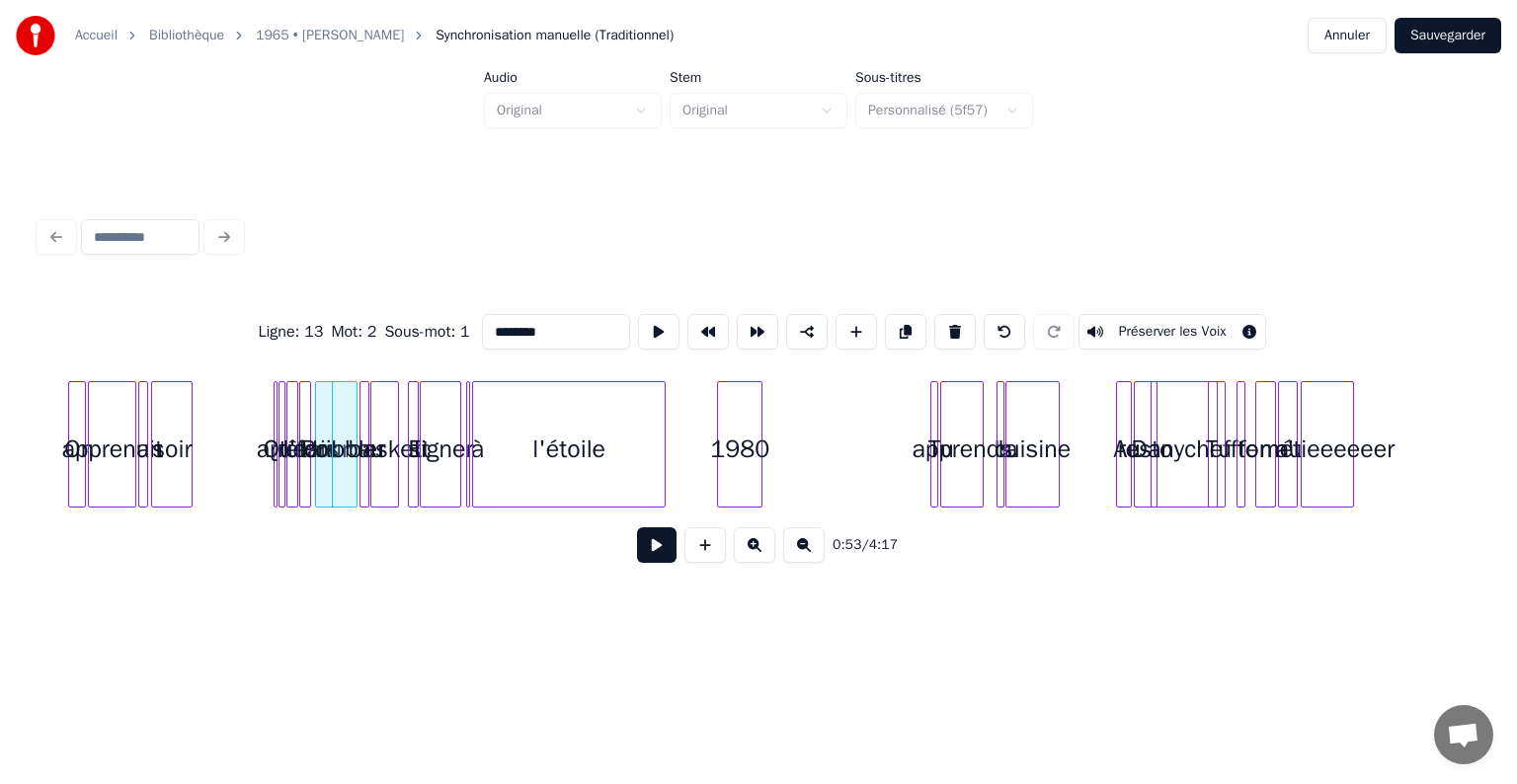 click on "On apprenait un soir Que tu arrêtais l'foot Pour dribbler au basket Et signer à l'étoile 1980 Tu apprends la cuisine Au resto Danycheff Tu te form' au métieeeeeer" at bounding box center [4032, 444] 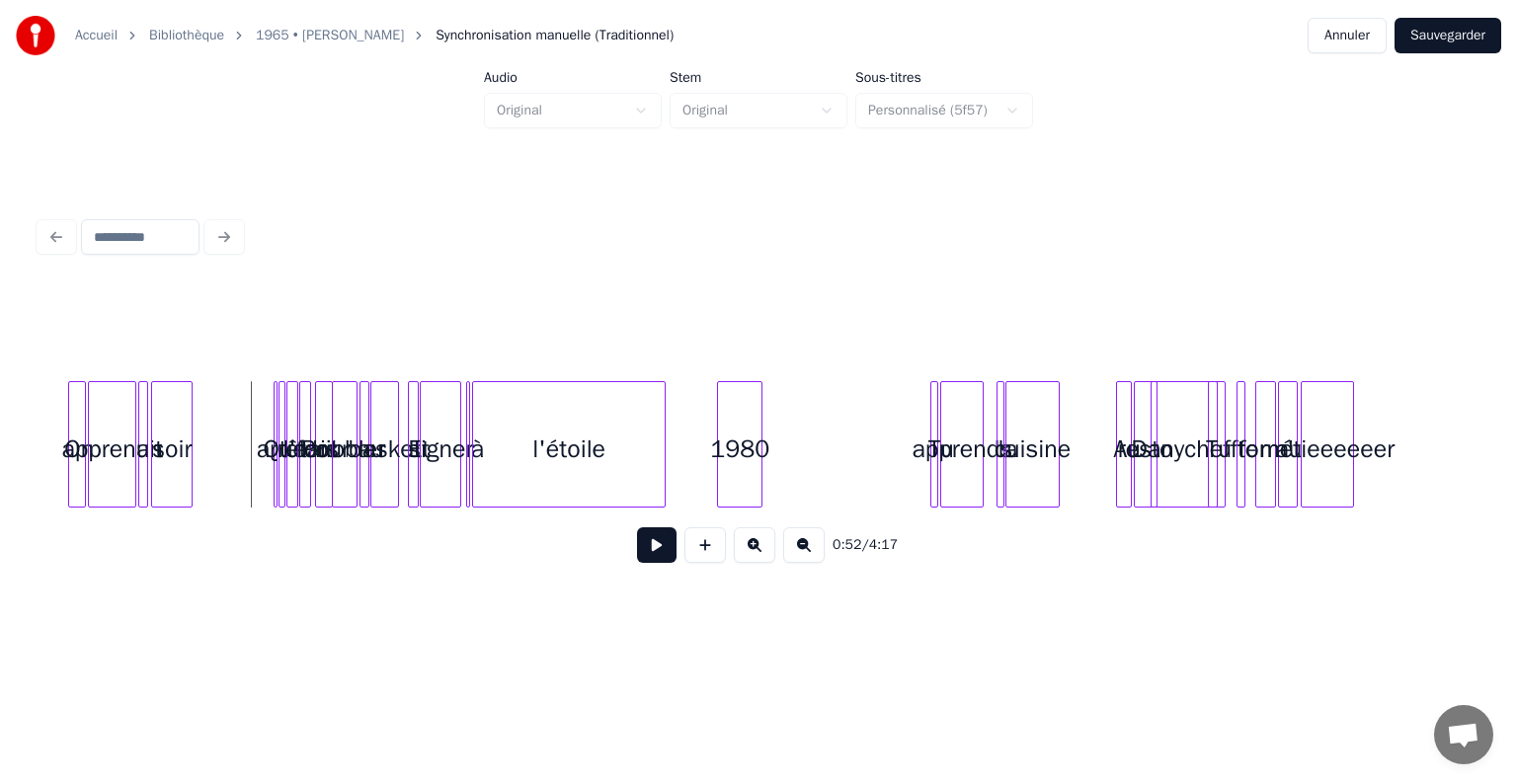 click at bounding box center (657, 545) 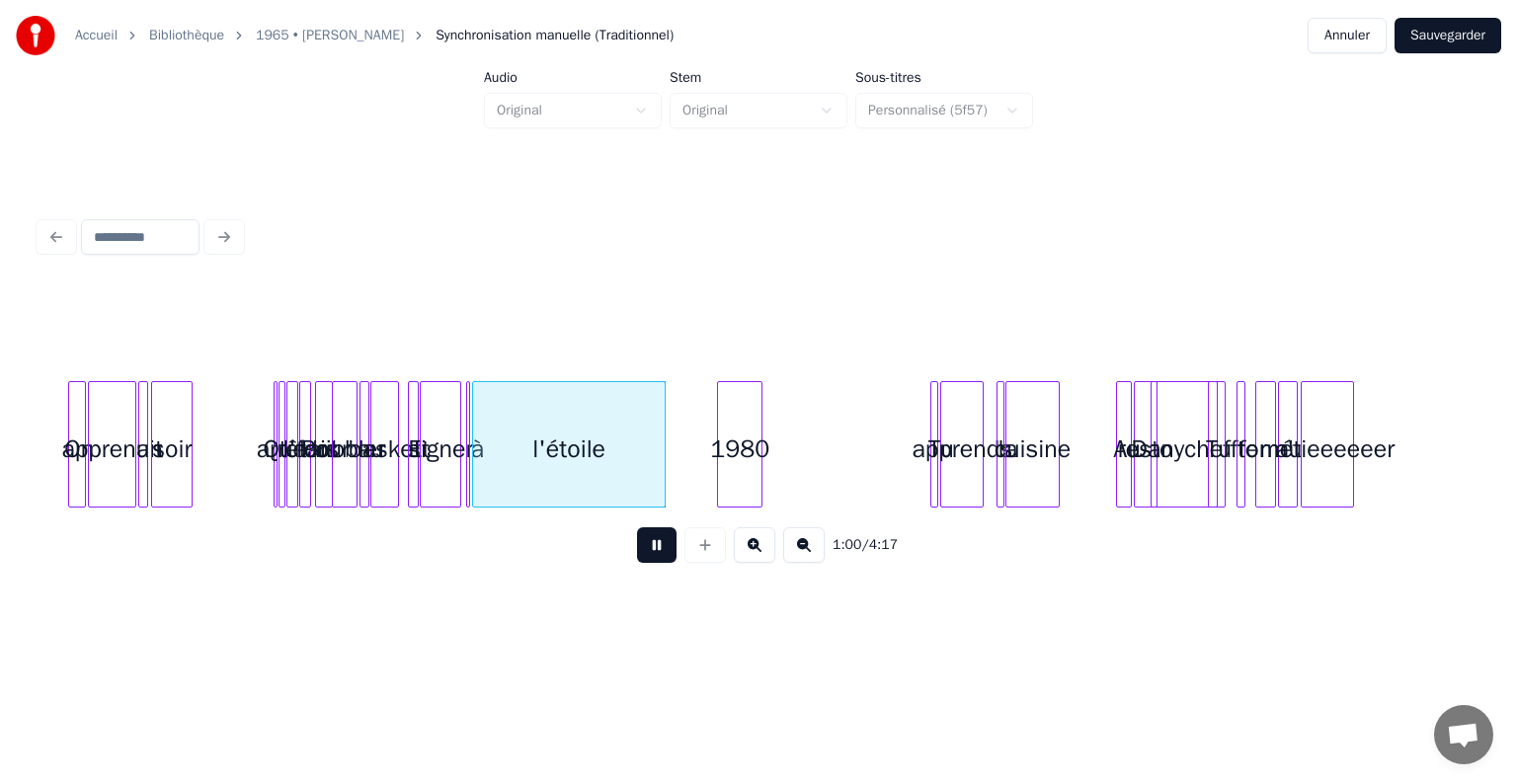 click on "Sauvegarder" at bounding box center (1448, 36) 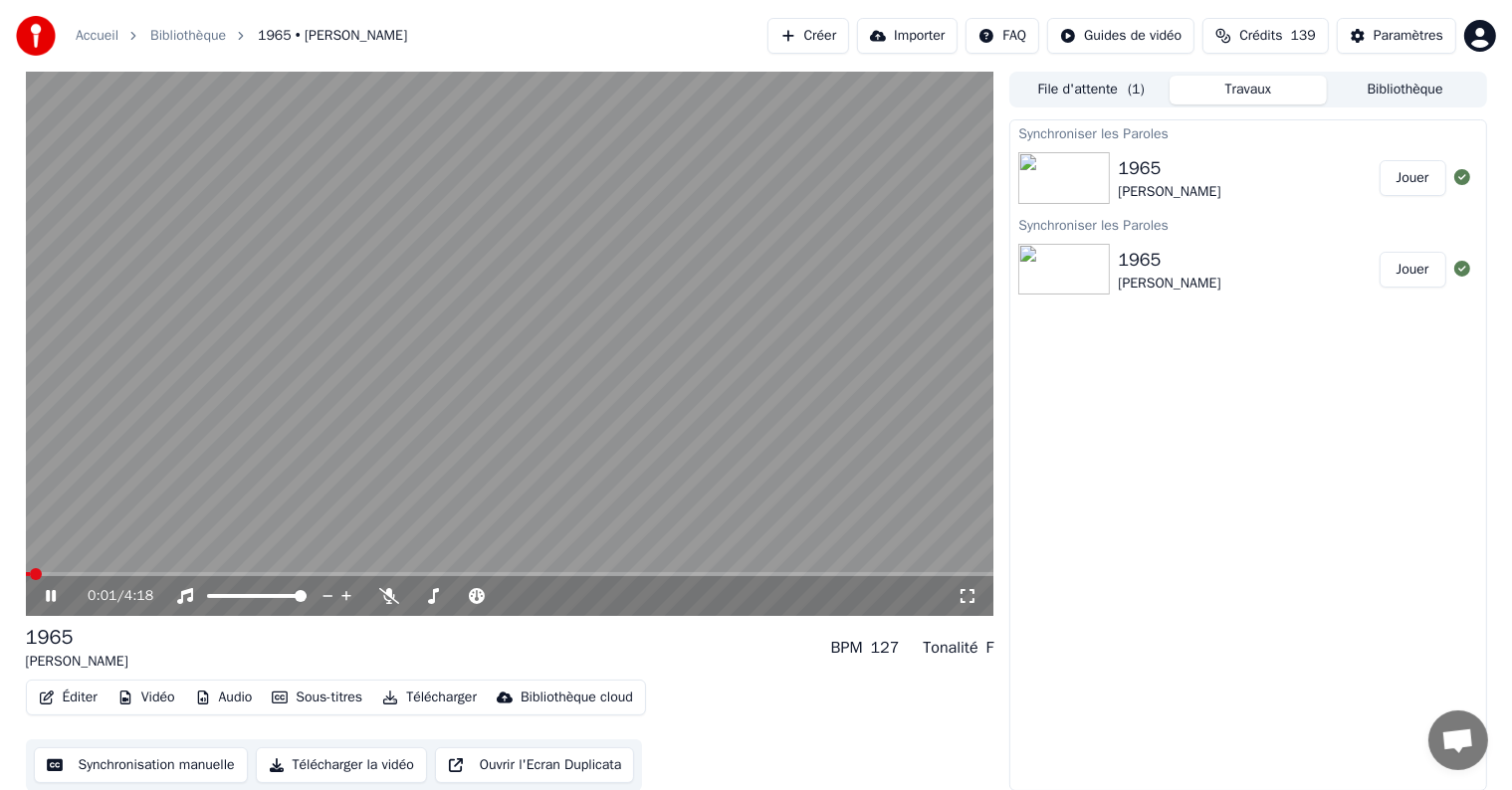 click at bounding box center [510, 343] 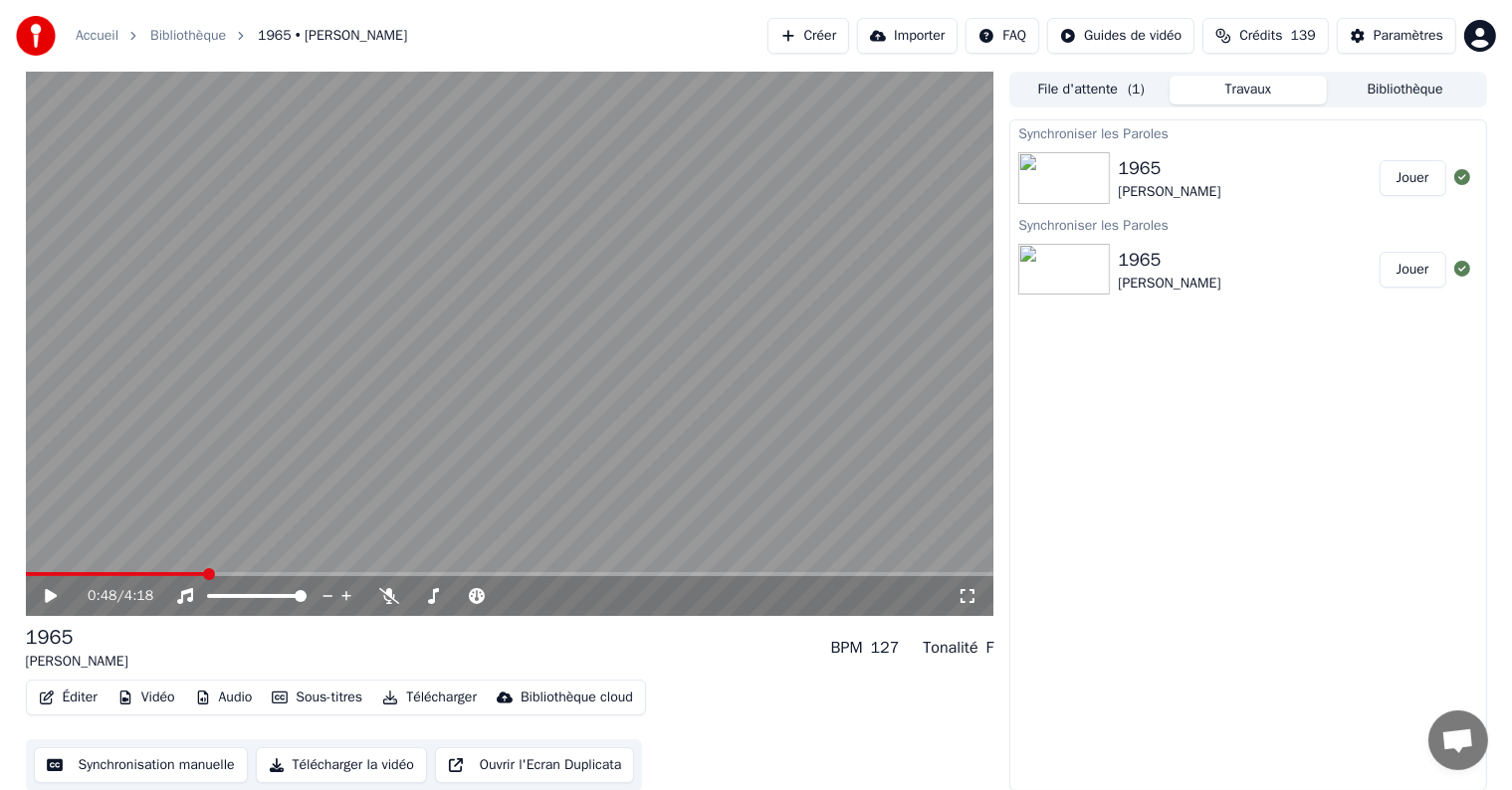 click at bounding box center [510, 574] 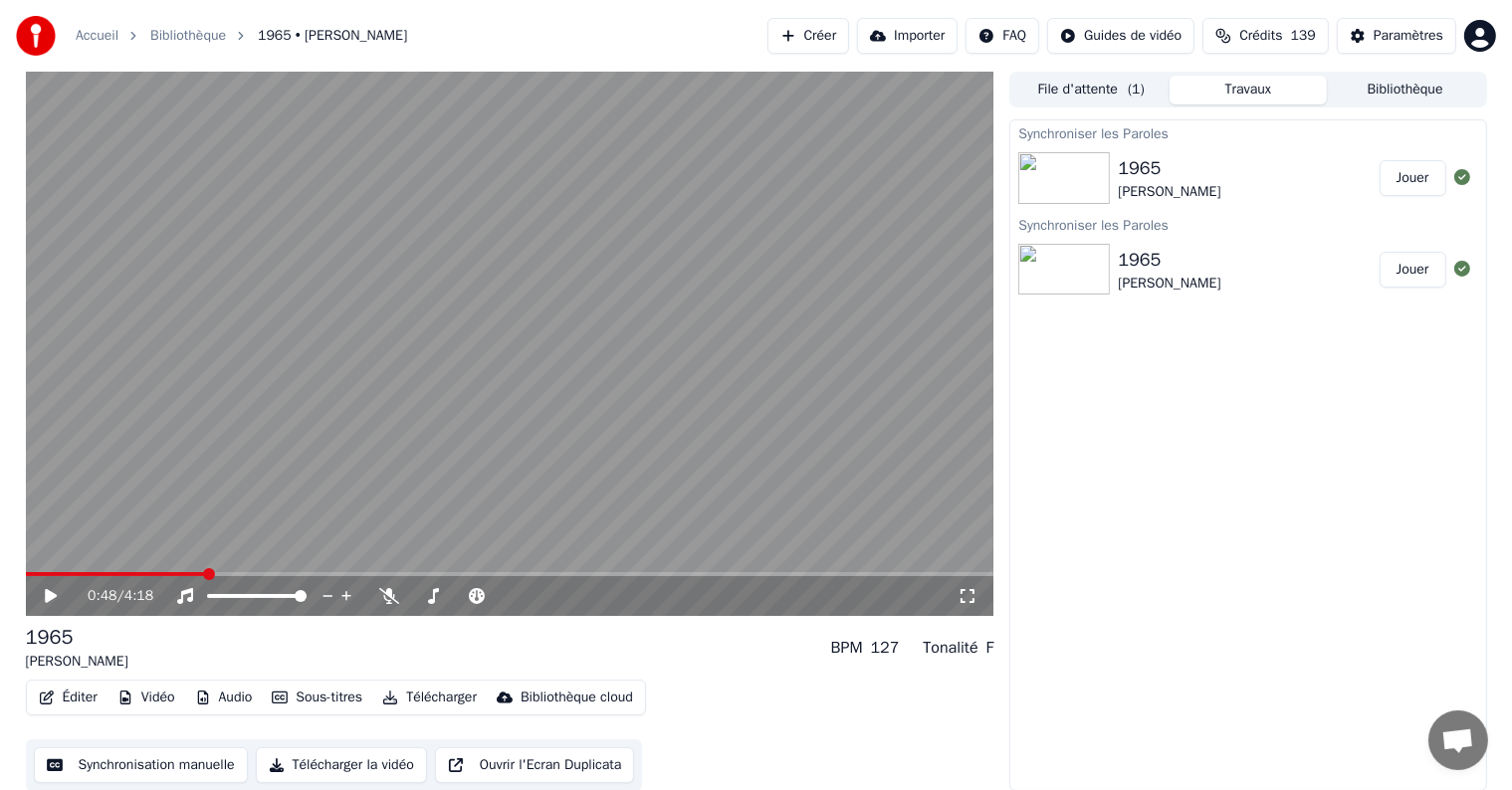 click 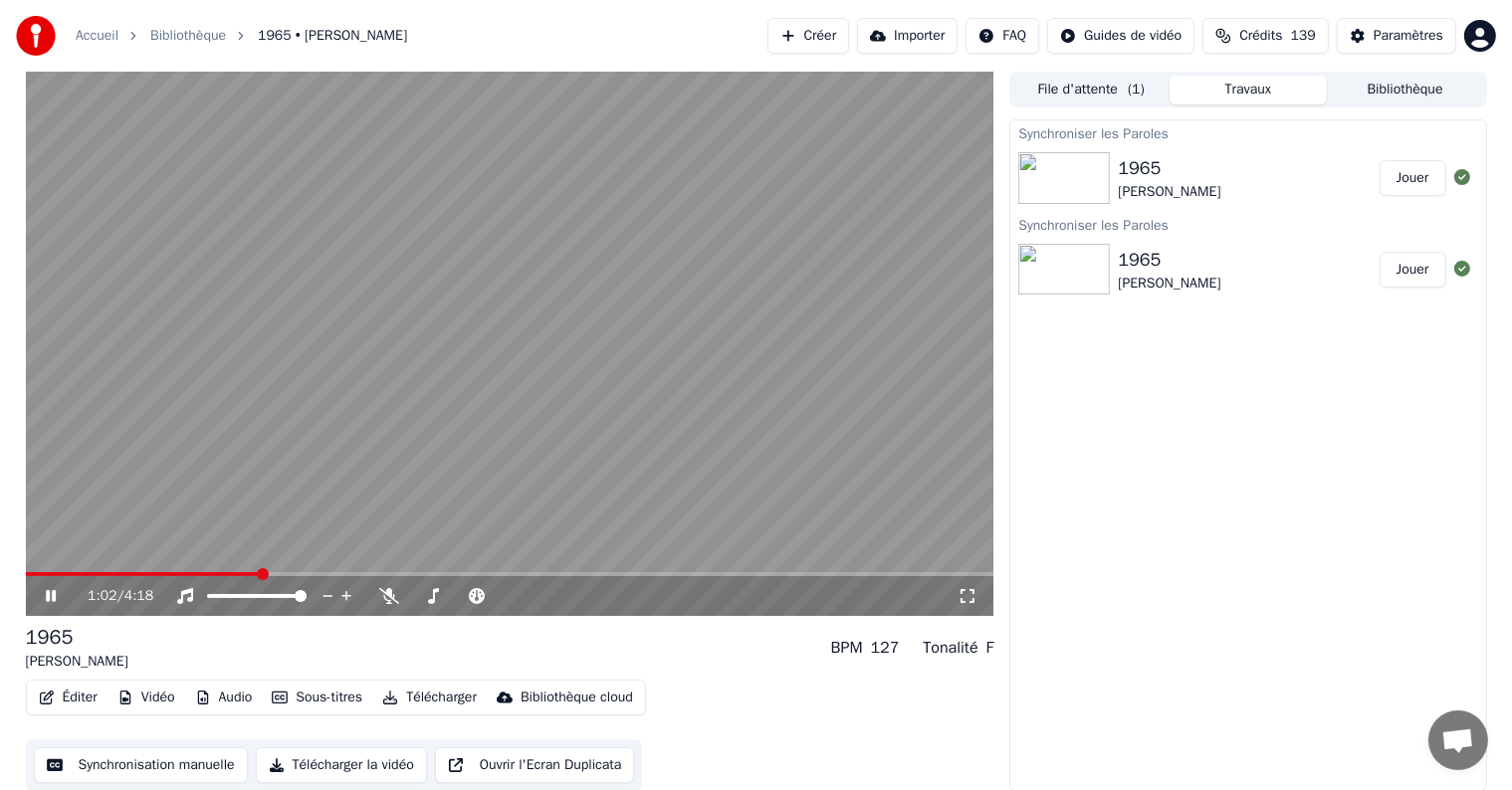 click 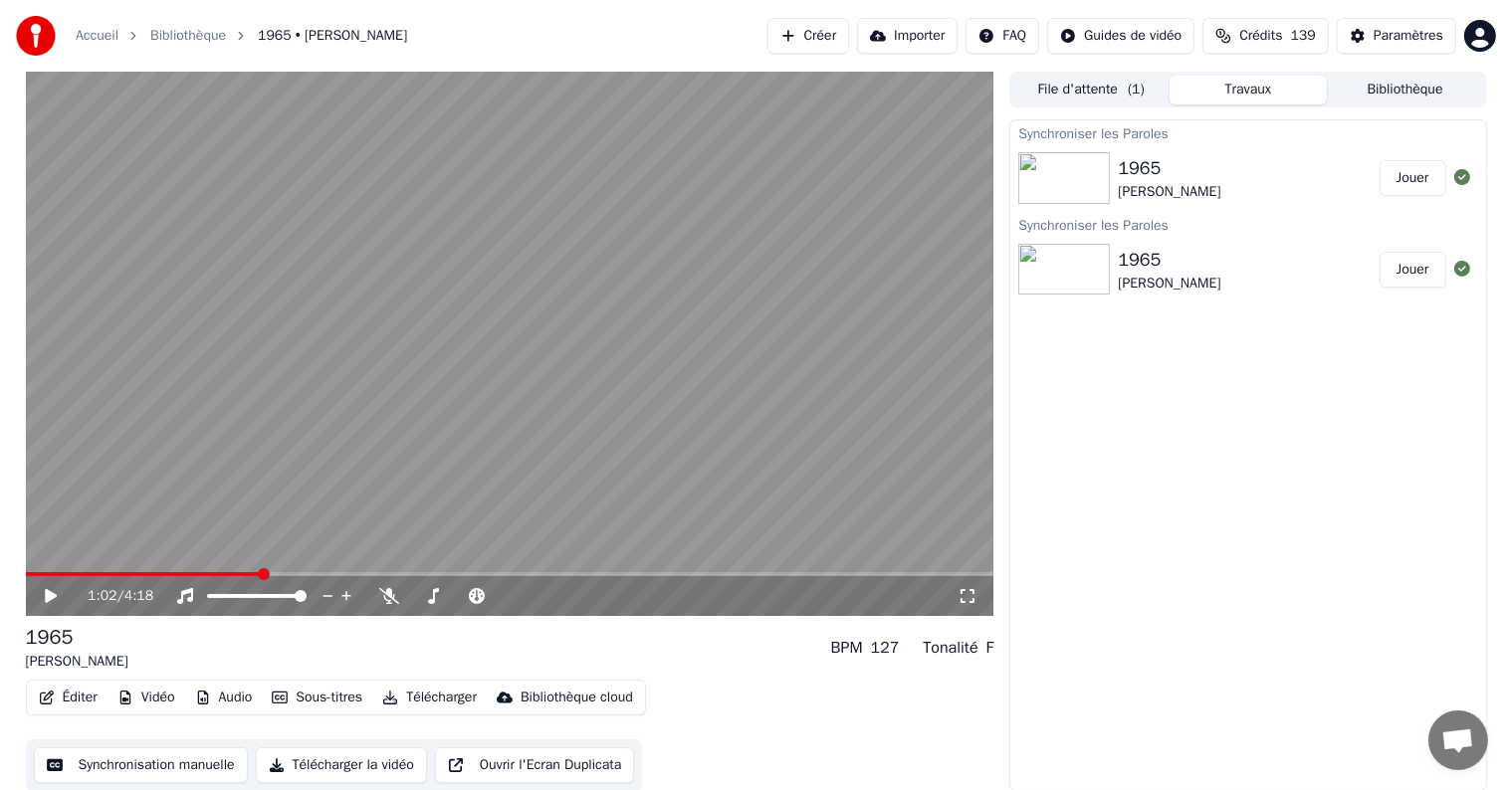 scroll, scrollTop: 1, scrollLeft: 0, axis: vertical 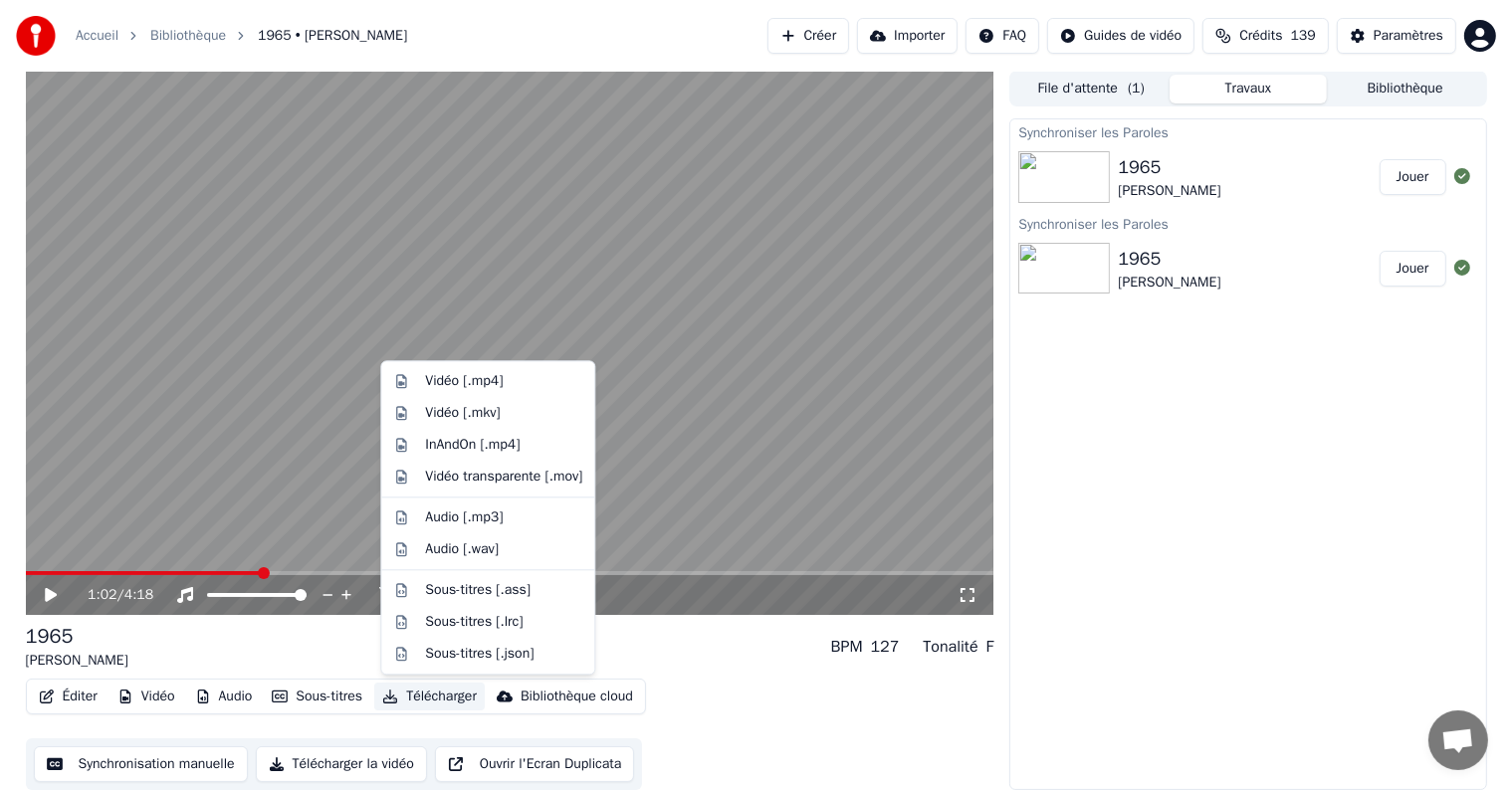 click on "Télécharger" at bounding box center [429, 696] 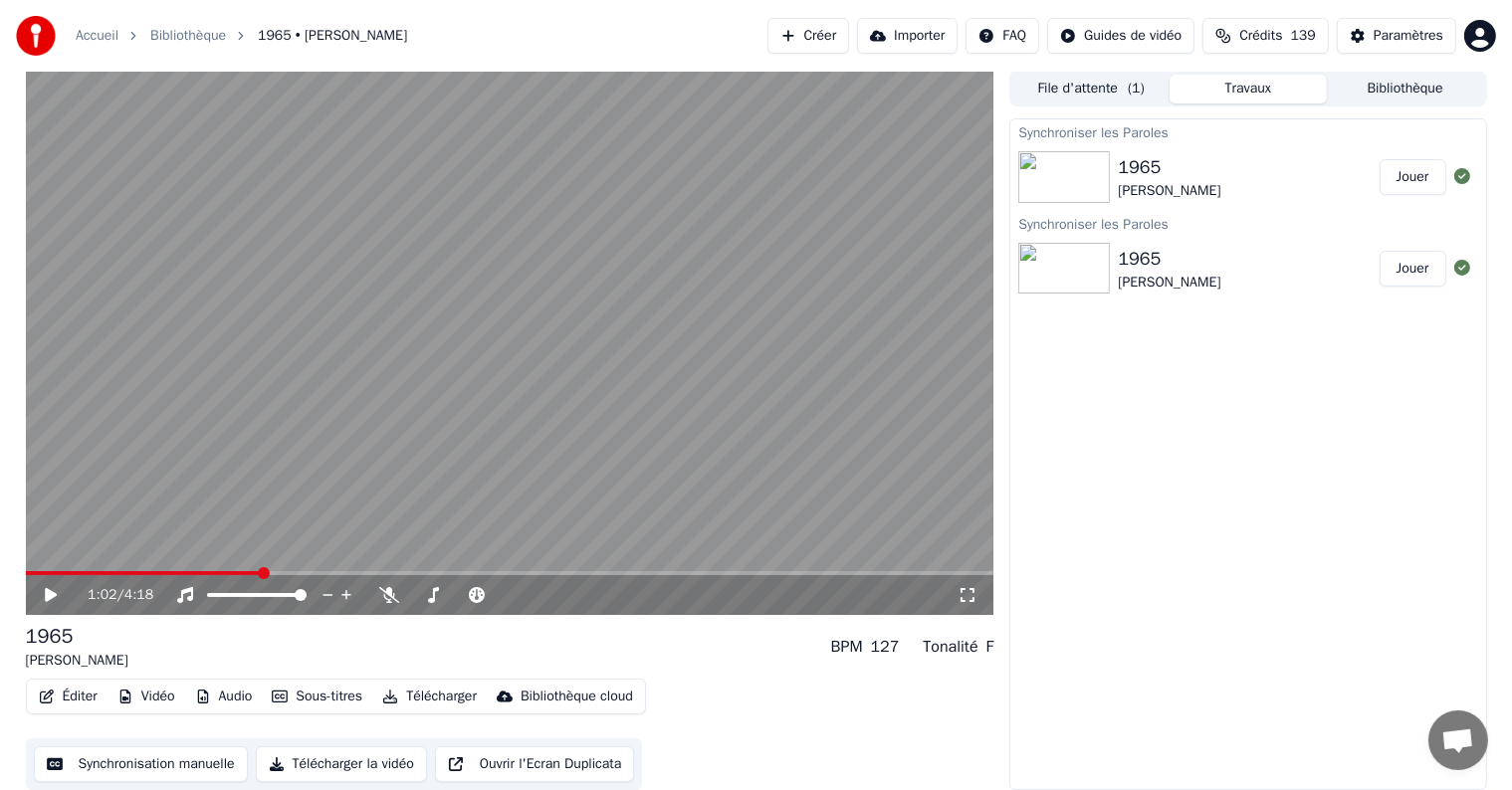 click on "Synchroniser les Paroles 1965 [PERSON_NAME] Jouer Synchroniser les Paroles 1965 [PERSON_NAME]" at bounding box center (1247, 454) 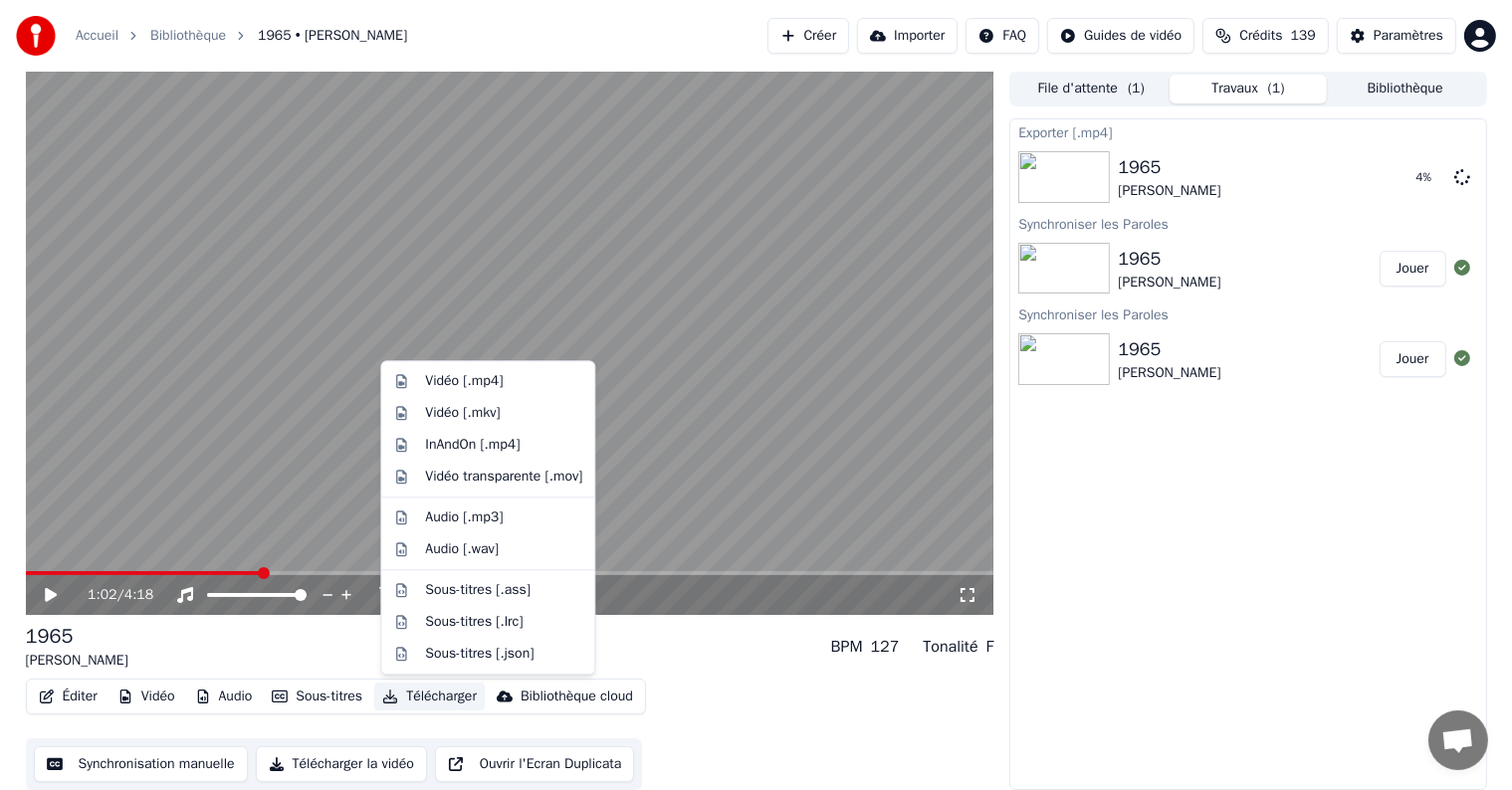 click on "Télécharger" at bounding box center (429, 696) 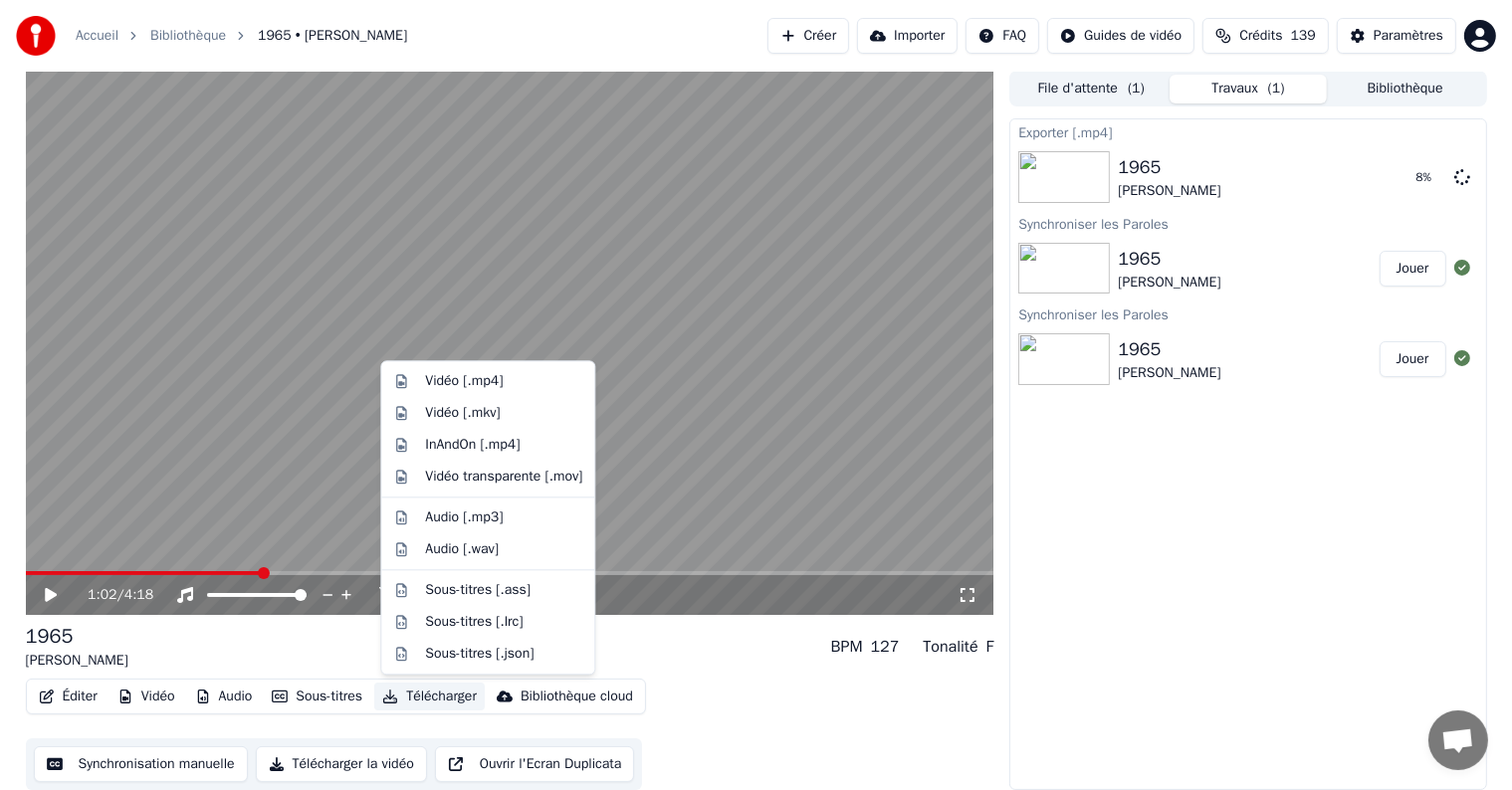 click on "Exporter [.mp4] 1965 [PERSON_NAME] 8 % Synchroniser les Paroles 1965 [PERSON_NAME] Synchroniser les Paroles 1965 [PERSON_NAME]" at bounding box center (1247, 454) 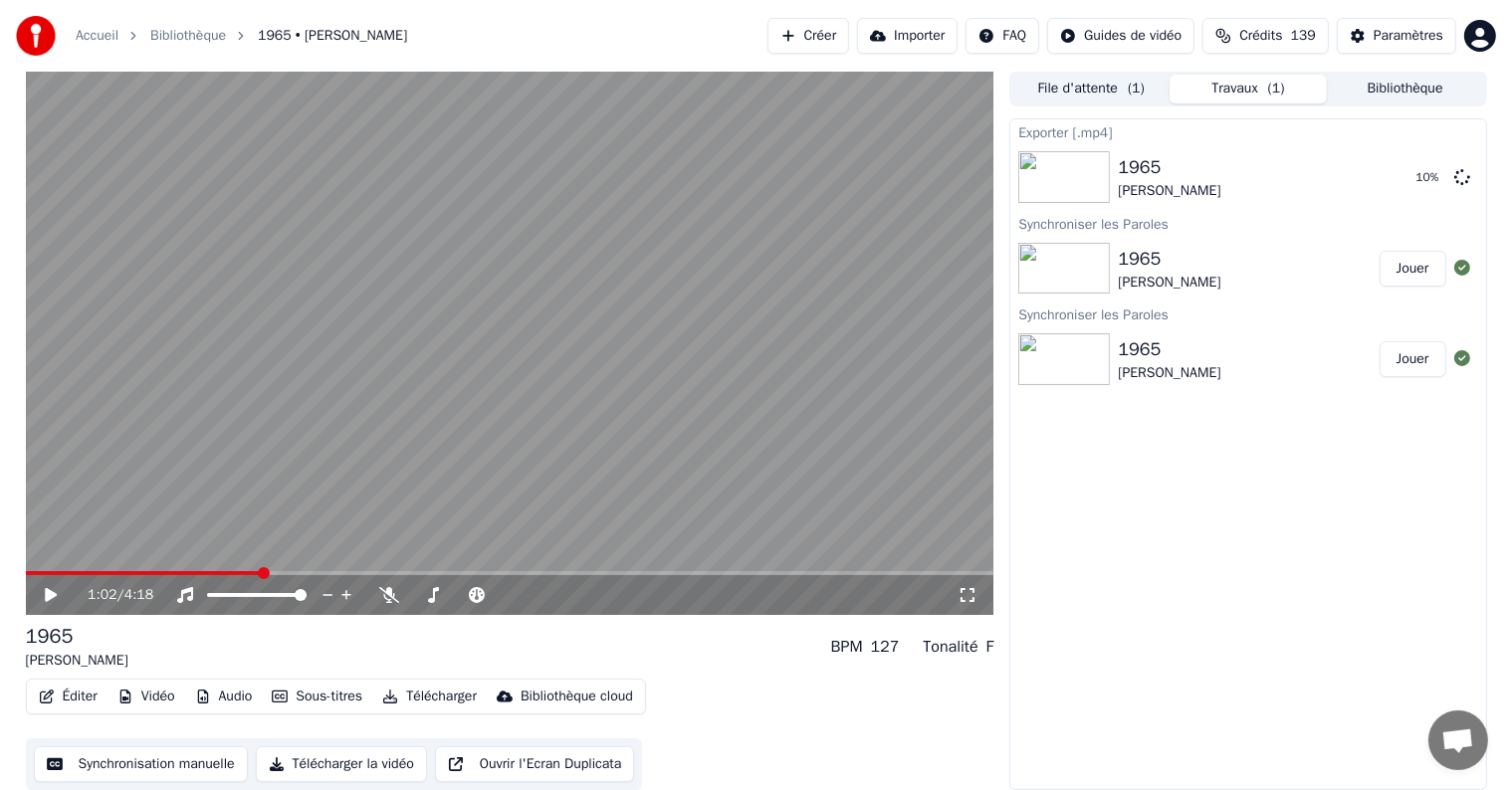 click on "Exporter [.mp4] 1965 [PERSON_NAME] 10 % Synchroniser les Paroles 1965 [PERSON_NAME] Synchroniser les Paroles 1965 [PERSON_NAME]" at bounding box center (1247, 454) 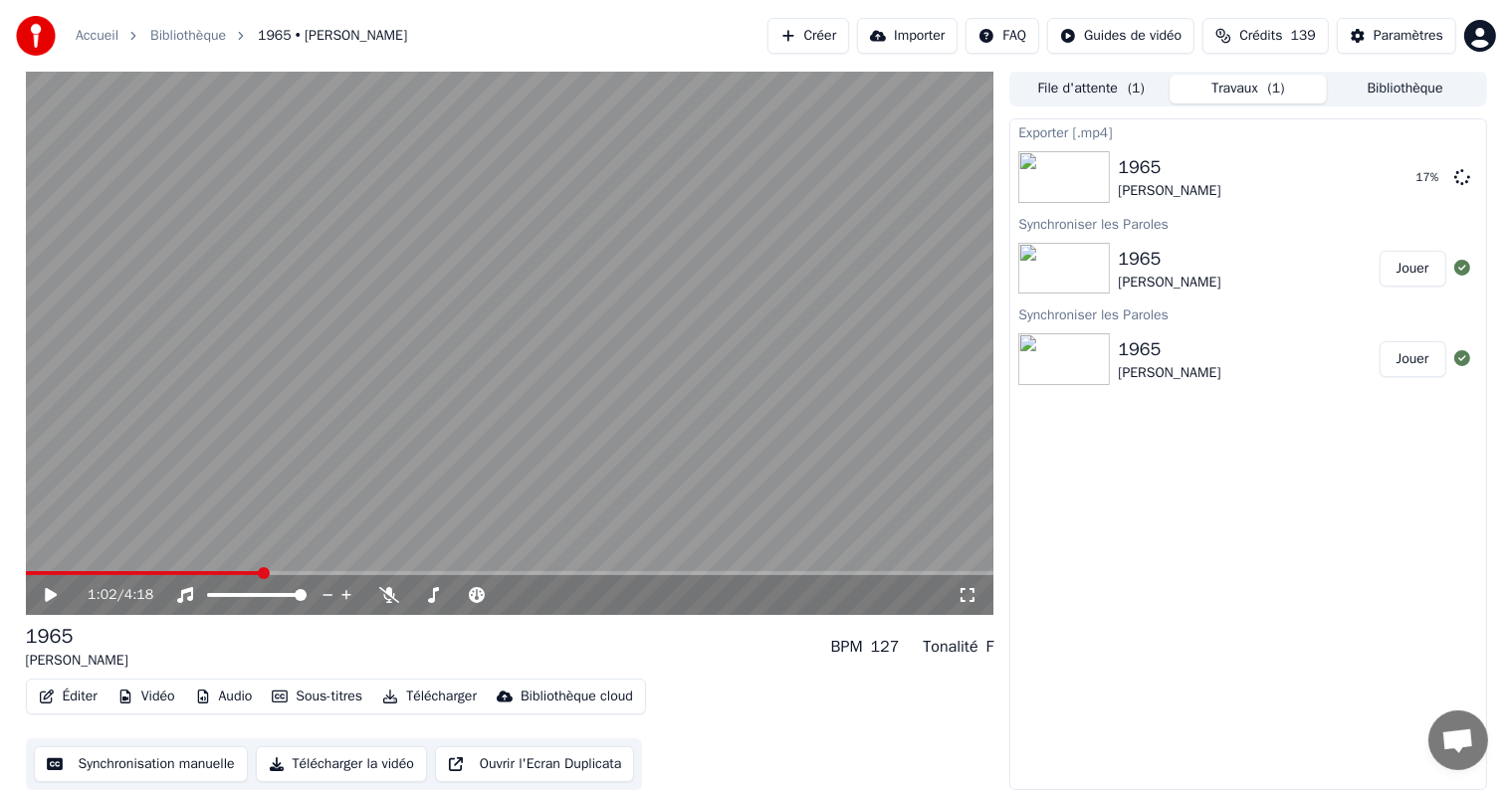 click on "Bibliothèque" at bounding box center (1405, 89) 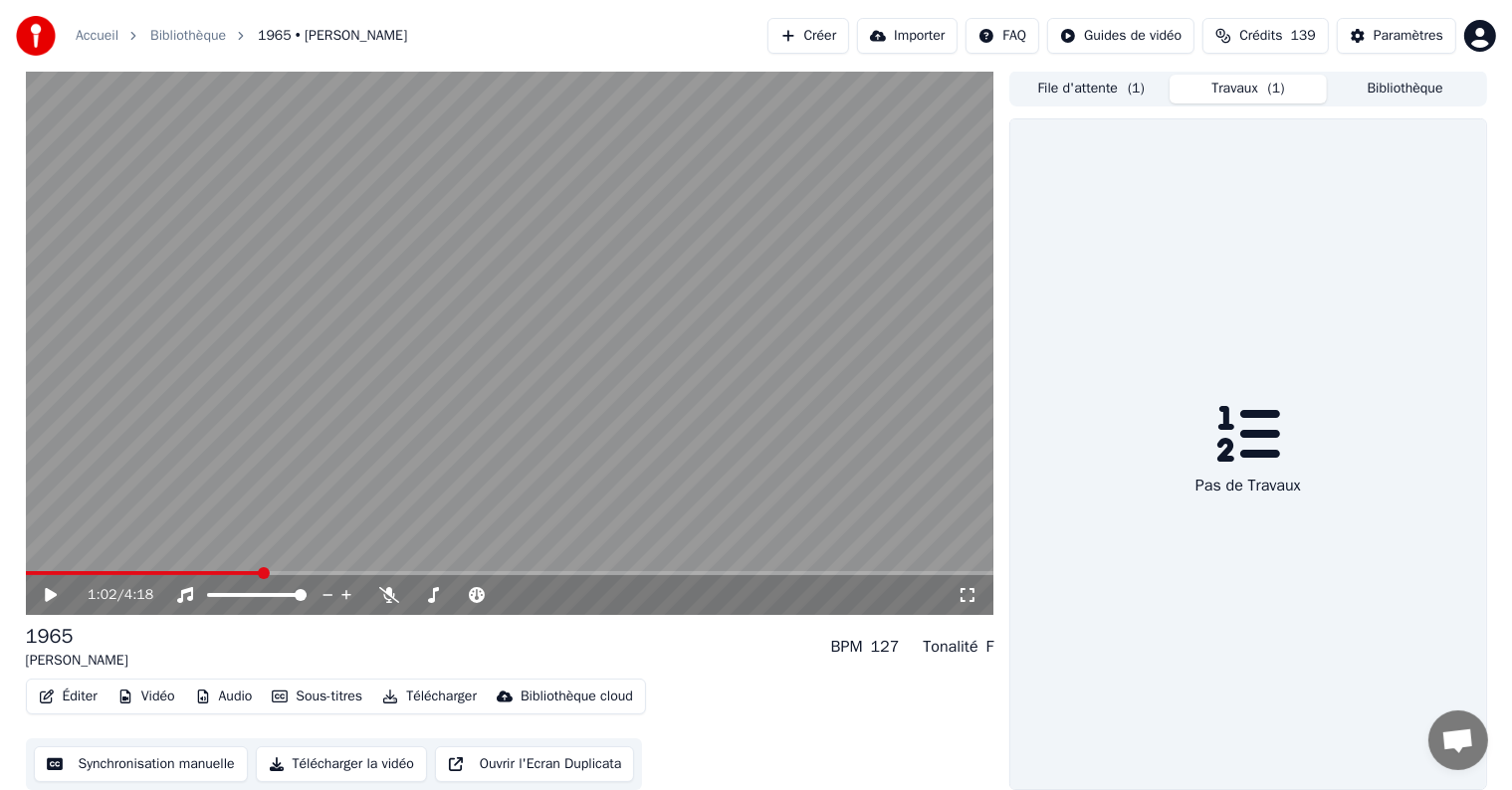 click on "Travaux ( 1 )" at bounding box center [1248, 89] 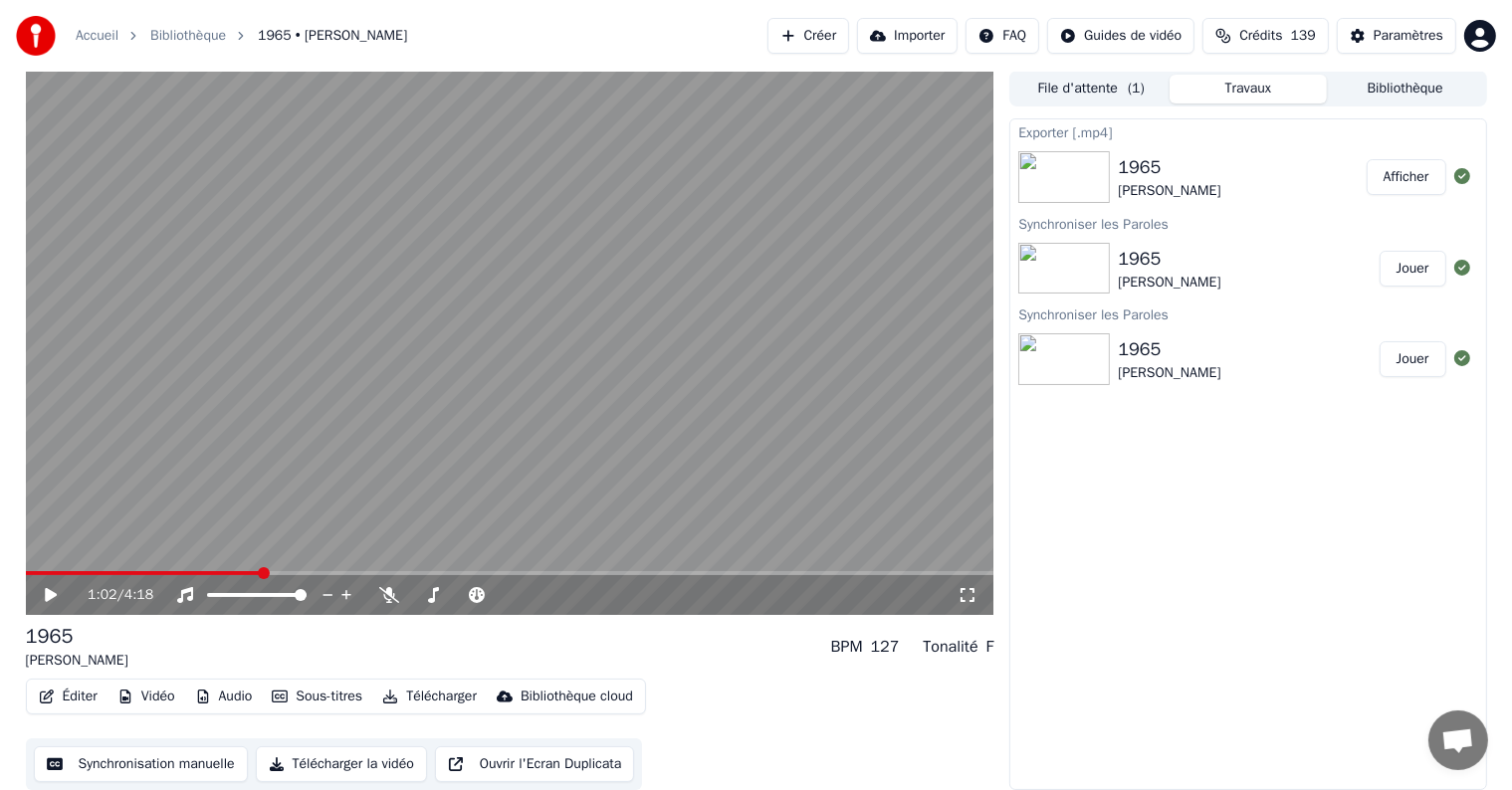scroll, scrollTop: 0, scrollLeft: 0, axis: both 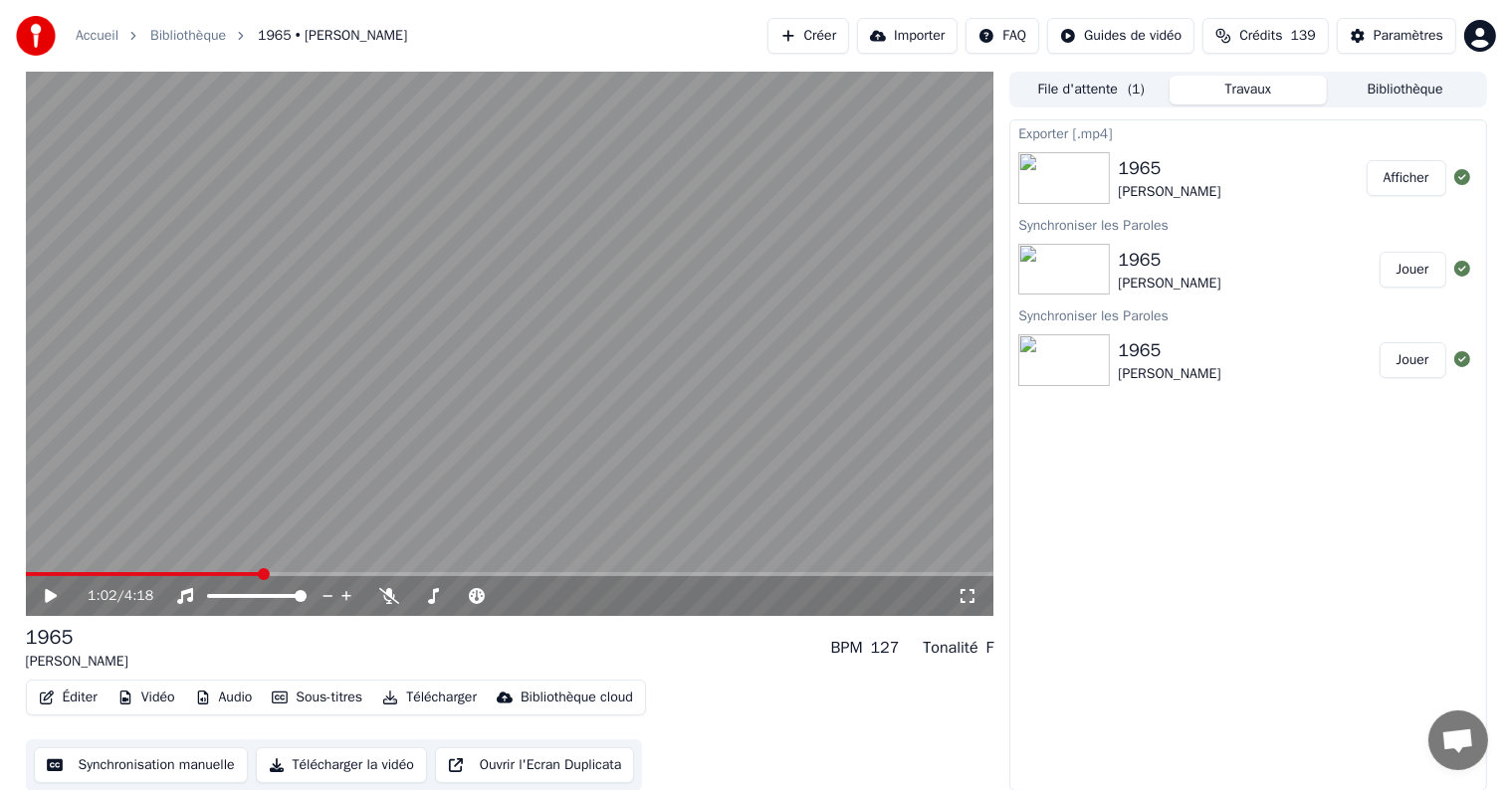 click on "1:02  /  4:18" at bounding box center [510, 596] 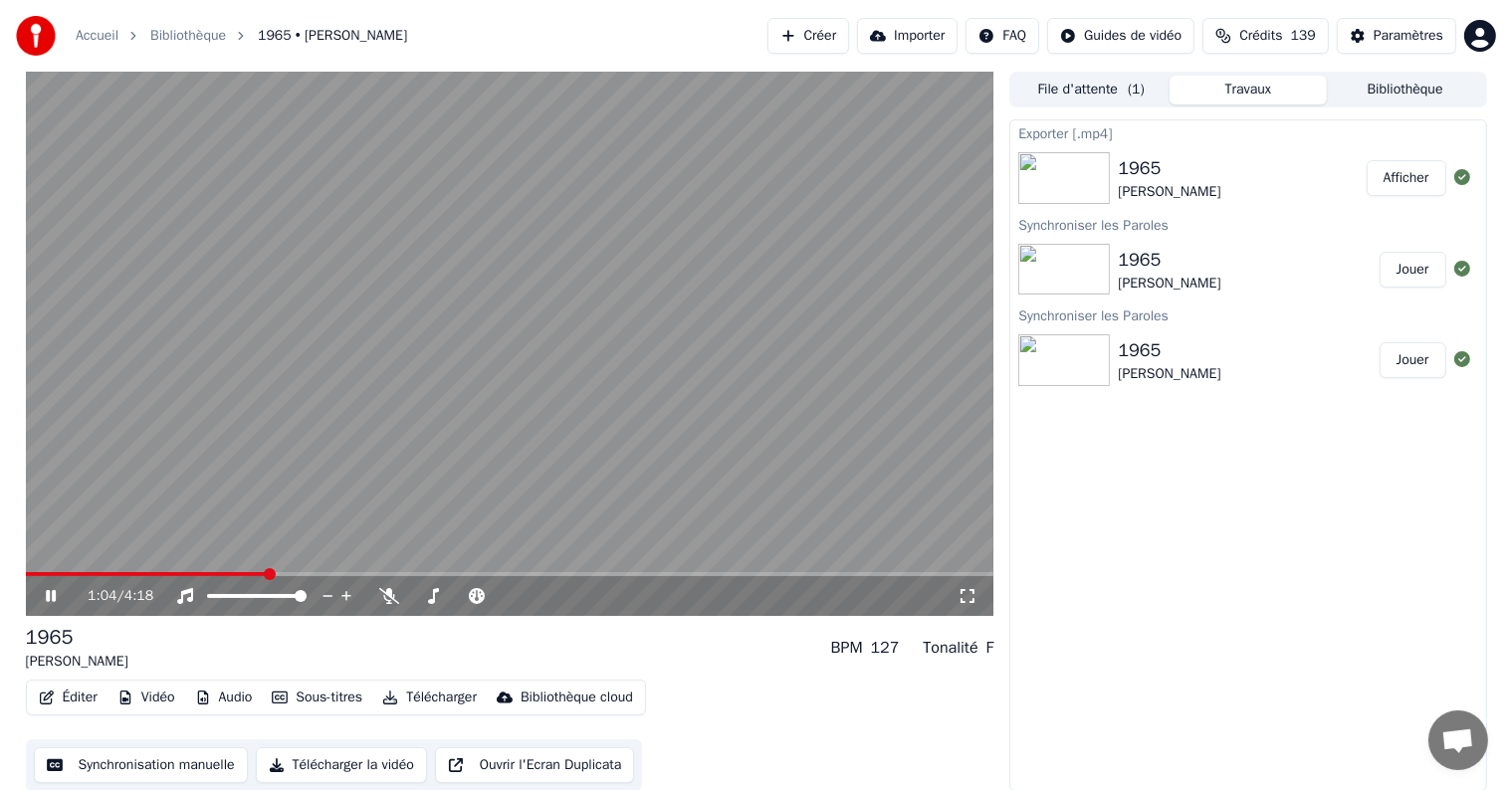 drag, startPoint x: 272, startPoint y: 566, endPoint x: 306, endPoint y: 572, distance: 34.525353 